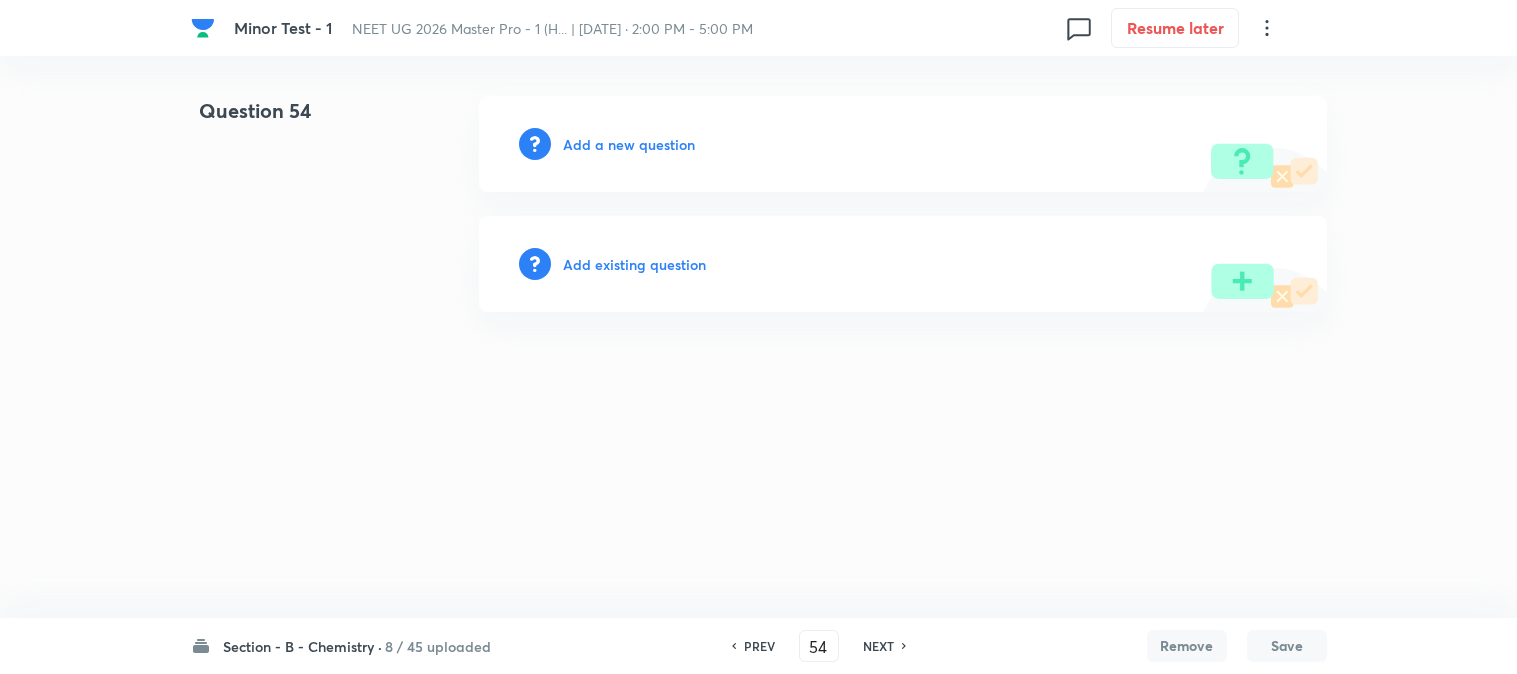 scroll, scrollTop: 0, scrollLeft: 0, axis: both 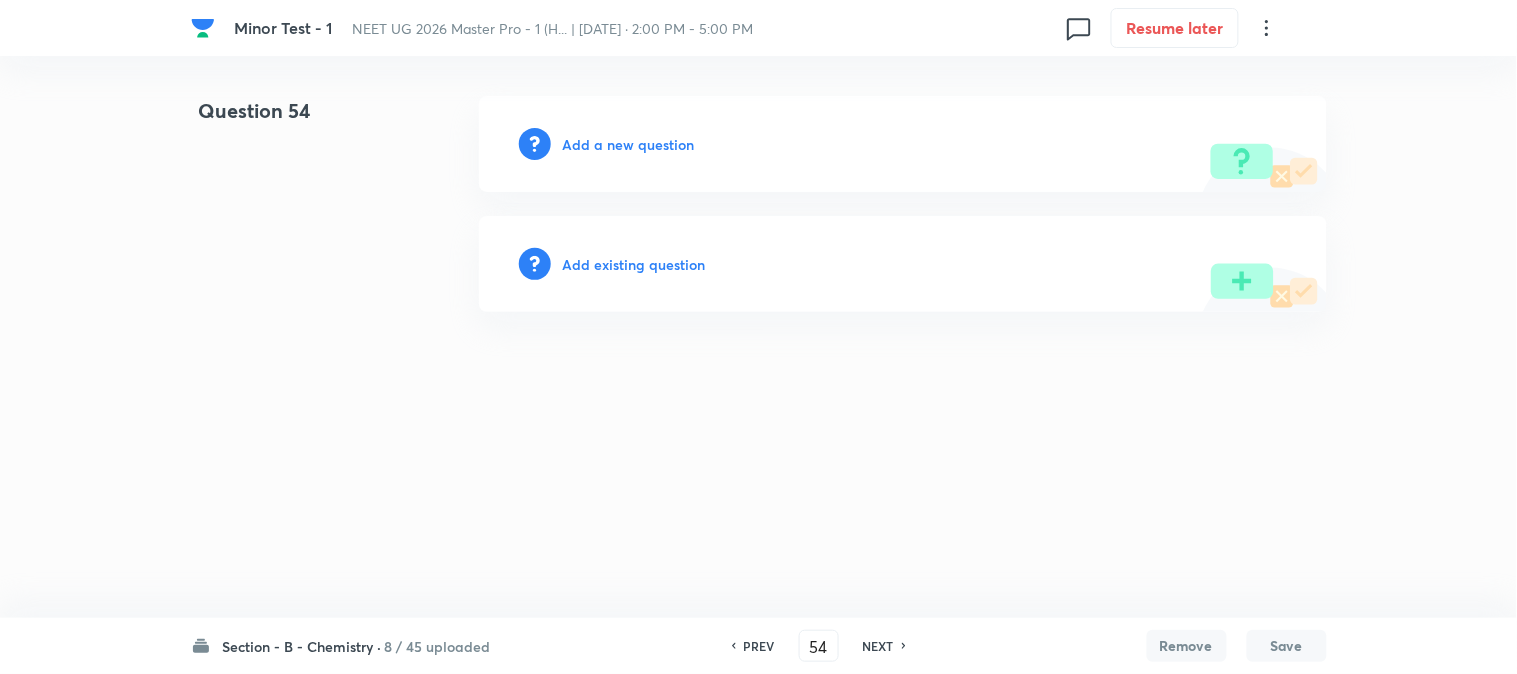 type 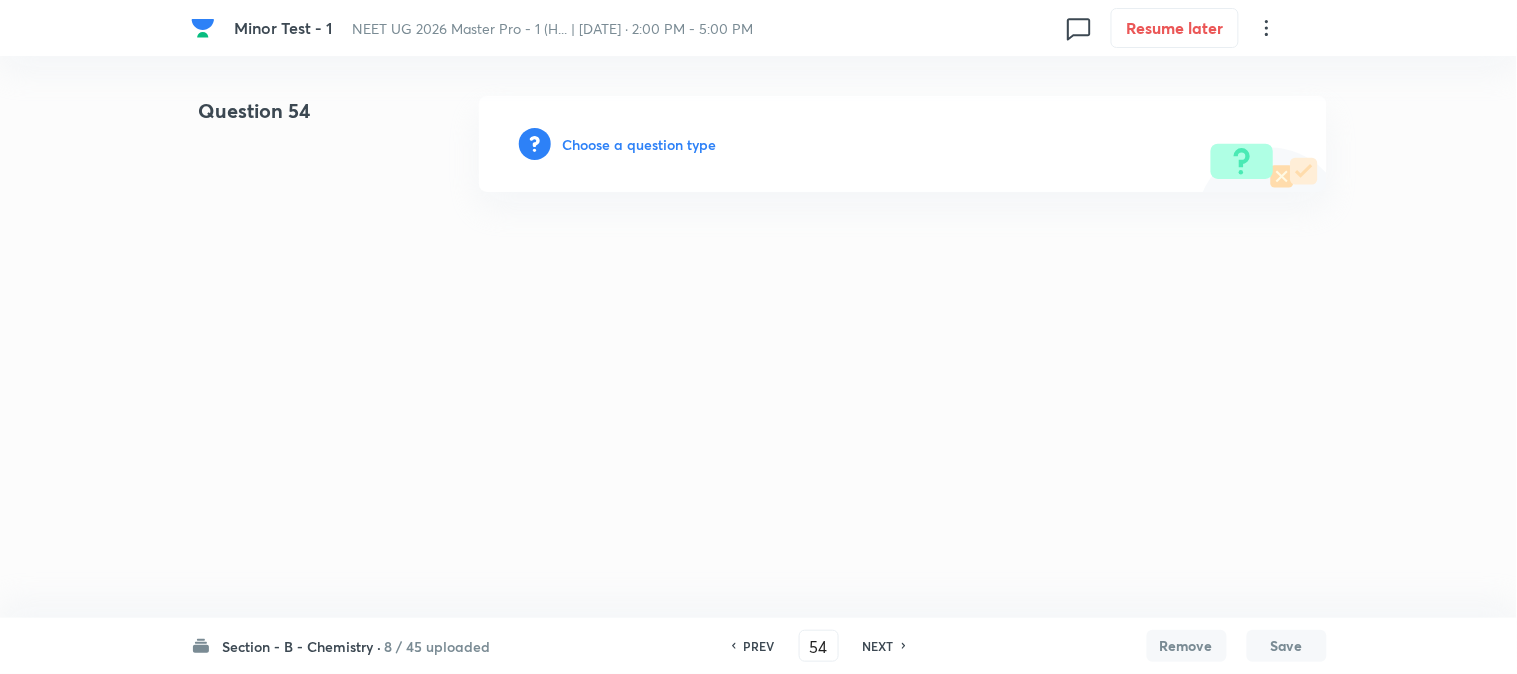click on "Choose a question type" at bounding box center [640, 144] 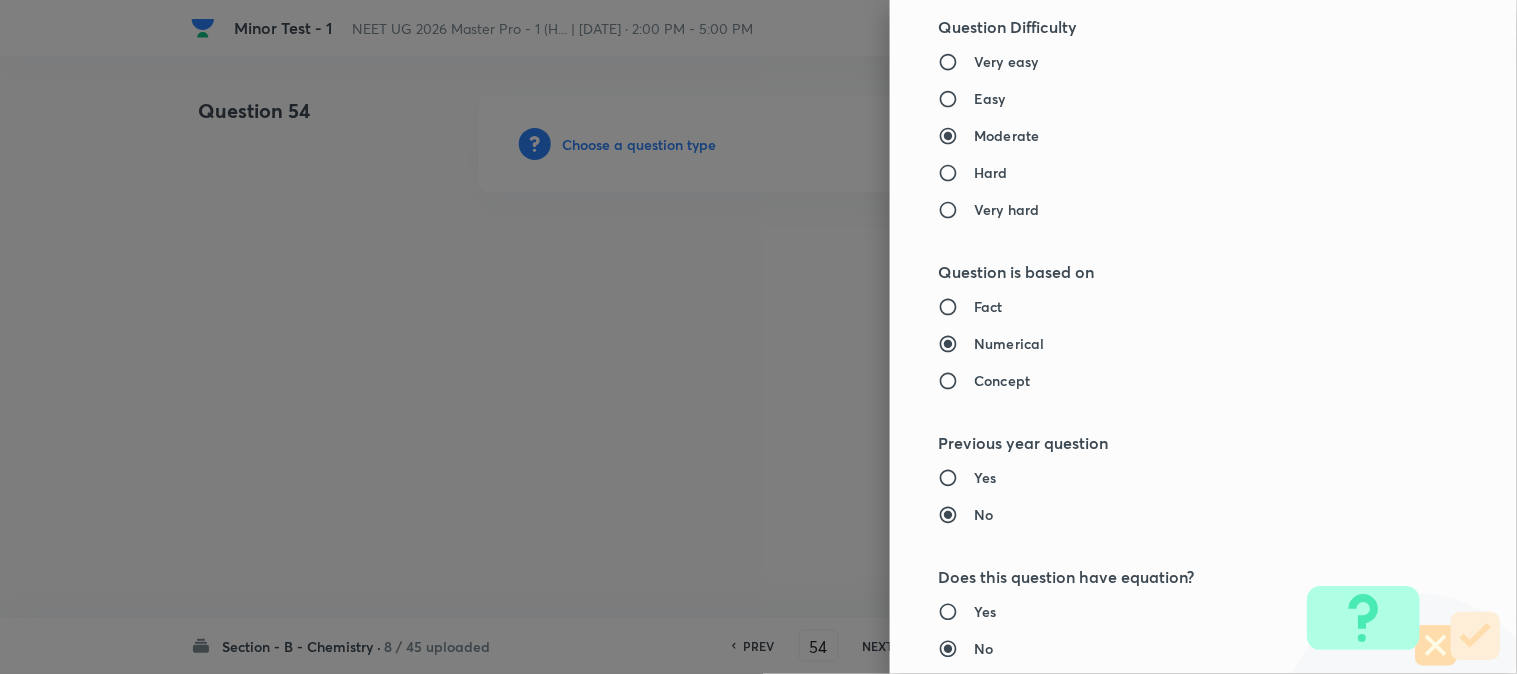 scroll, scrollTop: 1333, scrollLeft: 0, axis: vertical 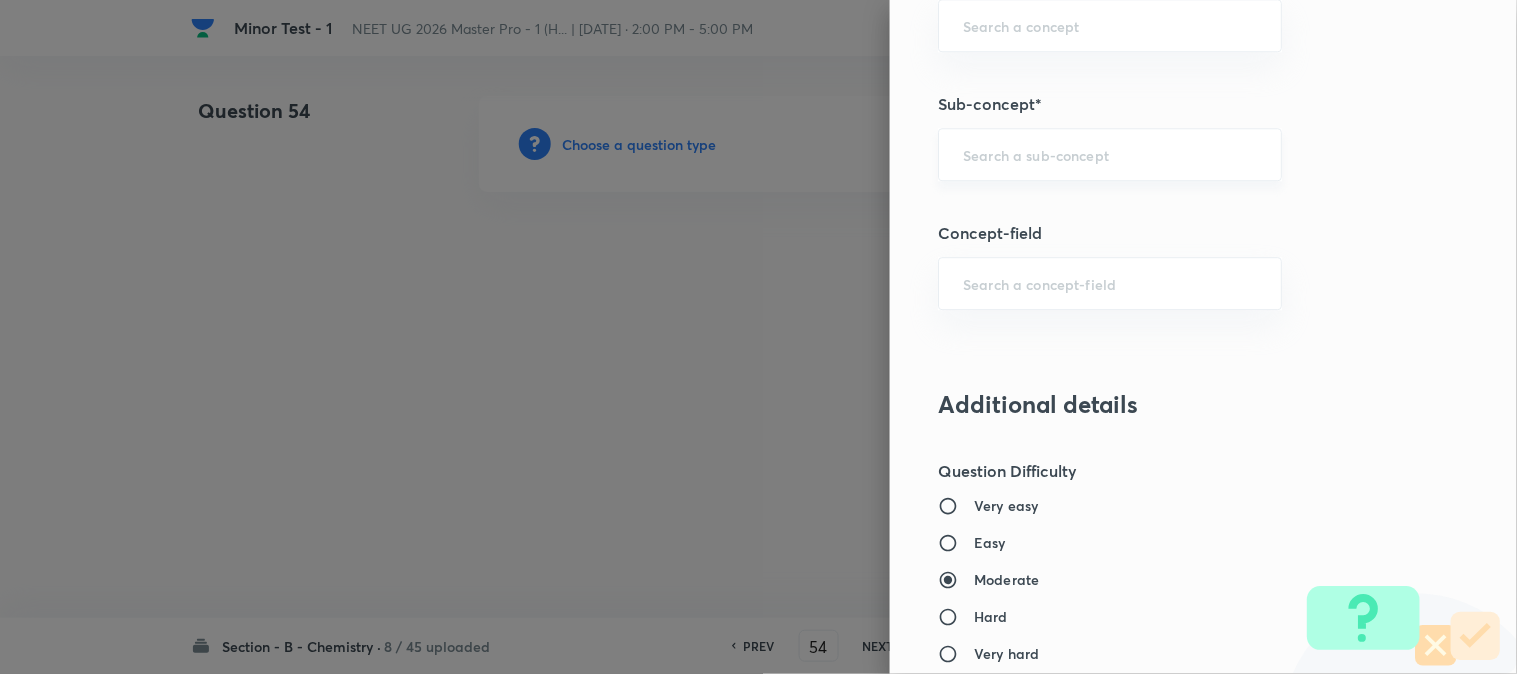 click at bounding box center [1110, 154] 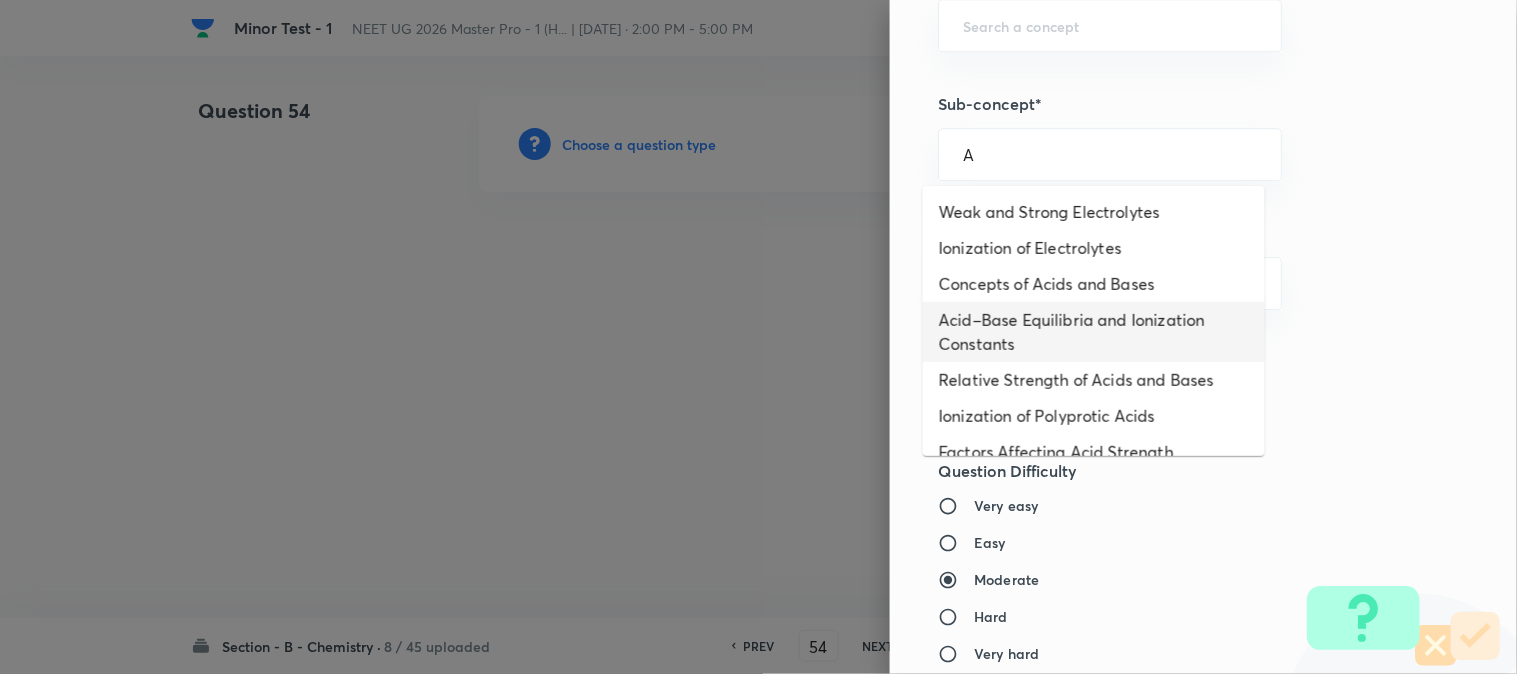 click on "Acid–Base Equilibria and Ionization Constants" at bounding box center (1094, 332) 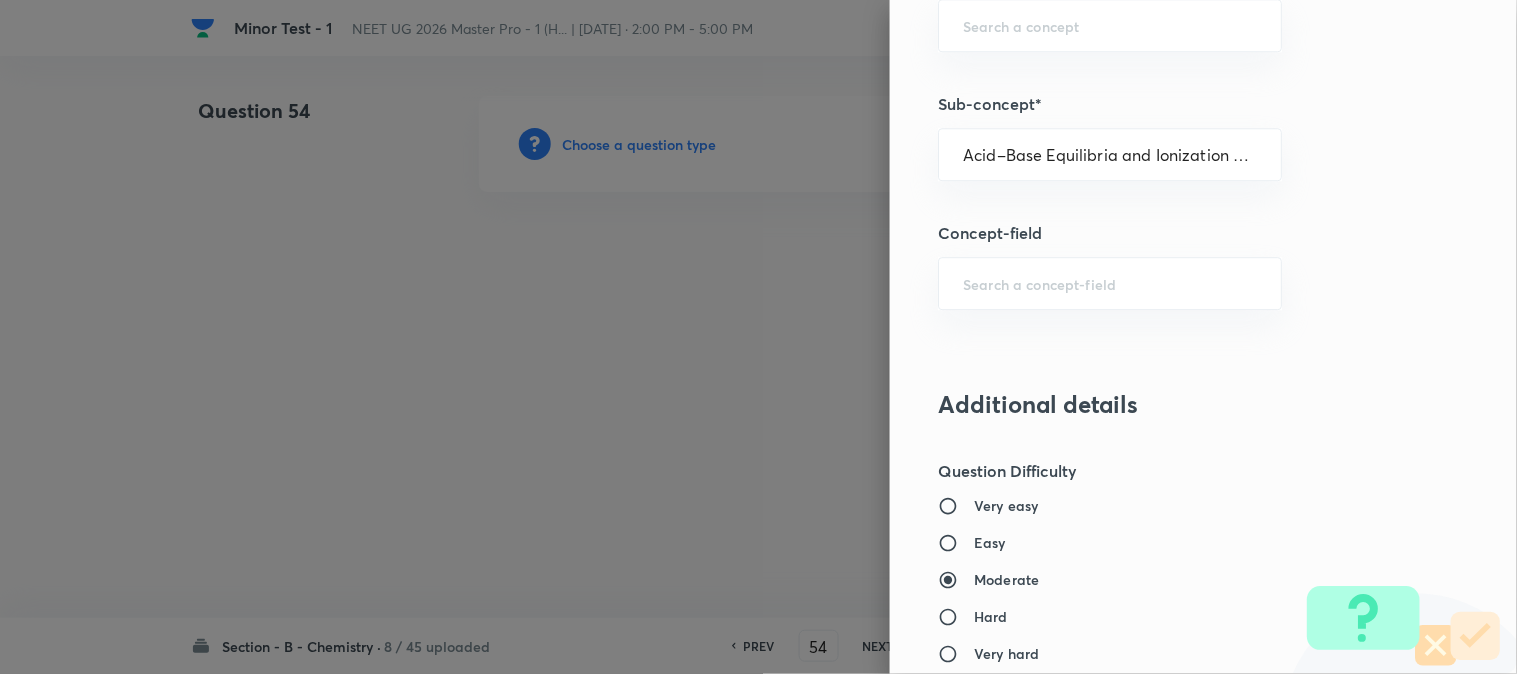 type on "Chemistry" 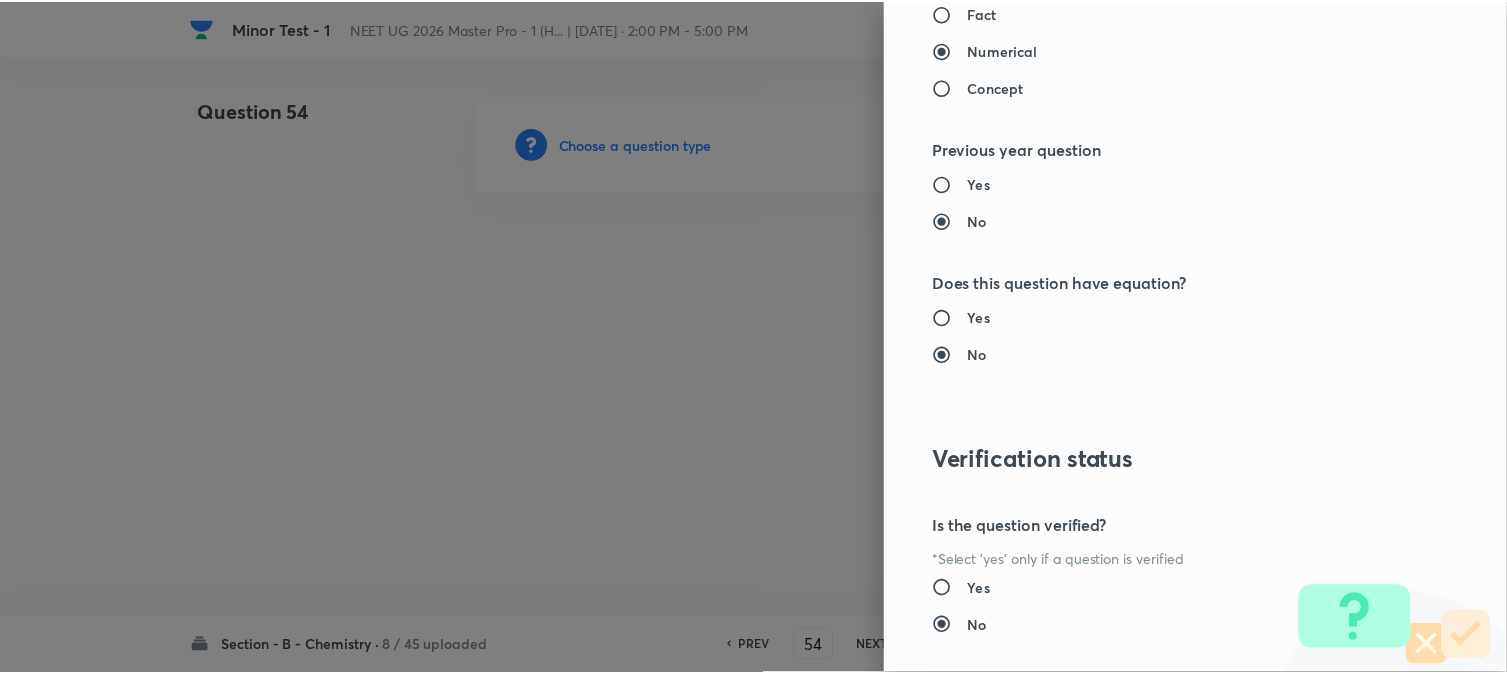 scroll, scrollTop: 2186, scrollLeft: 0, axis: vertical 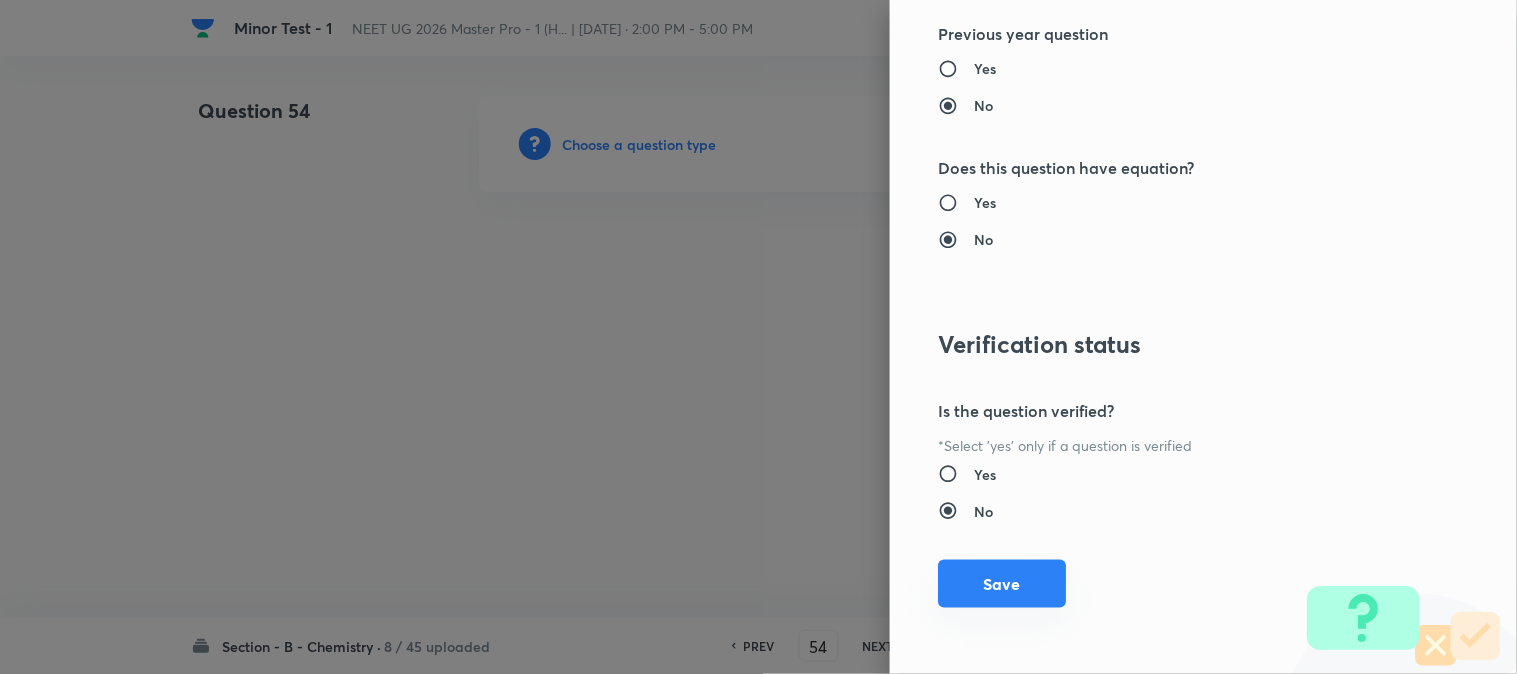 click on "Save" at bounding box center [1002, 584] 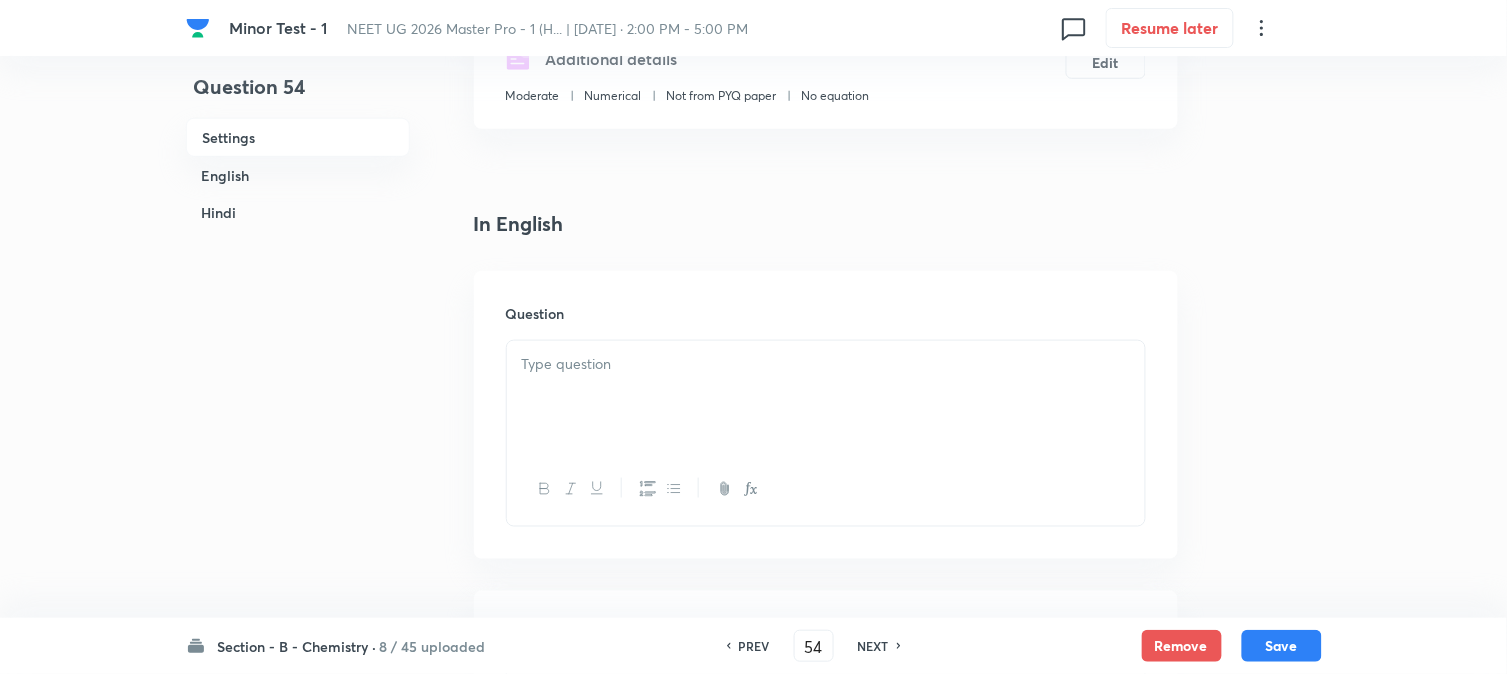 scroll, scrollTop: 444, scrollLeft: 0, axis: vertical 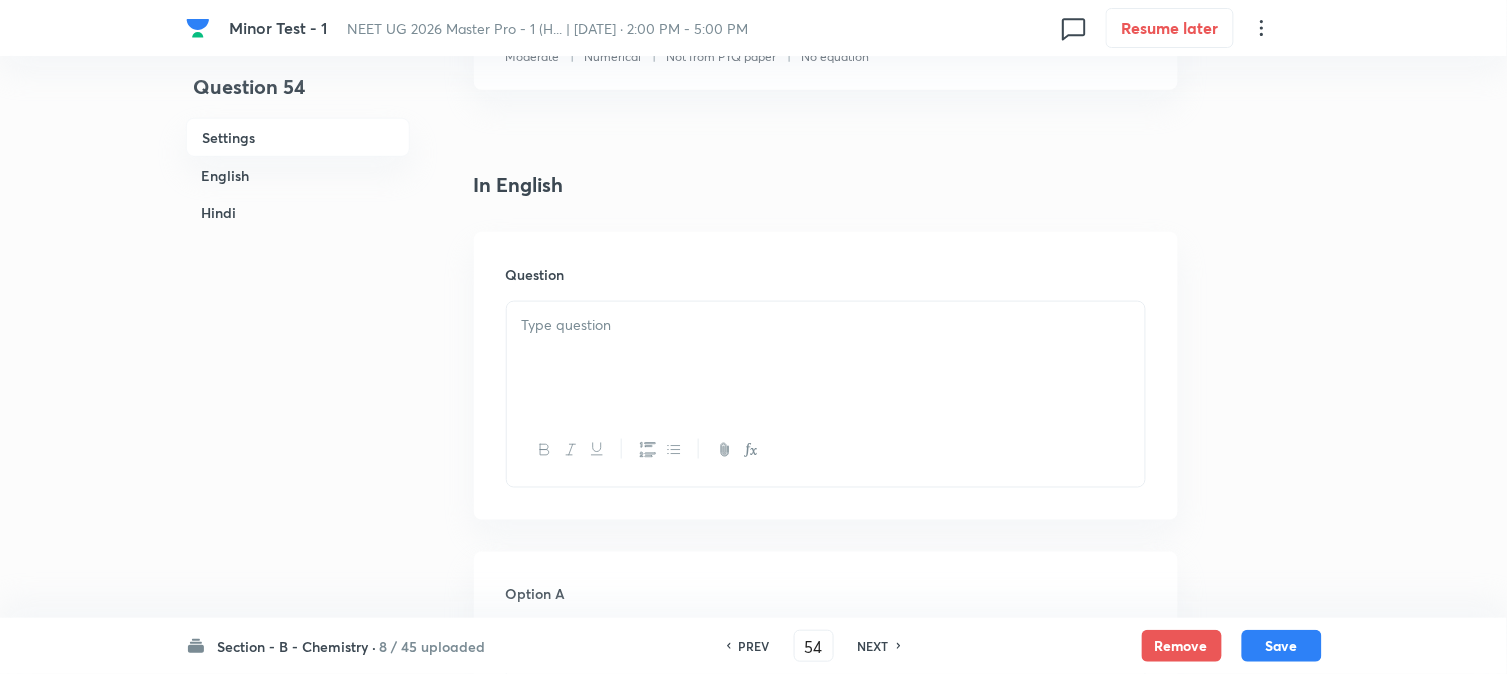 click at bounding box center (826, 358) 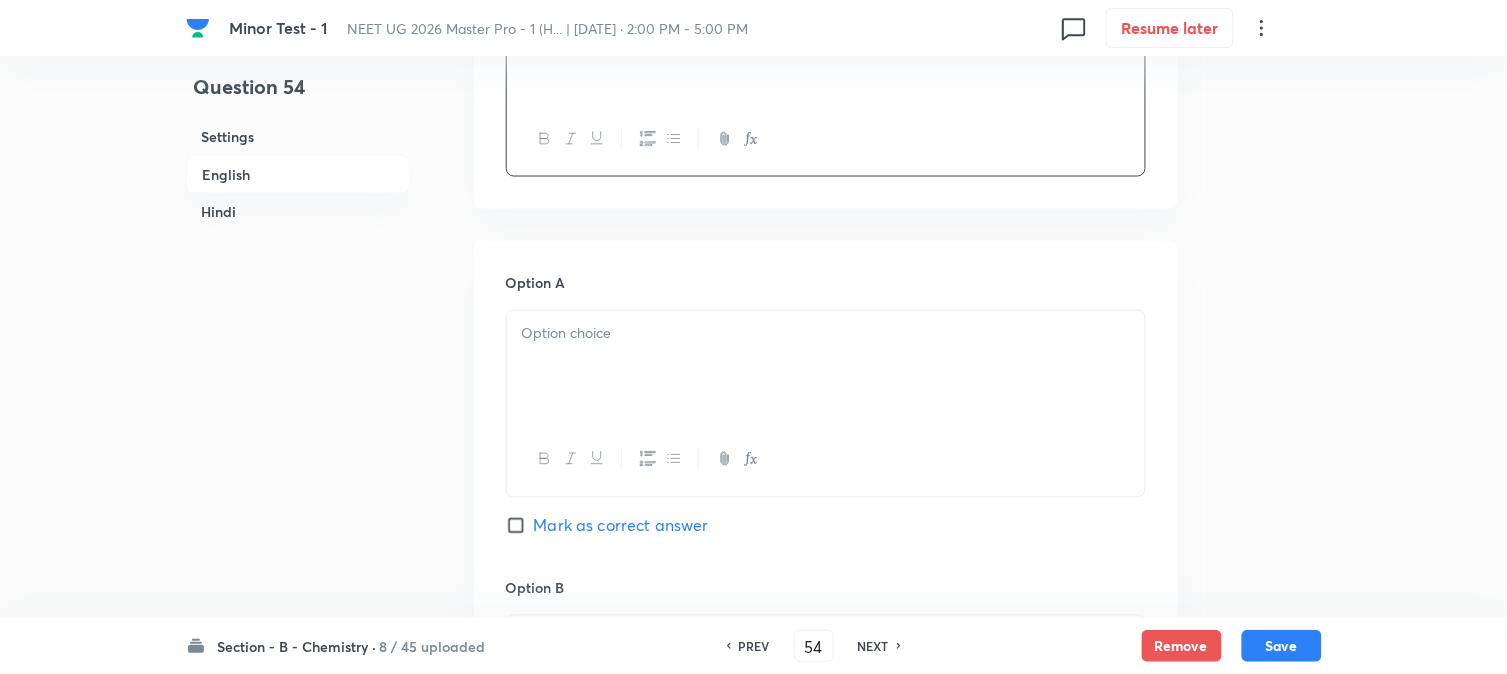scroll, scrollTop: 777, scrollLeft: 0, axis: vertical 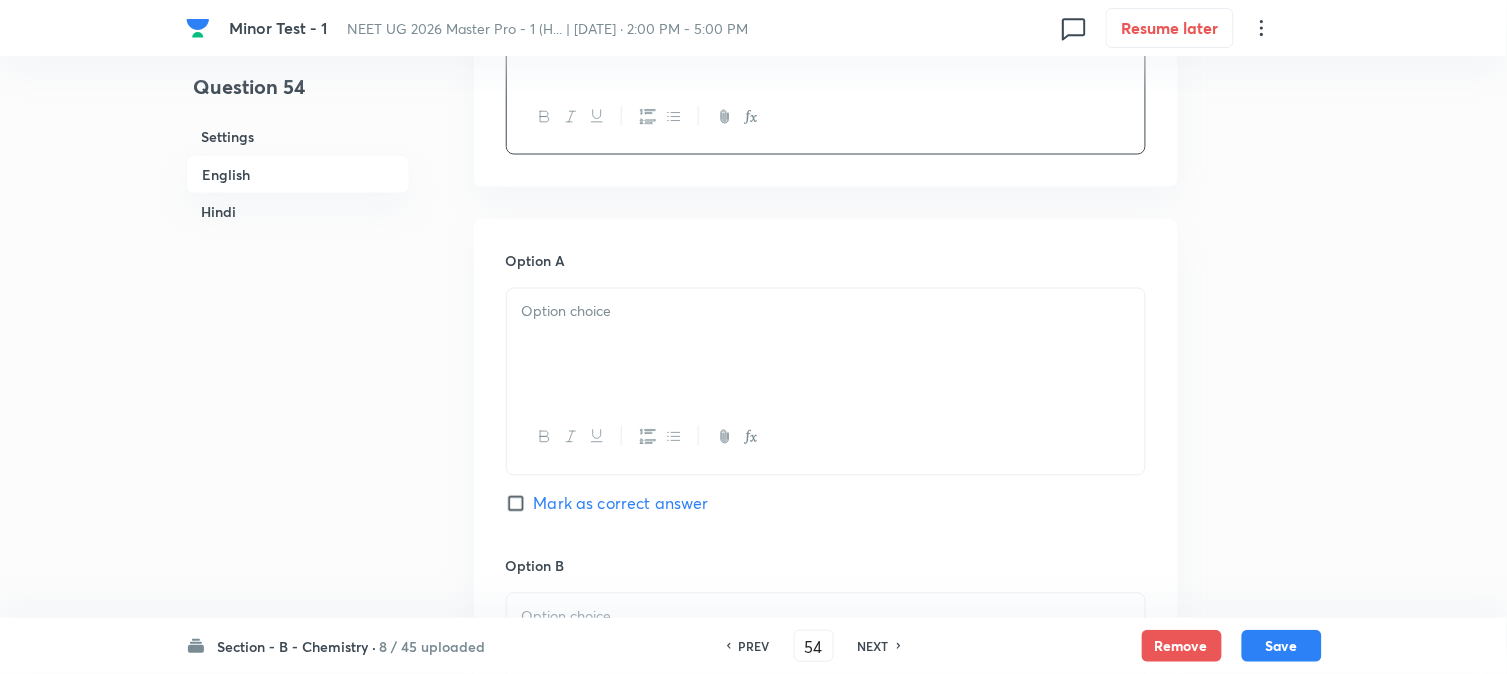 click at bounding box center [826, 345] 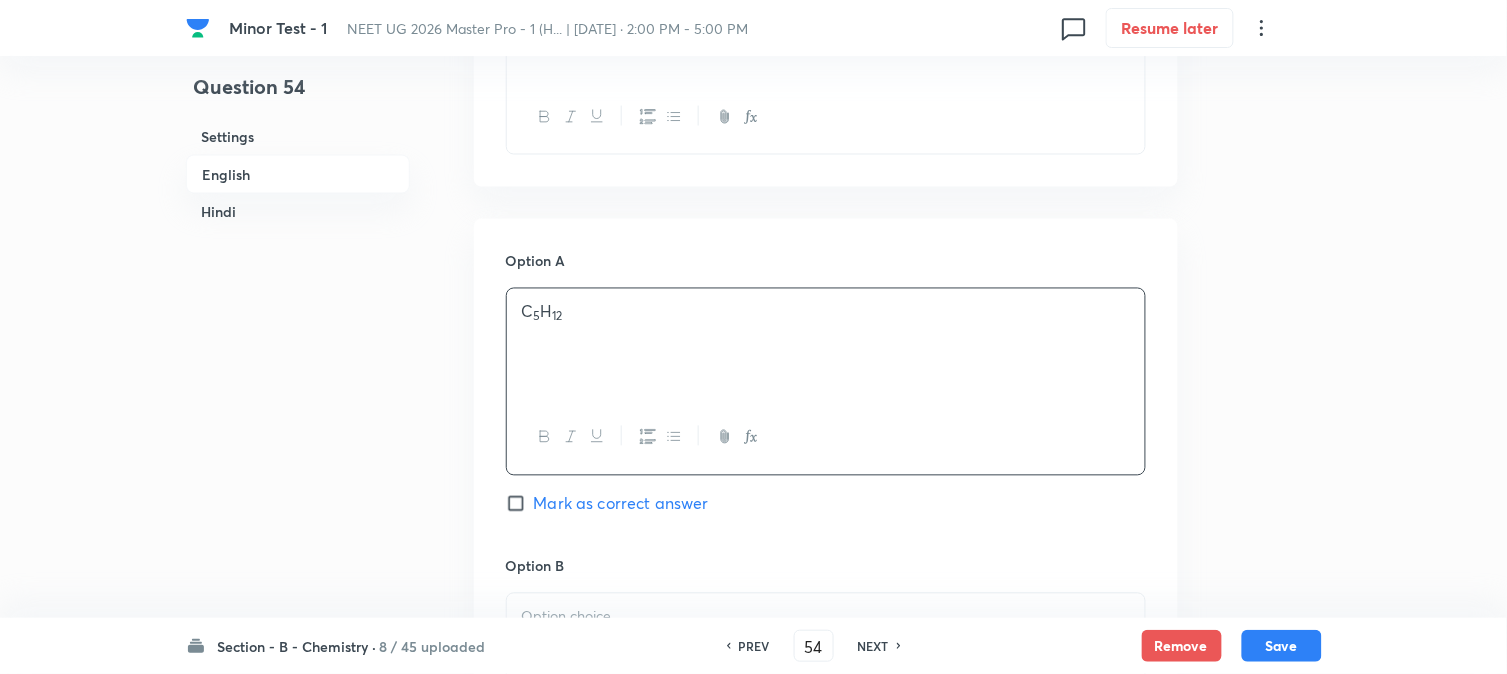 click on "Hindi" at bounding box center [298, 212] 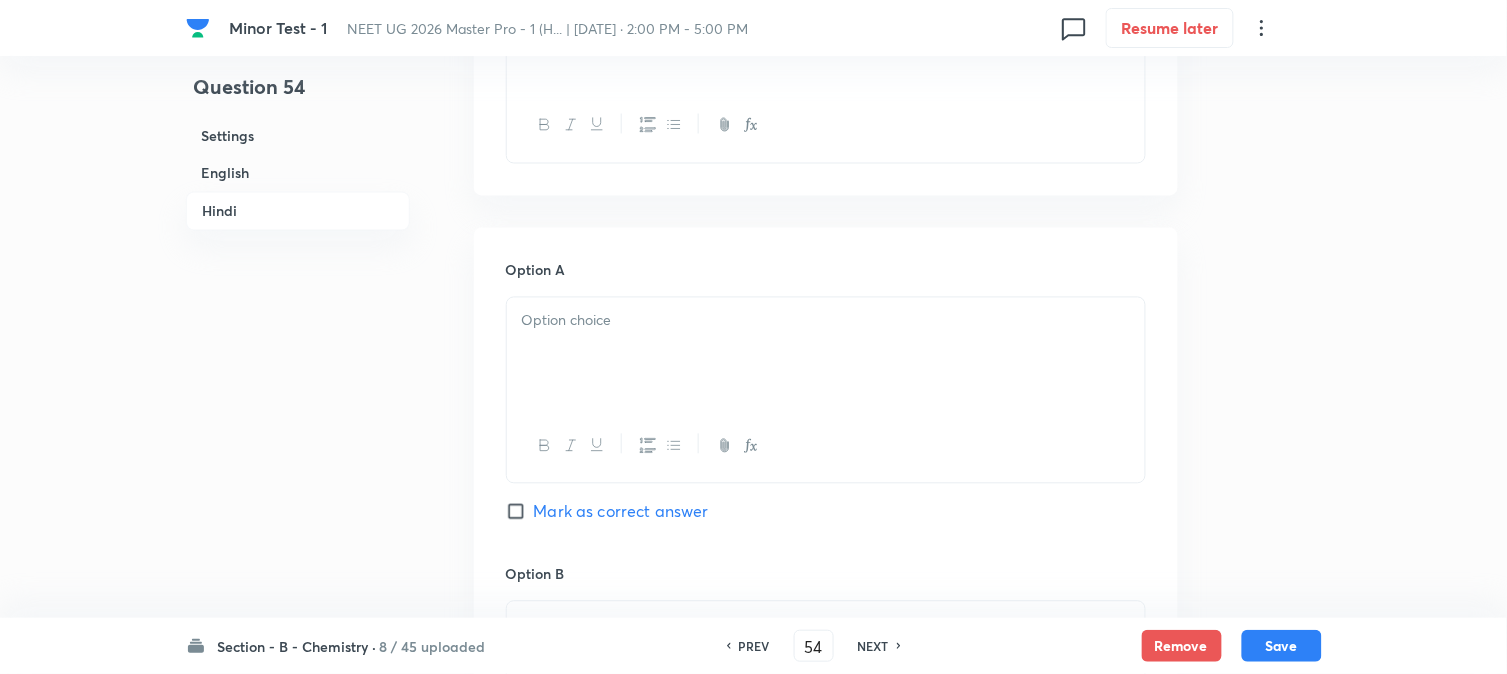 click at bounding box center [826, 354] 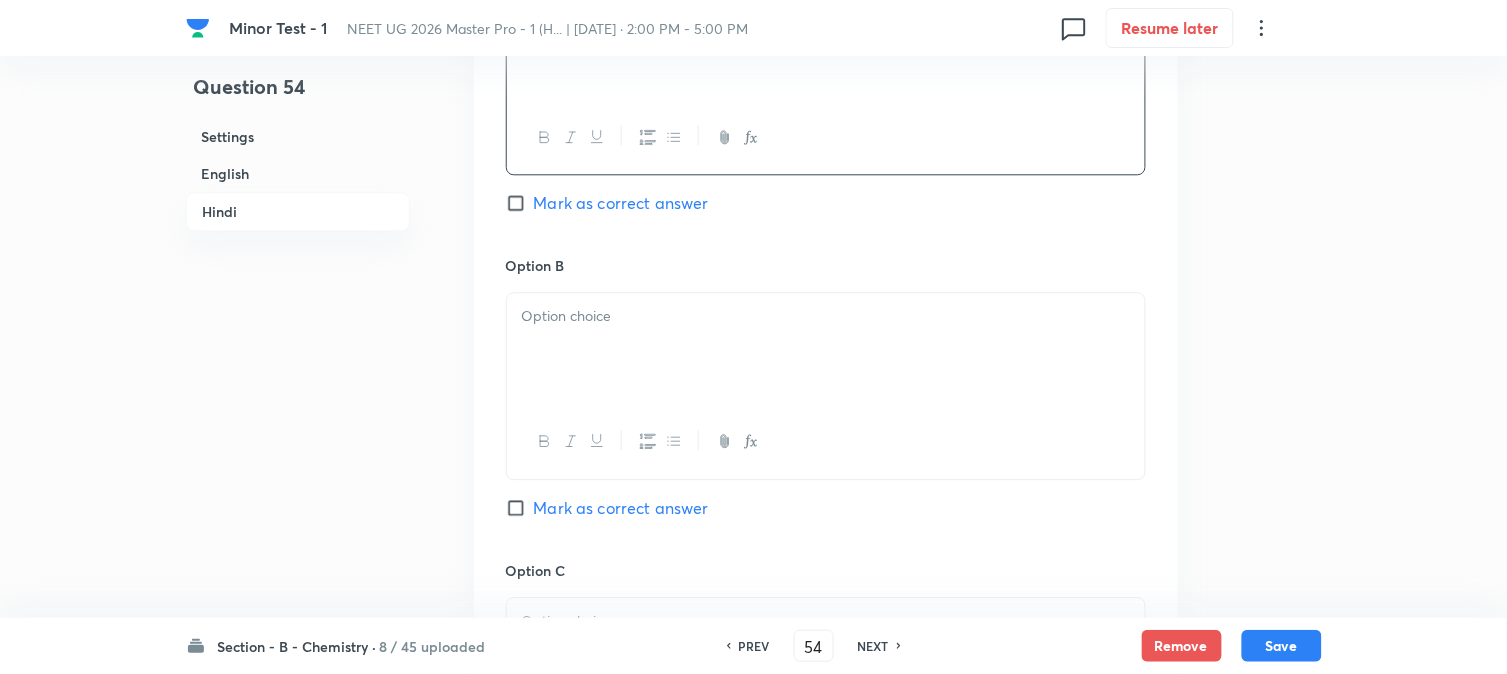 scroll, scrollTop: 3126, scrollLeft: 0, axis: vertical 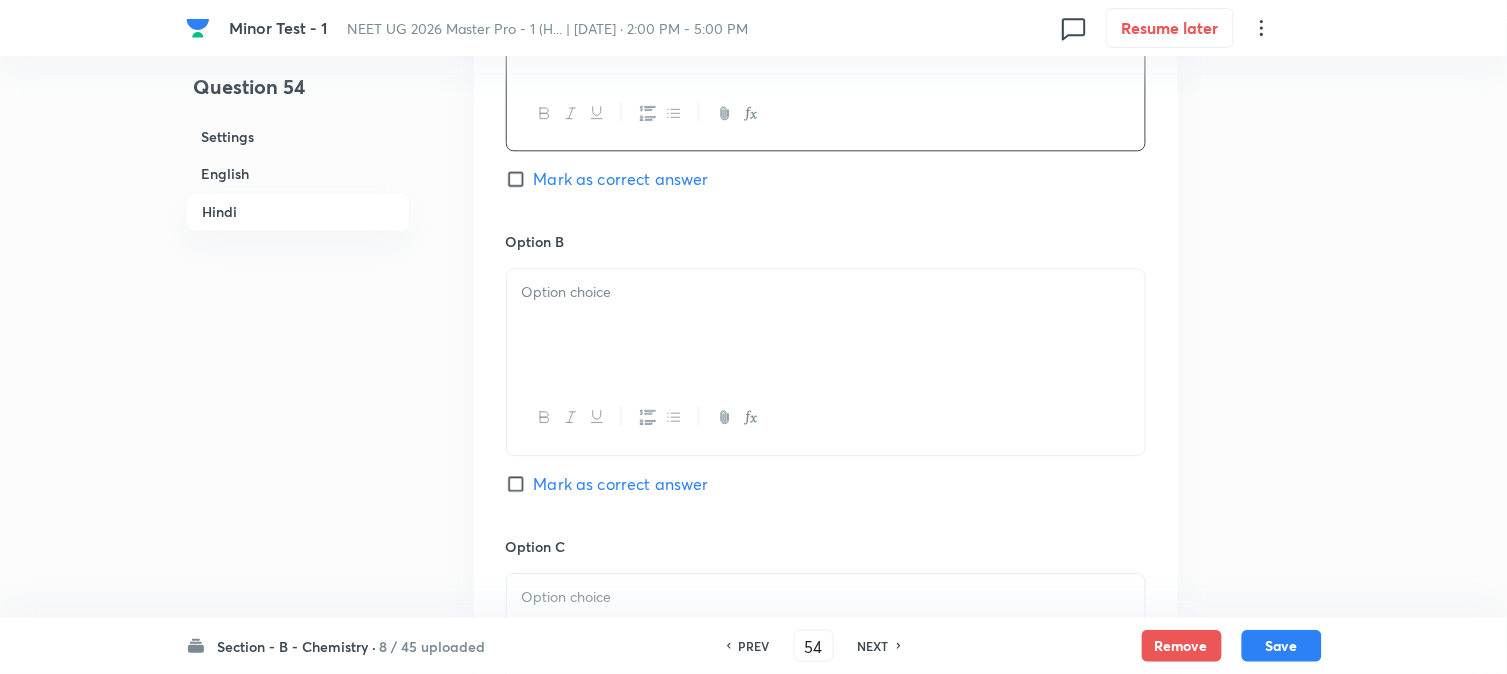 click at bounding box center (826, 325) 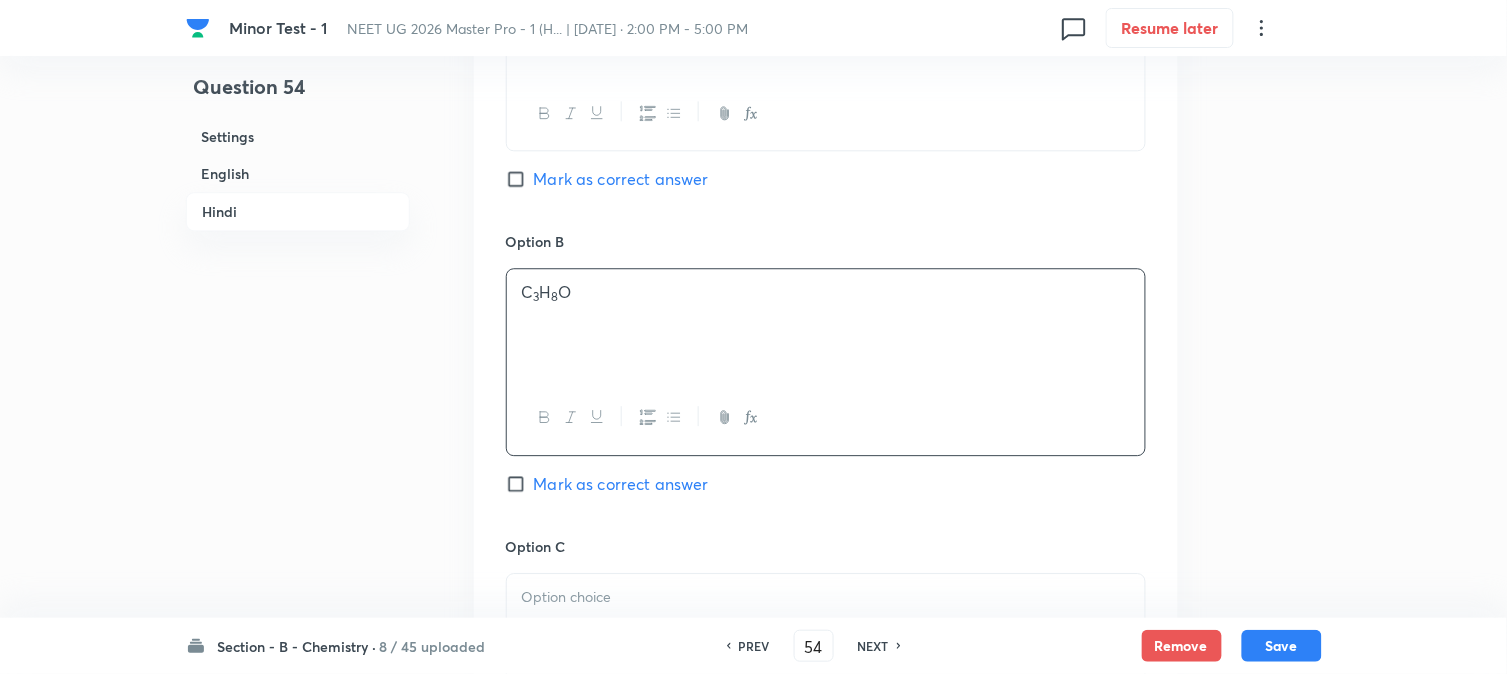 click on "English" at bounding box center (298, 173) 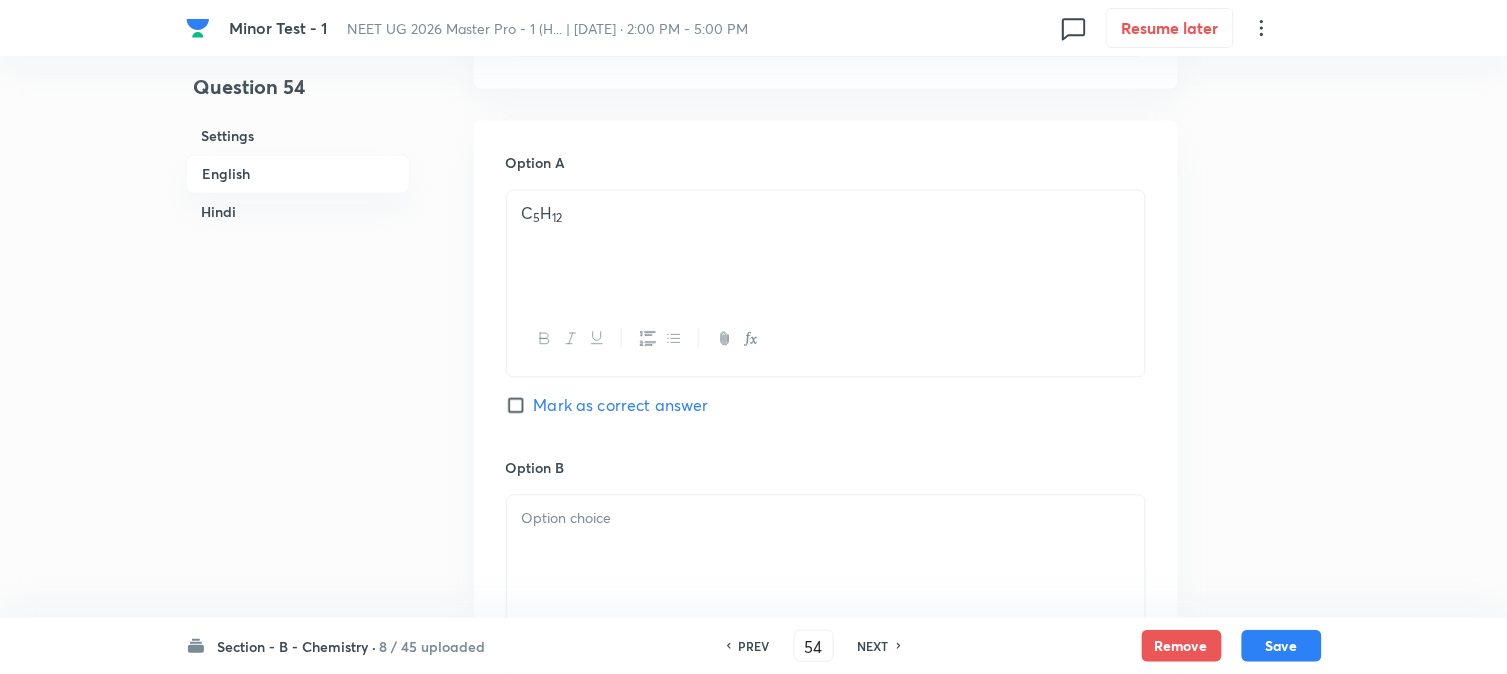 scroll, scrollTop: 1097, scrollLeft: 0, axis: vertical 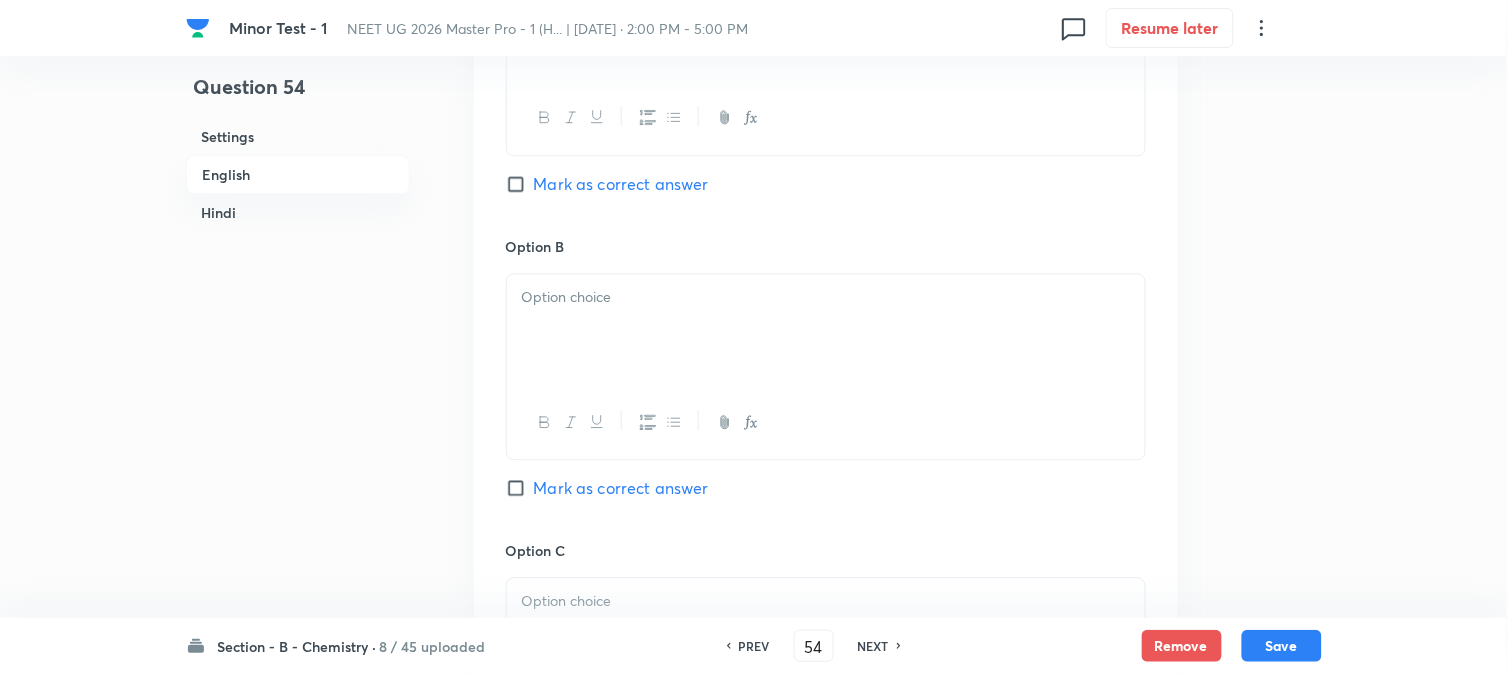click at bounding box center (647, 422) 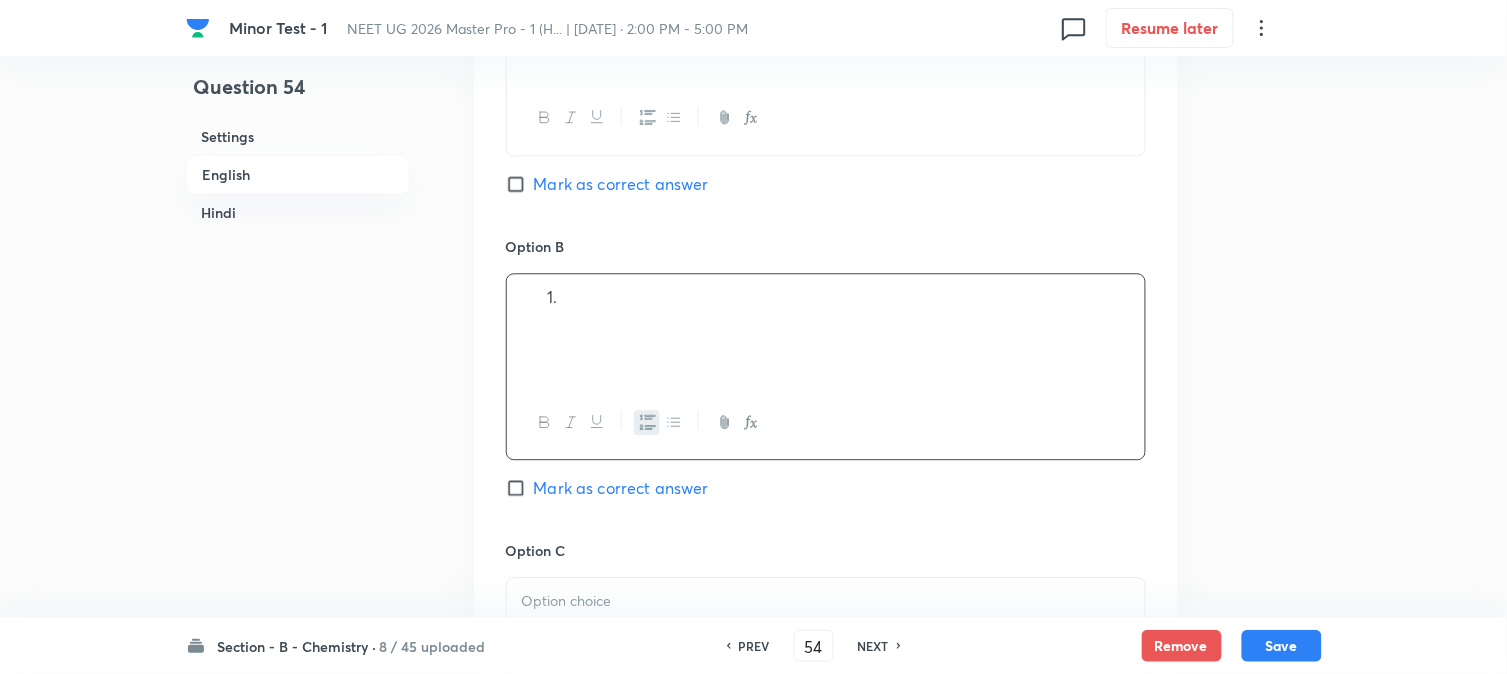 click at bounding box center [846, 297] 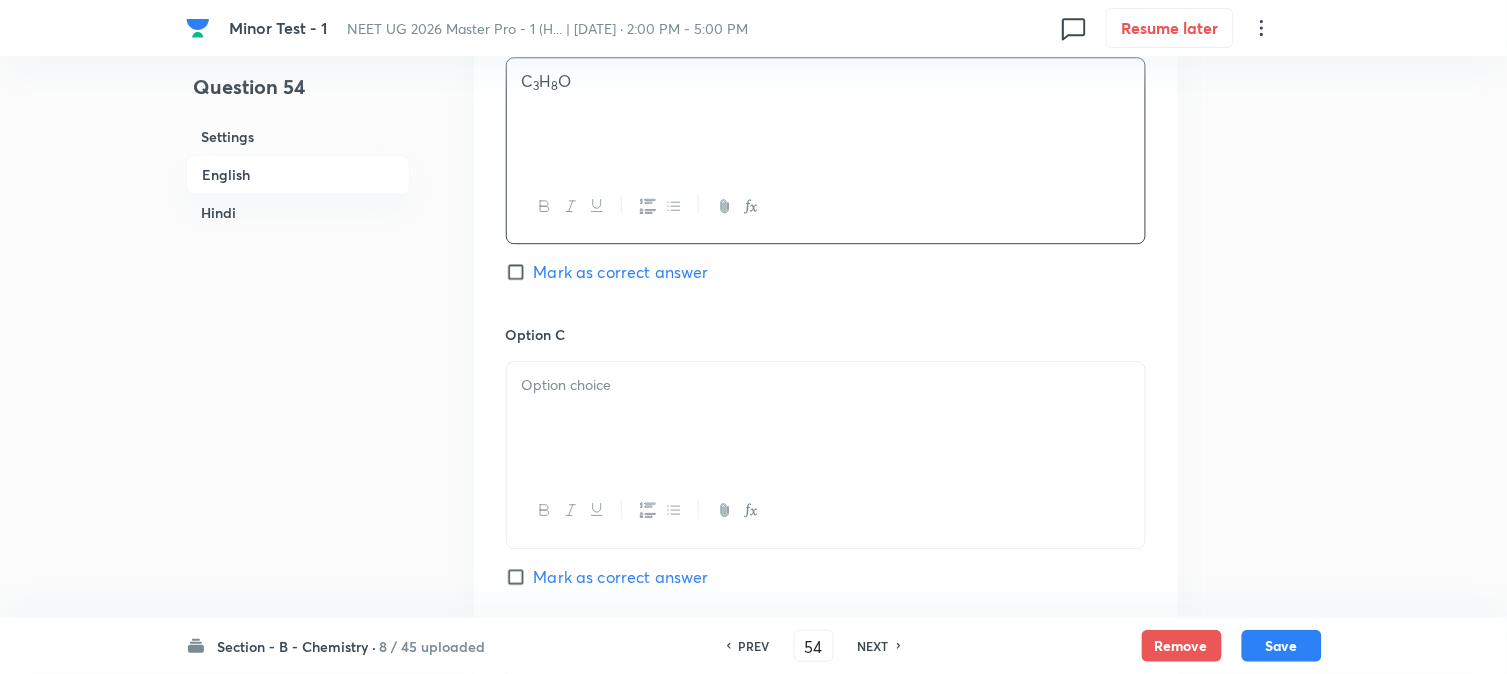 scroll, scrollTop: 1320, scrollLeft: 0, axis: vertical 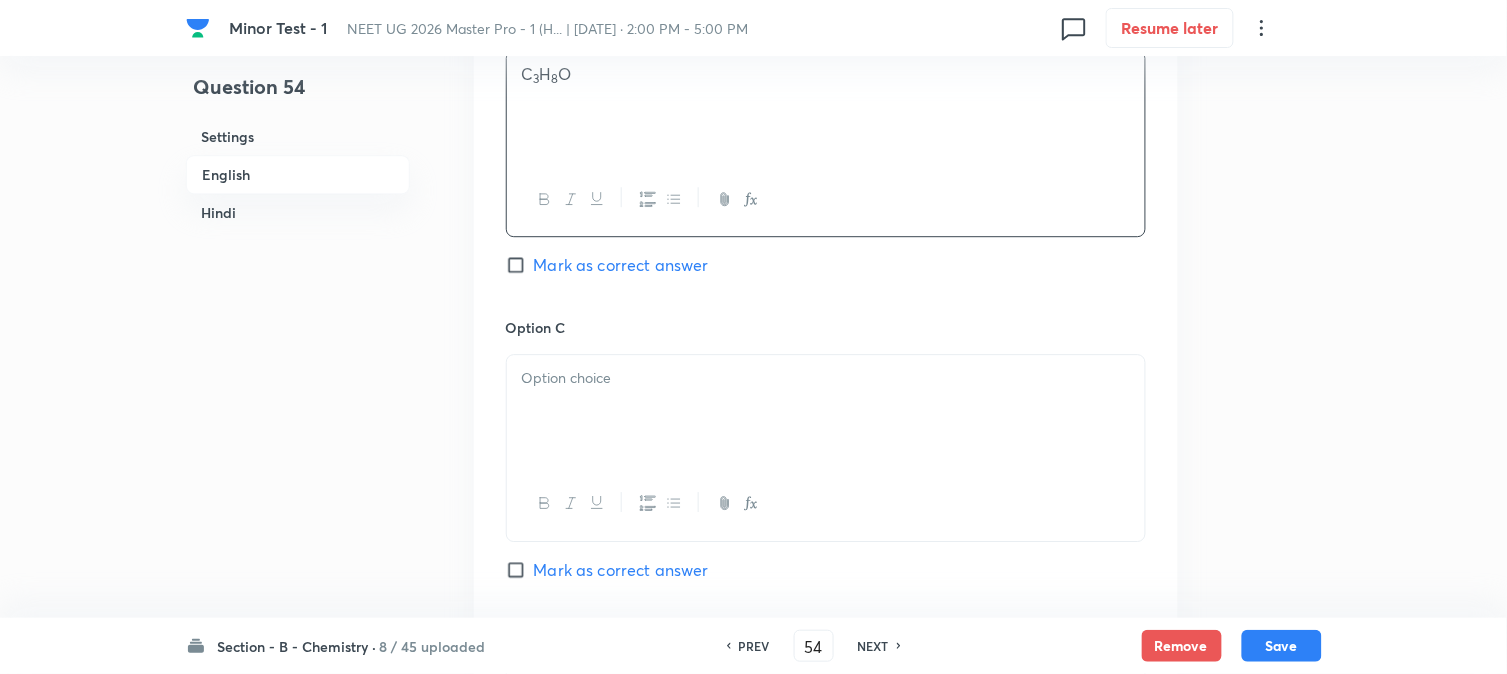 click at bounding box center (826, 378) 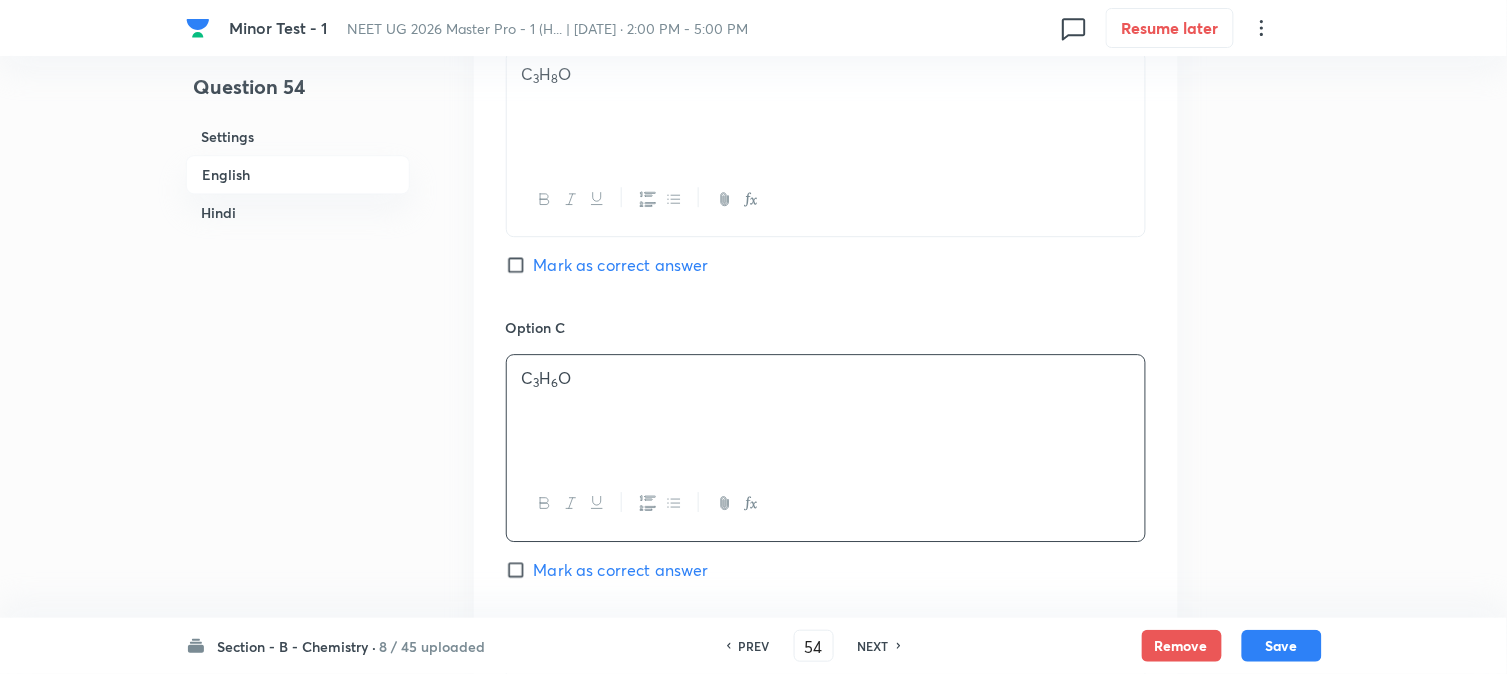click on "Hindi" at bounding box center [298, 212] 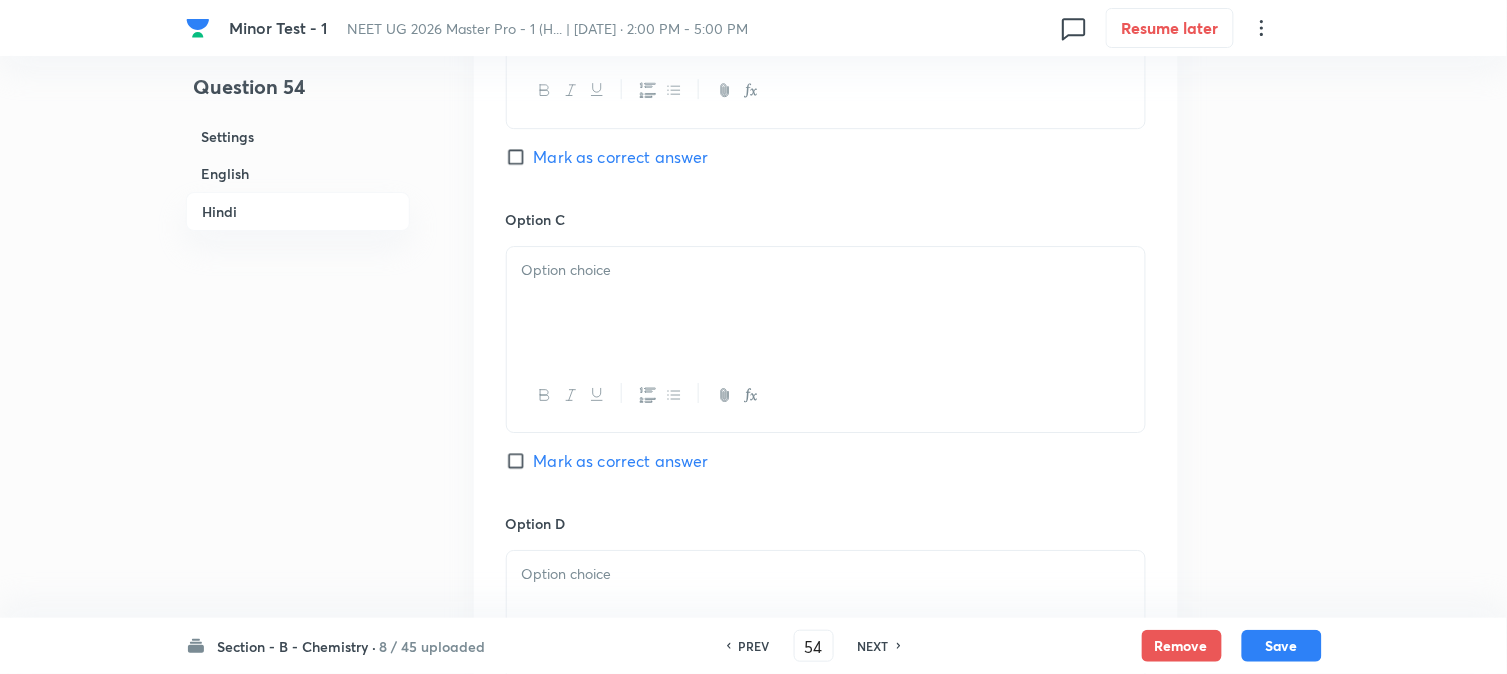 scroll, scrollTop: 3460, scrollLeft: 0, axis: vertical 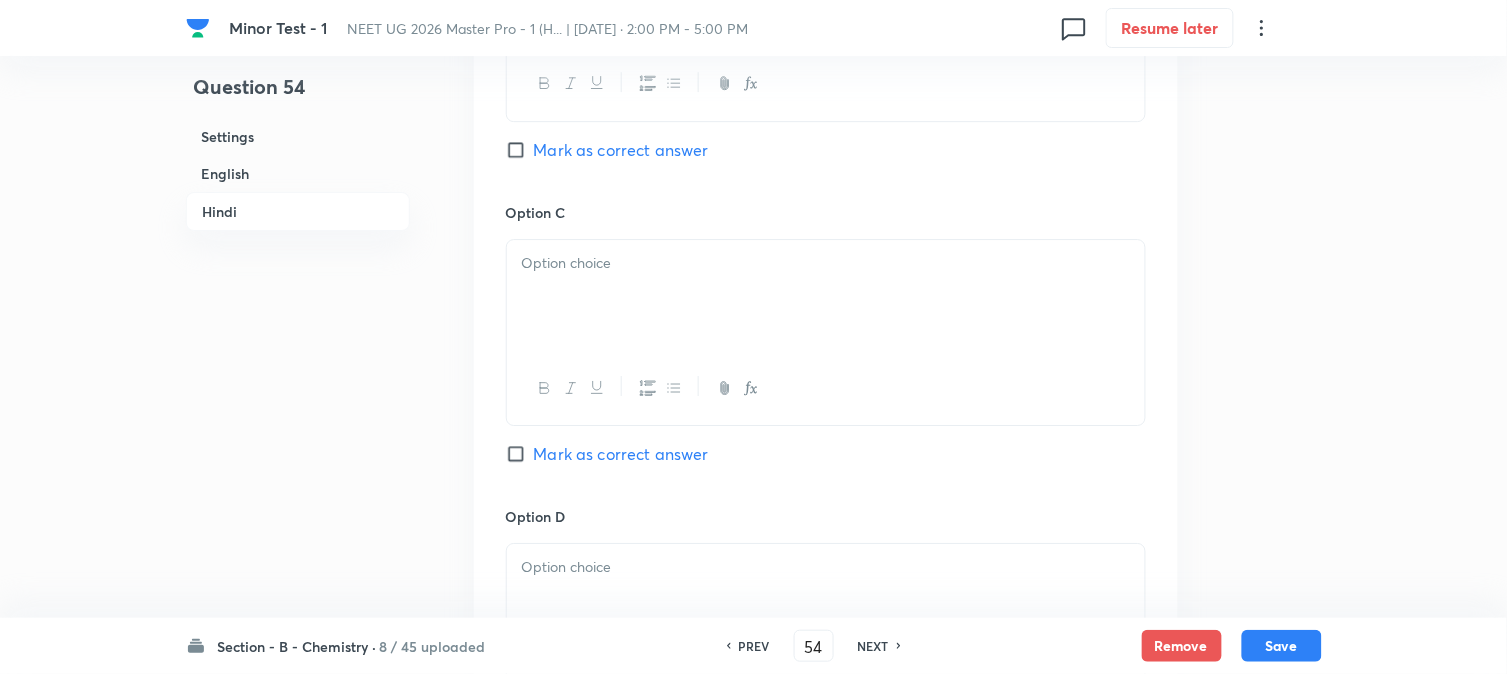 click at bounding box center [826, 296] 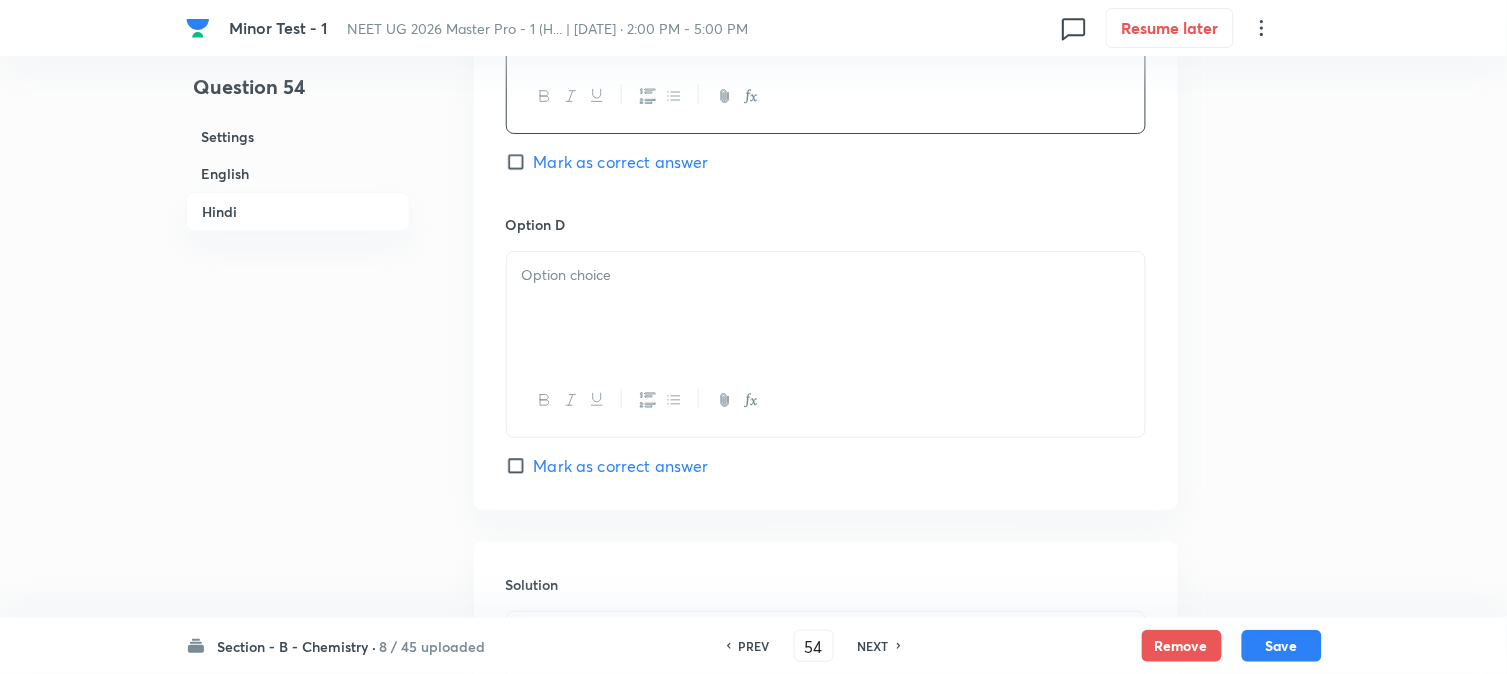 scroll, scrollTop: 3793, scrollLeft: 0, axis: vertical 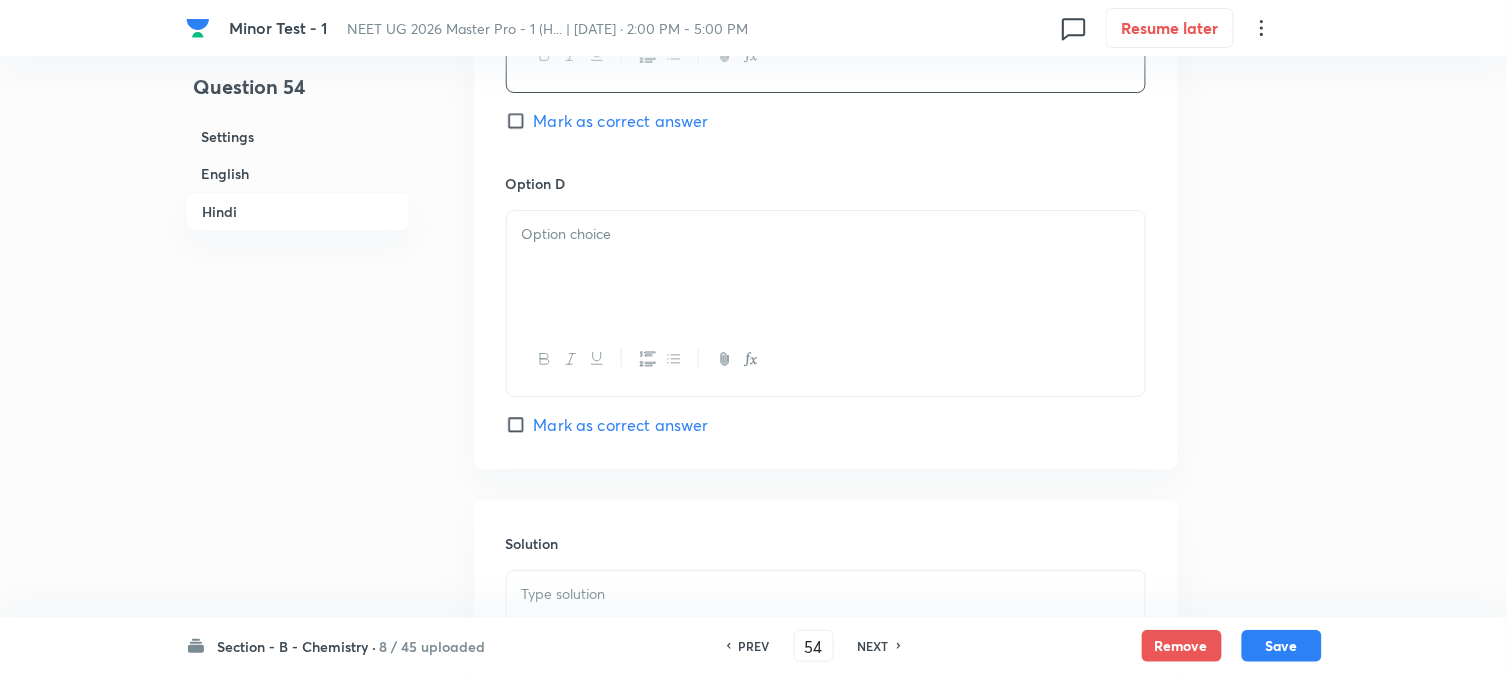 click at bounding box center [826, 267] 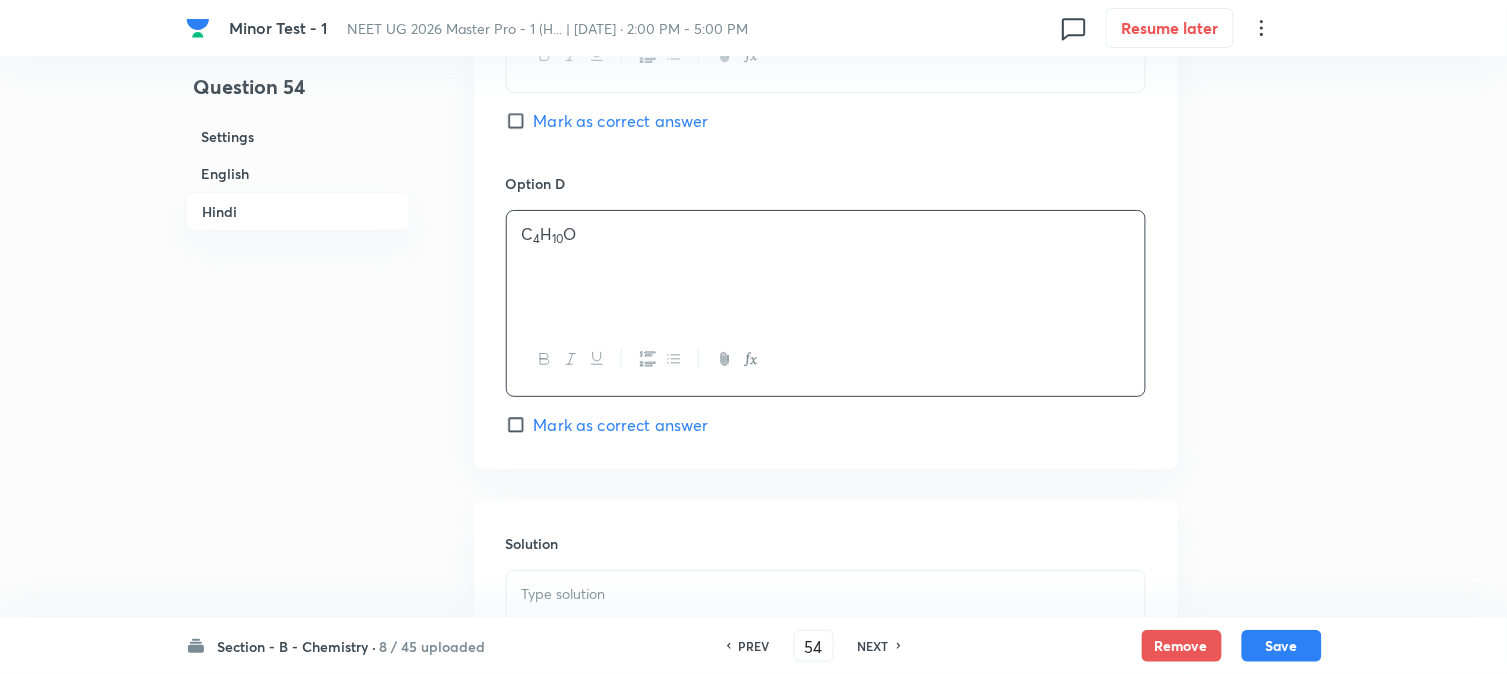 click on "English" at bounding box center [298, 173] 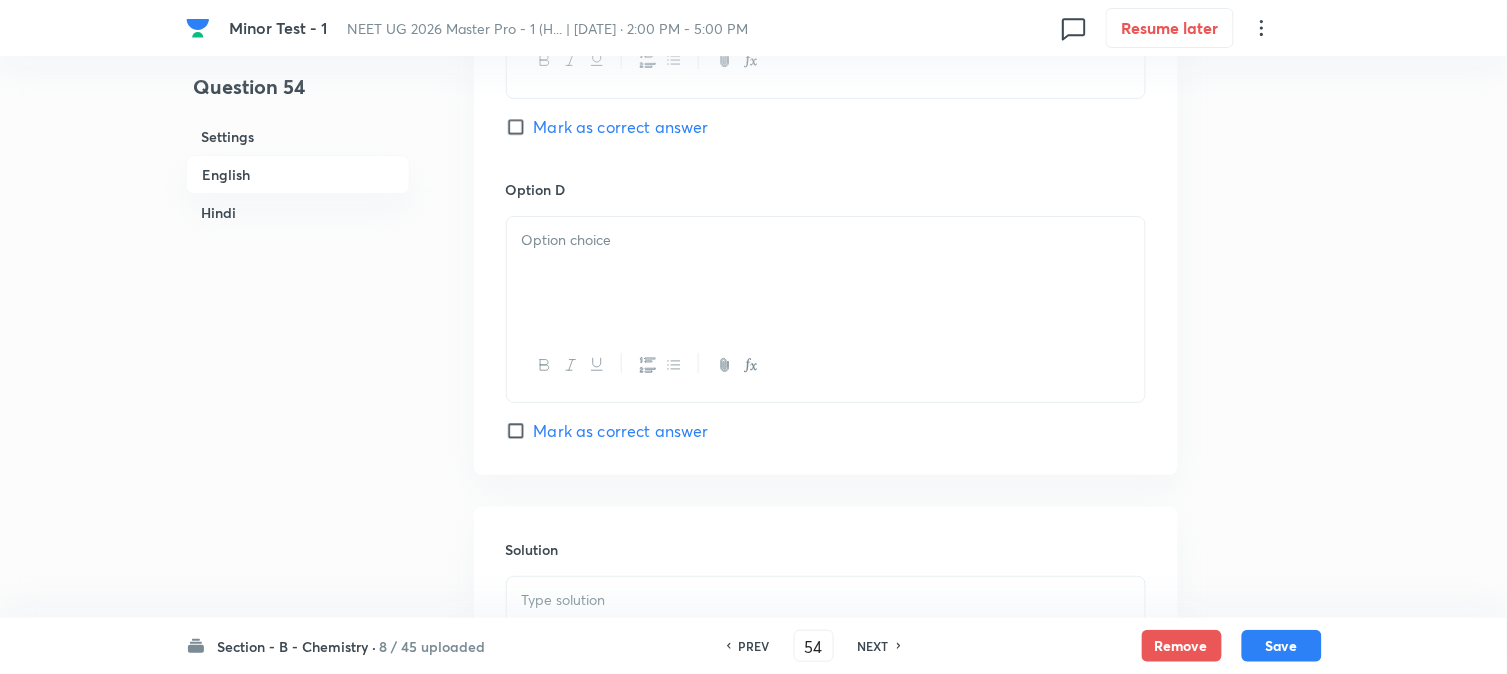 scroll, scrollTop: 1764, scrollLeft: 0, axis: vertical 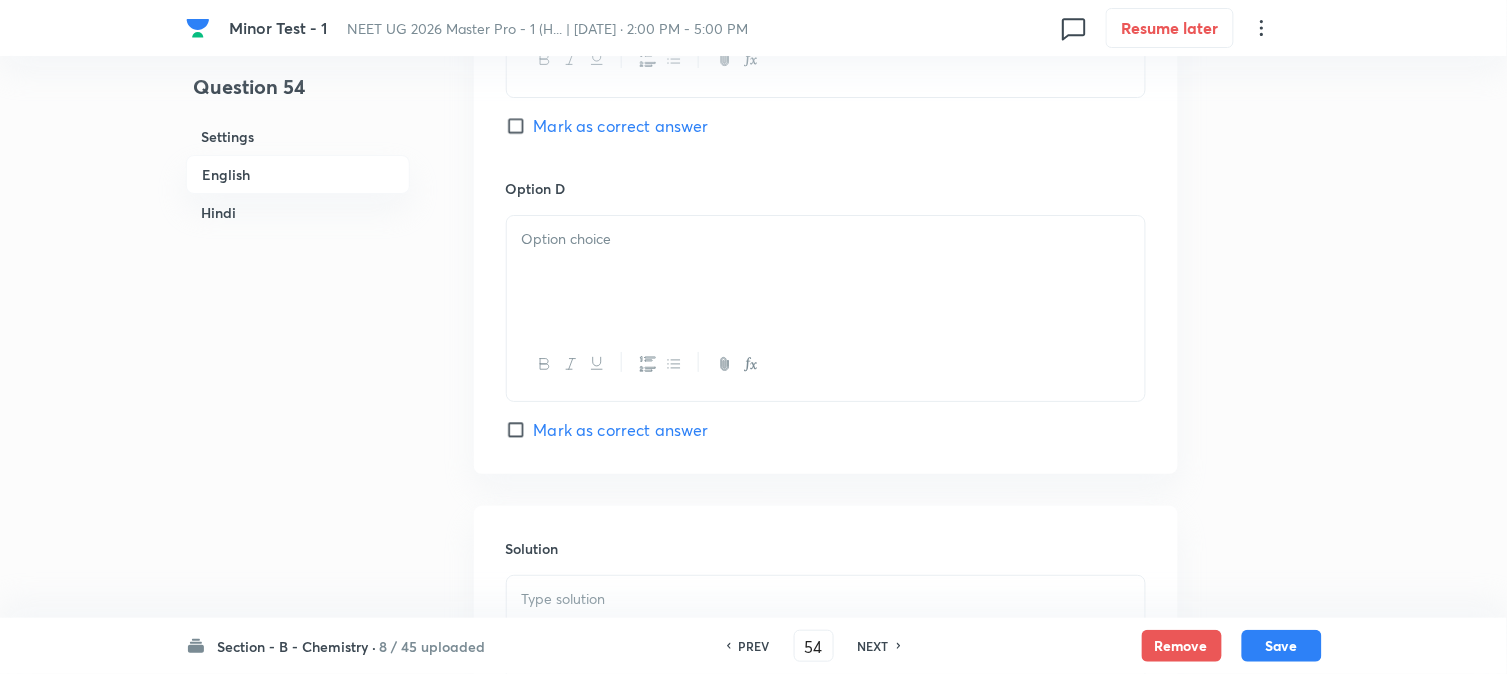 click at bounding box center [826, 272] 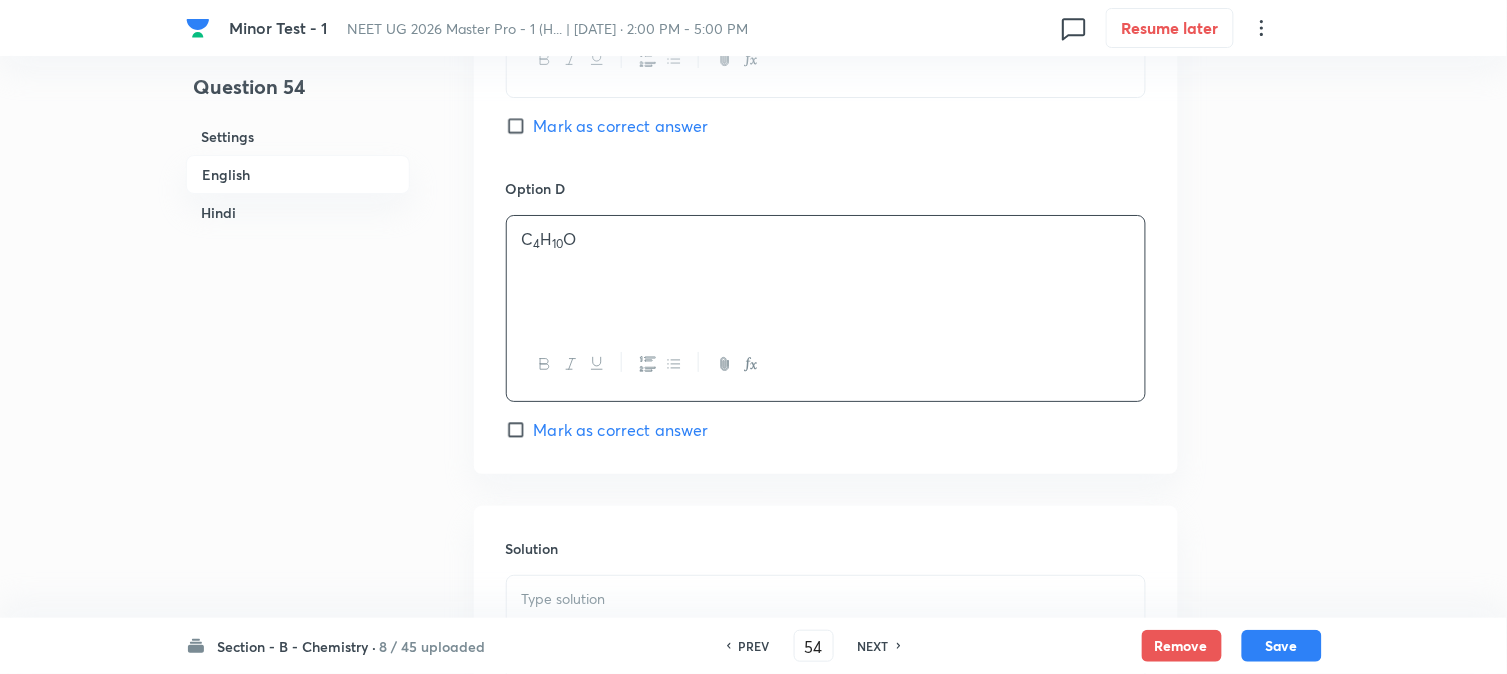 click on "Mark as correct answer" at bounding box center [621, 430] 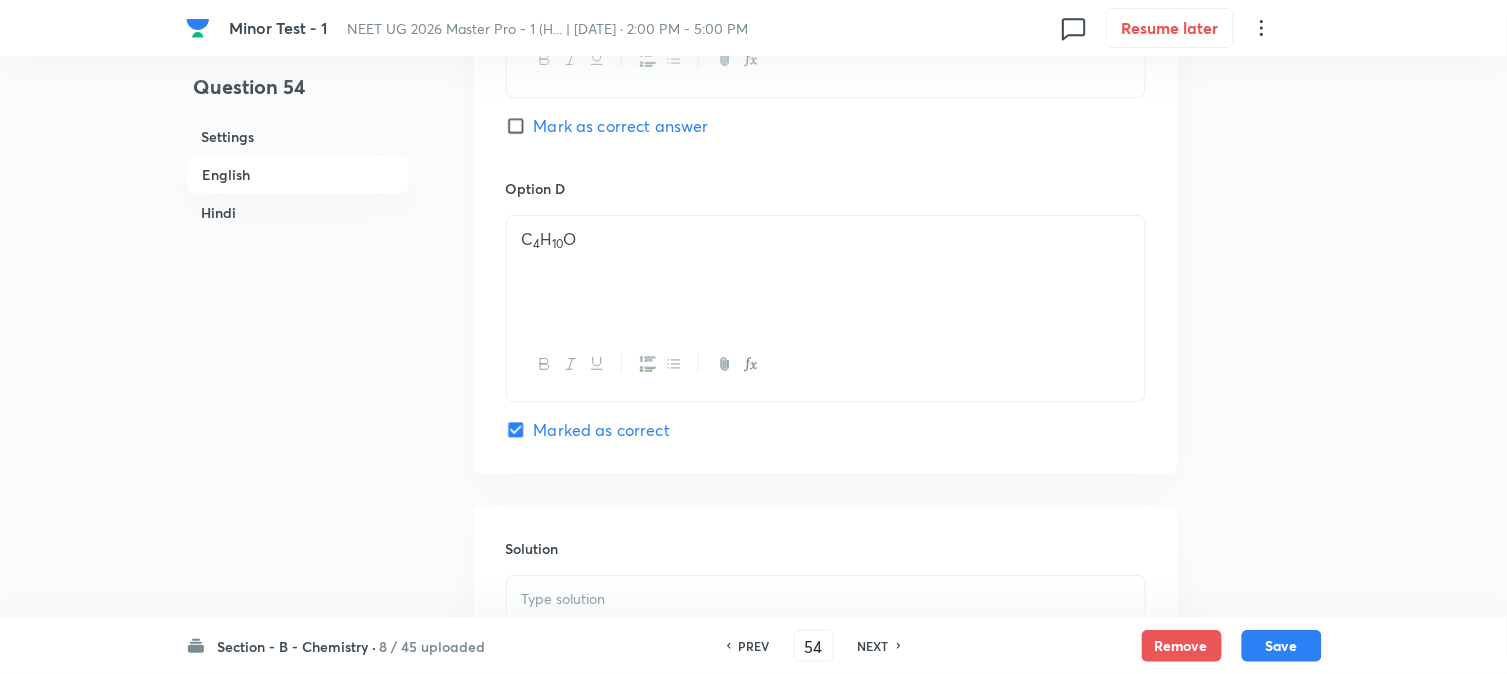 checkbox on "true" 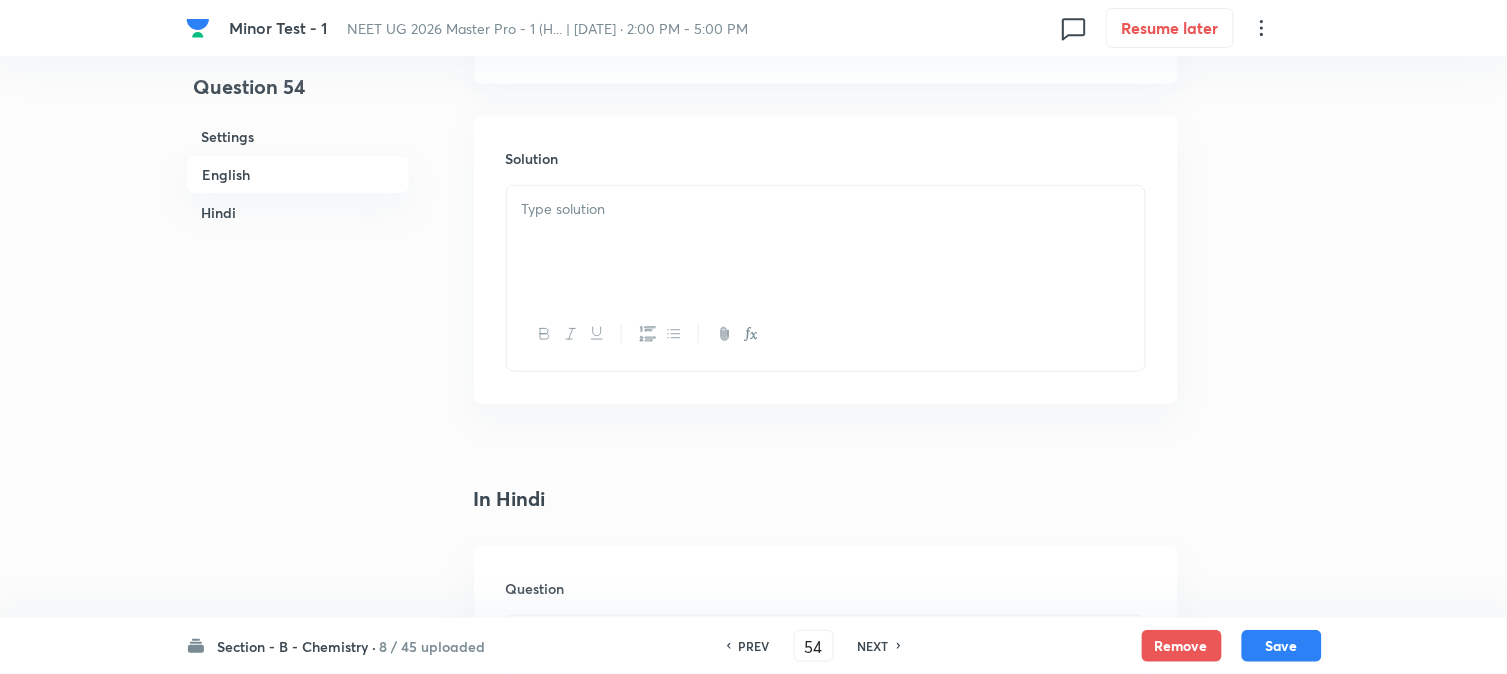 scroll, scrollTop: 2208, scrollLeft: 0, axis: vertical 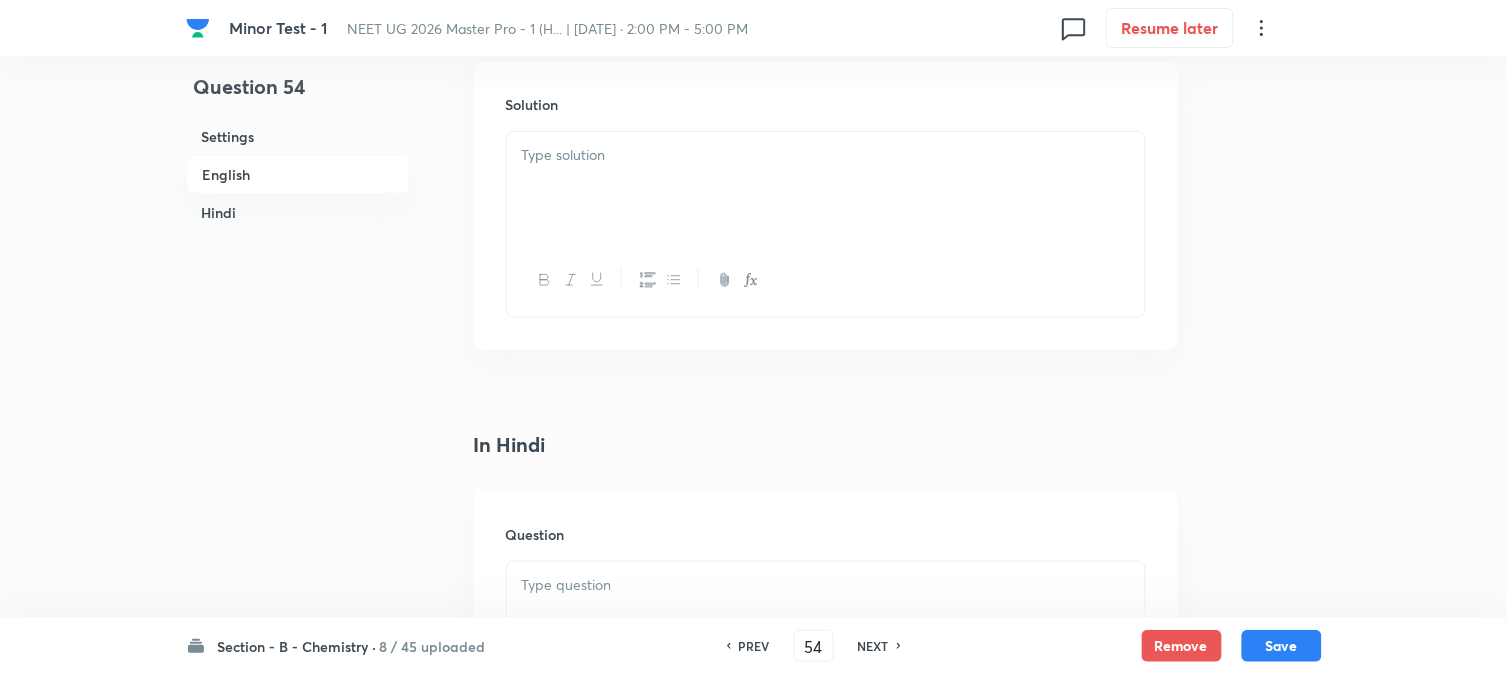 click at bounding box center (826, 188) 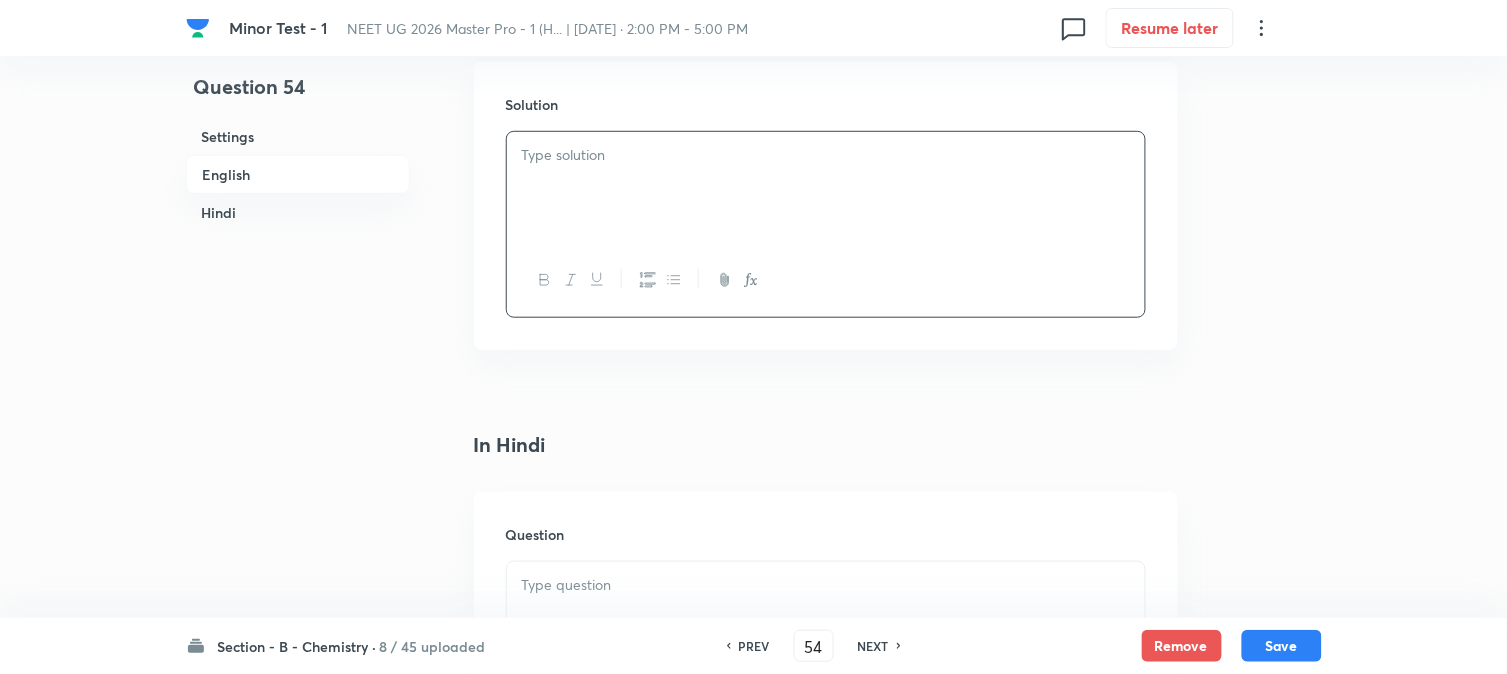 type 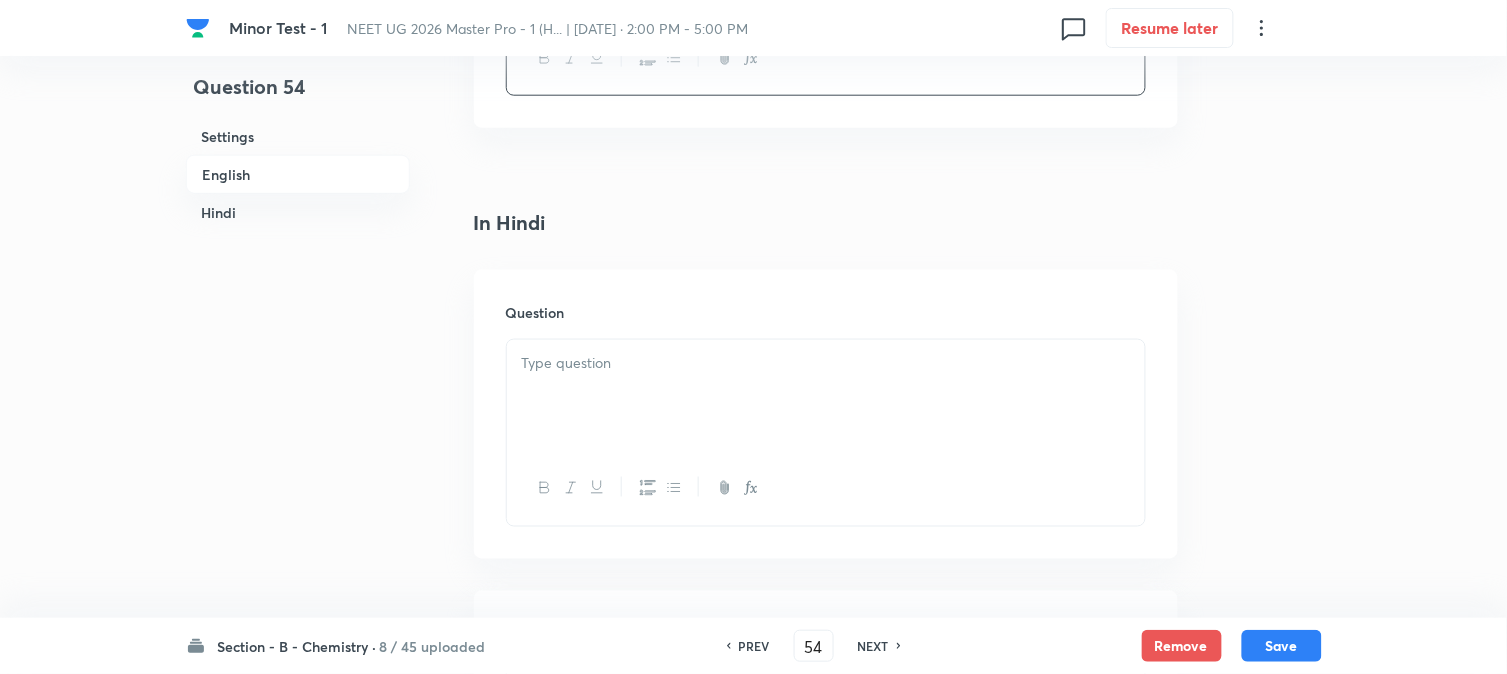 scroll, scrollTop: 2431, scrollLeft: 0, axis: vertical 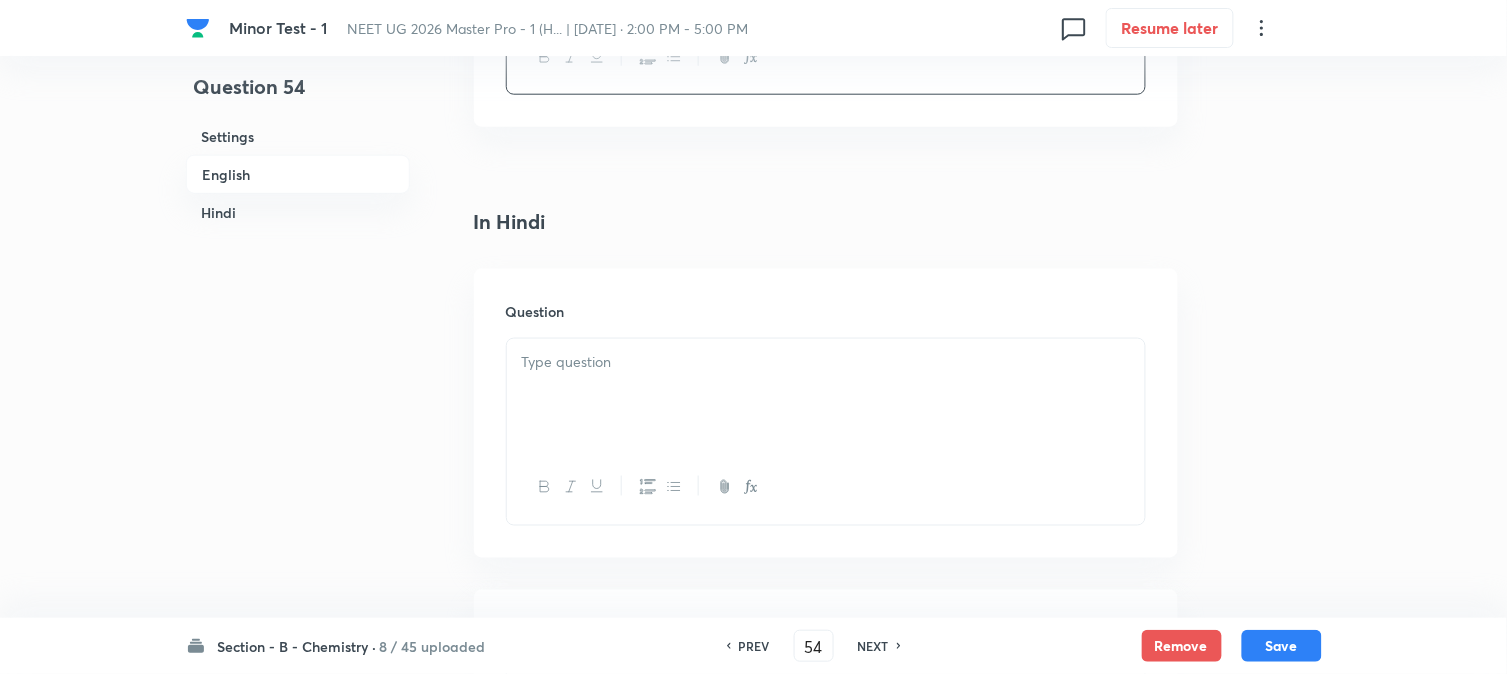 click at bounding box center (826, 362) 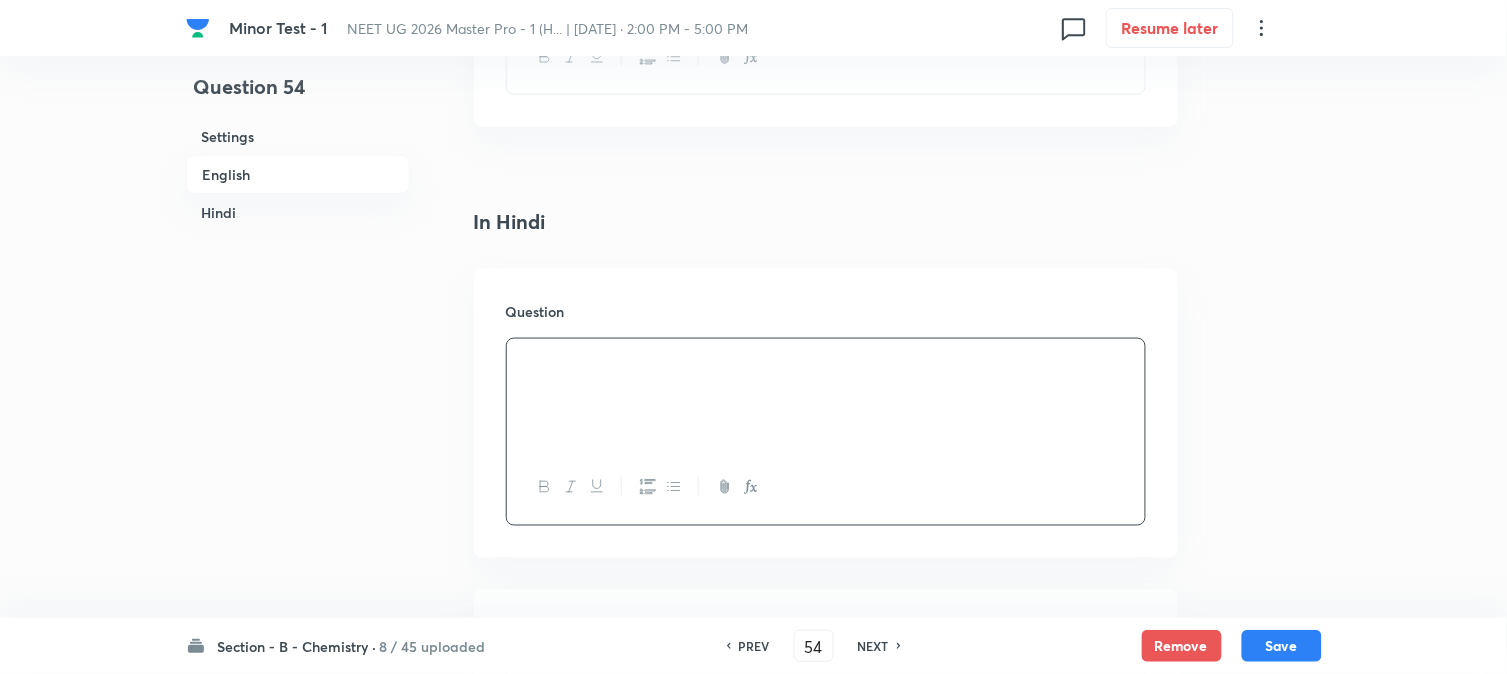 scroll, scrollTop: 2542, scrollLeft: 0, axis: vertical 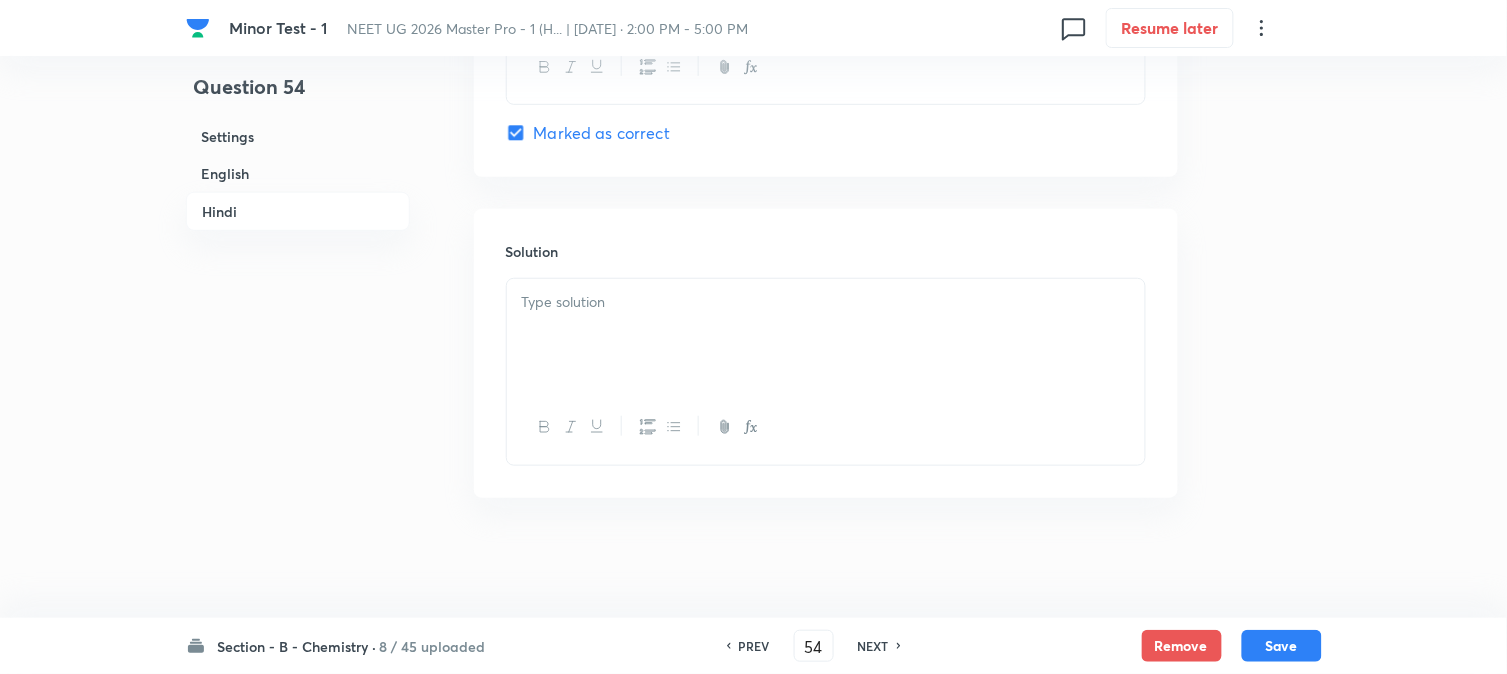 click at bounding box center (826, 335) 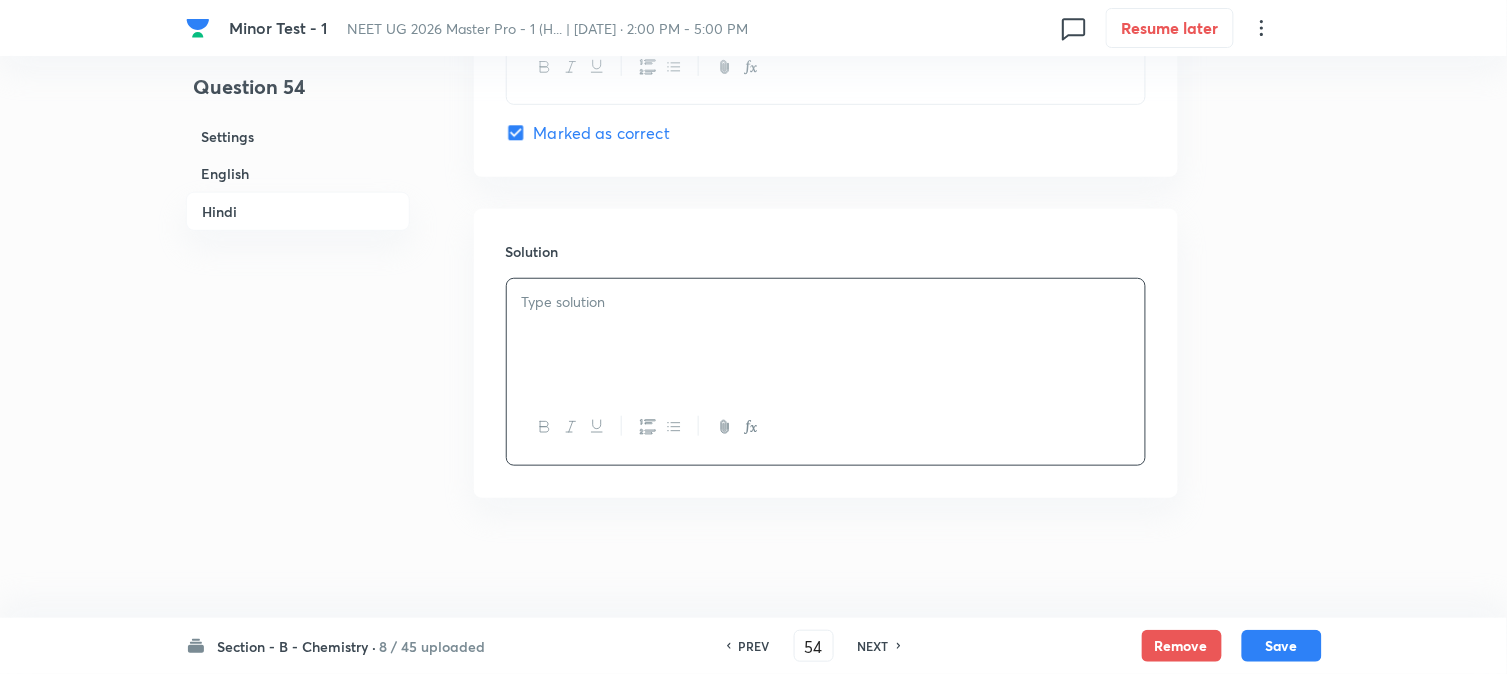 type 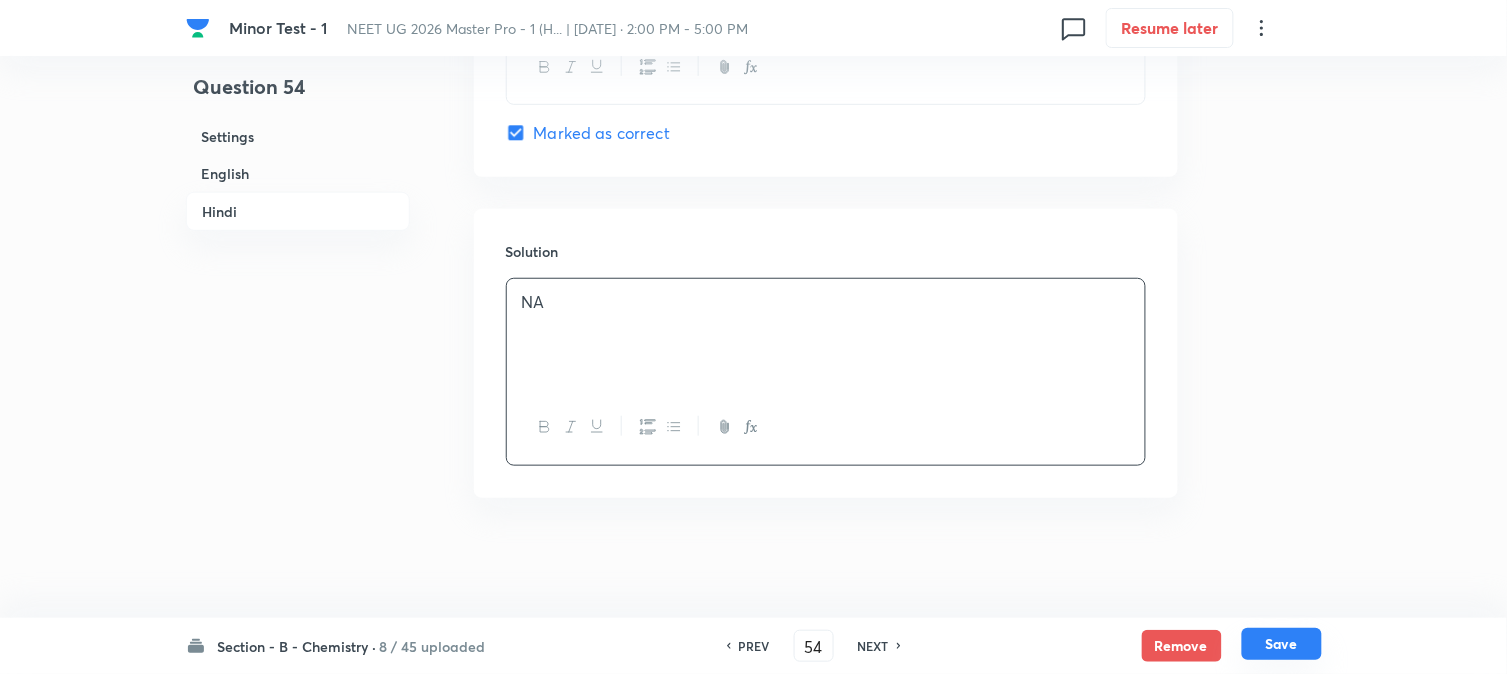 click on "Save" at bounding box center (1282, 644) 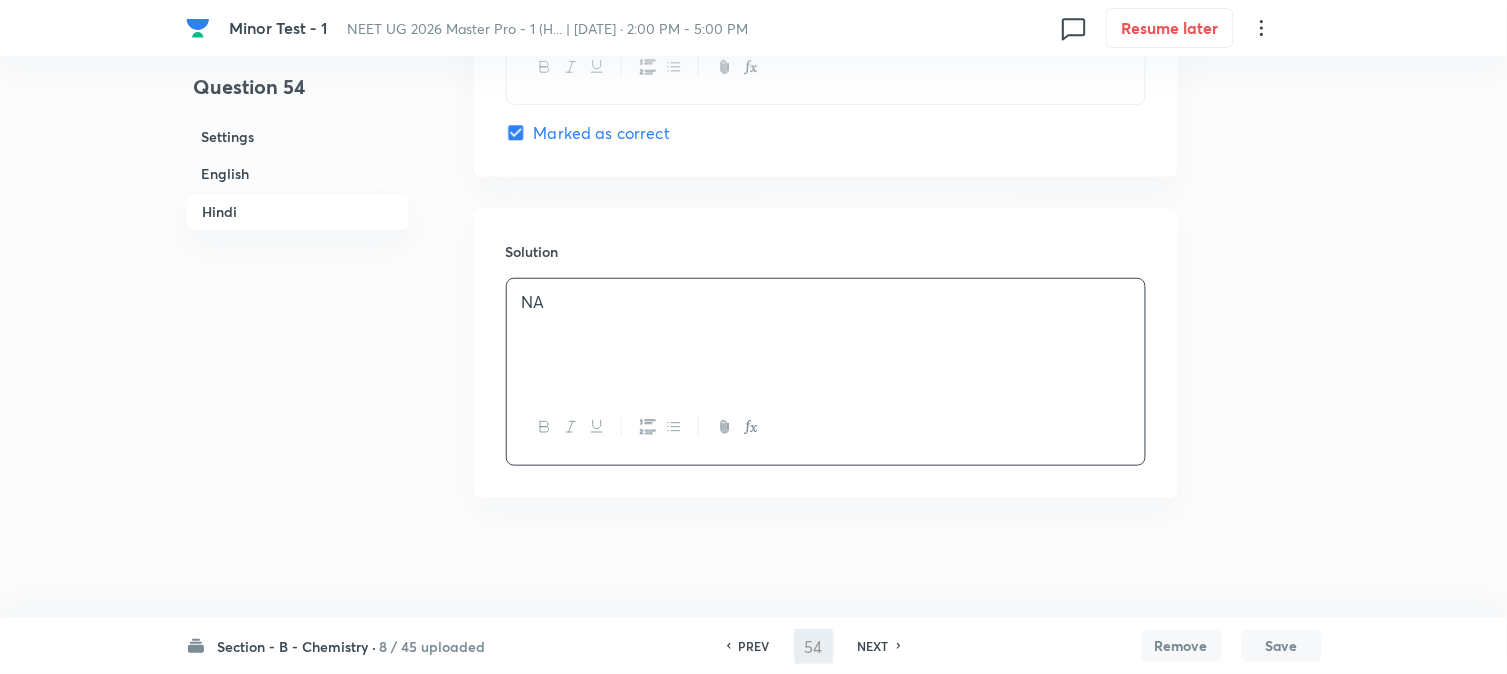 type on "55" 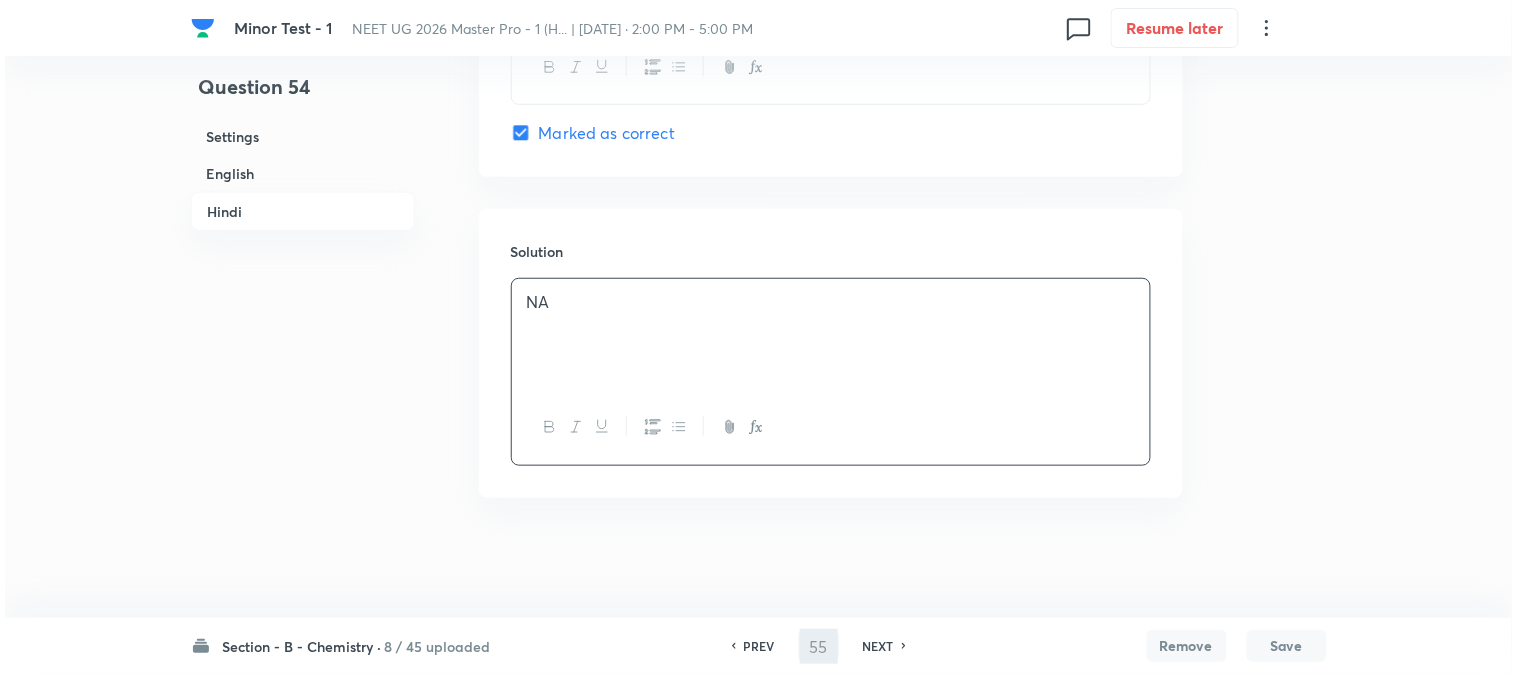 scroll, scrollTop: 0, scrollLeft: 0, axis: both 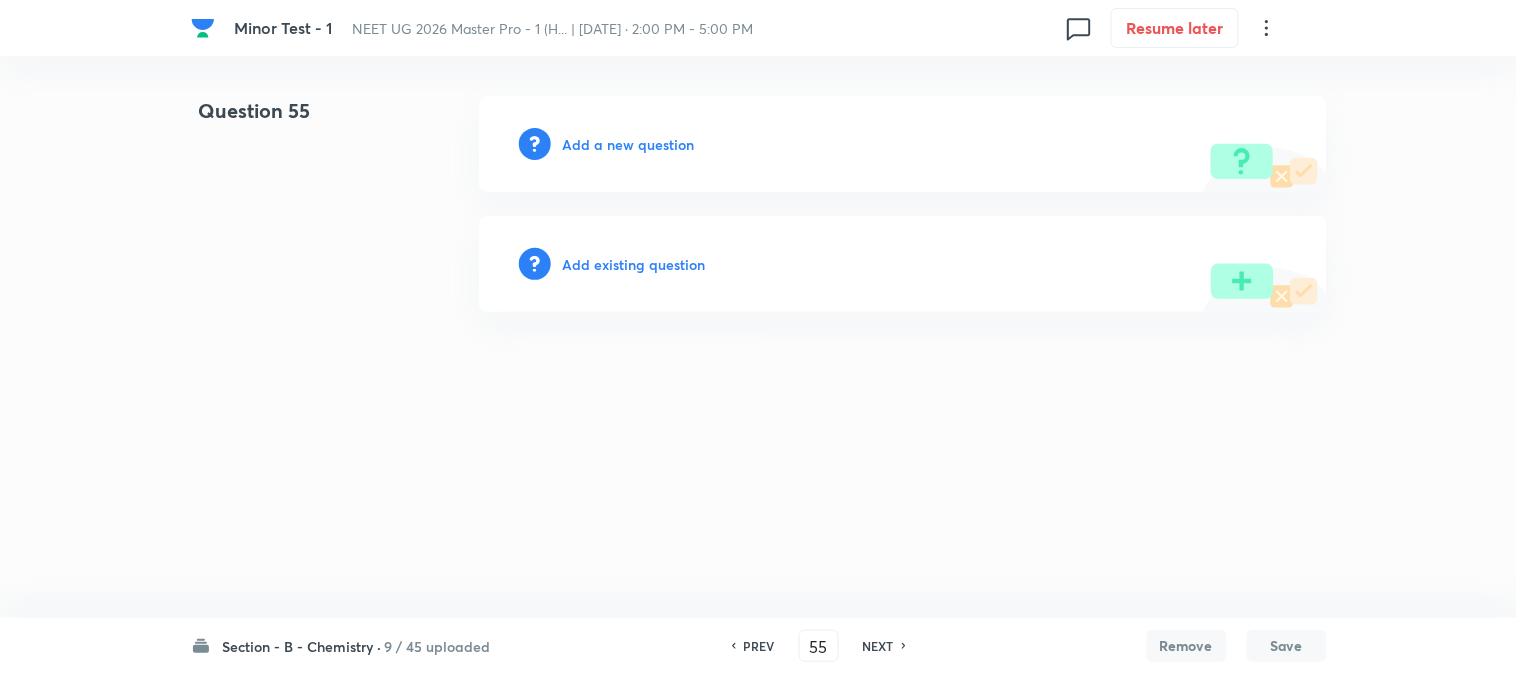 click on "Add a new question" at bounding box center [629, 144] 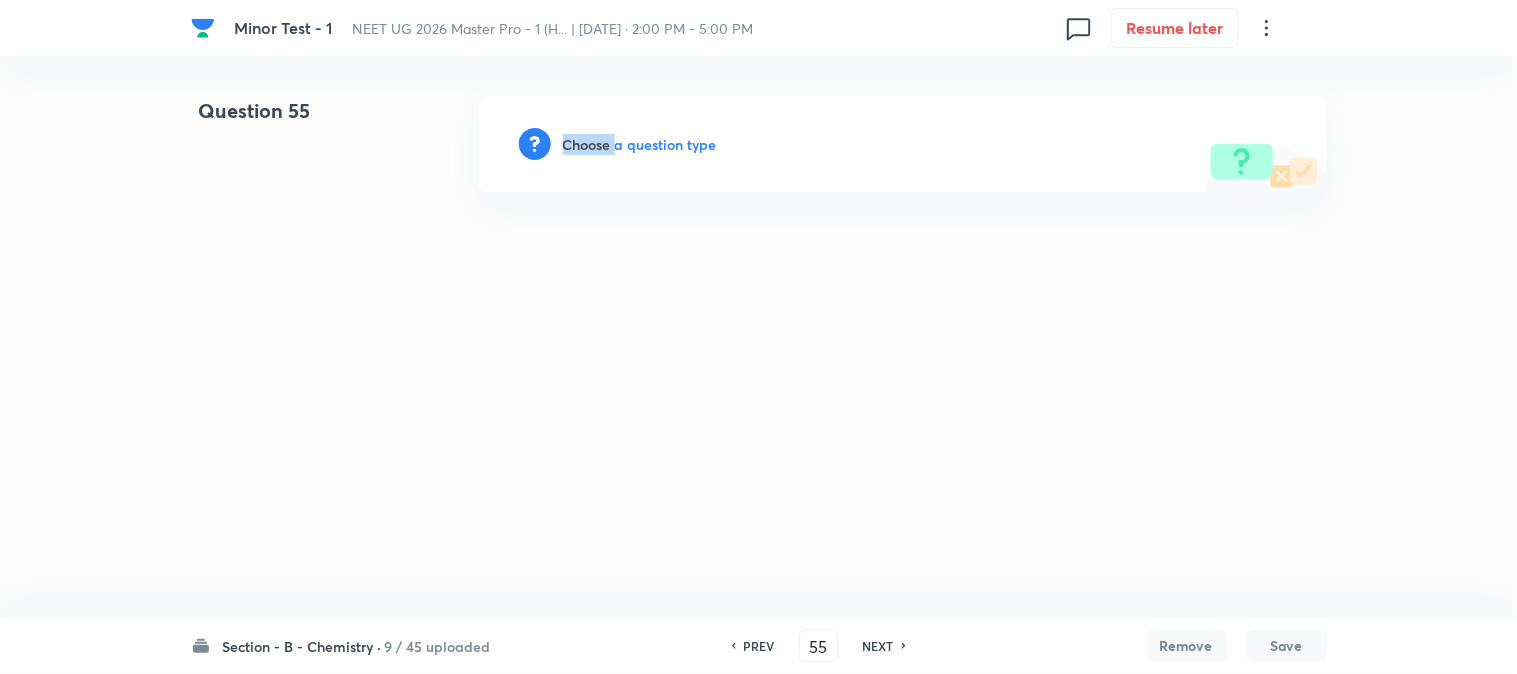 click on "Choose a question type" at bounding box center (640, 144) 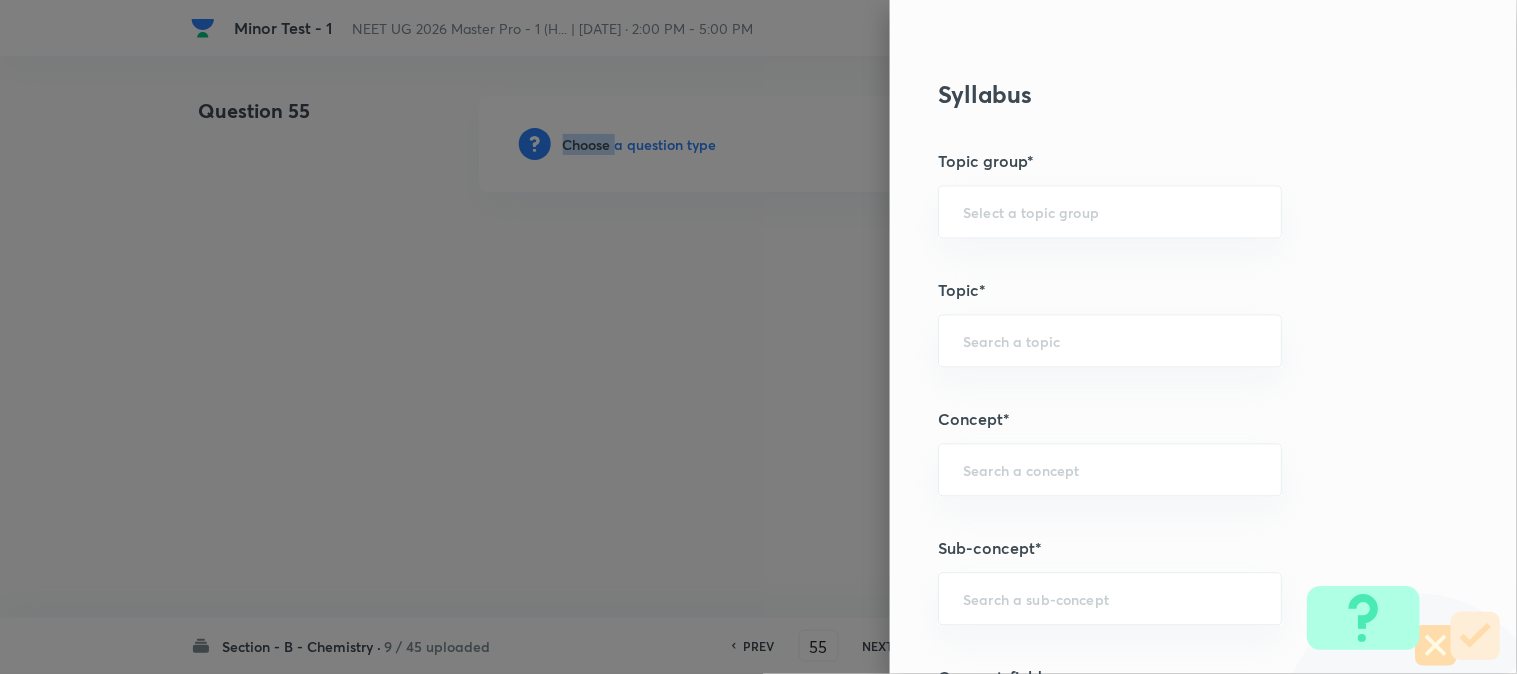 scroll, scrollTop: 1000, scrollLeft: 0, axis: vertical 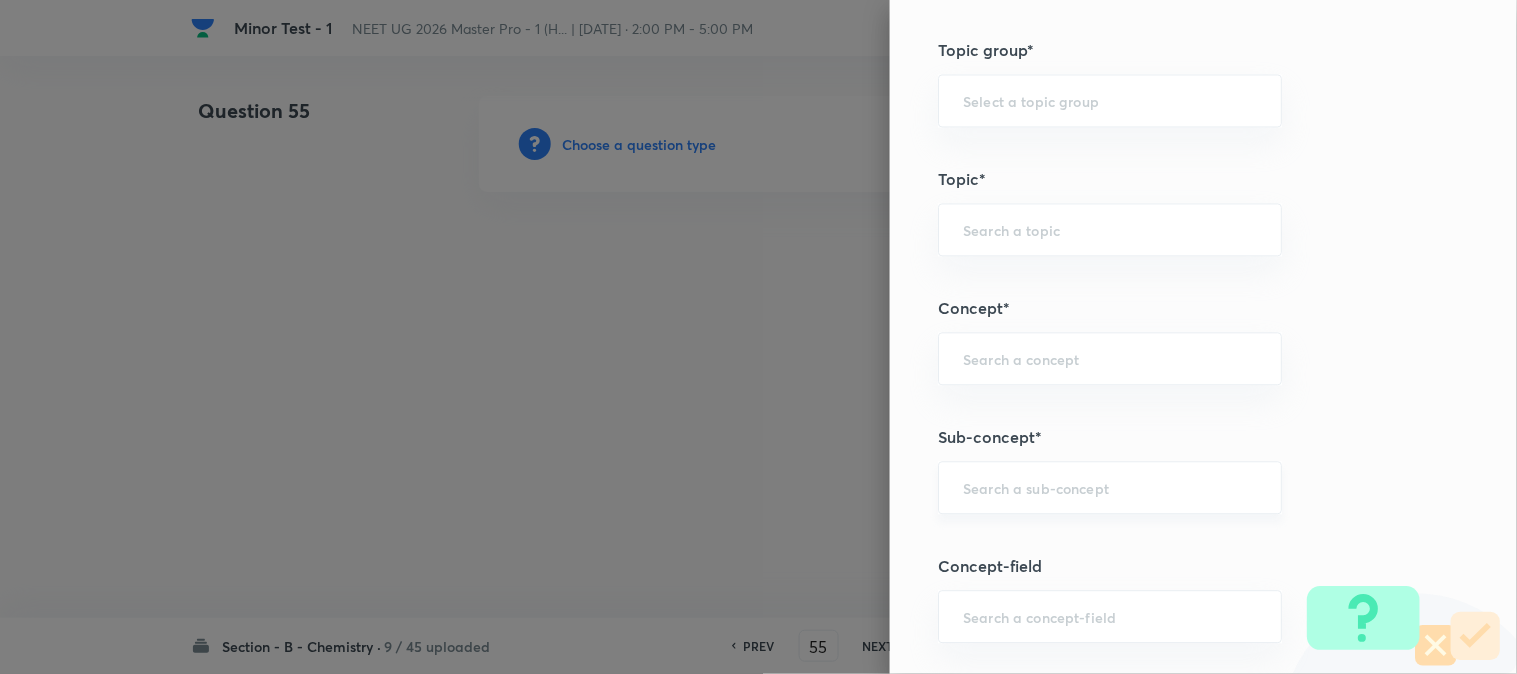 click at bounding box center (1110, 487) 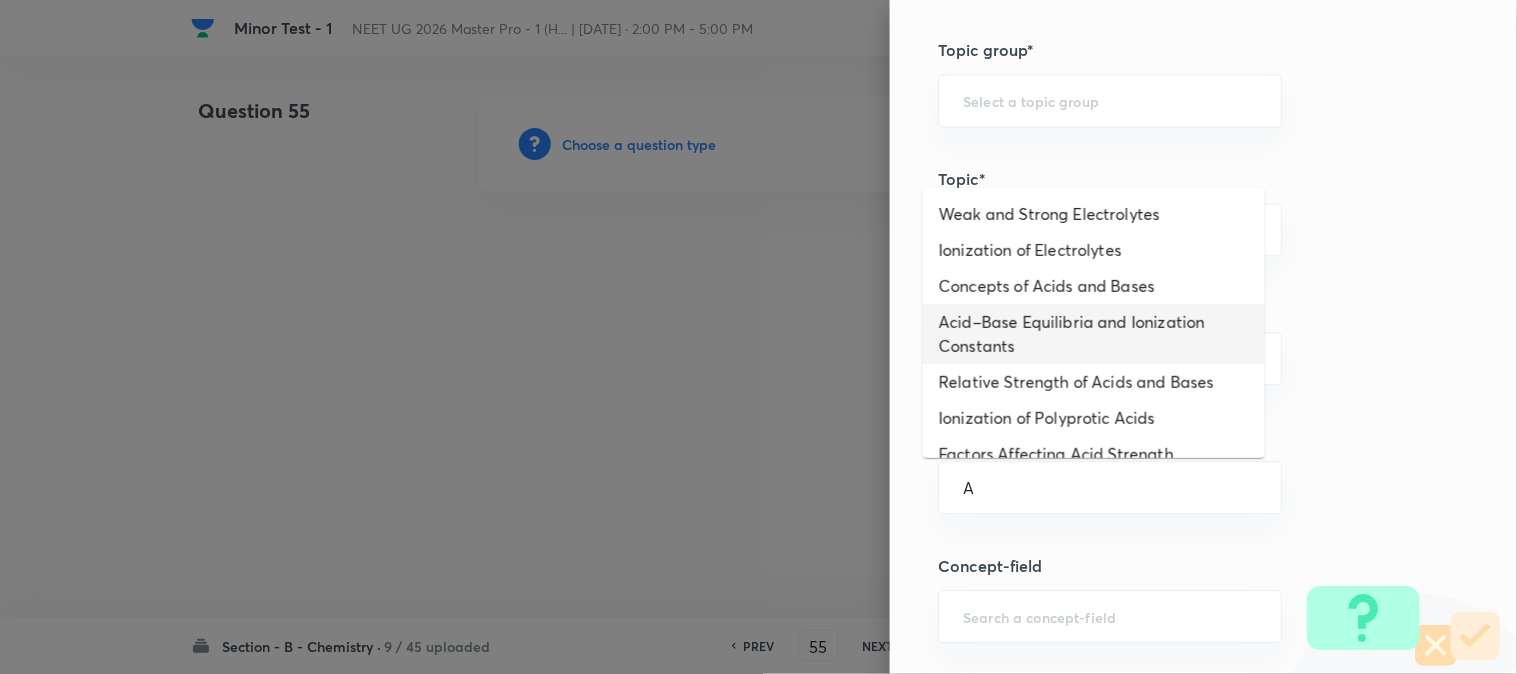 click on "Acid–Base Equilibria and Ionization Constants" at bounding box center [1094, 334] 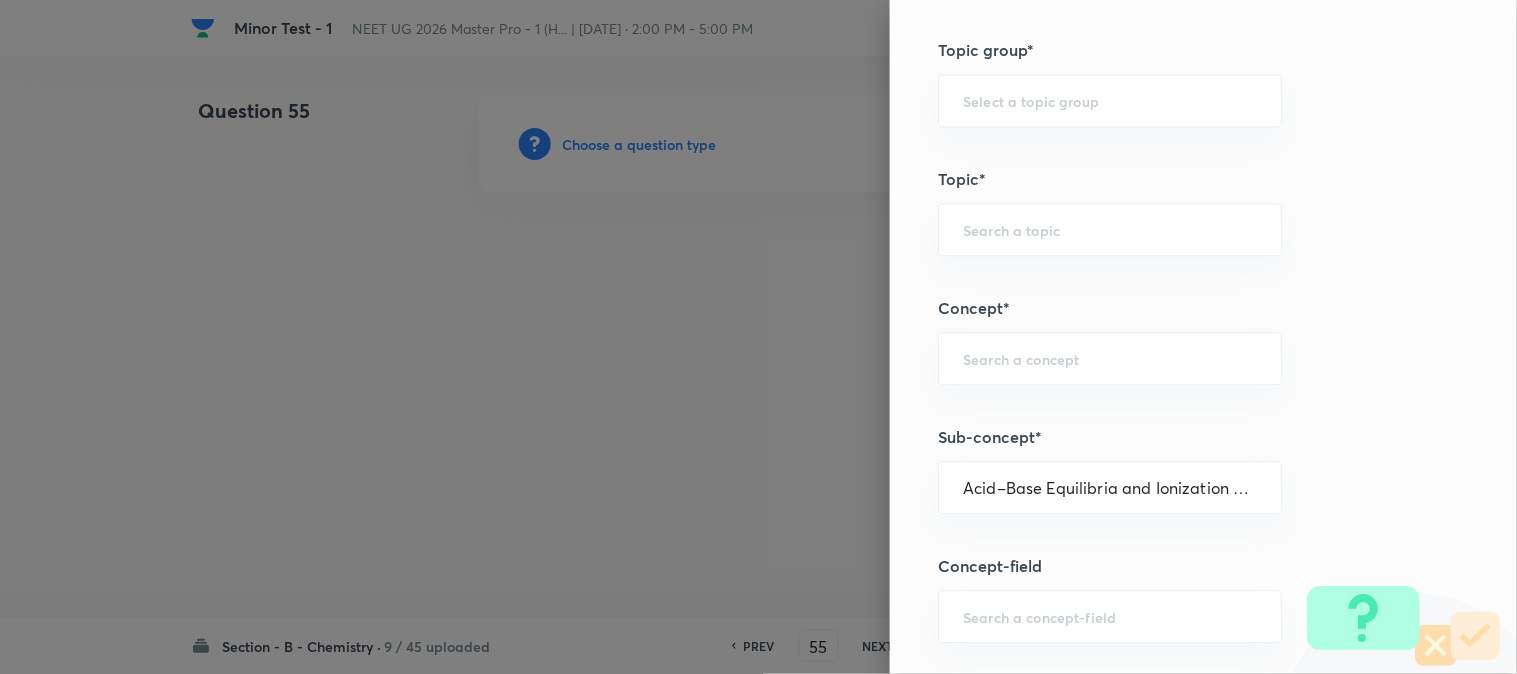 type on "Chemistry" 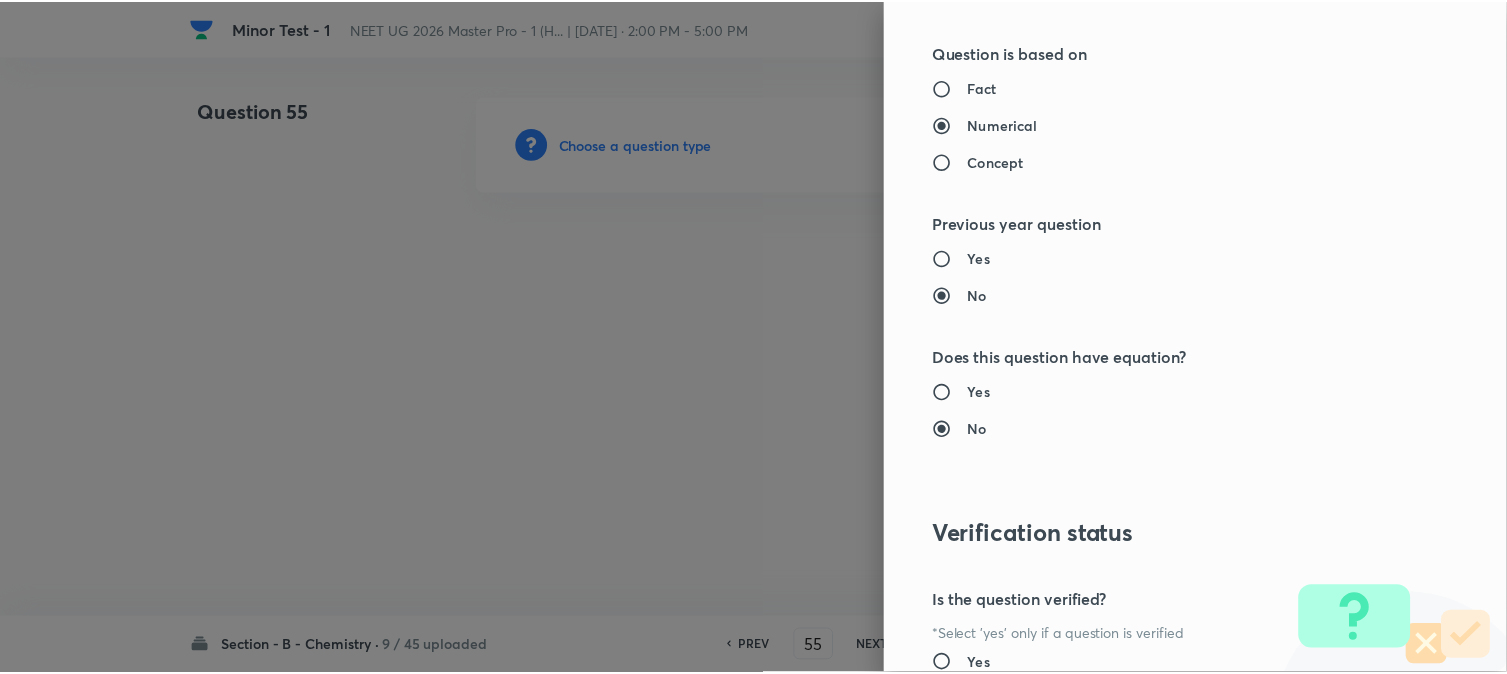 scroll, scrollTop: 2111, scrollLeft: 0, axis: vertical 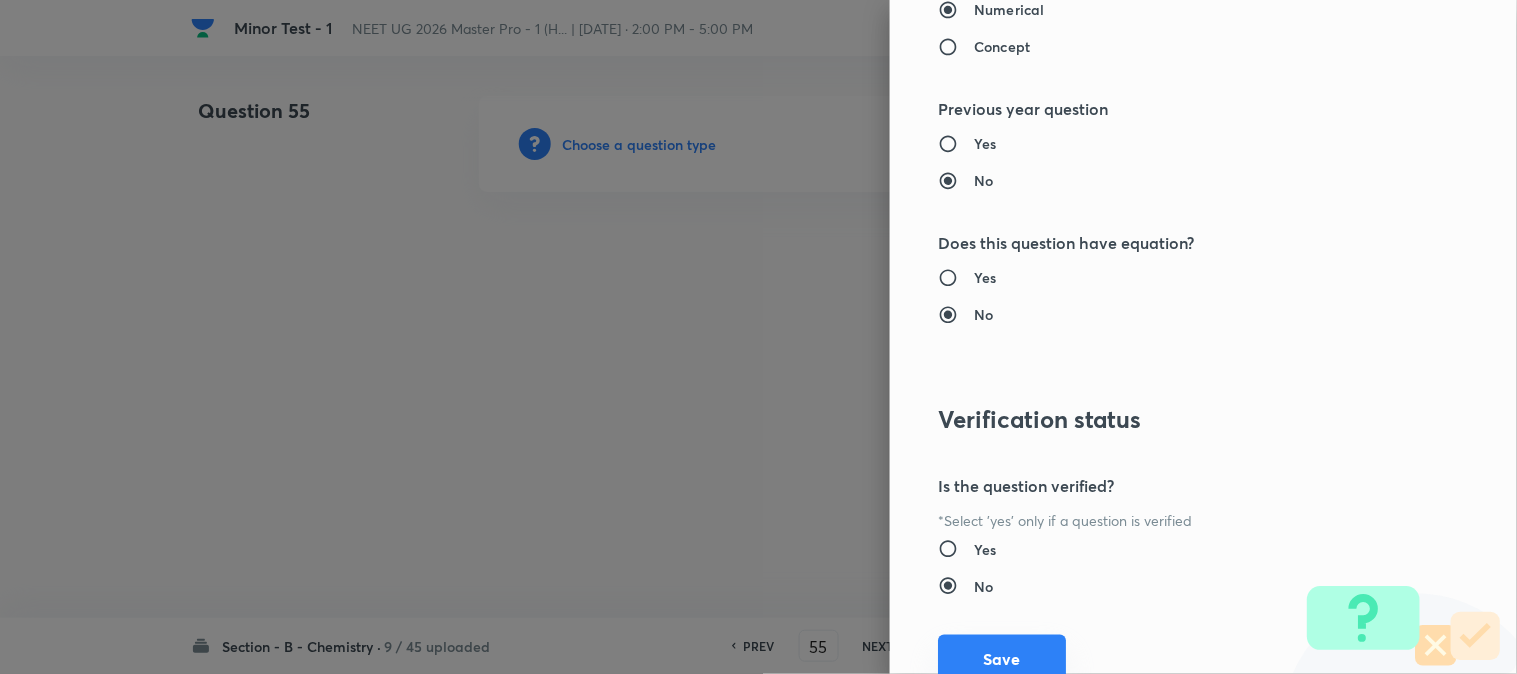 click on "Save" at bounding box center (1002, 659) 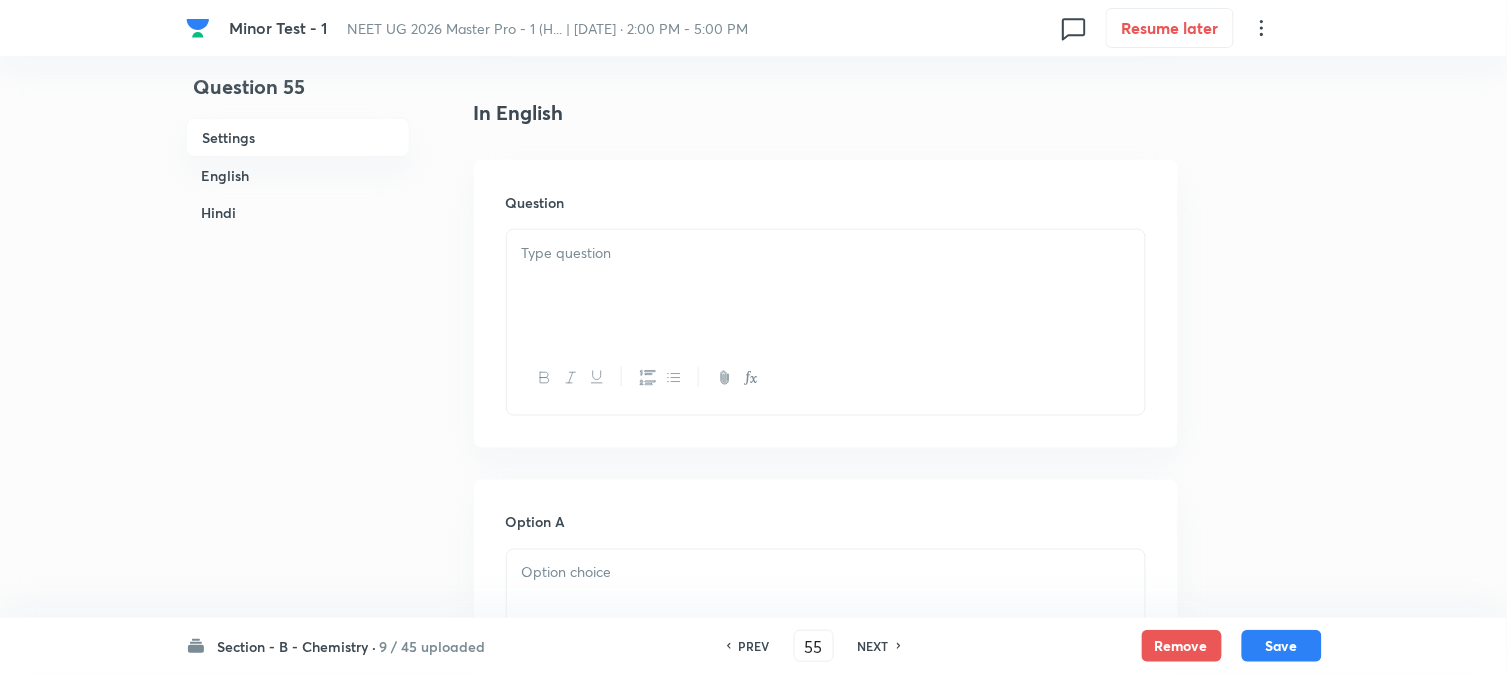 scroll, scrollTop: 555, scrollLeft: 0, axis: vertical 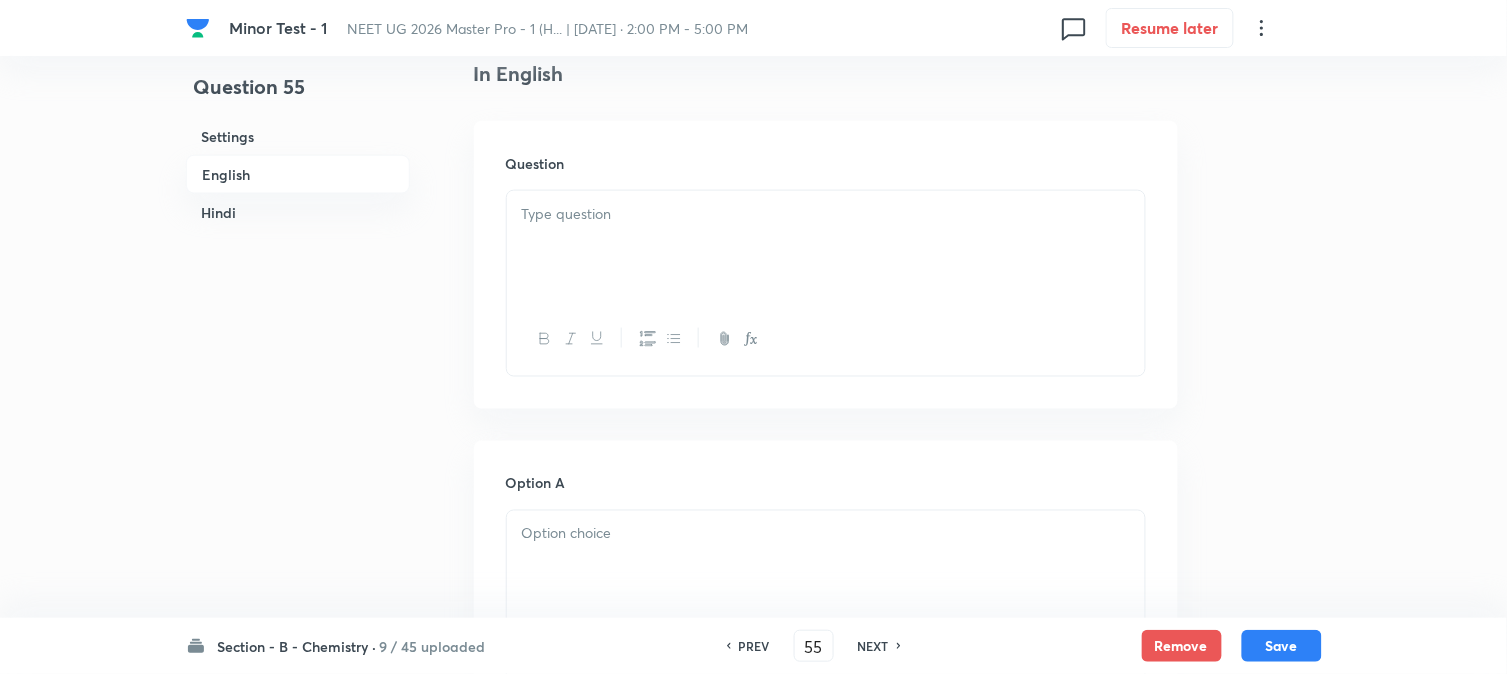 click at bounding box center [826, 247] 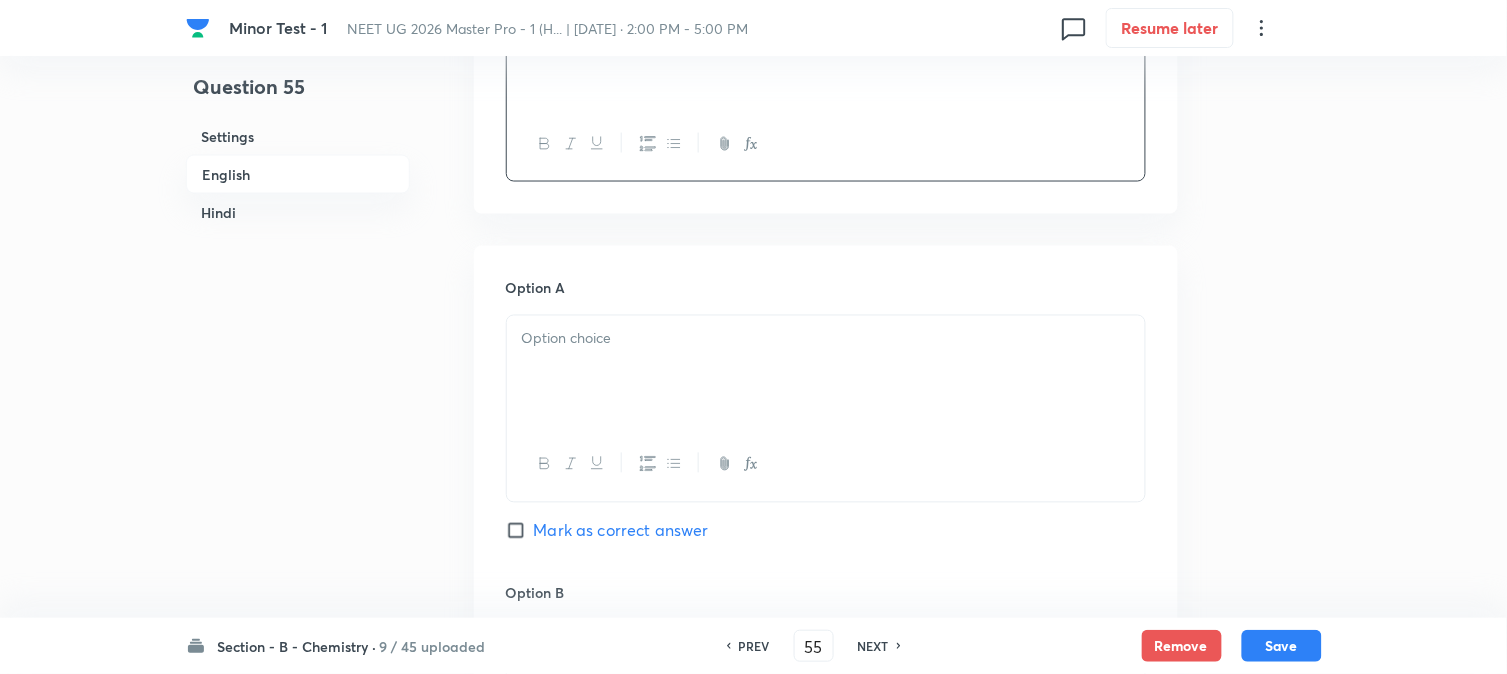 scroll, scrollTop: 777, scrollLeft: 0, axis: vertical 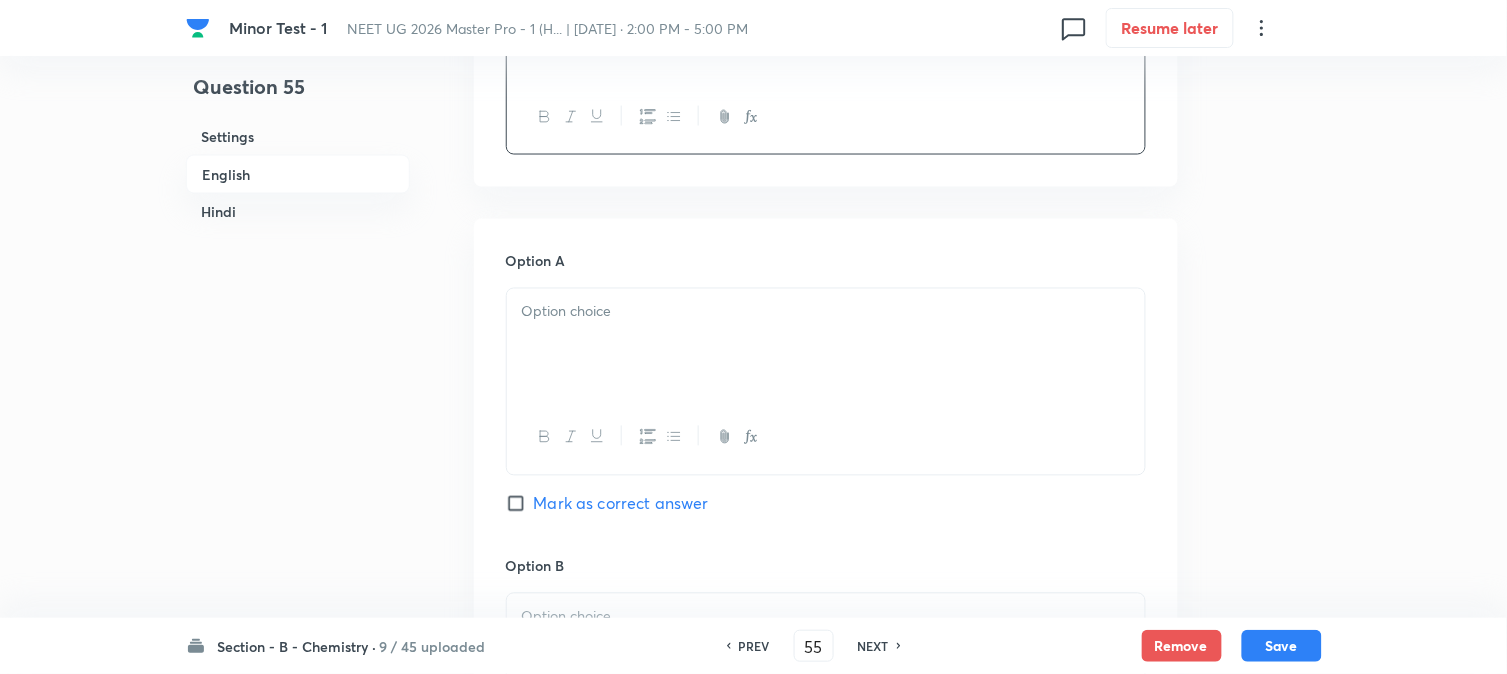click at bounding box center (826, 345) 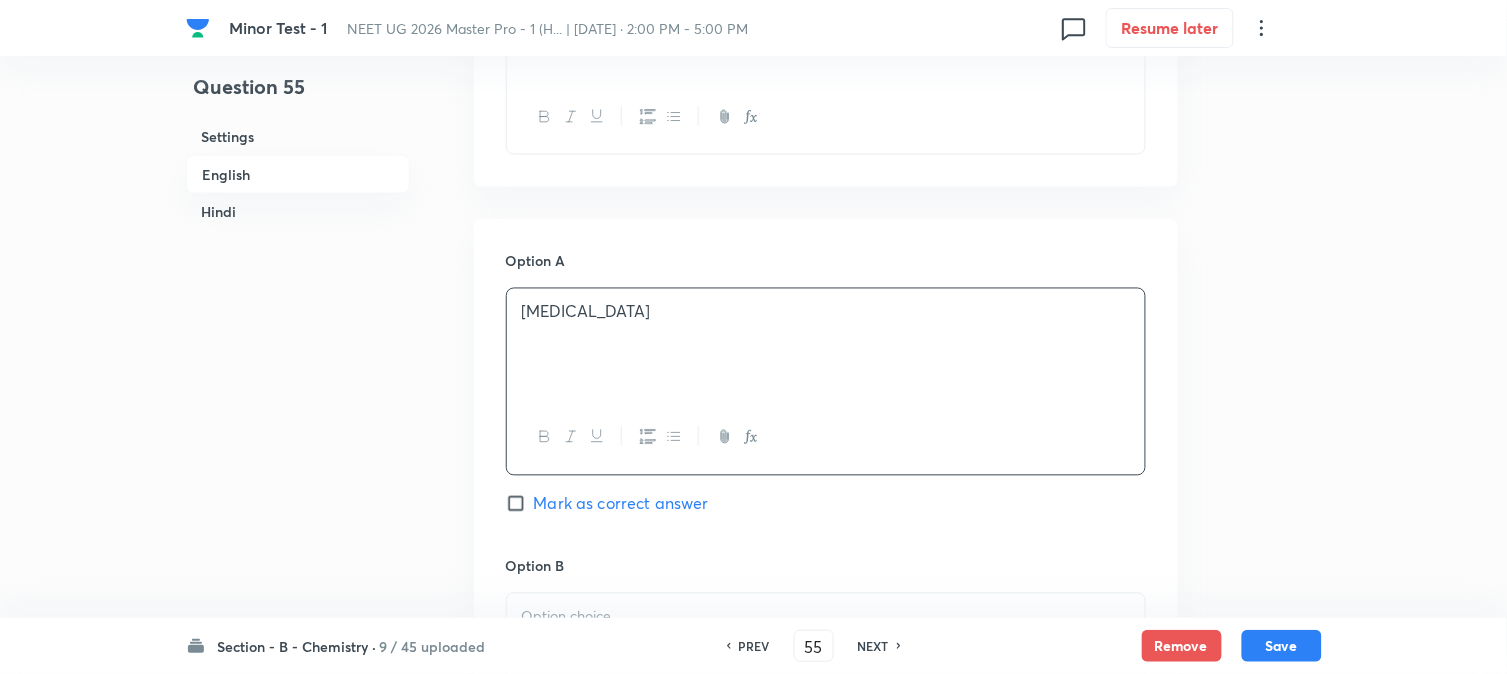 click on "Hindi" at bounding box center (298, 212) 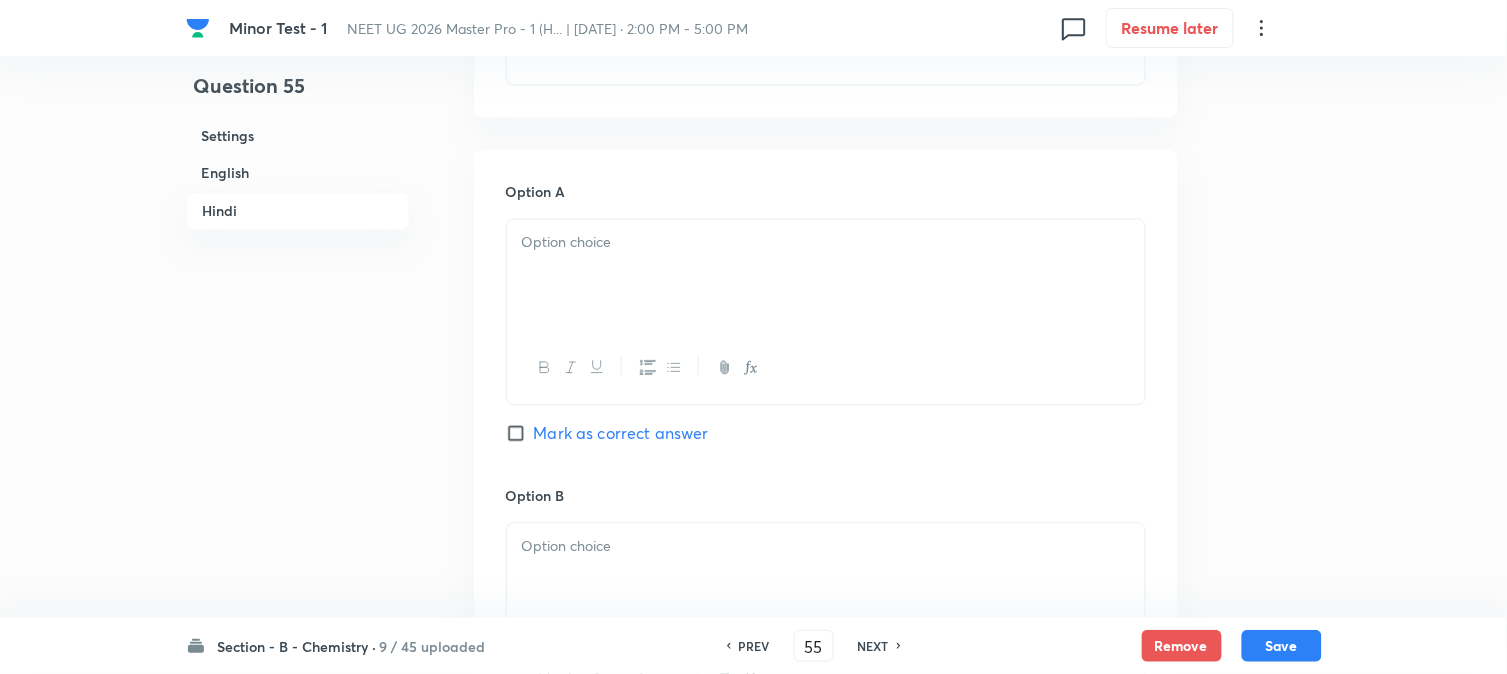 scroll, scrollTop: 2904, scrollLeft: 0, axis: vertical 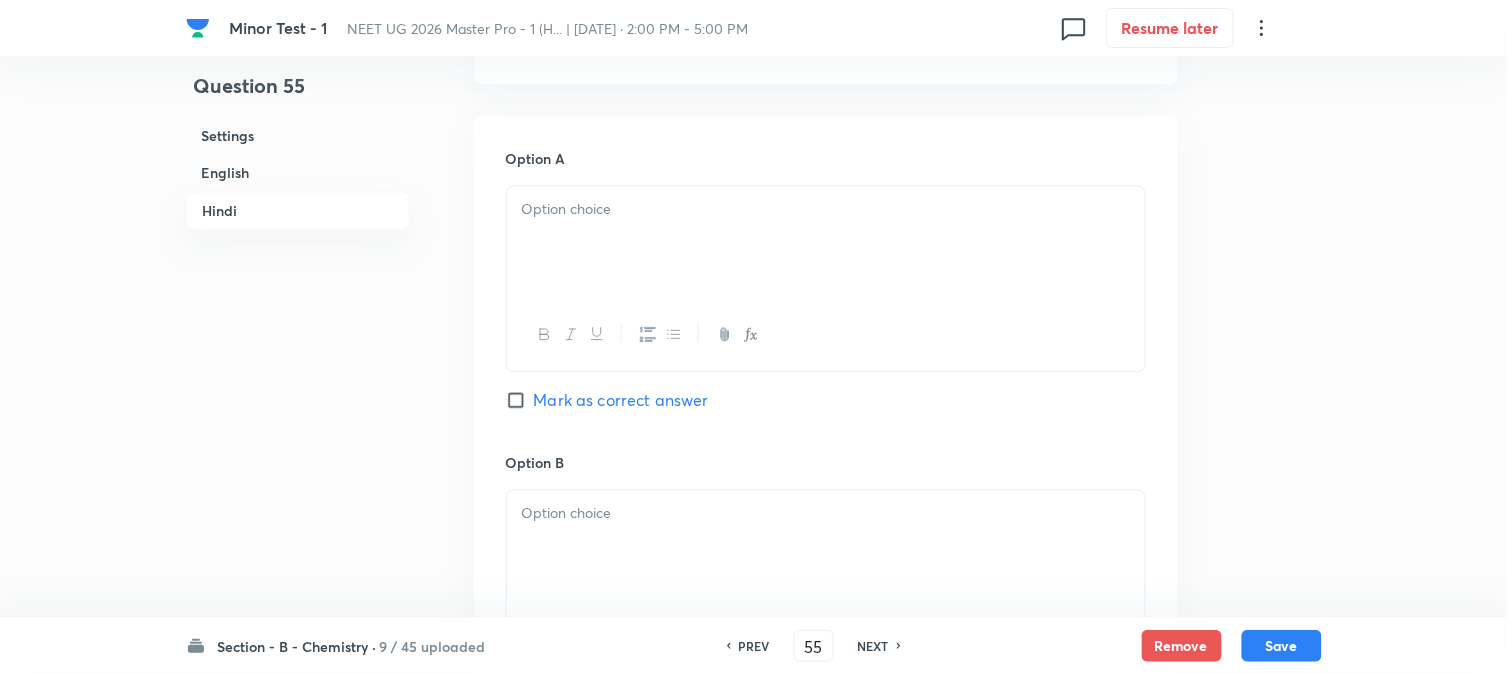 click at bounding box center [826, 335] 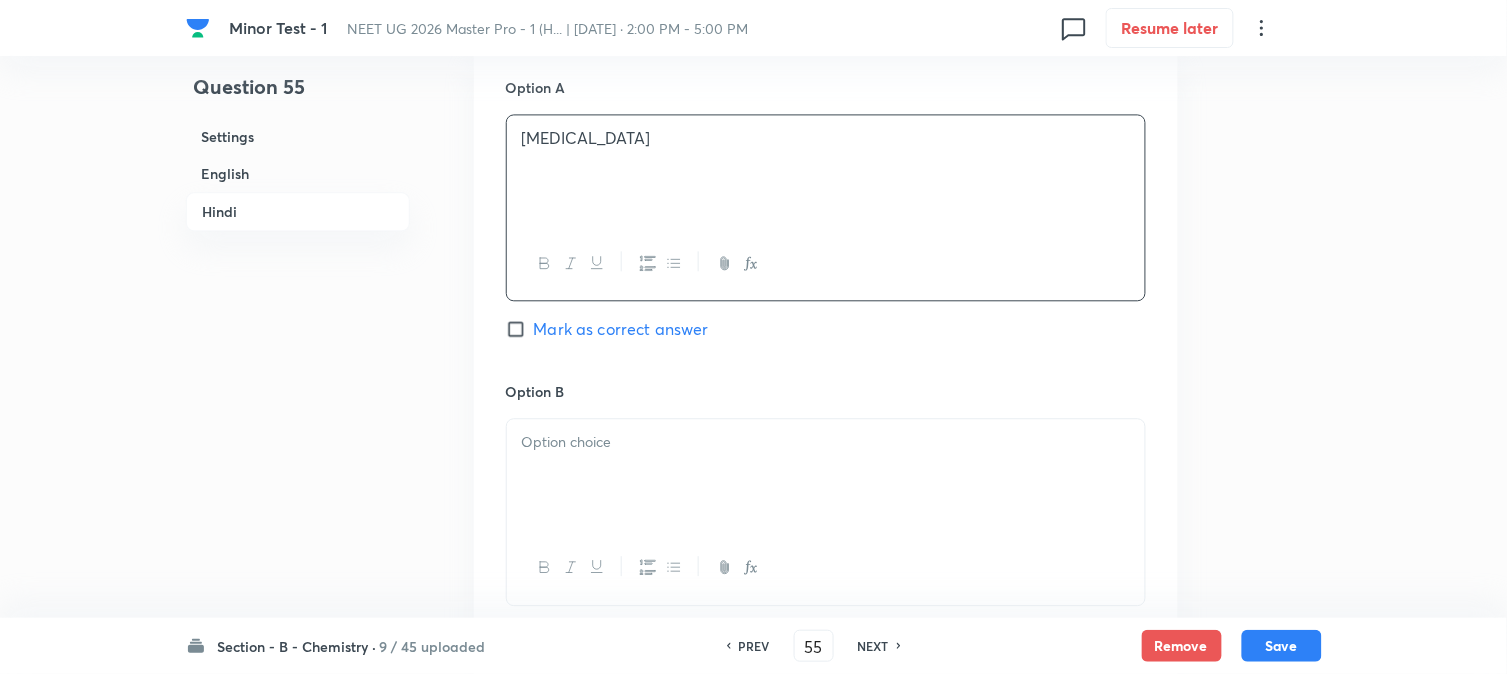 scroll, scrollTop: 3015, scrollLeft: 0, axis: vertical 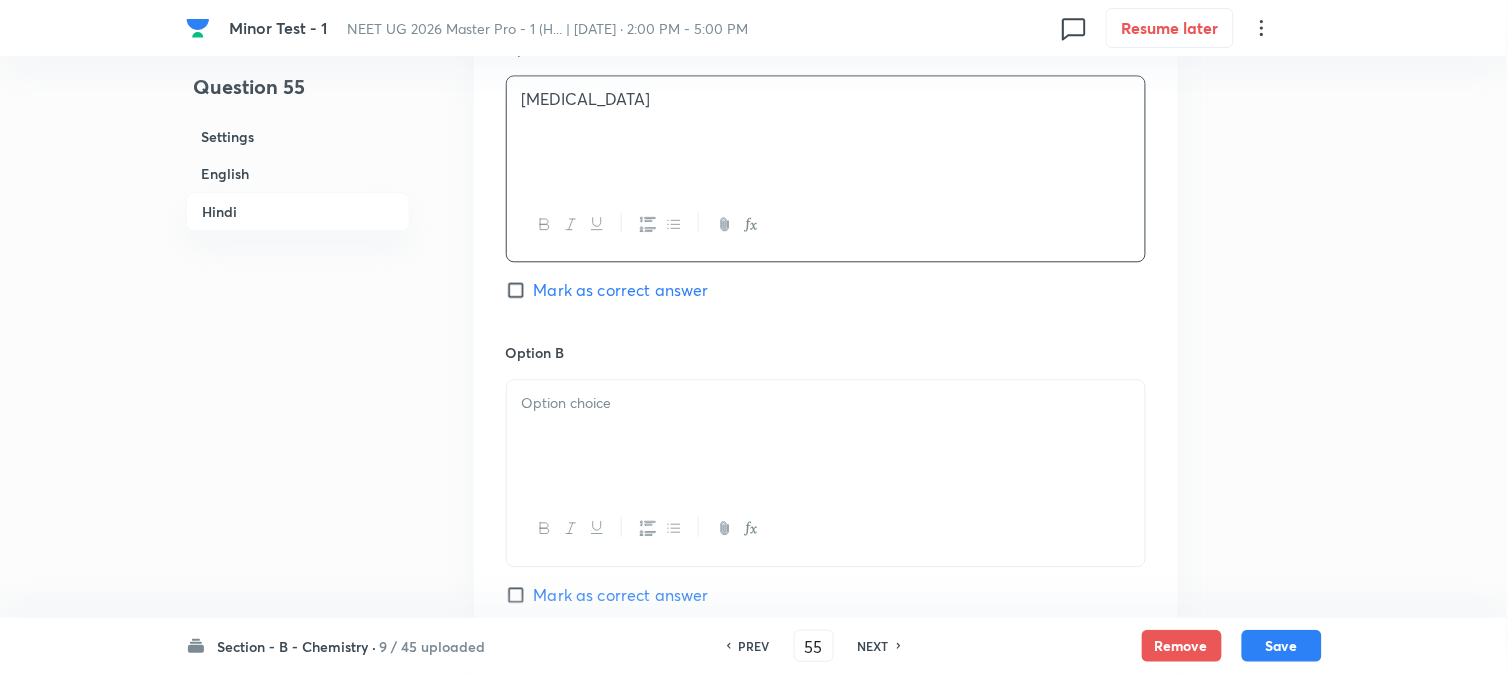 click at bounding box center [826, 403] 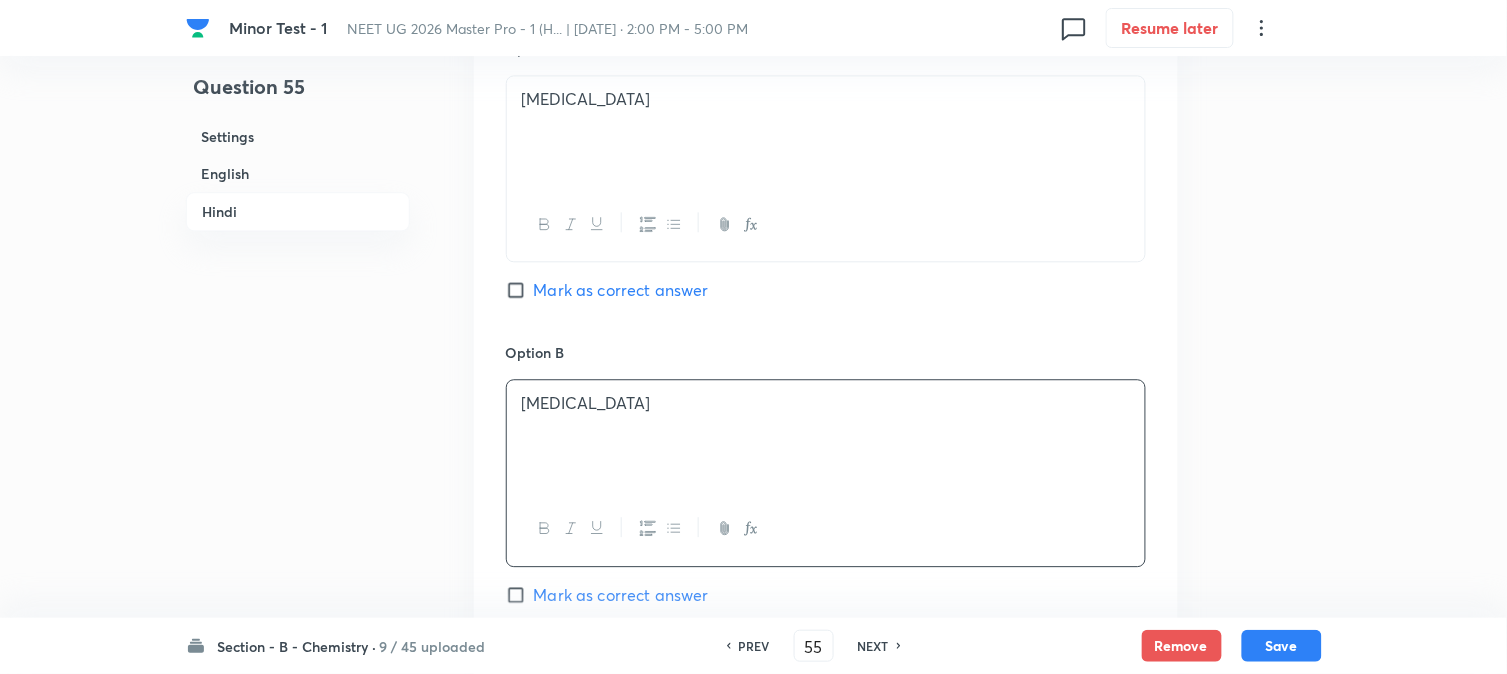 click on "English" at bounding box center (298, 173) 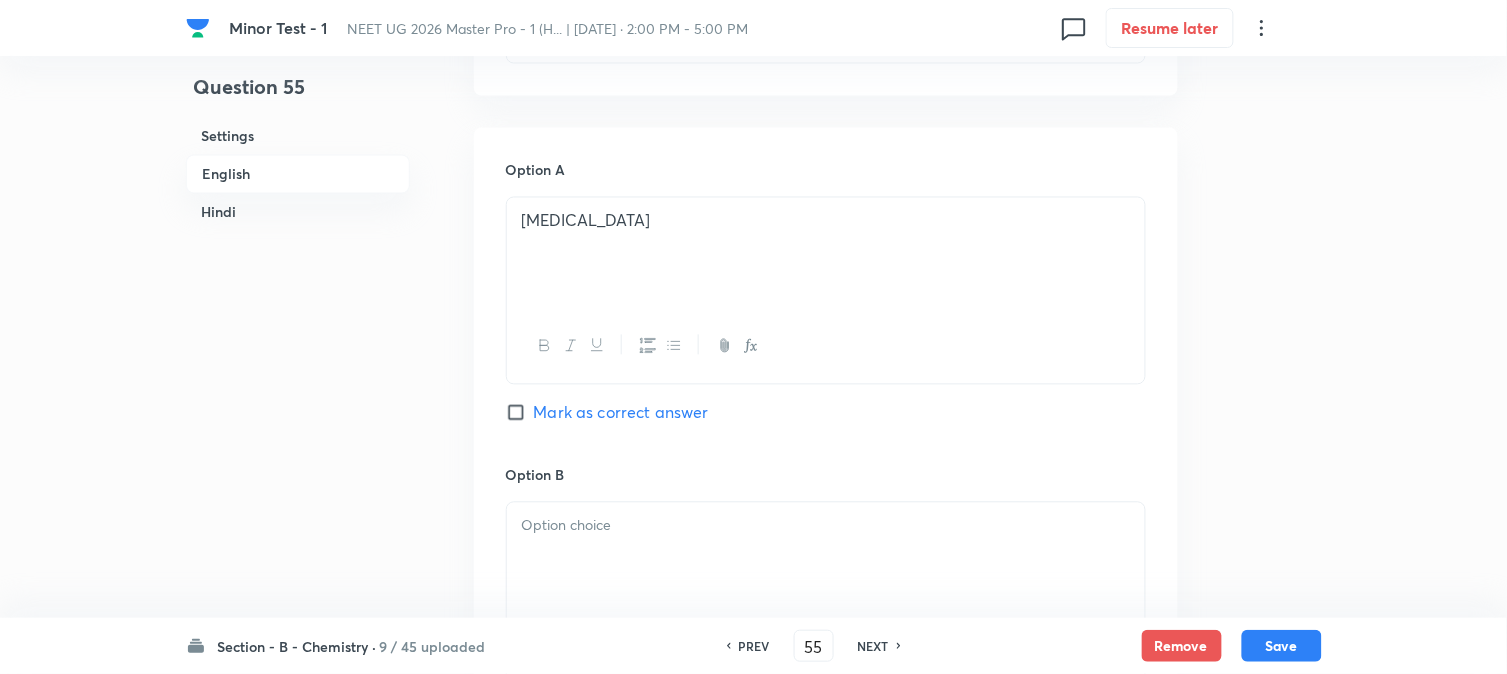 scroll, scrollTop: 875, scrollLeft: 0, axis: vertical 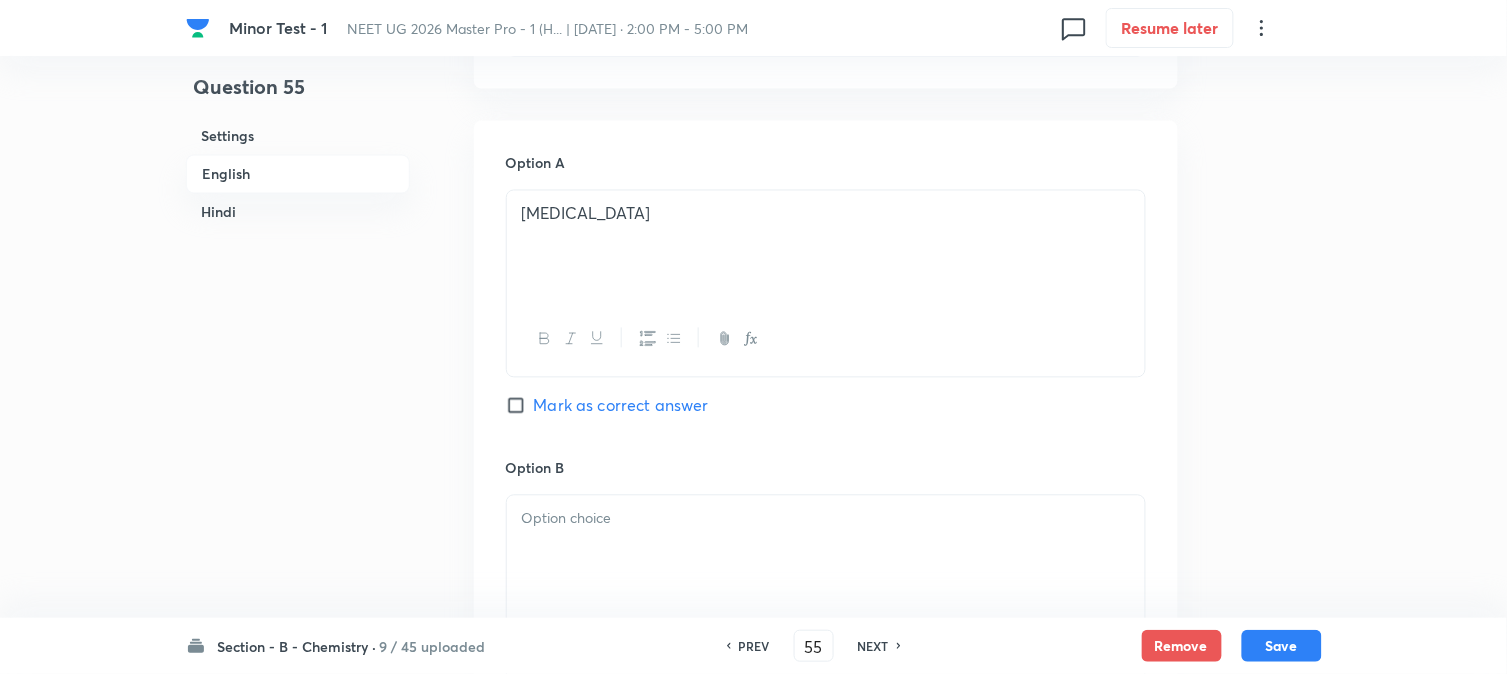 click at bounding box center [826, 552] 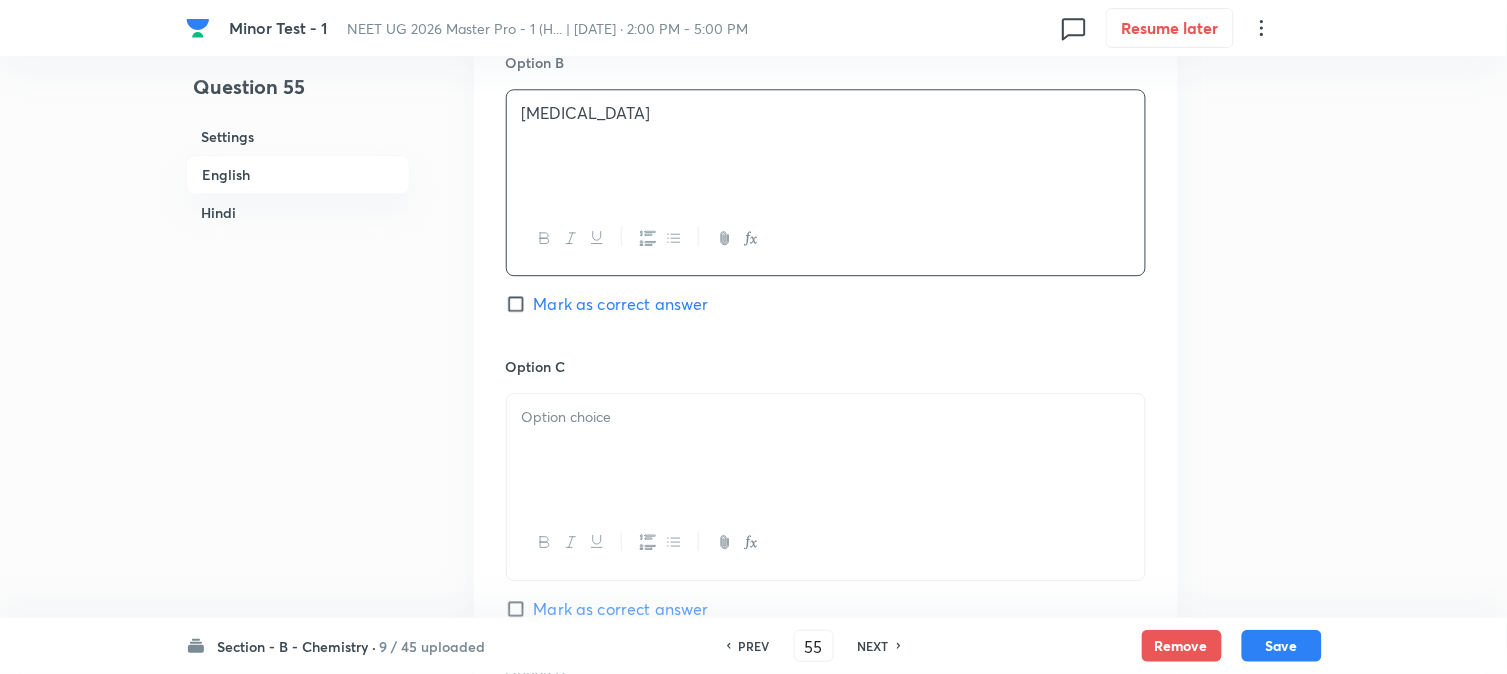scroll, scrollTop: 1320, scrollLeft: 0, axis: vertical 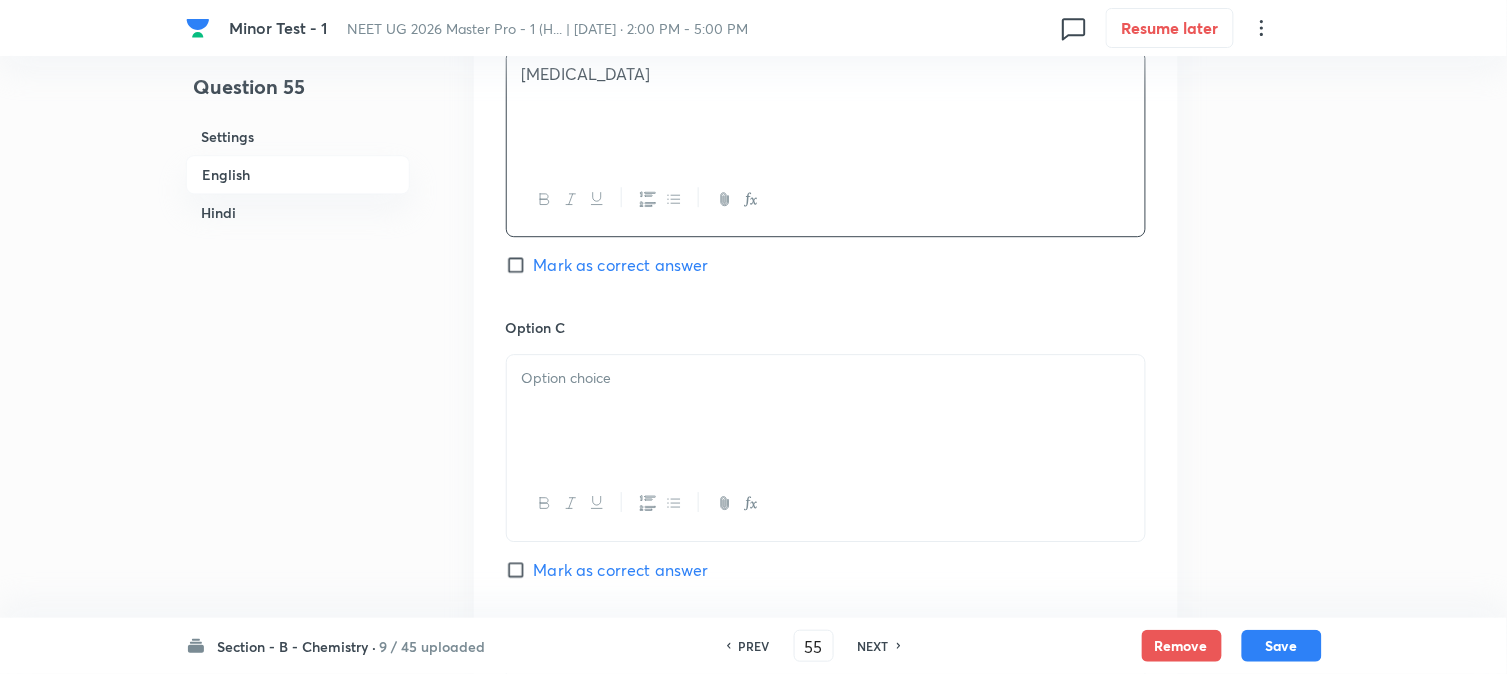 click at bounding box center [826, 411] 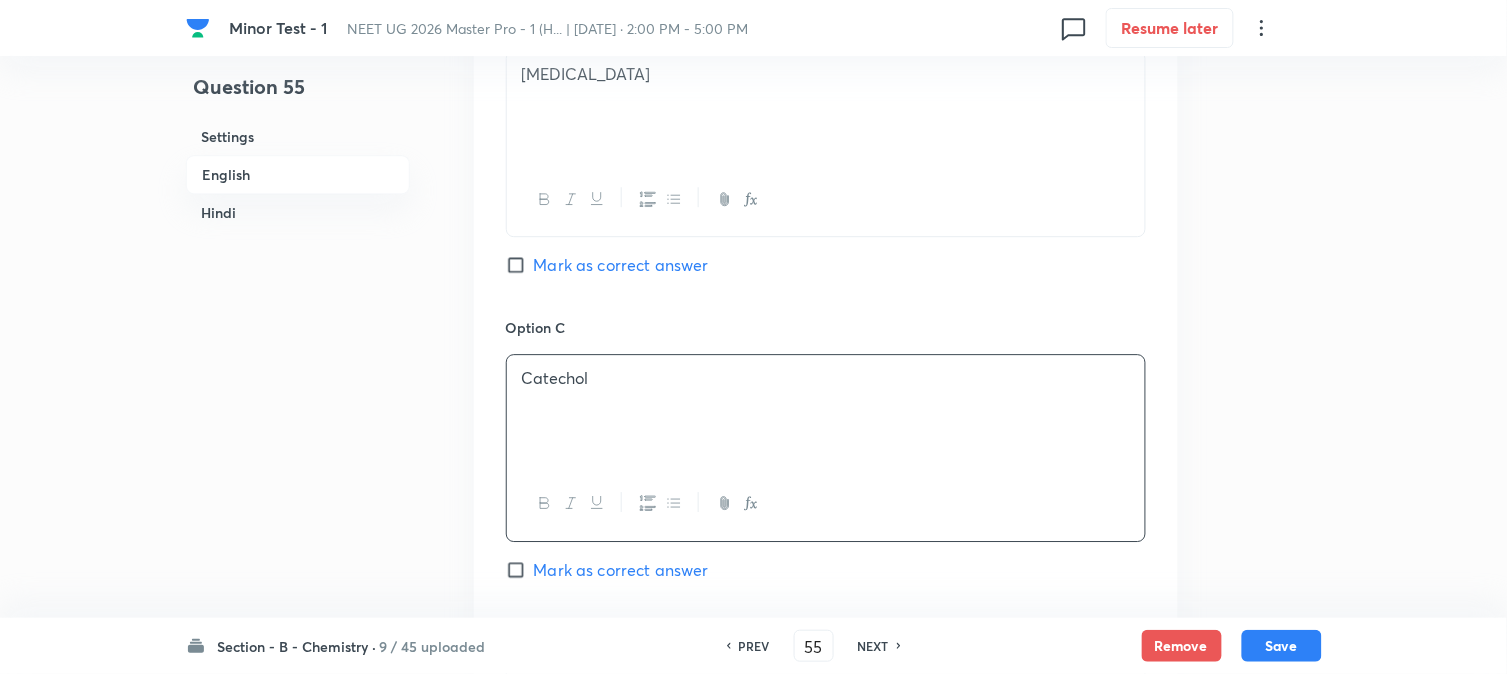 click on "Hindi" at bounding box center (298, 212) 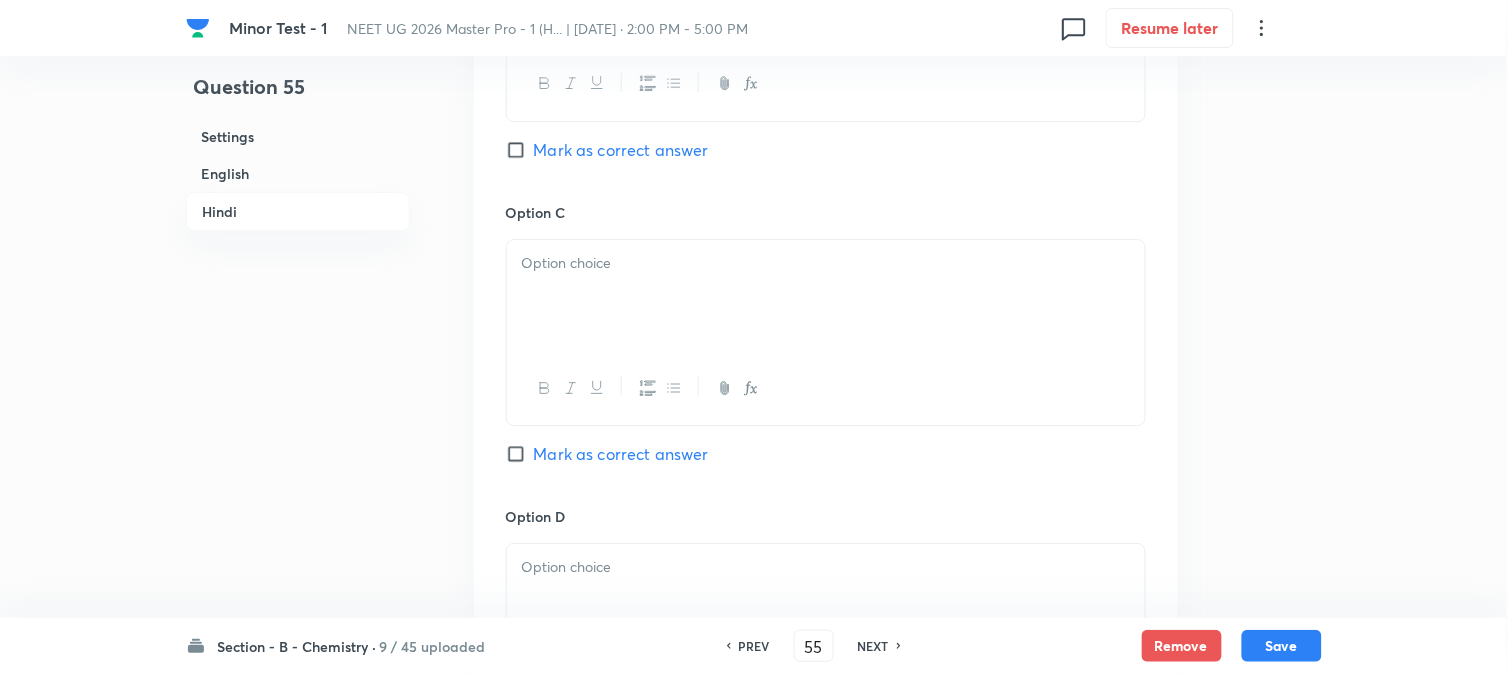 click at bounding box center [826, 296] 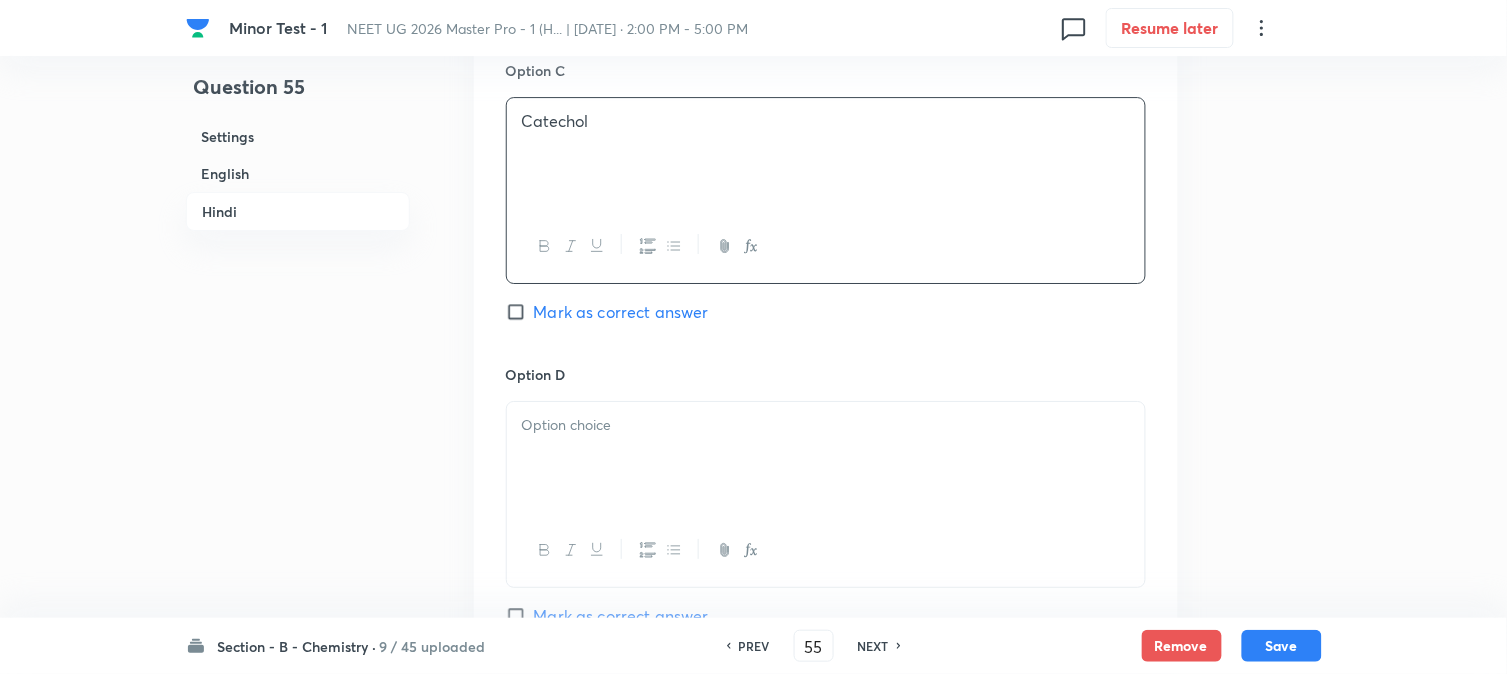 scroll, scrollTop: 3682, scrollLeft: 0, axis: vertical 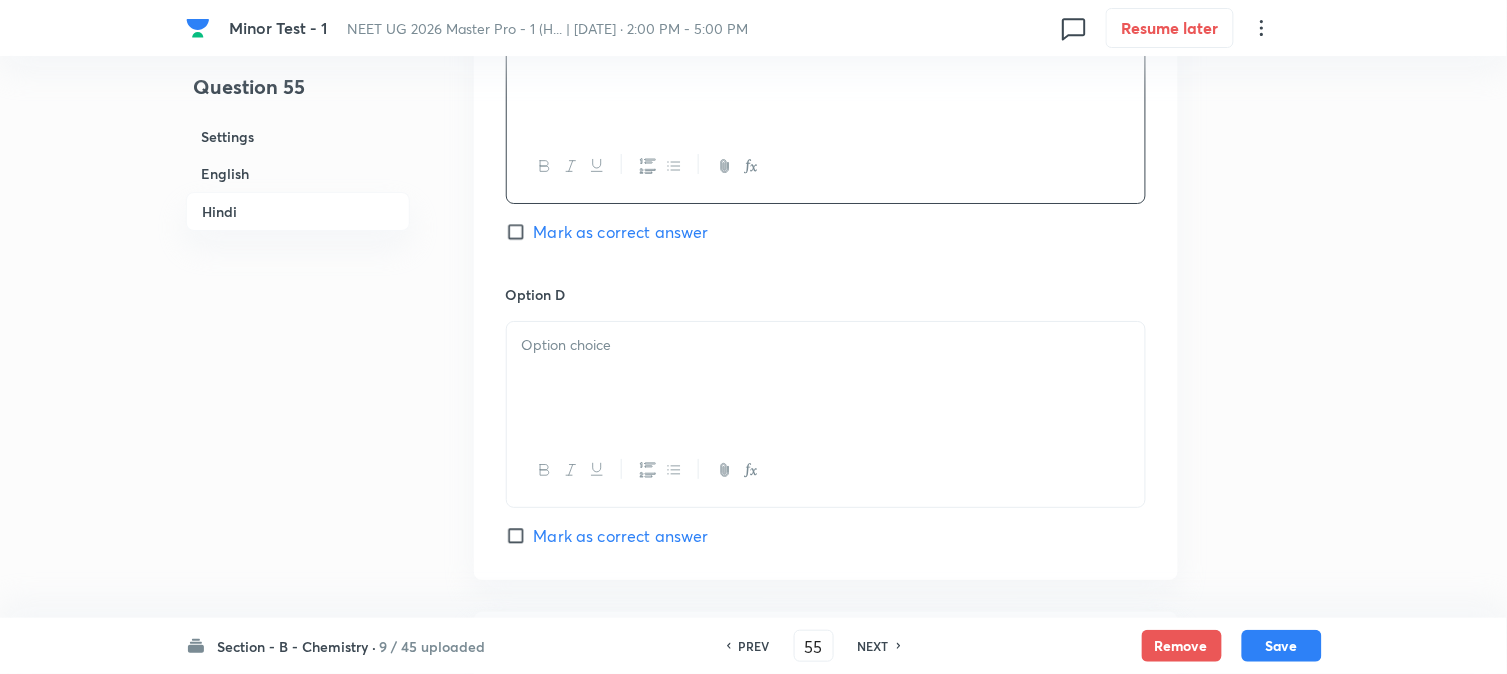 click at bounding box center [826, 378] 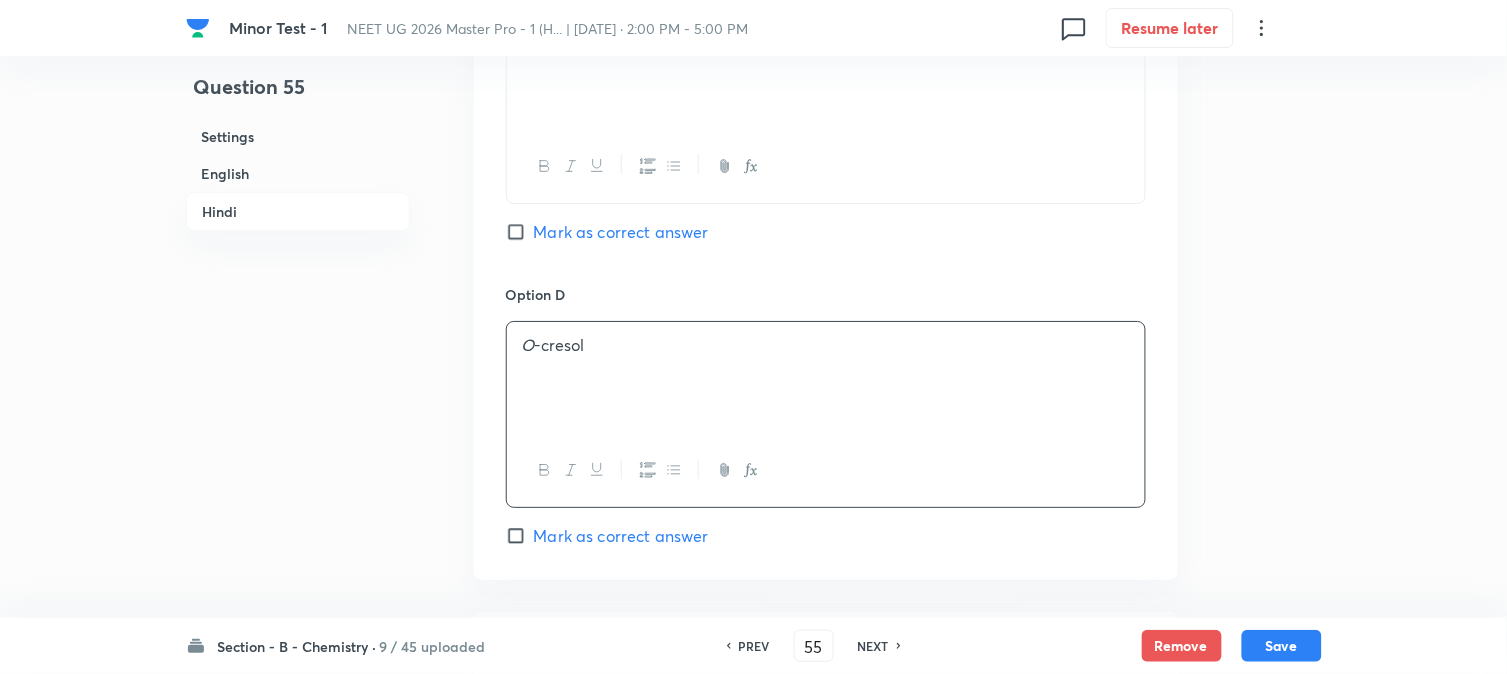 click on "English" at bounding box center (298, 173) 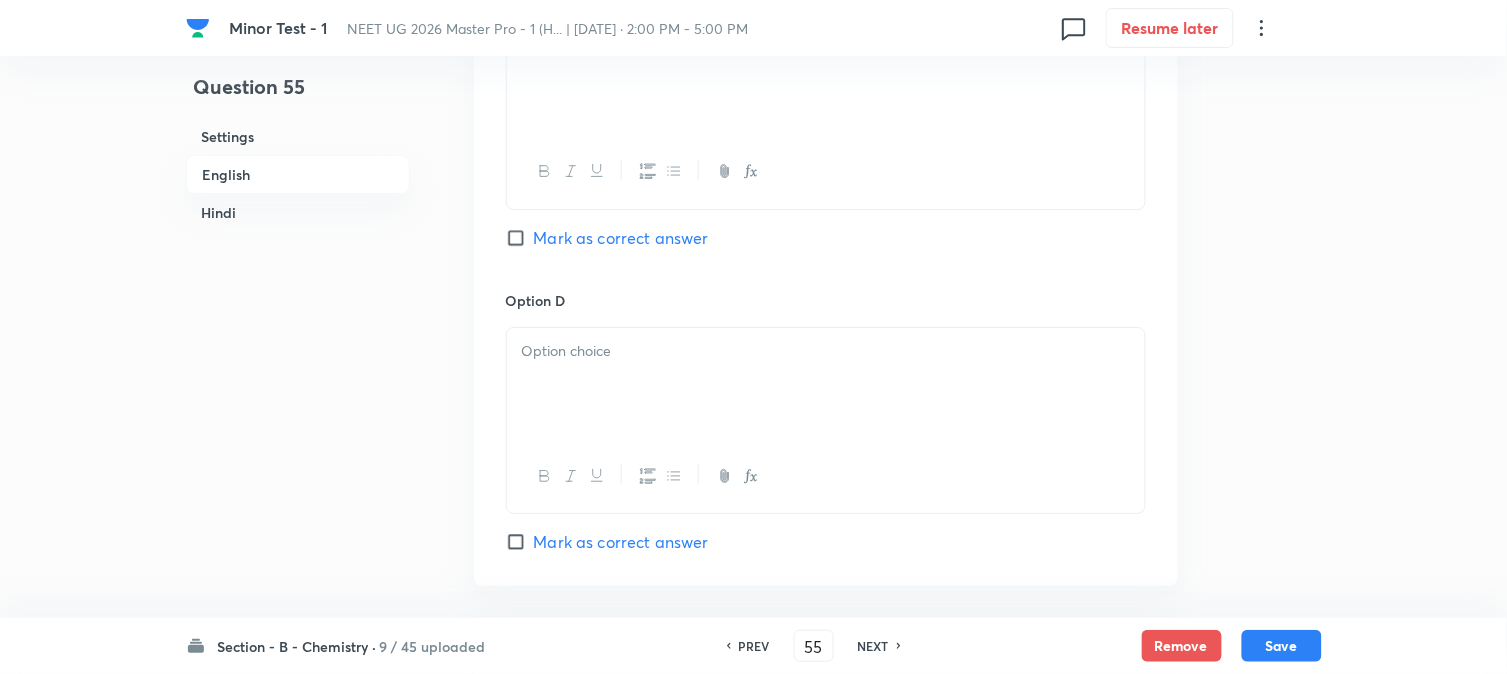 scroll, scrollTop: 1653, scrollLeft: 0, axis: vertical 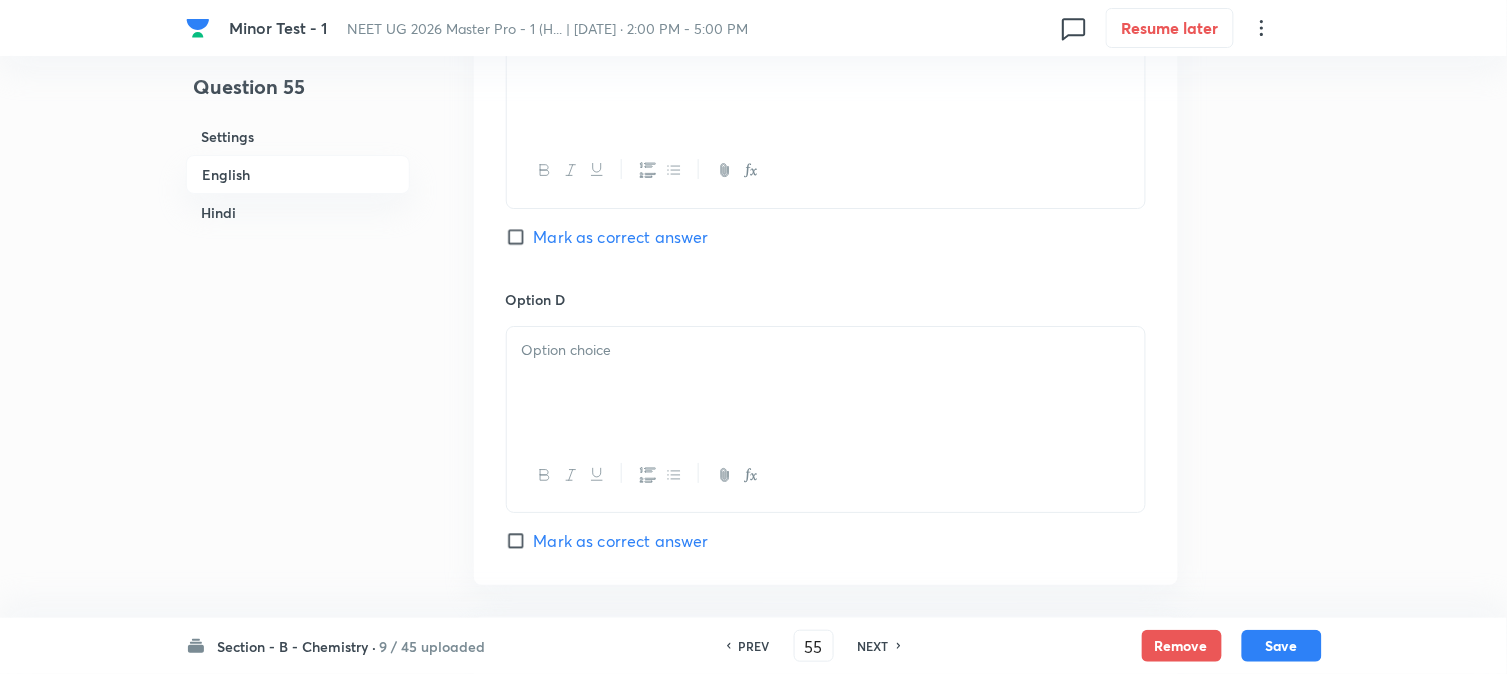 click at bounding box center [826, 383] 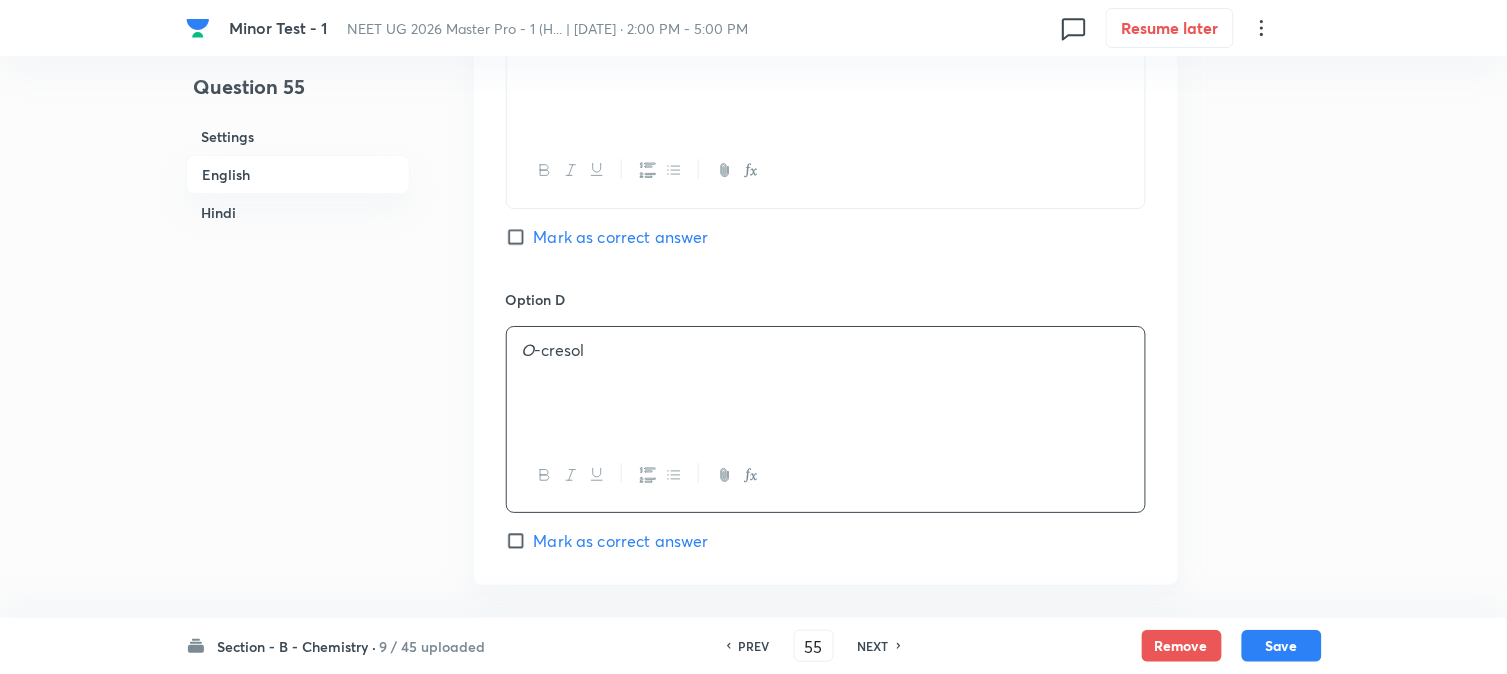 drag, startPoint x: 565, startPoint y: 243, endPoint x: 554, endPoint y: 266, distance: 25.495098 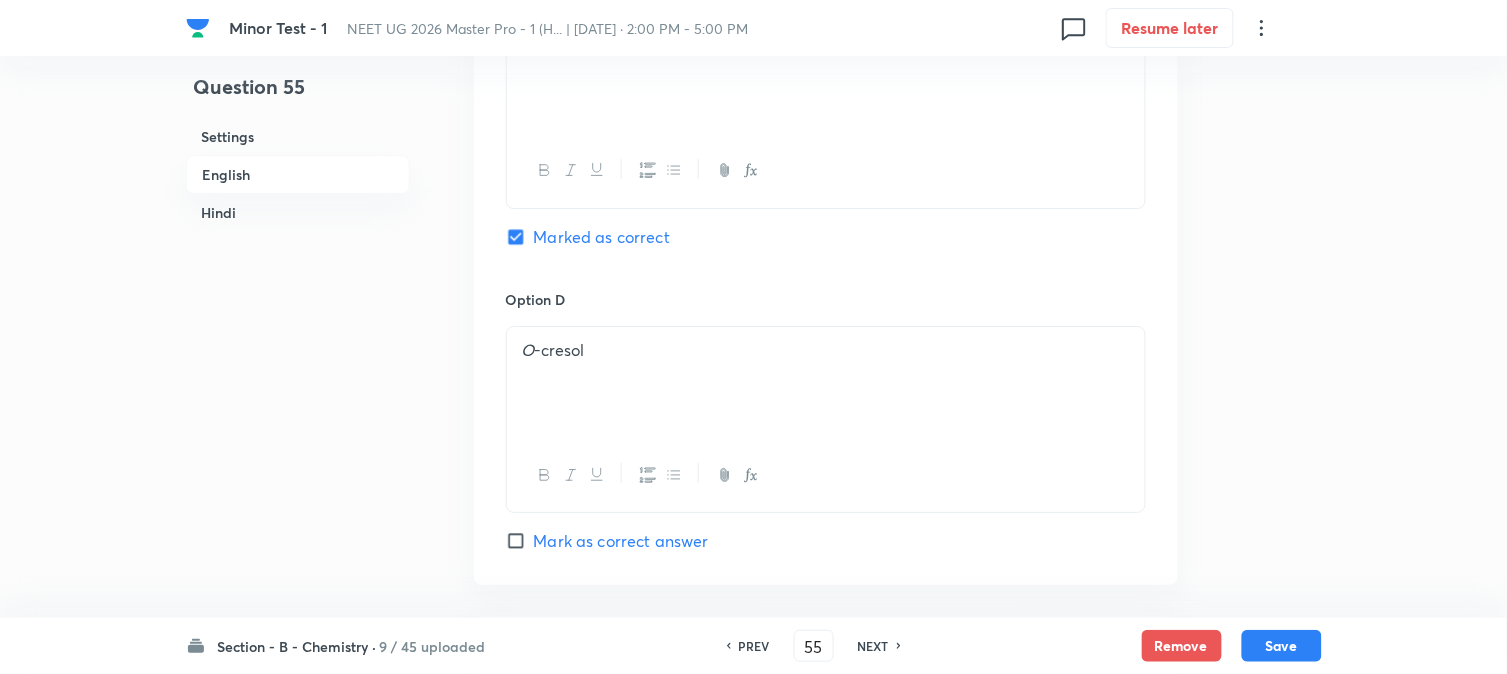 checkbox on "true" 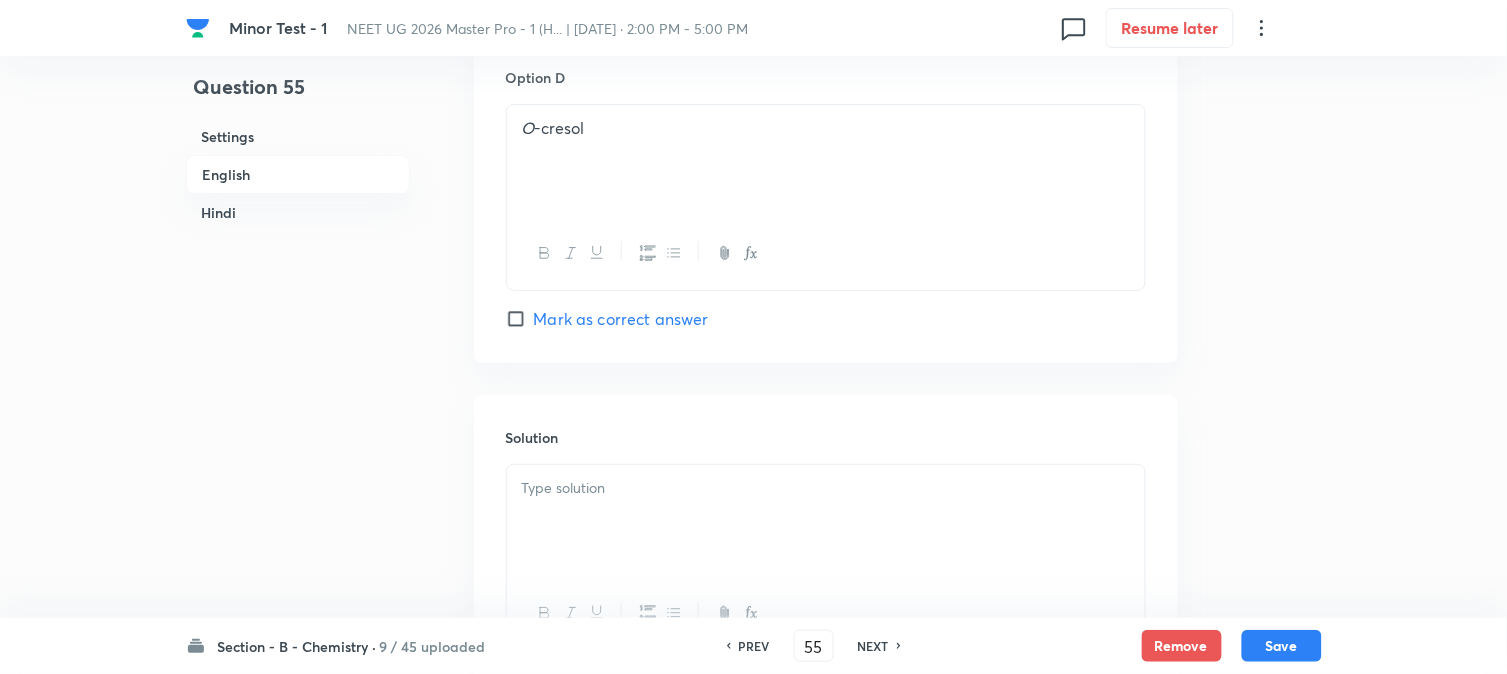 scroll, scrollTop: 1986, scrollLeft: 0, axis: vertical 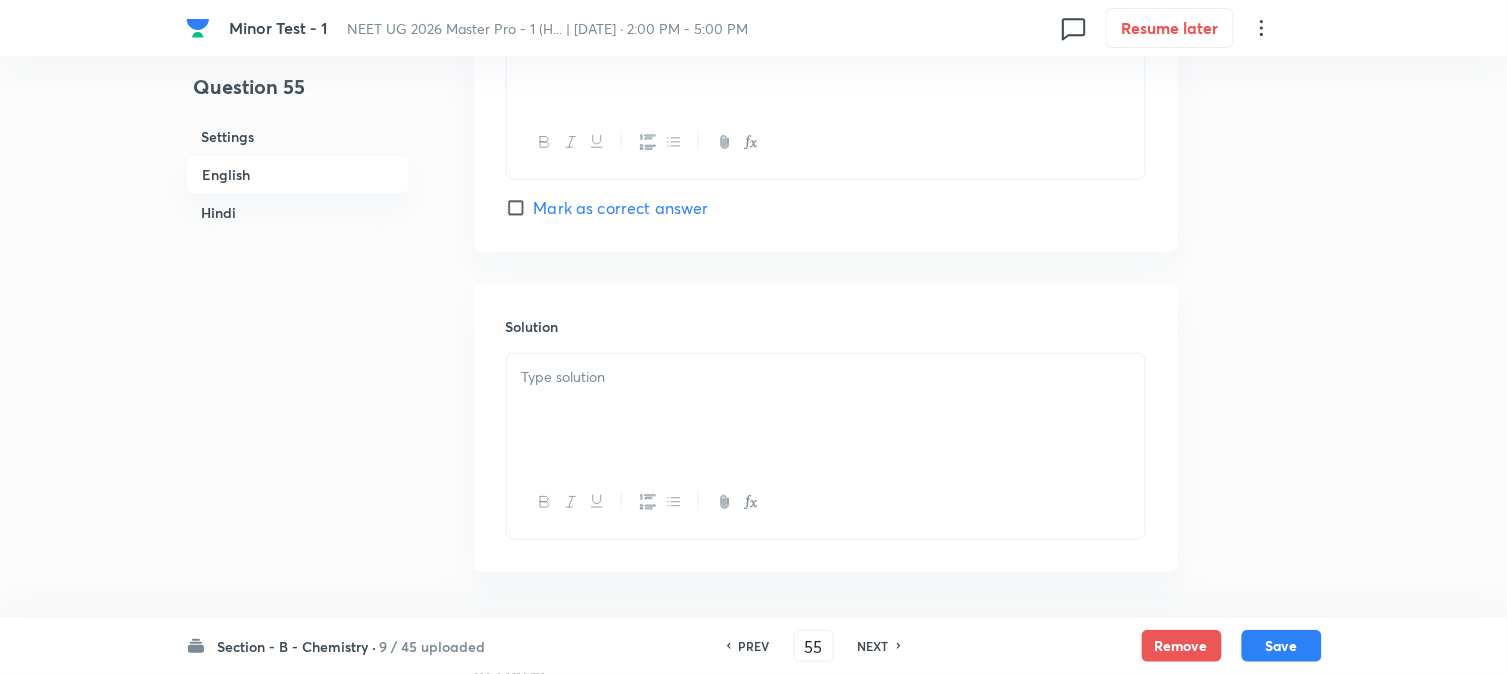 click at bounding box center (826, 377) 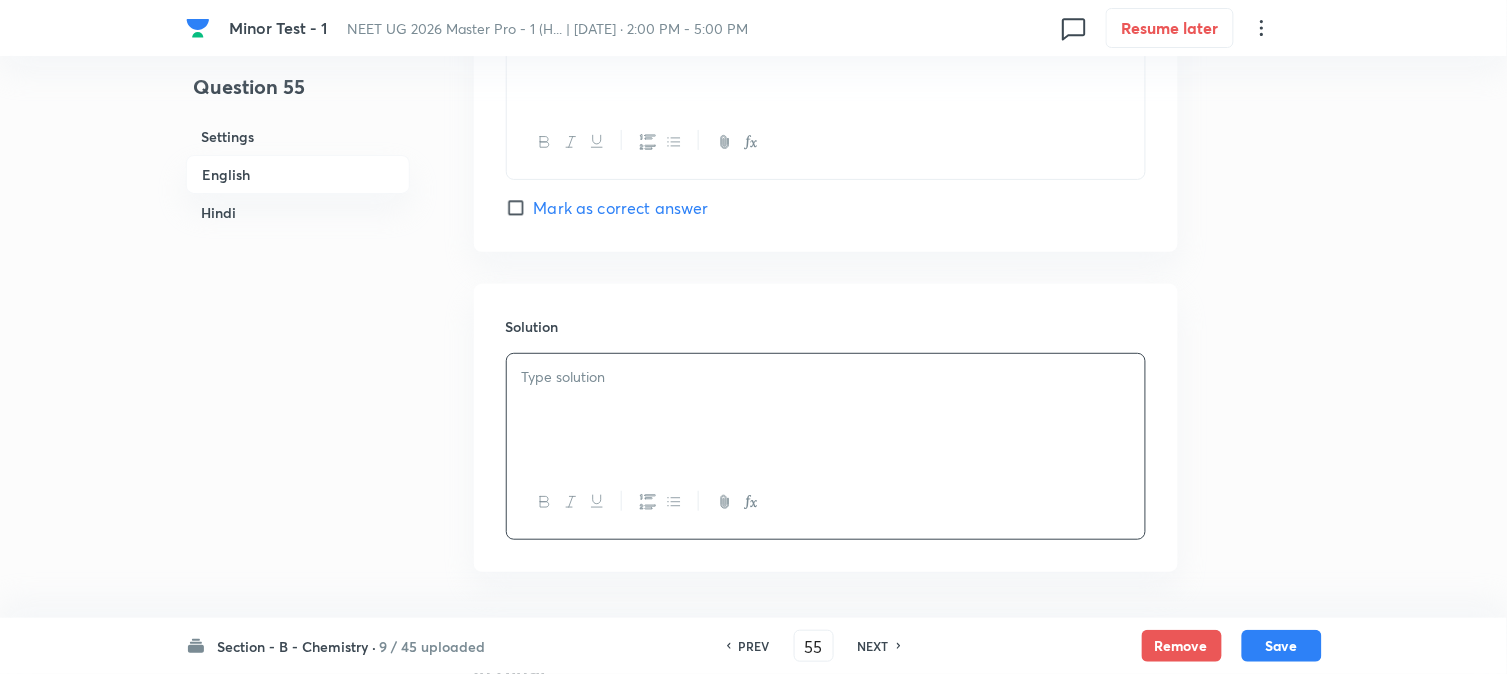 type 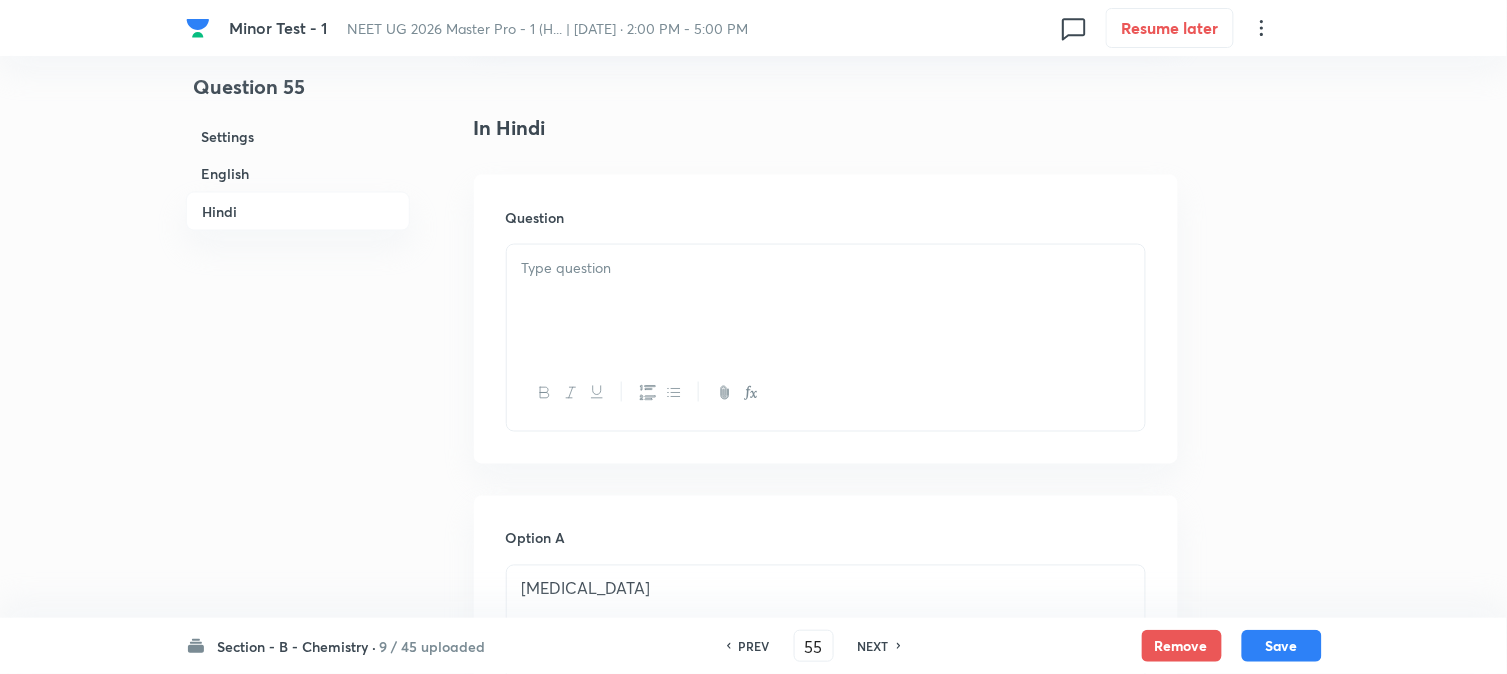 scroll, scrollTop: 2542, scrollLeft: 0, axis: vertical 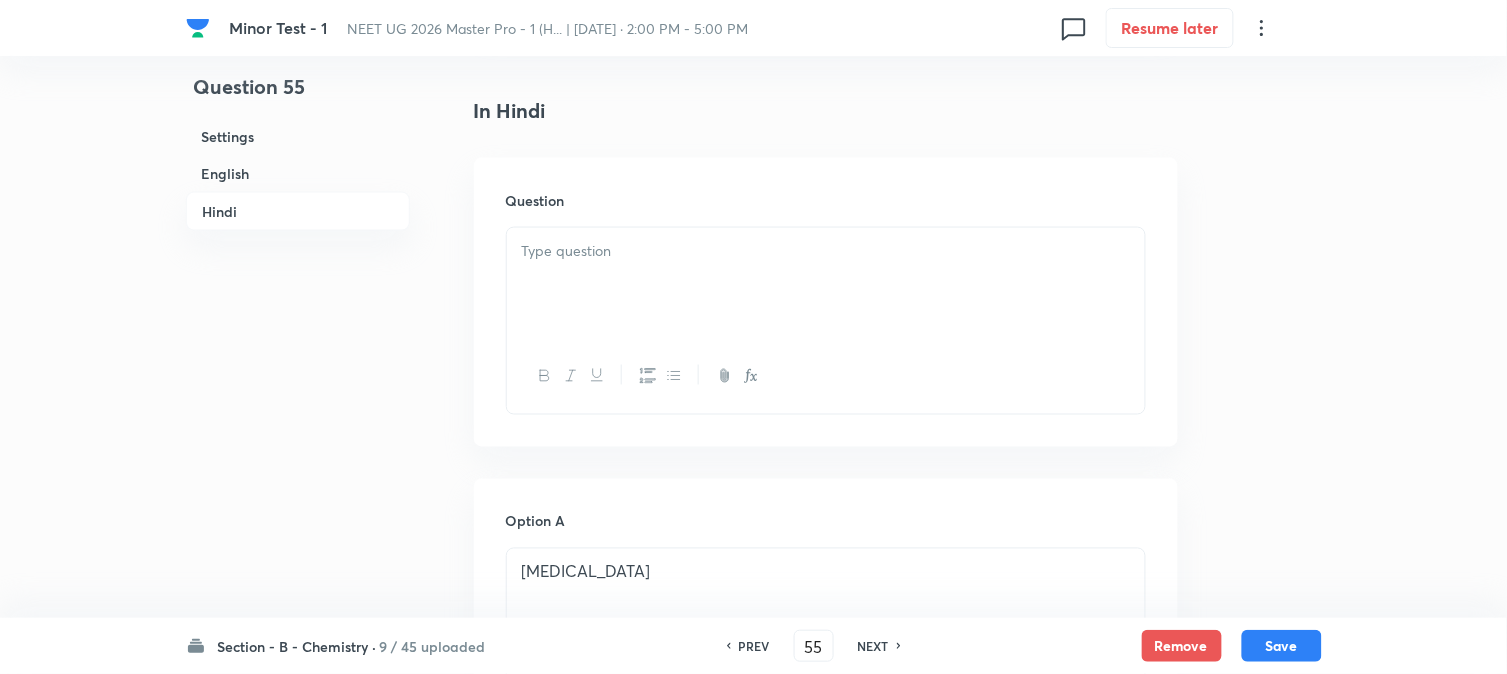 click at bounding box center (826, 251) 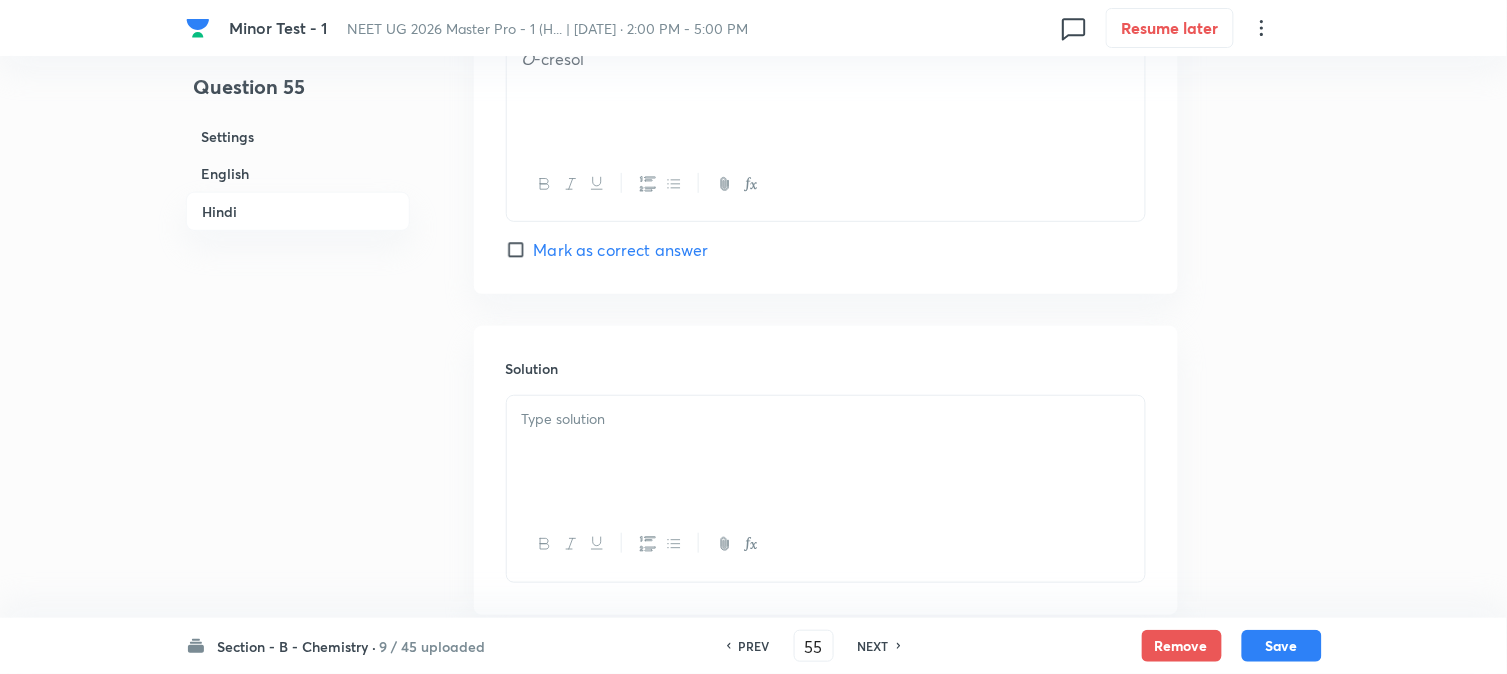 scroll, scrollTop: 4093, scrollLeft: 0, axis: vertical 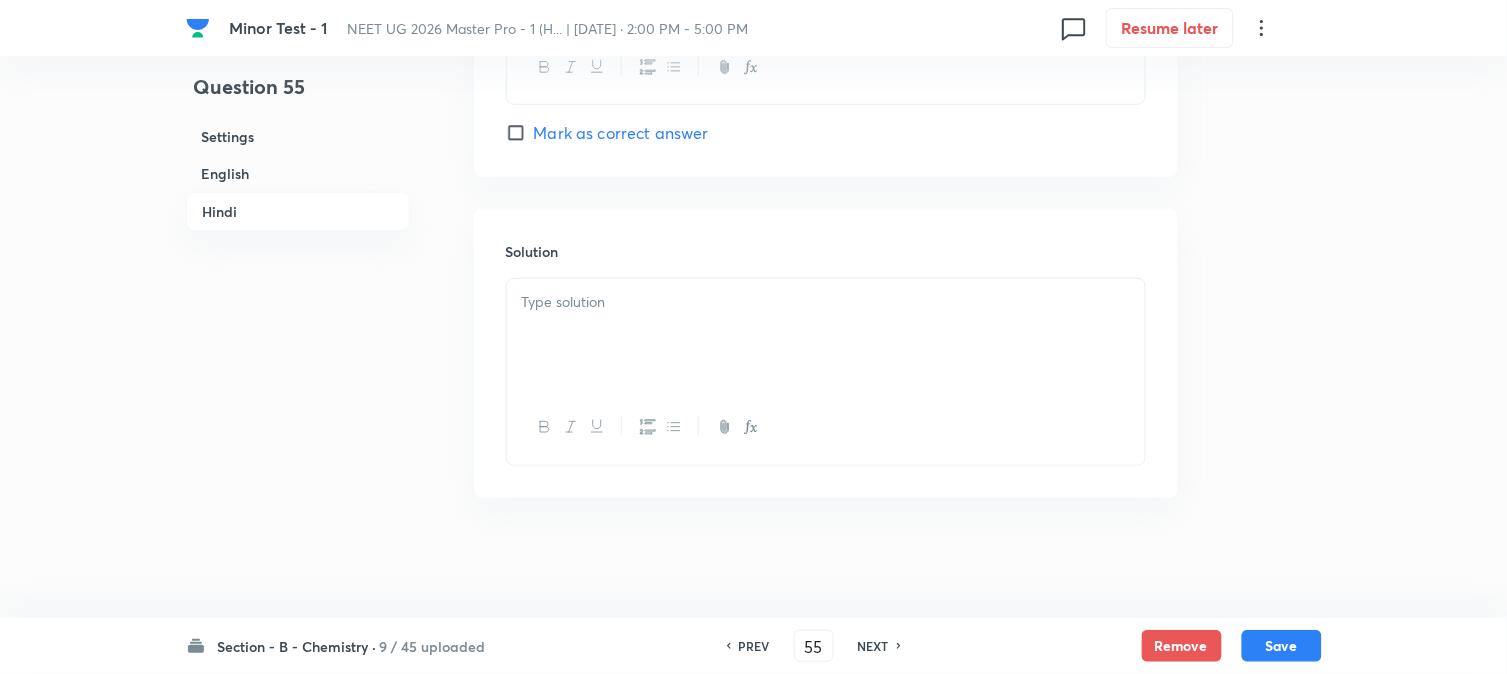 click at bounding box center [826, 335] 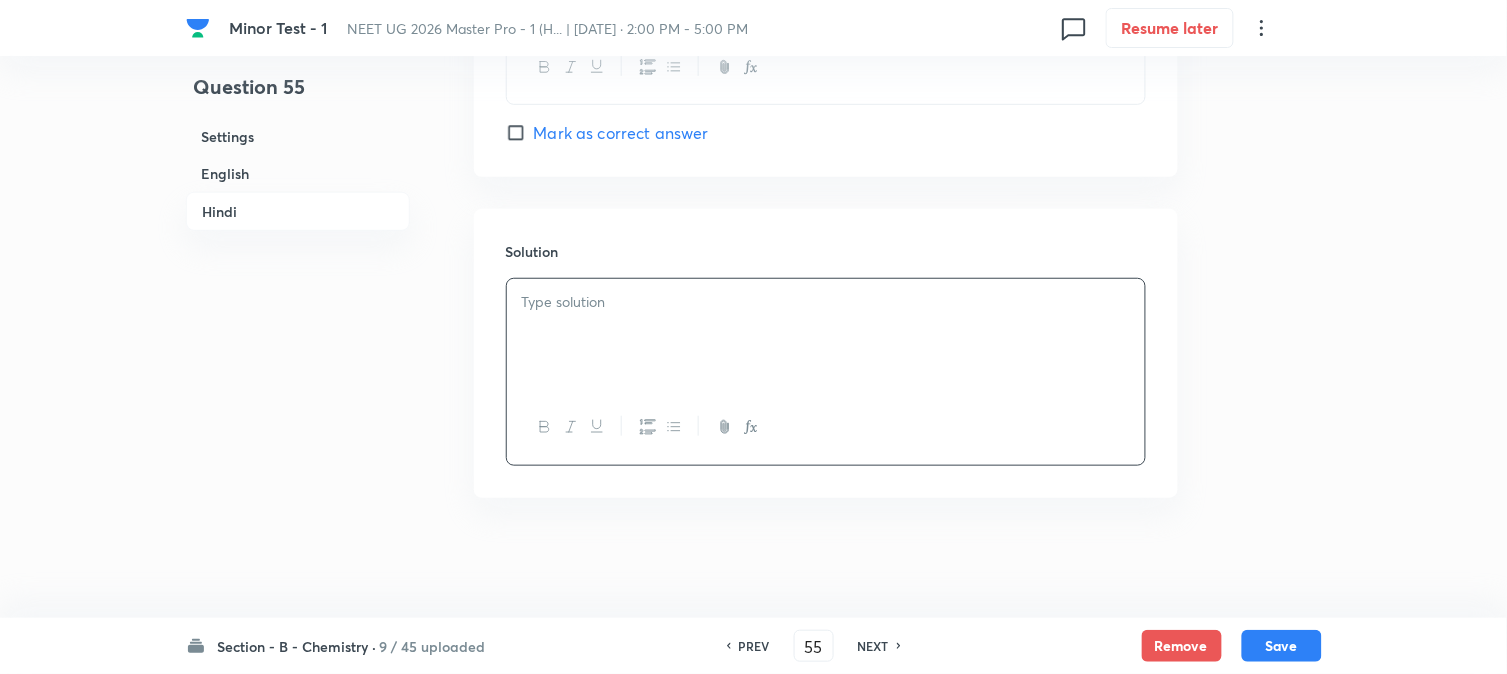 type 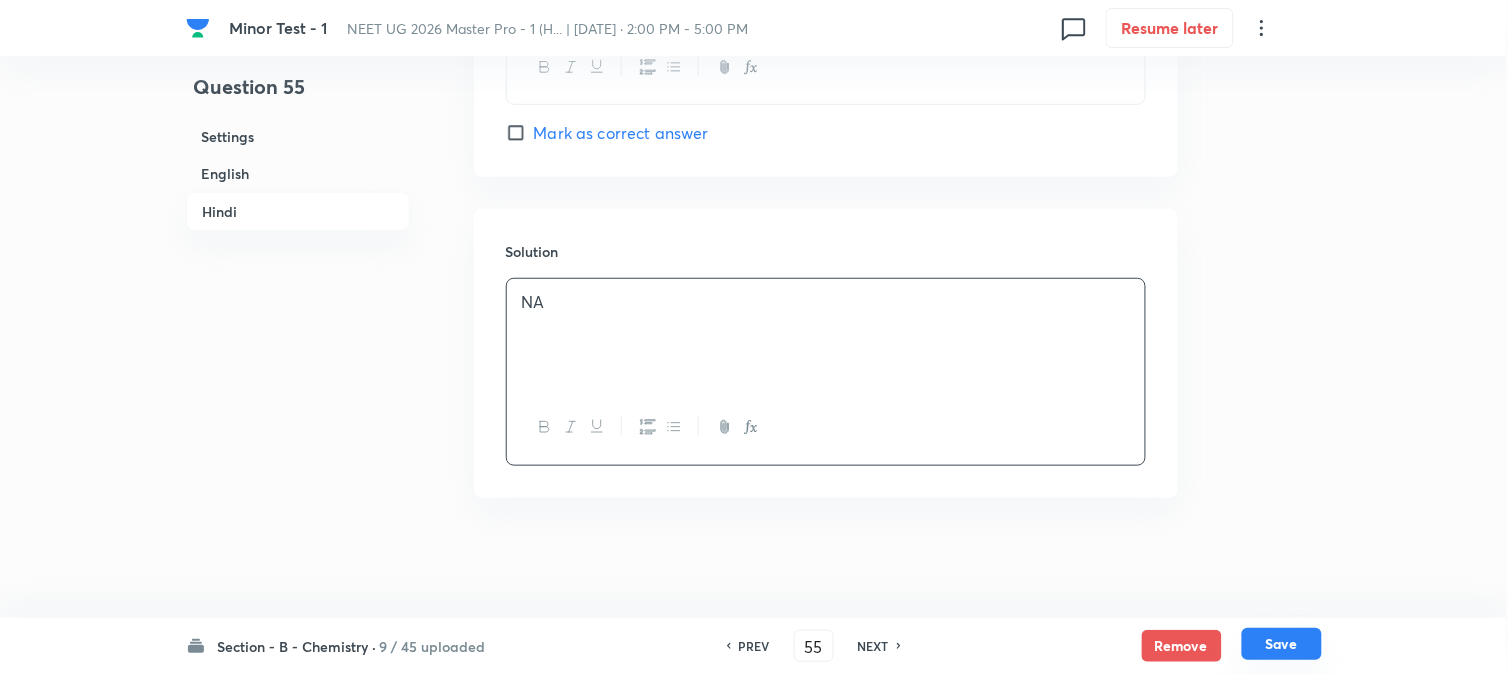 click on "Save" at bounding box center [1282, 644] 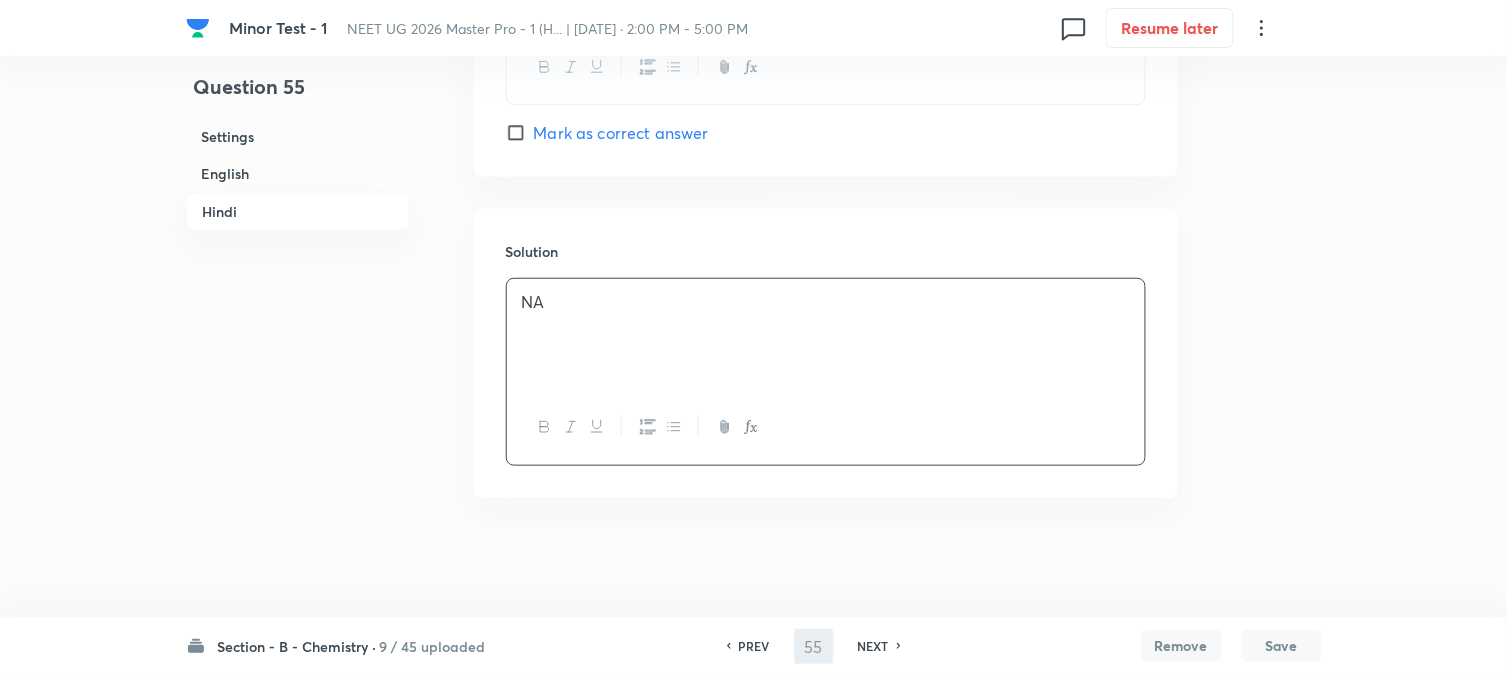 type on "56" 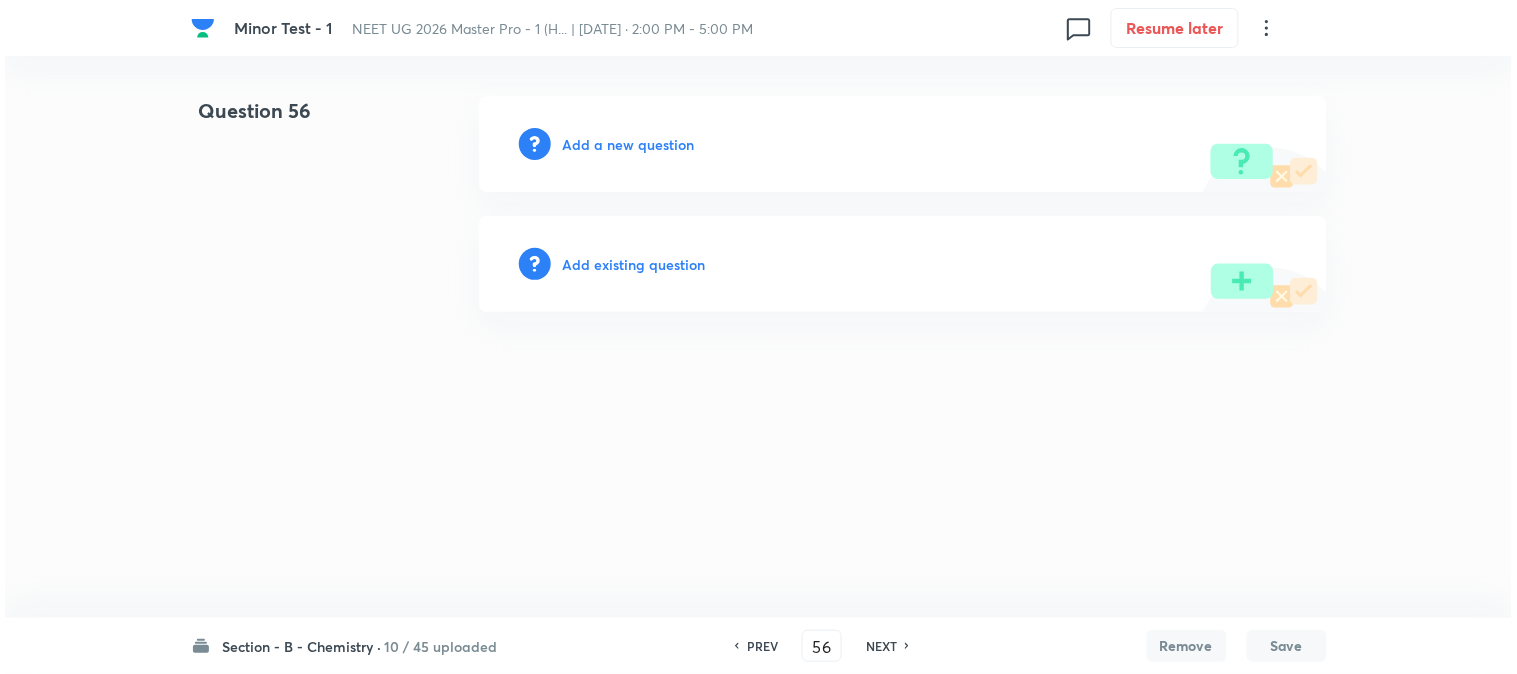scroll, scrollTop: 0, scrollLeft: 0, axis: both 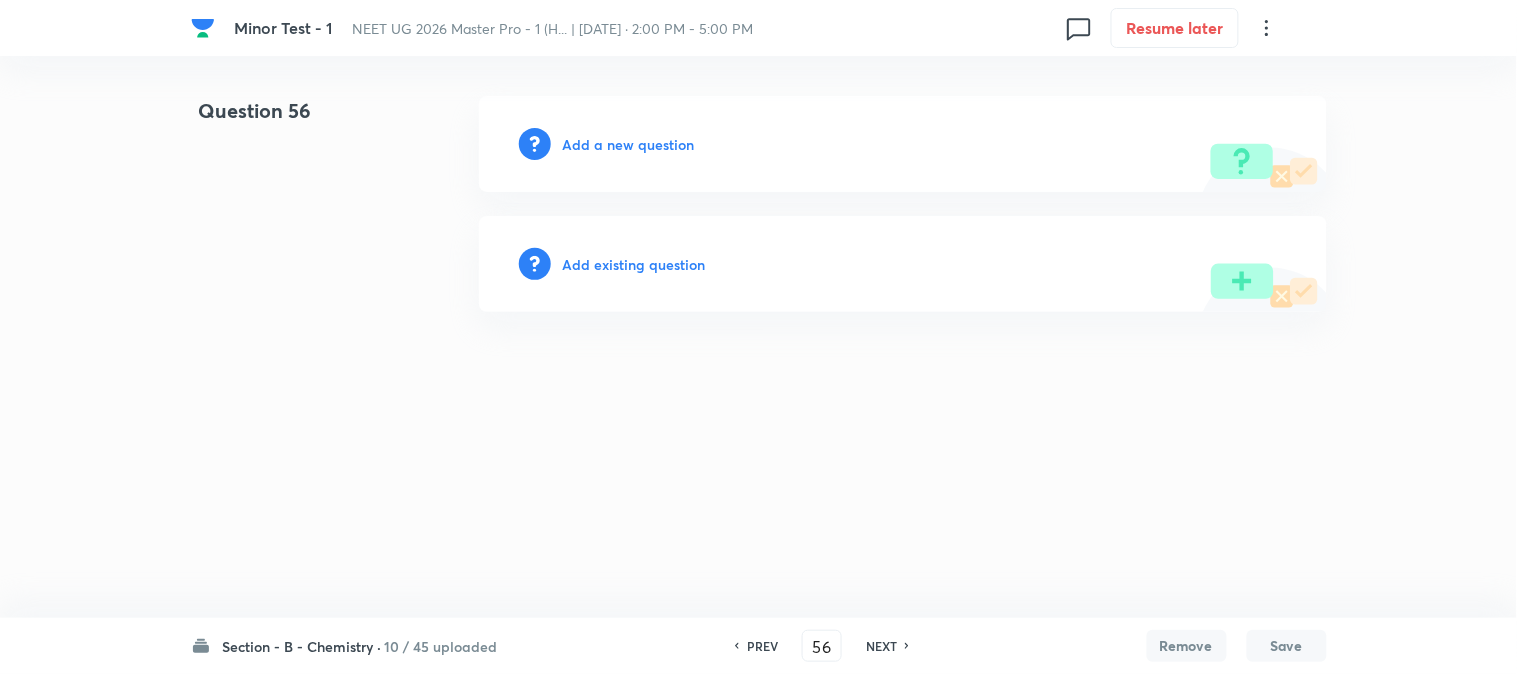 click on "Add a new question" at bounding box center (629, 144) 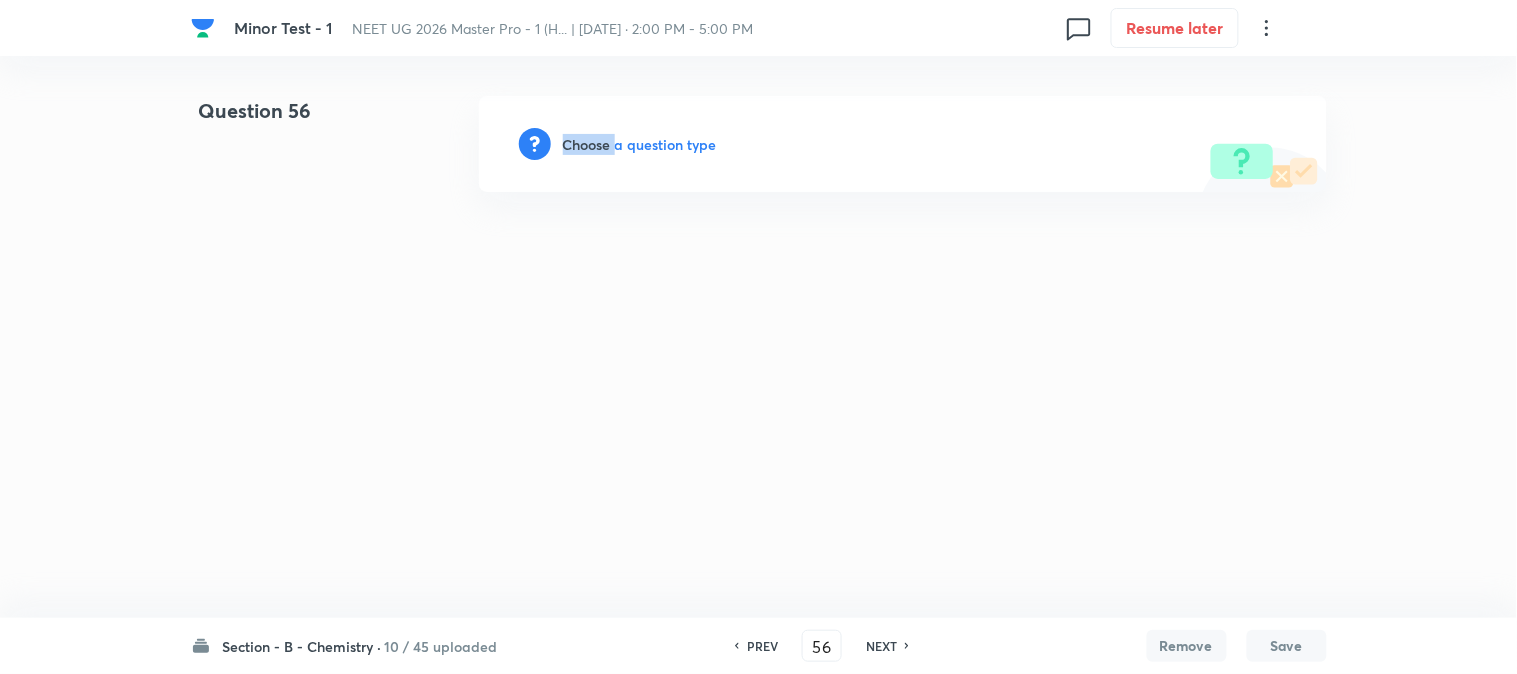 click on "Choose a question type" at bounding box center [640, 144] 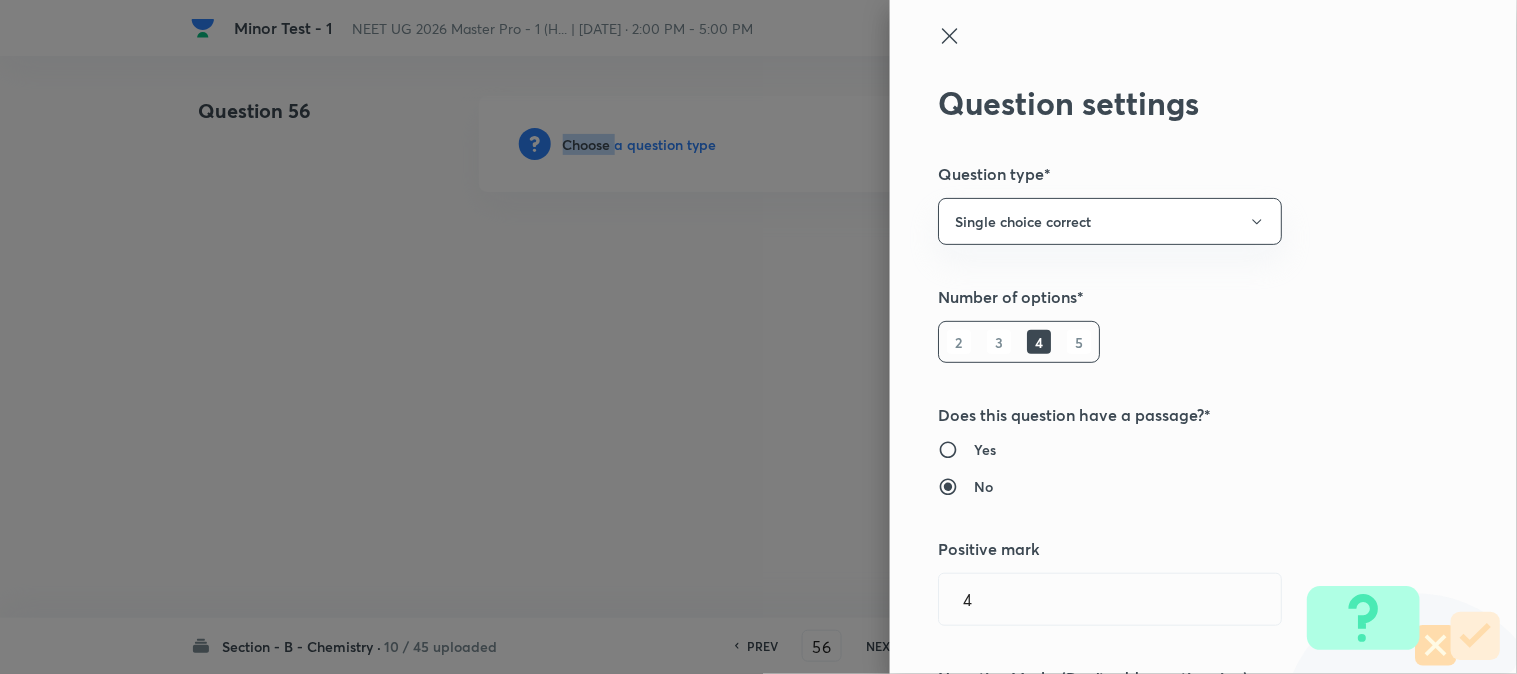 type 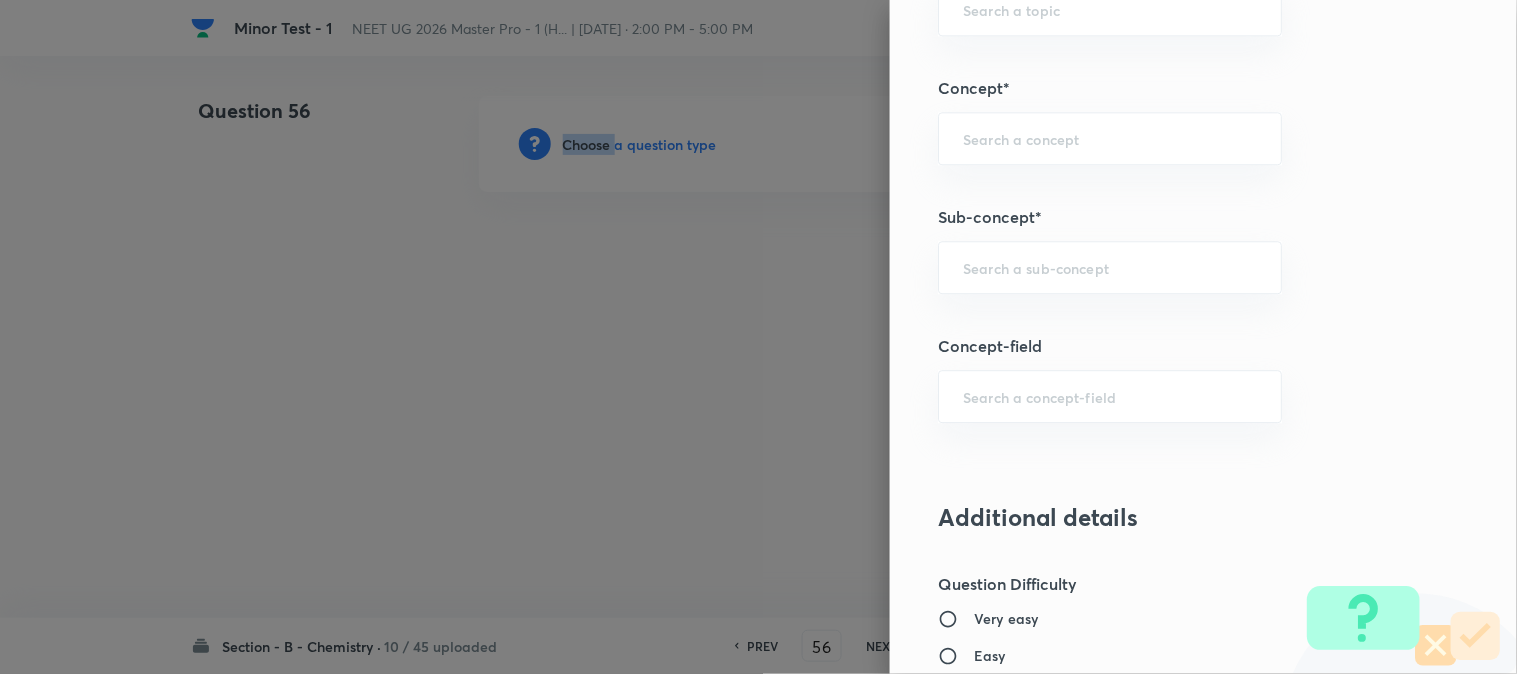 scroll, scrollTop: 1222, scrollLeft: 0, axis: vertical 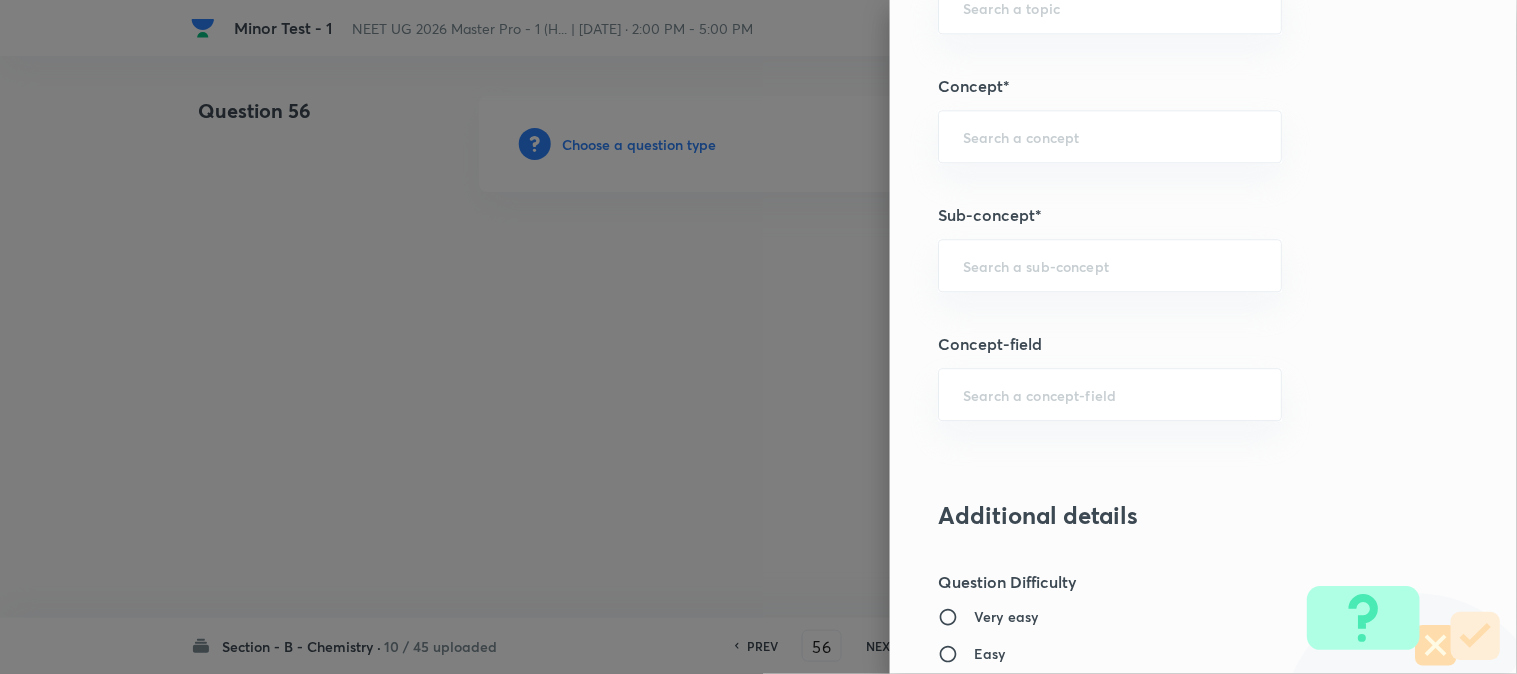 click at bounding box center [1110, 265] 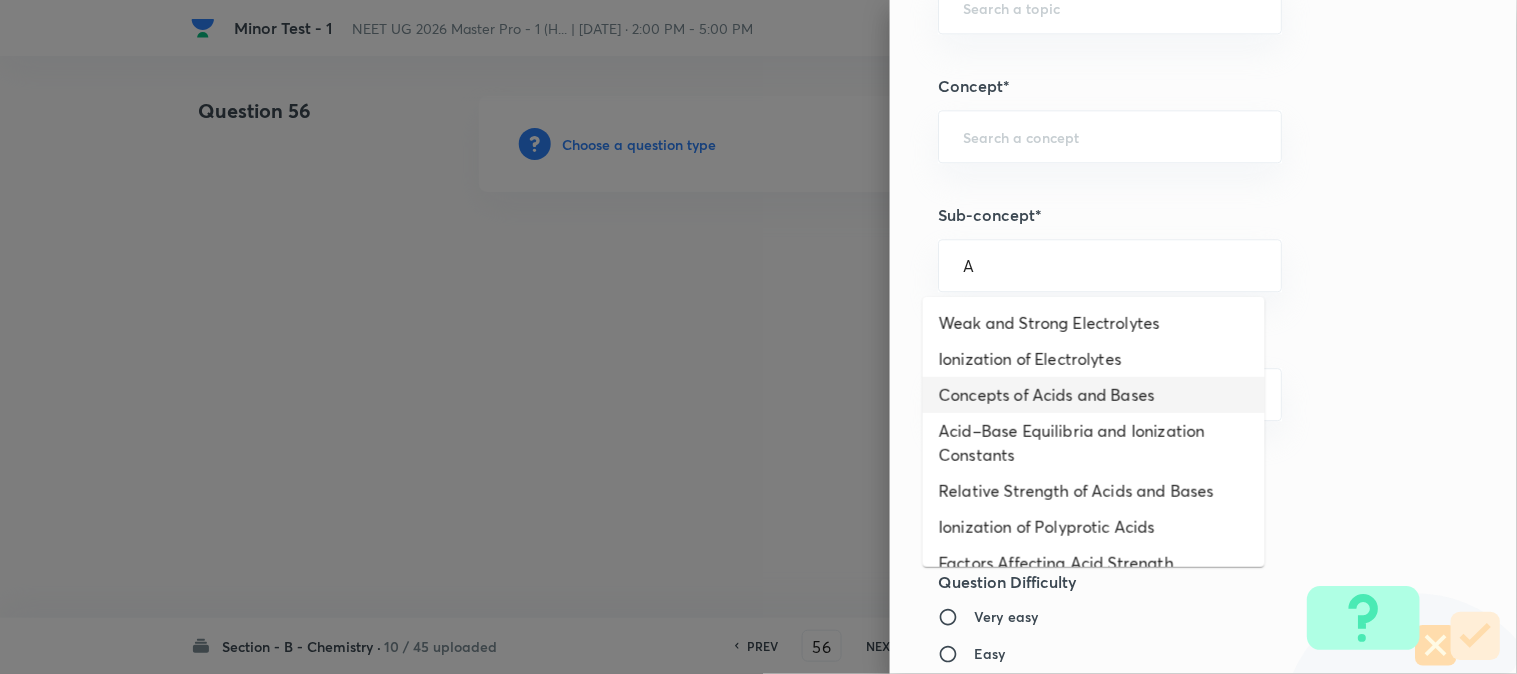 click on "Acid–Base Equilibria and Ionization Constants" at bounding box center [1094, 443] 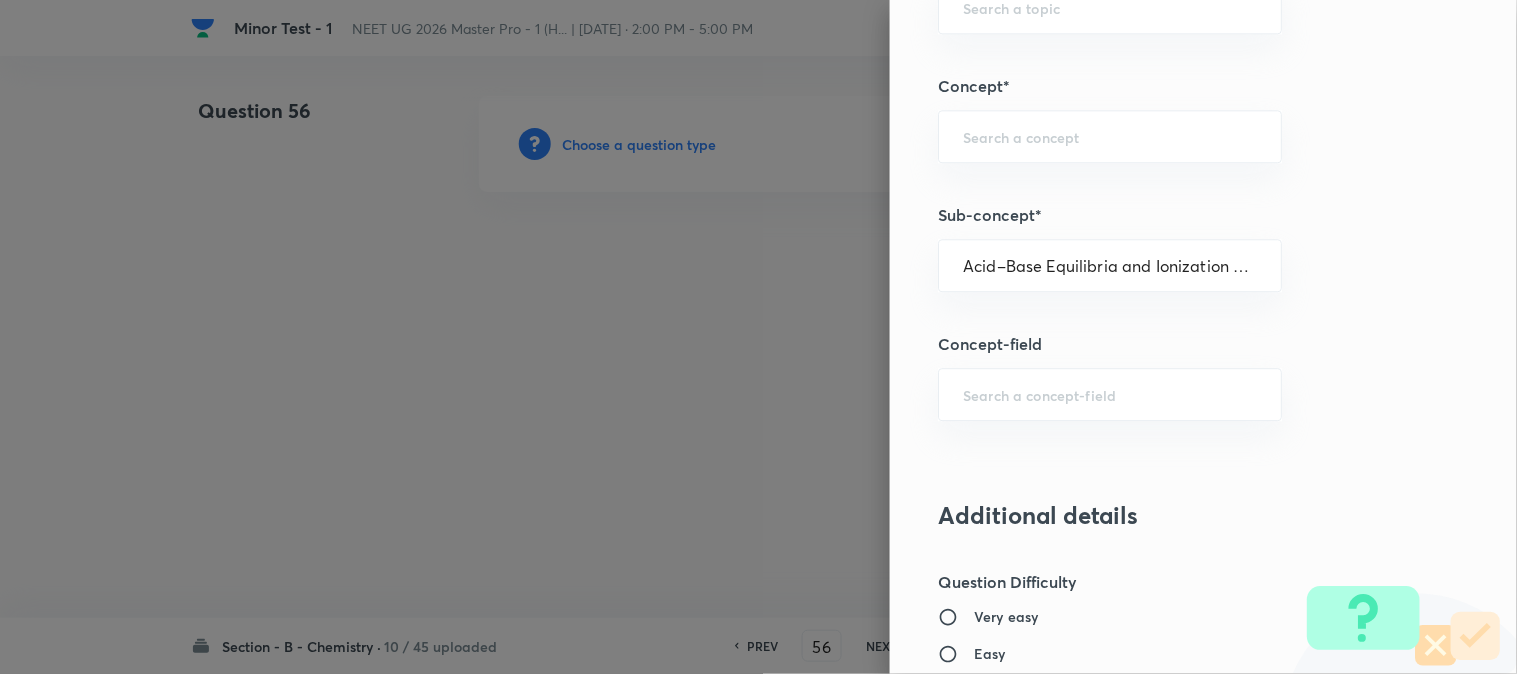type on "Chemistry" 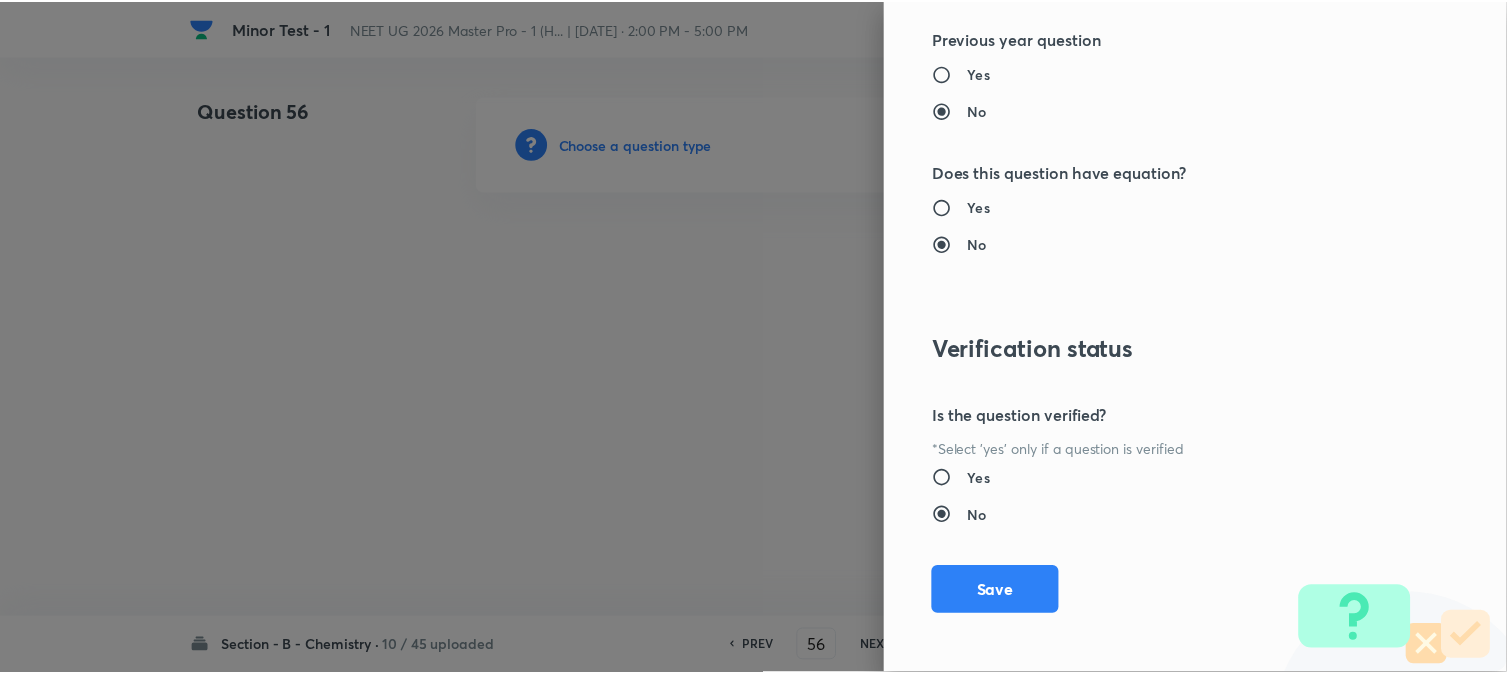 scroll, scrollTop: 2186, scrollLeft: 0, axis: vertical 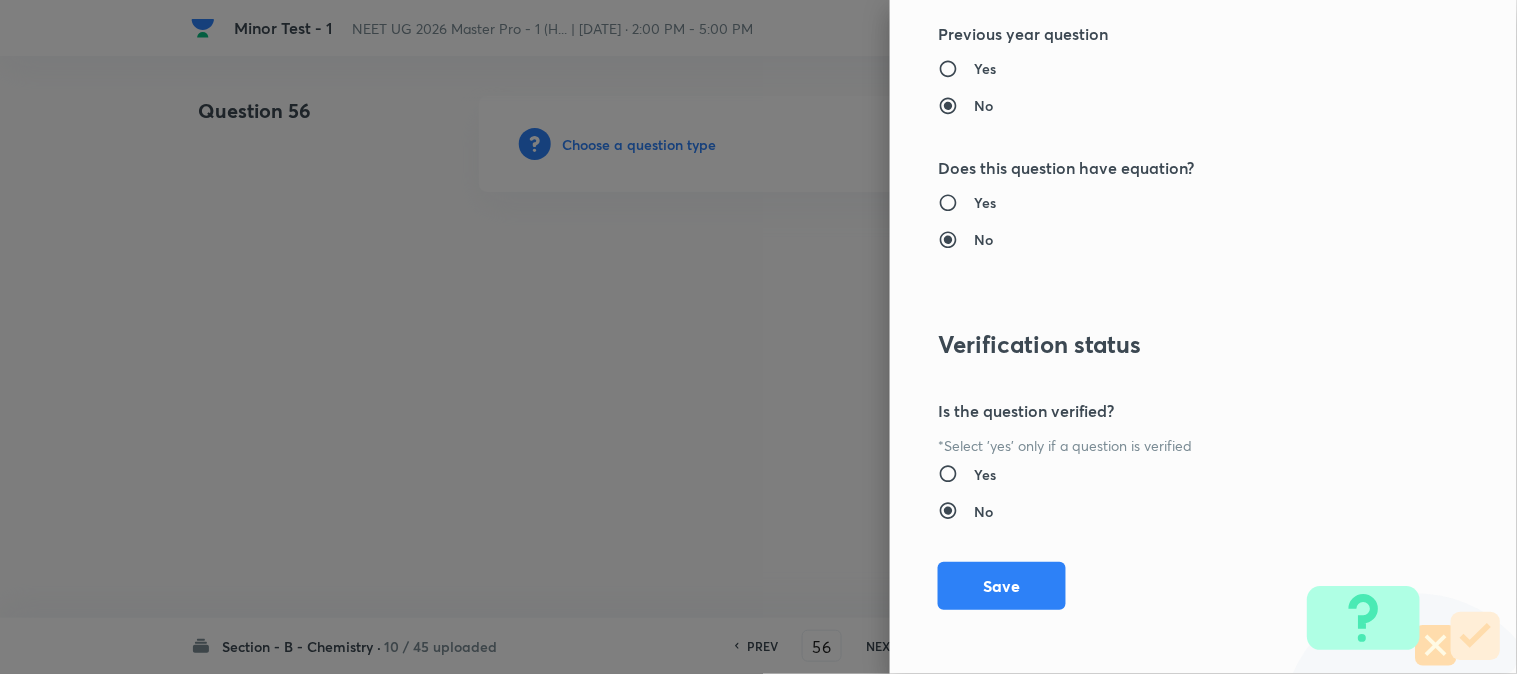 drag, startPoint x: 982, startPoint y: 581, endPoint x: 636, endPoint y: 401, distance: 390.0205 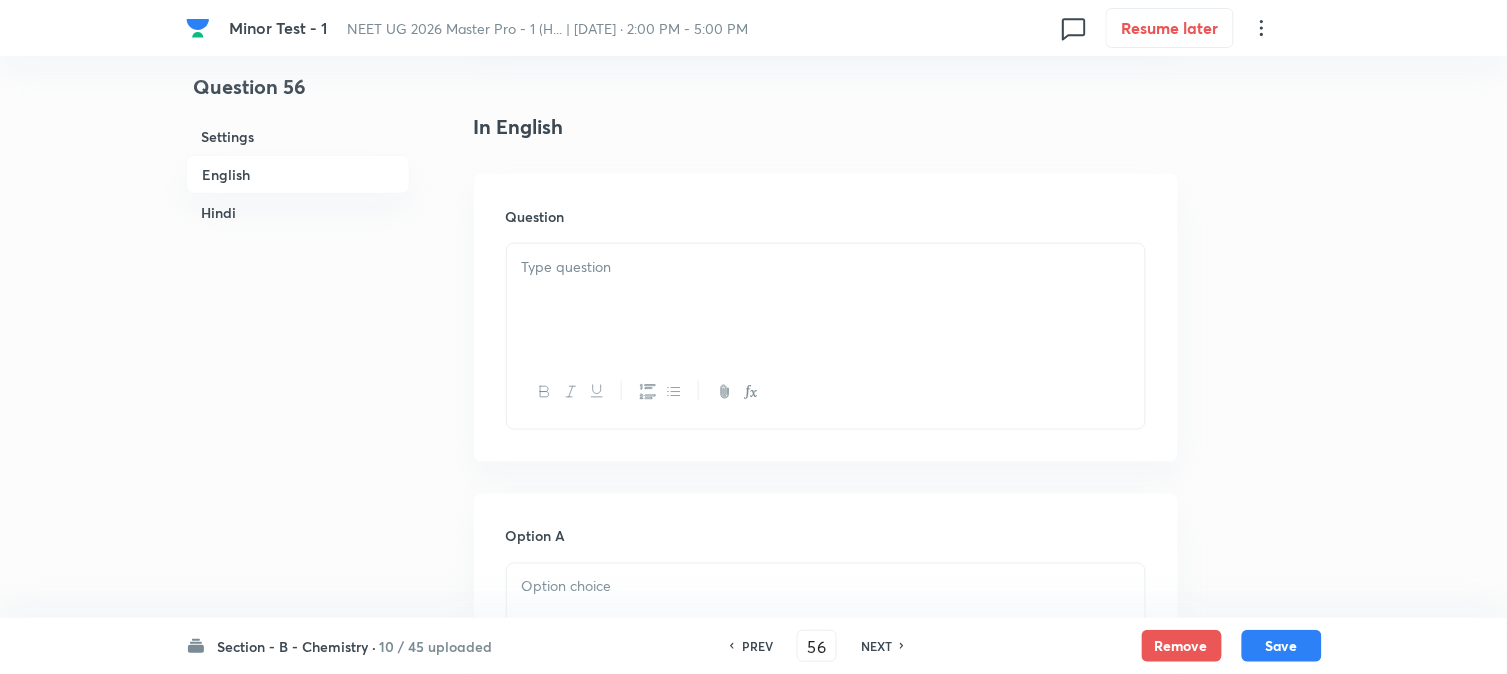 scroll, scrollTop: 555, scrollLeft: 0, axis: vertical 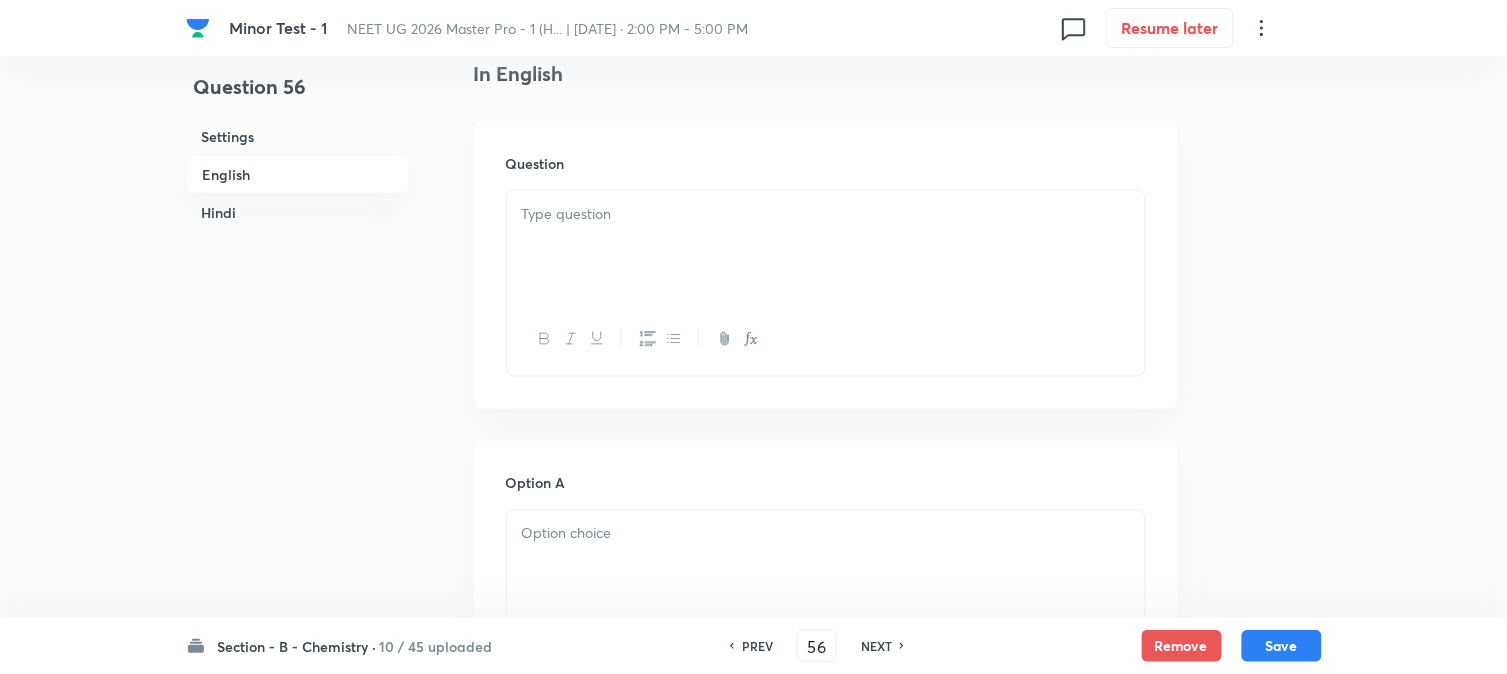 click at bounding box center [826, 247] 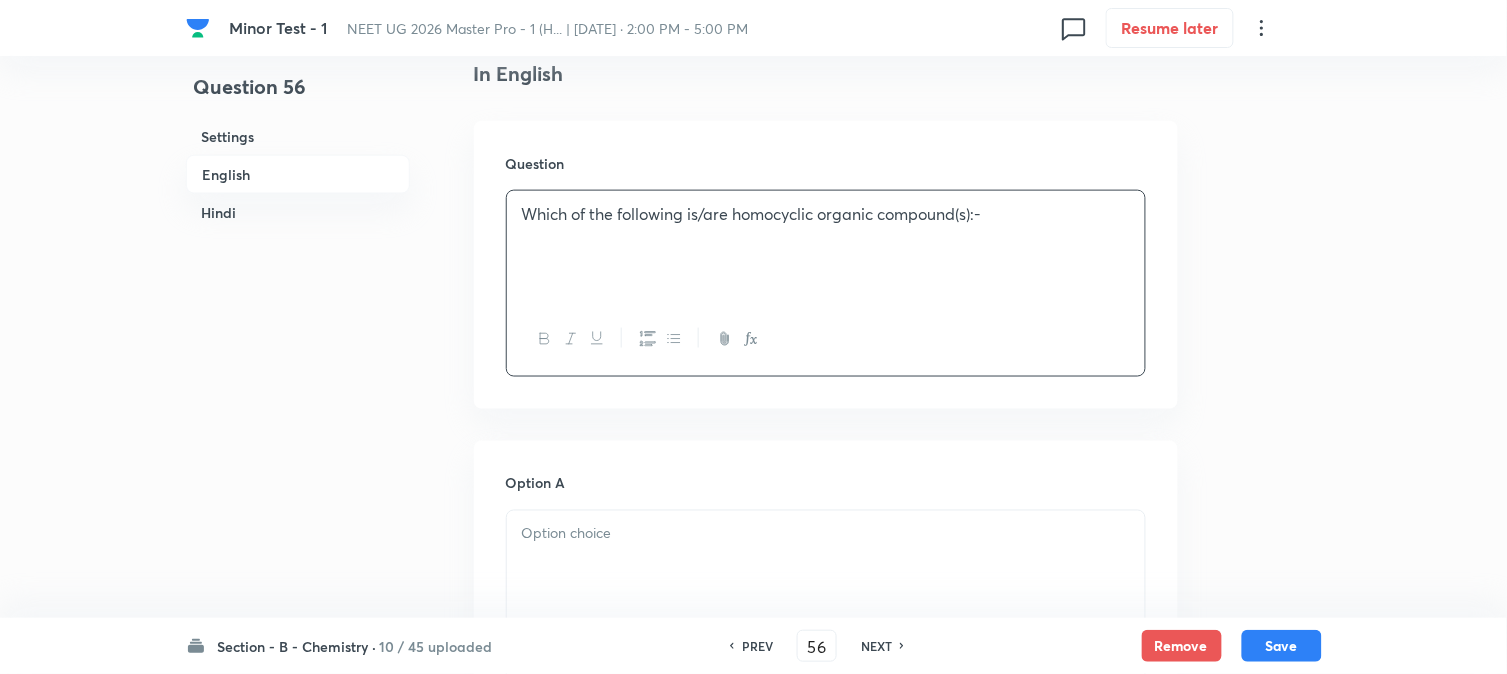 scroll, scrollTop: 666, scrollLeft: 0, axis: vertical 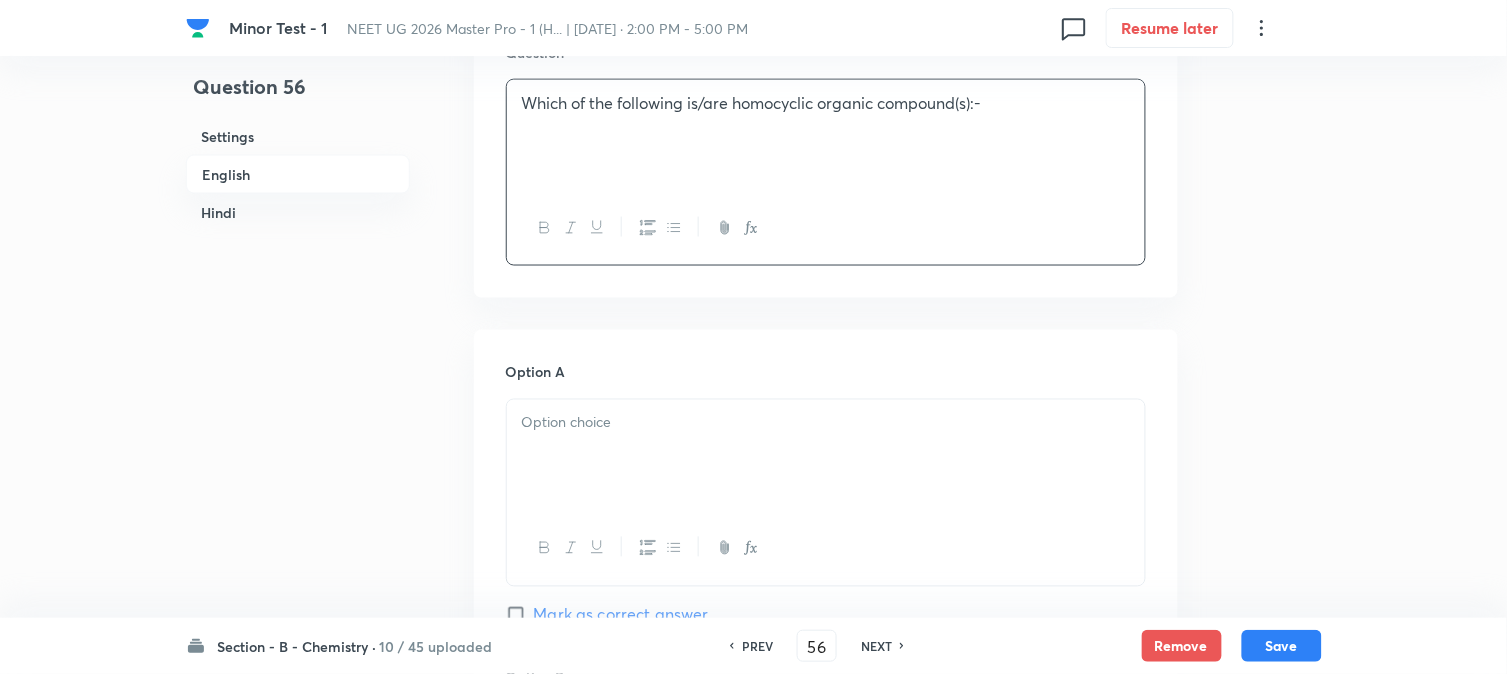 click at bounding box center (826, 423) 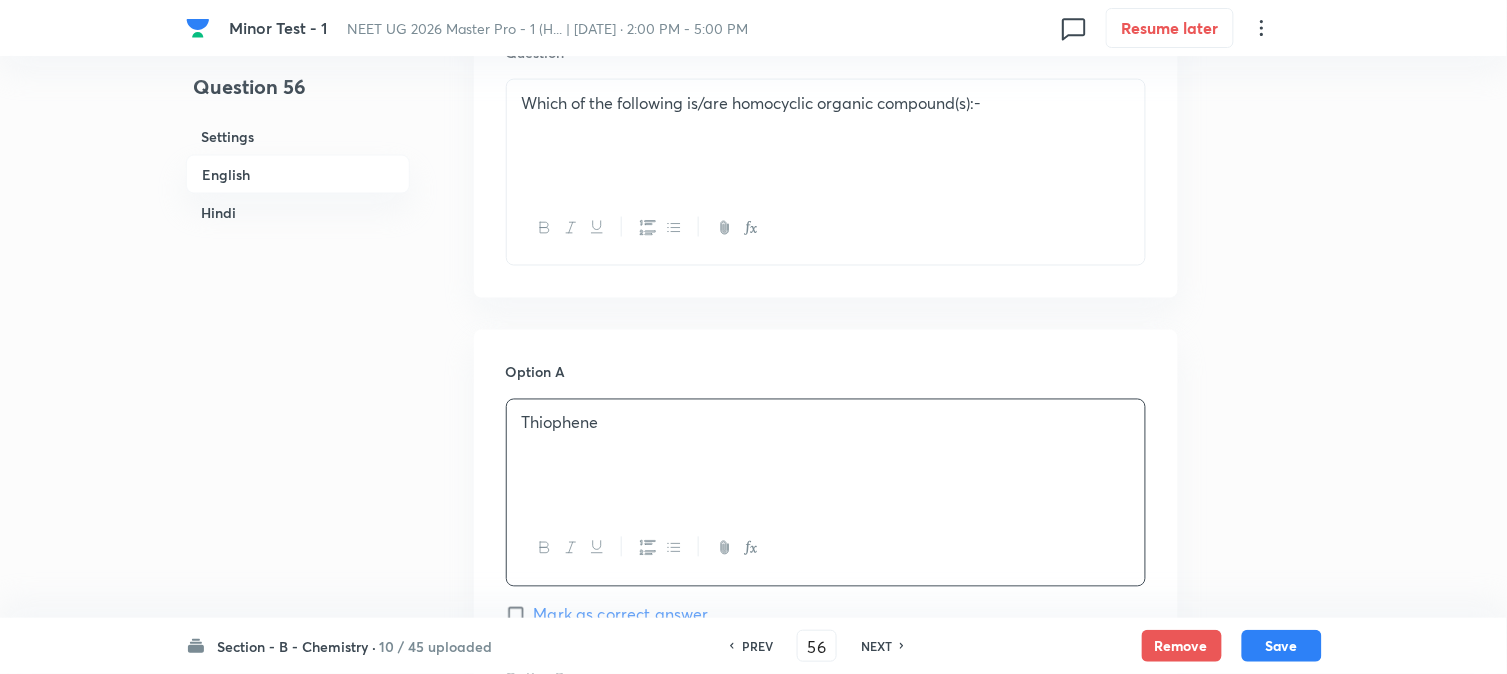 click on "Hindi" at bounding box center [298, 212] 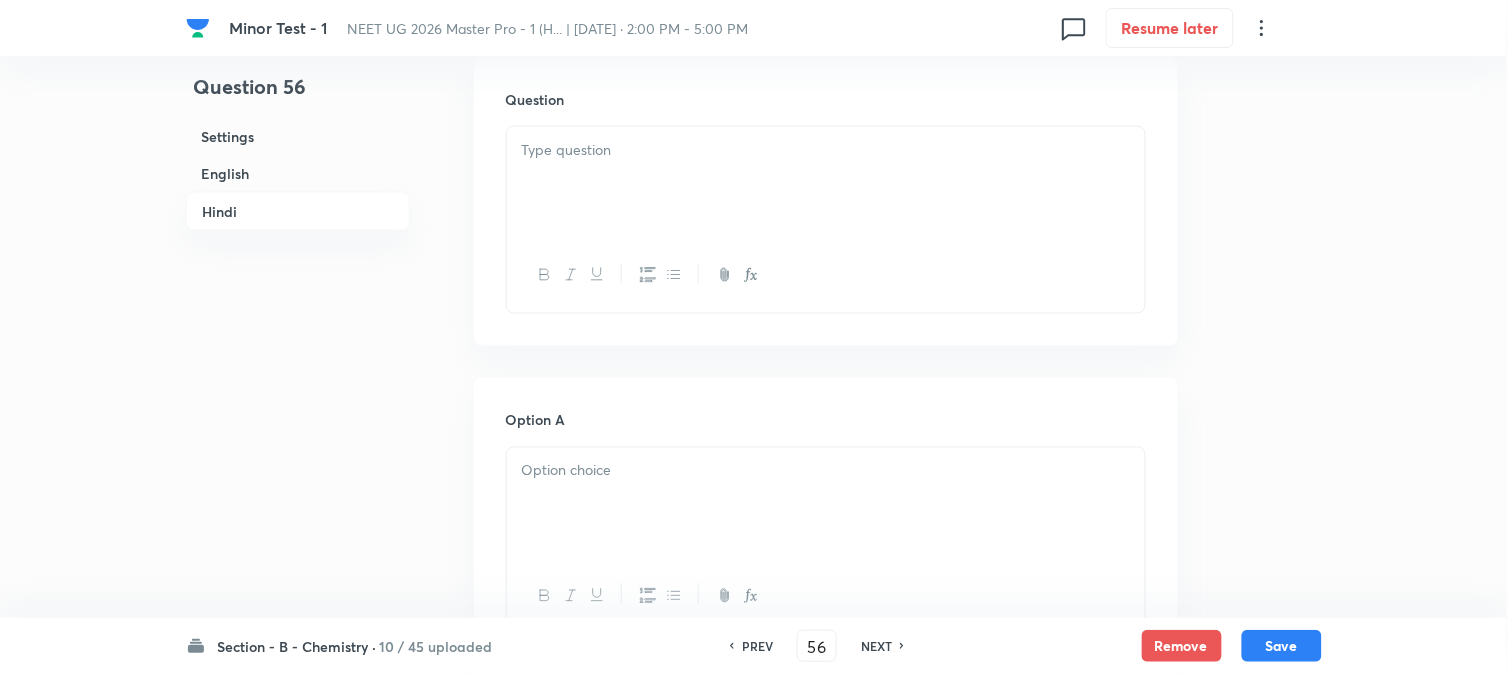scroll, scrollTop: 2793, scrollLeft: 0, axis: vertical 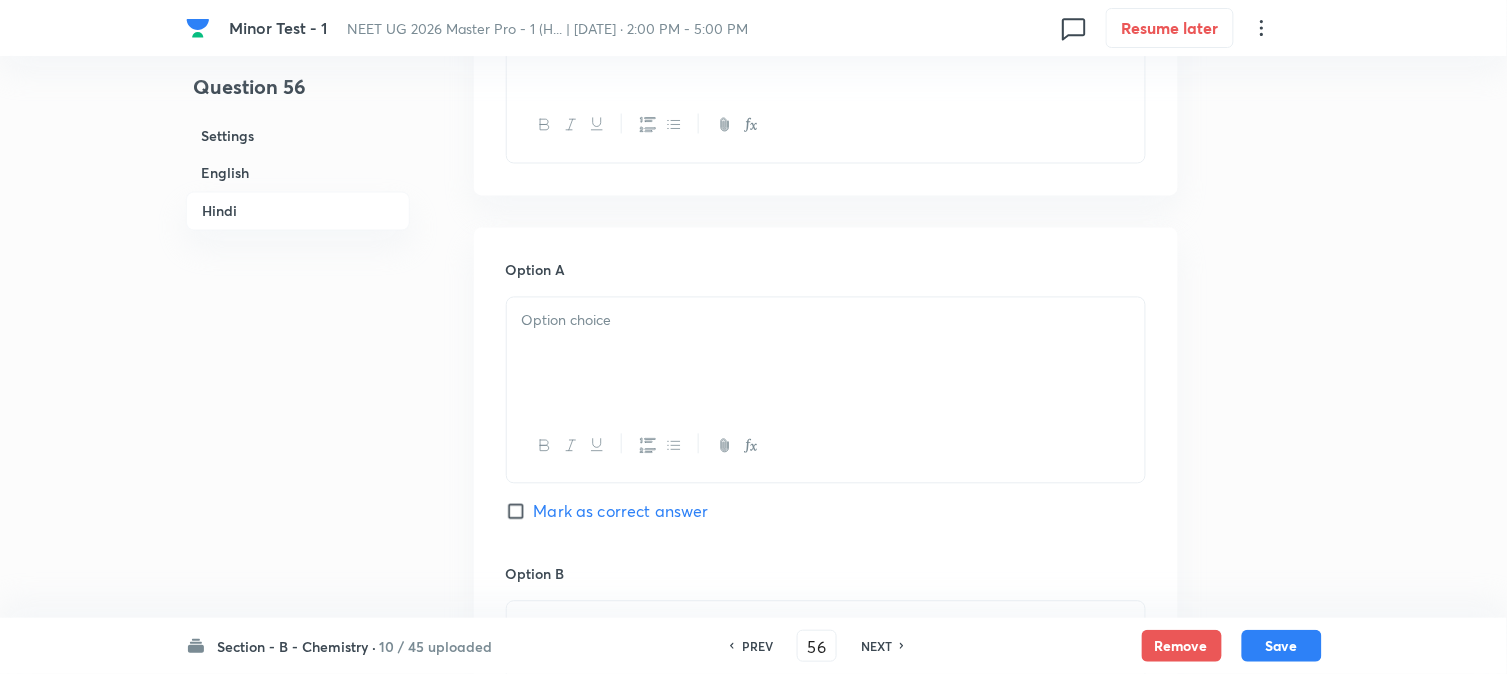 click on "Option A Mark as correct answer" at bounding box center [826, 412] 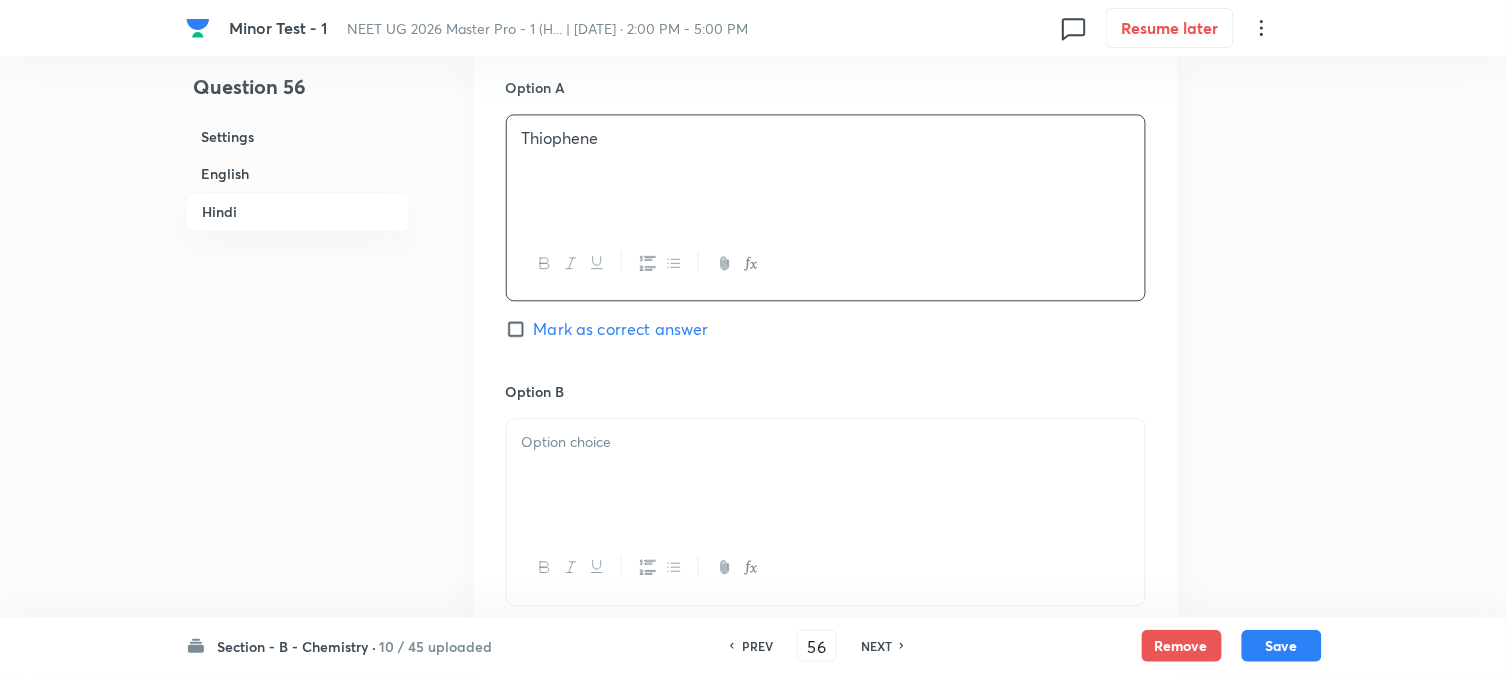 scroll, scrollTop: 3015, scrollLeft: 0, axis: vertical 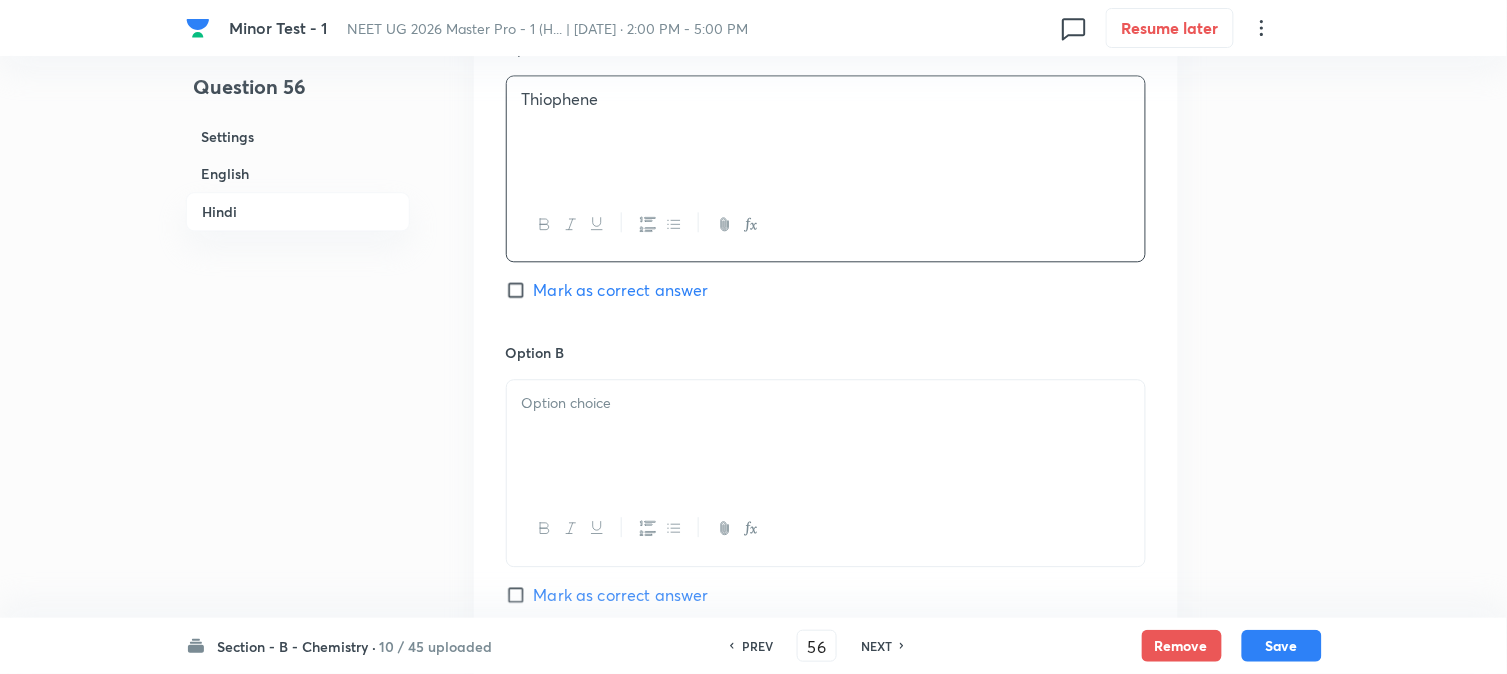 click at bounding box center [826, 403] 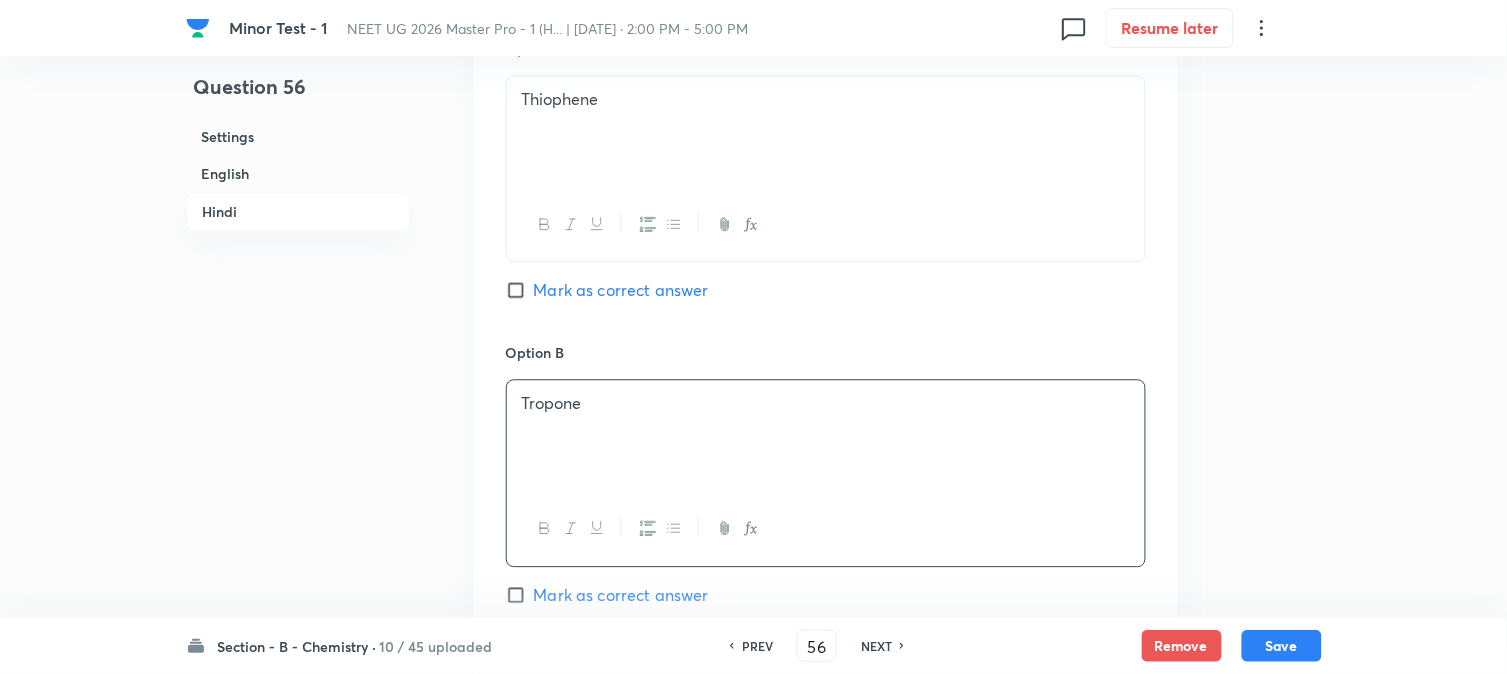 click on "English" at bounding box center (298, 173) 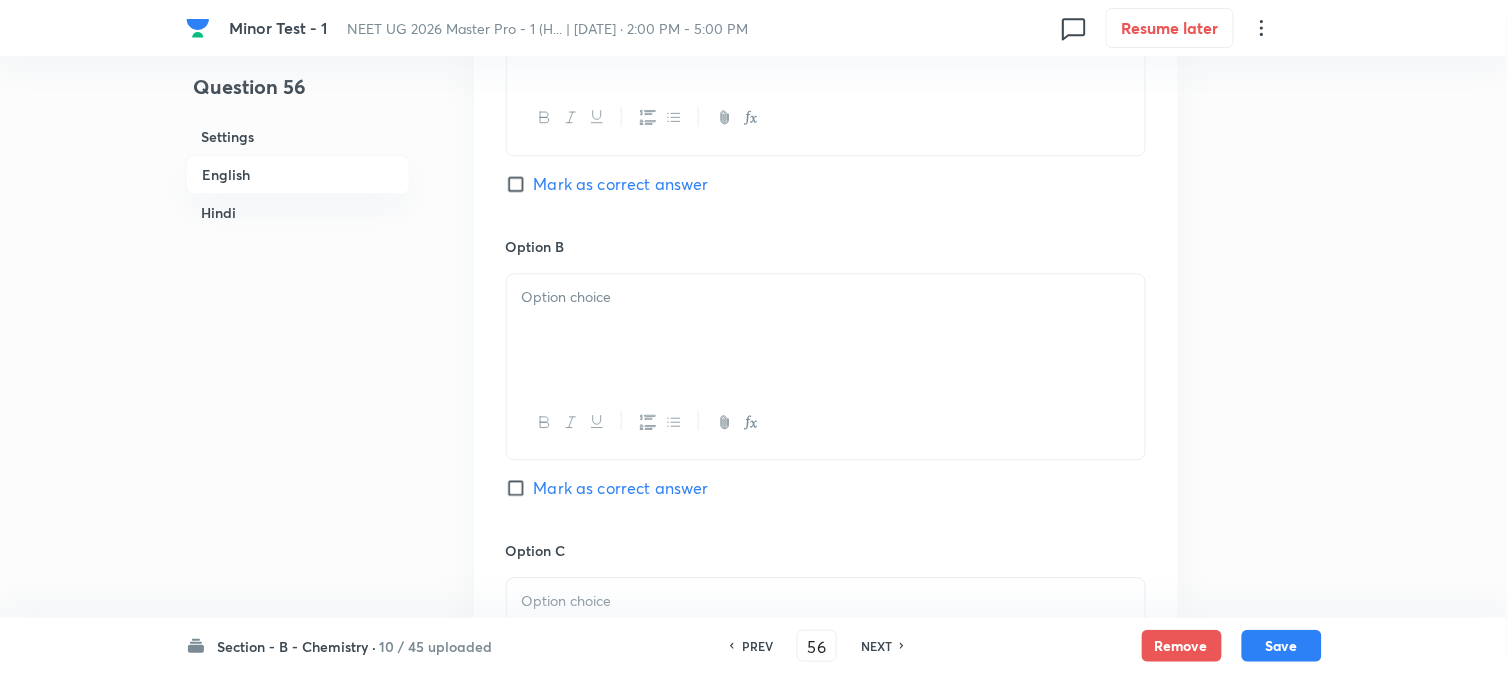 click at bounding box center (826, 330) 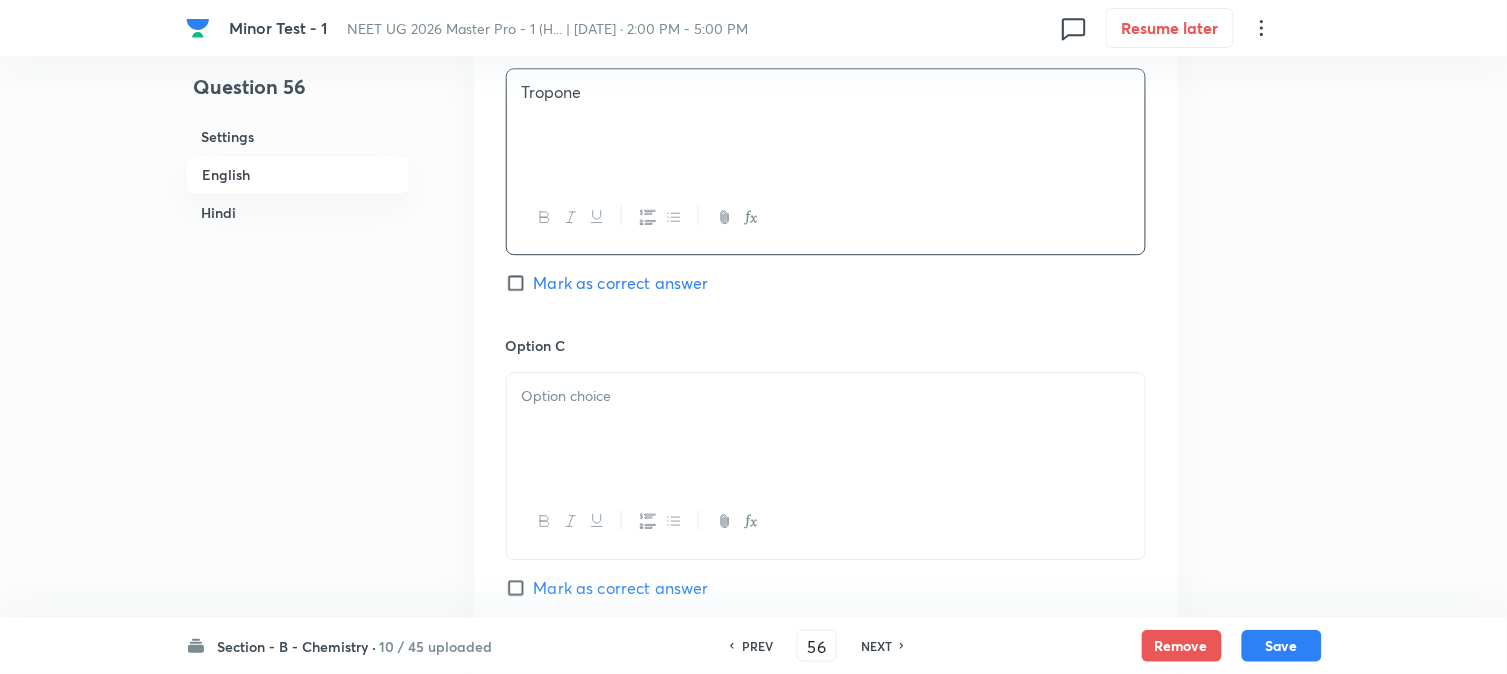 scroll, scrollTop: 1320, scrollLeft: 0, axis: vertical 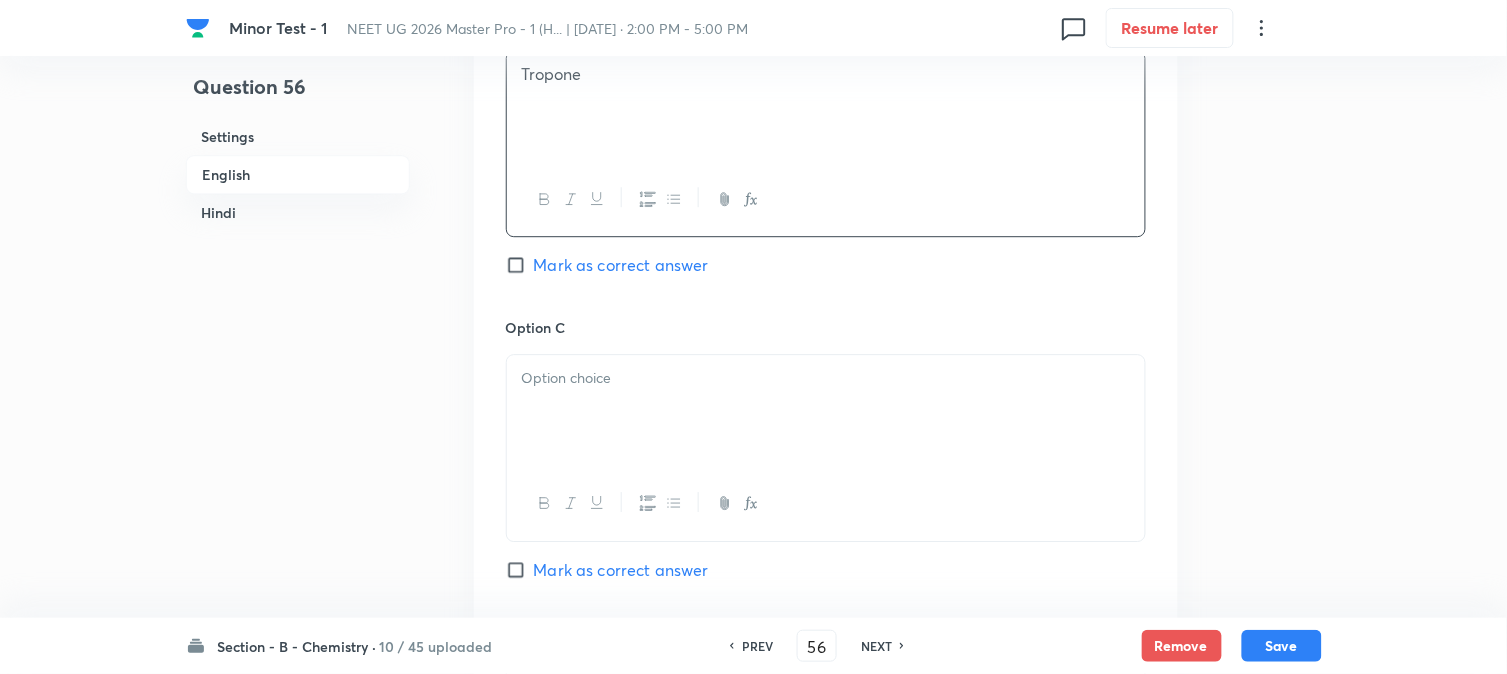 click at bounding box center (826, 411) 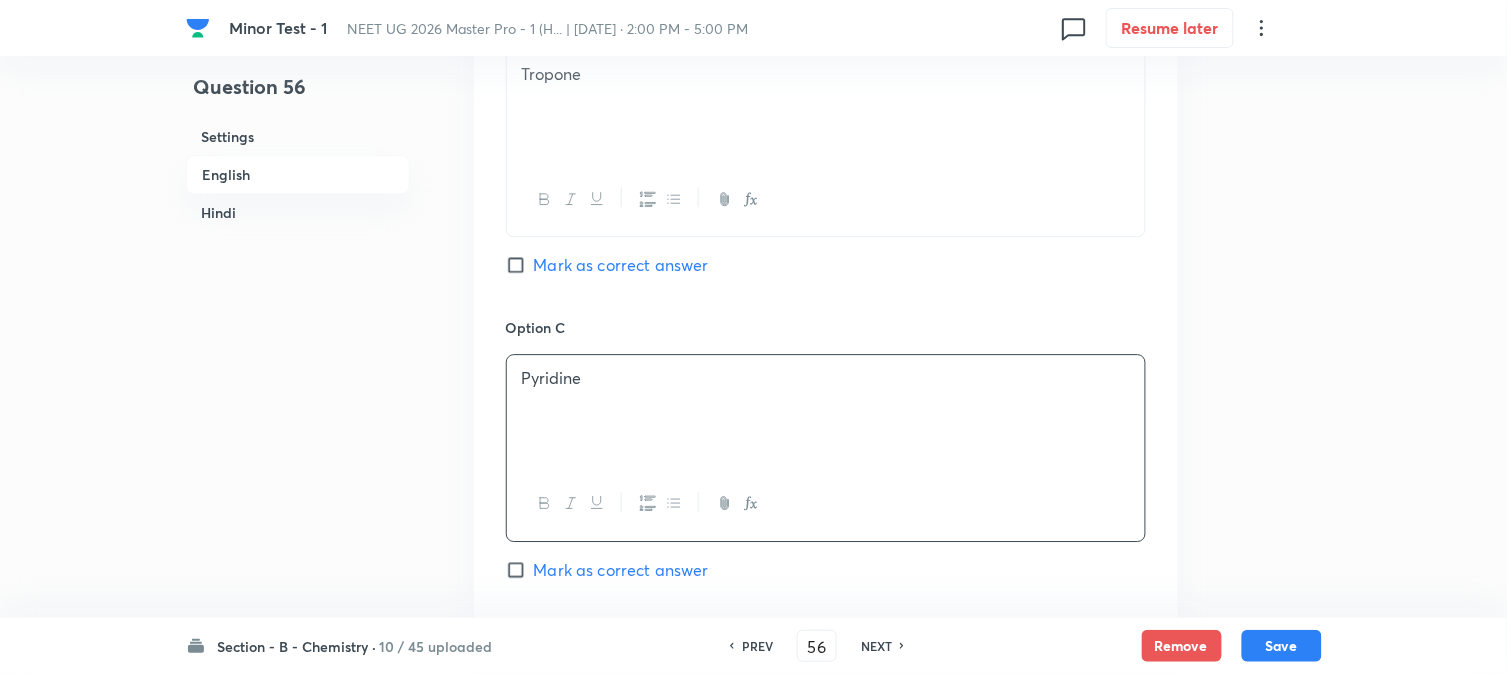click on "Hindi" at bounding box center [298, 212] 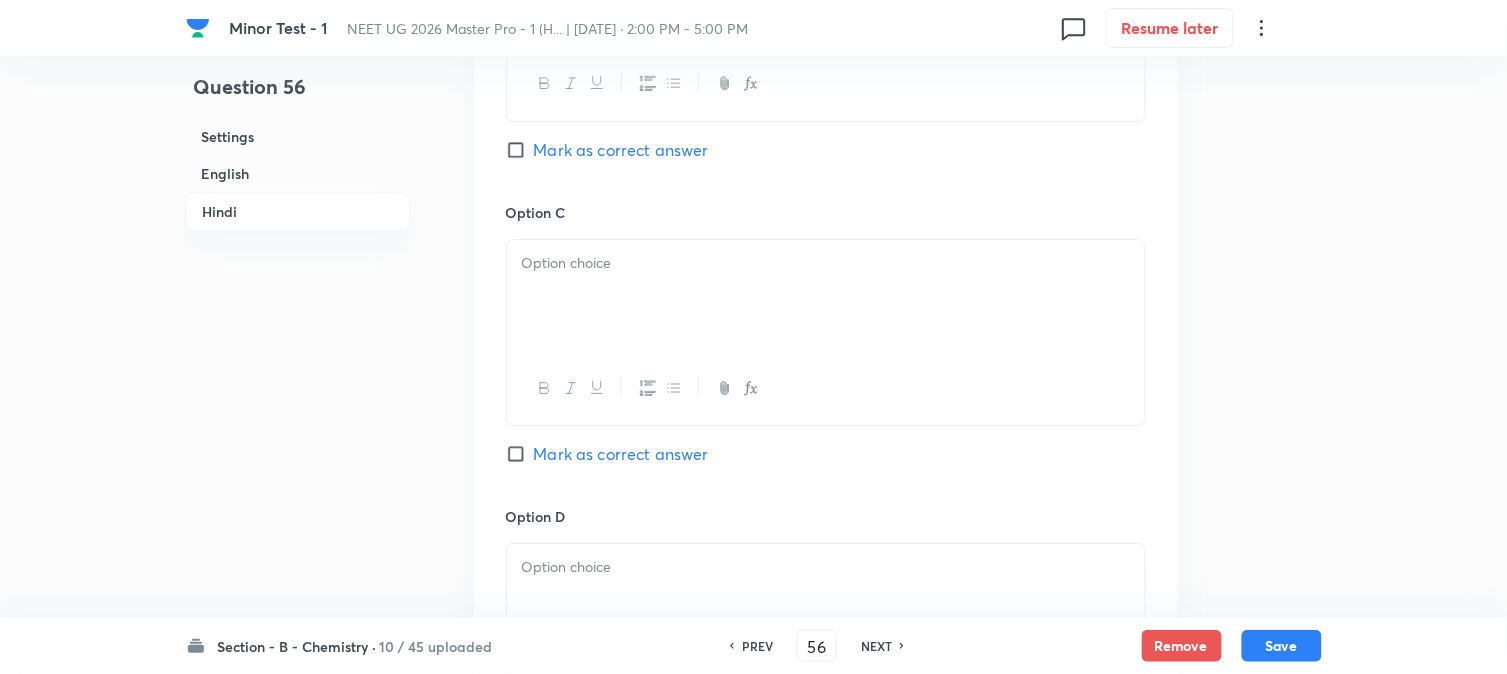 click at bounding box center (826, 296) 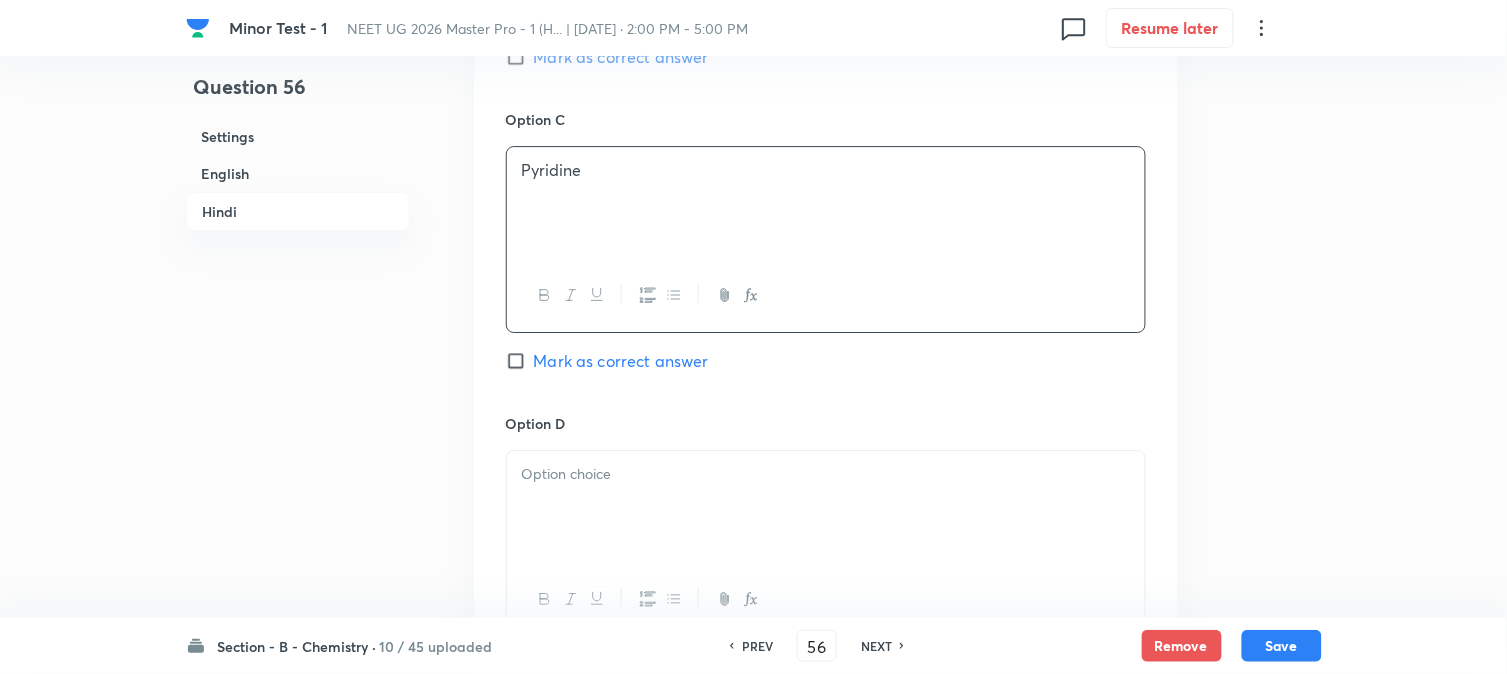 scroll, scrollTop: 3682, scrollLeft: 0, axis: vertical 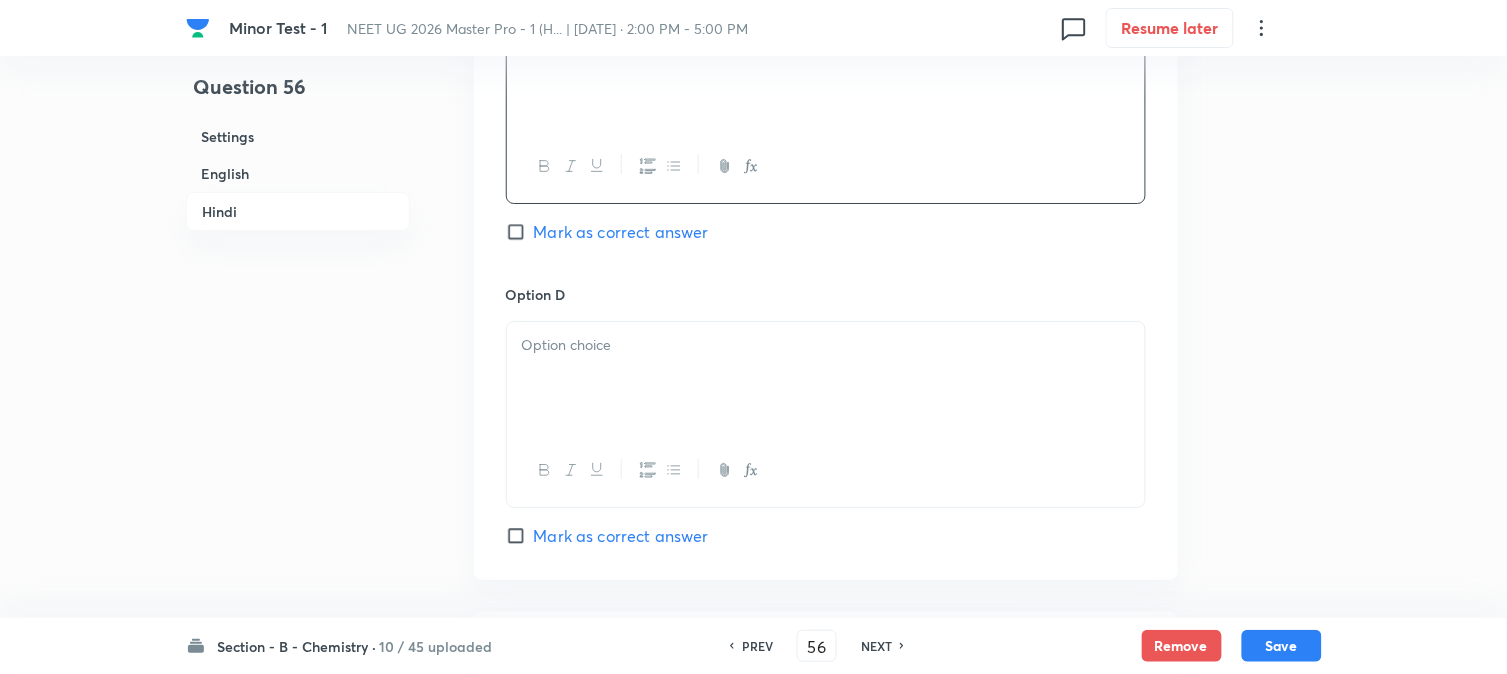 click at bounding box center [826, 378] 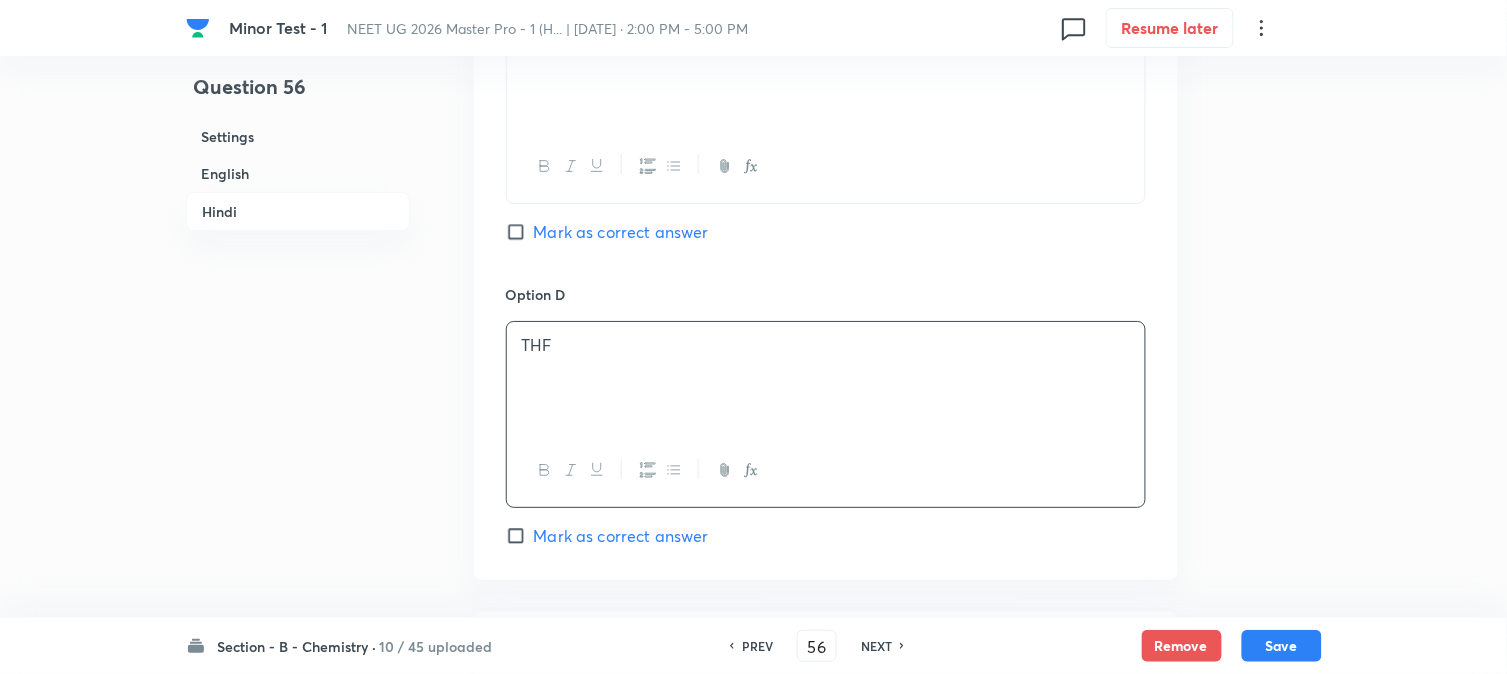 click on "English" at bounding box center (298, 173) 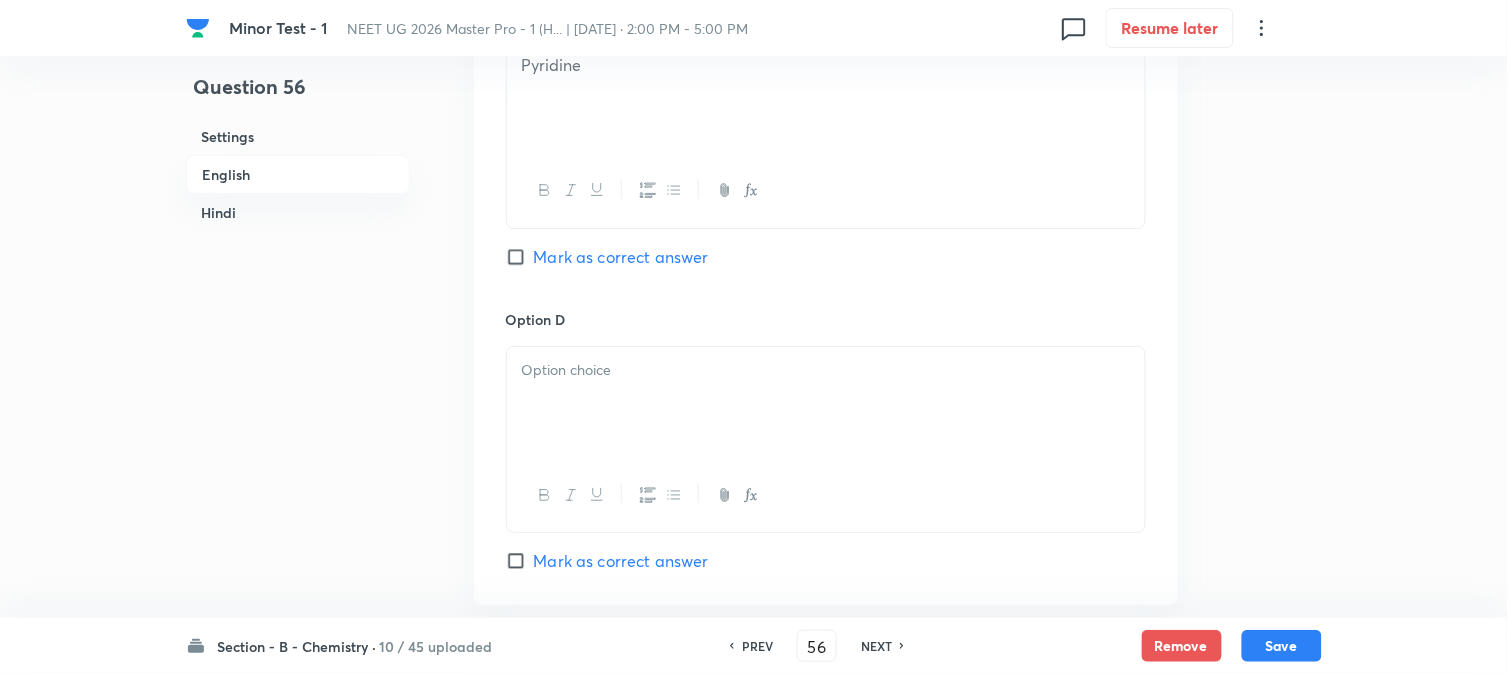 scroll, scrollTop: 1653, scrollLeft: 0, axis: vertical 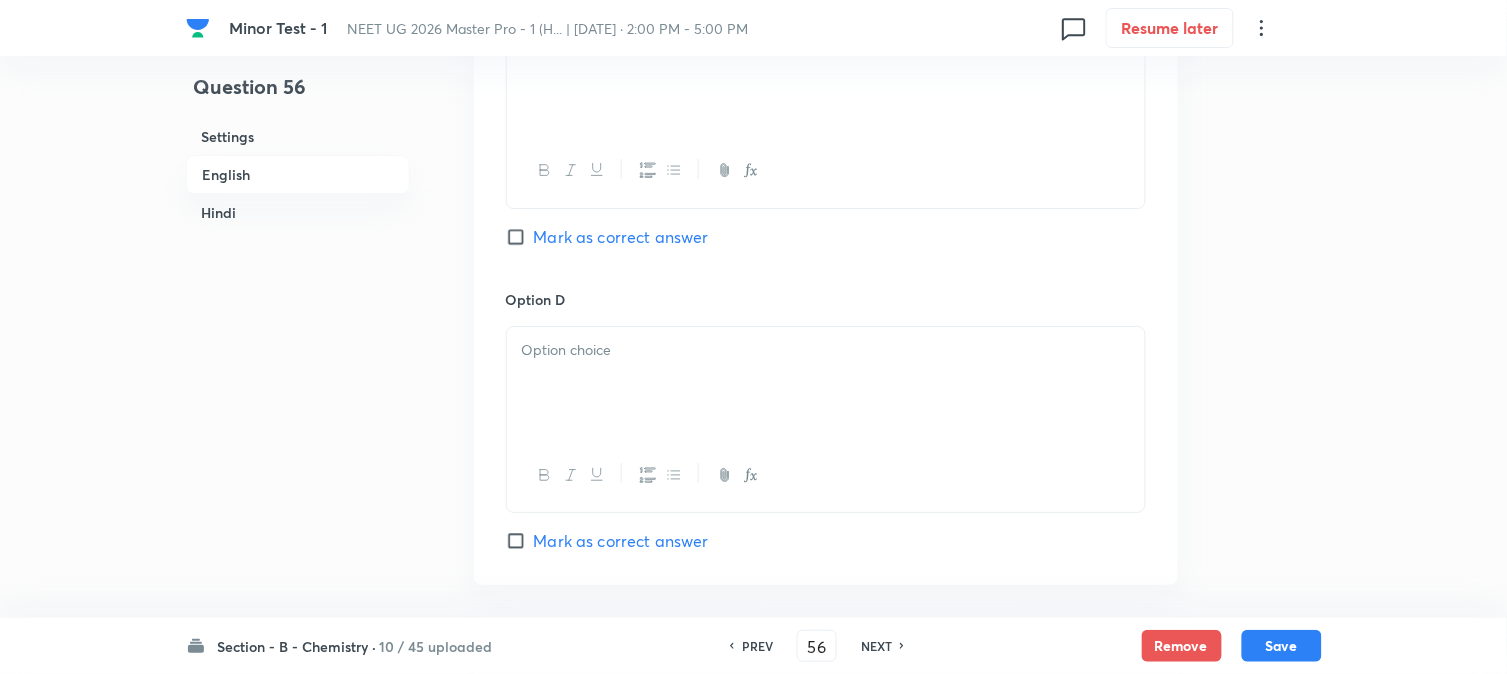 click at bounding box center [826, 350] 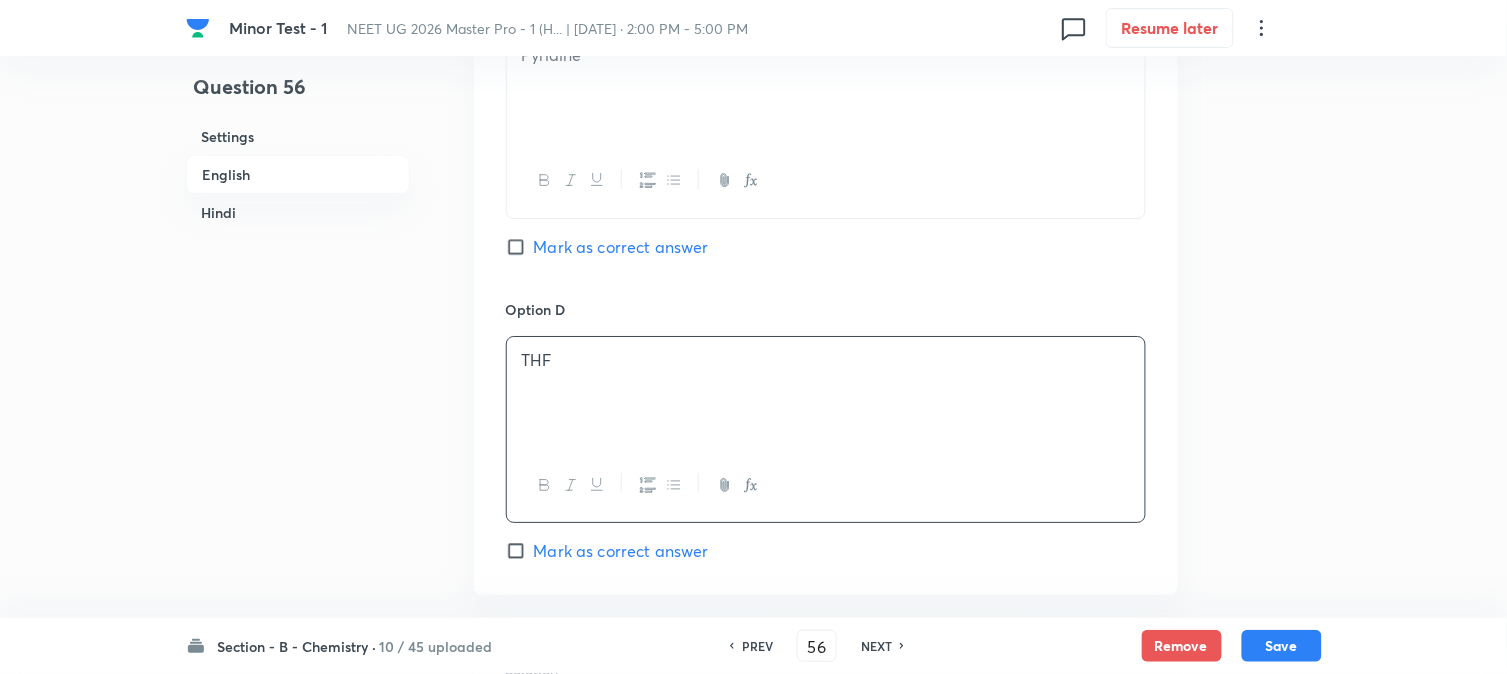 scroll, scrollTop: 1764, scrollLeft: 0, axis: vertical 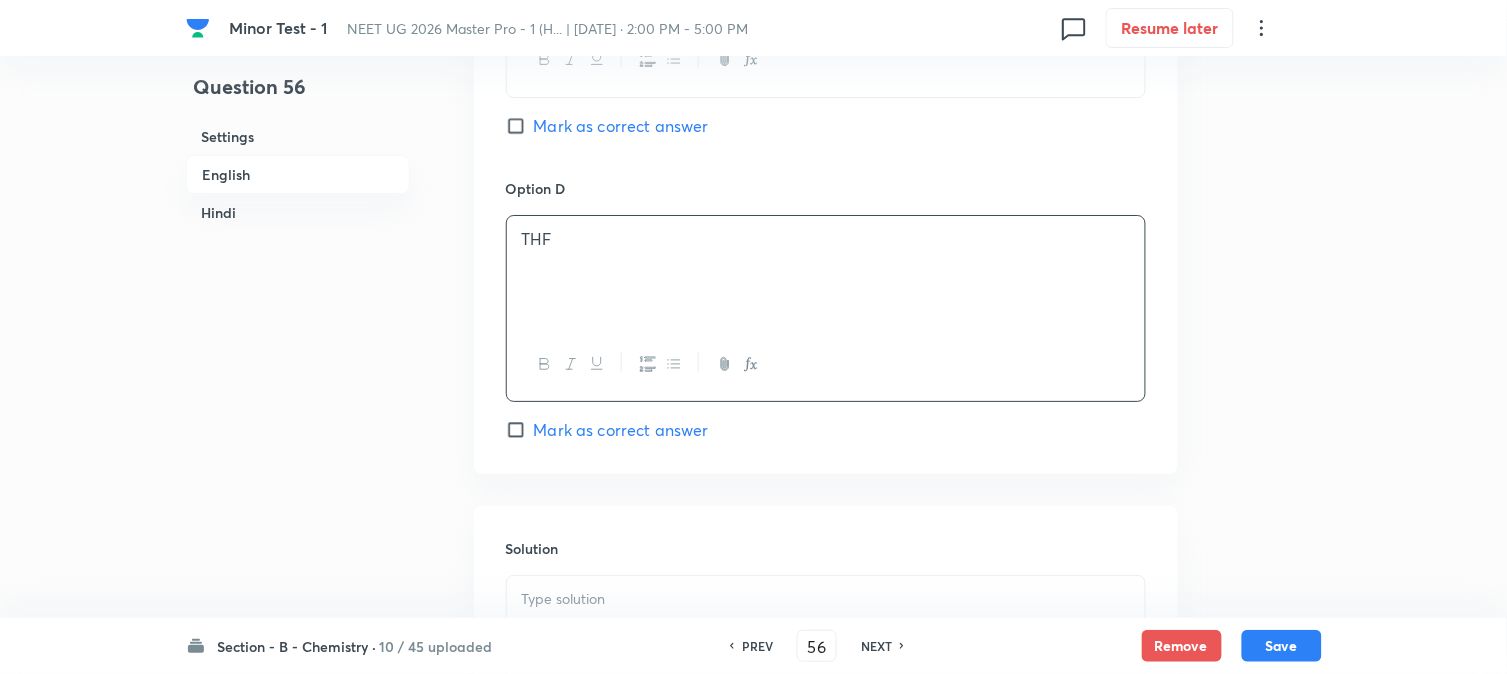 click on "Mark as correct answer" at bounding box center [621, 430] 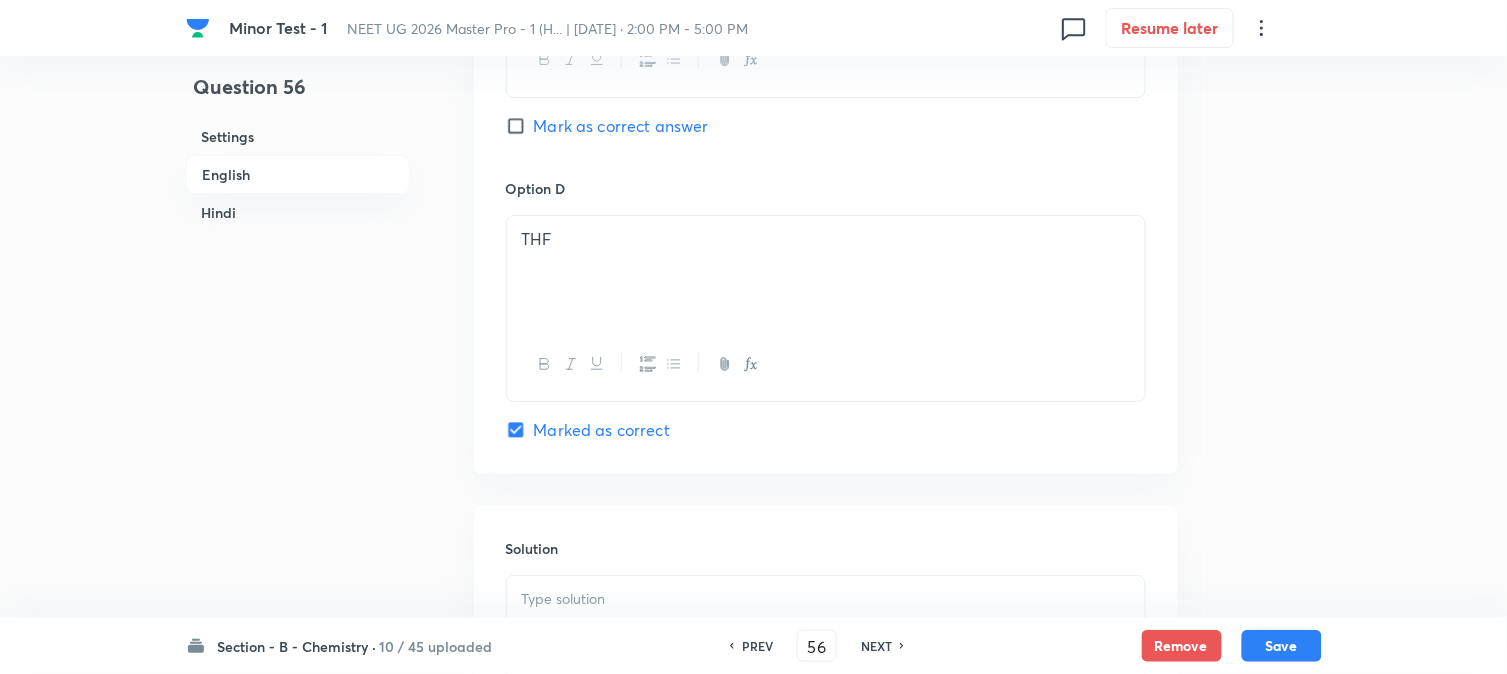 checkbox on "true" 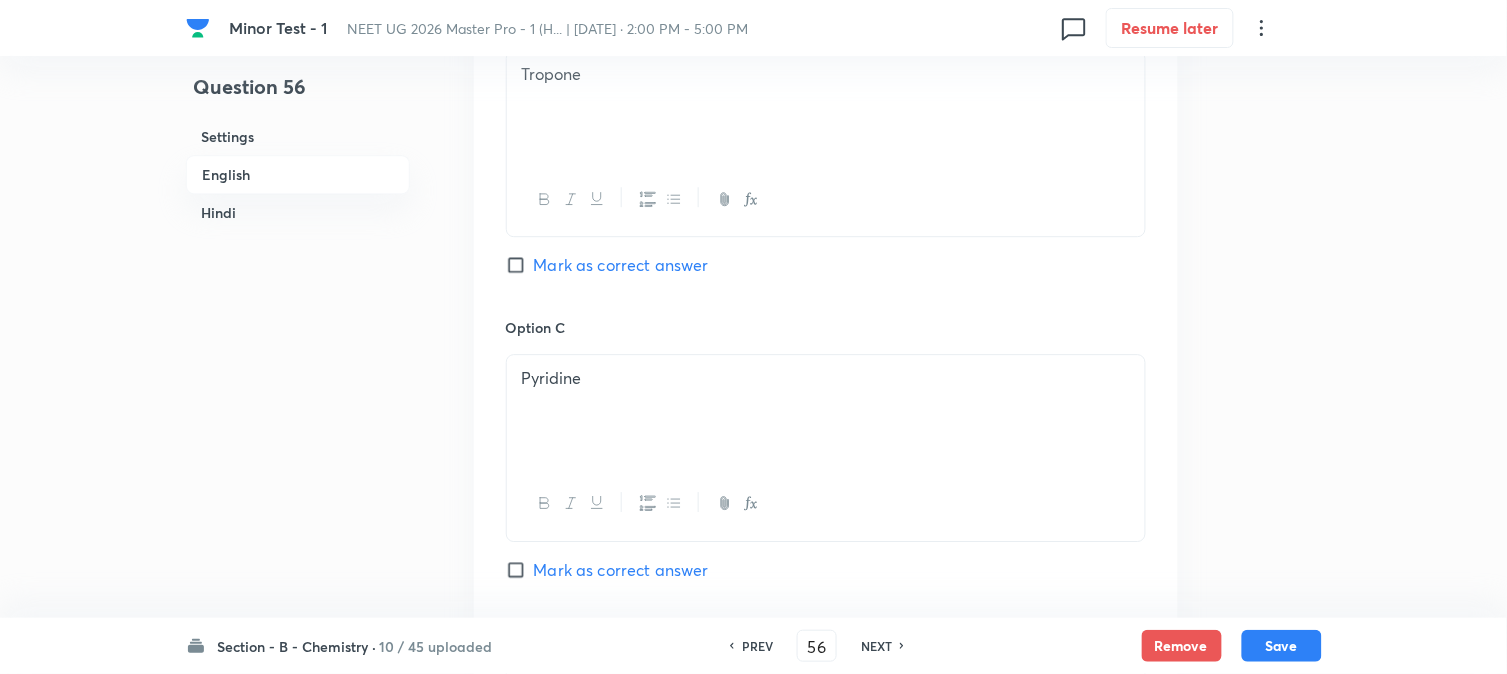 click on "Mark as correct answer" at bounding box center (621, 265) 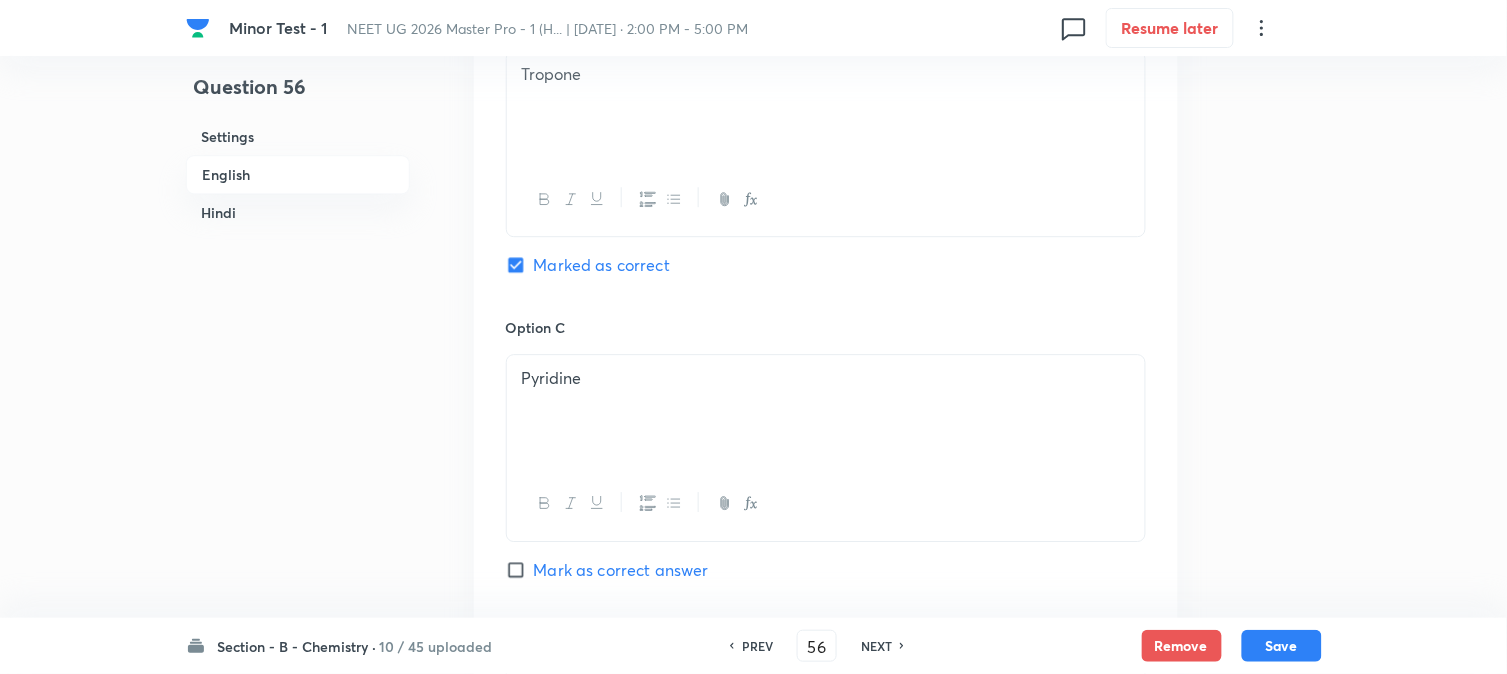 checkbox on "false" 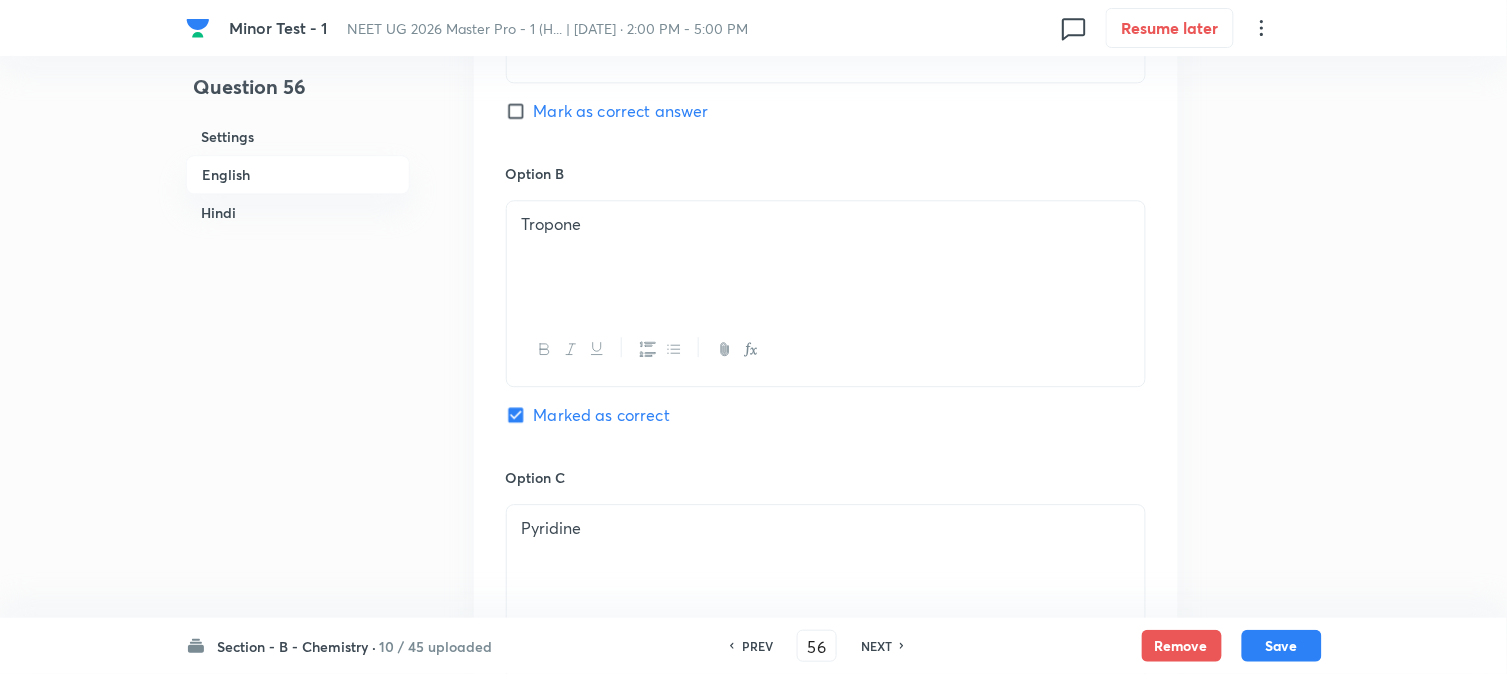scroll, scrollTop: 1208, scrollLeft: 0, axis: vertical 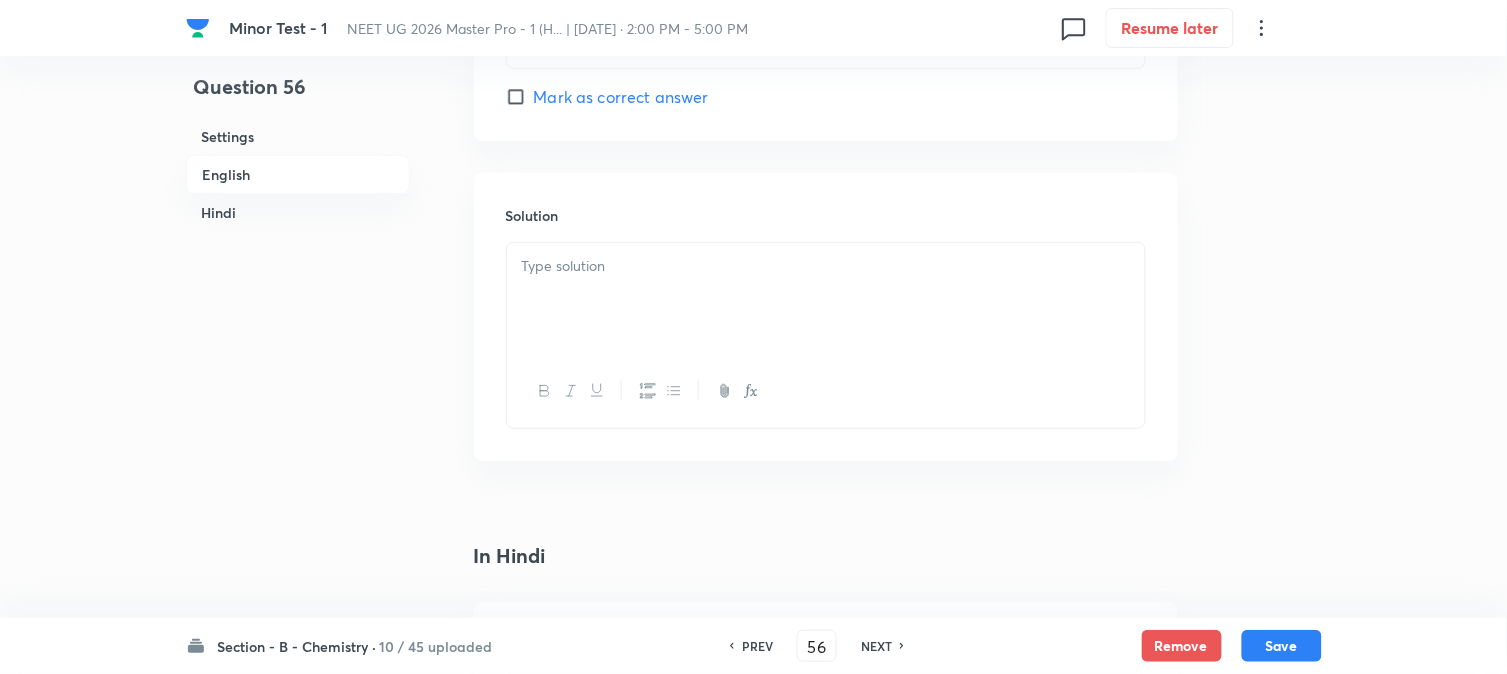 click at bounding box center (826, 299) 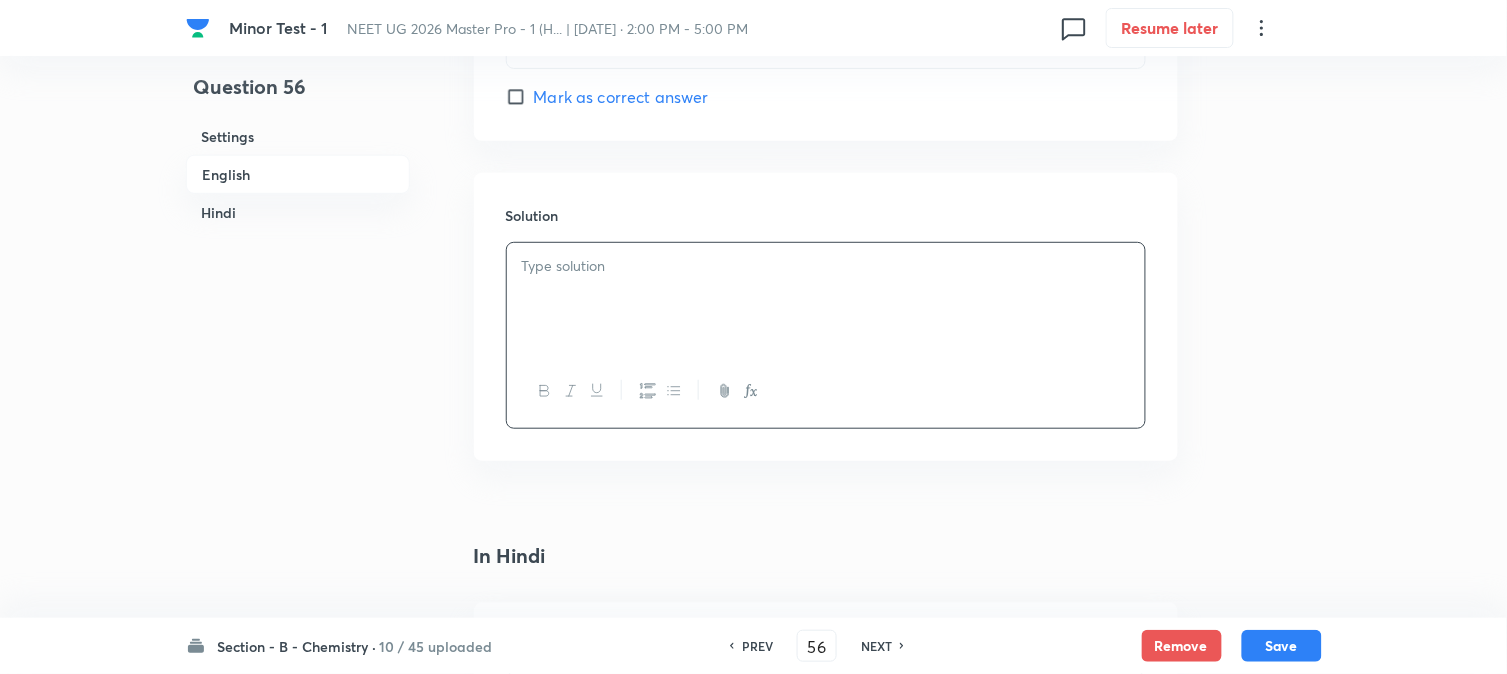 type 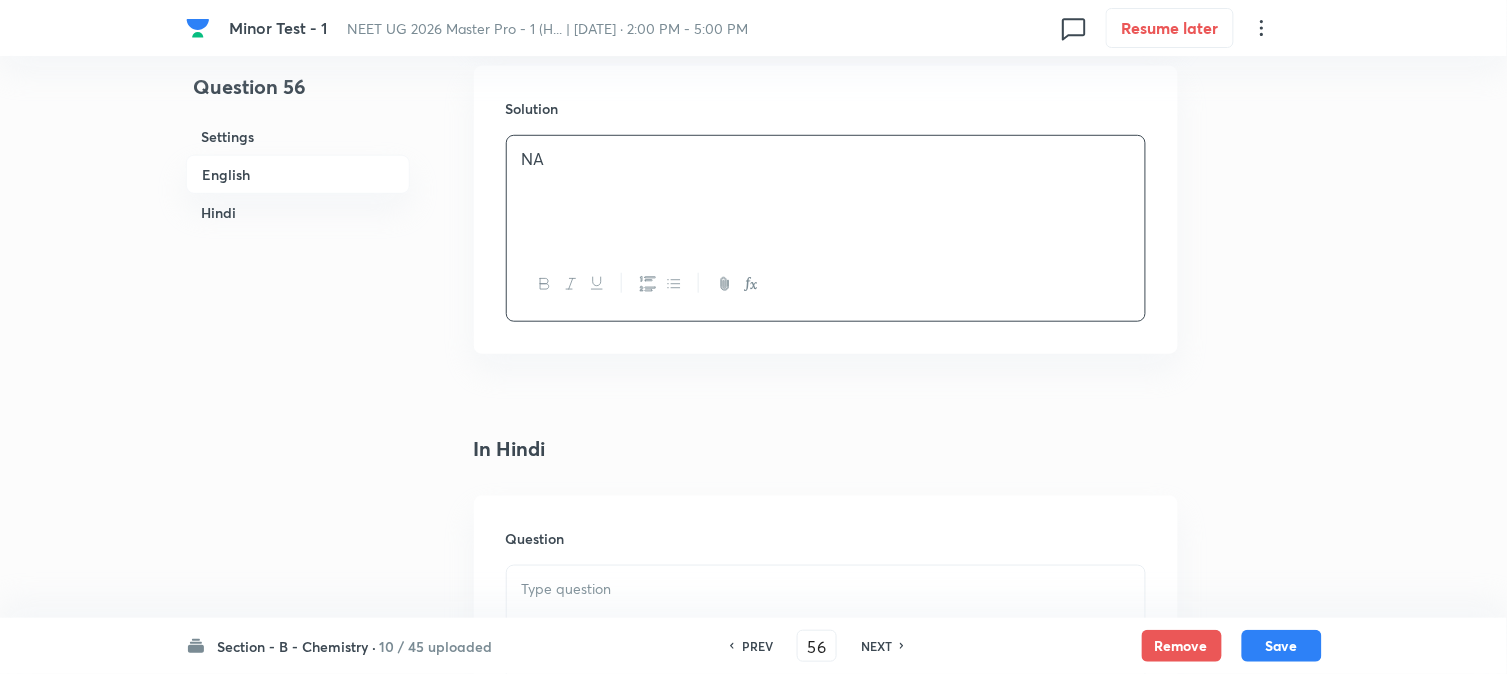 scroll, scrollTop: 2320, scrollLeft: 0, axis: vertical 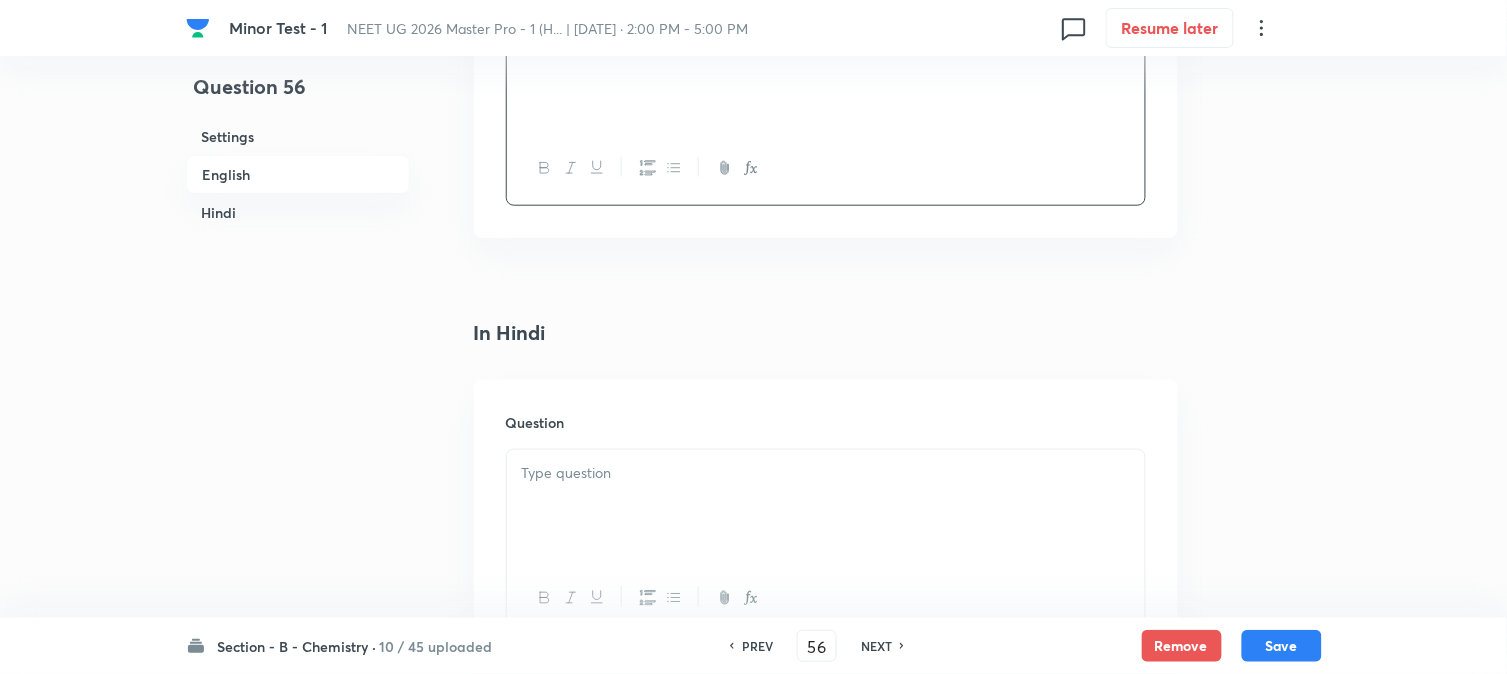 click at bounding box center [826, 473] 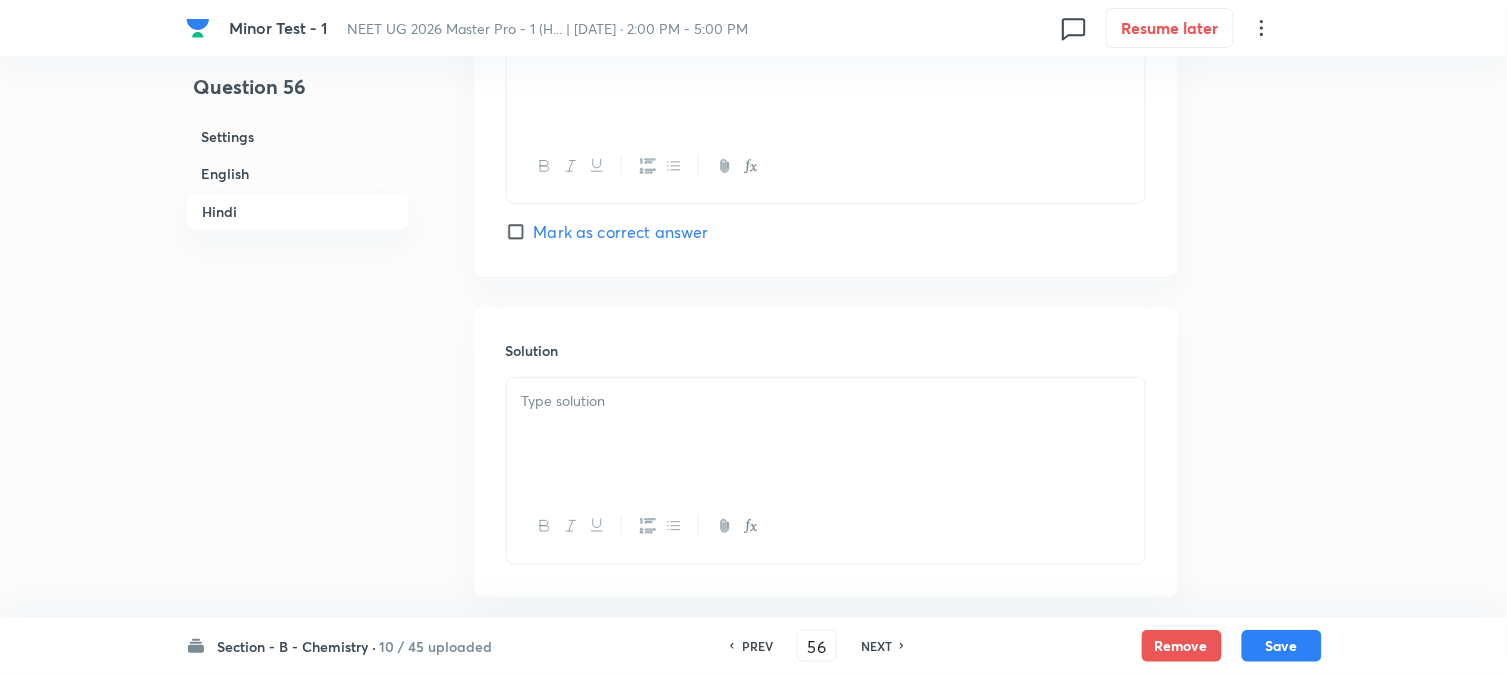 scroll, scrollTop: 4093, scrollLeft: 0, axis: vertical 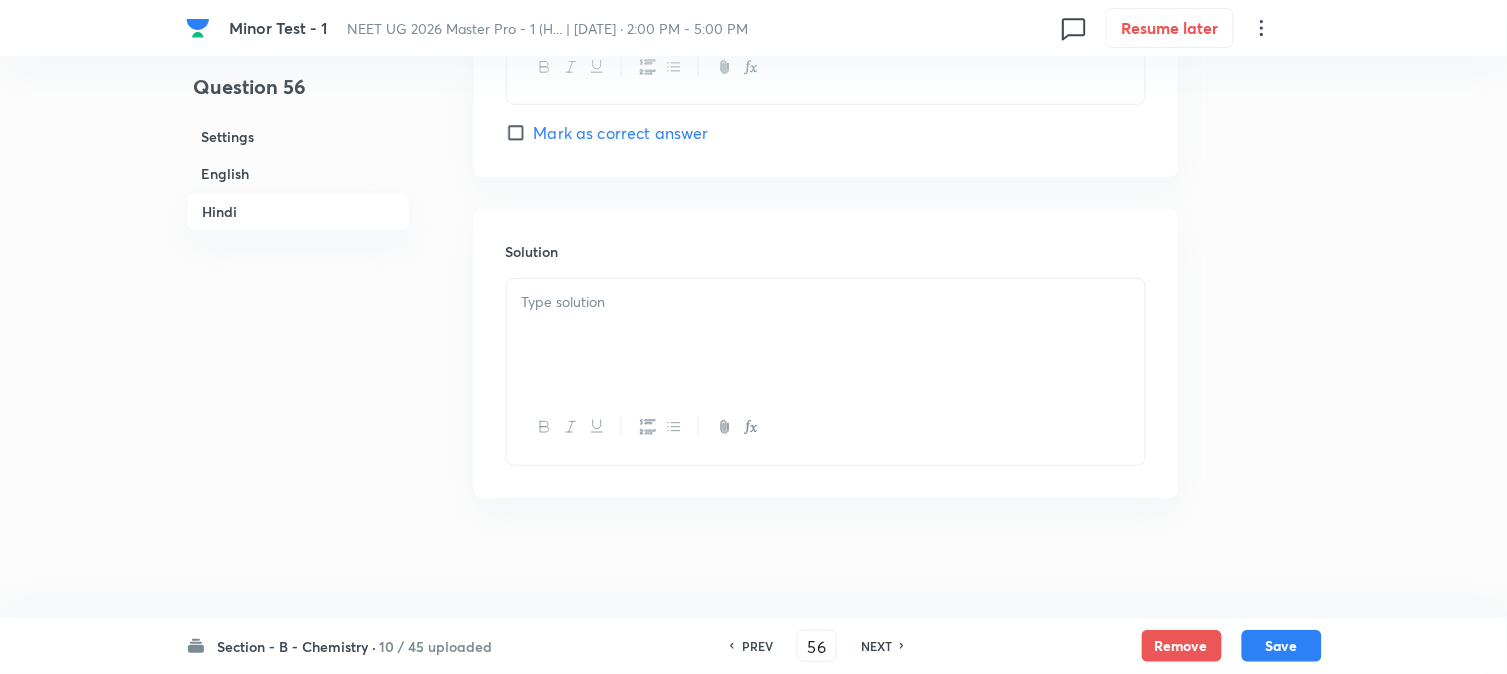 click at bounding box center [826, 335] 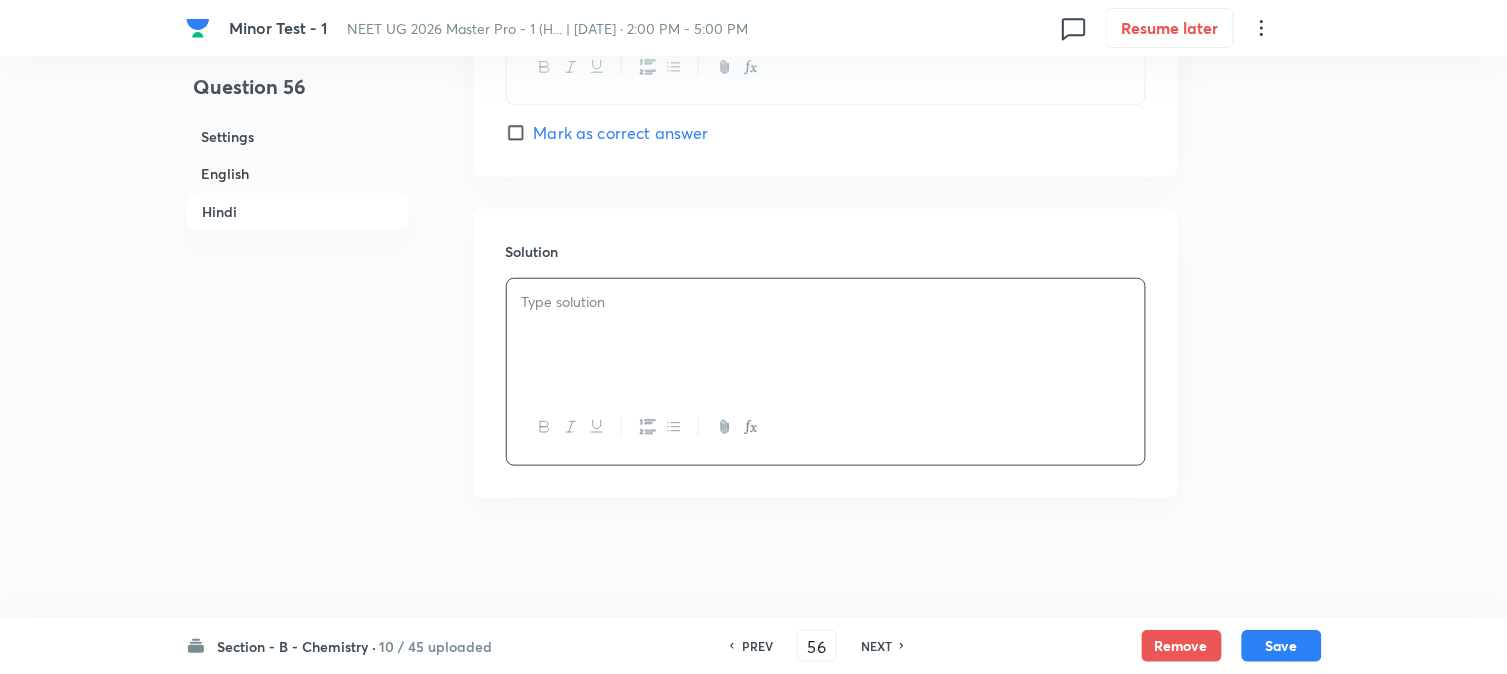 type 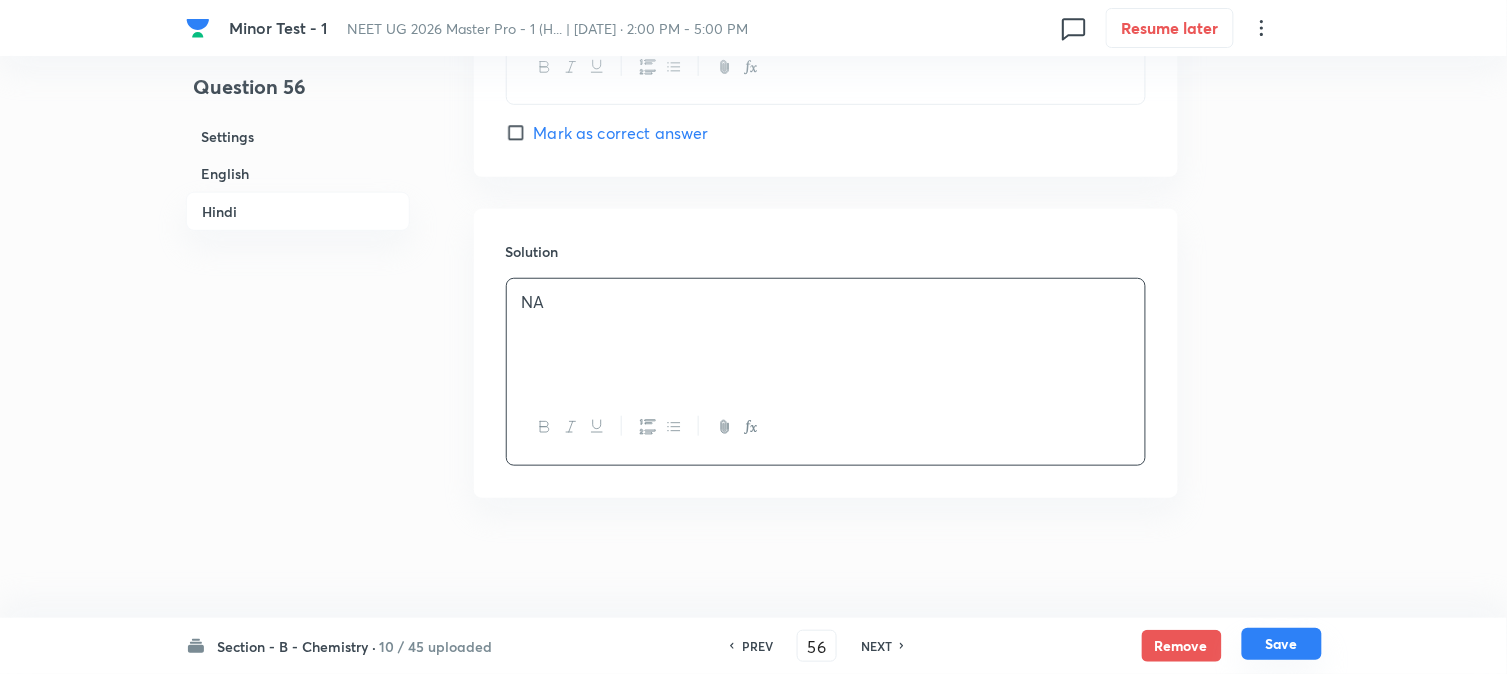 click on "Save" at bounding box center [1282, 644] 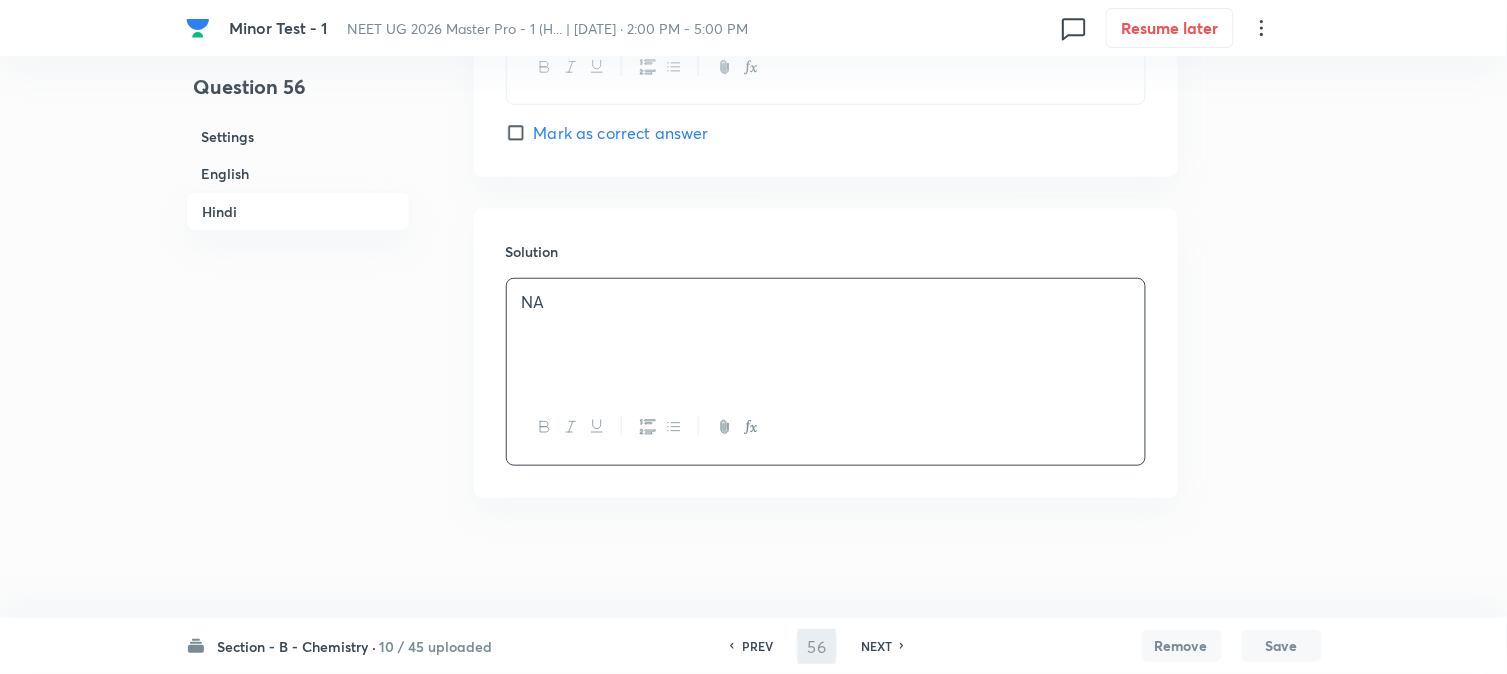 type on "57" 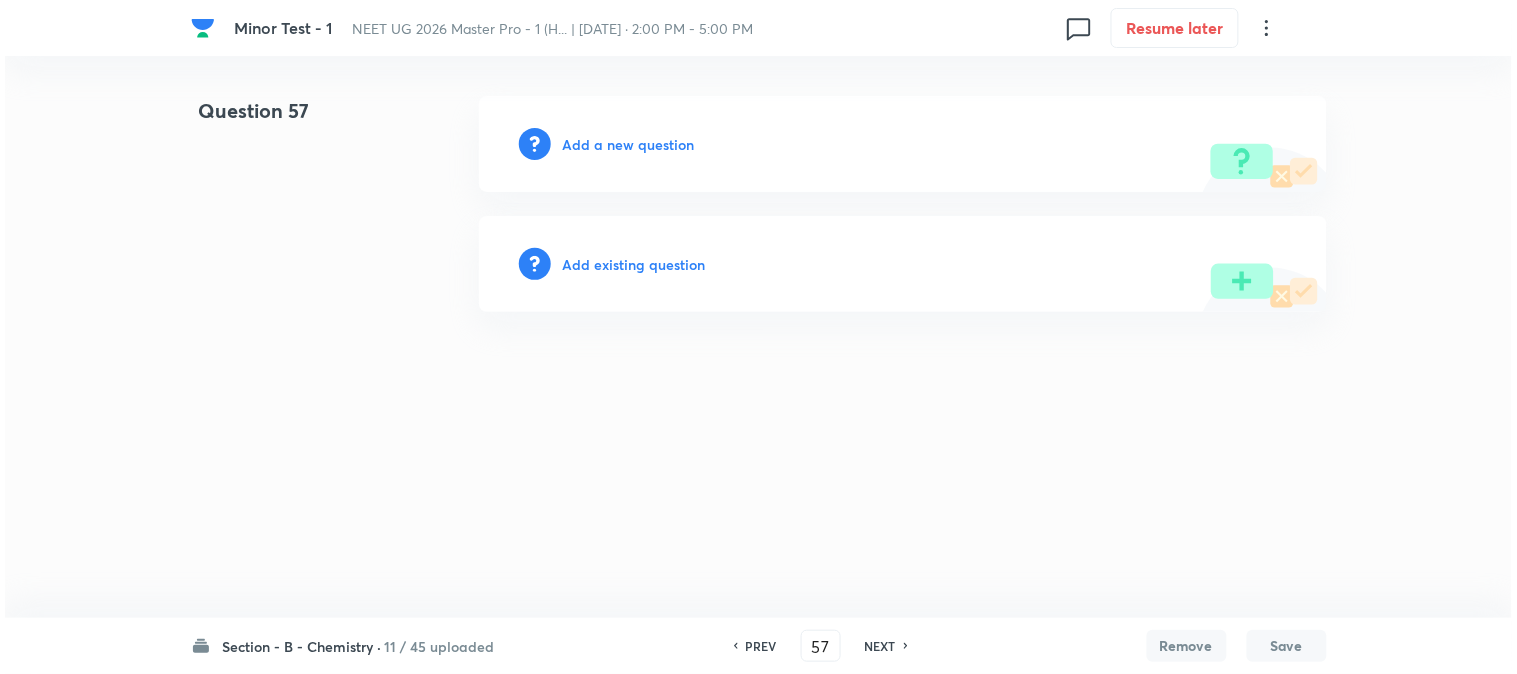 scroll, scrollTop: 0, scrollLeft: 0, axis: both 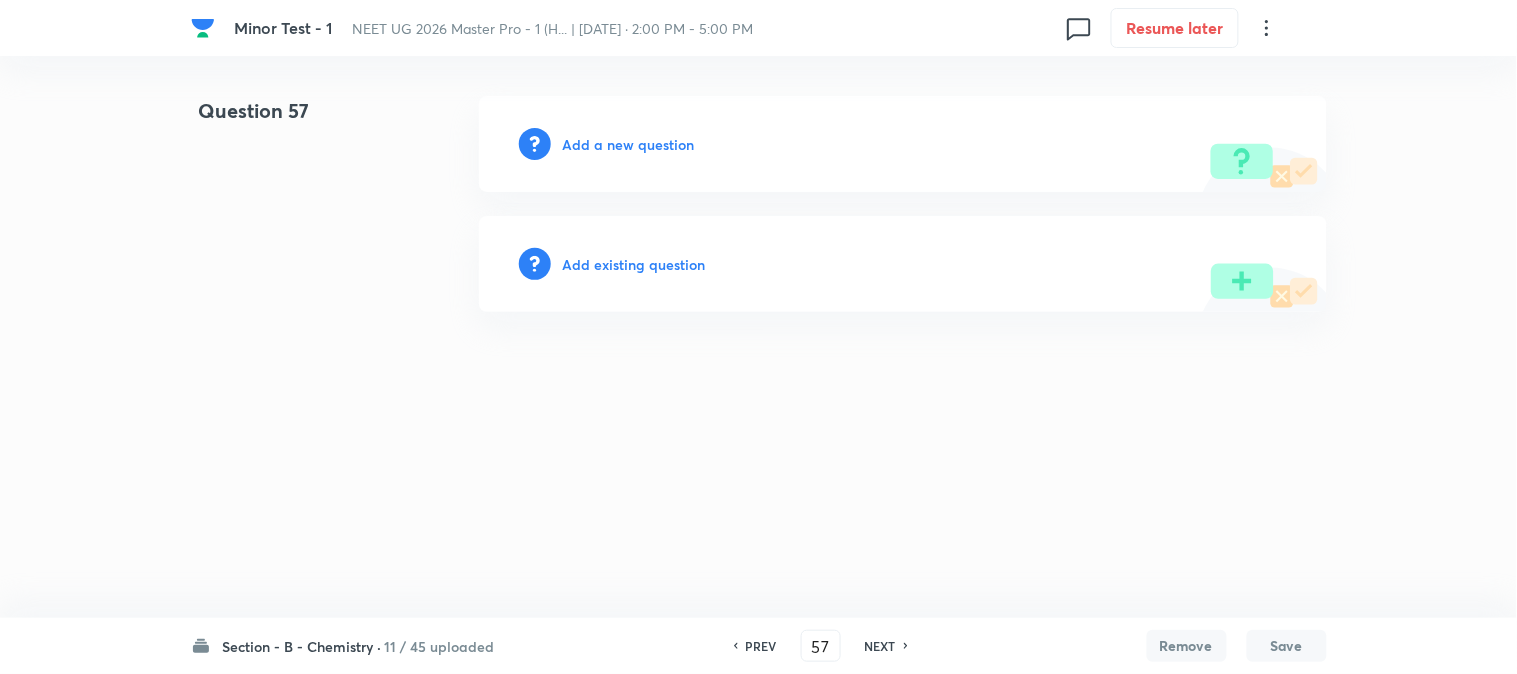 click on "Add a new question" at bounding box center [629, 144] 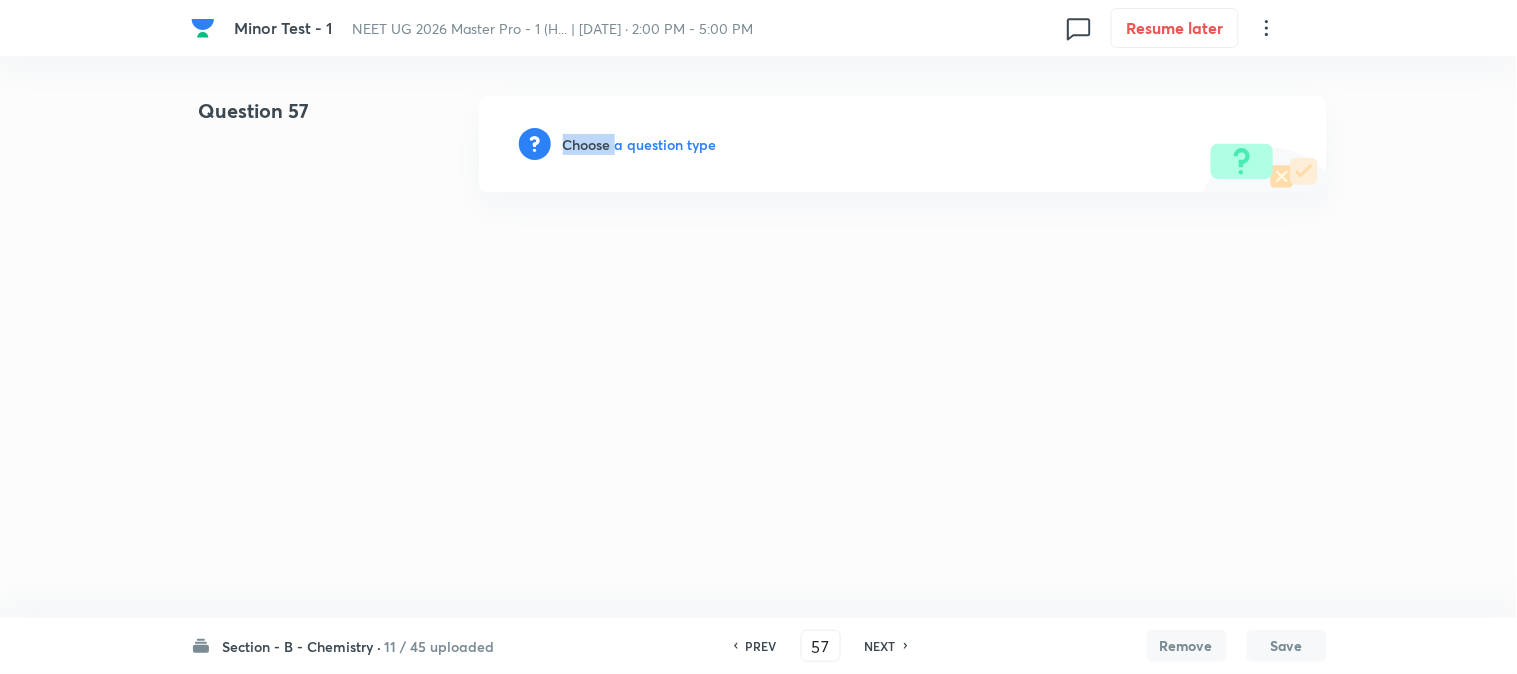 click on "Choose a question type" at bounding box center (640, 144) 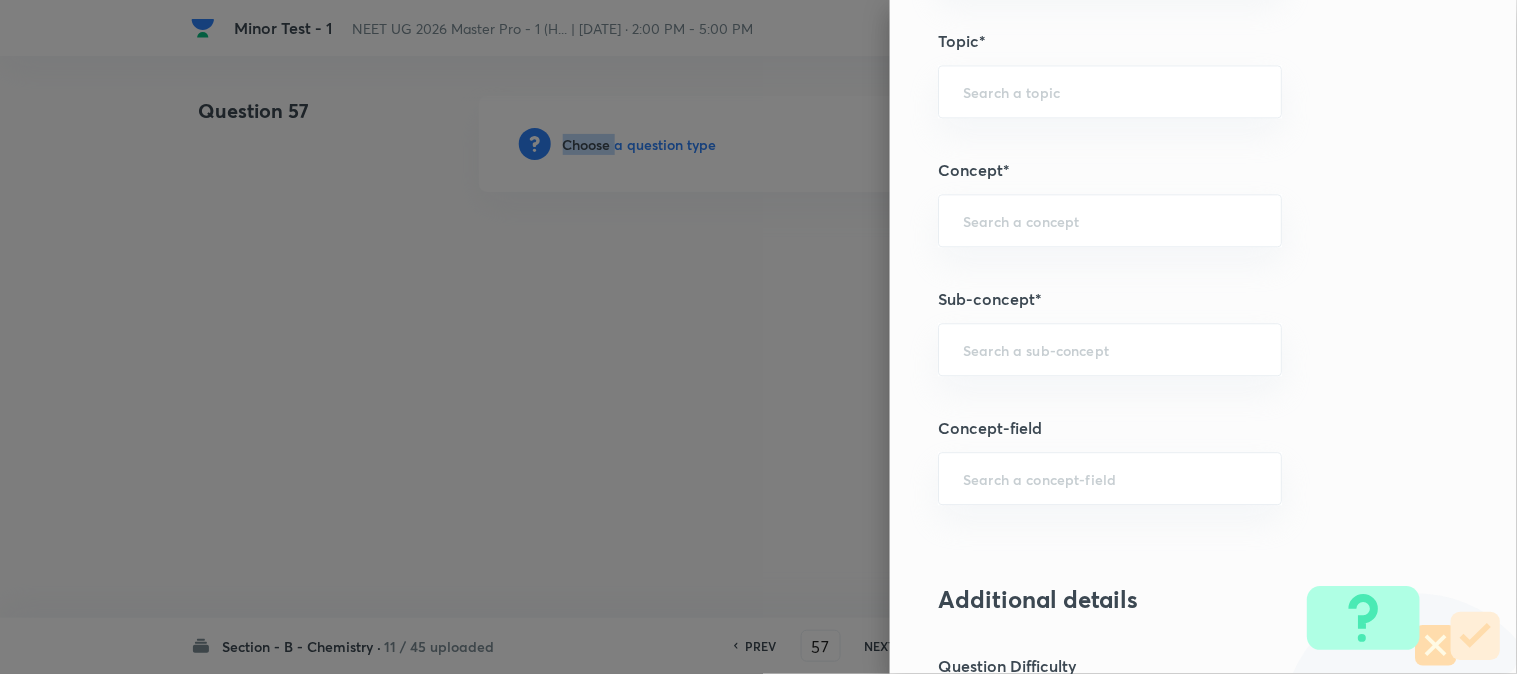 scroll, scrollTop: 1333, scrollLeft: 0, axis: vertical 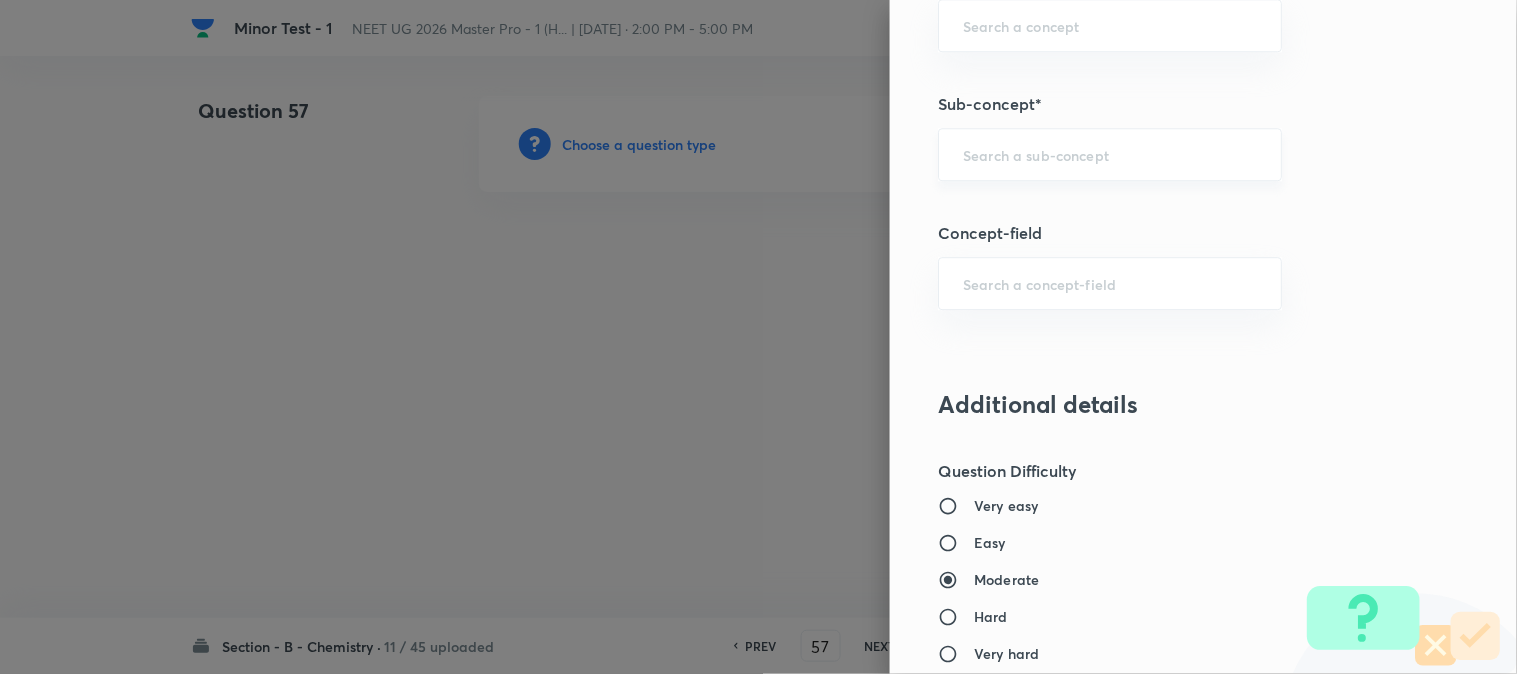 click at bounding box center [1110, 154] 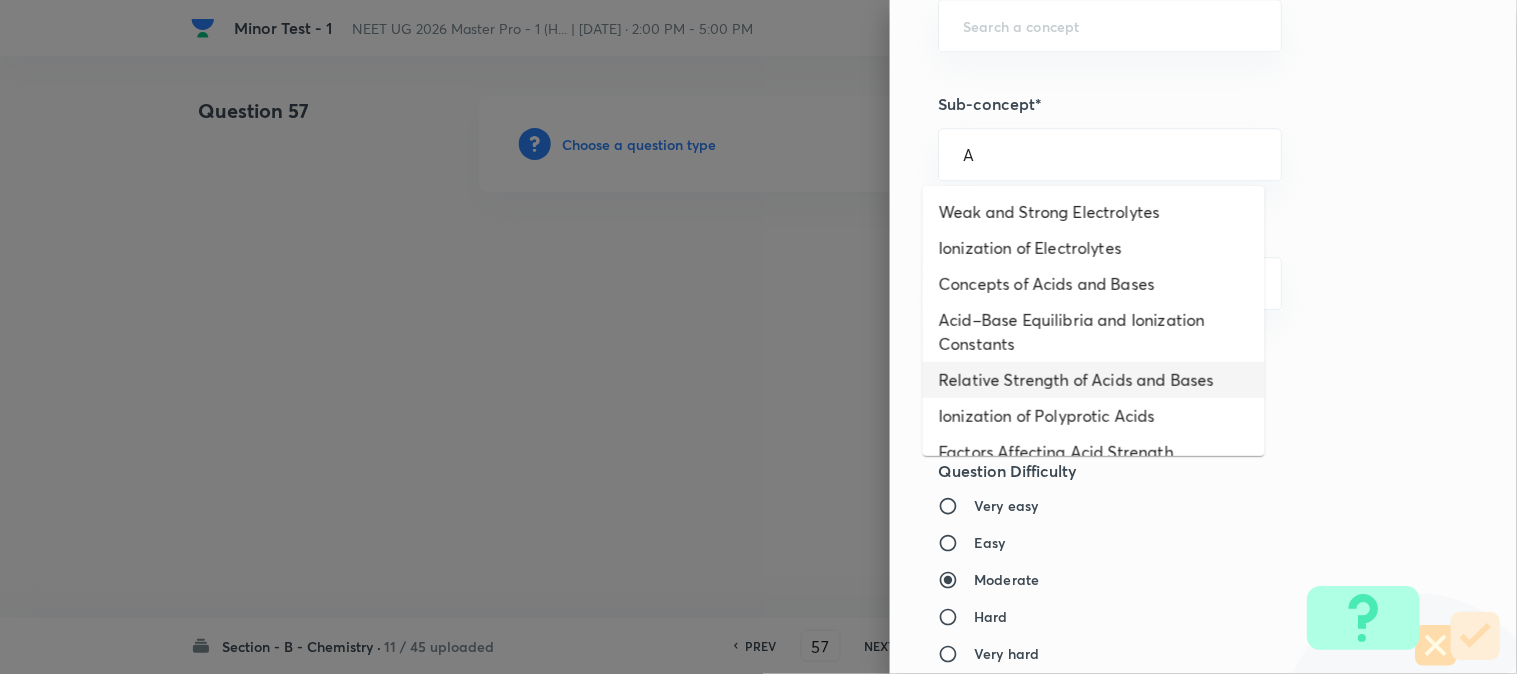 click on "Relative Strength of Acids and Bases" at bounding box center (1094, 380) 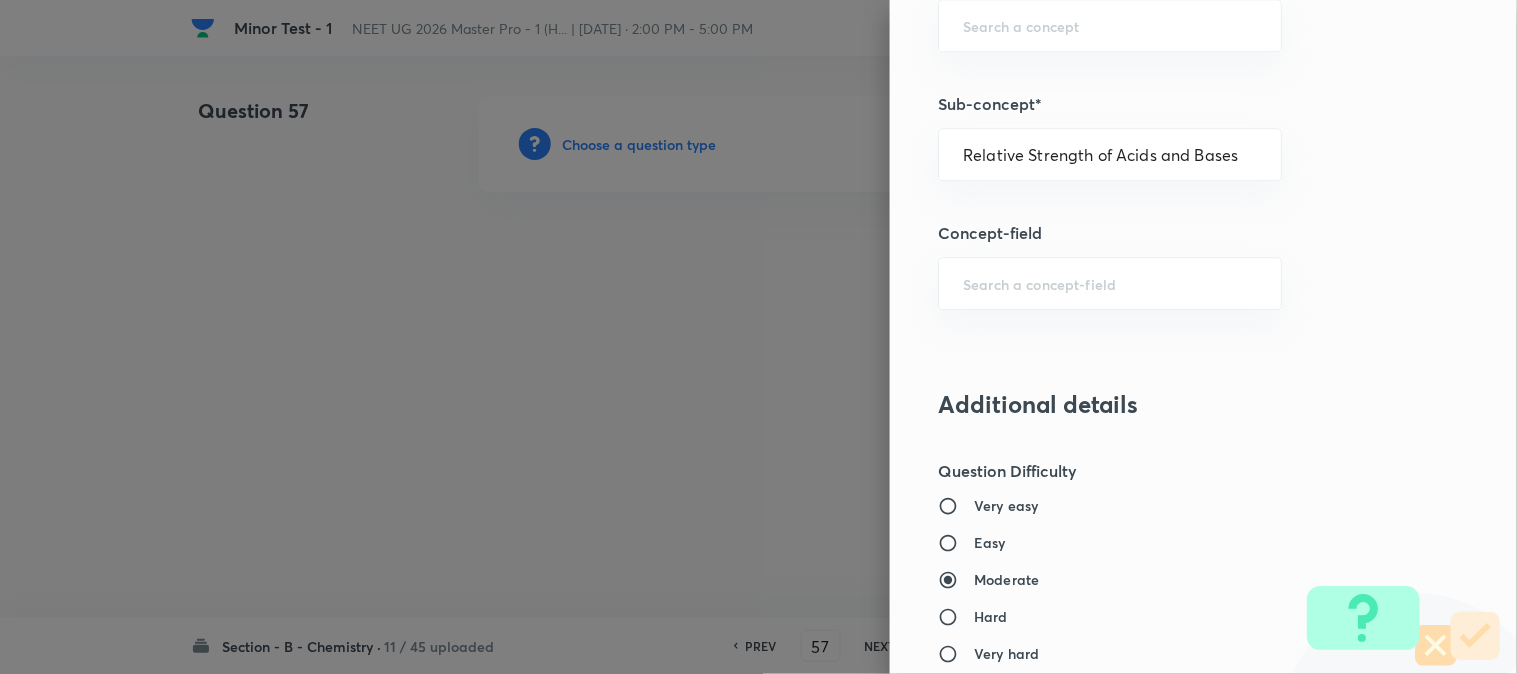 type on "Chemistry" 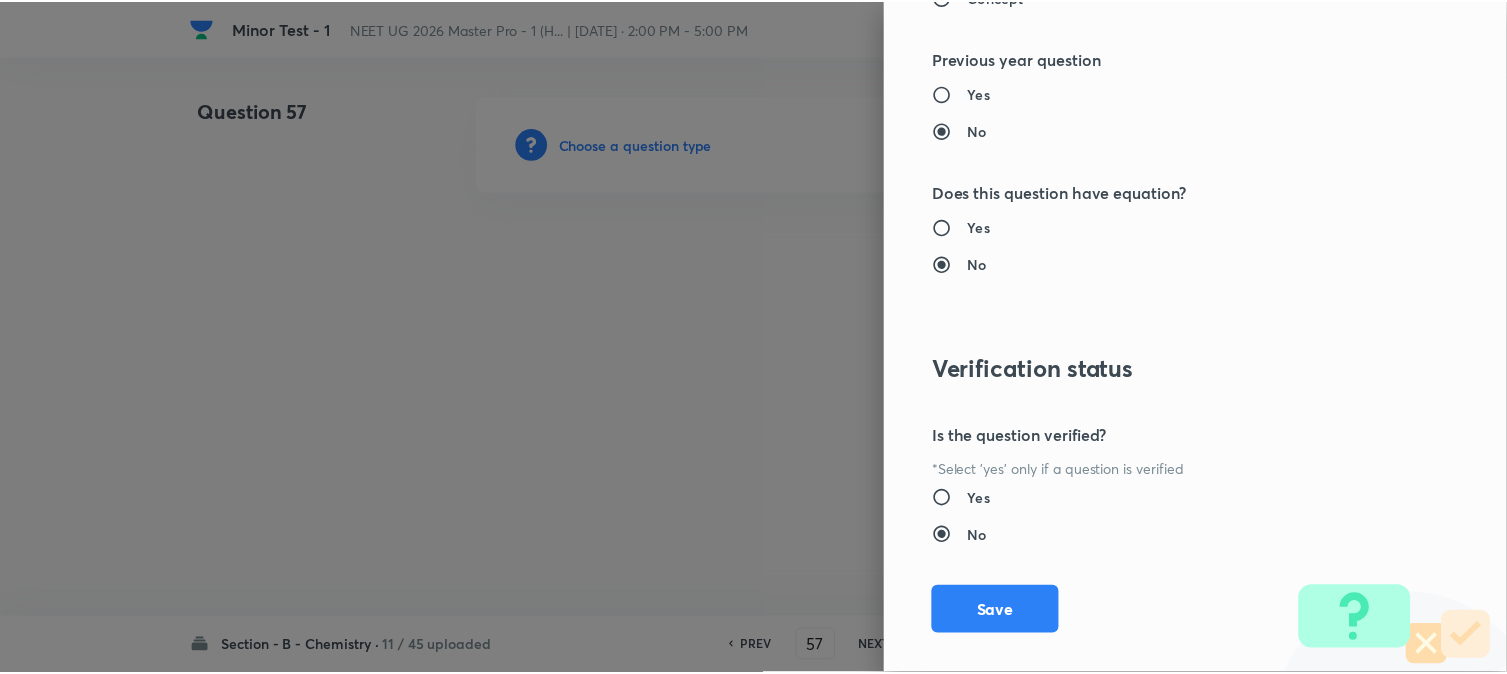 scroll, scrollTop: 2186, scrollLeft: 0, axis: vertical 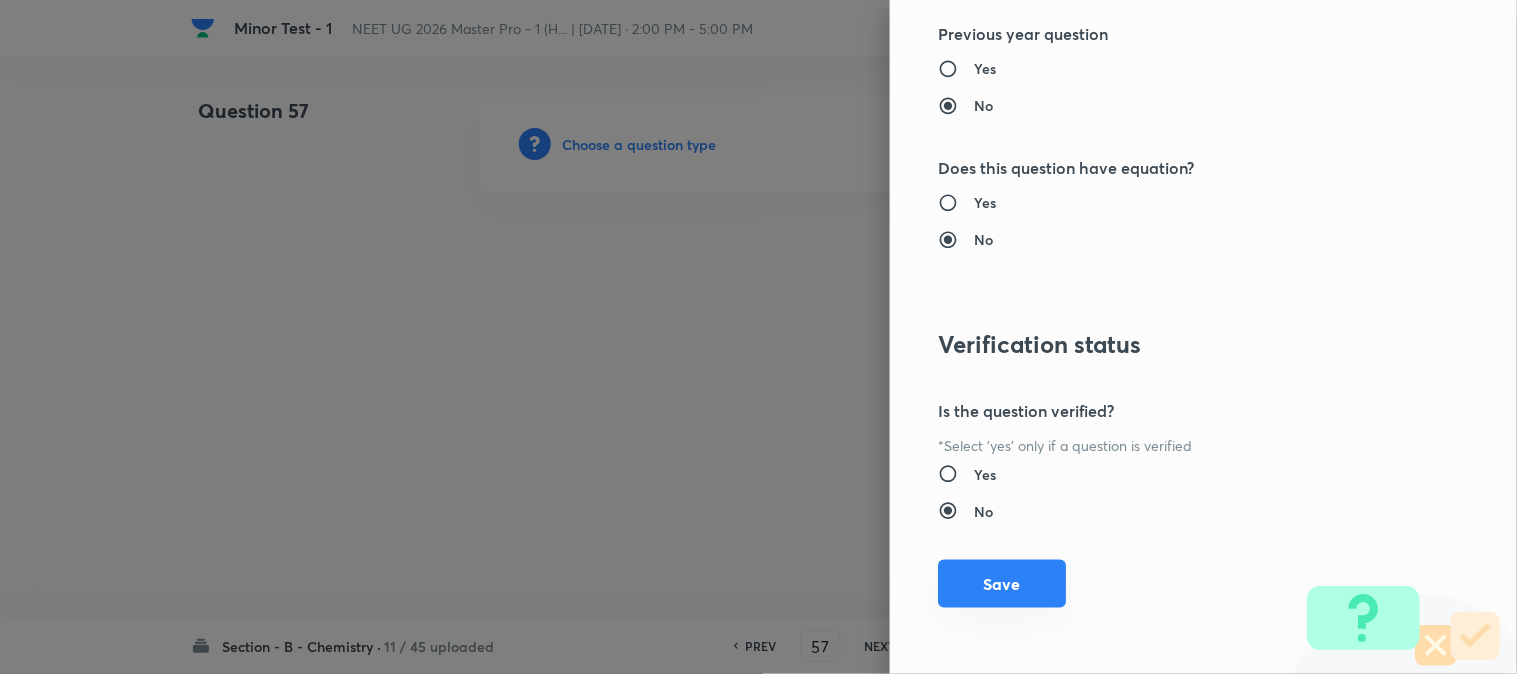 click on "Save" at bounding box center (1002, 584) 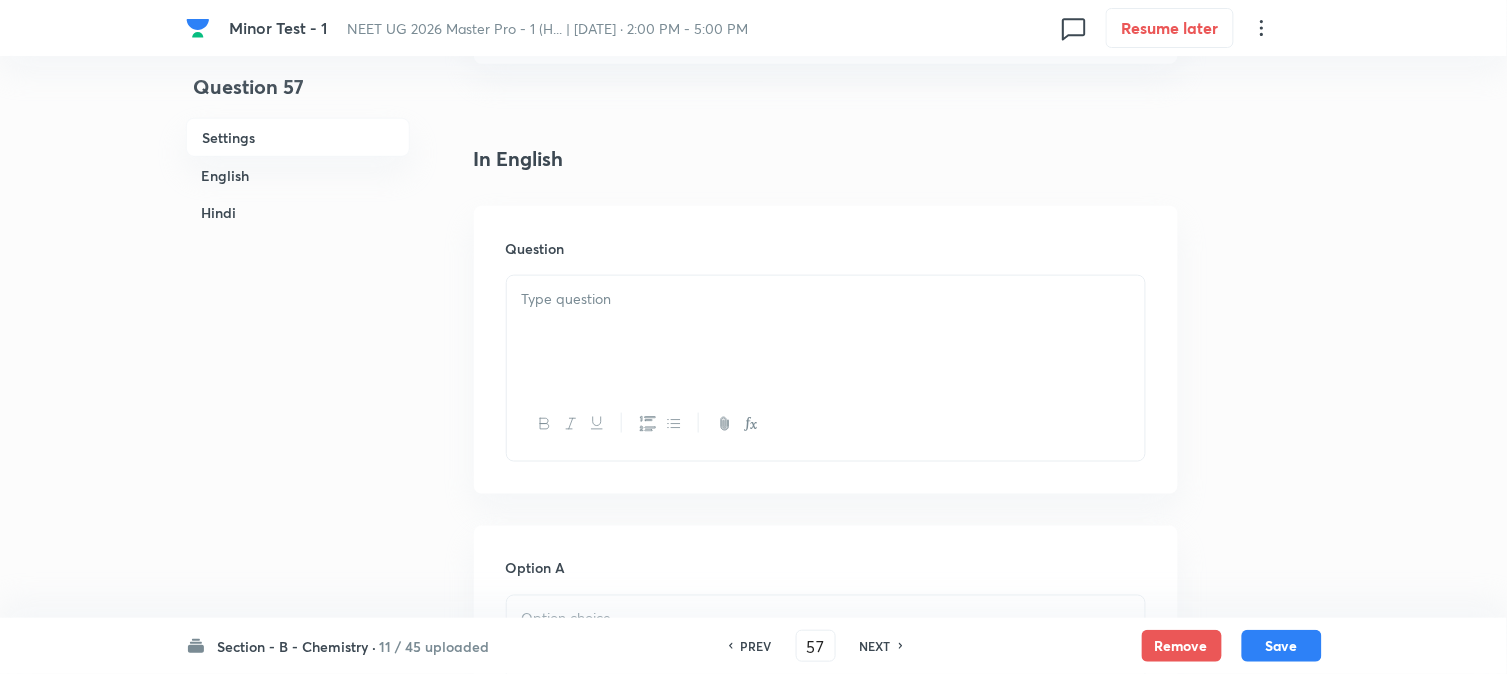 click at bounding box center (826, 299) 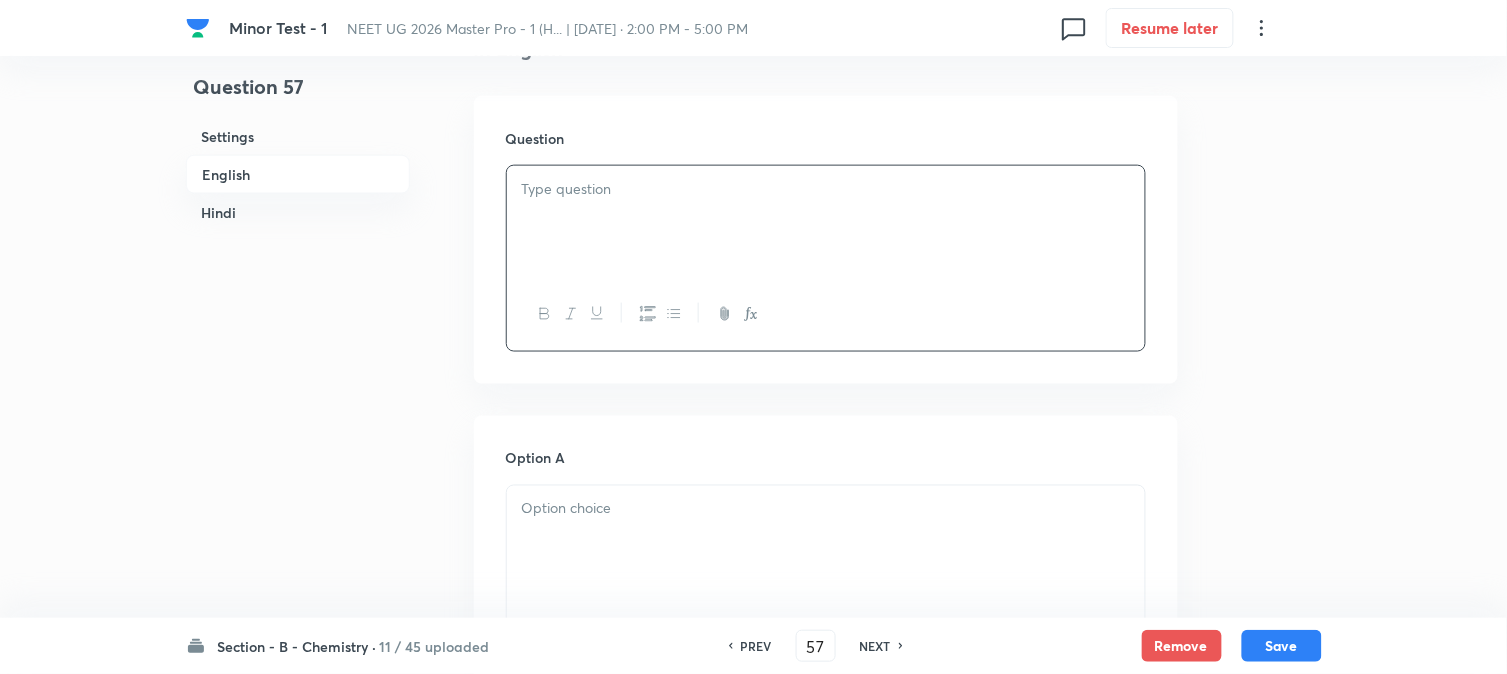 scroll, scrollTop: 555, scrollLeft: 0, axis: vertical 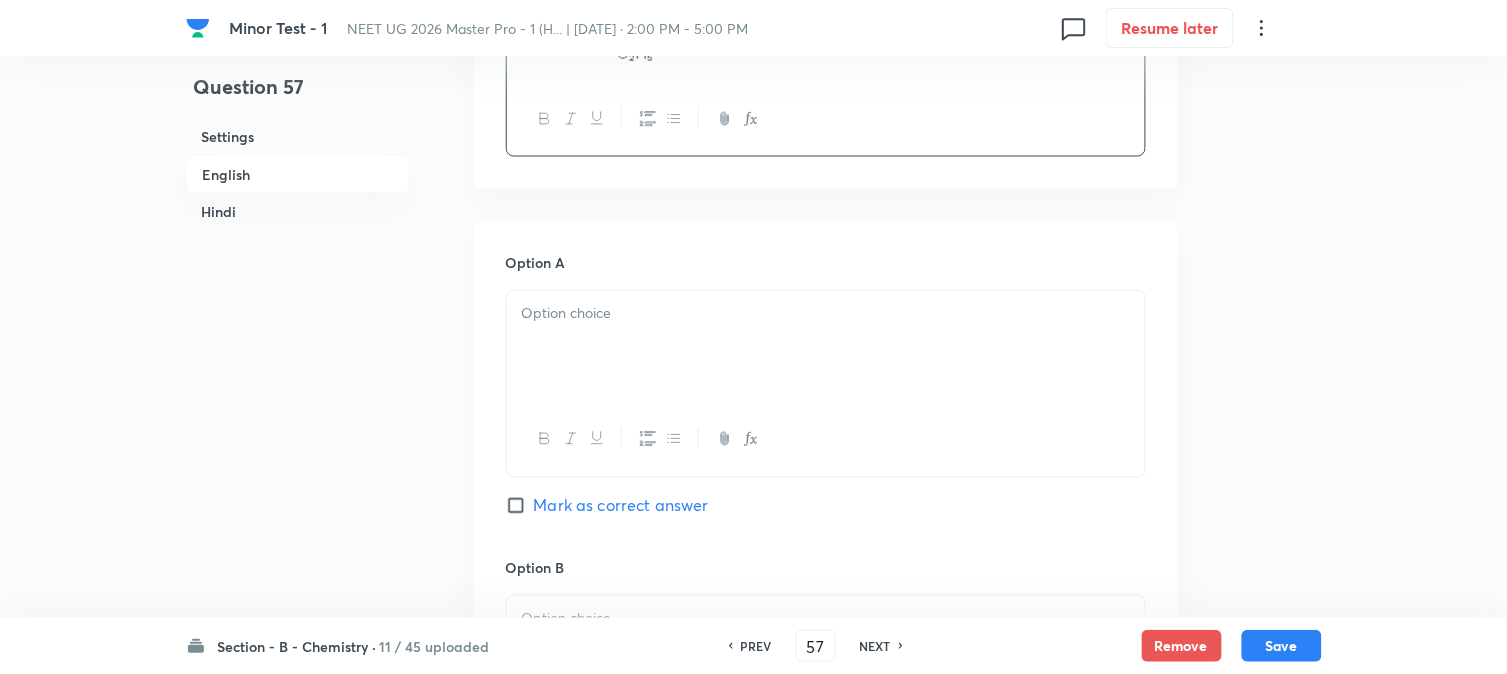 click at bounding box center [826, 347] 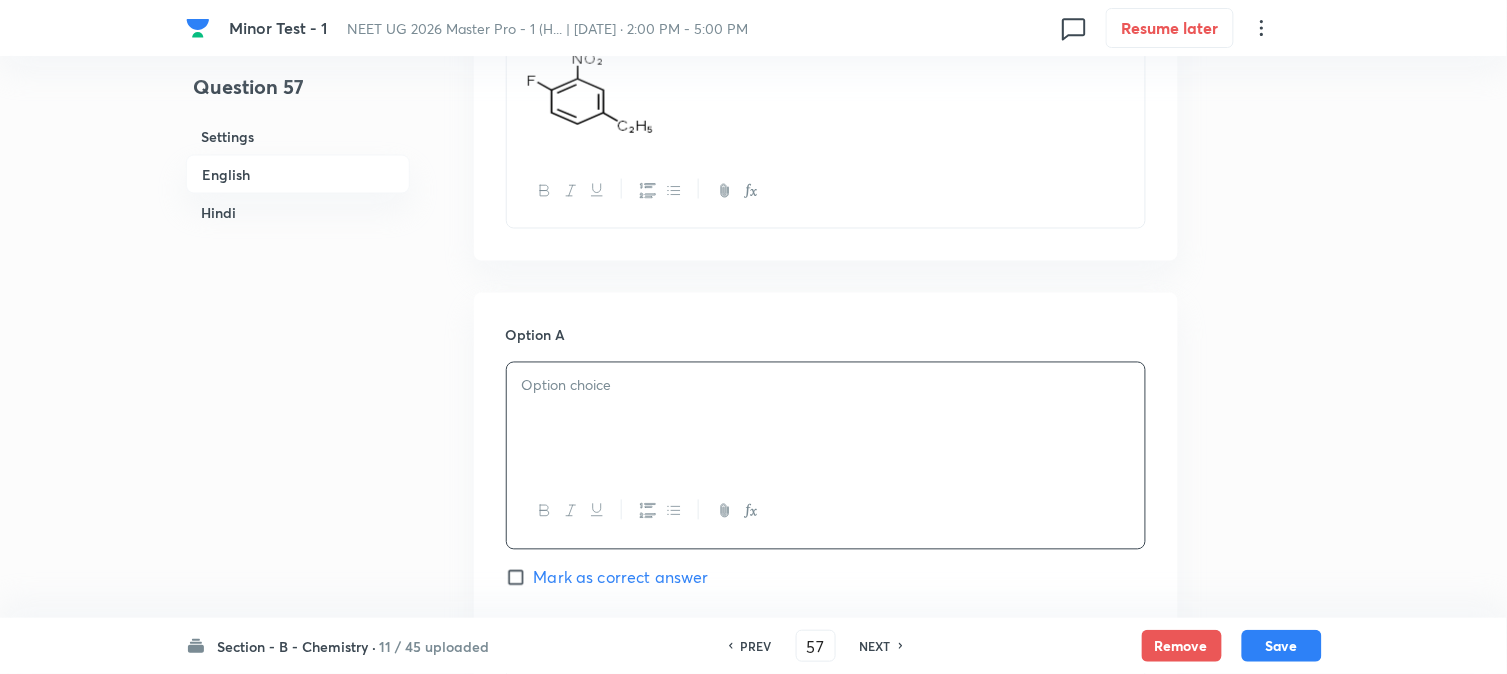 scroll, scrollTop: 666, scrollLeft: 0, axis: vertical 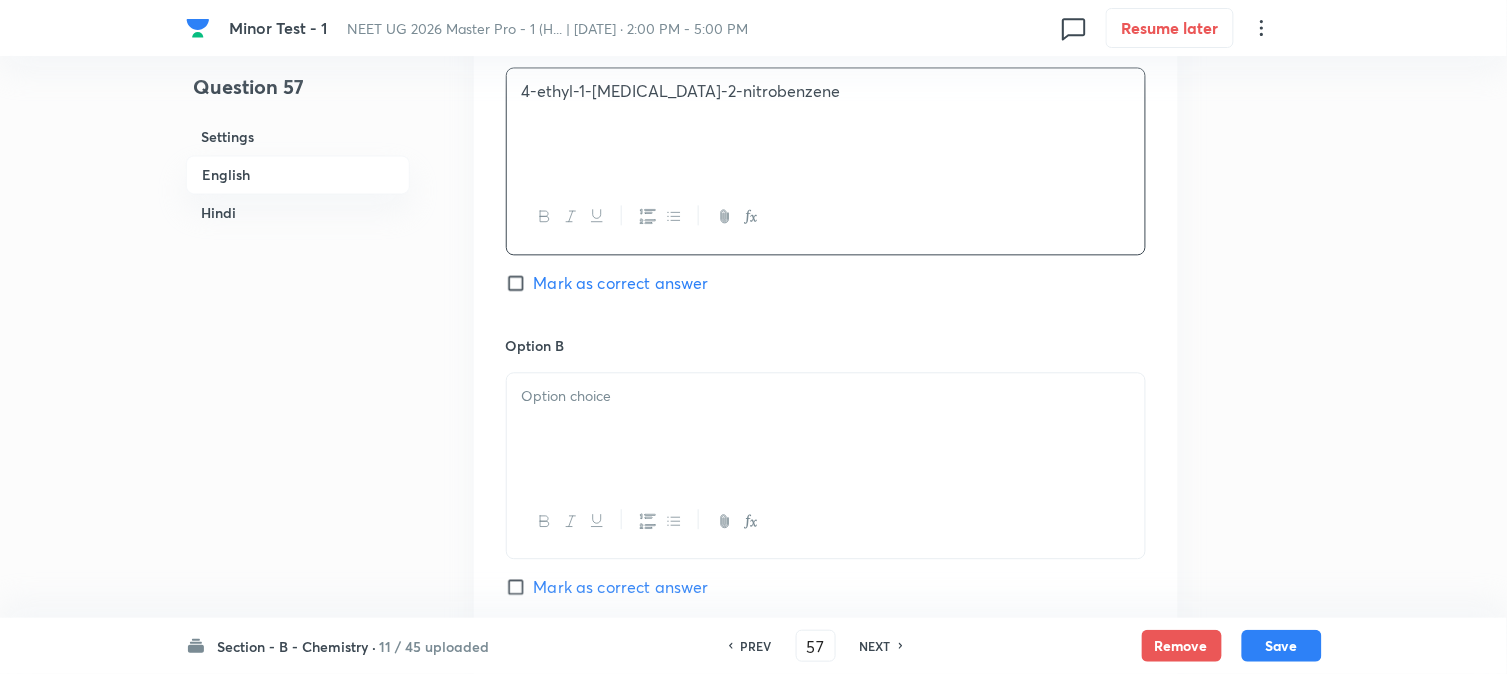 click at bounding box center (826, 429) 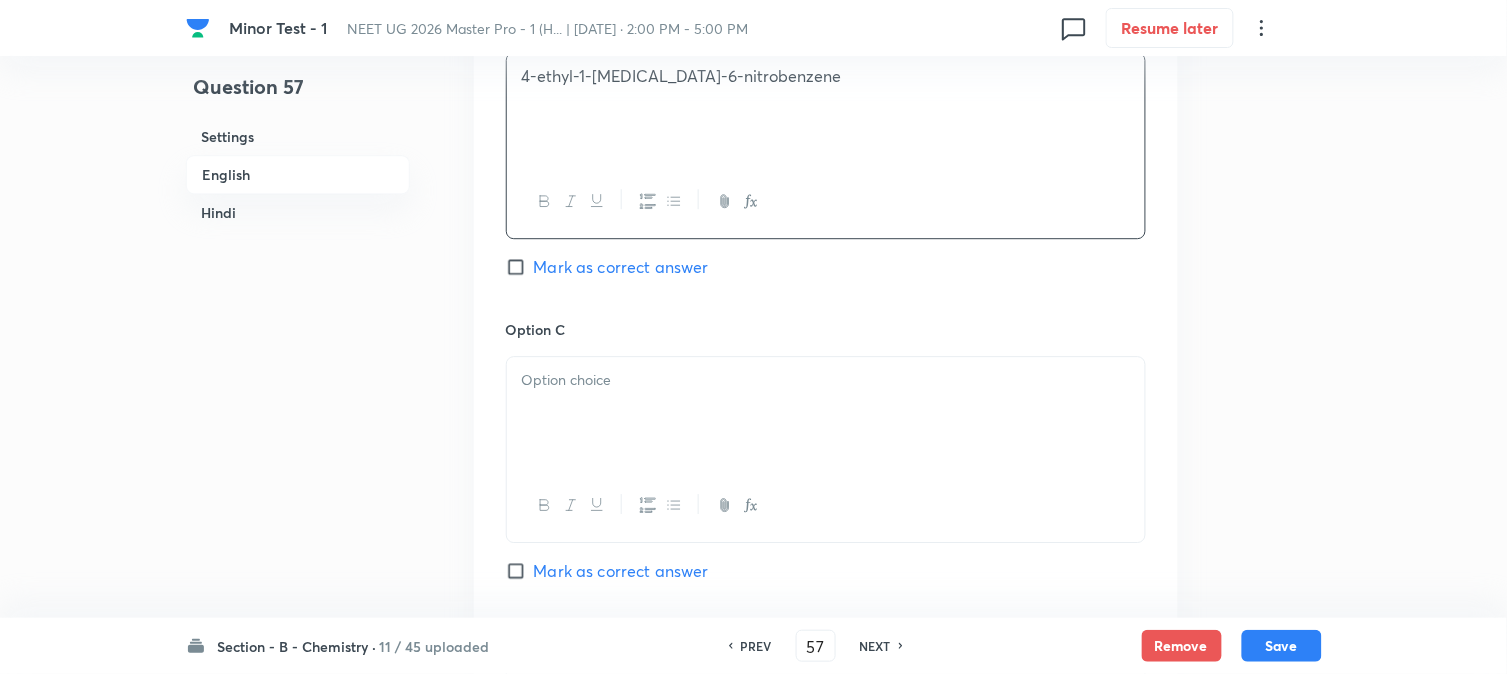 scroll, scrollTop: 1333, scrollLeft: 0, axis: vertical 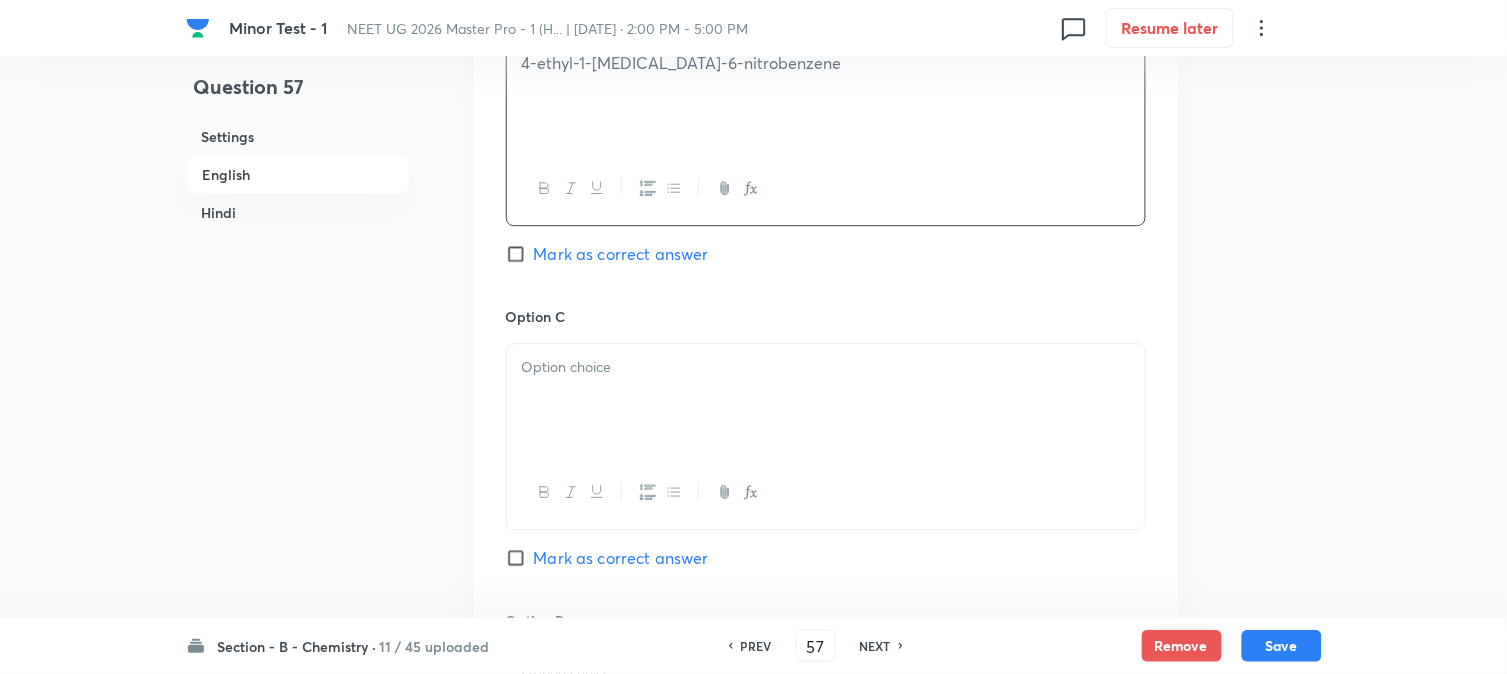 click at bounding box center (826, 400) 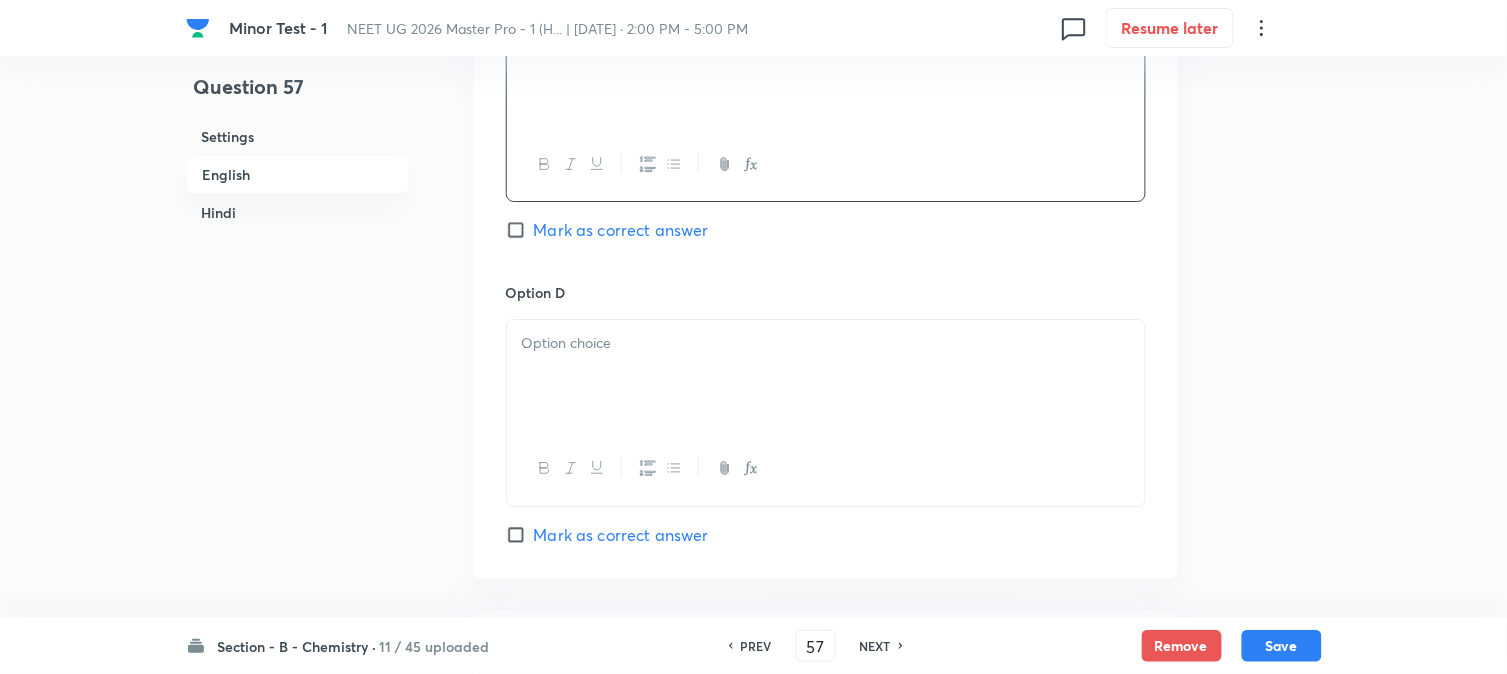 scroll, scrollTop: 1666, scrollLeft: 0, axis: vertical 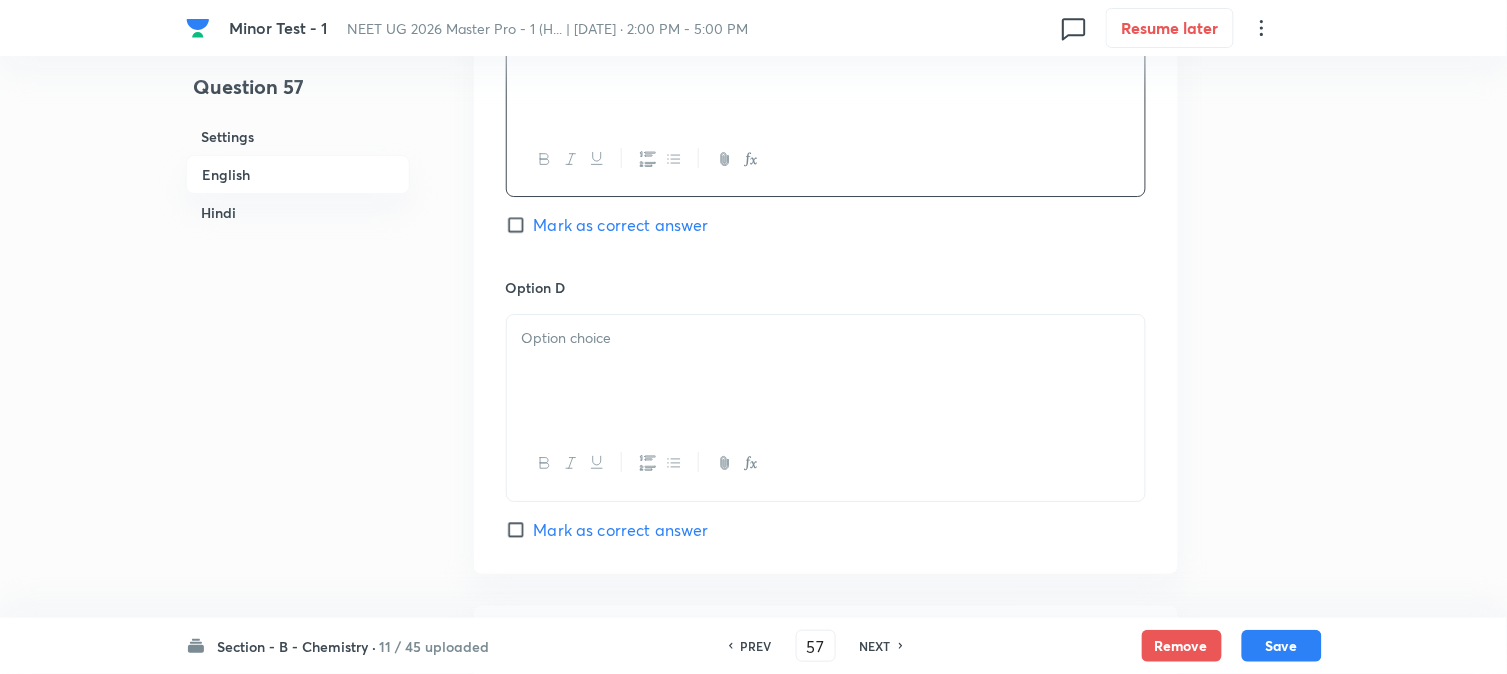 click at bounding box center [826, 371] 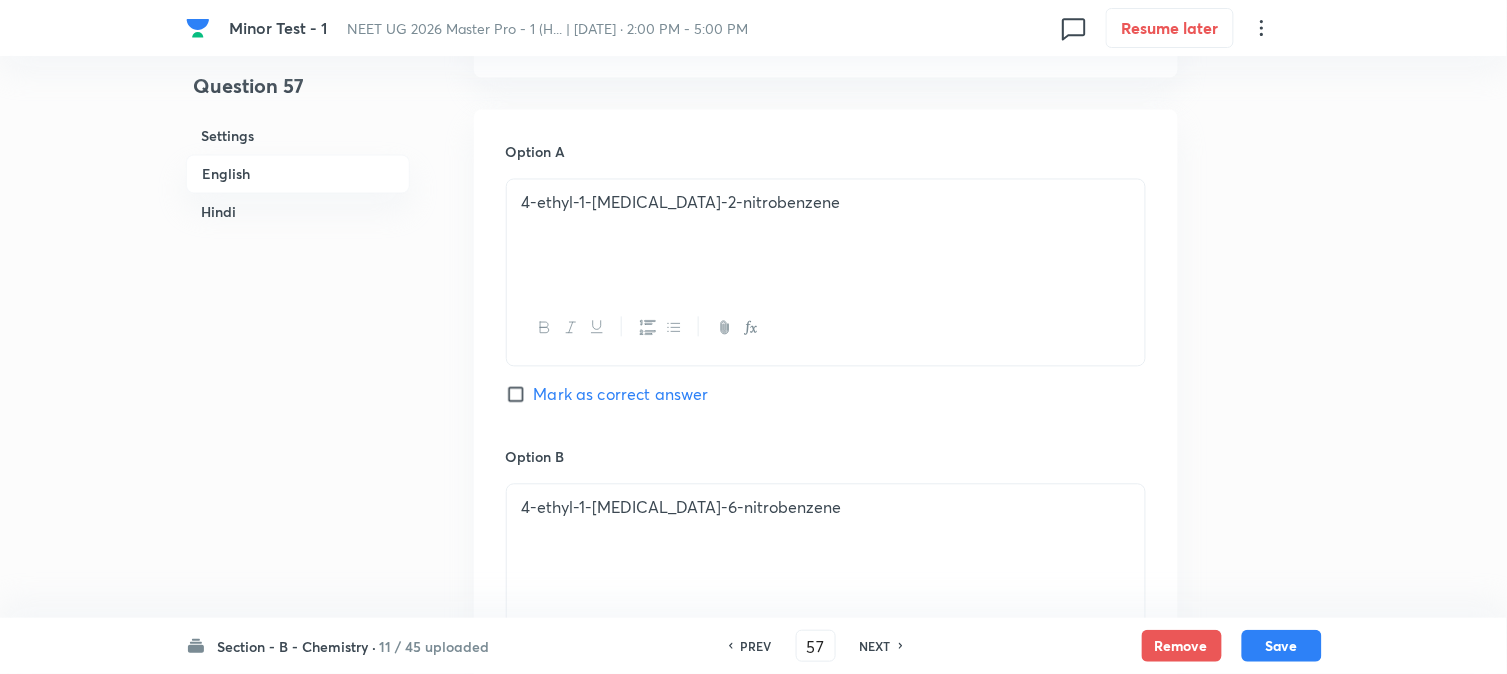 click on "Mark as correct answer" at bounding box center (621, 395) 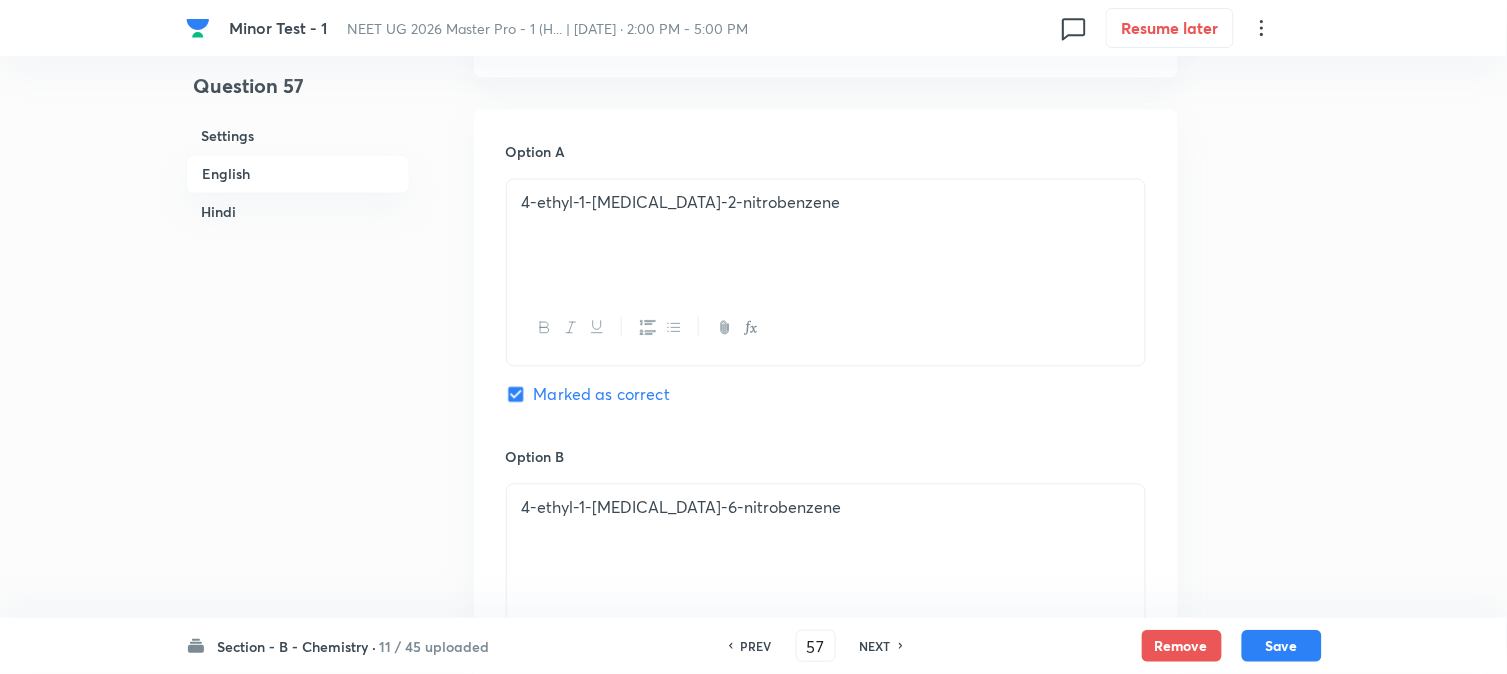 checkbox on "true" 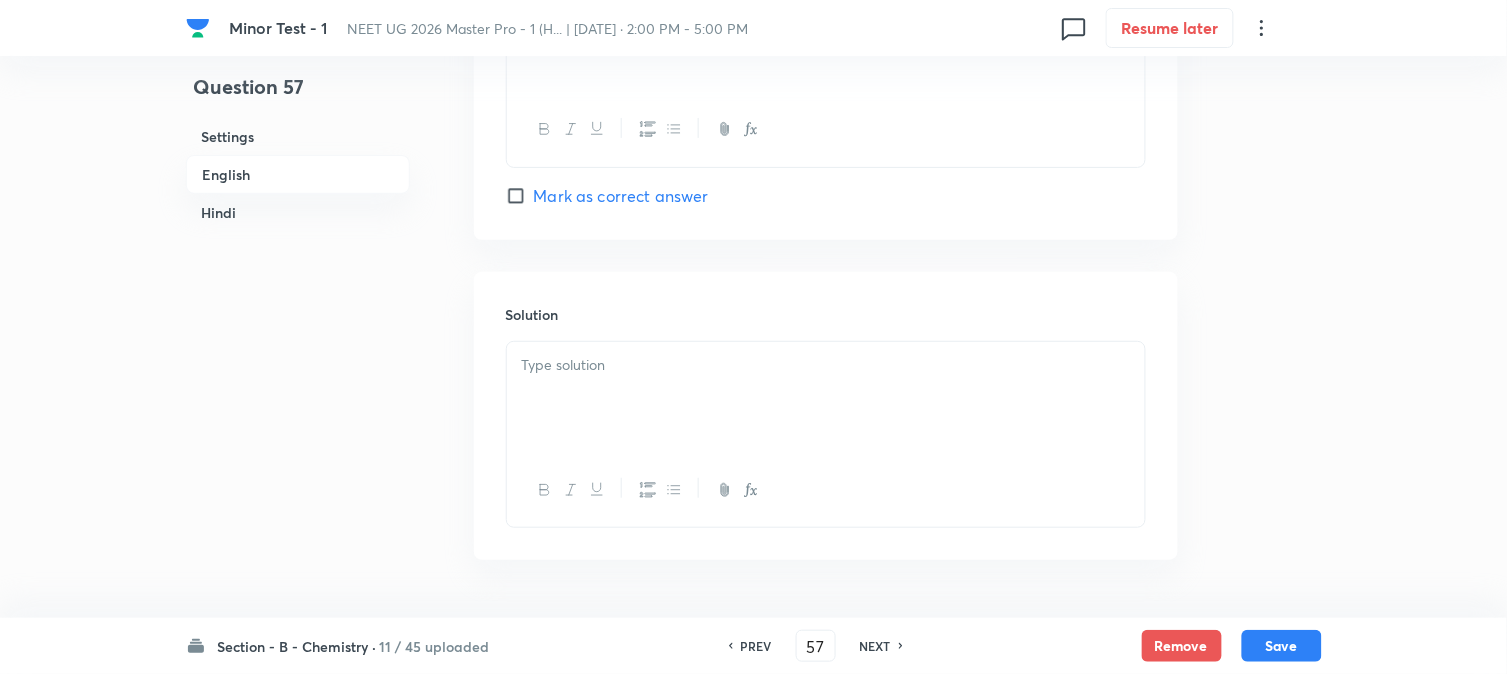scroll, scrollTop: 2111, scrollLeft: 0, axis: vertical 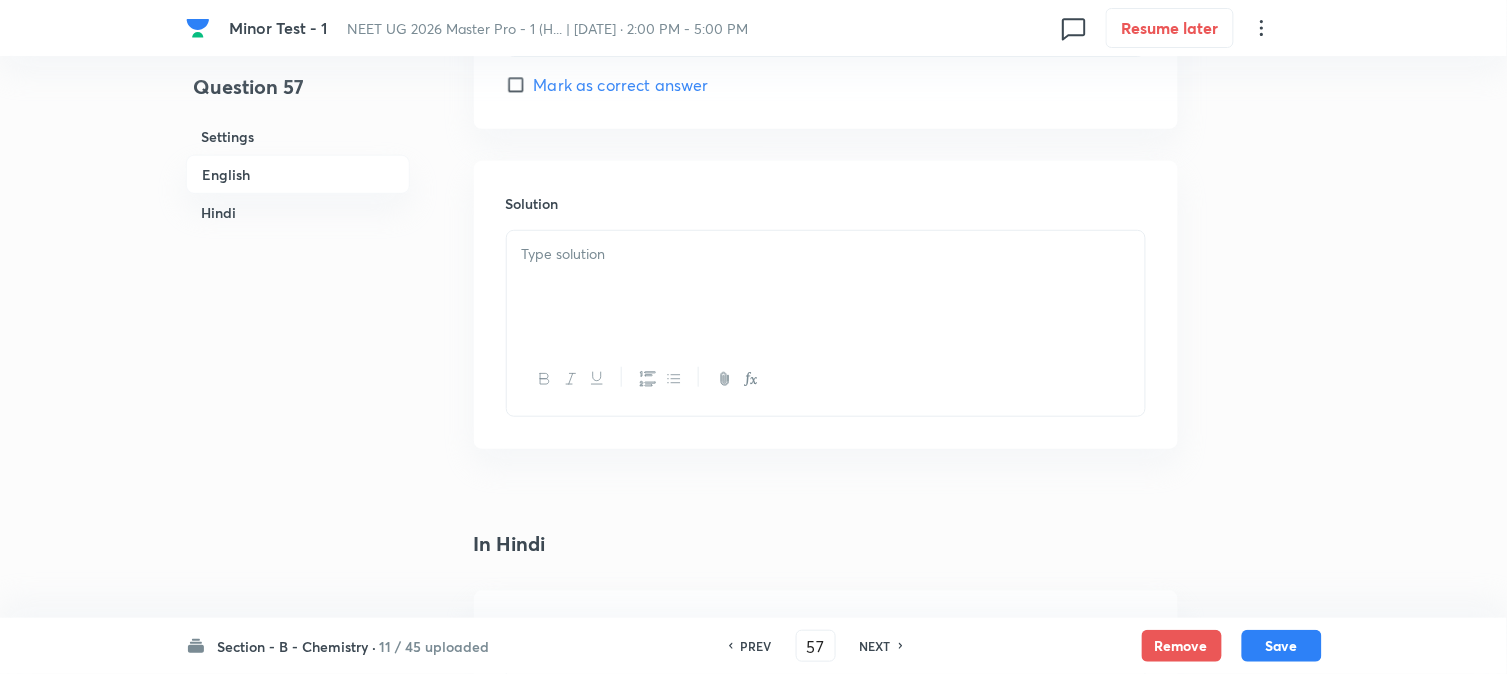 click at bounding box center (826, 287) 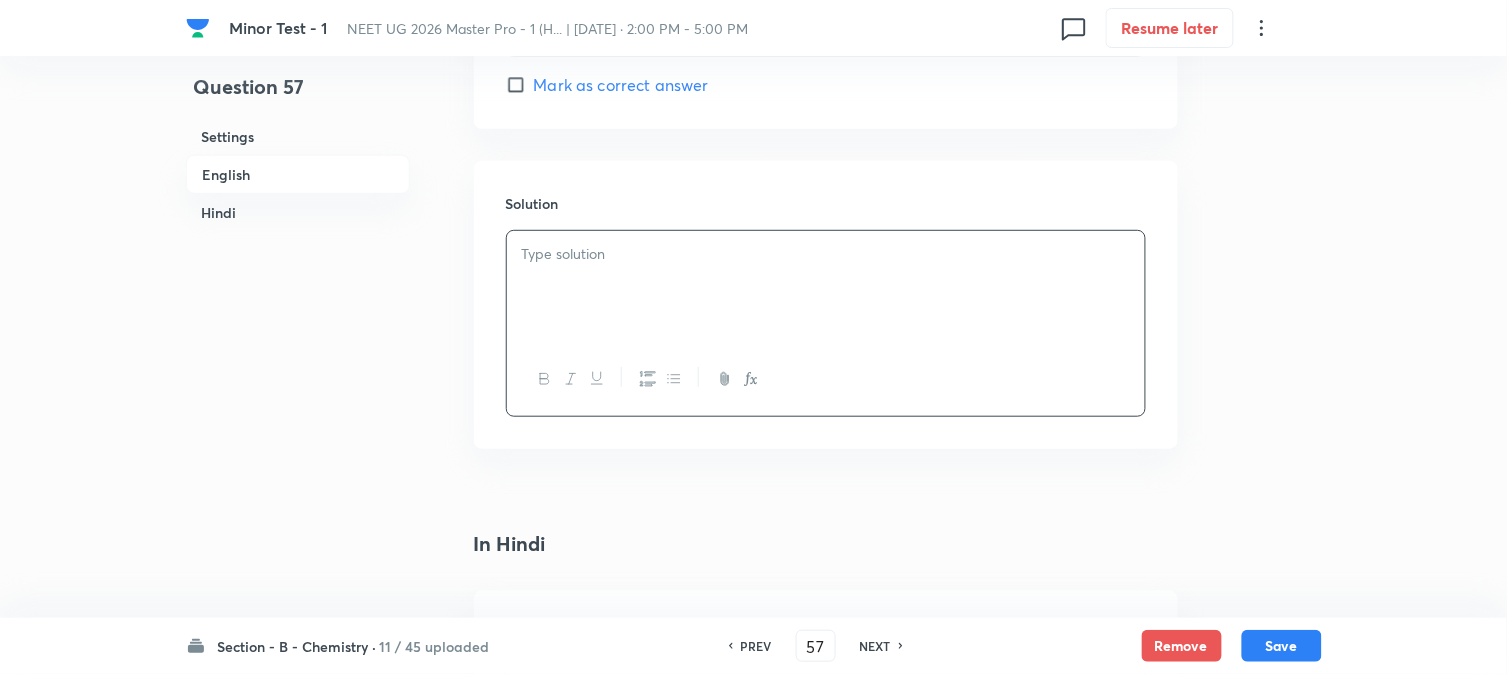 type 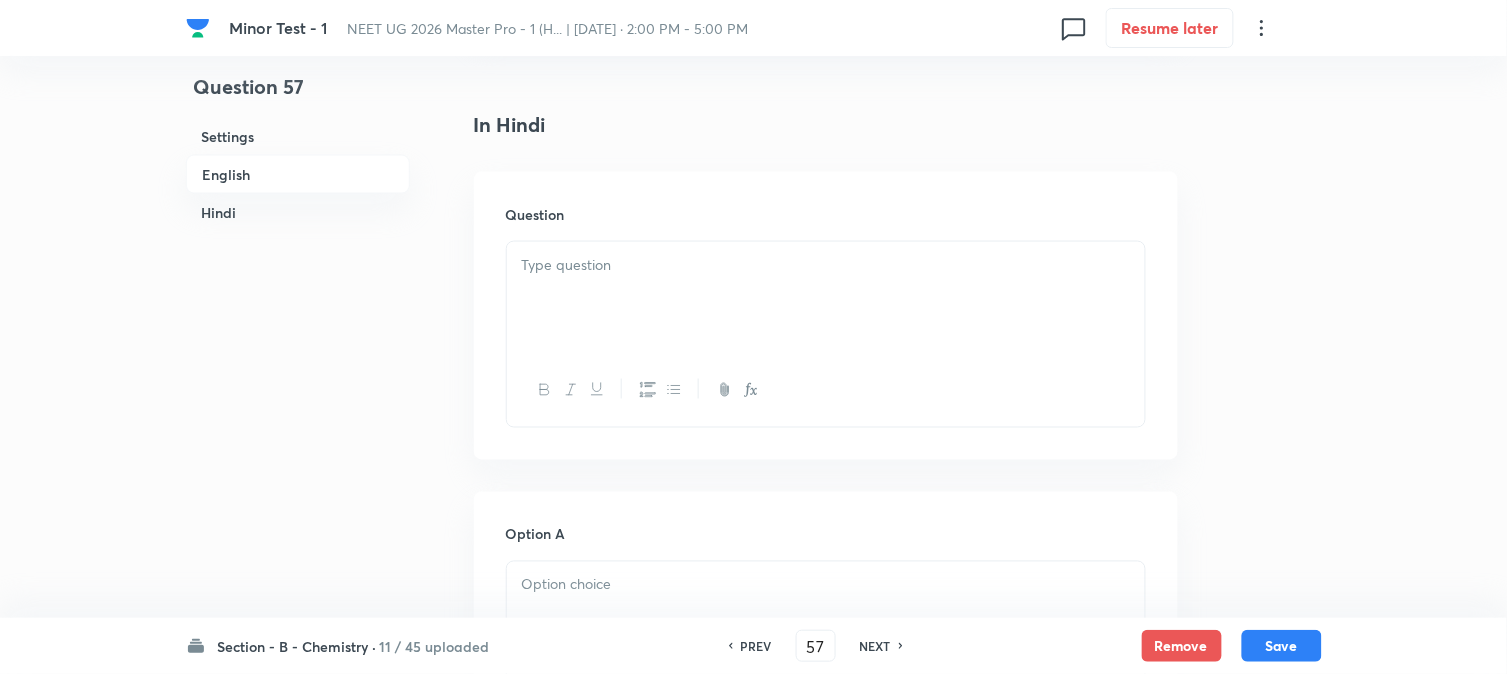 scroll, scrollTop: 2555, scrollLeft: 0, axis: vertical 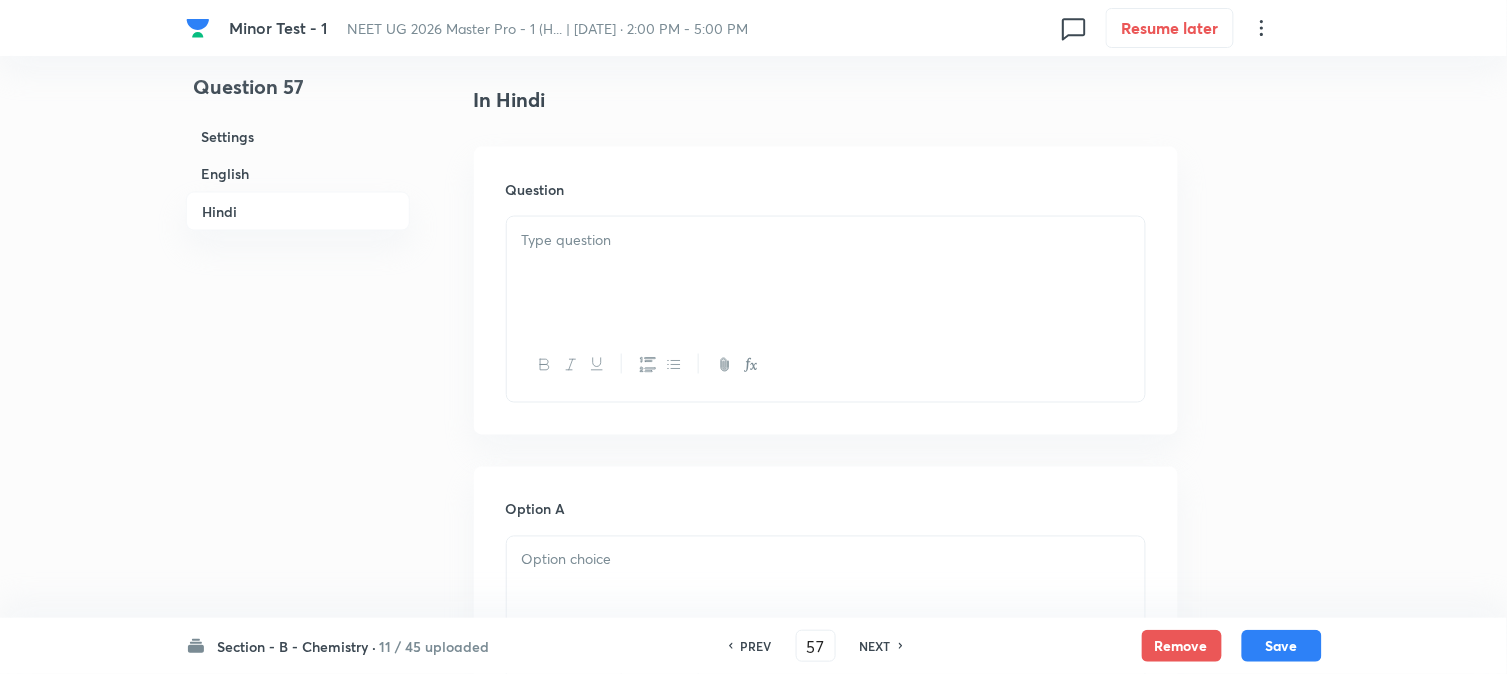 click at bounding box center [826, 273] 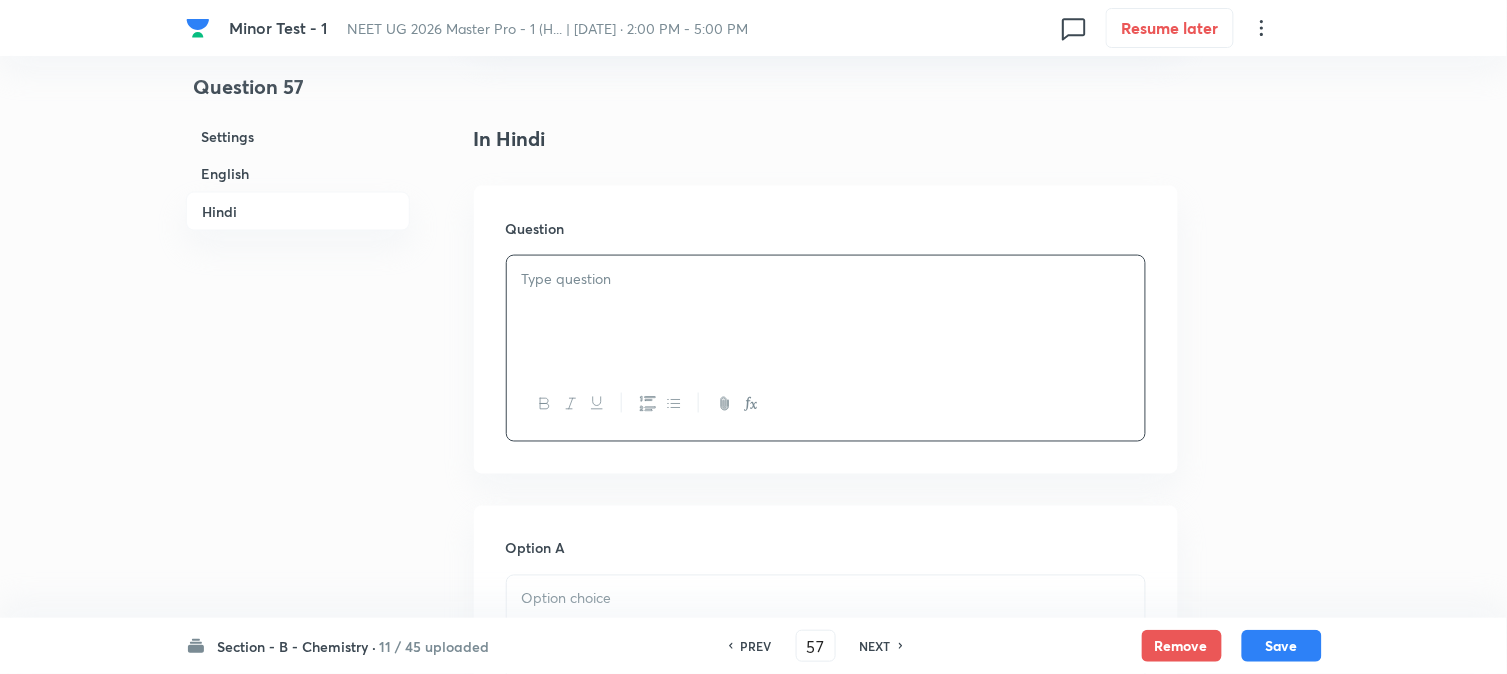 scroll, scrollTop: 2555, scrollLeft: 0, axis: vertical 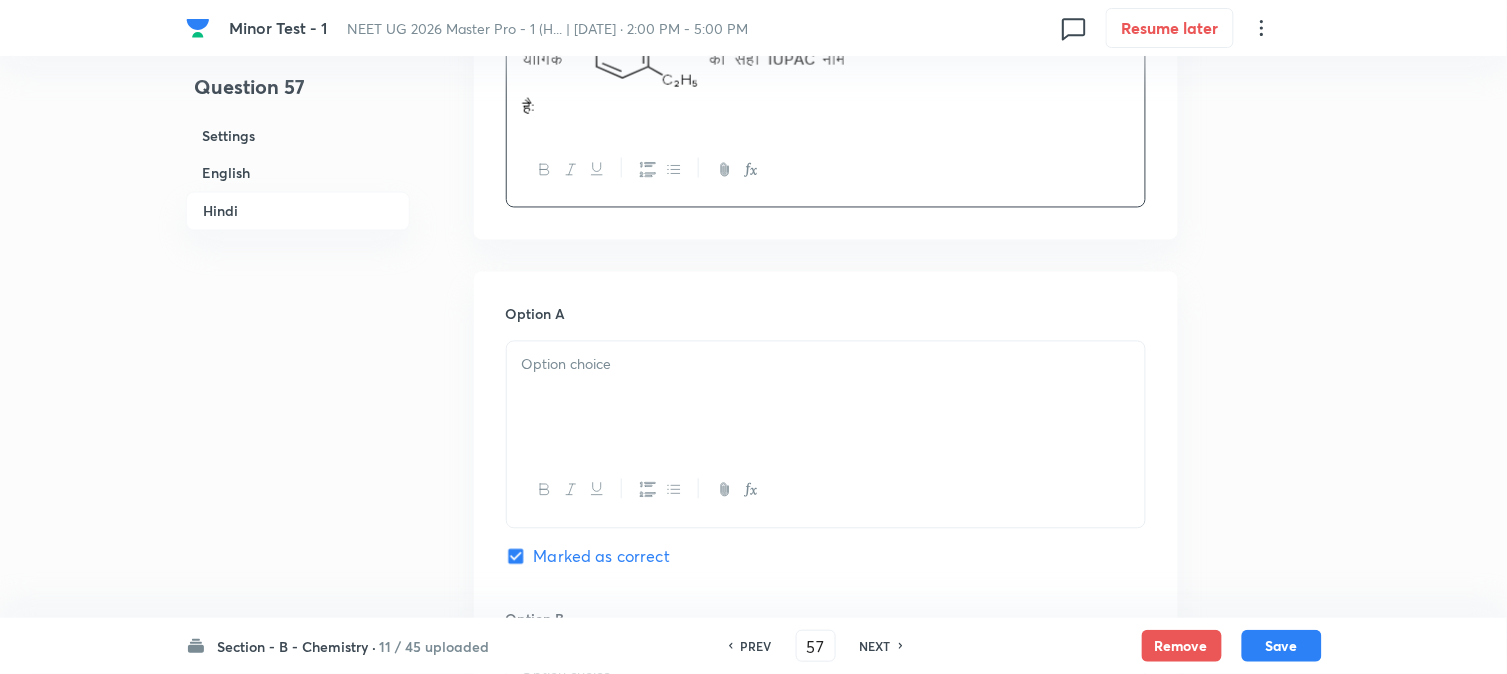 click at bounding box center [826, 398] 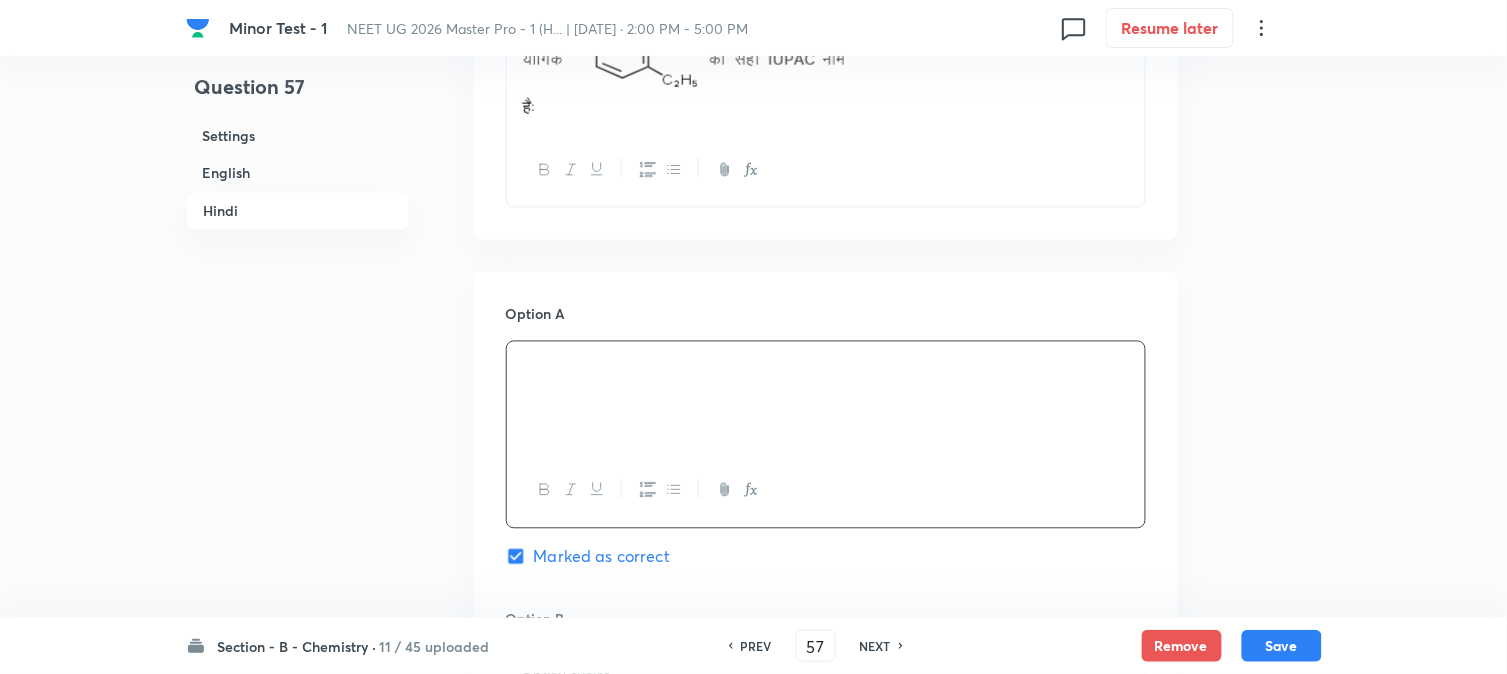 scroll, scrollTop: 3000, scrollLeft: 0, axis: vertical 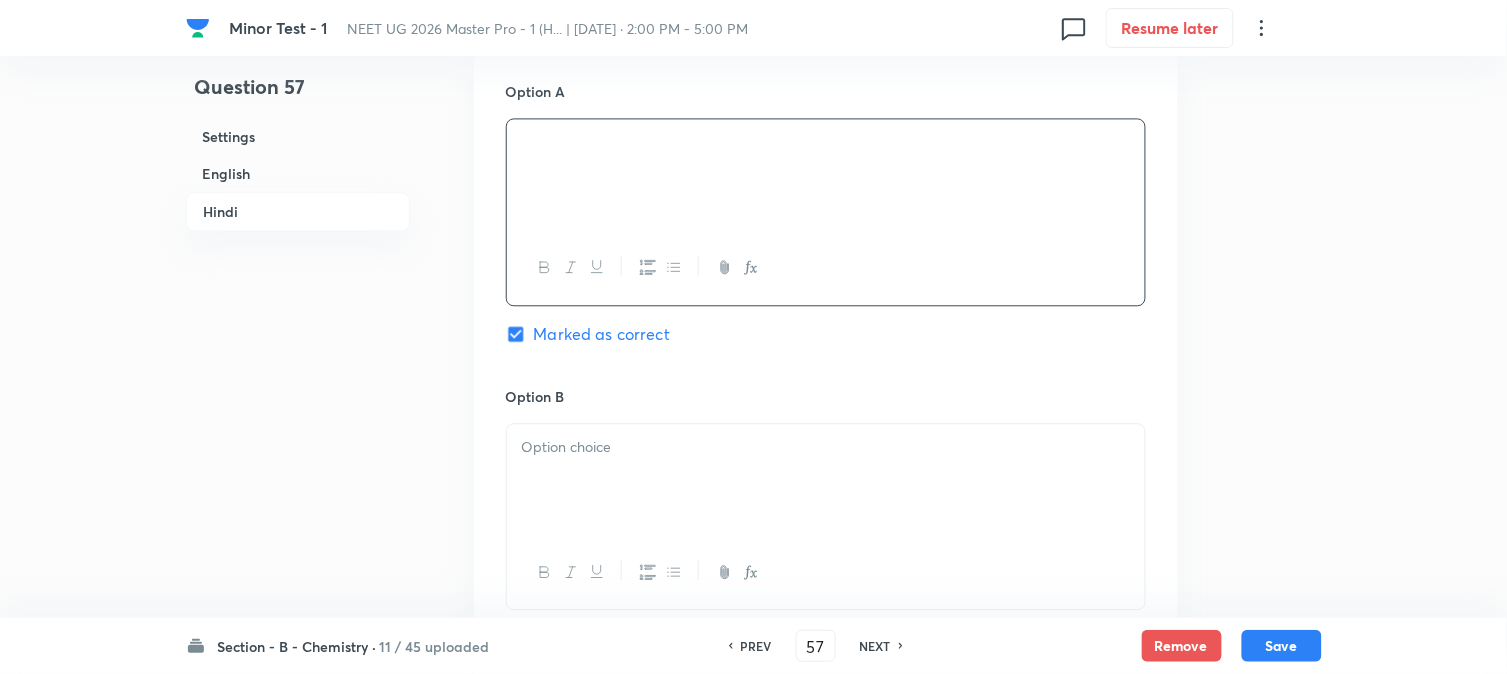 click at bounding box center (826, 447) 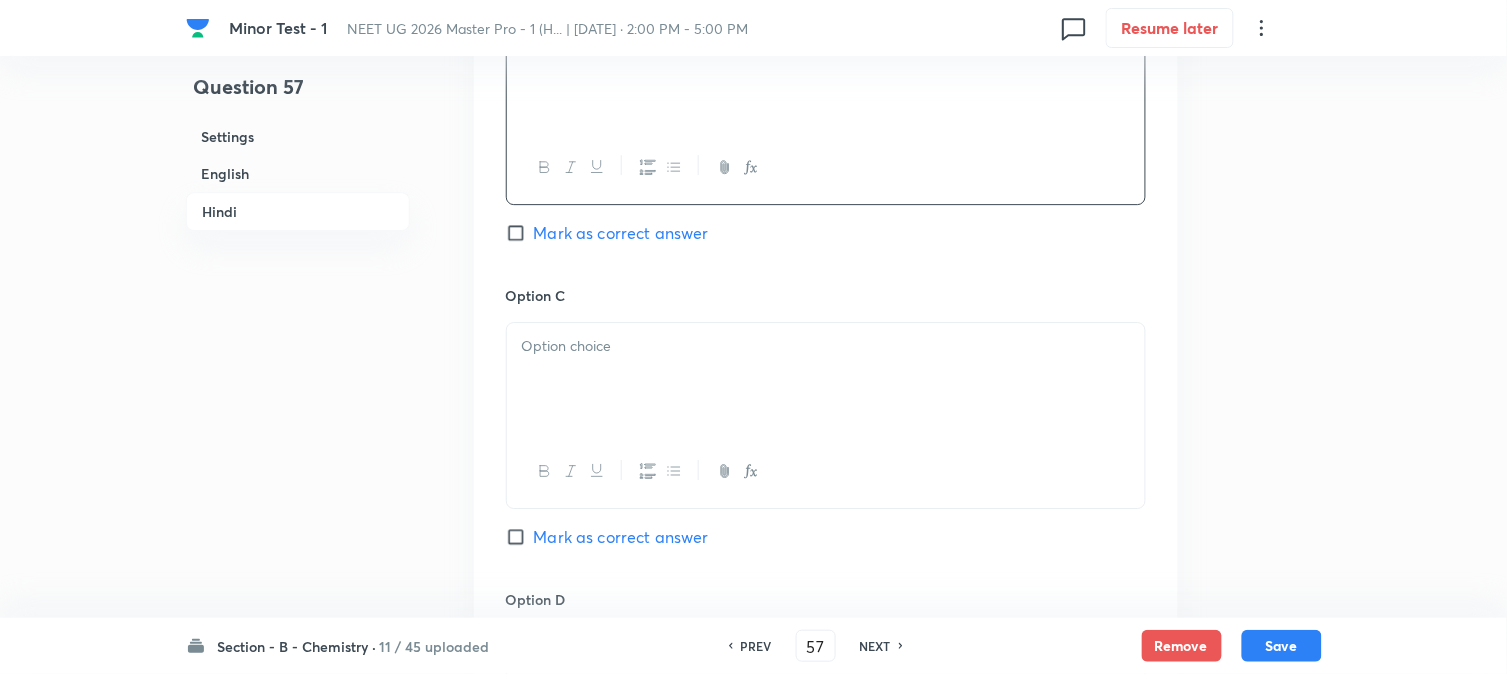scroll, scrollTop: 3444, scrollLeft: 0, axis: vertical 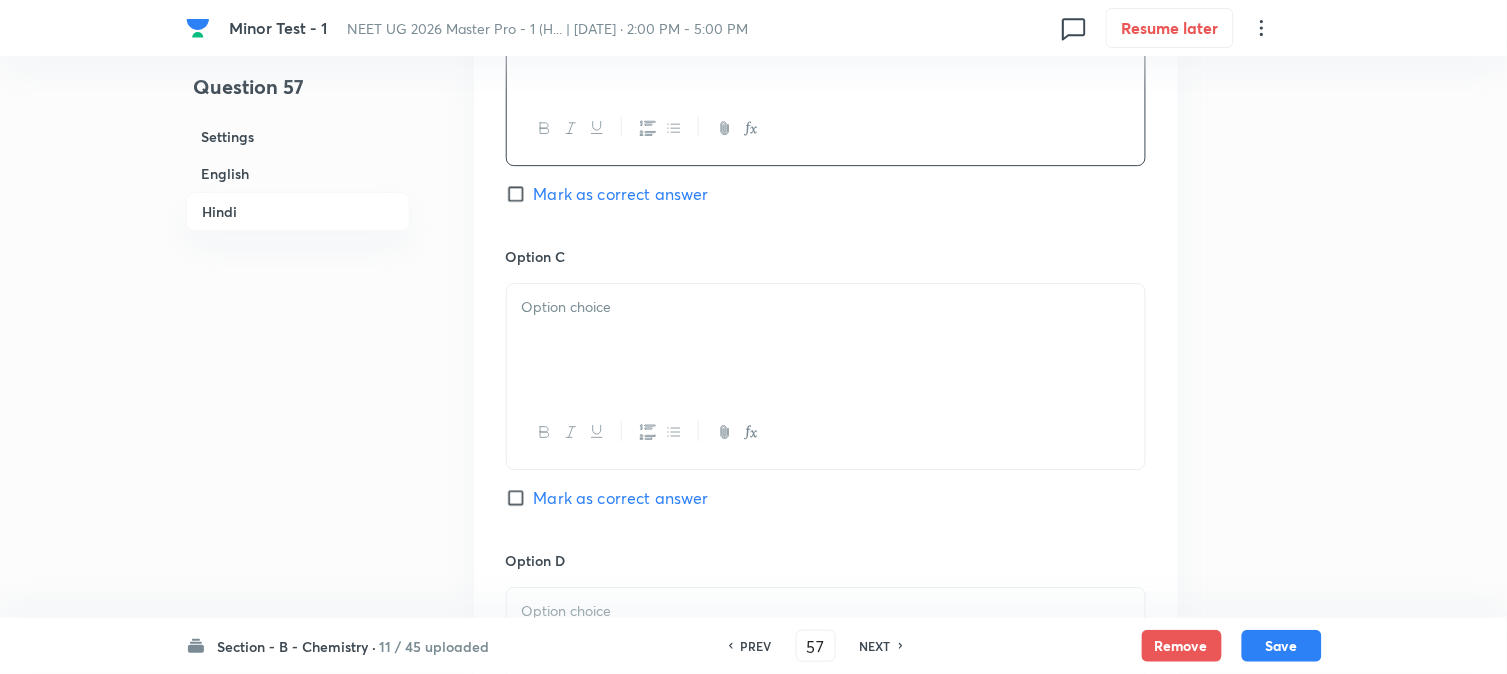 click at bounding box center [826, 340] 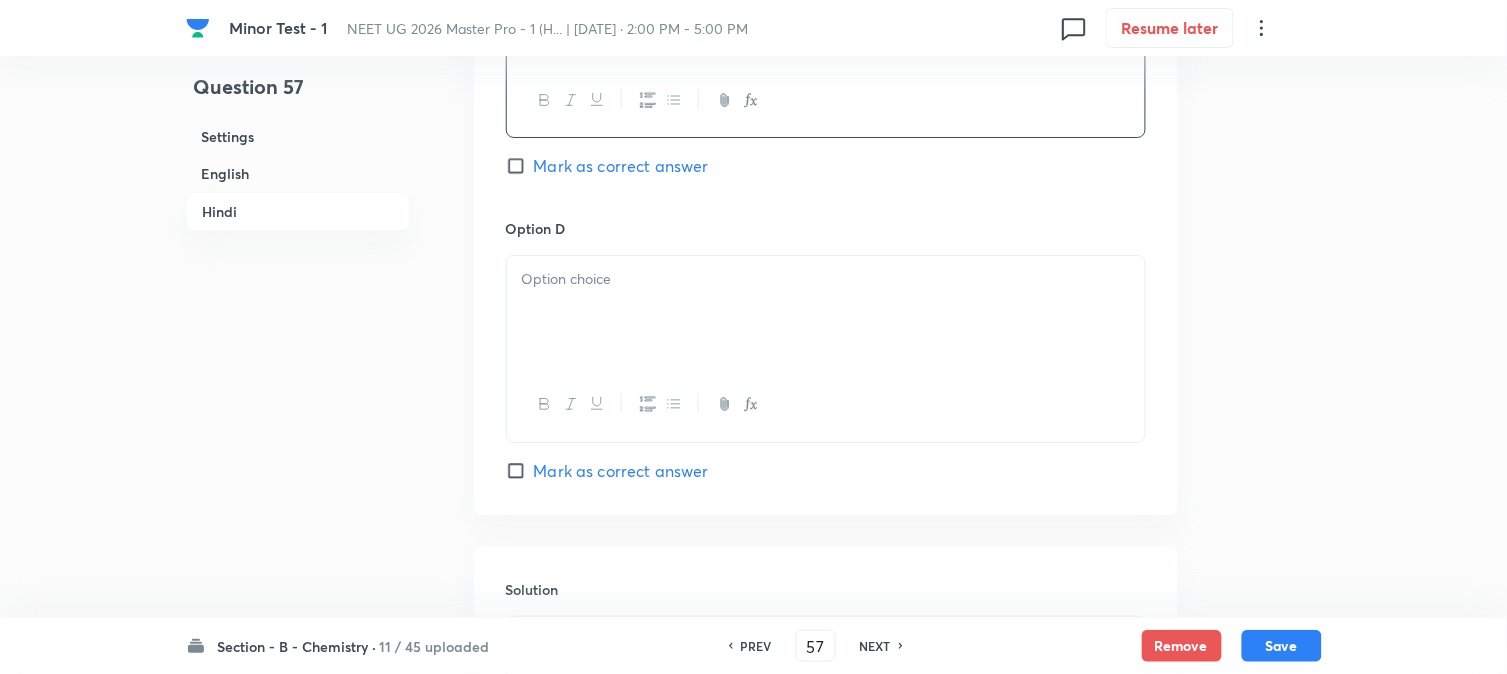 scroll, scrollTop: 3777, scrollLeft: 0, axis: vertical 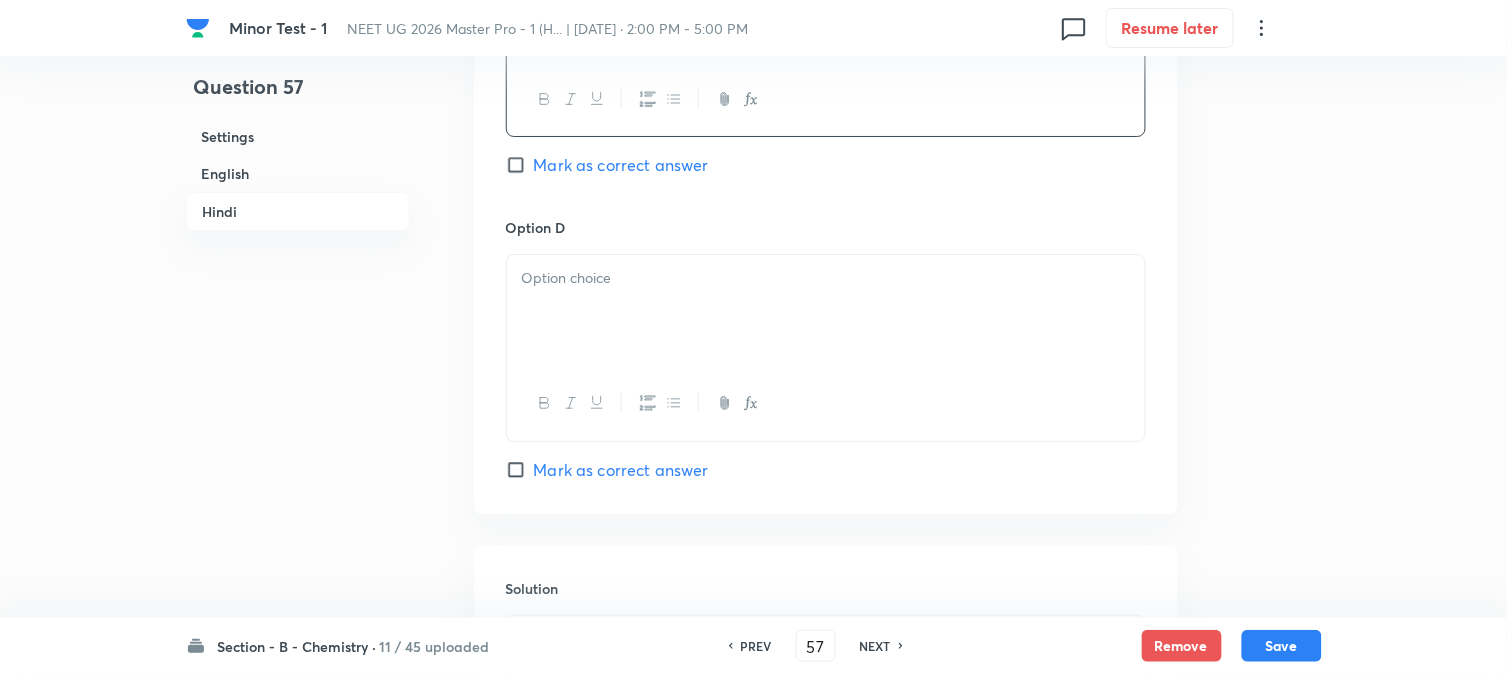 click at bounding box center [826, 311] 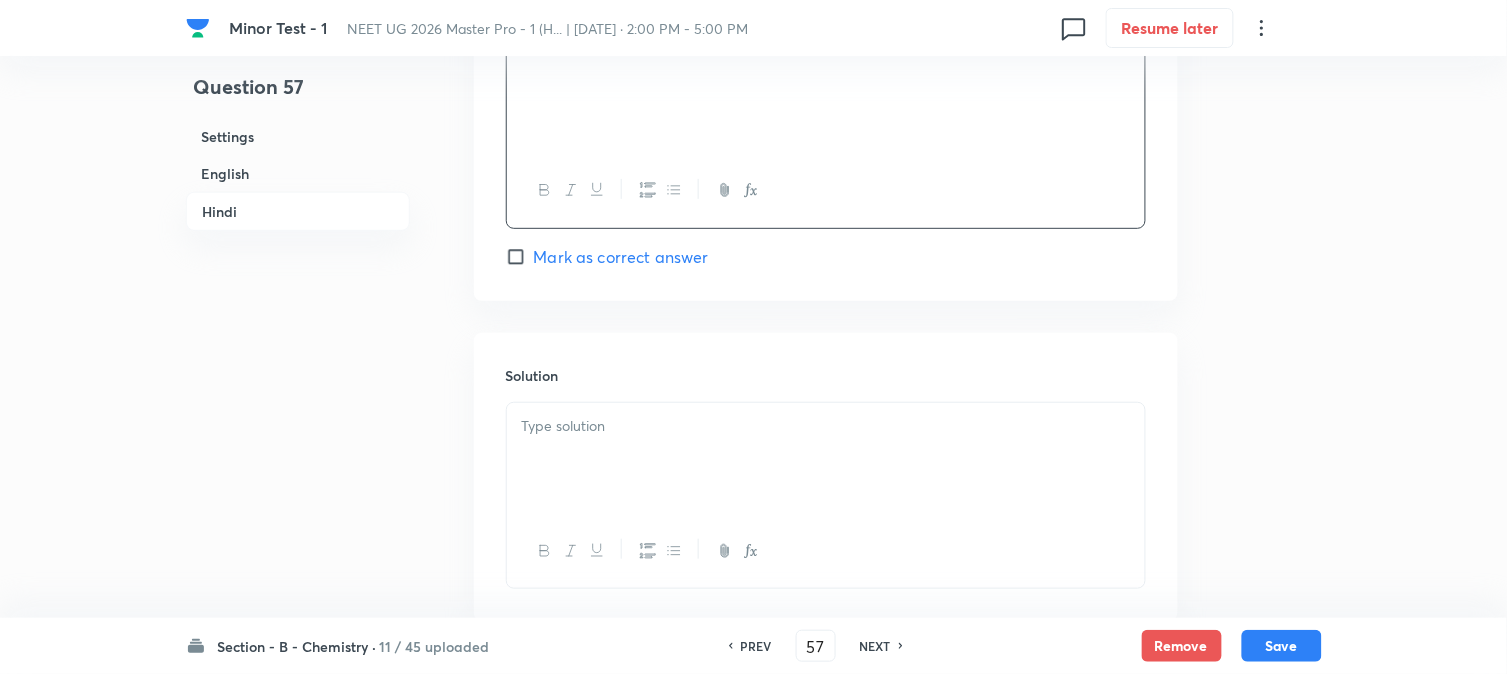 scroll, scrollTop: 4111, scrollLeft: 0, axis: vertical 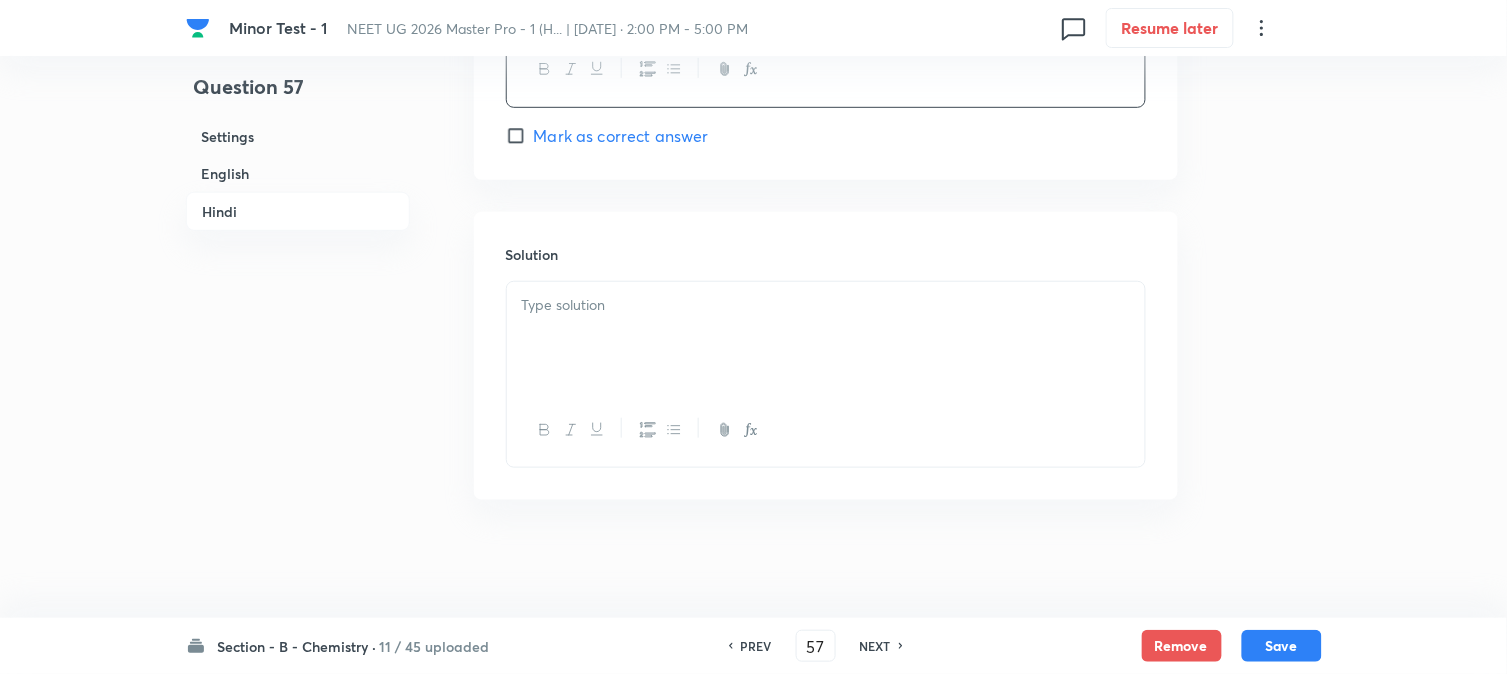 click at bounding box center [826, 338] 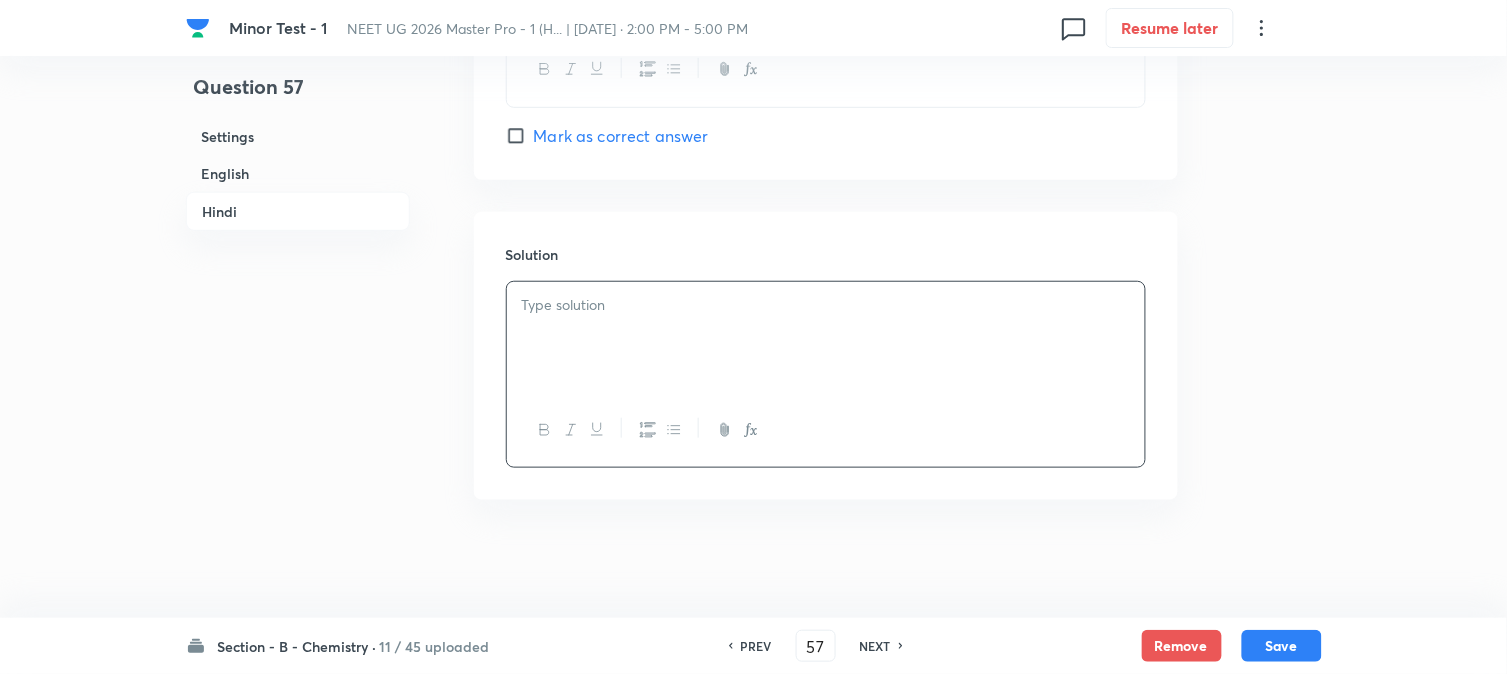 type 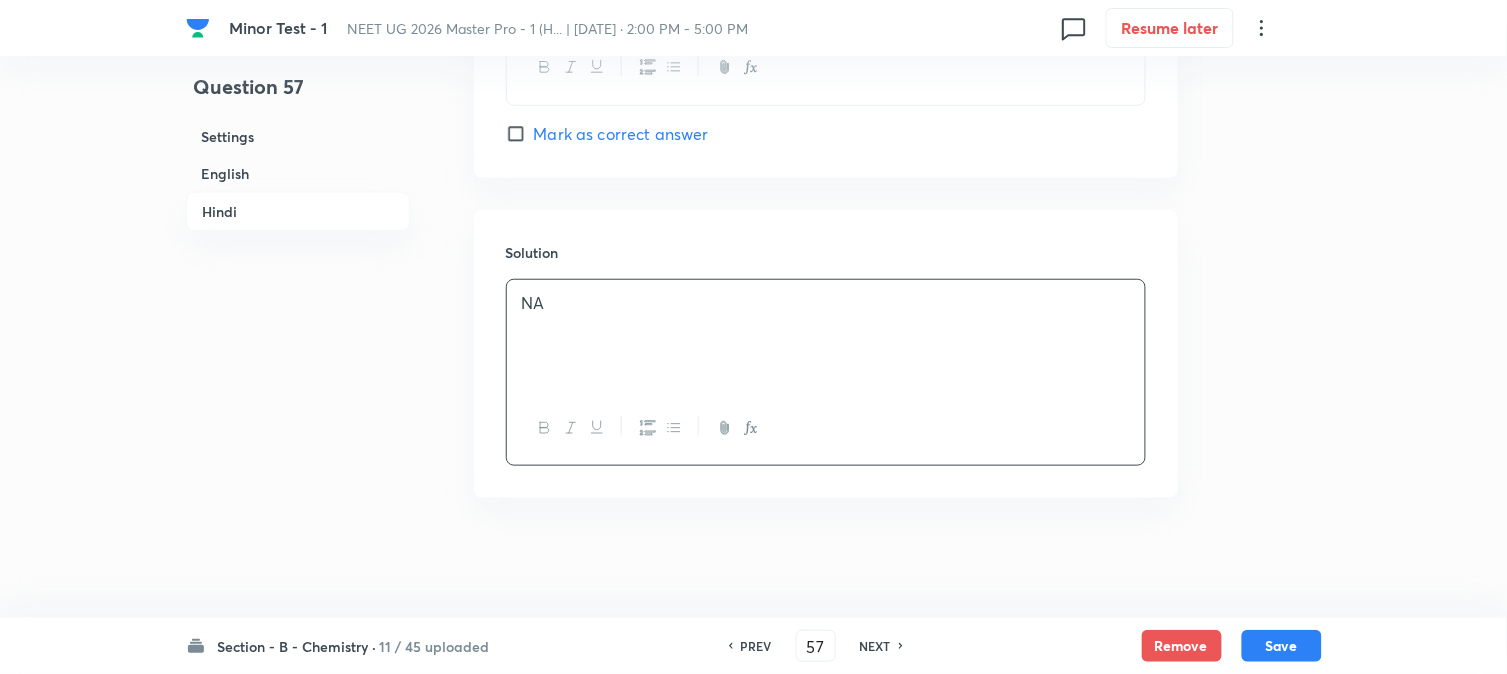 scroll, scrollTop: 4122, scrollLeft: 0, axis: vertical 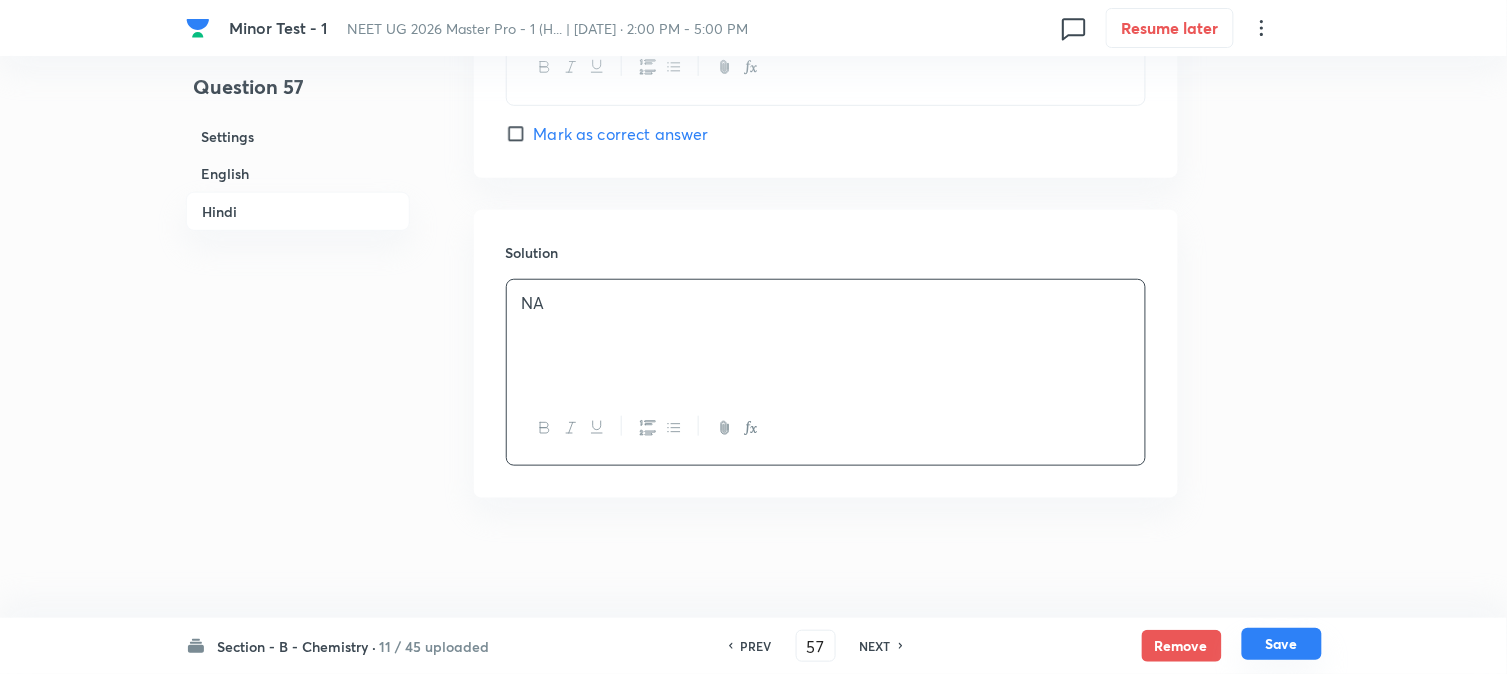 click on "Save" at bounding box center (1282, 644) 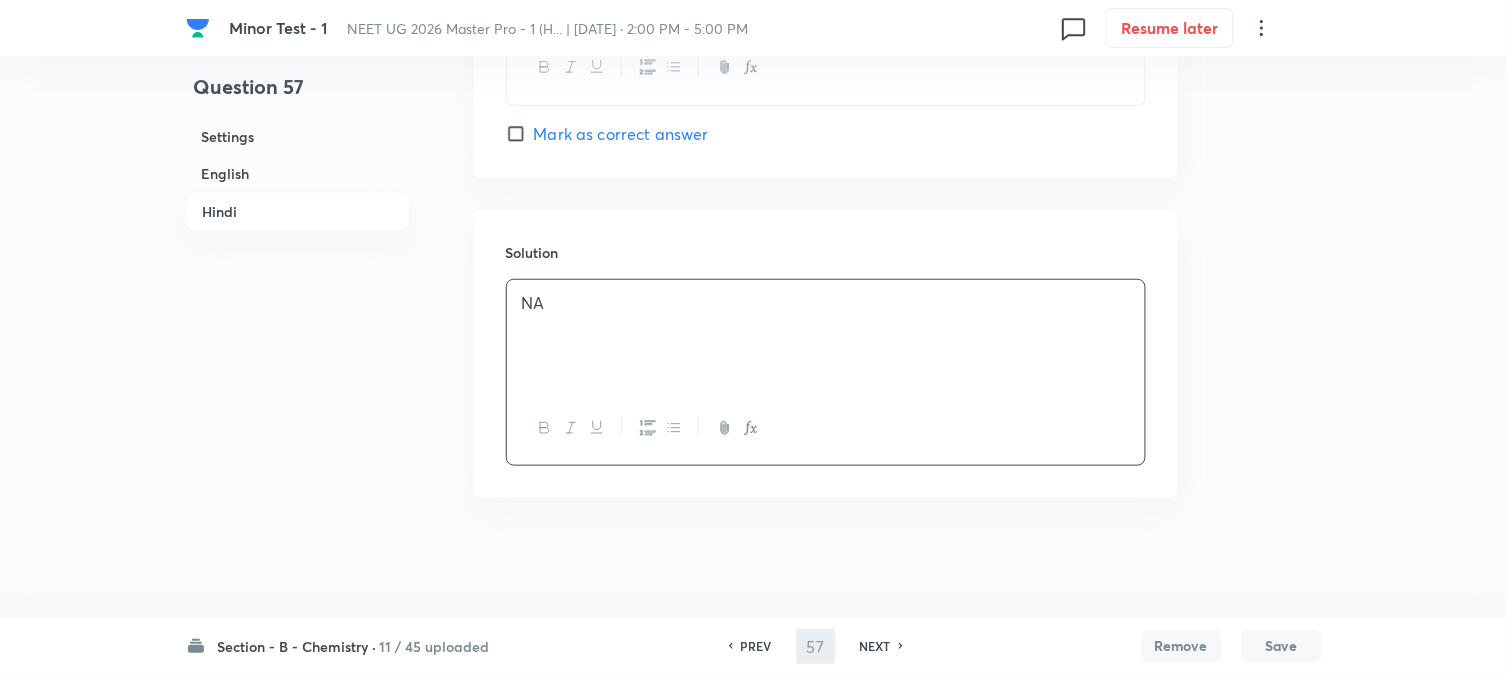 type on "58" 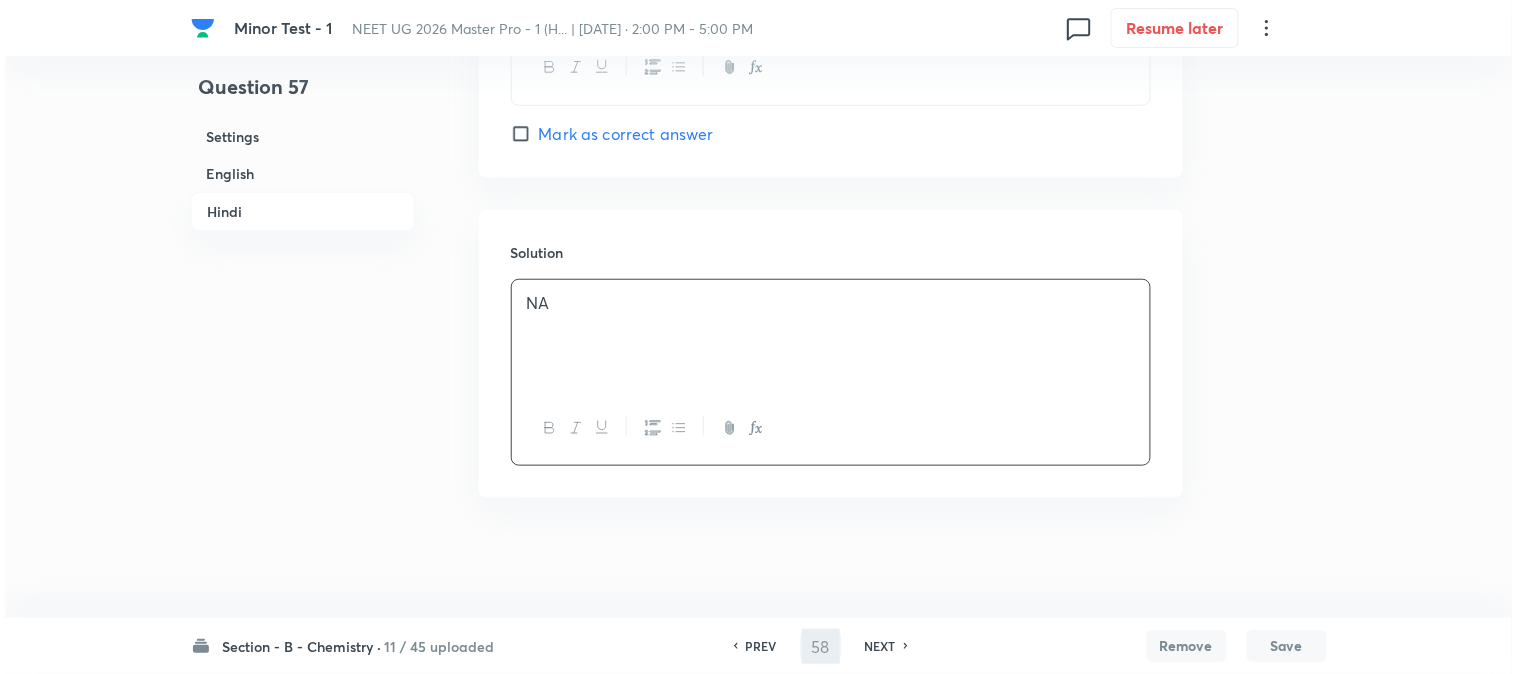 scroll, scrollTop: 0, scrollLeft: 0, axis: both 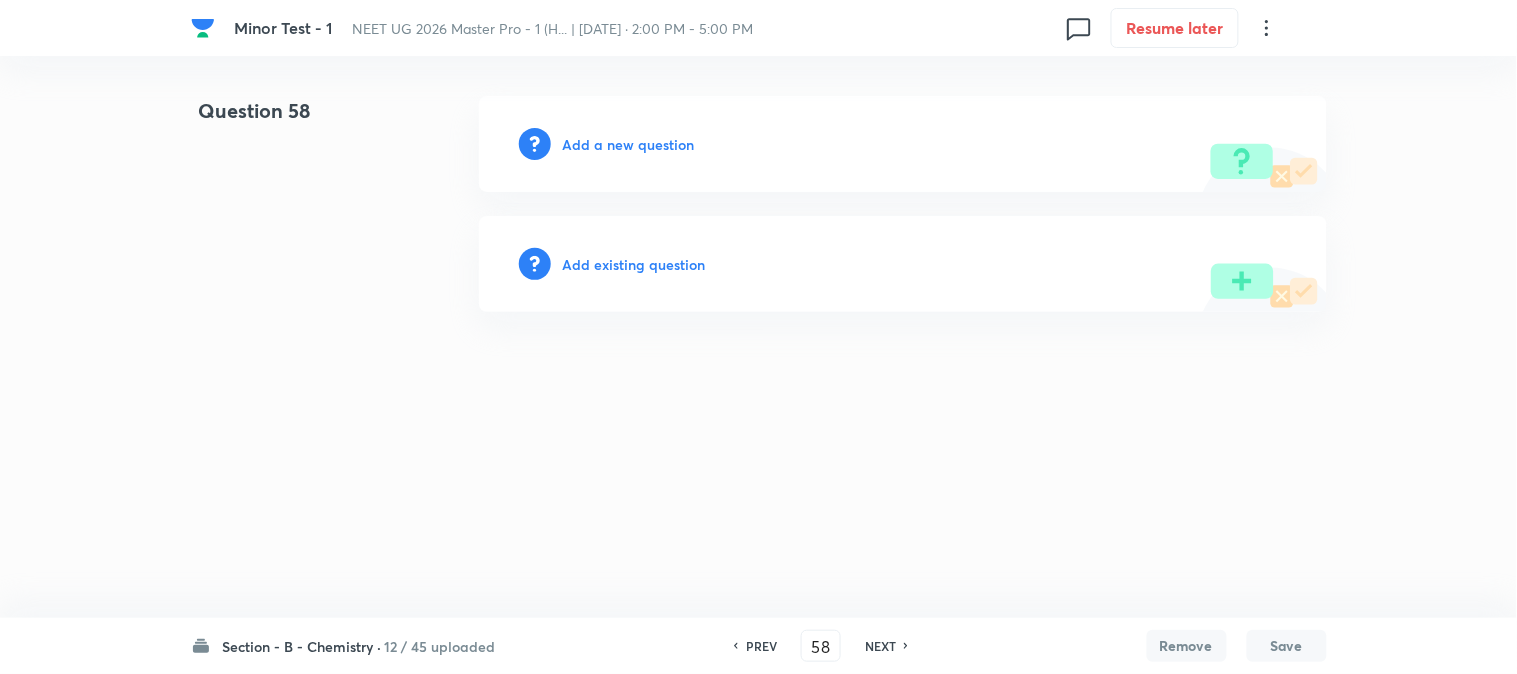 click on "Add a new question" at bounding box center [629, 144] 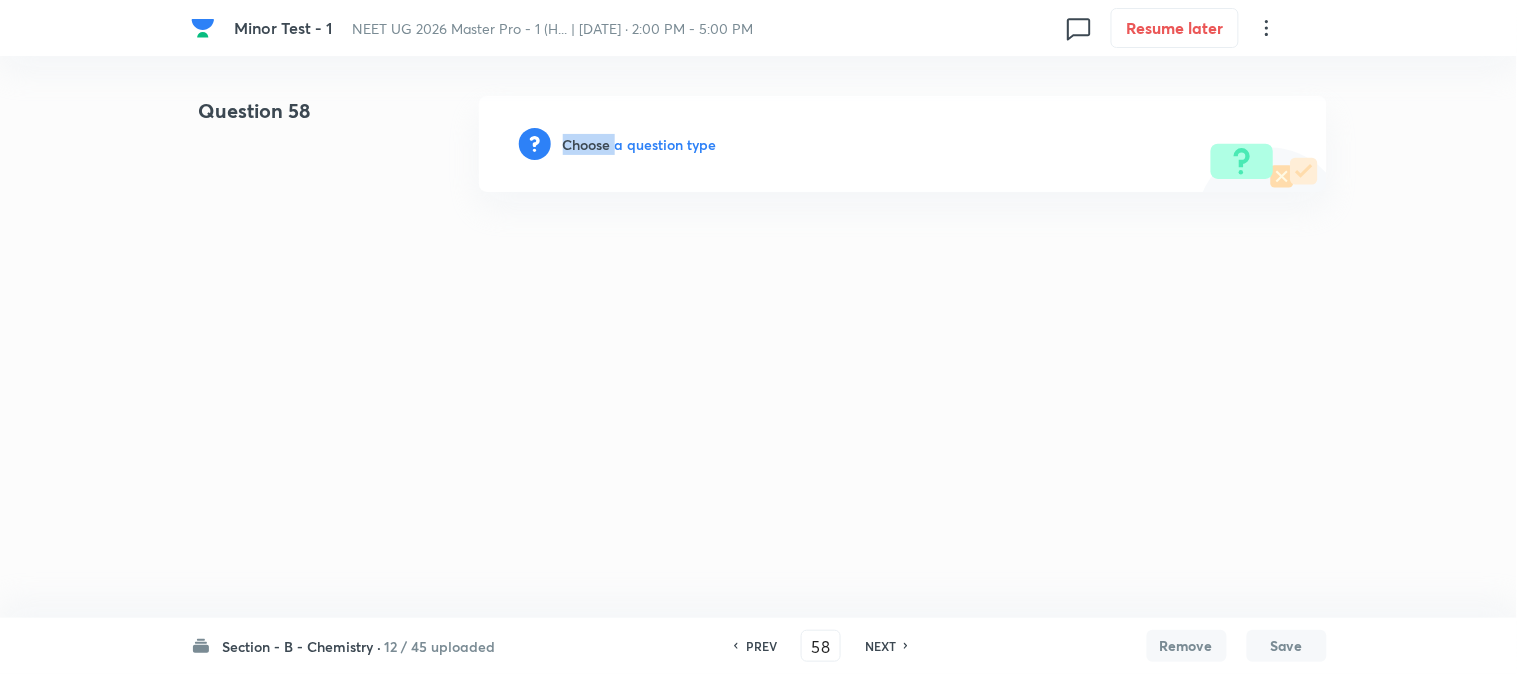 click on "Choose a question type" at bounding box center (640, 144) 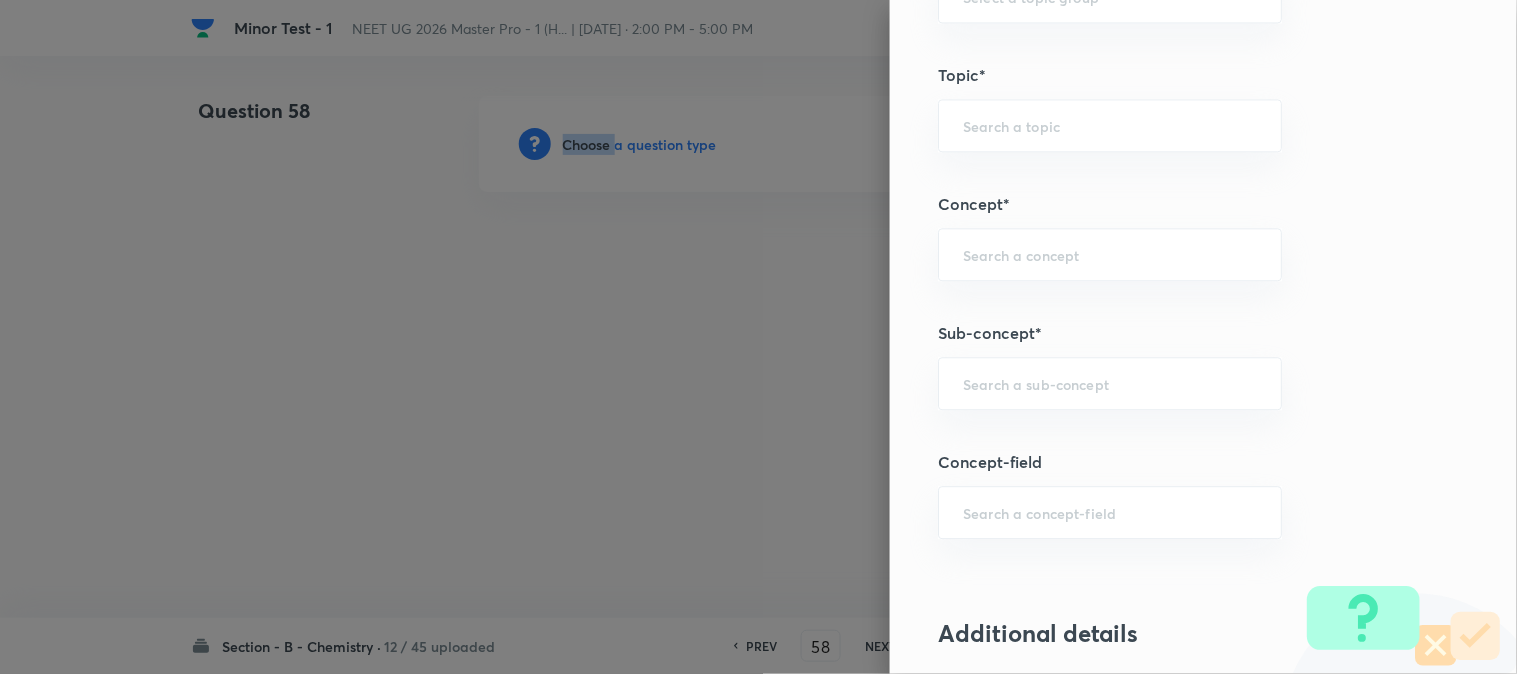 scroll, scrollTop: 1111, scrollLeft: 0, axis: vertical 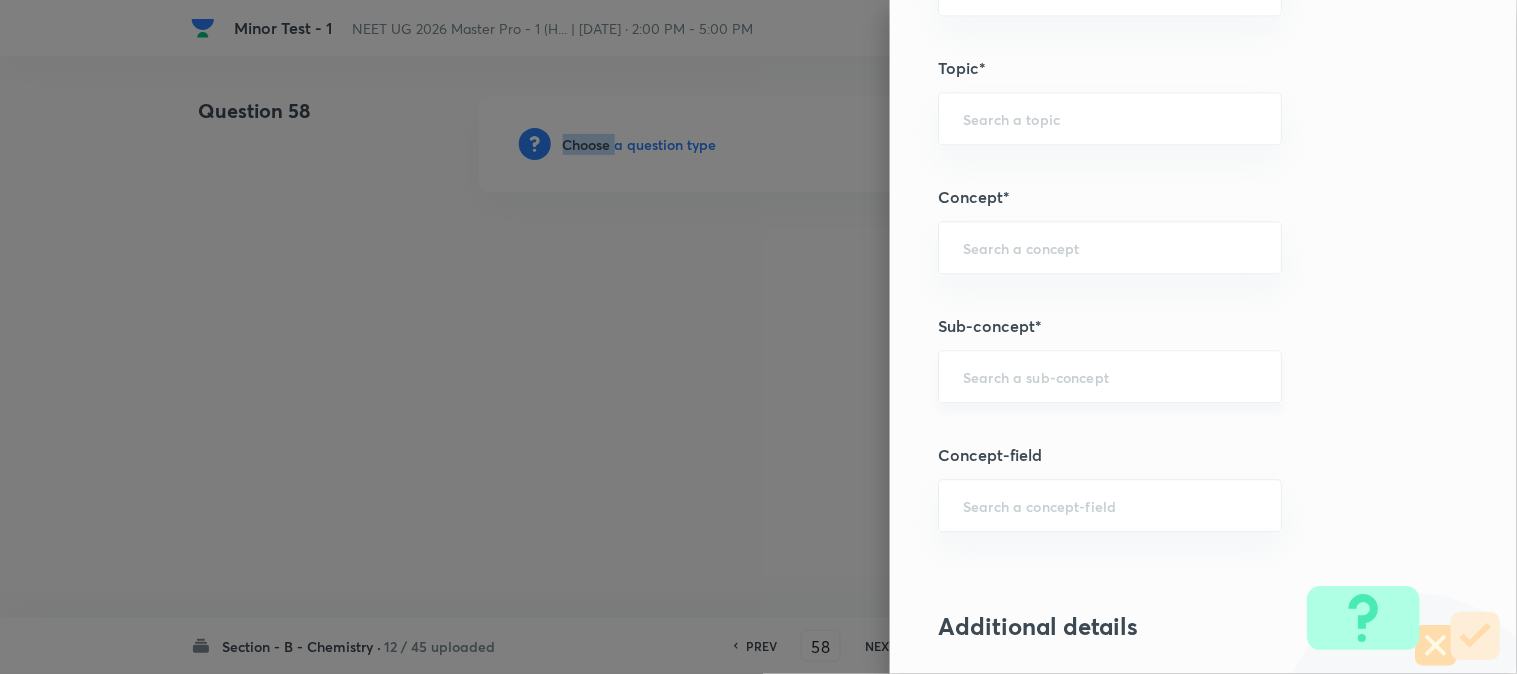click on "​" at bounding box center (1110, 376) 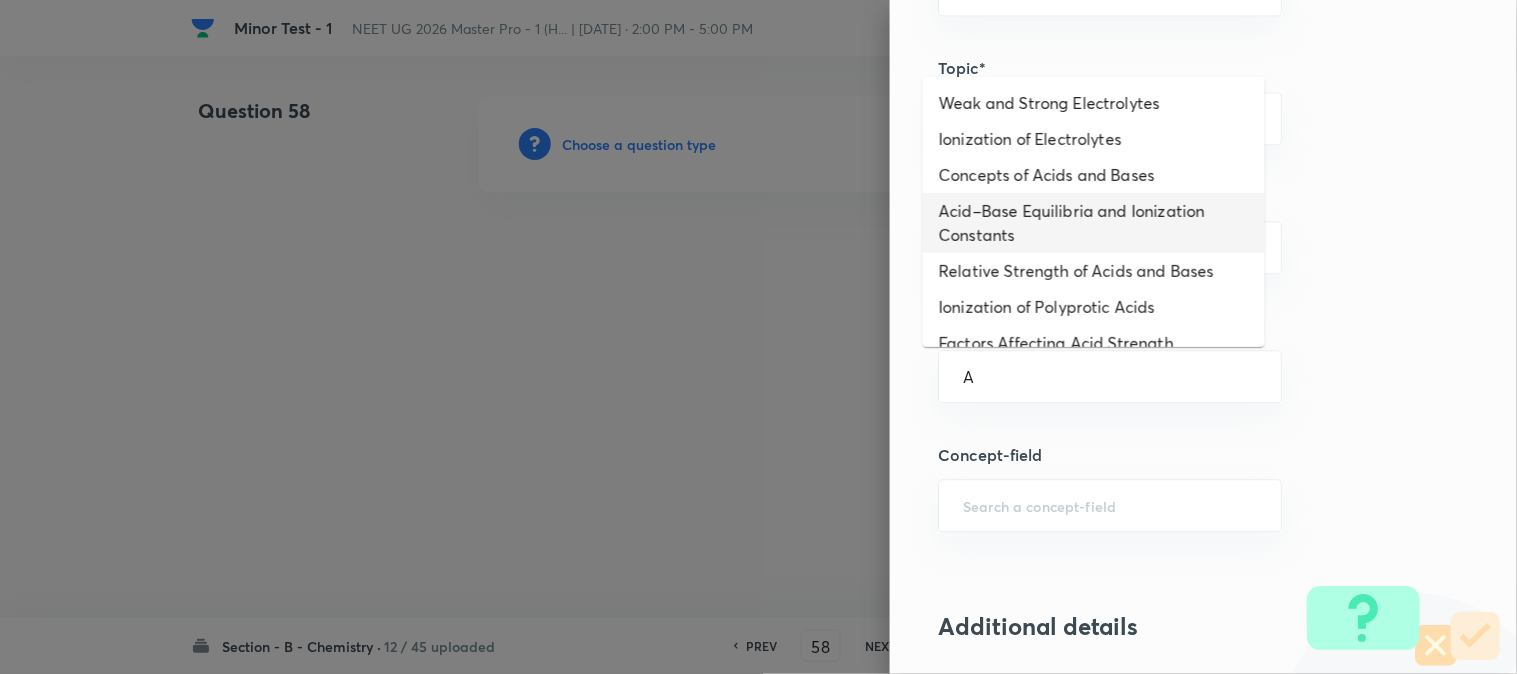 click on "Acid–Base Equilibria and Ionization Constants" at bounding box center [1094, 223] 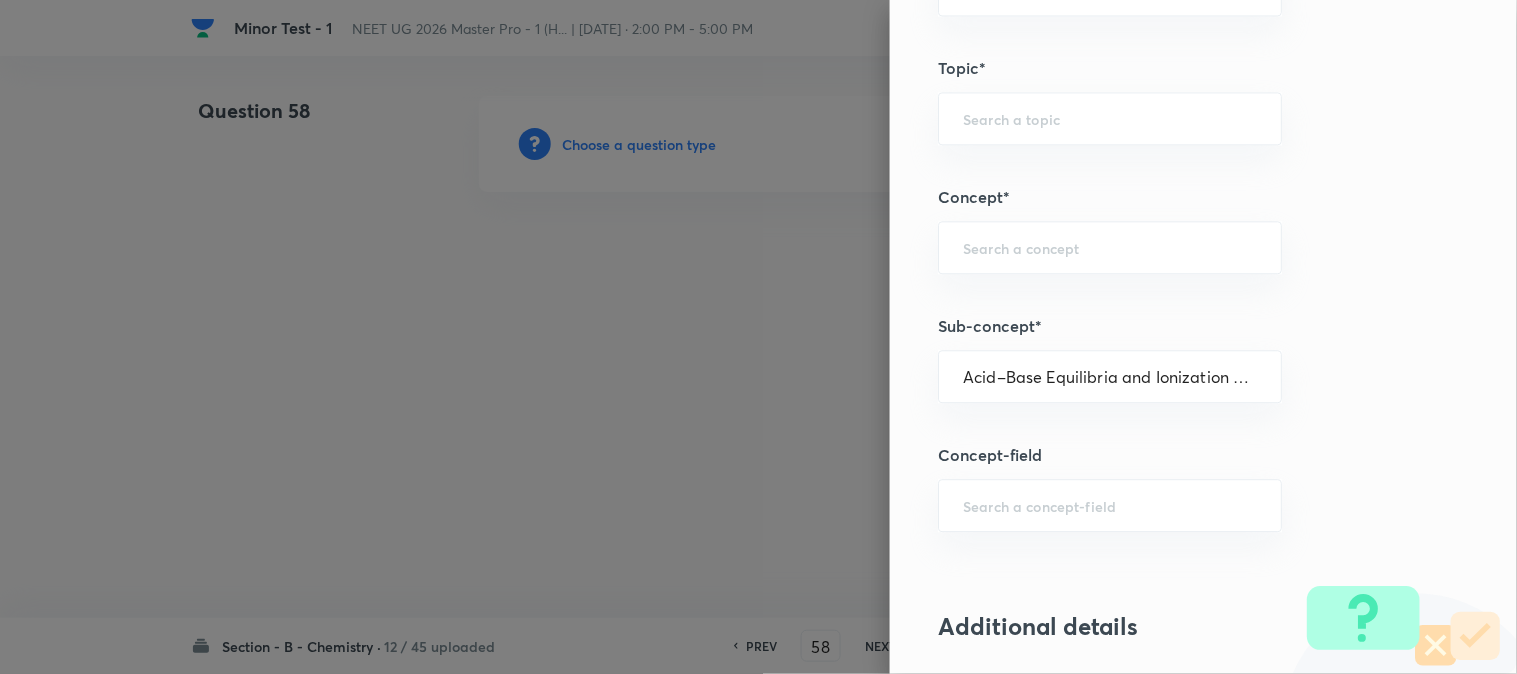 type on "Chemistry" 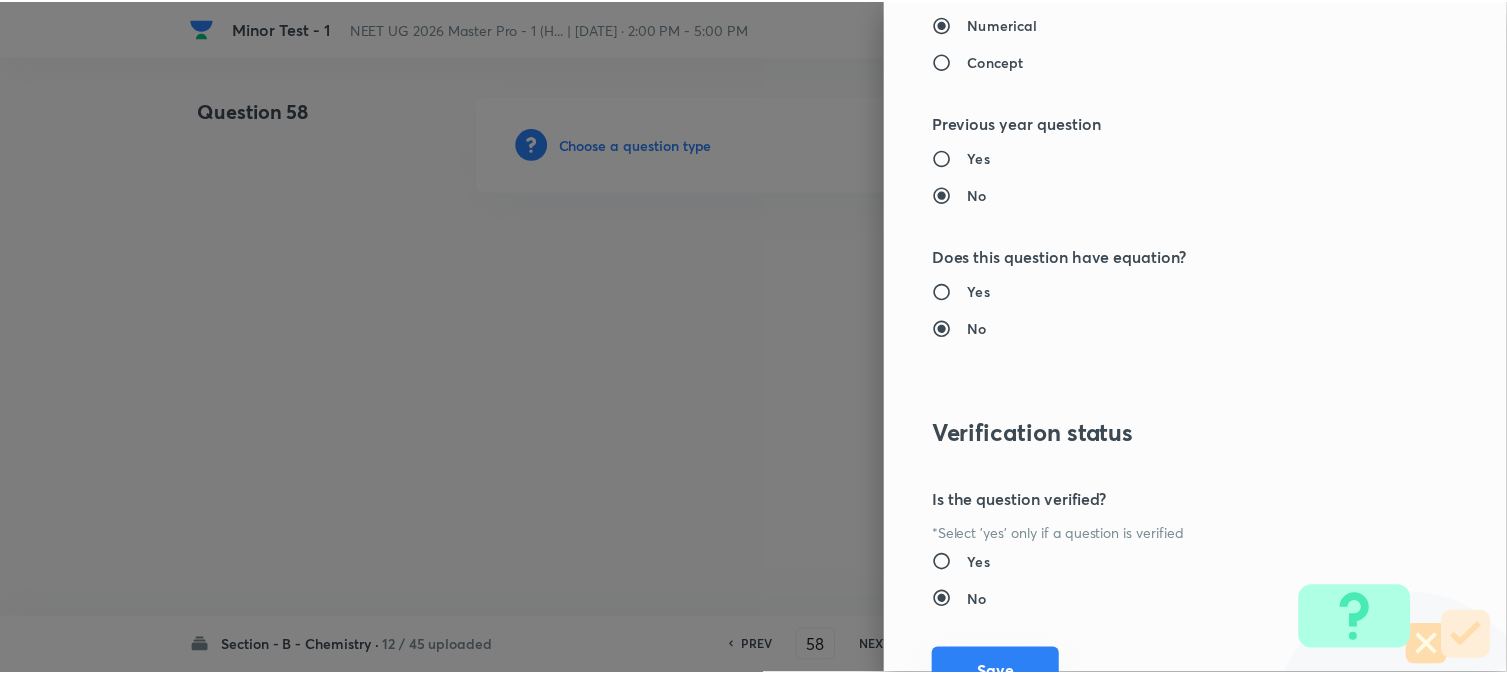 scroll, scrollTop: 2186, scrollLeft: 0, axis: vertical 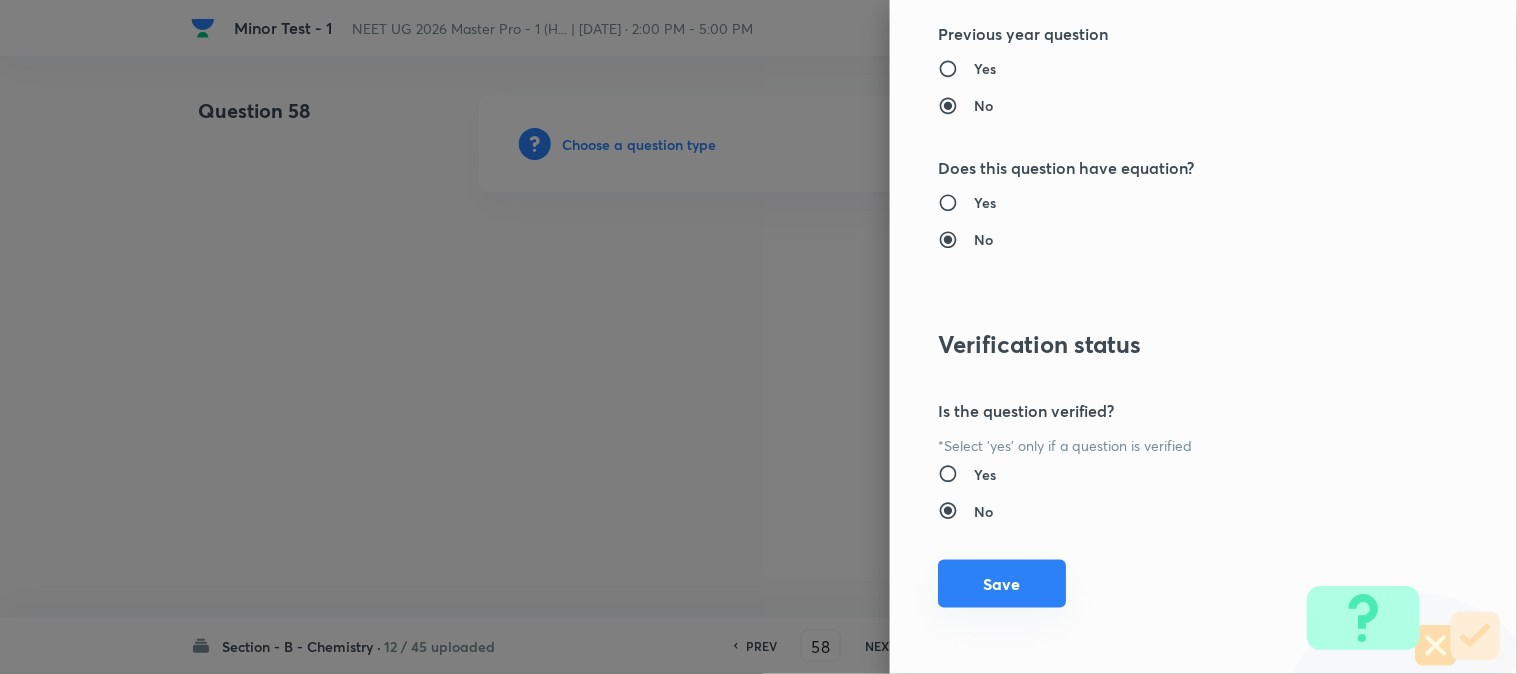 click on "Save" at bounding box center [1002, 584] 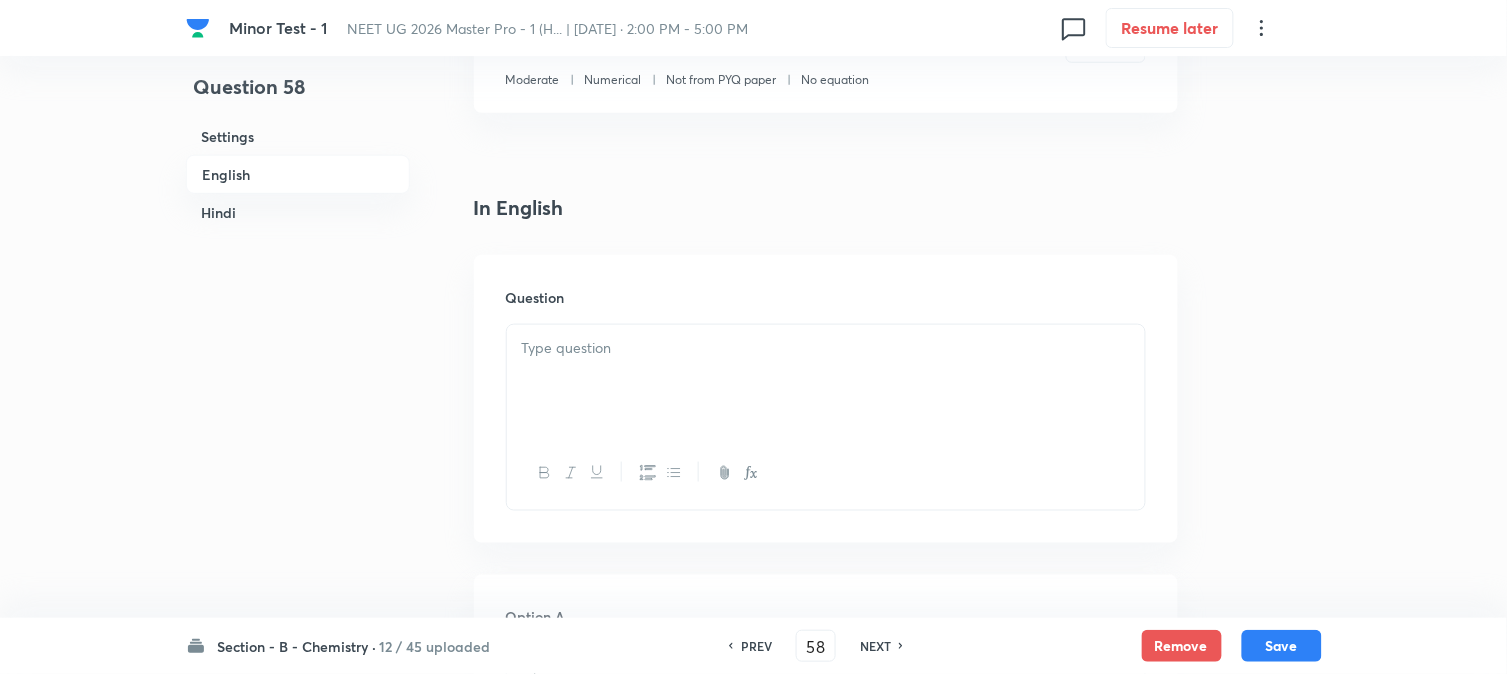 scroll, scrollTop: 555, scrollLeft: 0, axis: vertical 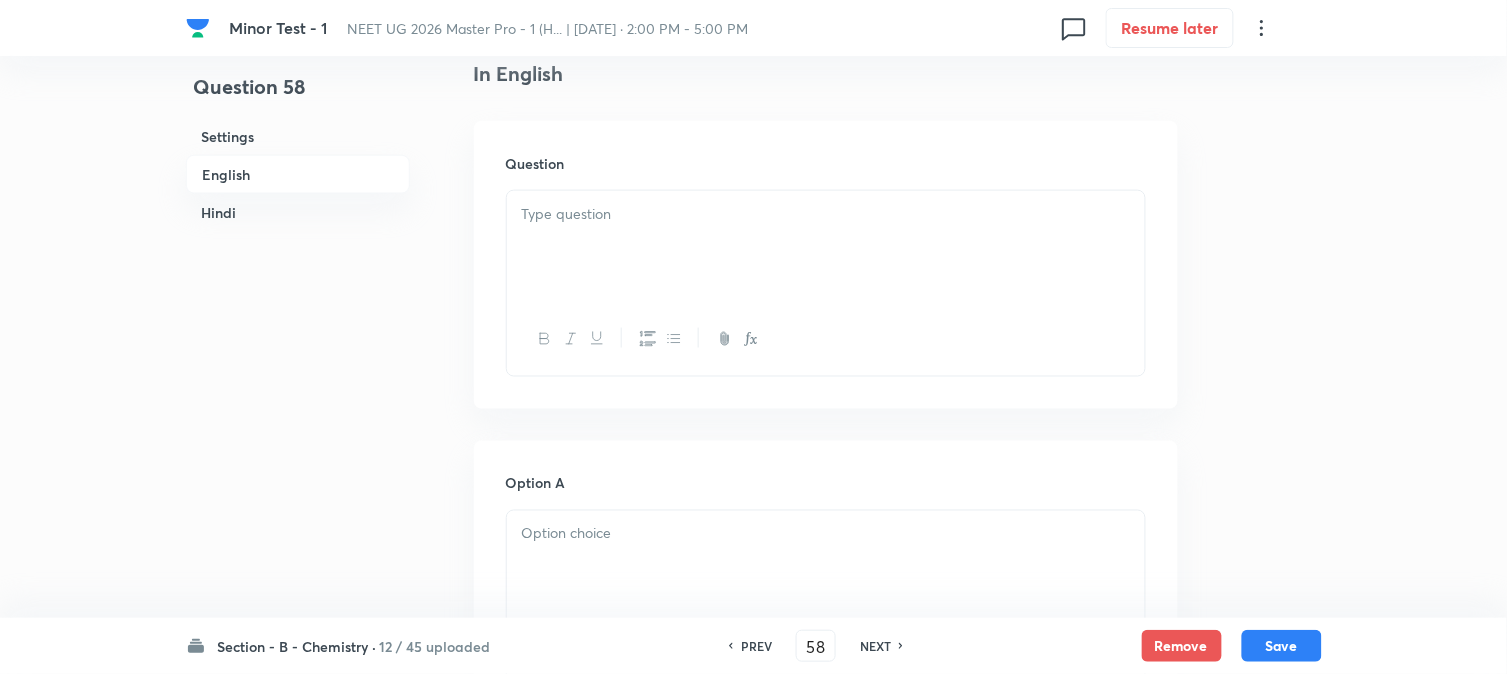 click at bounding box center [826, 247] 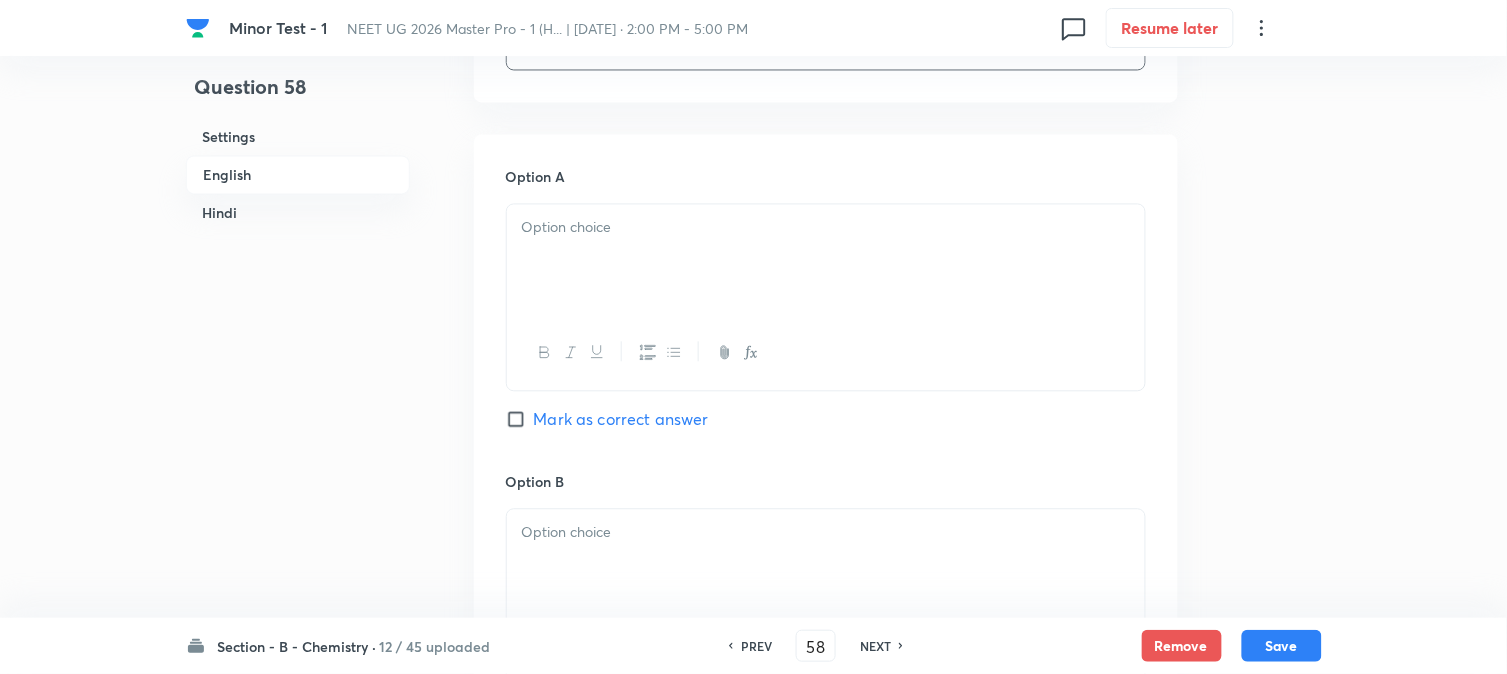 scroll, scrollTop: 1000, scrollLeft: 0, axis: vertical 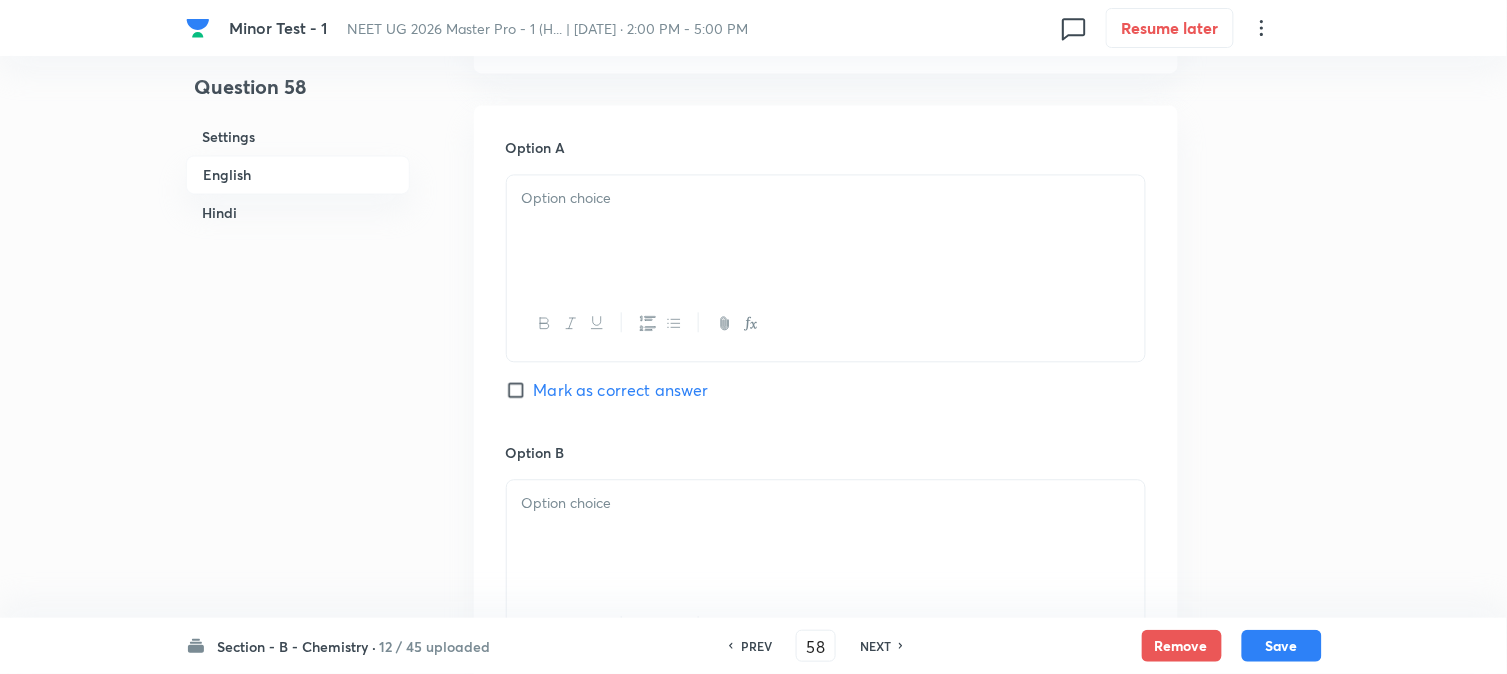 click at bounding box center [826, 231] 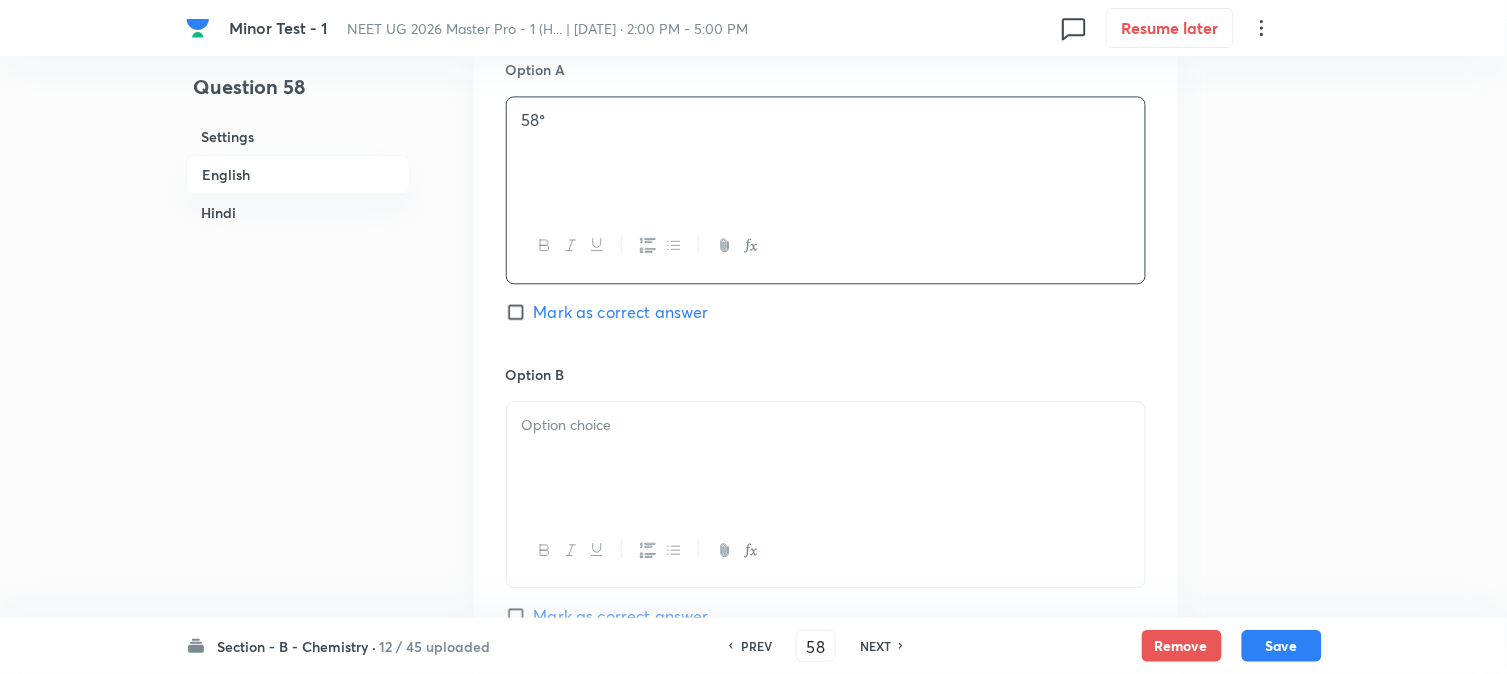 scroll, scrollTop: 1222, scrollLeft: 0, axis: vertical 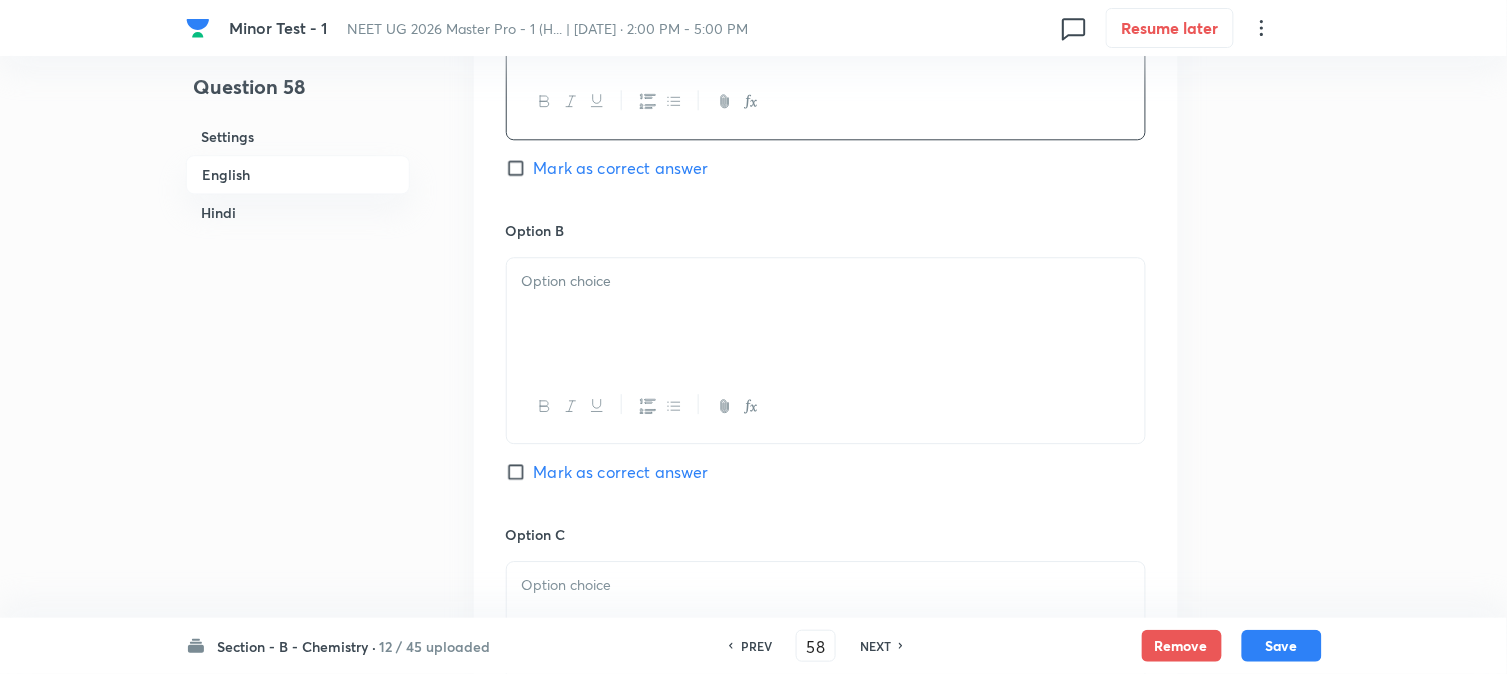 click at bounding box center (826, 314) 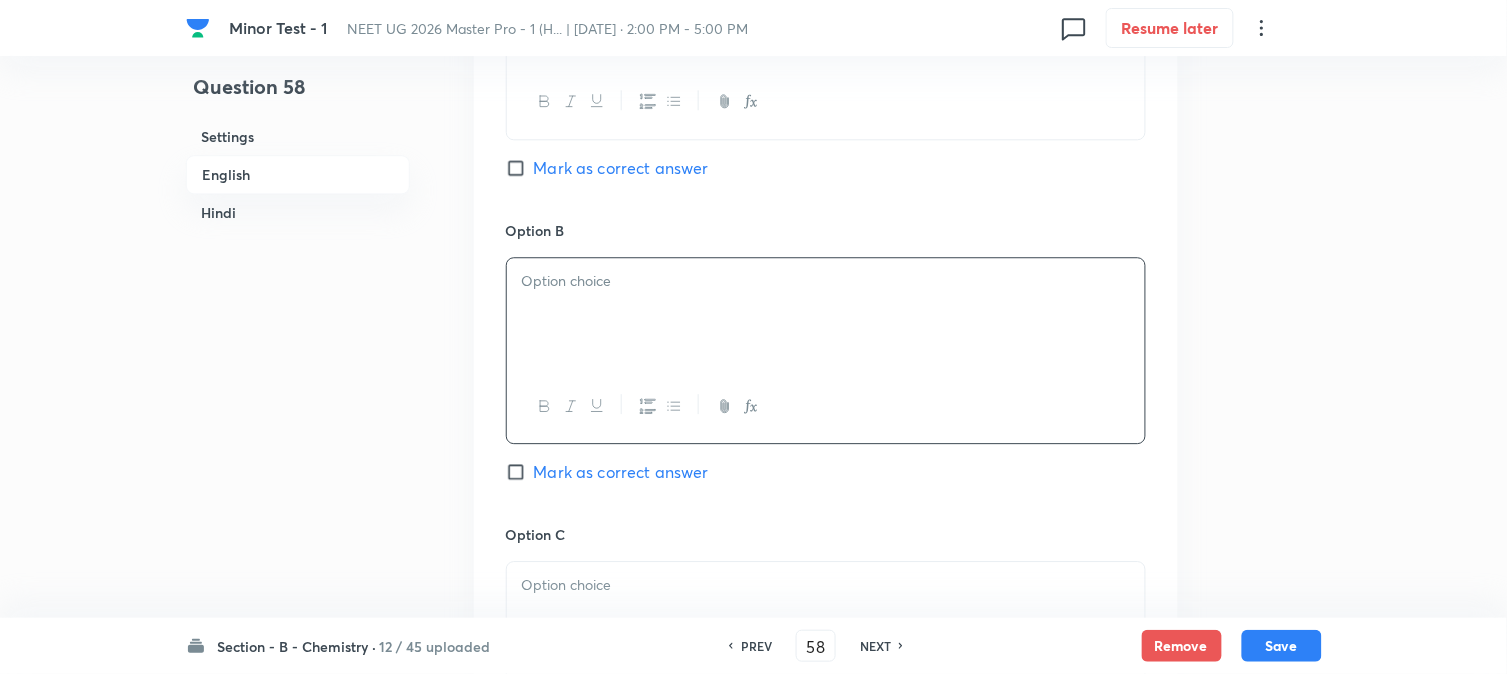 click on "Hindi" at bounding box center [298, 212] 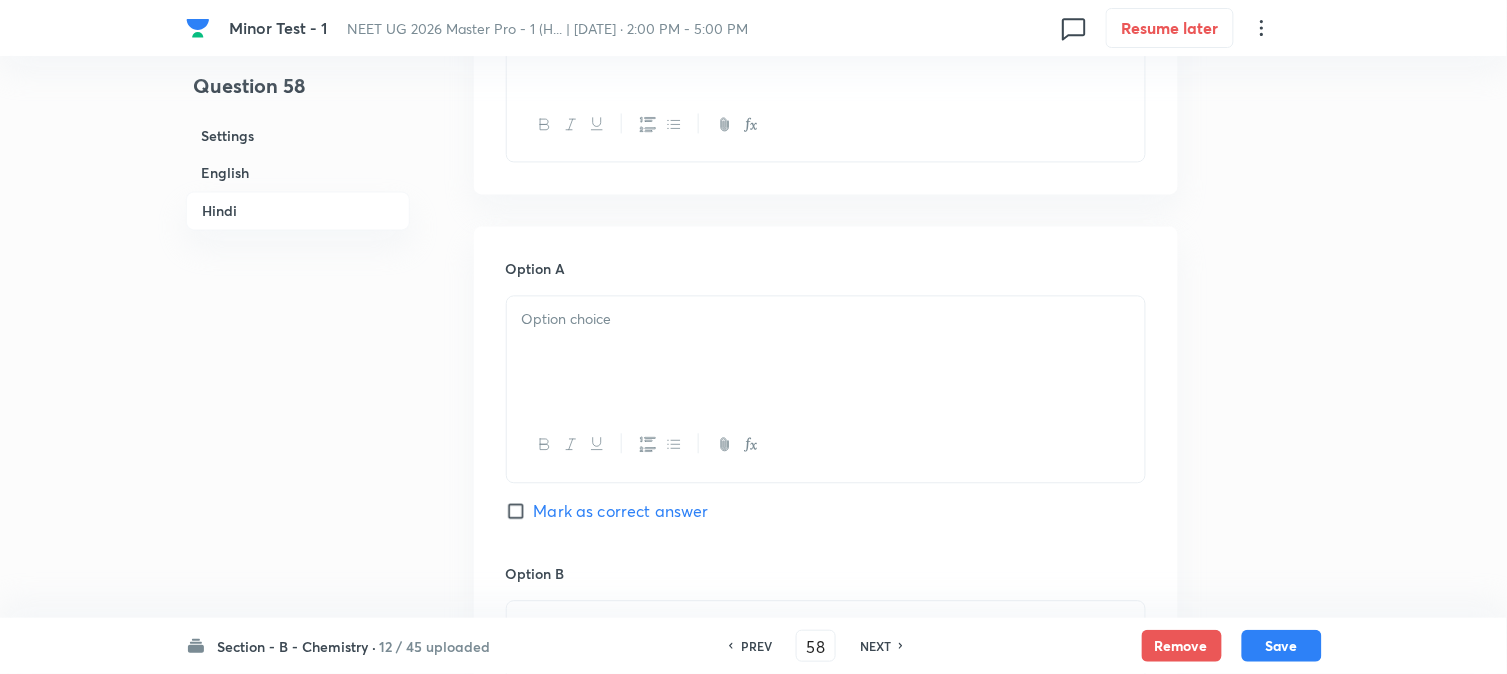 click at bounding box center [826, 353] 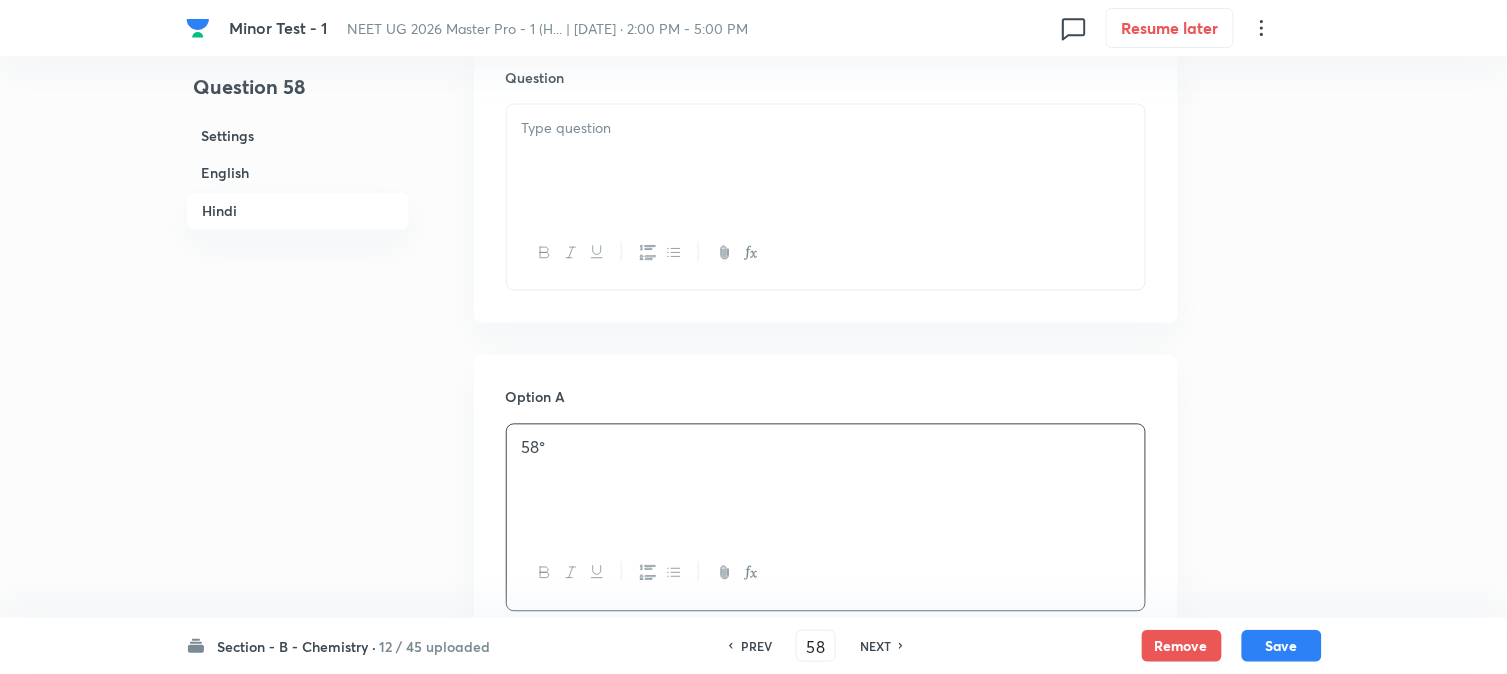 scroll, scrollTop: 3124, scrollLeft: 0, axis: vertical 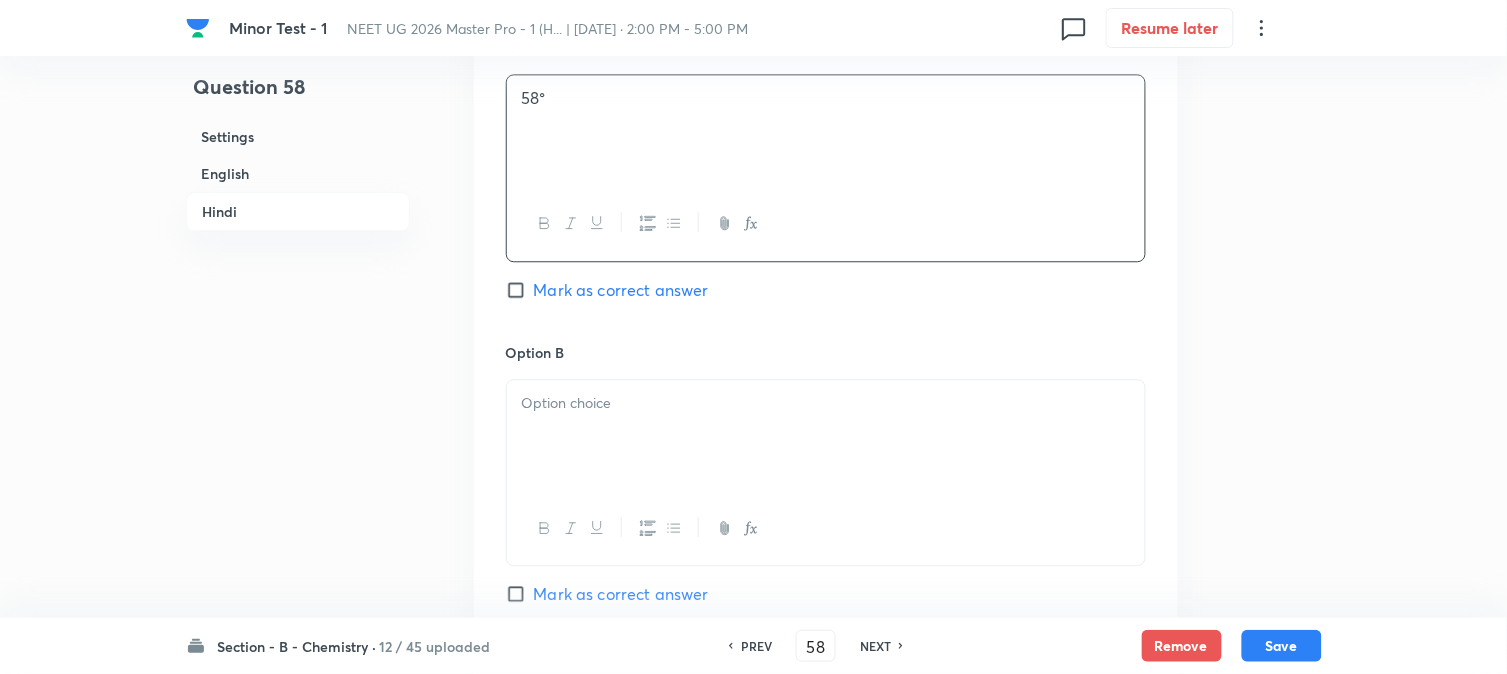 click at bounding box center [826, 436] 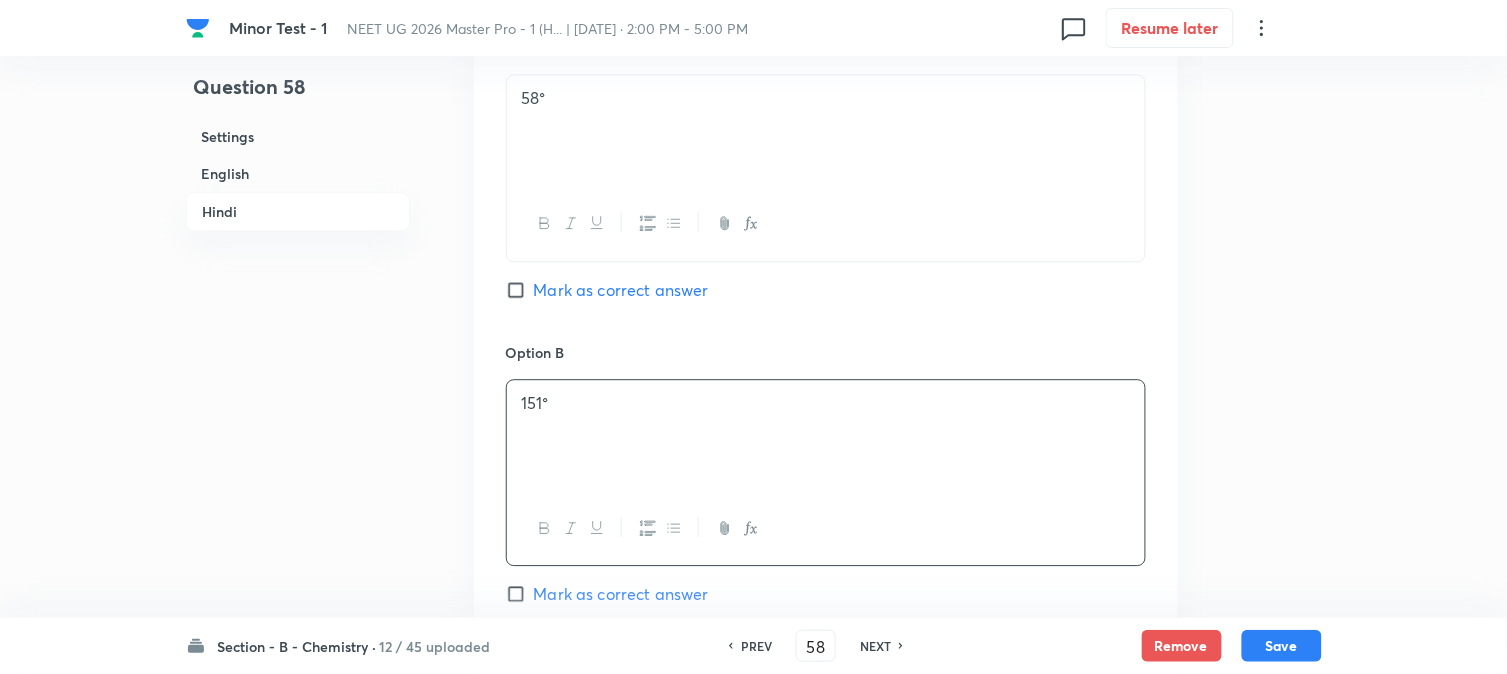 click on "English" at bounding box center [298, 173] 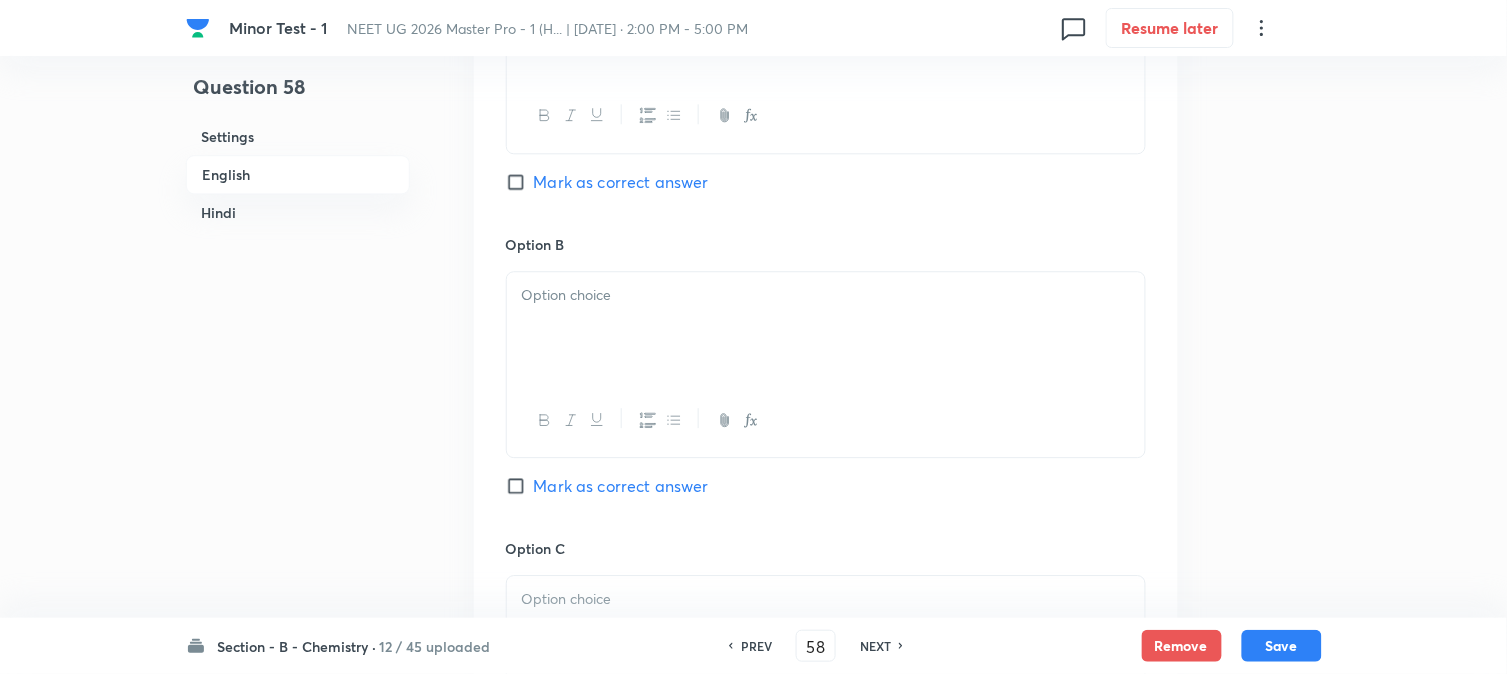 click at bounding box center [826, 328] 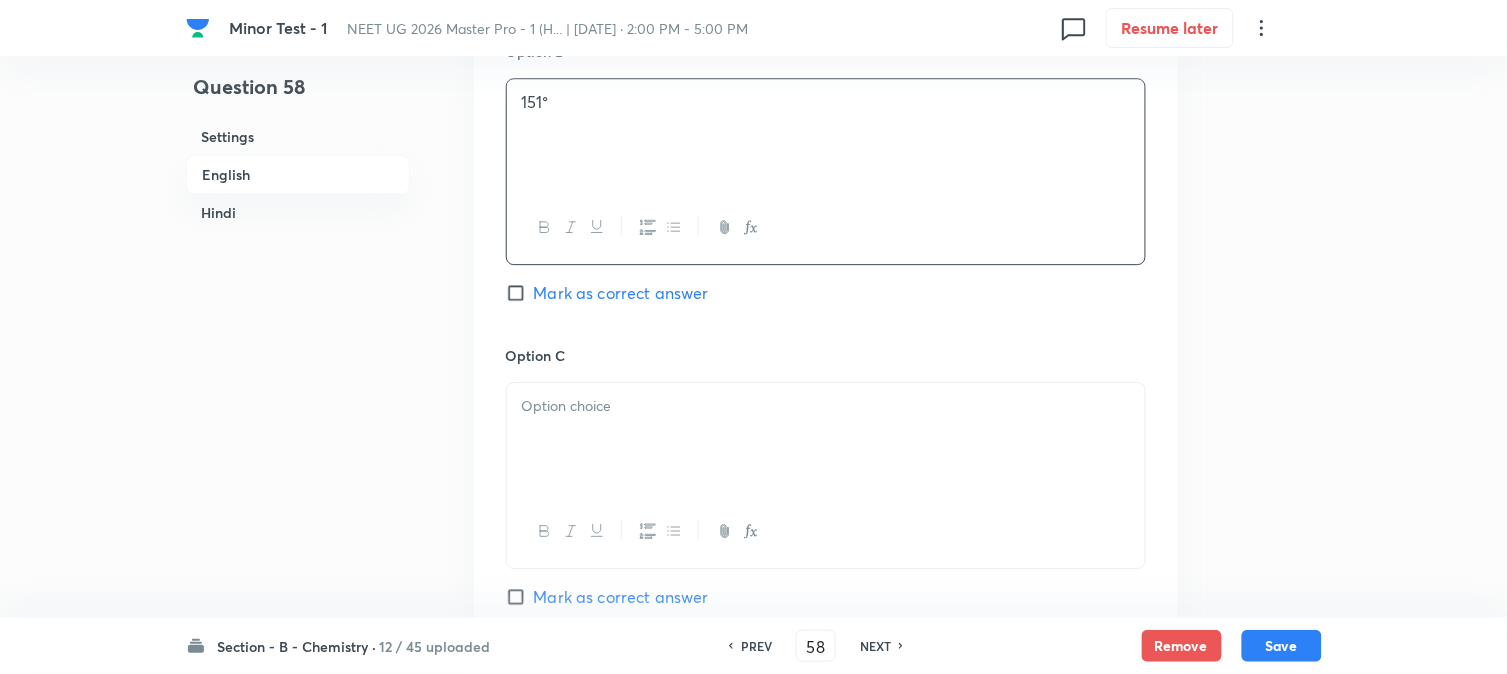 scroll, scrollTop: 1431, scrollLeft: 0, axis: vertical 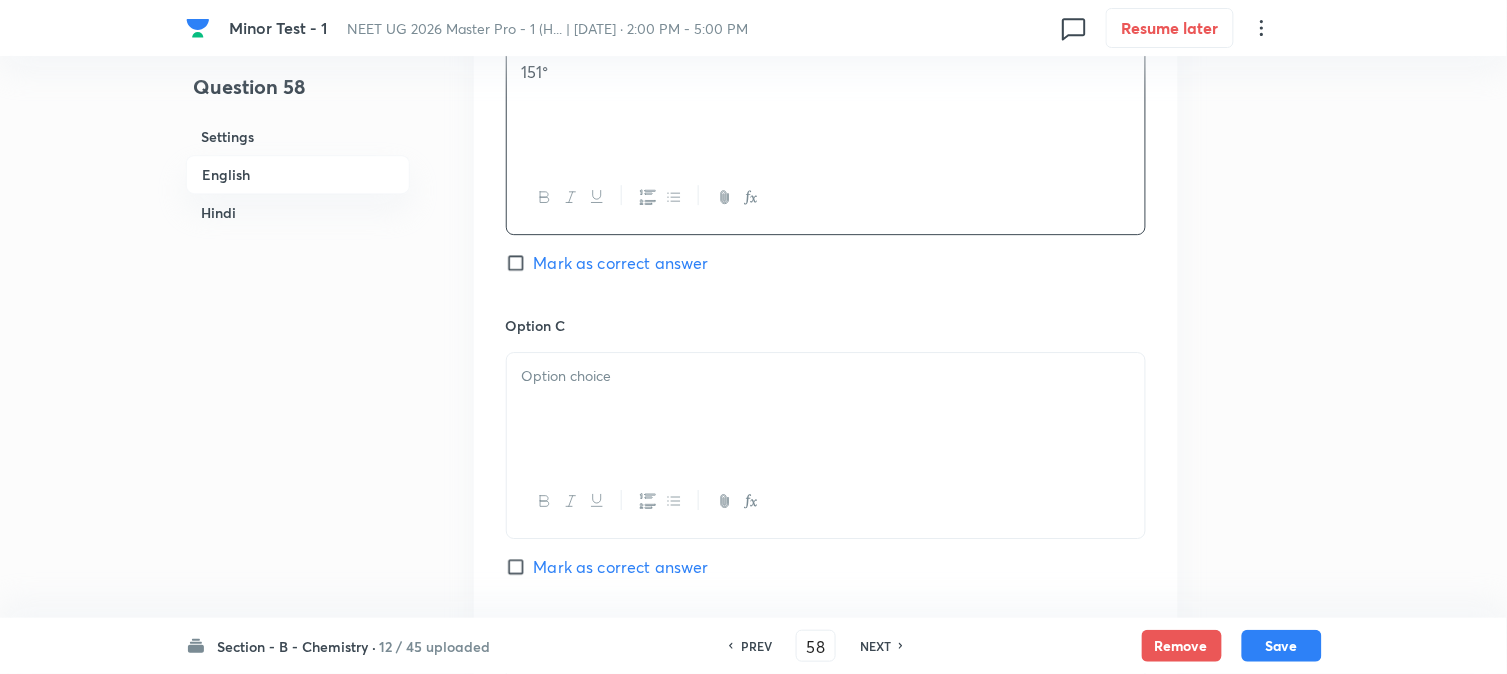 click at bounding box center (826, 409) 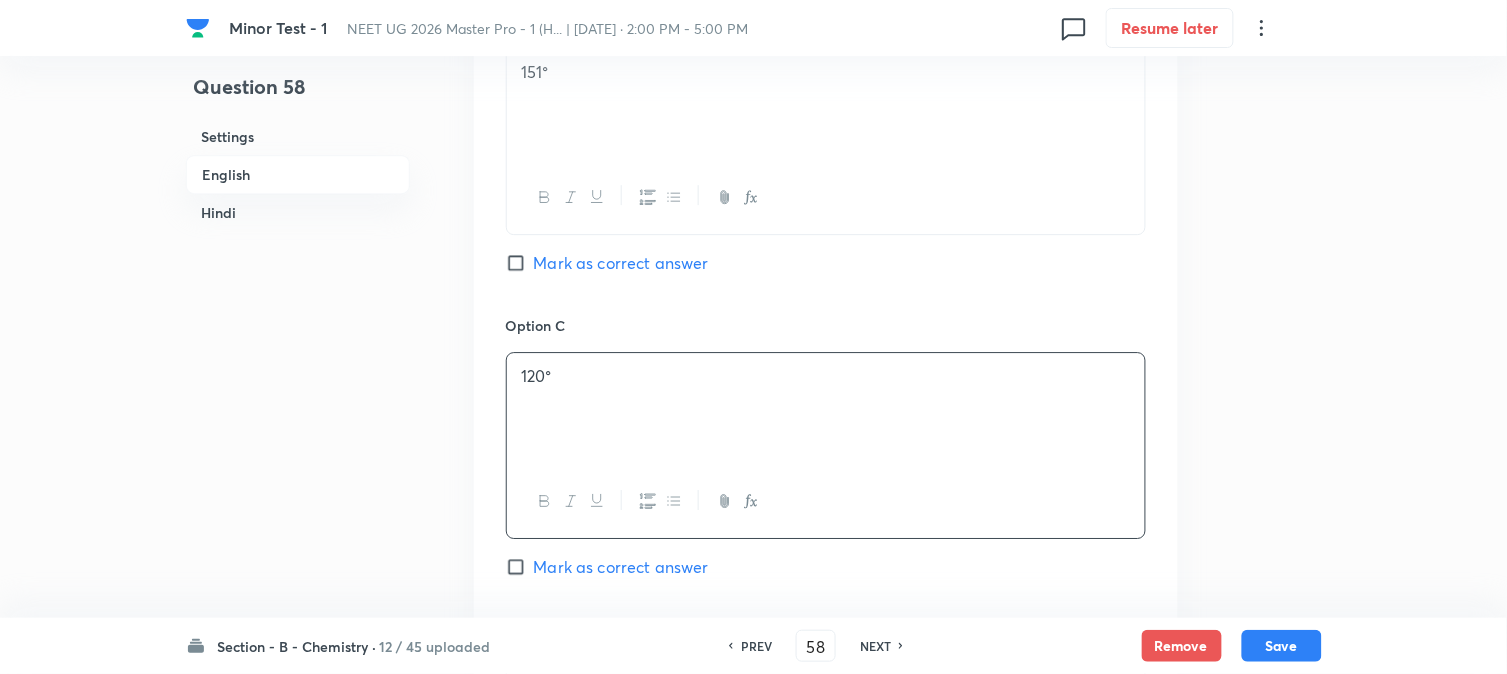 click on "Hindi" at bounding box center [298, 212] 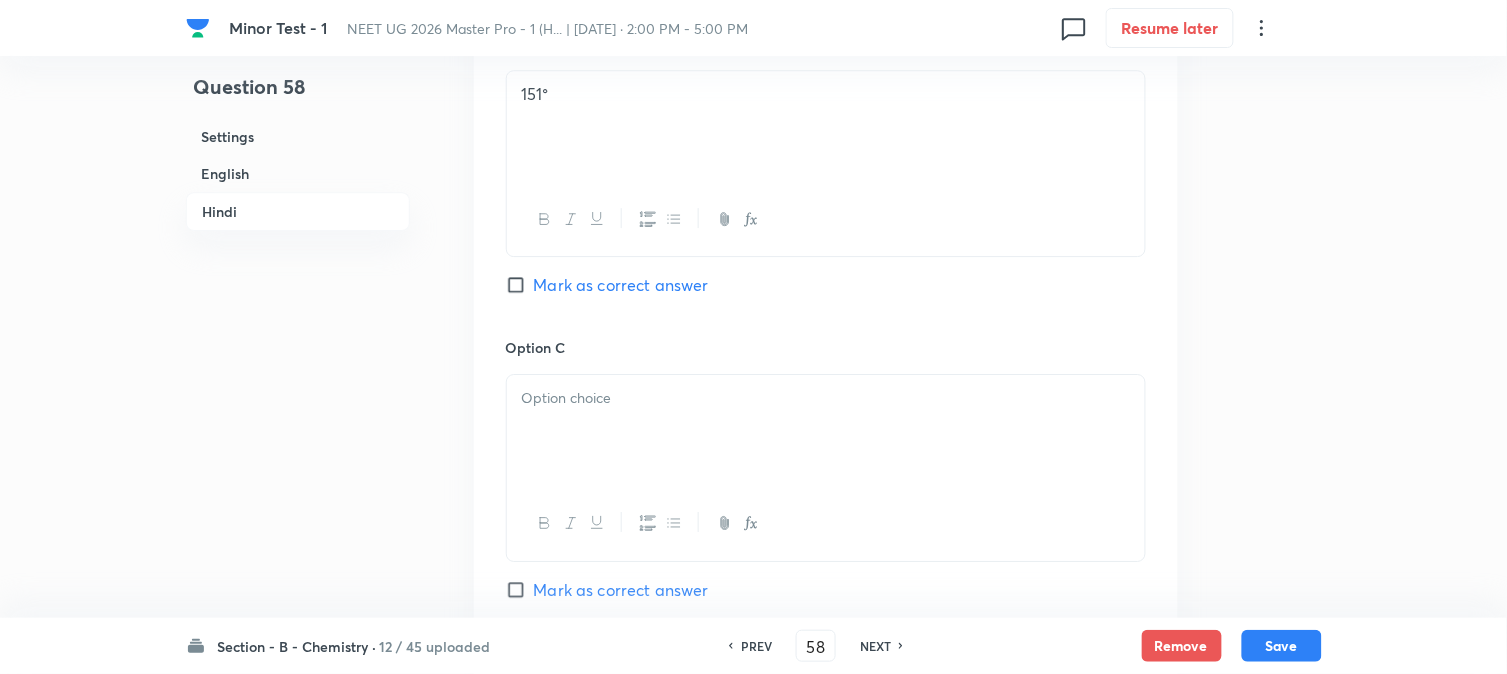 scroll, scrollTop: 3457, scrollLeft: 0, axis: vertical 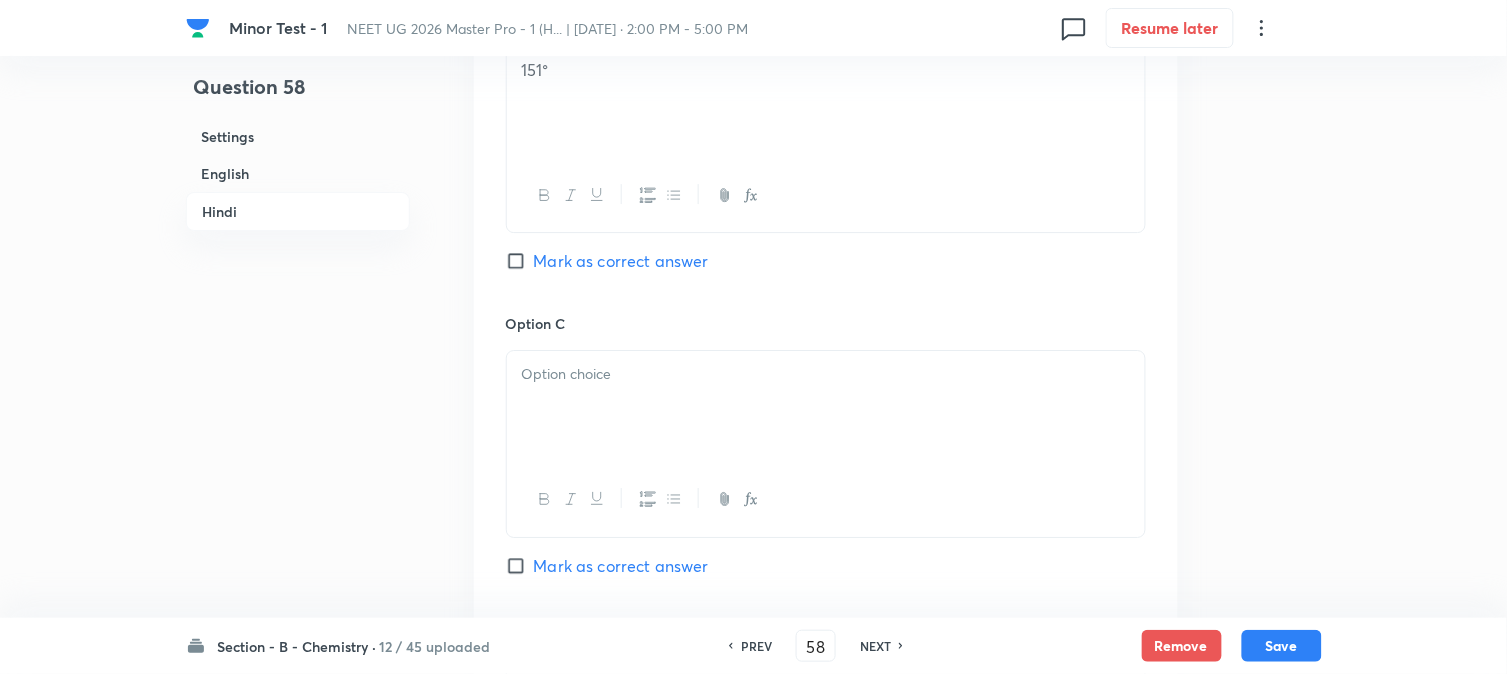click at bounding box center [826, 407] 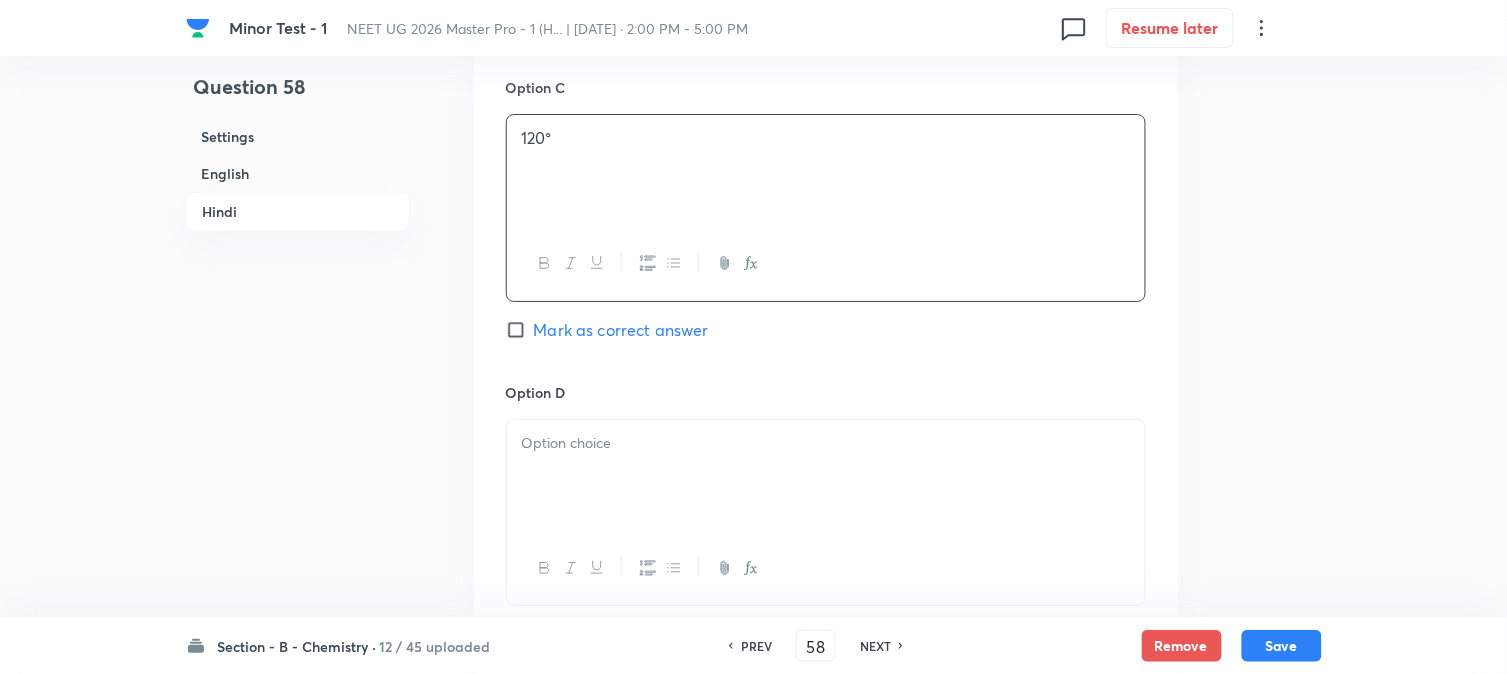 scroll, scrollTop: 3791, scrollLeft: 0, axis: vertical 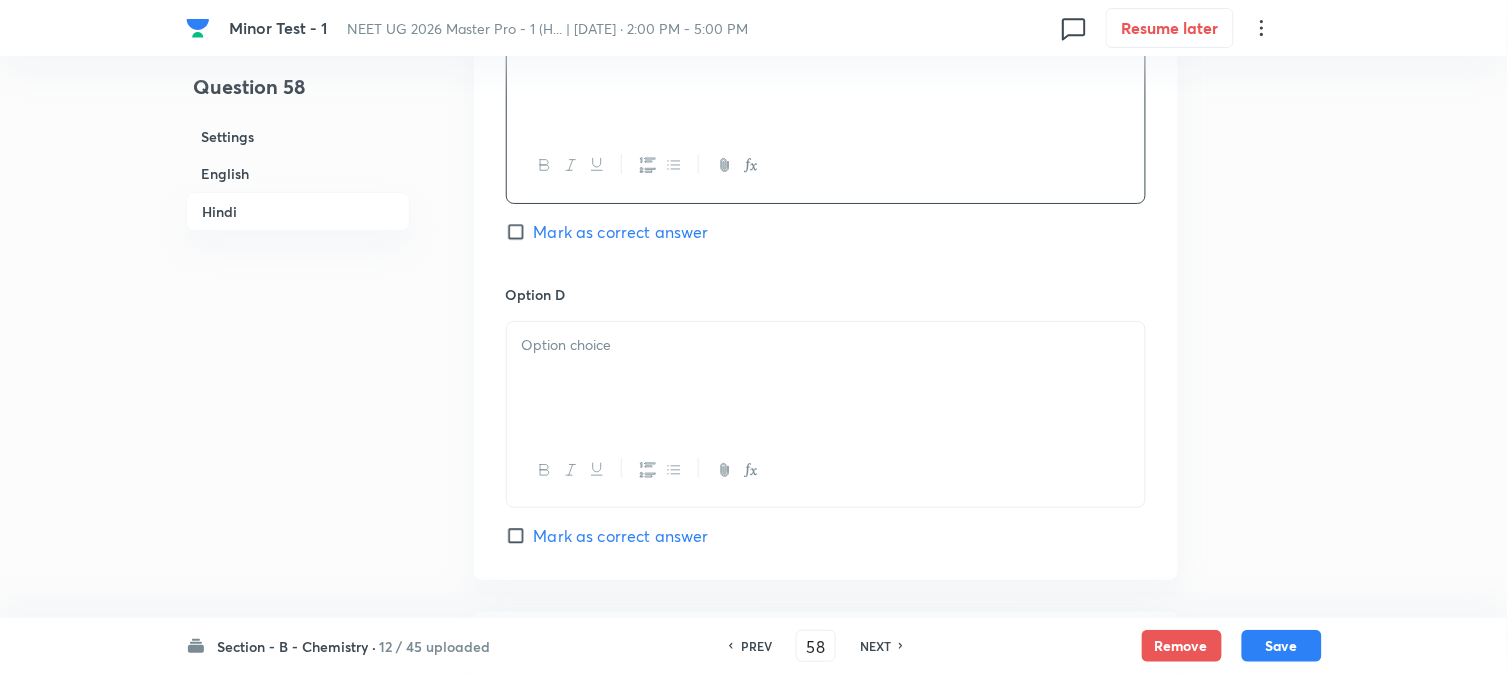 click at bounding box center (826, 378) 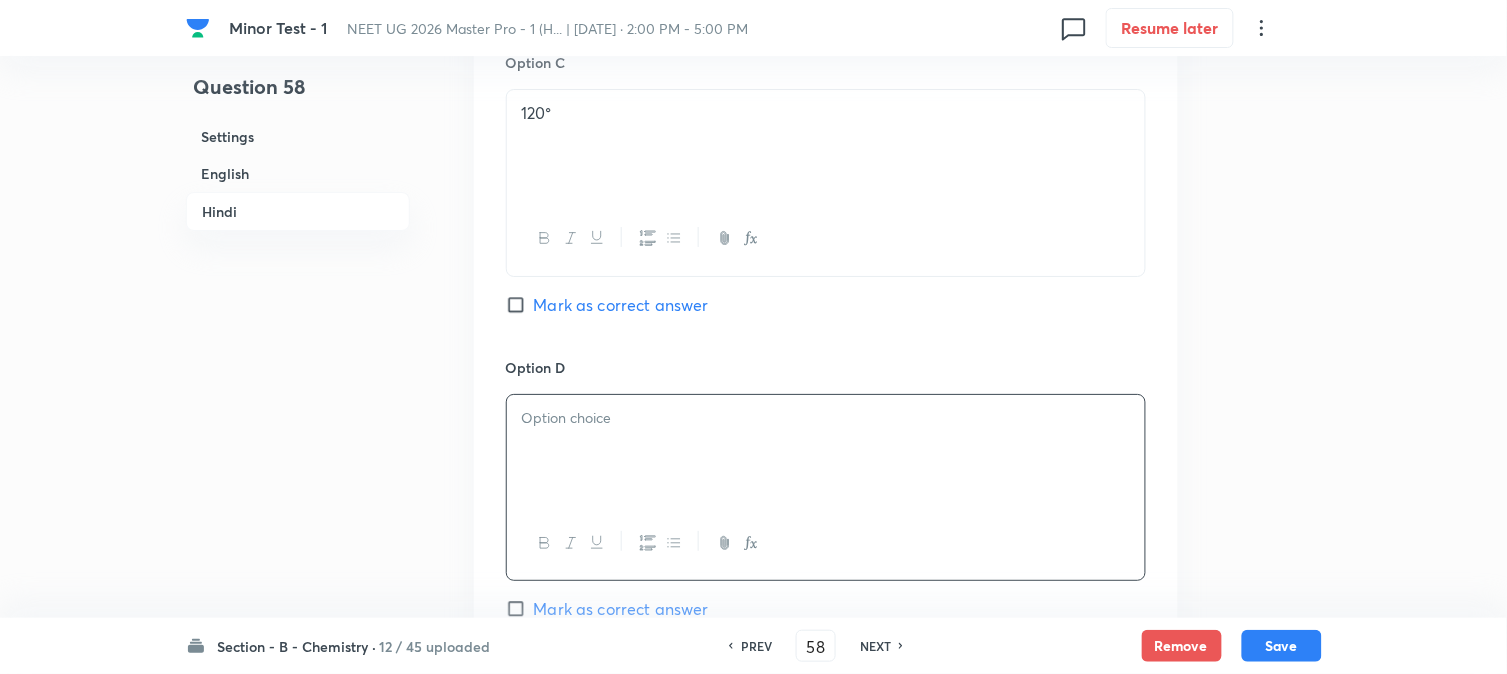 scroll, scrollTop: 3680, scrollLeft: 0, axis: vertical 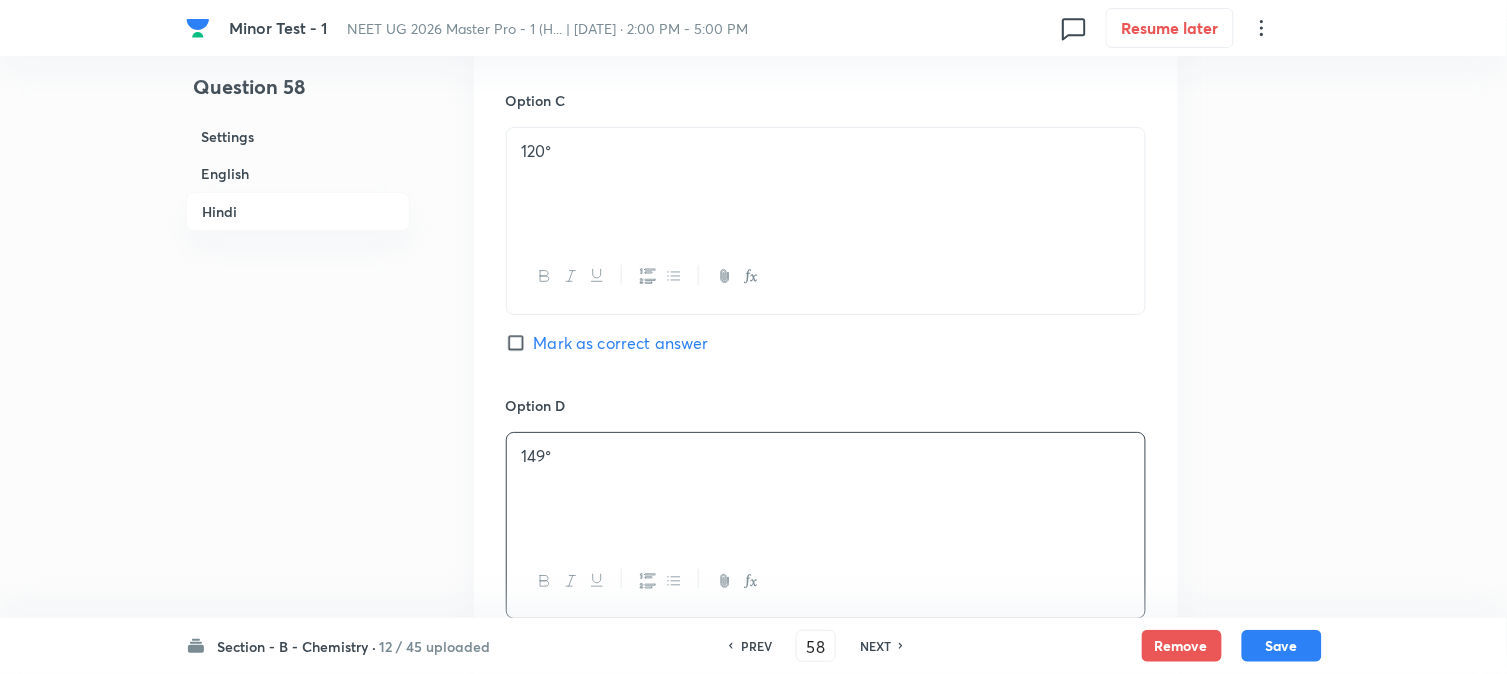 click on "English" at bounding box center (298, 173) 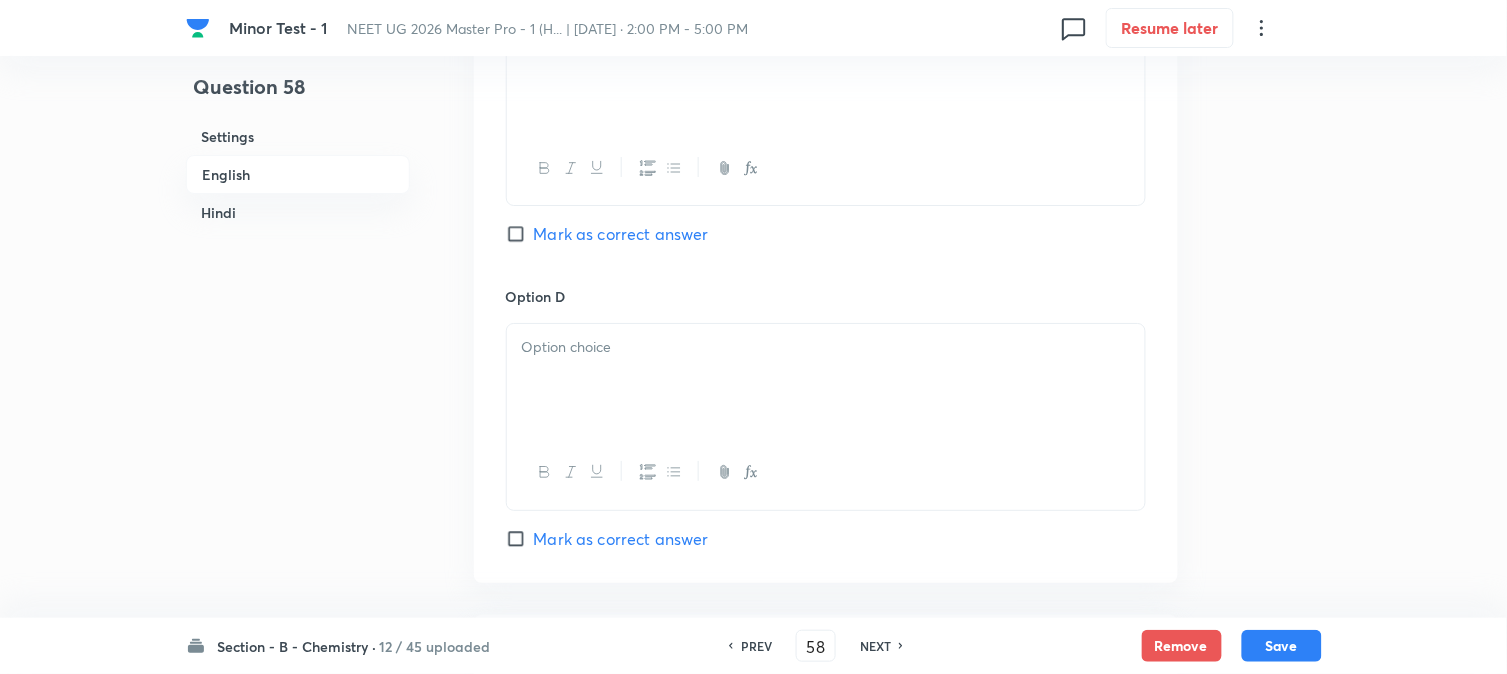 scroll, scrollTop: 1653, scrollLeft: 0, axis: vertical 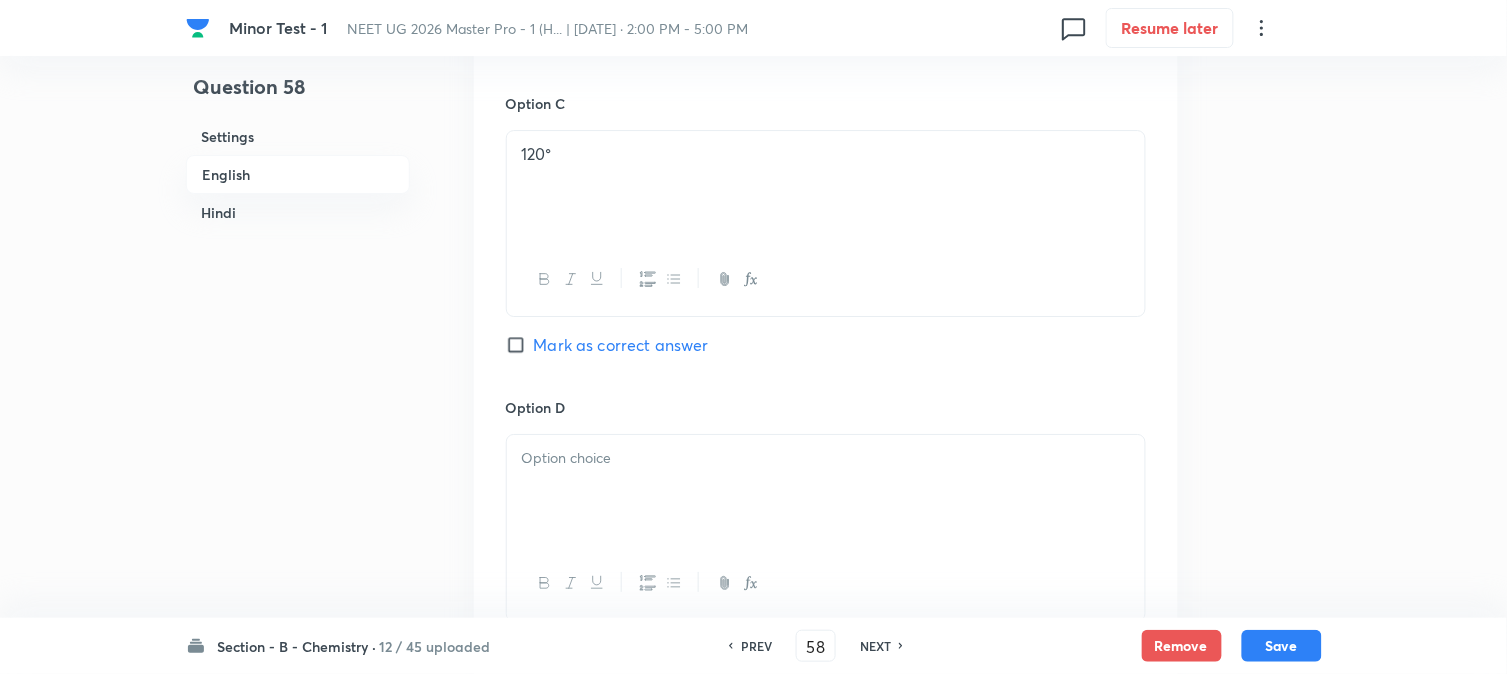 click at bounding box center [826, 491] 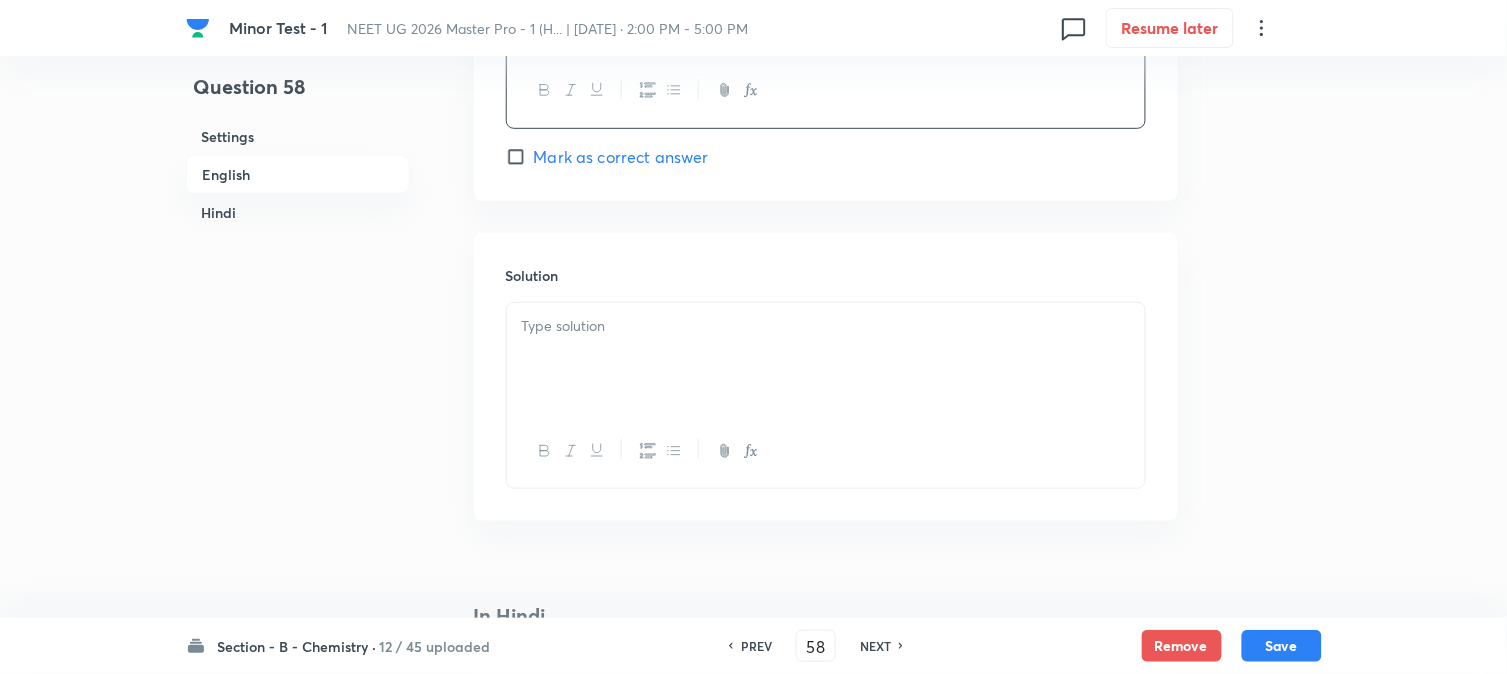 scroll, scrollTop: 2208, scrollLeft: 0, axis: vertical 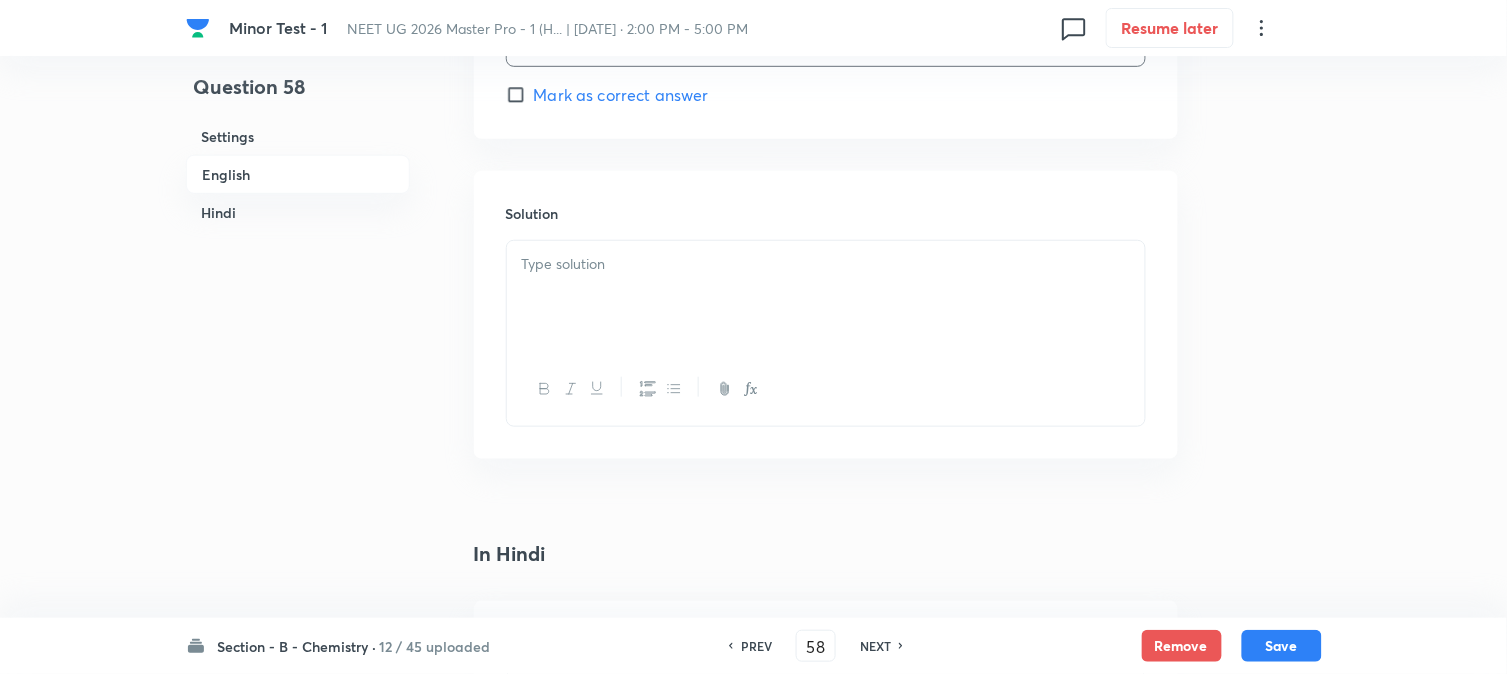 click at bounding box center (826, 297) 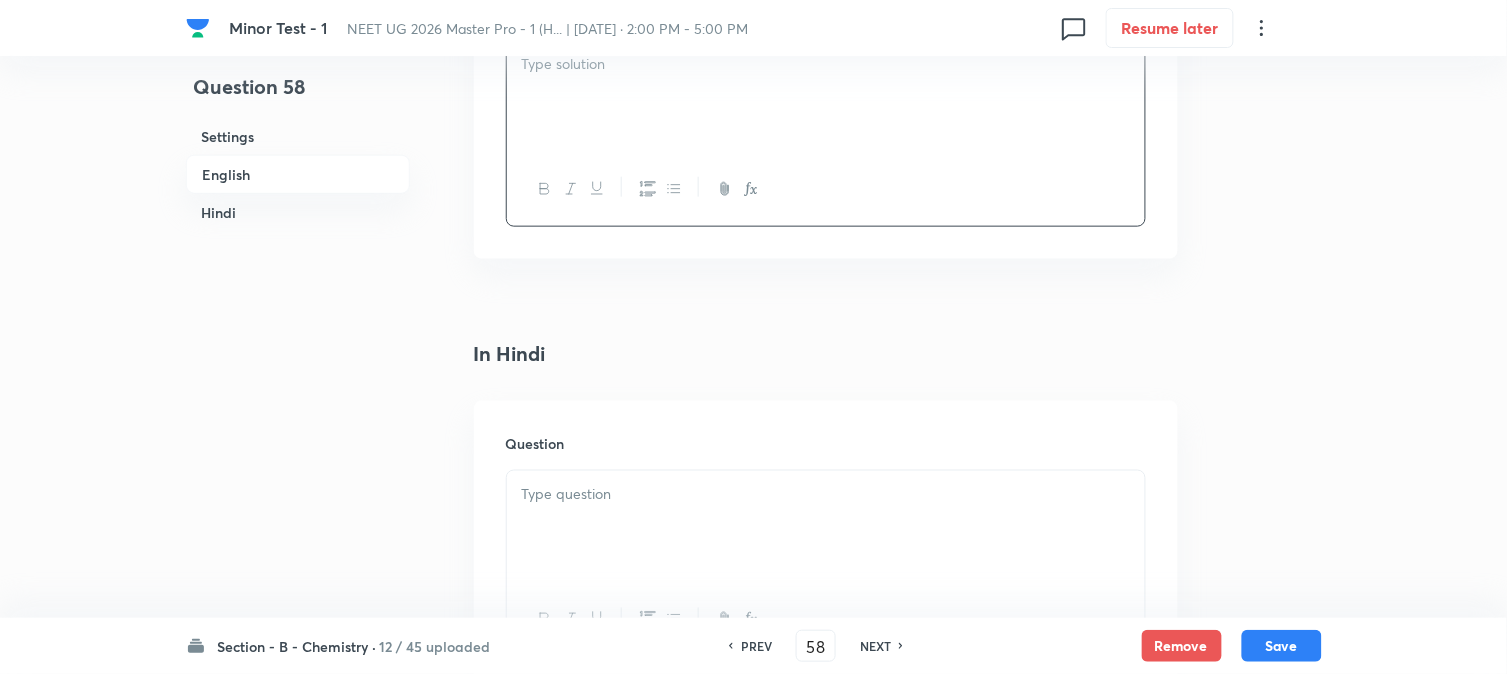 scroll, scrollTop: 2542, scrollLeft: 0, axis: vertical 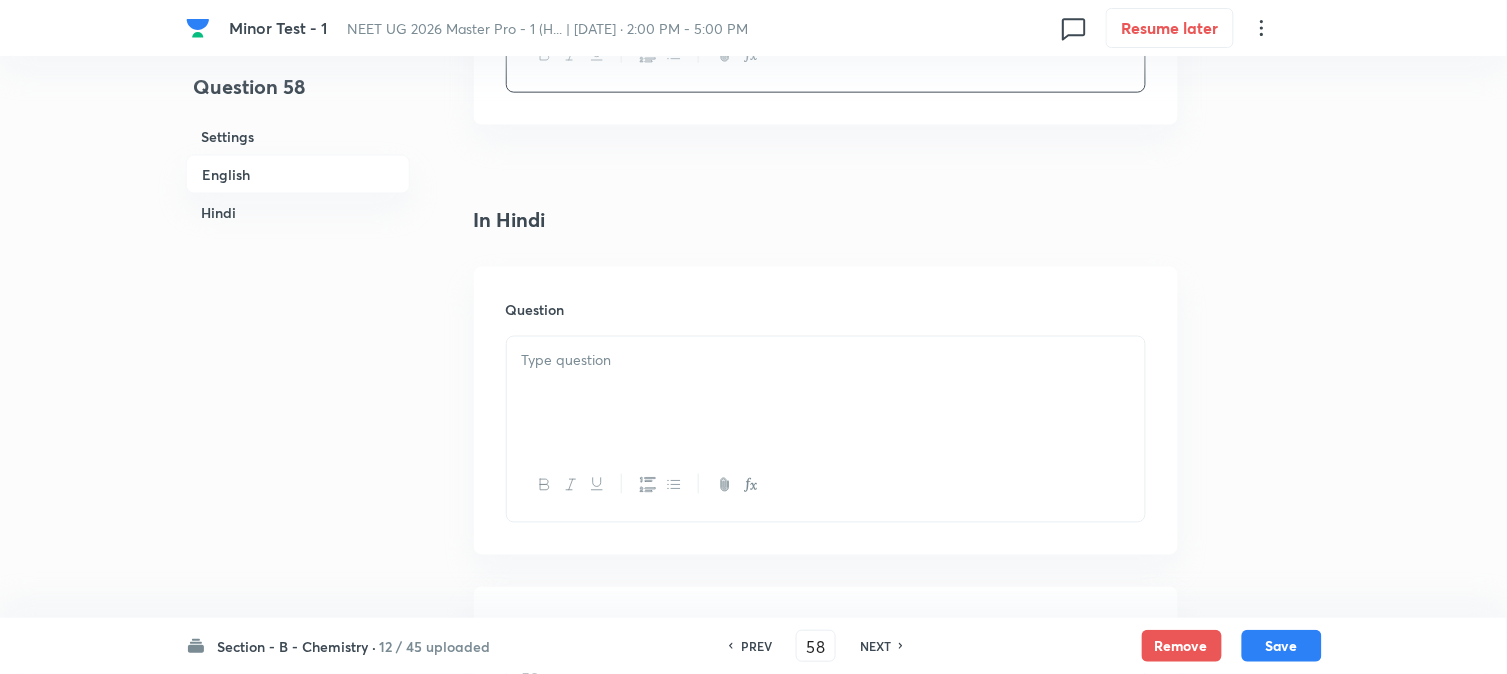 click at bounding box center [826, 393] 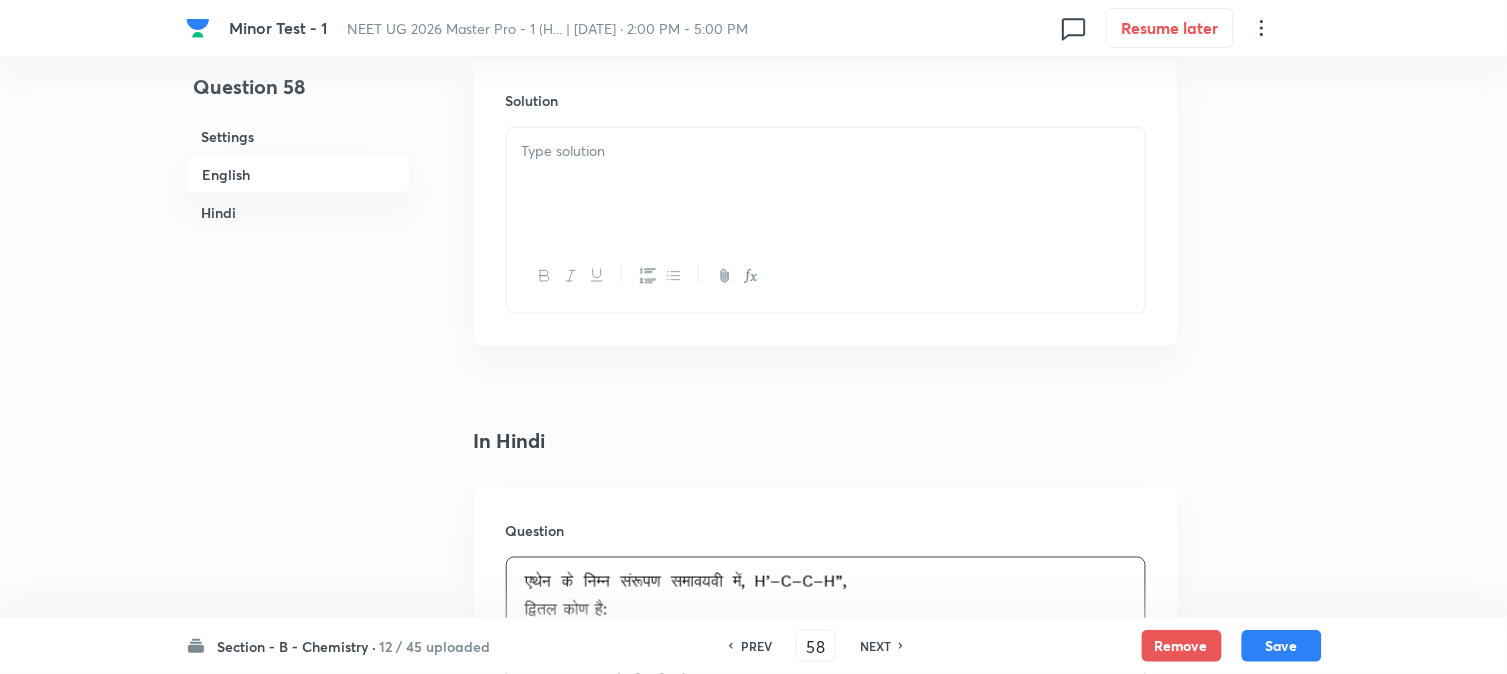 scroll, scrollTop: 2320, scrollLeft: 0, axis: vertical 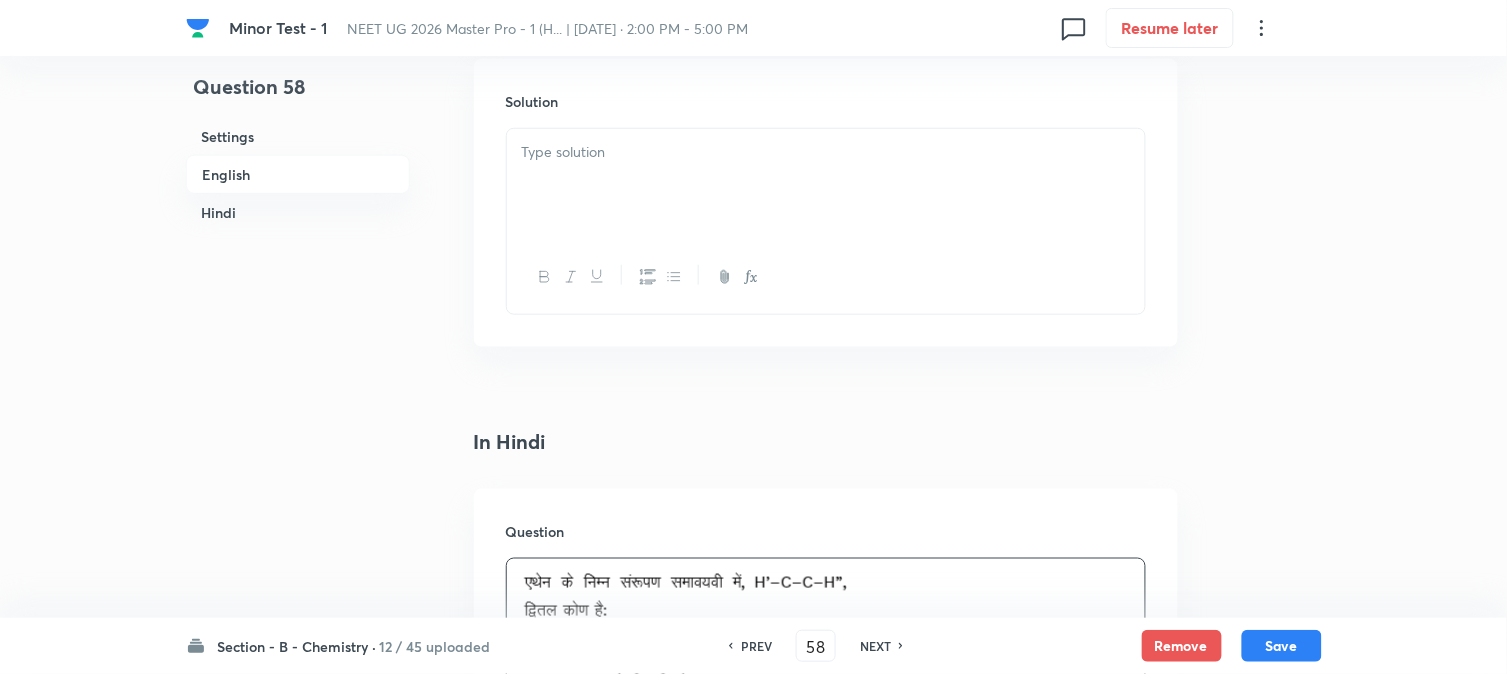 click at bounding box center [826, 185] 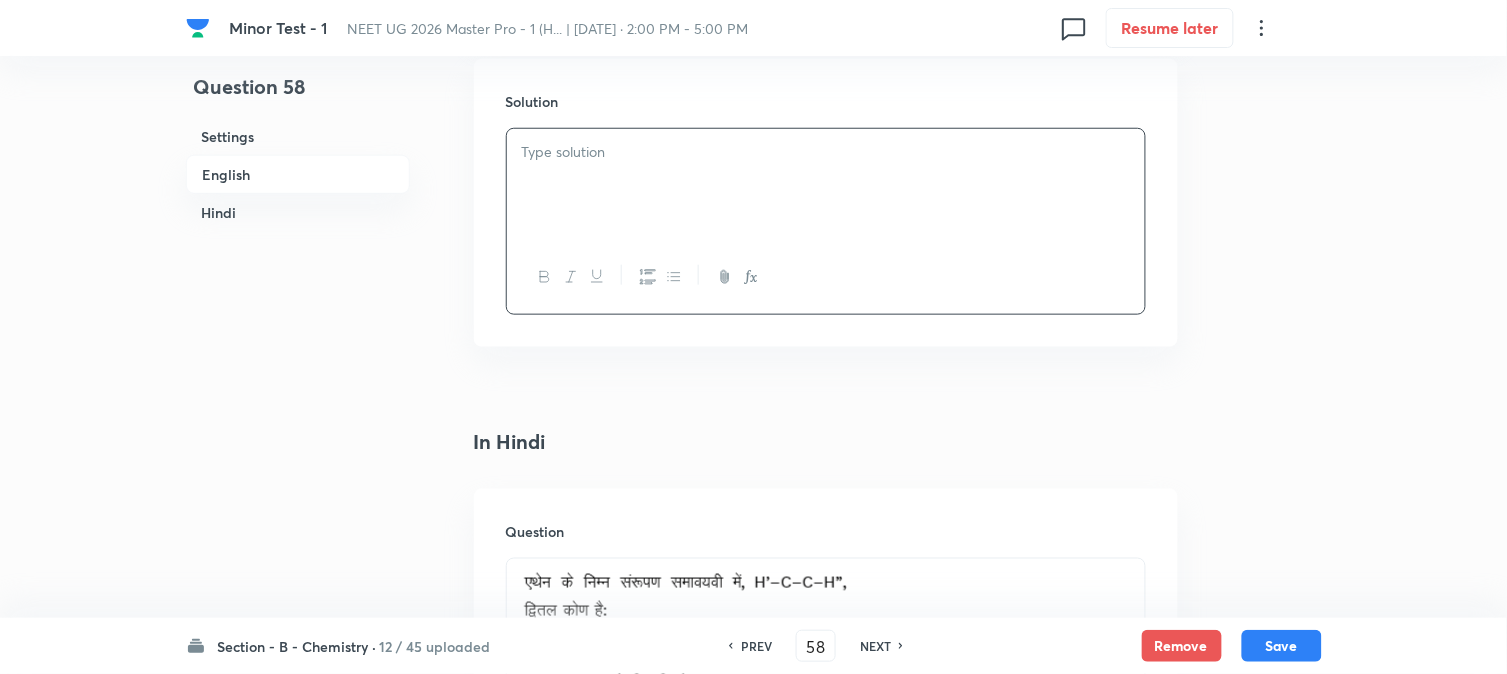 type 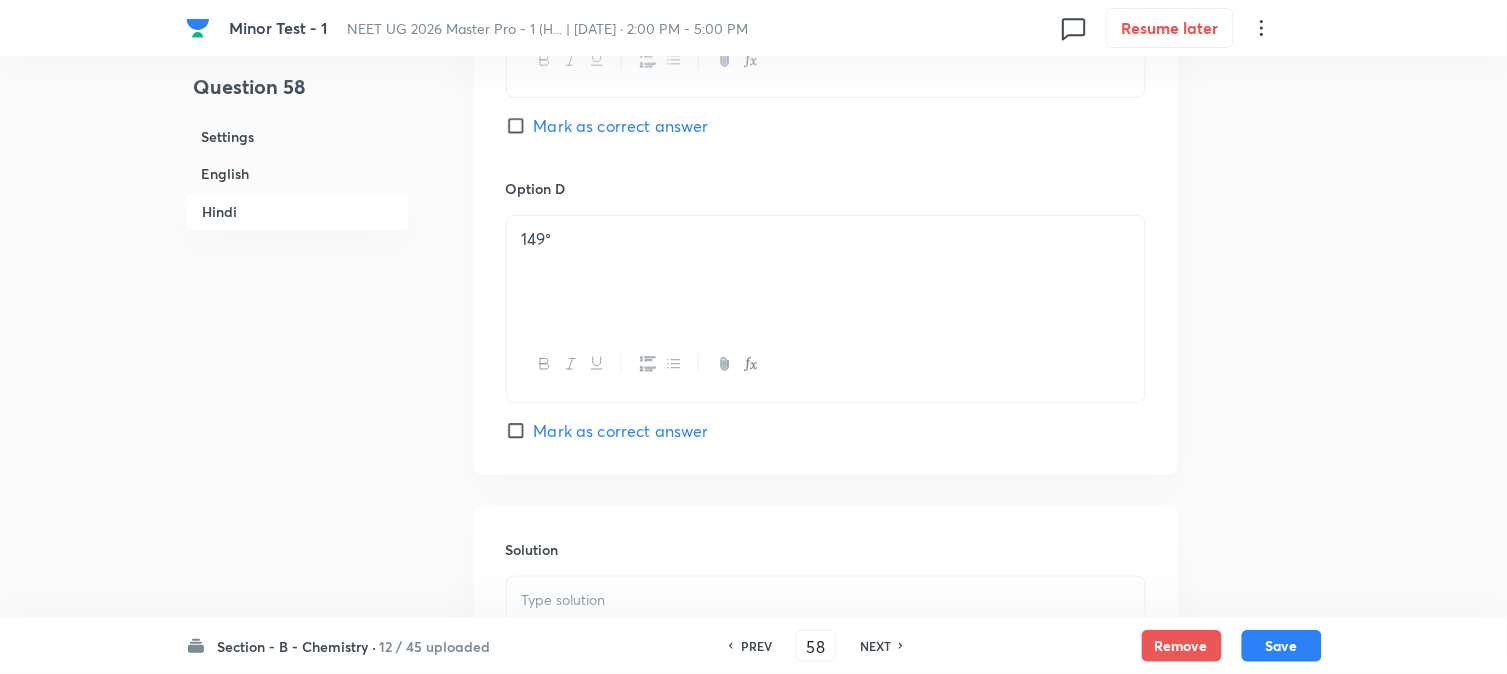 scroll, scrollTop: 4208, scrollLeft: 0, axis: vertical 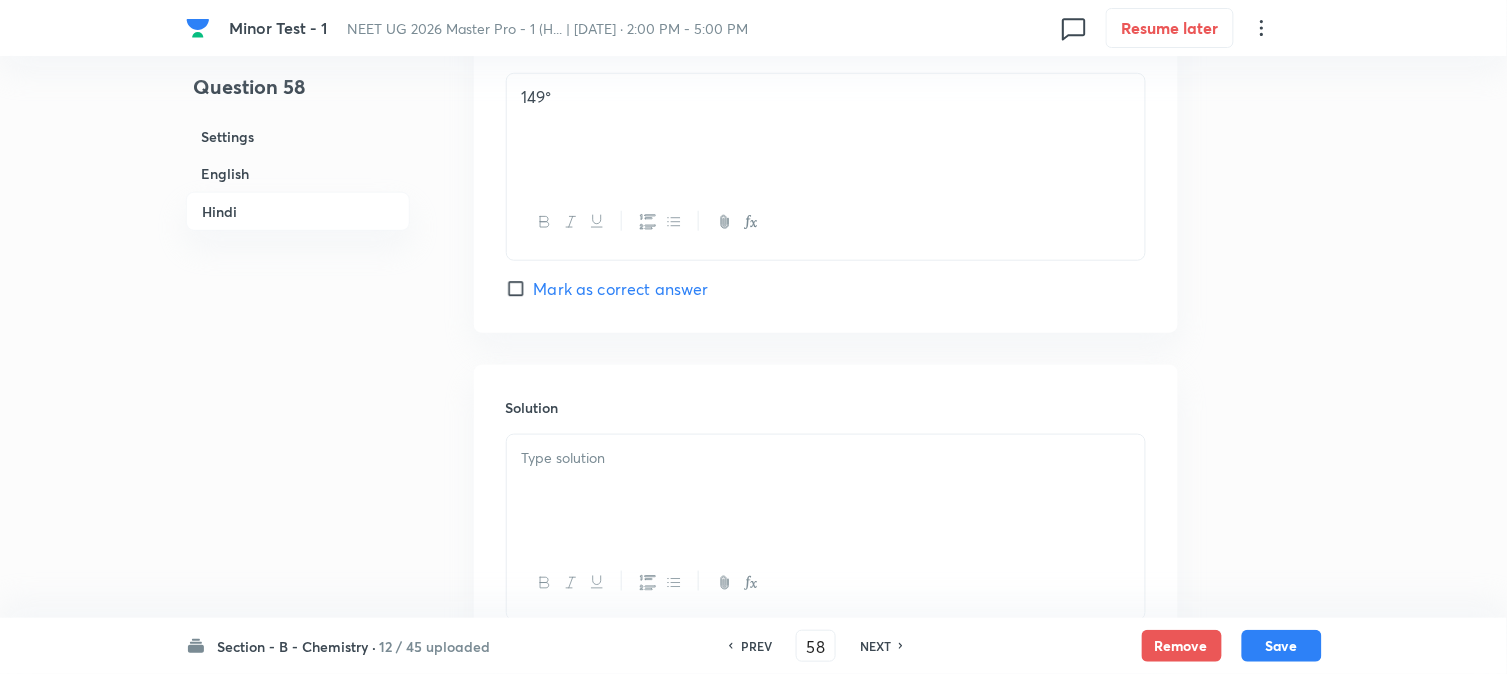 click on "Mark as correct answer" at bounding box center (621, 289) 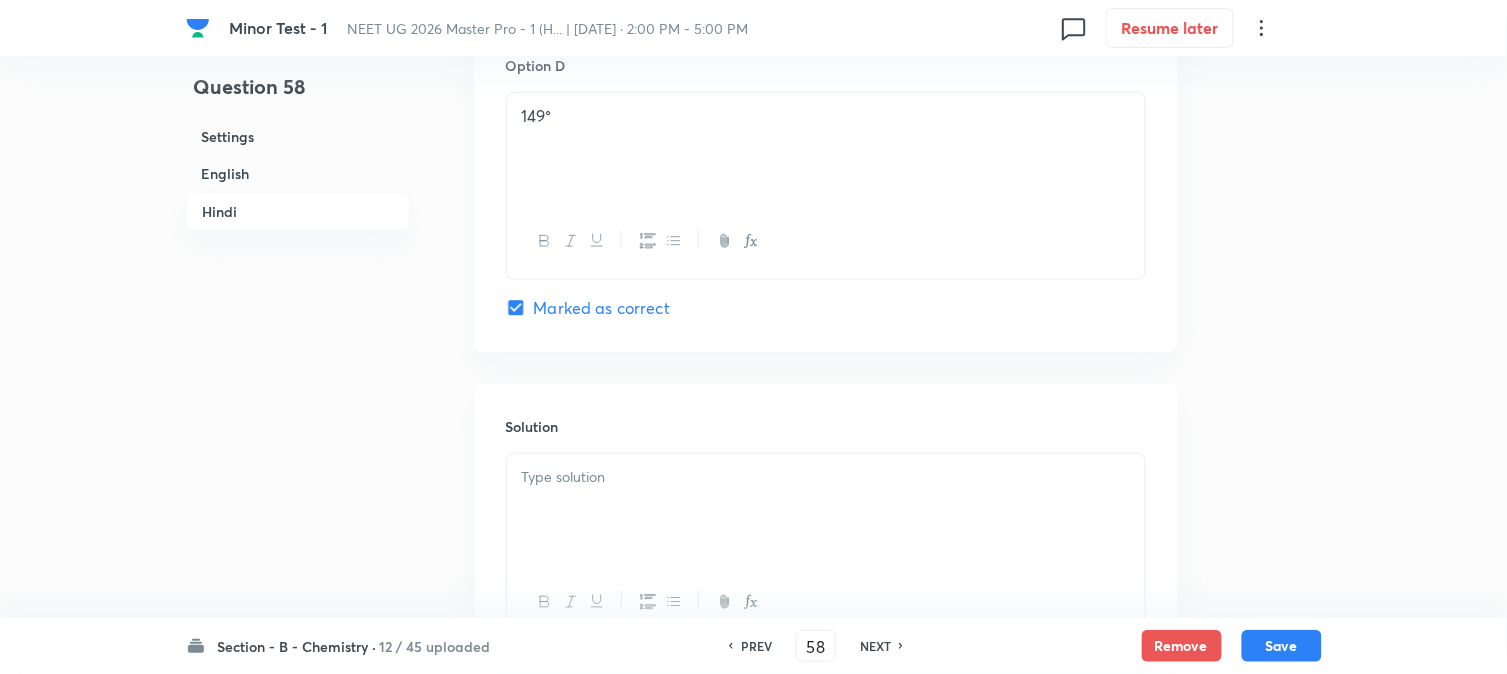 checkbox on "true" 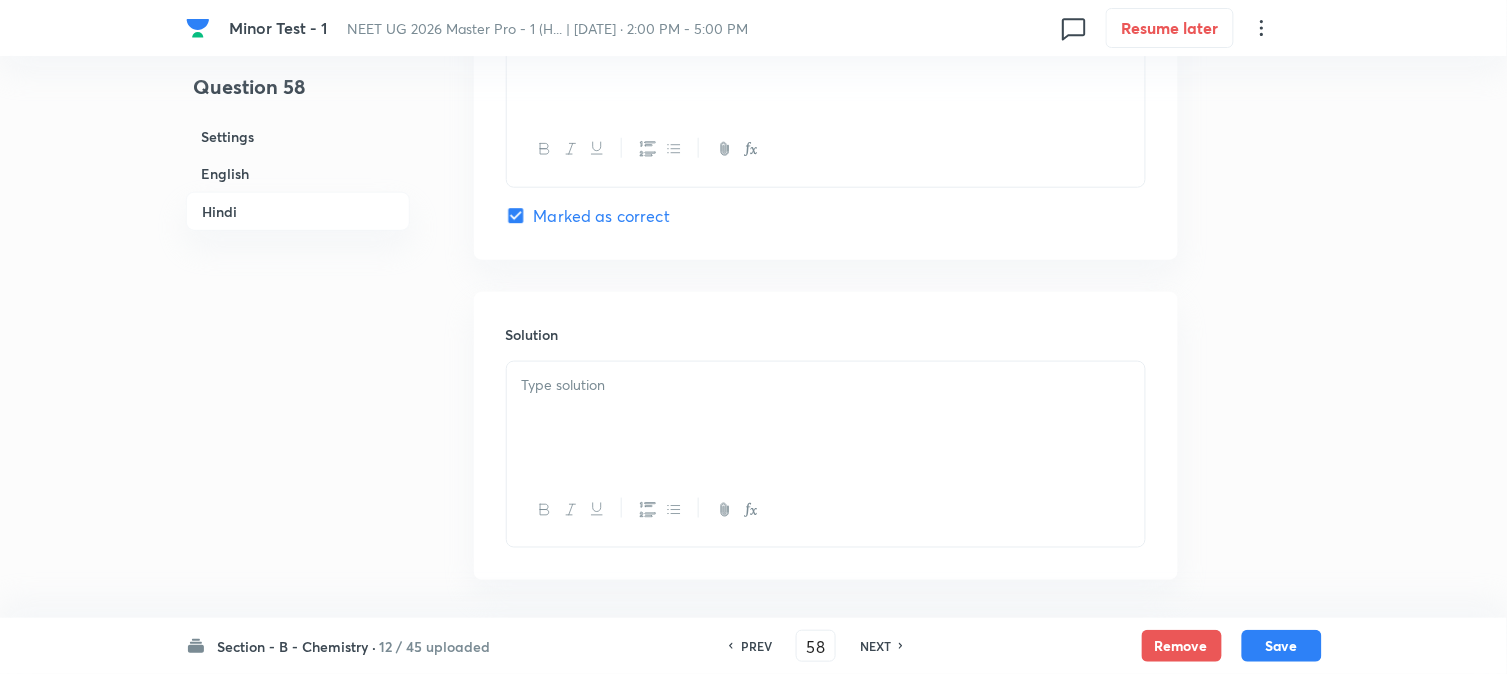 scroll, scrollTop: 4320, scrollLeft: 0, axis: vertical 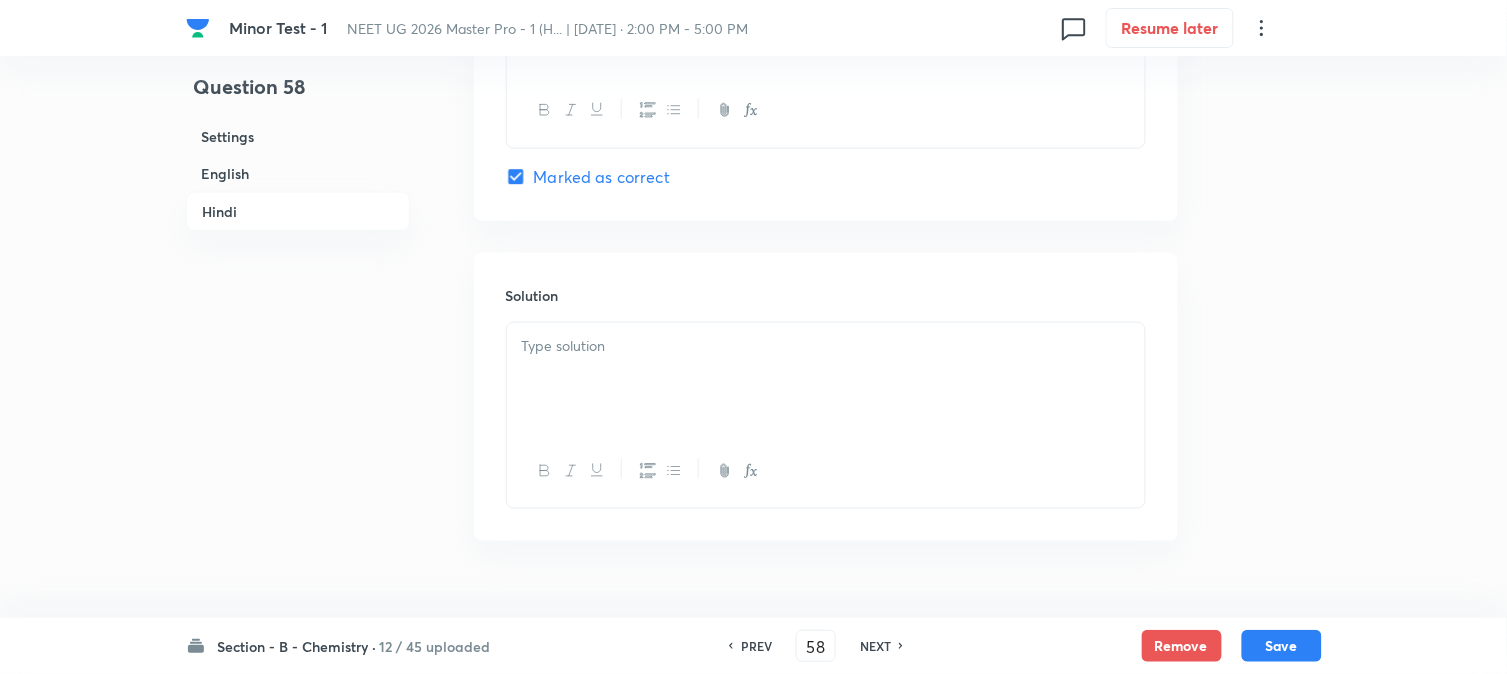 click at bounding box center (826, 346) 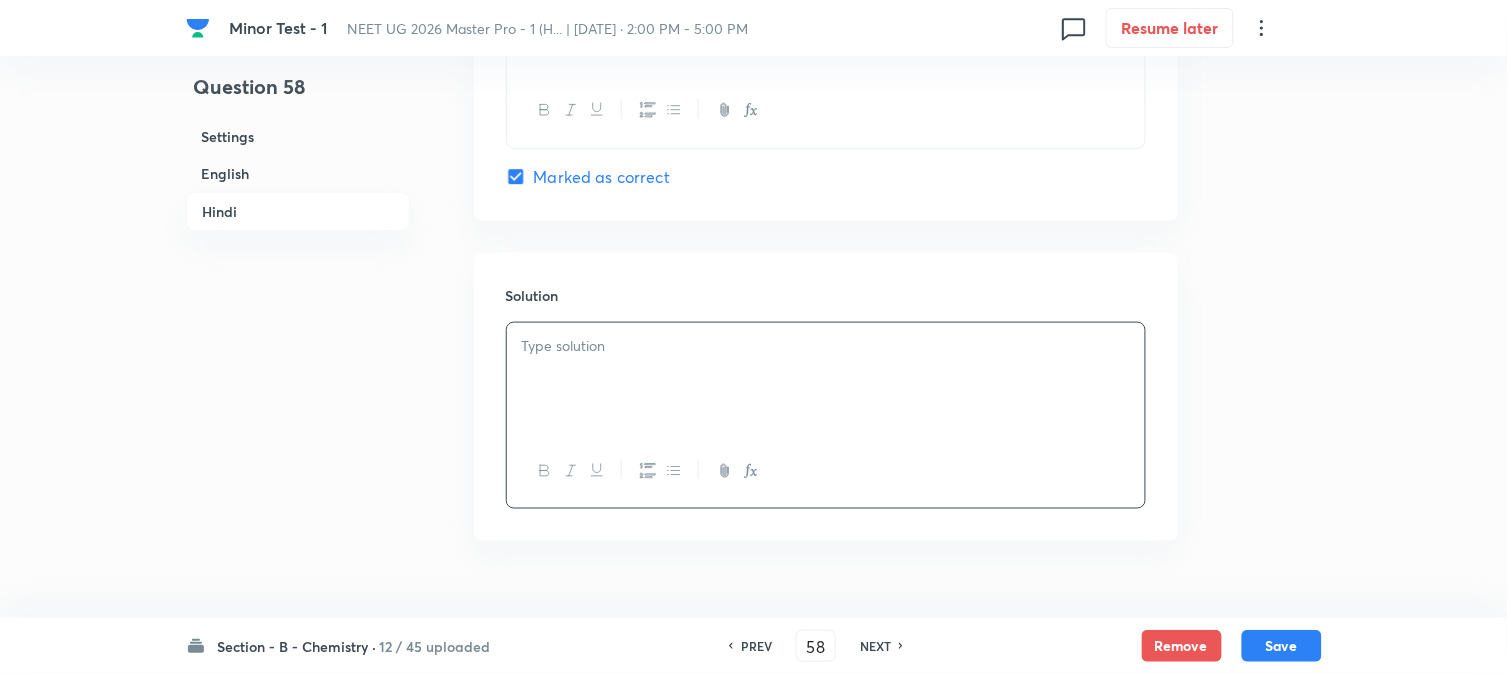type 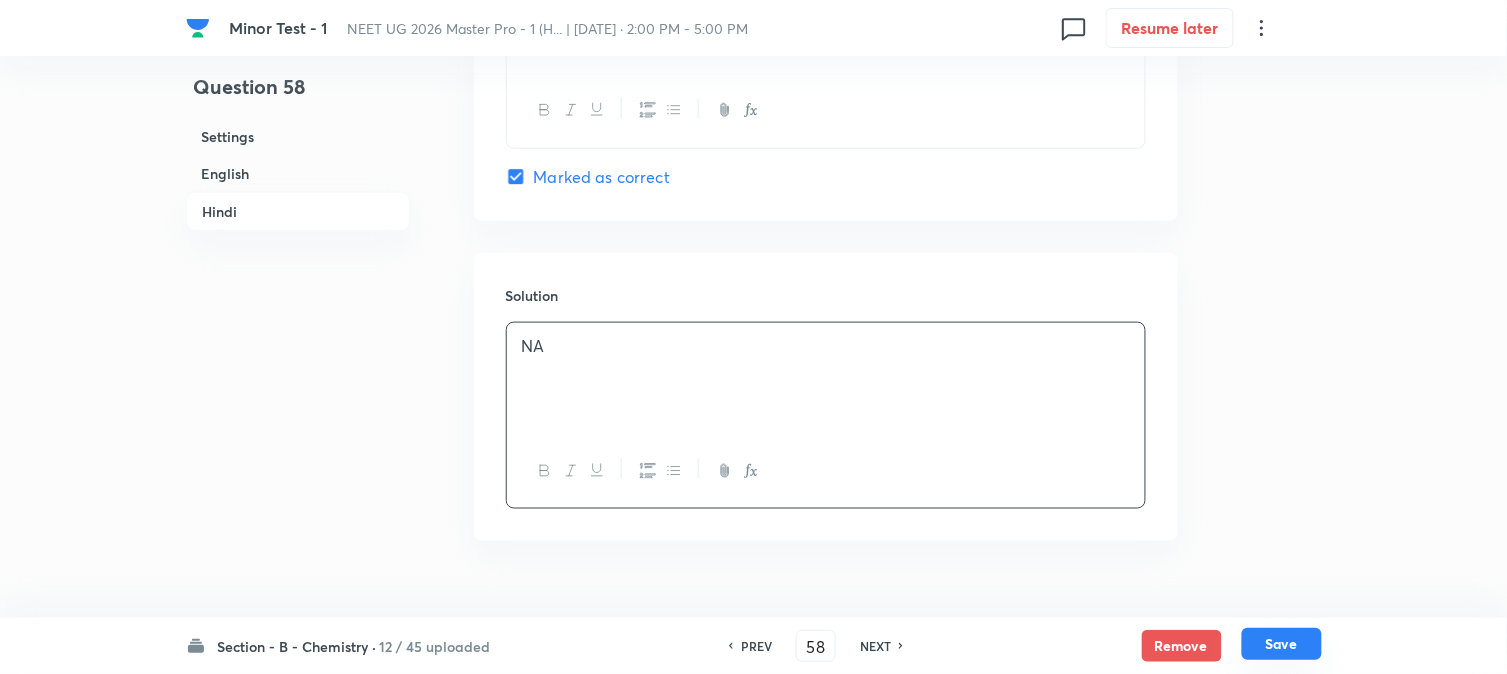 click on "Save" at bounding box center [1282, 644] 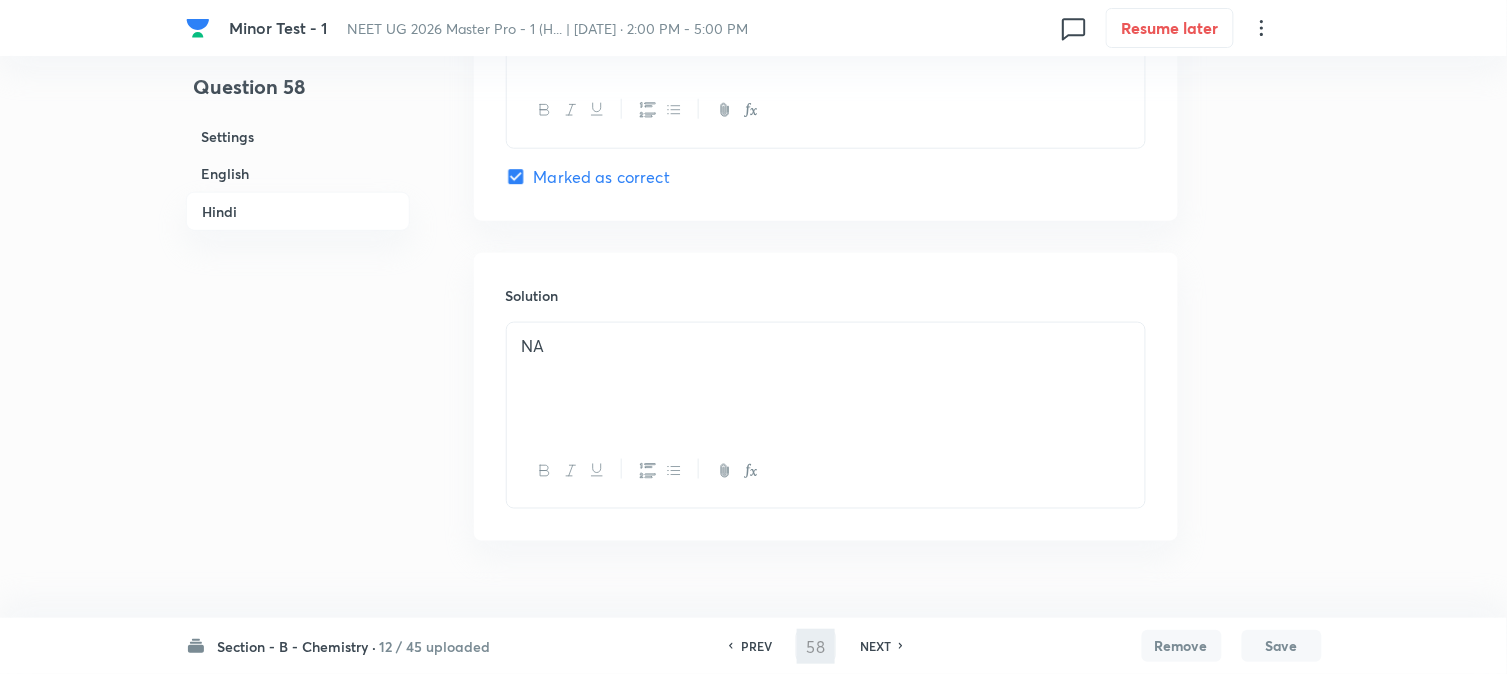 type on "59" 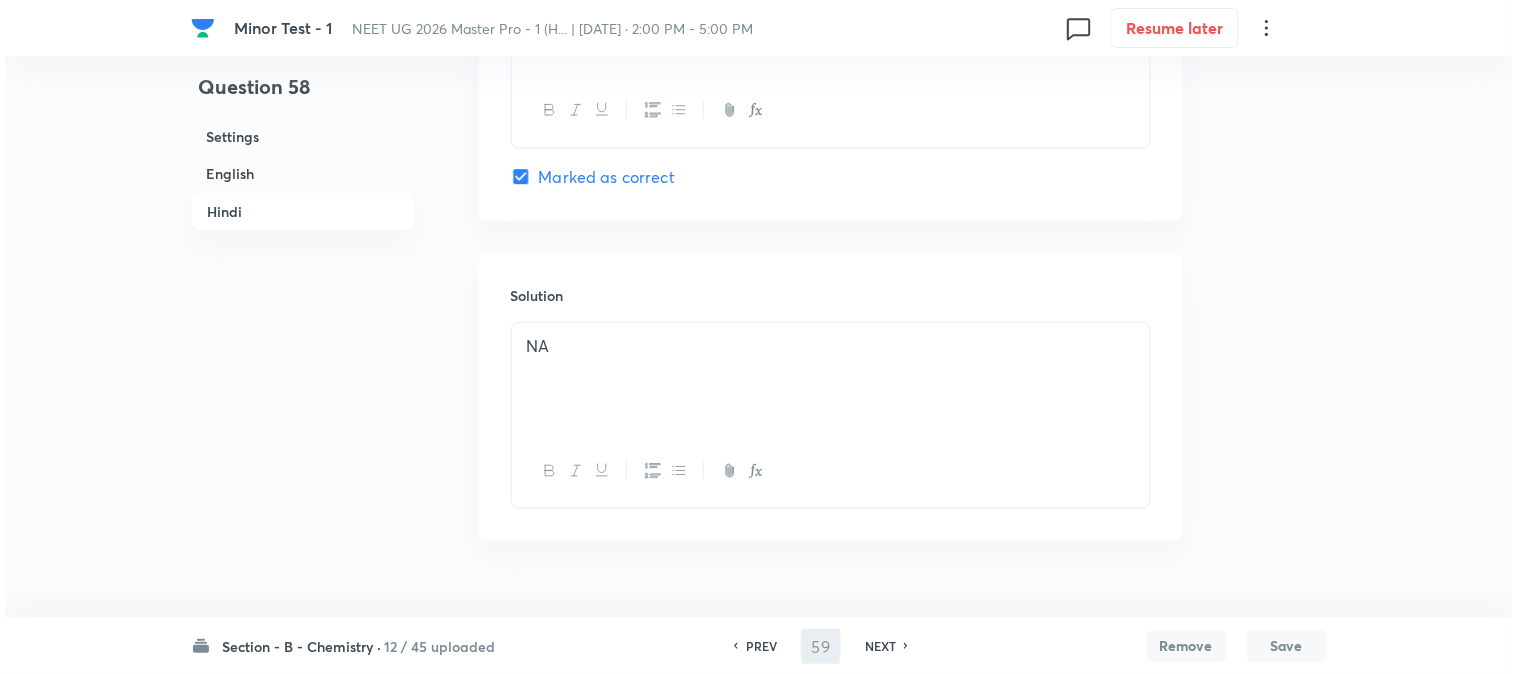 scroll, scrollTop: 0, scrollLeft: 0, axis: both 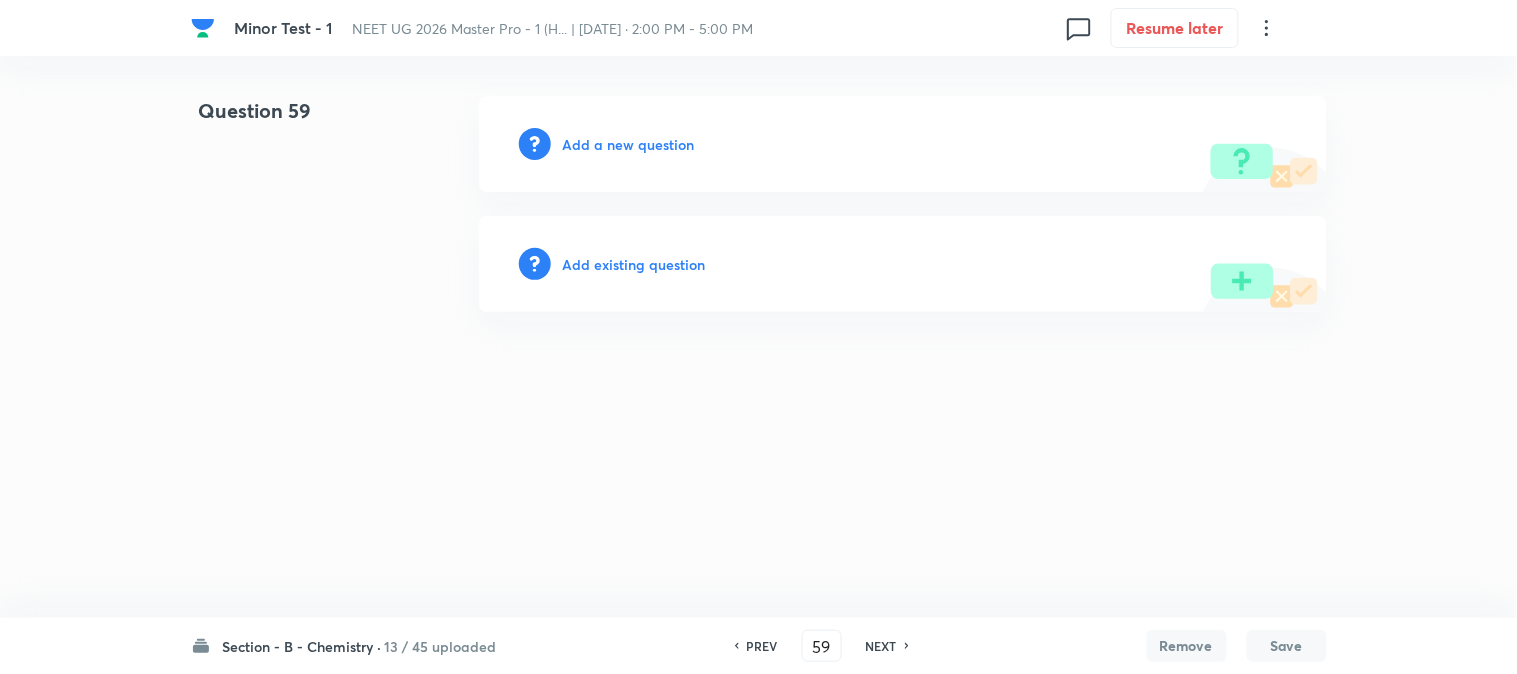 click on "Add a new question" at bounding box center [629, 144] 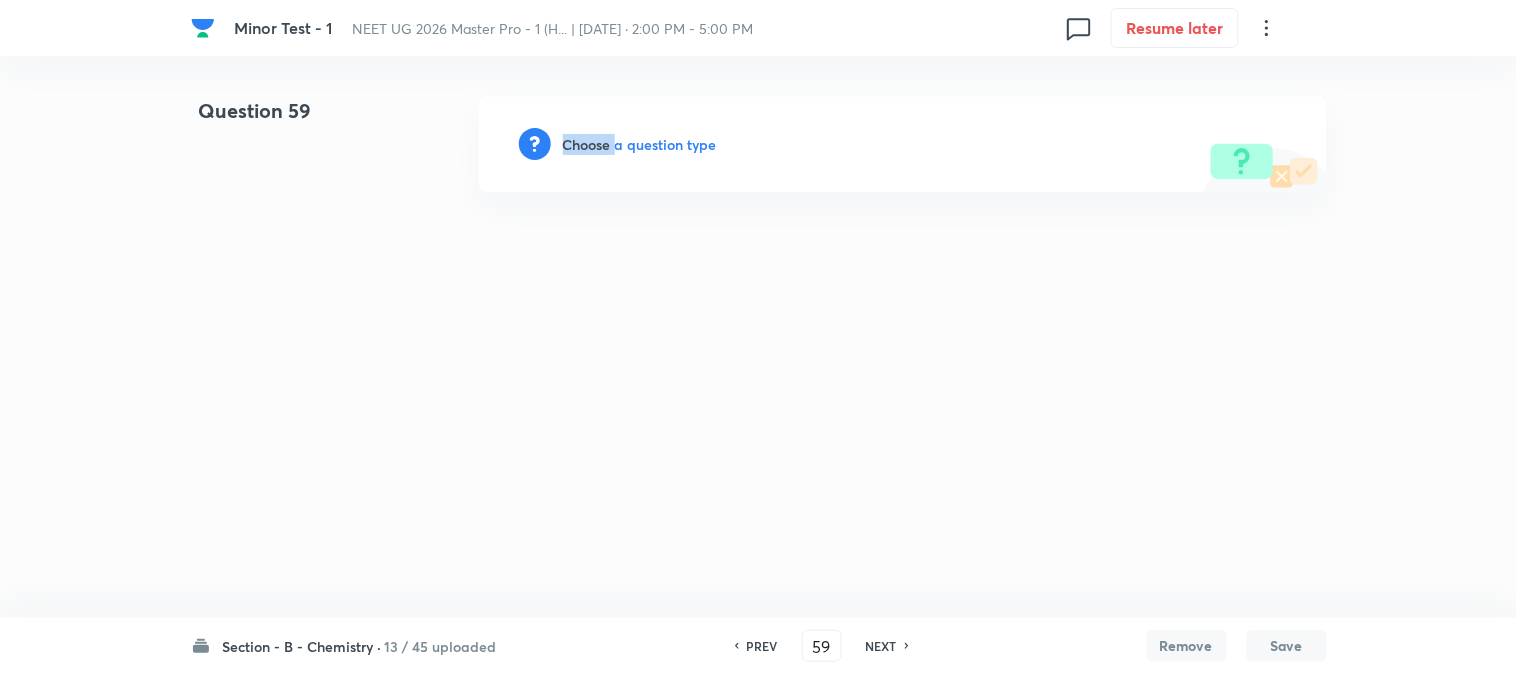 click on "Choose a question type" at bounding box center [640, 144] 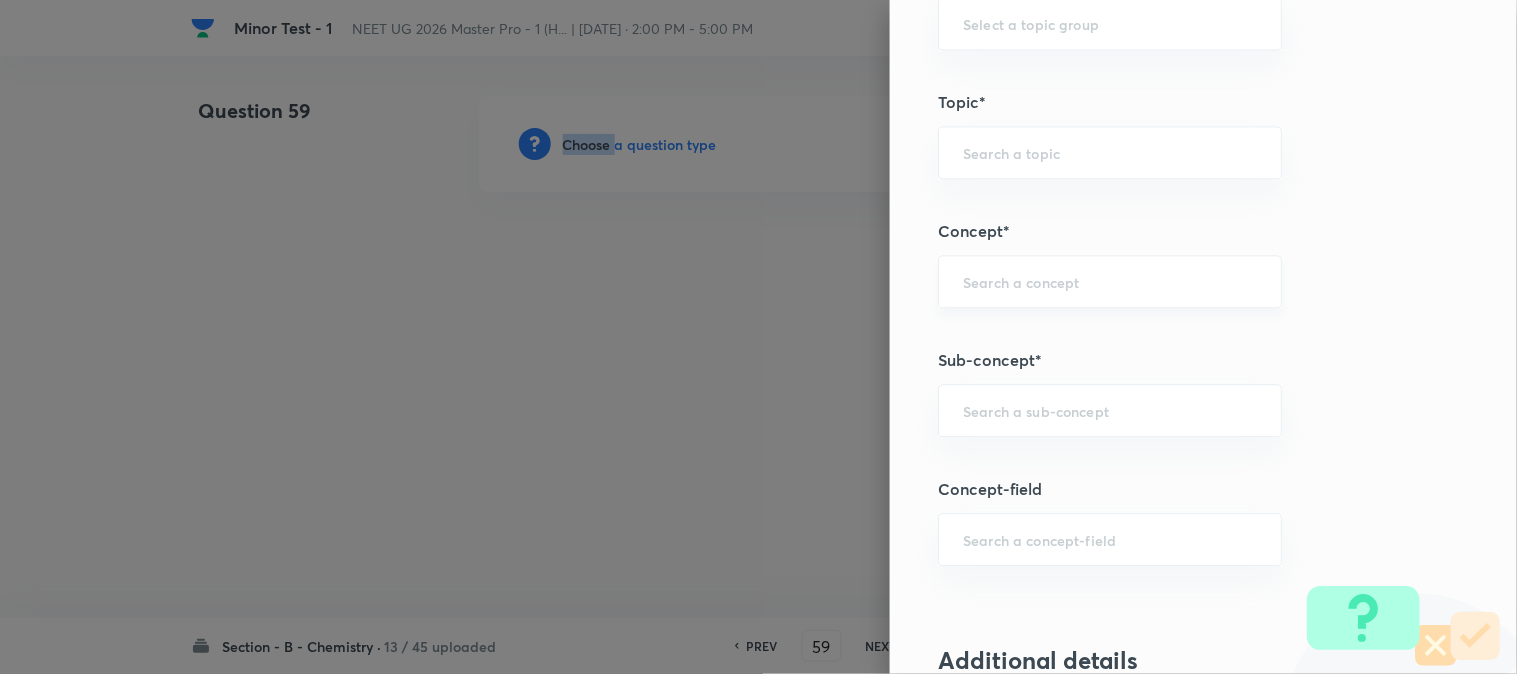 scroll, scrollTop: 1111, scrollLeft: 0, axis: vertical 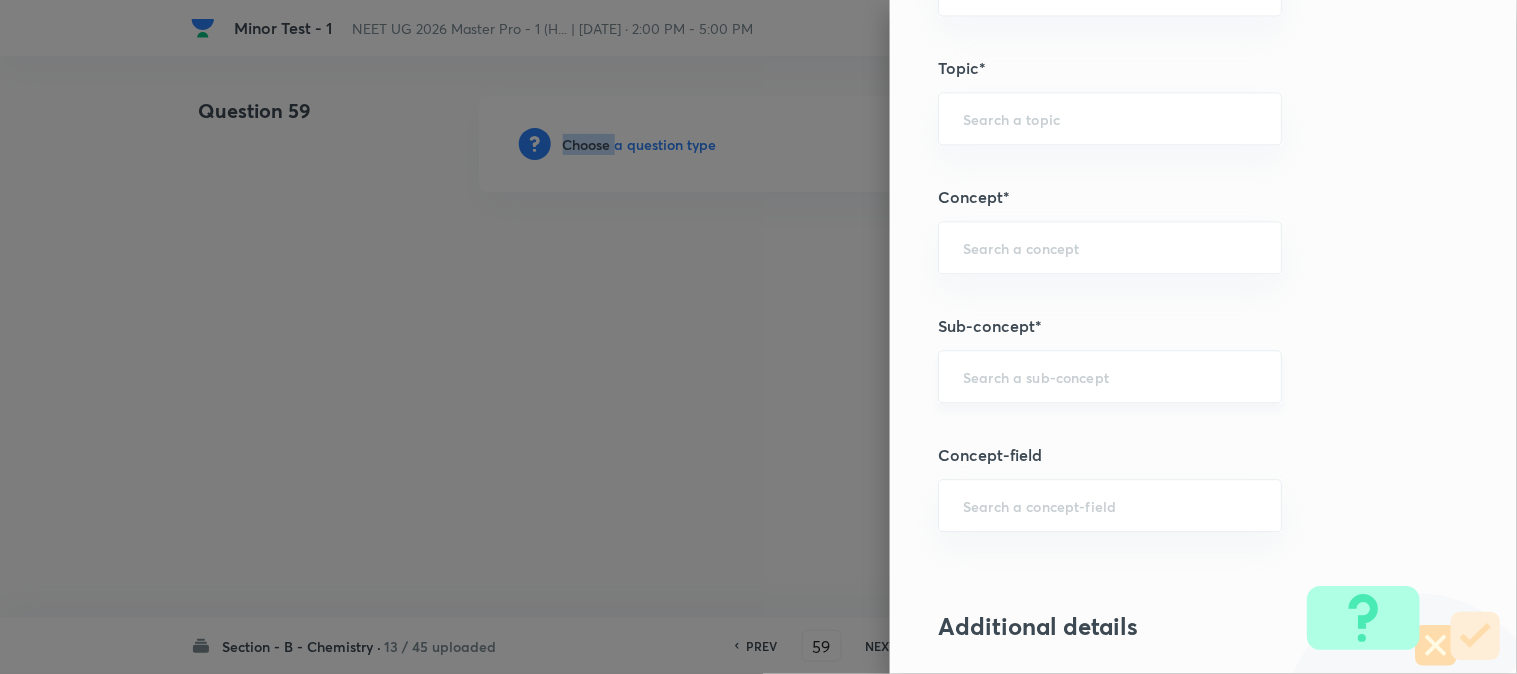 click on "​" at bounding box center [1110, 376] 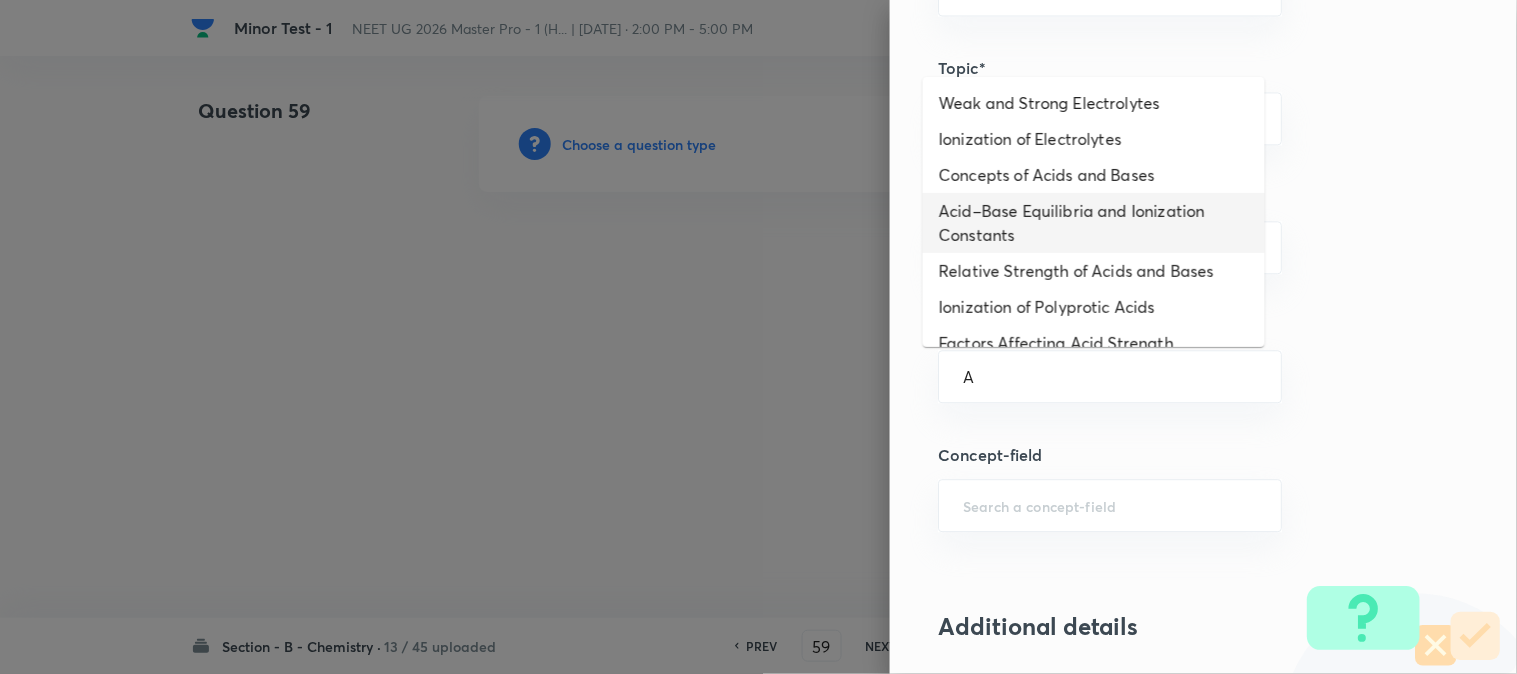 click on "Acid–Base Equilibria and Ionization Constants" at bounding box center [1094, 223] 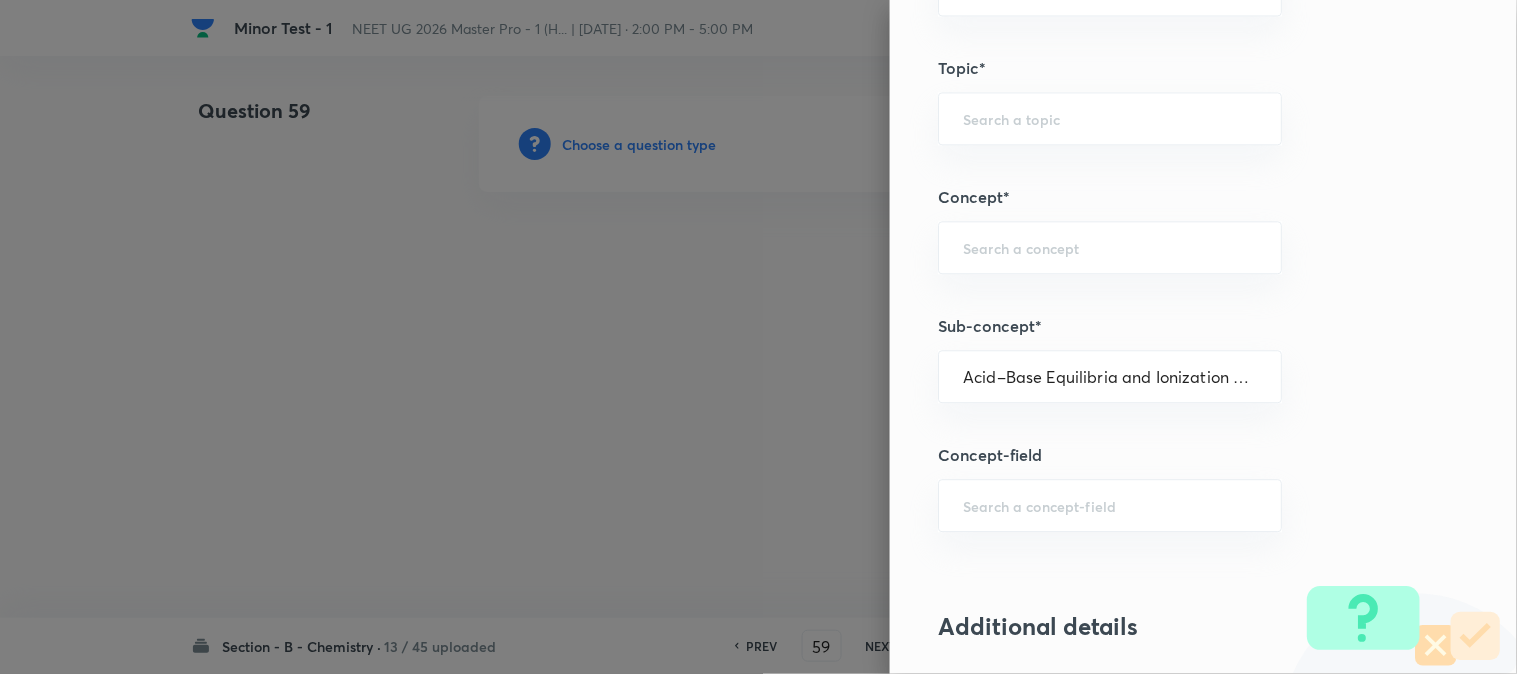 type on "Chemistry" 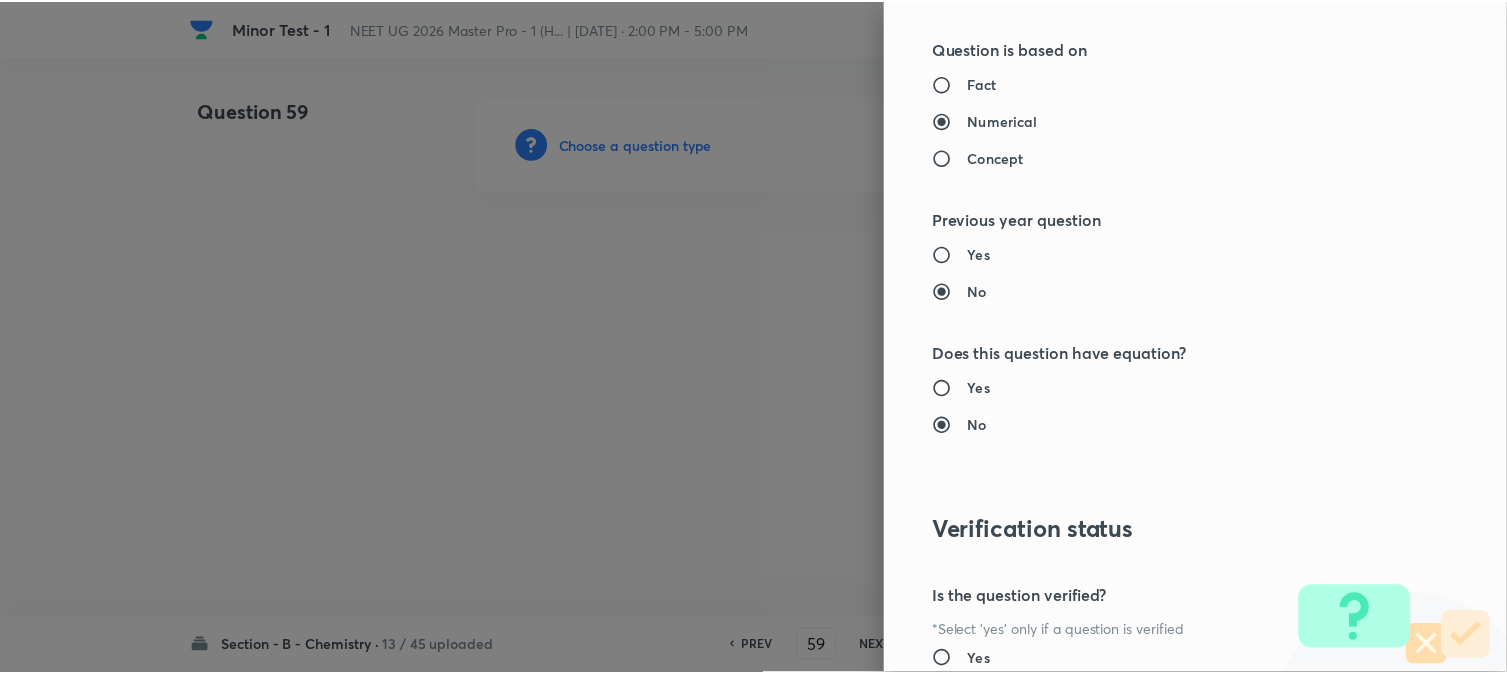 scroll, scrollTop: 2186, scrollLeft: 0, axis: vertical 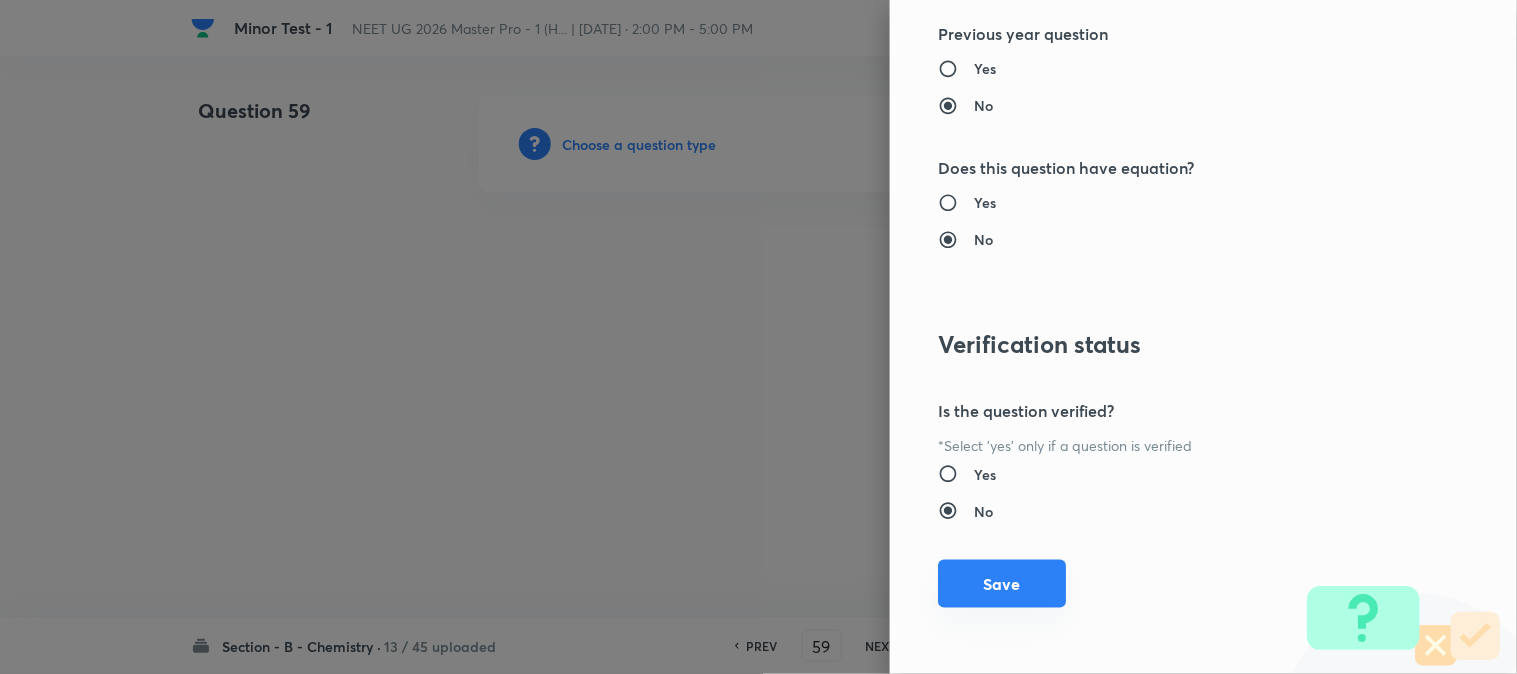 click on "Save" at bounding box center [1002, 584] 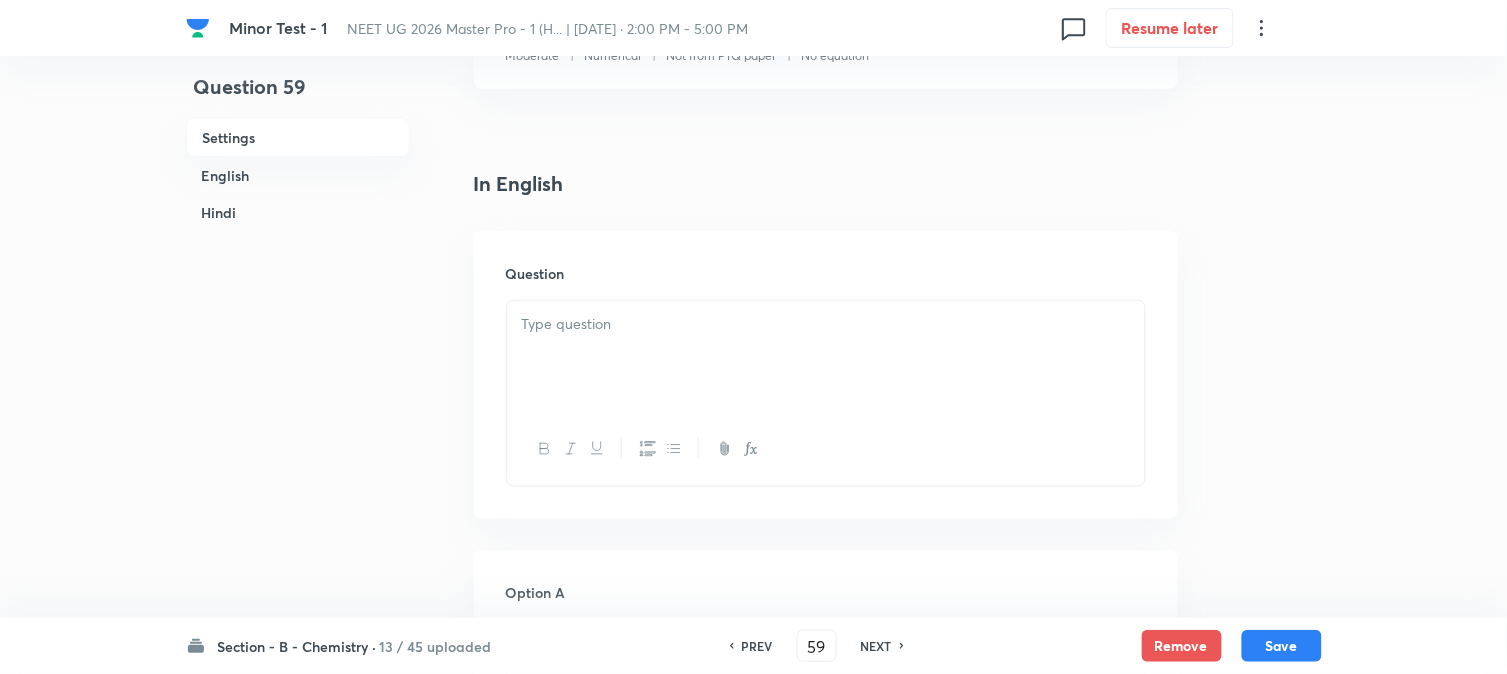 scroll, scrollTop: 555, scrollLeft: 0, axis: vertical 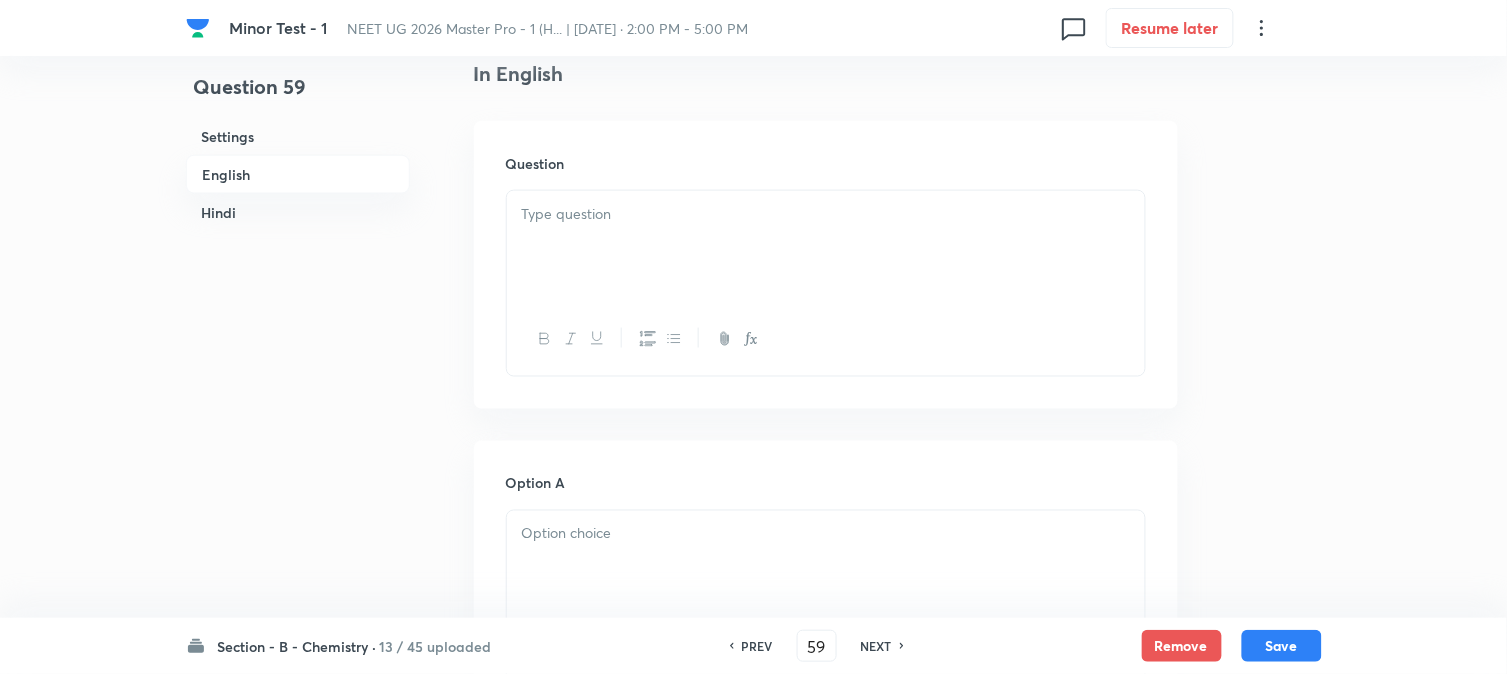 click at bounding box center [826, 247] 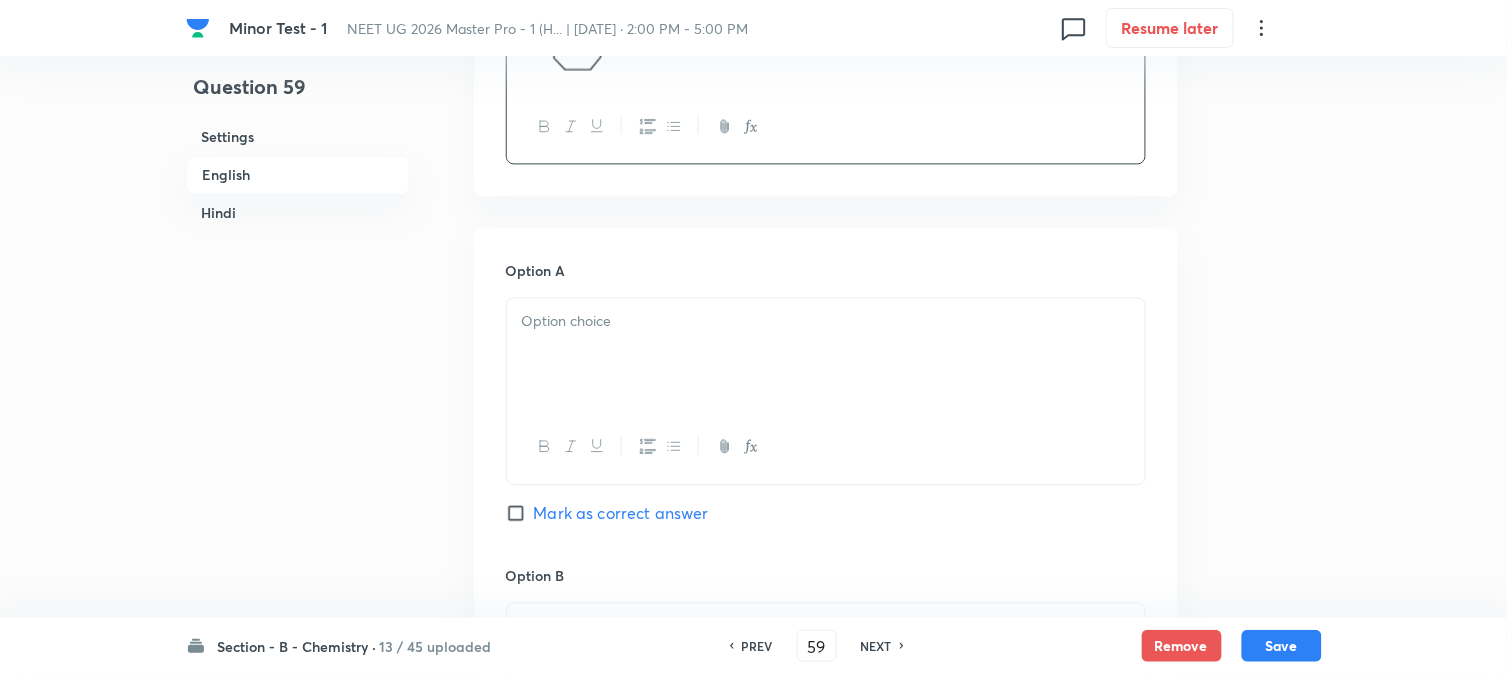 scroll, scrollTop: 1000, scrollLeft: 0, axis: vertical 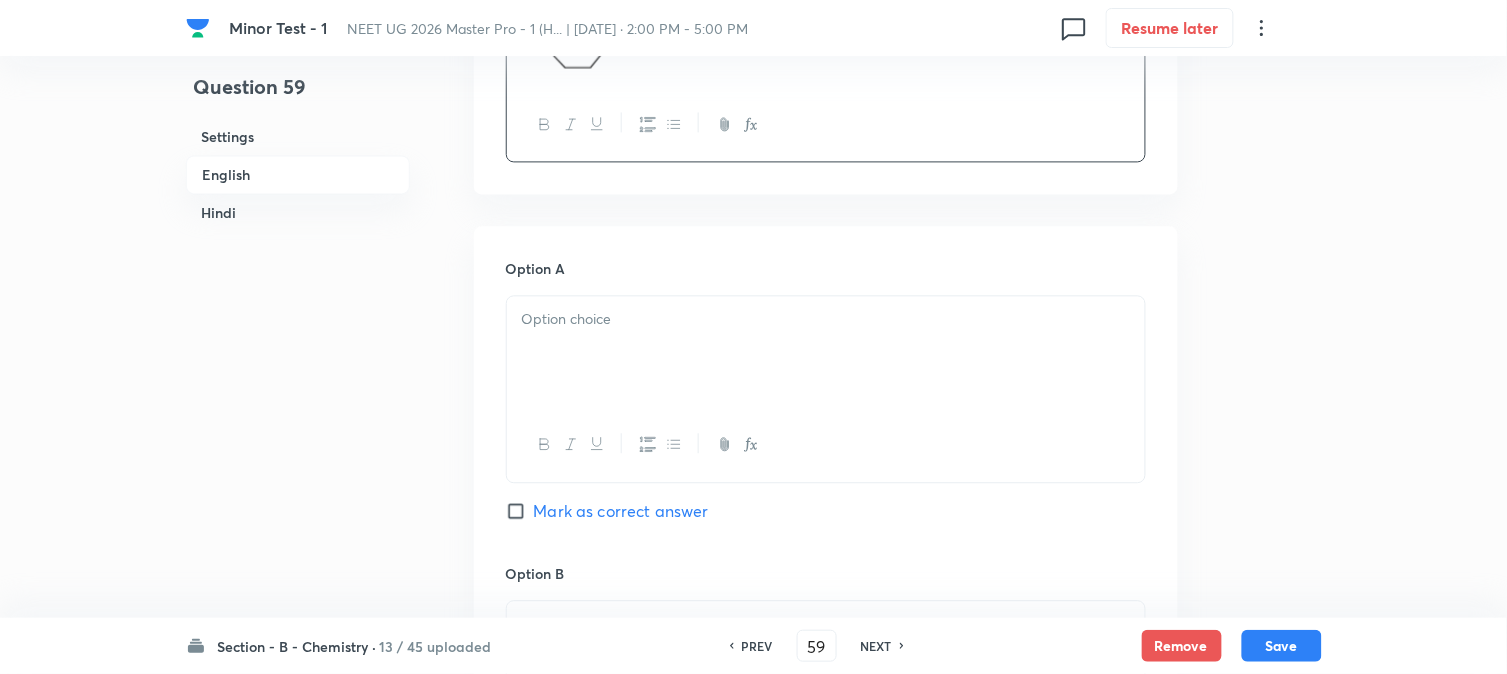click at bounding box center (826, 352) 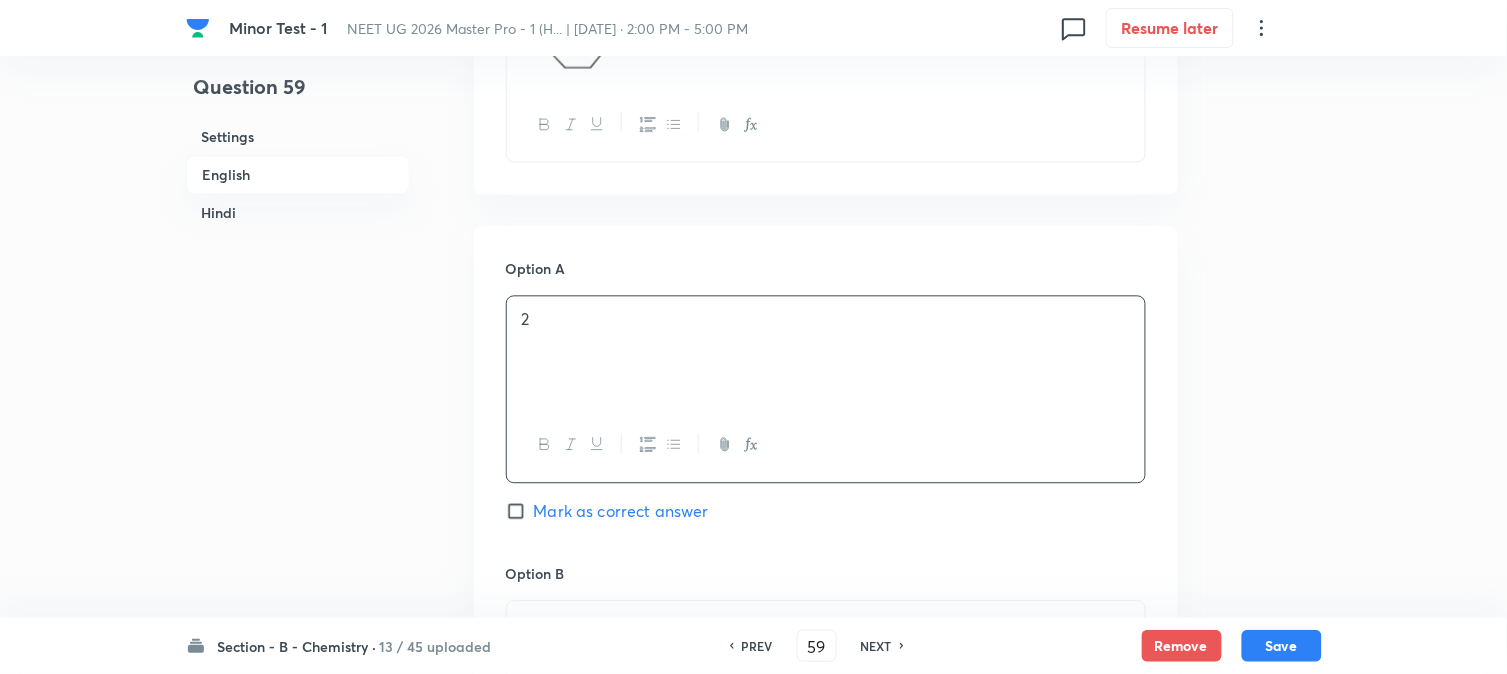 click on "Hindi" at bounding box center [298, 212] 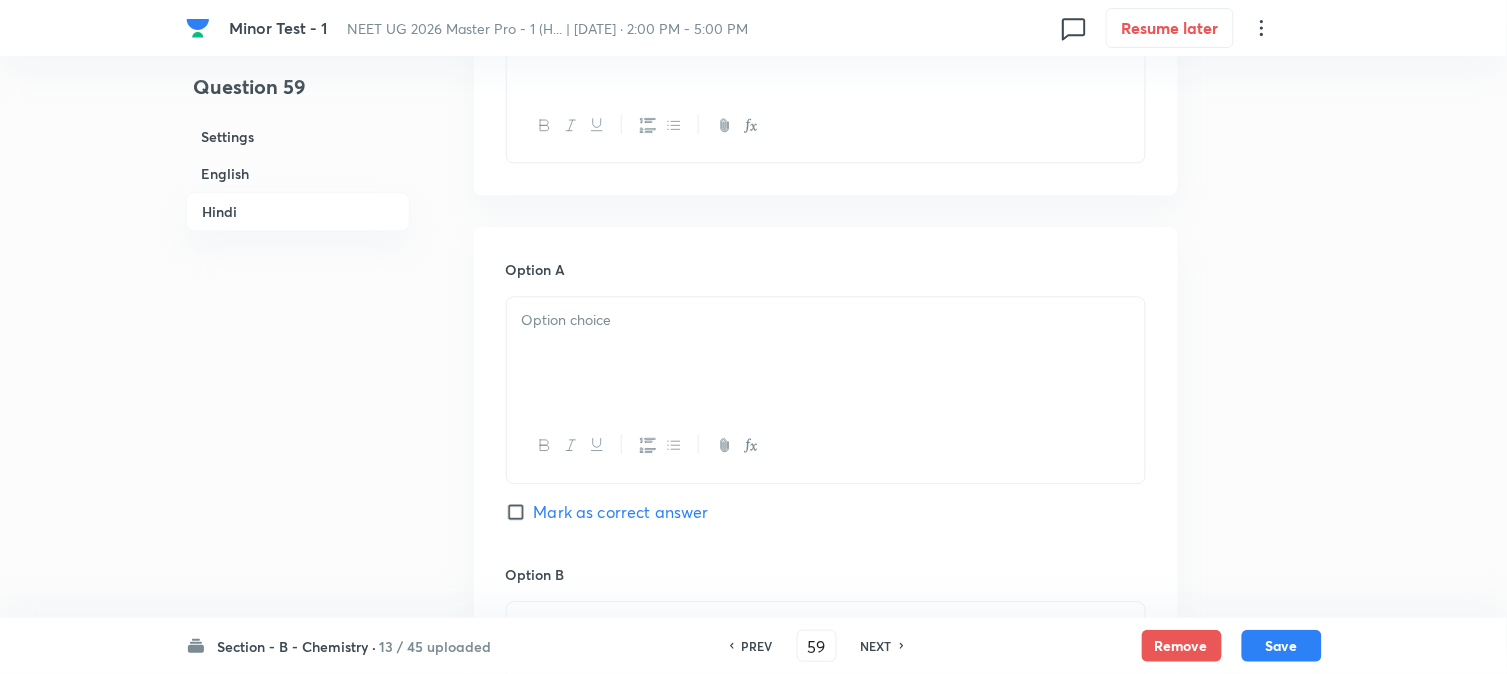 click at bounding box center (826, 320) 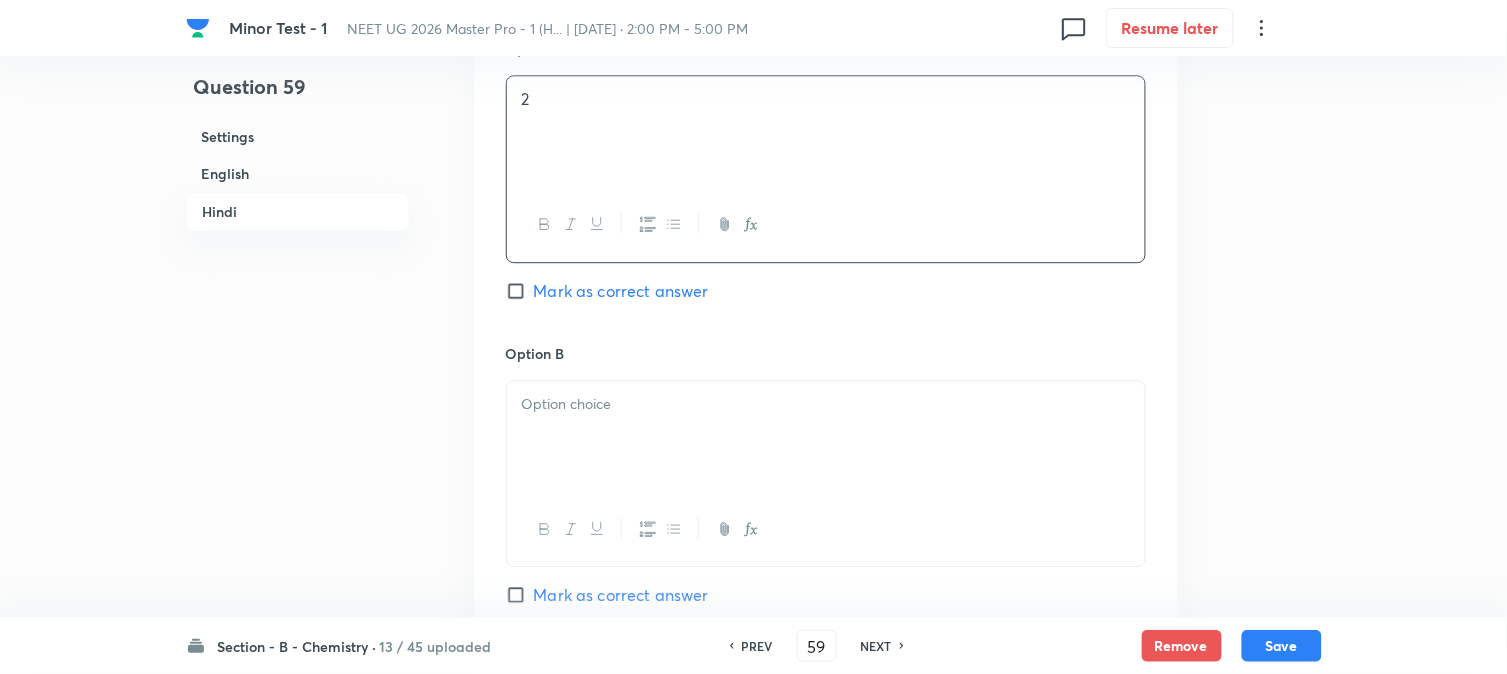 scroll, scrollTop: 3245, scrollLeft: 0, axis: vertical 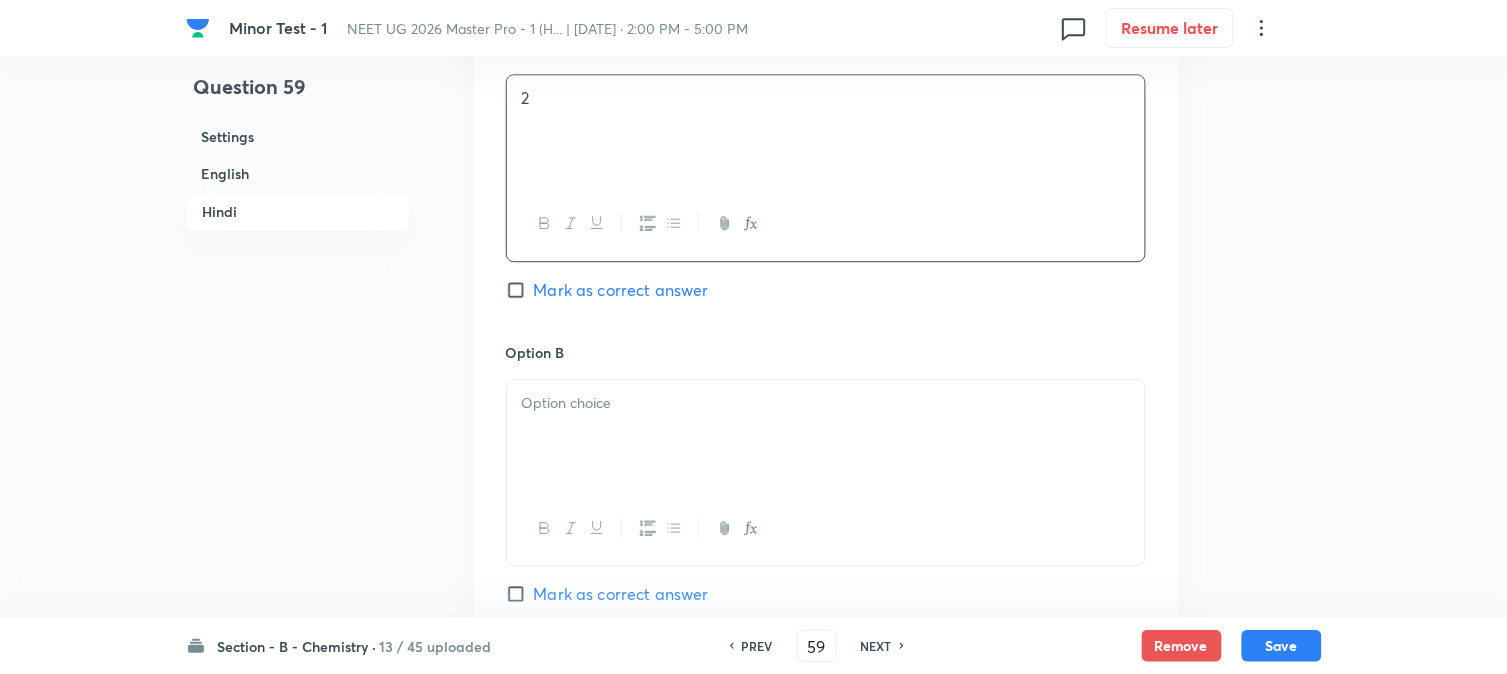 click at bounding box center [826, 403] 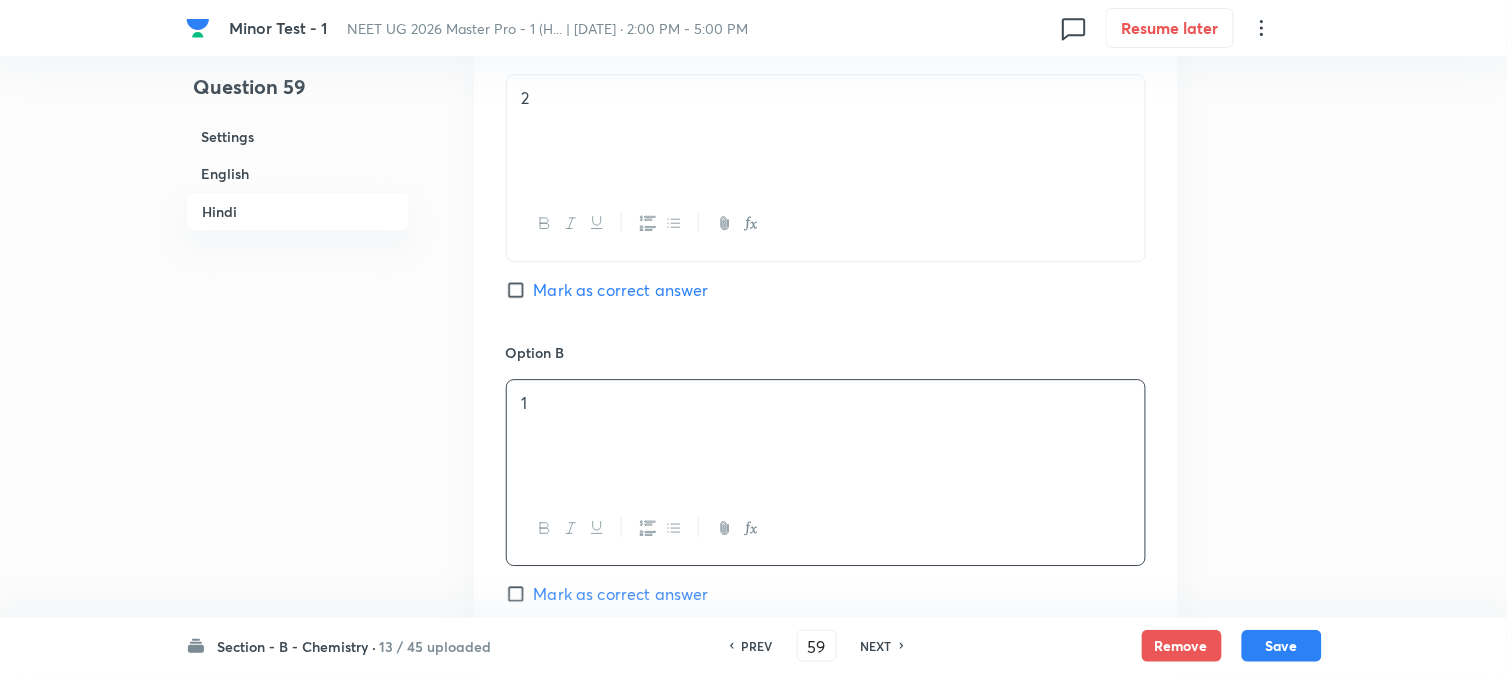 click on "English" at bounding box center (298, 173) 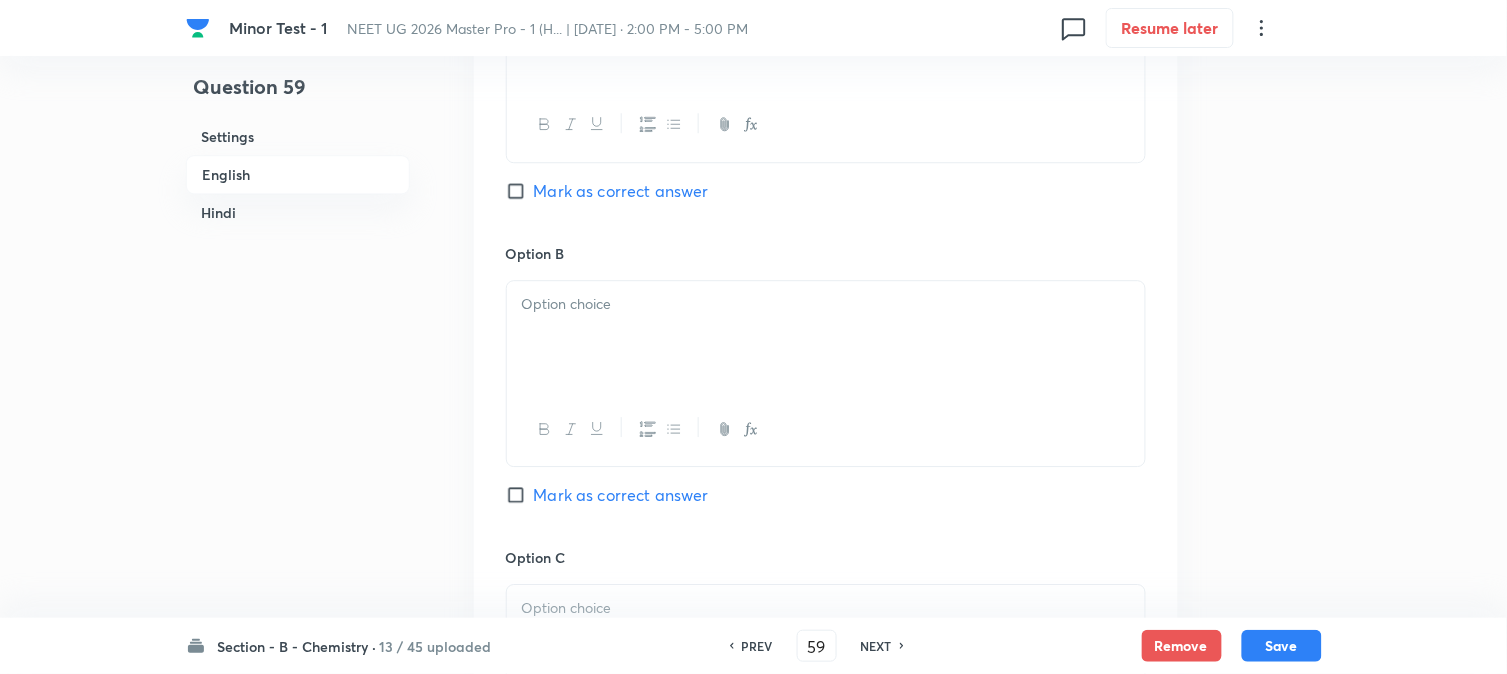 click at bounding box center [826, 337] 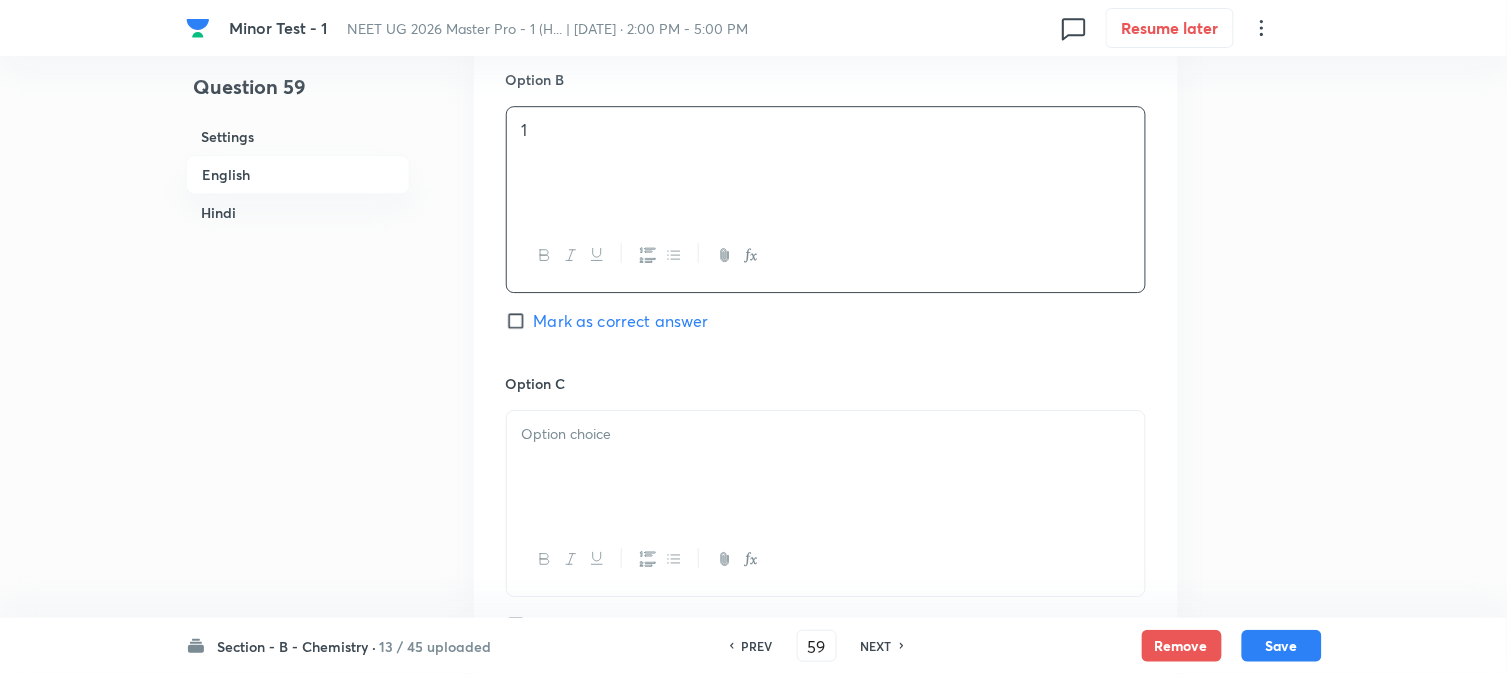 scroll, scrollTop: 1542, scrollLeft: 0, axis: vertical 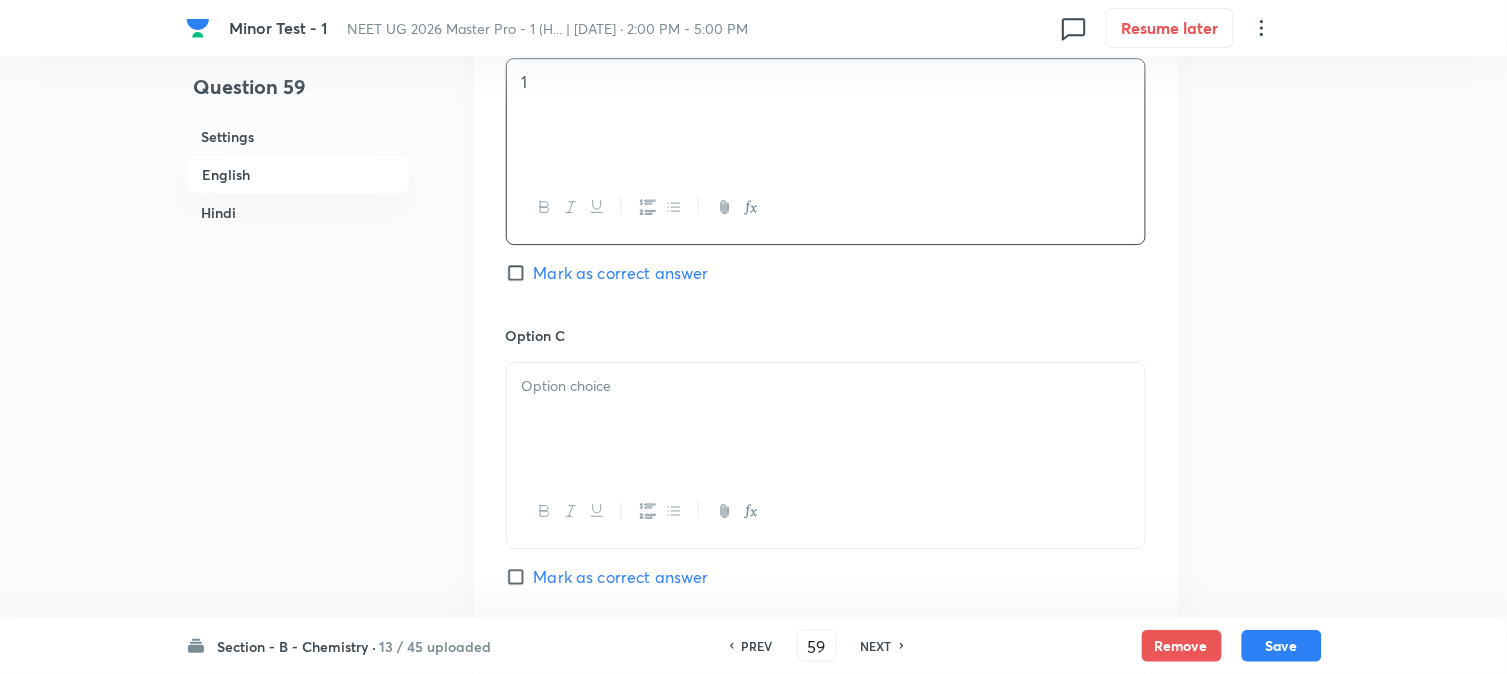 click at bounding box center (826, 419) 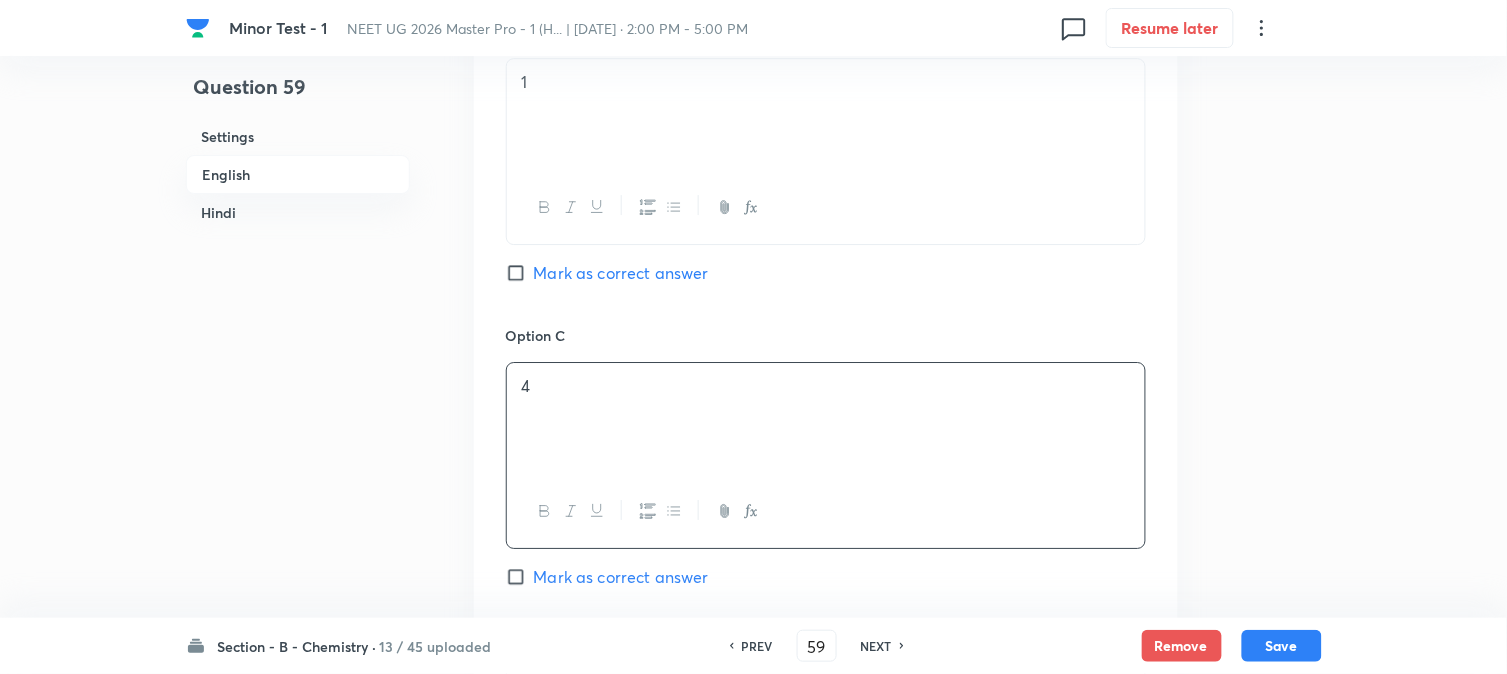 click on "Hindi" at bounding box center [298, 212] 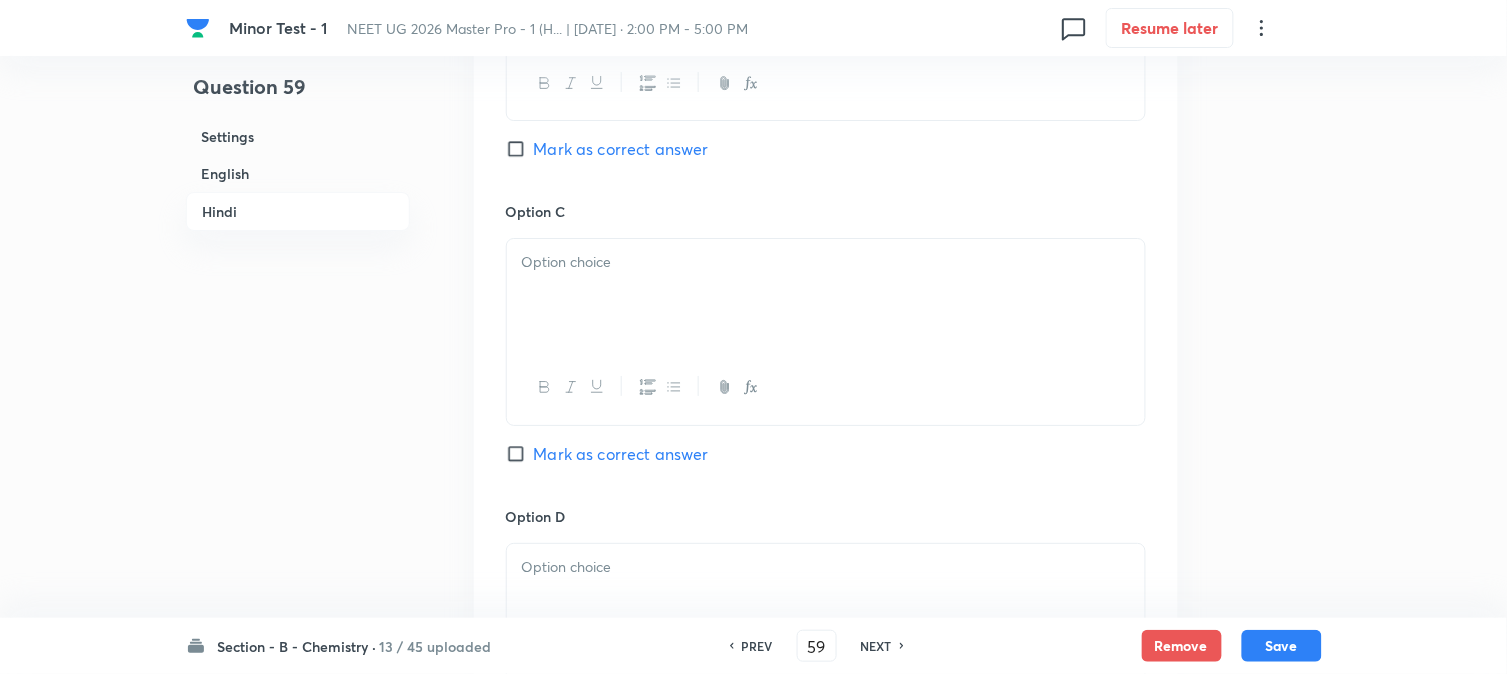 click at bounding box center (826, 295) 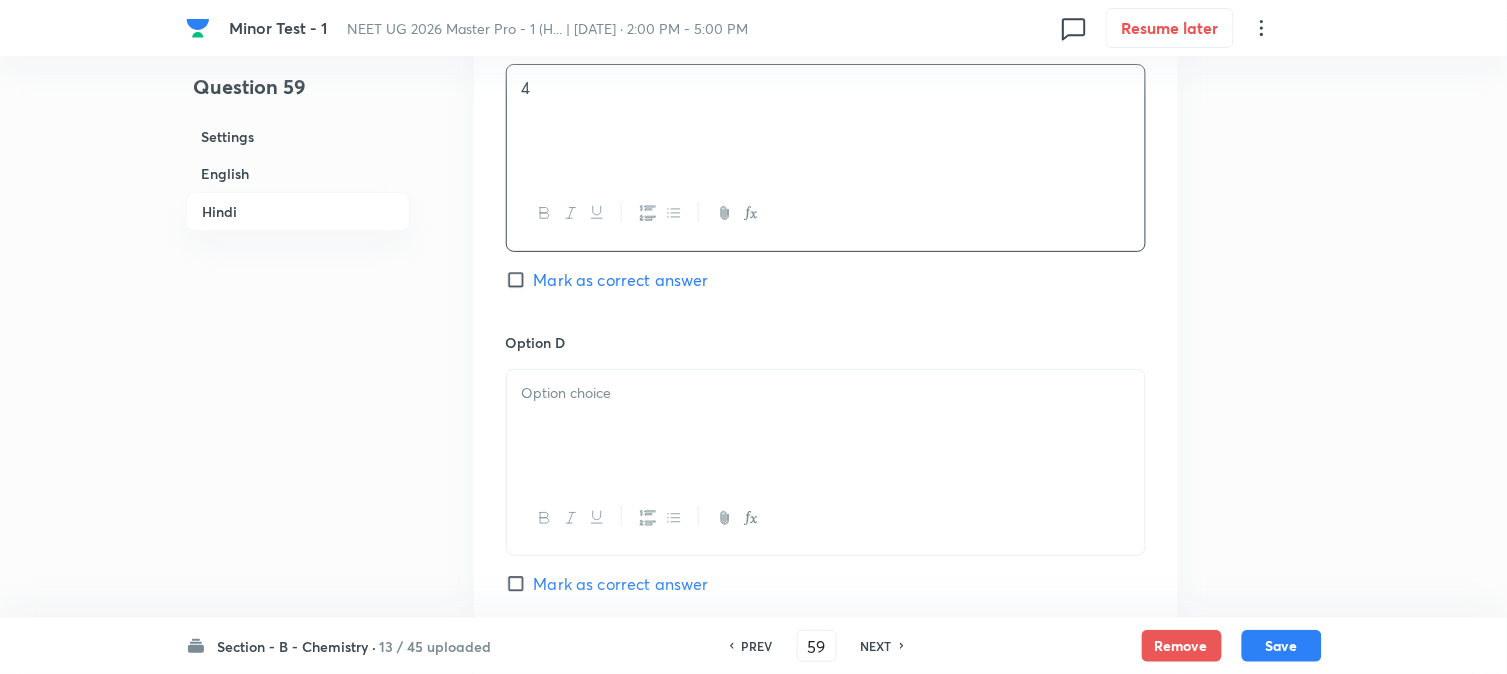 scroll, scrollTop: 3912, scrollLeft: 0, axis: vertical 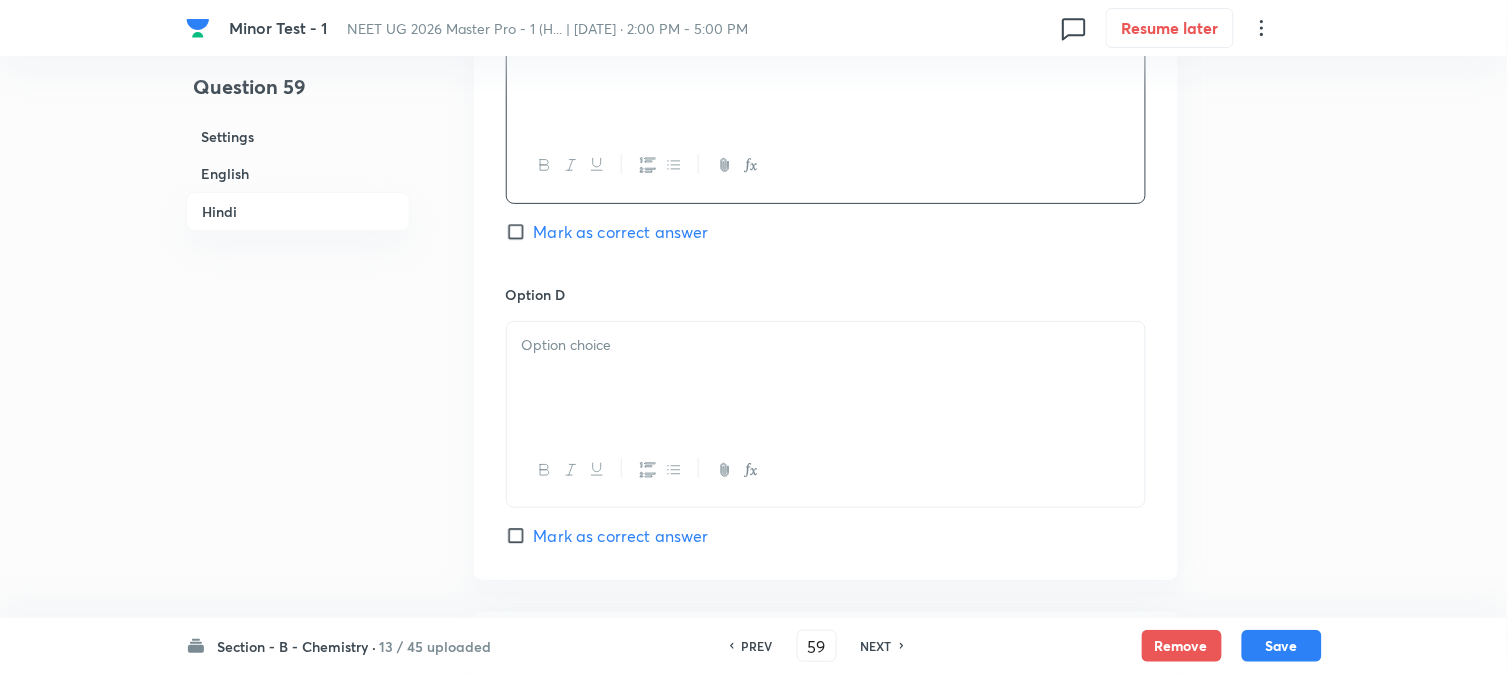 click at bounding box center (826, 378) 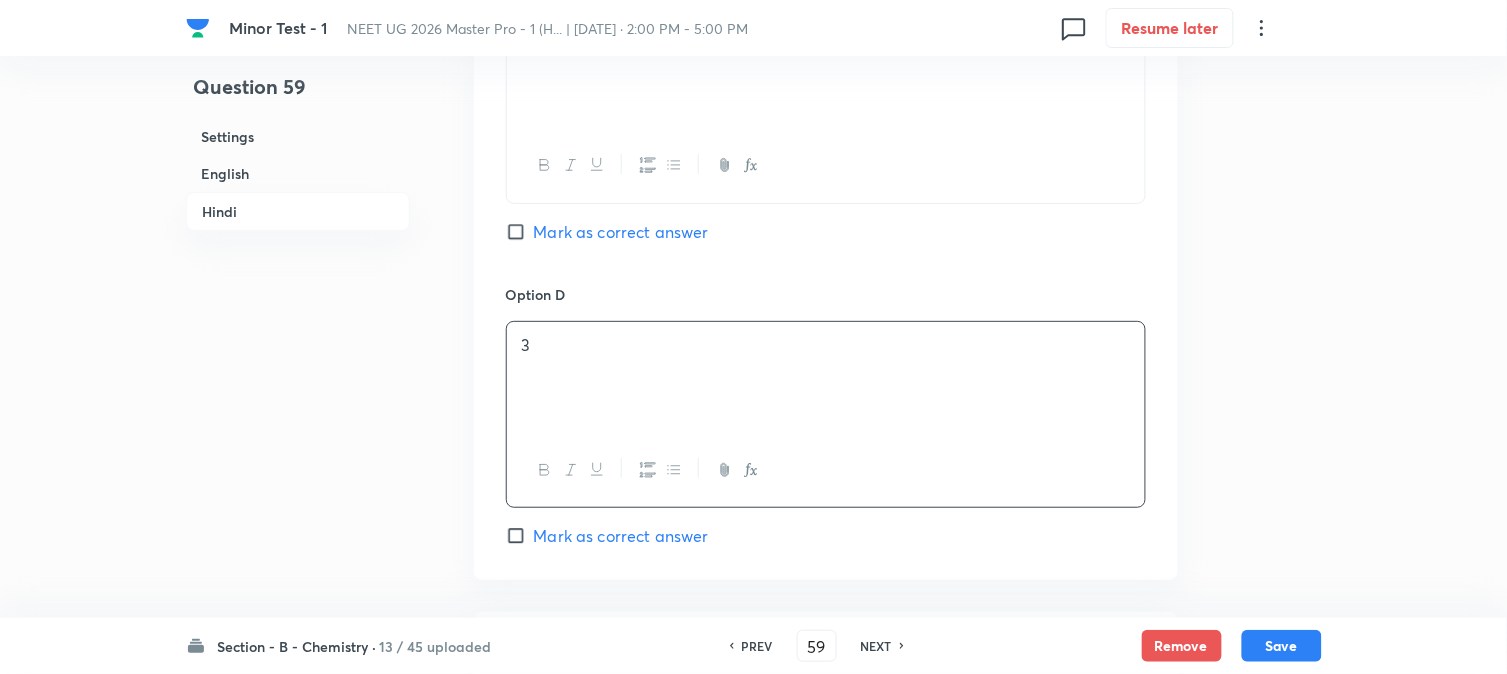 click on "English" at bounding box center (298, 173) 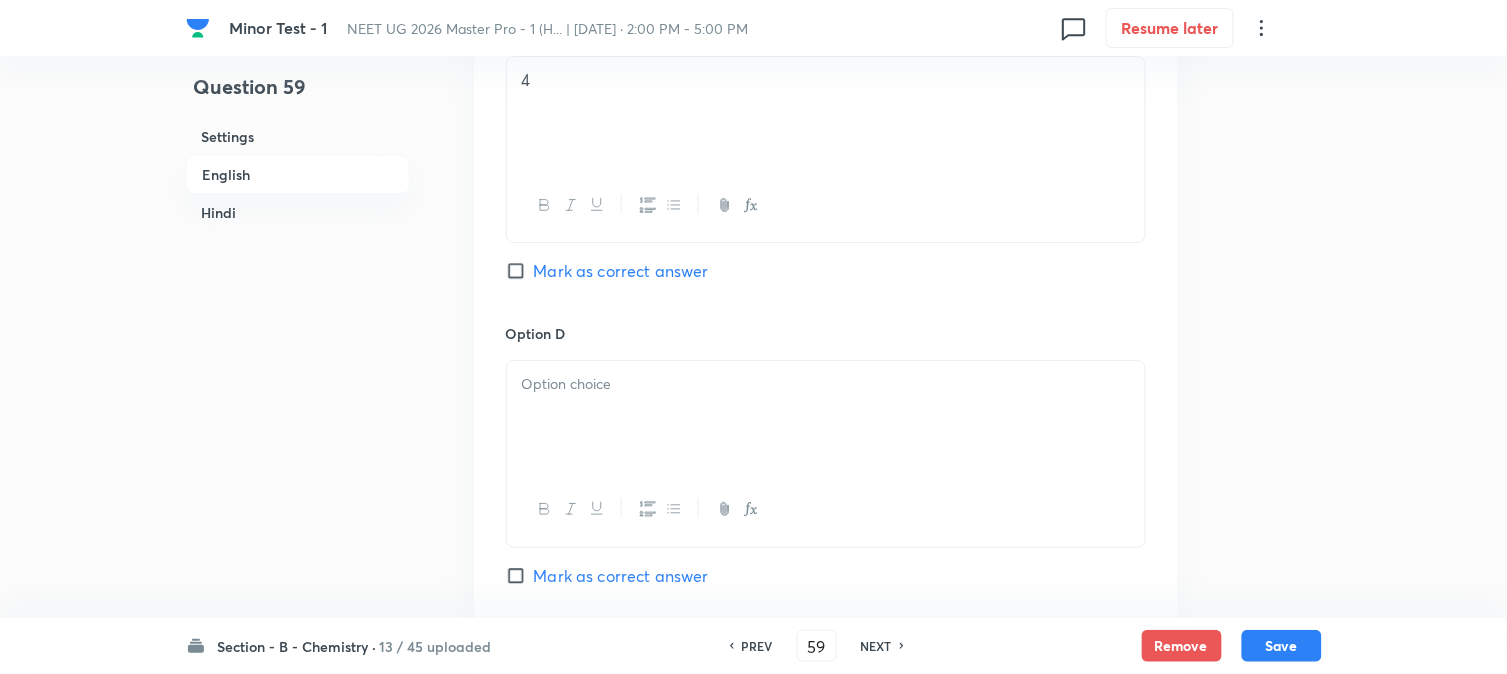 scroll, scrollTop: 1986, scrollLeft: 0, axis: vertical 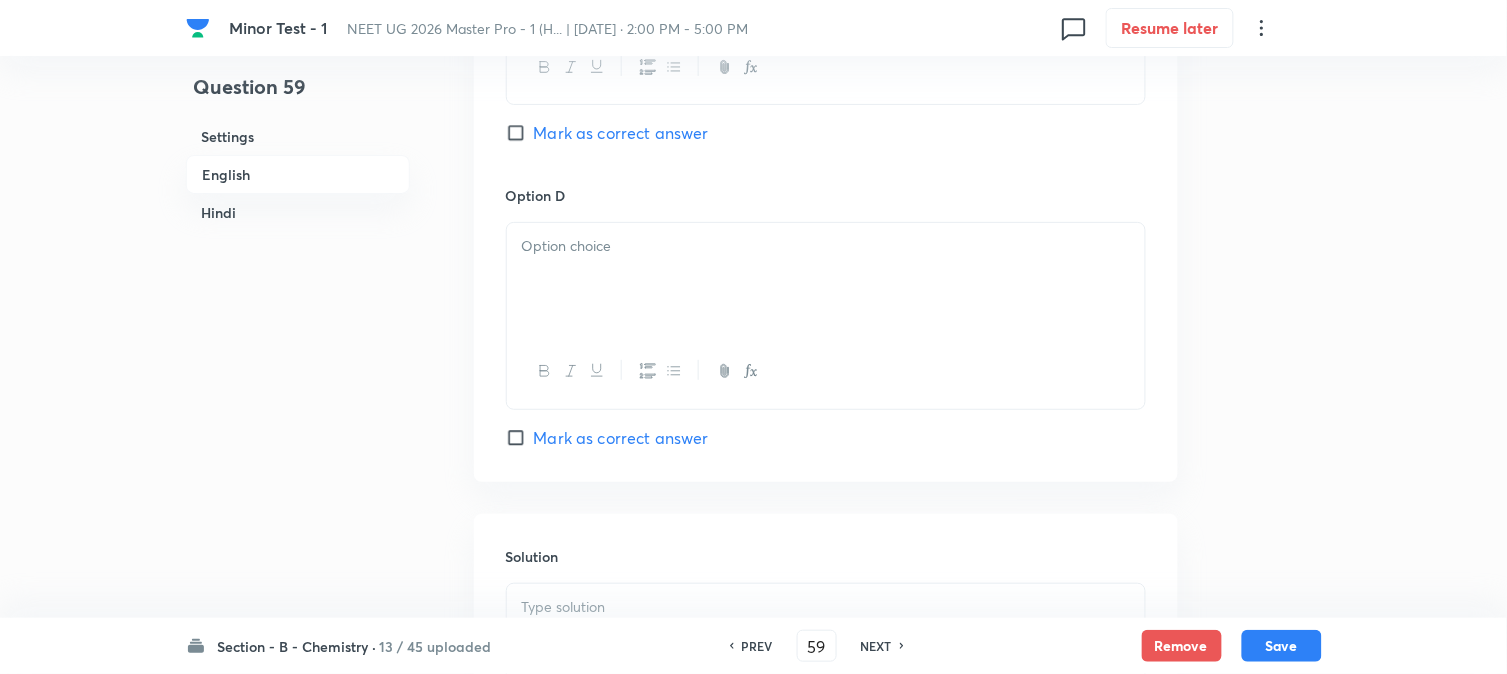click at bounding box center [826, 279] 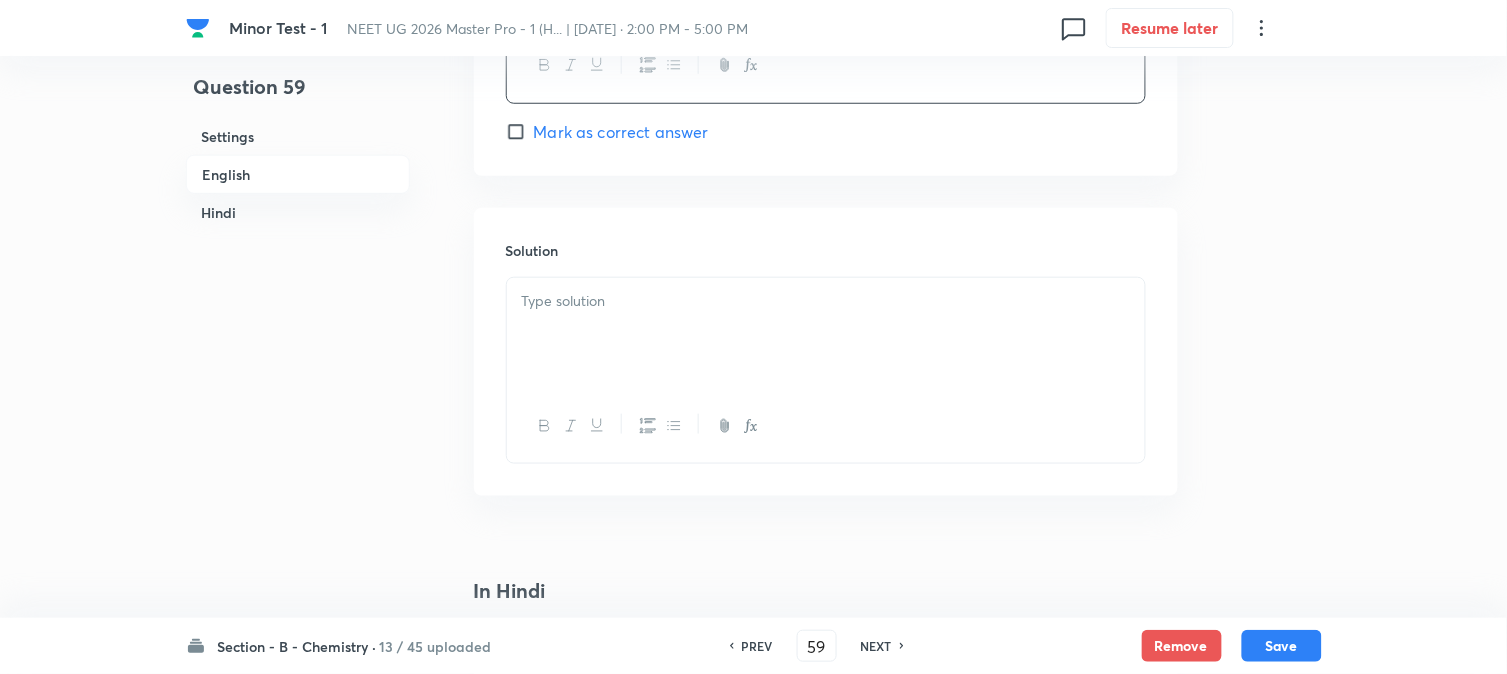 scroll, scrollTop: 2320, scrollLeft: 0, axis: vertical 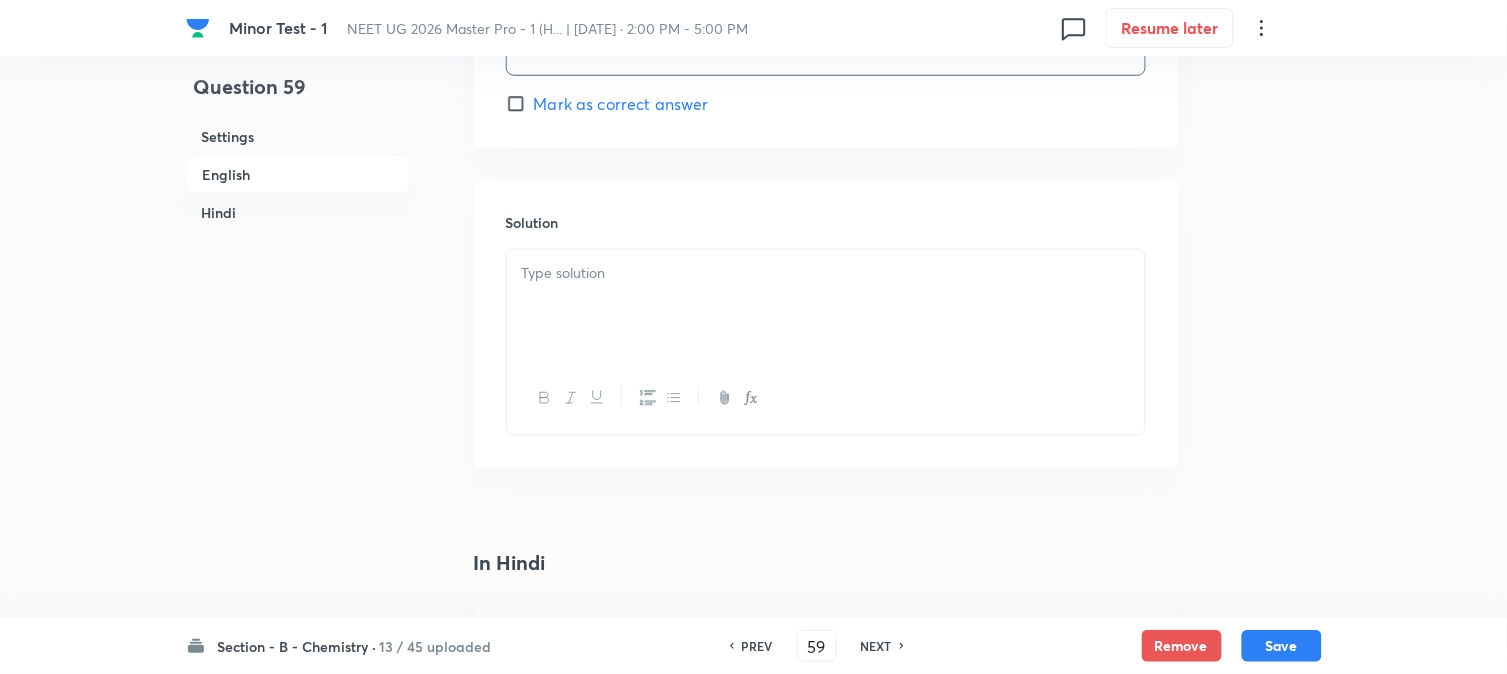 click at bounding box center (826, 306) 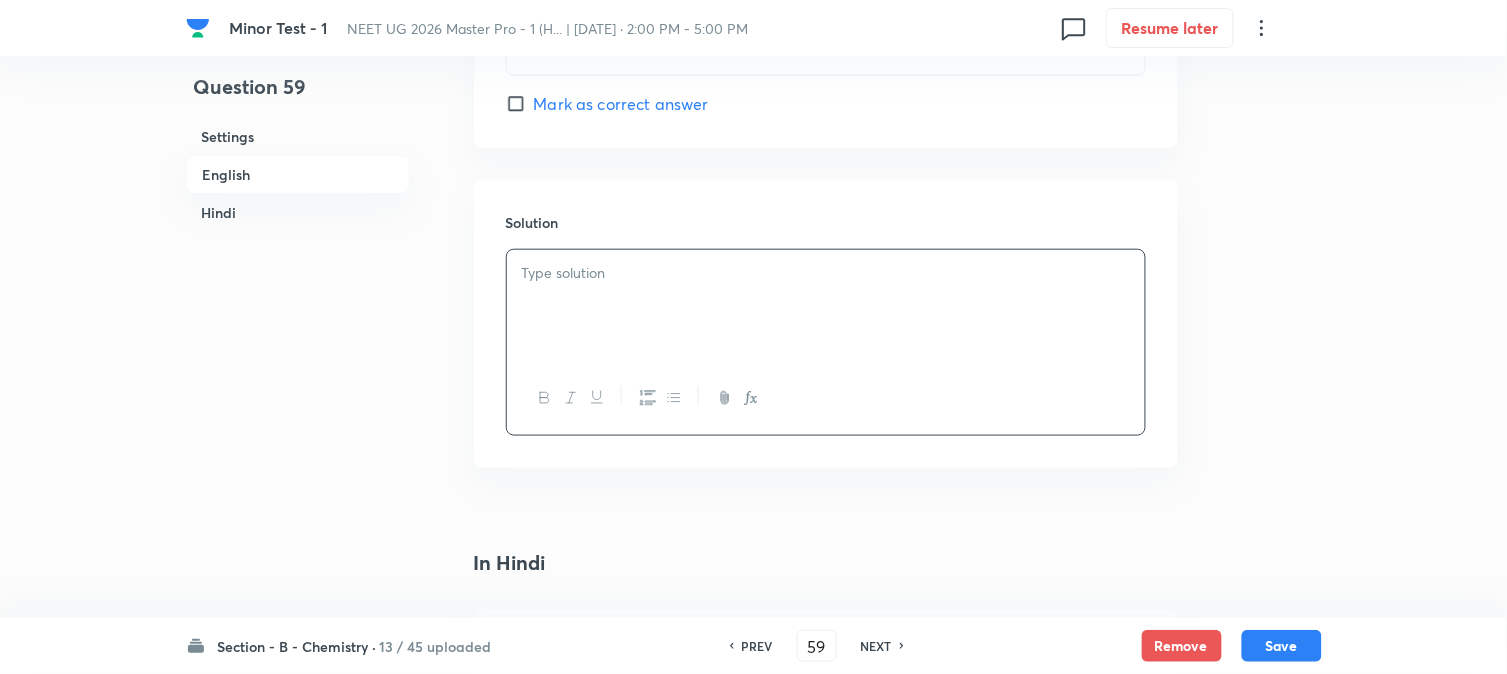 type 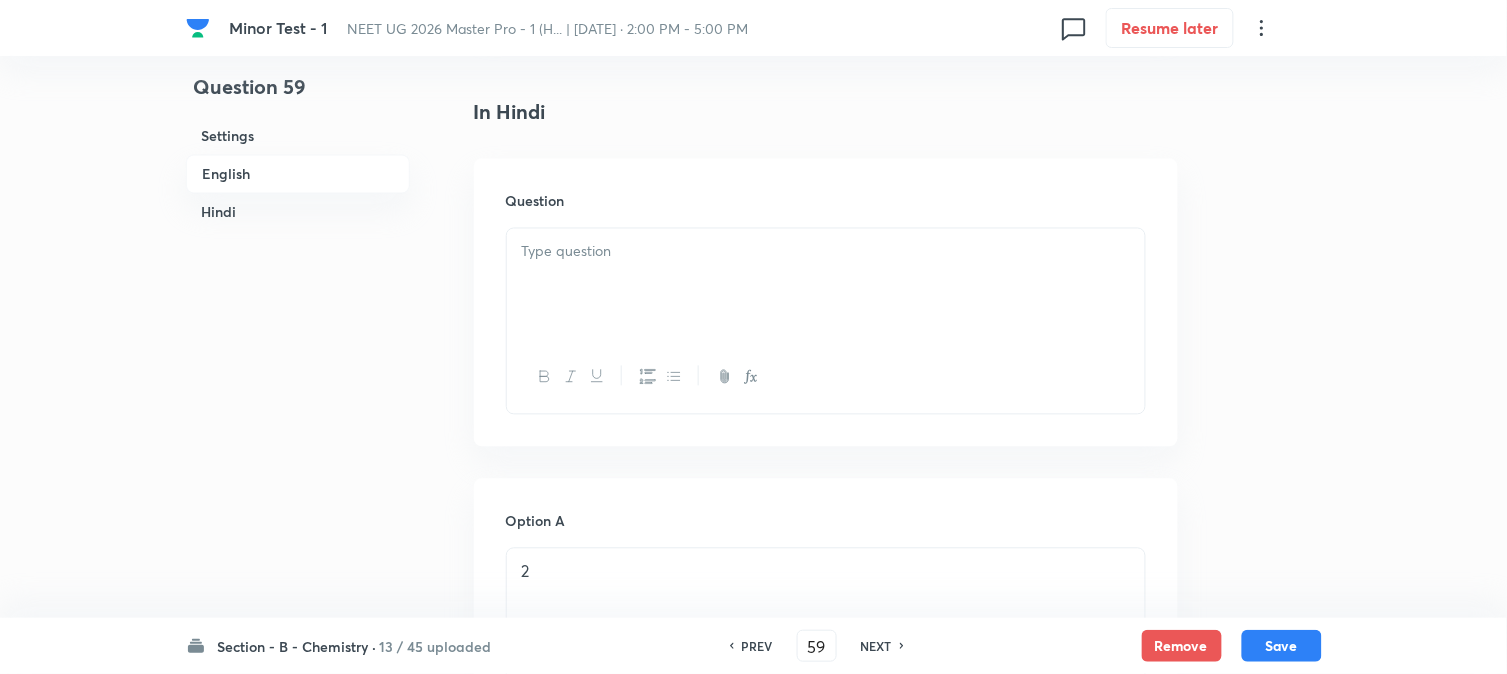 scroll, scrollTop: 2875, scrollLeft: 0, axis: vertical 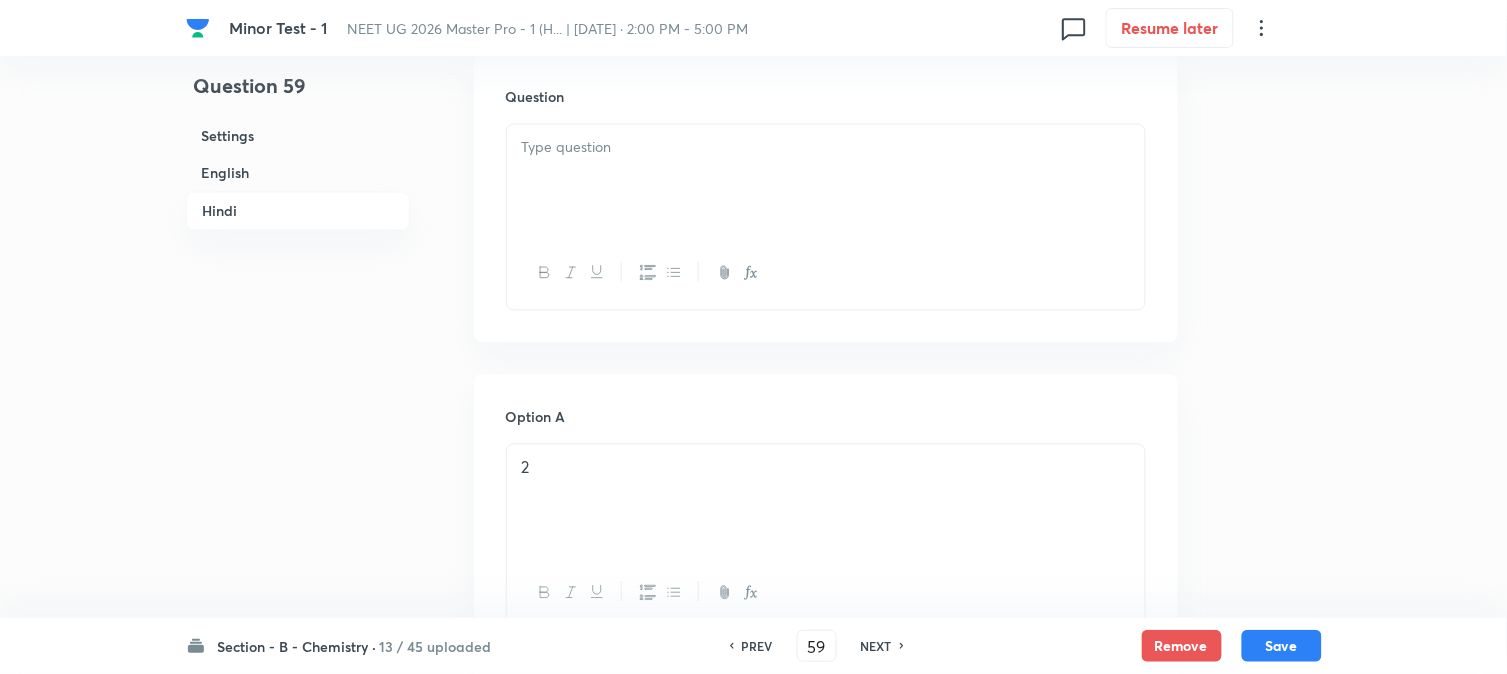 click at bounding box center [826, 181] 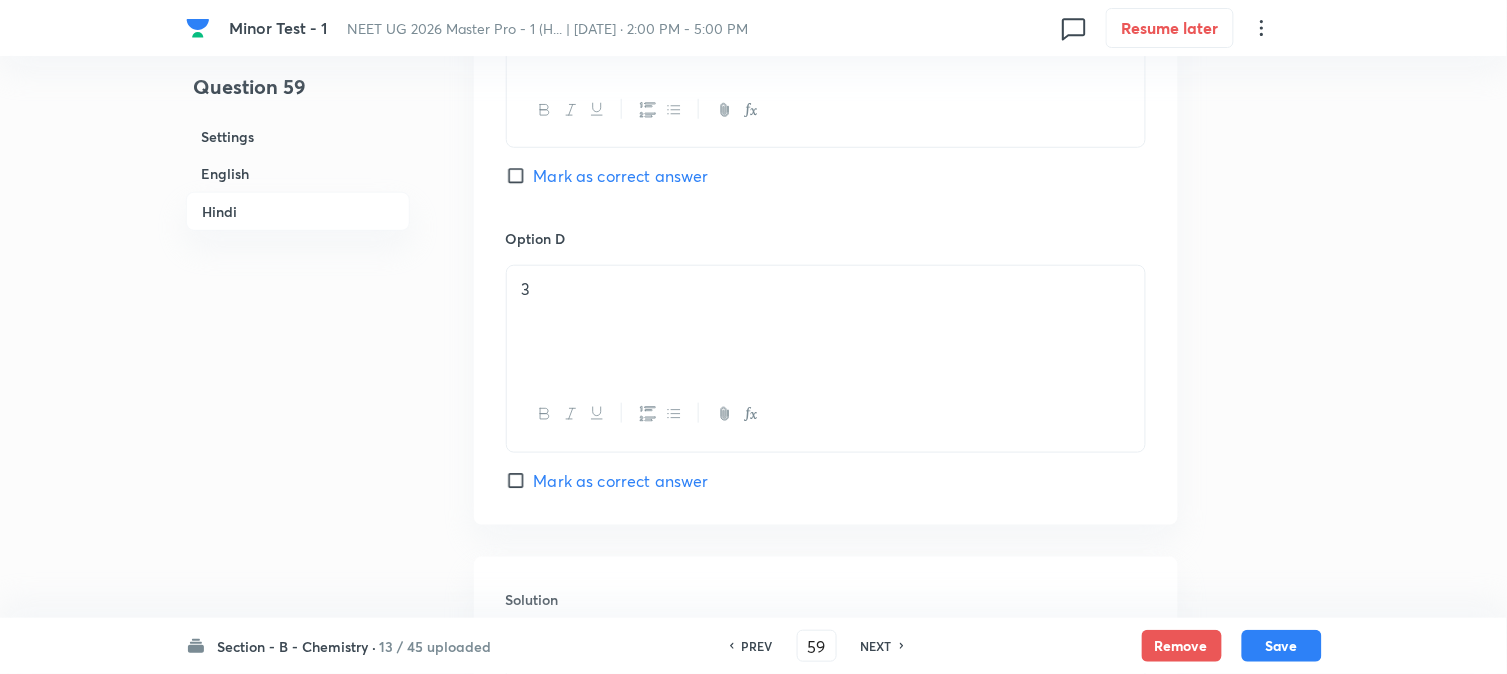 scroll, scrollTop: 4208, scrollLeft: 0, axis: vertical 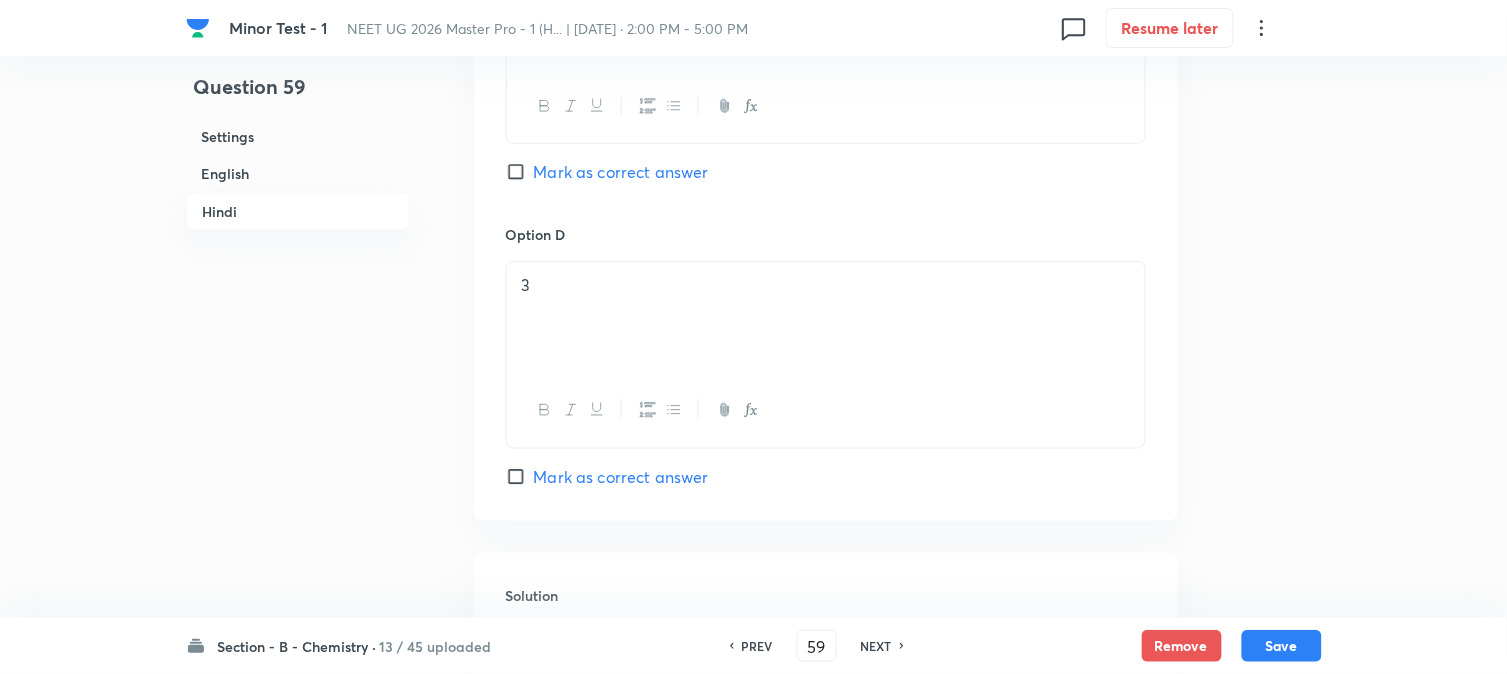 click on "Mark as correct answer" at bounding box center [621, 477] 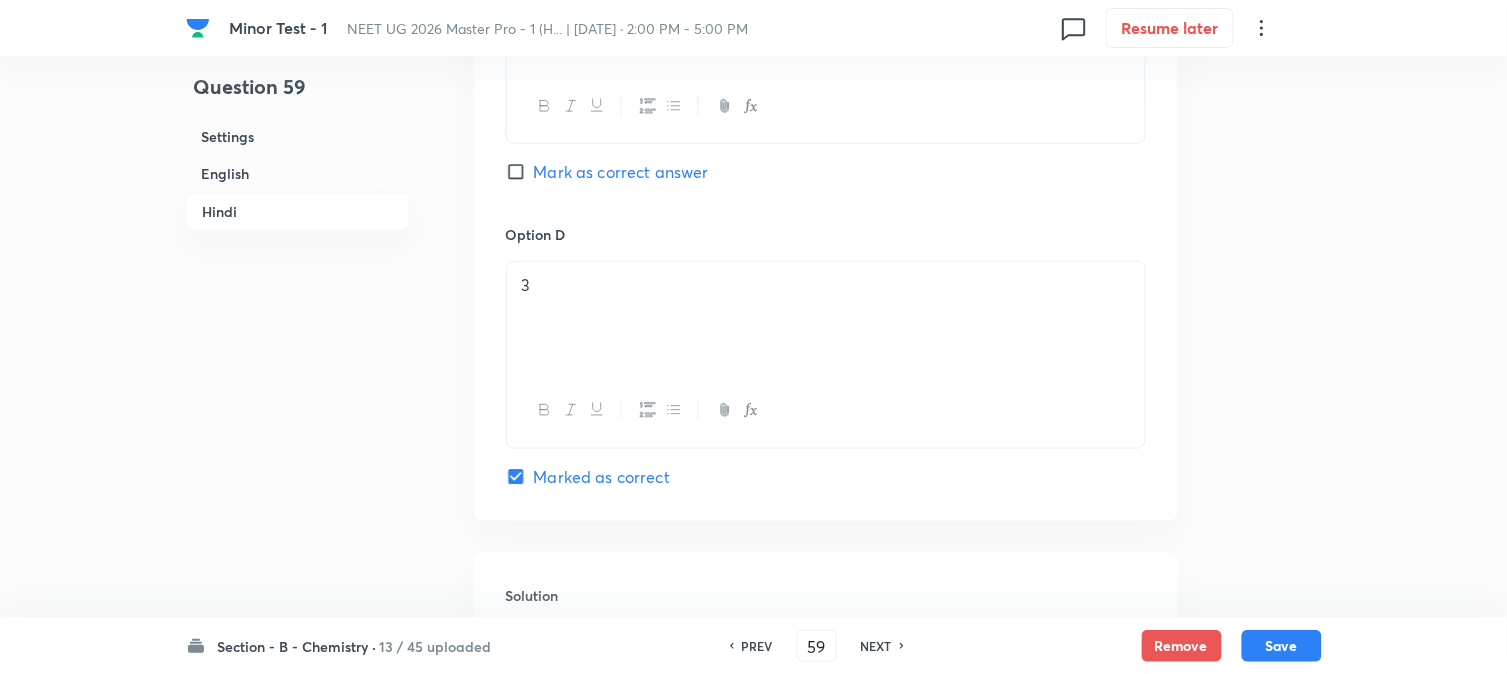 checkbox on "true" 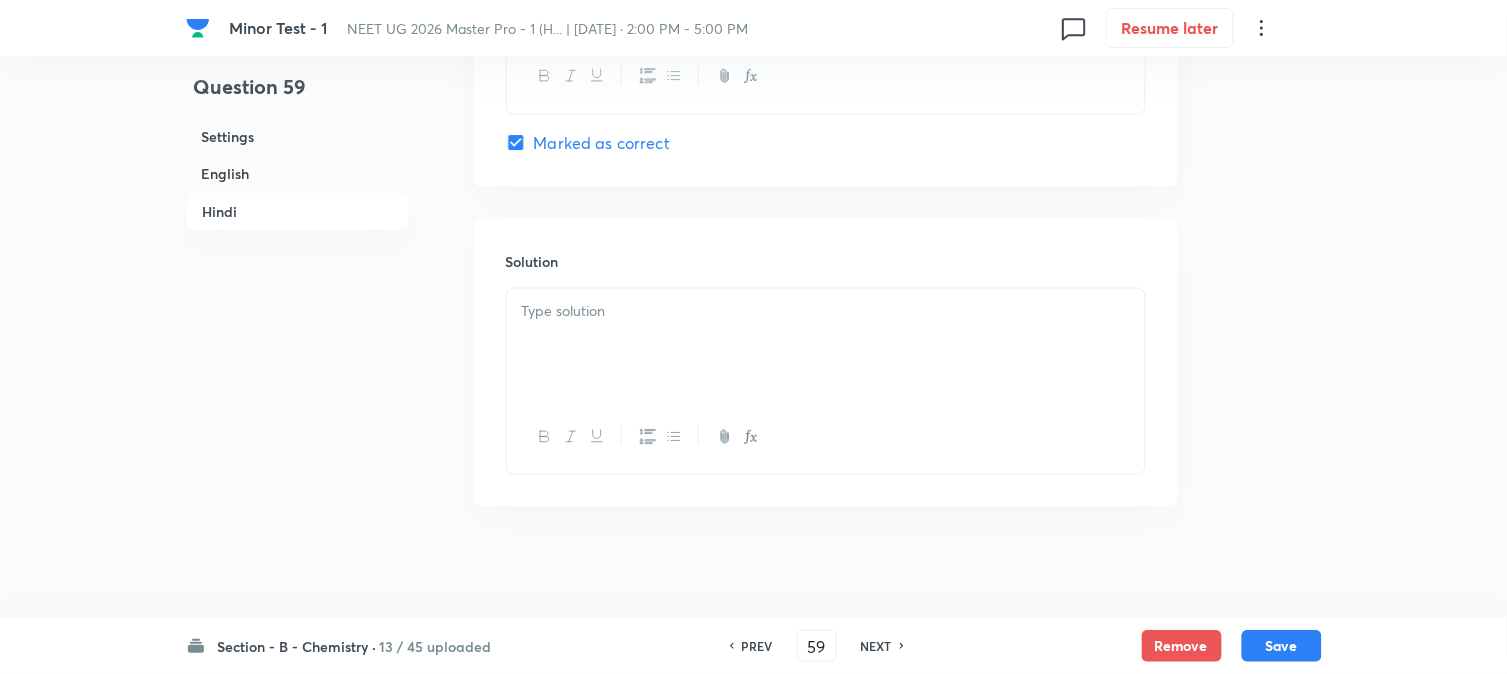 scroll, scrollTop: 4560, scrollLeft: 0, axis: vertical 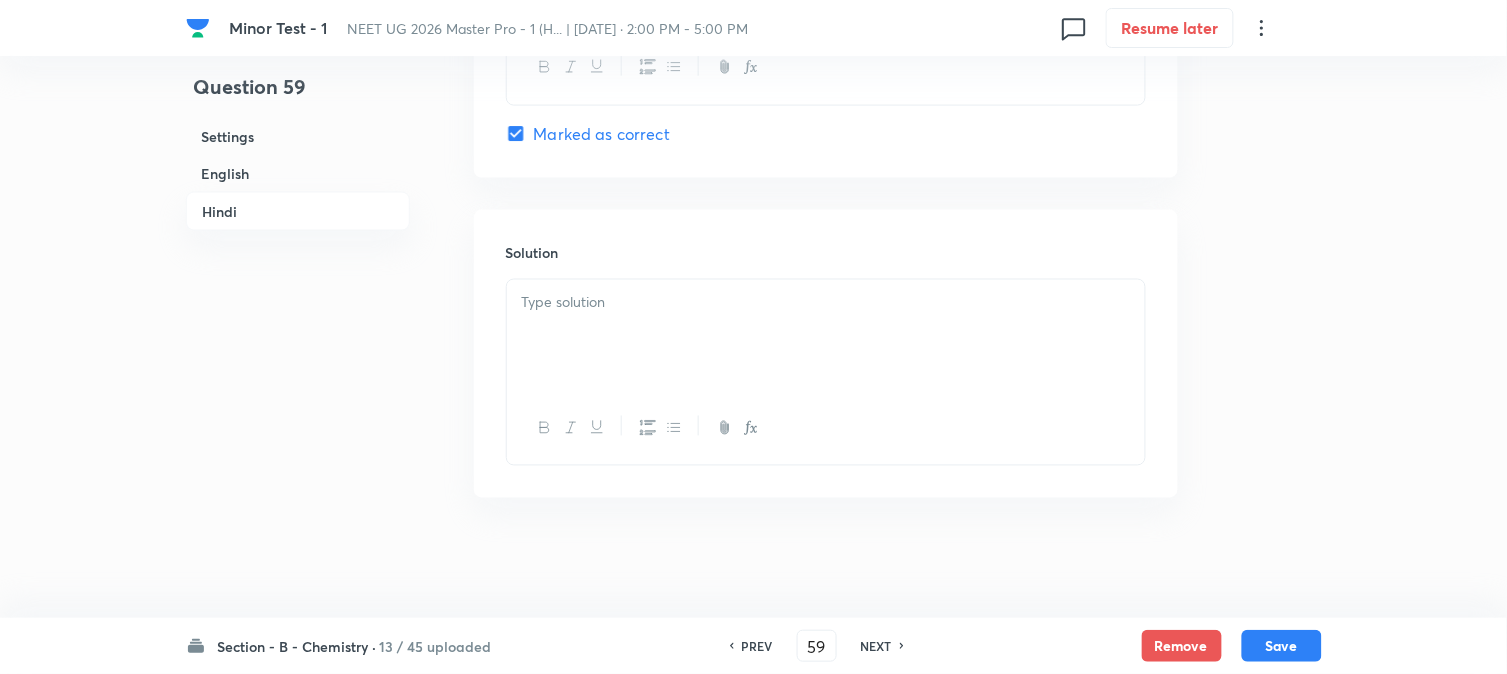 click at bounding box center [826, 336] 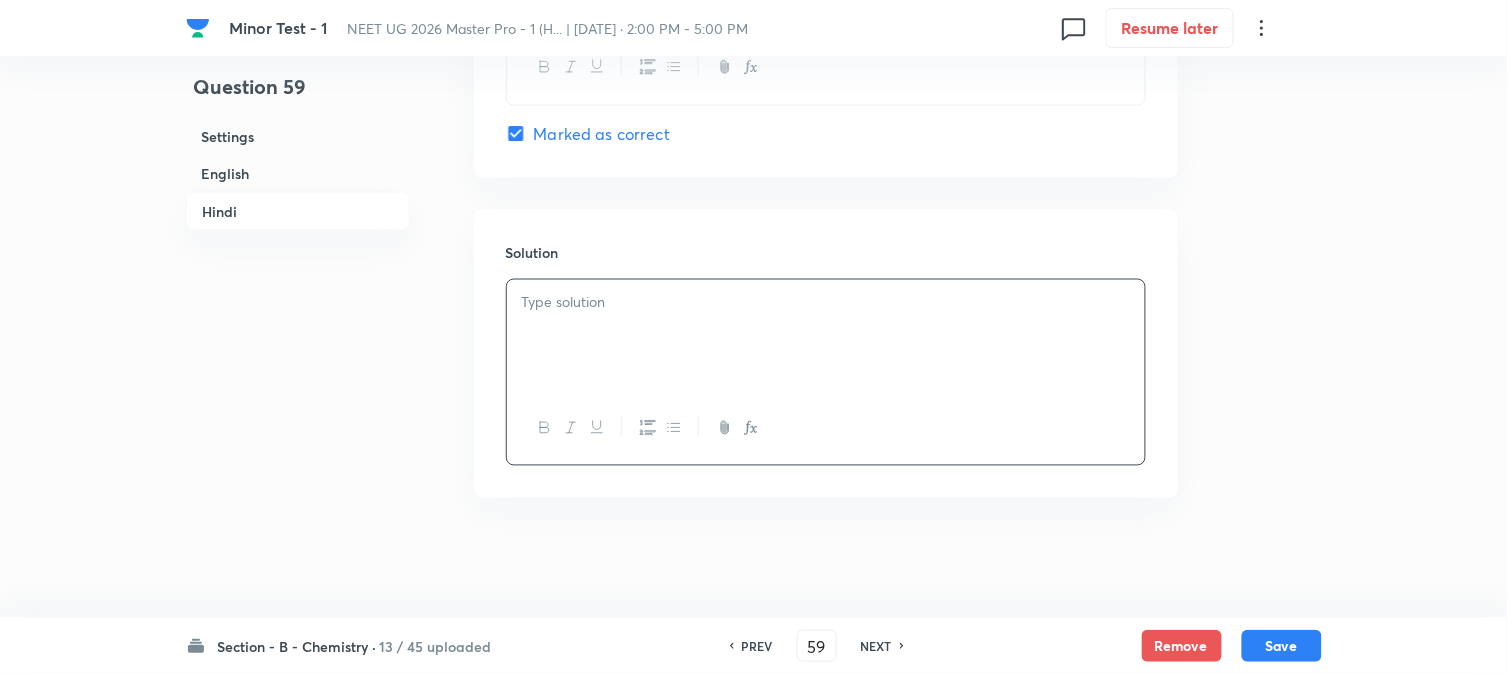 type 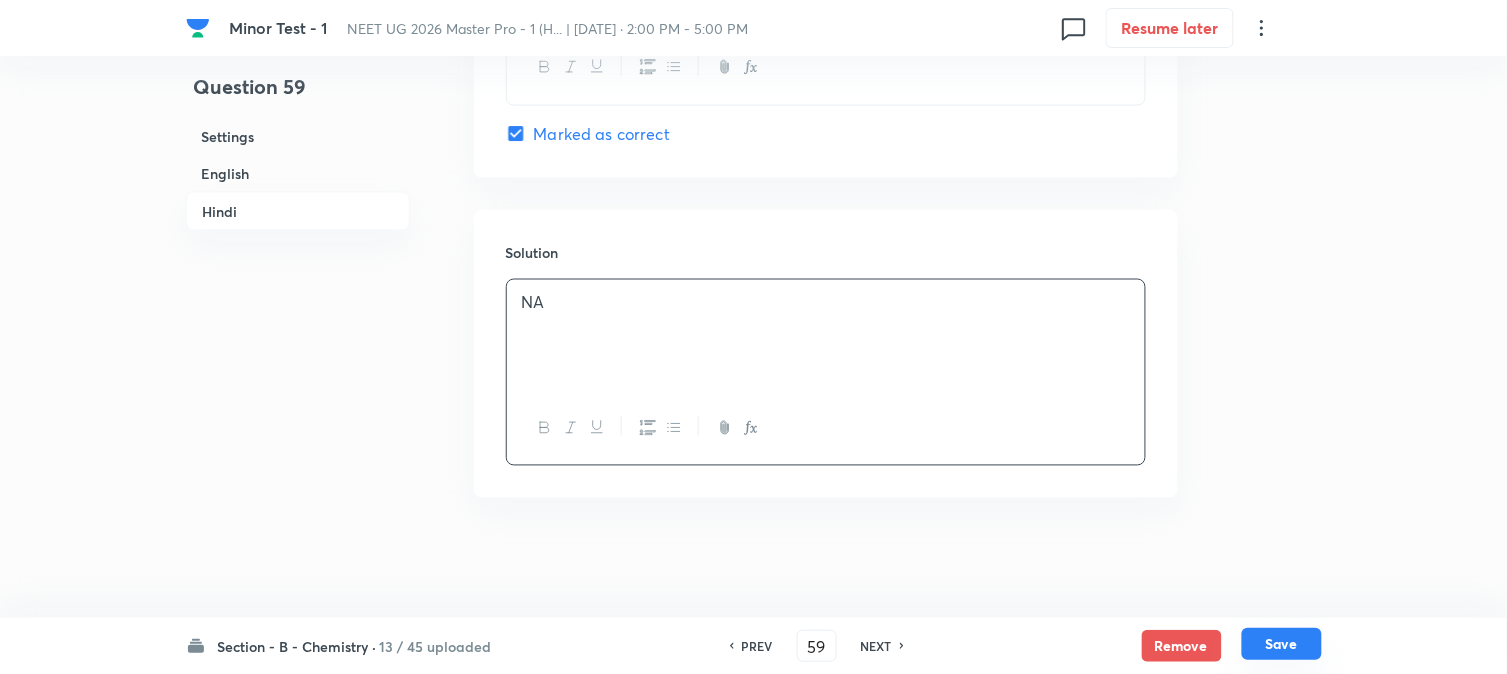 click on "Save" at bounding box center [1282, 644] 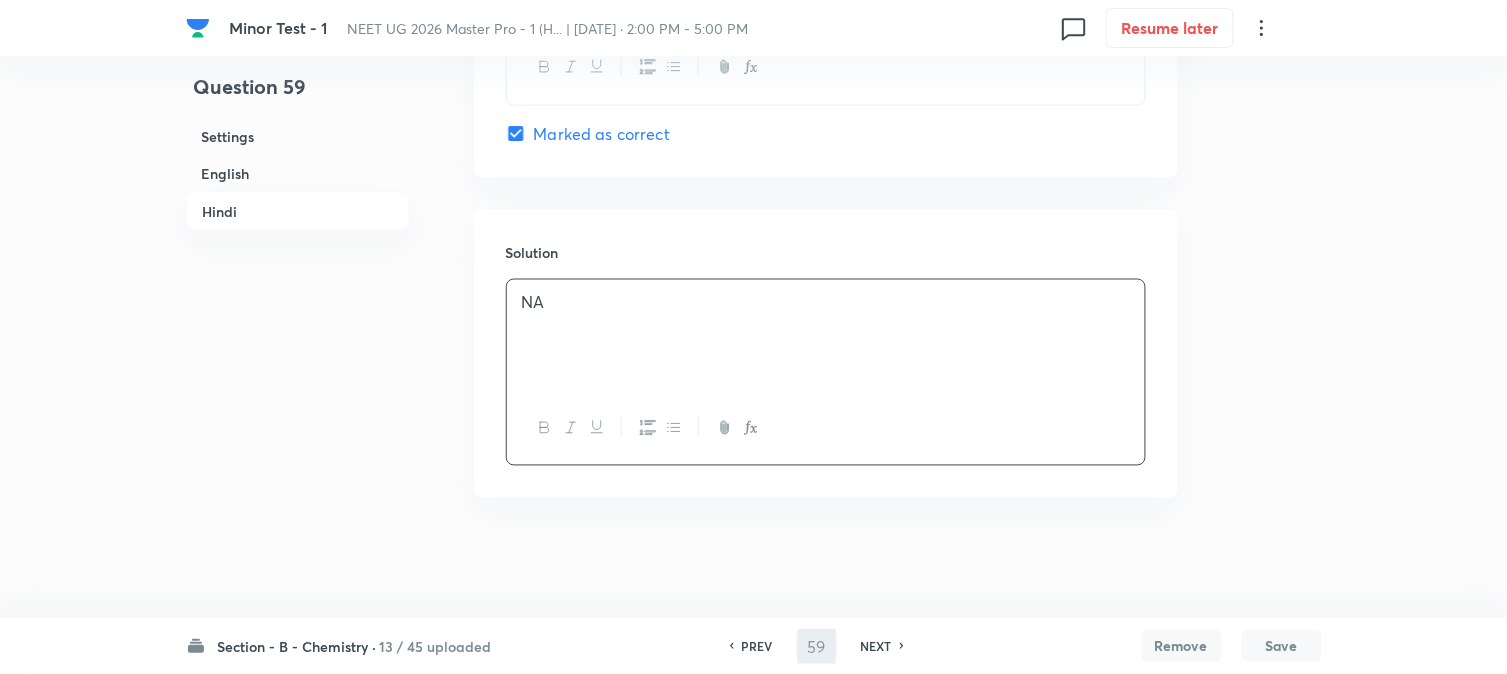 type on "60" 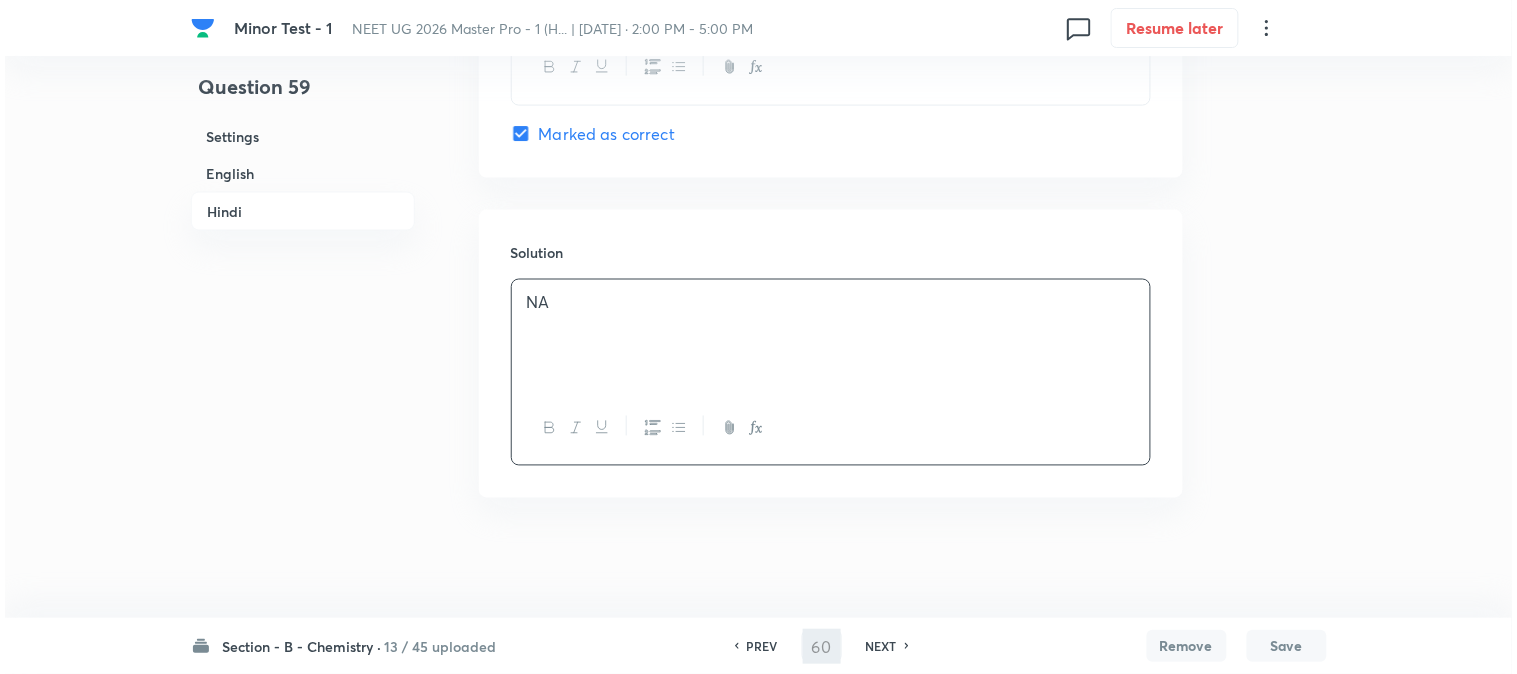 scroll, scrollTop: 0, scrollLeft: 0, axis: both 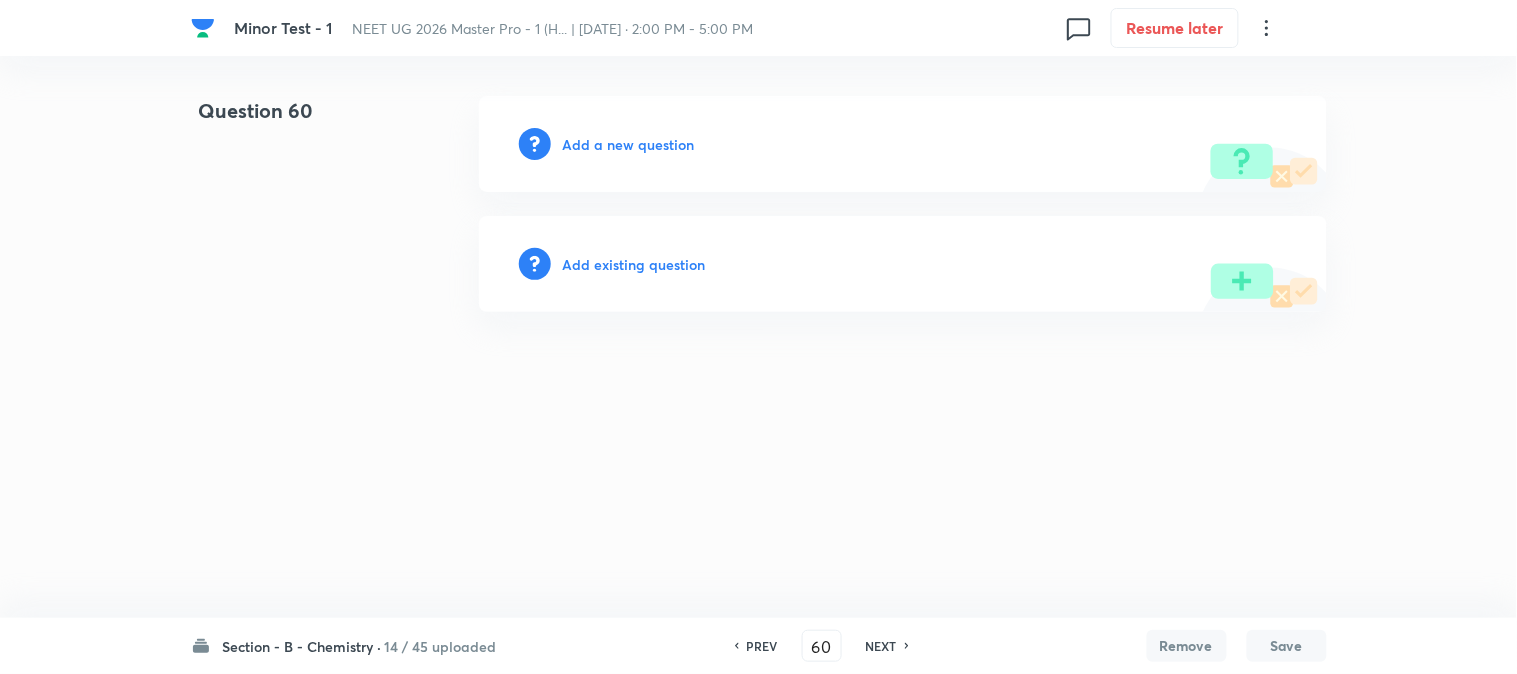 click on "Add a new question" at bounding box center [629, 144] 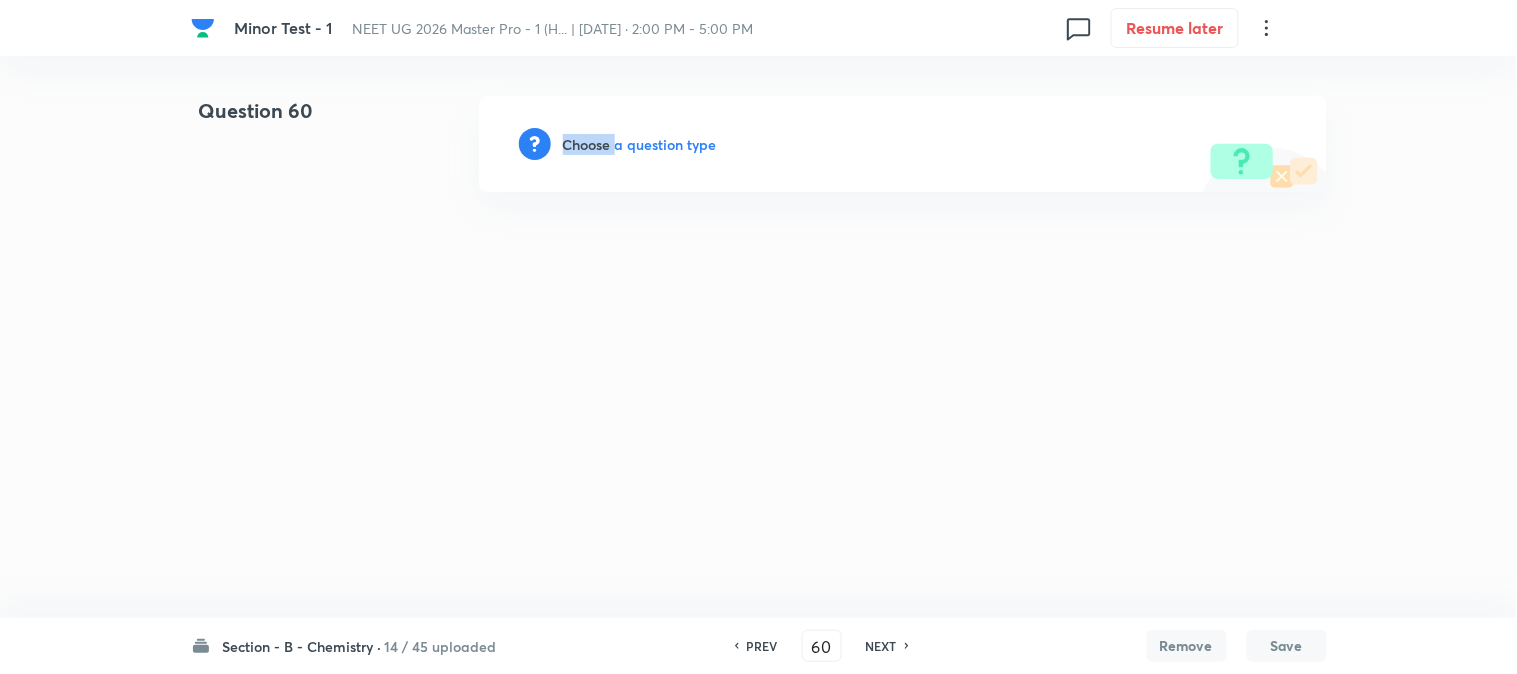 click on "Choose a question type" at bounding box center [640, 144] 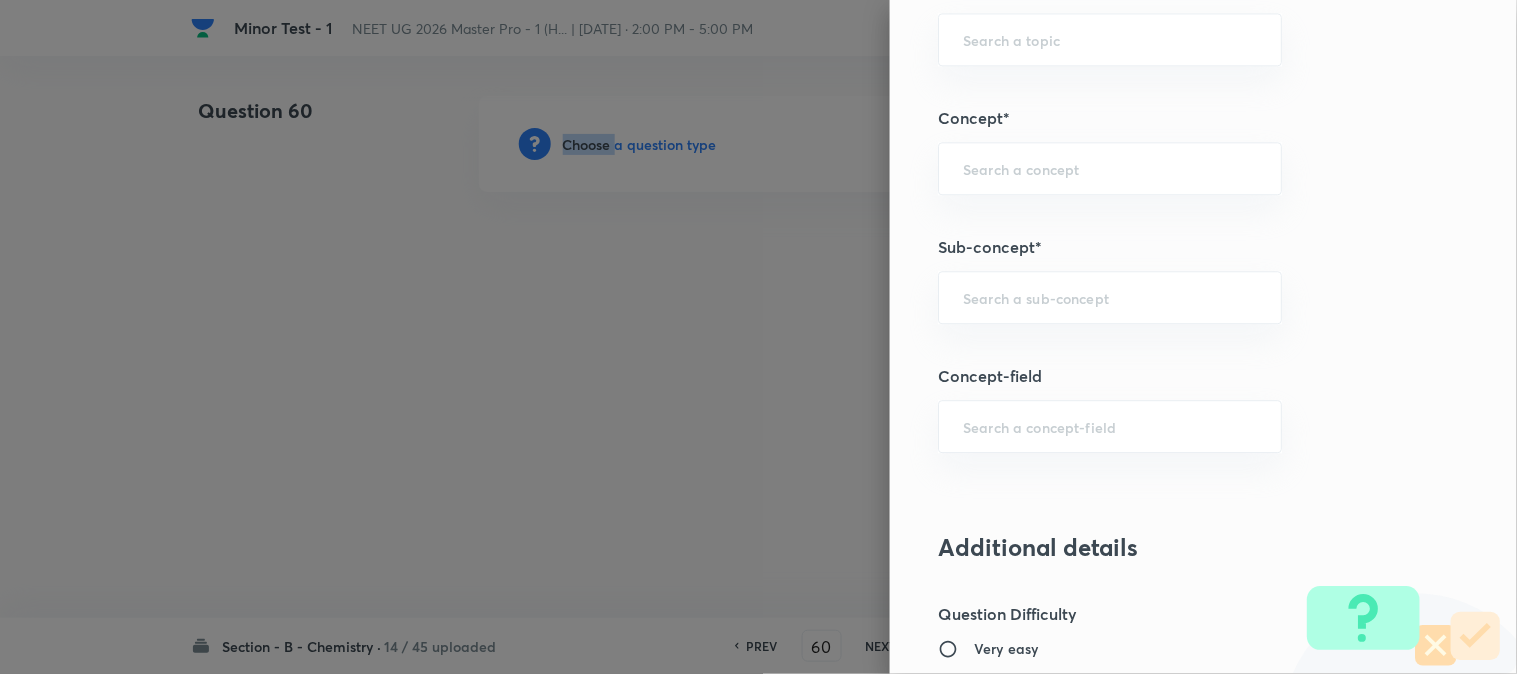 scroll, scrollTop: 1222, scrollLeft: 0, axis: vertical 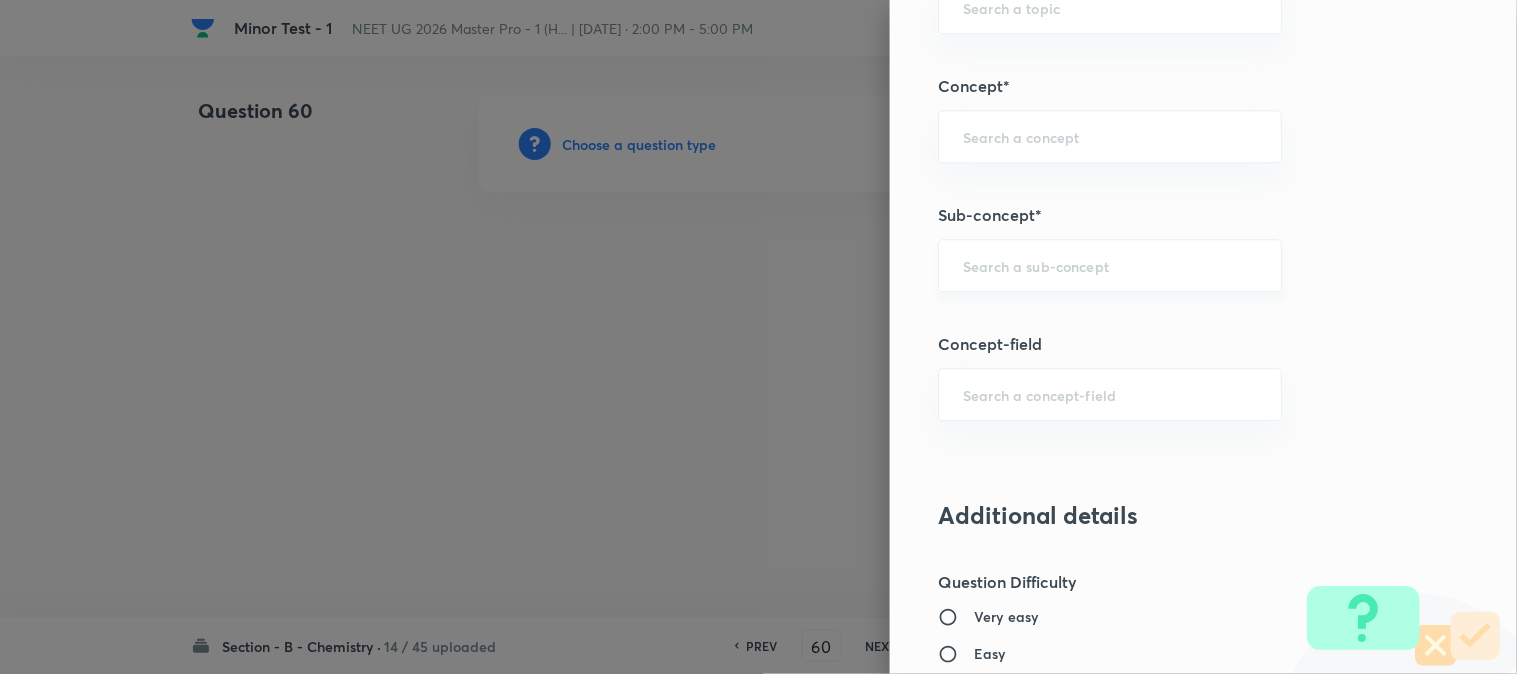 click at bounding box center [1110, 265] 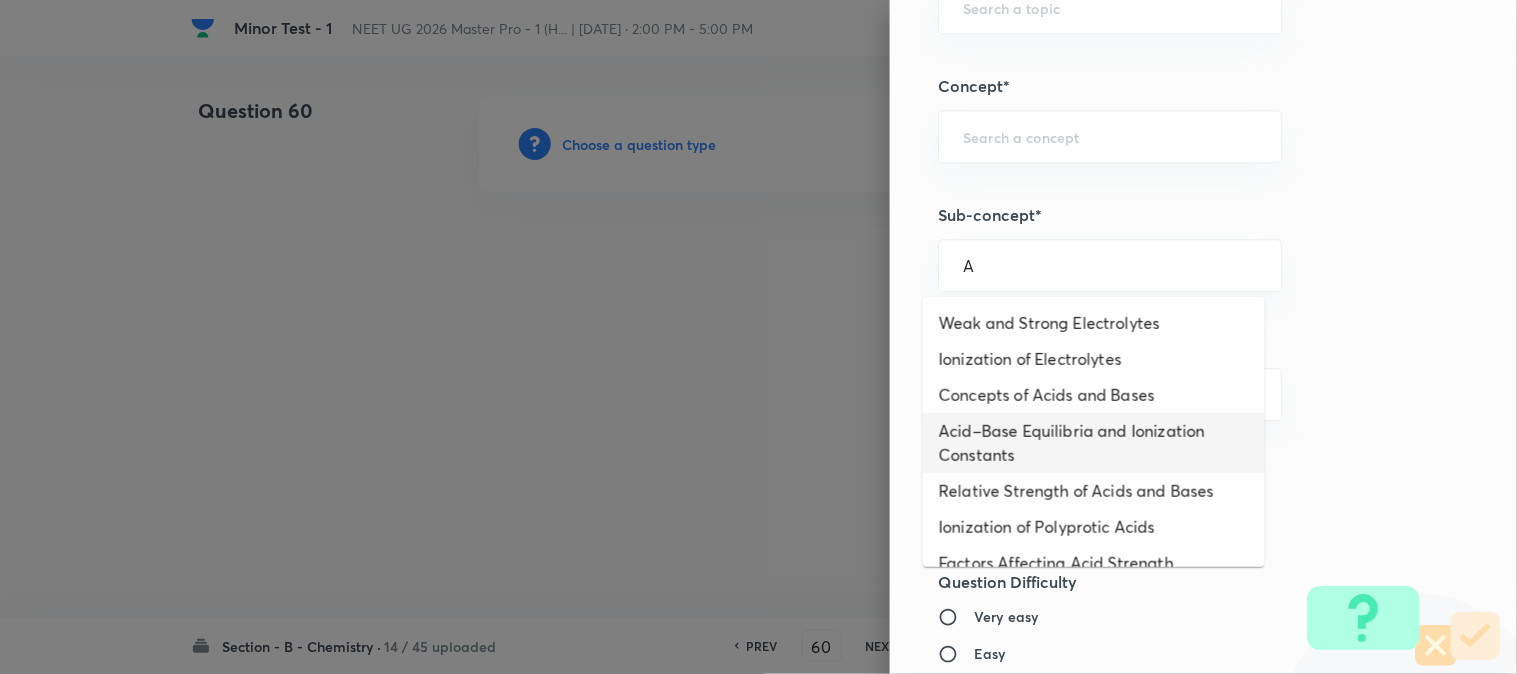 click on "Acid–Base Equilibria and Ionization Constants" at bounding box center (1094, 443) 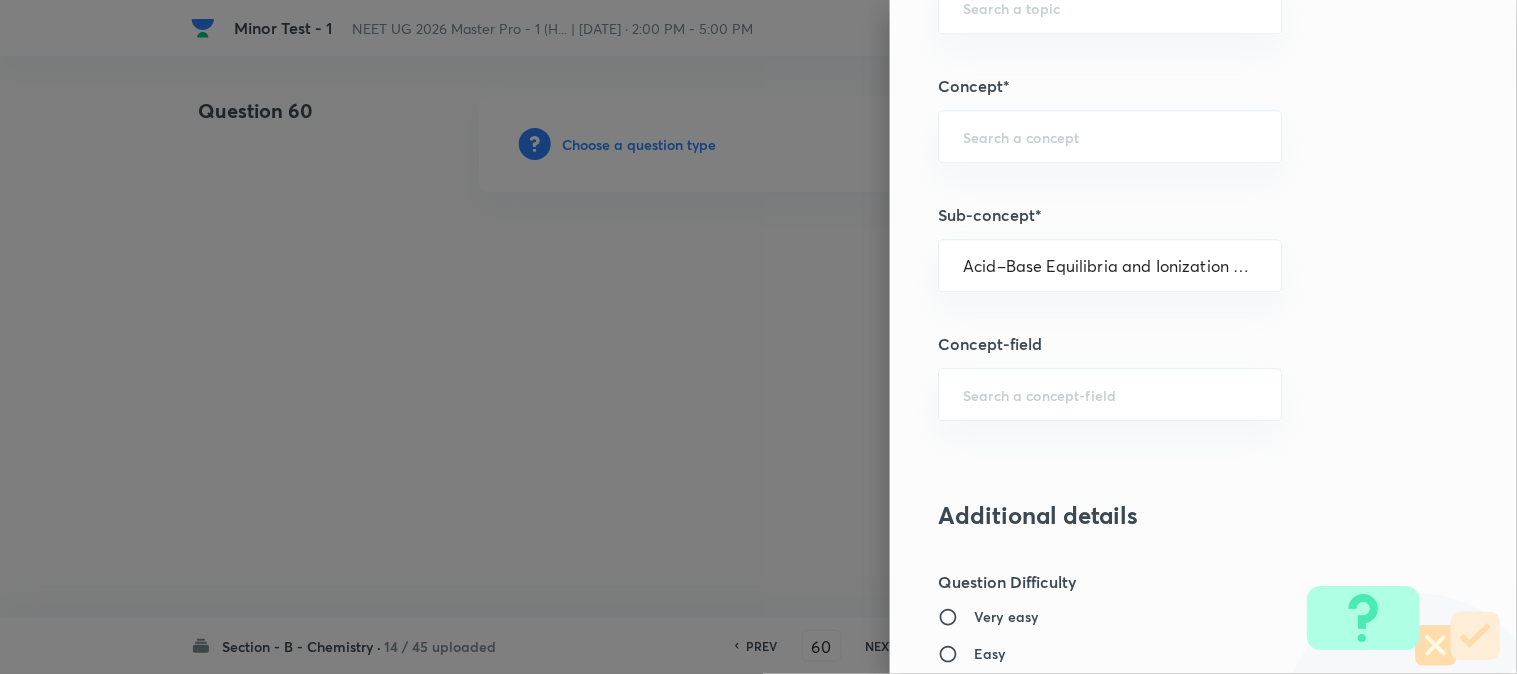 type on "Chemistry" 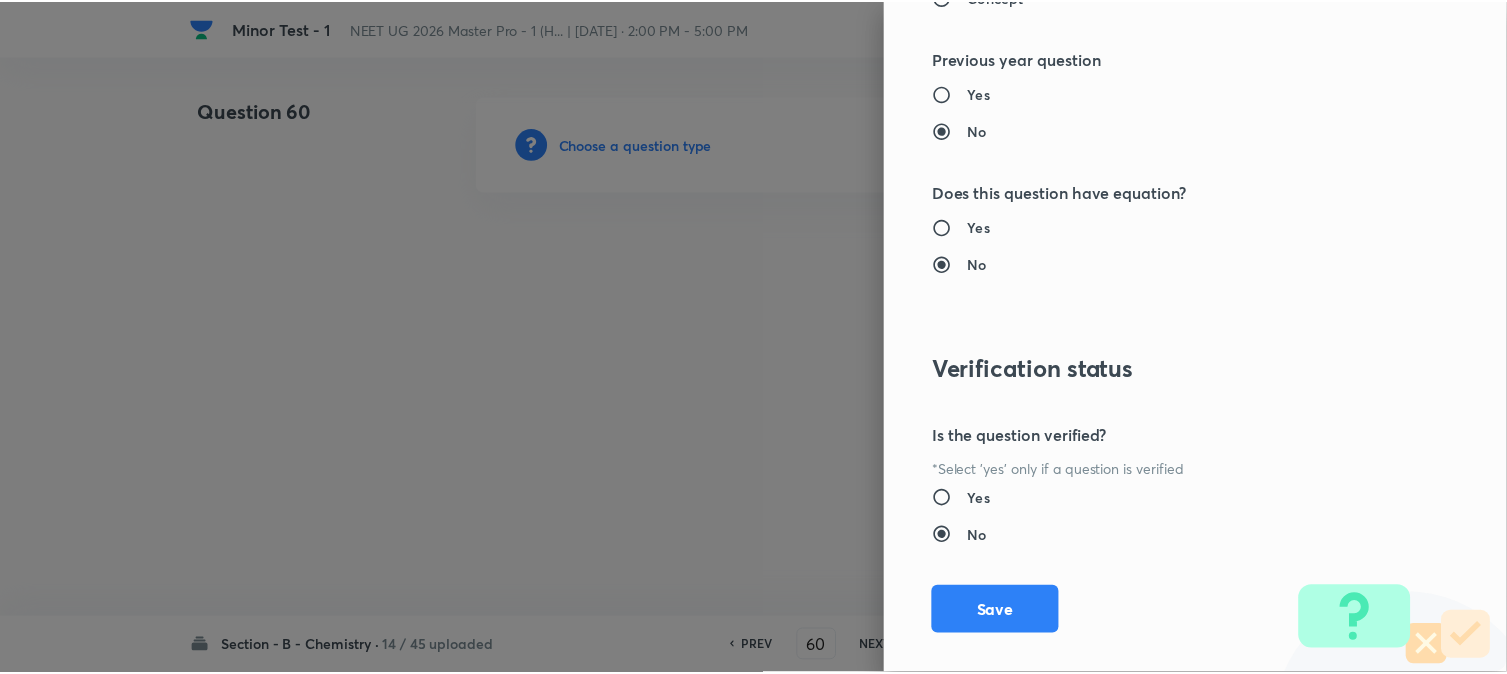 scroll, scrollTop: 2186, scrollLeft: 0, axis: vertical 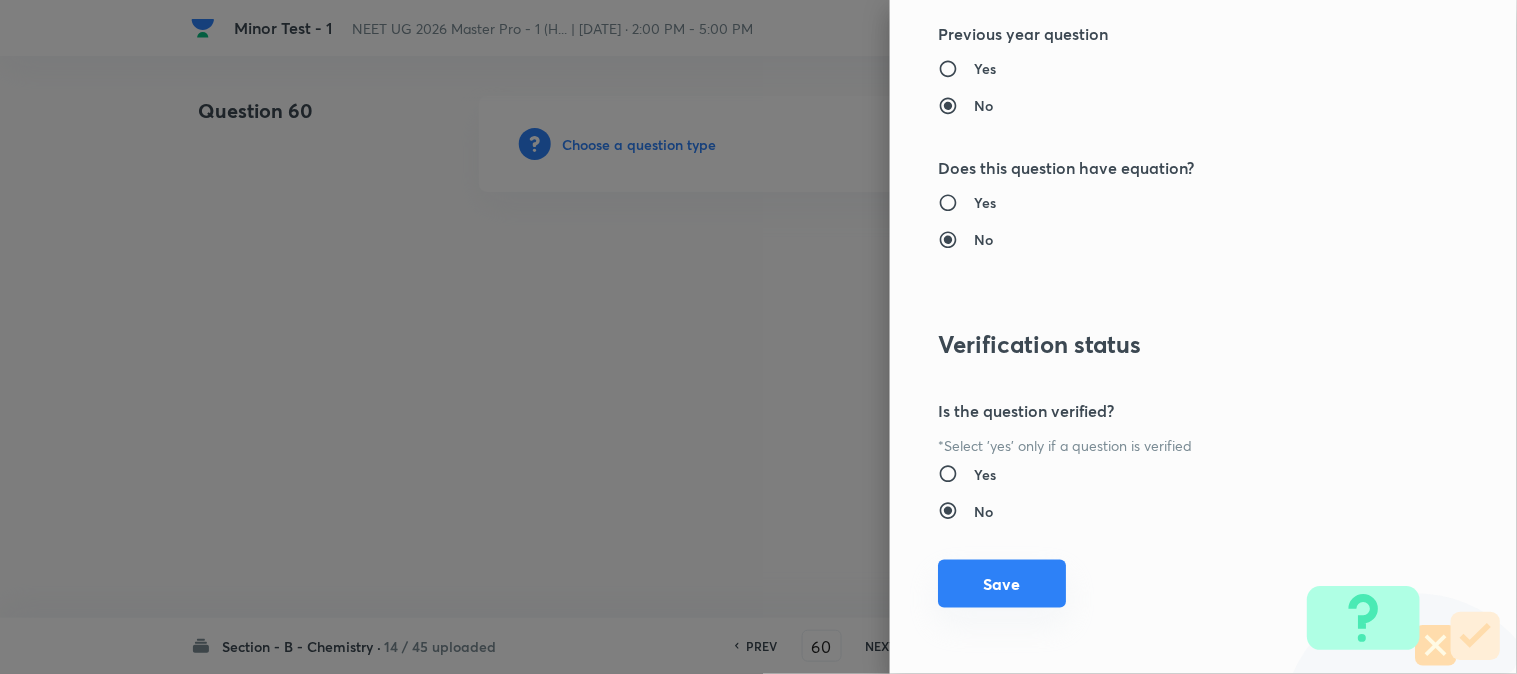 click on "Save" at bounding box center (1002, 584) 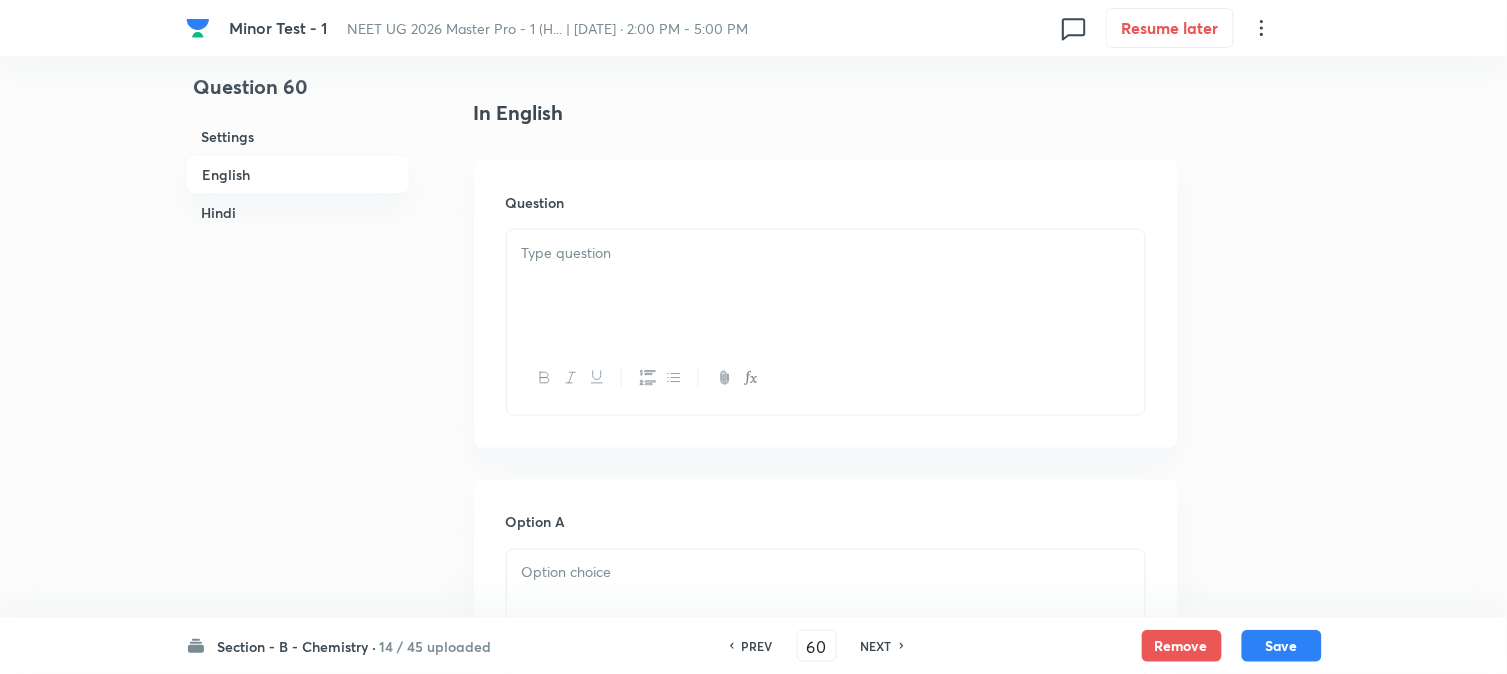 scroll, scrollTop: 555, scrollLeft: 0, axis: vertical 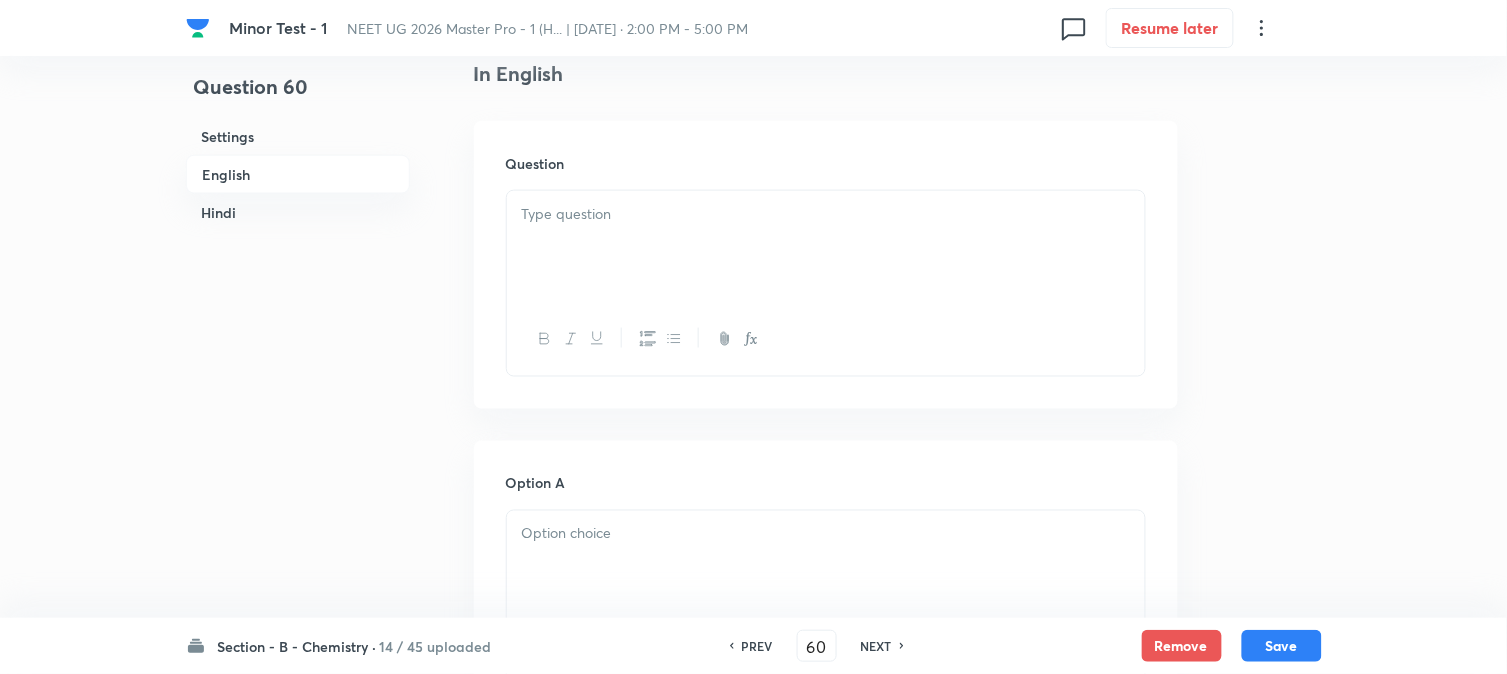 click at bounding box center (826, 247) 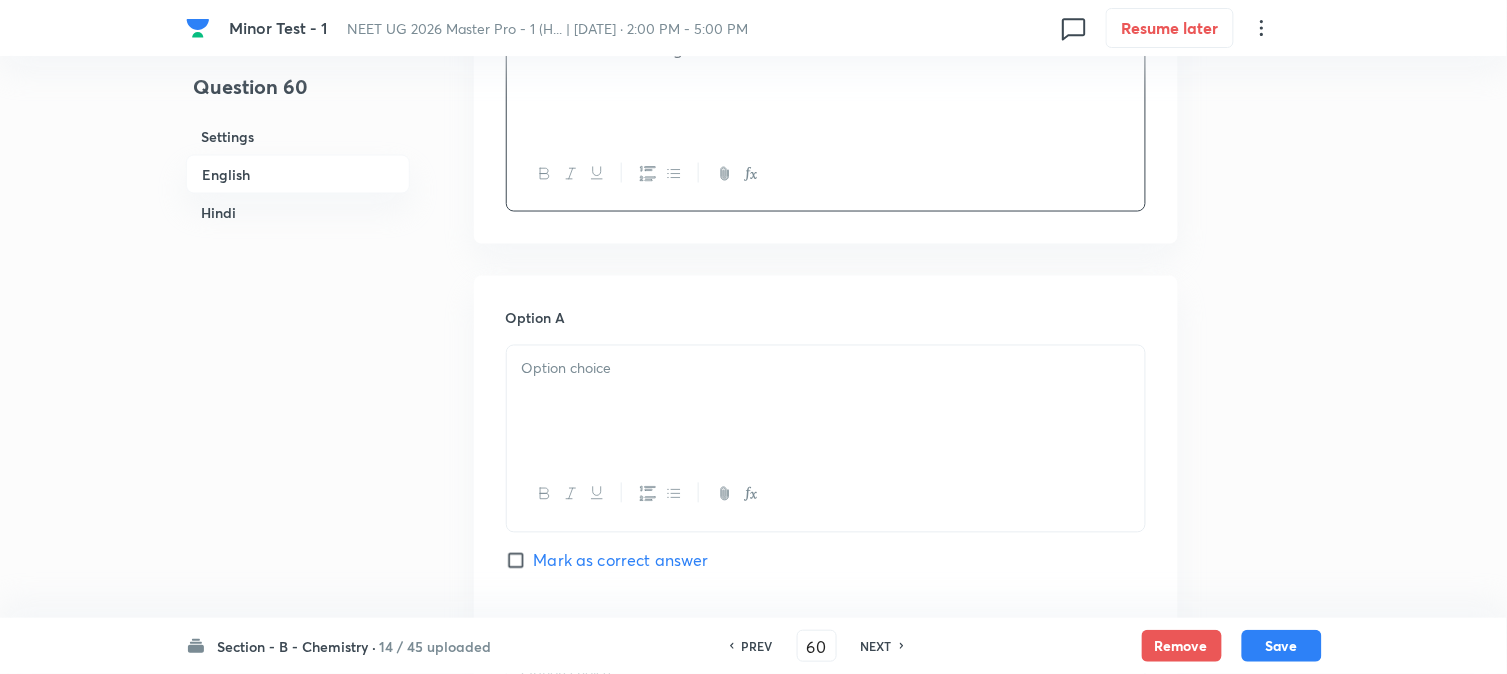 scroll, scrollTop: 777, scrollLeft: 0, axis: vertical 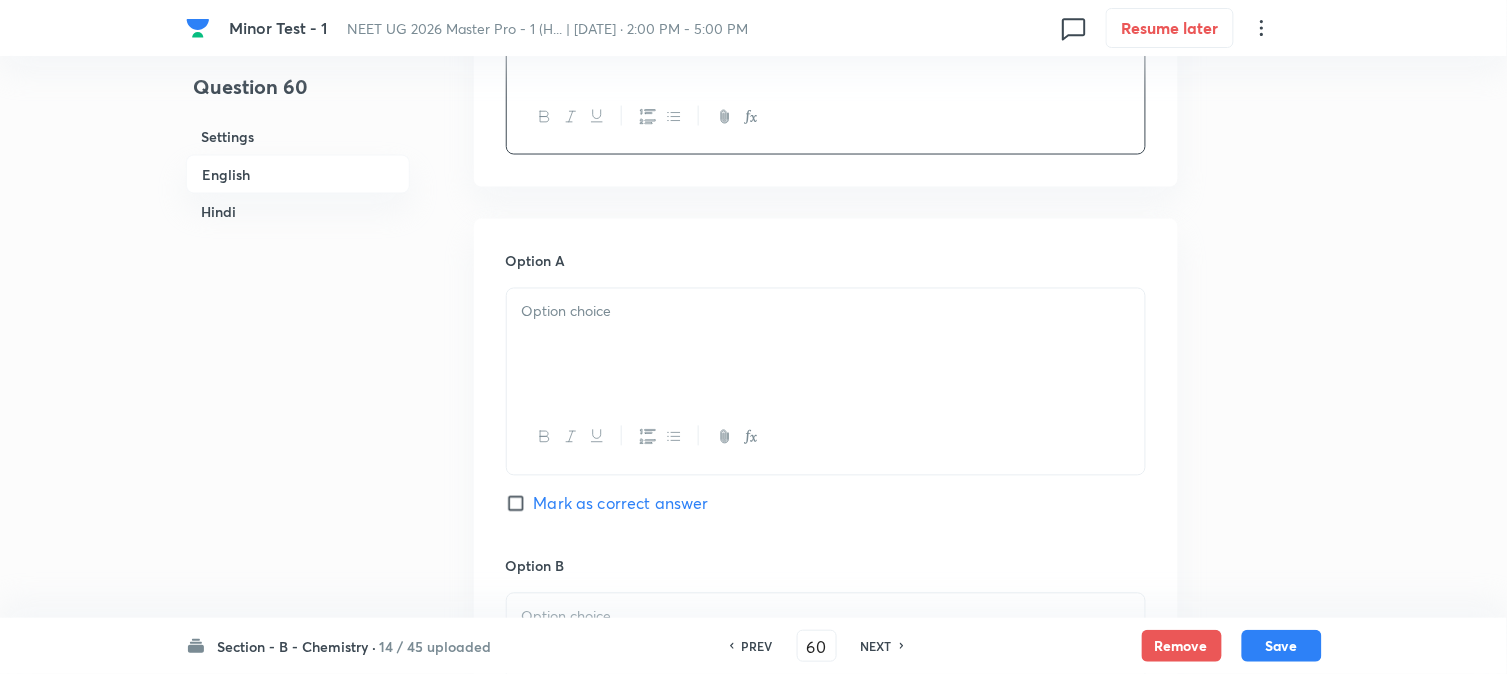 click at bounding box center (826, 345) 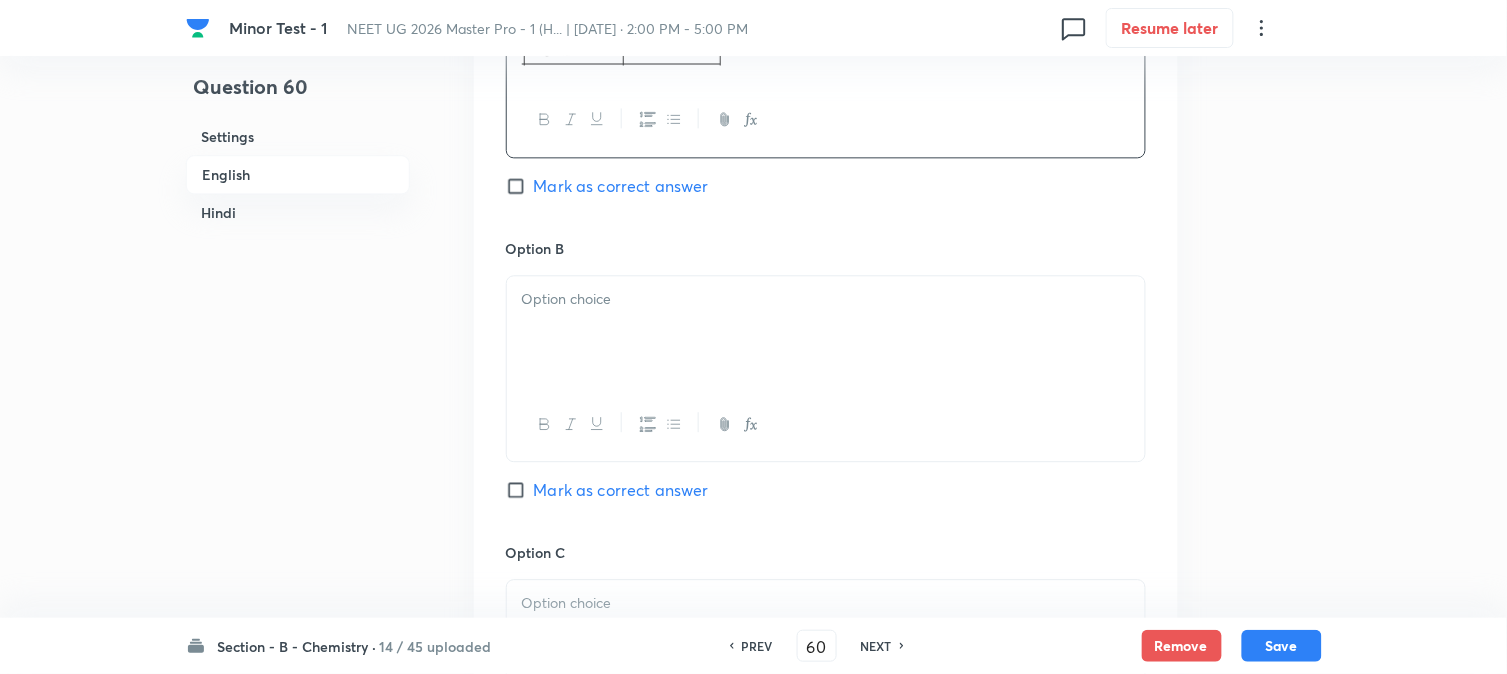 scroll, scrollTop: 1111, scrollLeft: 0, axis: vertical 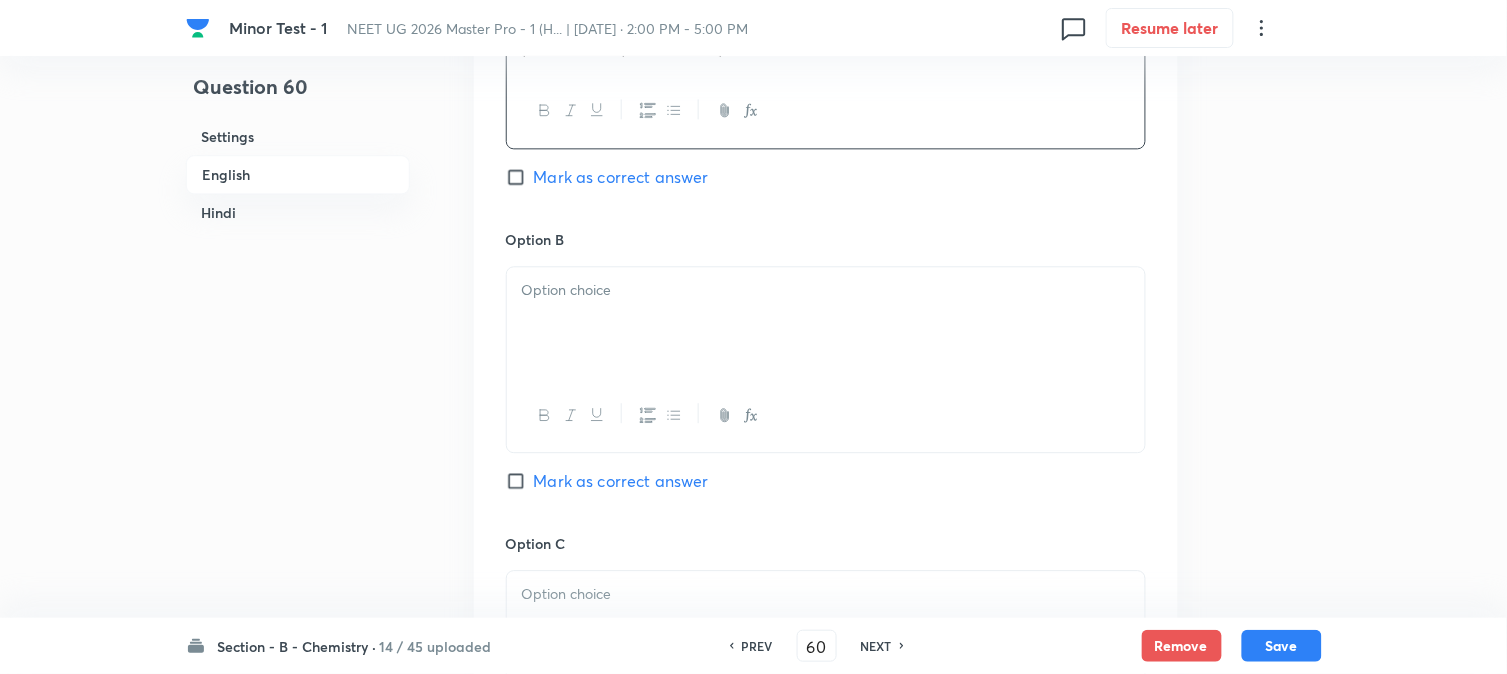 click at bounding box center [826, 323] 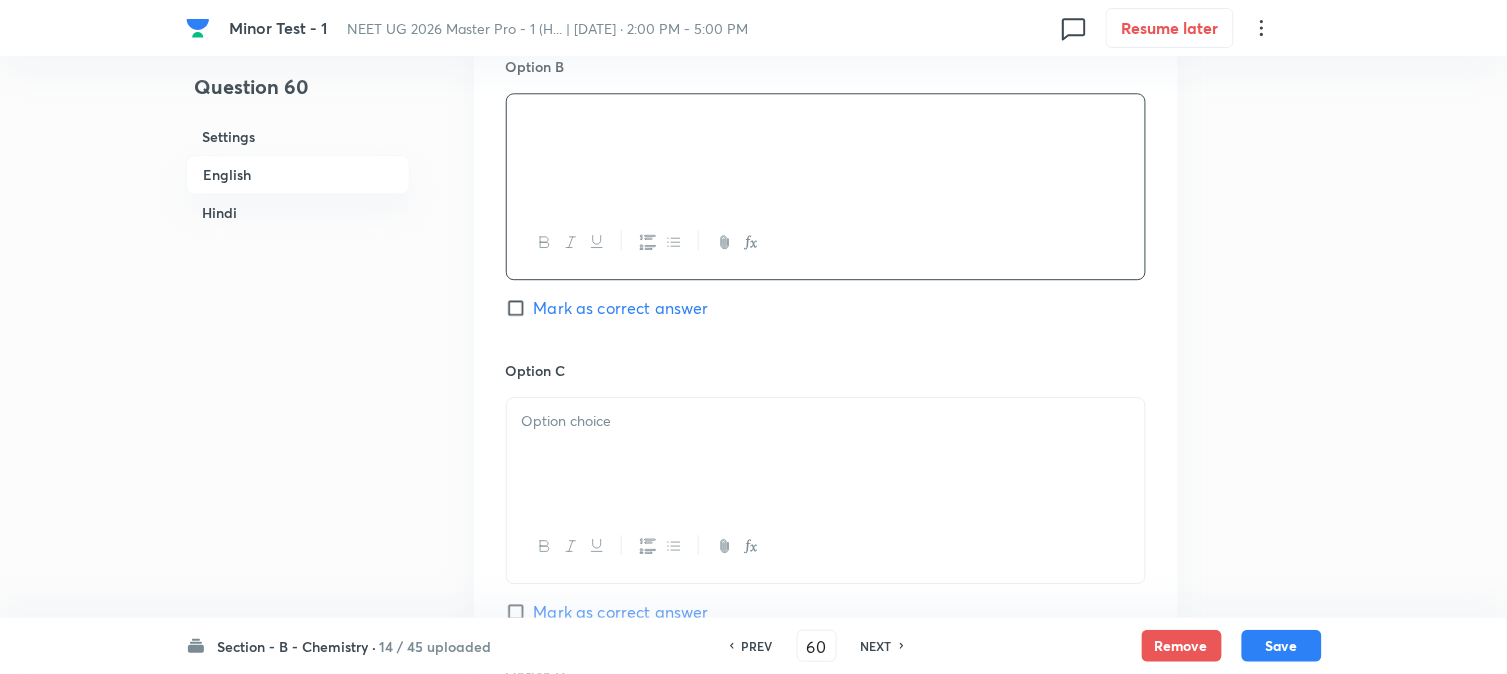scroll, scrollTop: 1333, scrollLeft: 0, axis: vertical 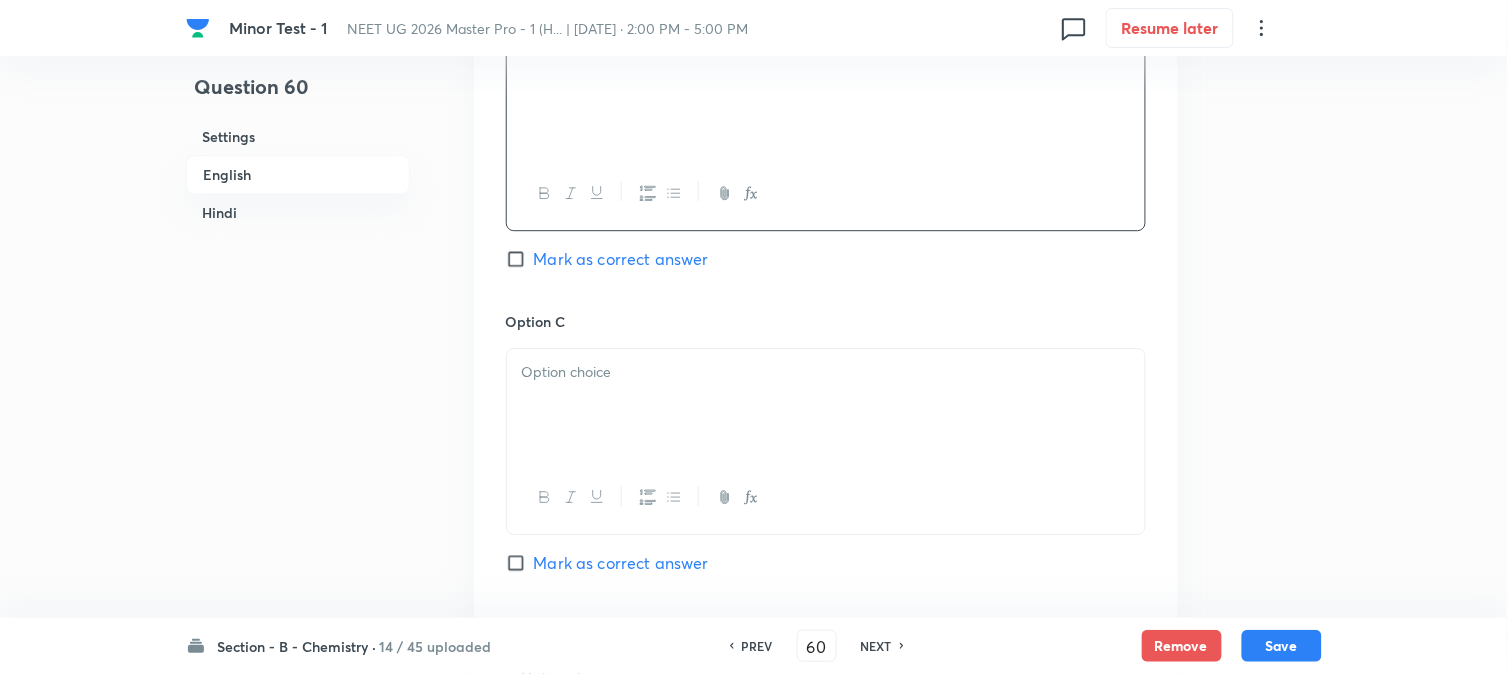 click at bounding box center [826, 405] 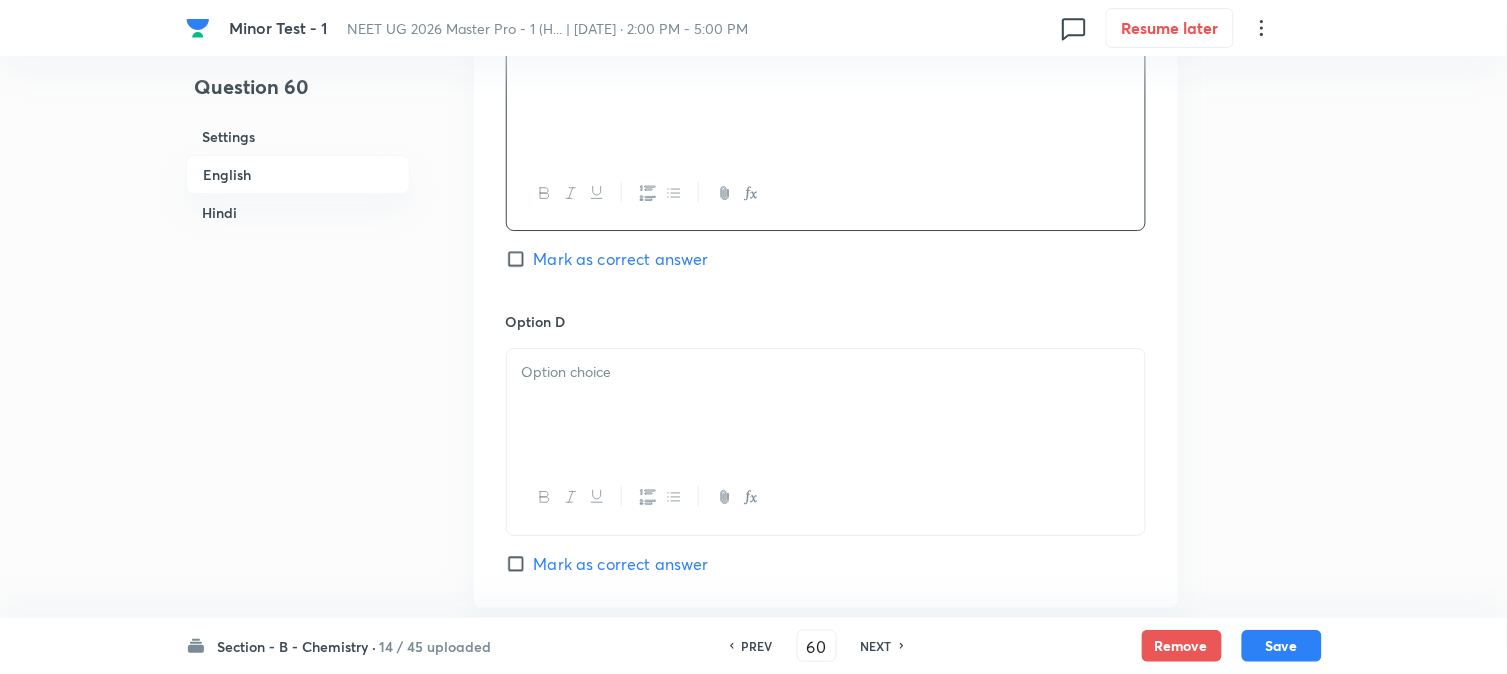 scroll, scrollTop: 1666, scrollLeft: 0, axis: vertical 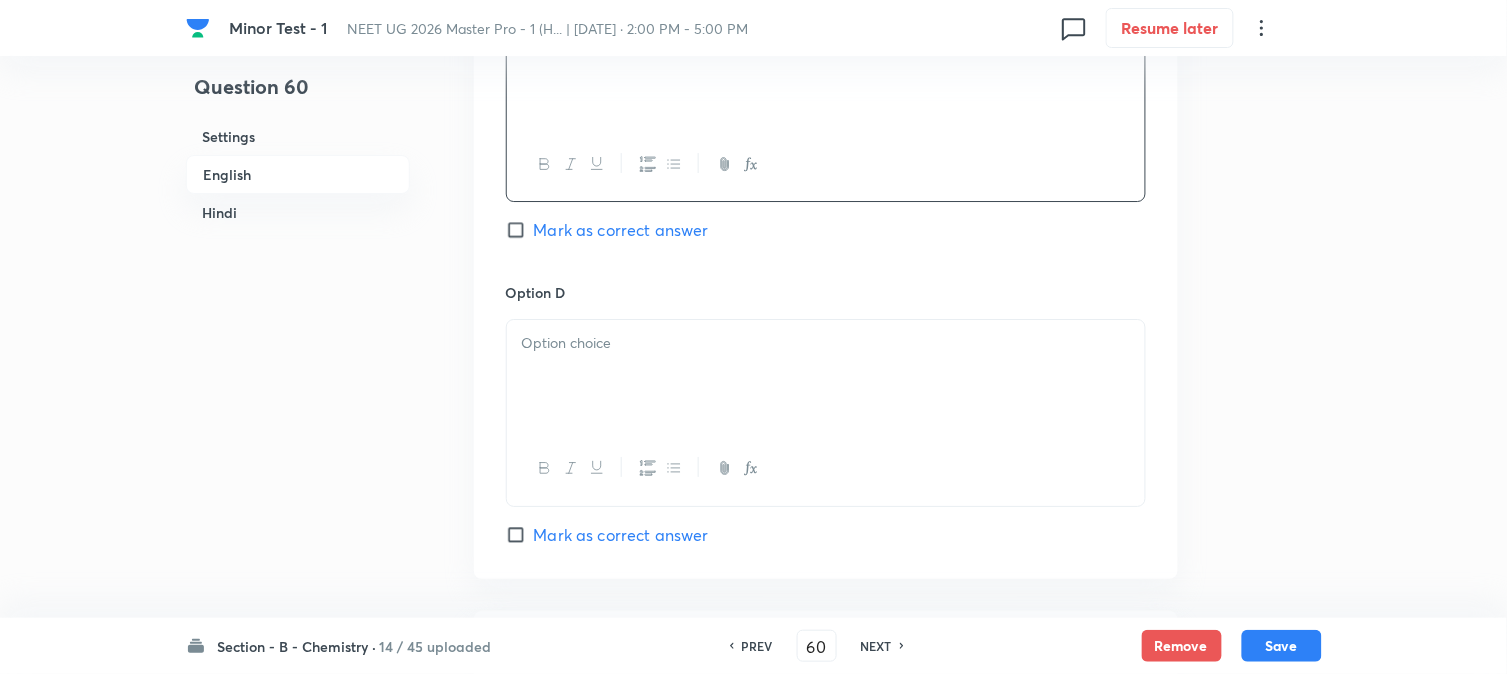 click at bounding box center [826, 376] 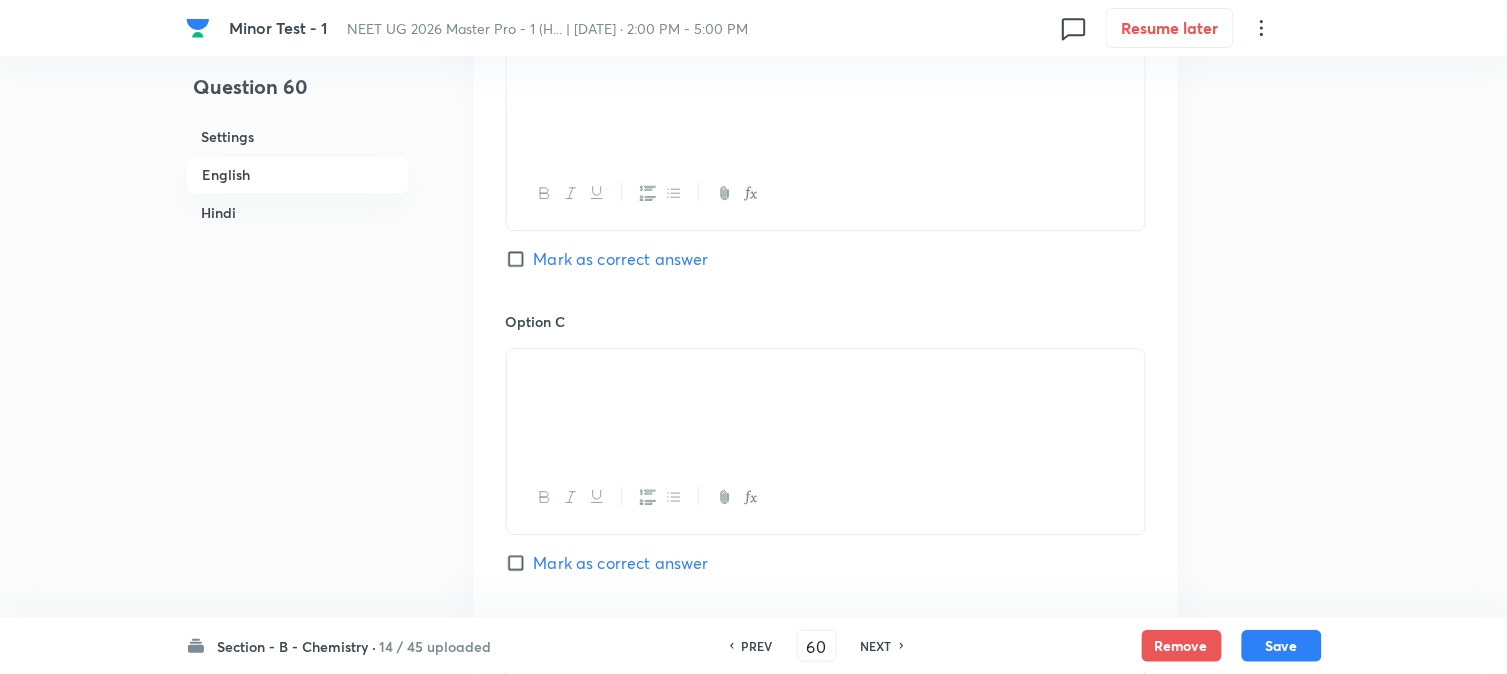 click on "Mark as correct answer" at bounding box center (520, 259) 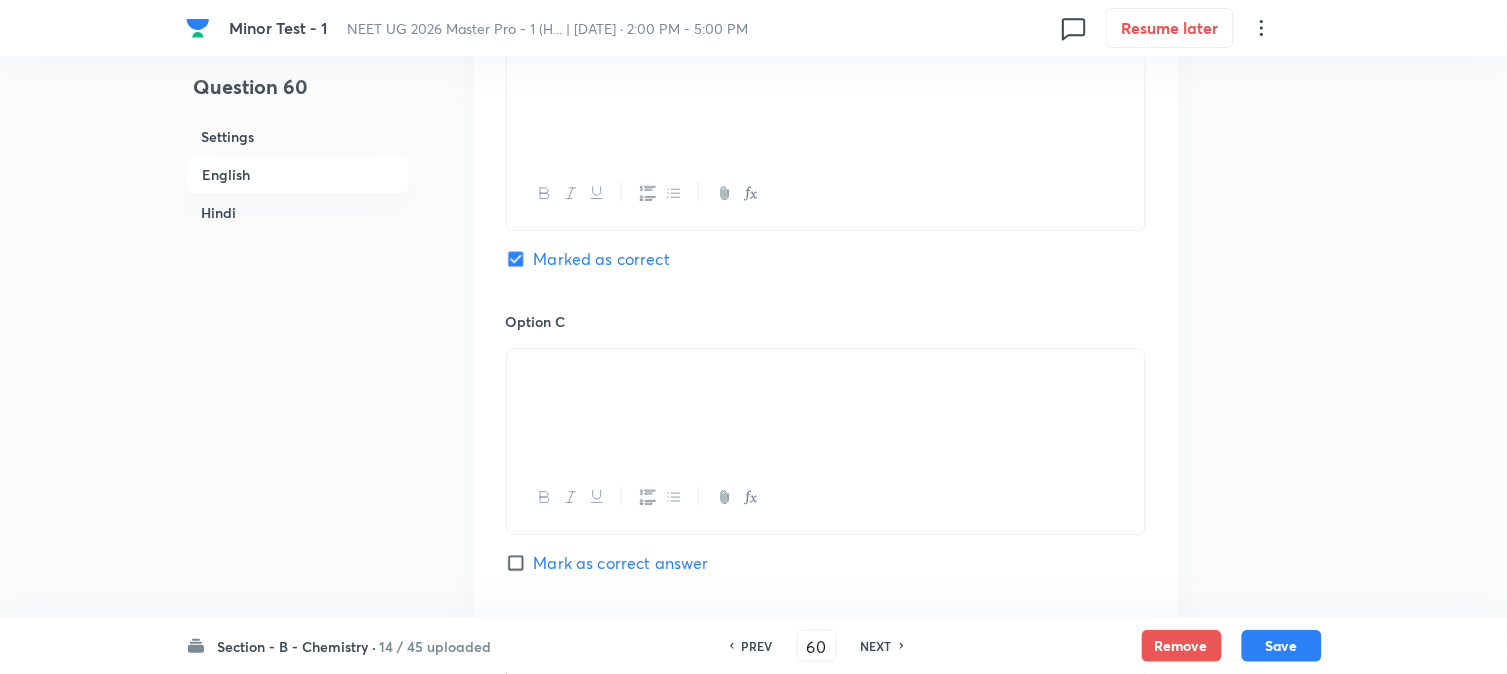 checkbox on "true" 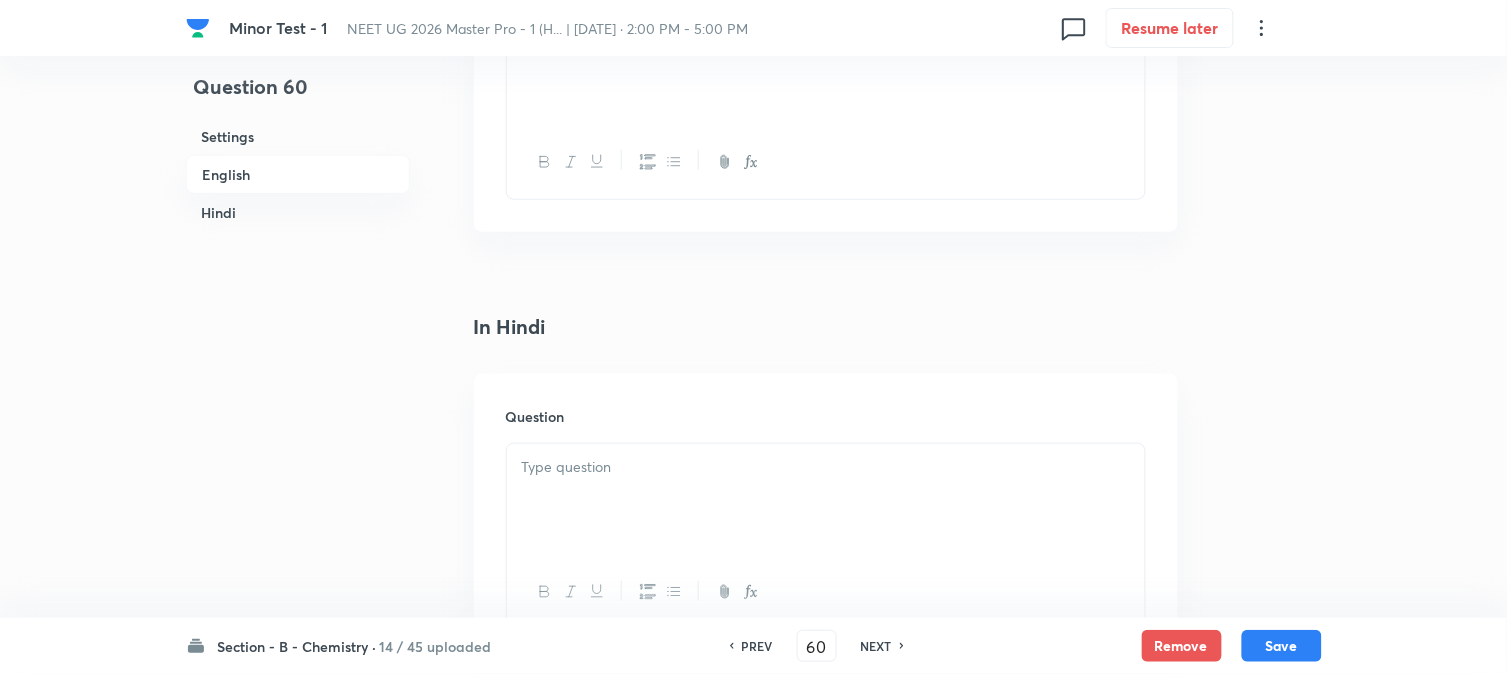 scroll, scrollTop: 2222, scrollLeft: 0, axis: vertical 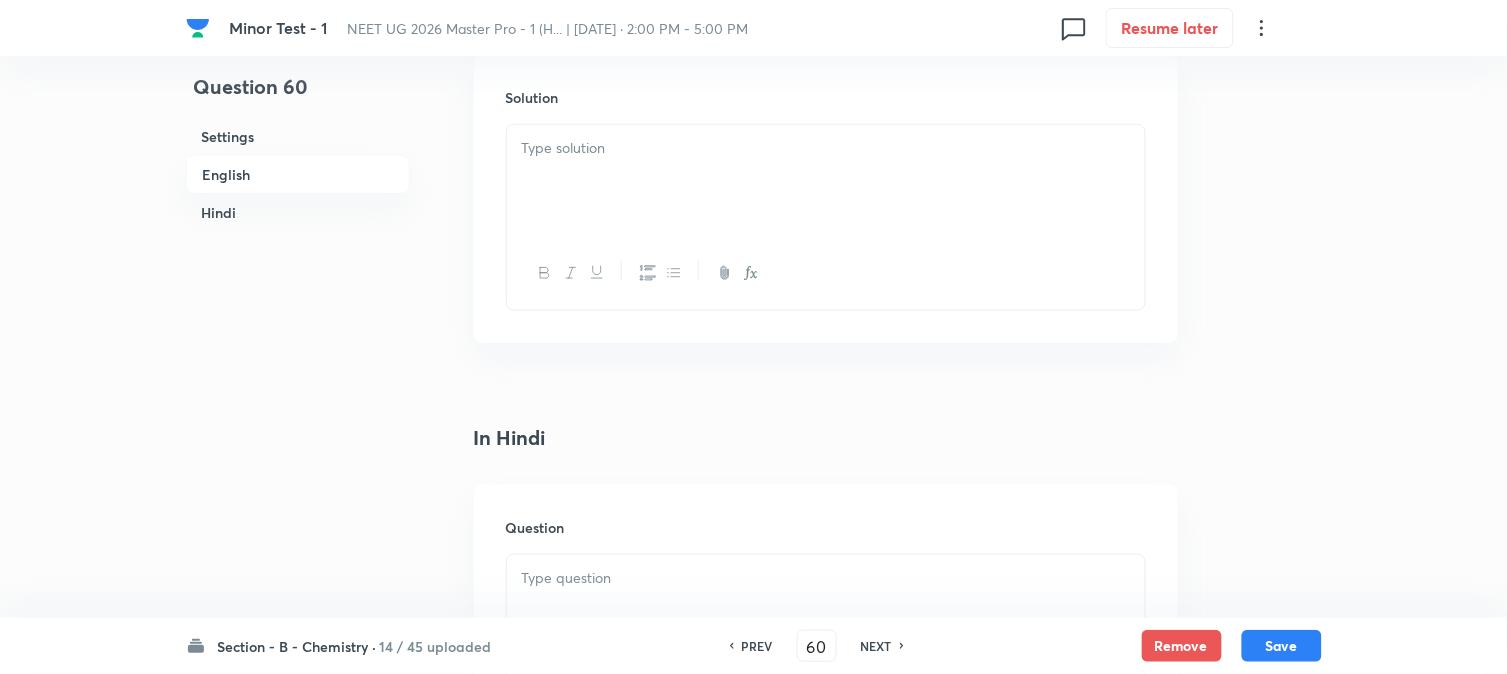 click at bounding box center (826, 181) 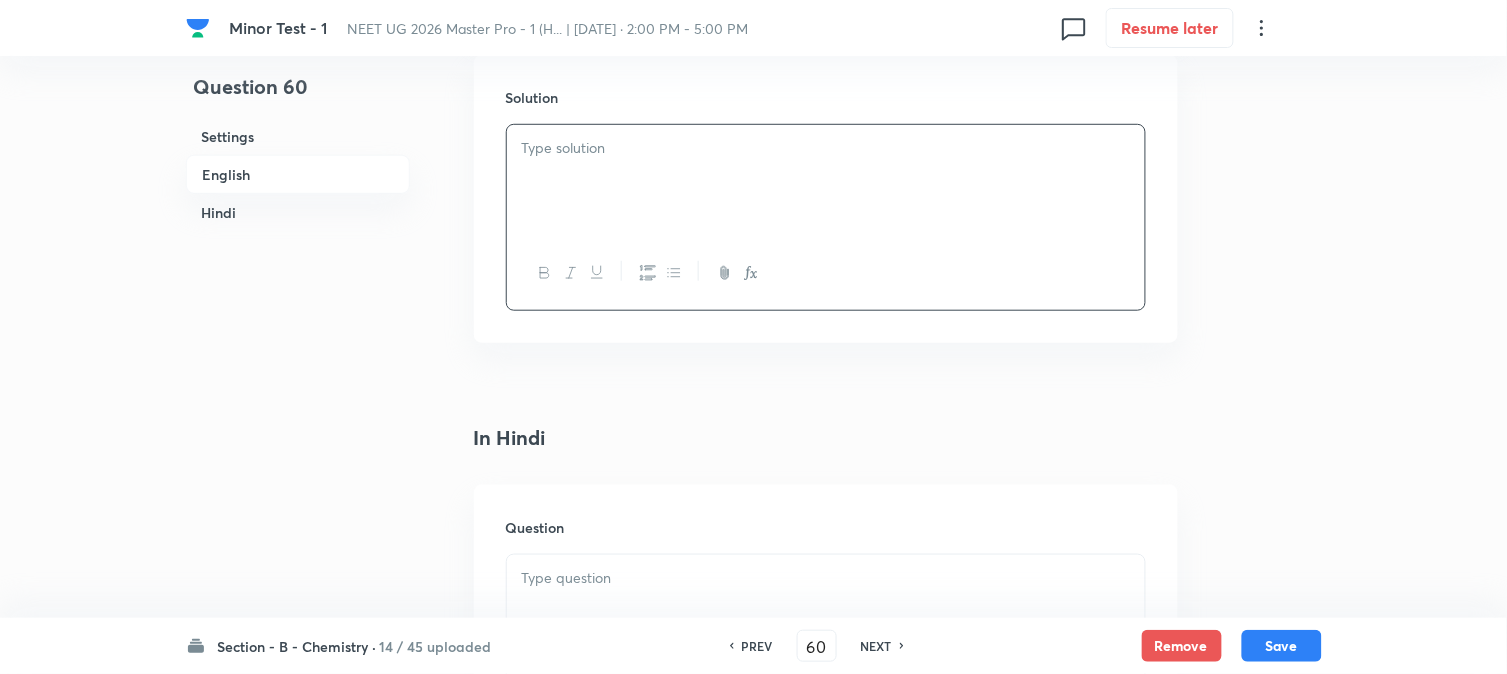 type 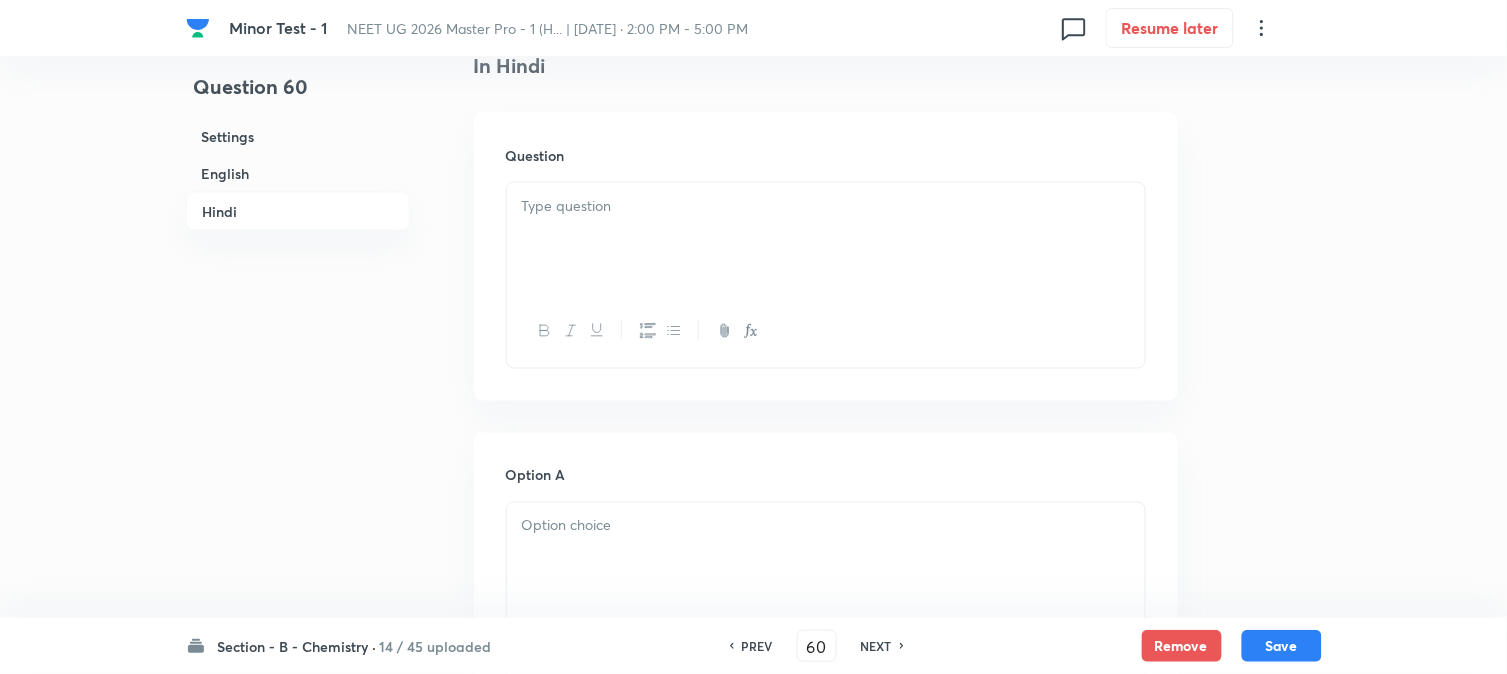 scroll, scrollTop: 2555, scrollLeft: 0, axis: vertical 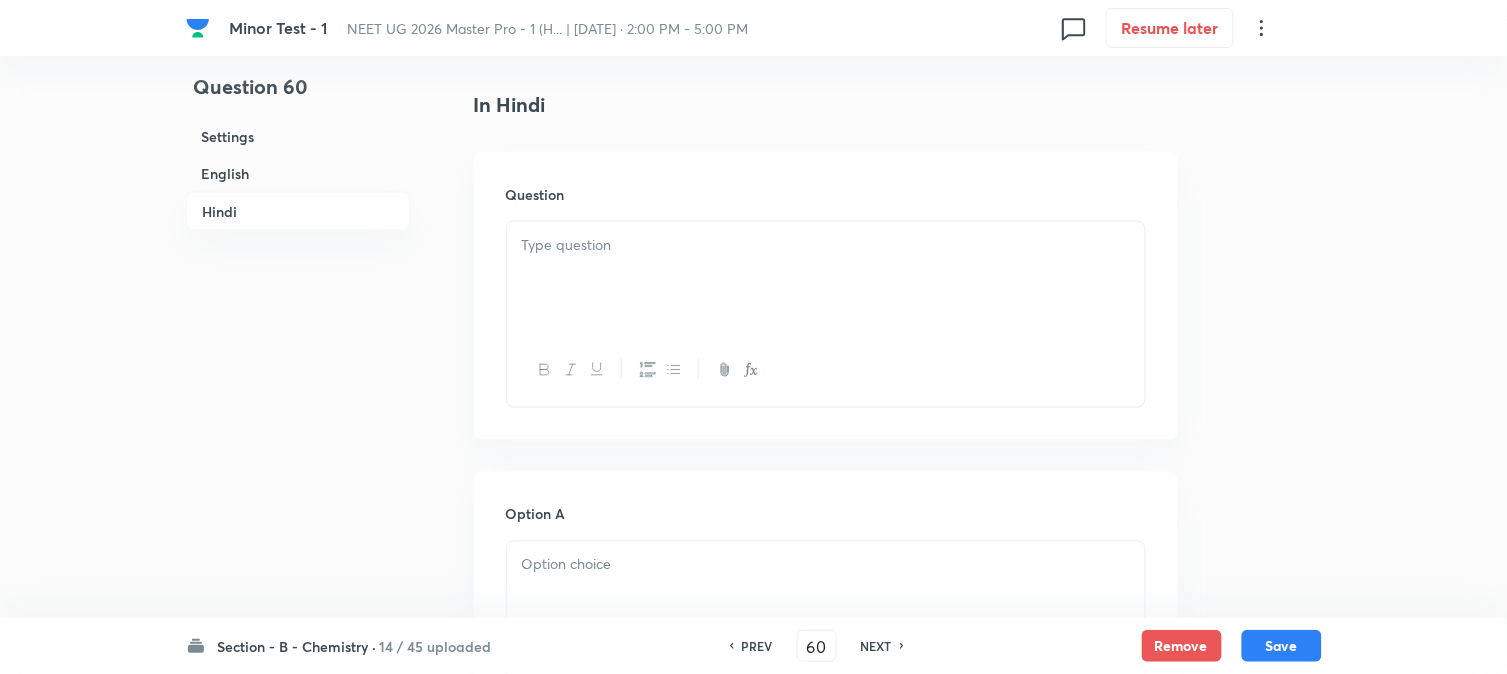 click at bounding box center (826, 278) 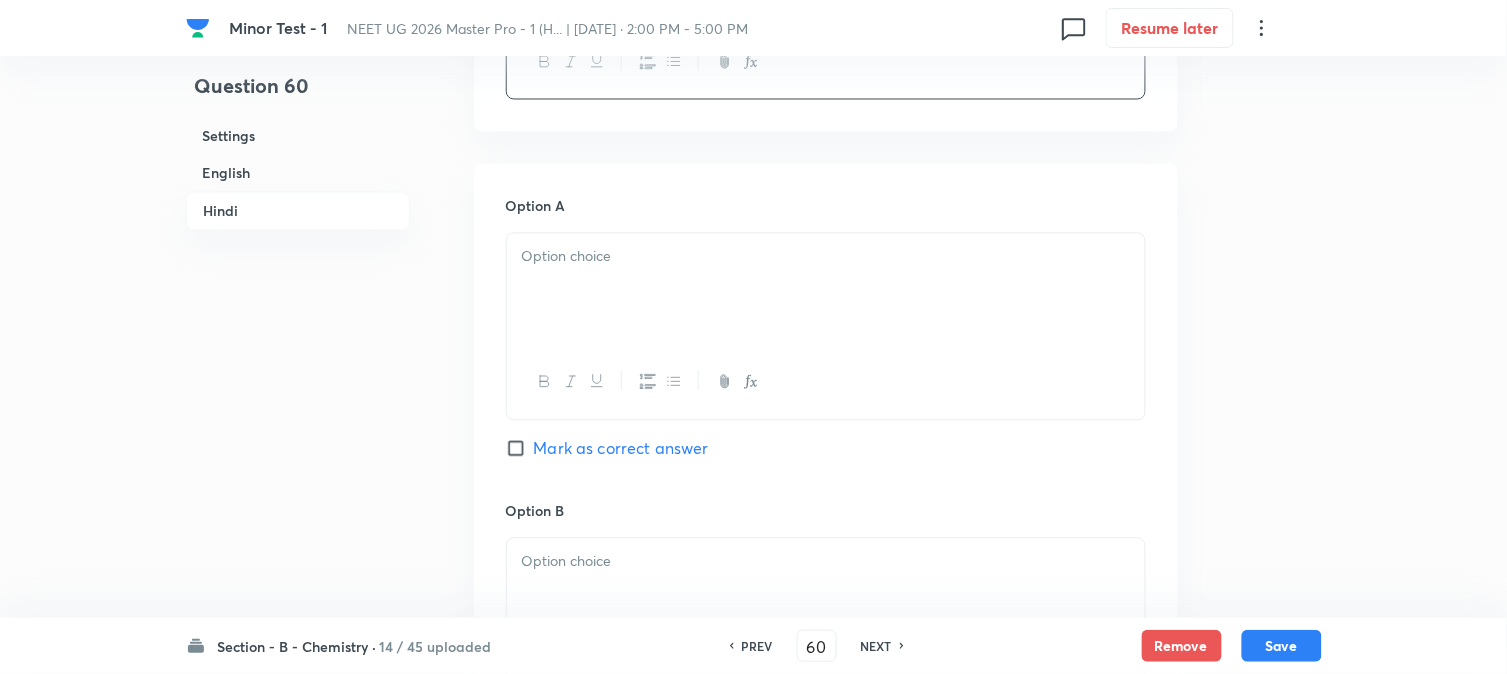 scroll, scrollTop: 2888, scrollLeft: 0, axis: vertical 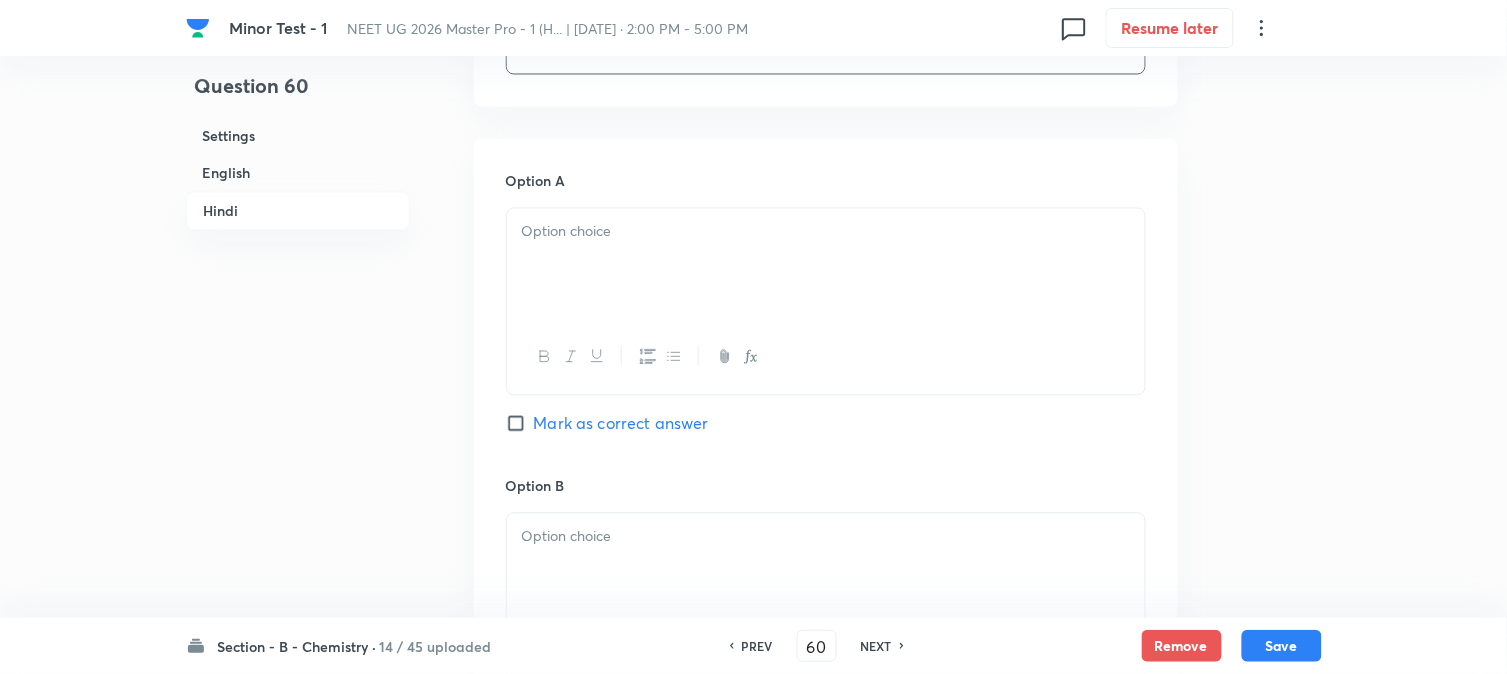 click at bounding box center (826, 265) 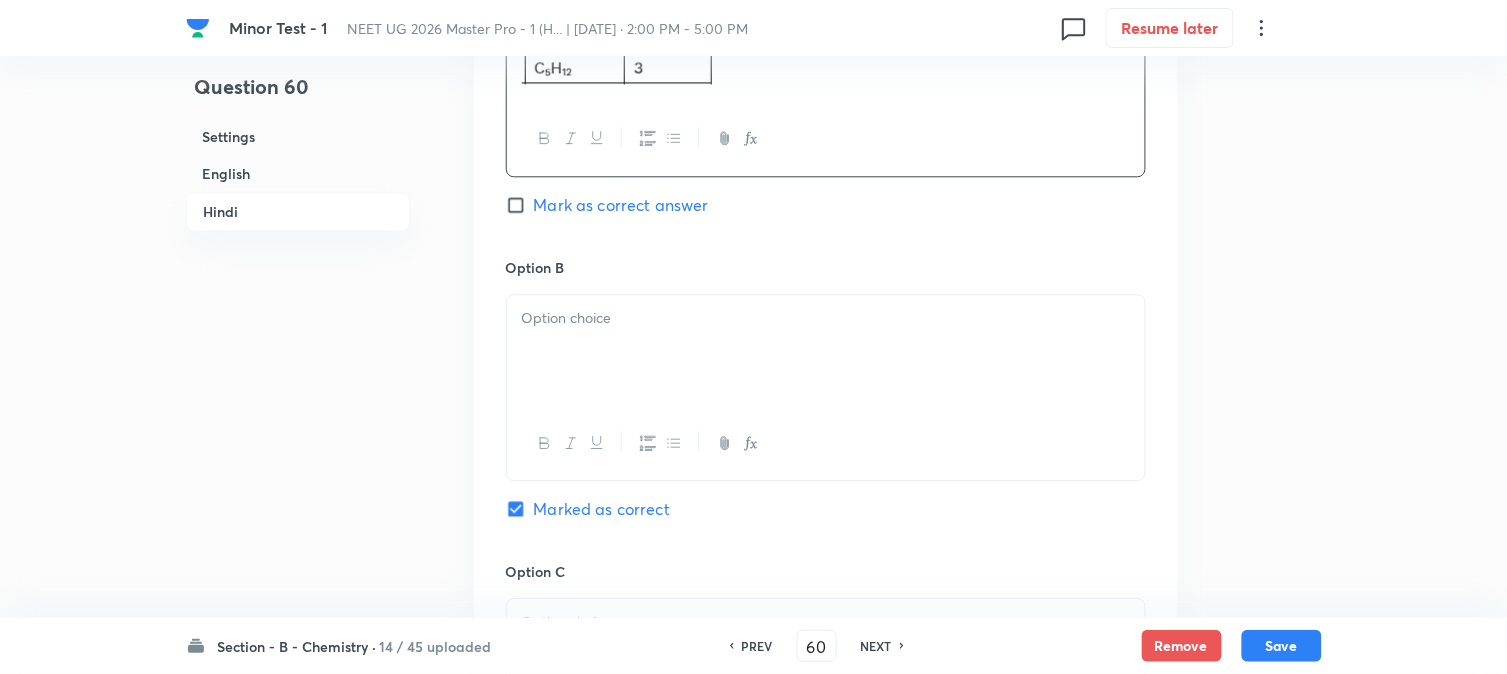 scroll, scrollTop: 3111, scrollLeft: 0, axis: vertical 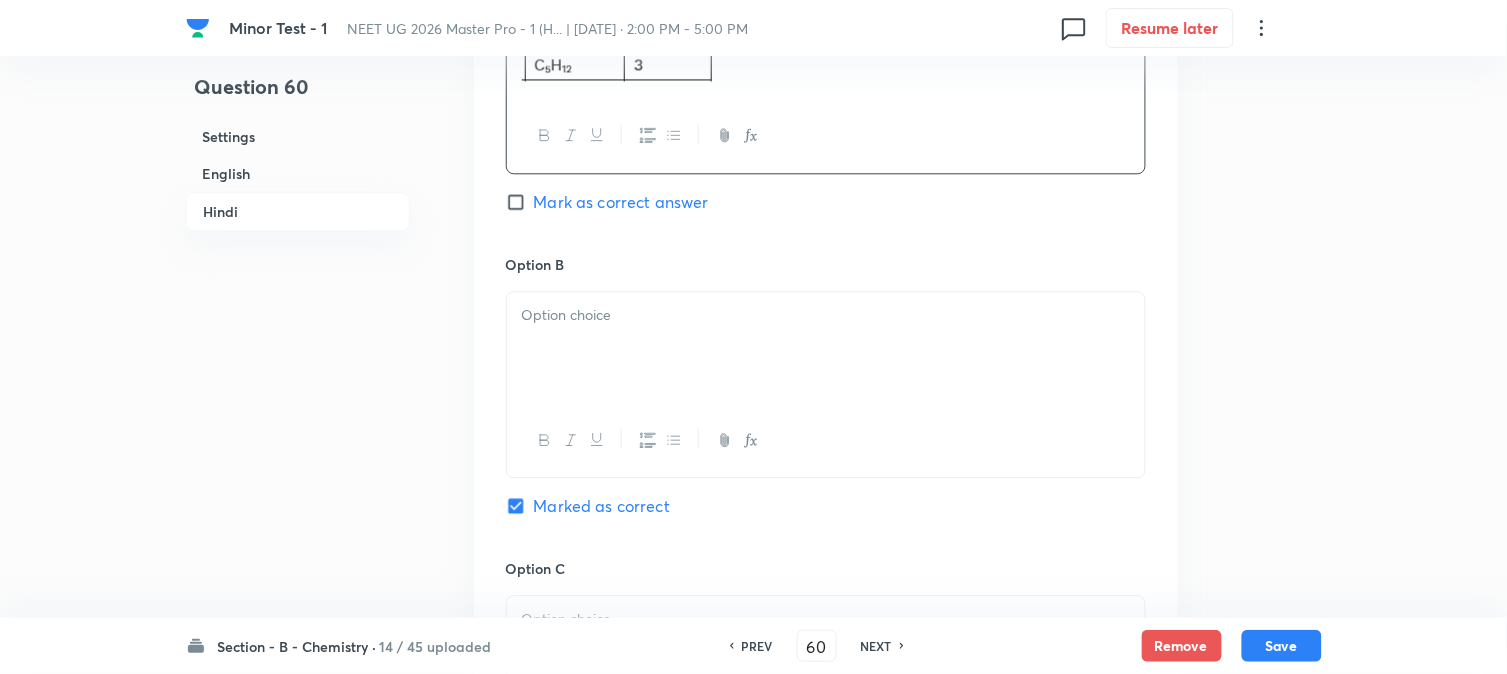 click at bounding box center (826, 348) 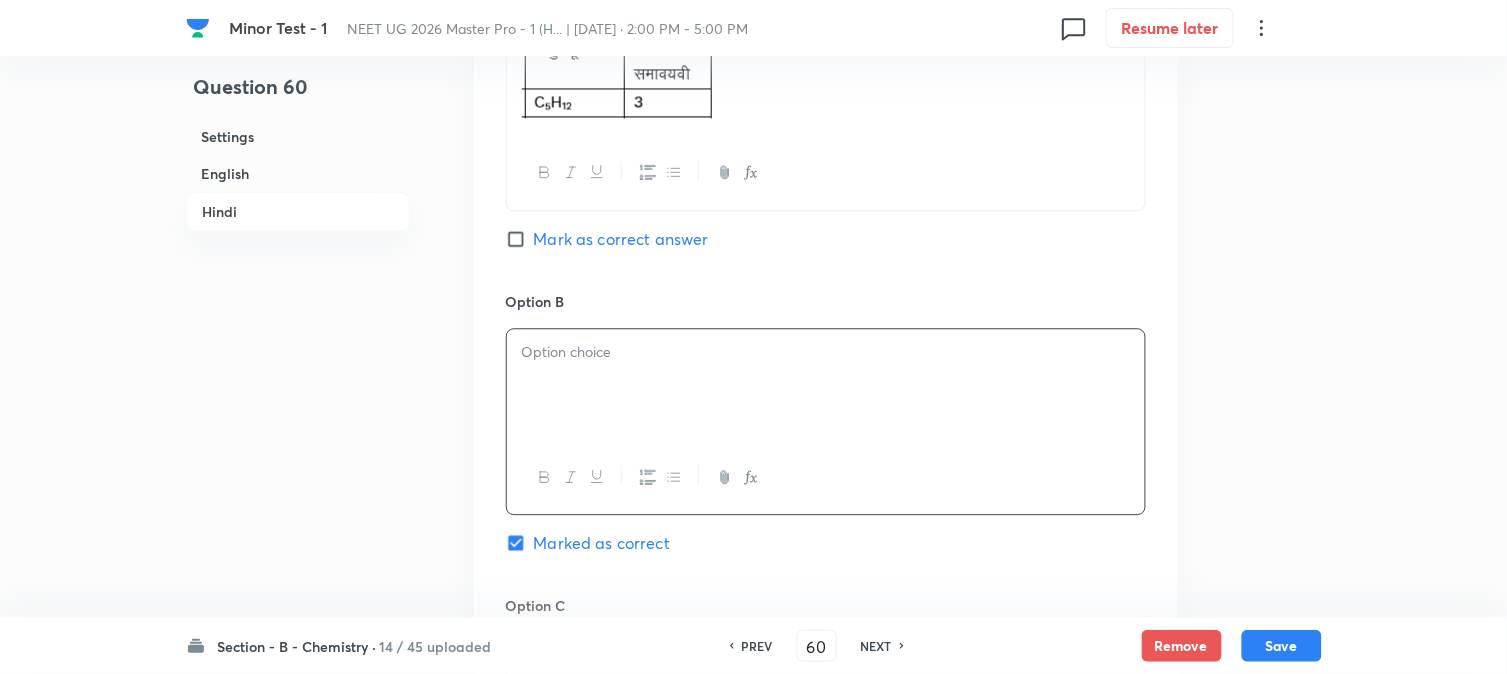 scroll, scrollTop: 3111, scrollLeft: 0, axis: vertical 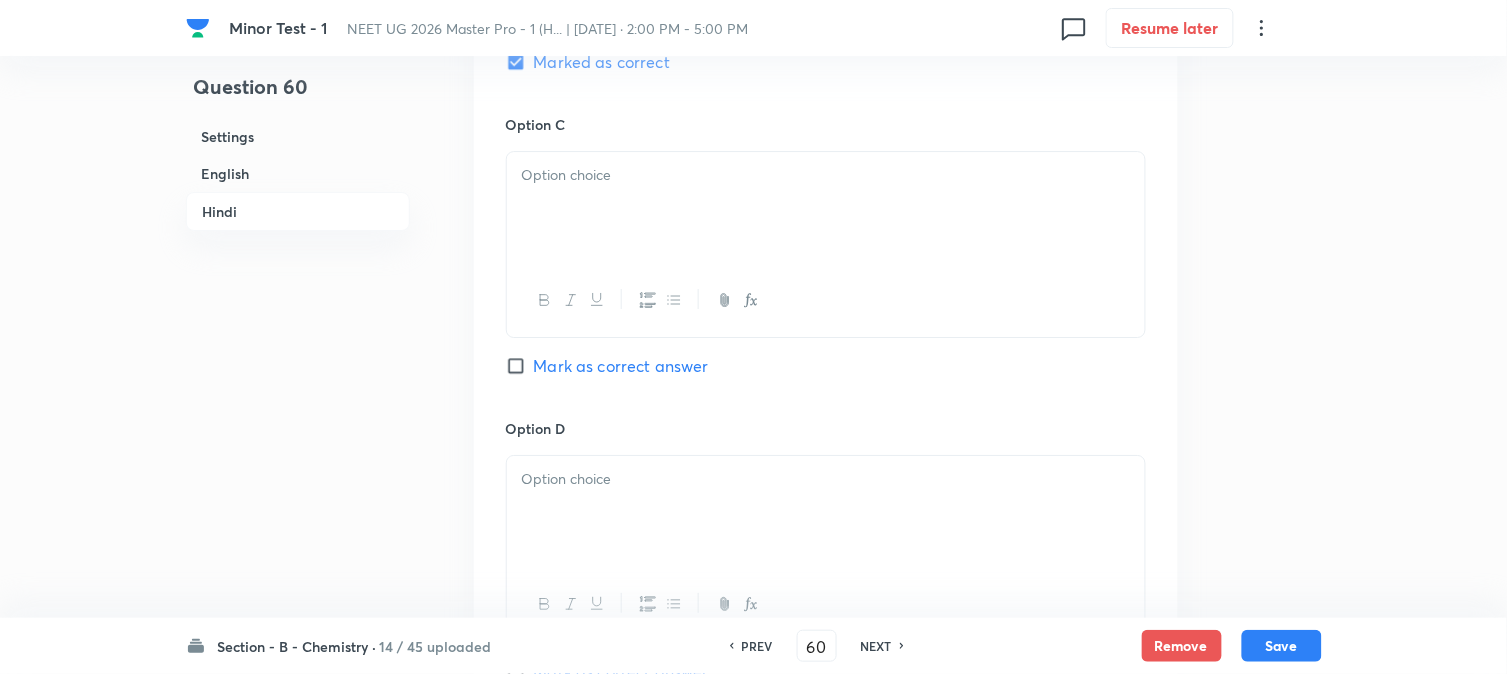 click at bounding box center (826, 208) 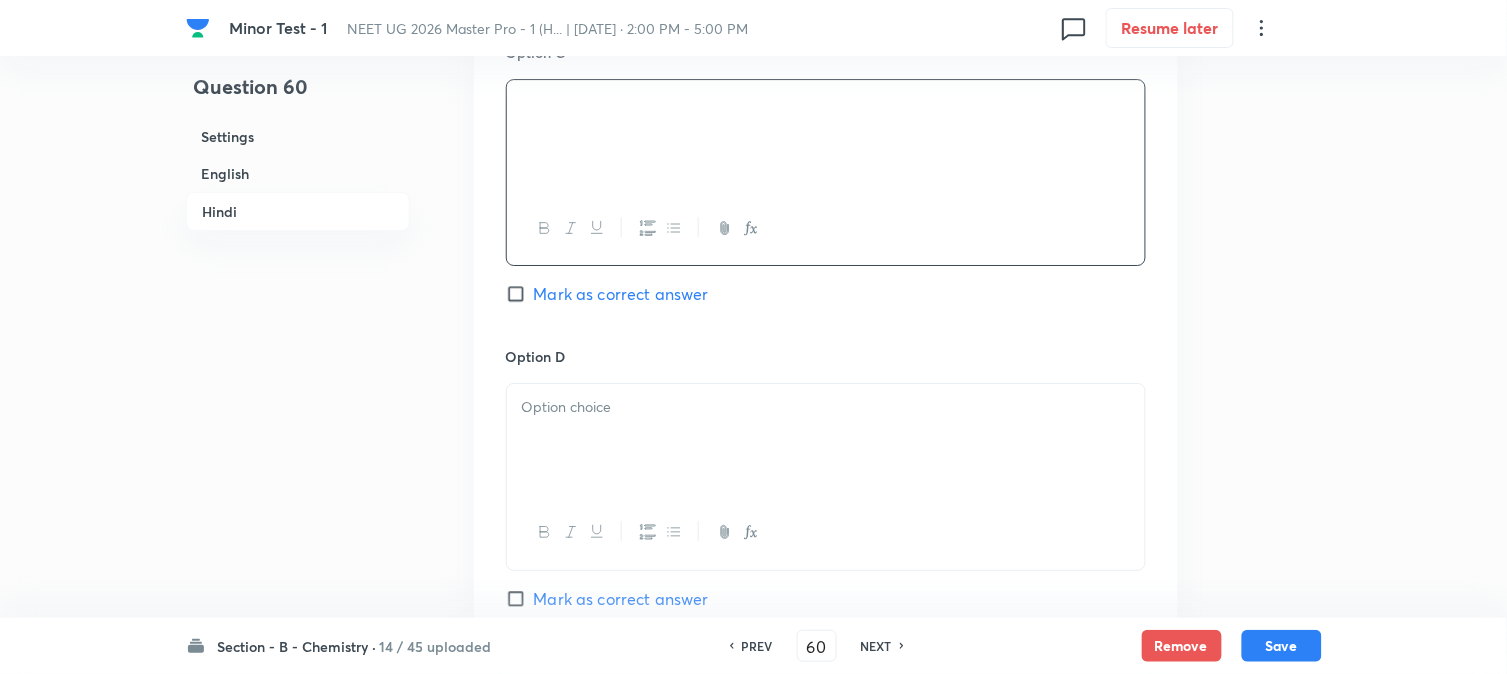 scroll, scrollTop: 3666, scrollLeft: 0, axis: vertical 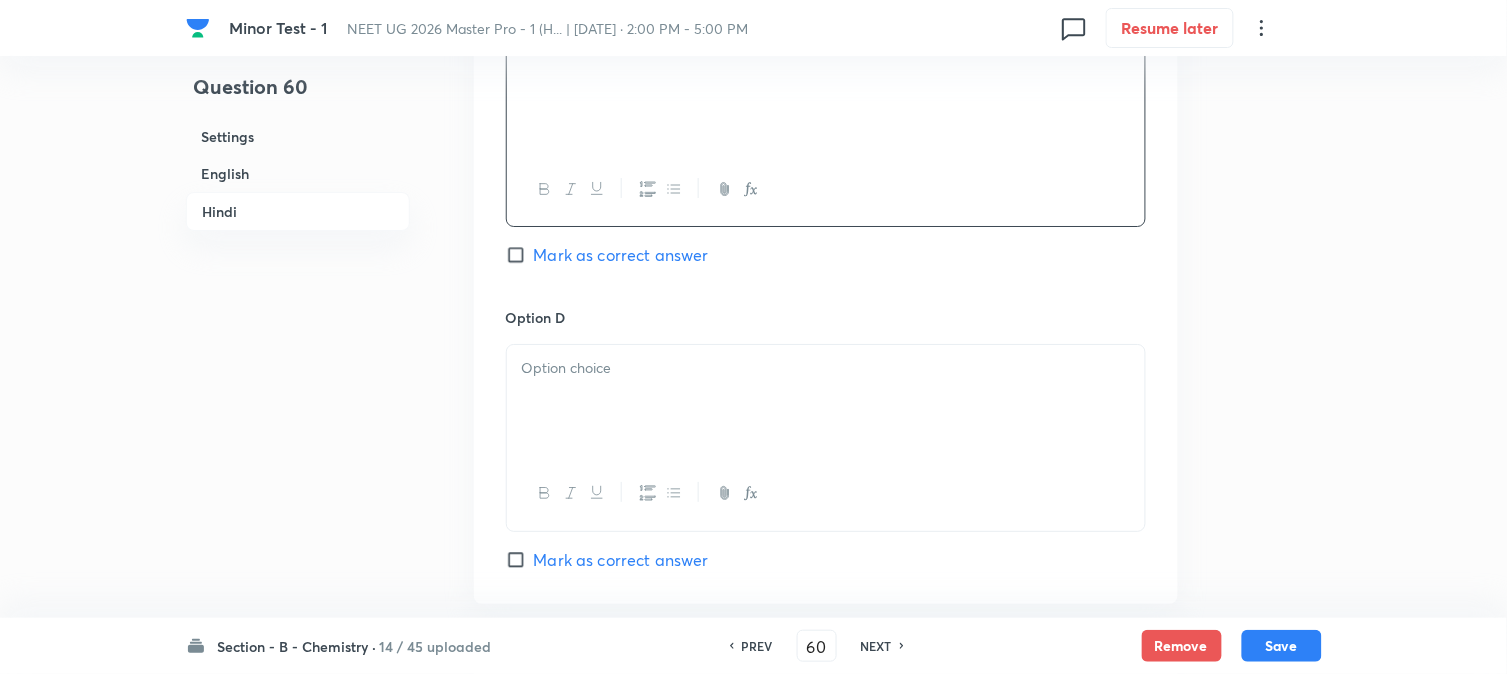 click at bounding box center (826, 401) 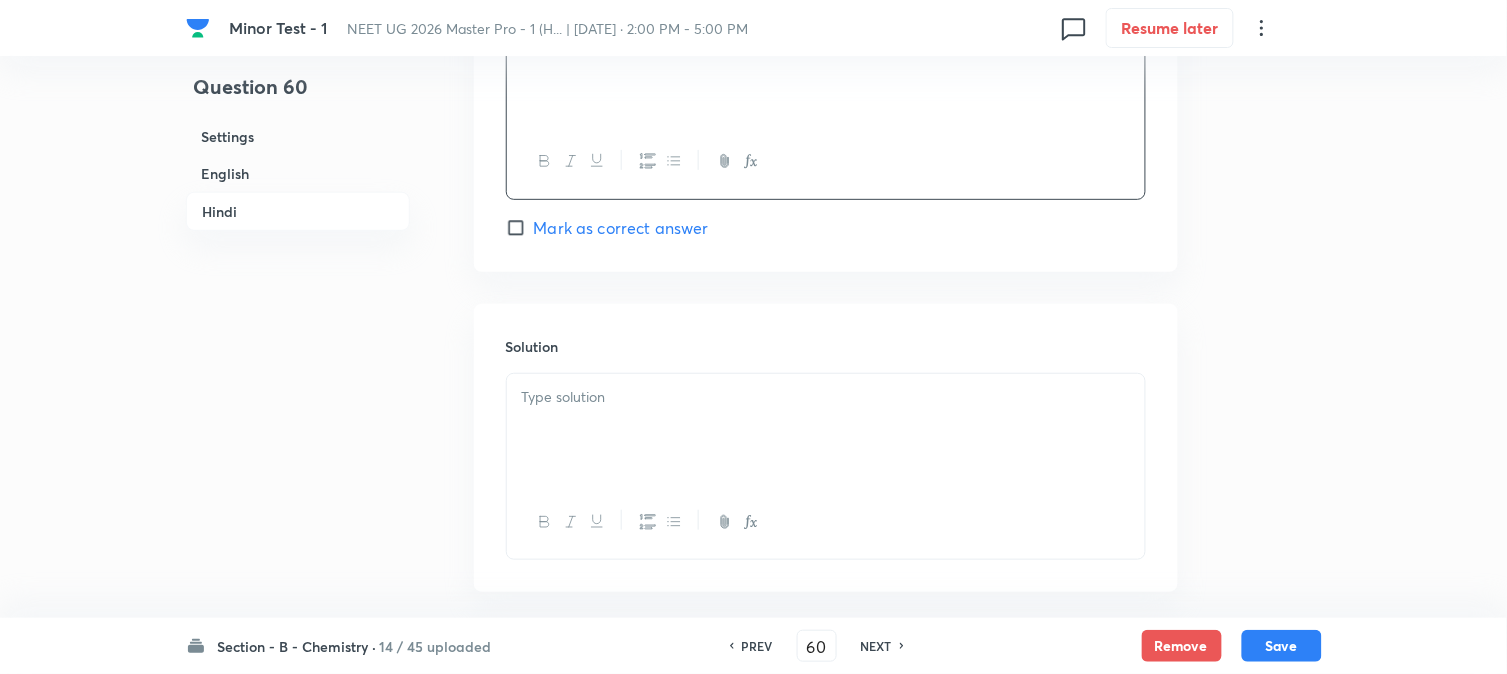 scroll, scrollTop: 4101, scrollLeft: 0, axis: vertical 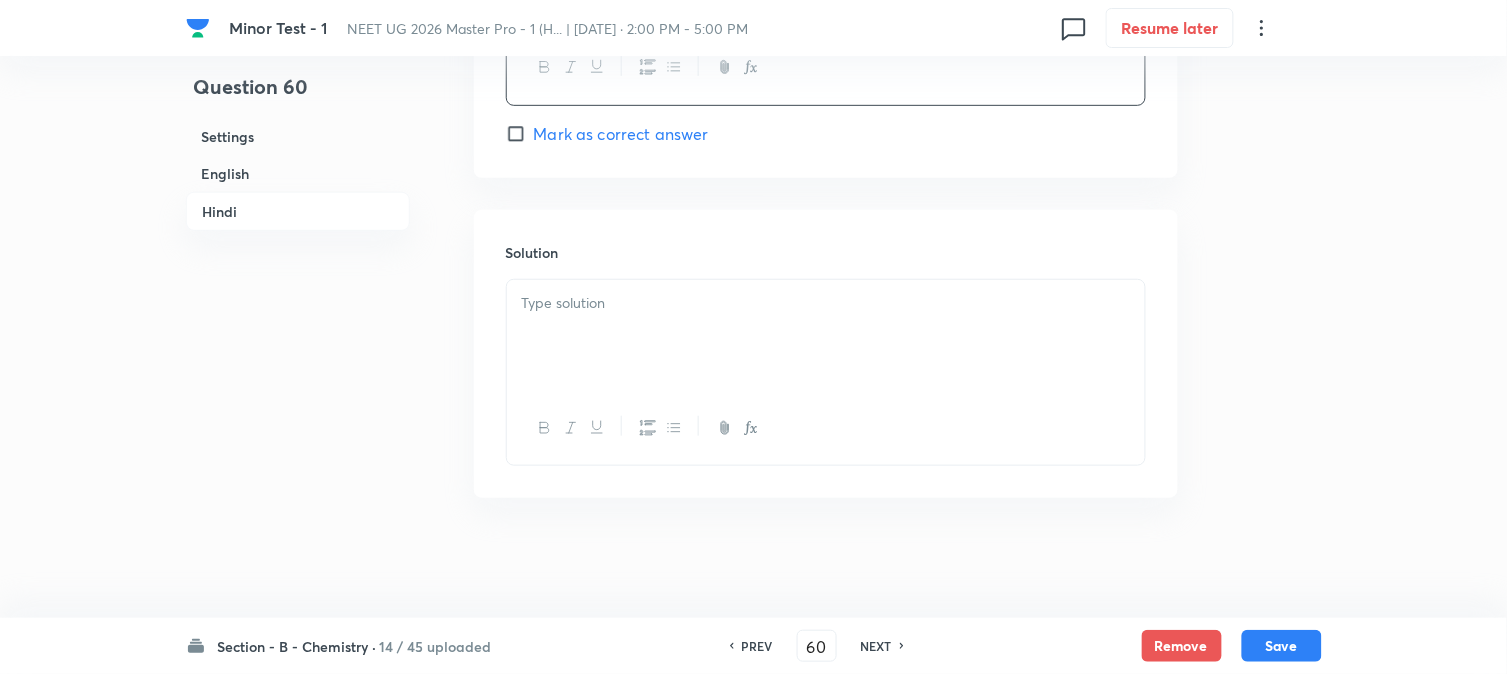 click at bounding box center [826, 336] 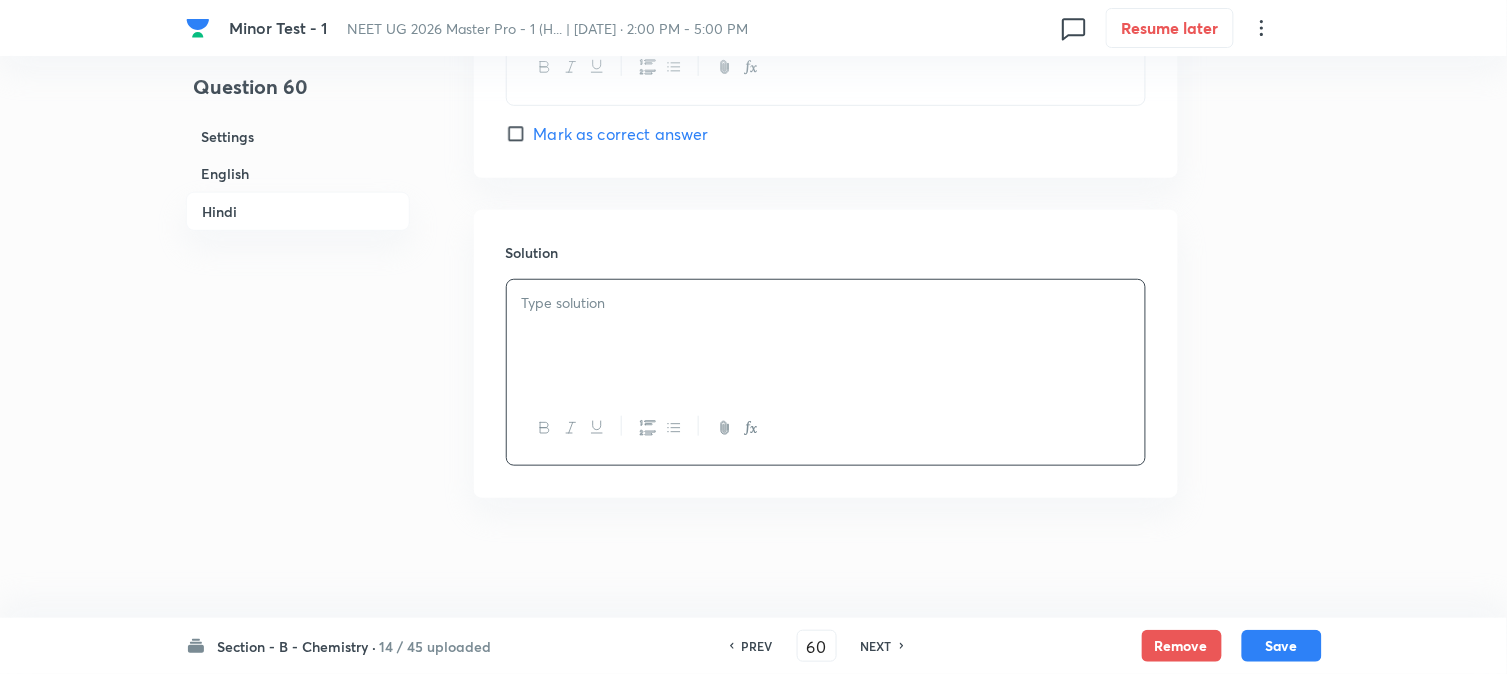 type 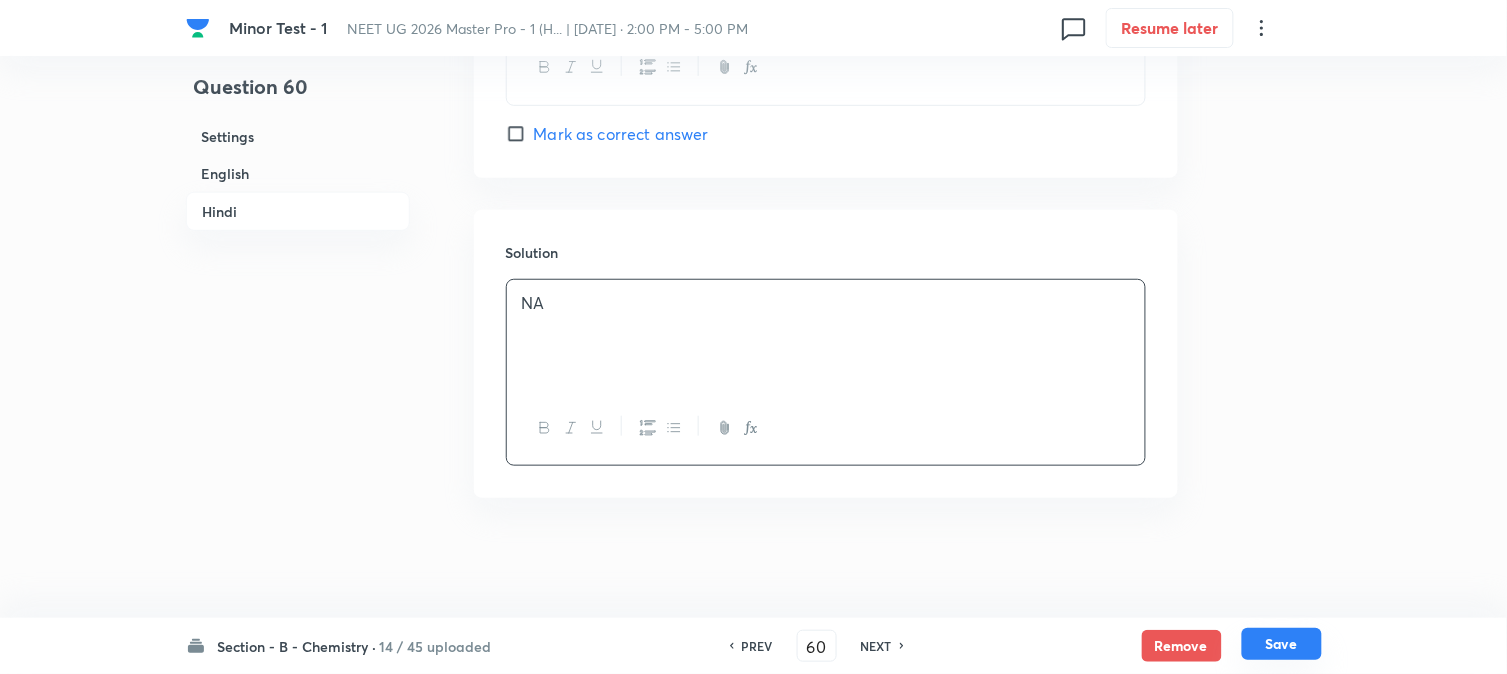 click on "Save" at bounding box center [1282, 644] 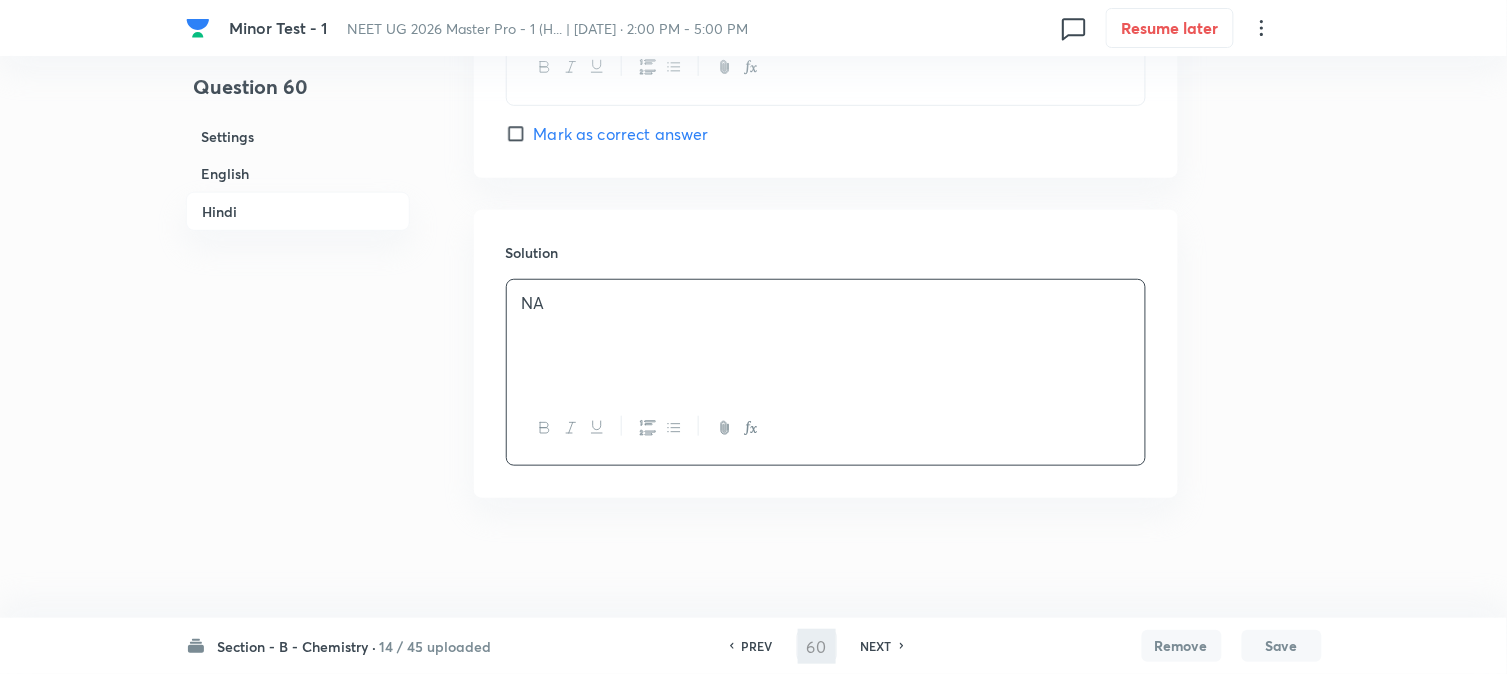 type on "61" 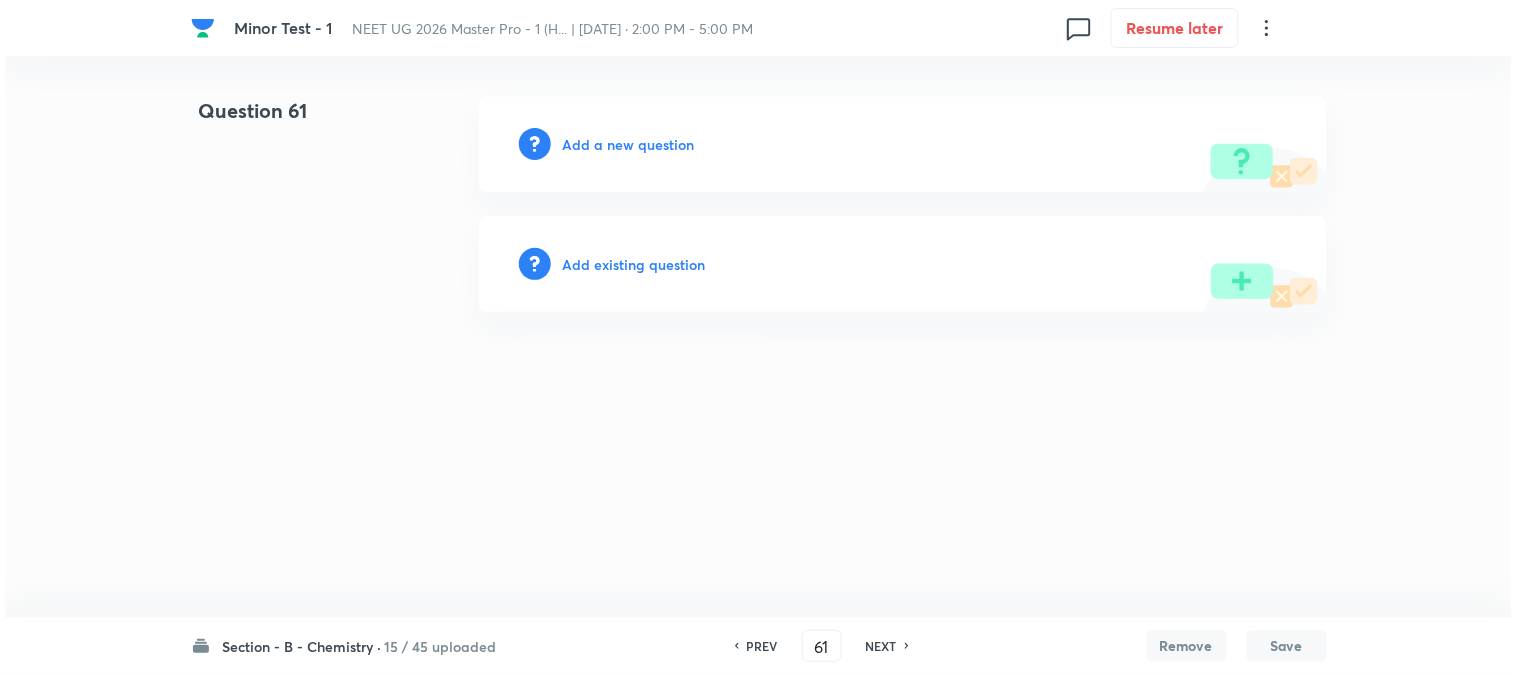 scroll, scrollTop: 0, scrollLeft: 0, axis: both 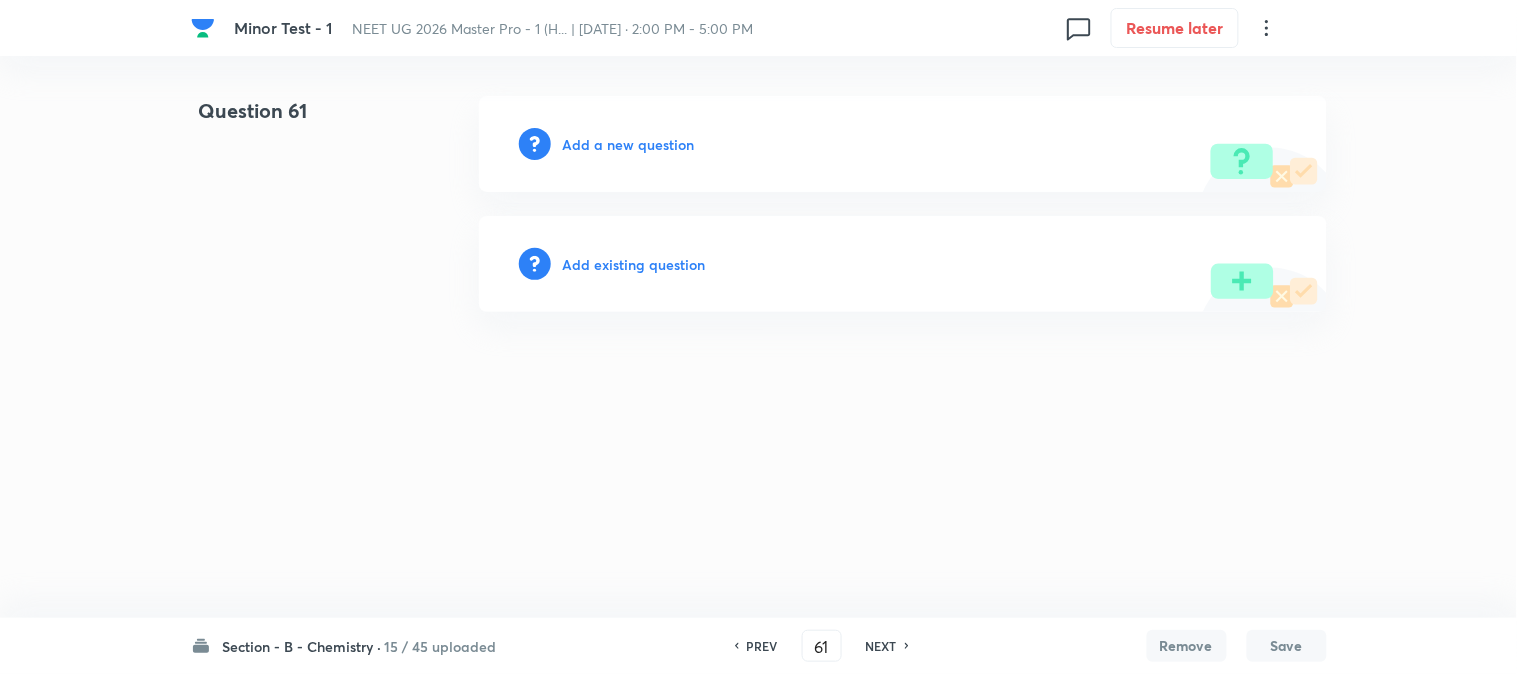 click on "Add a new question" at bounding box center (629, 144) 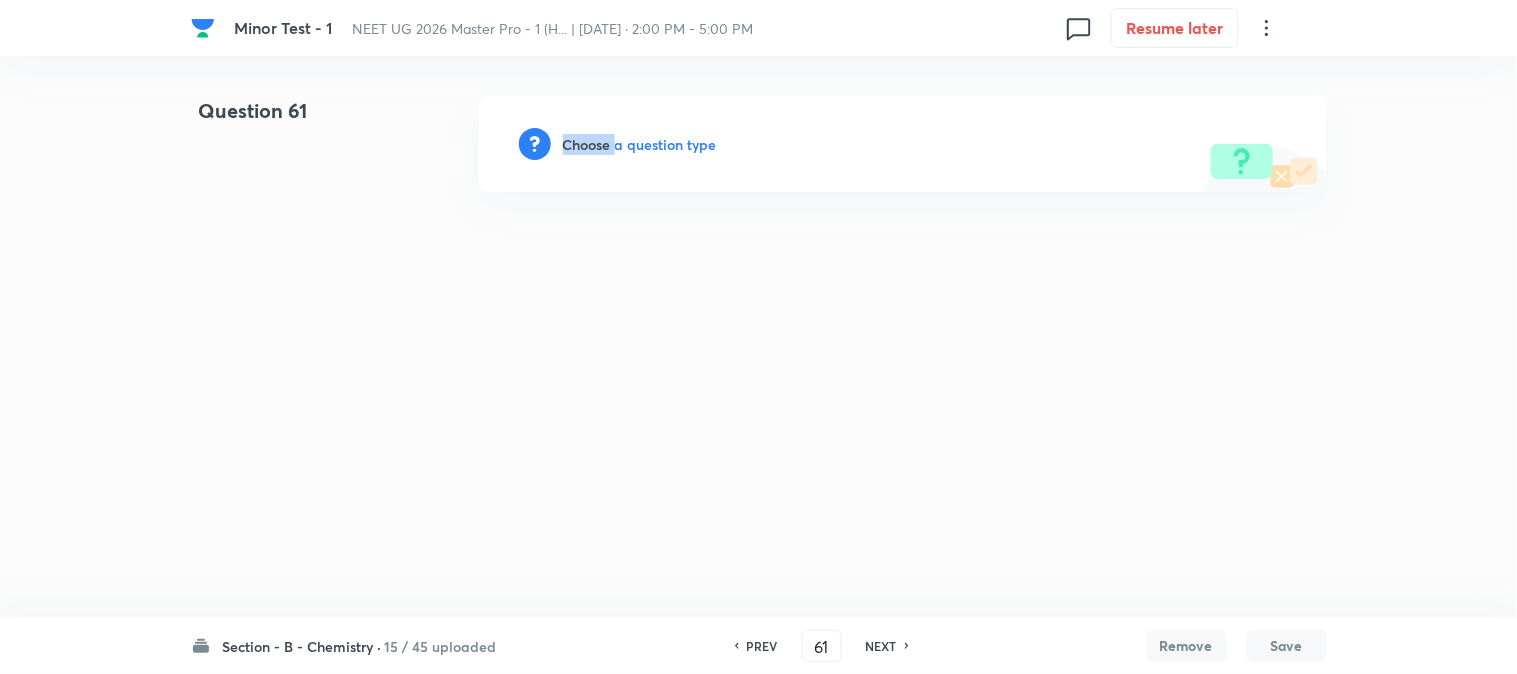 click on "Choose a question type" at bounding box center [640, 144] 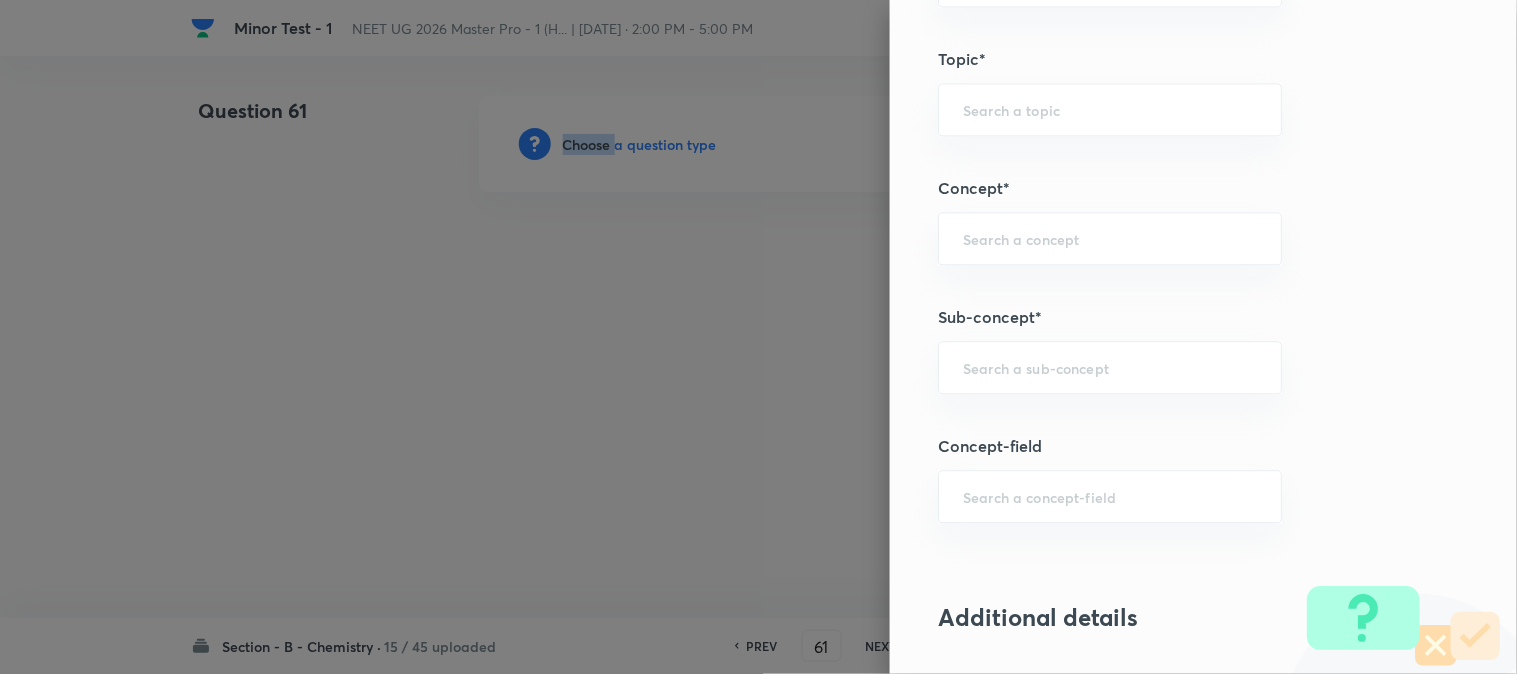 scroll, scrollTop: 1111, scrollLeft: 0, axis: vertical 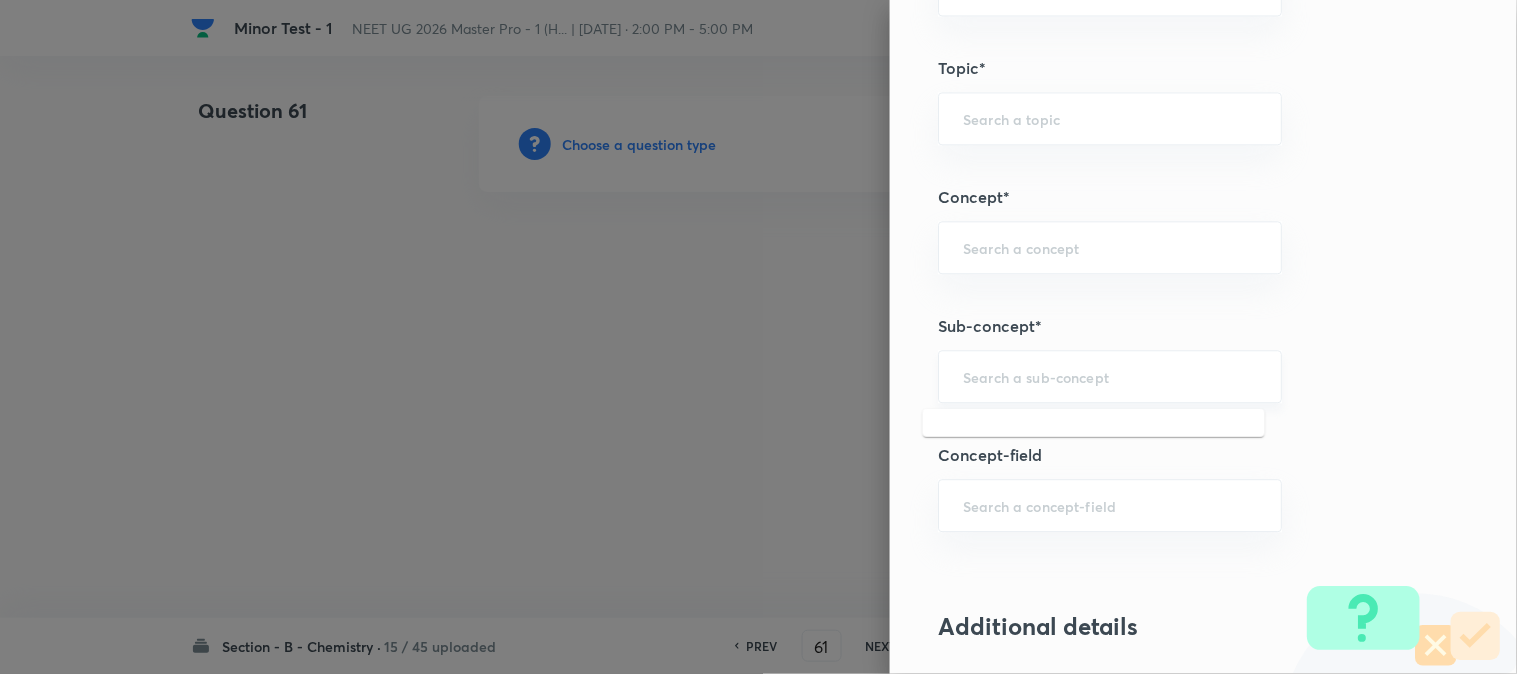 click at bounding box center (1110, 376) 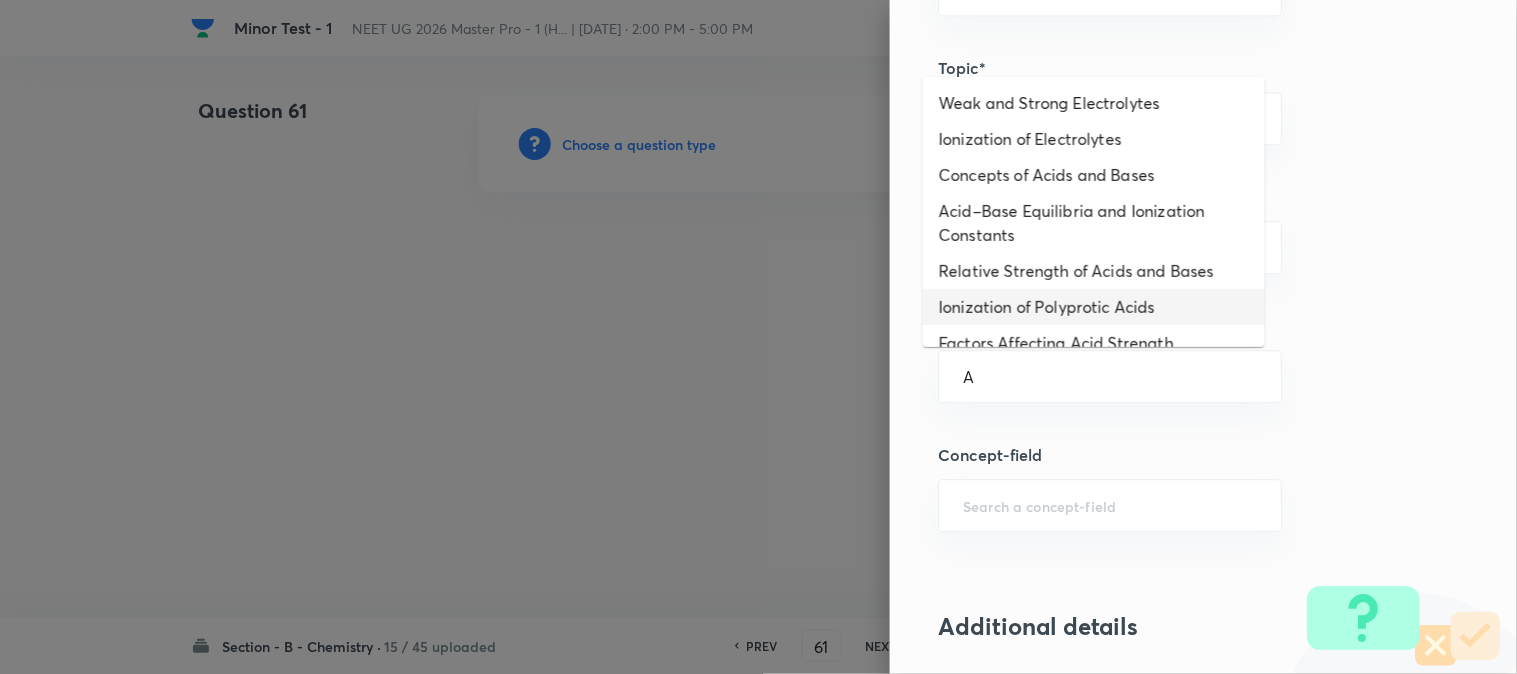click on "Ionization of Polyprotic Acids" at bounding box center [1094, 307] 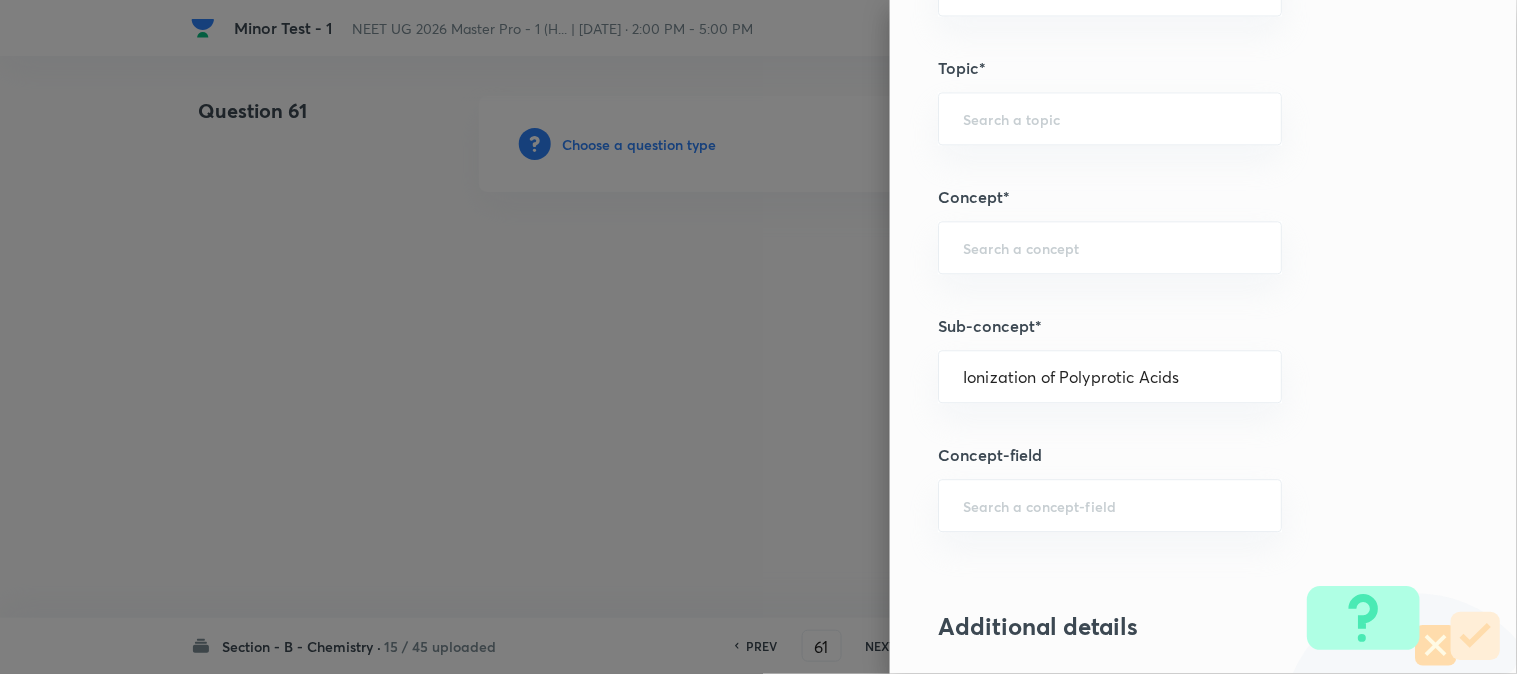 type on "Chemistry" 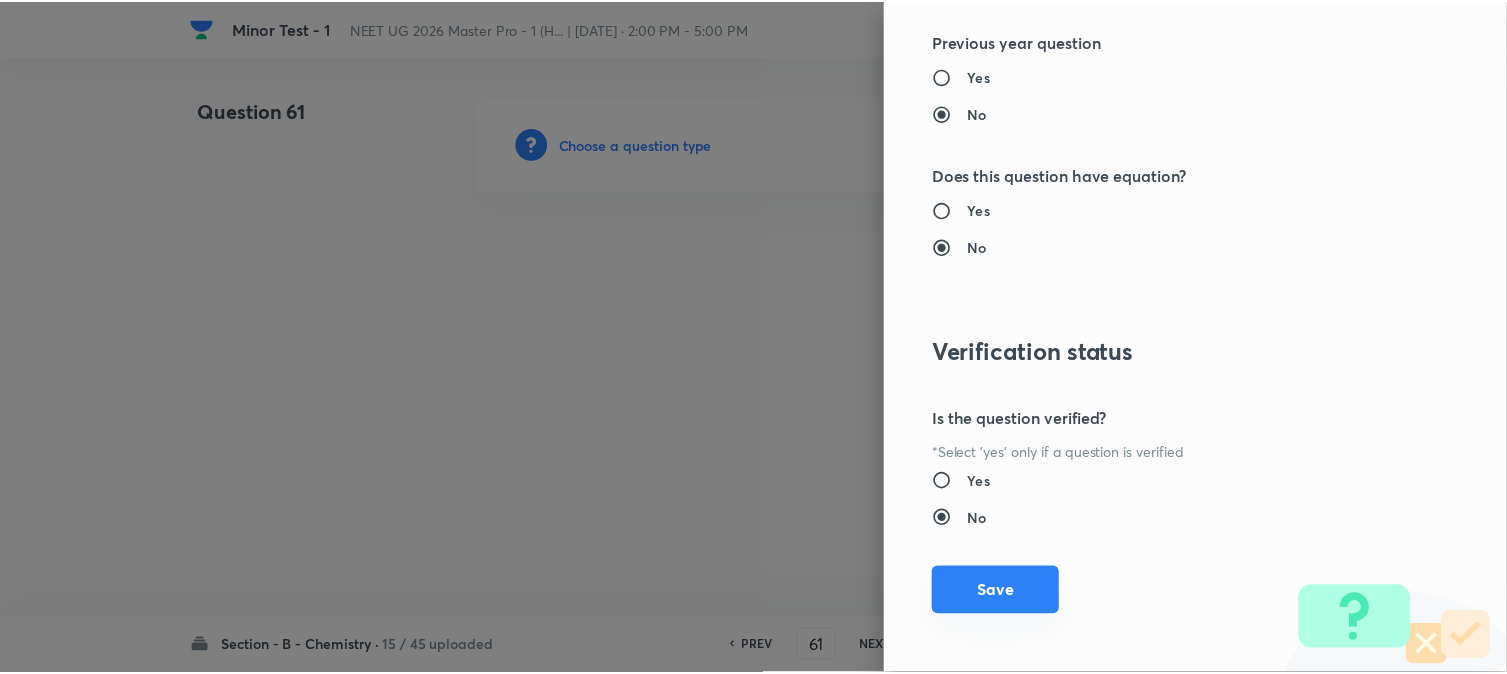 scroll, scrollTop: 2186, scrollLeft: 0, axis: vertical 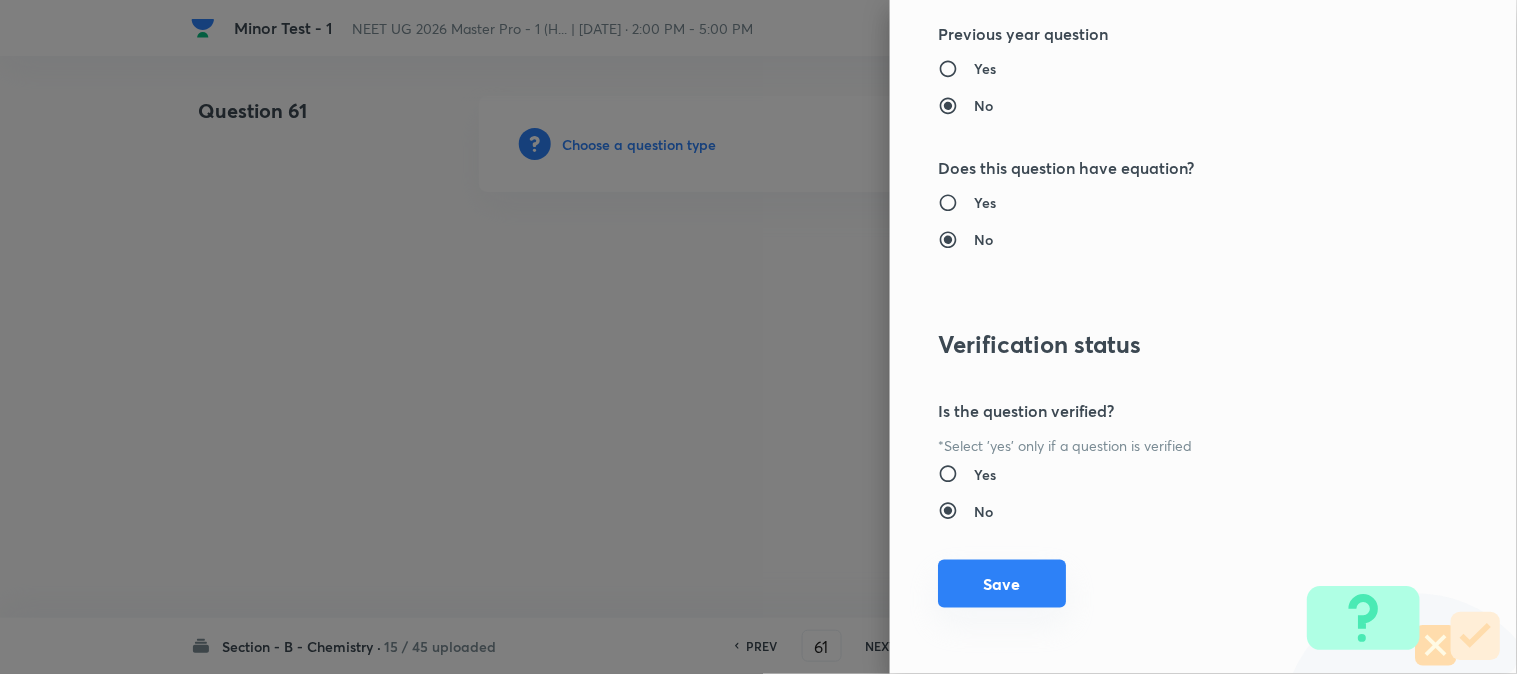 click on "Save" at bounding box center (1002, 584) 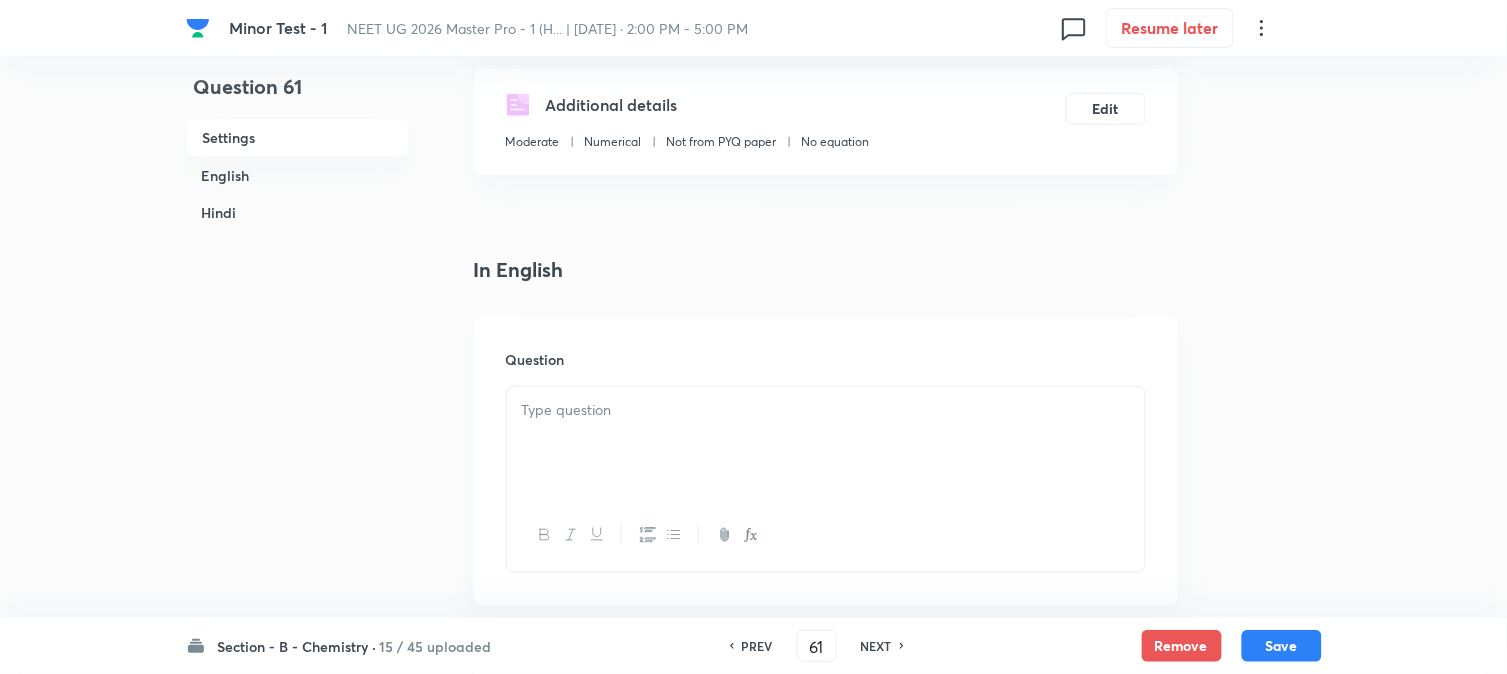 scroll, scrollTop: 555, scrollLeft: 0, axis: vertical 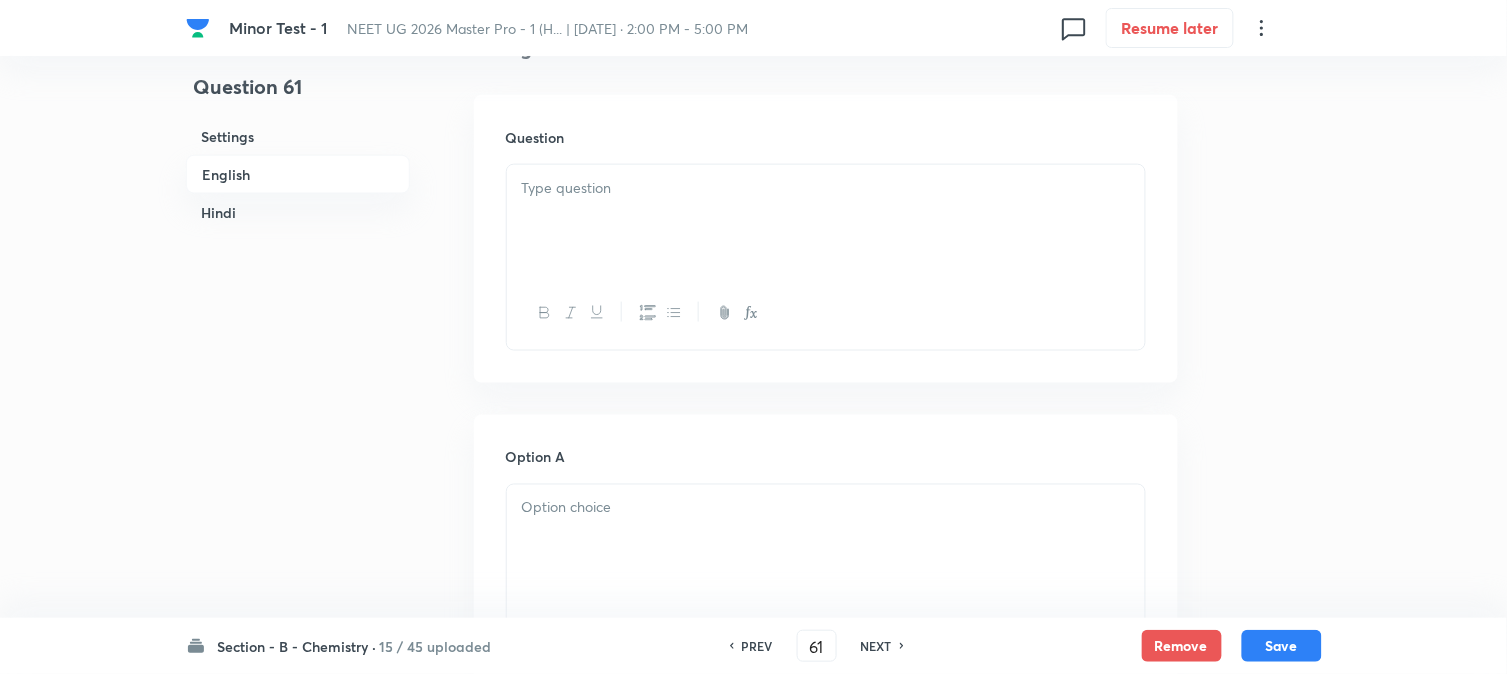 click at bounding box center (826, 221) 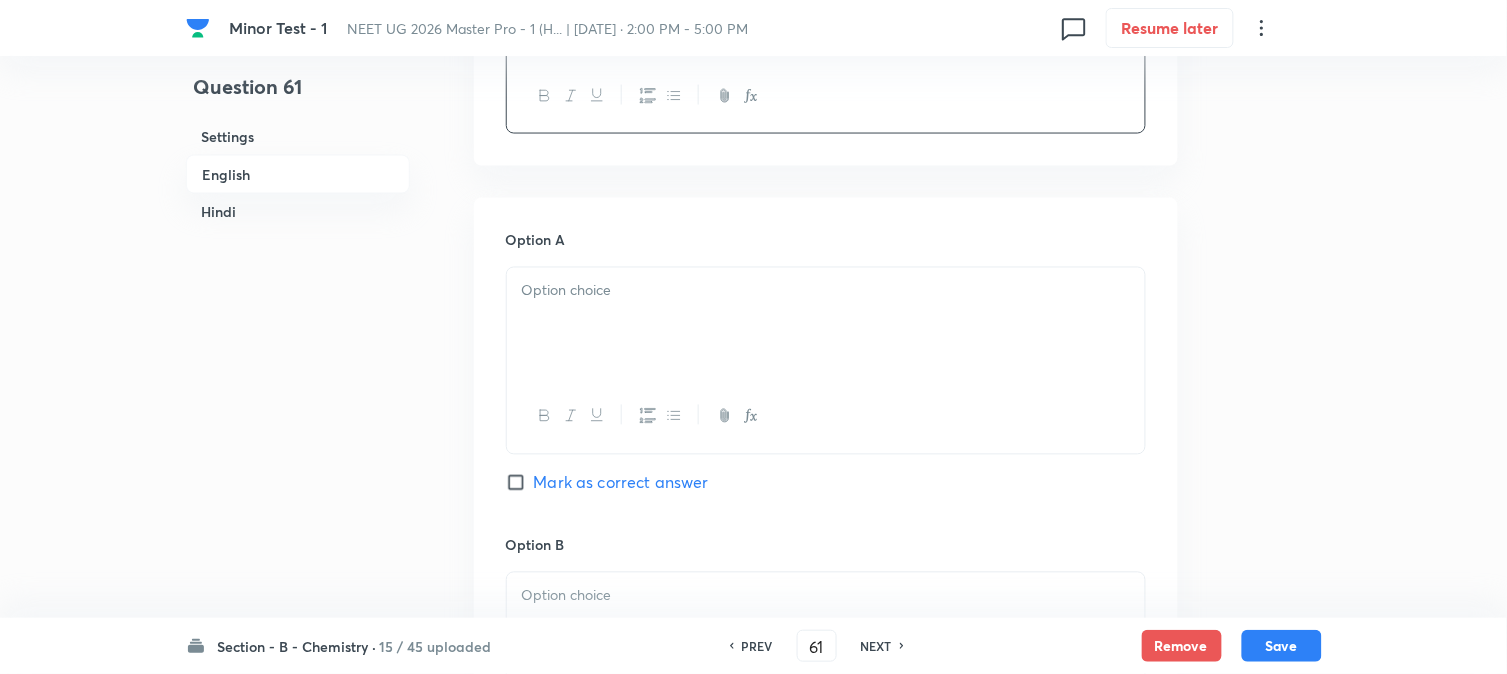 scroll, scrollTop: 777, scrollLeft: 0, axis: vertical 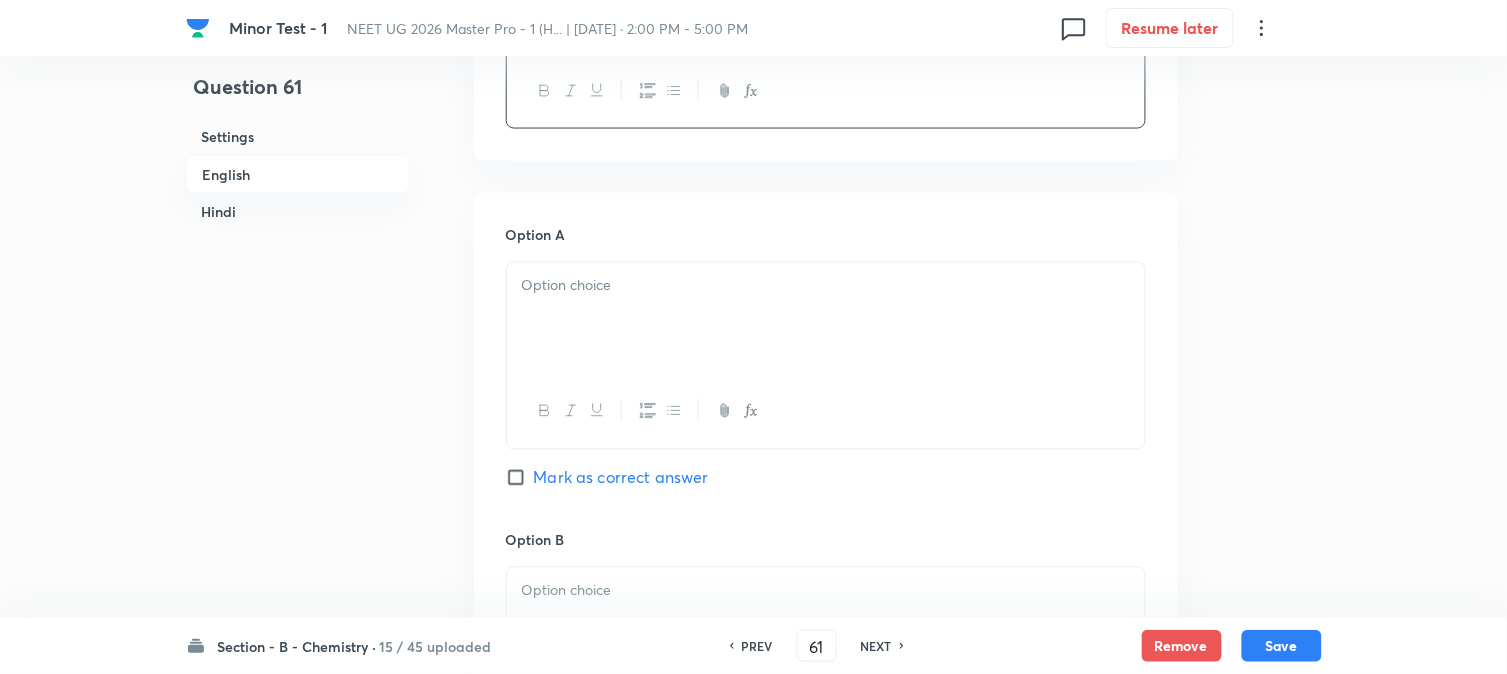 click at bounding box center [826, 319] 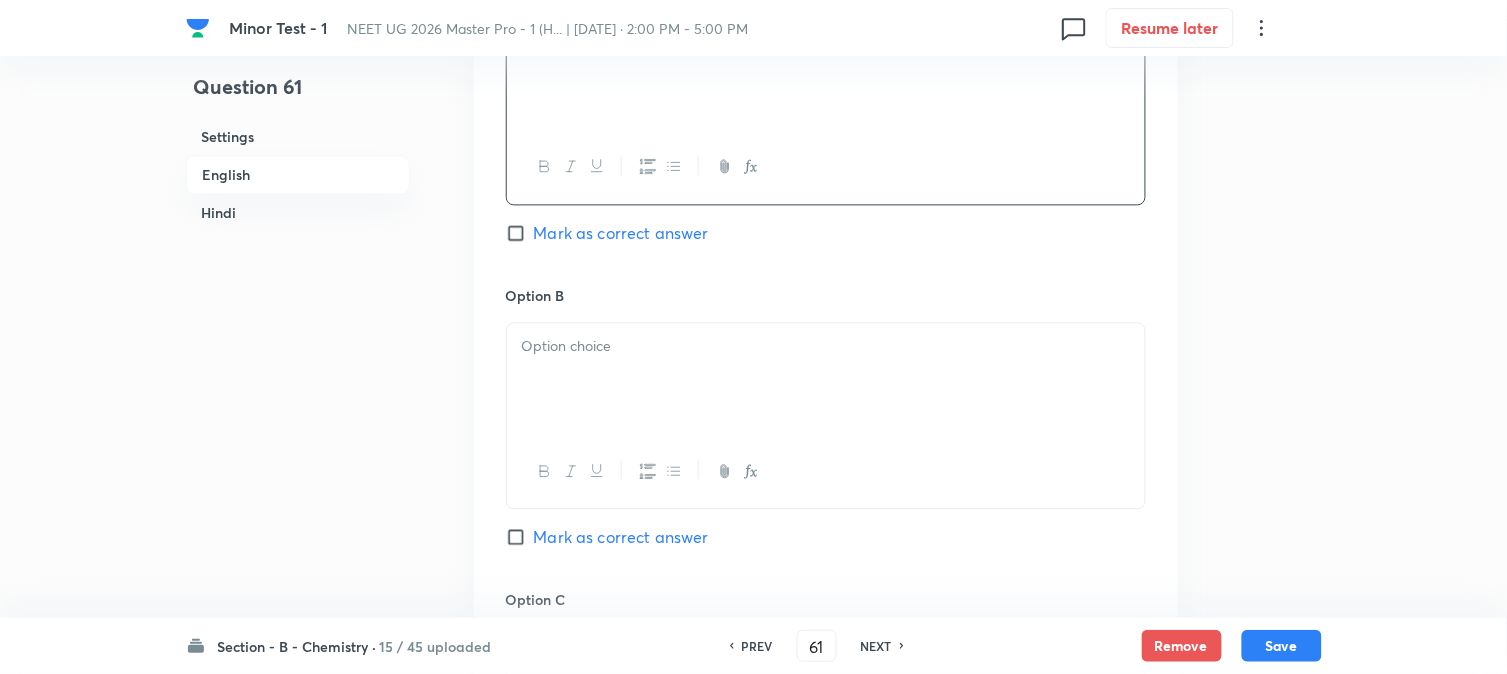 scroll, scrollTop: 1111, scrollLeft: 0, axis: vertical 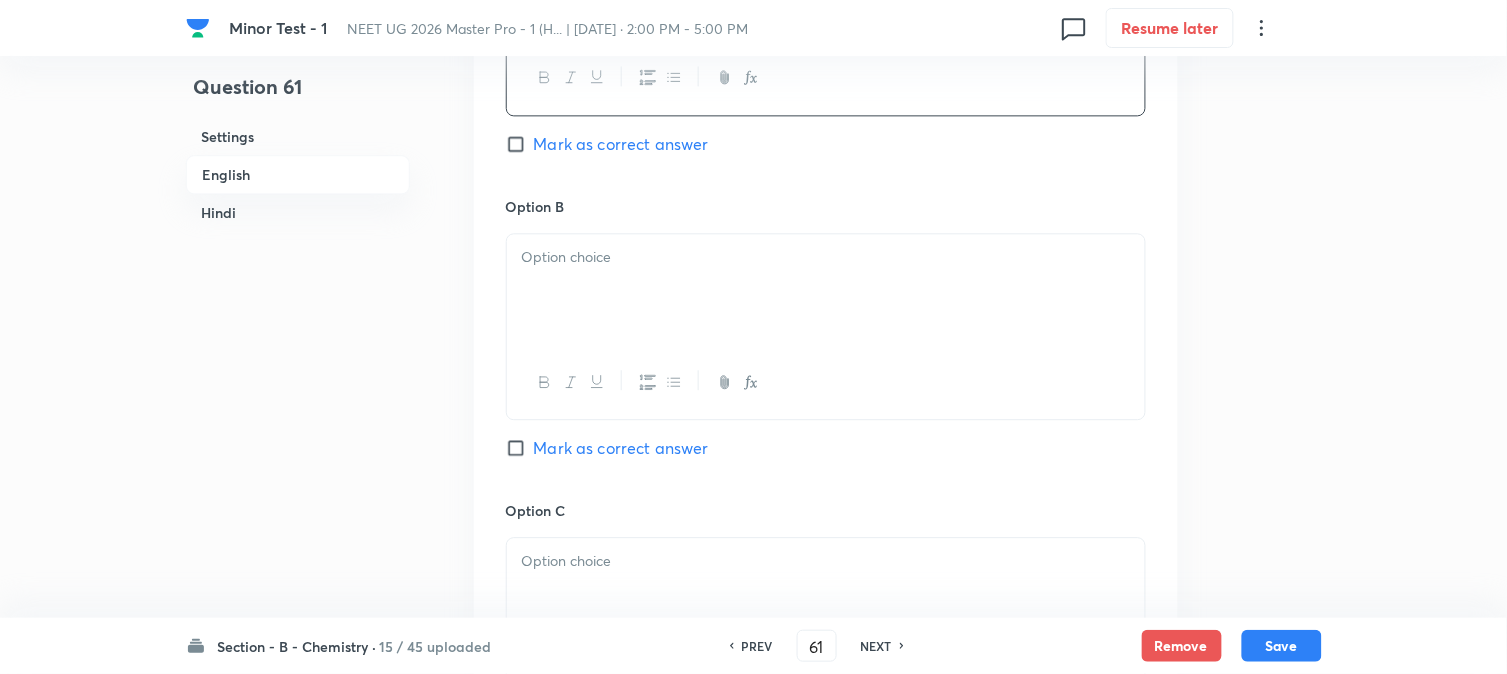 click at bounding box center [826, 290] 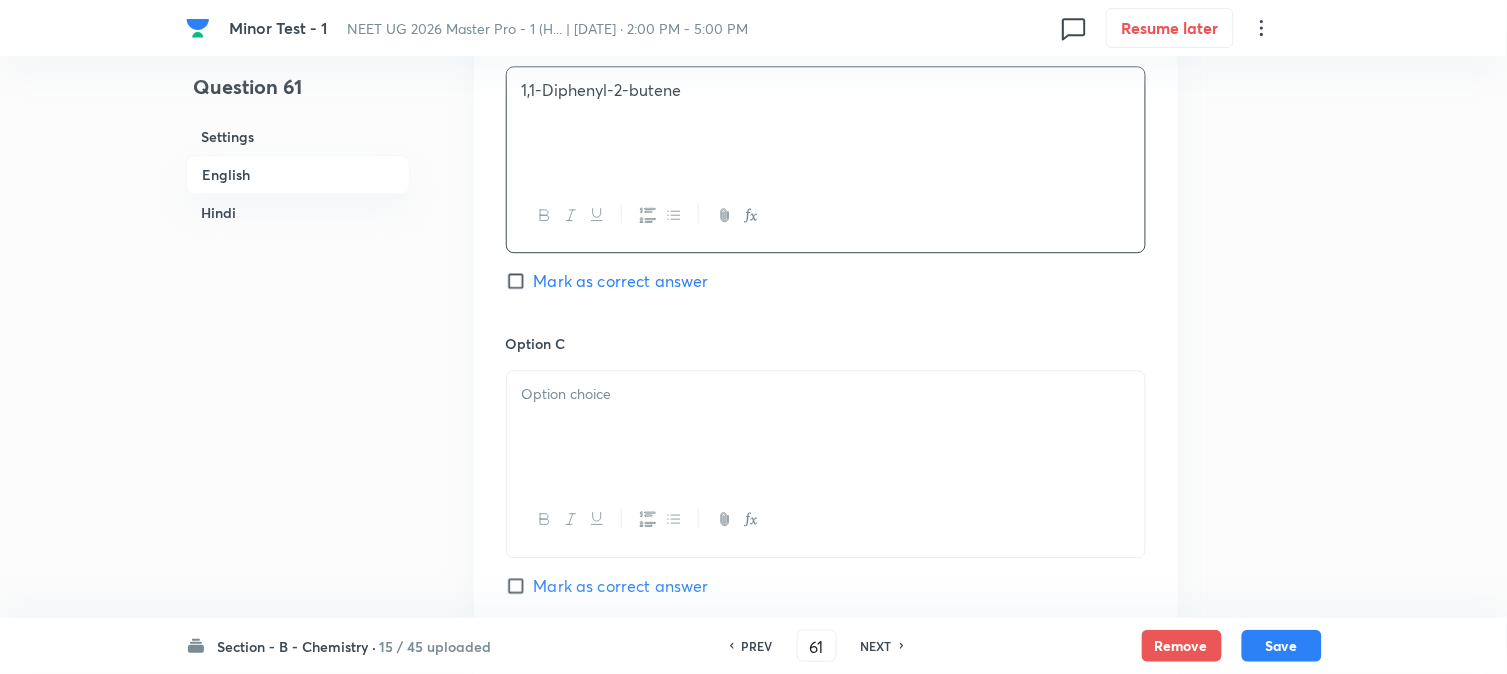 scroll, scrollTop: 1333, scrollLeft: 0, axis: vertical 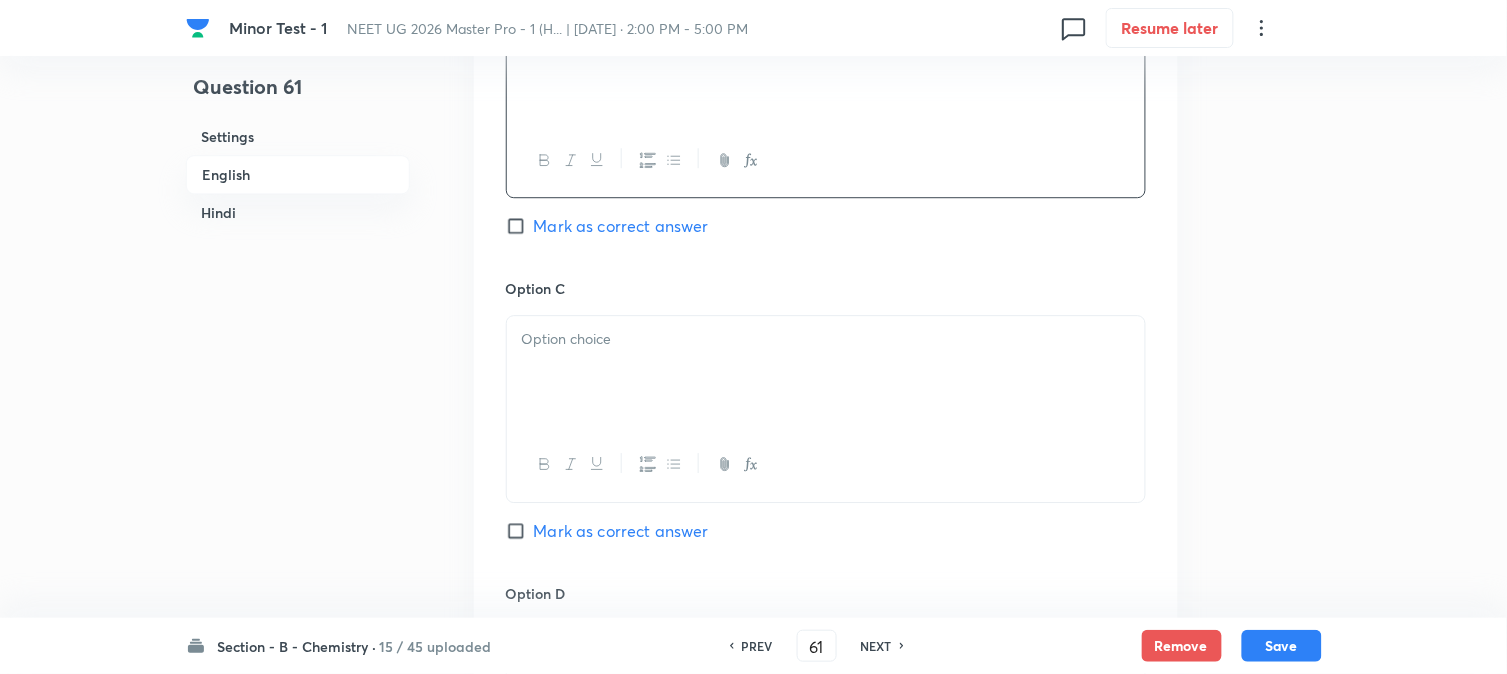 click at bounding box center [826, 372] 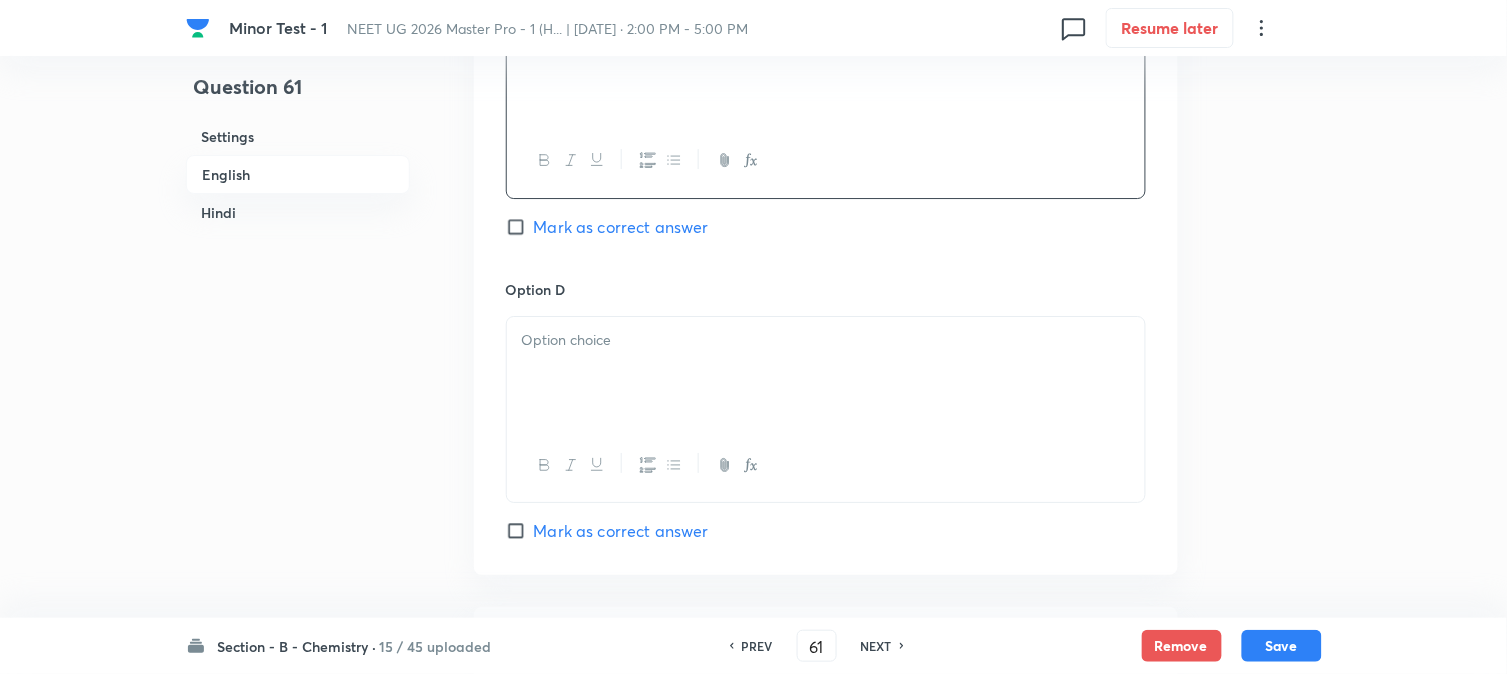 scroll, scrollTop: 1666, scrollLeft: 0, axis: vertical 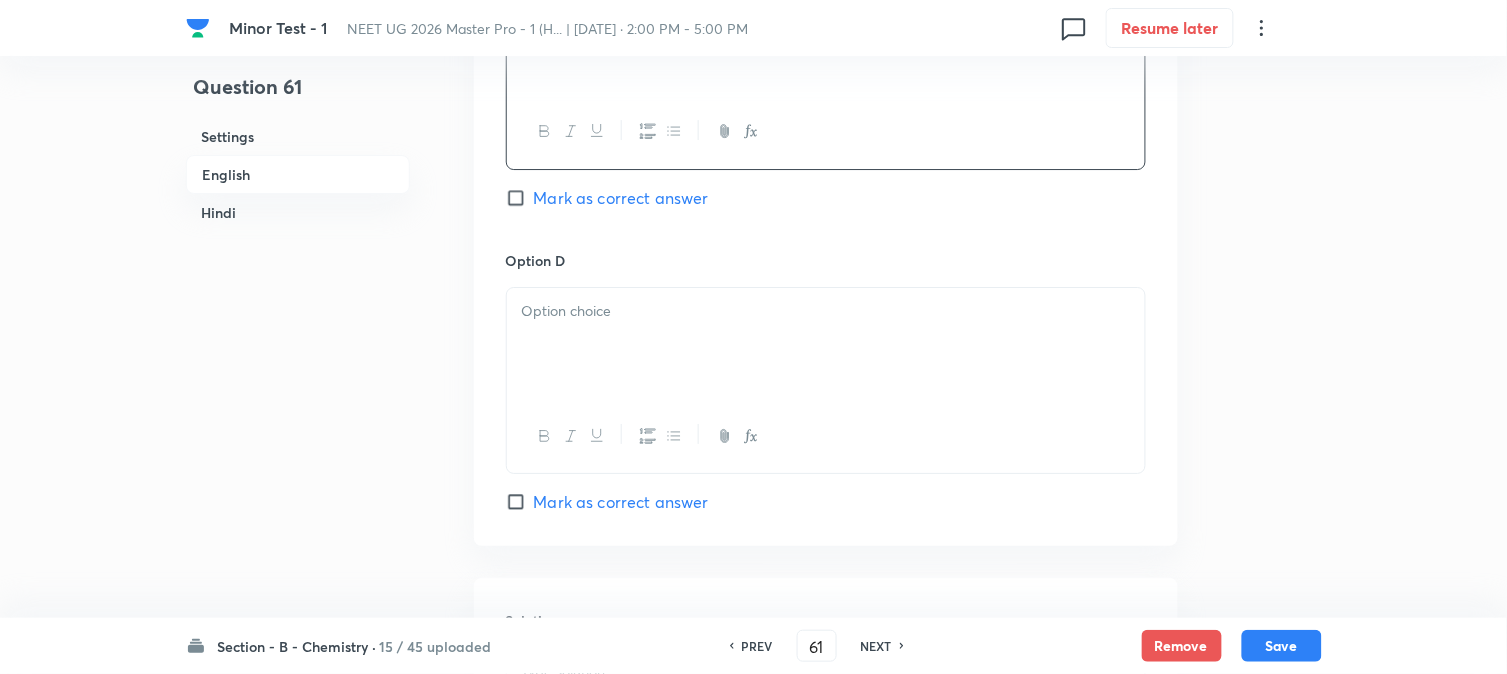 click at bounding box center [826, 344] 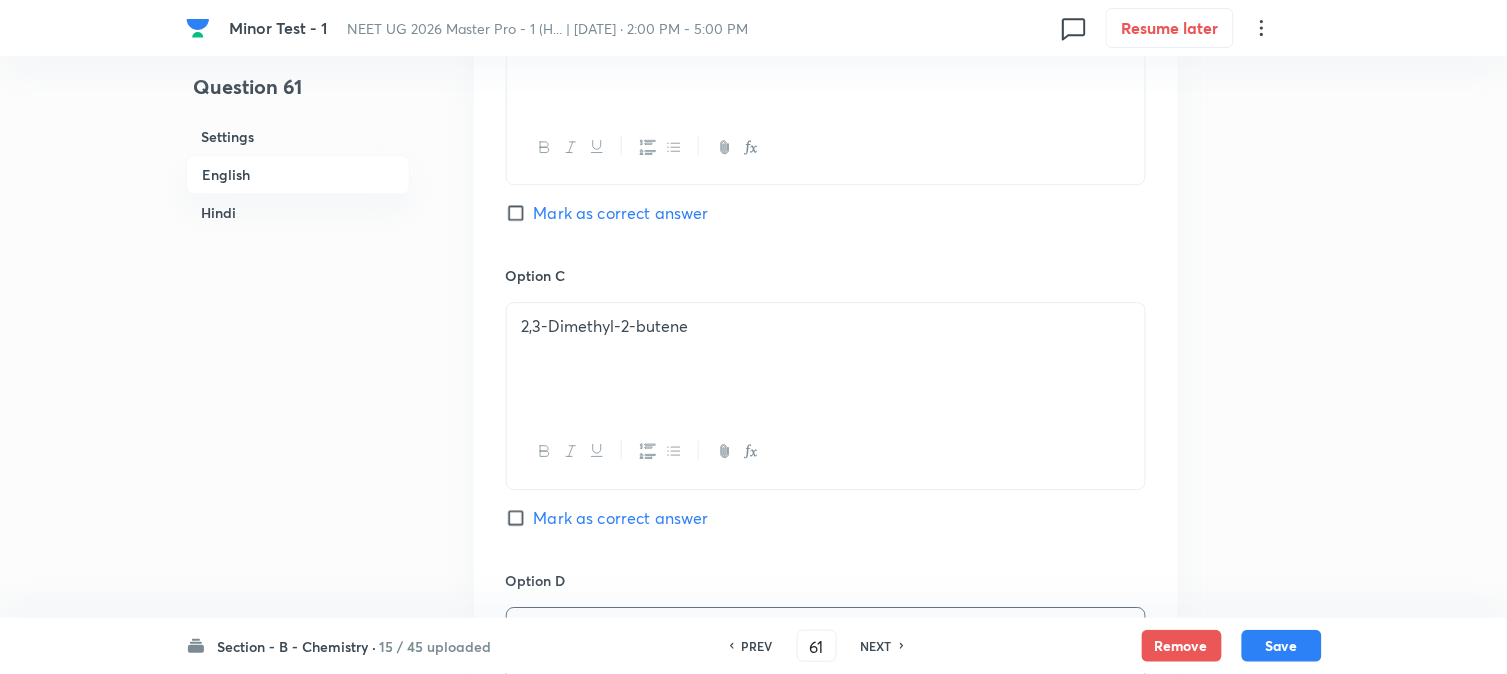 scroll, scrollTop: 1222, scrollLeft: 0, axis: vertical 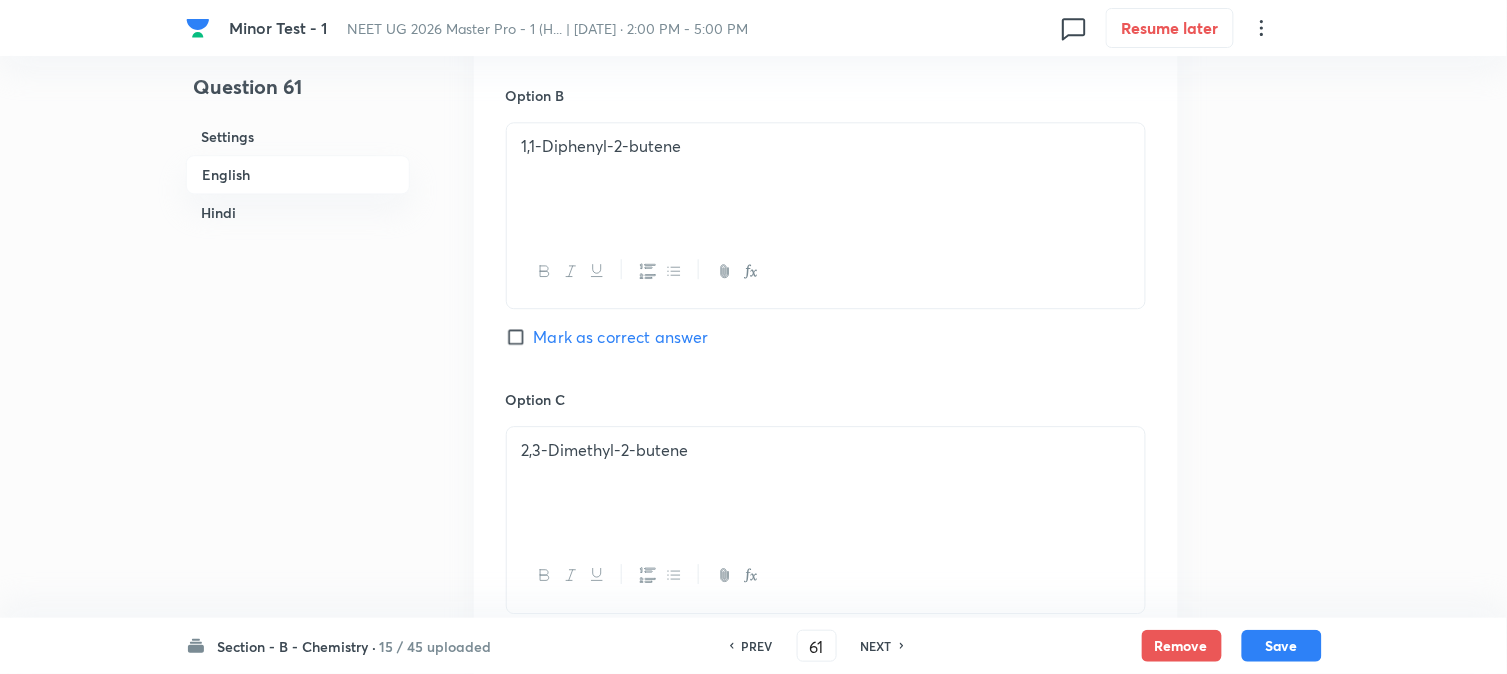 click on "Mark as correct answer" at bounding box center (621, 337) 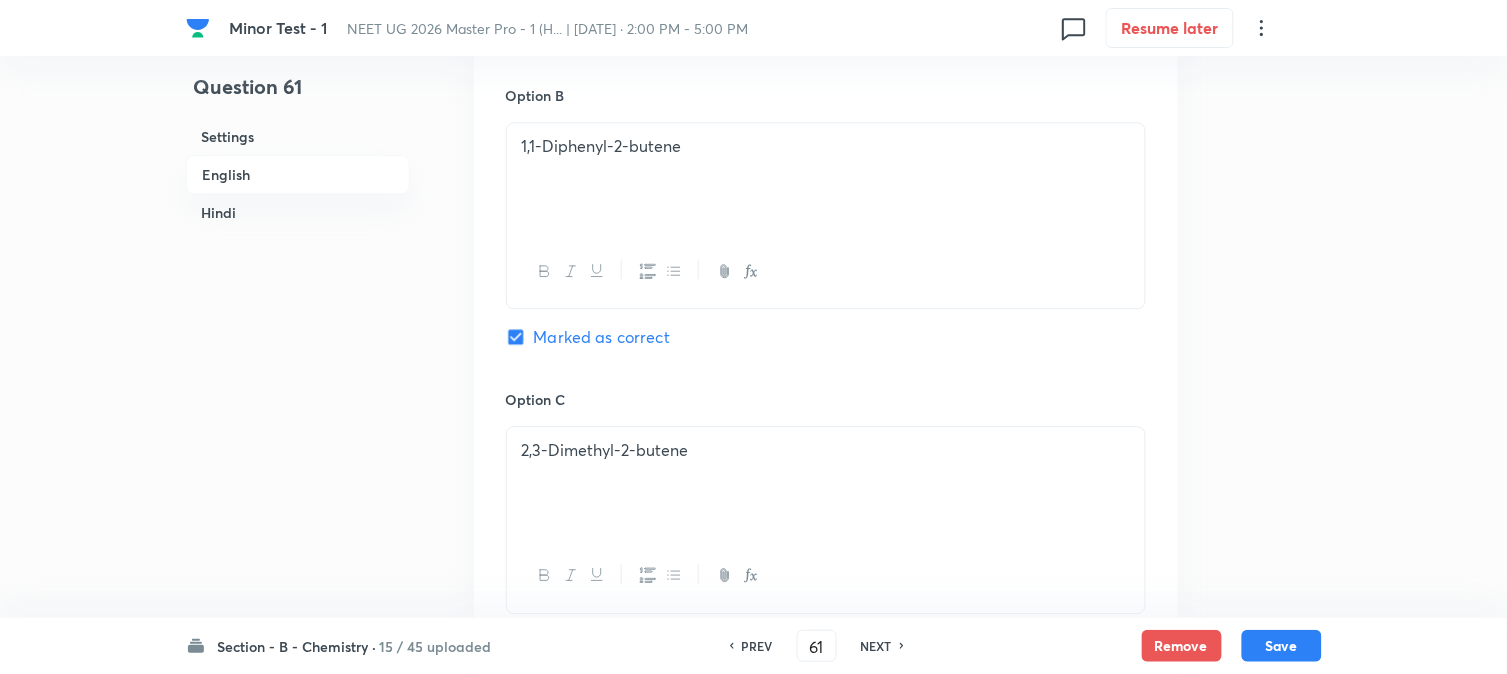 checkbox on "true" 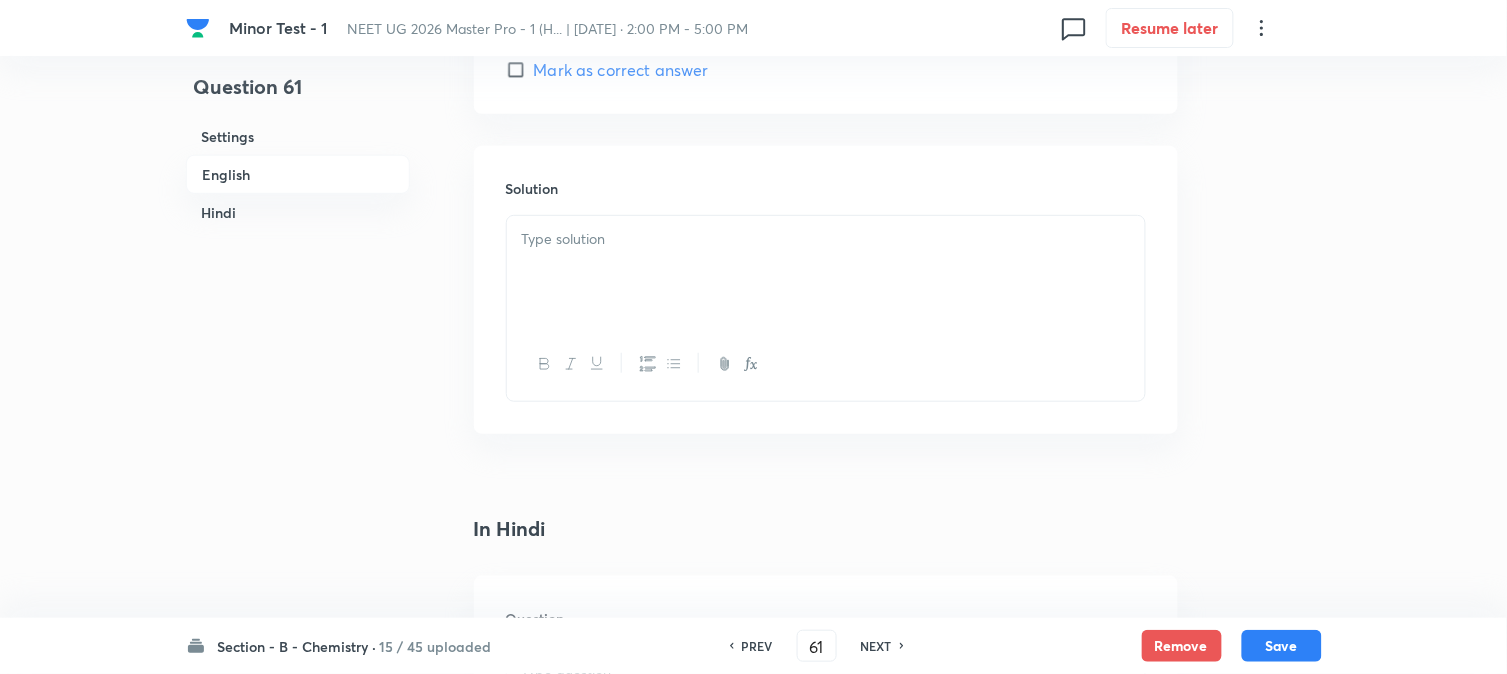 scroll, scrollTop: 2111, scrollLeft: 0, axis: vertical 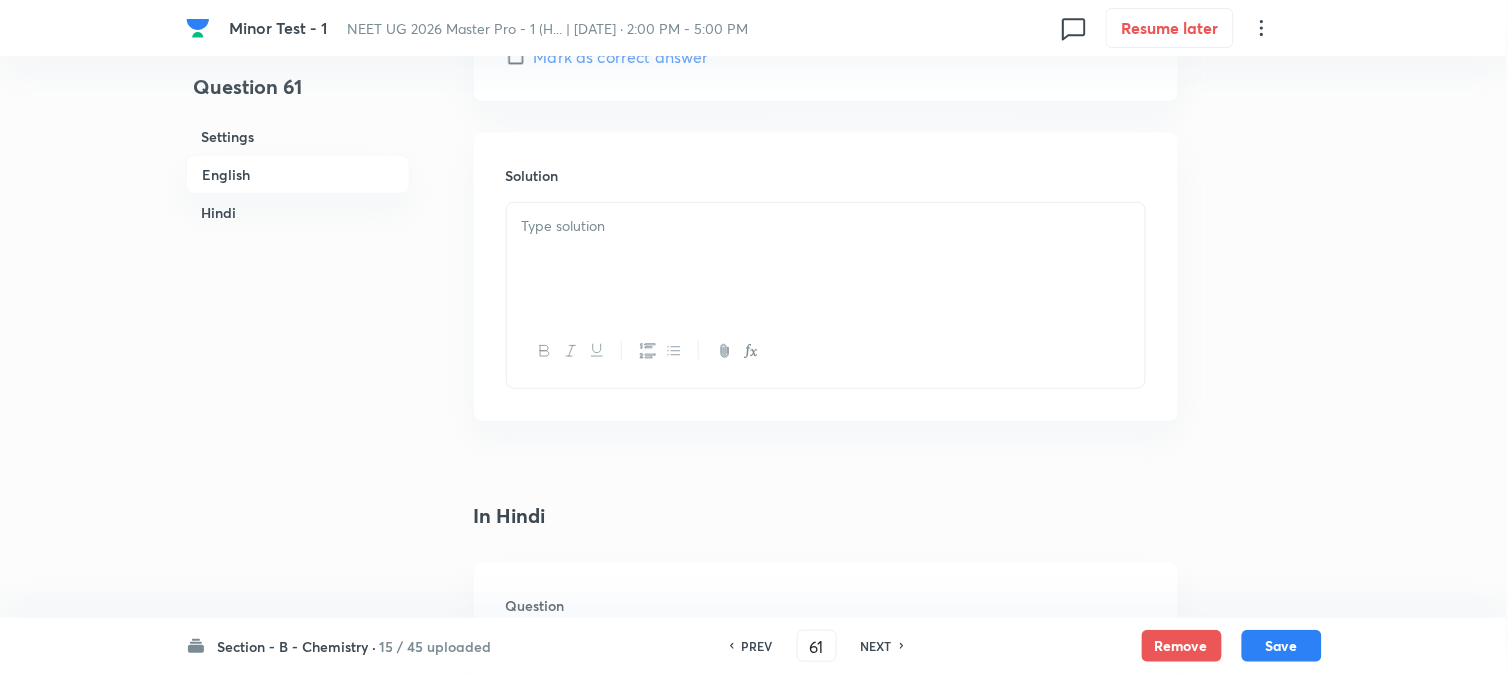 click at bounding box center [826, 259] 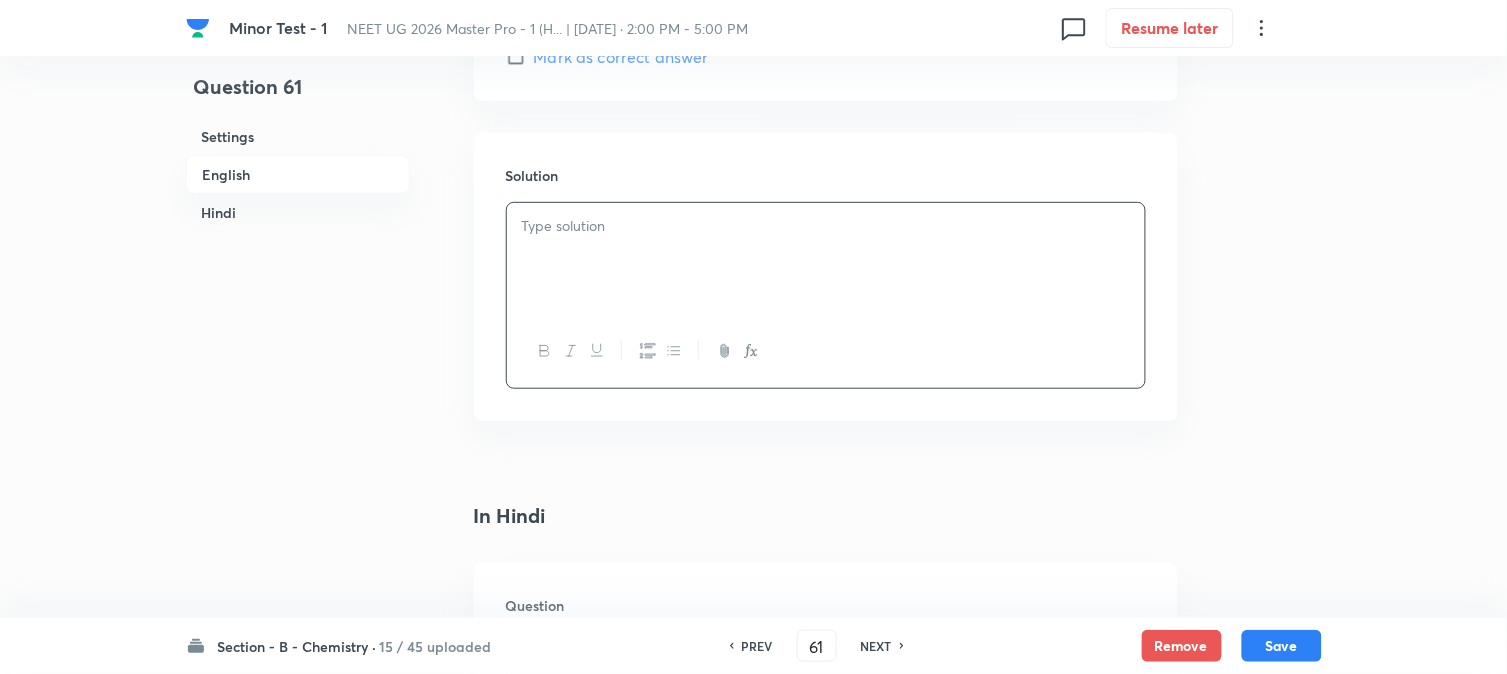 type 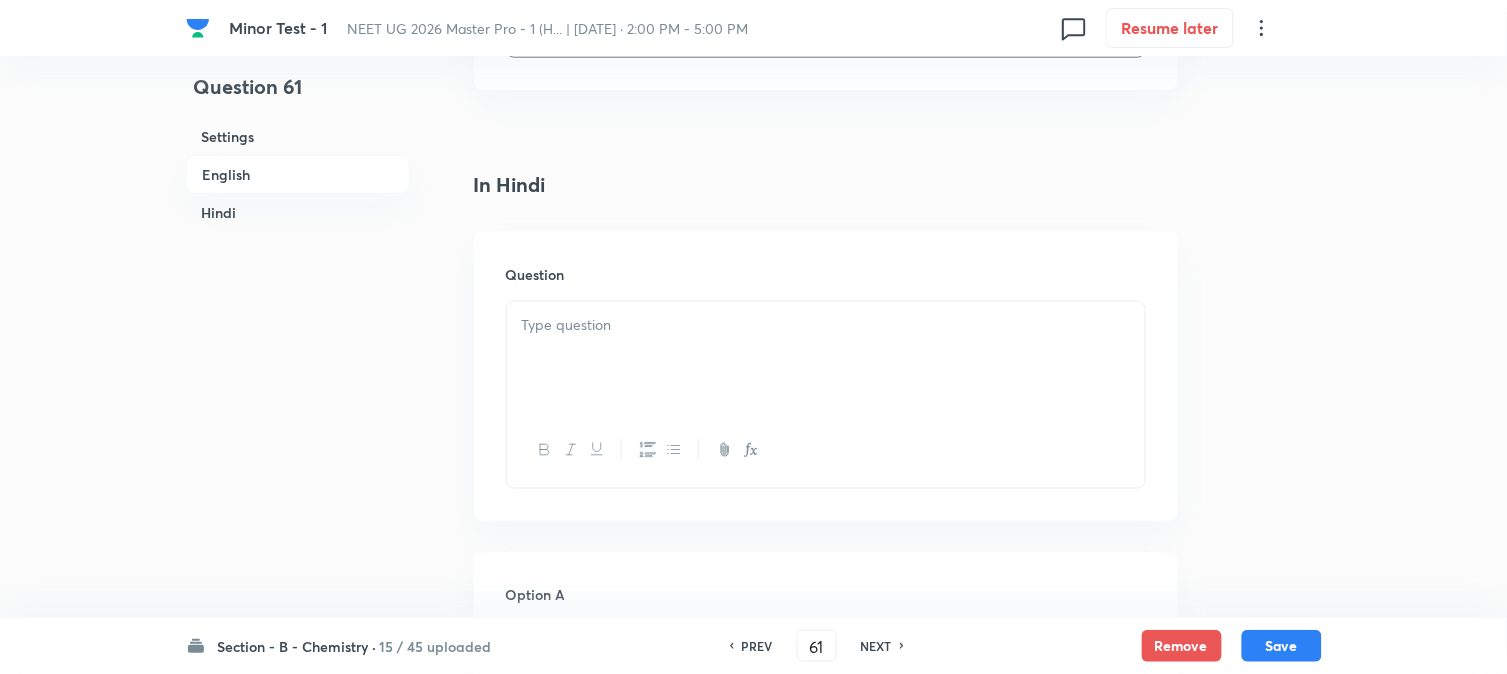 scroll, scrollTop: 2444, scrollLeft: 0, axis: vertical 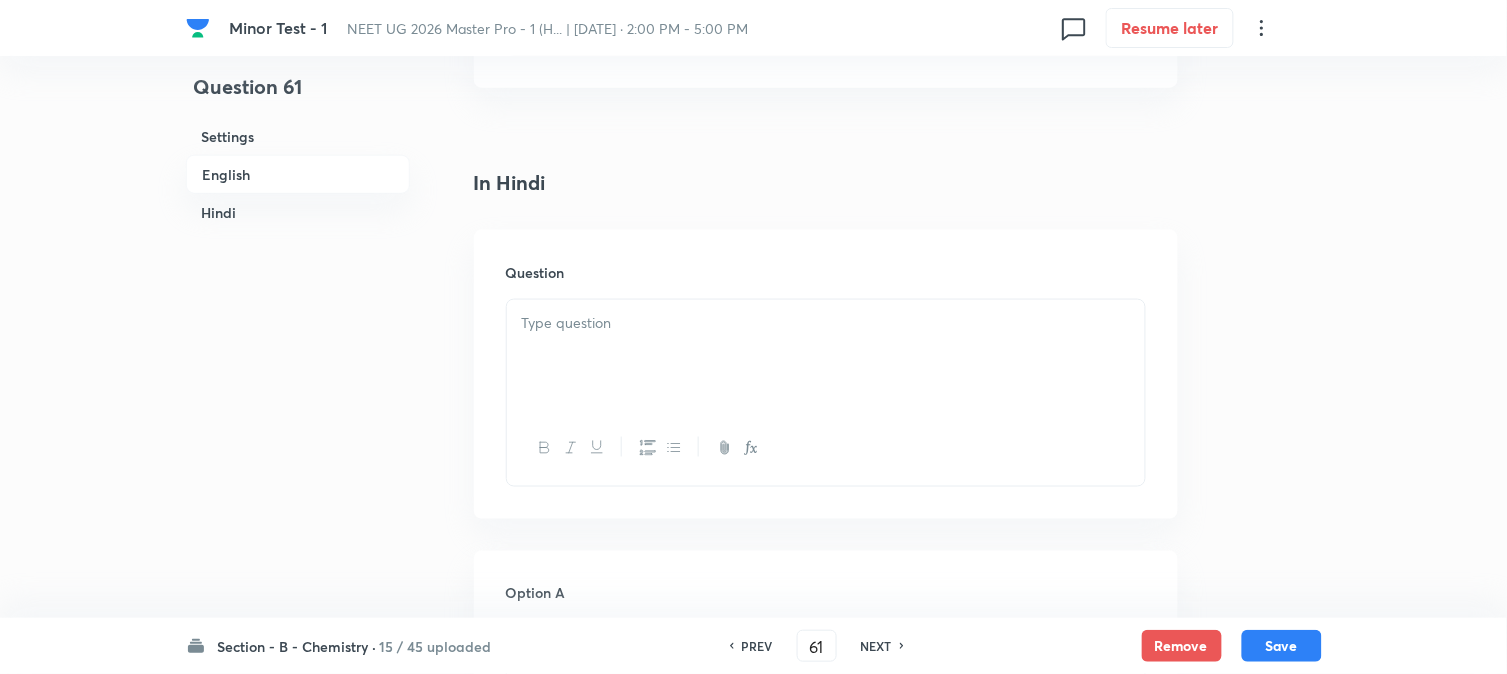 click at bounding box center (826, 323) 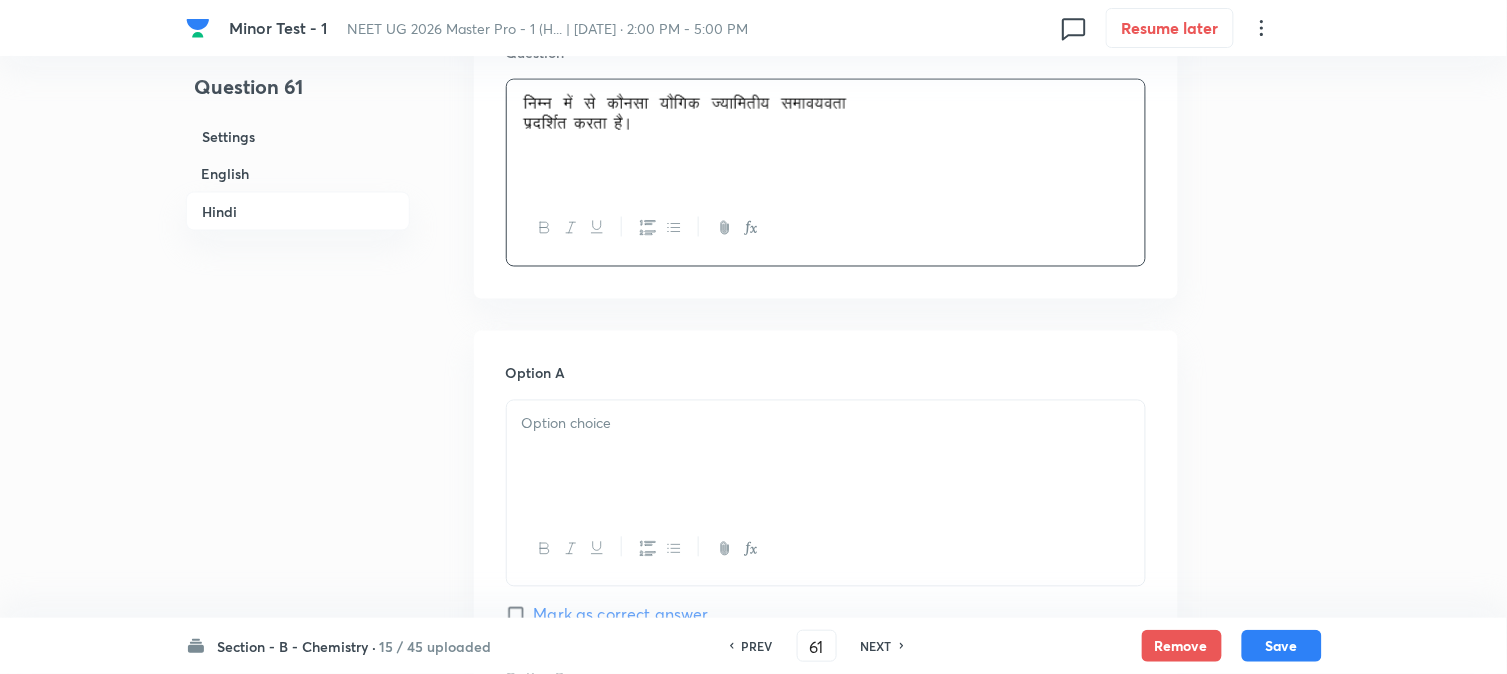 scroll, scrollTop: 2666, scrollLeft: 0, axis: vertical 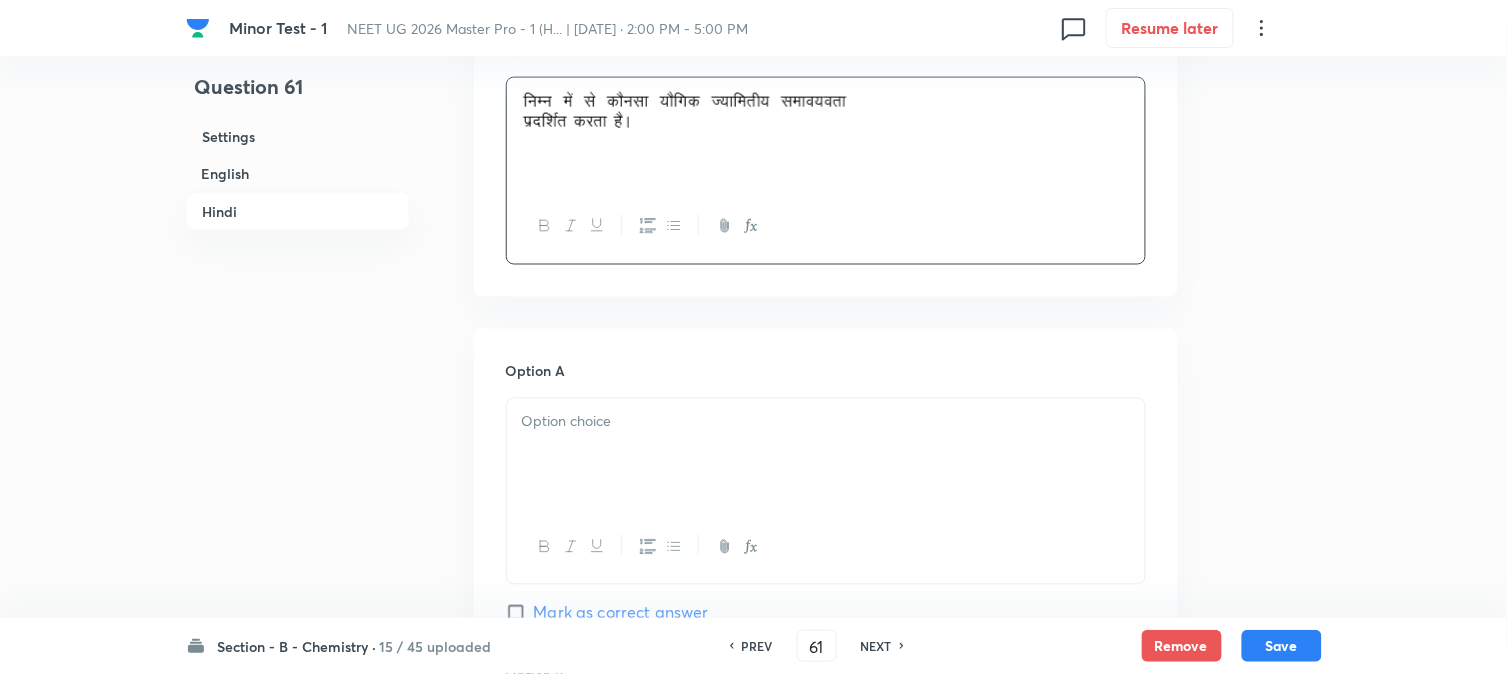click at bounding box center (826, 422) 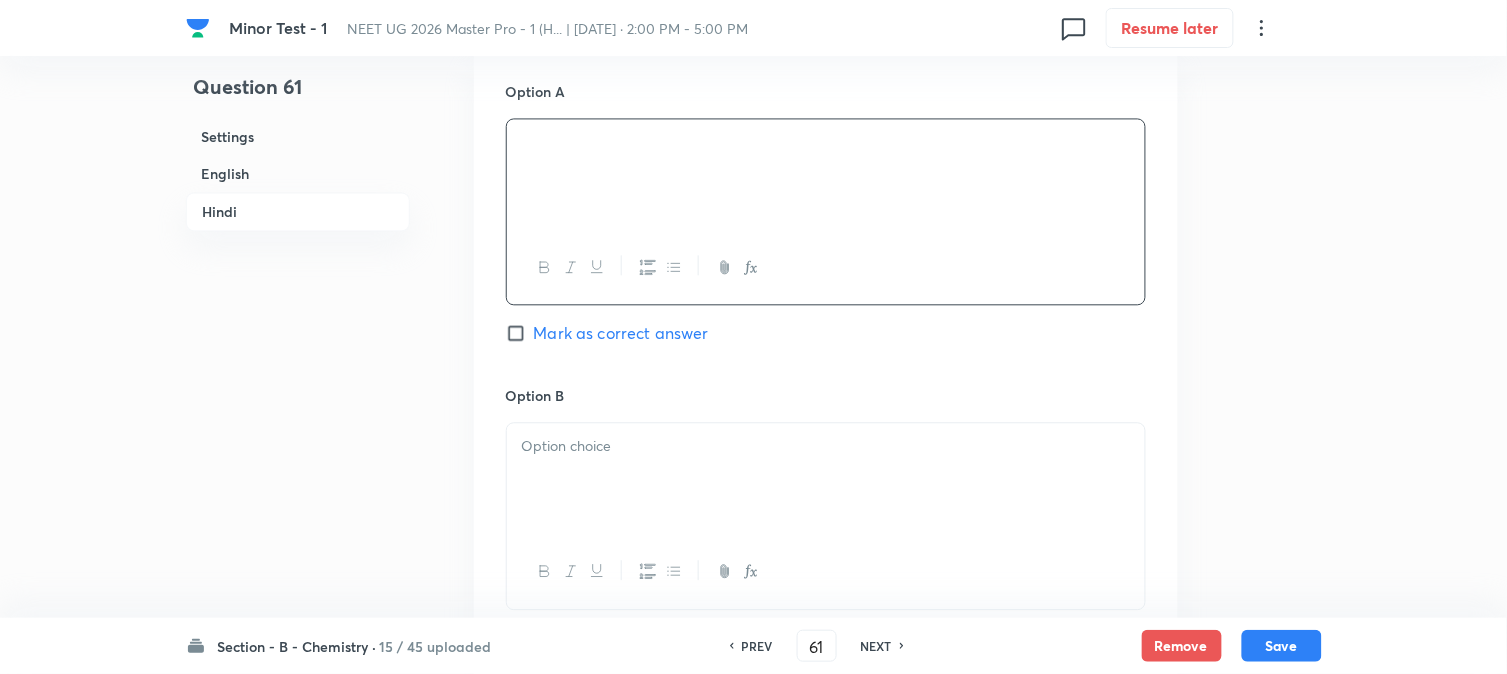 scroll, scrollTop: 3000, scrollLeft: 0, axis: vertical 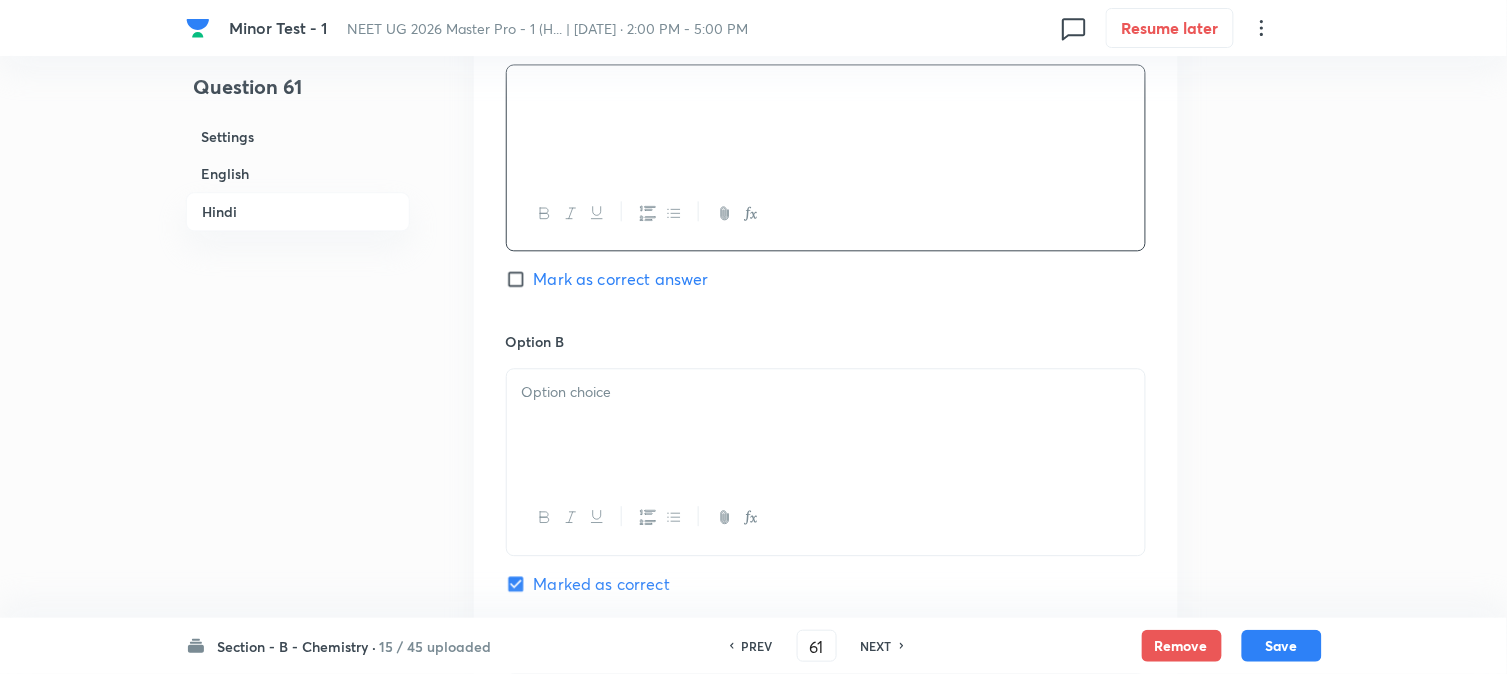 click at bounding box center [826, 425] 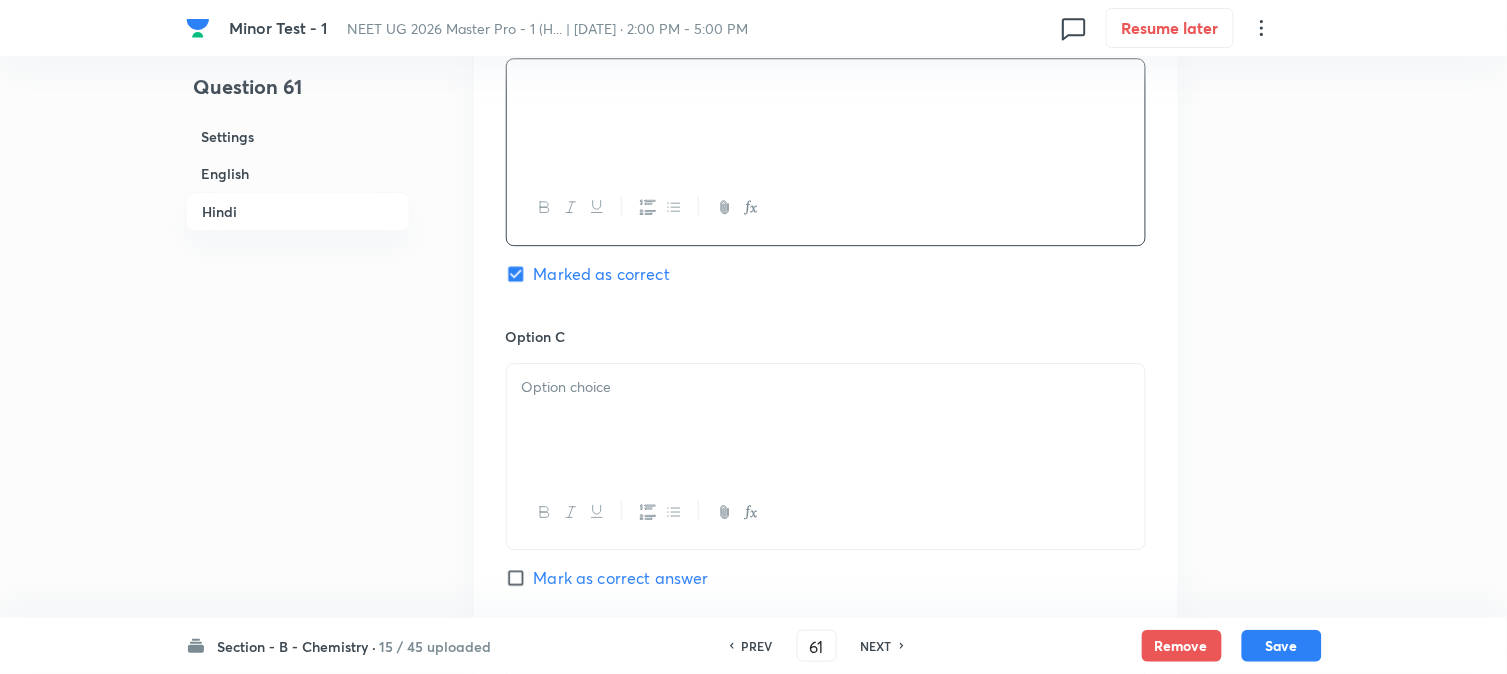 scroll, scrollTop: 3444, scrollLeft: 0, axis: vertical 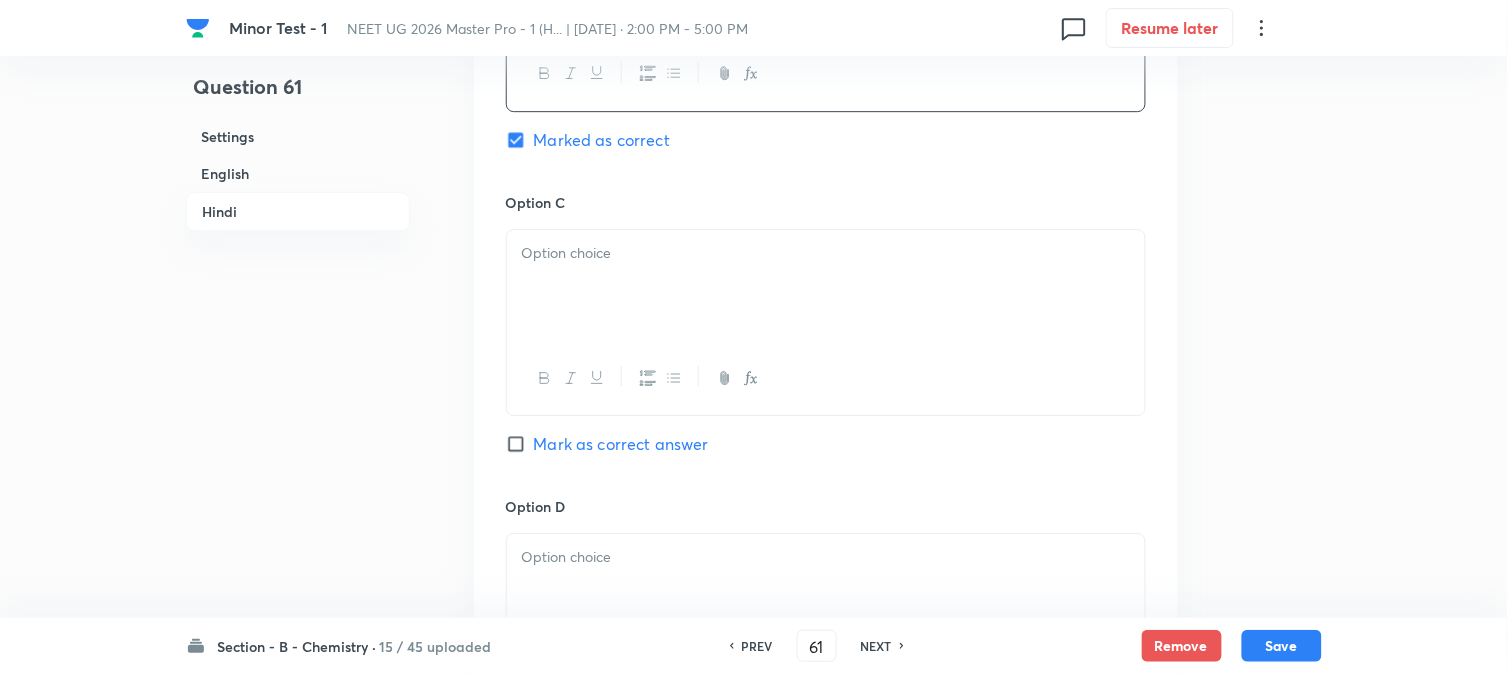click at bounding box center [826, 286] 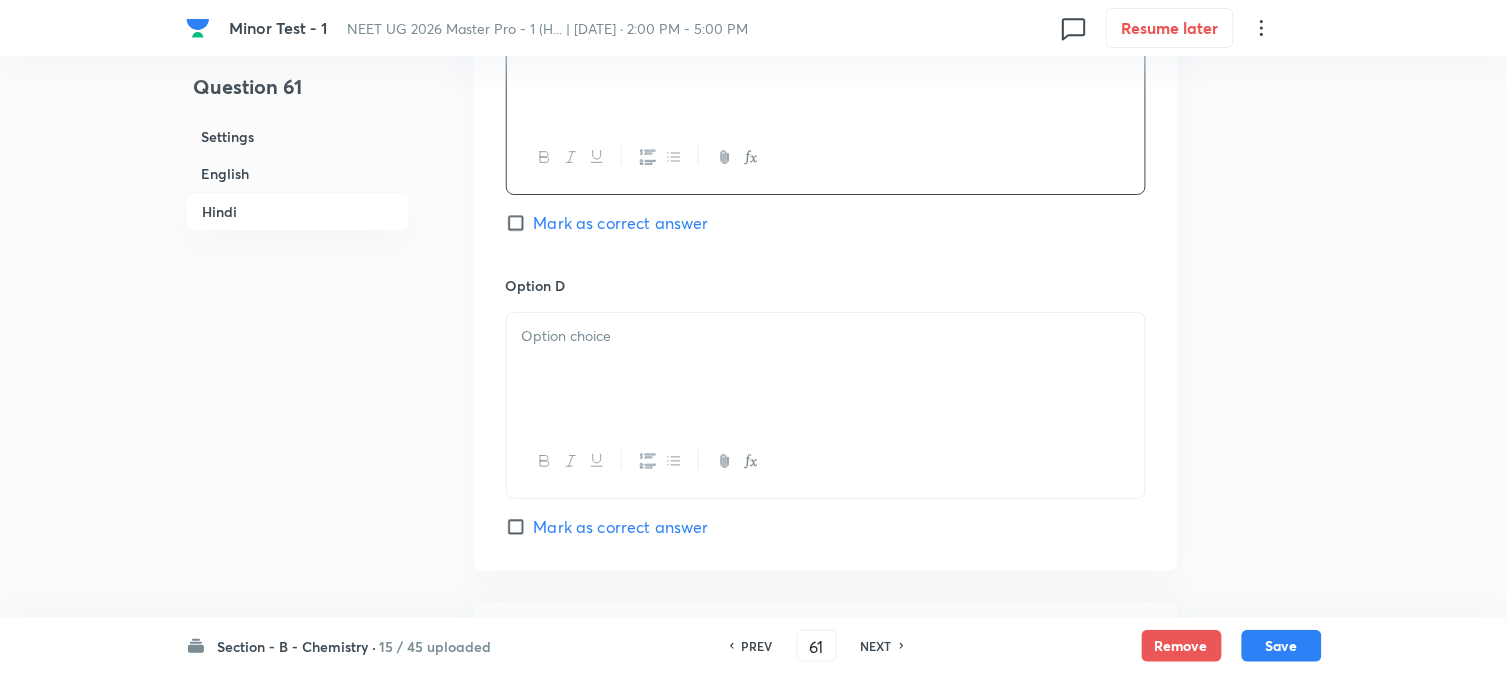 scroll, scrollTop: 3666, scrollLeft: 0, axis: vertical 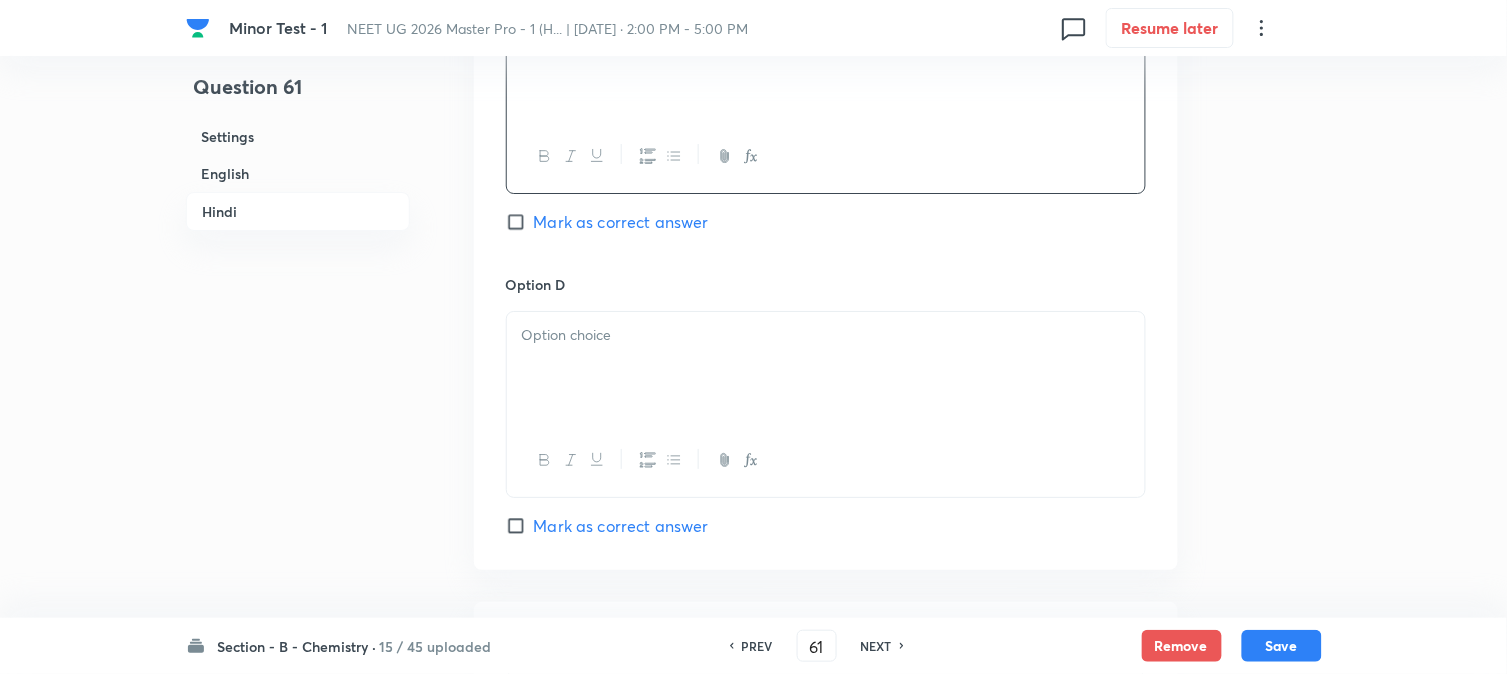click at bounding box center [826, 368] 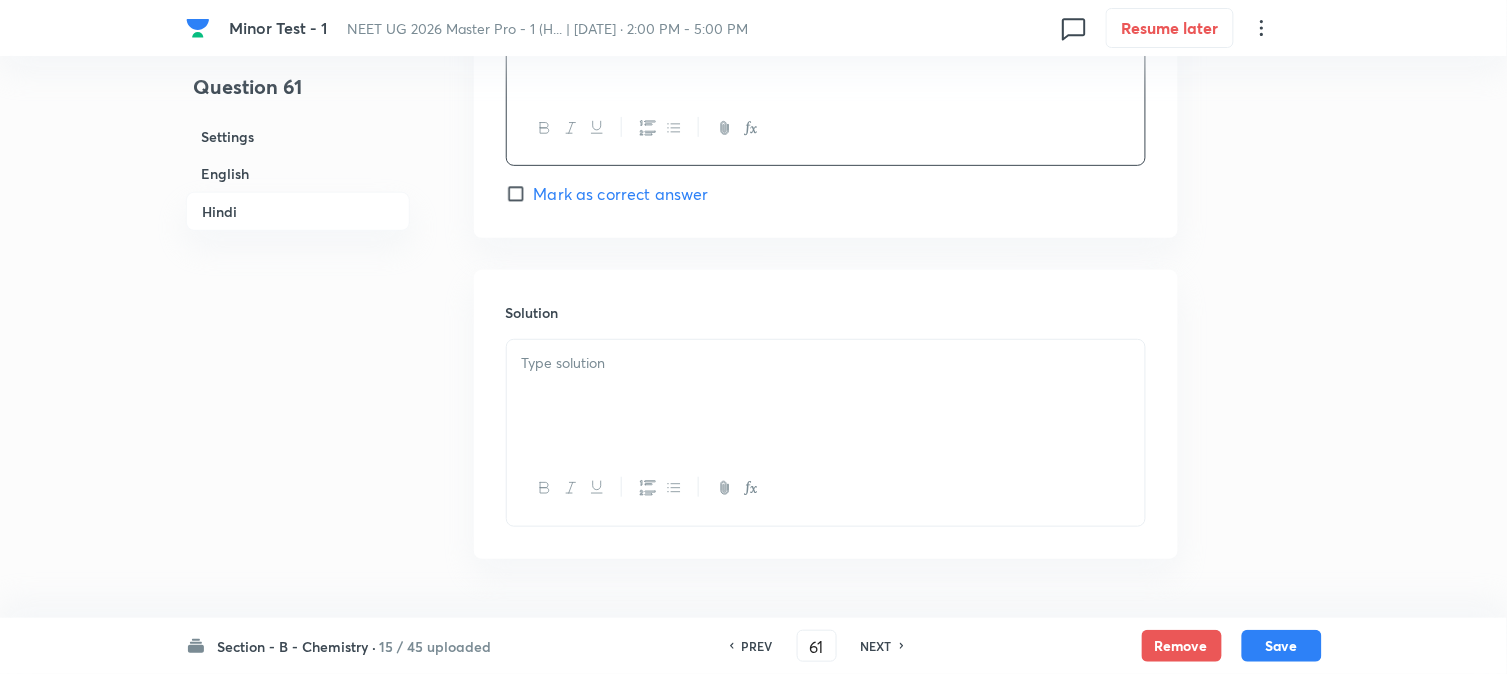 scroll, scrollTop: 4066, scrollLeft: 0, axis: vertical 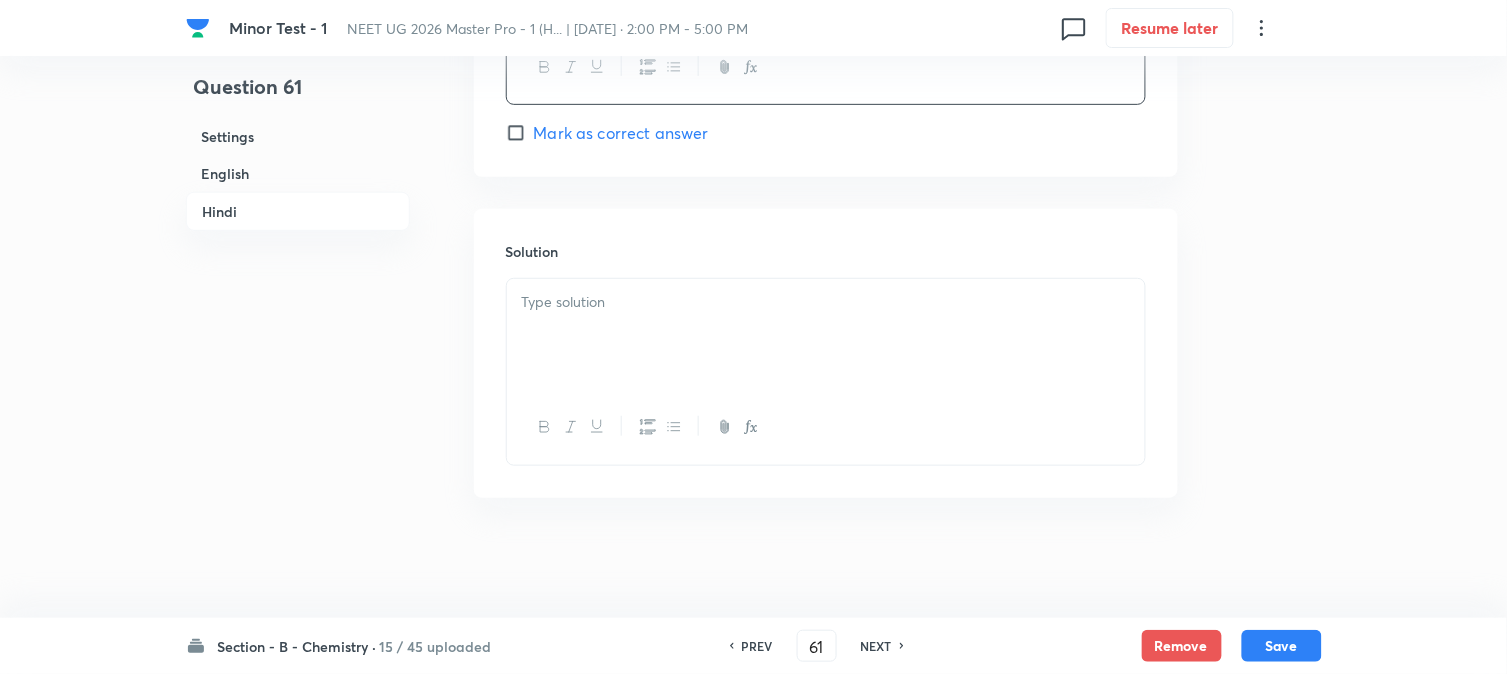 click at bounding box center (826, 335) 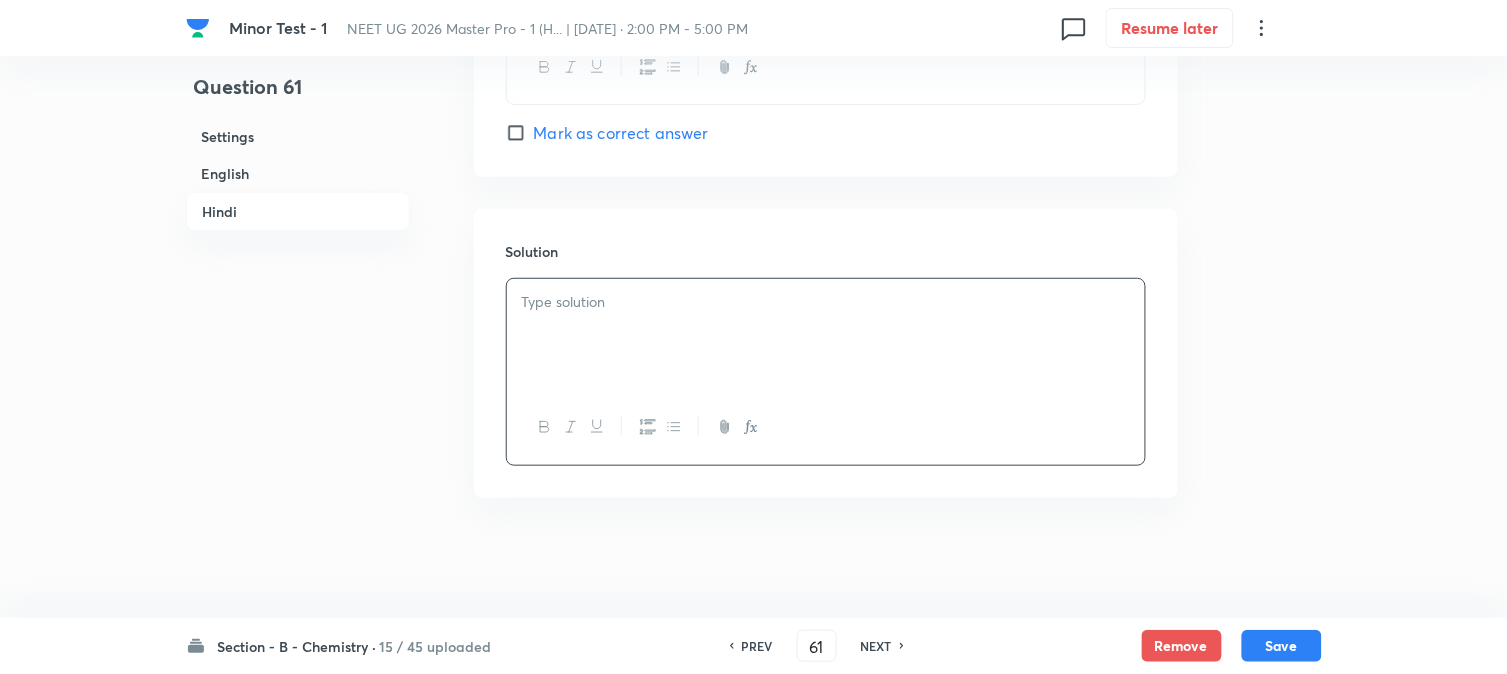 type 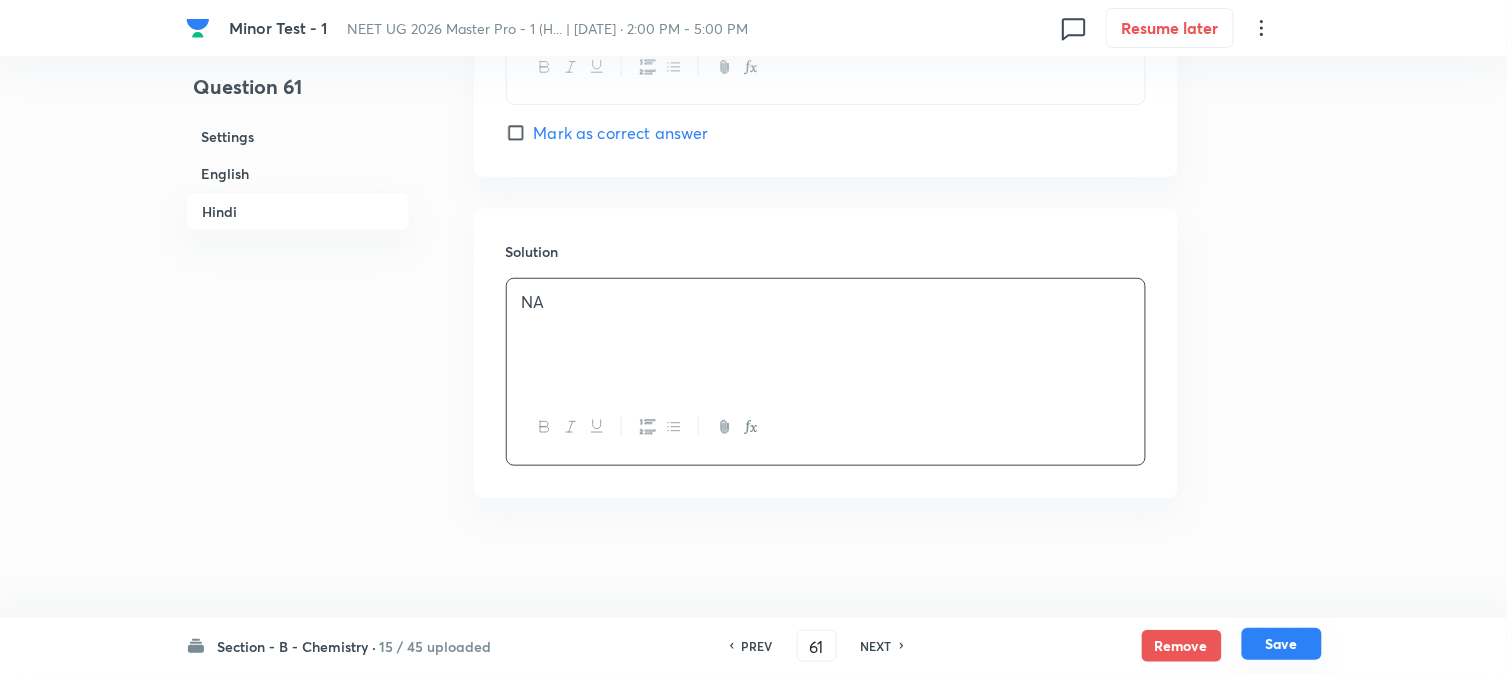 click on "Save" at bounding box center [1282, 644] 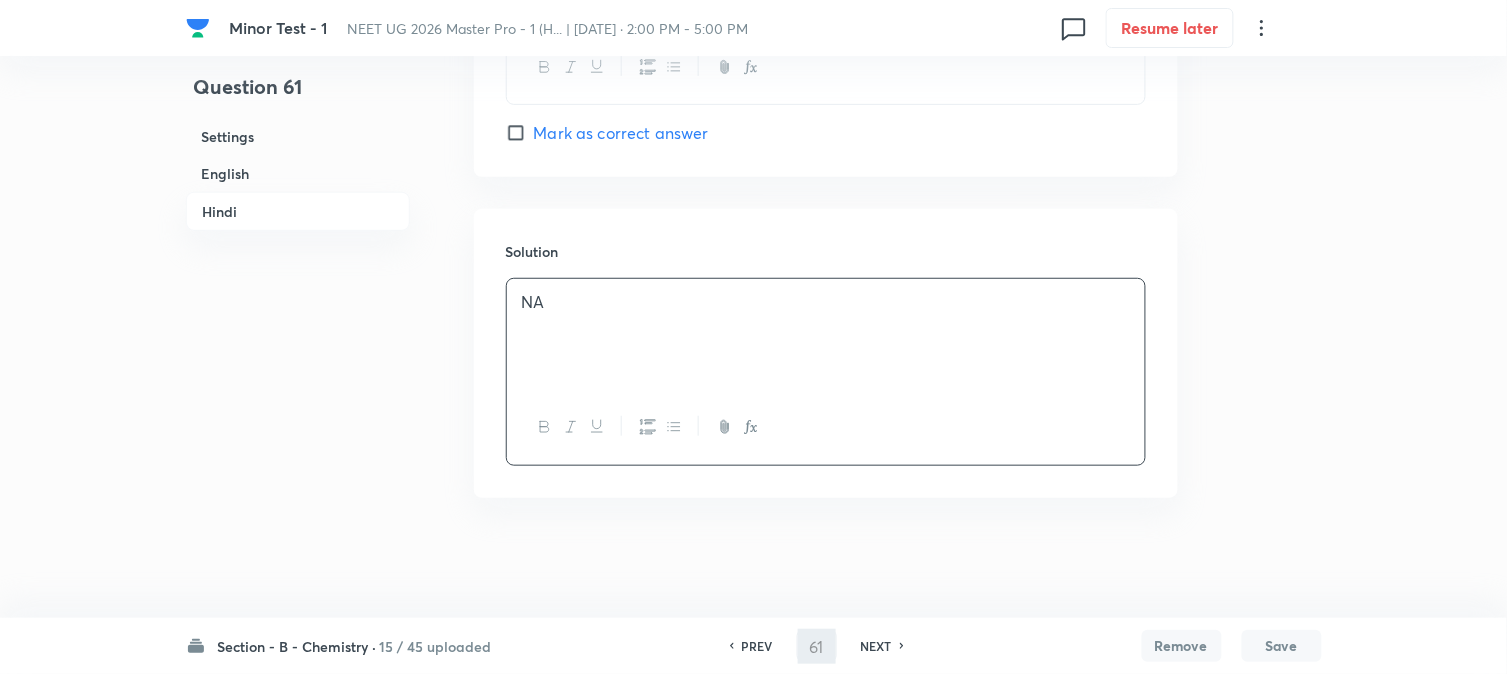 type on "62" 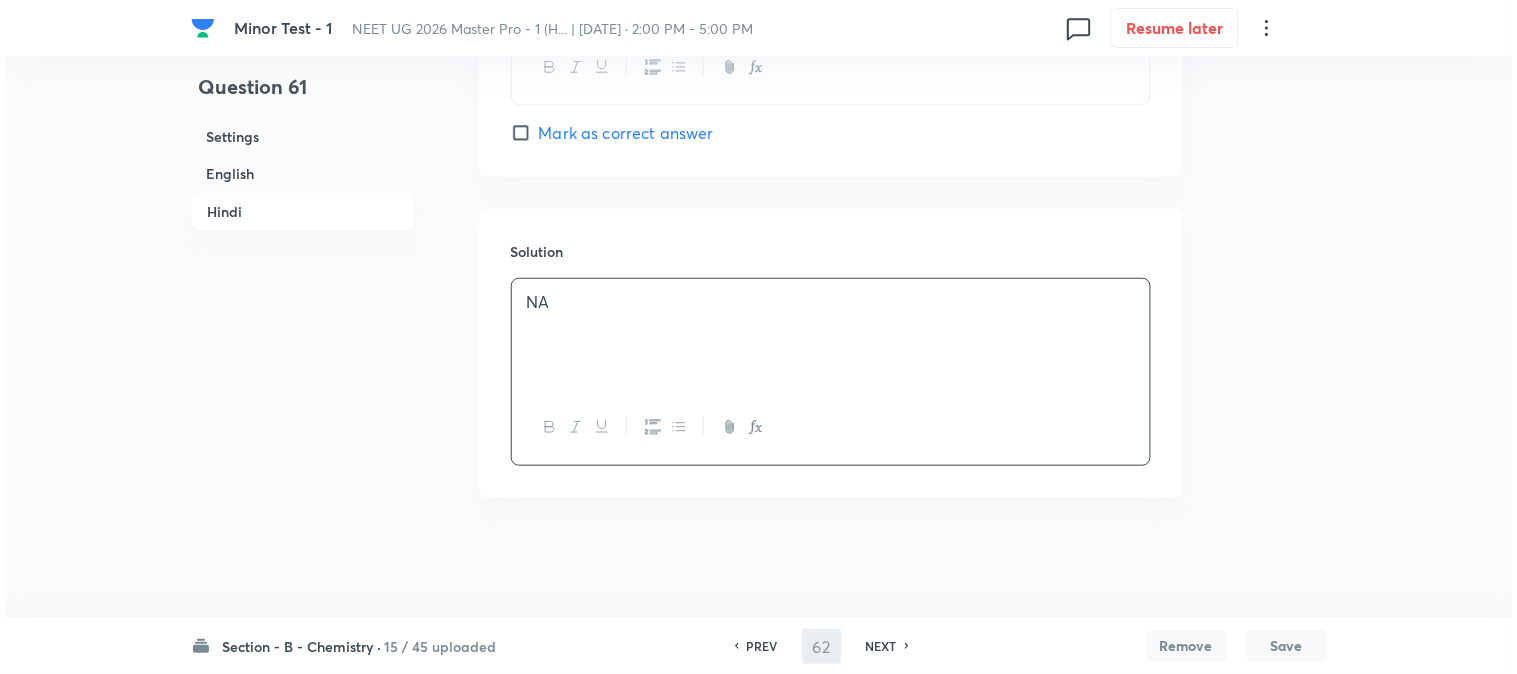 scroll, scrollTop: 0, scrollLeft: 0, axis: both 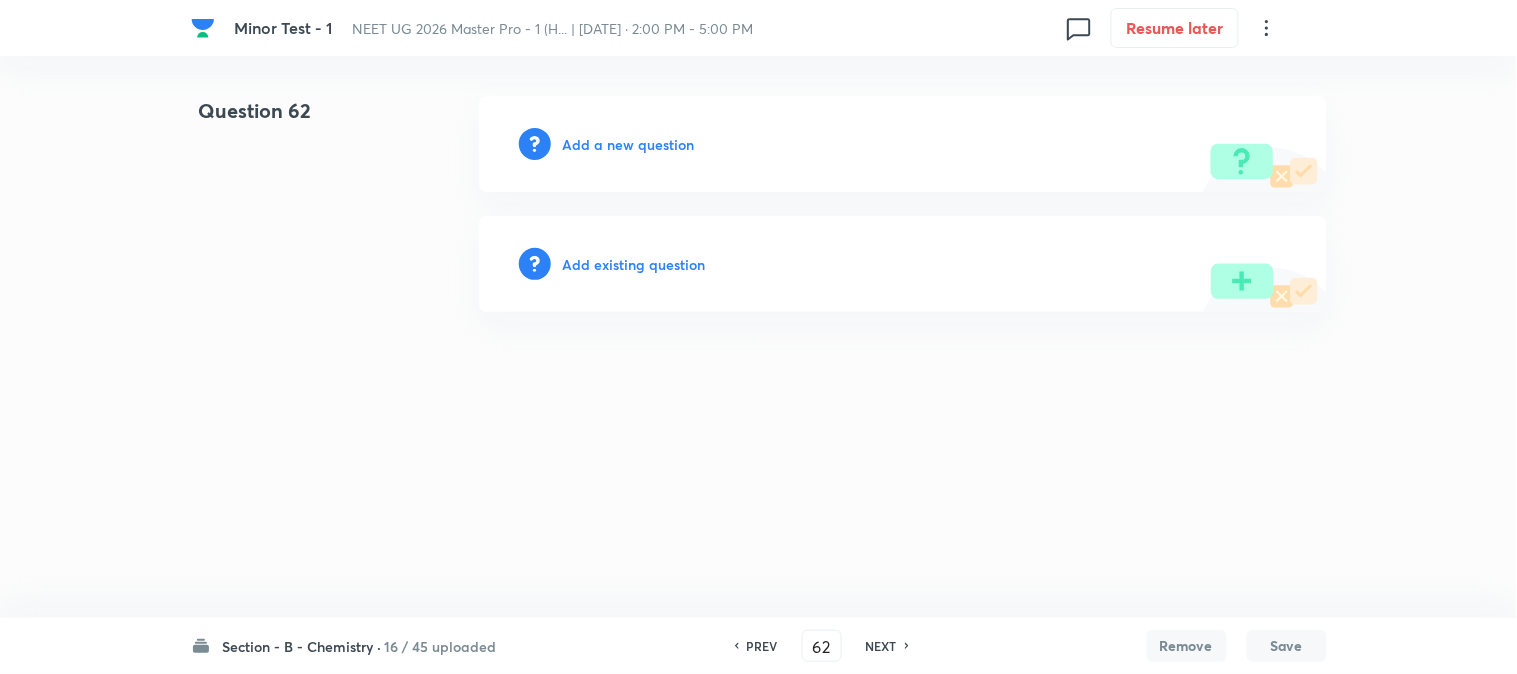 click on "Add a new question" at bounding box center (629, 144) 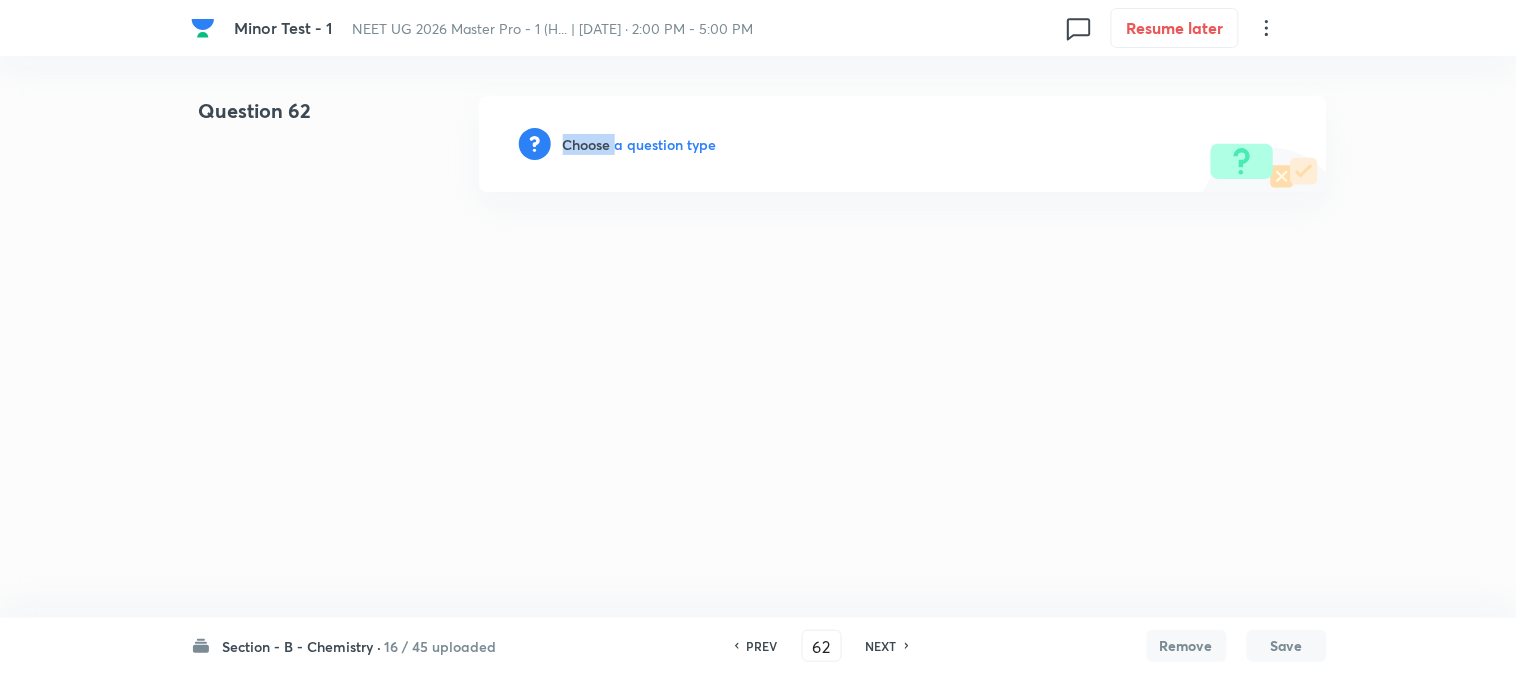 click on "Choose a question type" at bounding box center (640, 144) 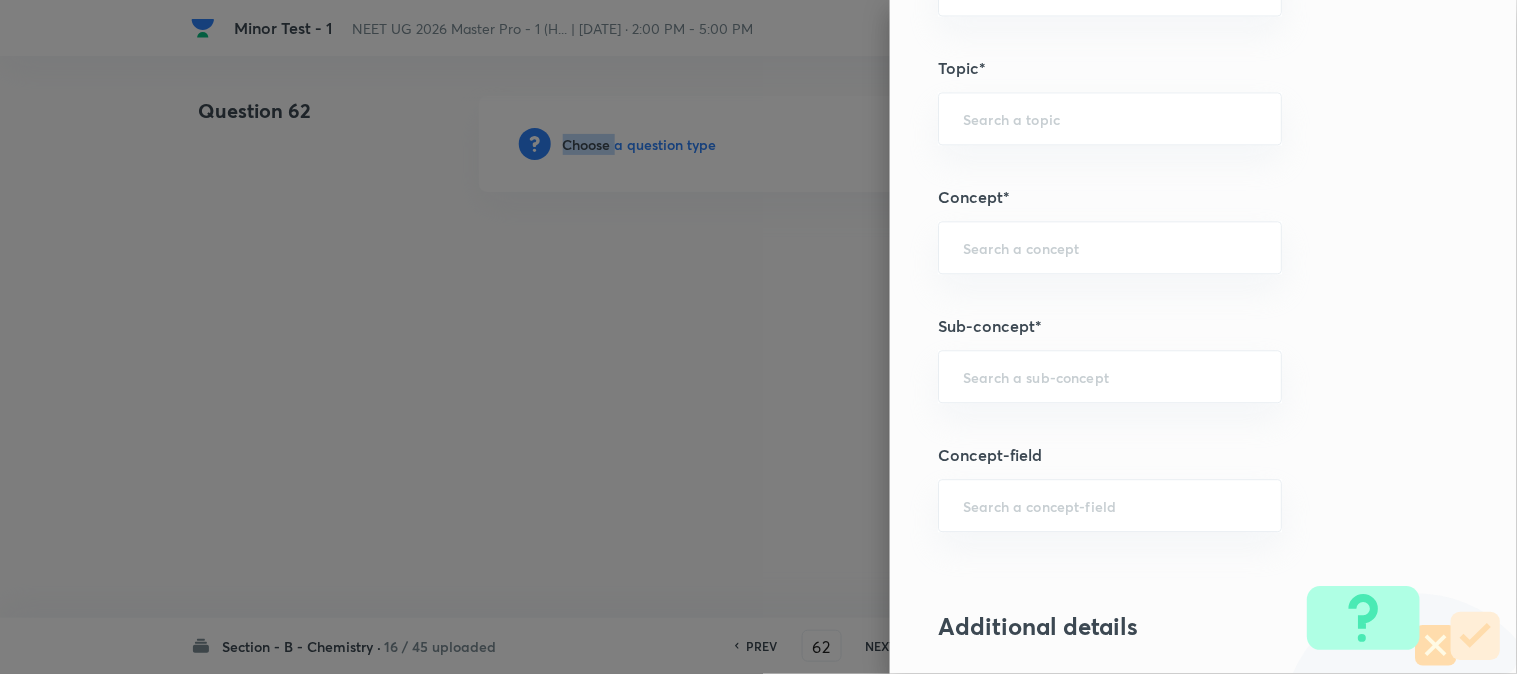 scroll, scrollTop: 1222, scrollLeft: 0, axis: vertical 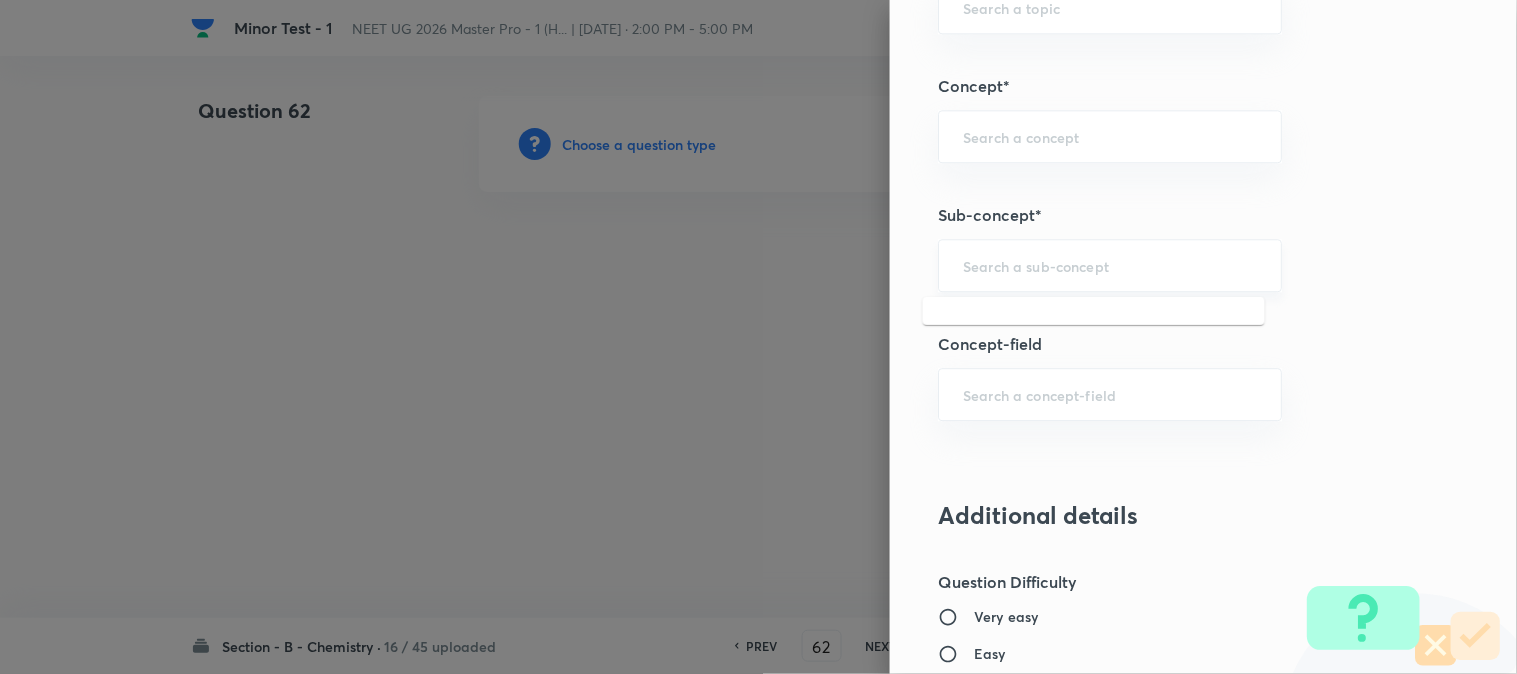 click at bounding box center (1110, 265) 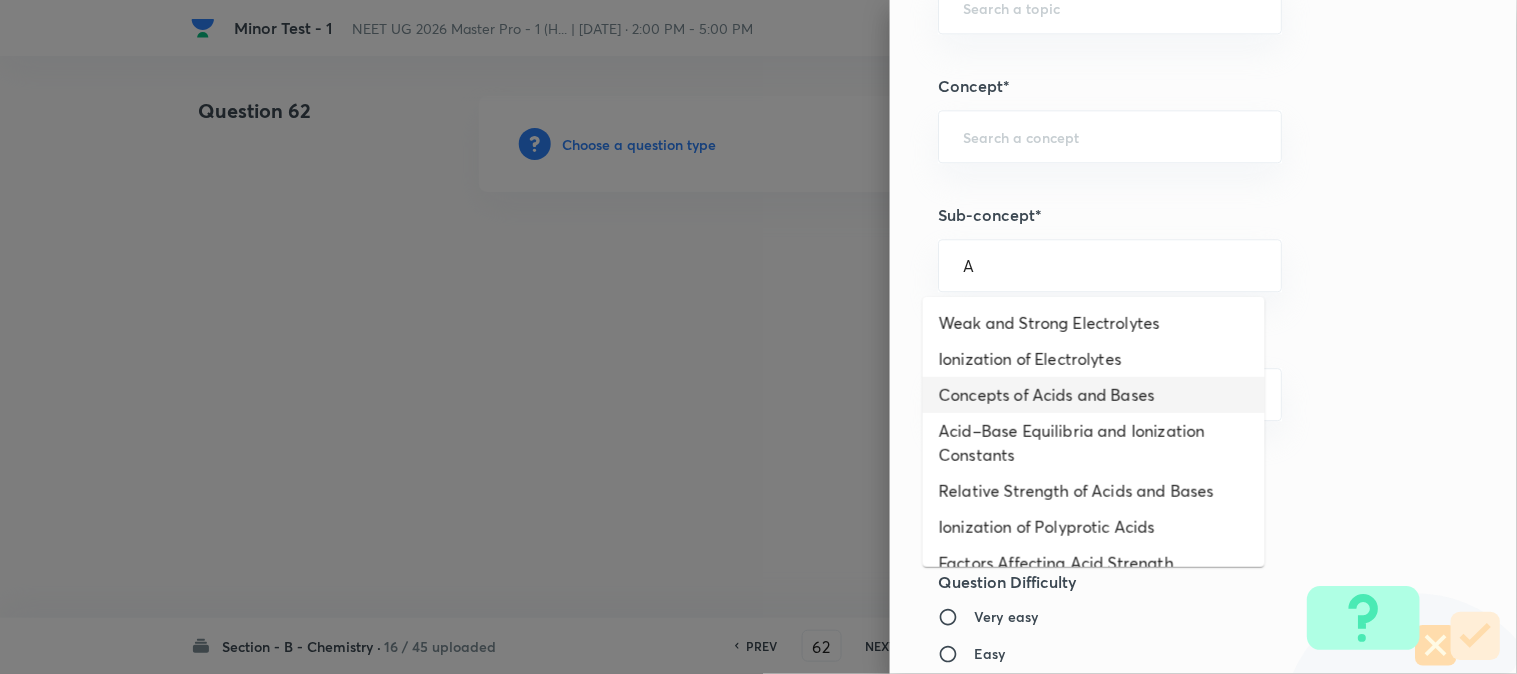 click on "Acid–Base Equilibria and Ionization Constants" at bounding box center (1094, 443) 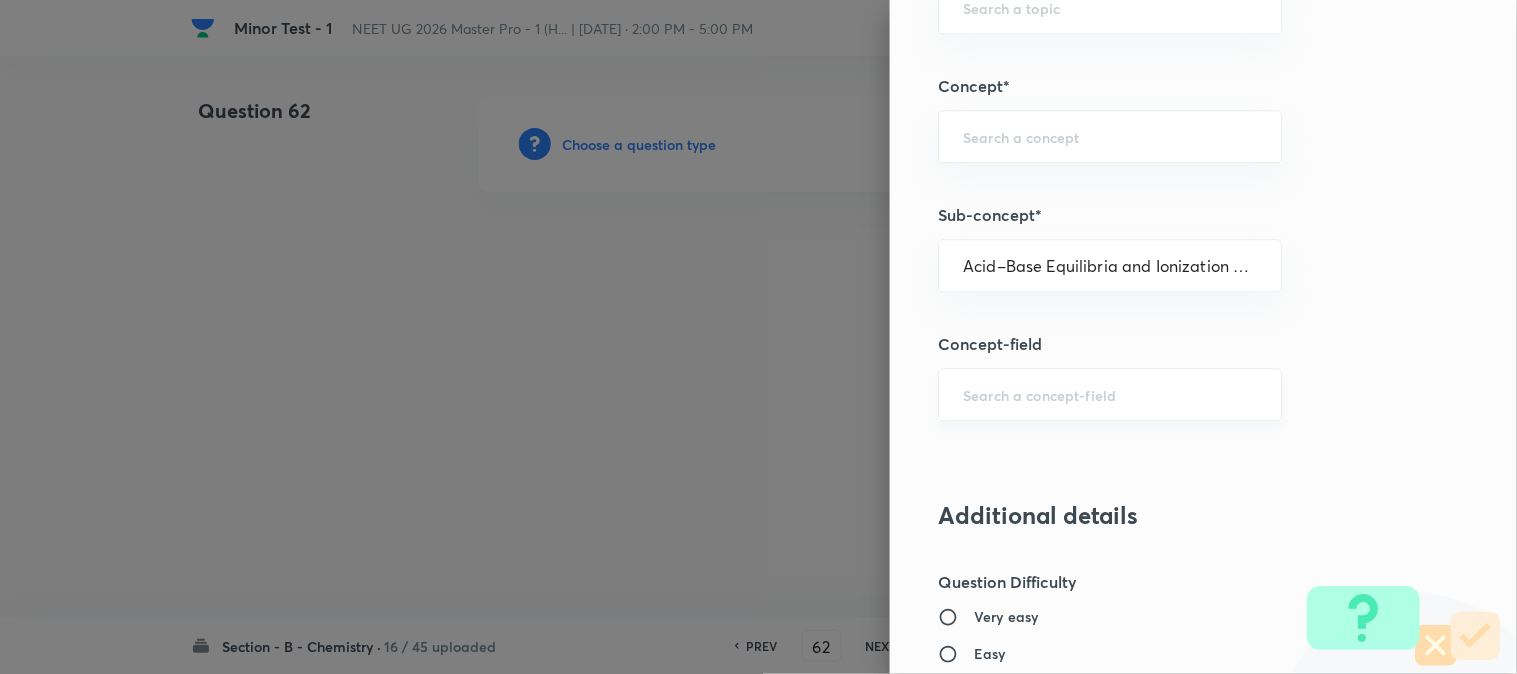 type on "Chemistry" 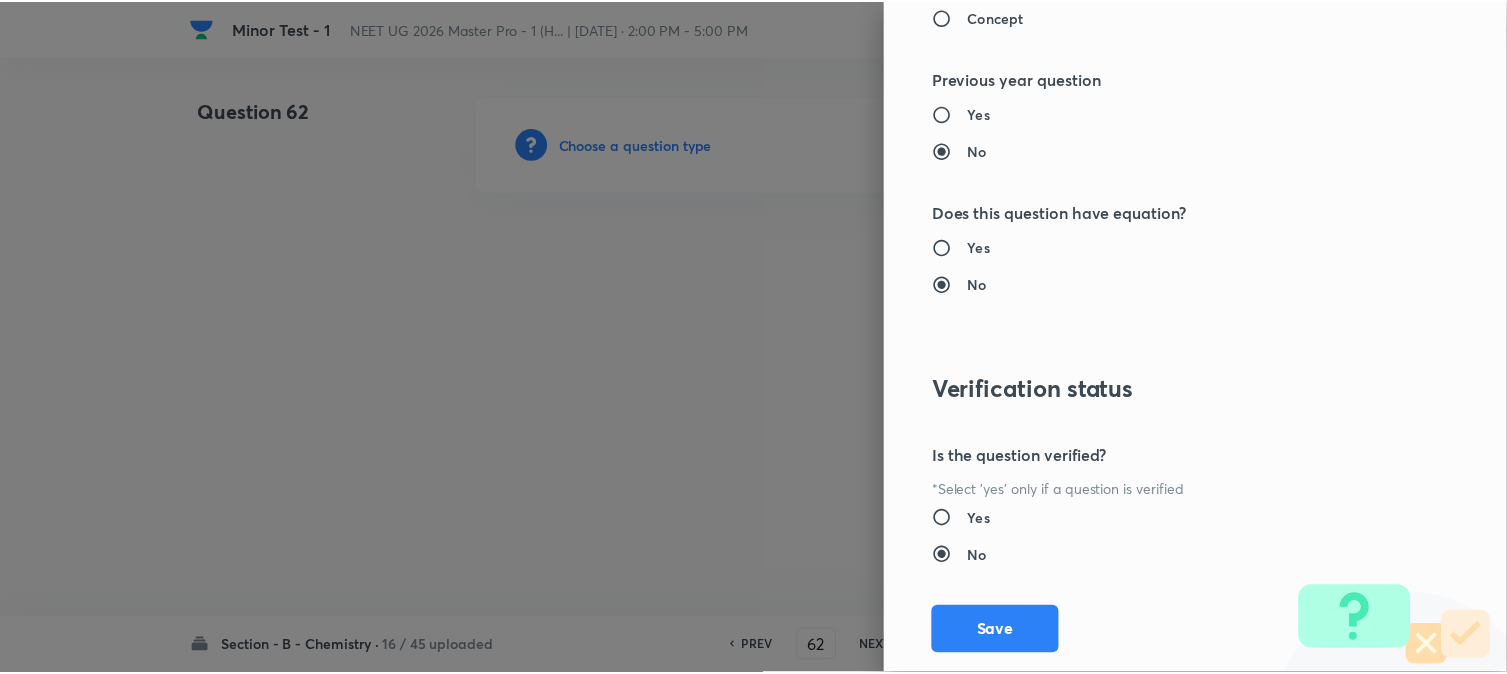 scroll, scrollTop: 2186, scrollLeft: 0, axis: vertical 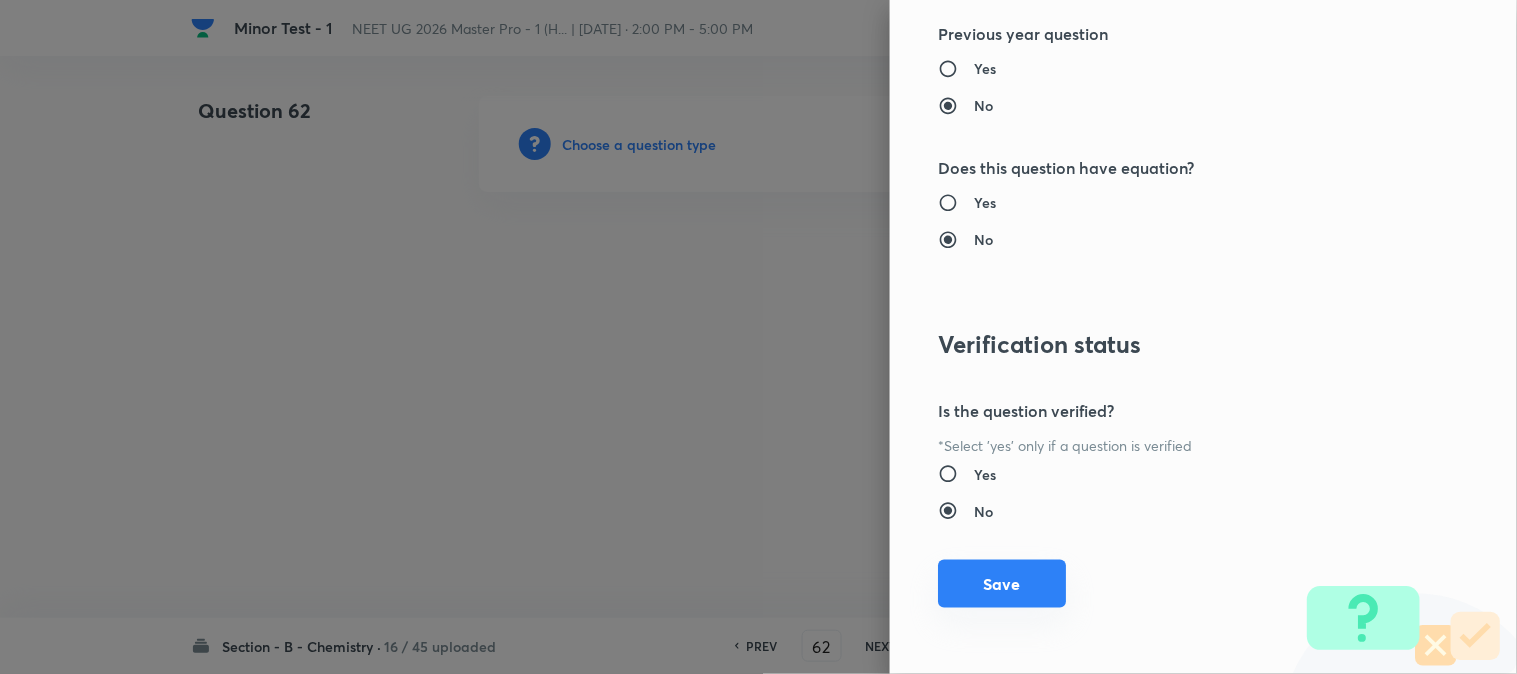 click on "Save" at bounding box center [1002, 584] 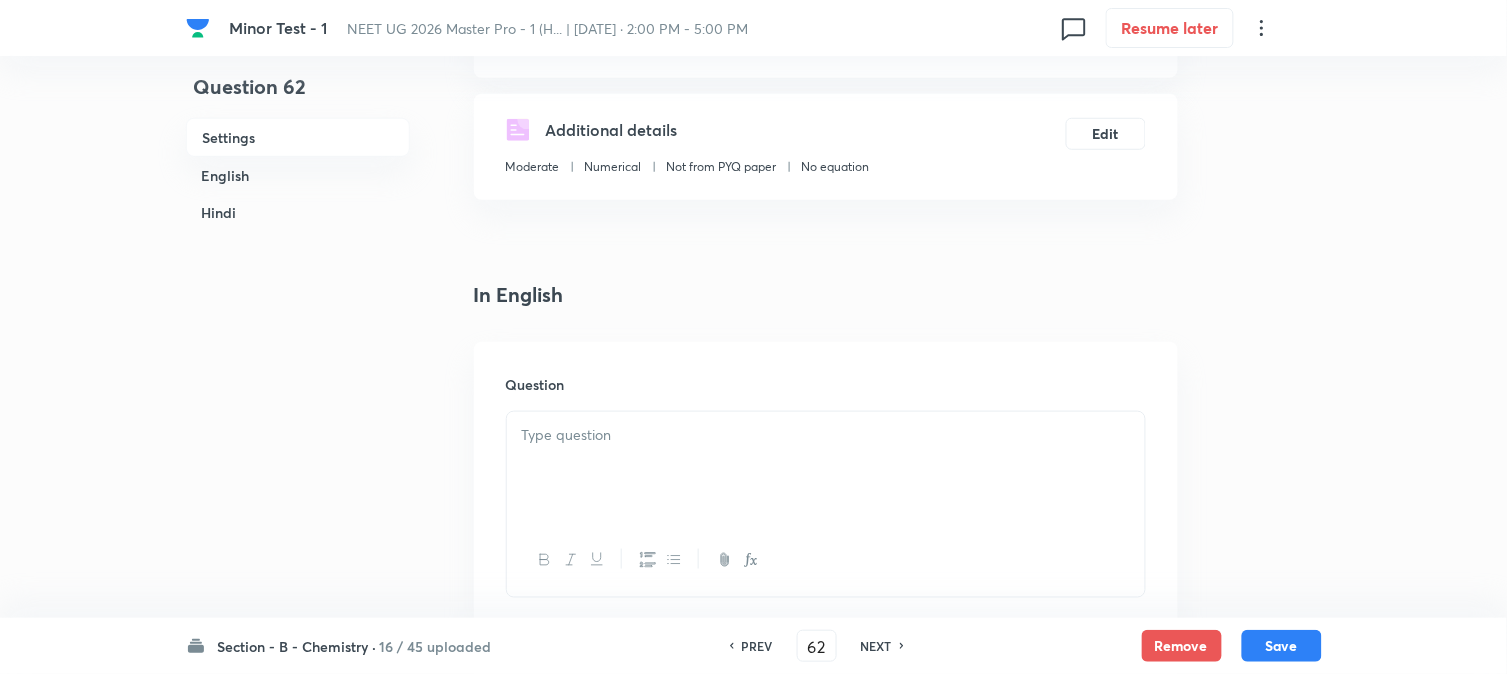 scroll, scrollTop: 555, scrollLeft: 0, axis: vertical 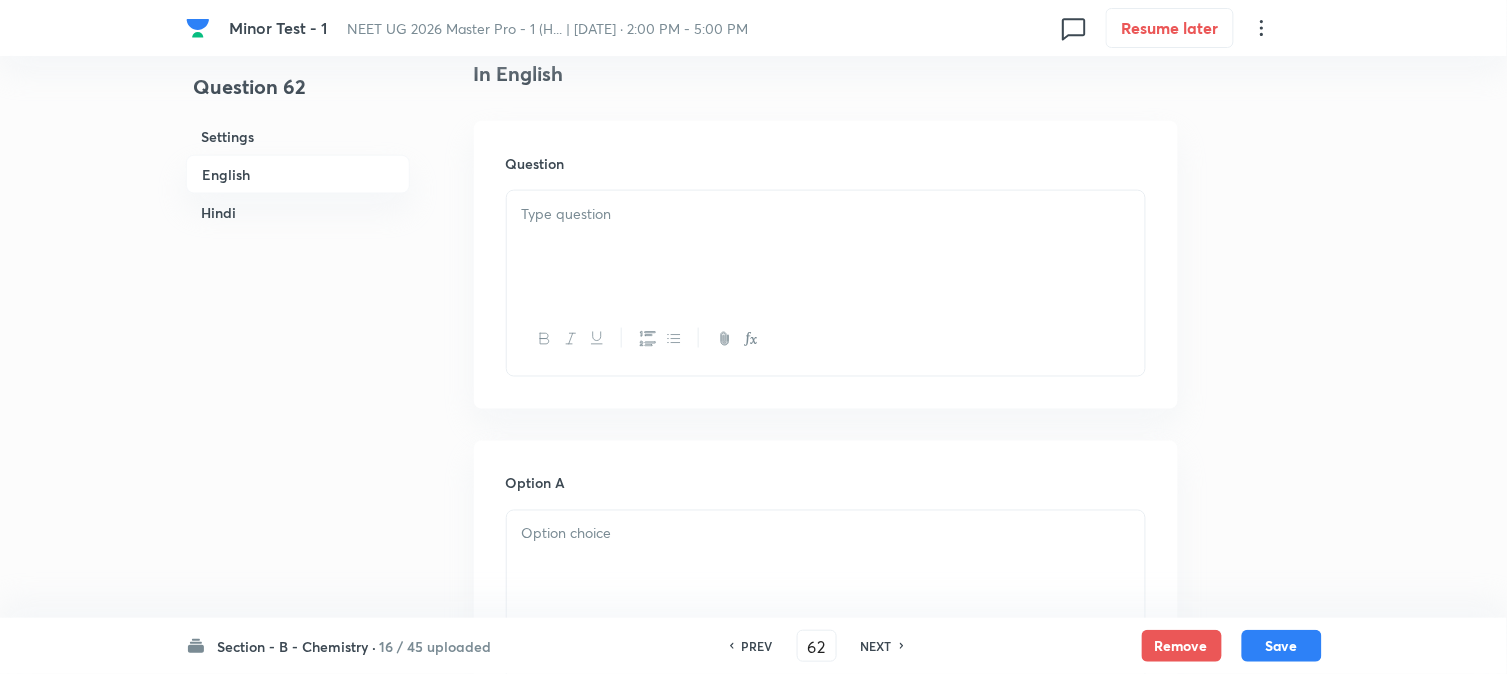 click at bounding box center (826, 214) 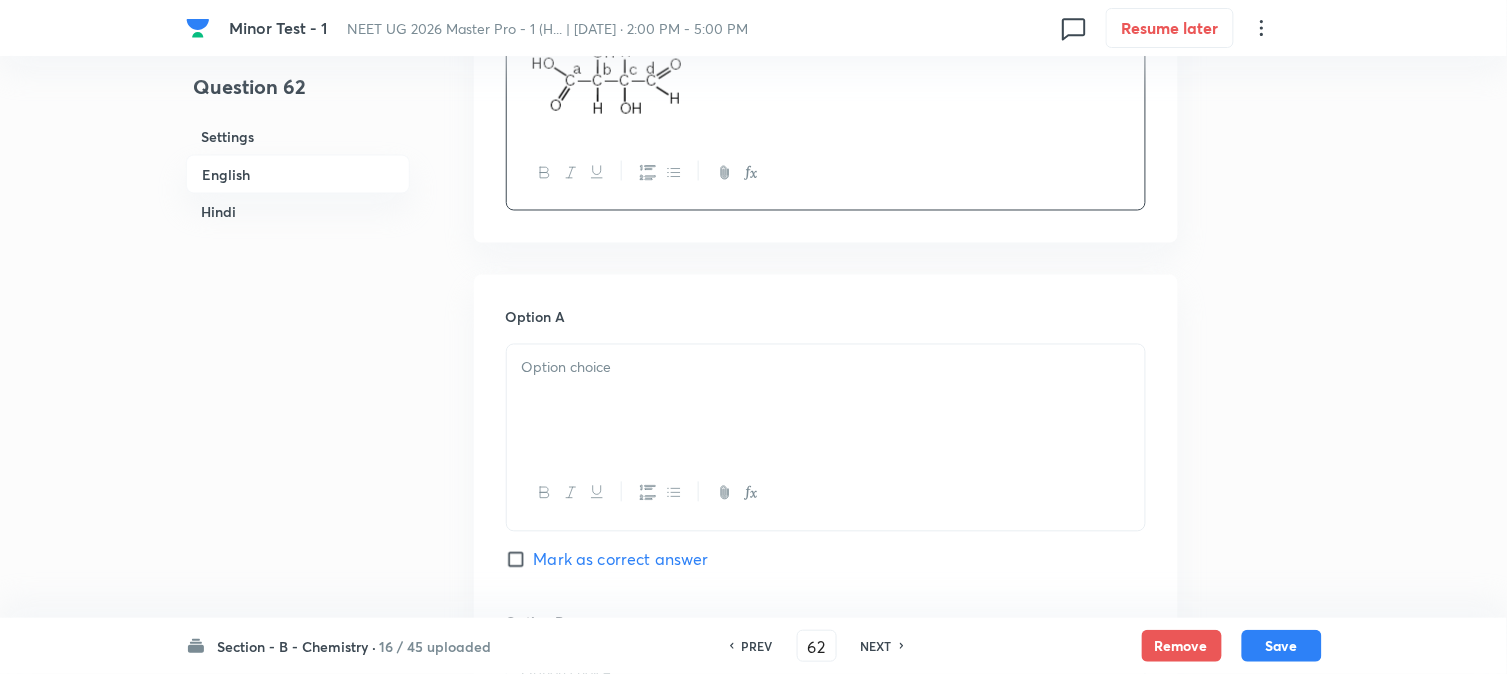 scroll, scrollTop: 888, scrollLeft: 0, axis: vertical 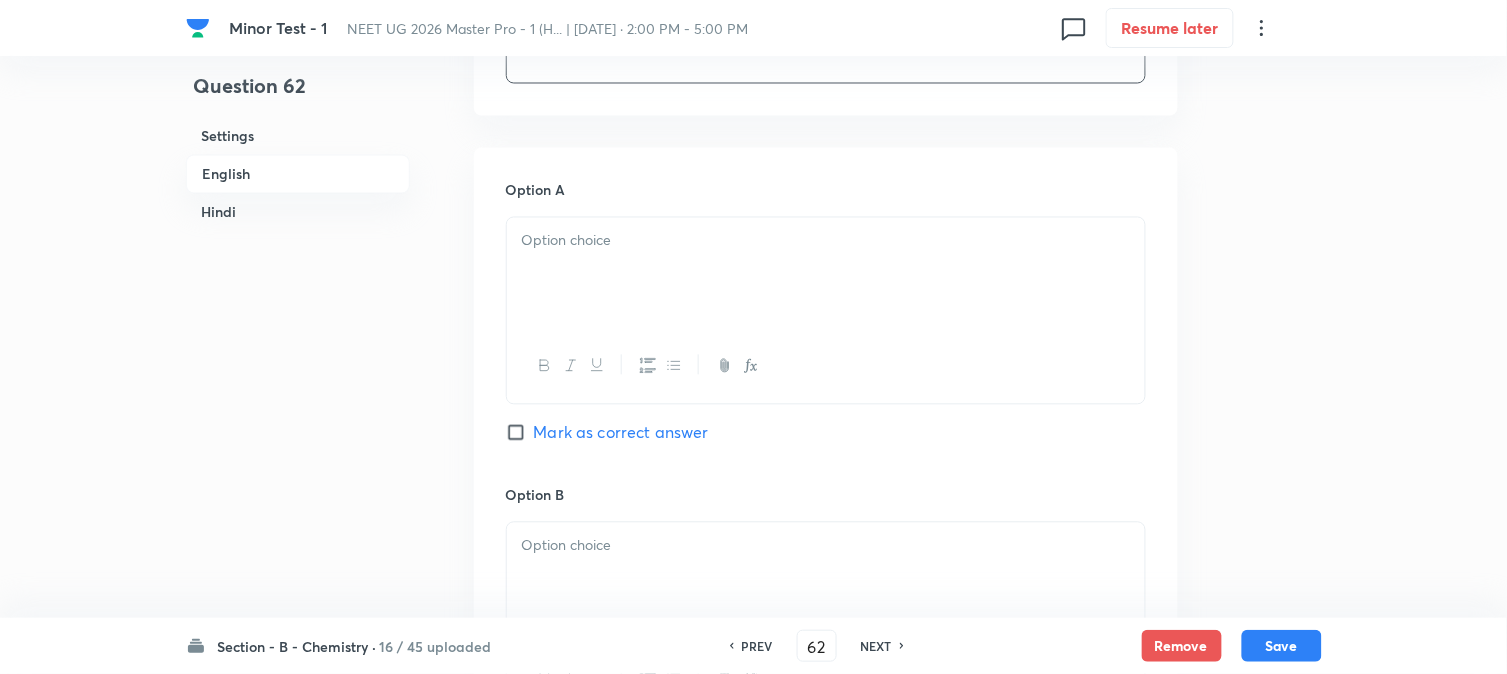 click at bounding box center (826, 274) 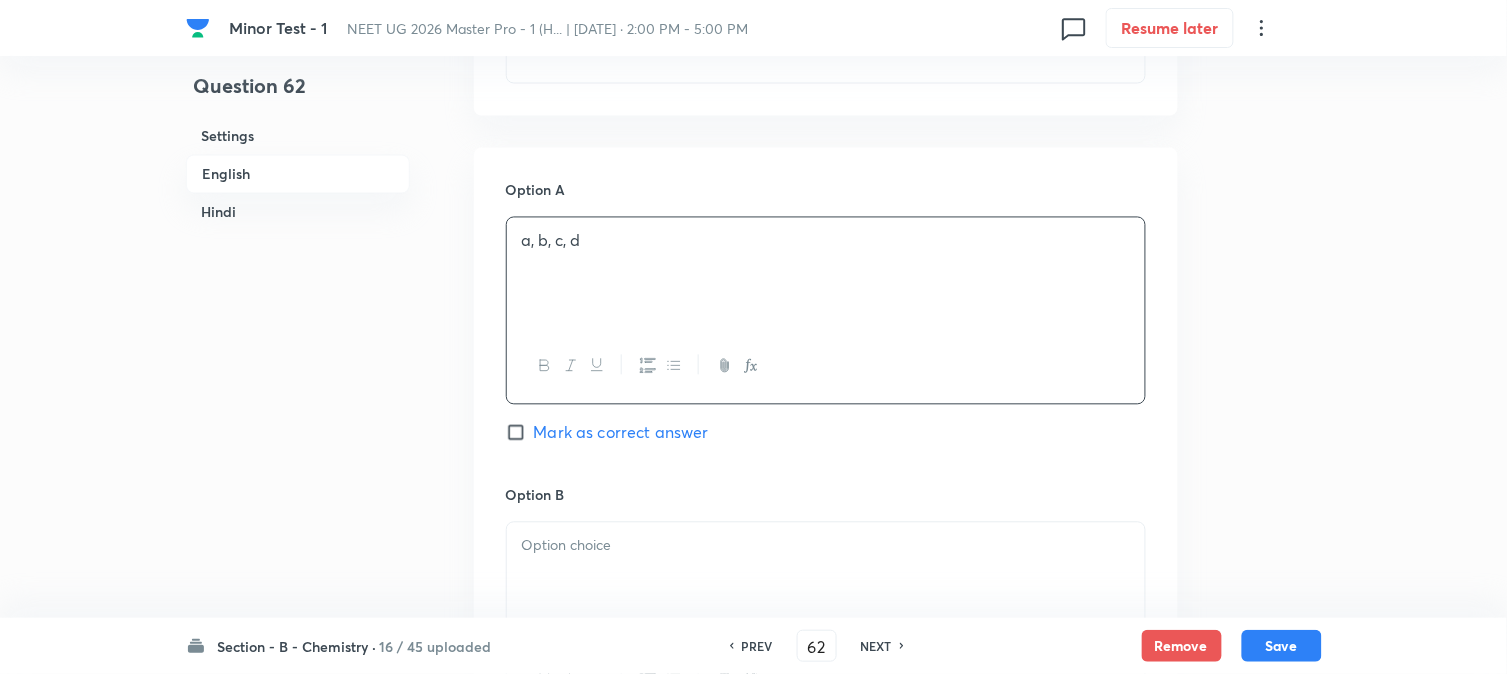 click on "Hindi" at bounding box center [298, 212] 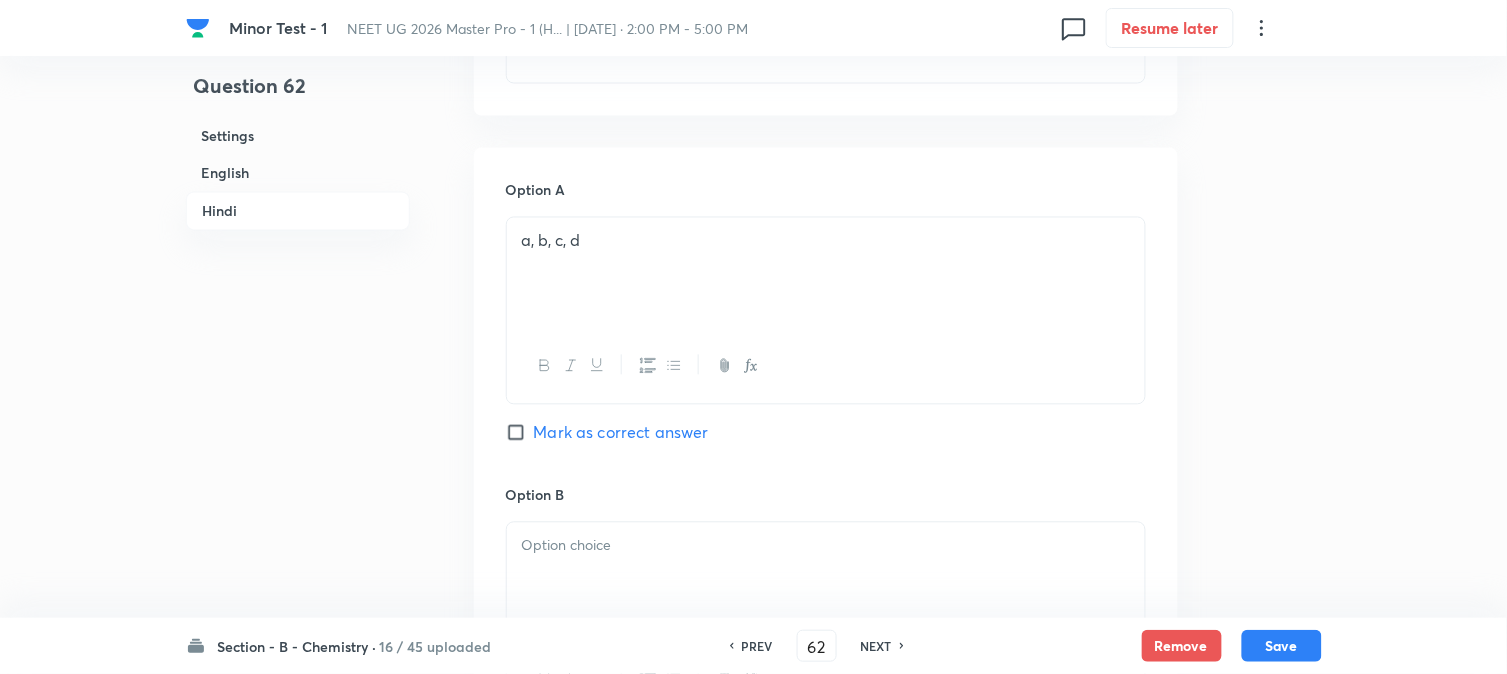 scroll, scrollTop: 2611, scrollLeft: 0, axis: vertical 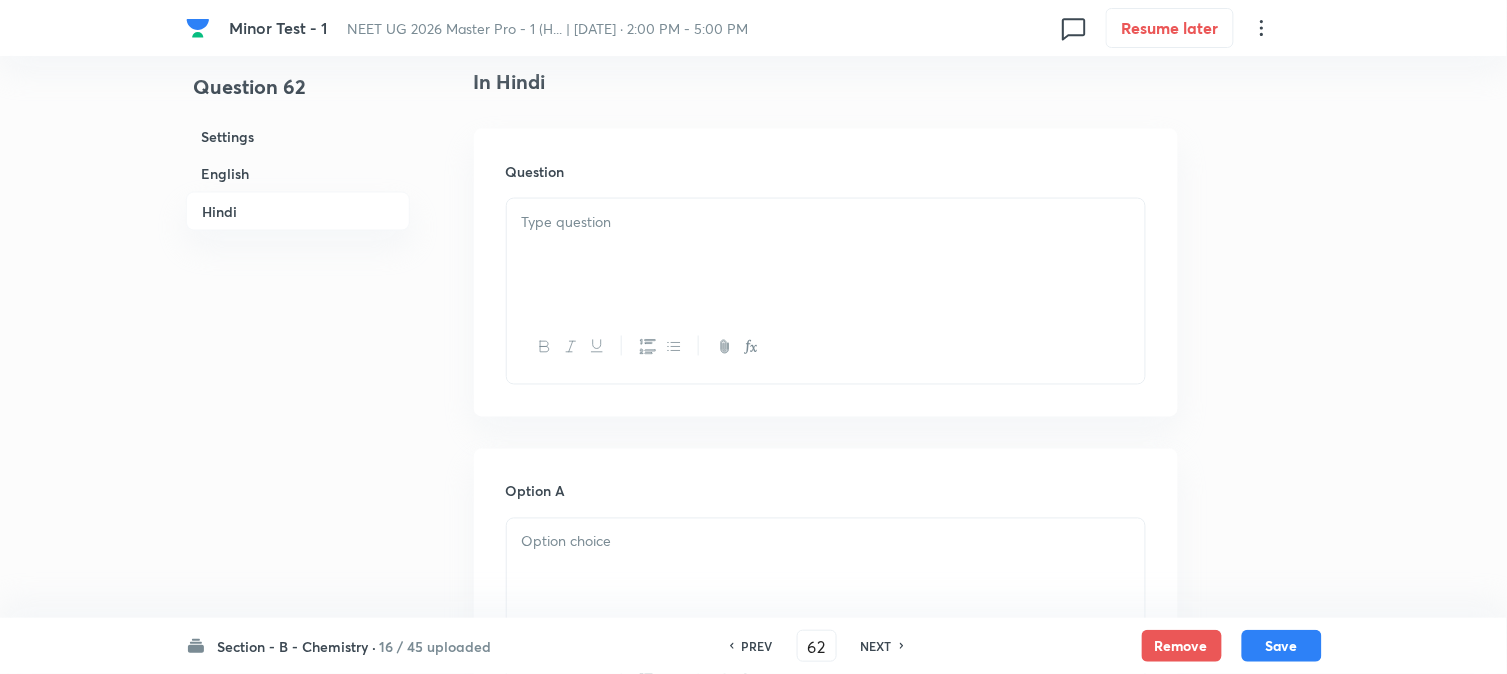 click at bounding box center (826, 542) 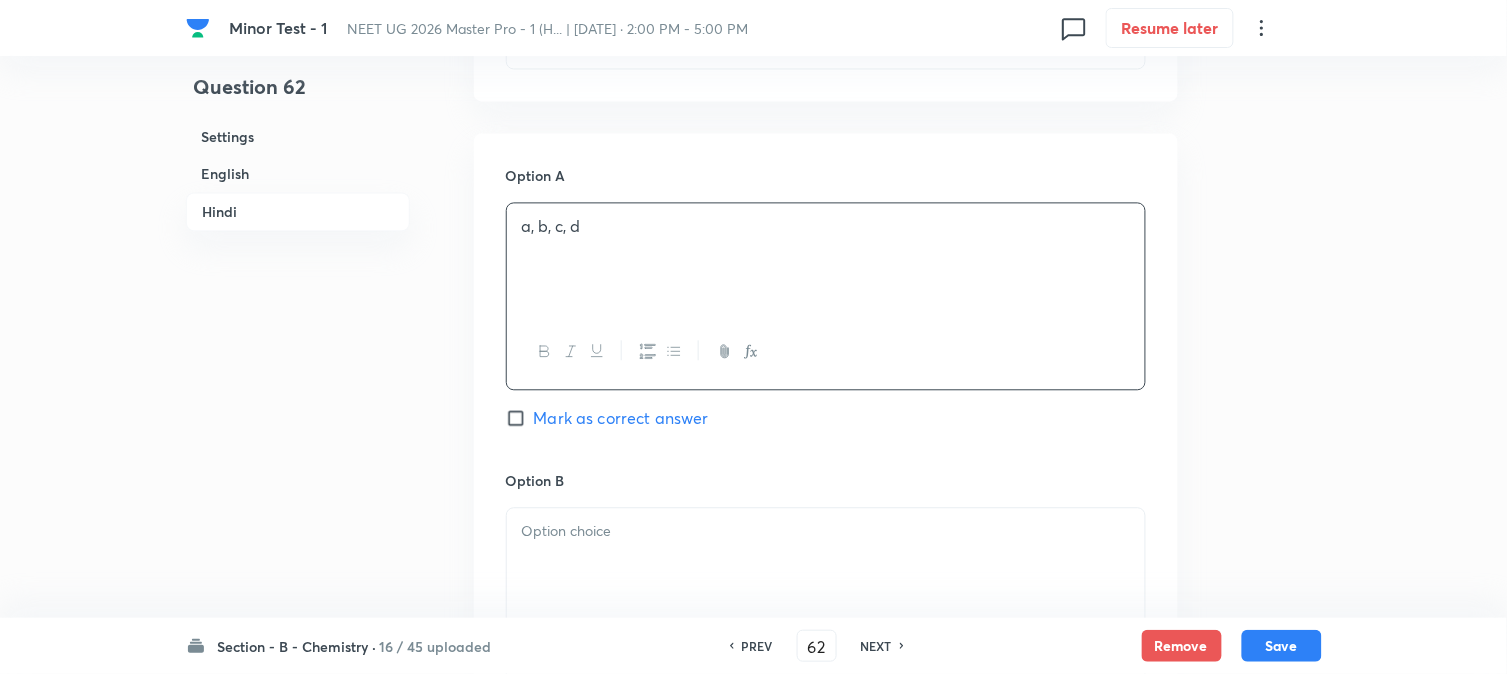 scroll, scrollTop: 3055, scrollLeft: 0, axis: vertical 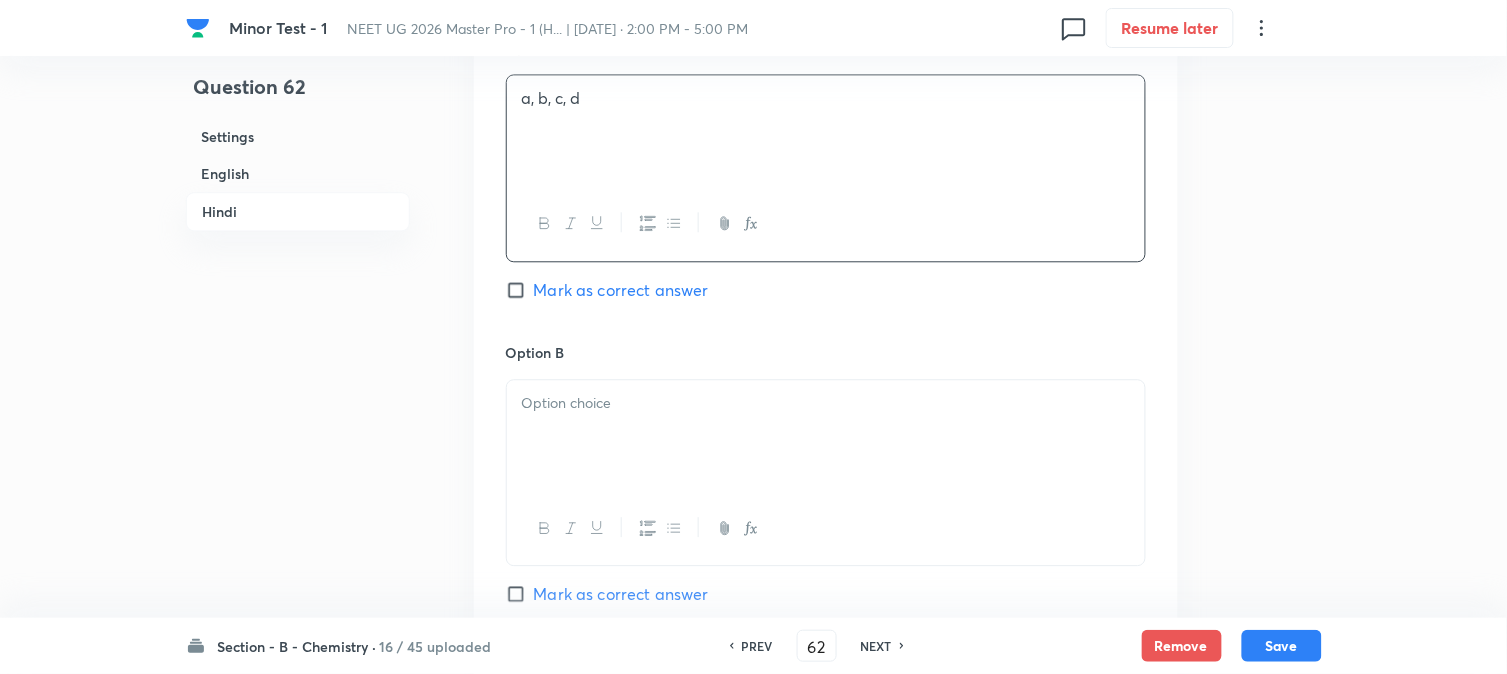 click at bounding box center (826, 403) 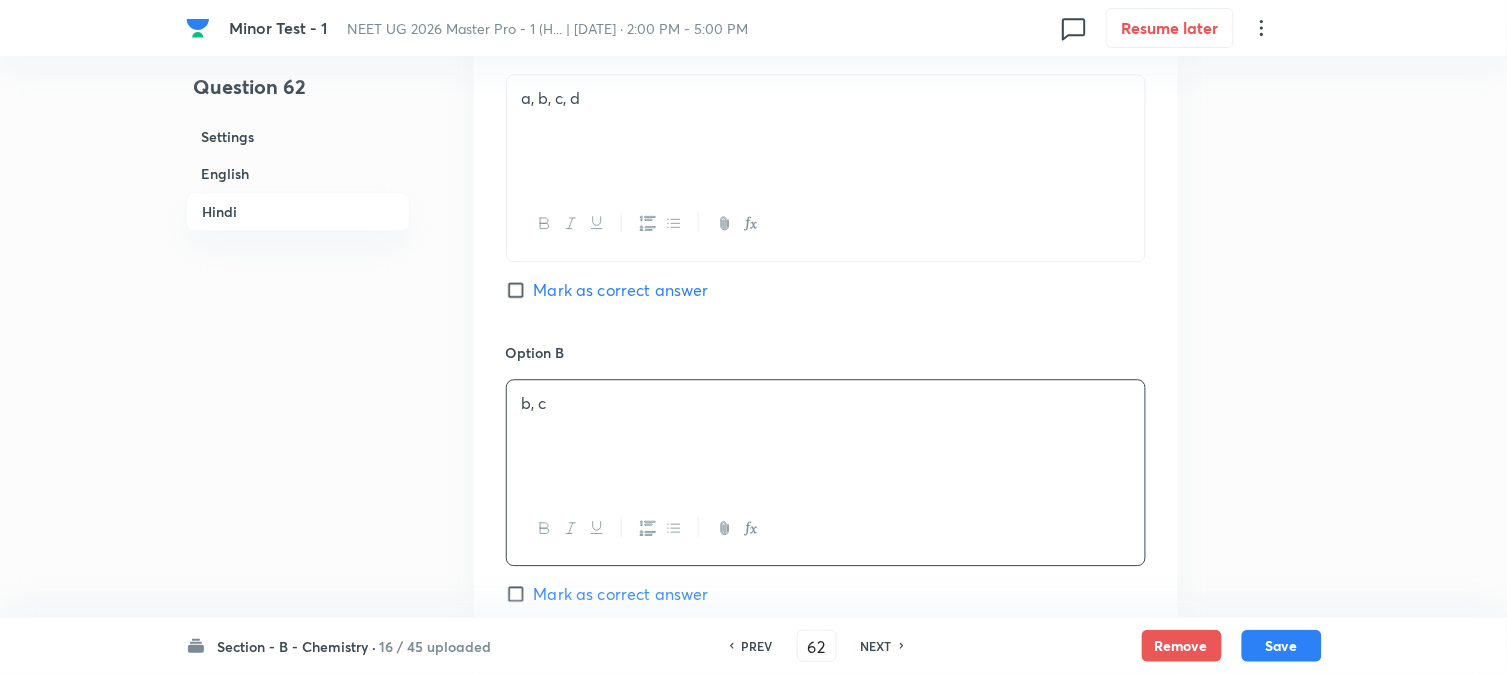 click on "English" at bounding box center [298, 173] 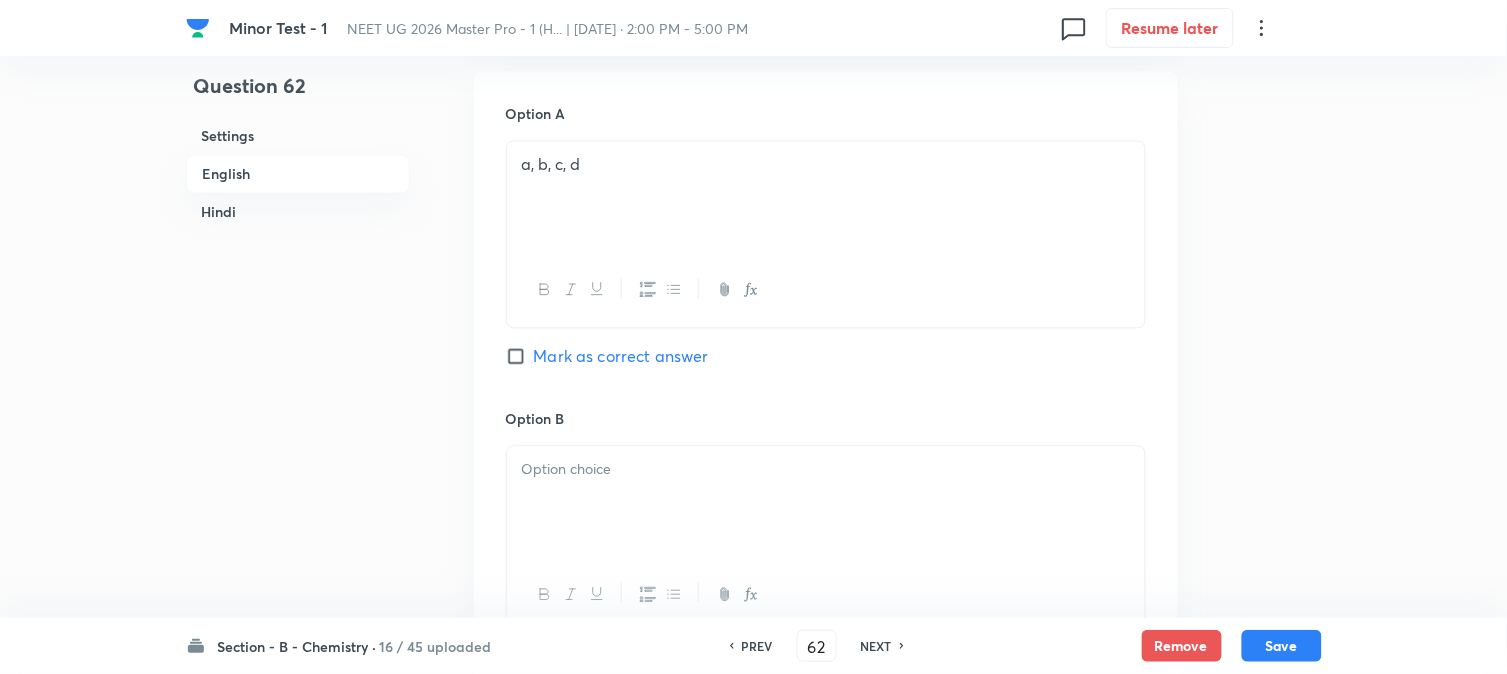 scroll, scrollTop: 1097, scrollLeft: 0, axis: vertical 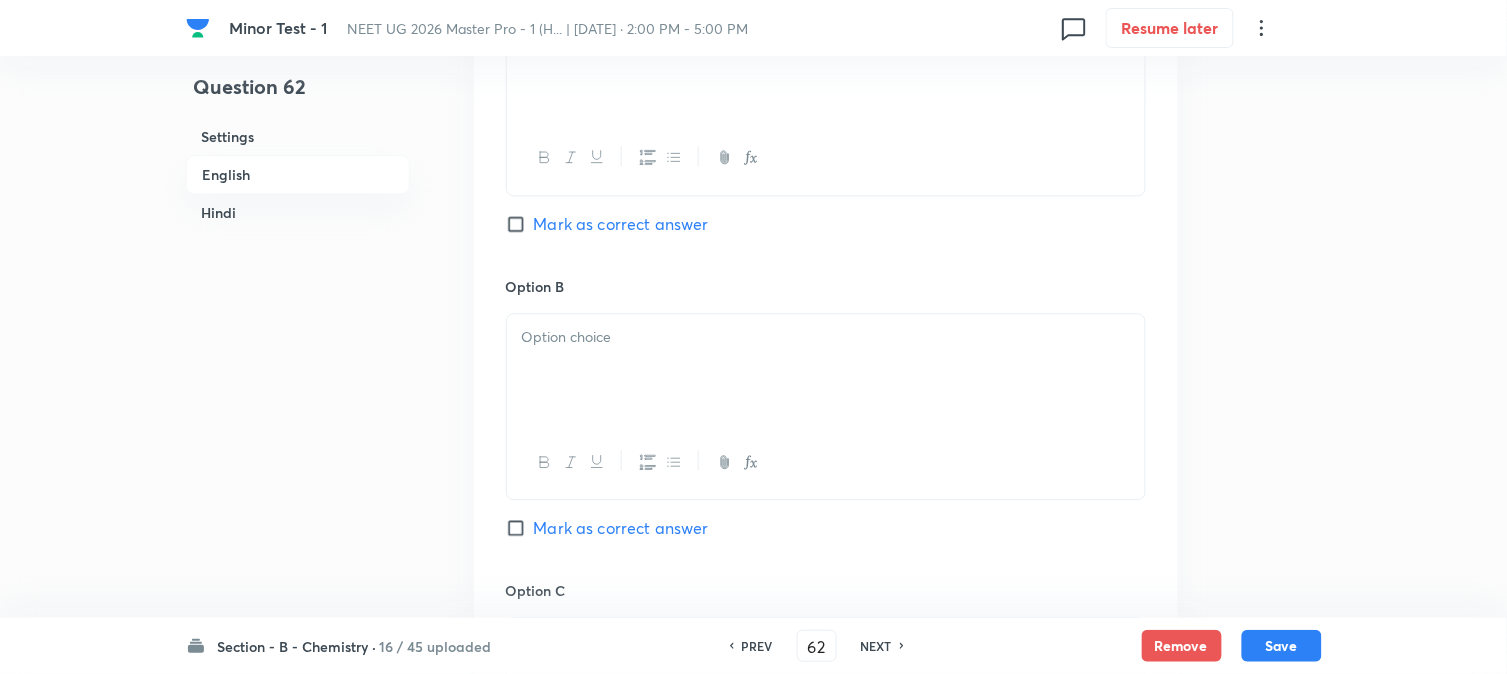 click at bounding box center [826, 337] 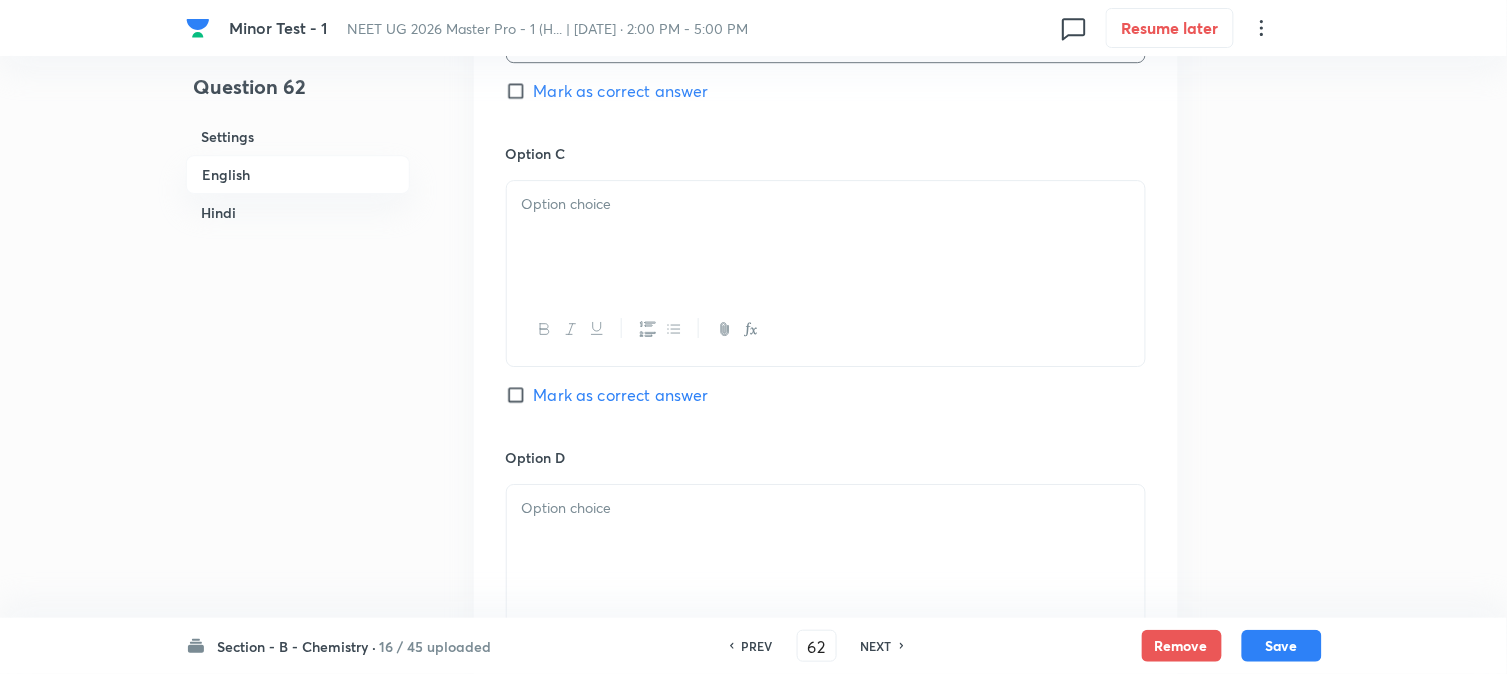 scroll, scrollTop: 1542, scrollLeft: 0, axis: vertical 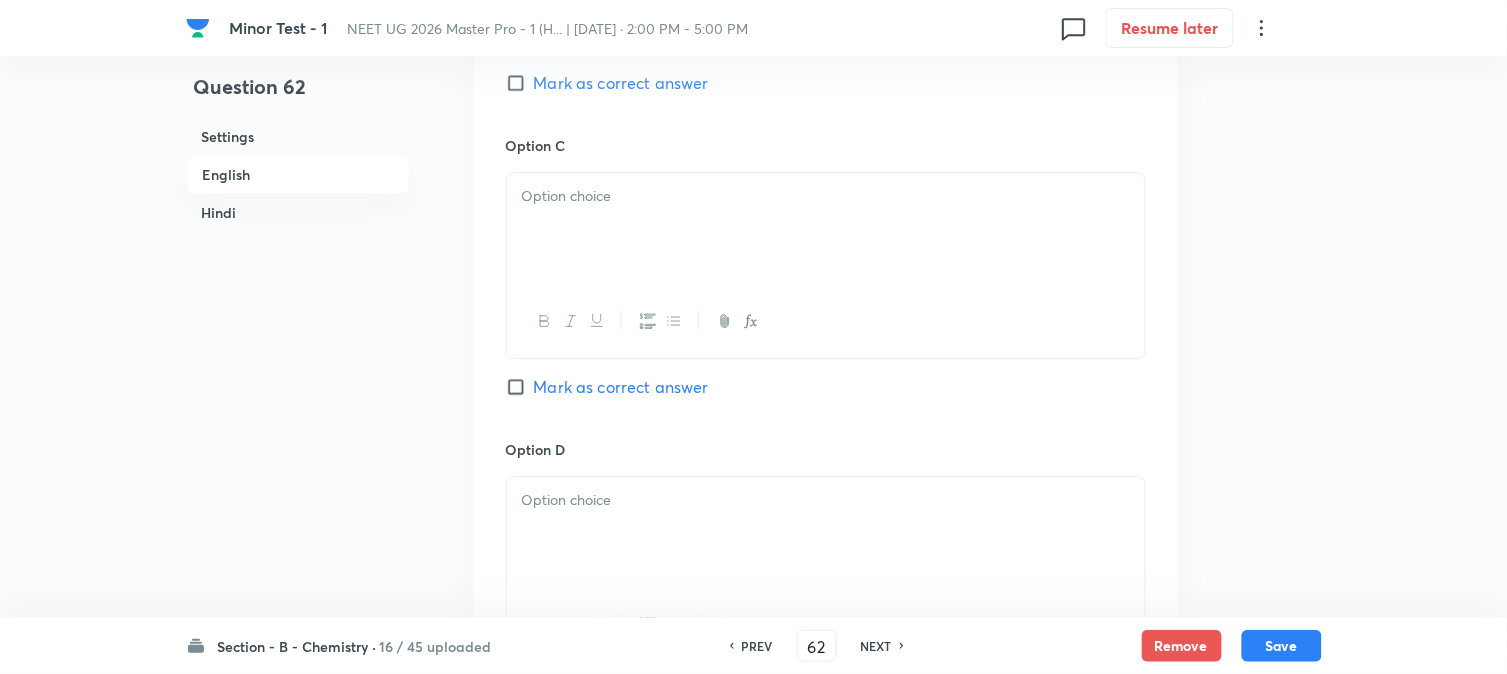 click at bounding box center (826, 229) 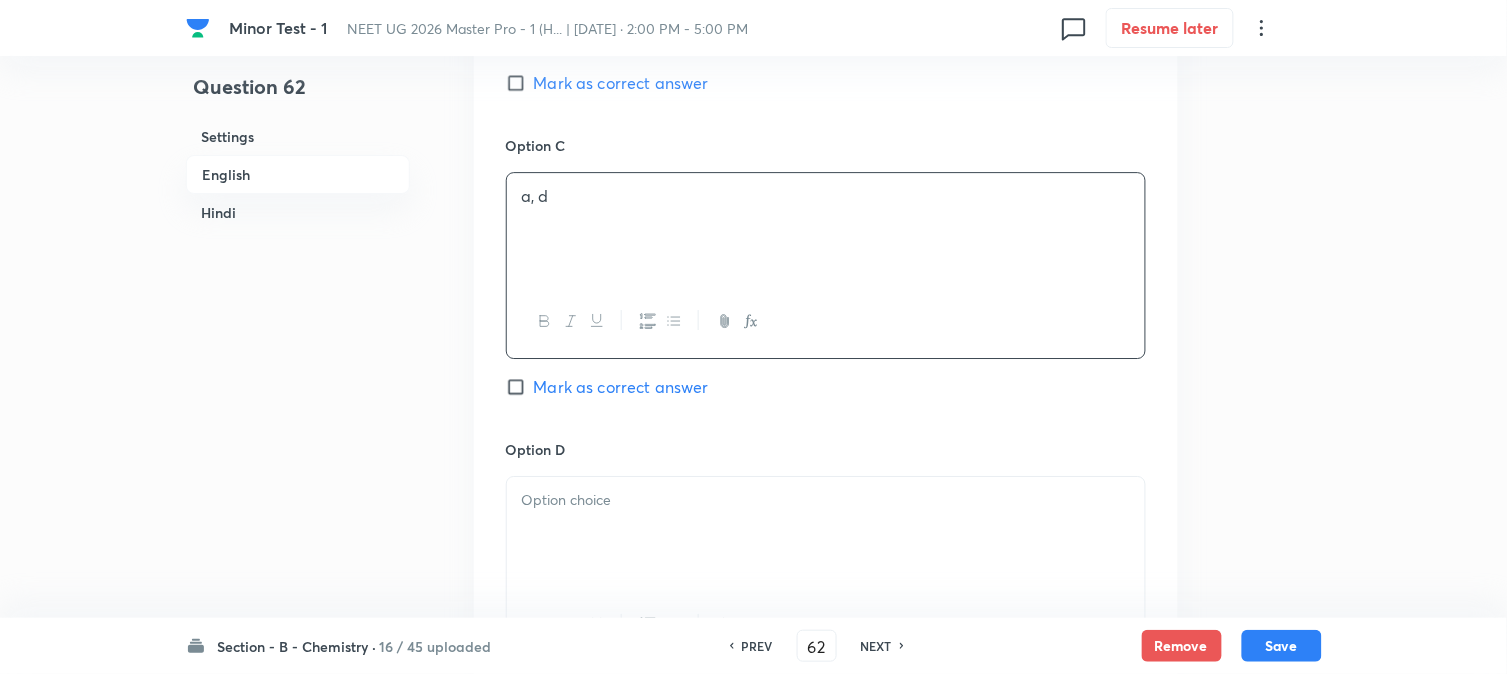 click on "Hindi" at bounding box center [298, 212] 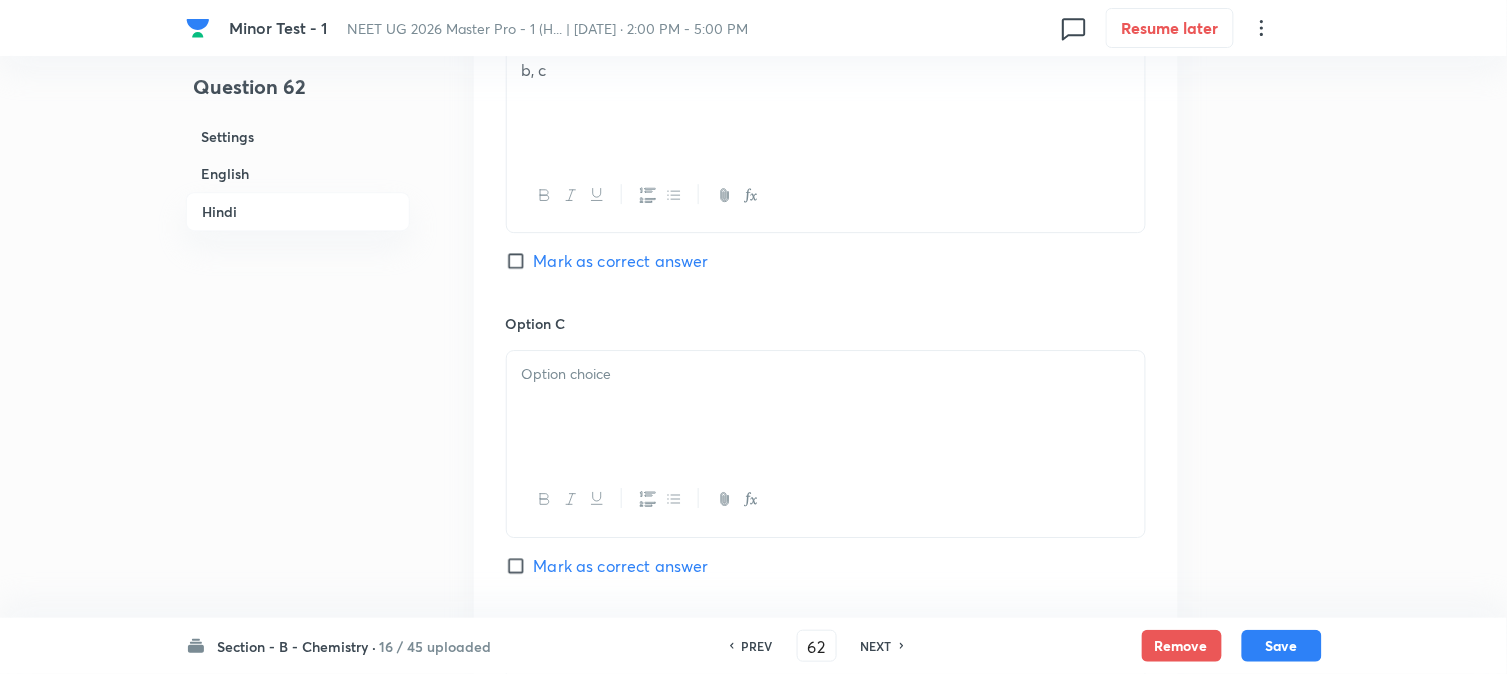 click at bounding box center [826, 407] 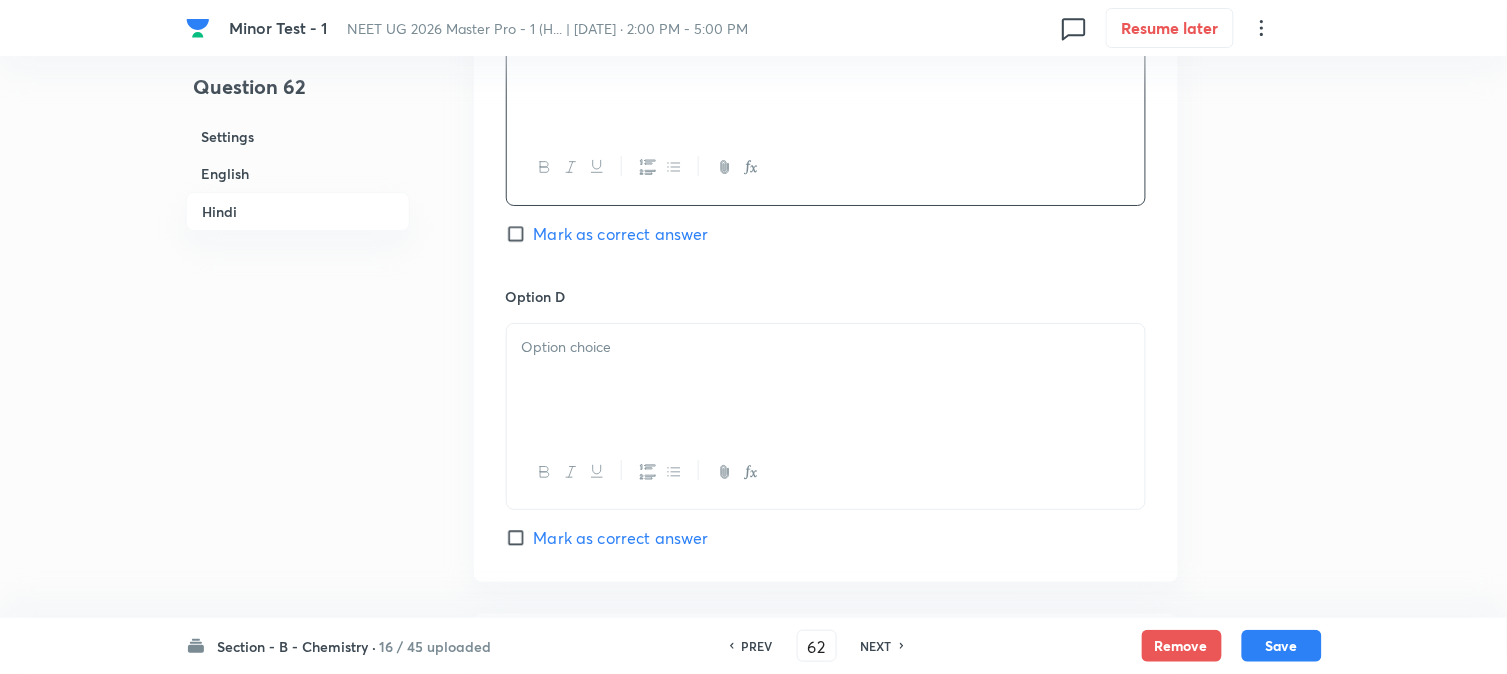 scroll, scrollTop: 3722, scrollLeft: 0, axis: vertical 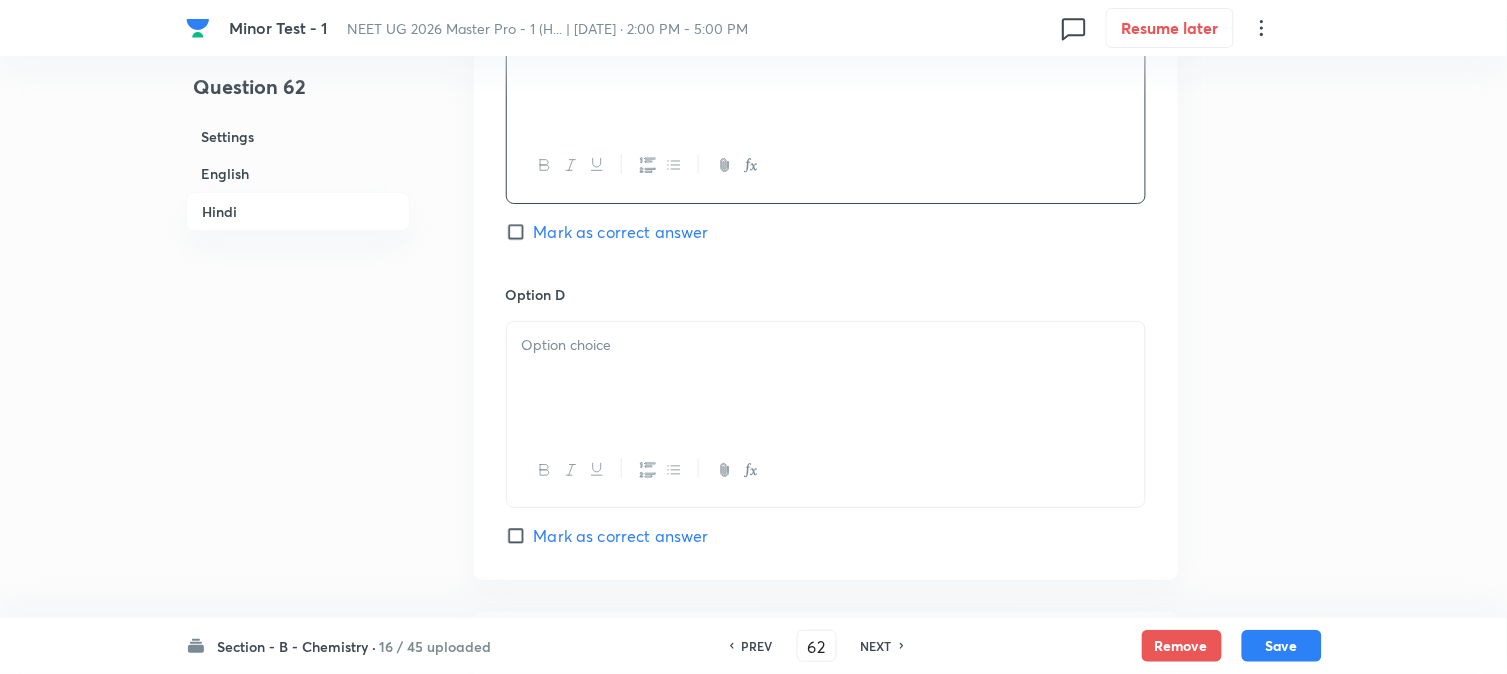 click at bounding box center (826, 378) 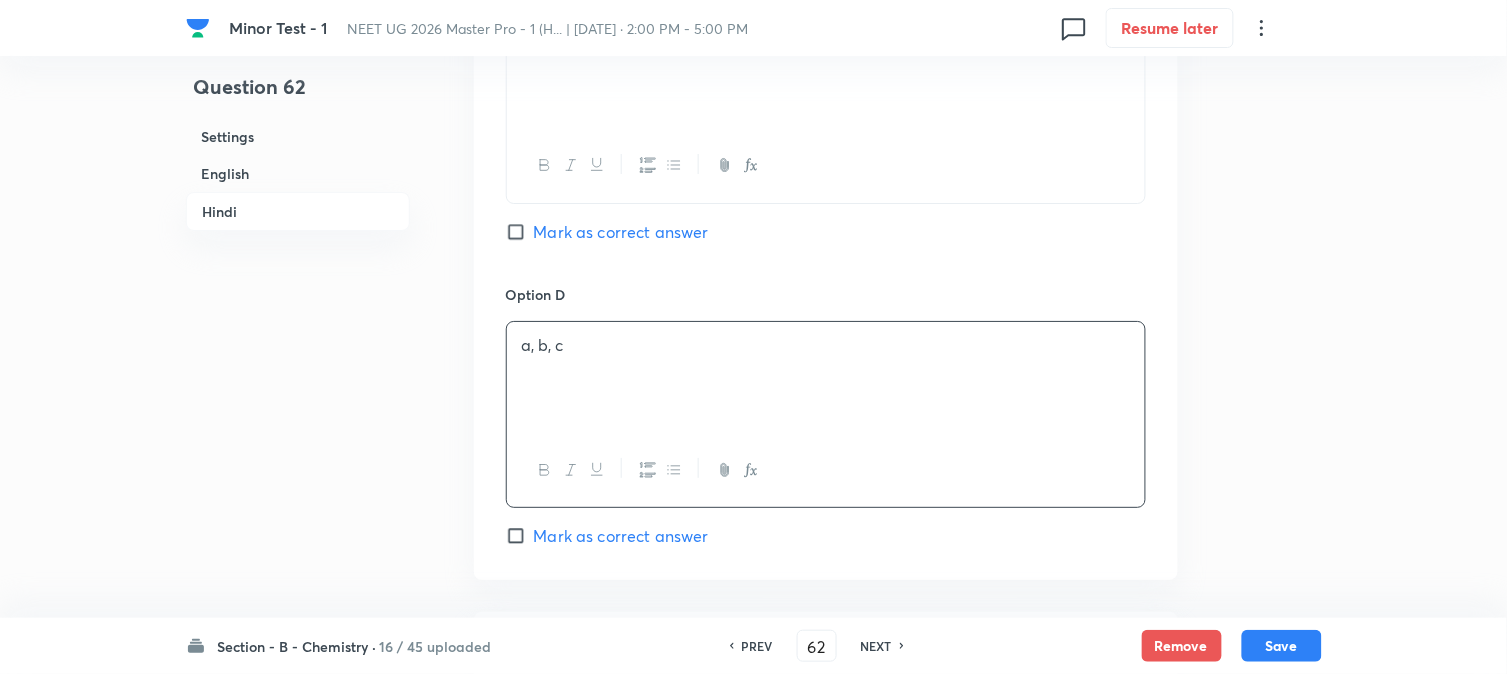 click on "English" at bounding box center [298, 173] 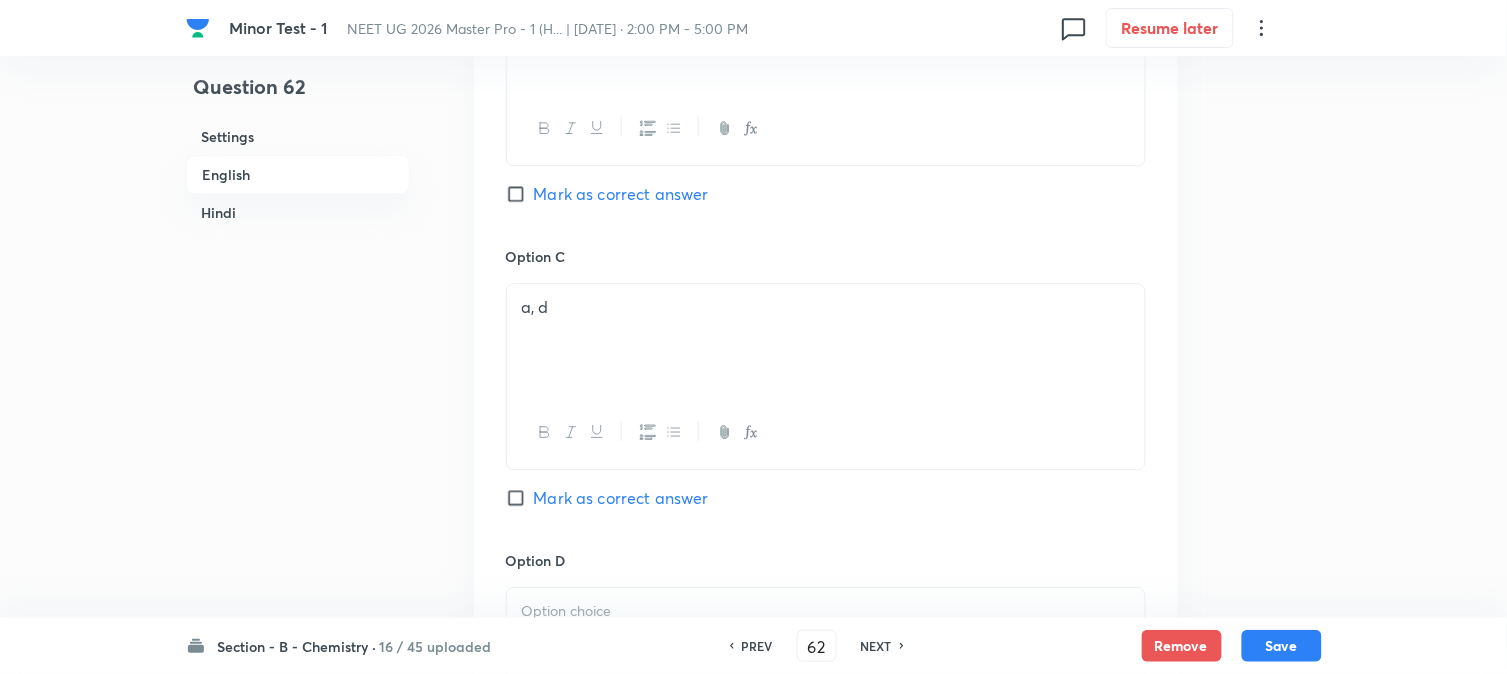 scroll, scrollTop: 1542, scrollLeft: 0, axis: vertical 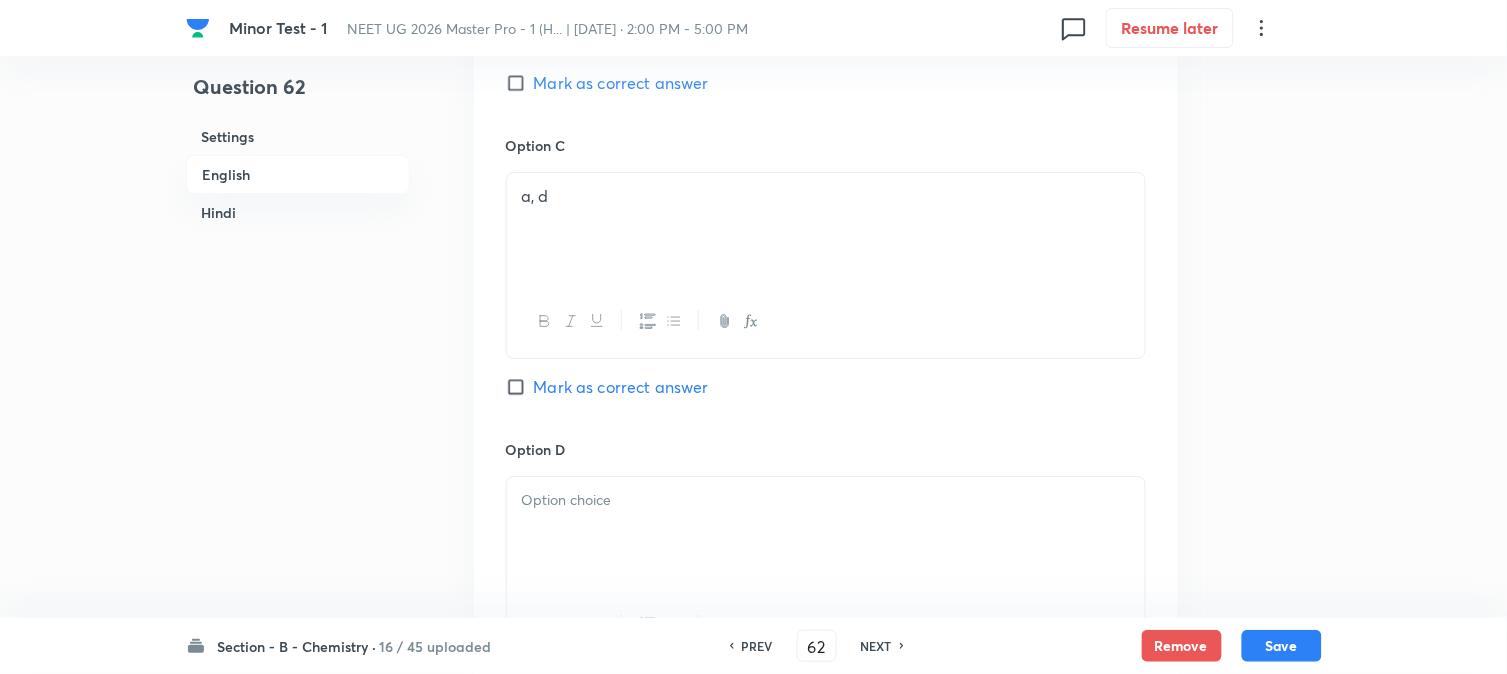 click at bounding box center [826, 500] 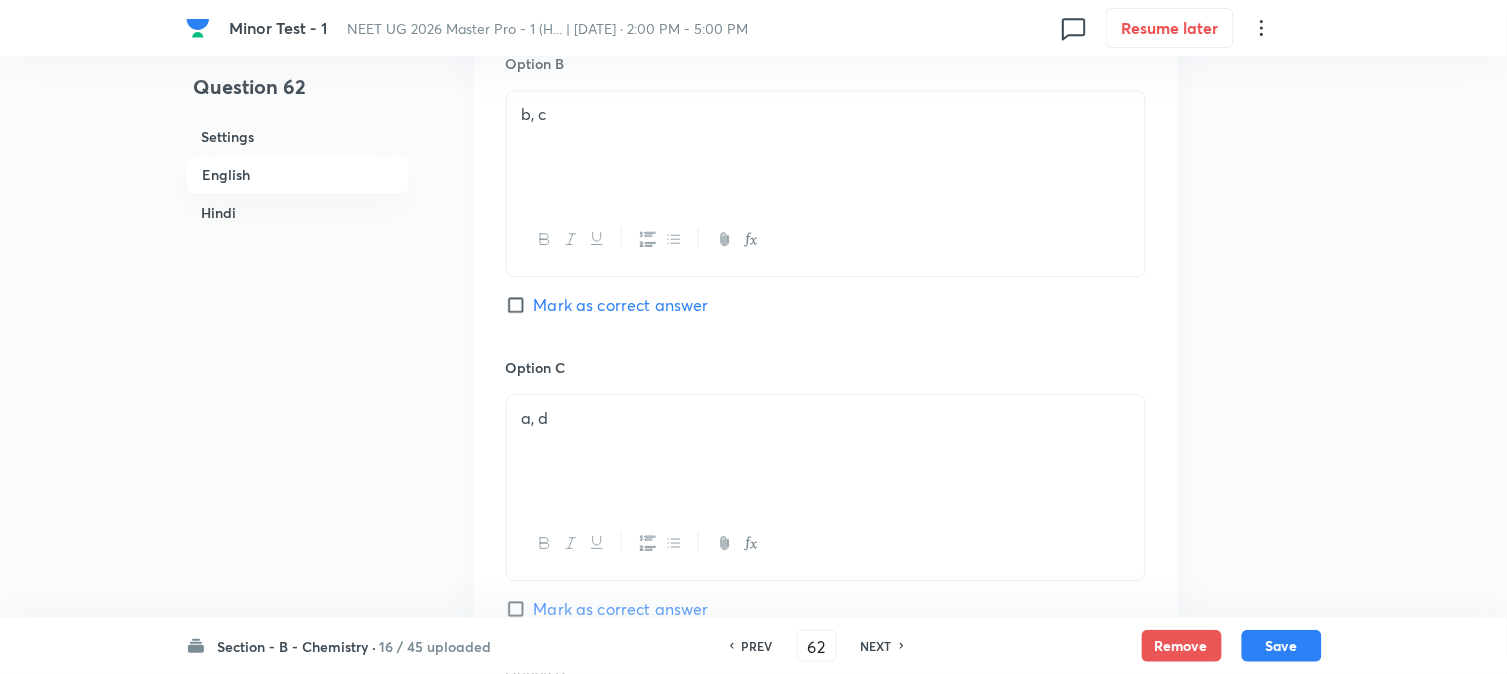 click on "Mark as correct answer" at bounding box center (621, 305) 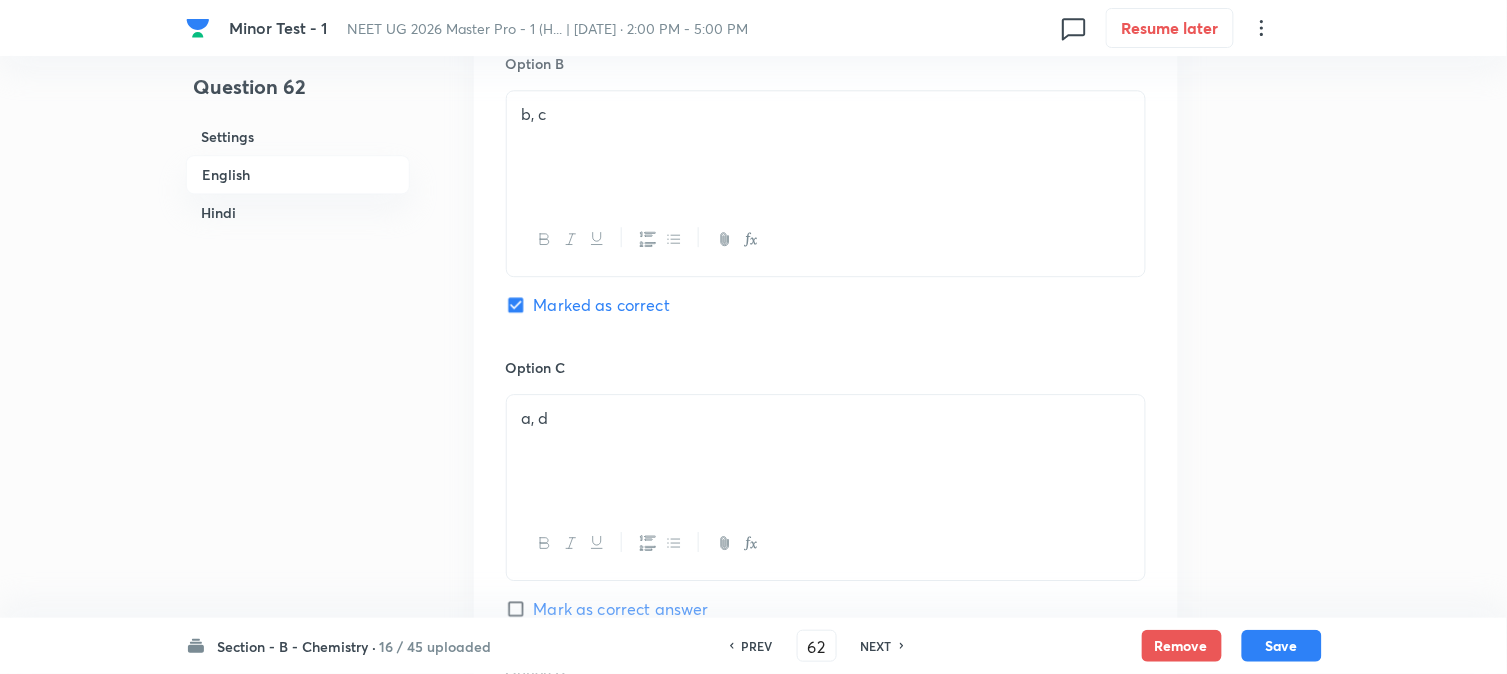 checkbox on "true" 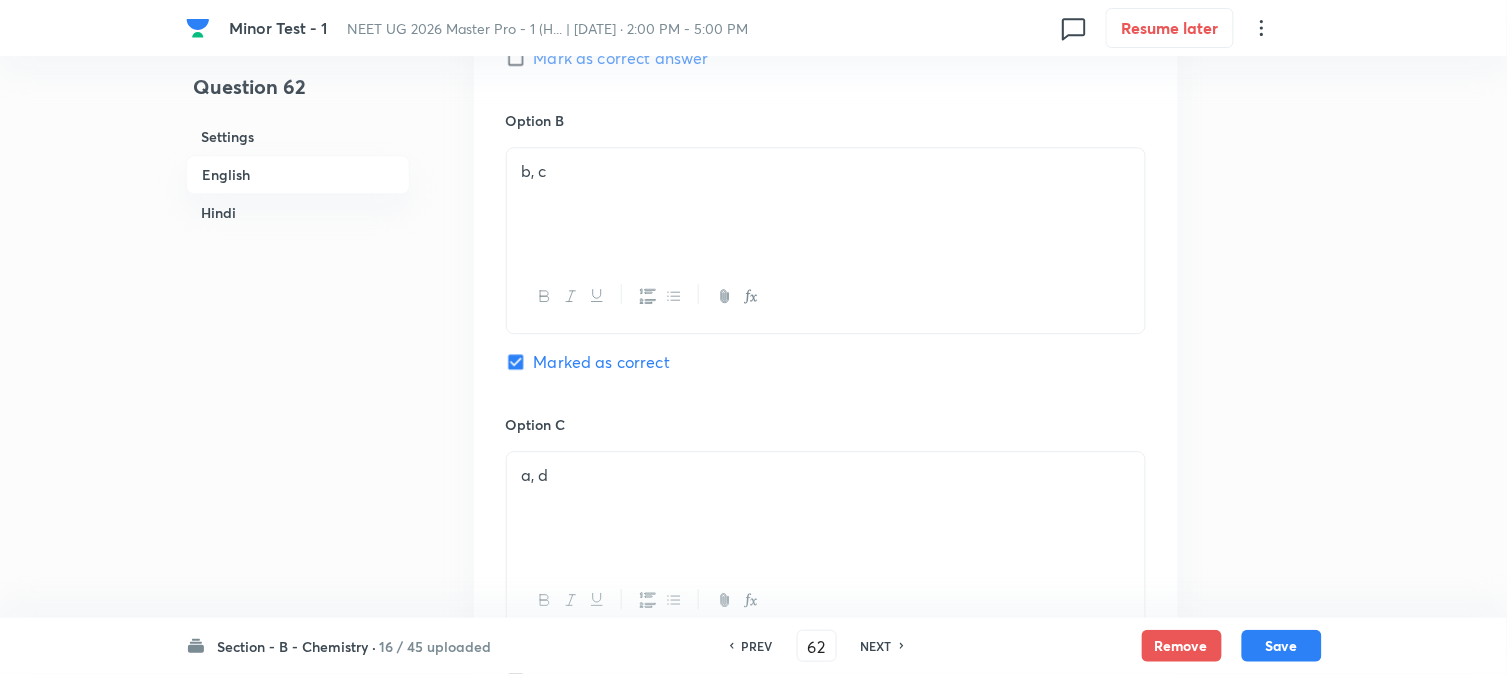 scroll, scrollTop: 1208, scrollLeft: 0, axis: vertical 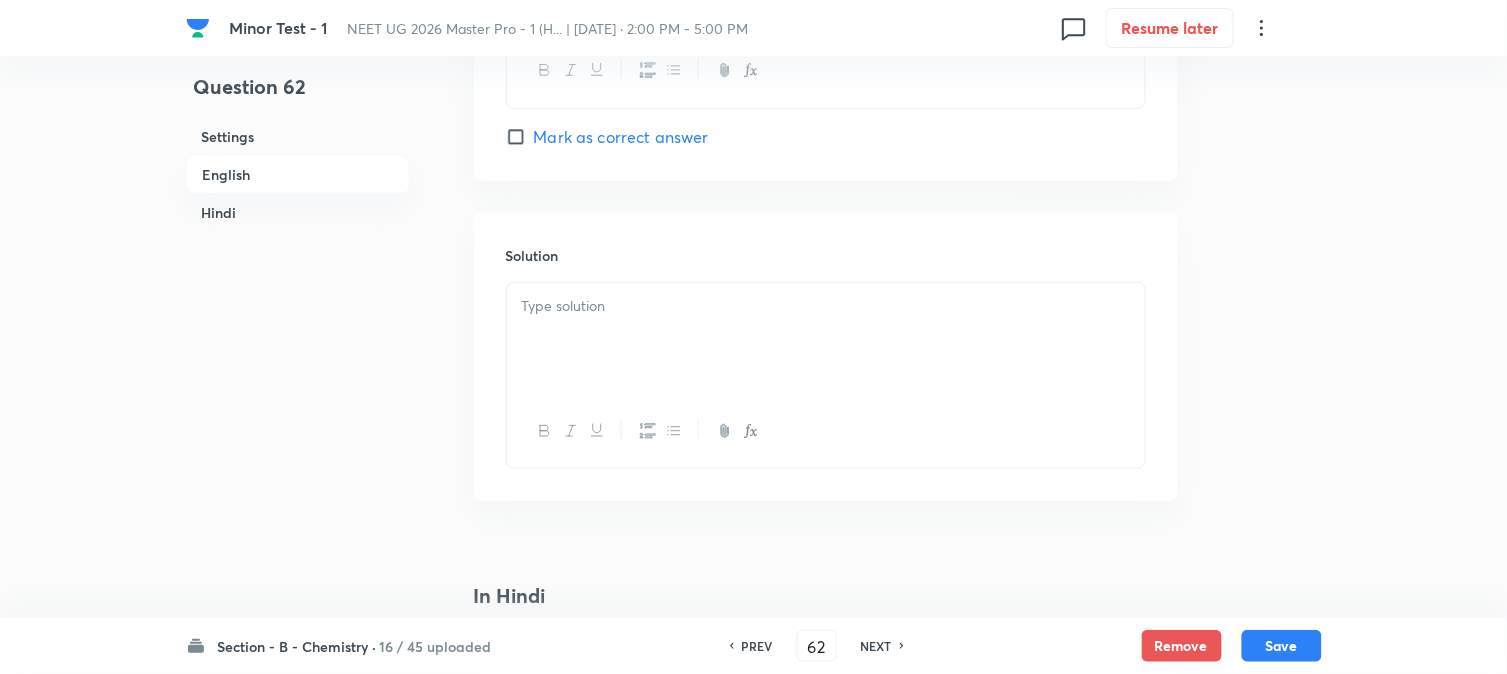 click at bounding box center [826, 339] 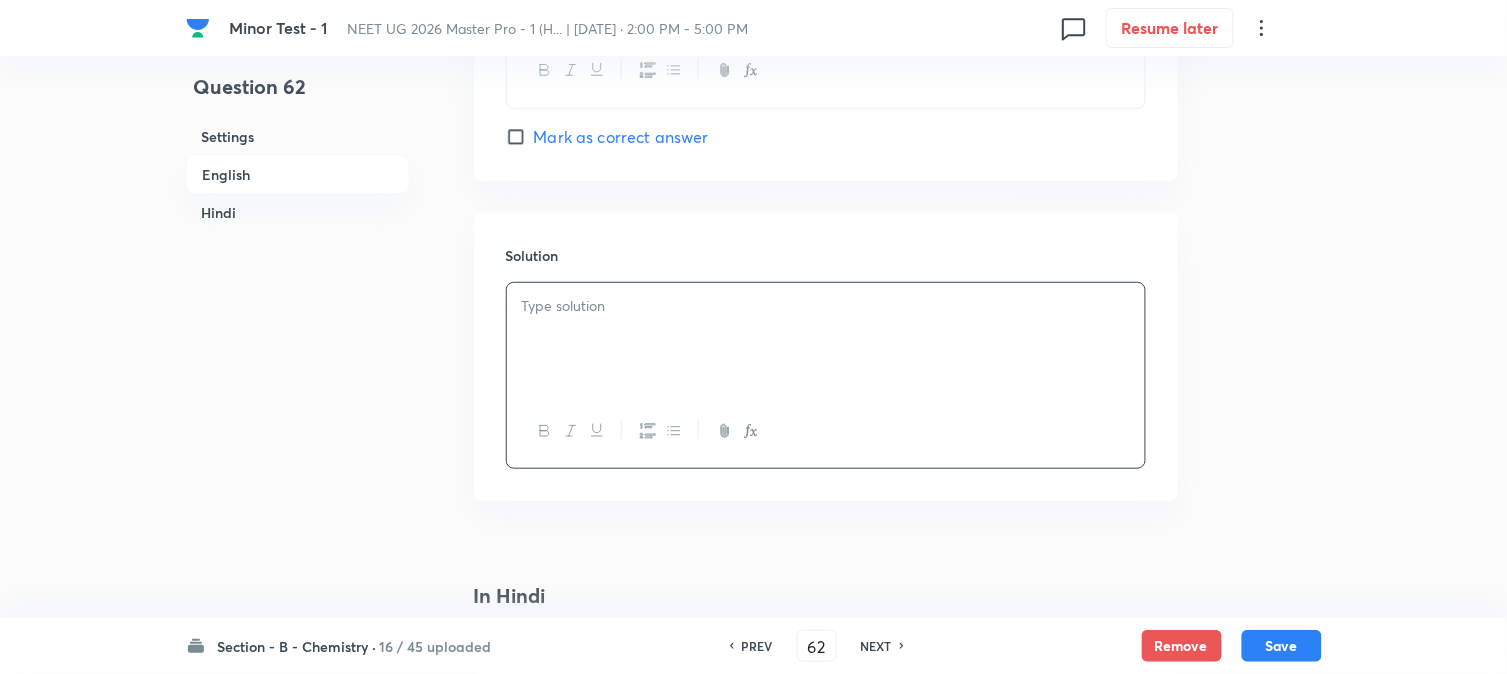 type 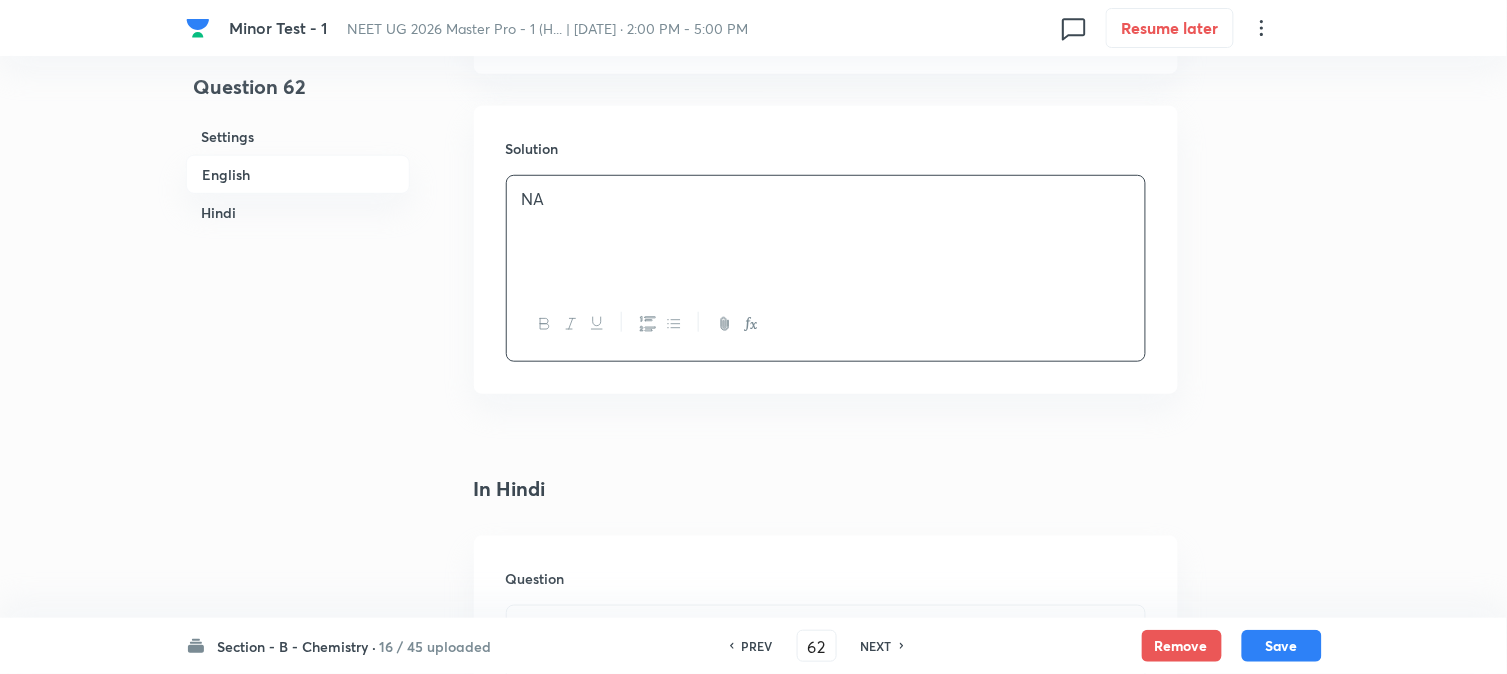 scroll, scrollTop: 2431, scrollLeft: 0, axis: vertical 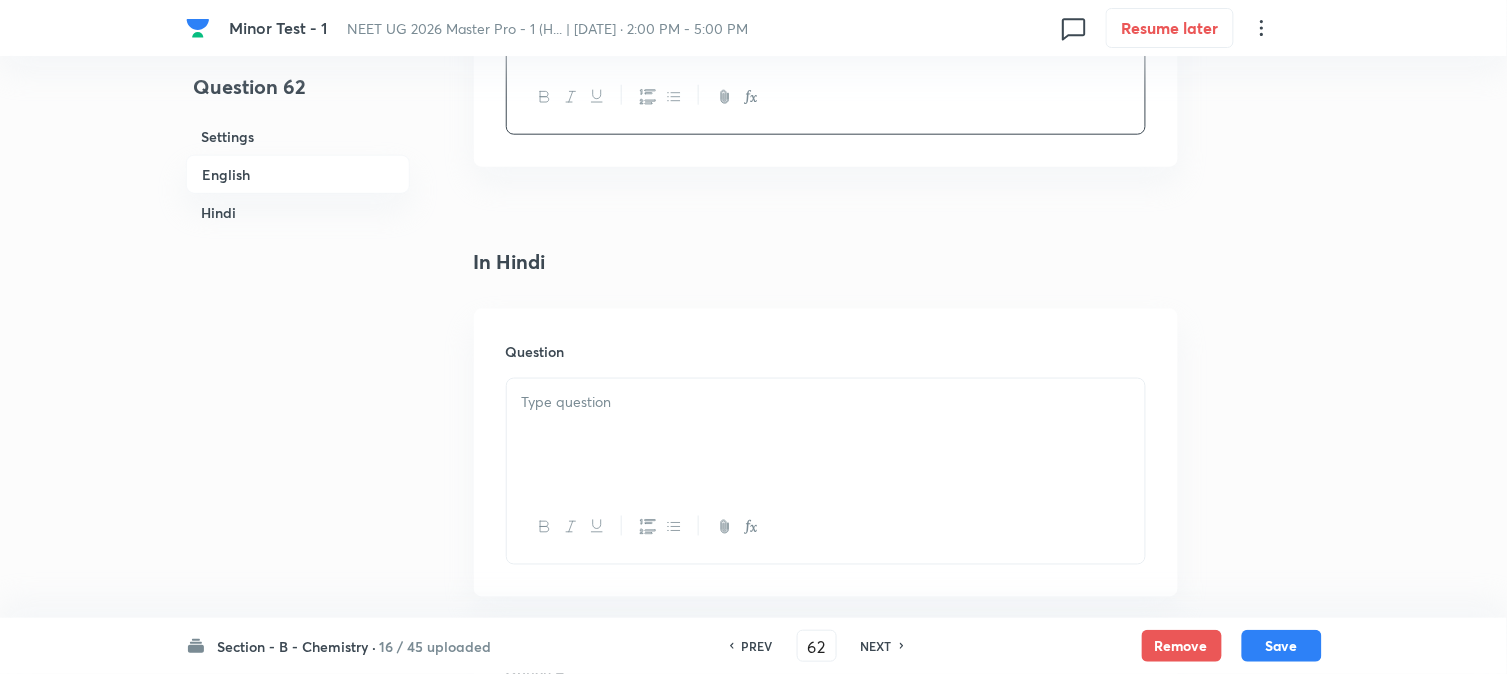 click at bounding box center (826, 435) 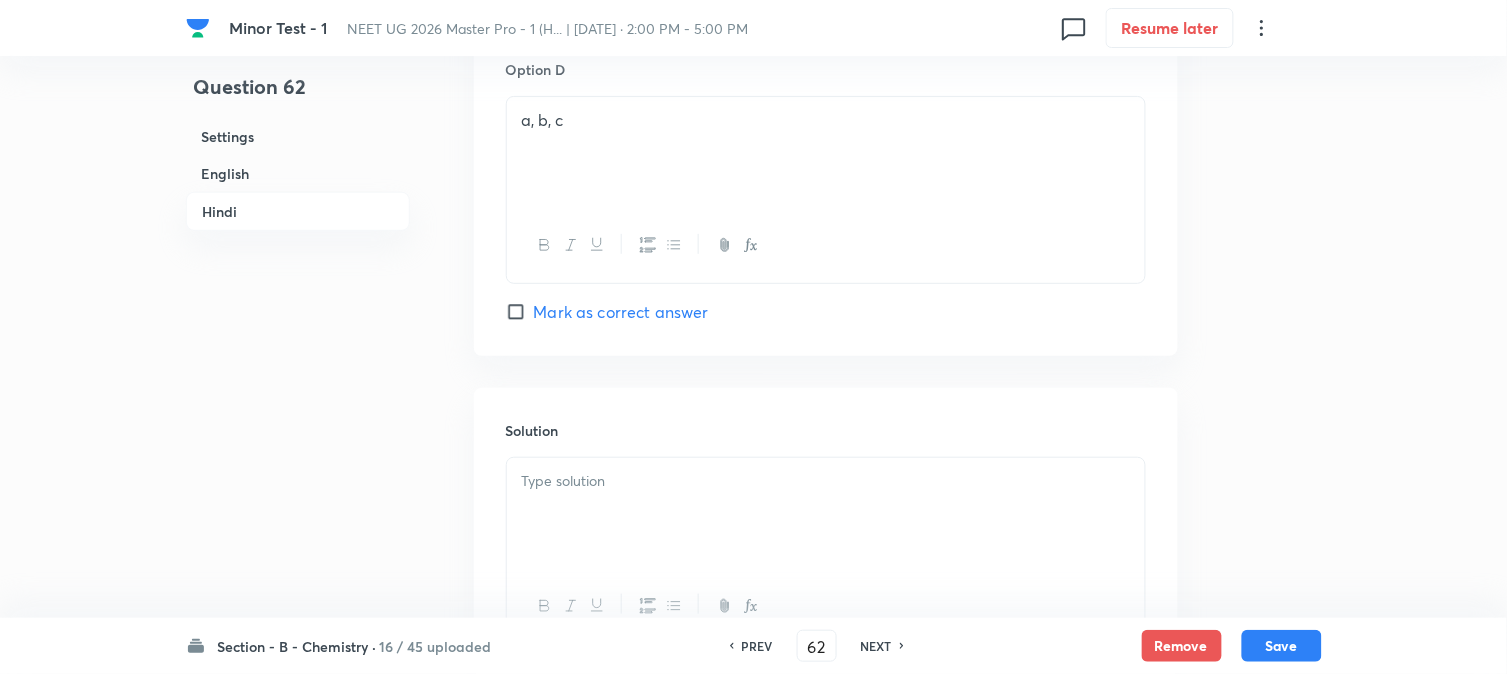 scroll, scrollTop: 4173, scrollLeft: 0, axis: vertical 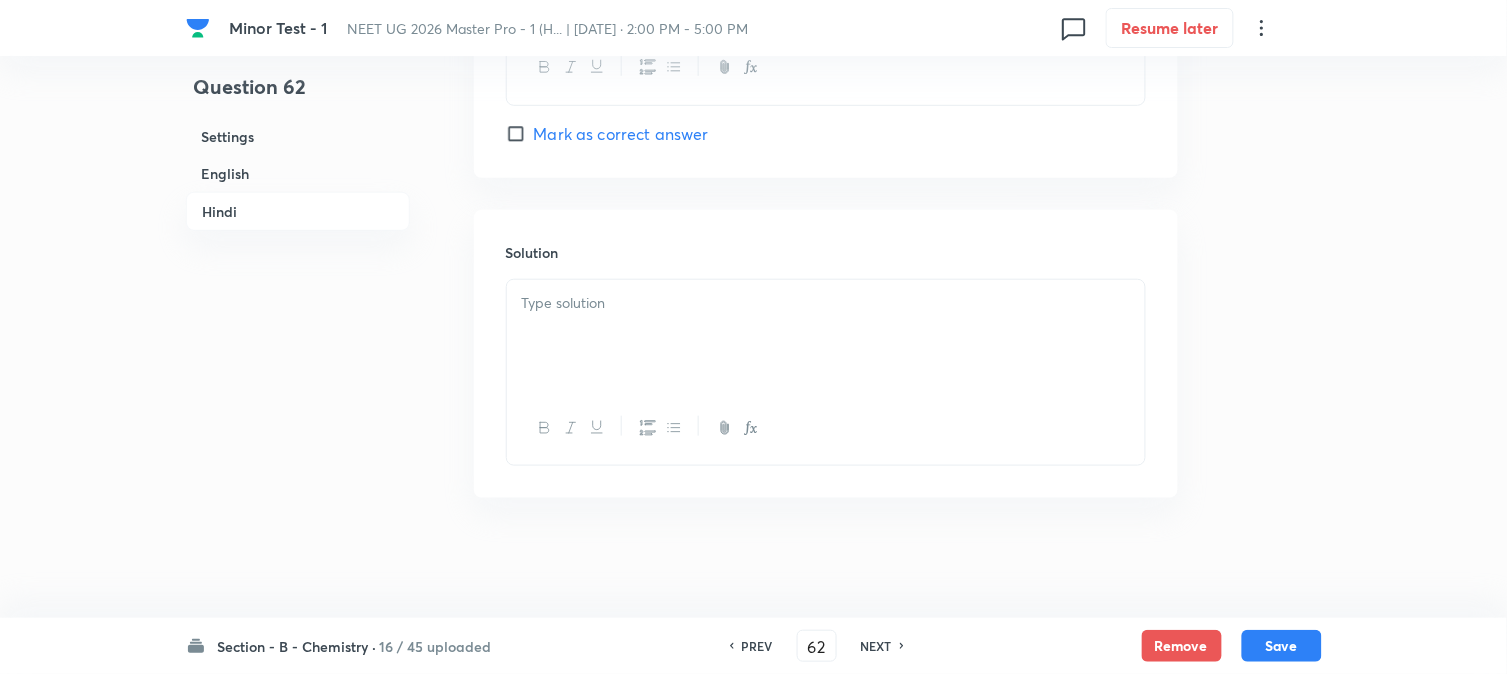 click at bounding box center [826, 336] 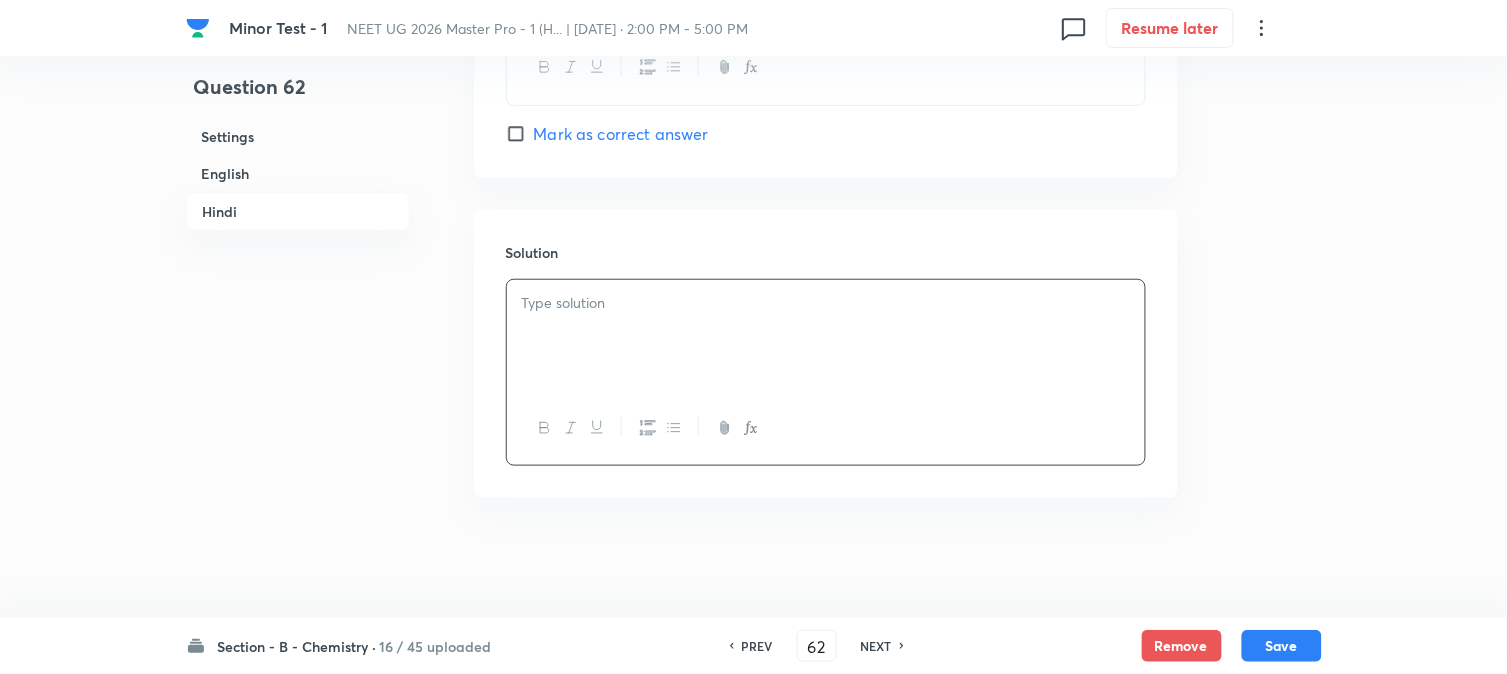 type 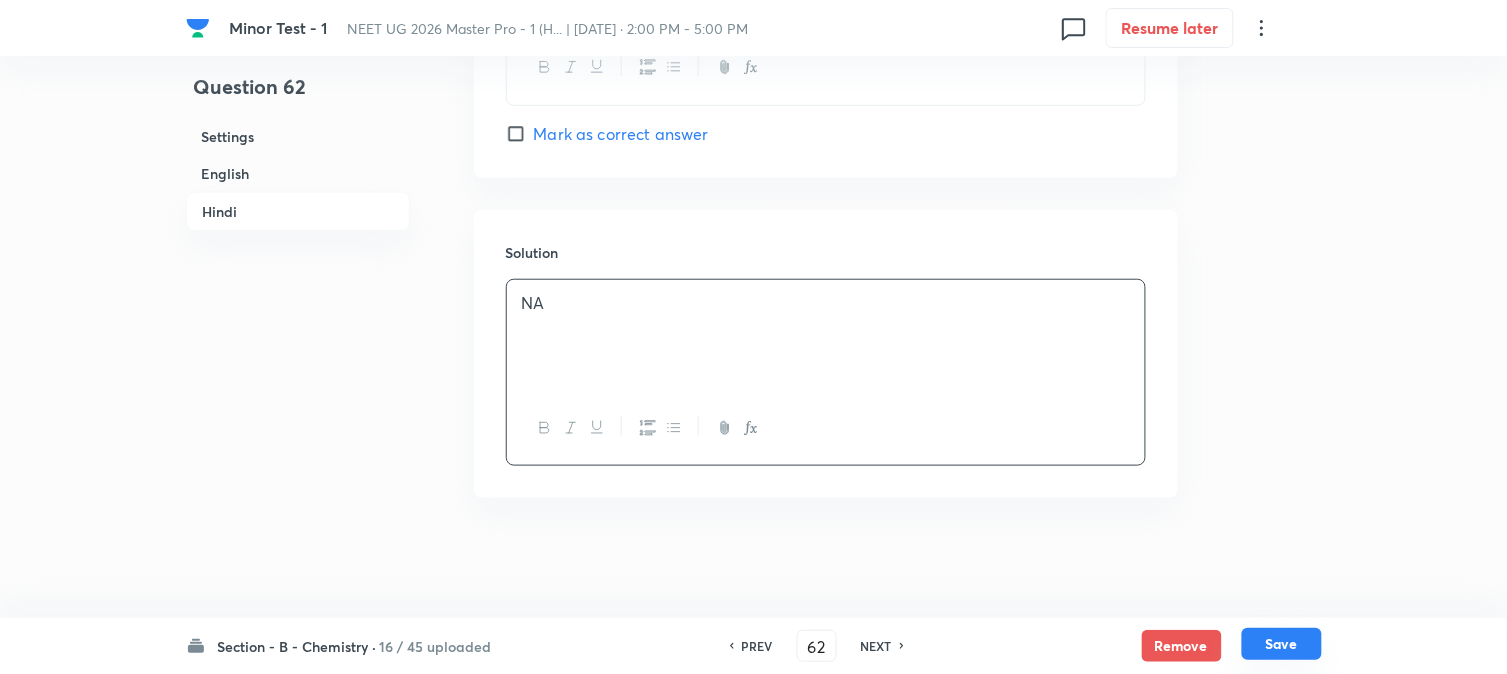 click on "Save" at bounding box center [1282, 644] 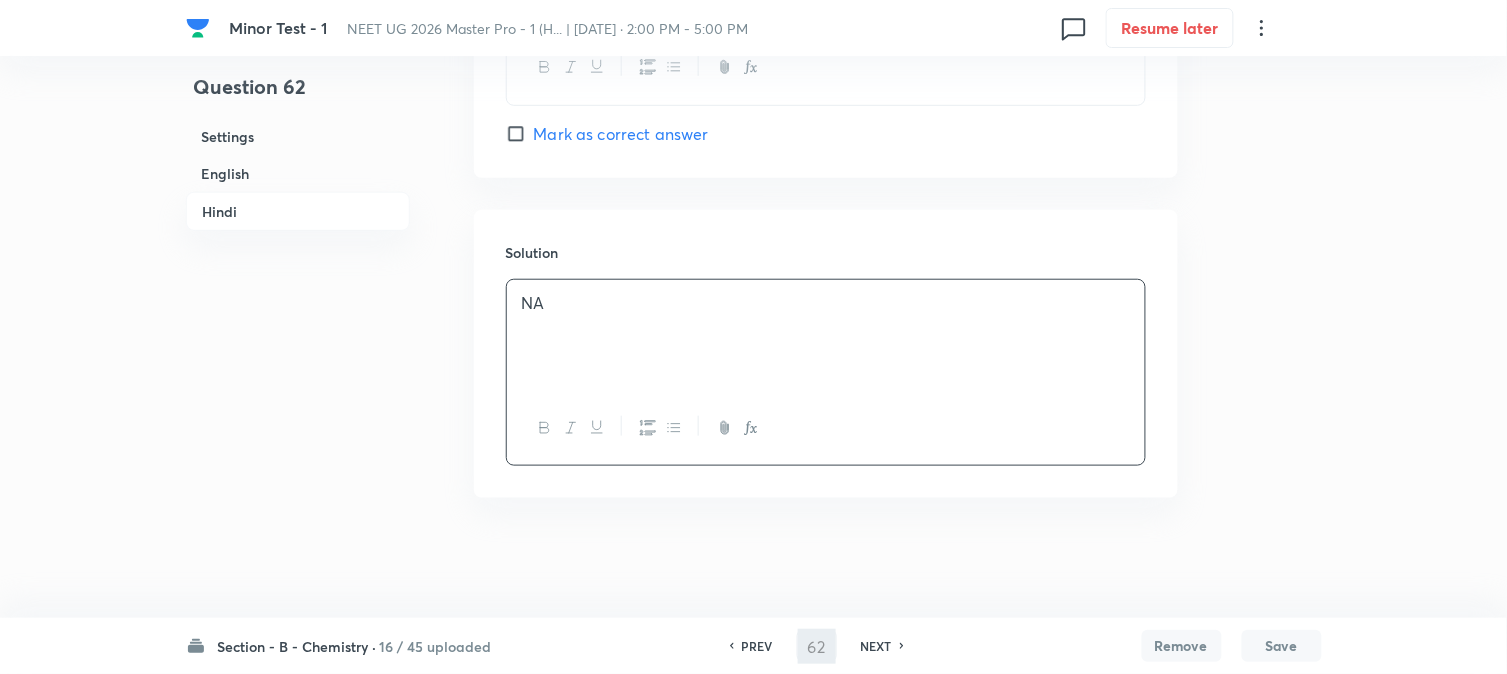 type on "63" 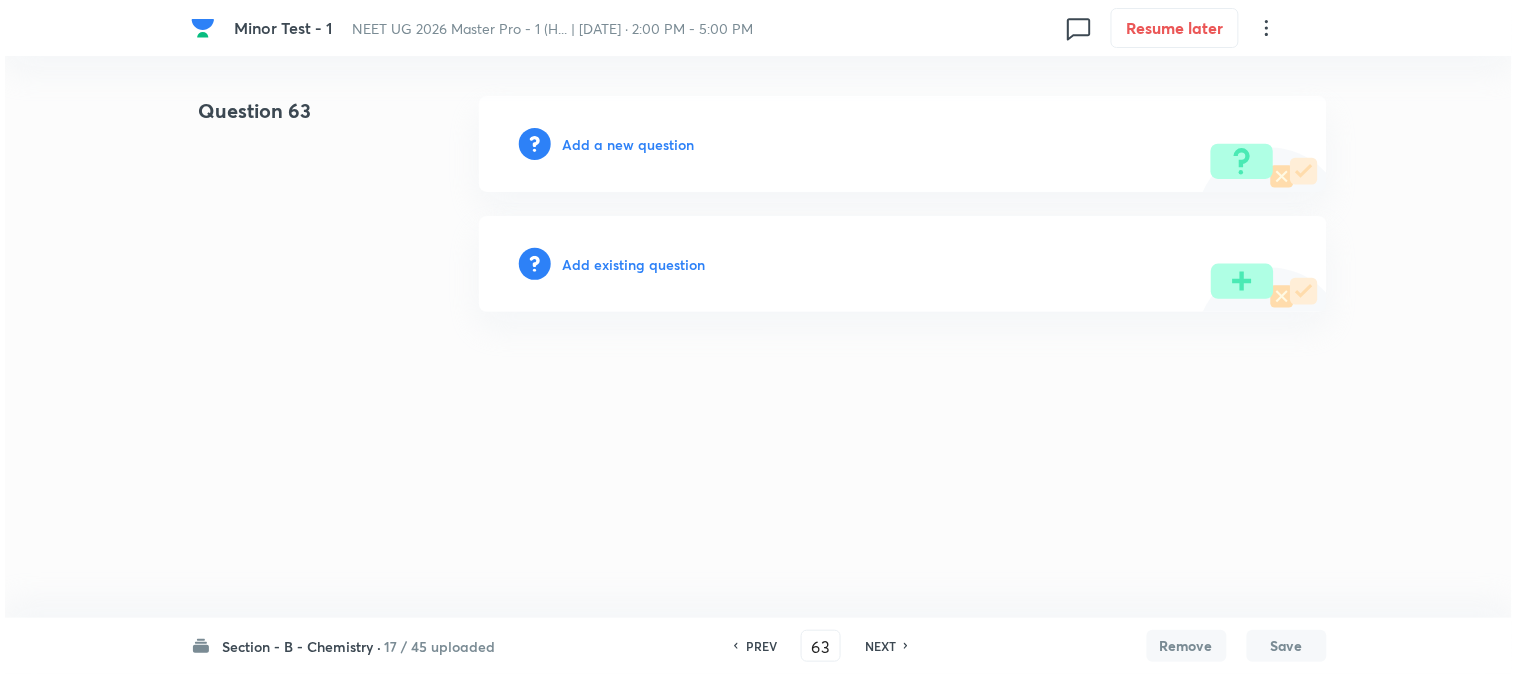 scroll, scrollTop: 0, scrollLeft: 0, axis: both 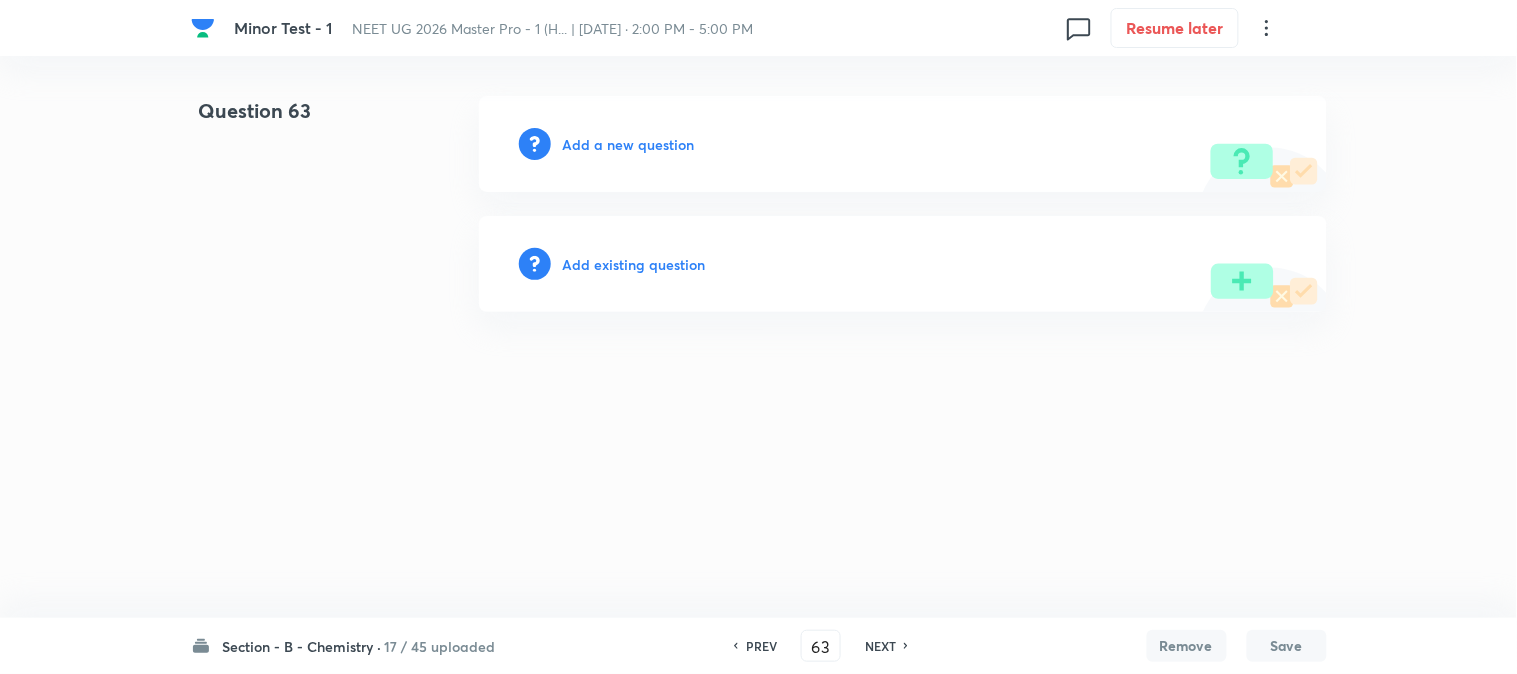 click on "Add a new question" at bounding box center (629, 144) 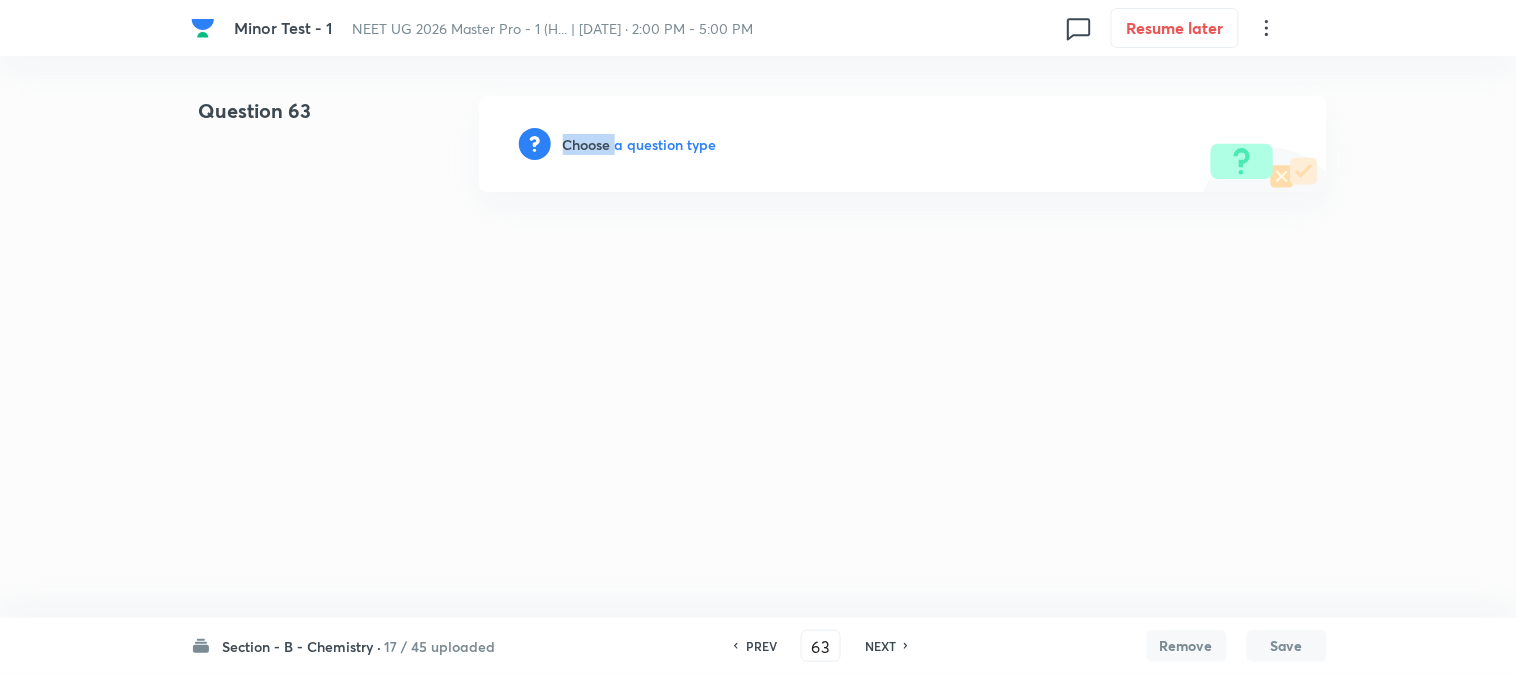 click on "Choose a question type" at bounding box center (640, 144) 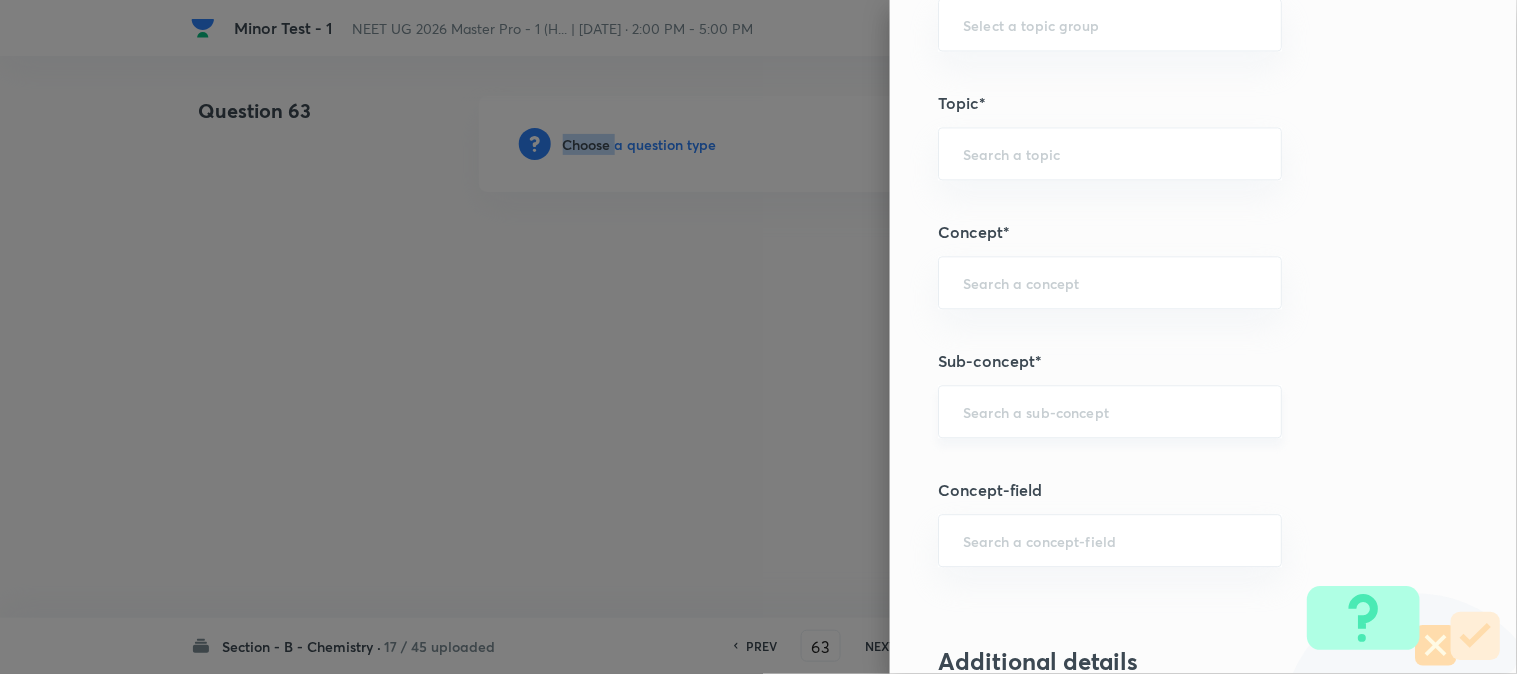 scroll, scrollTop: 1111, scrollLeft: 0, axis: vertical 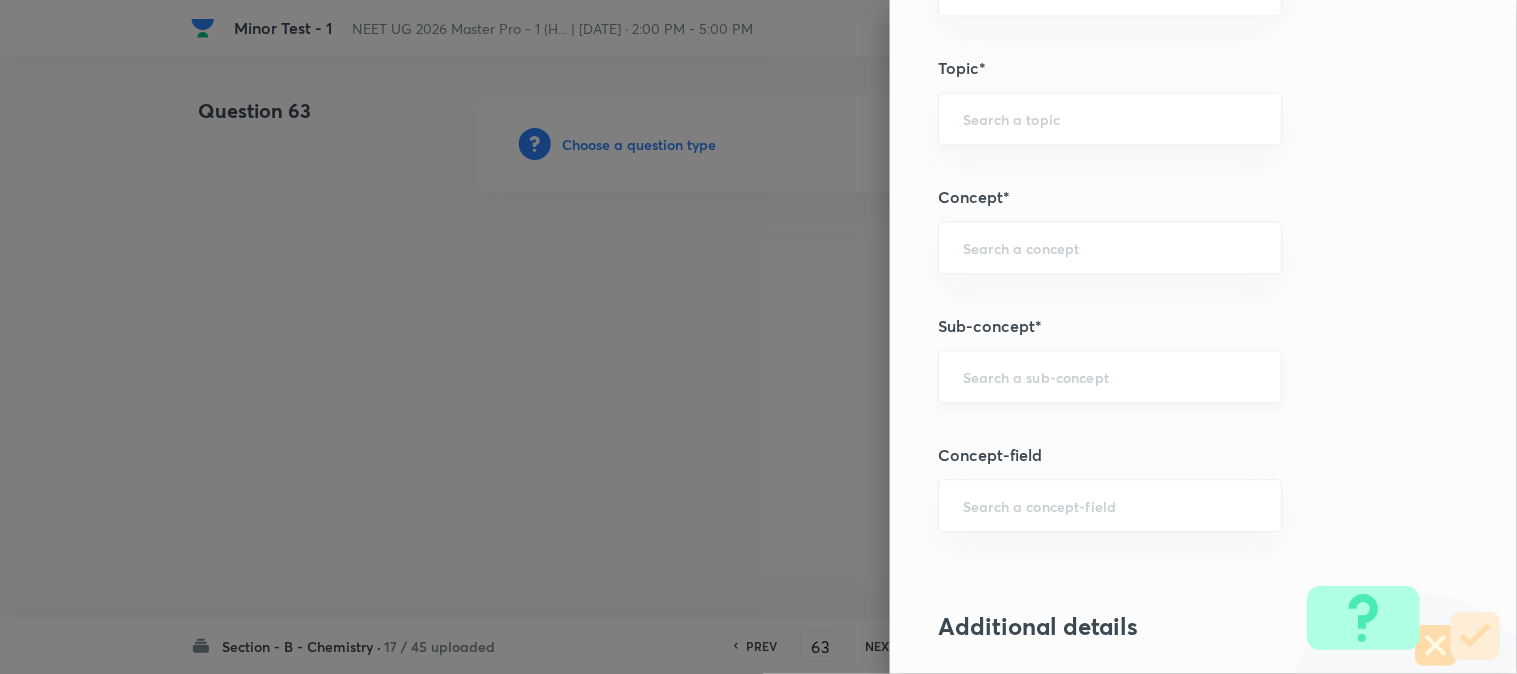 click at bounding box center (1110, 376) 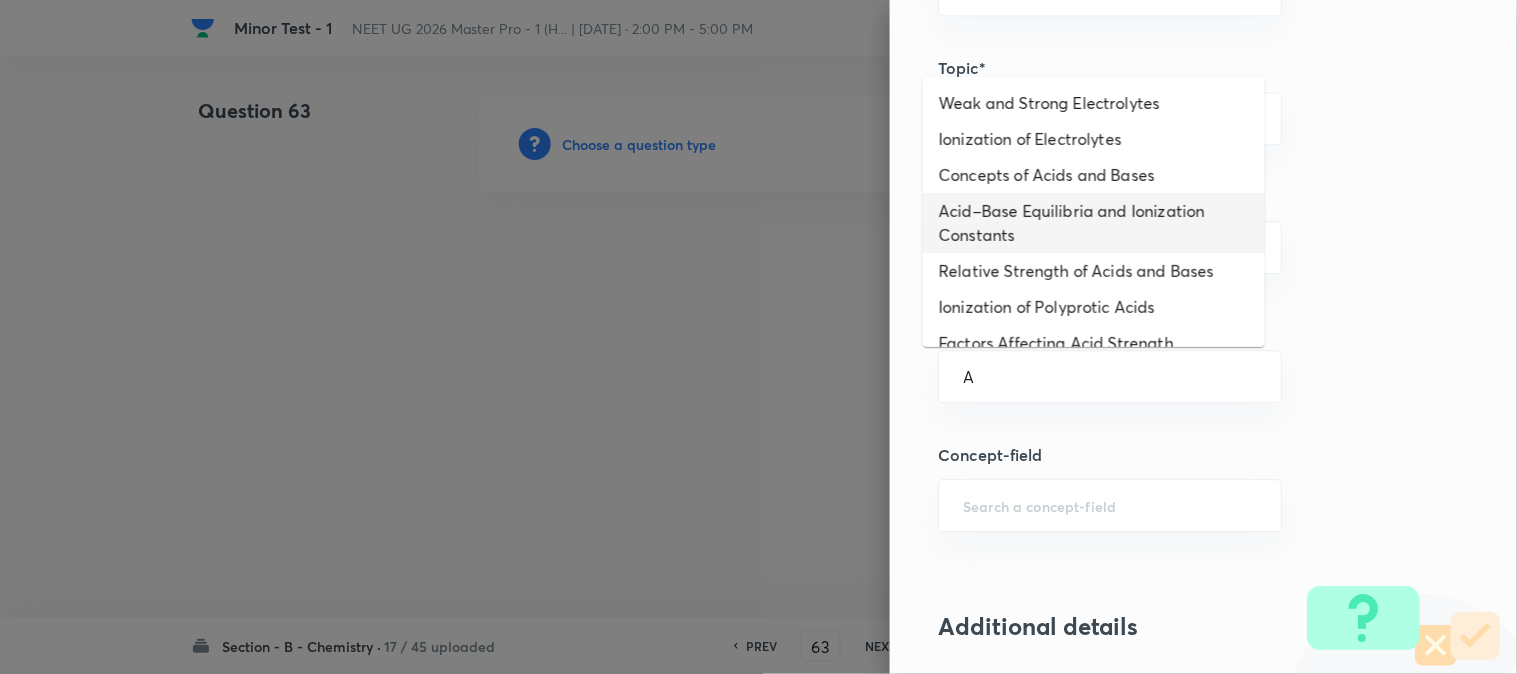 click on "Acid–Base Equilibria and Ionization Constants" at bounding box center (1094, 223) 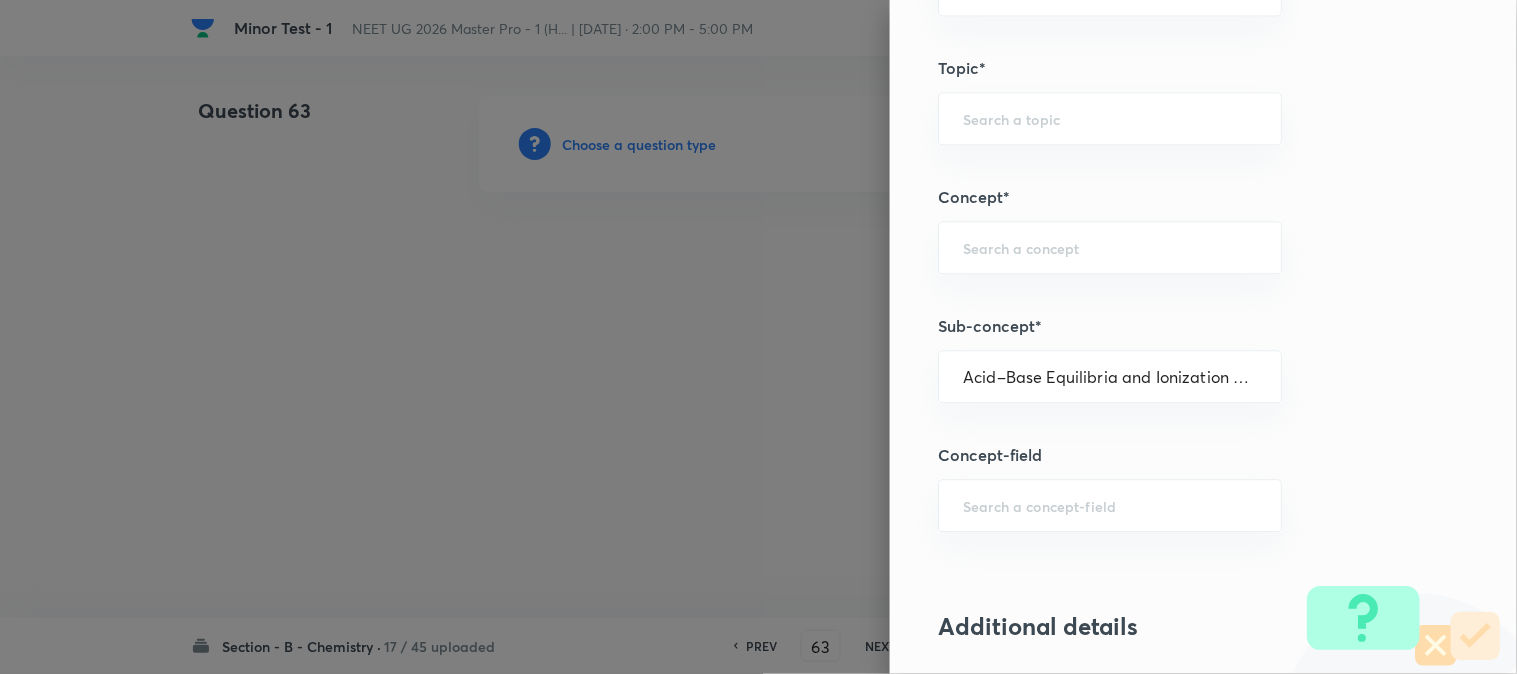 type on "Chemistry" 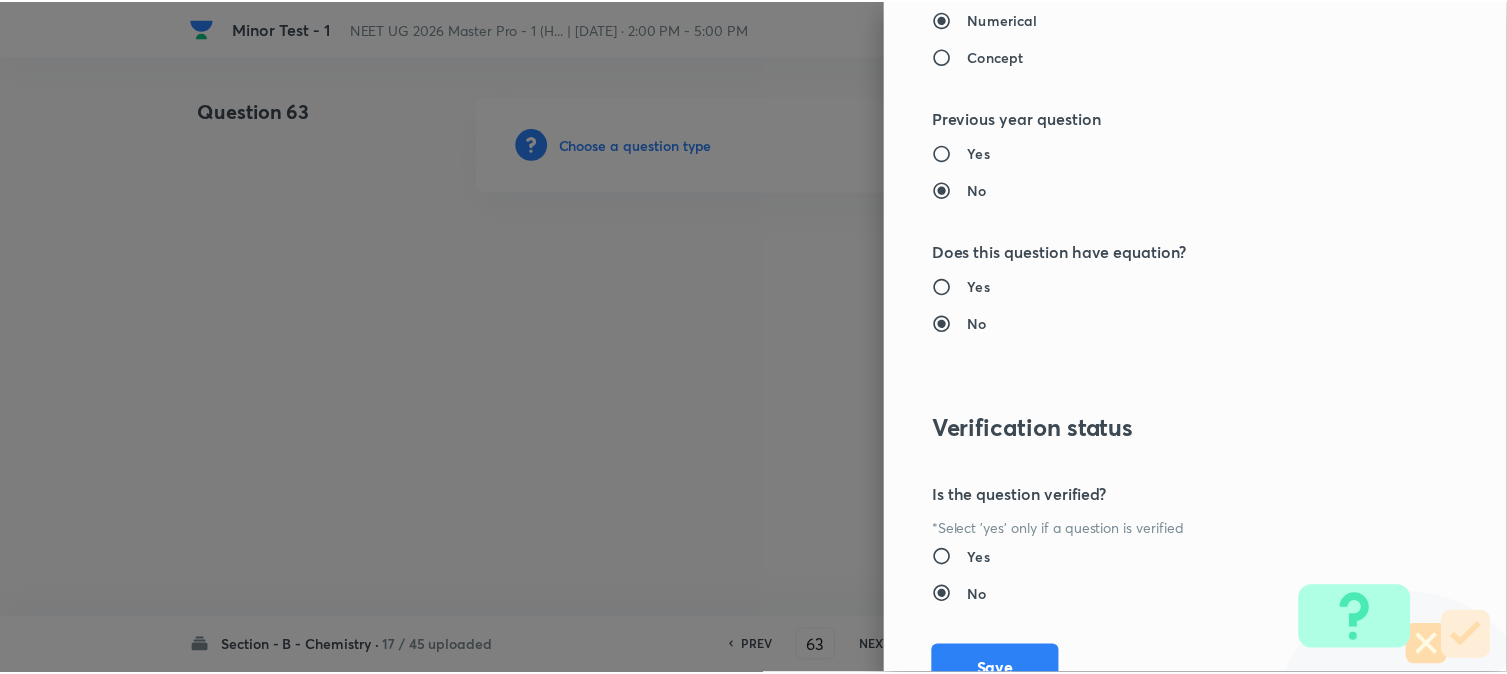 scroll, scrollTop: 2186, scrollLeft: 0, axis: vertical 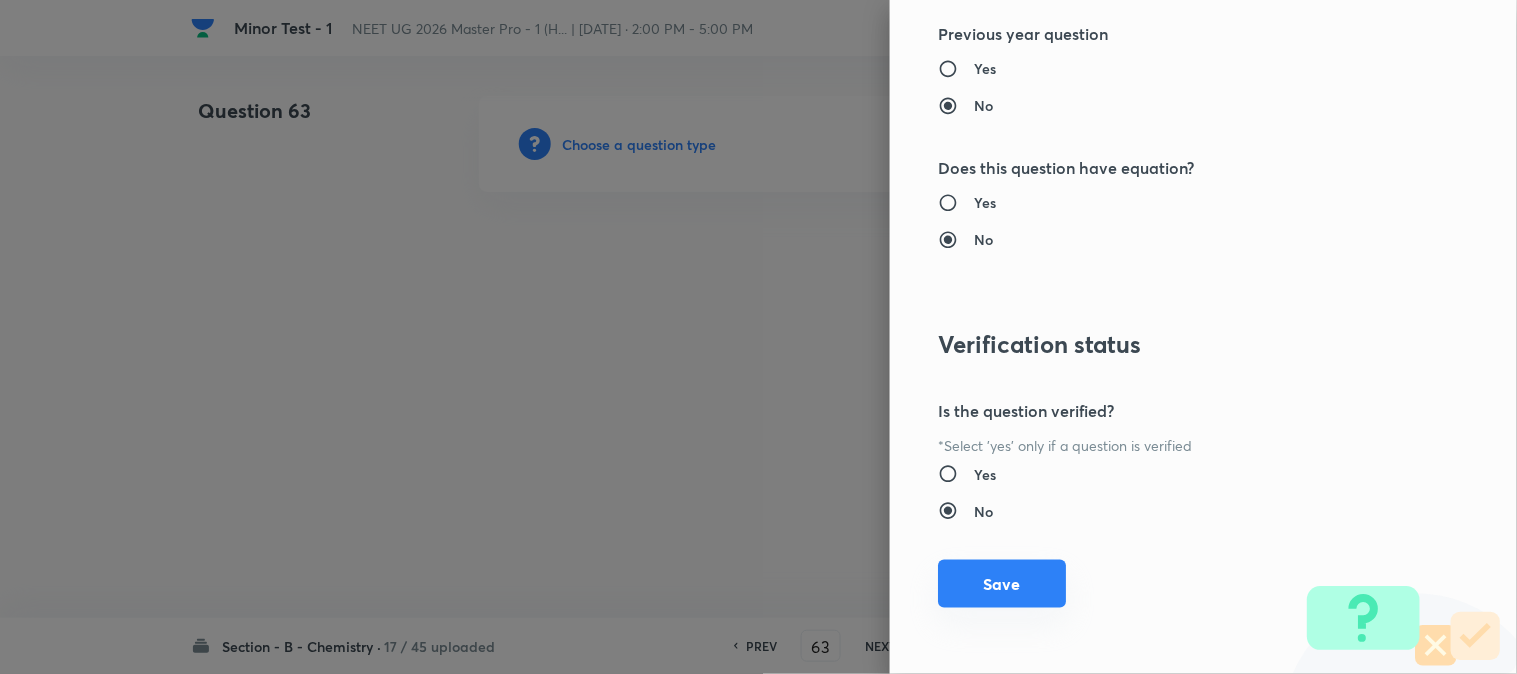 click on "Save" at bounding box center [1002, 584] 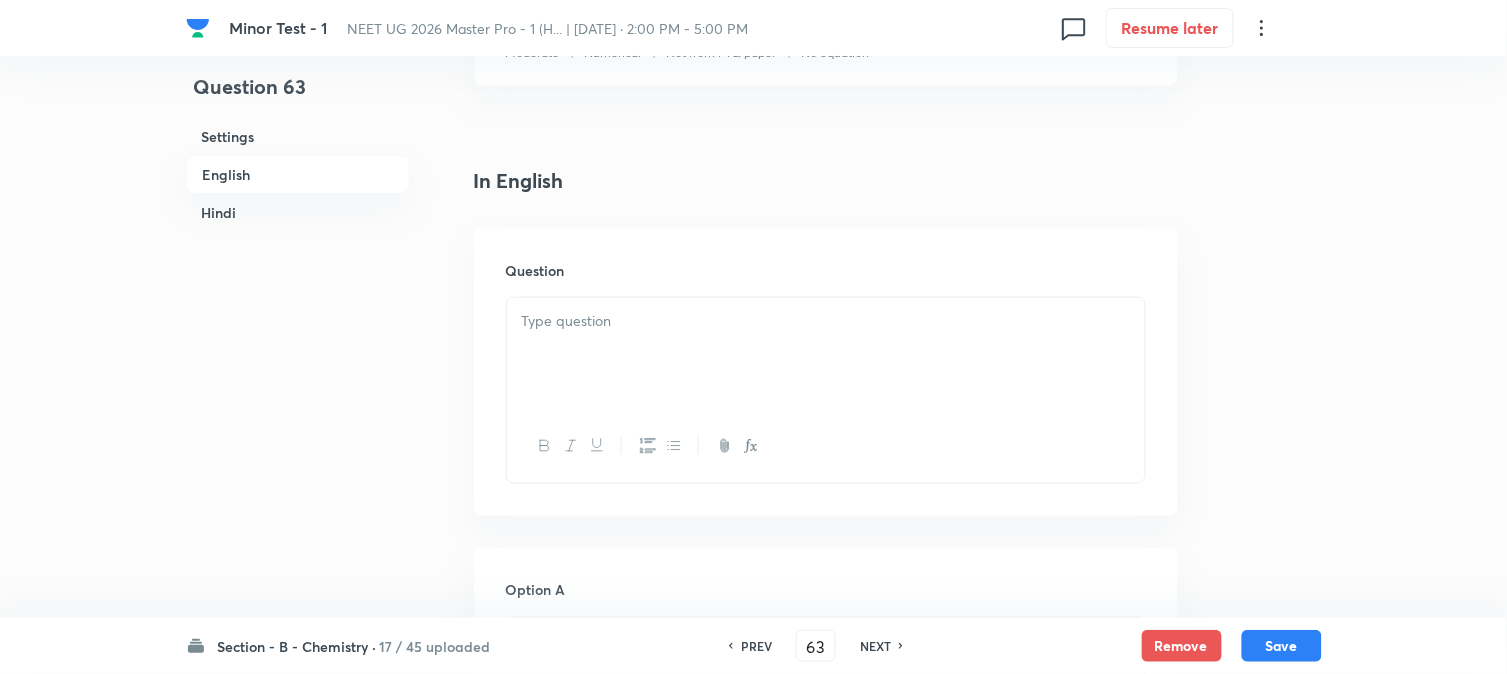 scroll, scrollTop: 555, scrollLeft: 0, axis: vertical 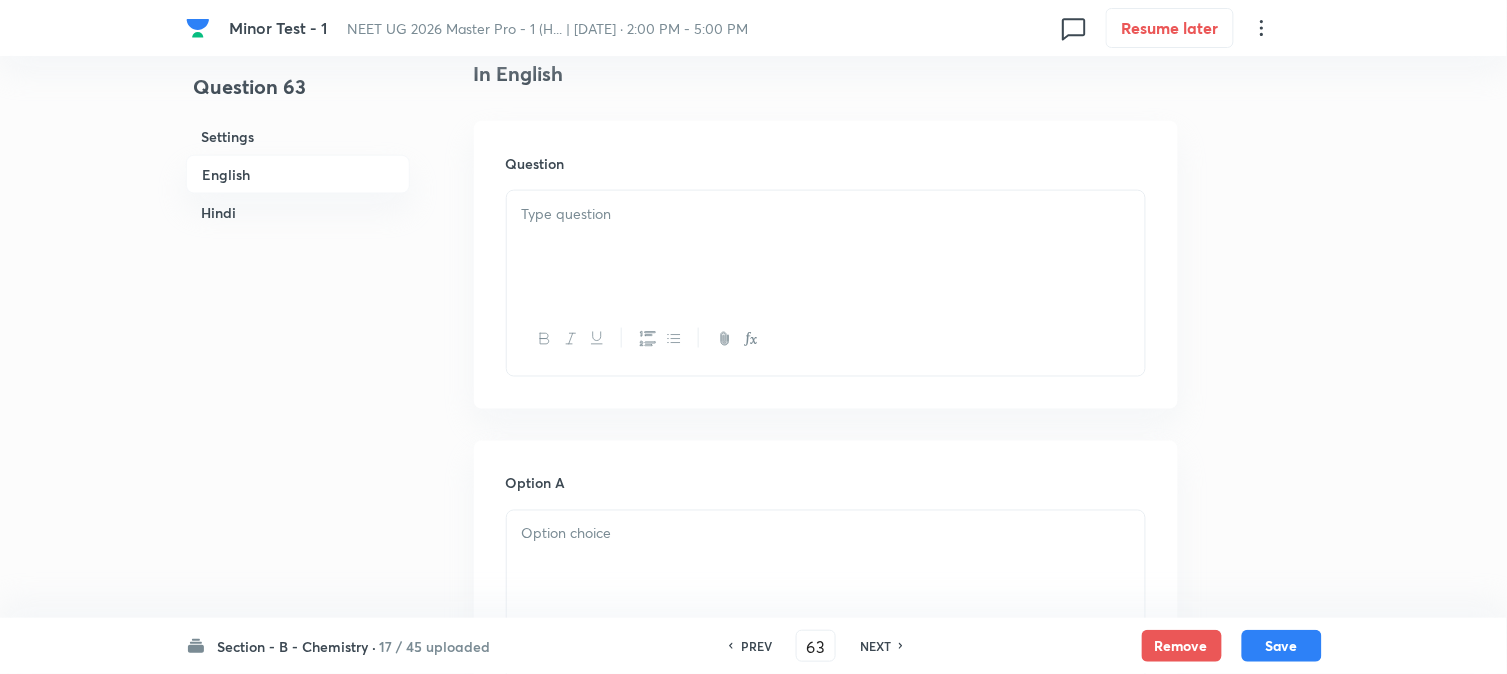 click at bounding box center (826, 247) 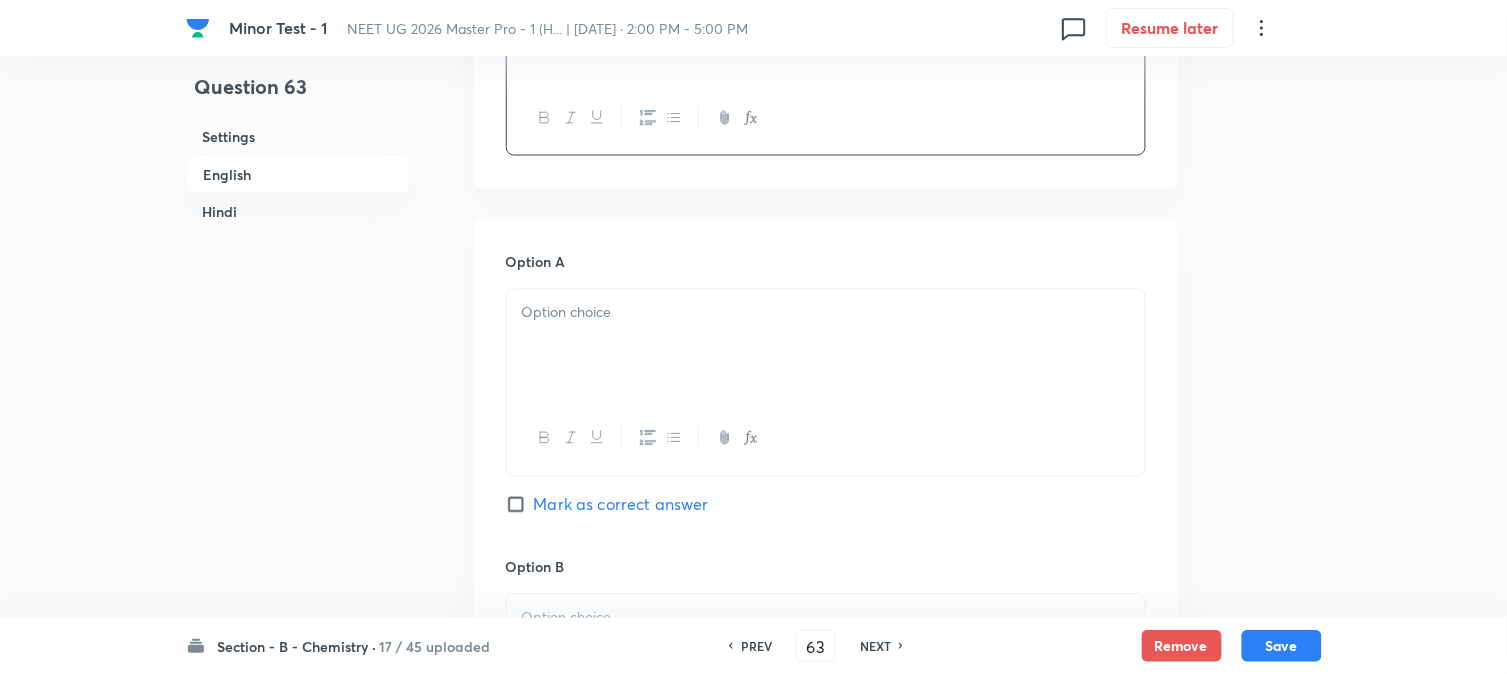 scroll, scrollTop: 777, scrollLeft: 0, axis: vertical 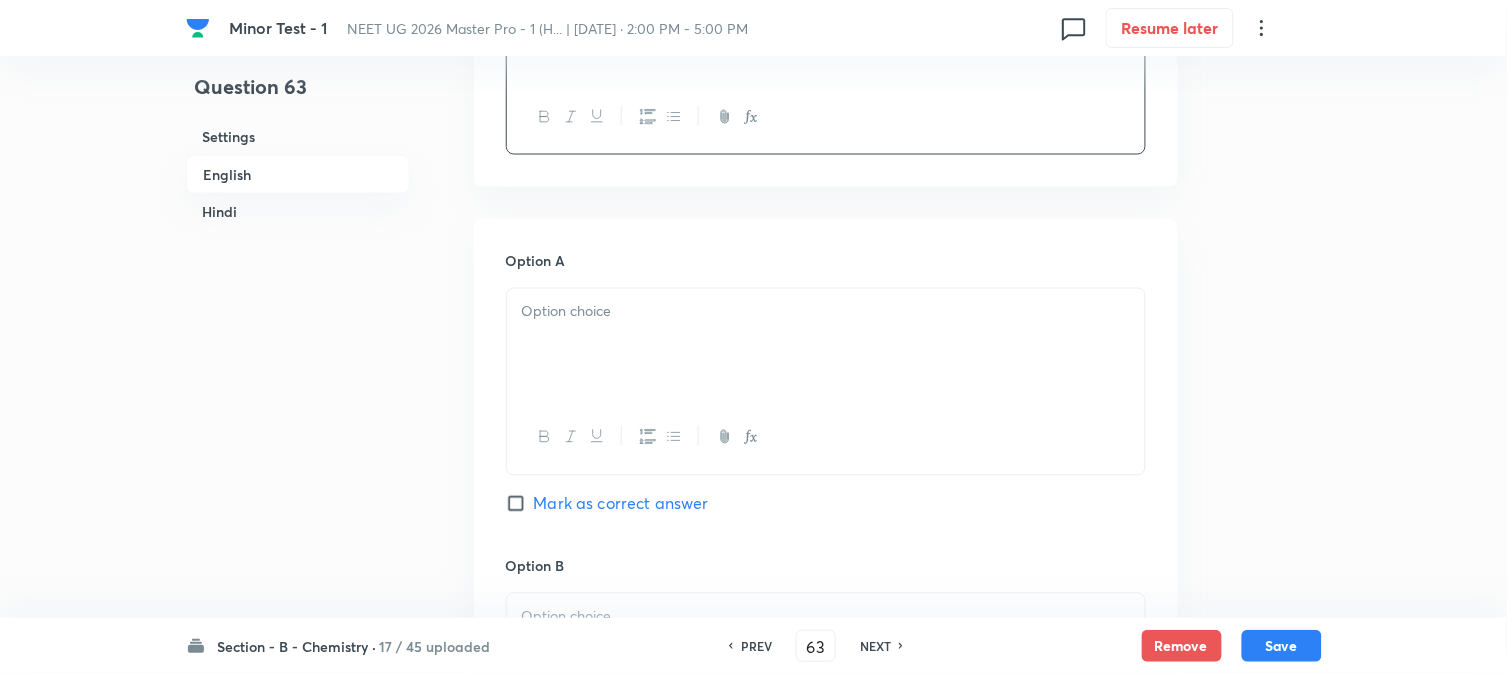click at bounding box center (826, 312) 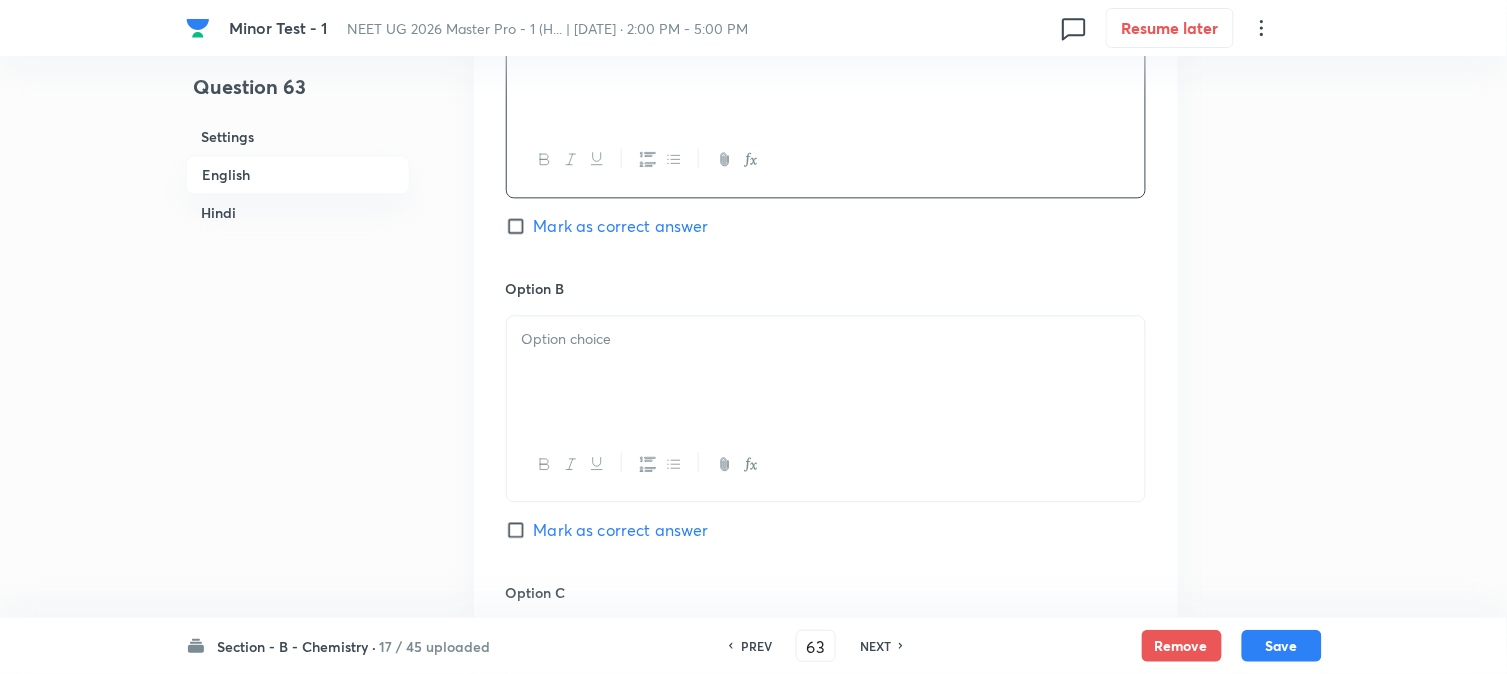 scroll, scrollTop: 1111, scrollLeft: 0, axis: vertical 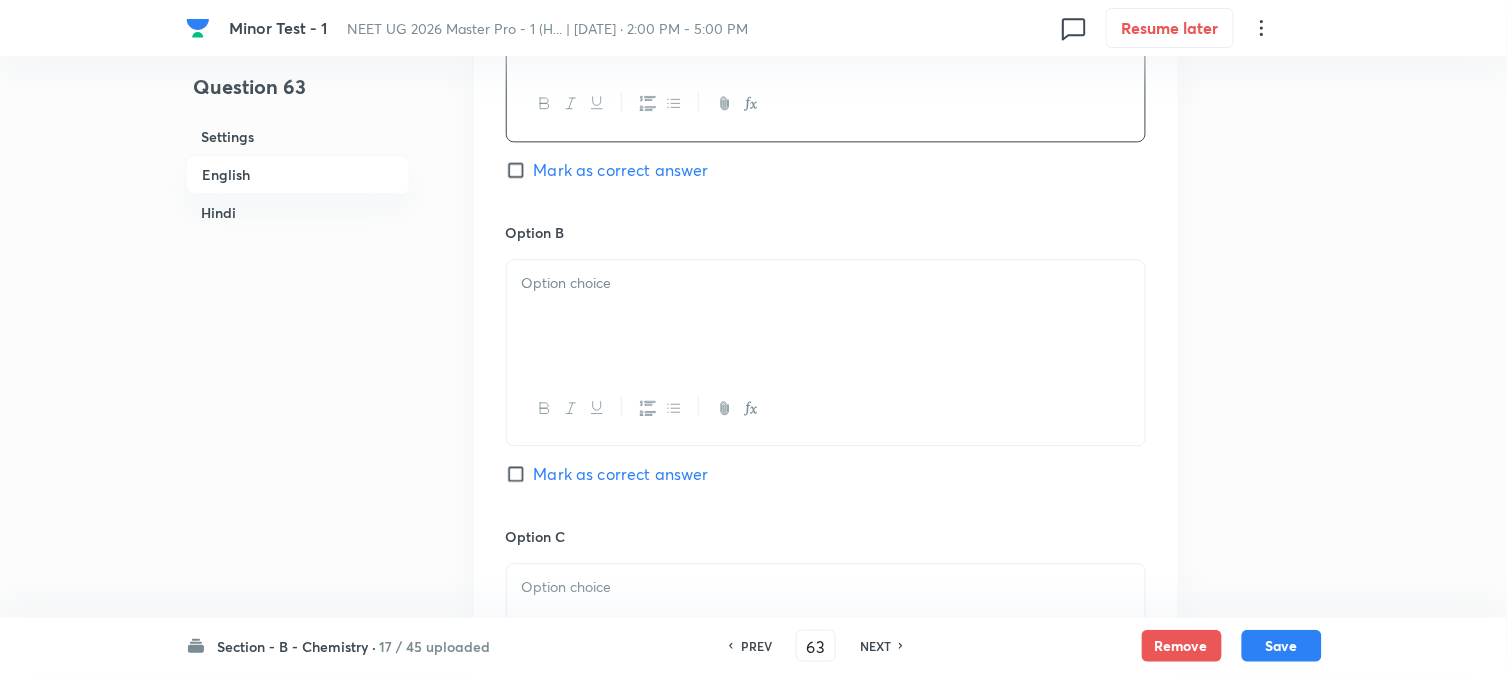 click at bounding box center [826, 316] 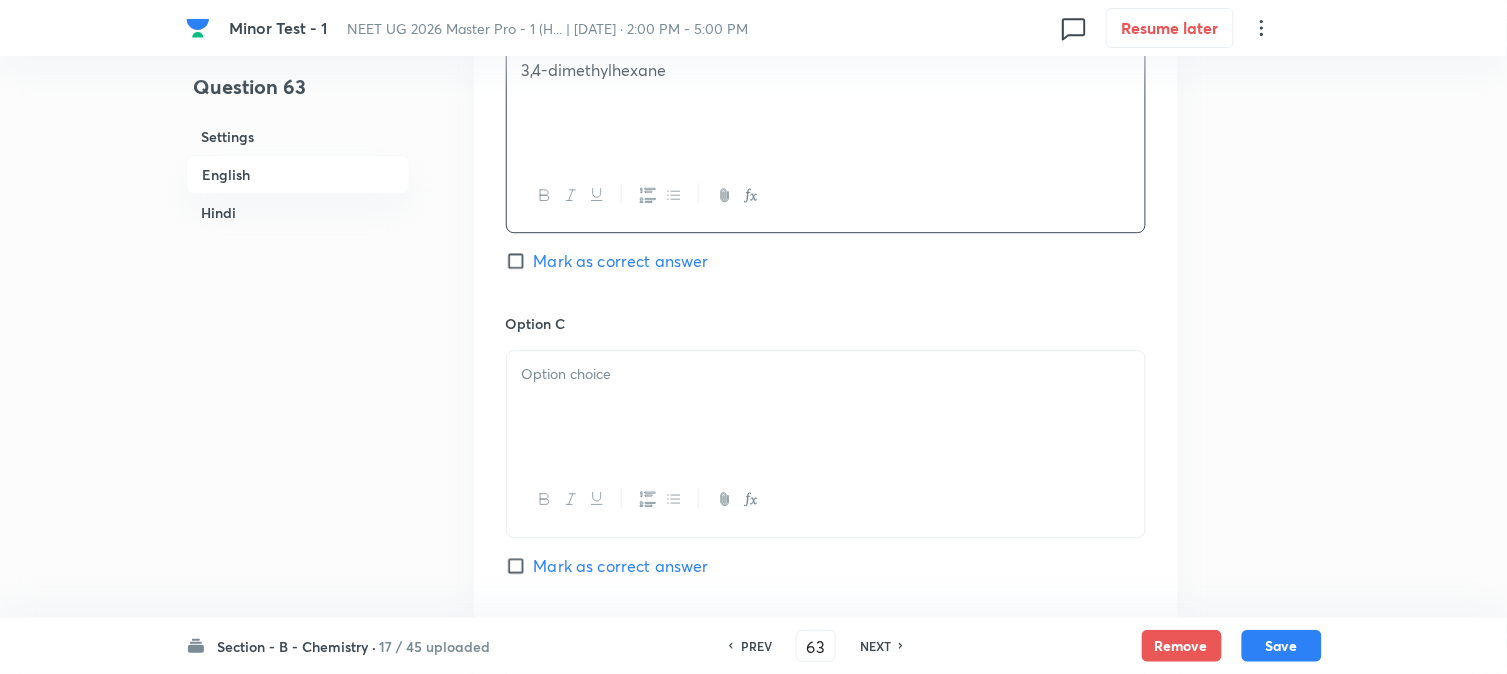 scroll, scrollTop: 1333, scrollLeft: 0, axis: vertical 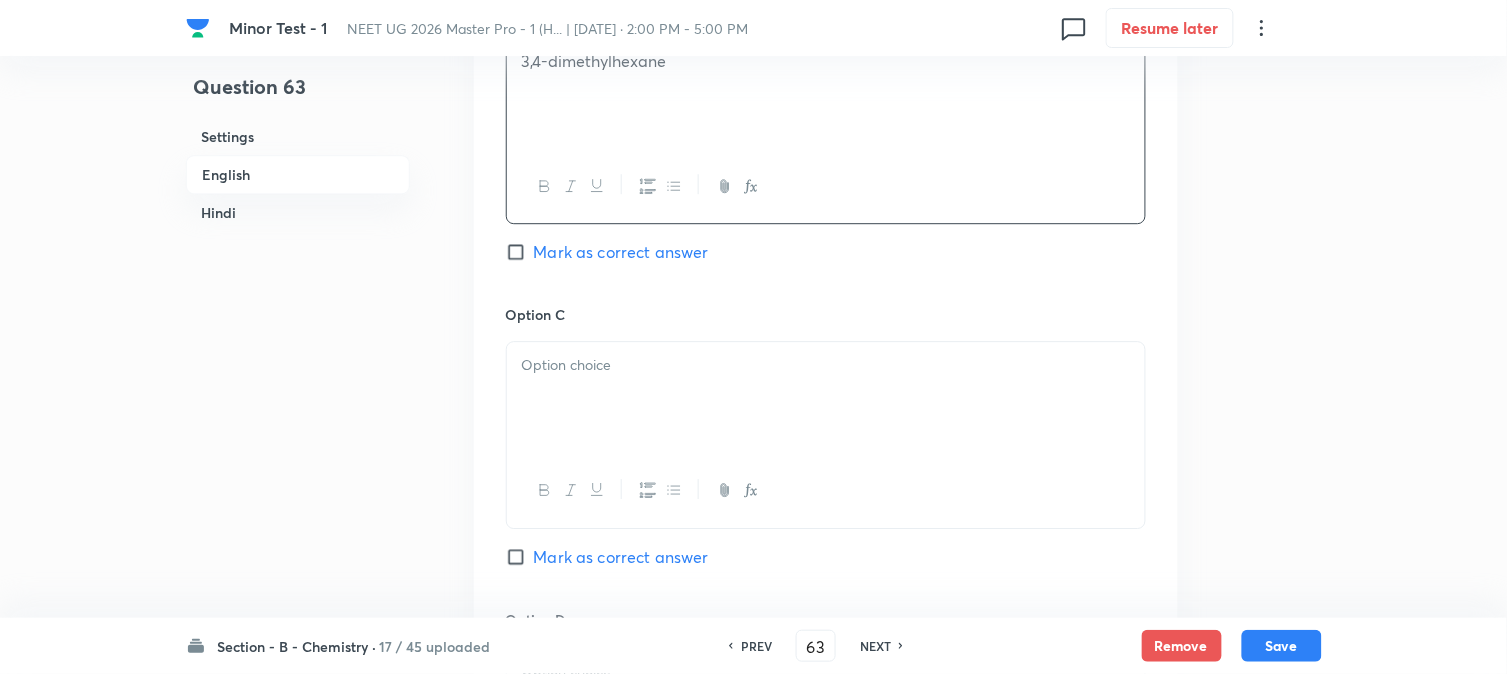 click at bounding box center (826, 365) 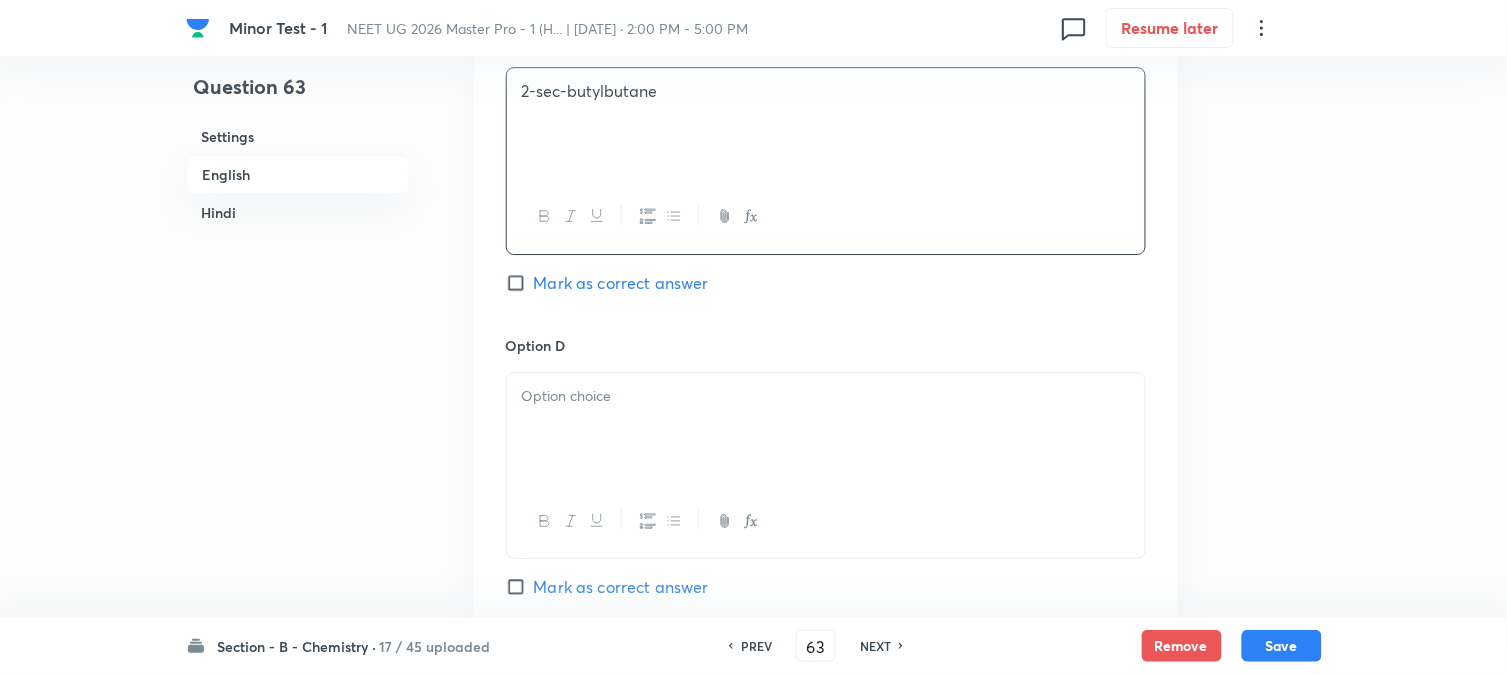 scroll, scrollTop: 1666, scrollLeft: 0, axis: vertical 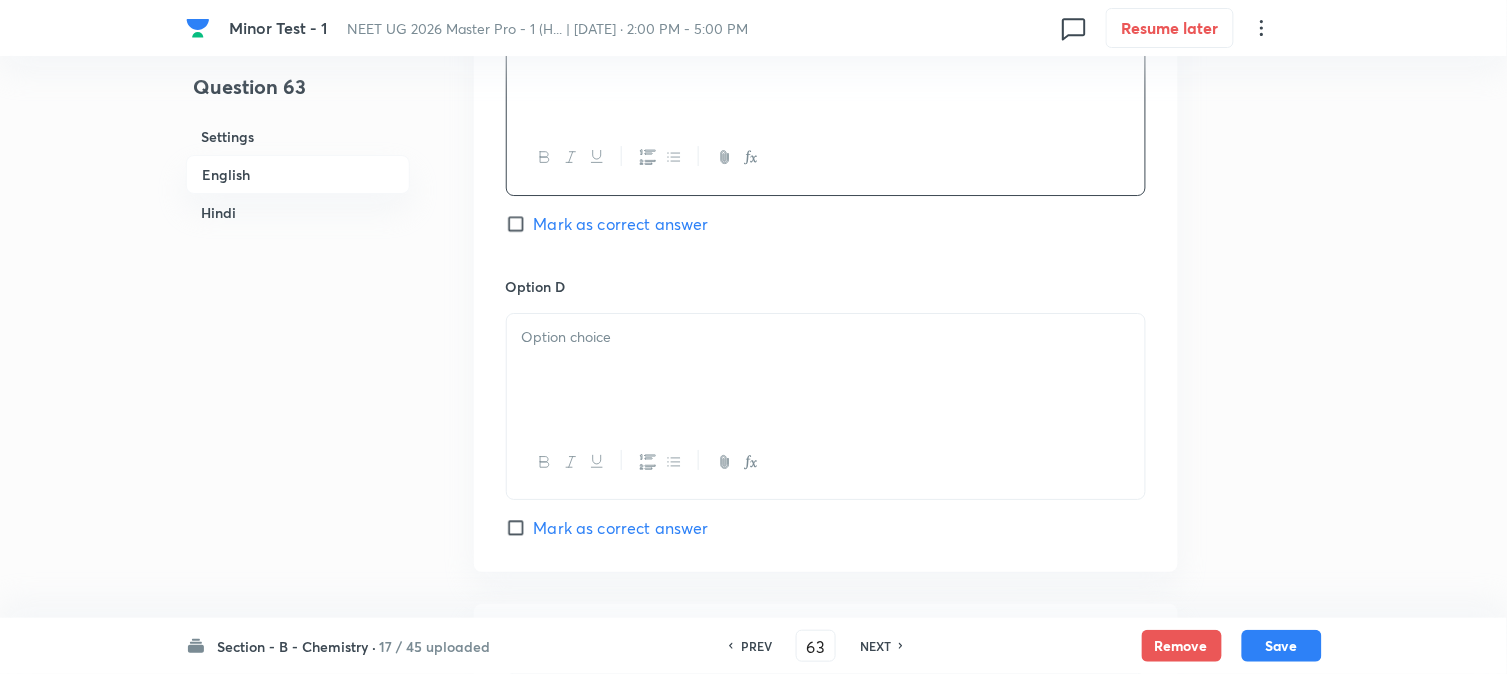 click at bounding box center [826, 370] 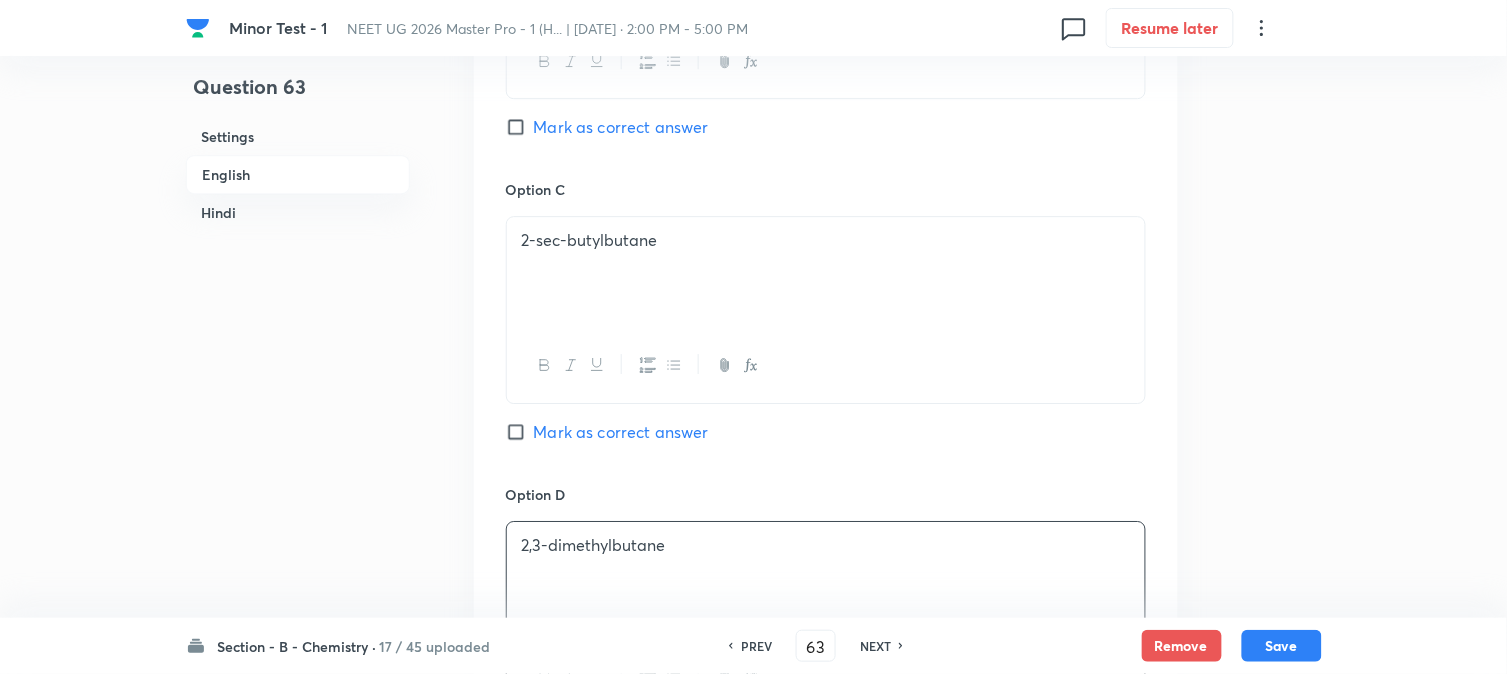 scroll, scrollTop: 1333, scrollLeft: 0, axis: vertical 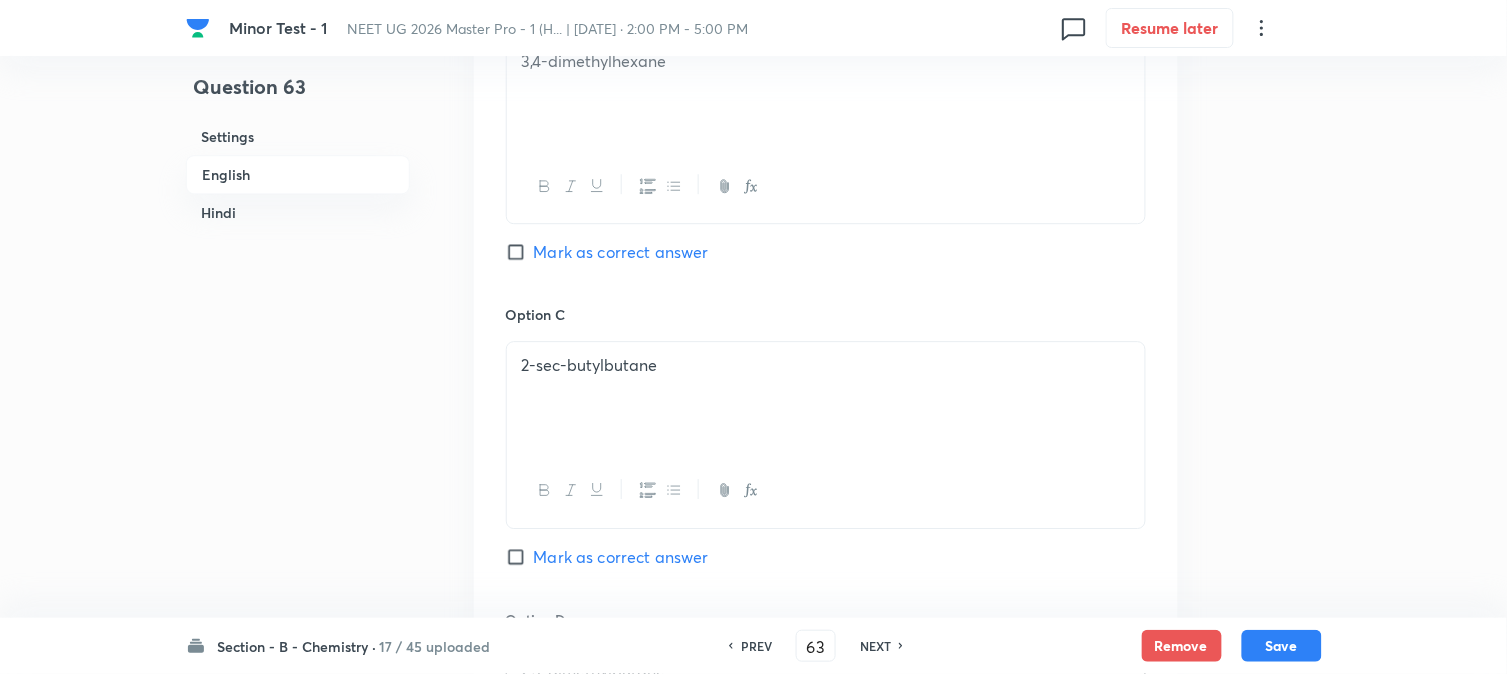 click on "Mark as correct answer" at bounding box center (621, 252) 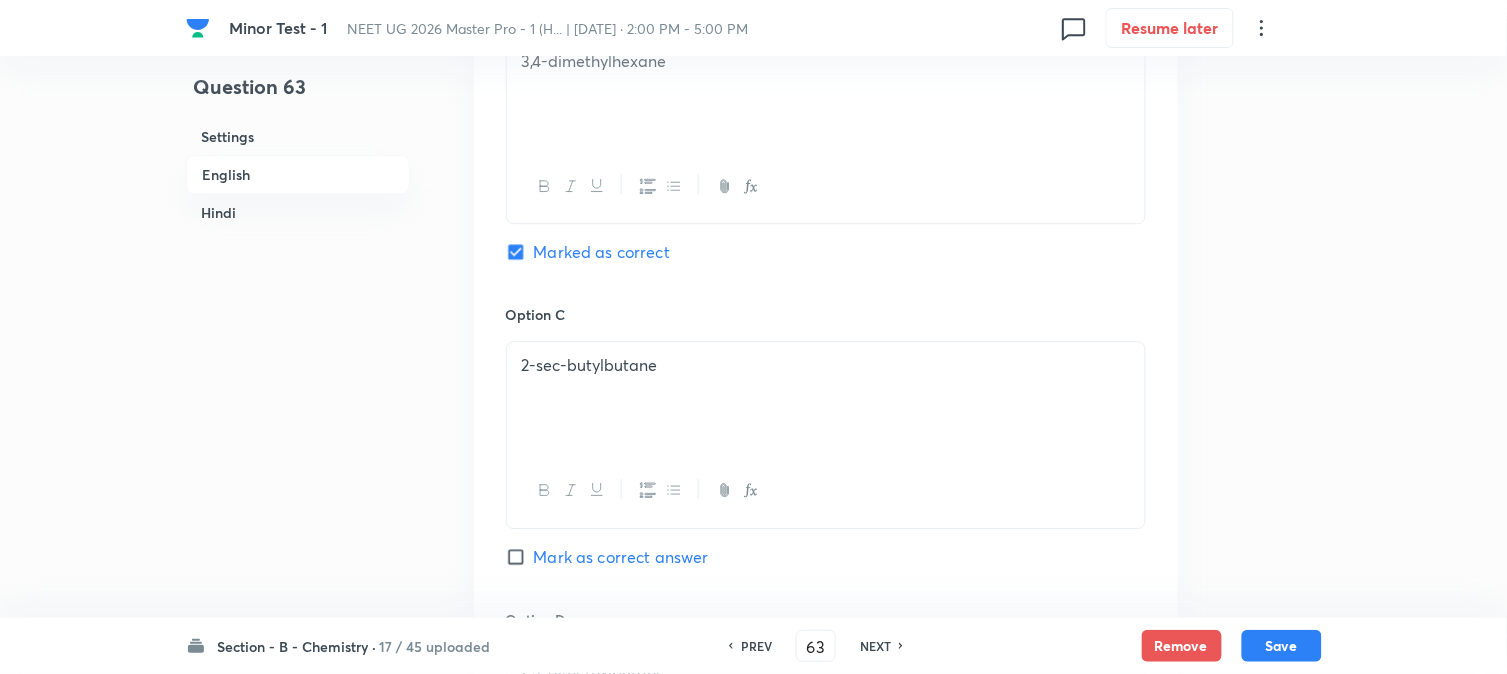 checkbox on "true" 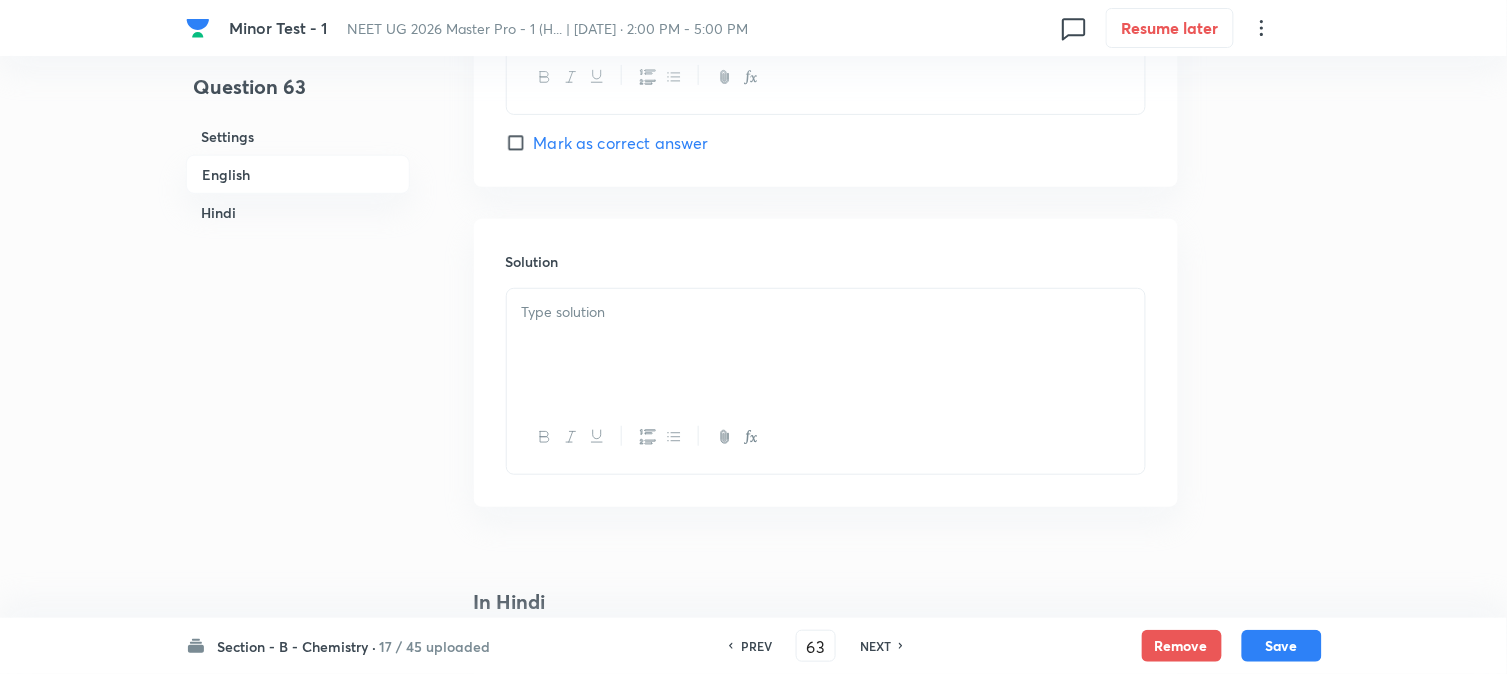 scroll, scrollTop: 2111, scrollLeft: 0, axis: vertical 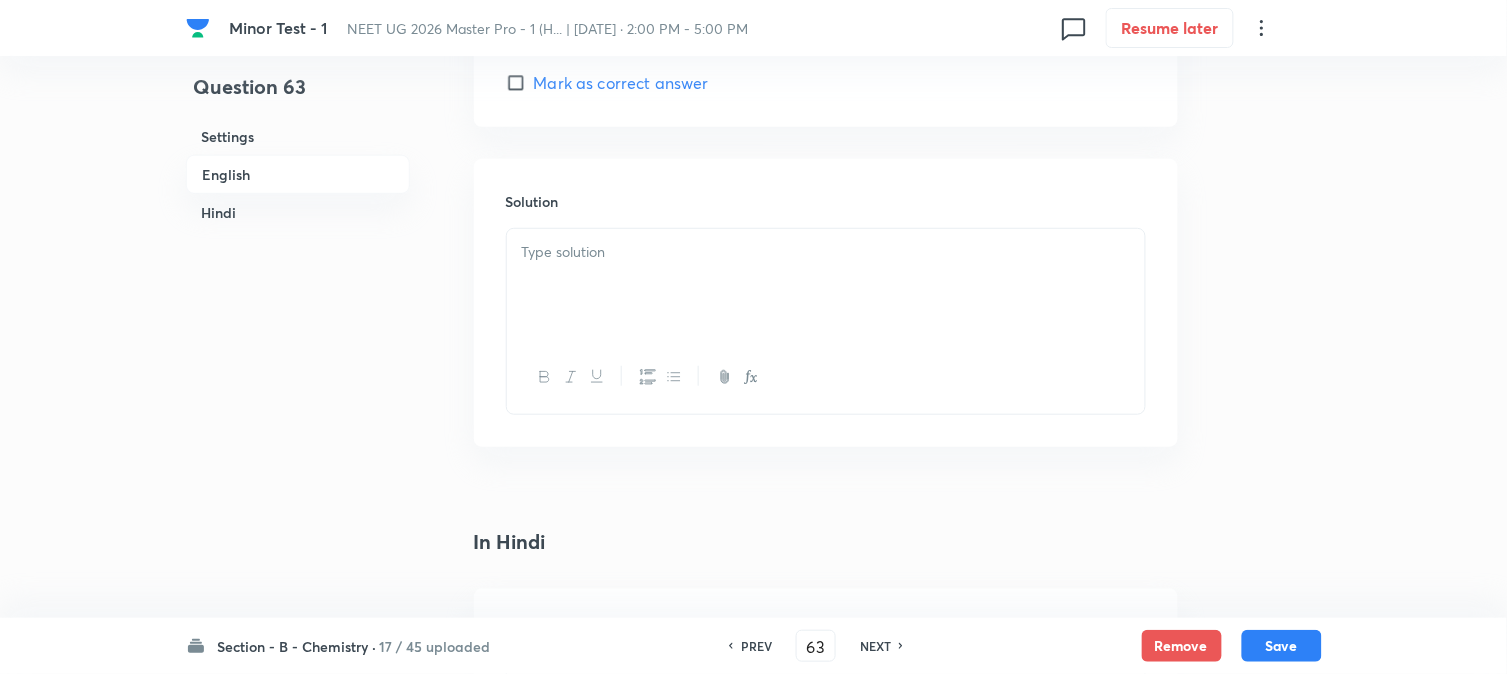 click at bounding box center [826, 285] 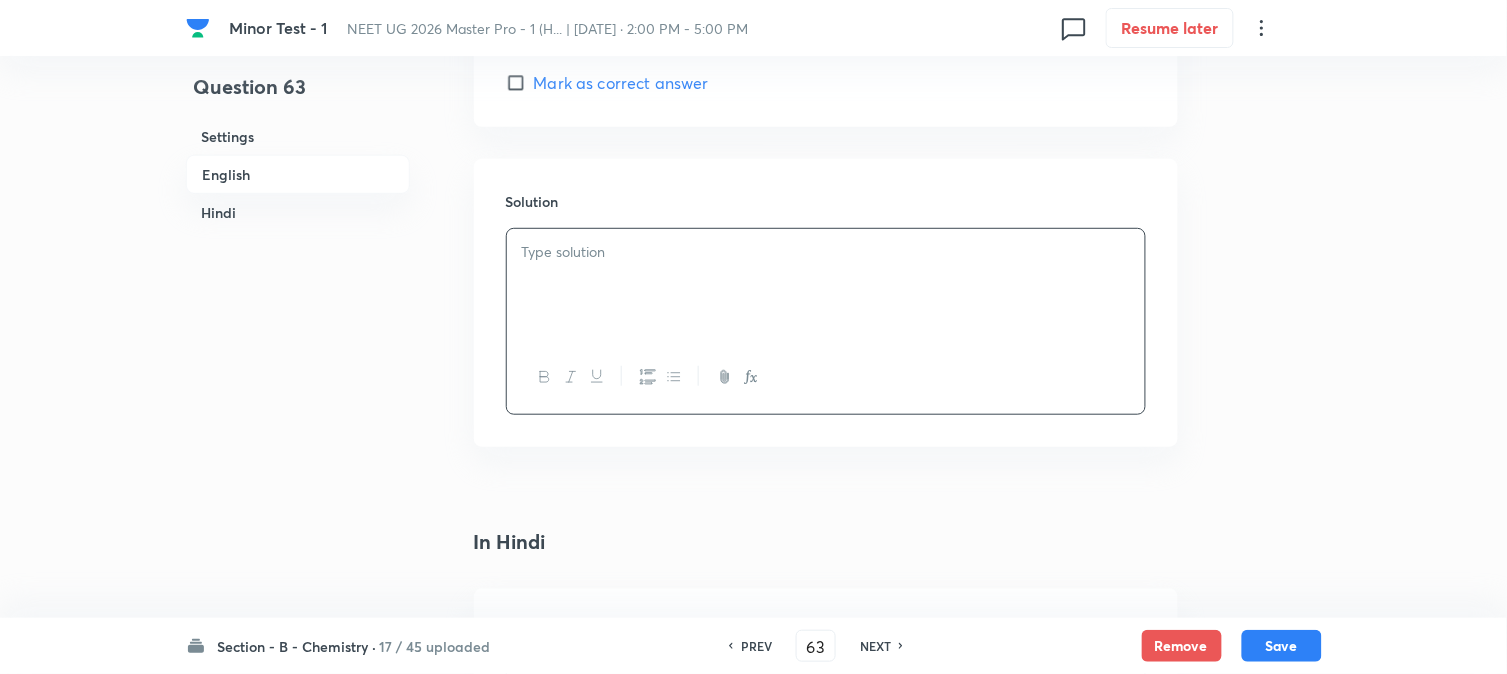 type 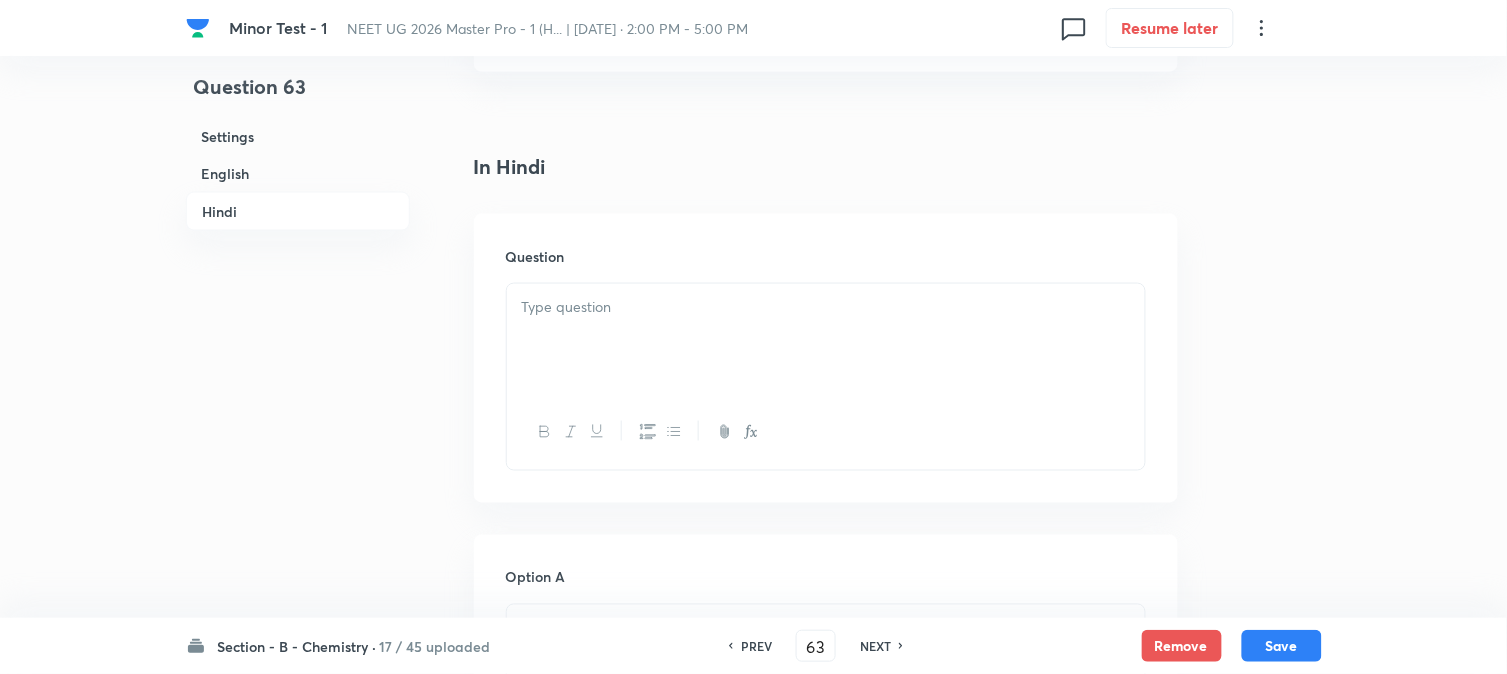 scroll, scrollTop: 2555, scrollLeft: 0, axis: vertical 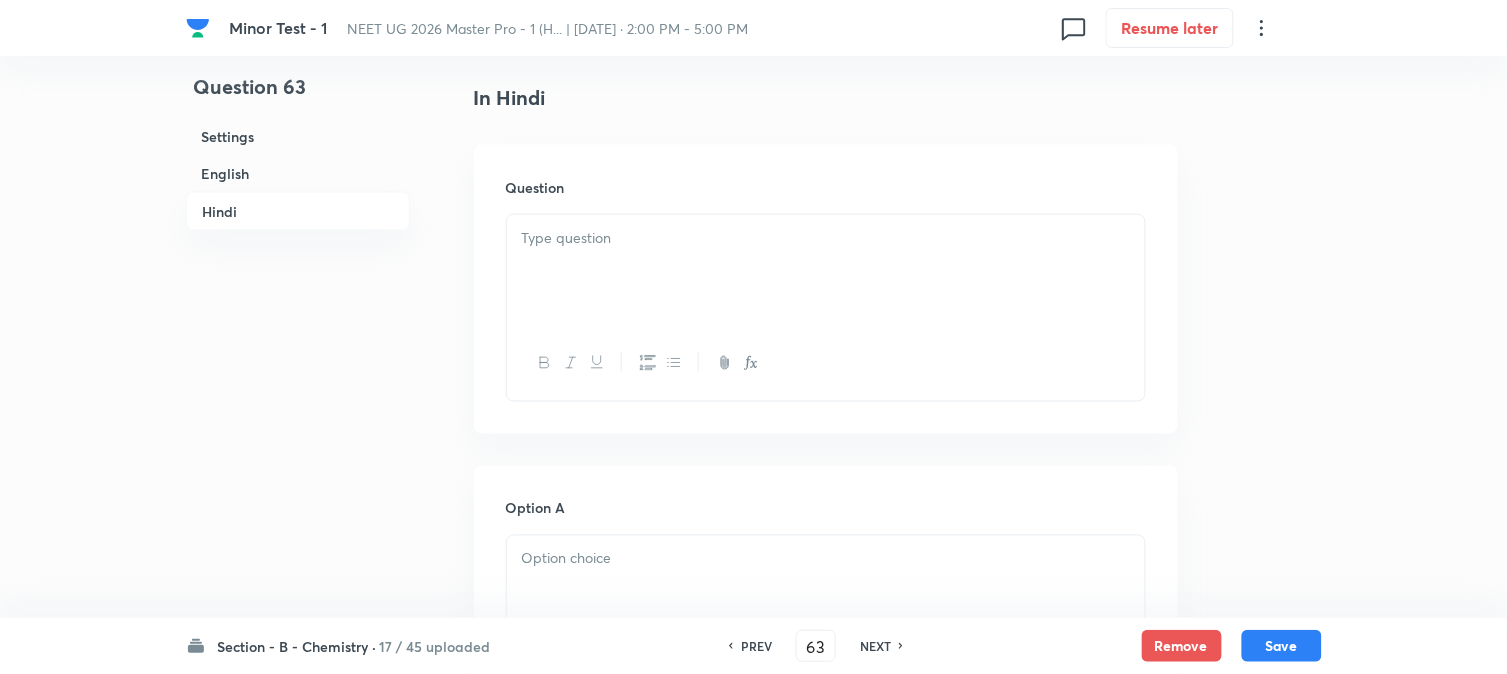 click at bounding box center (826, 271) 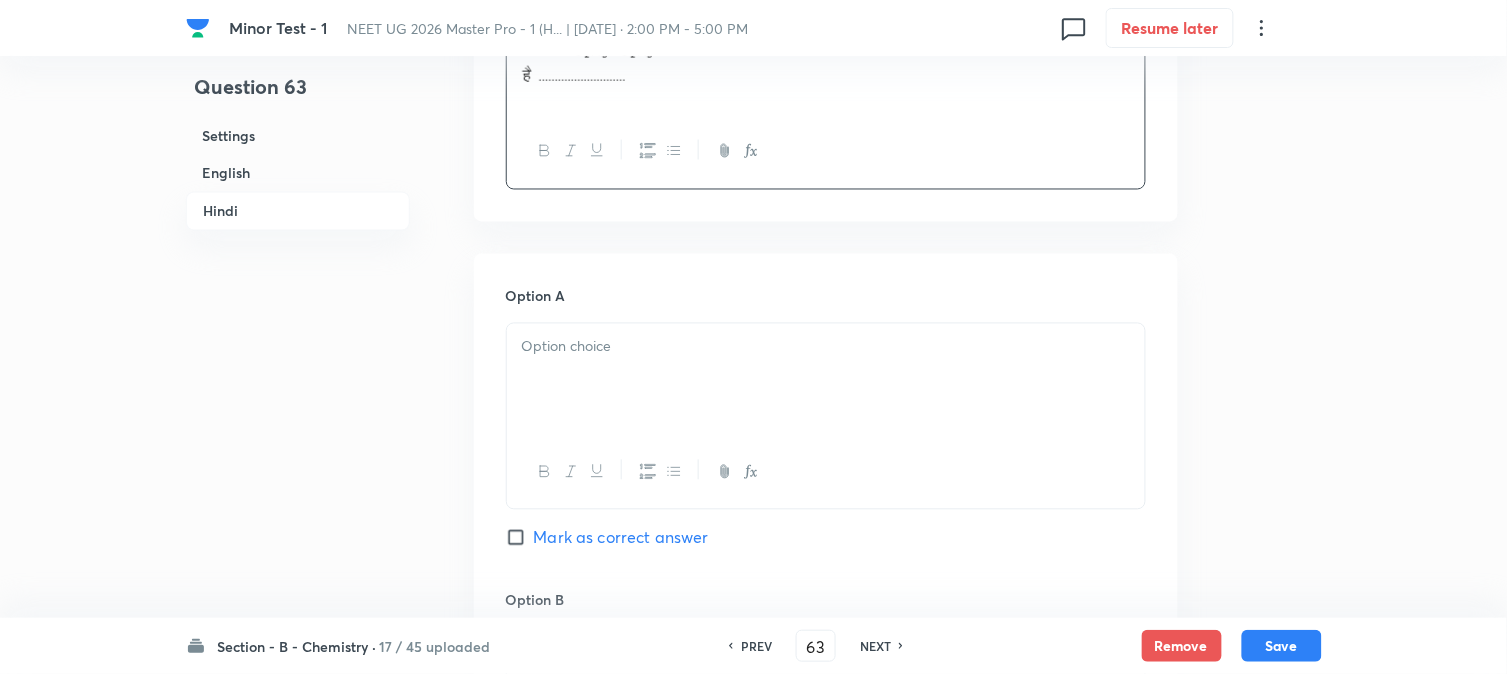 scroll, scrollTop: 2777, scrollLeft: 0, axis: vertical 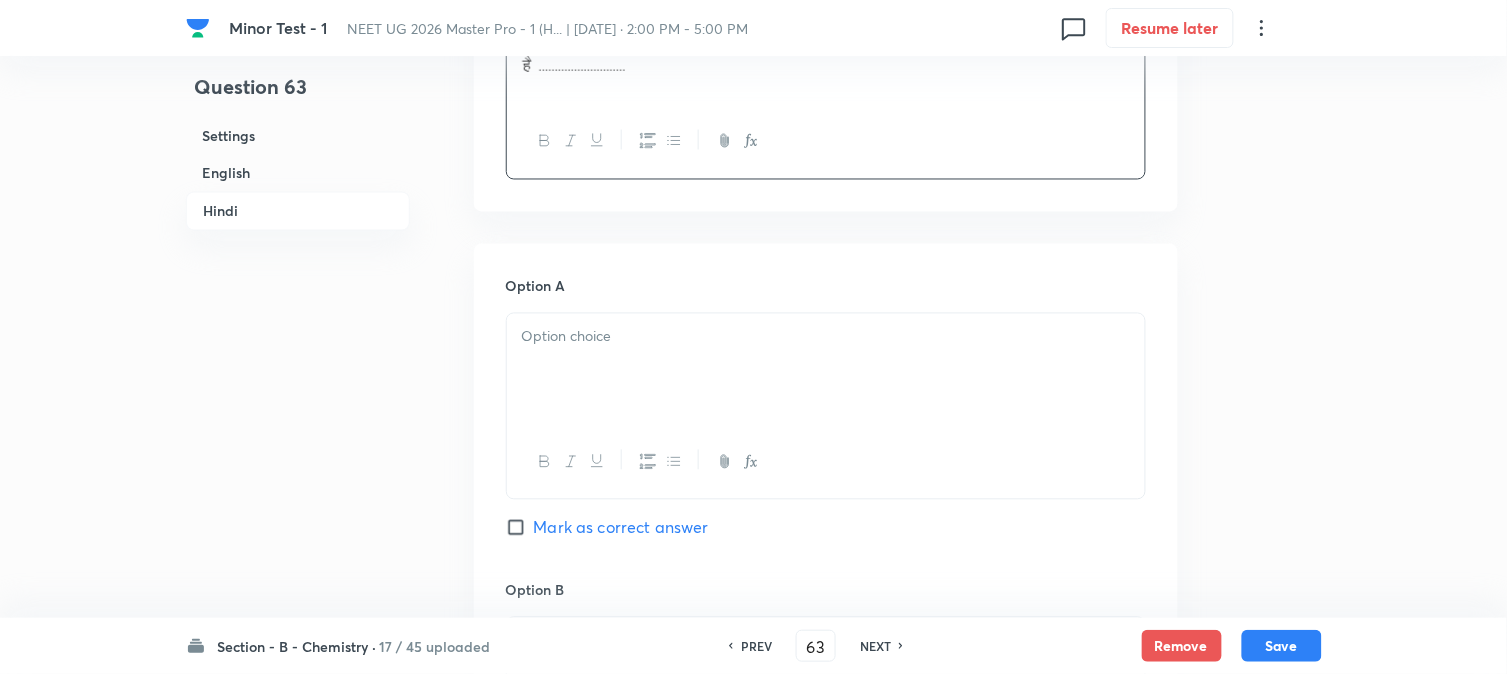 click at bounding box center (826, 370) 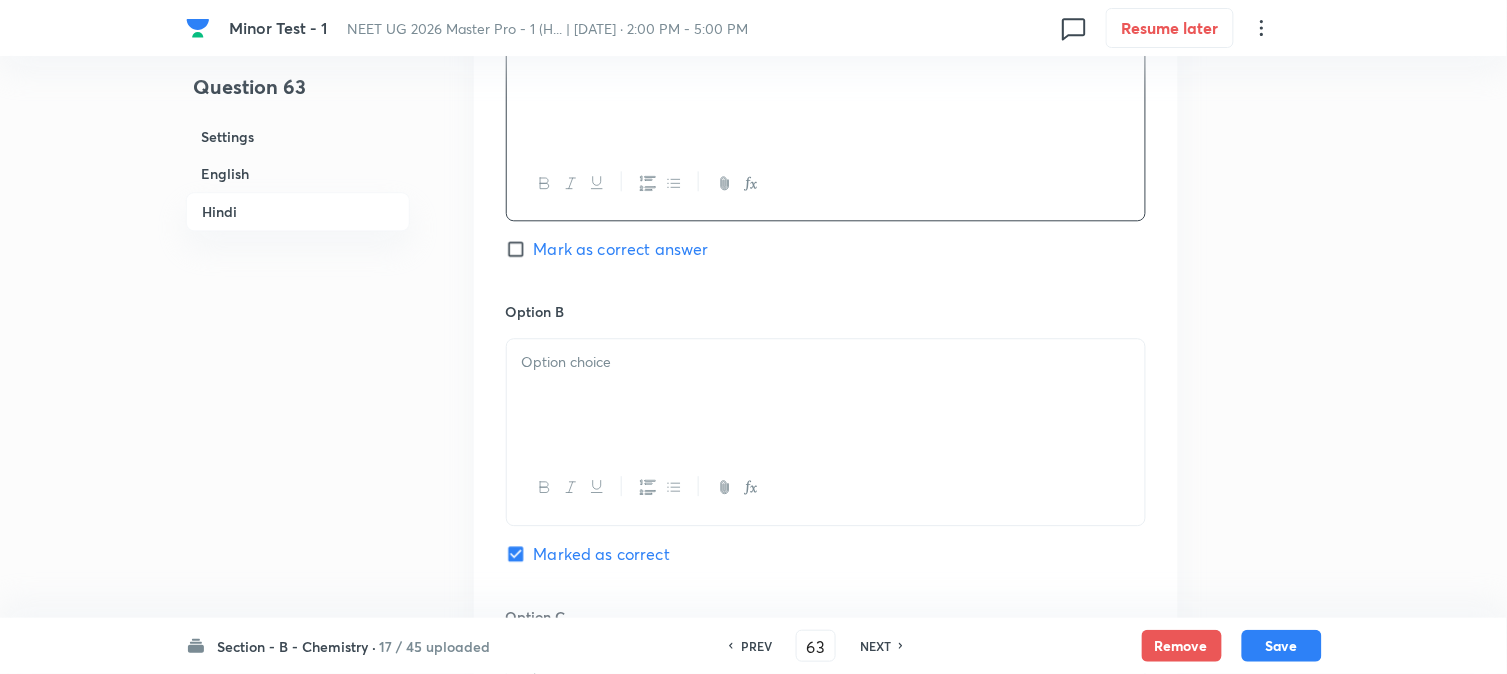 scroll, scrollTop: 3111, scrollLeft: 0, axis: vertical 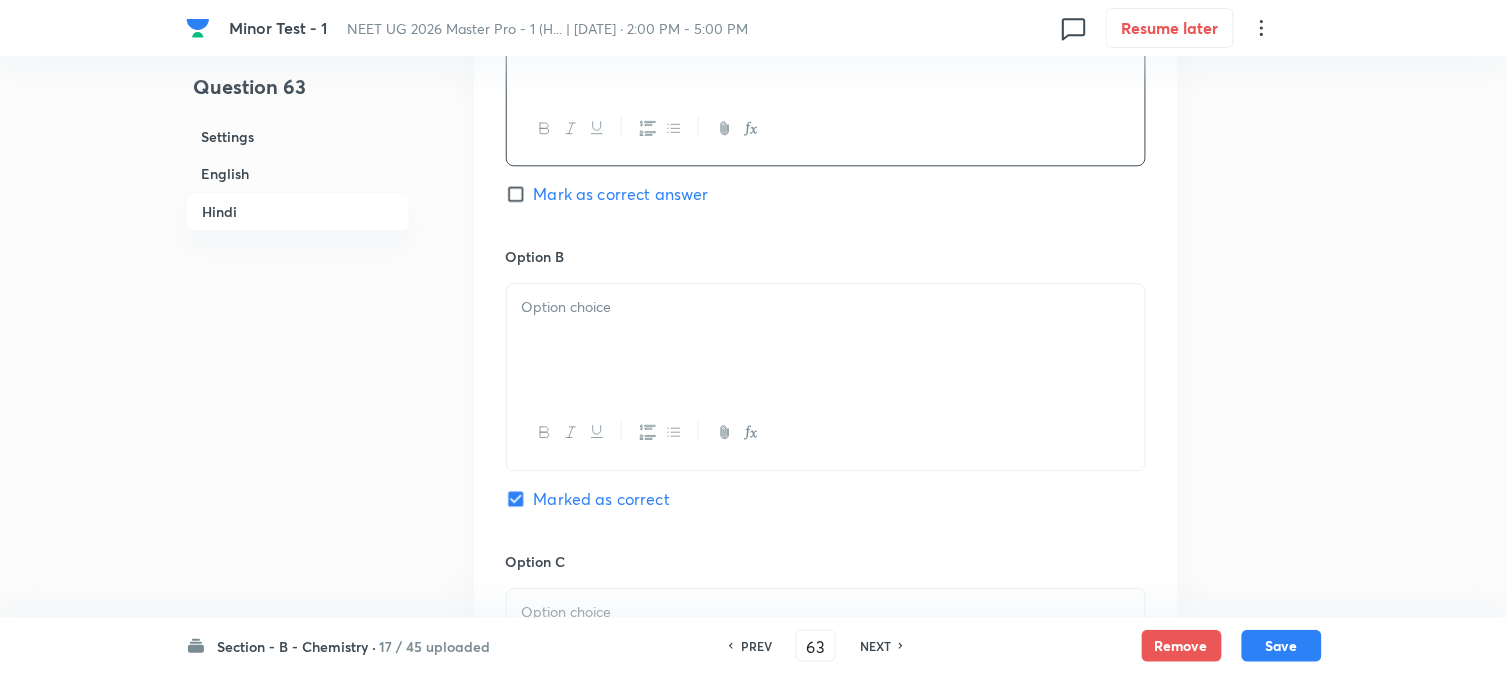 click at bounding box center (826, 340) 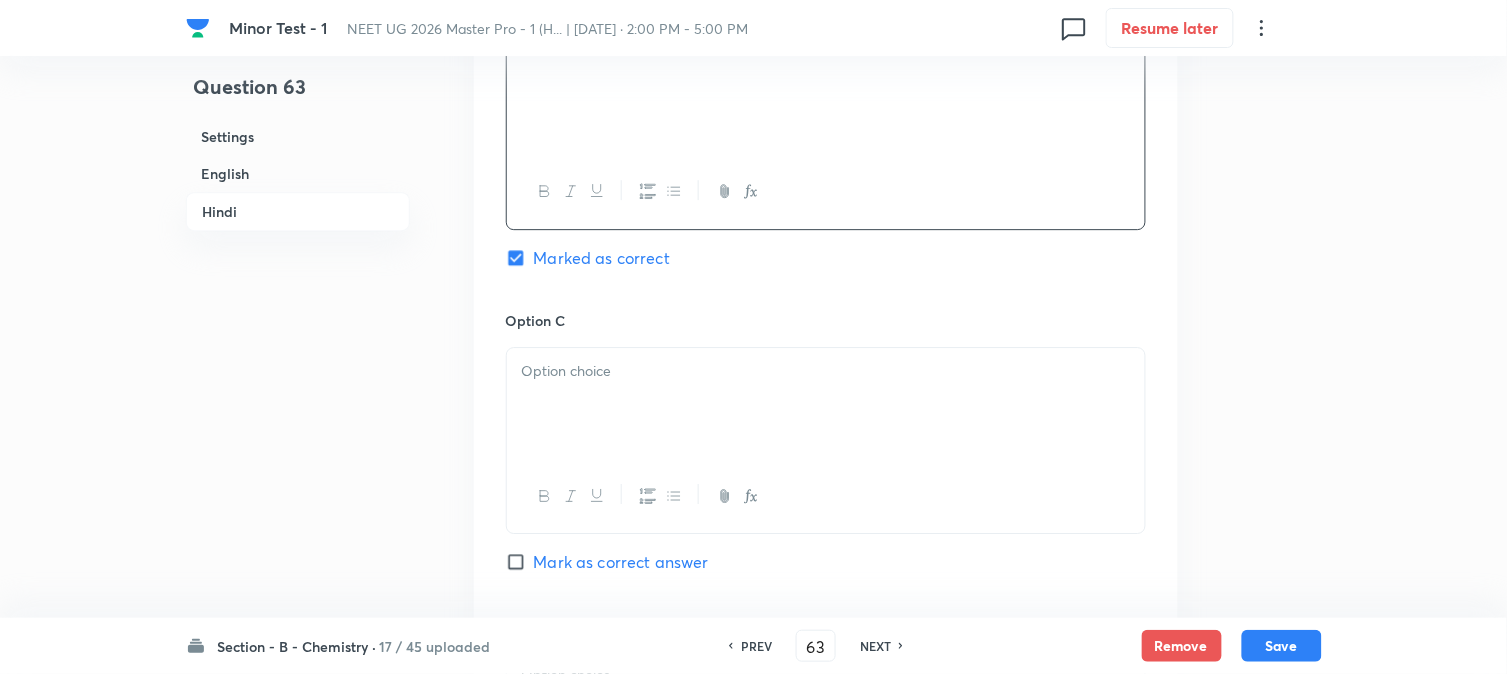 scroll, scrollTop: 3444, scrollLeft: 0, axis: vertical 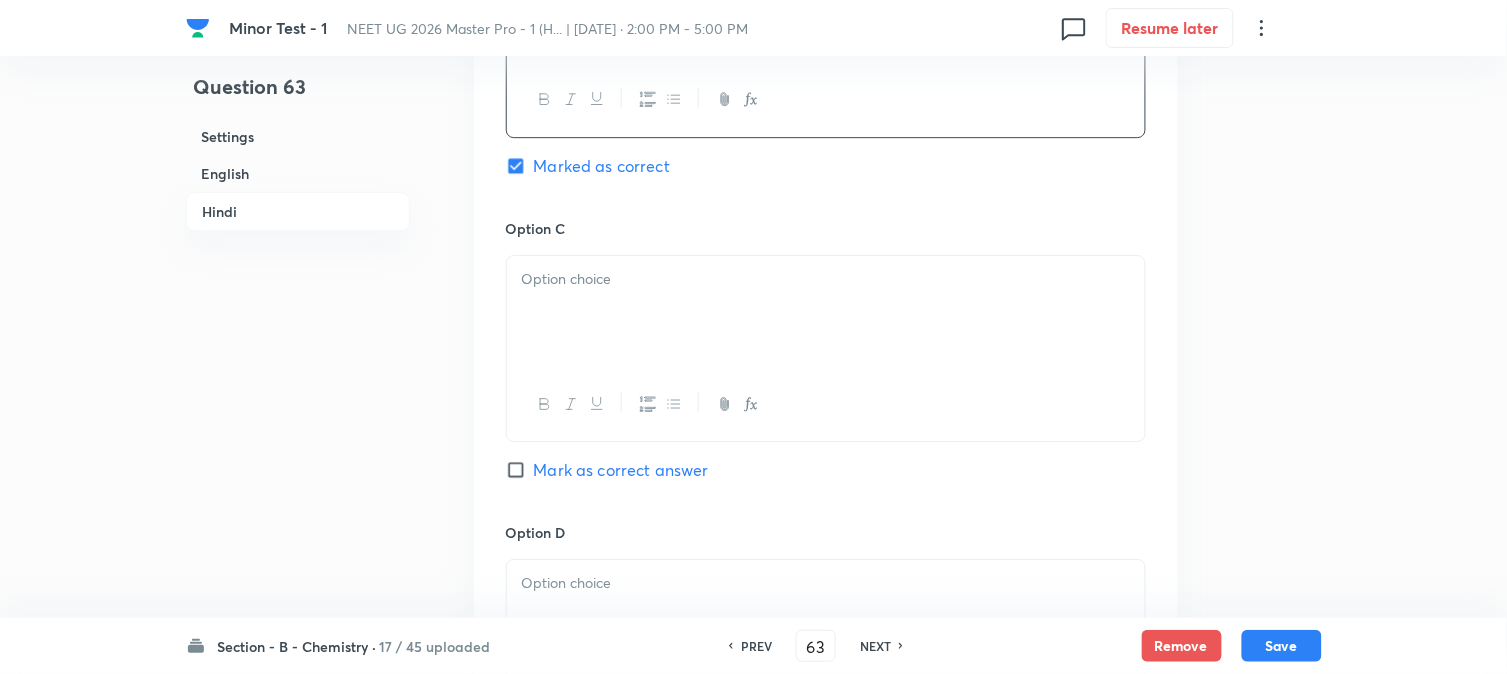 click at bounding box center (826, 312) 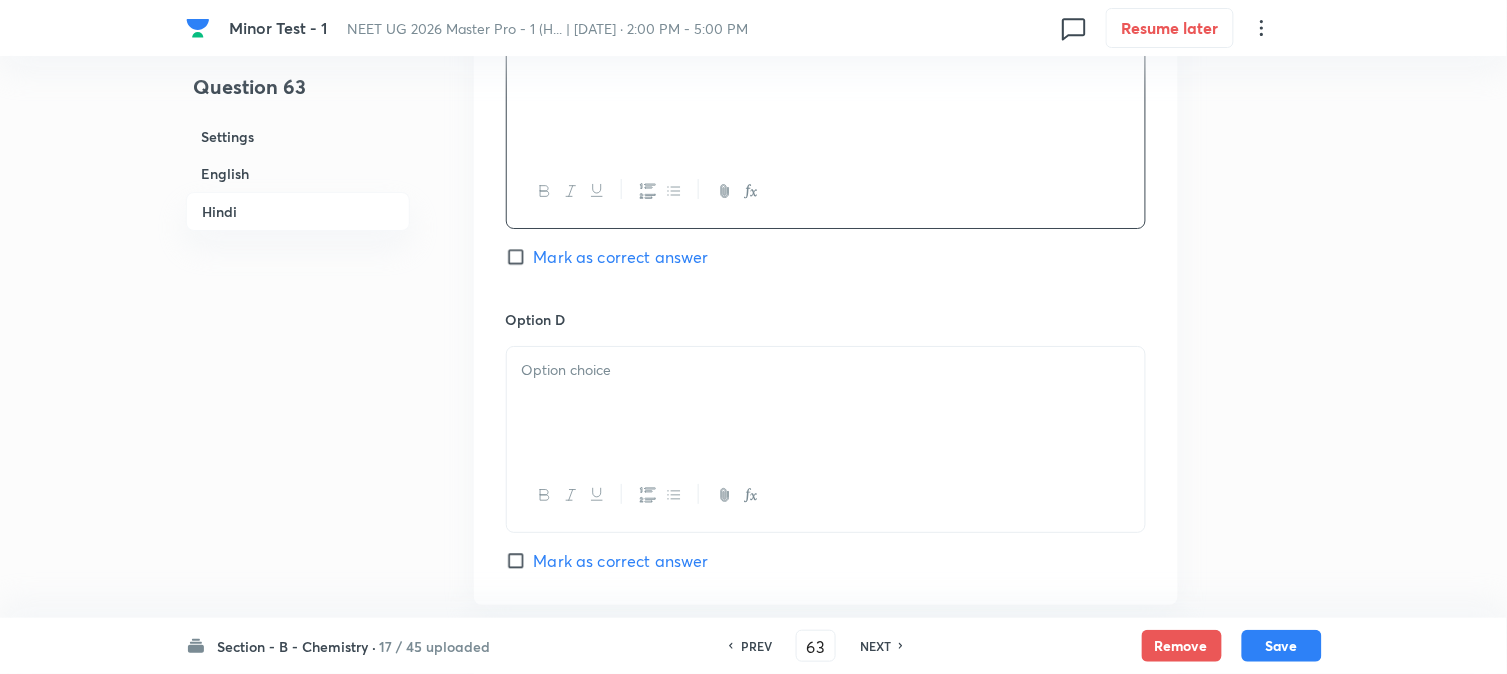 scroll, scrollTop: 3666, scrollLeft: 0, axis: vertical 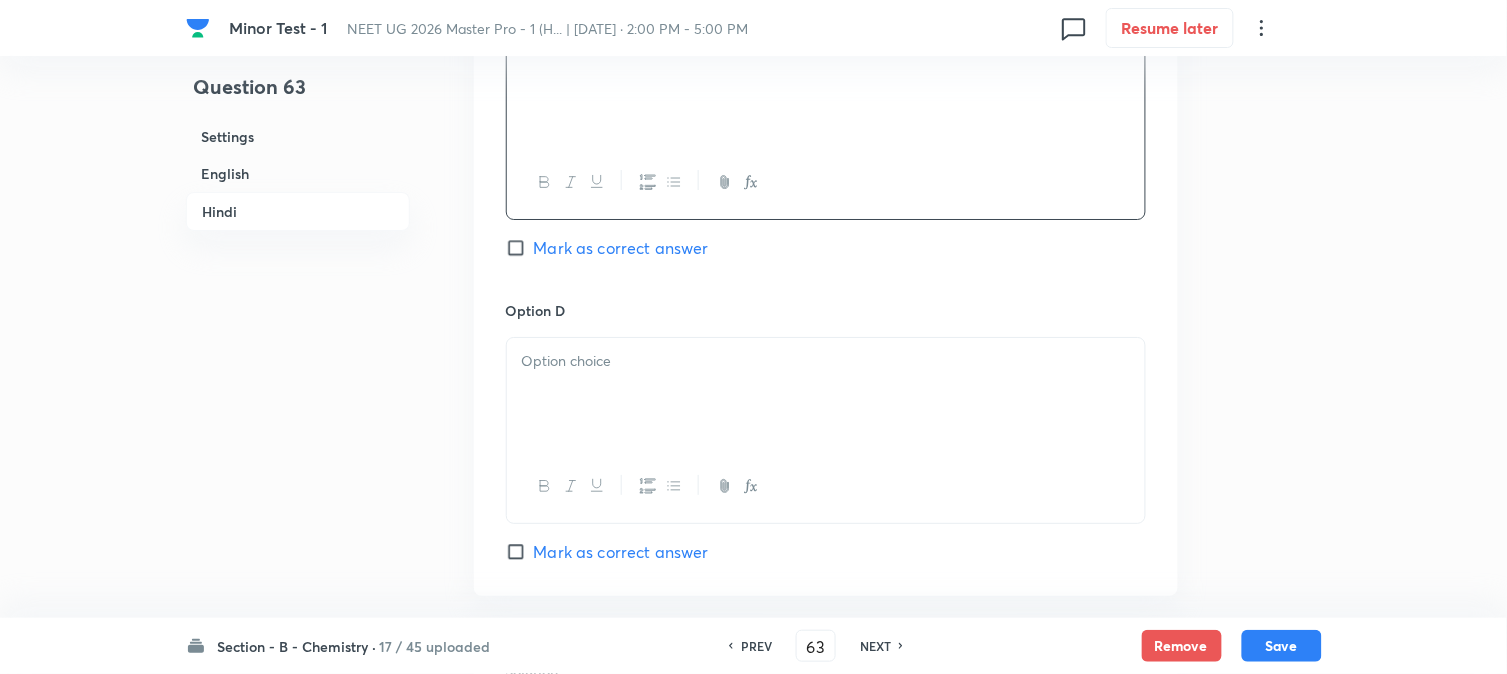 click on "Option D [PERSON_NAME] as correct answer" at bounding box center [826, 432] 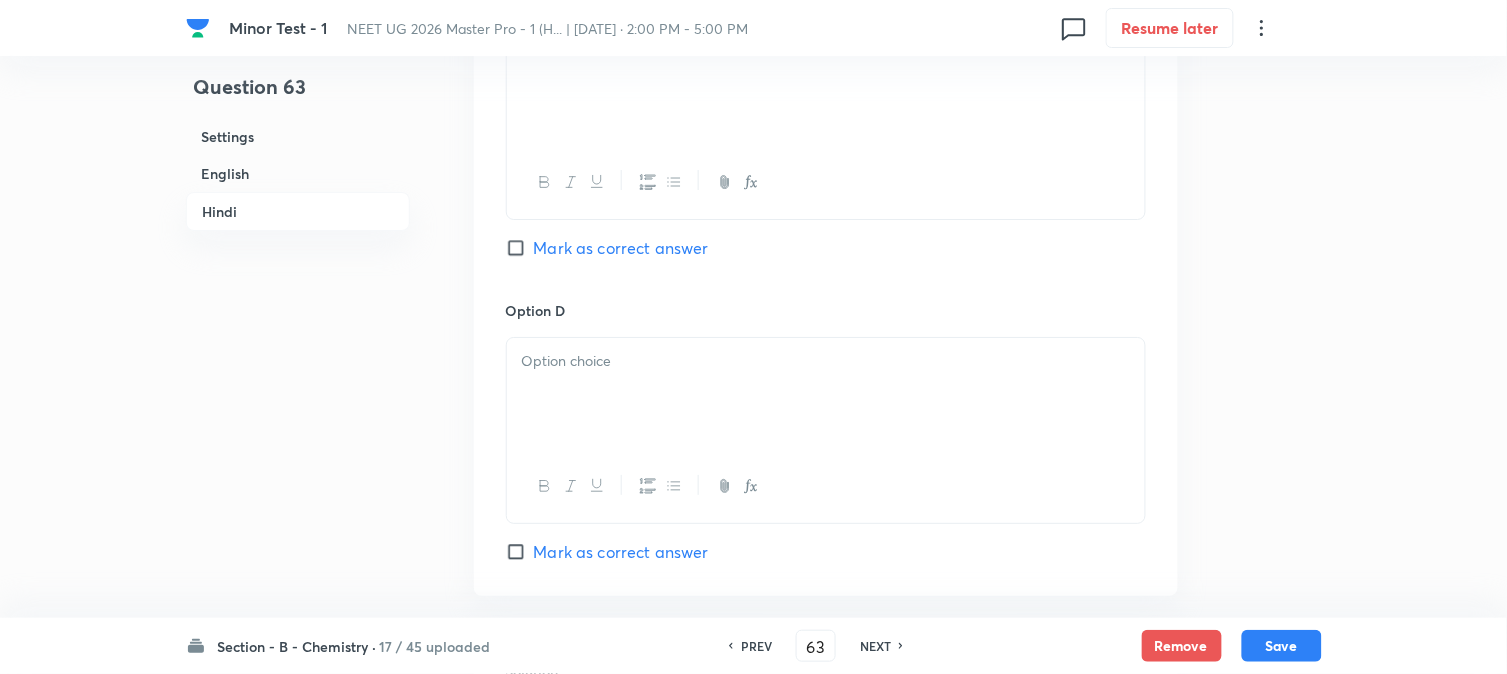 click at bounding box center (826, 361) 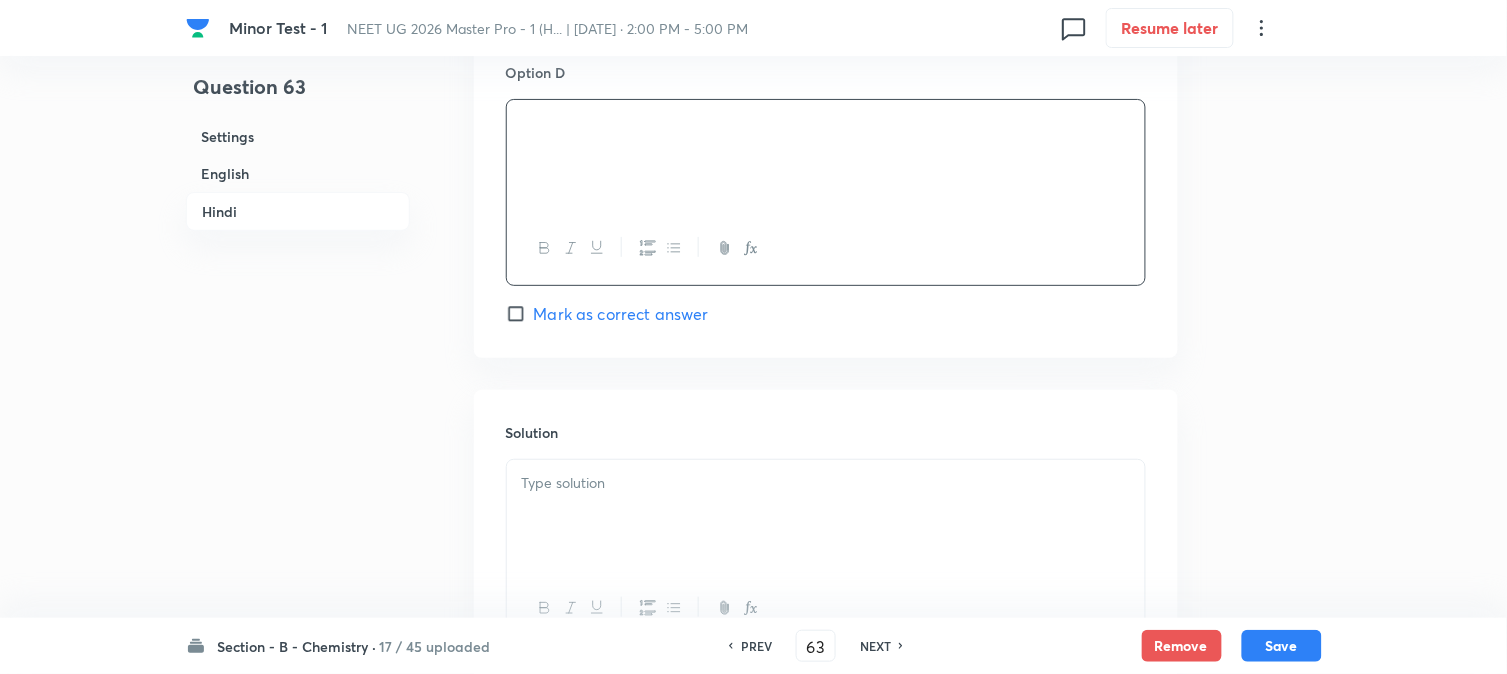 scroll, scrollTop: 4093, scrollLeft: 0, axis: vertical 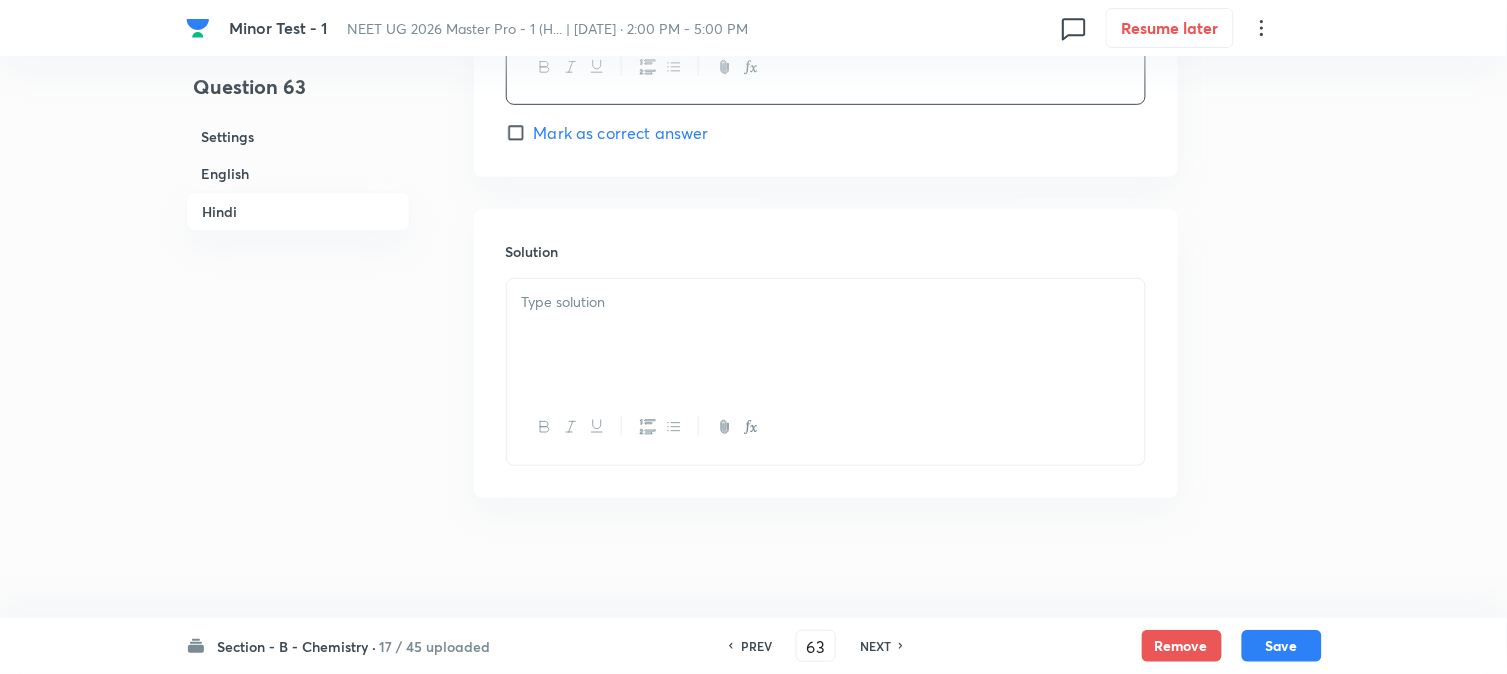 click at bounding box center [826, 302] 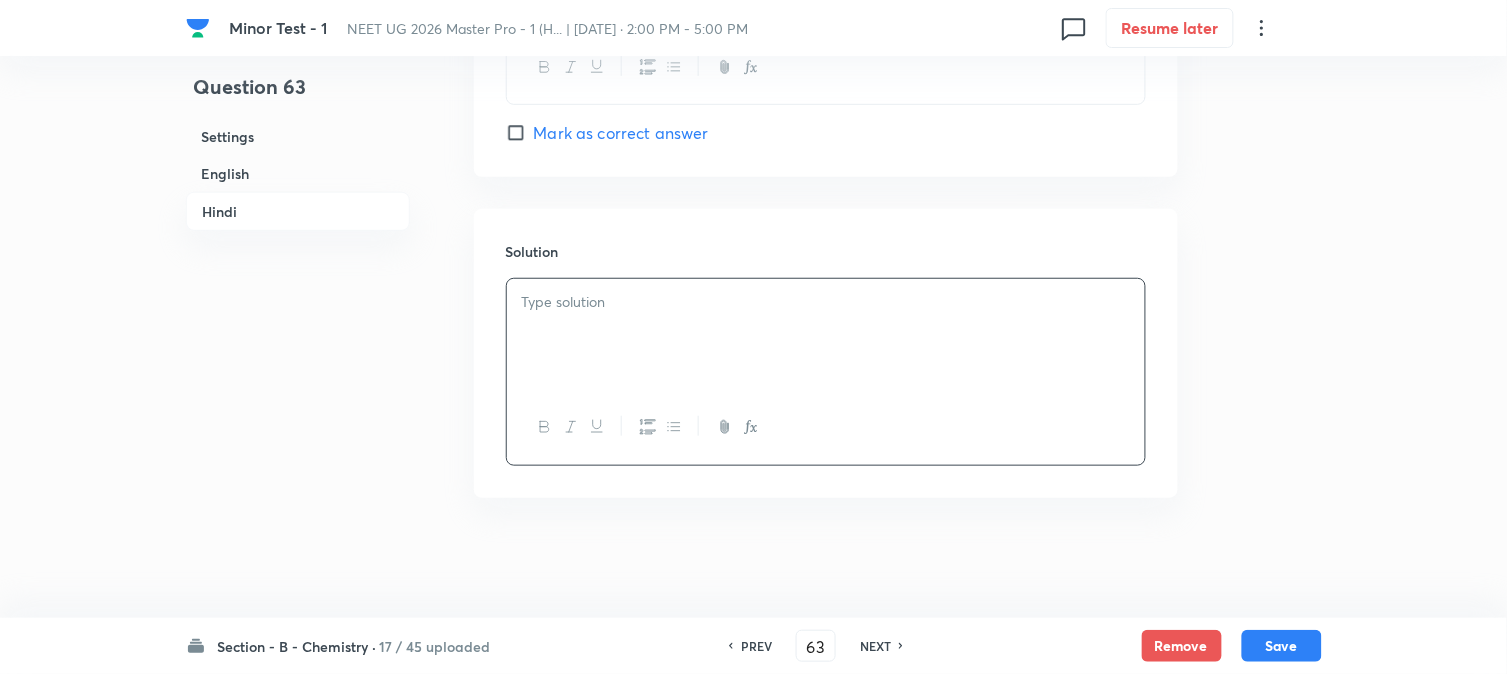 type 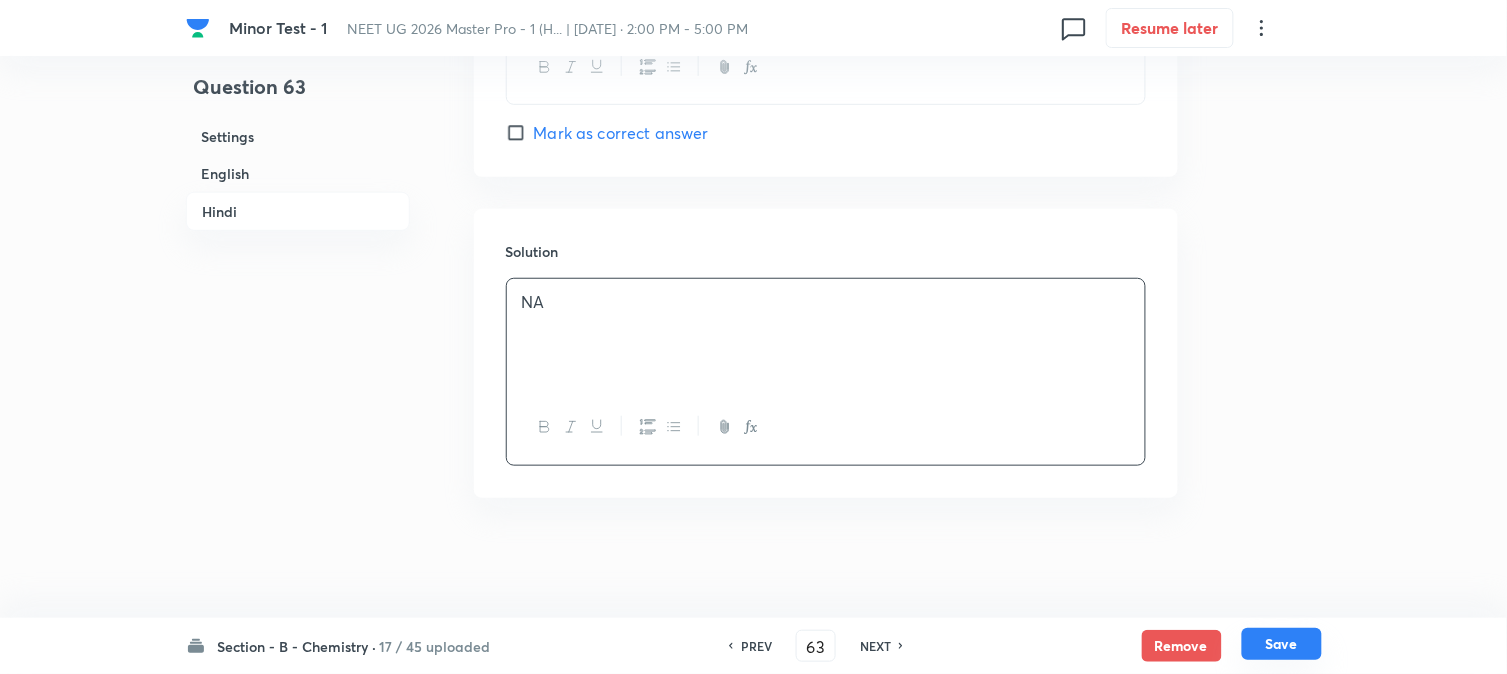 click on "Save" at bounding box center (1282, 644) 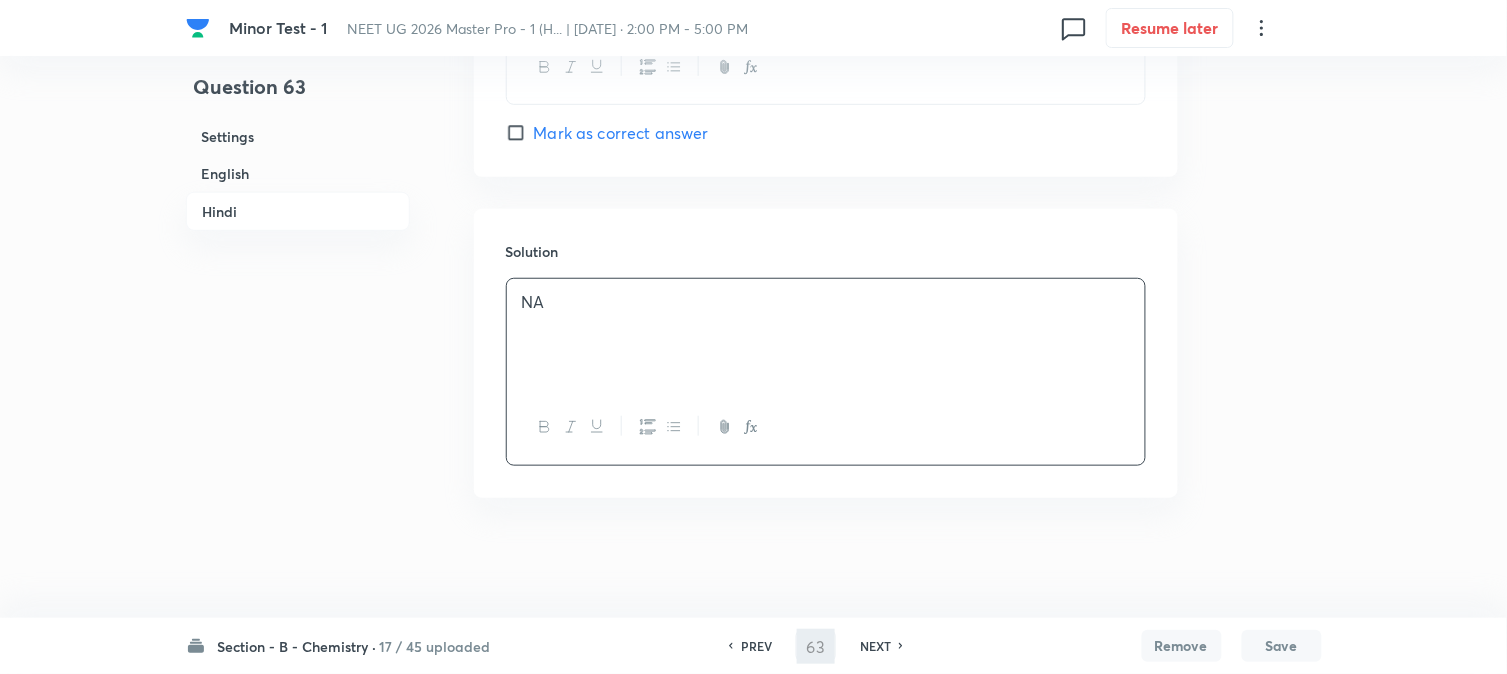 type on "64" 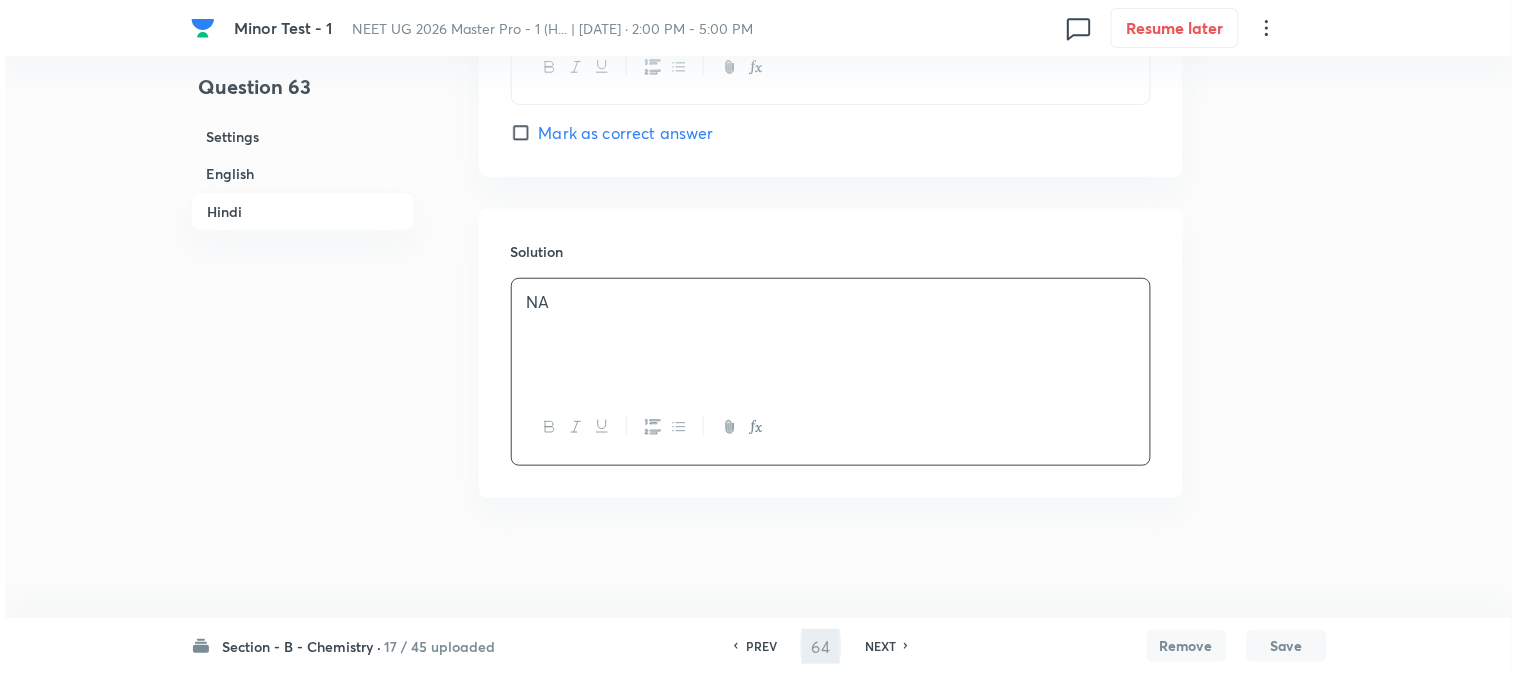 scroll, scrollTop: 0, scrollLeft: 0, axis: both 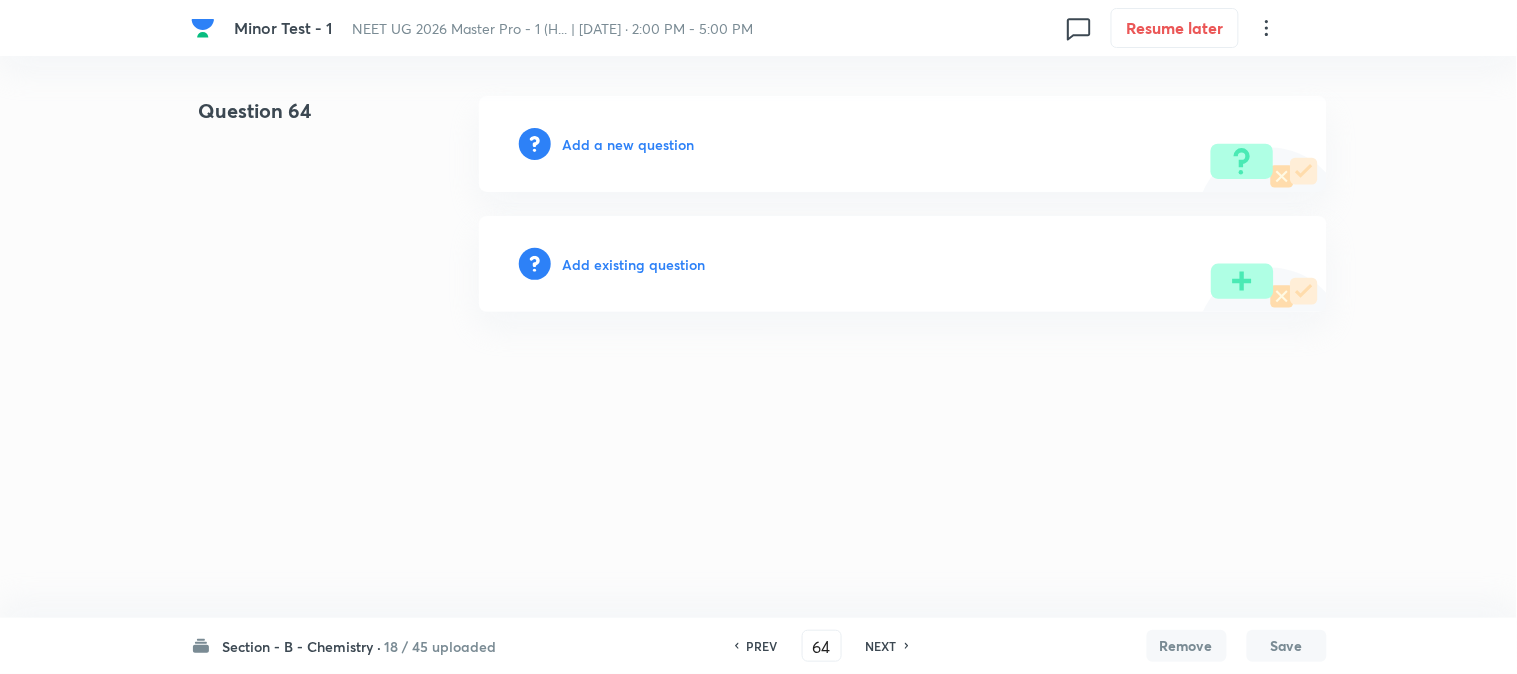 click on "Add a new question" at bounding box center (629, 144) 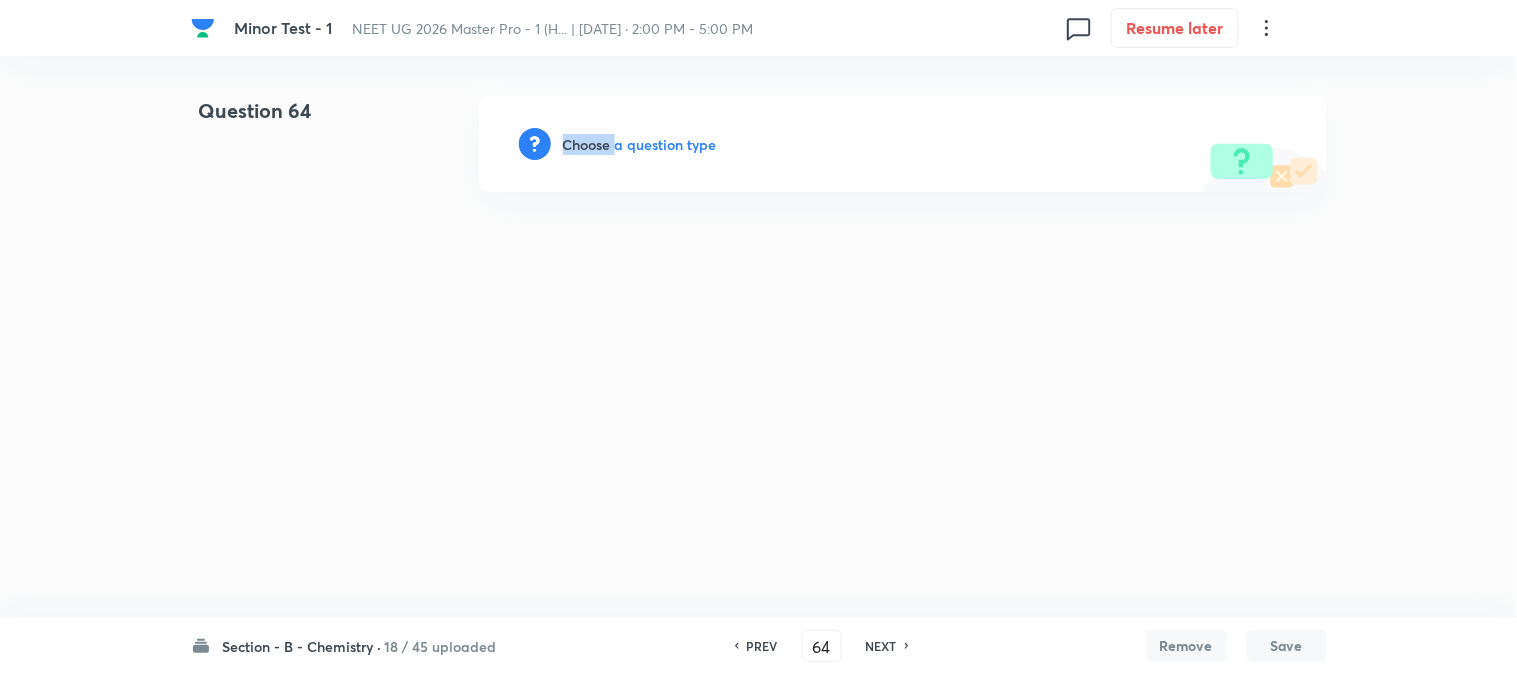 click on "Choose a question type" at bounding box center (640, 144) 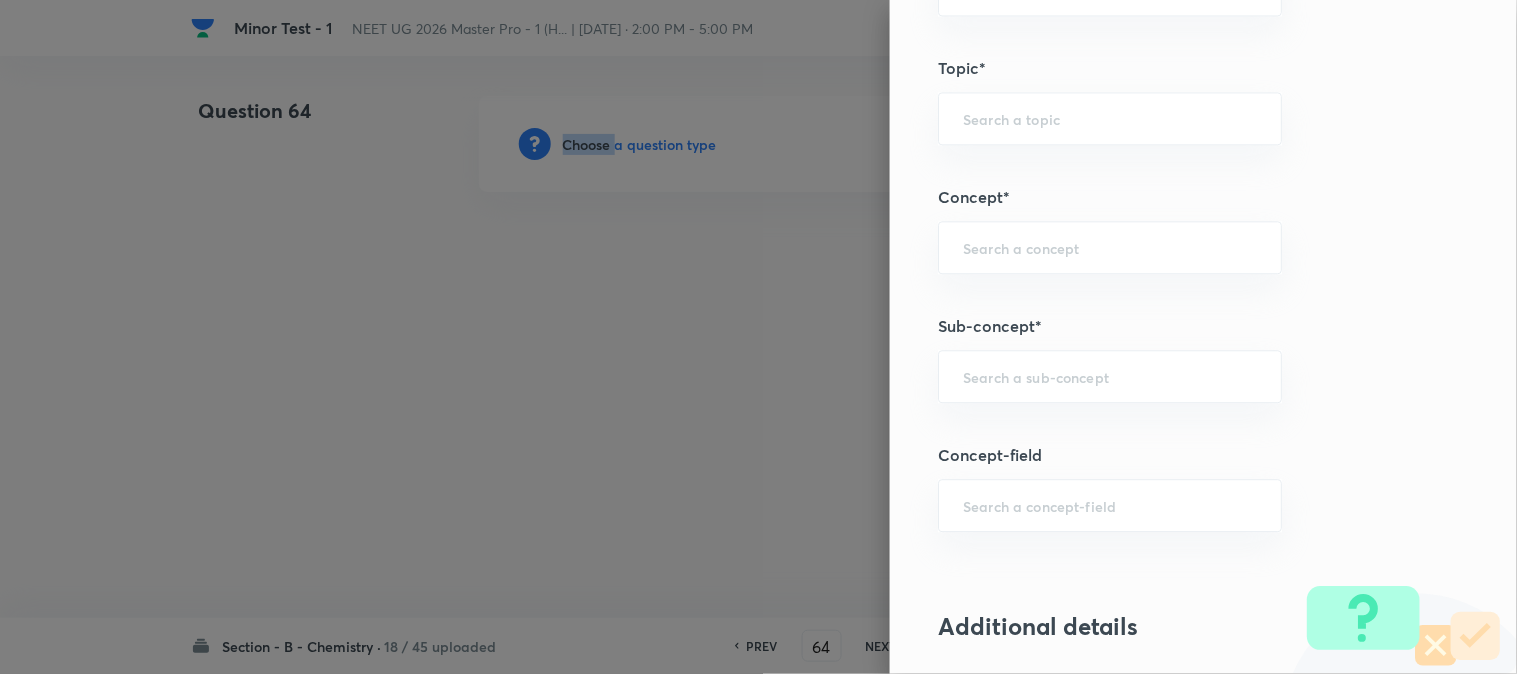 scroll, scrollTop: 1222, scrollLeft: 0, axis: vertical 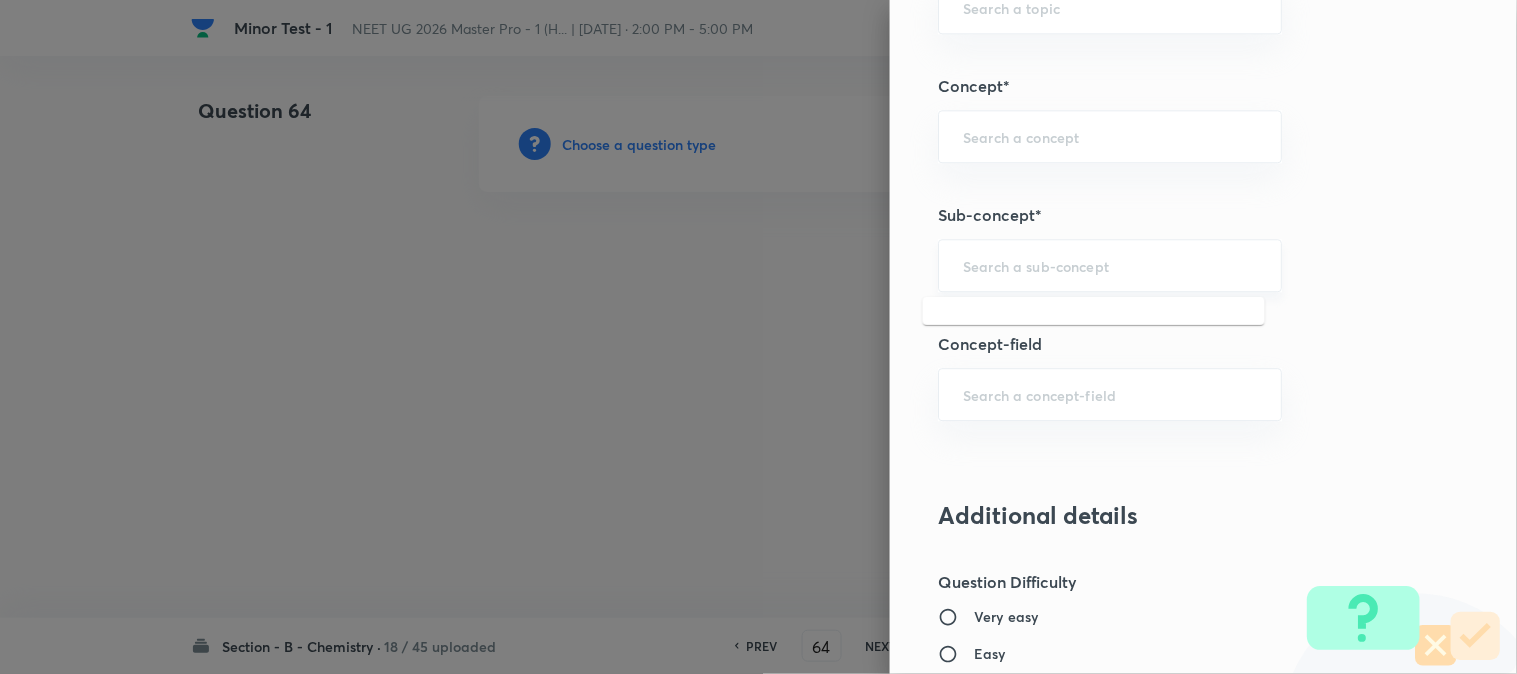 click at bounding box center [1110, 265] 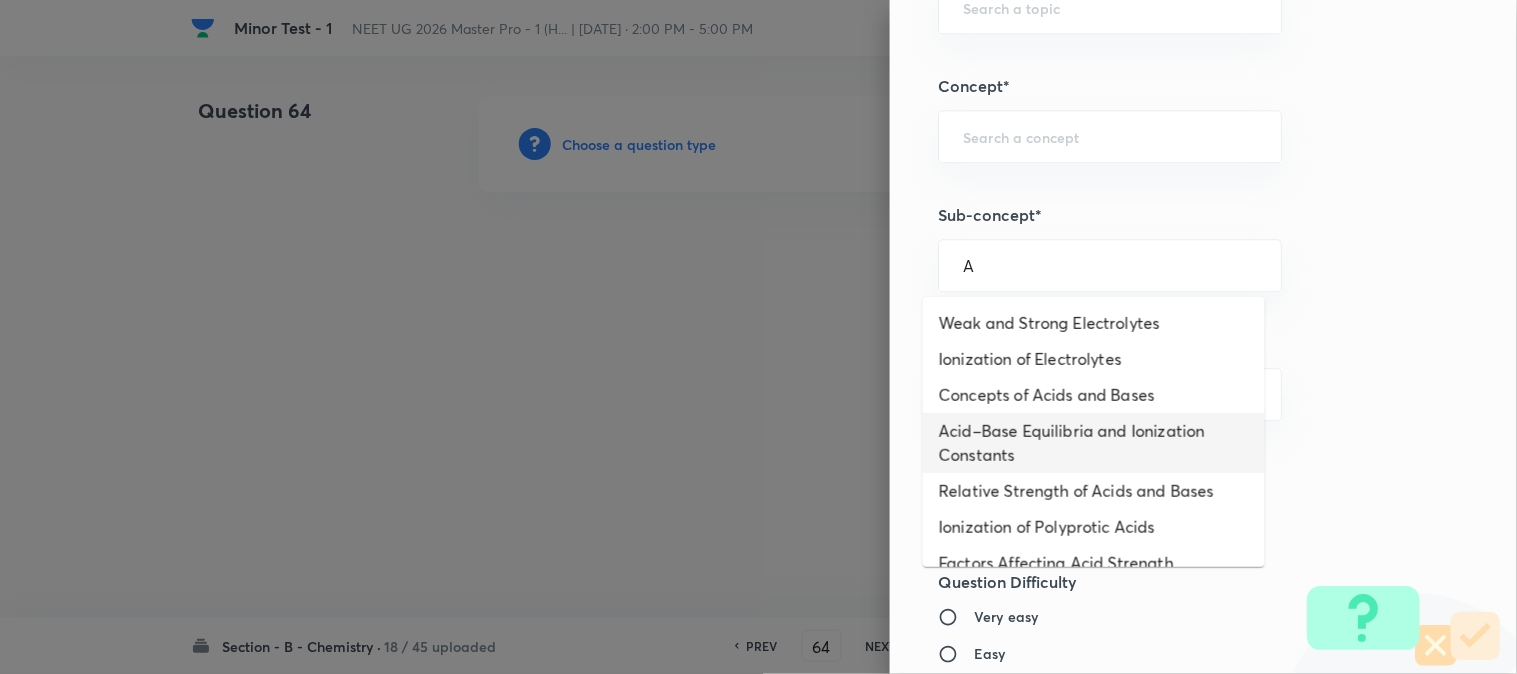 click on "Acid–Base Equilibria and Ionization Constants" at bounding box center [1094, 443] 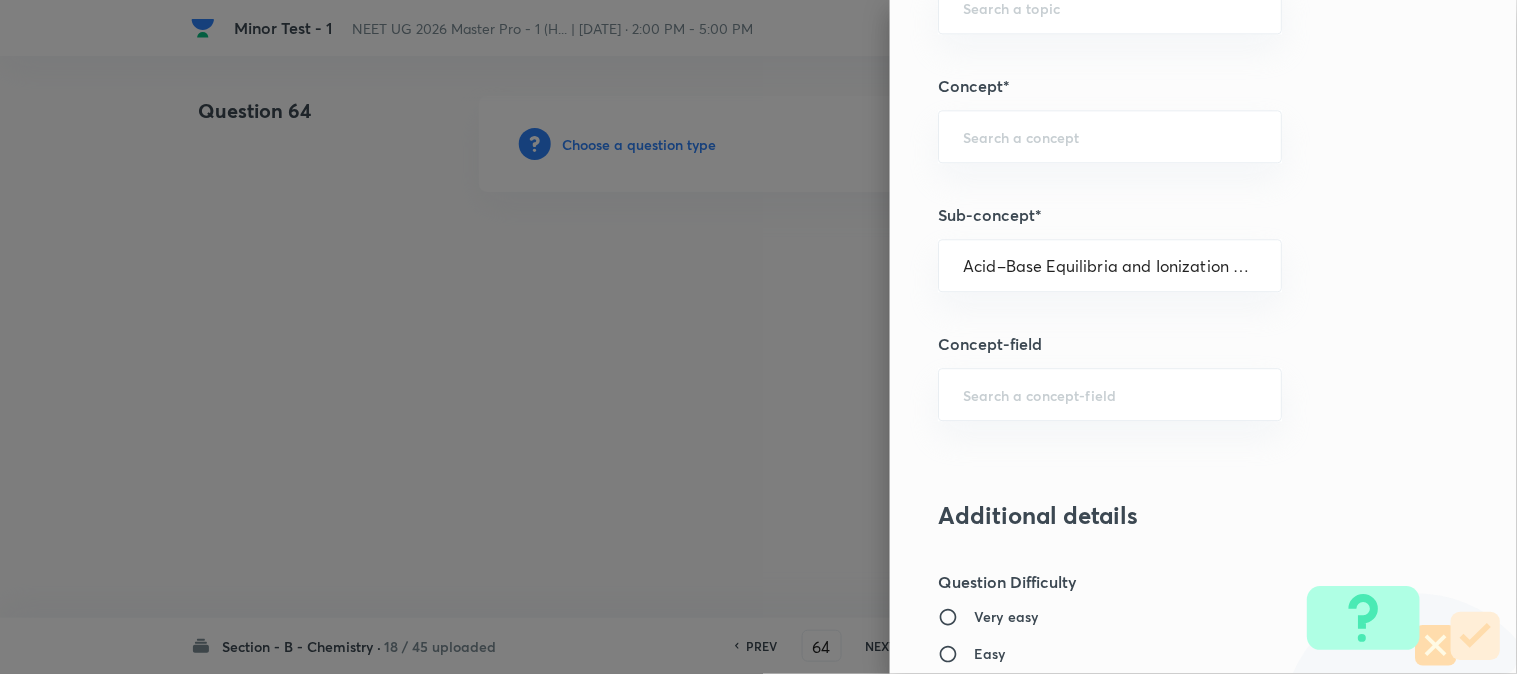 type on "Chemistry" 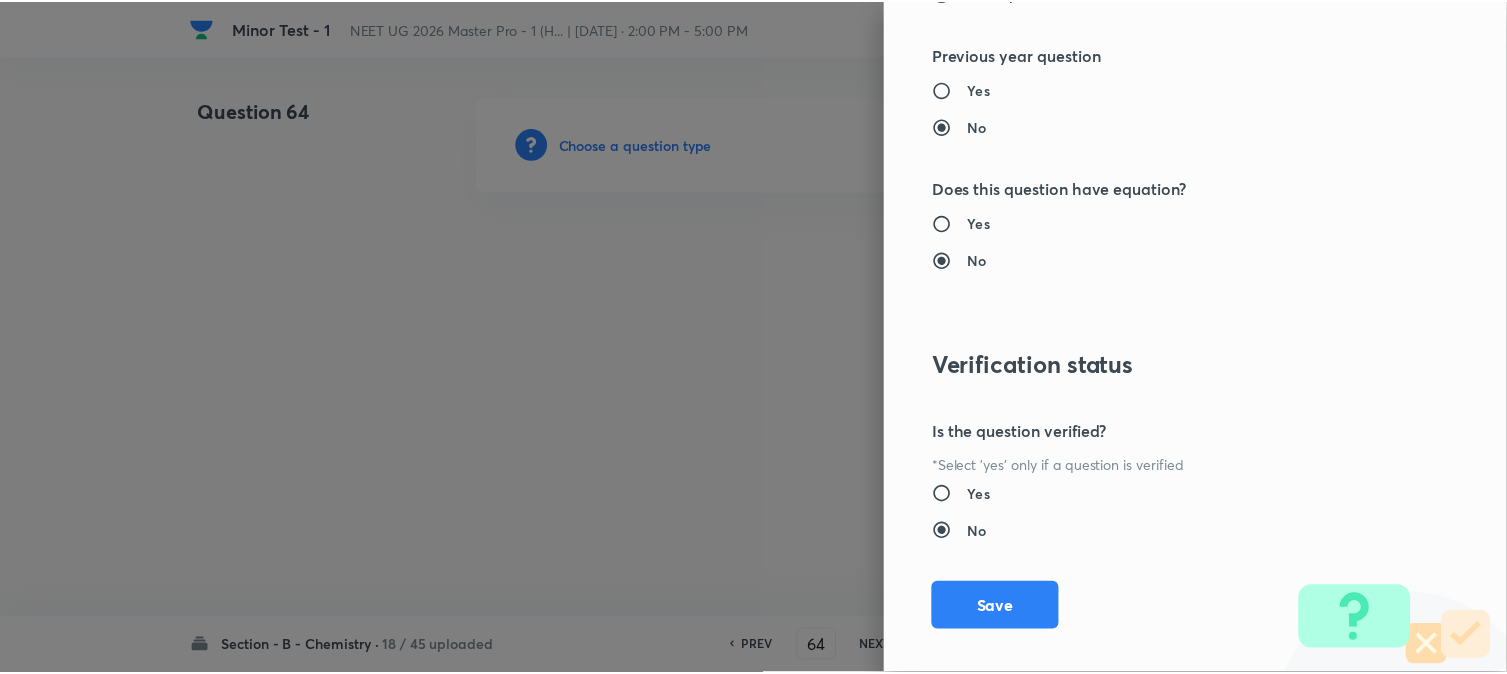 scroll, scrollTop: 2186, scrollLeft: 0, axis: vertical 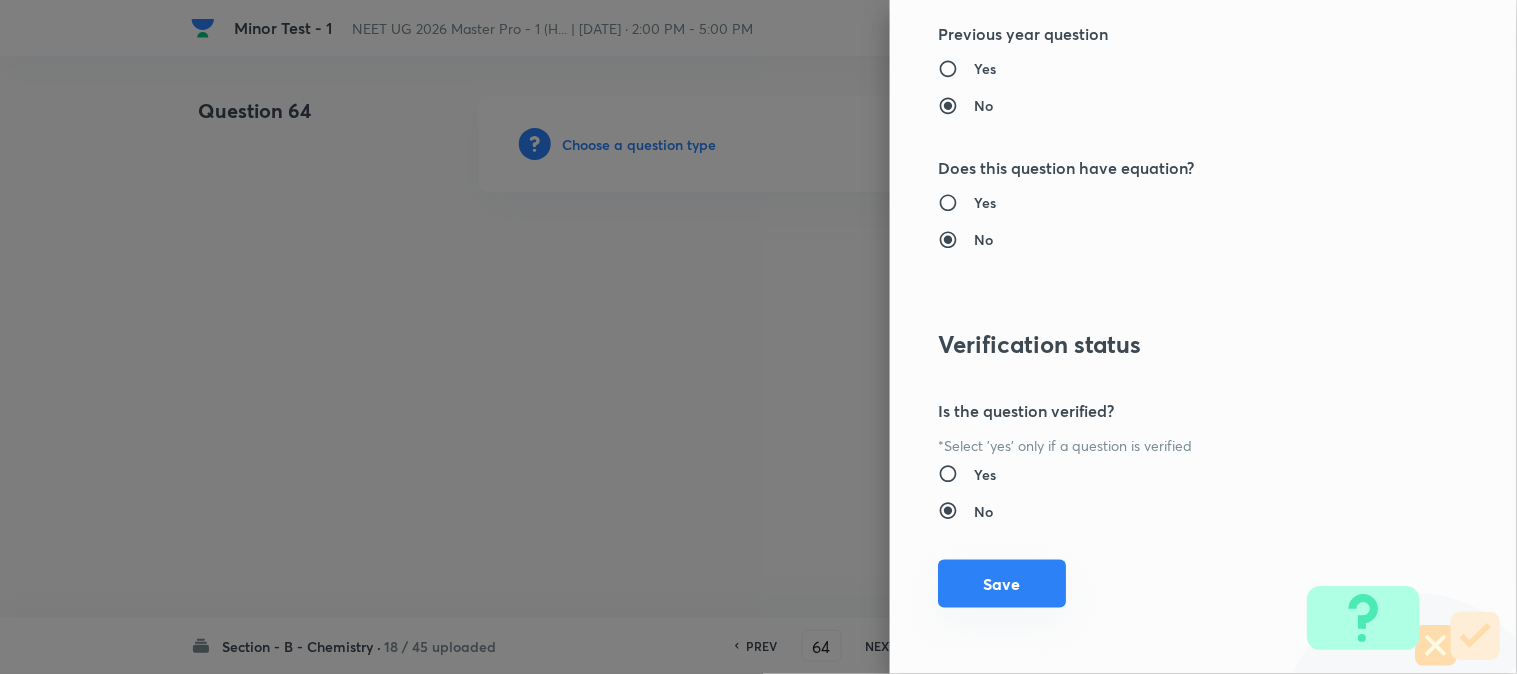 click on "Save" at bounding box center (1002, 584) 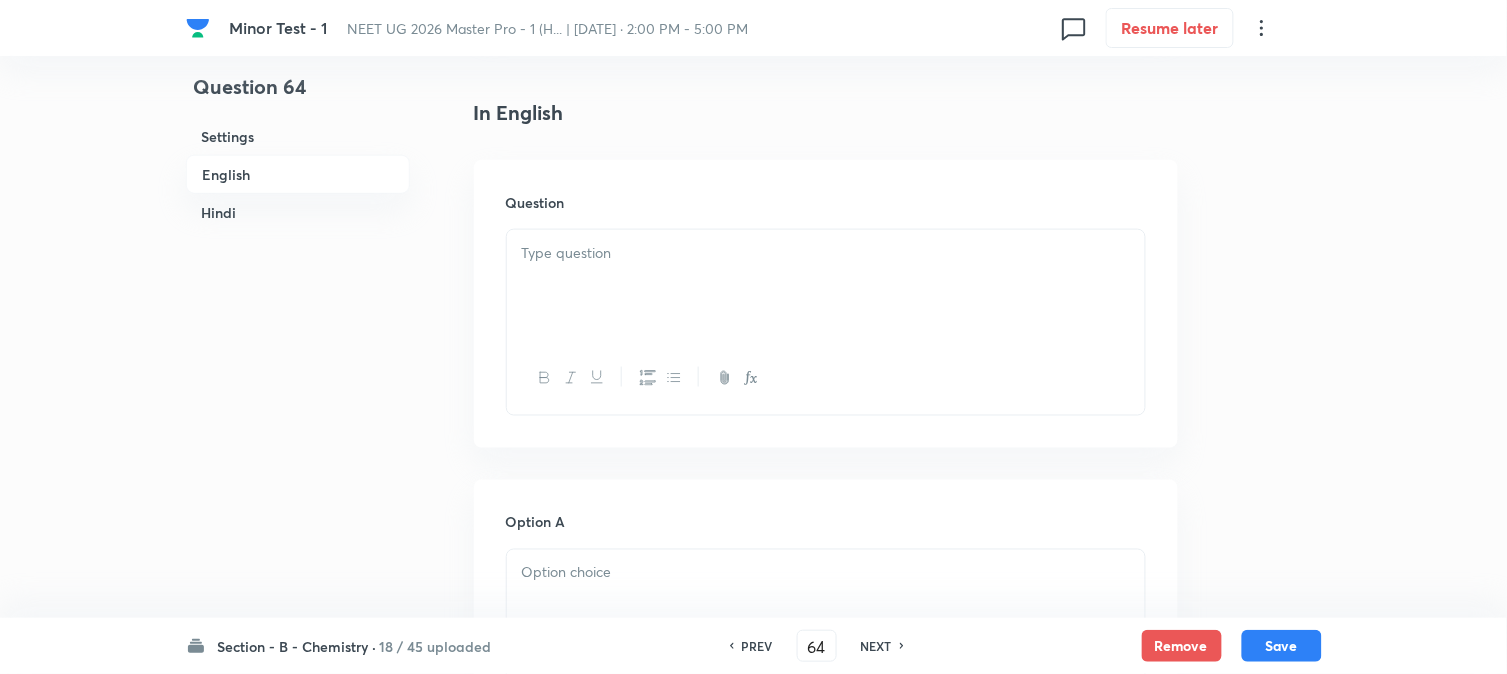 scroll, scrollTop: 555, scrollLeft: 0, axis: vertical 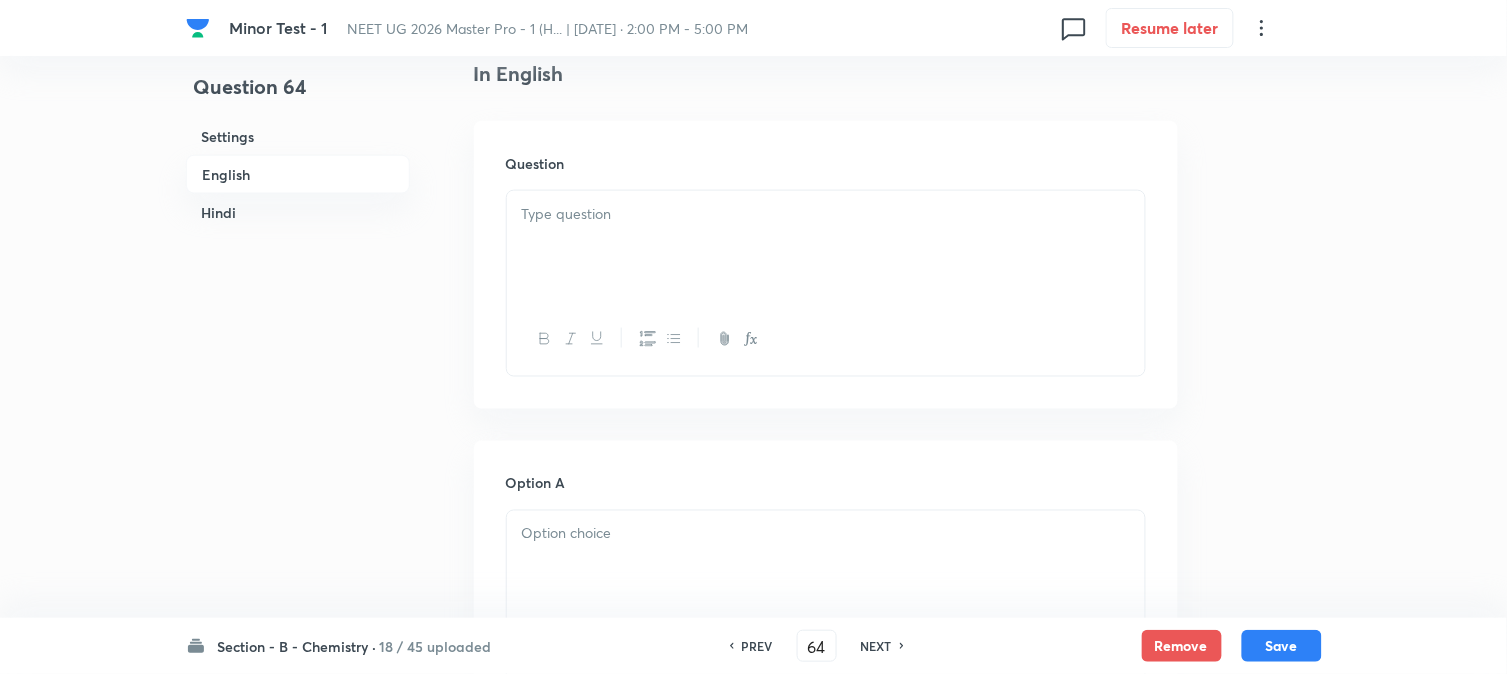 click at bounding box center (826, 247) 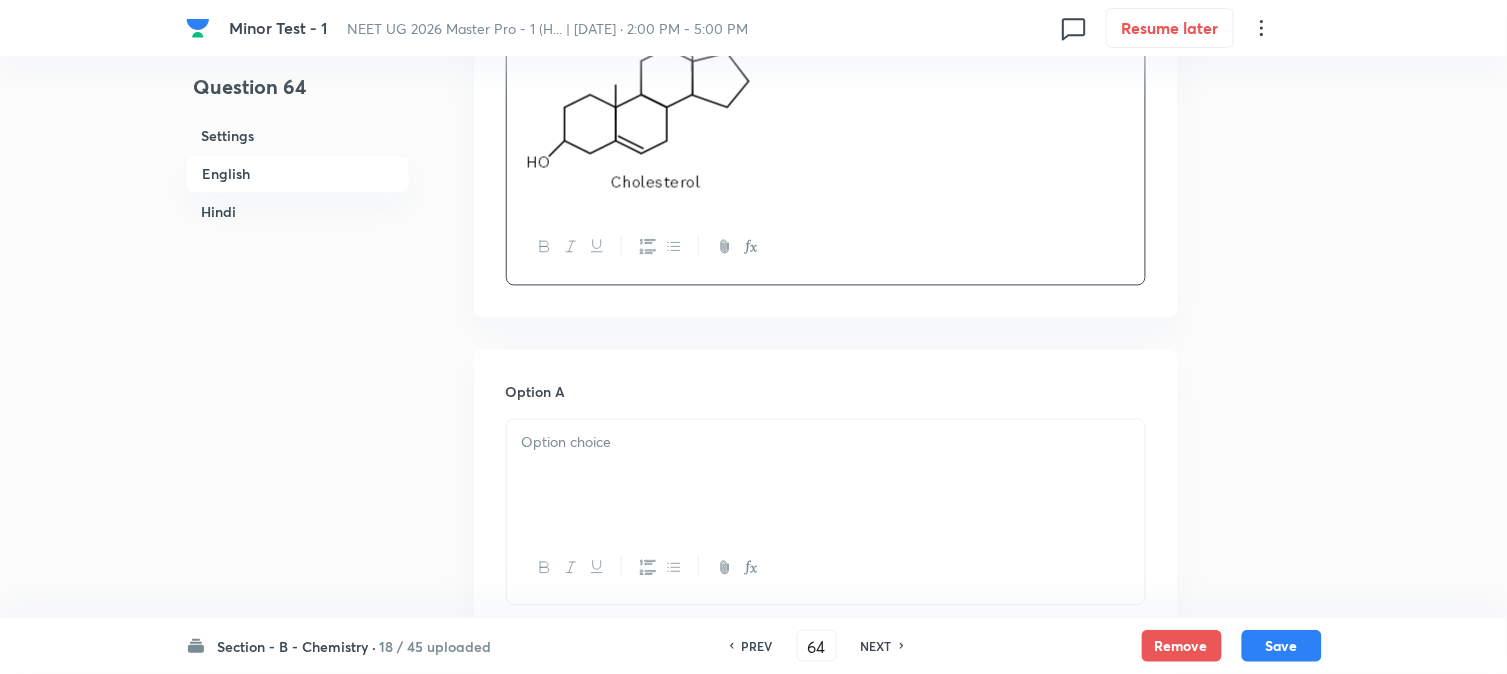 scroll, scrollTop: 888, scrollLeft: 0, axis: vertical 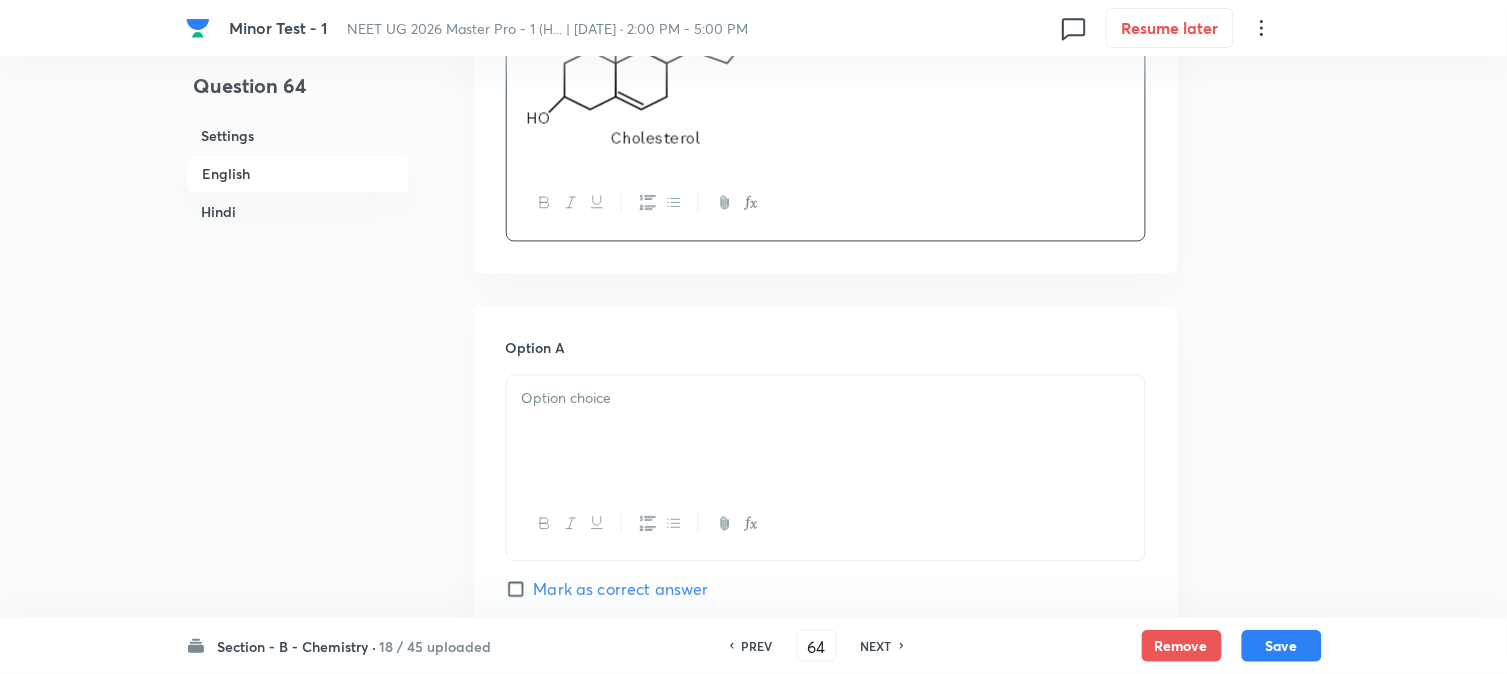 click at bounding box center (826, 399) 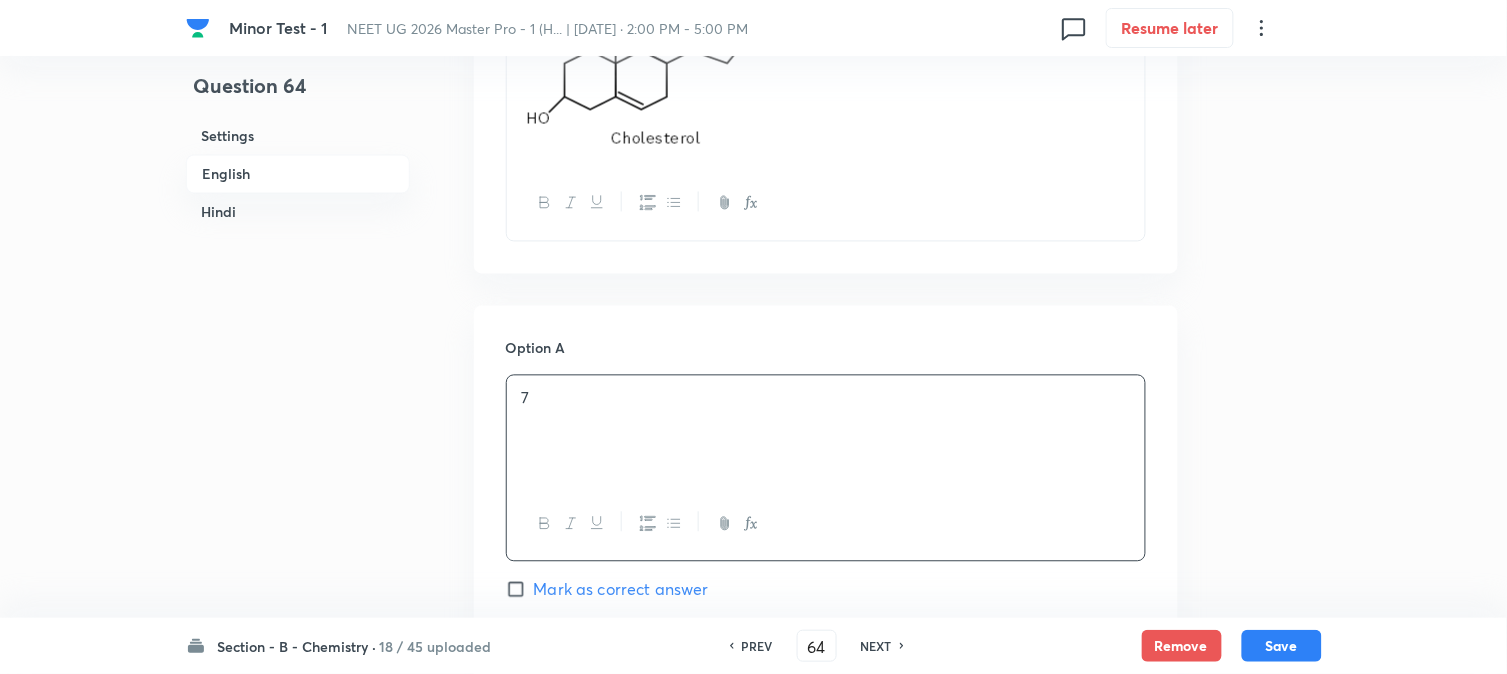 click on "Hindi" at bounding box center (298, 212) 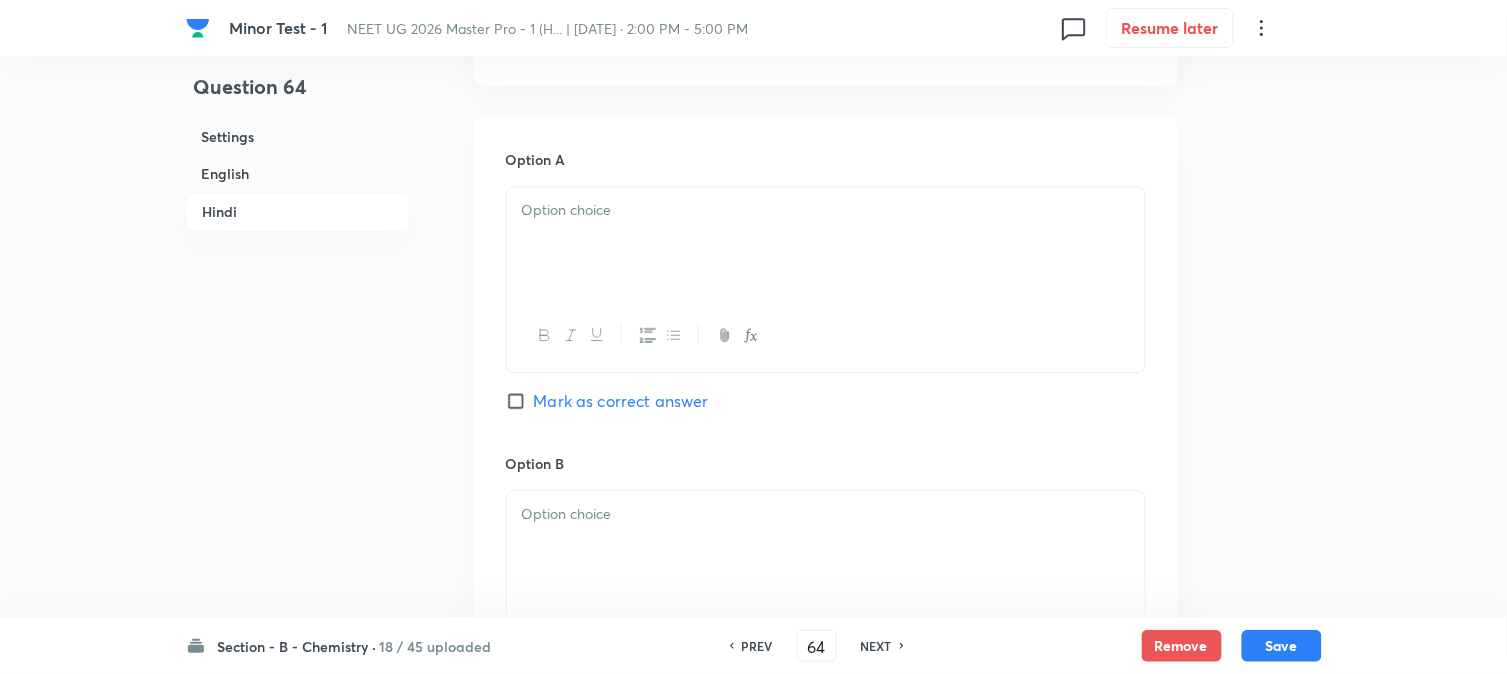 click at bounding box center [826, 243] 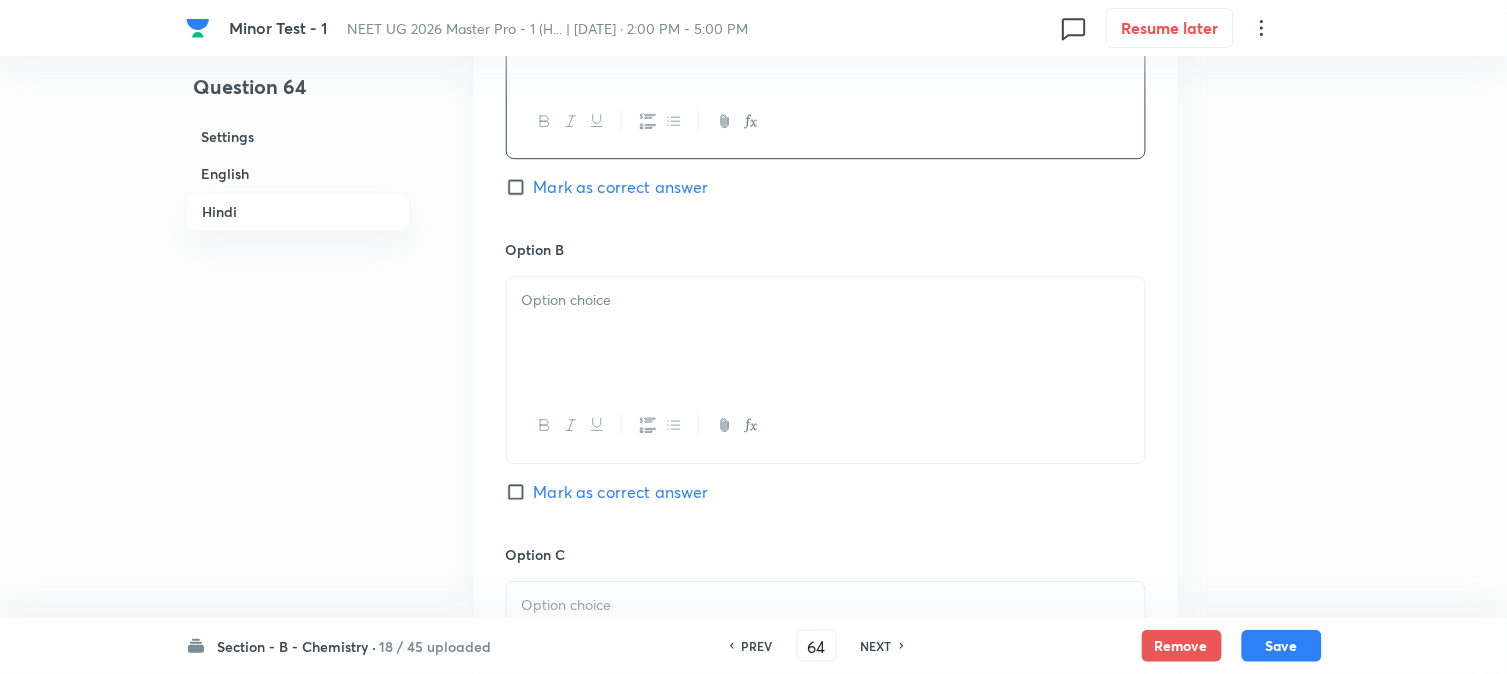 scroll, scrollTop: 3323, scrollLeft: 0, axis: vertical 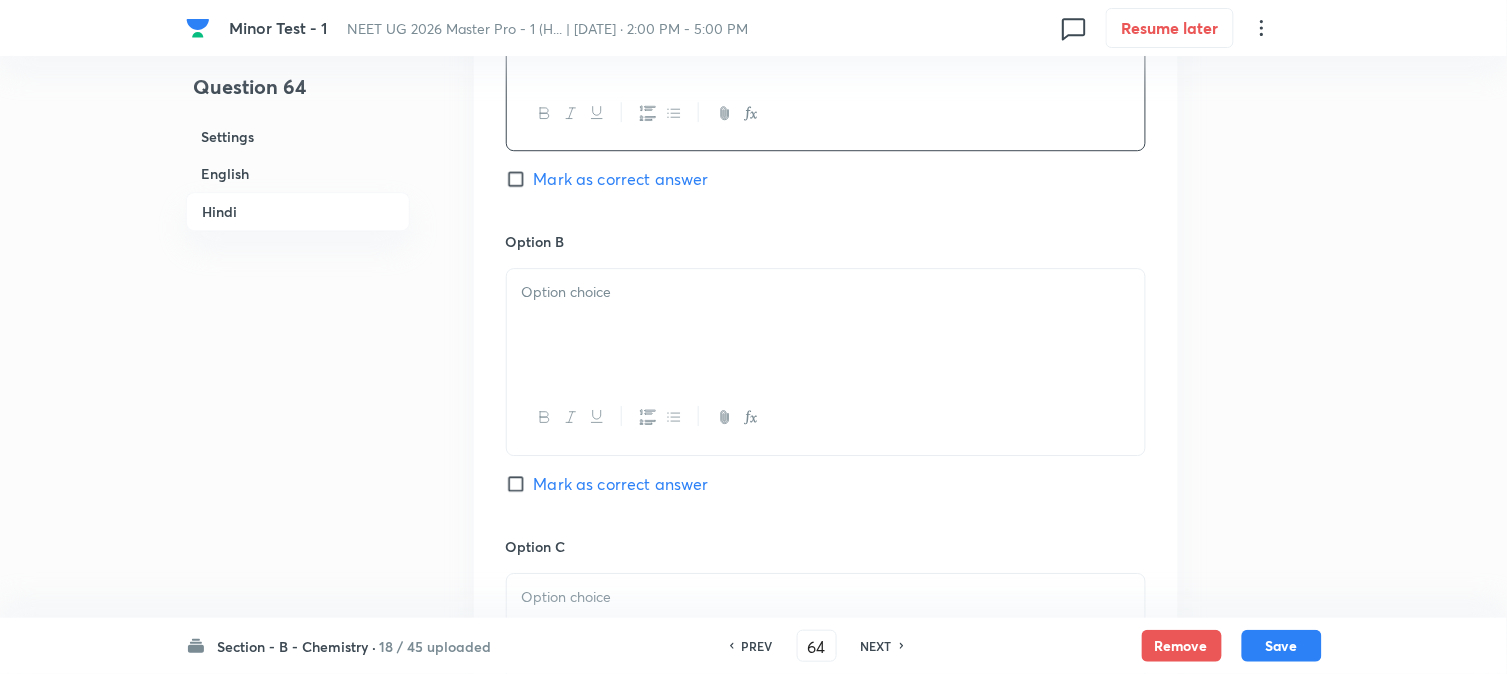 click at bounding box center (826, 325) 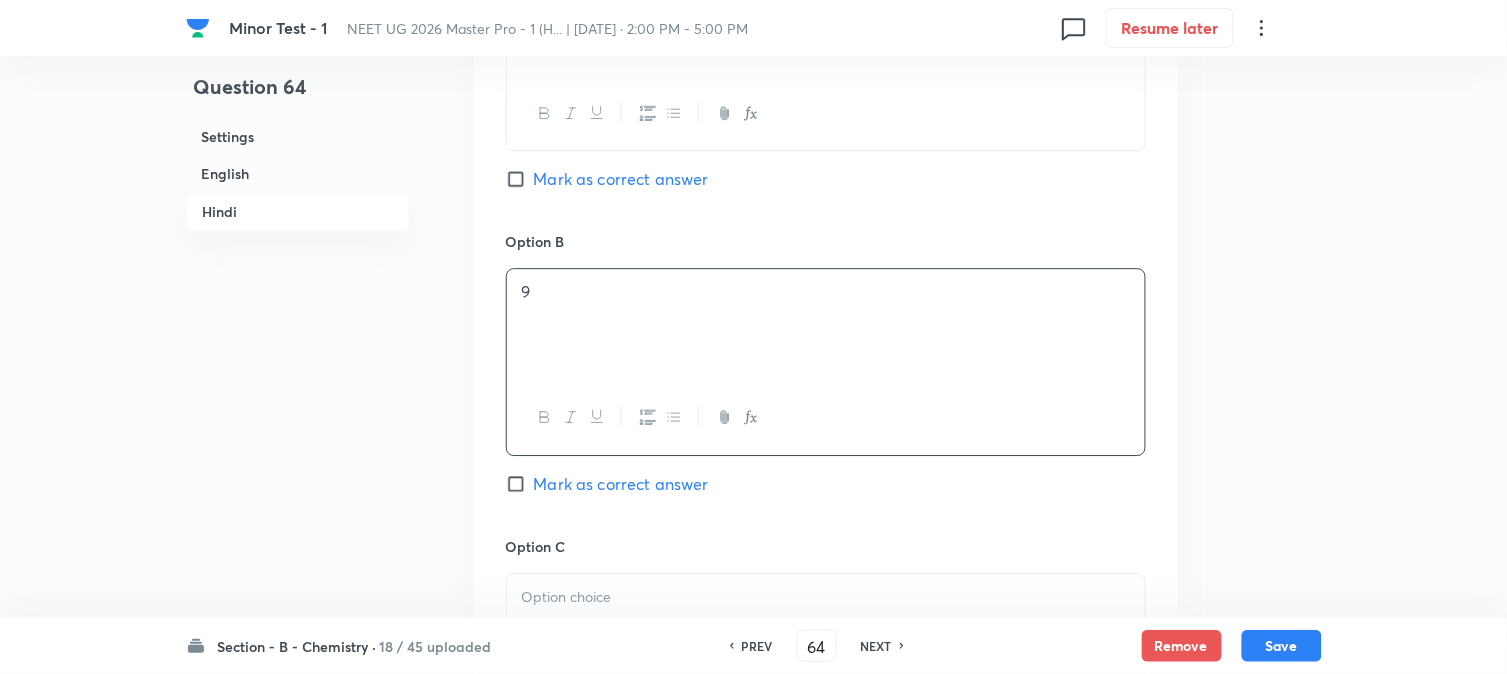 click on "English" at bounding box center (298, 173) 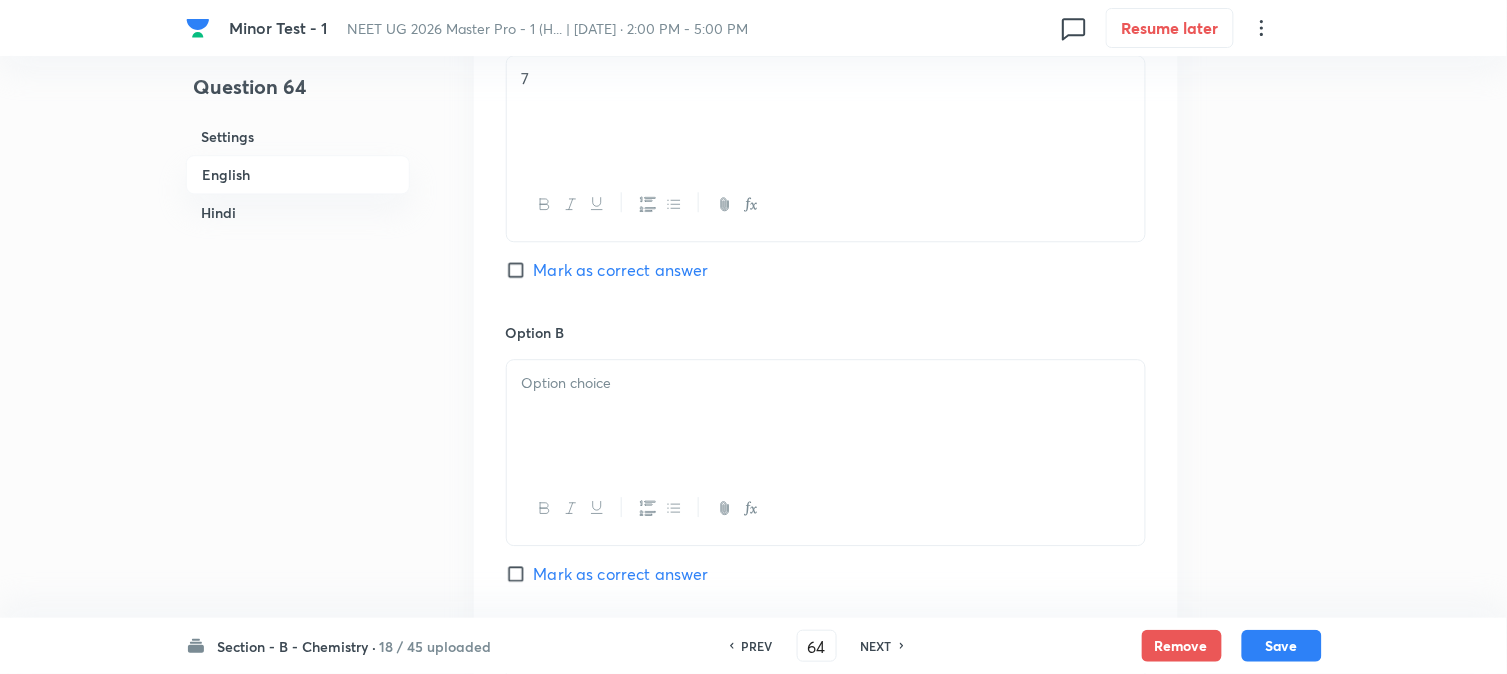 click at bounding box center (826, 416) 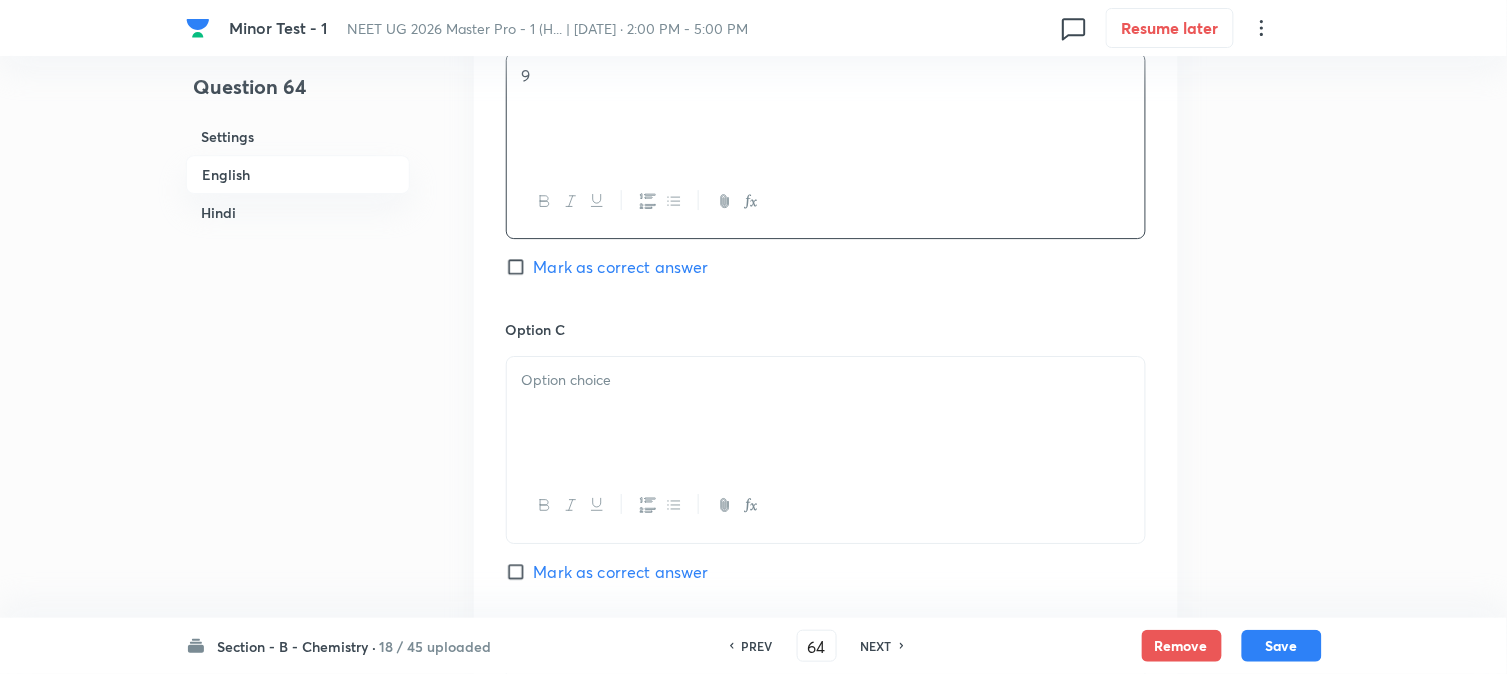 scroll, scrollTop: 1542, scrollLeft: 0, axis: vertical 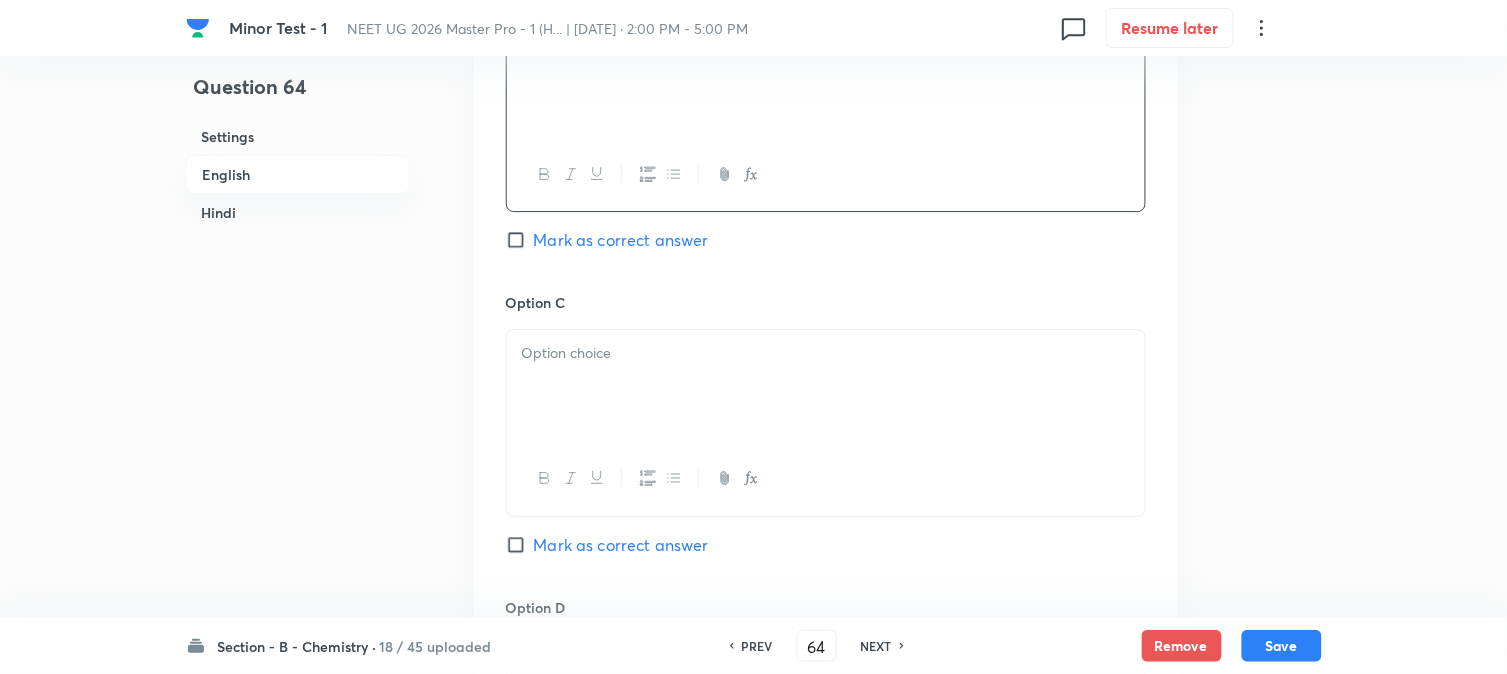 click at bounding box center (826, 386) 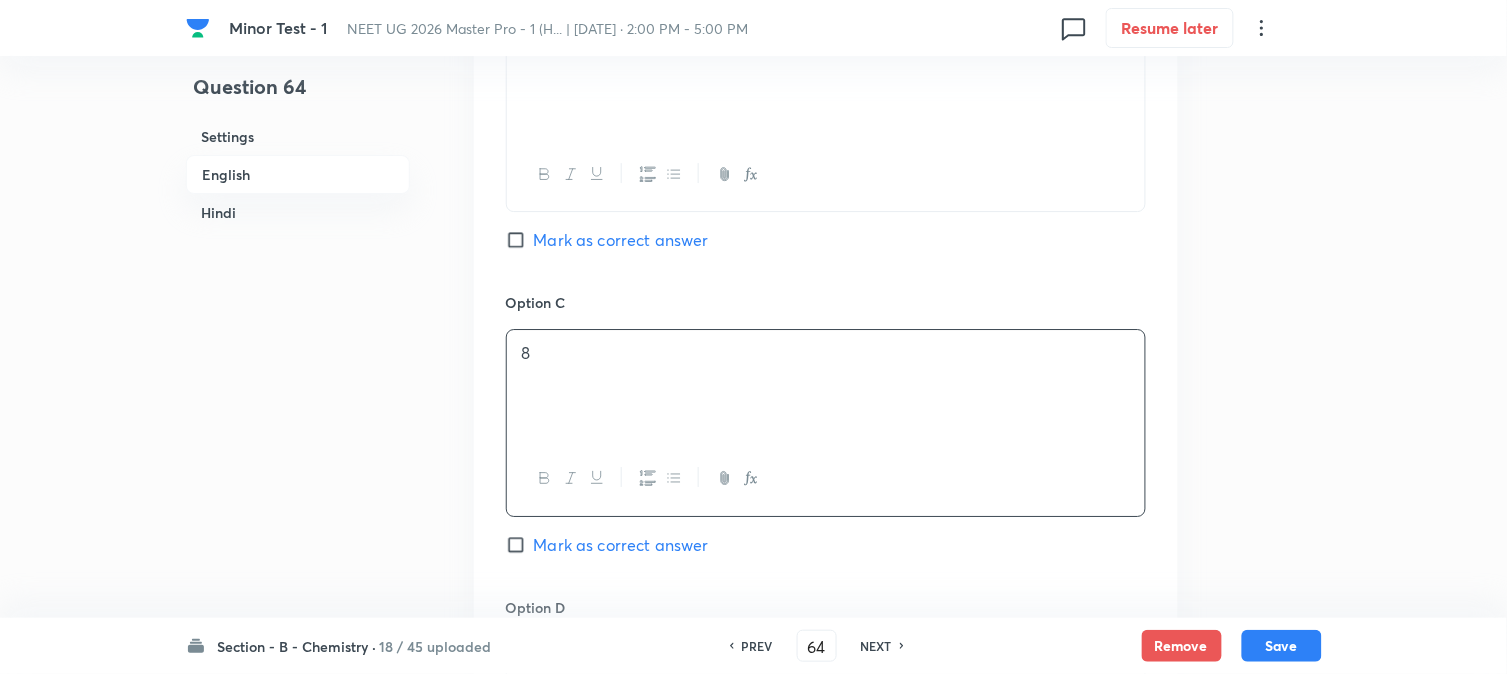 click on "Hindi" at bounding box center [298, 212] 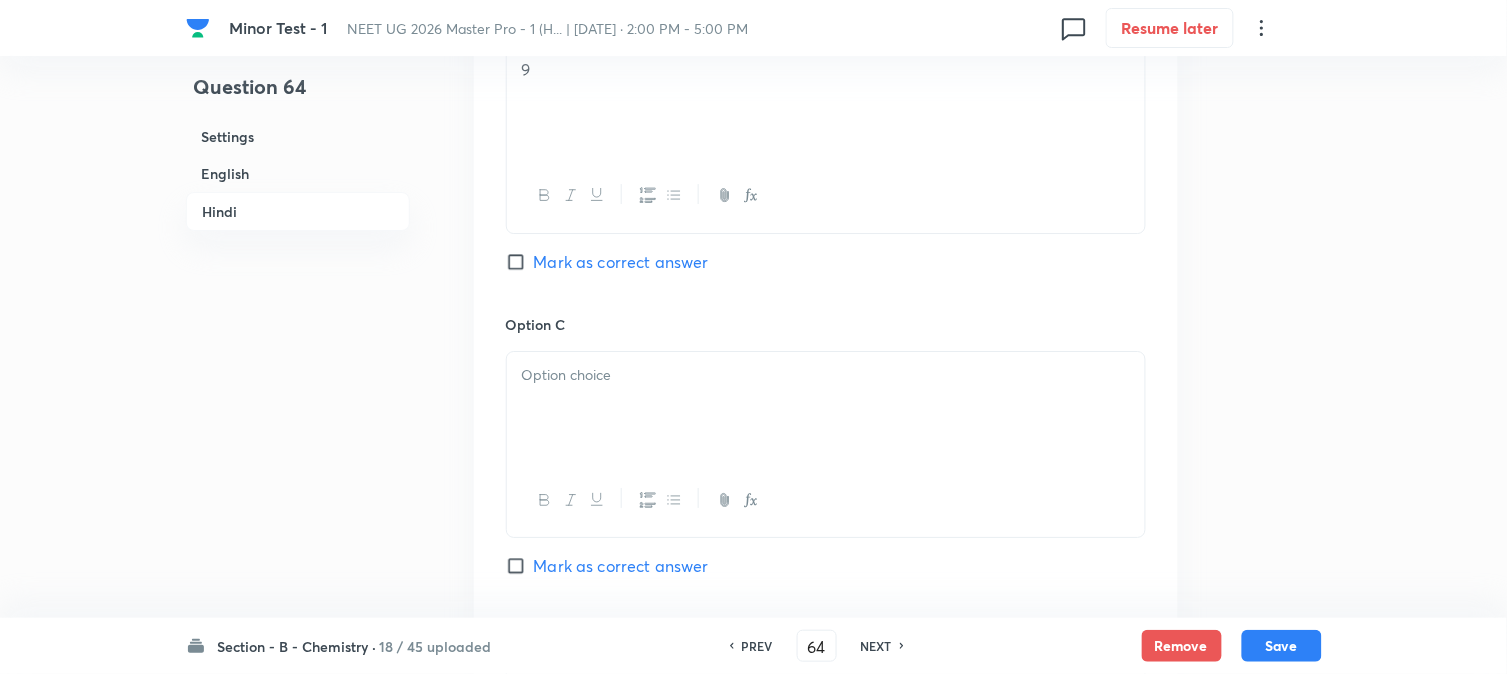 click at bounding box center [826, 408] 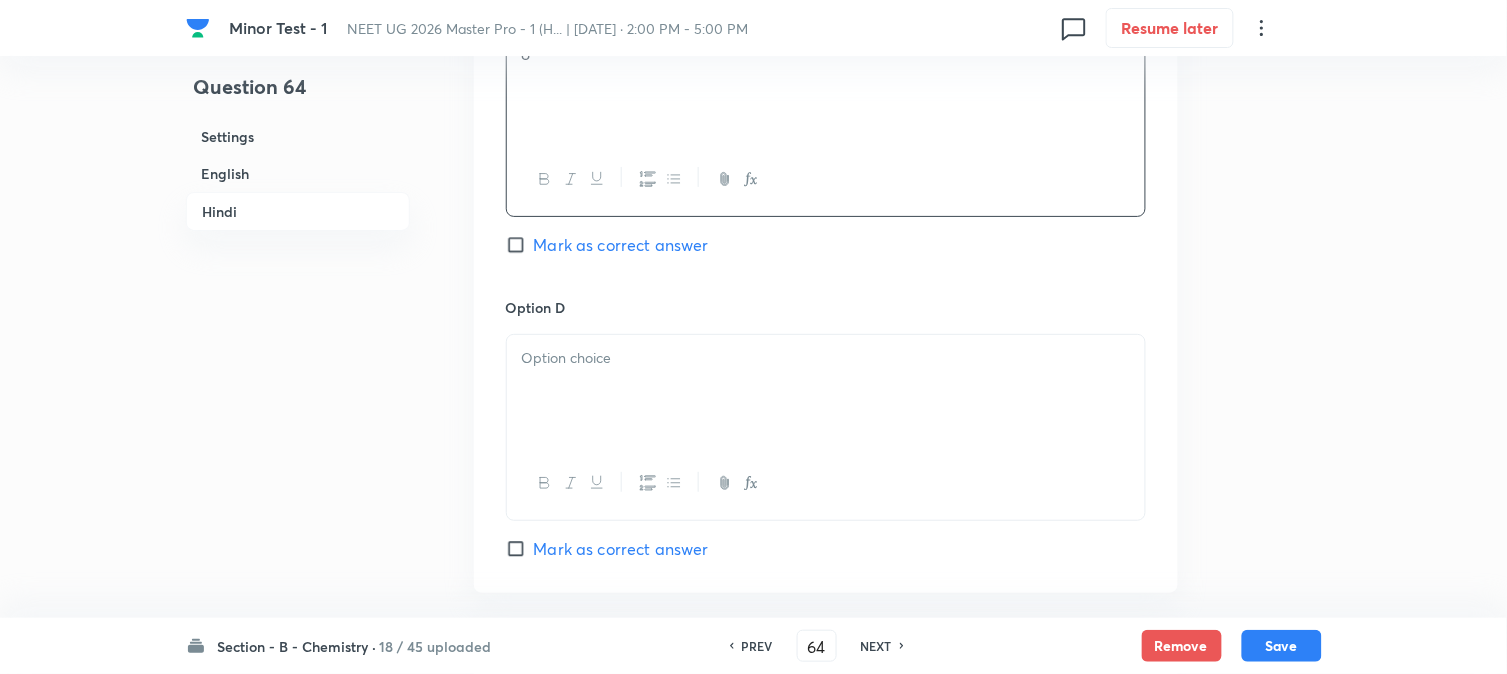 scroll, scrollTop: 3878, scrollLeft: 0, axis: vertical 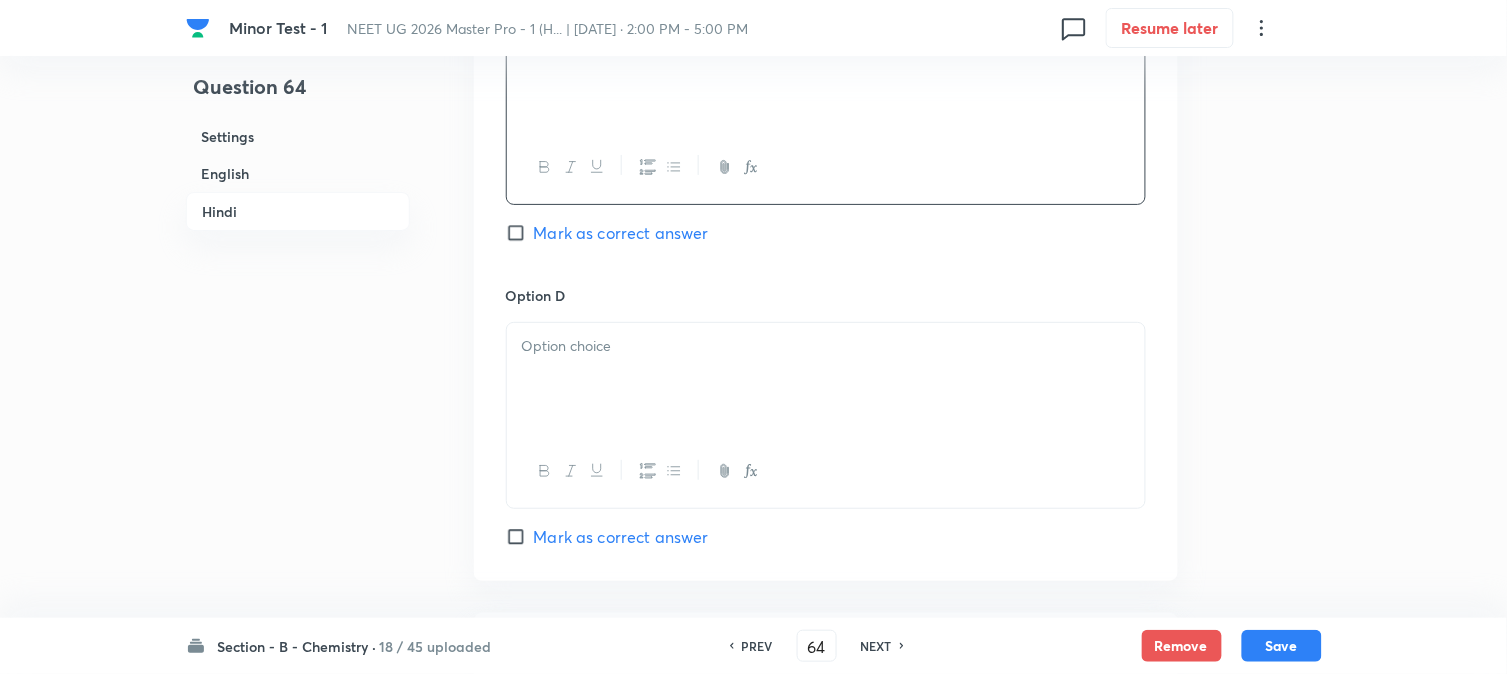 click at bounding box center [826, 379] 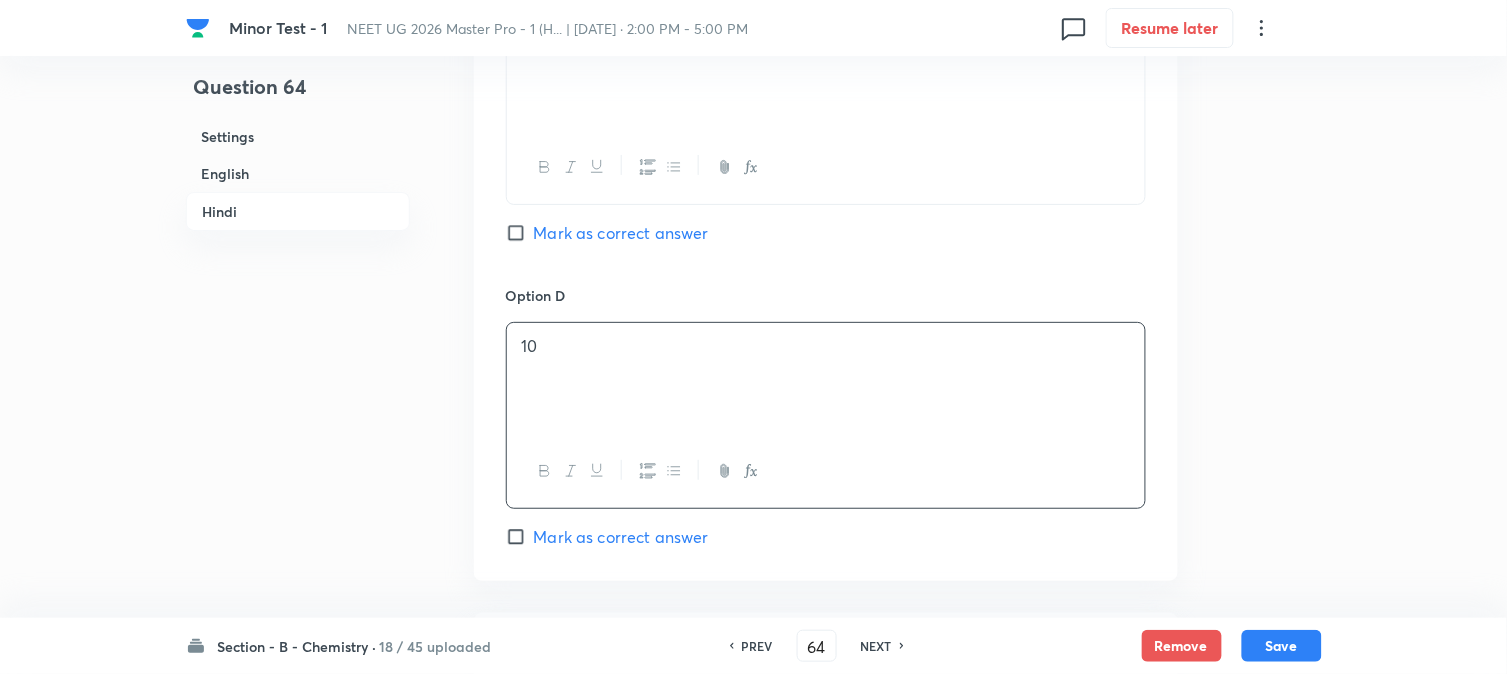 click on "English" at bounding box center [298, 173] 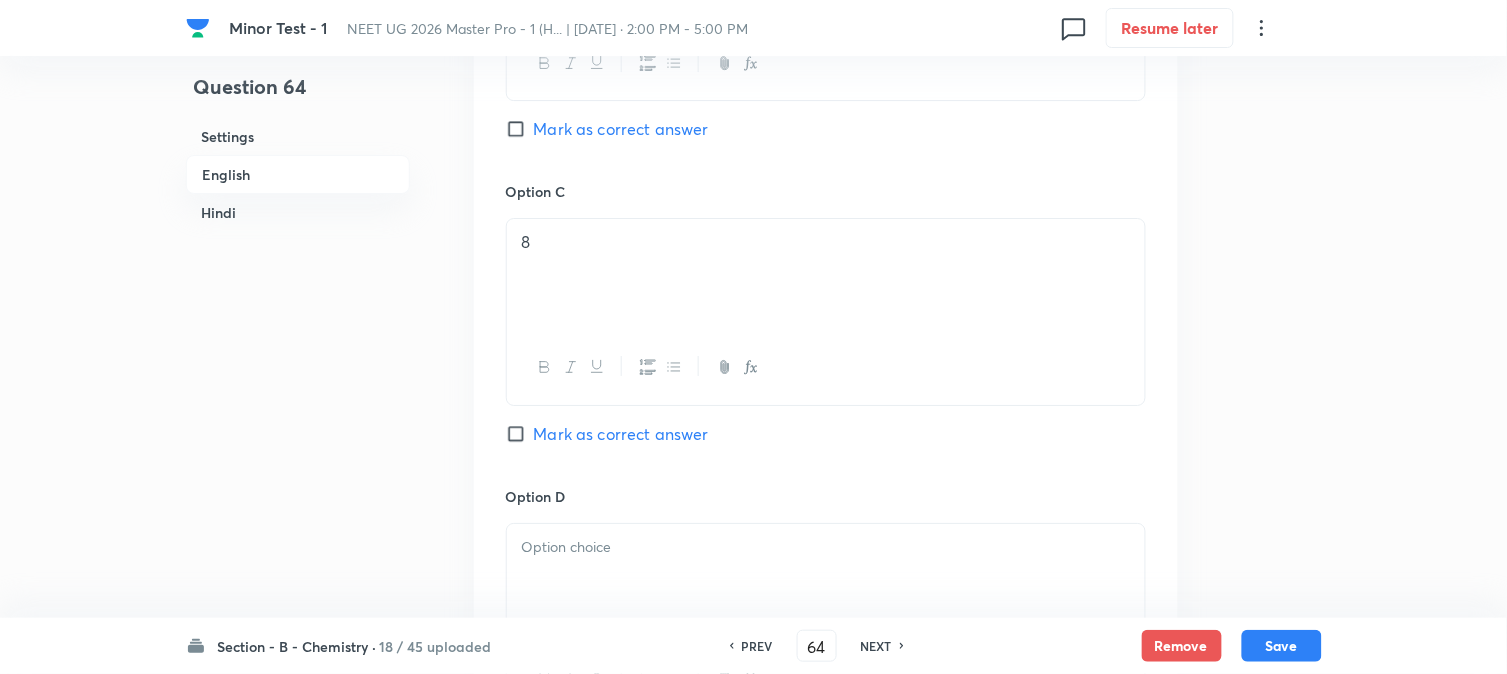 scroll, scrollTop: 1875, scrollLeft: 0, axis: vertical 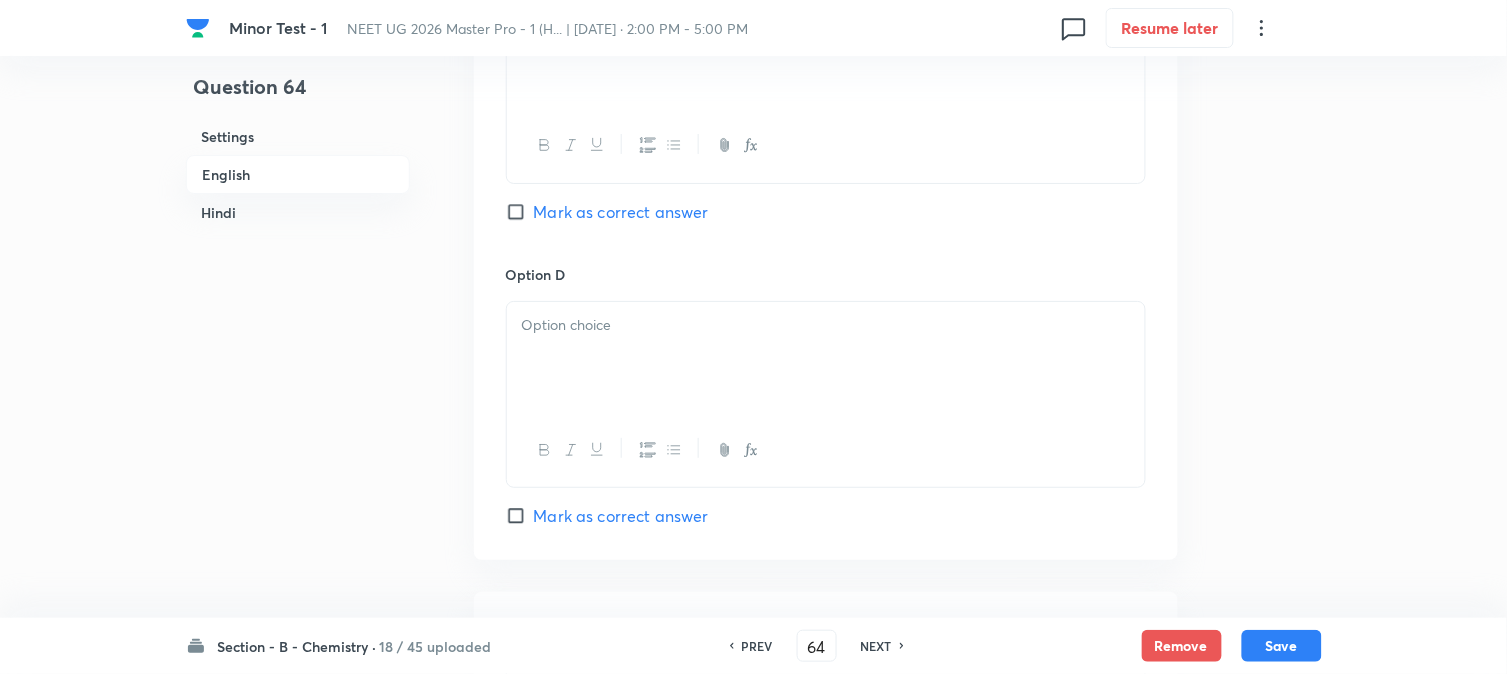 click at bounding box center [826, 358] 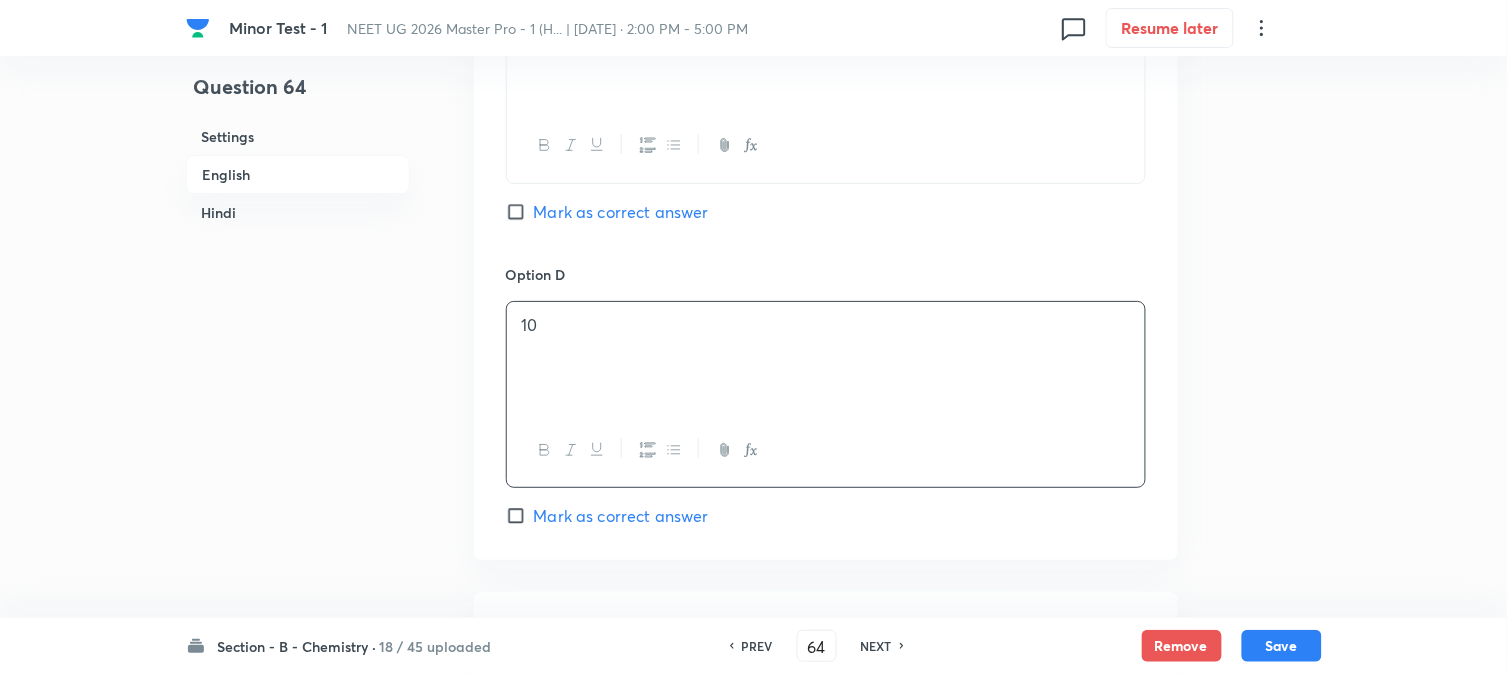click on "Mark as correct answer" at bounding box center (621, 212) 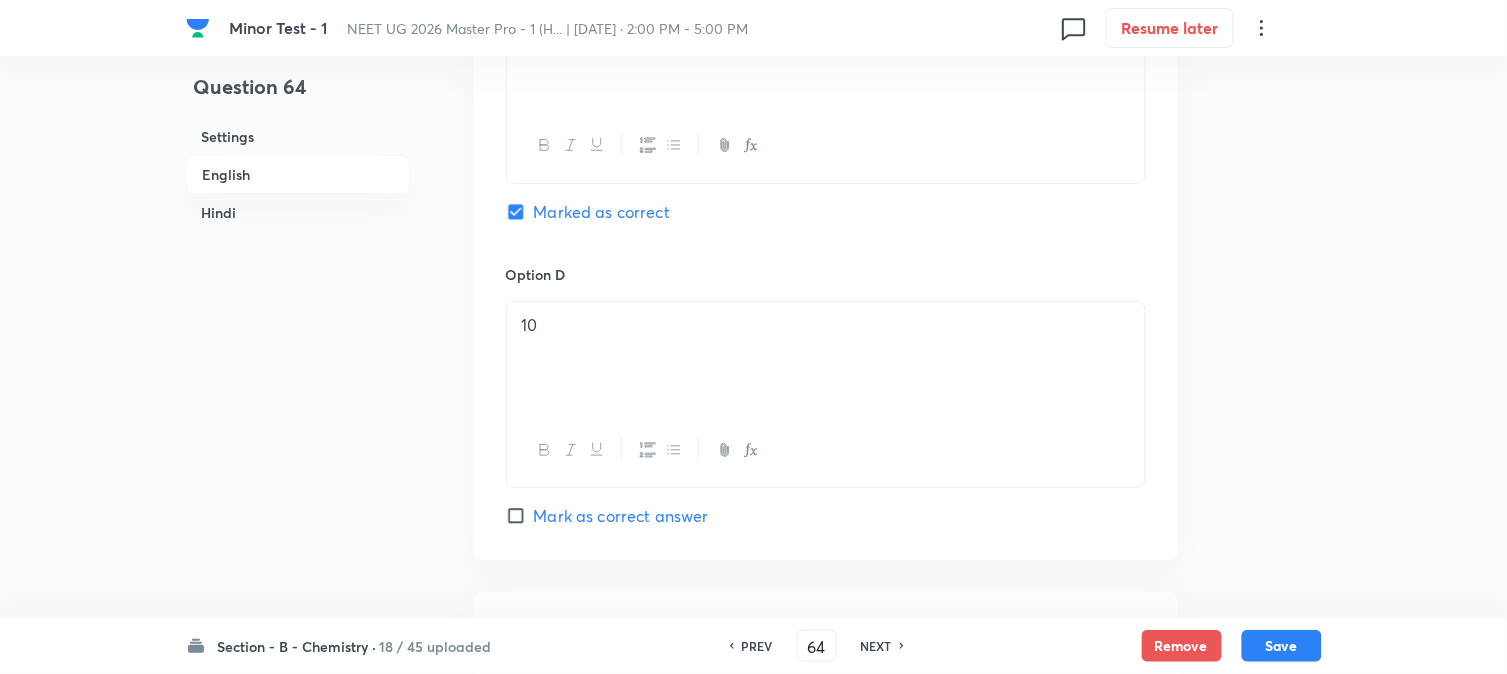 checkbox on "true" 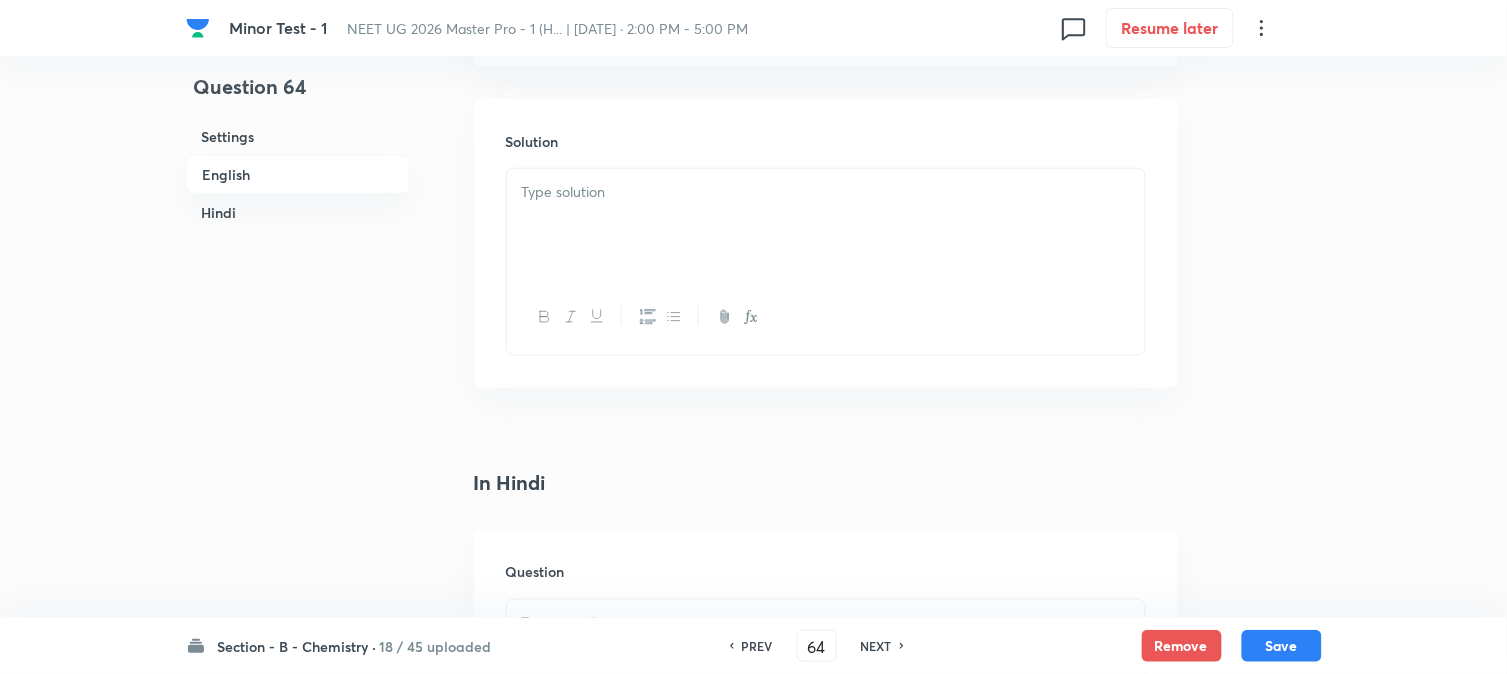 scroll, scrollTop: 2431, scrollLeft: 0, axis: vertical 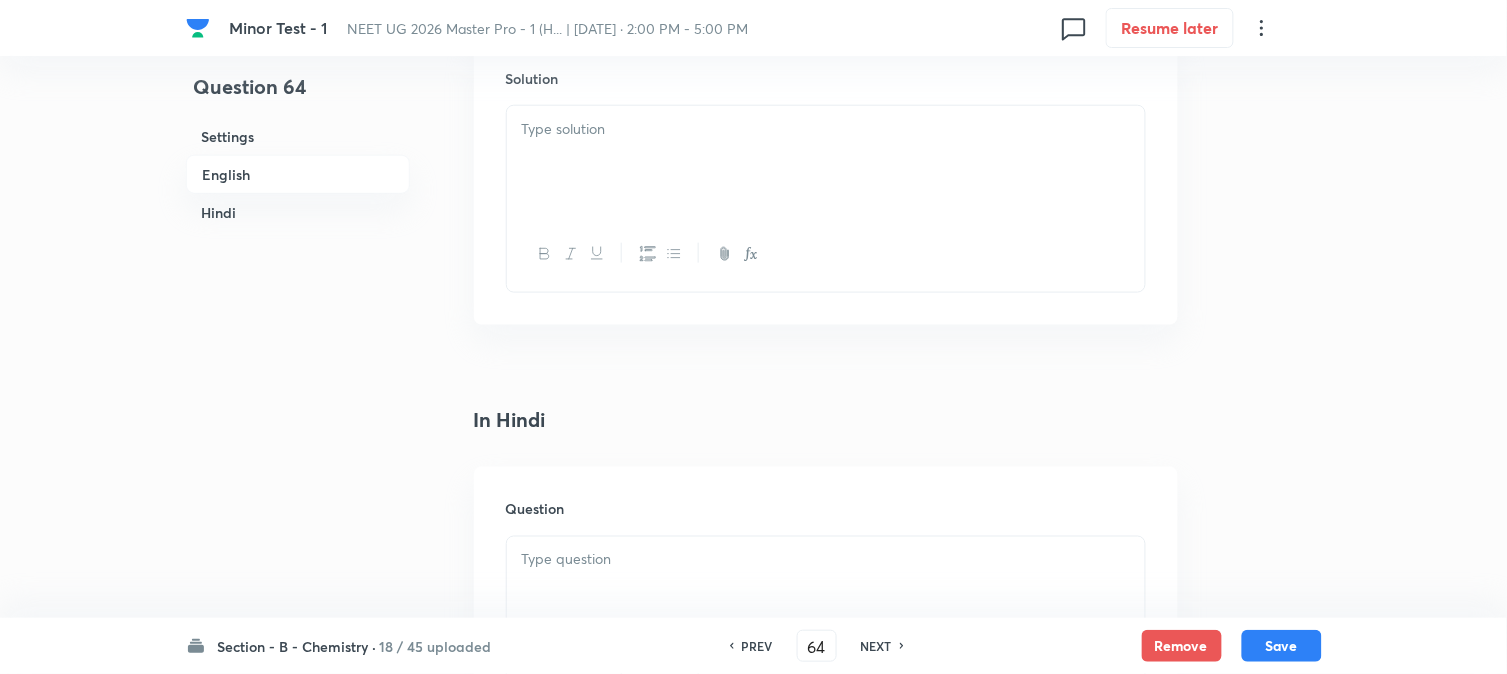 click at bounding box center [826, 162] 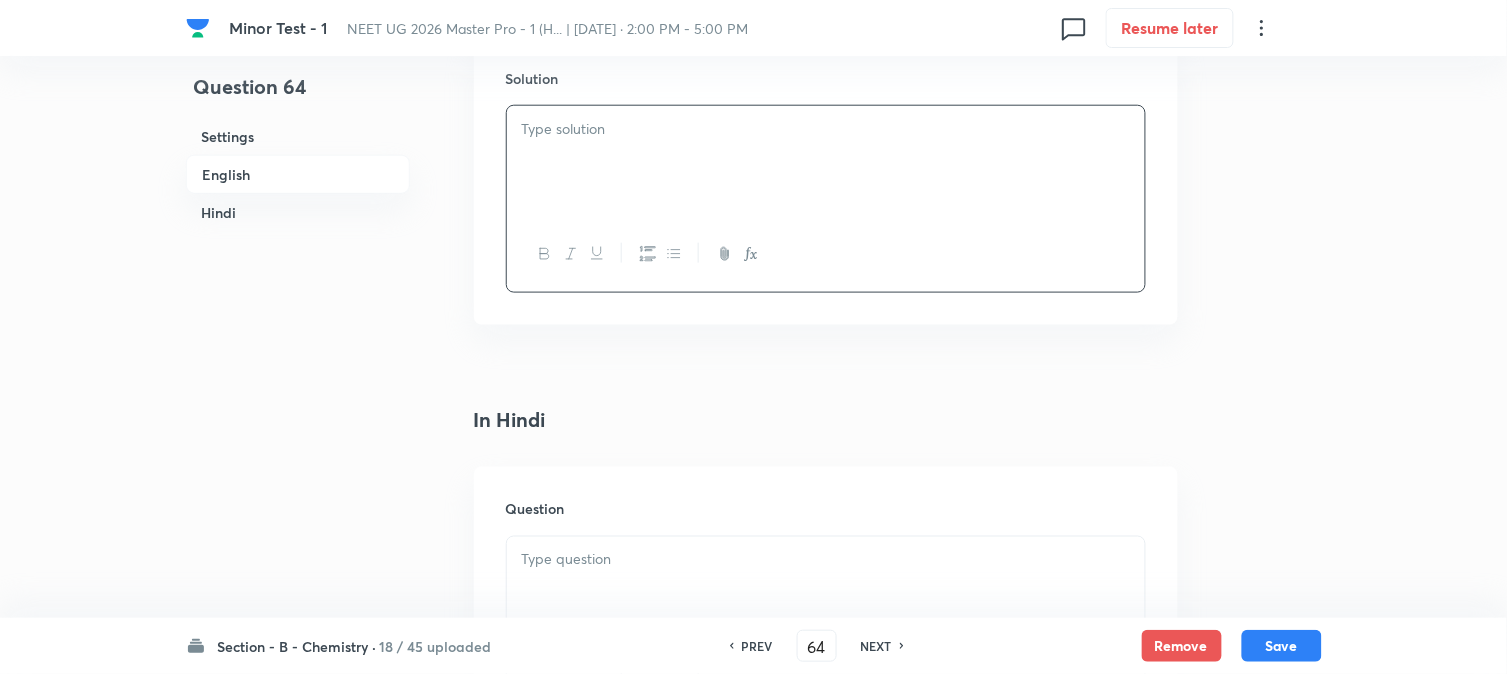 type 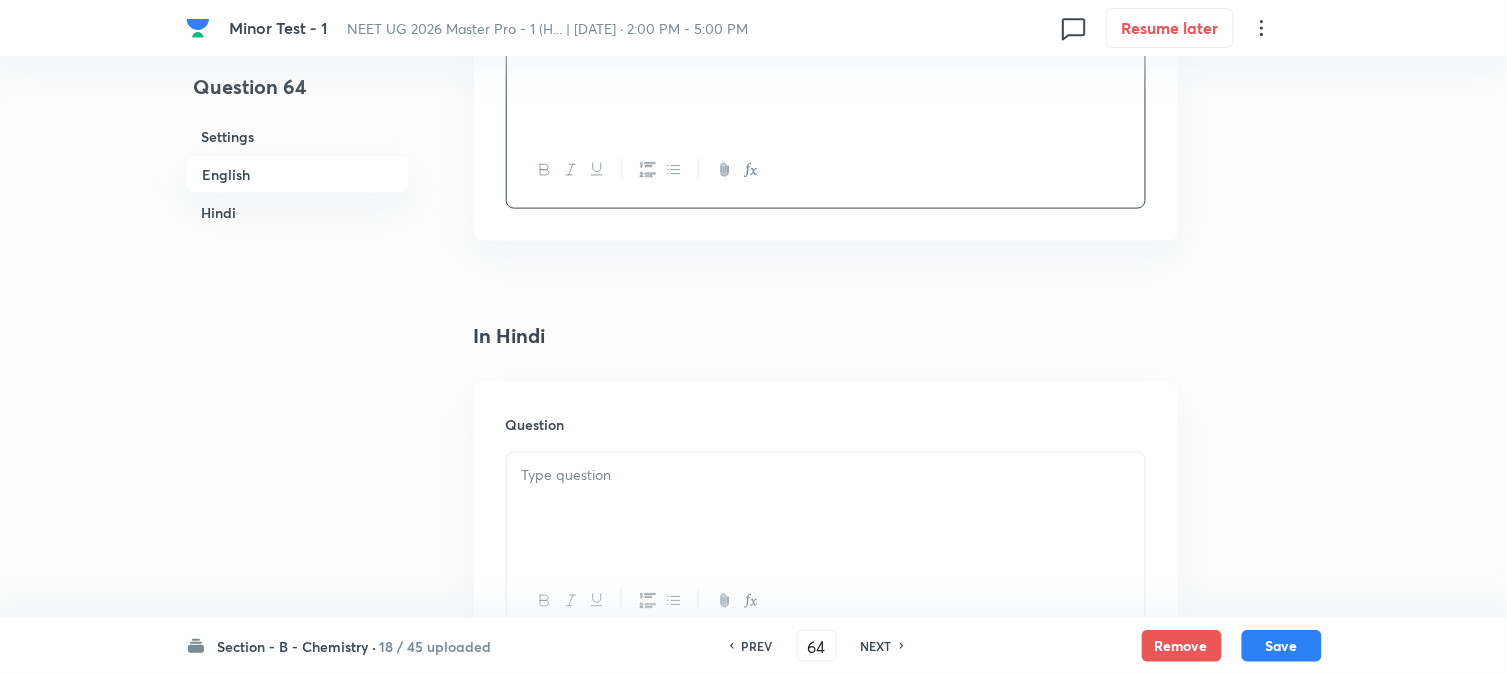 scroll, scrollTop: 2653, scrollLeft: 0, axis: vertical 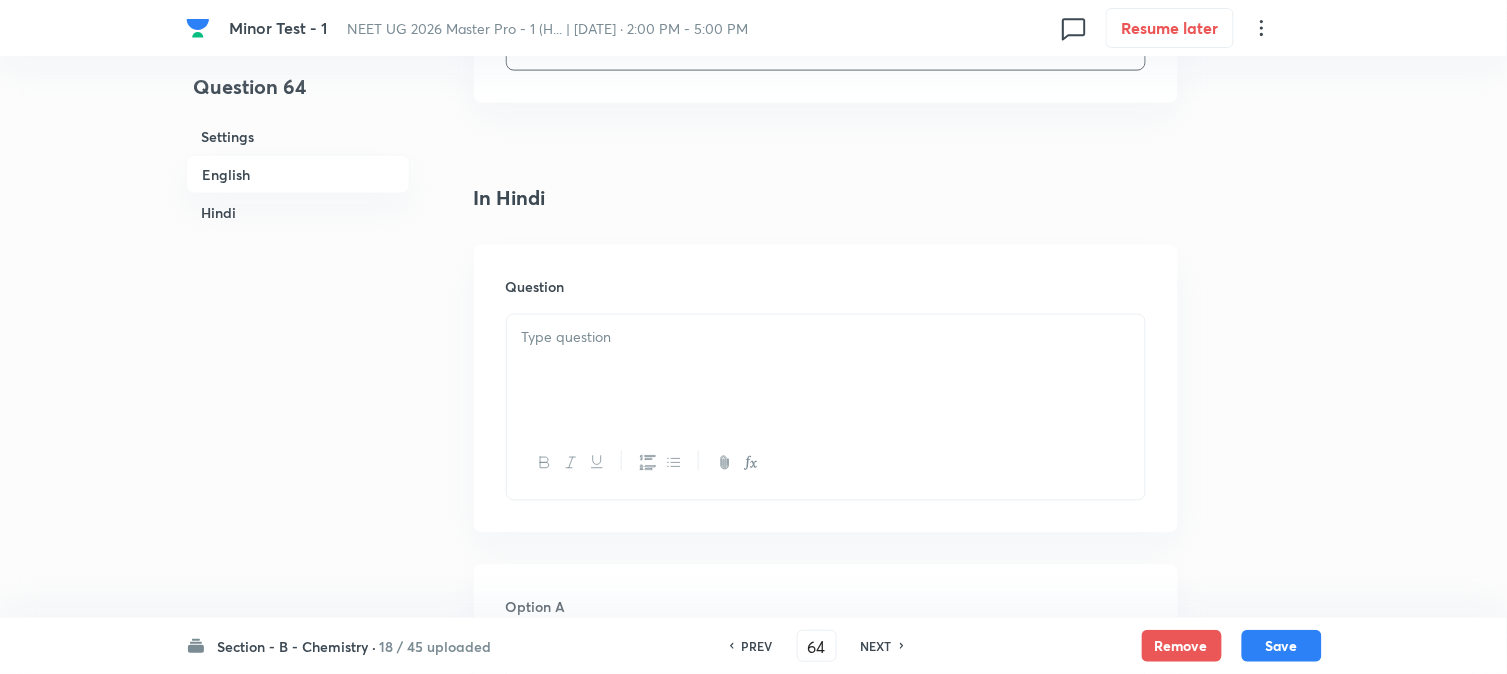 click at bounding box center [826, 371] 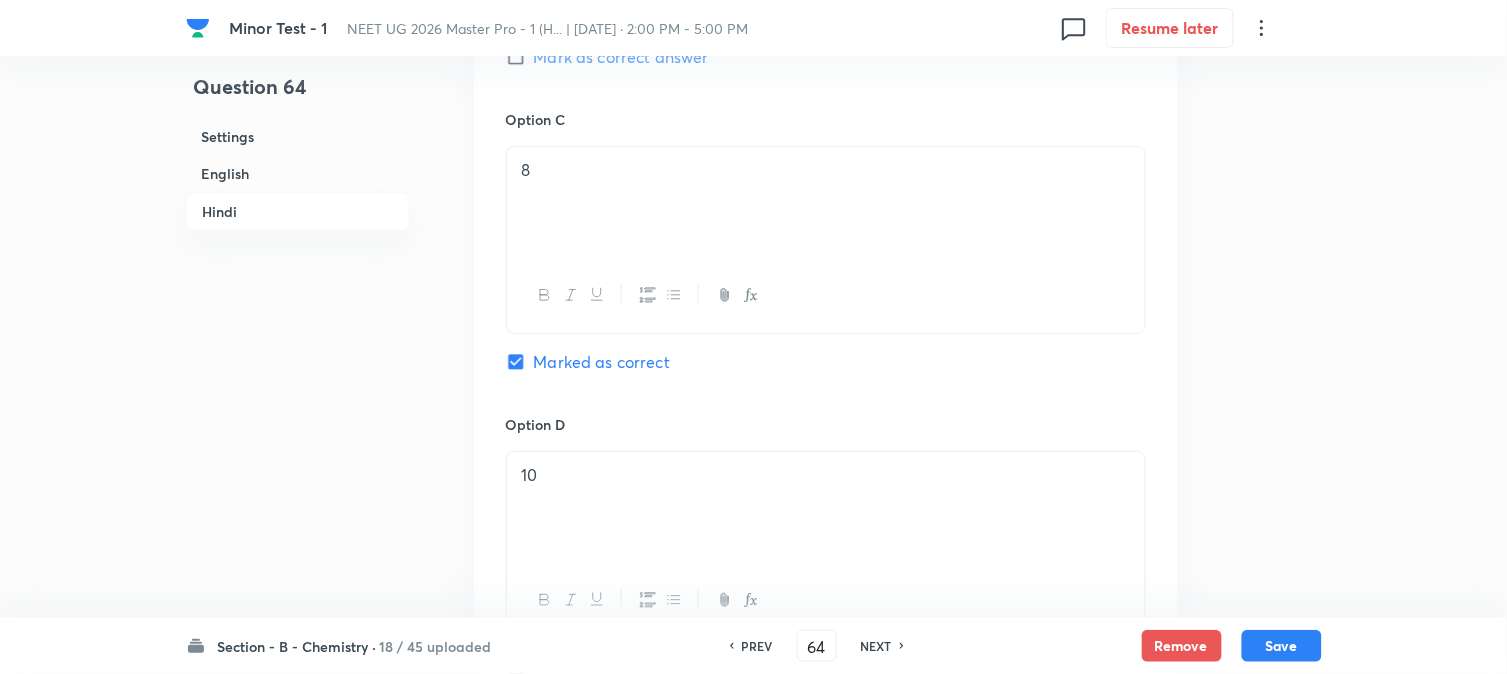 scroll, scrollTop: 3986, scrollLeft: 0, axis: vertical 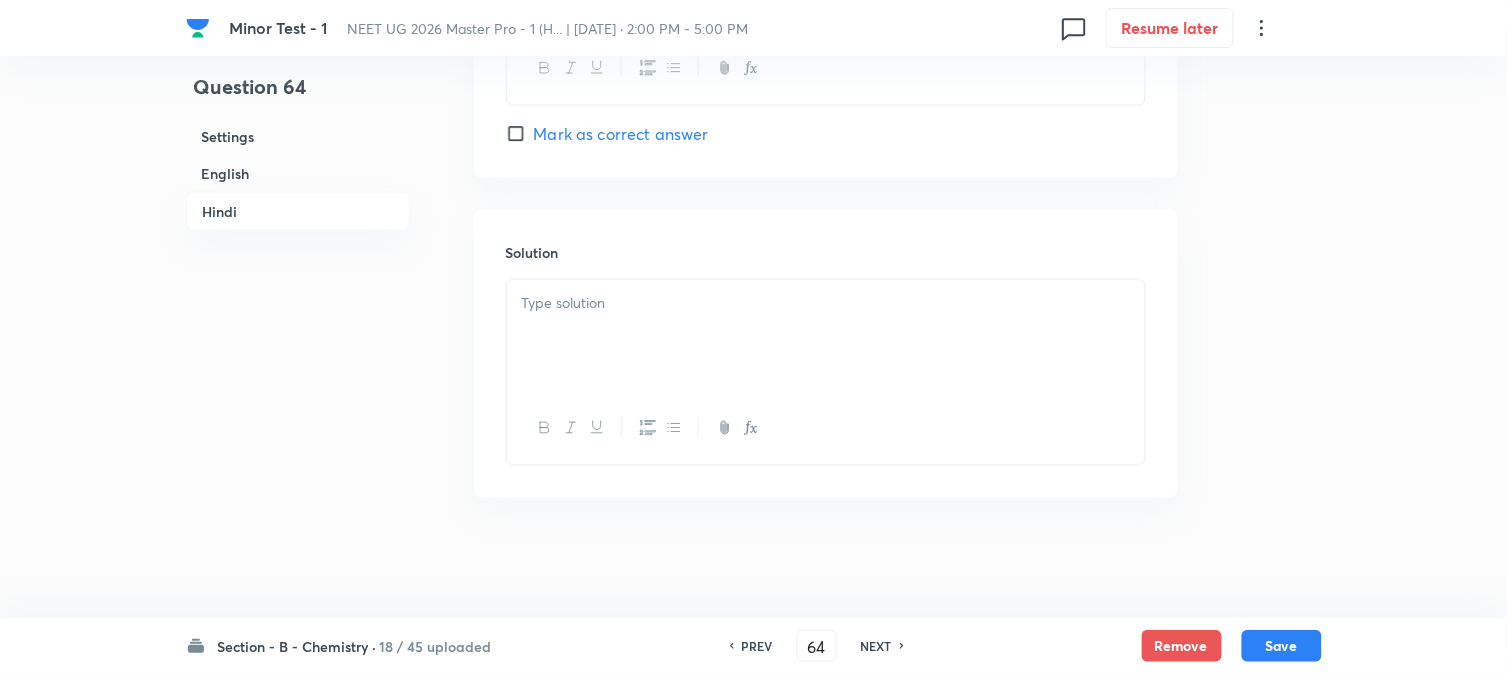 click at bounding box center [826, 336] 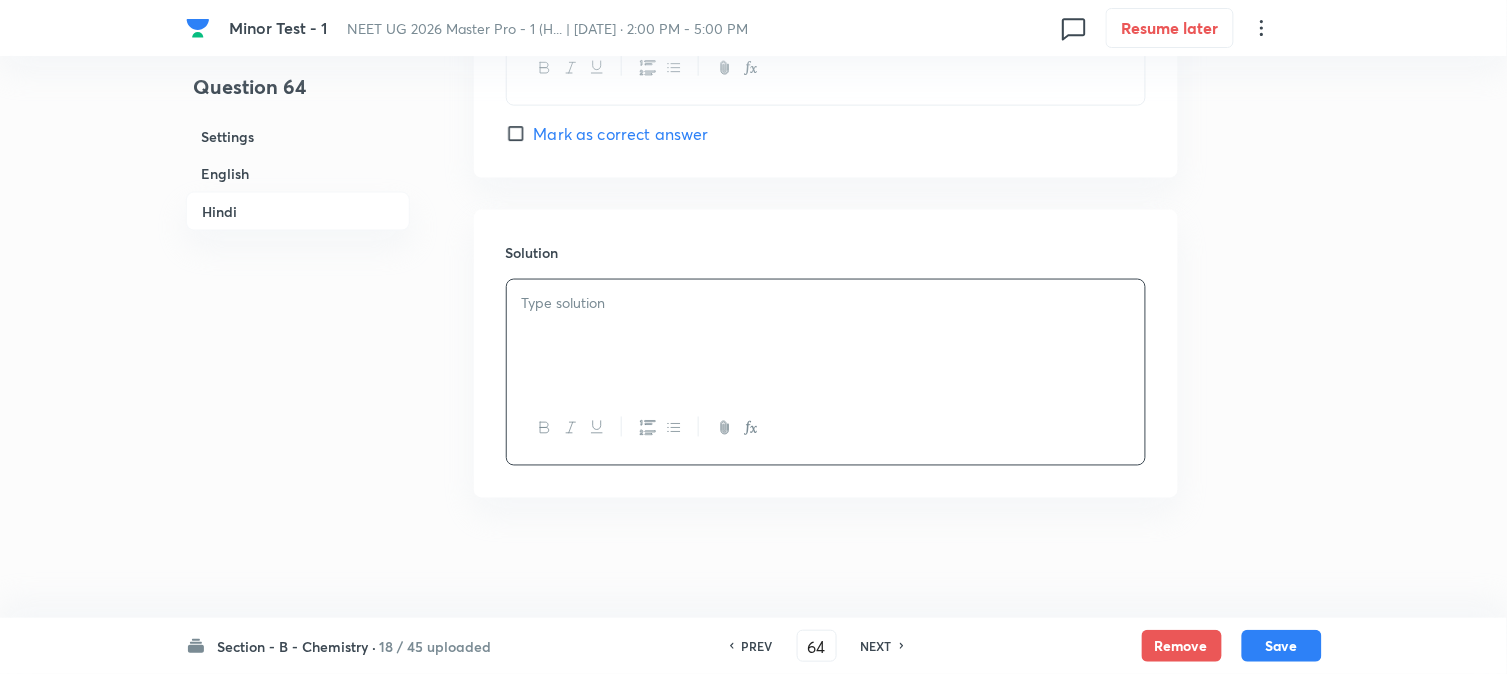 type 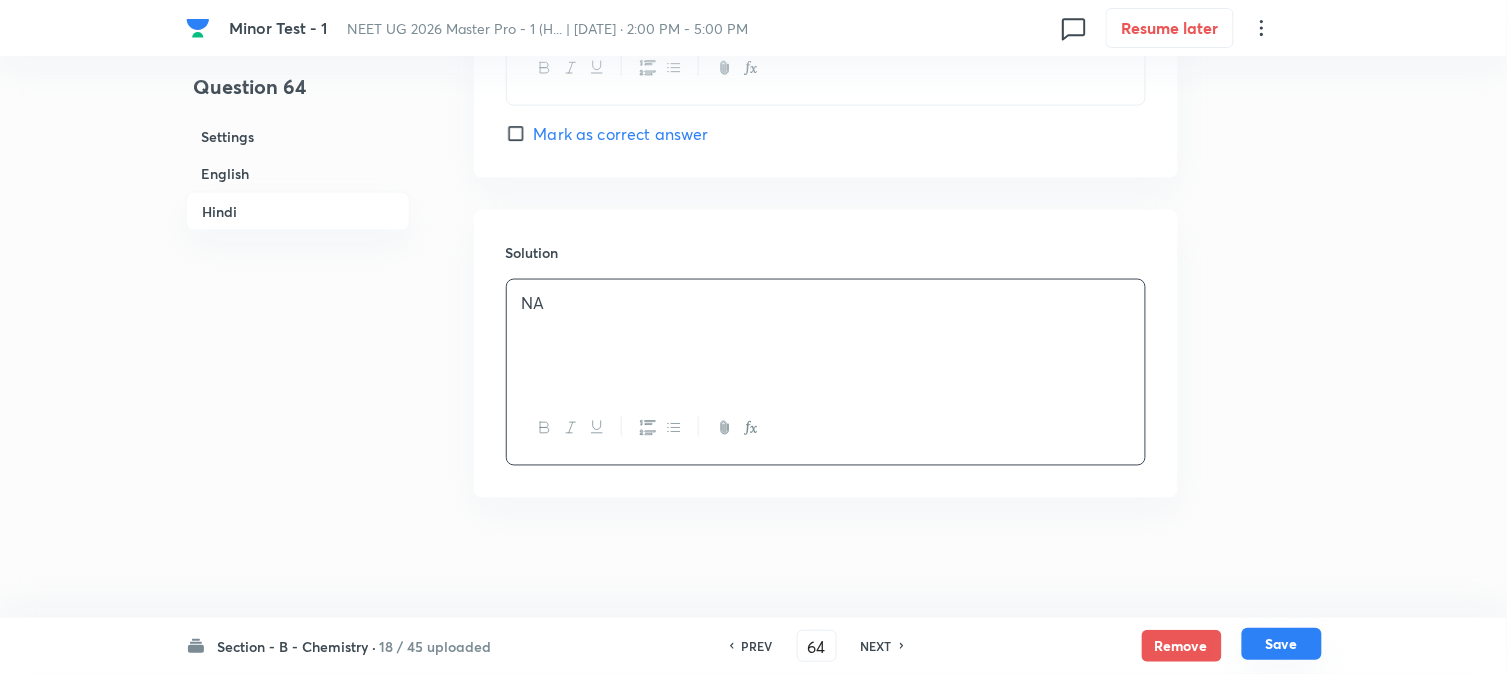 click on "Save" at bounding box center (1282, 644) 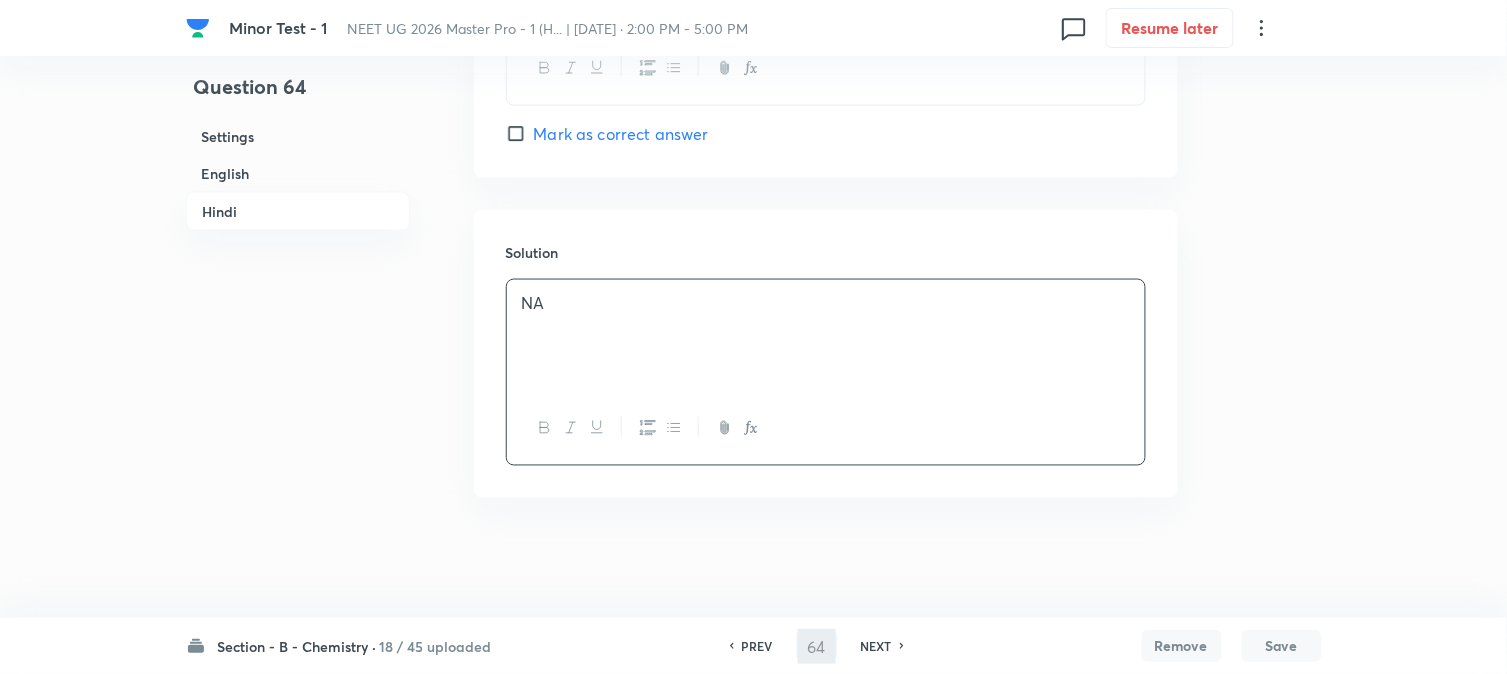 type on "65" 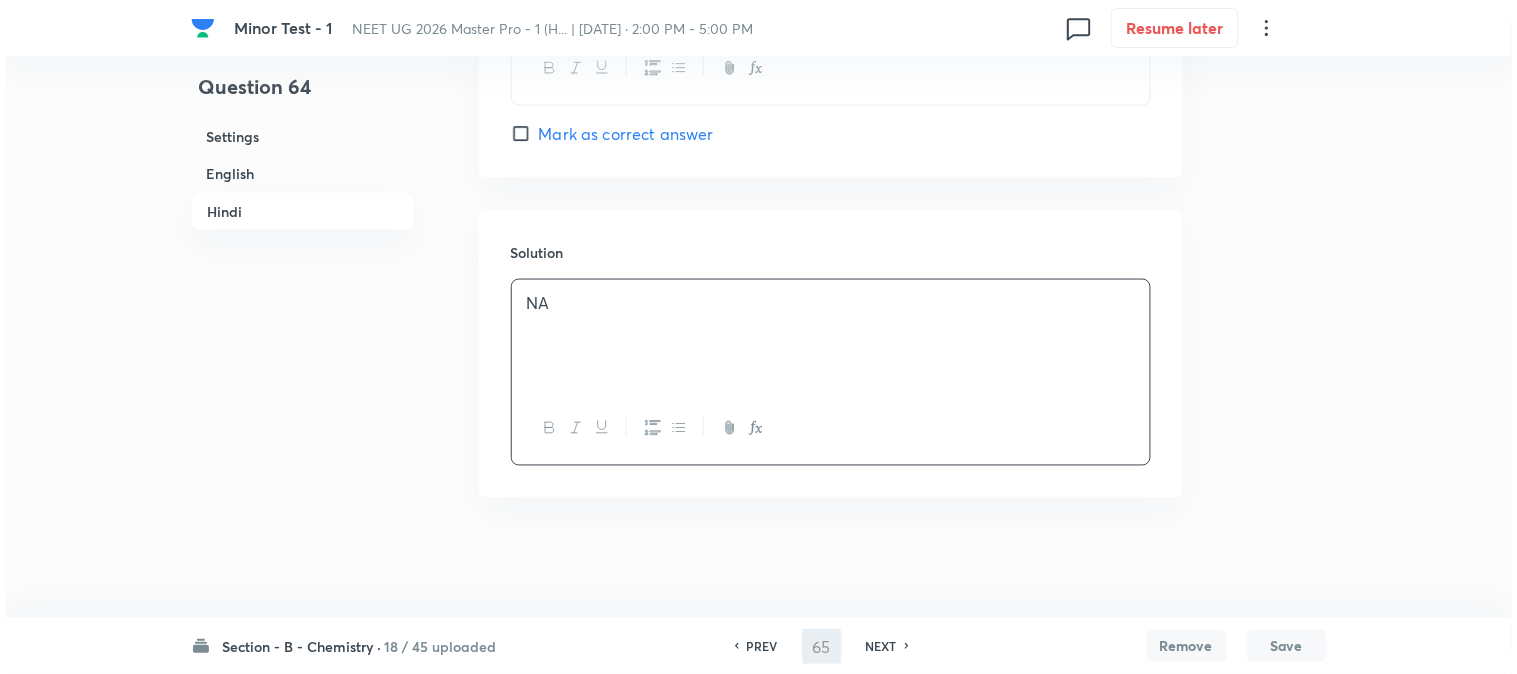 scroll, scrollTop: 0, scrollLeft: 0, axis: both 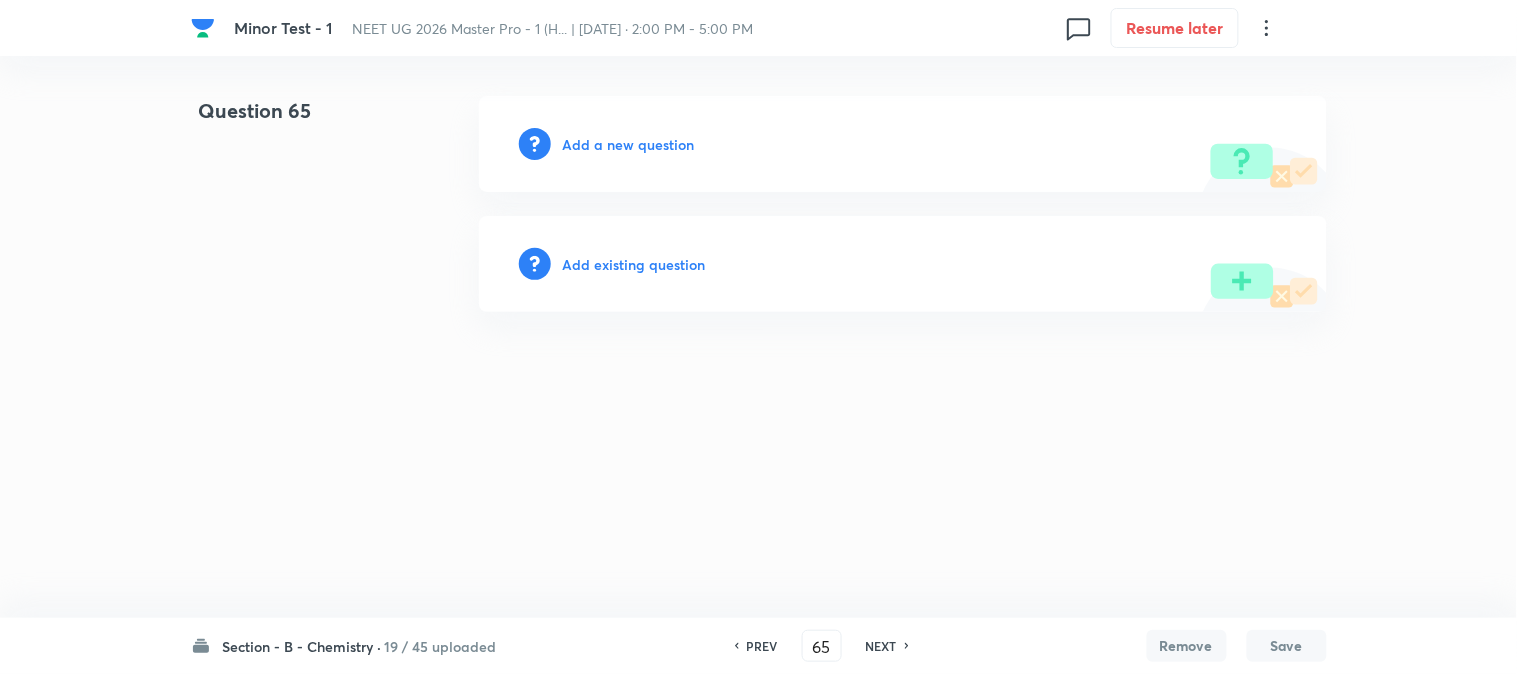 click on "Add a new question" at bounding box center [629, 144] 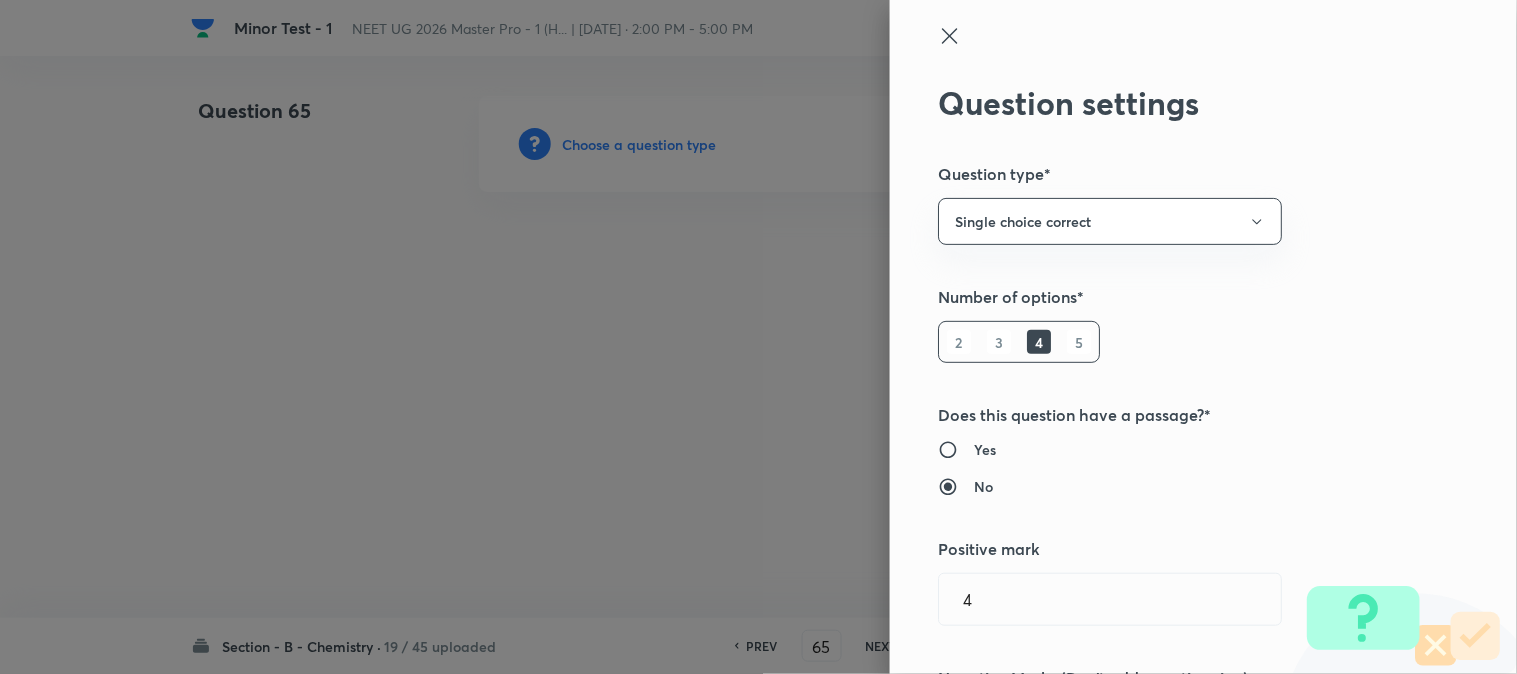 type 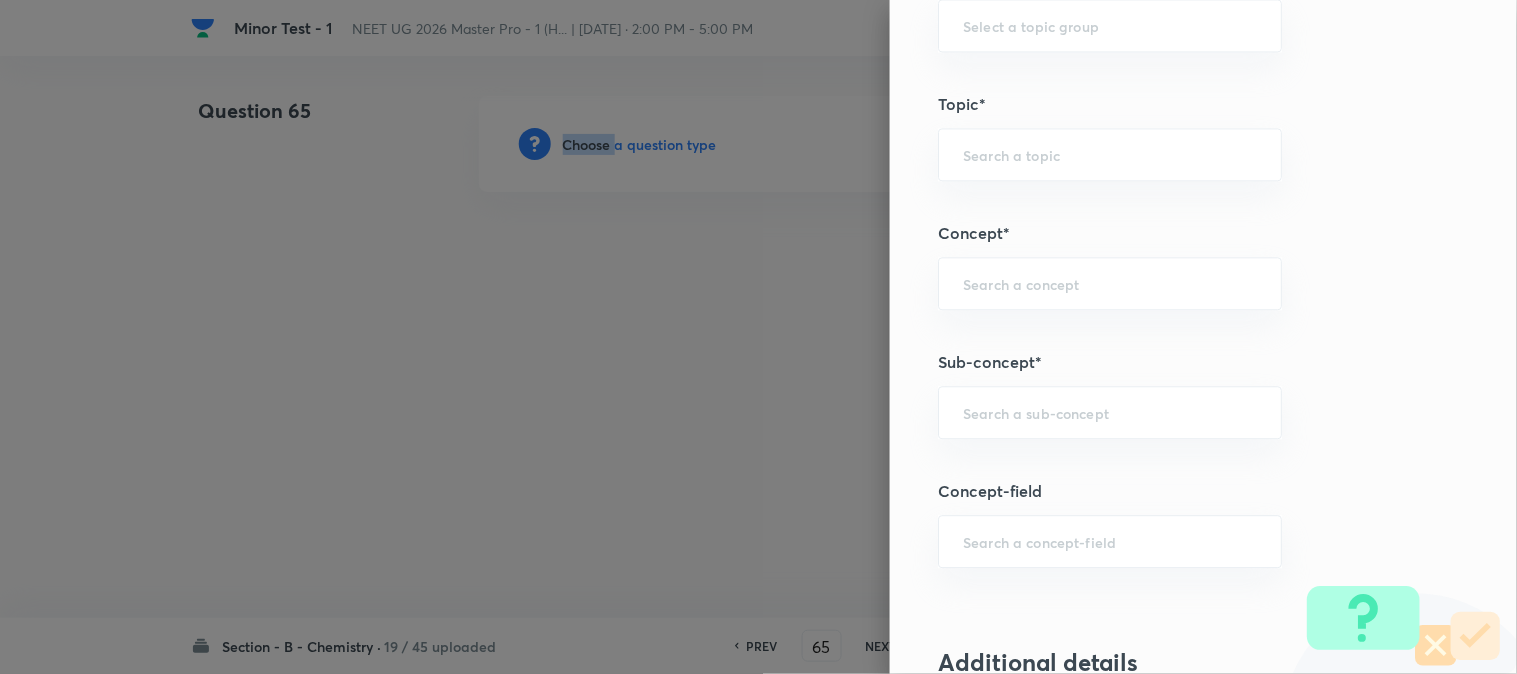 scroll, scrollTop: 1111, scrollLeft: 0, axis: vertical 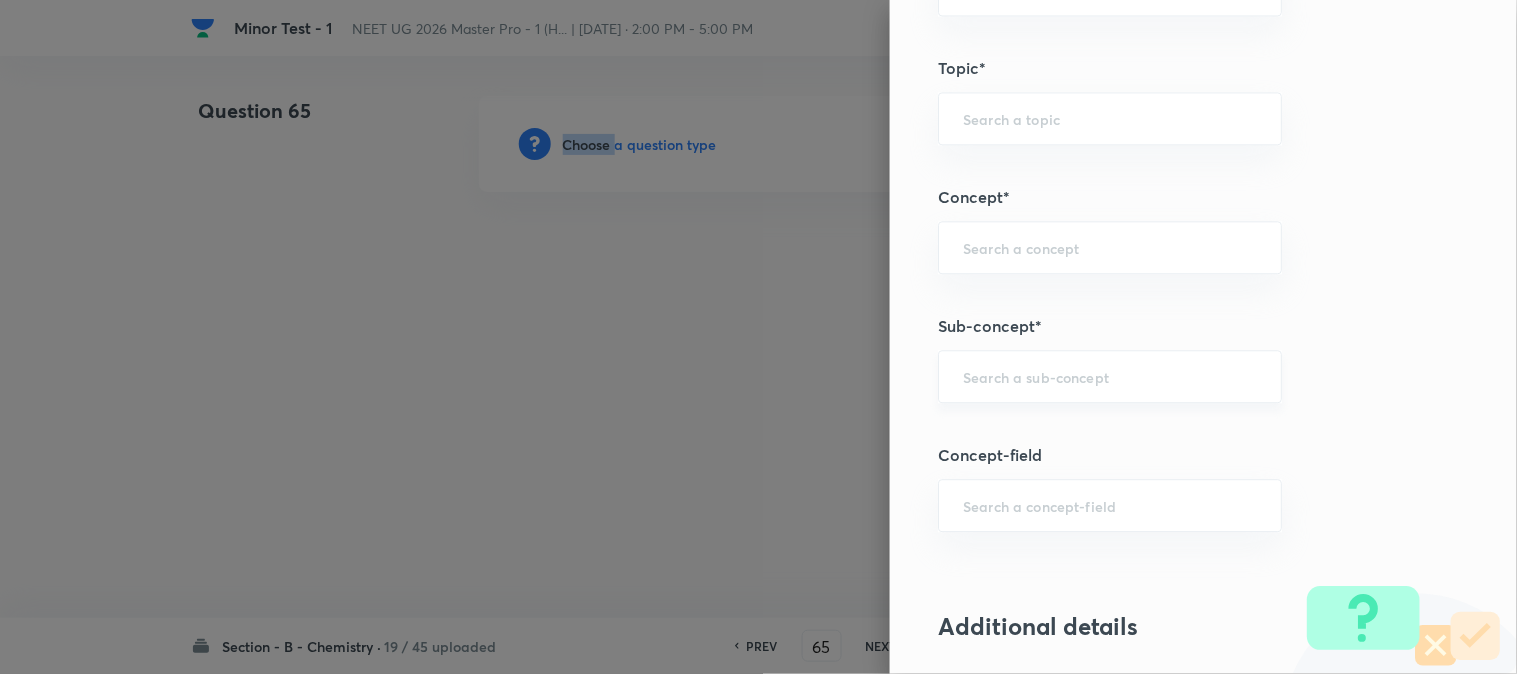 click on "​" at bounding box center (1110, 376) 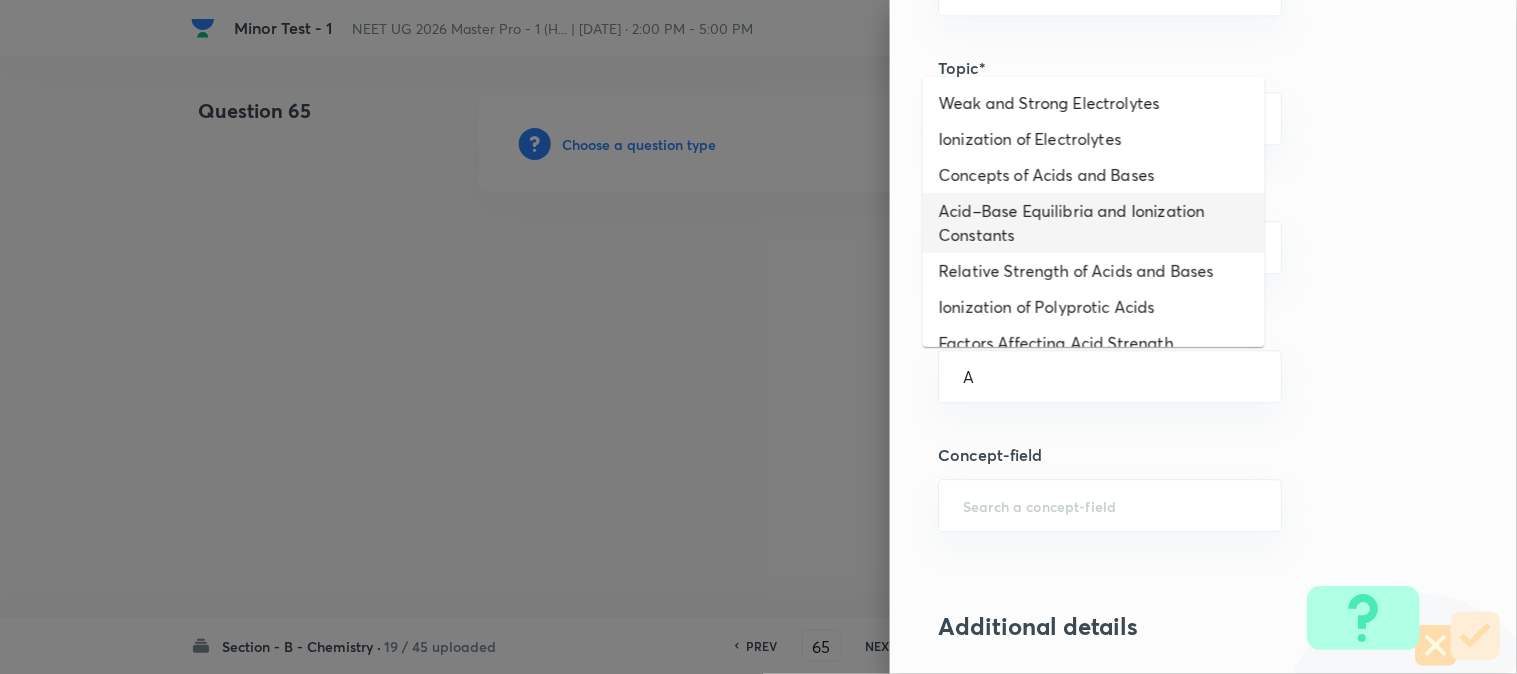 click on "Acid–Base Equilibria and Ionization Constants" at bounding box center (1094, 223) 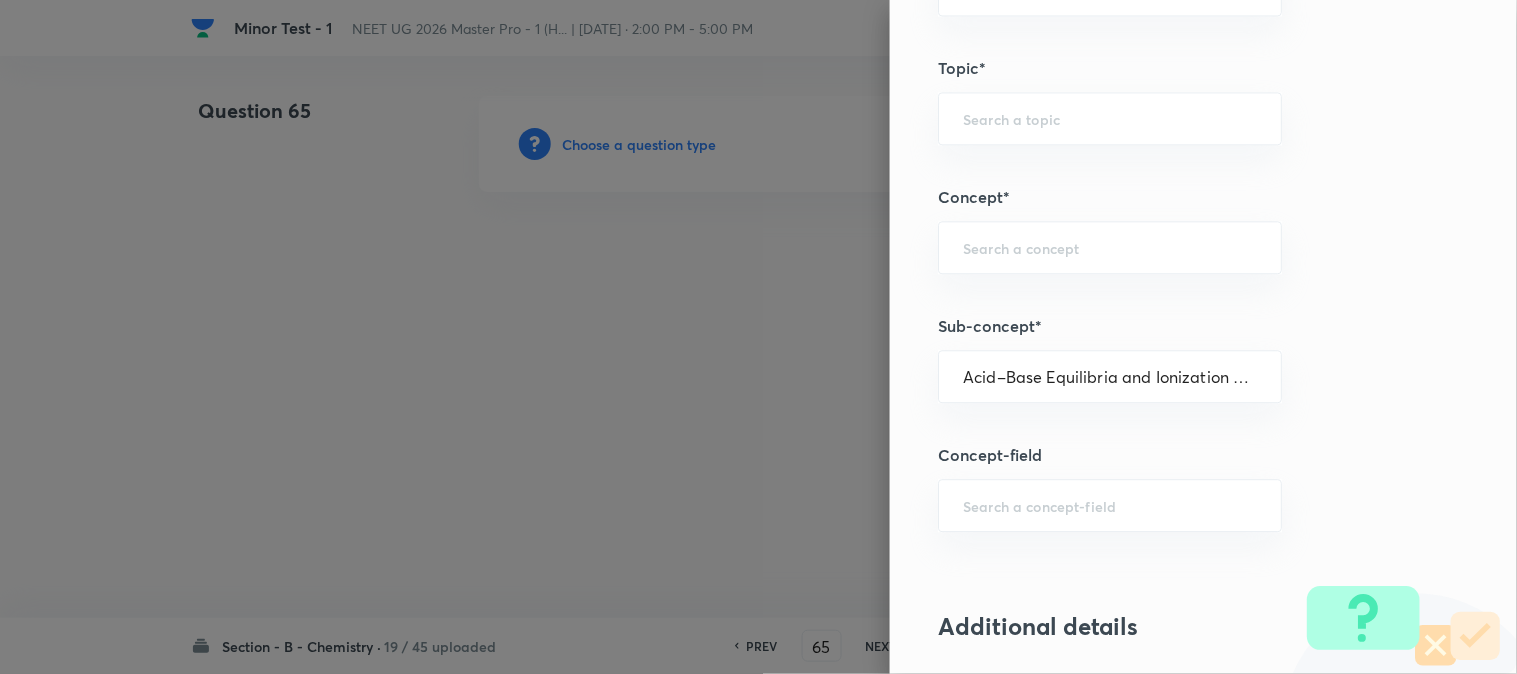 type on "Chemistry" 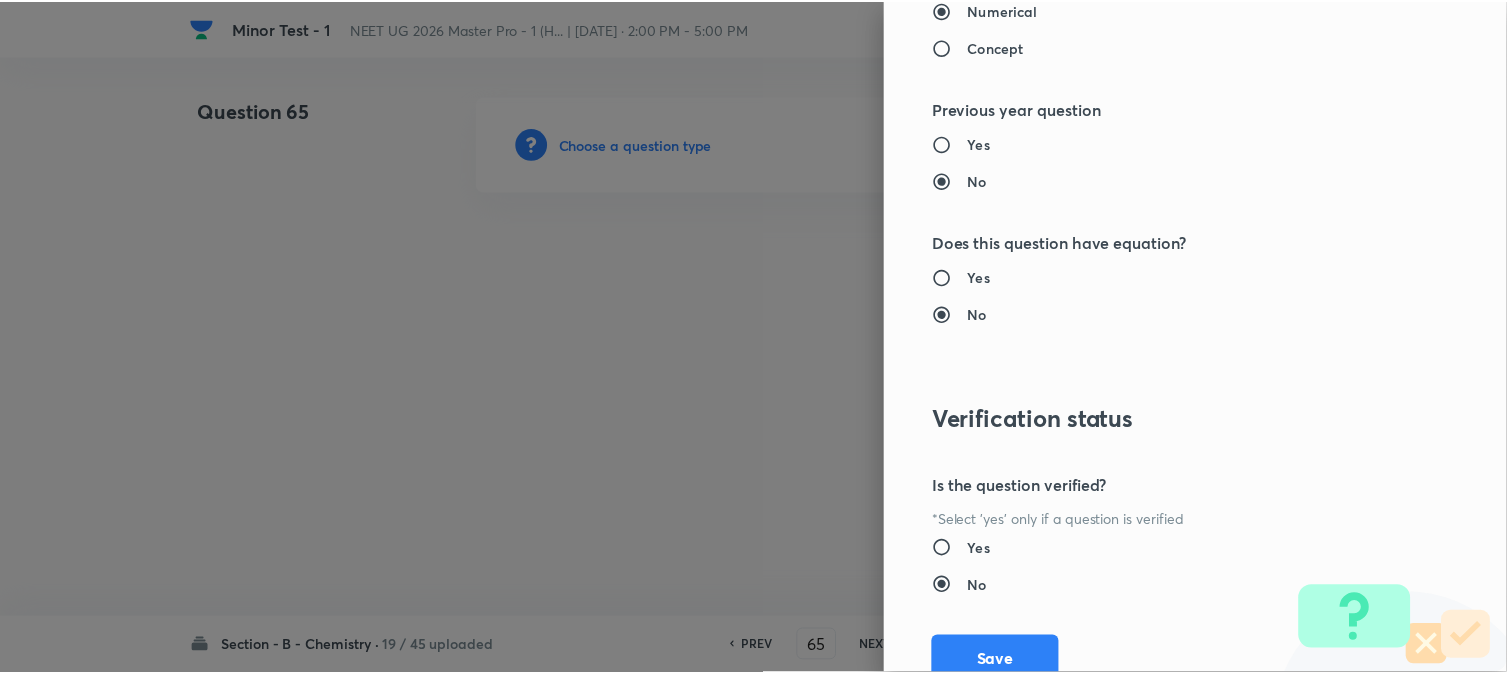 scroll, scrollTop: 2186, scrollLeft: 0, axis: vertical 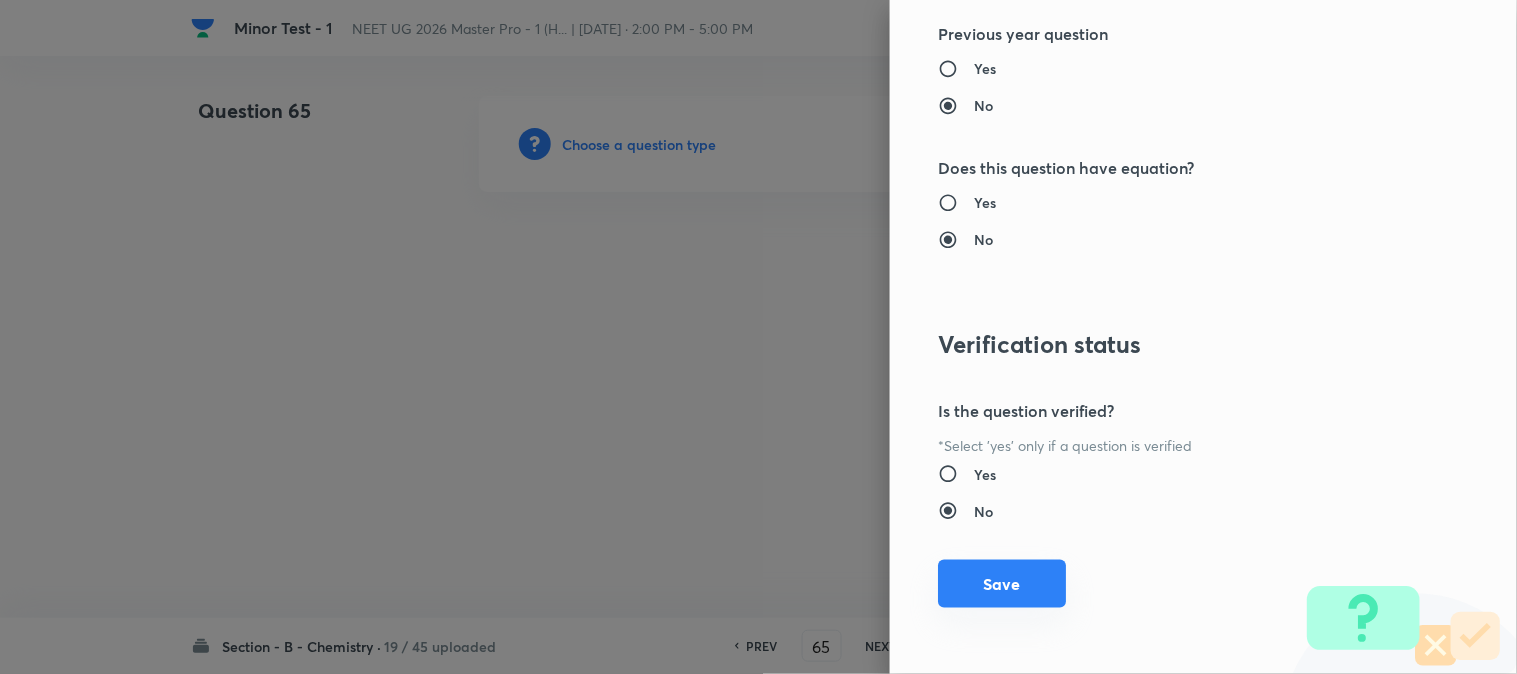 click on "Save" at bounding box center [1002, 584] 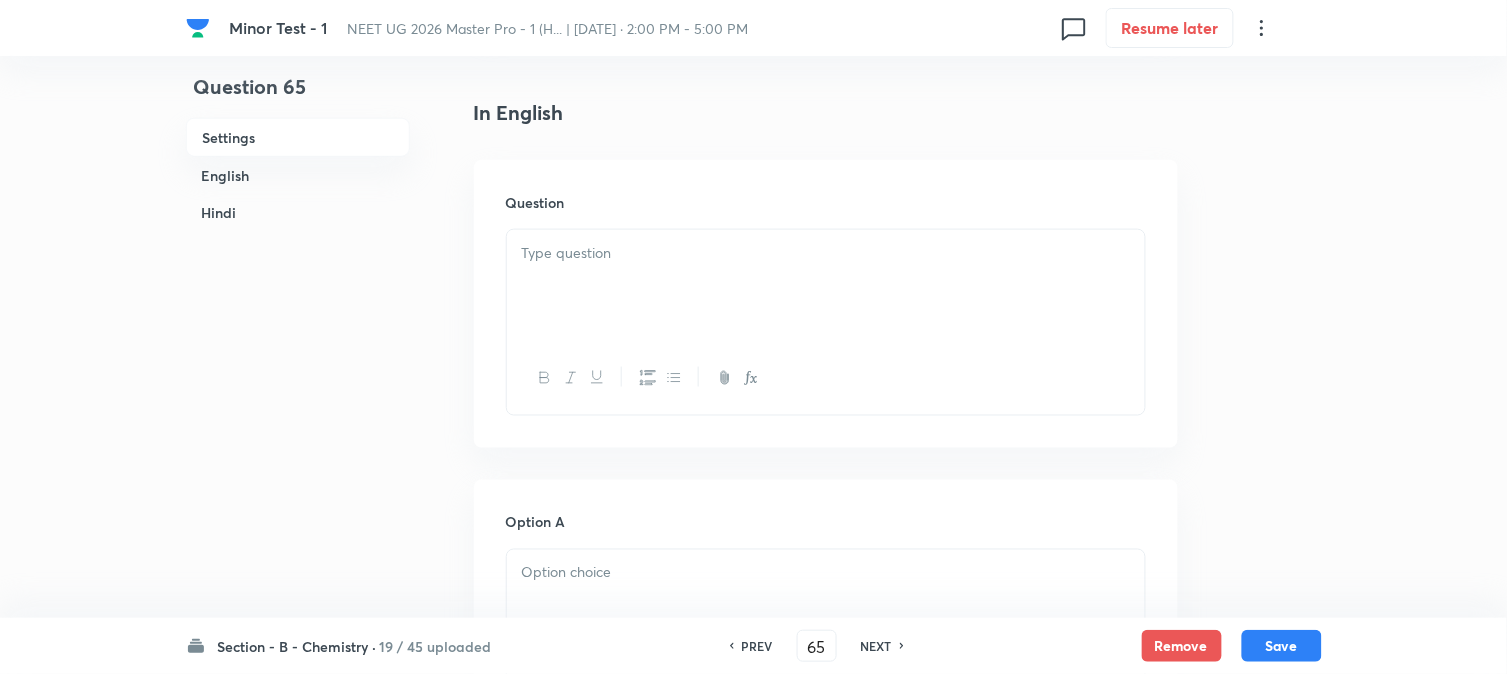 scroll, scrollTop: 555, scrollLeft: 0, axis: vertical 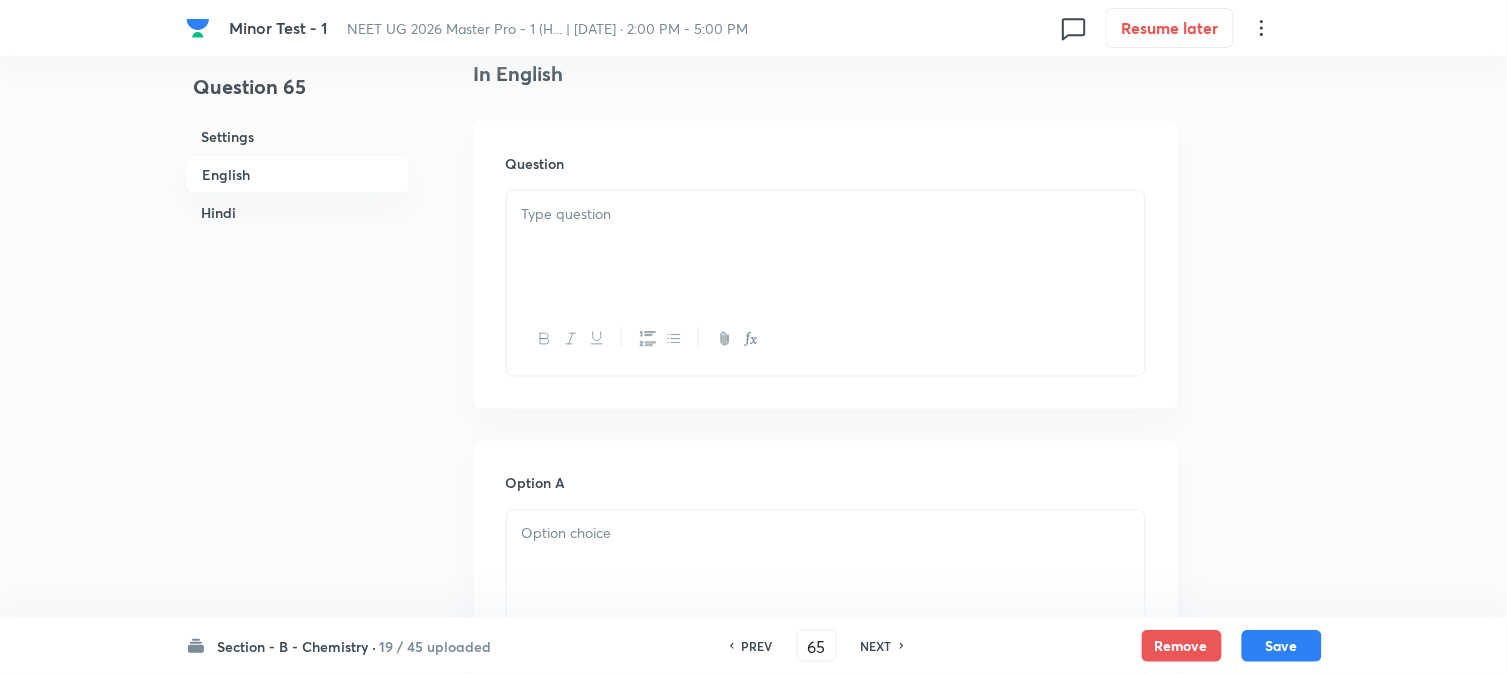click at bounding box center (826, 247) 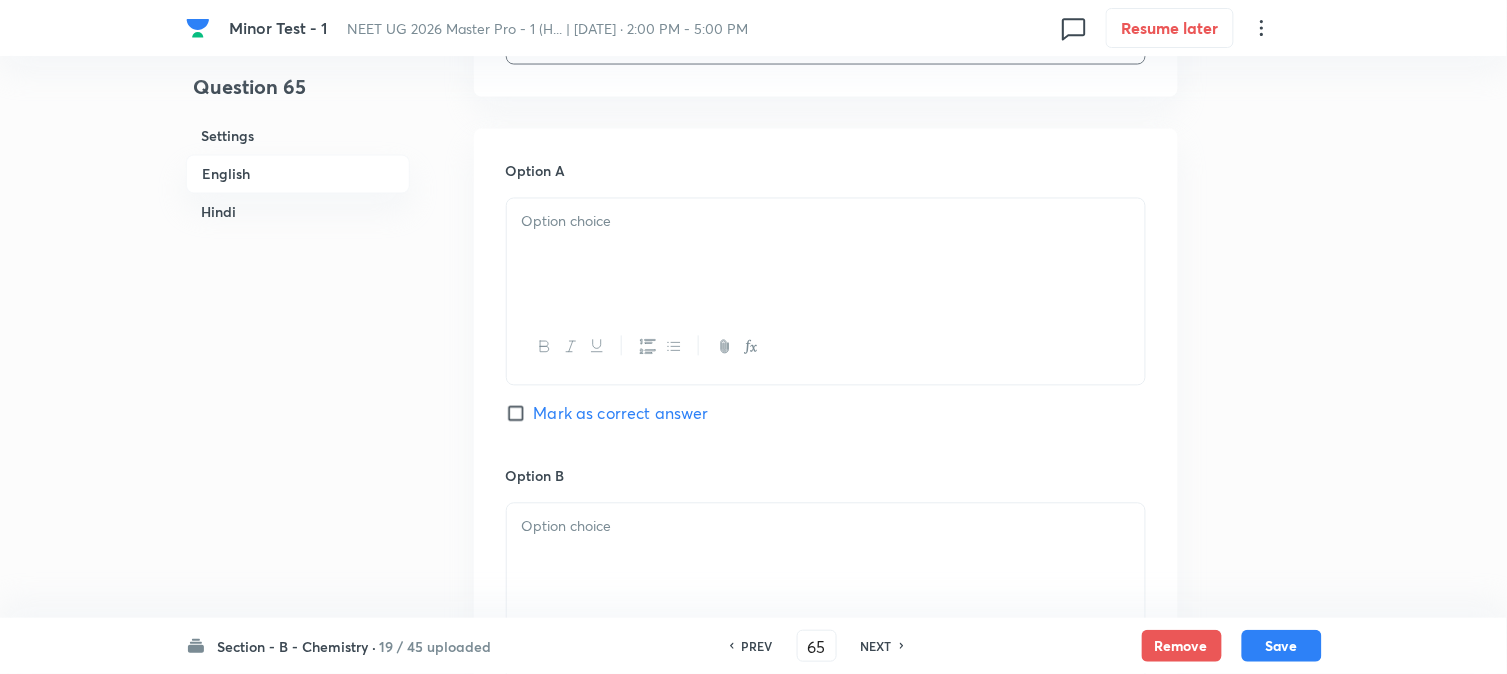scroll, scrollTop: 888, scrollLeft: 0, axis: vertical 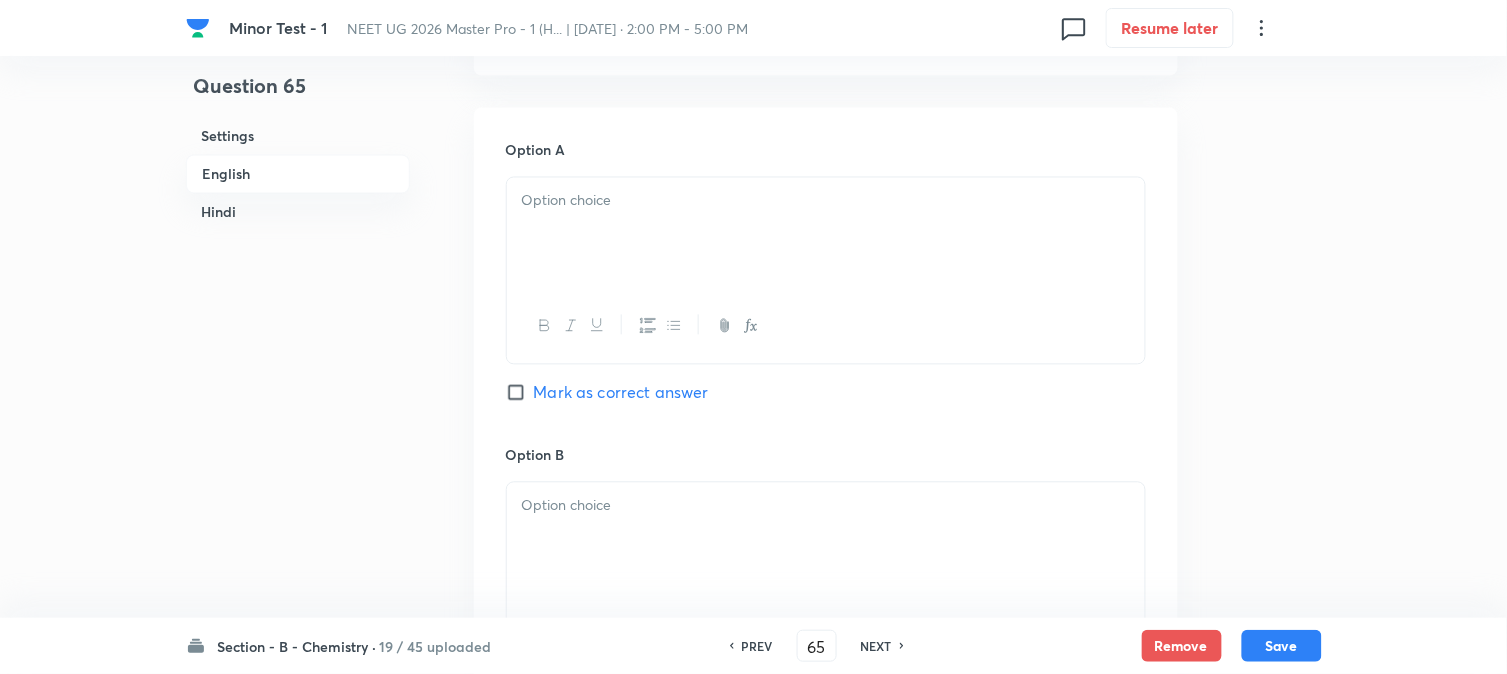 click at bounding box center (826, 234) 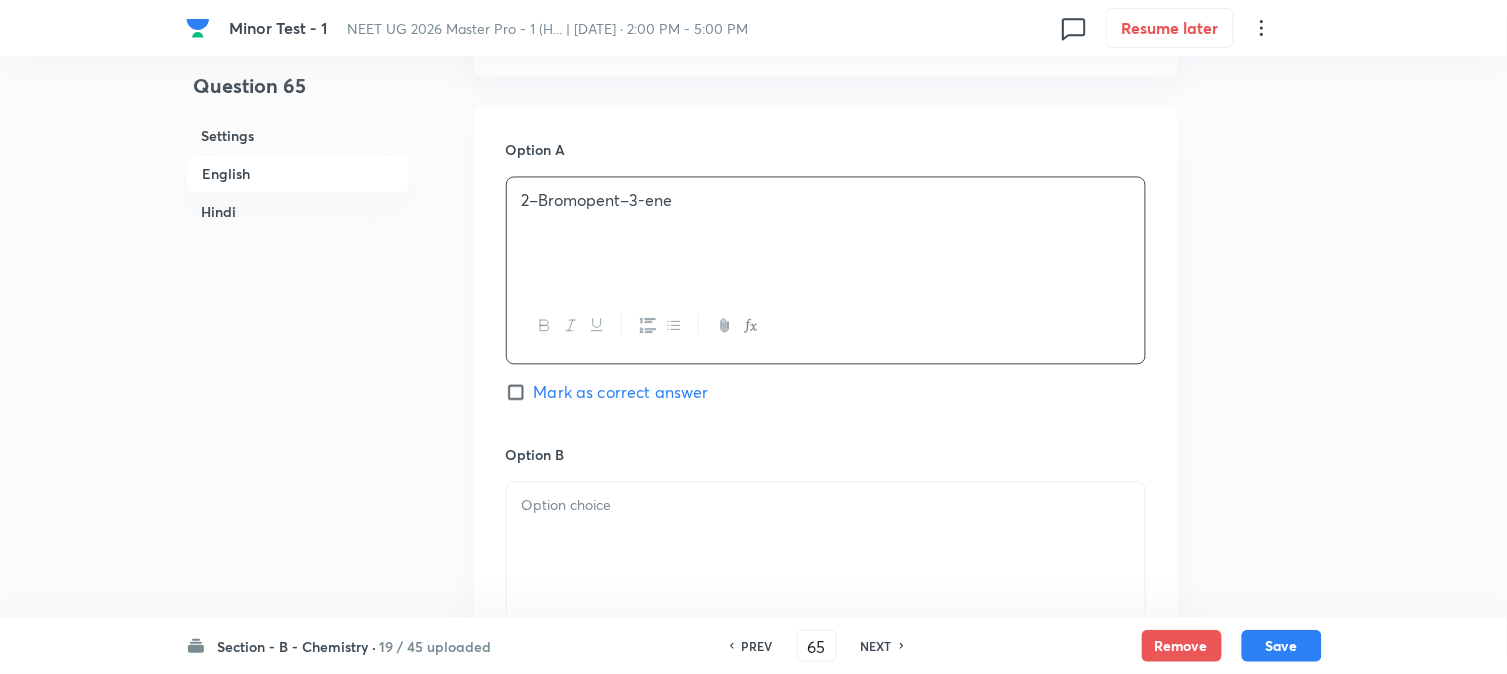 scroll, scrollTop: 1111, scrollLeft: 0, axis: vertical 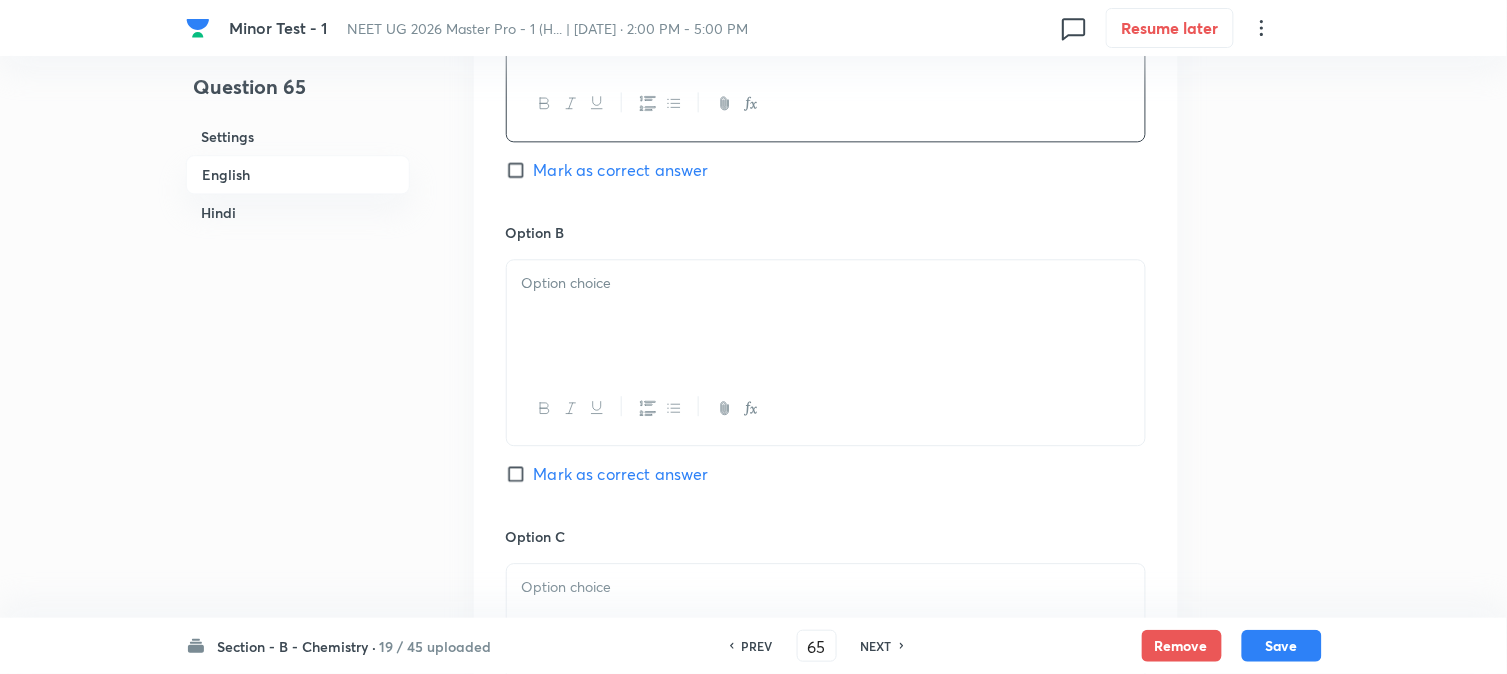 click at bounding box center [826, 316] 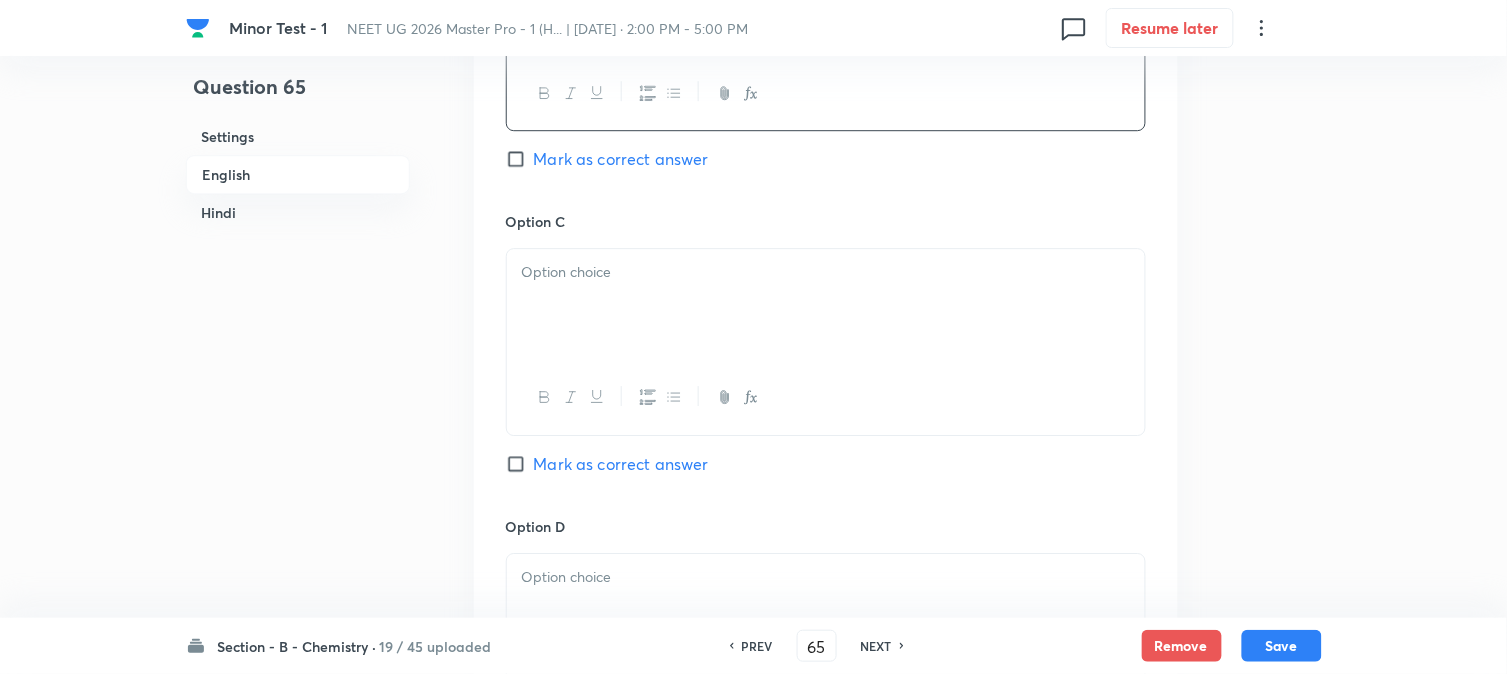 scroll, scrollTop: 1444, scrollLeft: 0, axis: vertical 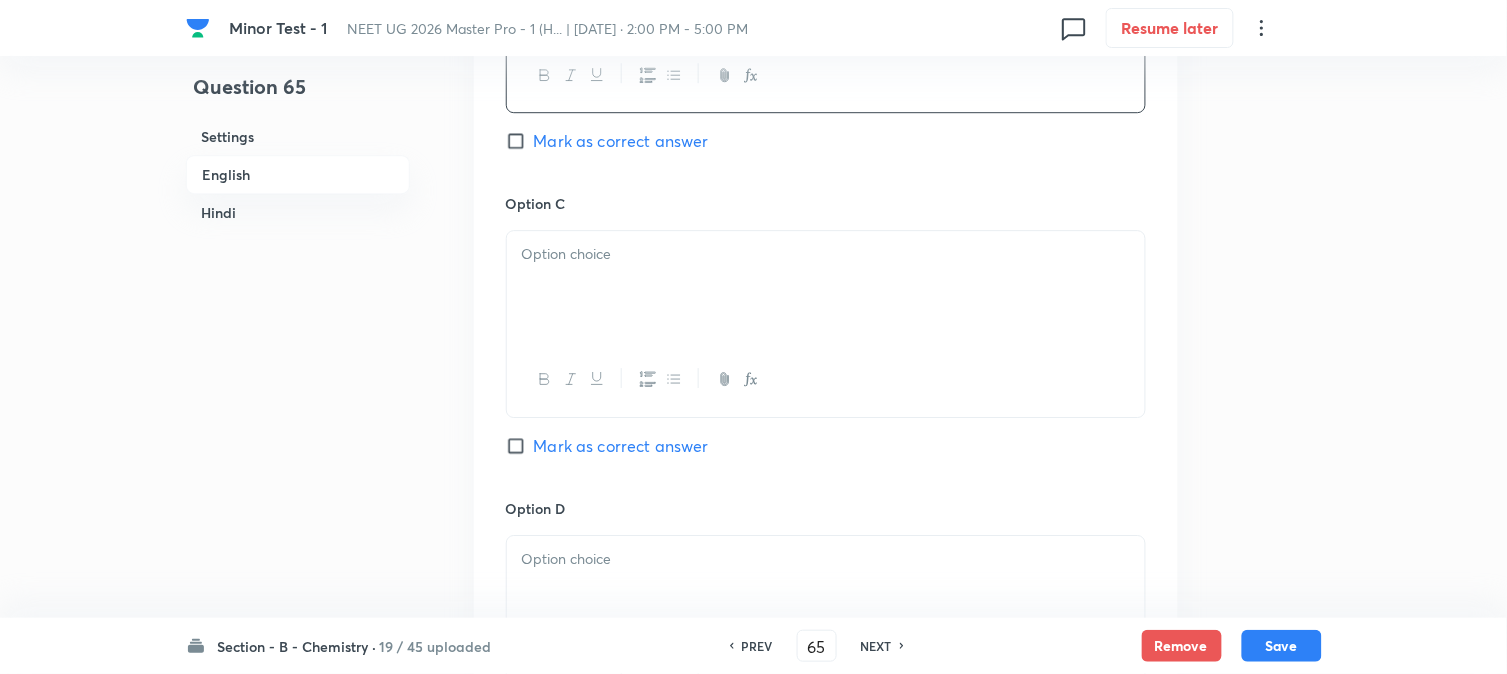 click at bounding box center (826, 287) 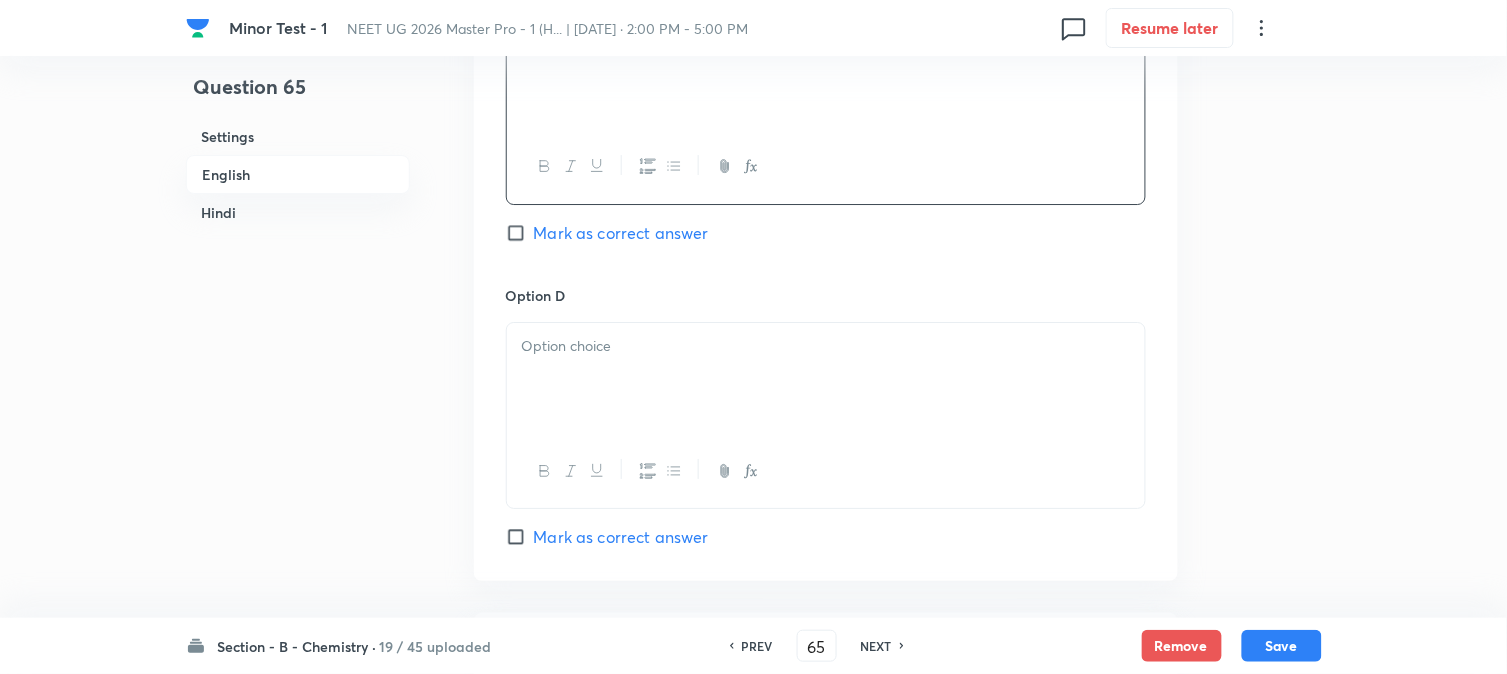 scroll, scrollTop: 1666, scrollLeft: 0, axis: vertical 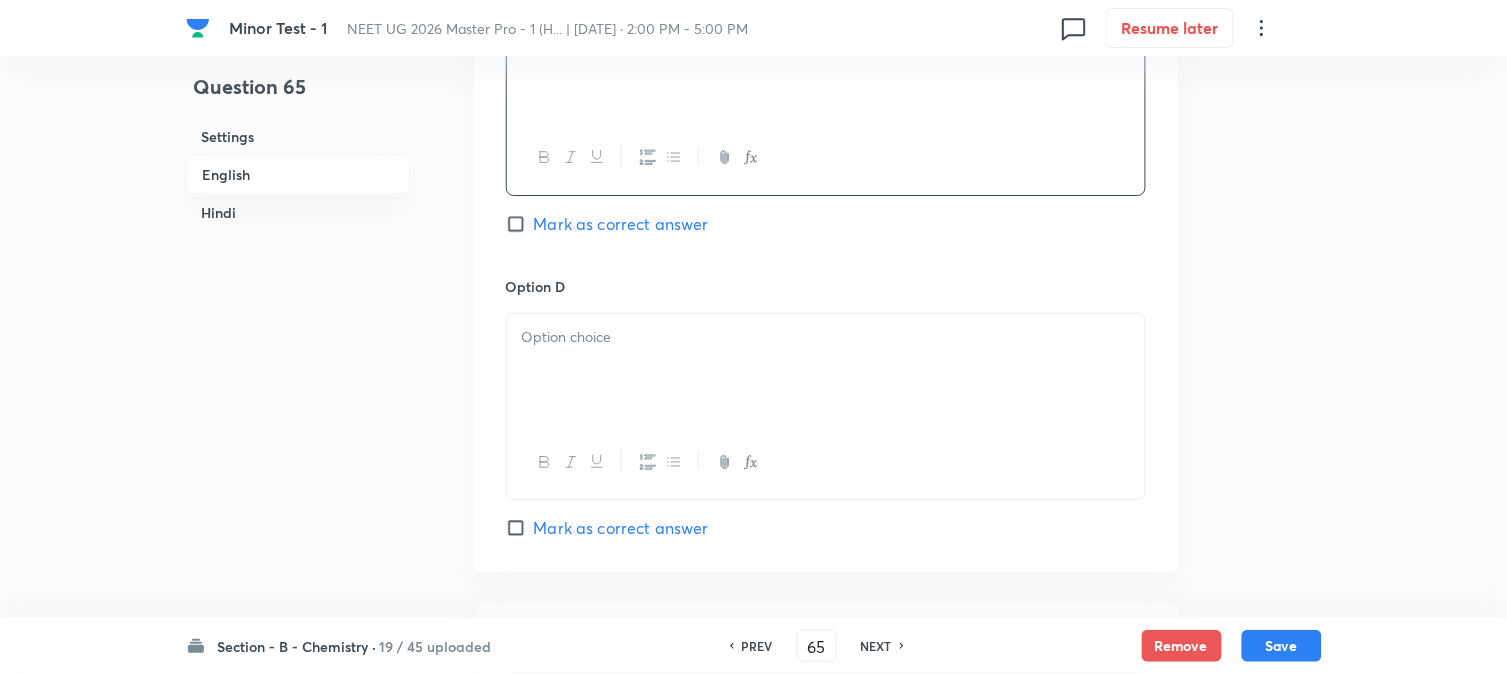 click at bounding box center [826, 370] 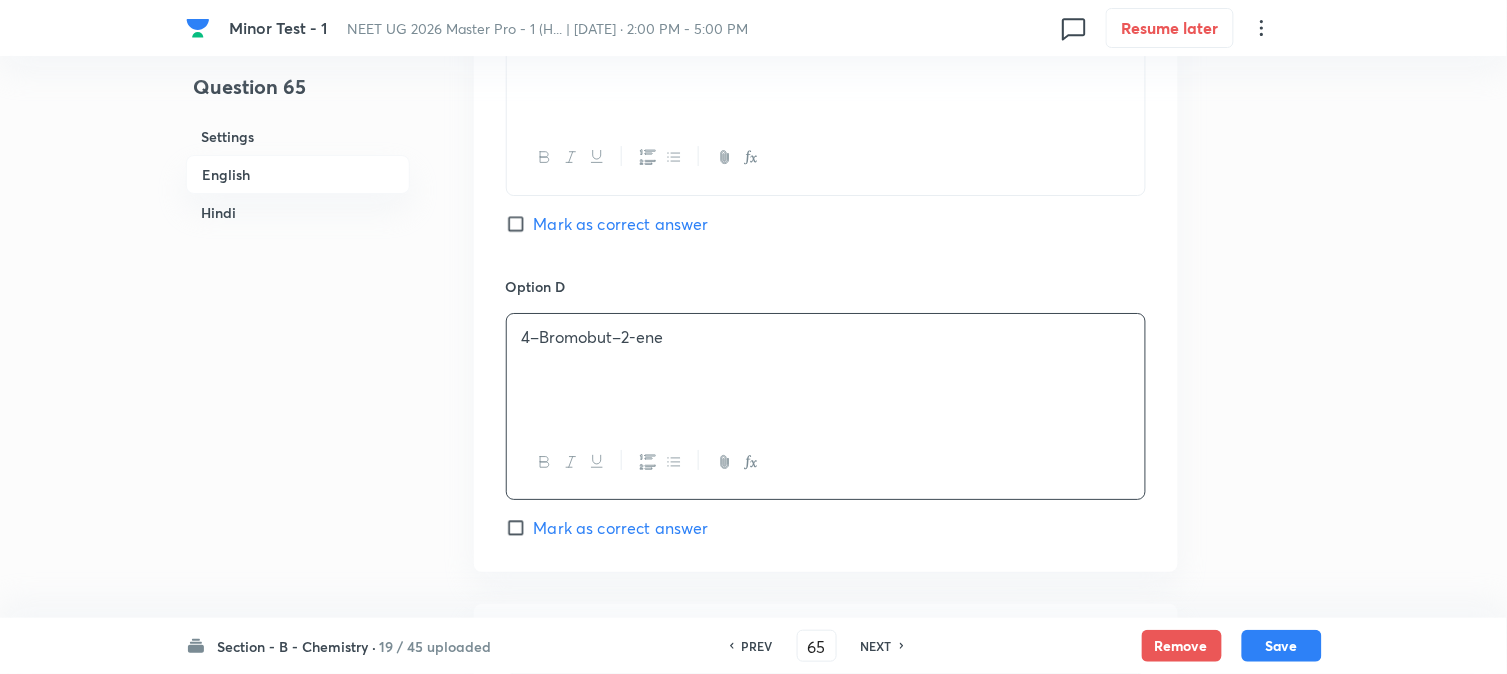 click on "Mark as correct answer" at bounding box center [621, 224] 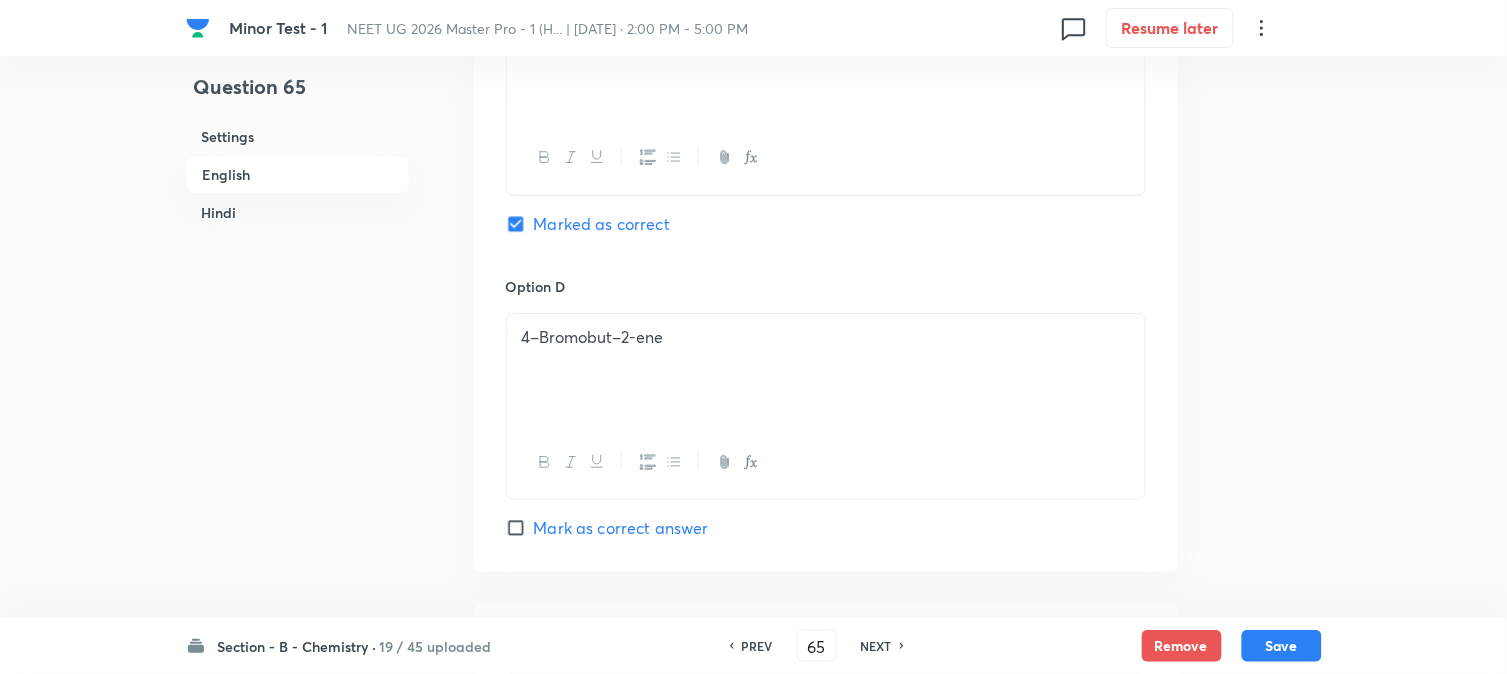 checkbox on "true" 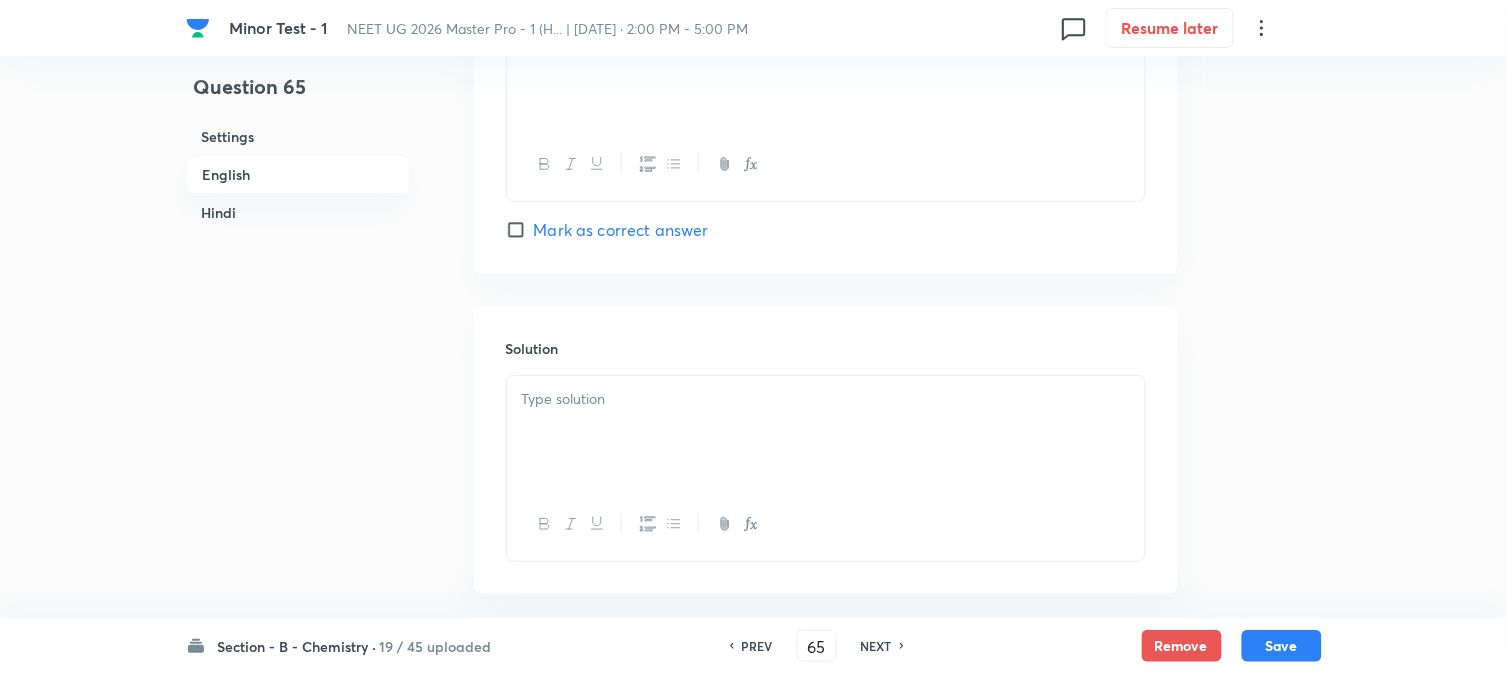 scroll, scrollTop: 2000, scrollLeft: 0, axis: vertical 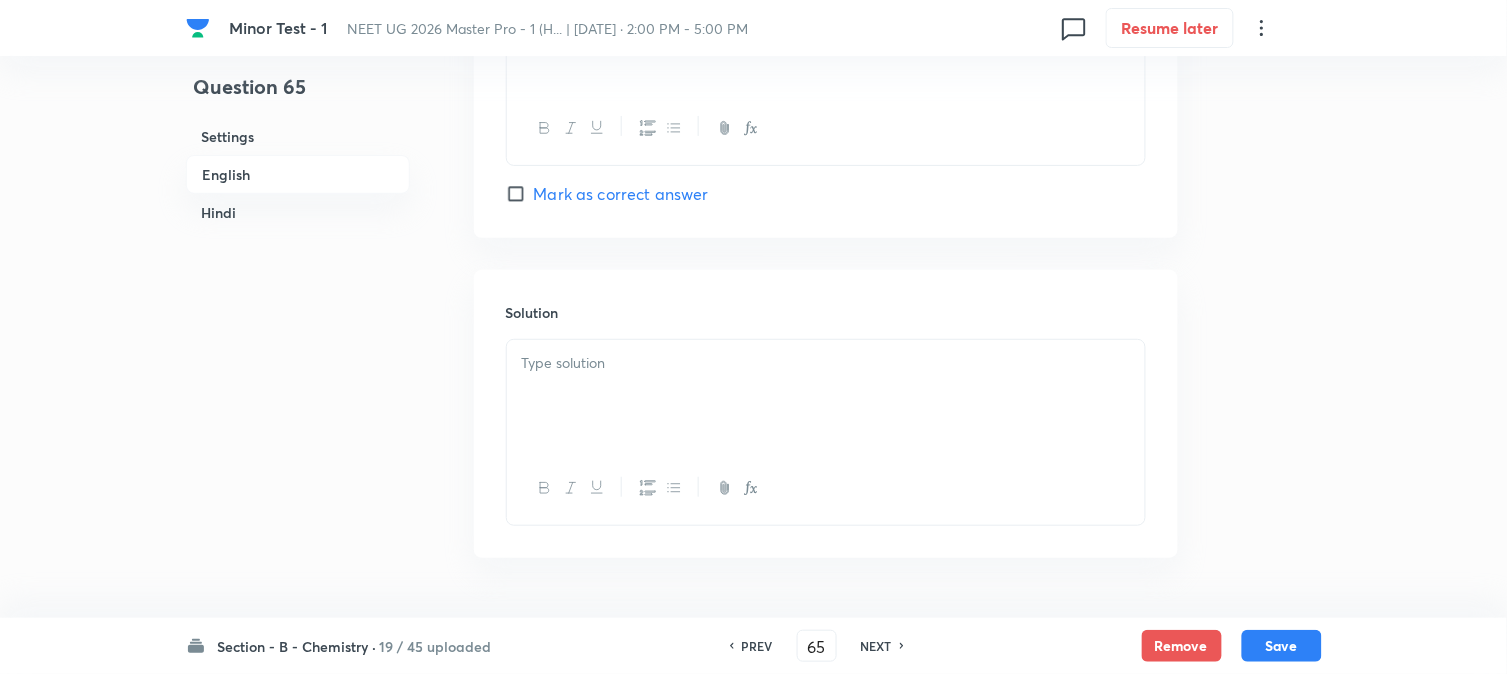 click at bounding box center [826, 363] 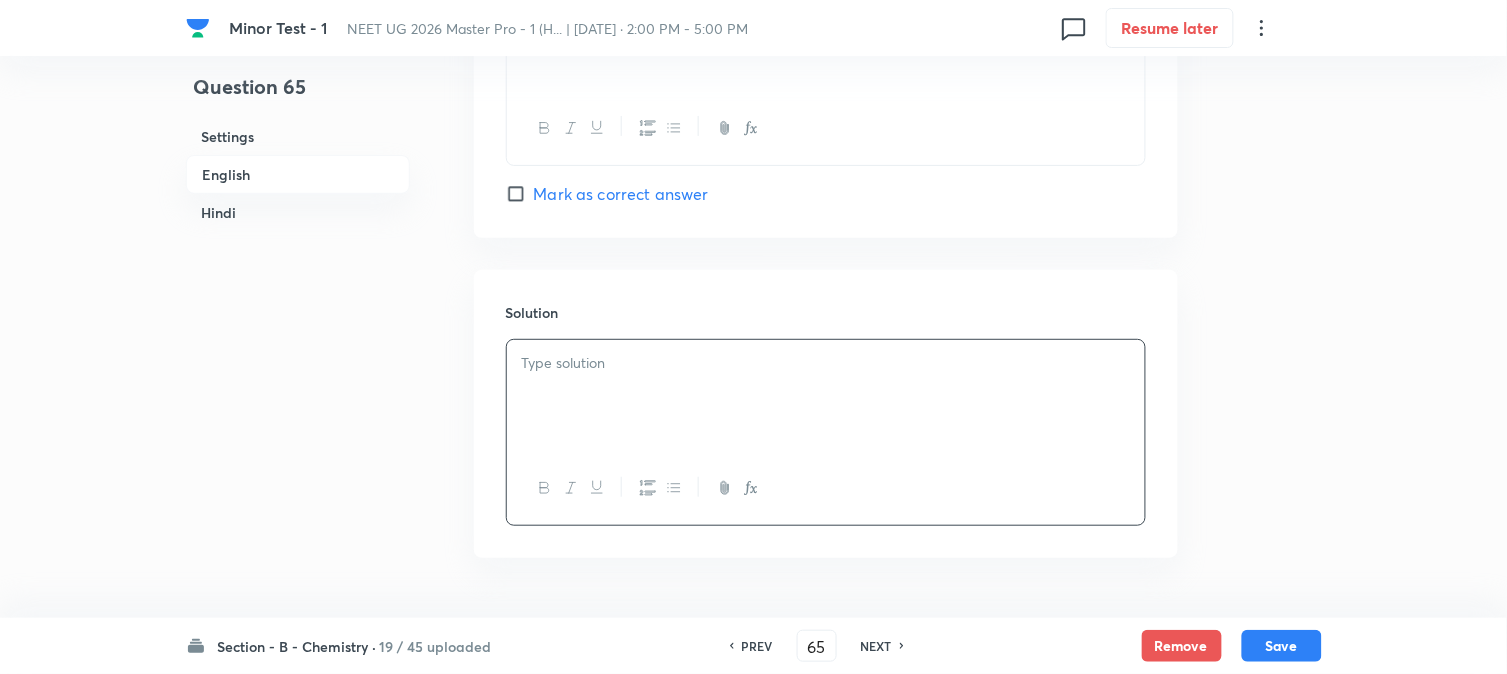 type 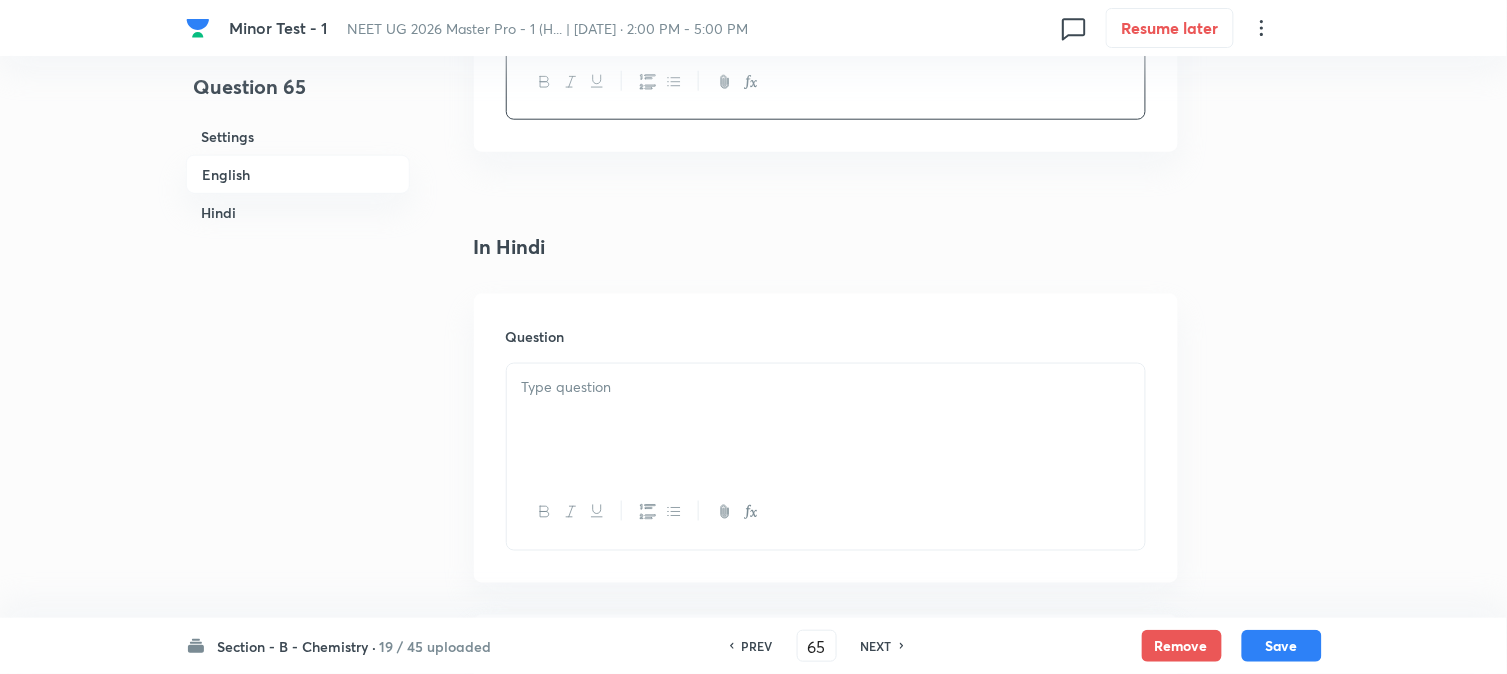 scroll, scrollTop: 2444, scrollLeft: 0, axis: vertical 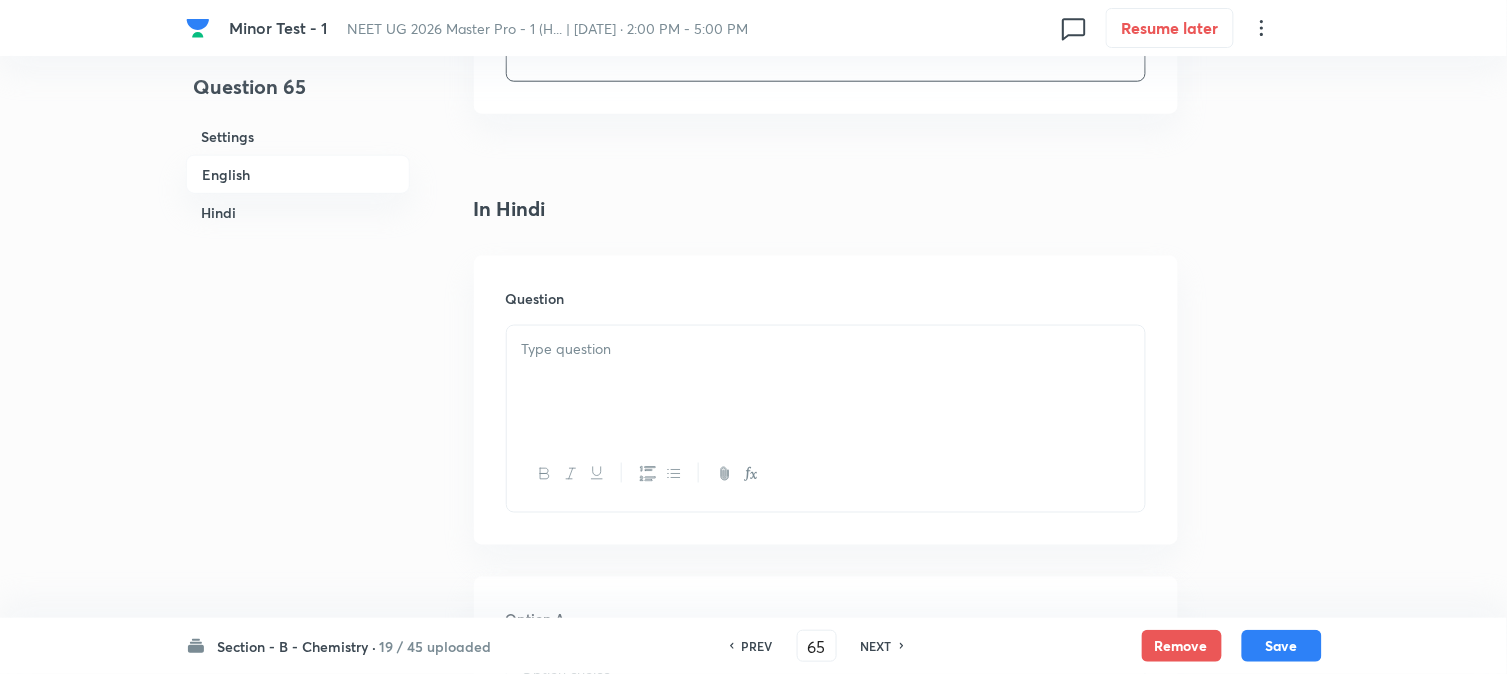 click at bounding box center (826, 382) 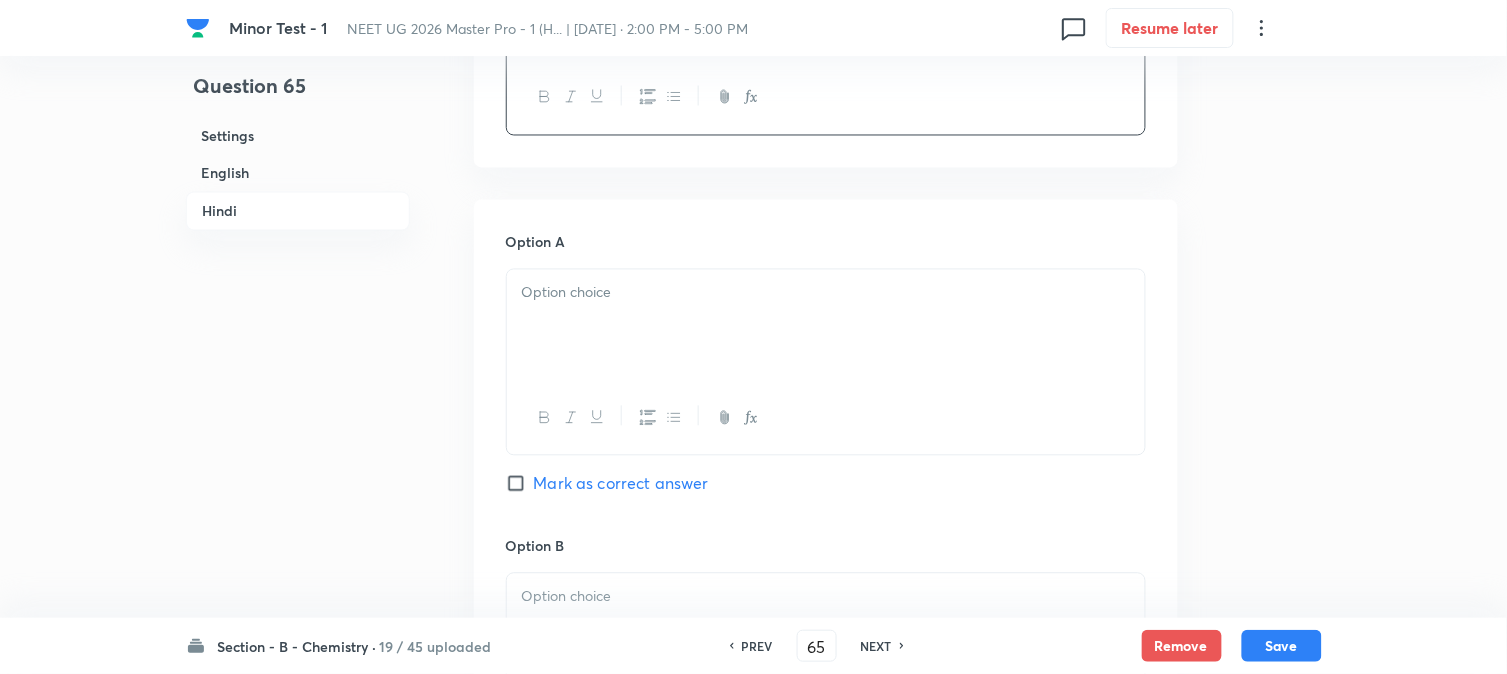 scroll, scrollTop: 2888, scrollLeft: 0, axis: vertical 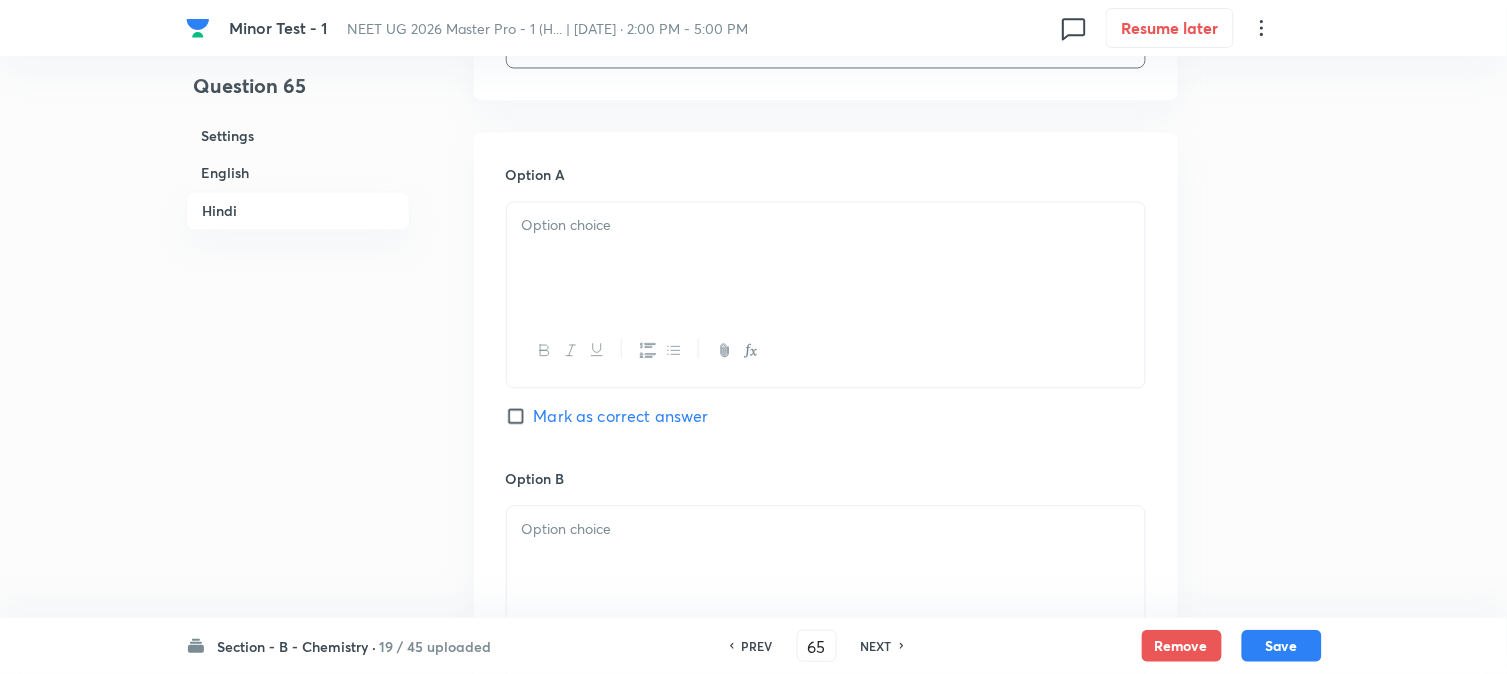 drag, startPoint x: 696, startPoint y: 273, endPoint x: 697, endPoint y: 288, distance: 15.033297 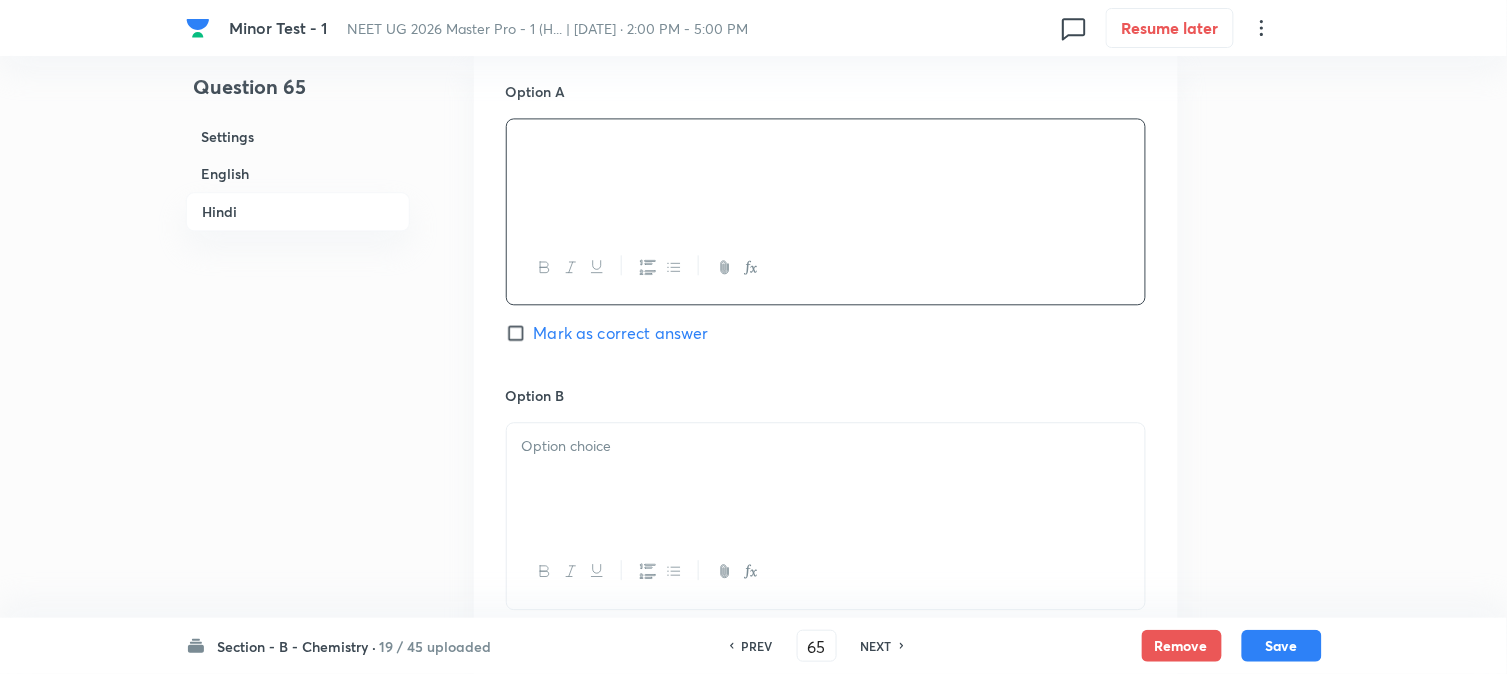 scroll, scrollTop: 3111, scrollLeft: 0, axis: vertical 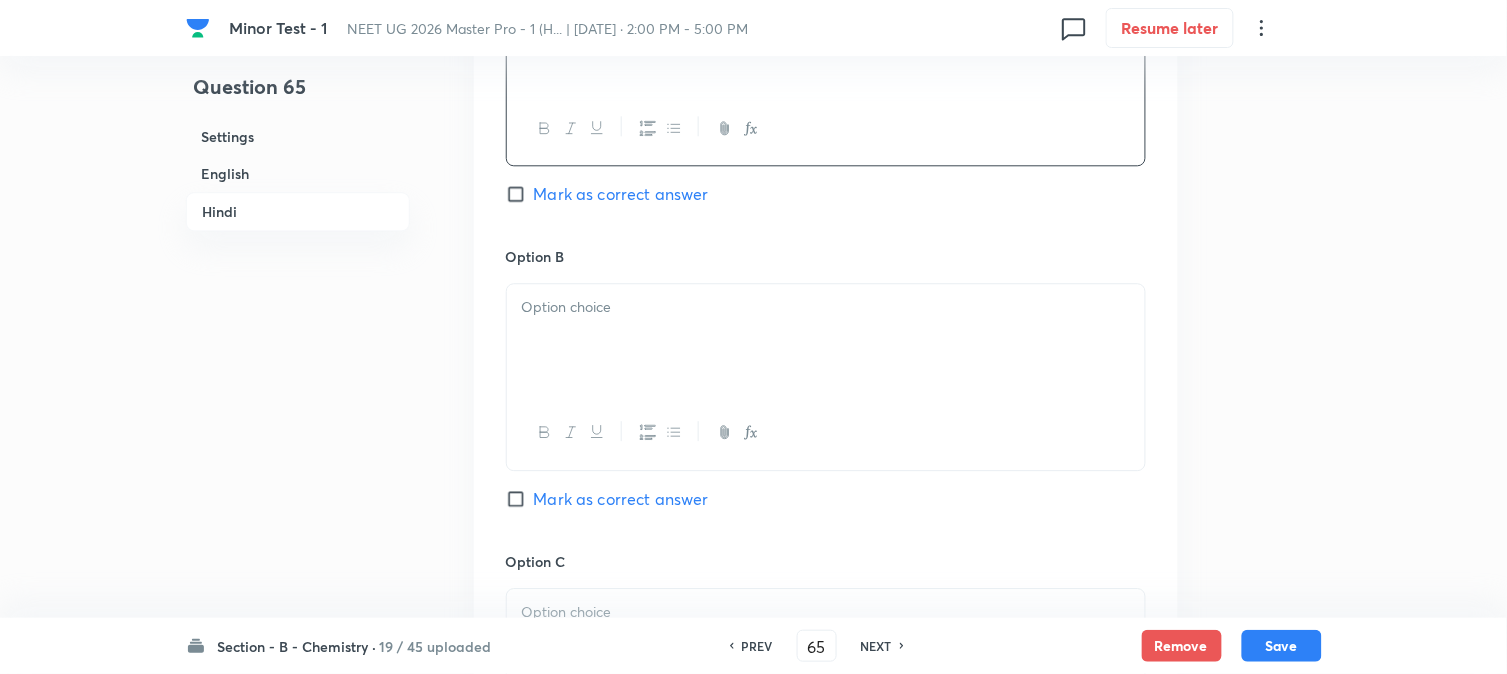 click at bounding box center [826, 340] 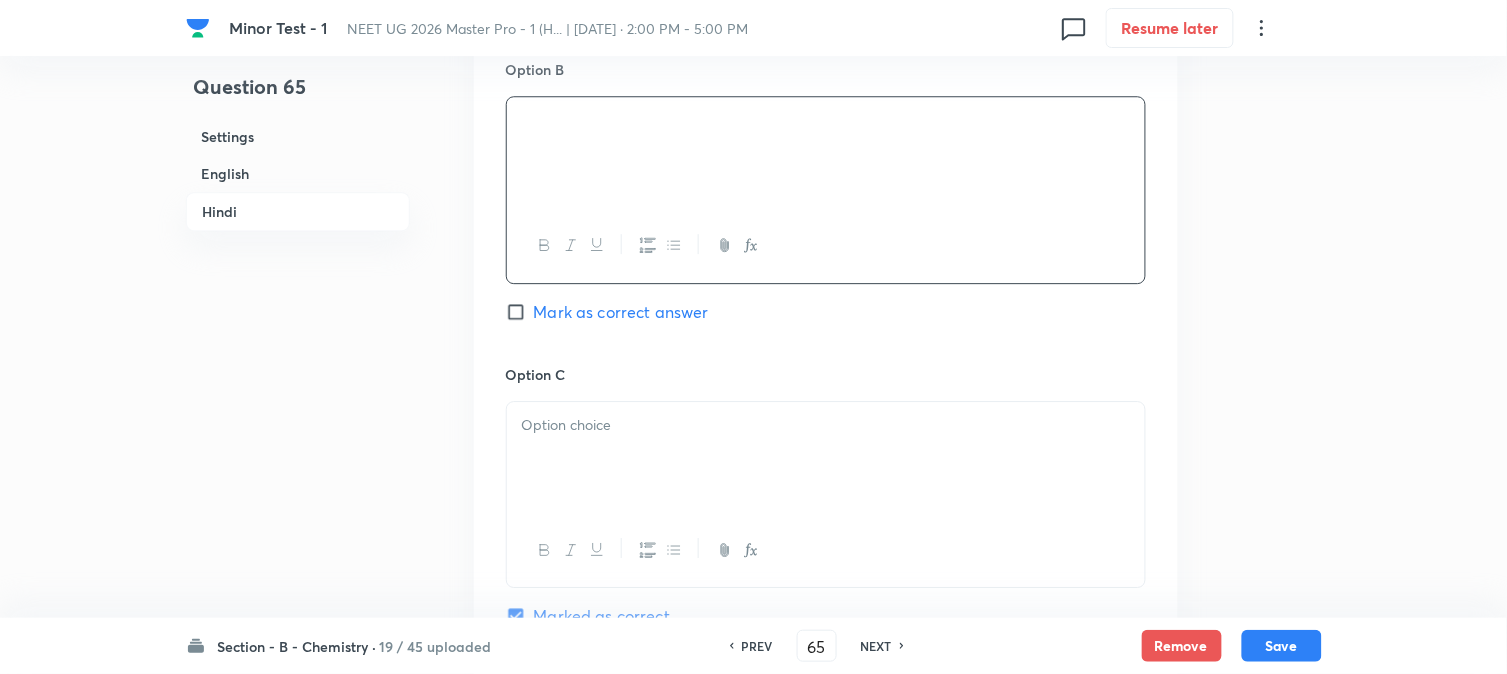 scroll, scrollTop: 3333, scrollLeft: 0, axis: vertical 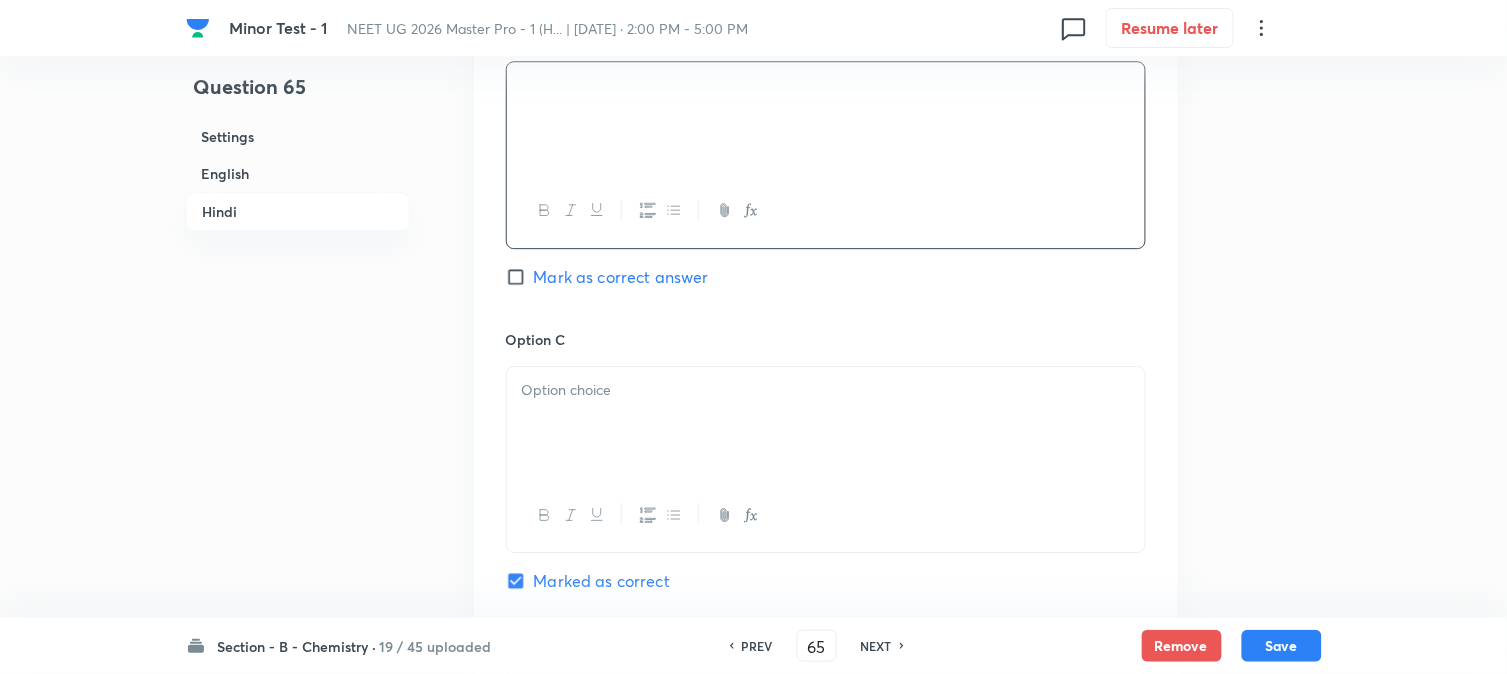 click at bounding box center (826, 390) 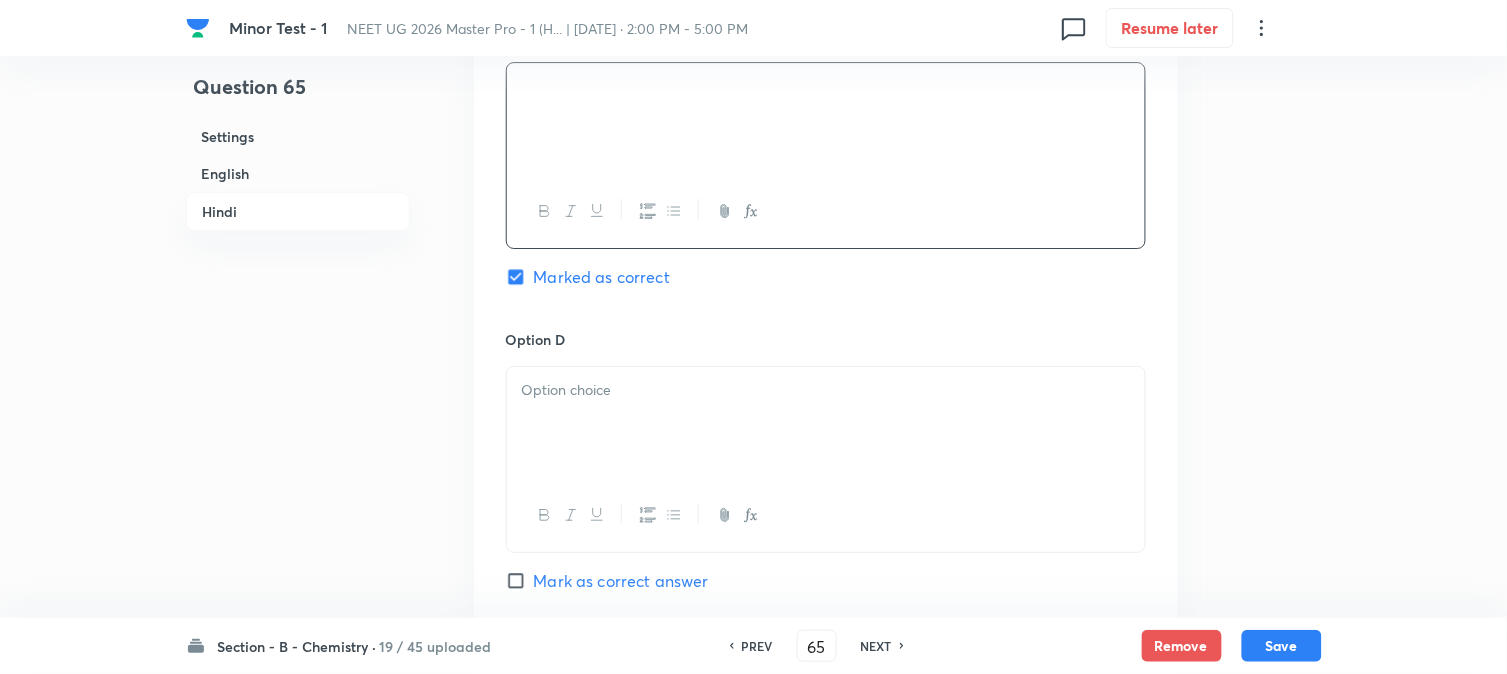 scroll, scrollTop: 3666, scrollLeft: 0, axis: vertical 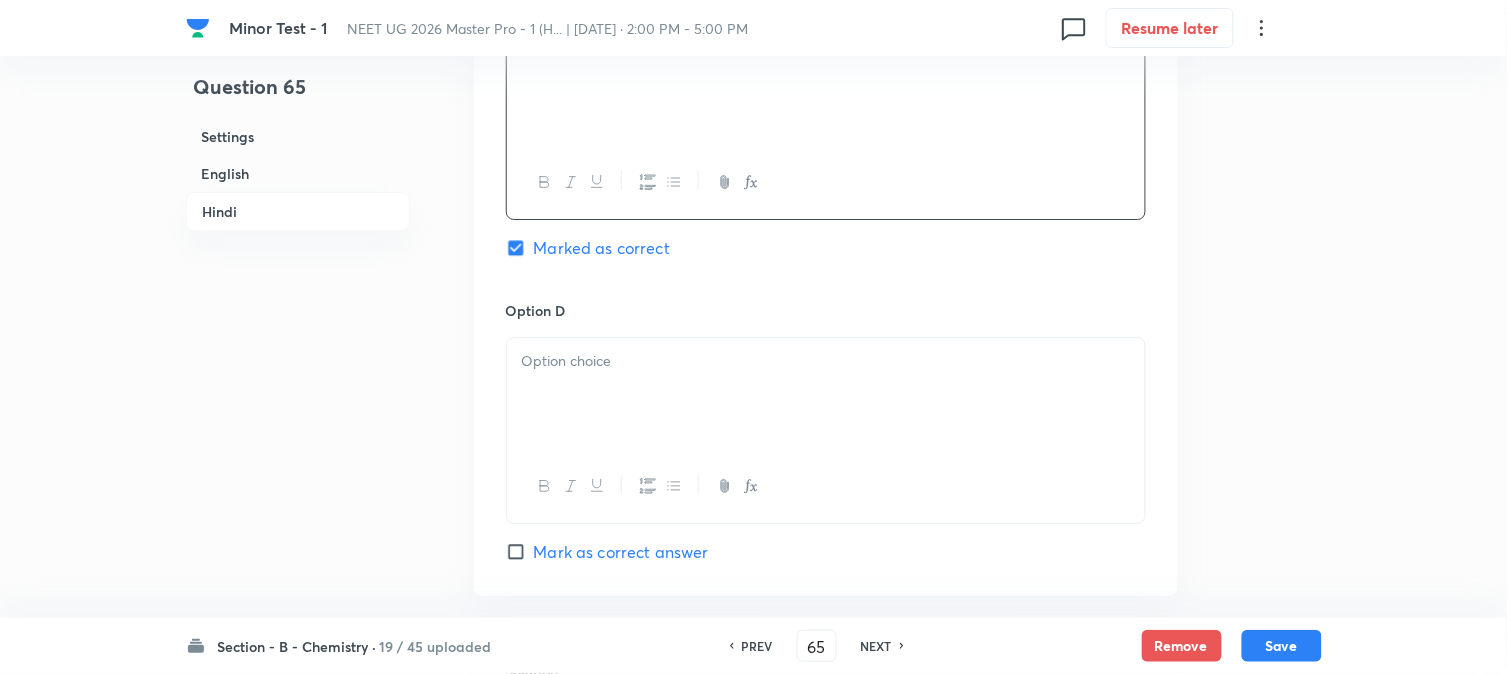 click at bounding box center [826, 394] 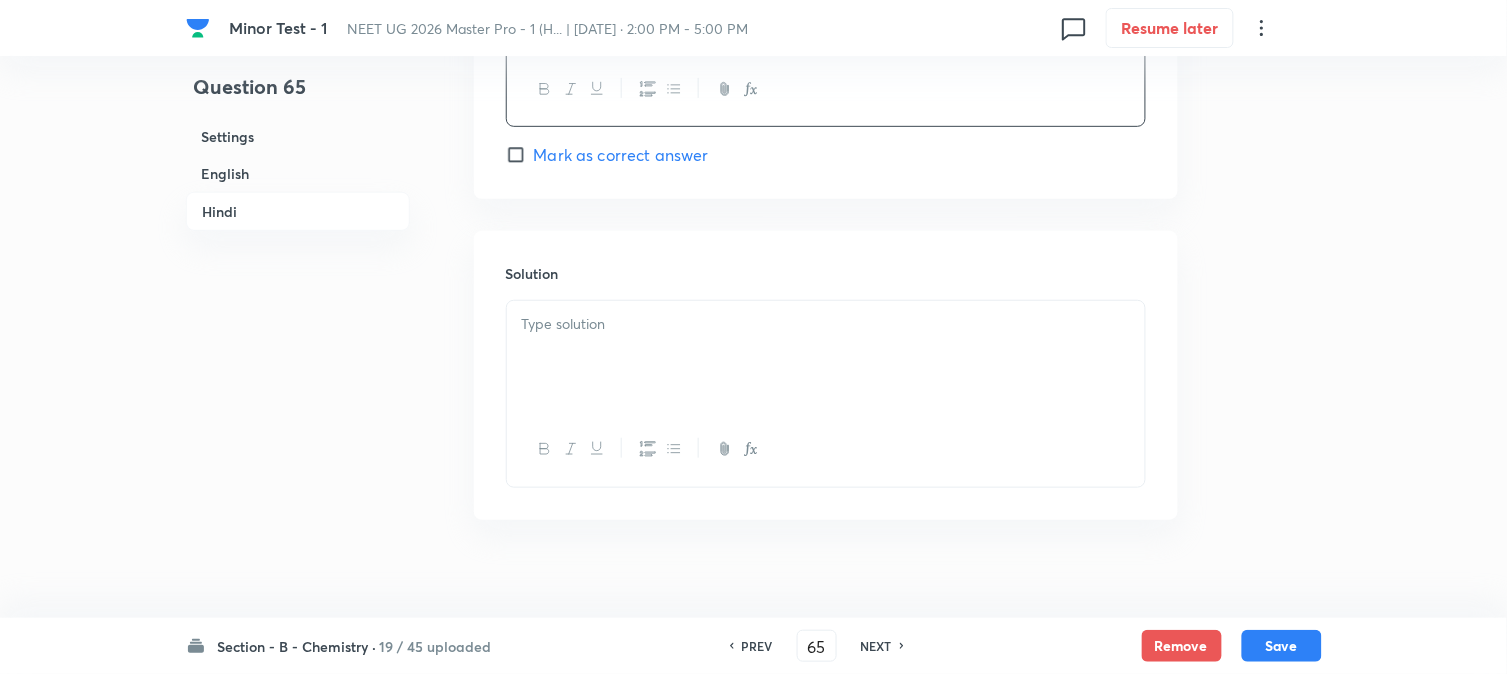 scroll, scrollTop: 4093, scrollLeft: 0, axis: vertical 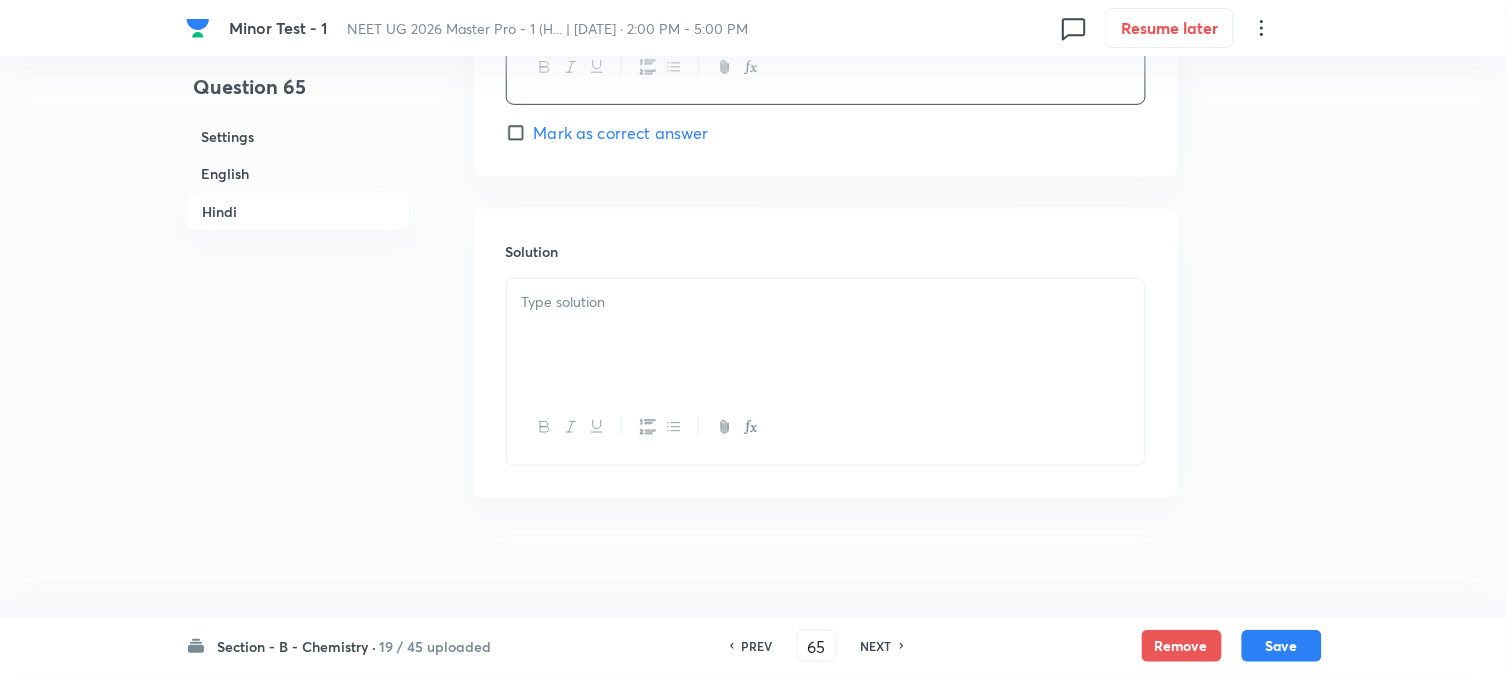 click at bounding box center [826, 335] 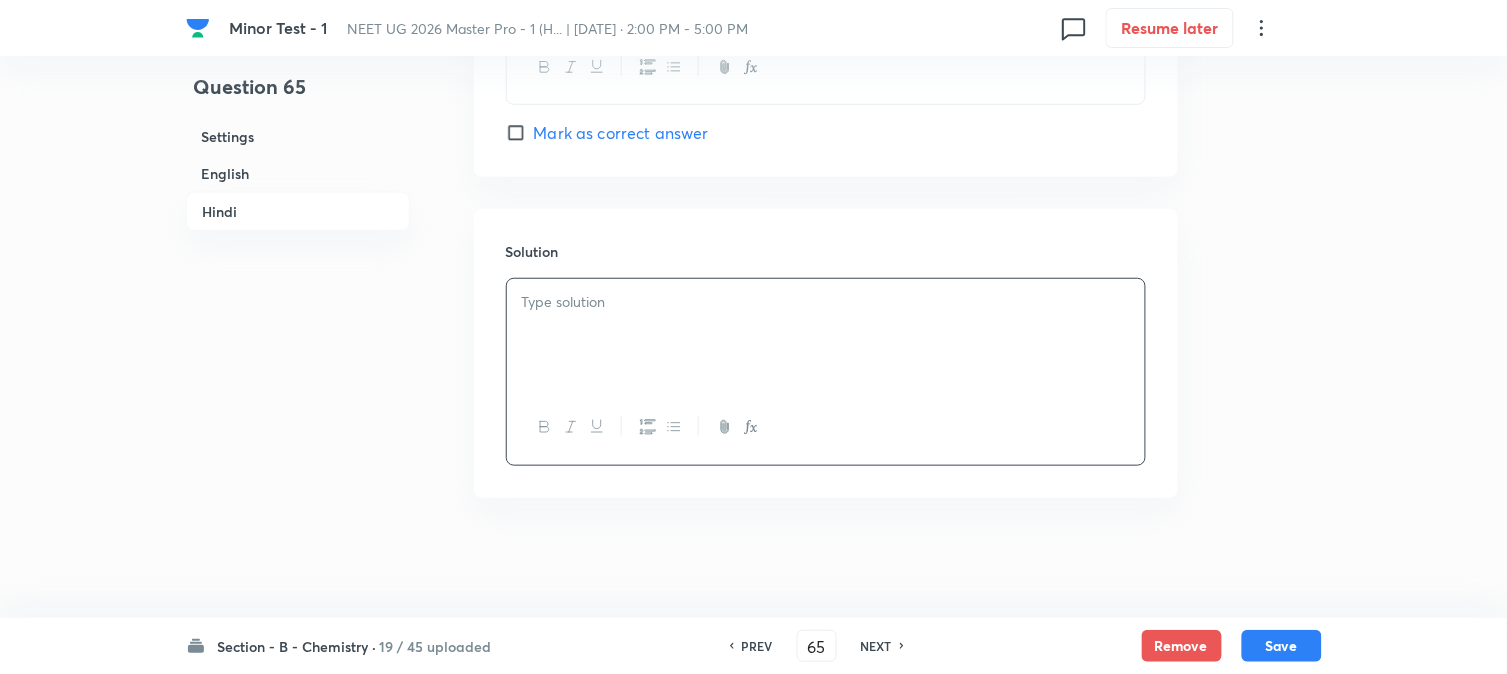 type 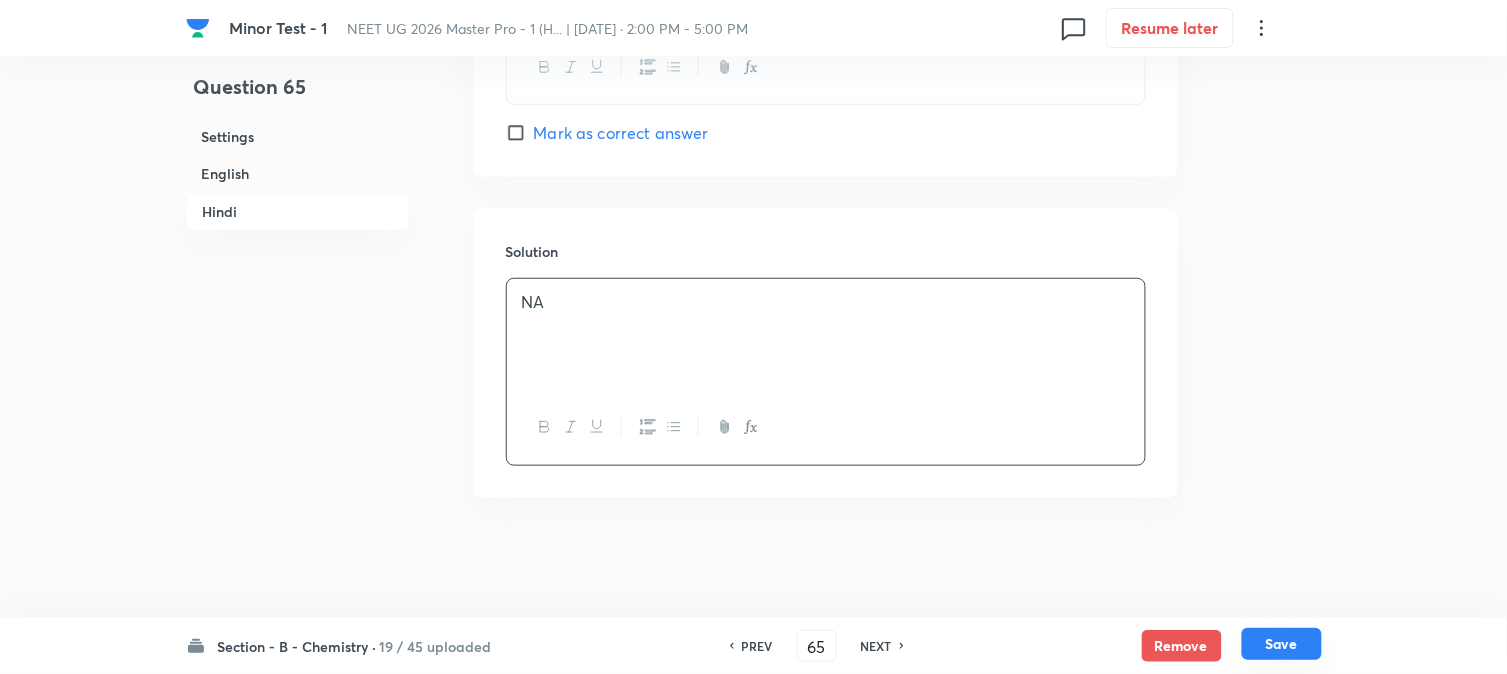 click on "Remove Save" at bounding box center (1232, 646) 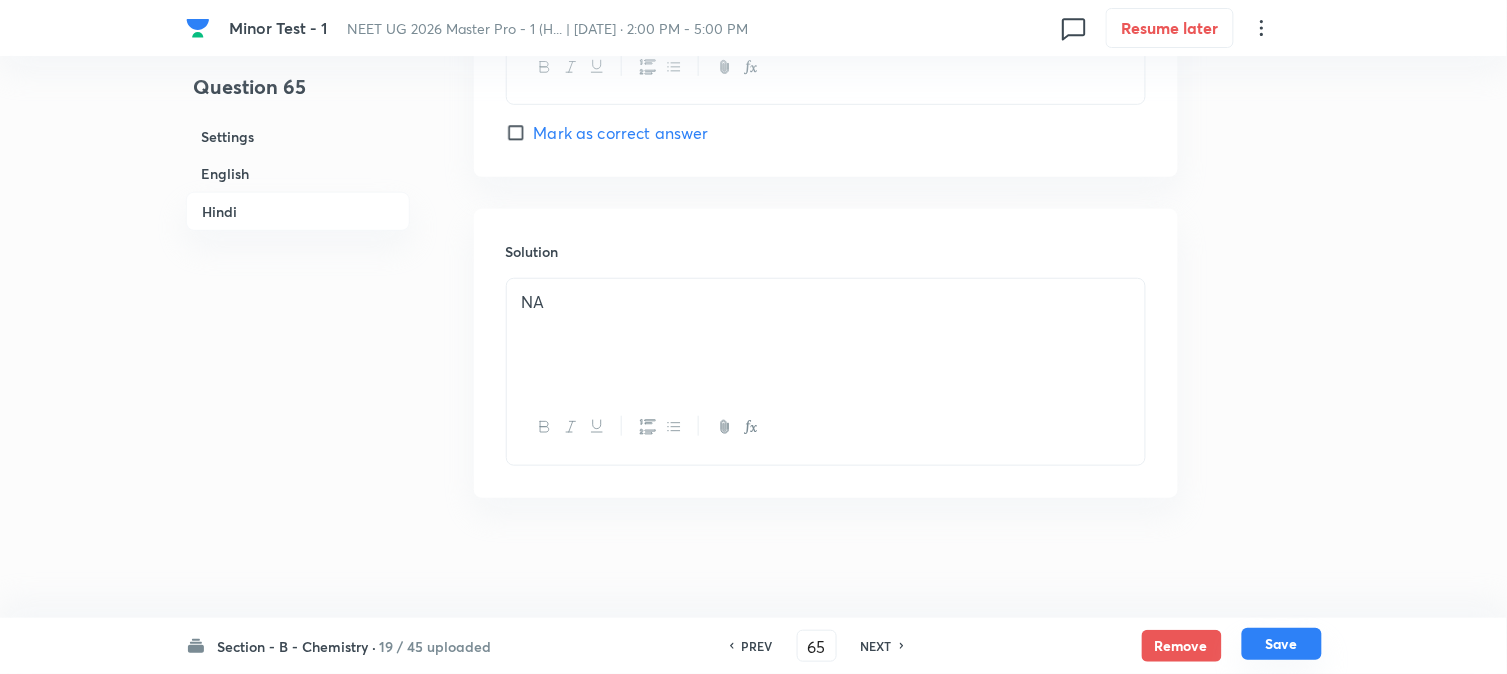 click on "Save" at bounding box center [1282, 644] 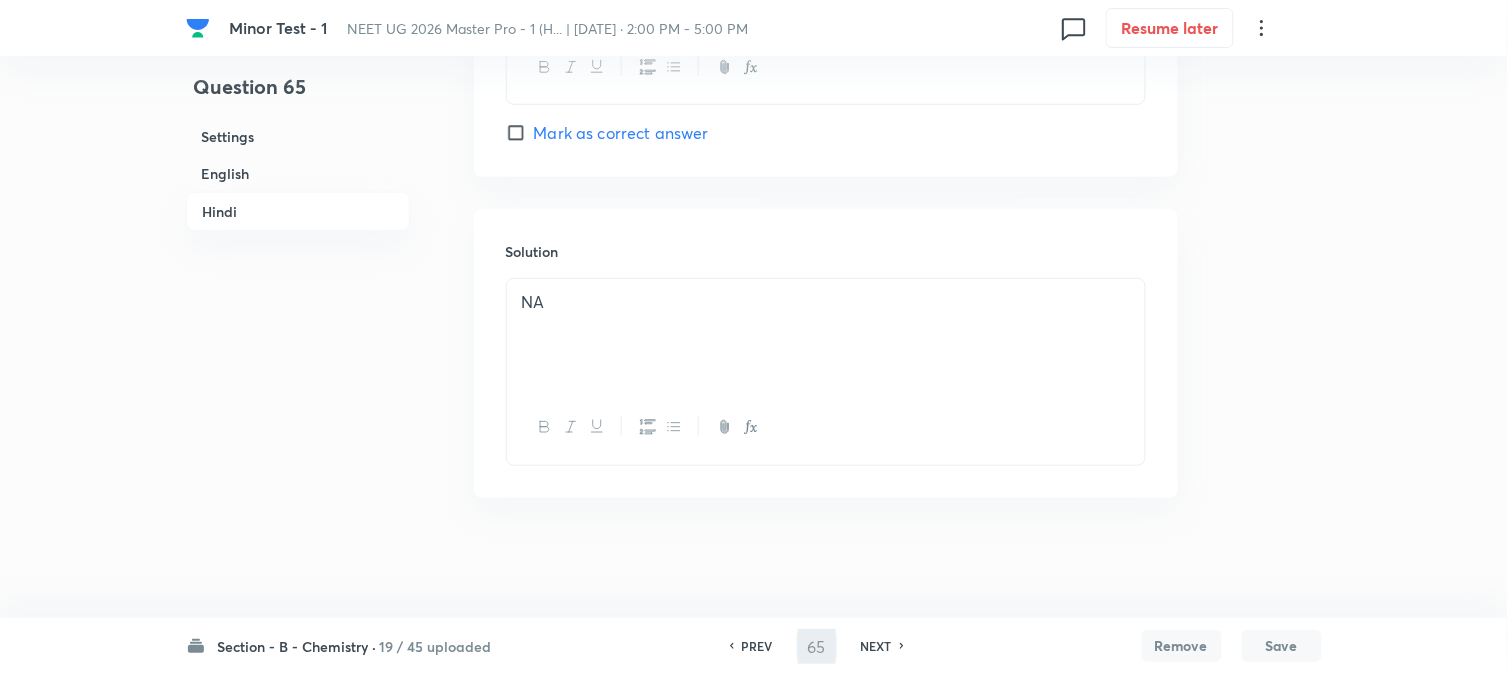 type on "66" 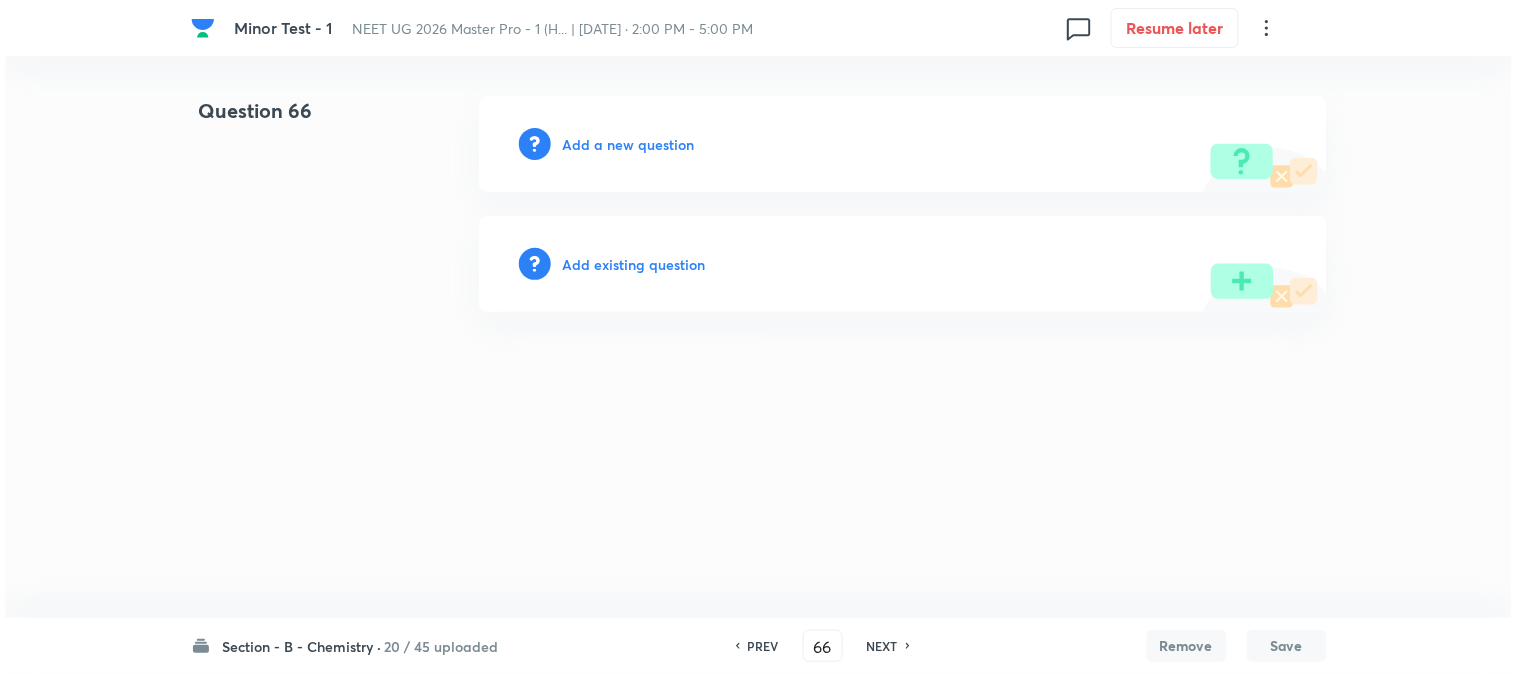 scroll, scrollTop: 0, scrollLeft: 0, axis: both 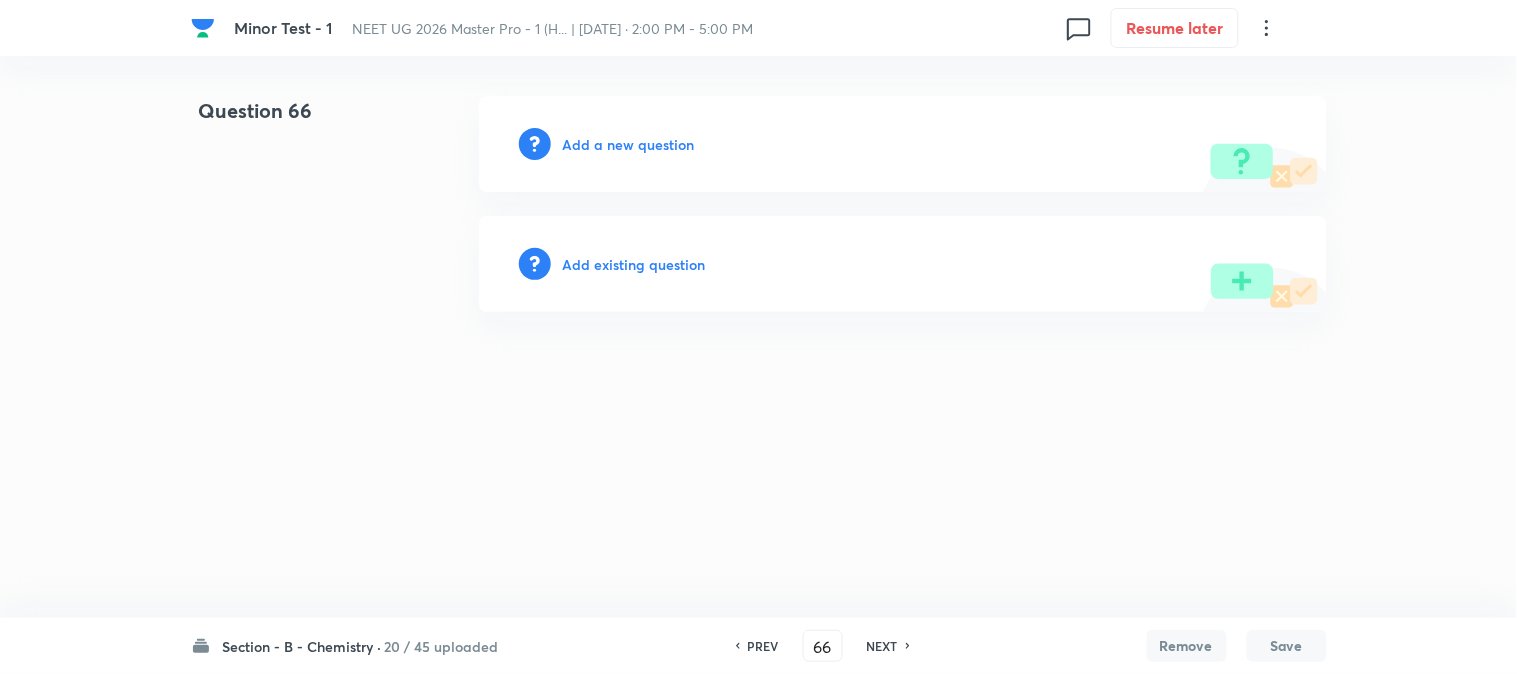 click on "Add a new question" at bounding box center (629, 144) 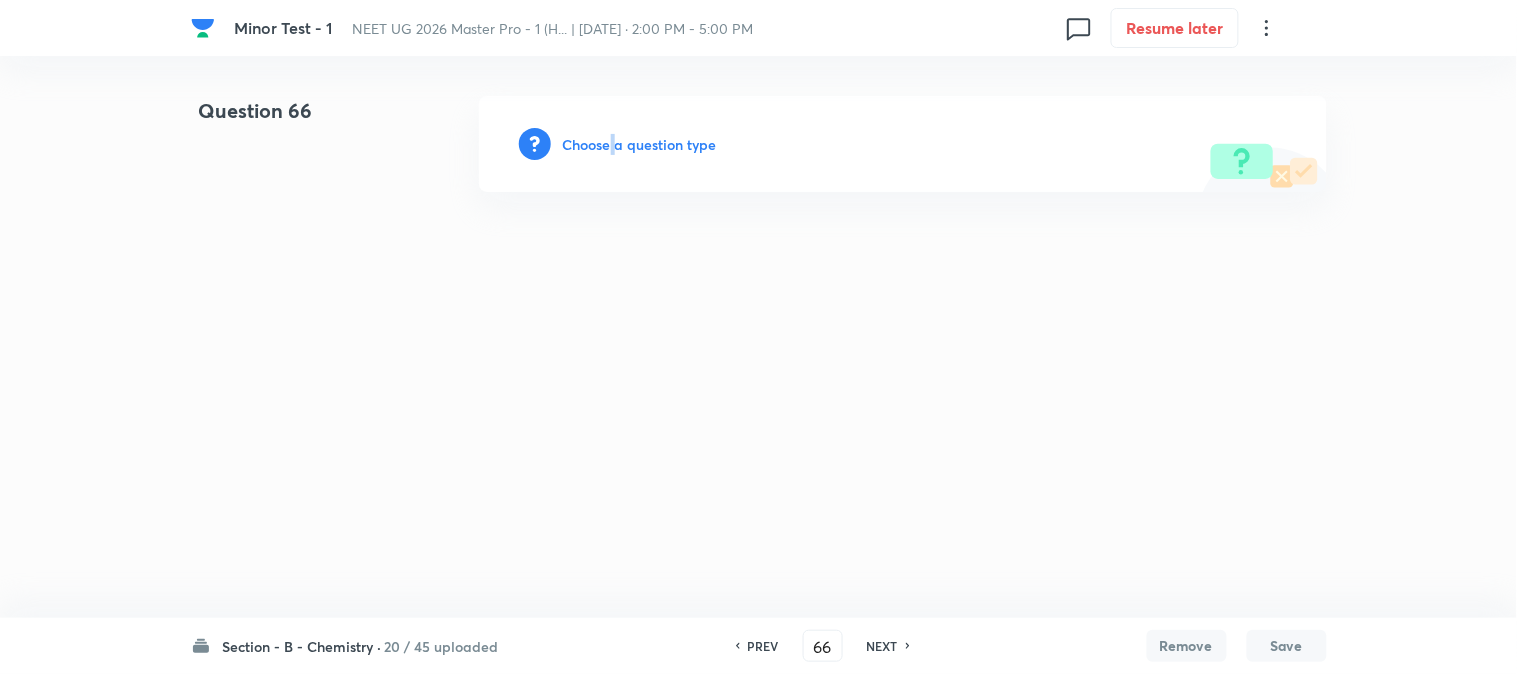click on "Choose a question type" at bounding box center (640, 144) 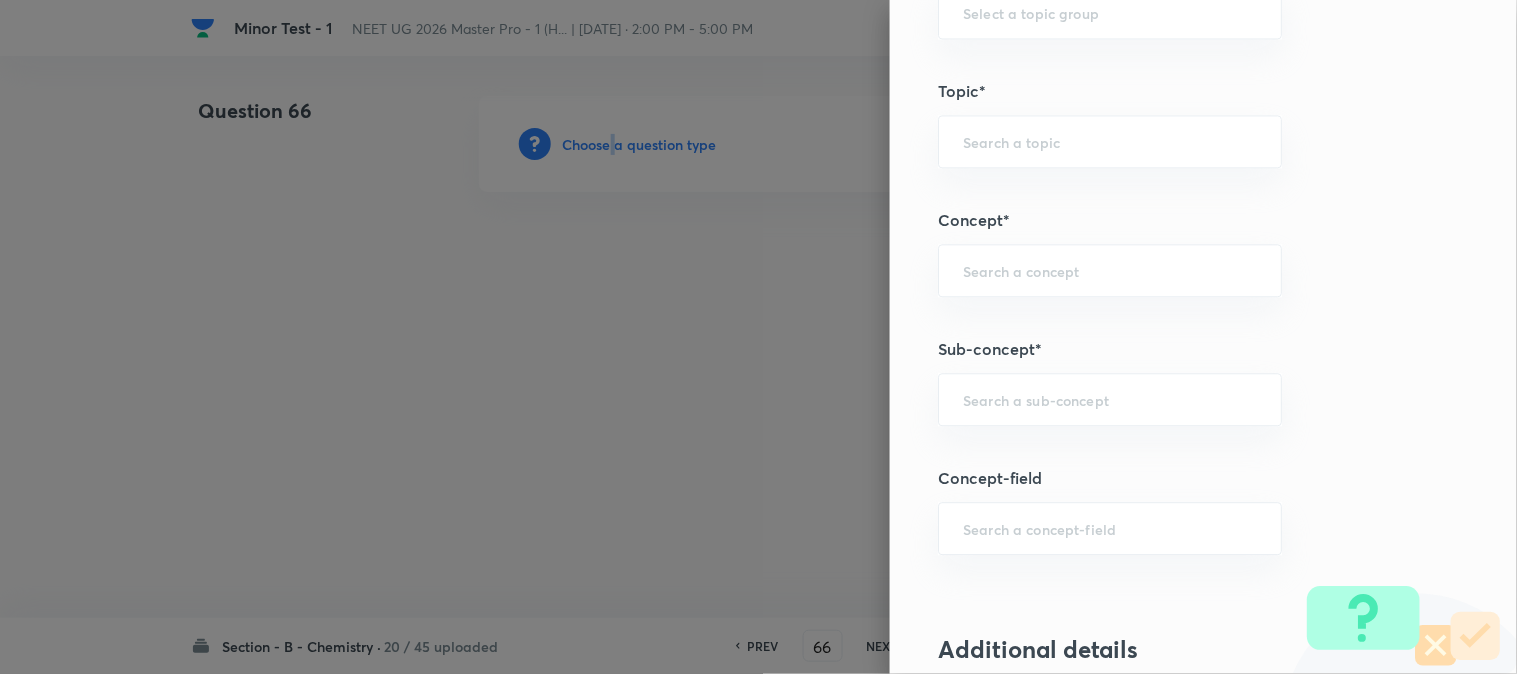 scroll, scrollTop: 1111, scrollLeft: 0, axis: vertical 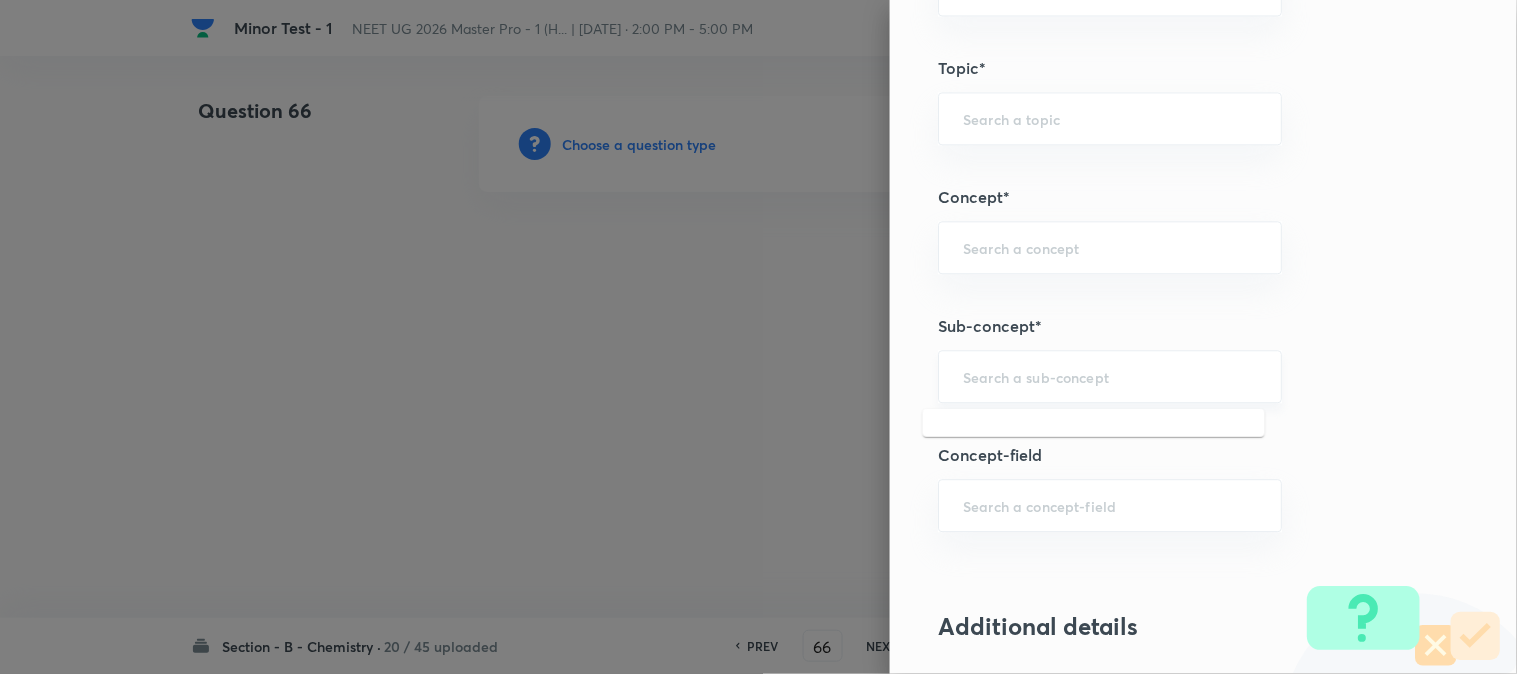 click at bounding box center (1110, 376) 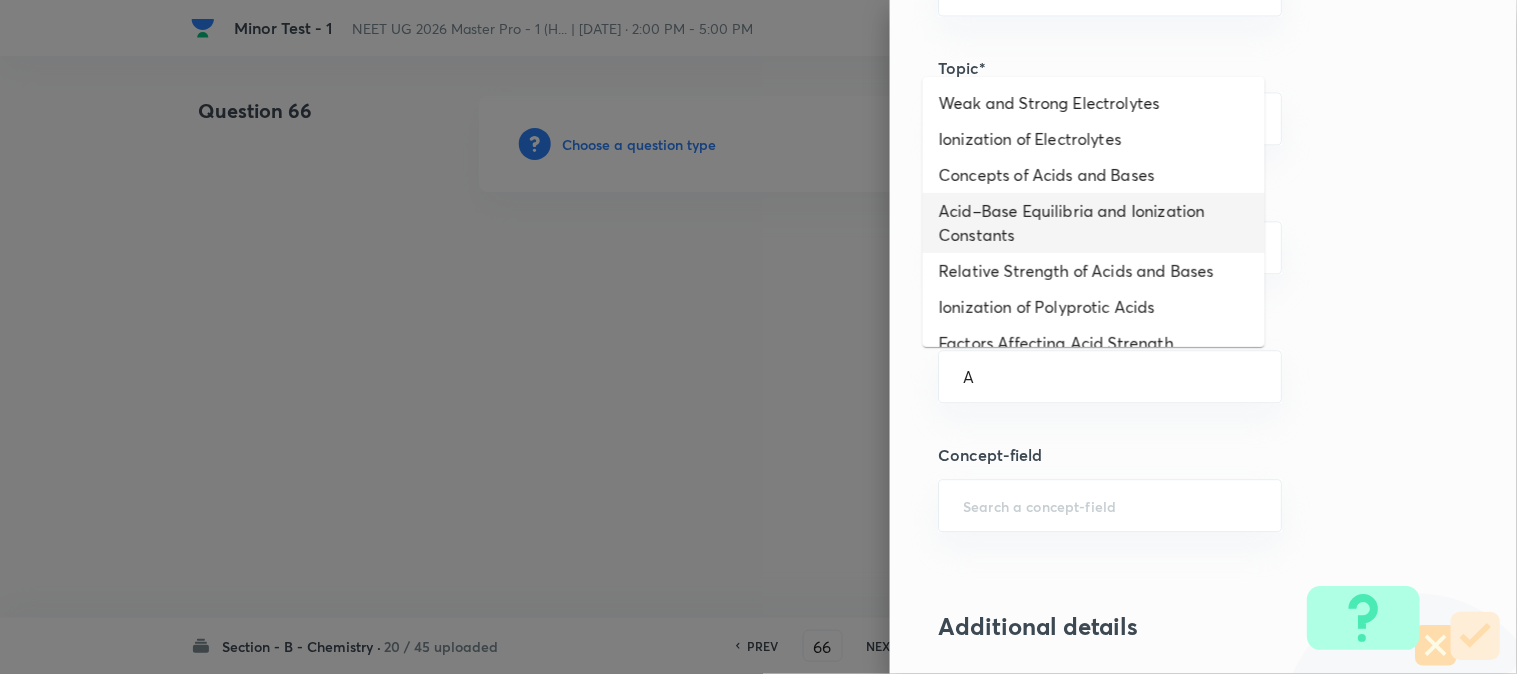 click on "Acid–Base Equilibria and Ionization Constants" at bounding box center [1094, 223] 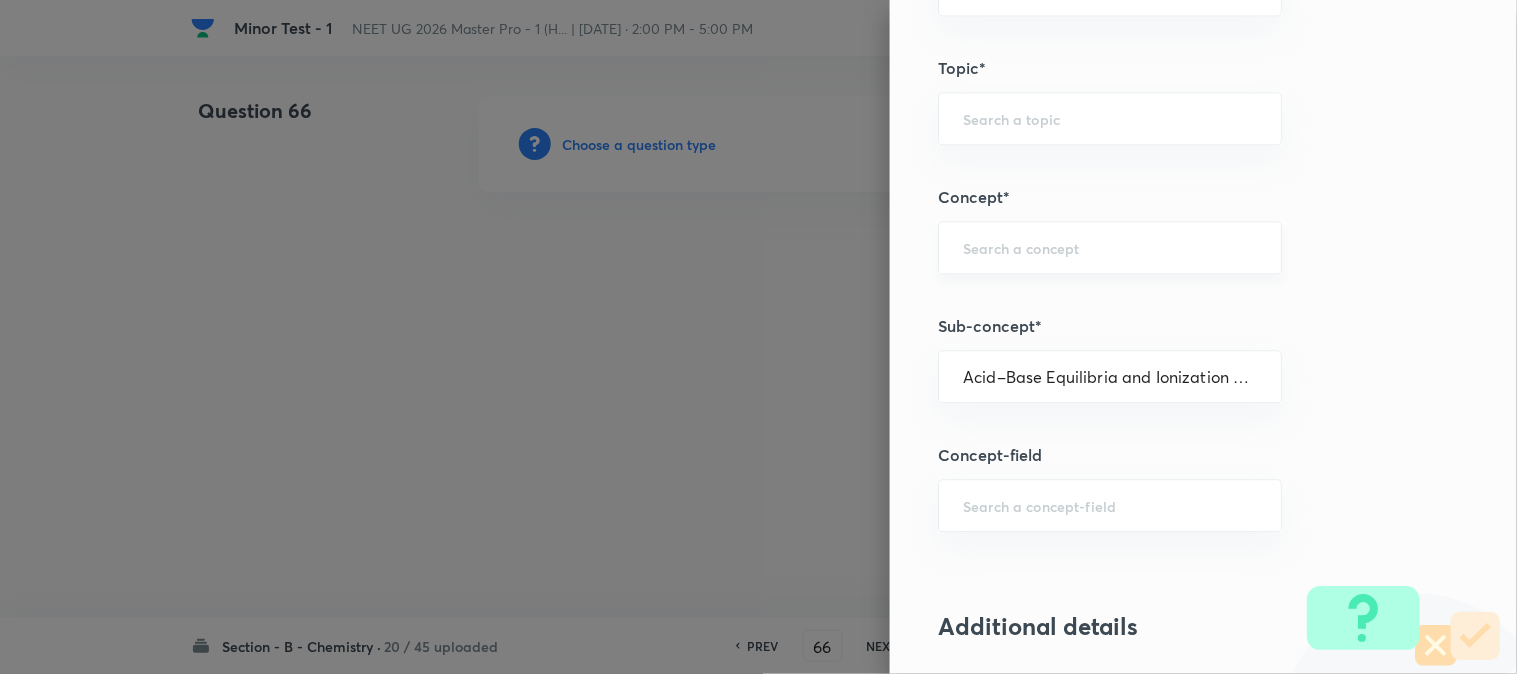 type on "Chemistry" 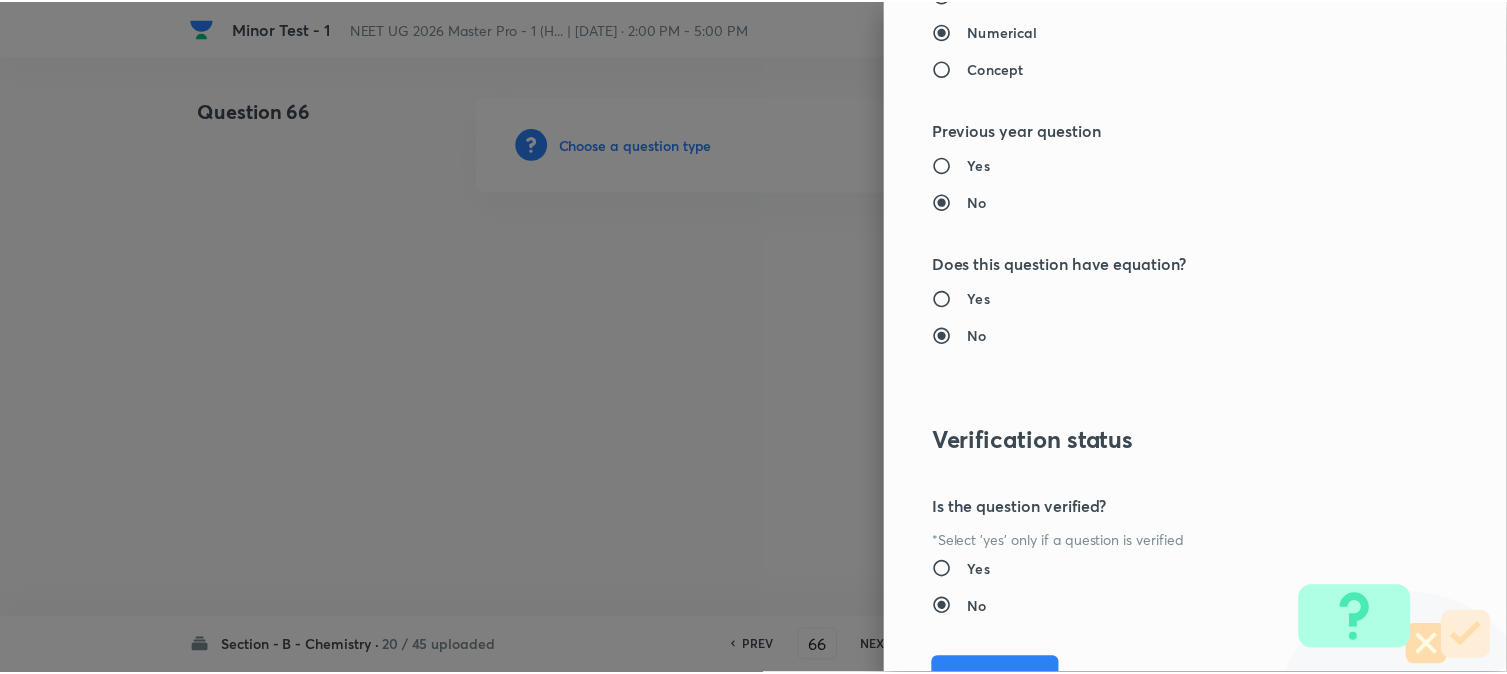 scroll, scrollTop: 2111, scrollLeft: 0, axis: vertical 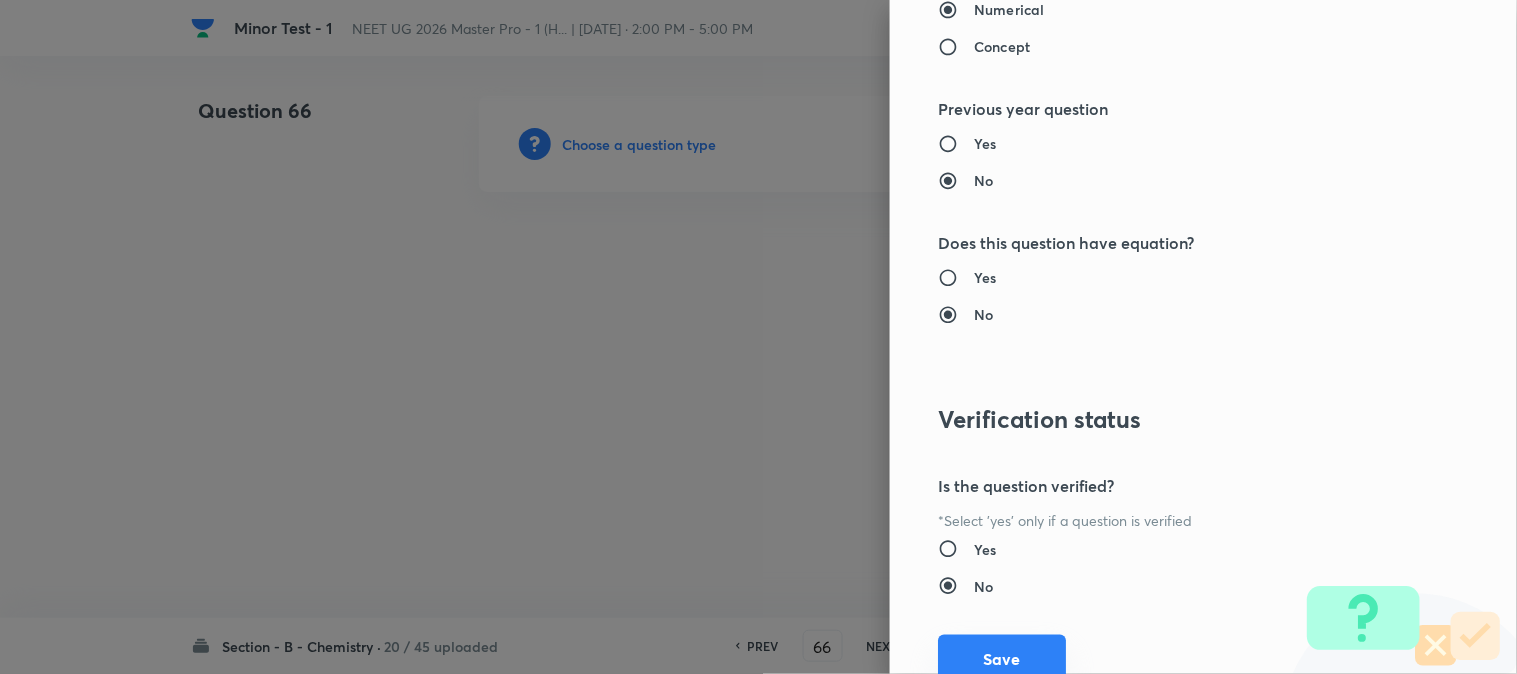 click on "Save" at bounding box center (1002, 659) 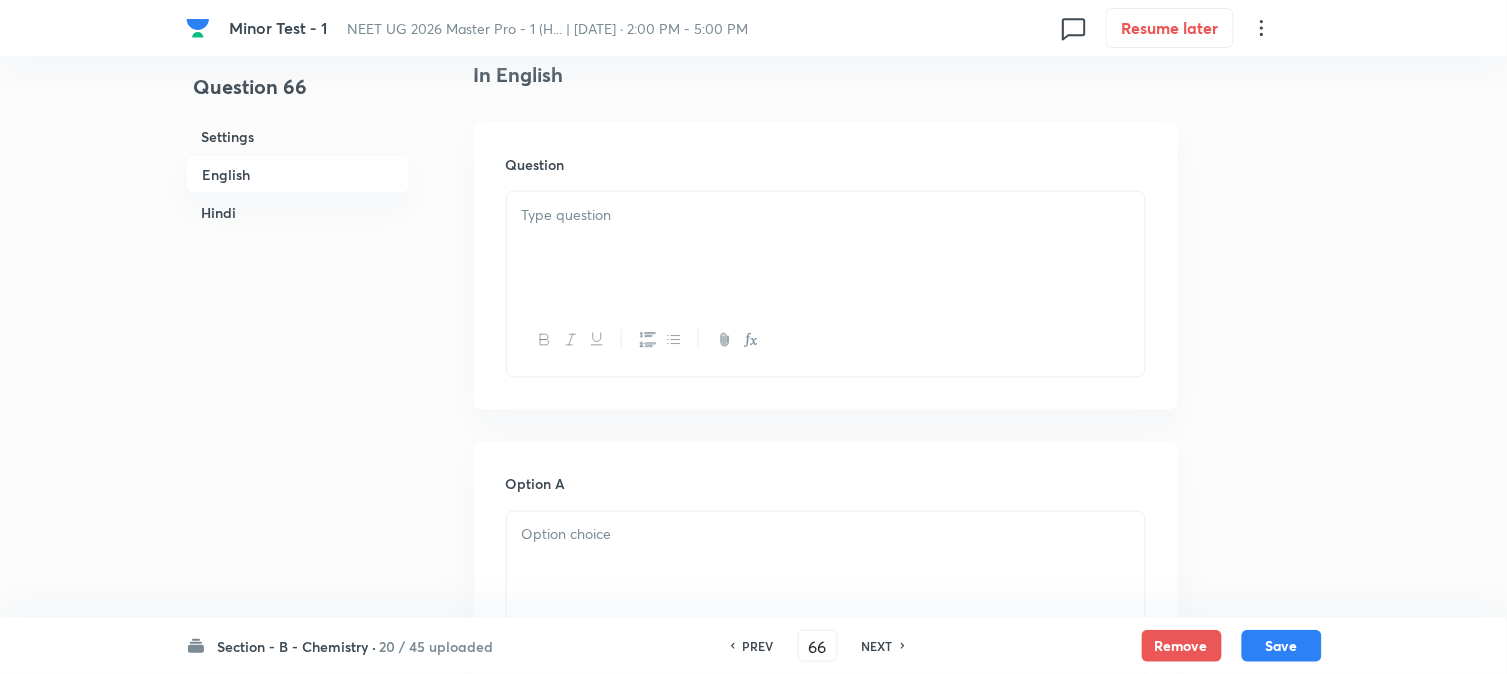 scroll, scrollTop: 555, scrollLeft: 0, axis: vertical 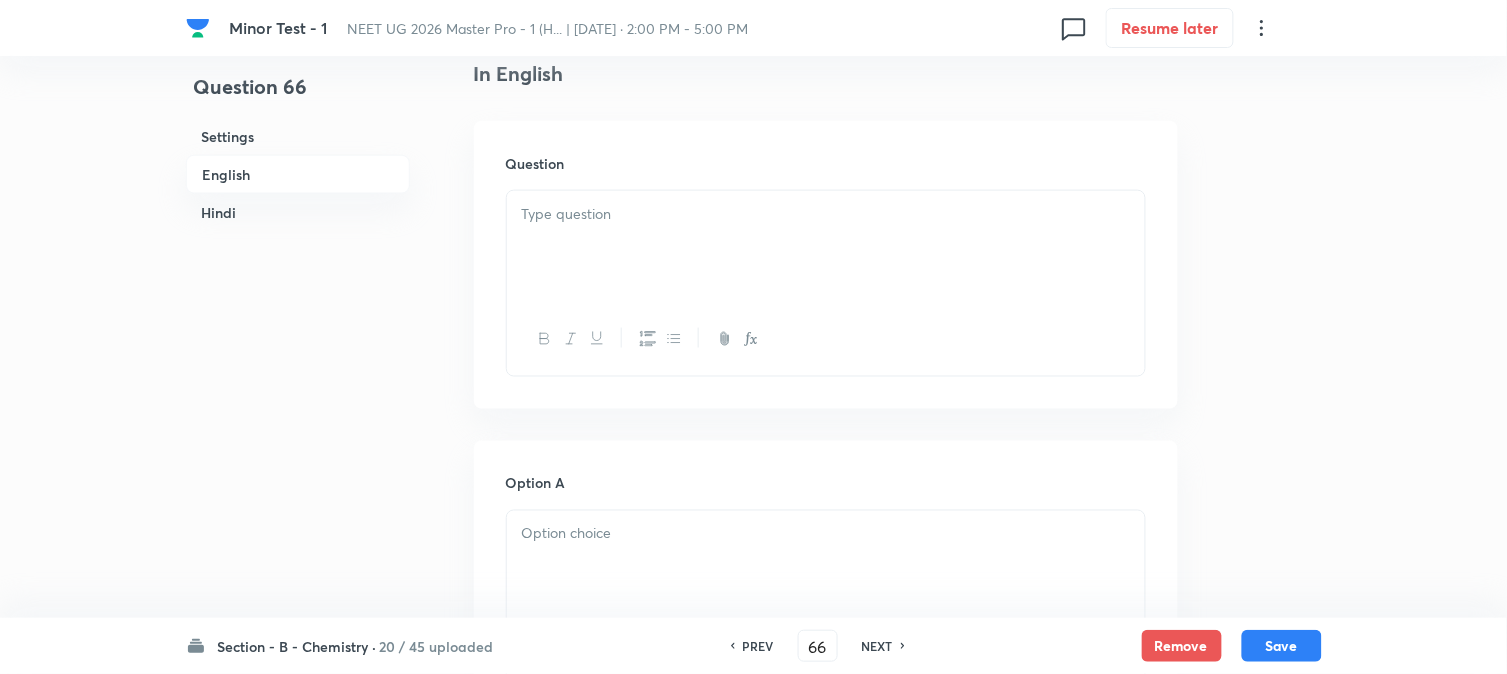 click at bounding box center (826, 247) 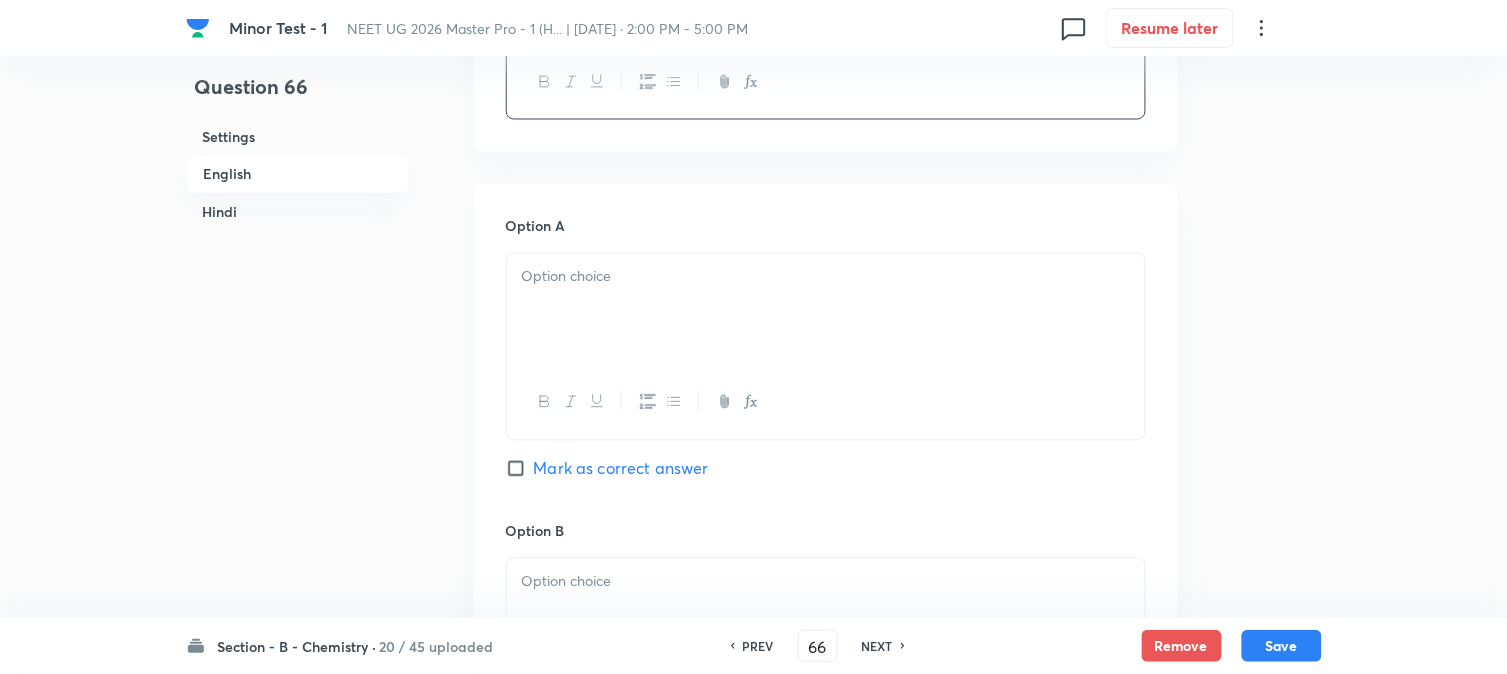 scroll, scrollTop: 888, scrollLeft: 0, axis: vertical 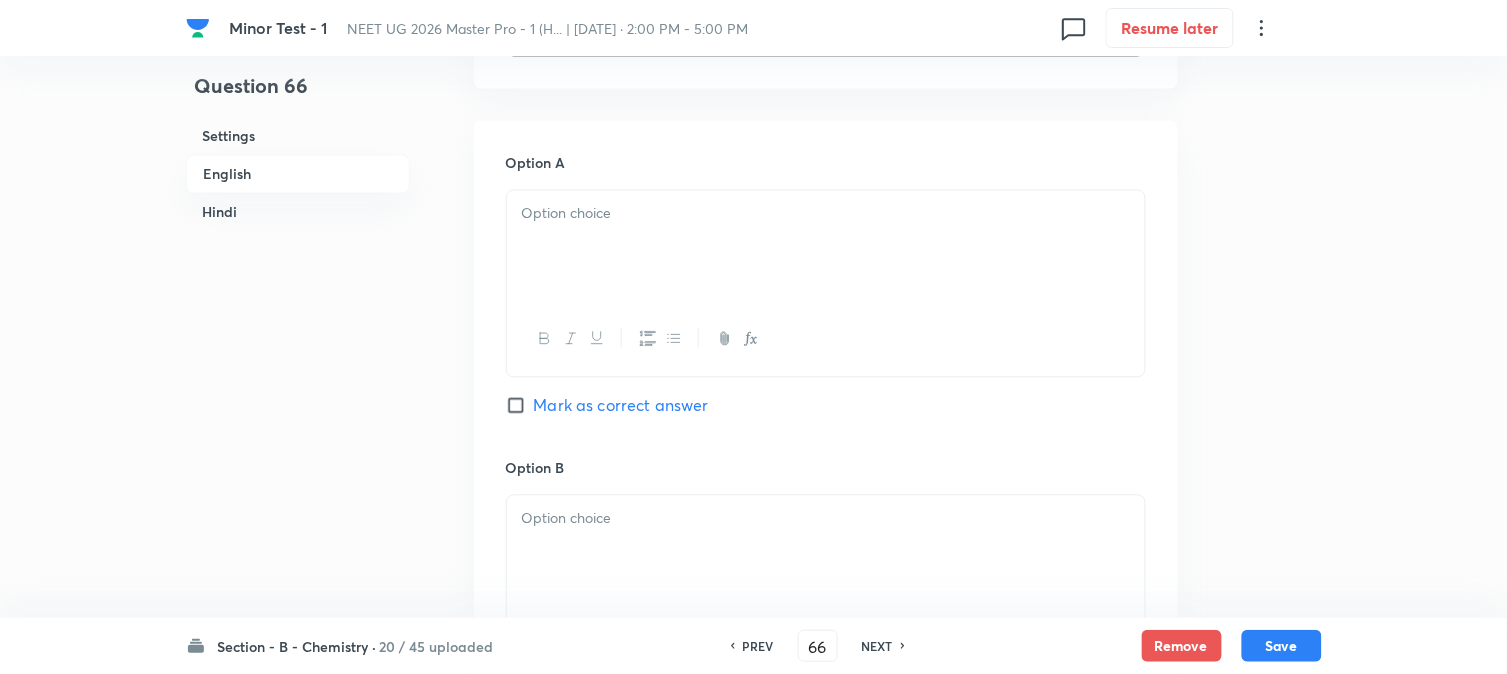 click at bounding box center (826, 247) 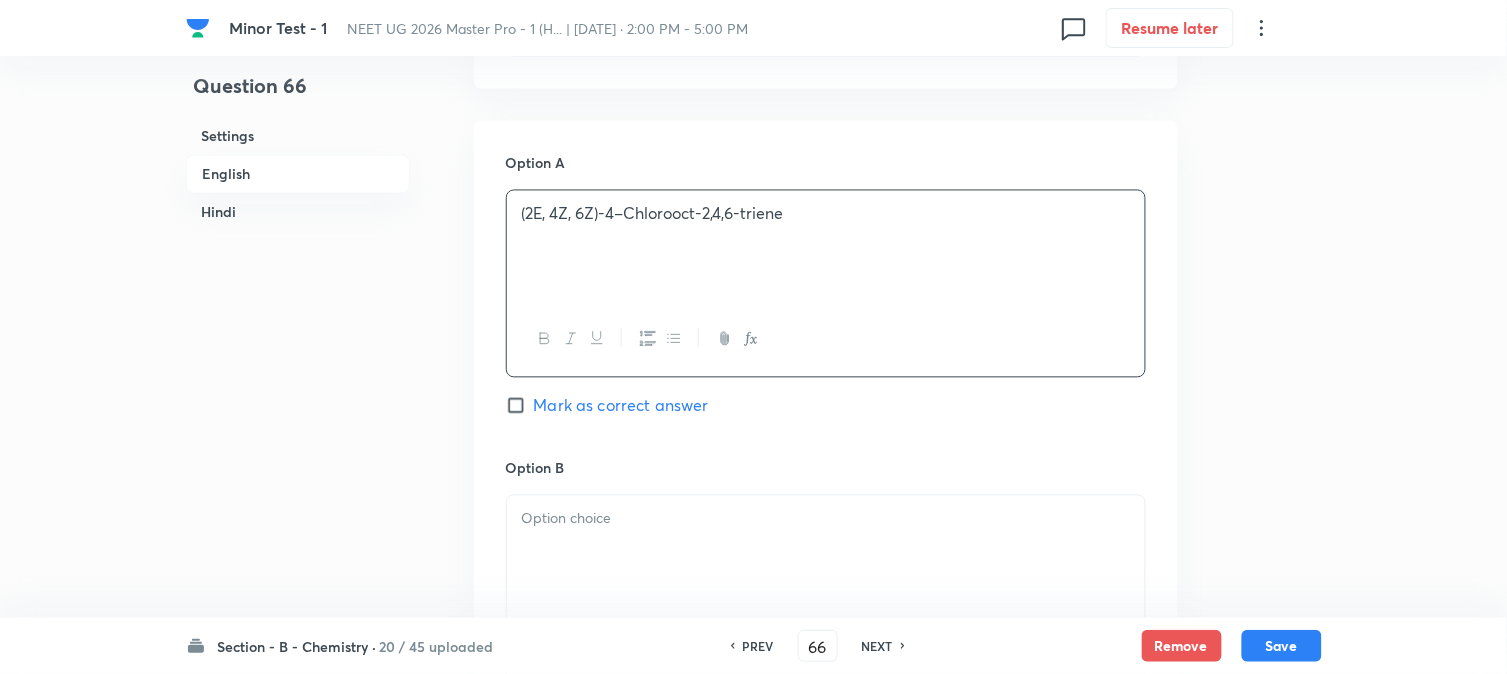 scroll, scrollTop: 1000, scrollLeft: 0, axis: vertical 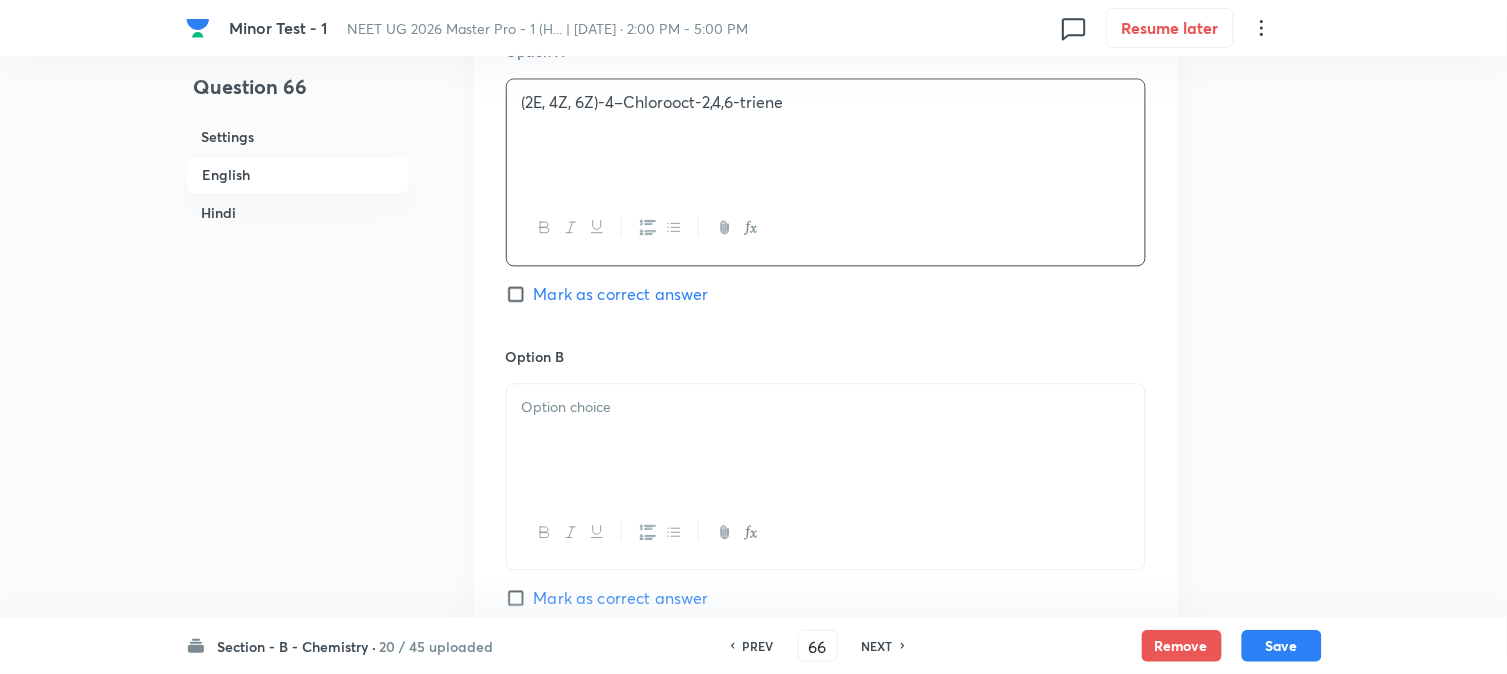 click at bounding box center [826, 407] 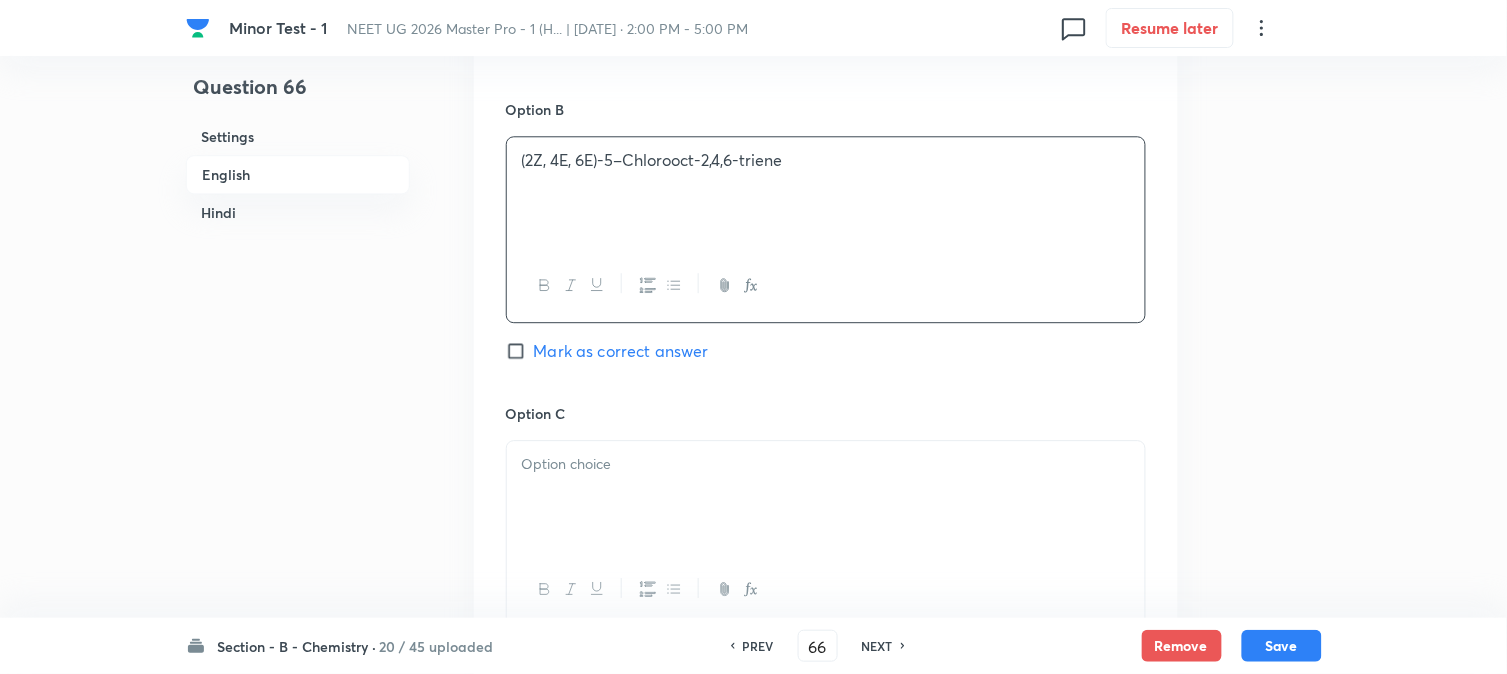 scroll, scrollTop: 1333, scrollLeft: 0, axis: vertical 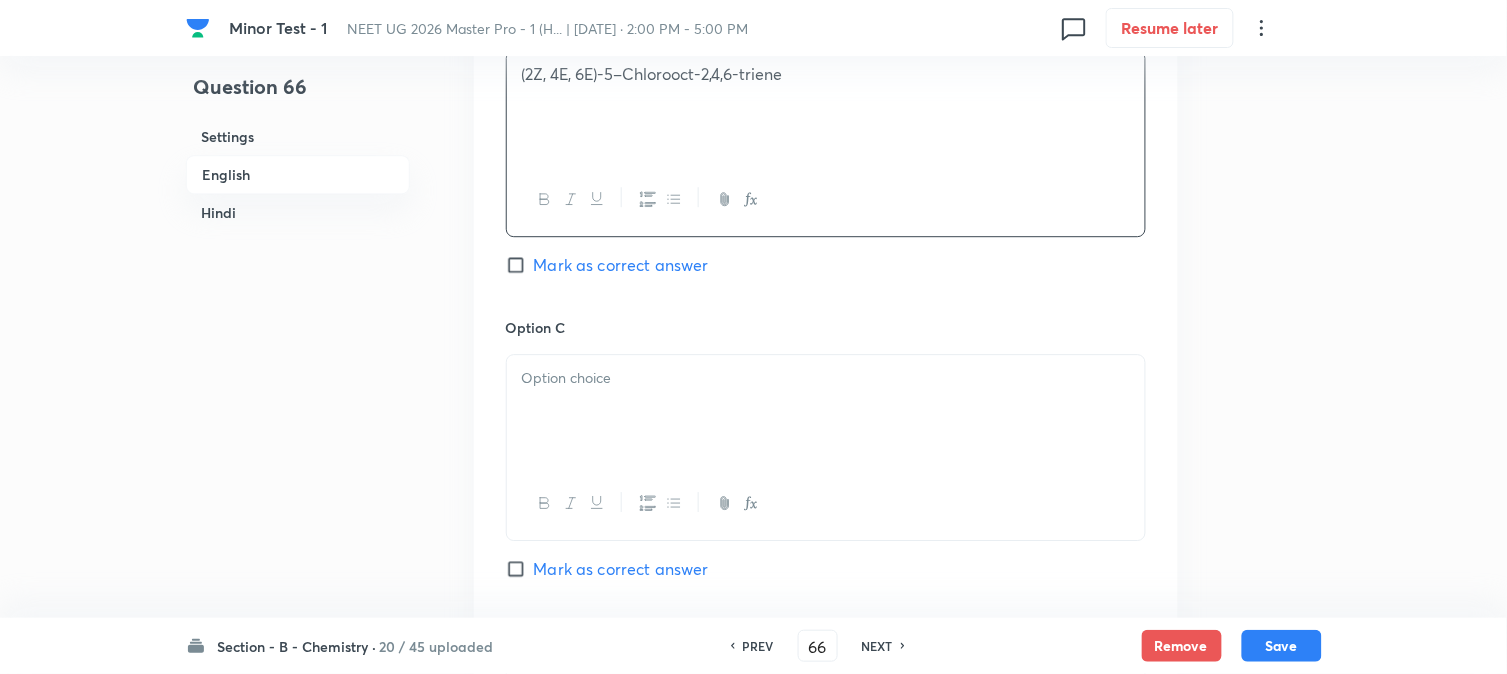 click at bounding box center (826, 411) 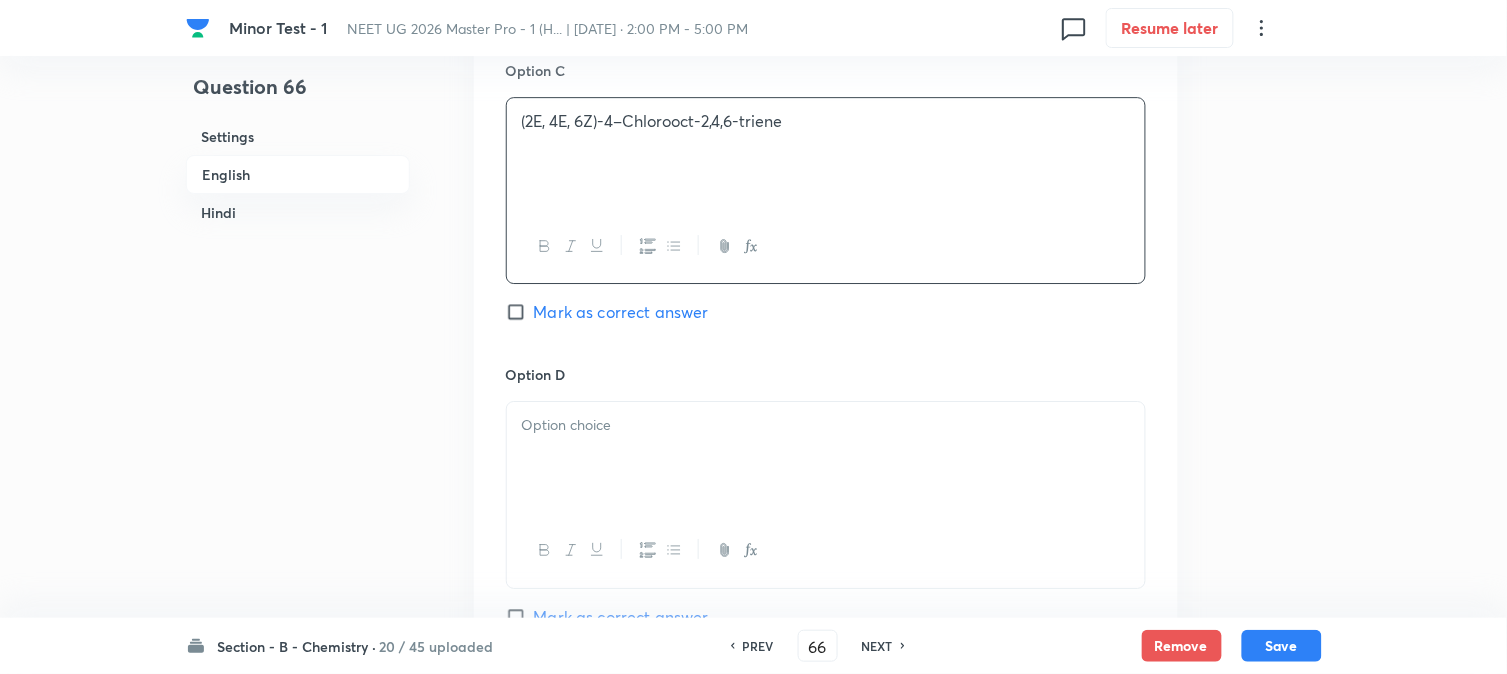 scroll, scrollTop: 1666, scrollLeft: 0, axis: vertical 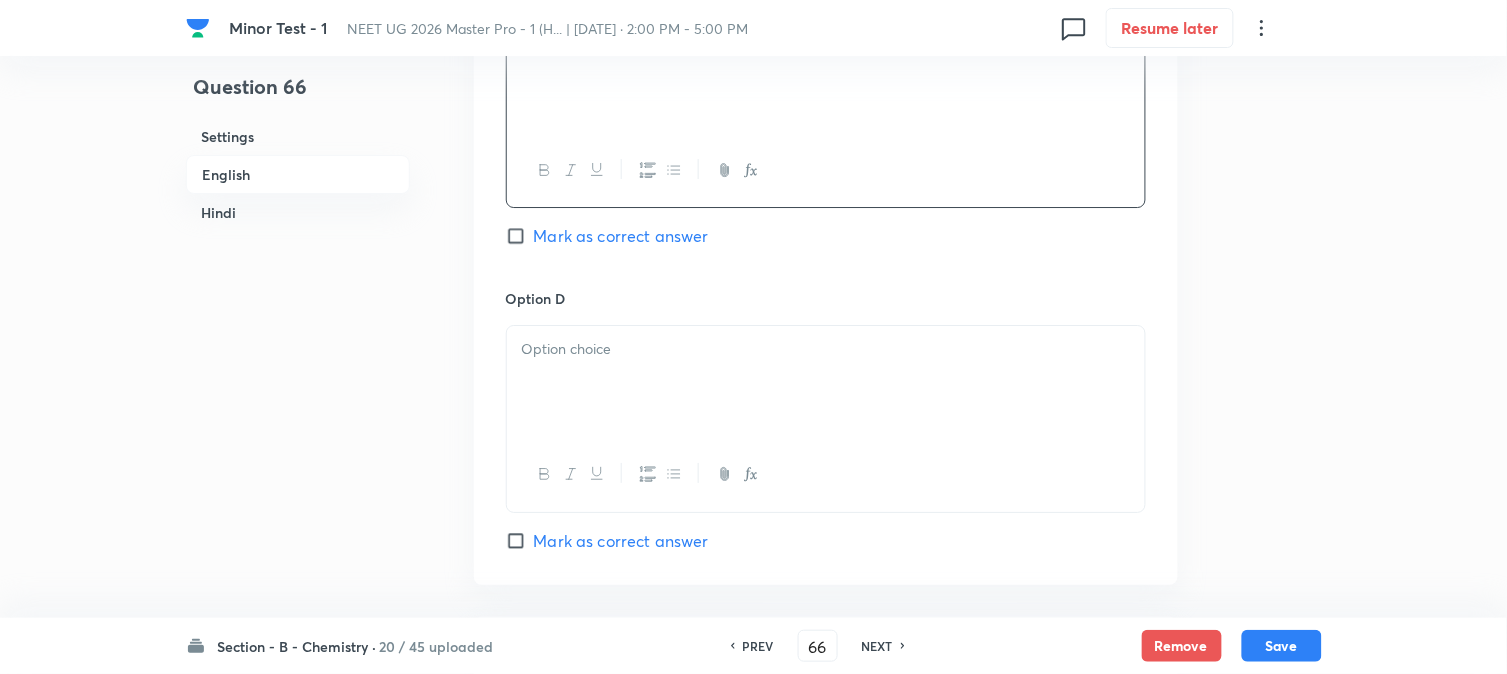 click at bounding box center [826, 382] 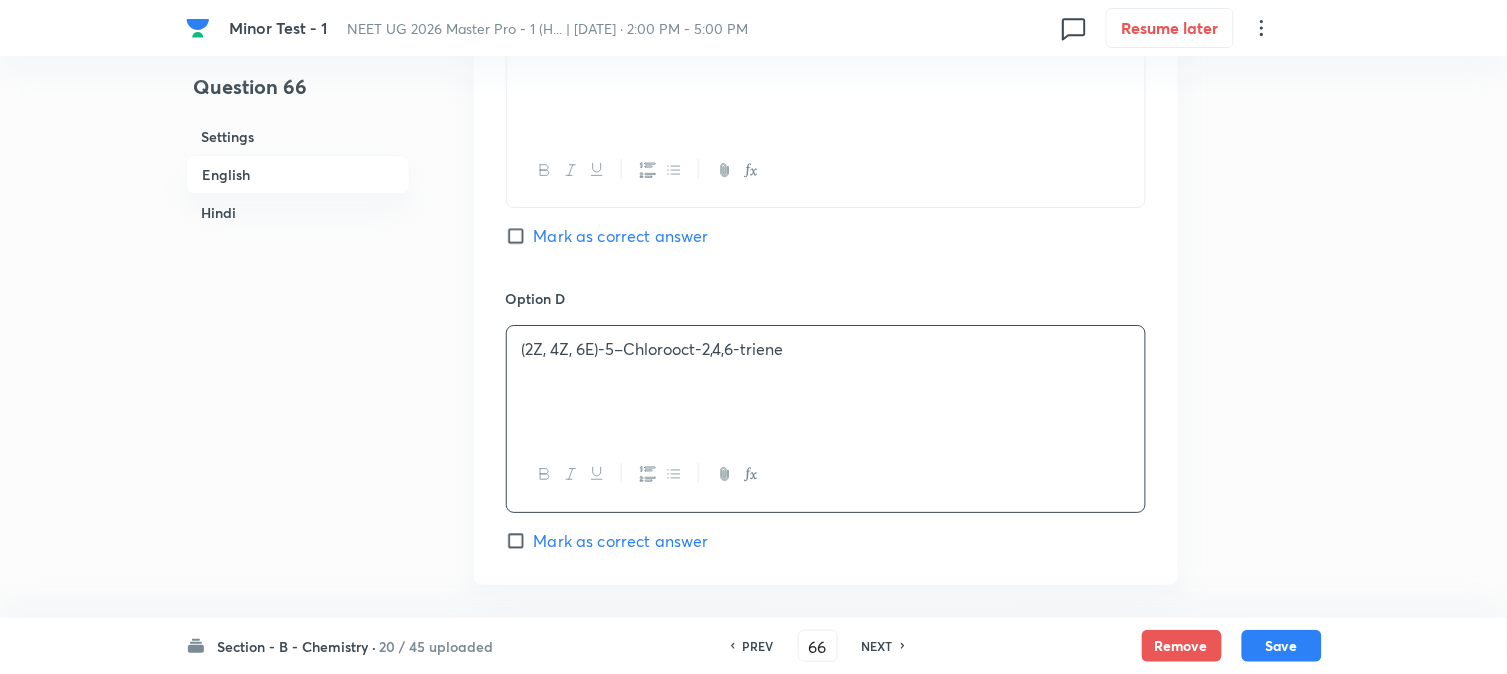 click on "Mark as correct answer" at bounding box center (621, 236) 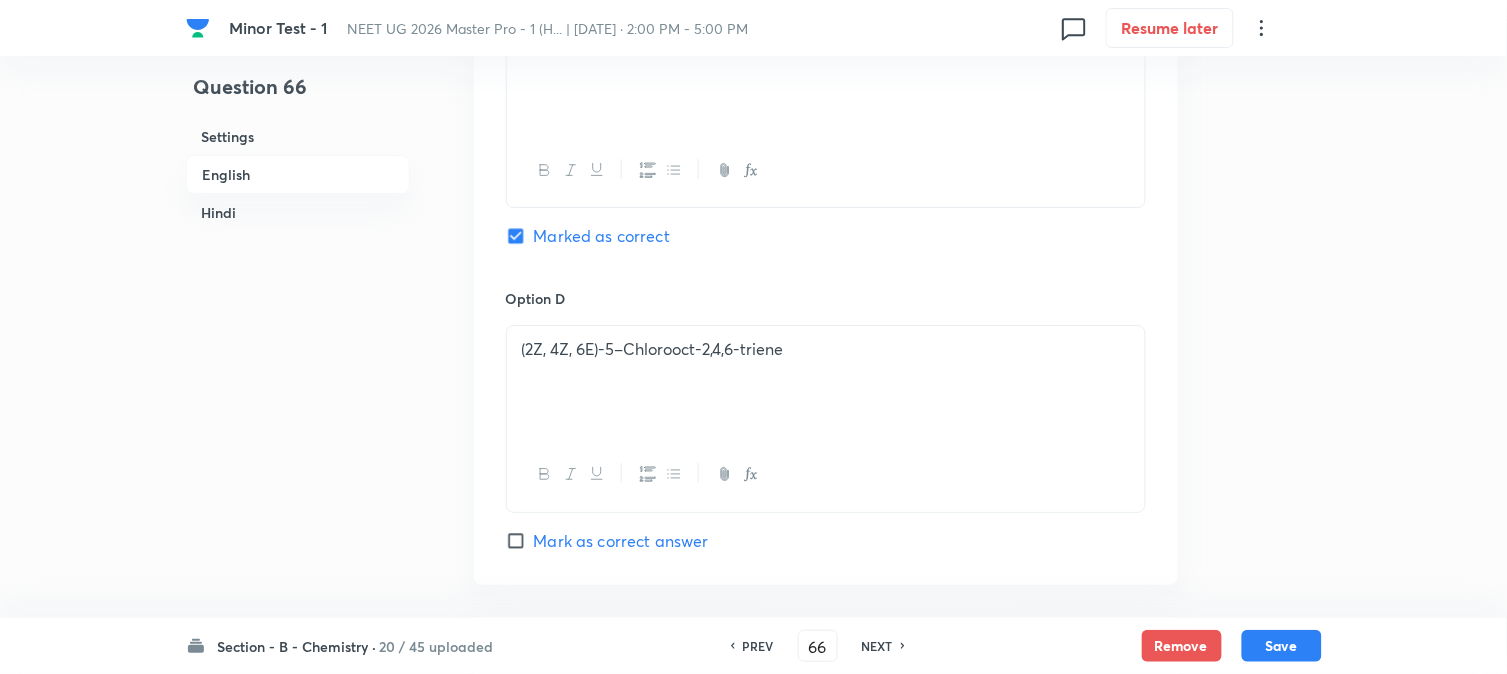 checkbox on "true" 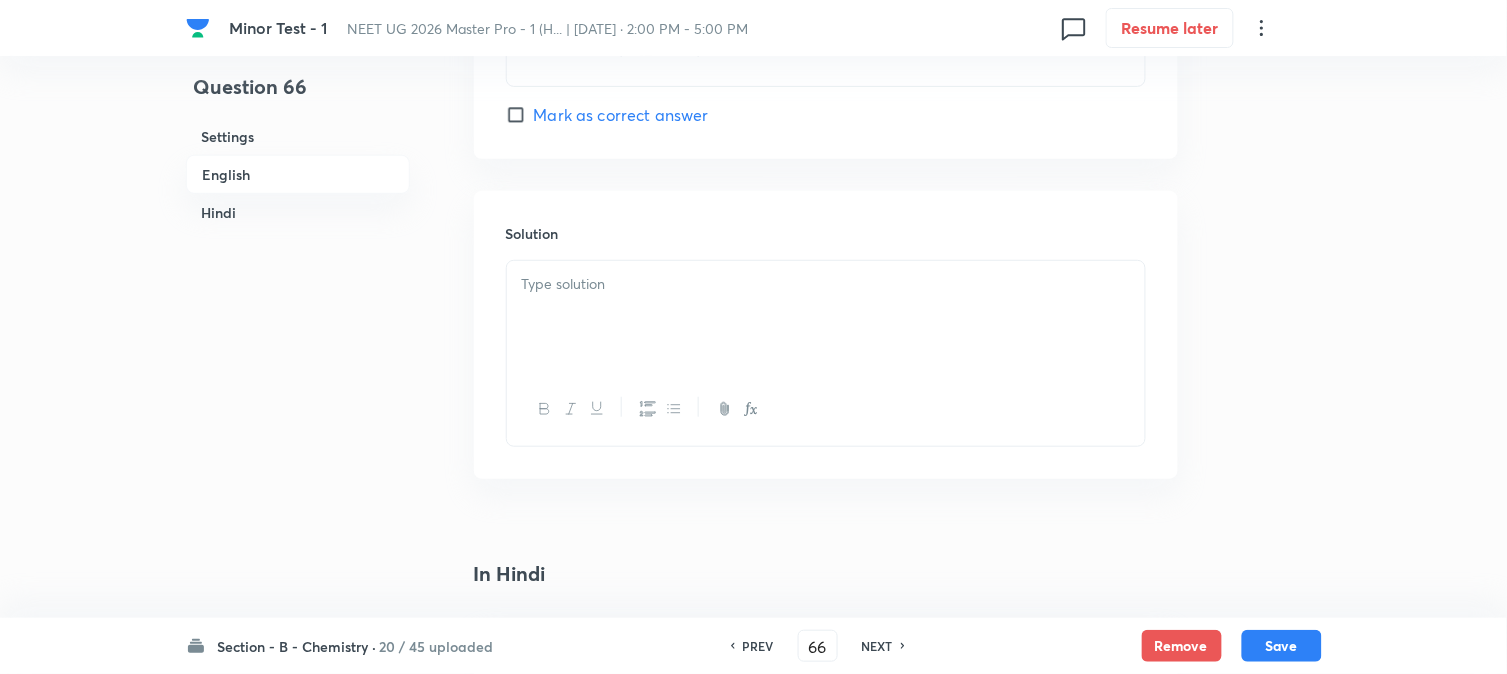 scroll, scrollTop: 2111, scrollLeft: 0, axis: vertical 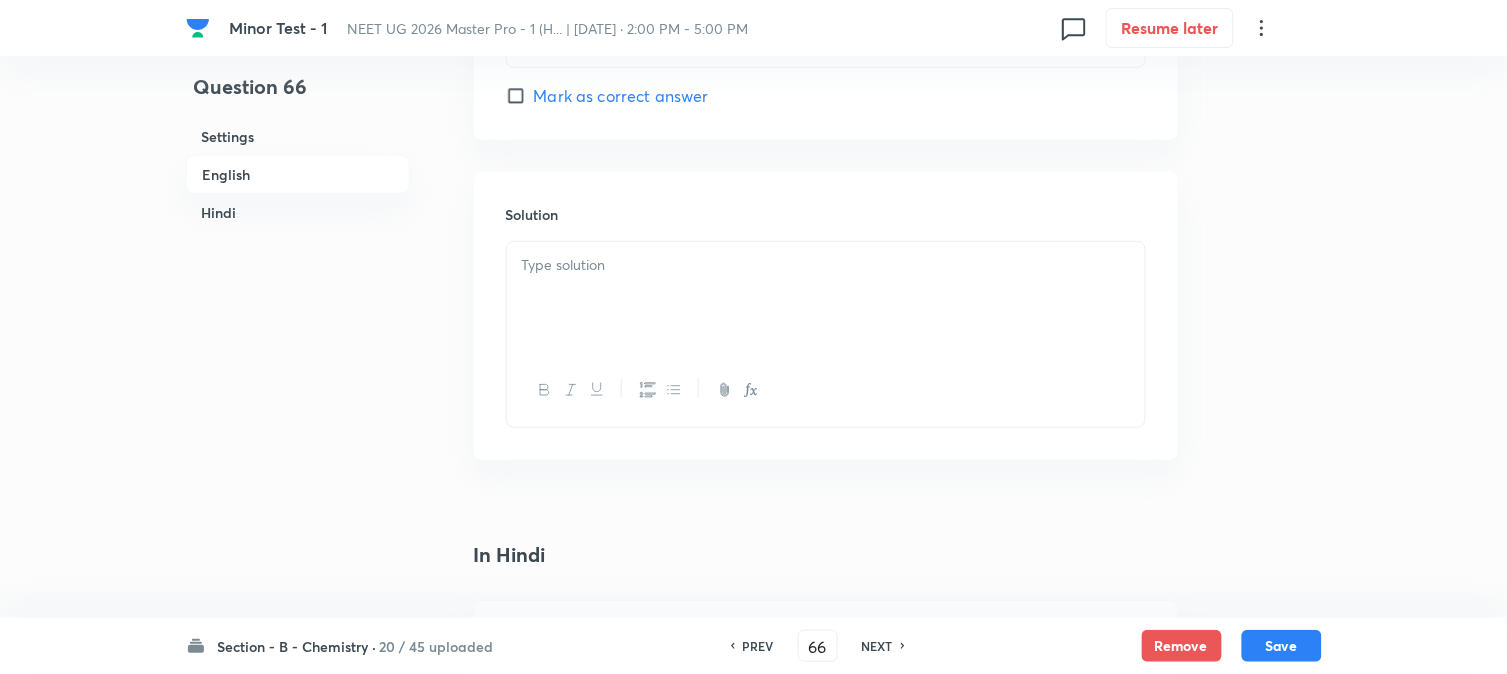 click at bounding box center [826, 298] 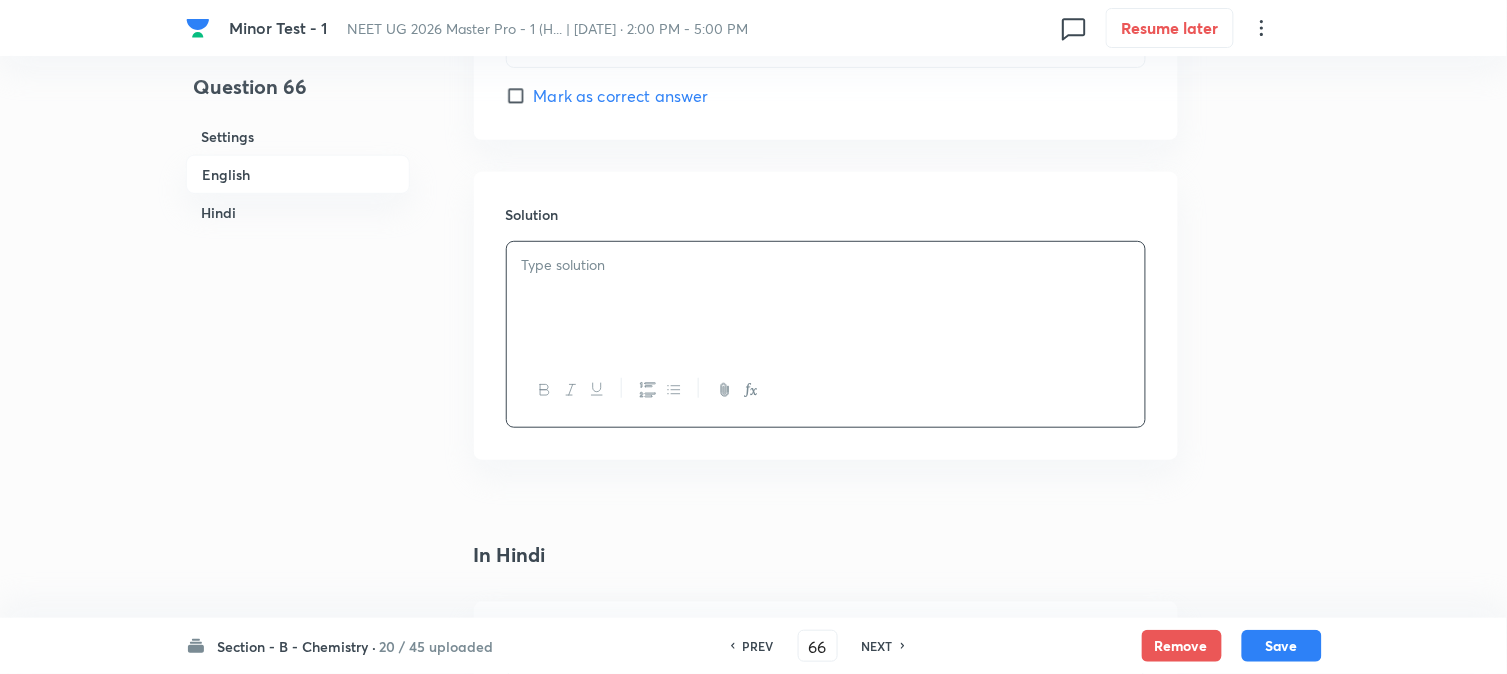 type 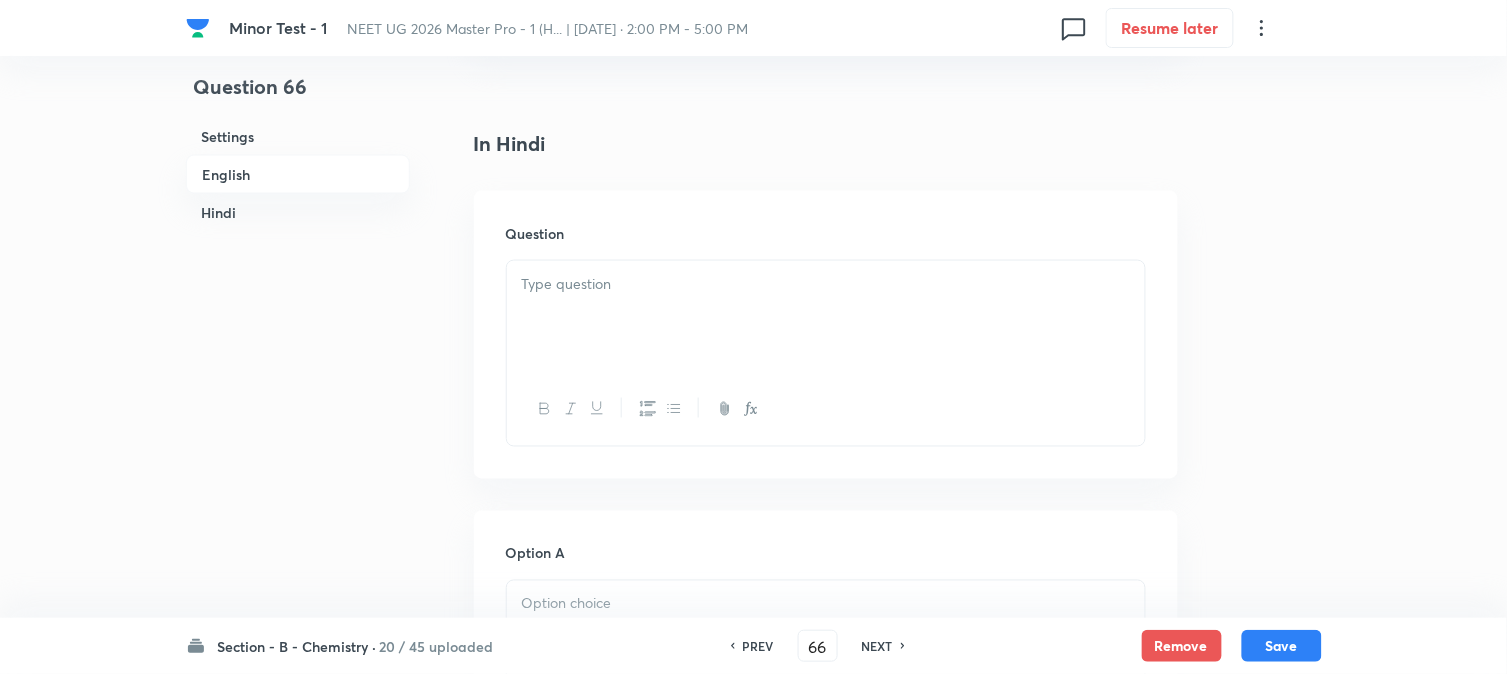 scroll, scrollTop: 2555, scrollLeft: 0, axis: vertical 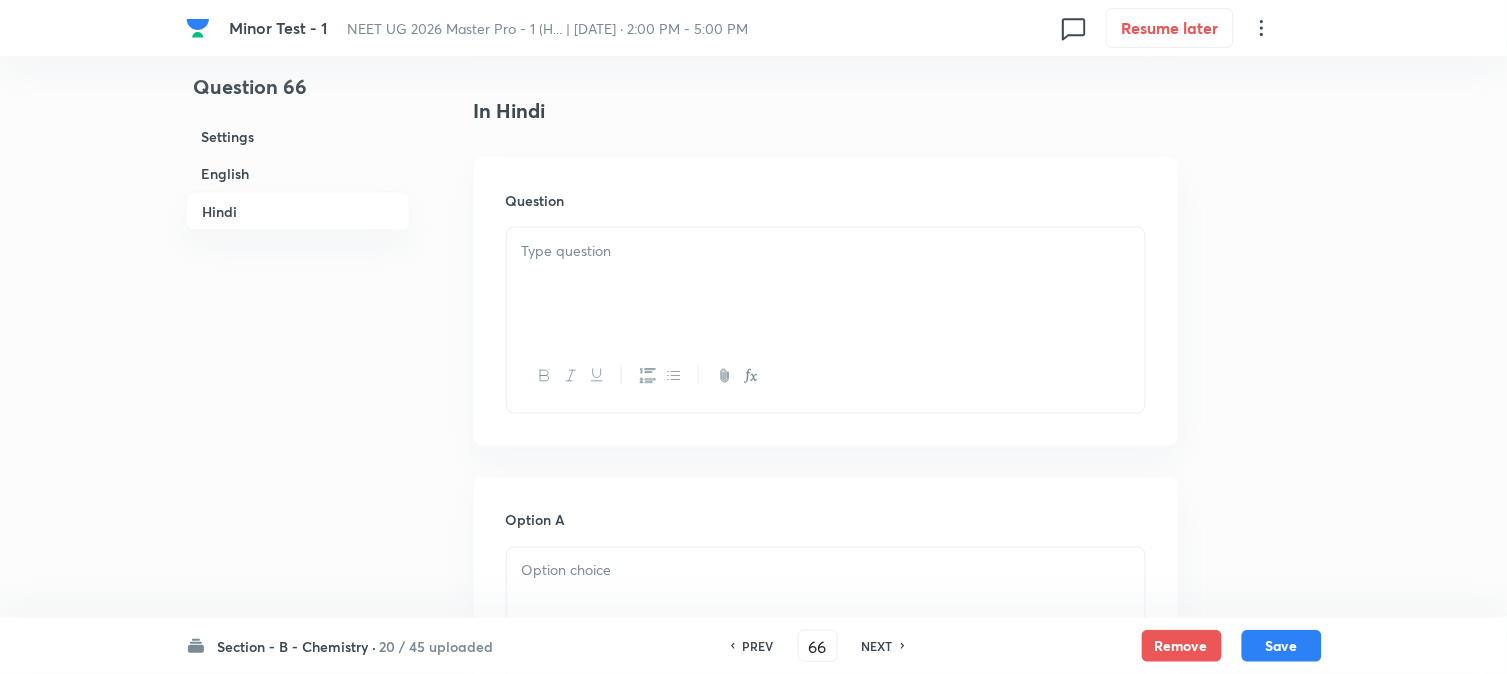 click on "Question" at bounding box center [826, 302] 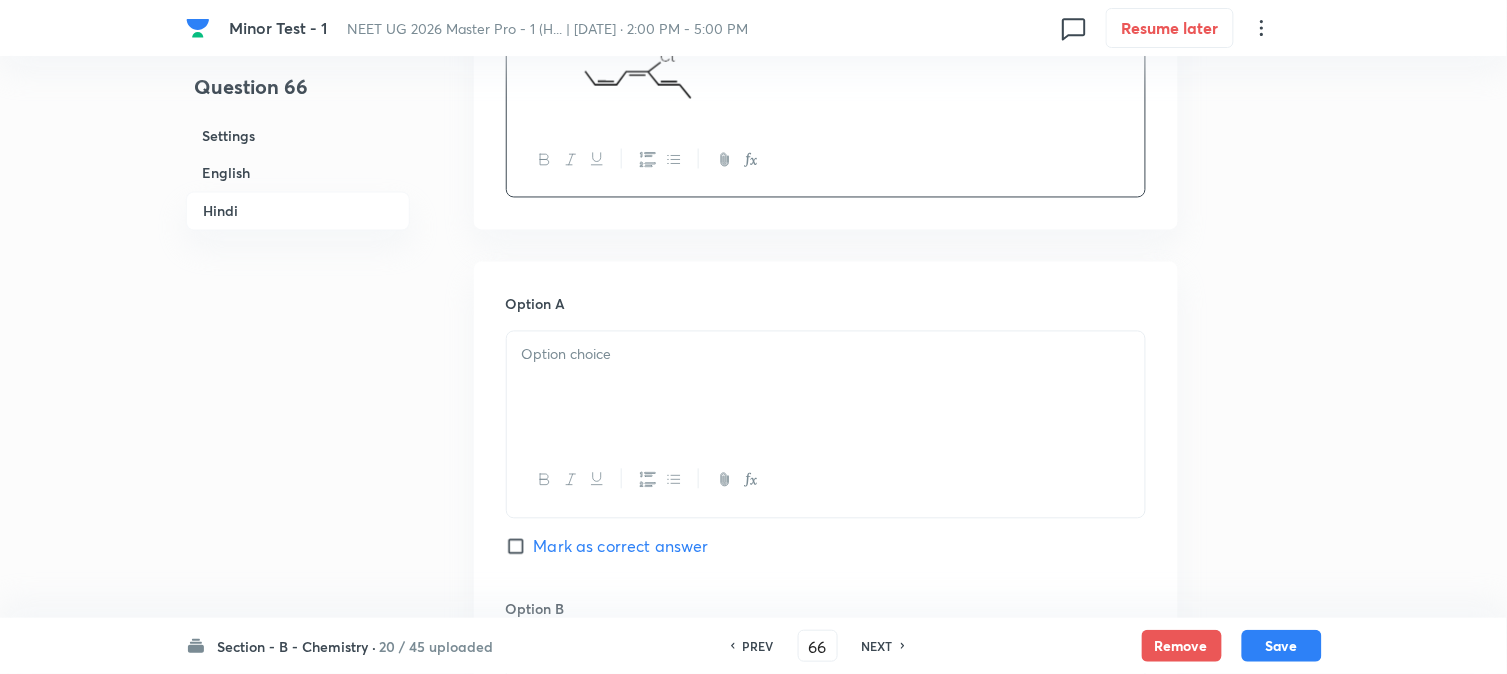 scroll, scrollTop: 2888, scrollLeft: 0, axis: vertical 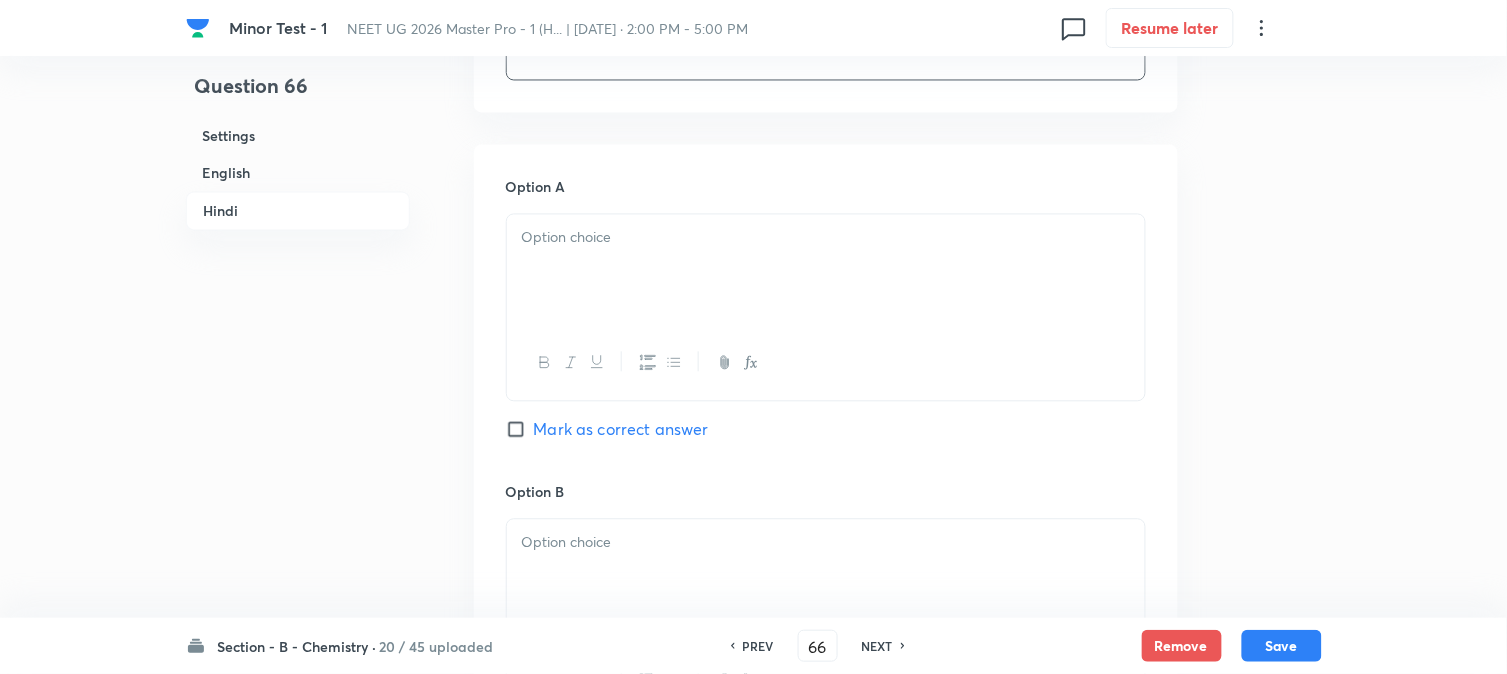 click at bounding box center (826, 271) 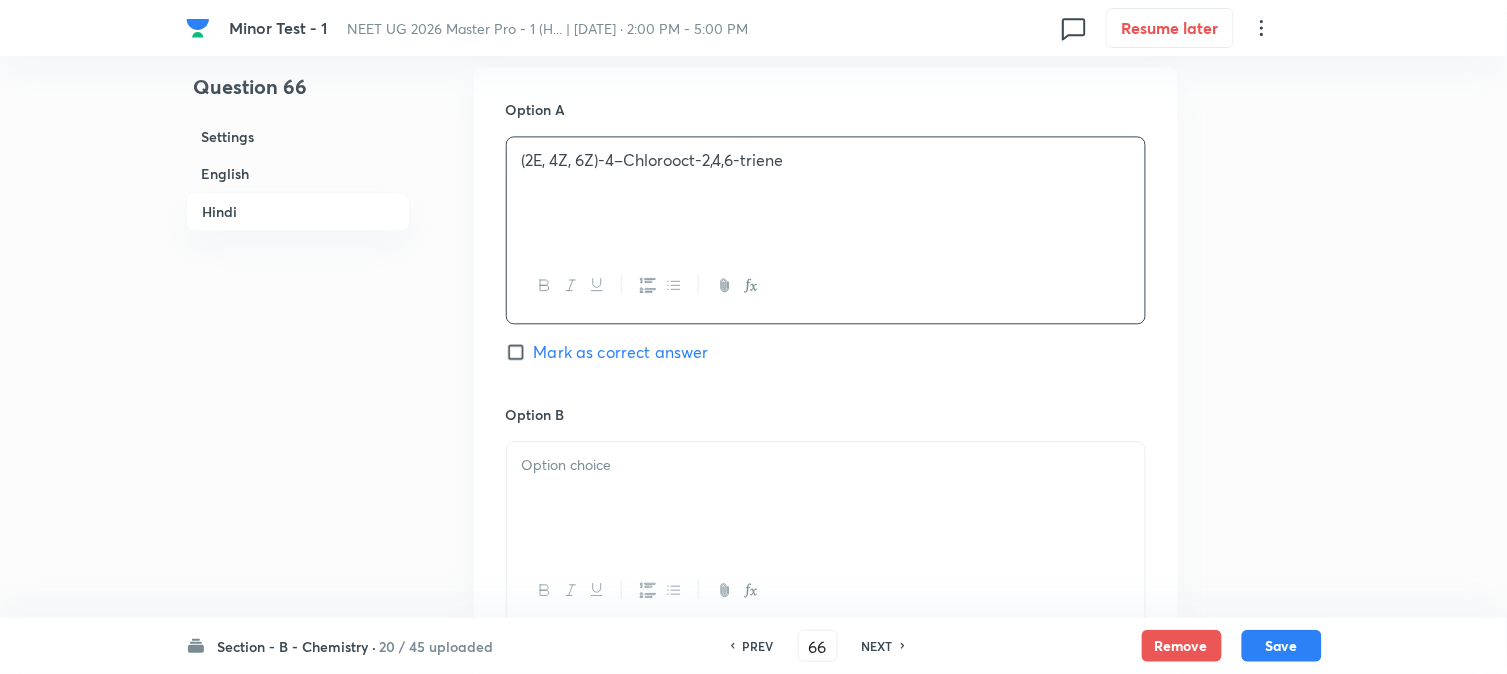 scroll, scrollTop: 3000, scrollLeft: 0, axis: vertical 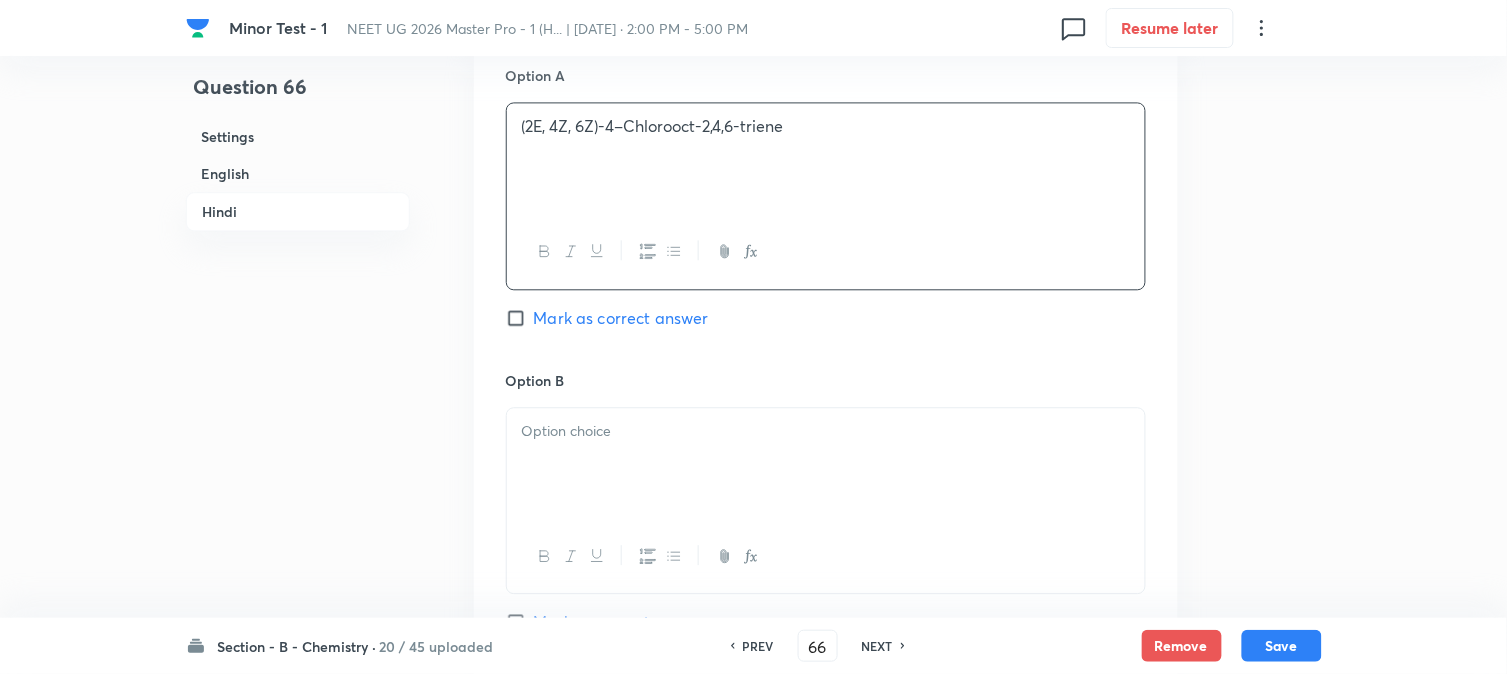 click at bounding box center [826, 431] 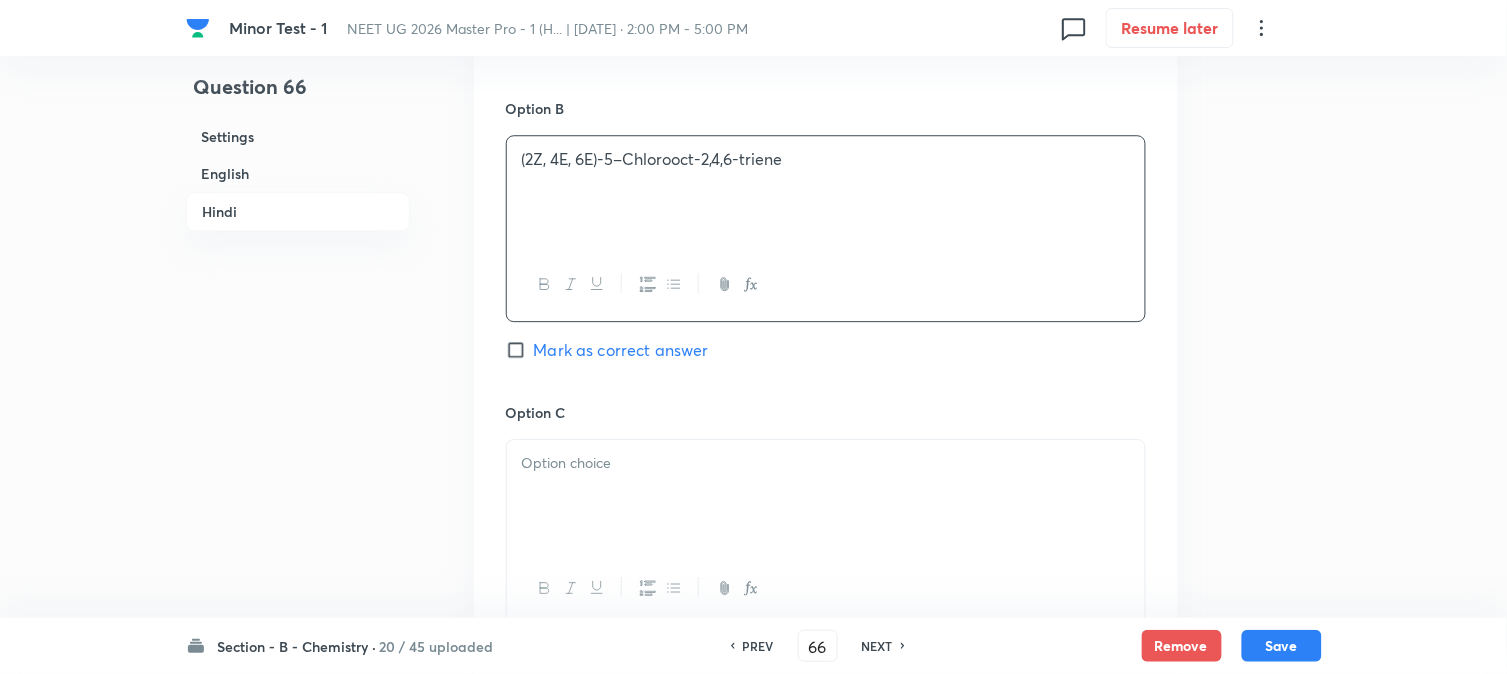 scroll, scrollTop: 3333, scrollLeft: 0, axis: vertical 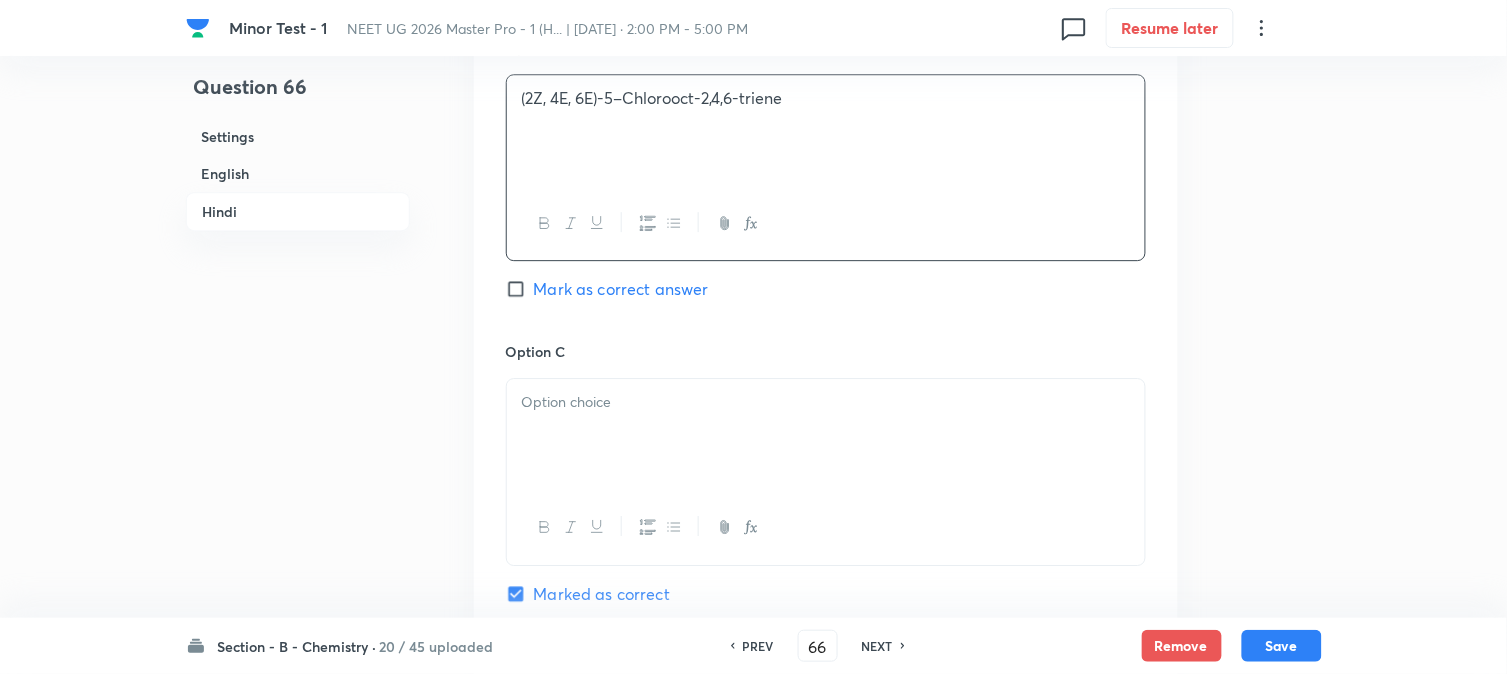 click at bounding box center [826, 402] 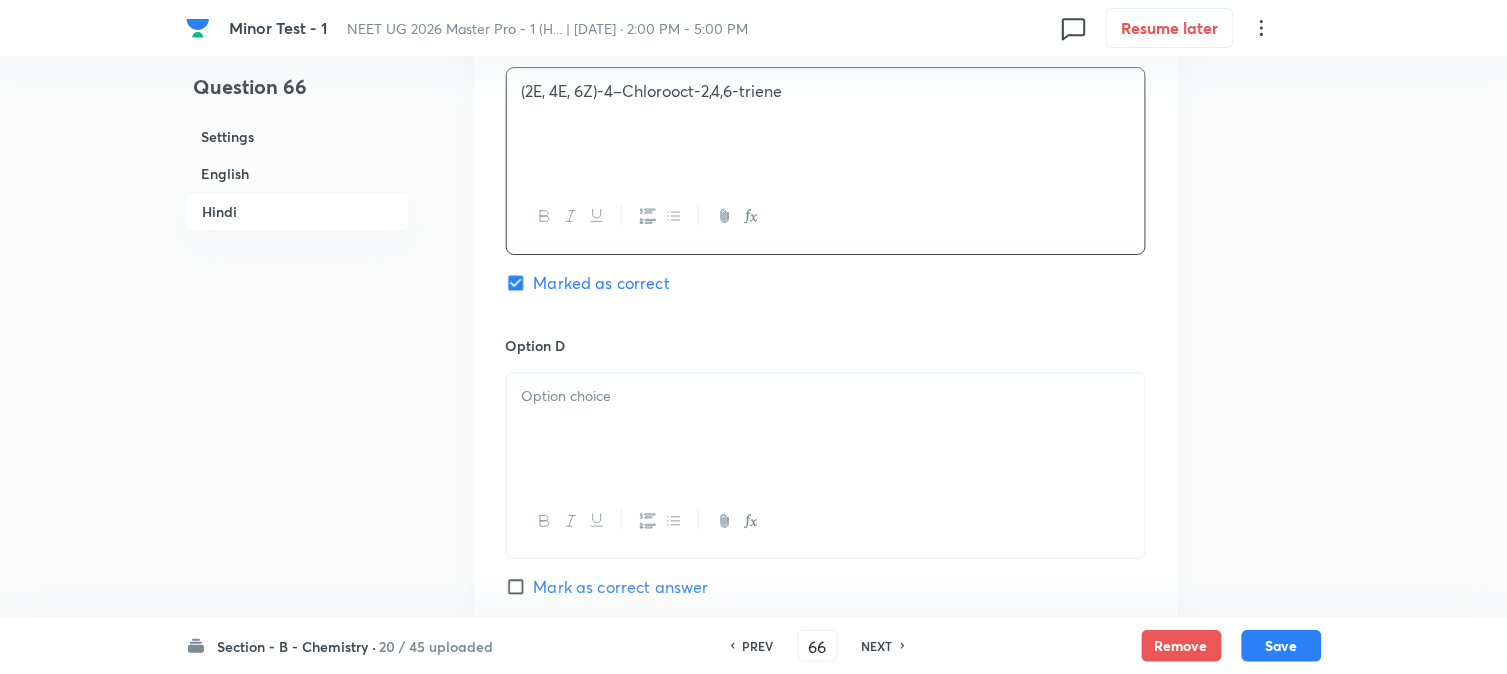 scroll, scrollTop: 3666, scrollLeft: 0, axis: vertical 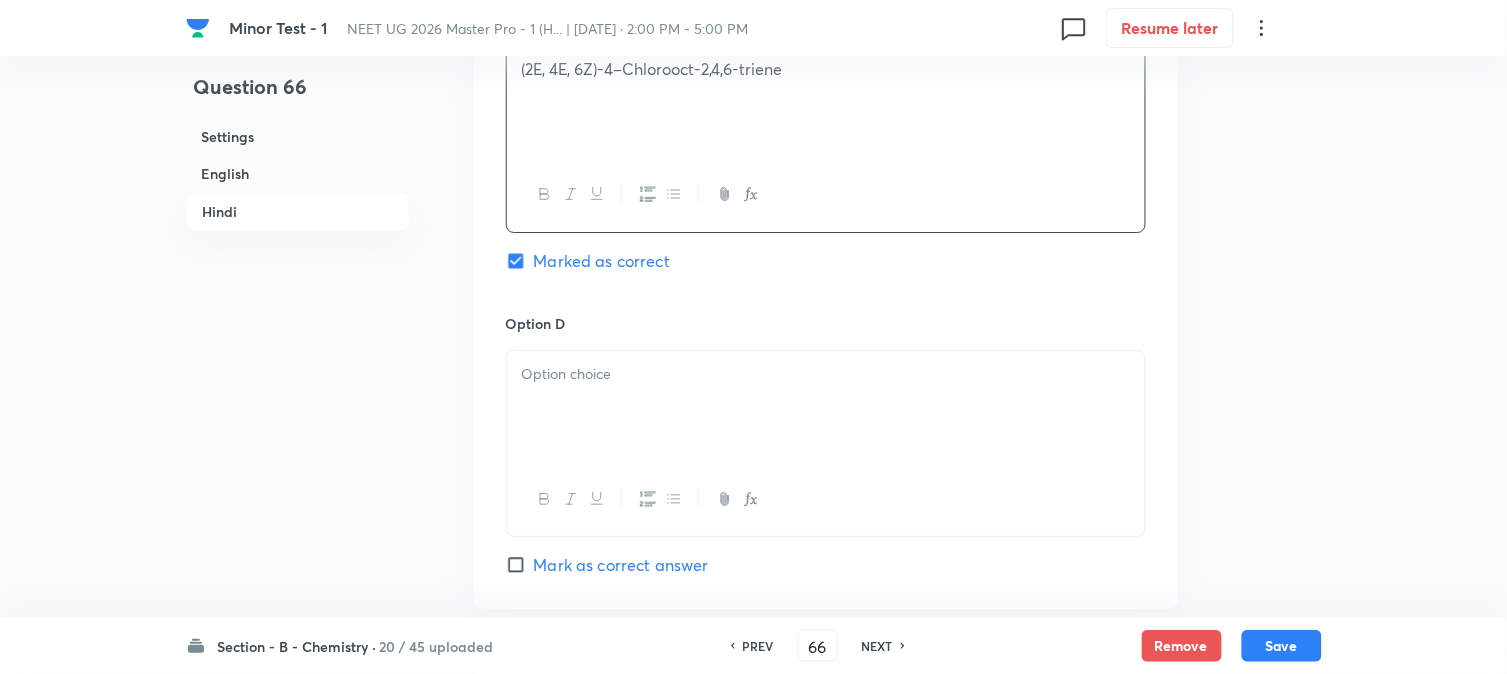 click at bounding box center (826, 374) 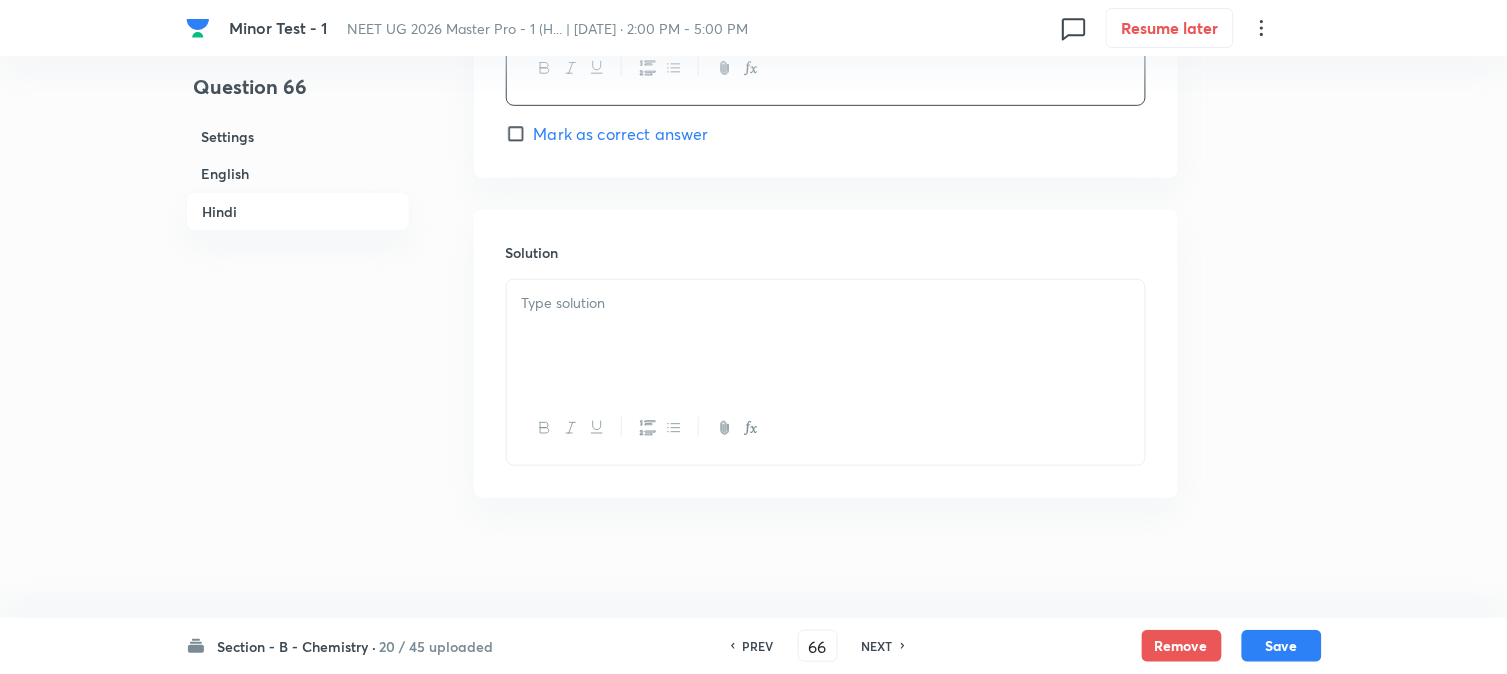 scroll, scrollTop: 4105, scrollLeft: 0, axis: vertical 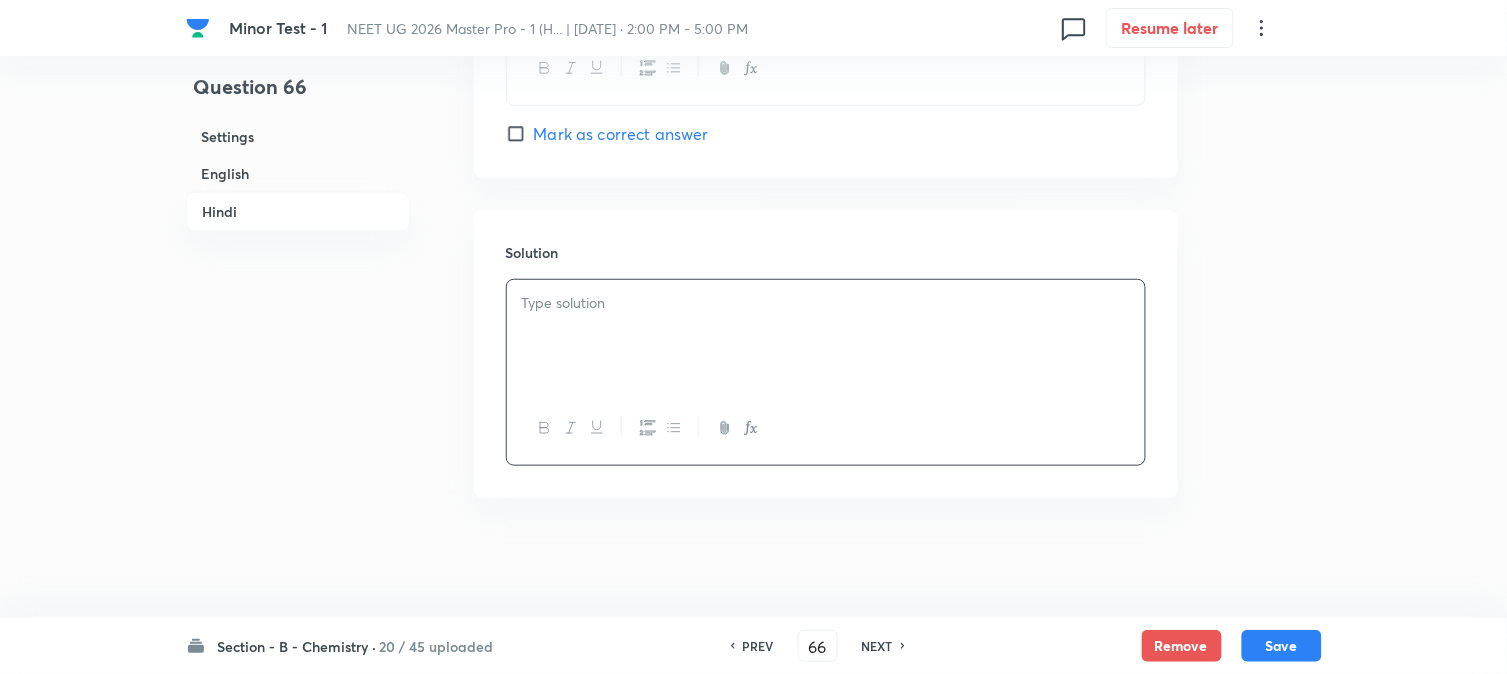 type 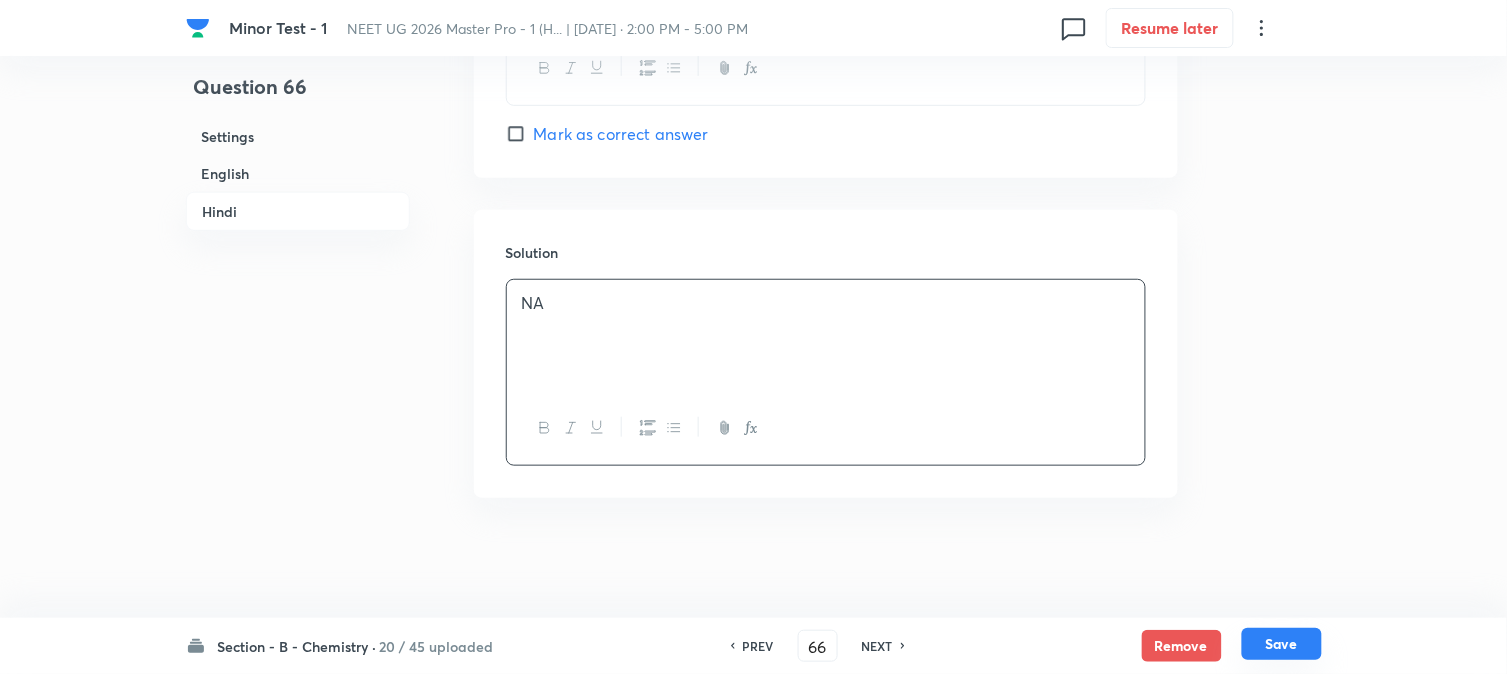 click on "Save" at bounding box center (1282, 644) 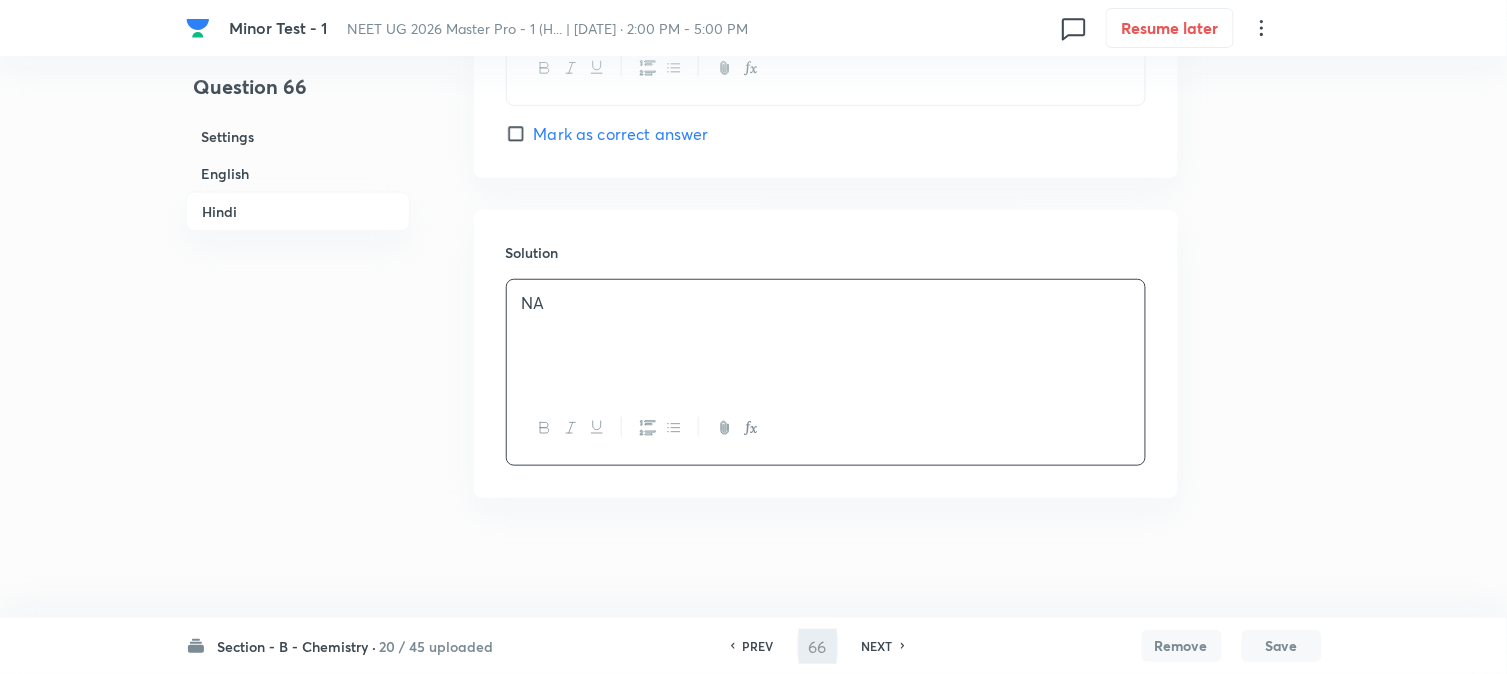 type on "67" 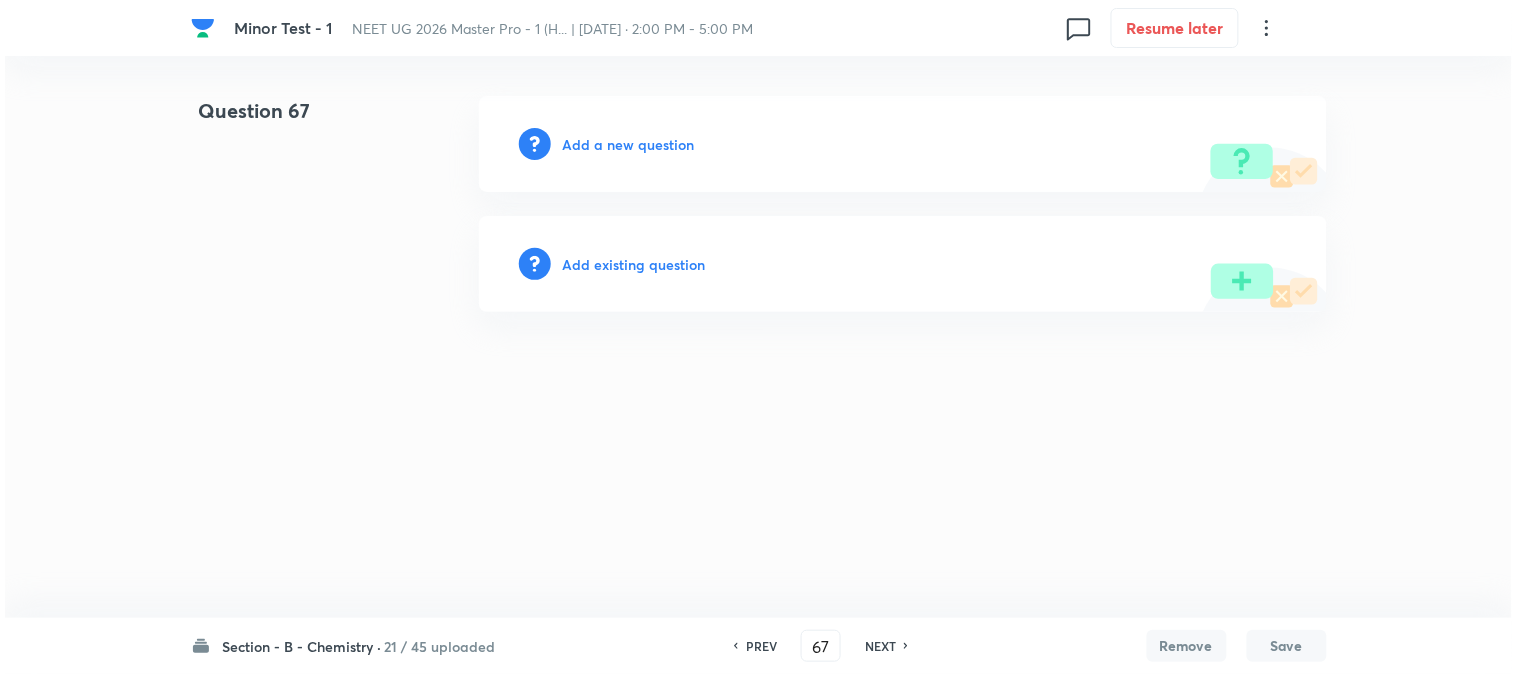 scroll, scrollTop: 0, scrollLeft: 0, axis: both 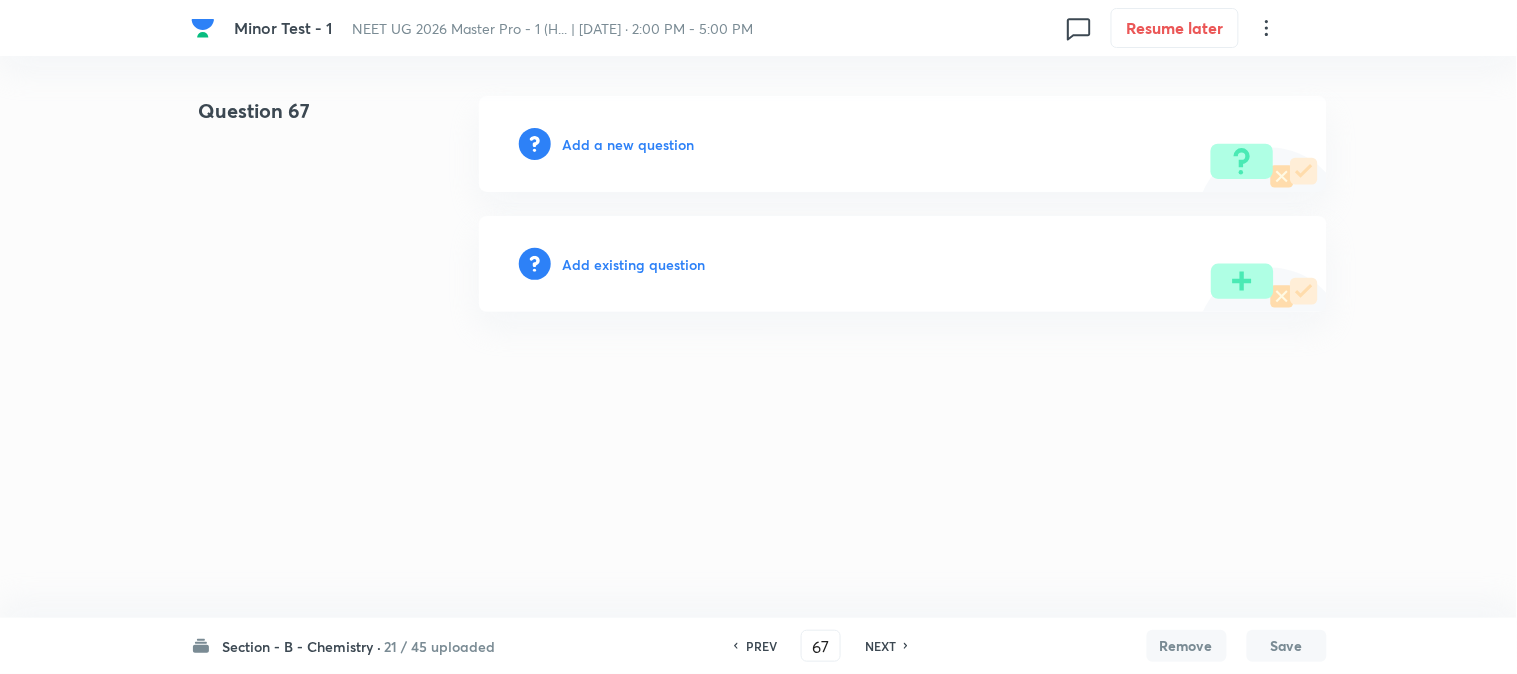 click on "Add a new question" at bounding box center [629, 144] 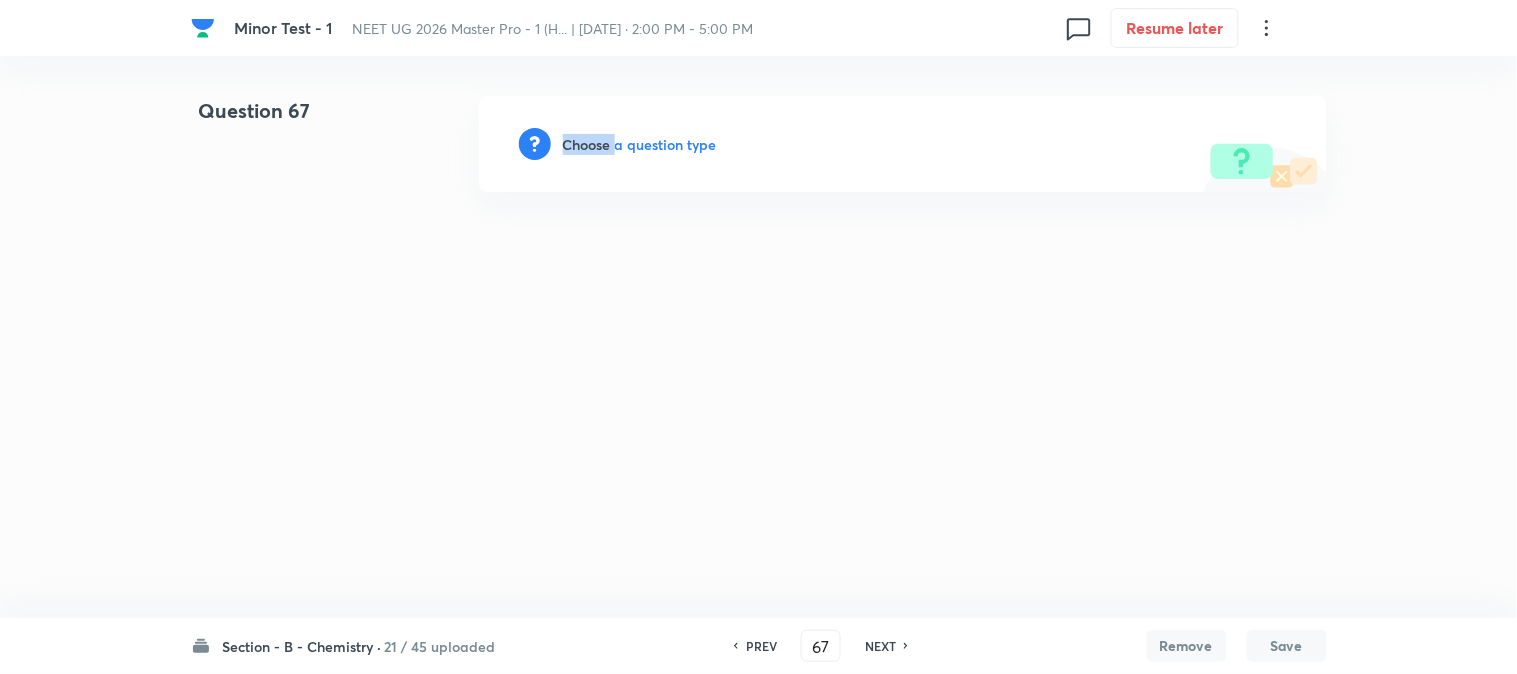 click on "Choose a question type" at bounding box center [640, 144] 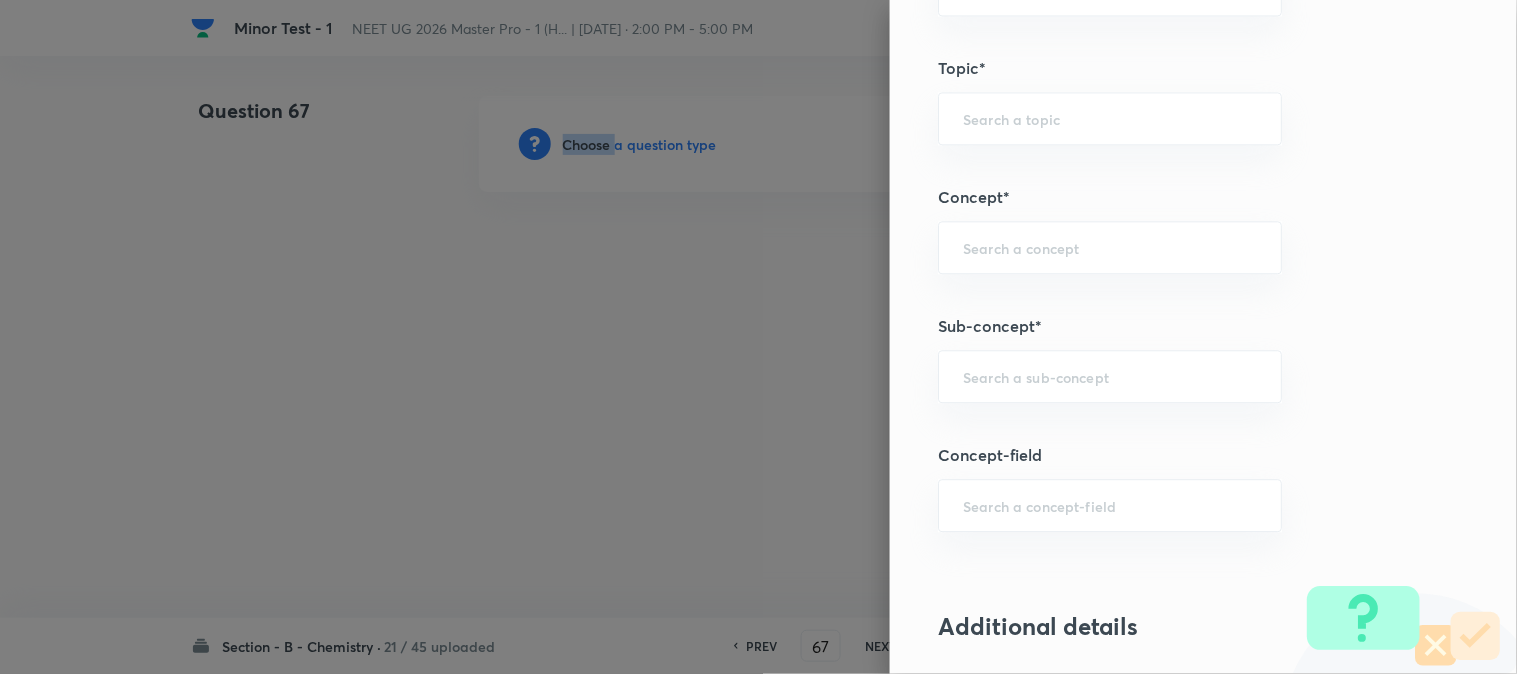 scroll, scrollTop: 1222, scrollLeft: 0, axis: vertical 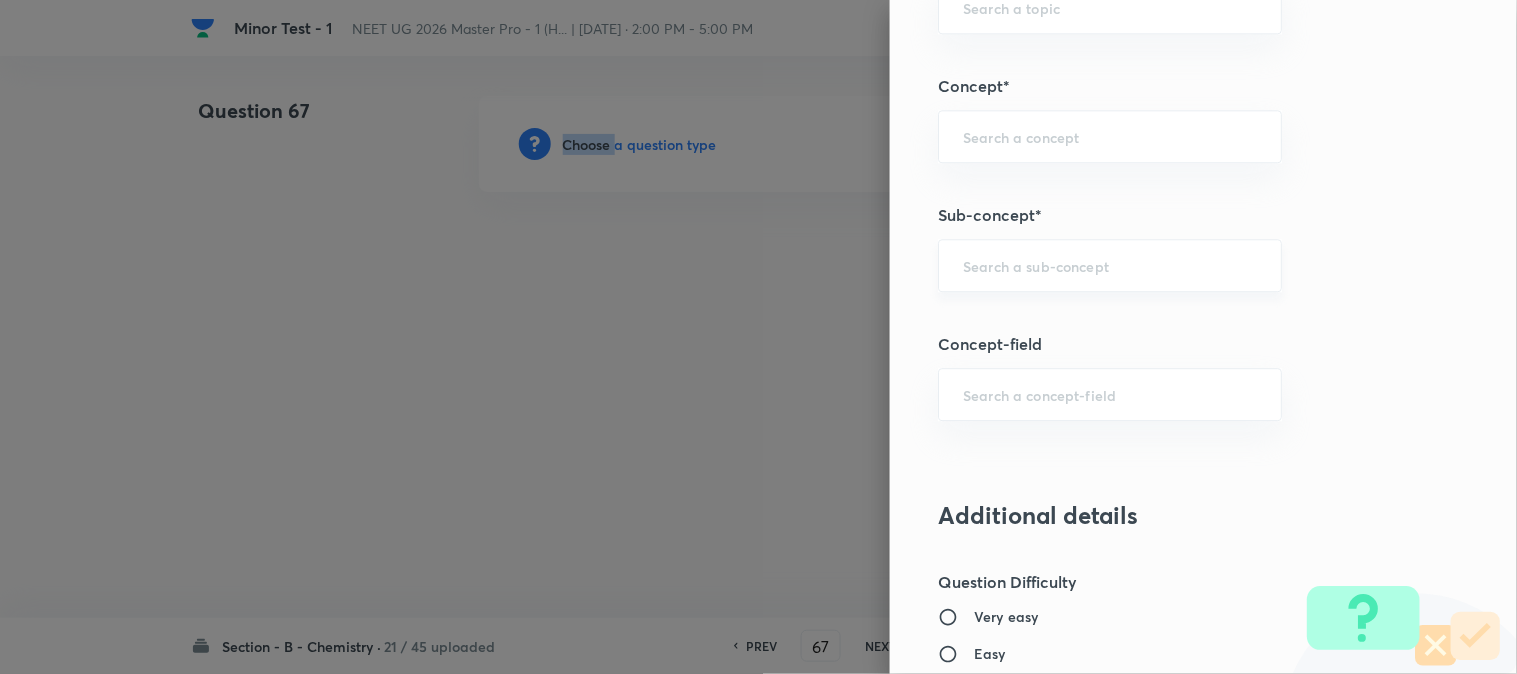 click on "​" at bounding box center [1110, 265] 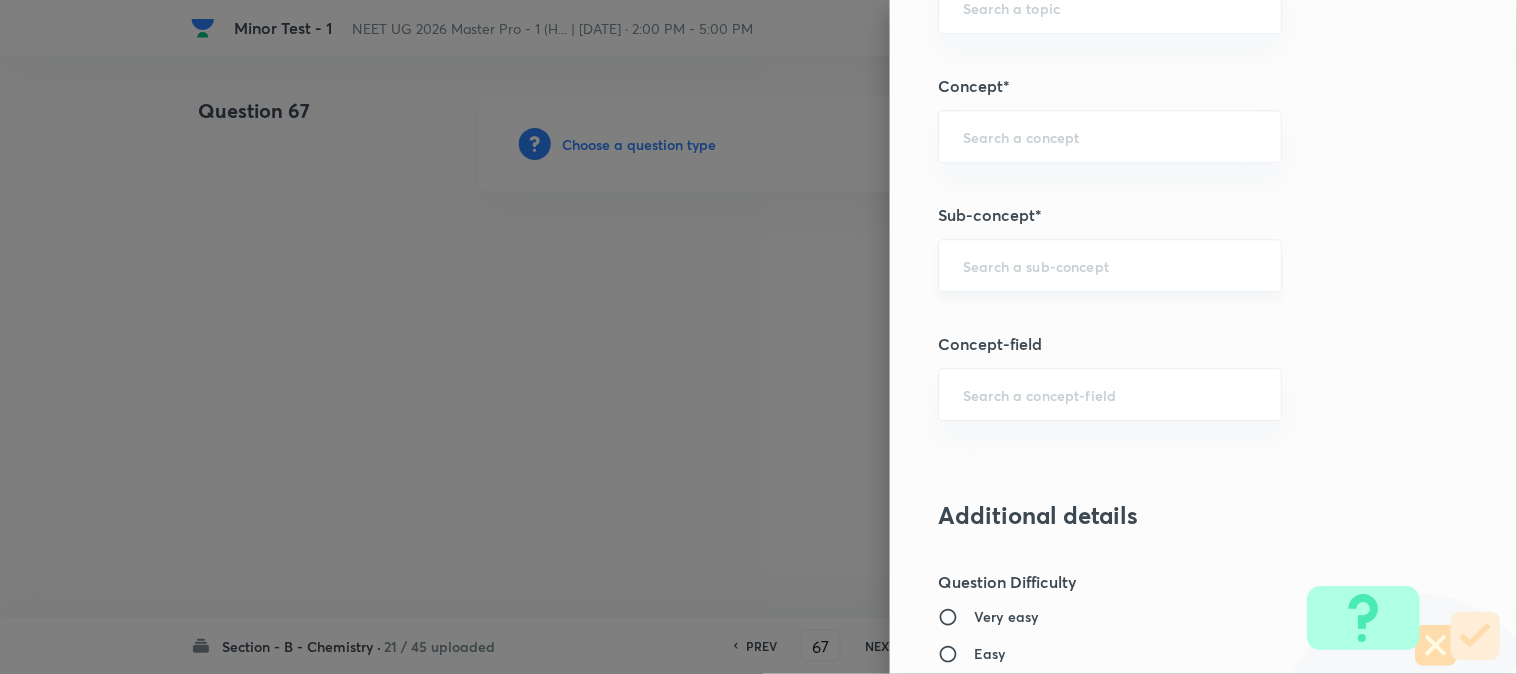 click on "​" at bounding box center [1110, 265] 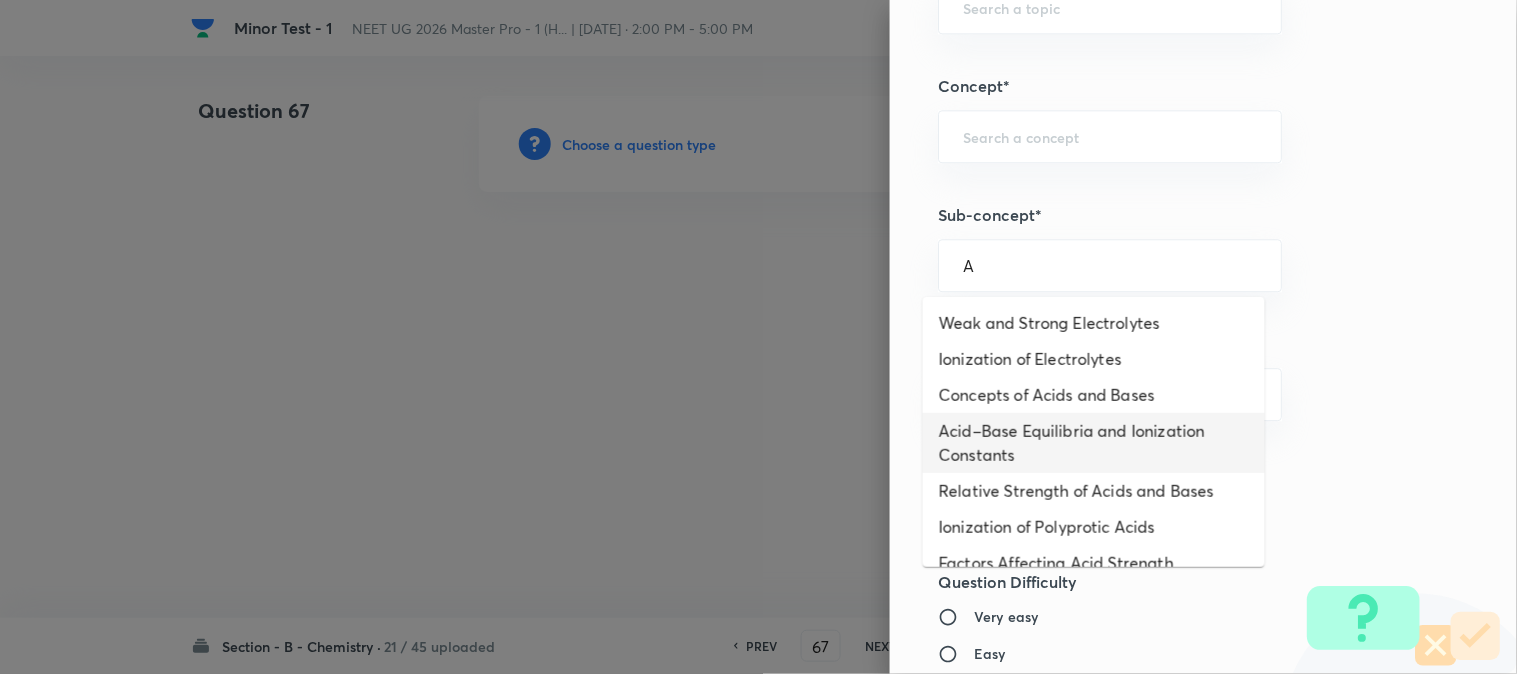 click on "Acid–Base Equilibria and Ionization Constants" at bounding box center (1094, 443) 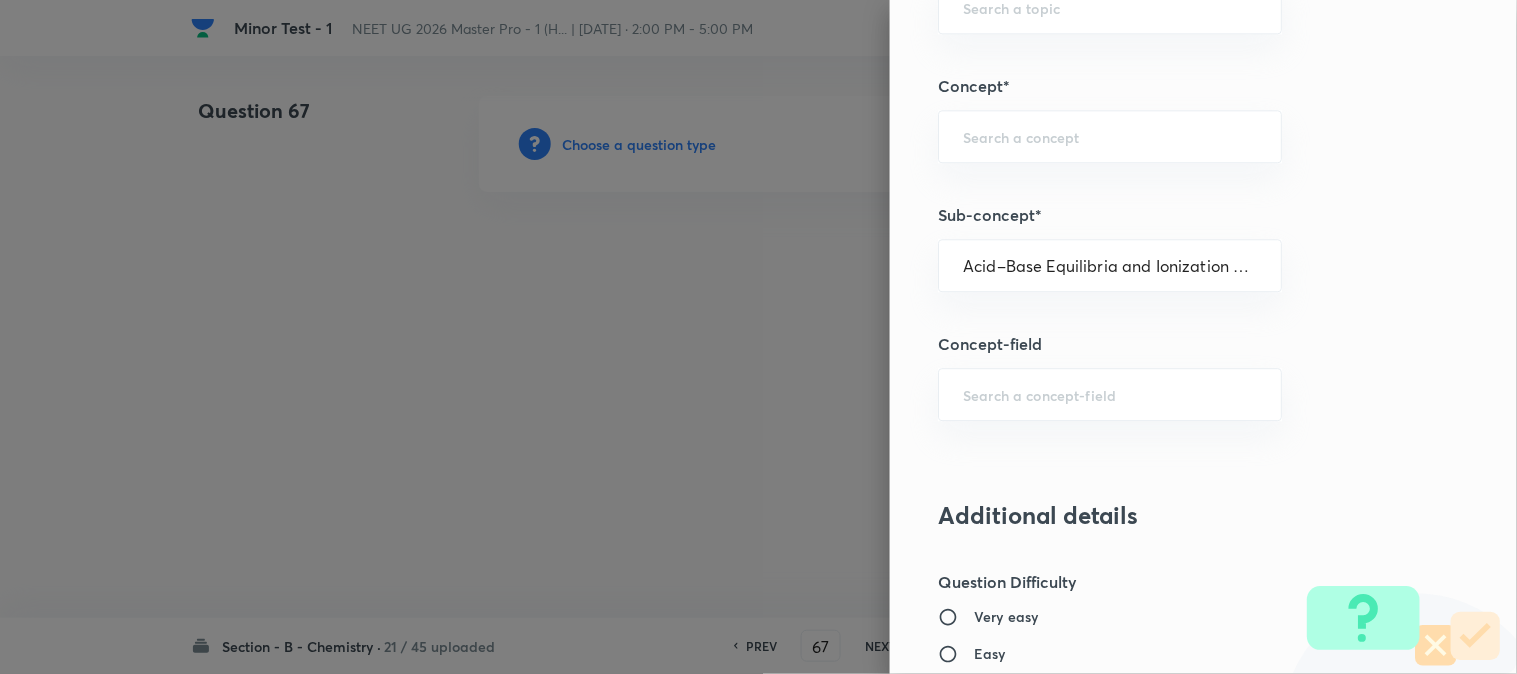 type on "Chemistry" 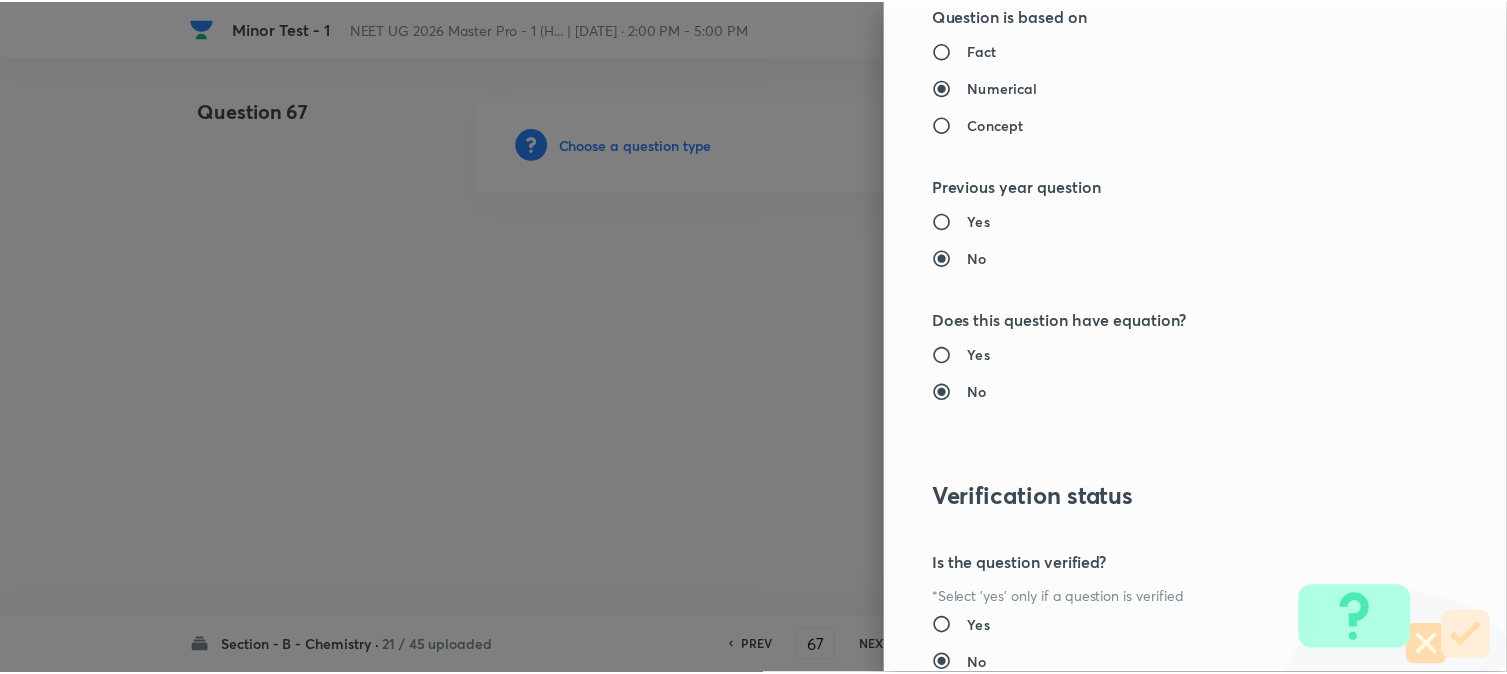 scroll, scrollTop: 2186, scrollLeft: 0, axis: vertical 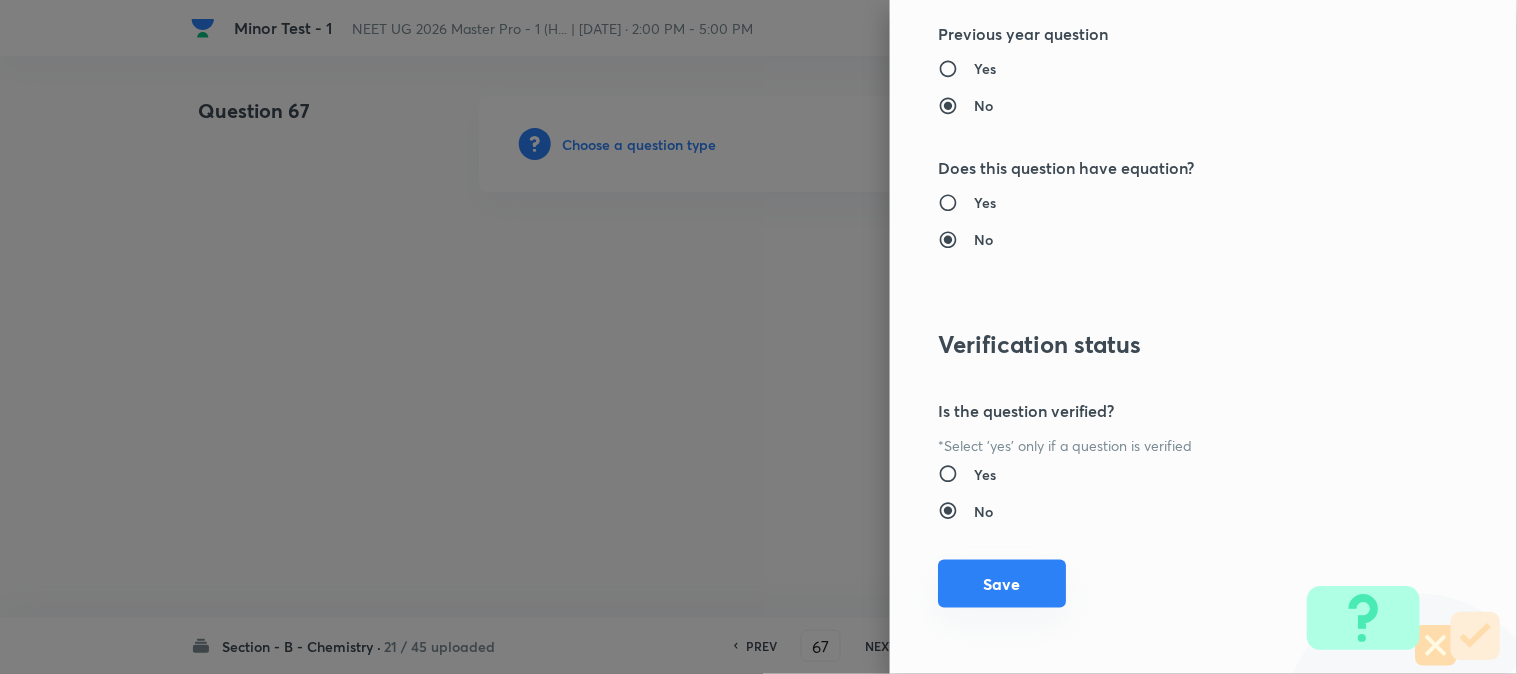 click on "Save" at bounding box center (1002, 584) 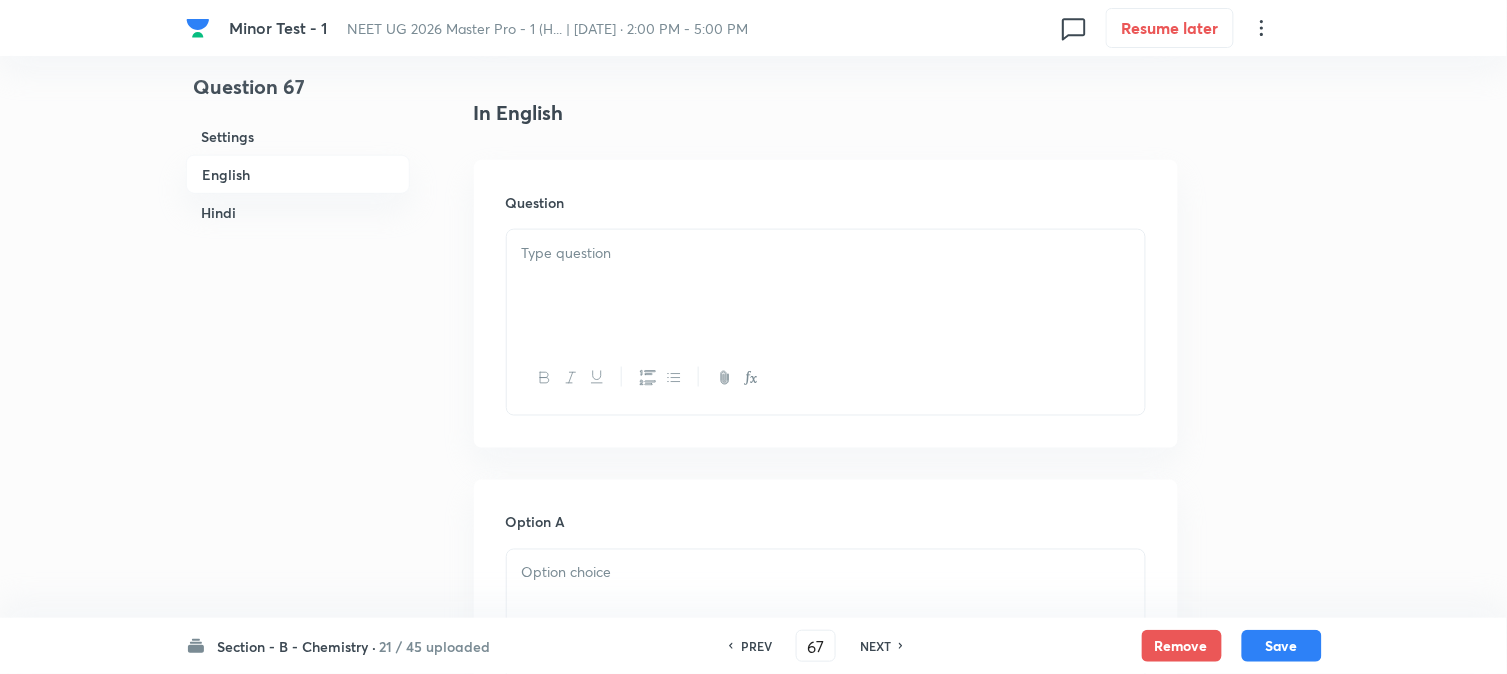 scroll, scrollTop: 555, scrollLeft: 0, axis: vertical 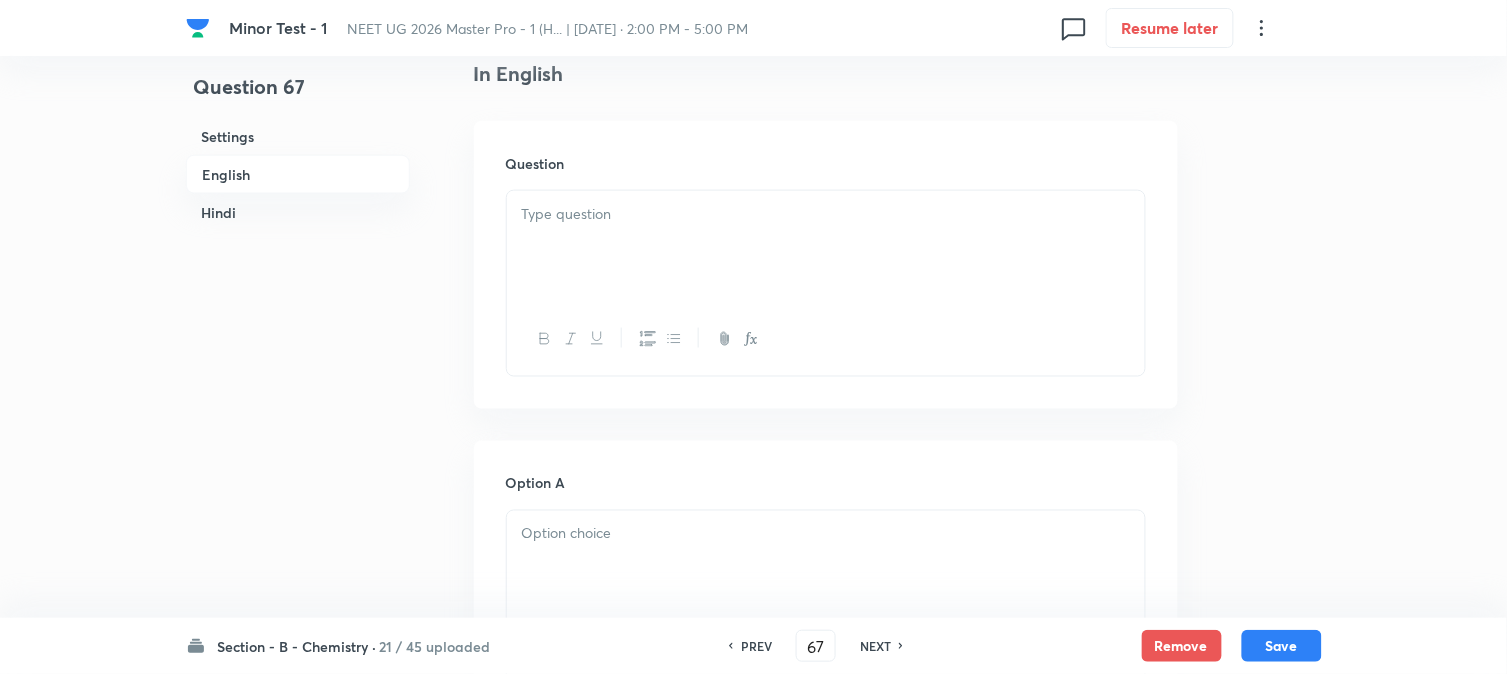 click at bounding box center (826, 247) 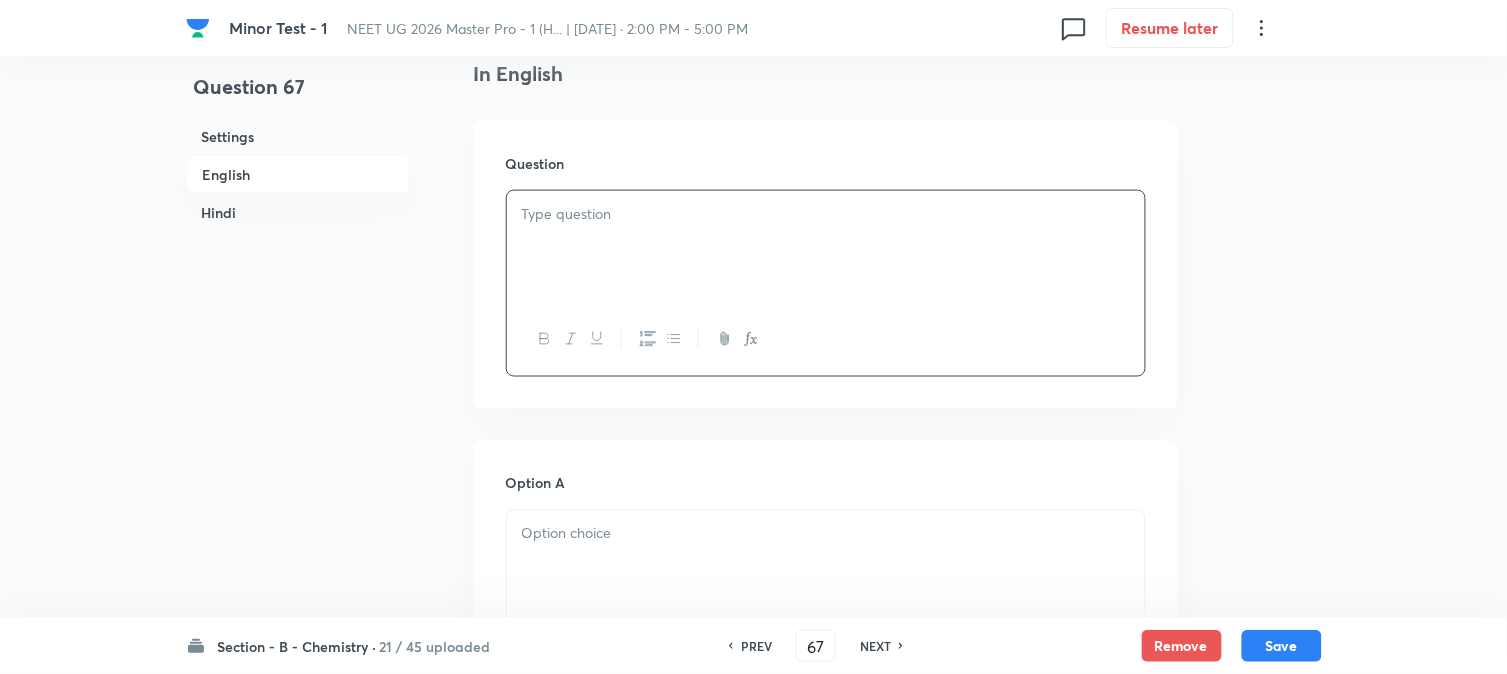 paste 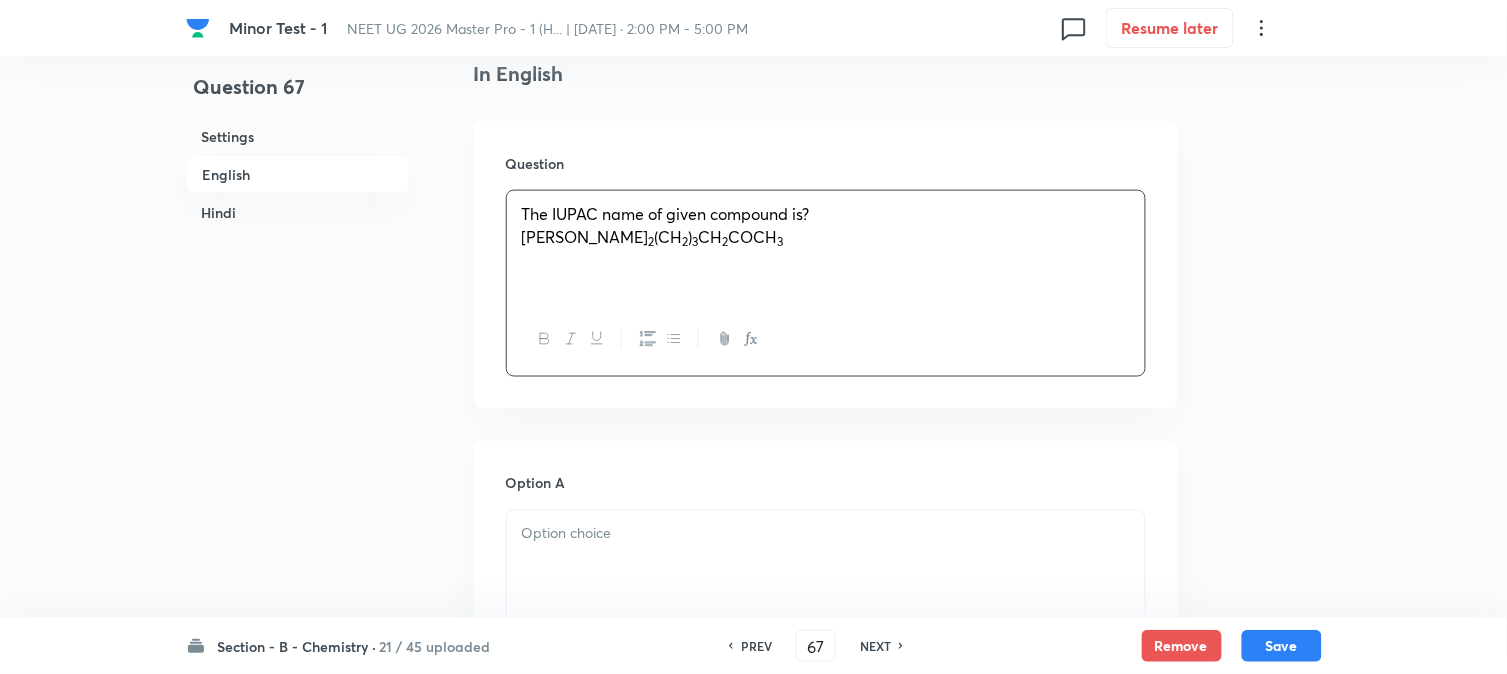 click on "[PERSON_NAME]" at bounding box center (585, 236) 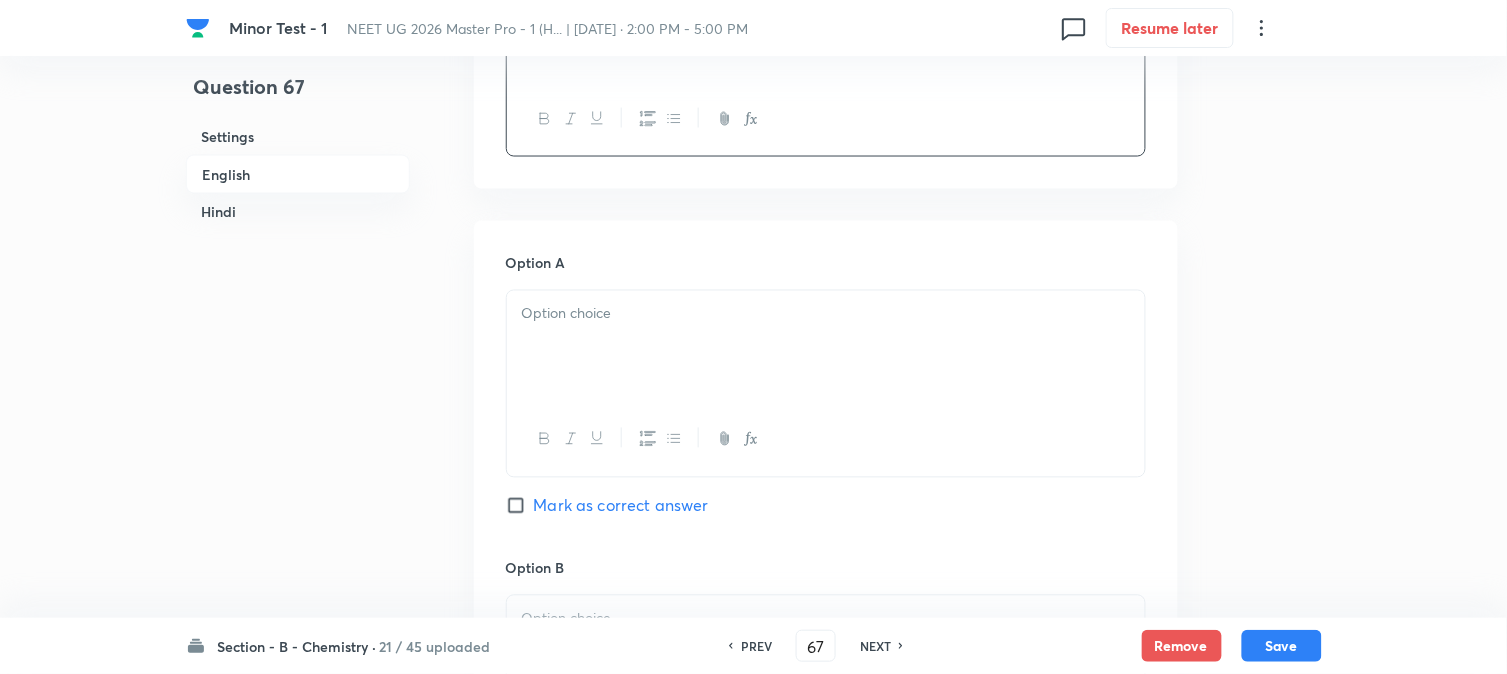 scroll, scrollTop: 777, scrollLeft: 0, axis: vertical 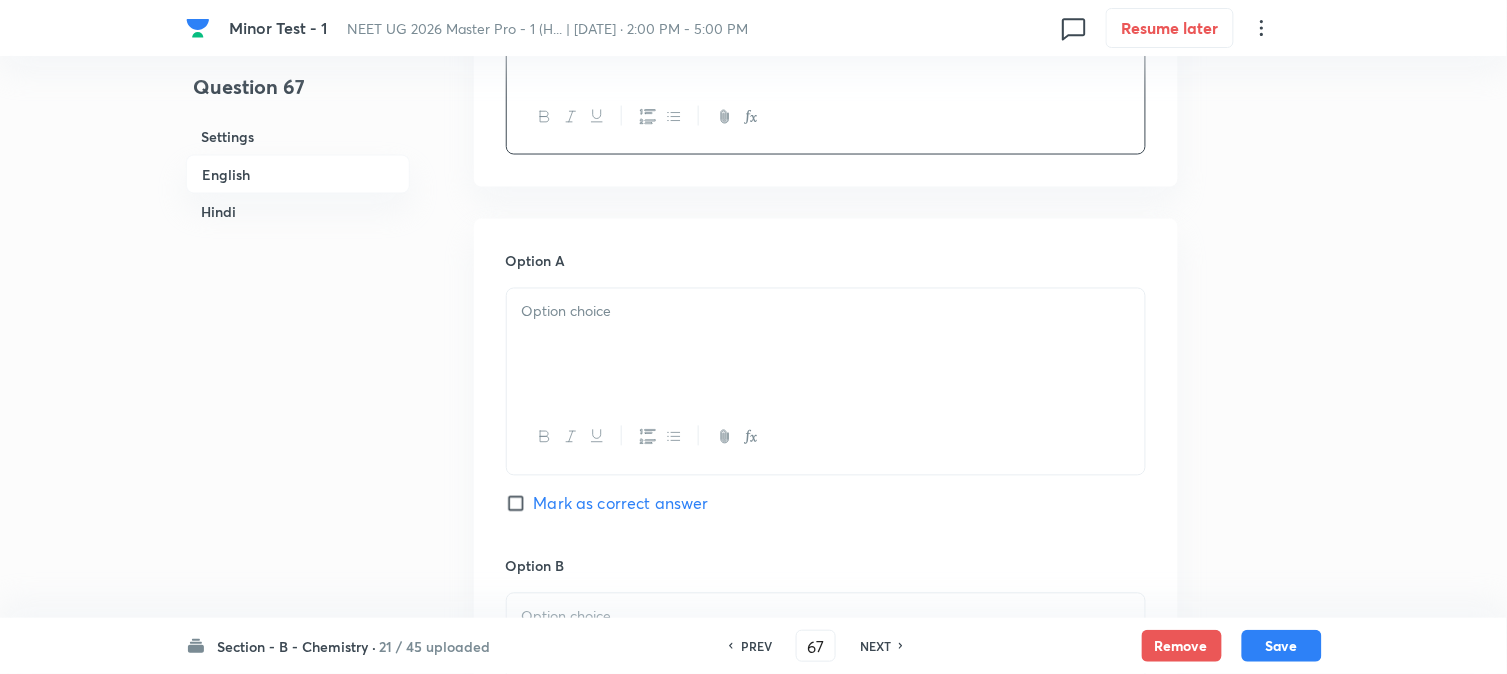 click at bounding box center (826, 345) 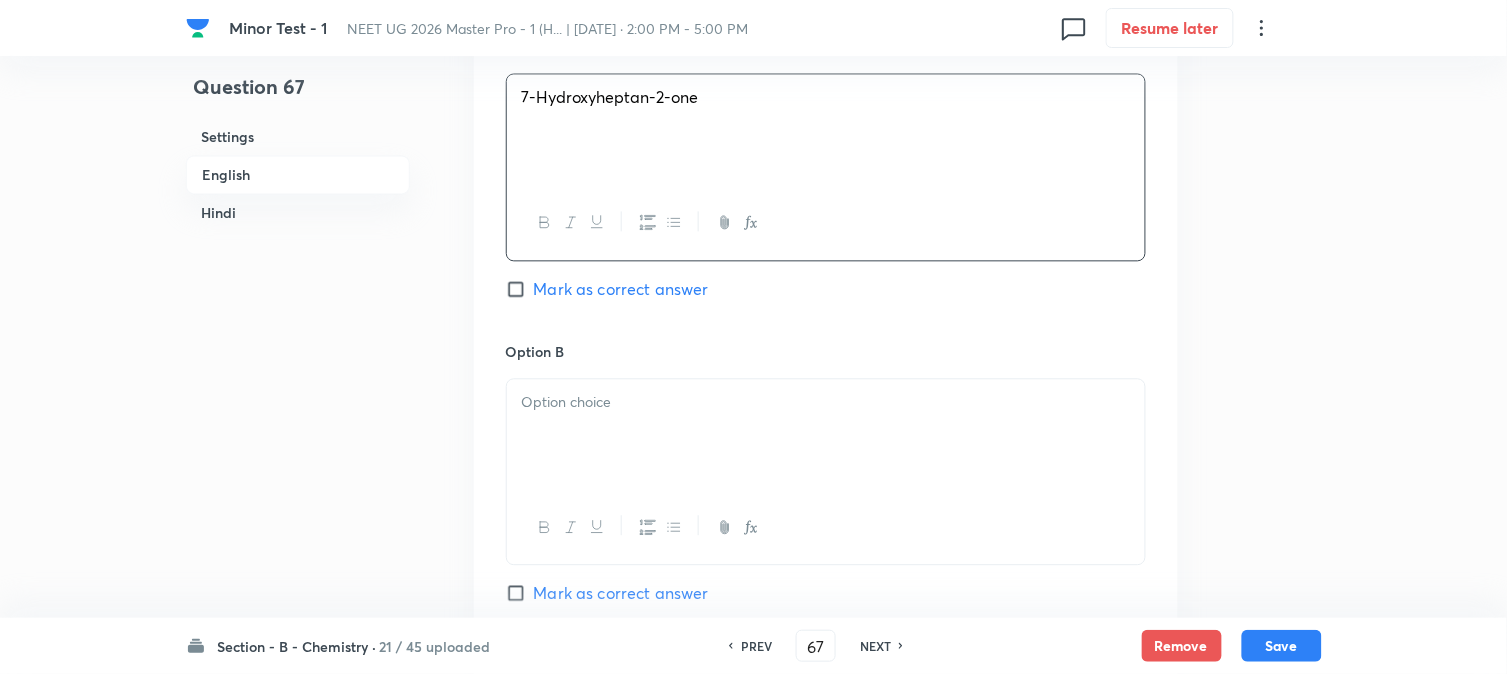 scroll, scrollTop: 1000, scrollLeft: 0, axis: vertical 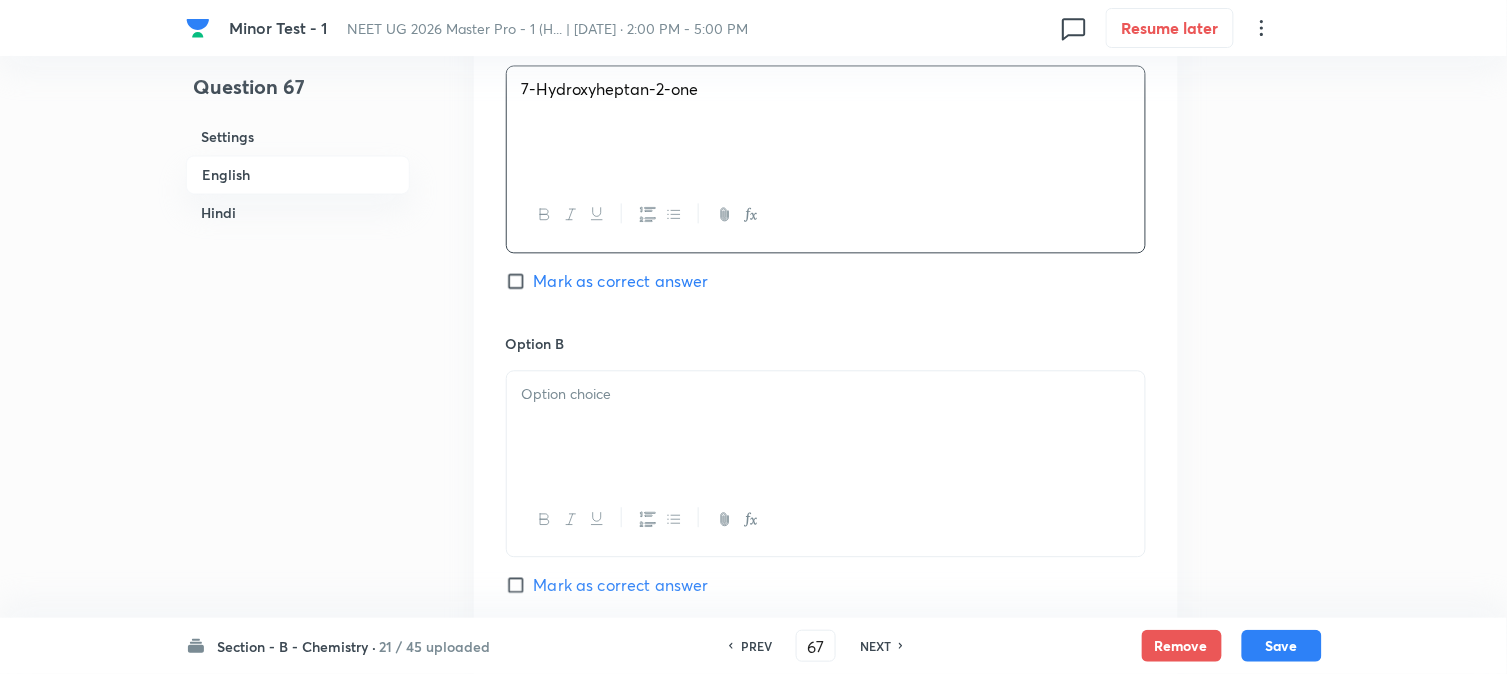 click at bounding box center (826, 427) 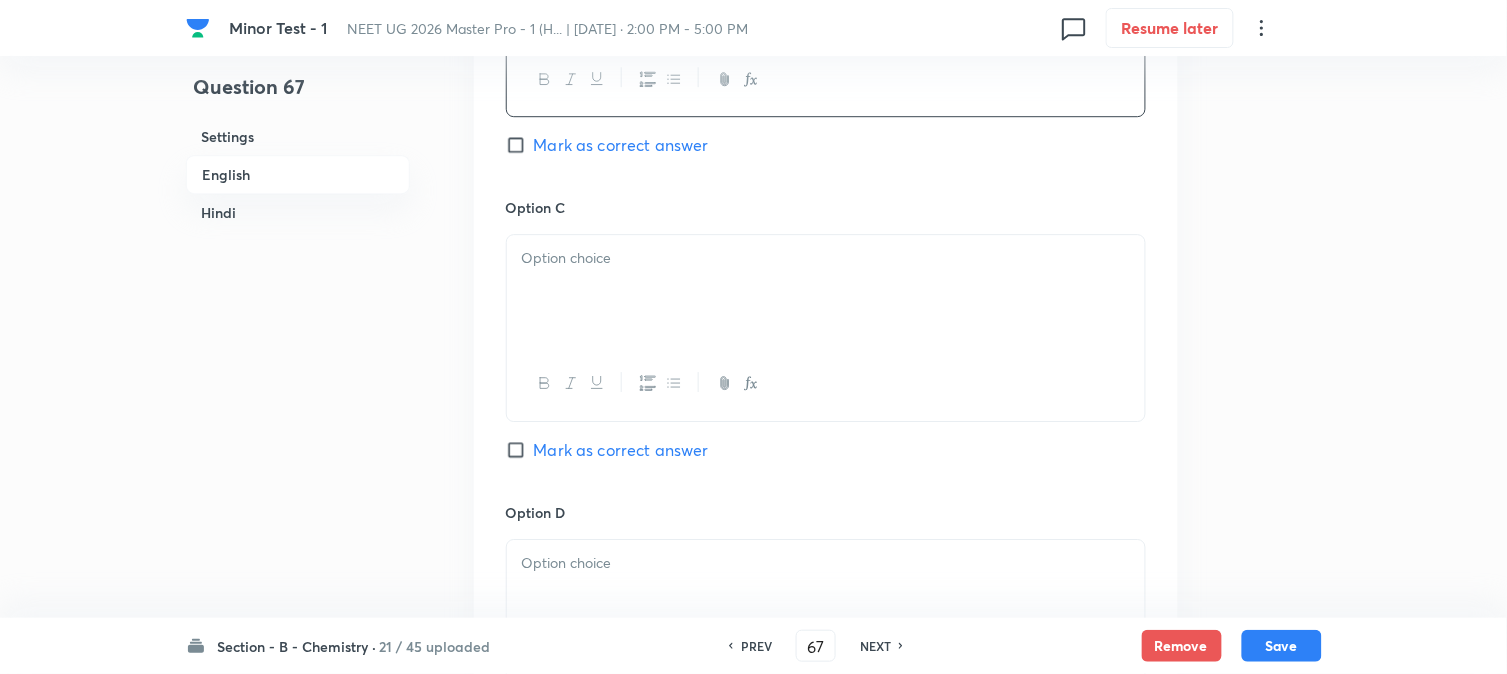 scroll, scrollTop: 1444, scrollLeft: 0, axis: vertical 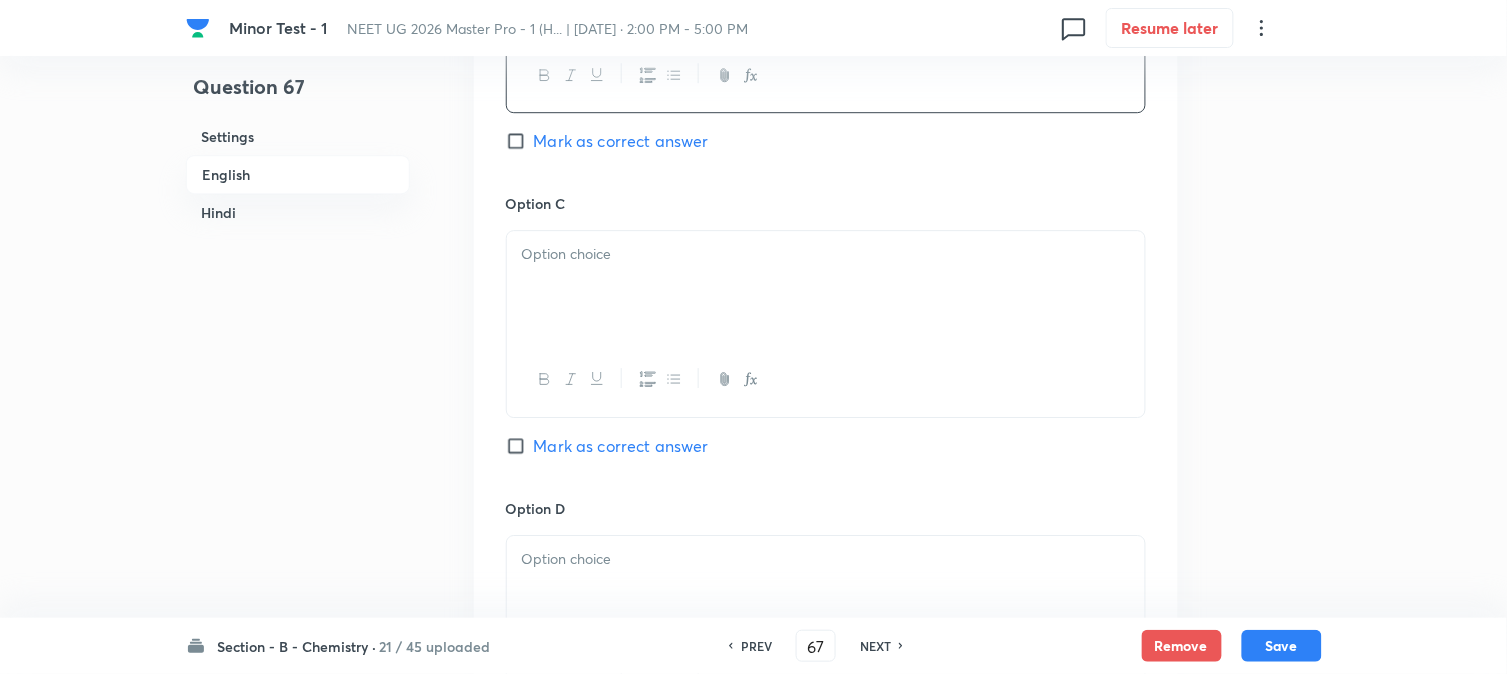 click at bounding box center (826, 287) 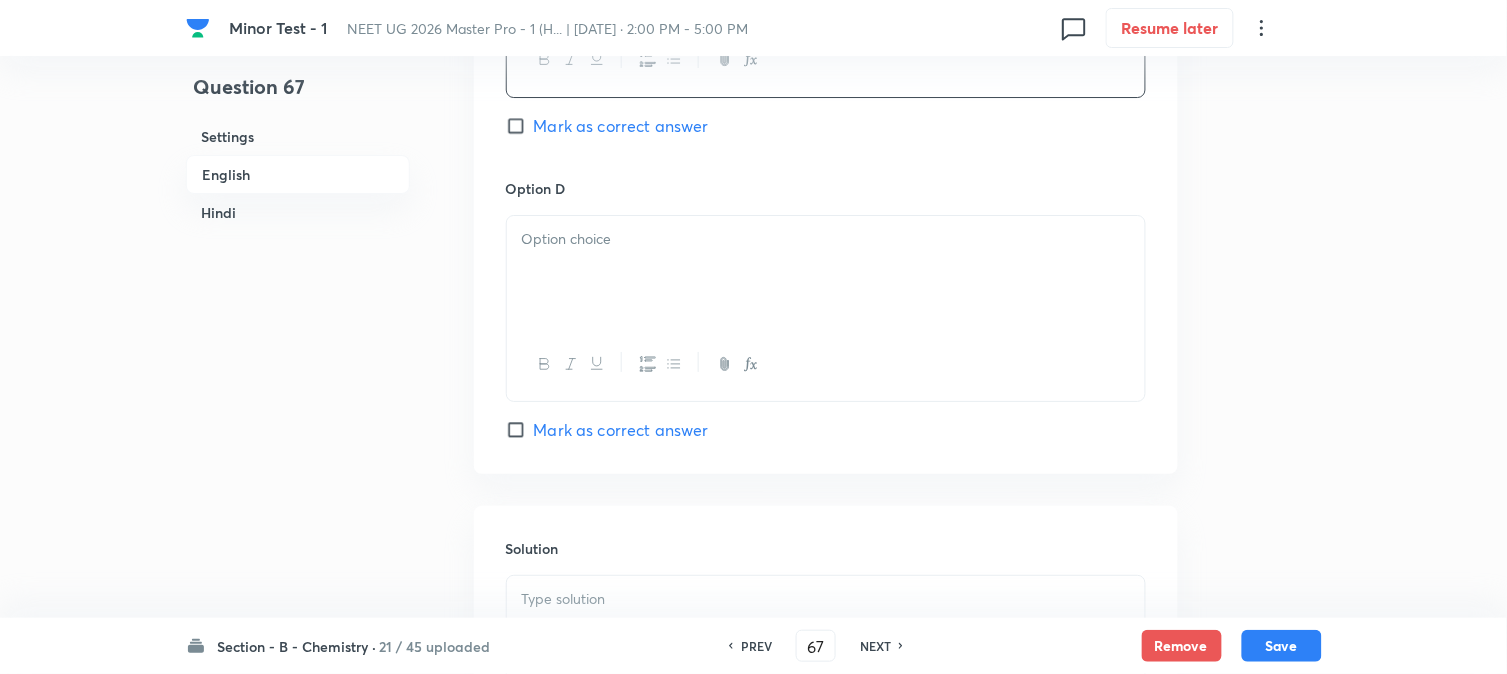 scroll, scrollTop: 1777, scrollLeft: 0, axis: vertical 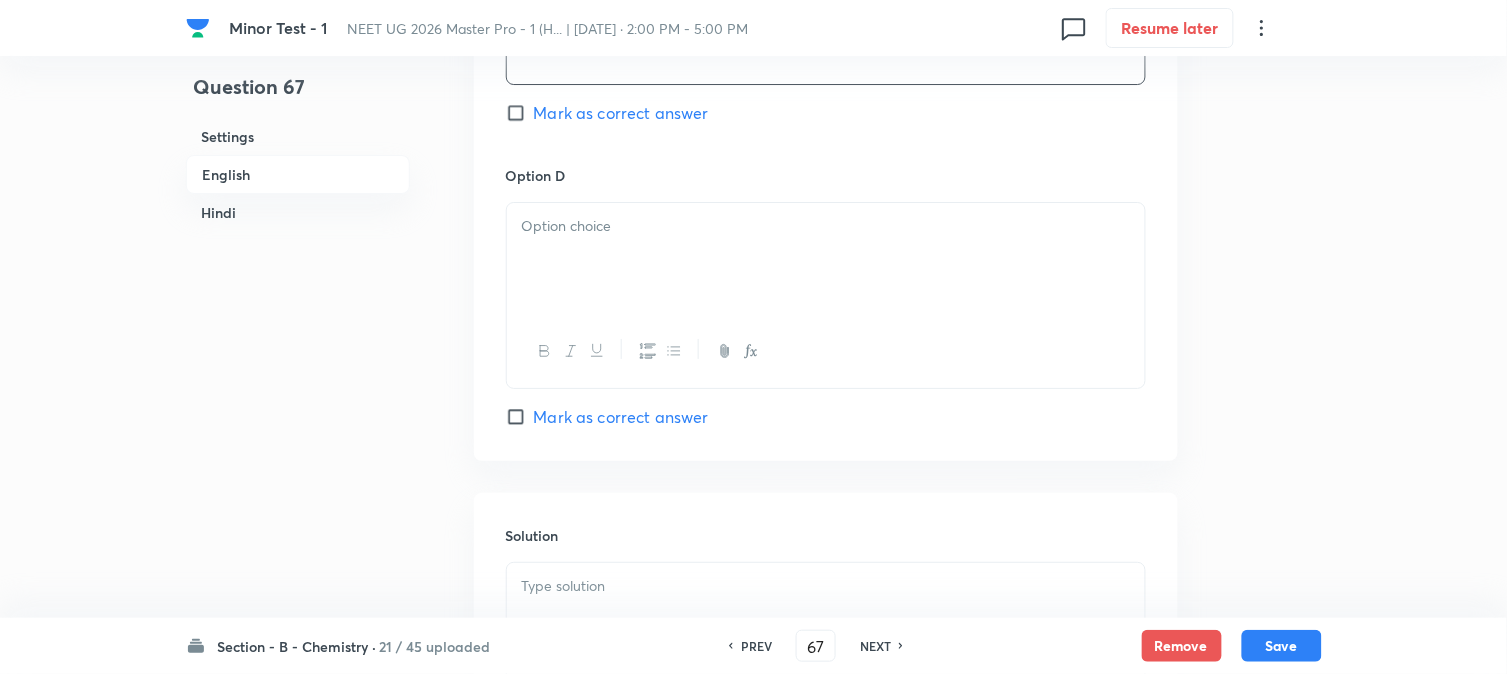 click at bounding box center [826, 259] 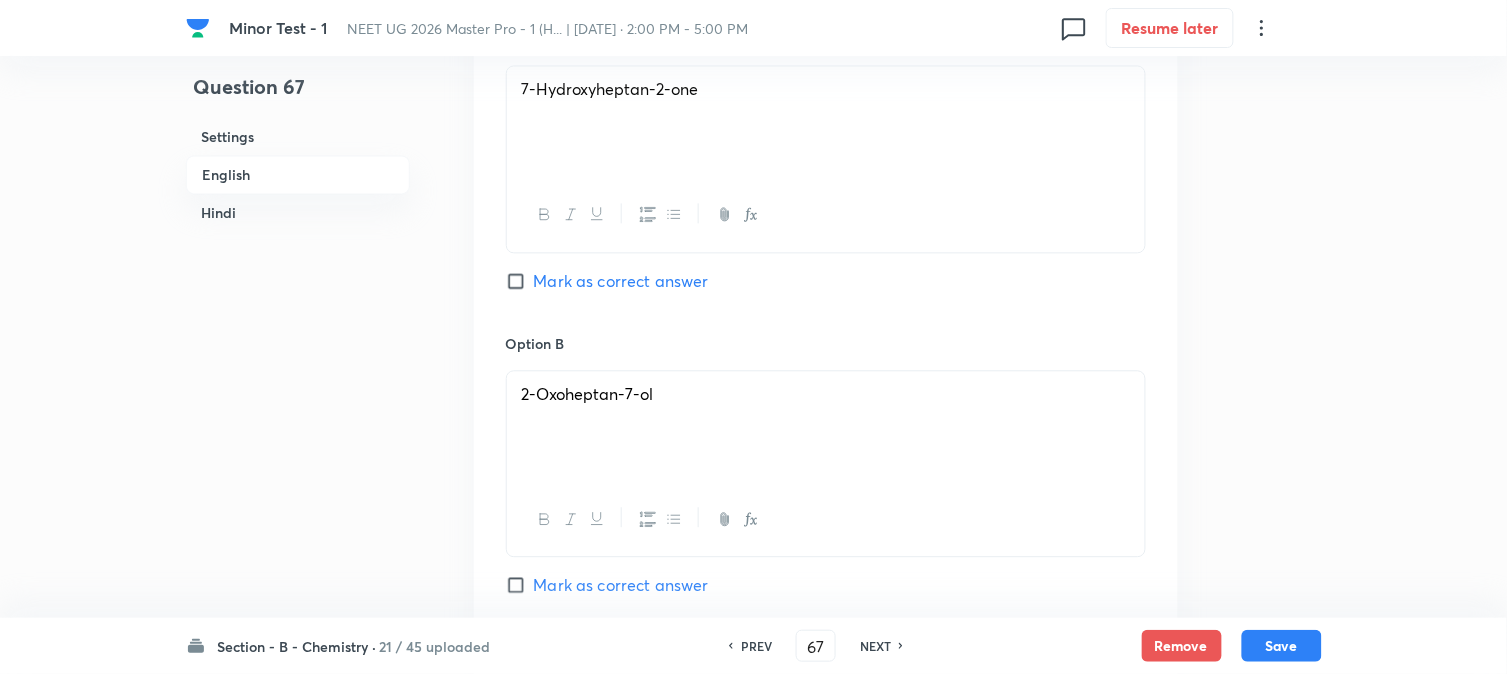 click on "Mark as correct answer" at bounding box center (621, 281) 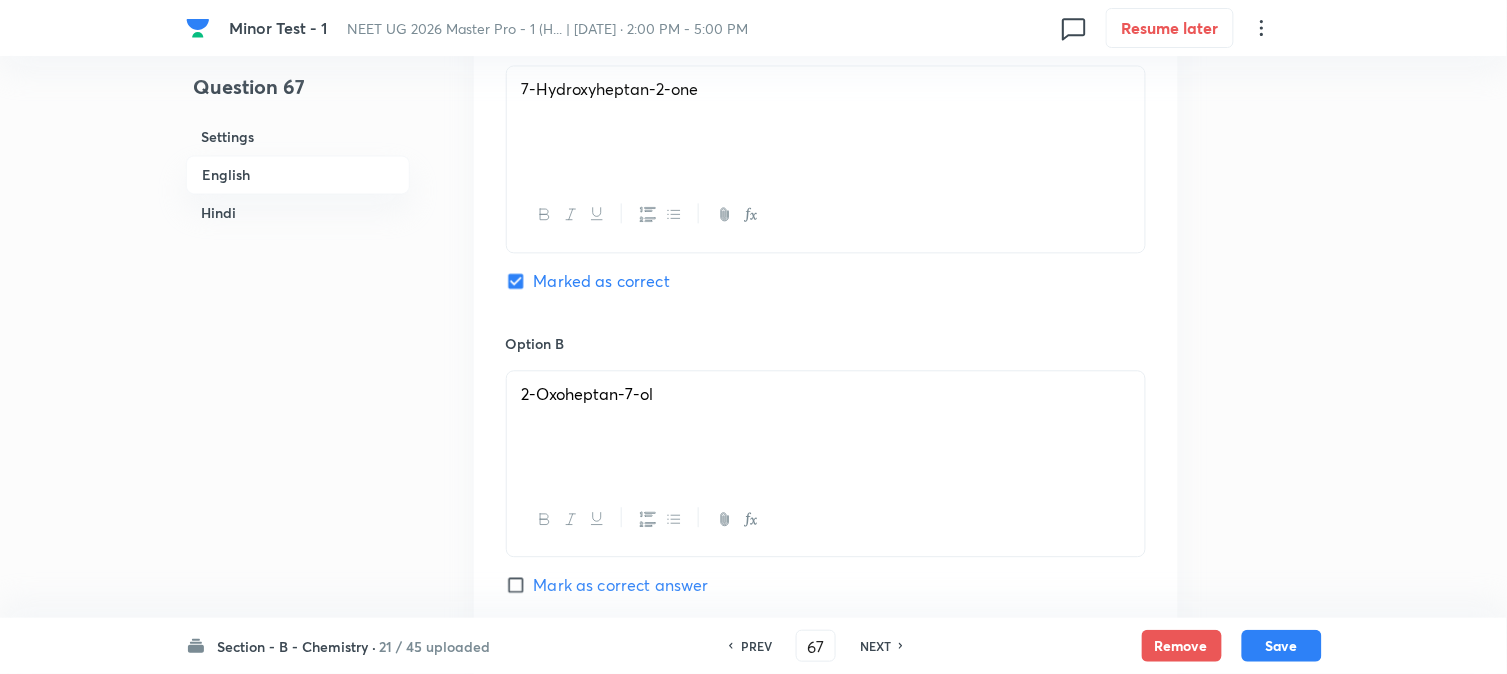checkbox on "true" 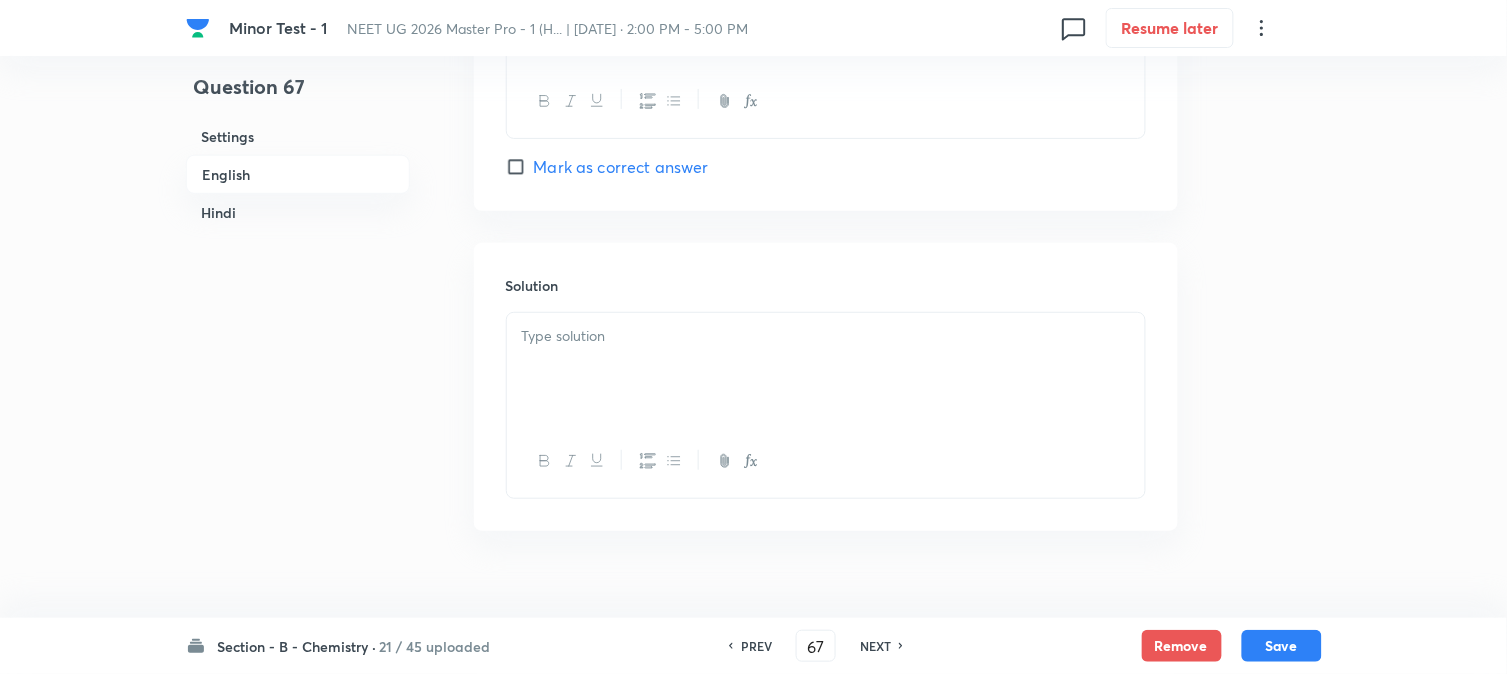 scroll, scrollTop: 2222, scrollLeft: 0, axis: vertical 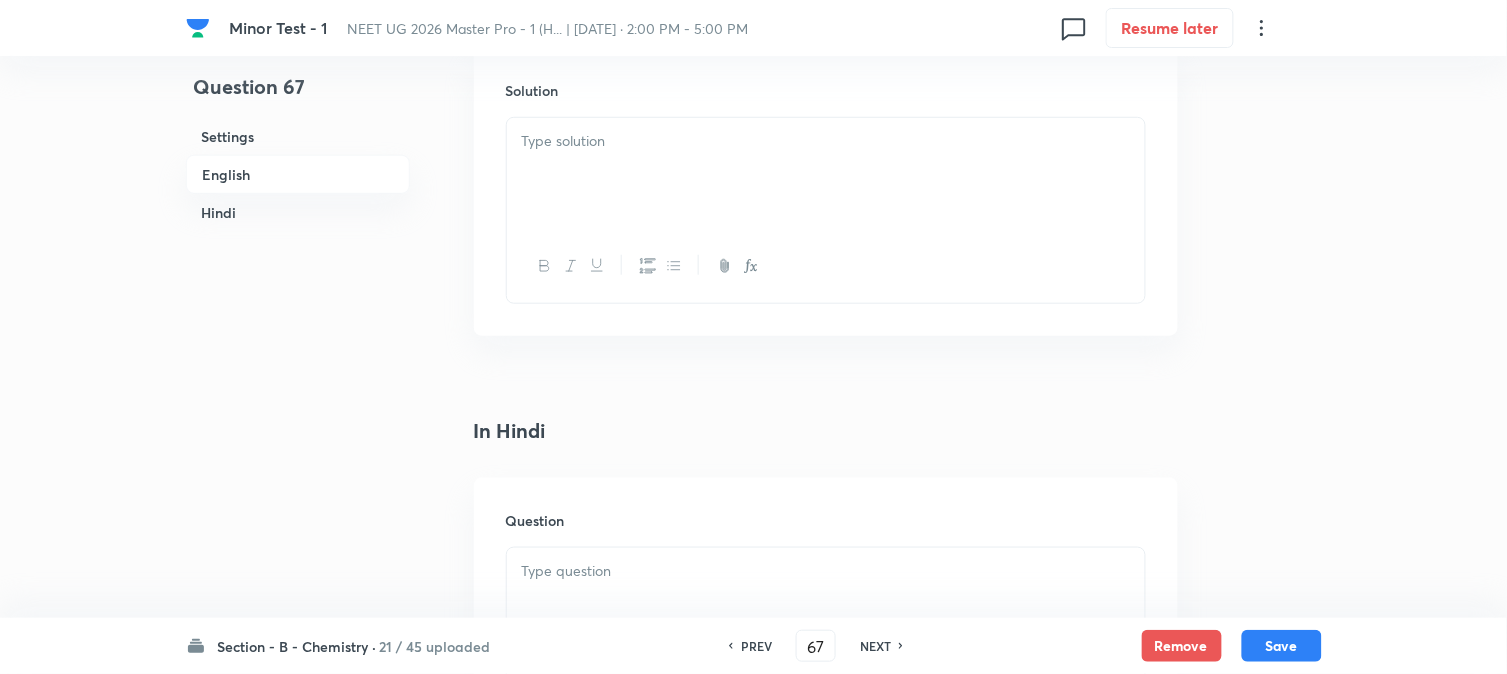 click at bounding box center [826, 174] 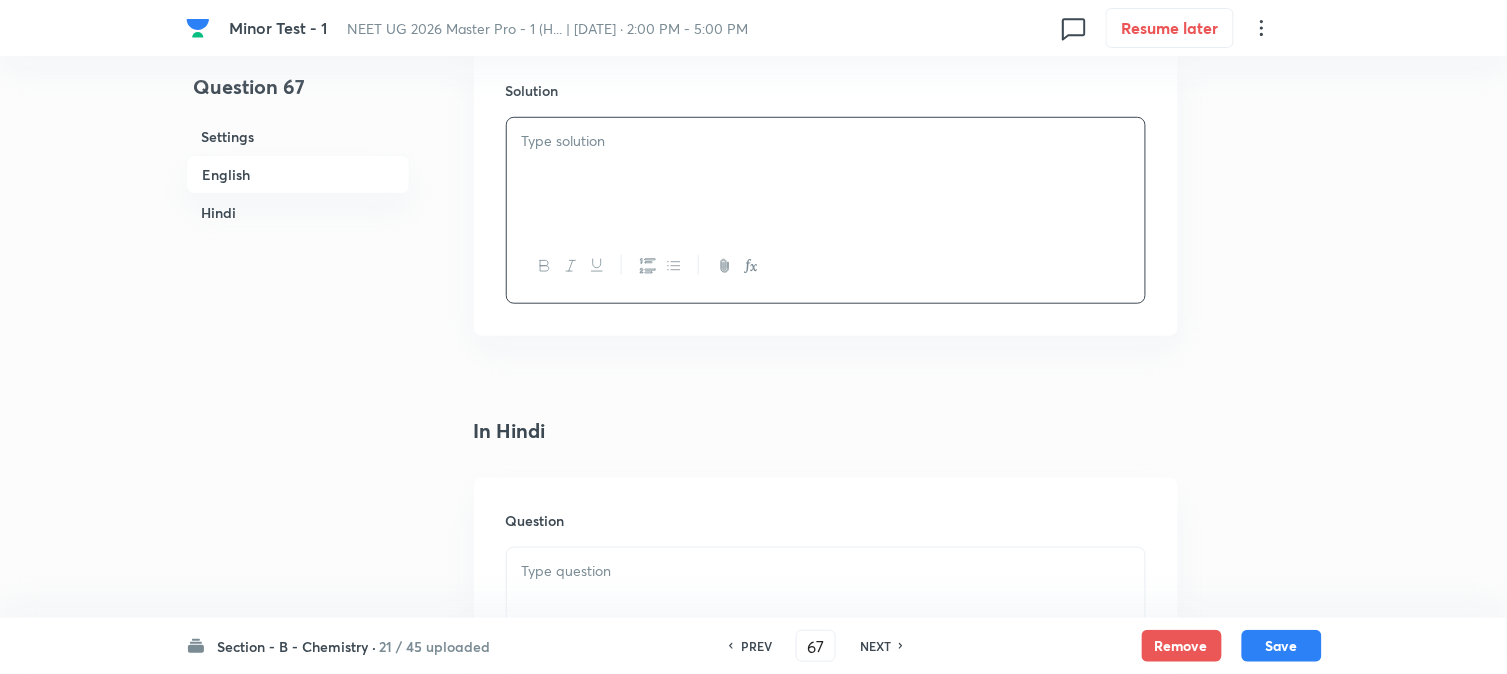 type 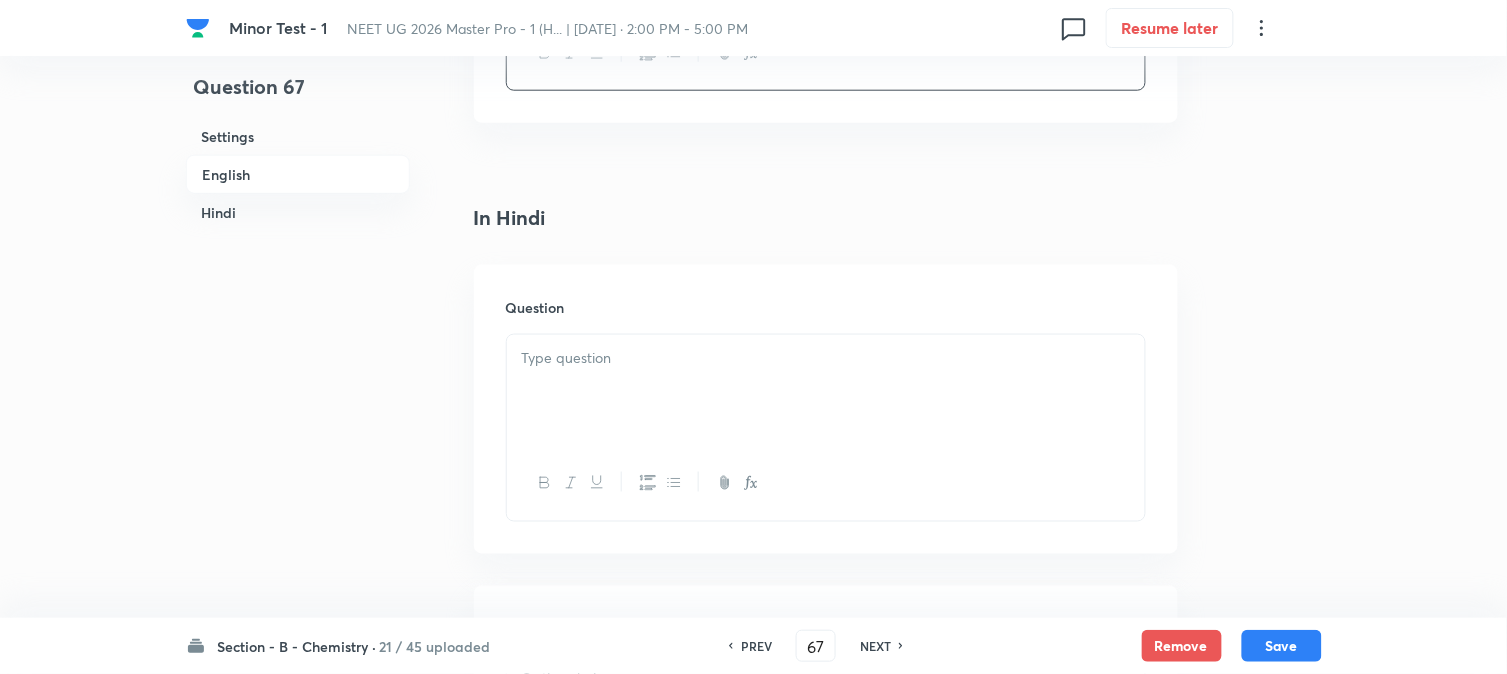 scroll, scrollTop: 2444, scrollLeft: 0, axis: vertical 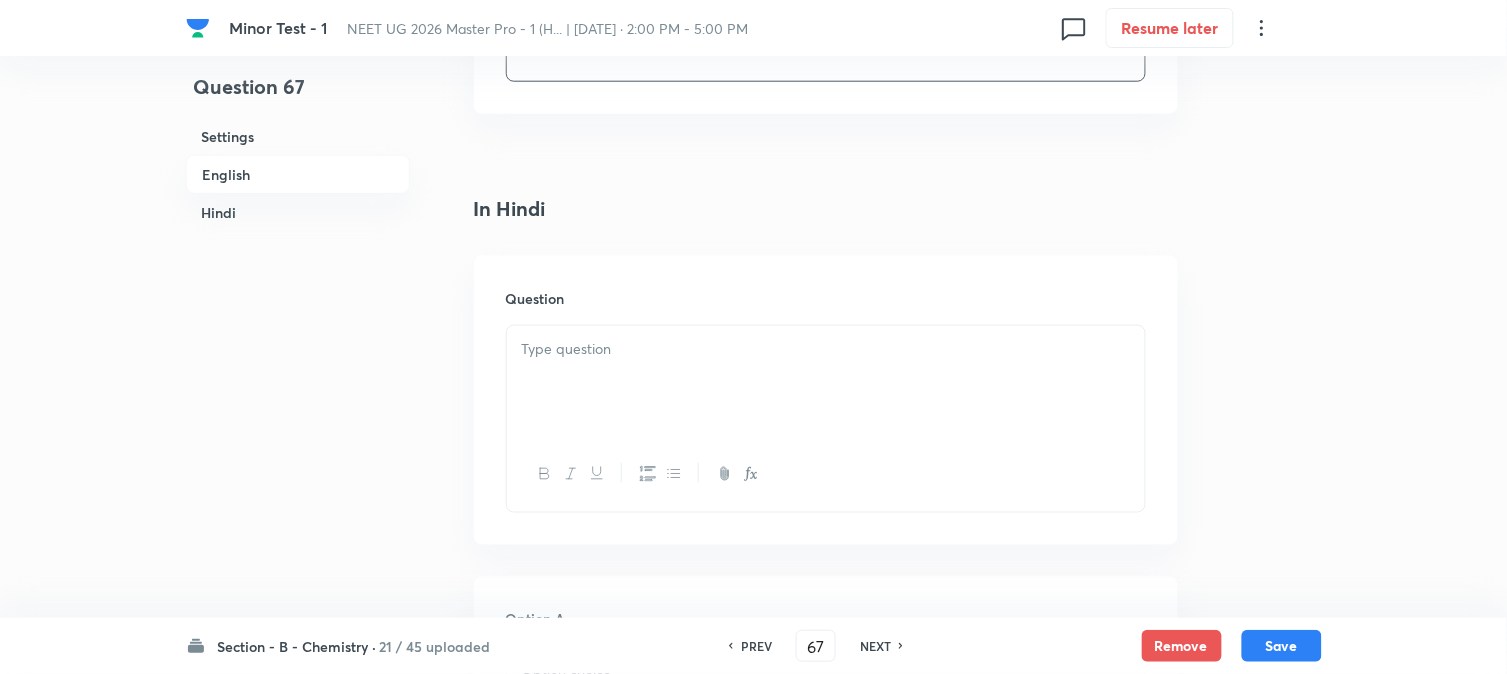 click at bounding box center (826, 349) 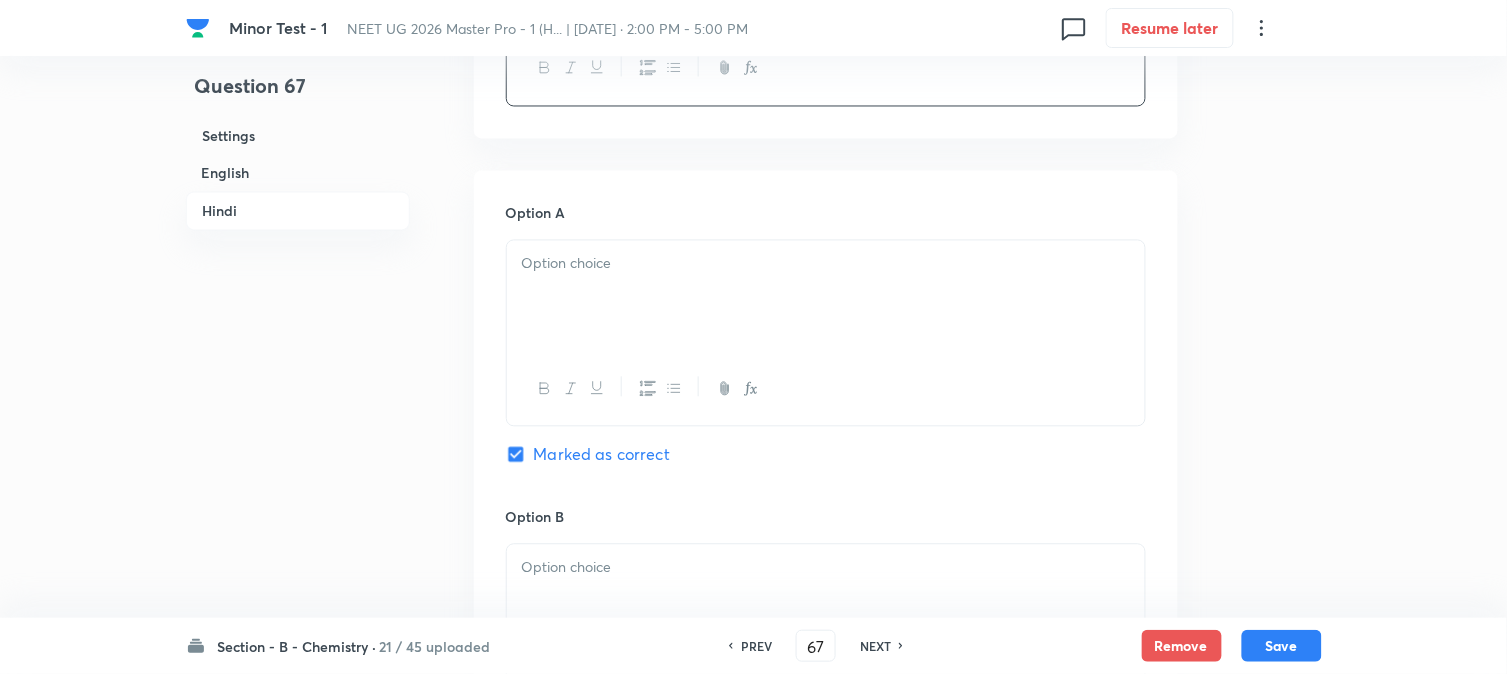 scroll, scrollTop: 2888, scrollLeft: 0, axis: vertical 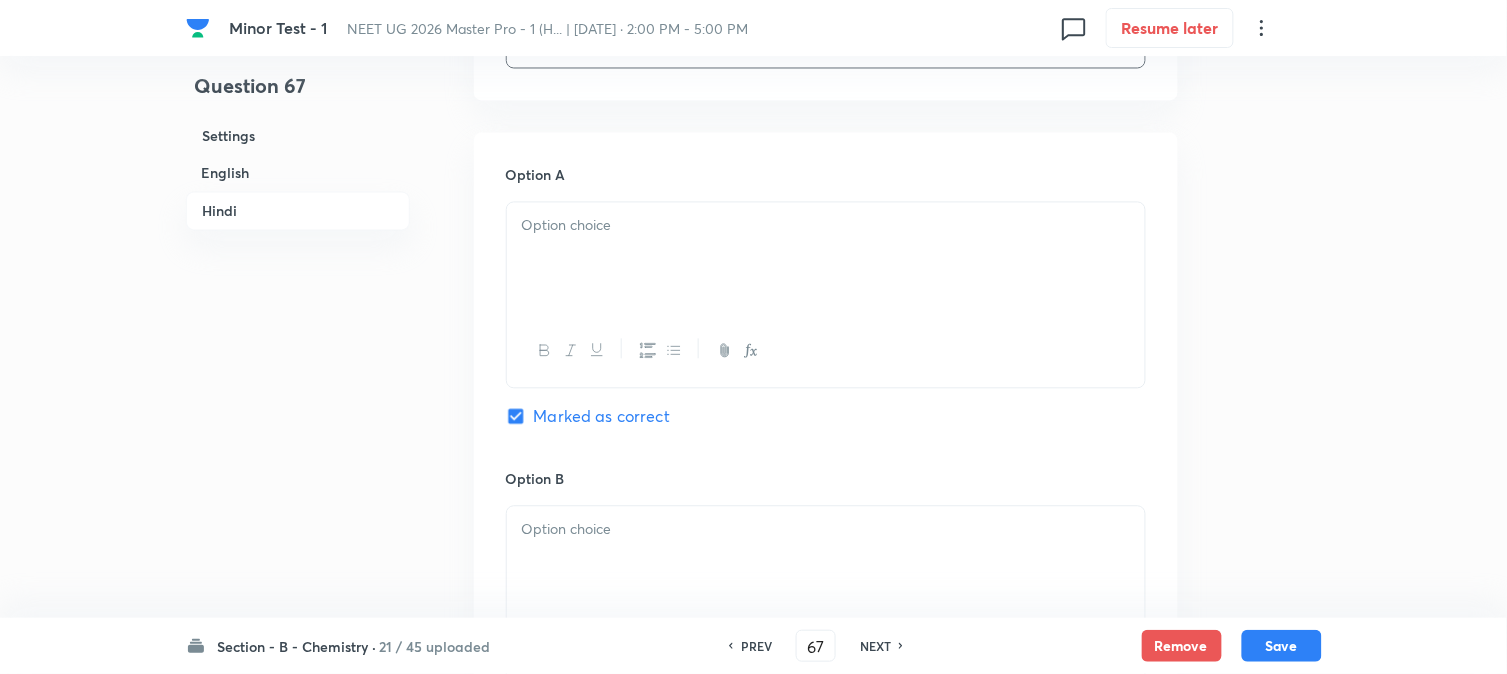 click at bounding box center [826, 259] 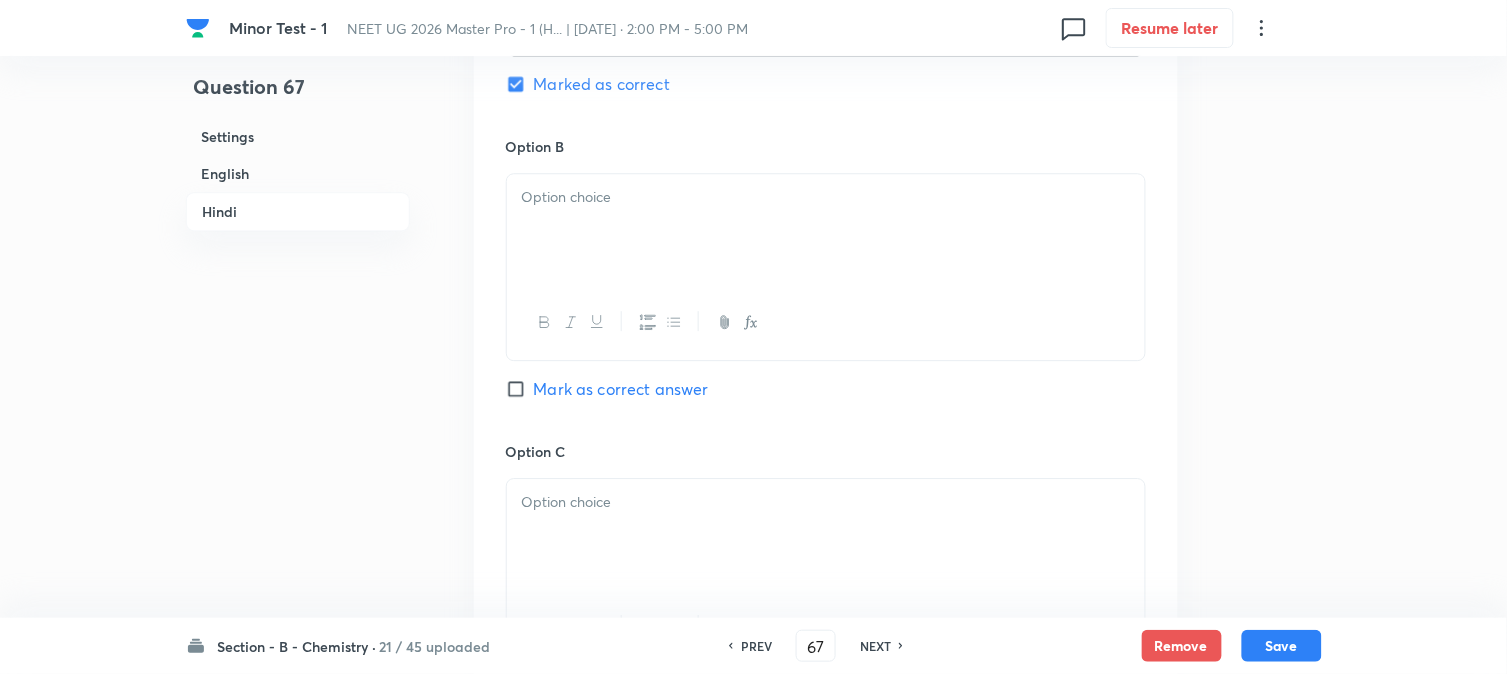 scroll, scrollTop: 3222, scrollLeft: 0, axis: vertical 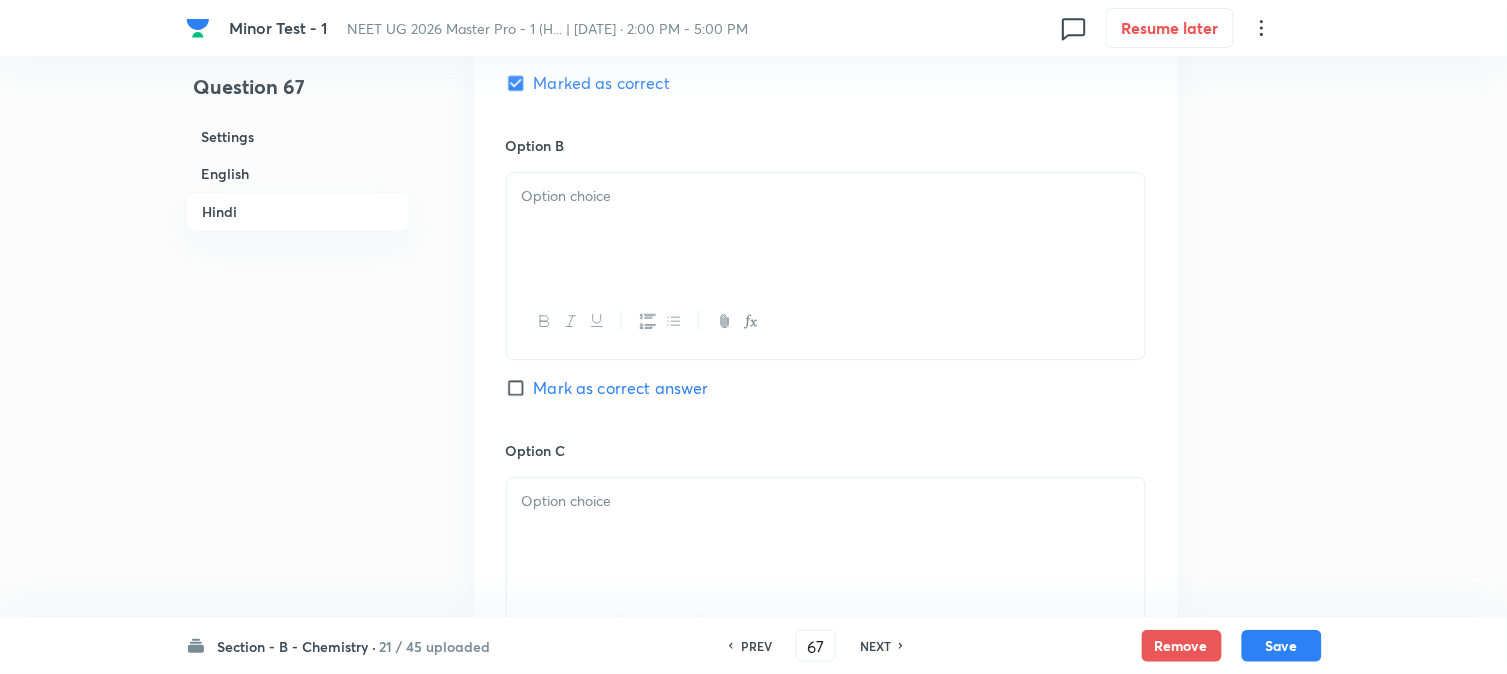 click at bounding box center [826, 229] 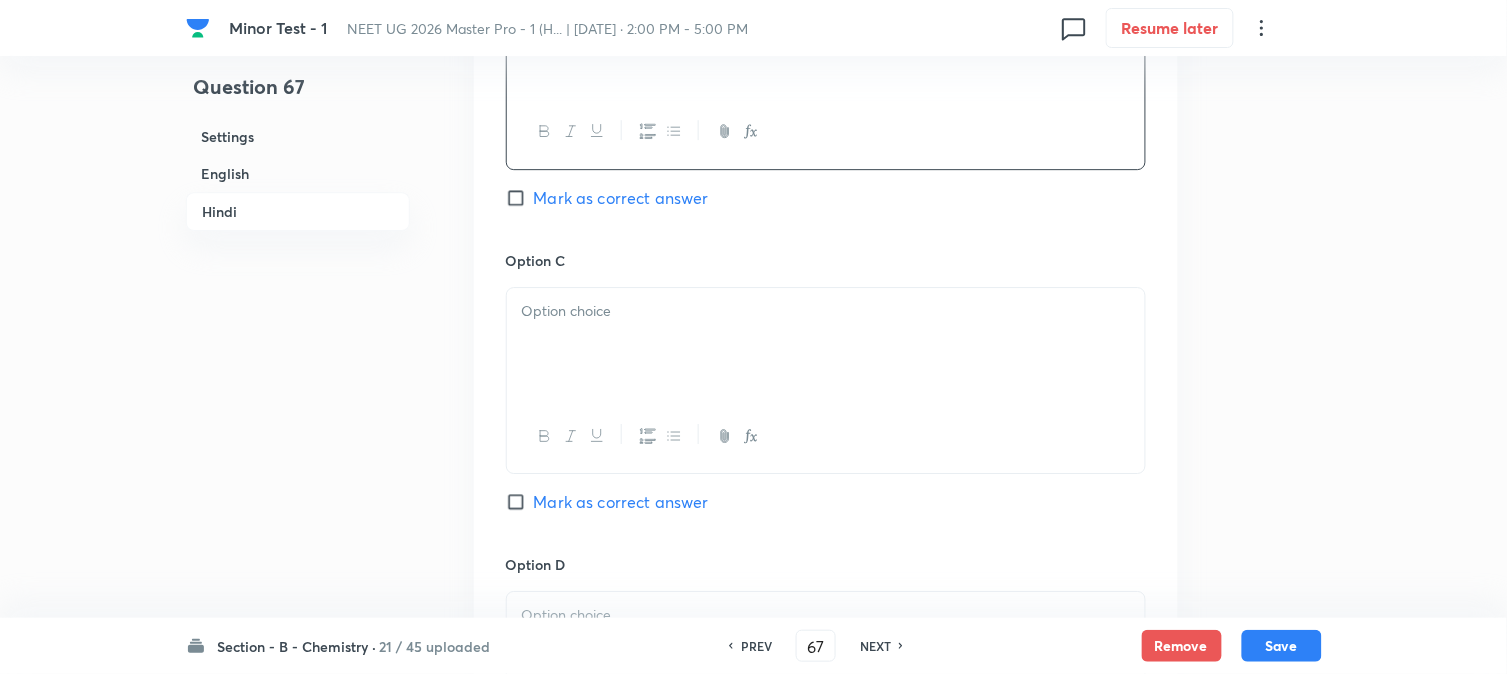 scroll, scrollTop: 3444, scrollLeft: 0, axis: vertical 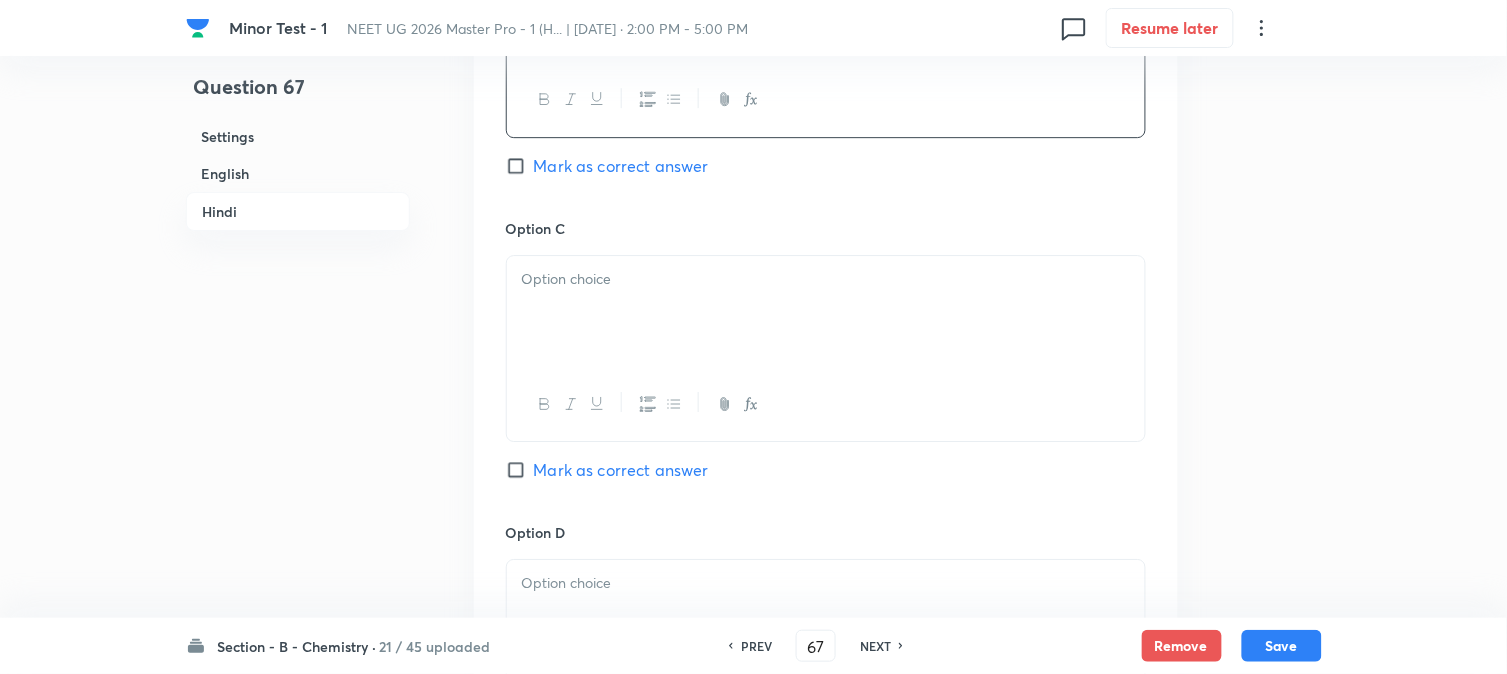 click at bounding box center (826, 312) 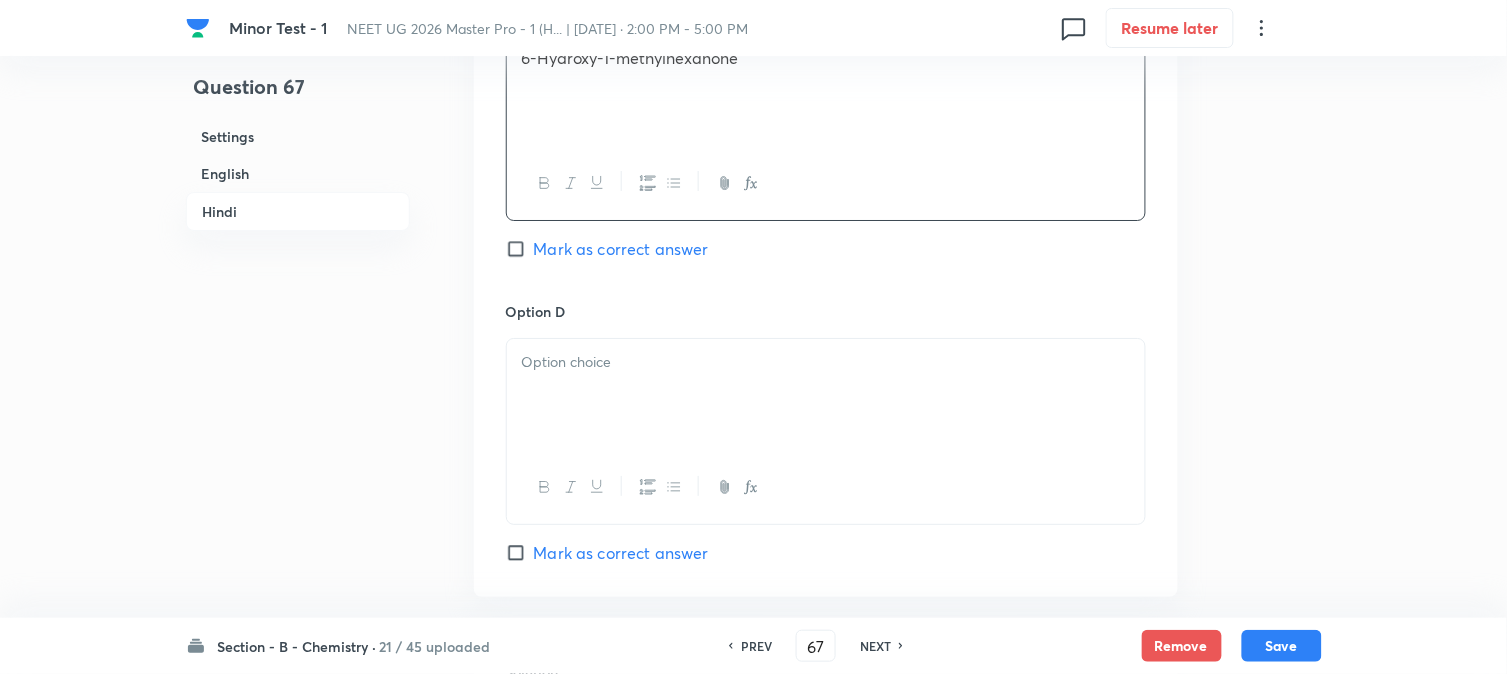 scroll, scrollTop: 3666, scrollLeft: 0, axis: vertical 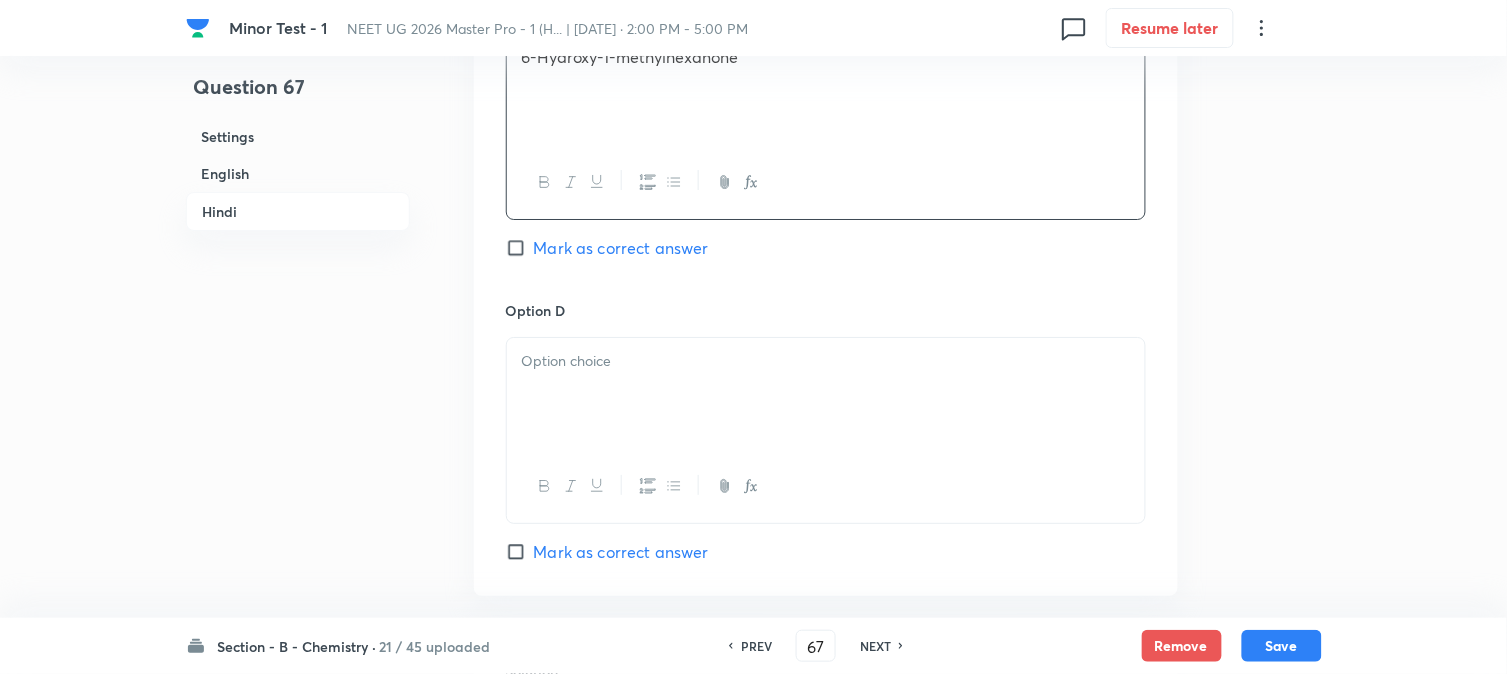 click at bounding box center [826, 394] 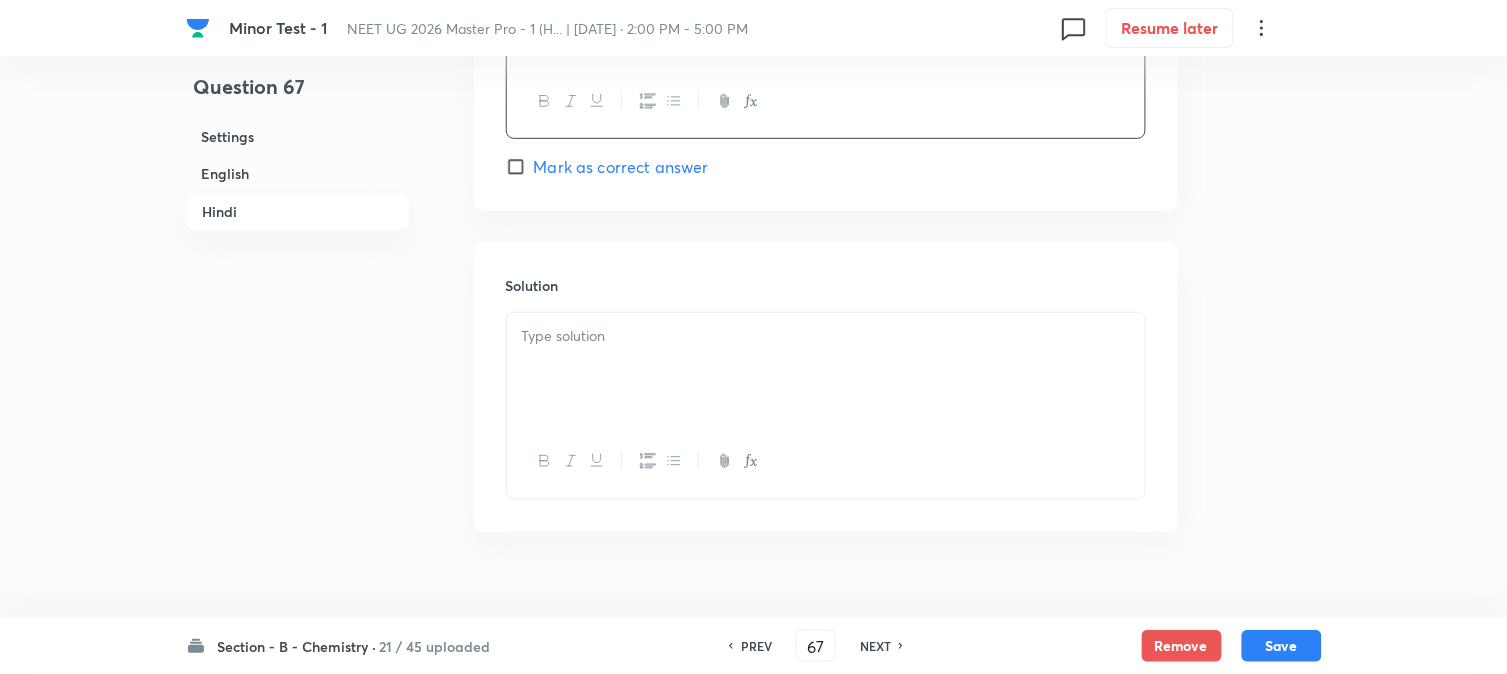 scroll, scrollTop: 4093, scrollLeft: 0, axis: vertical 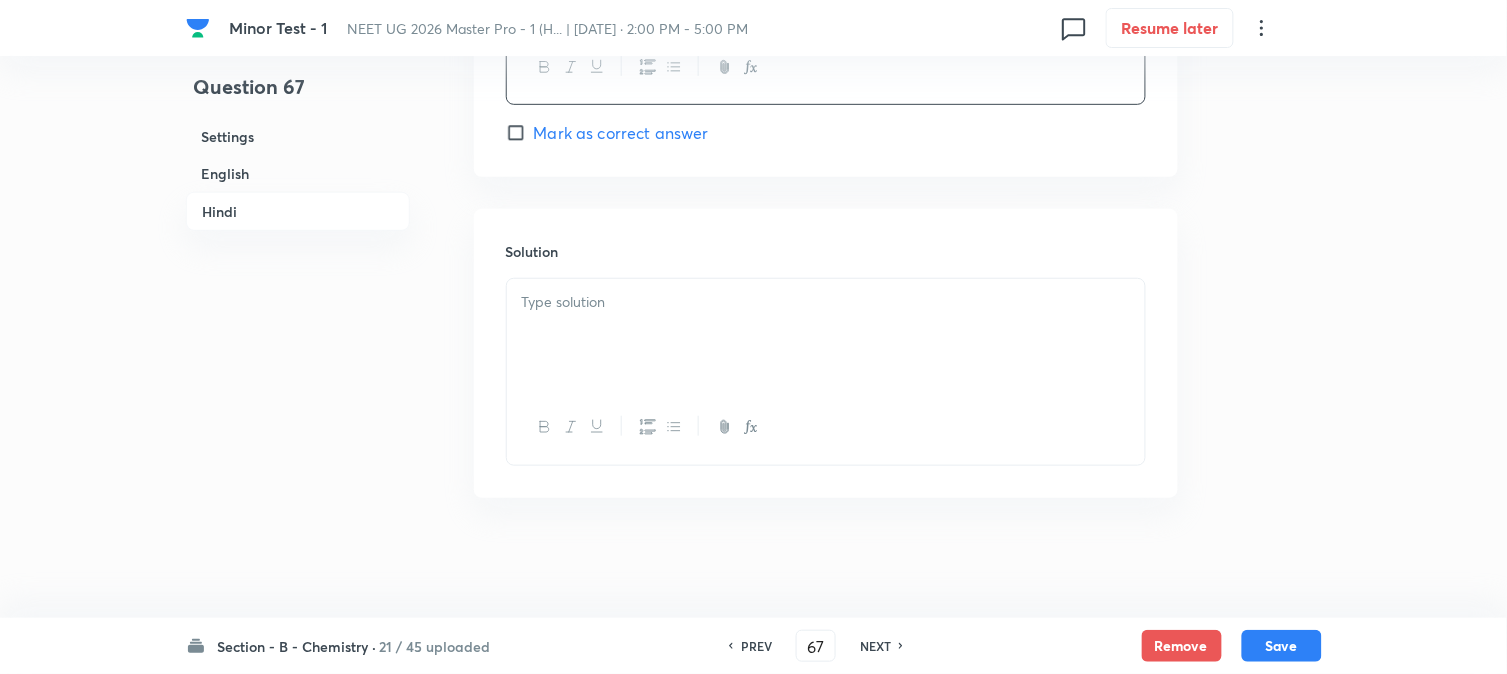 click at bounding box center (826, 335) 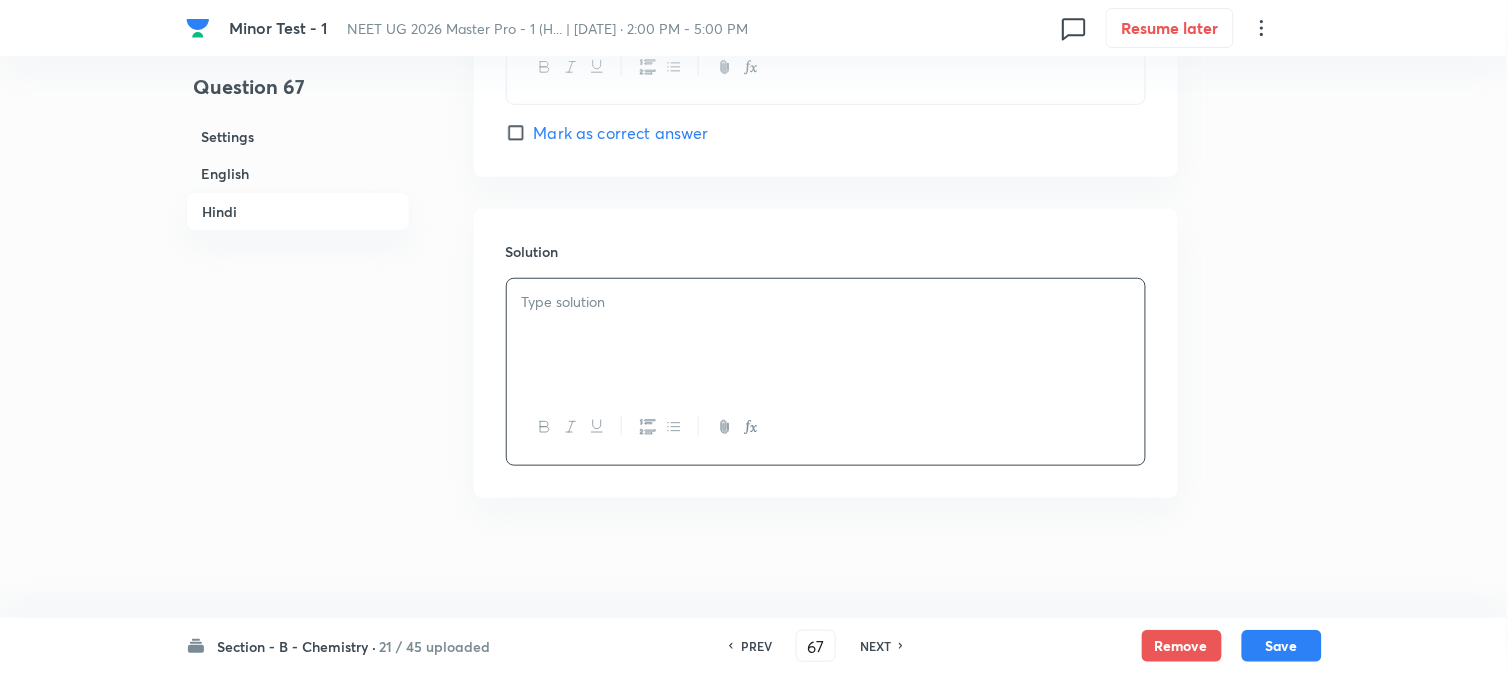 type 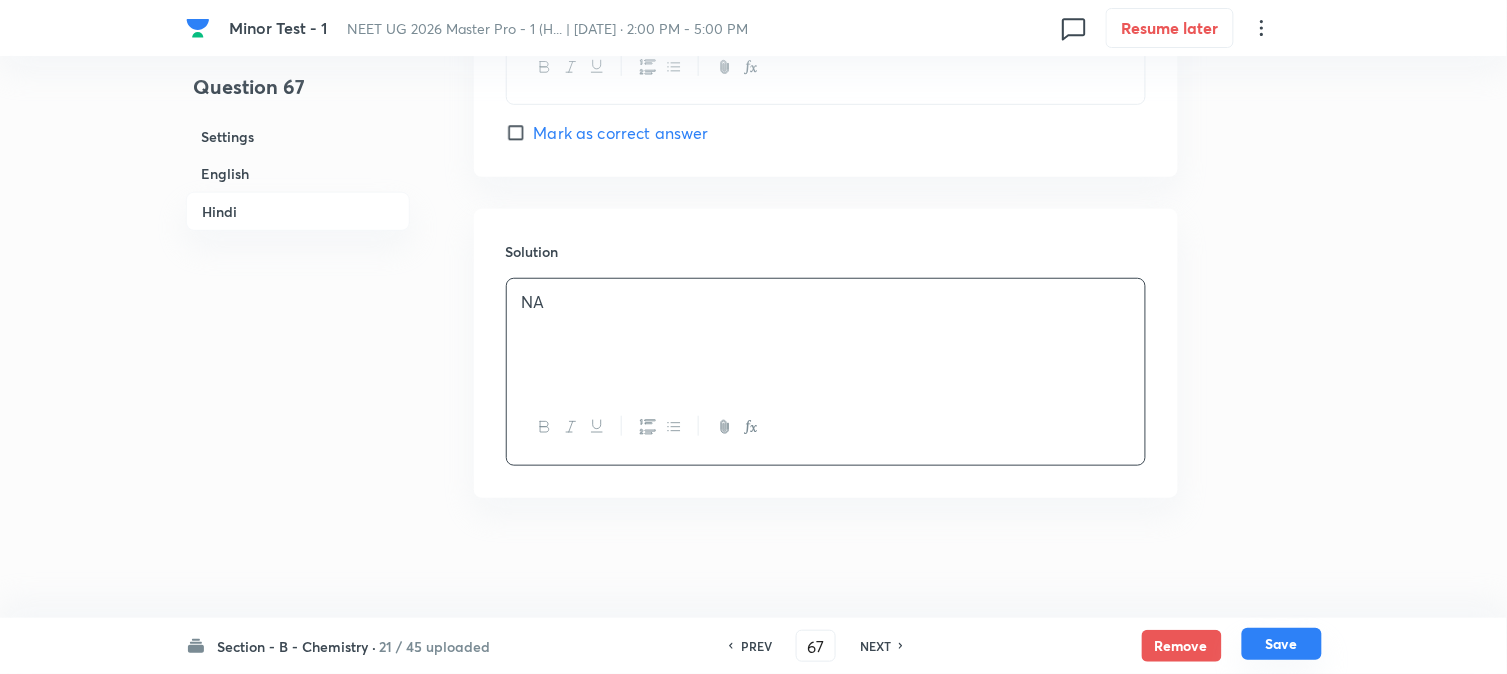 click on "Save" at bounding box center [1282, 644] 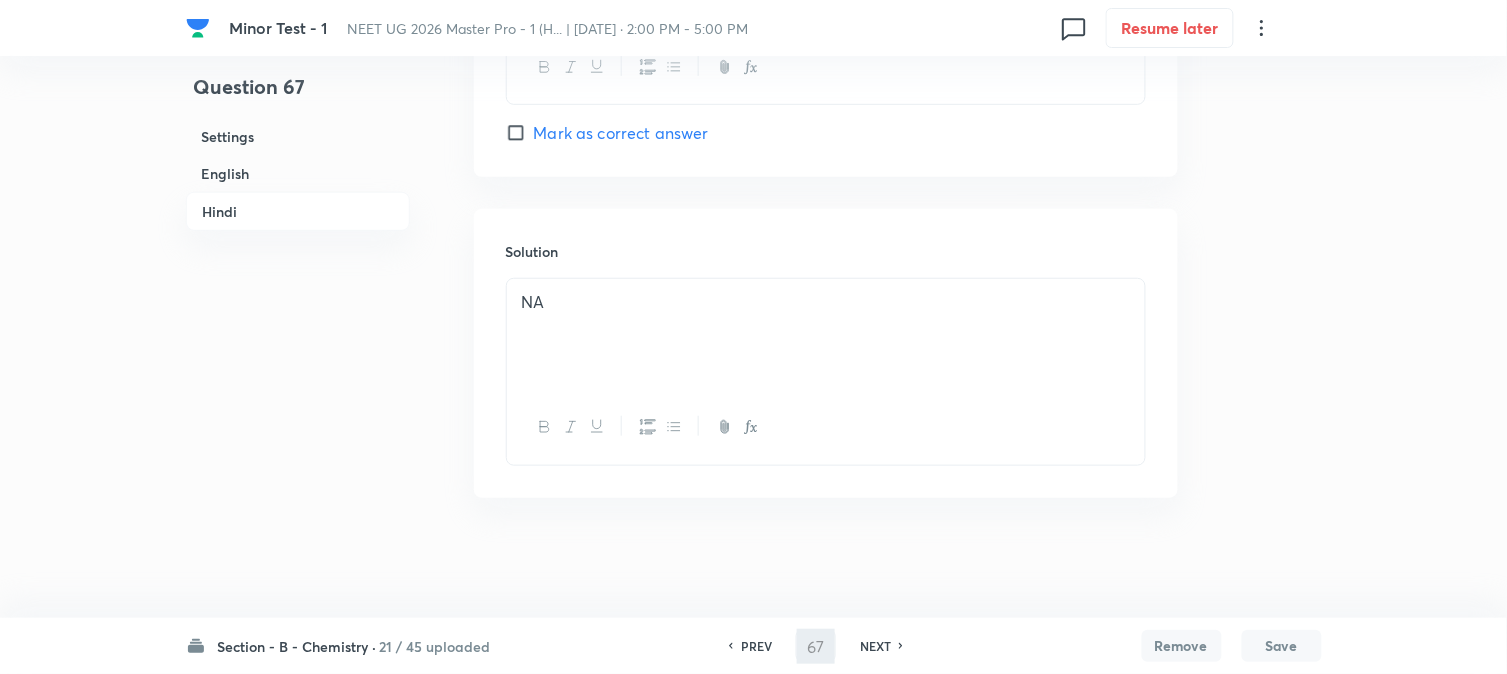 type on "68" 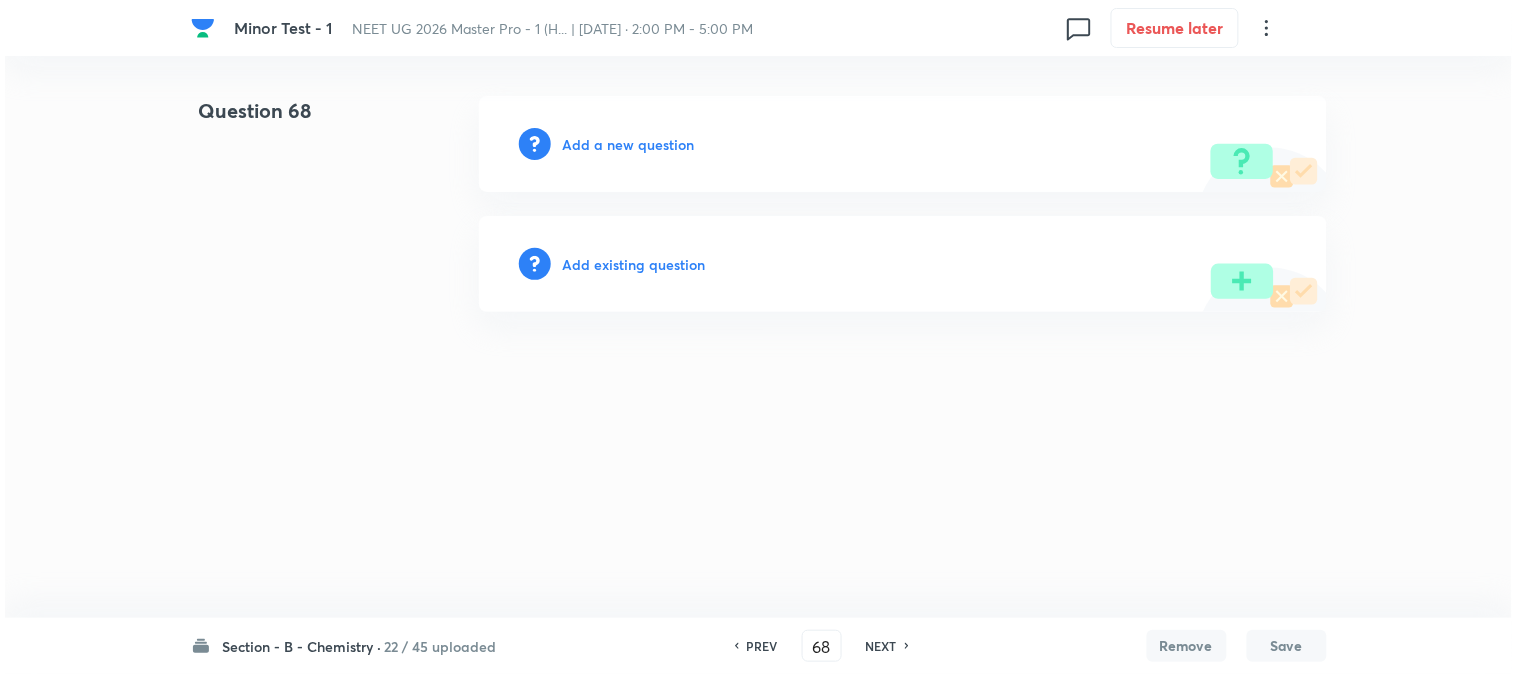 scroll, scrollTop: 0, scrollLeft: 0, axis: both 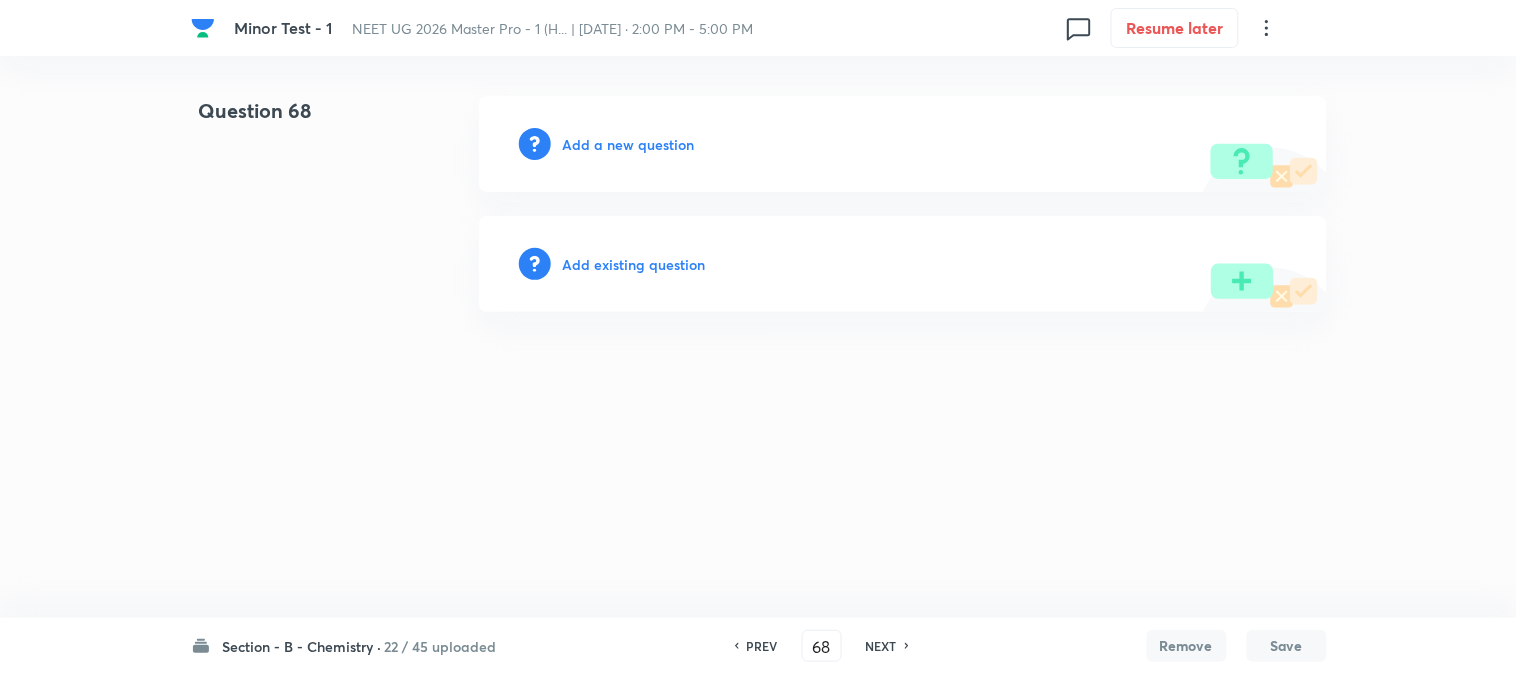 click on "Add a new question" at bounding box center (629, 144) 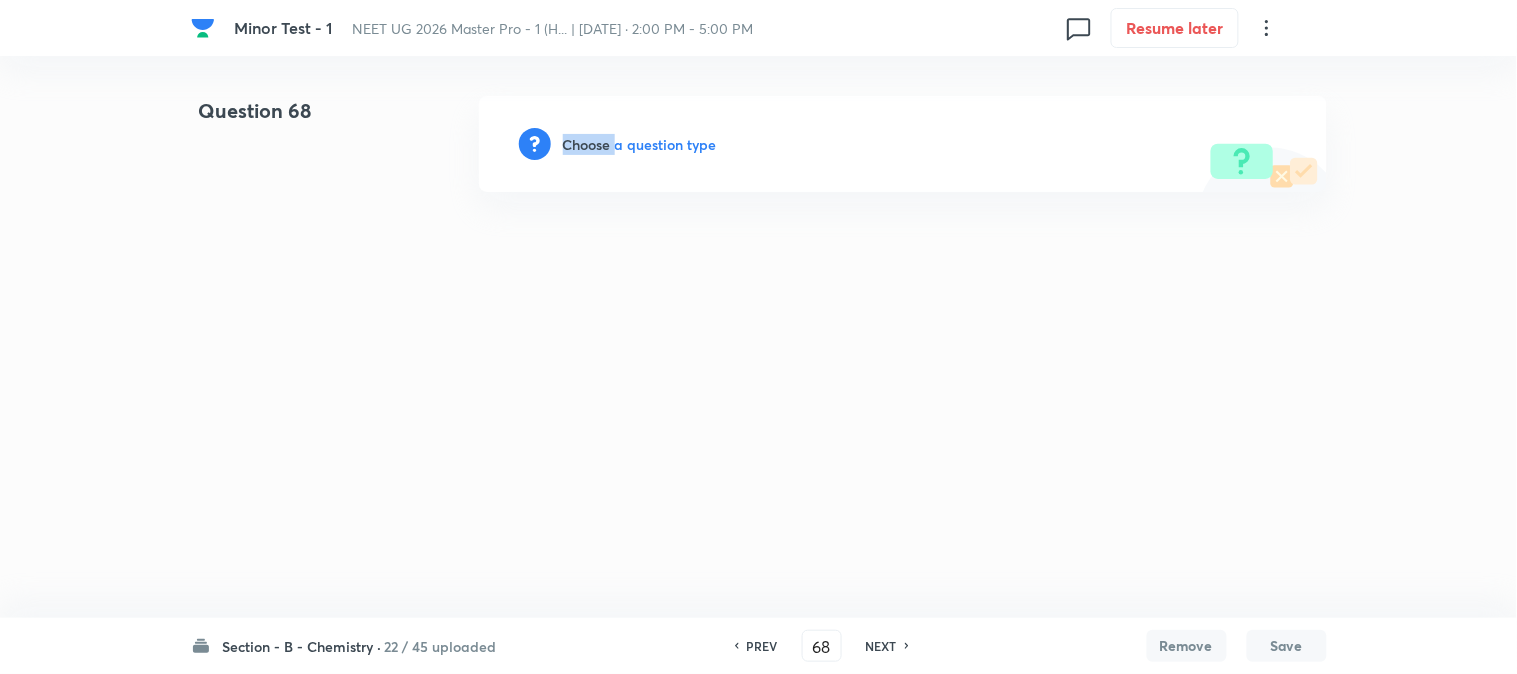 click on "Choose a question type" at bounding box center [640, 144] 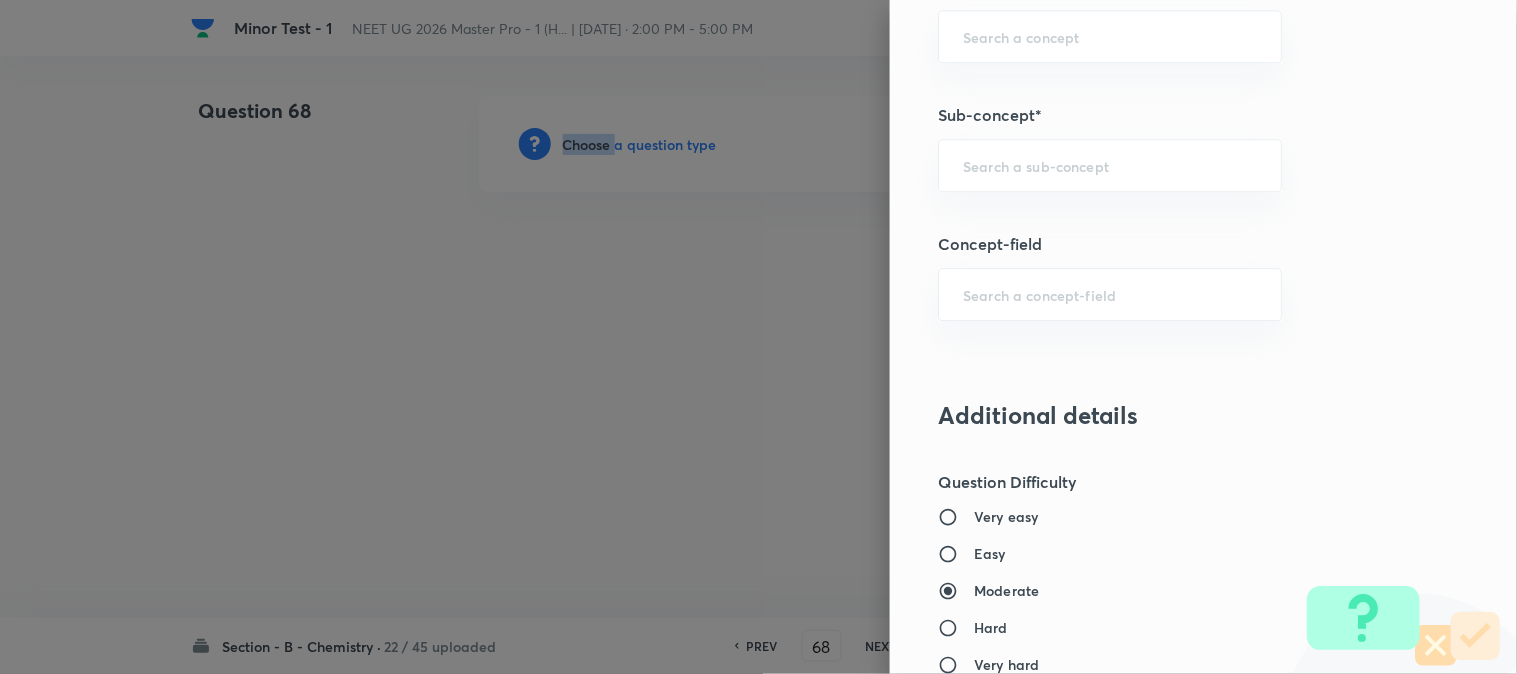 scroll, scrollTop: 1333, scrollLeft: 0, axis: vertical 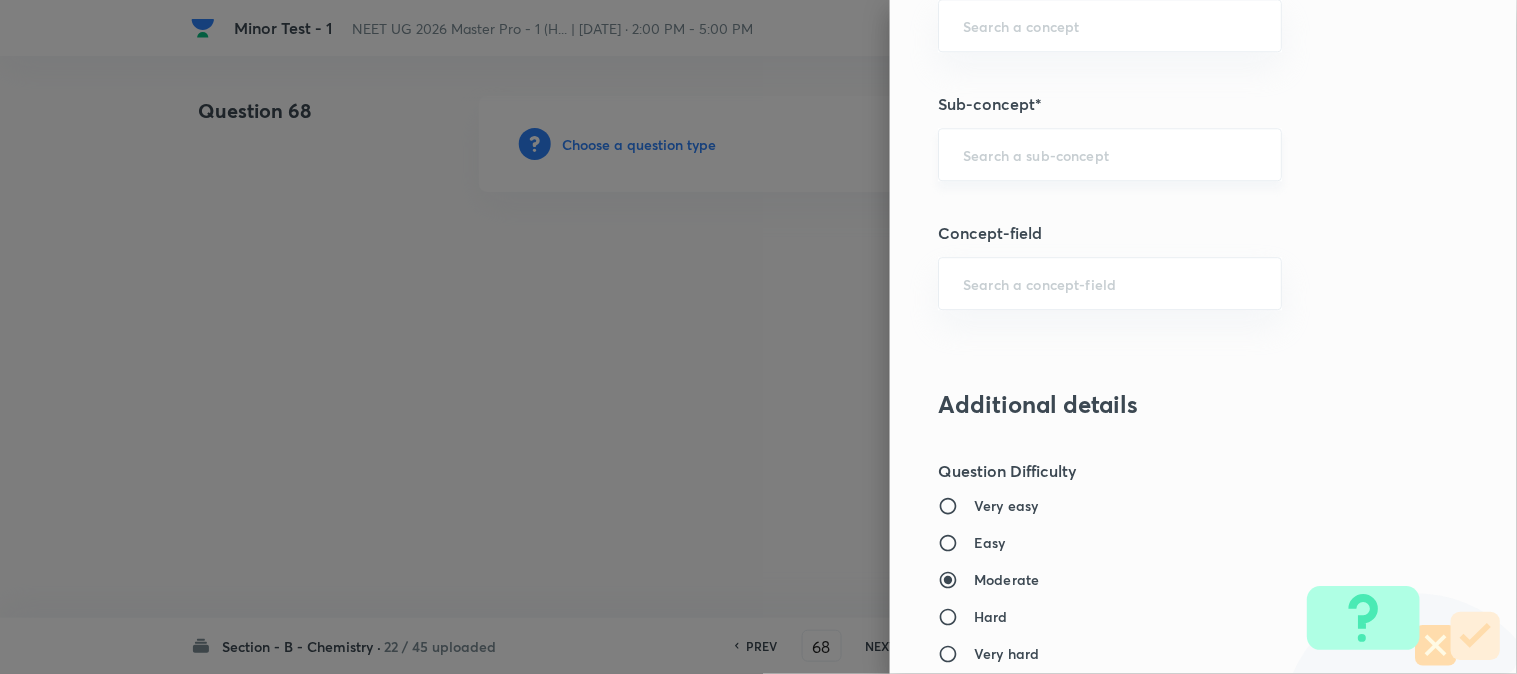 click at bounding box center [1110, 154] 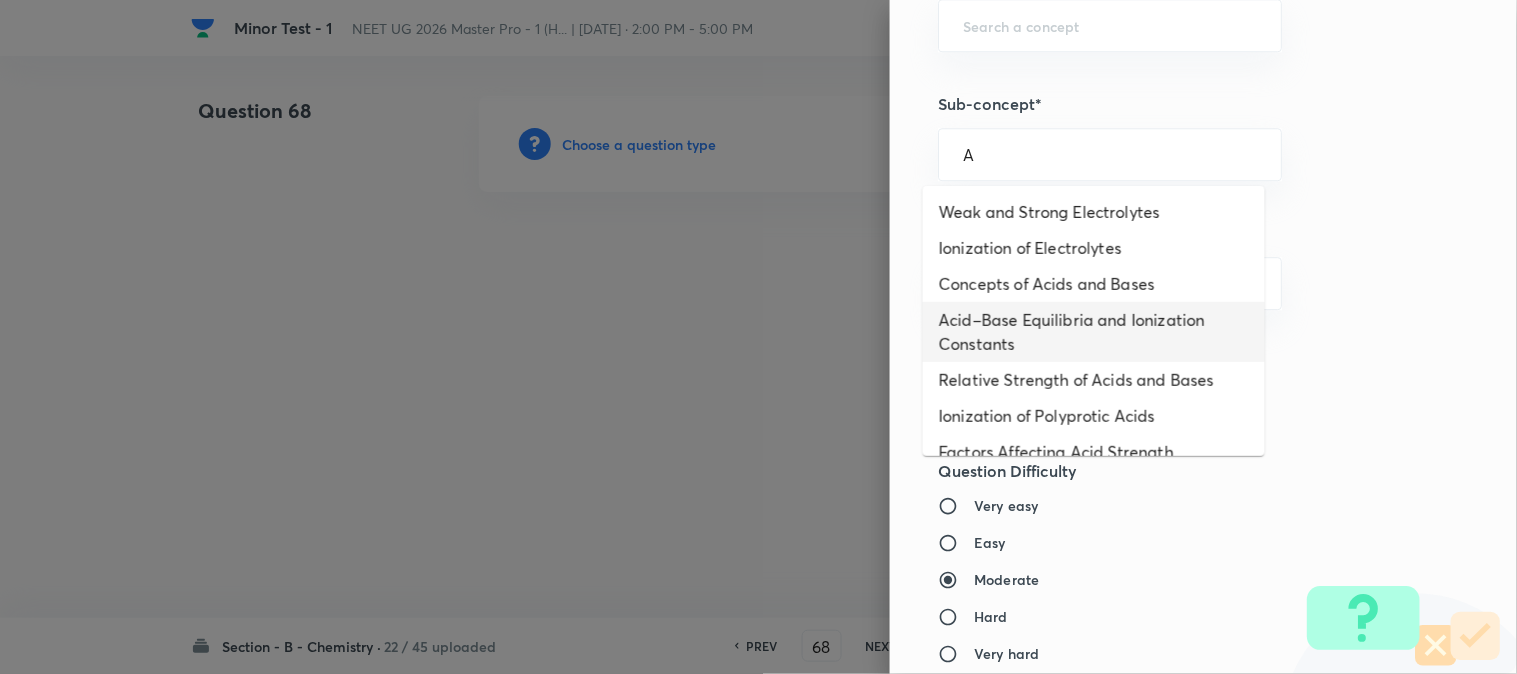 click on "Acid–Base Equilibria and Ionization Constants" at bounding box center (1094, 332) 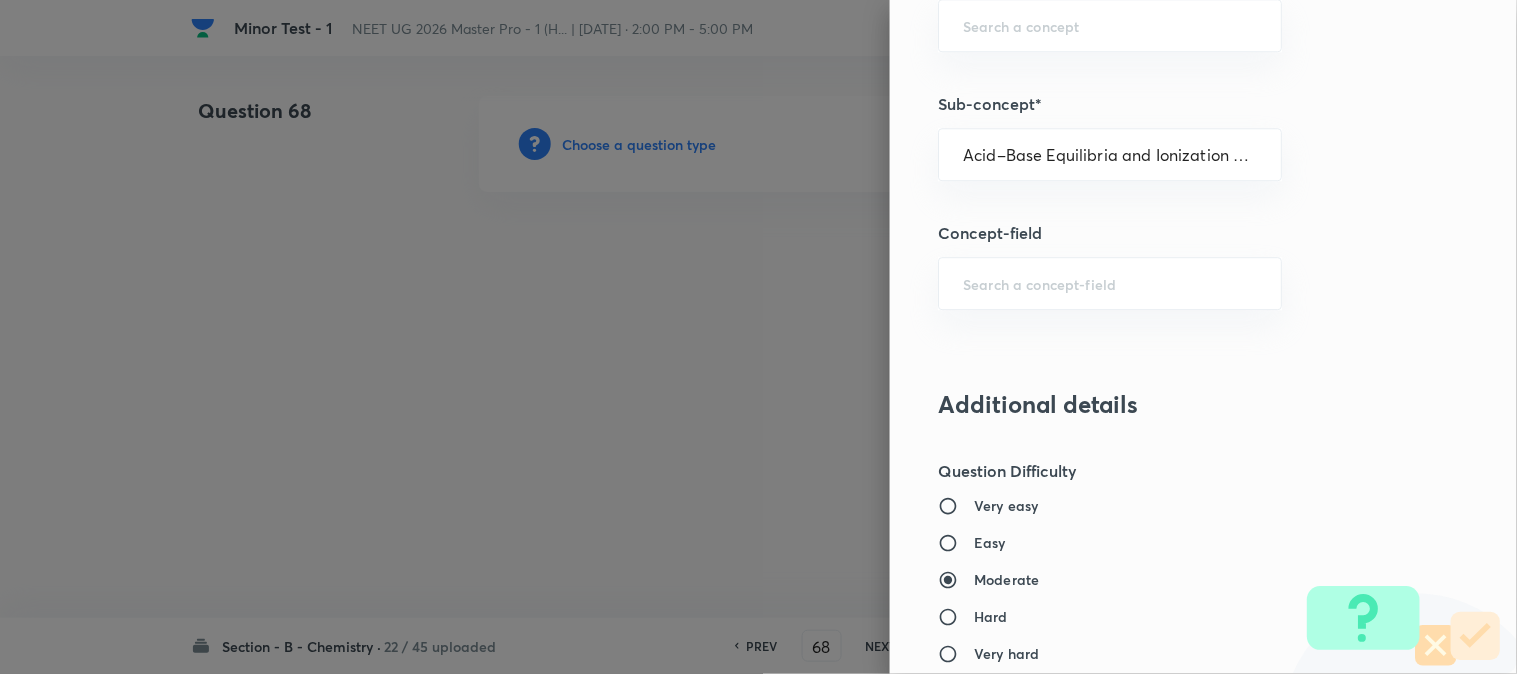 type on "Chemistry" 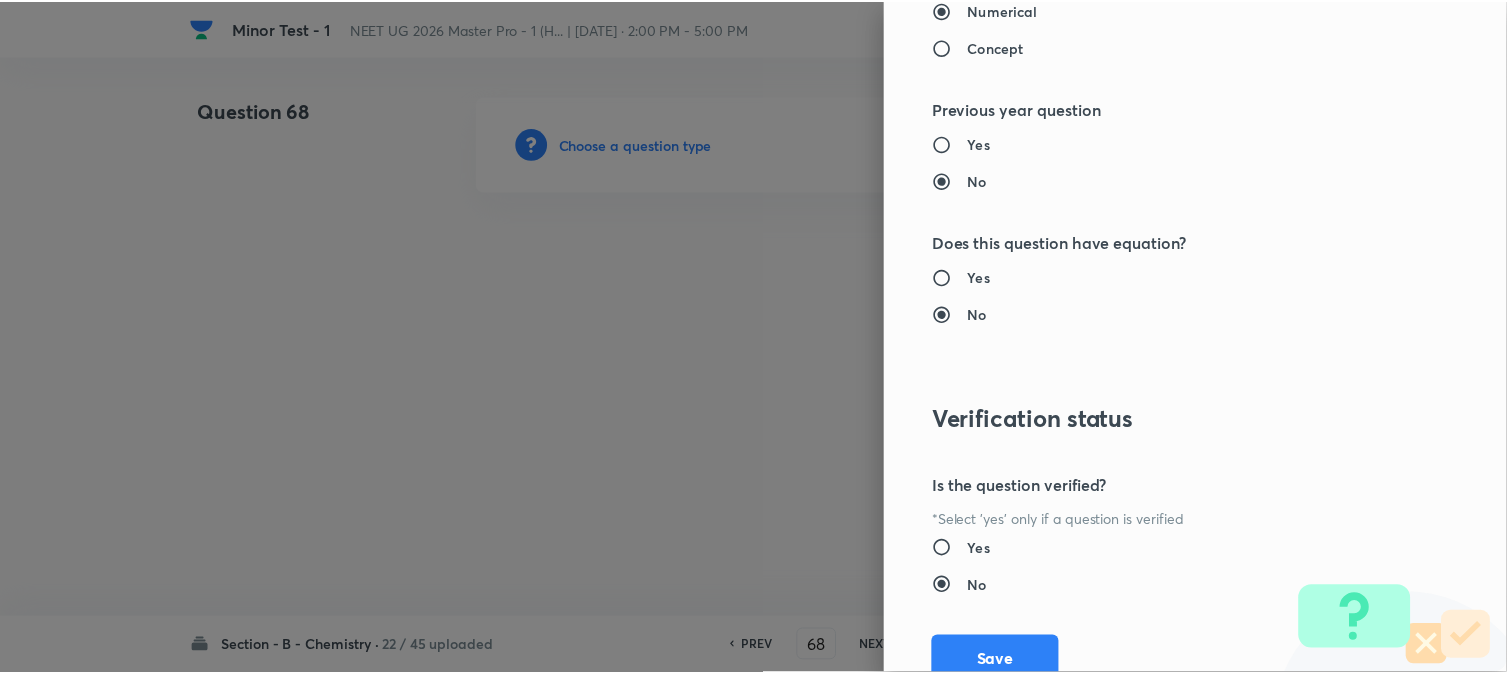 scroll, scrollTop: 2186, scrollLeft: 0, axis: vertical 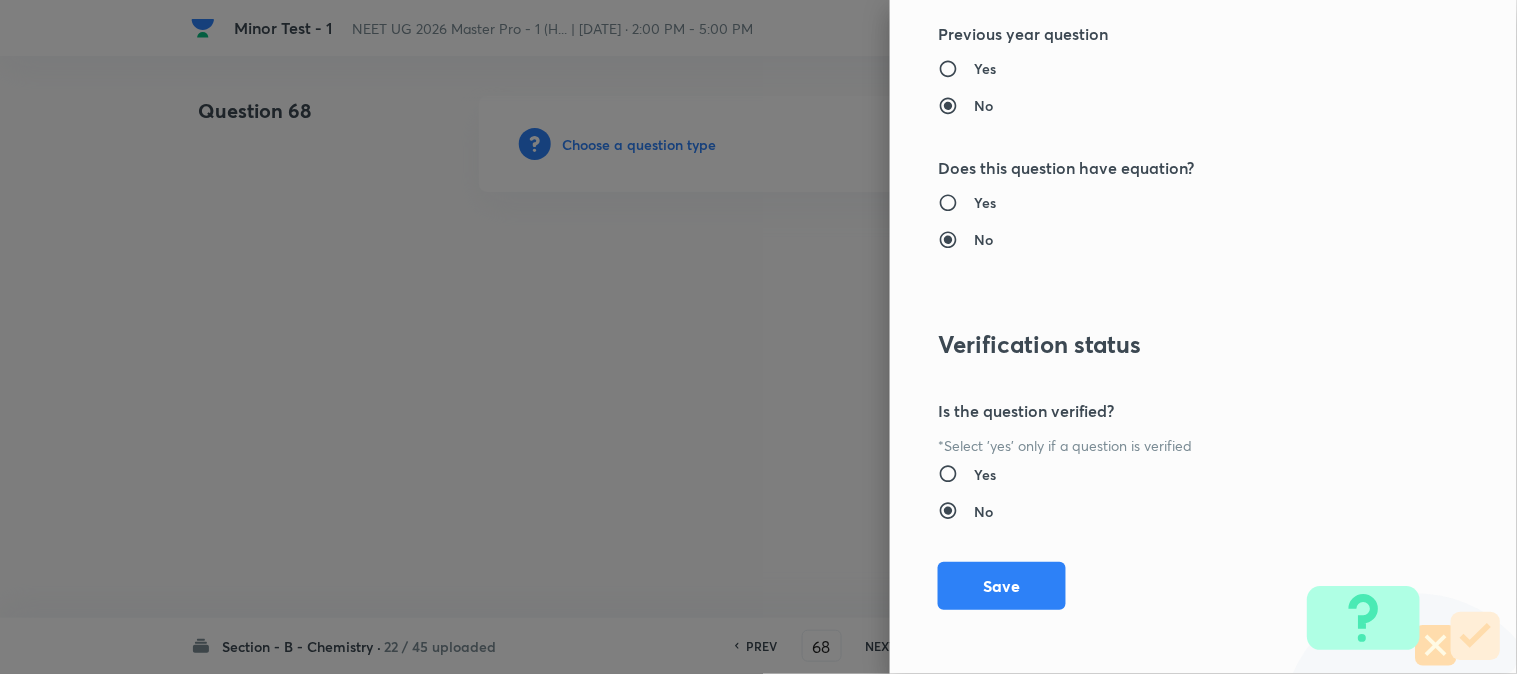 click on "Save" at bounding box center (1002, 586) 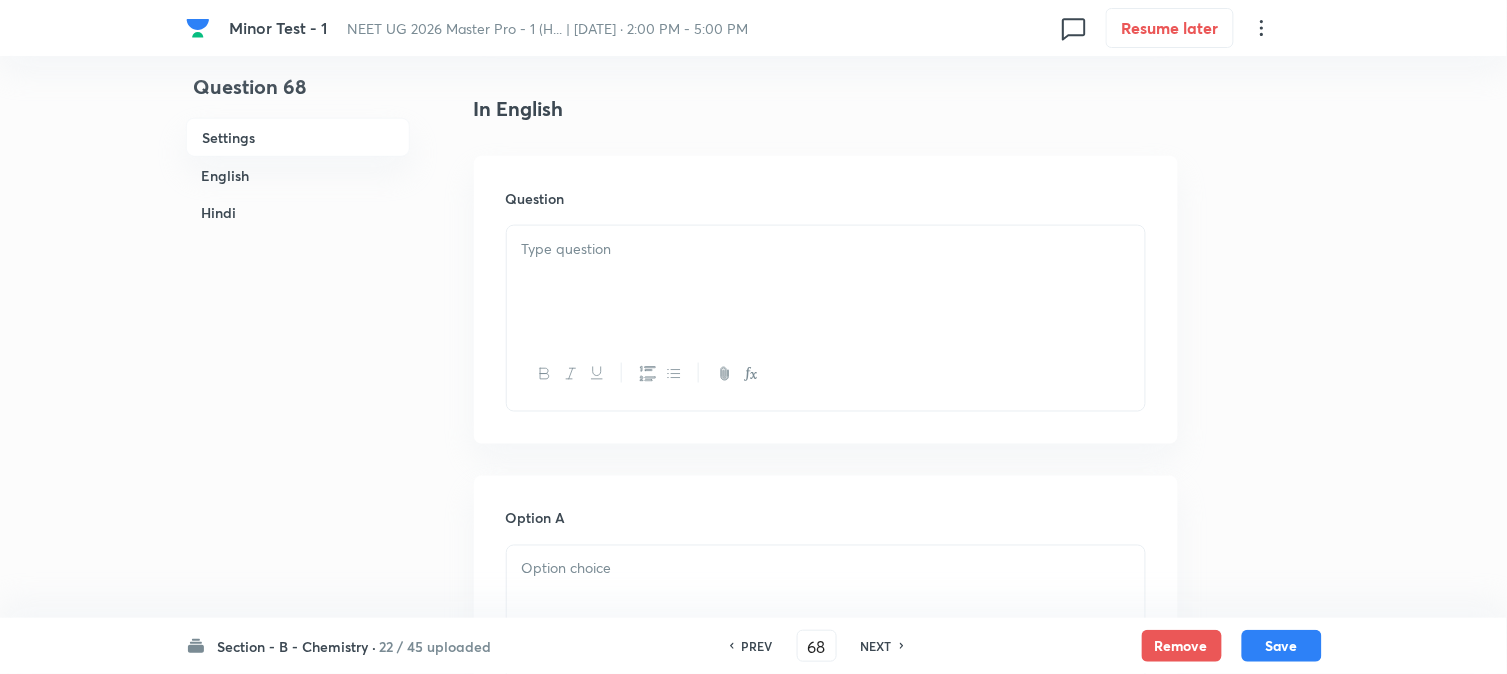 scroll, scrollTop: 555, scrollLeft: 0, axis: vertical 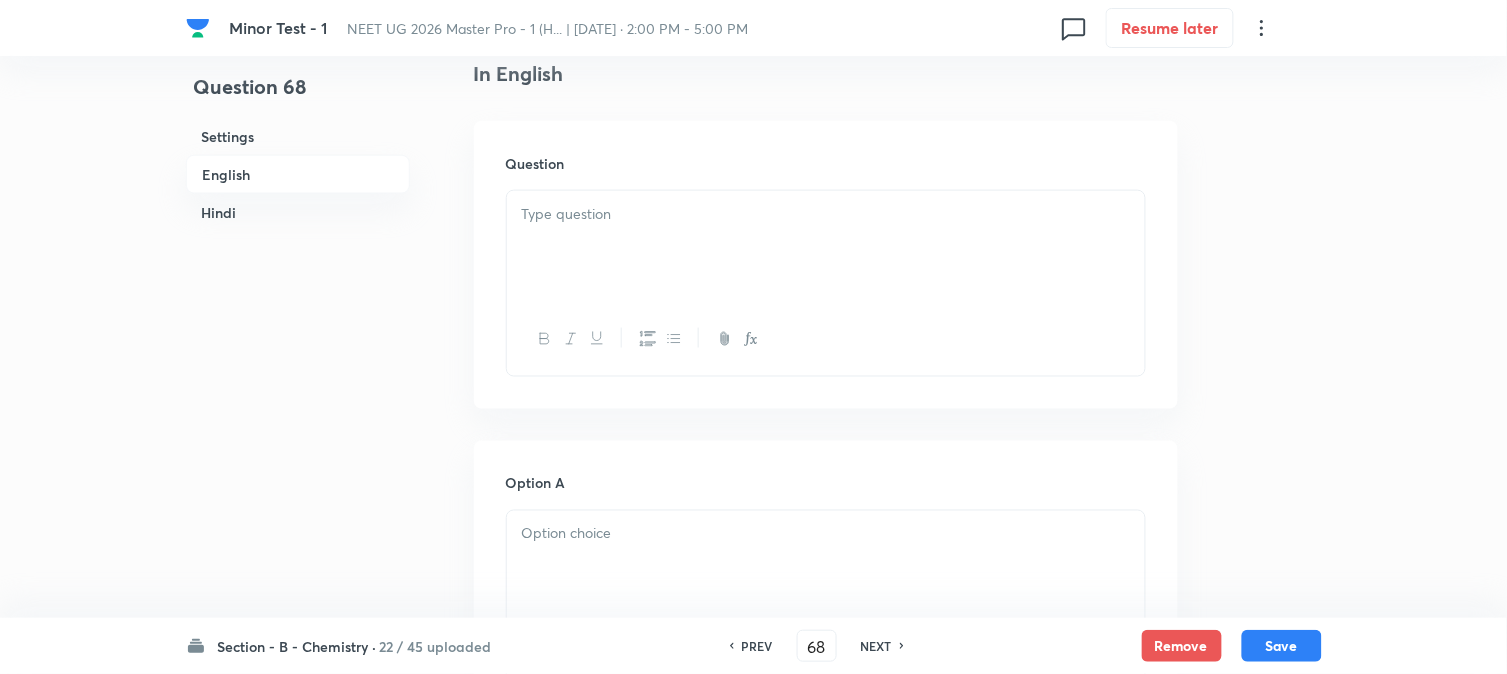 click at bounding box center (826, 247) 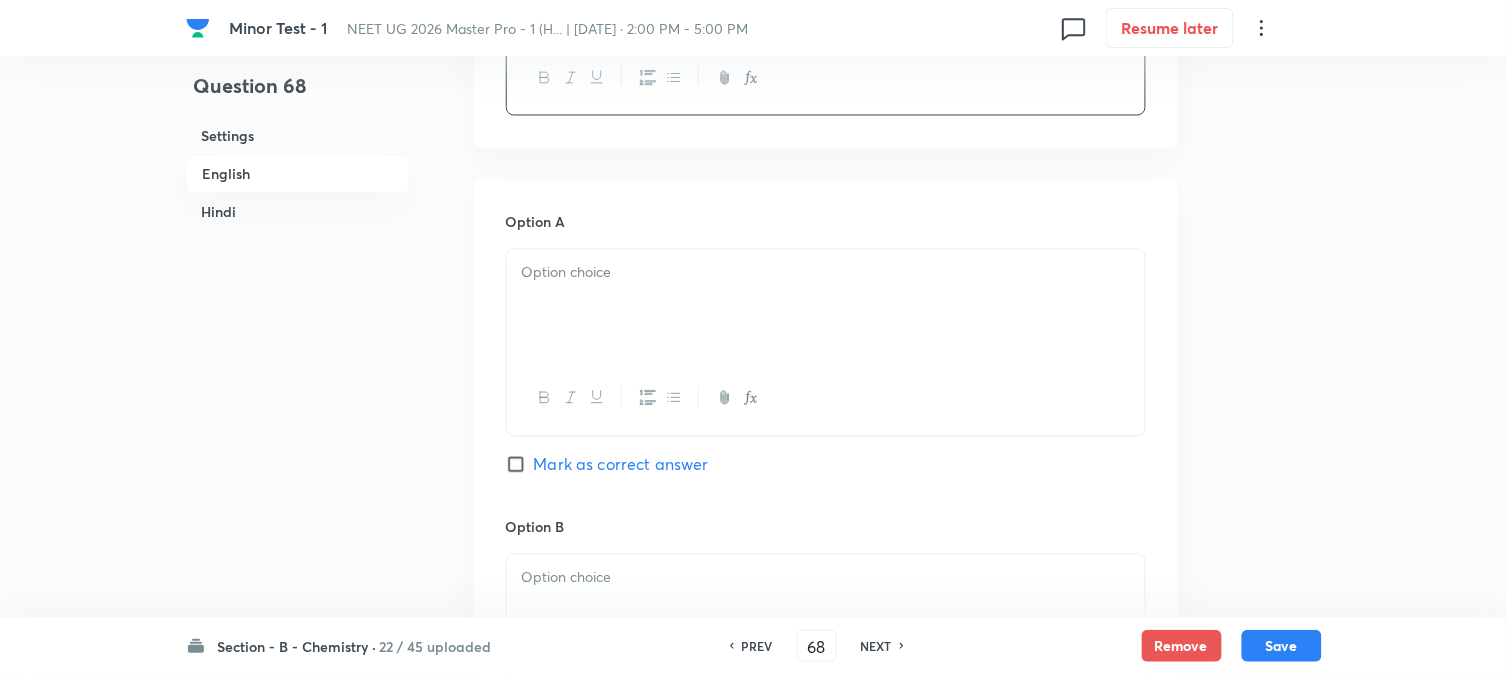 scroll, scrollTop: 888, scrollLeft: 0, axis: vertical 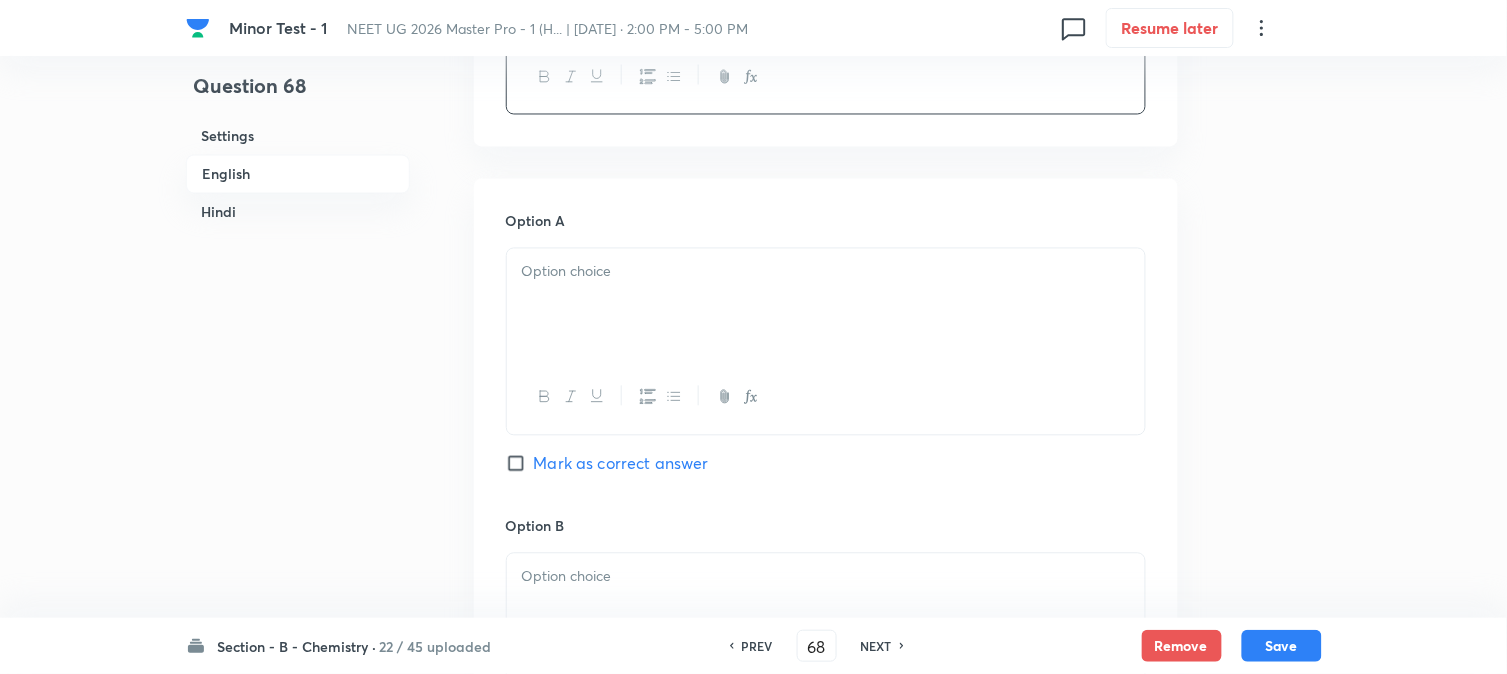 click at bounding box center [826, 305] 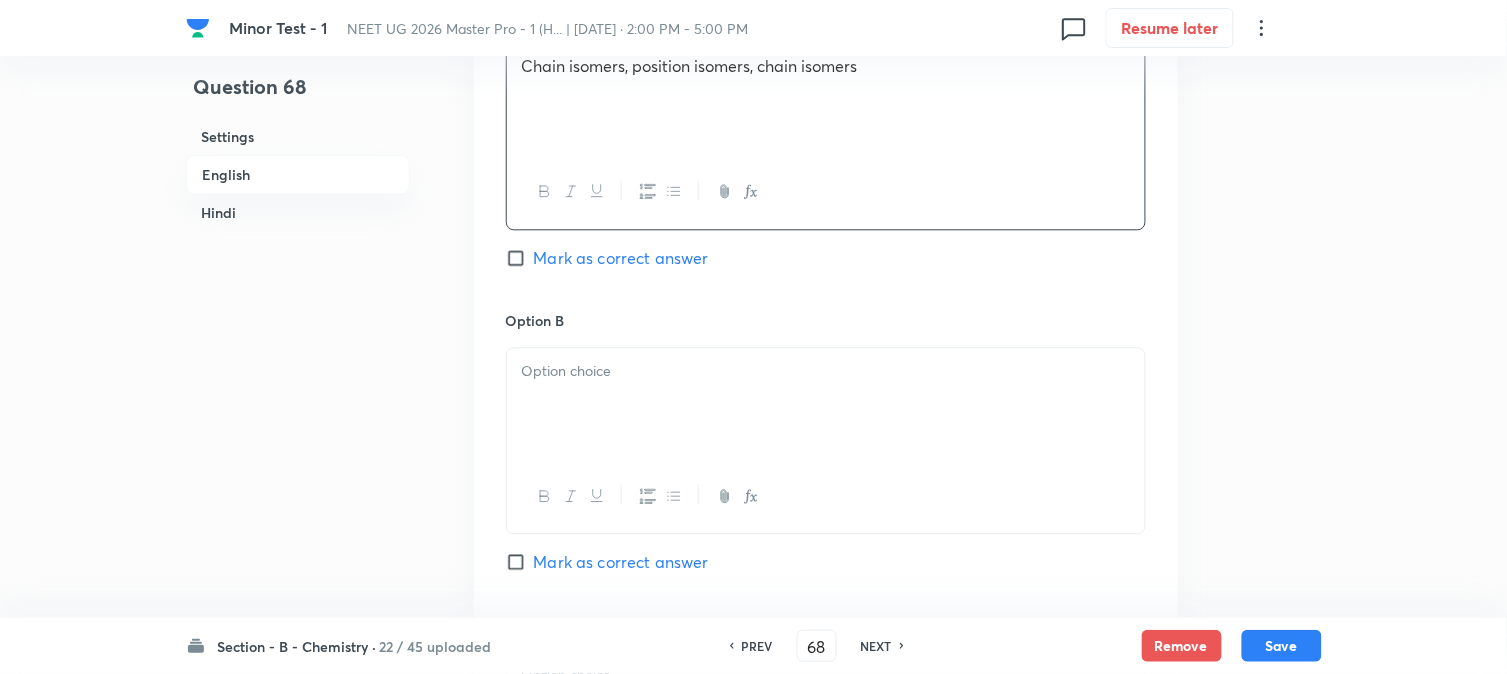 scroll, scrollTop: 1111, scrollLeft: 0, axis: vertical 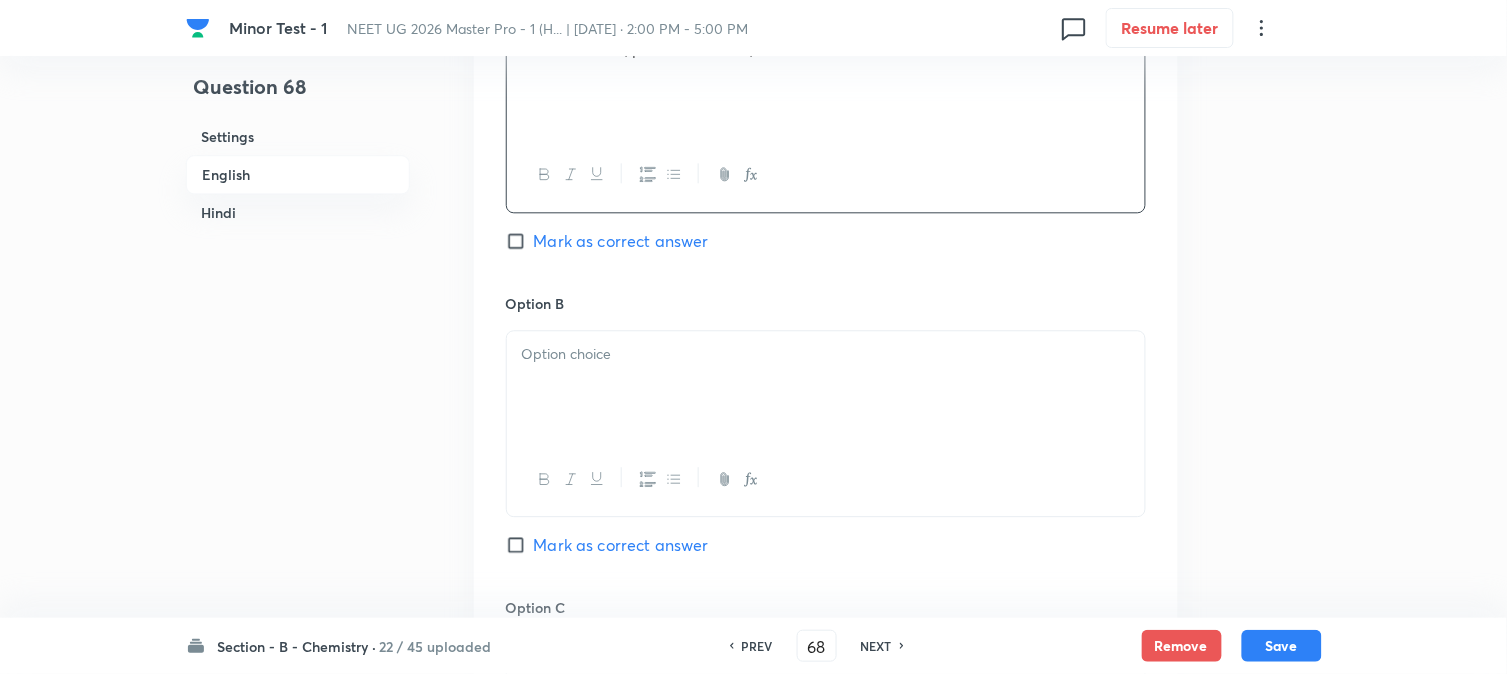 click at bounding box center [826, 354] 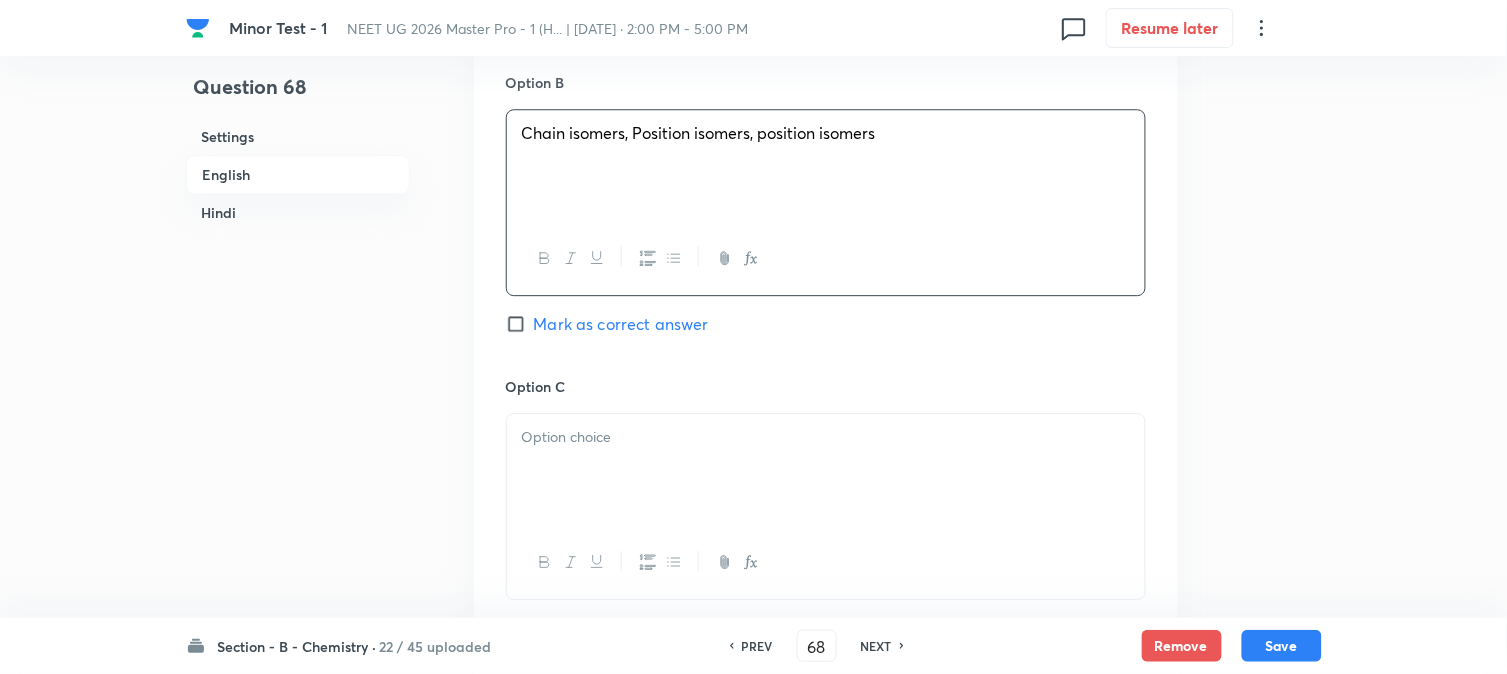 scroll, scrollTop: 1333, scrollLeft: 0, axis: vertical 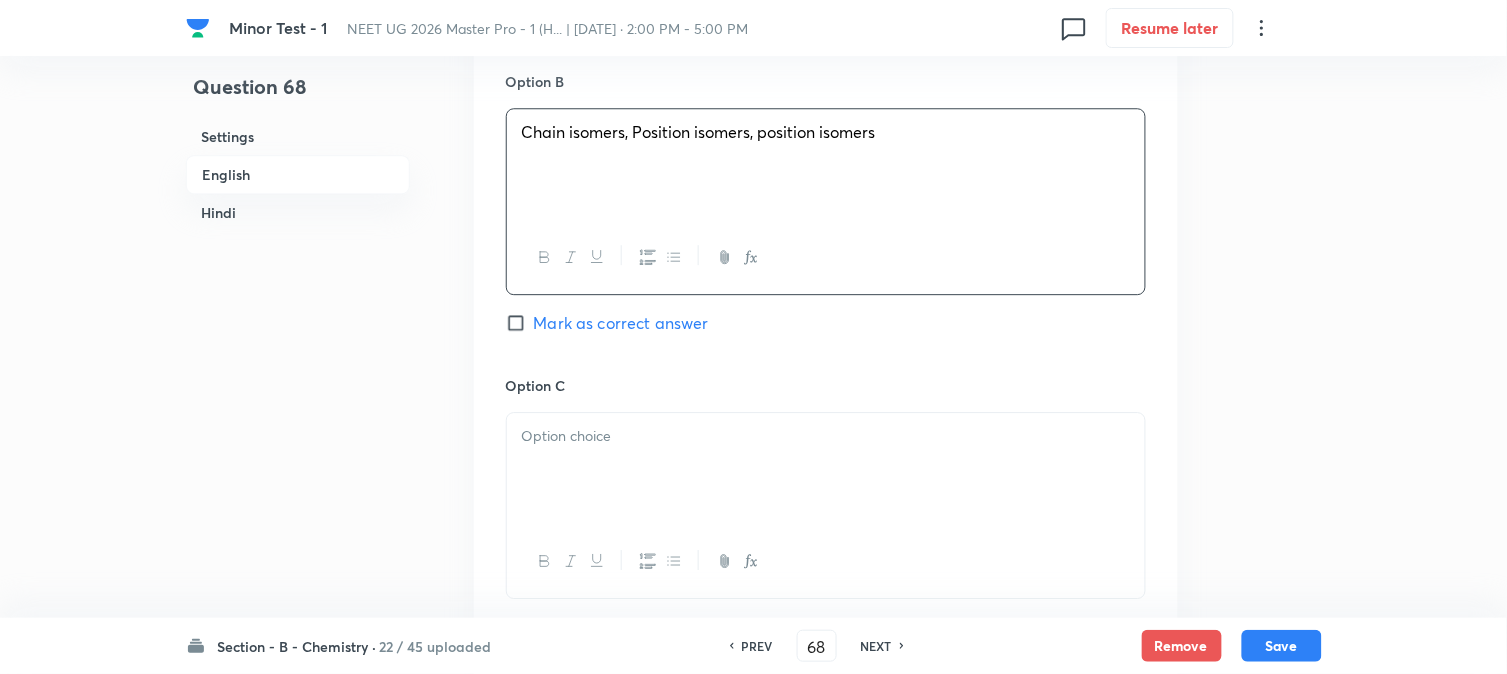 click at bounding box center [826, 469] 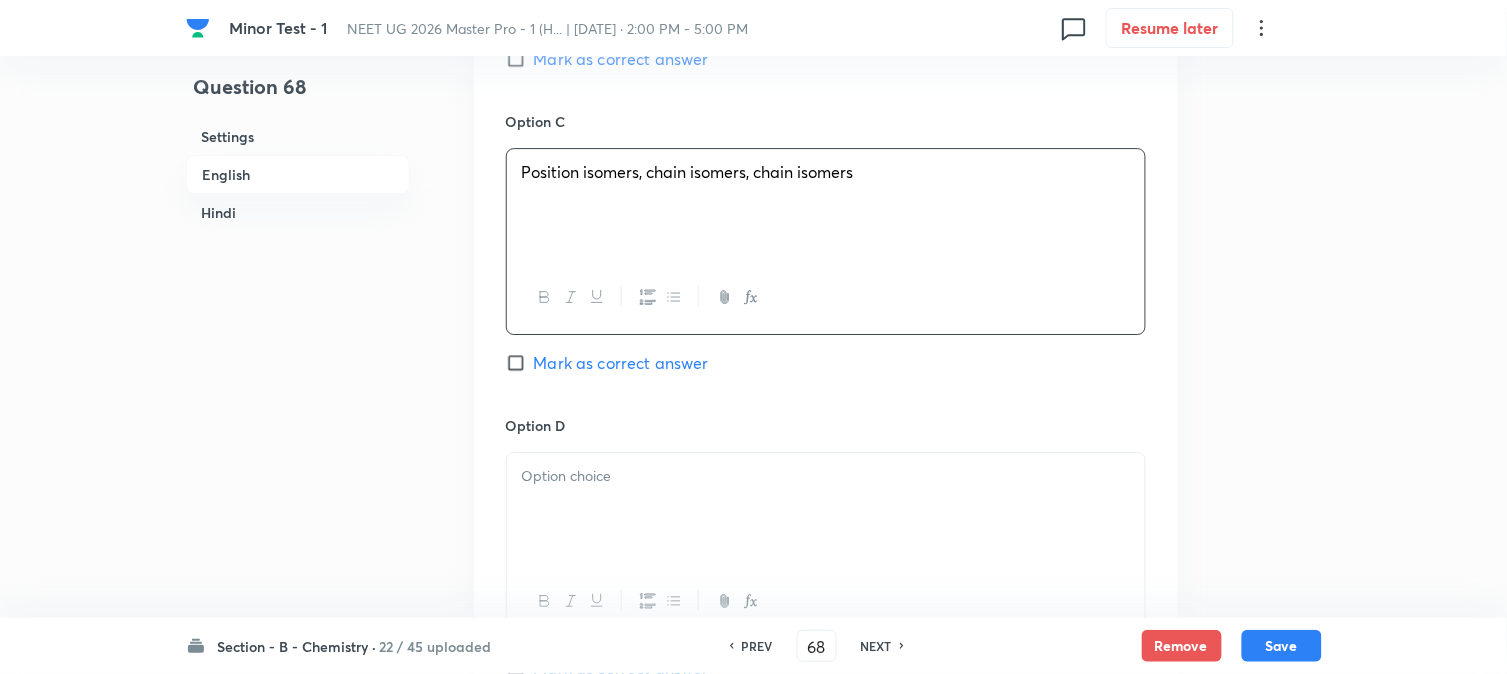 scroll, scrollTop: 1666, scrollLeft: 0, axis: vertical 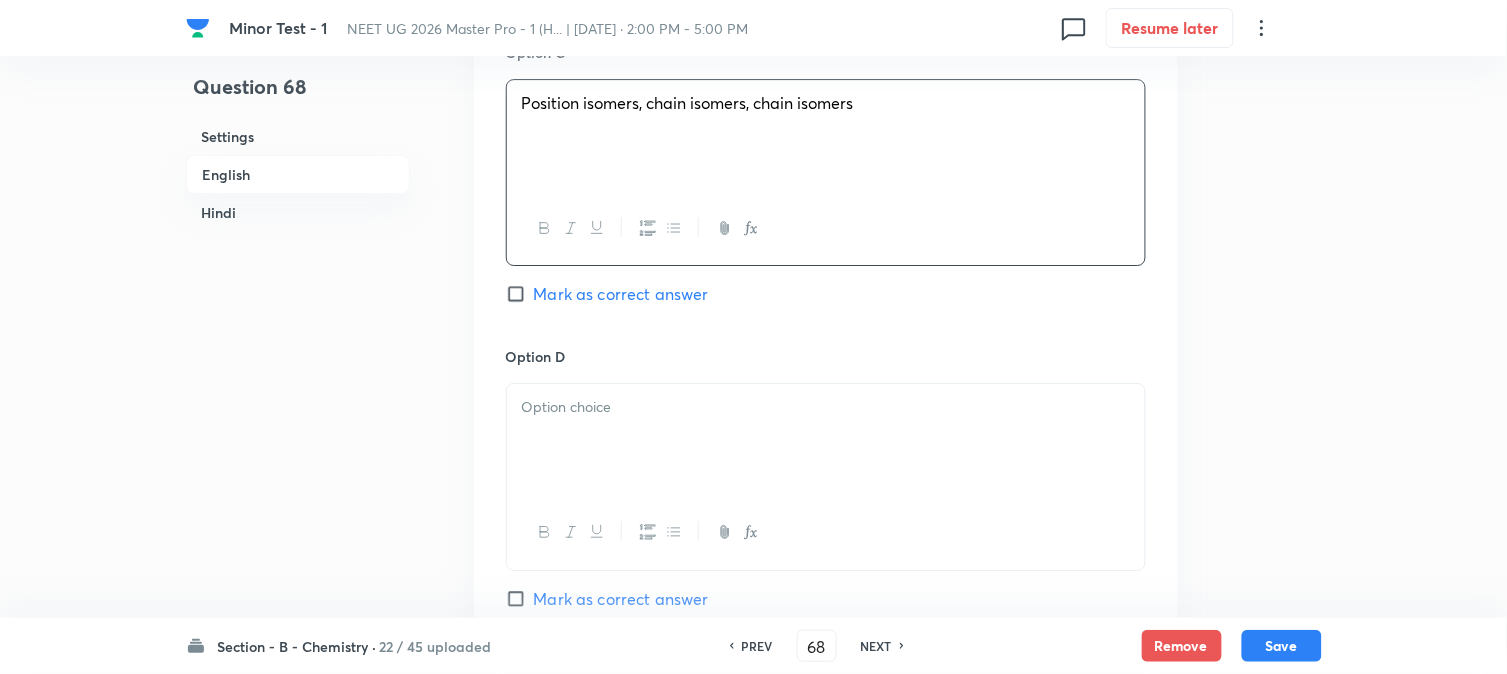 click at bounding box center (826, 407) 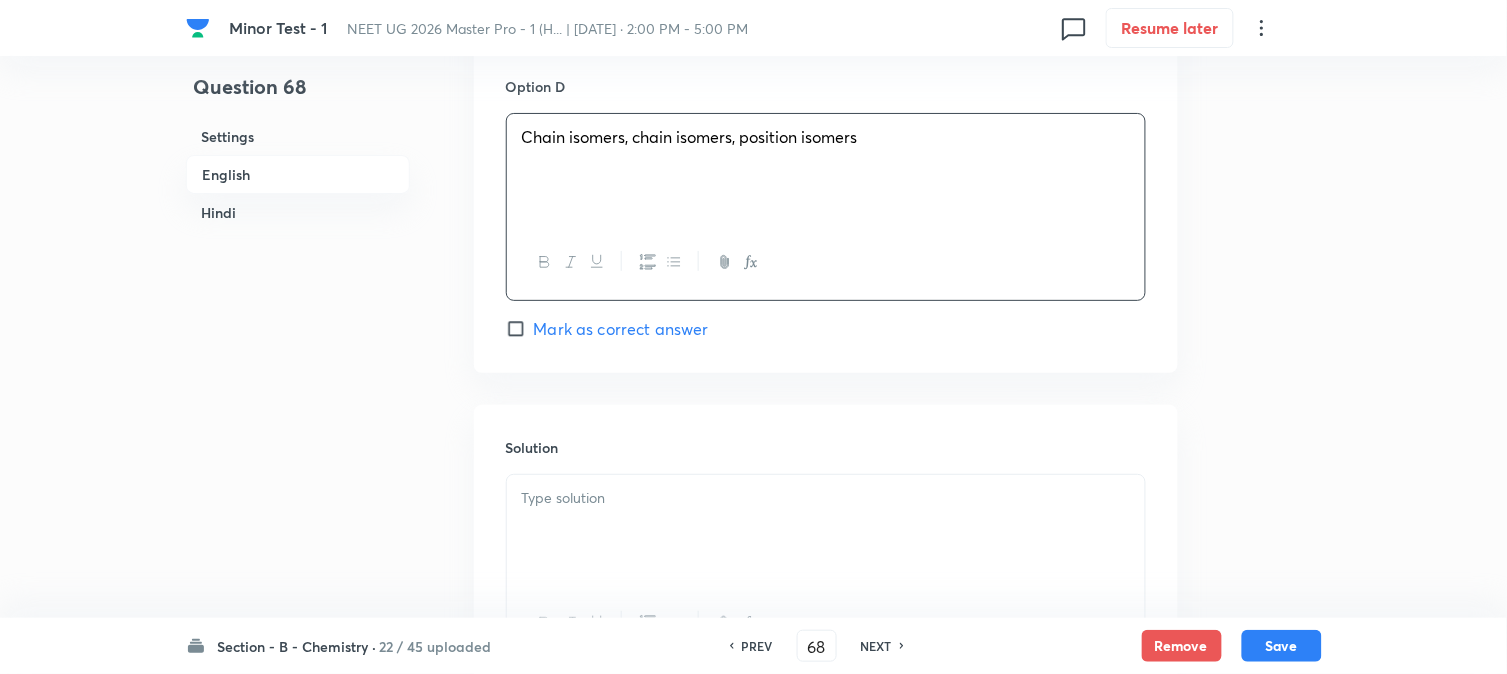 scroll, scrollTop: 2000, scrollLeft: 0, axis: vertical 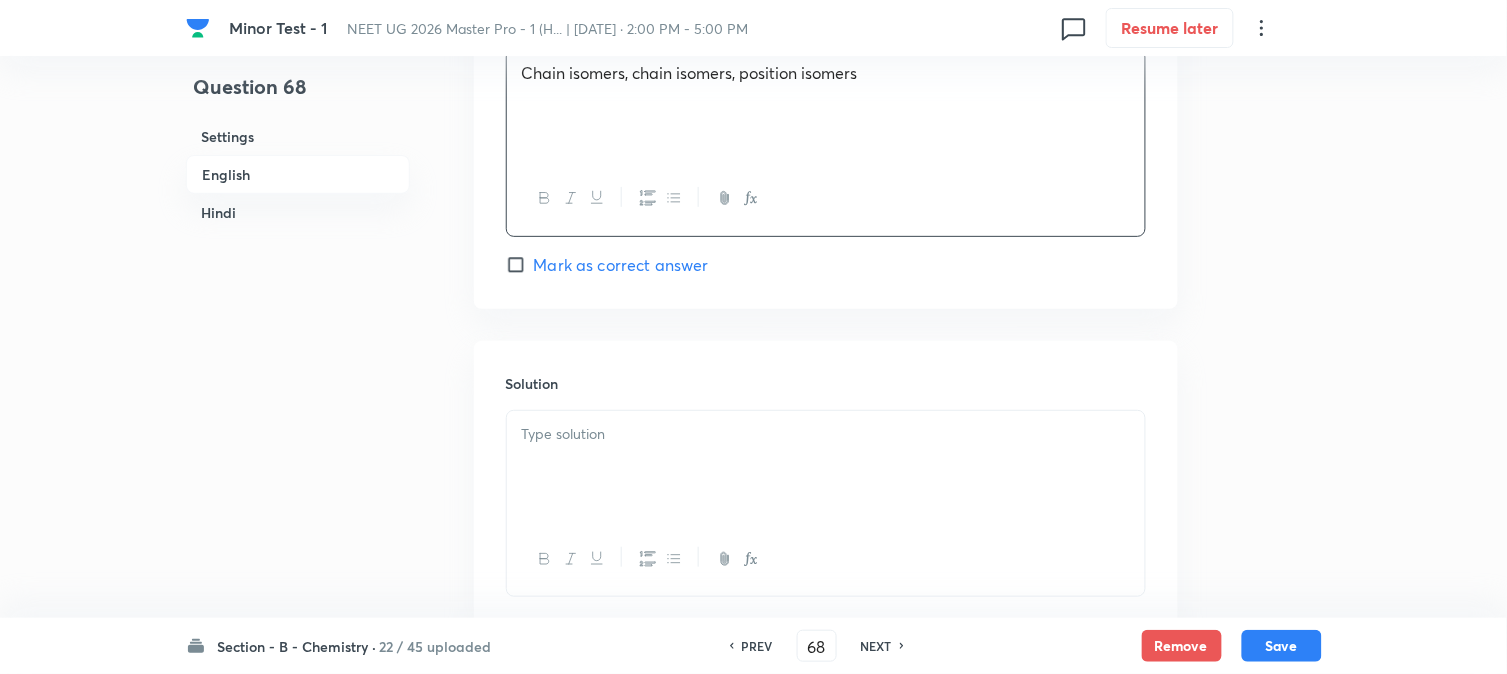 click on "Mark as correct answer" at bounding box center (621, 265) 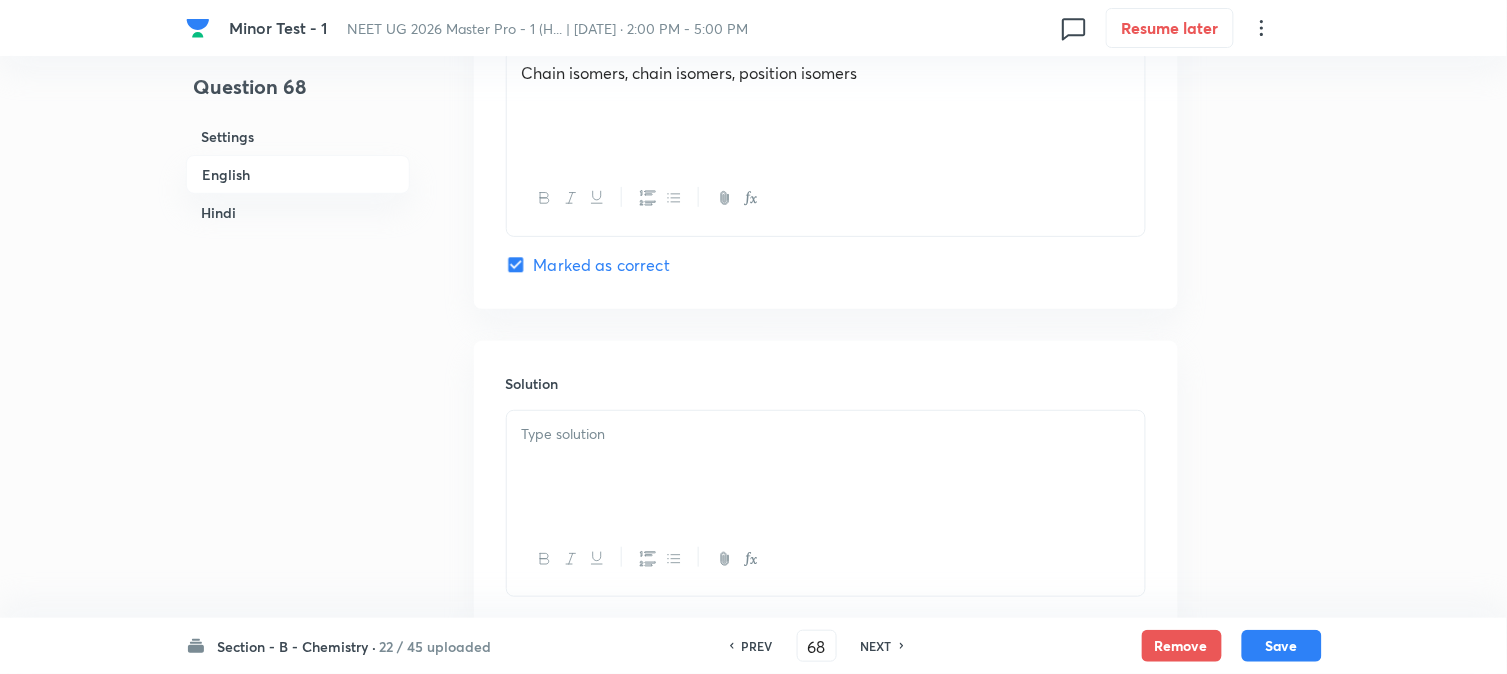 checkbox on "true" 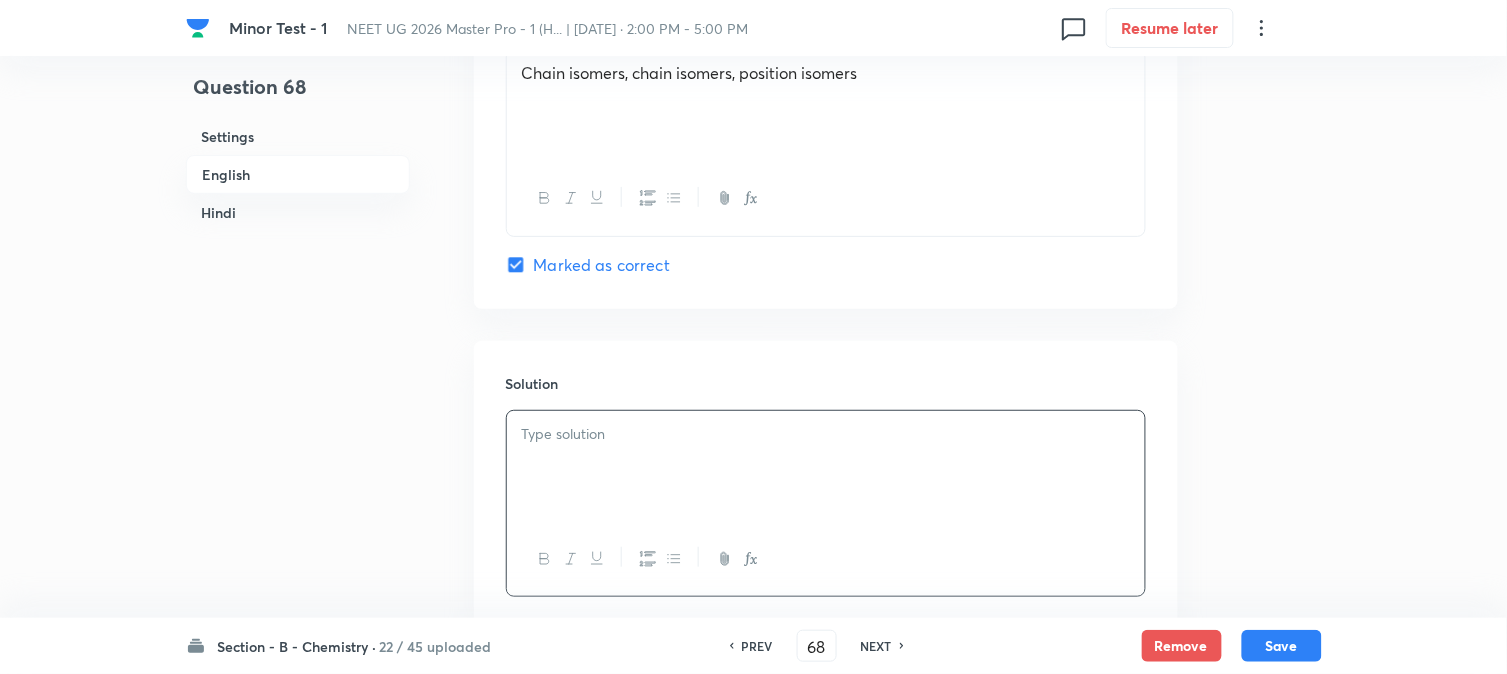 type 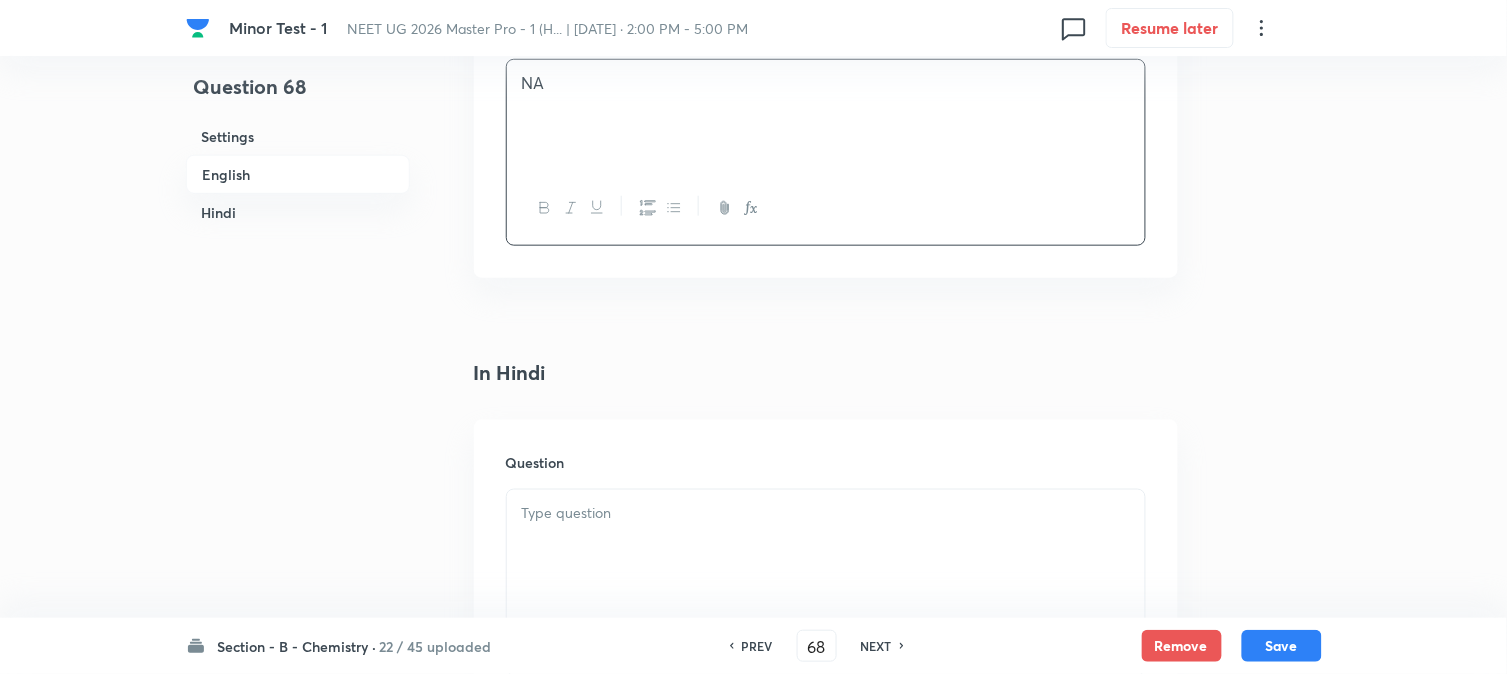 scroll, scrollTop: 2444, scrollLeft: 0, axis: vertical 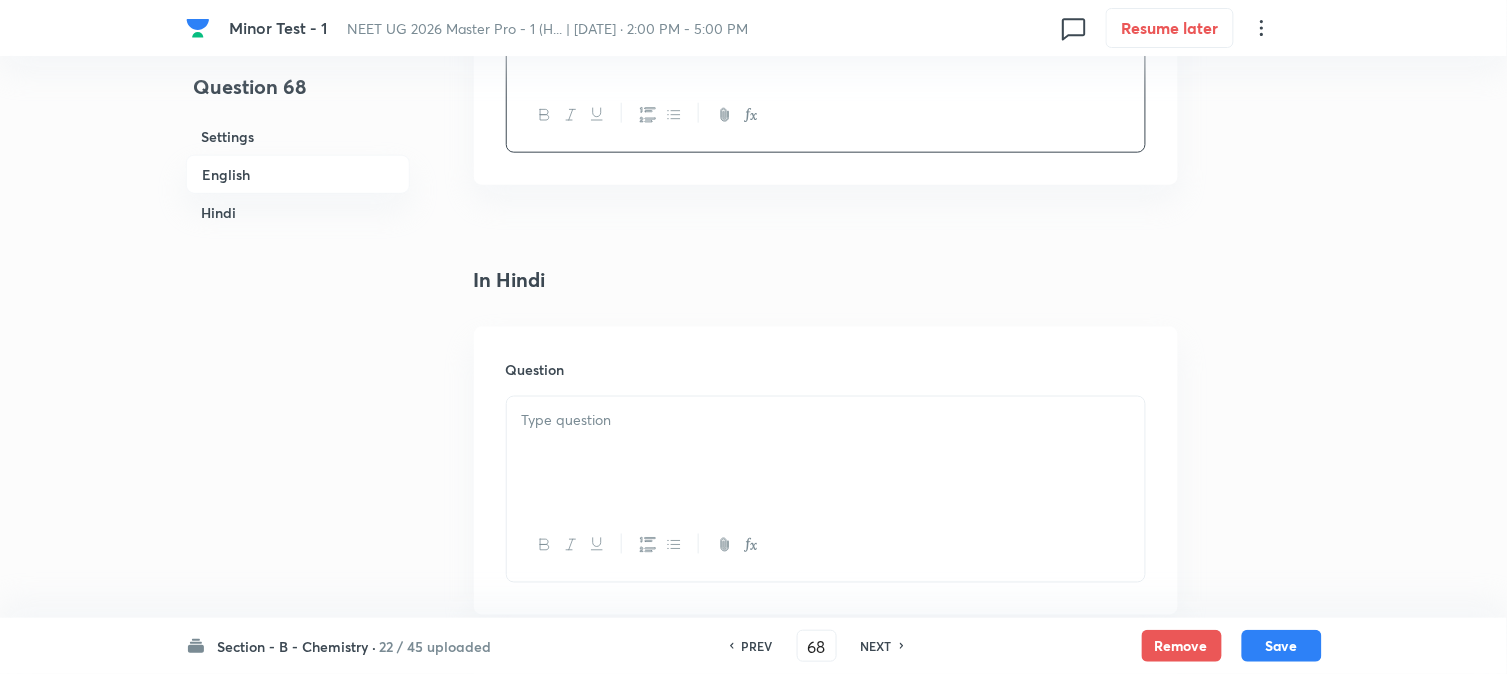 click at bounding box center [826, 453] 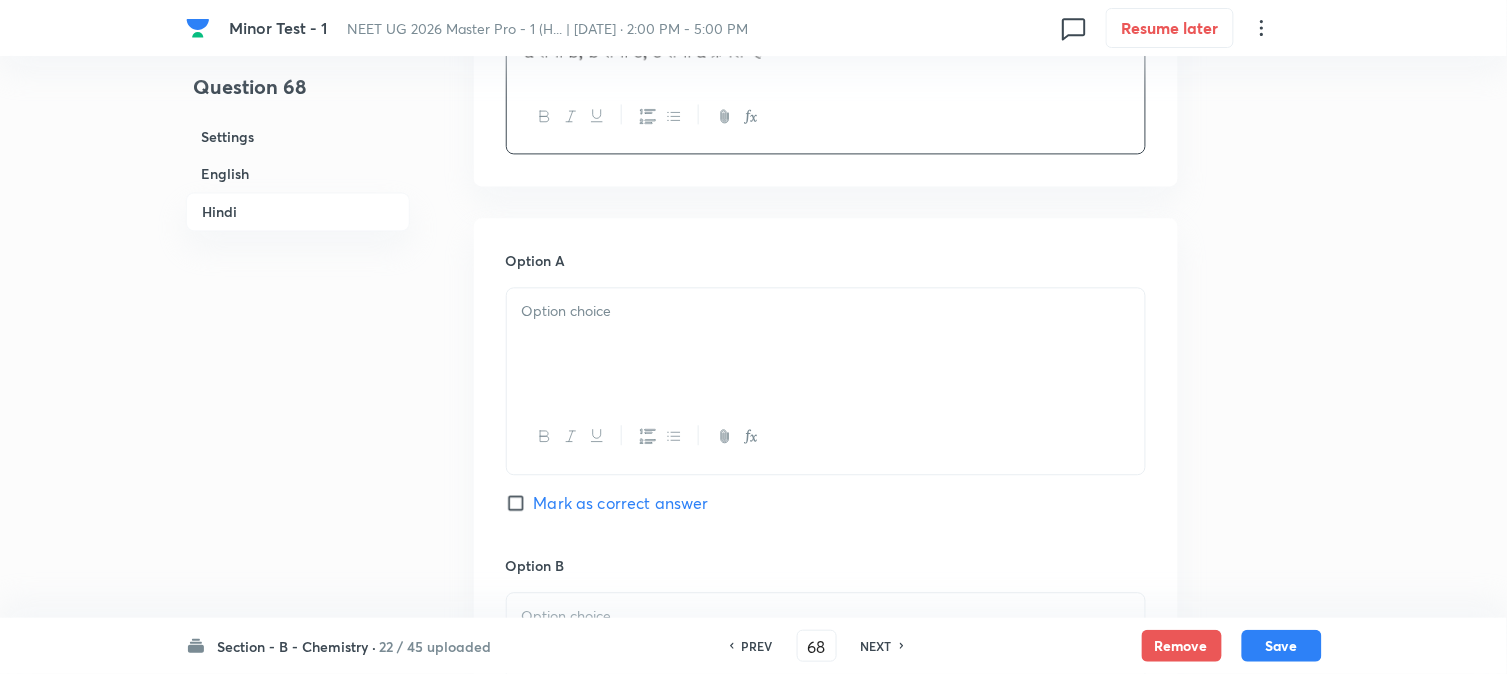 scroll, scrollTop: 3000, scrollLeft: 0, axis: vertical 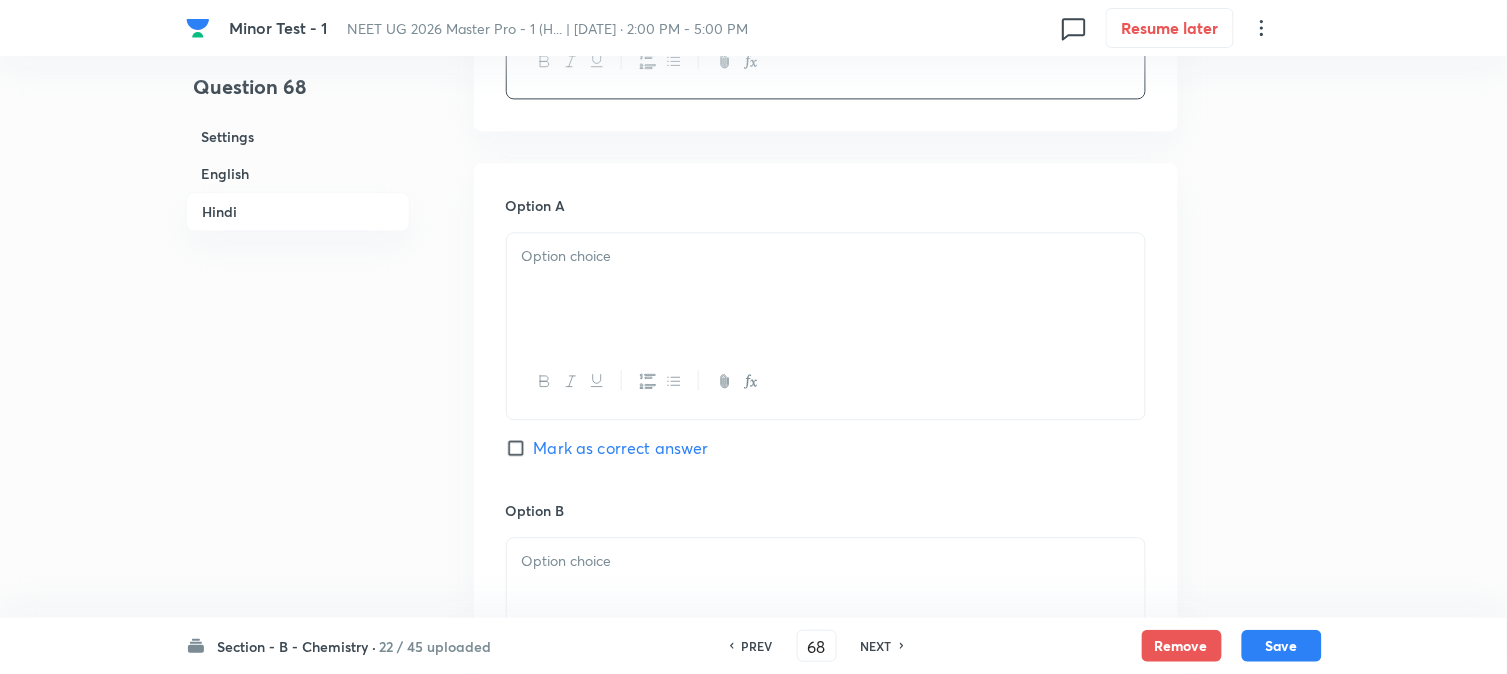 click at bounding box center [826, 289] 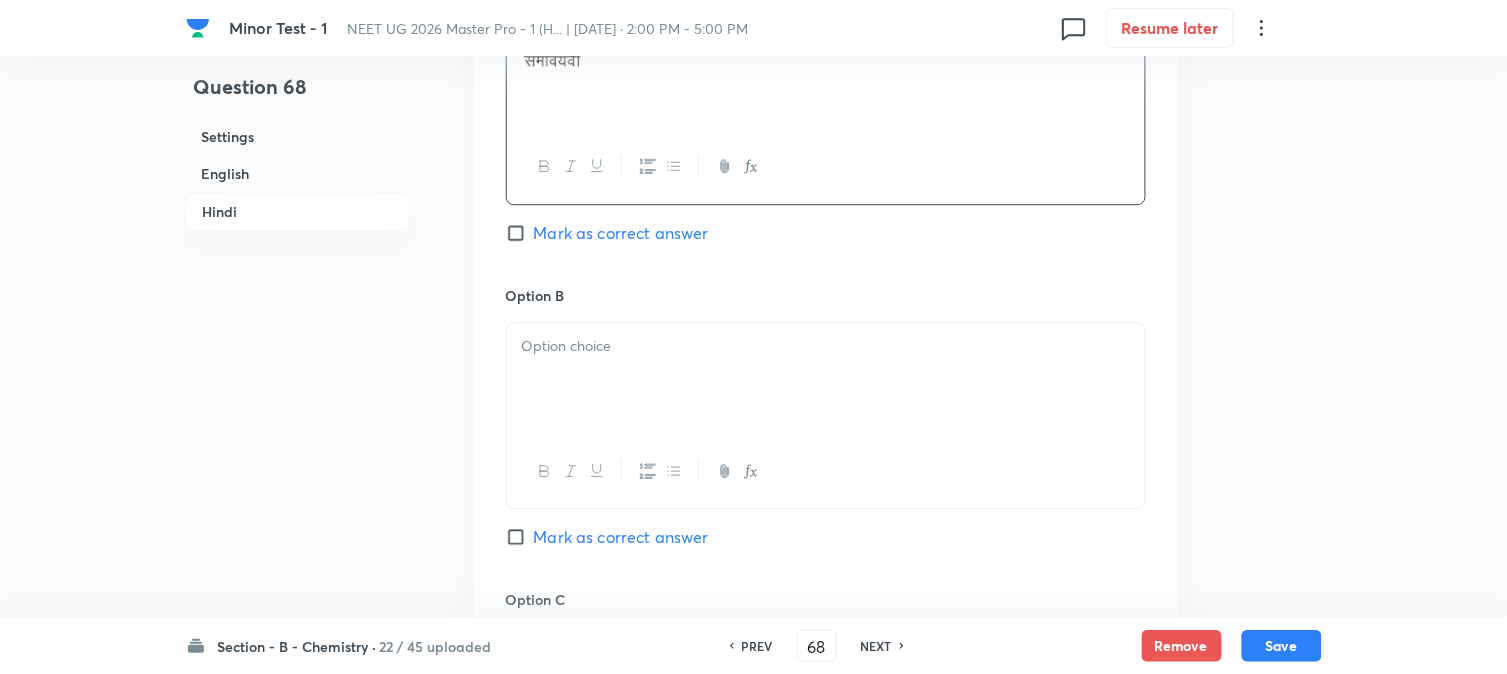 scroll, scrollTop: 3222, scrollLeft: 0, axis: vertical 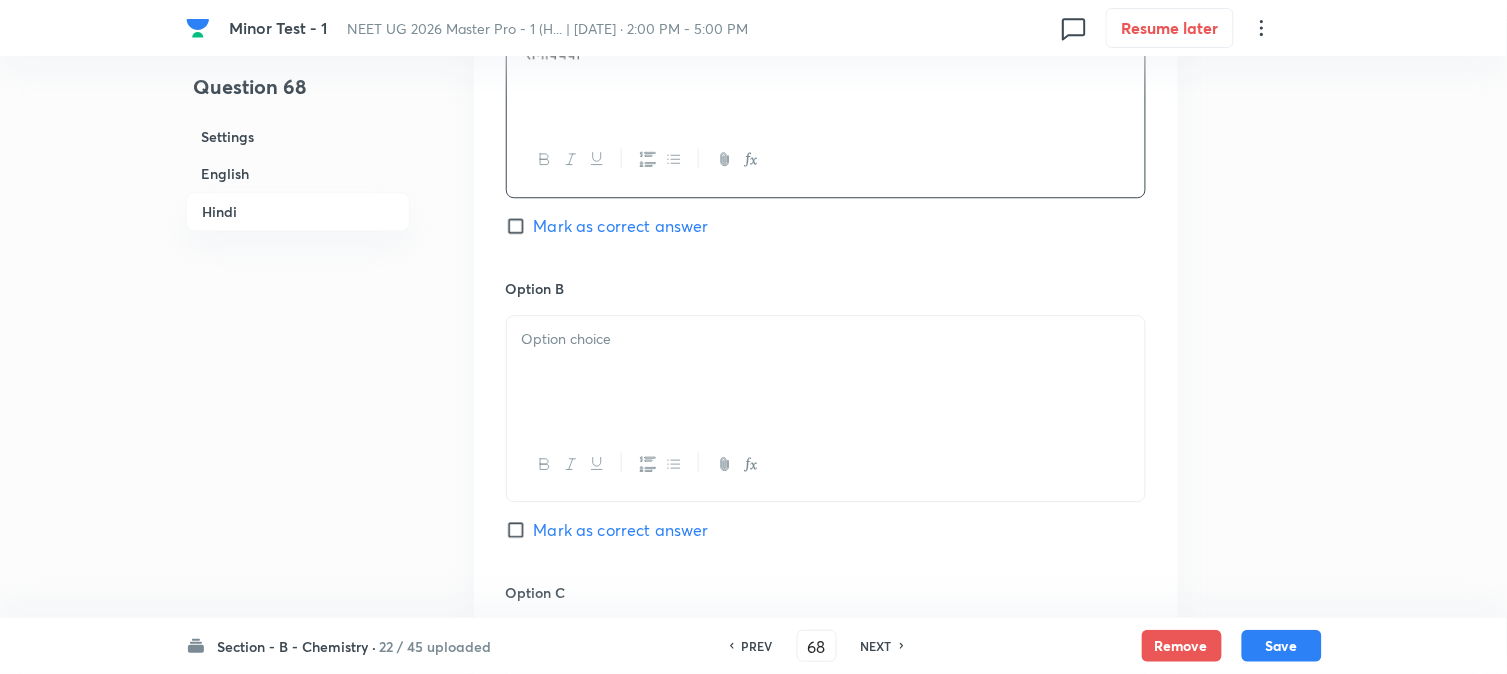 click at bounding box center [826, 372] 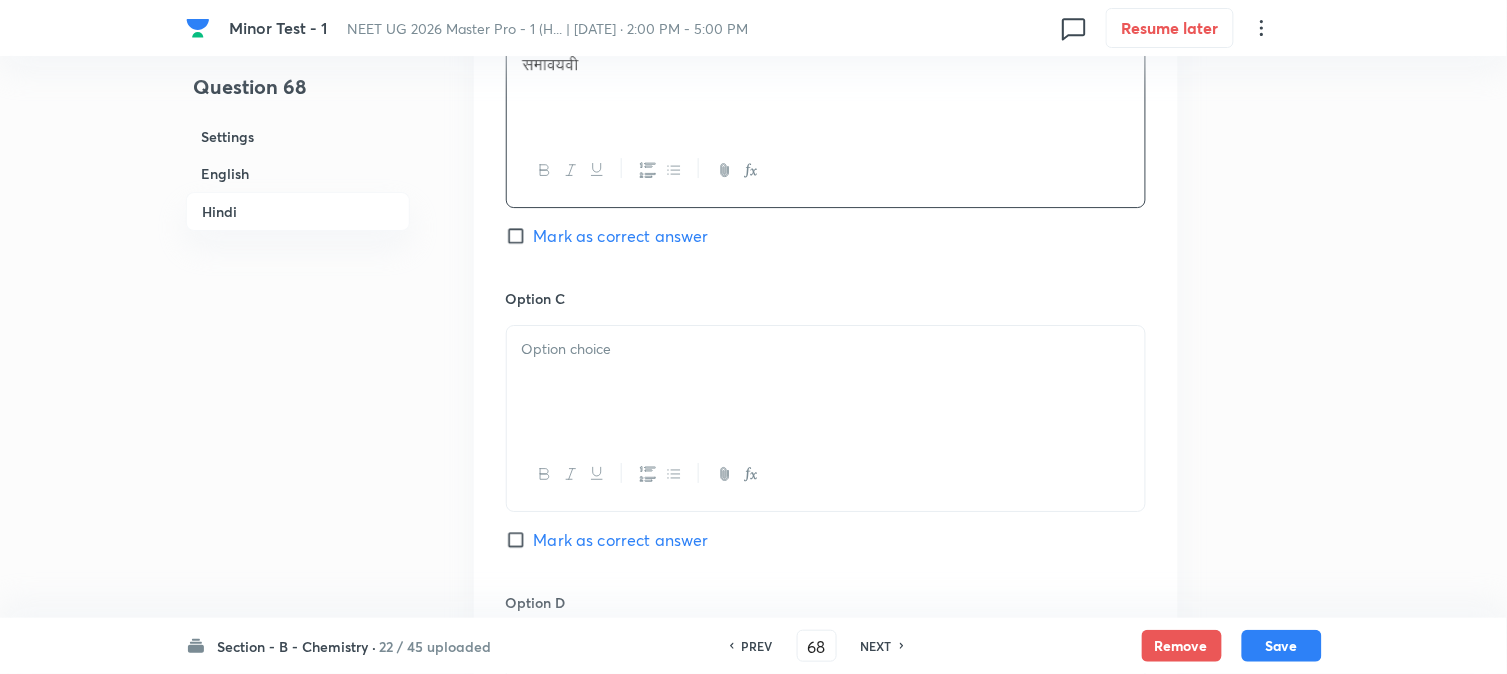 scroll, scrollTop: 3555, scrollLeft: 0, axis: vertical 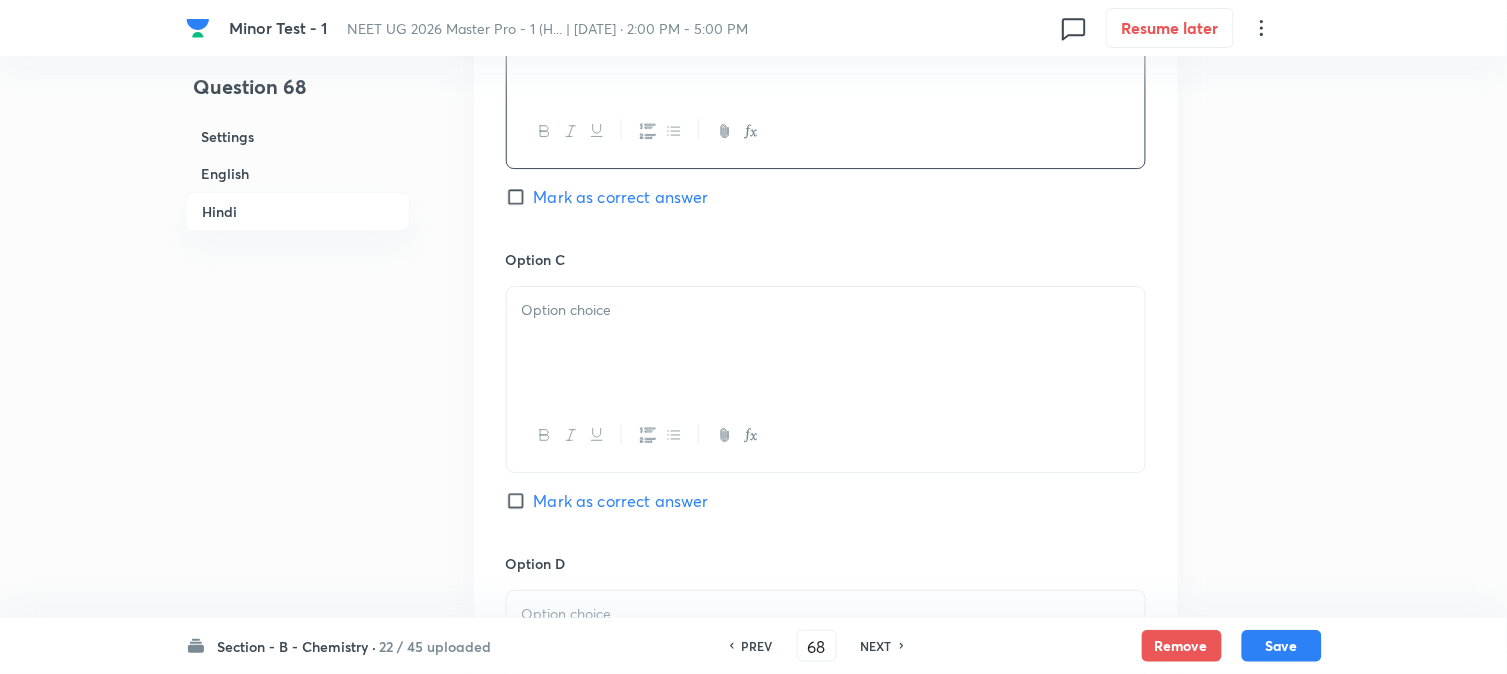 click at bounding box center (826, 343) 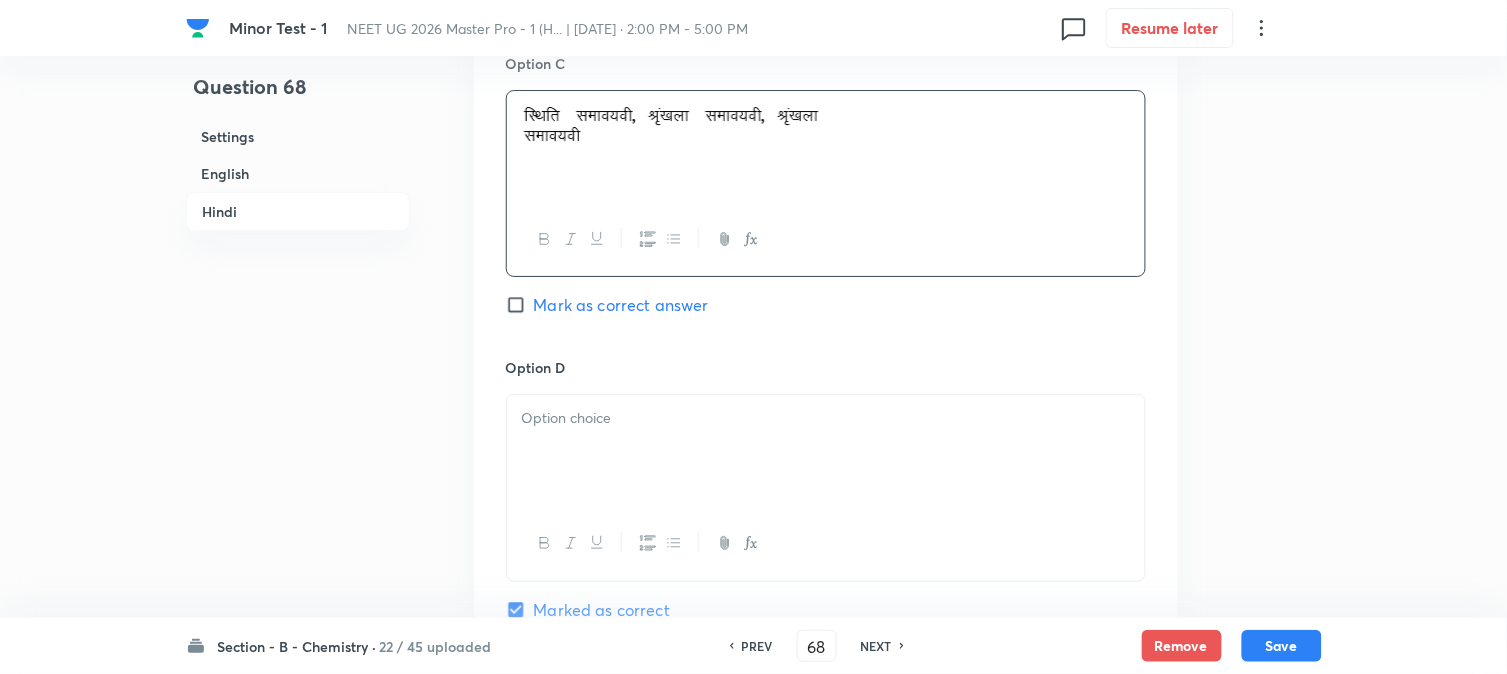 scroll, scrollTop: 3777, scrollLeft: 0, axis: vertical 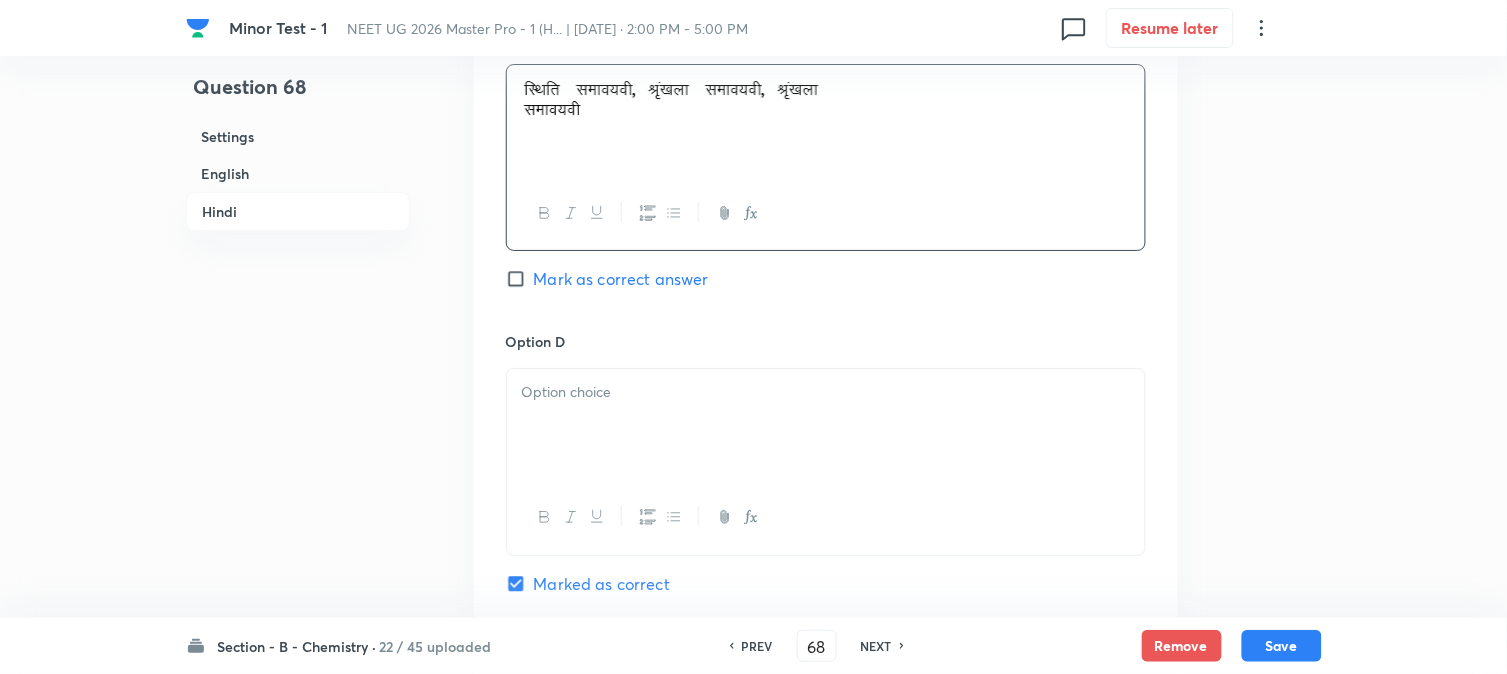click at bounding box center (826, 425) 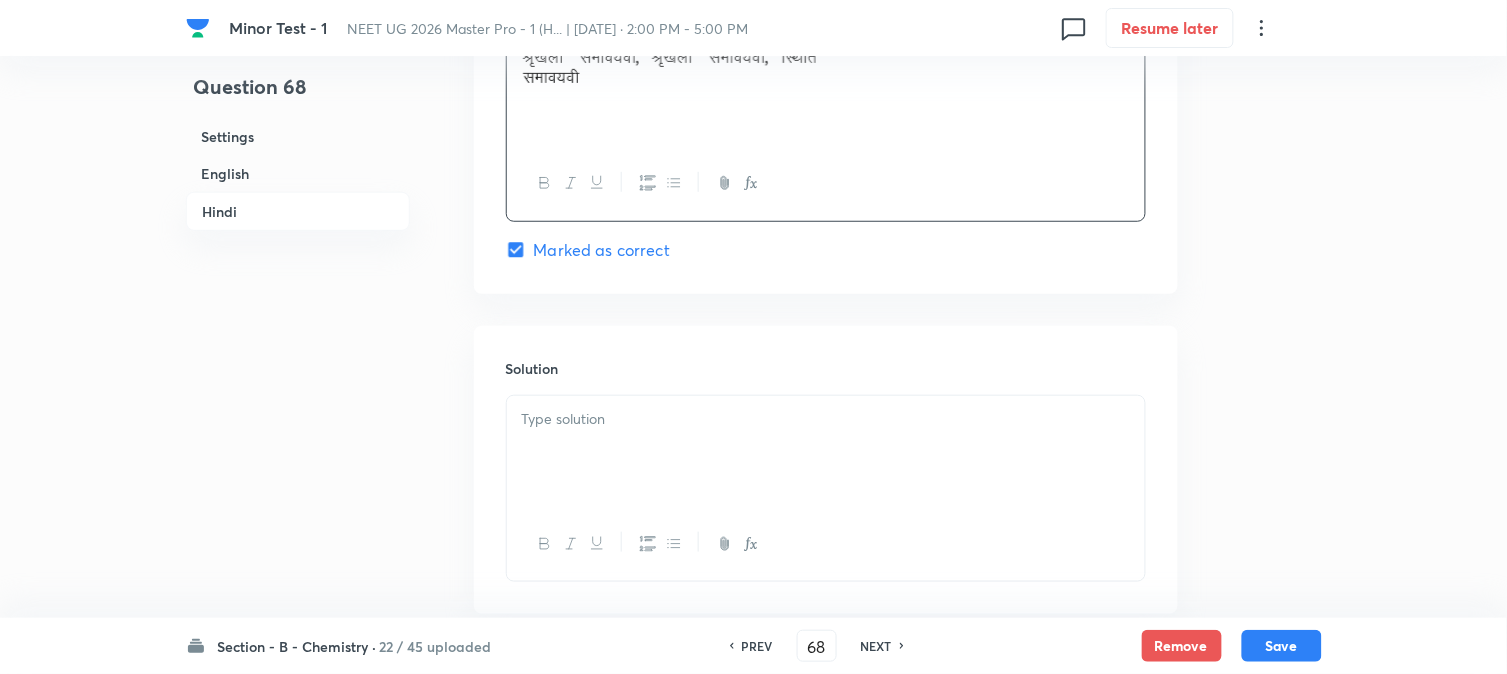 scroll, scrollTop: 4222, scrollLeft: 0, axis: vertical 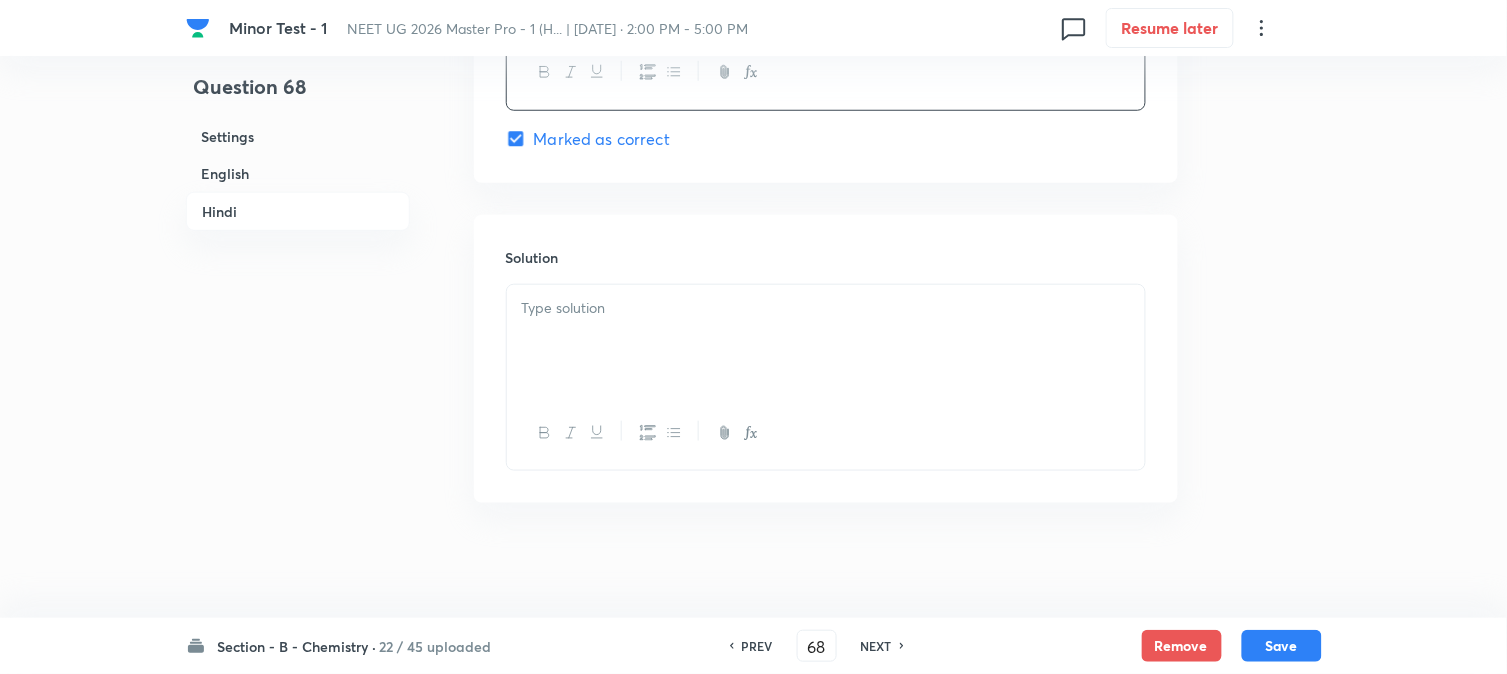 click at bounding box center [826, 341] 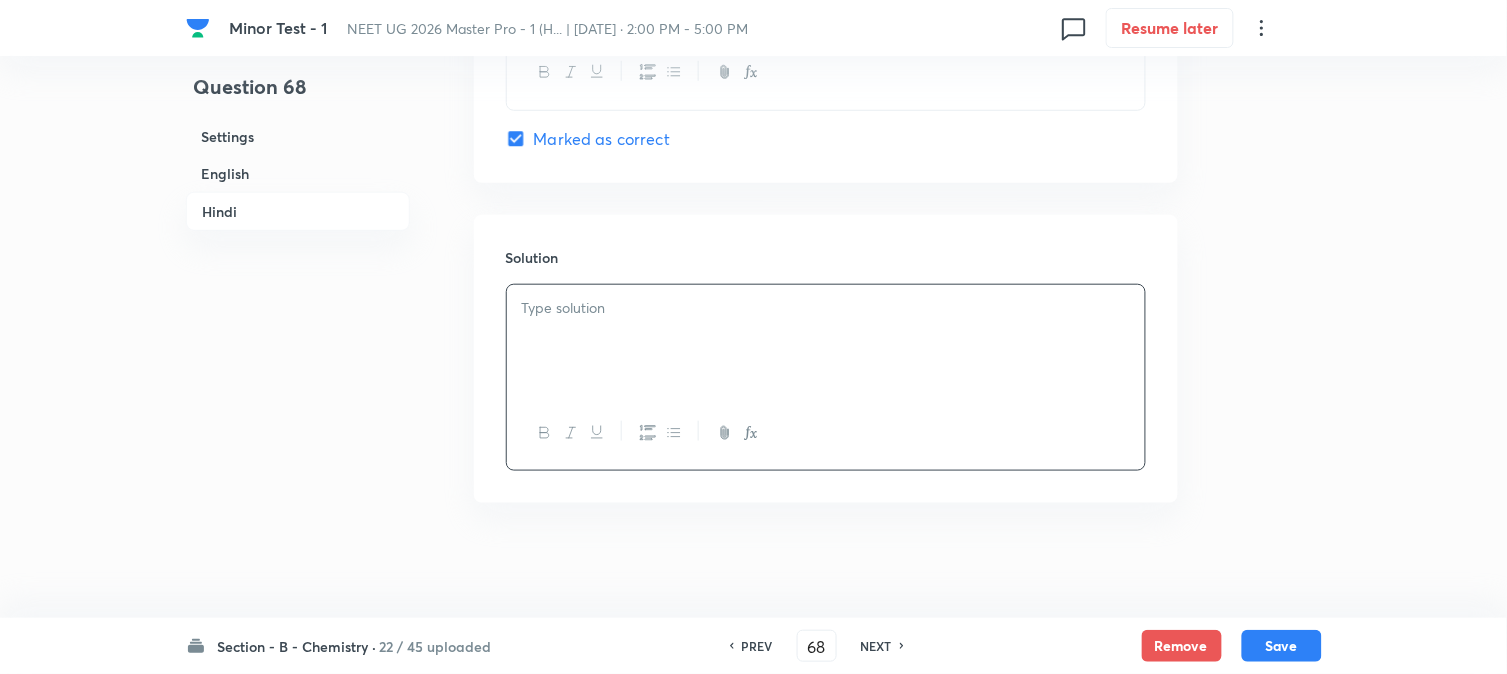 type 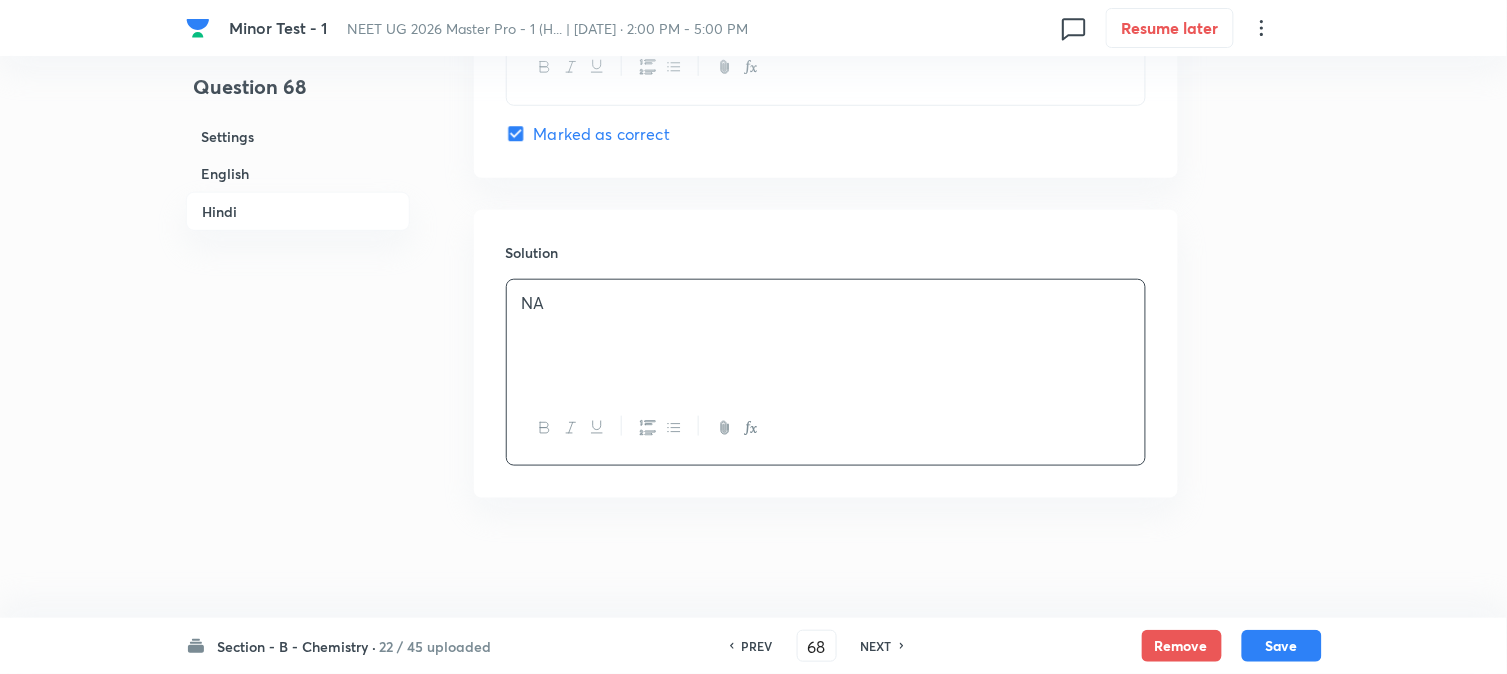 scroll, scrollTop: 4235, scrollLeft: 0, axis: vertical 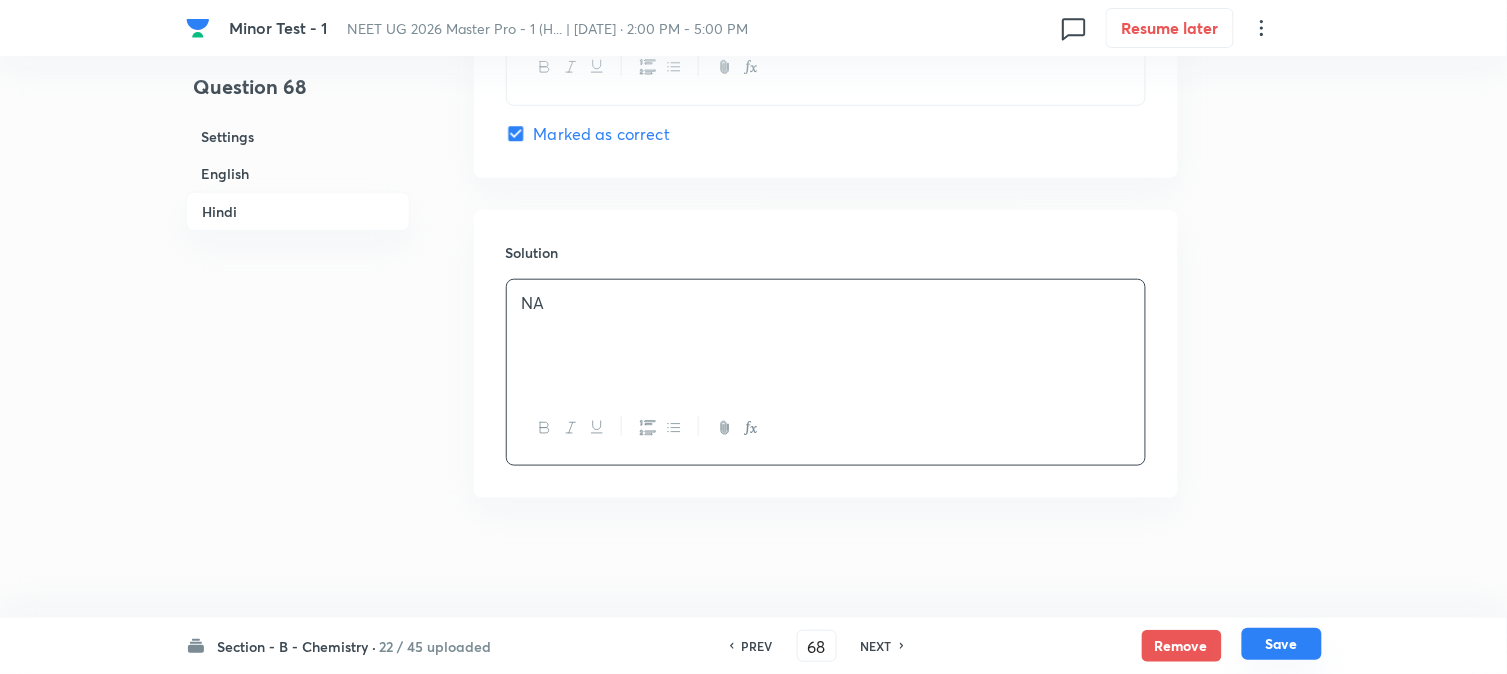 click on "Save" at bounding box center (1282, 644) 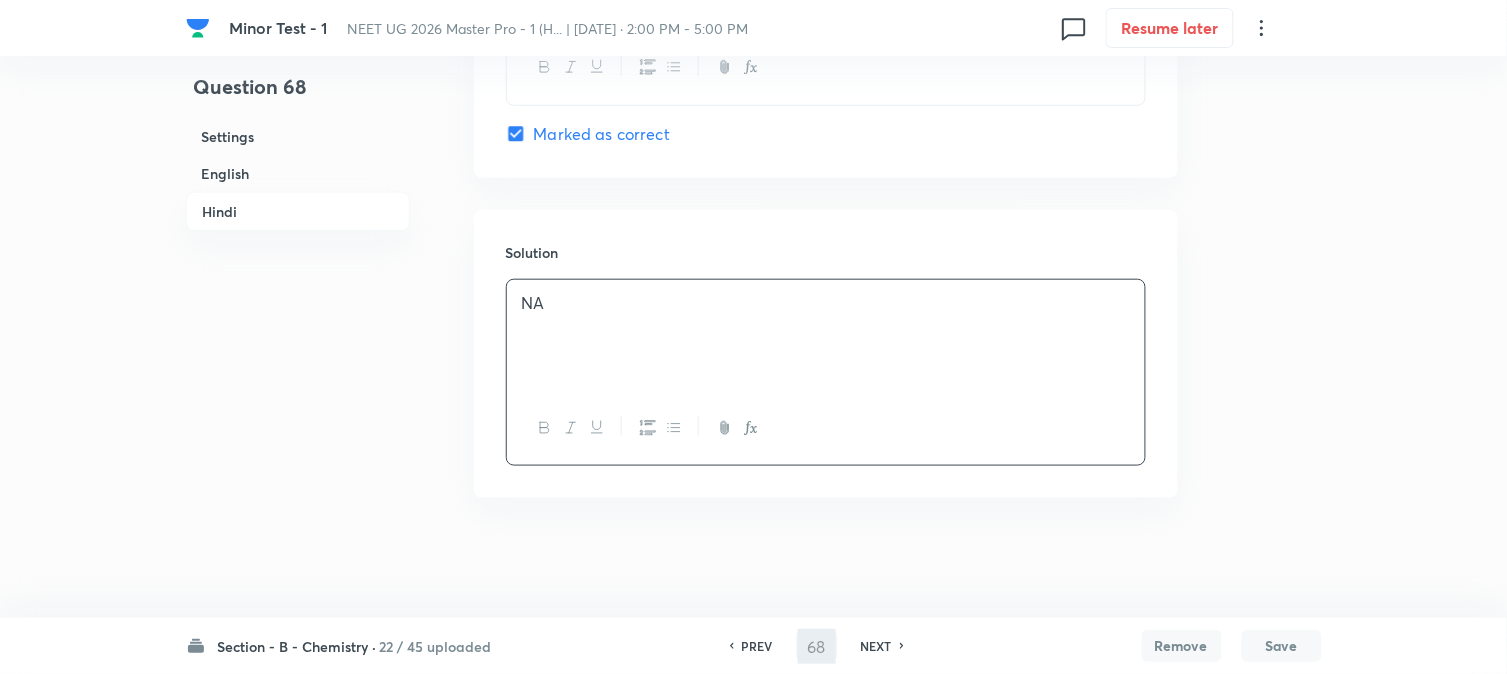 type on "69" 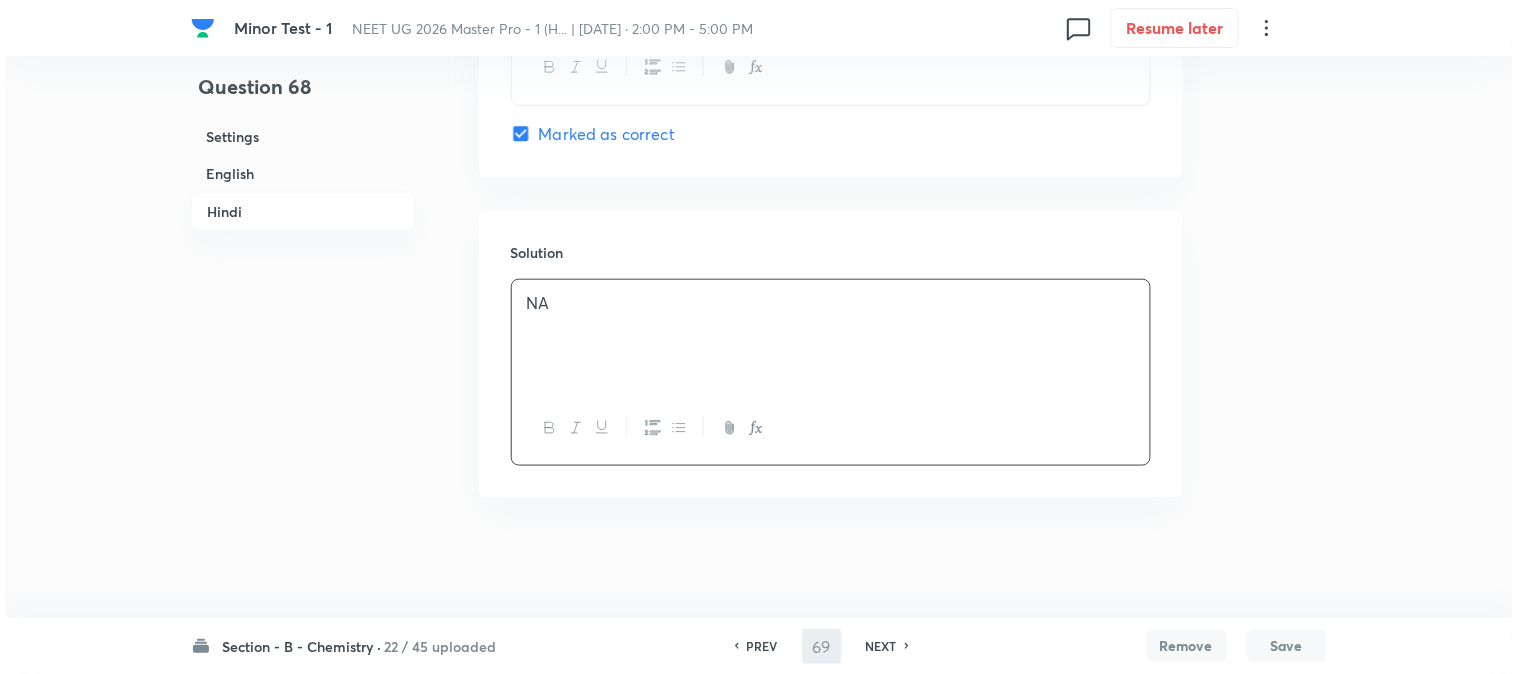 scroll, scrollTop: 0, scrollLeft: 0, axis: both 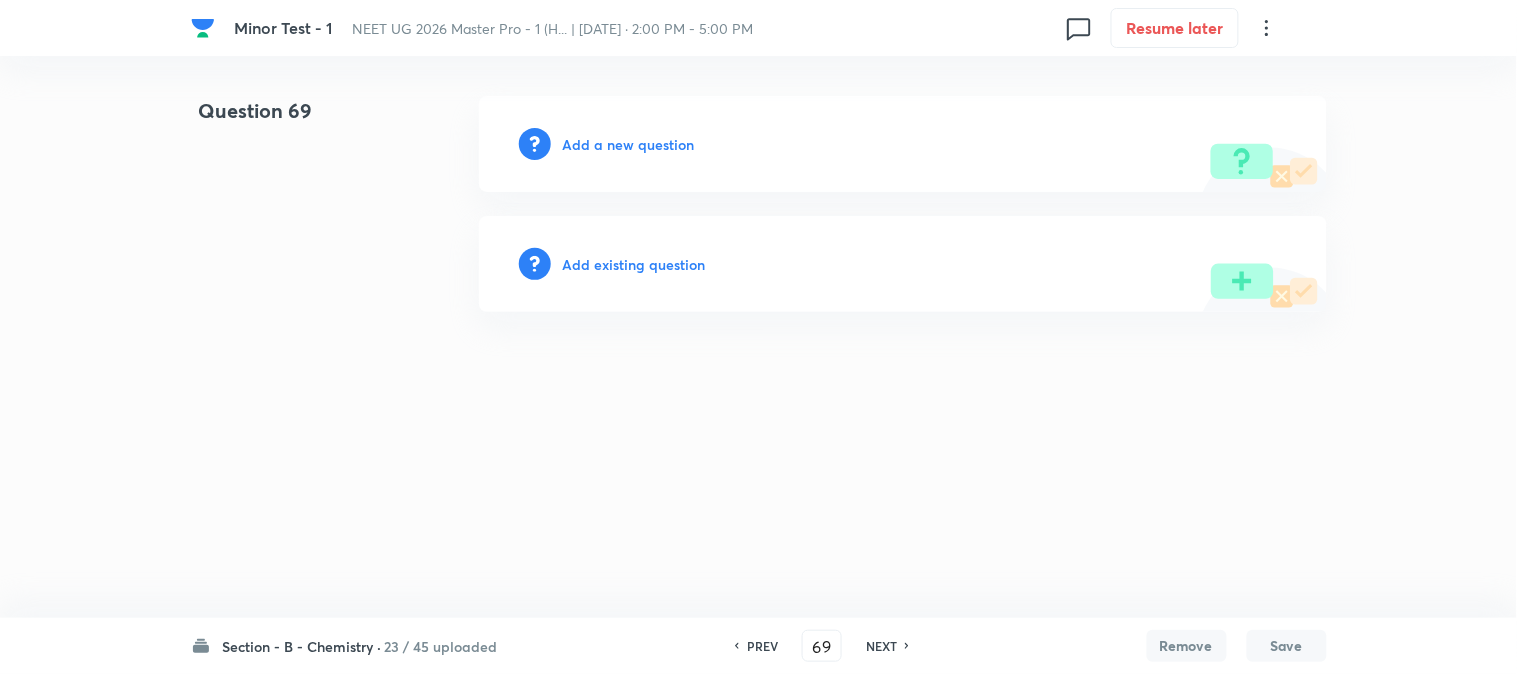 click on "Add a new question" at bounding box center [629, 144] 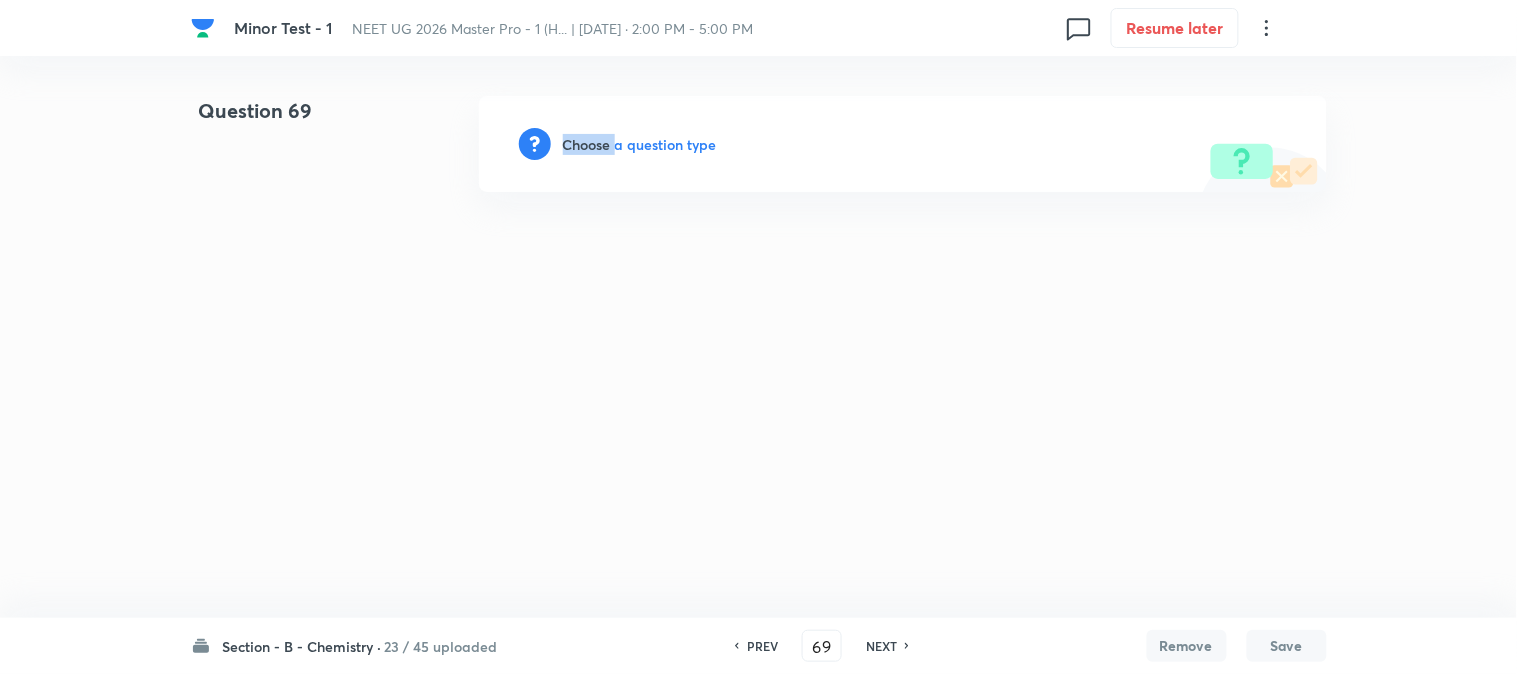 click on "Choose a question type" at bounding box center [640, 144] 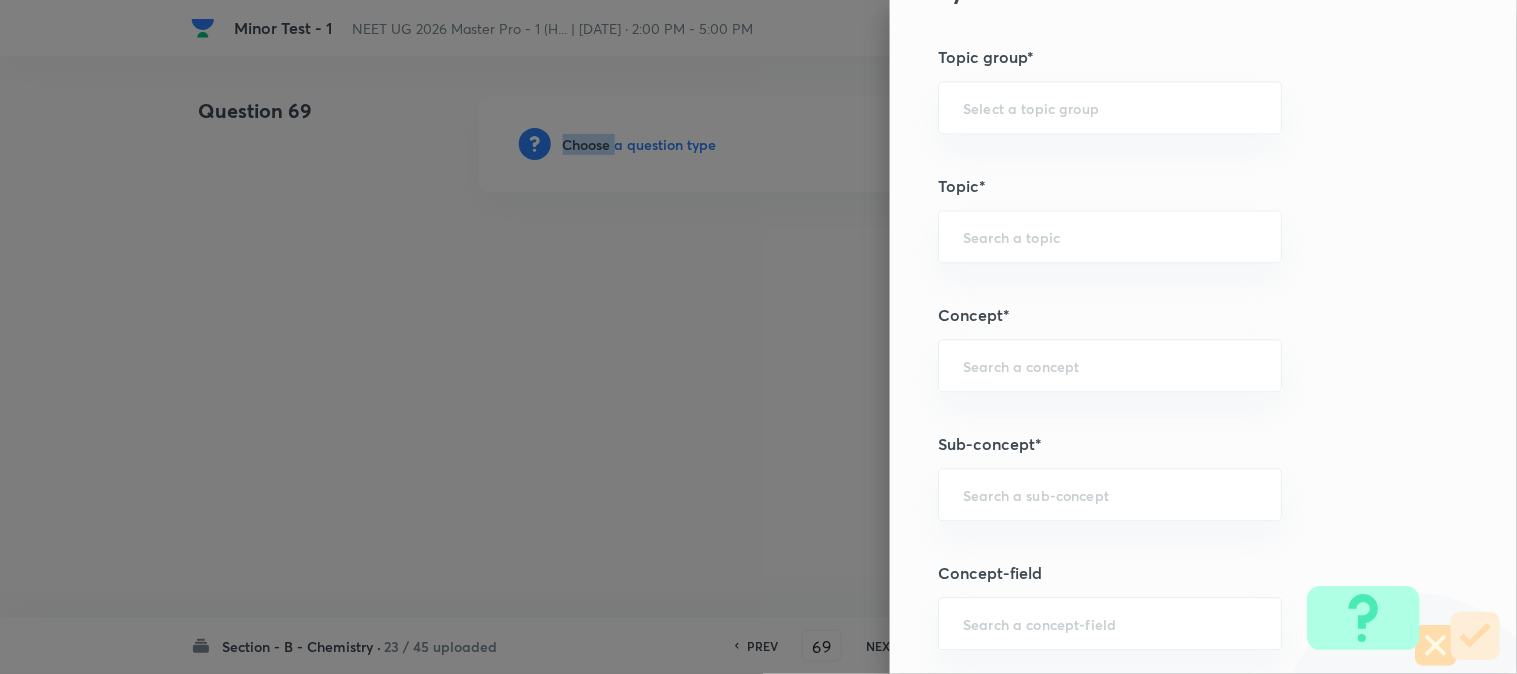 scroll, scrollTop: 1111, scrollLeft: 0, axis: vertical 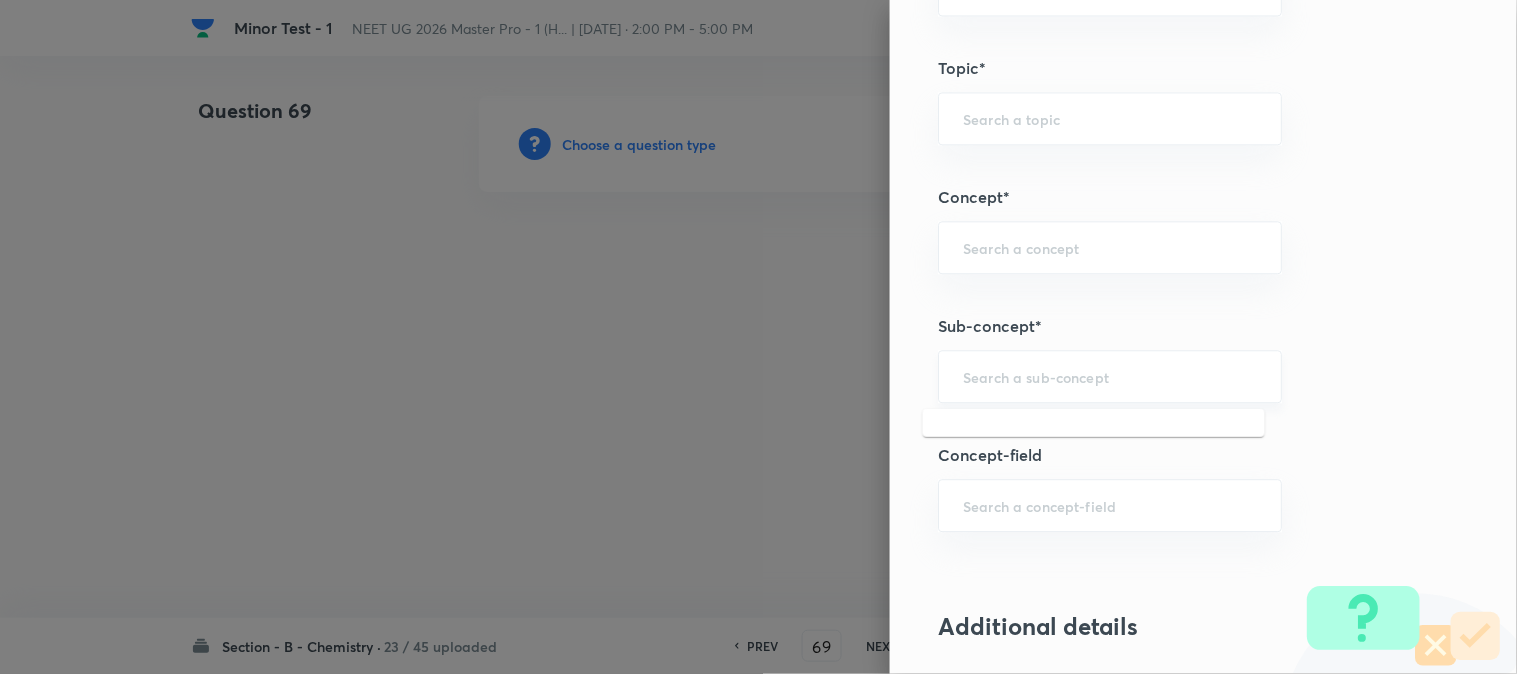 click at bounding box center (1110, 376) 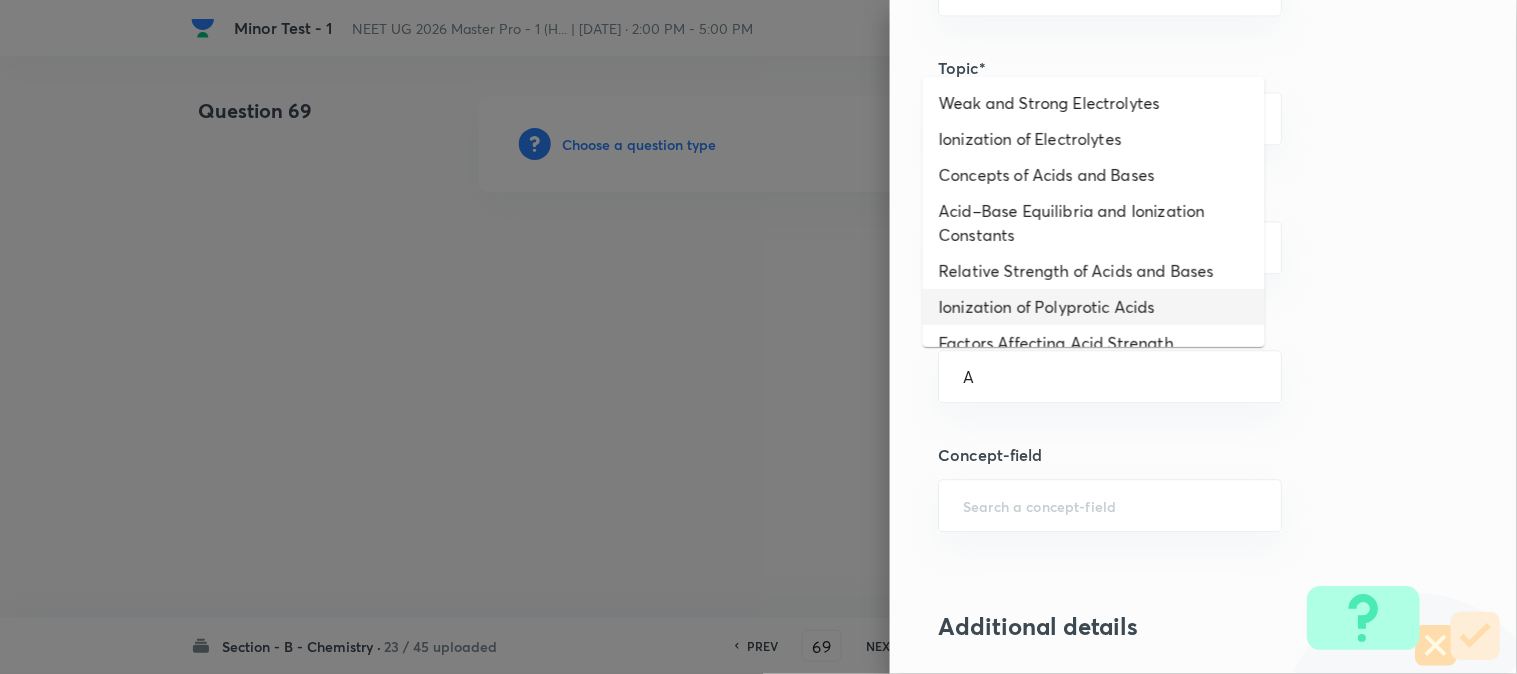 click on "Relative Strength of Acids and Bases" at bounding box center (1094, 271) 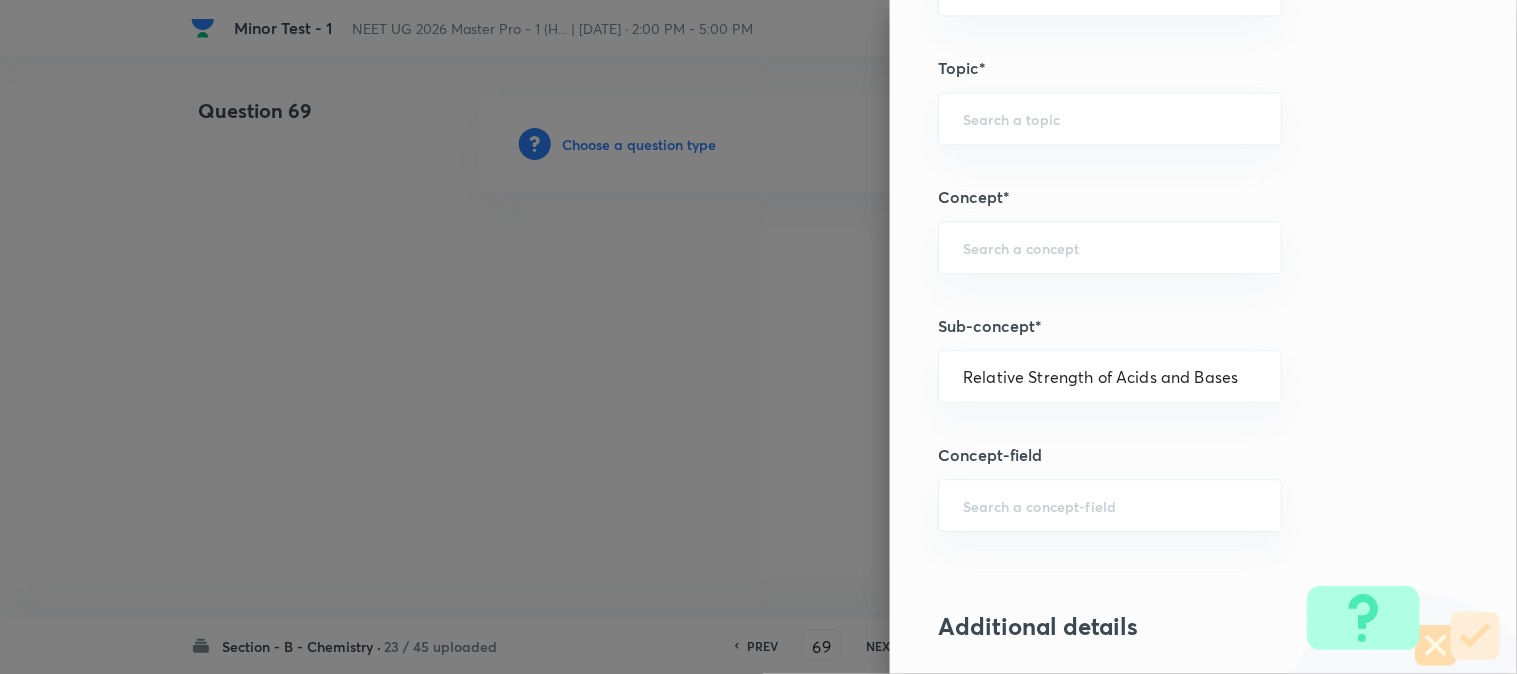 type on "Chemistry" 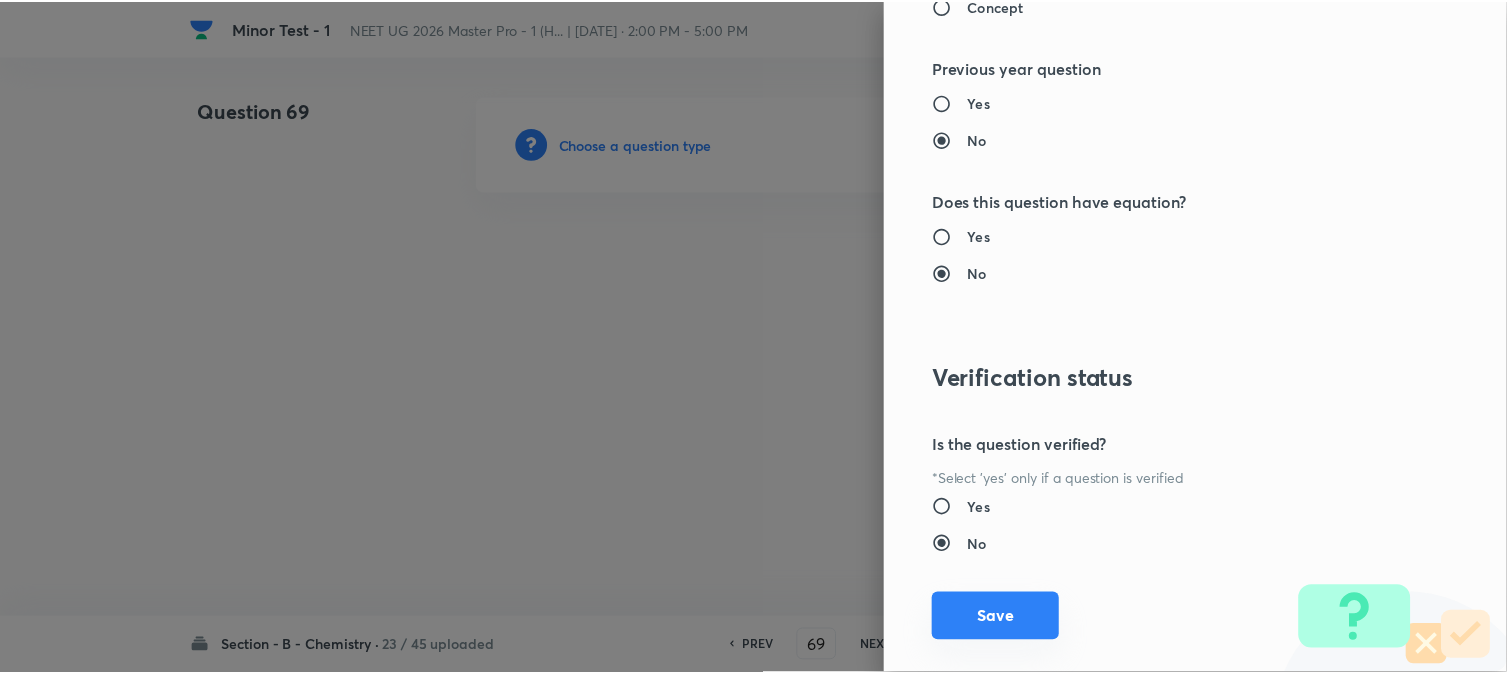scroll, scrollTop: 2186, scrollLeft: 0, axis: vertical 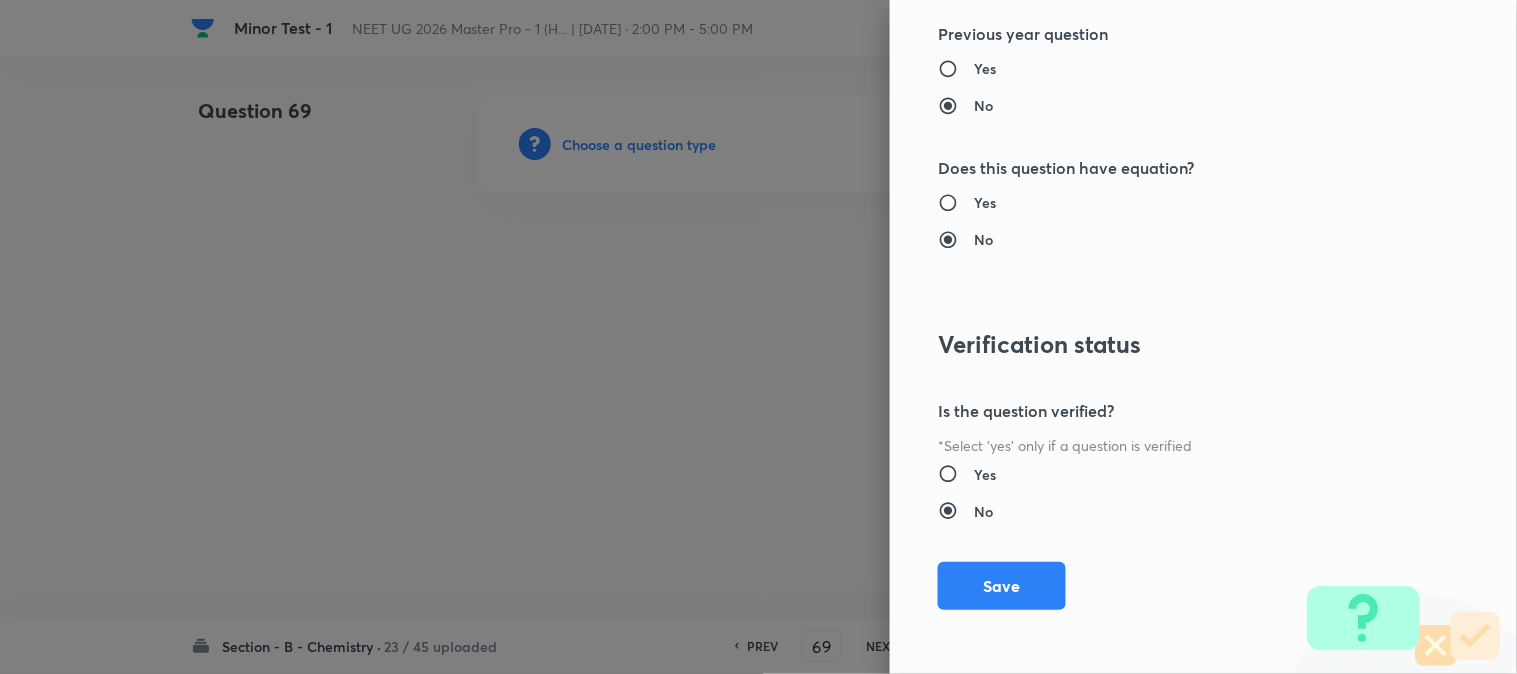 click on "Save" at bounding box center [1002, 586] 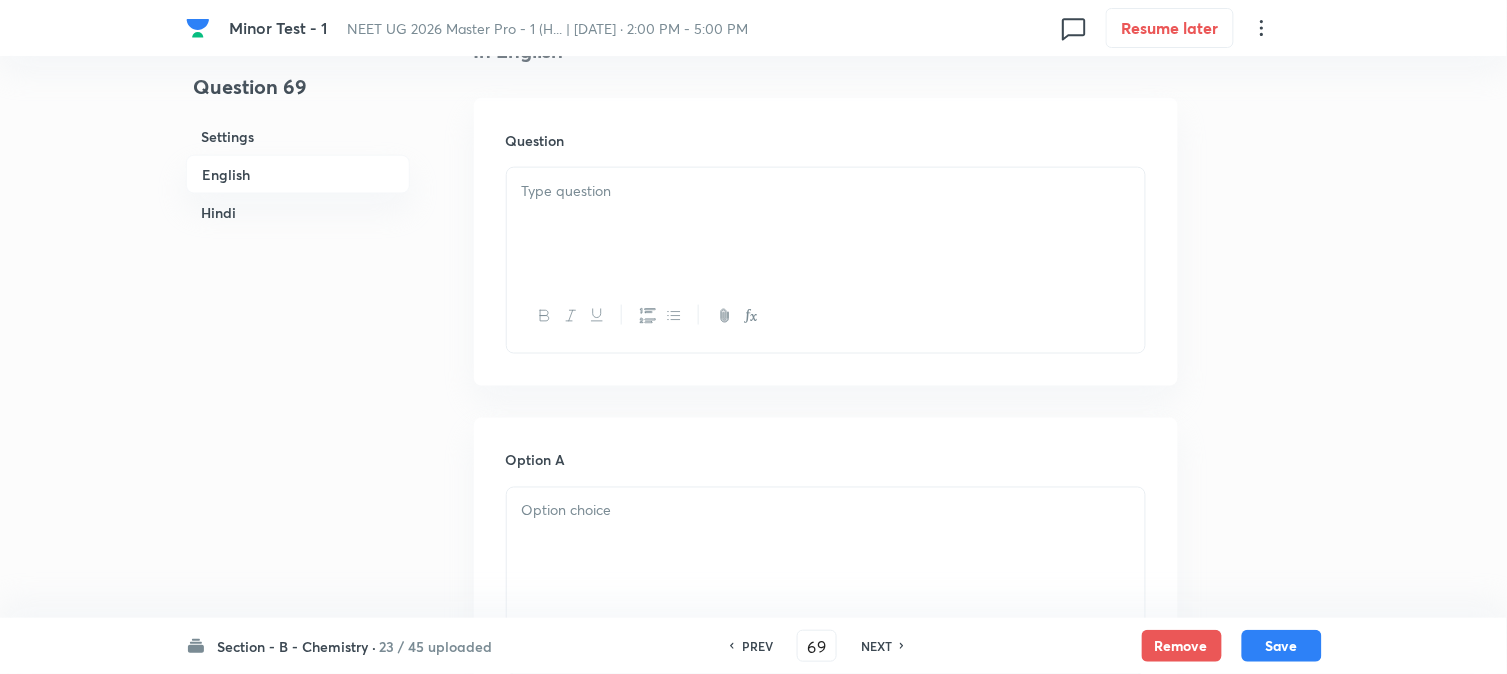 scroll, scrollTop: 555, scrollLeft: 0, axis: vertical 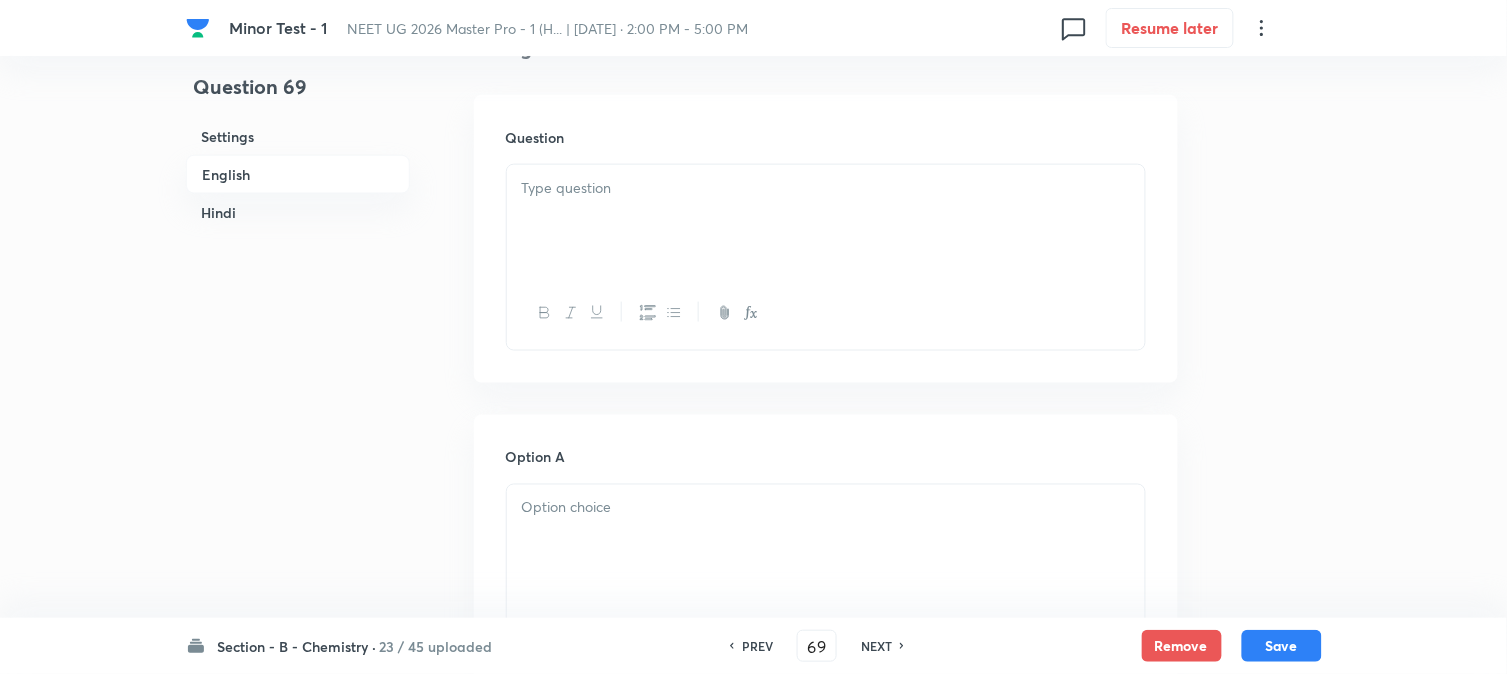 click at bounding box center (826, 221) 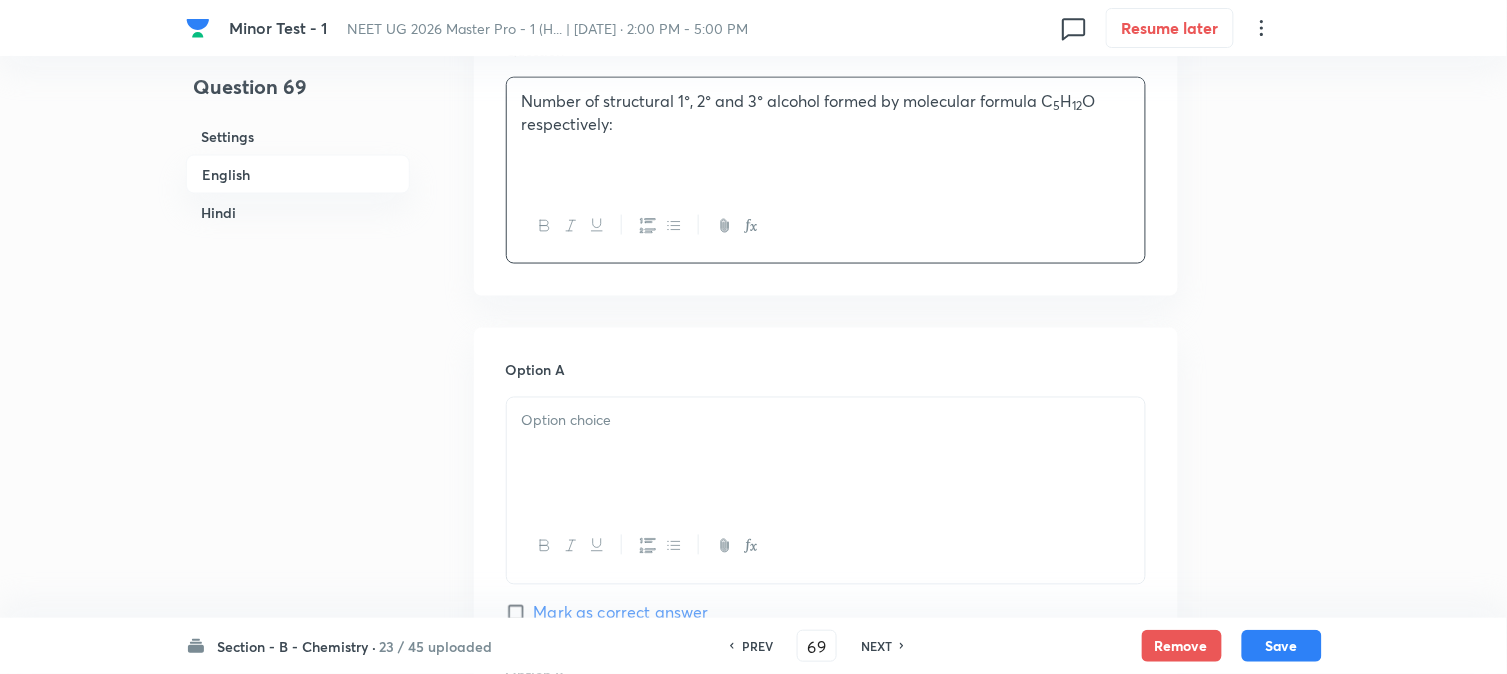 scroll, scrollTop: 777, scrollLeft: 0, axis: vertical 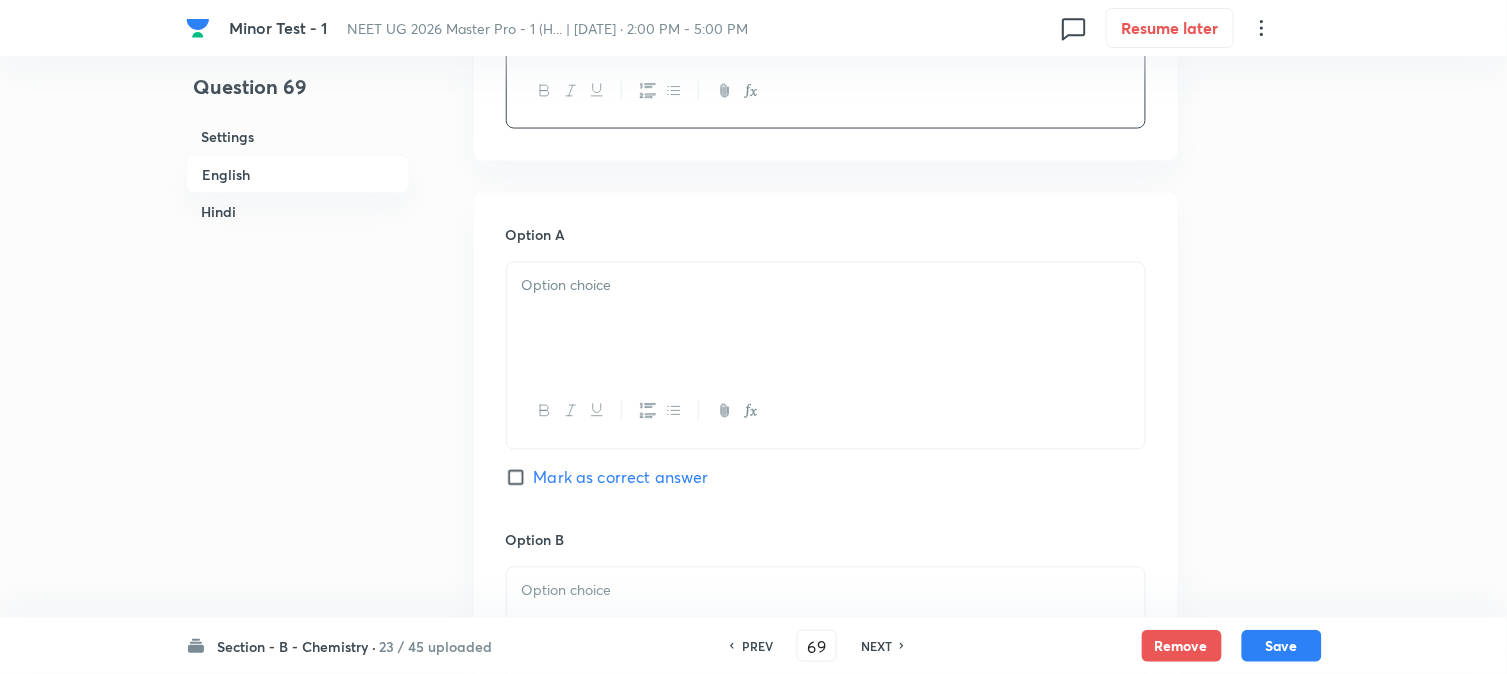click at bounding box center (826, 319) 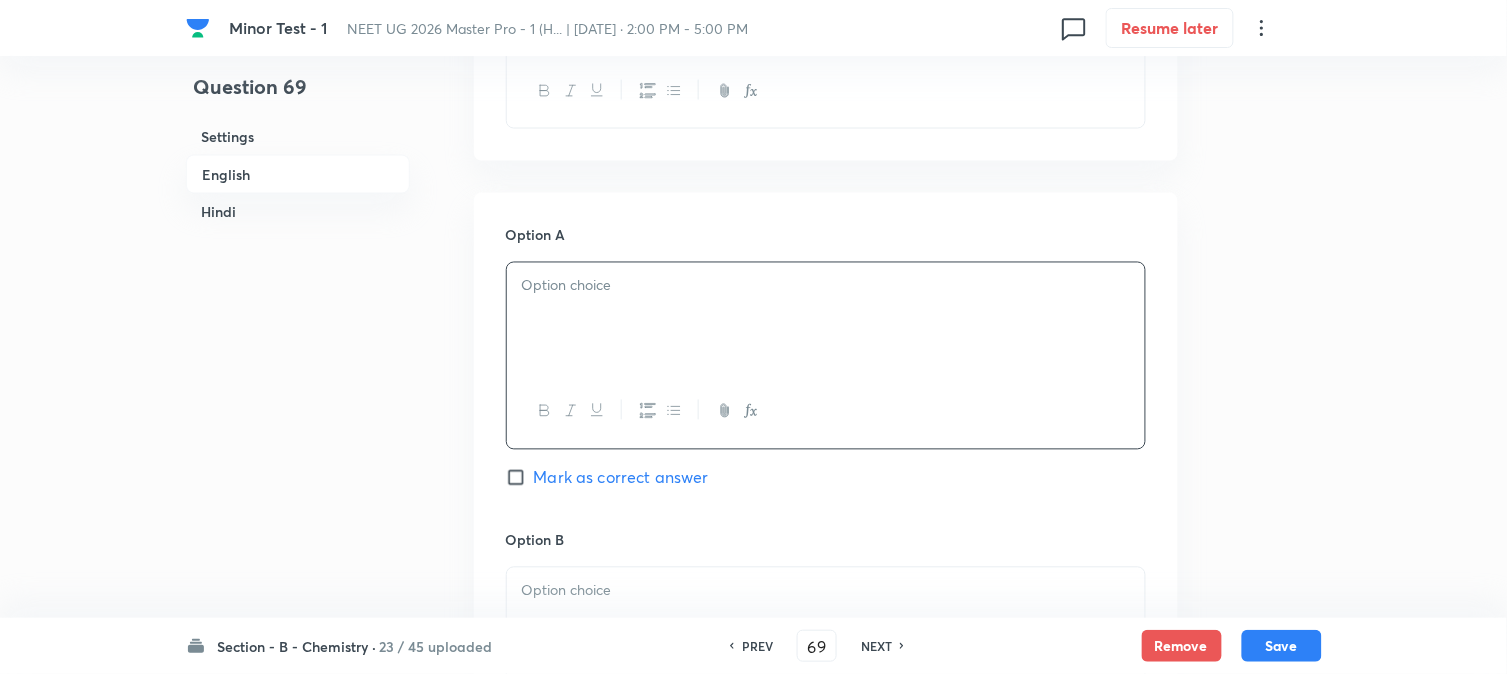 paste 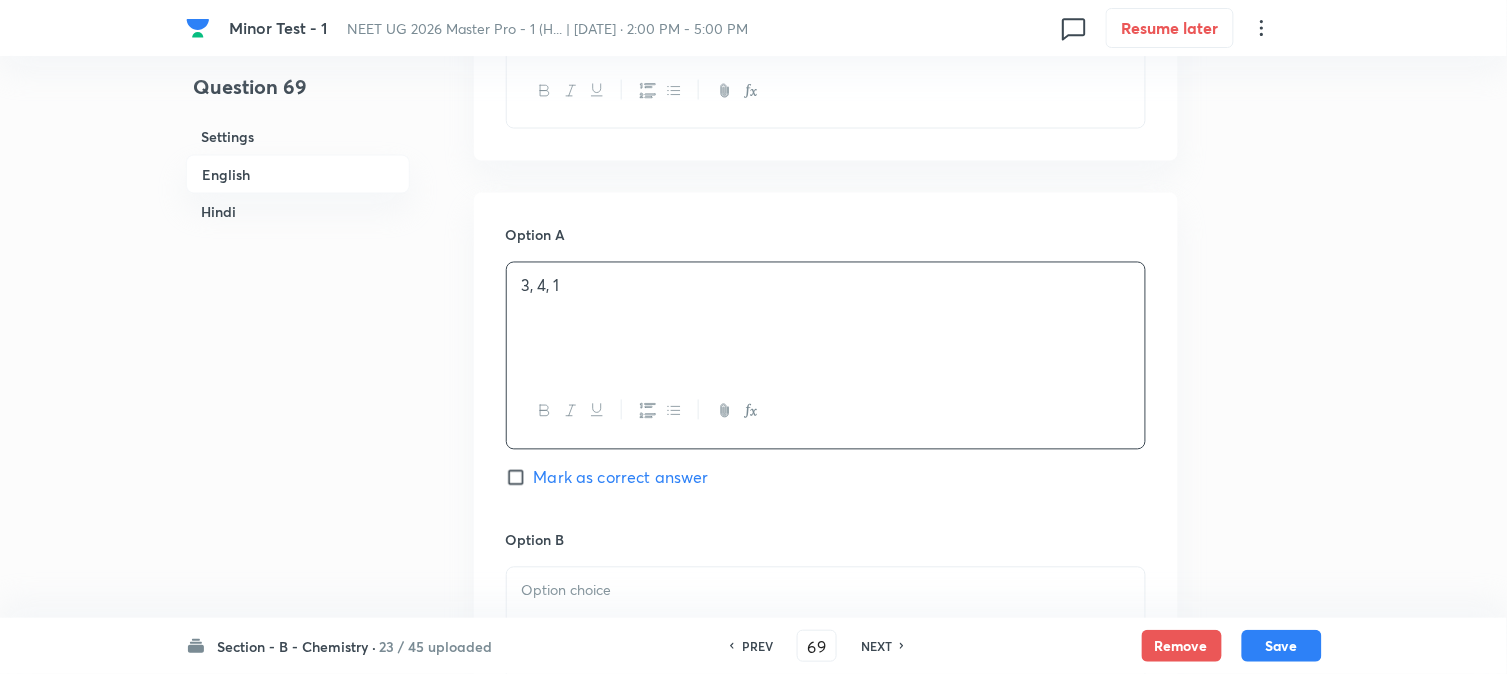 type 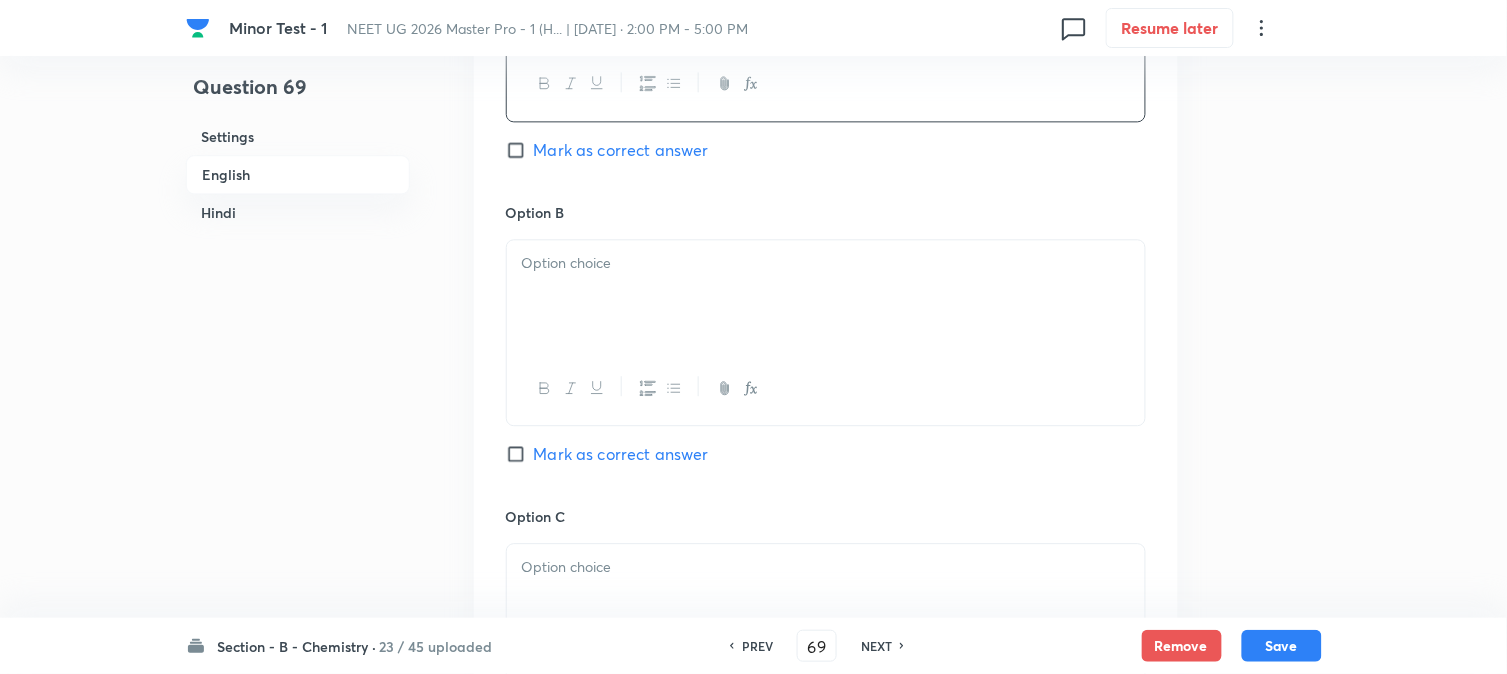 scroll, scrollTop: 1111, scrollLeft: 0, axis: vertical 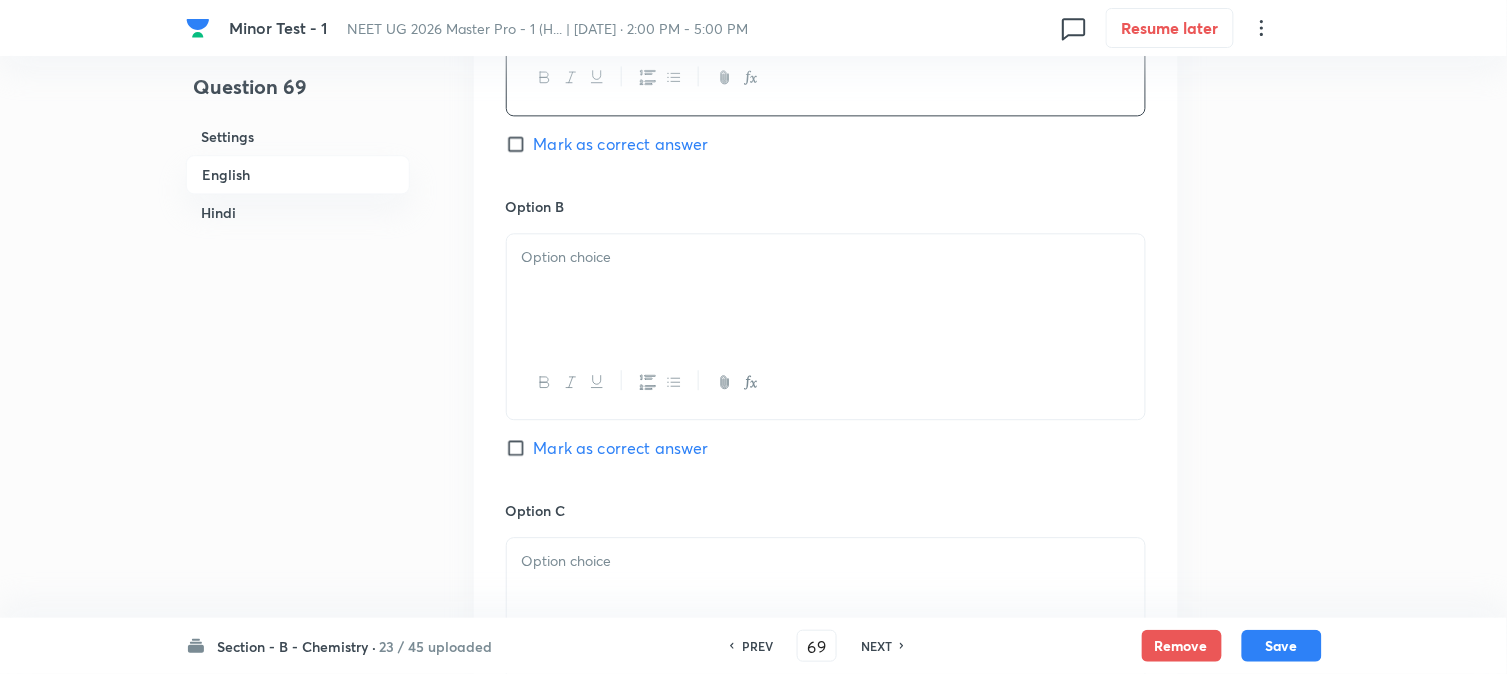 click at bounding box center (826, 382) 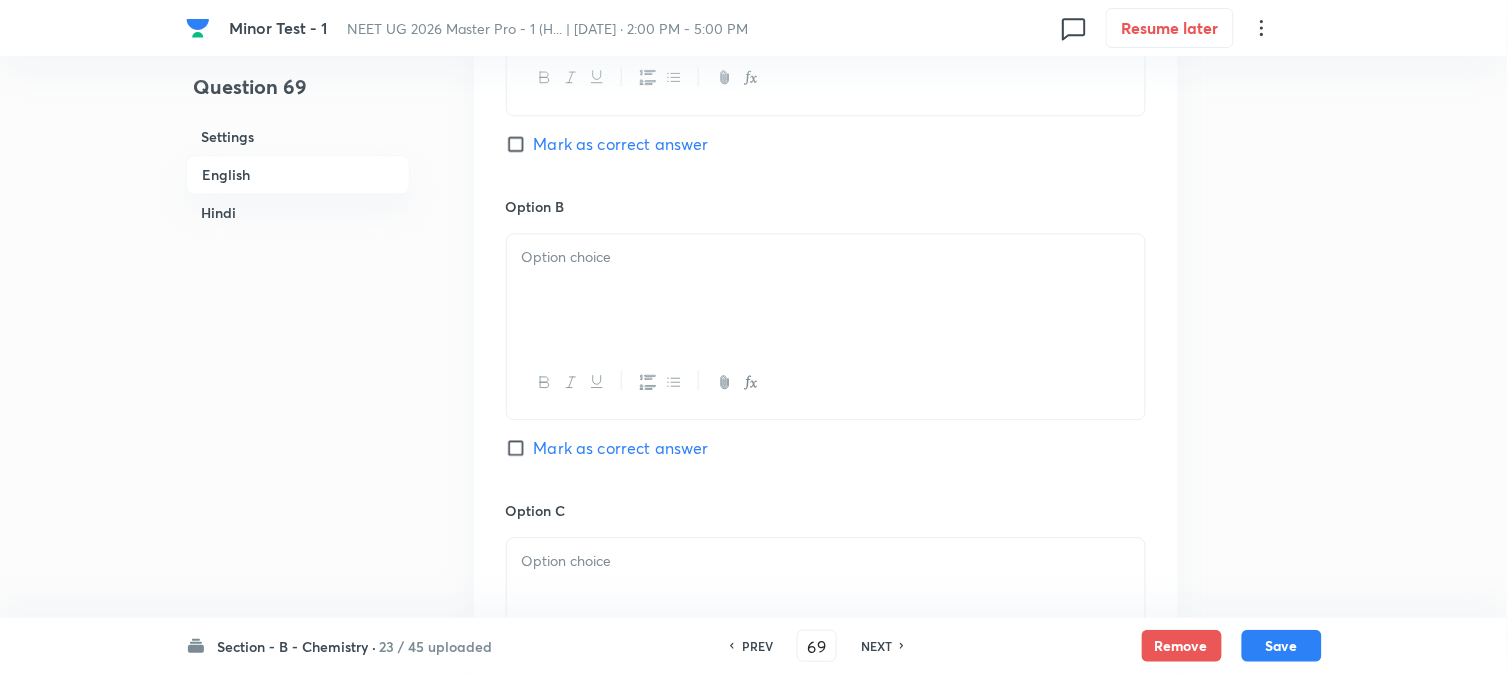 click at bounding box center (826, 290) 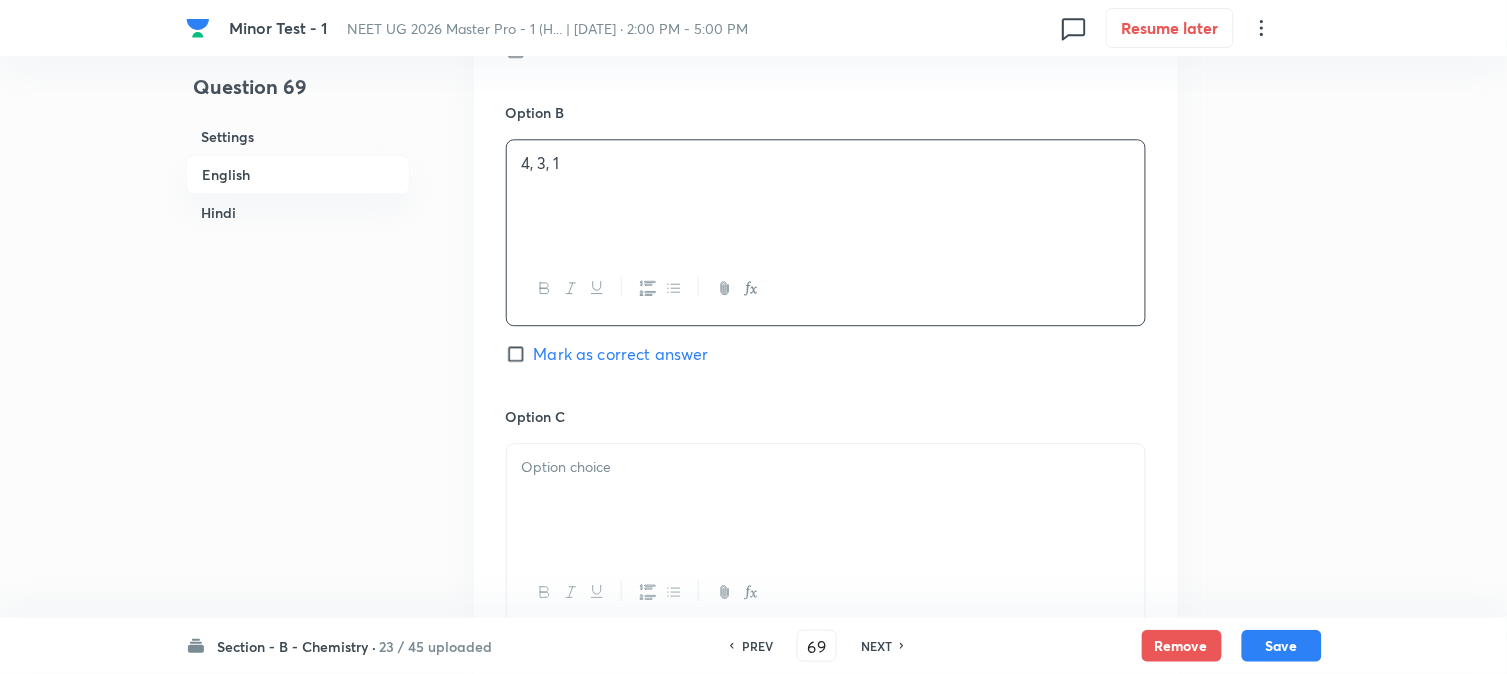 scroll, scrollTop: 1333, scrollLeft: 0, axis: vertical 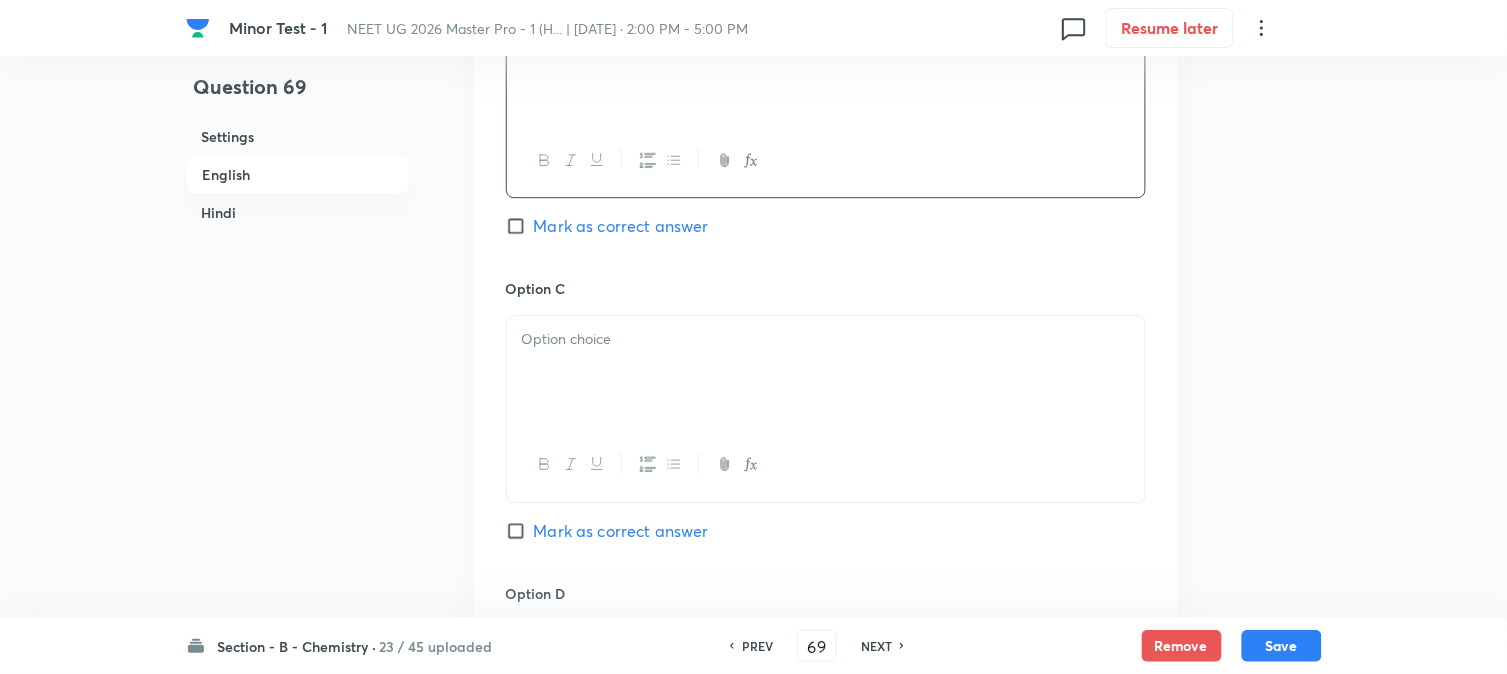 click at bounding box center [826, 372] 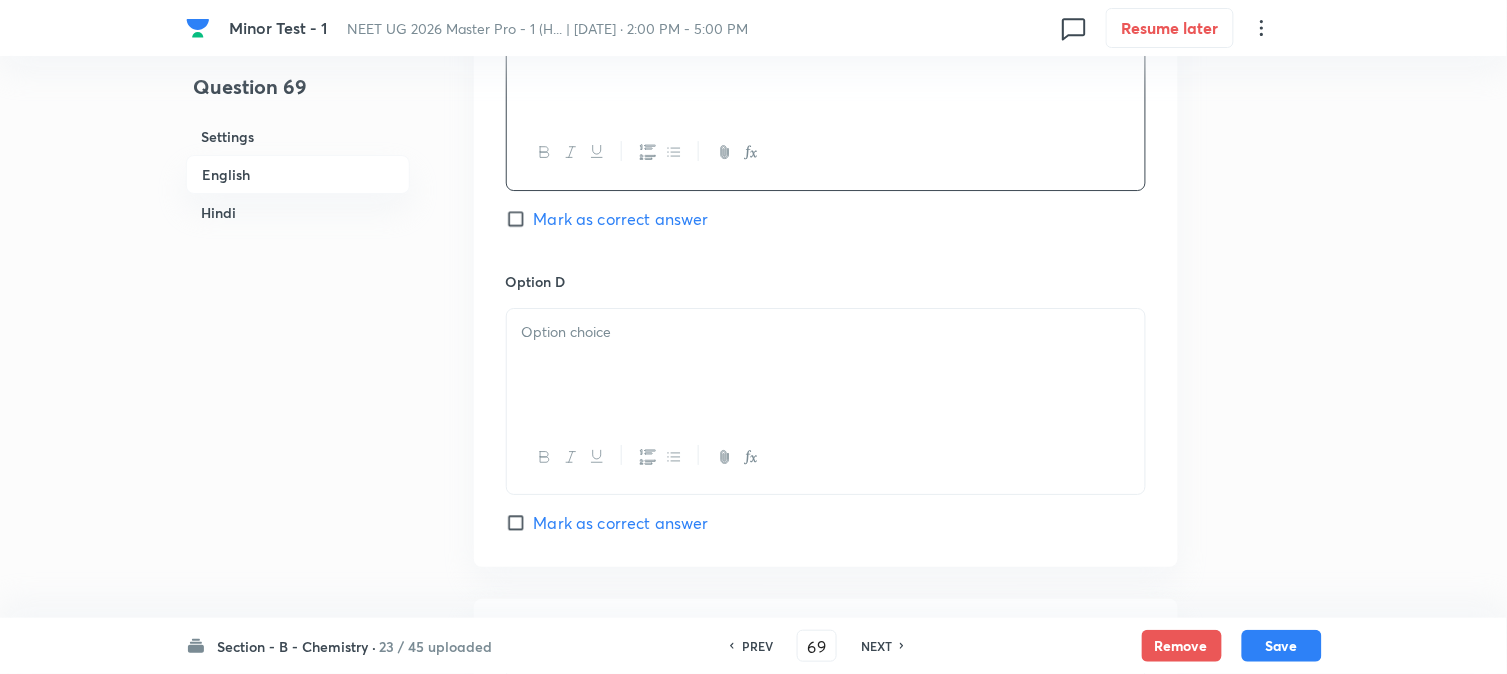 scroll, scrollTop: 1666, scrollLeft: 0, axis: vertical 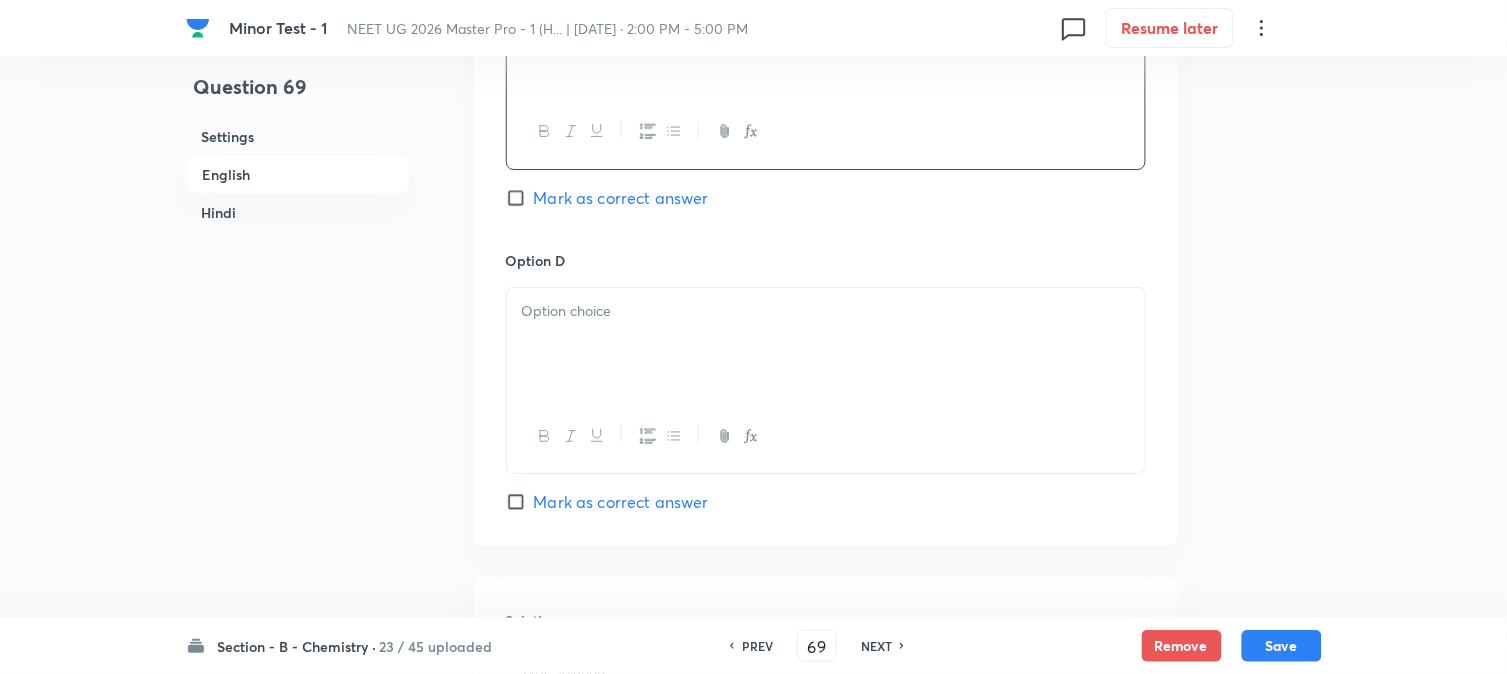 click at bounding box center (826, 344) 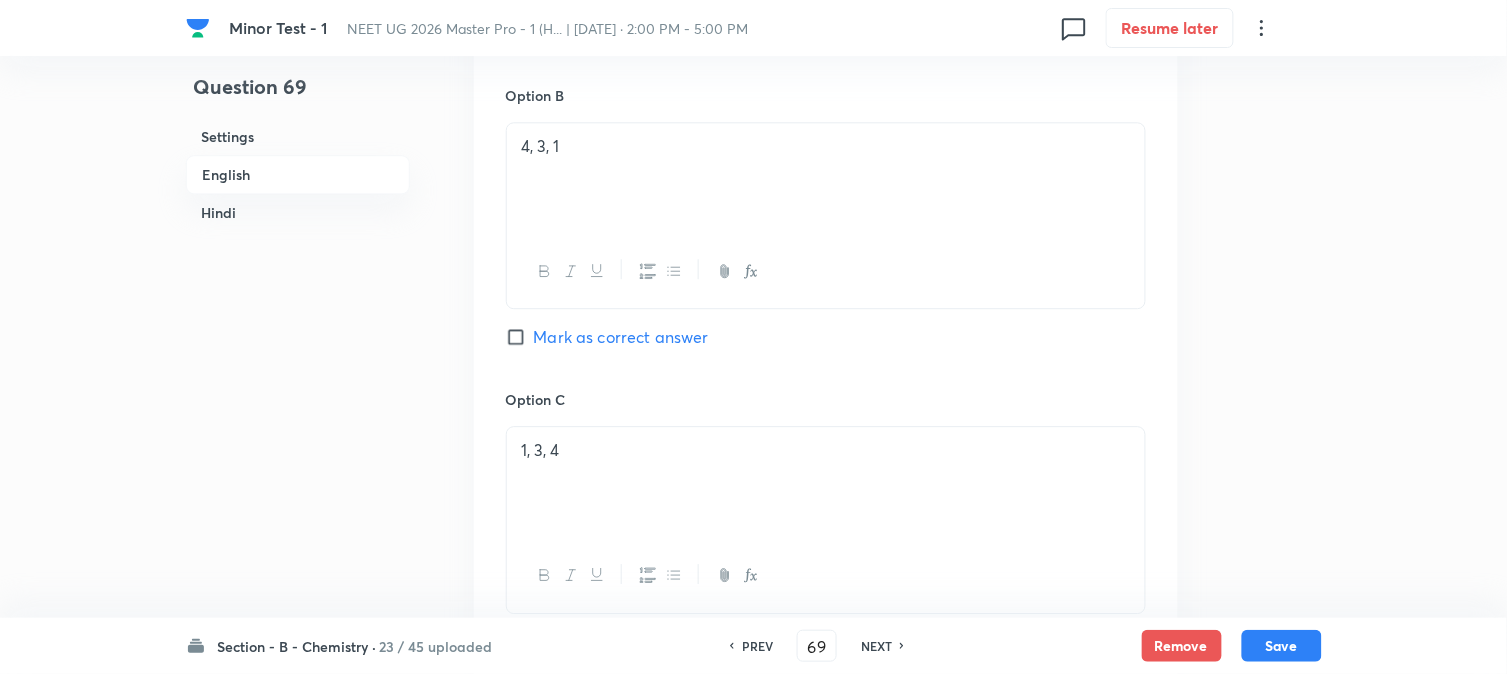 click on "Mark as correct answer" at bounding box center (621, 337) 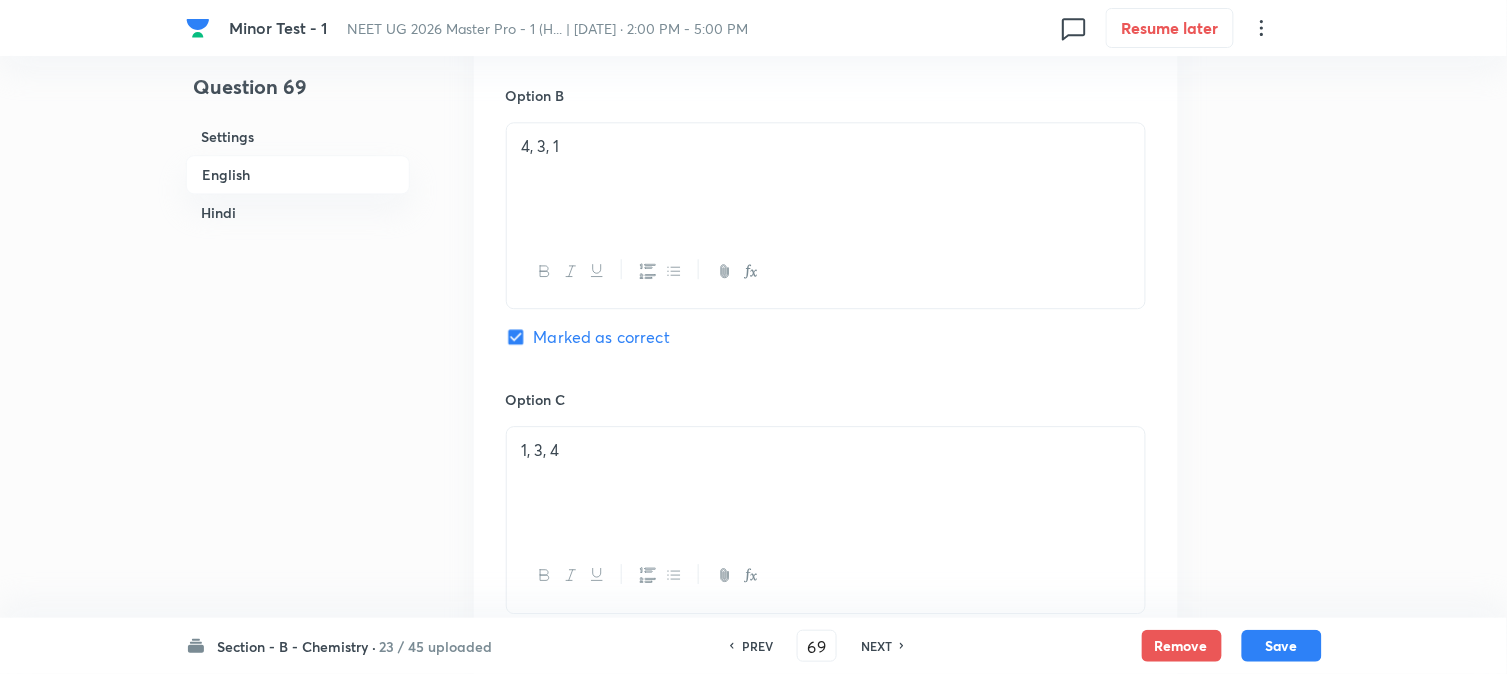 checkbox on "true" 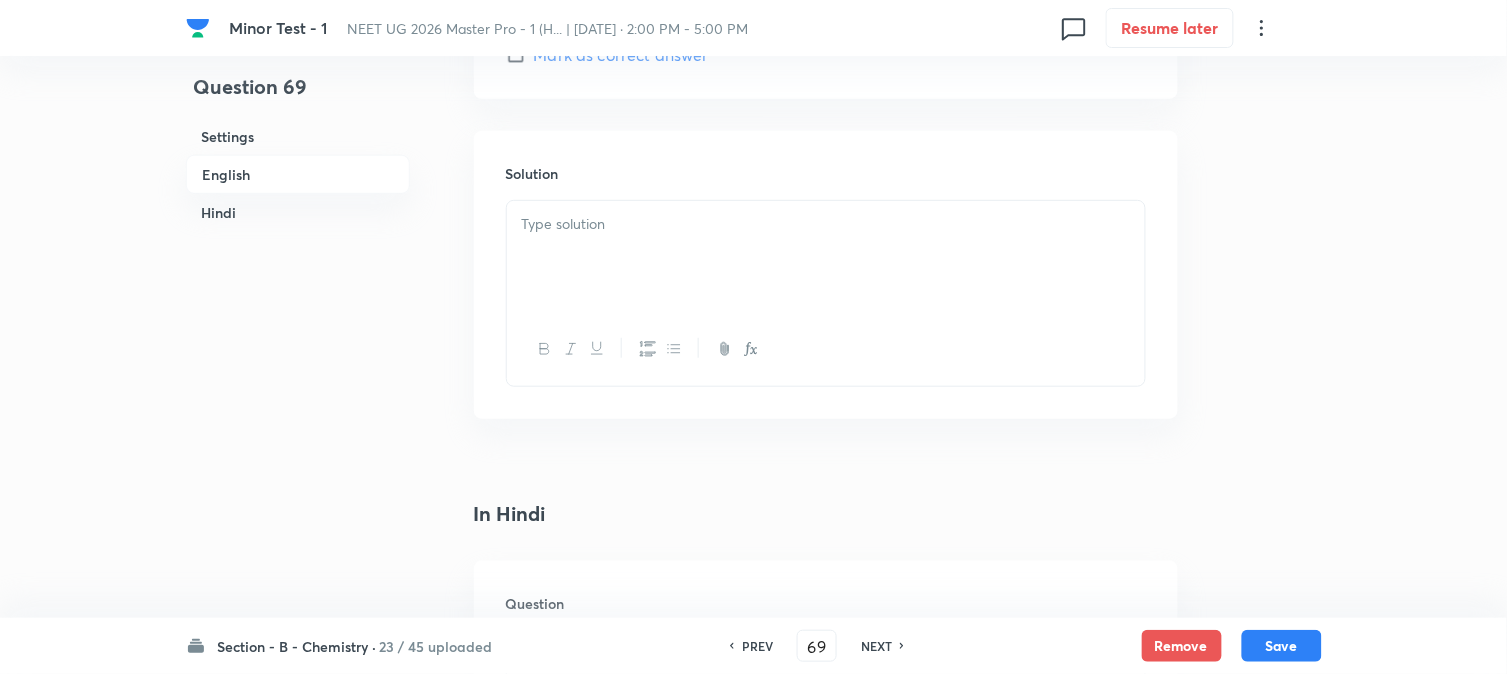 scroll, scrollTop: 2111, scrollLeft: 0, axis: vertical 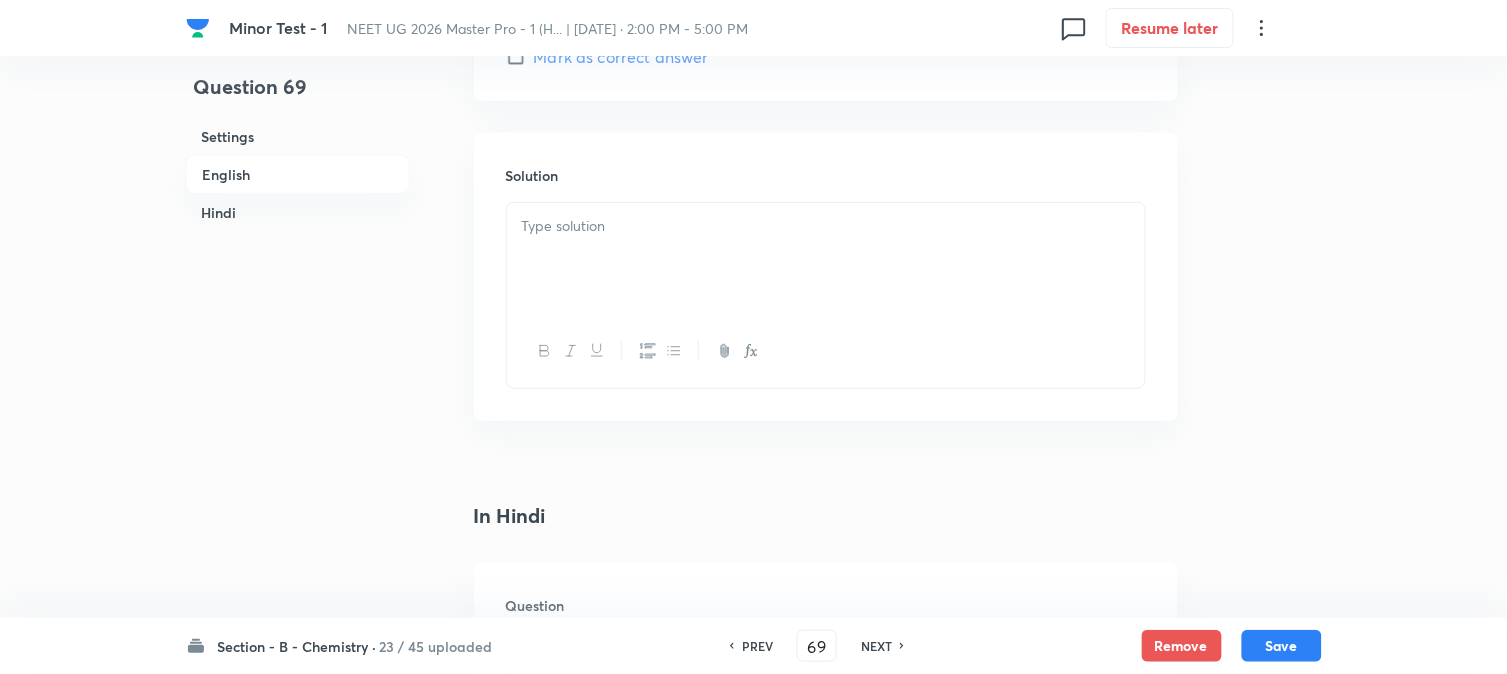 click at bounding box center (826, 226) 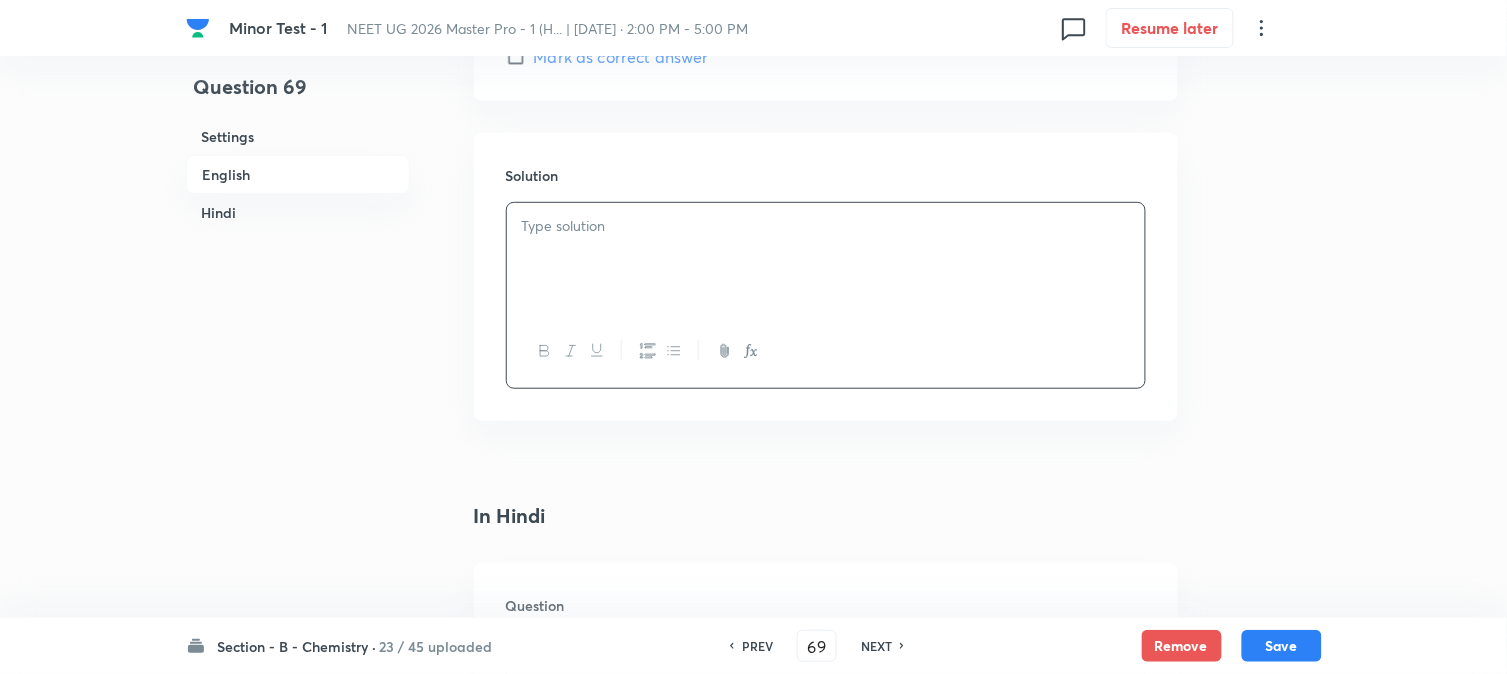 type 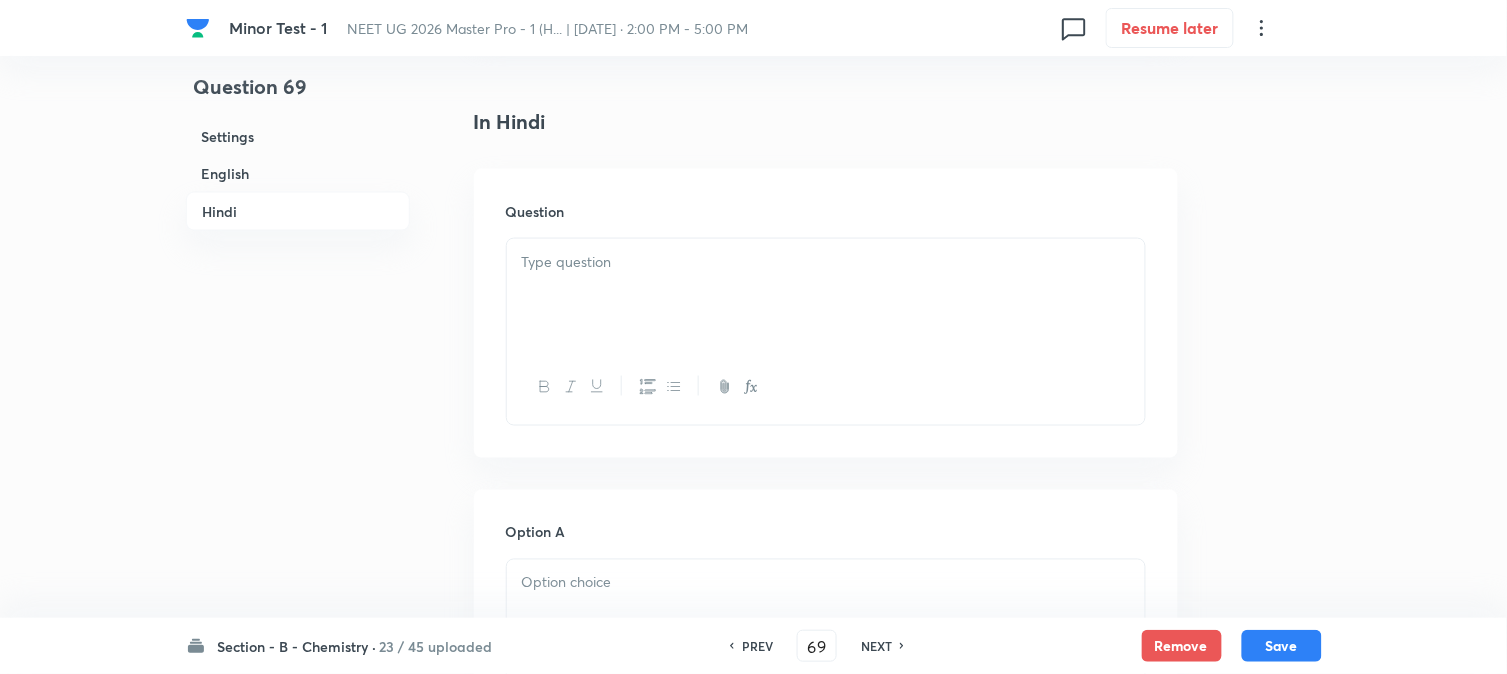 scroll, scrollTop: 2555, scrollLeft: 0, axis: vertical 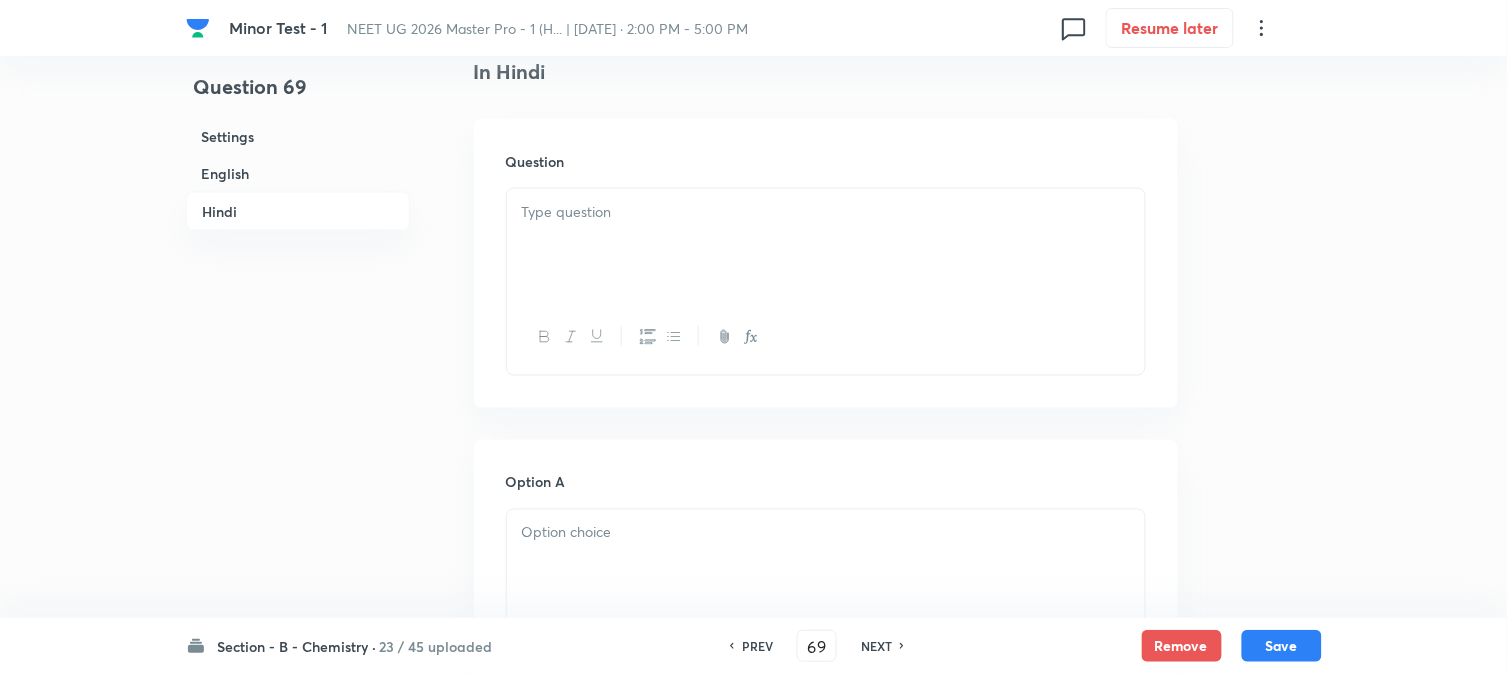 click at bounding box center [826, 245] 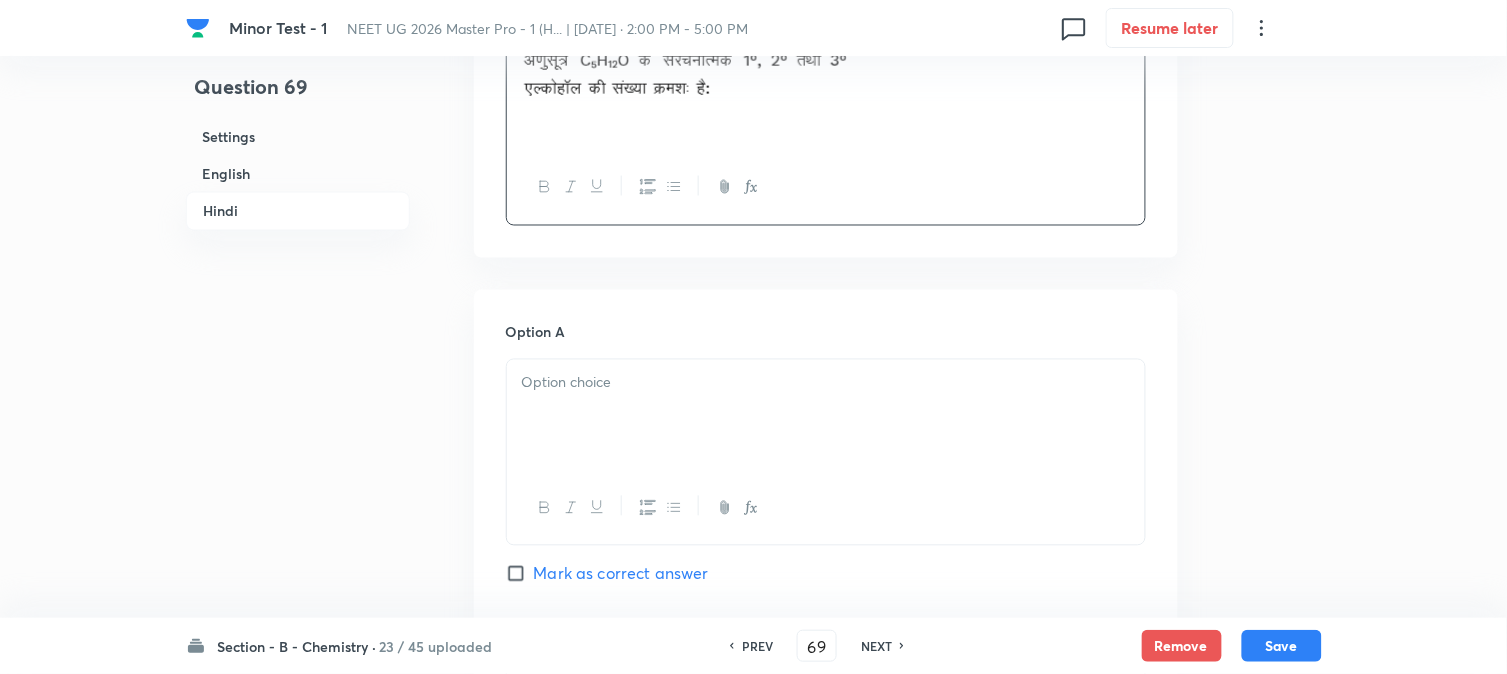 scroll, scrollTop: 2777, scrollLeft: 0, axis: vertical 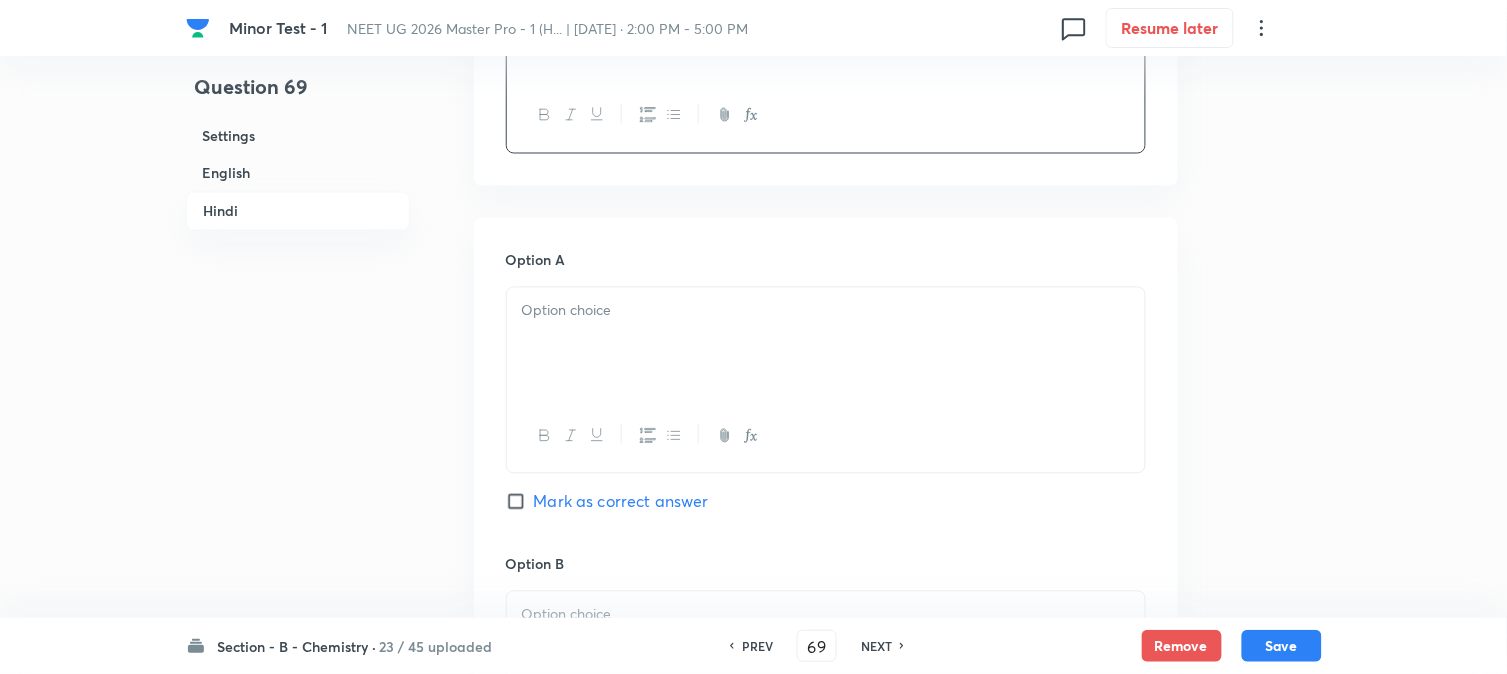 click at bounding box center [826, 344] 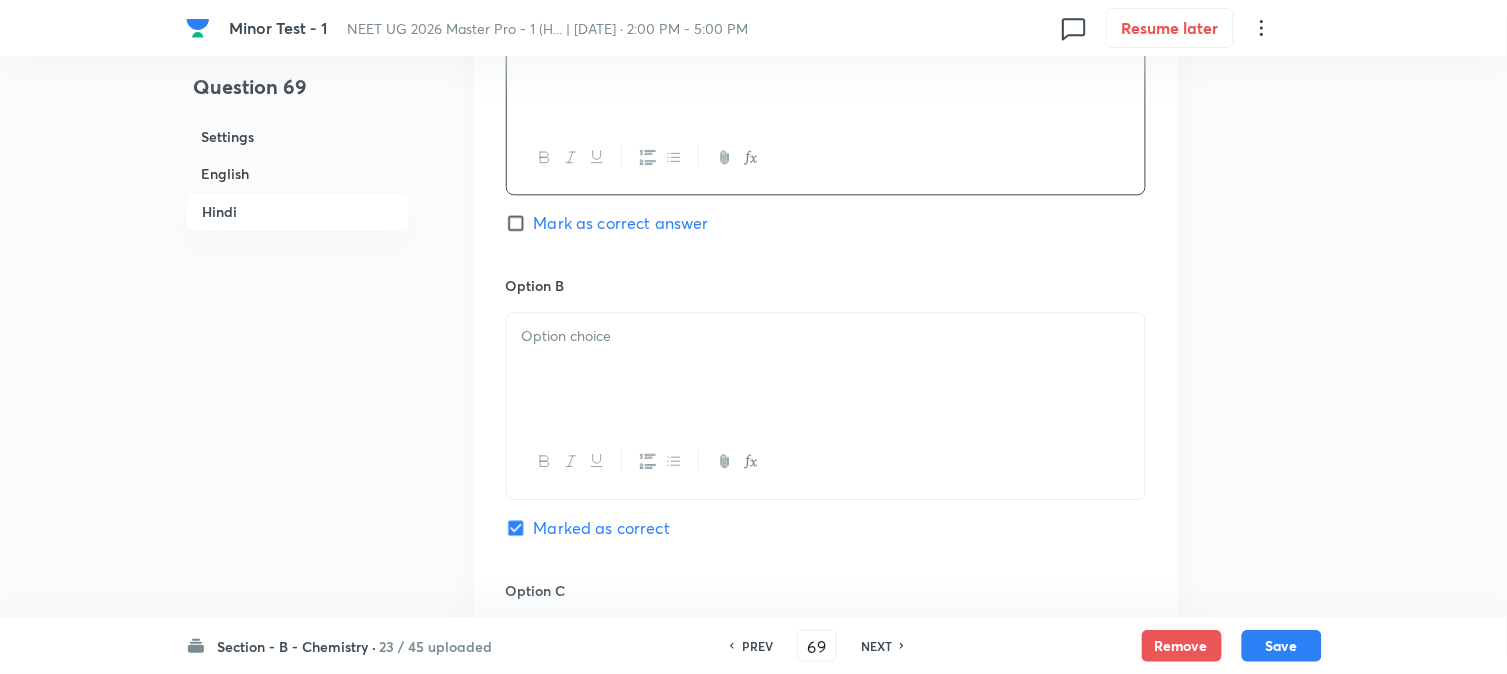 scroll, scrollTop: 3111, scrollLeft: 0, axis: vertical 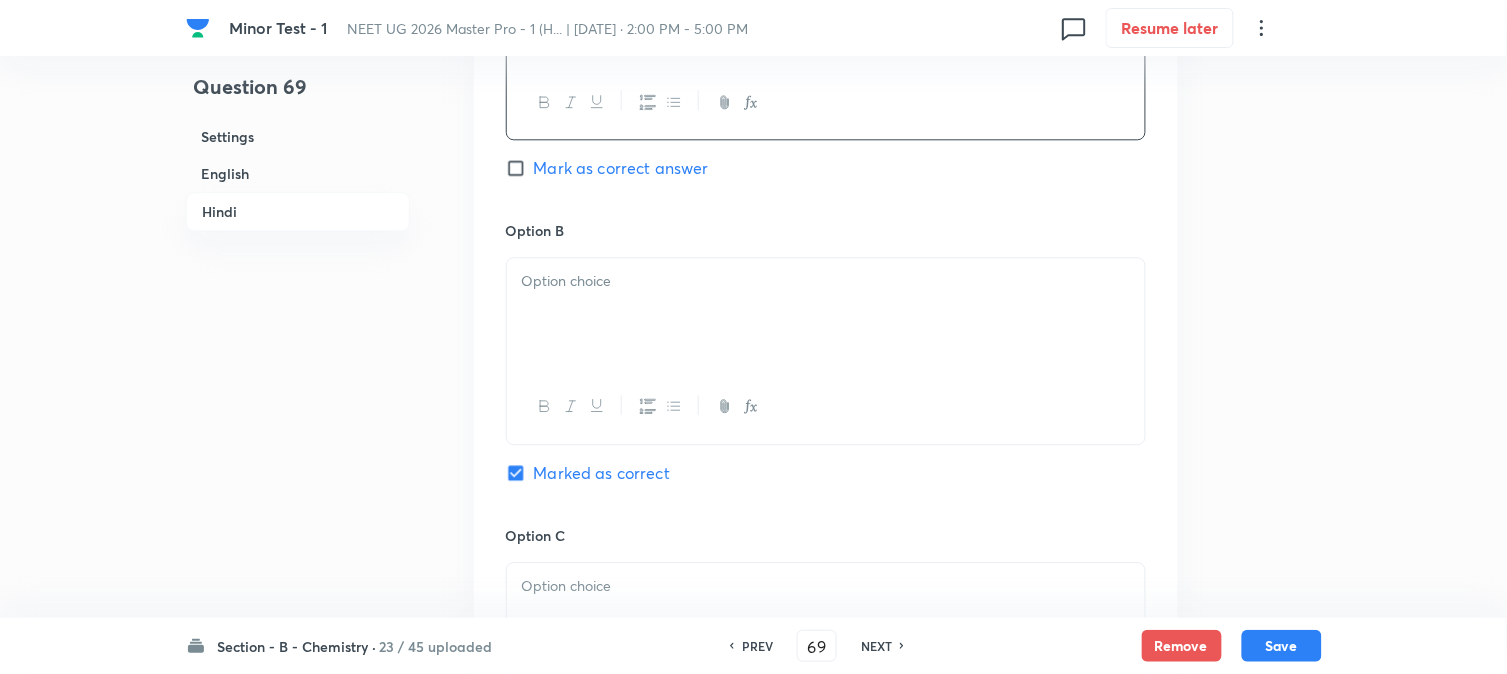 click at bounding box center (826, 314) 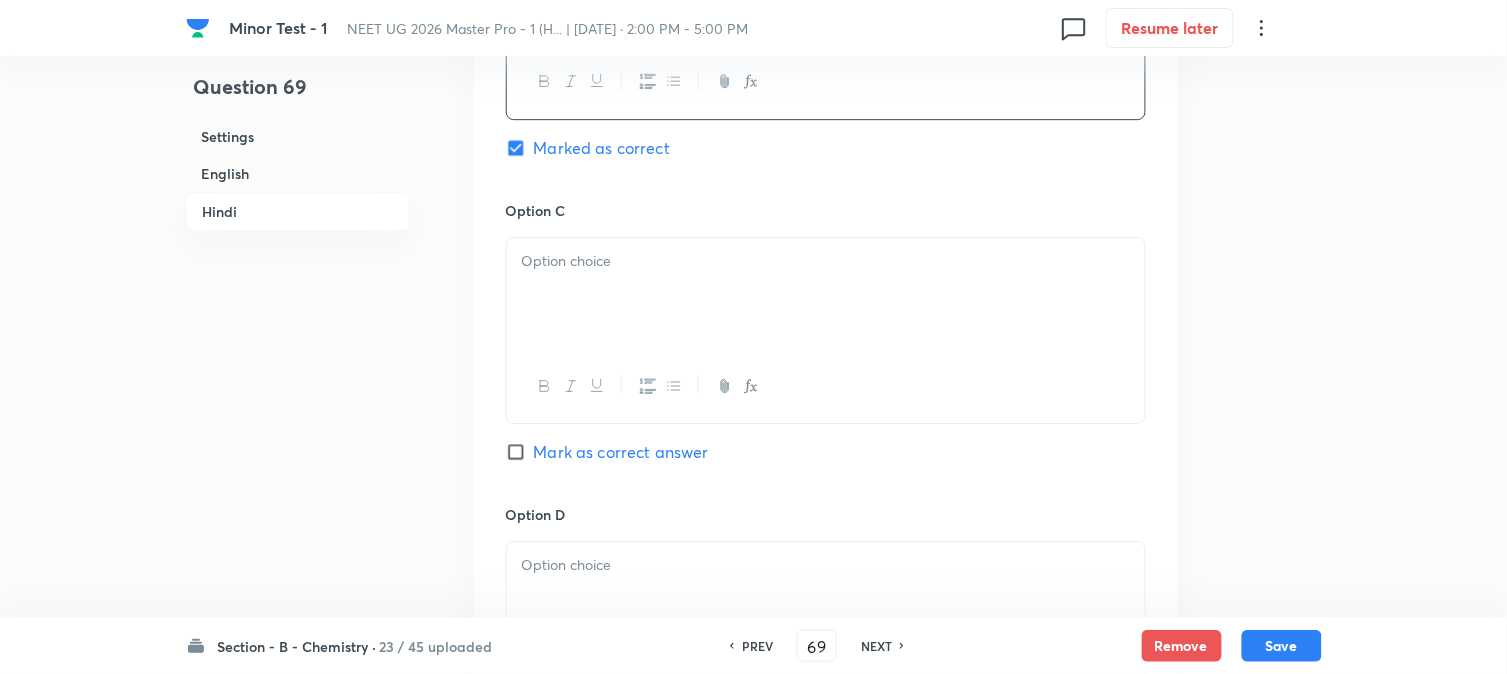 scroll, scrollTop: 3444, scrollLeft: 0, axis: vertical 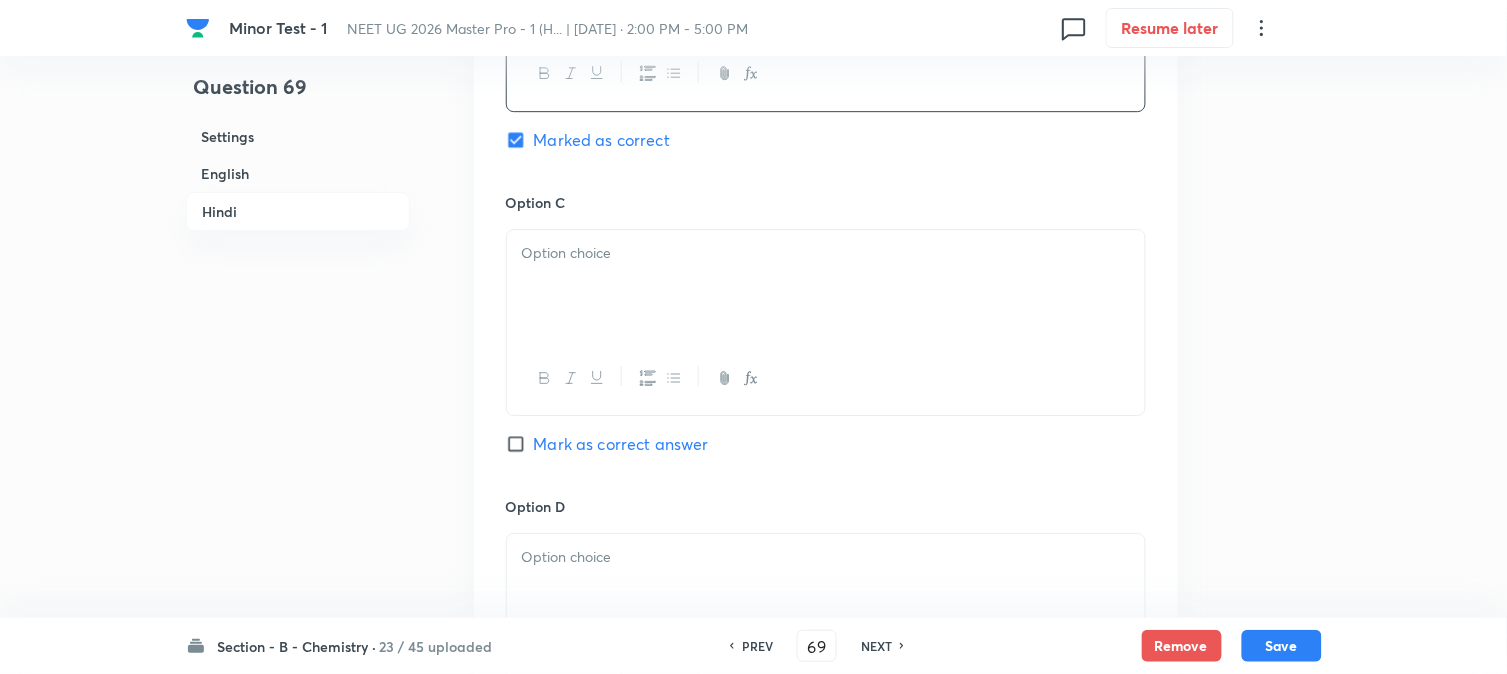 click at bounding box center (826, 286) 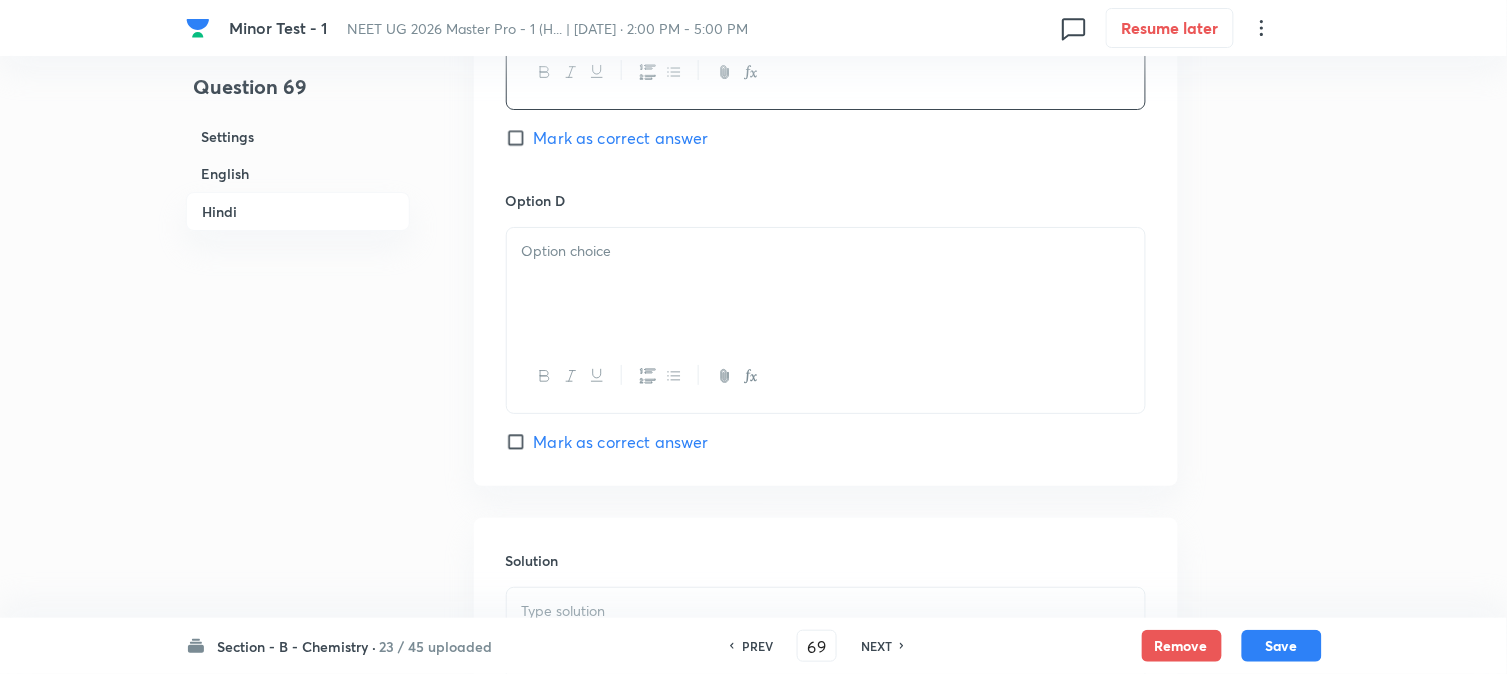 scroll, scrollTop: 3777, scrollLeft: 0, axis: vertical 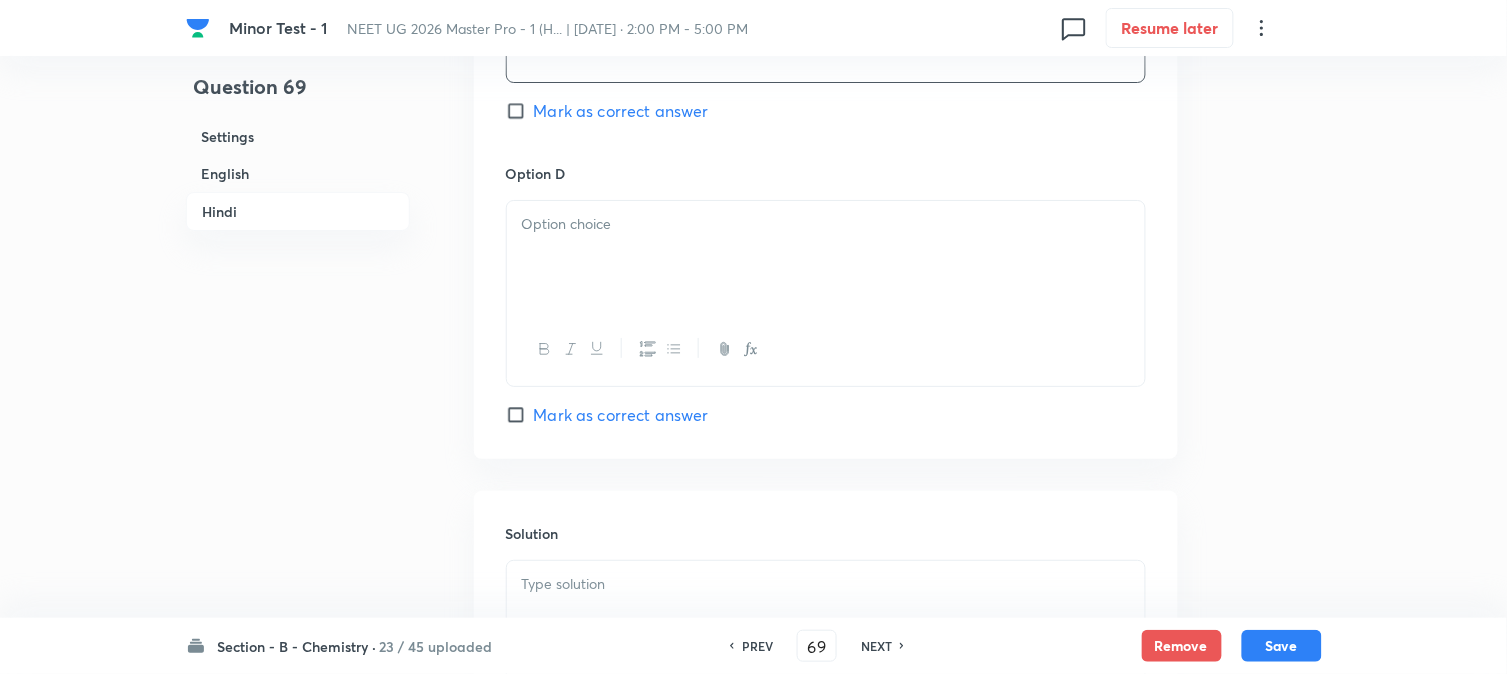 click at bounding box center [826, 257] 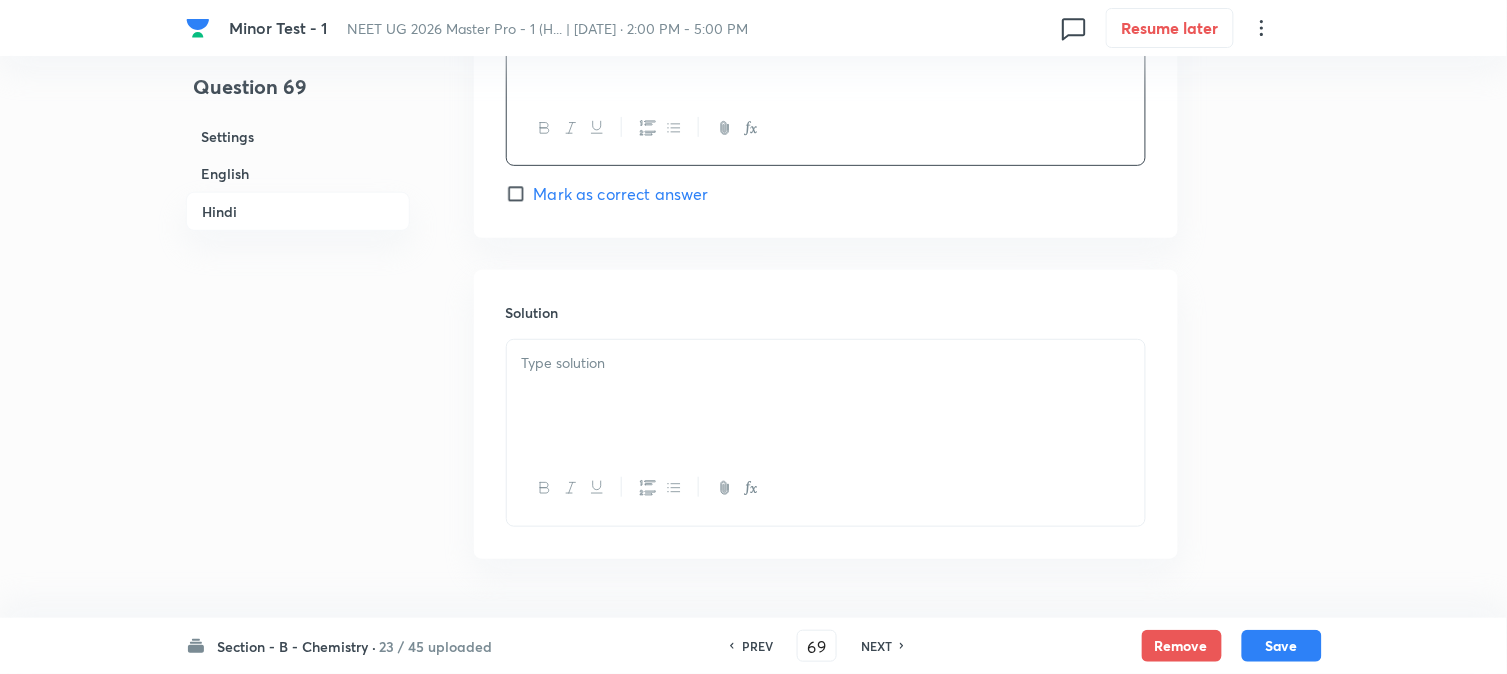scroll, scrollTop: 4000, scrollLeft: 0, axis: vertical 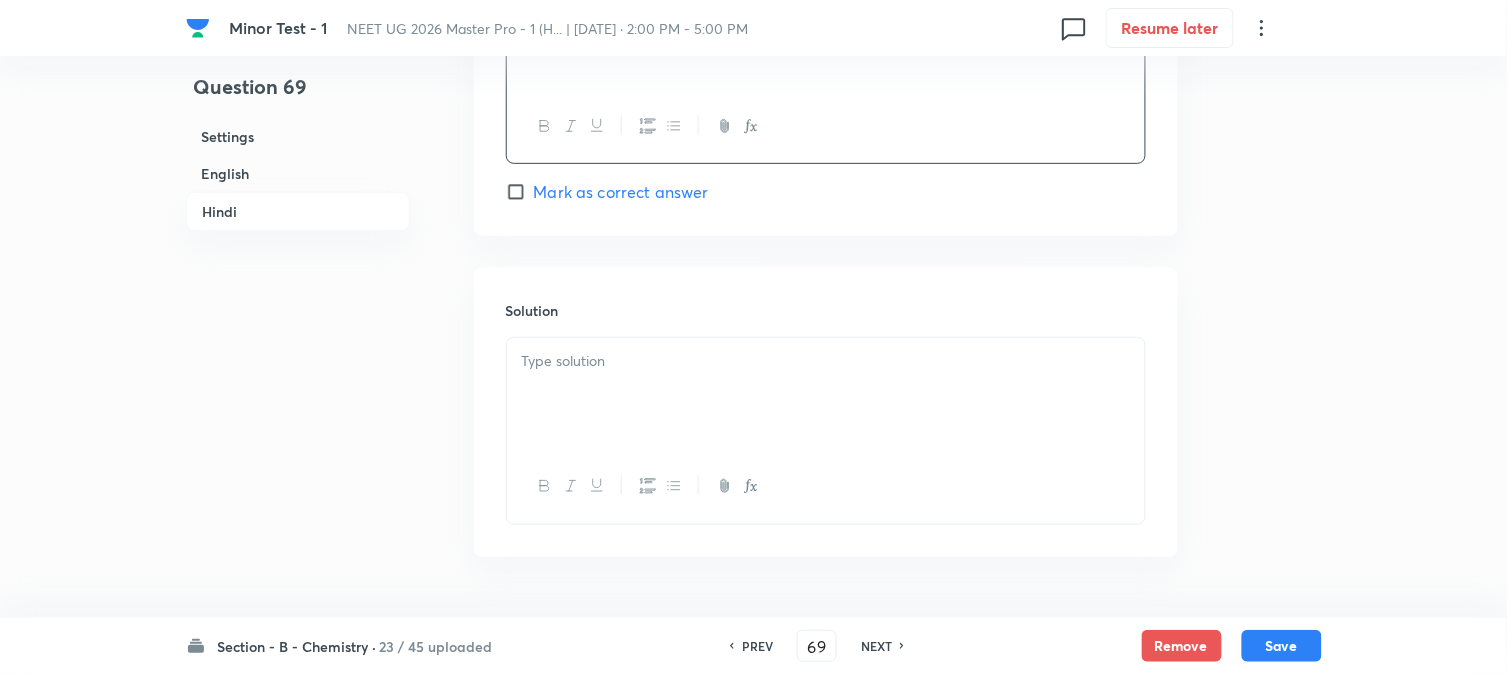 click at bounding box center (826, 361) 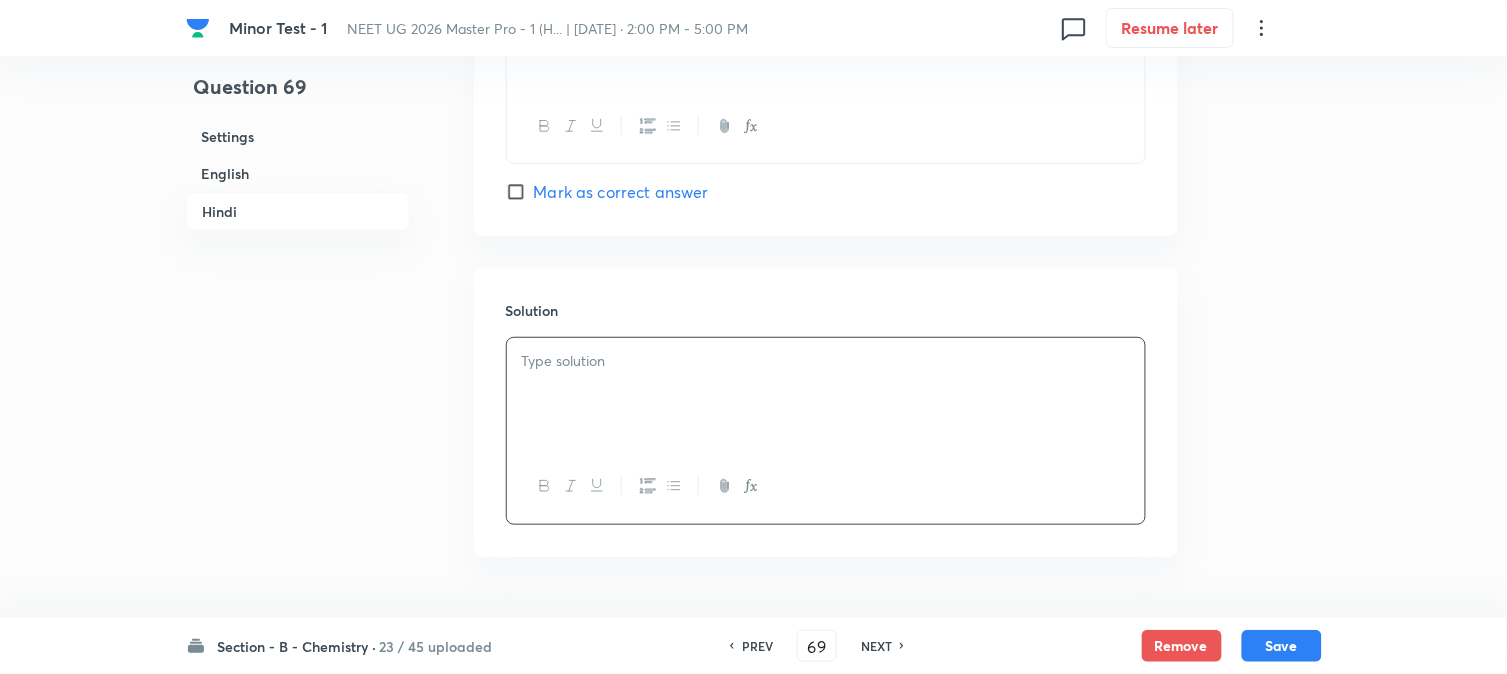 type 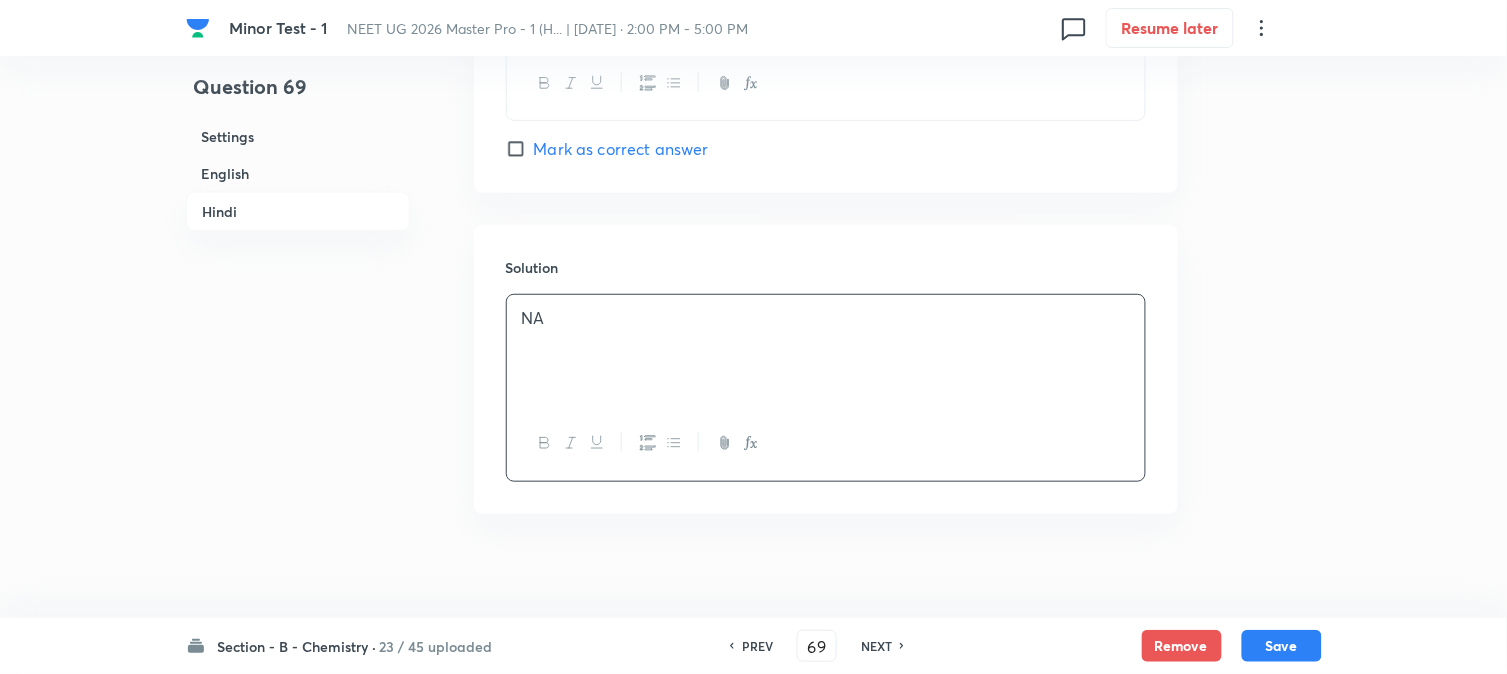 scroll, scrollTop: 4066, scrollLeft: 0, axis: vertical 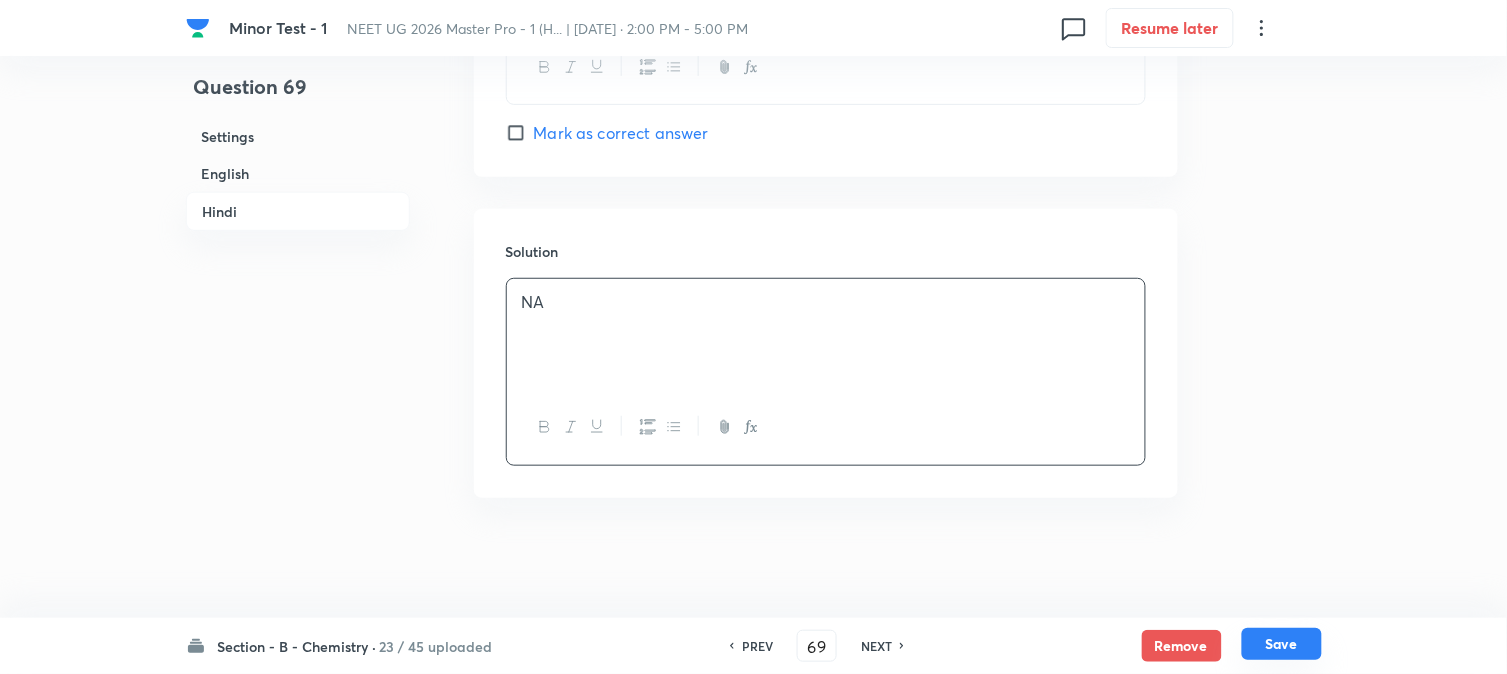 click on "Save" at bounding box center [1282, 644] 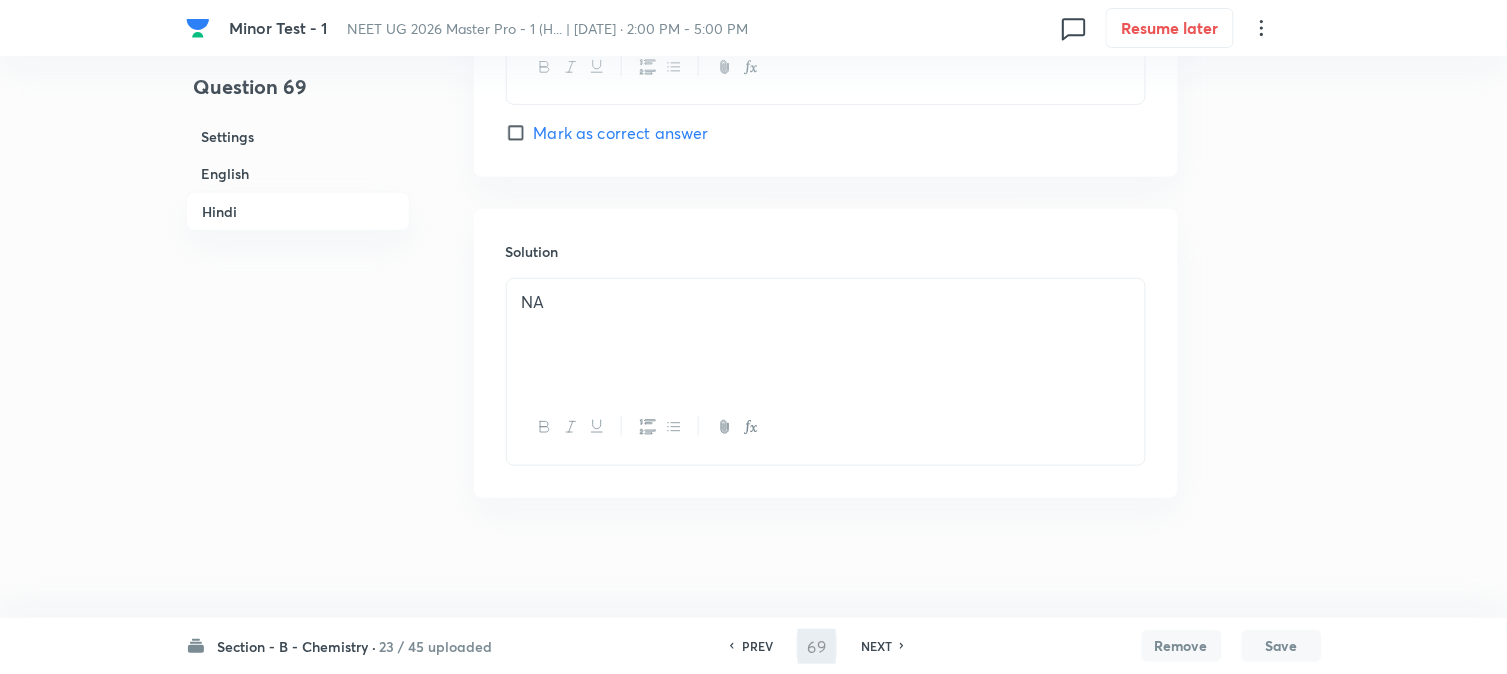 type on "70" 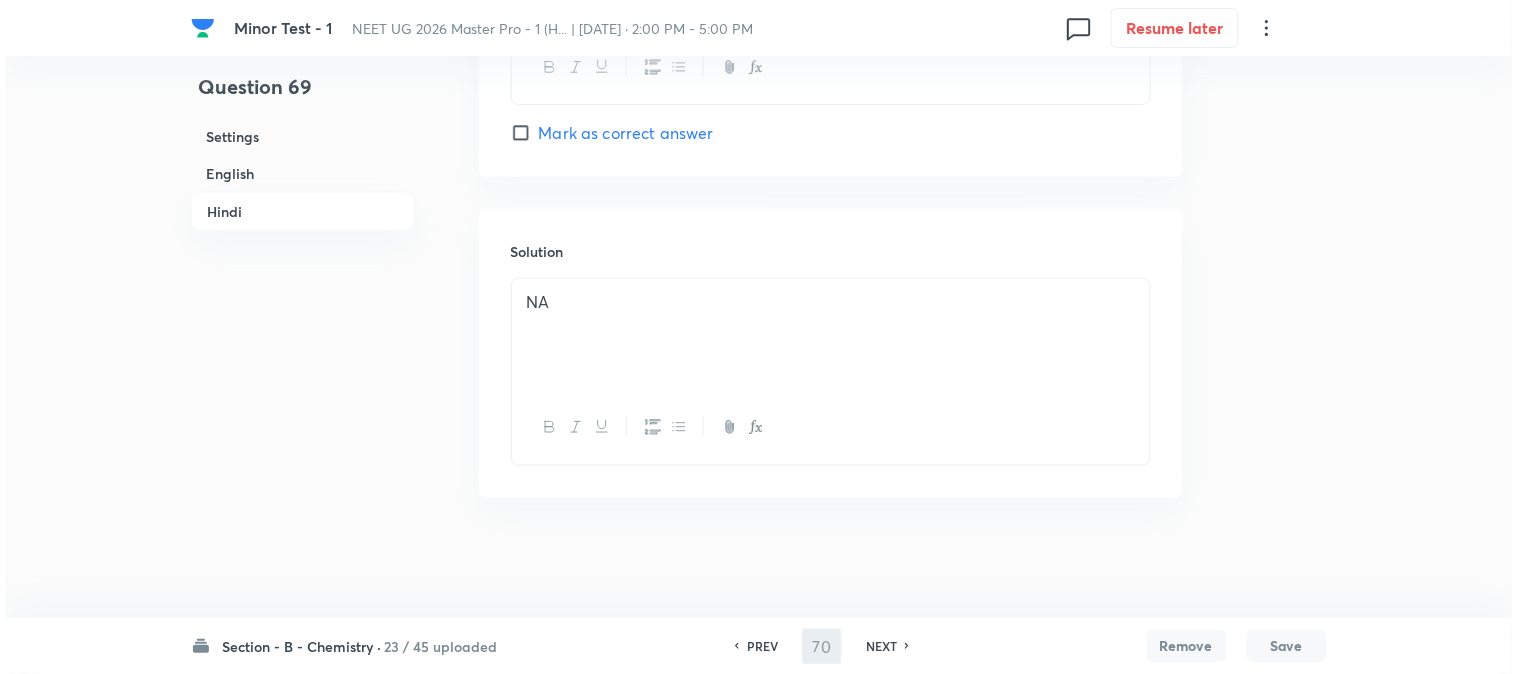 scroll, scrollTop: 0, scrollLeft: 0, axis: both 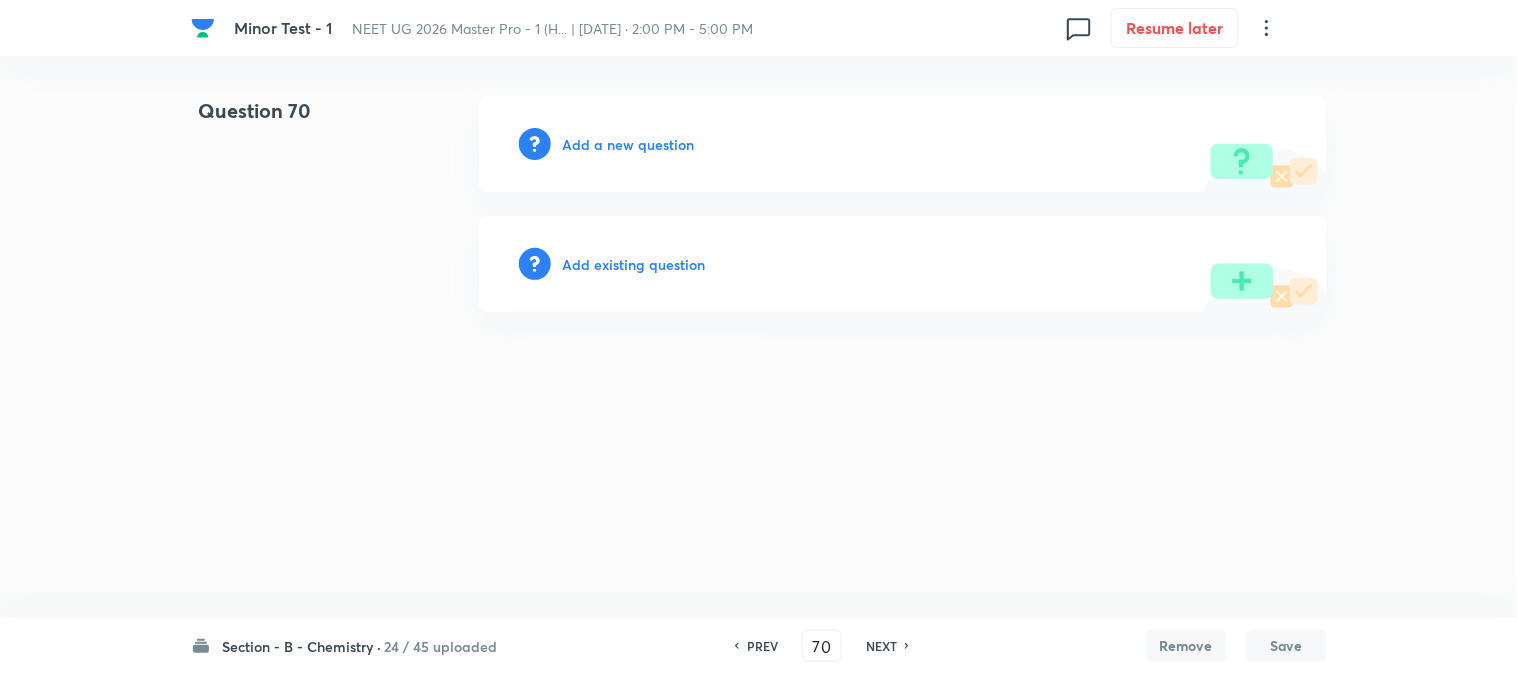 click on "Add a new question" at bounding box center (629, 144) 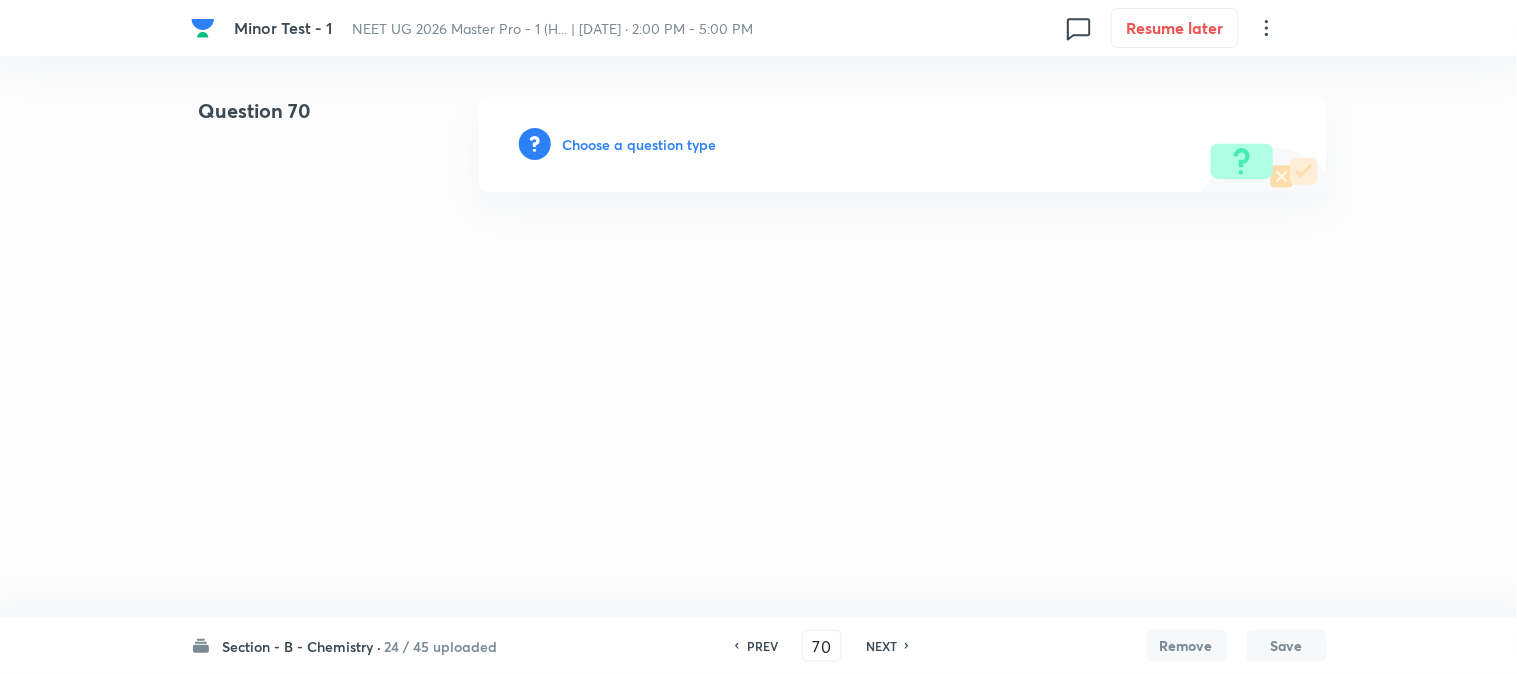 click on "Choose a question type" at bounding box center (640, 144) 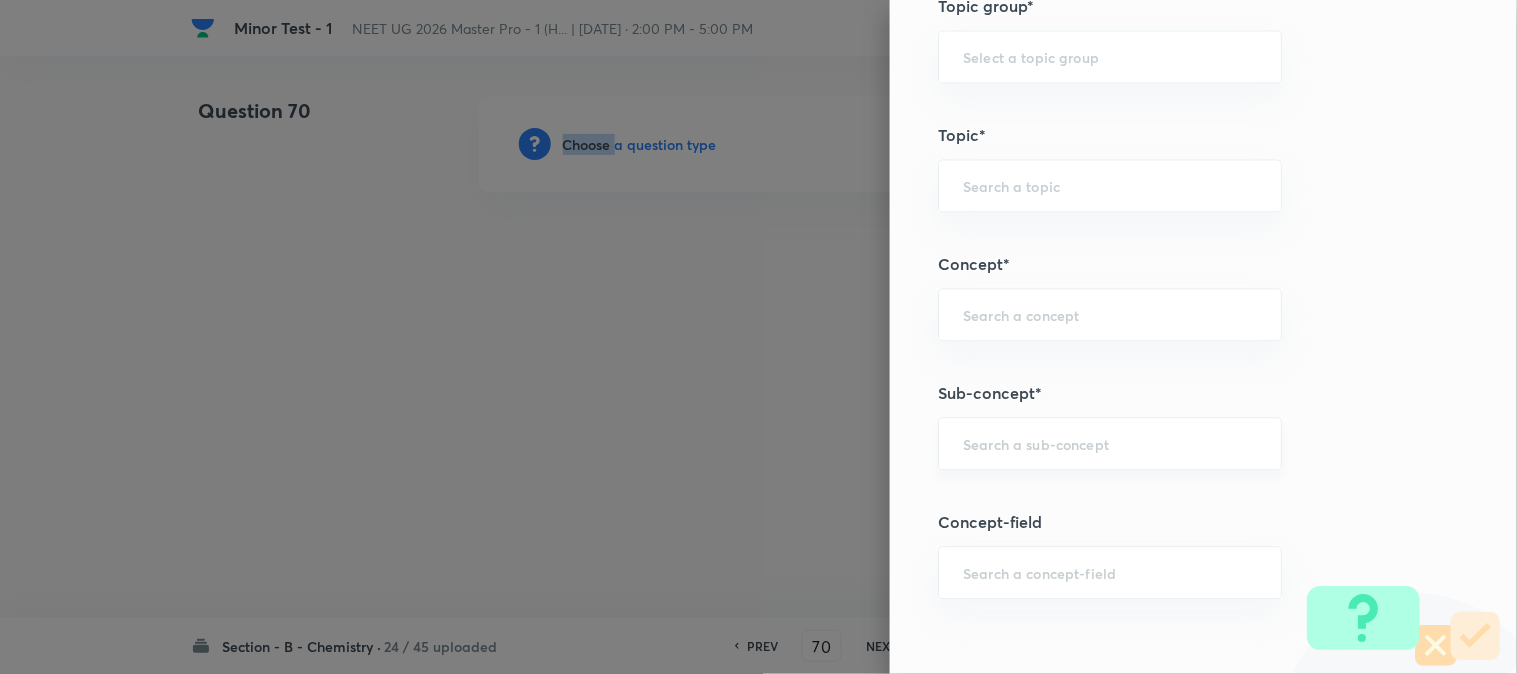 scroll, scrollTop: 1222, scrollLeft: 0, axis: vertical 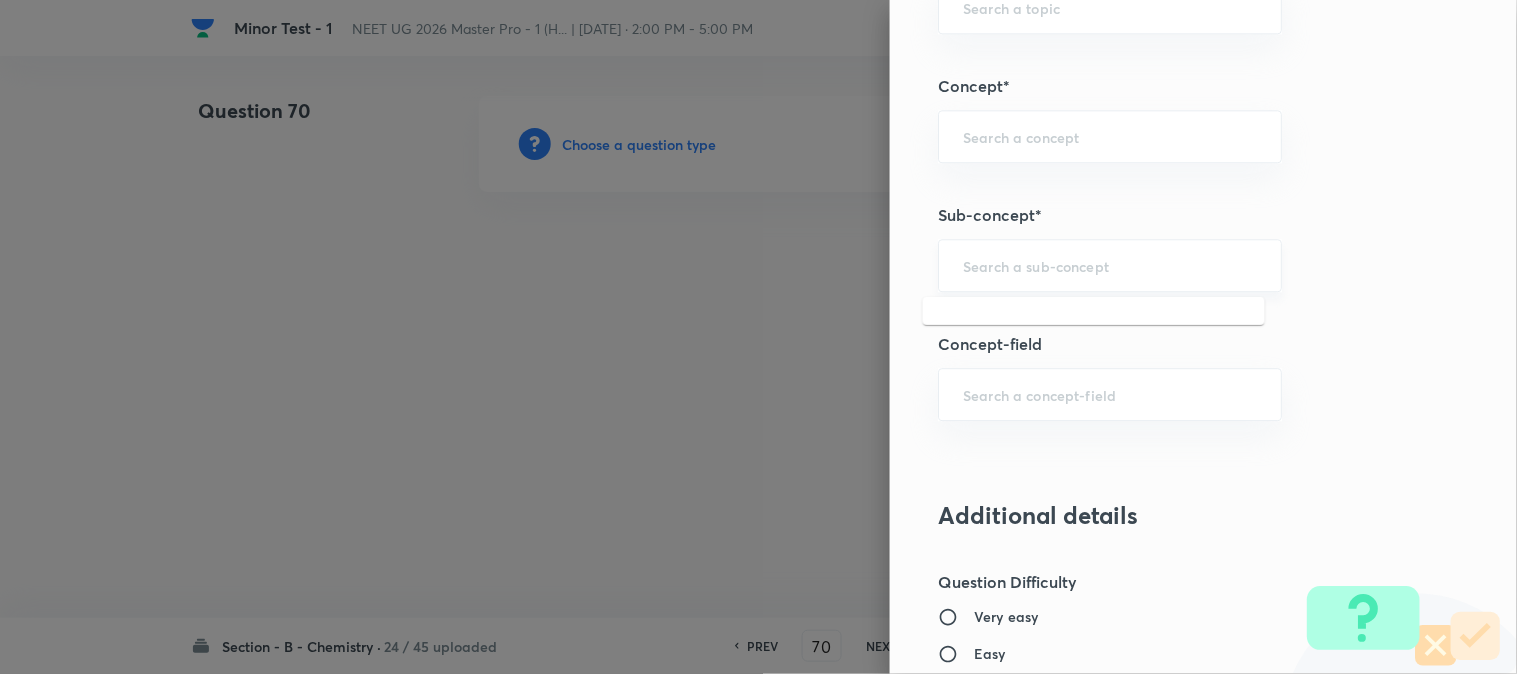 click at bounding box center (1110, 265) 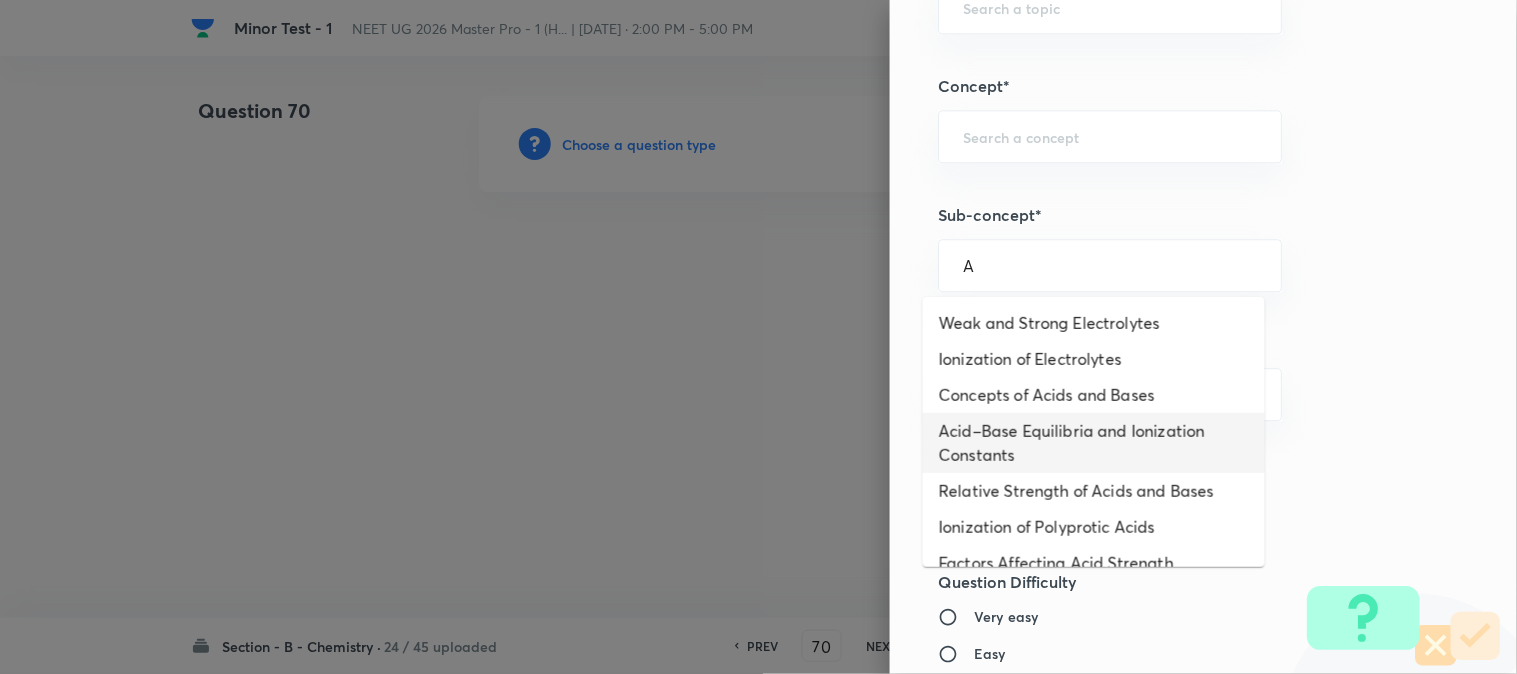 click on "Acid–Base Equilibria and Ionization Constants" at bounding box center (1094, 443) 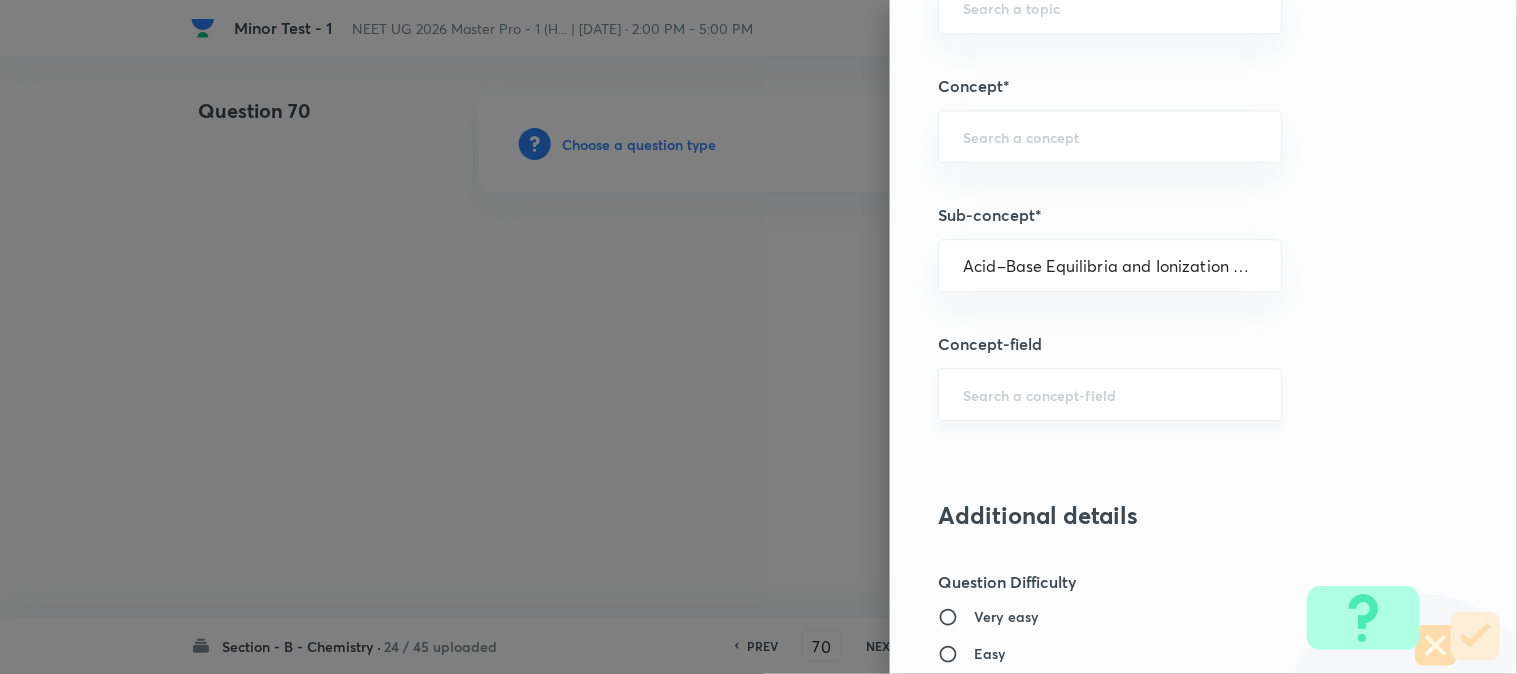 type on "Chemistry" 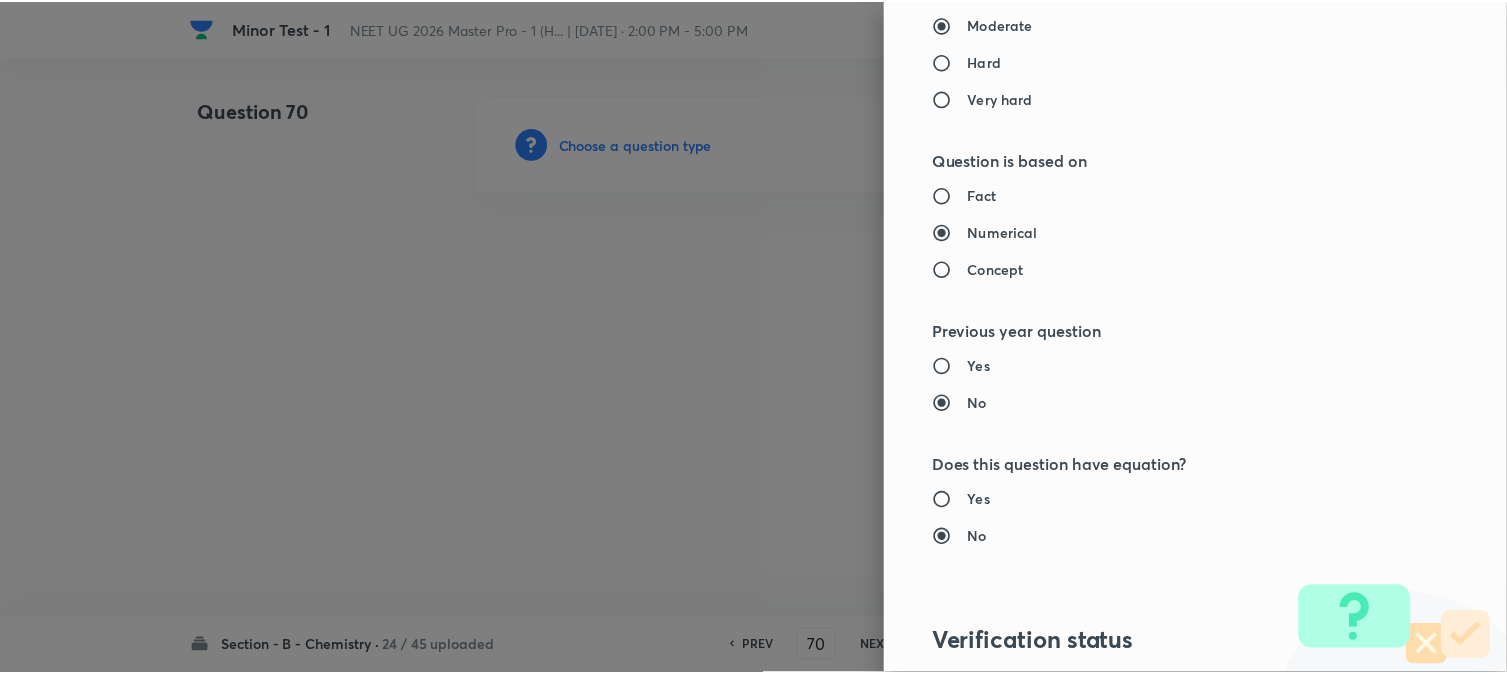 scroll, scrollTop: 2186, scrollLeft: 0, axis: vertical 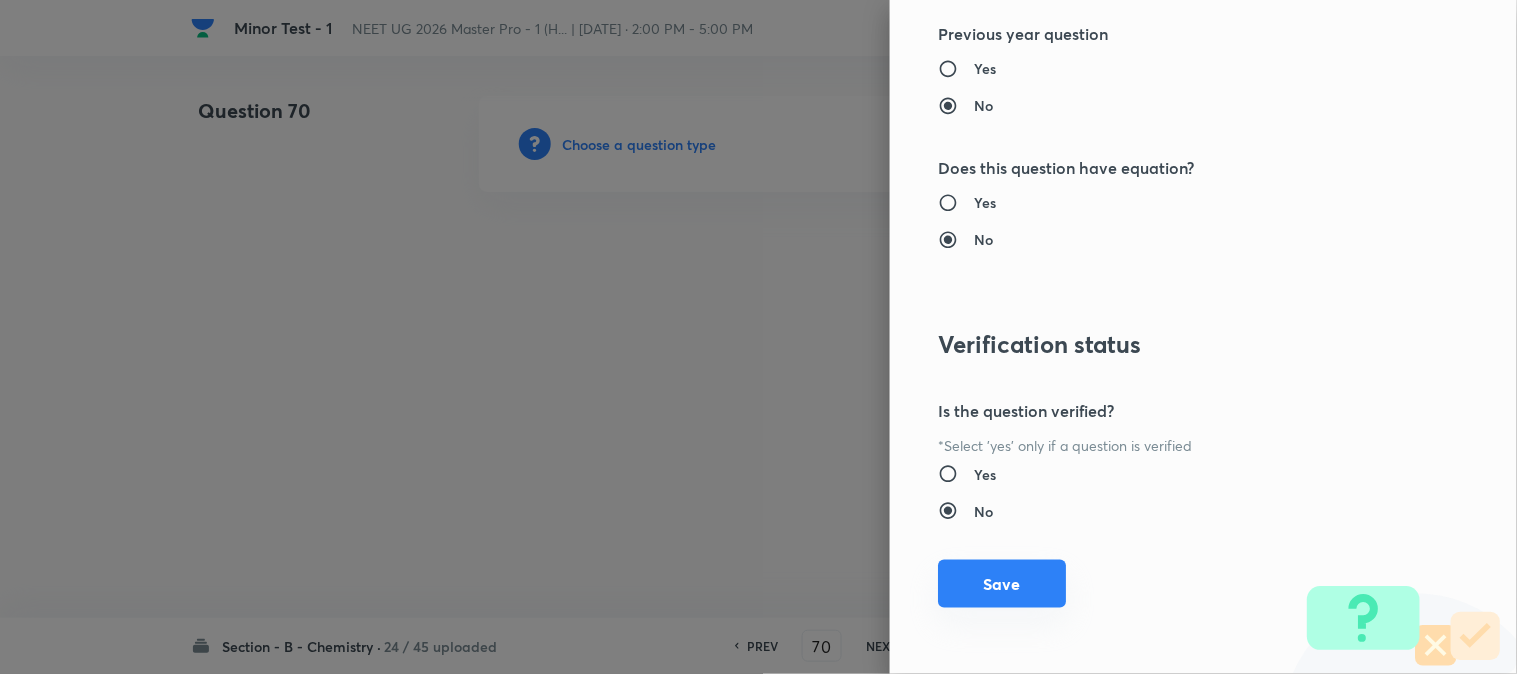 click on "Save" at bounding box center (1002, 584) 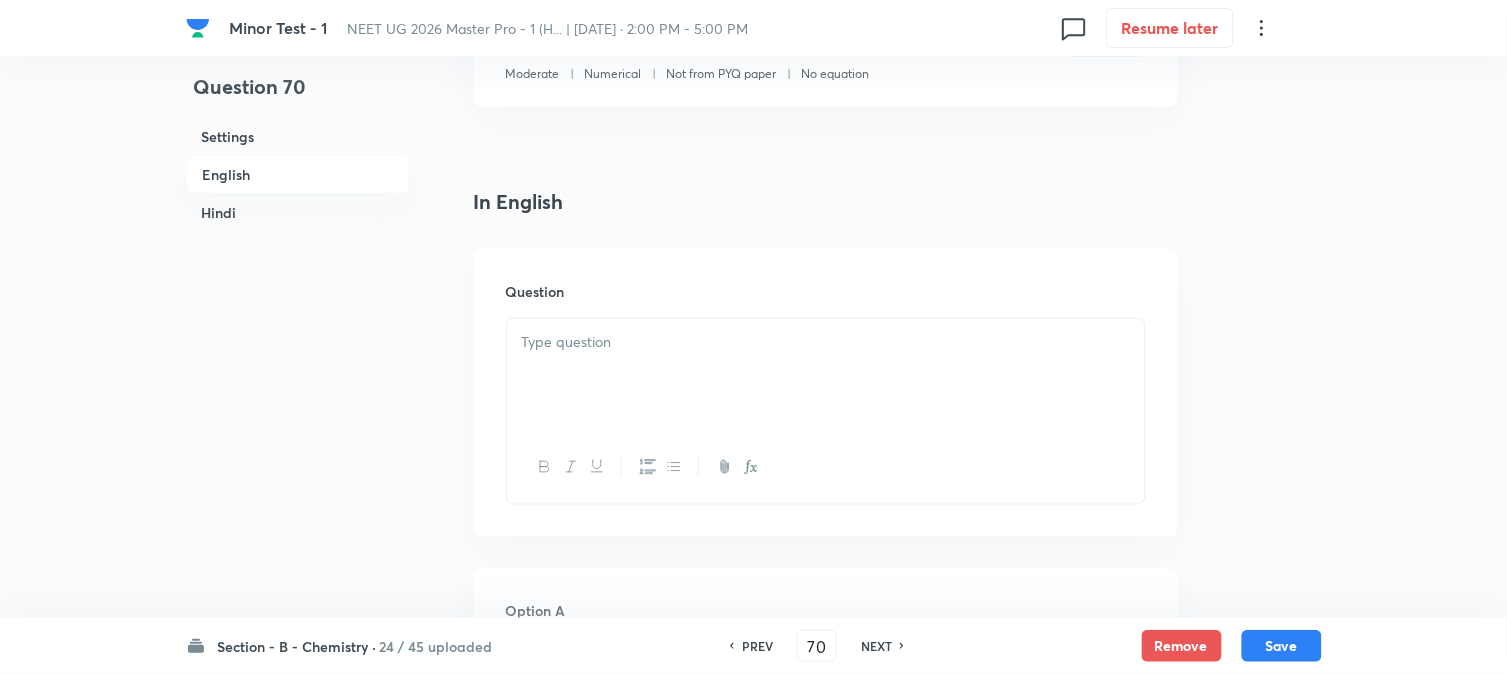 scroll, scrollTop: 555, scrollLeft: 0, axis: vertical 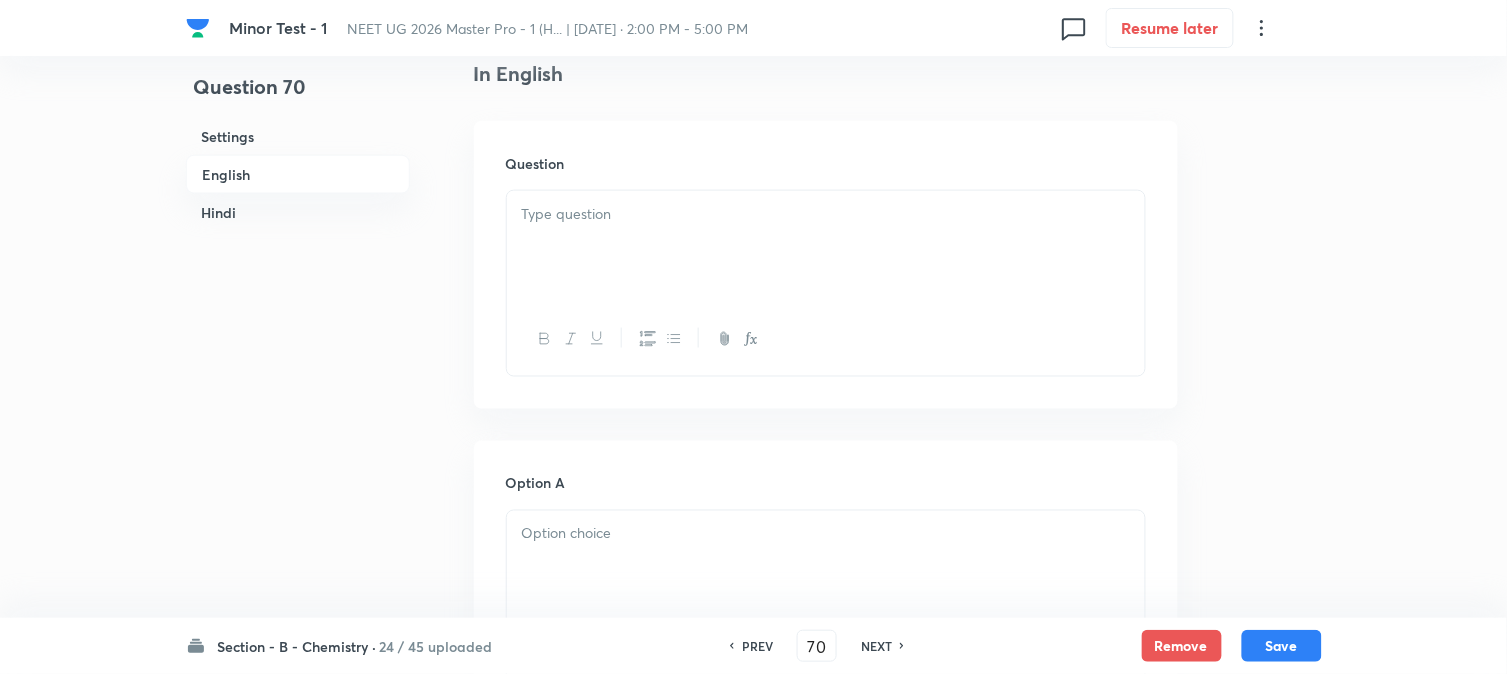 click at bounding box center (826, 247) 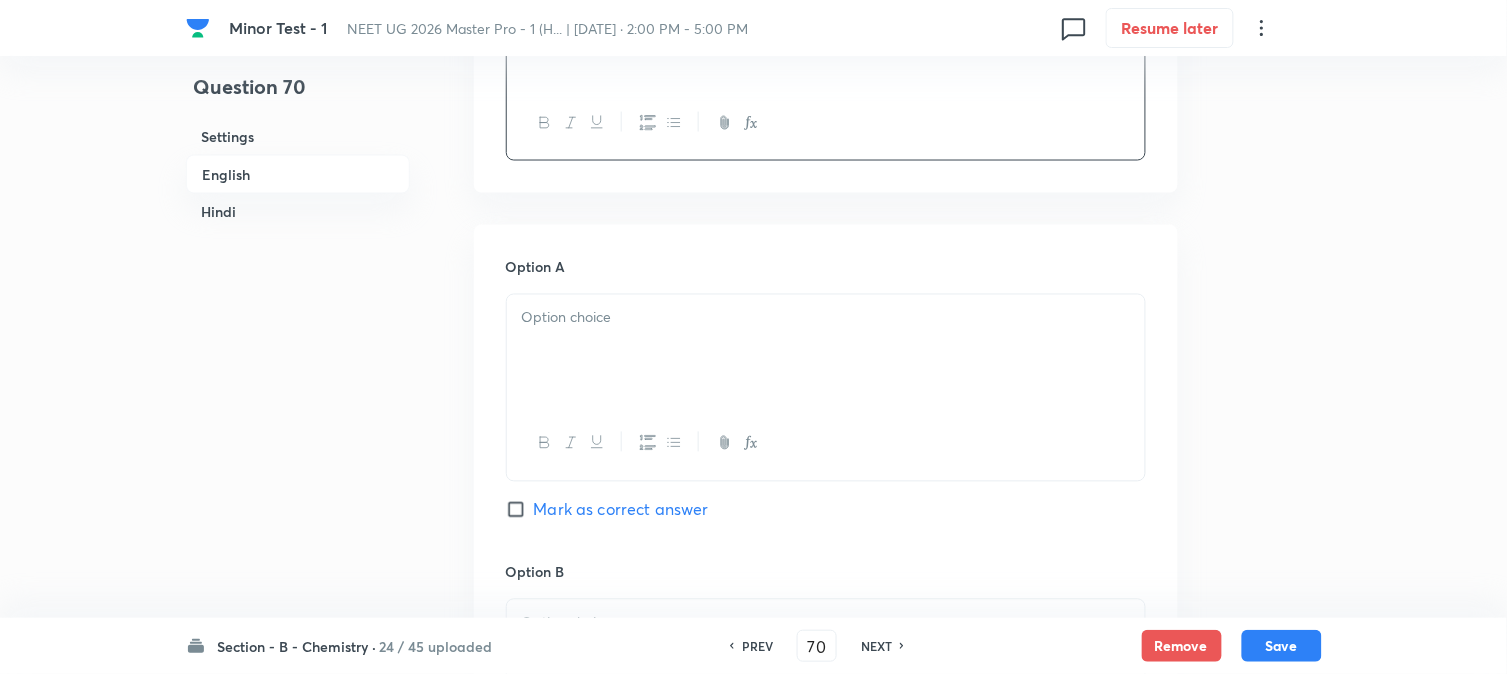 scroll, scrollTop: 777, scrollLeft: 0, axis: vertical 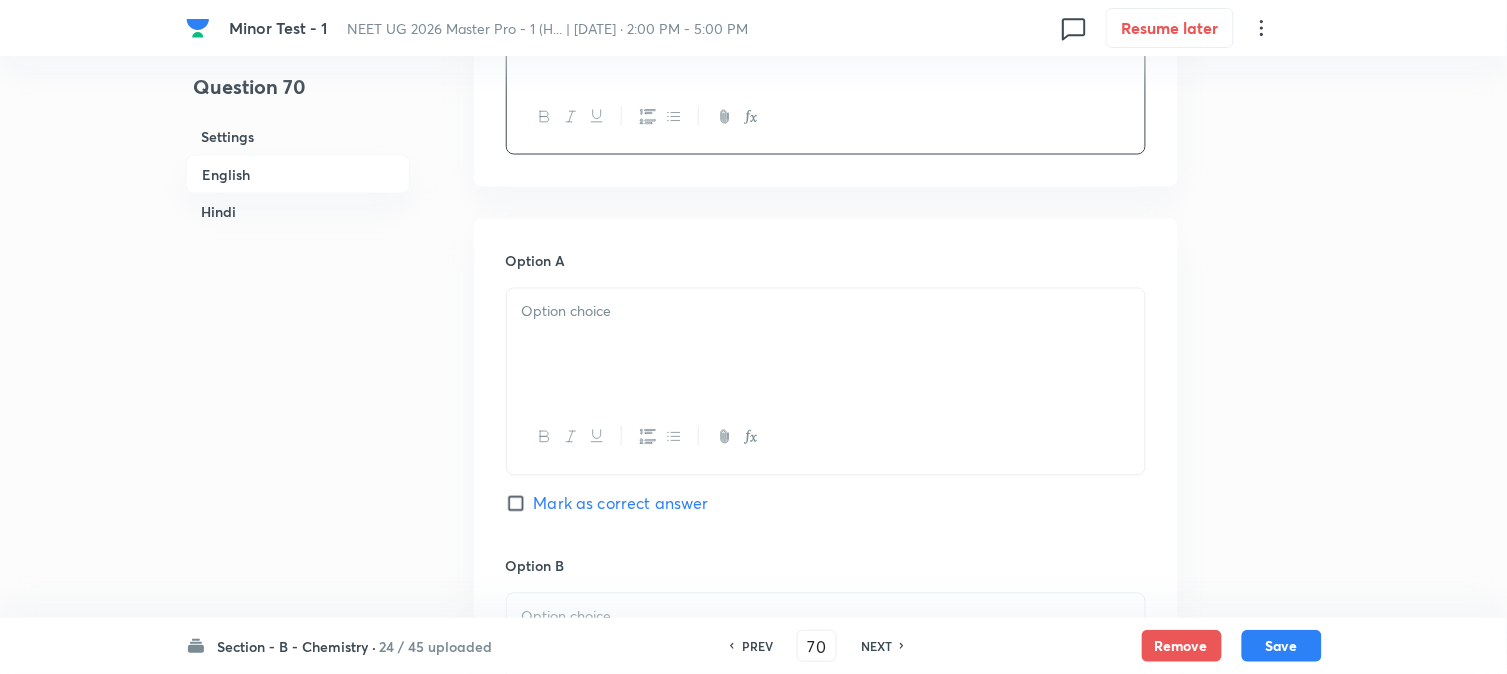 click at bounding box center (826, 345) 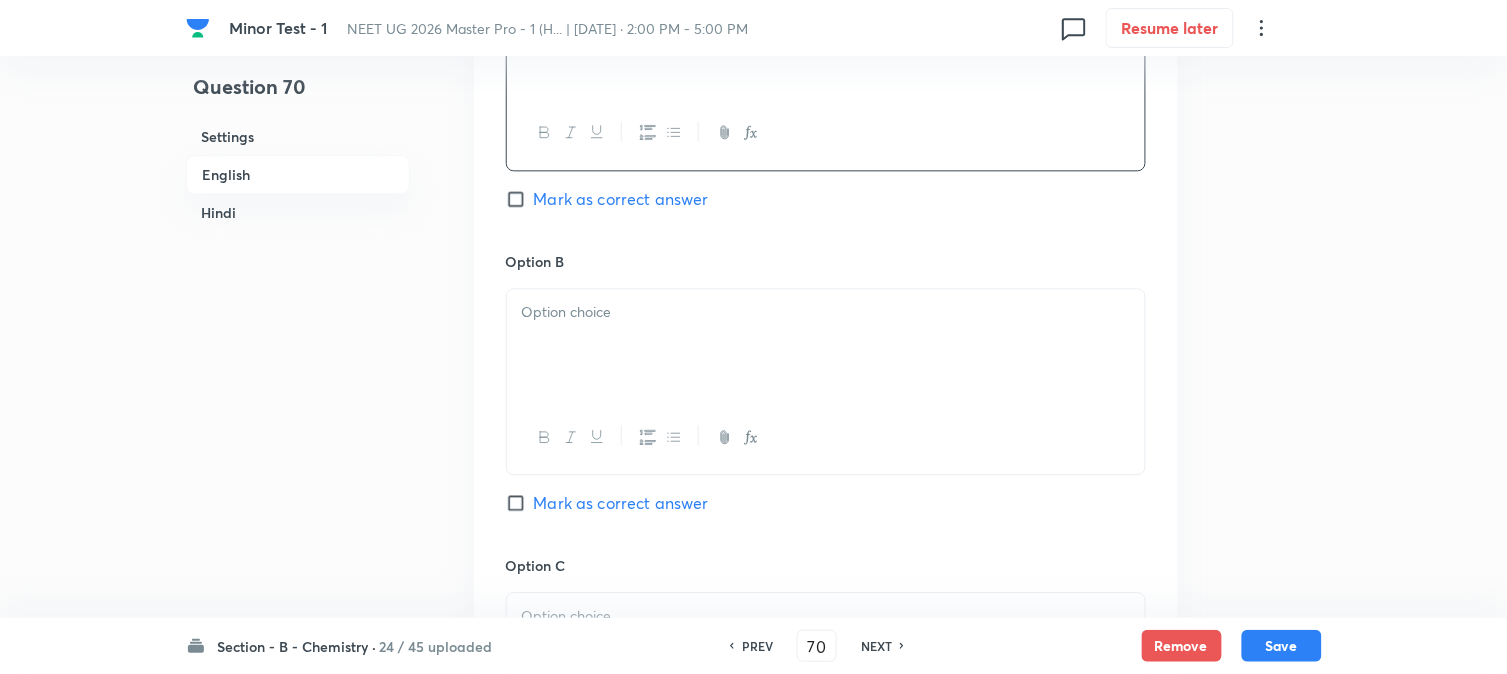 scroll, scrollTop: 1111, scrollLeft: 0, axis: vertical 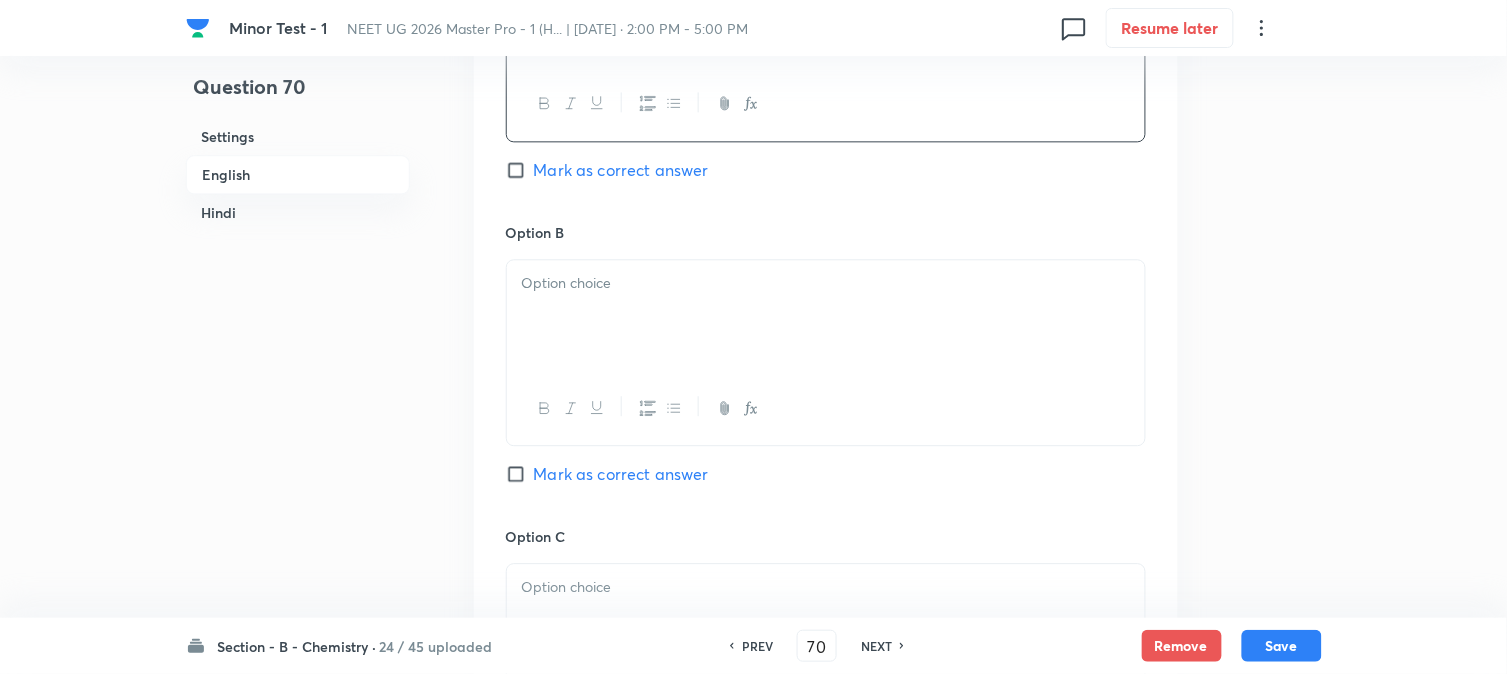 click at bounding box center [826, 316] 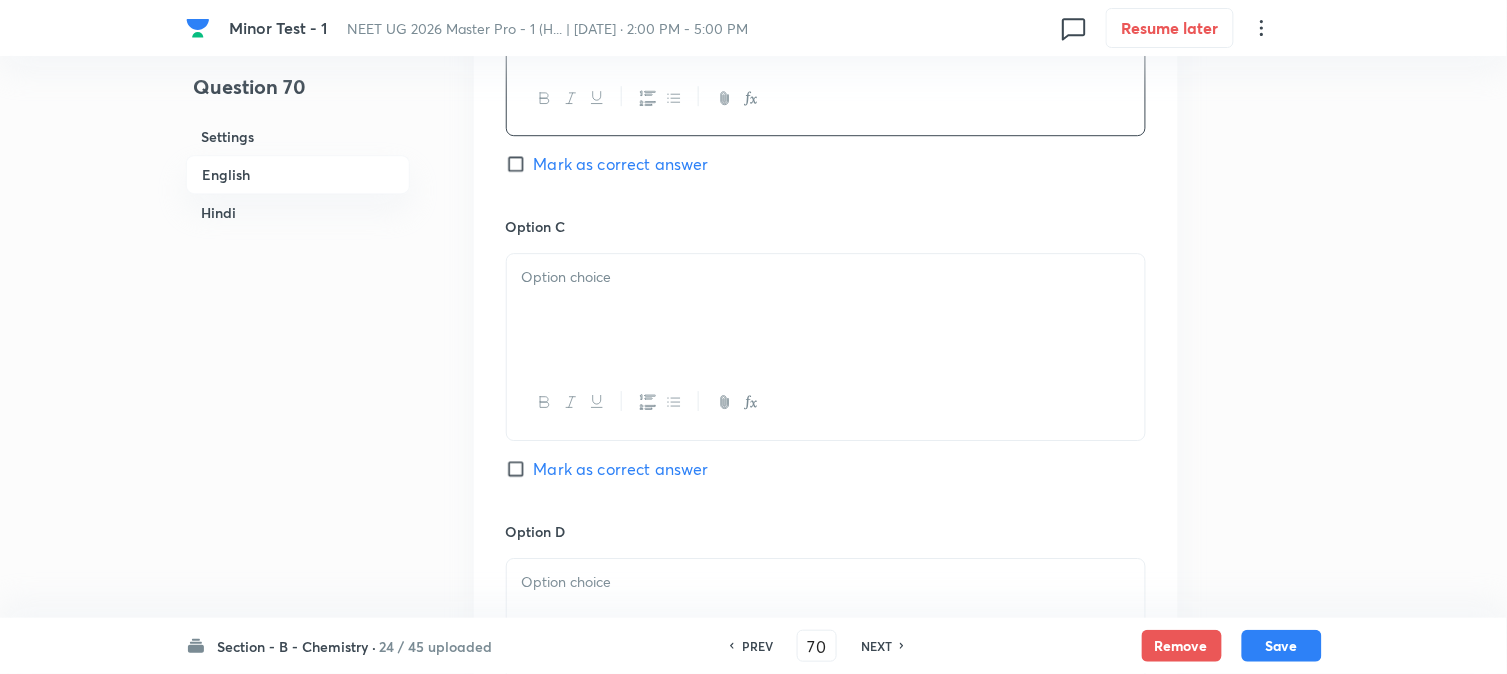 scroll, scrollTop: 1444, scrollLeft: 0, axis: vertical 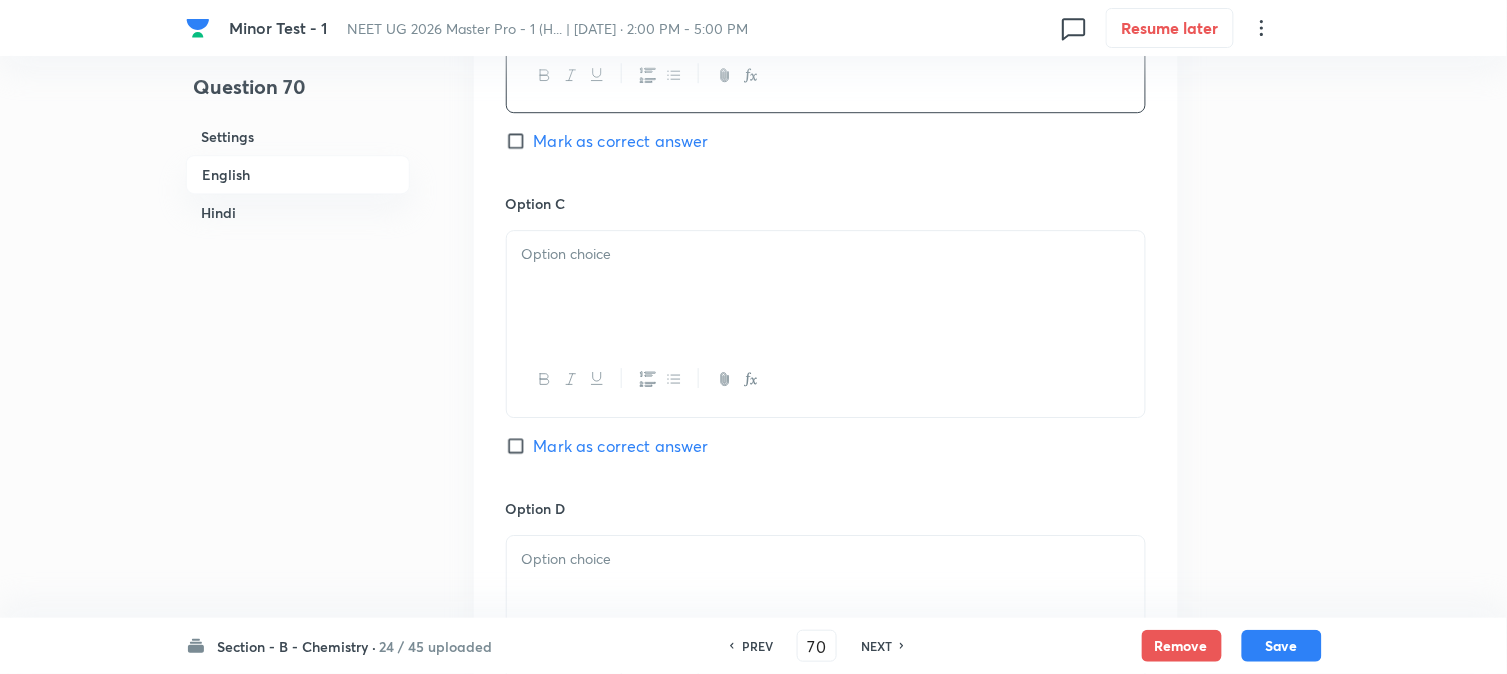 click at bounding box center (826, 287) 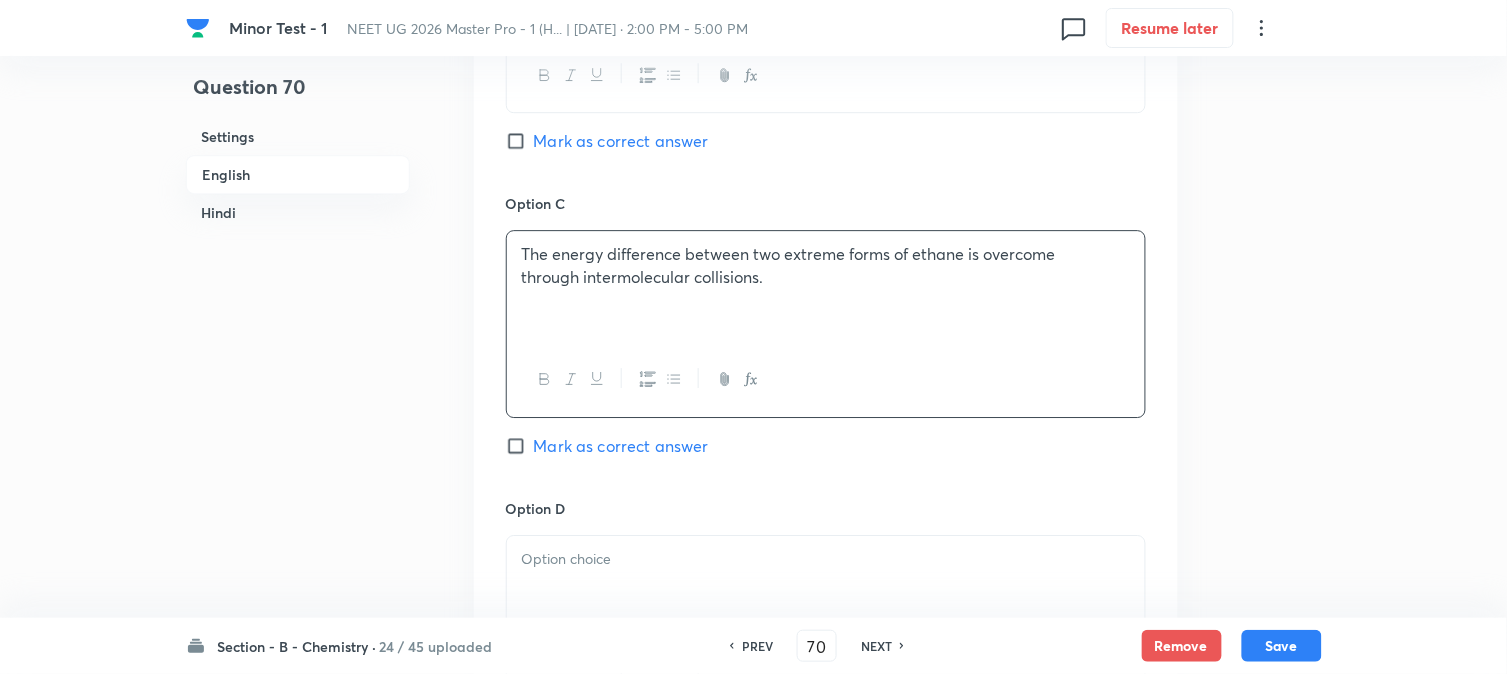 click on "through intermolecular collisions." at bounding box center (826, 277) 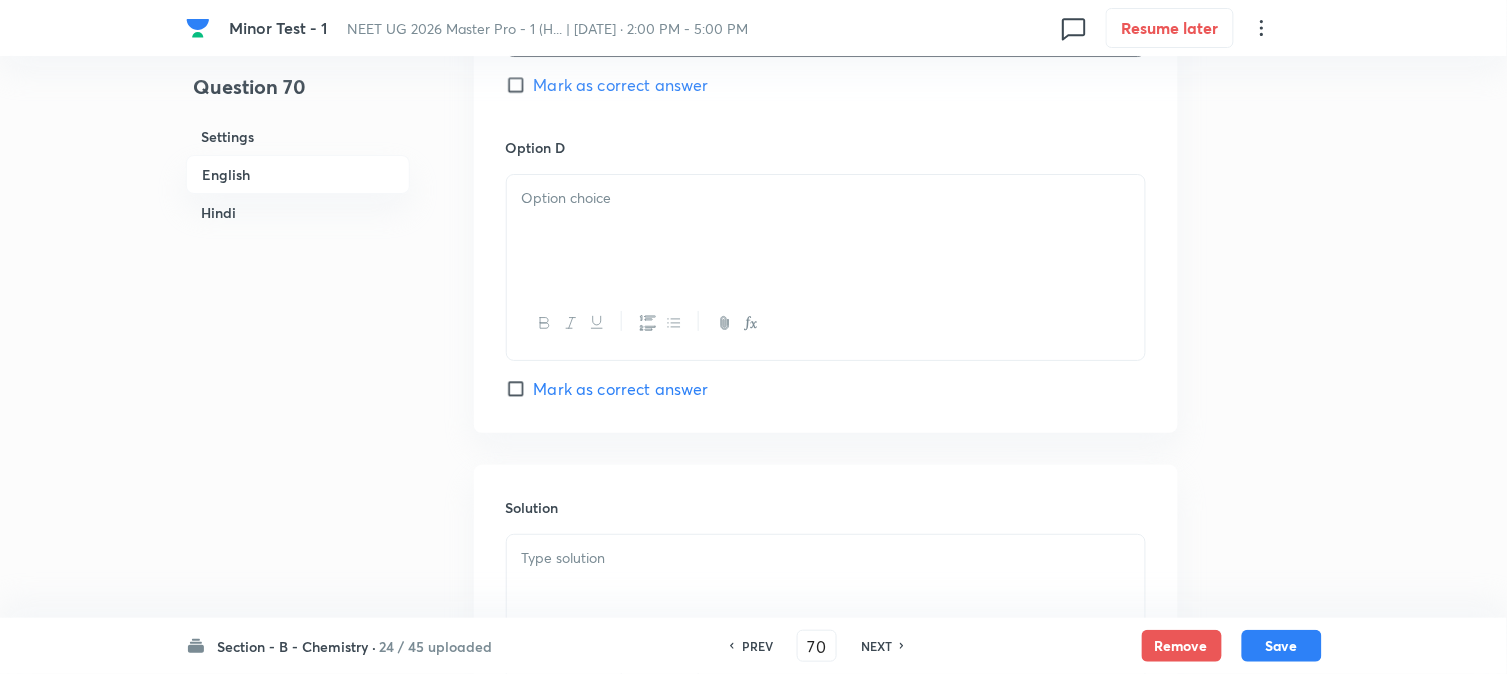 scroll, scrollTop: 1888, scrollLeft: 0, axis: vertical 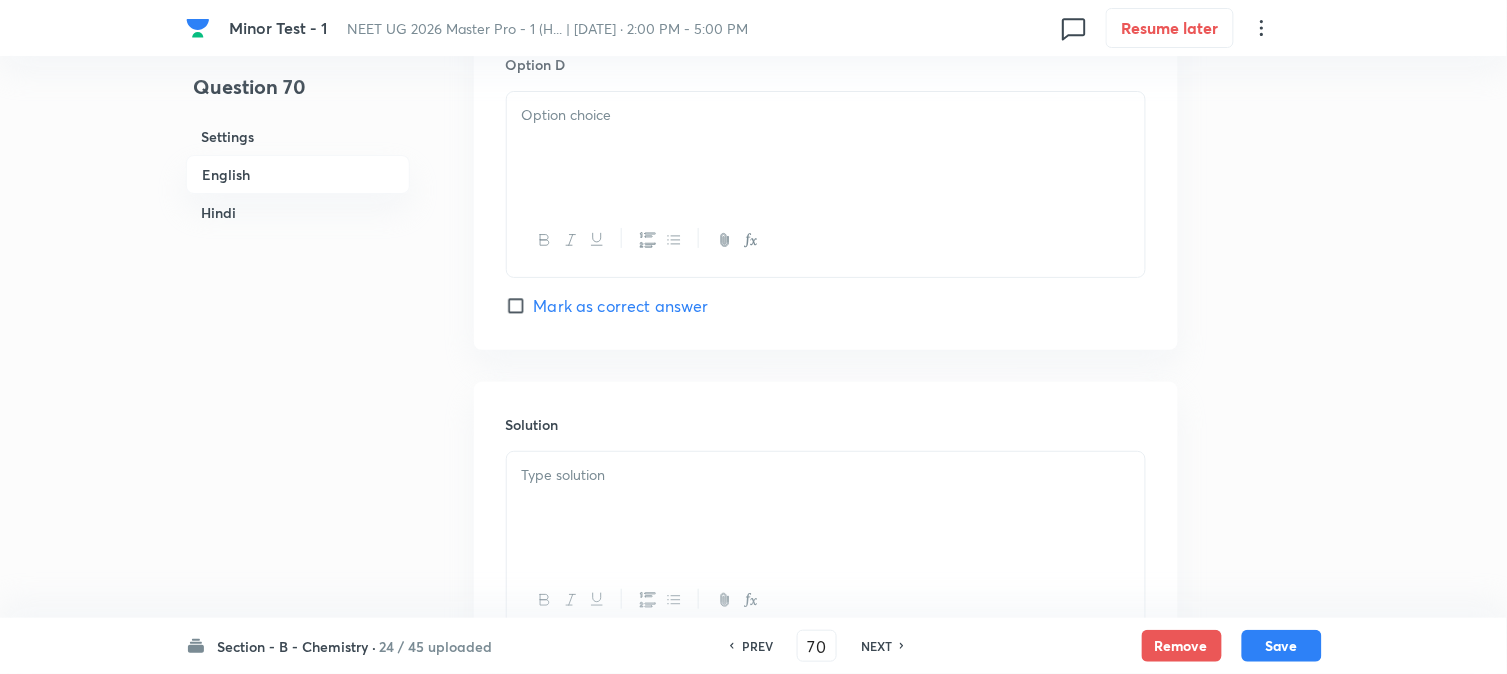 click at bounding box center [826, 148] 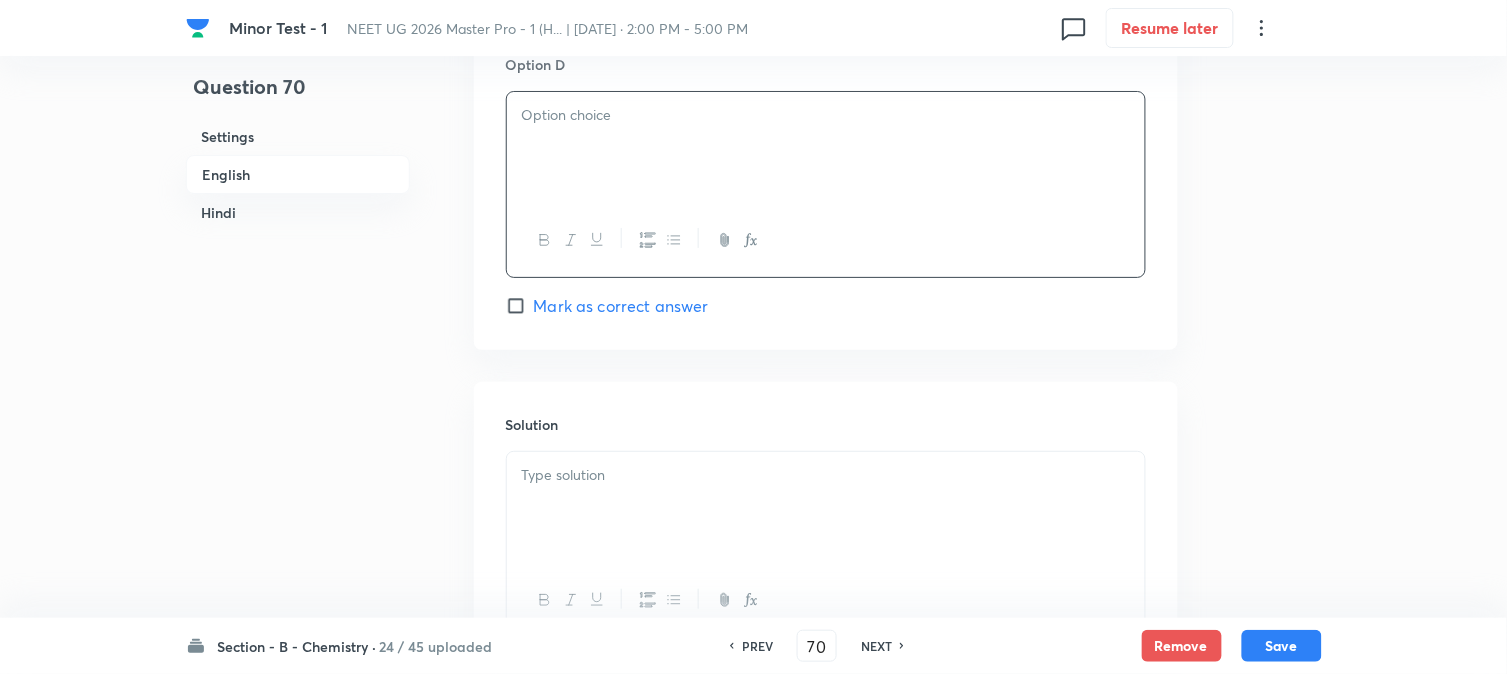paste 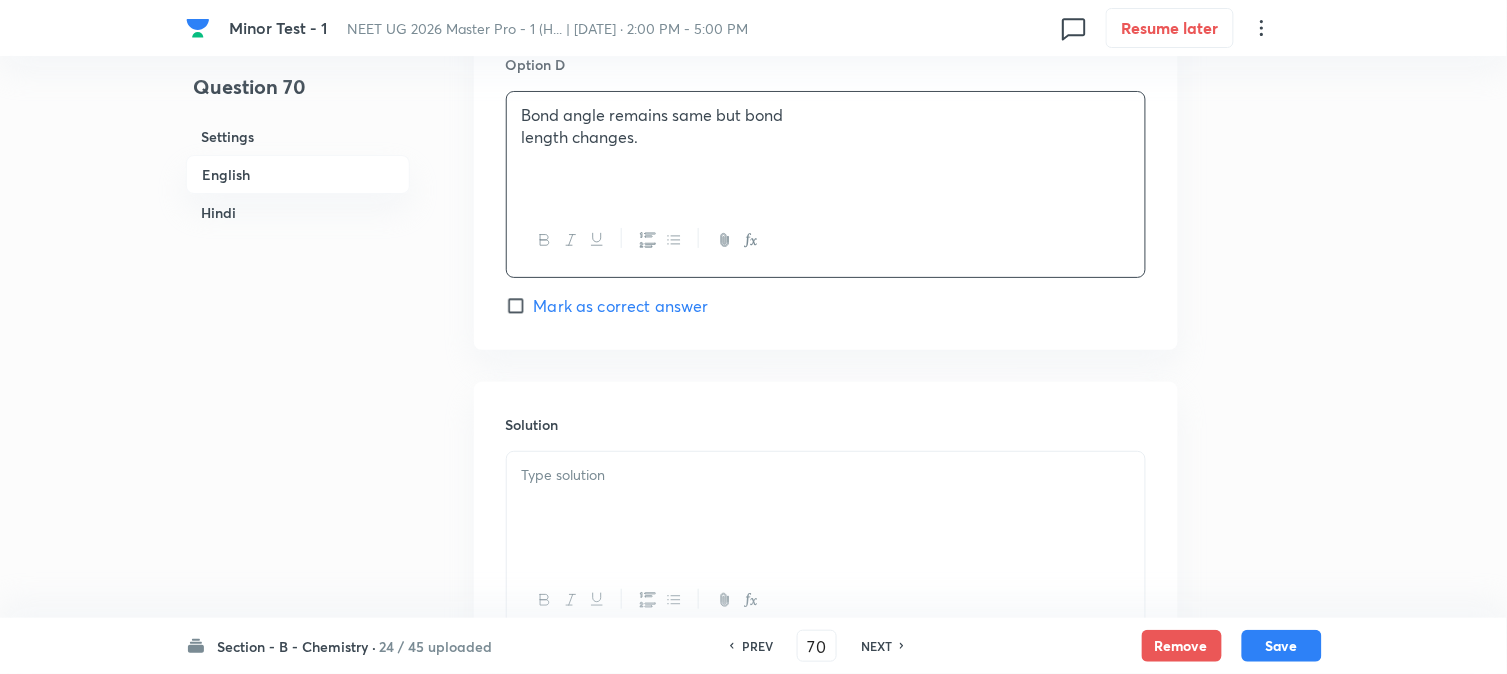 click on "Bond angle remains same but bond" at bounding box center (826, 115) 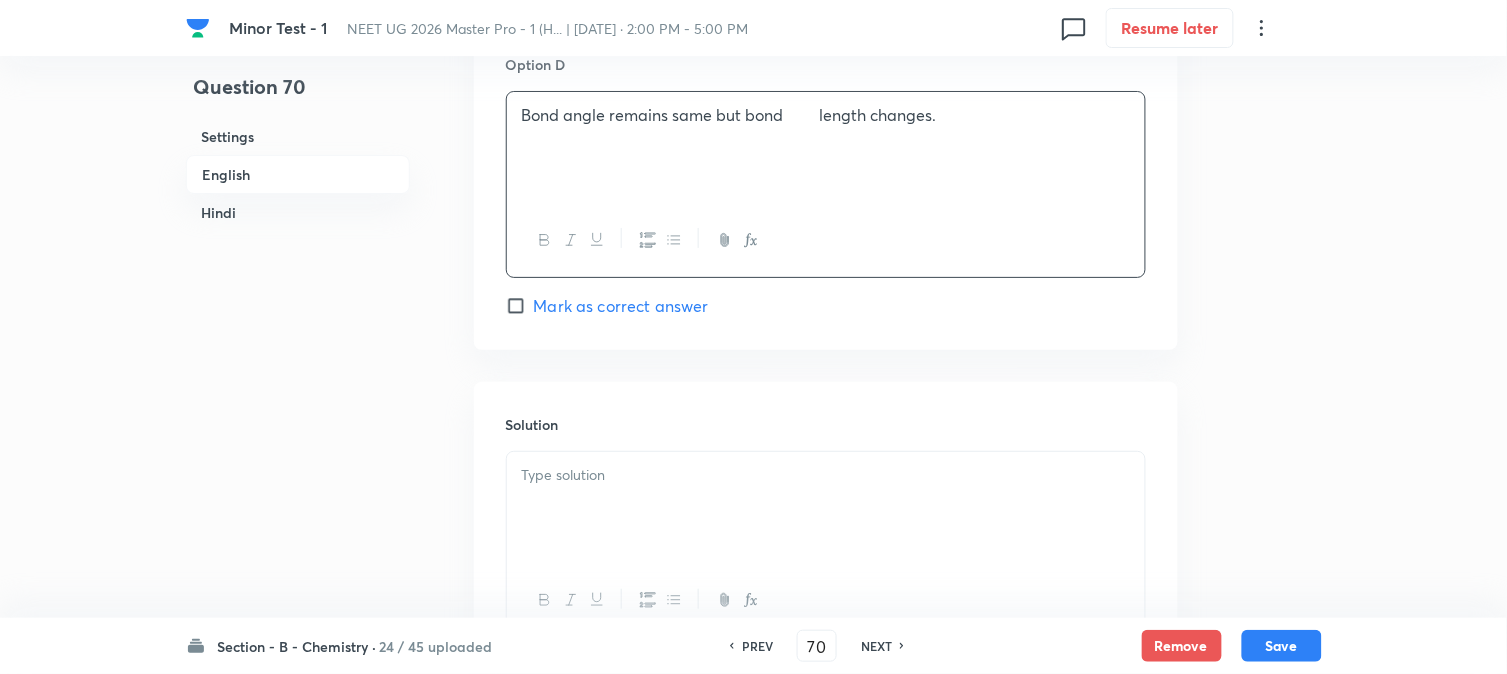 type 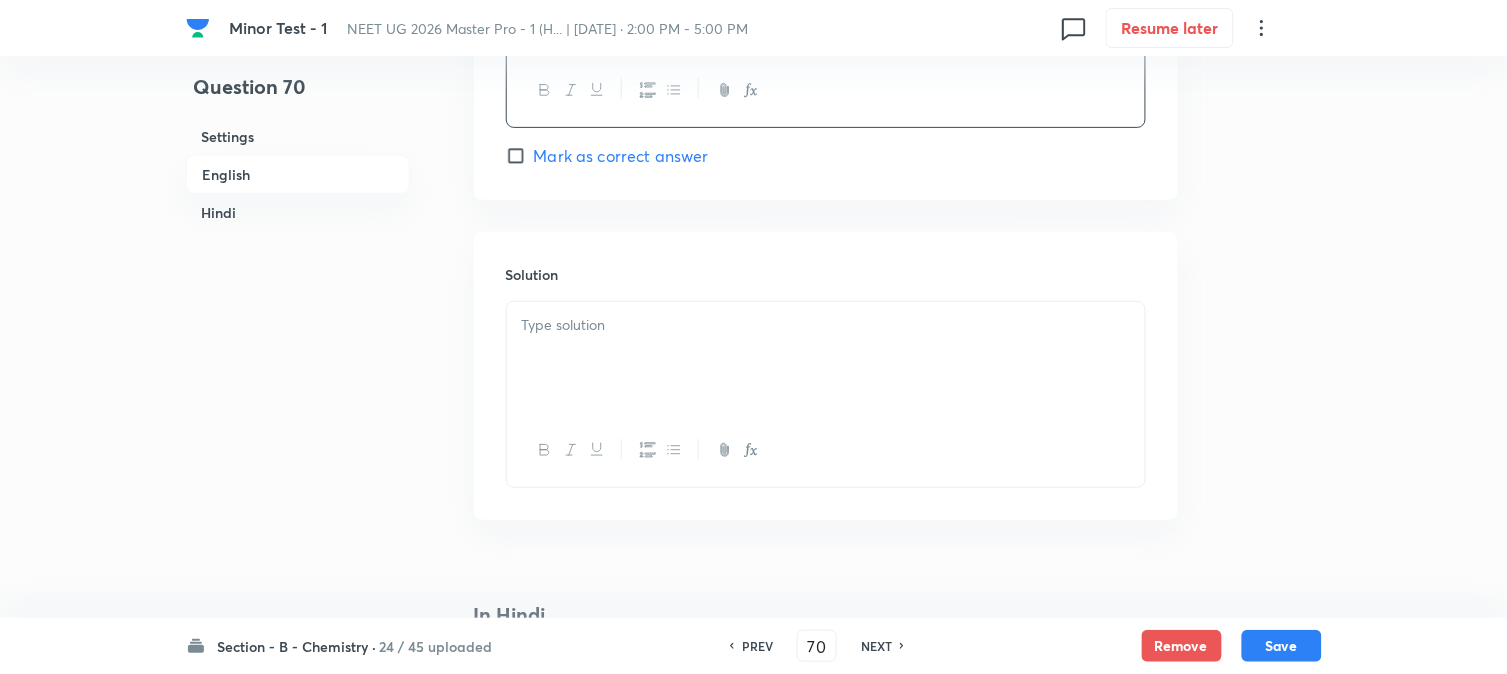 scroll, scrollTop: 2000, scrollLeft: 0, axis: vertical 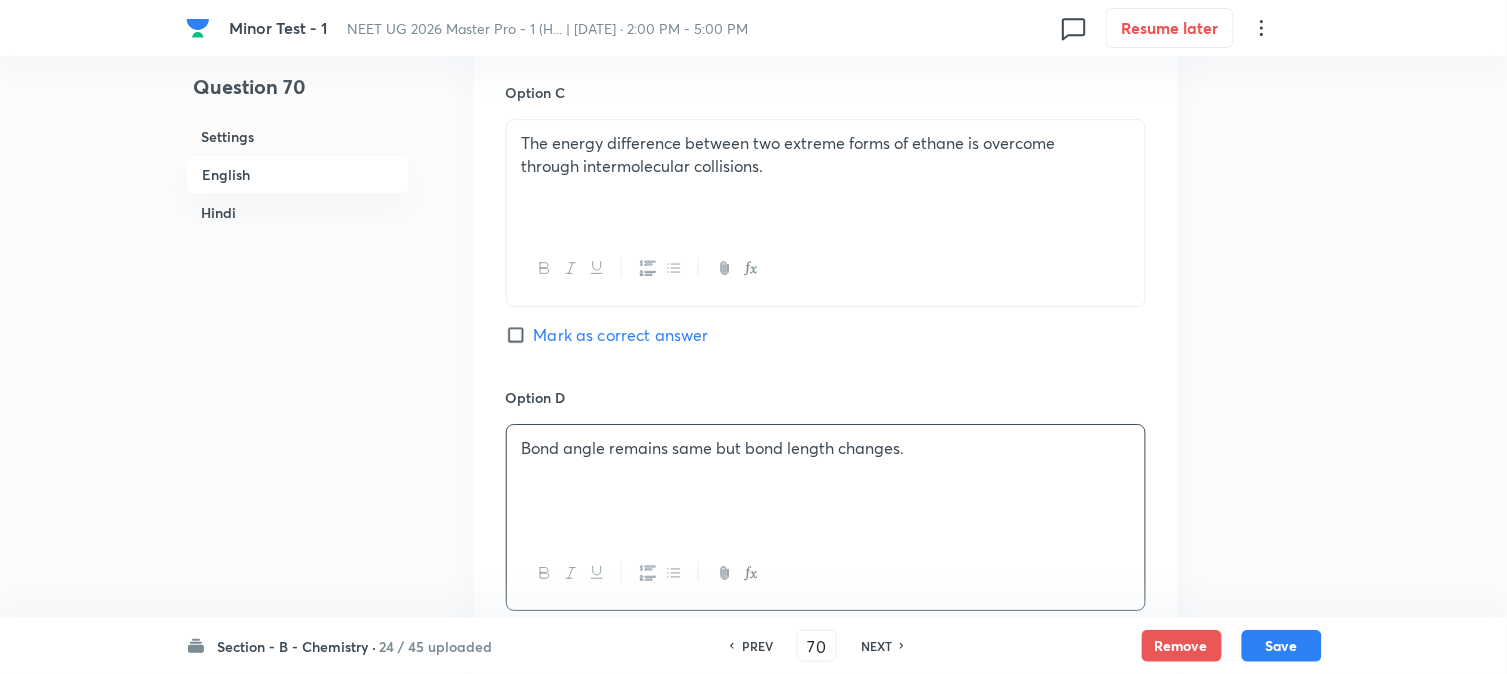 drag, startPoint x: 550, startPoint y: 334, endPoint x: 563, endPoint y: 350, distance: 20.615528 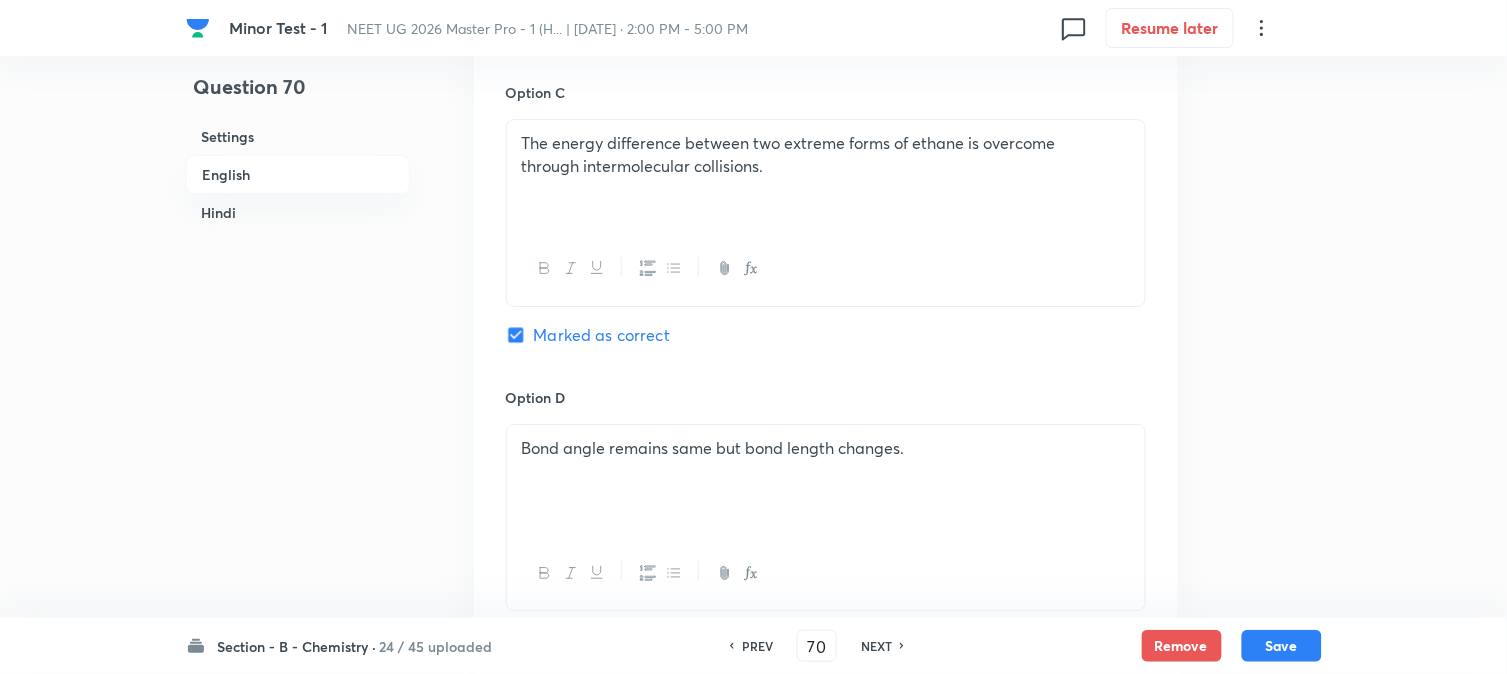 checkbox on "true" 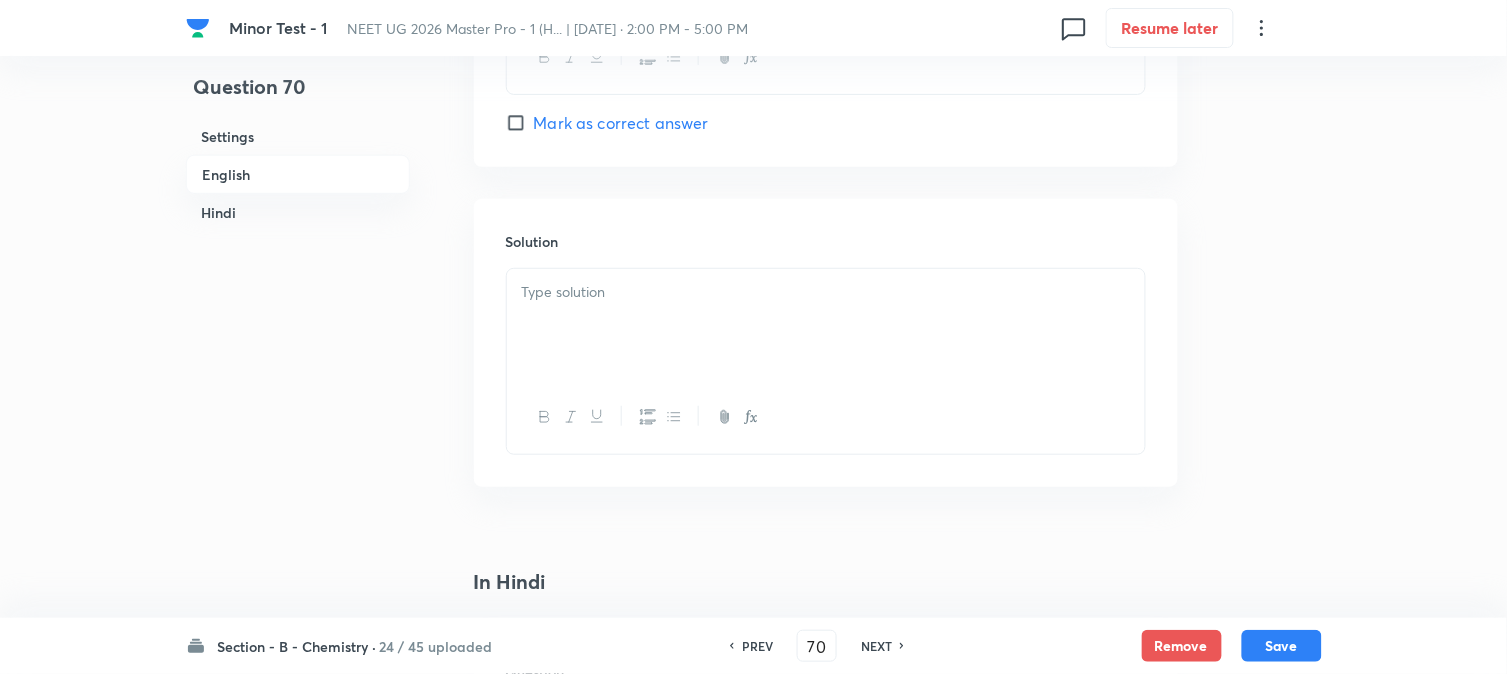 scroll, scrollTop: 2111, scrollLeft: 0, axis: vertical 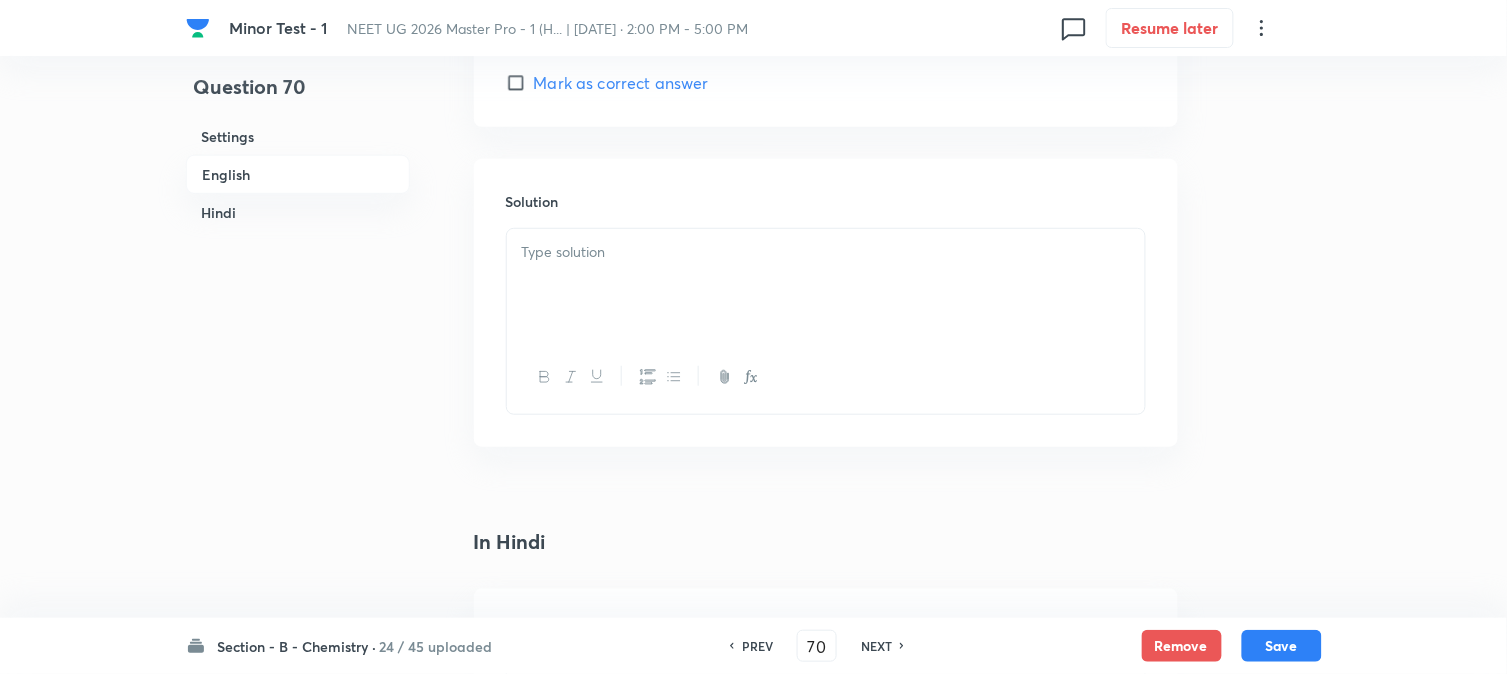 click at bounding box center (826, 285) 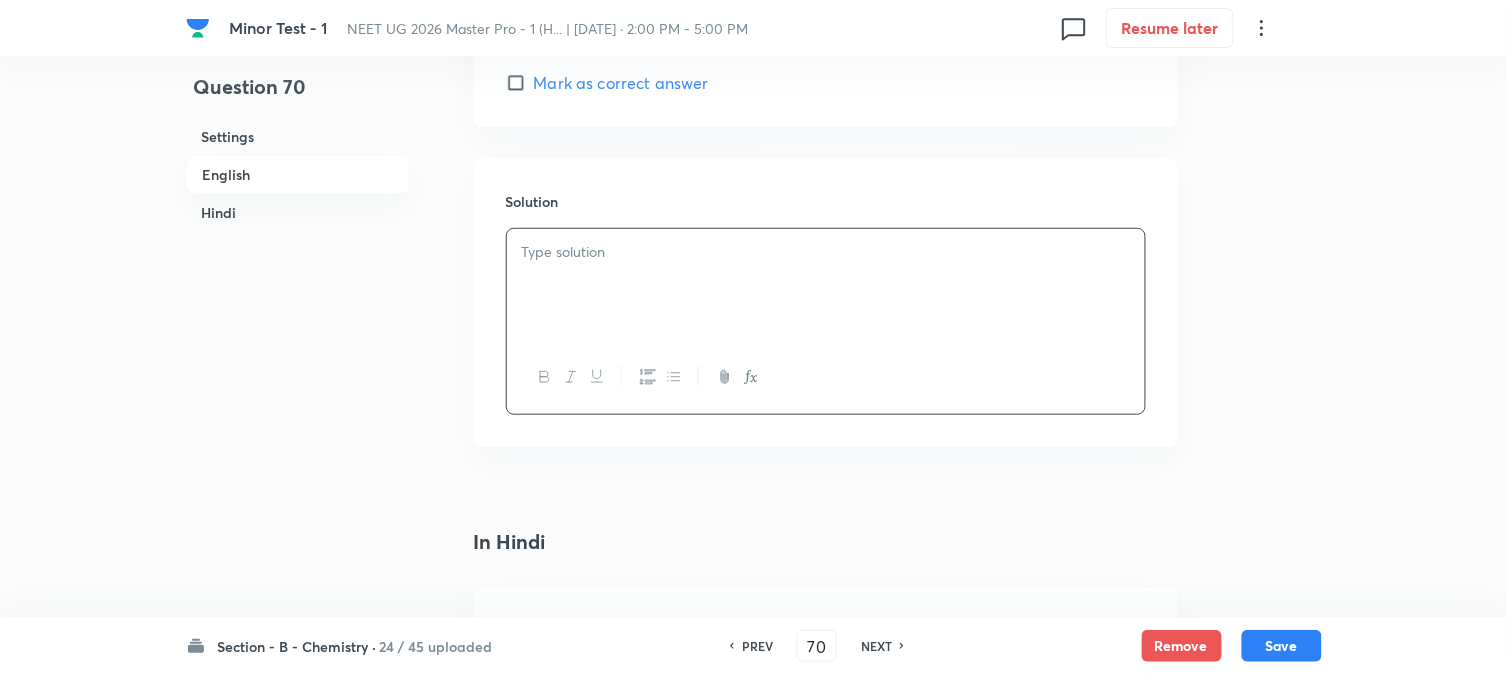 type 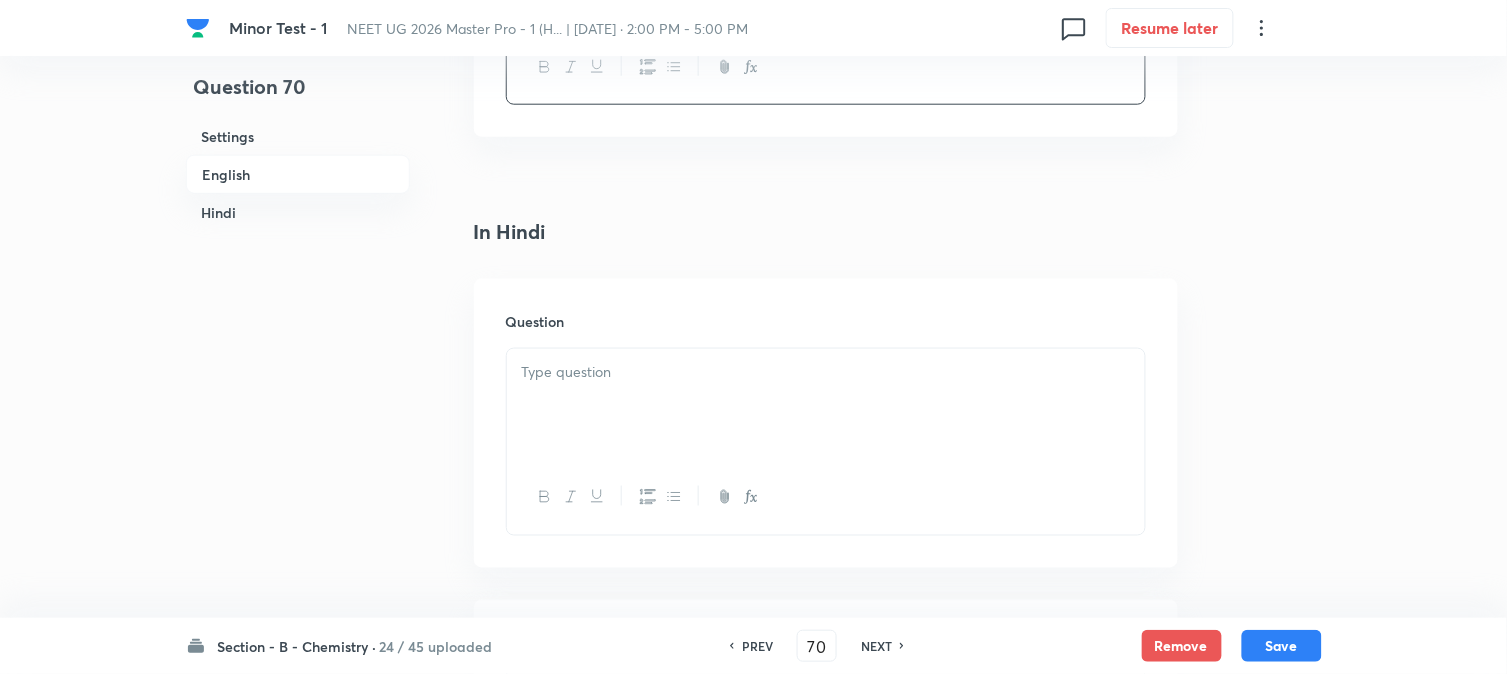scroll, scrollTop: 2444, scrollLeft: 0, axis: vertical 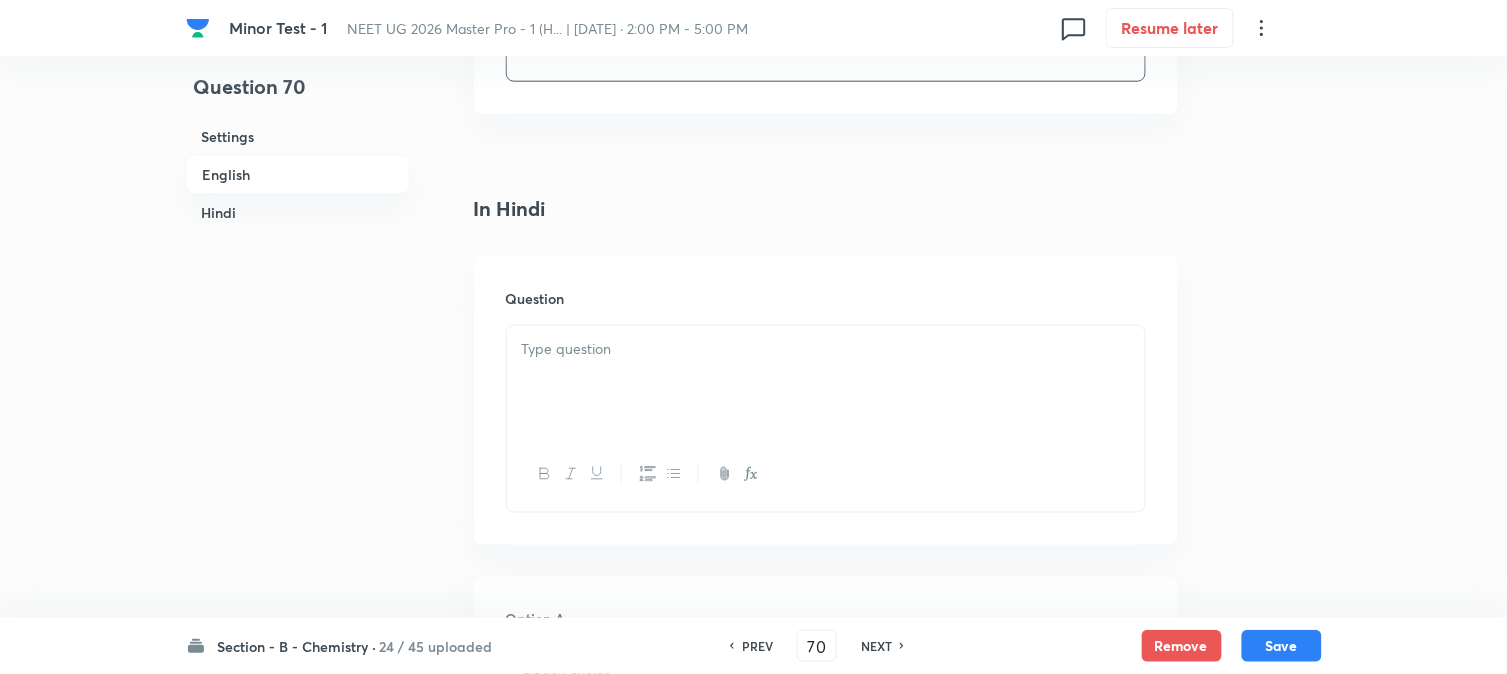 click at bounding box center [826, 349] 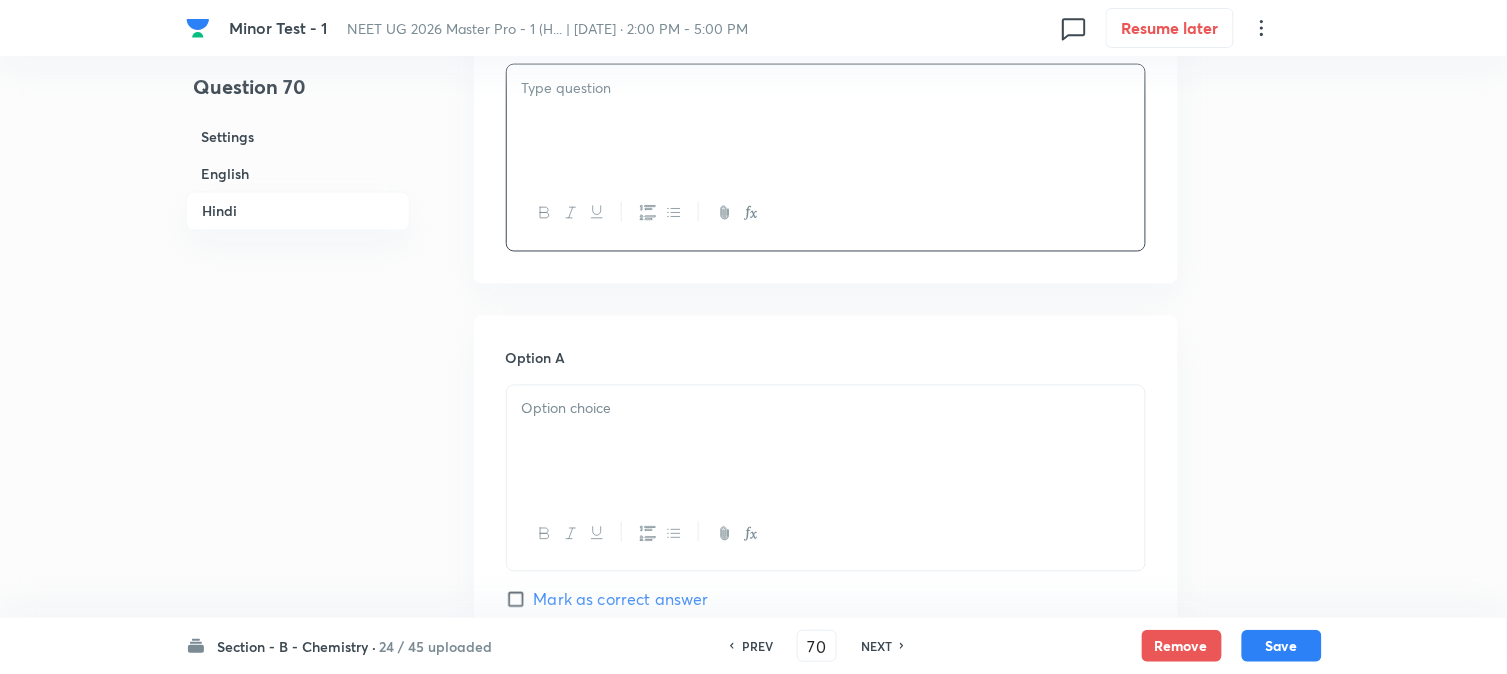 scroll, scrollTop: 2666, scrollLeft: 0, axis: vertical 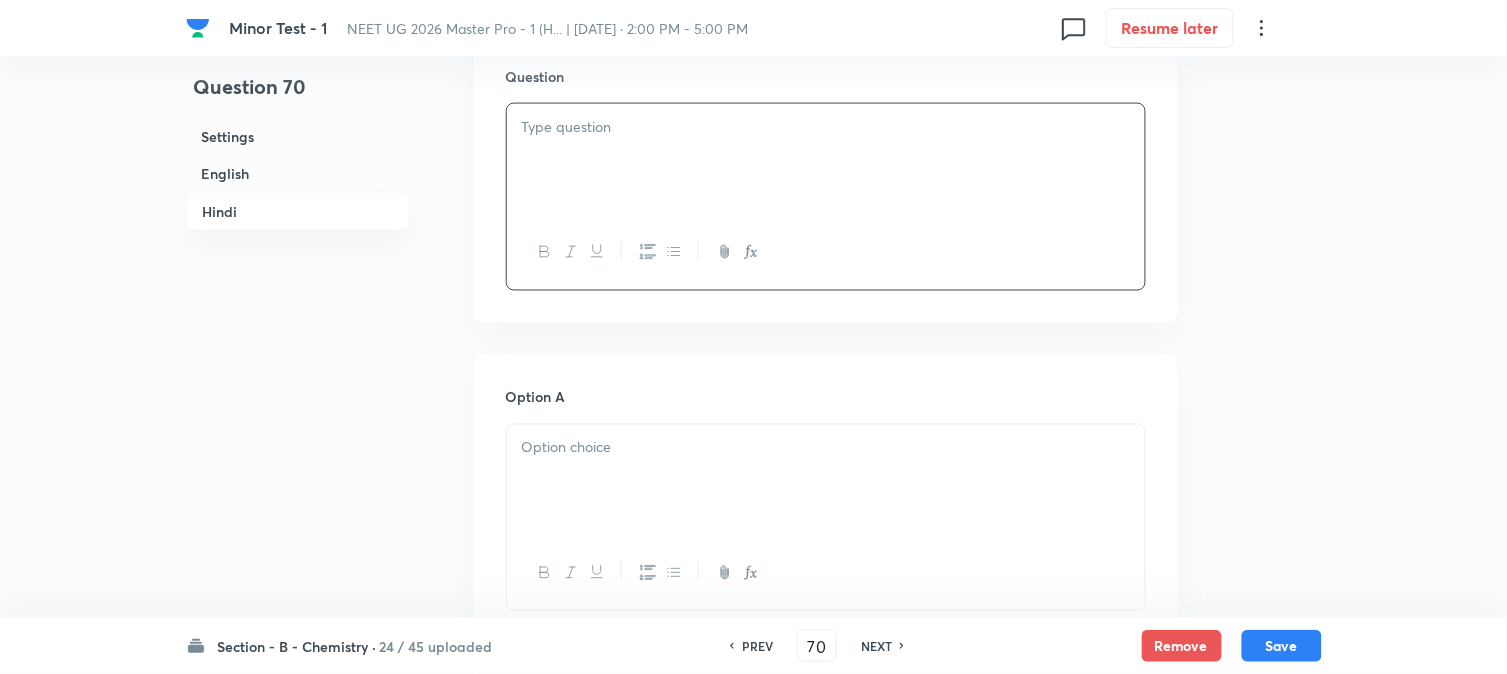 click at bounding box center [826, 160] 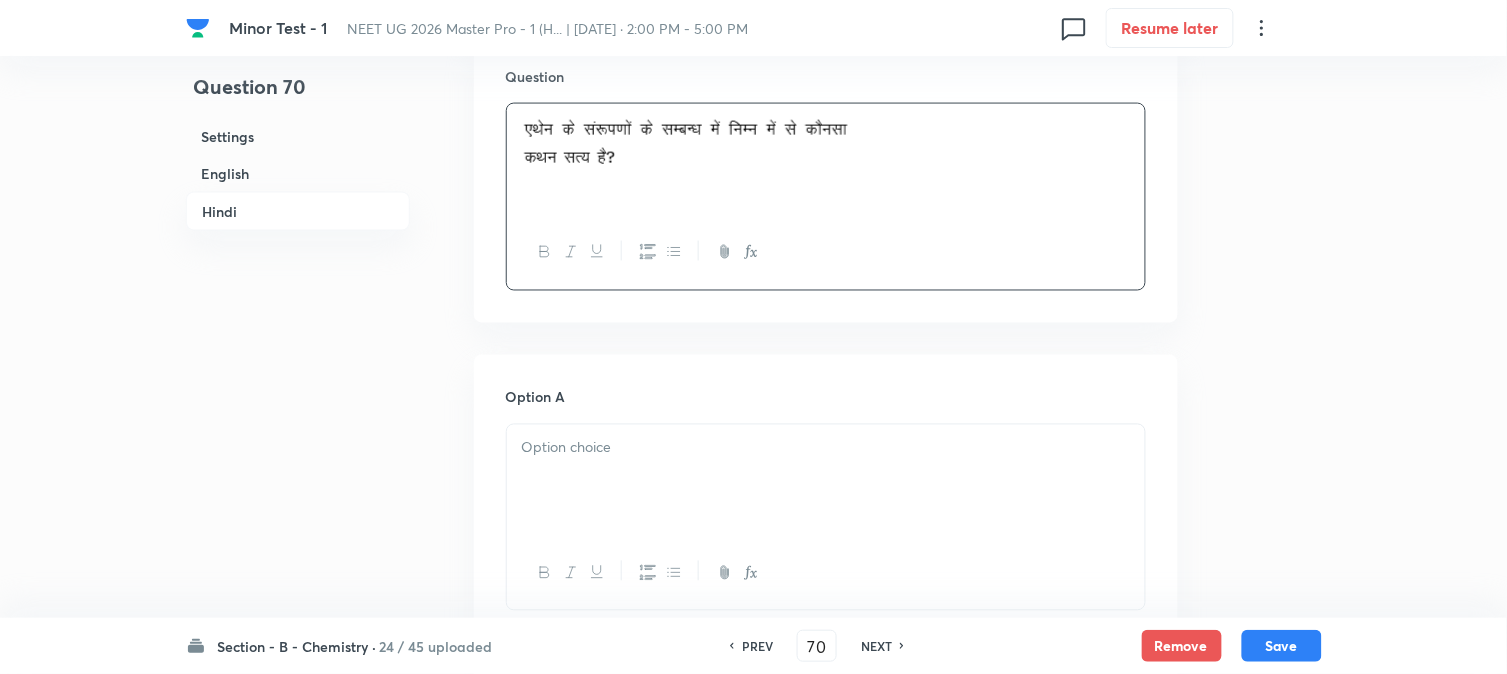 click at bounding box center (826, 481) 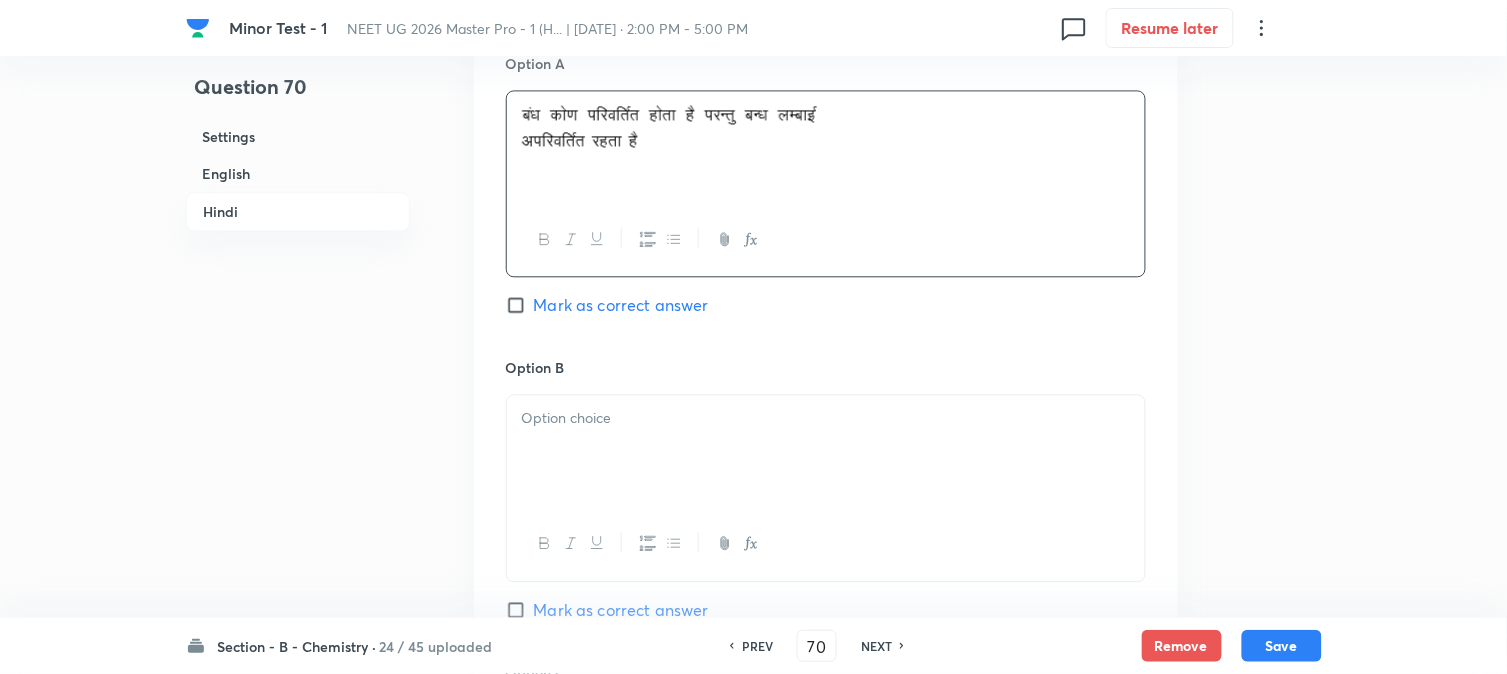 scroll, scrollTop: 3111, scrollLeft: 0, axis: vertical 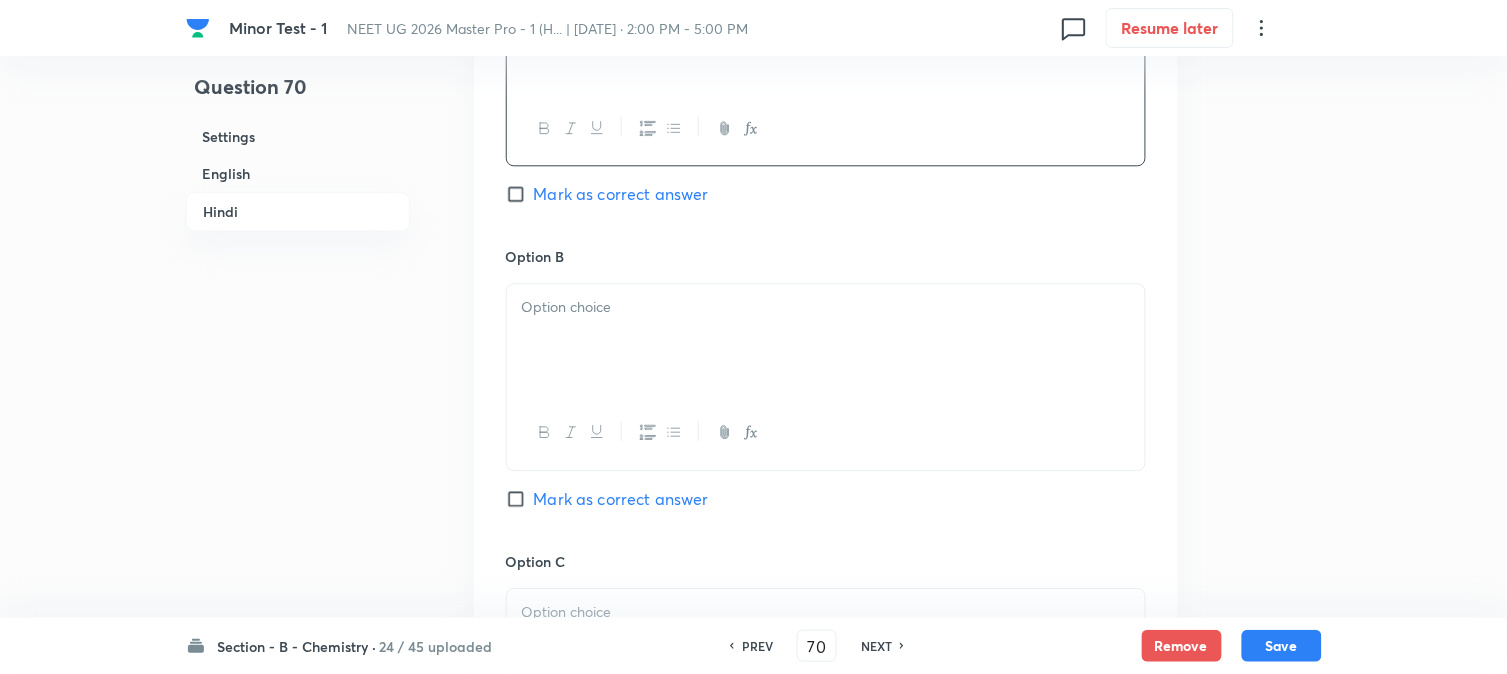 click at bounding box center [826, 307] 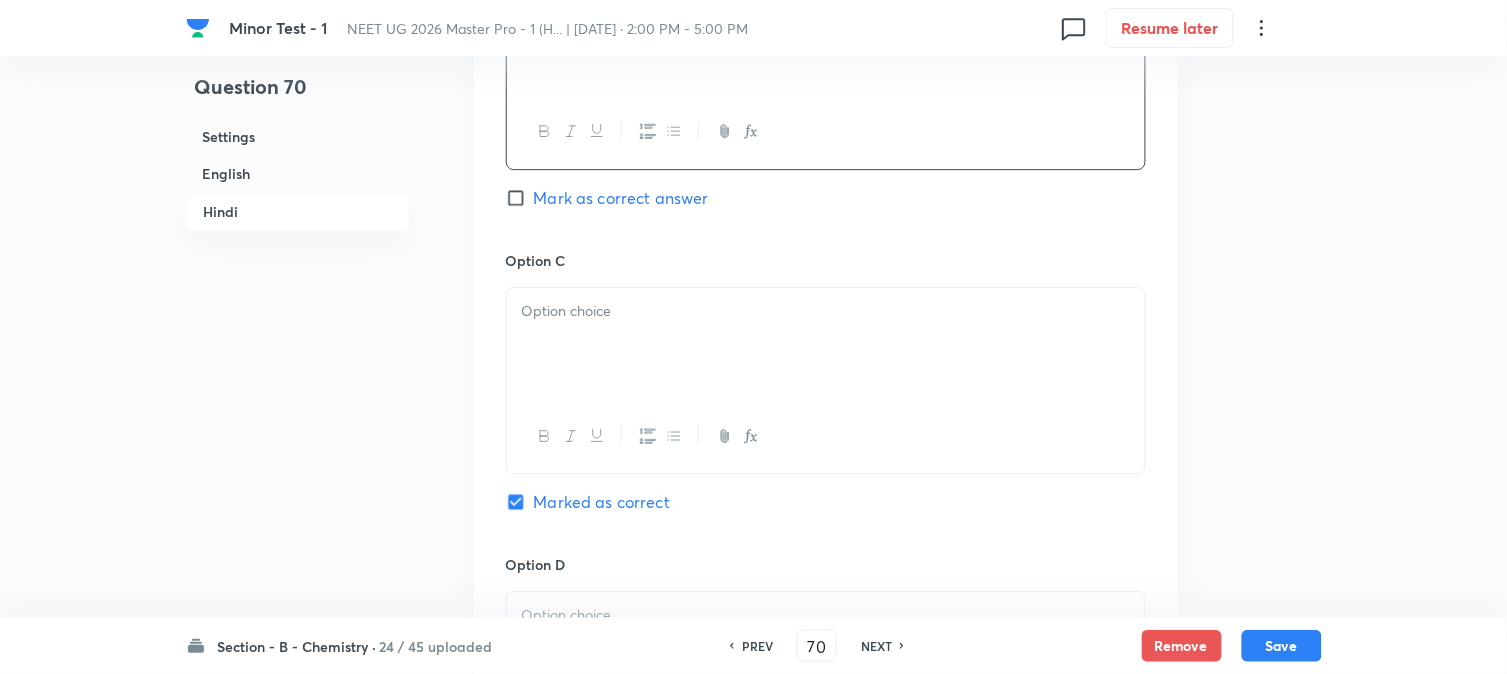 scroll, scrollTop: 3444, scrollLeft: 0, axis: vertical 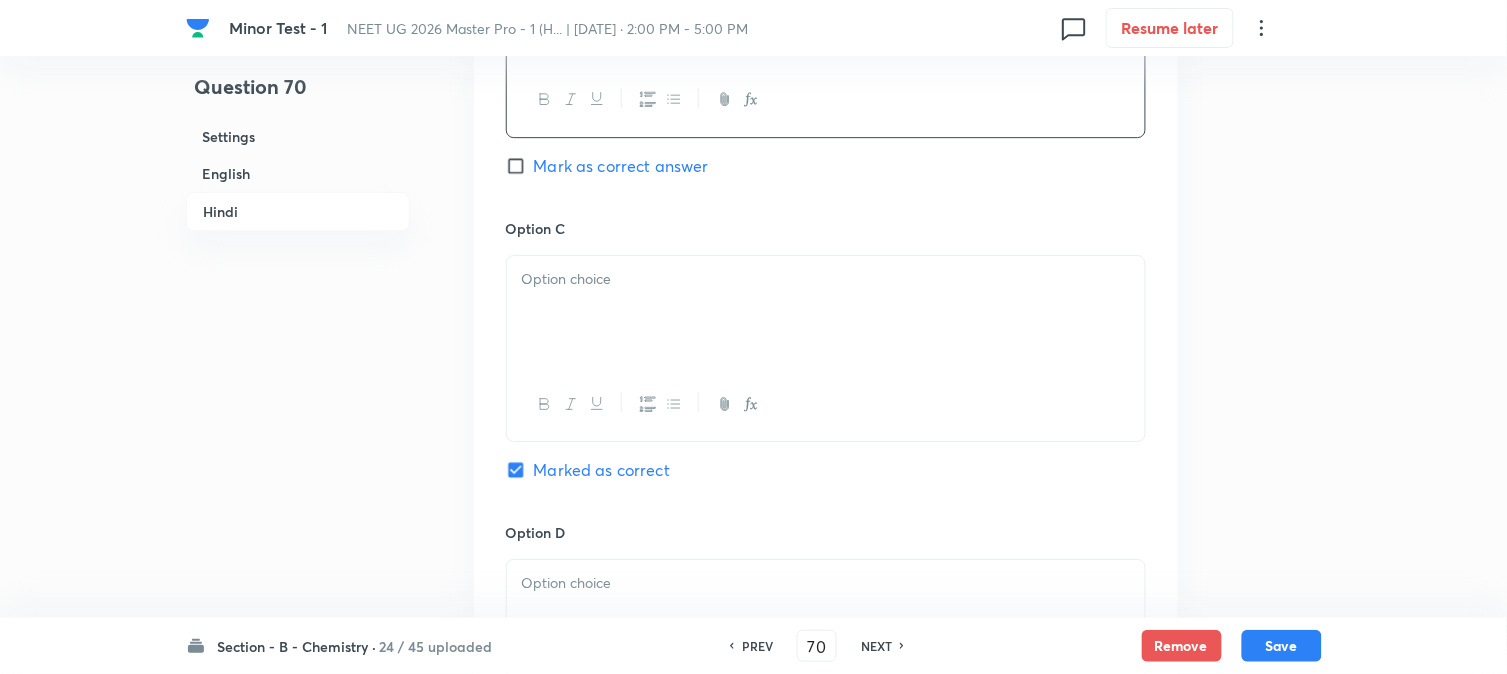 click at bounding box center [826, 279] 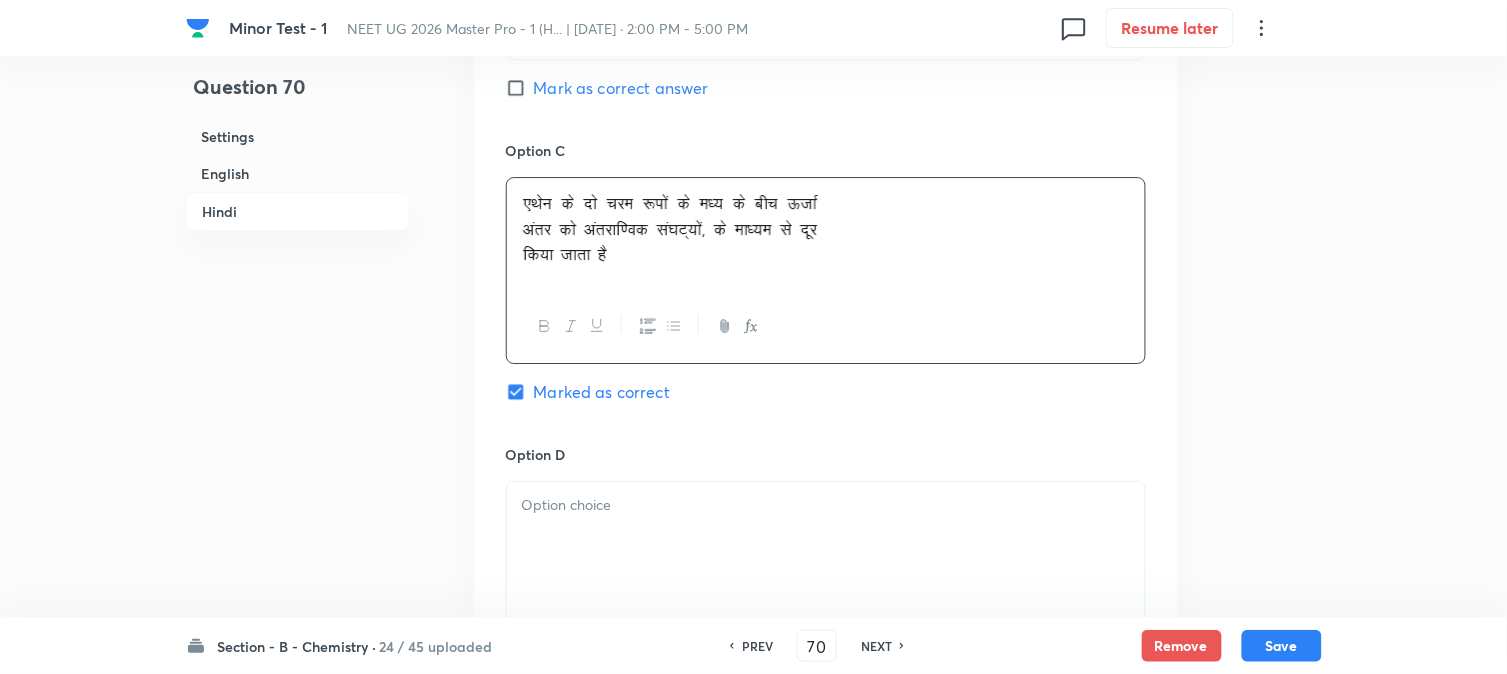 scroll, scrollTop: 3666, scrollLeft: 0, axis: vertical 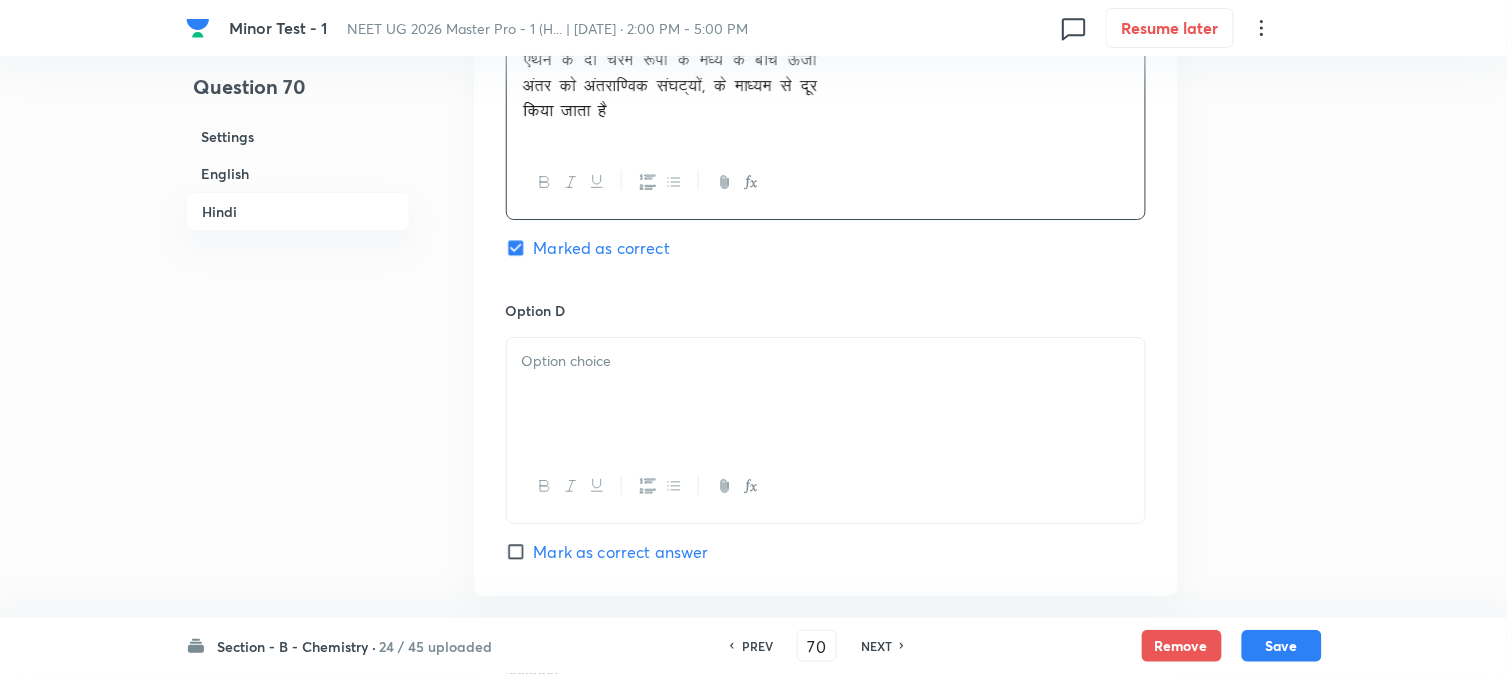 click at bounding box center (826, 361) 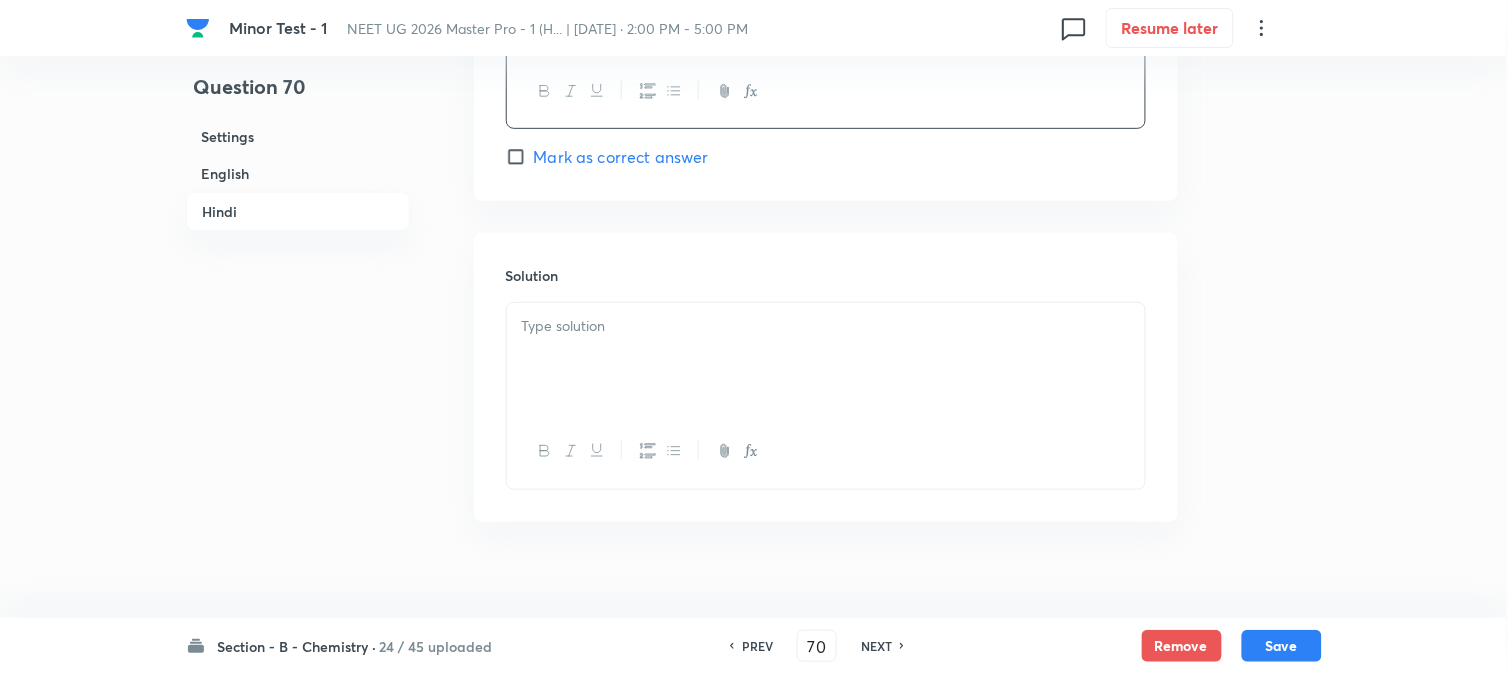 scroll, scrollTop: 4093, scrollLeft: 0, axis: vertical 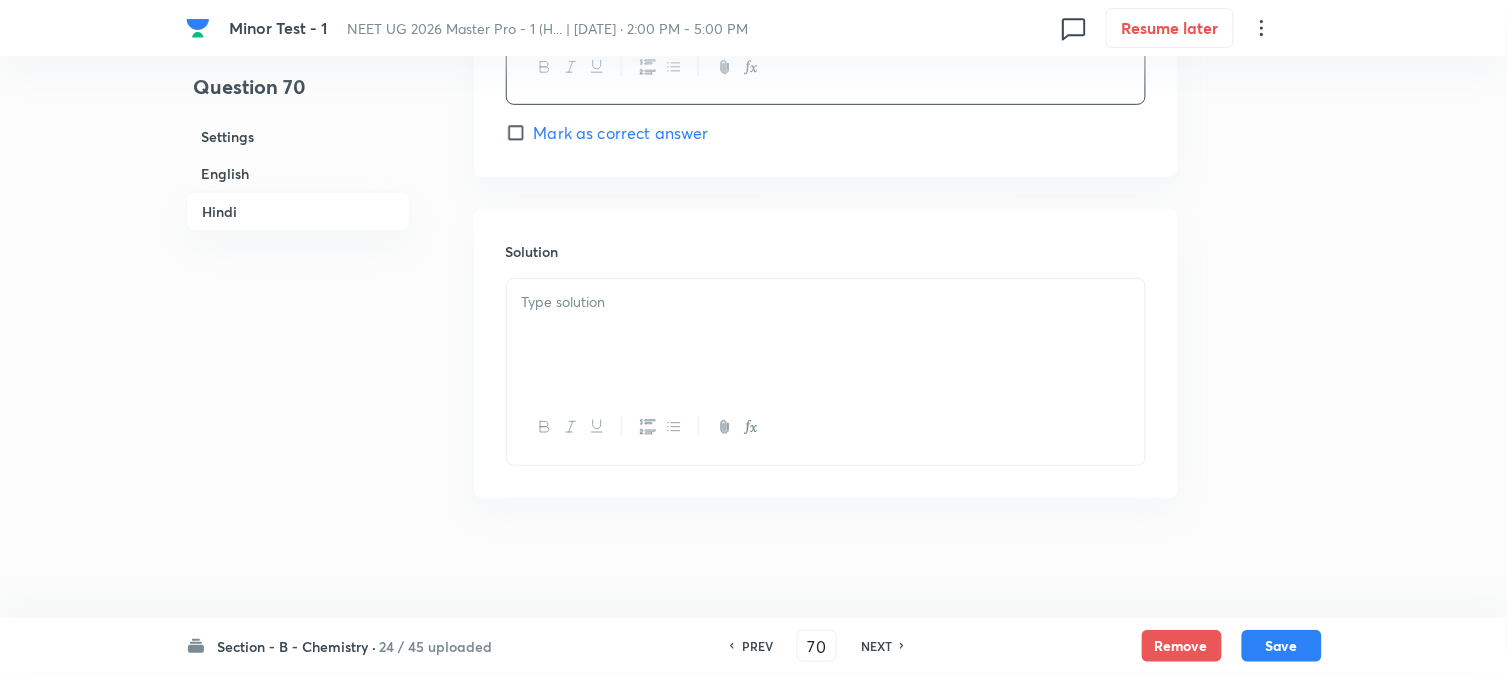 click at bounding box center (826, 335) 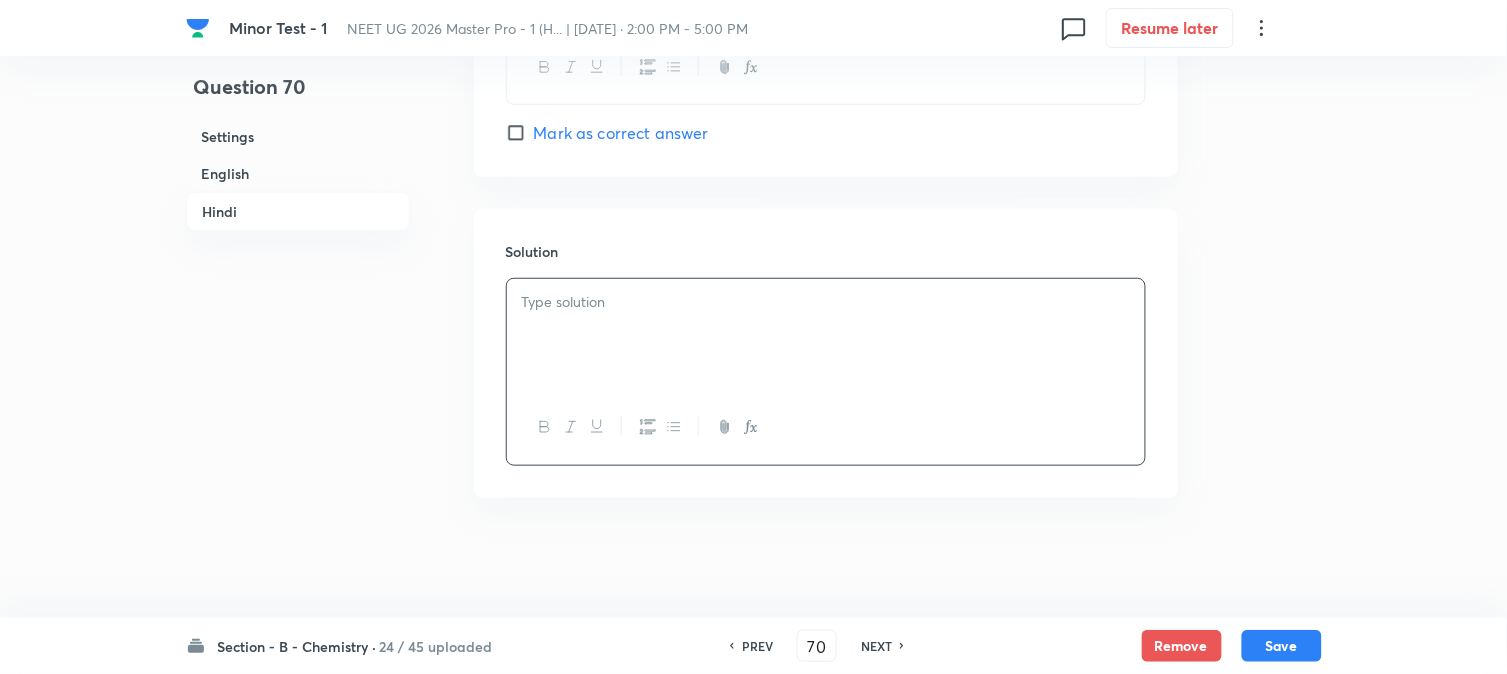 type 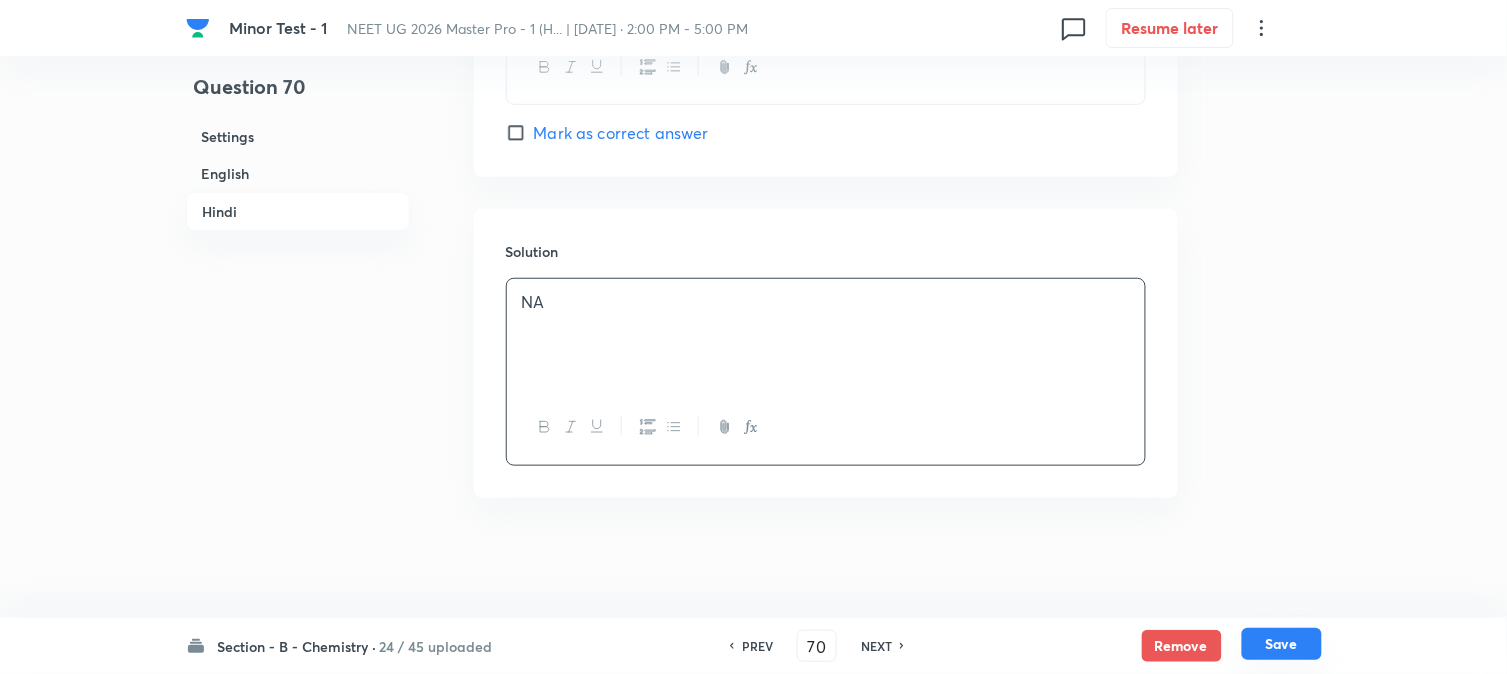 click on "Save" at bounding box center [1282, 644] 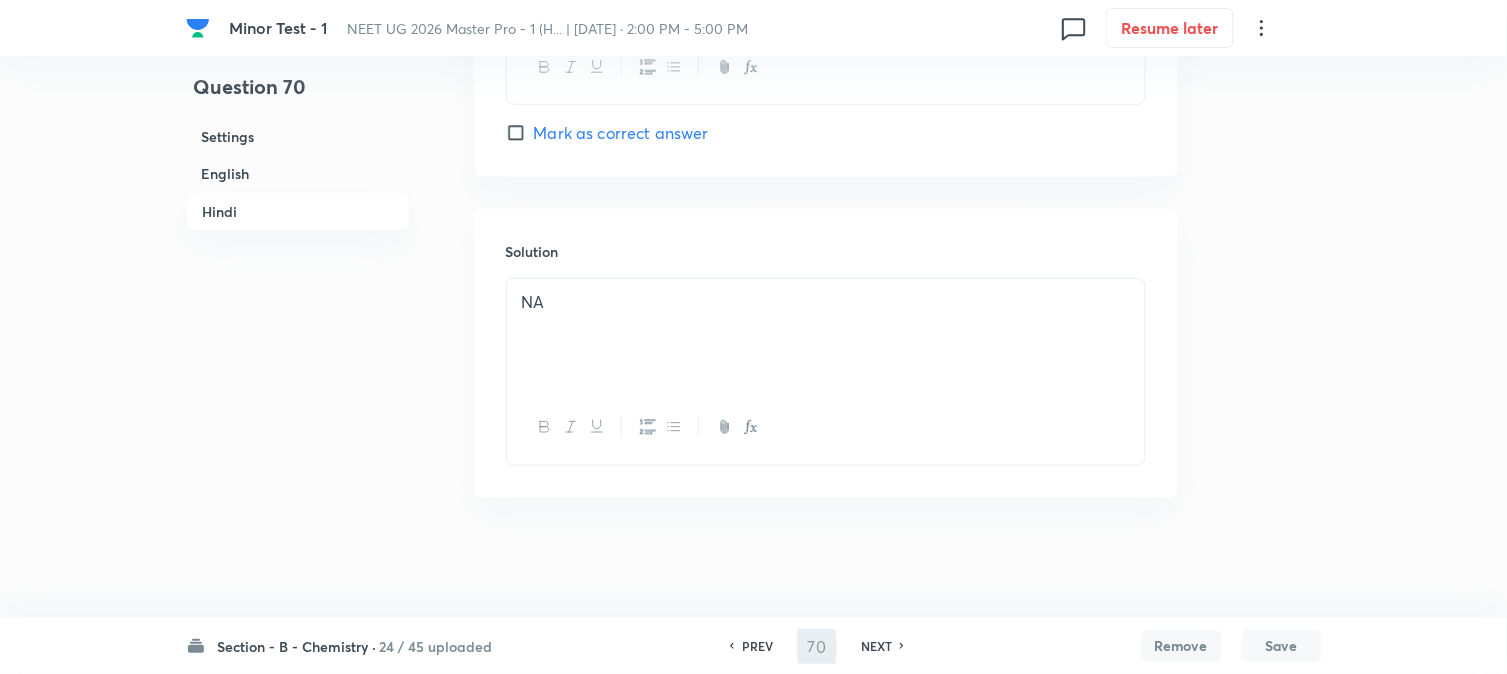 type on "71" 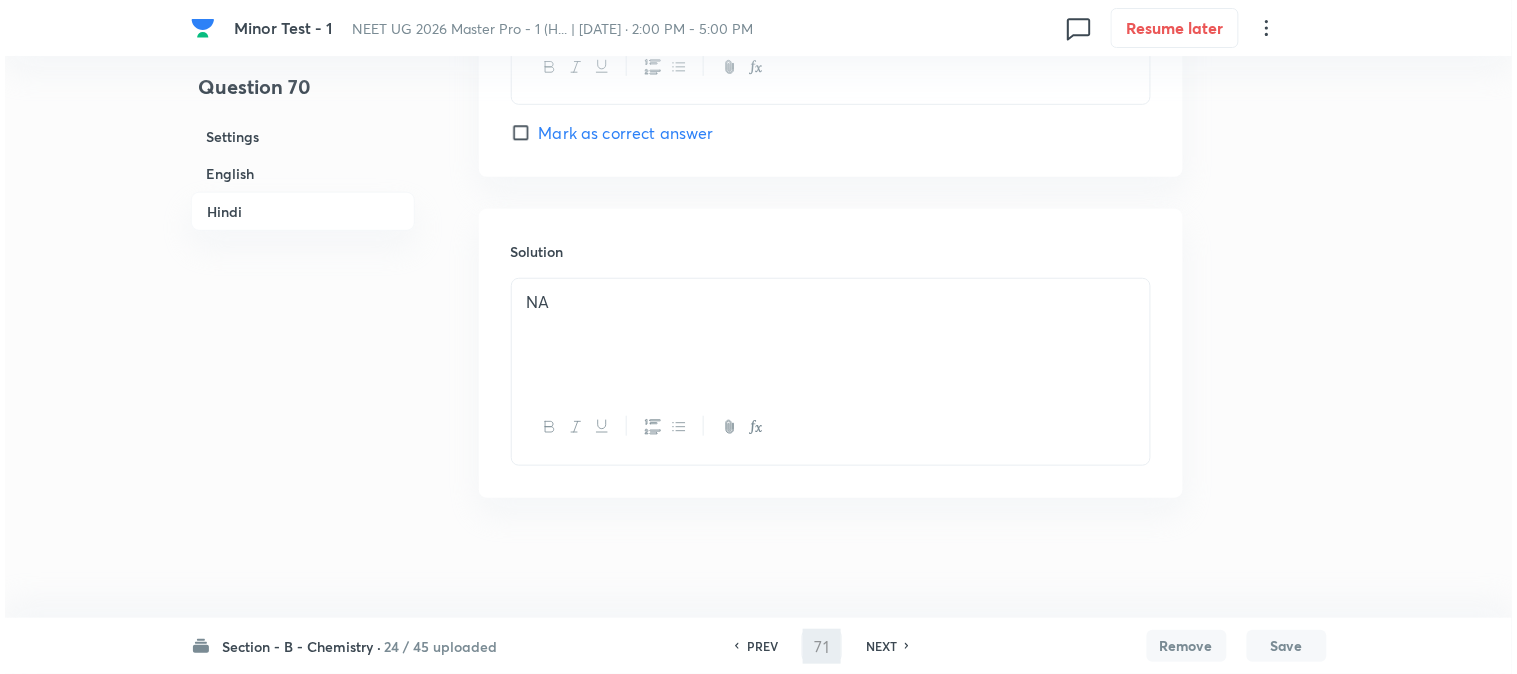 scroll, scrollTop: 0, scrollLeft: 0, axis: both 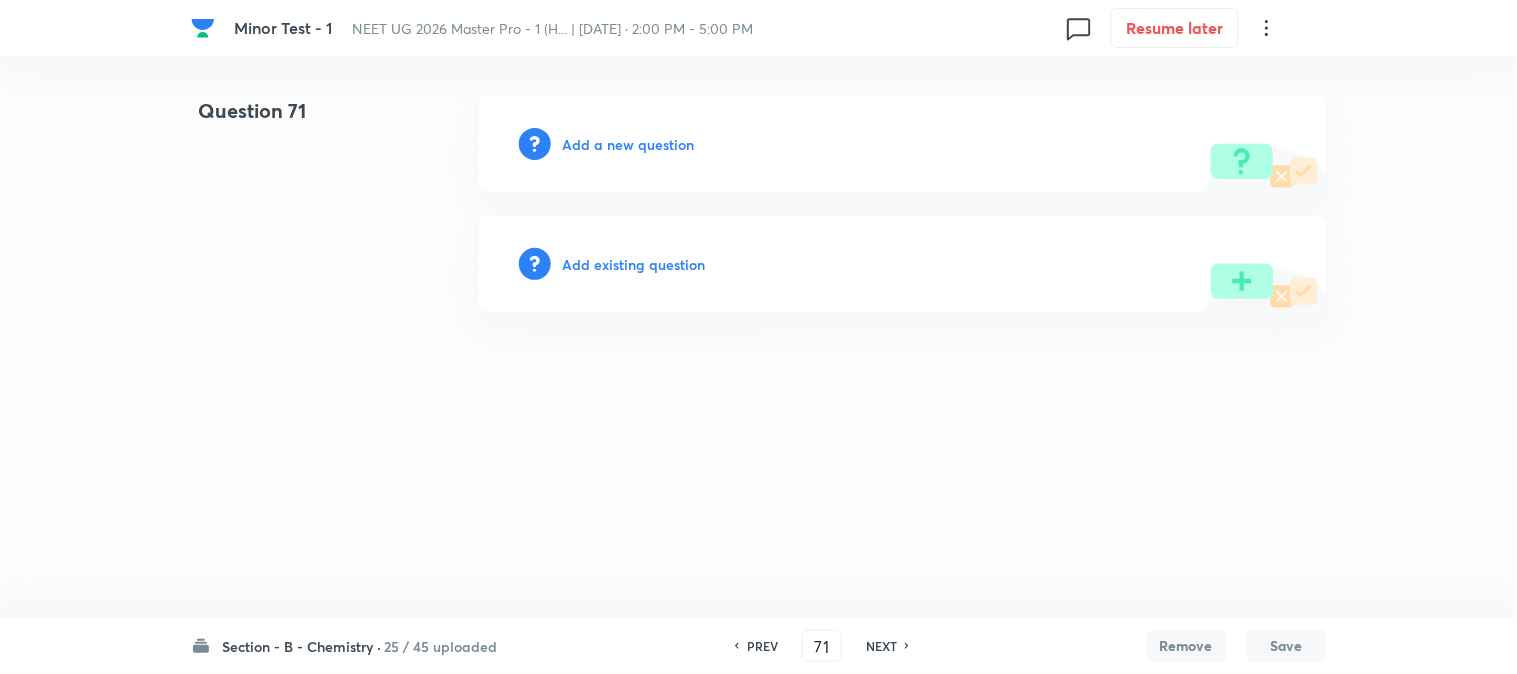 click on "Add a new question" at bounding box center [629, 144] 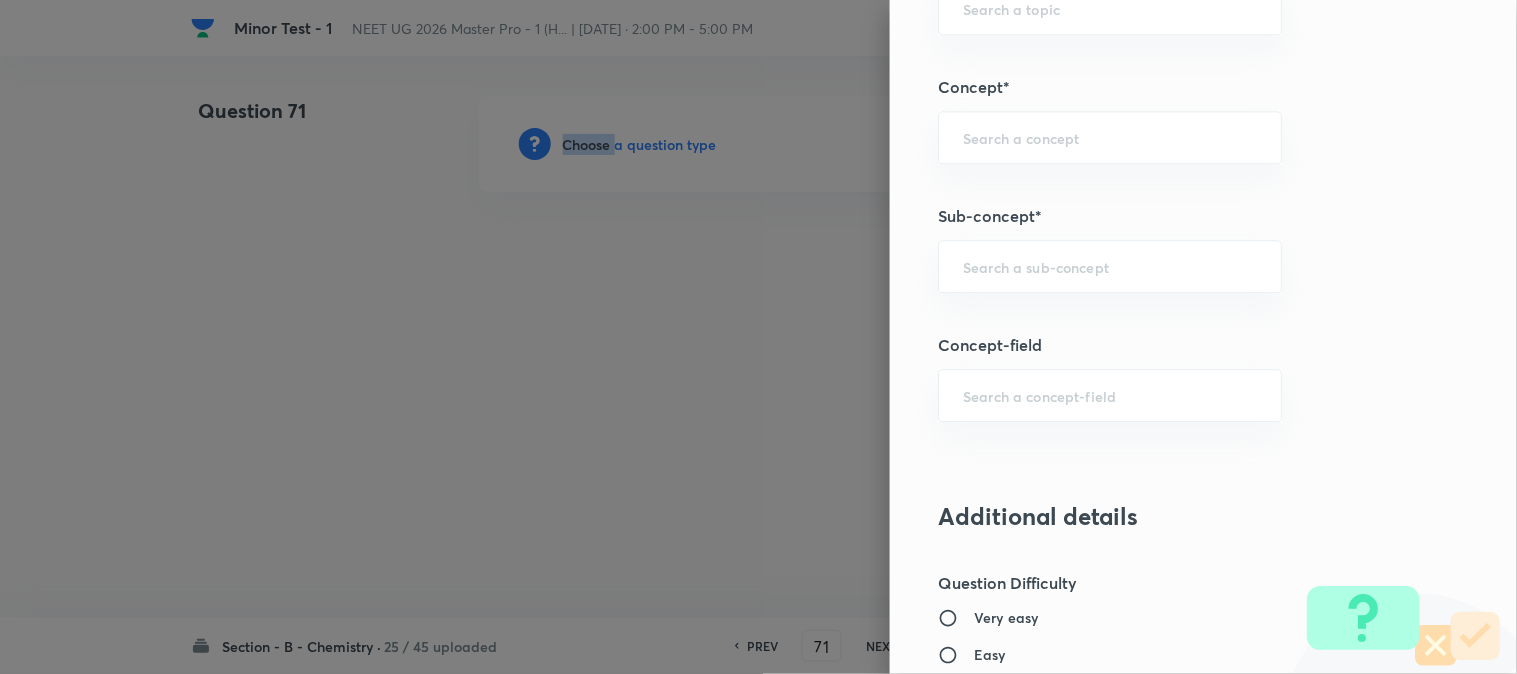 scroll, scrollTop: 1222, scrollLeft: 0, axis: vertical 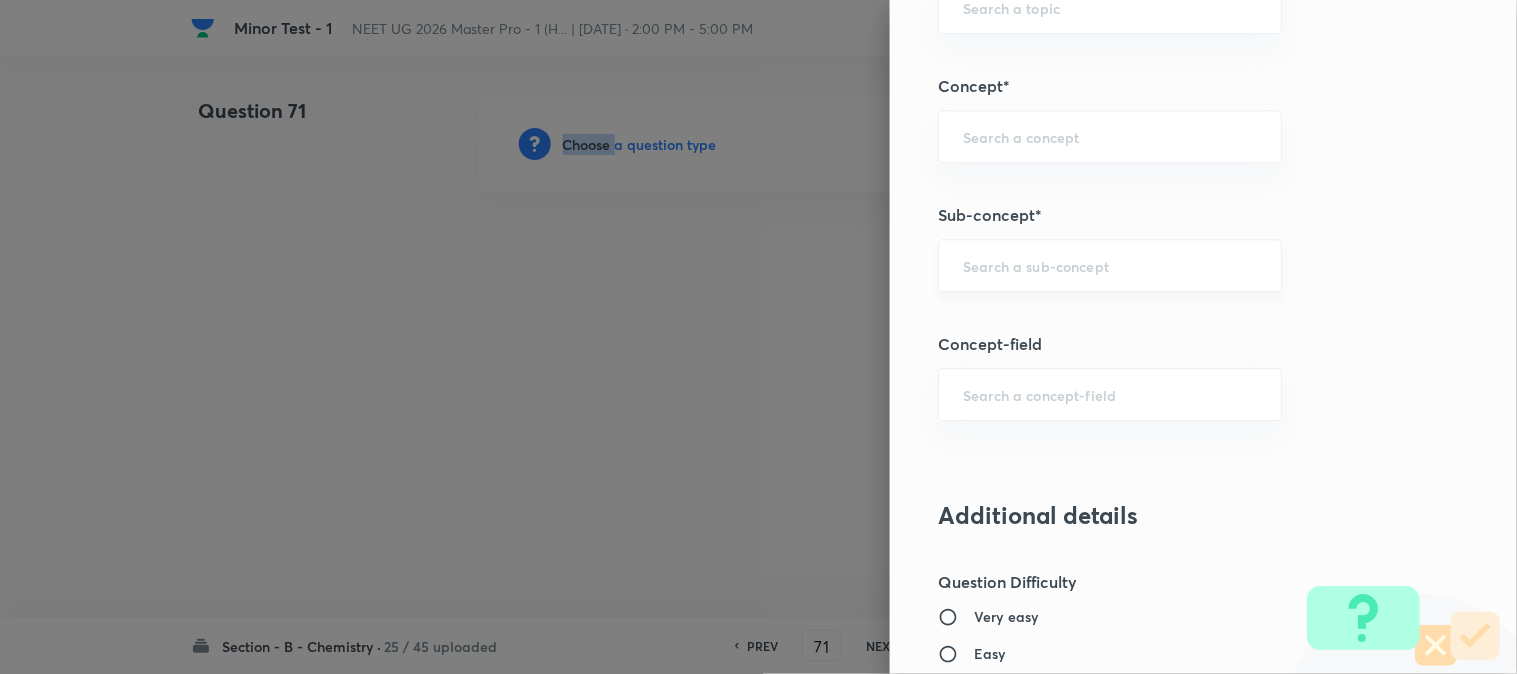 click on "​" at bounding box center [1110, 265] 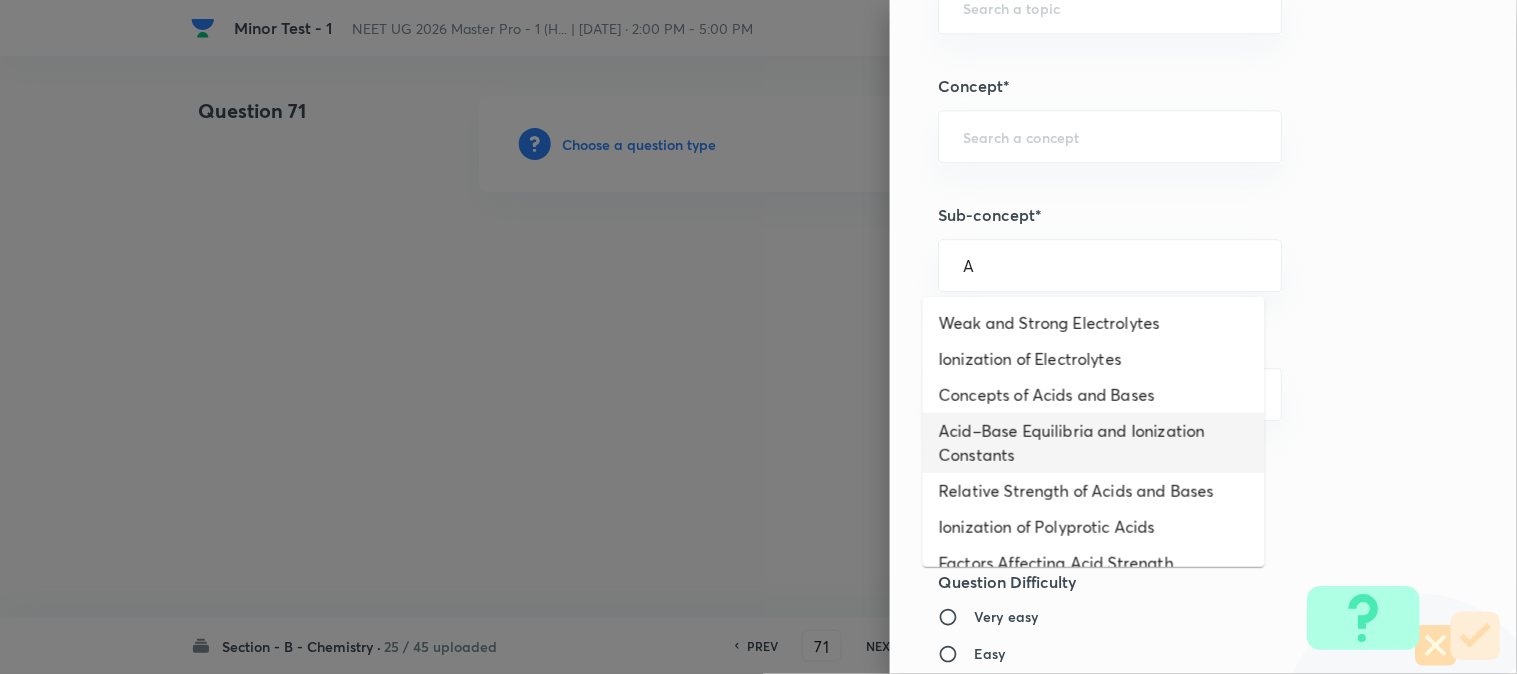 click on "Acid–Base Equilibria and Ionization Constants" at bounding box center (1094, 443) 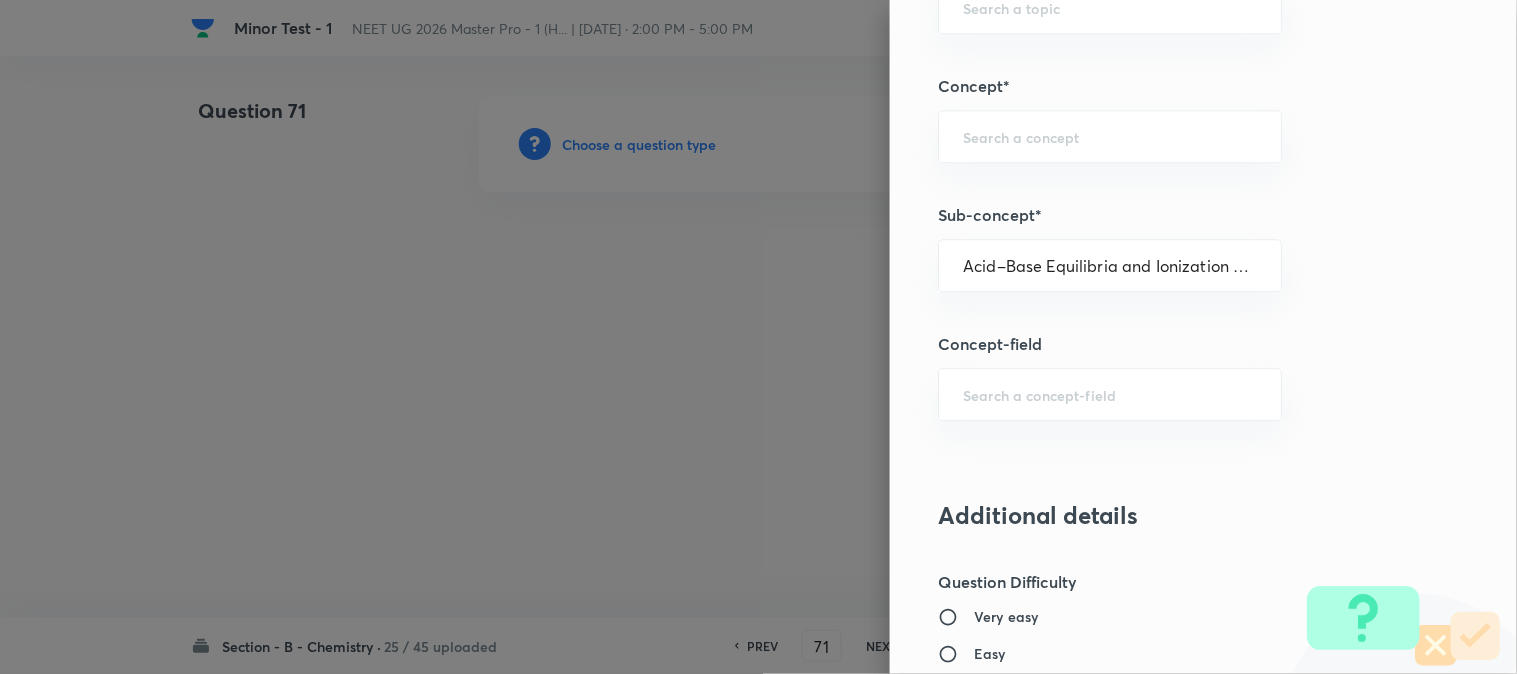 type on "Chemistry" 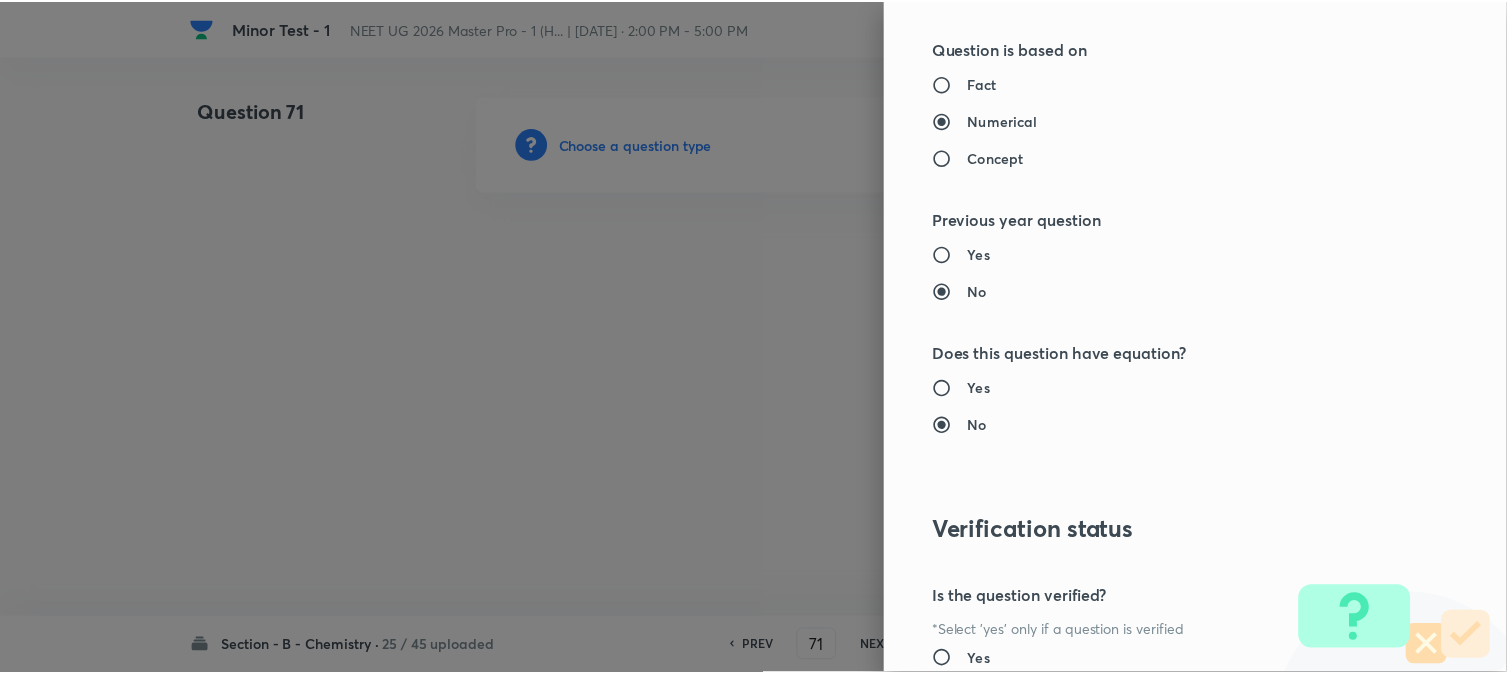 scroll, scrollTop: 2186, scrollLeft: 0, axis: vertical 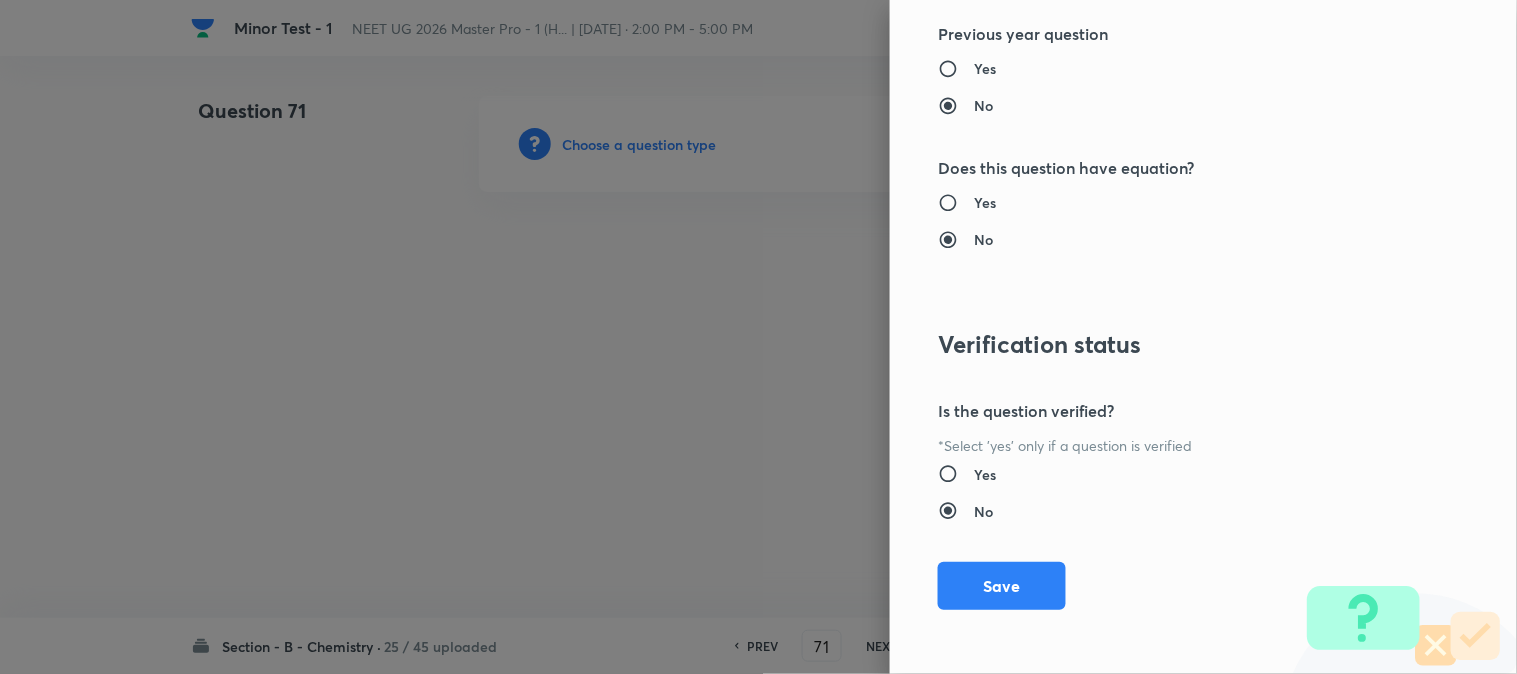 click on "Question settings Question type* Single choice correct Number of options* 2 3 4 5 Does this question have a passage?* Yes No Positive mark 4 ​ Negative Marks (Don’t add negative sign) 1 ​ Grant bonus marks for this question?* Yes No Syllabus Topic group* Chemistry ​ Topic* Physical Chemistry ​ Concept* Ionic Equilibrium ​ Sub-concept* Acid–Base Equilibria and Ionization Constants ​ Concept-field ​ Additional details Question Difficulty Very easy Easy Moderate Hard Very hard Question is based on Fact Numerical Concept Previous year question Yes No Does this question have equation? Yes No Verification status Is the question verified? *Select 'yes' only if a question is verified Yes No Save" at bounding box center [1203, 337] 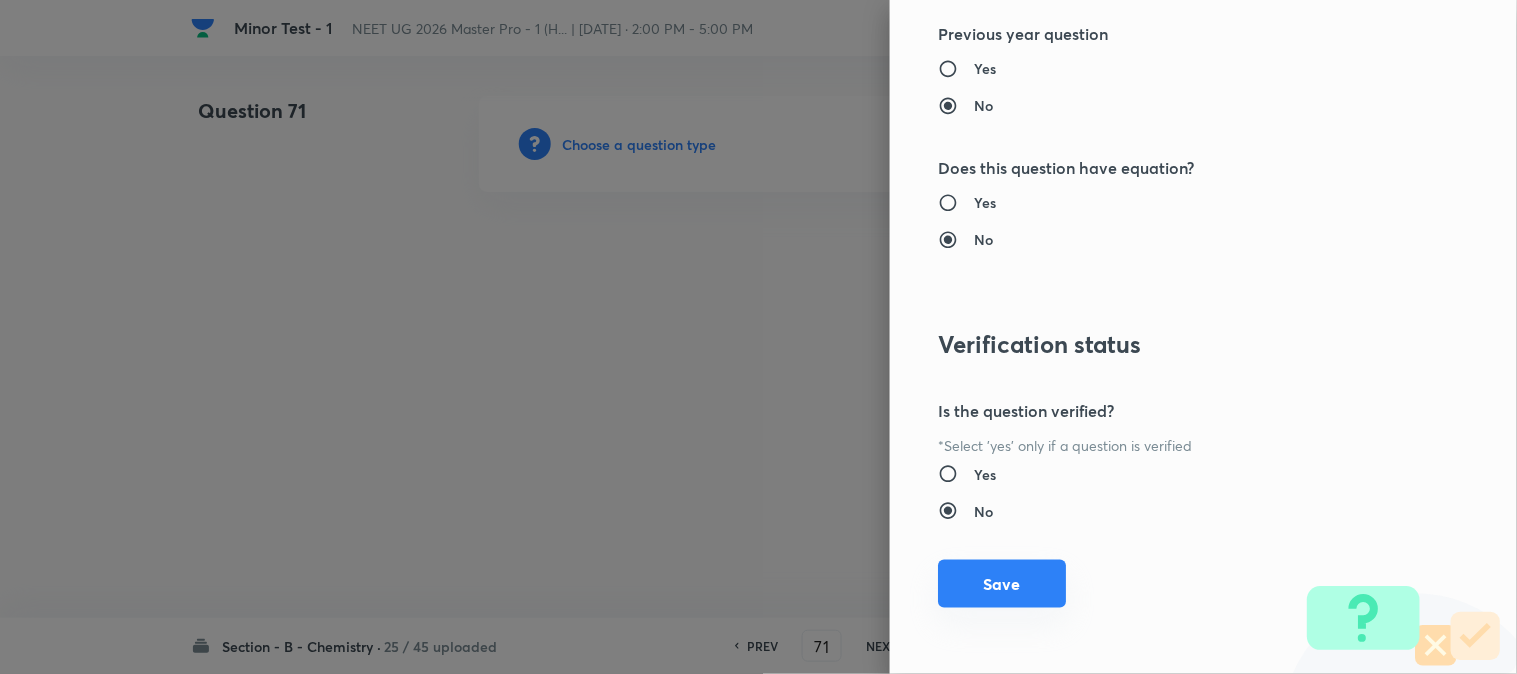 click on "Save" at bounding box center [1002, 584] 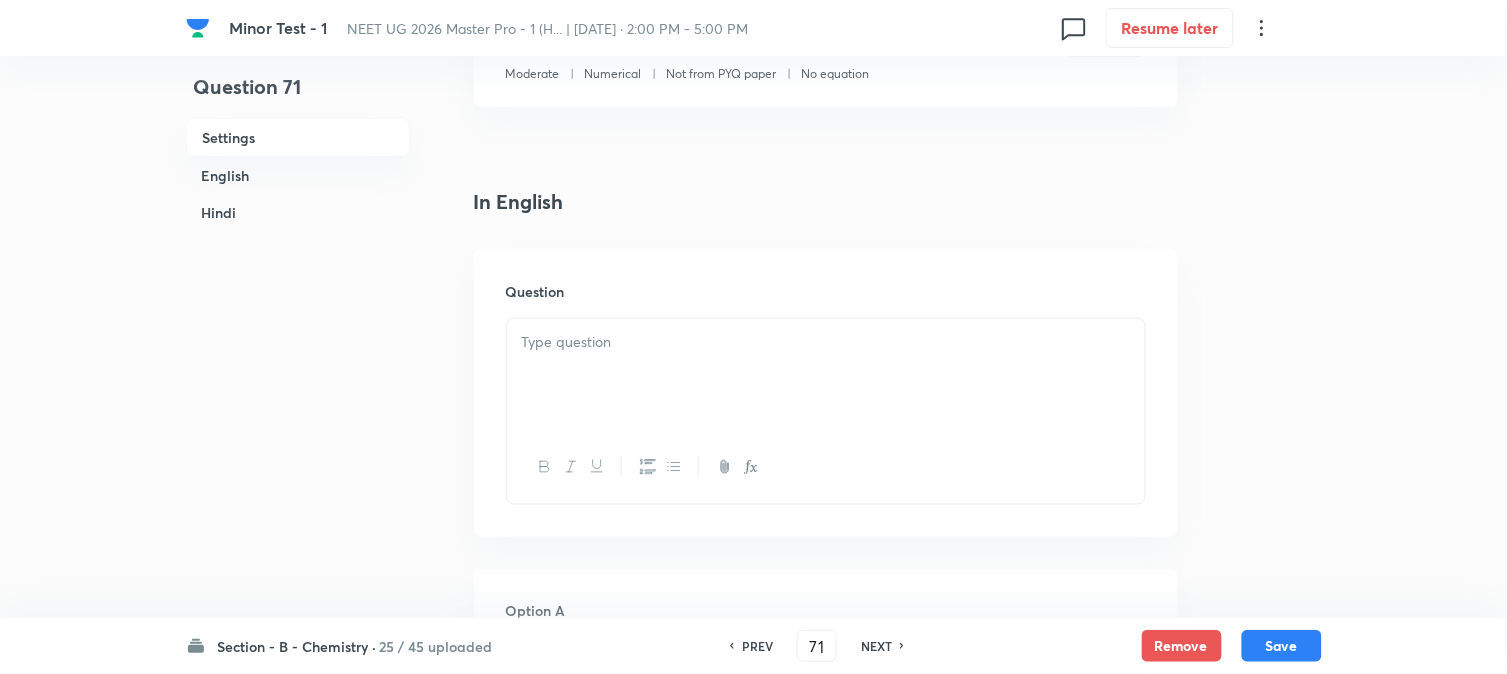 scroll, scrollTop: 555, scrollLeft: 0, axis: vertical 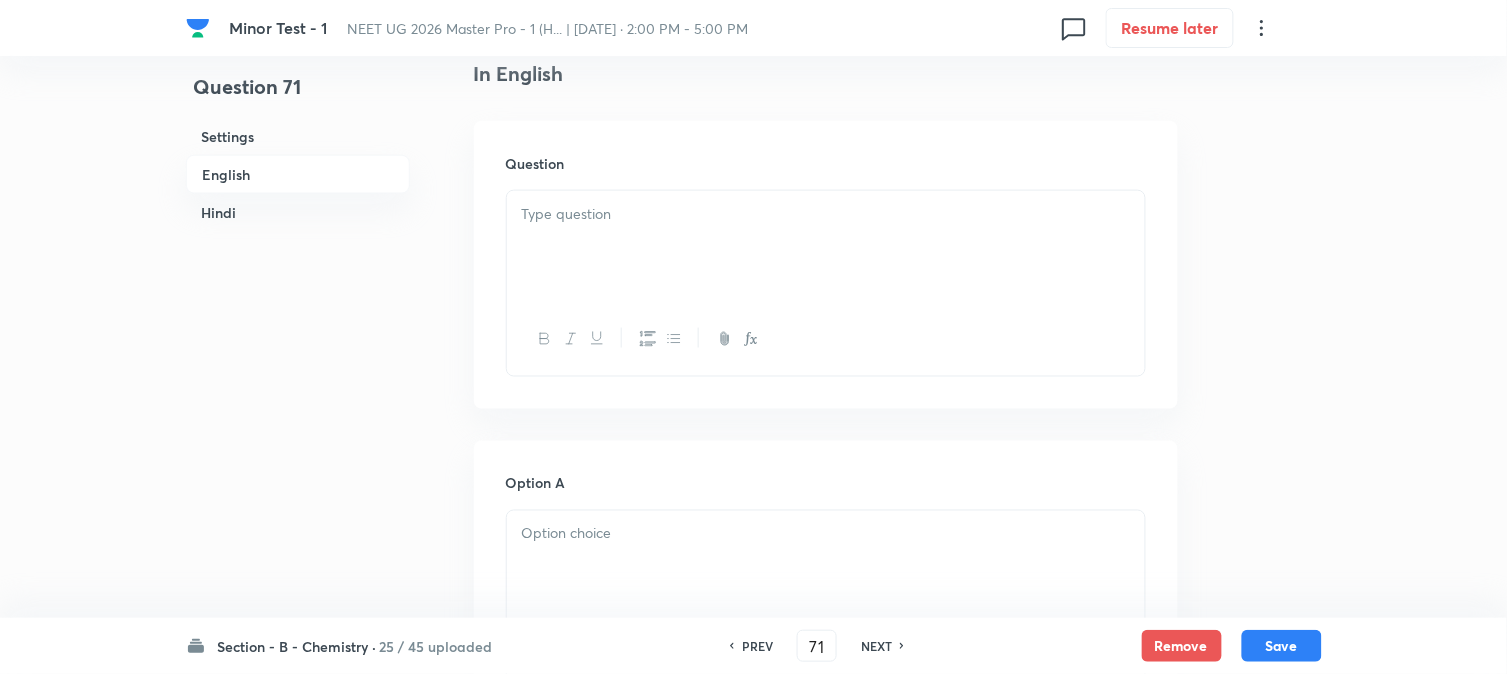 click at bounding box center (826, 247) 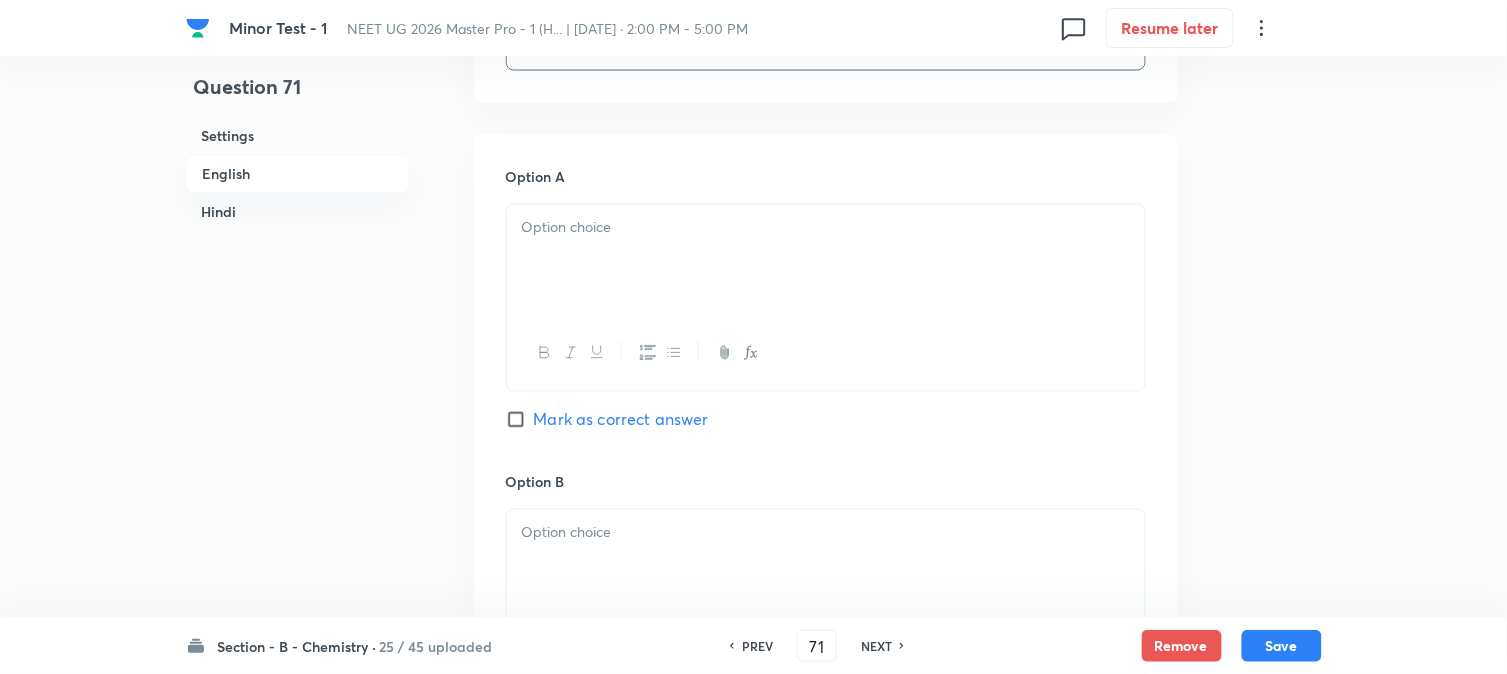 scroll, scrollTop: 888, scrollLeft: 0, axis: vertical 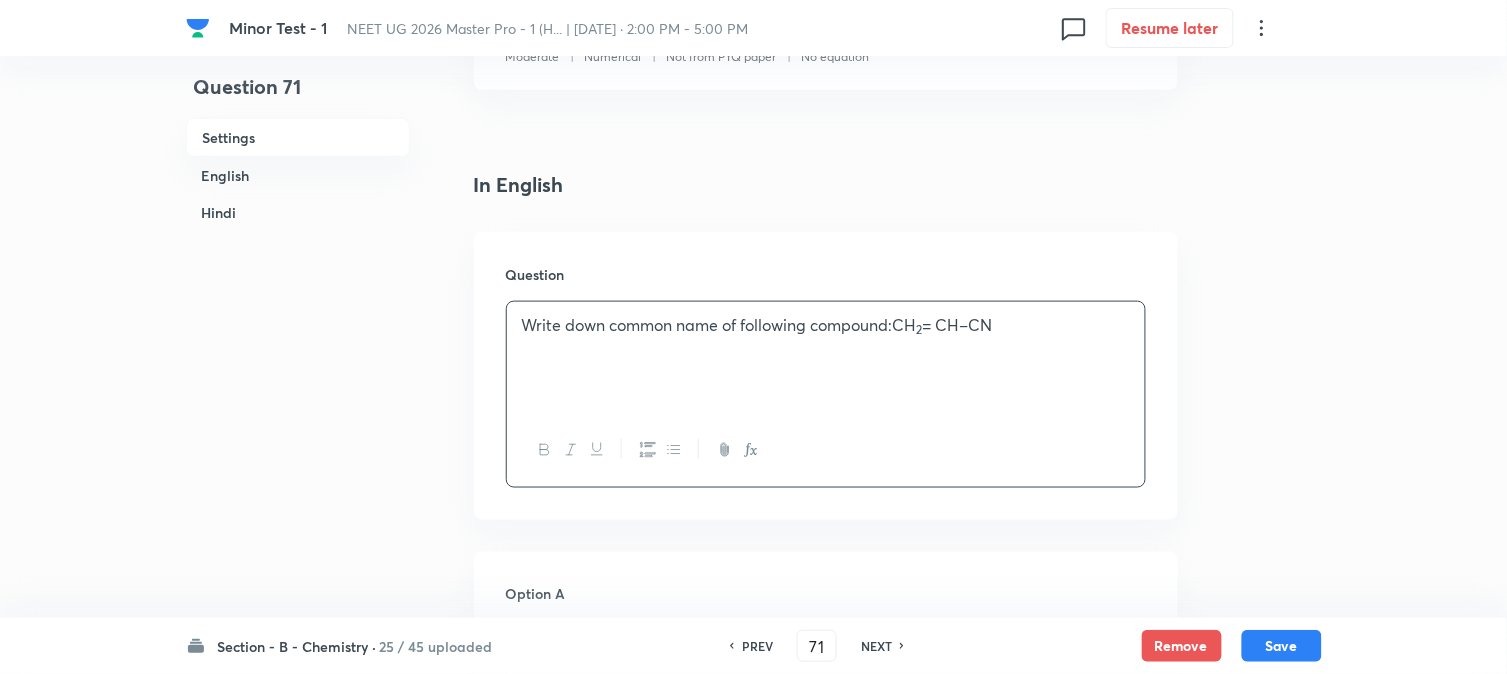 click on "Write down common name of following compound:CH 2  = CH–CN" at bounding box center [826, 325] 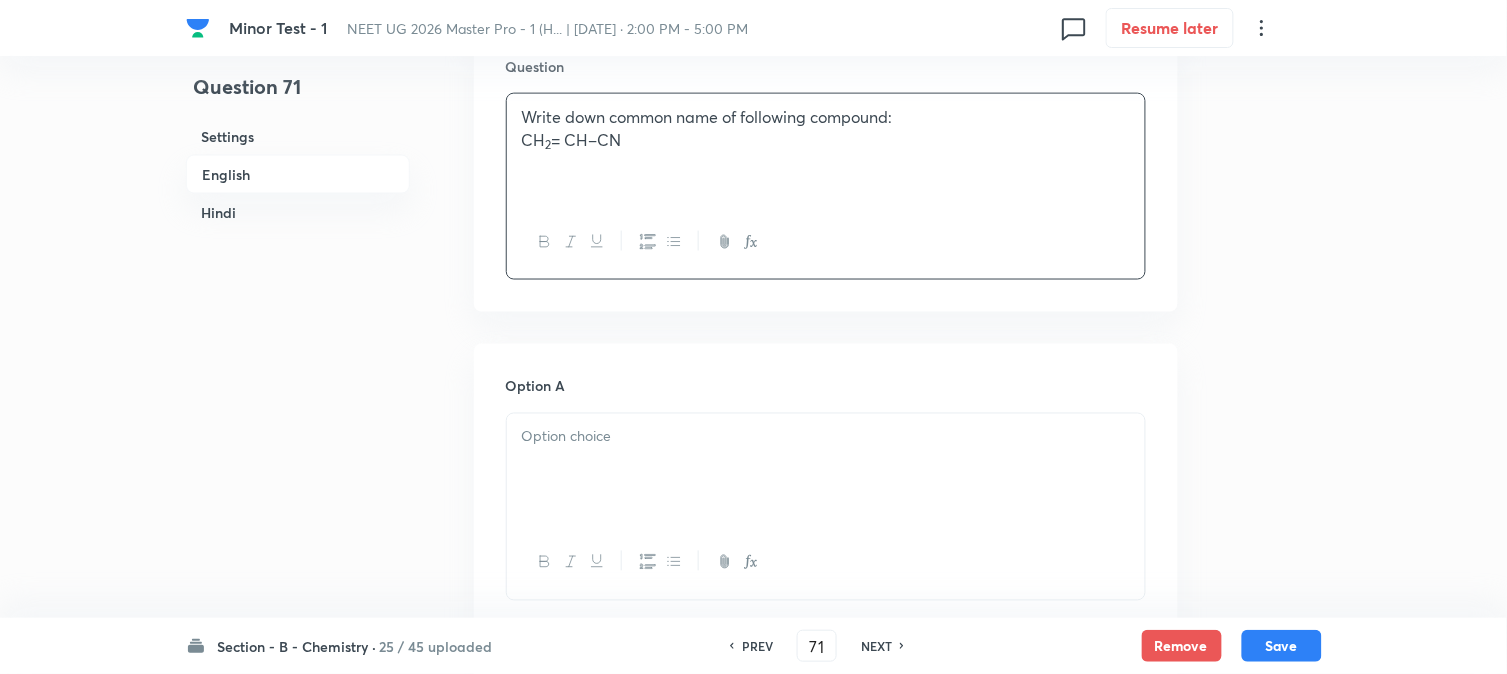 scroll, scrollTop: 666, scrollLeft: 0, axis: vertical 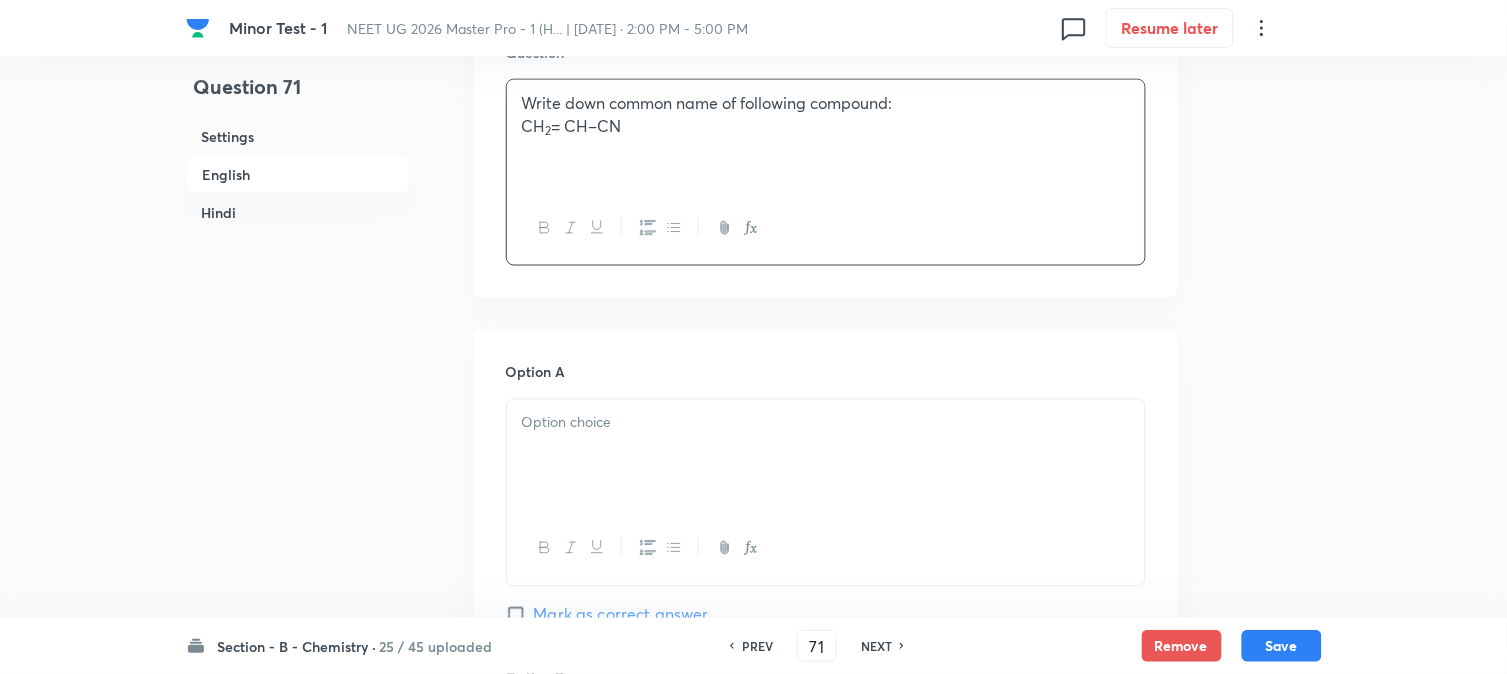 click at bounding box center [826, 456] 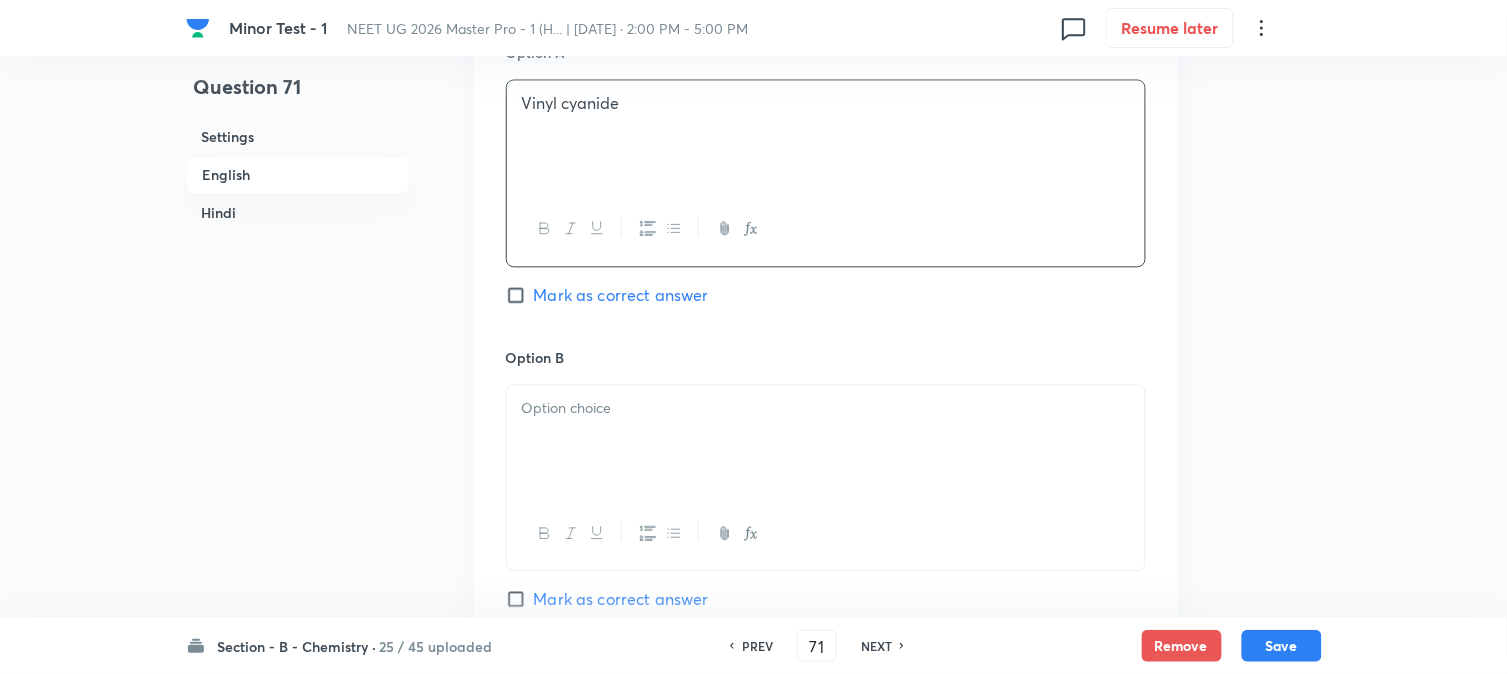 scroll, scrollTop: 1000, scrollLeft: 0, axis: vertical 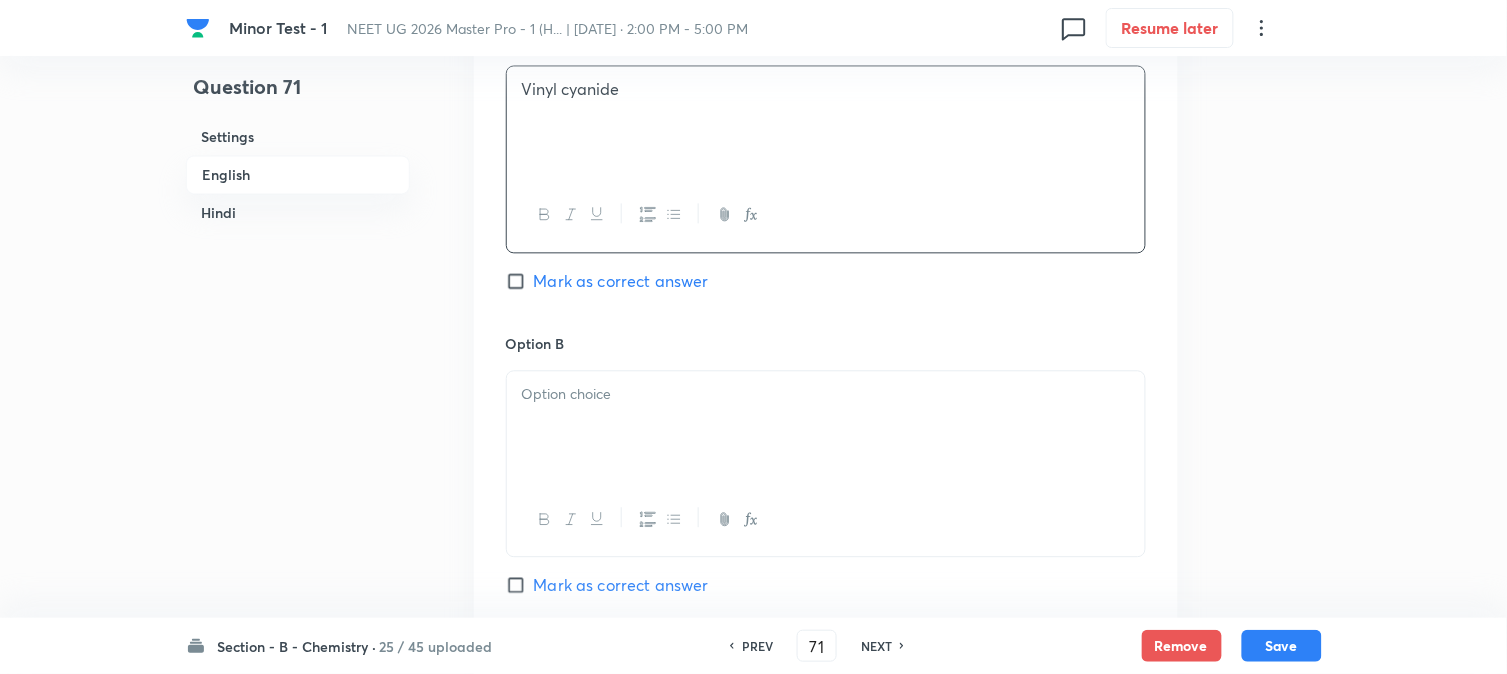 click at bounding box center [826, 427] 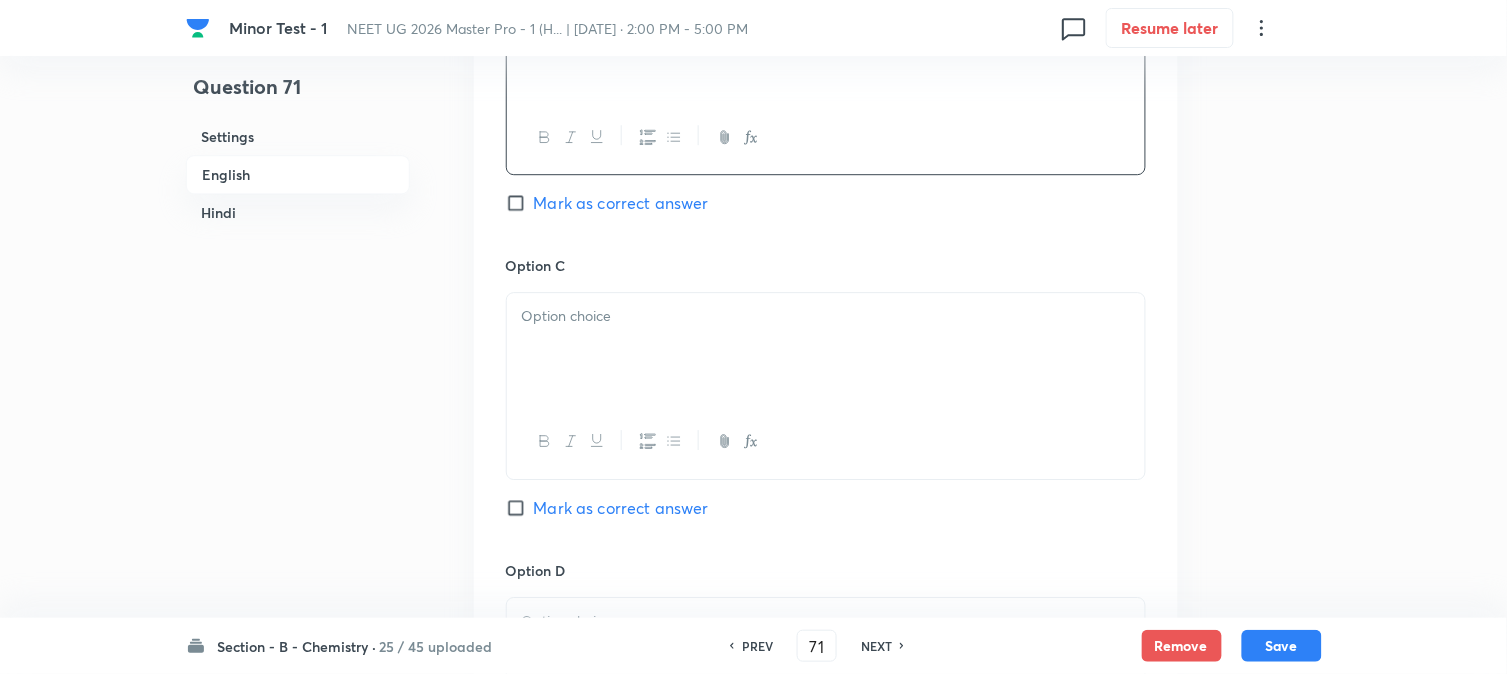 scroll, scrollTop: 1444, scrollLeft: 0, axis: vertical 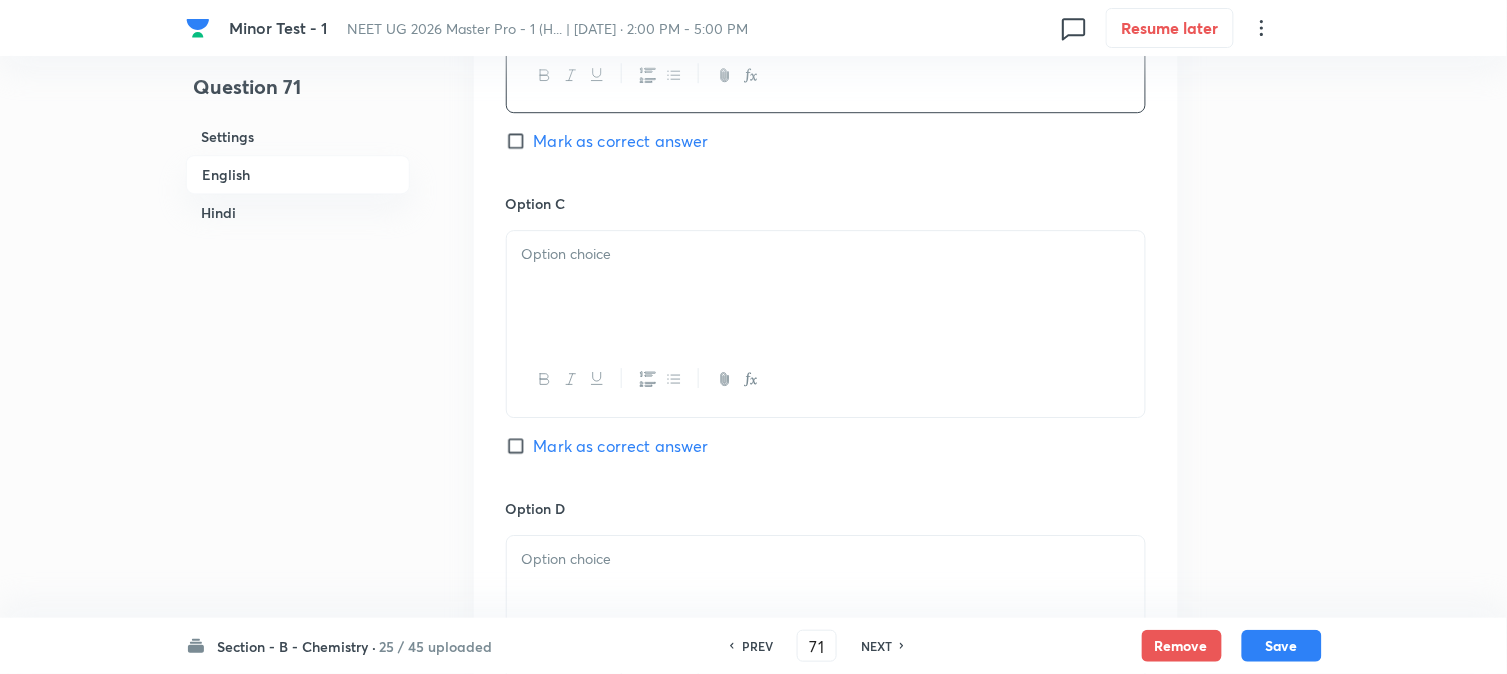 click at bounding box center [826, 287] 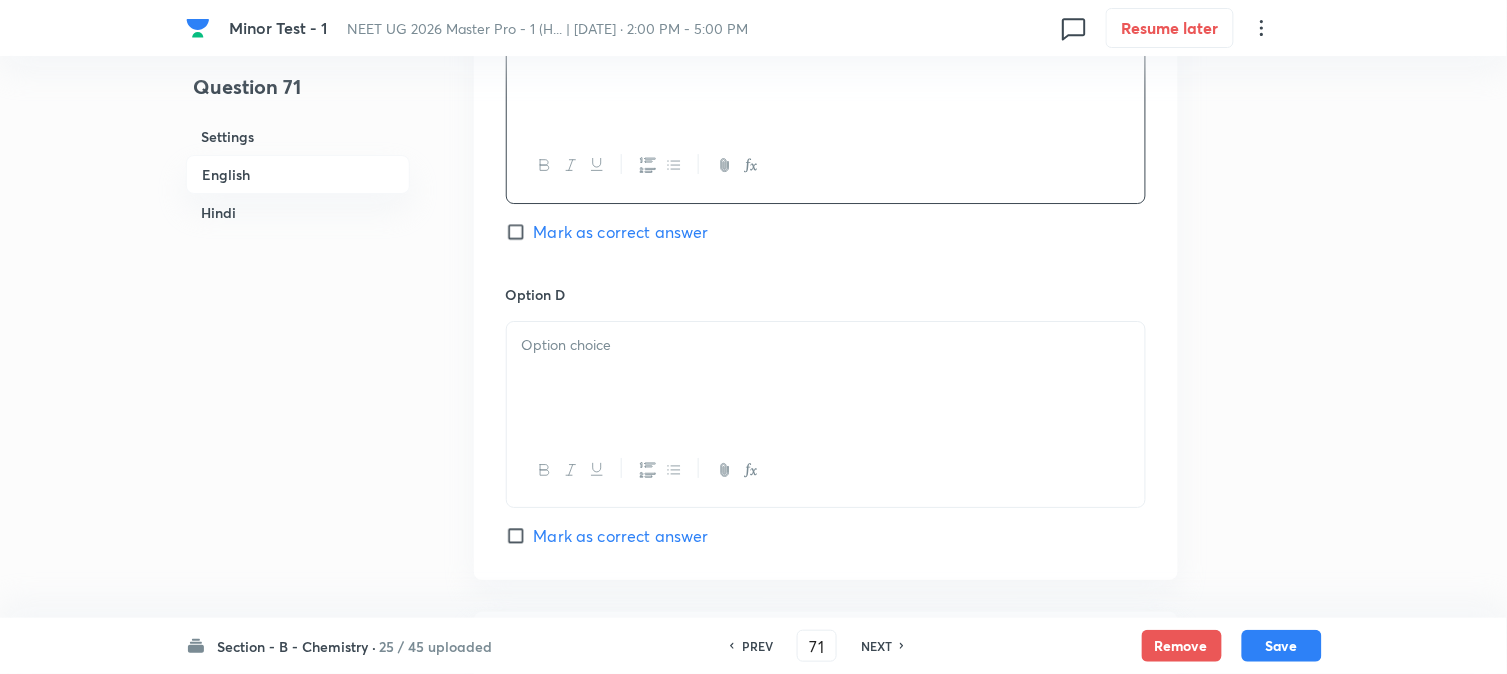 scroll, scrollTop: 1666, scrollLeft: 0, axis: vertical 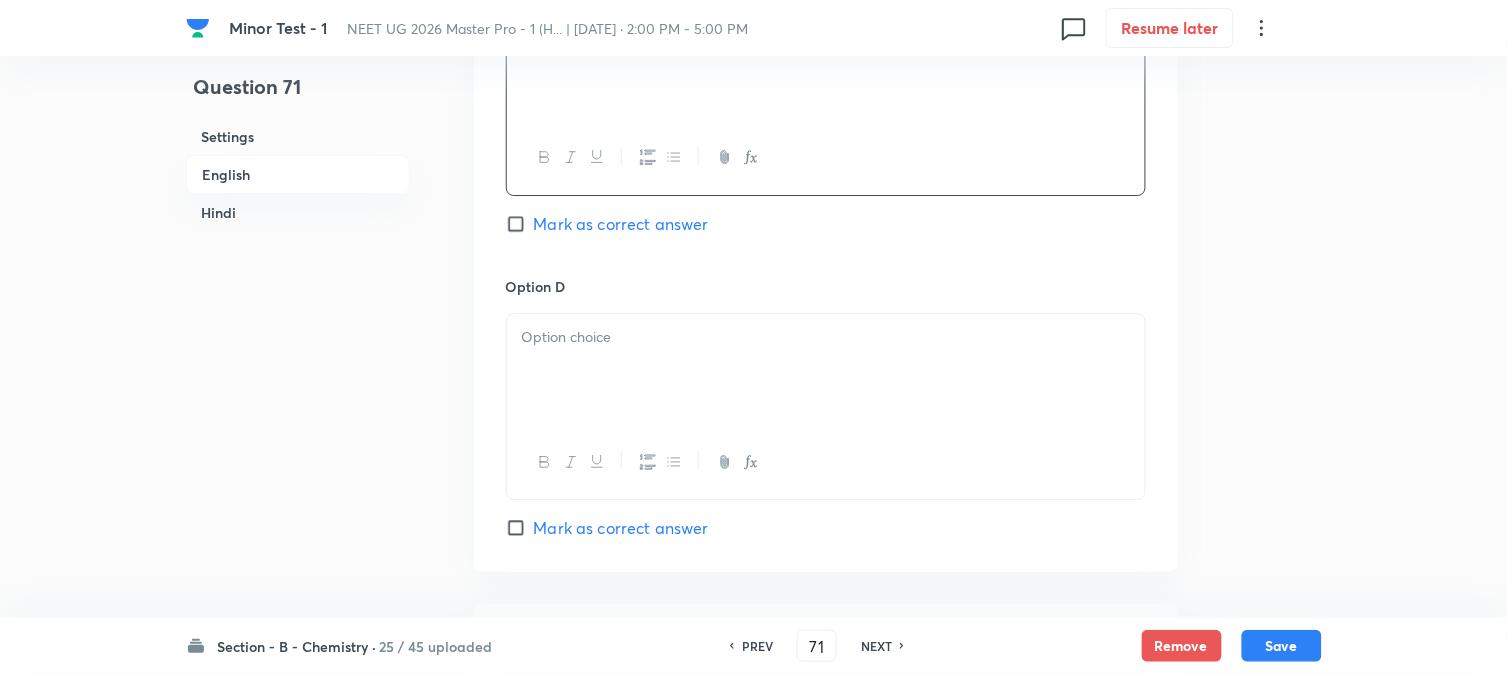 click at bounding box center [826, 370] 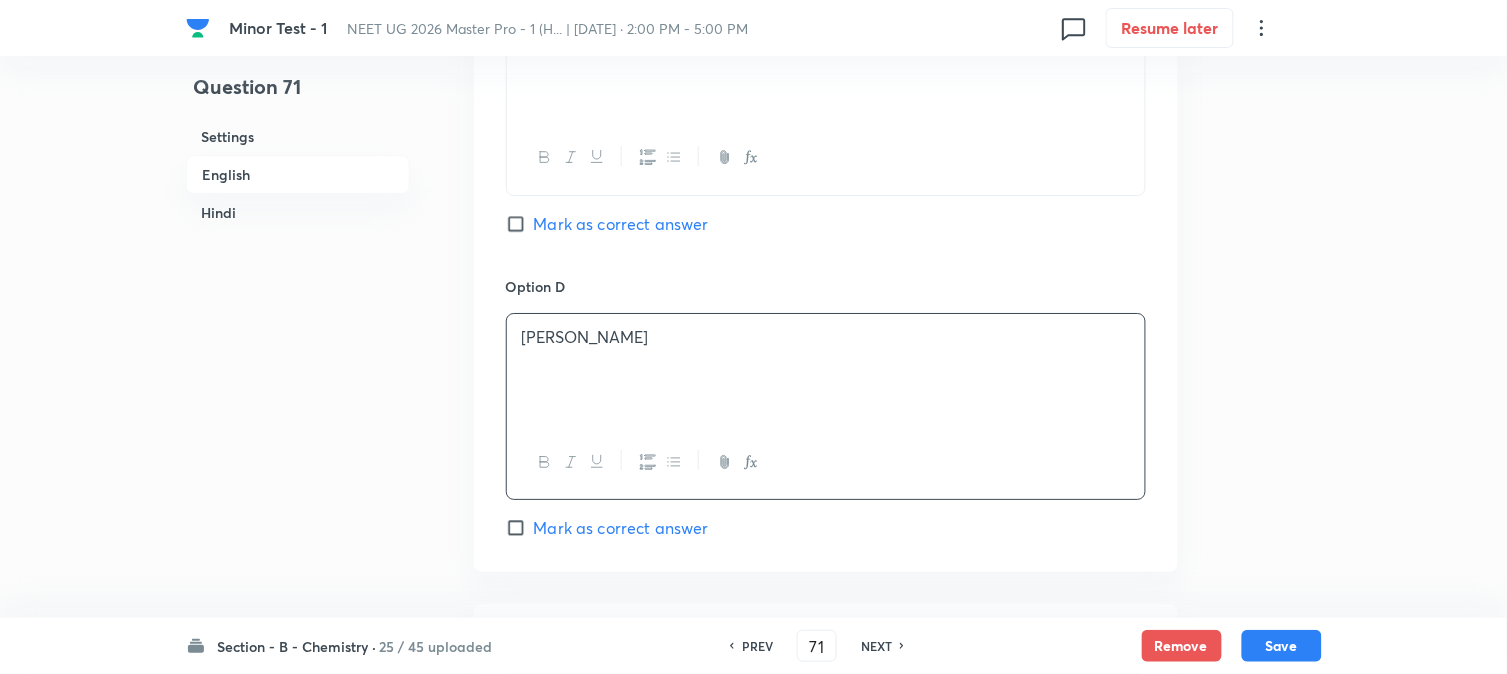 click on "Mark as correct answer" at bounding box center [621, 224] 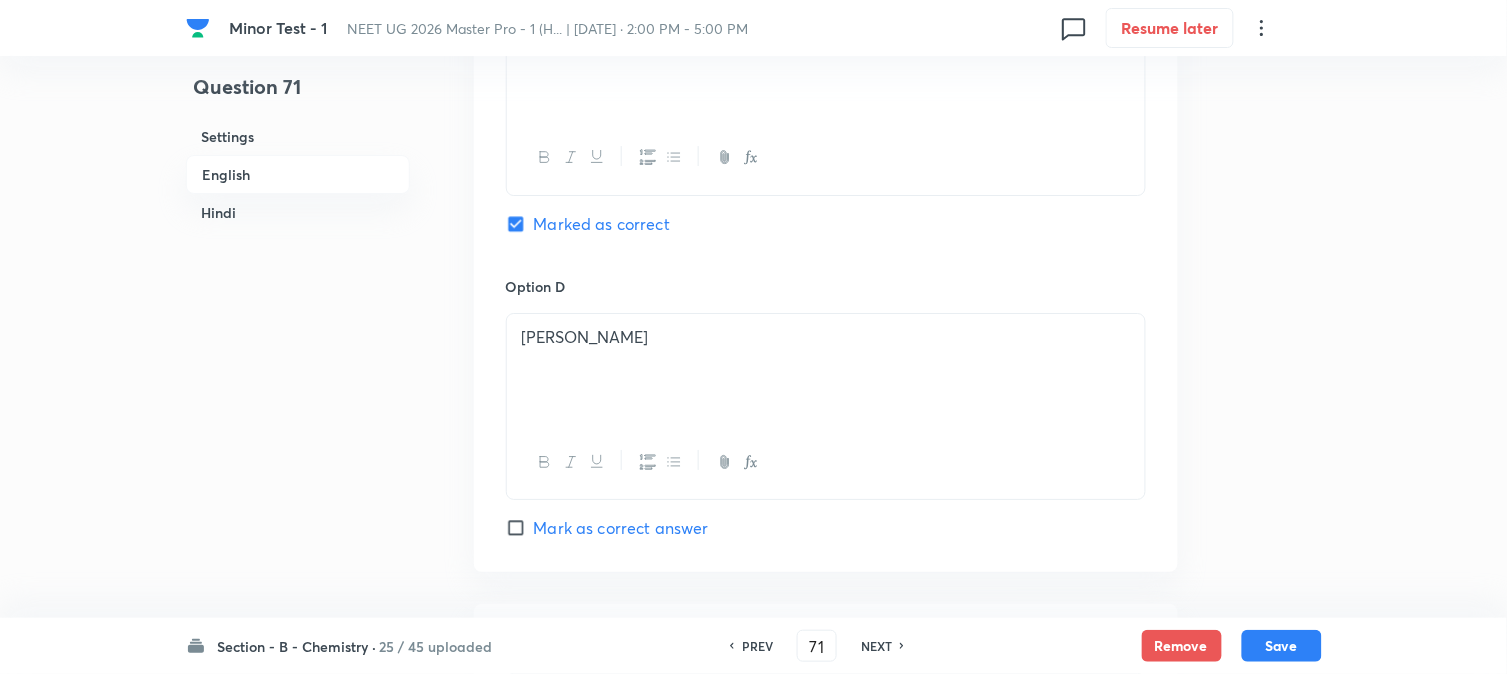 checkbox on "true" 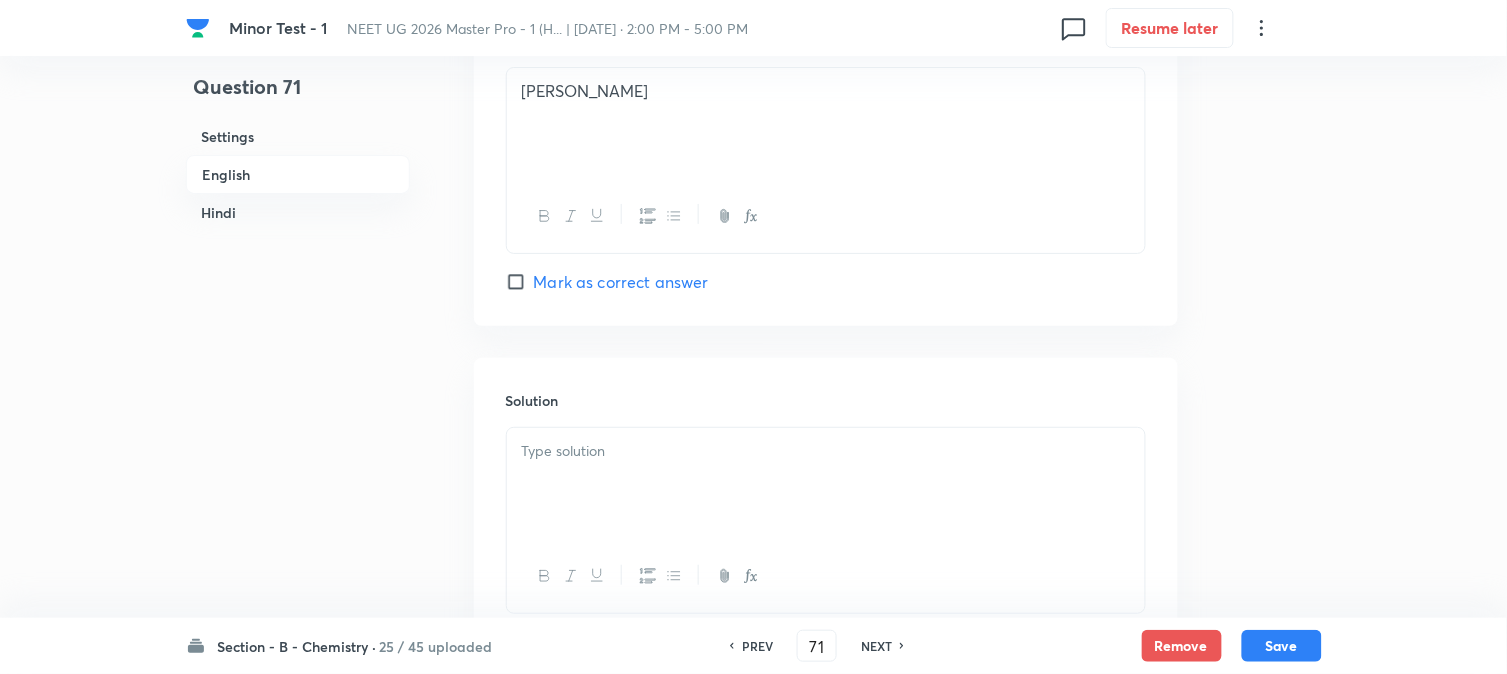 scroll, scrollTop: 2000, scrollLeft: 0, axis: vertical 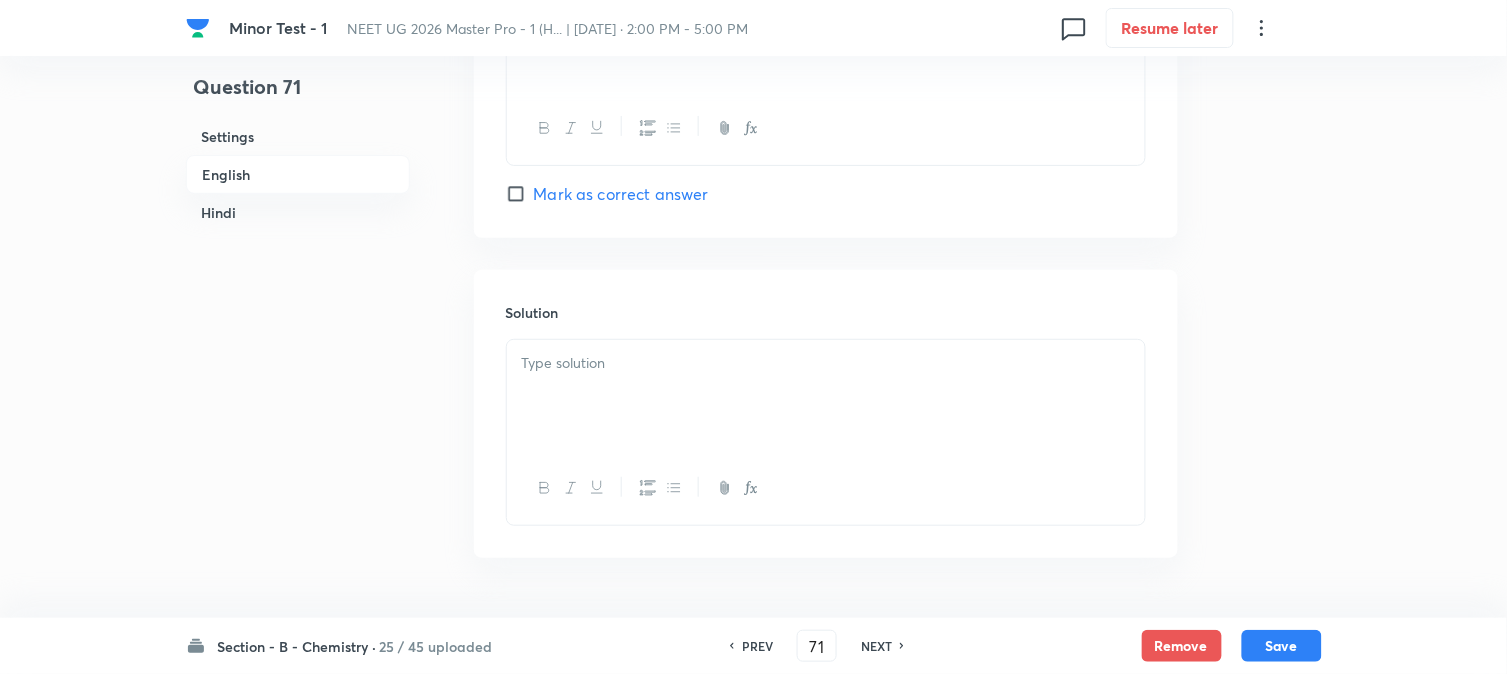 click at bounding box center [826, 396] 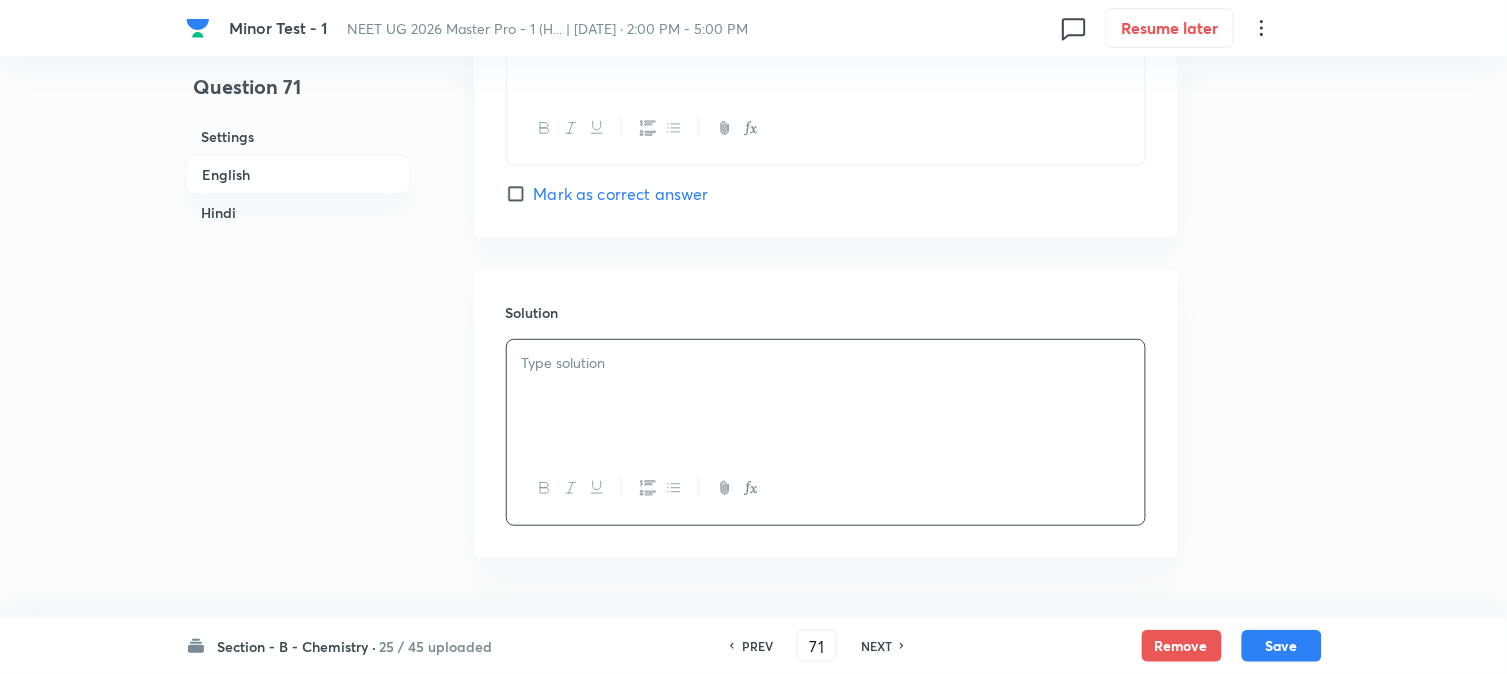 type 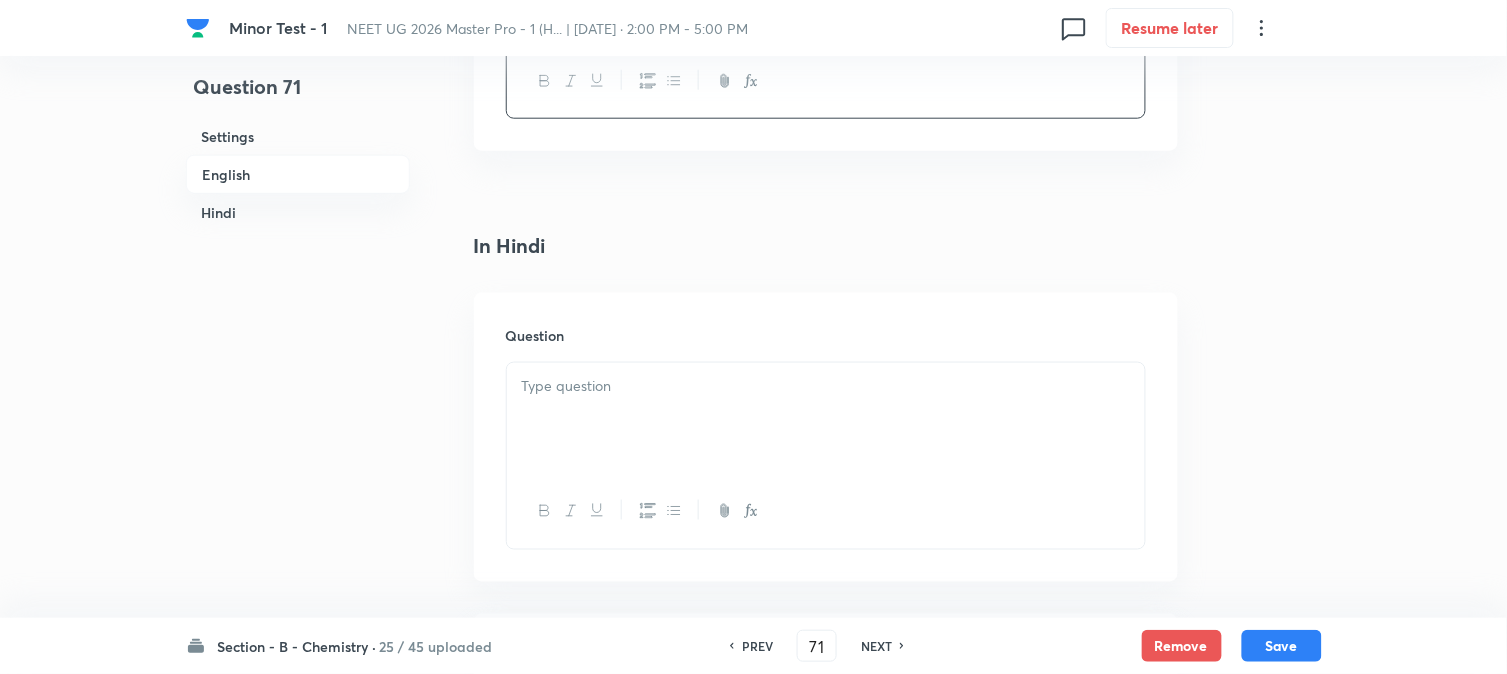 scroll, scrollTop: 2444, scrollLeft: 0, axis: vertical 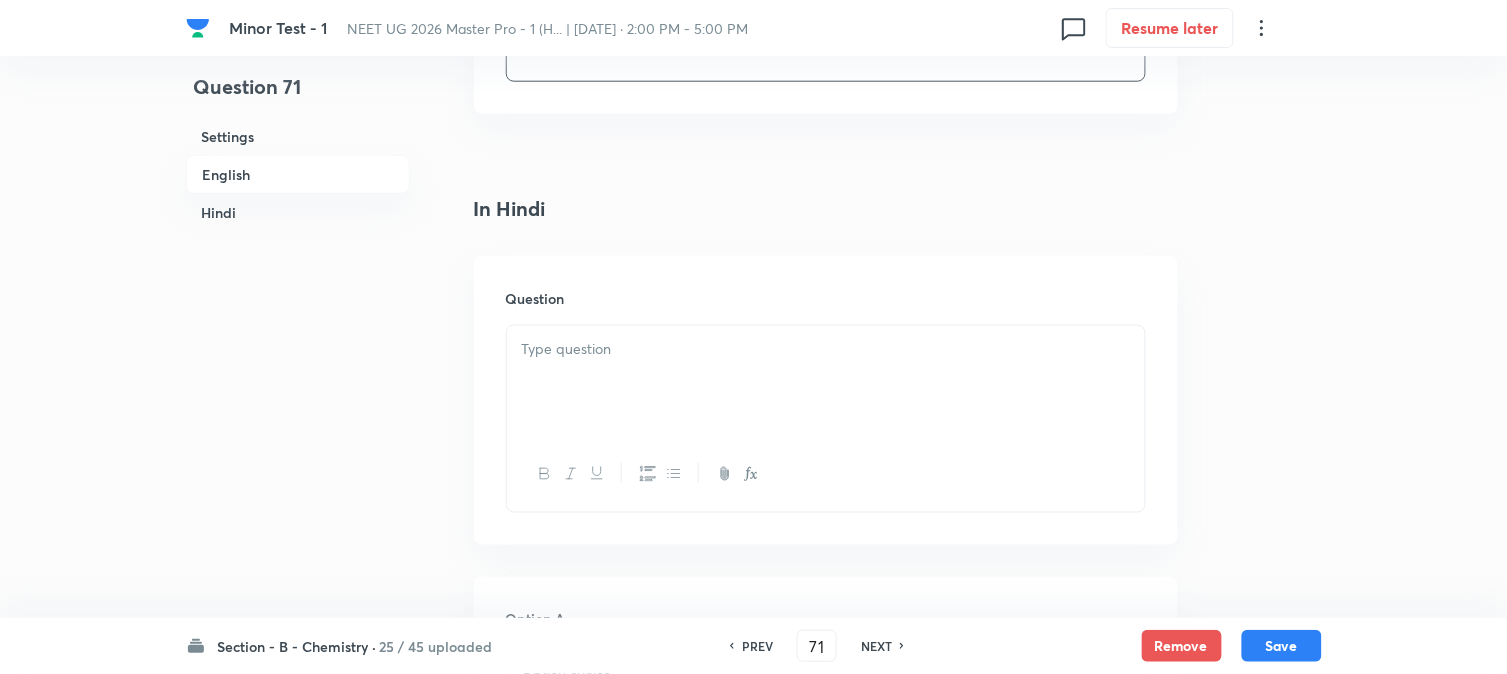 click at bounding box center [826, 349] 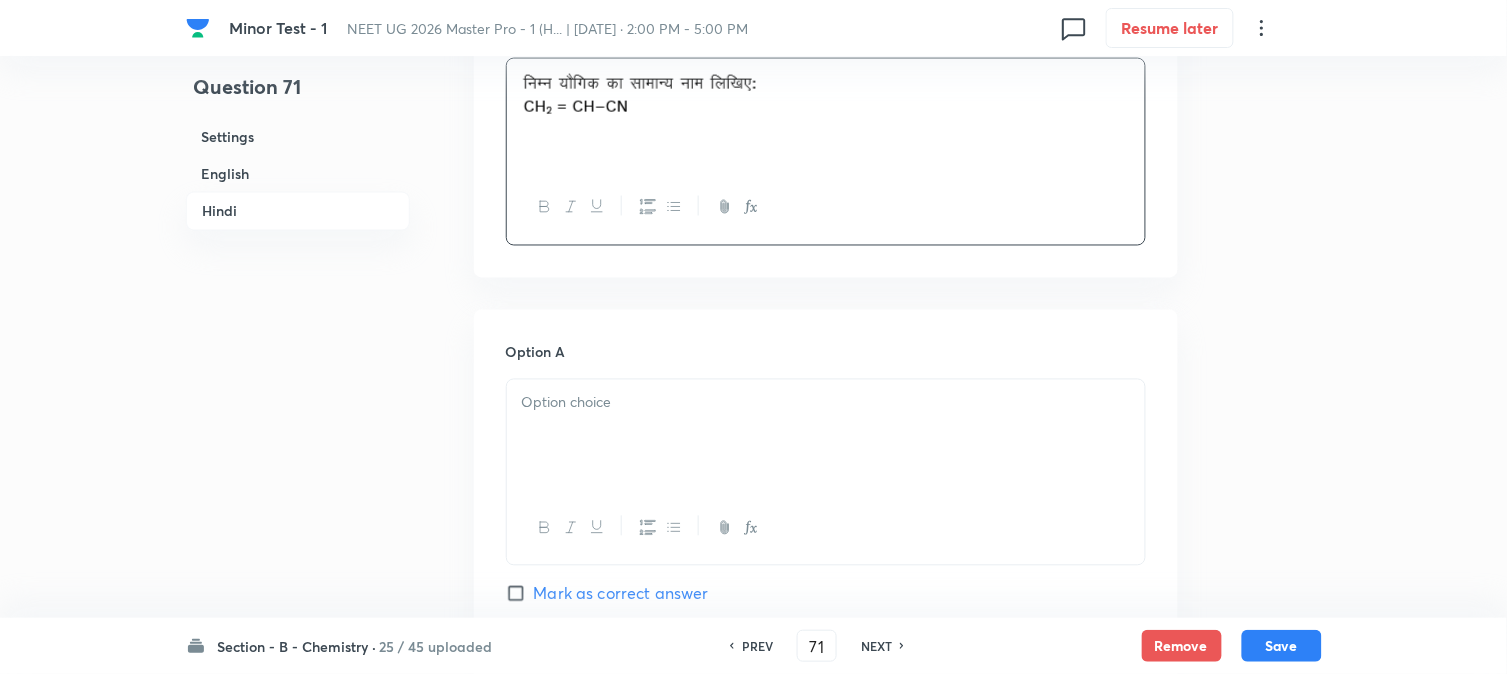 scroll, scrollTop: 2777, scrollLeft: 0, axis: vertical 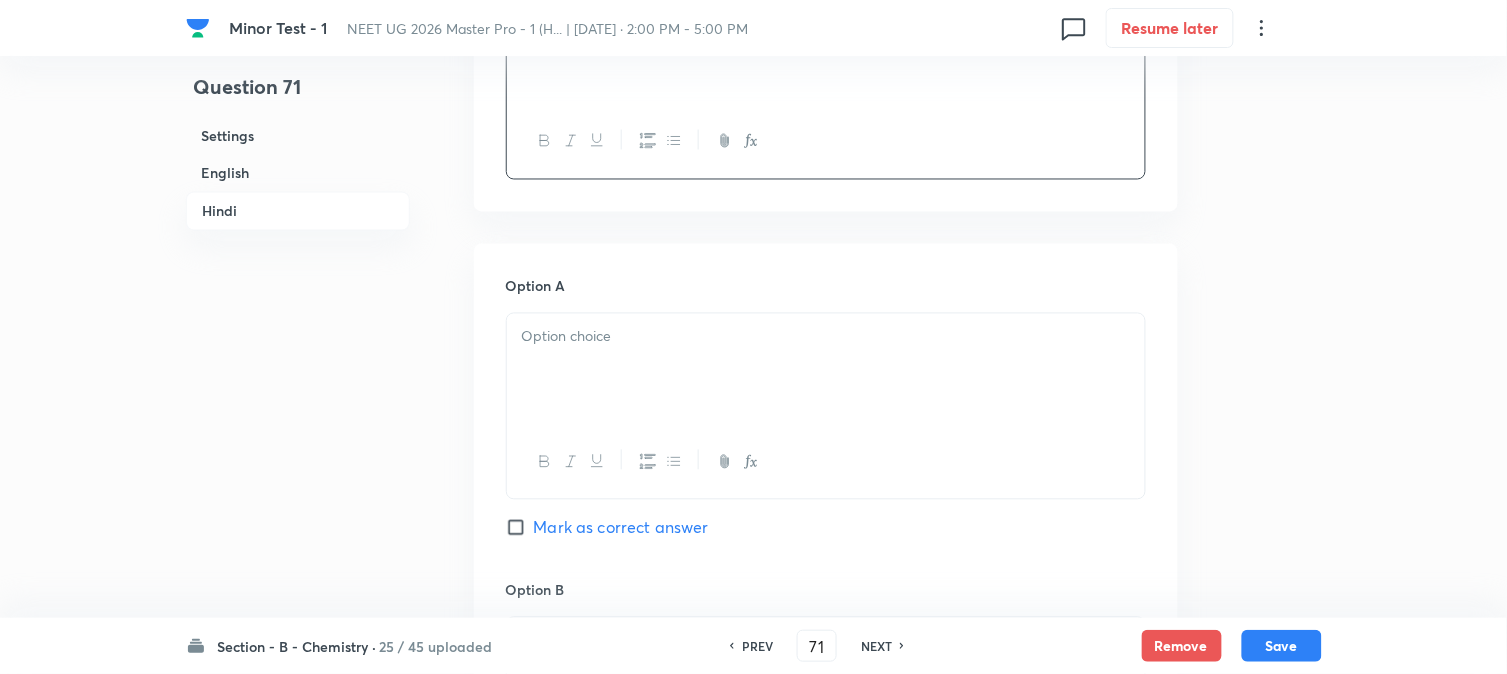click at bounding box center [826, 370] 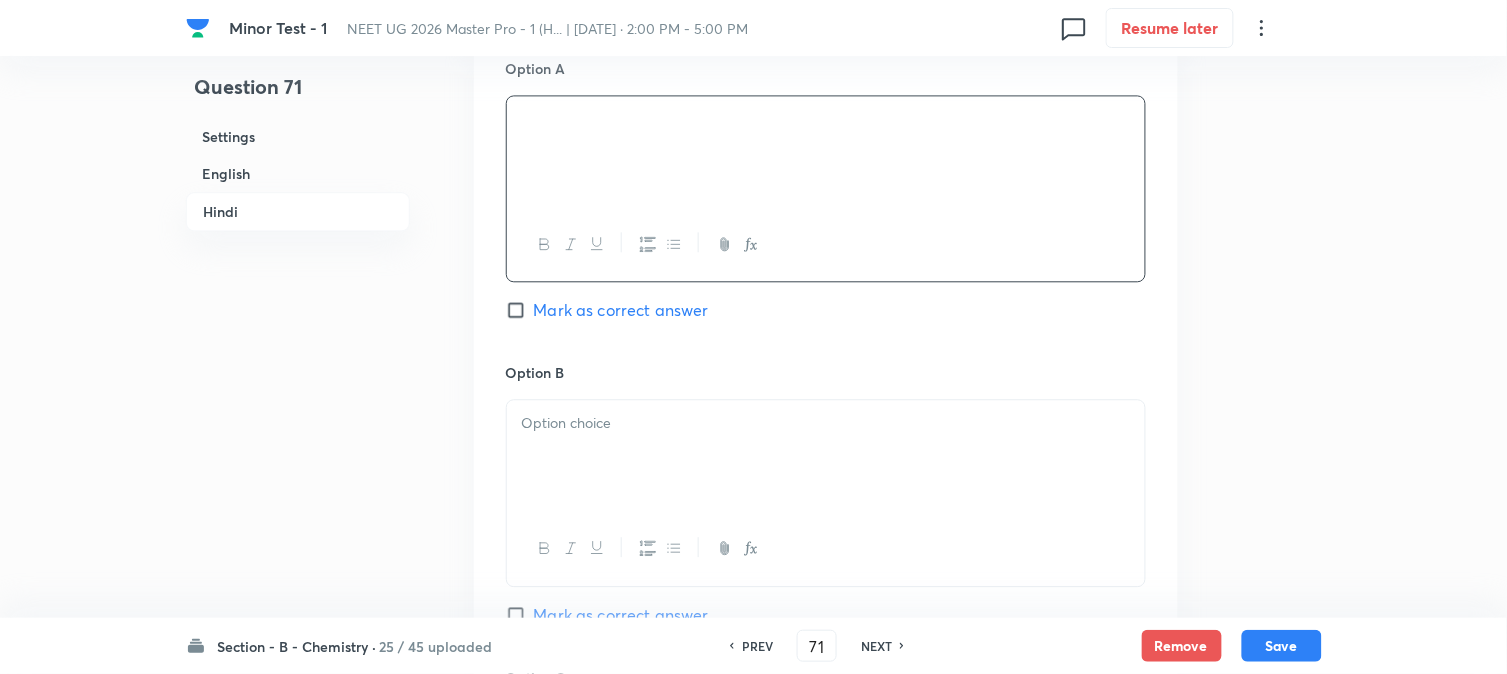 scroll, scrollTop: 3000, scrollLeft: 0, axis: vertical 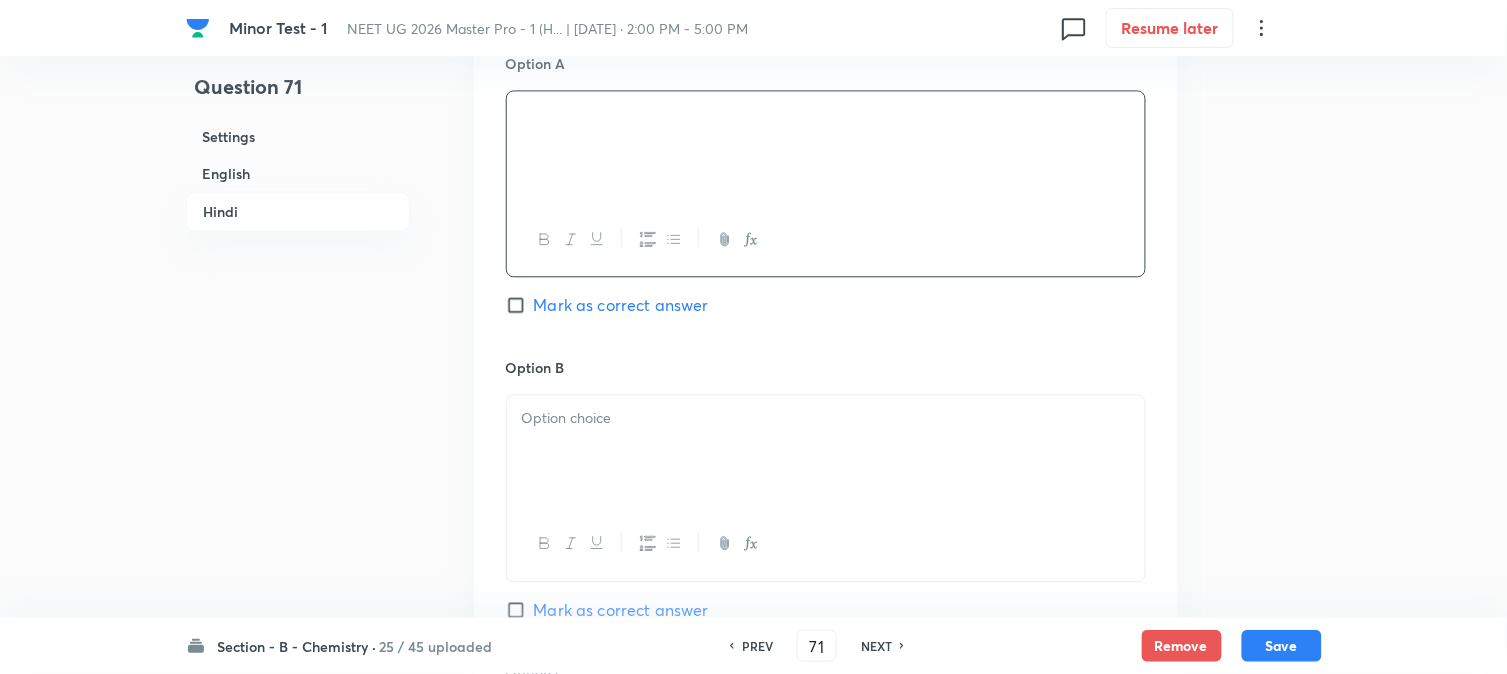 click at bounding box center [826, 451] 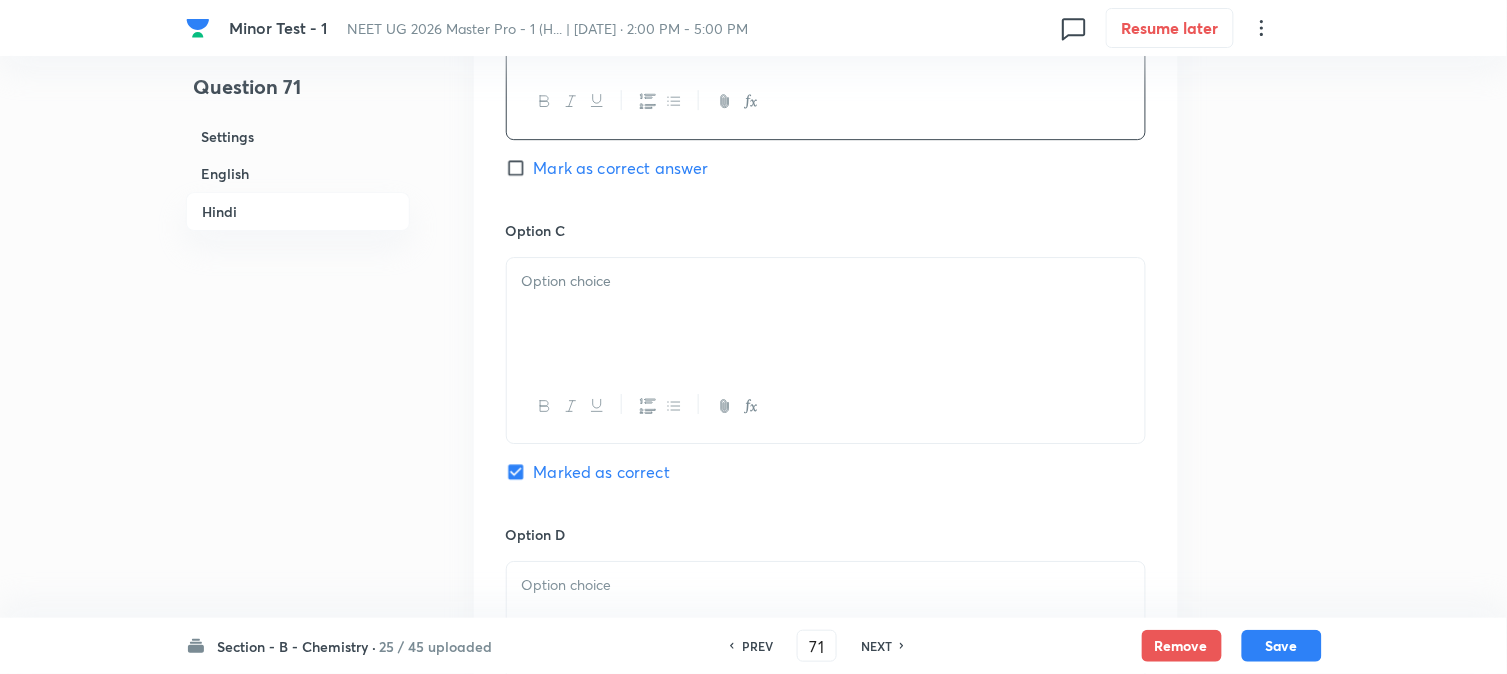 scroll, scrollTop: 3444, scrollLeft: 0, axis: vertical 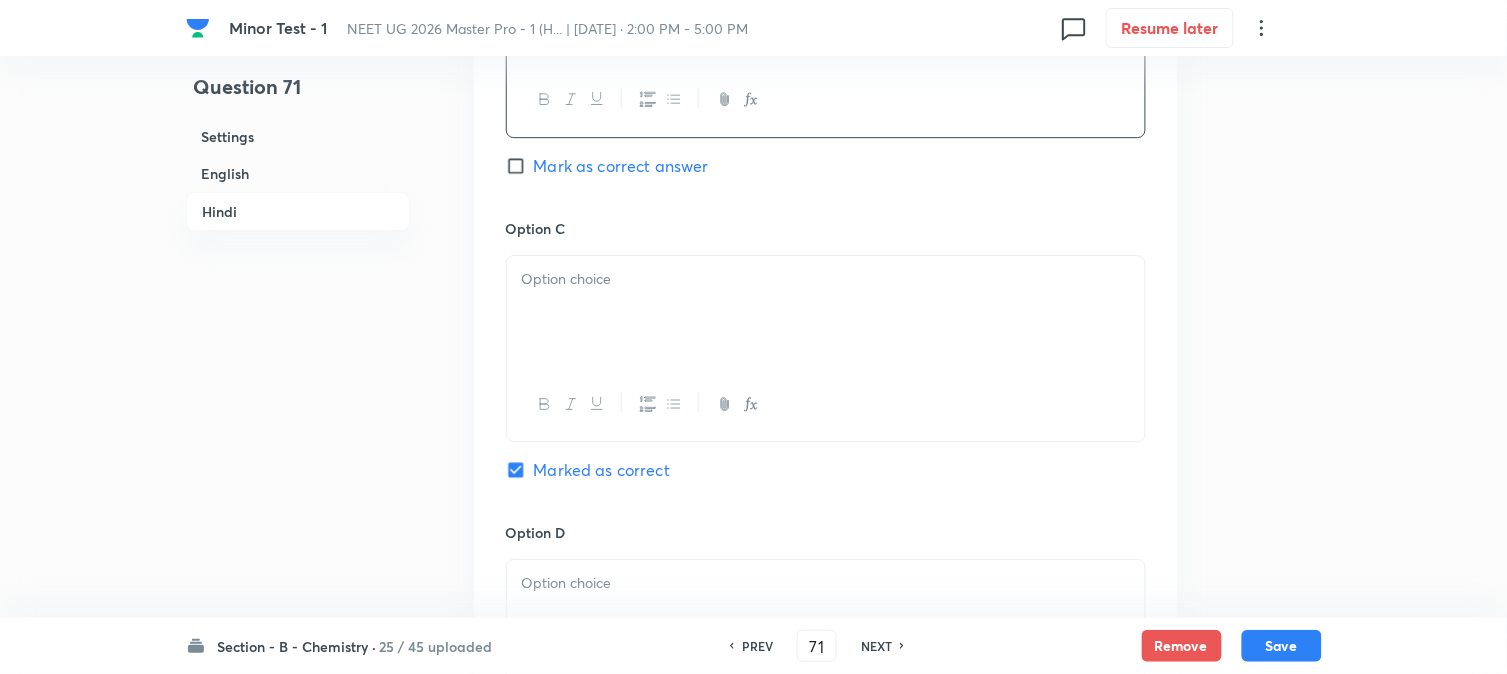 click at bounding box center [826, 312] 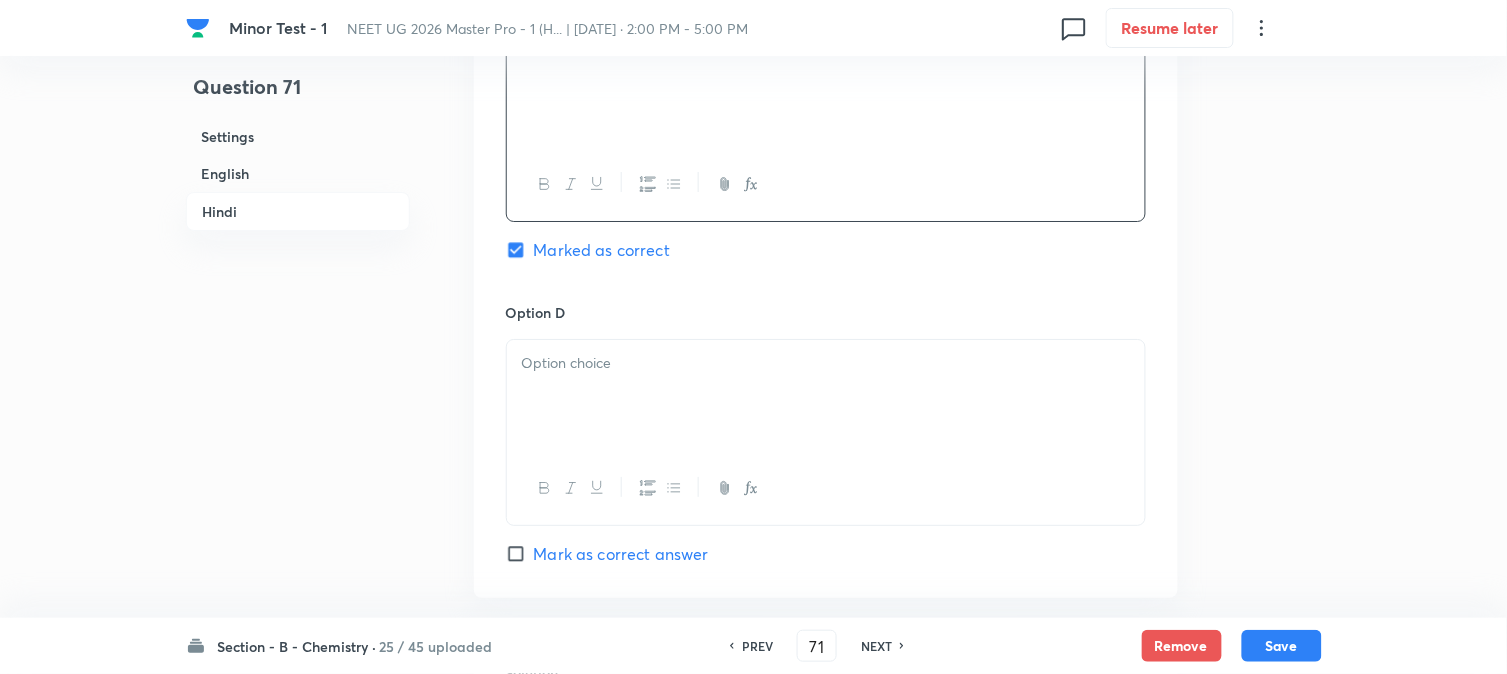 scroll, scrollTop: 3666, scrollLeft: 0, axis: vertical 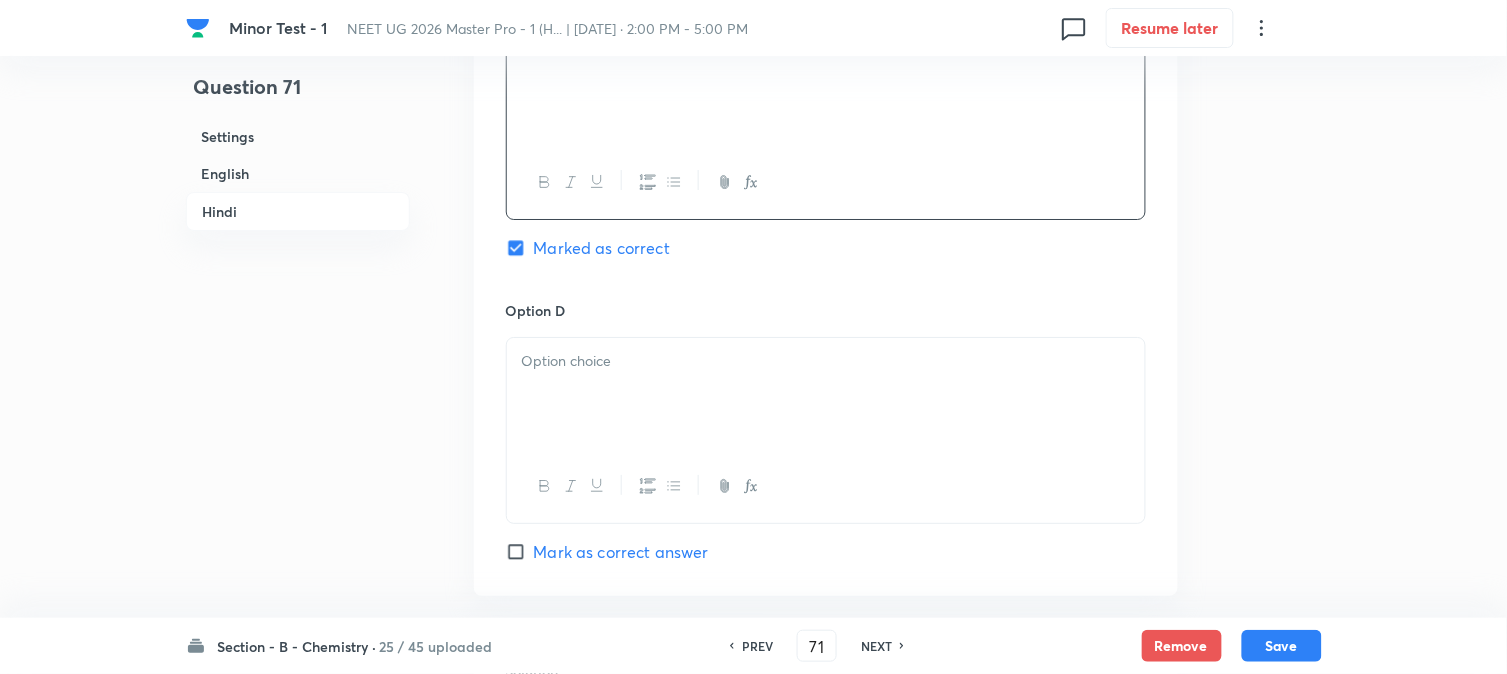 click at bounding box center (826, 394) 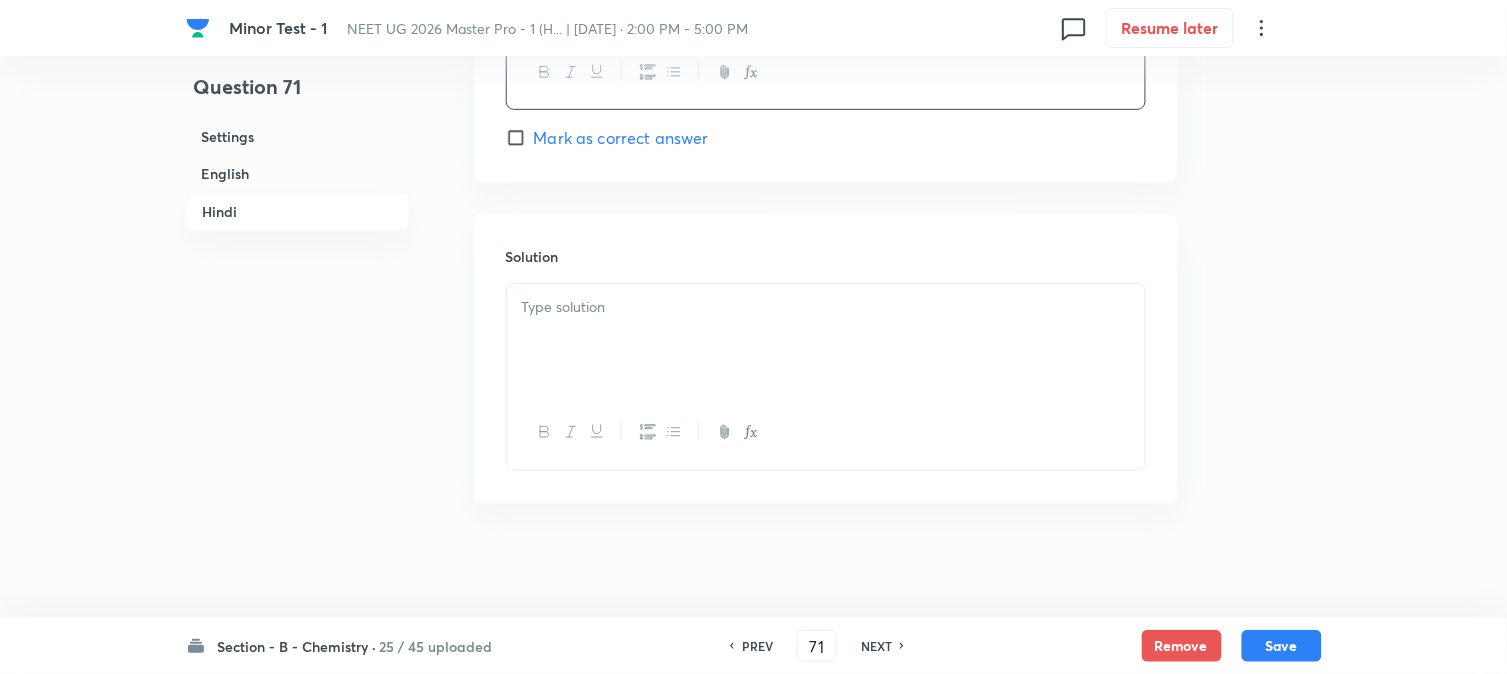 scroll, scrollTop: 4093, scrollLeft: 0, axis: vertical 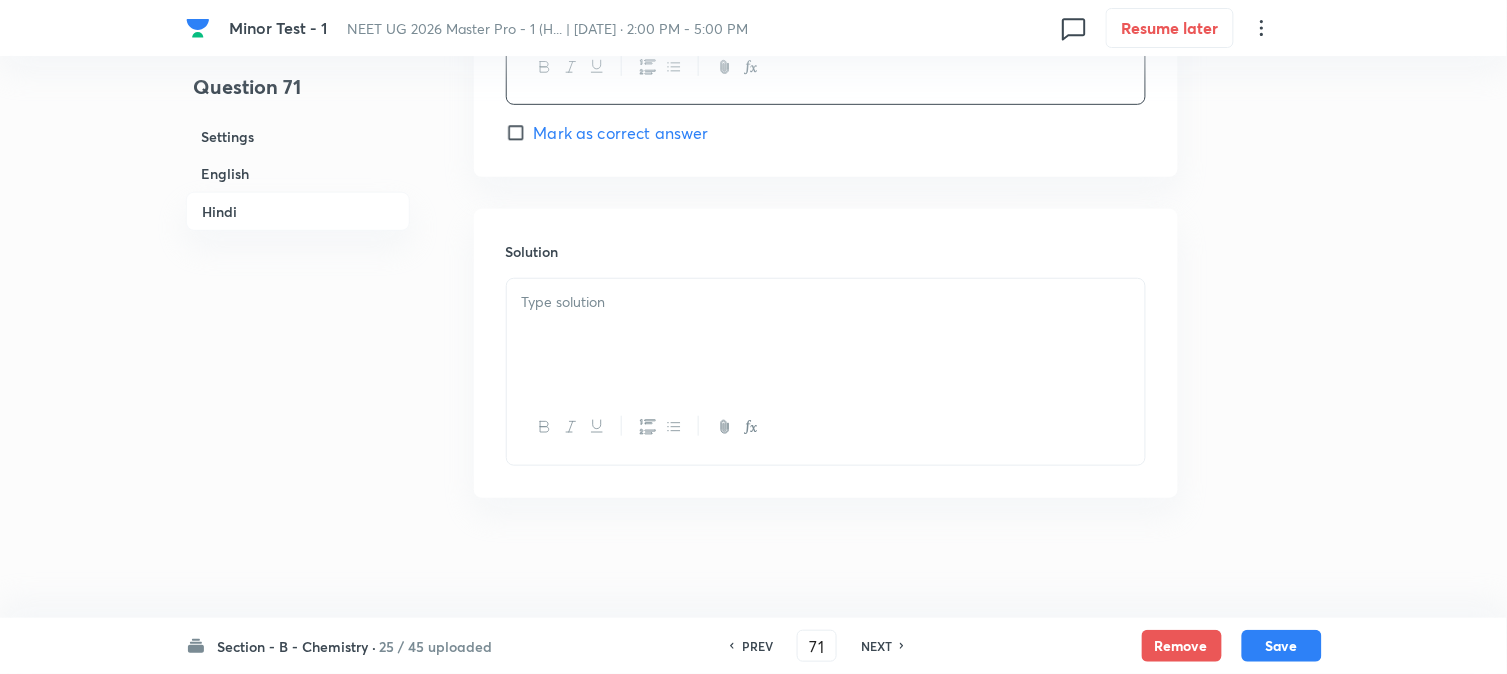 click at bounding box center [826, 335] 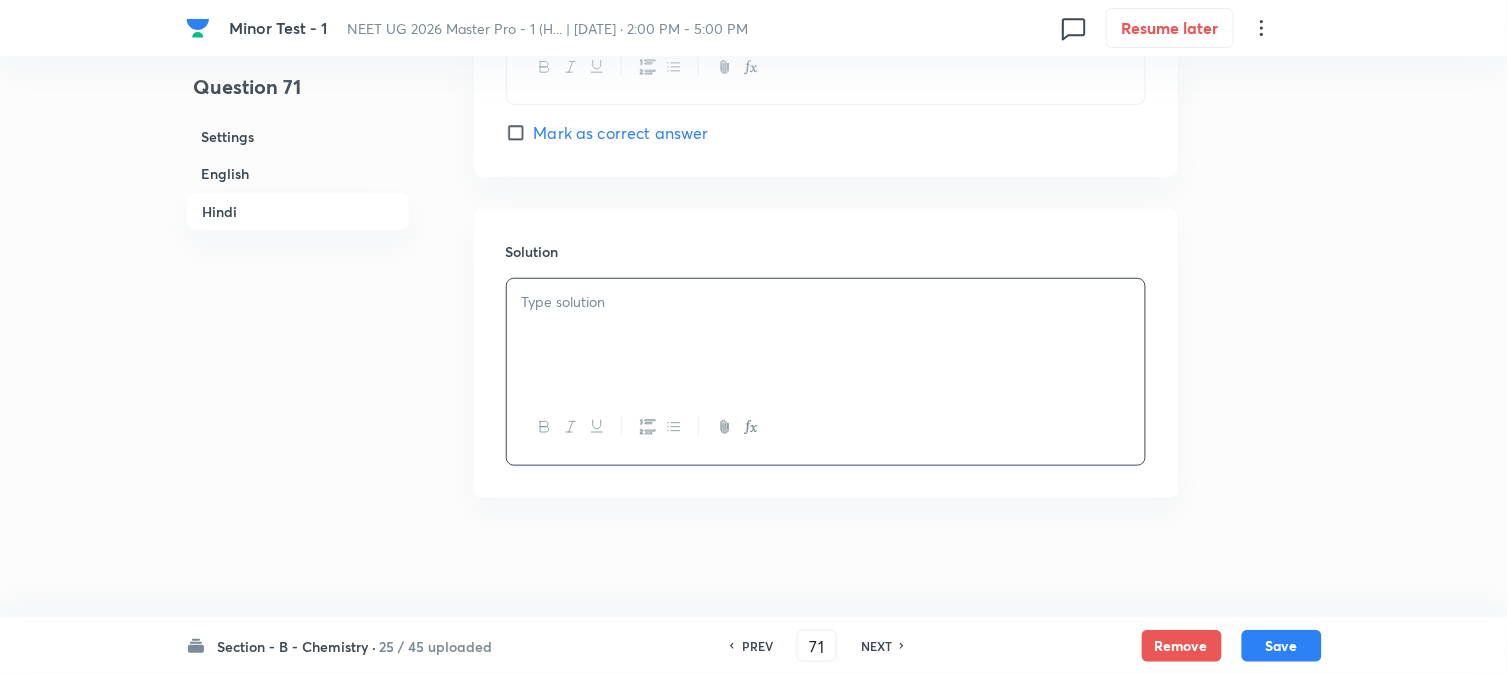 type 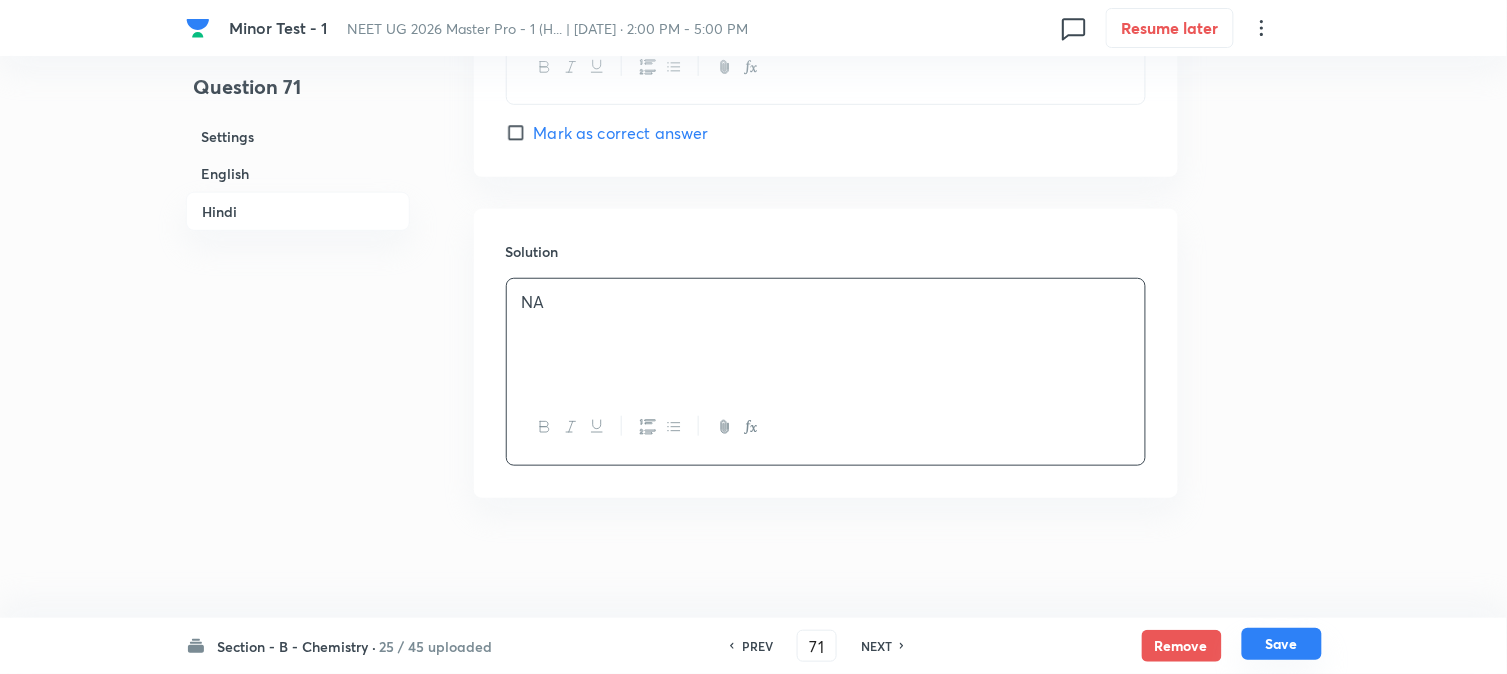 click on "Save" at bounding box center (1282, 644) 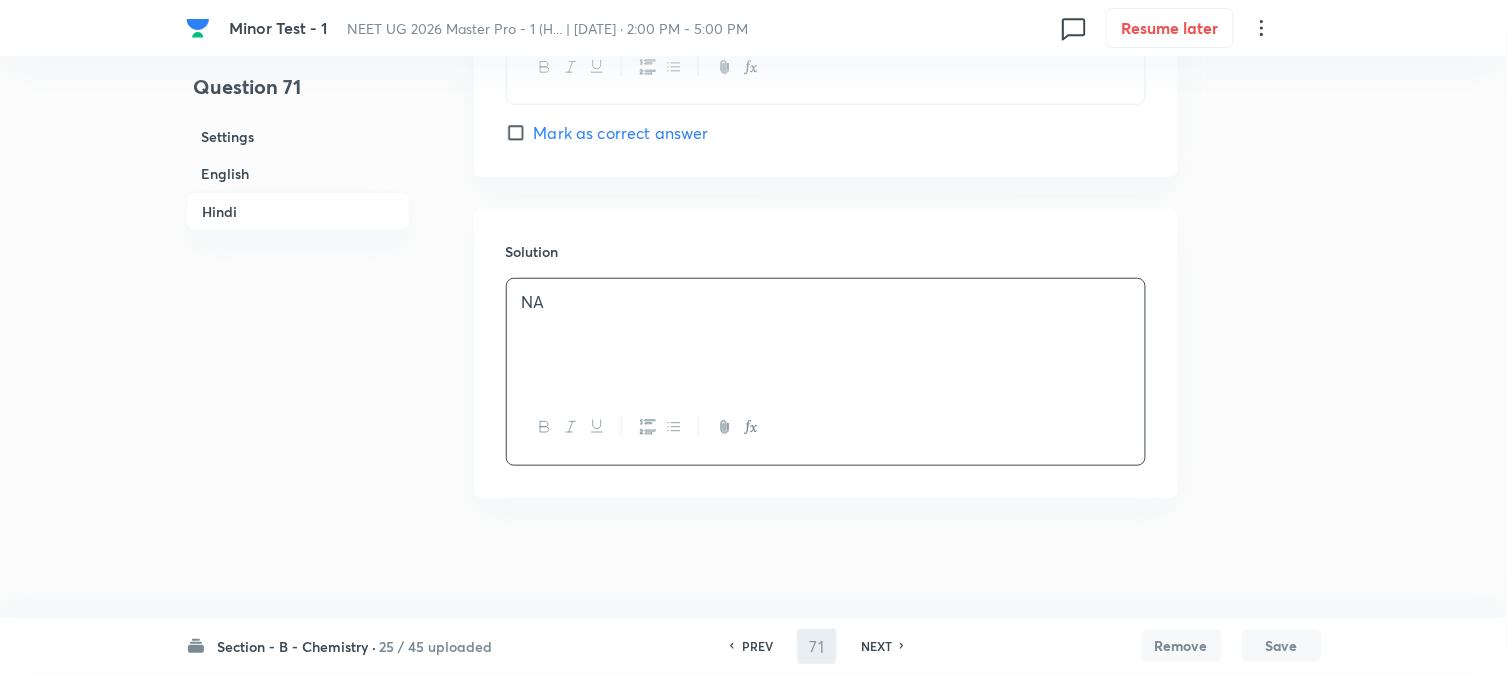 type on "72" 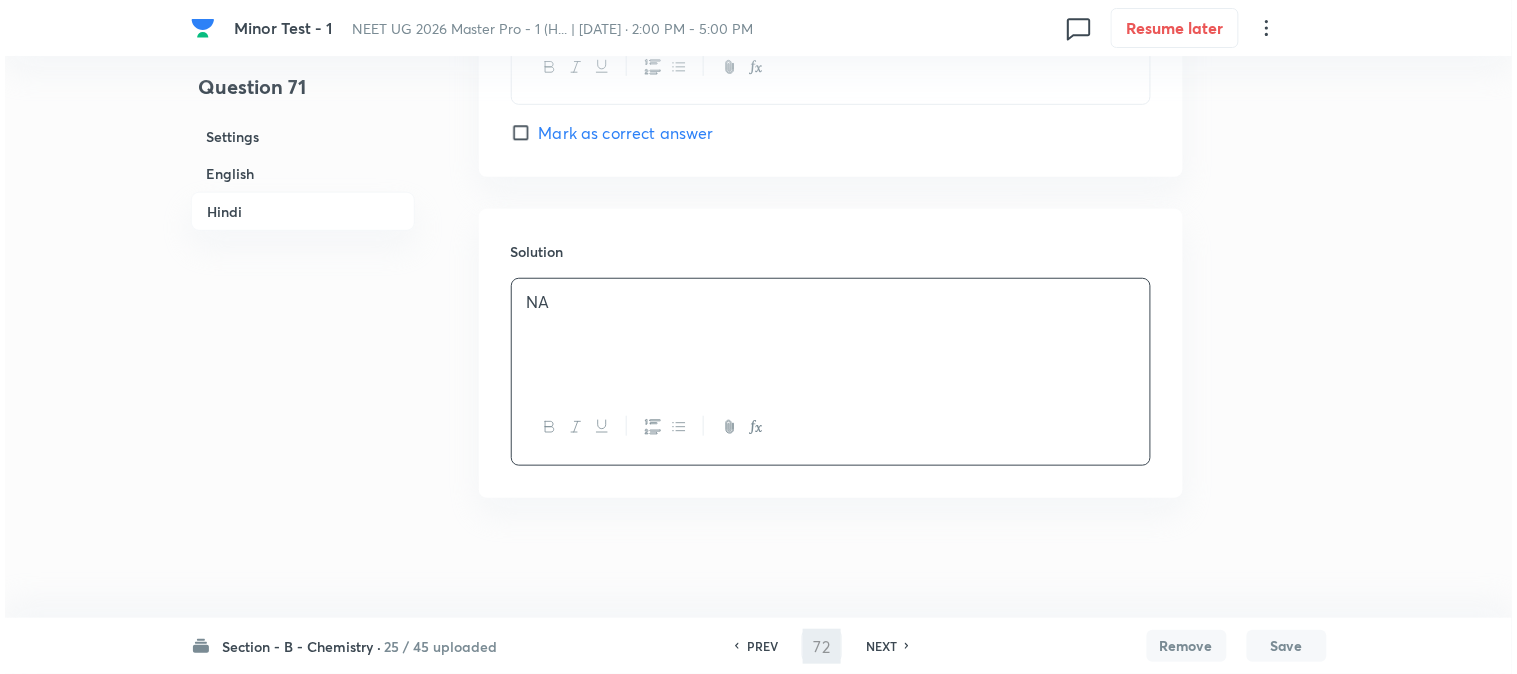 scroll, scrollTop: 0, scrollLeft: 0, axis: both 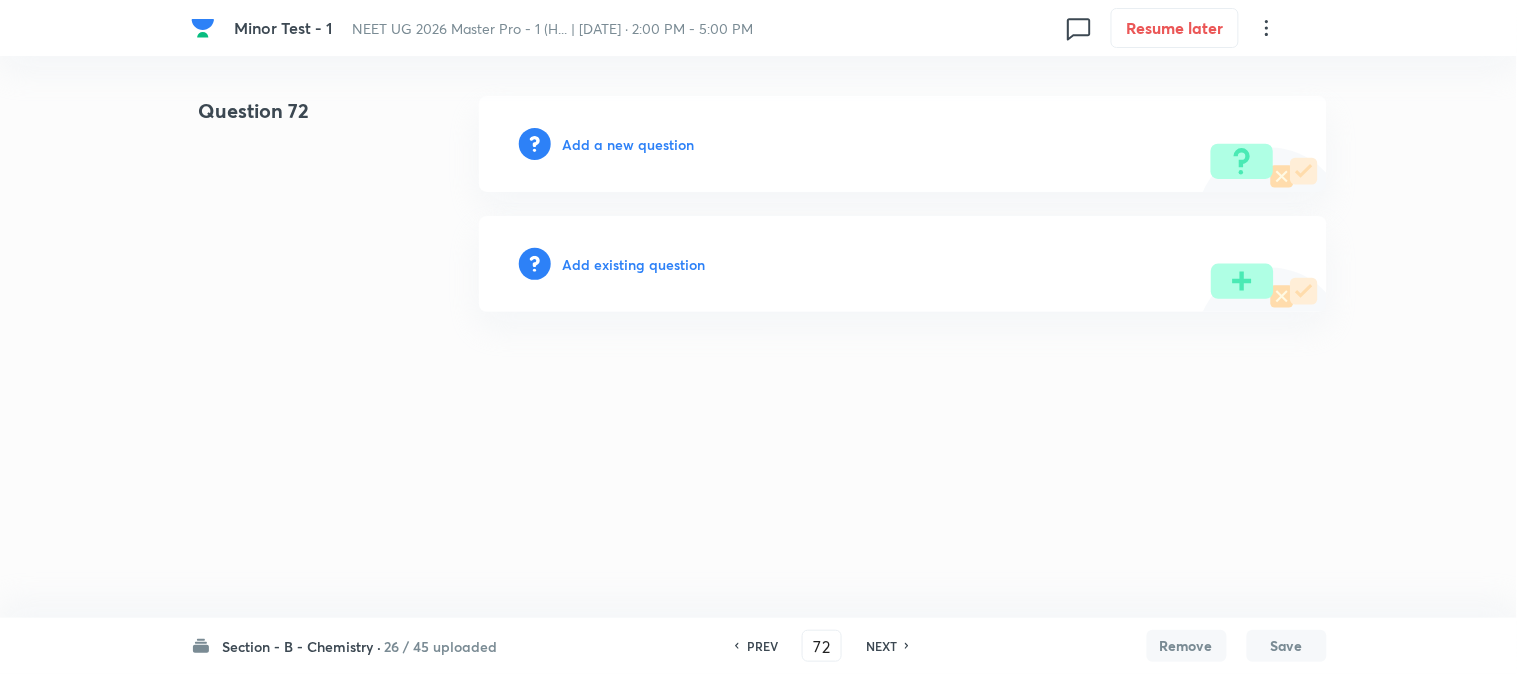 click on "Add a new question" at bounding box center (629, 144) 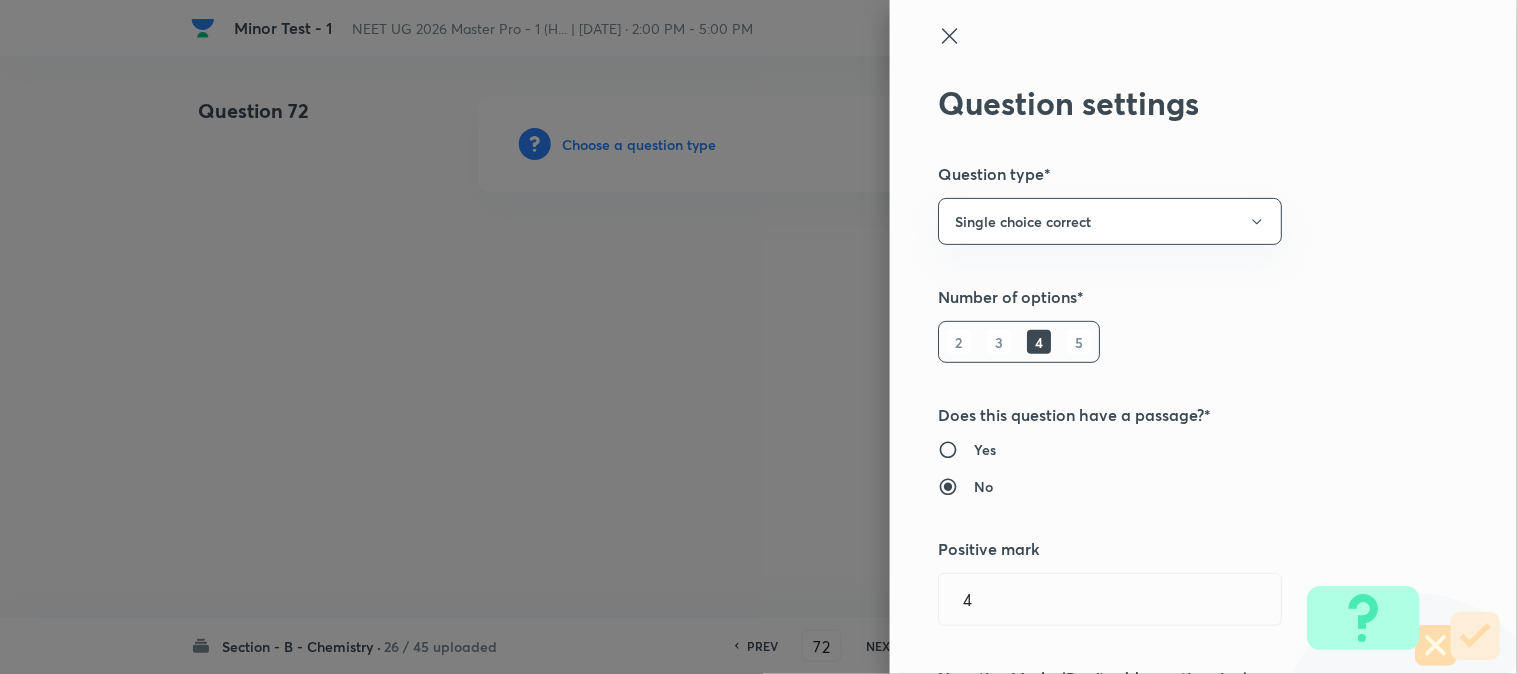 type 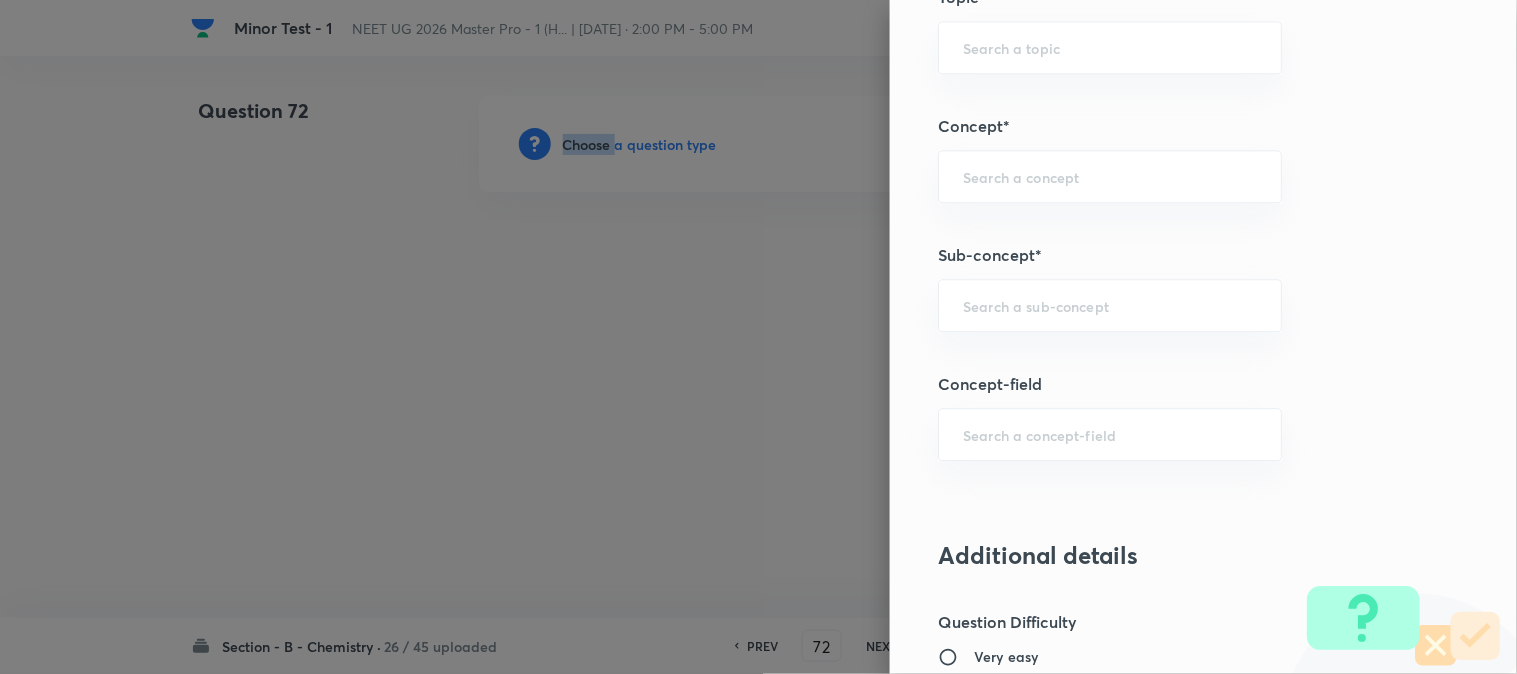 scroll, scrollTop: 1222, scrollLeft: 0, axis: vertical 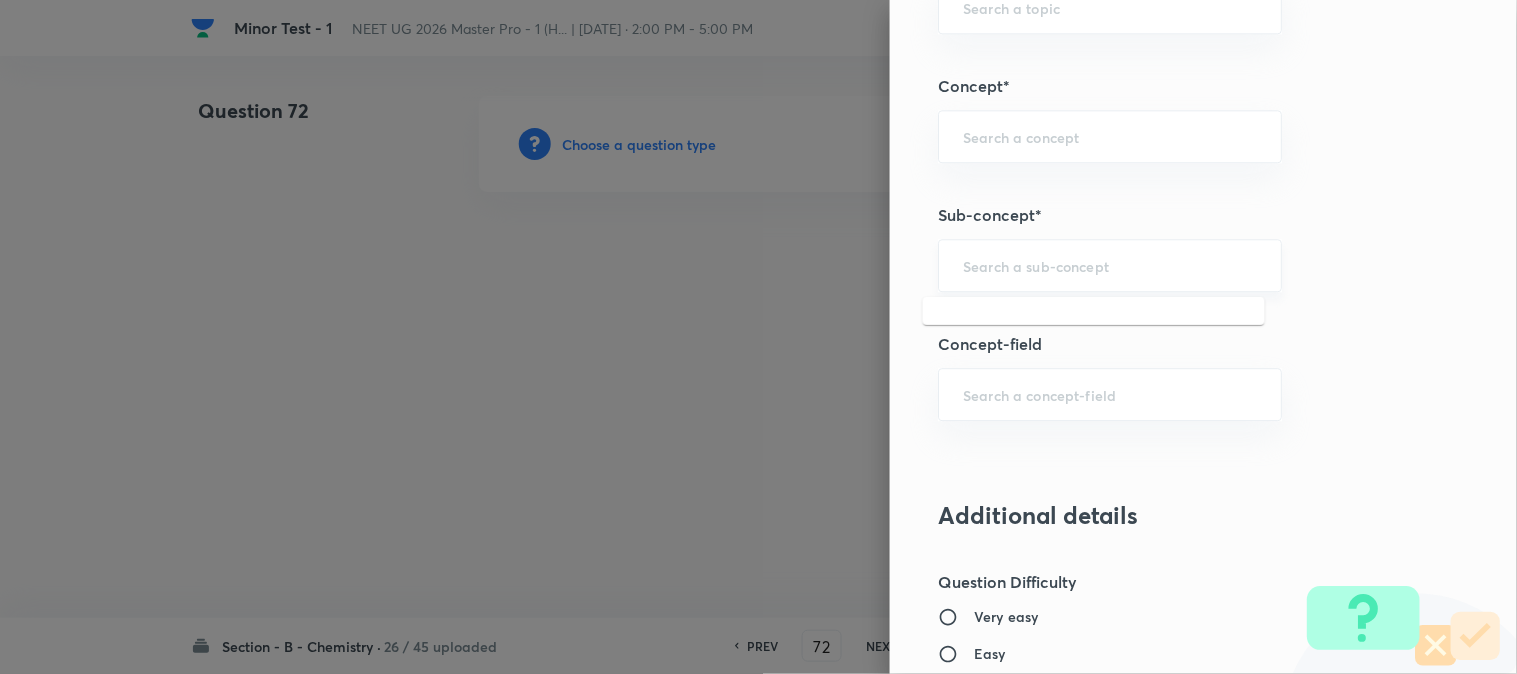 click at bounding box center [1110, 265] 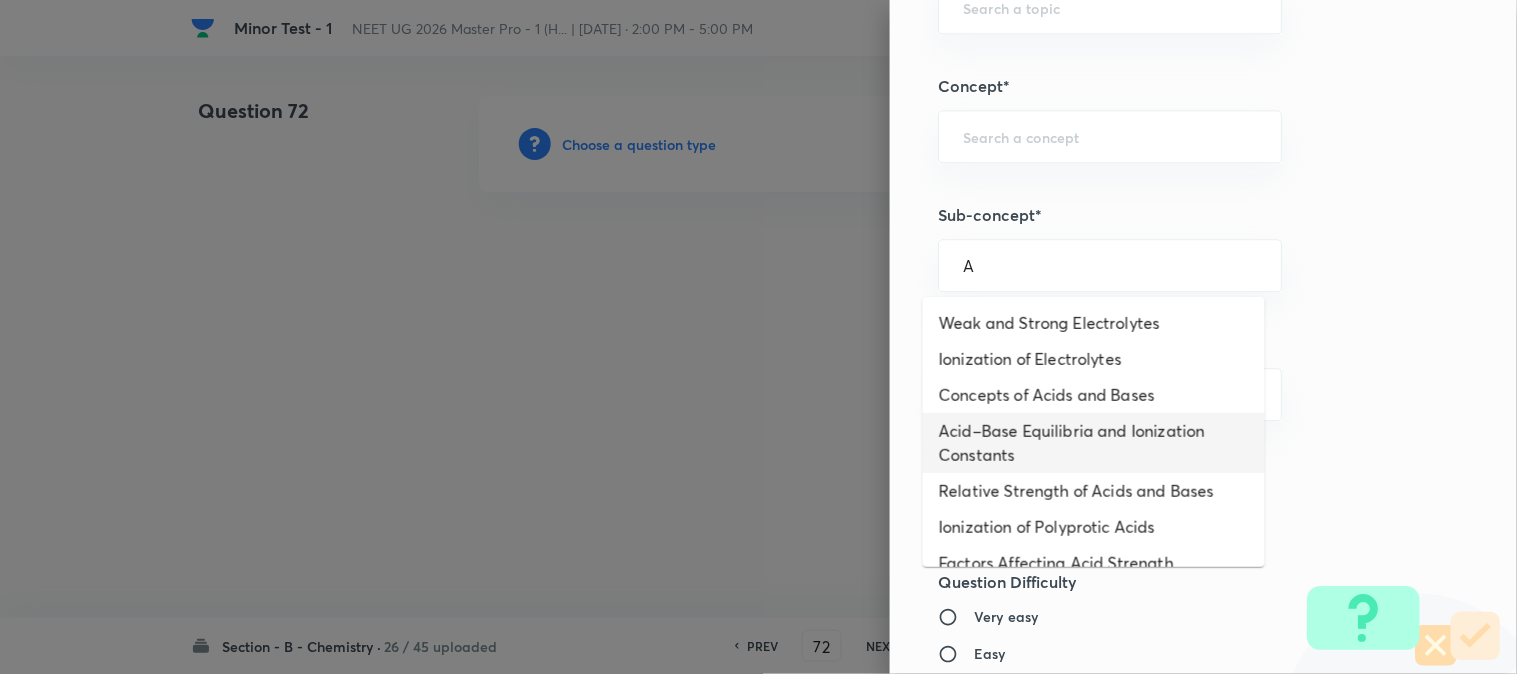 click on "Acid–Base Equilibria and Ionization Constants" at bounding box center [1094, 443] 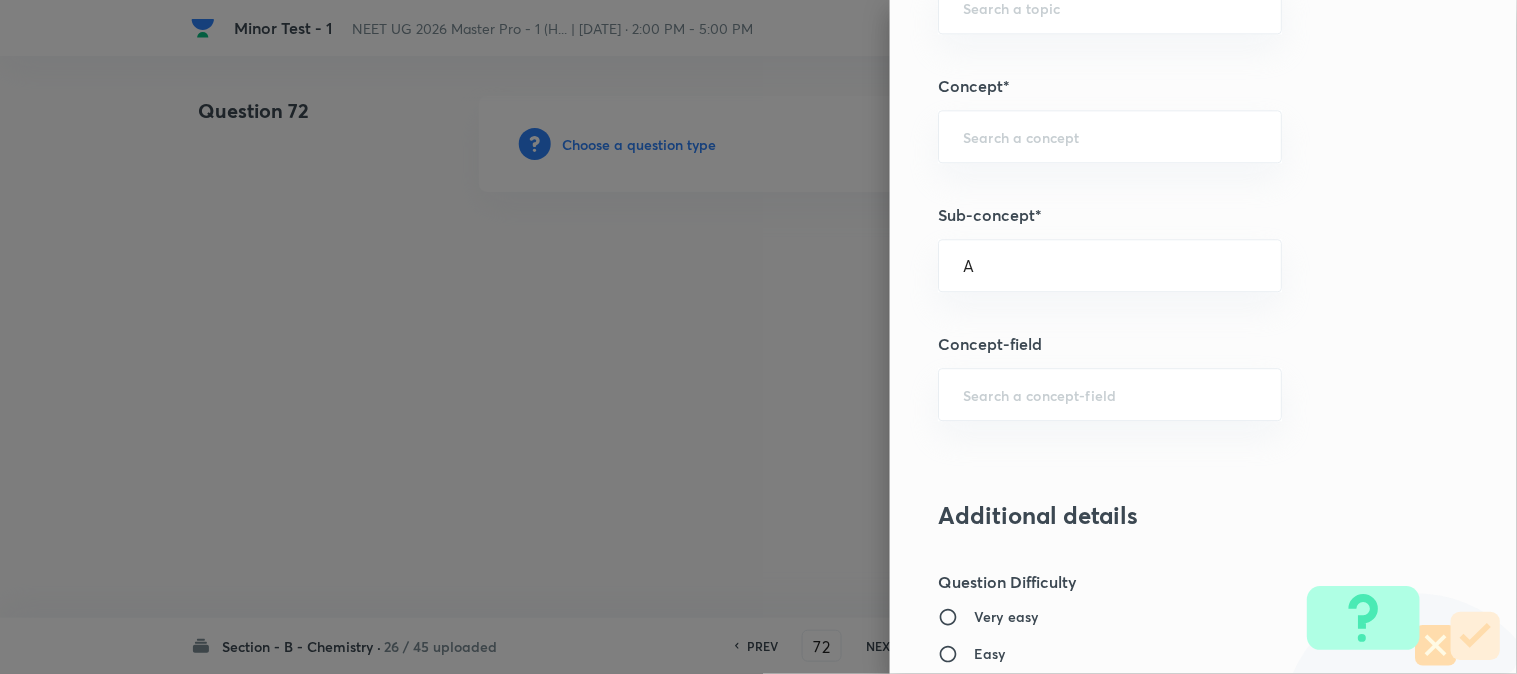 type on "Acid–Base Equilibria and Ionization Constants" 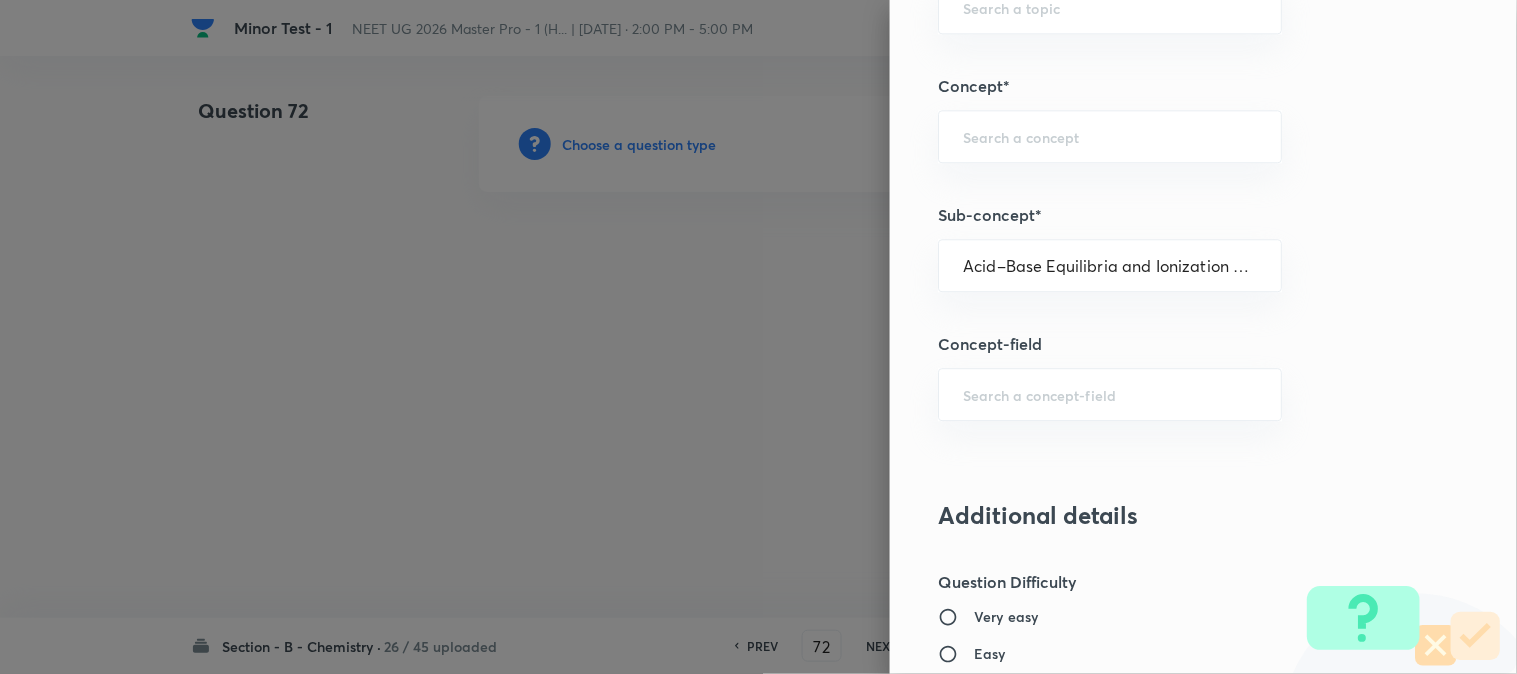 type on "Chemistry" 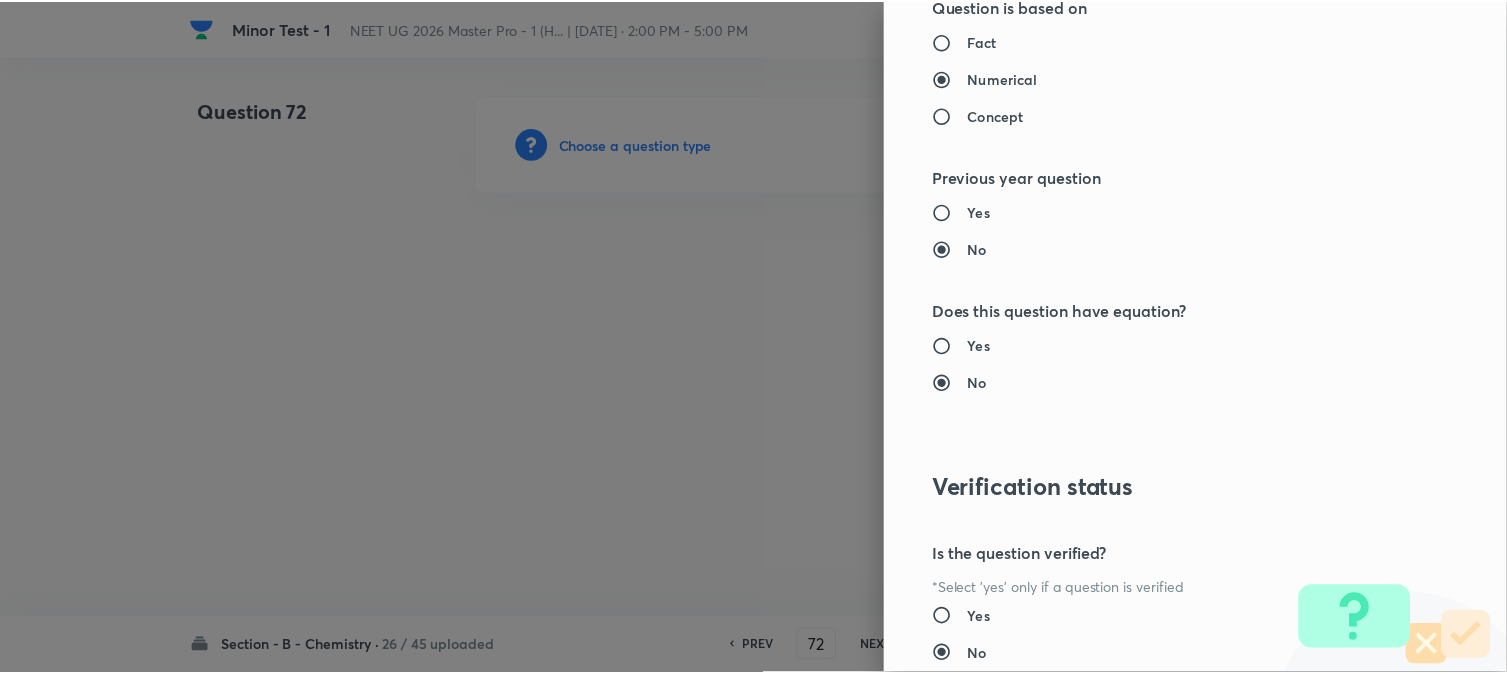 scroll, scrollTop: 2186, scrollLeft: 0, axis: vertical 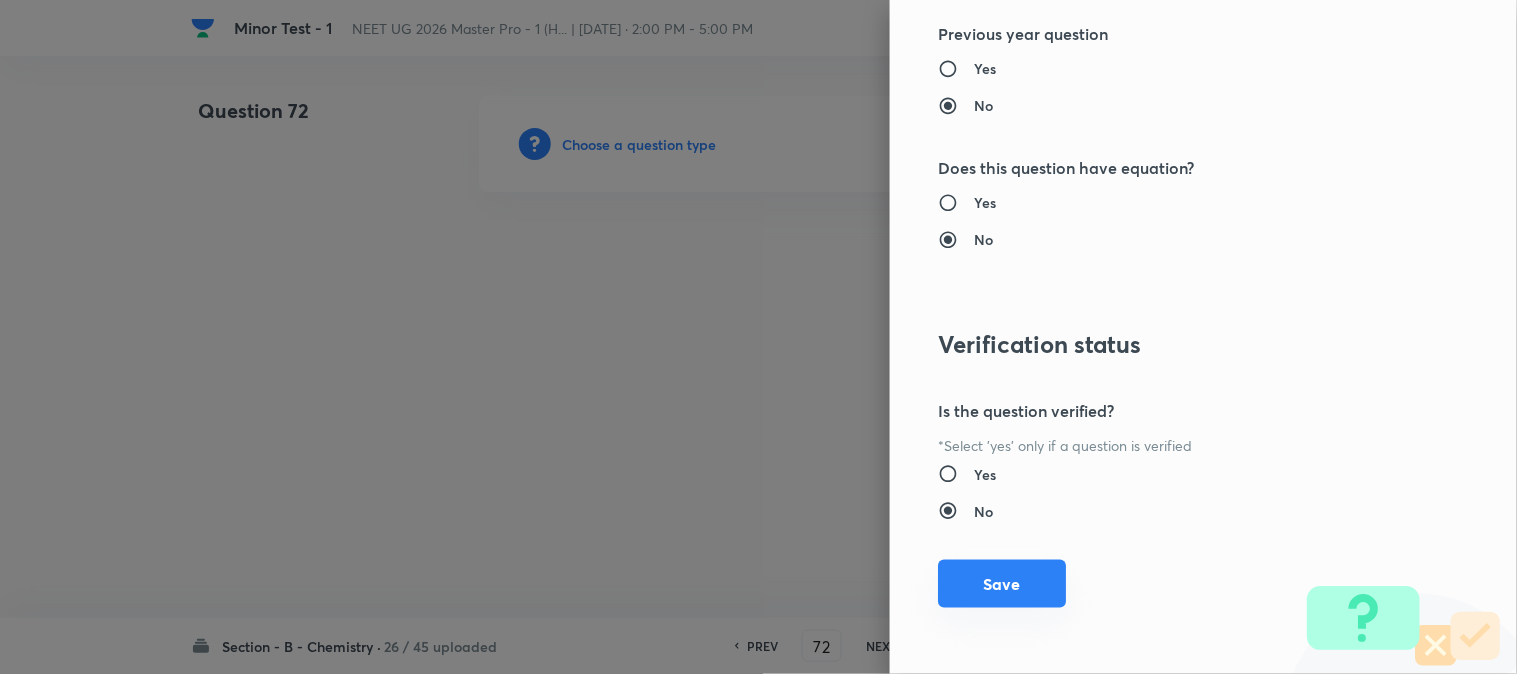 click on "Save" at bounding box center (1002, 584) 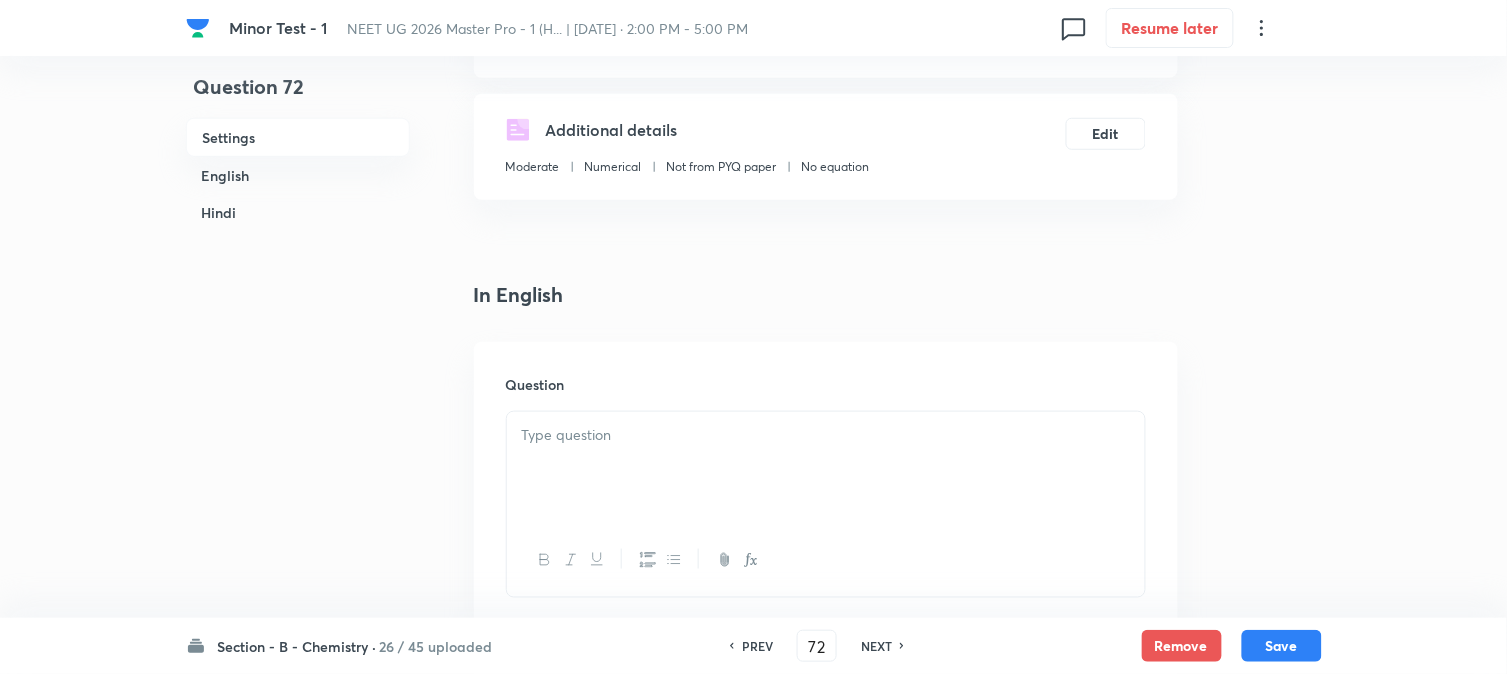 scroll, scrollTop: 555, scrollLeft: 0, axis: vertical 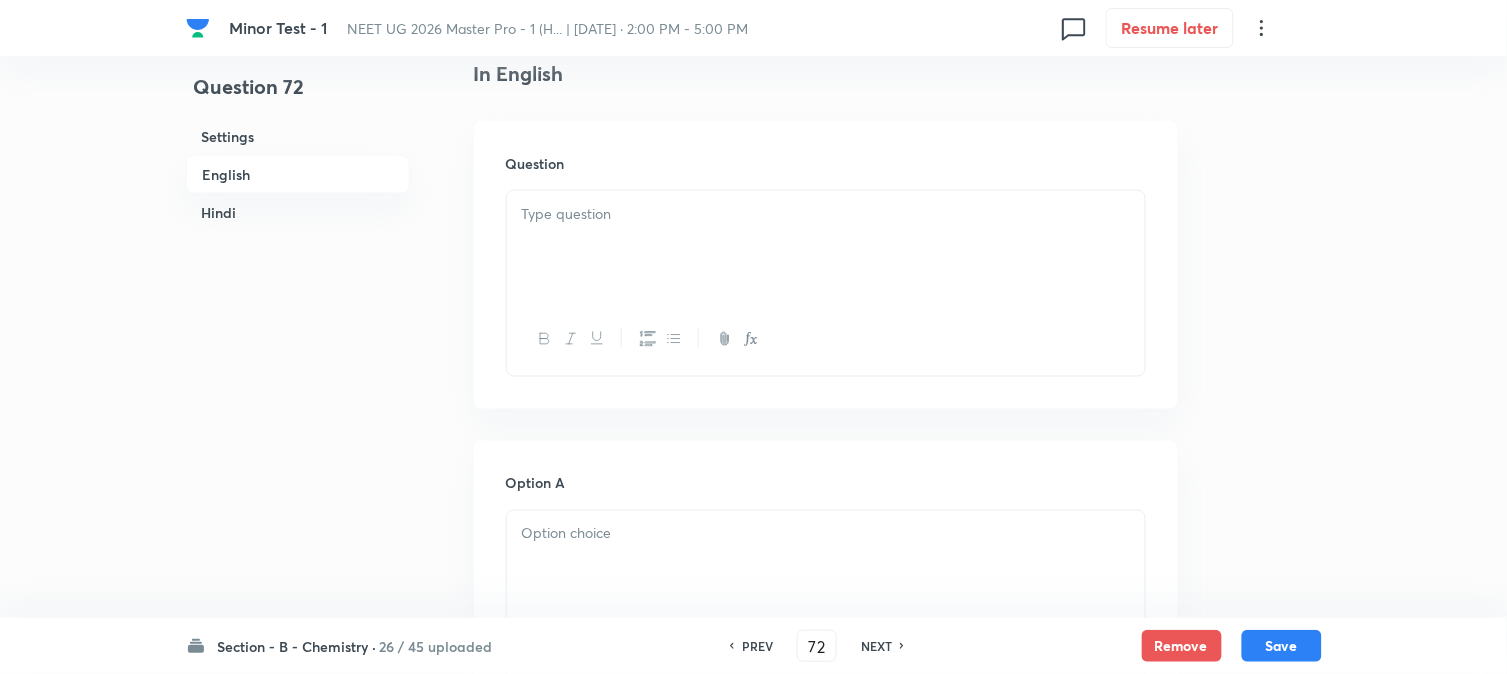 click at bounding box center [826, 247] 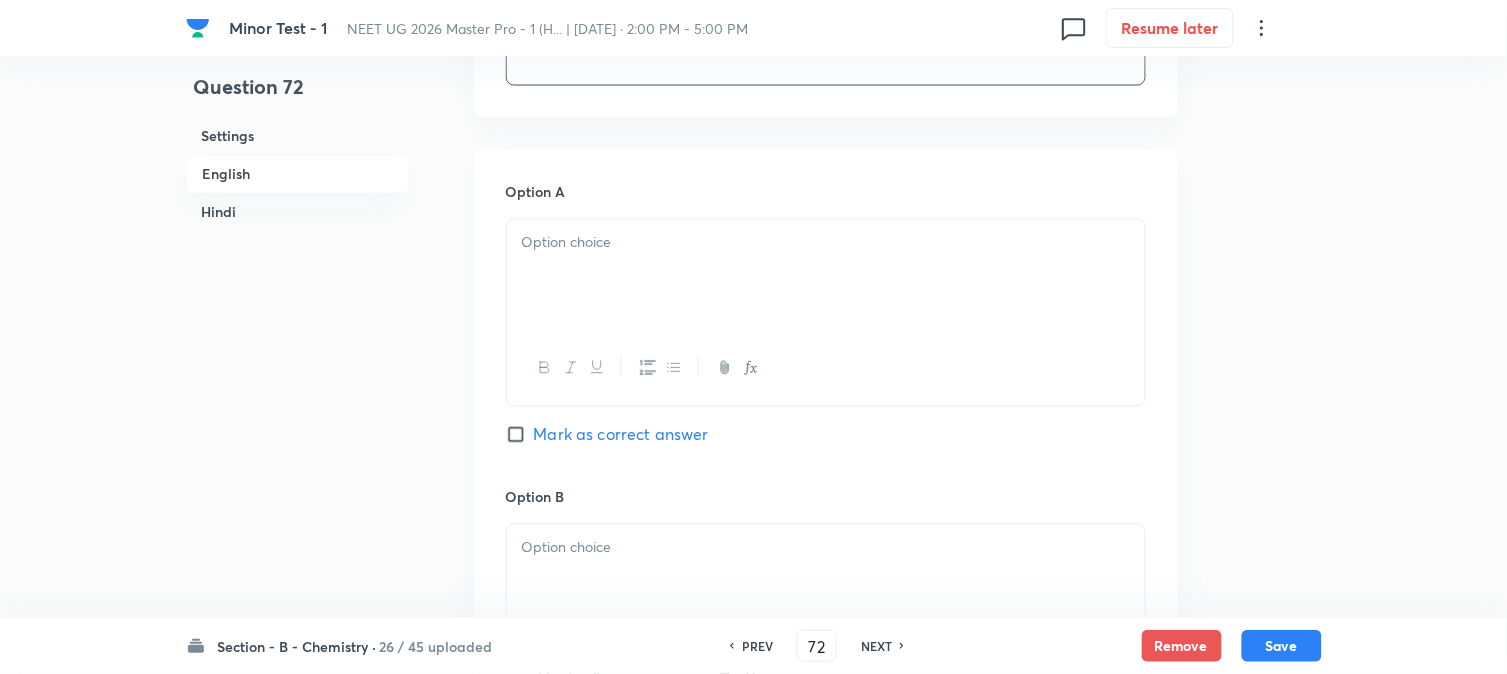 scroll, scrollTop: 888, scrollLeft: 0, axis: vertical 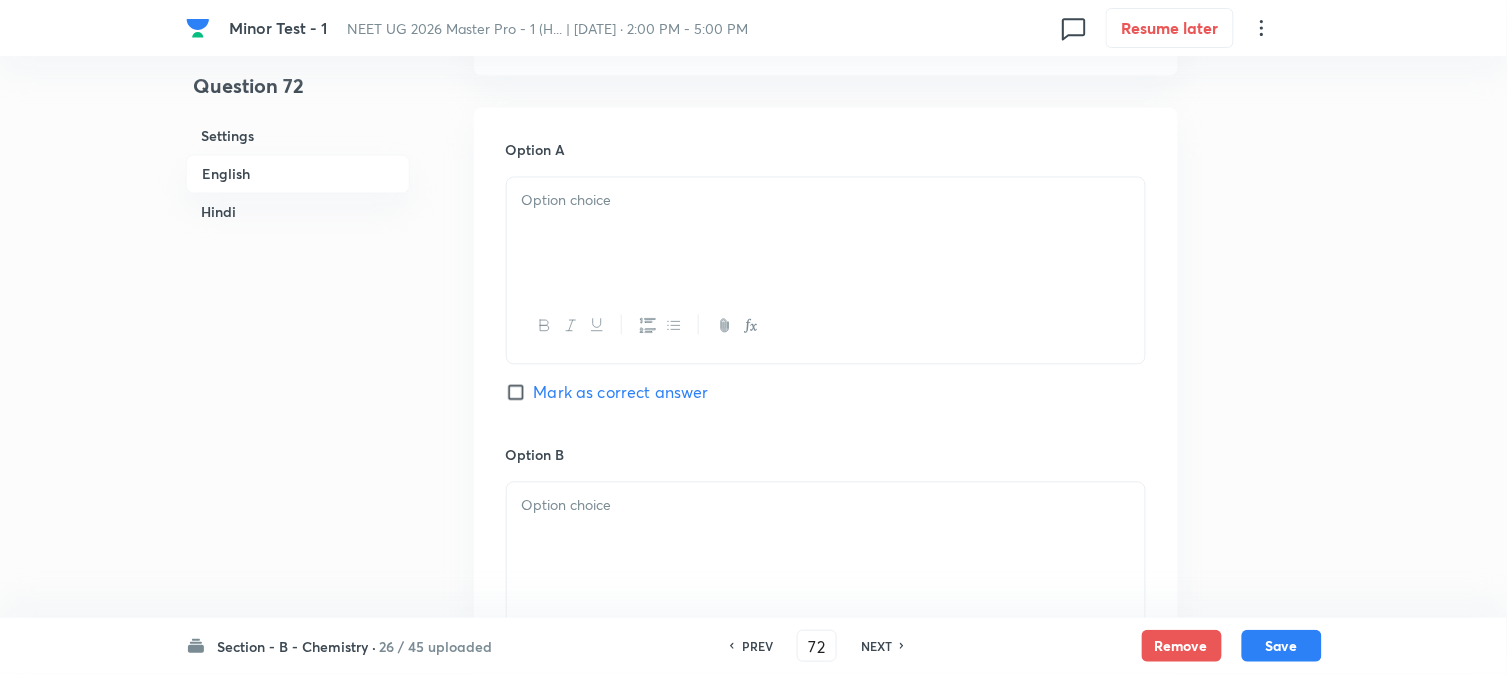 click at bounding box center (826, 234) 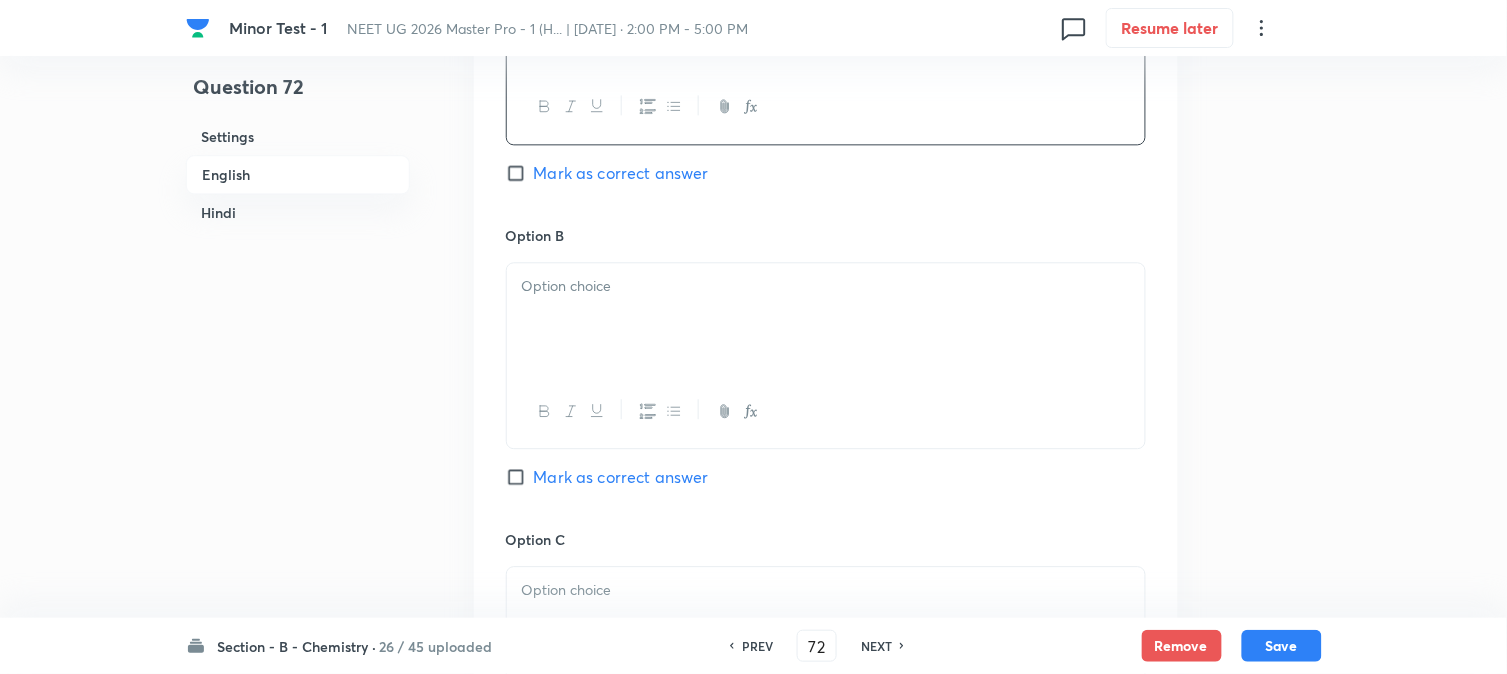 scroll, scrollTop: 1111, scrollLeft: 0, axis: vertical 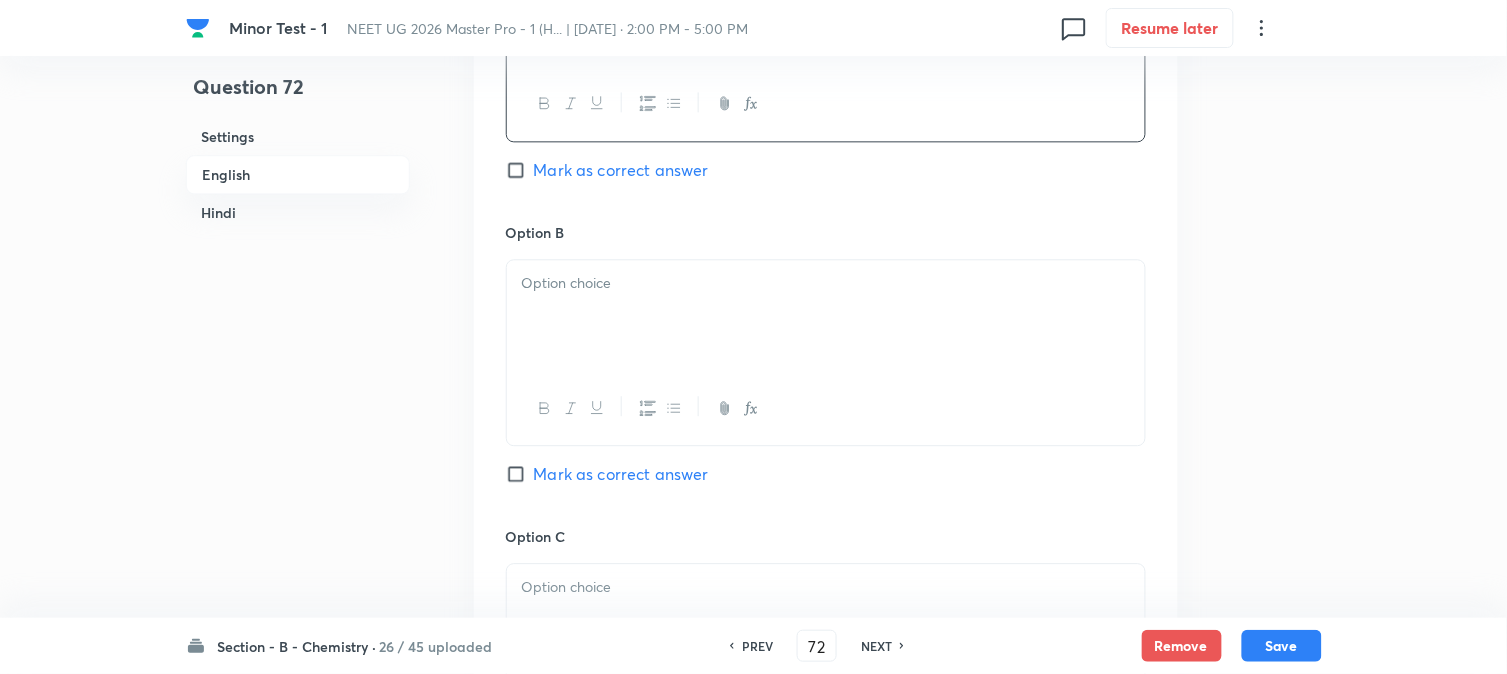 click at bounding box center (826, 316) 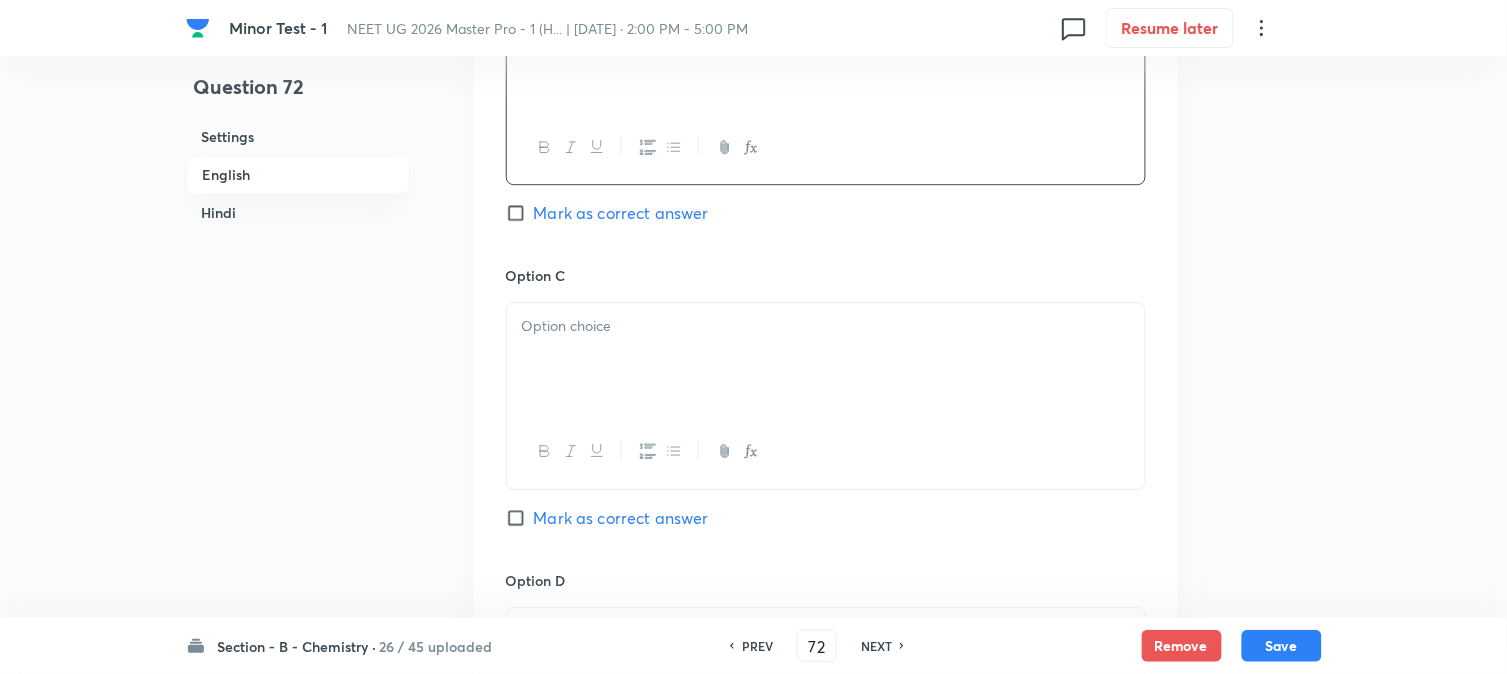 scroll, scrollTop: 1444, scrollLeft: 0, axis: vertical 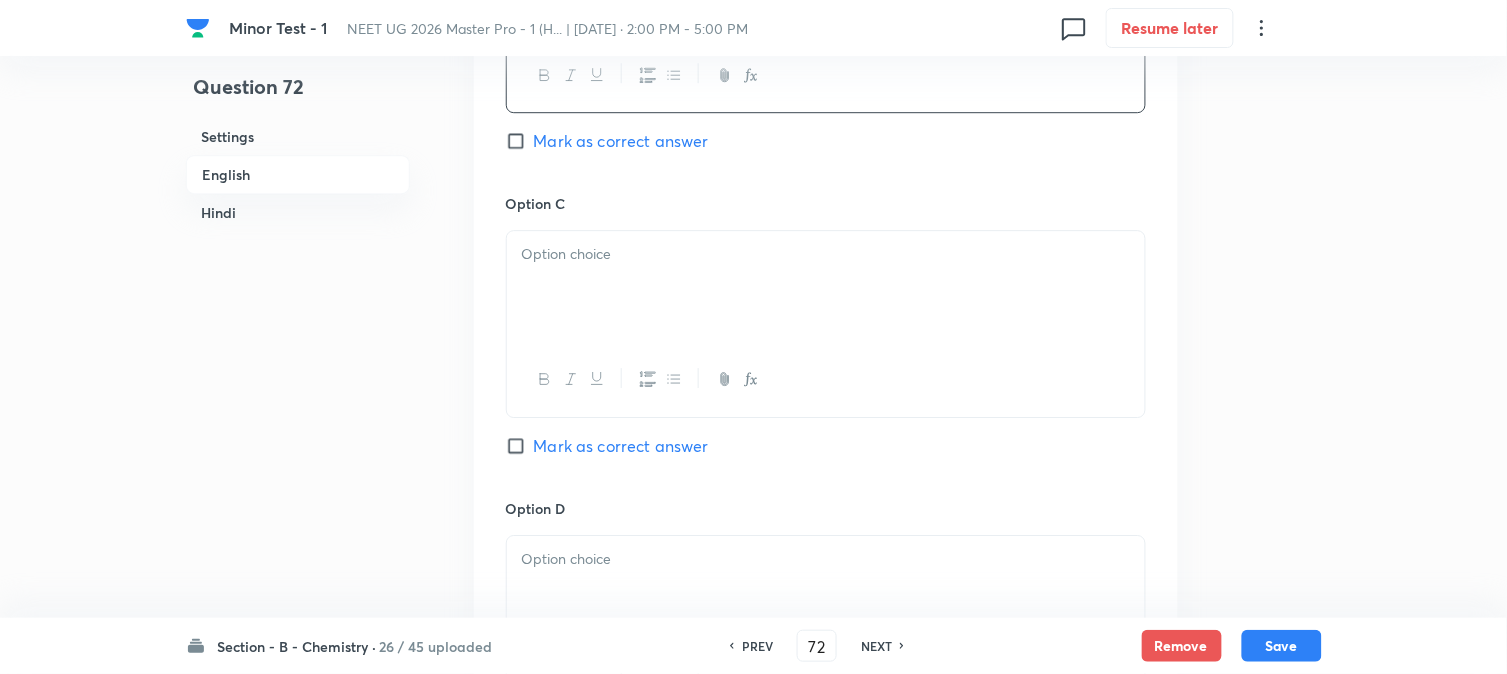 click at bounding box center [826, 287] 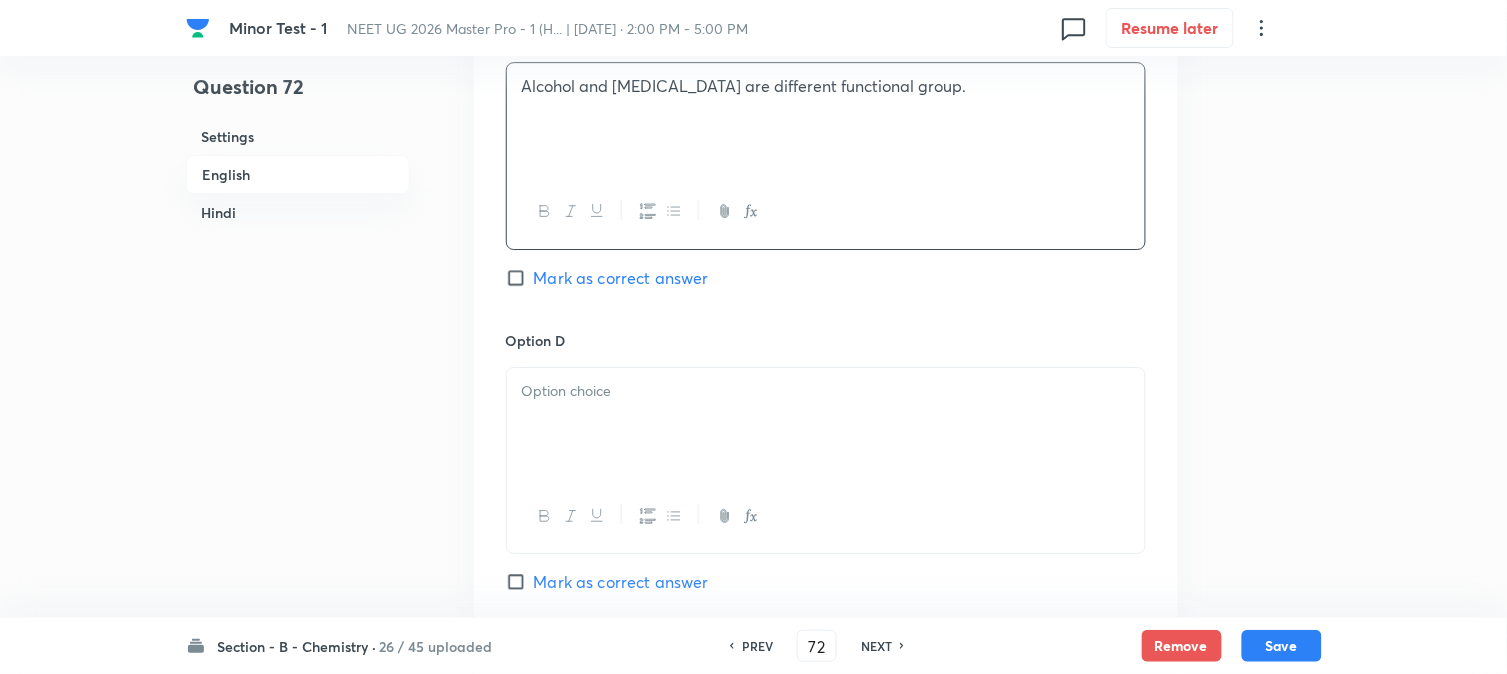 scroll, scrollTop: 1666, scrollLeft: 0, axis: vertical 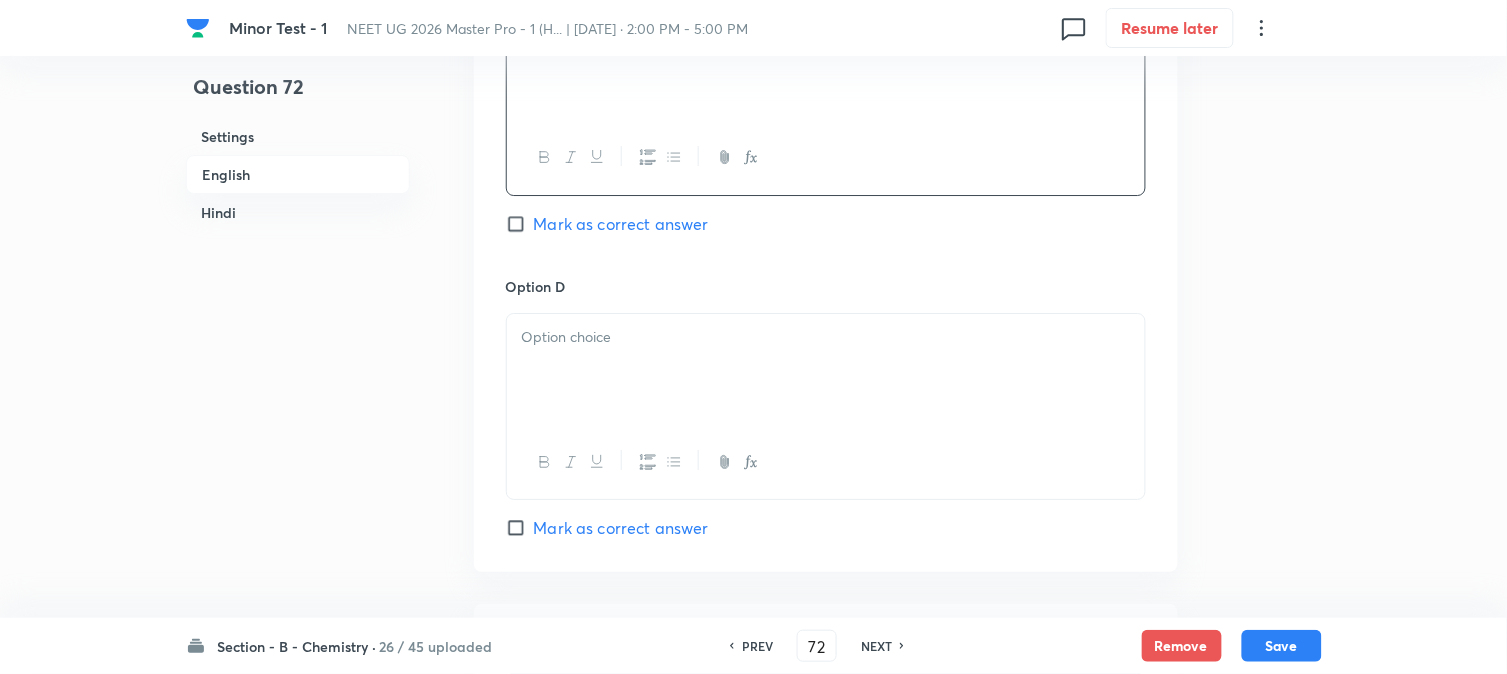 click at bounding box center [826, 370] 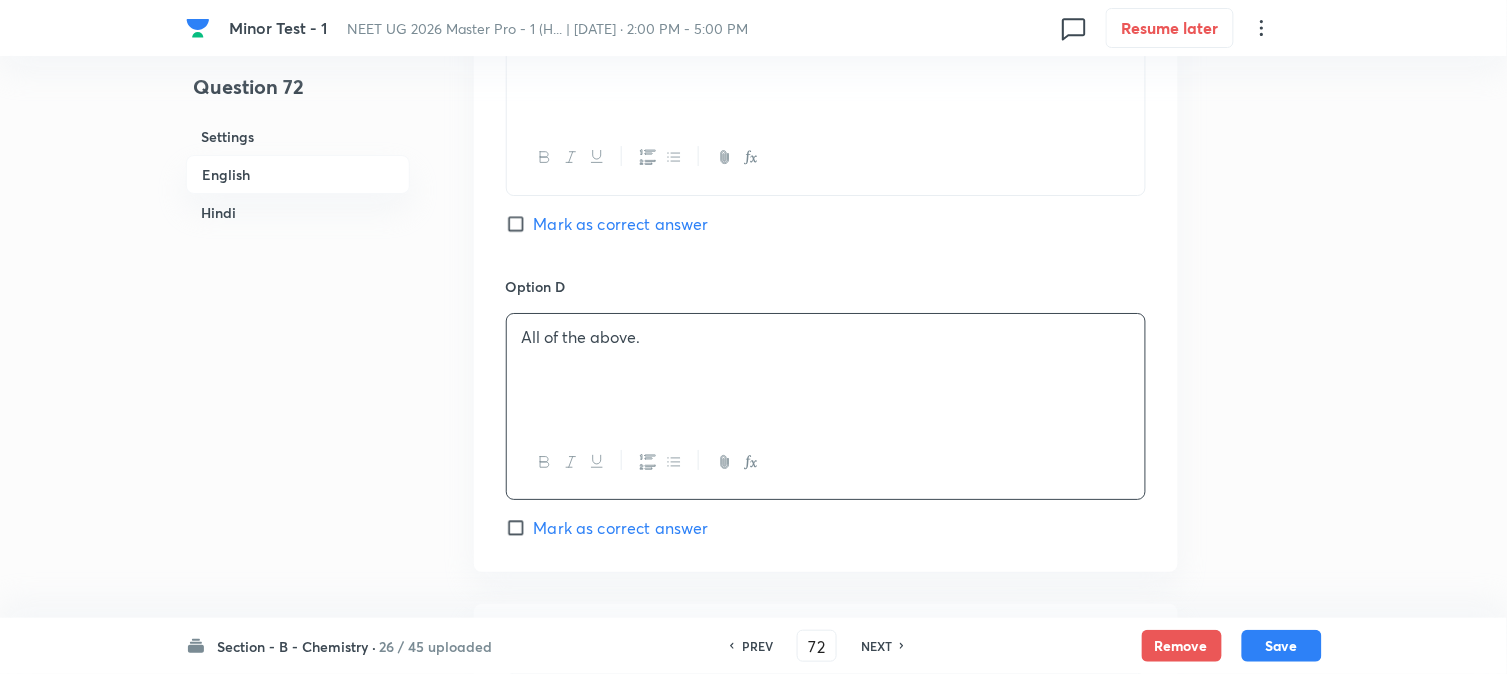 click on "Mark as correct answer" at bounding box center [621, 528] 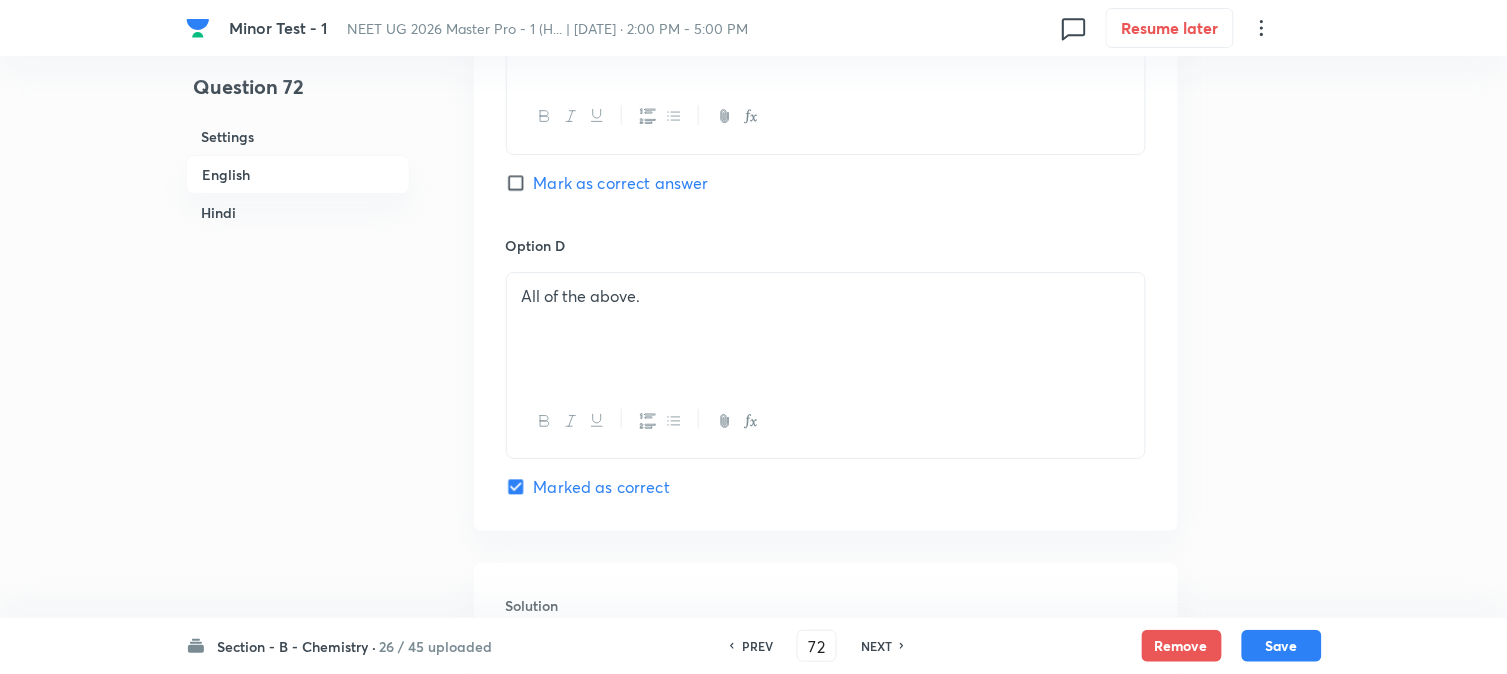checkbox on "true" 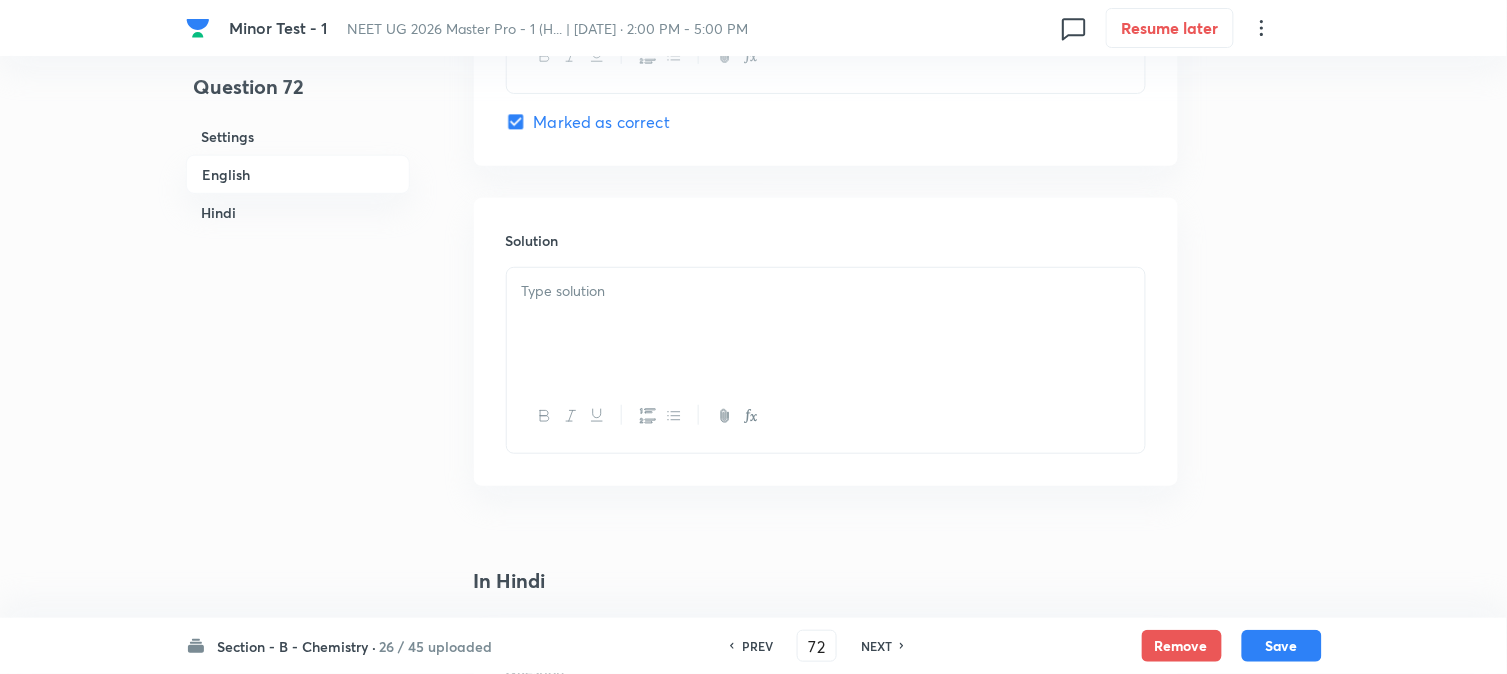scroll, scrollTop: 2111, scrollLeft: 0, axis: vertical 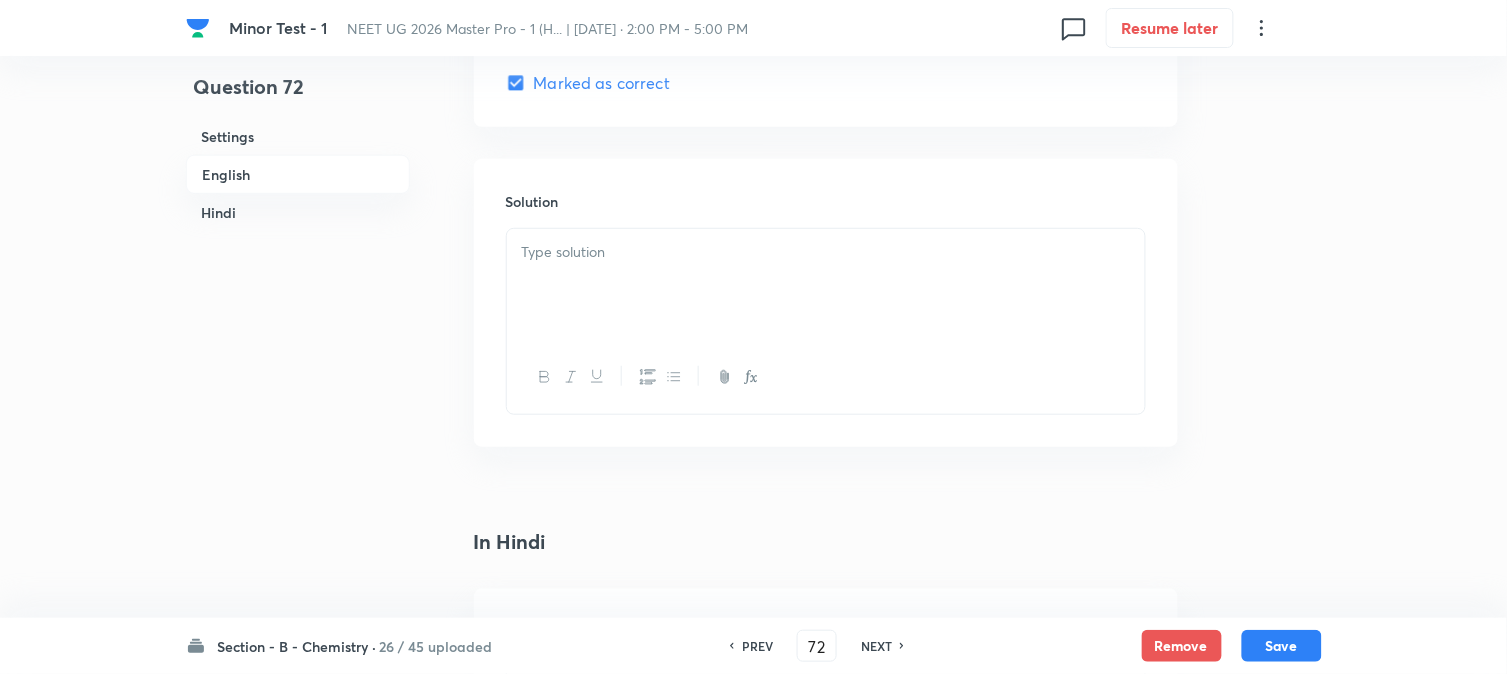 click at bounding box center (826, 285) 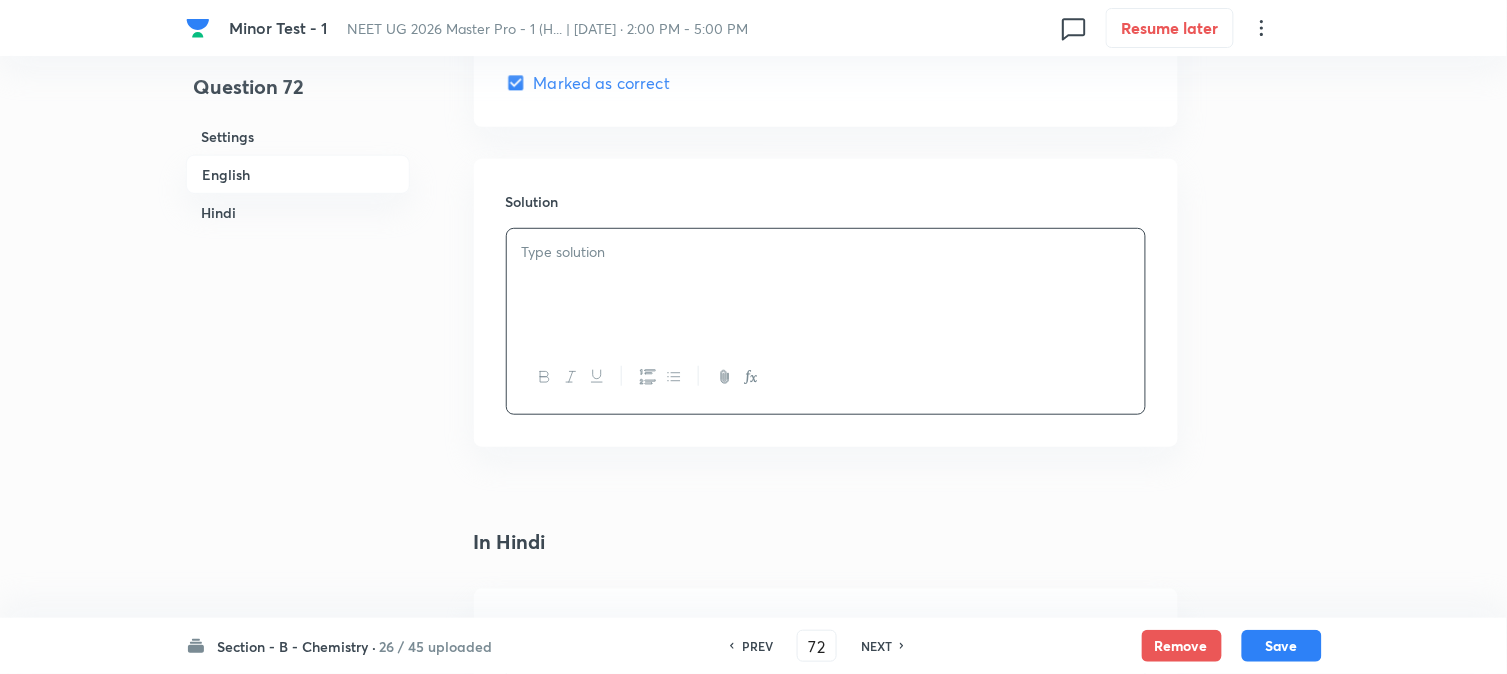 type 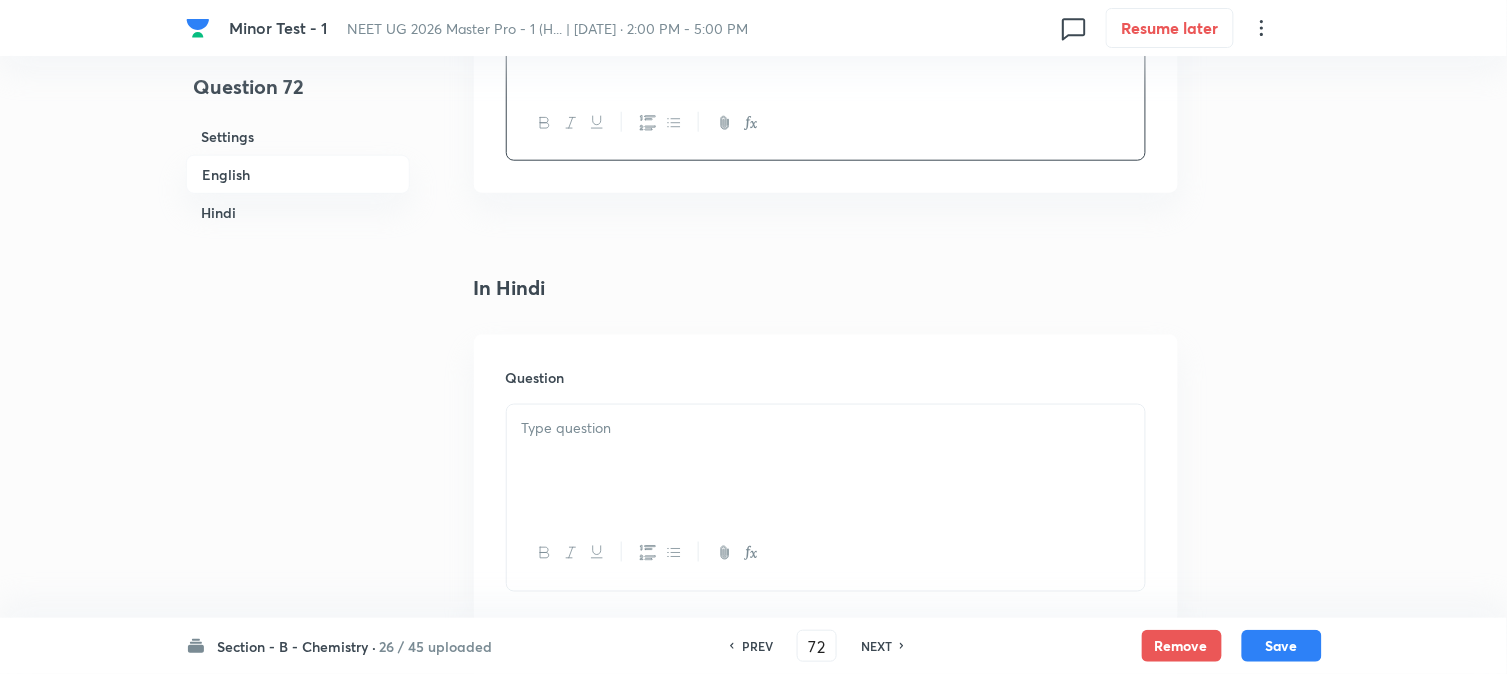 scroll, scrollTop: 2444, scrollLeft: 0, axis: vertical 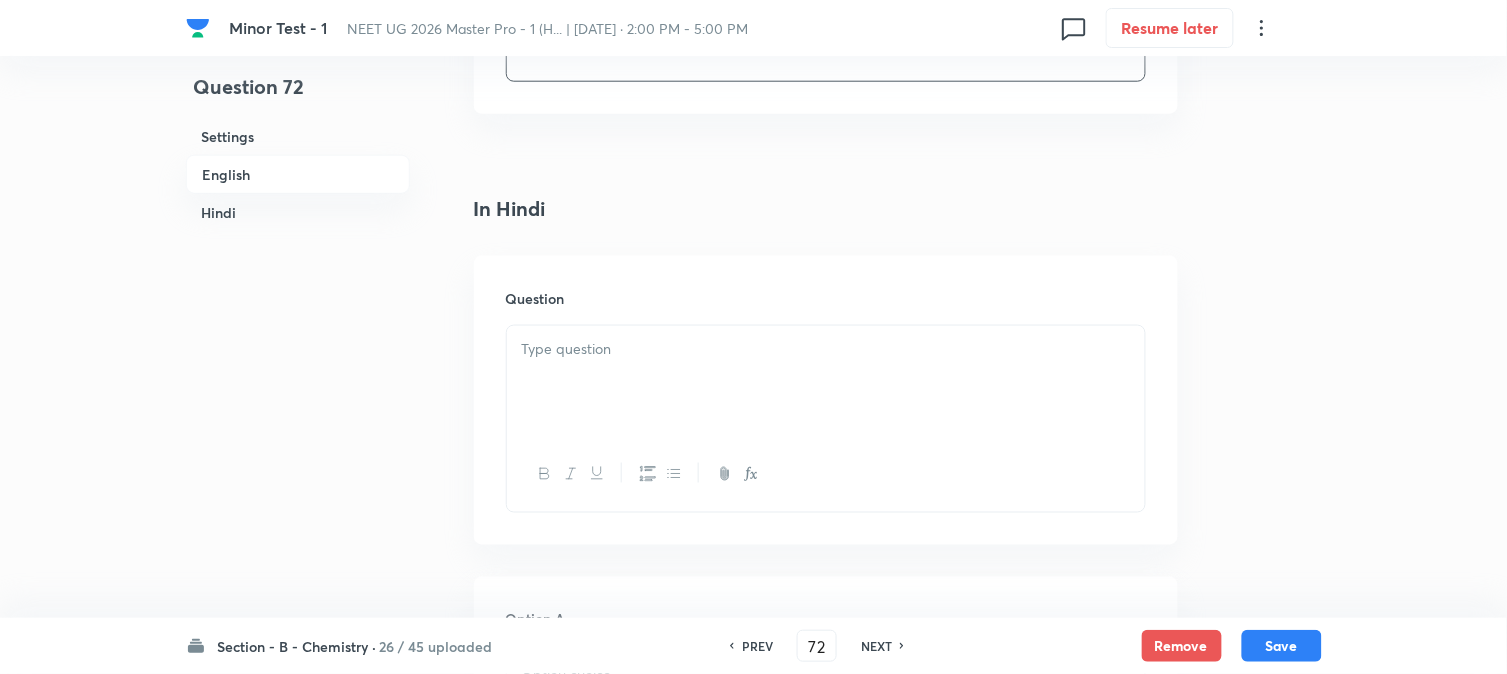click at bounding box center (826, 382) 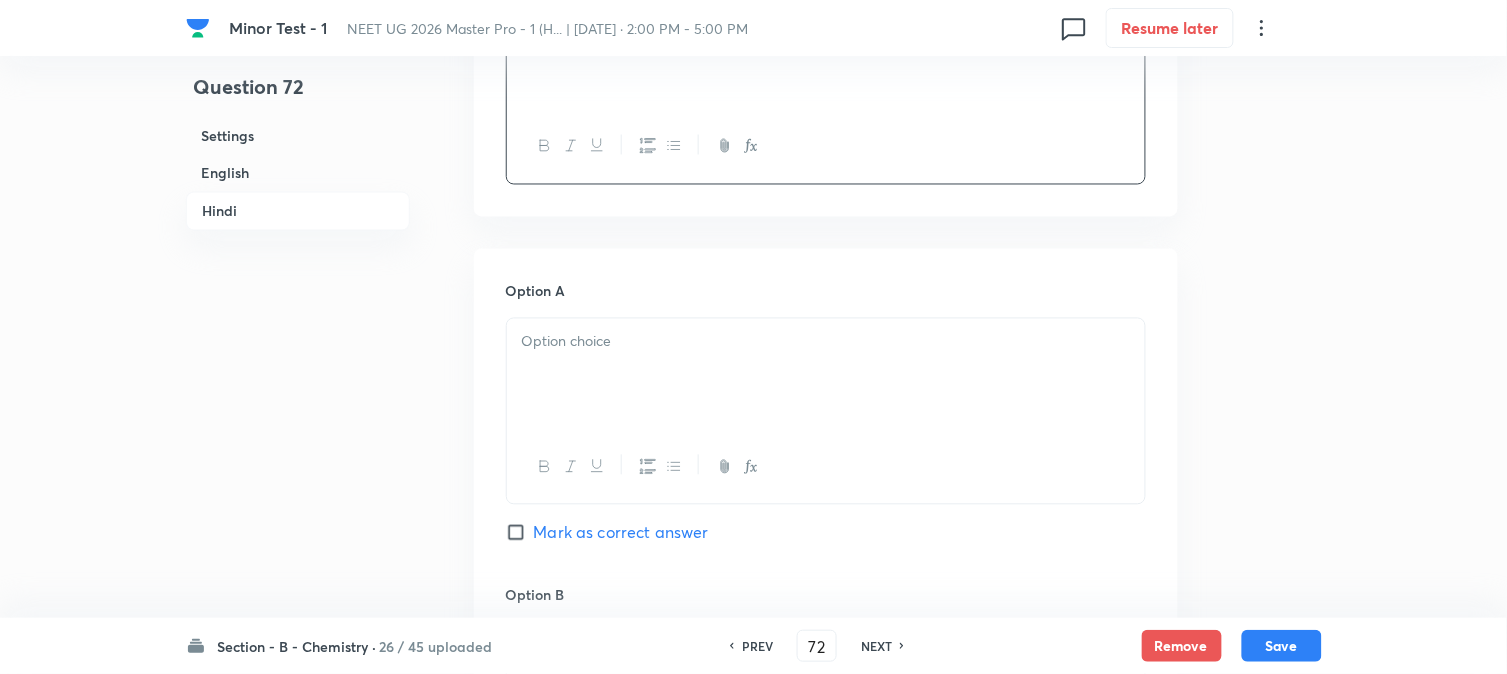scroll, scrollTop: 2777, scrollLeft: 0, axis: vertical 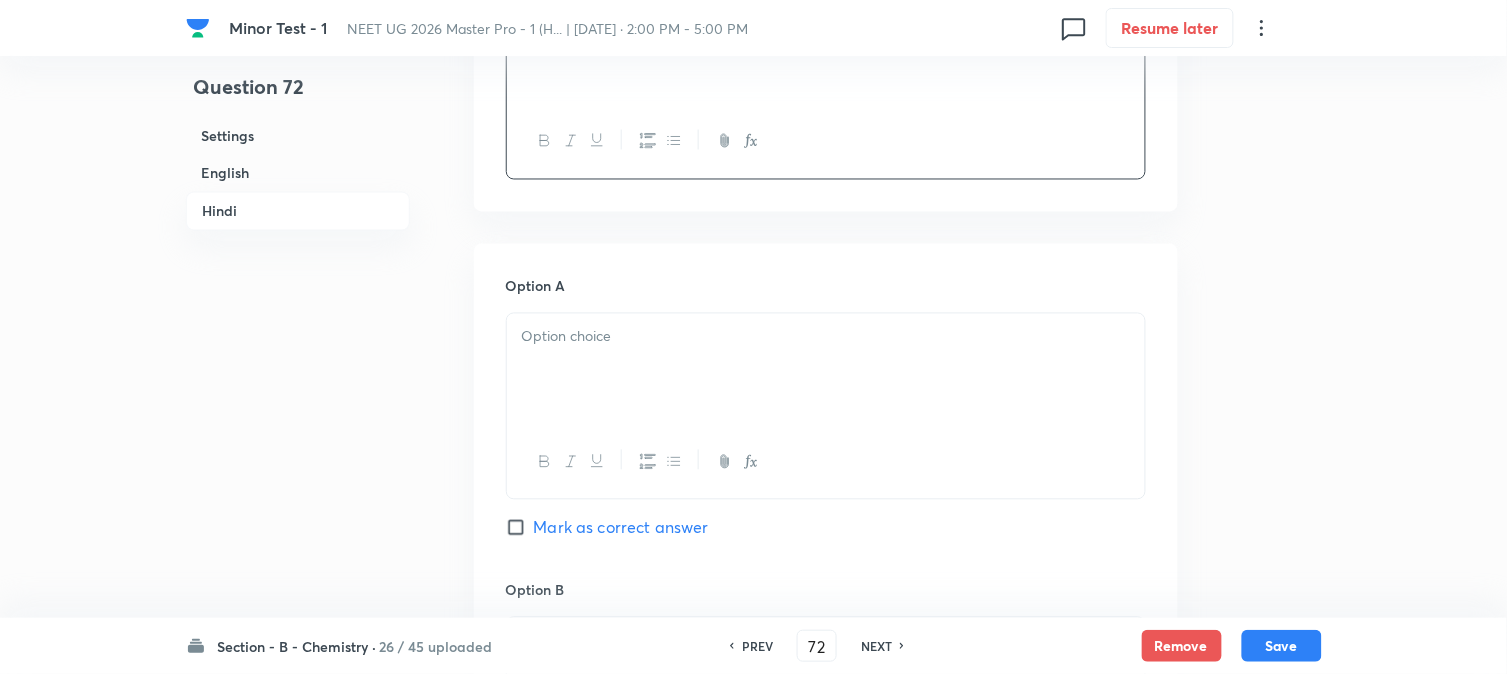 click at bounding box center (826, 370) 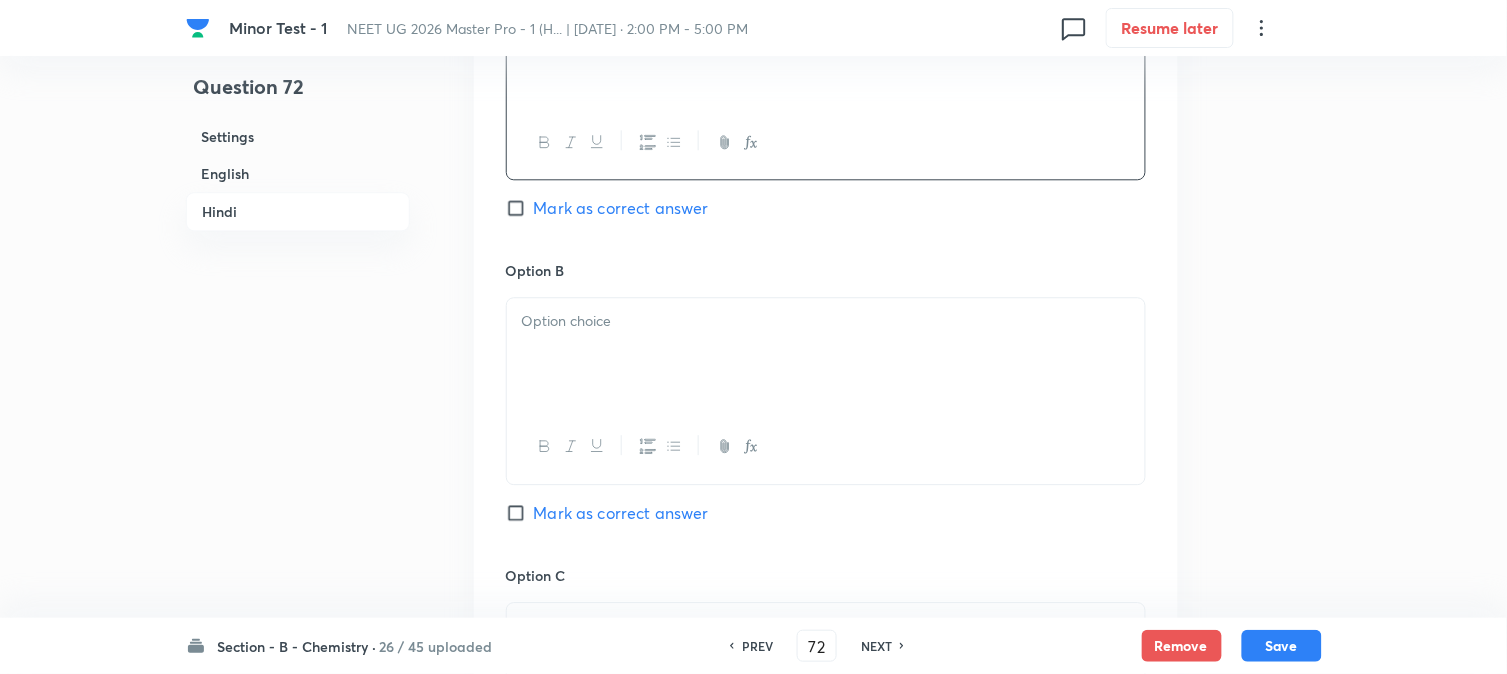 scroll, scrollTop: 3111, scrollLeft: 0, axis: vertical 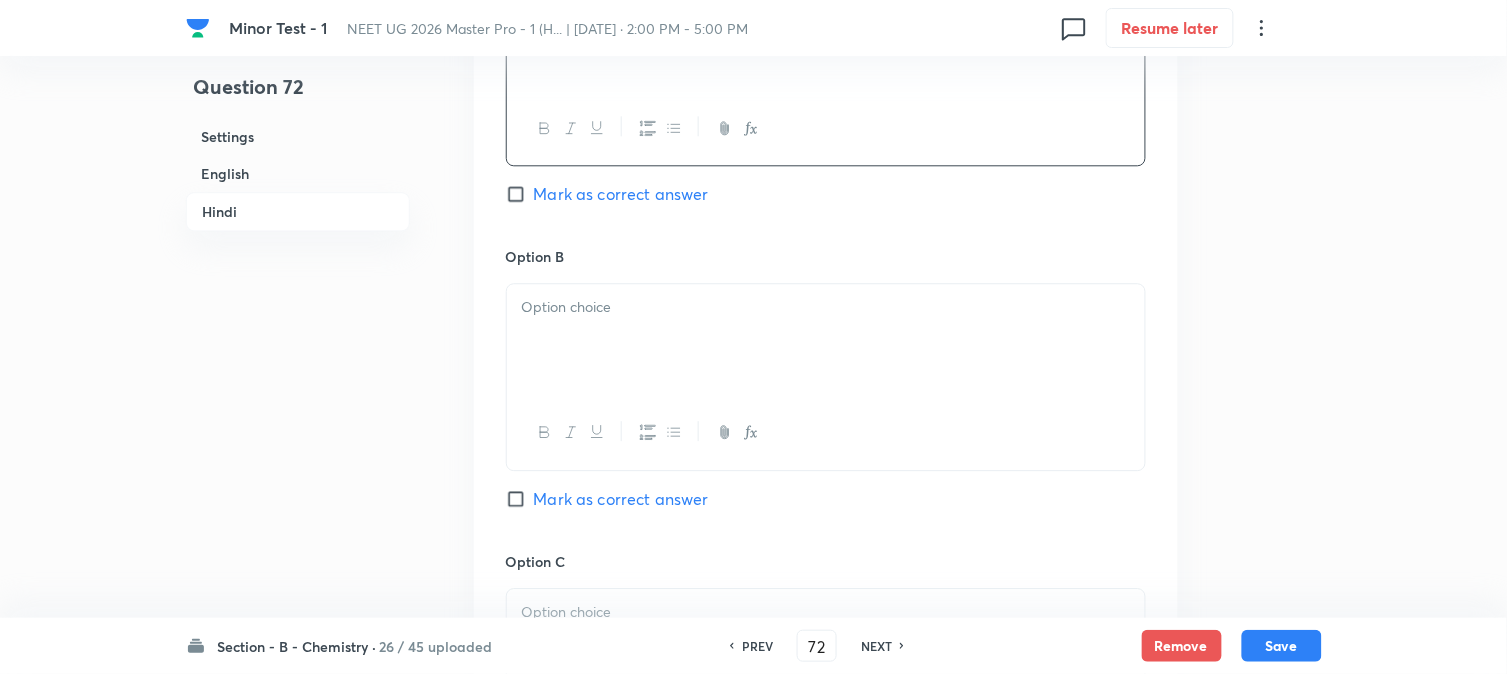click at bounding box center [826, 340] 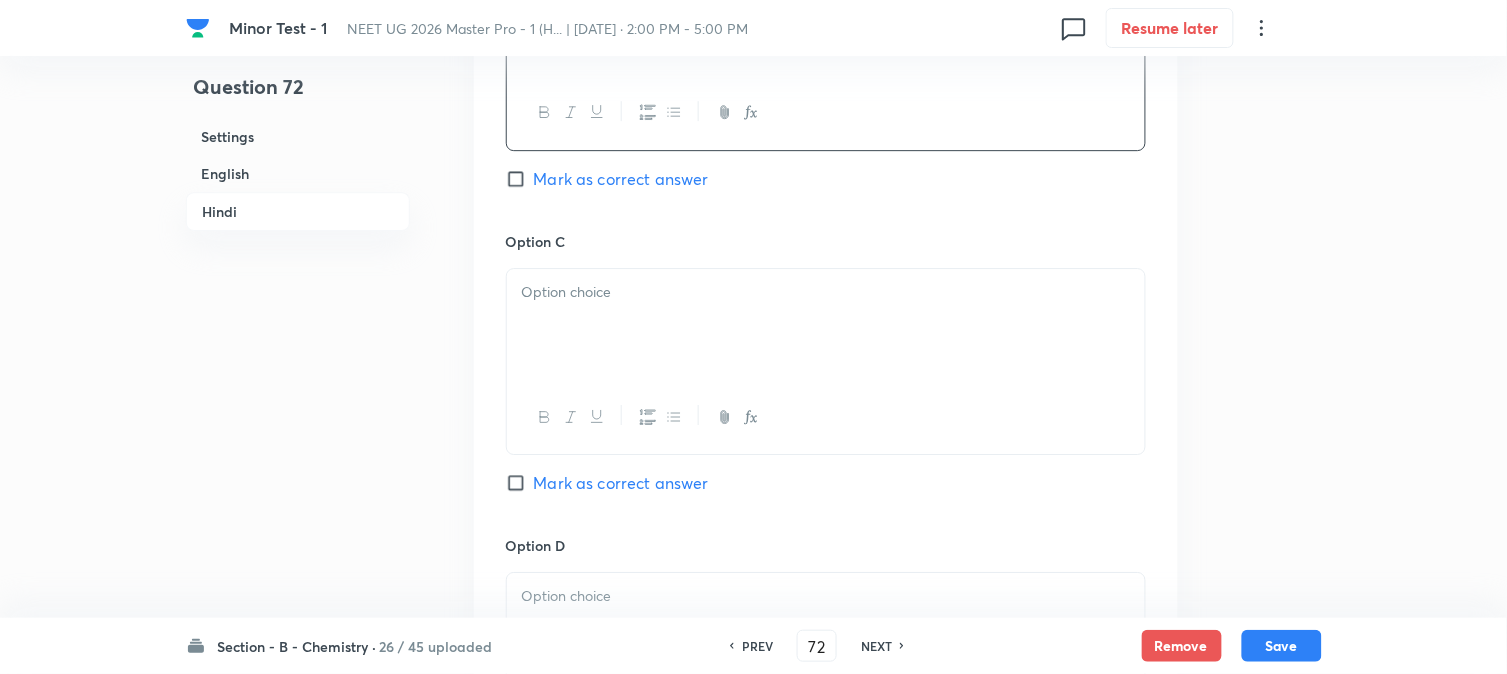 scroll, scrollTop: 3444, scrollLeft: 0, axis: vertical 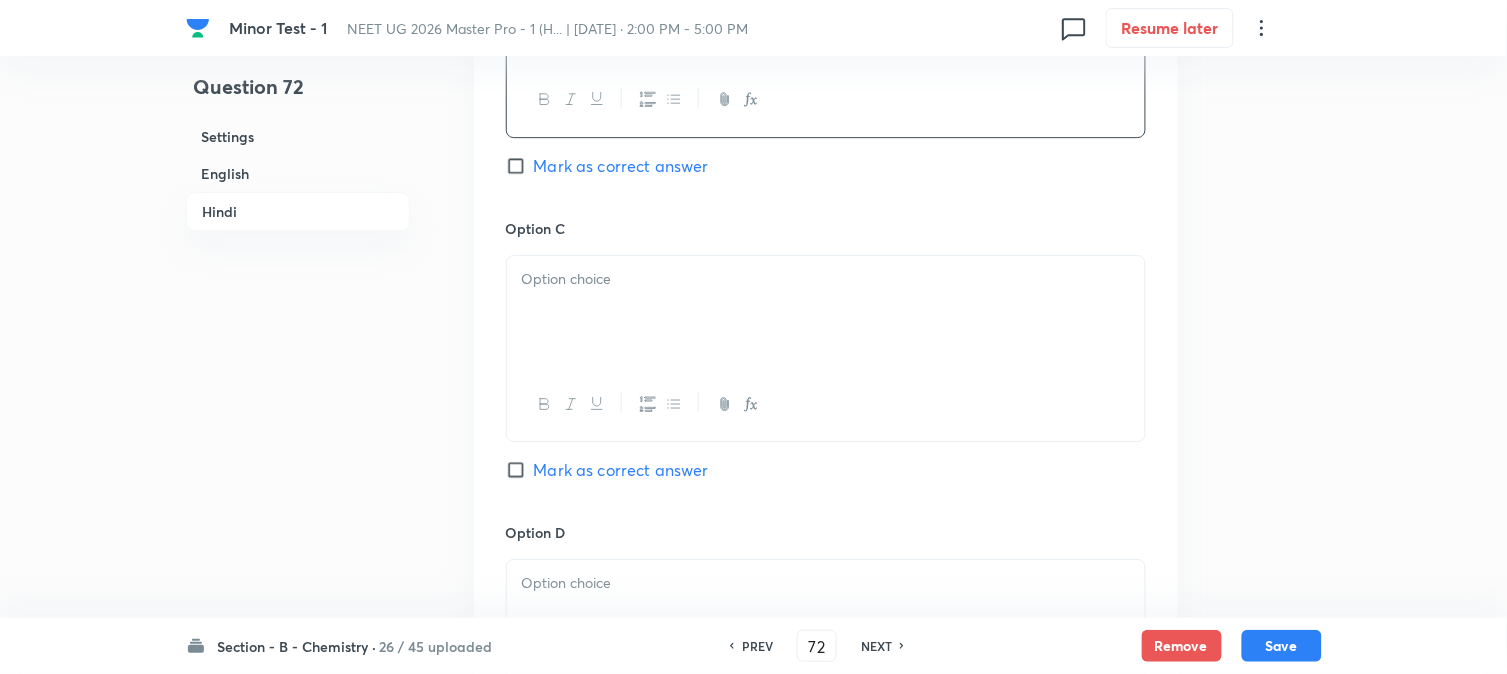 click at bounding box center (826, 404) 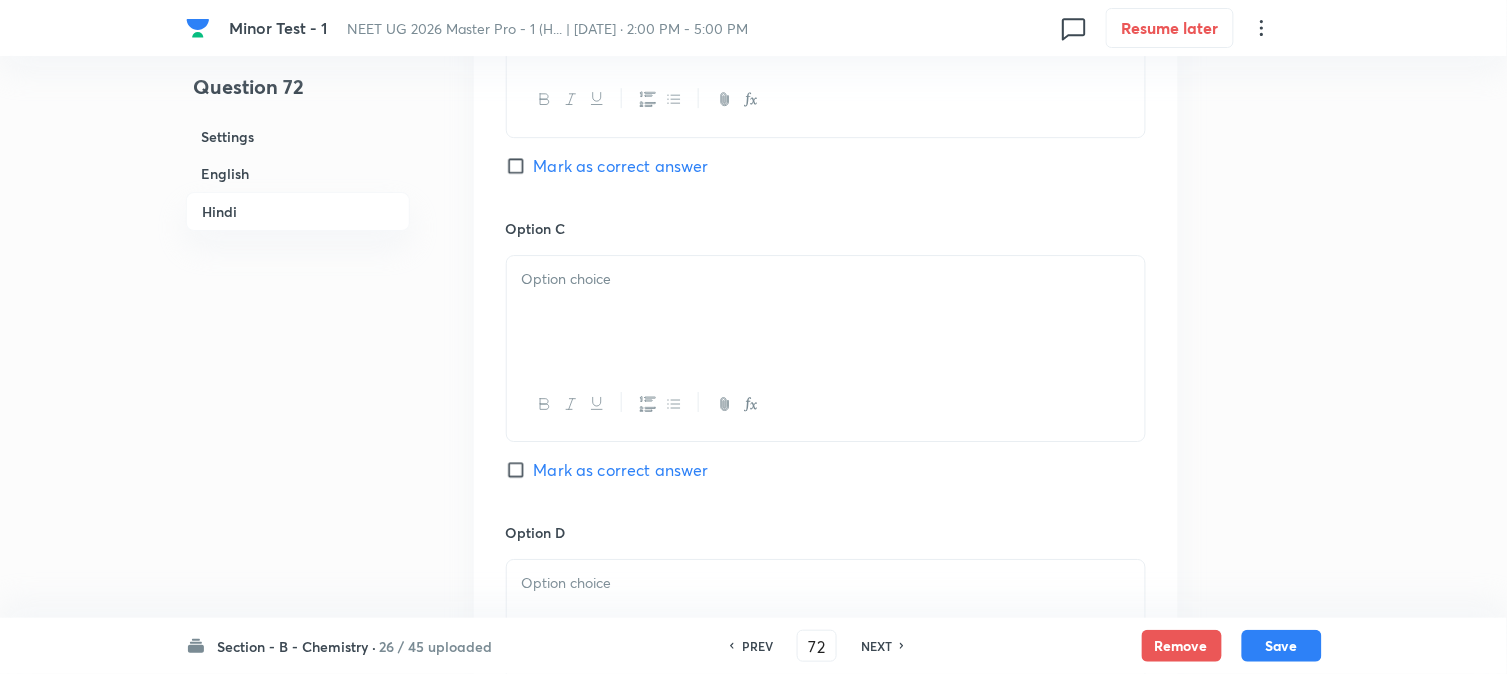 click at bounding box center (826, 312) 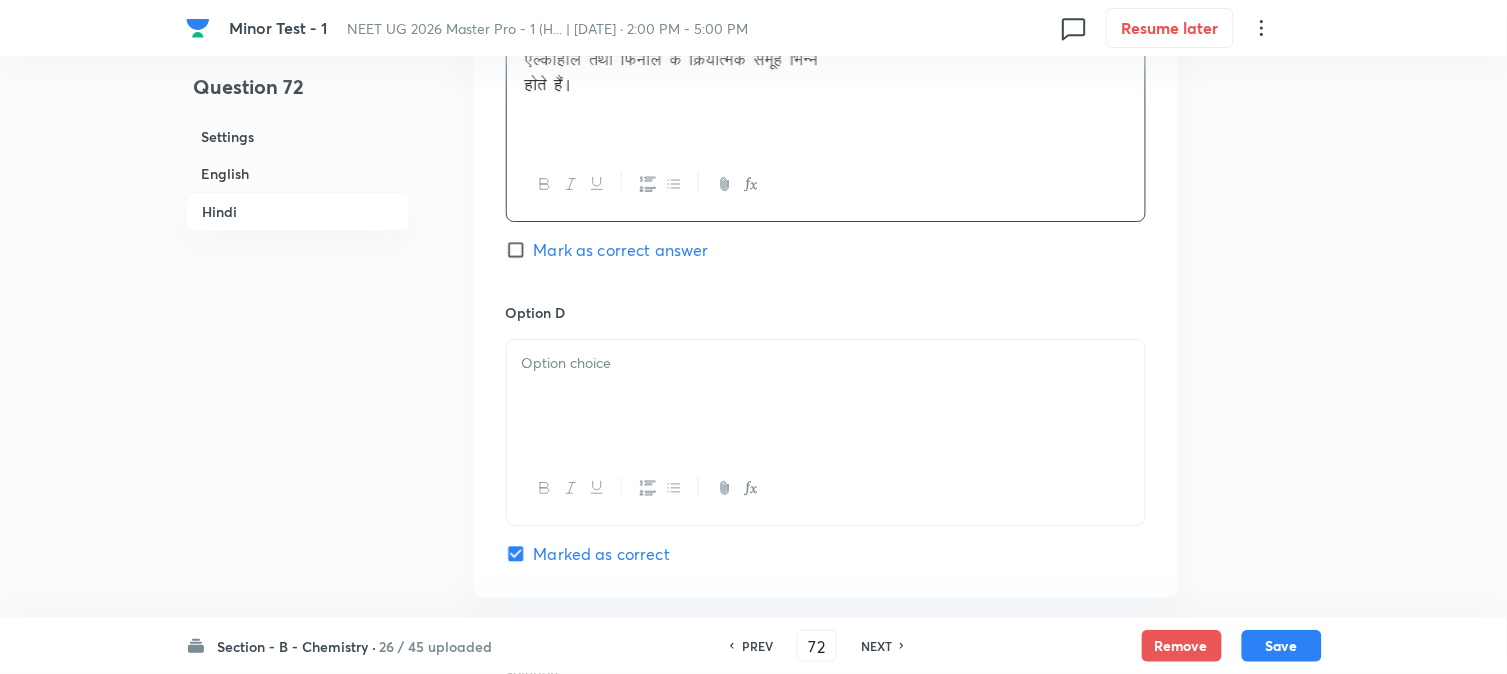 scroll, scrollTop: 3666, scrollLeft: 0, axis: vertical 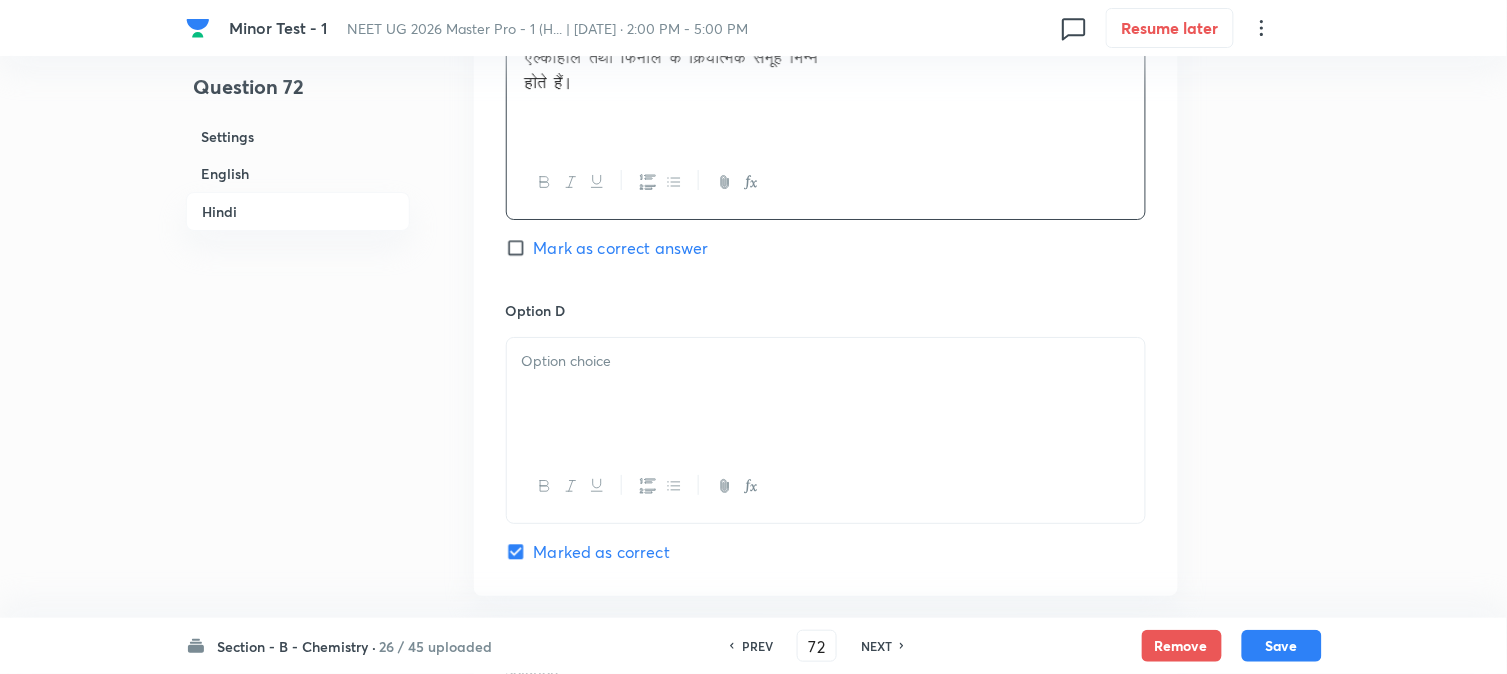 click at bounding box center (826, 394) 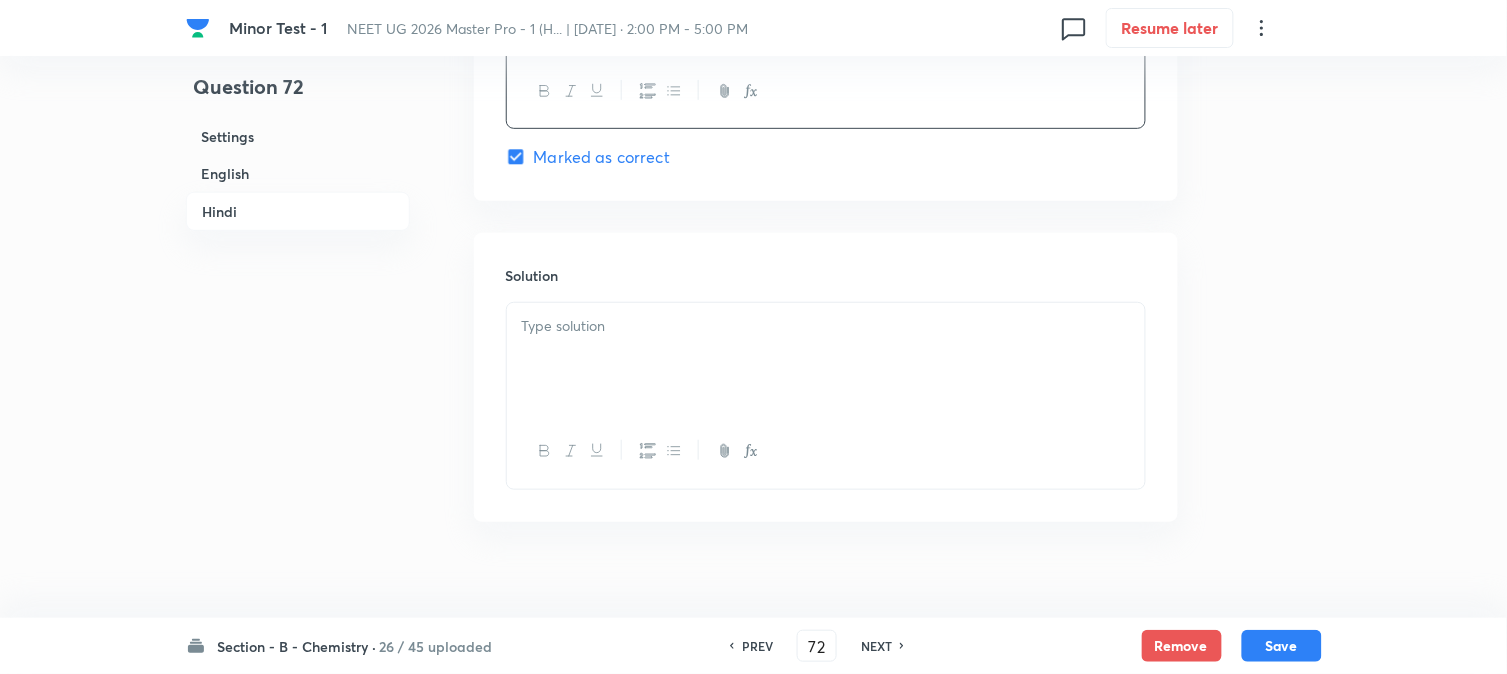 scroll, scrollTop: 4093, scrollLeft: 0, axis: vertical 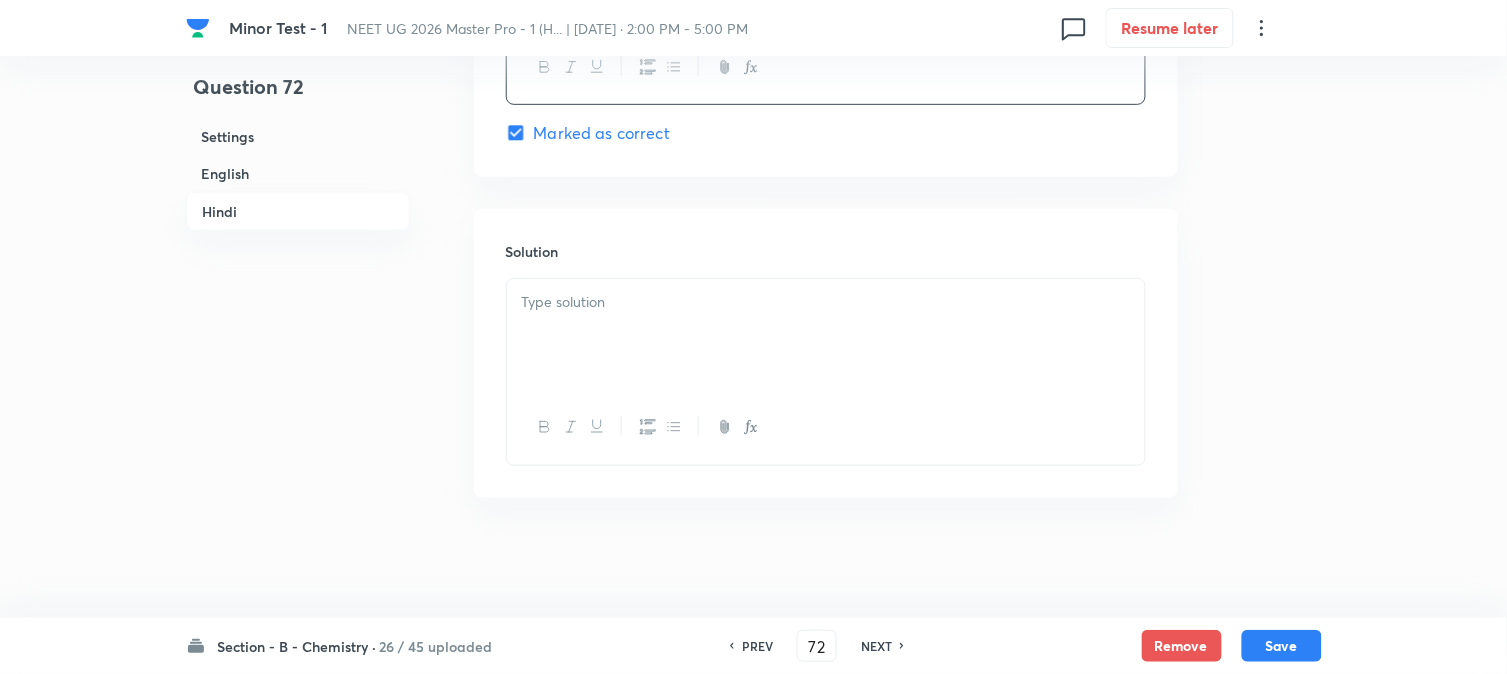 click at bounding box center [826, 335] 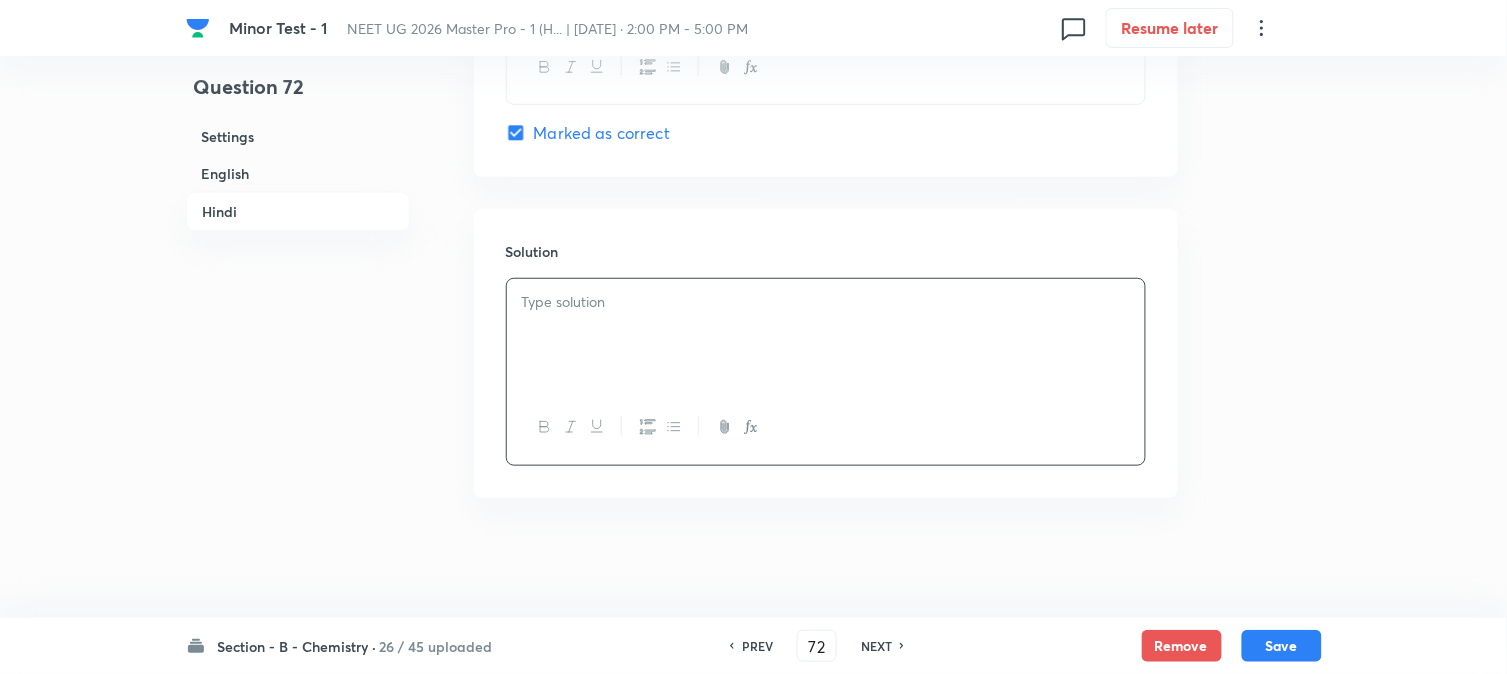 type 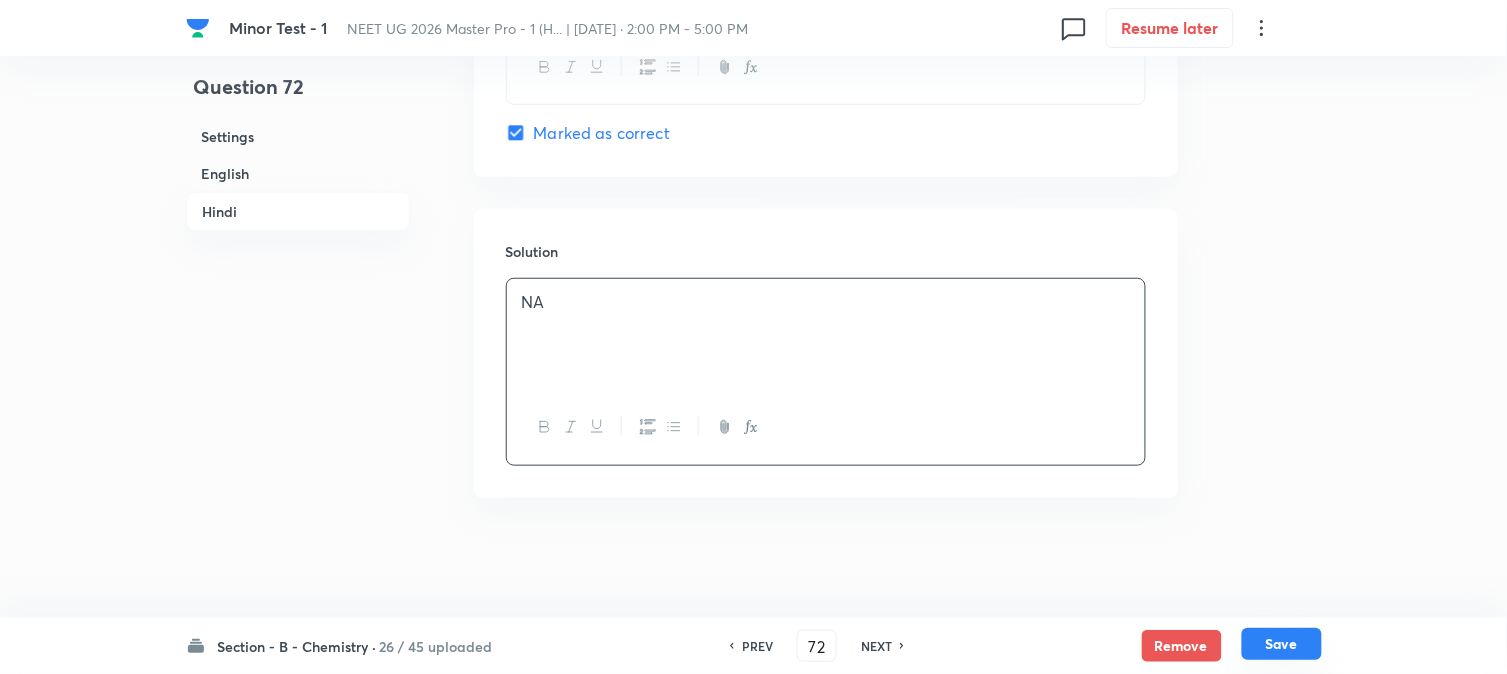 click on "Save" at bounding box center [1282, 644] 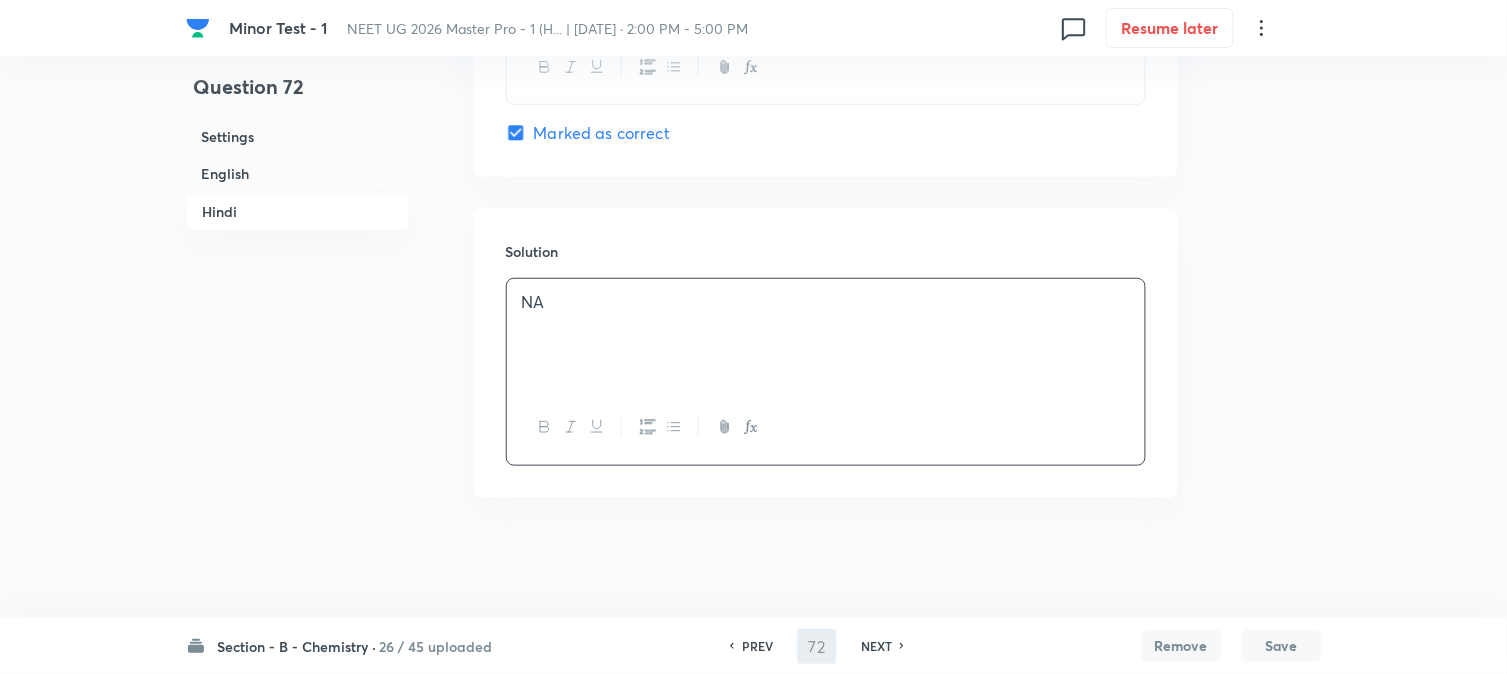 type on "73" 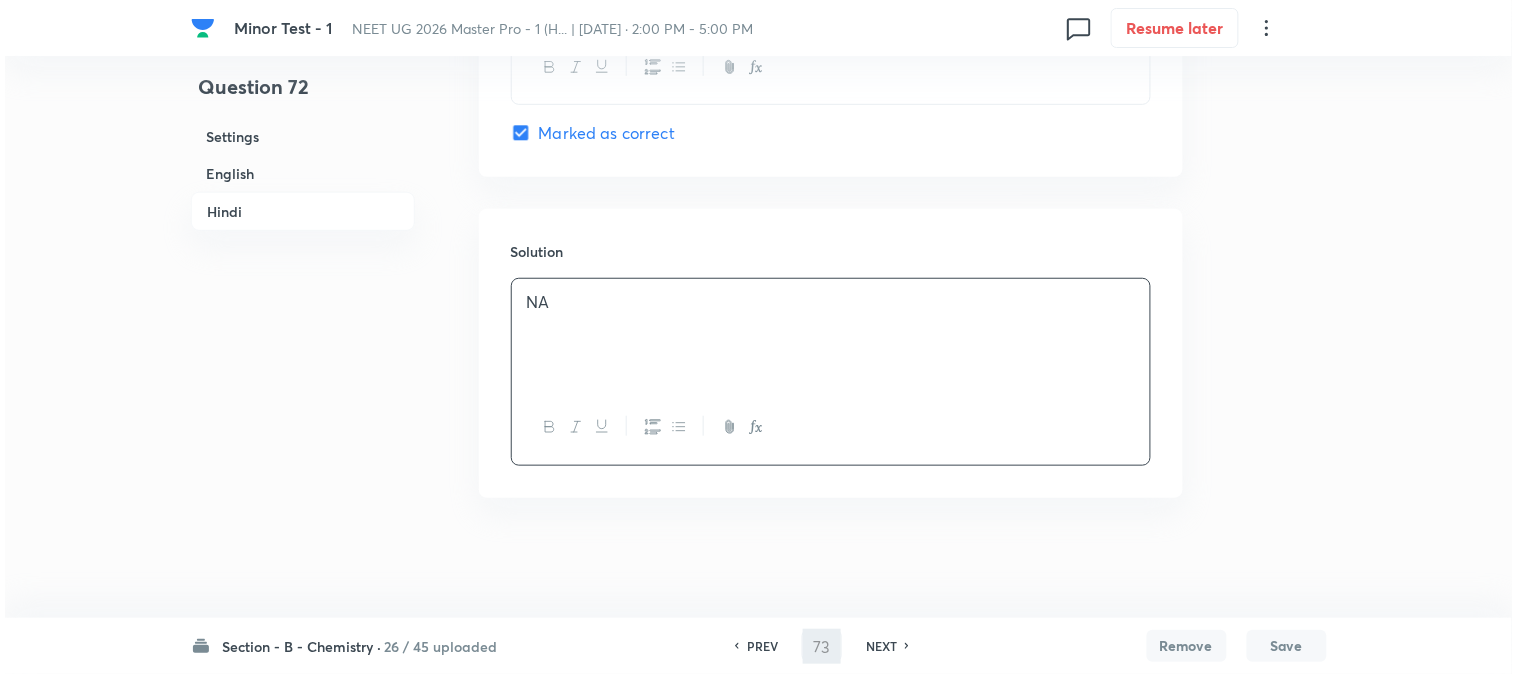scroll, scrollTop: 0, scrollLeft: 0, axis: both 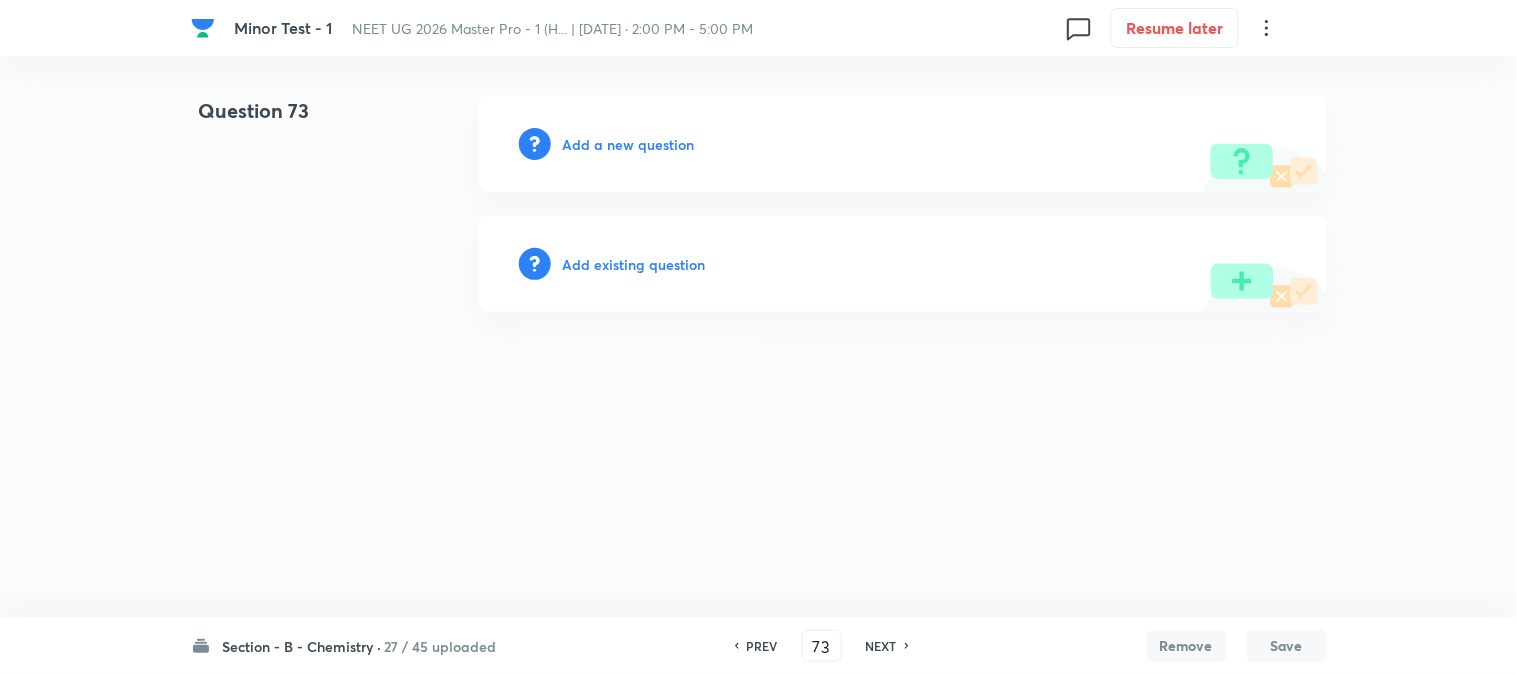 click on "Add a new question" at bounding box center (629, 144) 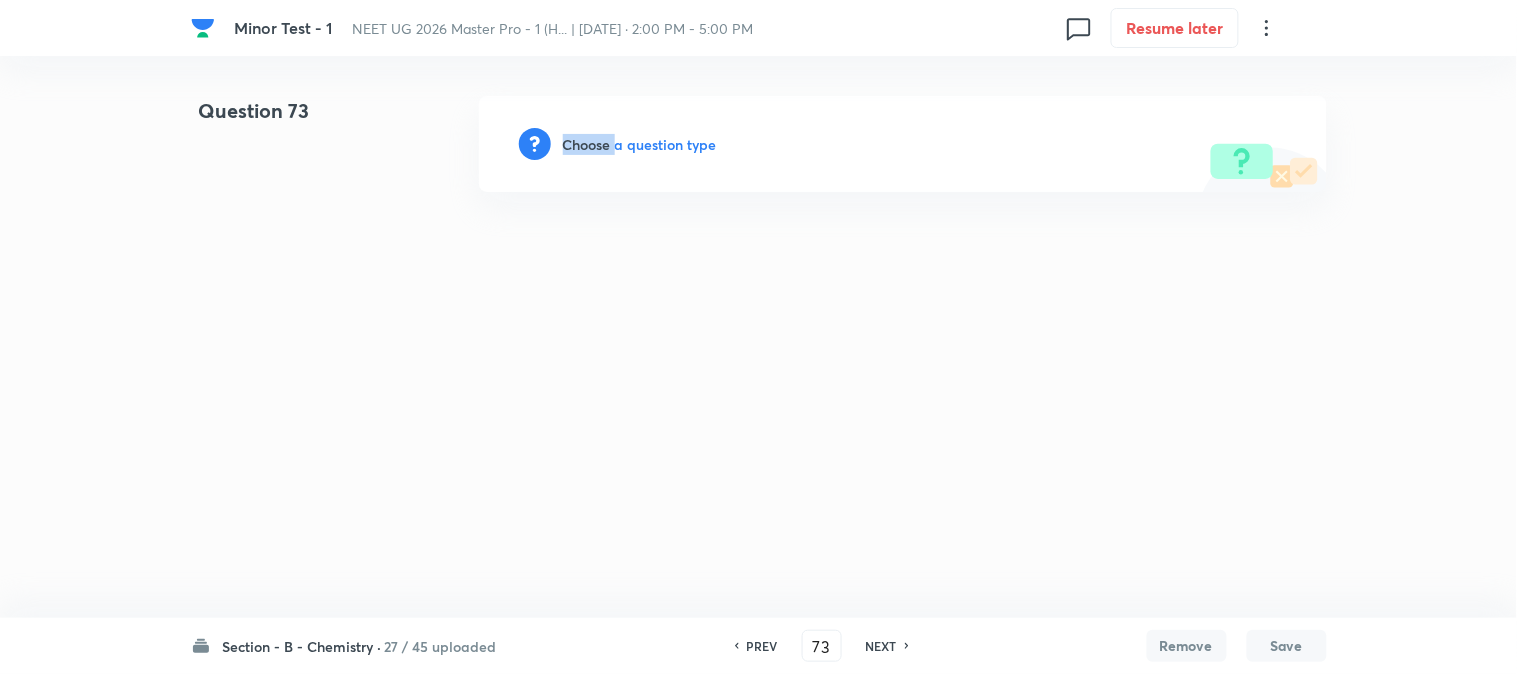 click on "Choose a question type" at bounding box center [640, 144] 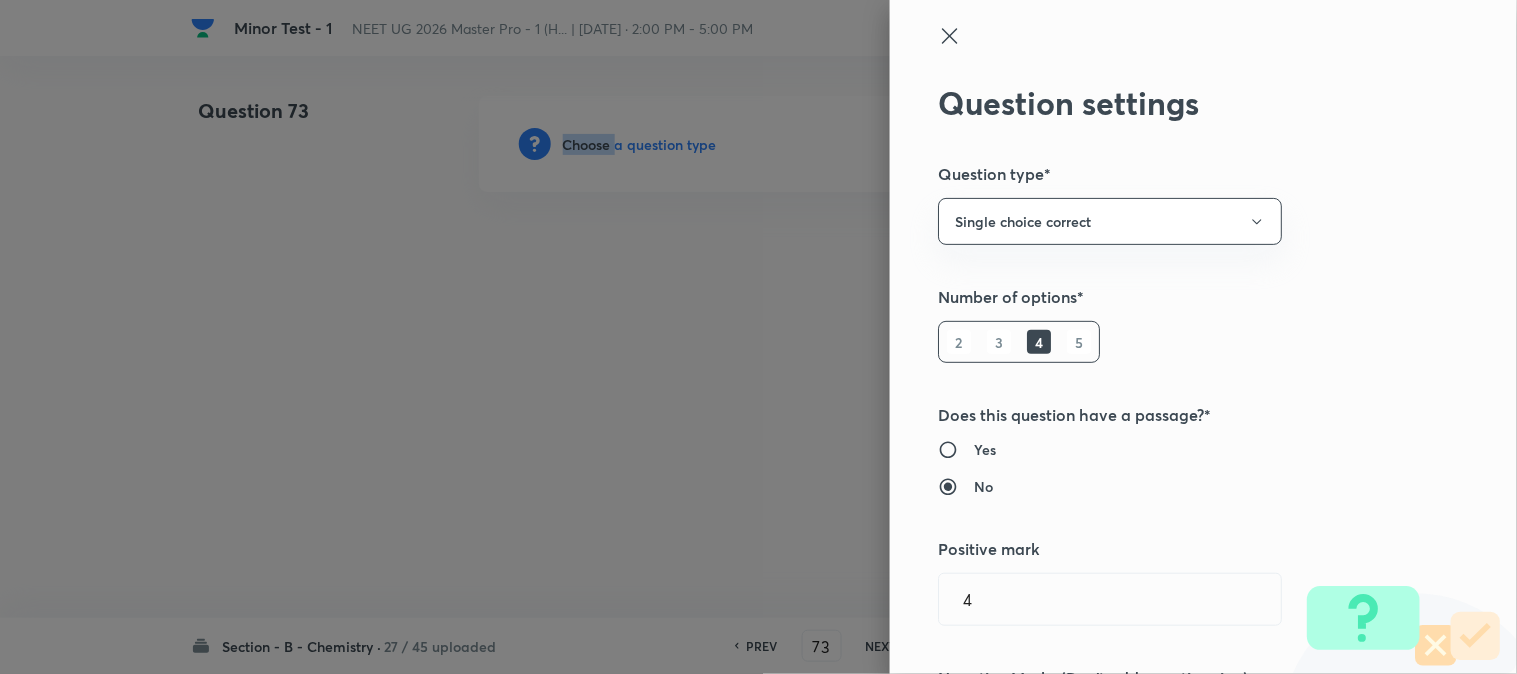 type 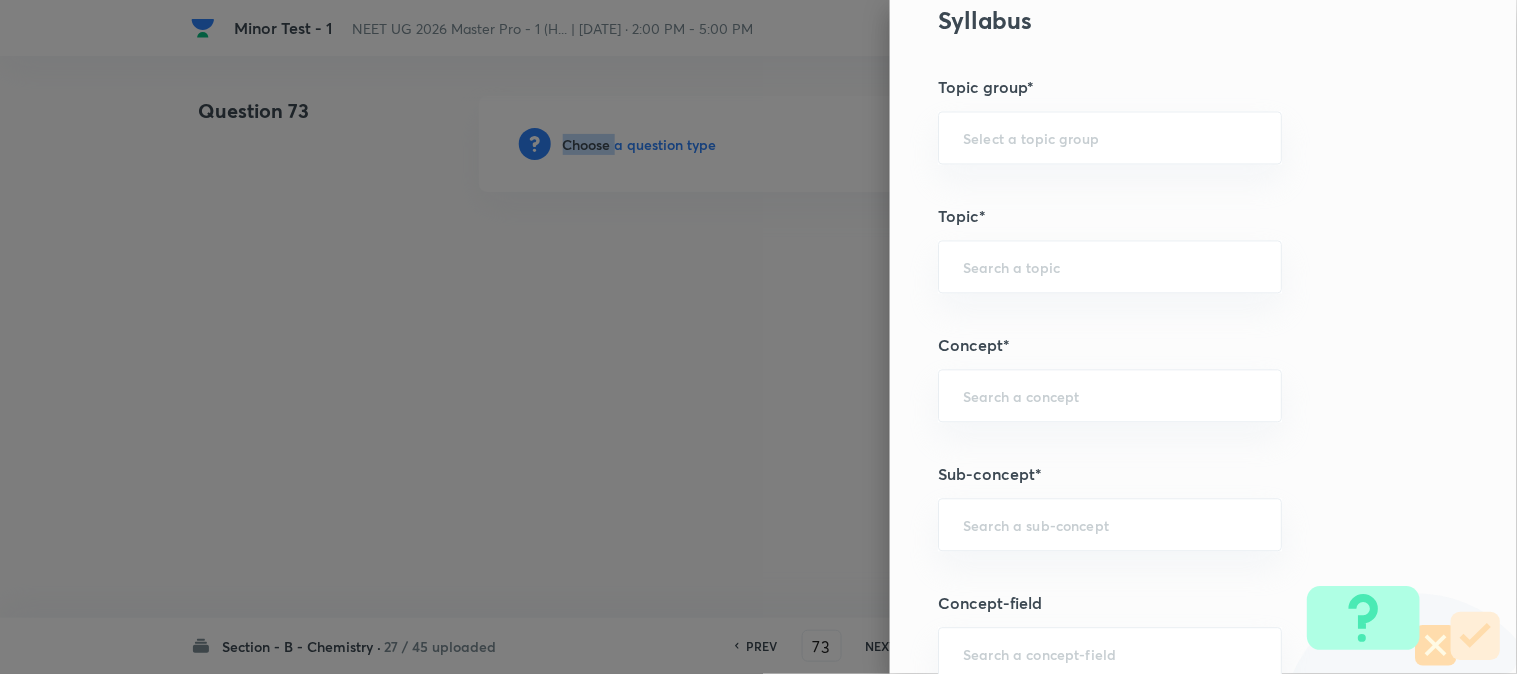 scroll, scrollTop: 1000, scrollLeft: 0, axis: vertical 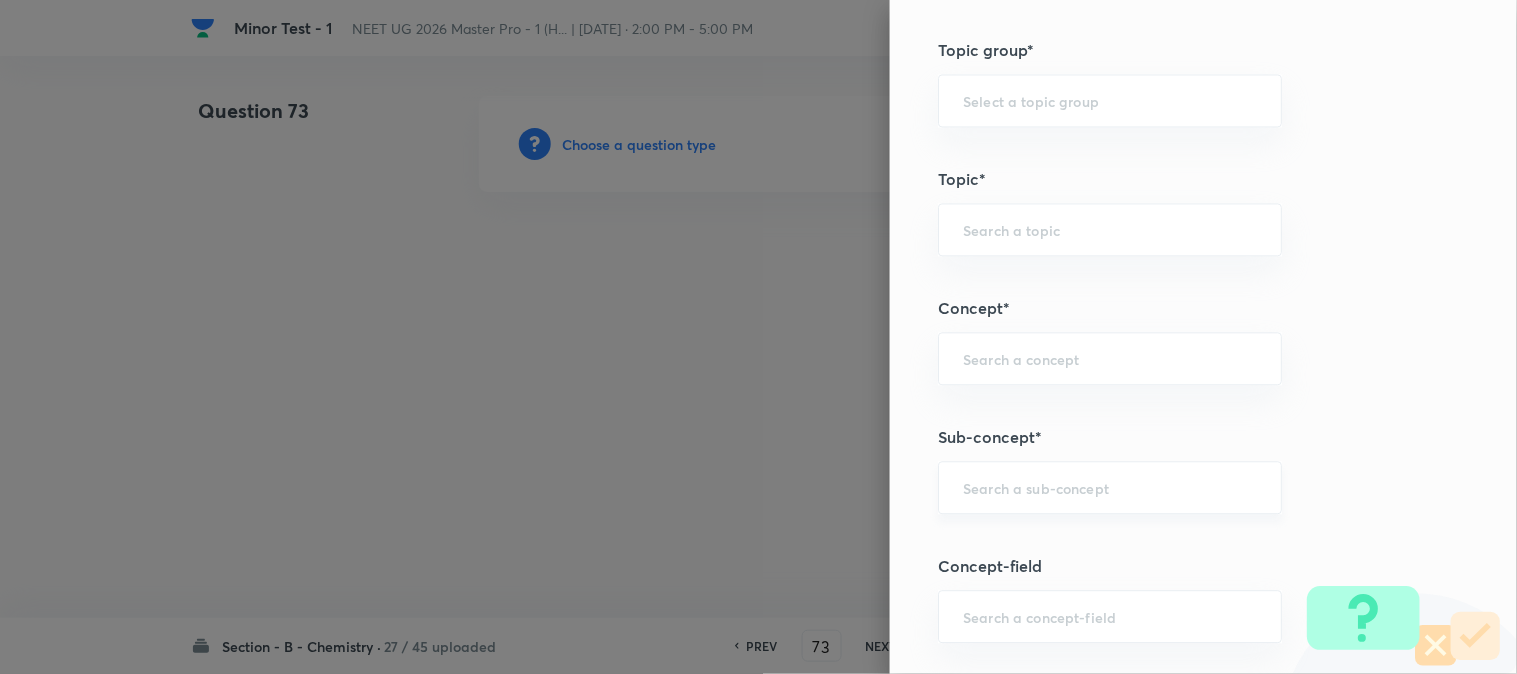 click at bounding box center [1110, 487] 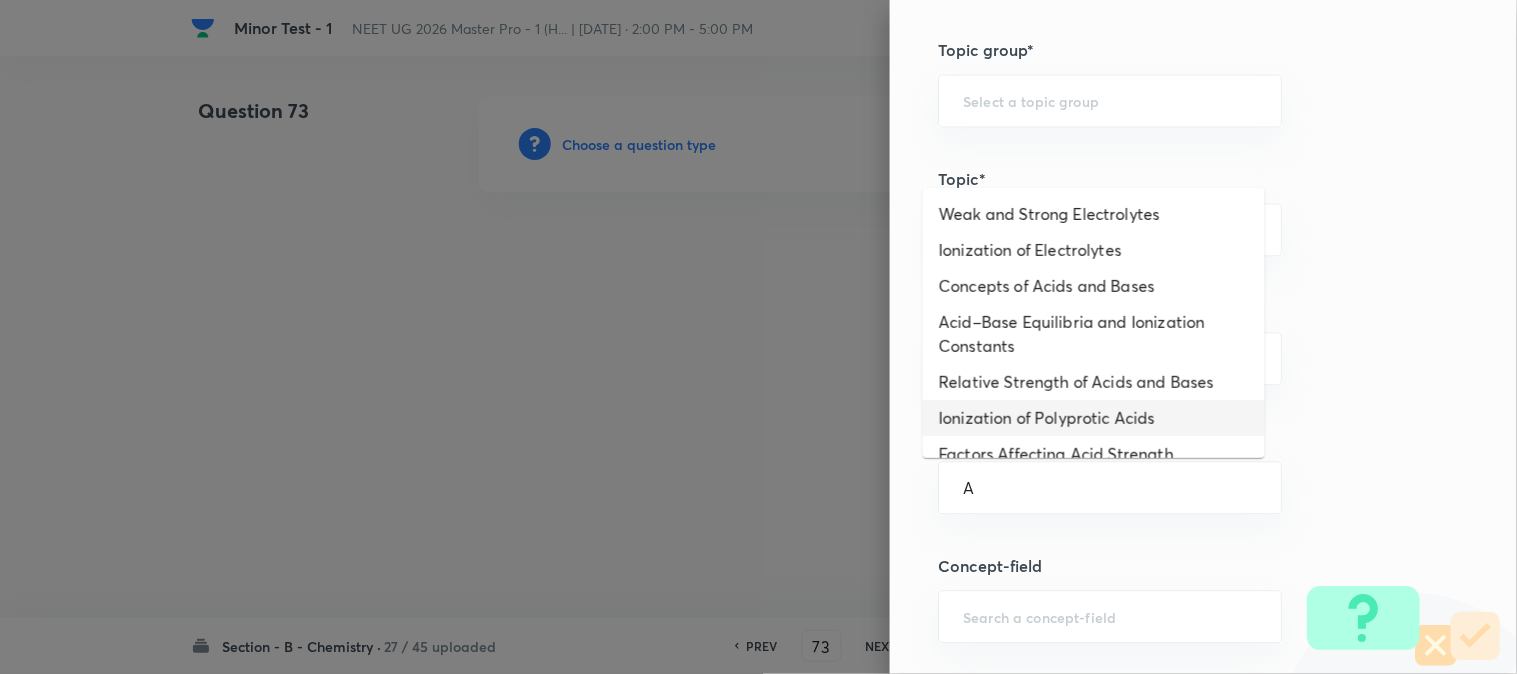click on "Relative Strength of Acids and Bases" at bounding box center (1094, 382) 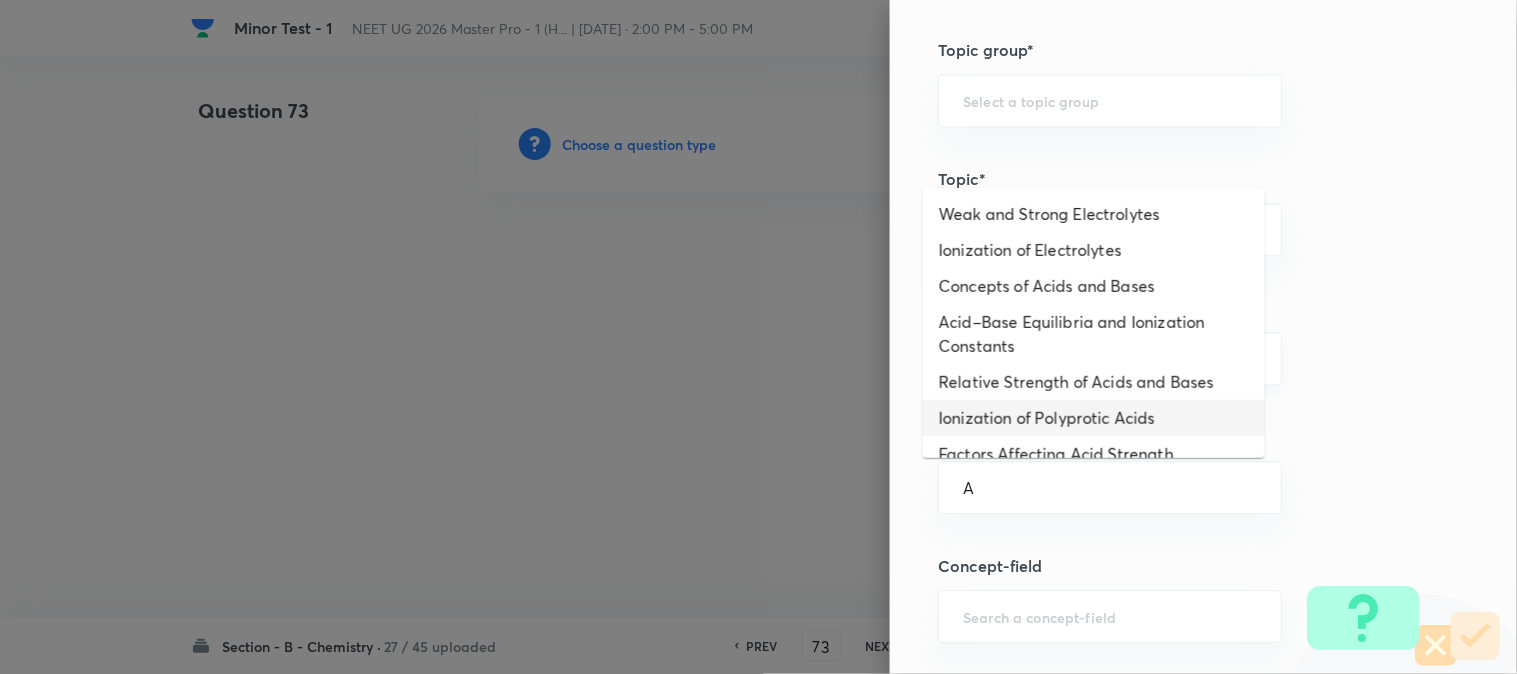 type on "Relative Strength of Acids and Bases" 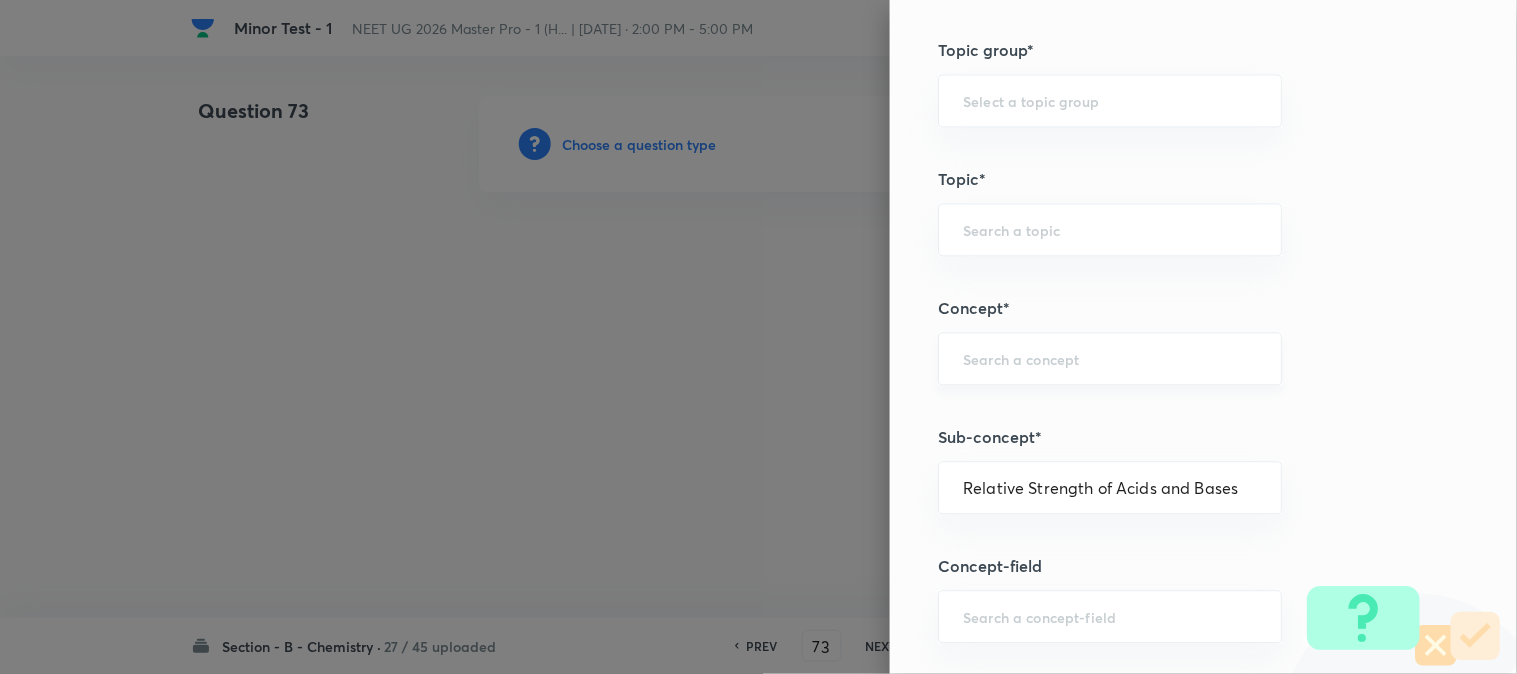type on "Chemistry" 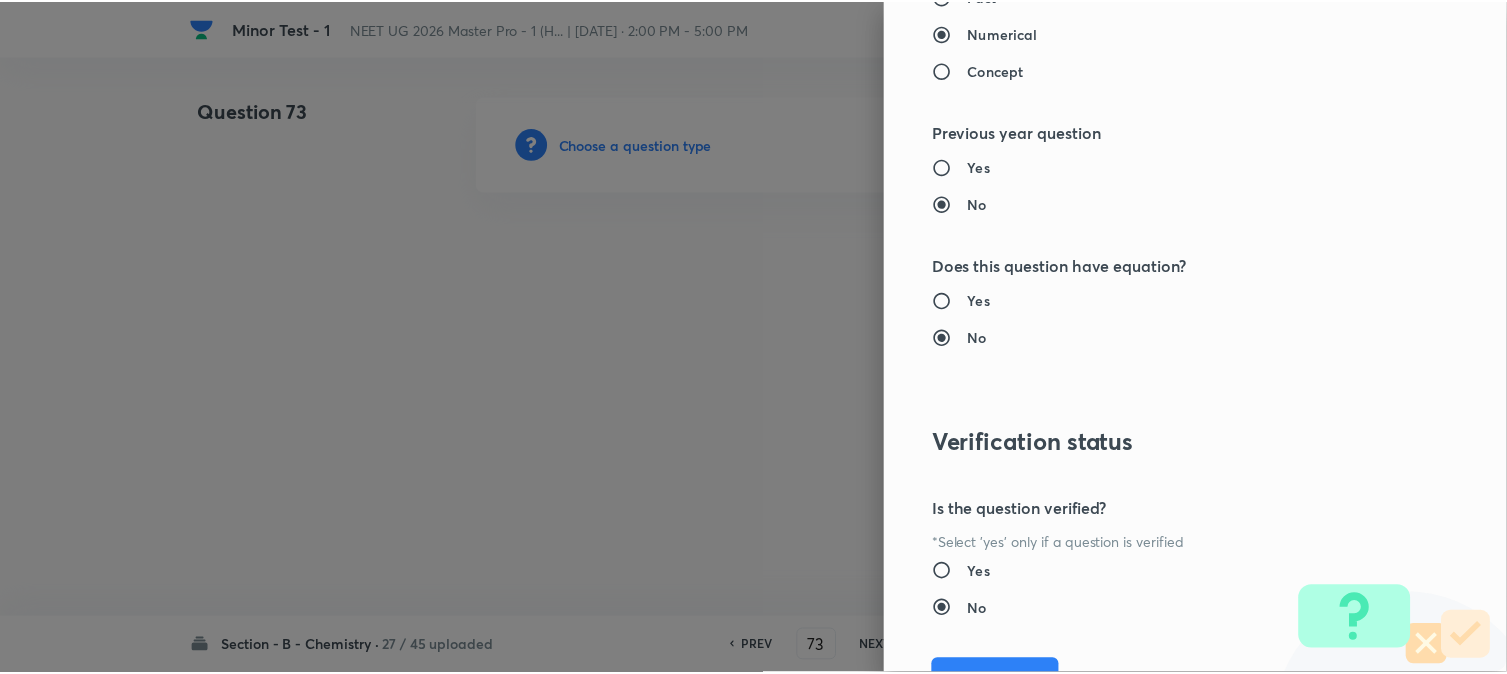 scroll, scrollTop: 2186, scrollLeft: 0, axis: vertical 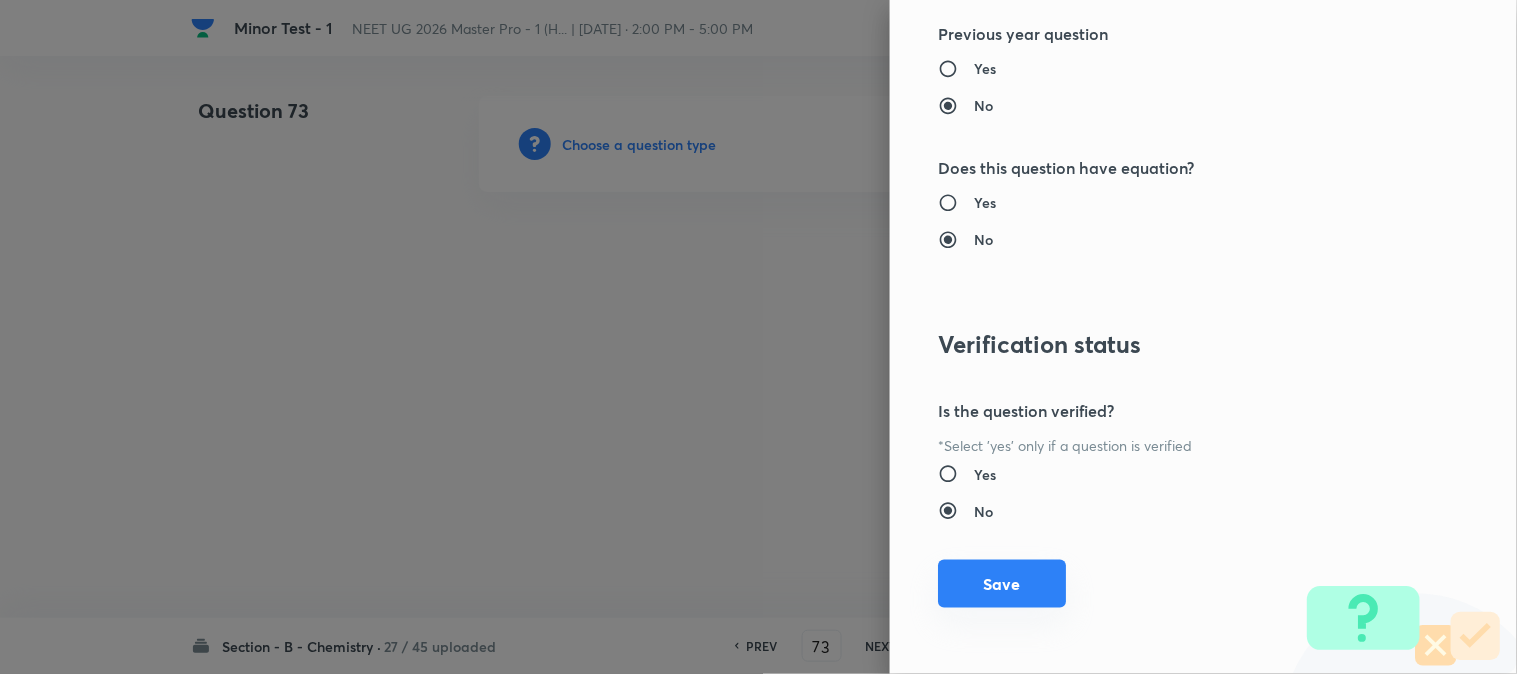 click on "Save" at bounding box center [1002, 584] 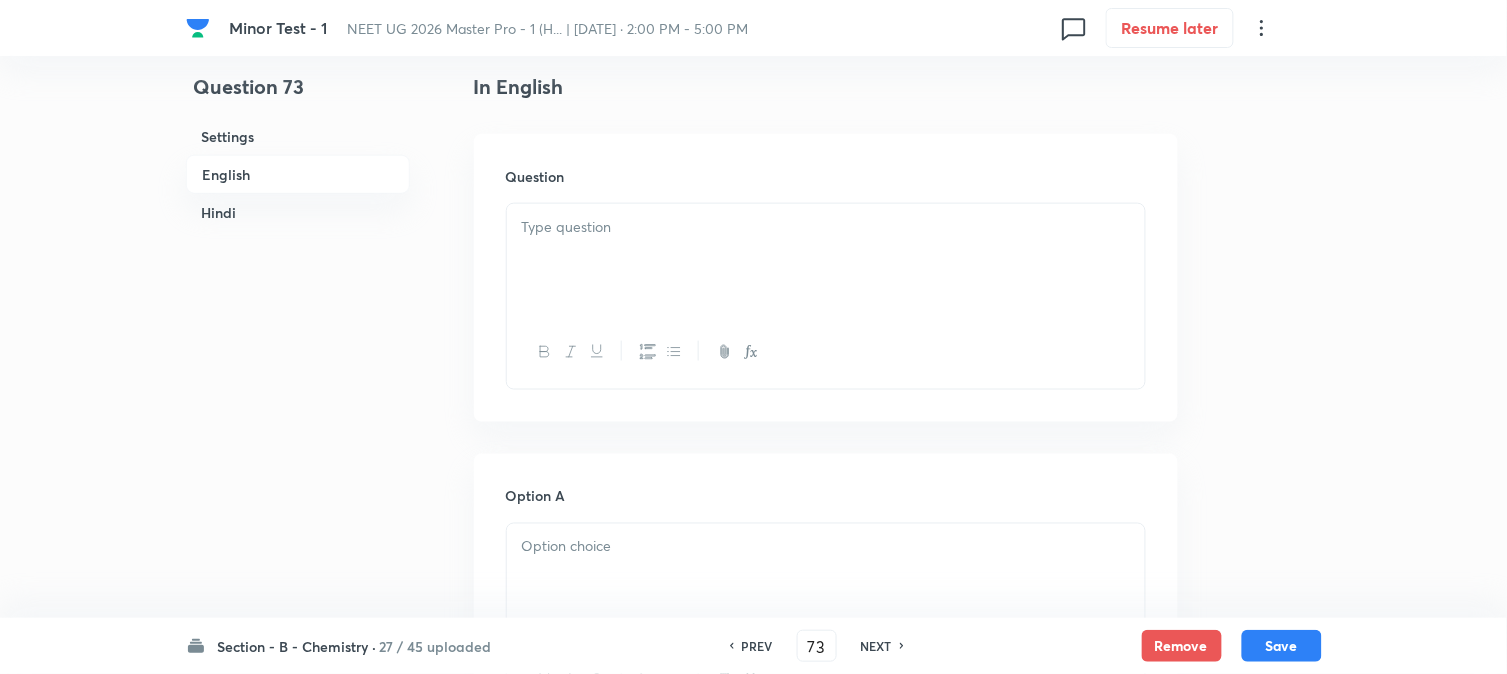 scroll, scrollTop: 555, scrollLeft: 0, axis: vertical 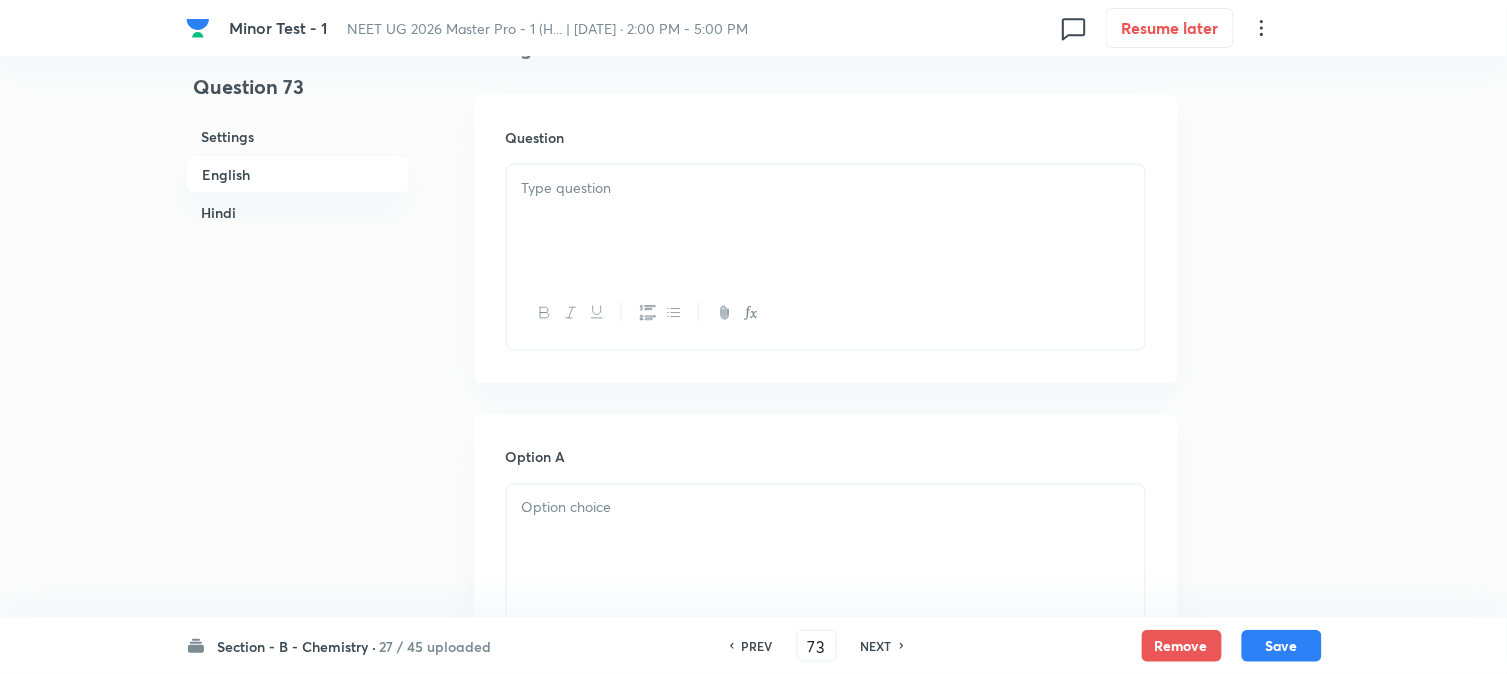 click at bounding box center [826, 221] 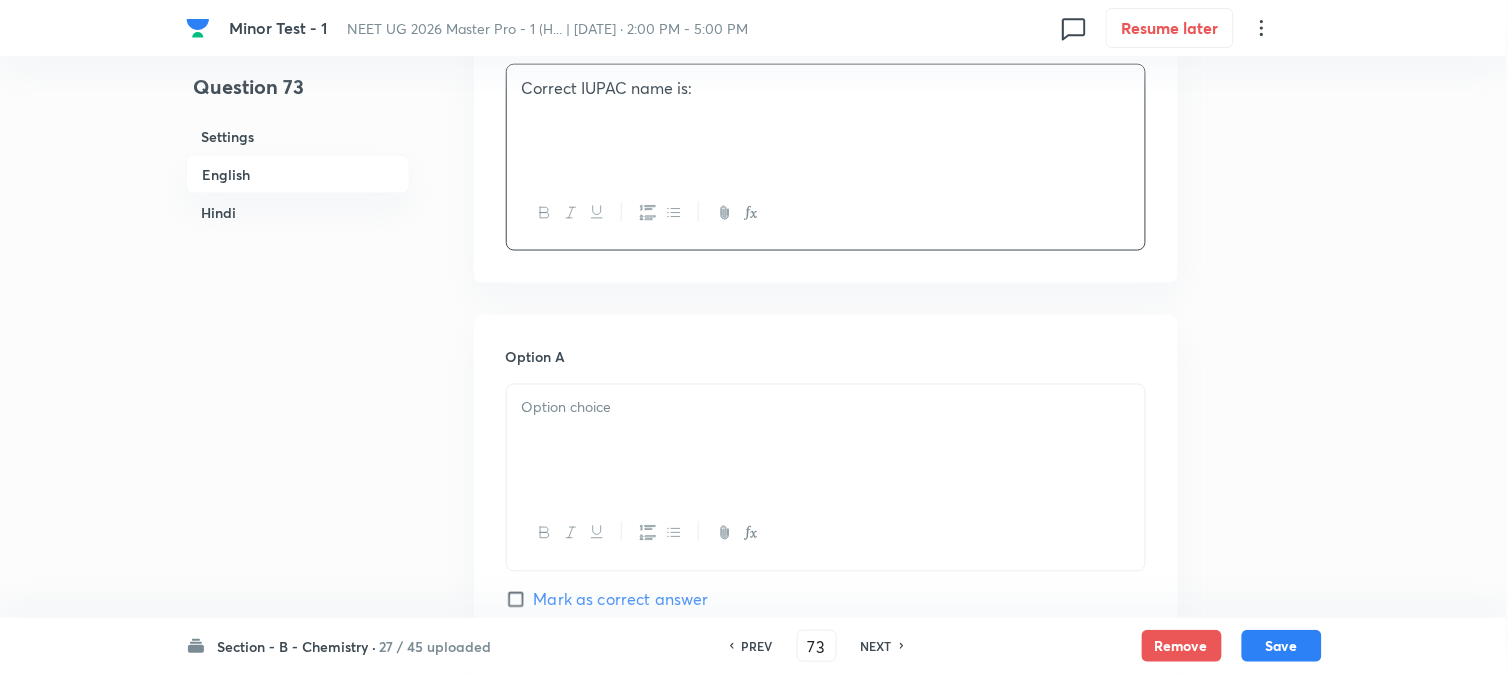 scroll, scrollTop: 777, scrollLeft: 0, axis: vertical 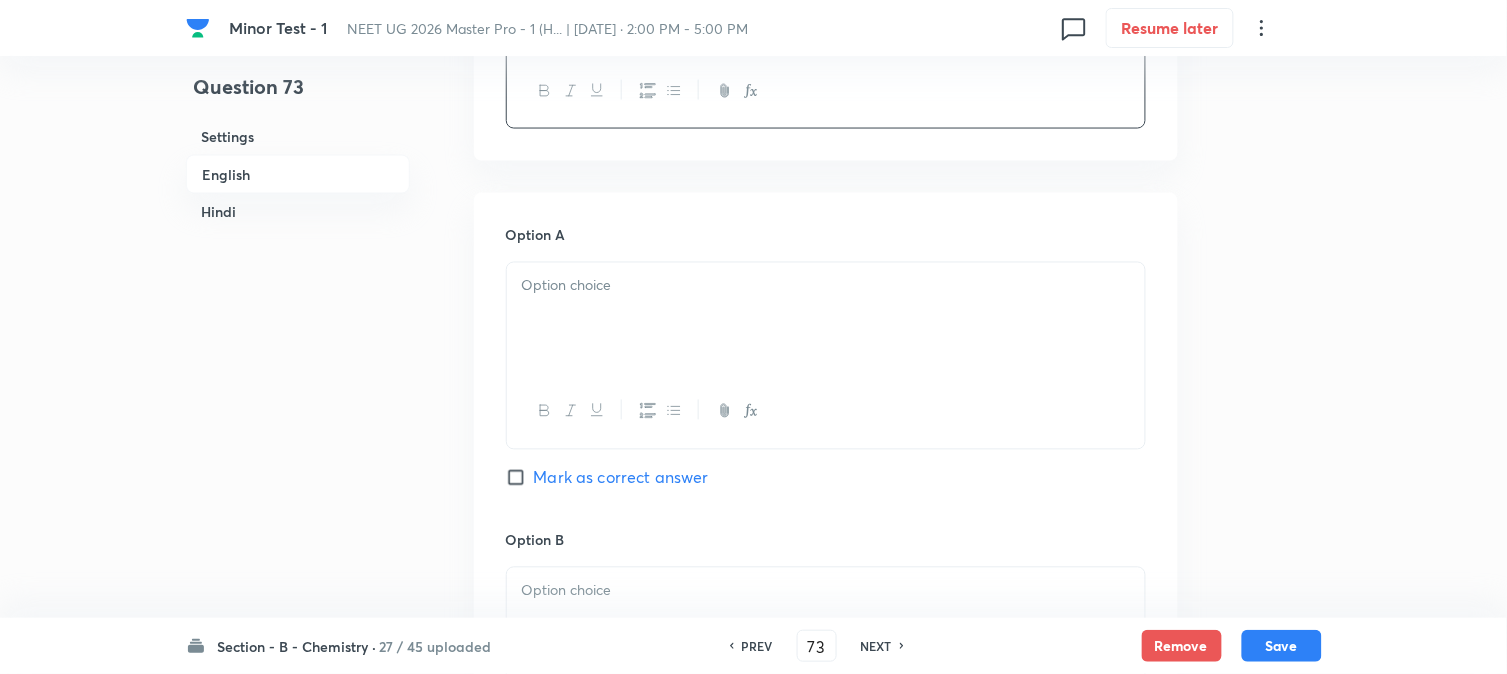 click at bounding box center (826, 319) 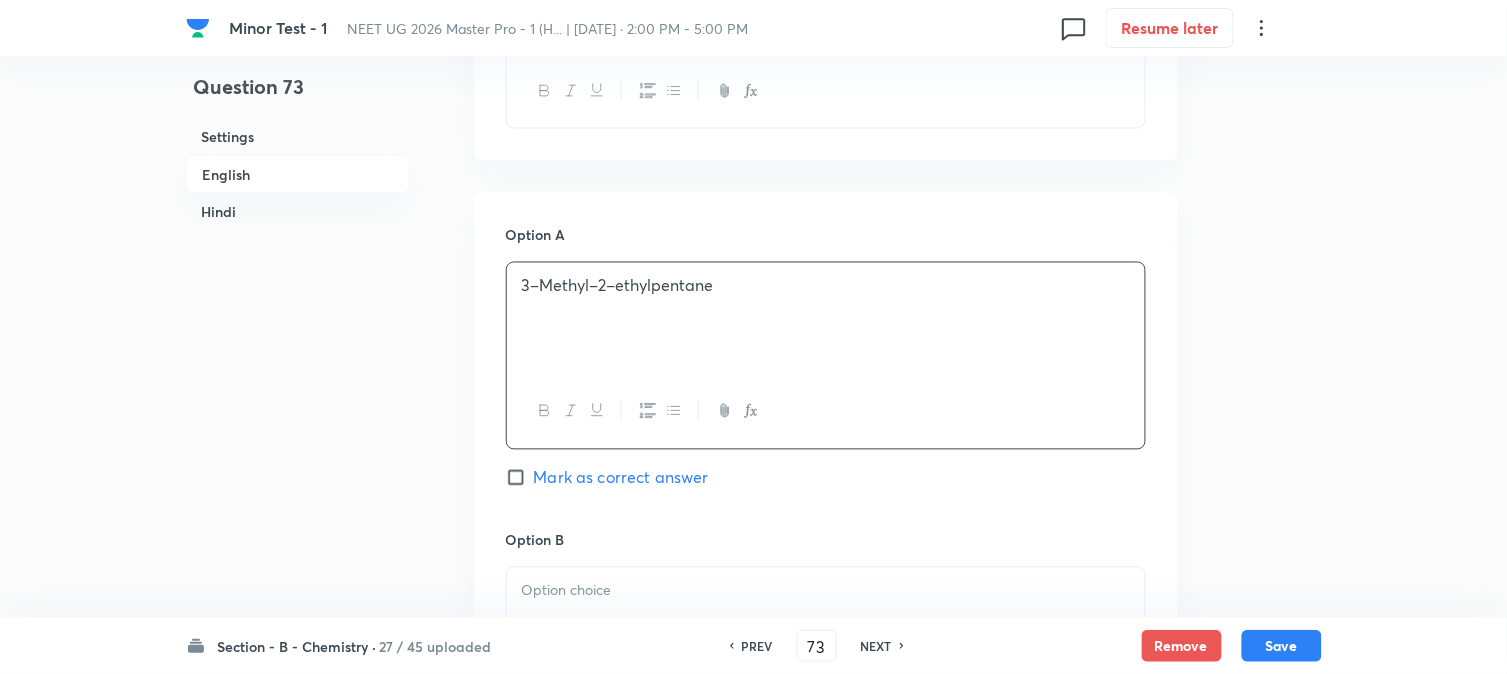 click on "Hindi" at bounding box center [298, 212] 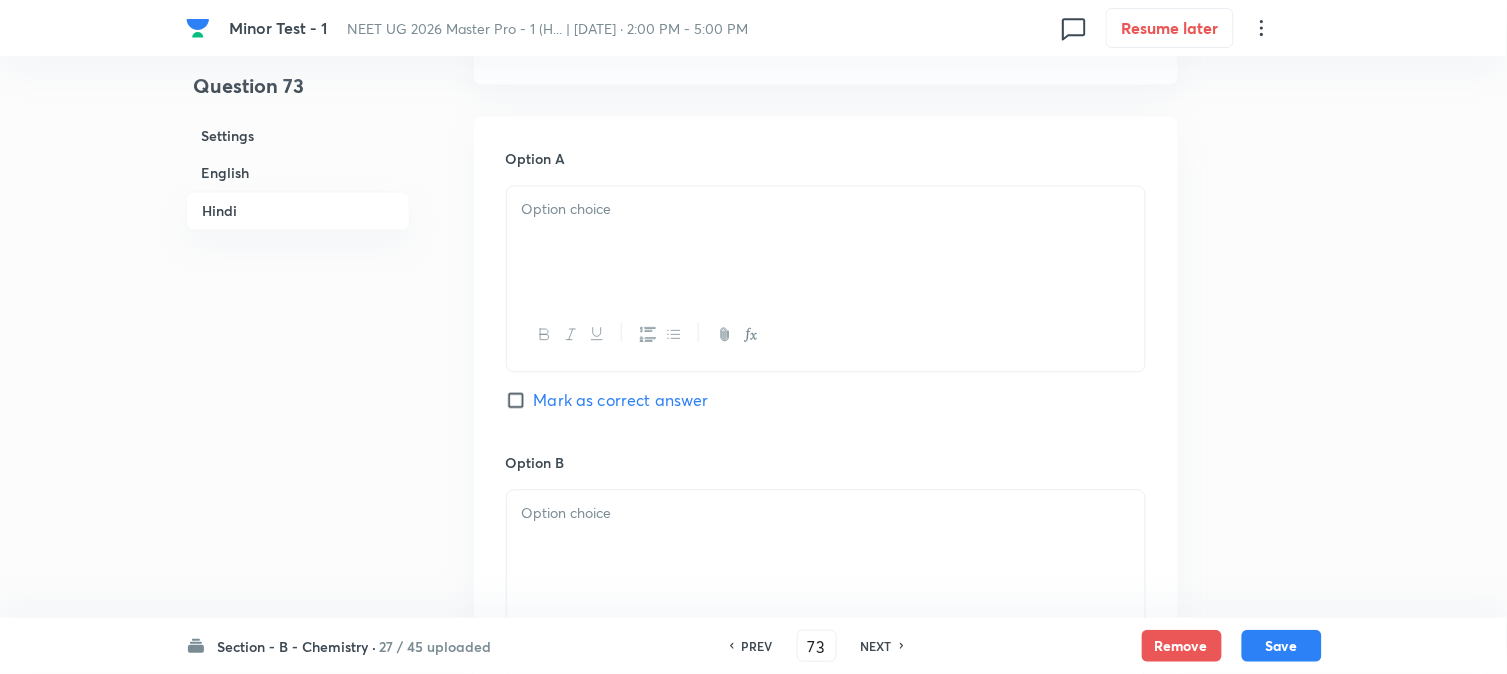 click at bounding box center (826, 243) 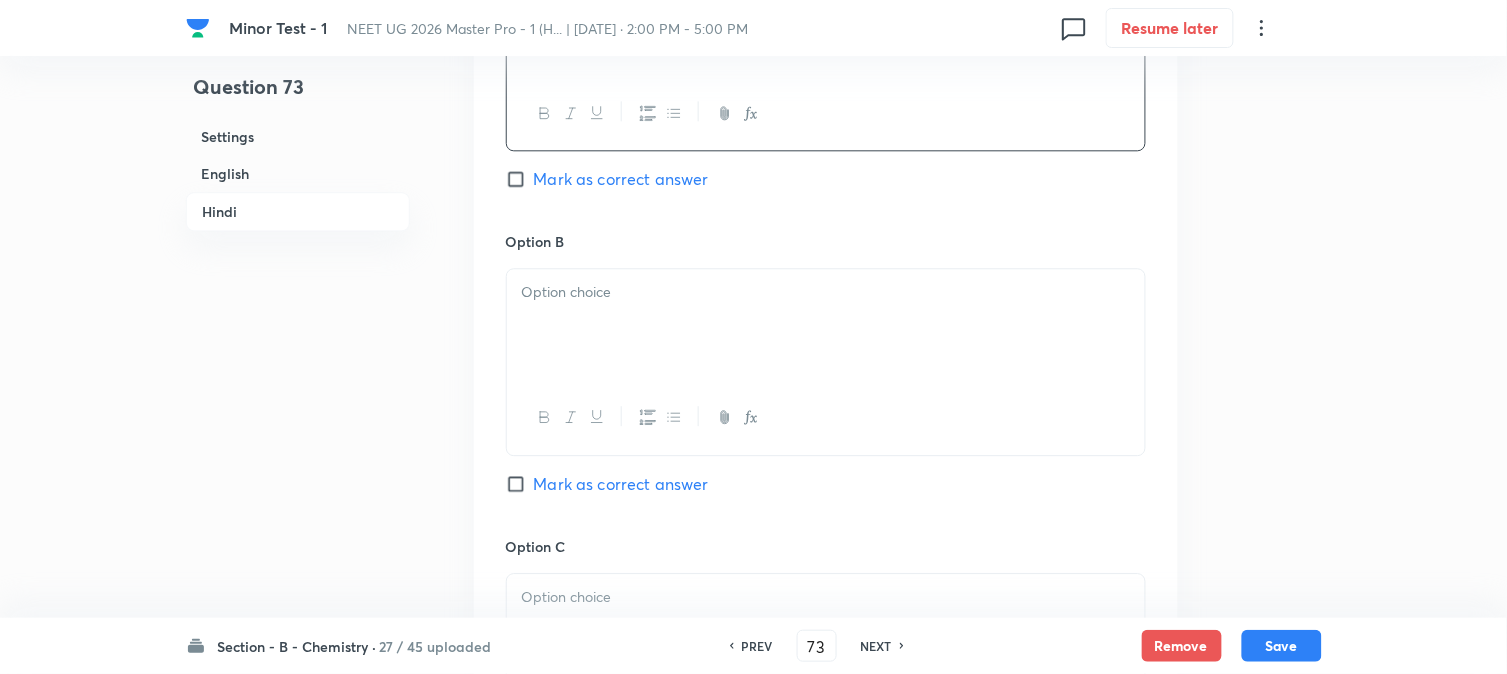 scroll, scrollTop: 3101, scrollLeft: 0, axis: vertical 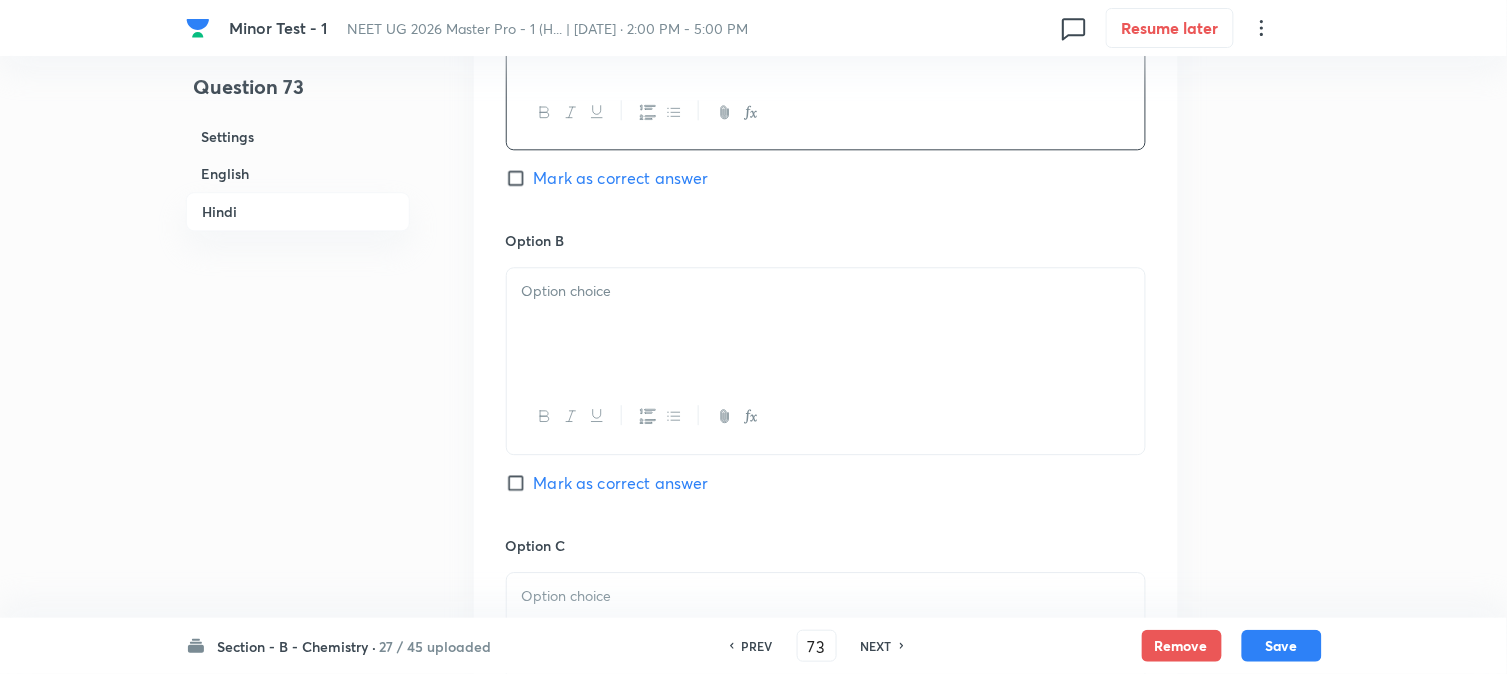 click at bounding box center (826, 324) 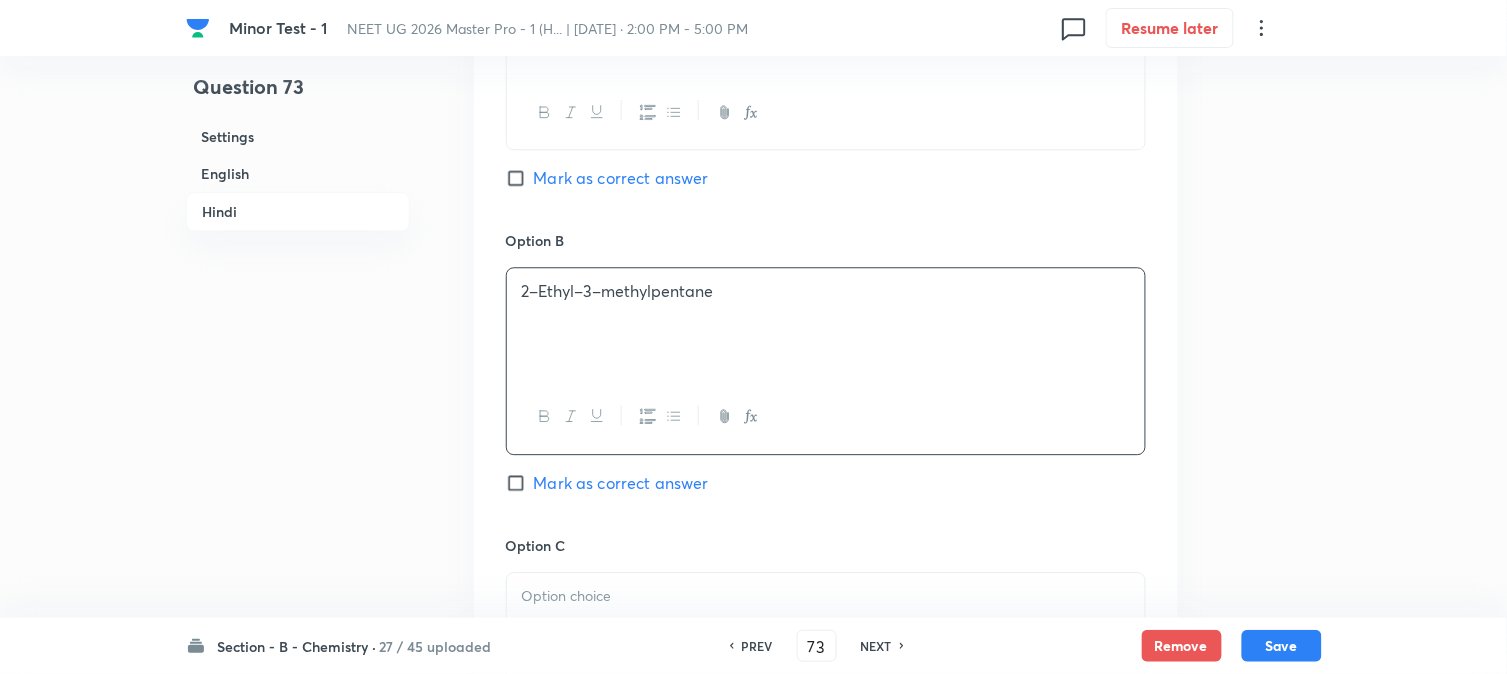 click on "English" at bounding box center (298, 173) 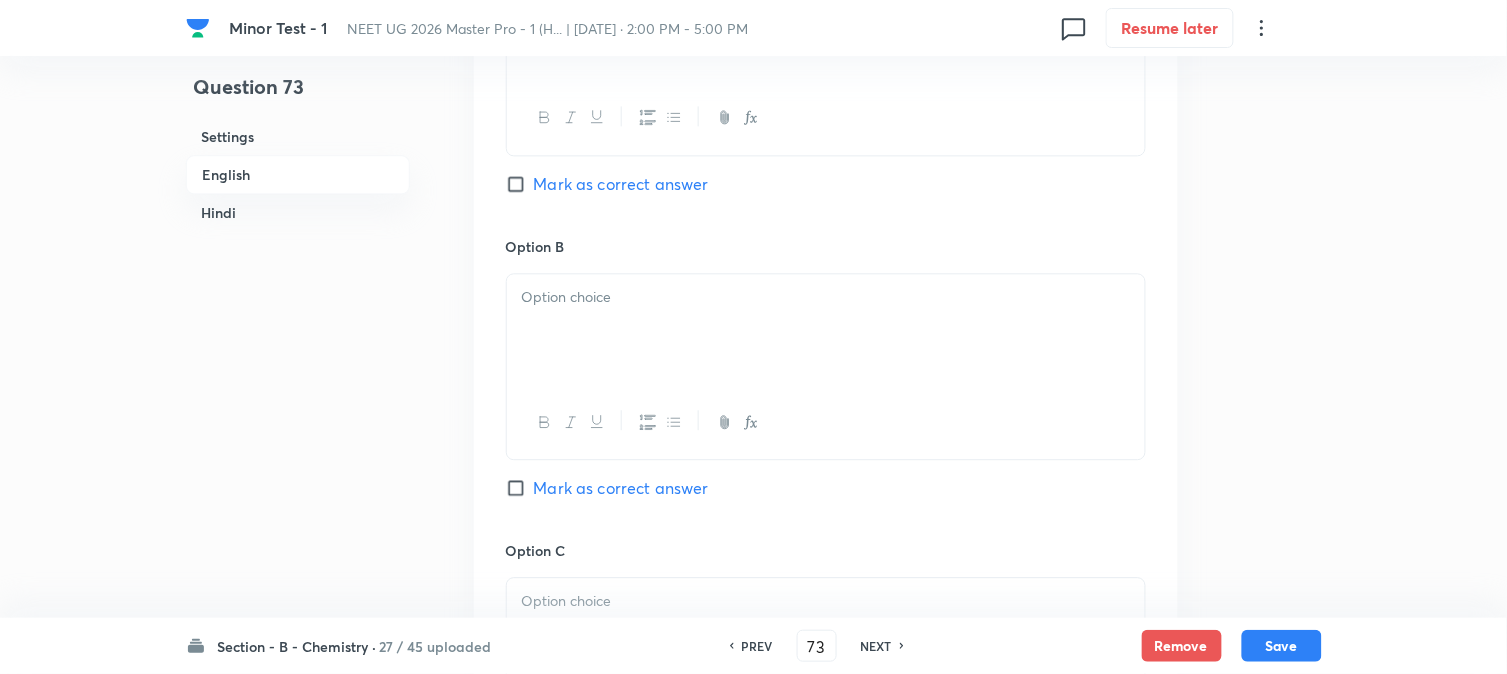 click at bounding box center [826, 330] 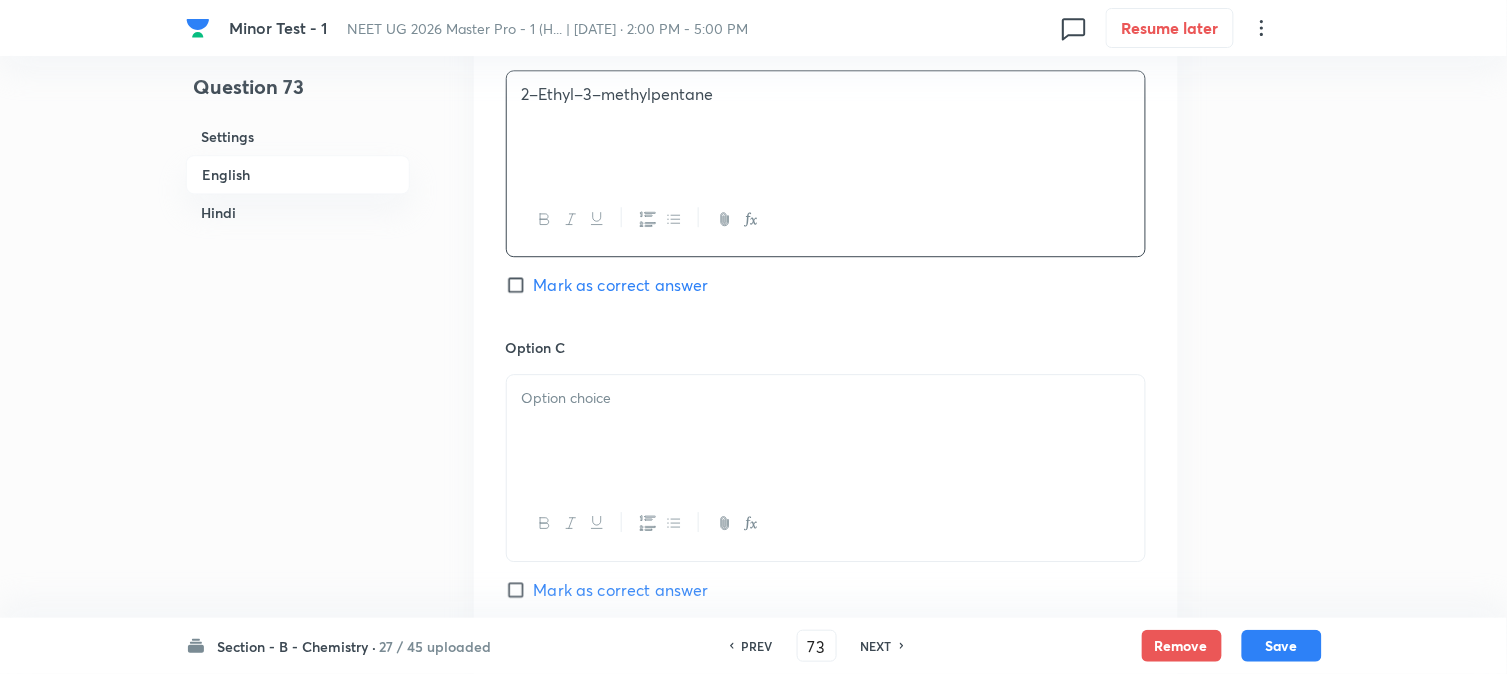 scroll, scrollTop: 1293, scrollLeft: 0, axis: vertical 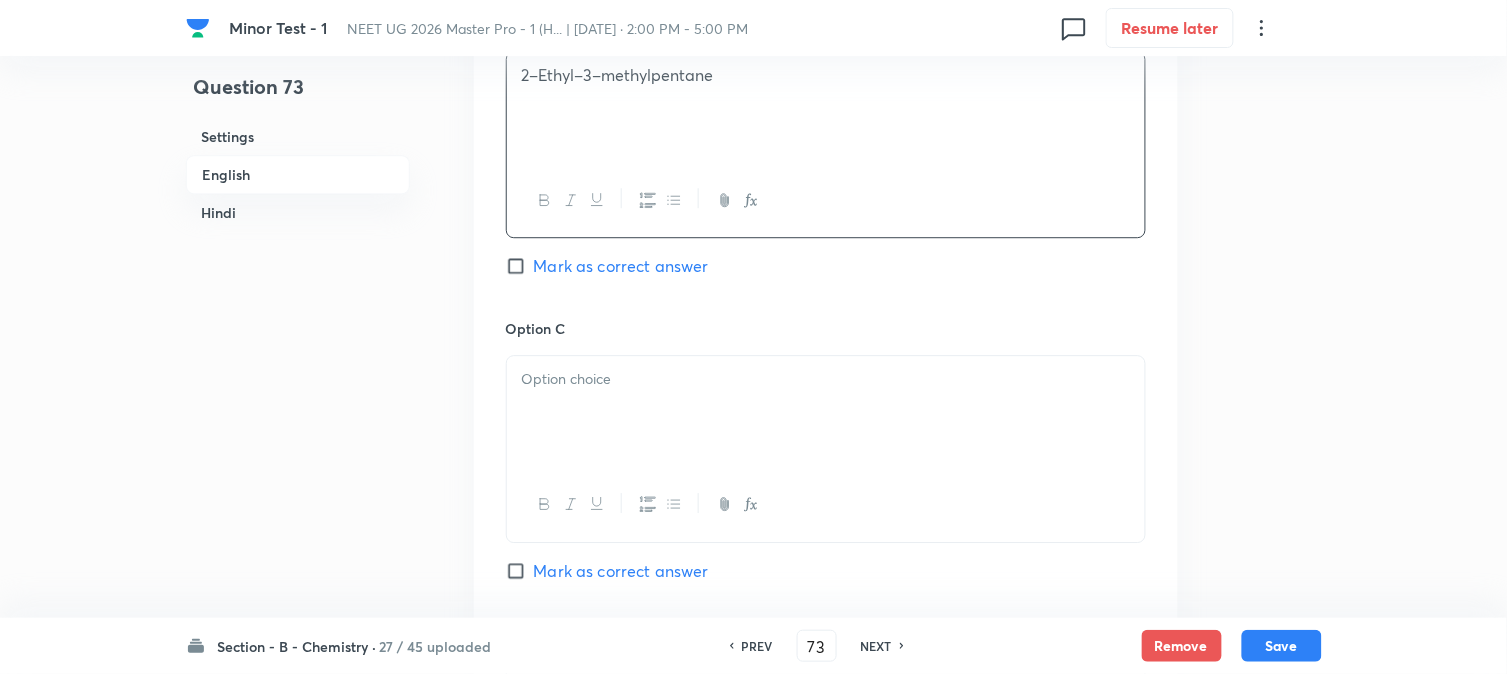 click at bounding box center (826, 412) 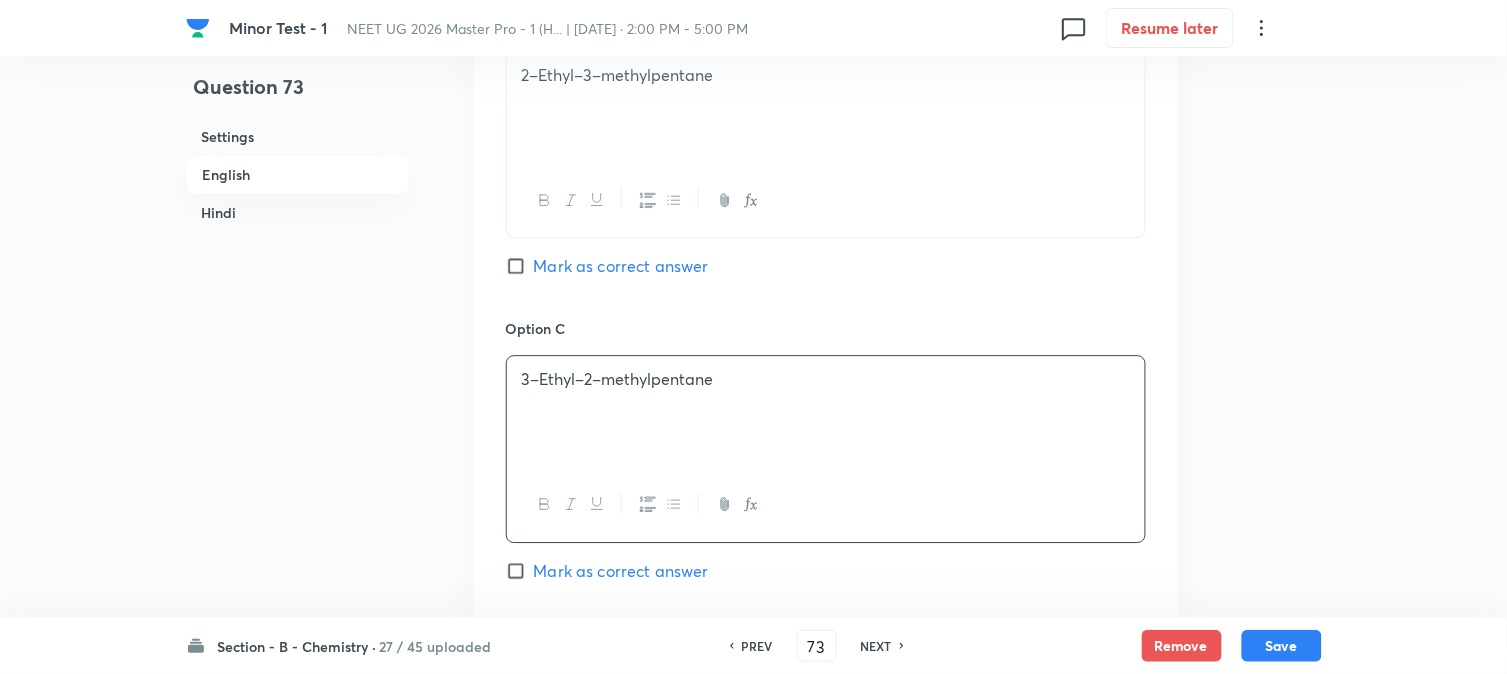 click on "Hindi" at bounding box center [298, 212] 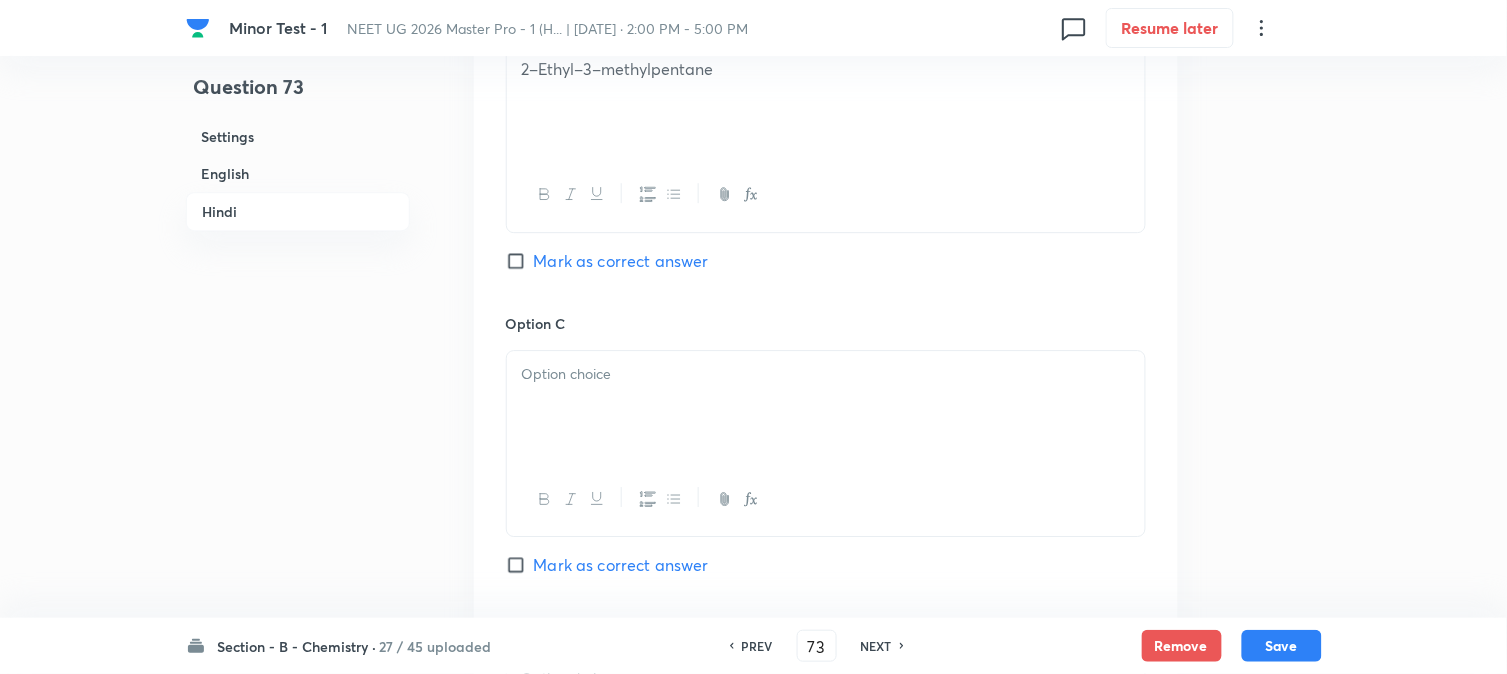 click at bounding box center [826, 407] 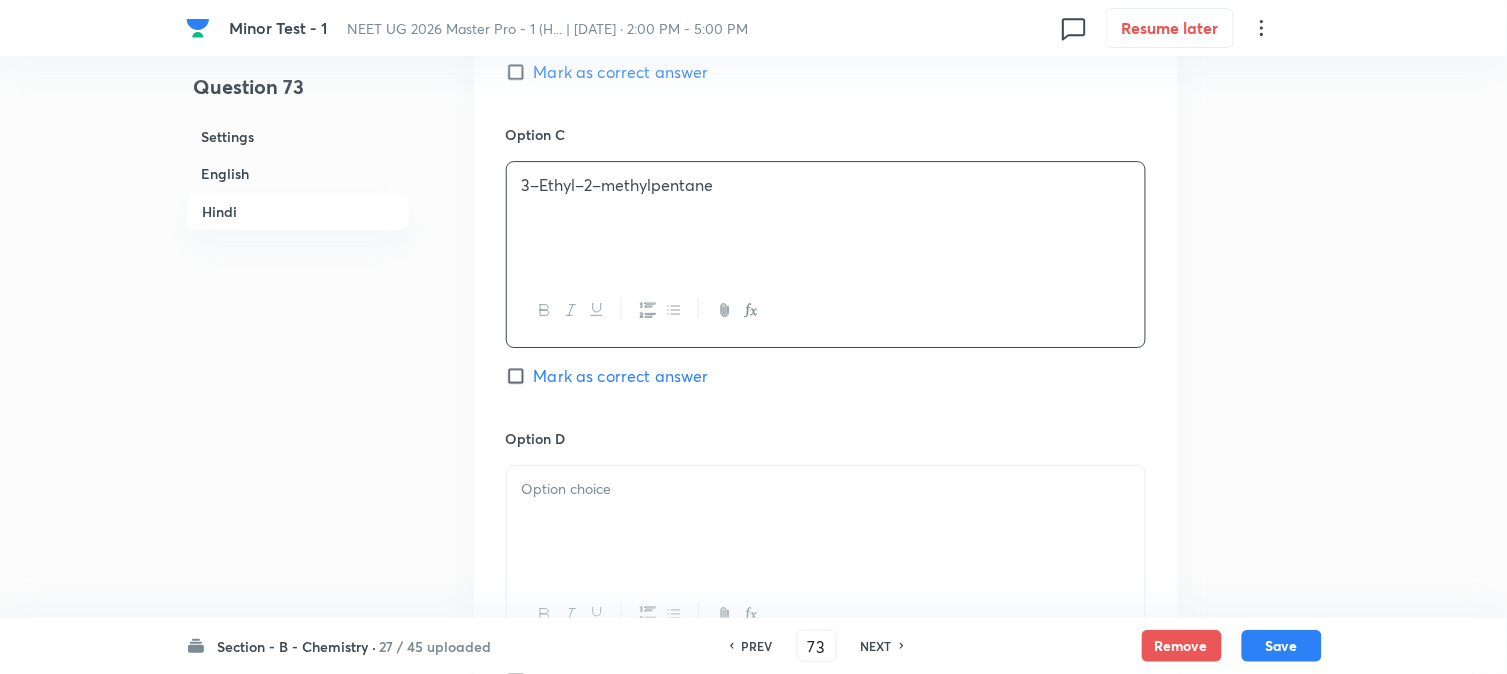 scroll, scrollTop: 3656, scrollLeft: 0, axis: vertical 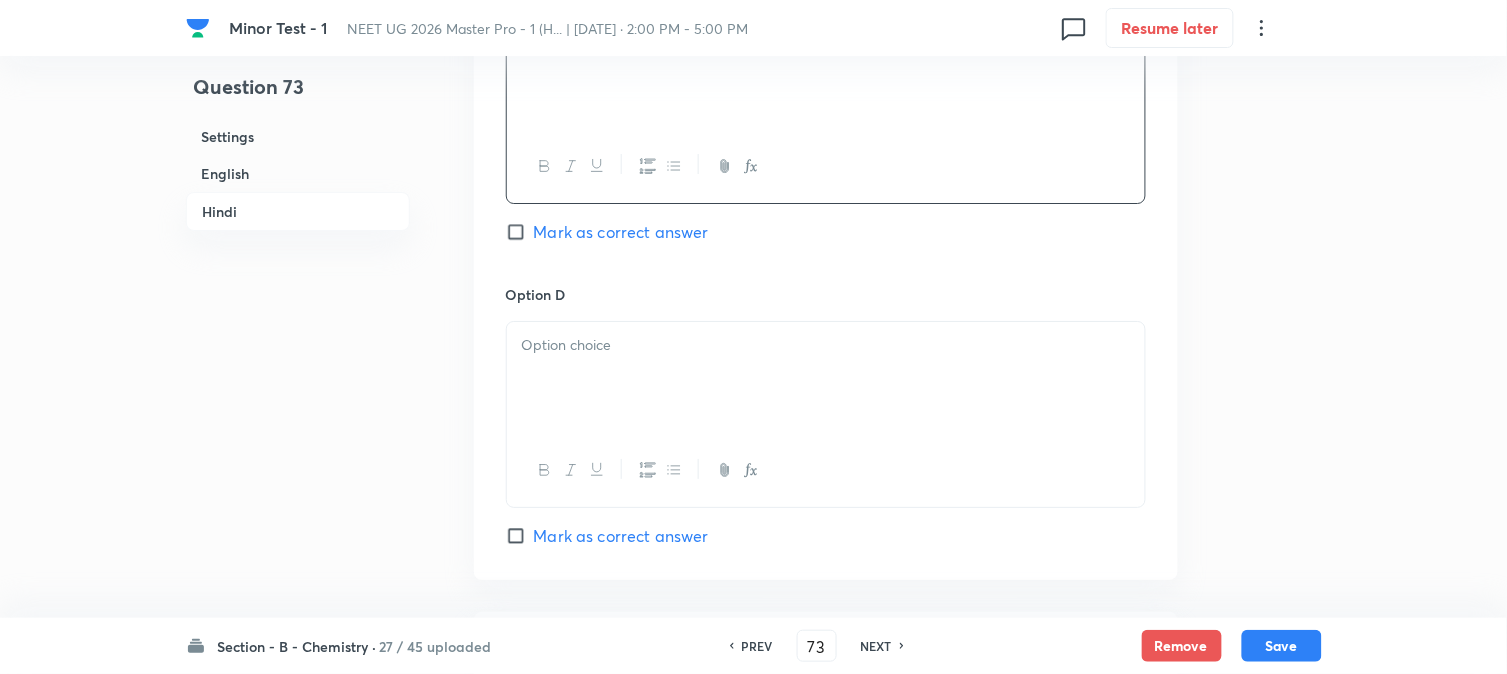 click at bounding box center [826, 378] 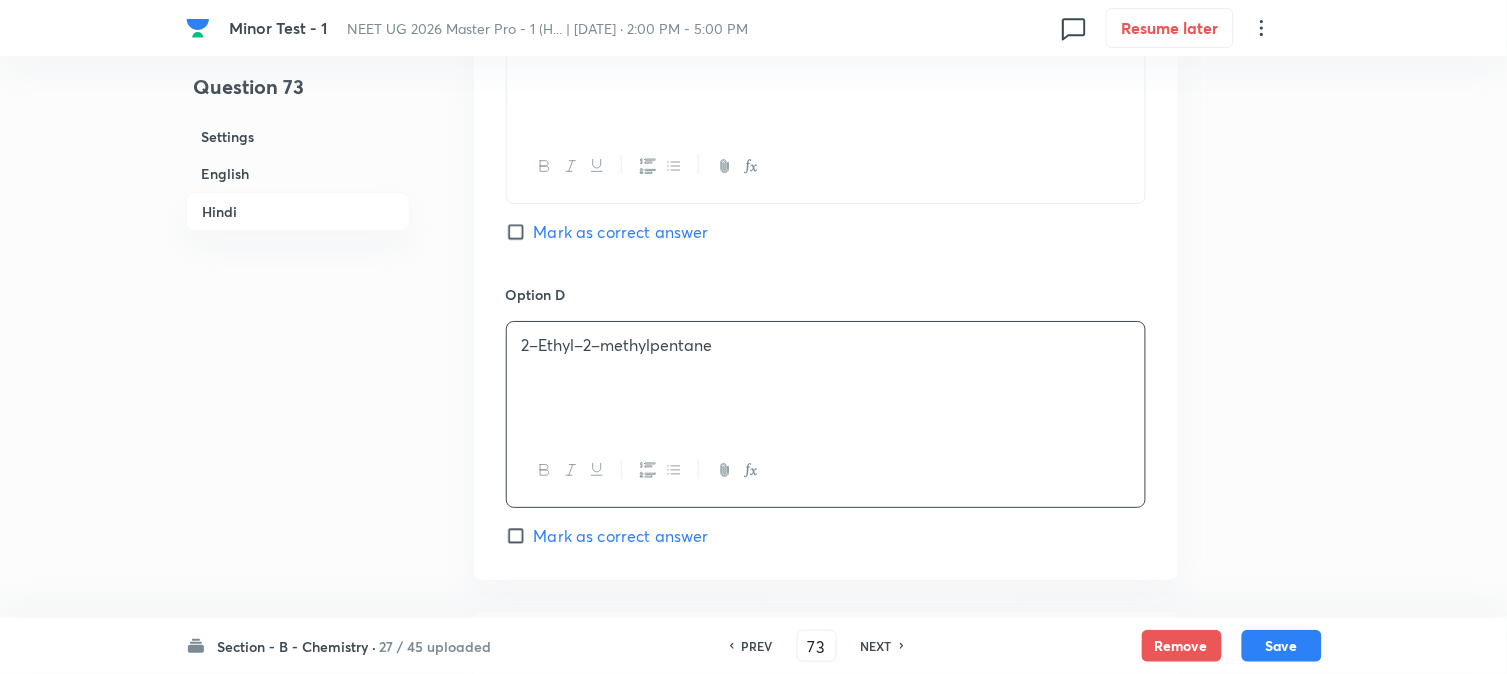 click on "English" at bounding box center [298, 173] 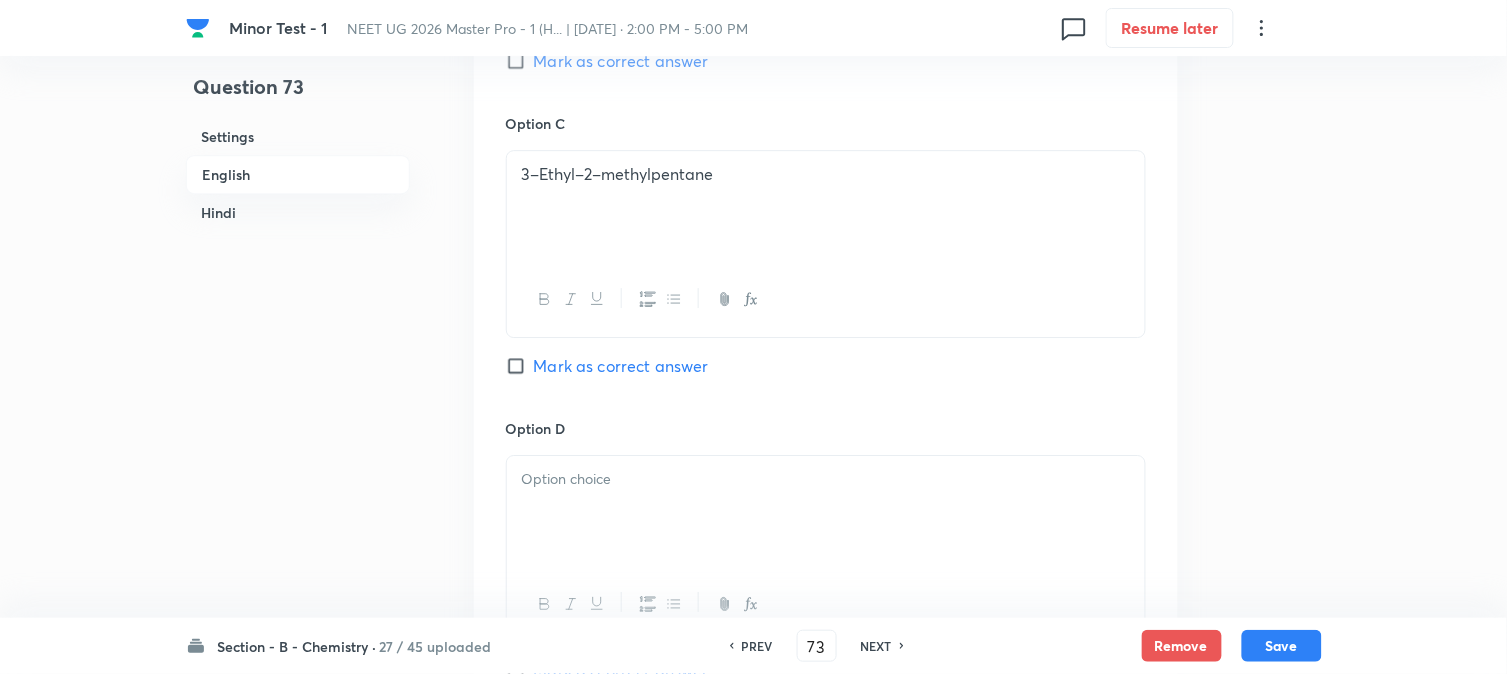 scroll, scrollTop: 1626, scrollLeft: 0, axis: vertical 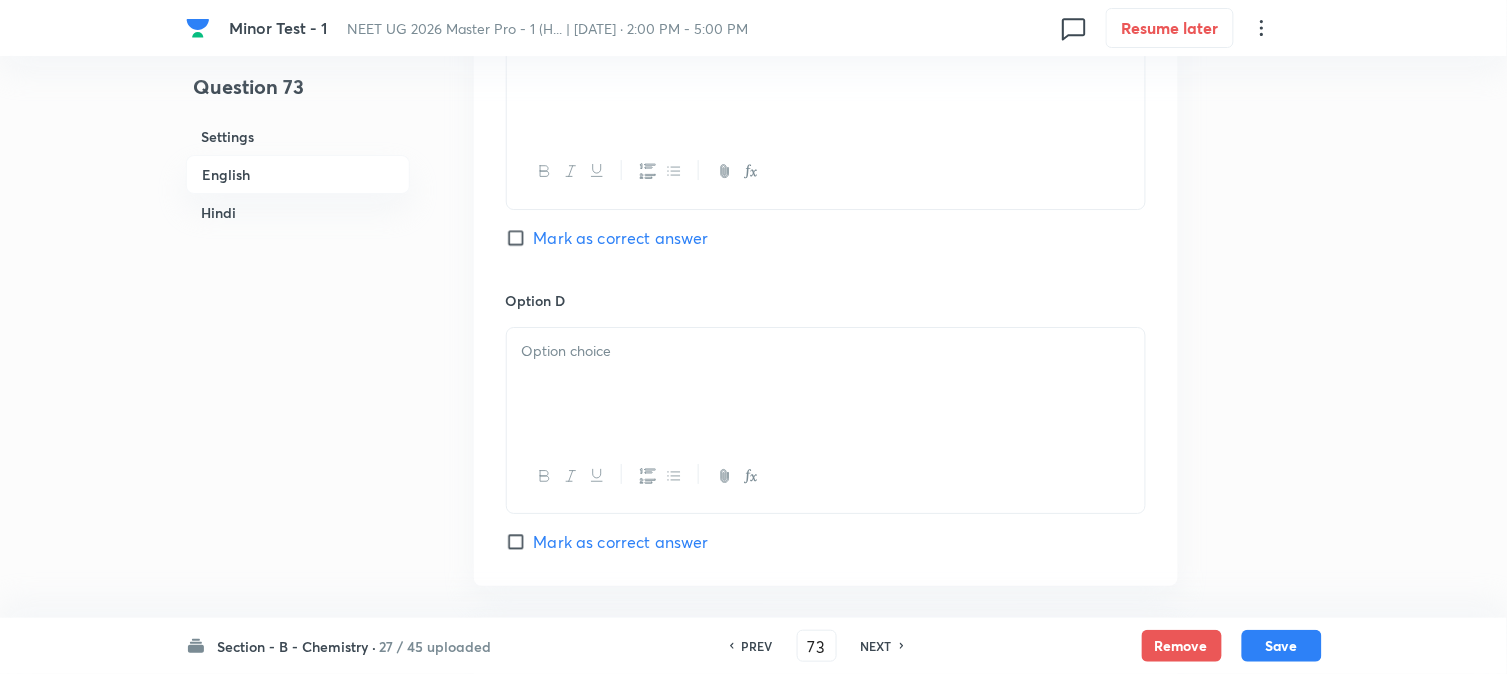 click at bounding box center (826, 384) 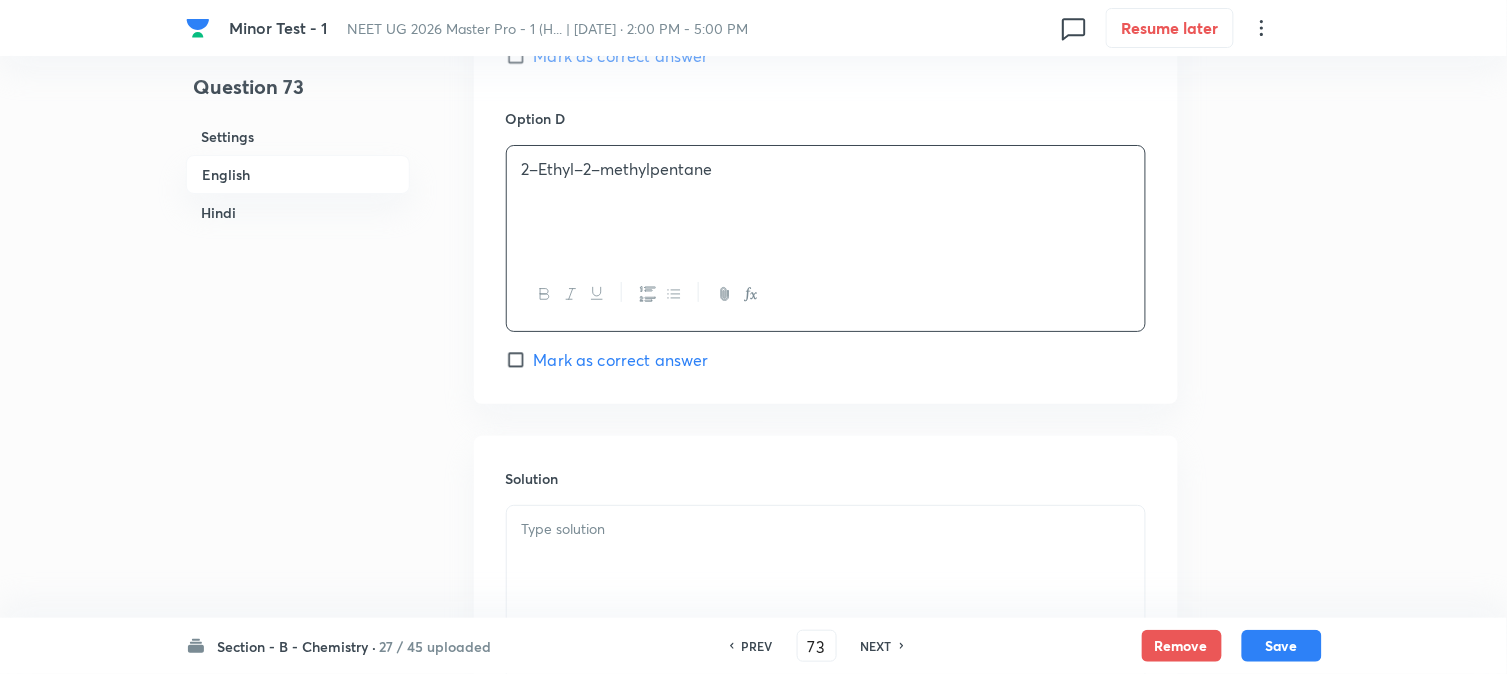 scroll, scrollTop: 1848, scrollLeft: 0, axis: vertical 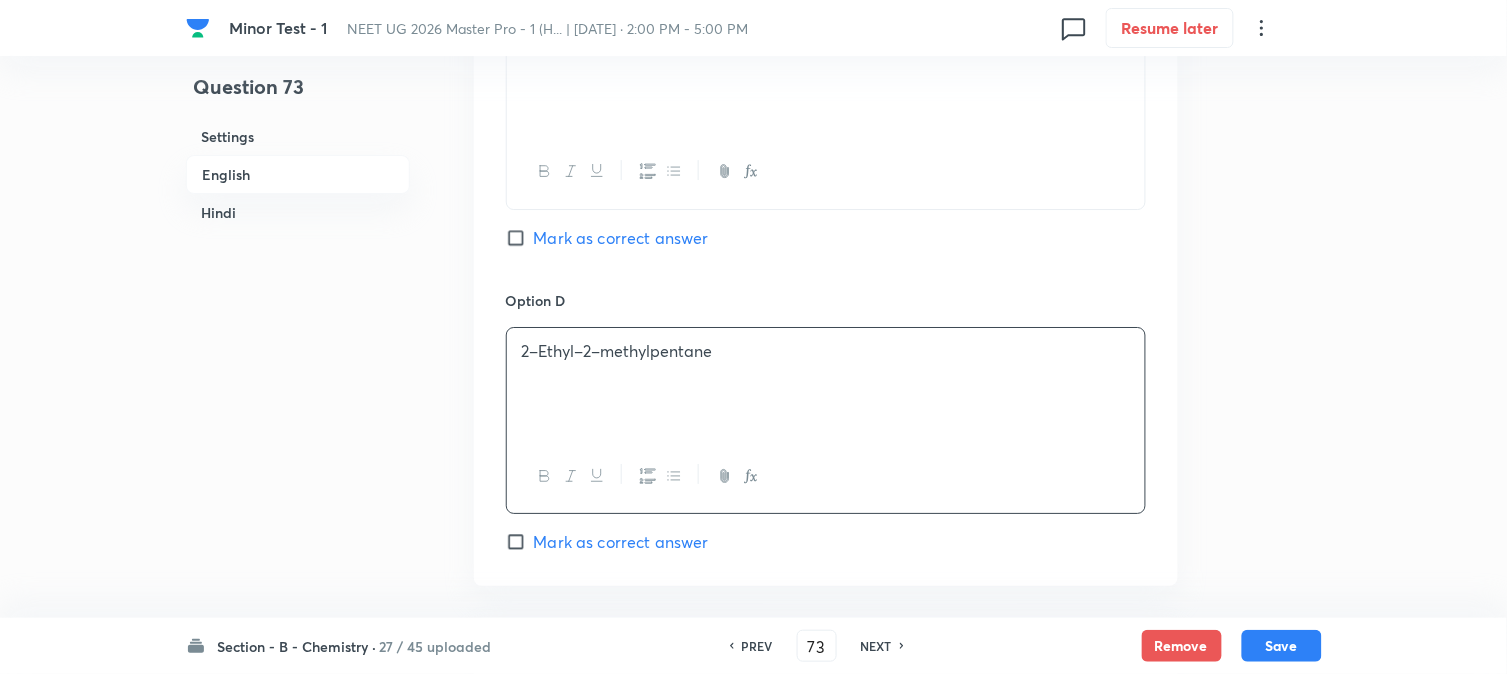click on "Mark as correct answer" at bounding box center [621, 238] 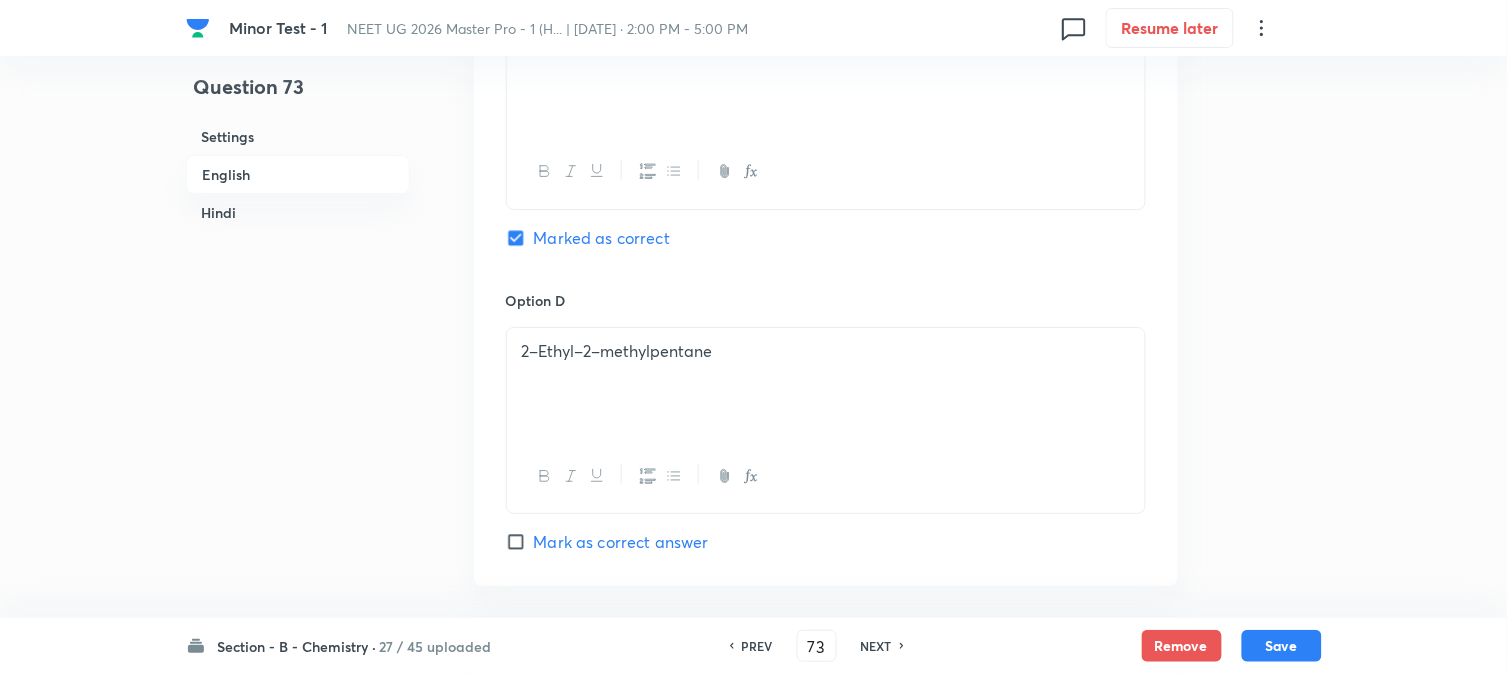 checkbox on "true" 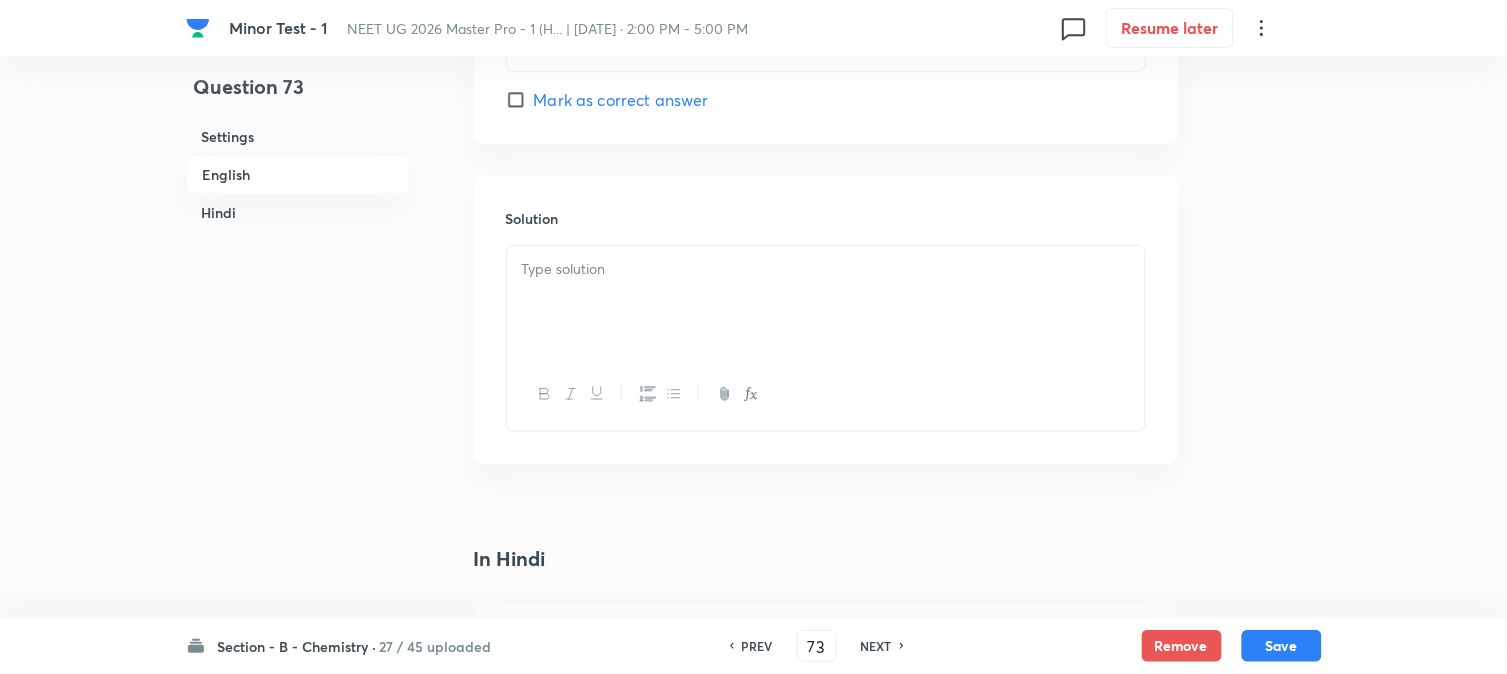 scroll, scrollTop: 2071, scrollLeft: 0, axis: vertical 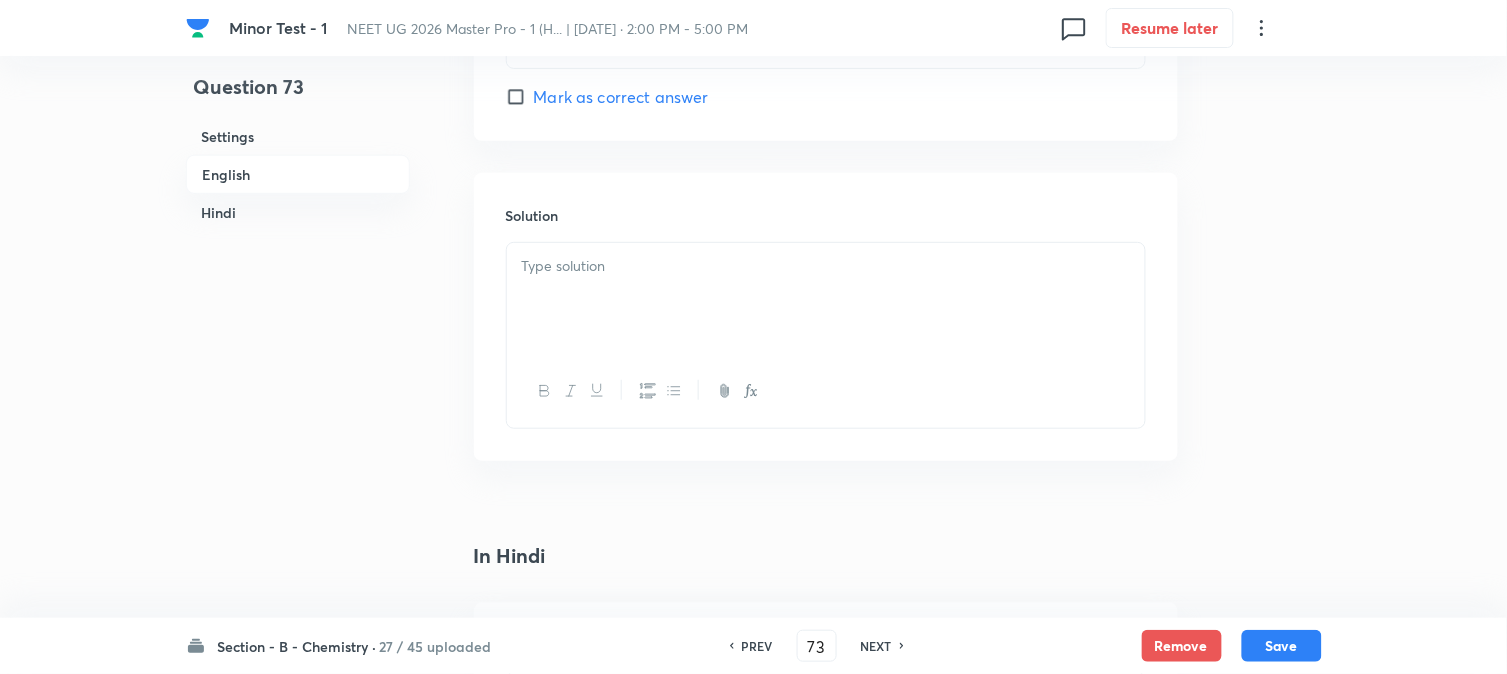 click at bounding box center (826, 299) 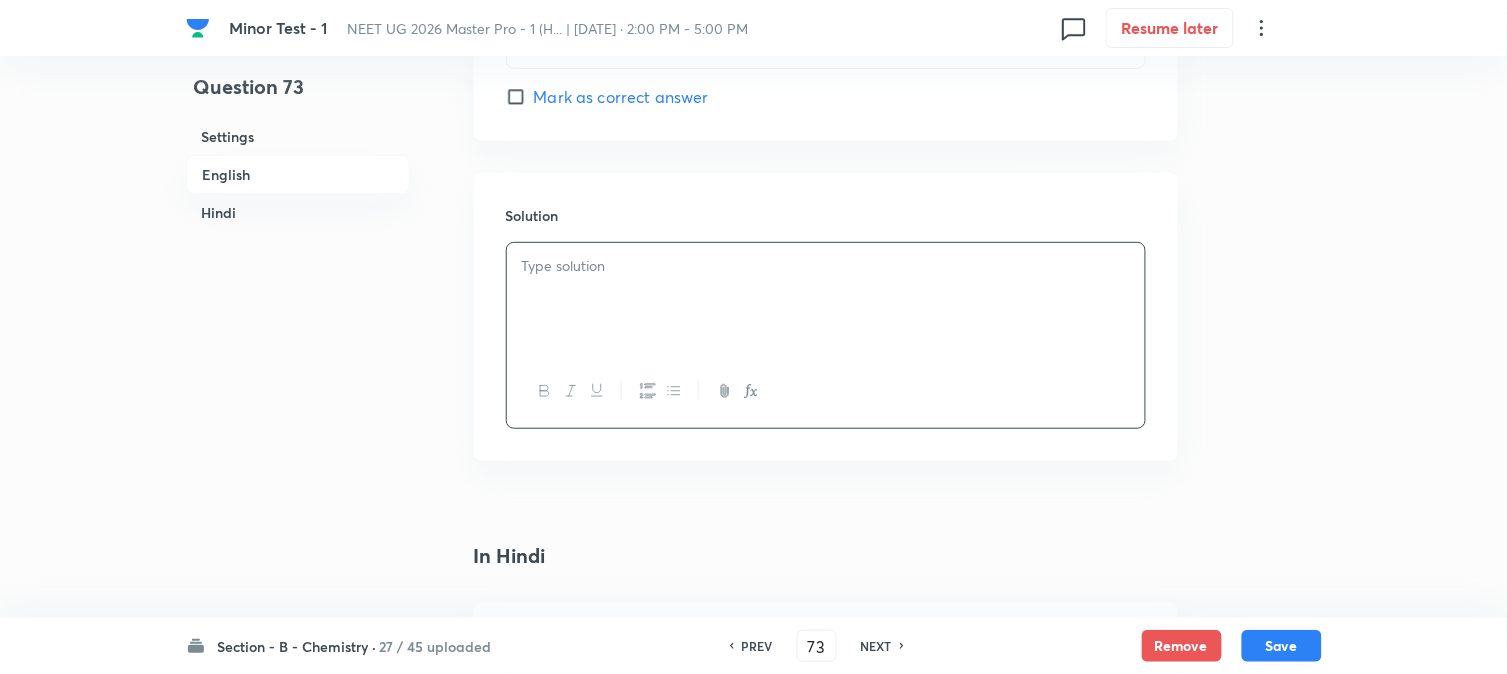 type 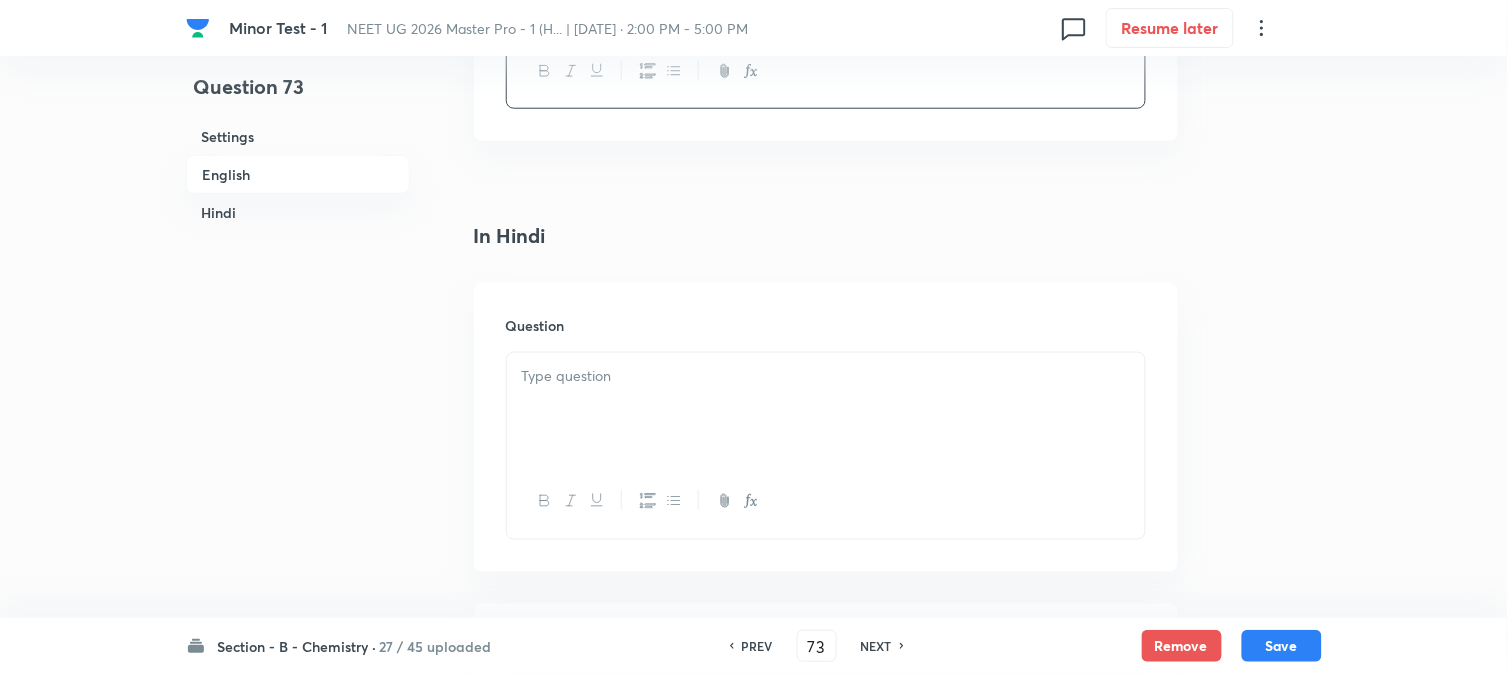 scroll, scrollTop: 2404, scrollLeft: 0, axis: vertical 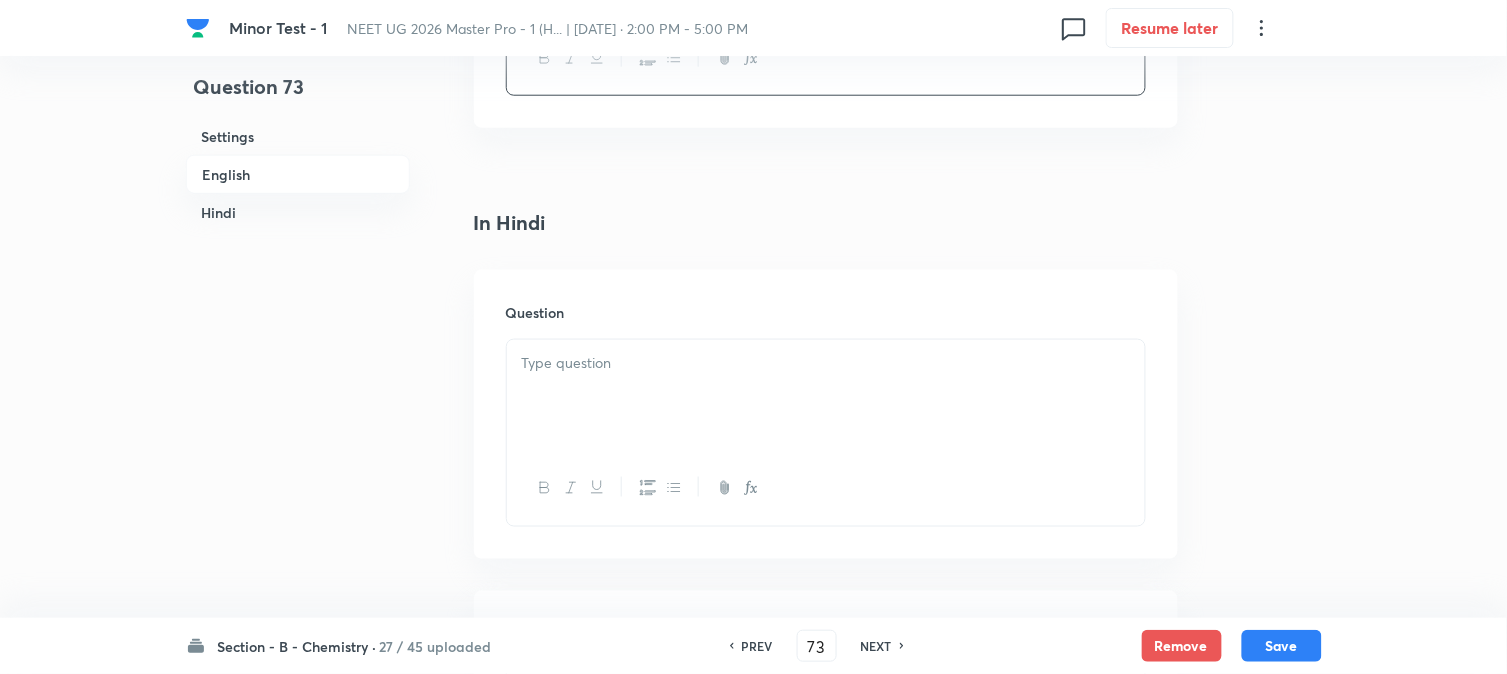 click at bounding box center [826, 363] 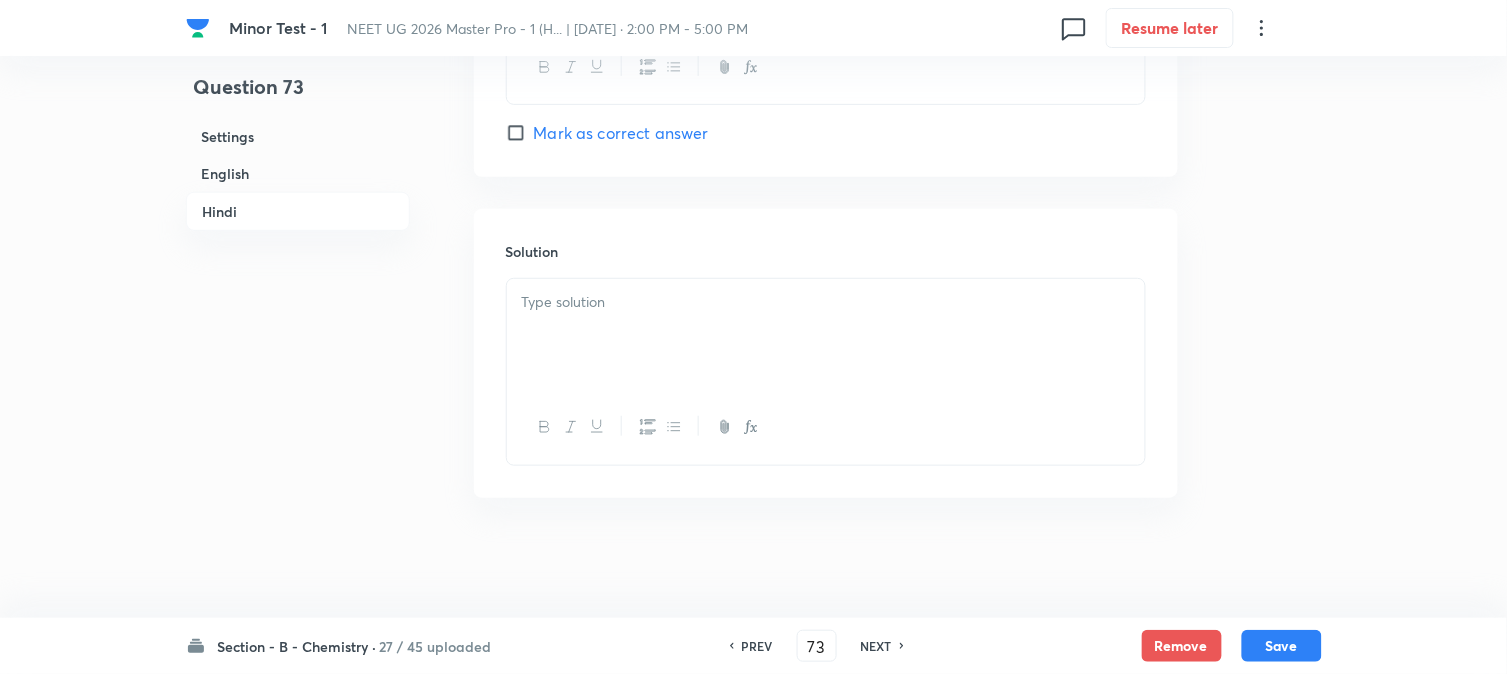 scroll, scrollTop: 4066, scrollLeft: 0, axis: vertical 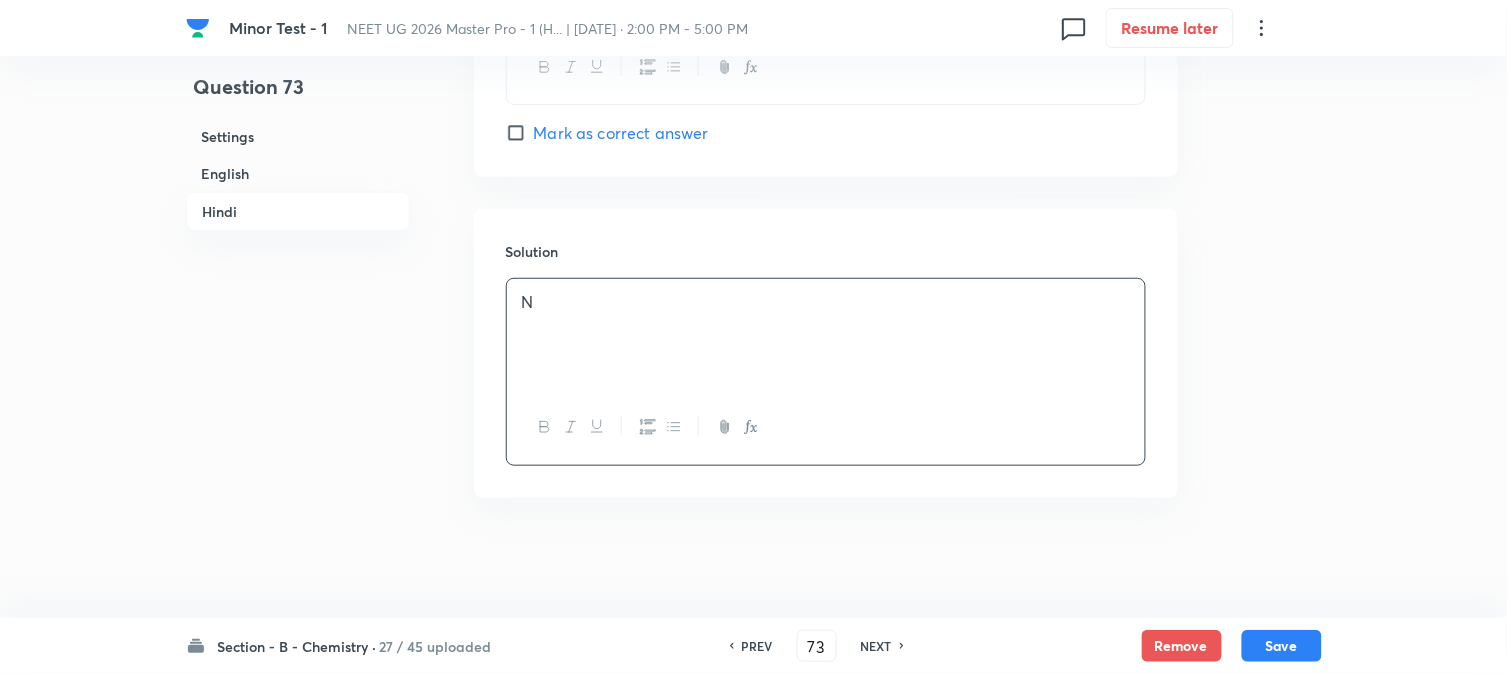type 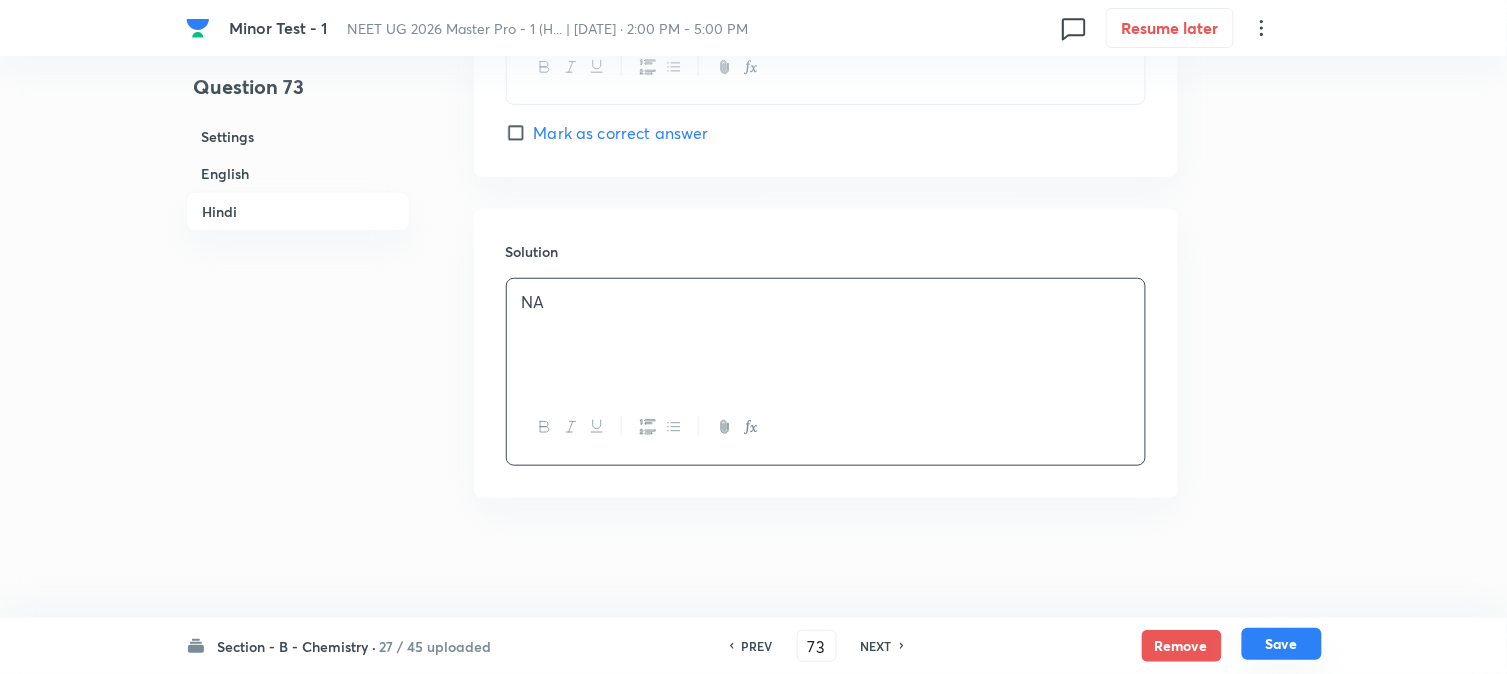 click on "Save" at bounding box center (1282, 644) 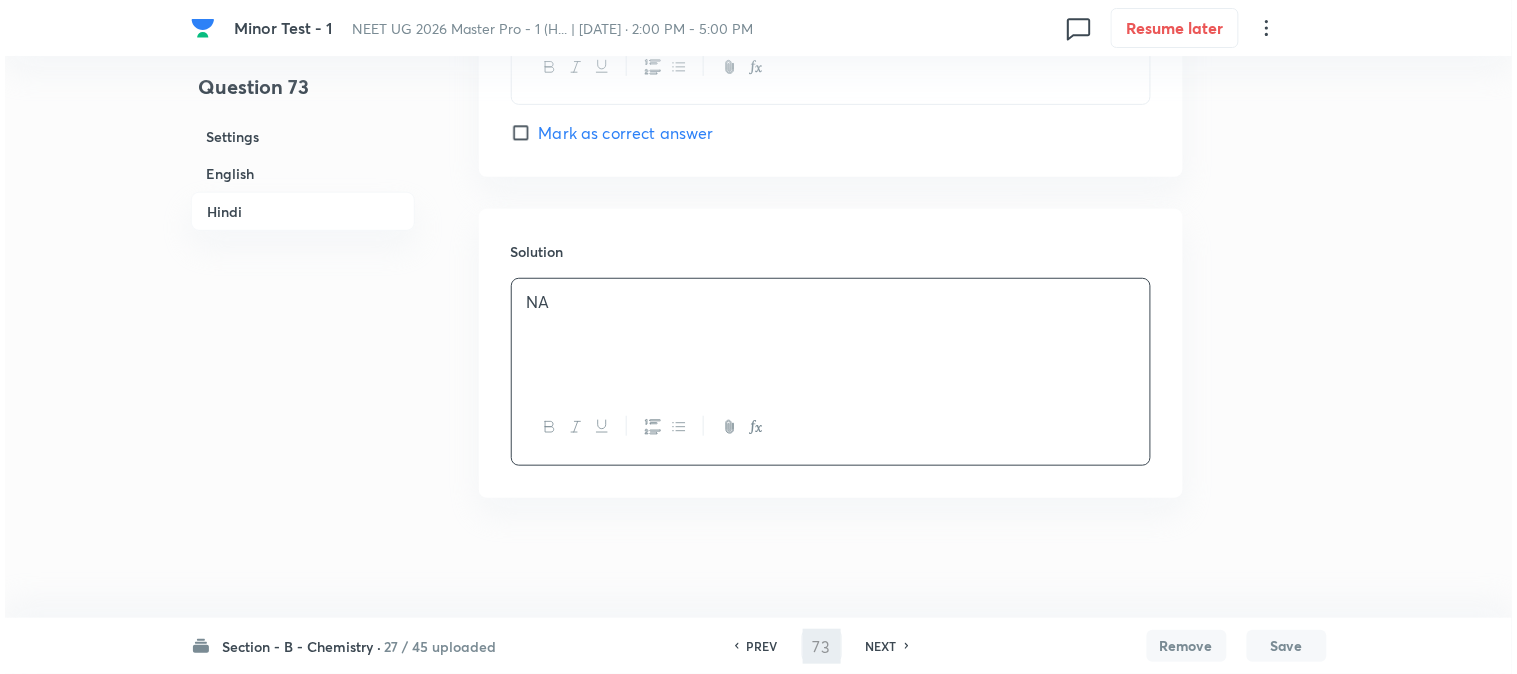 type 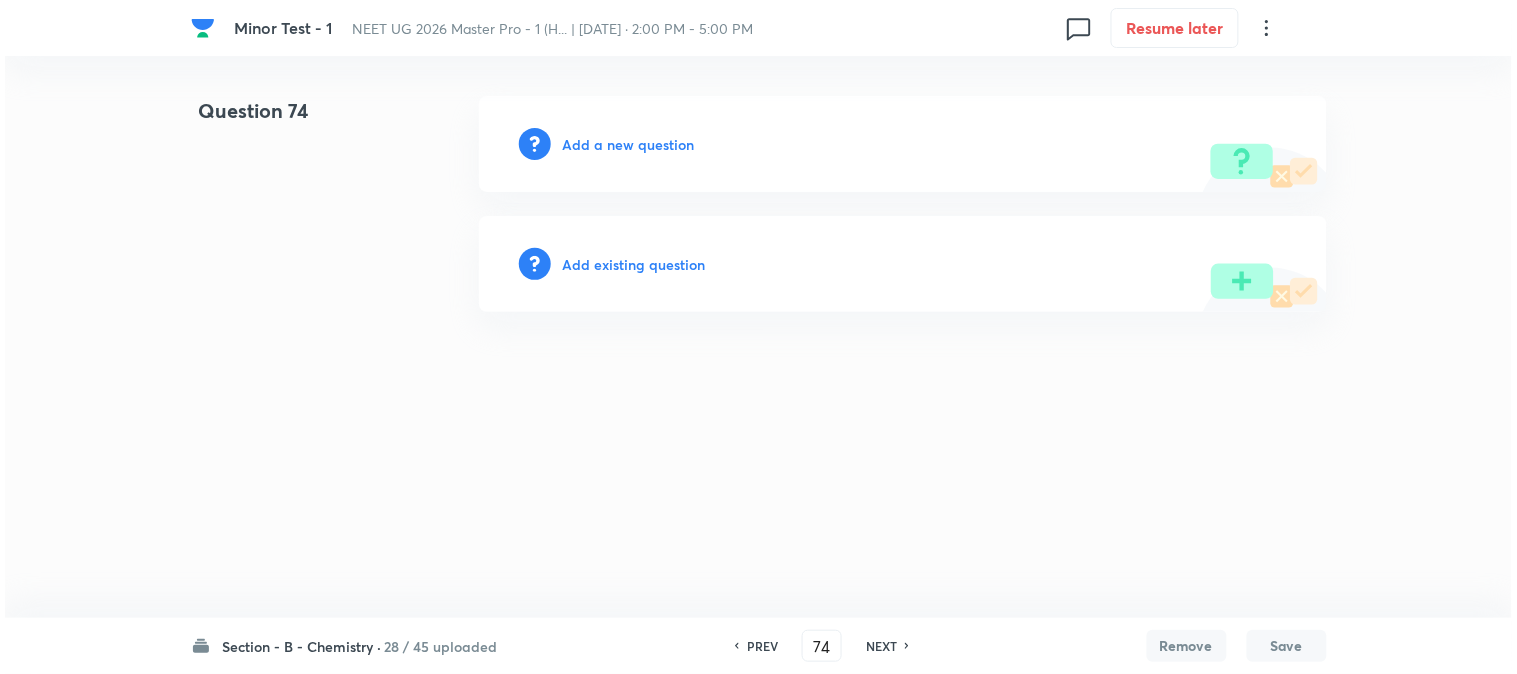 scroll, scrollTop: 0, scrollLeft: 0, axis: both 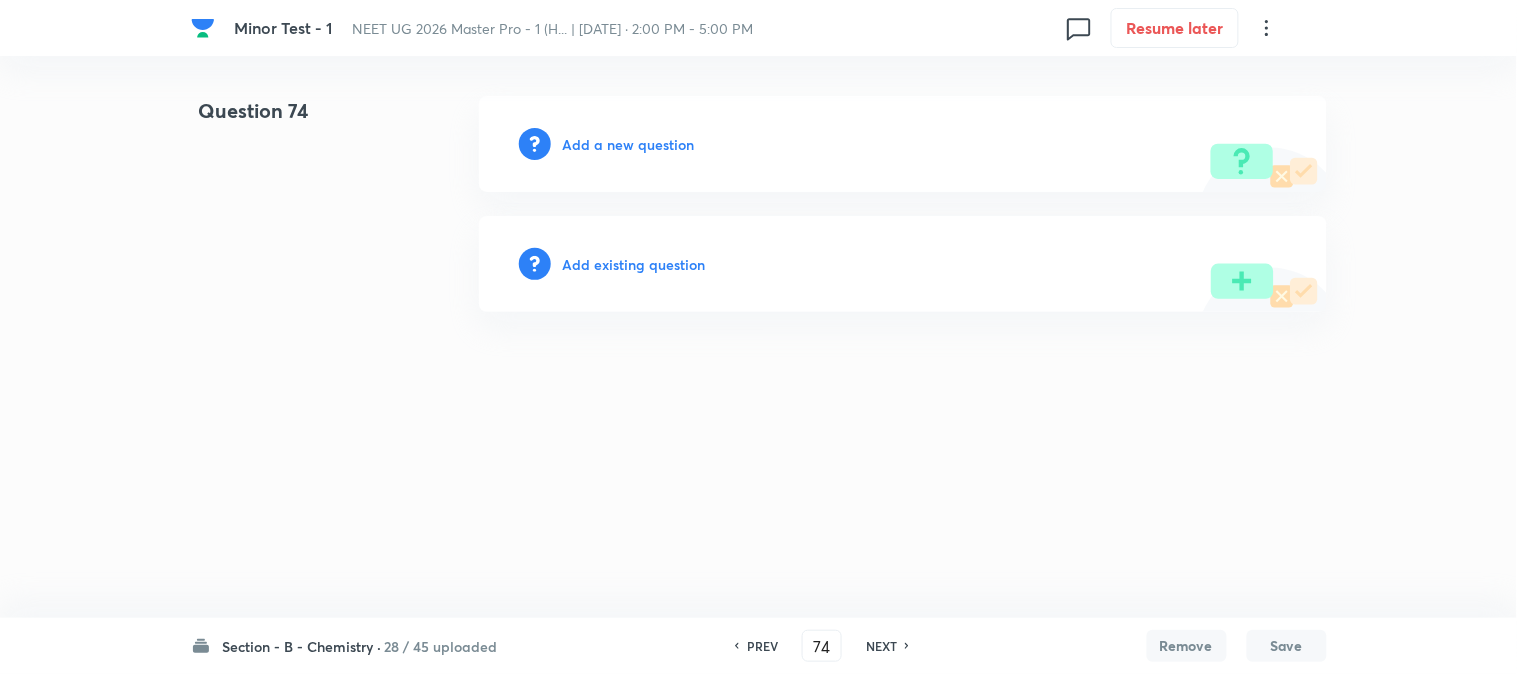click on "Add a new question" at bounding box center [629, 144] 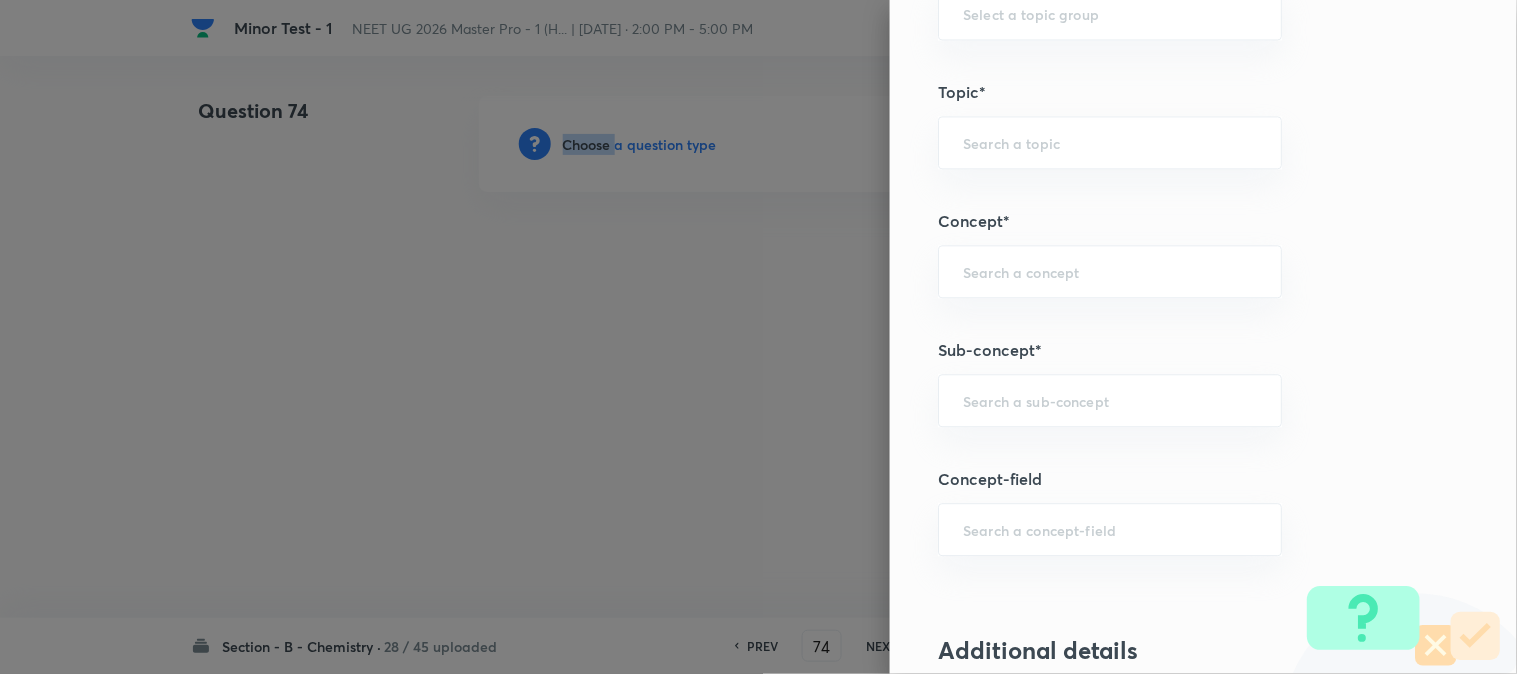 scroll, scrollTop: 1222, scrollLeft: 0, axis: vertical 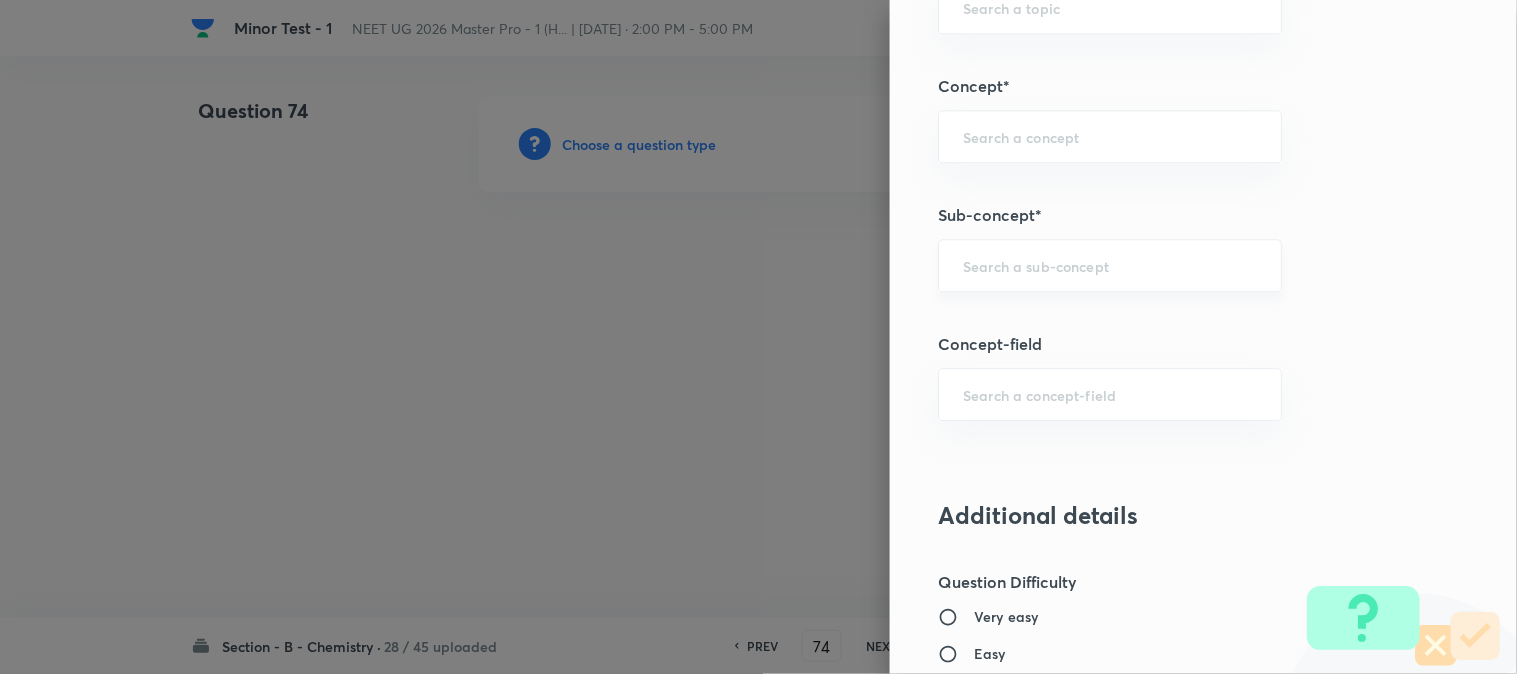 click at bounding box center [1110, 265] 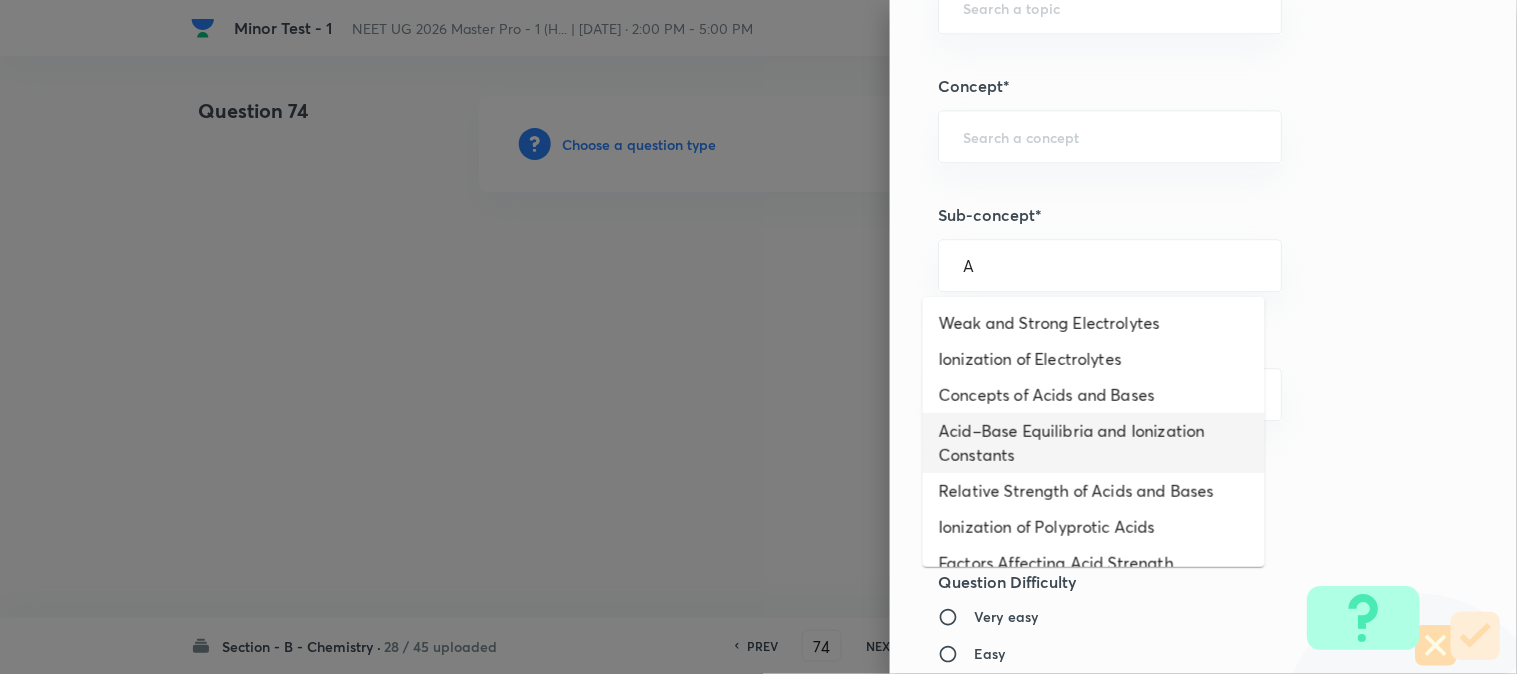 click on "Acid–Base Equilibria and Ionization Constants" at bounding box center [1094, 443] 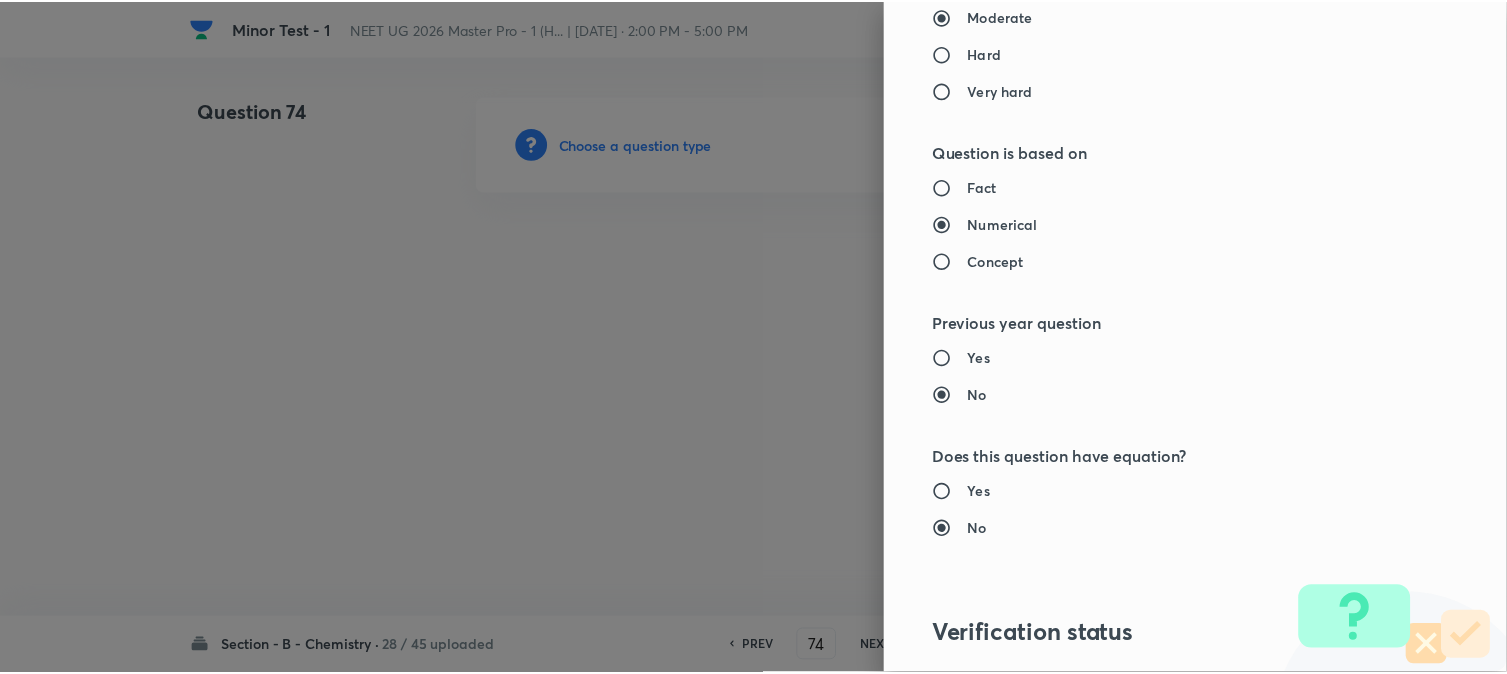 scroll, scrollTop: 2186, scrollLeft: 0, axis: vertical 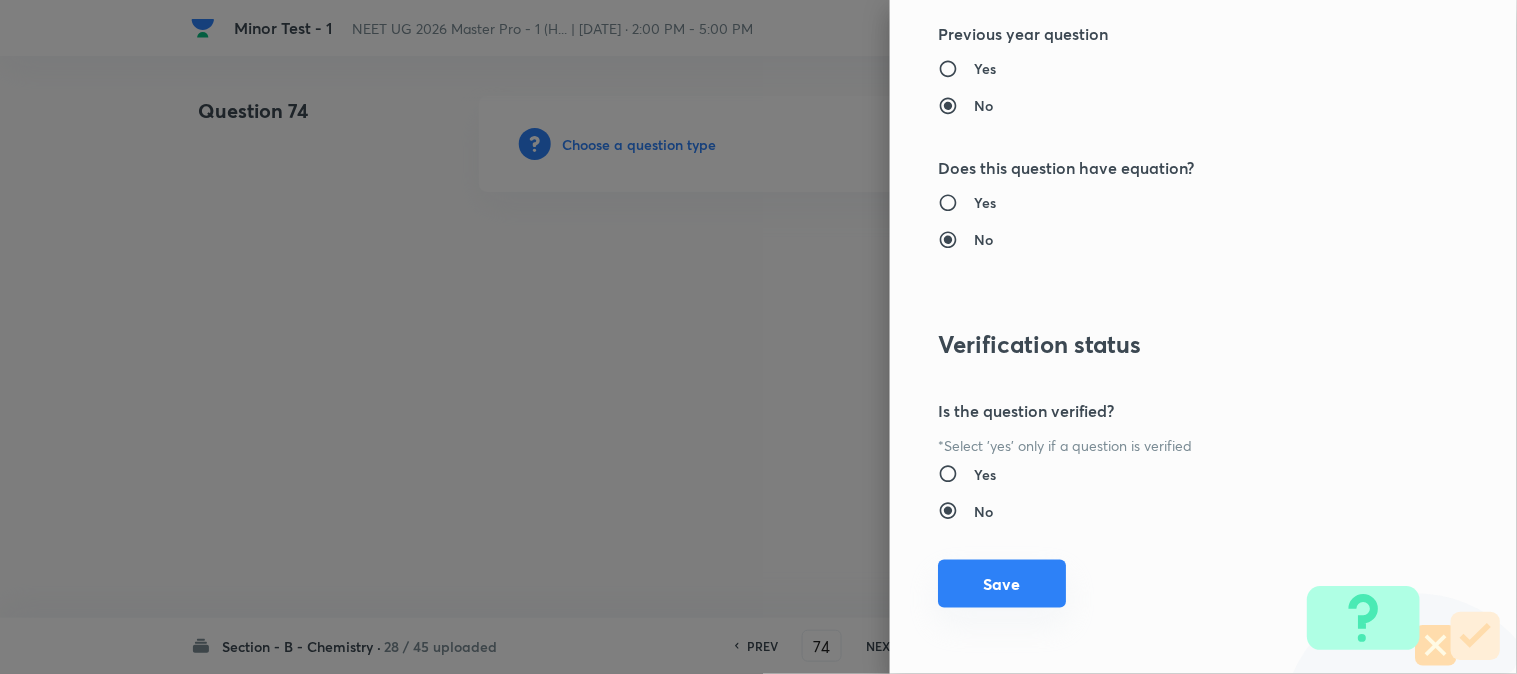 click on "Save" at bounding box center [1002, 584] 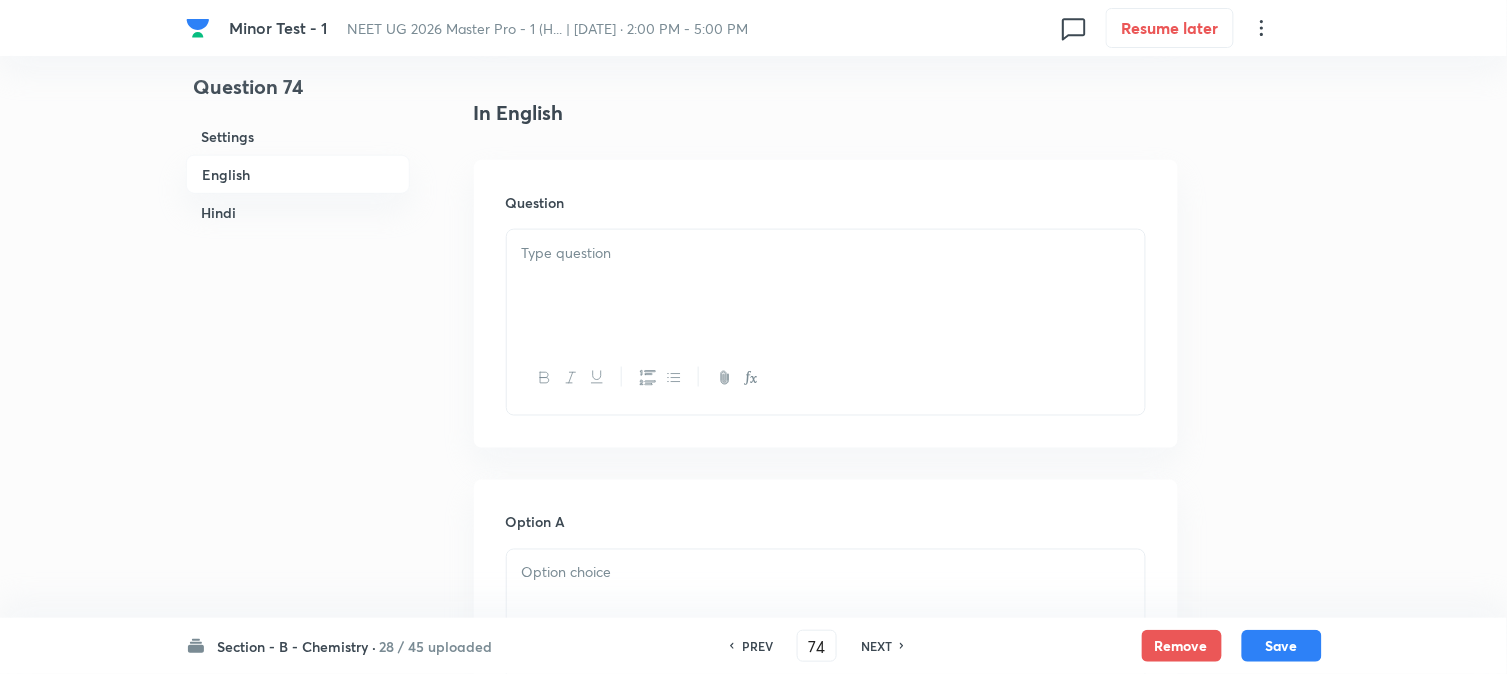 scroll, scrollTop: 555, scrollLeft: 0, axis: vertical 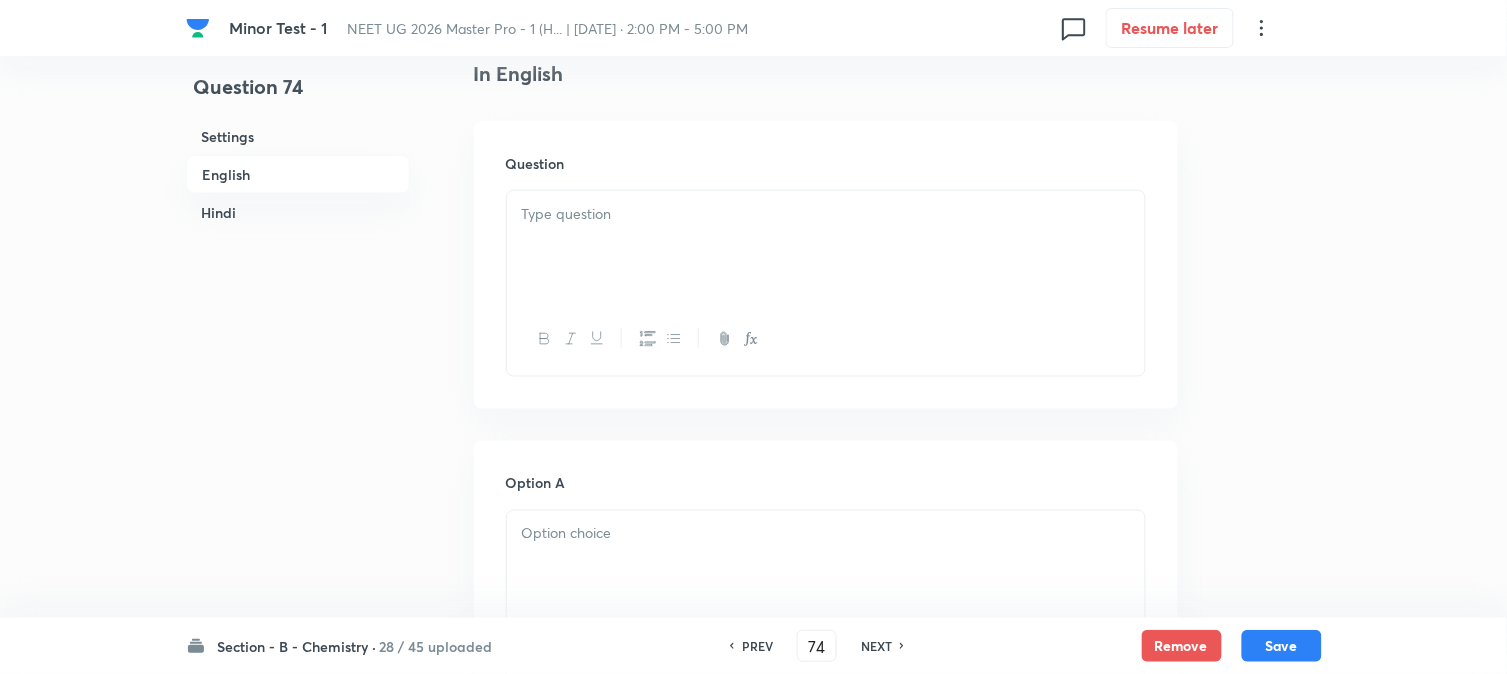 click at bounding box center [826, 247] 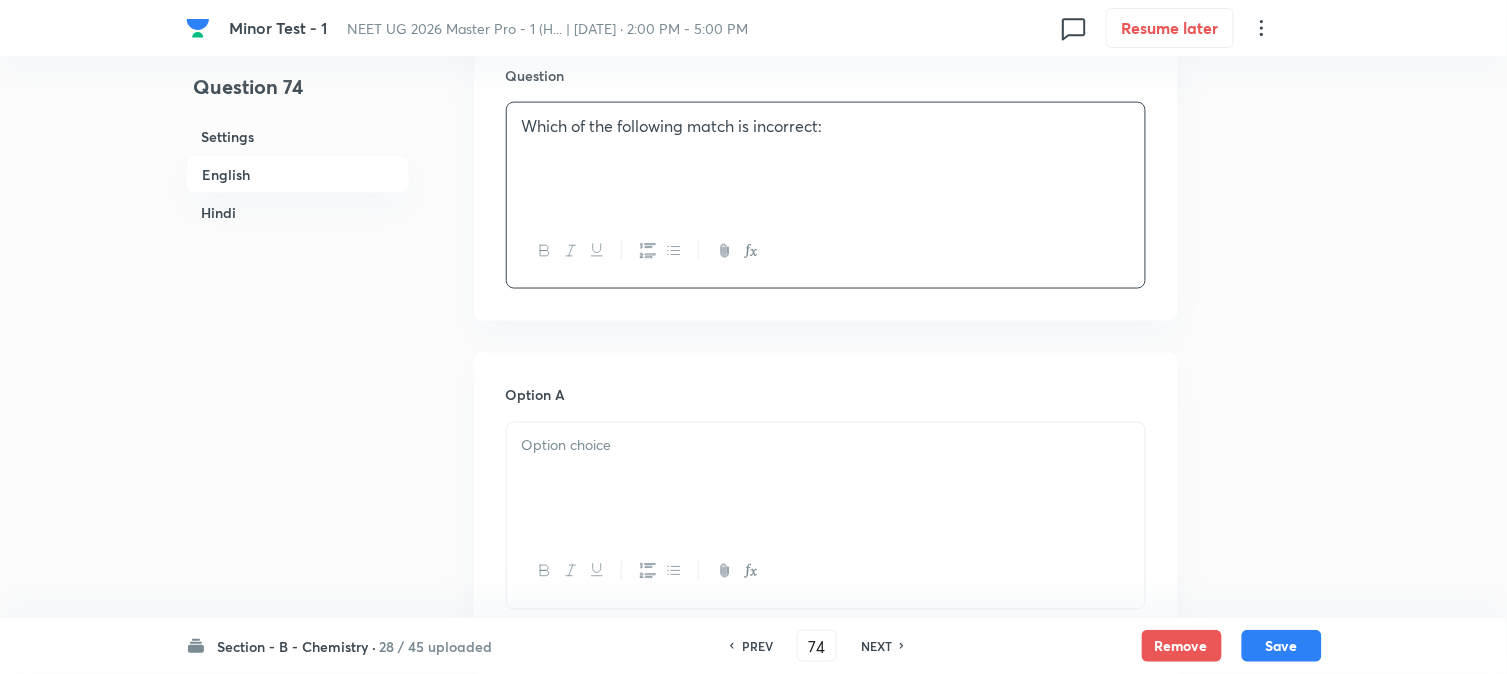 scroll, scrollTop: 777, scrollLeft: 0, axis: vertical 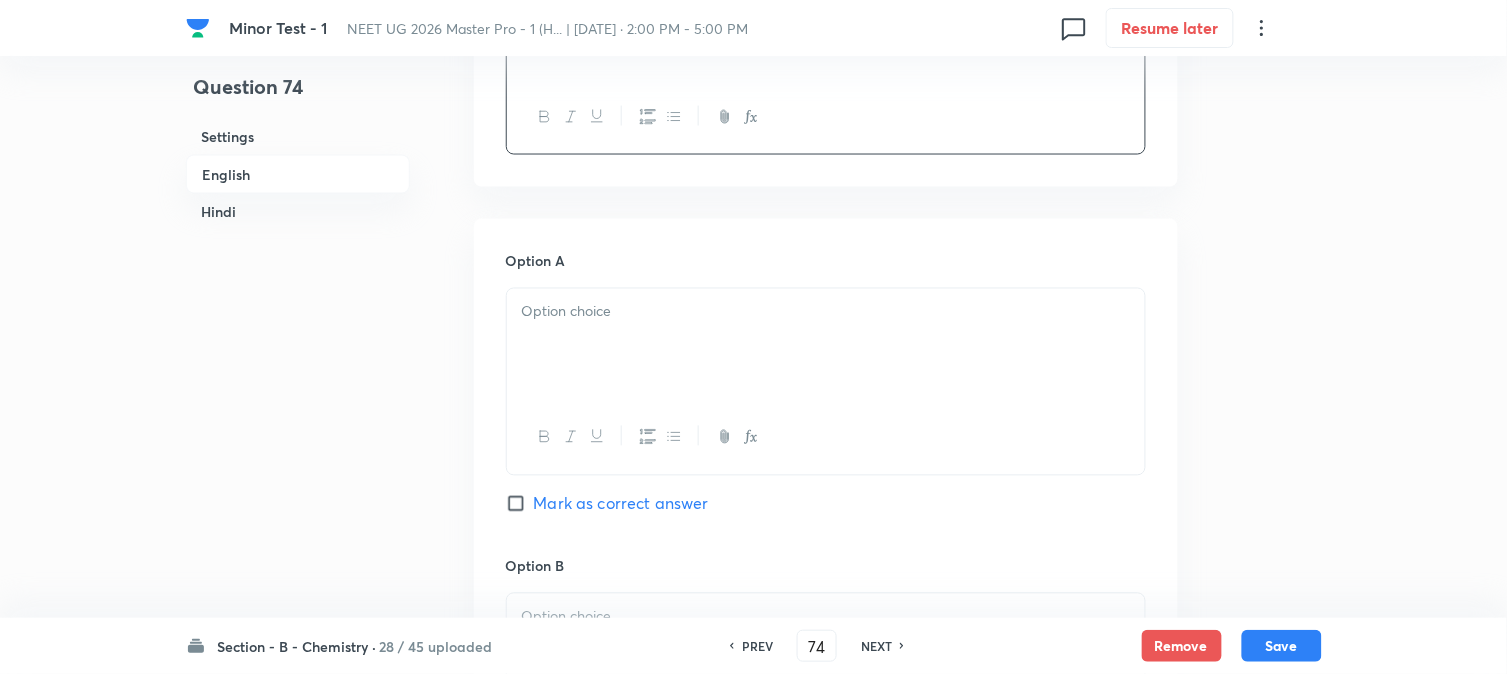 click at bounding box center (826, 345) 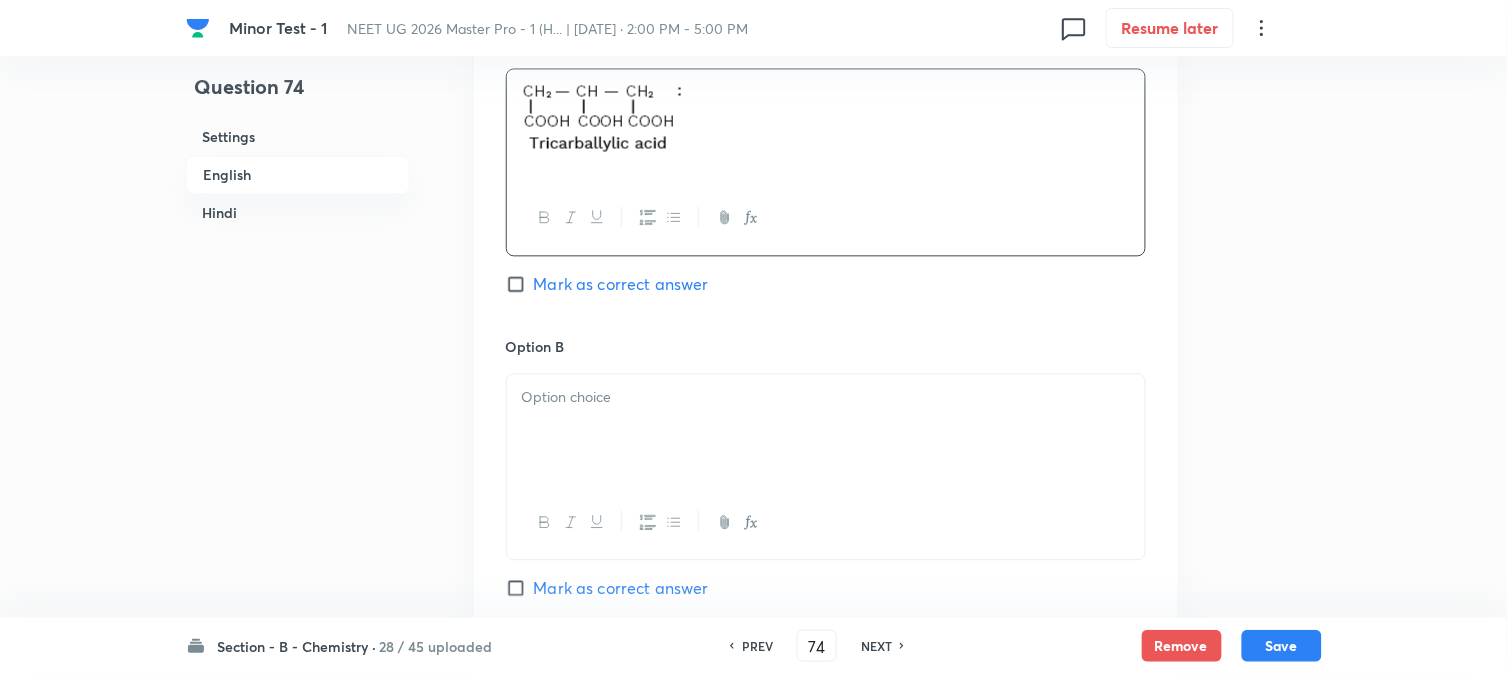 scroll, scrollTop: 1000, scrollLeft: 0, axis: vertical 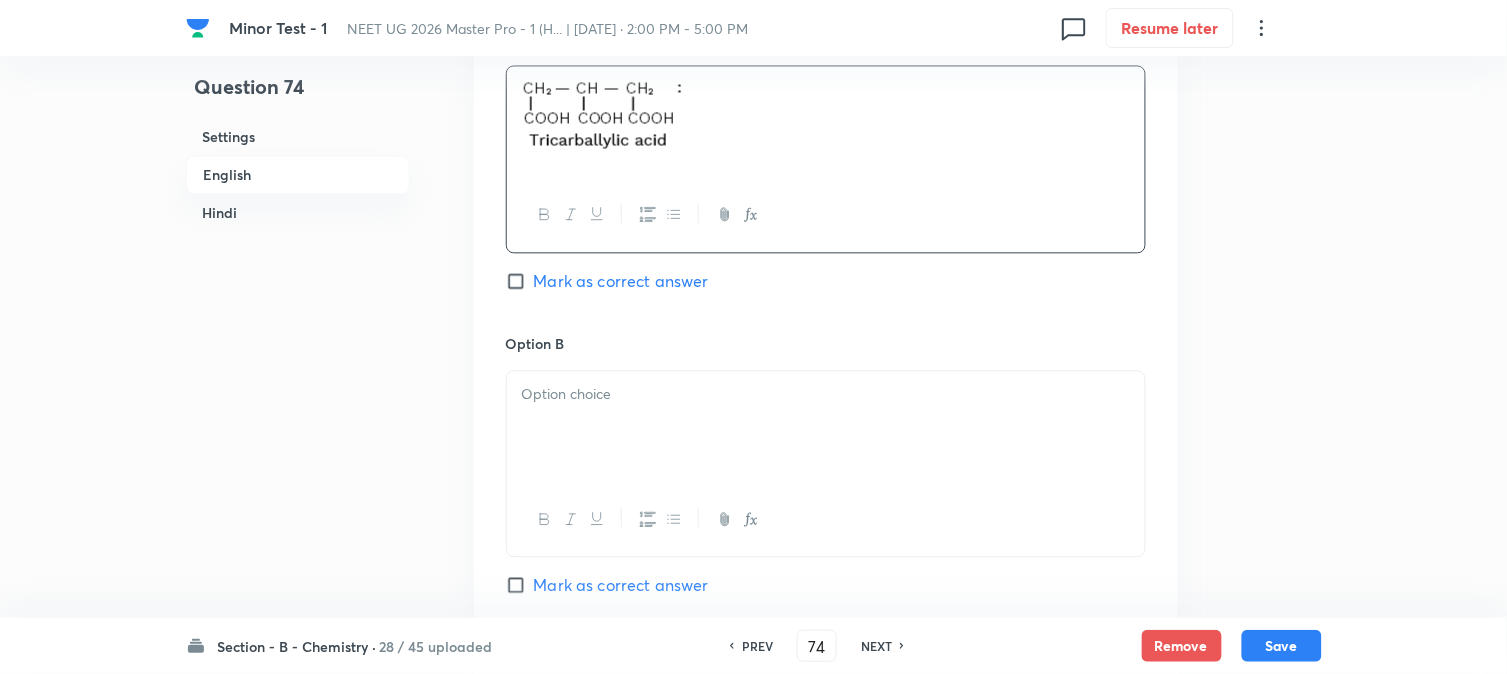 click on "Option B [PERSON_NAME] as correct answer" at bounding box center (826, 485) 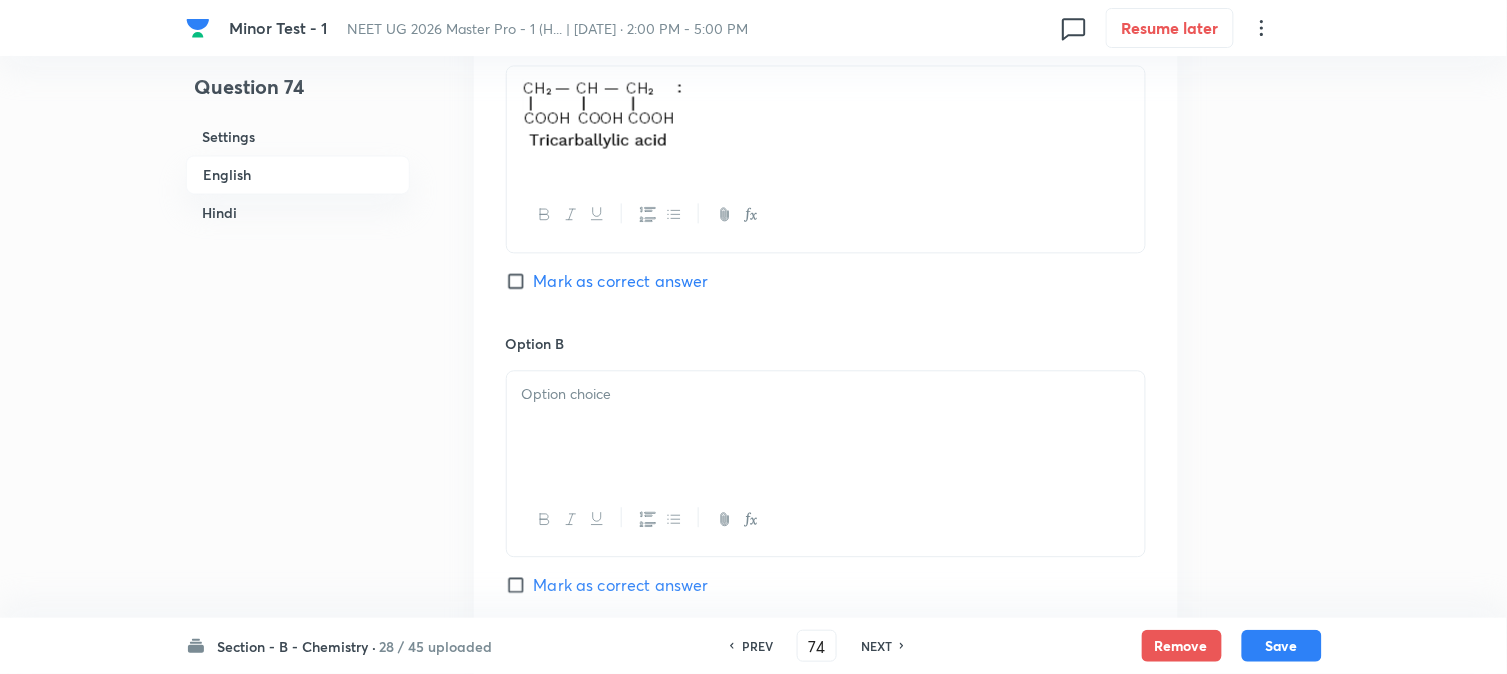click at bounding box center [826, 394] 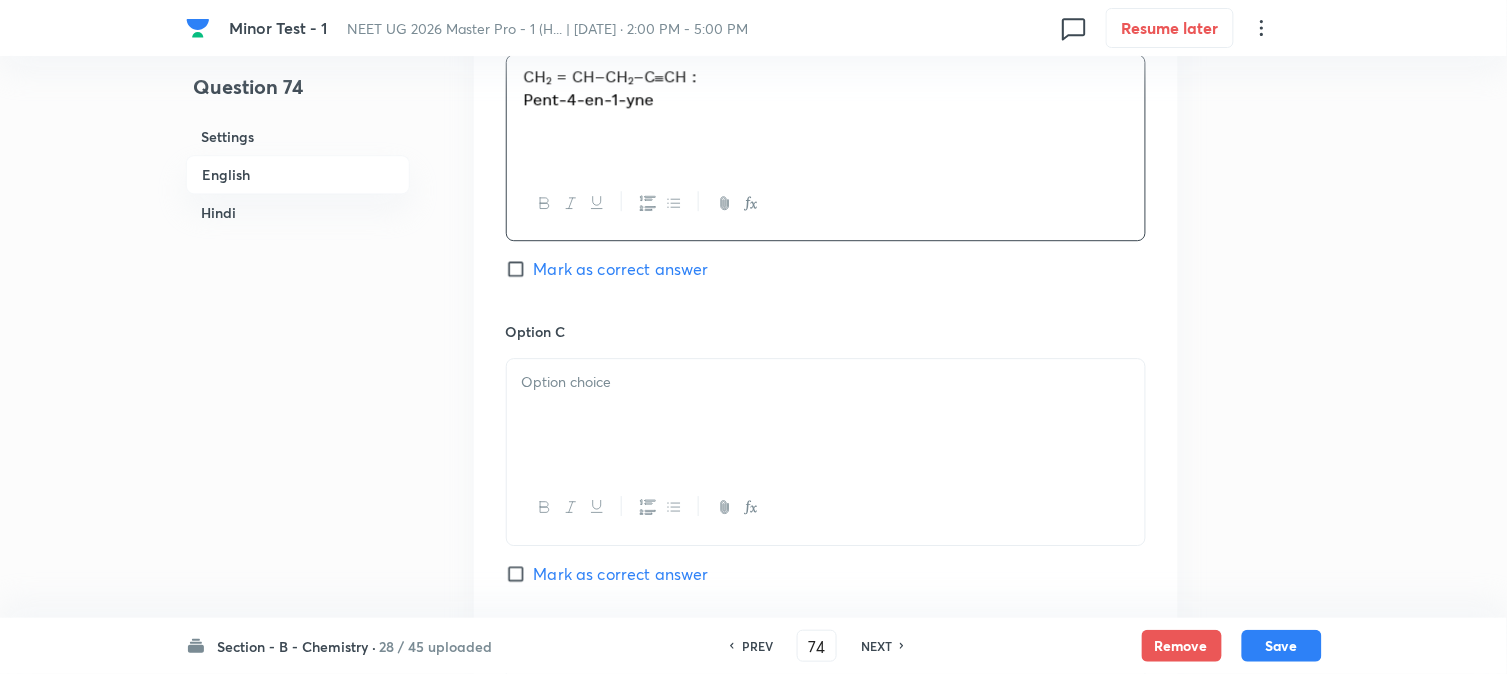 scroll, scrollTop: 1333, scrollLeft: 0, axis: vertical 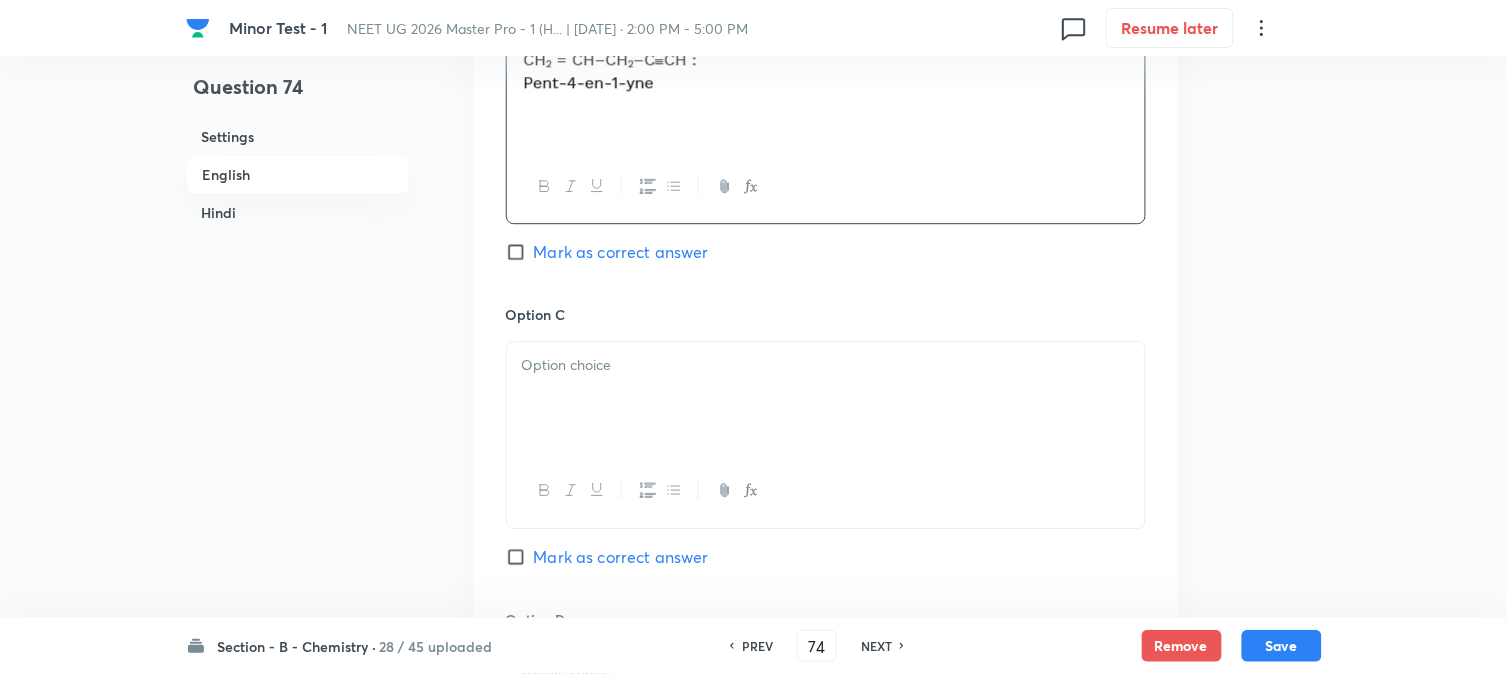 click at bounding box center (826, 398) 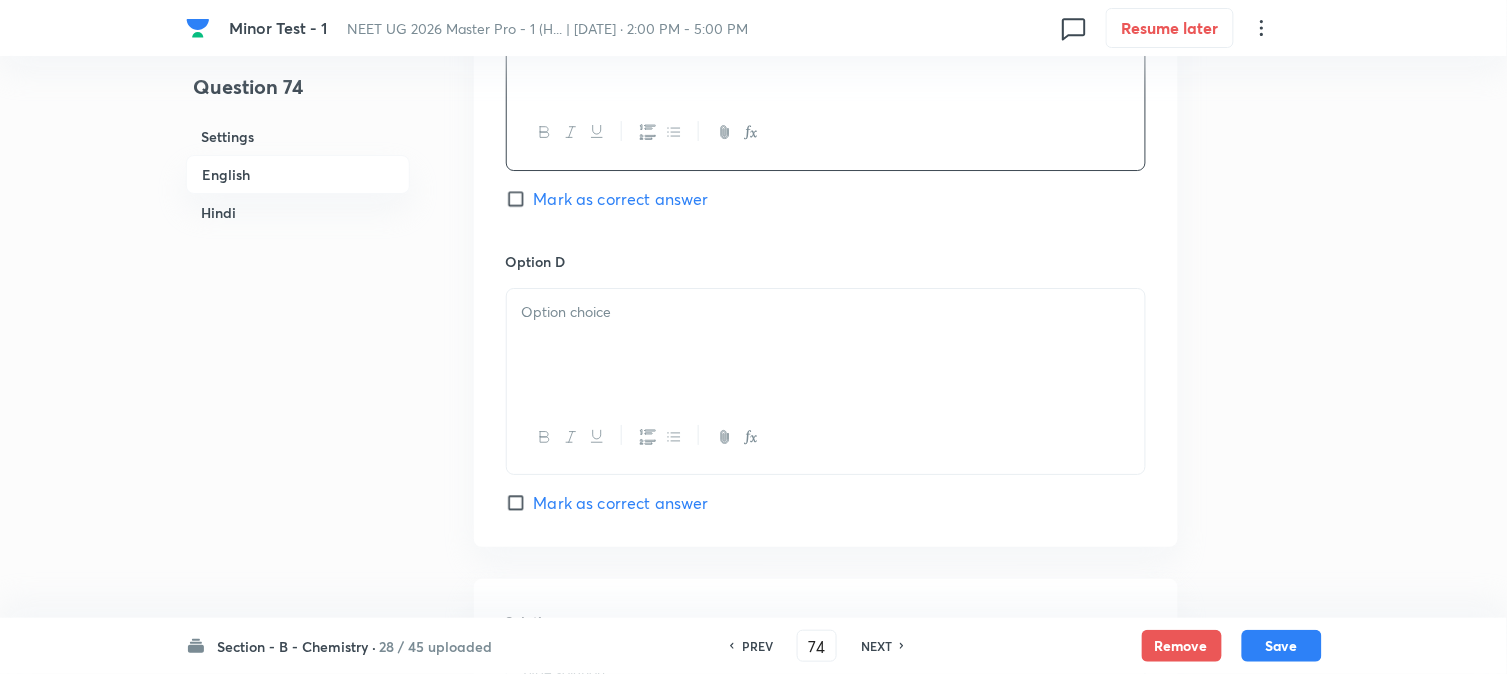 scroll, scrollTop: 1777, scrollLeft: 0, axis: vertical 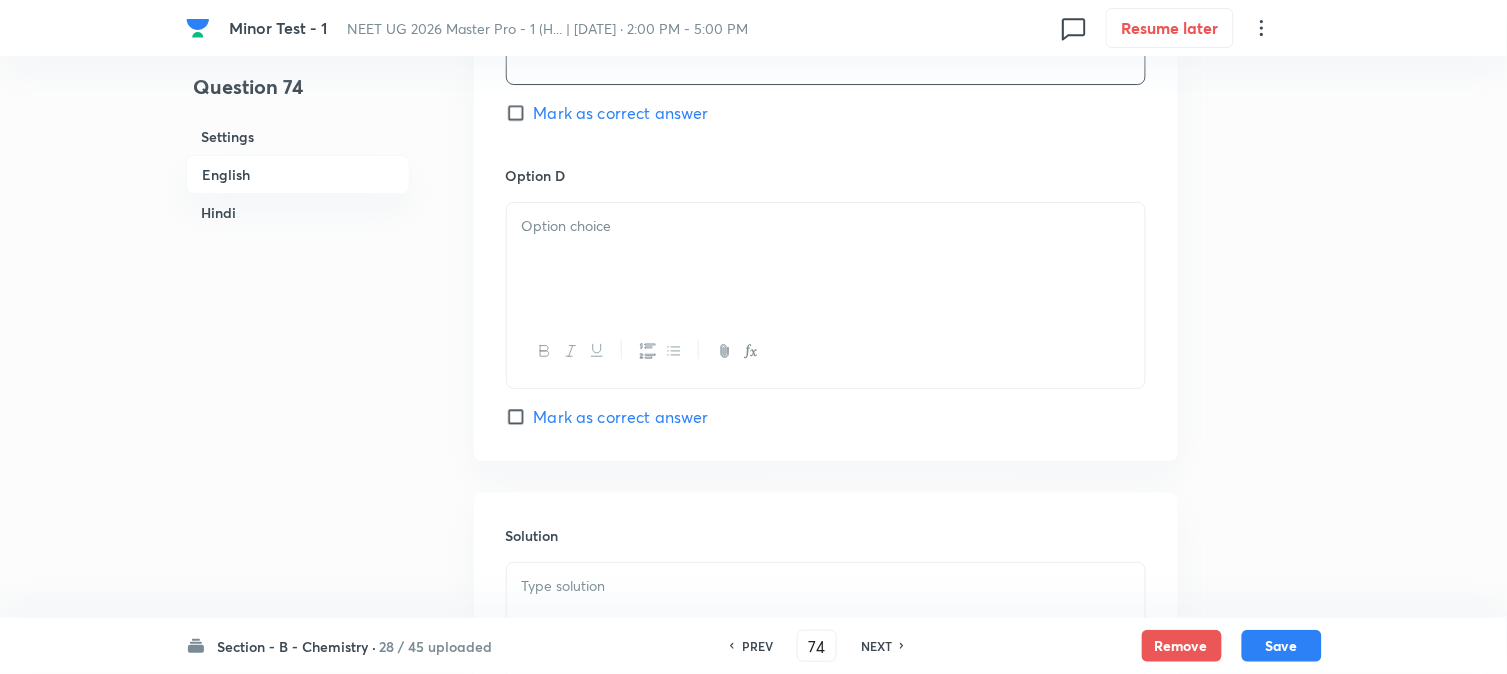 click at bounding box center (826, 259) 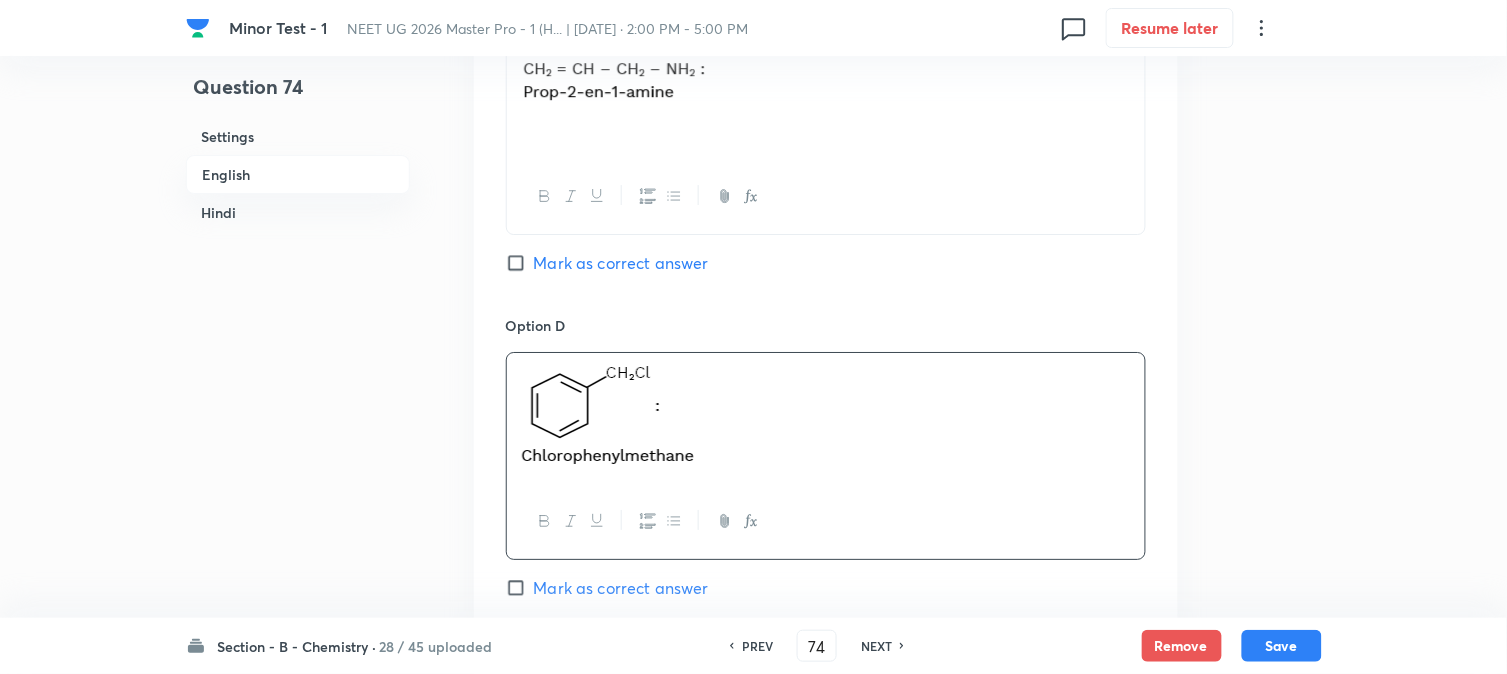 scroll, scrollTop: 1666, scrollLeft: 0, axis: vertical 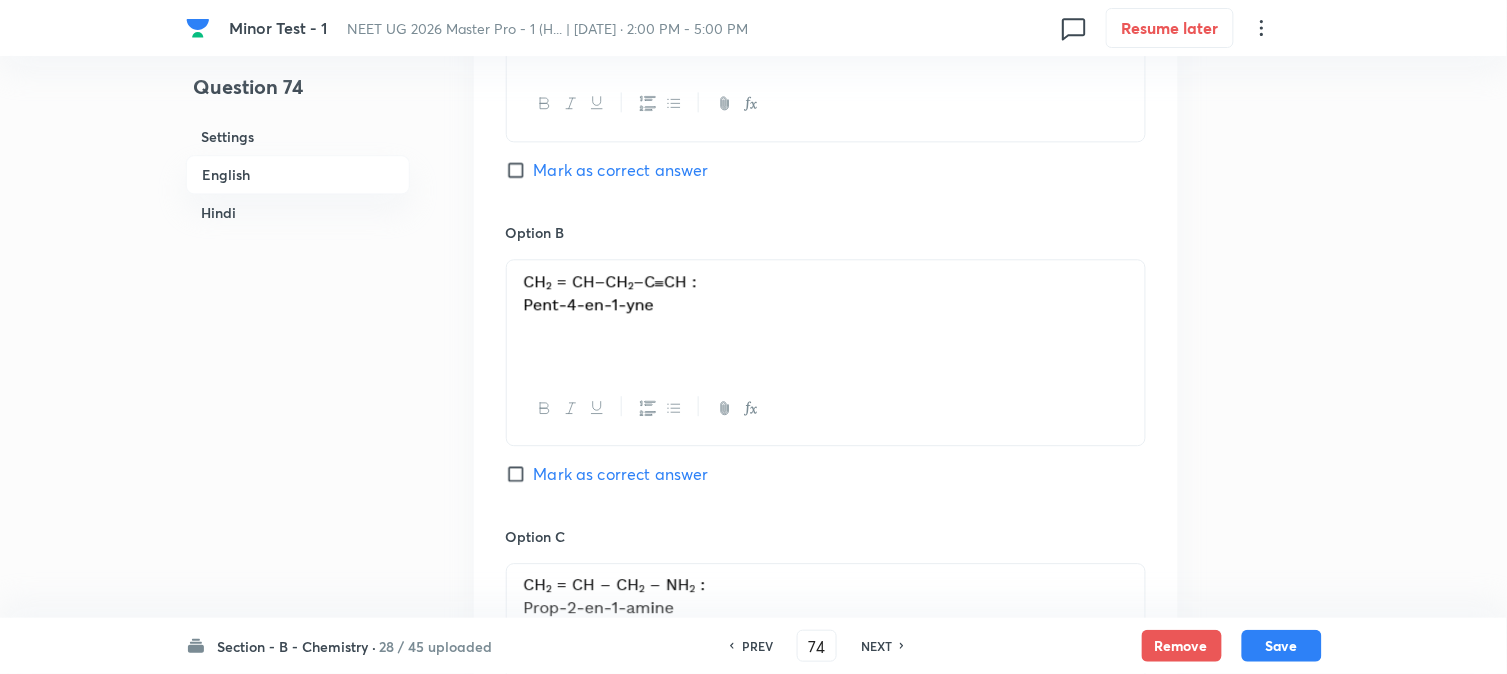 click on "Mark as correct answer" at bounding box center [520, 474] 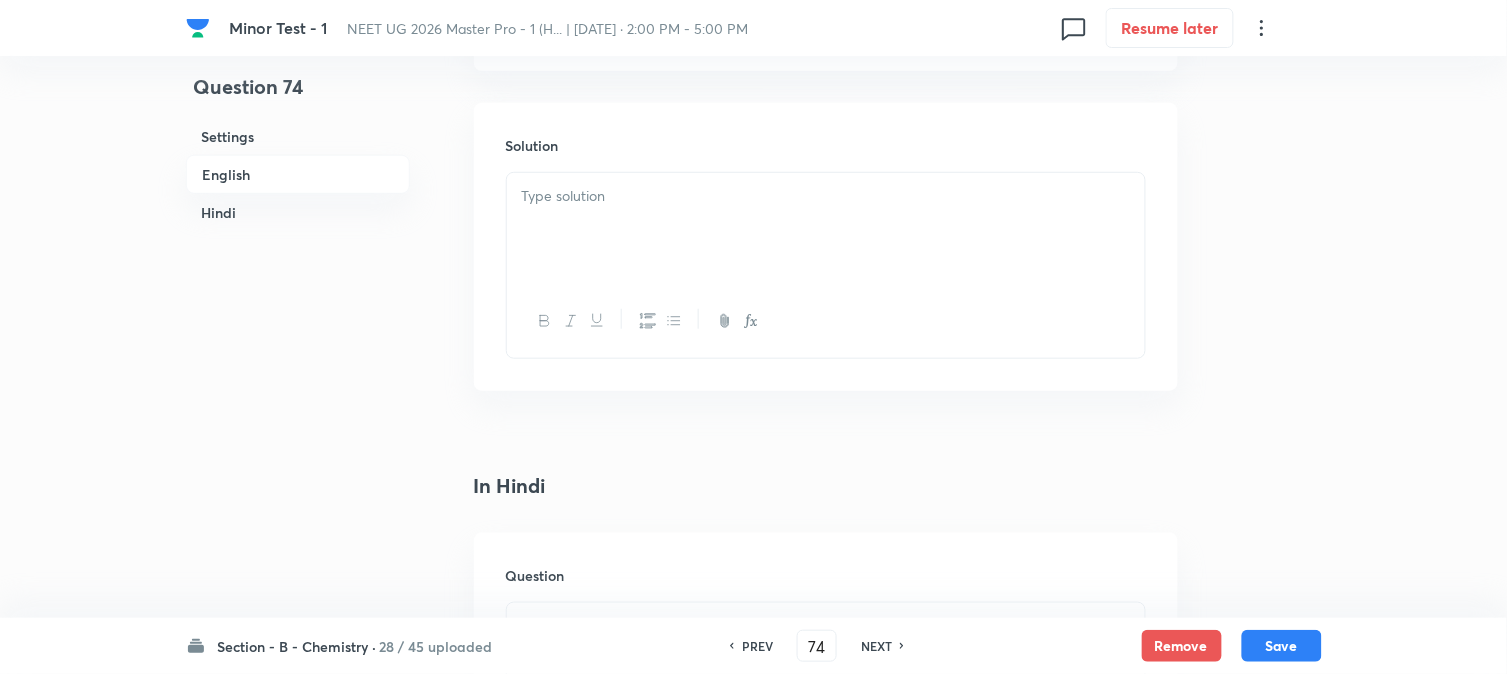 scroll, scrollTop: 2222, scrollLeft: 0, axis: vertical 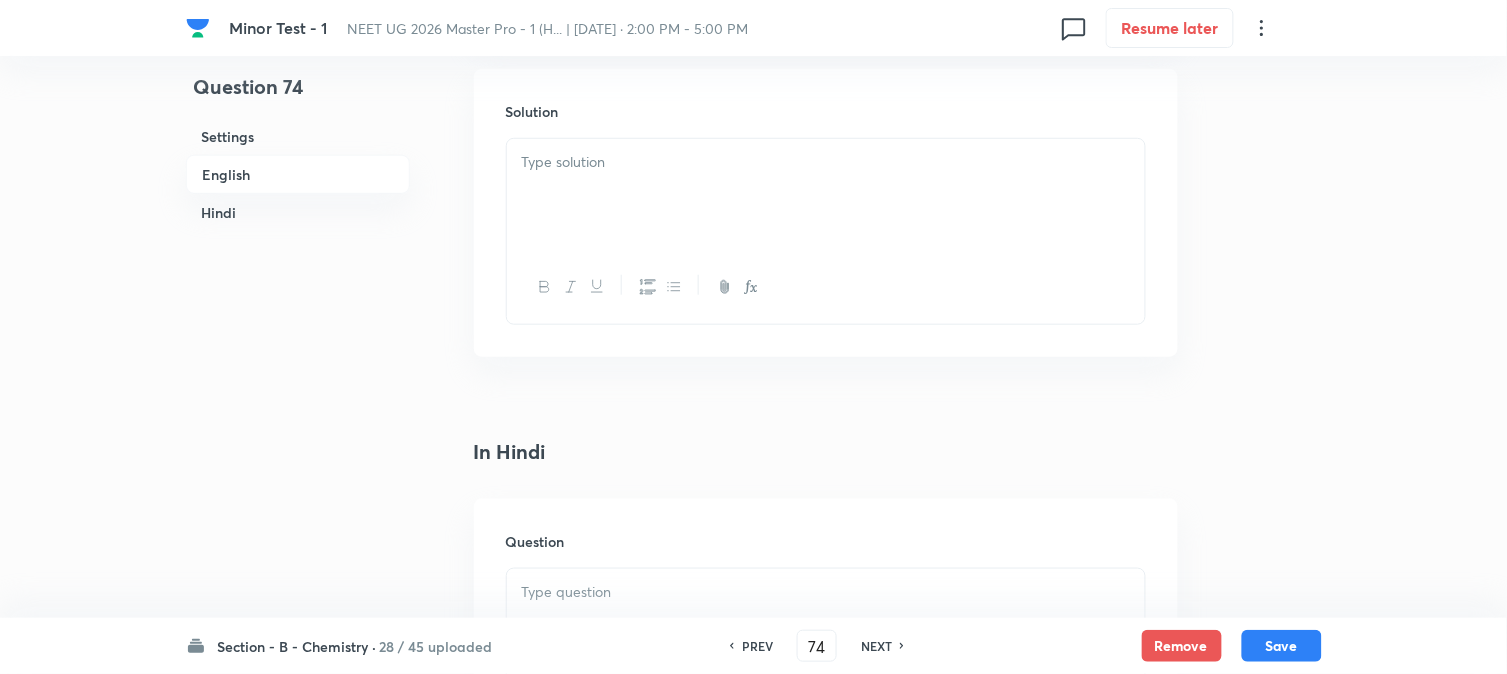 click at bounding box center [826, 195] 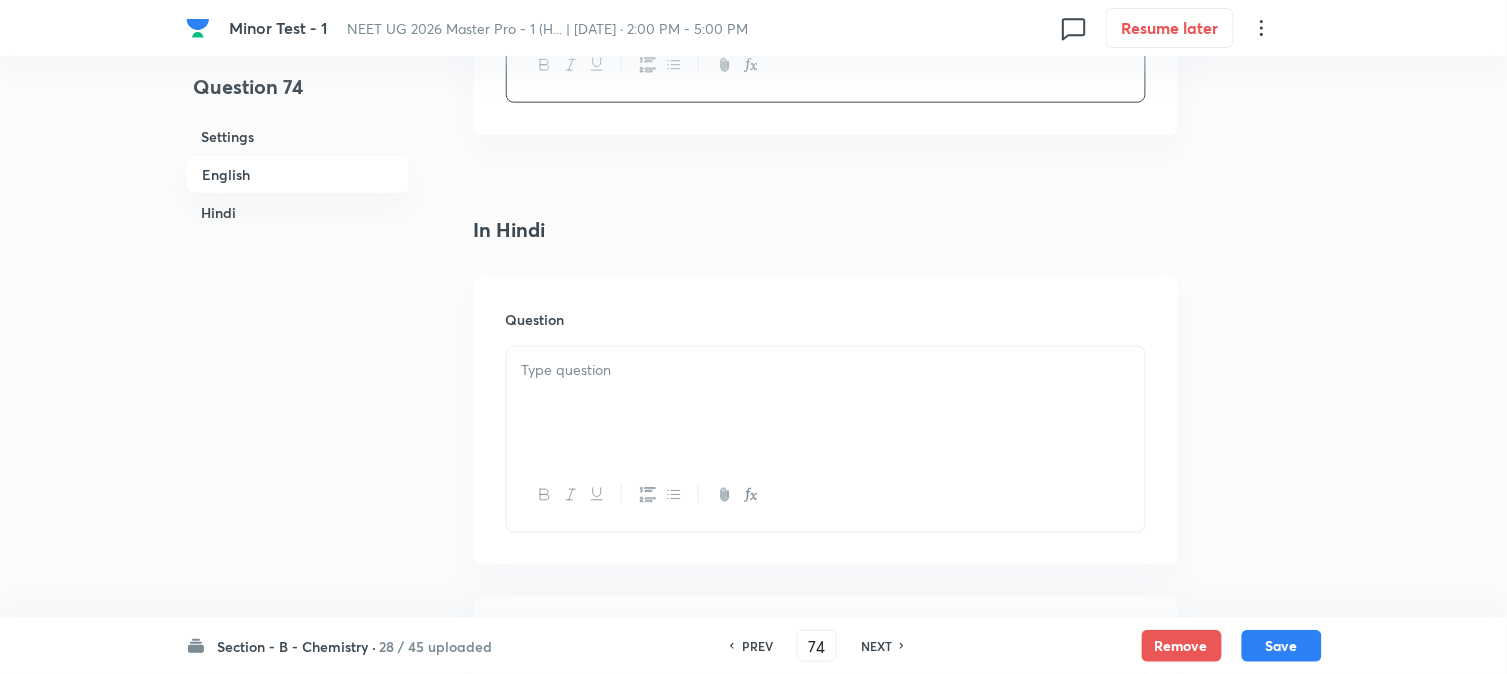 click at bounding box center [826, 403] 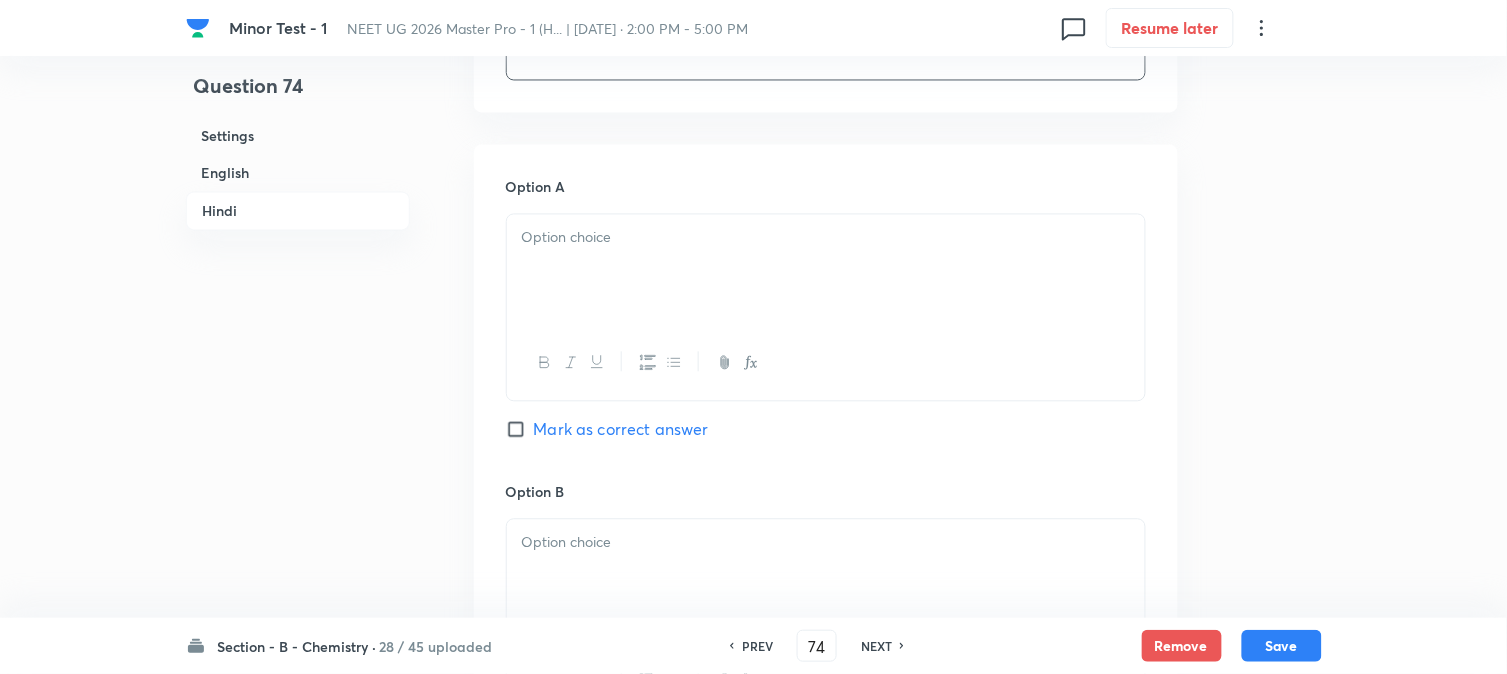 scroll, scrollTop: 3000, scrollLeft: 0, axis: vertical 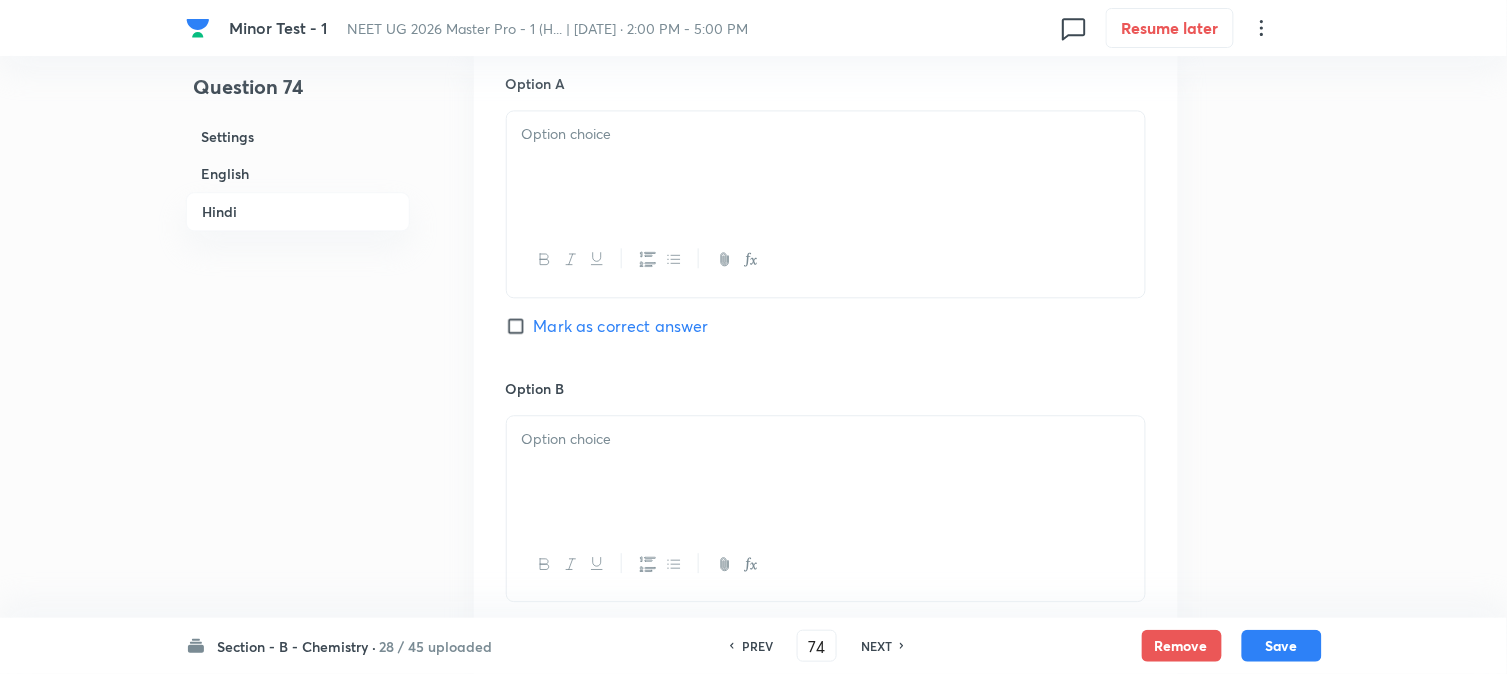 click at bounding box center (826, 167) 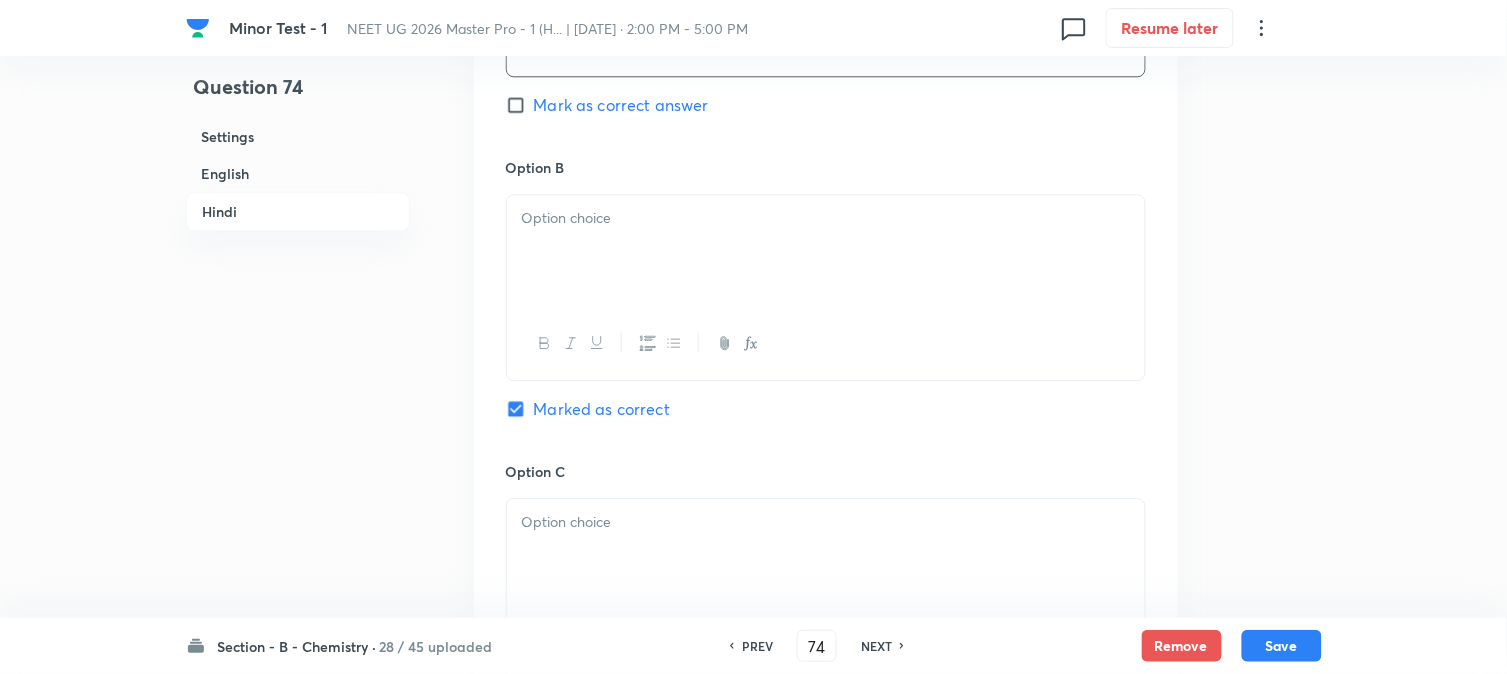 scroll, scrollTop: 3222, scrollLeft: 0, axis: vertical 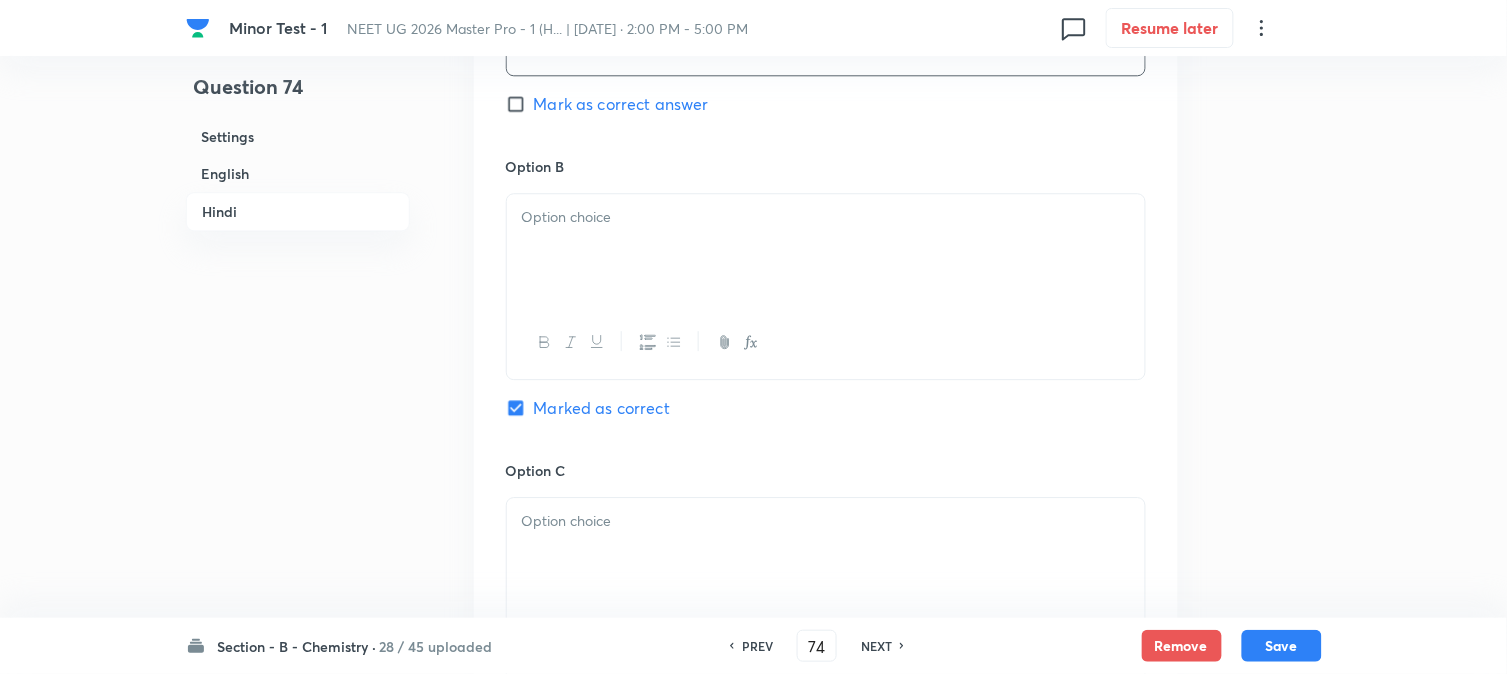 click at bounding box center [826, 250] 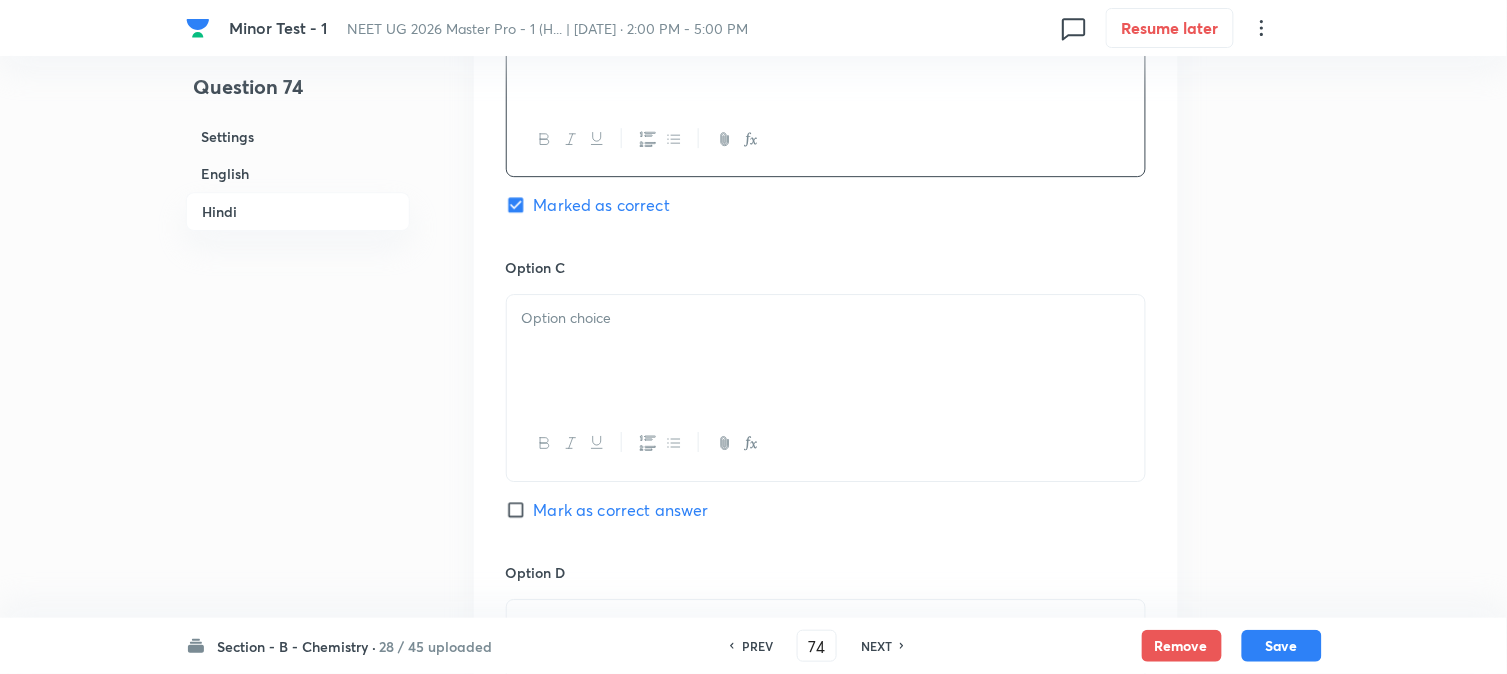 scroll, scrollTop: 3444, scrollLeft: 0, axis: vertical 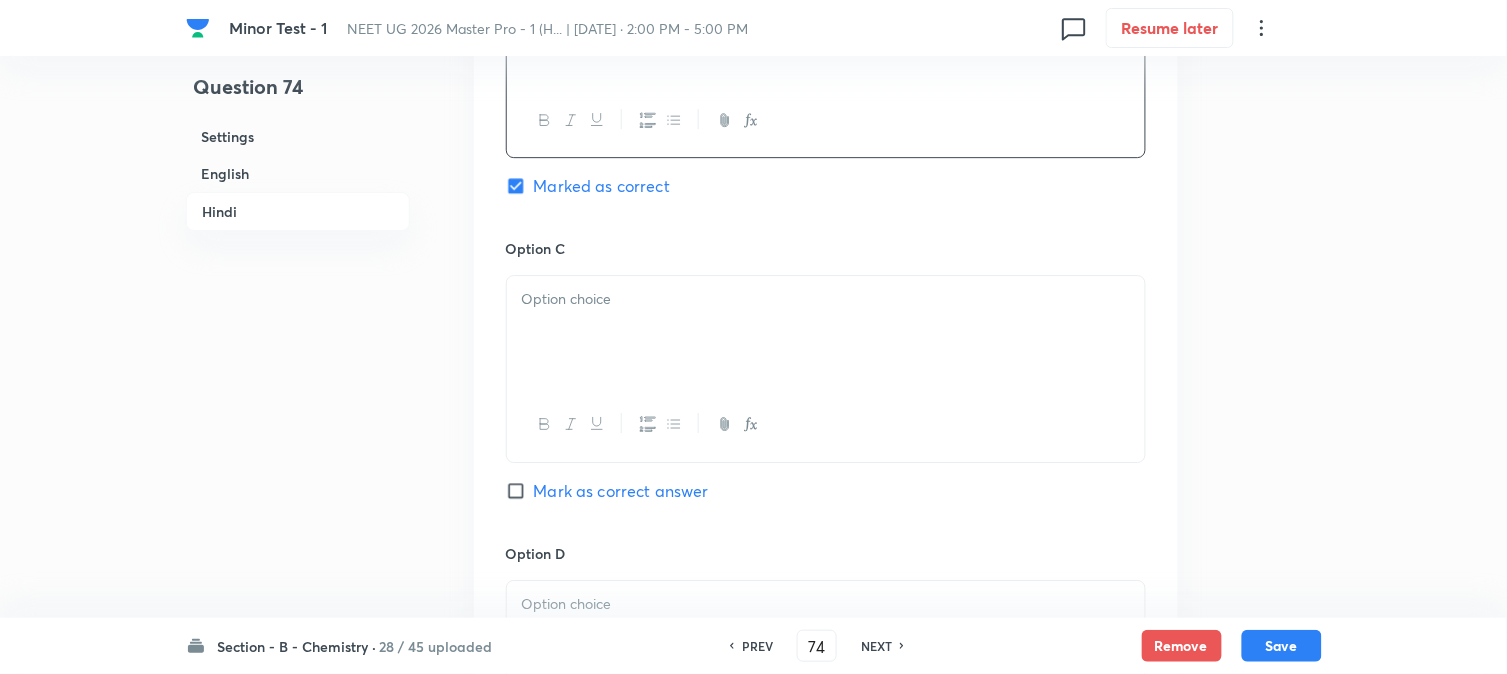 click at bounding box center (826, 332) 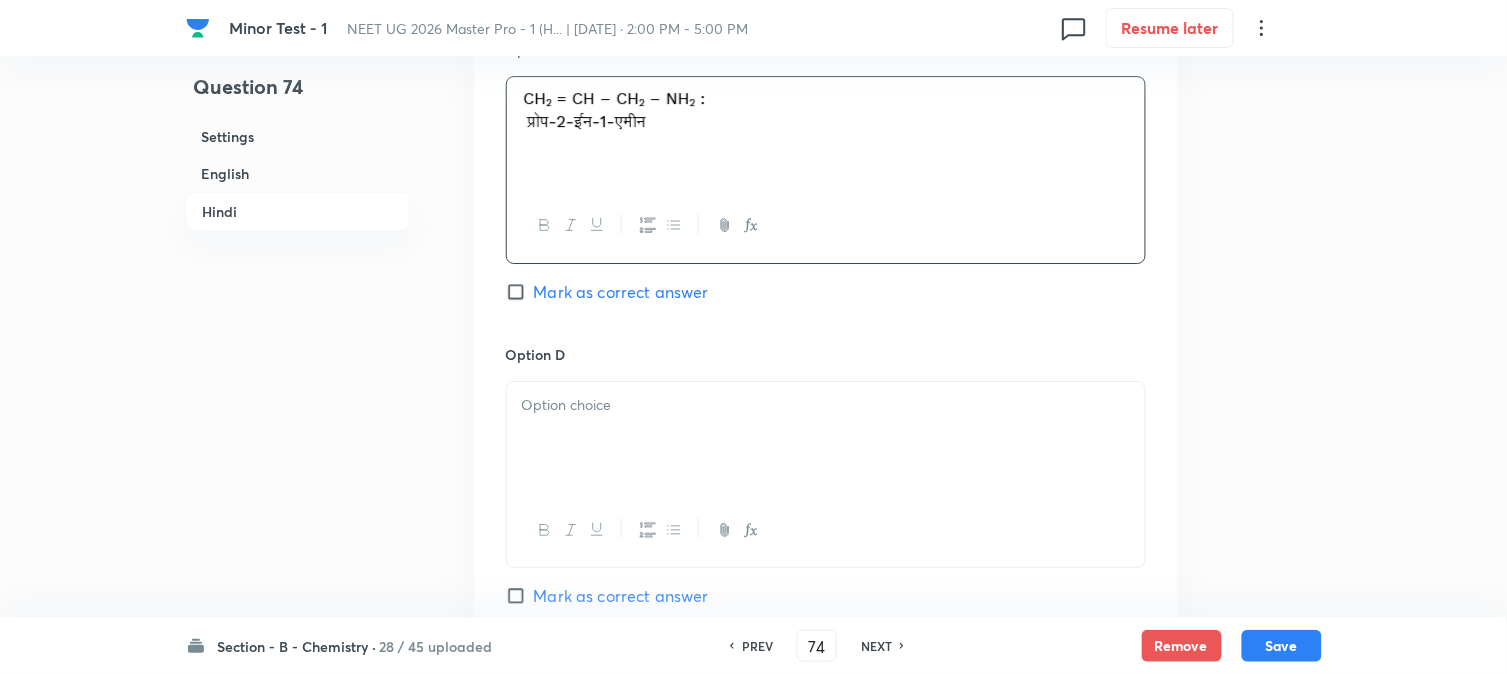 scroll, scrollTop: 3666, scrollLeft: 0, axis: vertical 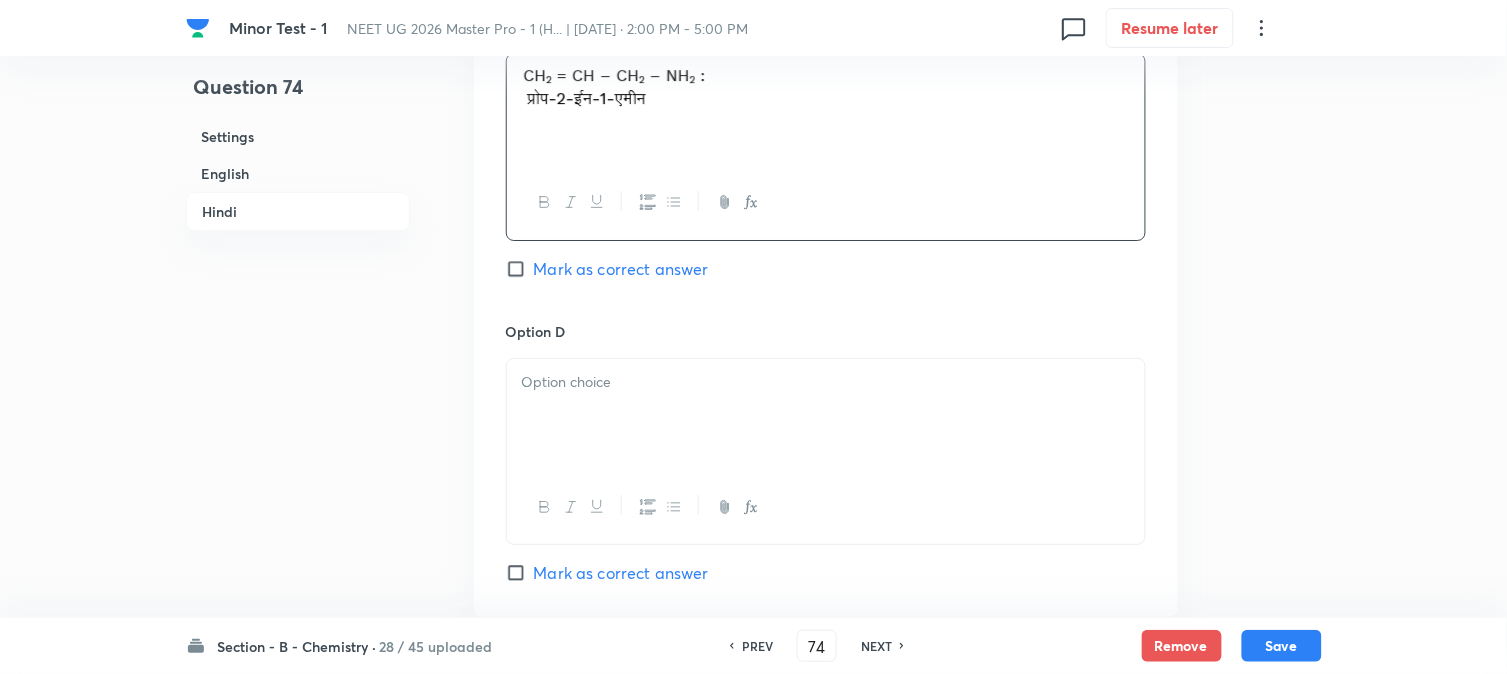 click at bounding box center (826, 415) 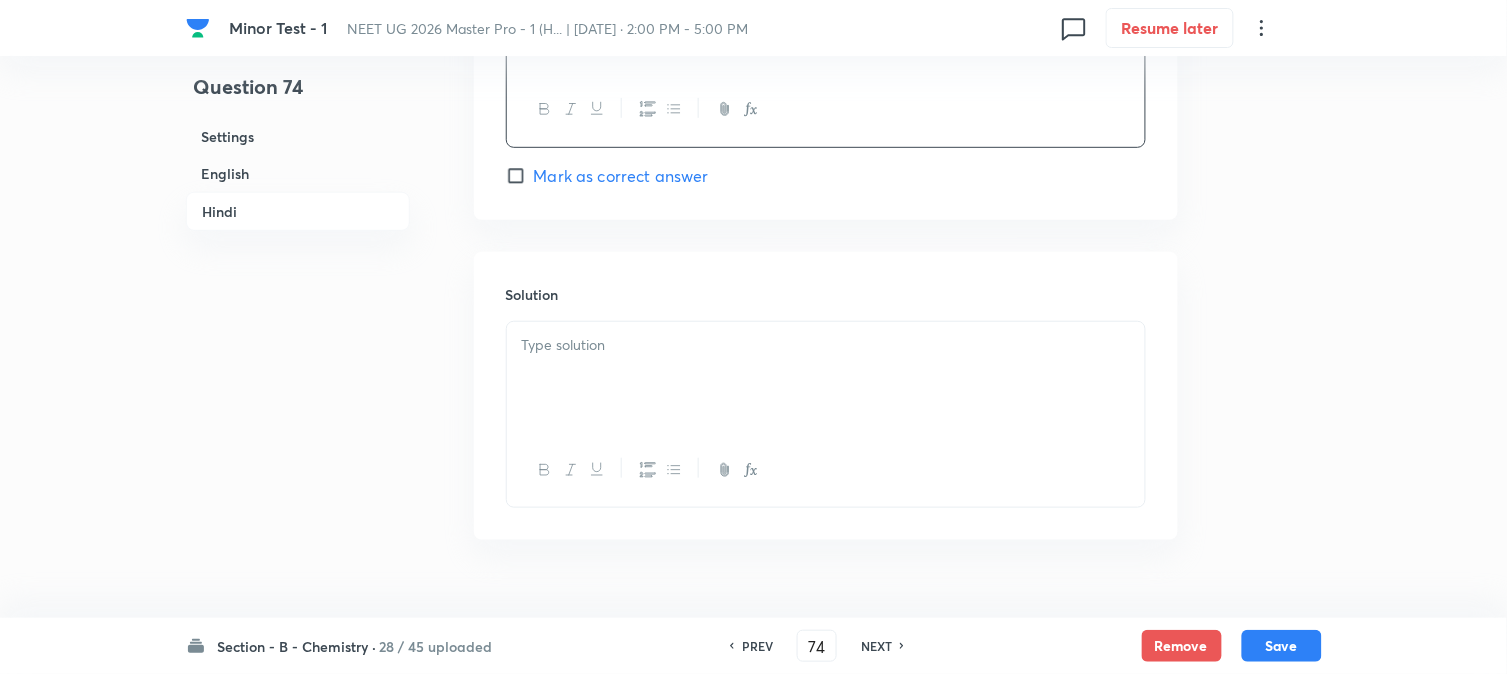 scroll, scrollTop: 4127, scrollLeft: 0, axis: vertical 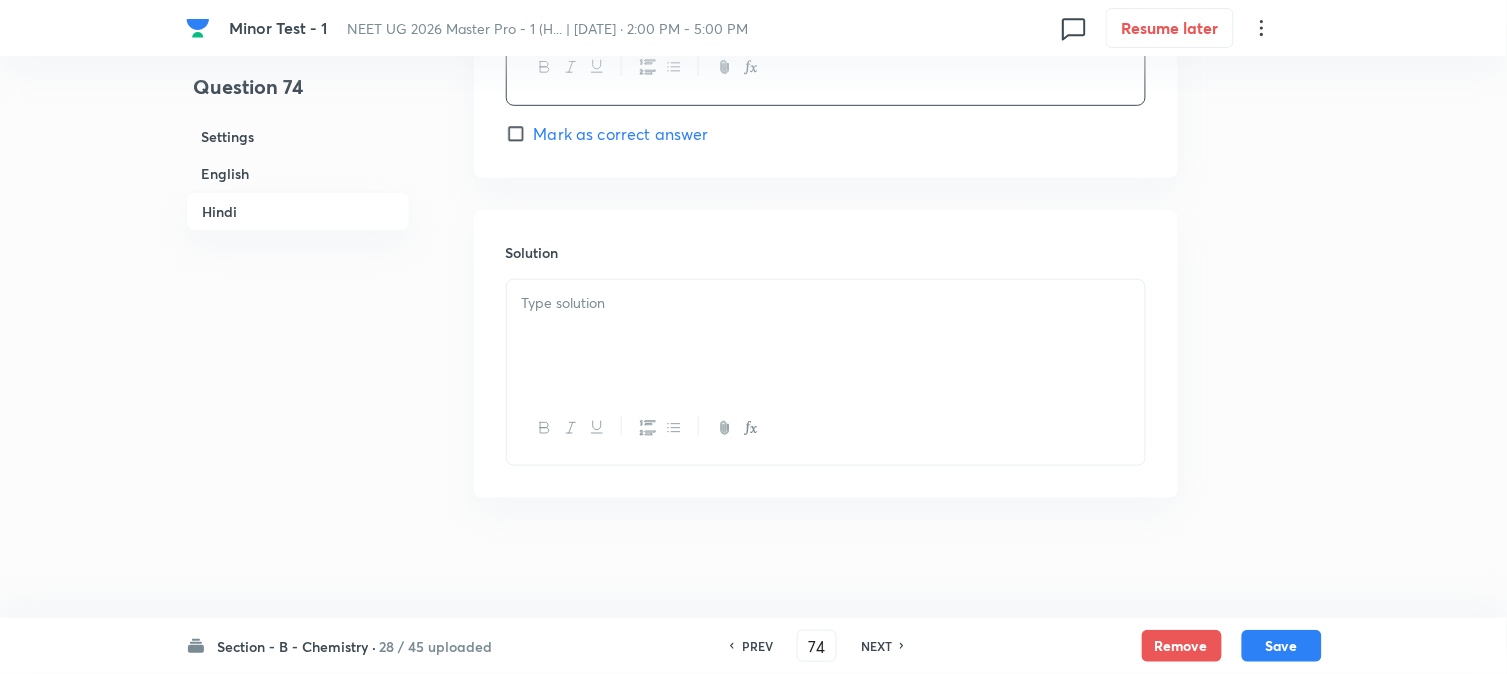 click at bounding box center (826, 336) 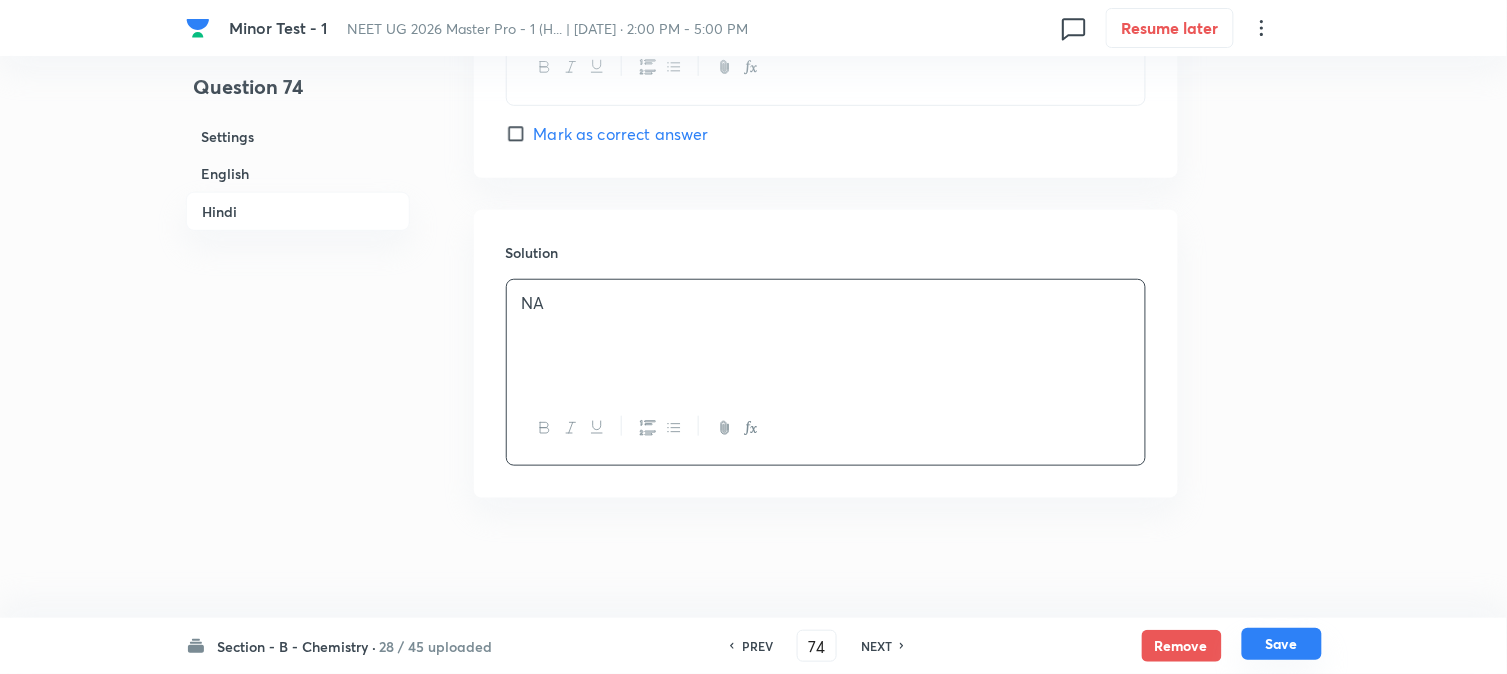 click on "Save" at bounding box center (1282, 644) 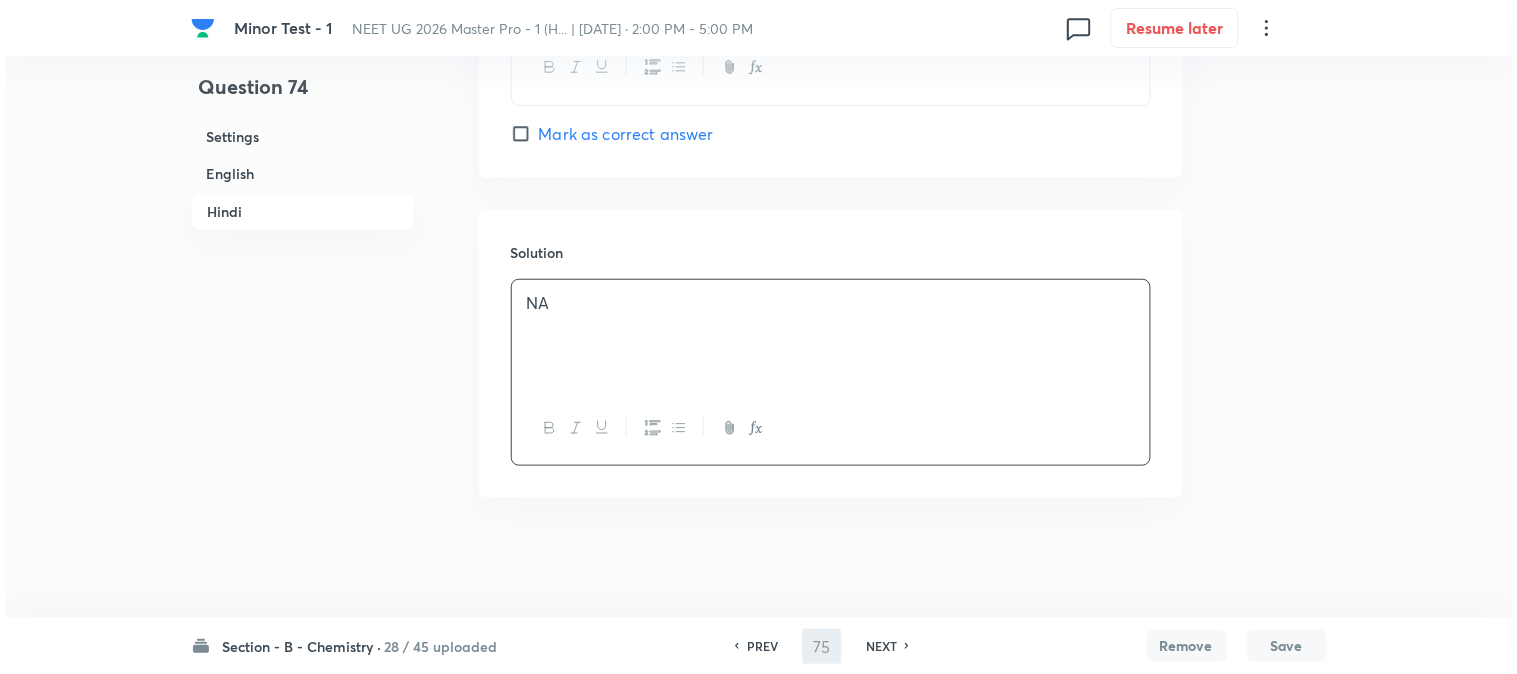 scroll, scrollTop: 0, scrollLeft: 0, axis: both 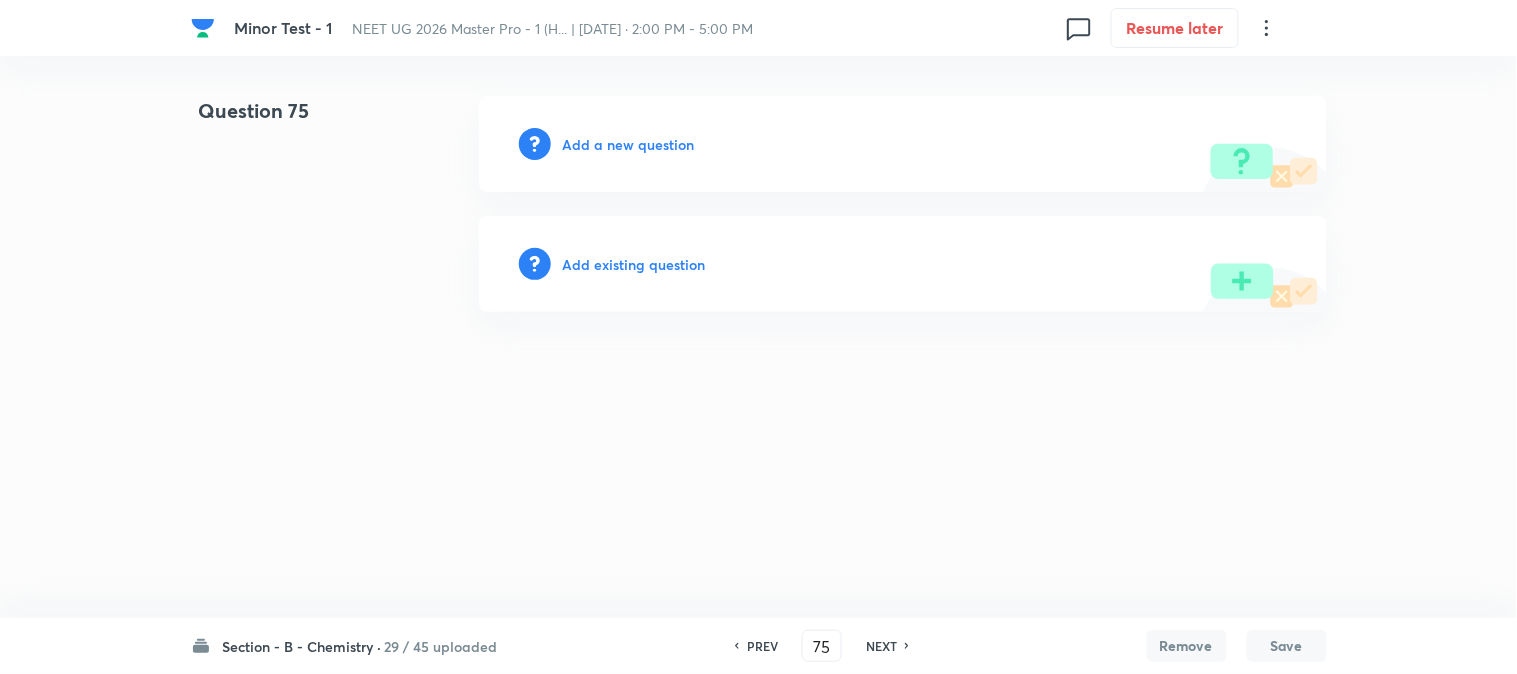click on "Add a new question" at bounding box center [629, 144] 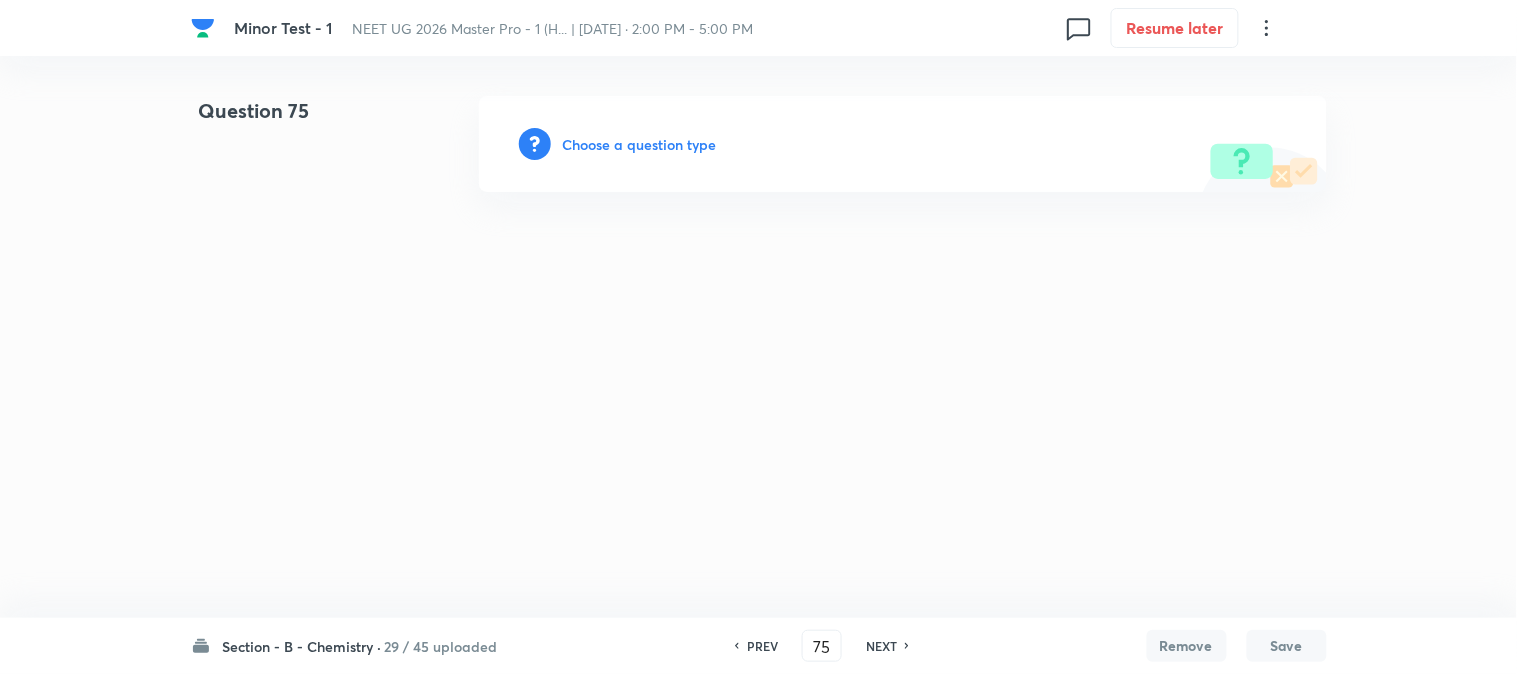 click on "Choose a question type" at bounding box center [640, 144] 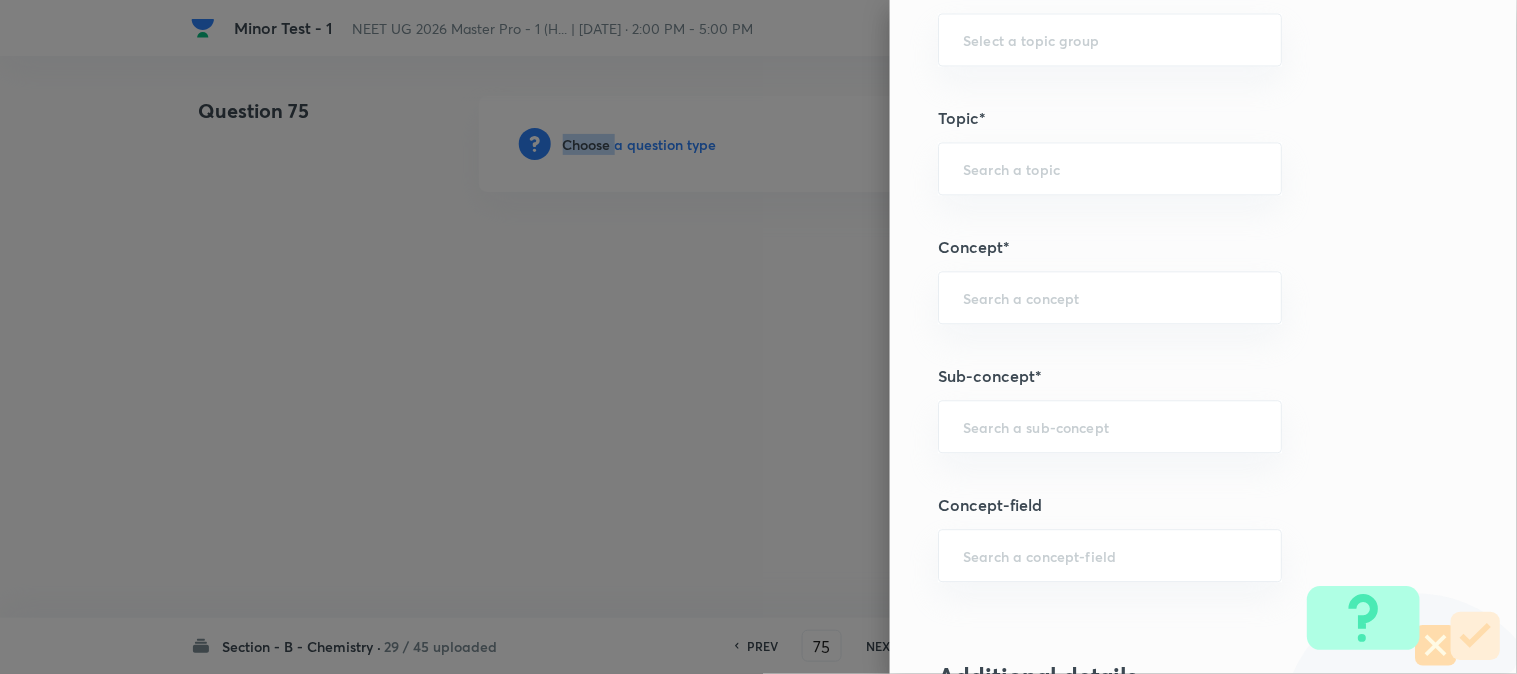 scroll, scrollTop: 1222, scrollLeft: 0, axis: vertical 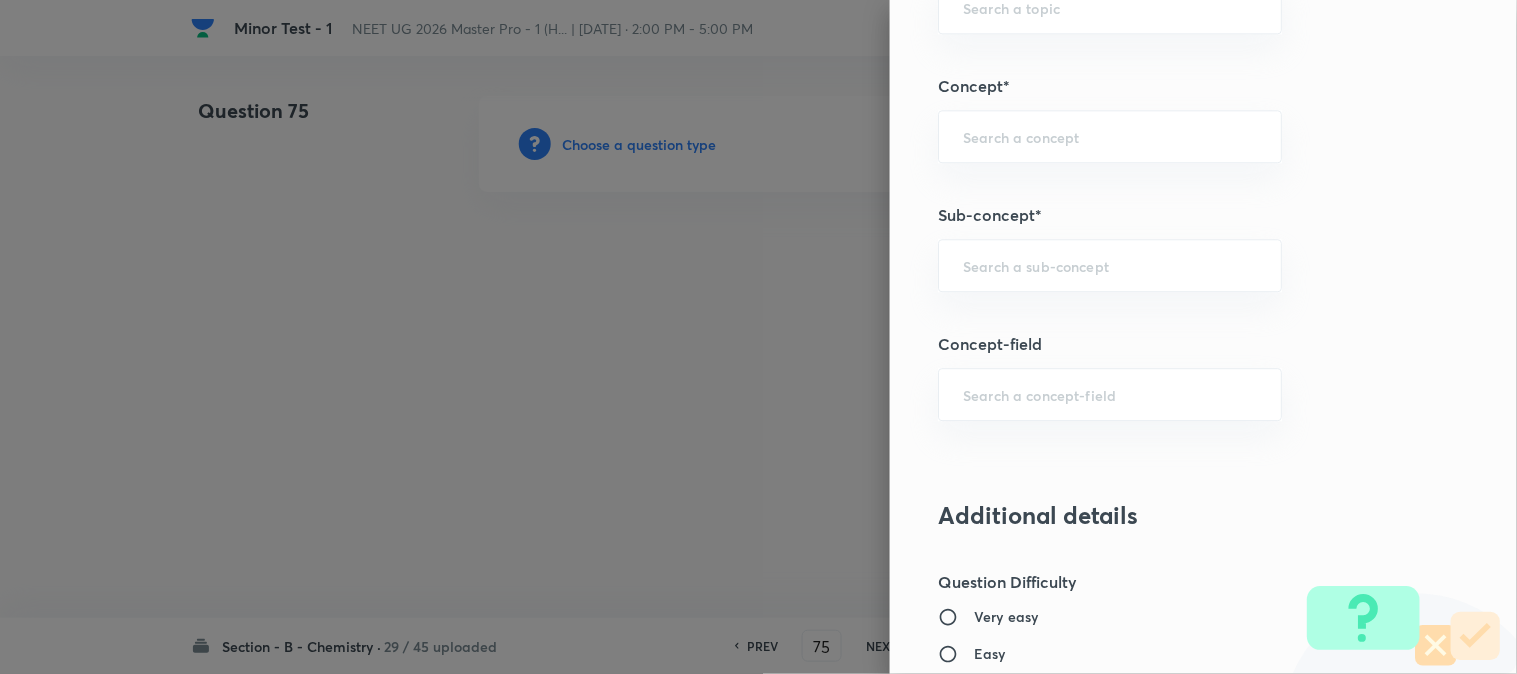 click on "Question settings Question type* Single choice correct Number of options* 2 3 4 5 Does this question have a passage?* Yes No Positive mark 4 ​ Negative Marks (Don’t add negative sign) 1 ​ Grant bonus marks for this question?* Yes No Syllabus Topic group* ​ Topic* ​ Concept* ​ Sub-concept* ​ Concept-field ​ Additional details Question Difficulty Very easy Easy Moderate Hard Very hard Question is based on Fact Numerical Concept Previous year question Yes No Does this question have equation? Yes No Verification status Is the question verified? *Select 'yes' only if a question is verified Yes No Save" at bounding box center (1203, 337) 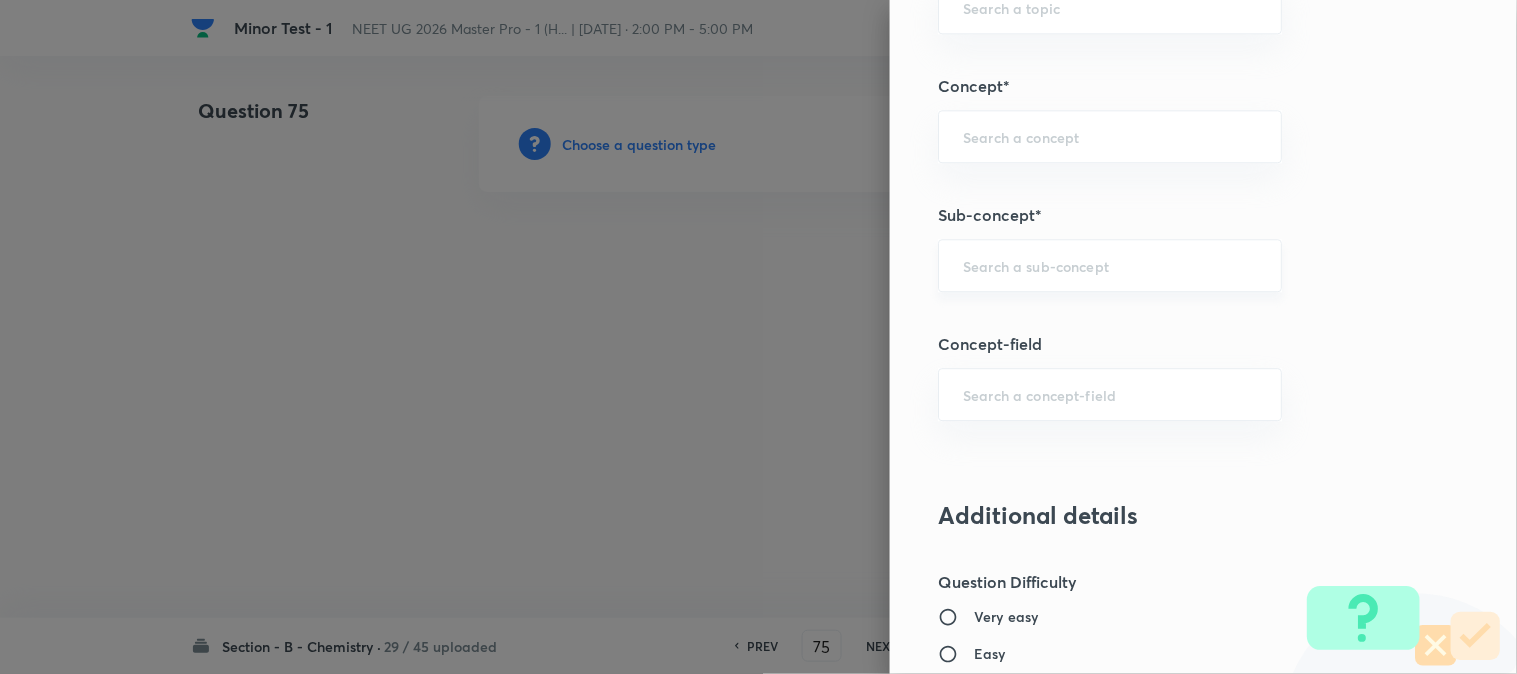 click on "​" at bounding box center (1110, 265) 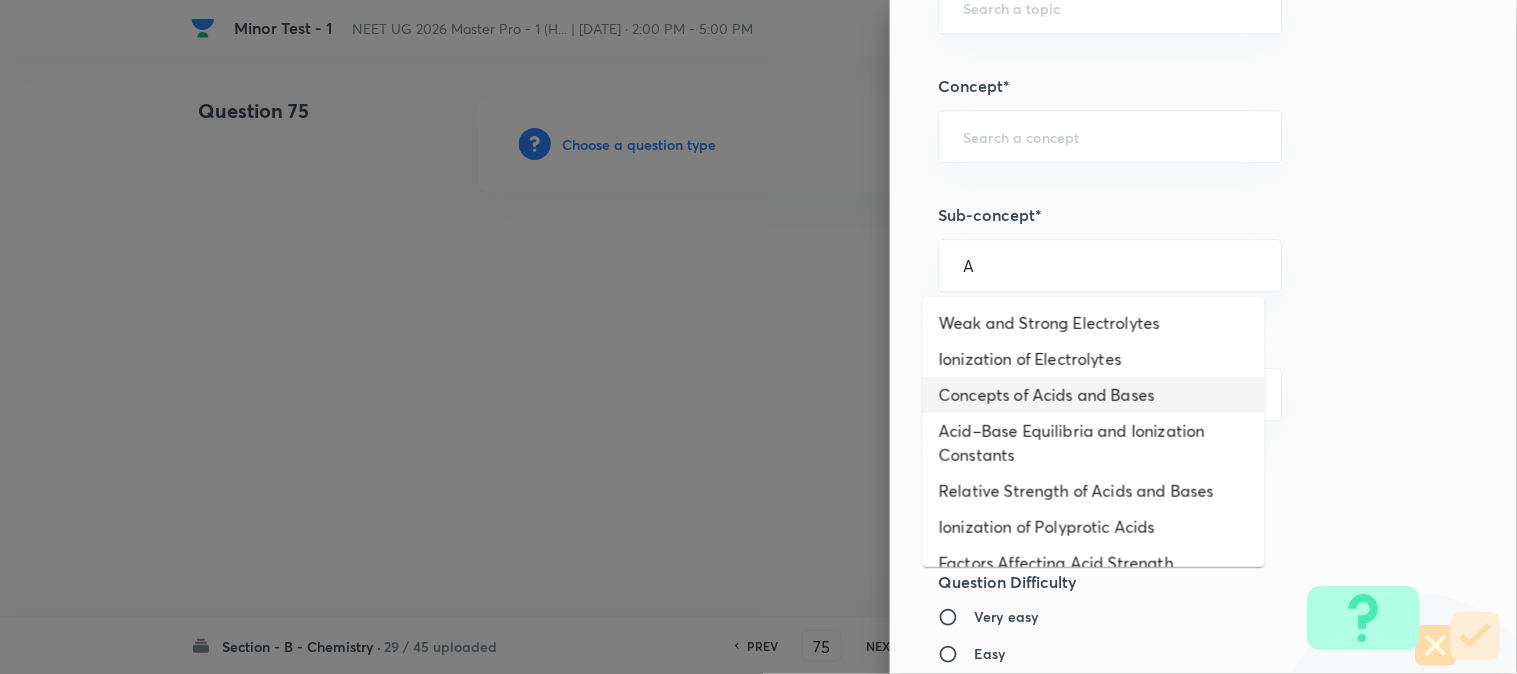 click on "Acid–Base Equilibria and Ionization Constants" at bounding box center (1094, 443) 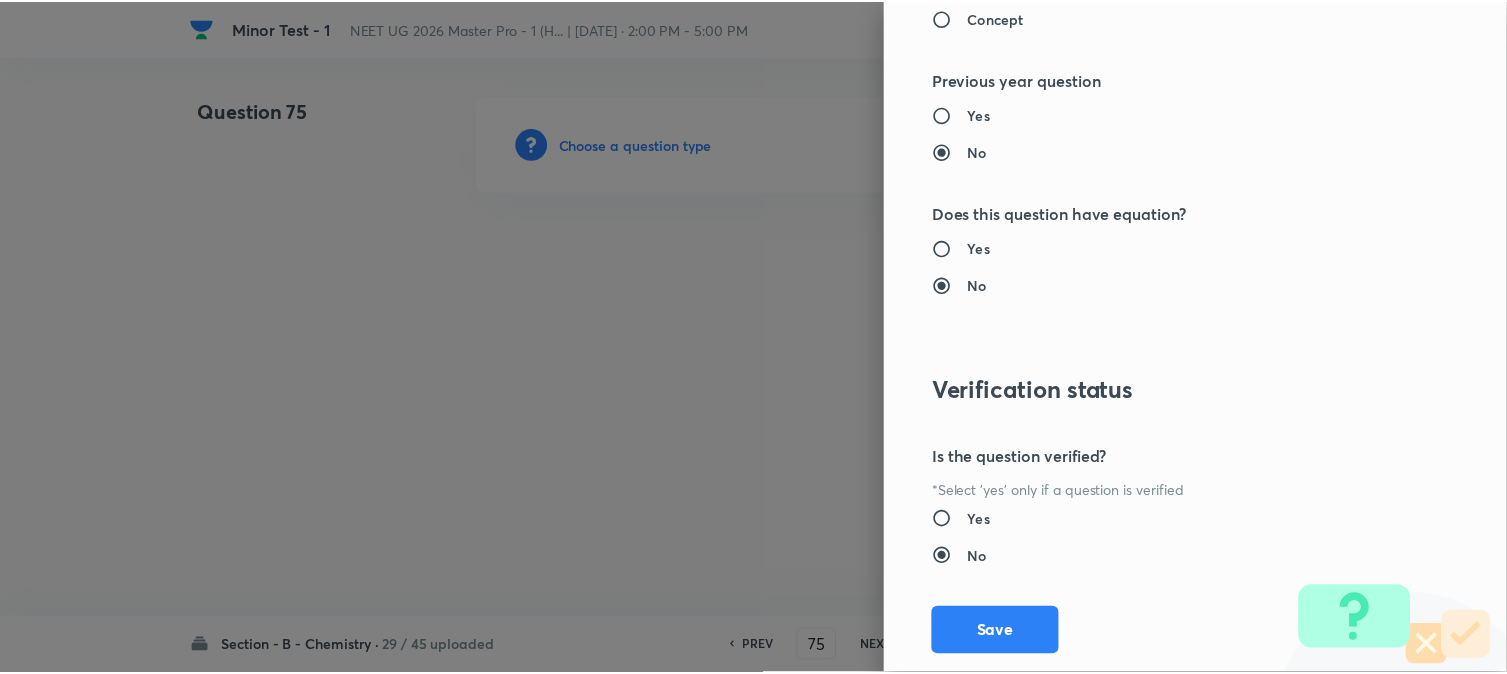 scroll, scrollTop: 2186, scrollLeft: 0, axis: vertical 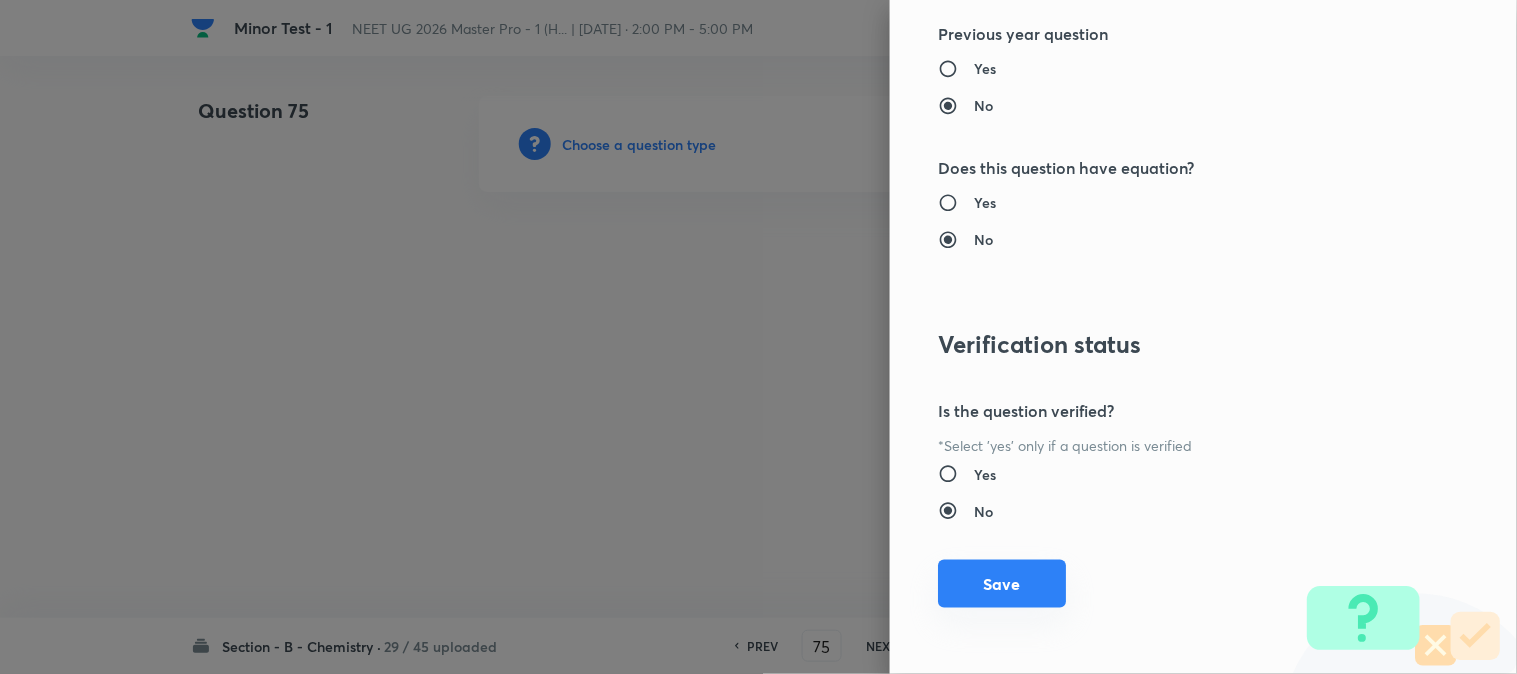 click on "Save" at bounding box center [1002, 584] 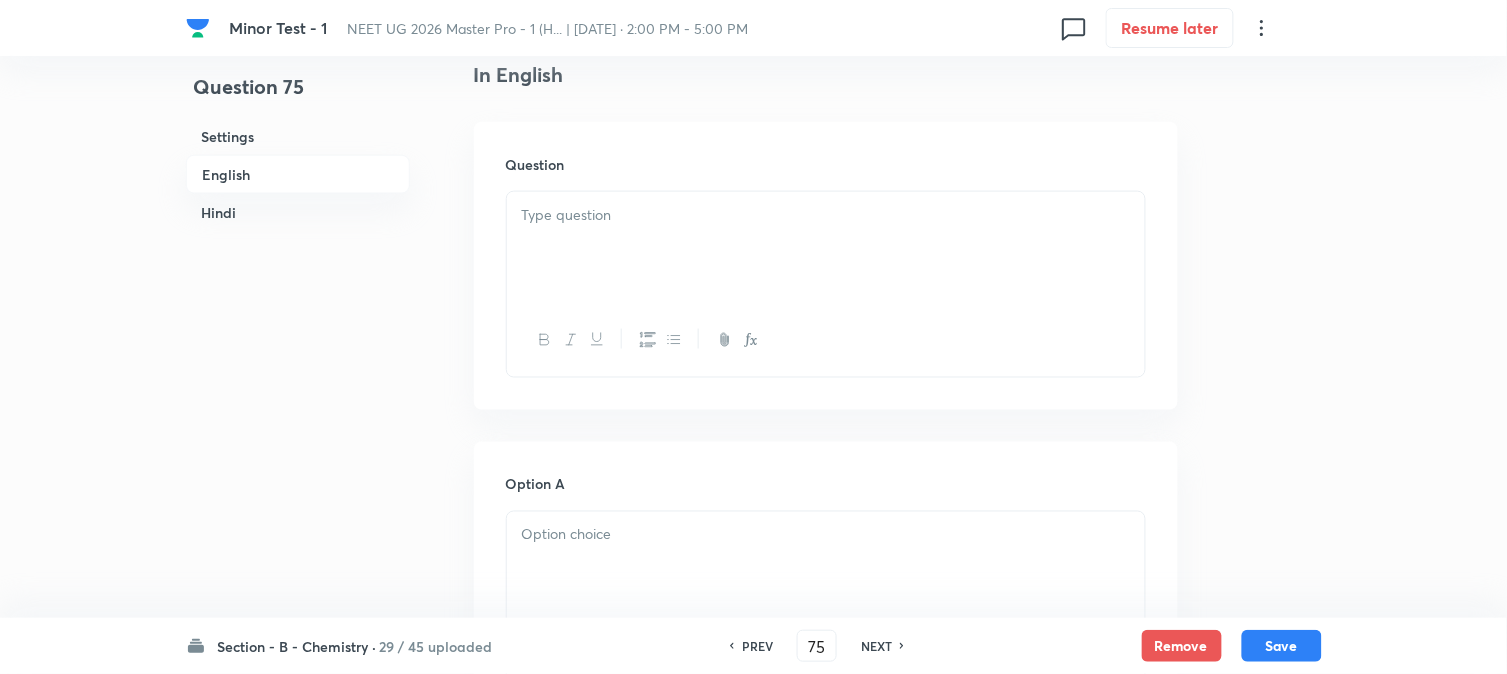 scroll, scrollTop: 555, scrollLeft: 0, axis: vertical 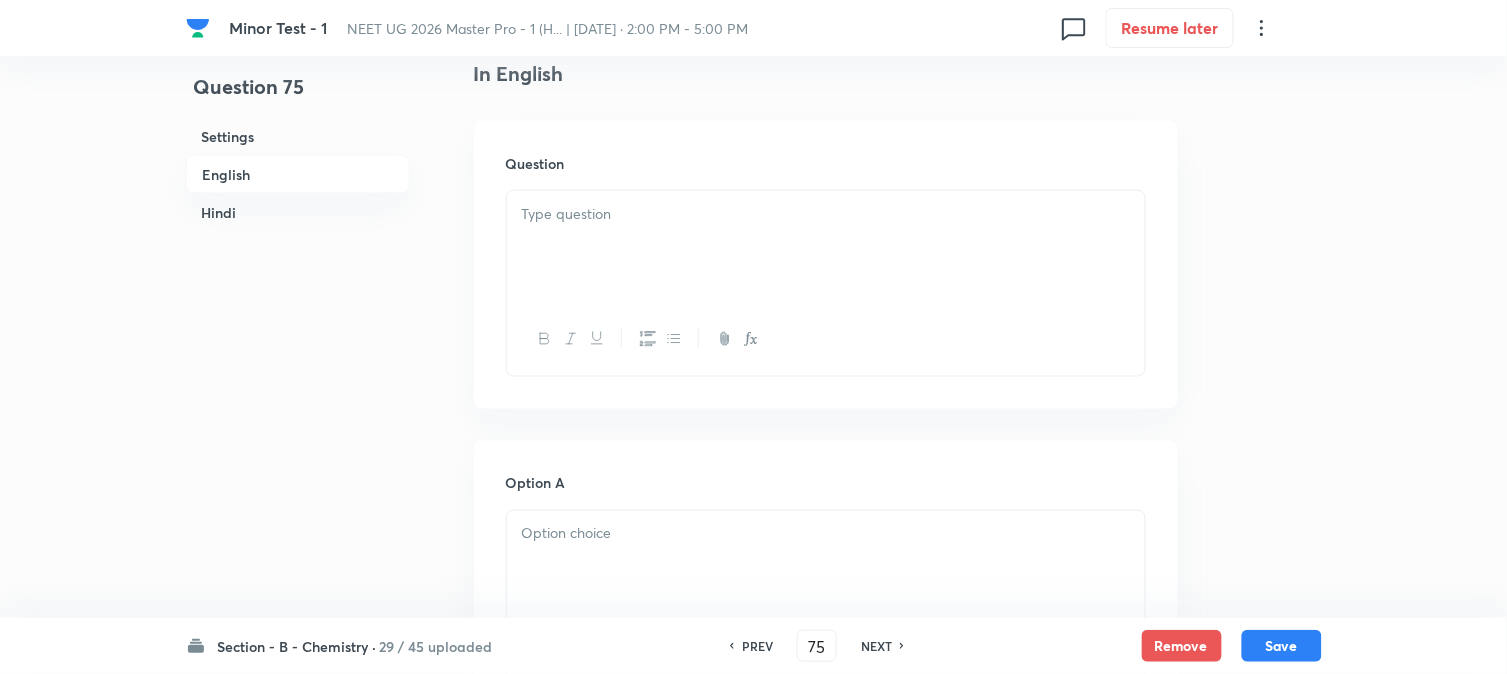 click at bounding box center (826, 247) 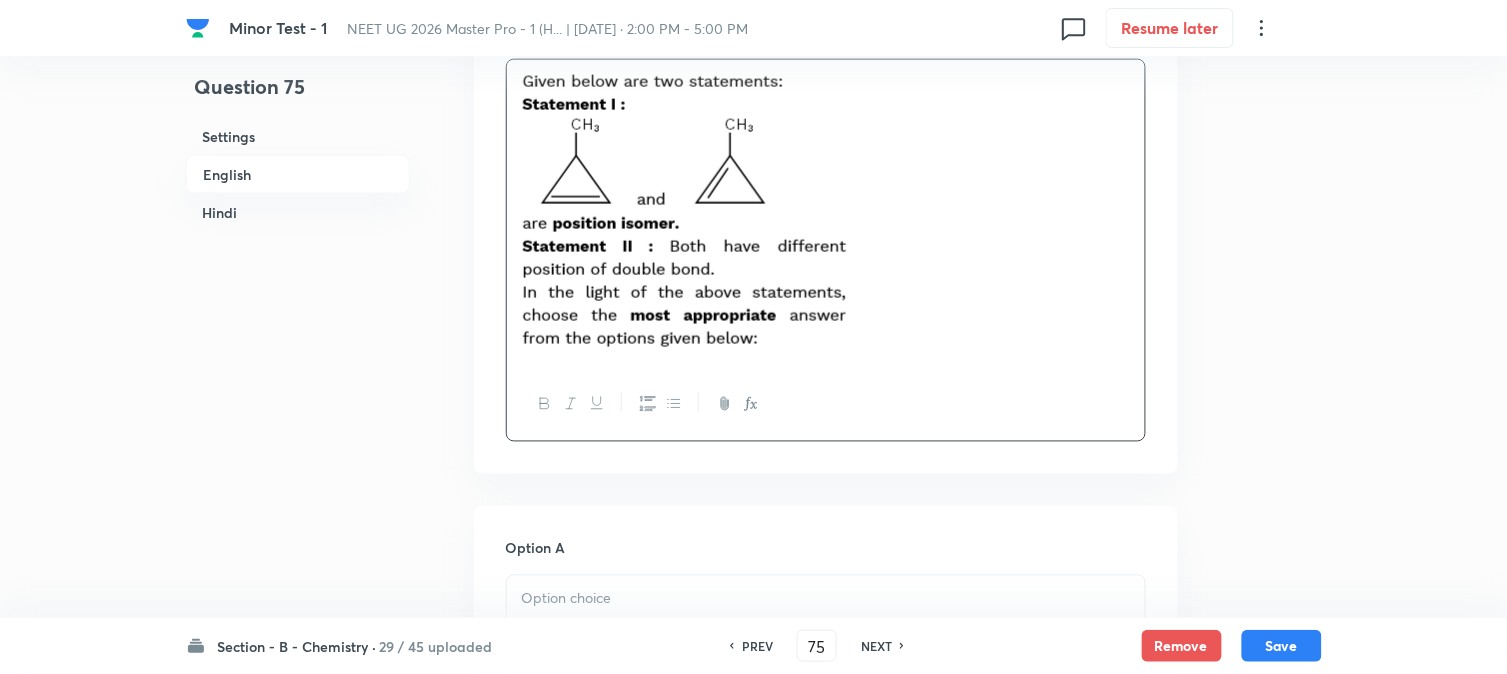 scroll, scrollTop: 1000, scrollLeft: 0, axis: vertical 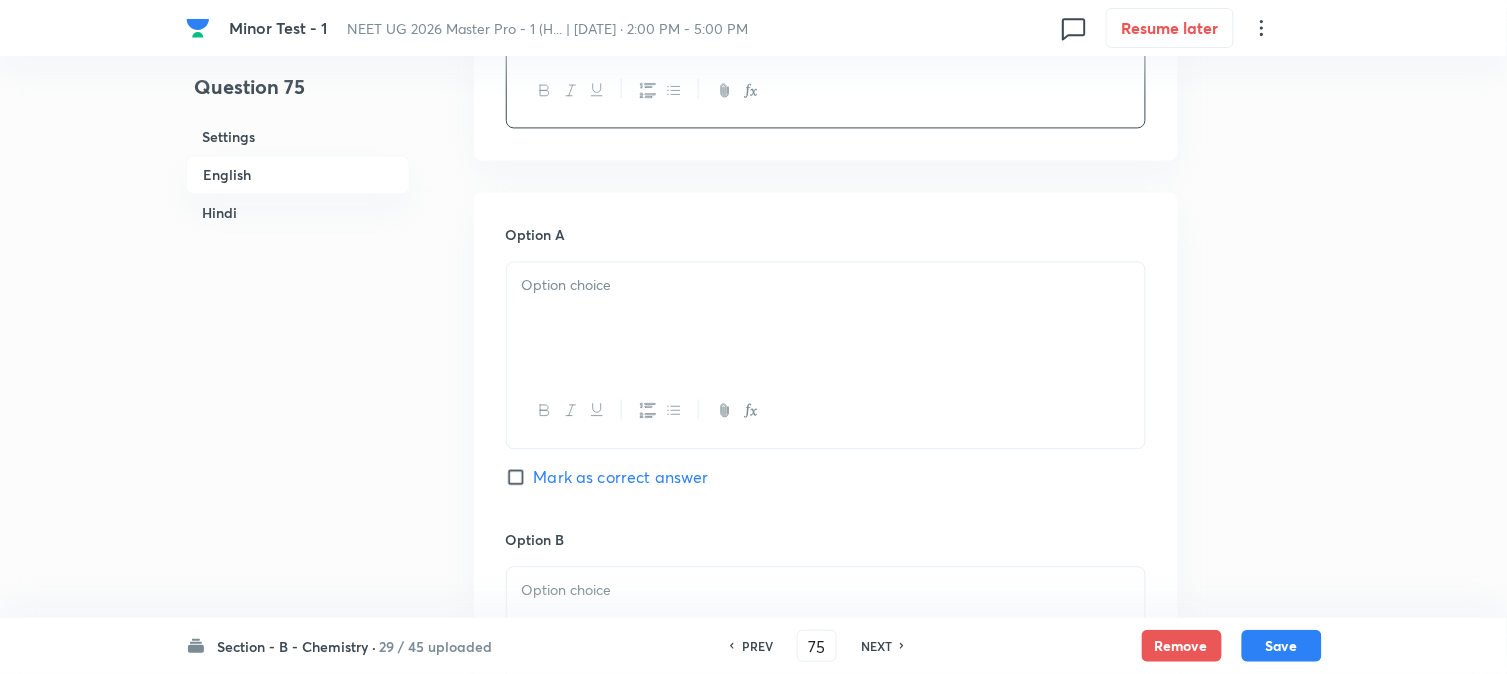 click at bounding box center (826, 285) 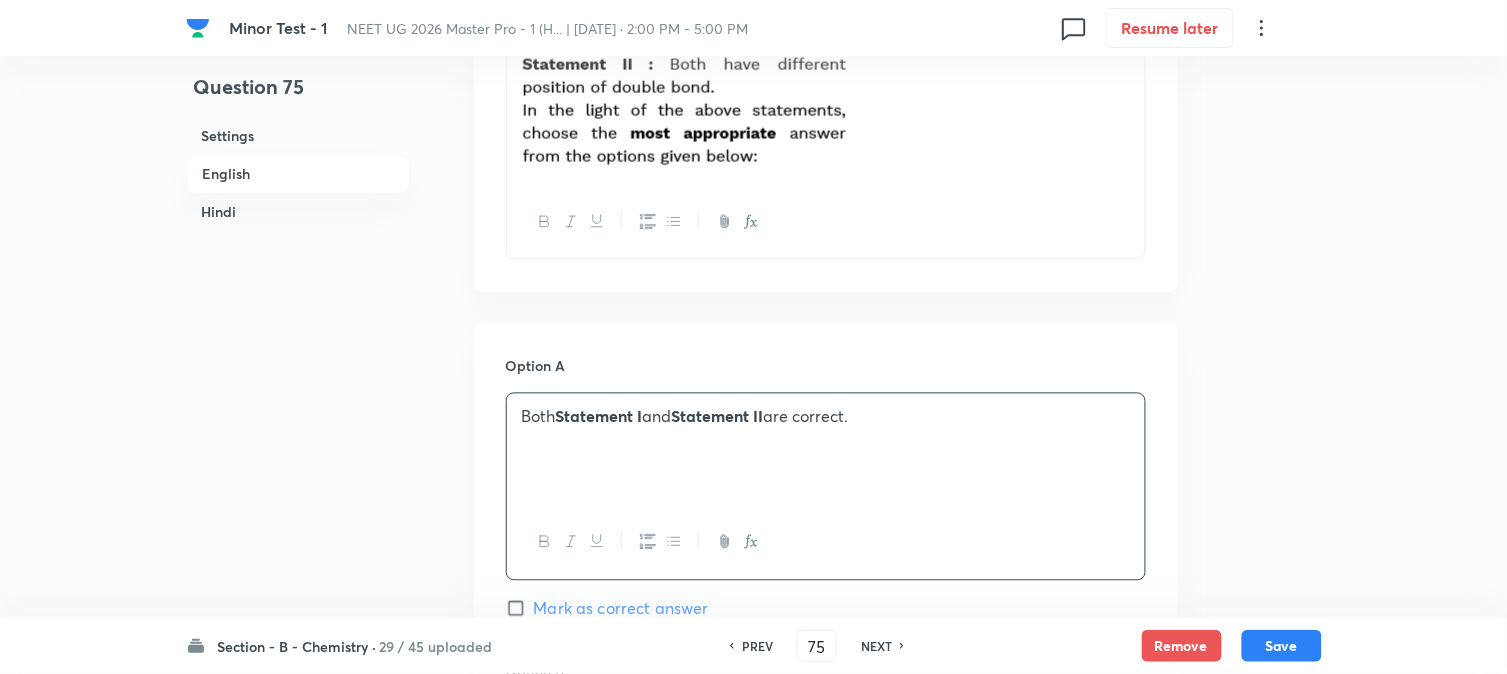 scroll, scrollTop: 888, scrollLeft: 0, axis: vertical 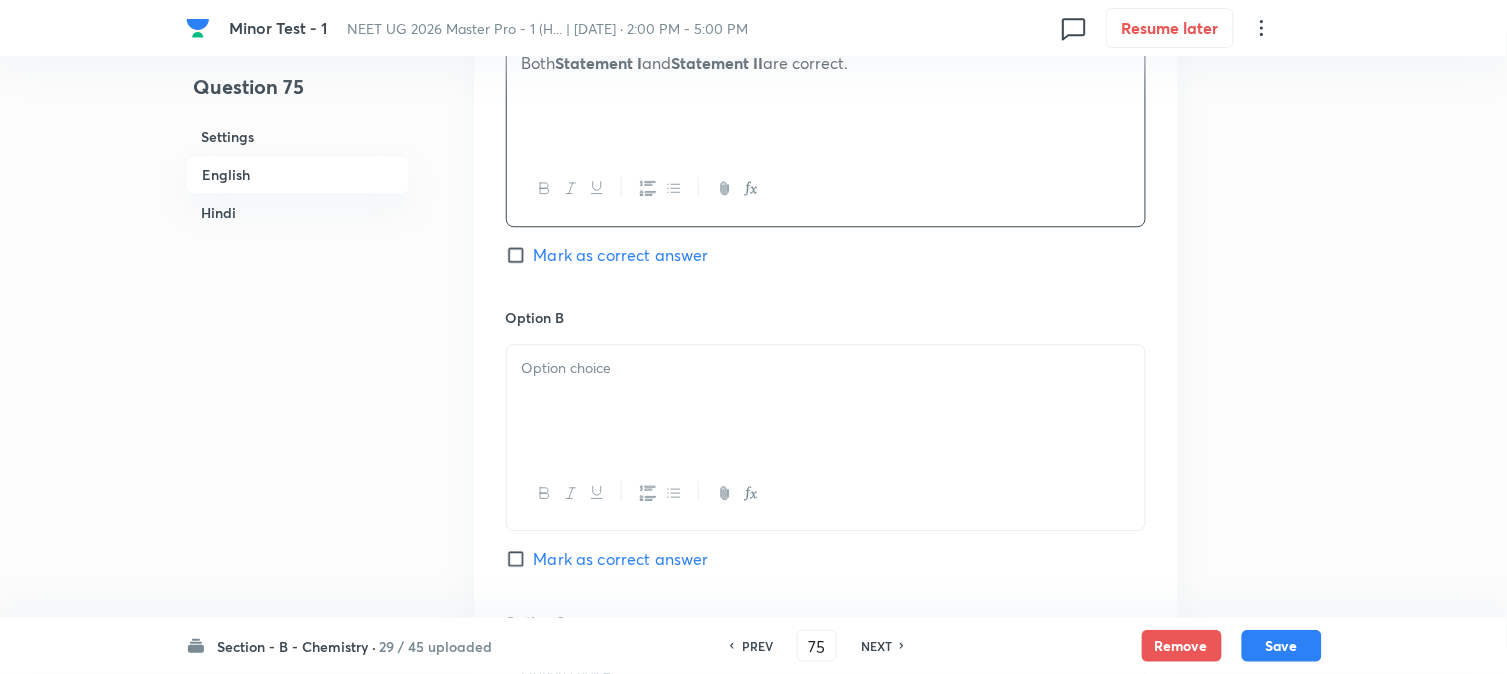 click at bounding box center (826, 401) 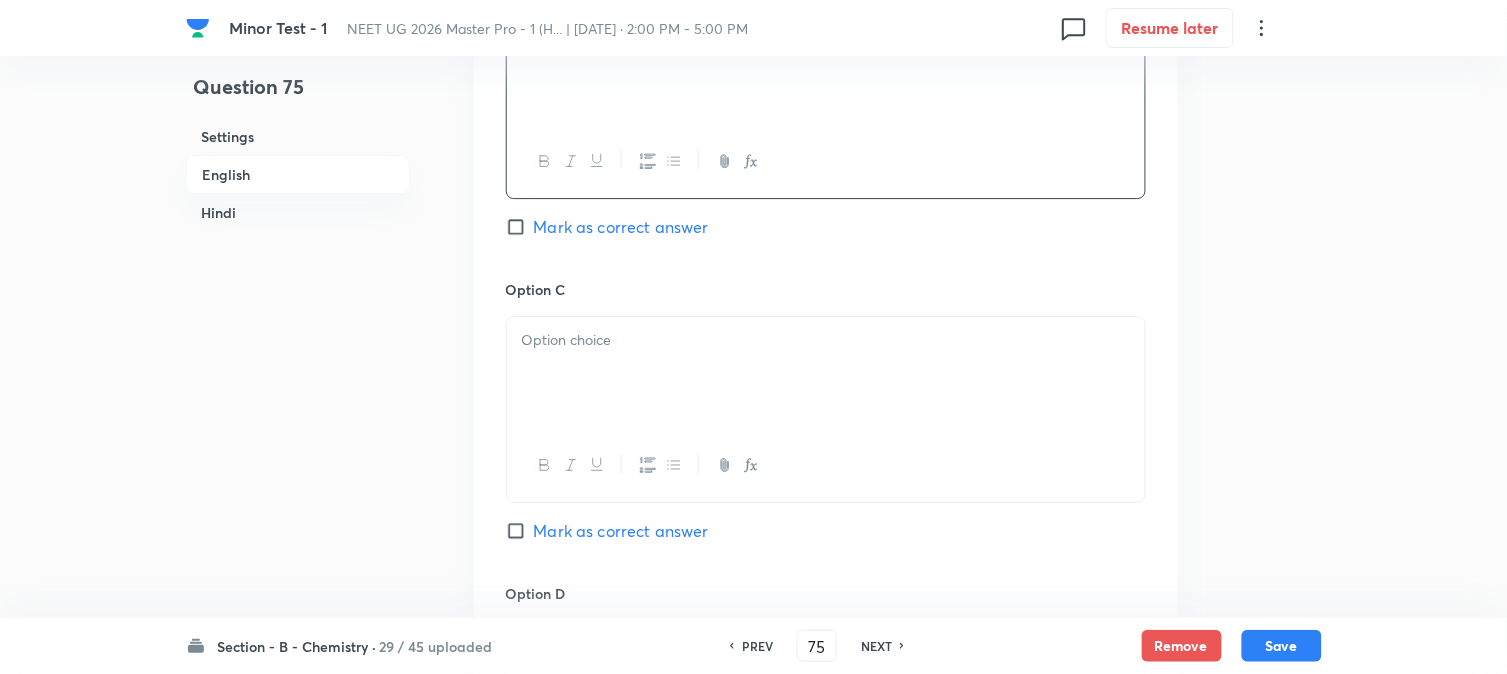 scroll, scrollTop: 1555, scrollLeft: 0, axis: vertical 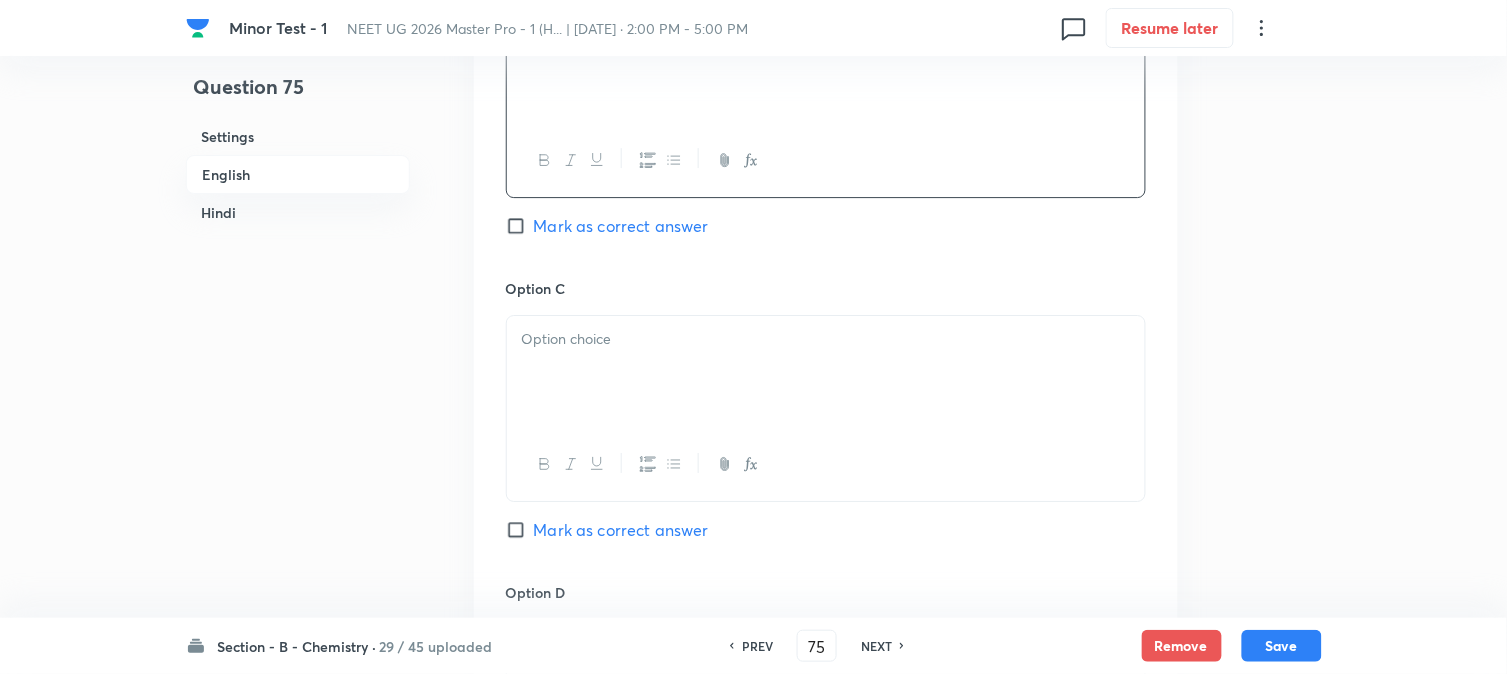 click at bounding box center (826, 372) 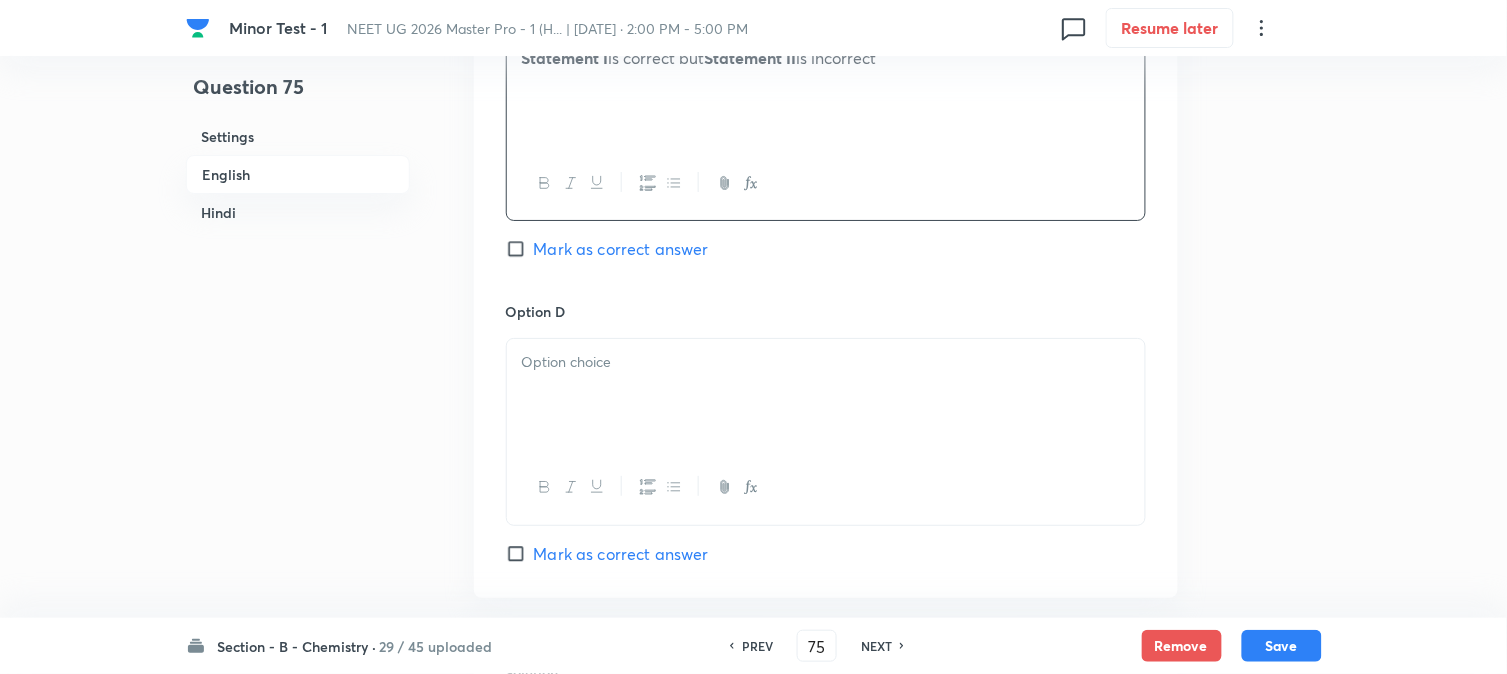 scroll, scrollTop: 1888, scrollLeft: 0, axis: vertical 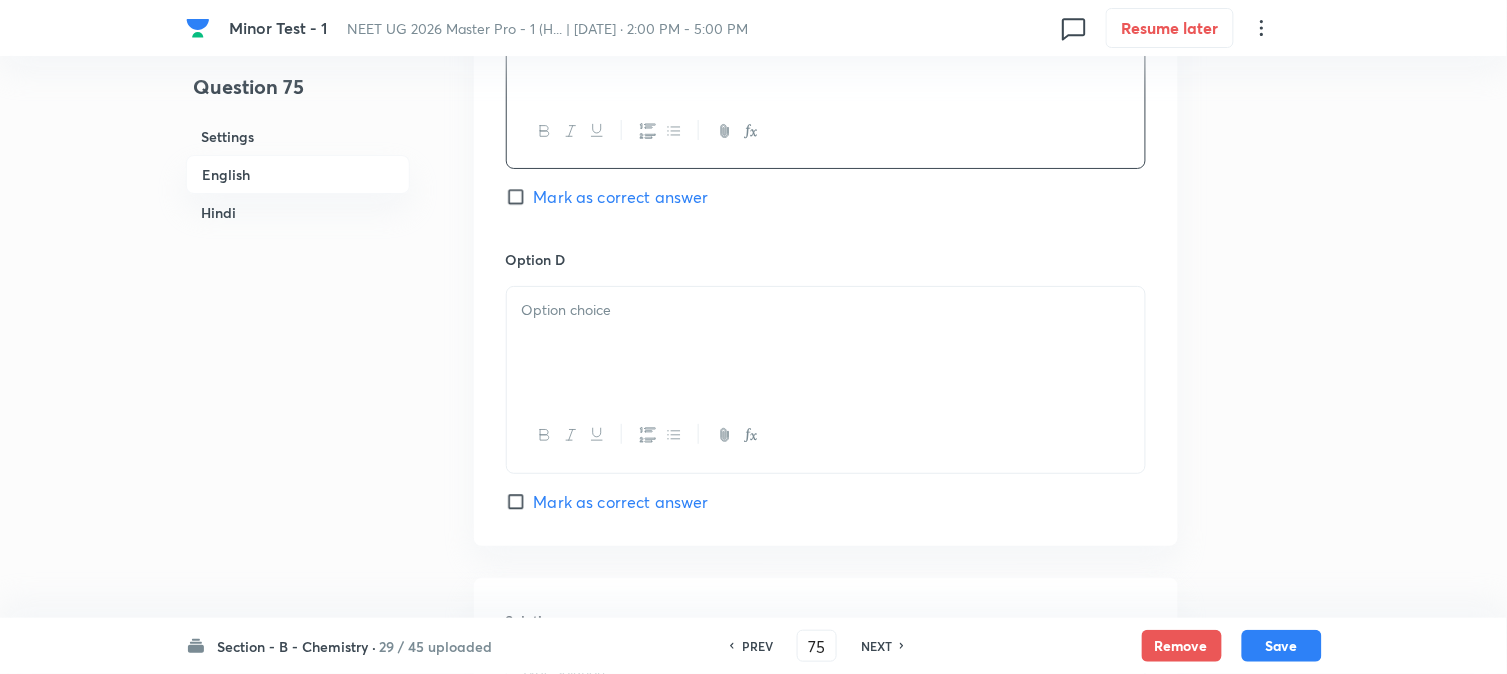 click at bounding box center [826, 343] 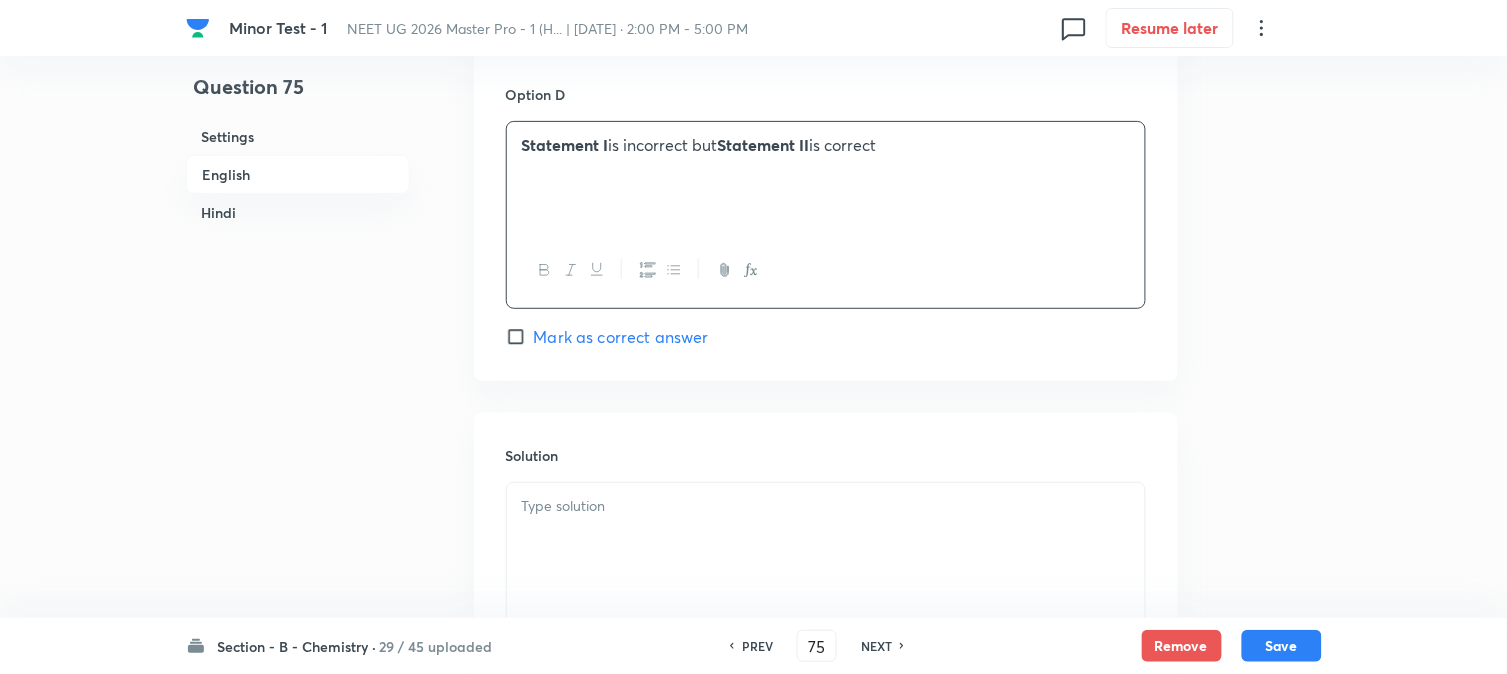 scroll, scrollTop: 2111, scrollLeft: 0, axis: vertical 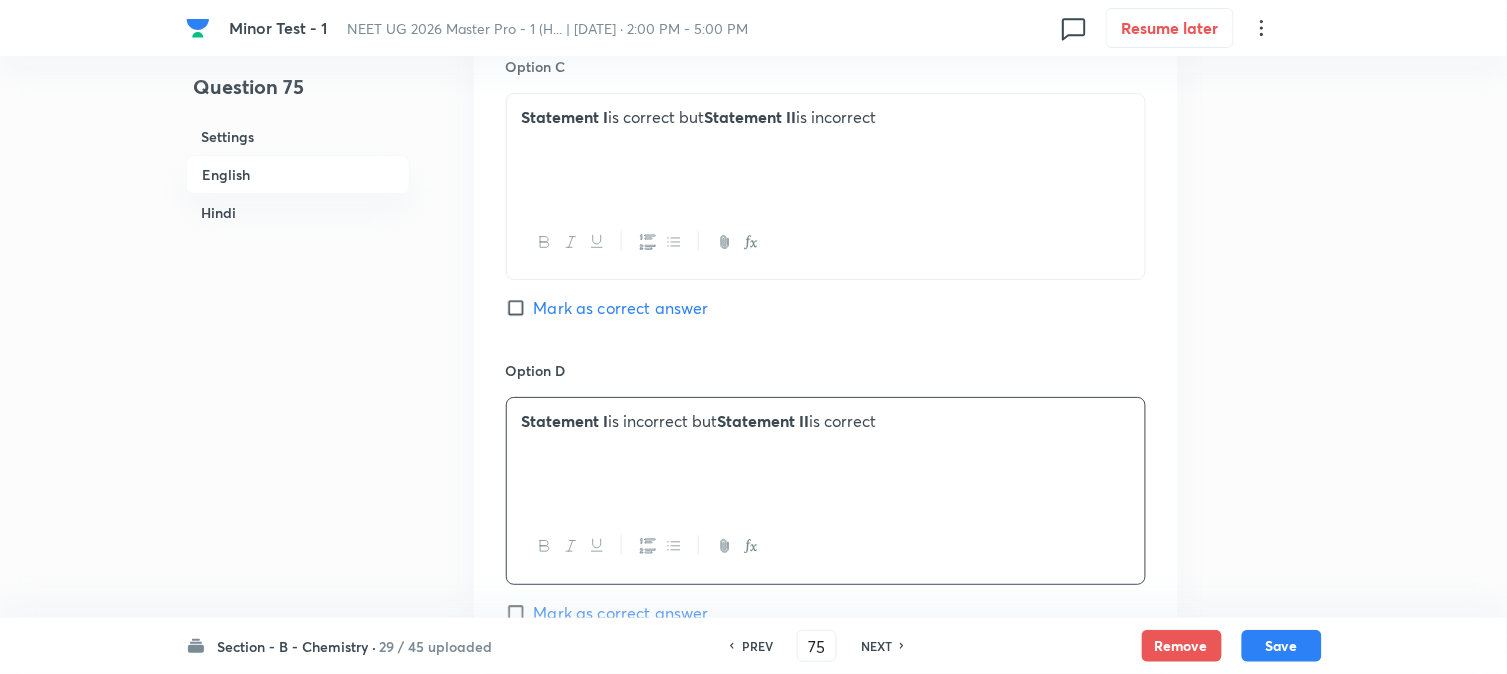 click on "Mark as correct answer" at bounding box center [621, 308] 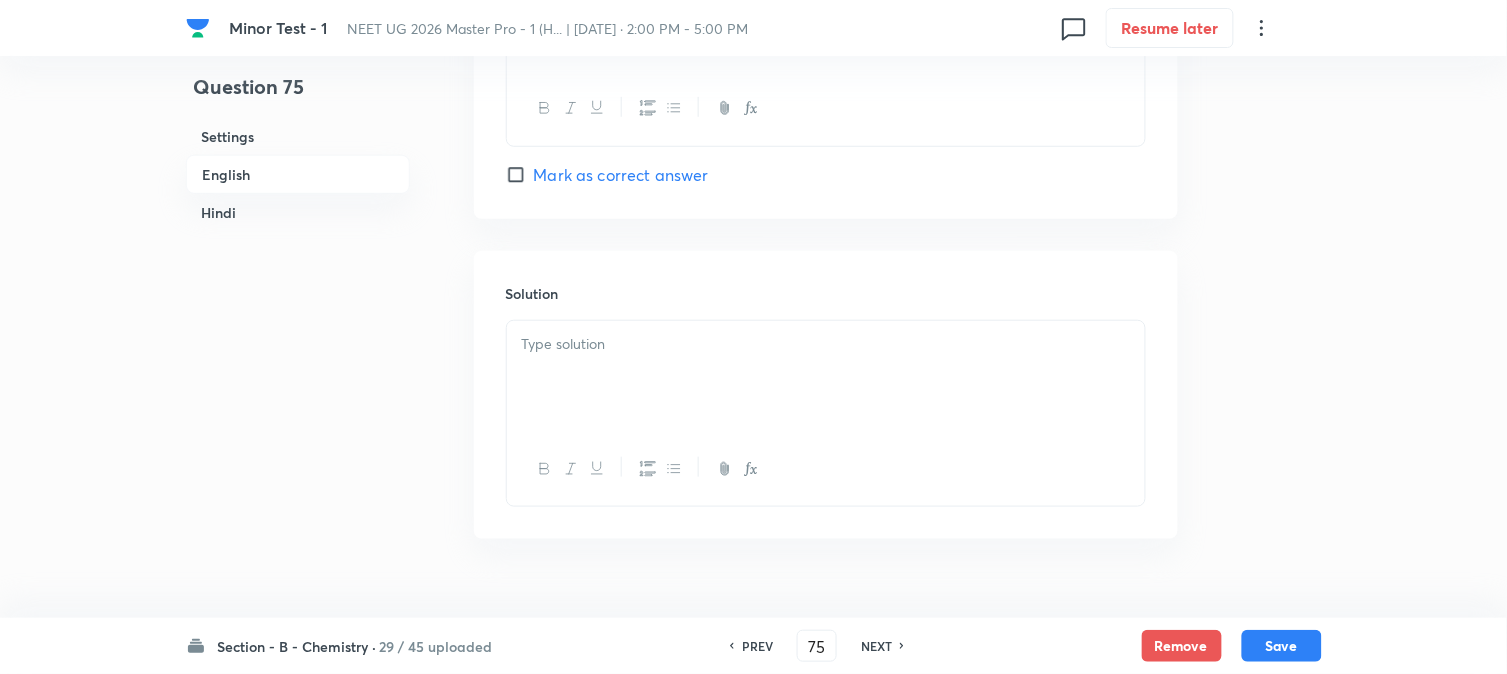scroll, scrollTop: 2222, scrollLeft: 0, axis: vertical 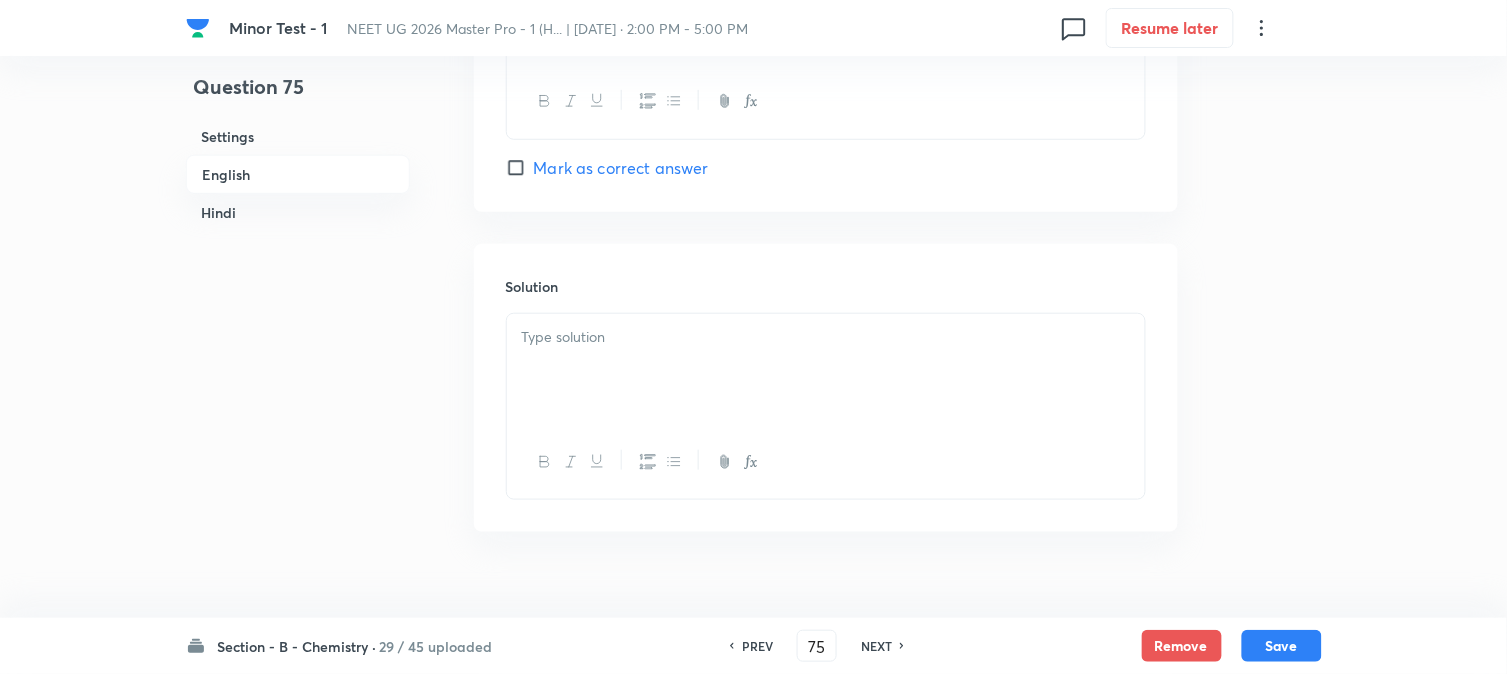 click at bounding box center (826, 337) 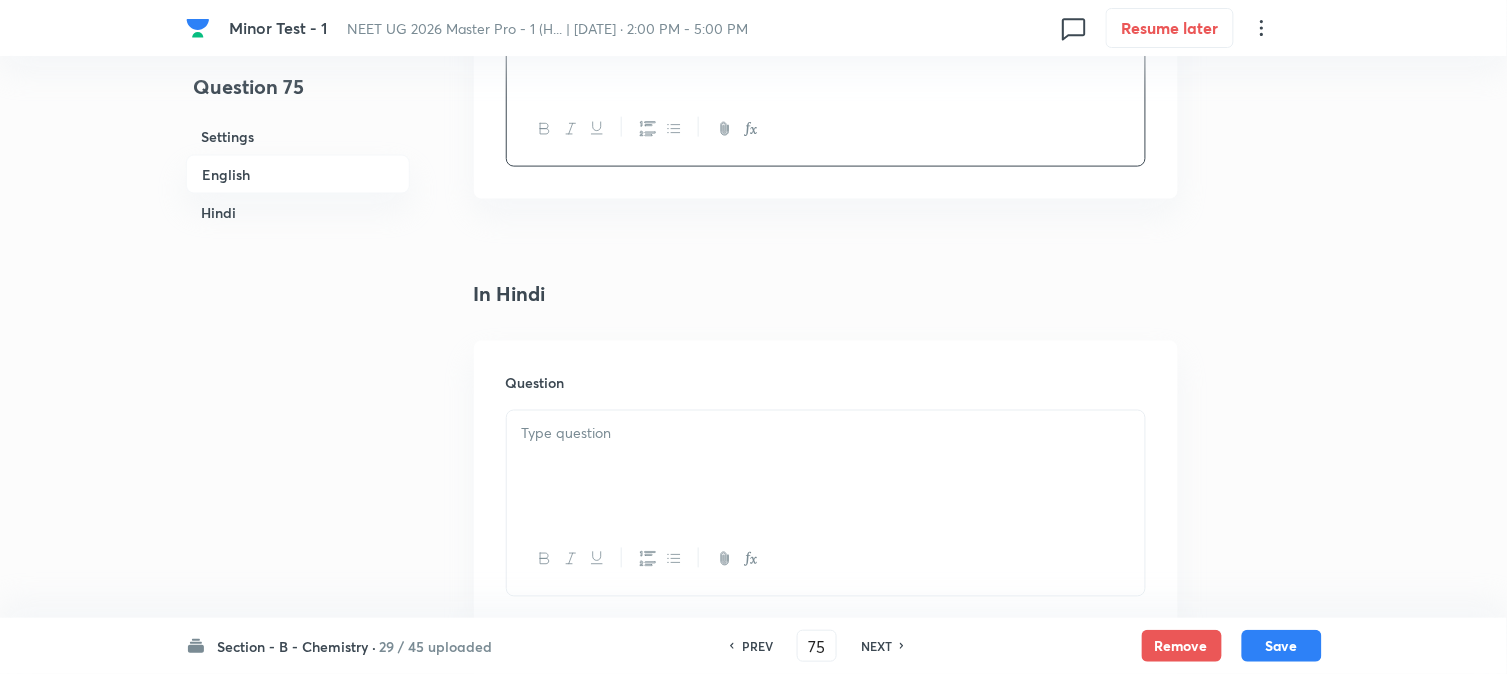 scroll, scrollTop: 2666, scrollLeft: 0, axis: vertical 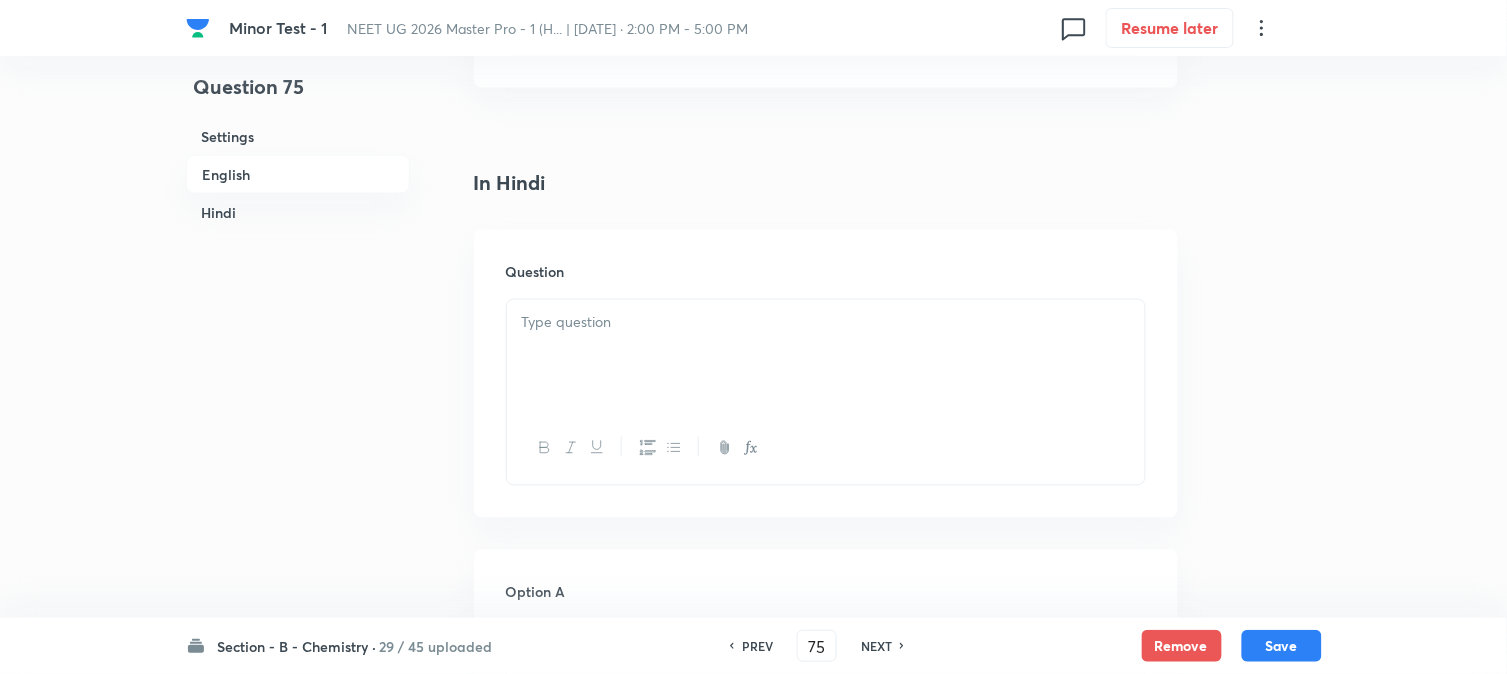 click at bounding box center (826, 356) 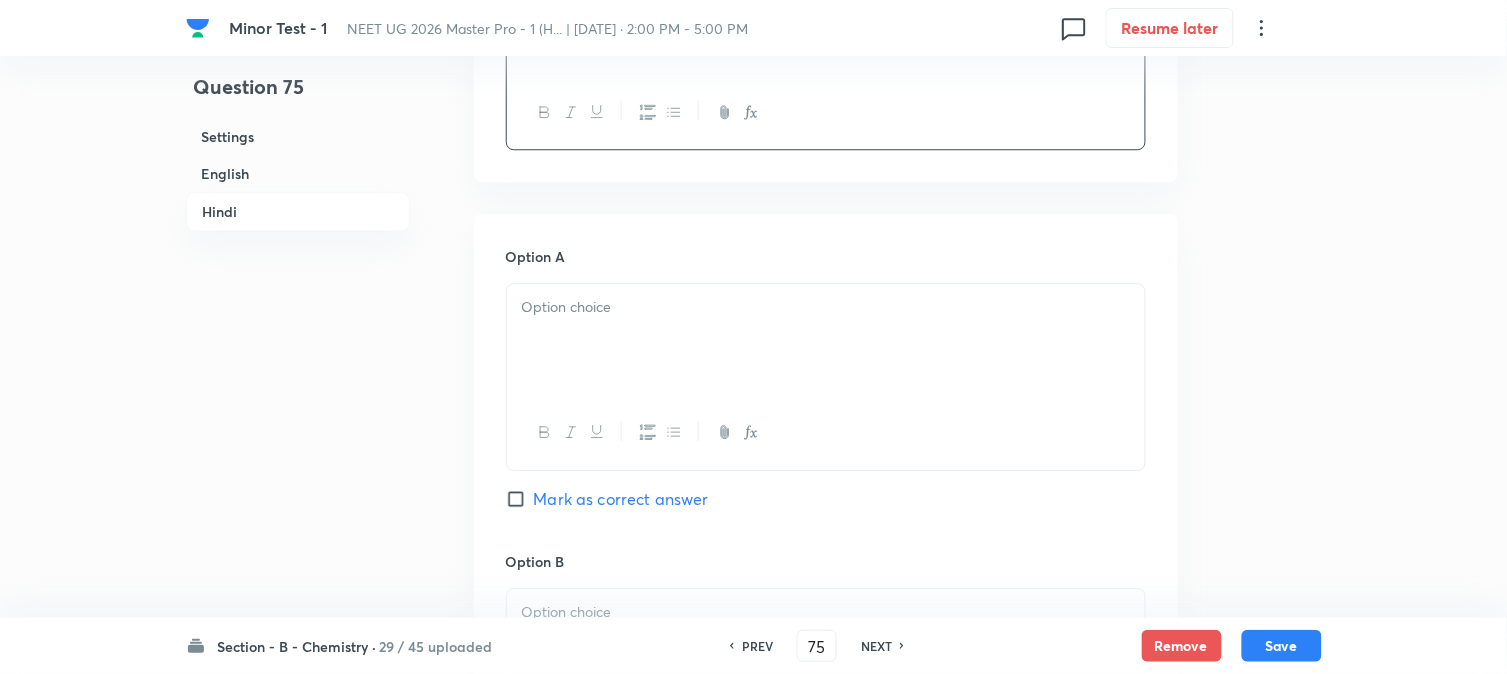 scroll, scrollTop: 3222, scrollLeft: 0, axis: vertical 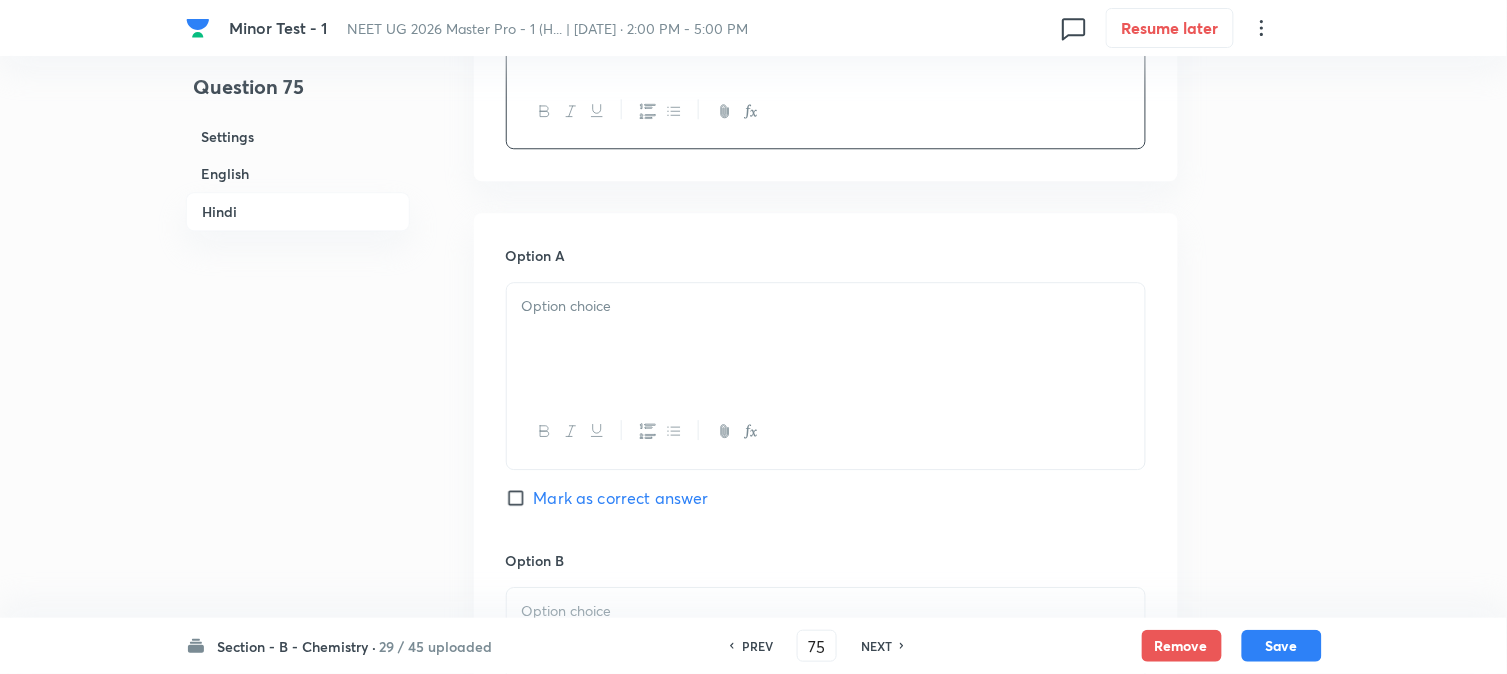 click at bounding box center (826, 339) 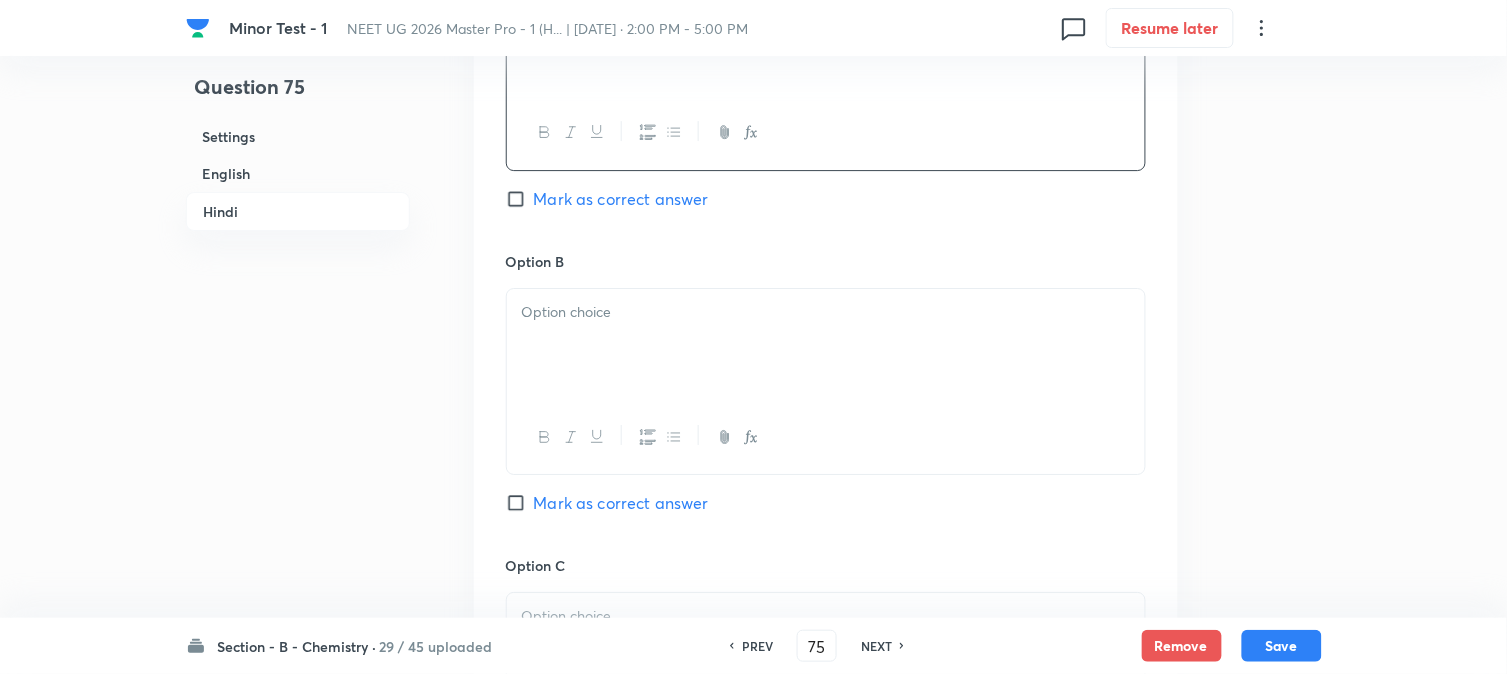 scroll, scrollTop: 3555, scrollLeft: 0, axis: vertical 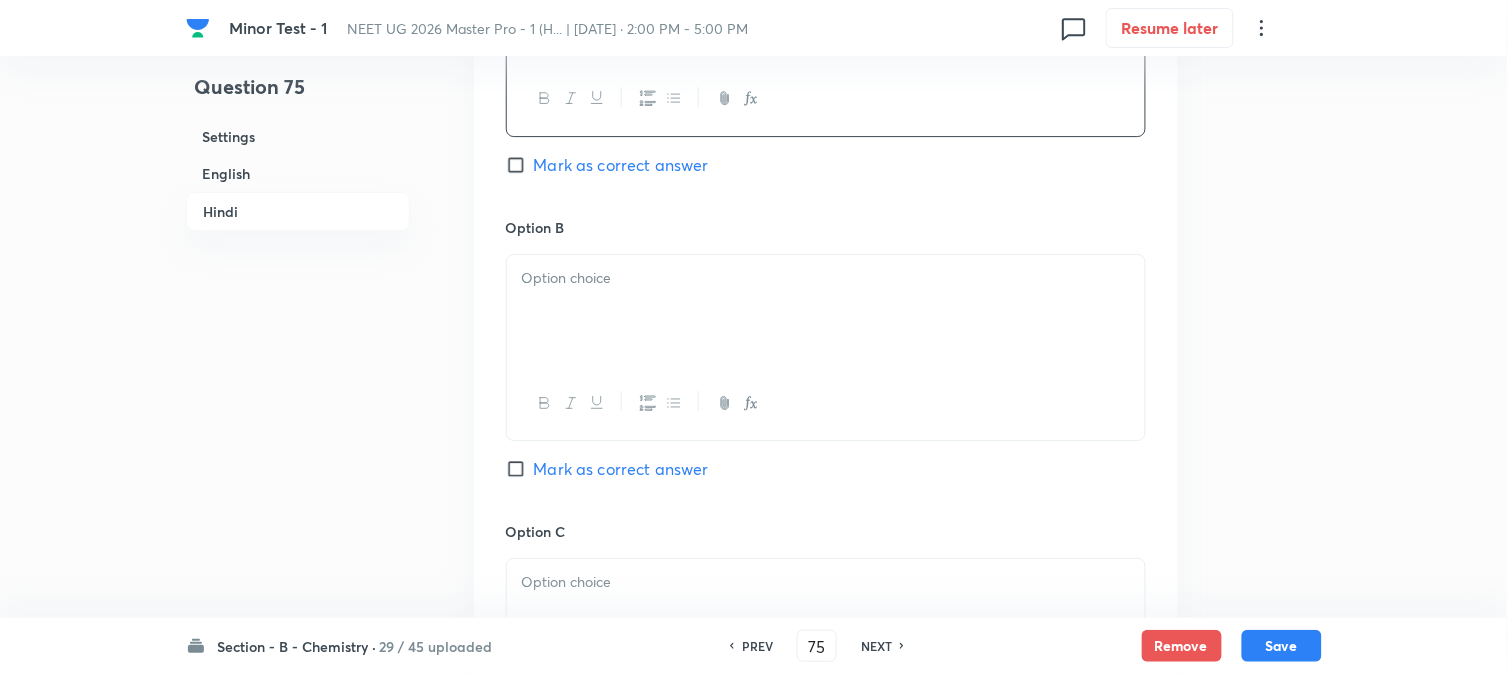click at bounding box center (826, 311) 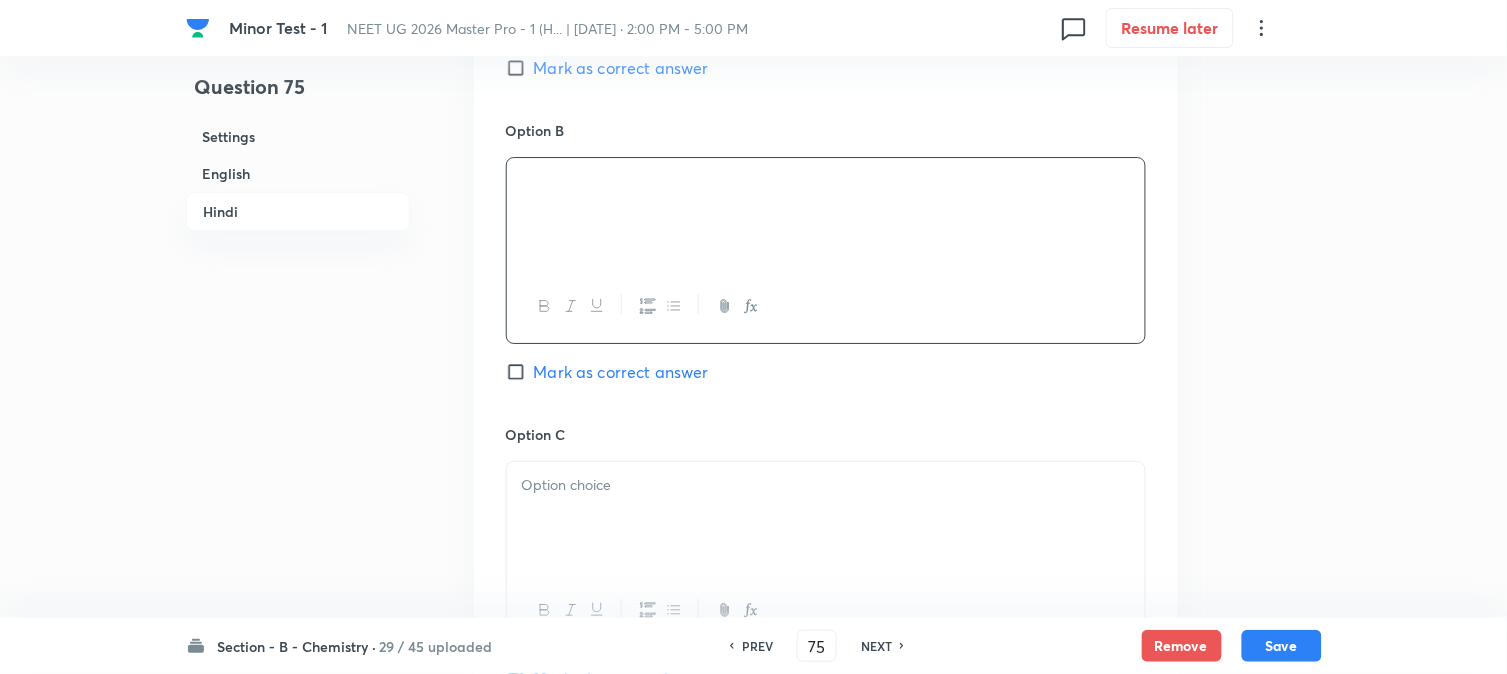 scroll, scrollTop: 3777, scrollLeft: 0, axis: vertical 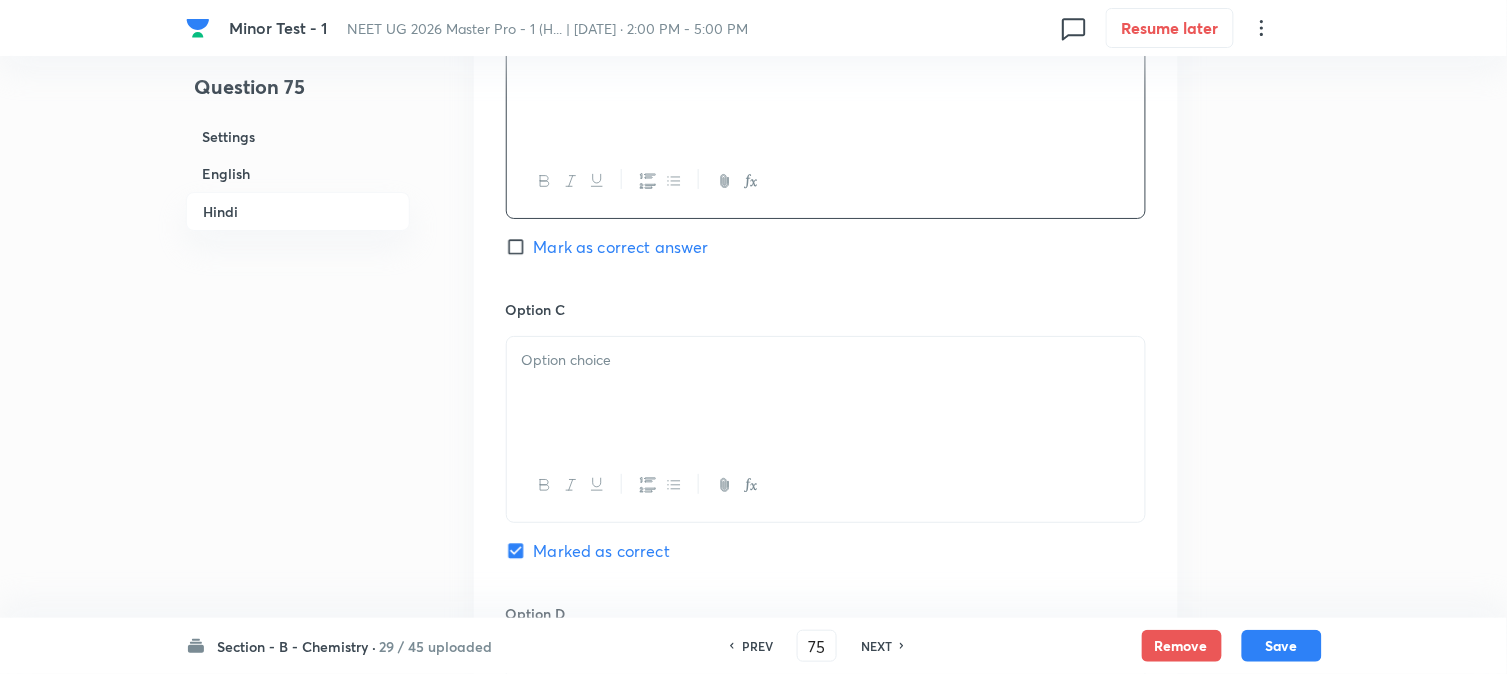 click at bounding box center (826, 393) 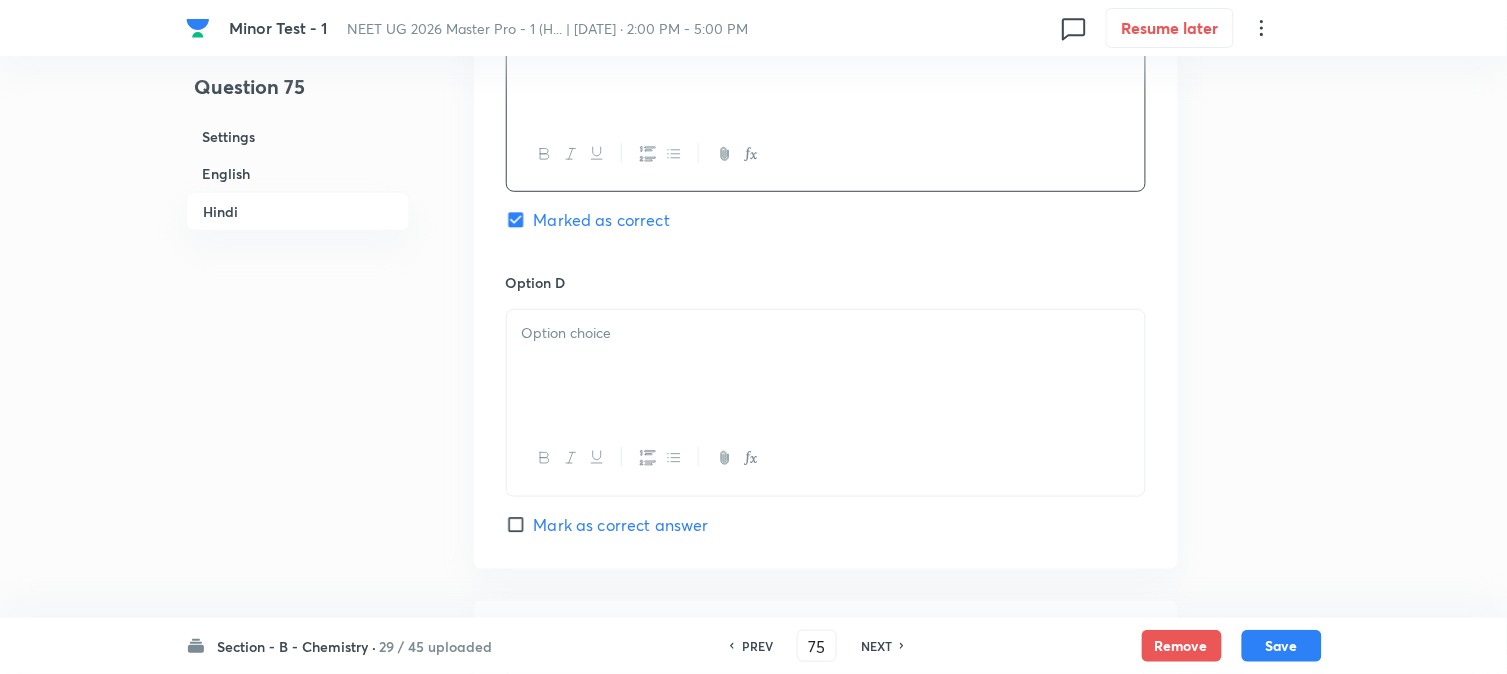 scroll, scrollTop: 4111, scrollLeft: 0, axis: vertical 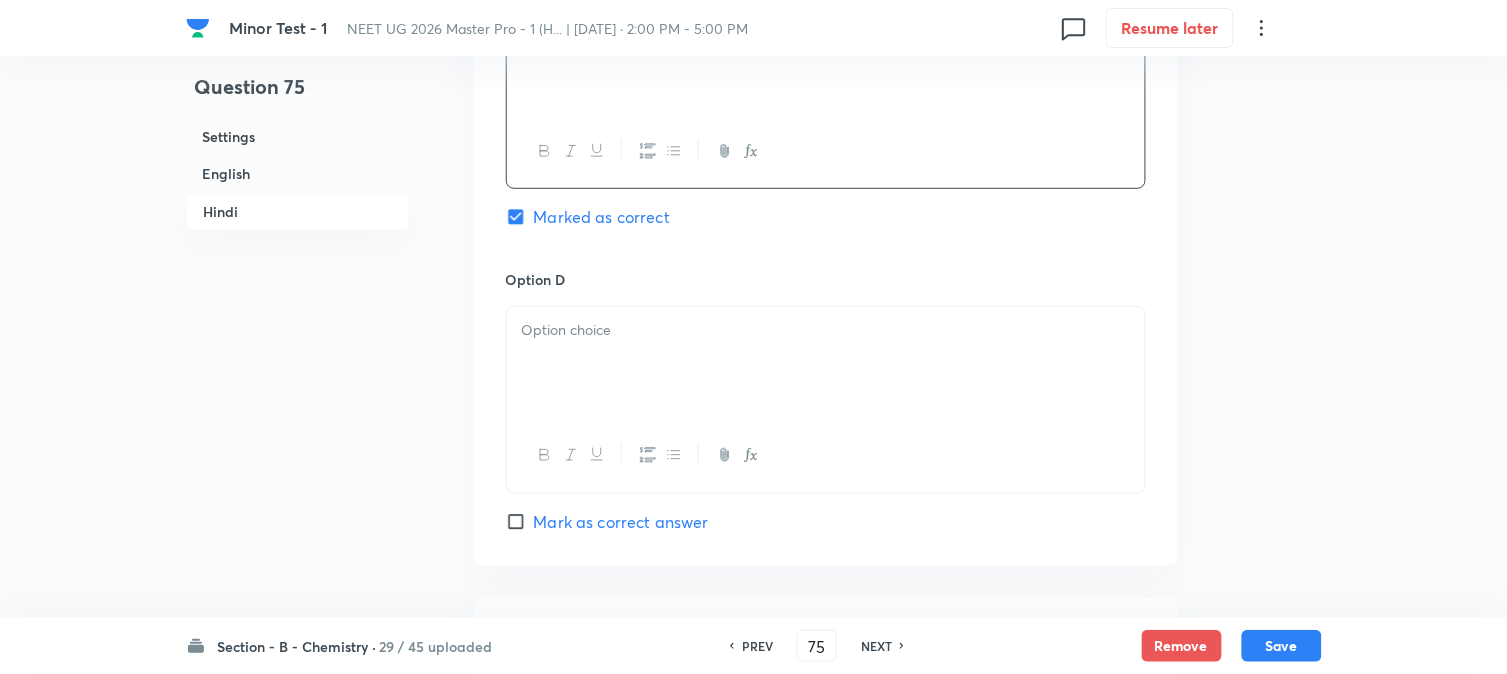 click at bounding box center (826, 455) 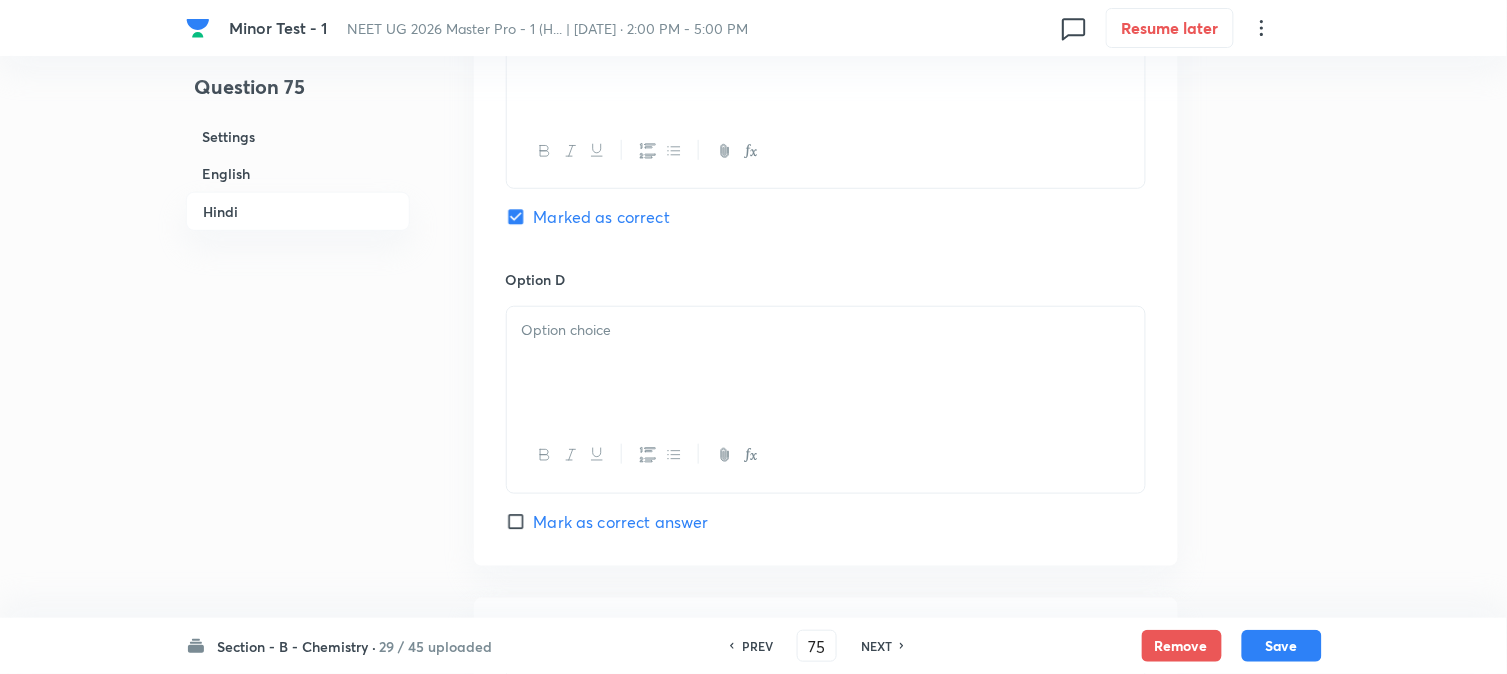 click at bounding box center [826, 363] 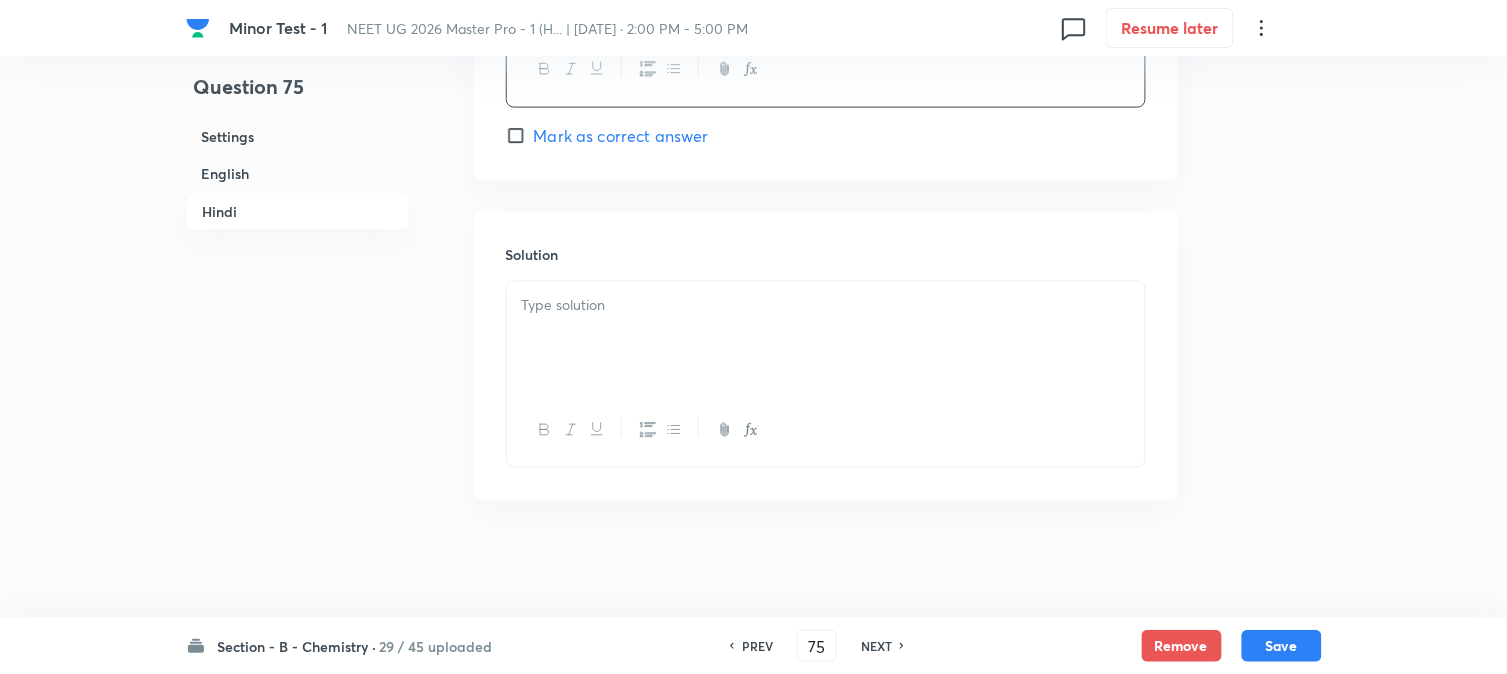 scroll, scrollTop: 4507, scrollLeft: 0, axis: vertical 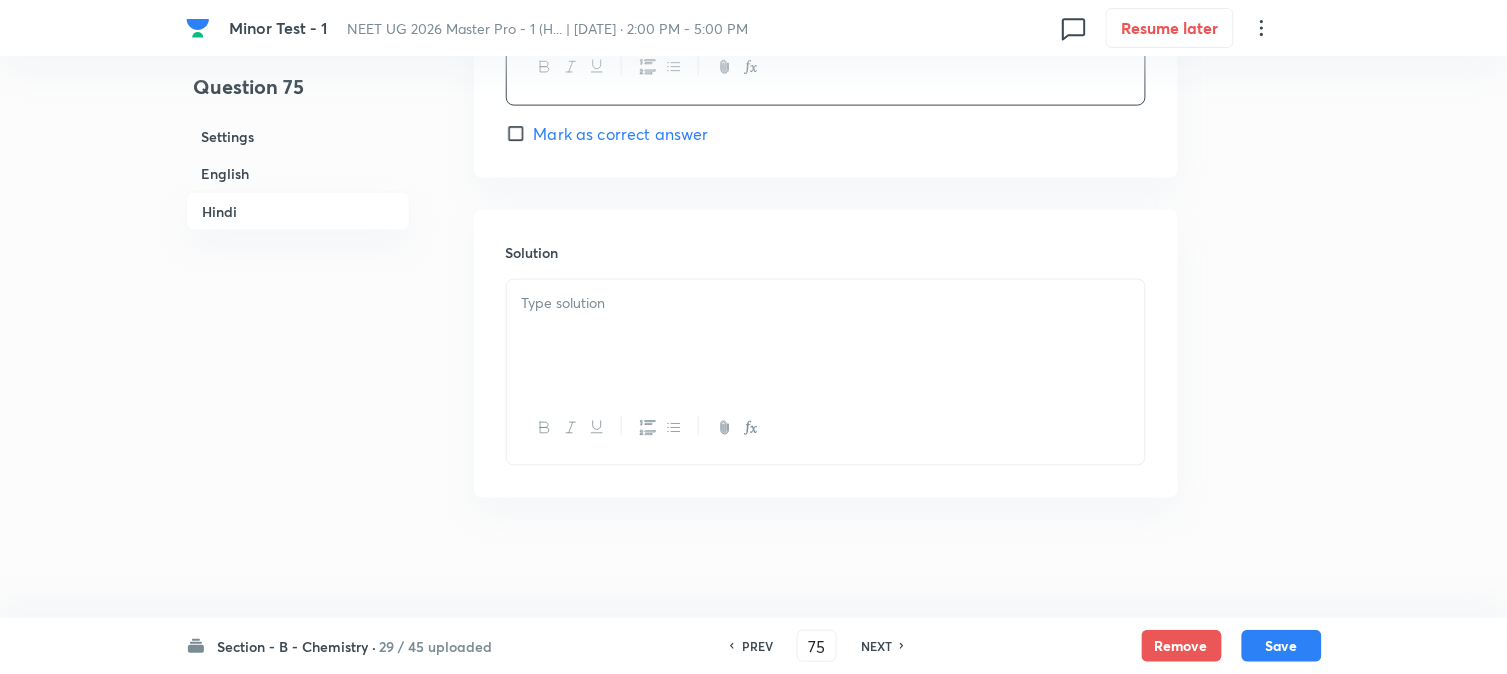 click at bounding box center (826, 336) 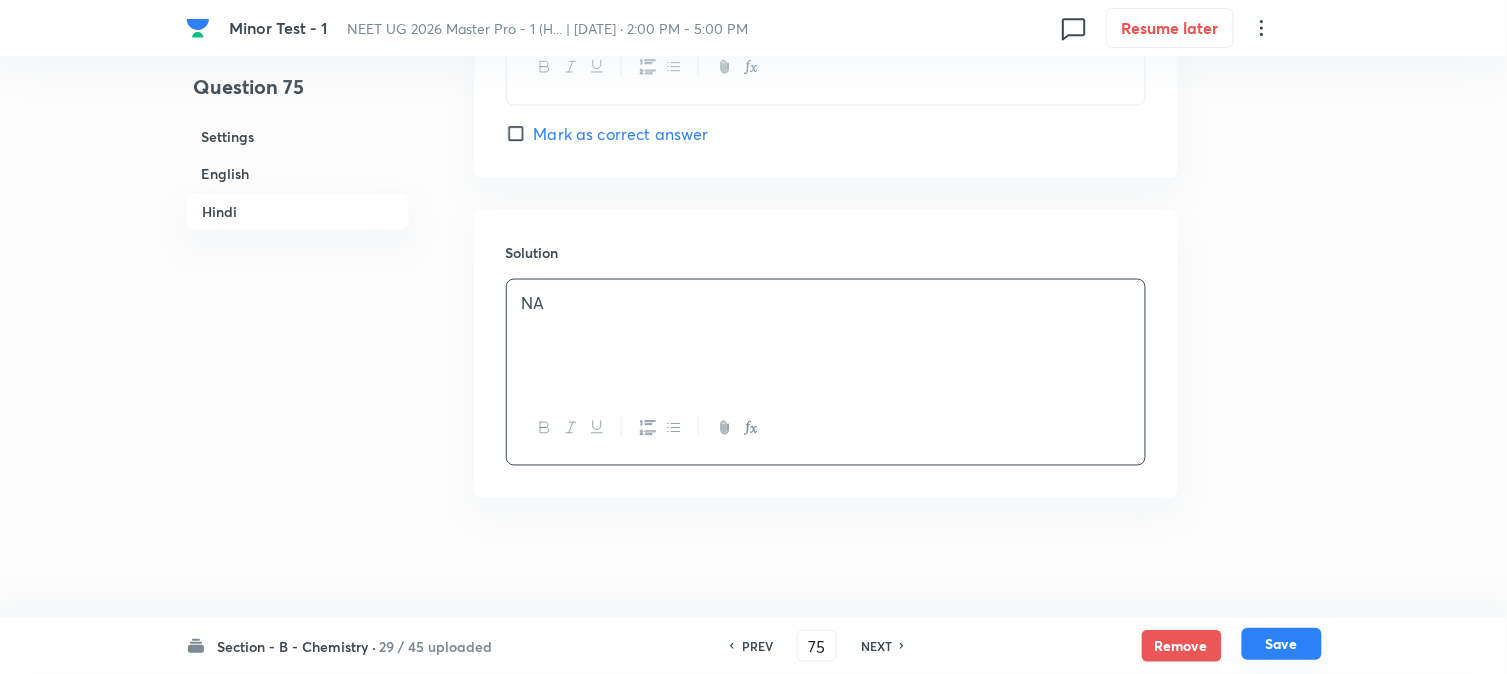 click on "Save" at bounding box center (1282, 644) 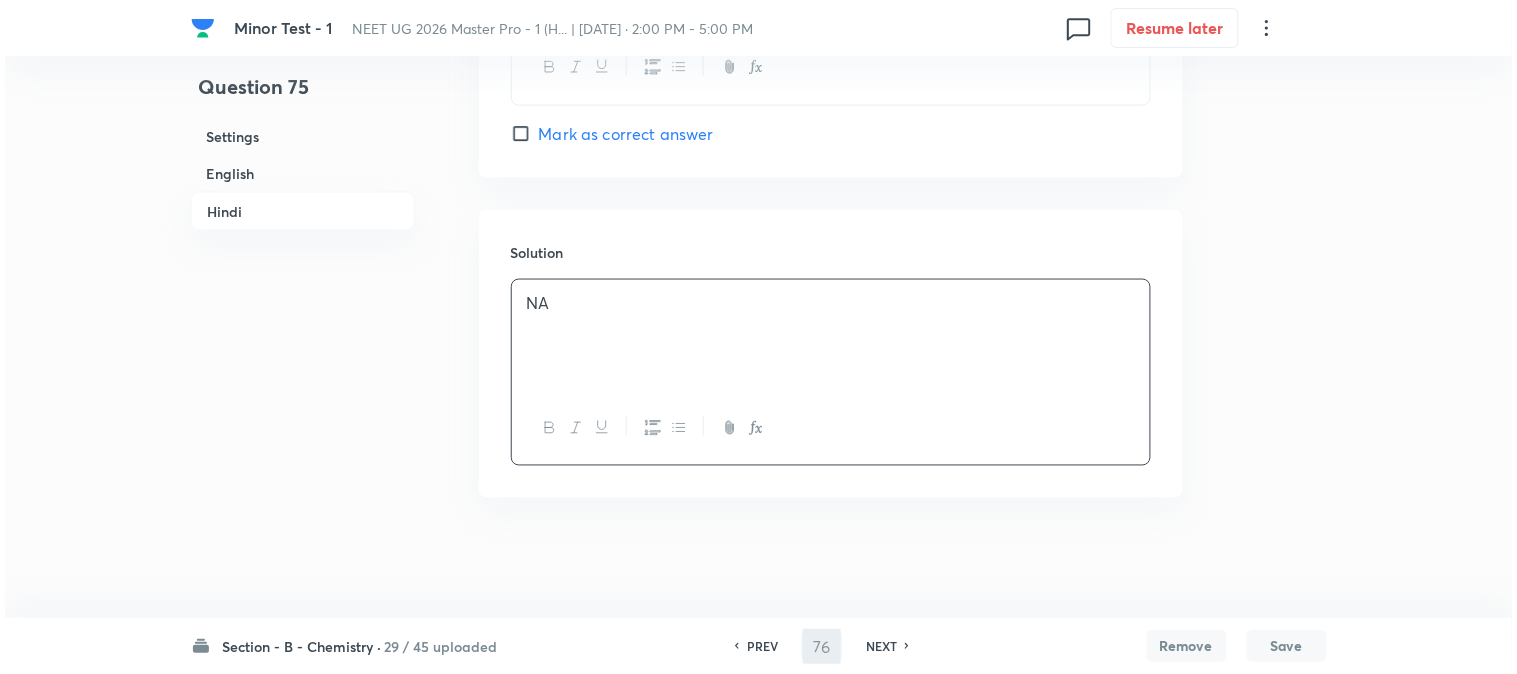 scroll, scrollTop: 0, scrollLeft: 0, axis: both 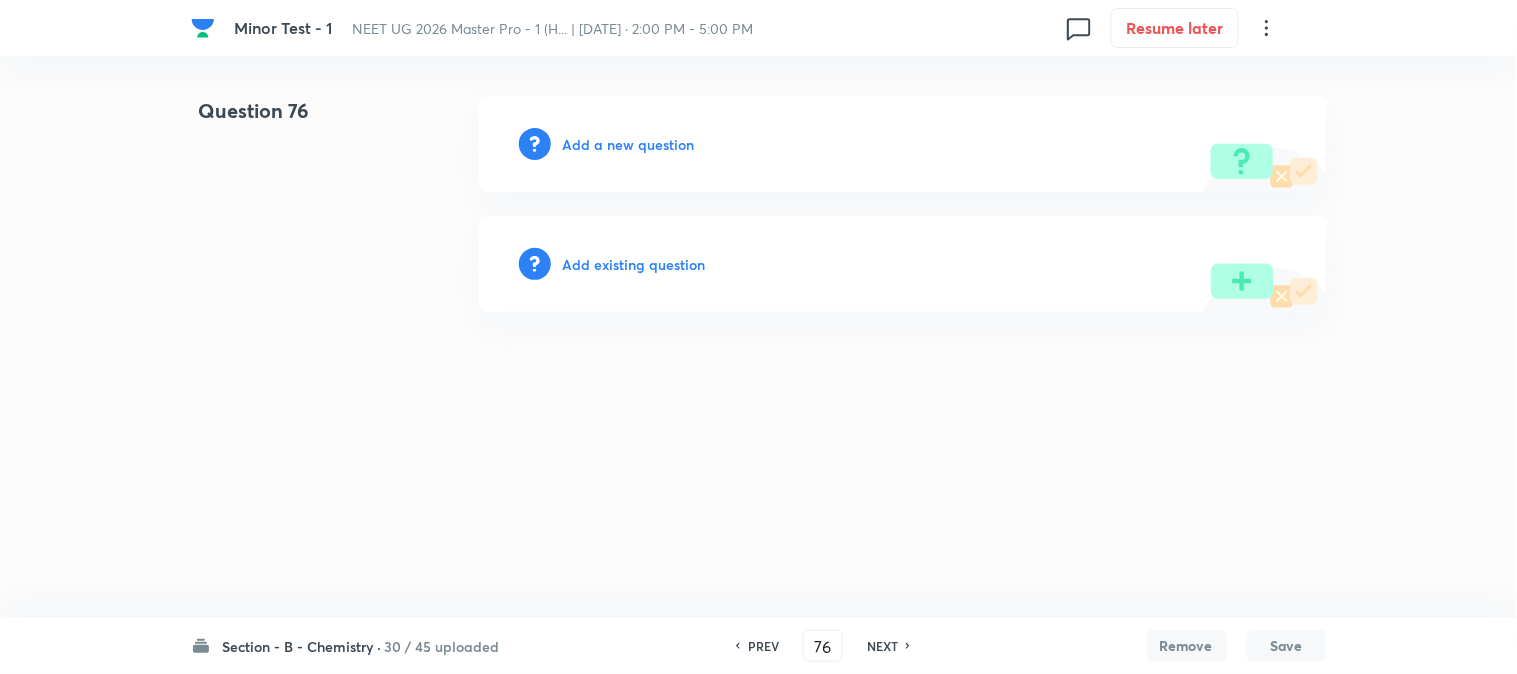 click on "Add a new question" at bounding box center [629, 144] 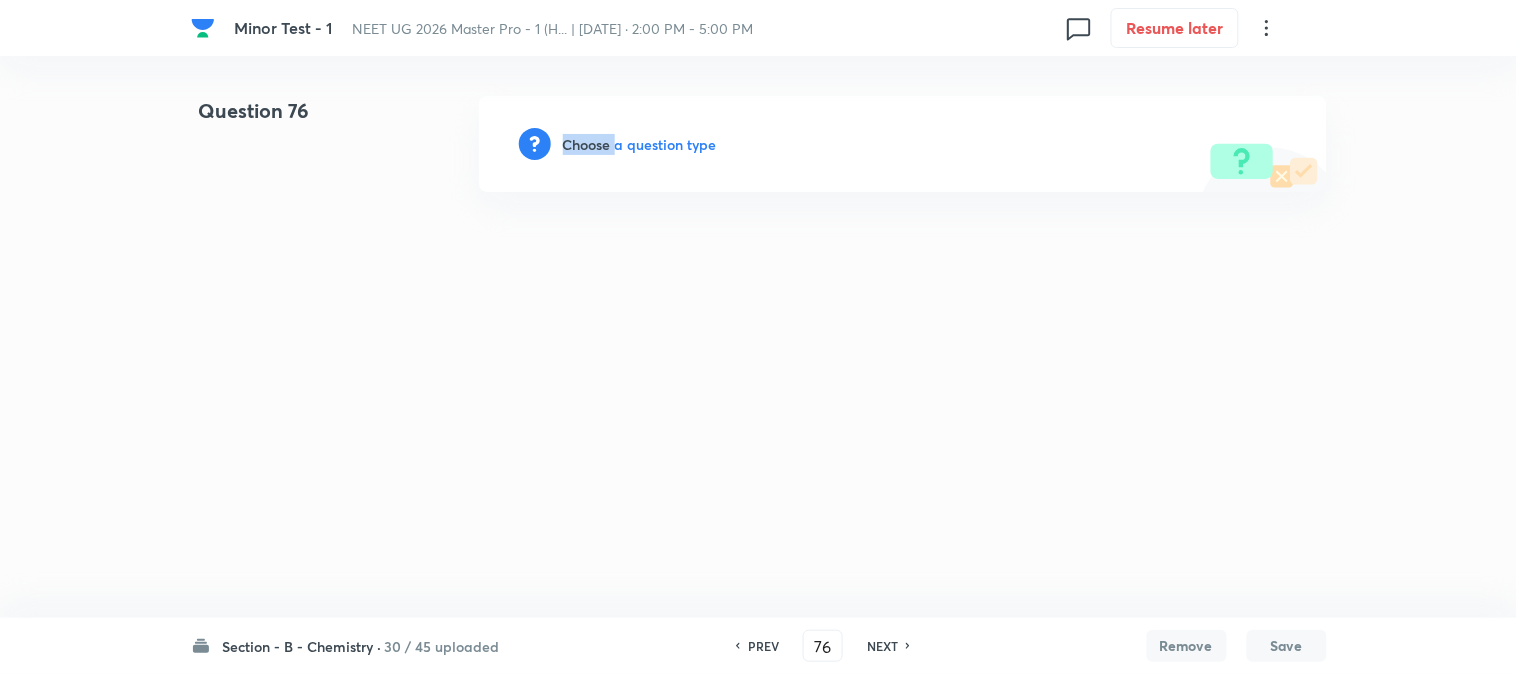 click on "Choose a question type" at bounding box center (640, 144) 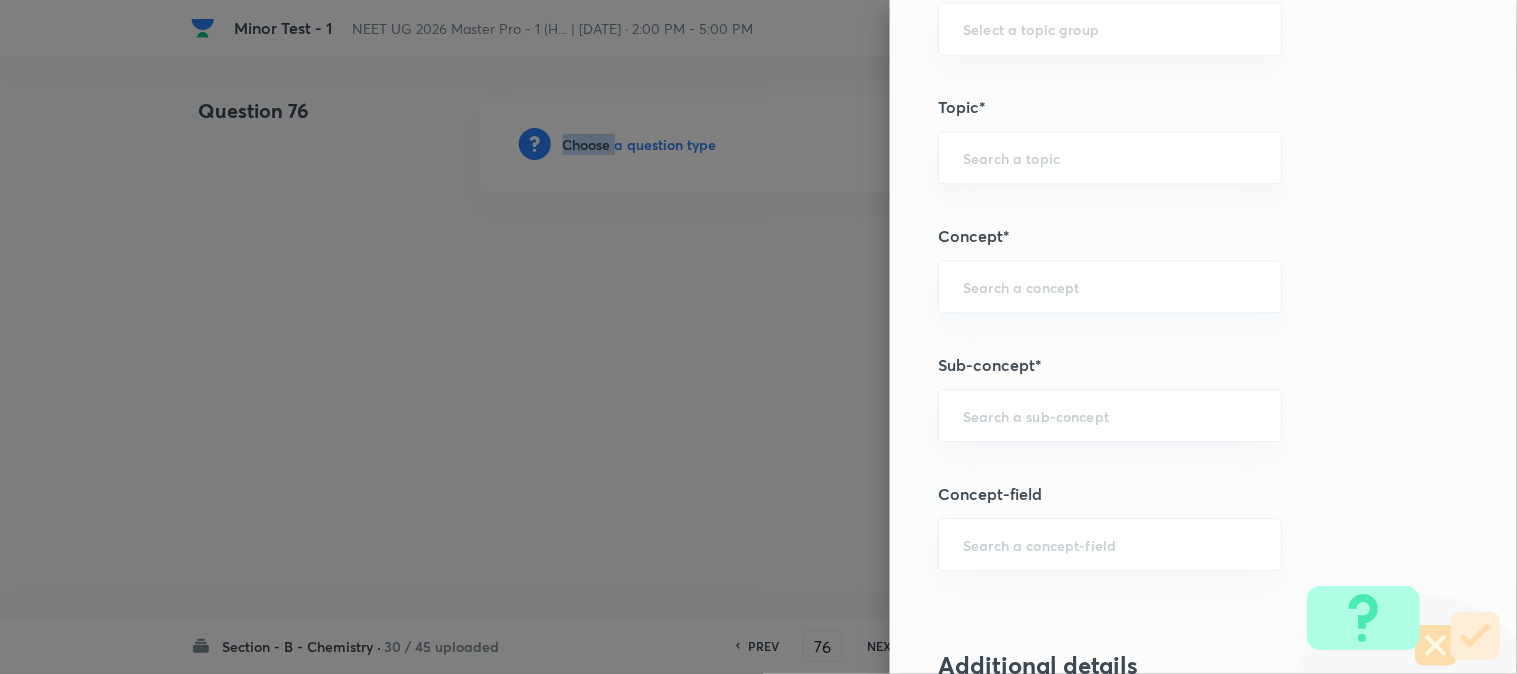 scroll, scrollTop: 1111, scrollLeft: 0, axis: vertical 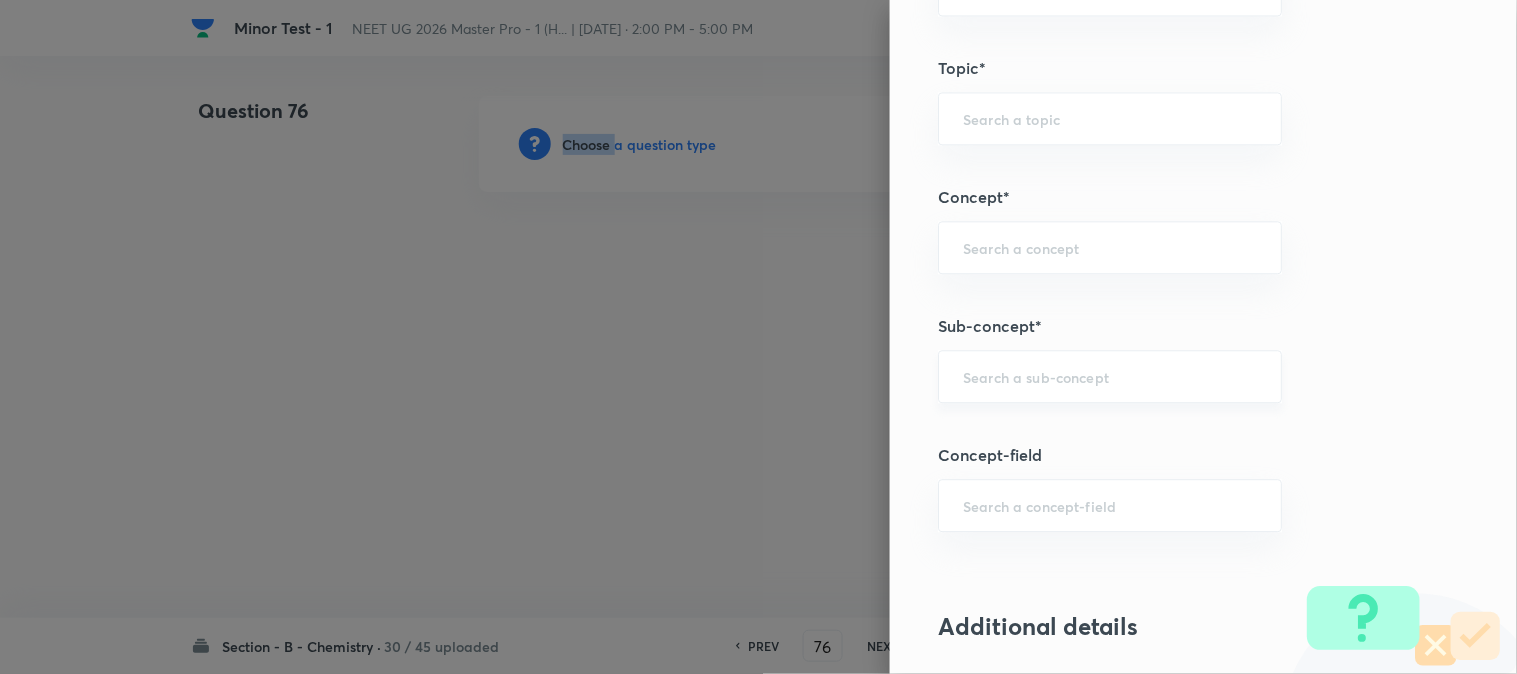 click on "​" at bounding box center (1110, 376) 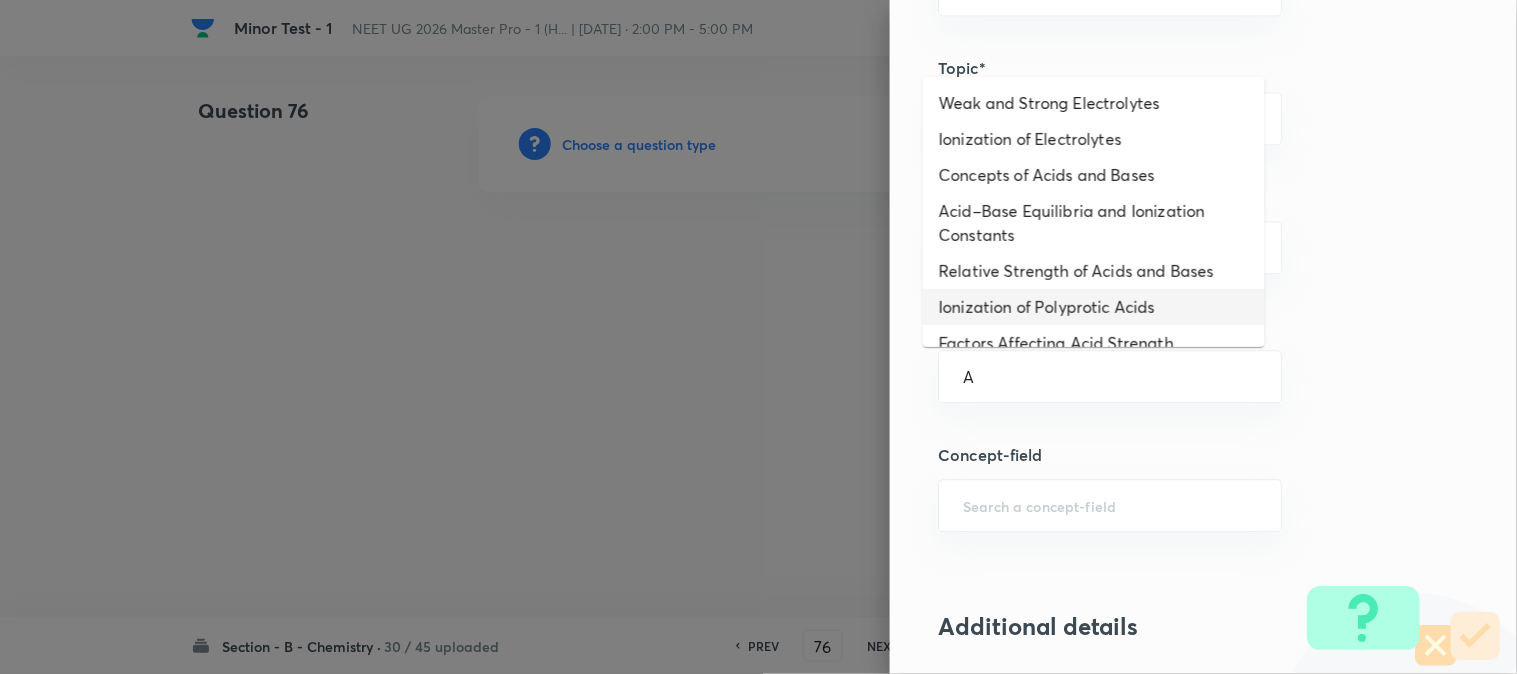 click on "Relative Strength of Acids and Bases" at bounding box center [1094, 271] 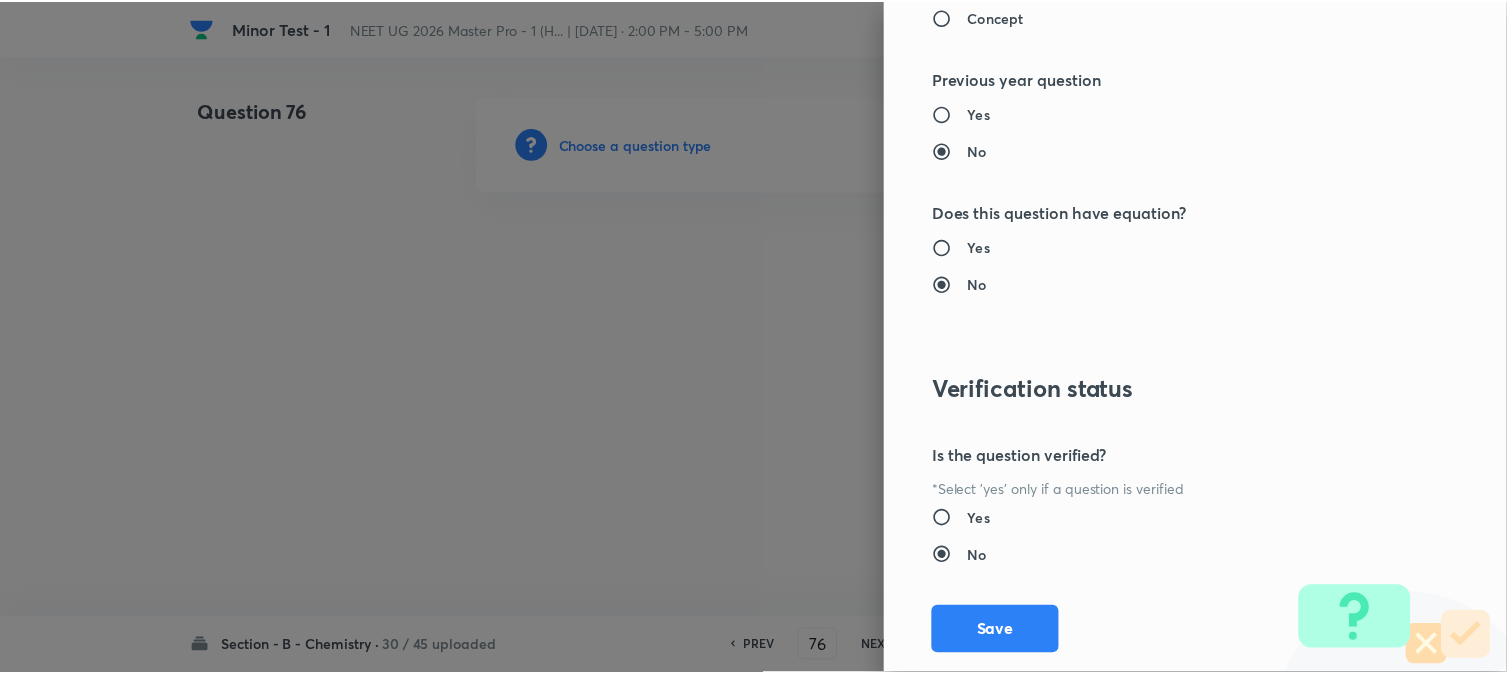 scroll, scrollTop: 2186, scrollLeft: 0, axis: vertical 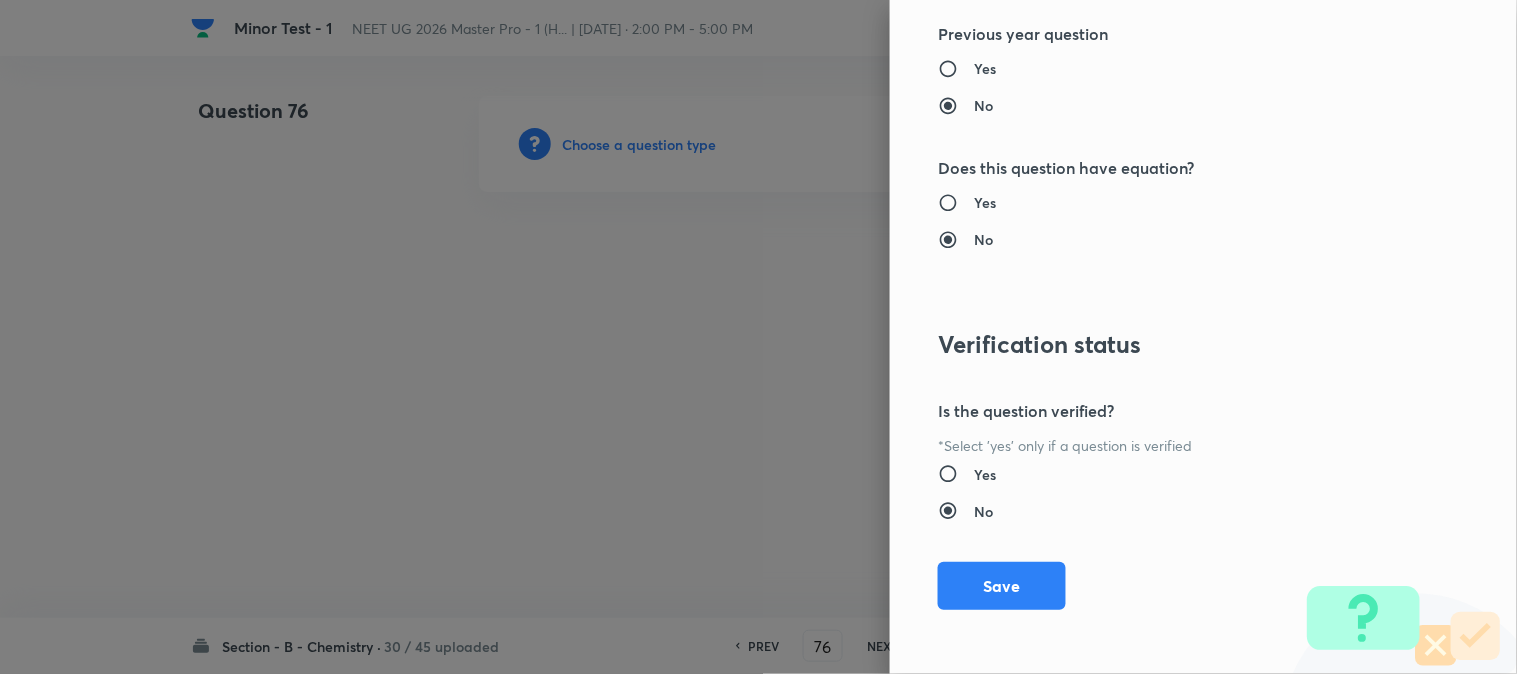 click on "Question settings Question type* Single choice correct Number of options* 2 3 4 5 Does this question have a passage?* Yes No Positive mark 4 ​ Negative Marks (Don’t add negative sign) 1 ​ Grant bonus marks for this question?* Yes No Syllabus Topic group* Chemistry ​ Topic* Physical Chemistry ​ Concept* Ionic Equilibrium ​ Sub-concept* Relative Strength of Acids and Bases ​ Concept-field ​ Additional details Question Difficulty Very easy Easy Moderate Hard Very hard Question is based on Fact Numerical Concept Previous year question Yes No Does this question have equation? Yes No Verification status Is the question verified? *Select 'yes' only if a question is verified Yes No Save" at bounding box center [1203, 337] 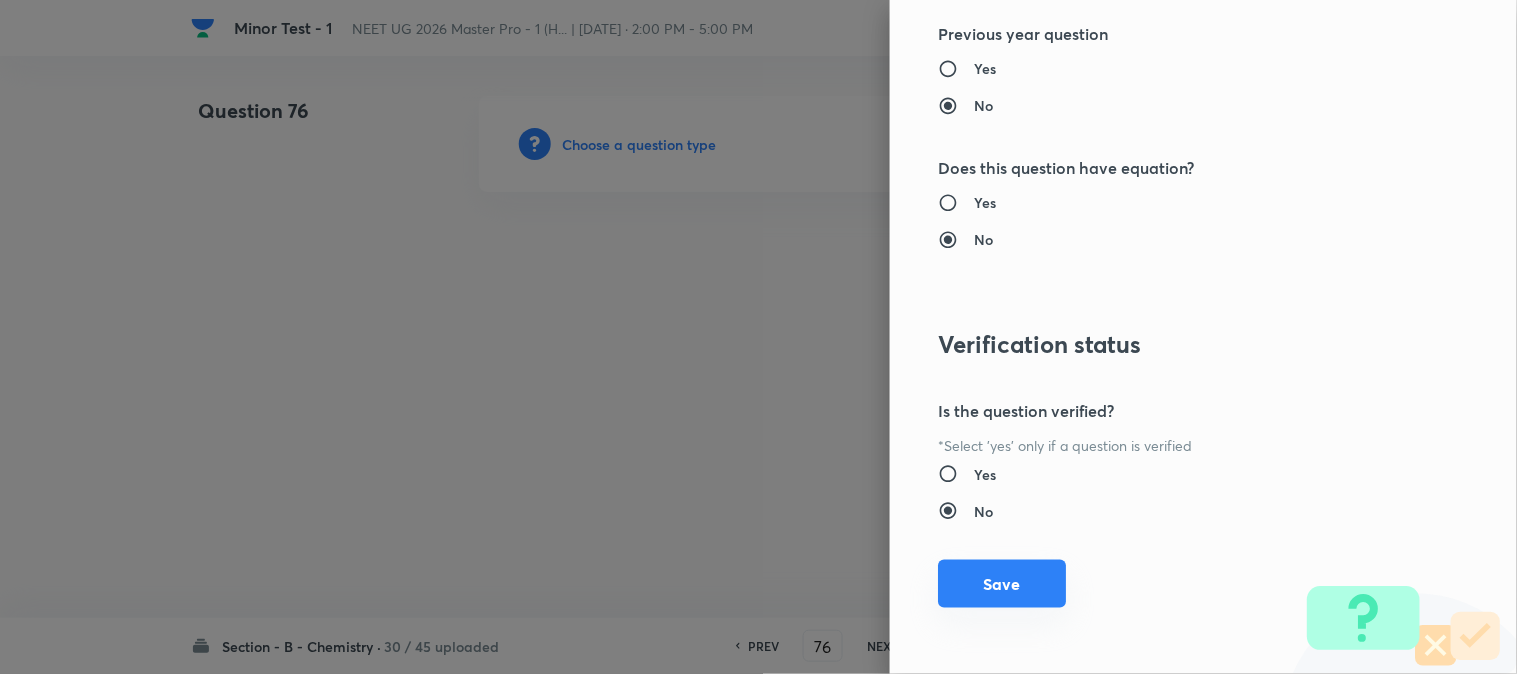 click on "Save" at bounding box center [1002, 584] 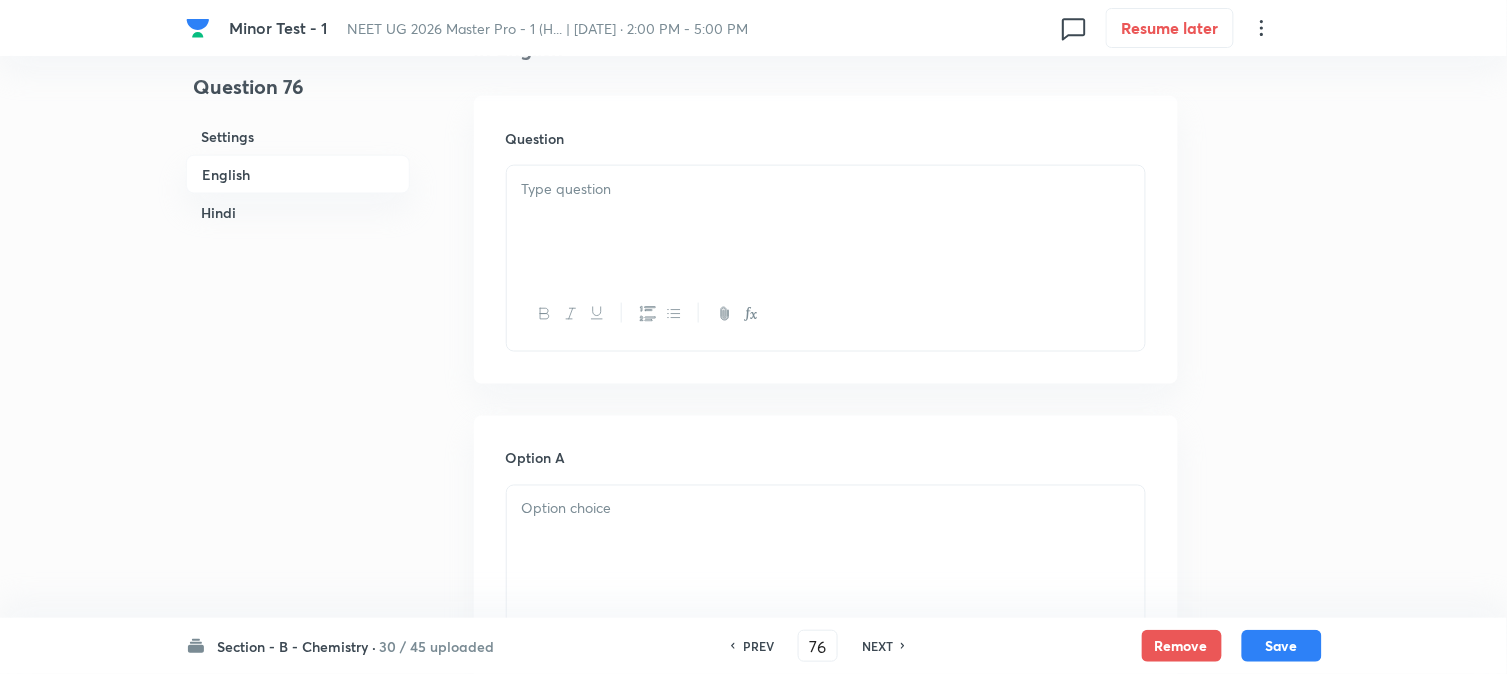 scroll, scrollTop: 555, scrollLeft: 0, axis: vertical 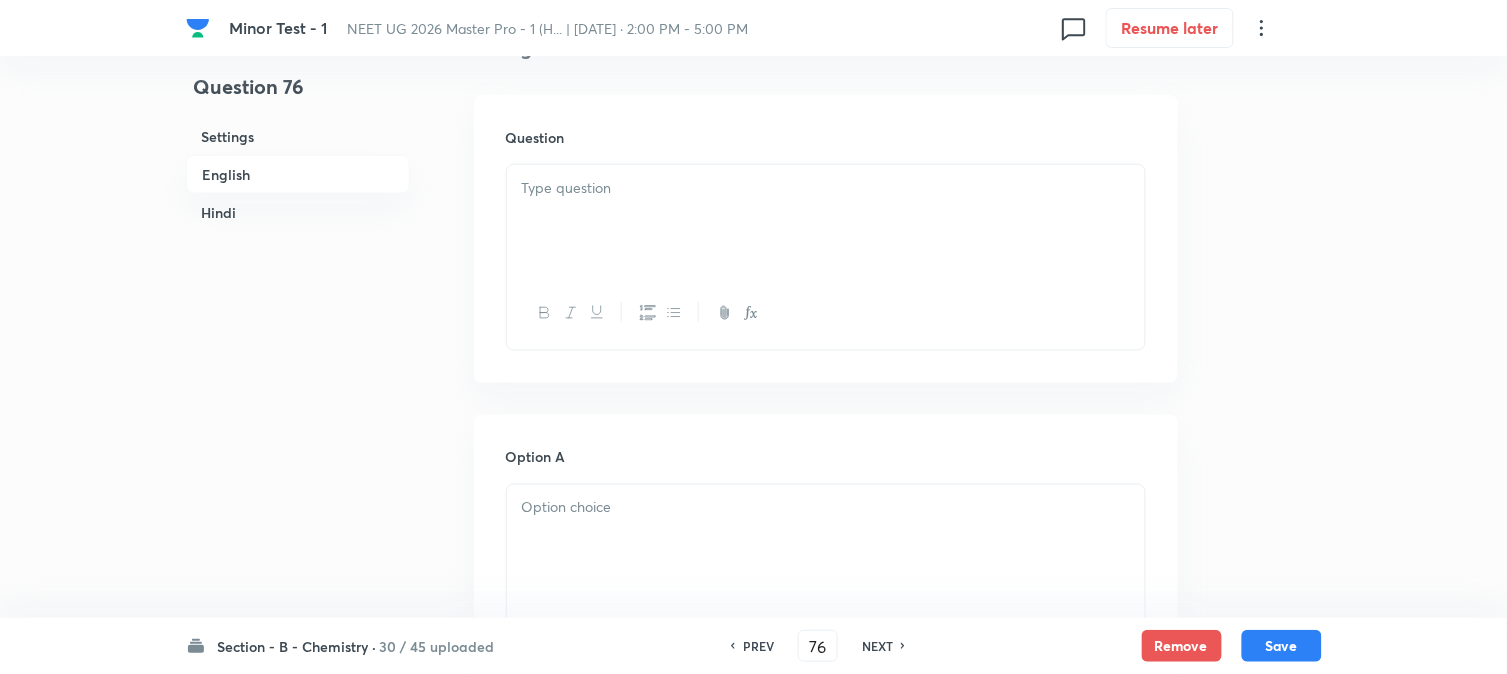click at bounding box center [826, 221] 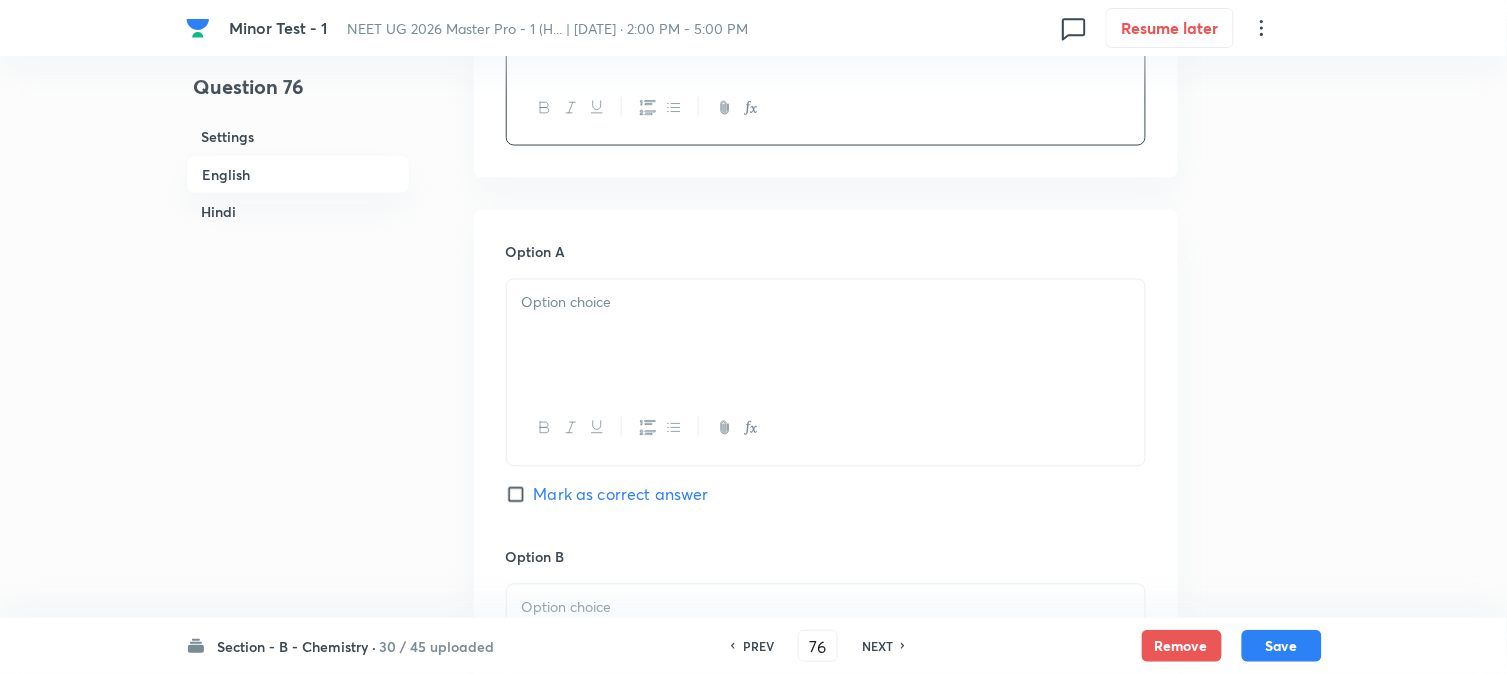 scroll, scrollTop: 777, scrollLeft: 0, axis: vertical 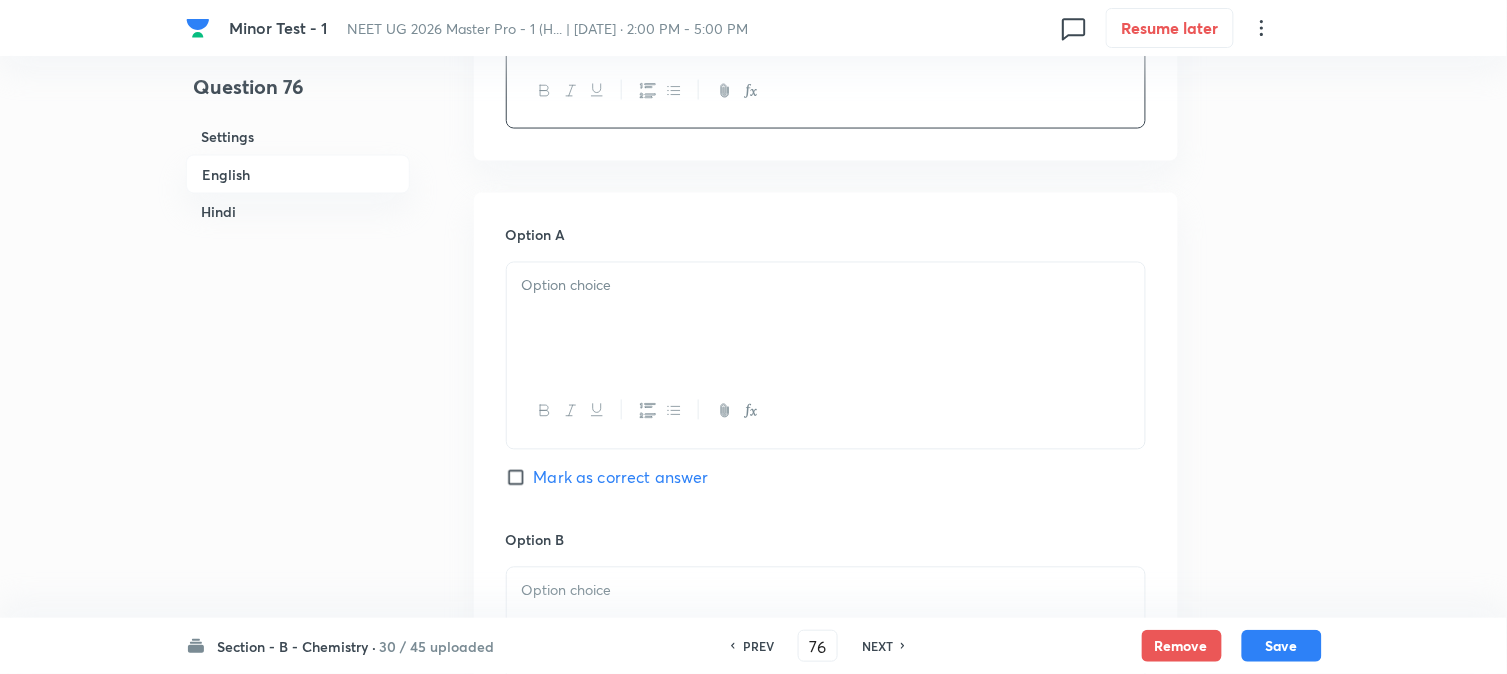 click at bounding box center (826, 319) 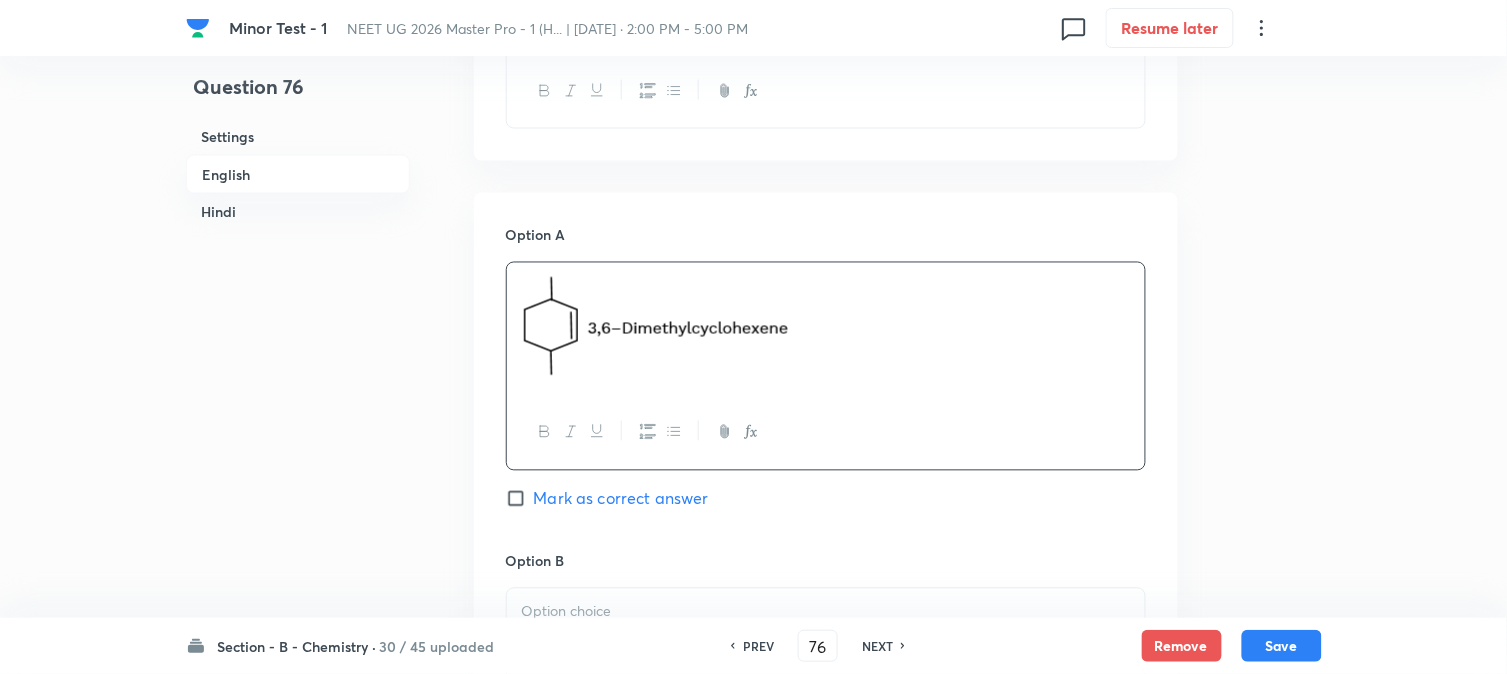 click on "Hindi" at bounding box center (298, 212) 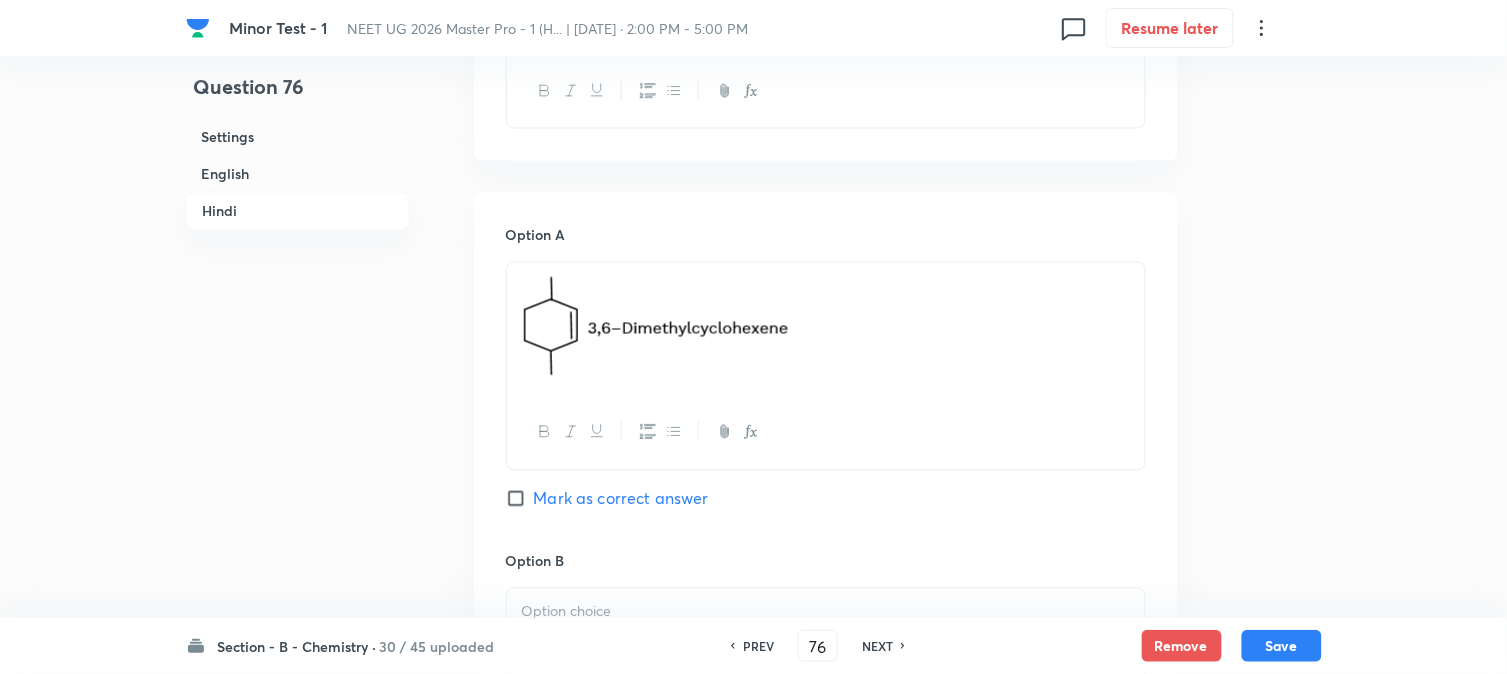 scroll, scrollTop: 2565, scrollLeft: 0, axis: vertical 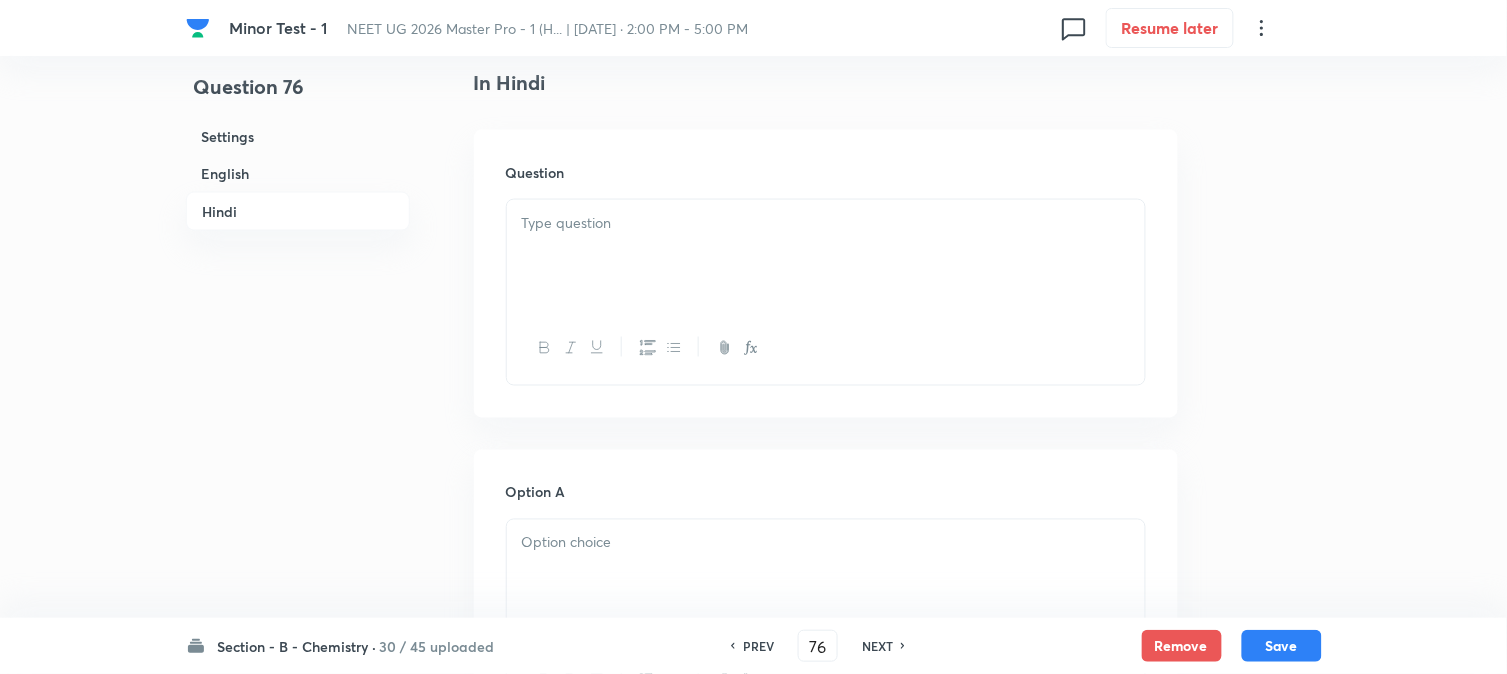 click at bounding box center [826, 256] 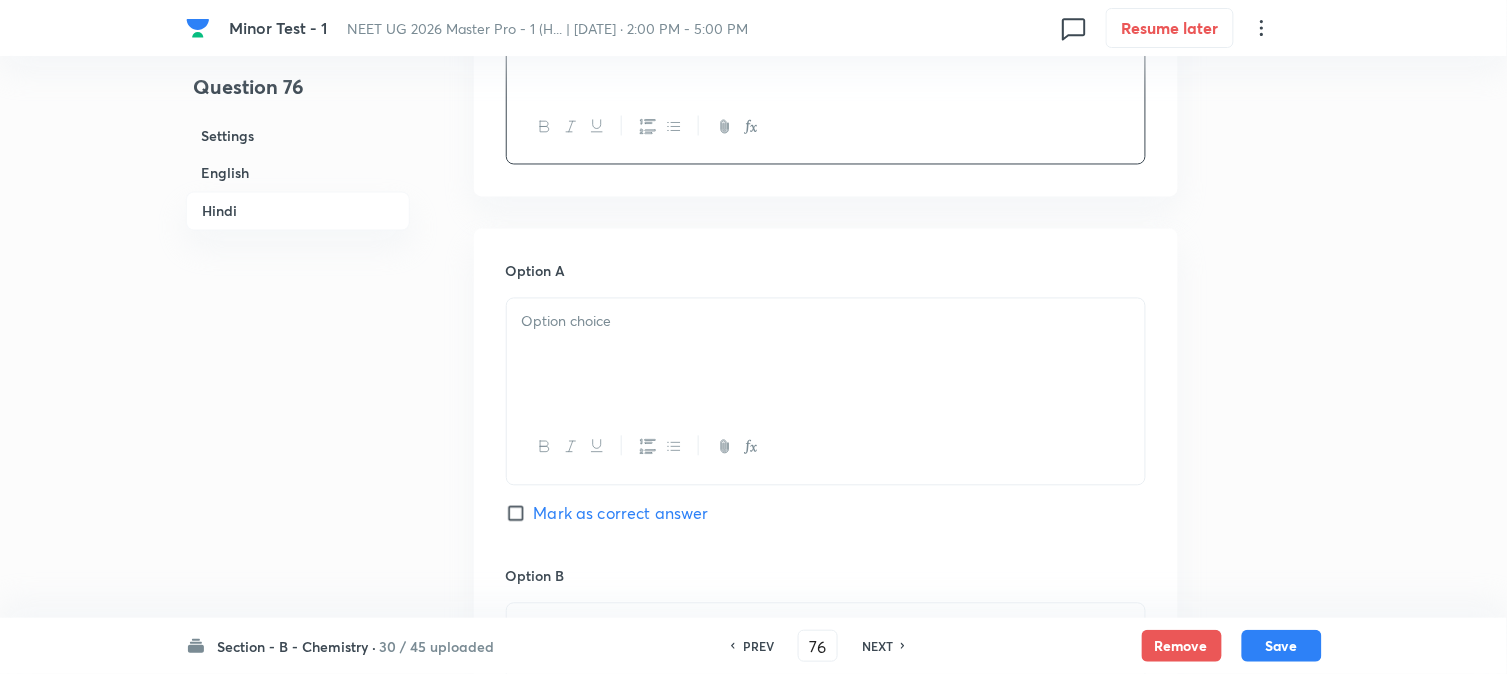 scroll, scrollTop: 2787, scrollLeft: 0, axis: vertical 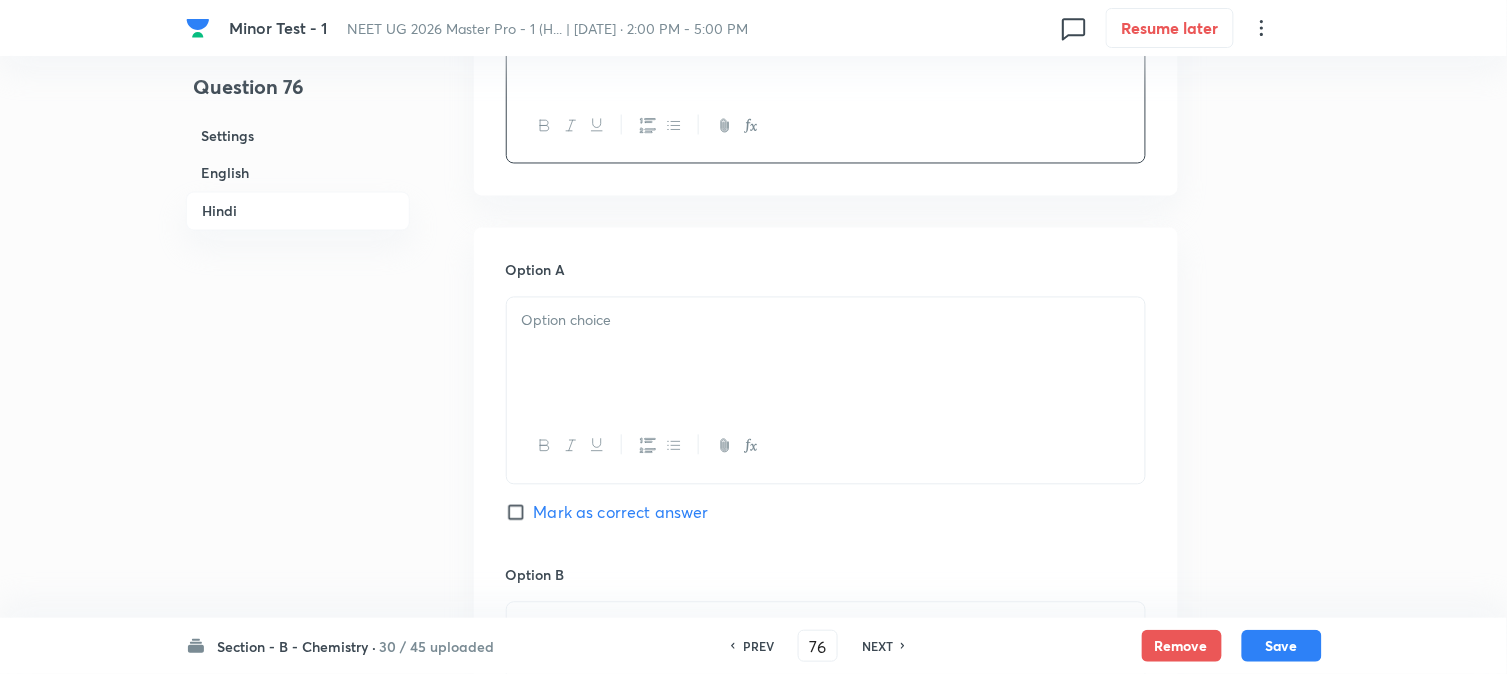 click at bounding box center [826, 354] 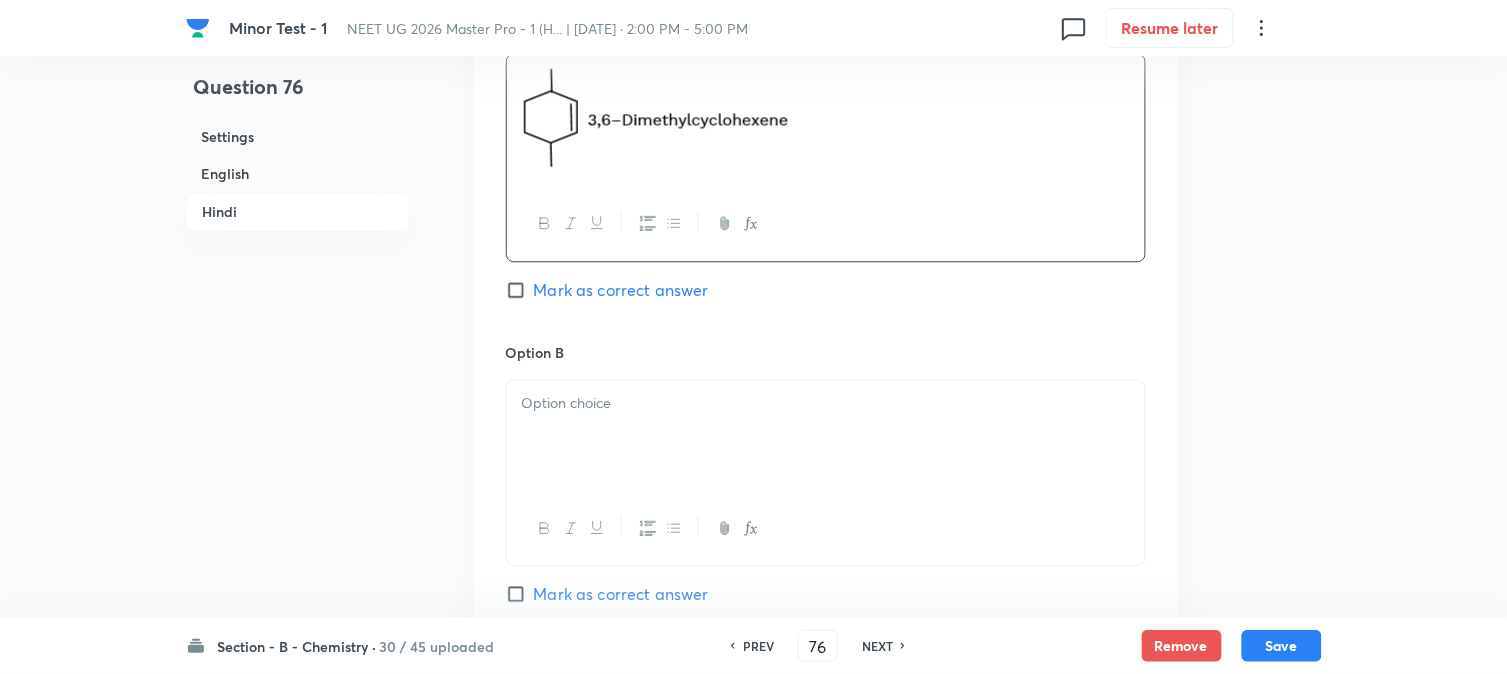scroll, scrollTop: 3121, scrollLeft: 0, axis: vertical 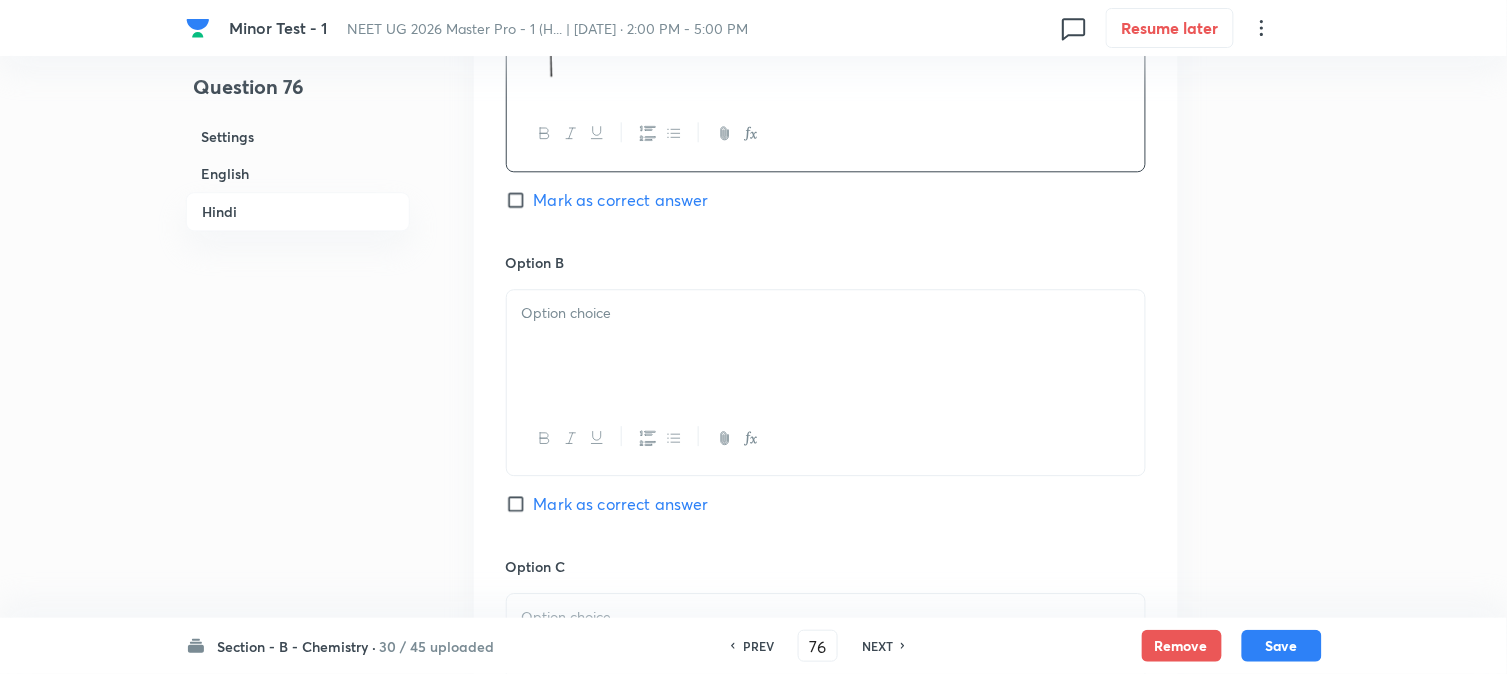 click at bounding box center (826, 346) 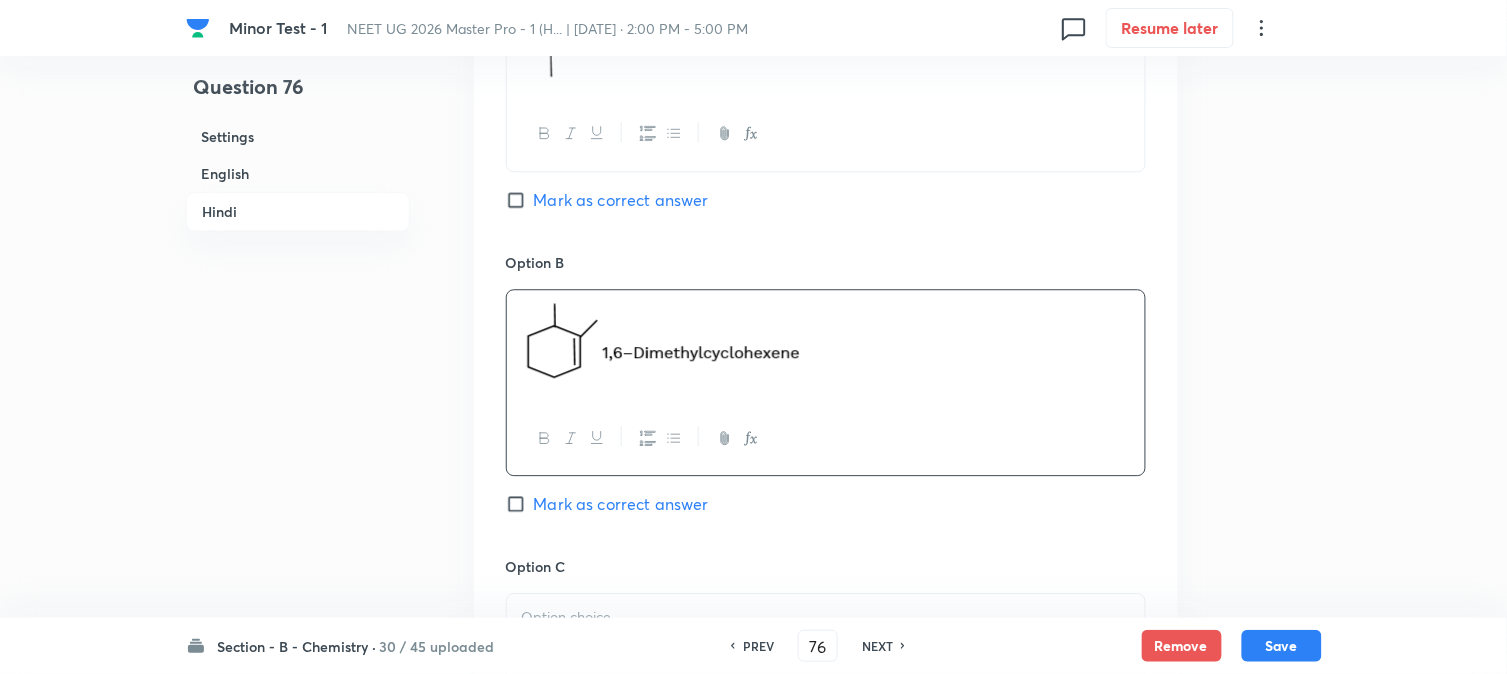 click on "English" at bounding box center [298, 173] 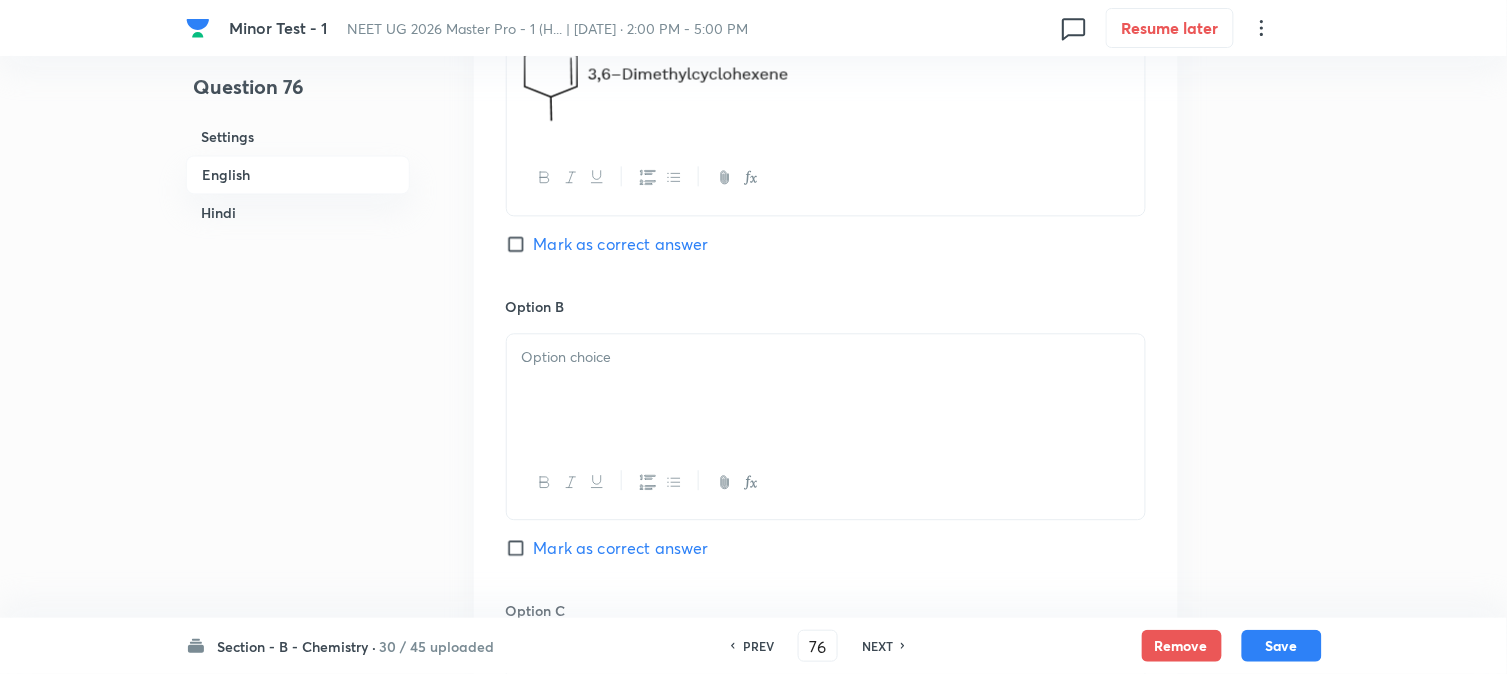scroll, scrollTop: 1071, scrollLeft: 0, axis: vertical 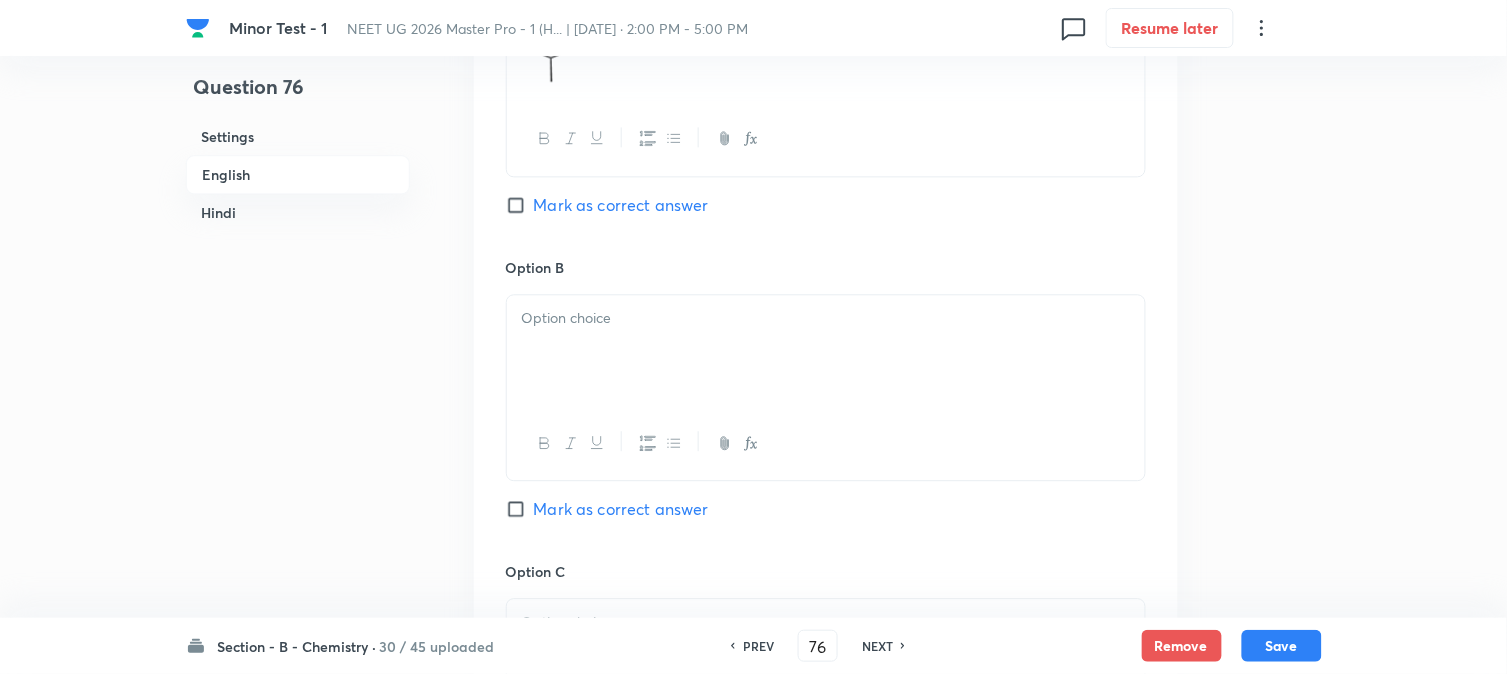 click at bounding box center (826, 351) 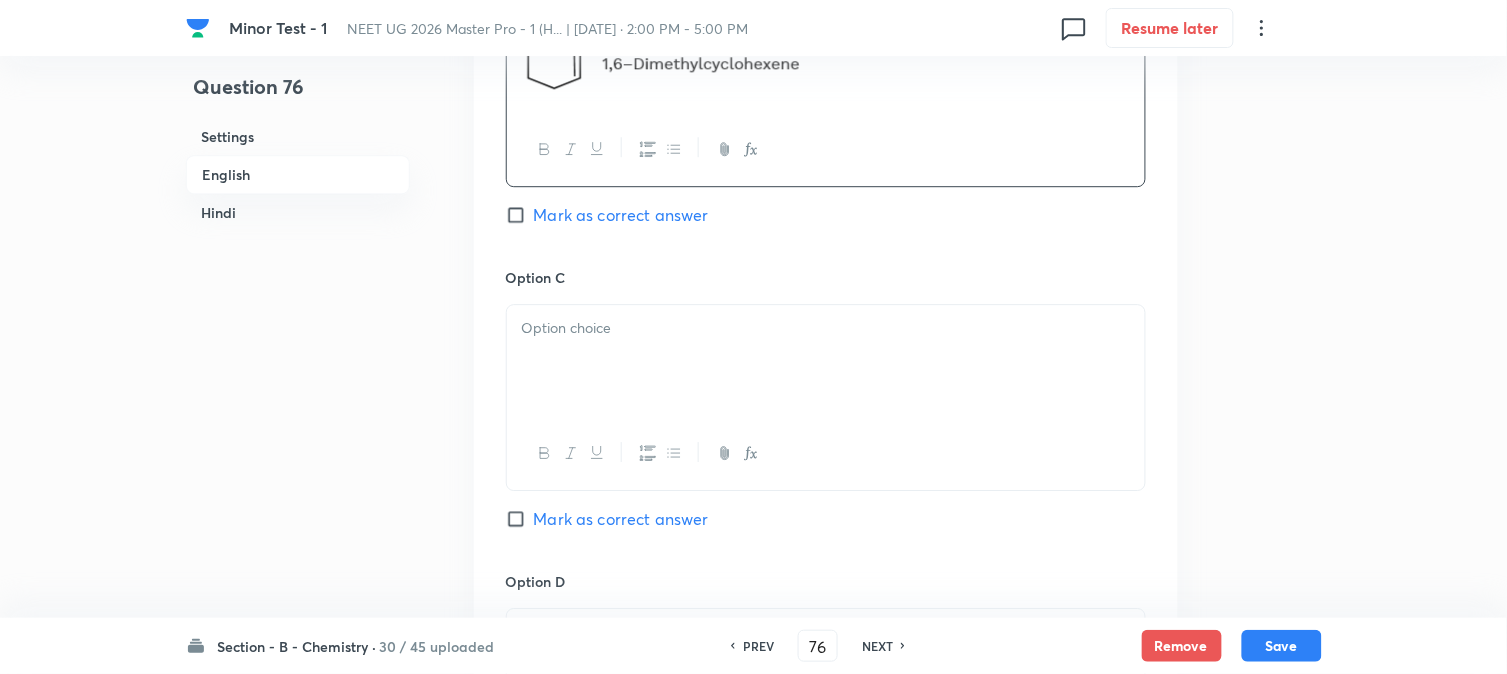 scroll, scrollTop: 1404, scrollLeft: 0, axis: vertical 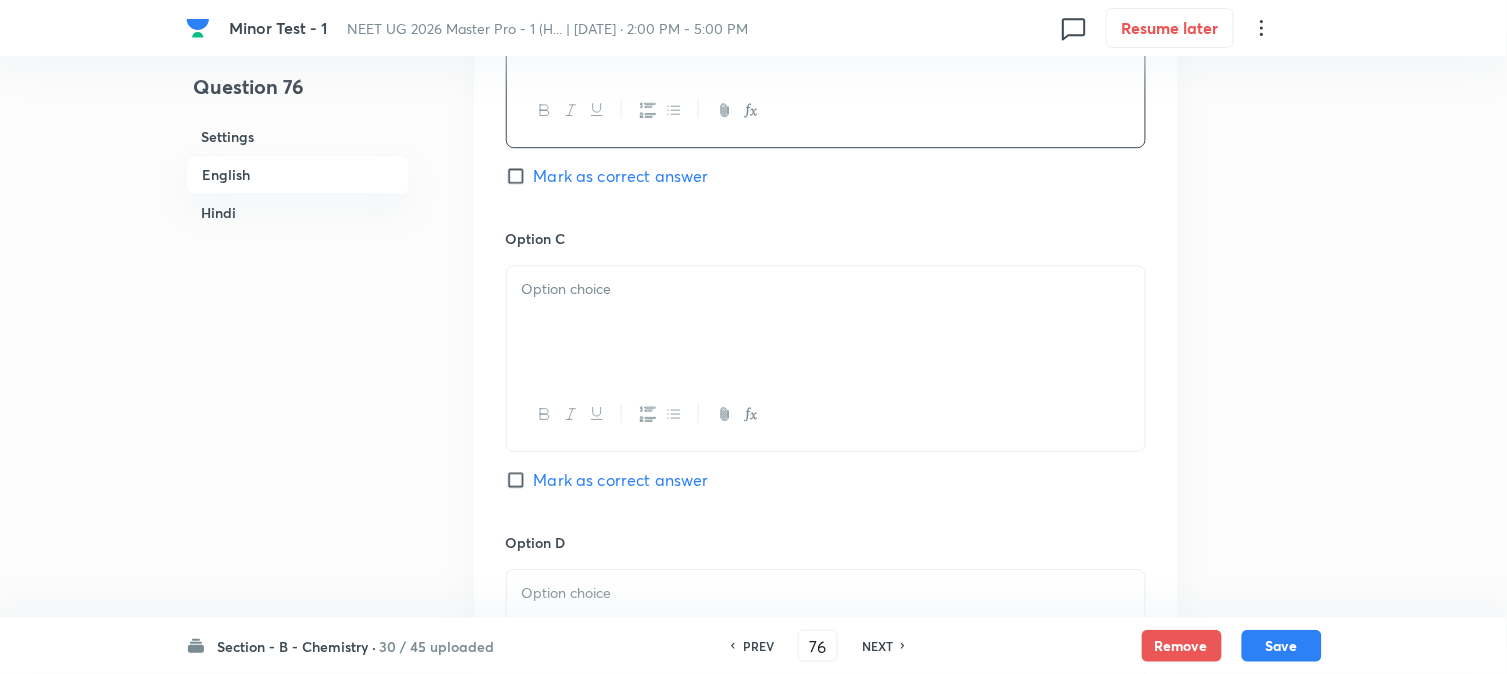 click at bounding box center [826, 322] 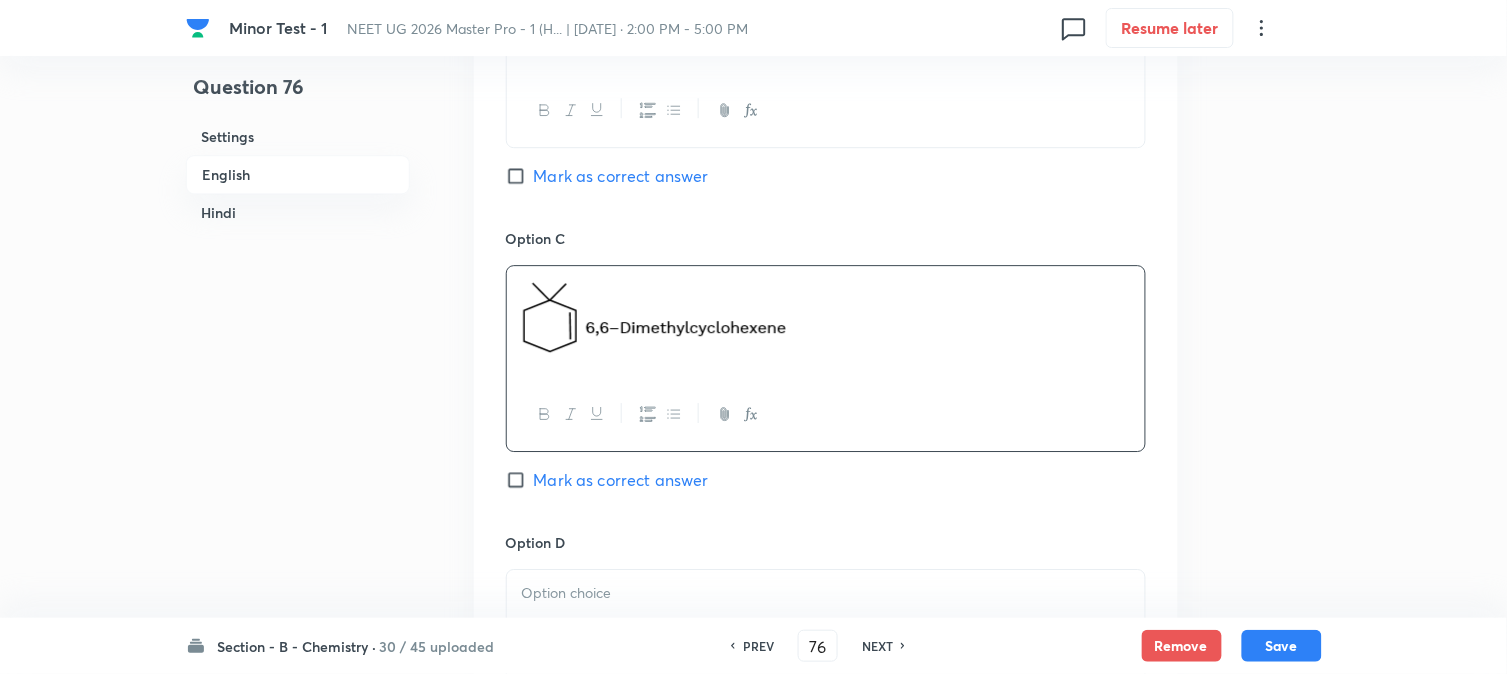 click on "Hindi" at bounding box center [298, 212] 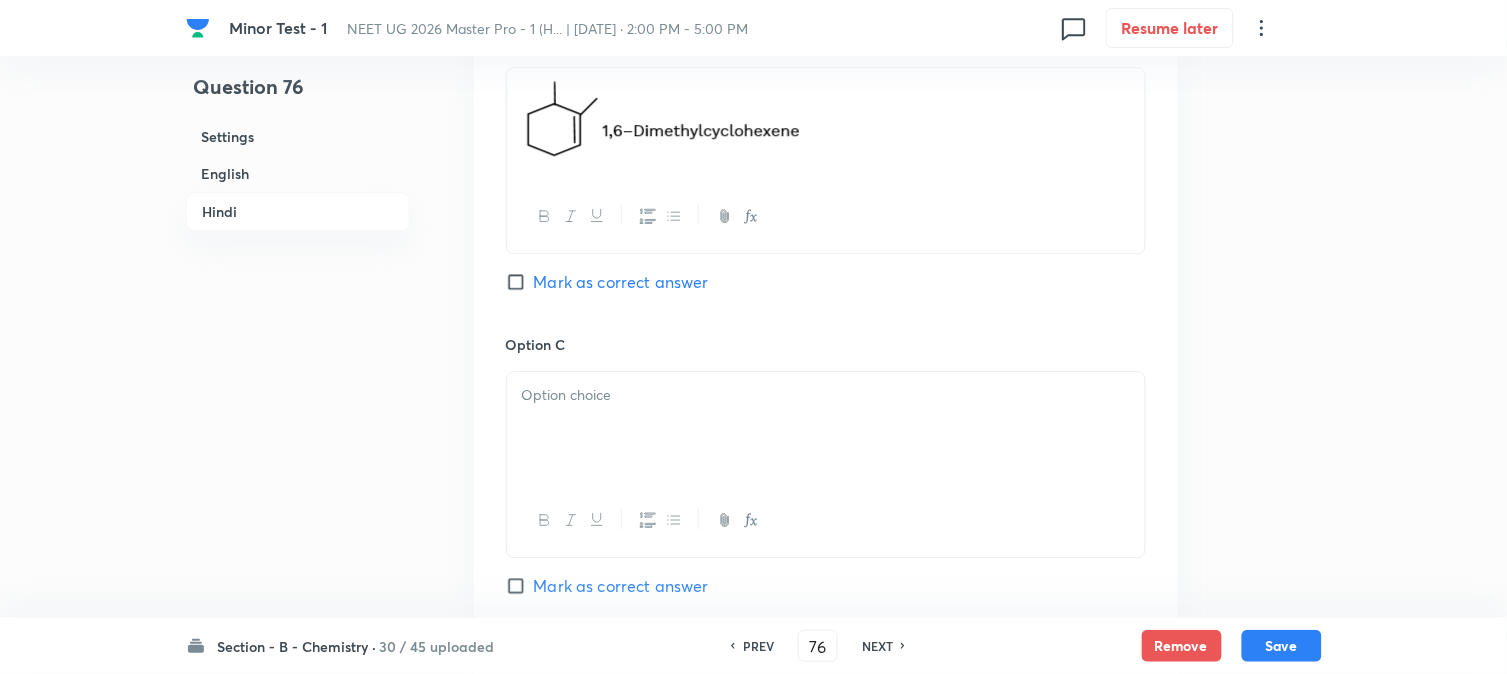 scroll, scrollTop: 3565, scrollLeft: 0, axis: vertical 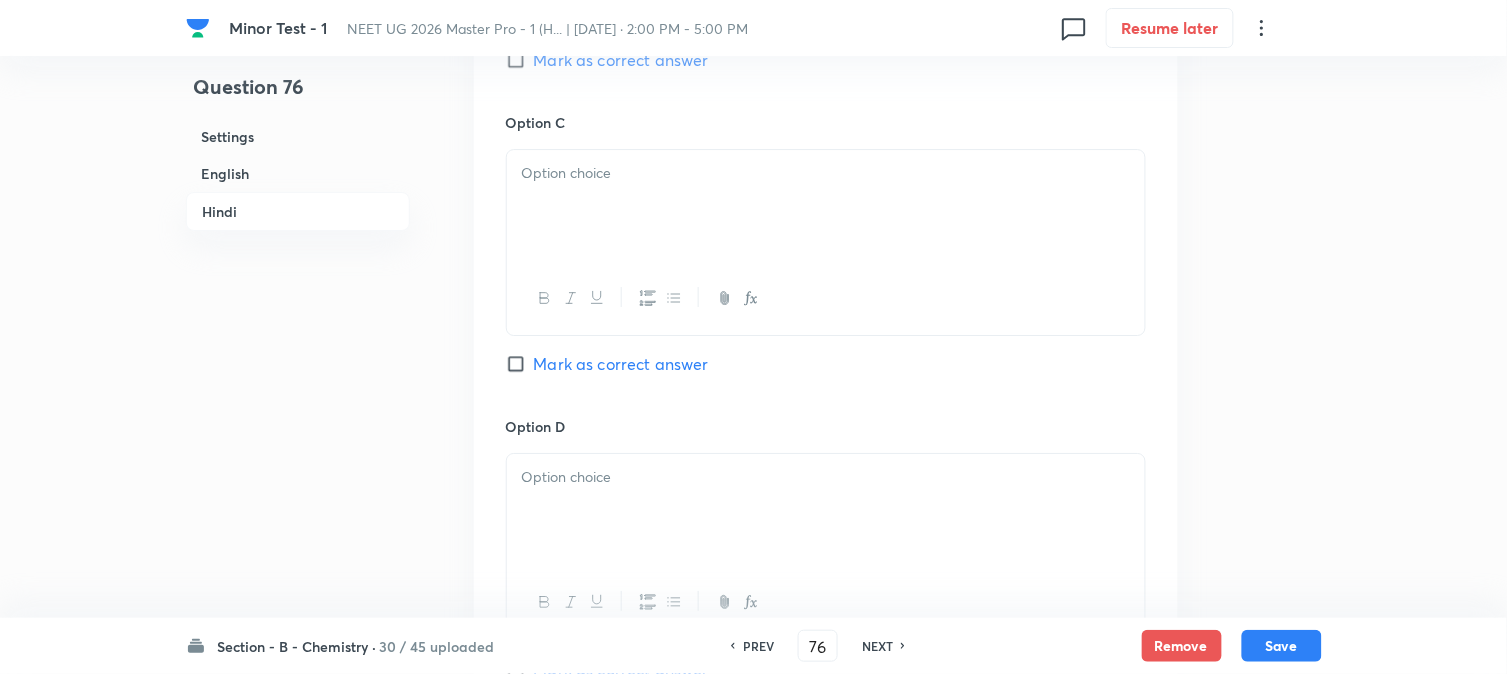 click at bounding box center (826, 206) 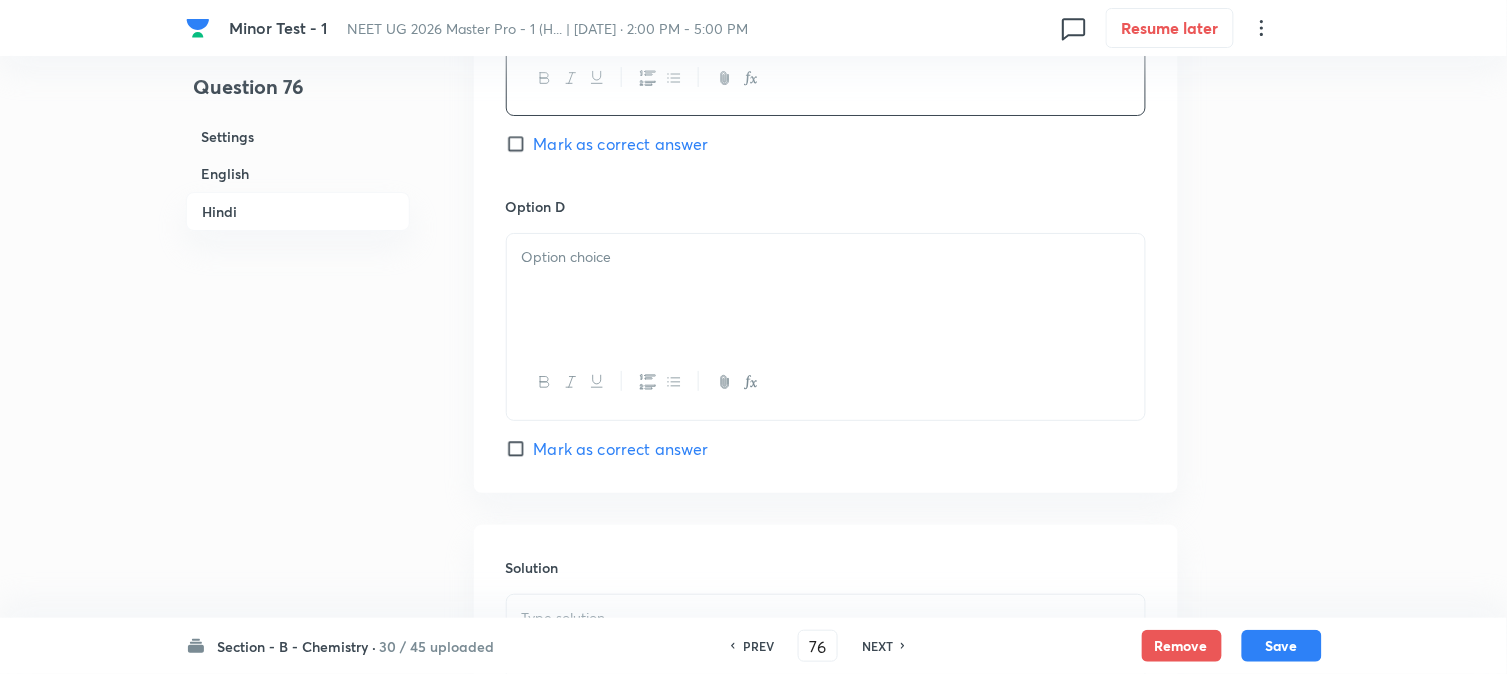 scroll, scrollTop: 3787, scrollLeft: 0, axis: vertical 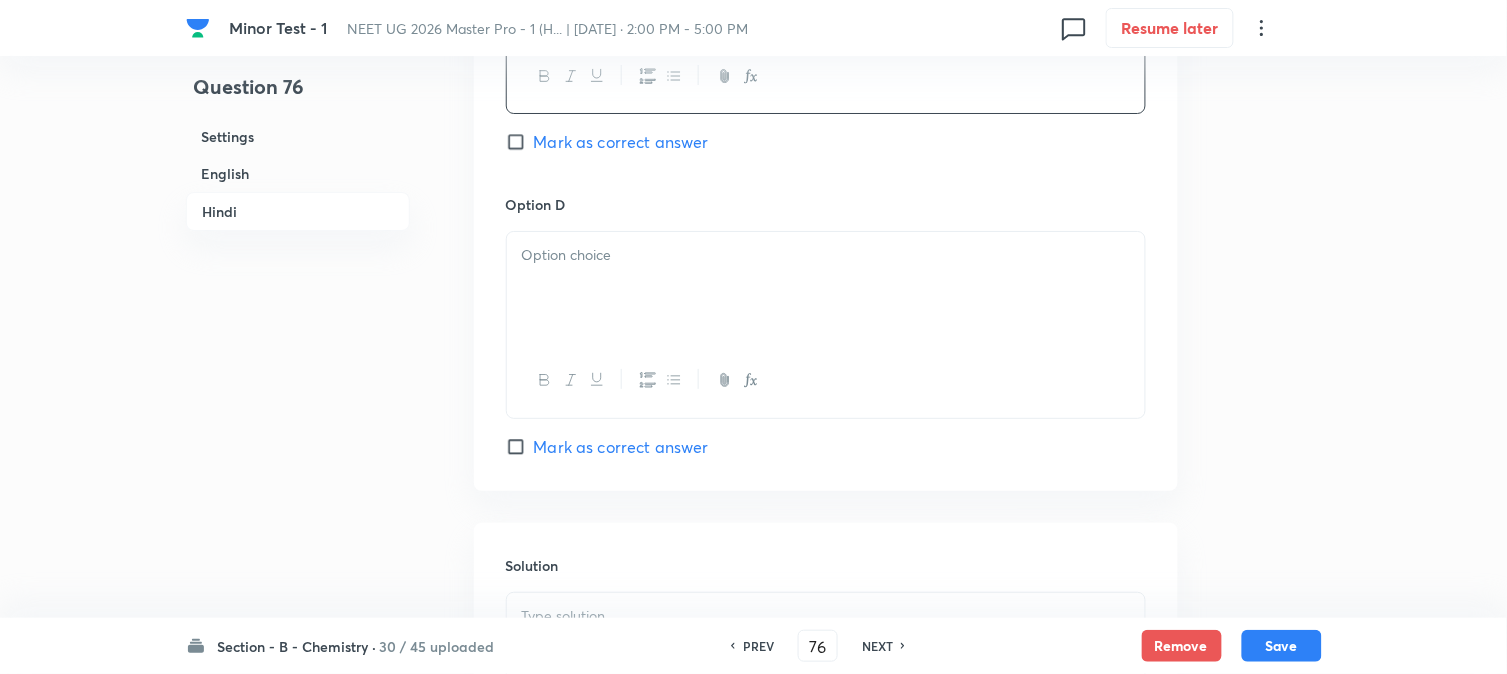 click at bounding box center (826, 288) 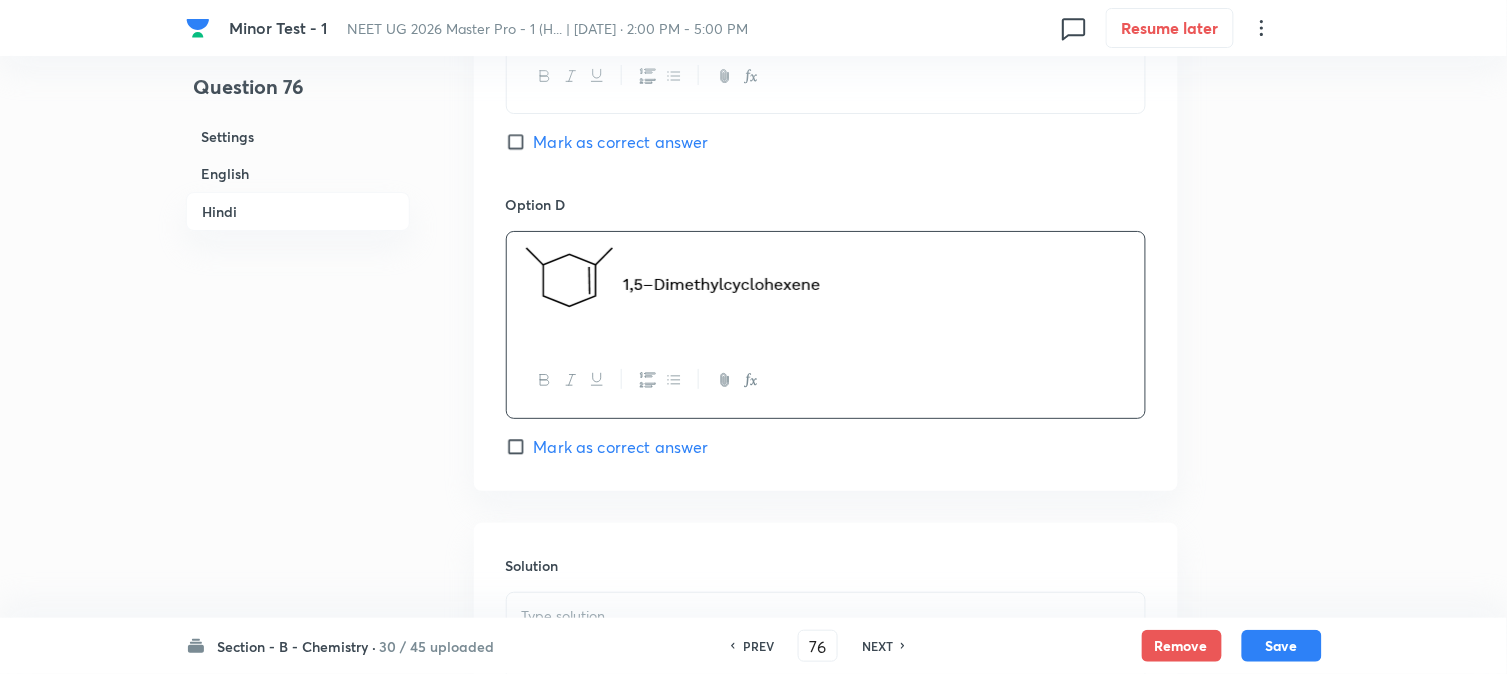 click on "English" at bounding box center (298, 173) 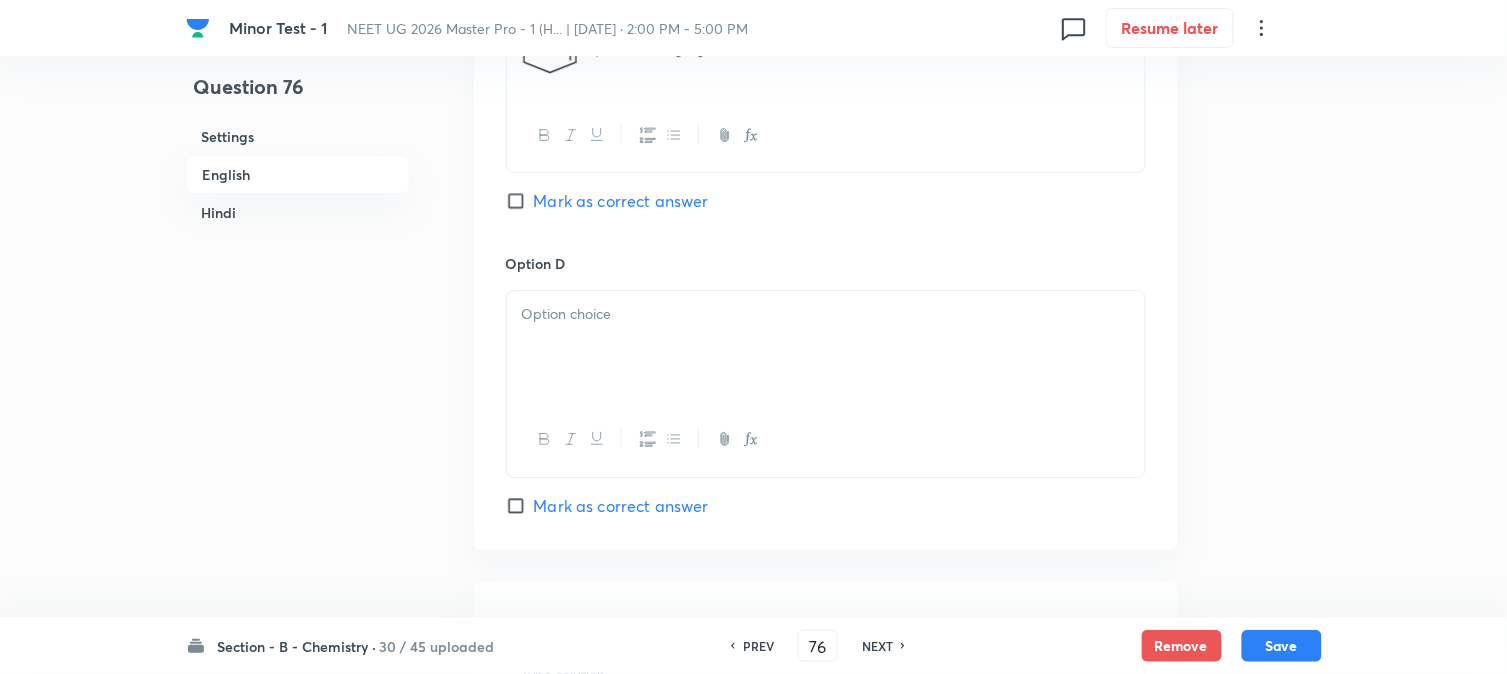 scroll, scrollTop: 1737, scrollLeft: 0, axis: vertical 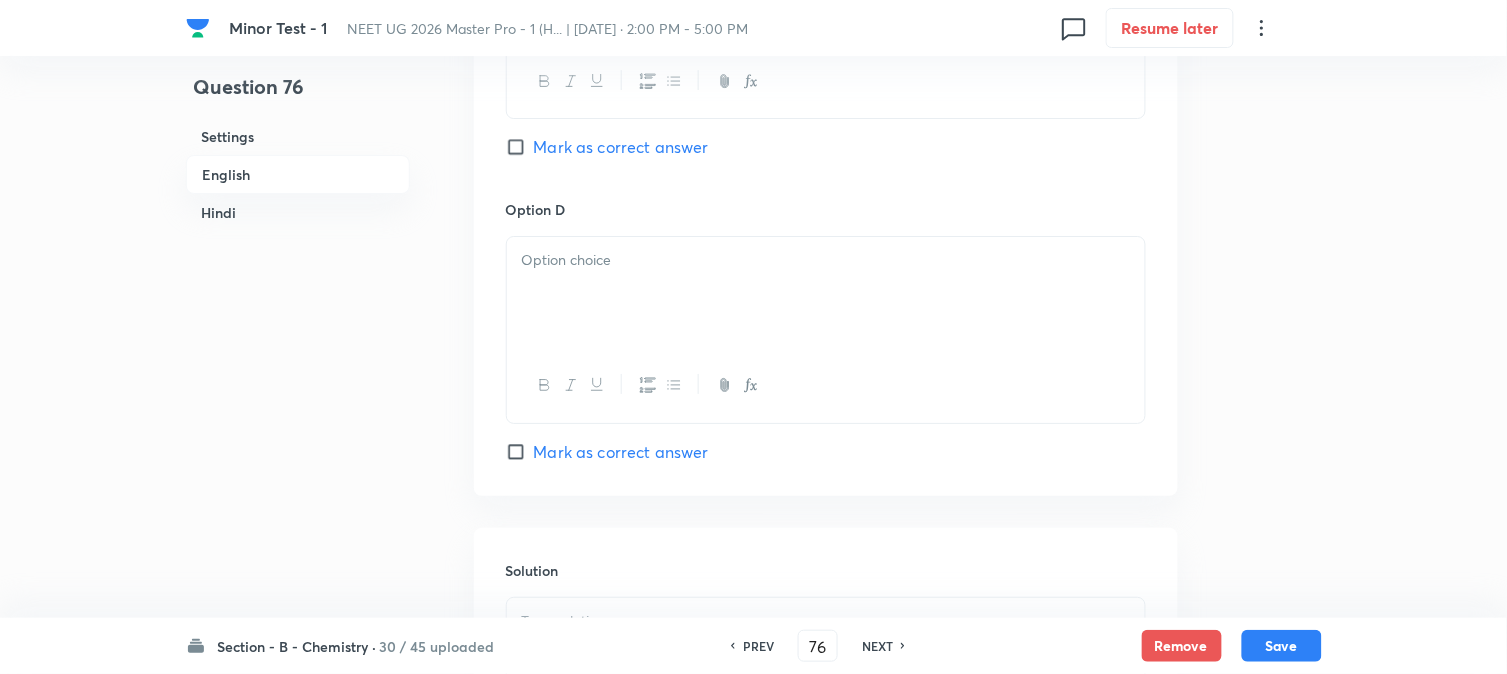 click at bounding box center (826, 293) 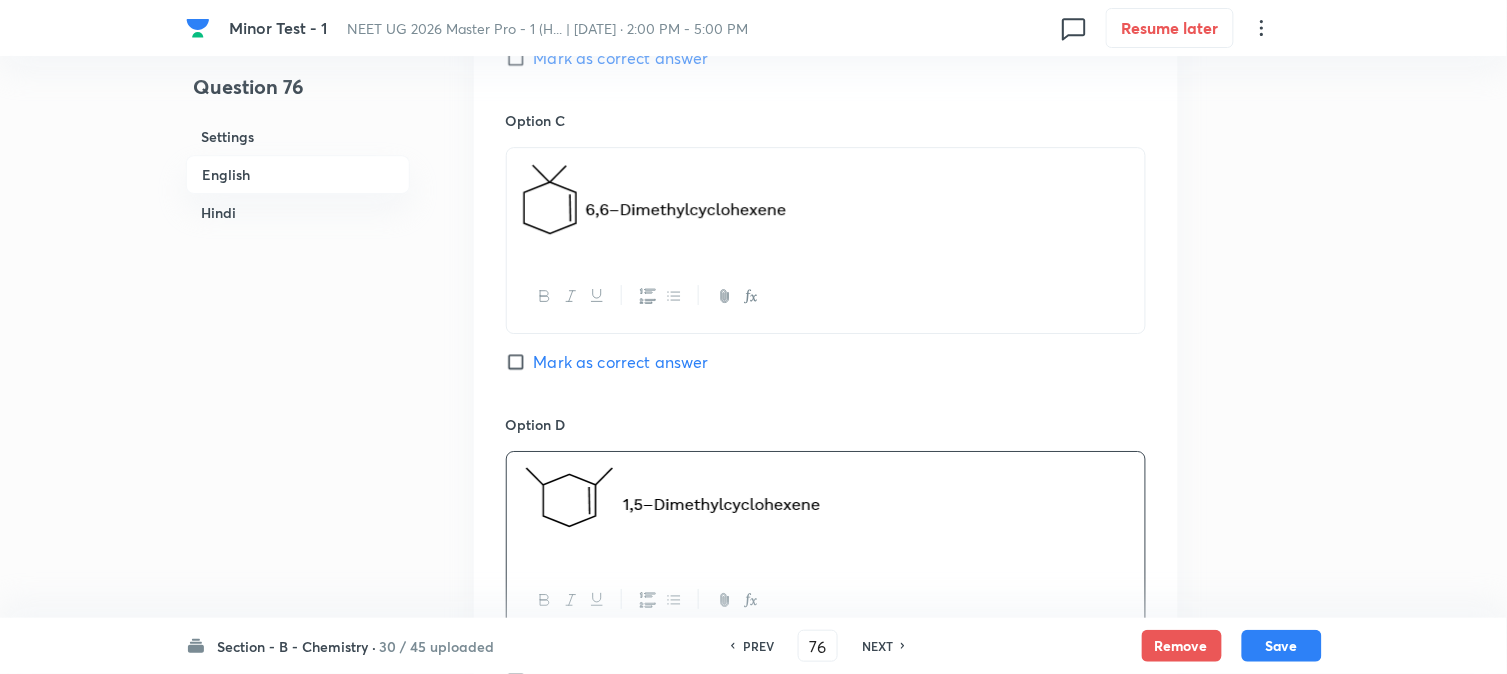 scroll, scrollTop: 1515, scrollLeft: 0, axis: vertical 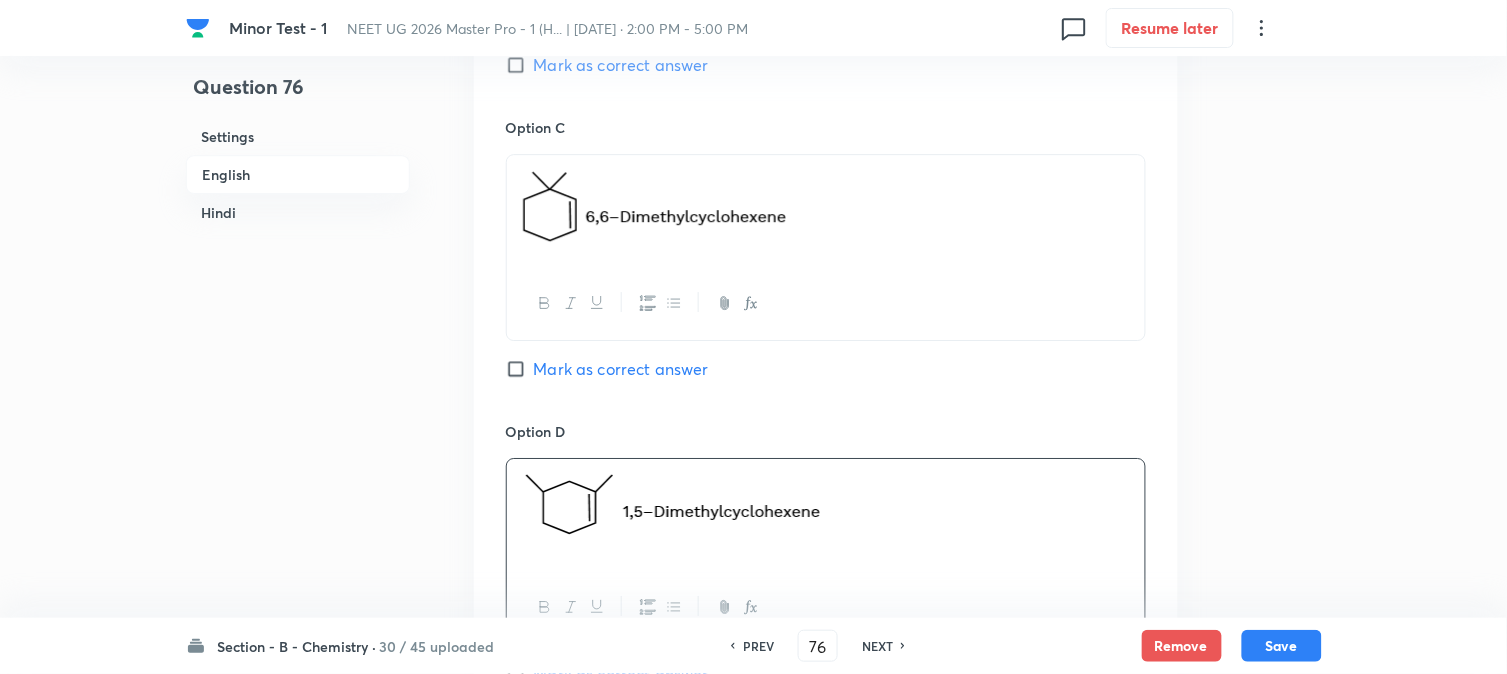 click on "Mark as correct answer" at bounding box center (621, 369) 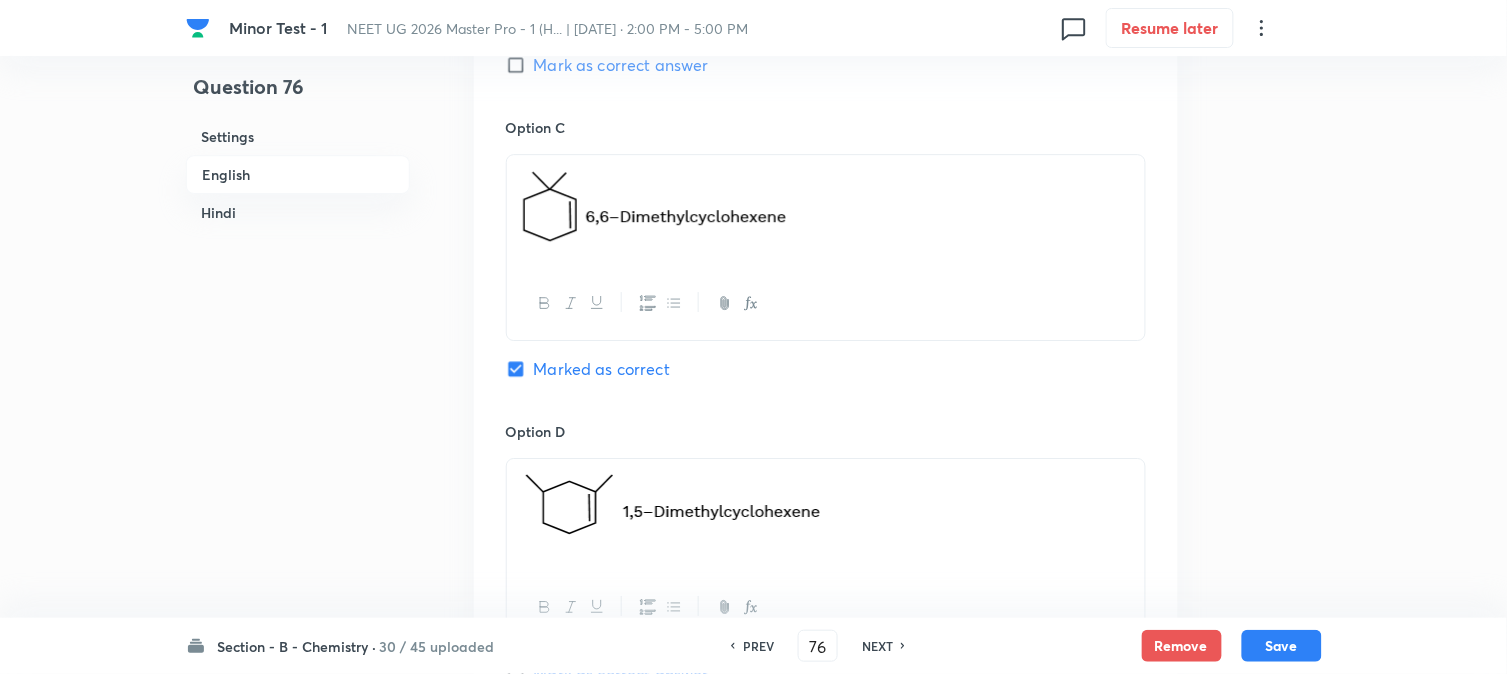 click on "English" at bounding box center [298, 174] 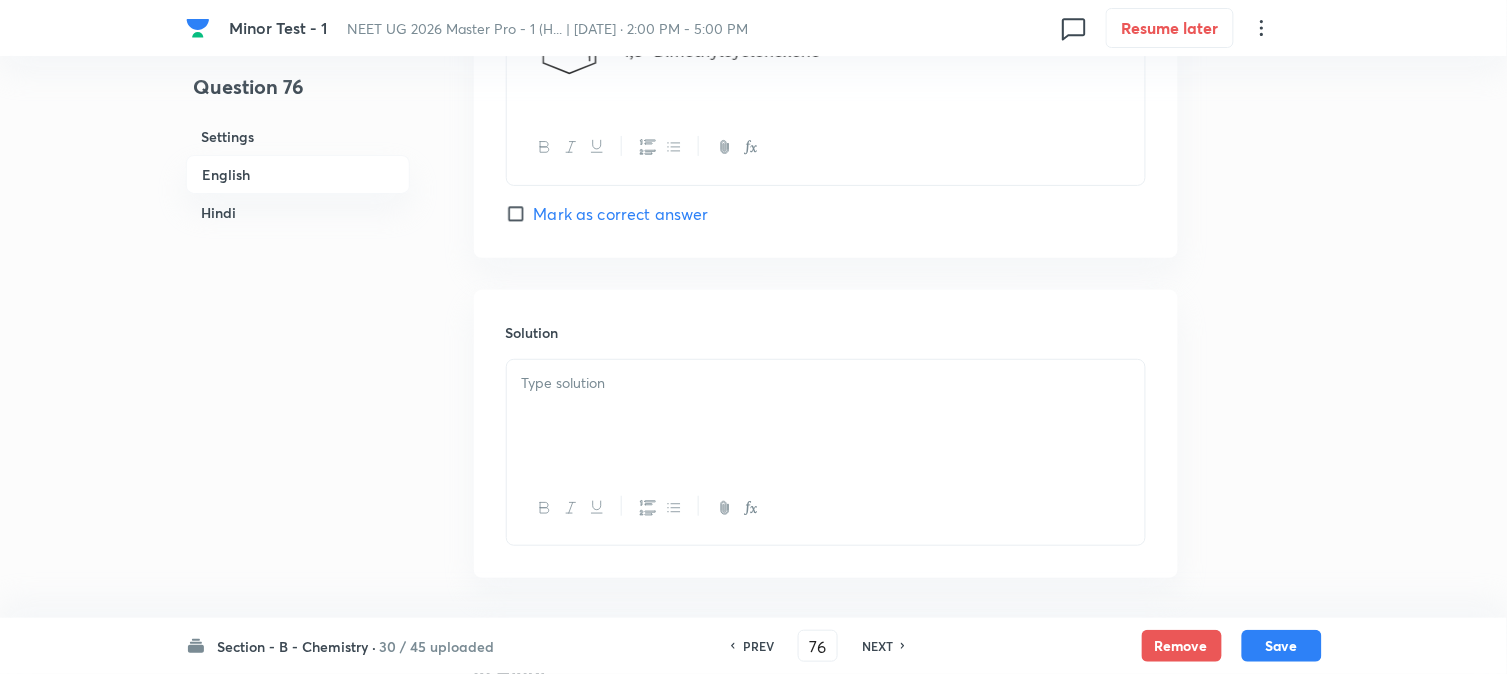 scroll, scrollTop: 2071, scrollLeft: 0, axis: vertical 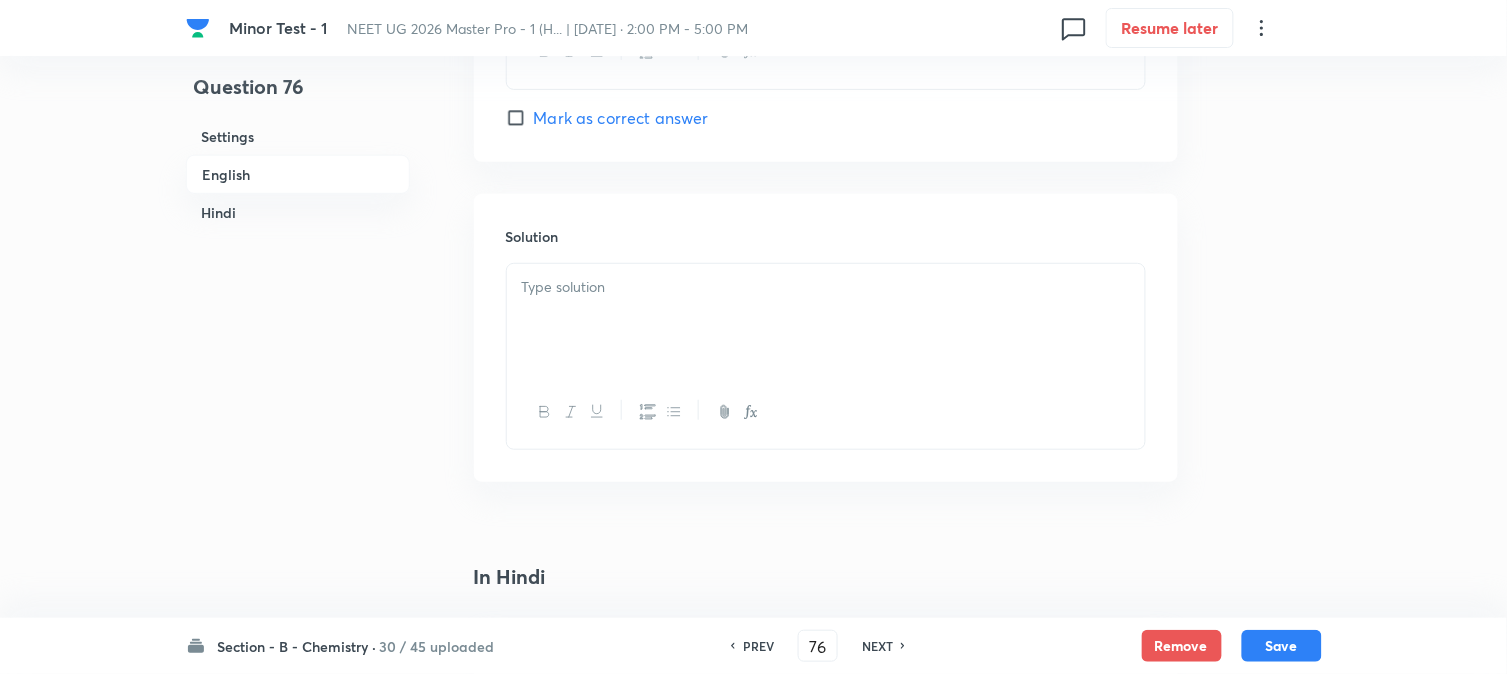 click at bounding box center [826, 320] 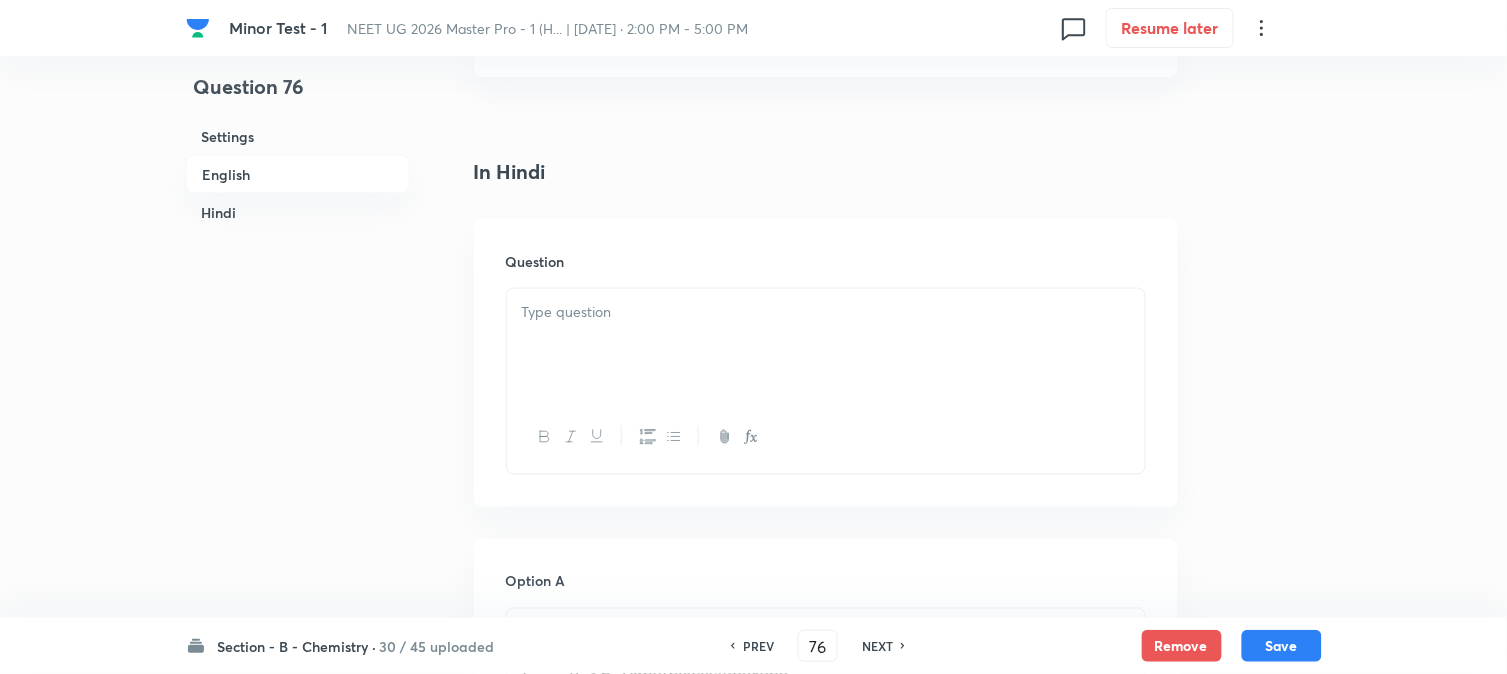 scroll, scrollTop: 2515, scrollLeft: 0, axis: vertical 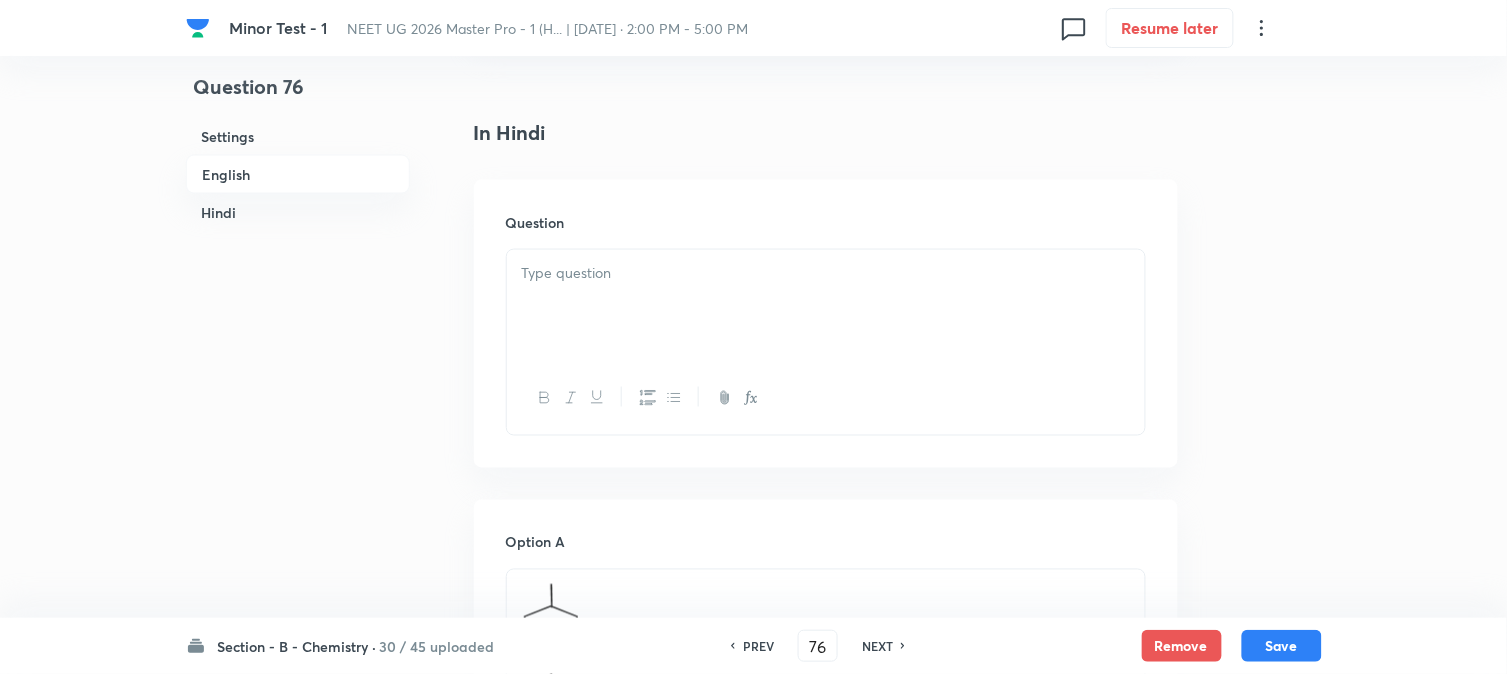 click at bounding box center (826, 306) 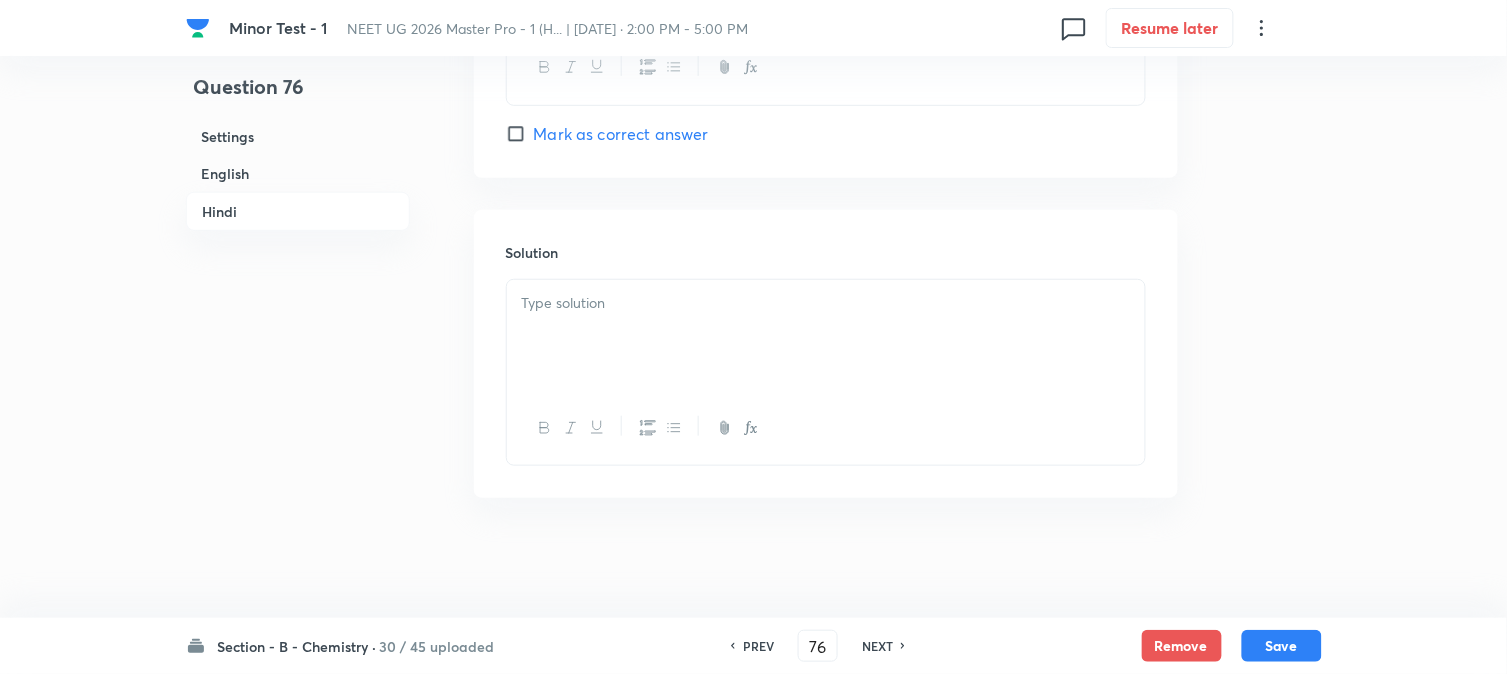 scroll, scrollTop: 4108, scrollLeft: 0, axis: vertical 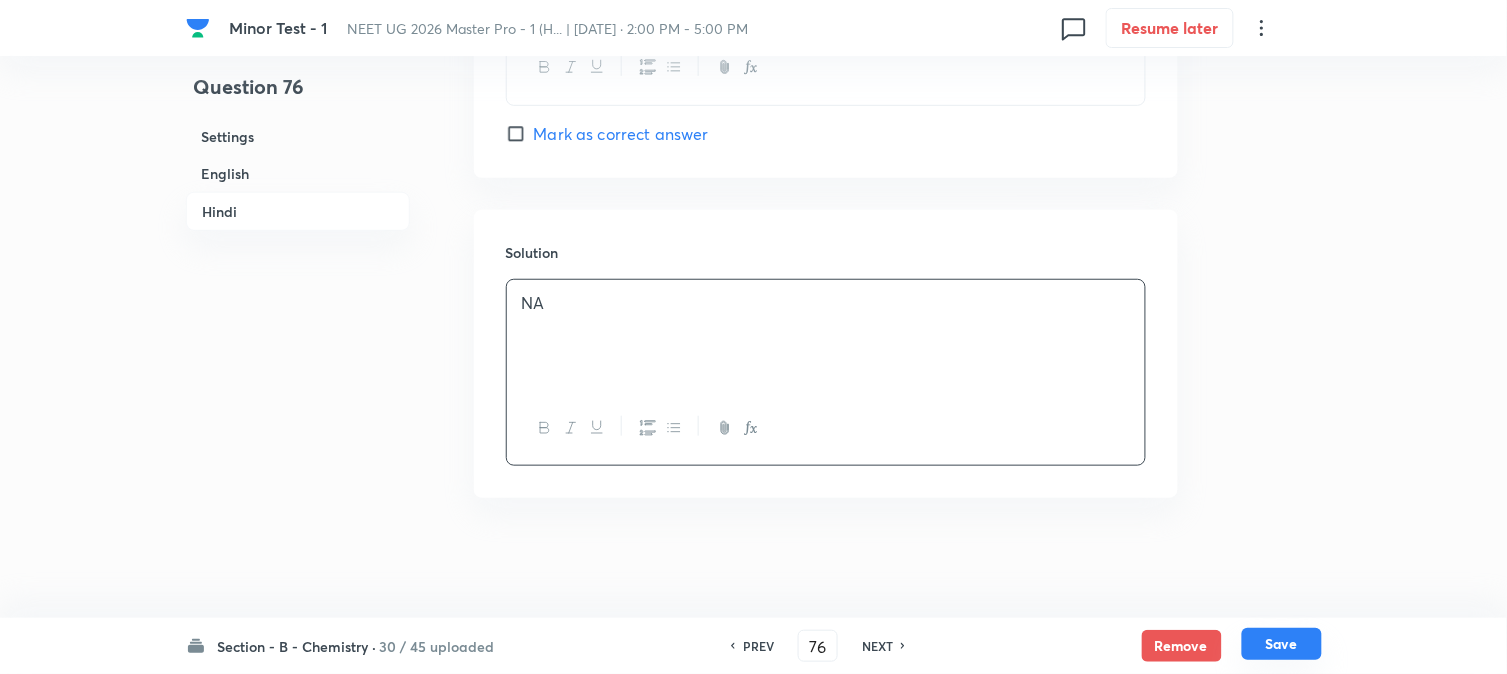click on "Save" at bounding box center [1282, 644] 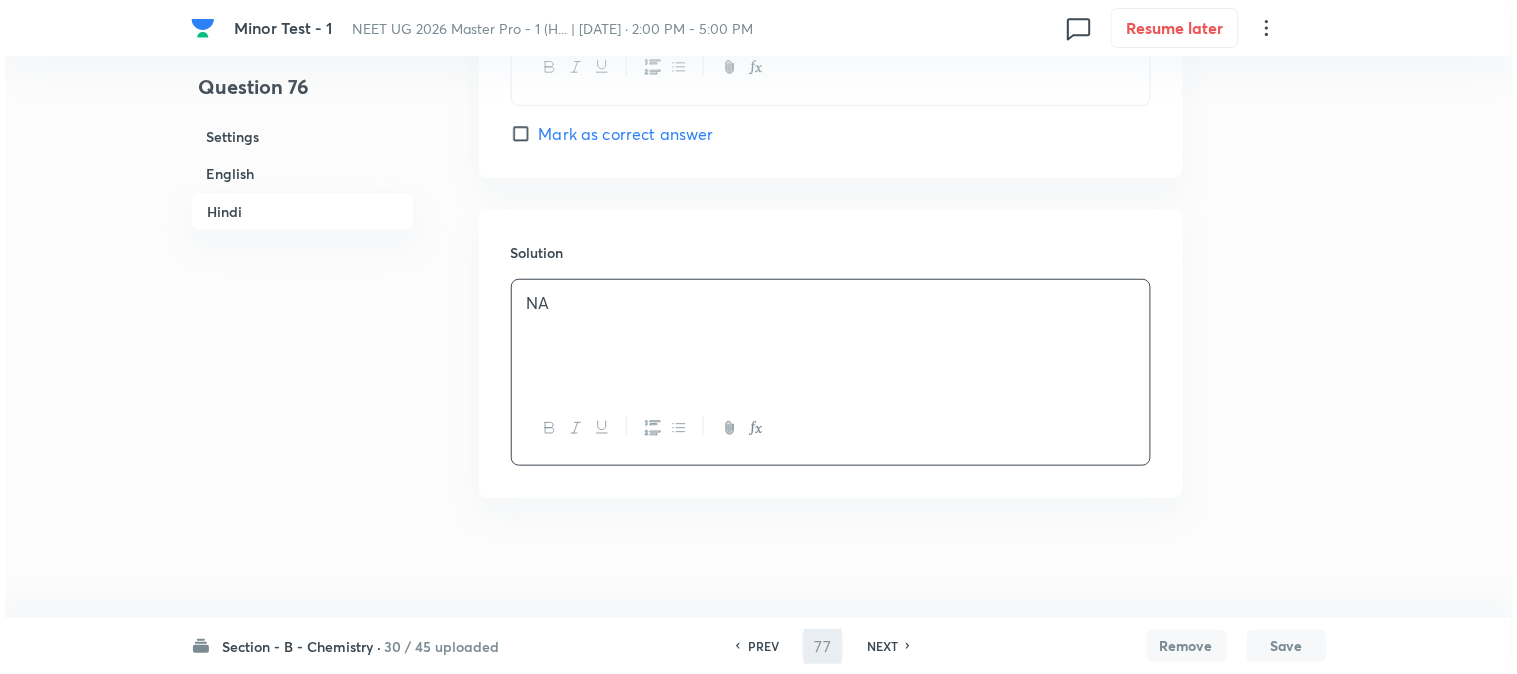 scroll, scrollTop: 0, scrollLeft: 0, axis: both 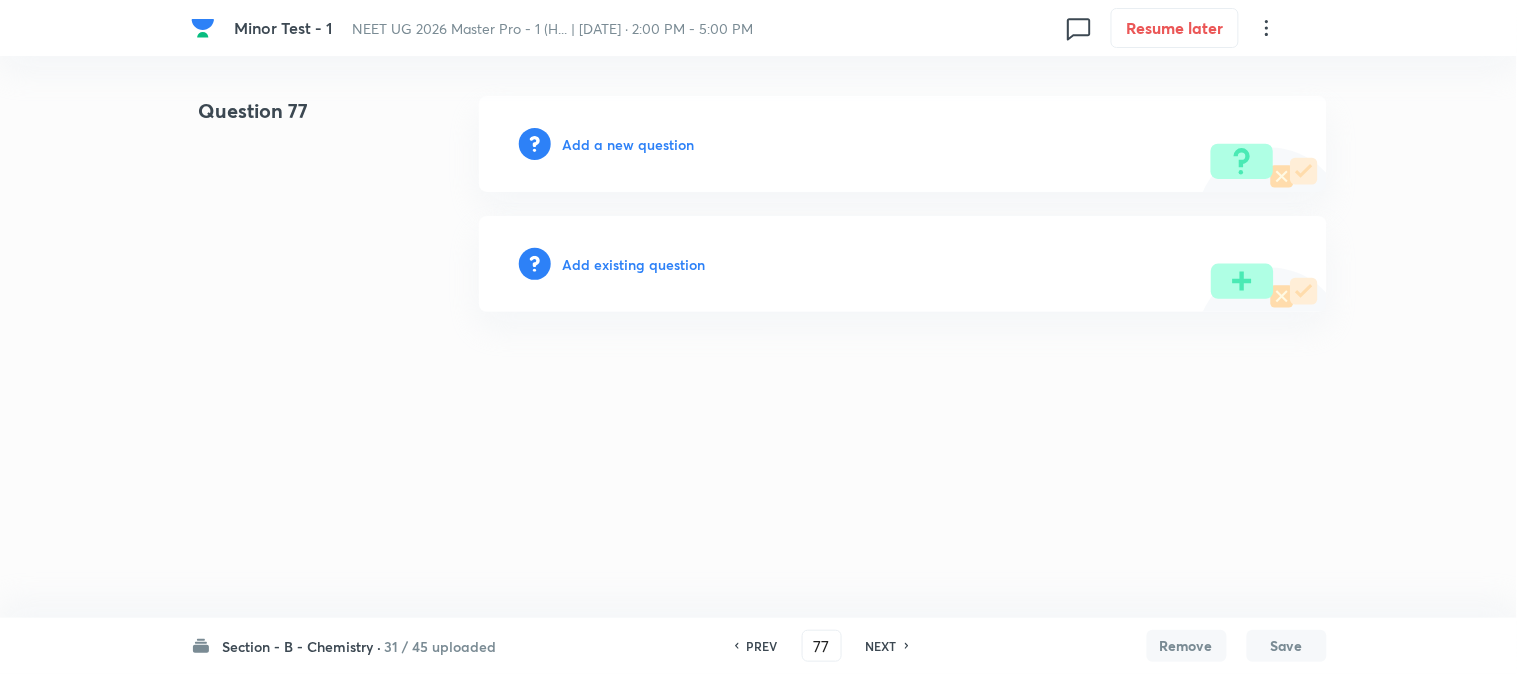 click on "Add a new question" at bounding box center [629, 144] 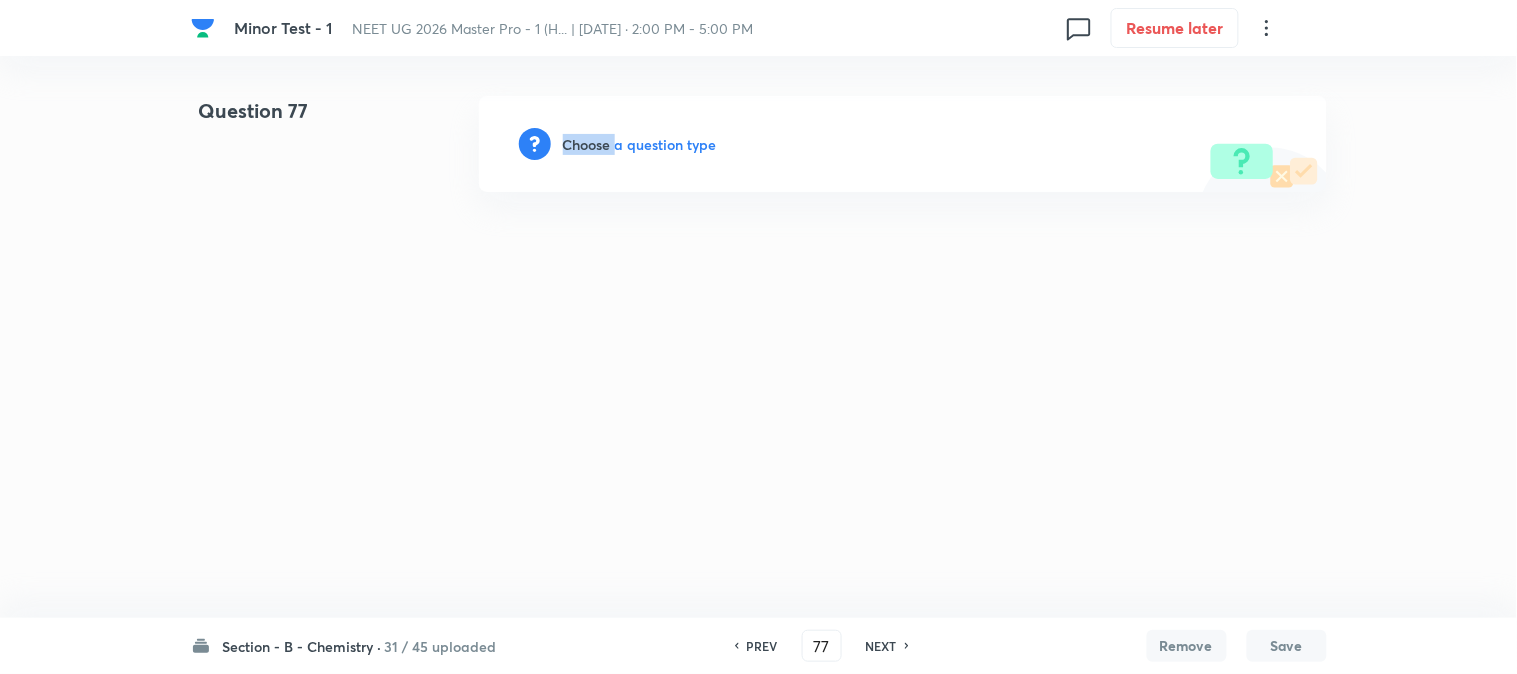 click on "Choose a question type" at bounding box center (640, 144) 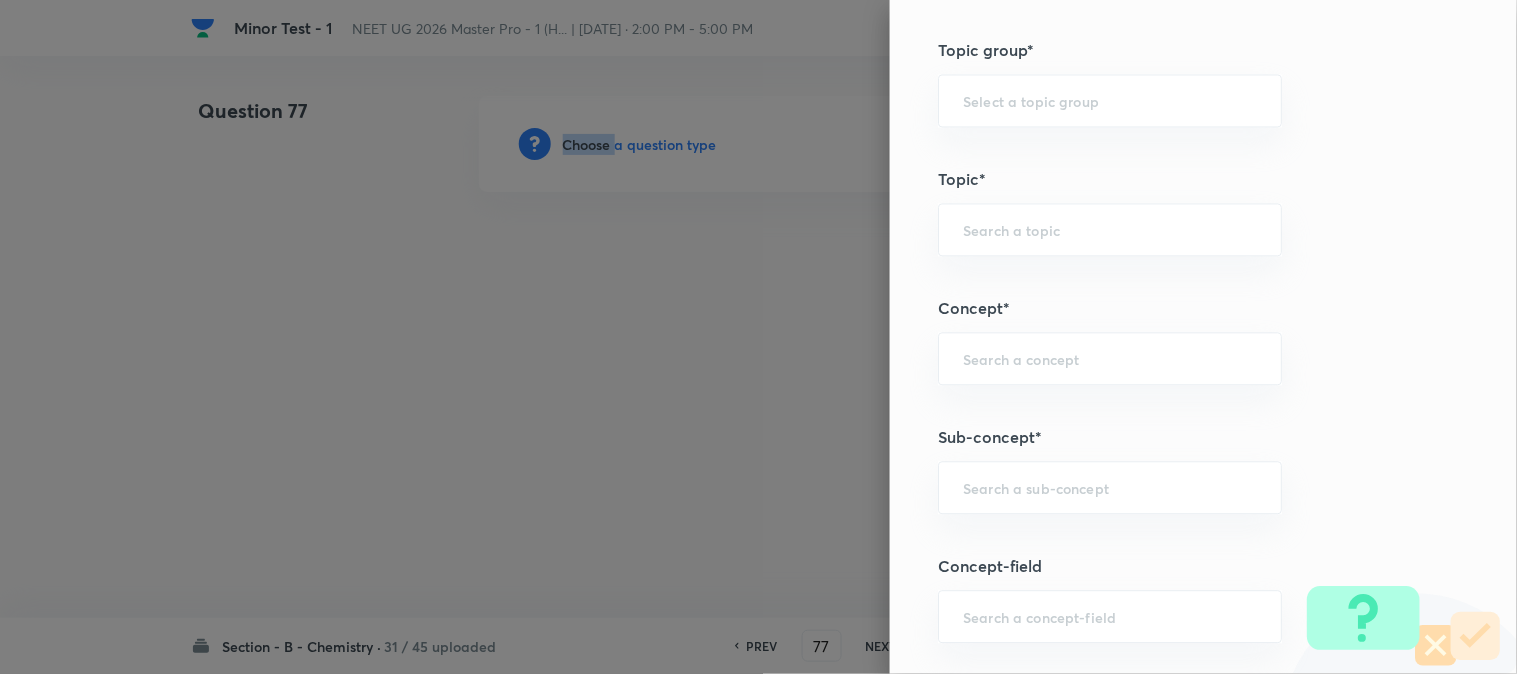 scroll, scrollTop: 1111, scrollLeft: 0, axis: vertical 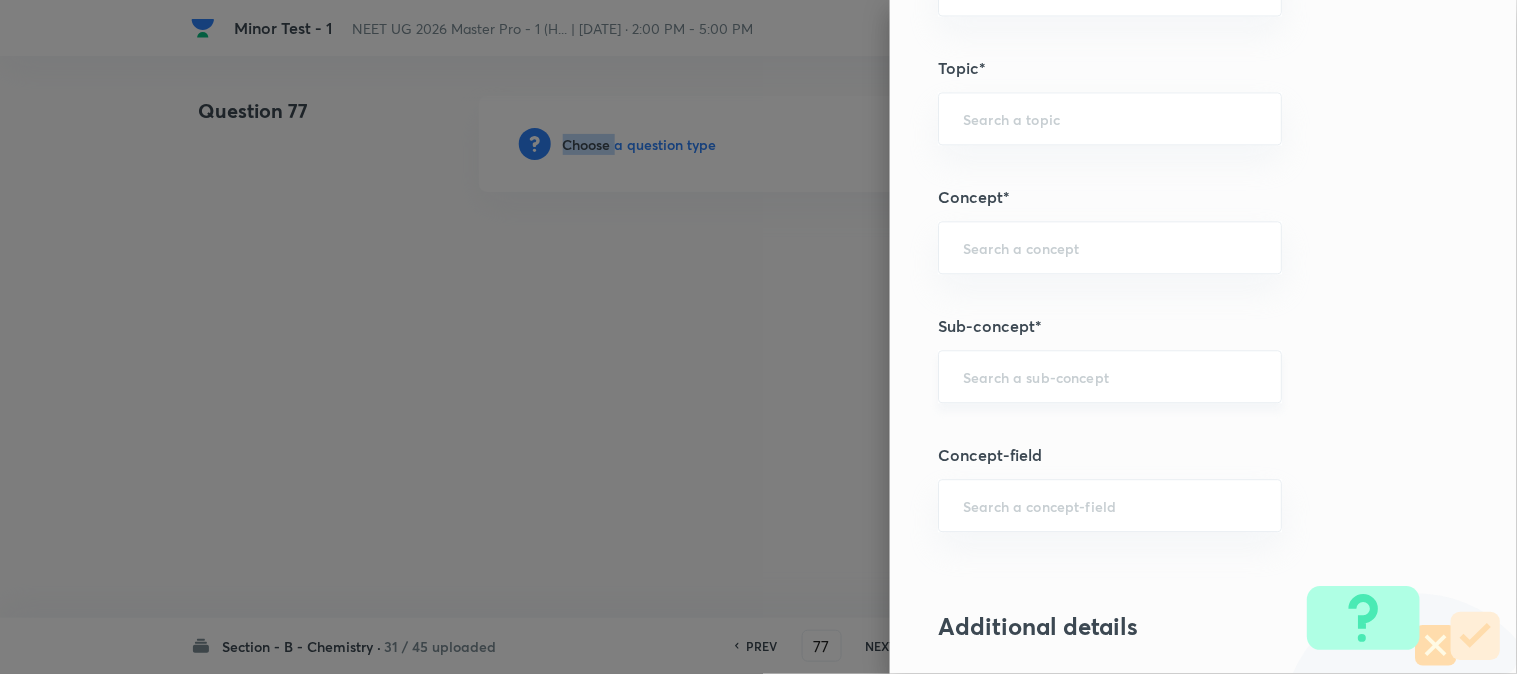 click on "​" at bounding box center [1110, 376] 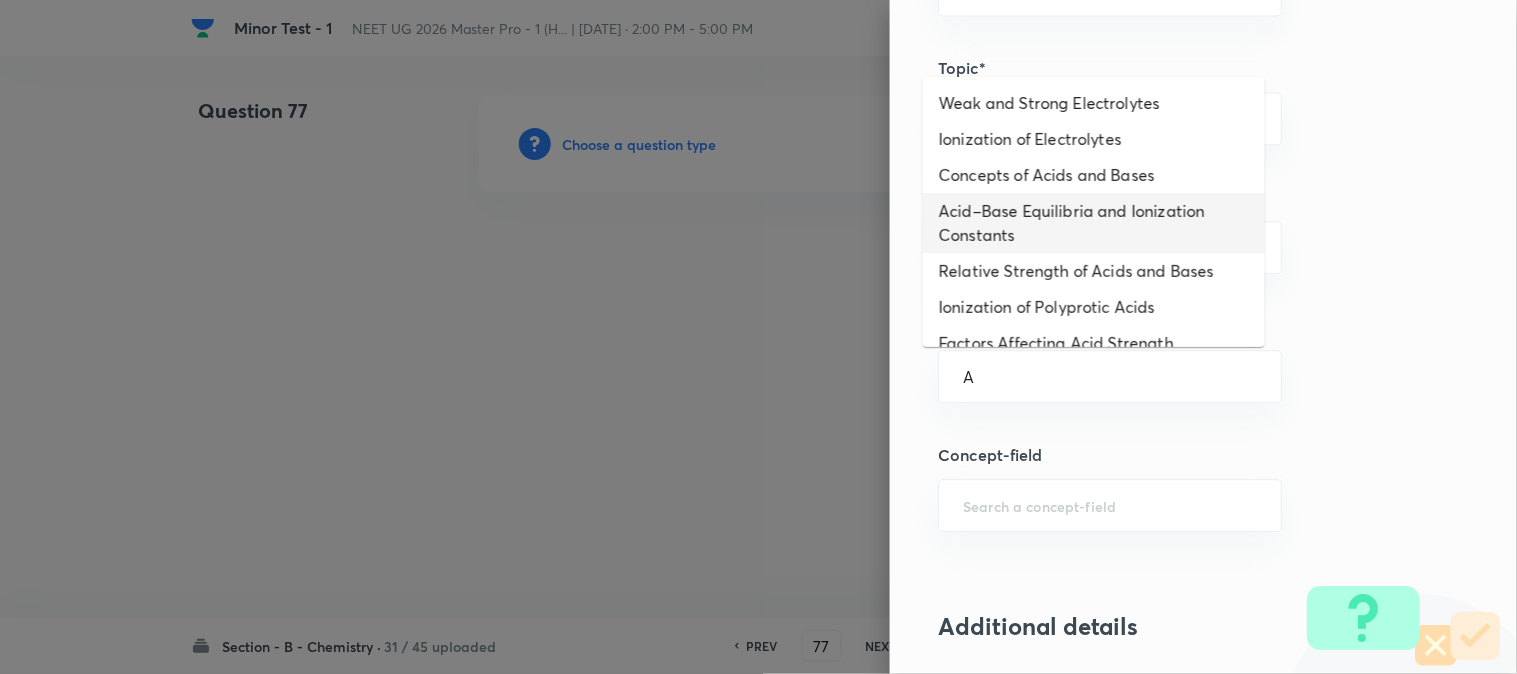 click on "Acid–Base Equilibria and Ionization Constants" at bounding box center [1094, 223] 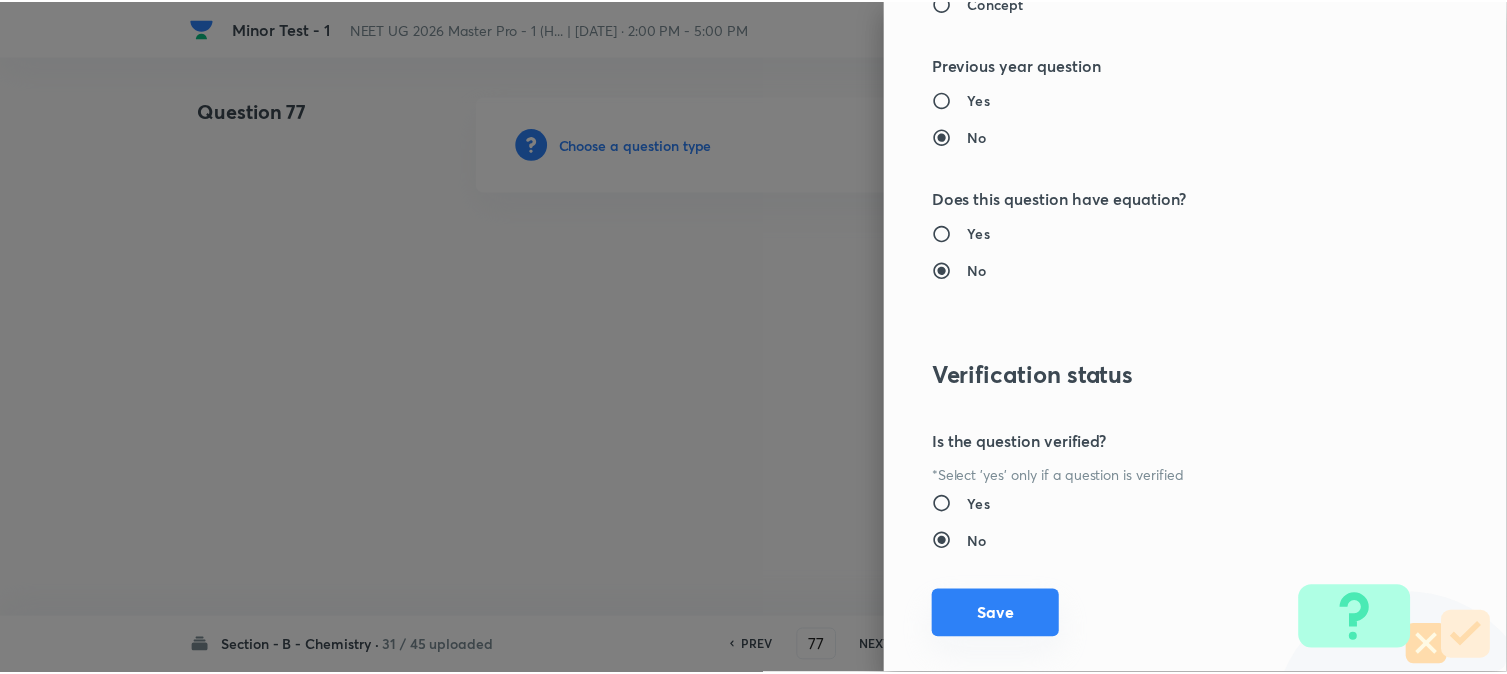 scroll, scrollTop: 2186, scrollLeft: 0, axis: vertical 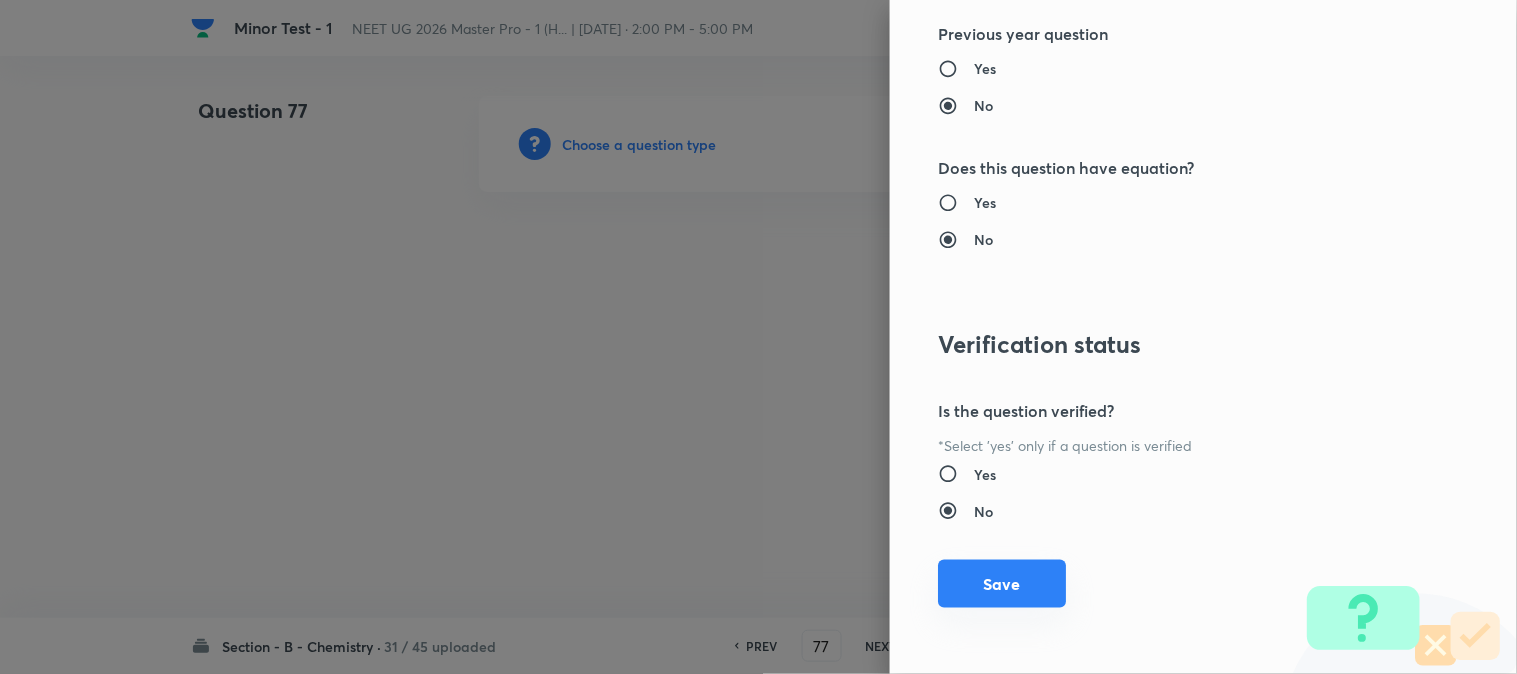 click on "Save" at bounding box center (1002, 584) 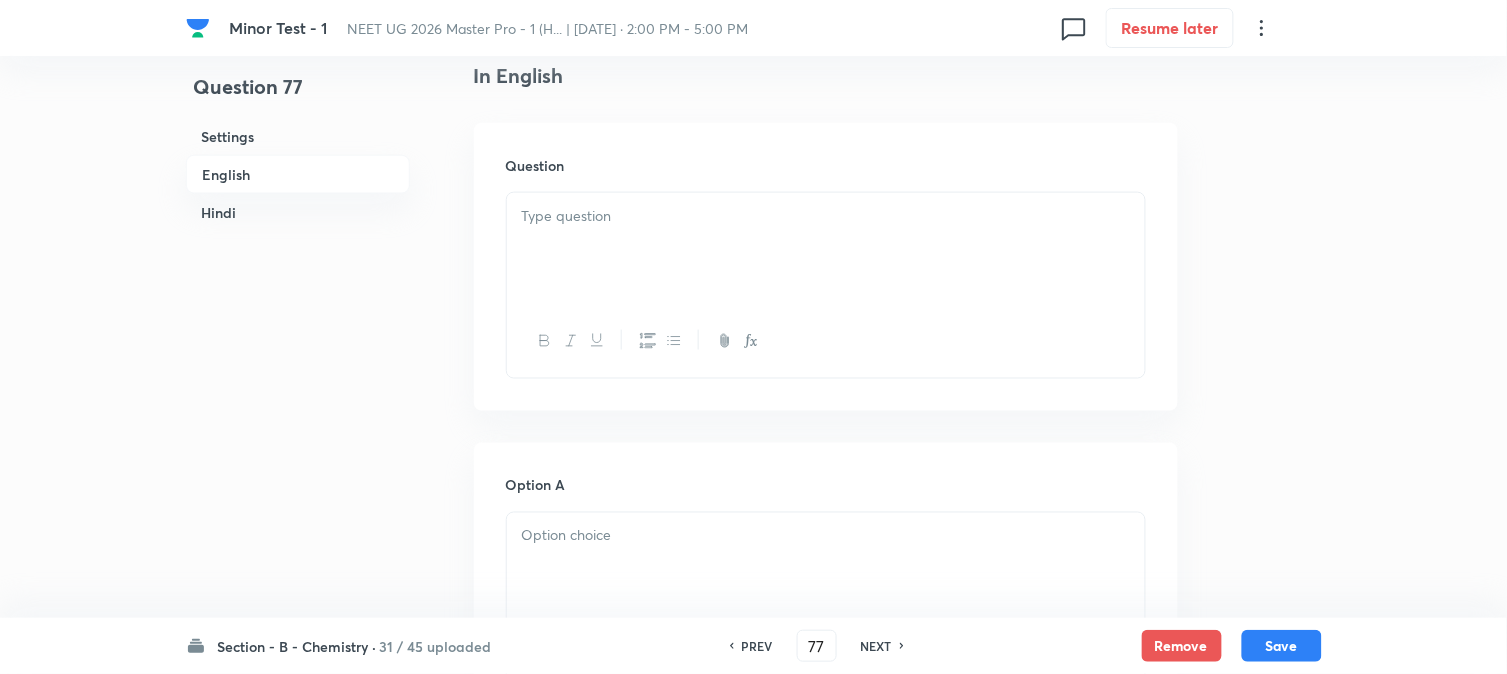 scroll, scrollTop: 555, scrollLeft: 0, axis: vertical 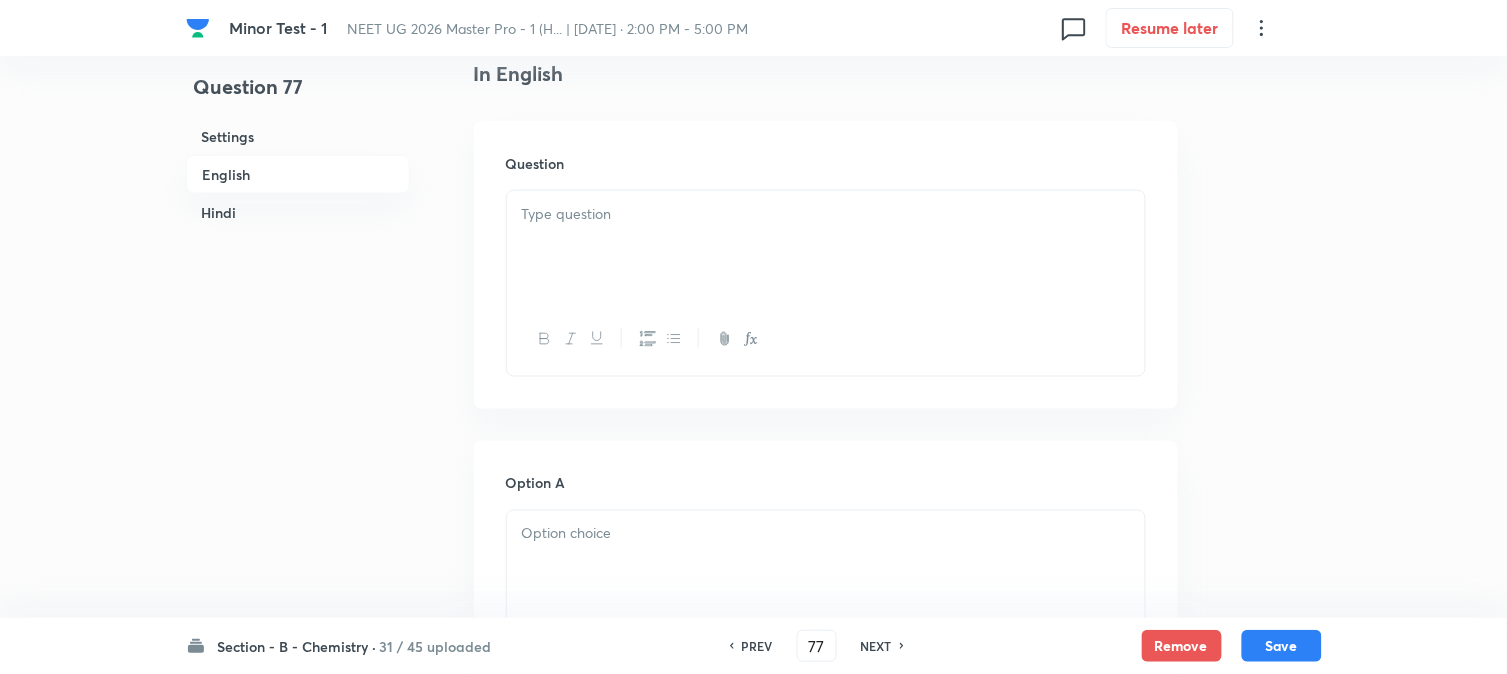 click at bounding box center (826, 247) 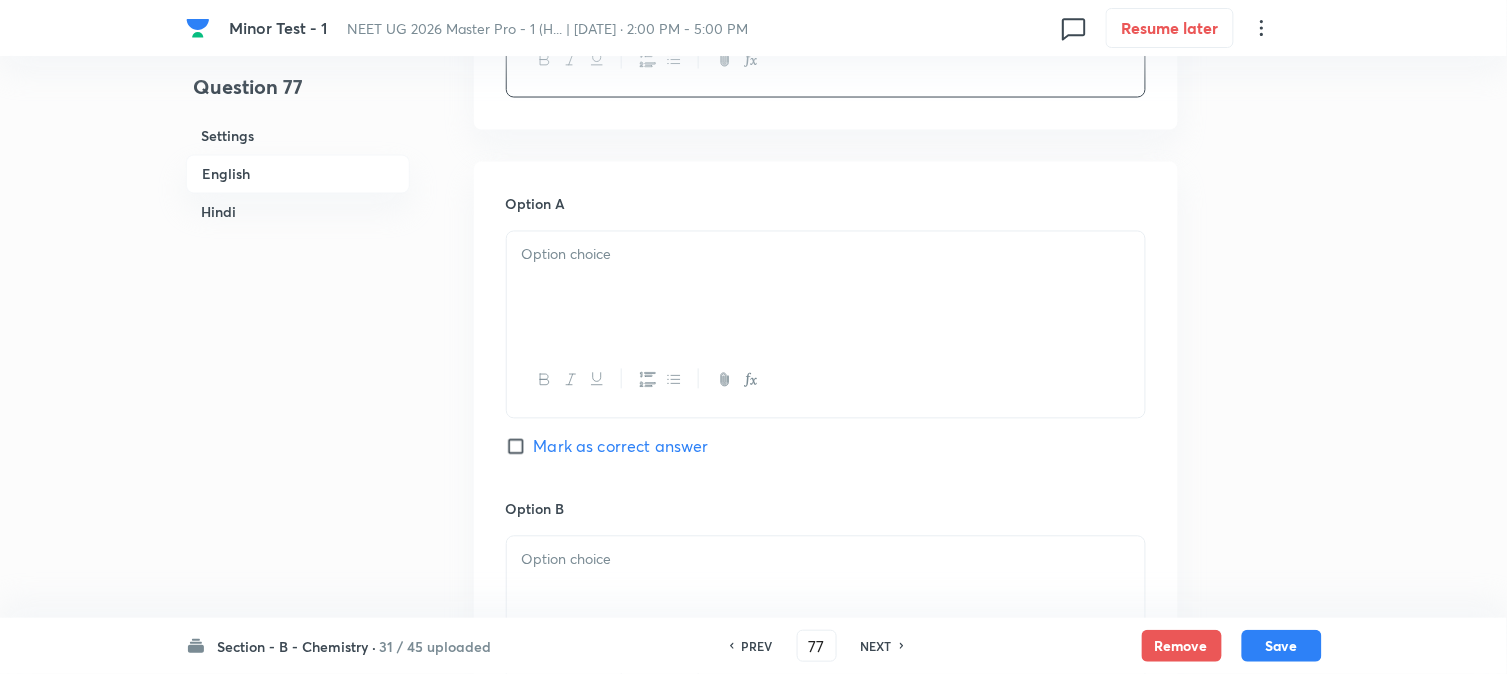 scroll, scrollTop: 888, scrollLeft: 0, axis: vertical 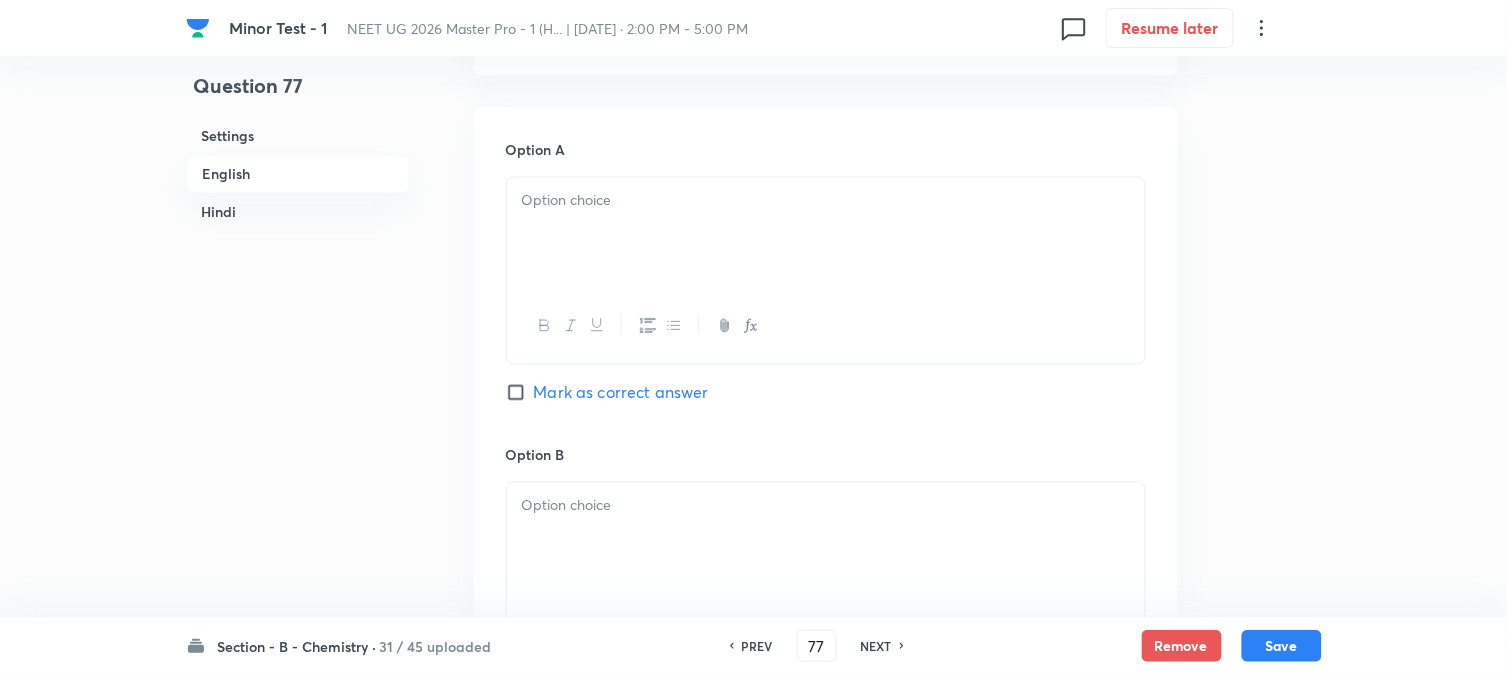 click at bounding box center (826, 234) 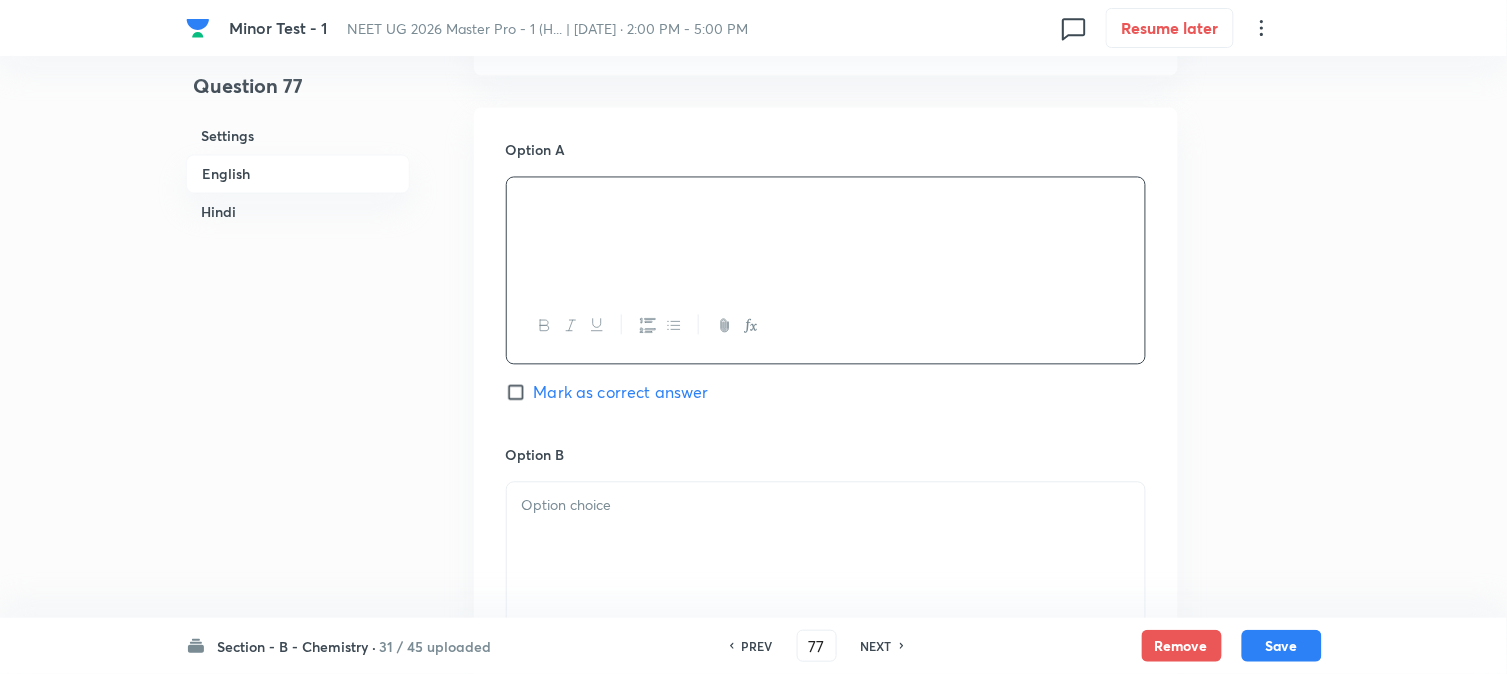 click on "Hindi" at bounding box center [298, 212] 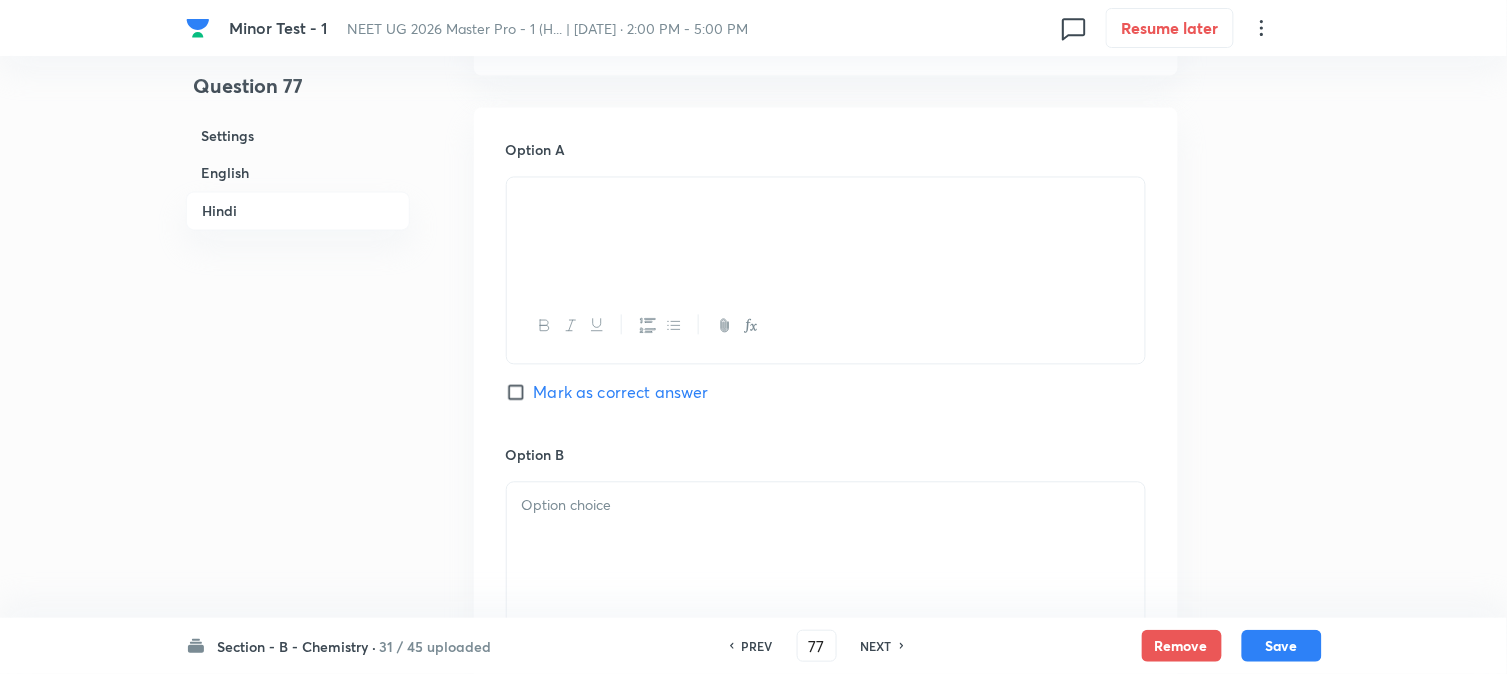 scroll, scrollTop: 2571, scrollLeft: 0, axis: vertical 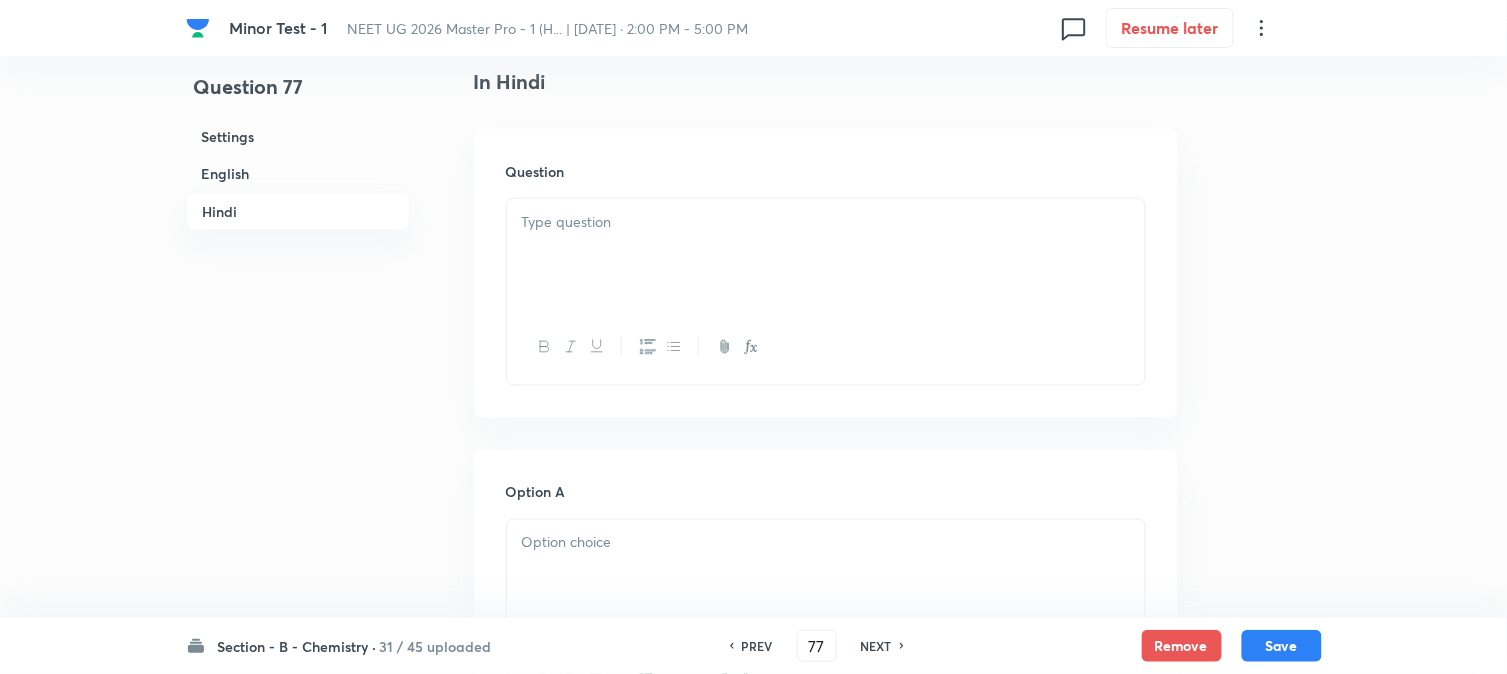 click at bounding box center (826, 255) 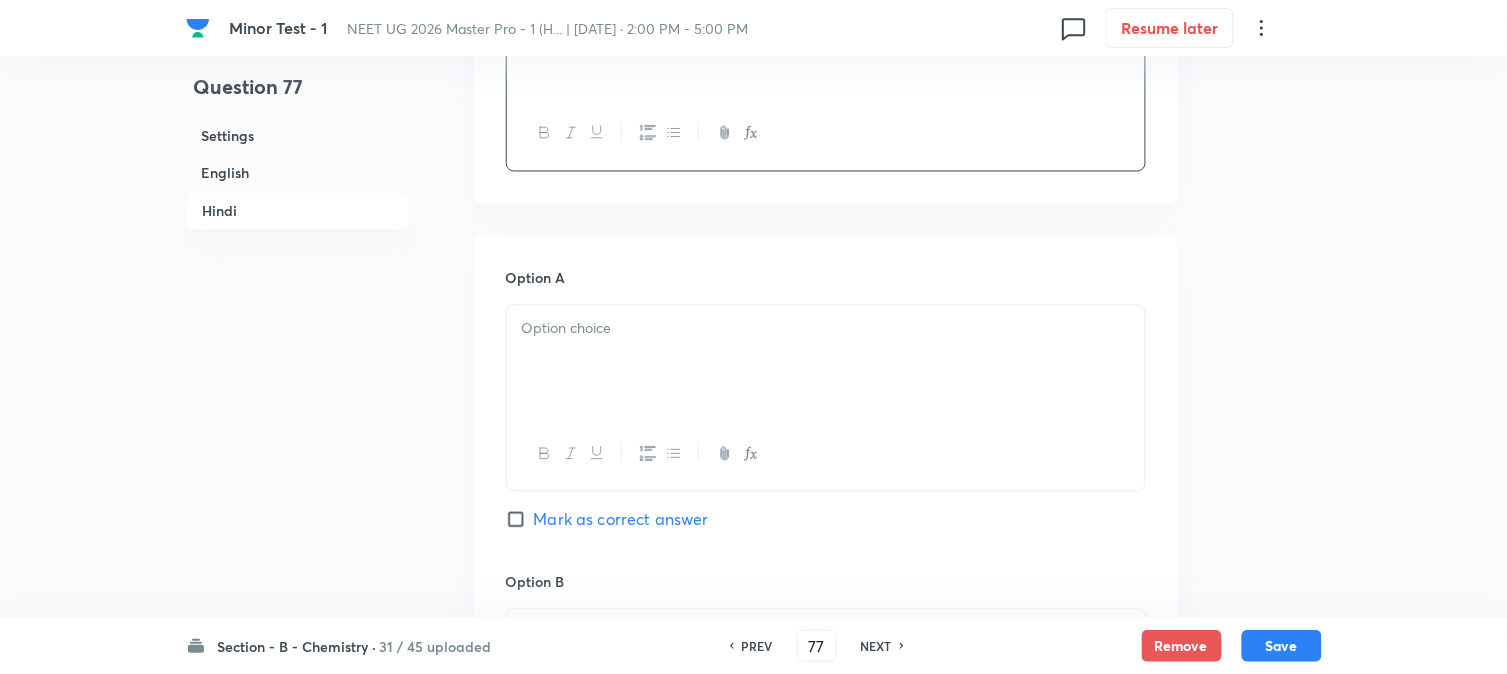 scroll, scrollTop: 2793, scrollLeft: 0, axis: vertical 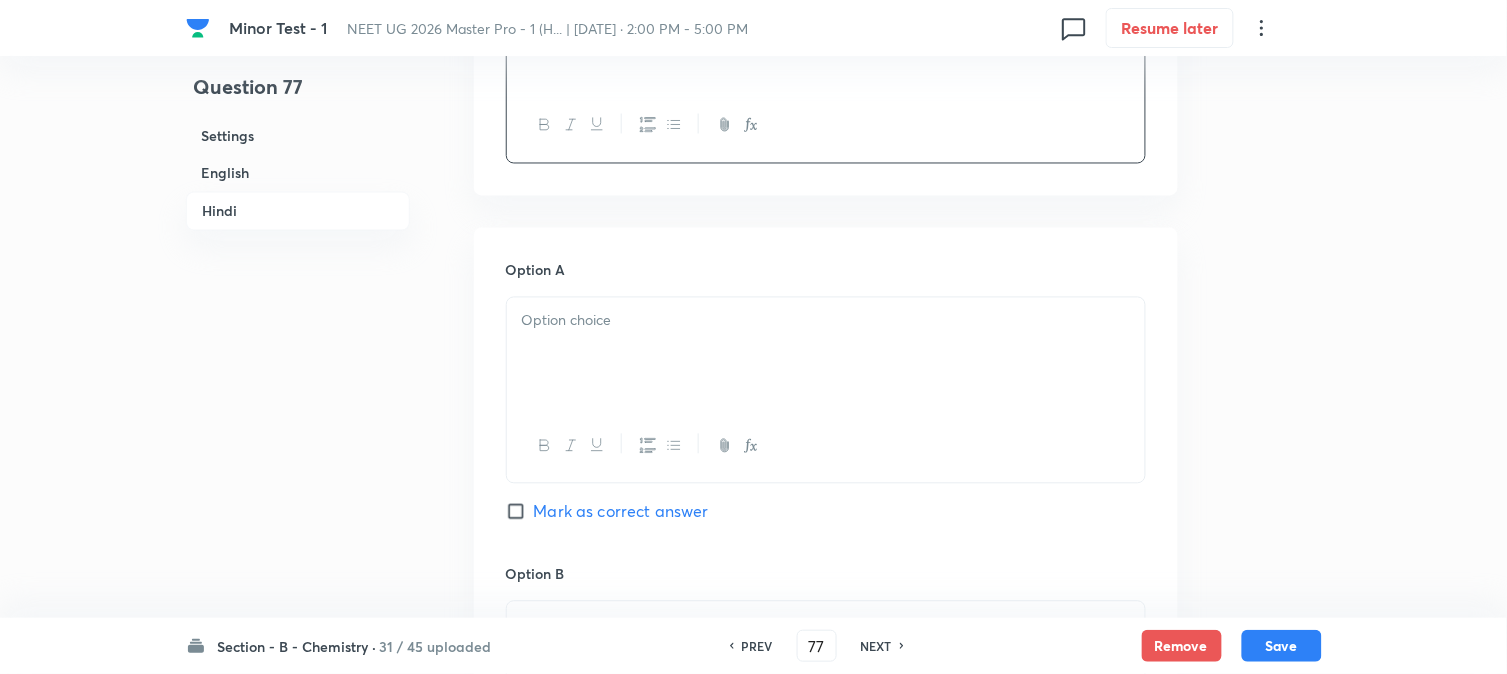 click at bounding box center [826, 354] 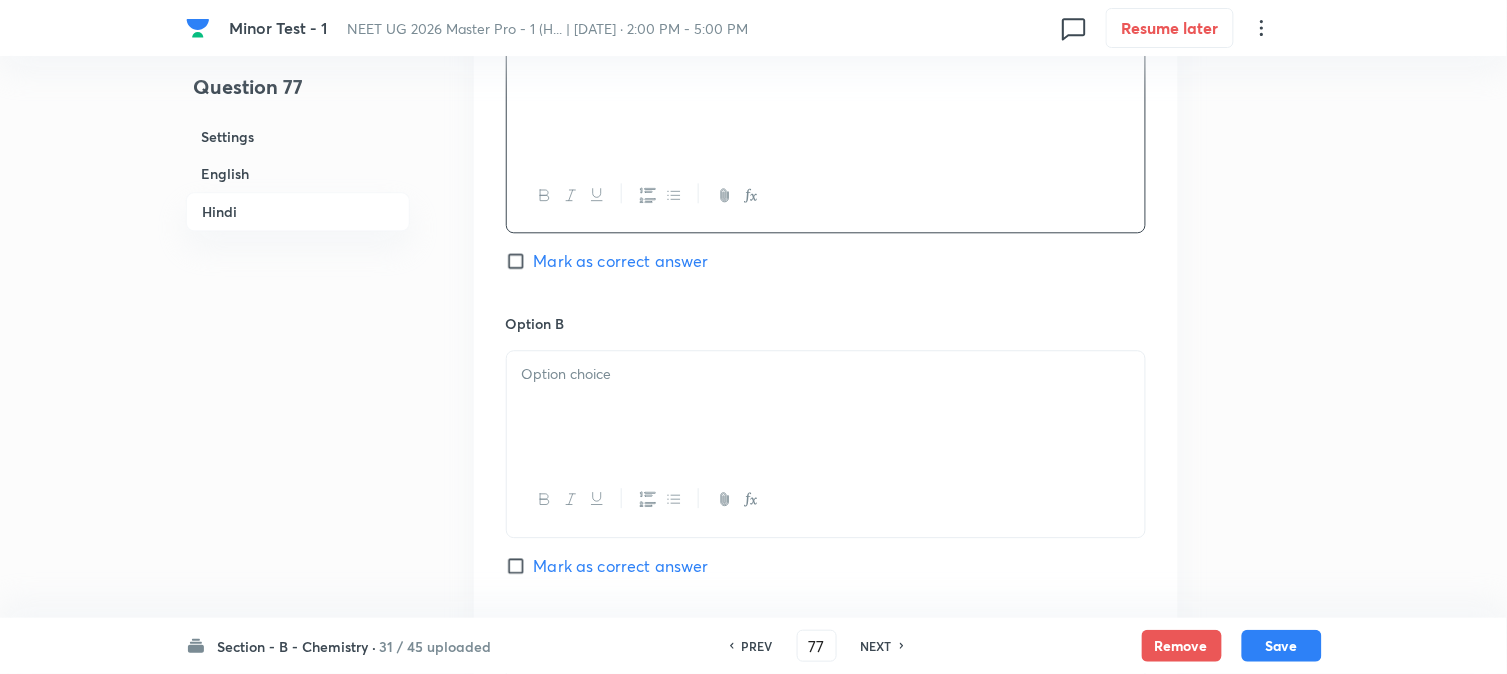 scroll, scrollTop: 3126, scrollLeft: 0, axis: vertical 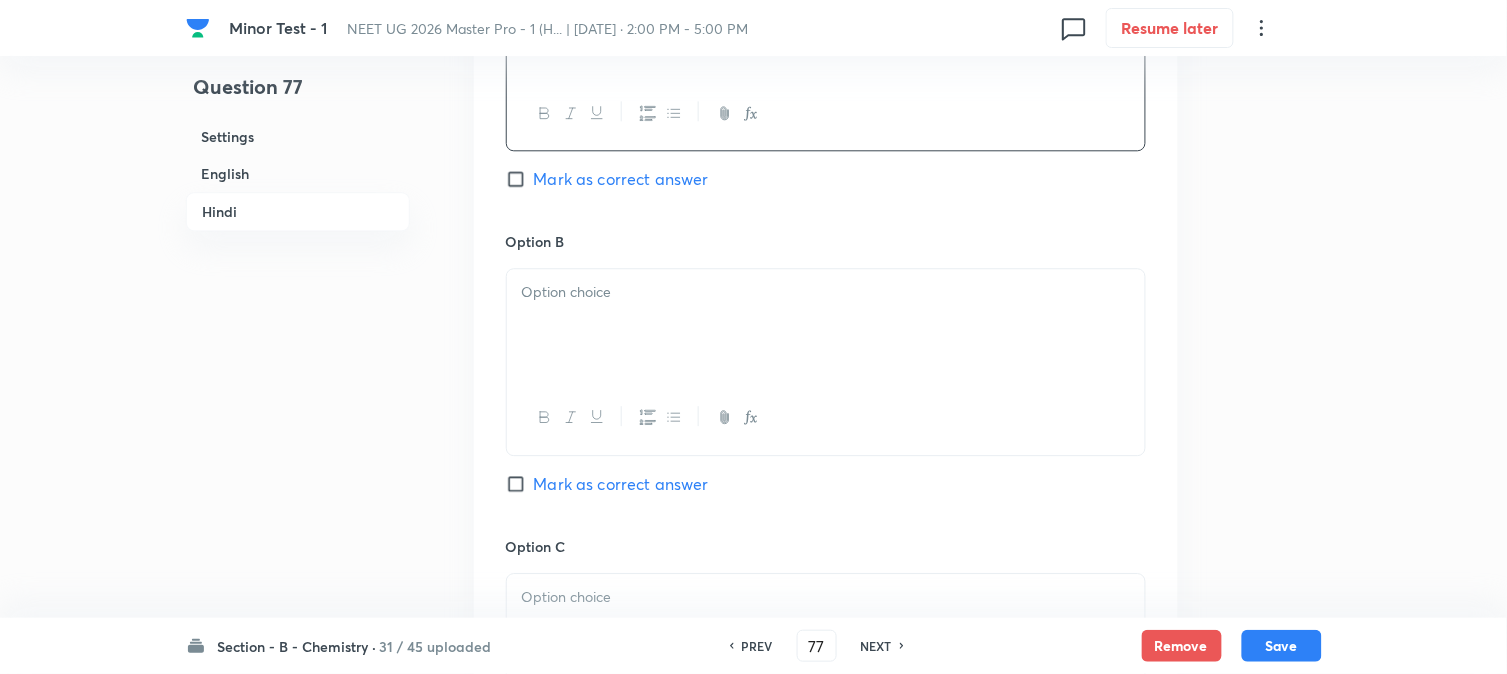 click at bounding box center [826, 325] 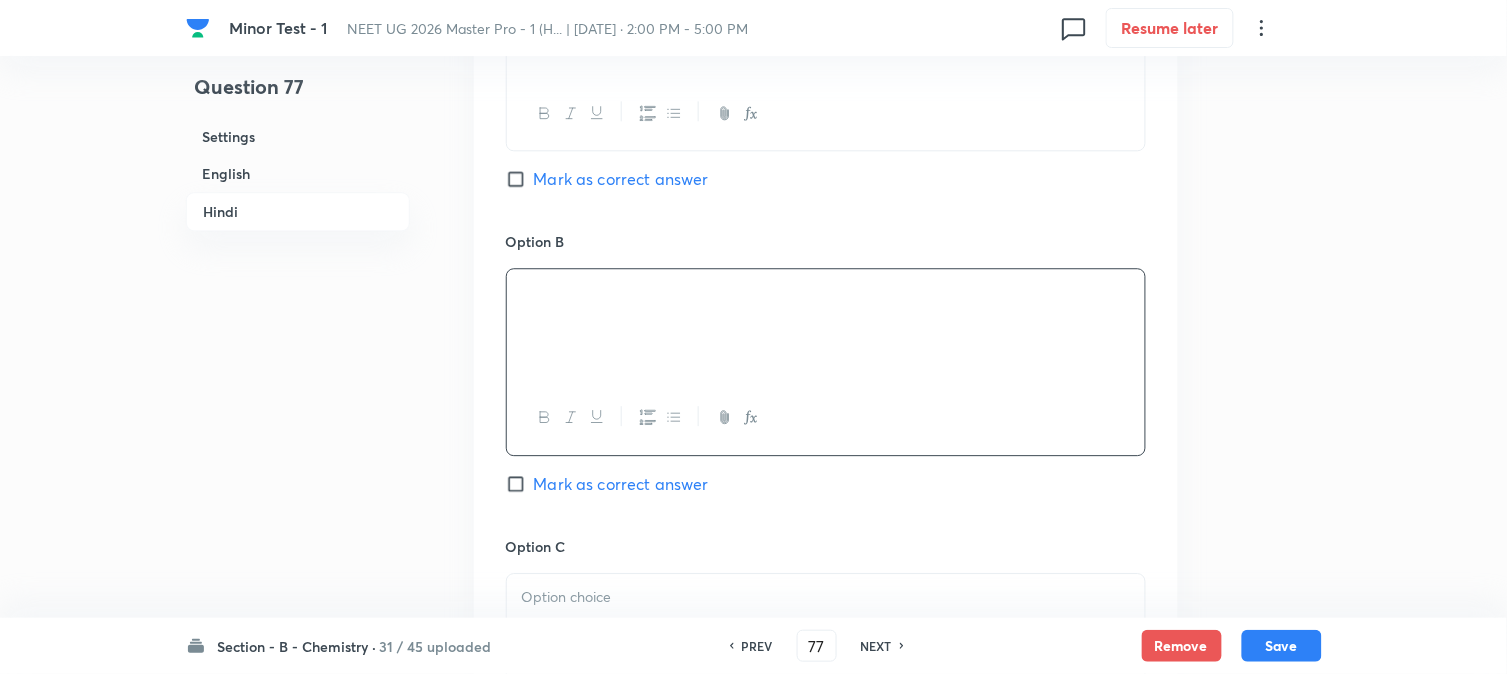 click on "English" at bounding box center (298, 173) 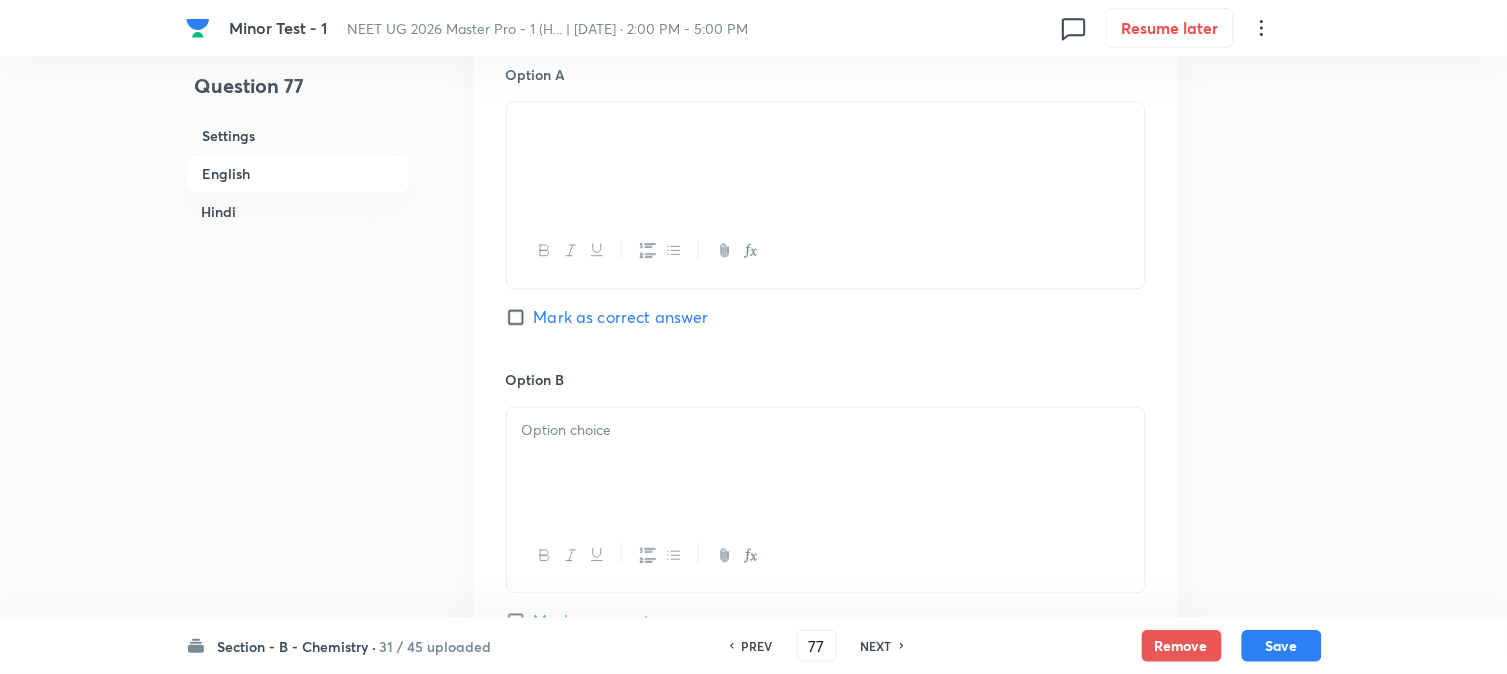 scroll, scrollTop: 986, scrollLeft: 0, axis: vertical 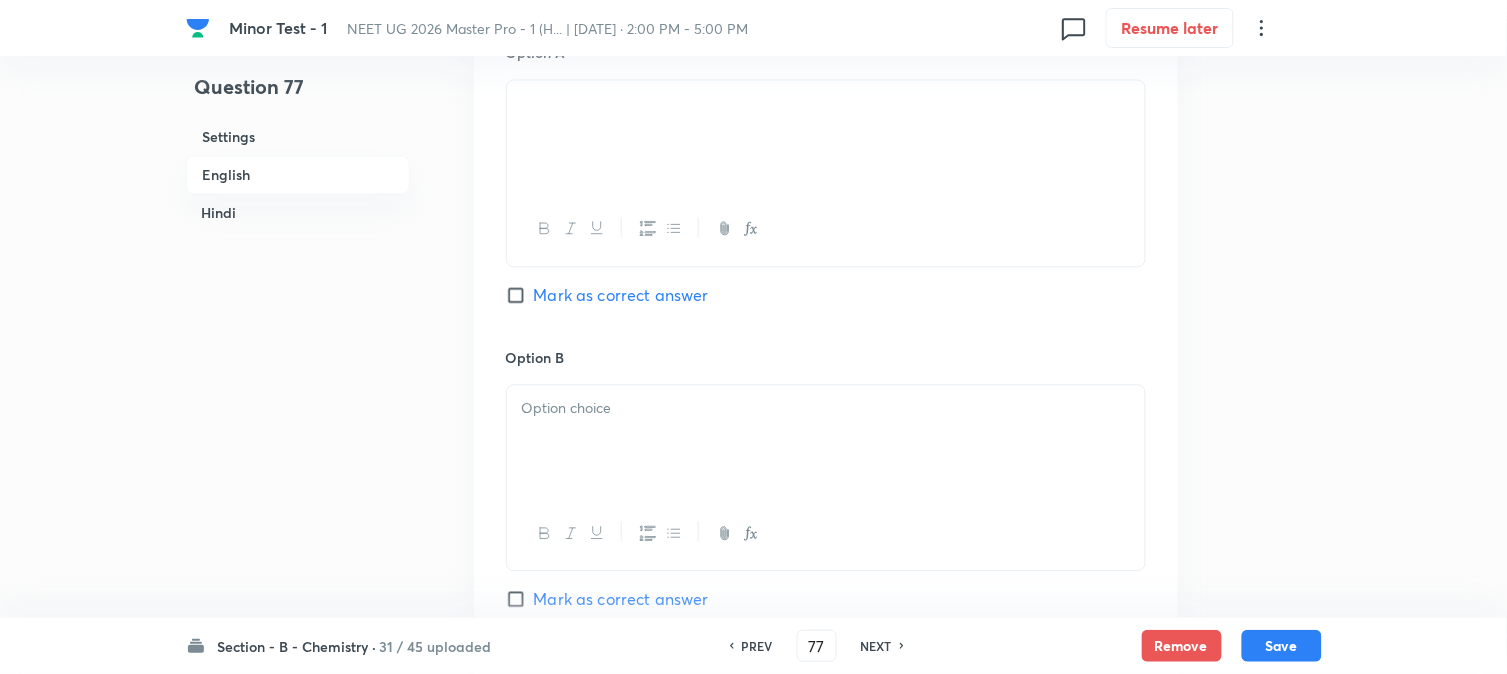 click at bounding box center [826, 441] 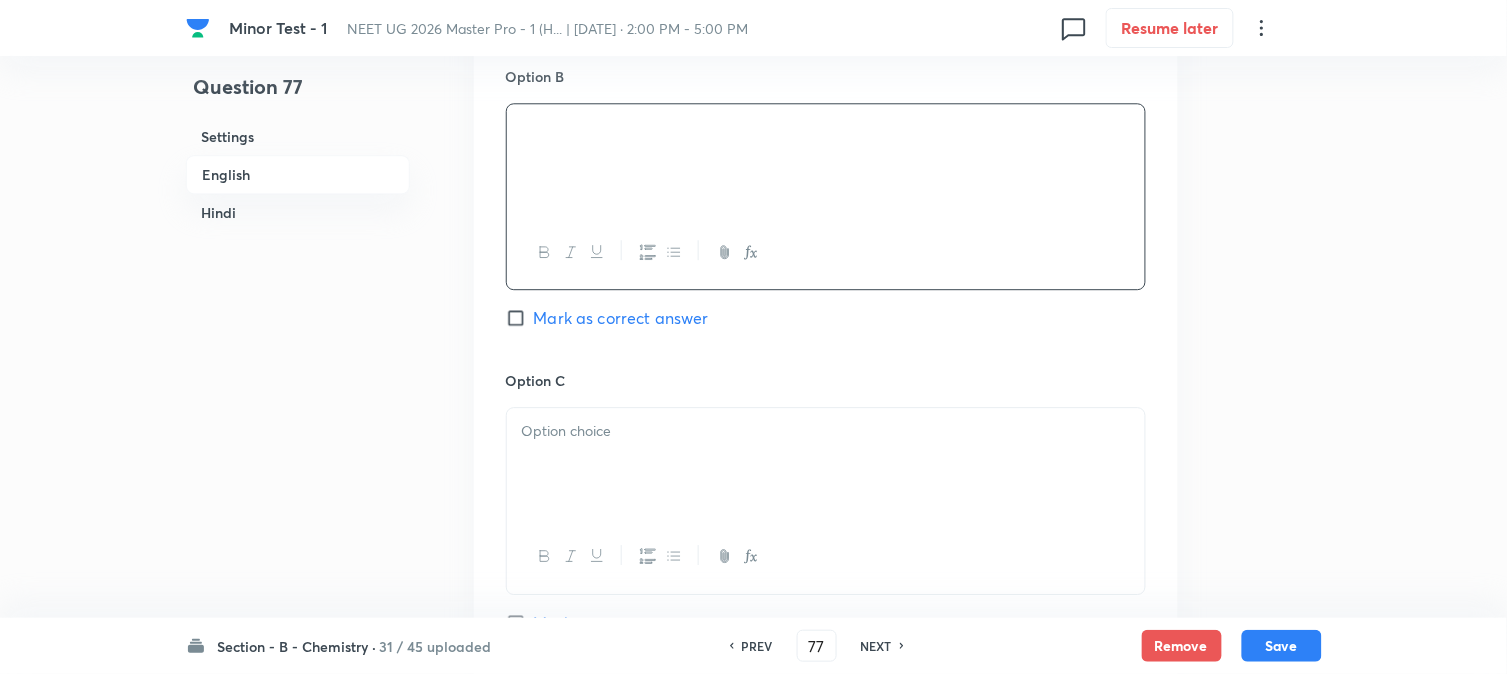 scroll, scrollTop: 1320, scrollLeft: 0, axis: vertical 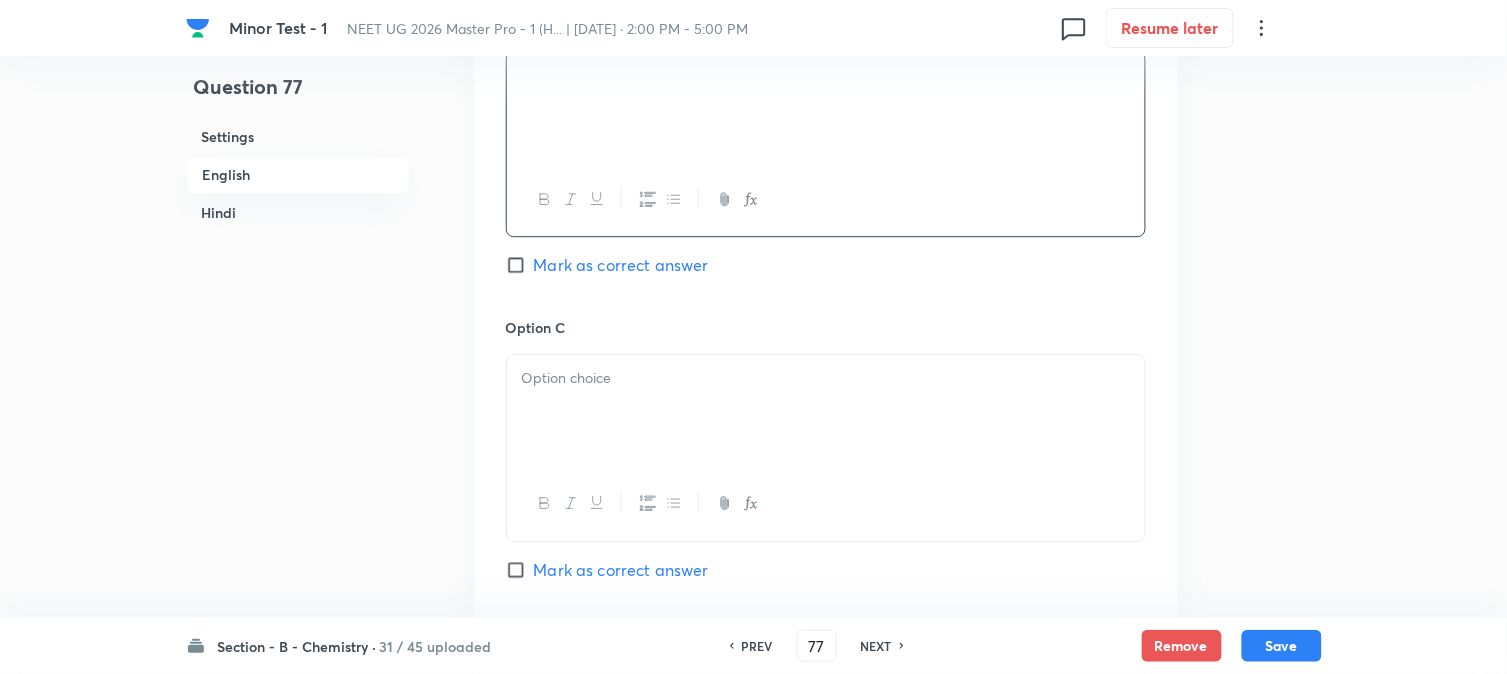 click at bounding box center [826, 411] 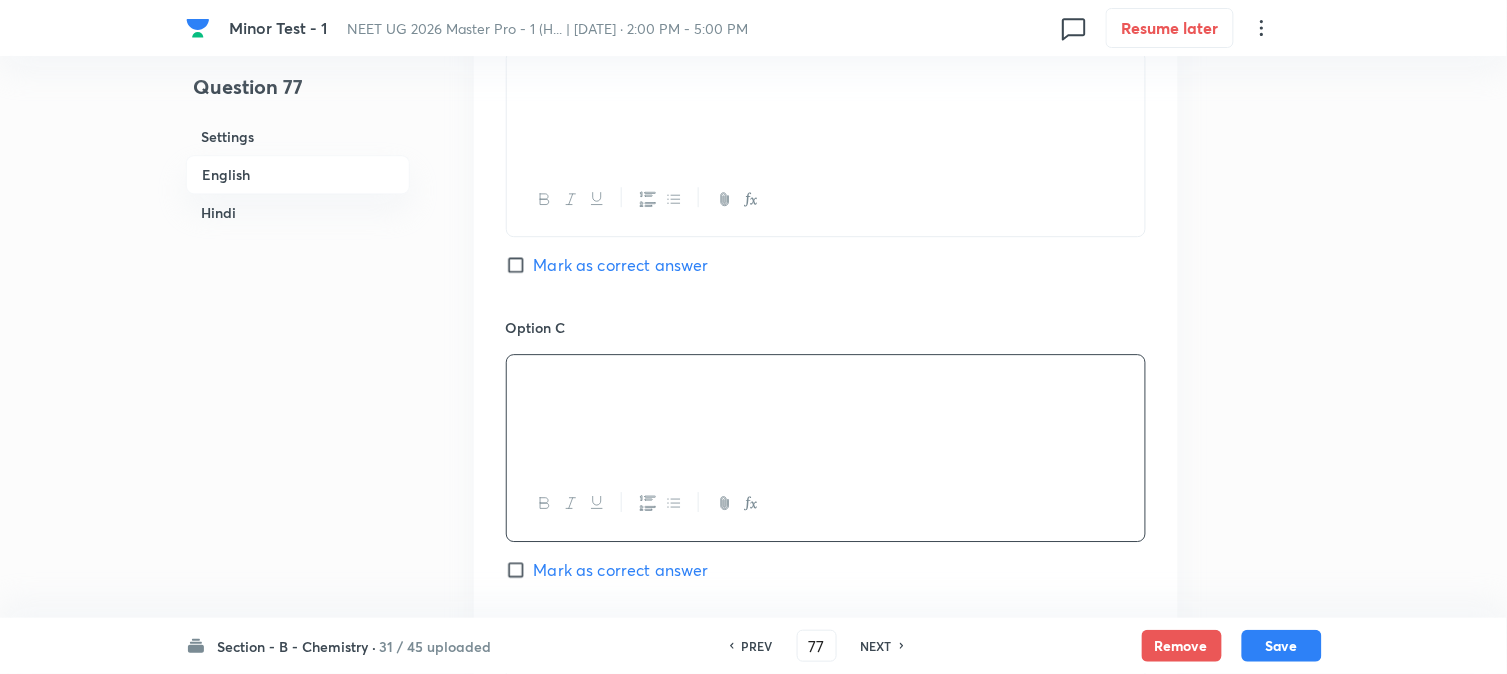 click on "Hindi" at bounding box center (298, 212) 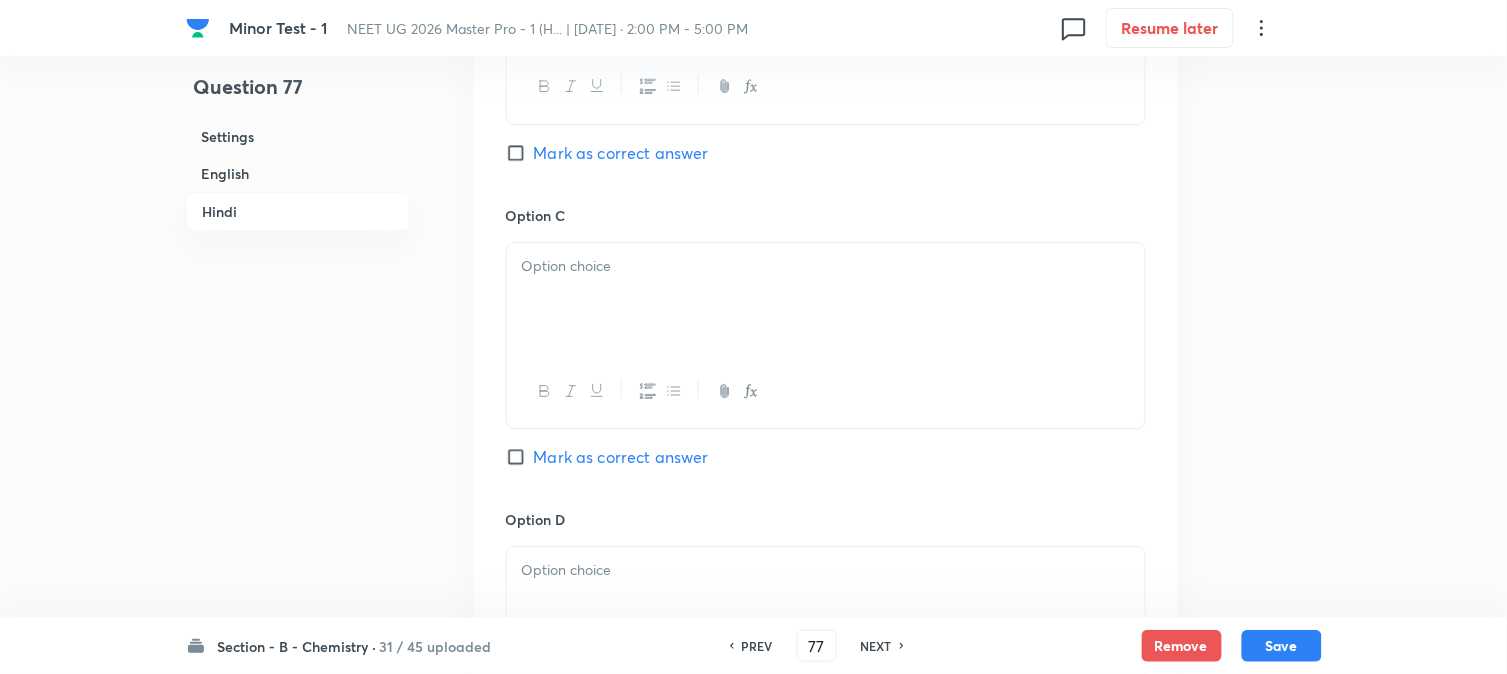 scroll, scrollTop: 3460, scrollLeft: 0, axis: vertical 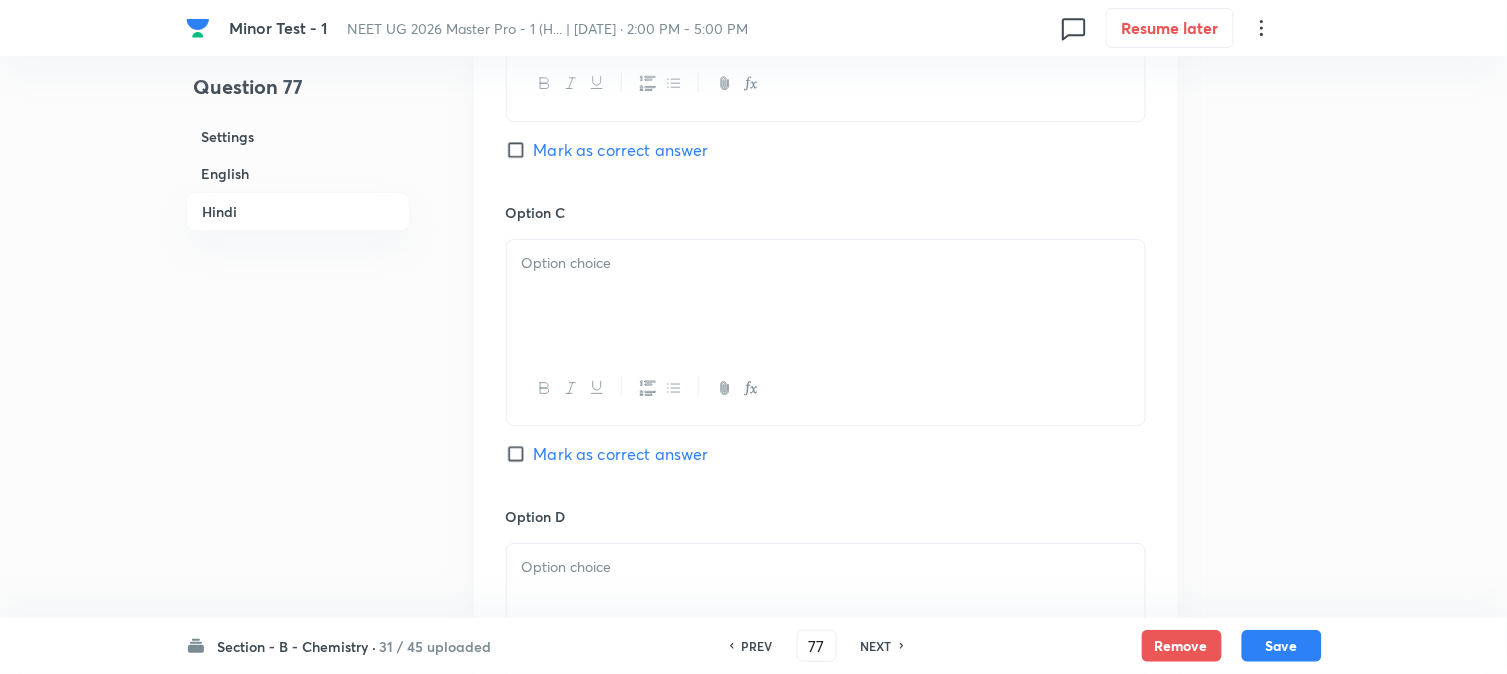 click at bounding box center (826, 296) 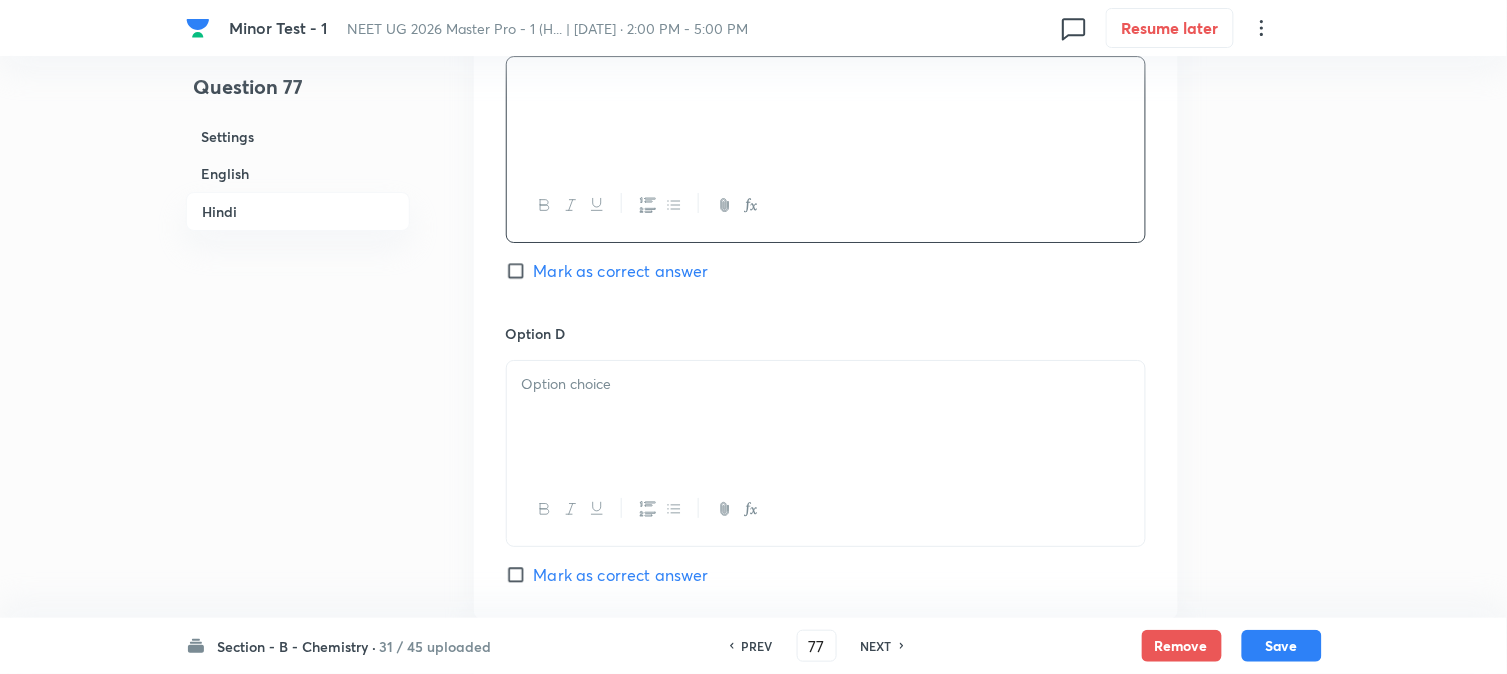scroll, scrollTop: 3682, scrollLeft: 0, axis: vertical 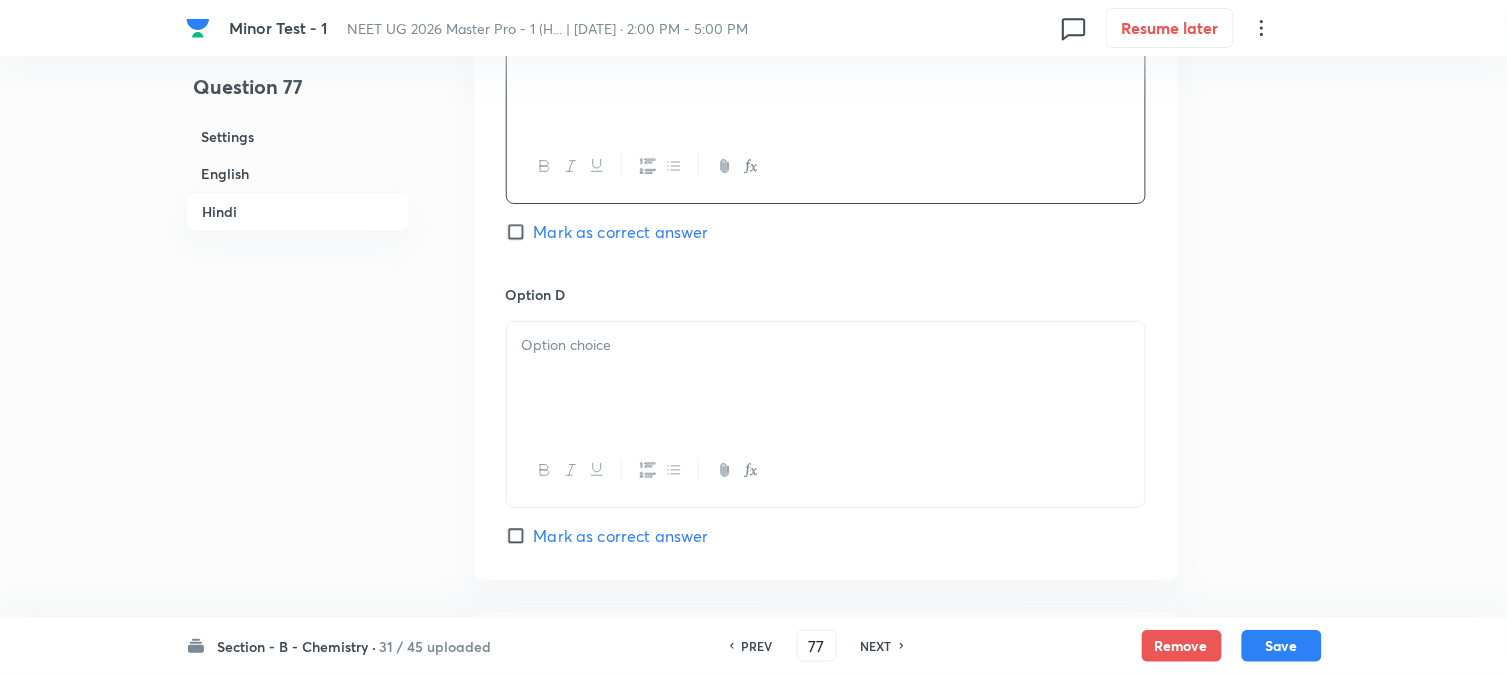 click at bounding box center (826, 378) 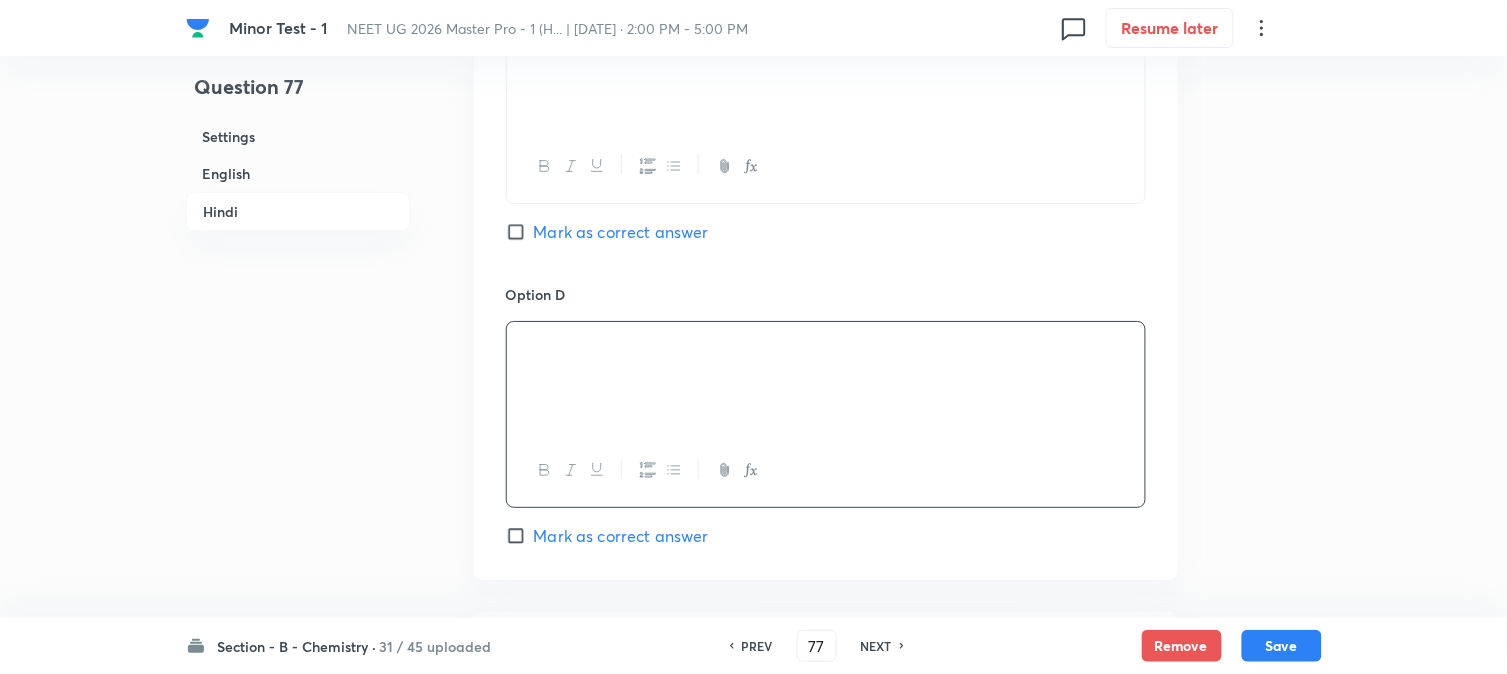click on "English" at bounding box center [298, 173] 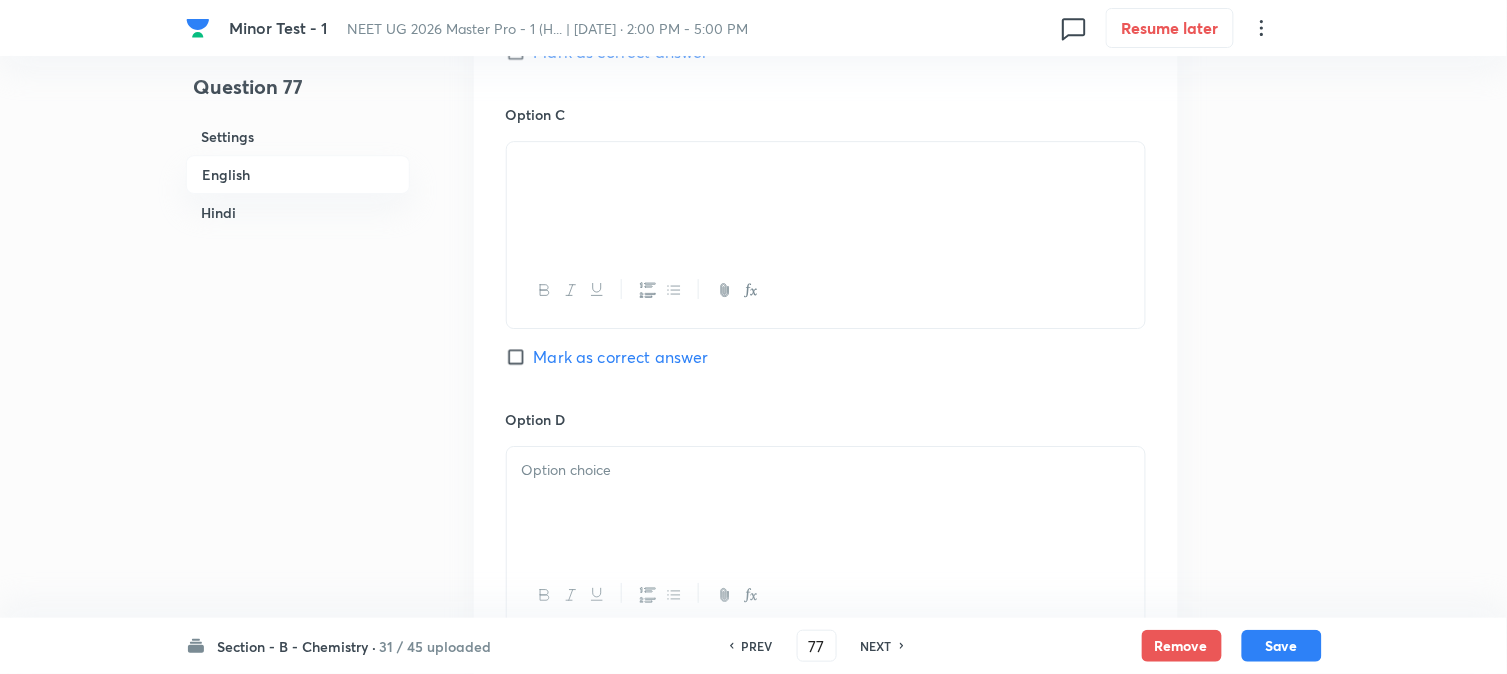 scroll, scrollTop: 1542, scrollLeft: 0, axis: vertical 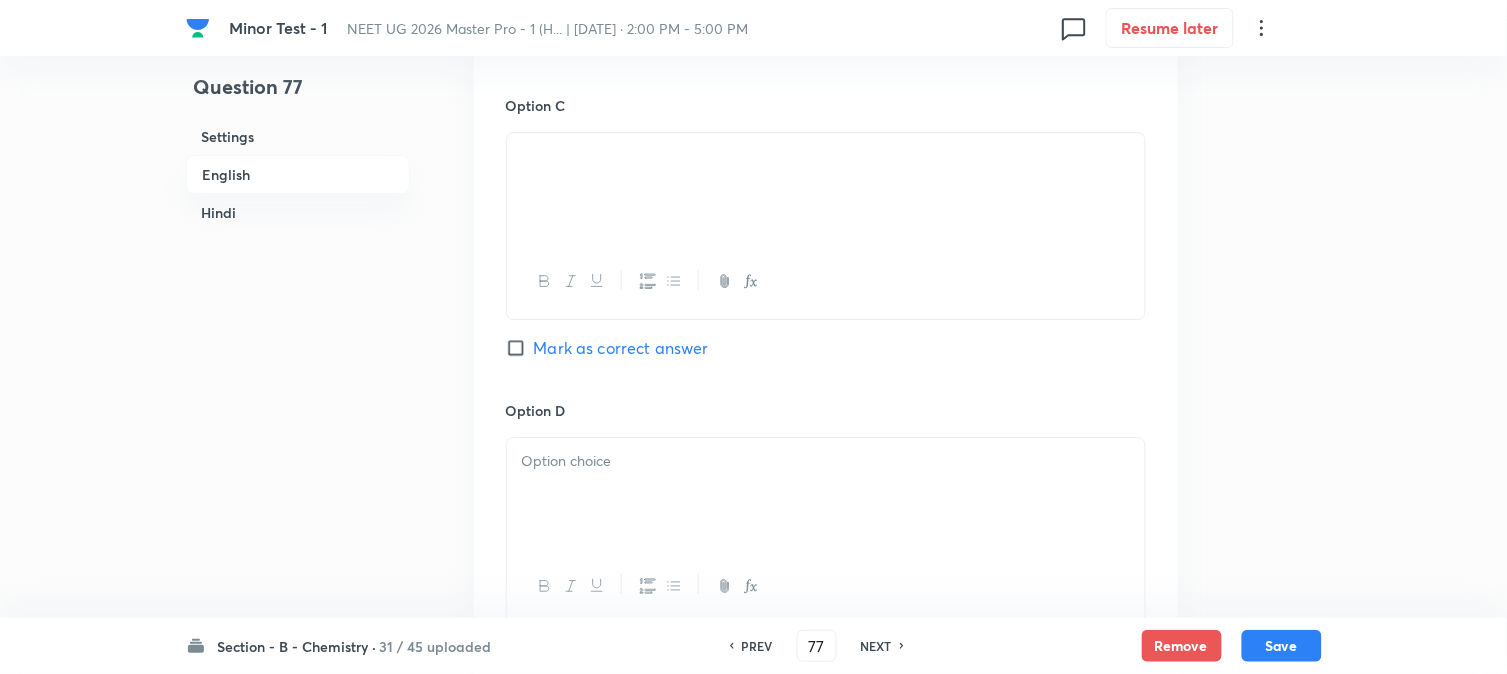 click at bounding box center [826, 461] 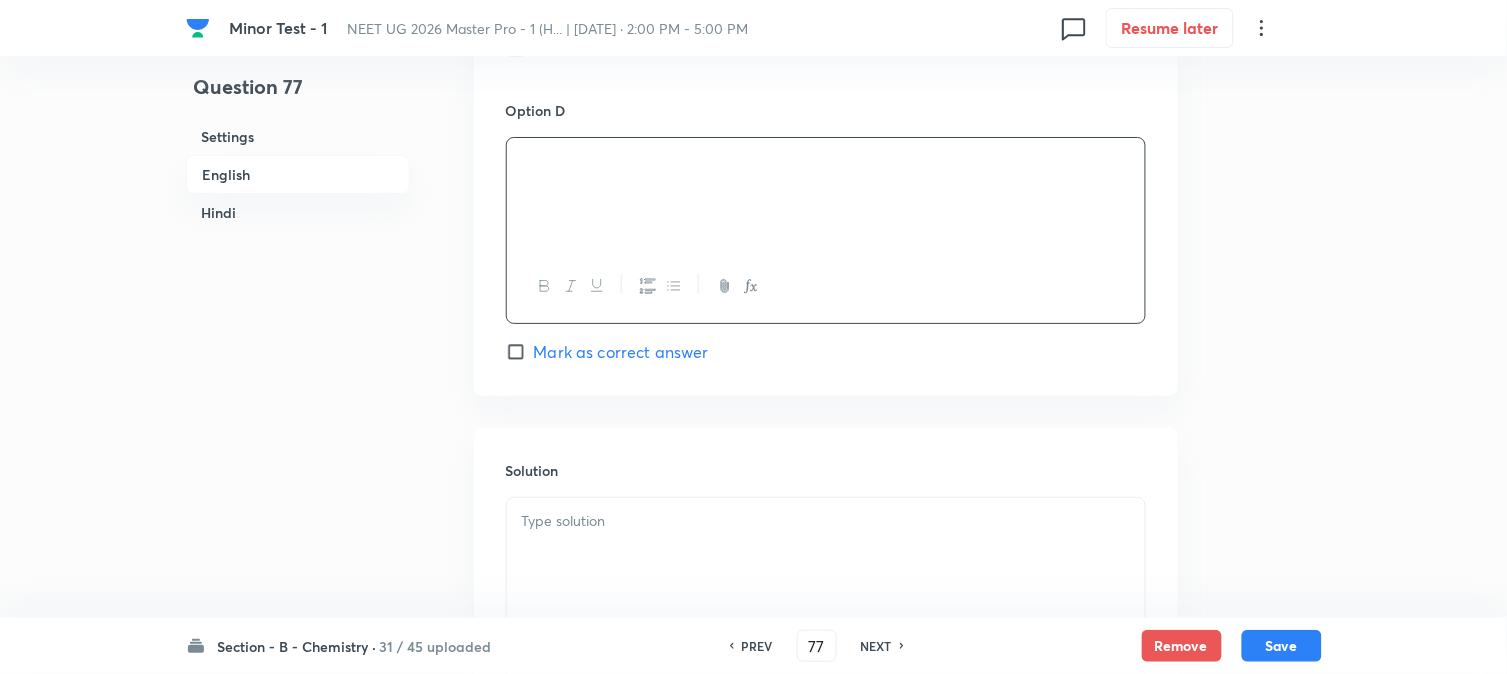 scroll, scrollTop: 1875, scrollLeft: 0, axis: vertical 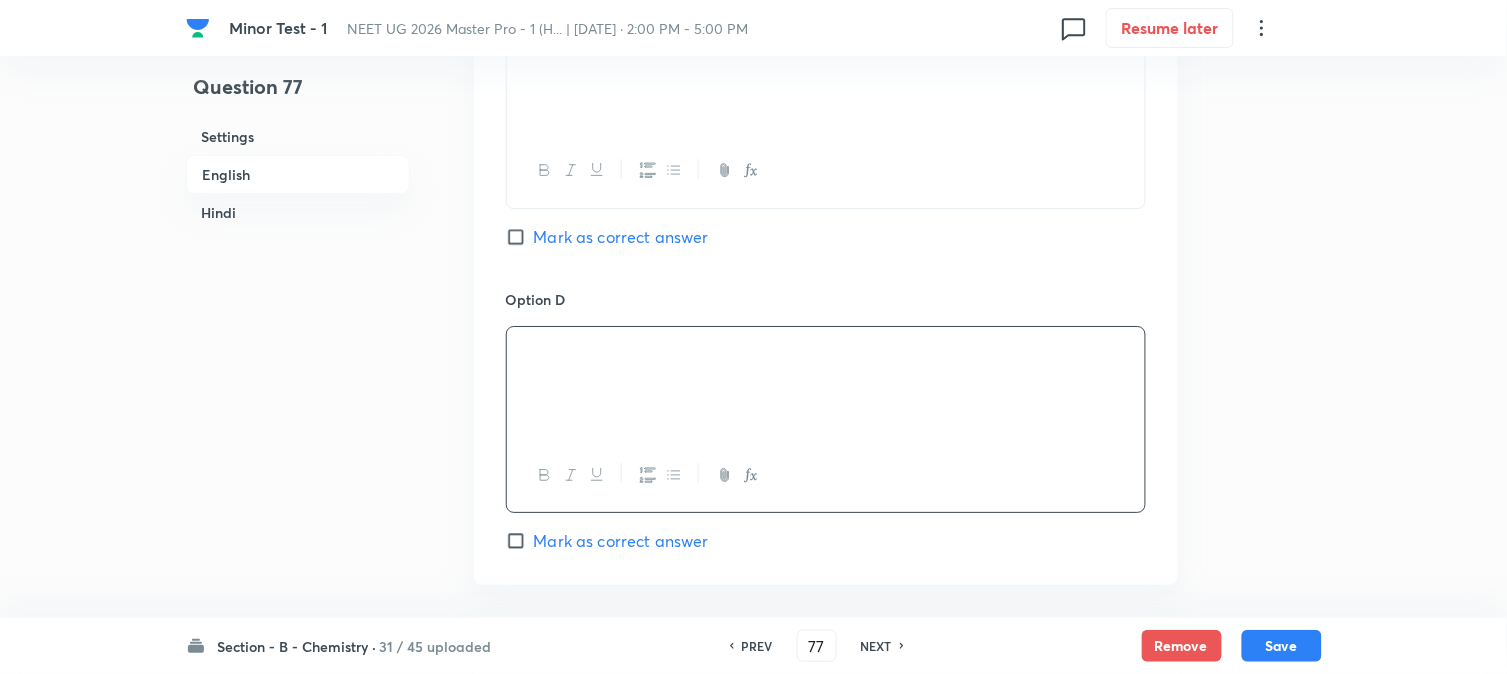 click on "Mark as correct answer" at bounding box center (621, 237) 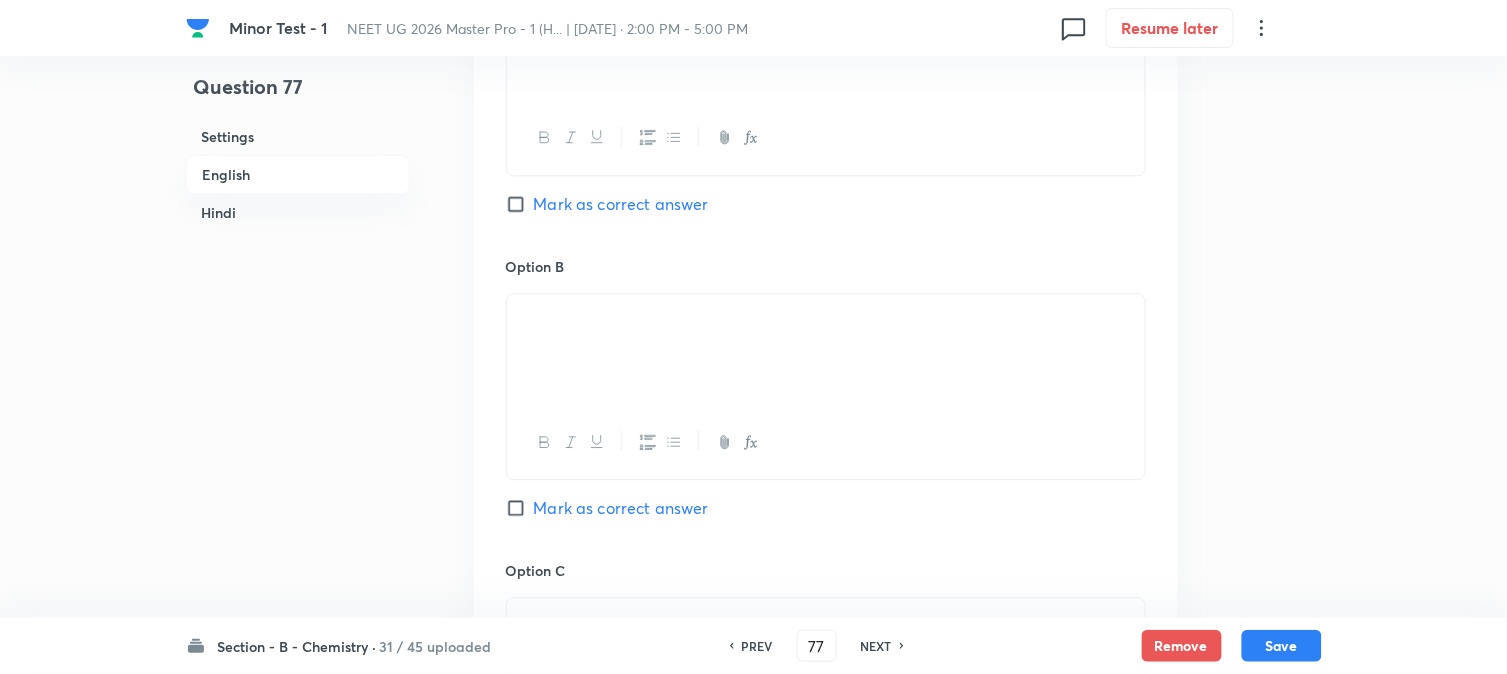 scroll, scrollTop: 875, scrollLeft: 0, axis: vertical 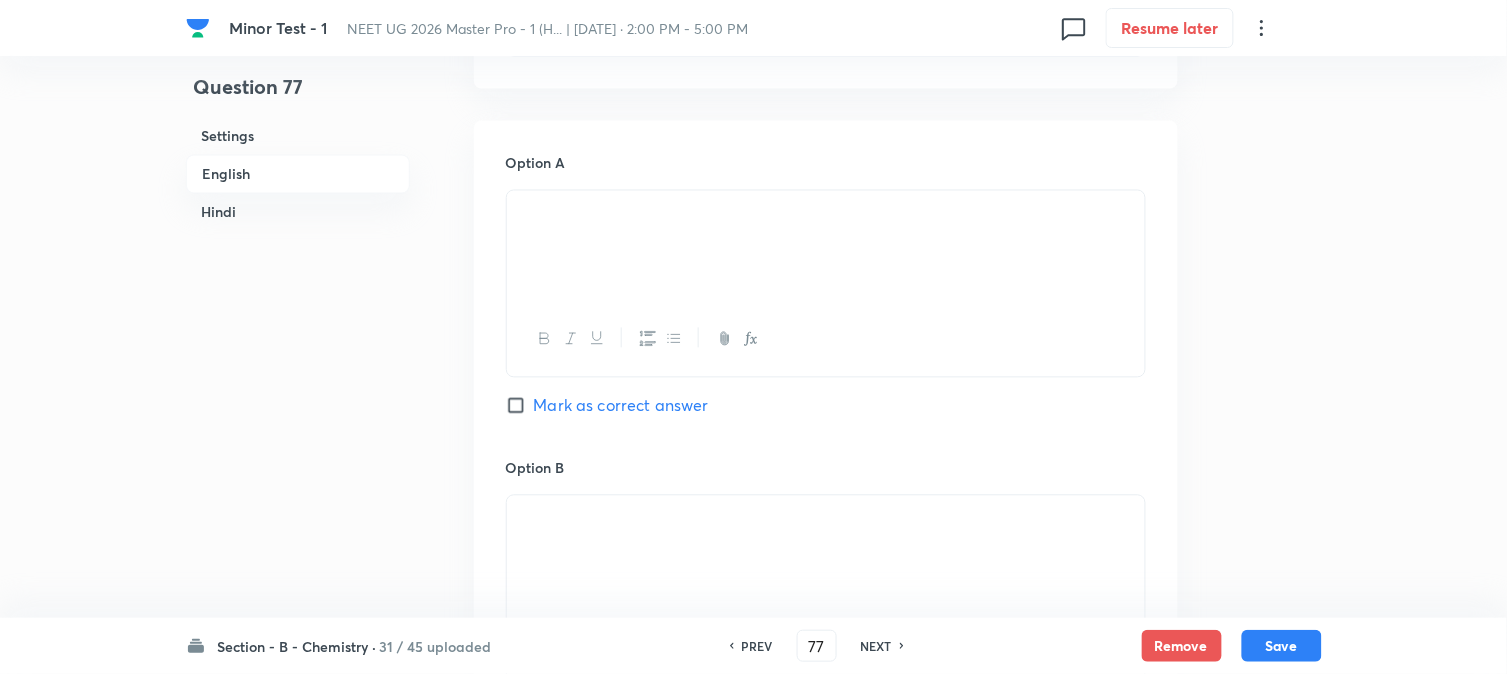 click on "English" at bounding box center [298, 174] 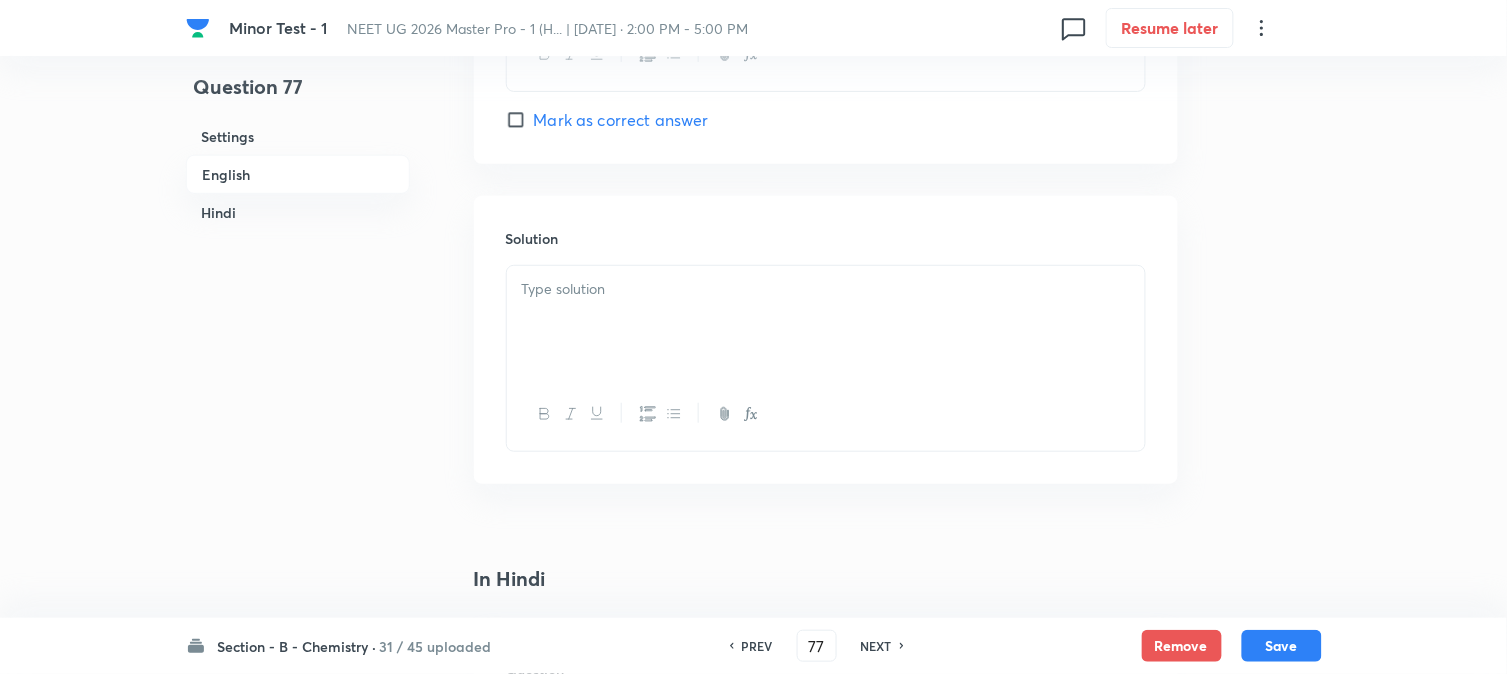 scroll, scrollTop: 2097, scrollLeft: 0, axis: vertical 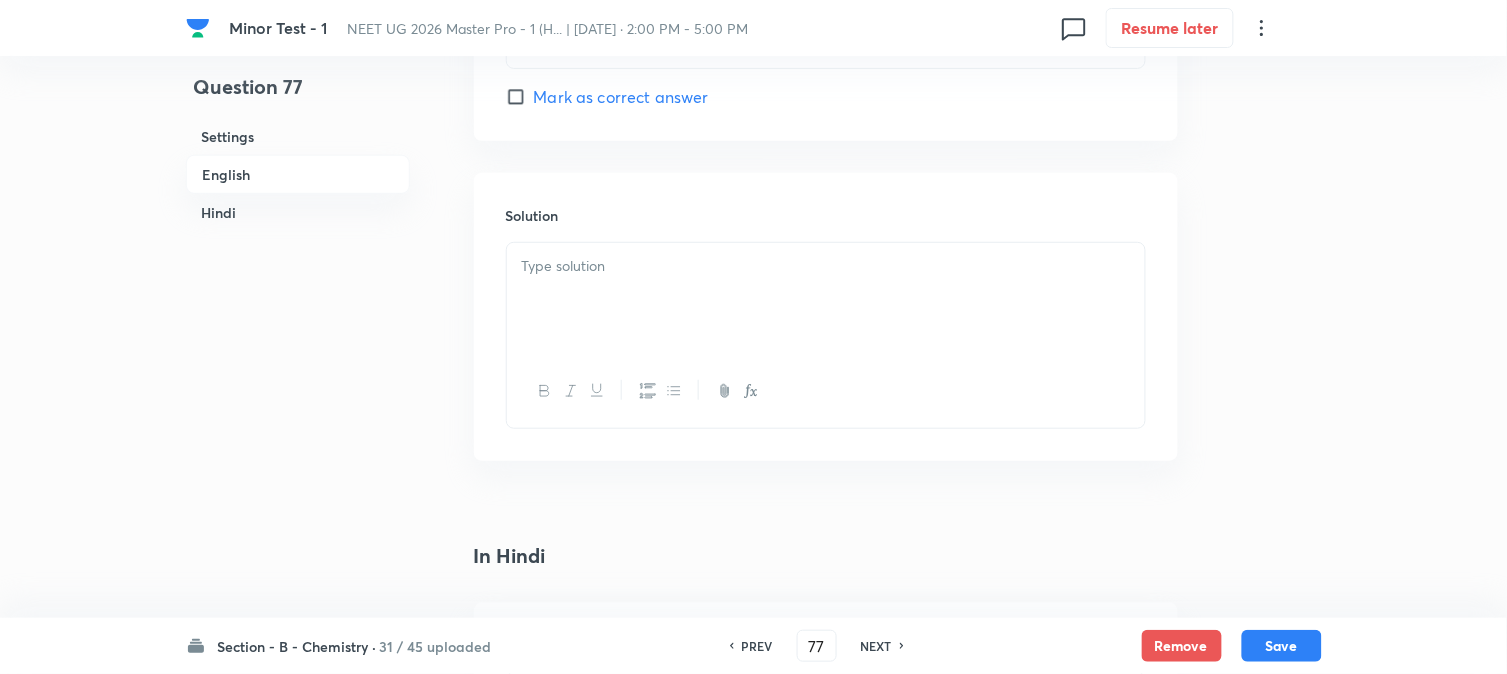 click at bounding box center (826, 299) 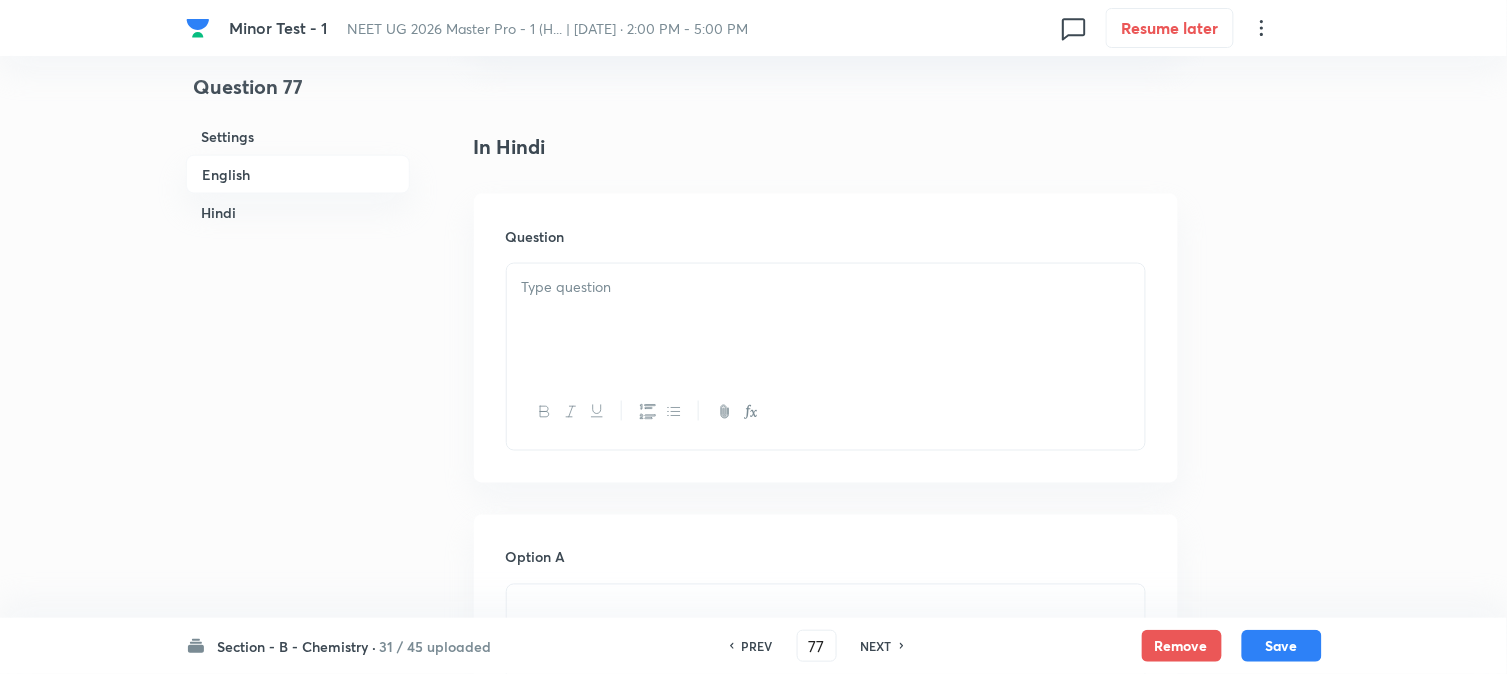 scroll, scrollTop: 2542, scrollLeft: 0, axis: vertical 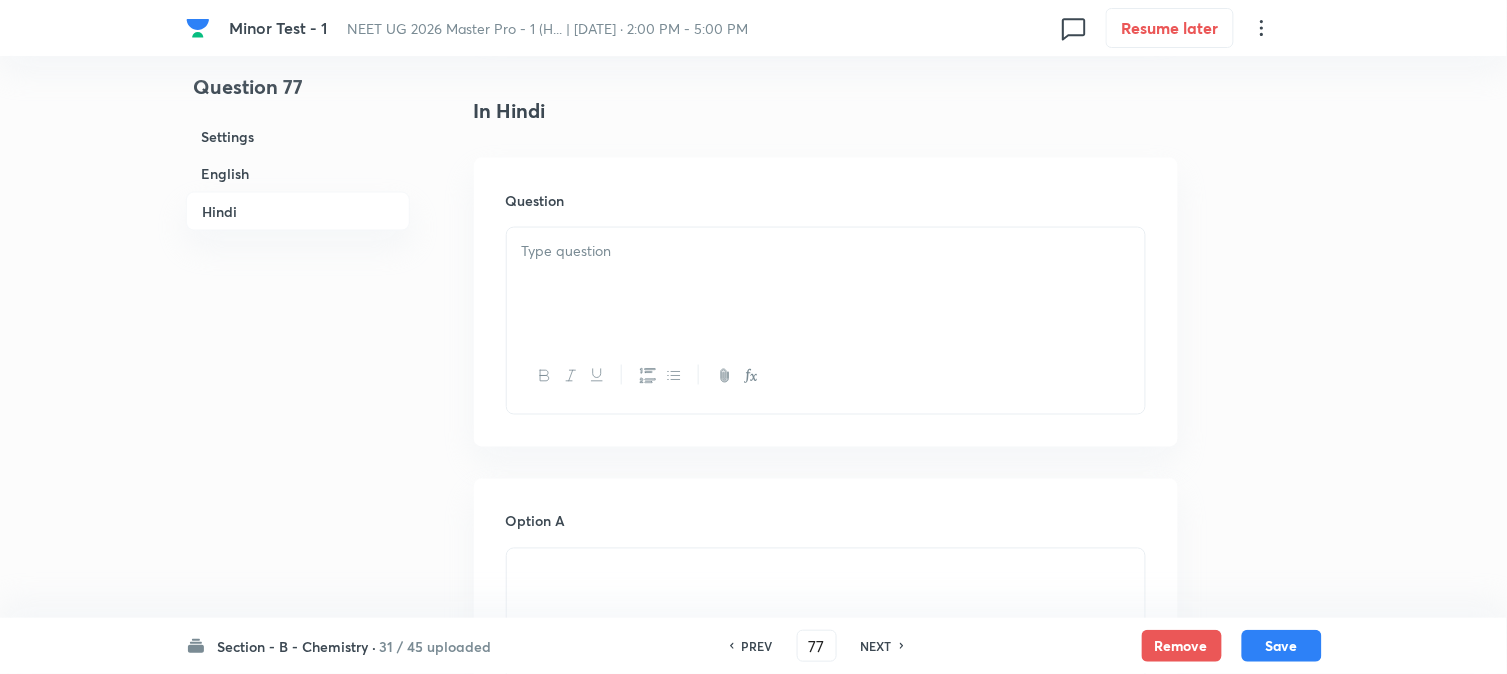 click at bounding box center (826, 284) 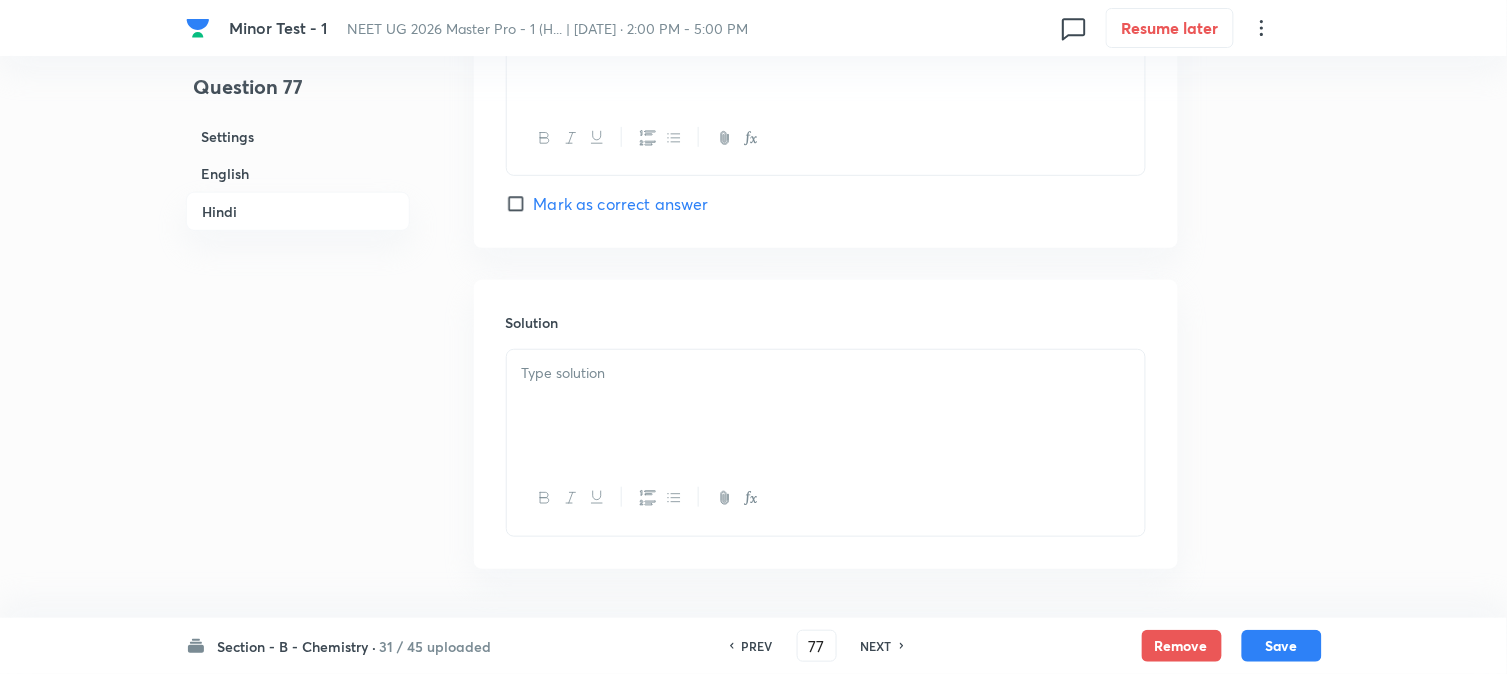 scroll, scrollTop: 4093, scrollLeft: 0, axis: vertical 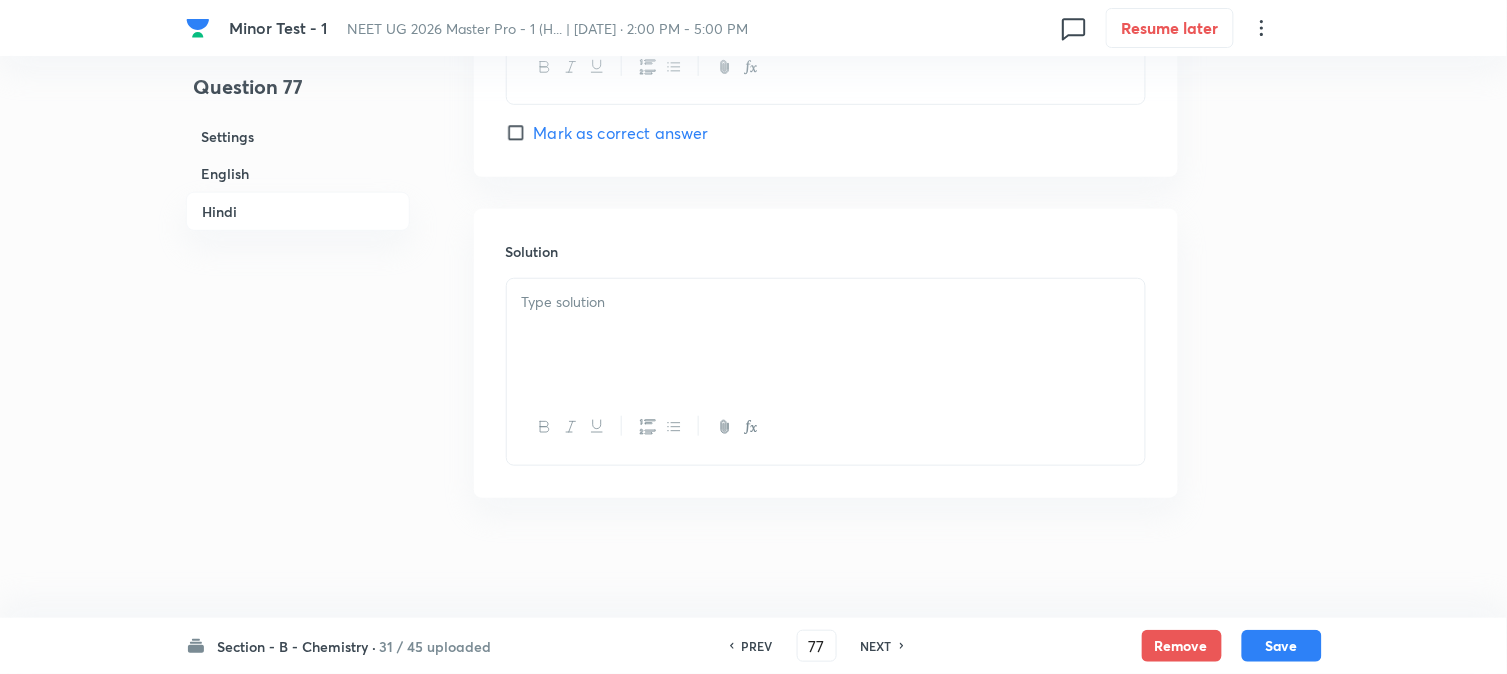 click at bounding box center (826, 335) 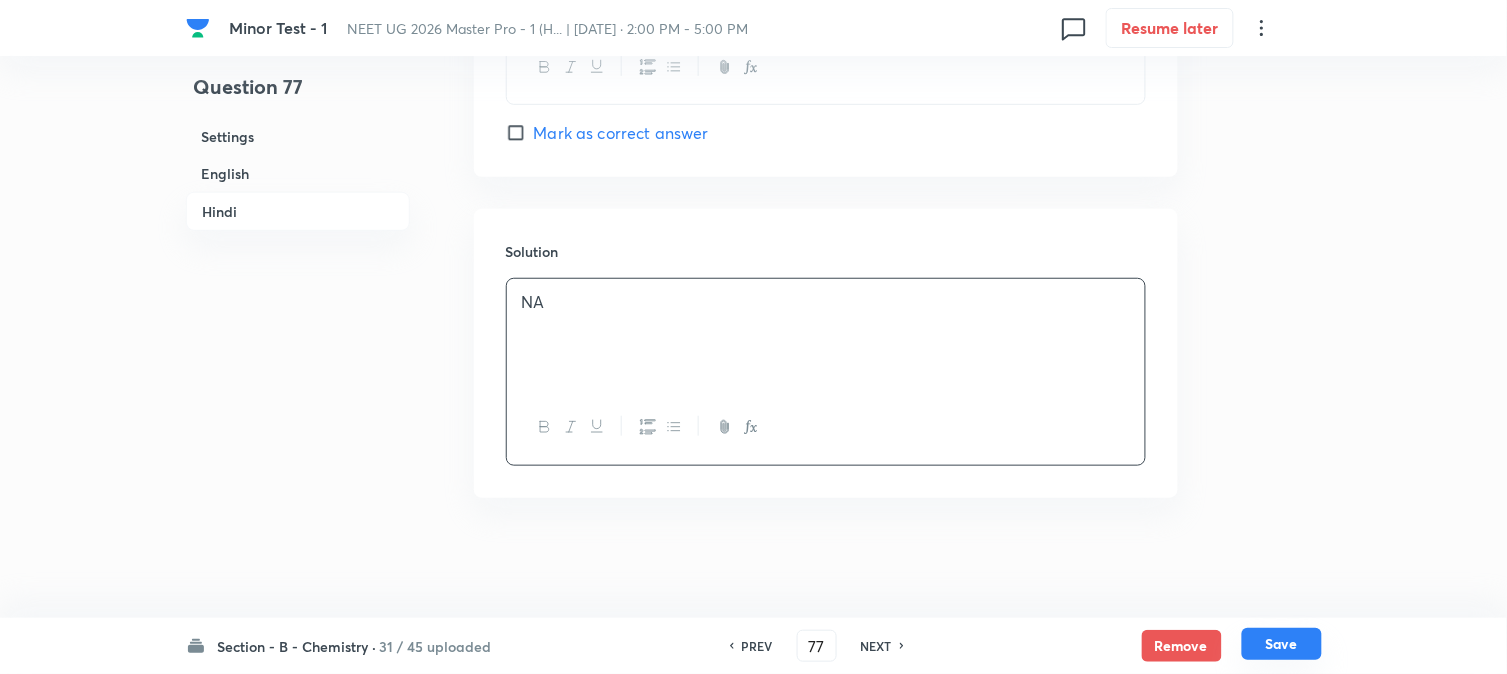 click on "Save" at bounding box center (1282, 644) 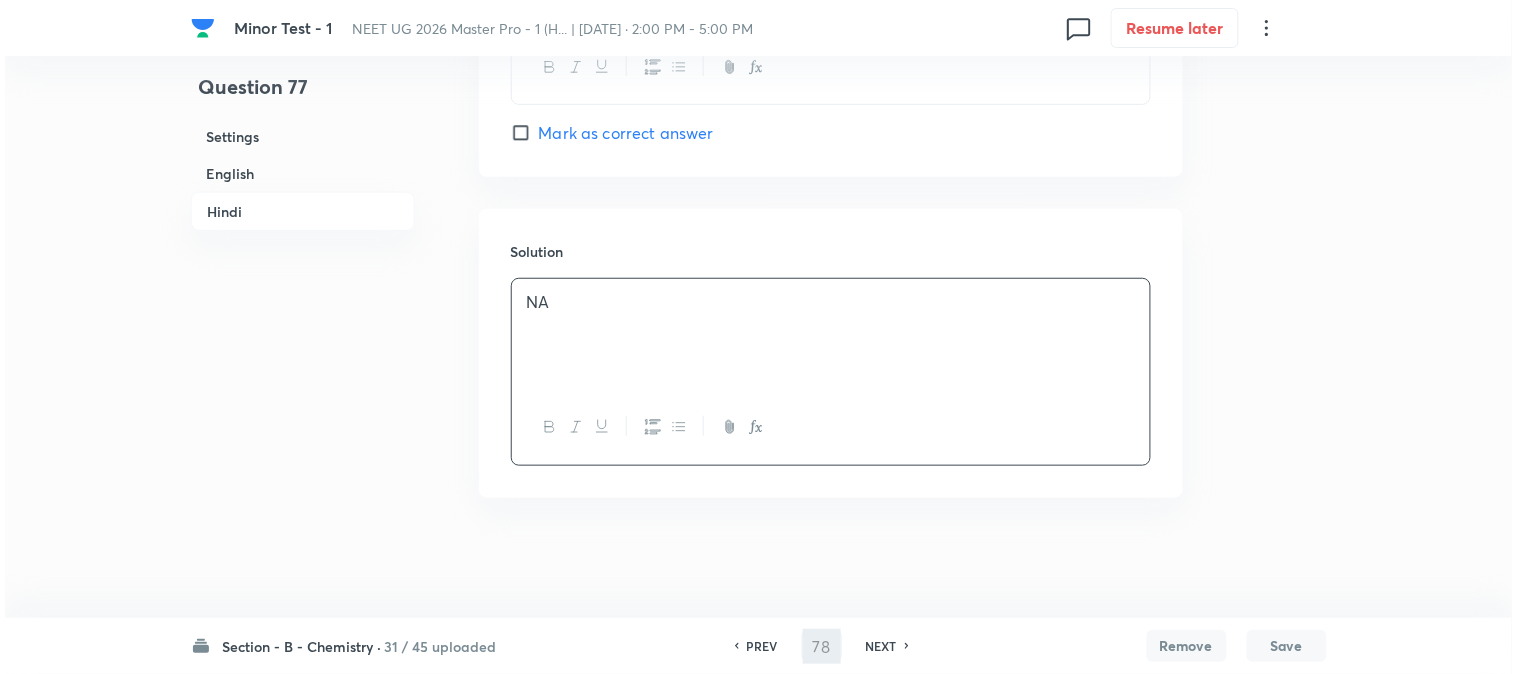scroll, scrollTop: 0, scrollLeft: 0, axis: both 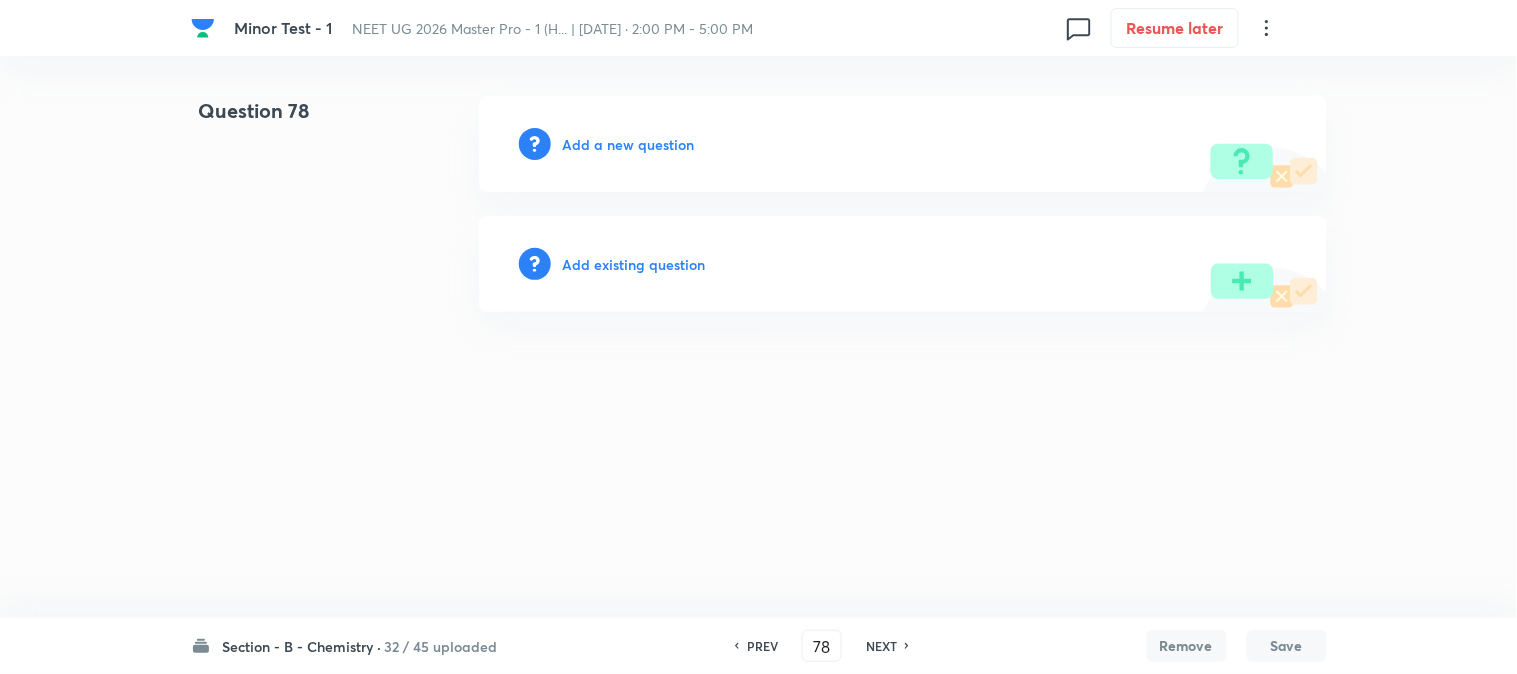 click on "Add a new question" at bounding box center [629, 144] 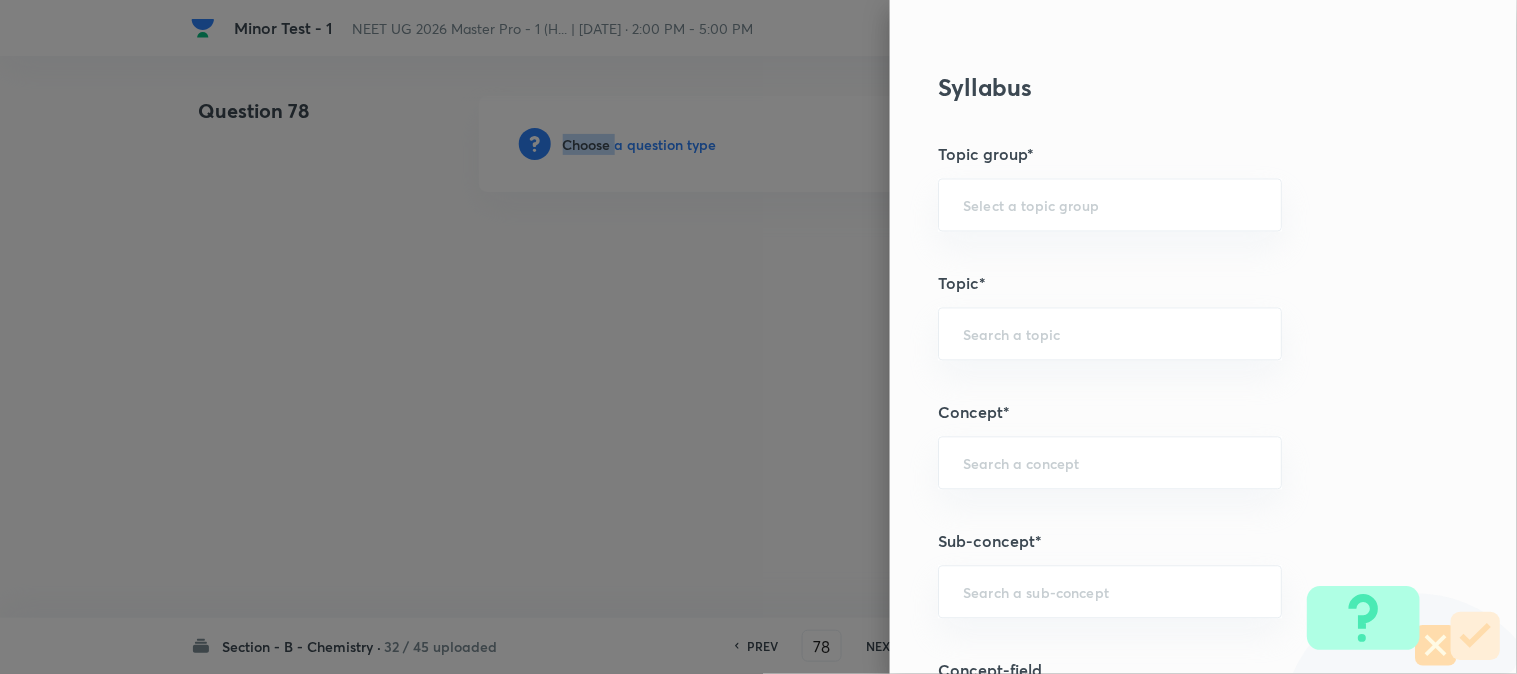 scroll, scrollTop: 1000, scrollLeft: 0, axis: vertical 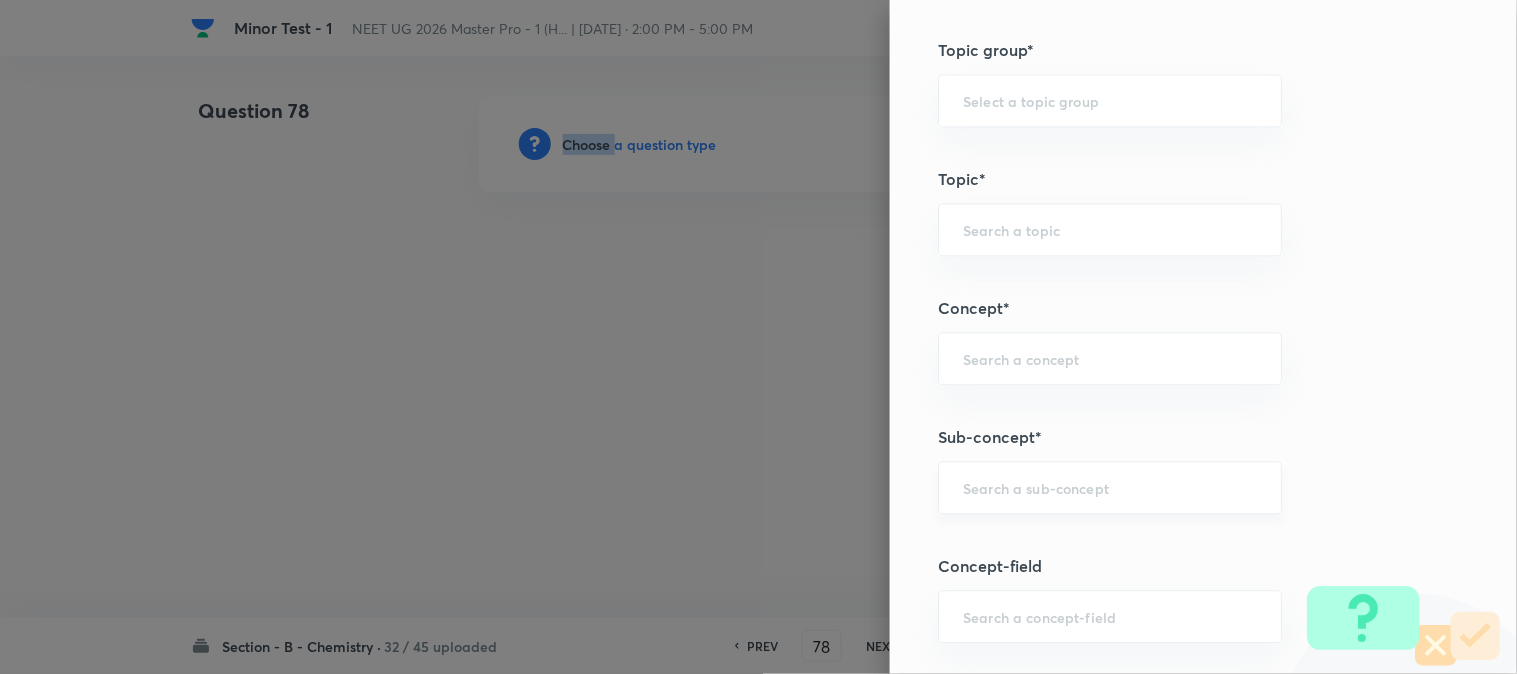 click on "​" at bounding box center (1110, 487) 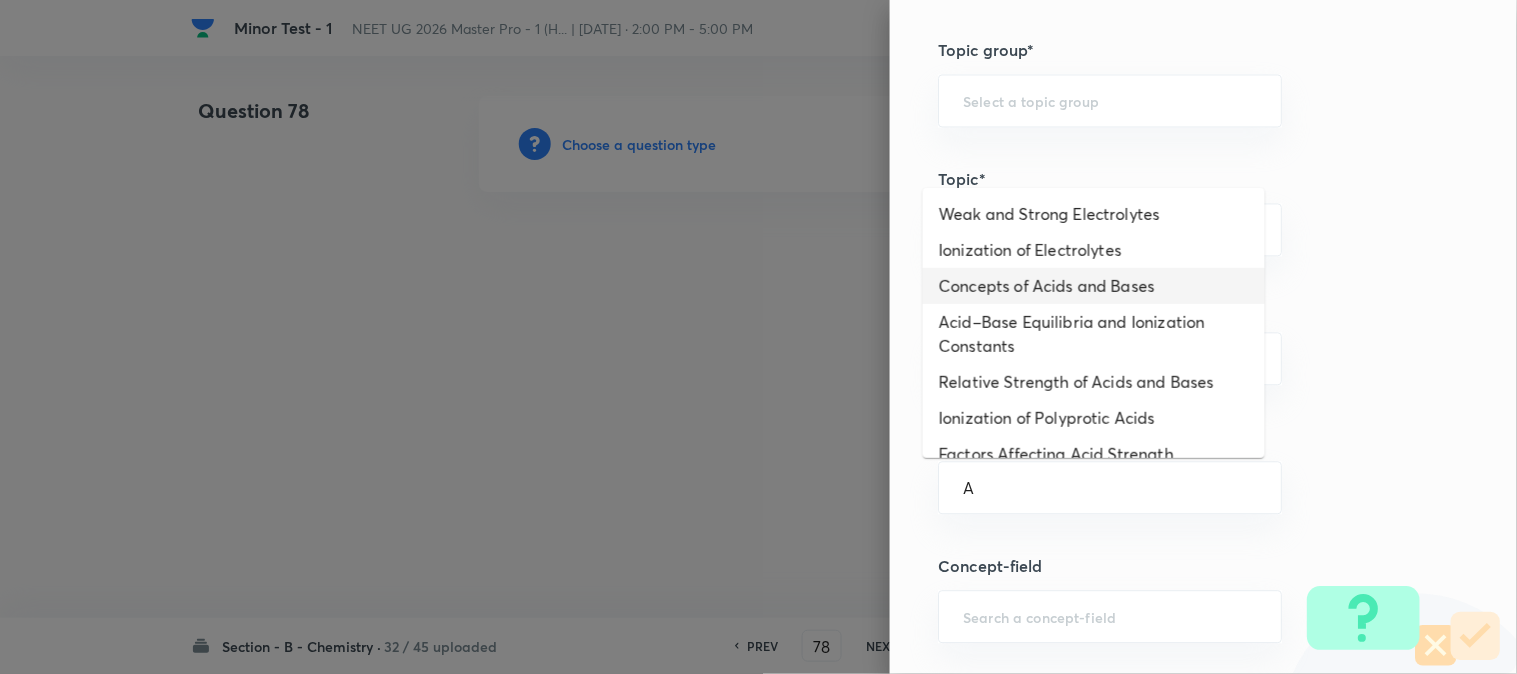 click on "Concepts of Acids and Bases" at bounding box center [1094, 286] 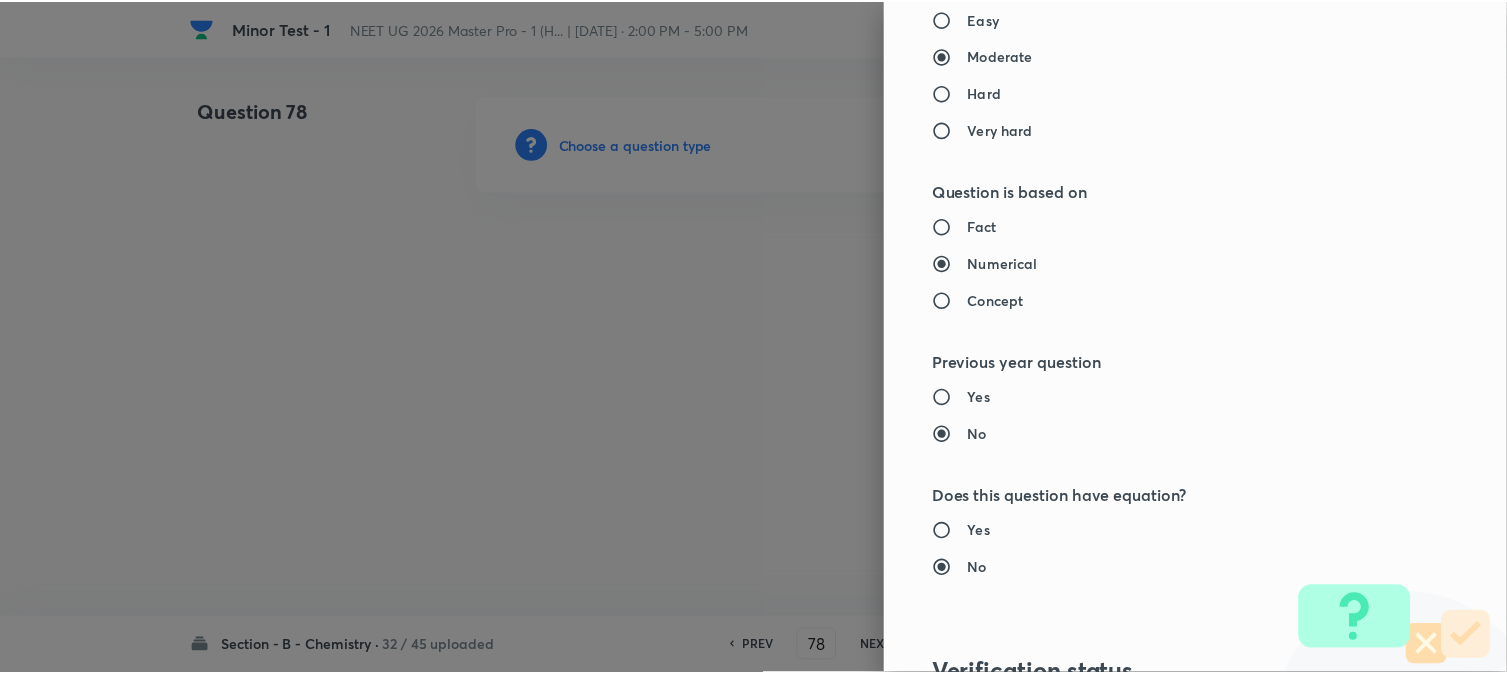 scroll, scrollTop: 2186, scrollLeft: 0, axis: vertical 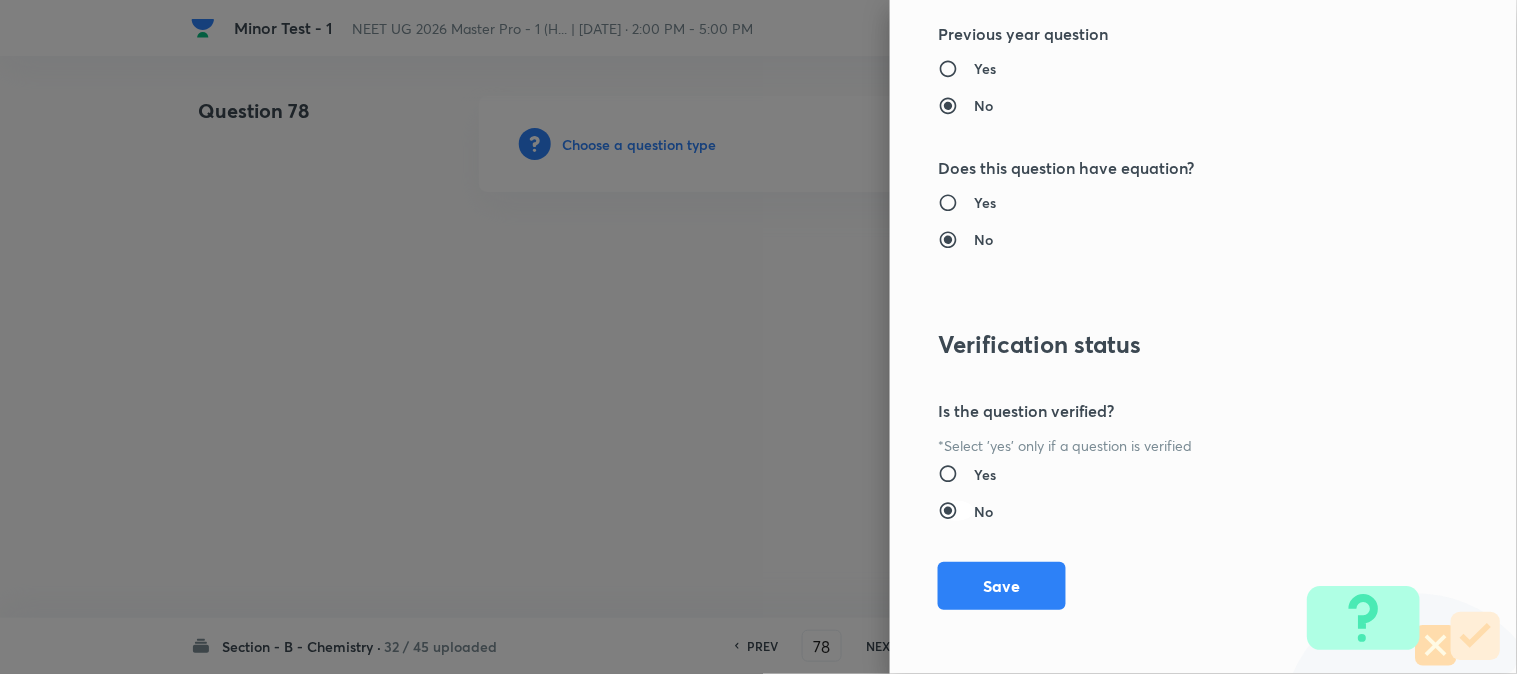 click on "Save" at bounding box center (1002, 586) 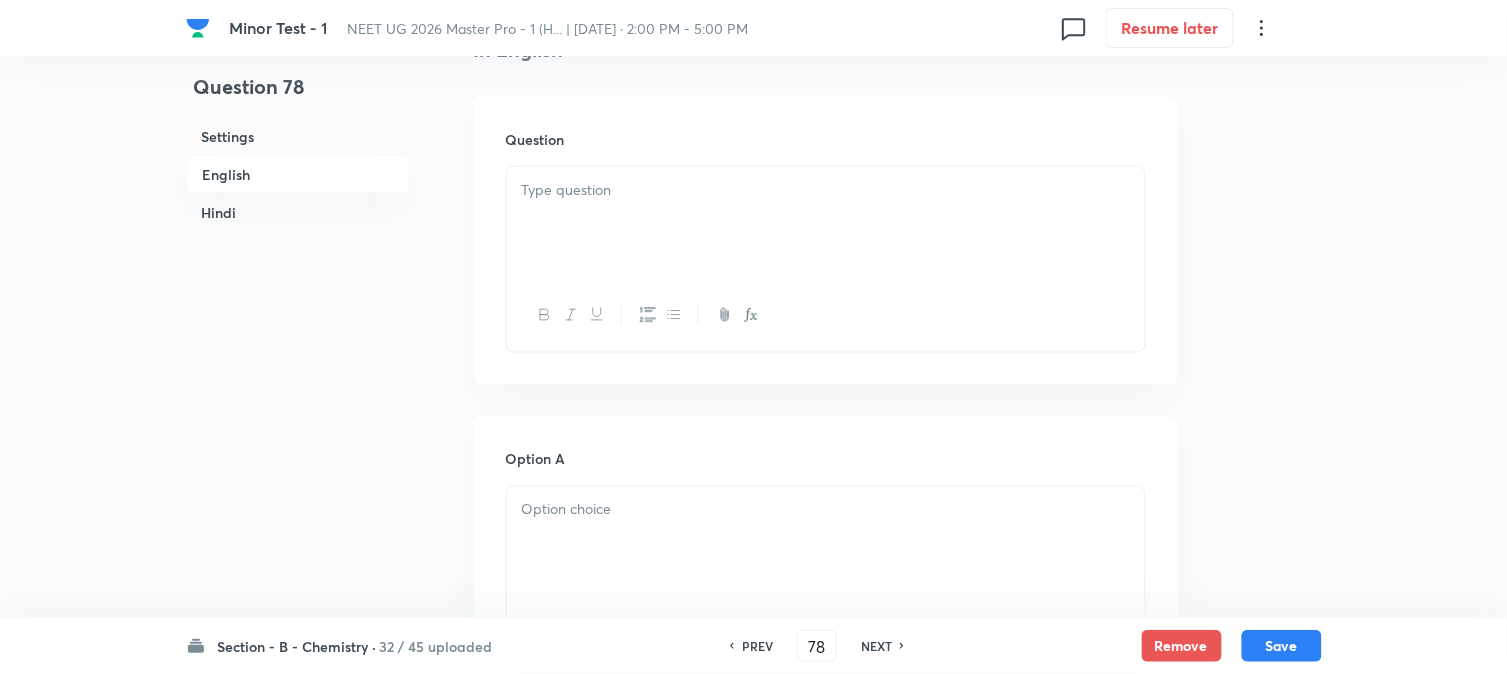 scroll, scrollTop: 555, scrollLeft: 0, axis: vertical 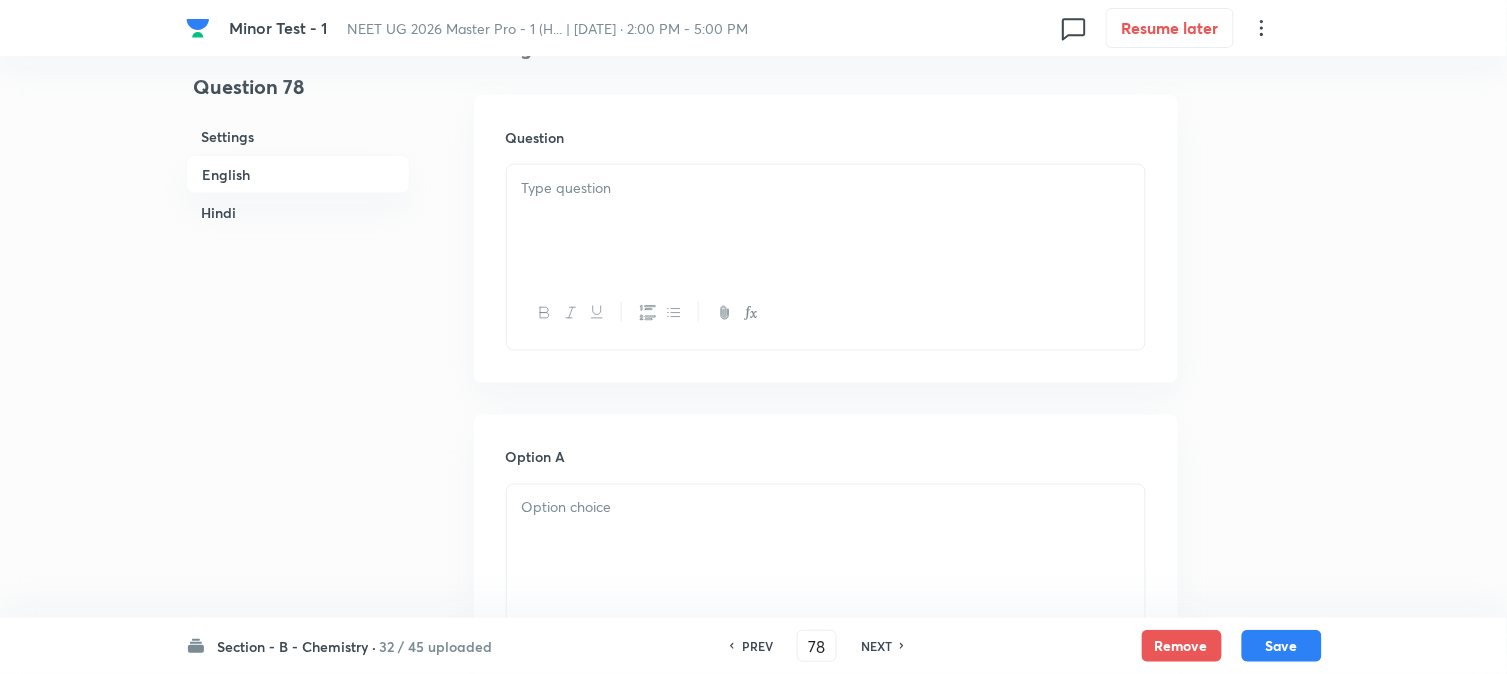 click at bounding box center [826, 221] 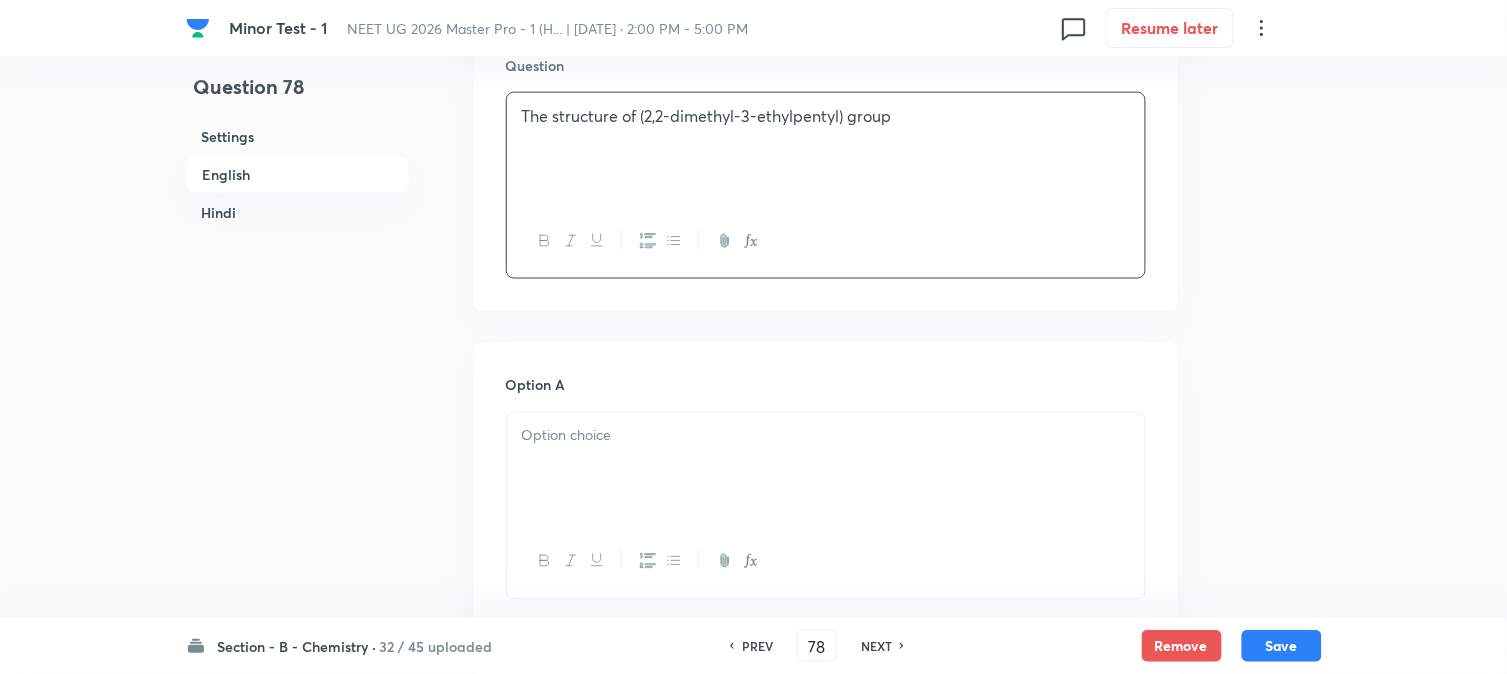 scroll, scrollTop: 666, scrollLeft: 0, axis: vertical 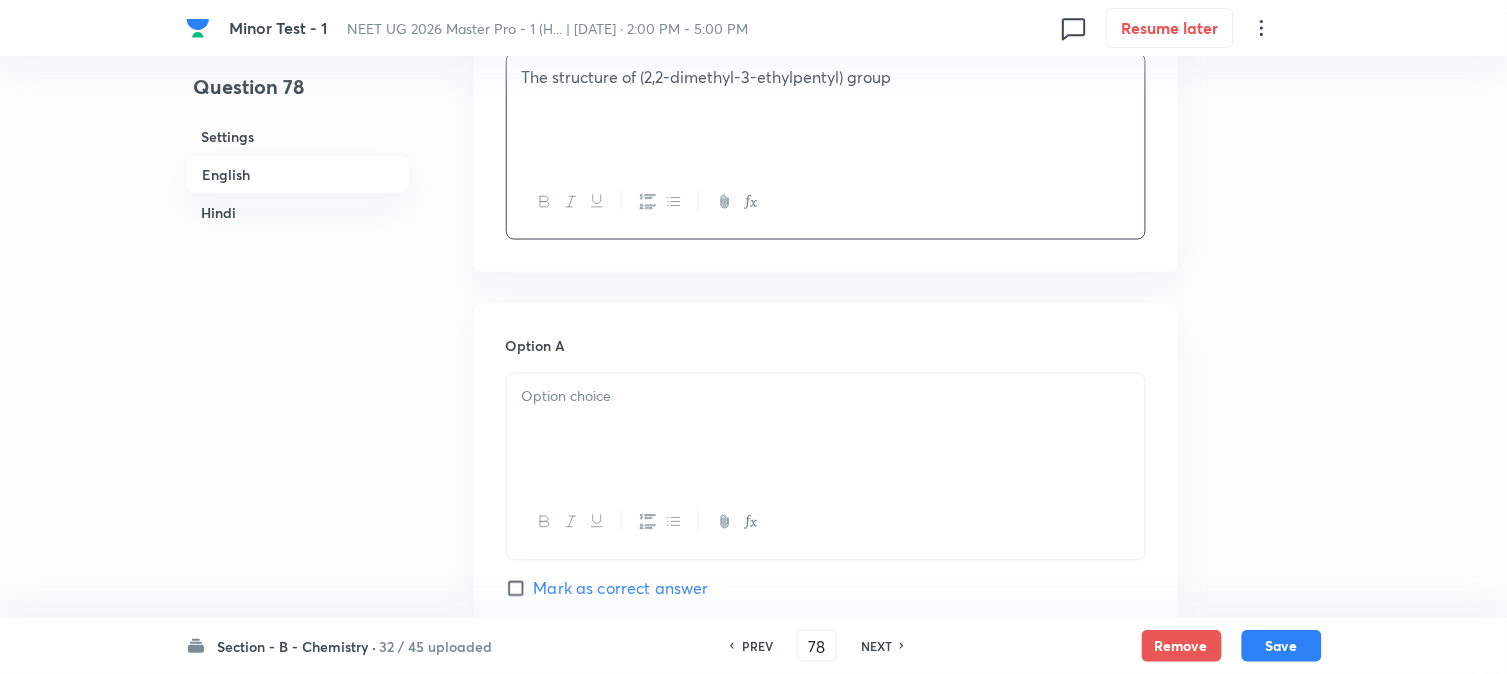 click at bounding box center (826, 430) 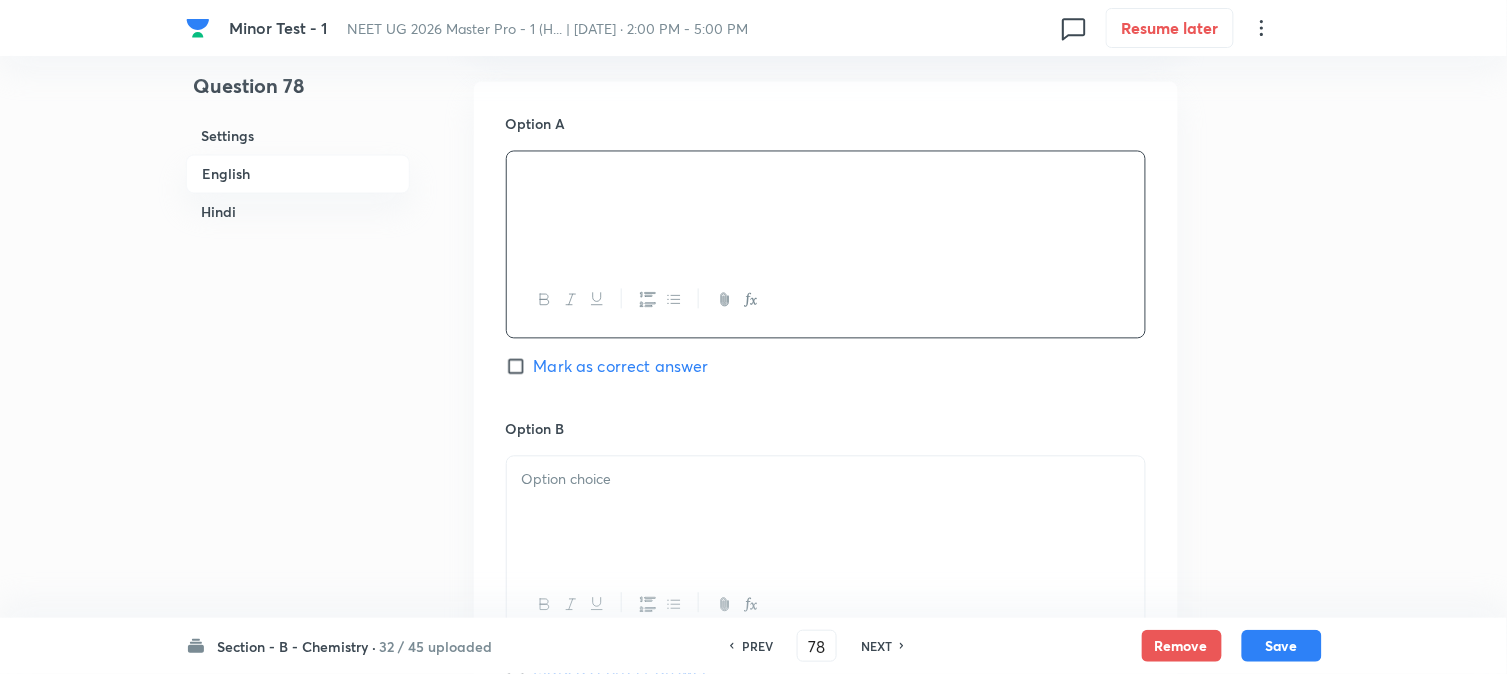 click on "Hindi" at bounding box center (298, 212) 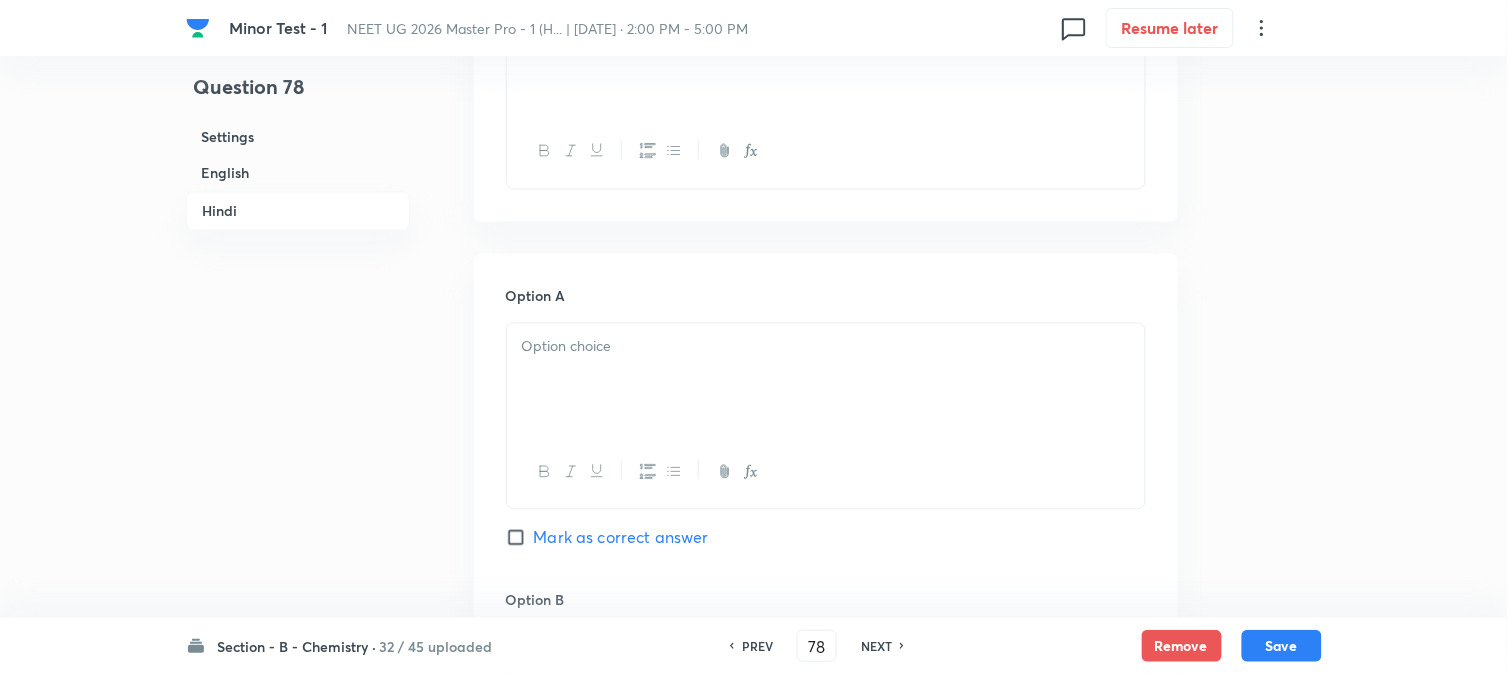 scroll, scrollTop: 2767, scrollLeft: 0, axis: vertical 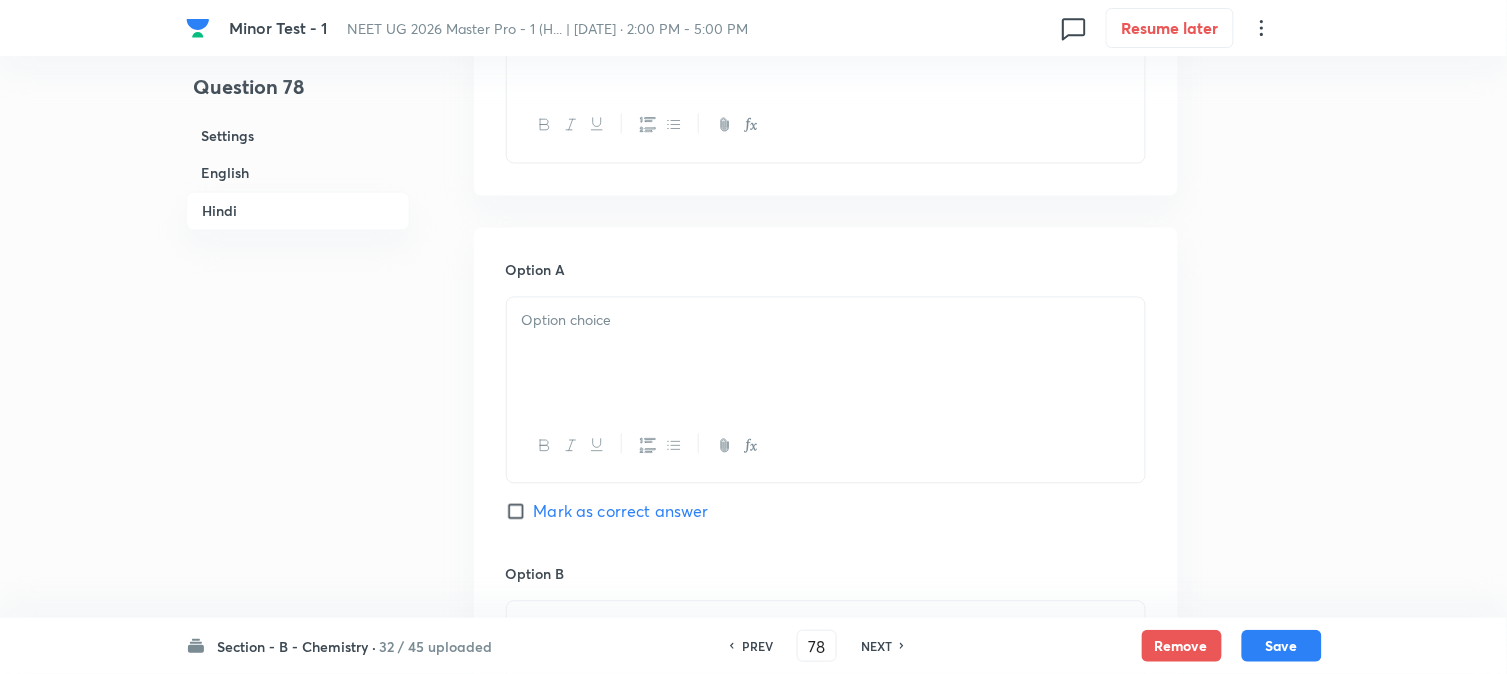 click at bounding box center [826, 354] 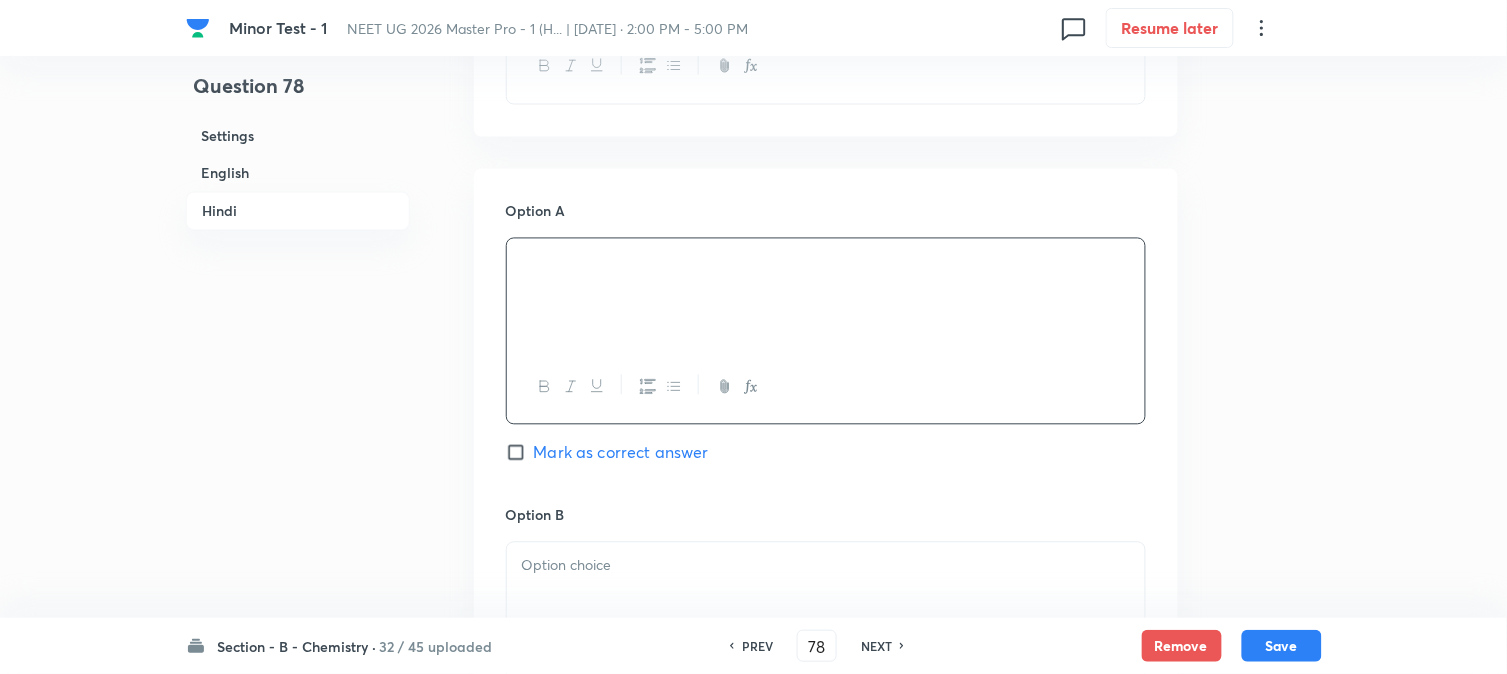 scroll, scrollTop: 2990, scrollLeft: 0, axis: vertical 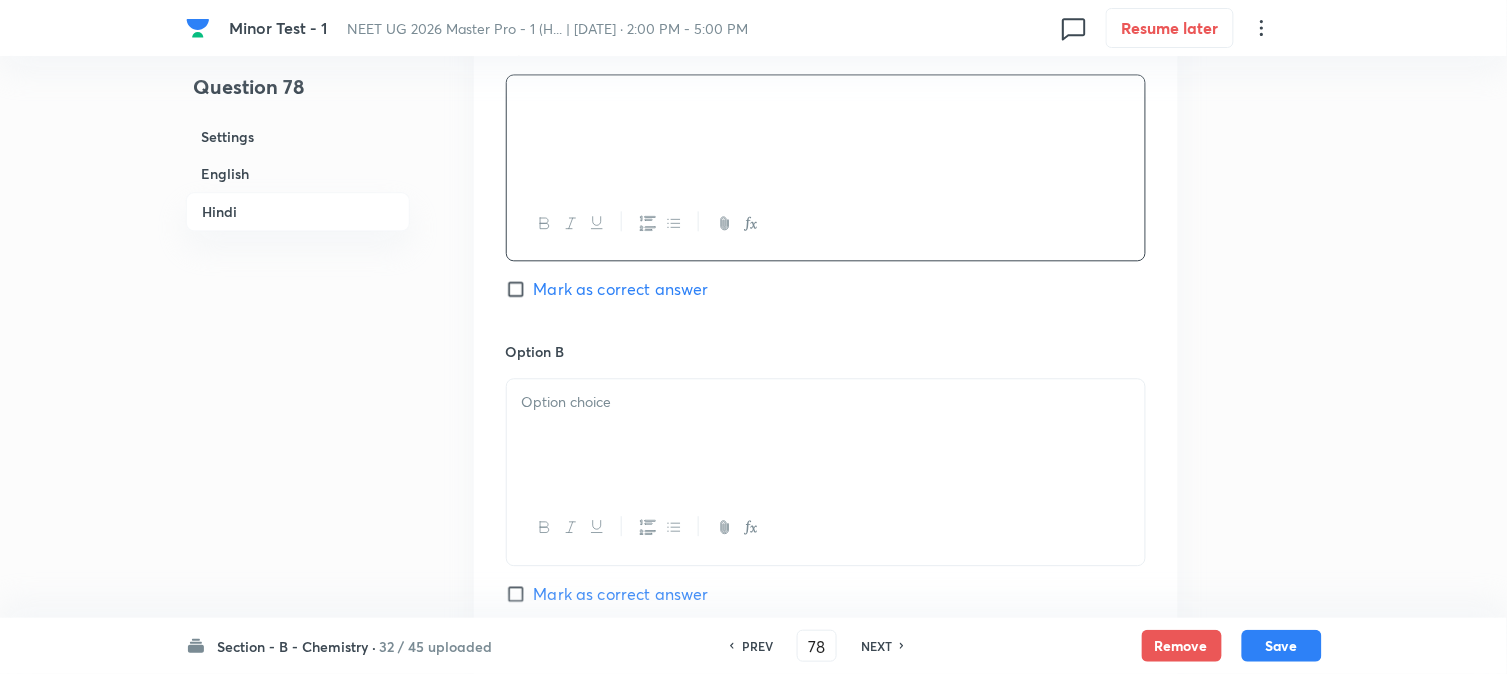 click at bounding box center (826, 435) 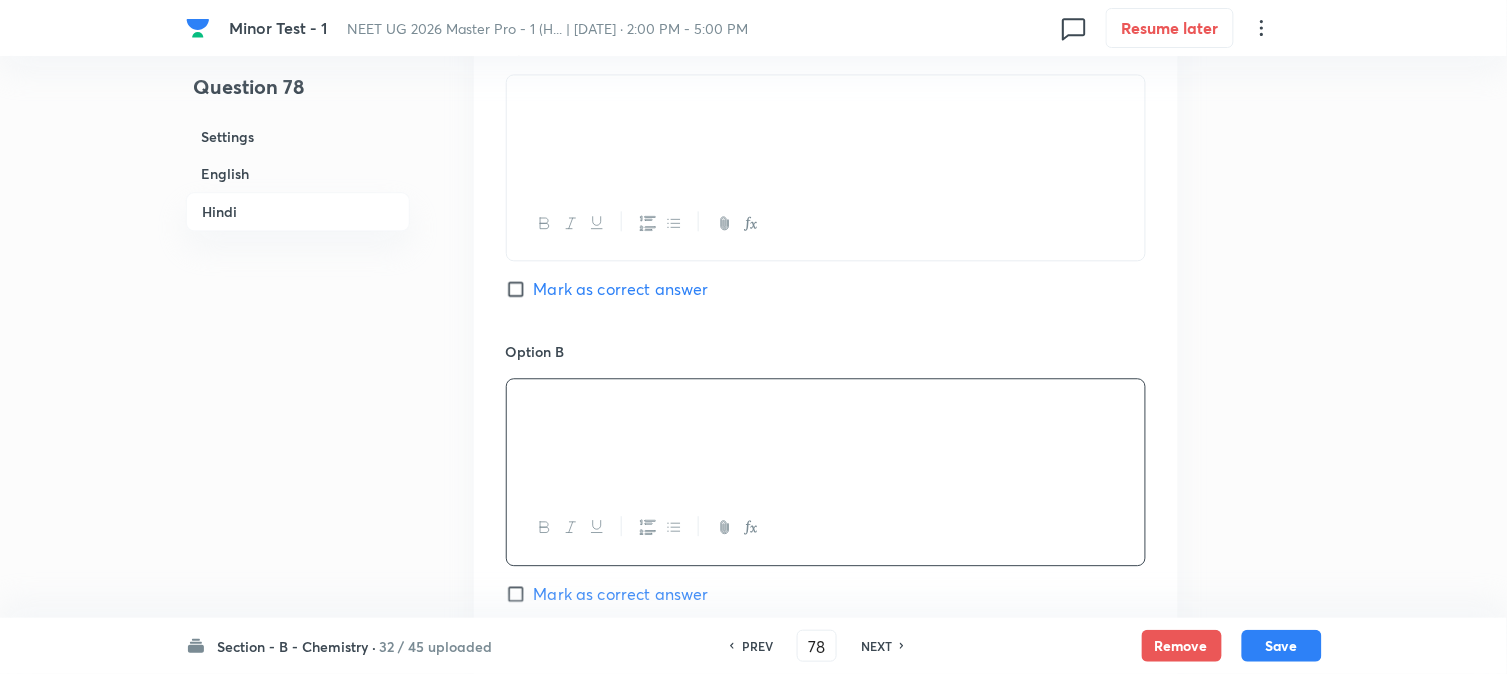 click on "English" at bounding box center (298, 173) 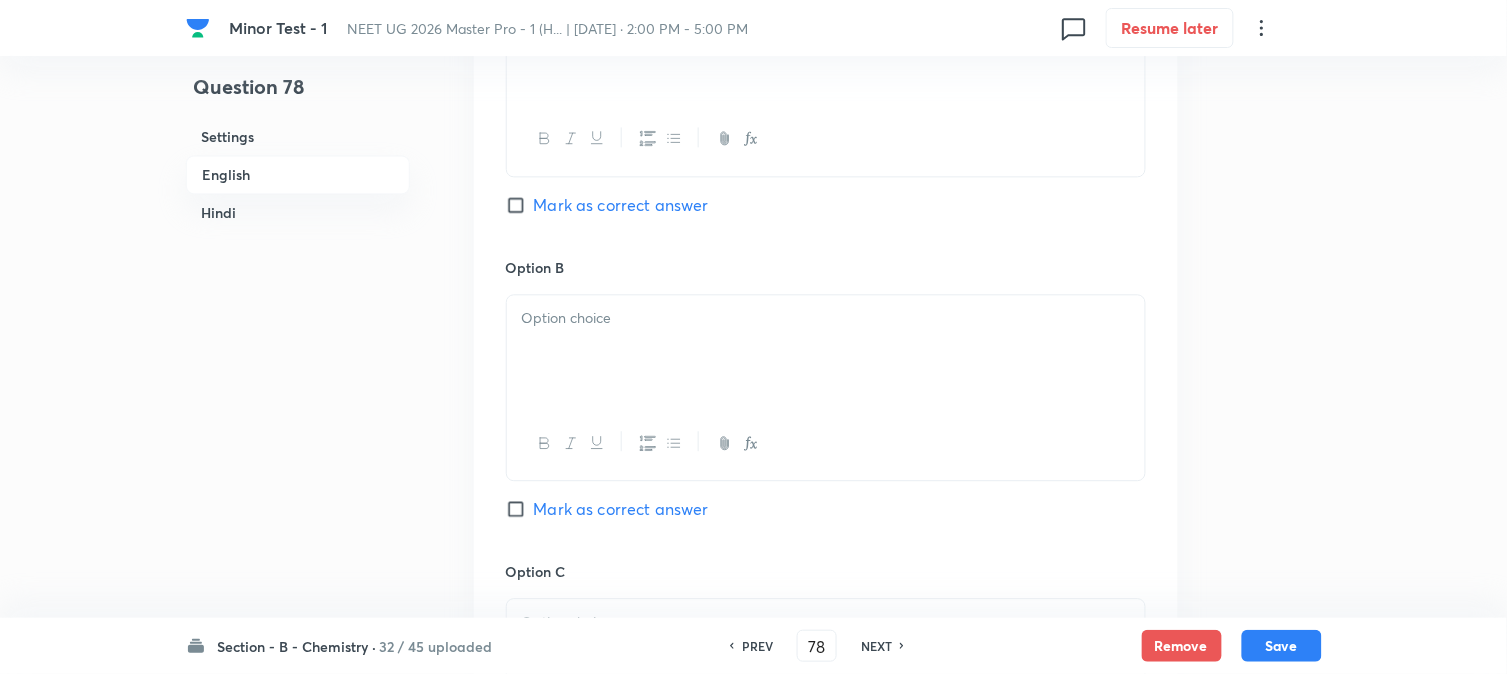 scroll, scrollTop: 1071, scrollLeft: 0, axis: vertical 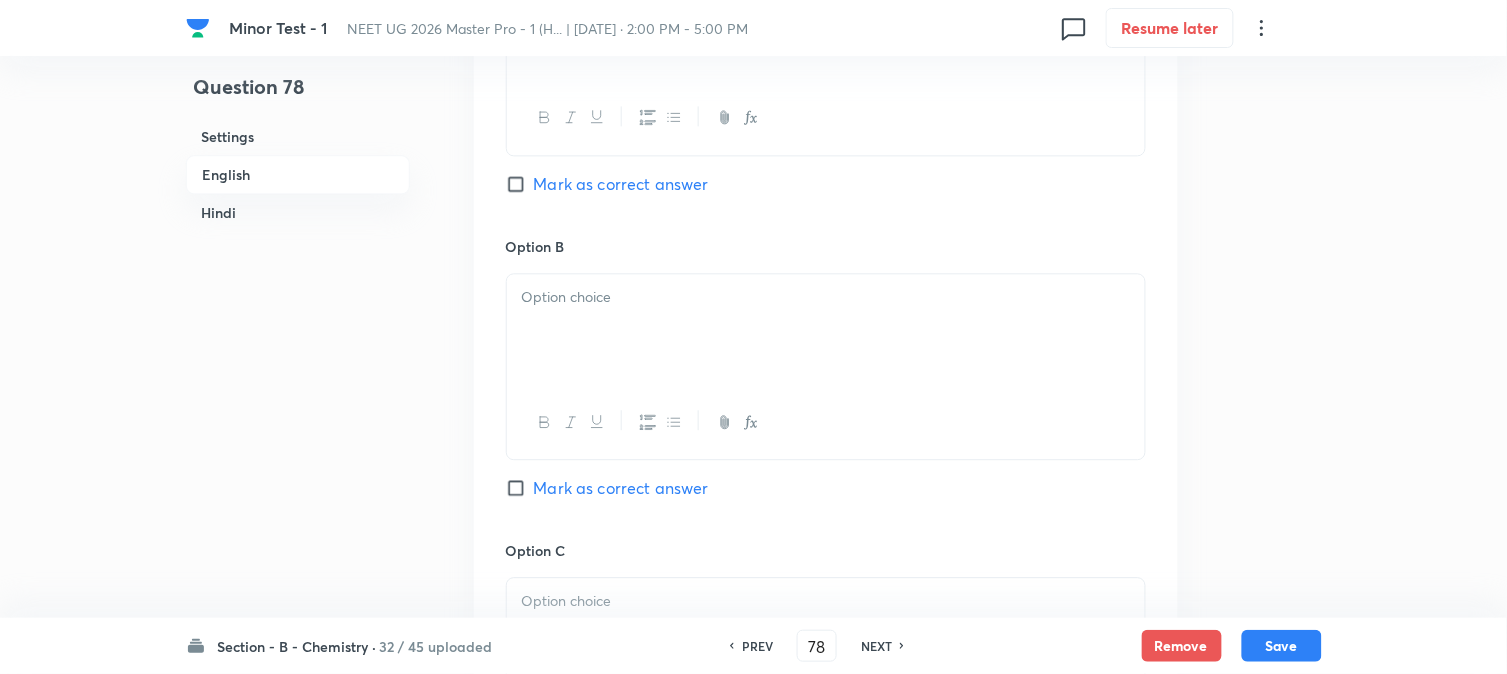 click at bounding box center (826, 330) 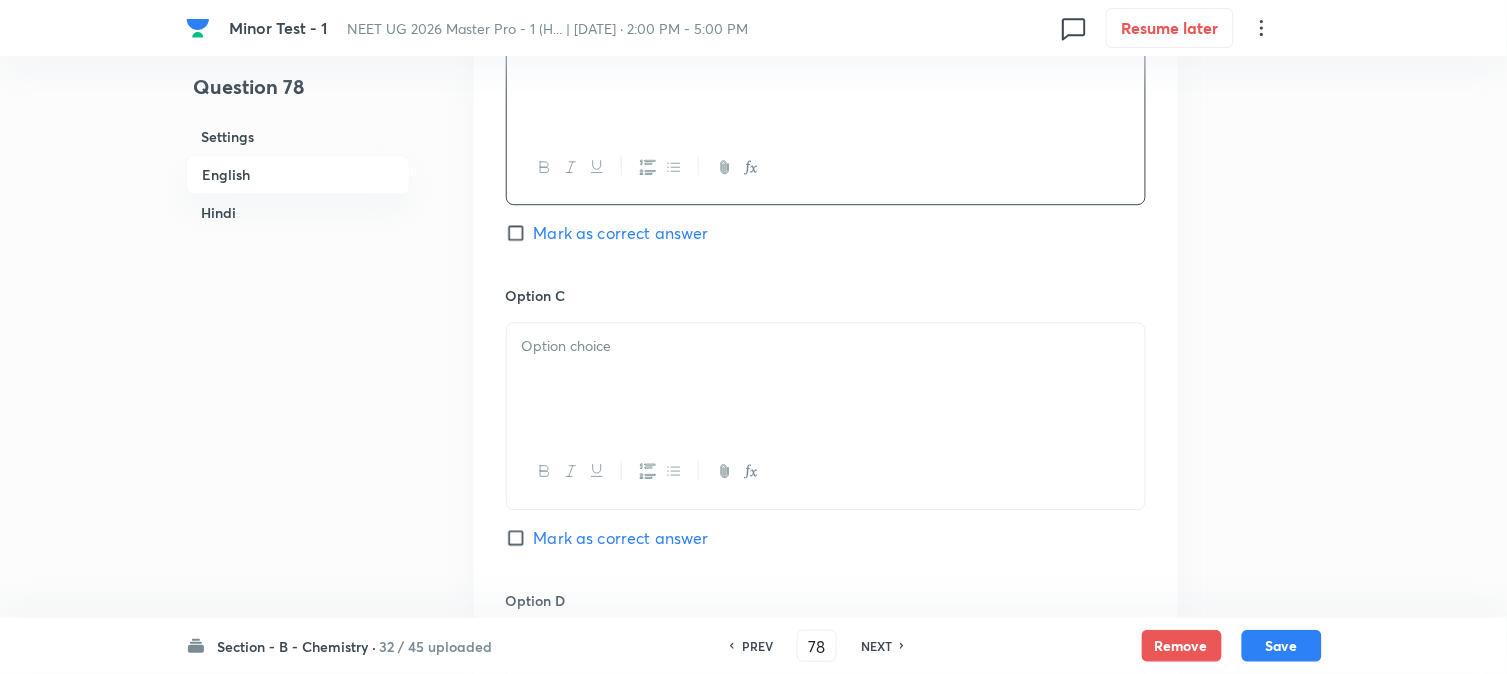 scroll, scrollTop: 1404, scrollLeft: 0, axis: vertical 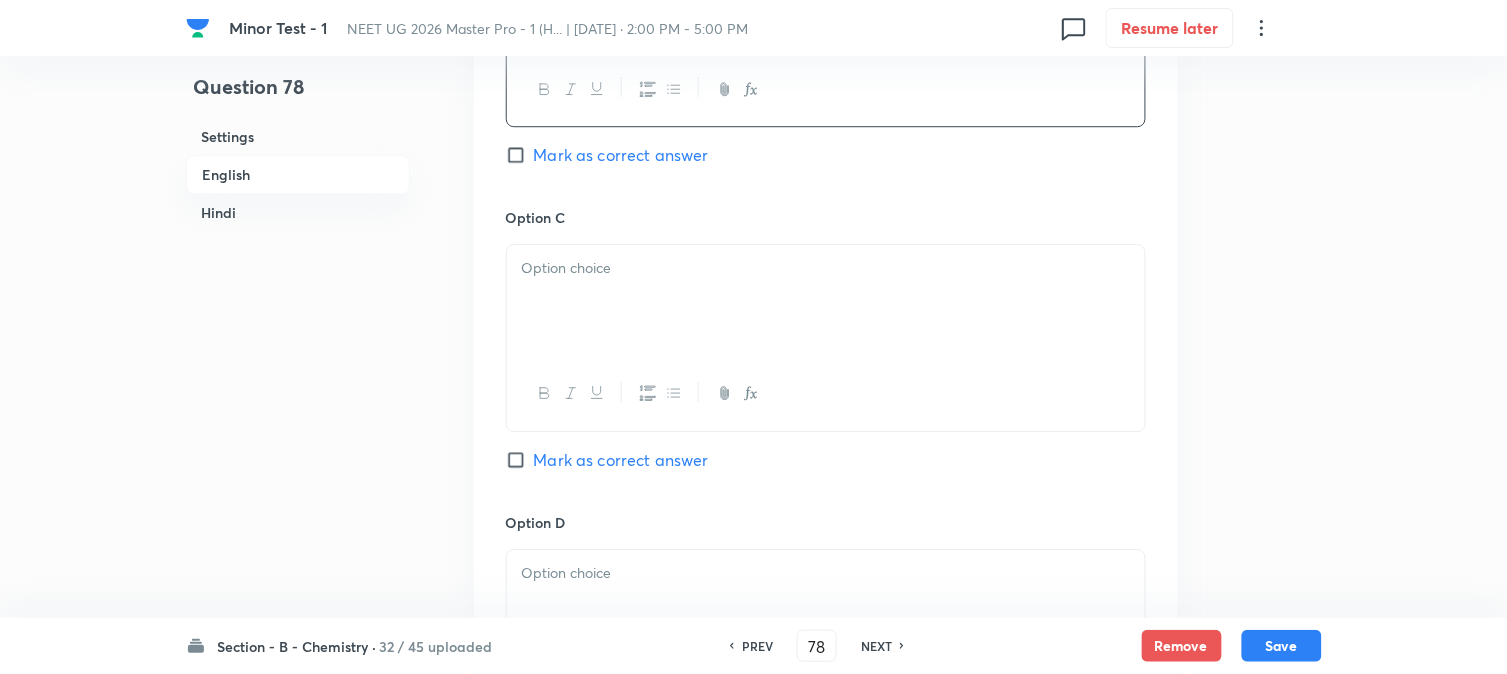 click at bounding box center (826, 301) 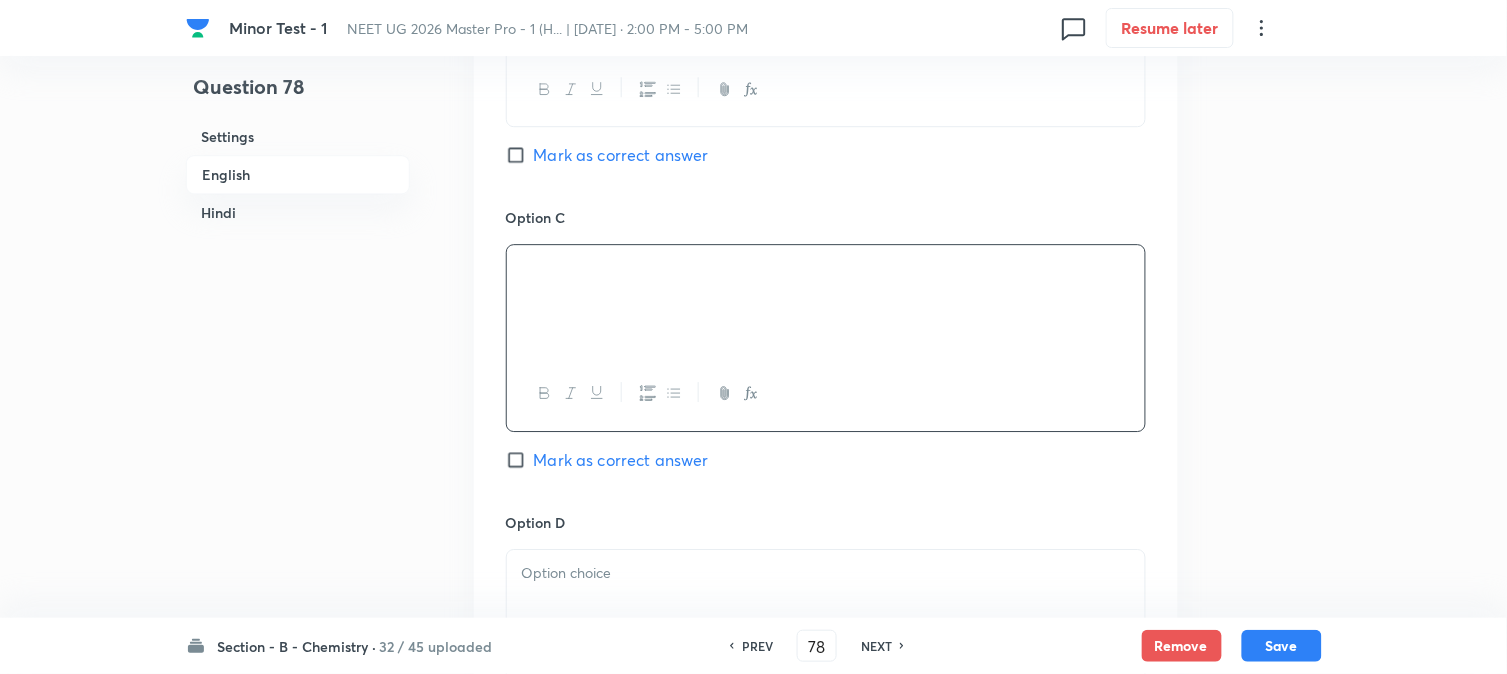 click on "Hindi" at bounding box center (298, 212) 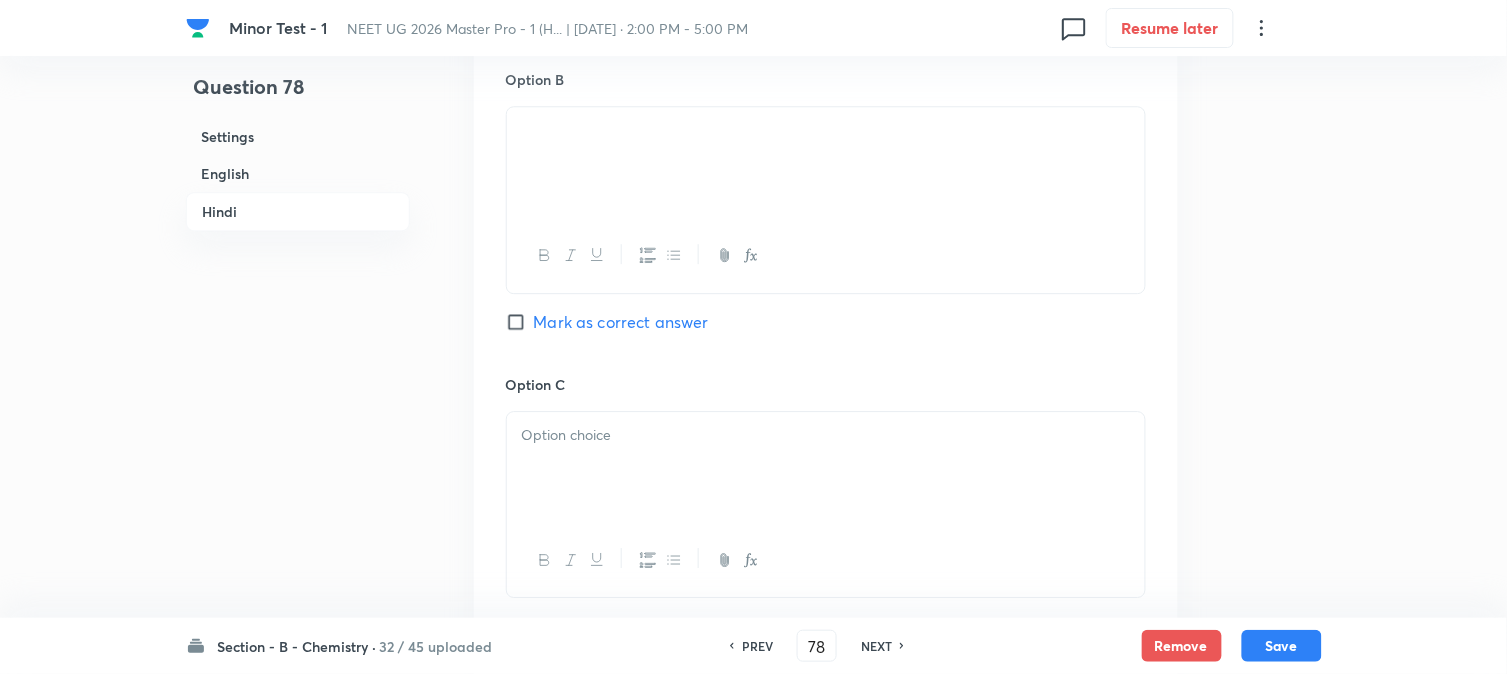 scroll, scrollTop: 3323, scrollLeft: 0, axis: vertical 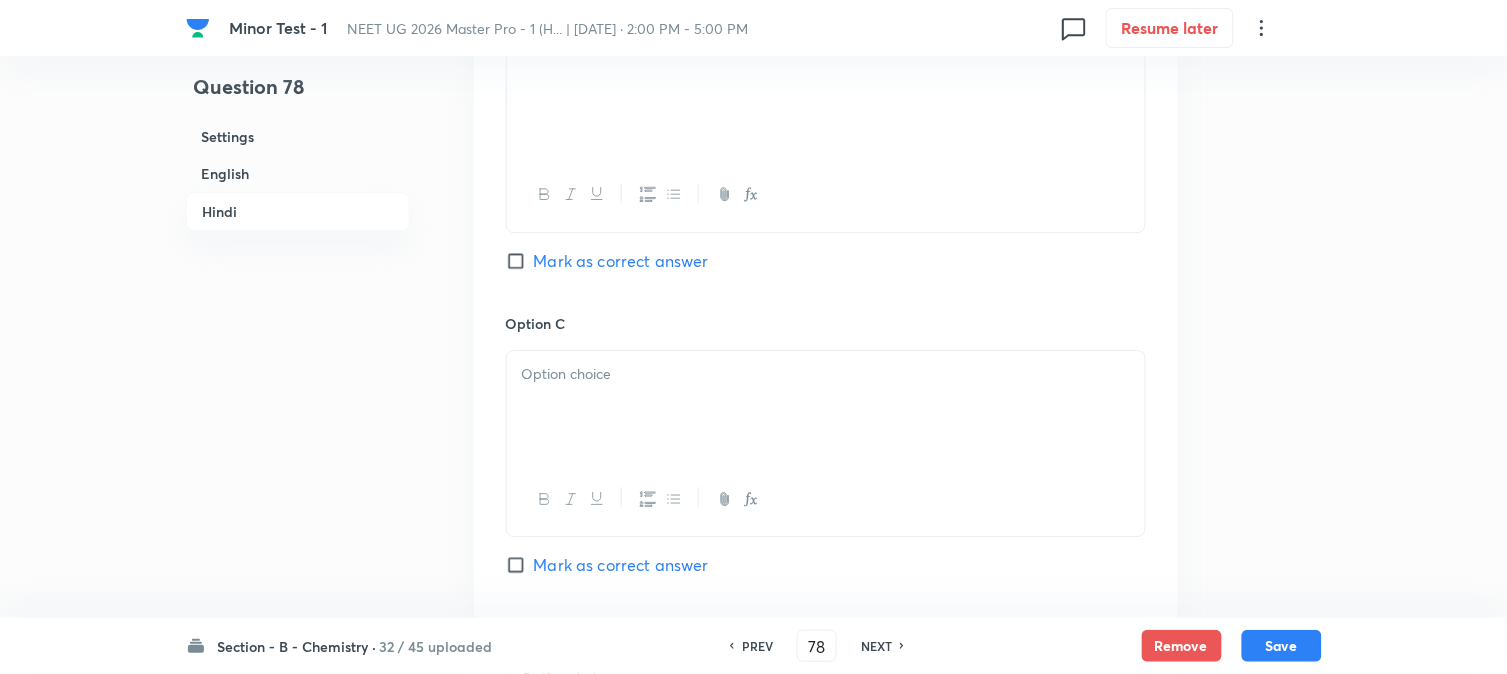 click at bounding box center (826, 374) 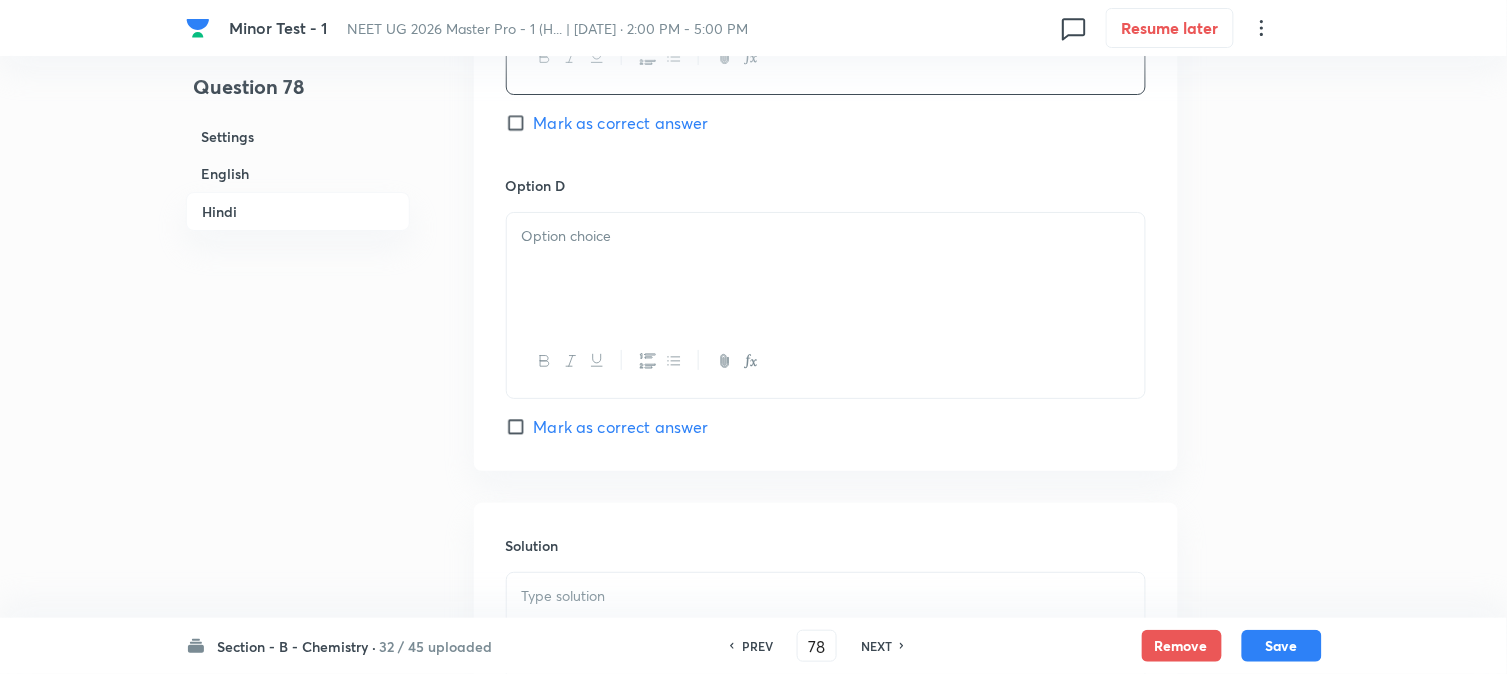 scroll, scrollTop: 3767, scrollLeft: 0, axis: vertical 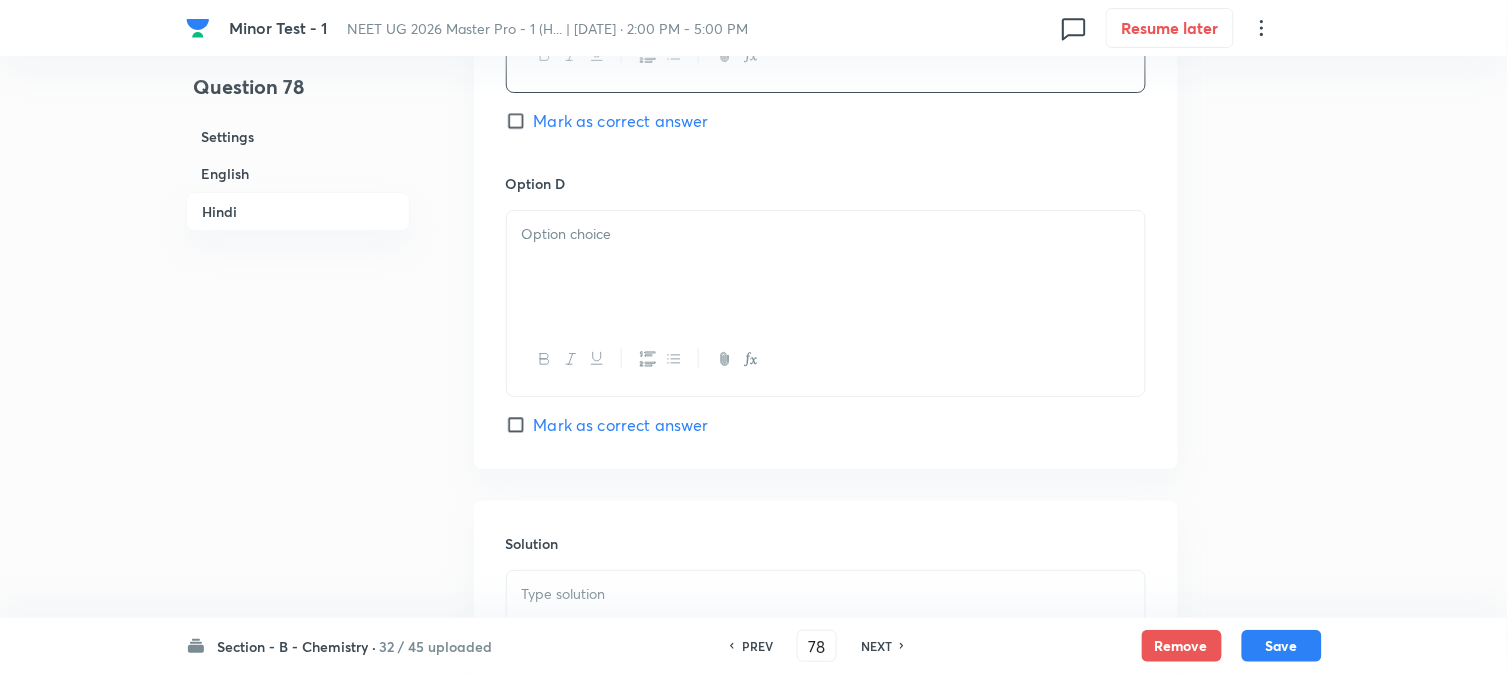 click at bounding box center [826, 267] 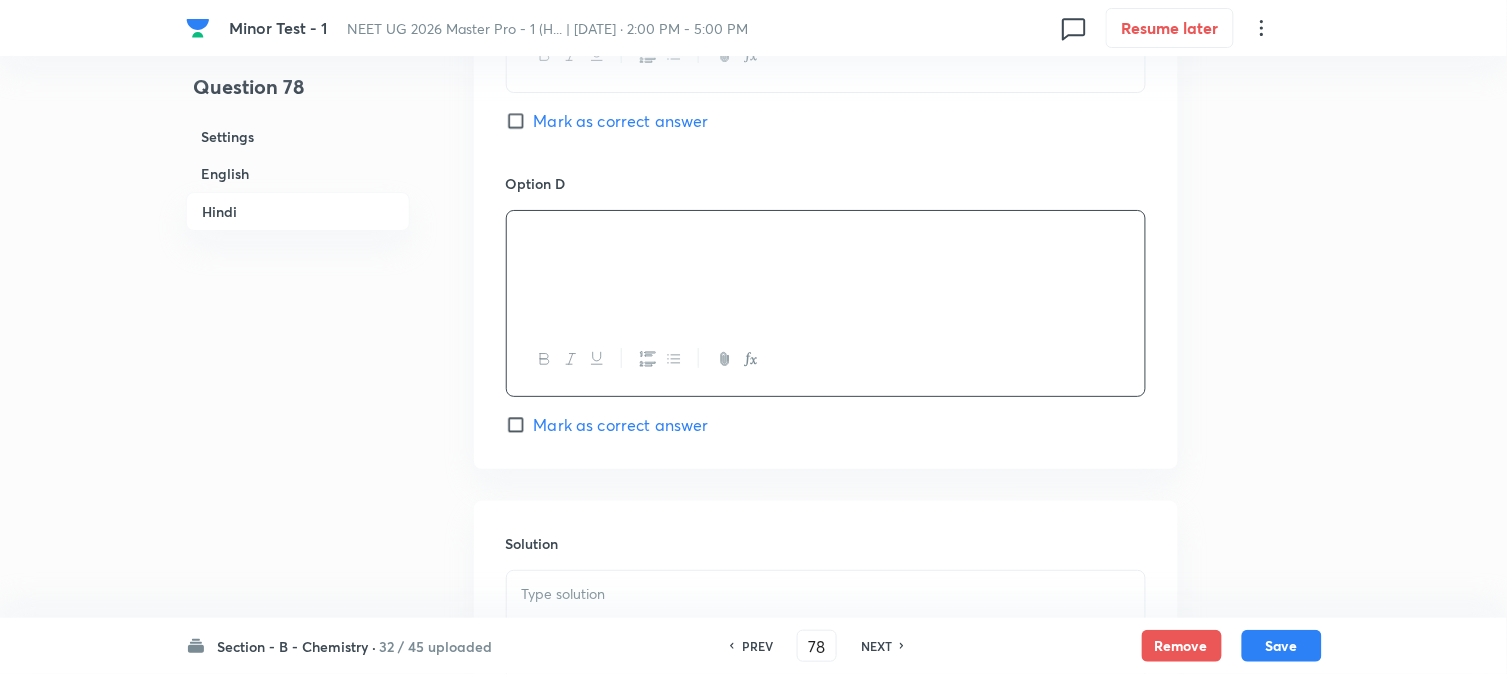 click on "English" at bounding box center [298, 173] 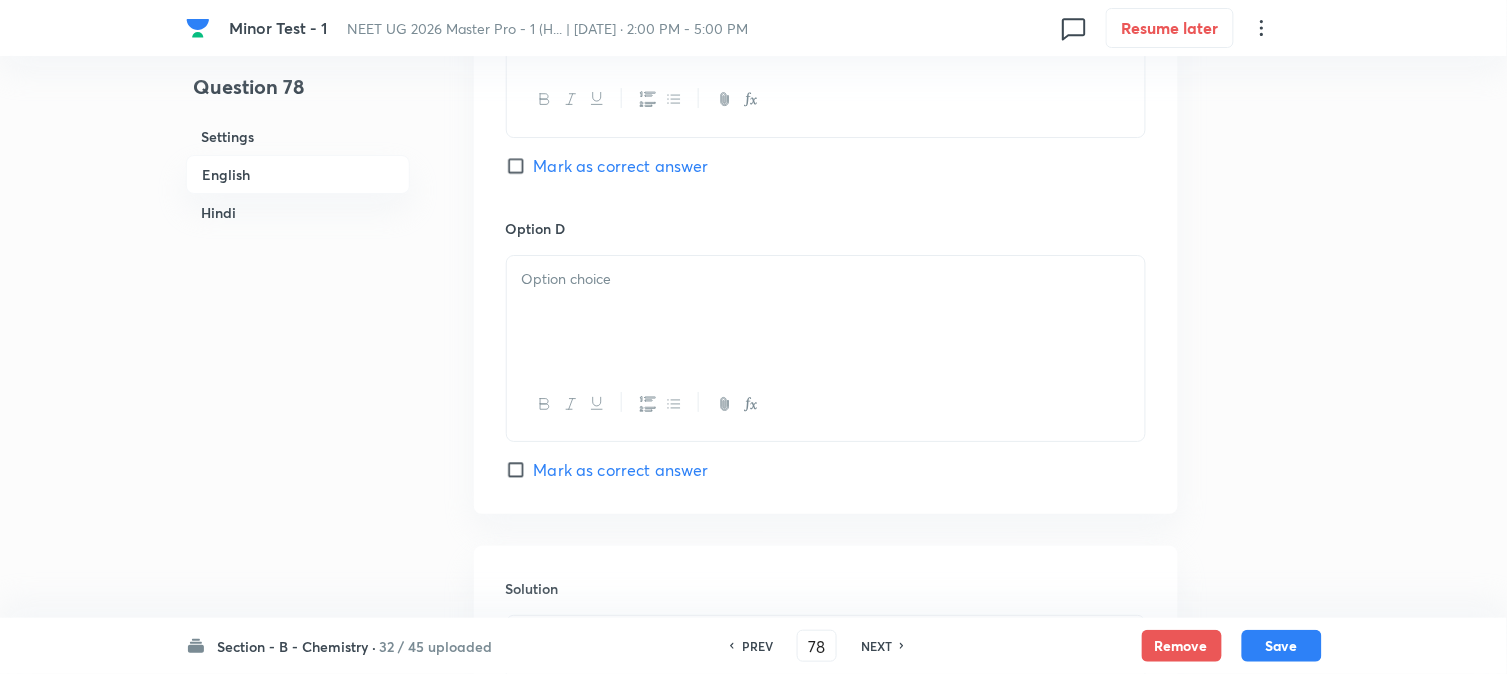 scroll, scrollTop: 1737, scrollLeft: 0, axis: vertical 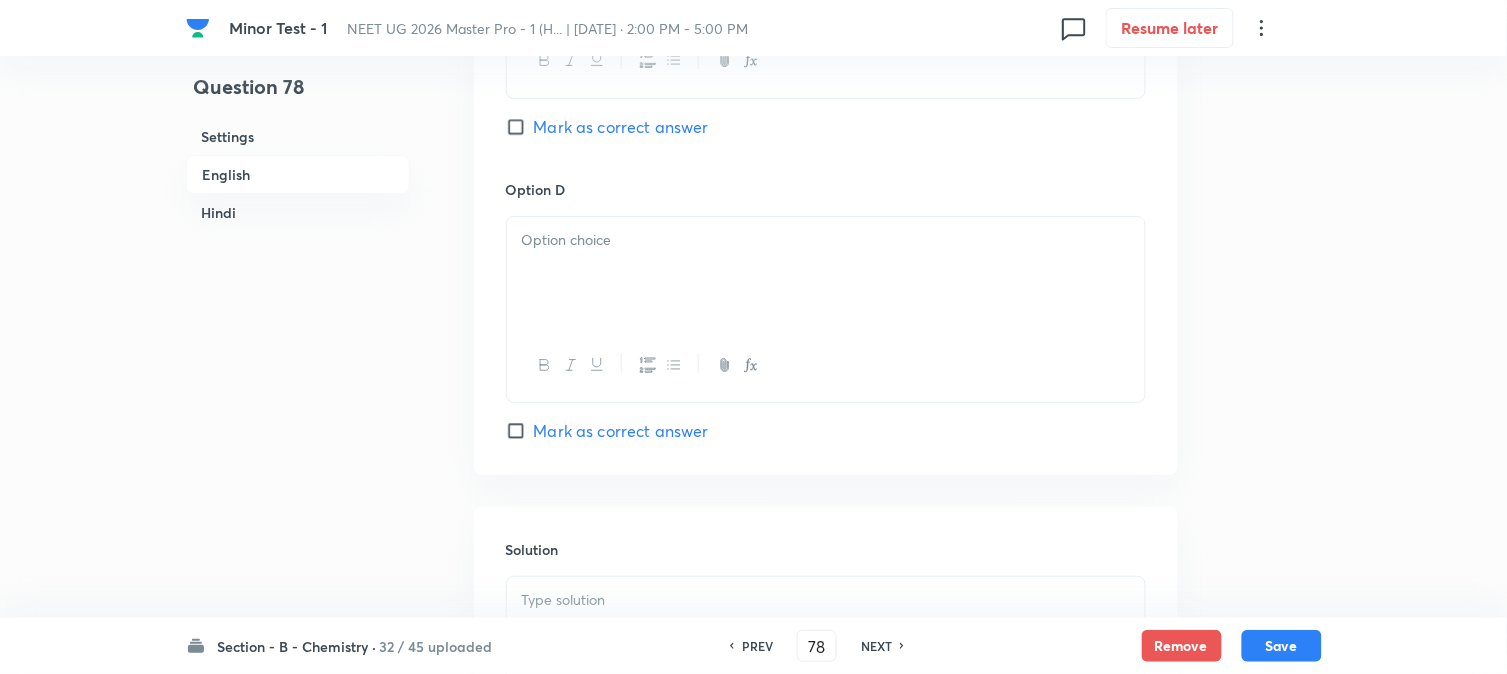 click at bounding box center [826, 273] 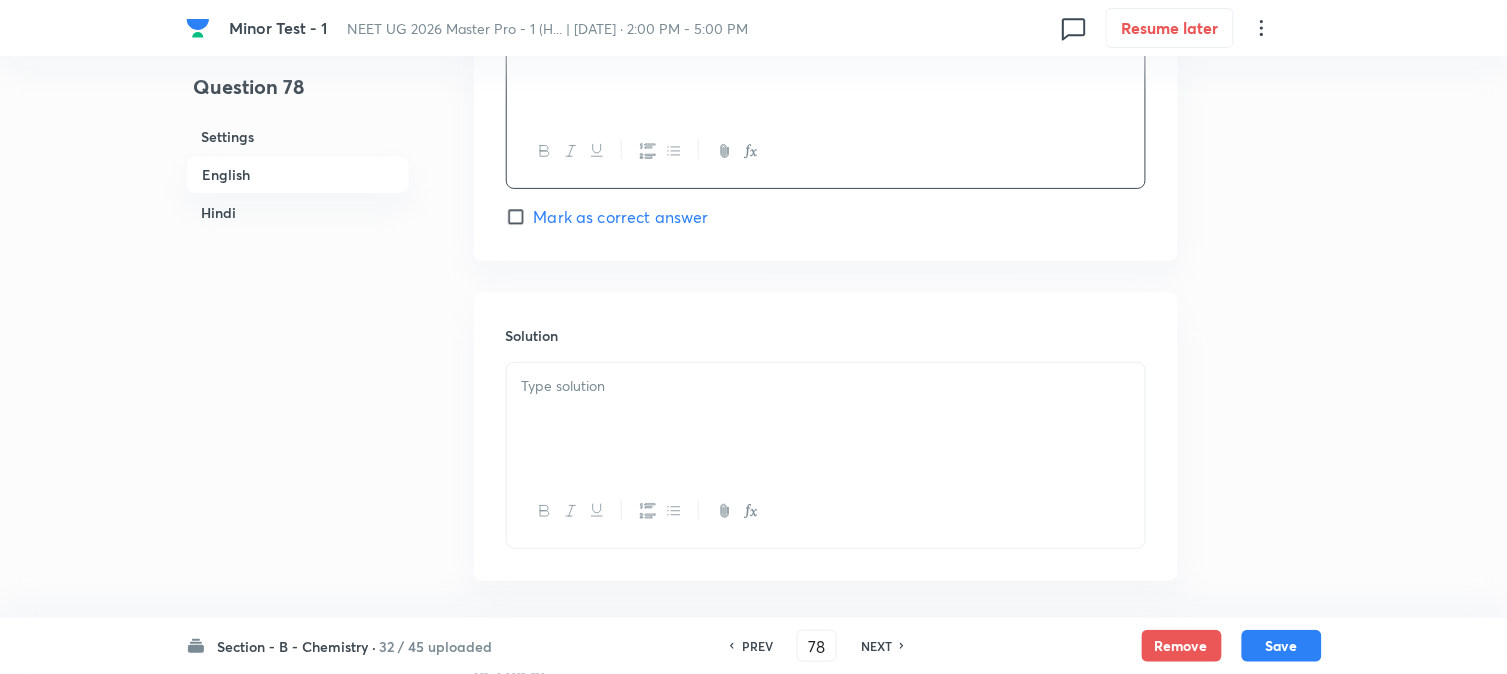 scroll, scrollTop: 1960, scrollLeft: 0, axis: vertical 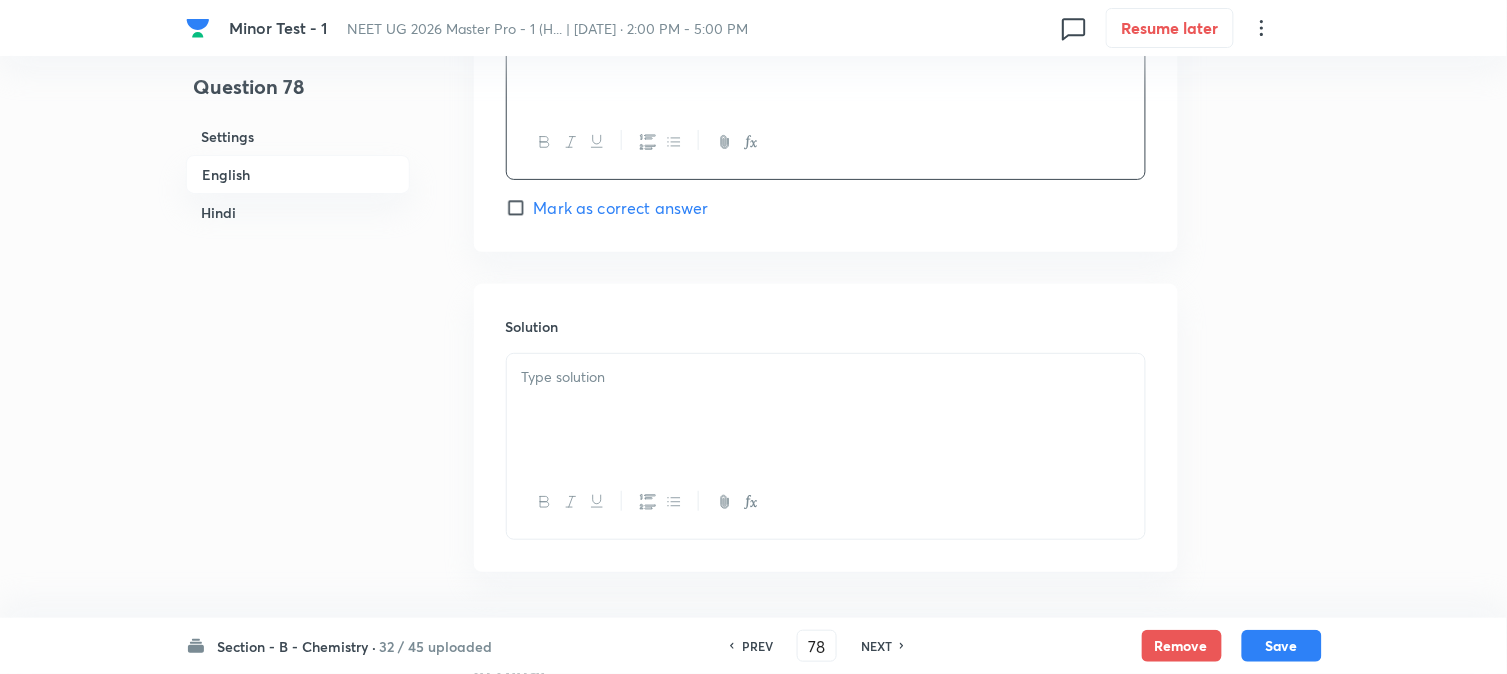 click at bounding box center [826, 377] 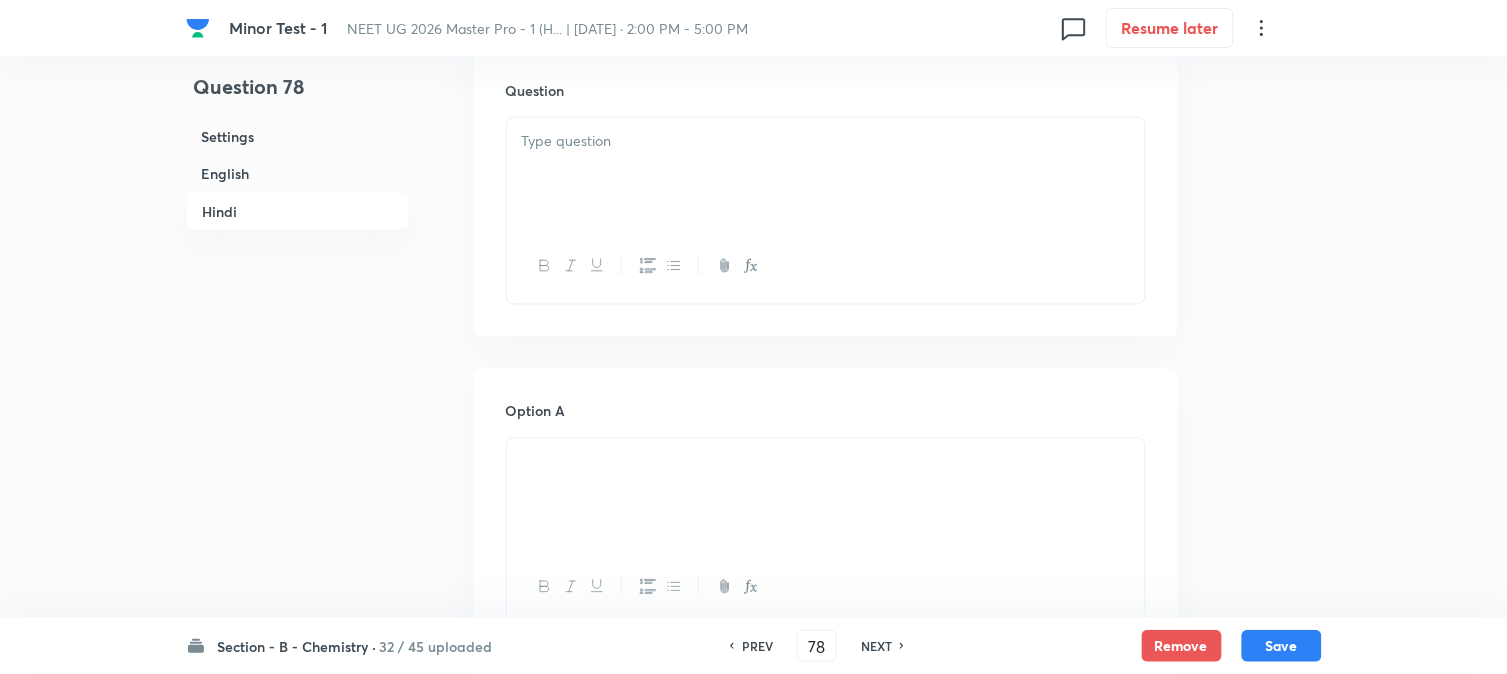 scroll, scrollTop: 2515, scrollLeft: 0, axis: vertical 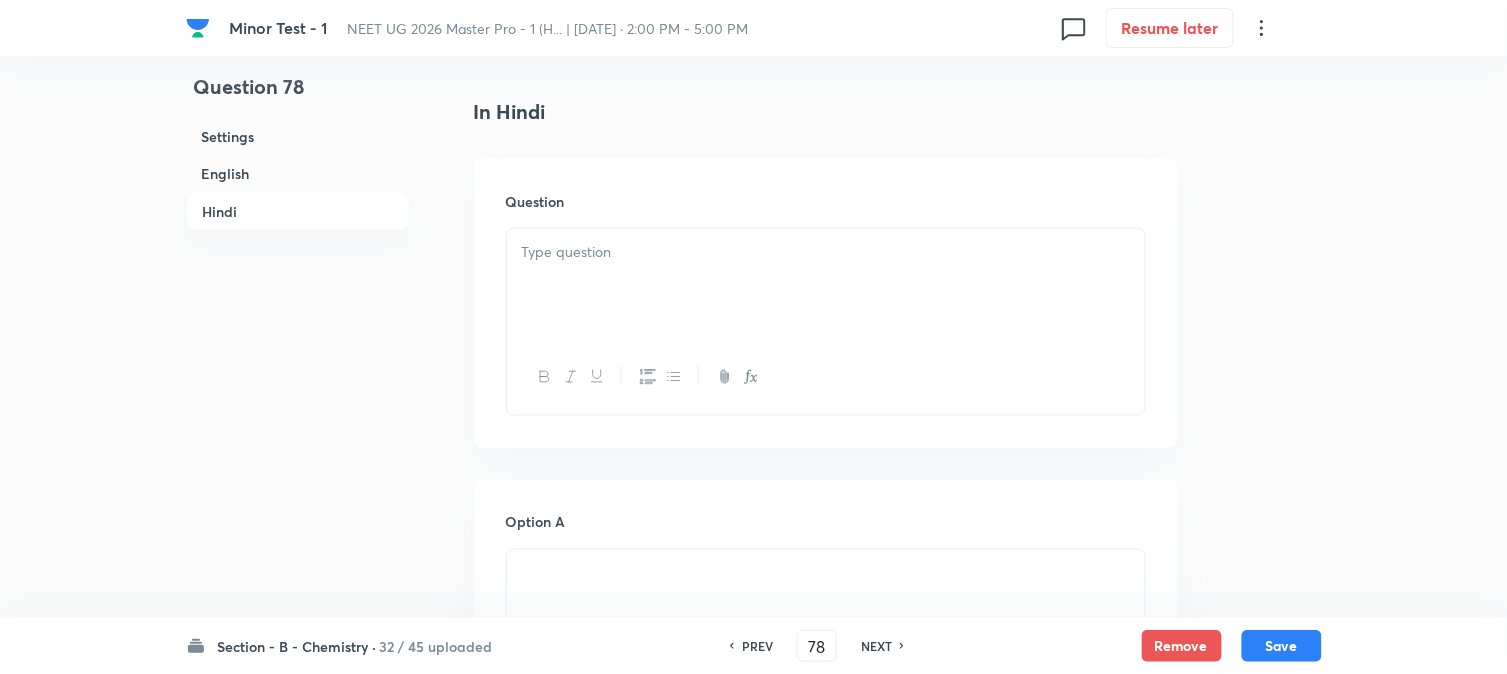 click at bounding box center (826, 285) 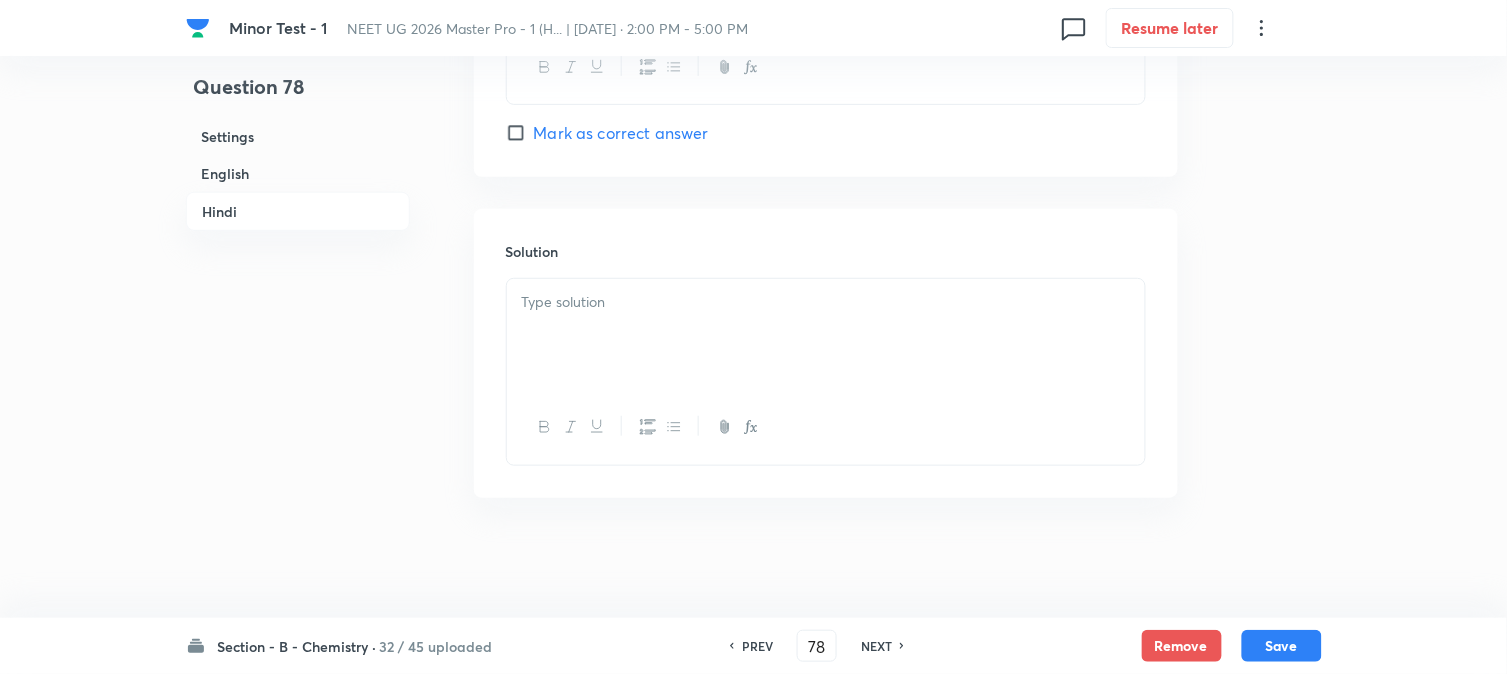 scroll, scrollTop: 4066, scrollLeft: 0, axis: vertical 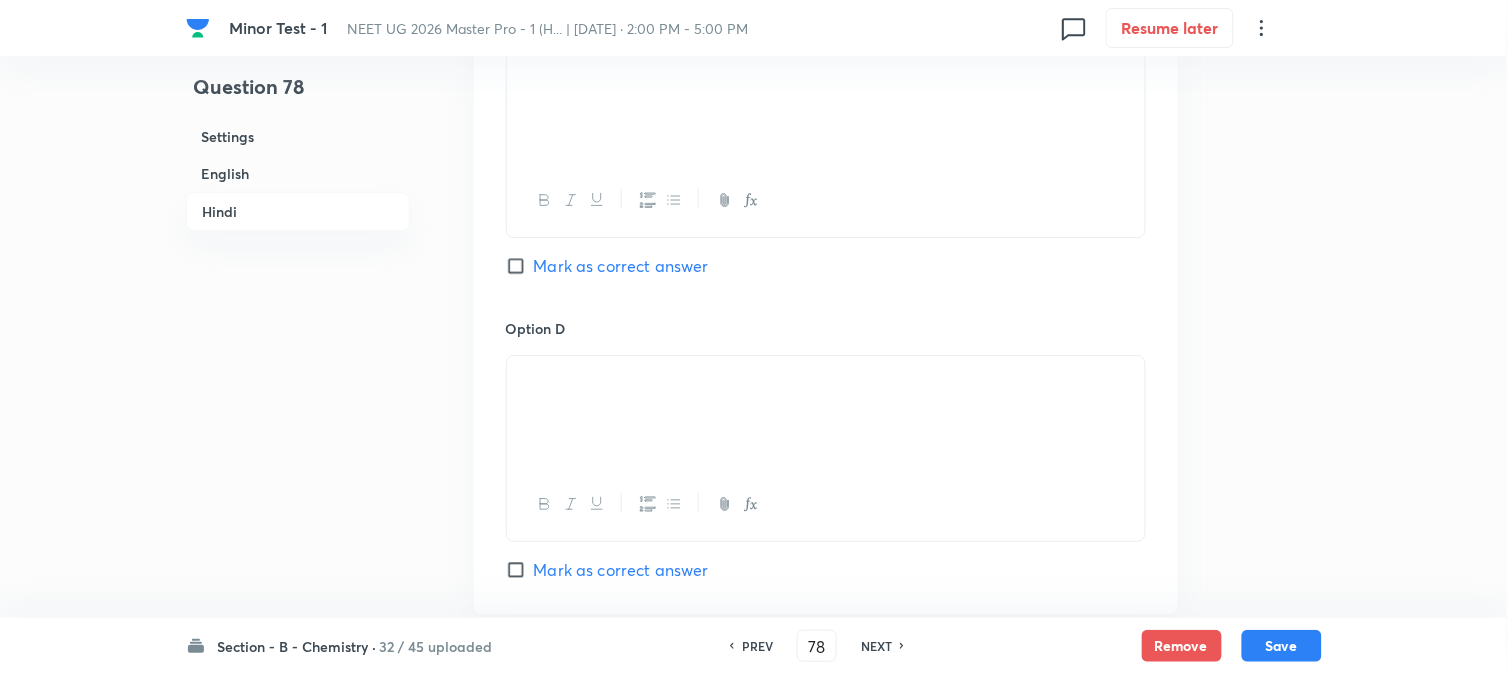 click on "Mark as correct answer" at bounding box center [621, 266] 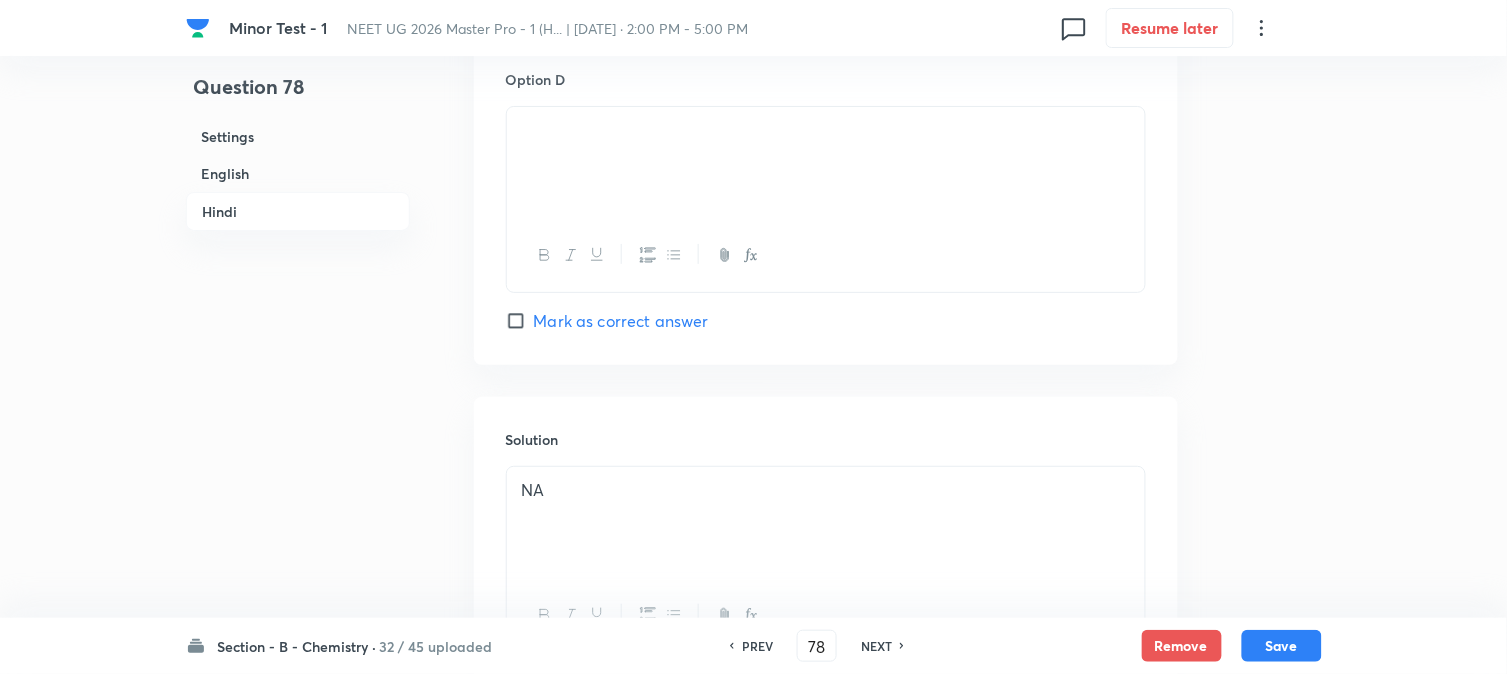 scroll, scrollTop: 4066, scrollLeft: 0, axis: vertical 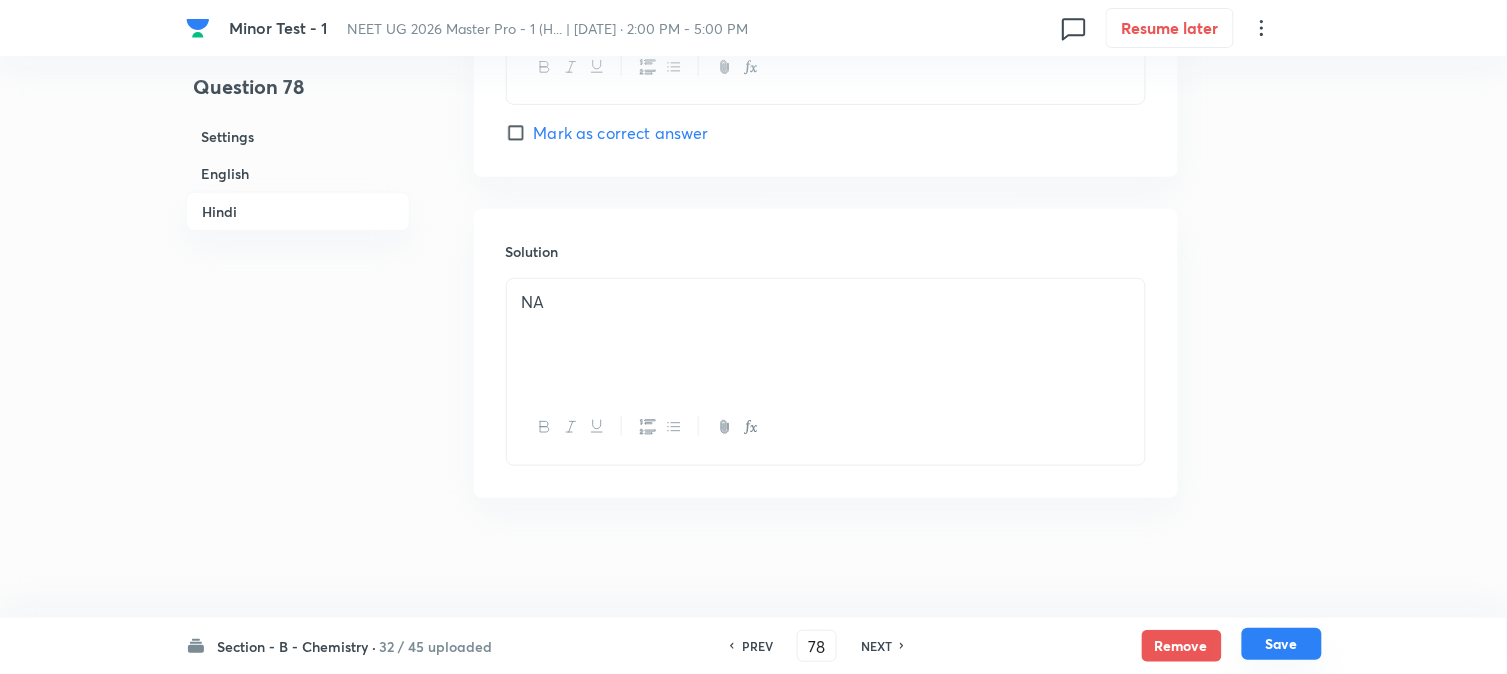 click on "Save" at bounding box center (1282, 644) 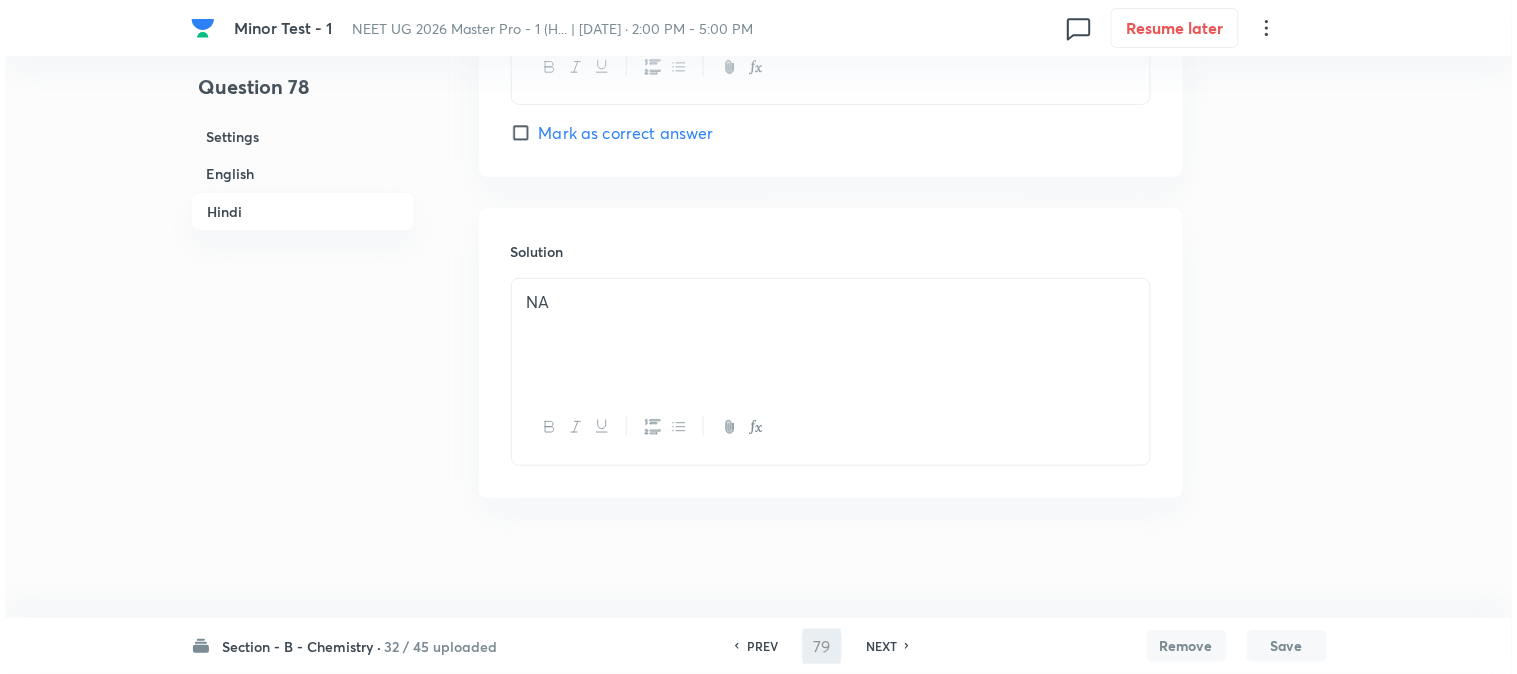 scroll, scrollTop: 0, scrollLeft: 0, axis: both 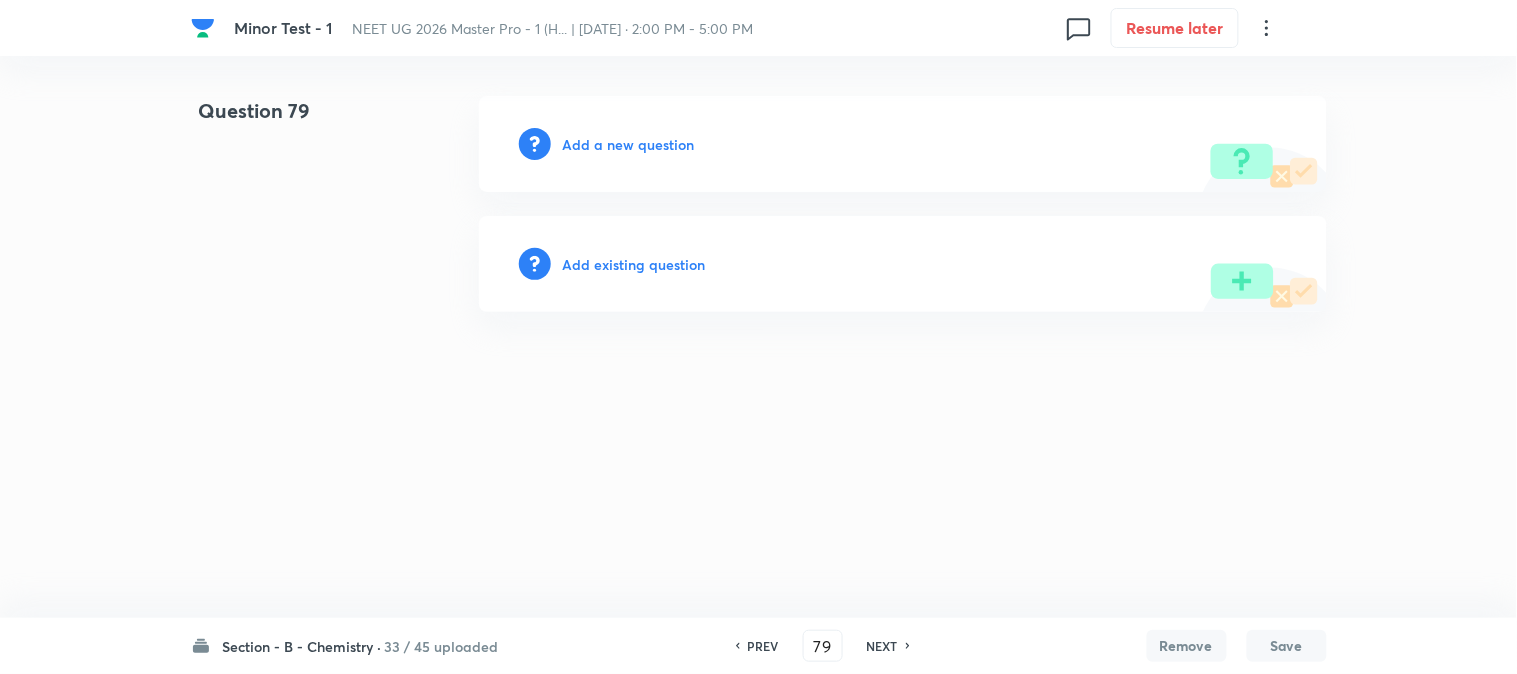 click on "Add a new question" at bounding box center [629, 144] 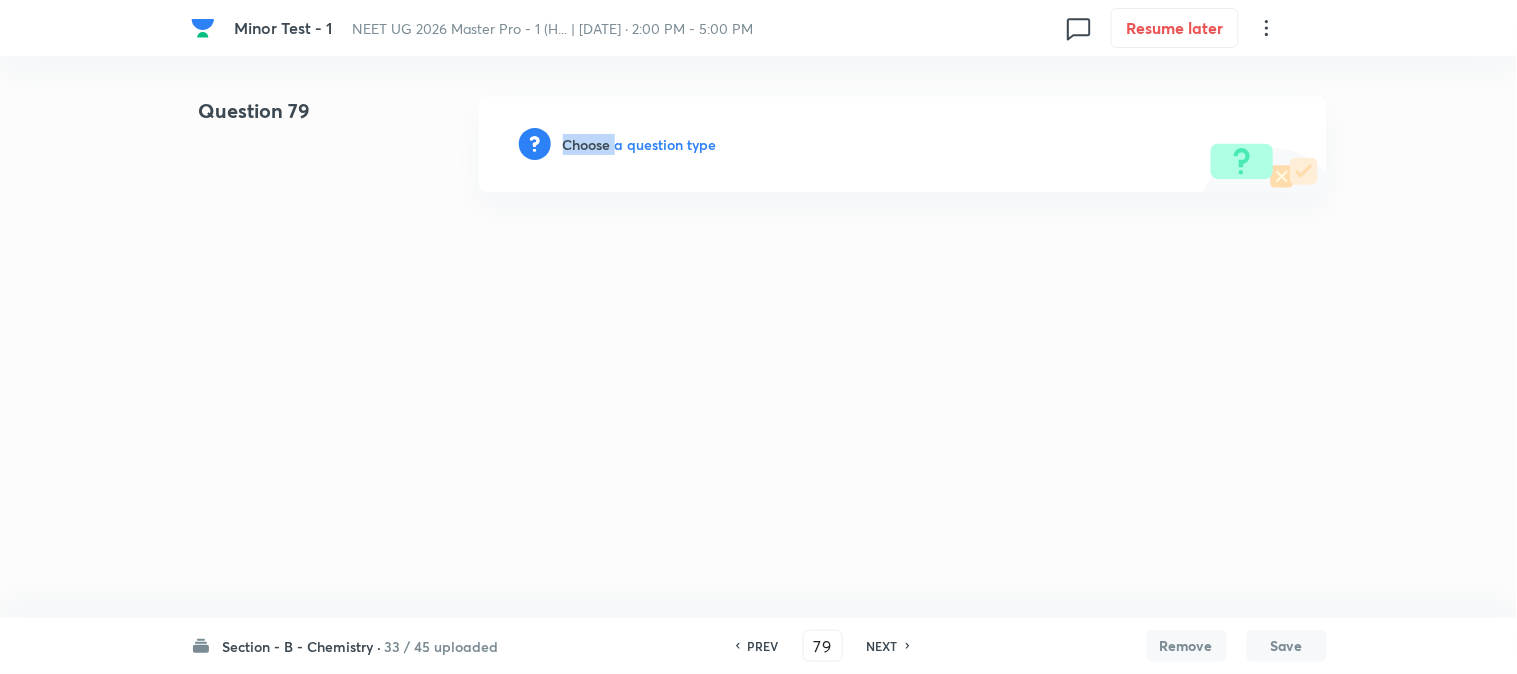 click on "Choose a question type" at bounding box center [640, 144] 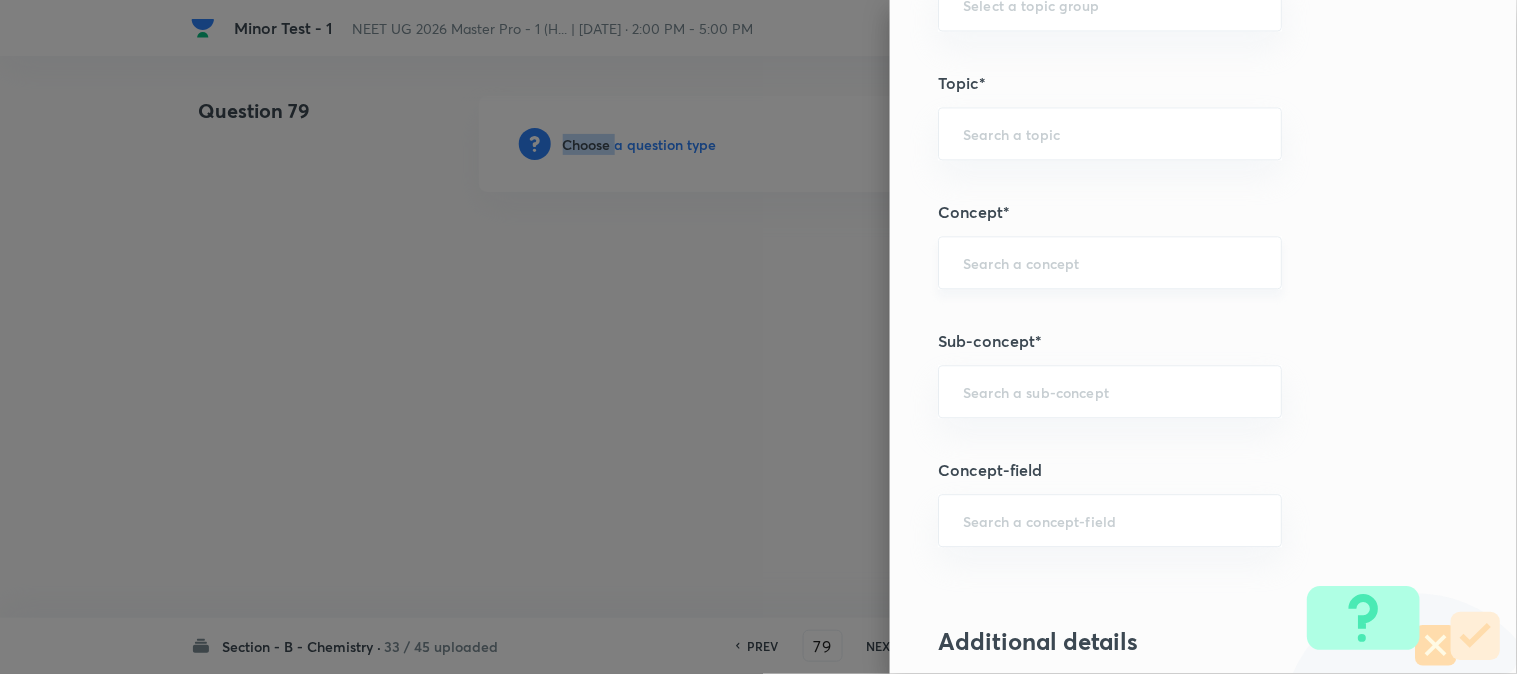 scroll, scrollTop: 1222, scrollLeft: 0, axis: vertical 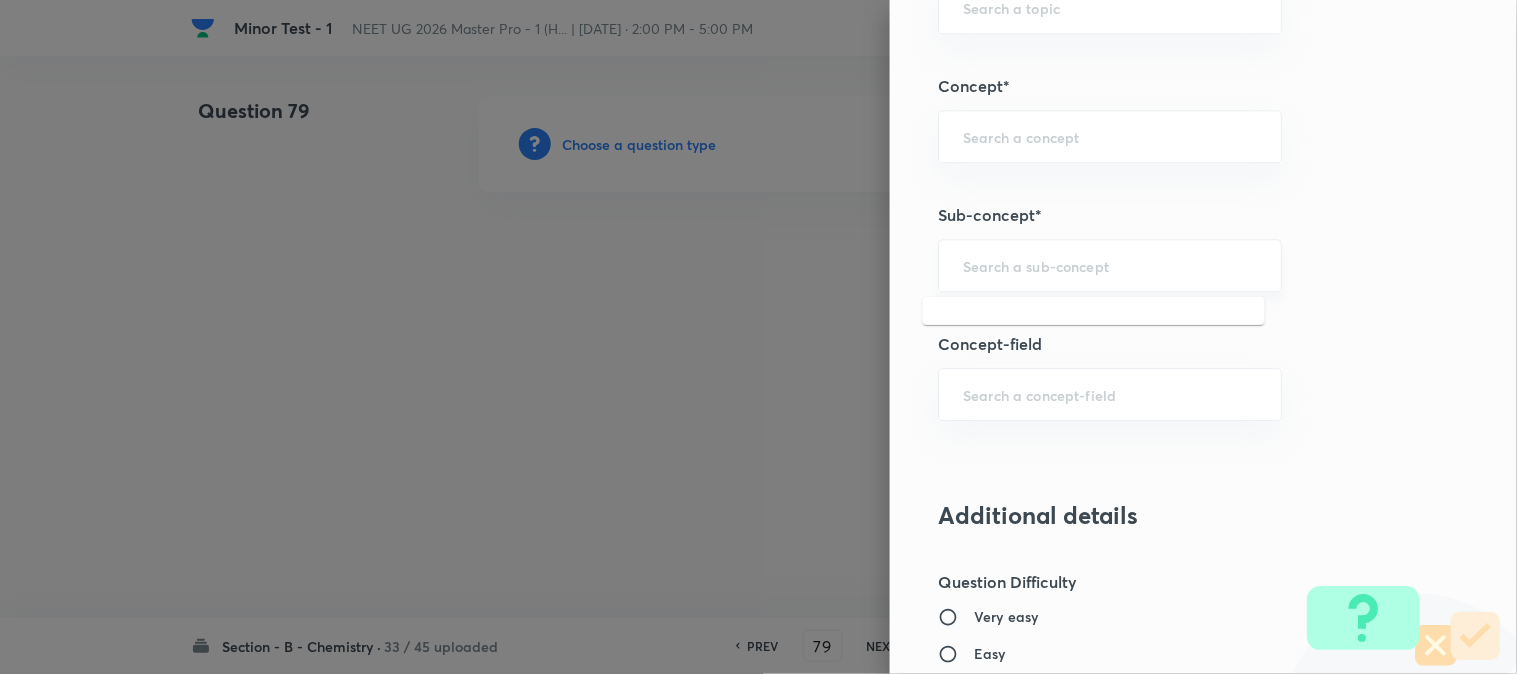 click at bounding box center (1110, 265) 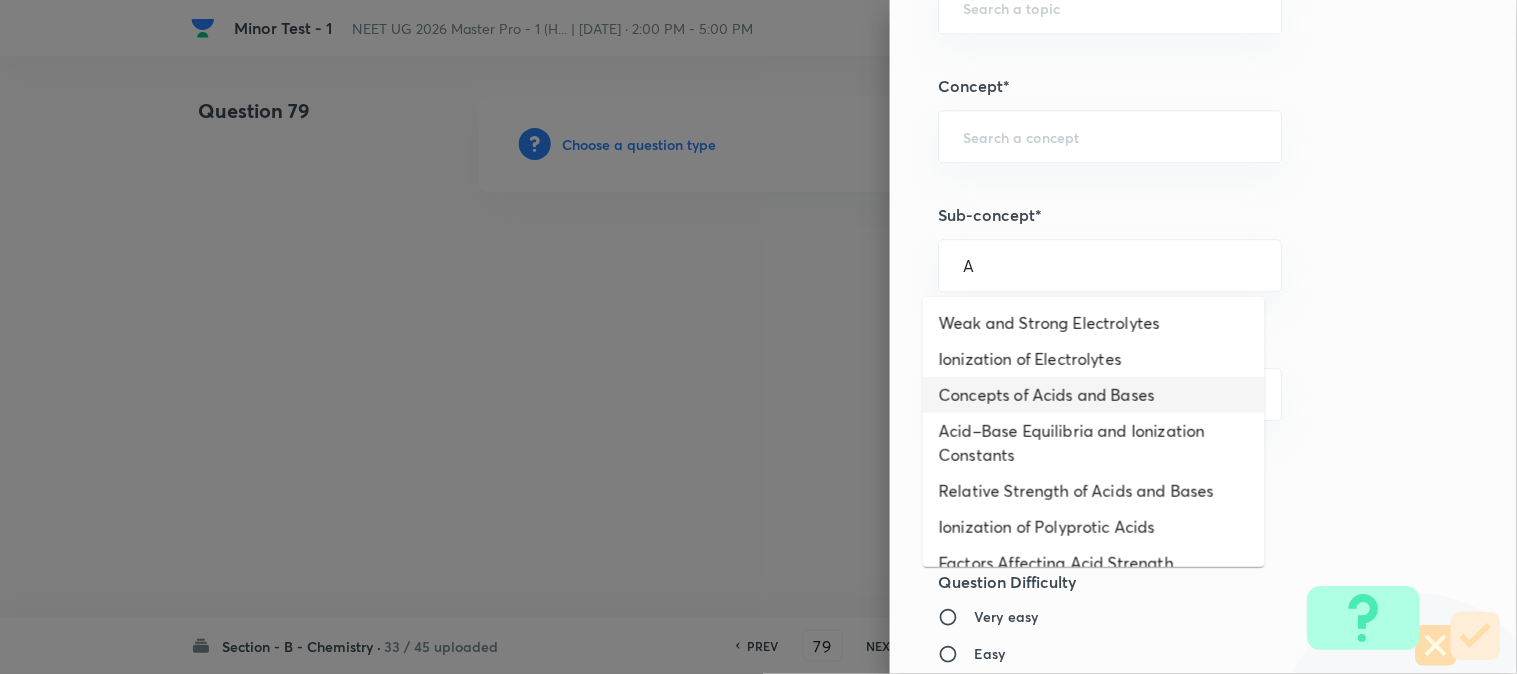 click on "Concepts of Acids and Bases" at bounding box center (1094, 395) 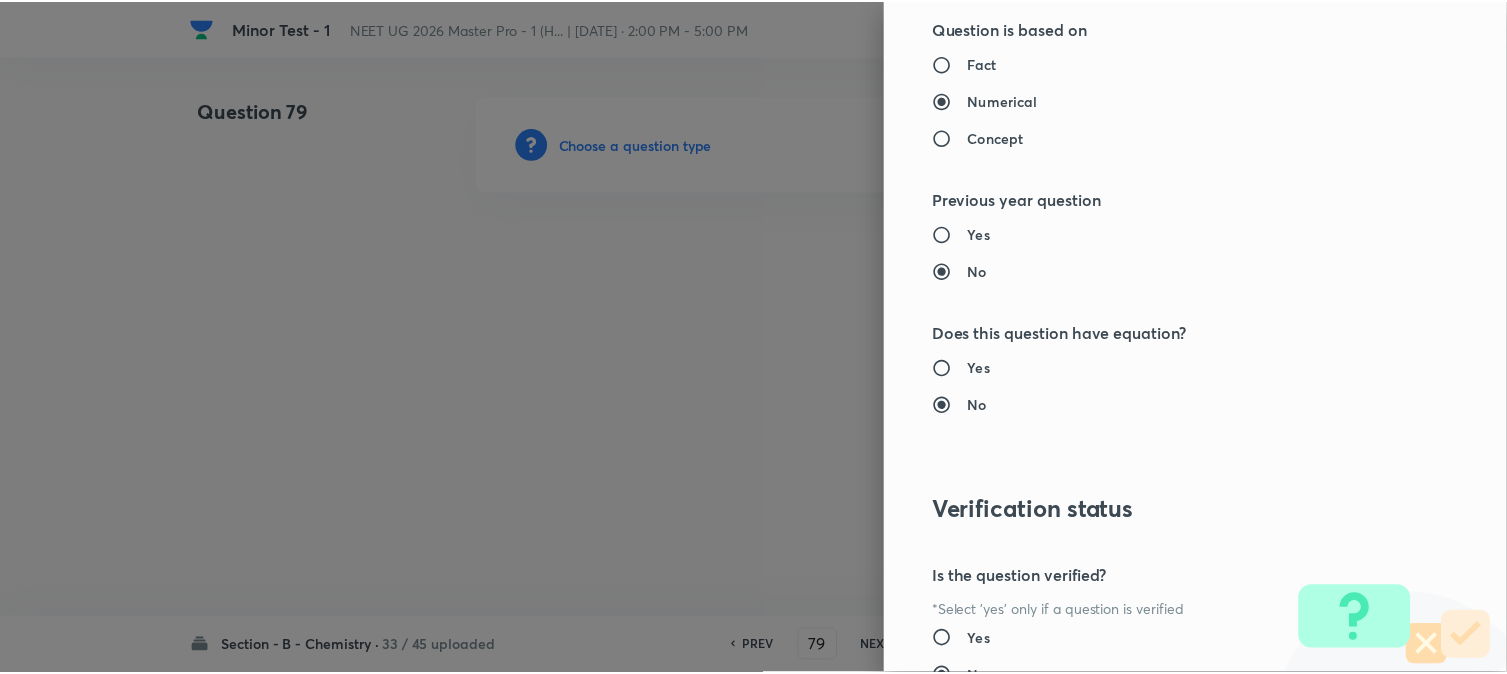 scroll, scrollTop: 2186, scrollLeft: 0, axis: vertical 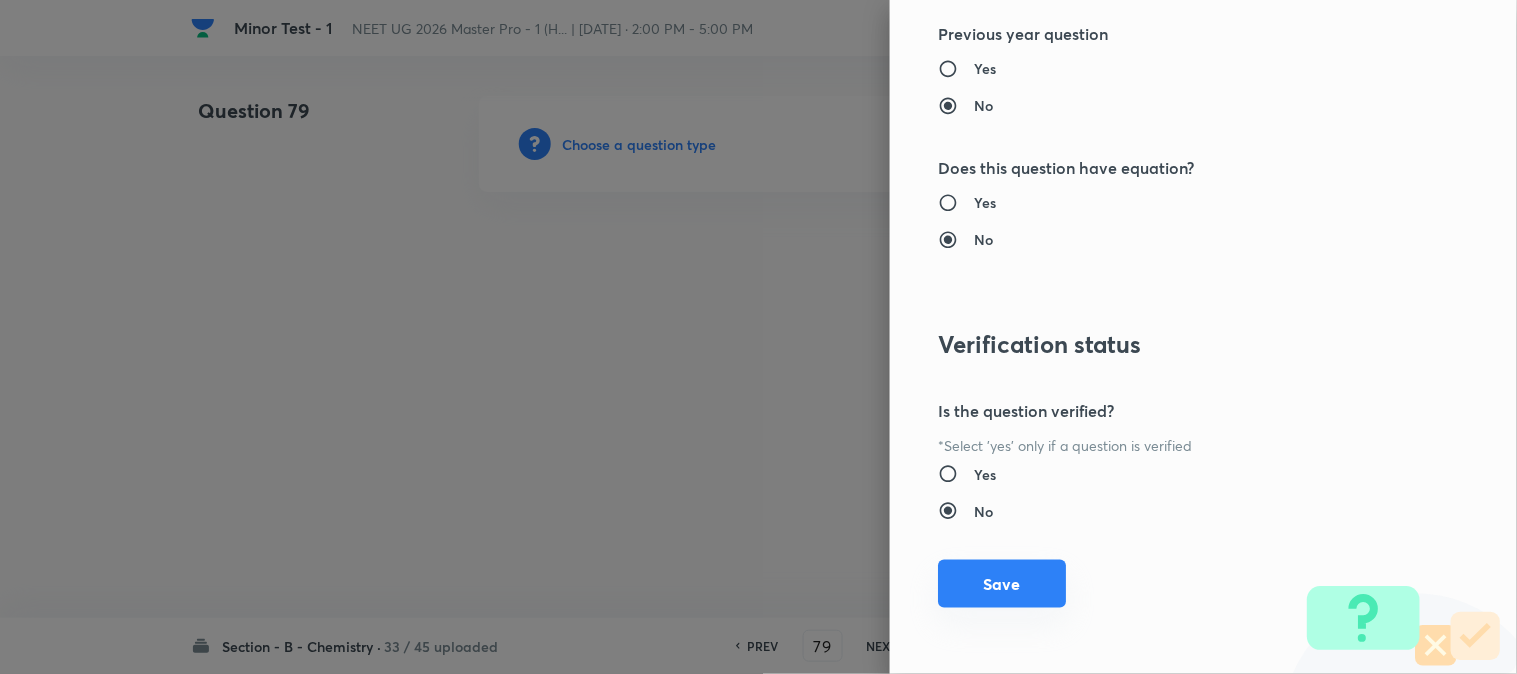 click on "Save" at bounding box center [1002, 584] 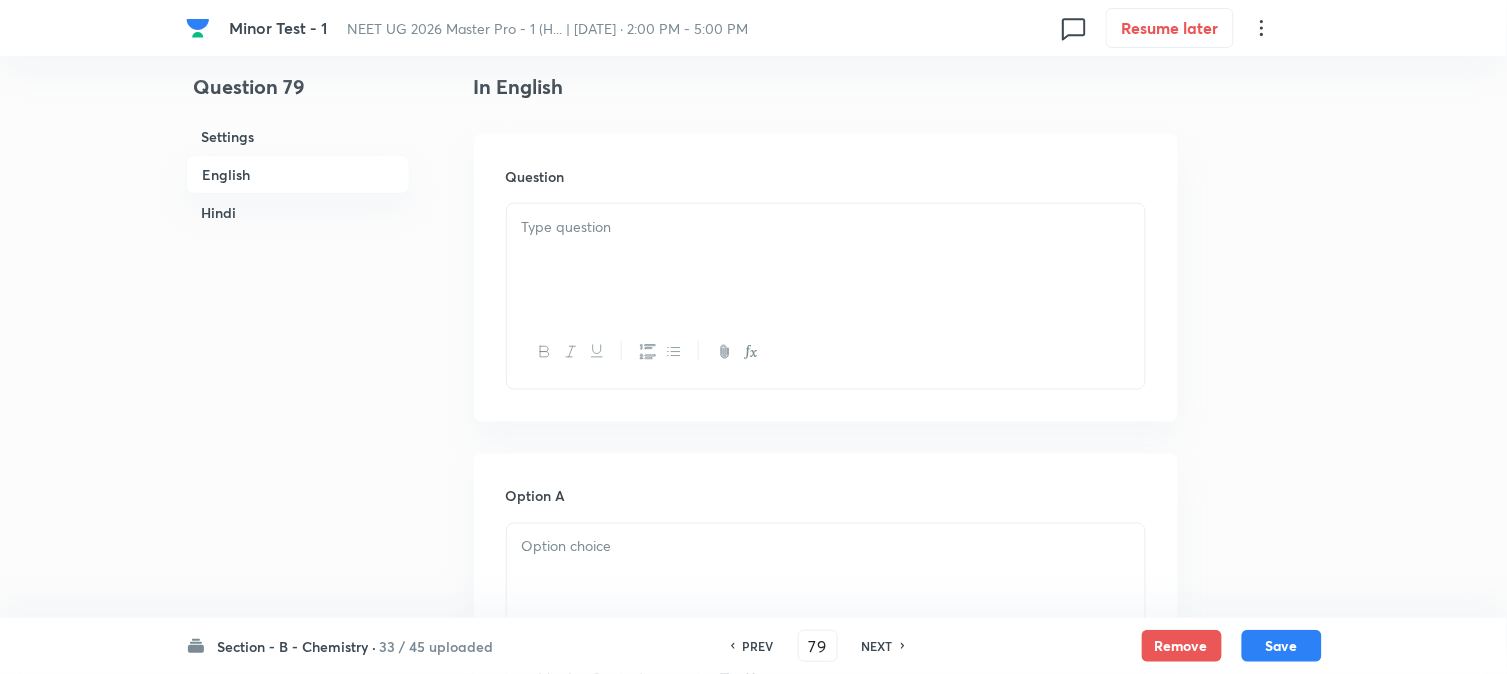 scroll, scrollTop: 555, scrollLeft: 0, axis: vertical 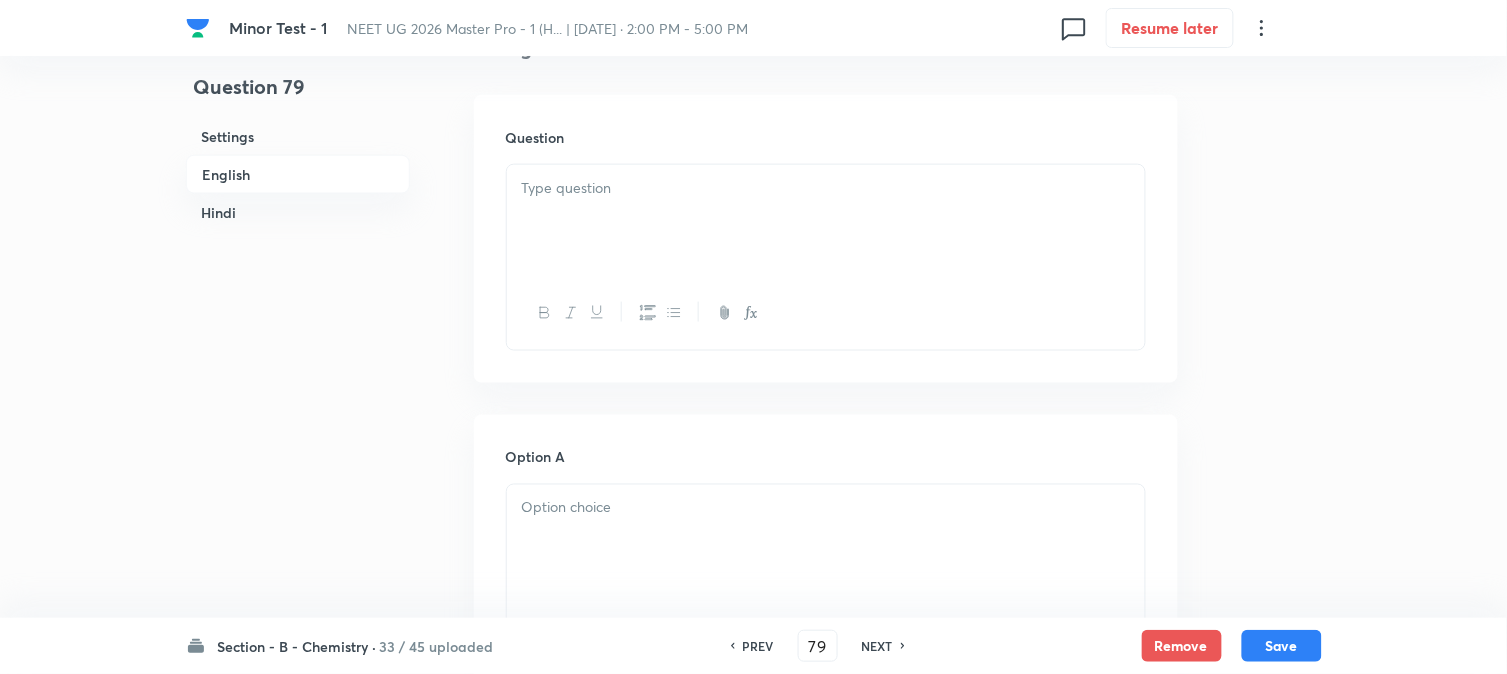 click at bounding box center [826, 221] 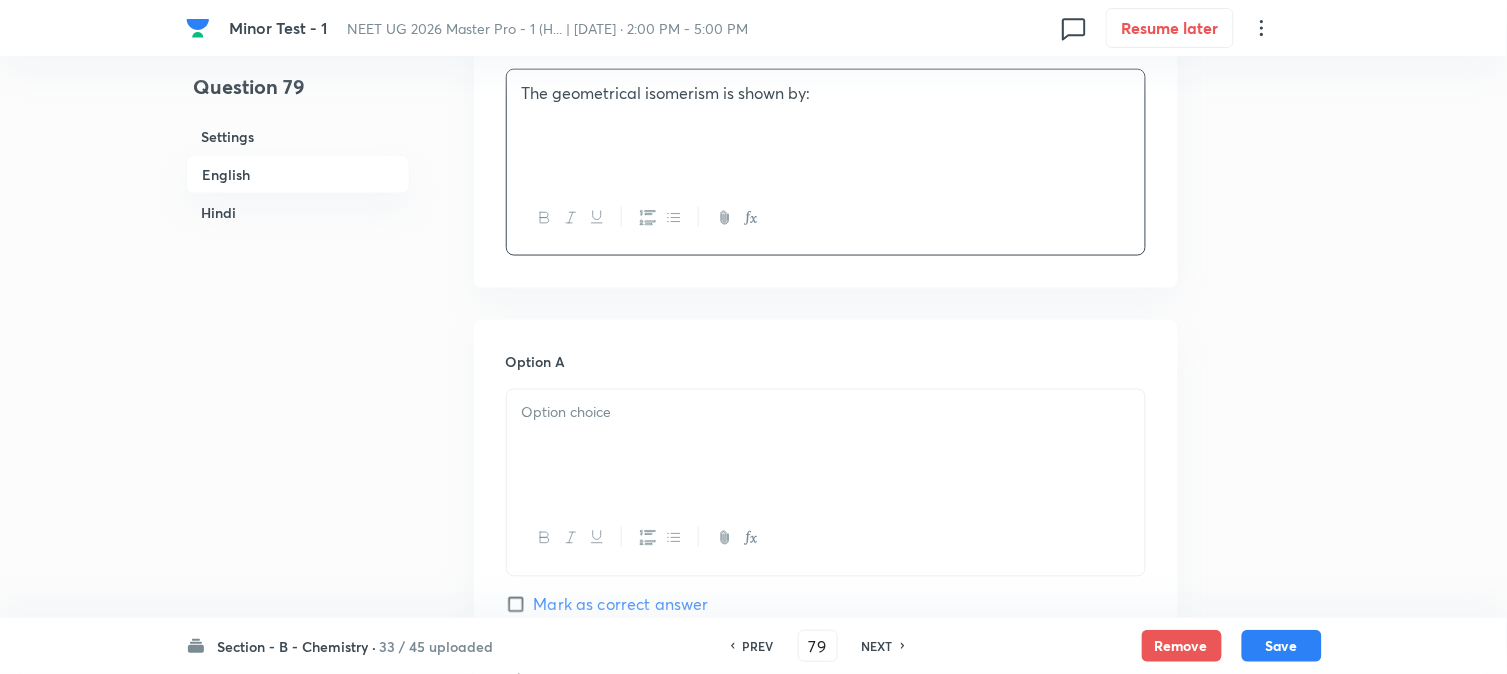 scroll, scrollTop: 777, scrollLeft: 0, axis: vertical 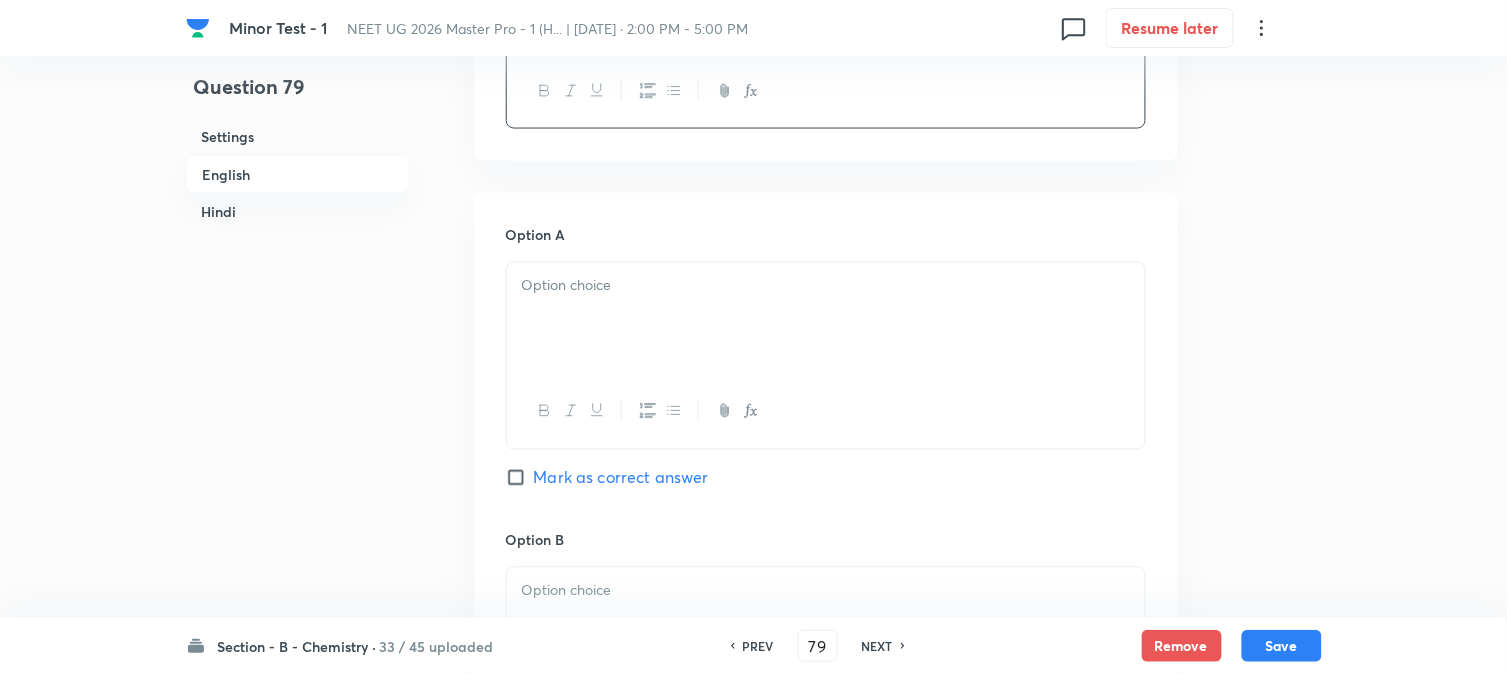 click at bounding box center (826, 319) 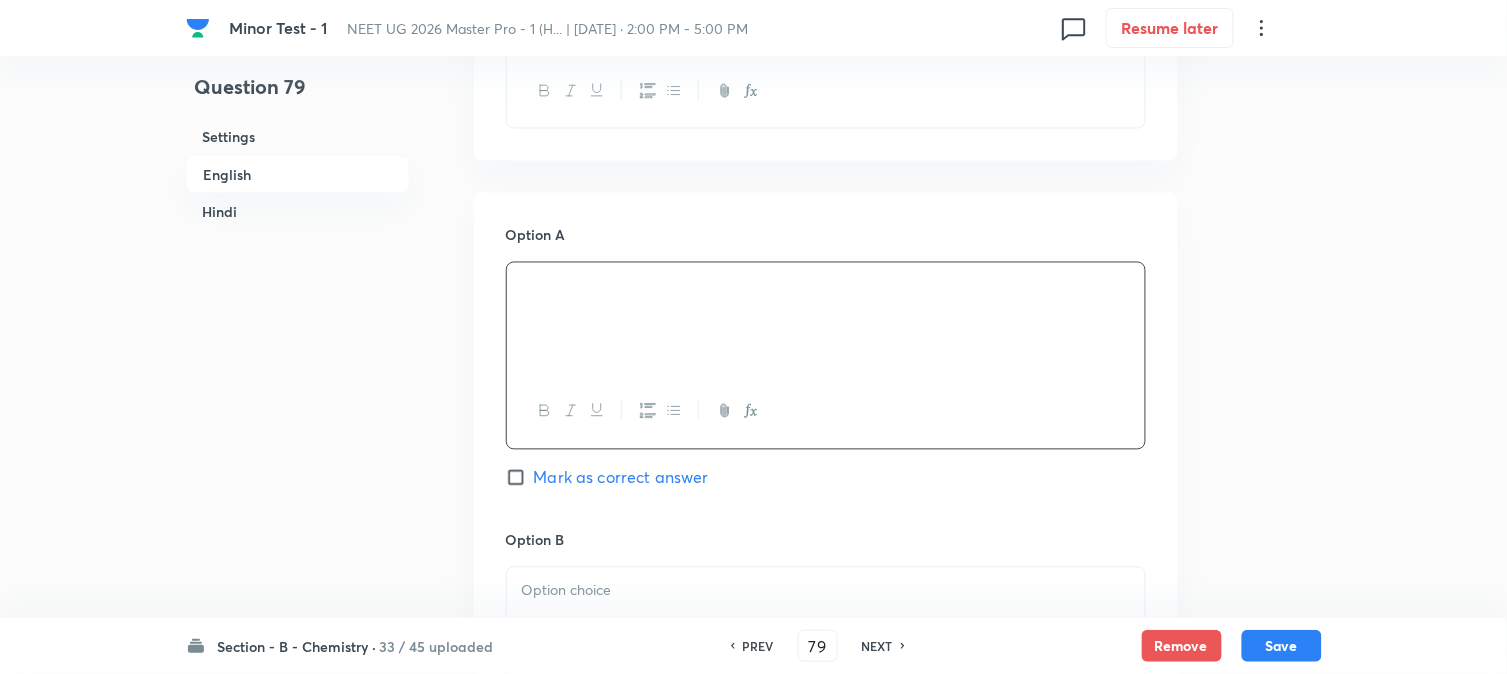 click on "Hindi" at bounding box center (298, 212) 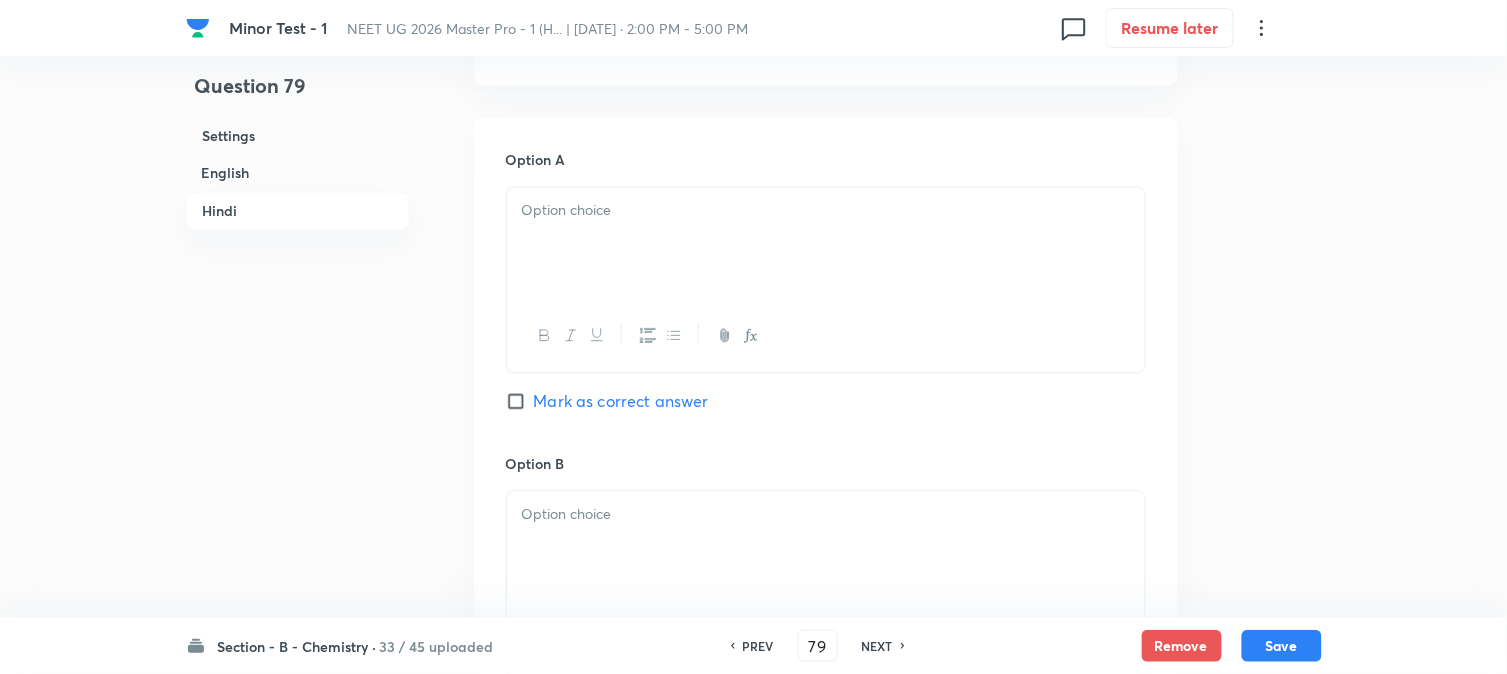 scroll, scrollTop: 2878, scrollLeft: 0, axis: vertical 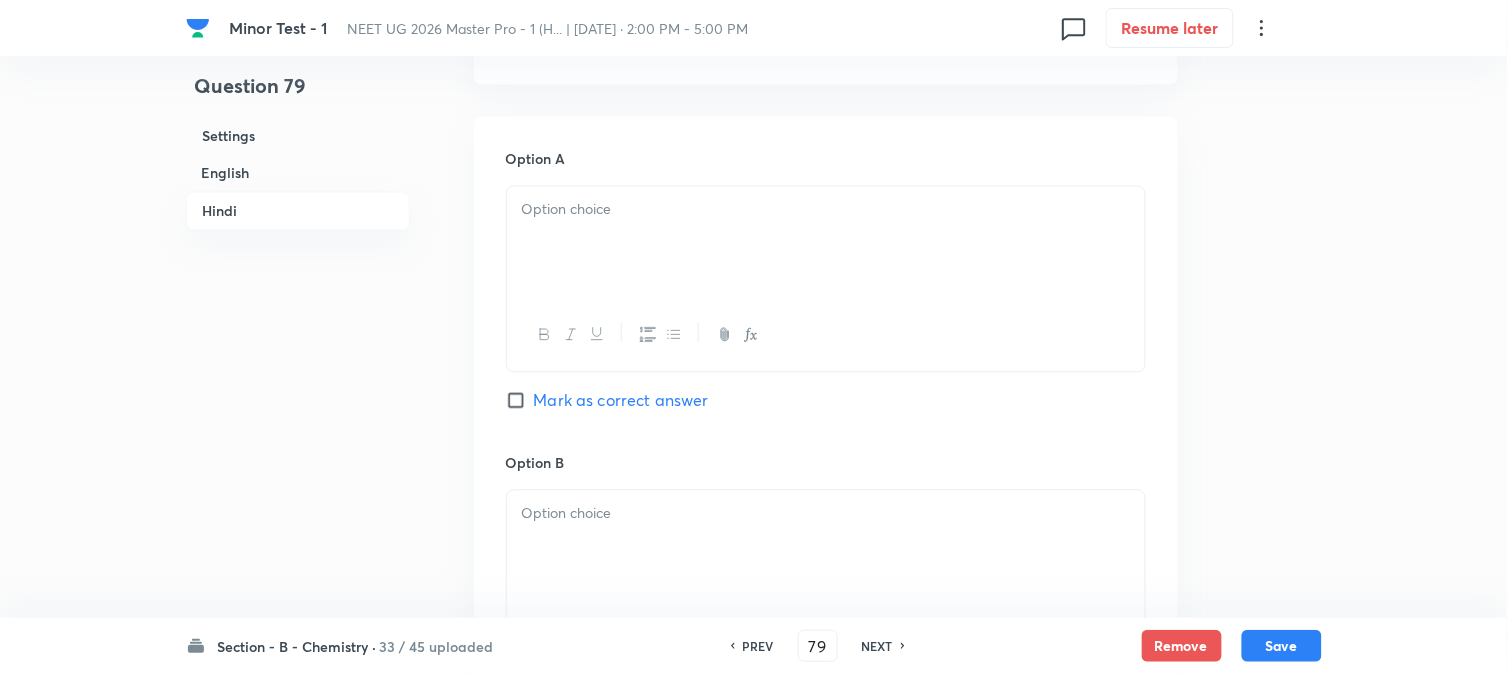 click at bounding box center (826, 243) 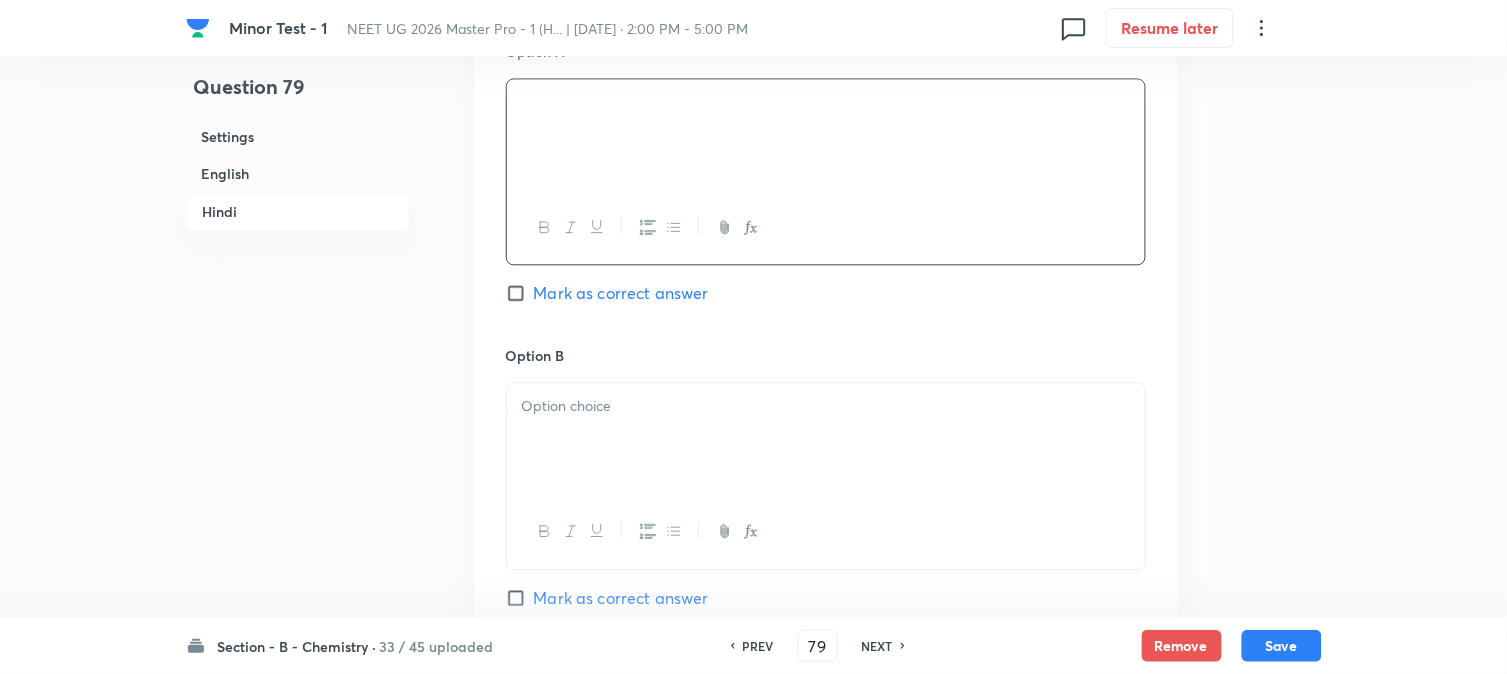 scroll, scrollTop: 3101, scrollLeft: 0, axis: vertical 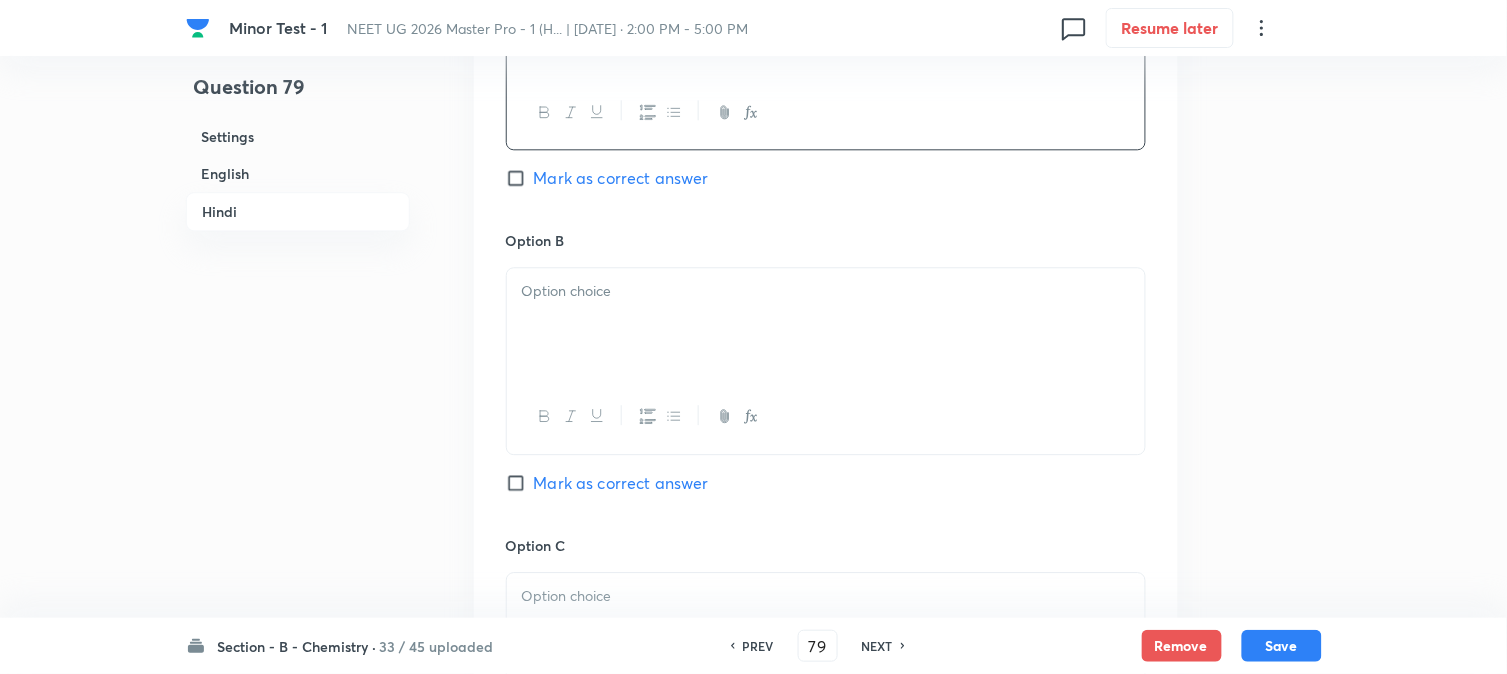 click at bounding box center [826, 324] 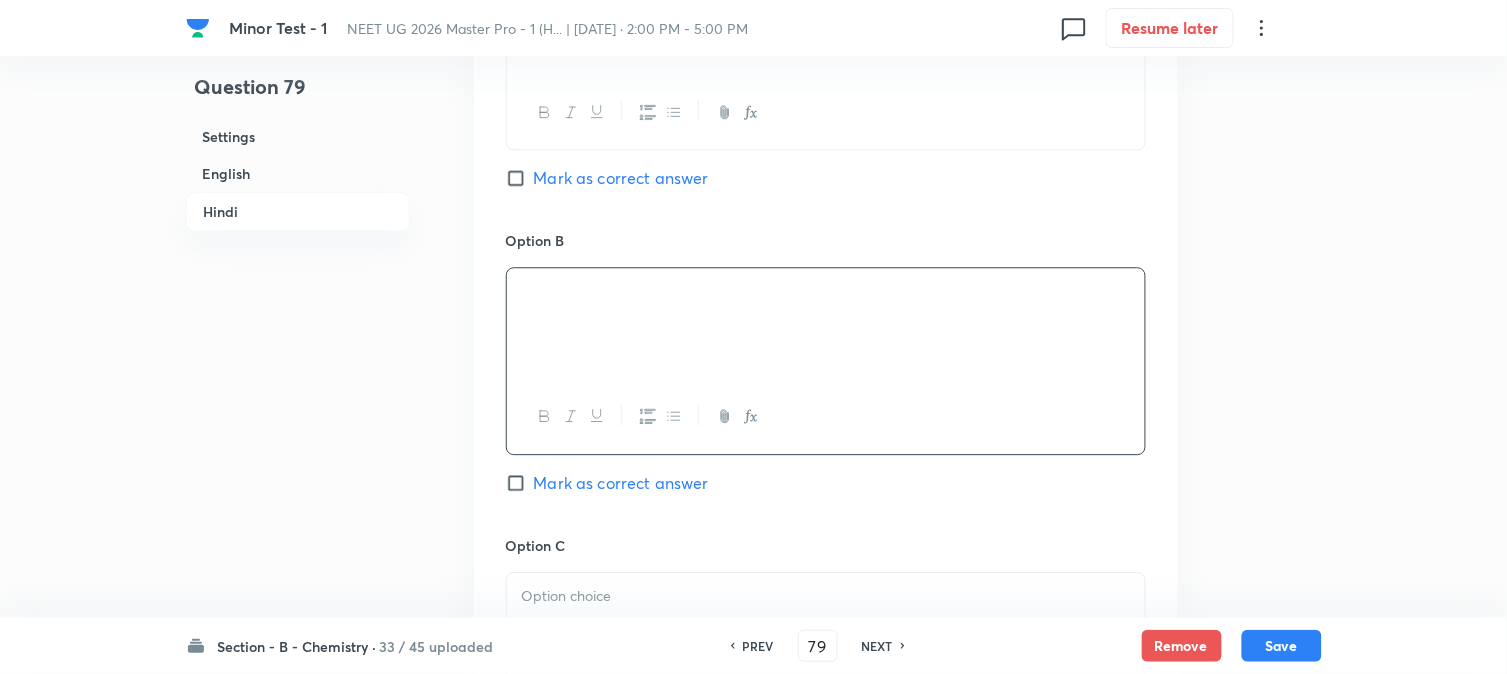 click on "English" at bounding box center (298, 173) 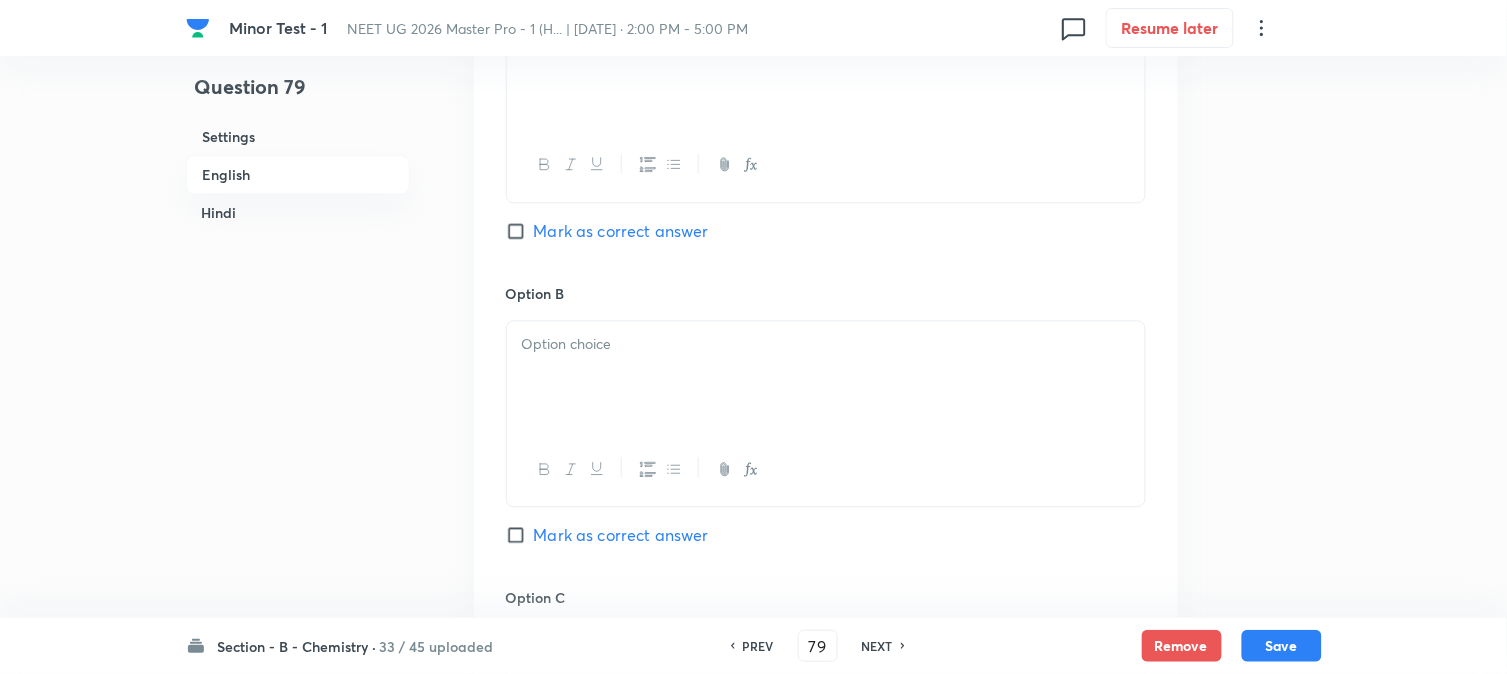 scroll, scrollTop: 1071, scrollLeft: 0, axis: vertical 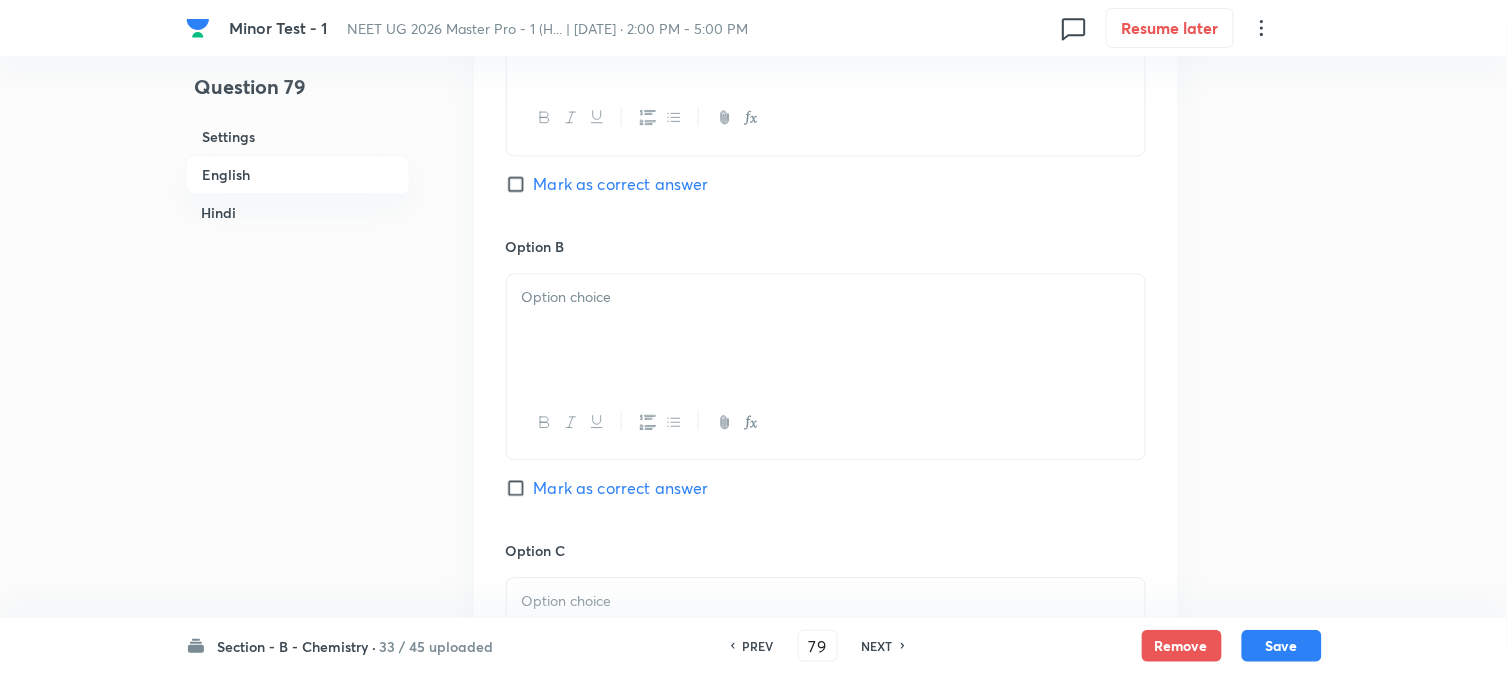click at bounding box center (826, 422) 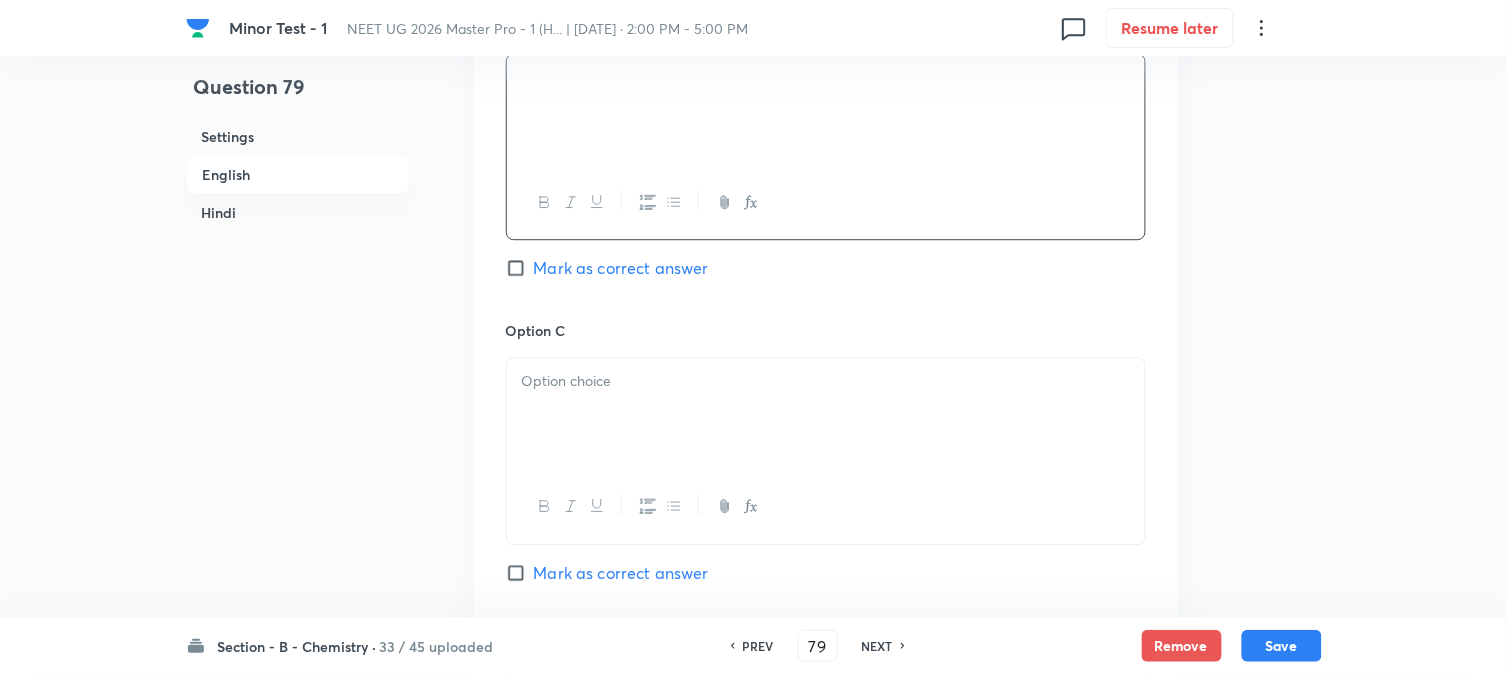 scroll, scrollTop: 1293, scrollLeft: 0, axis: vertical 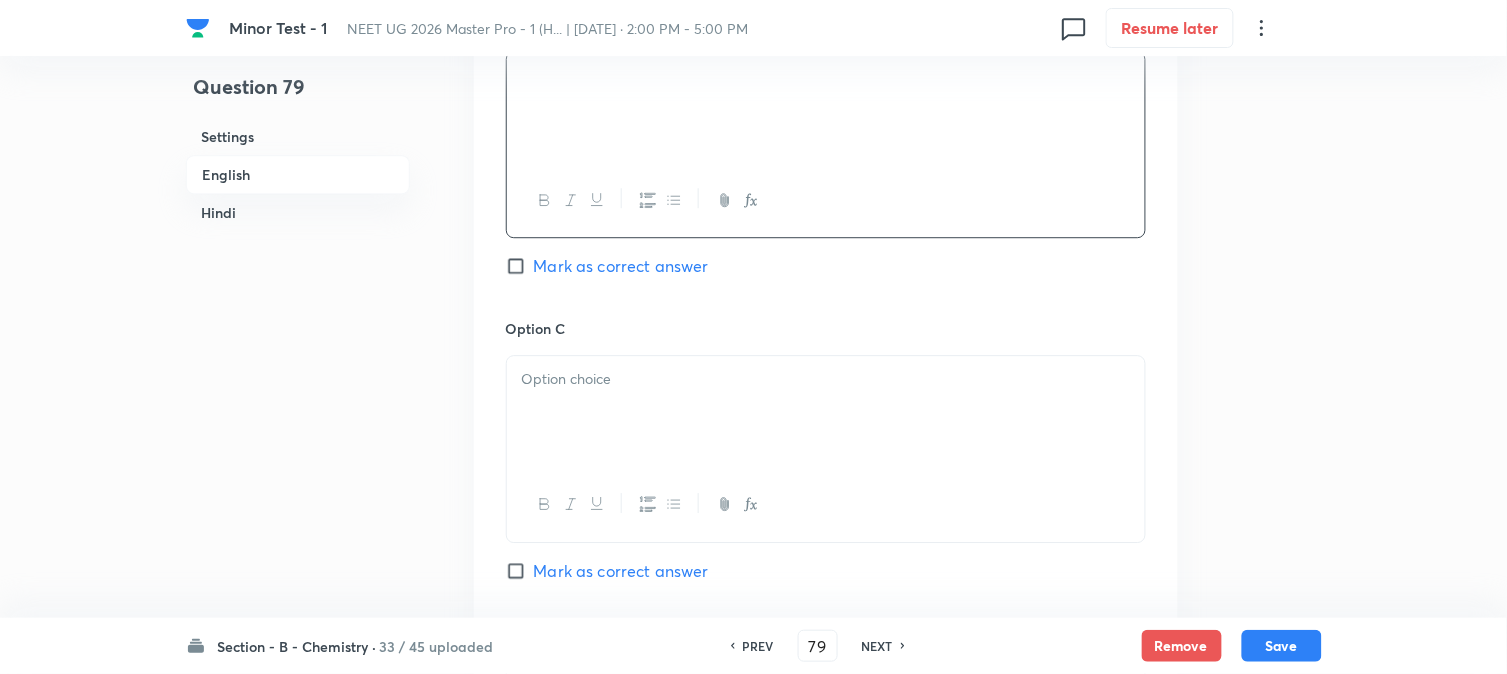 click at bounding box center (826, 379) 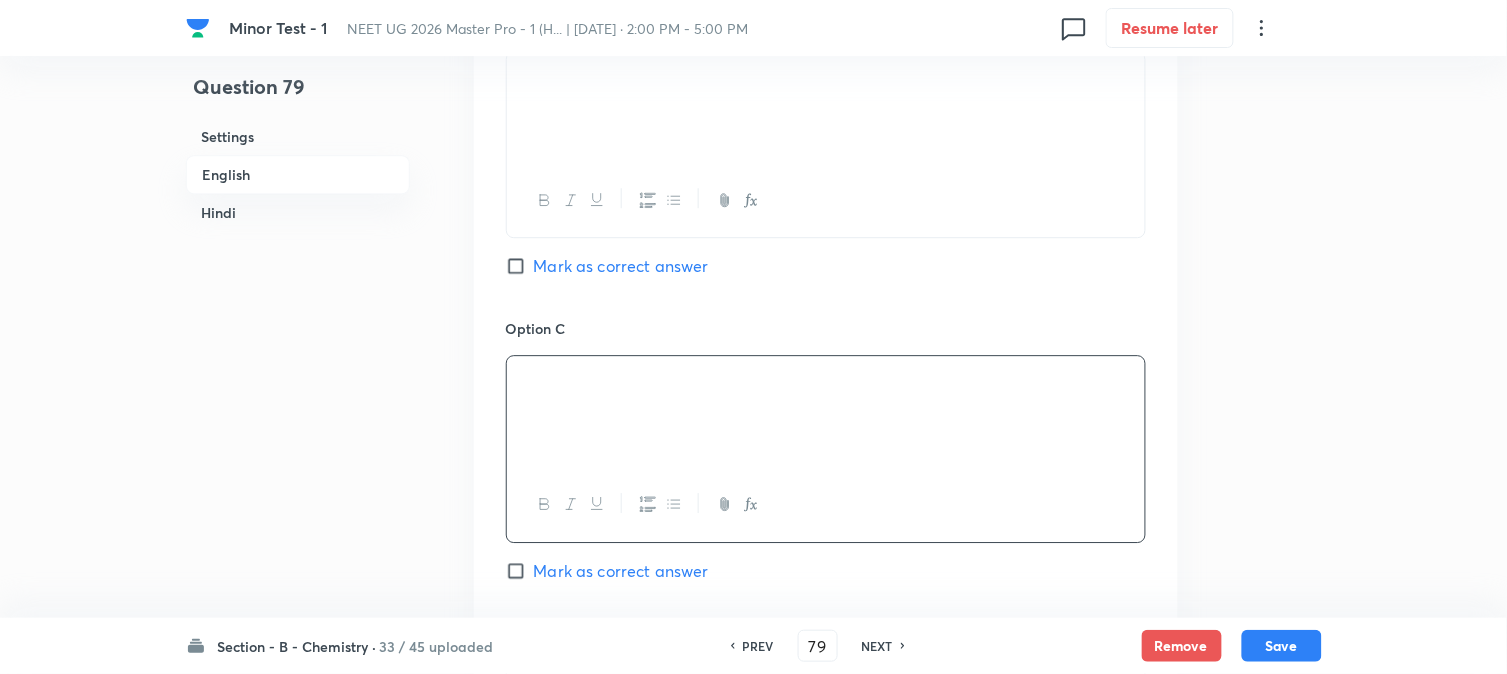 click on "Hindi" at bounding box center [298, 212] 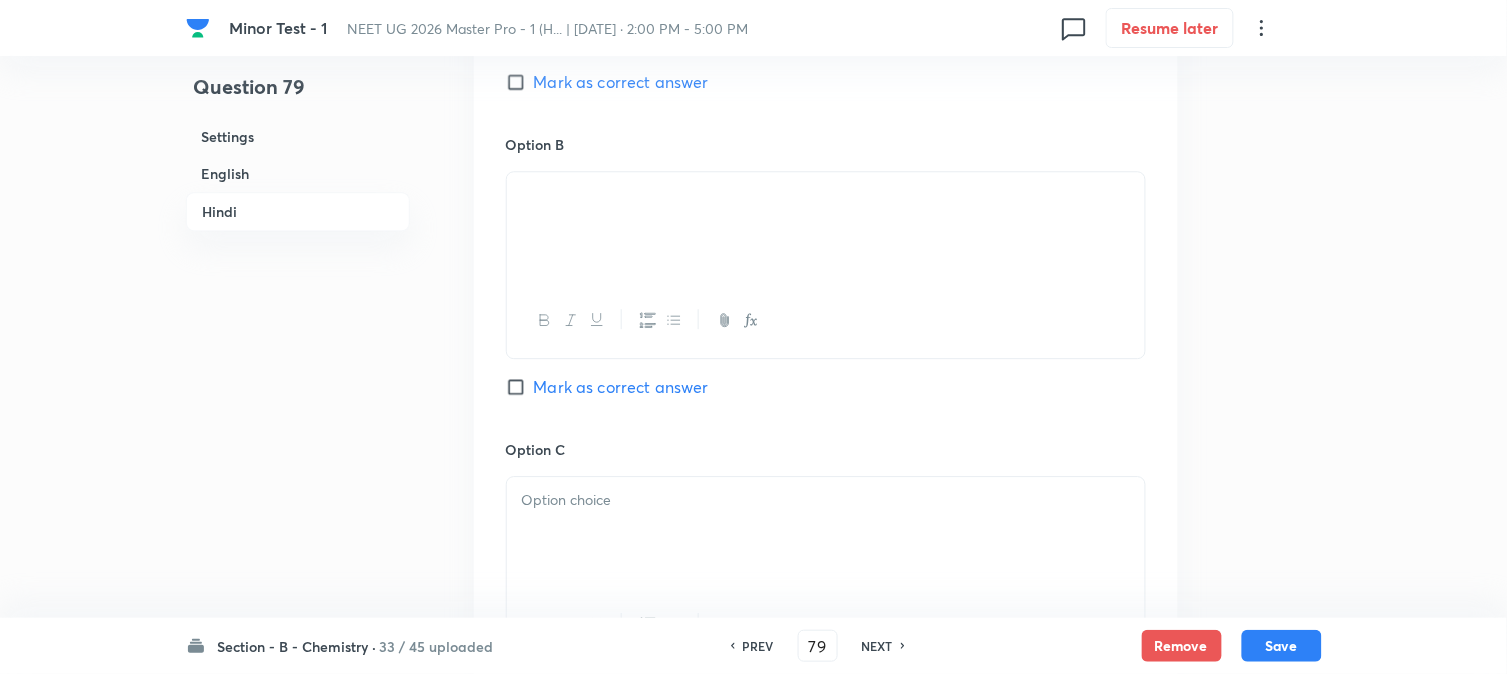 scroll, scrollTop: 3323, scrollLeft: 0, axis: vertical 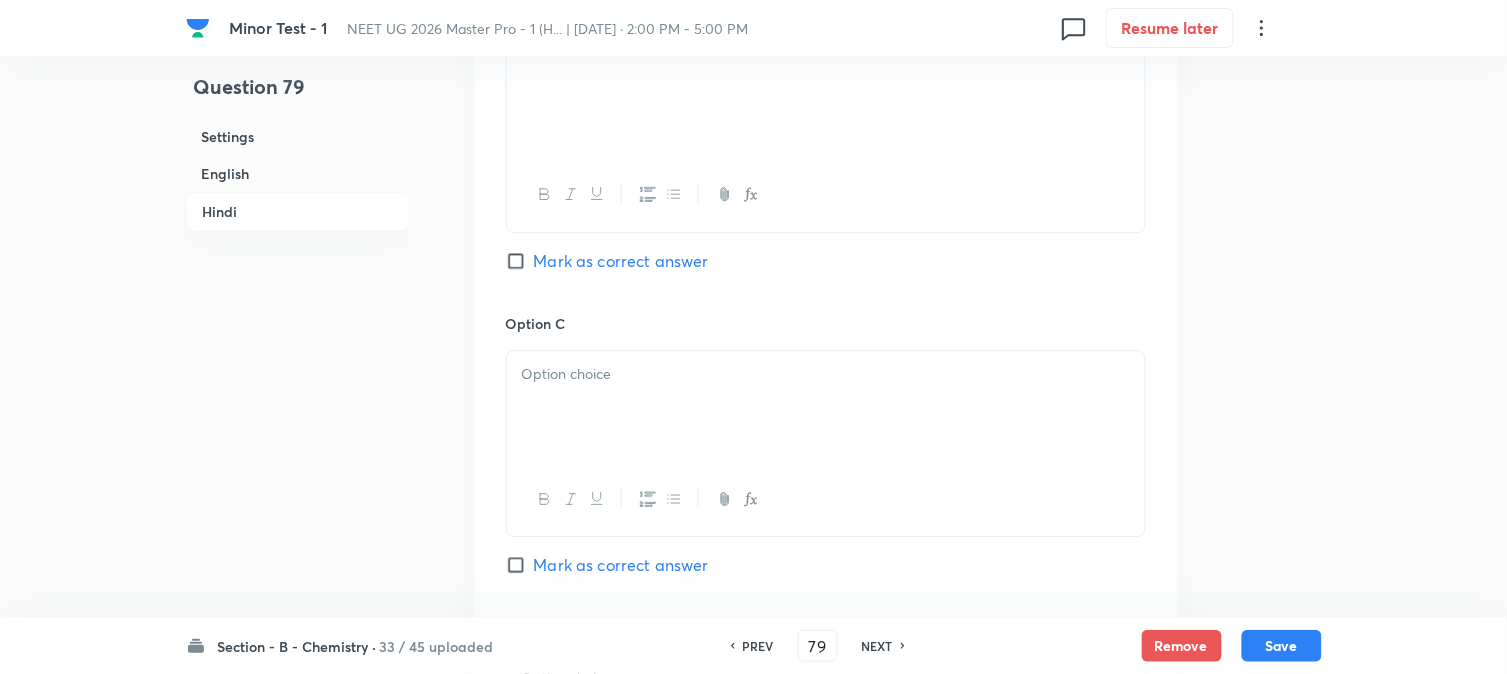 click at bounding box center [826, 407] 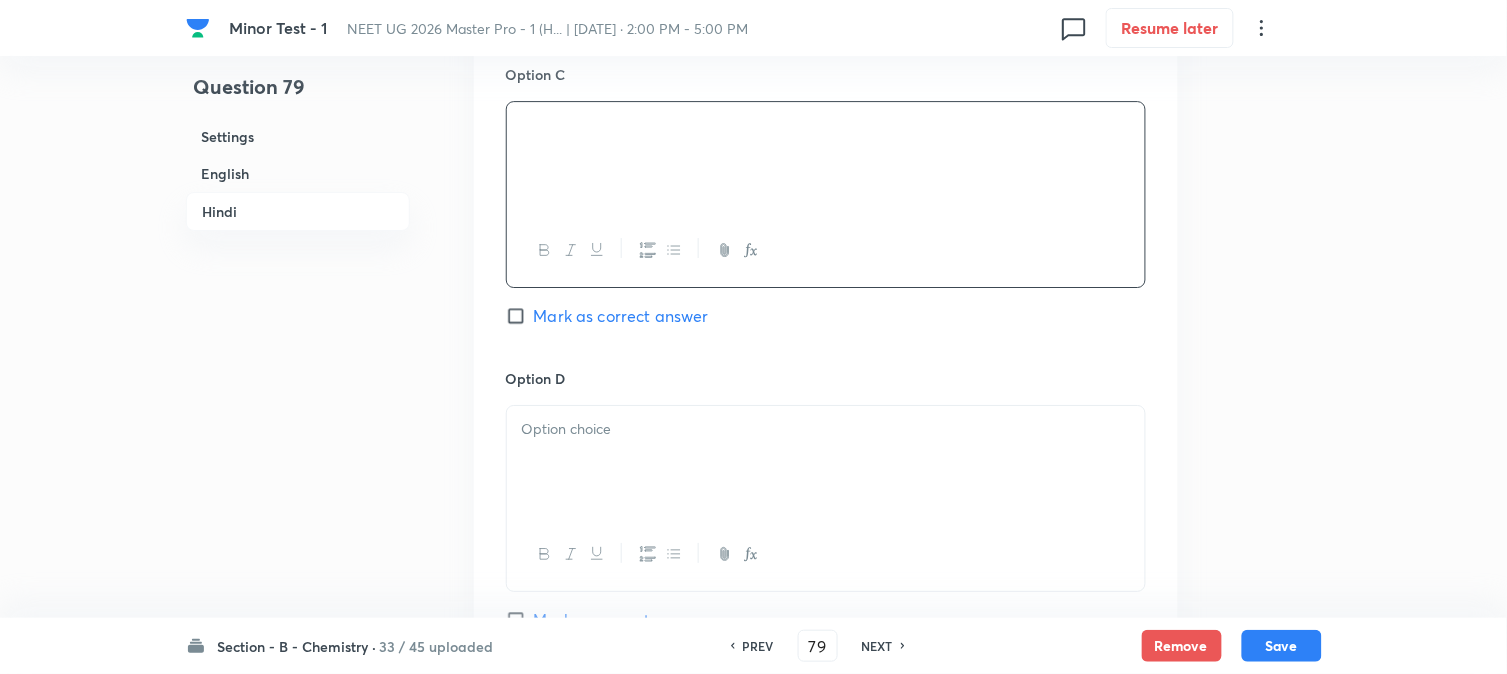 scroll, scrollTop: 3656, scrollLeft: 0, axis: vertical 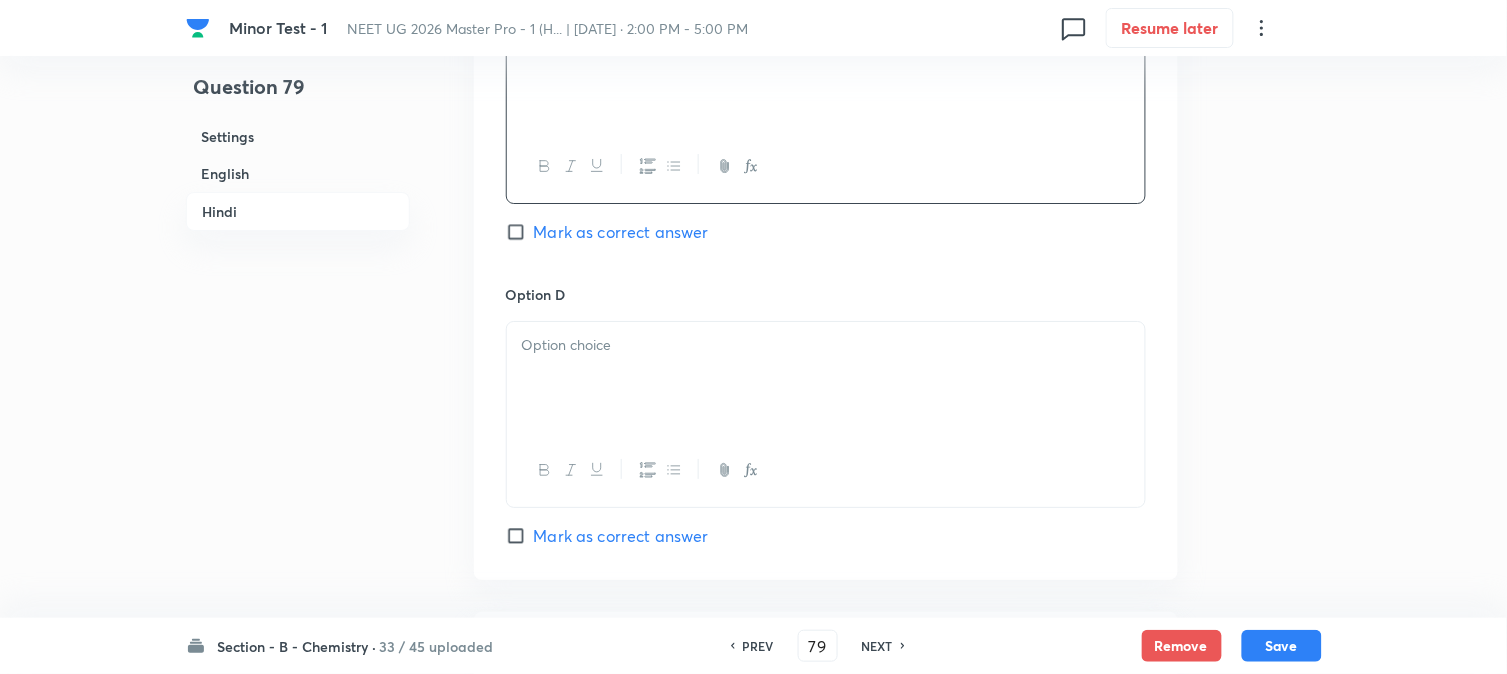 click at bounding box center [826, 378] 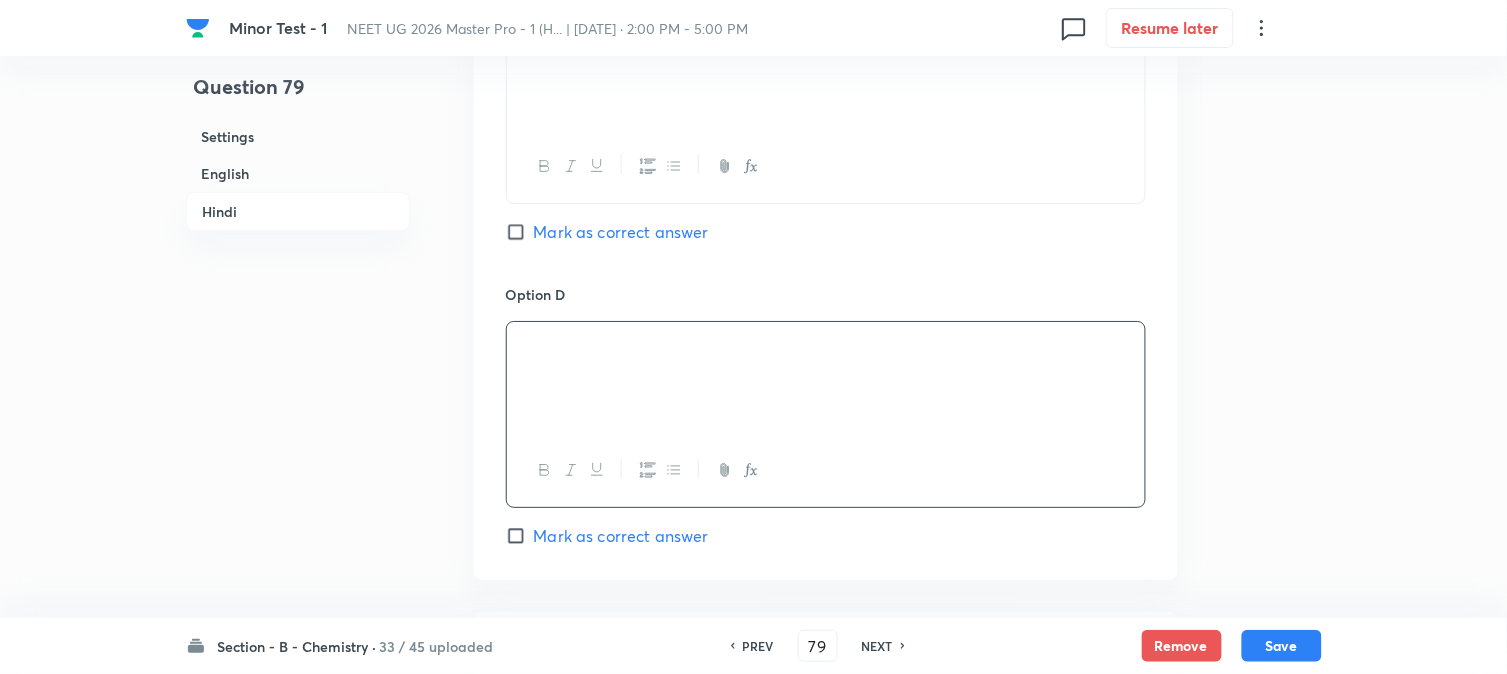 click on "English" at bounding box center [298, 173] 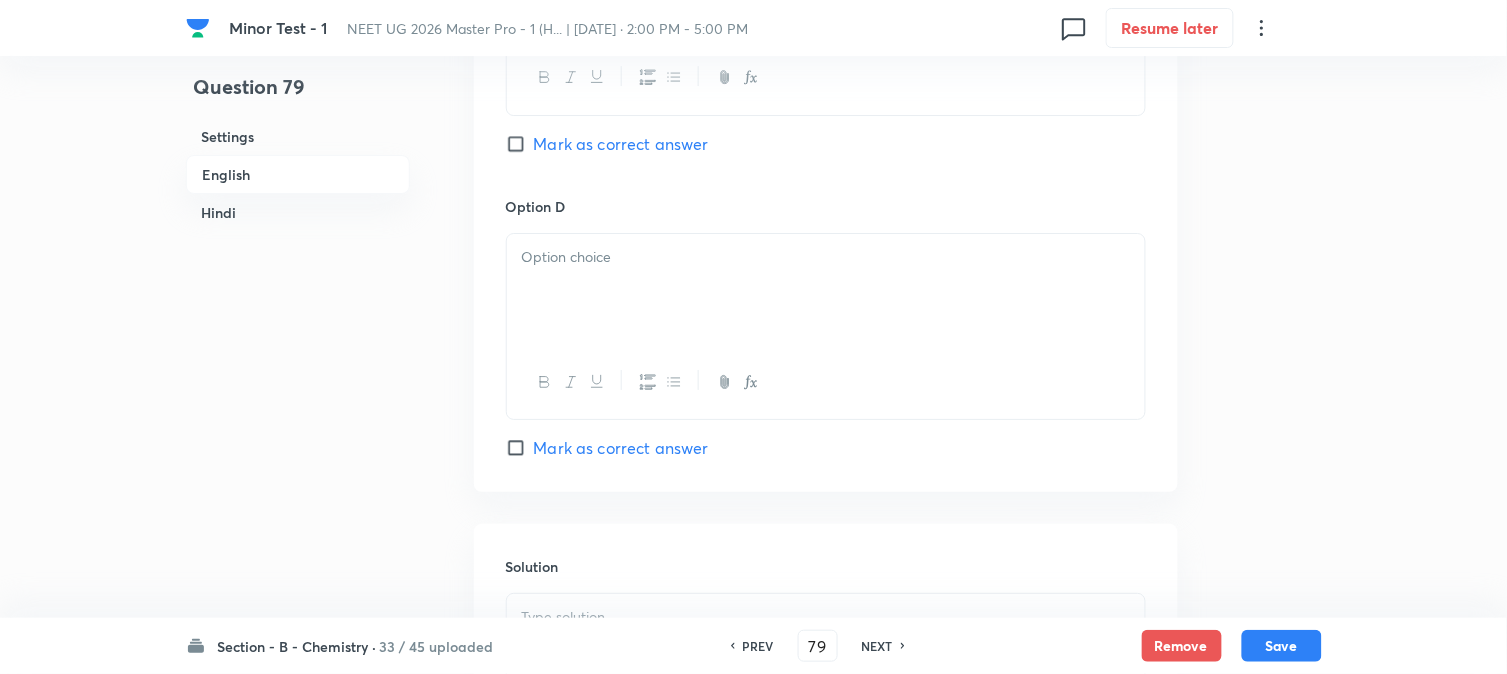 scroll, scrollTop: 1737, scrollLeft: 0, axis: vertical 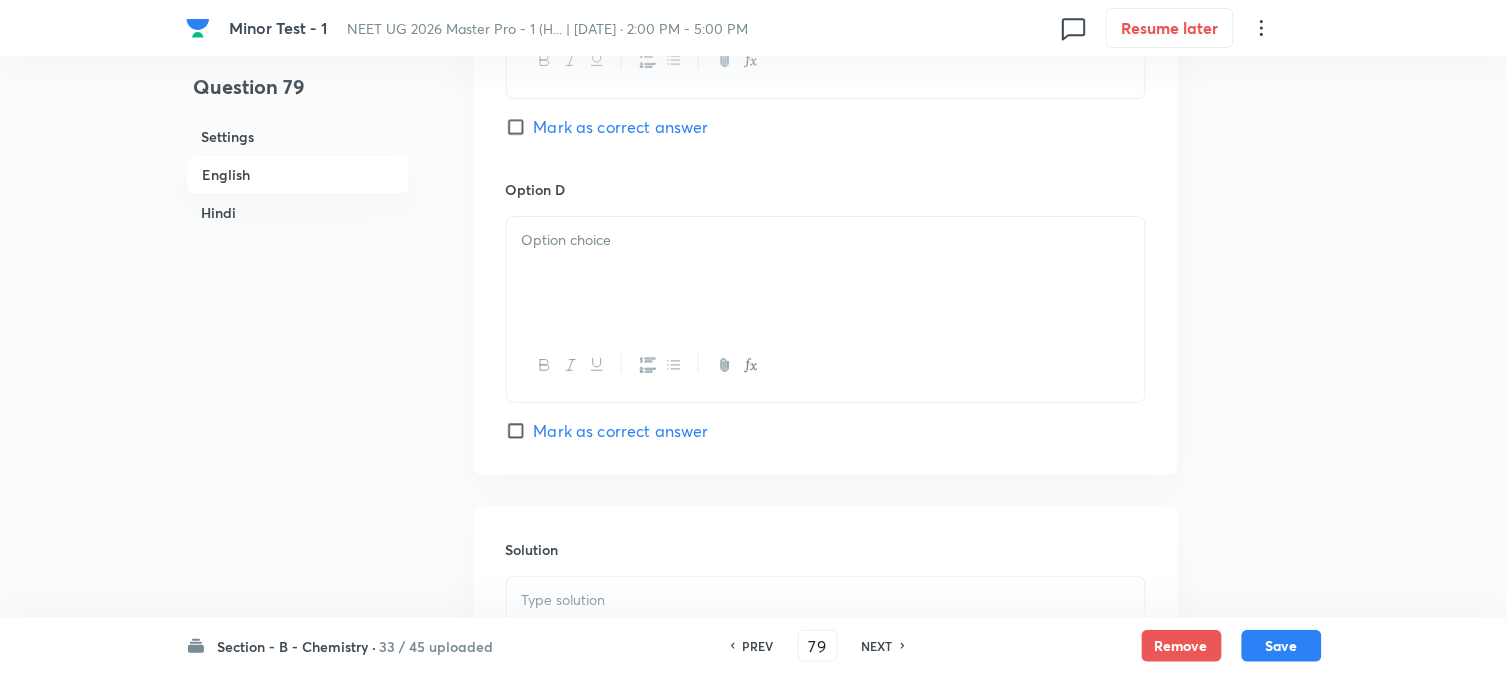 click at bounding box center [826, 273] 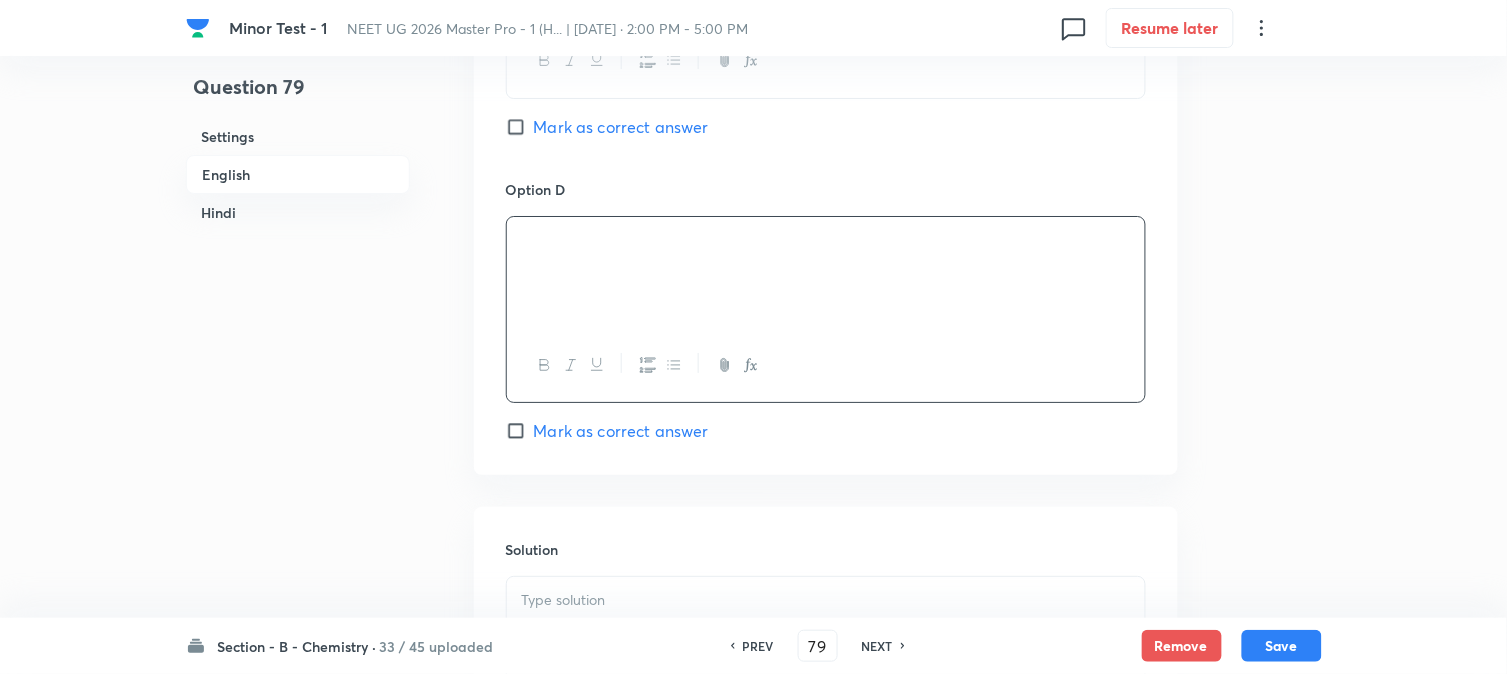 click on "Mark as correct answer" at bounding box center [621, 431] 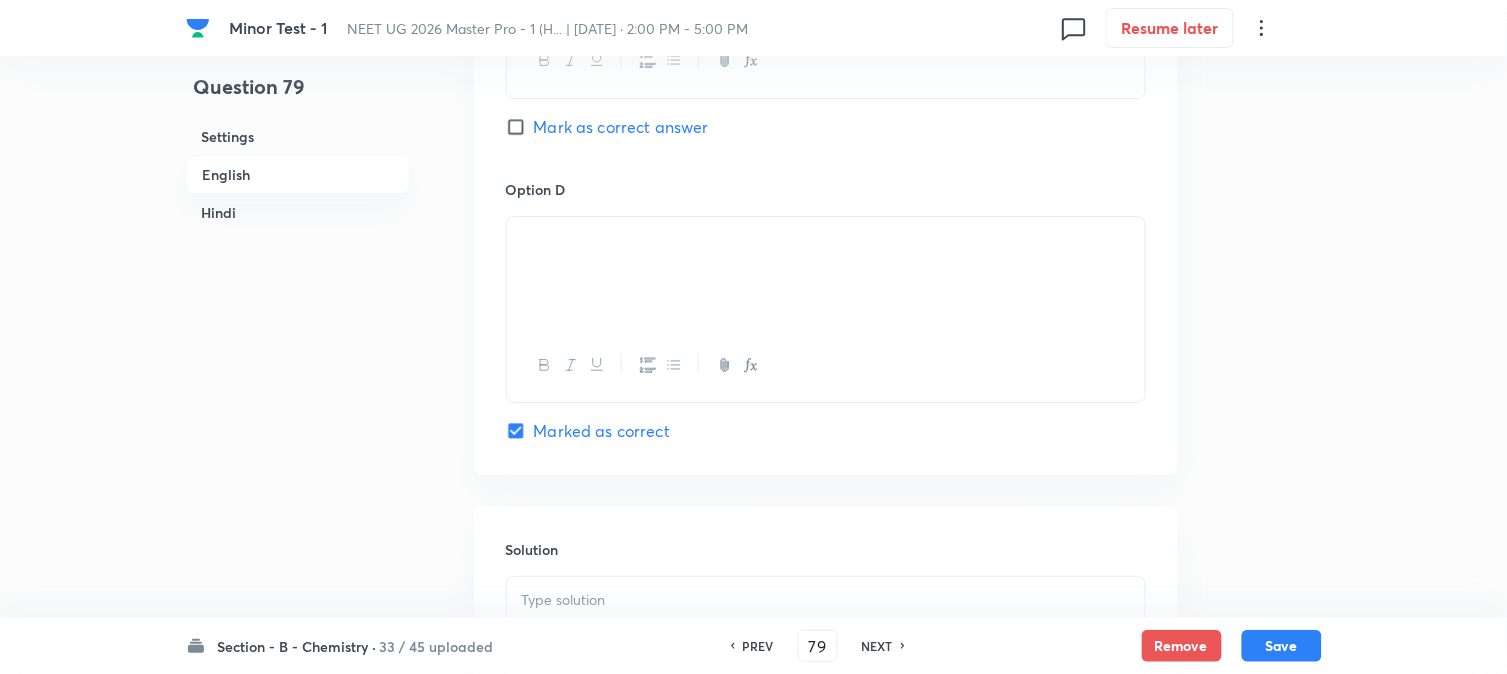 click on "English" at bounding box center [298, 174] 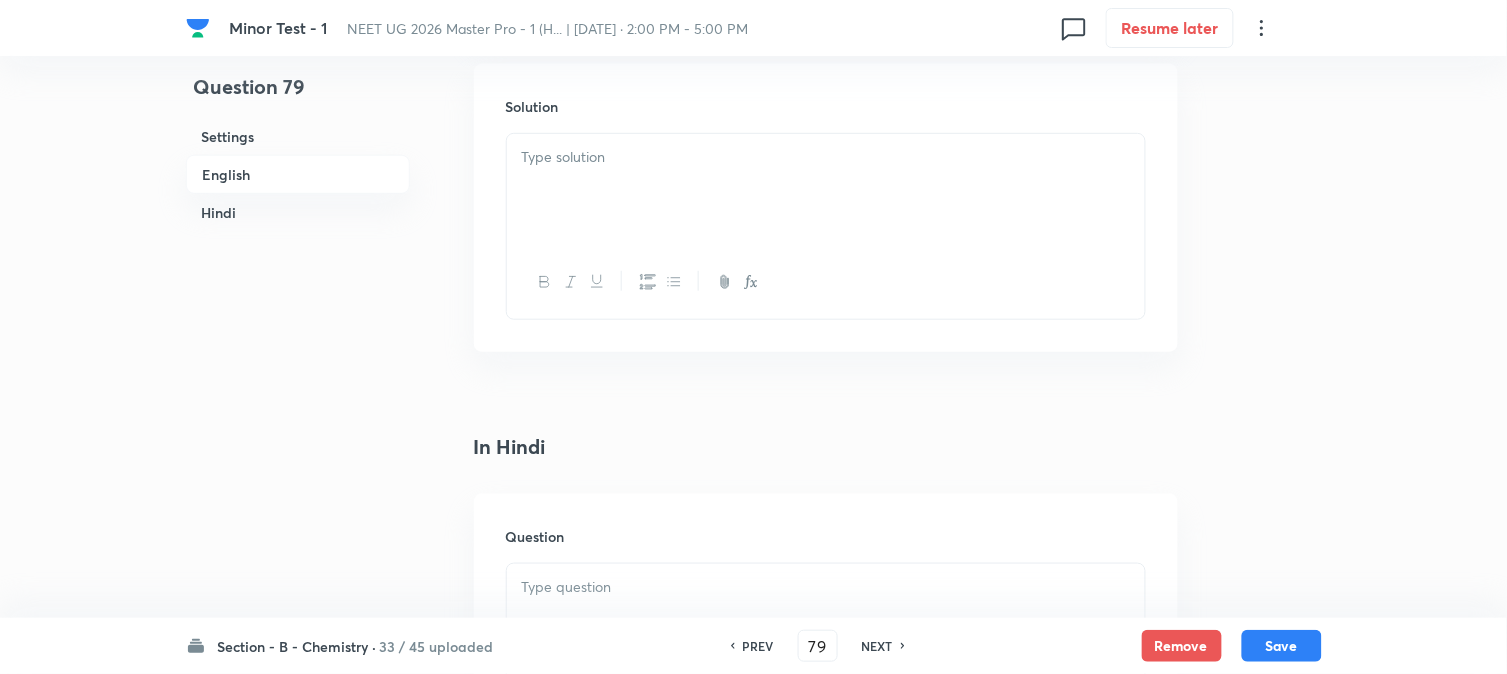 scroll, scrollTop: 2182, scrollLeft: 0, axis: vertical 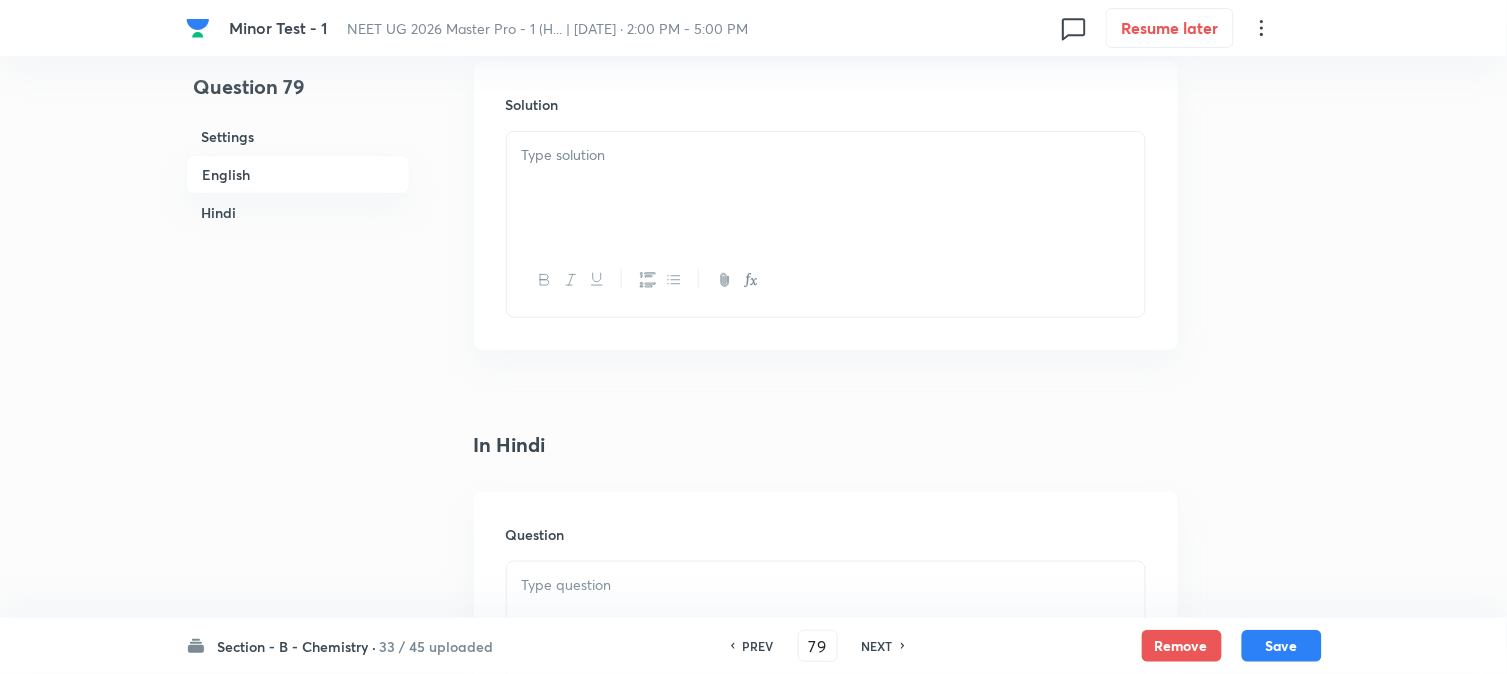 click at bounding box center (826, 188) 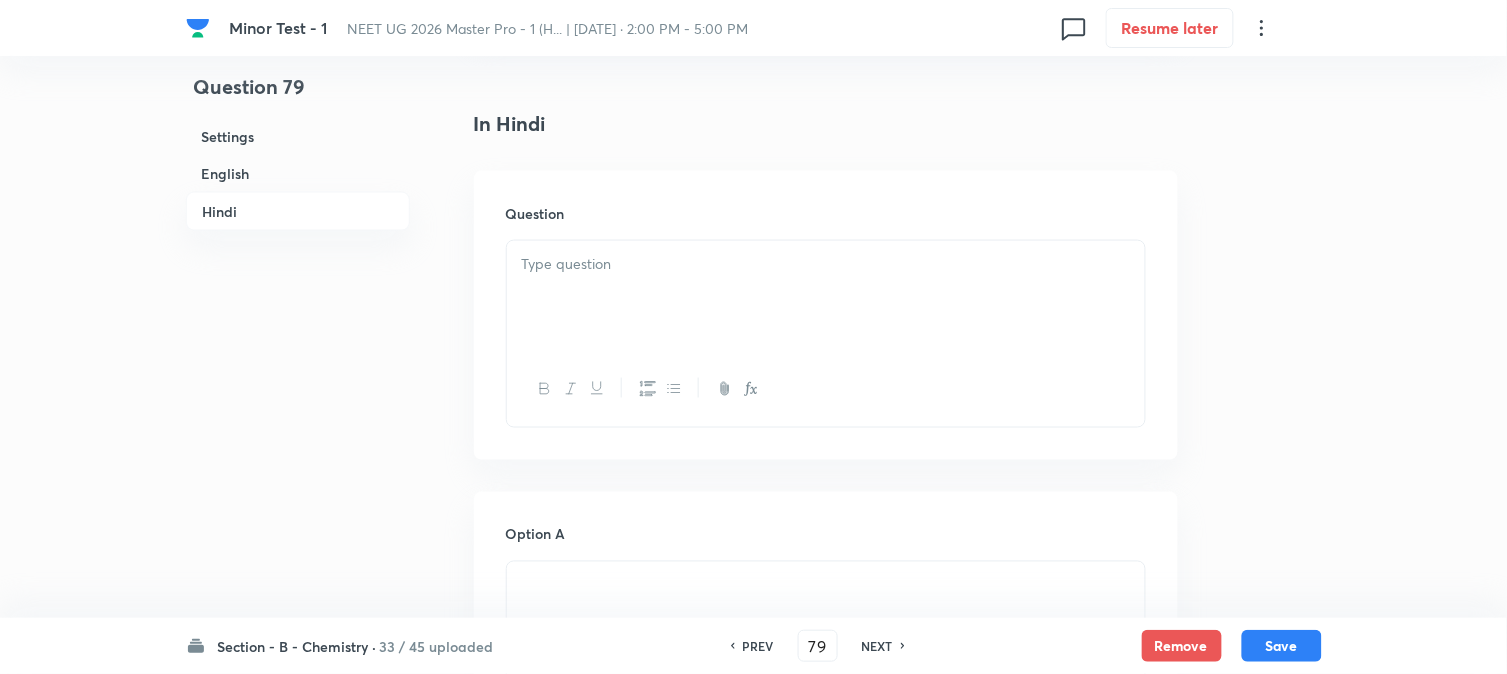 scroll, scrollTop: 2515, scrollLeft: 0, axis: vertical 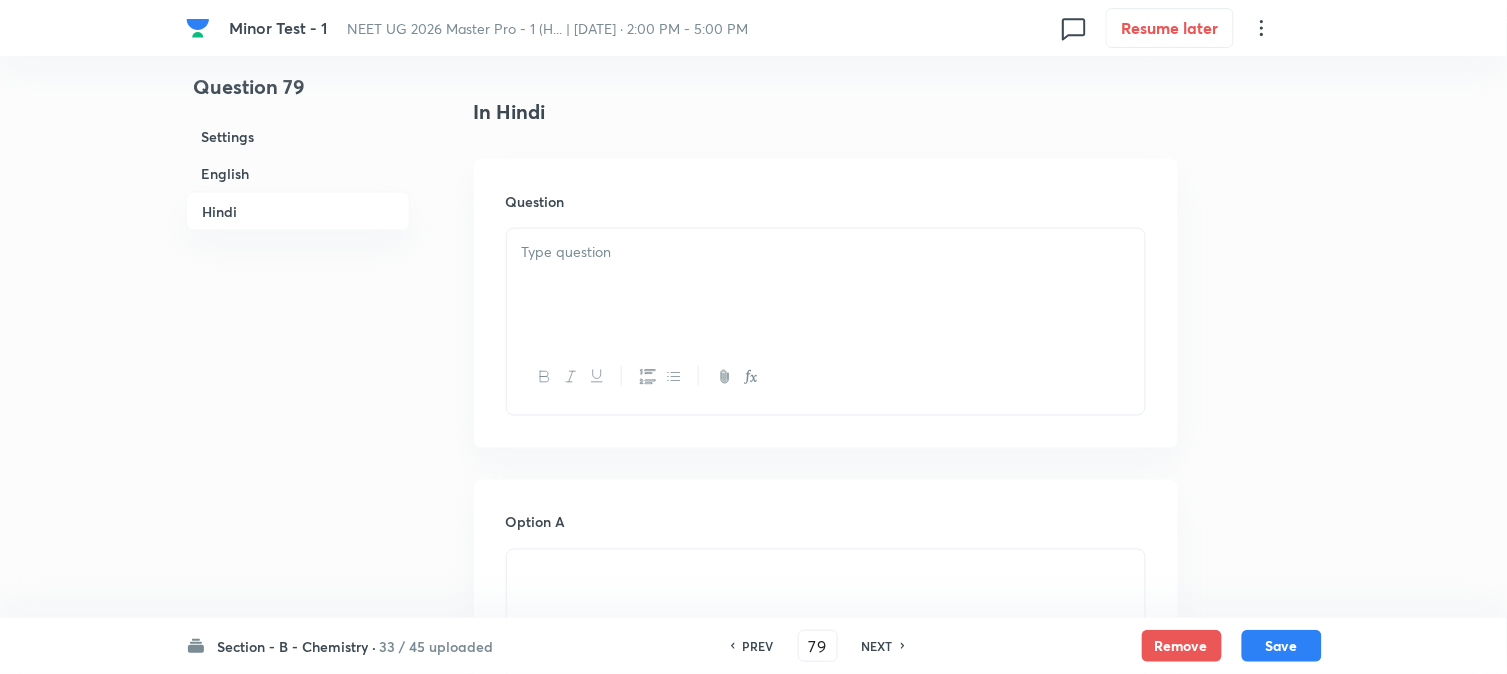 click at bounding box center [826, 285] 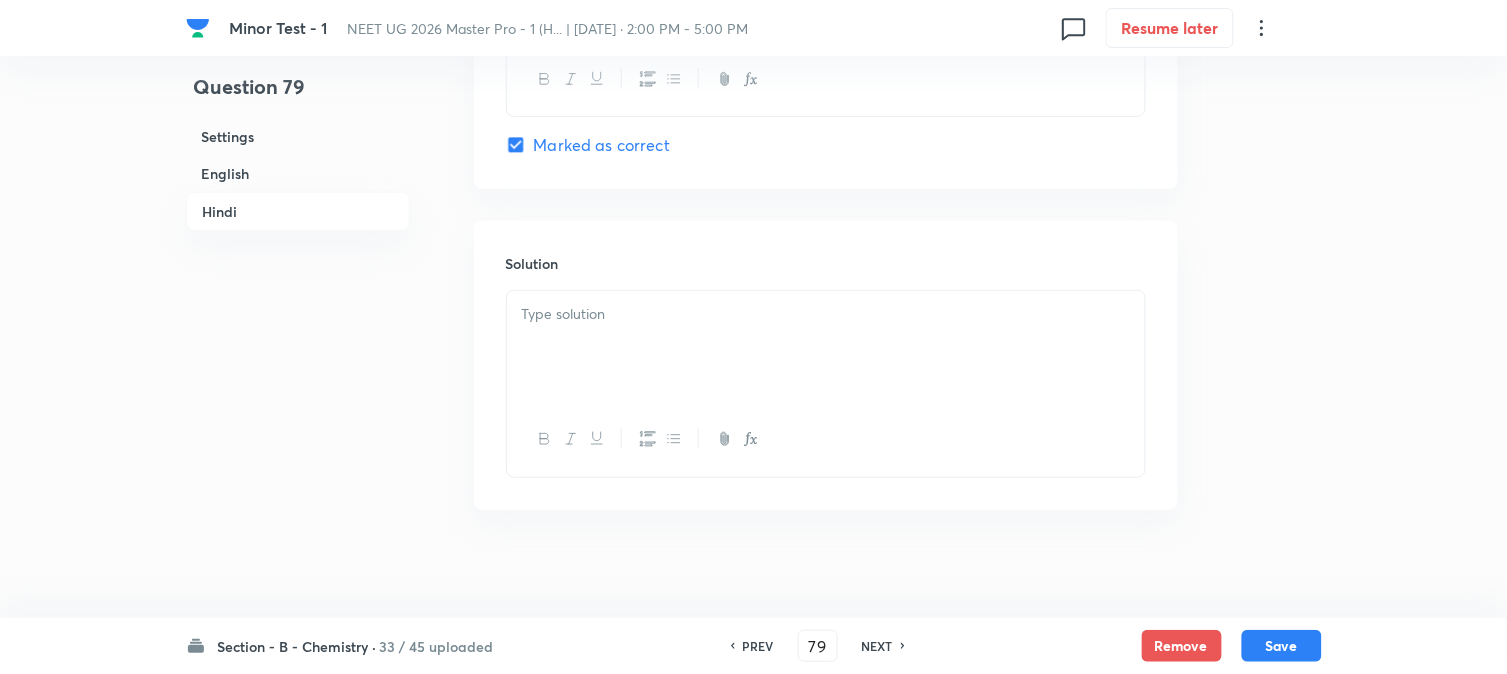 scroll, scrollTop: 4066, scrollLeft: 0, axis: vertical 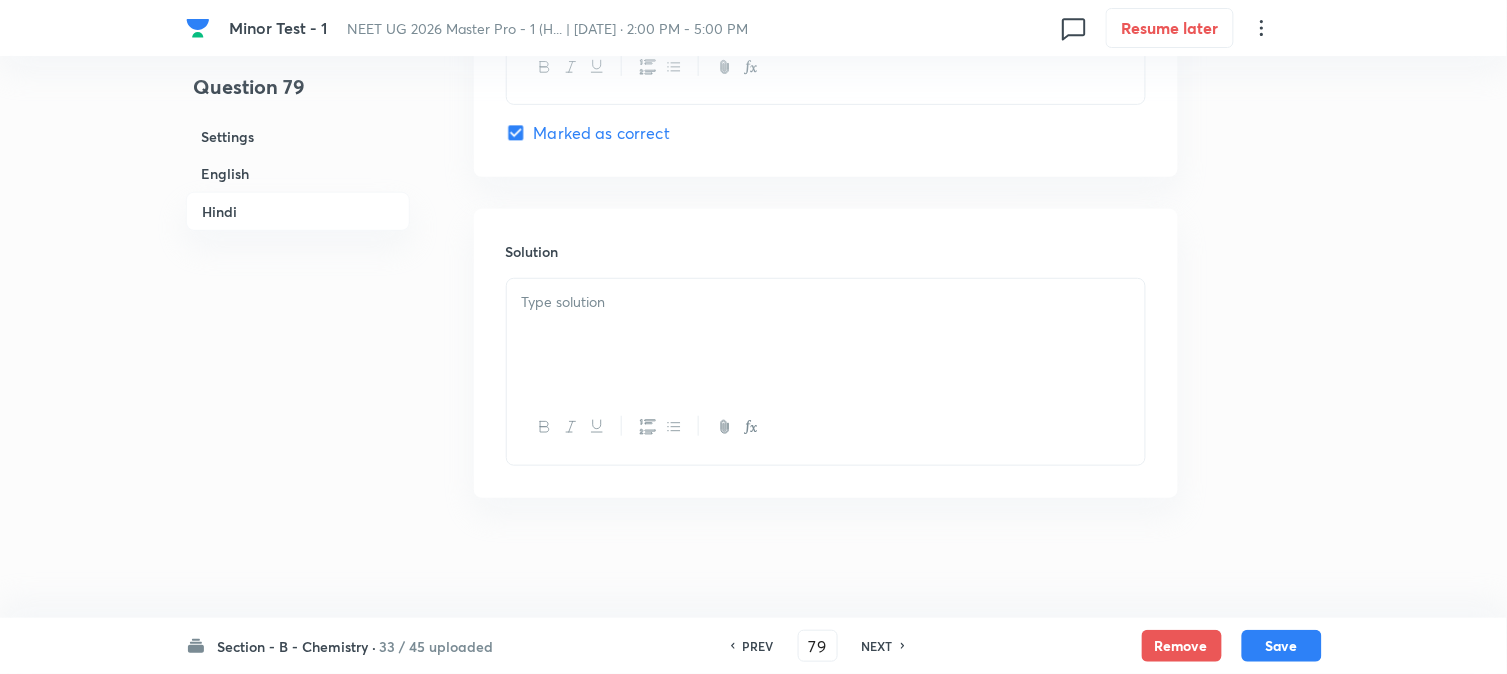 click at bounding box center [826, 302] 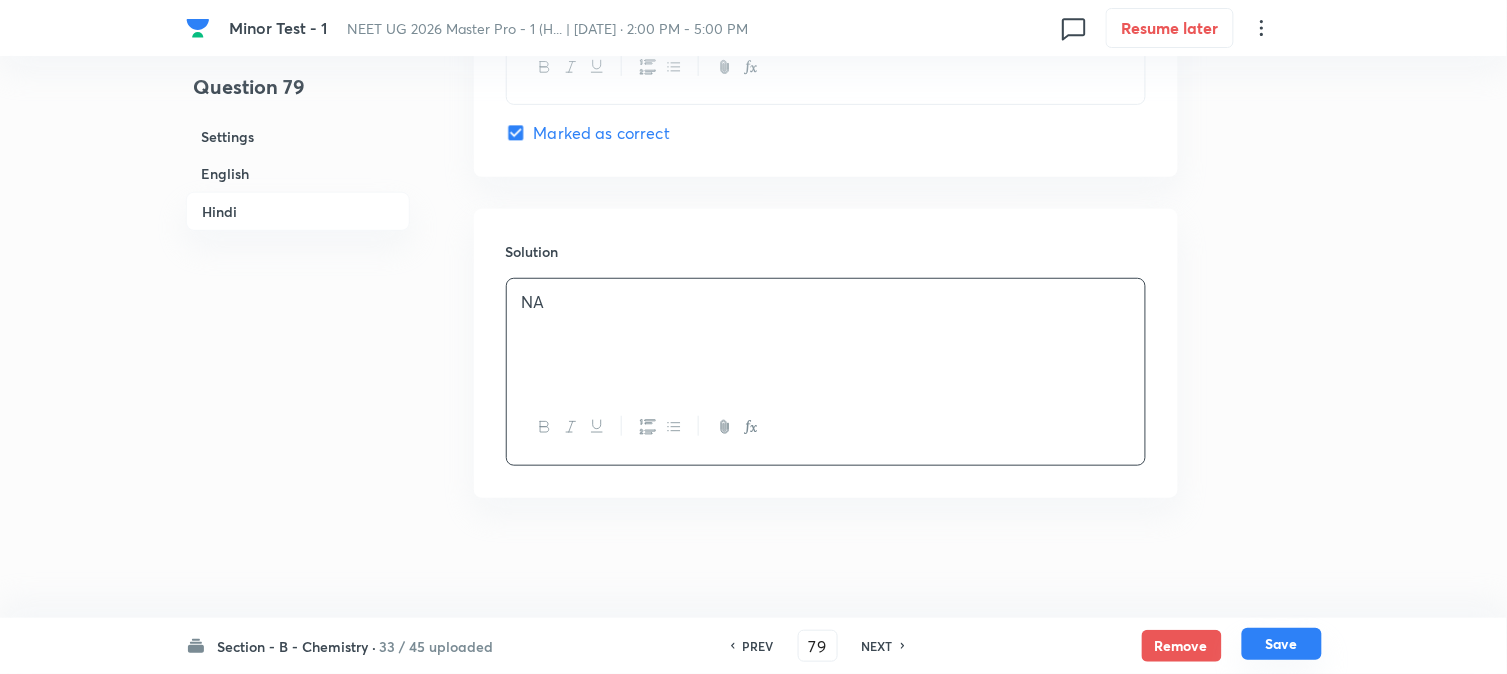 click on "Save" at bounding box center [1282, 644] 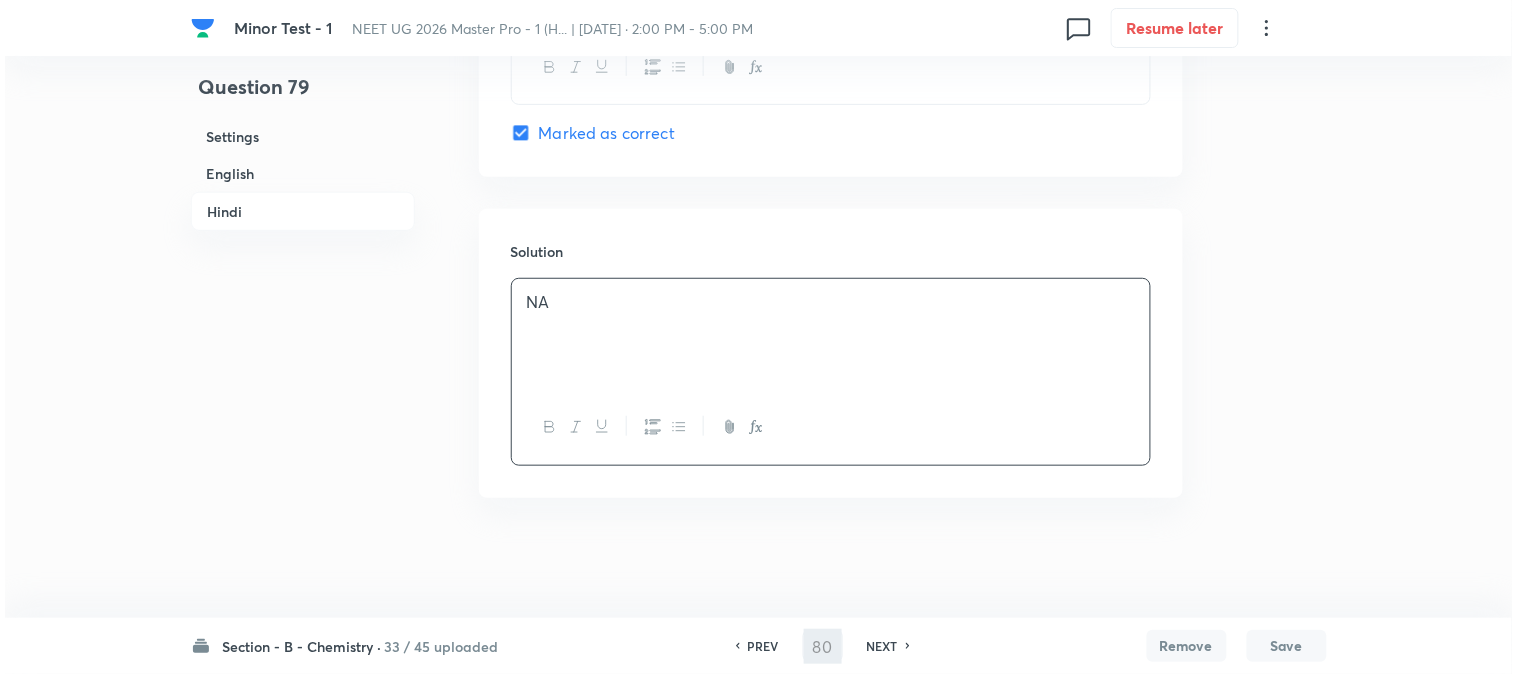 scroll, scrollTop: 0, scrollLeft: 0, axis: both 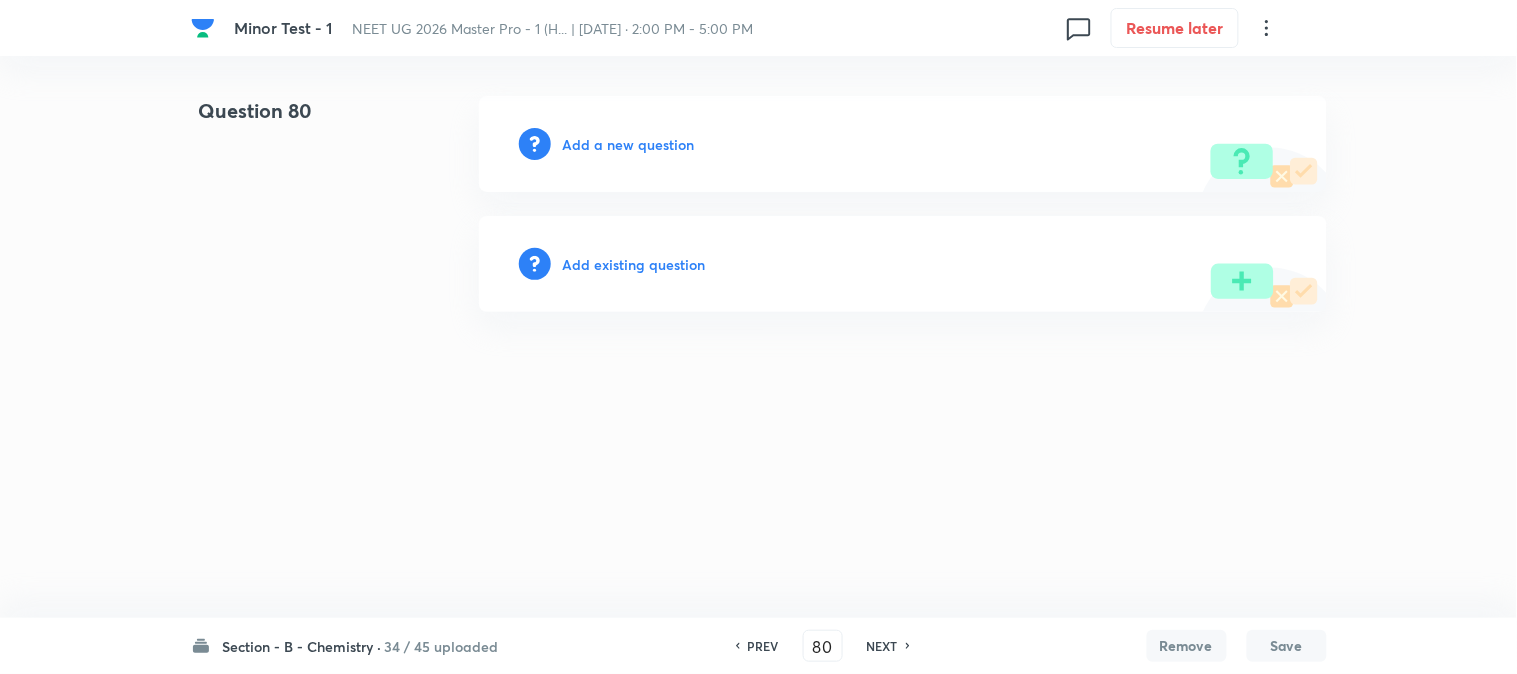 click on "Add a new question" at bounding box center [629, 144] 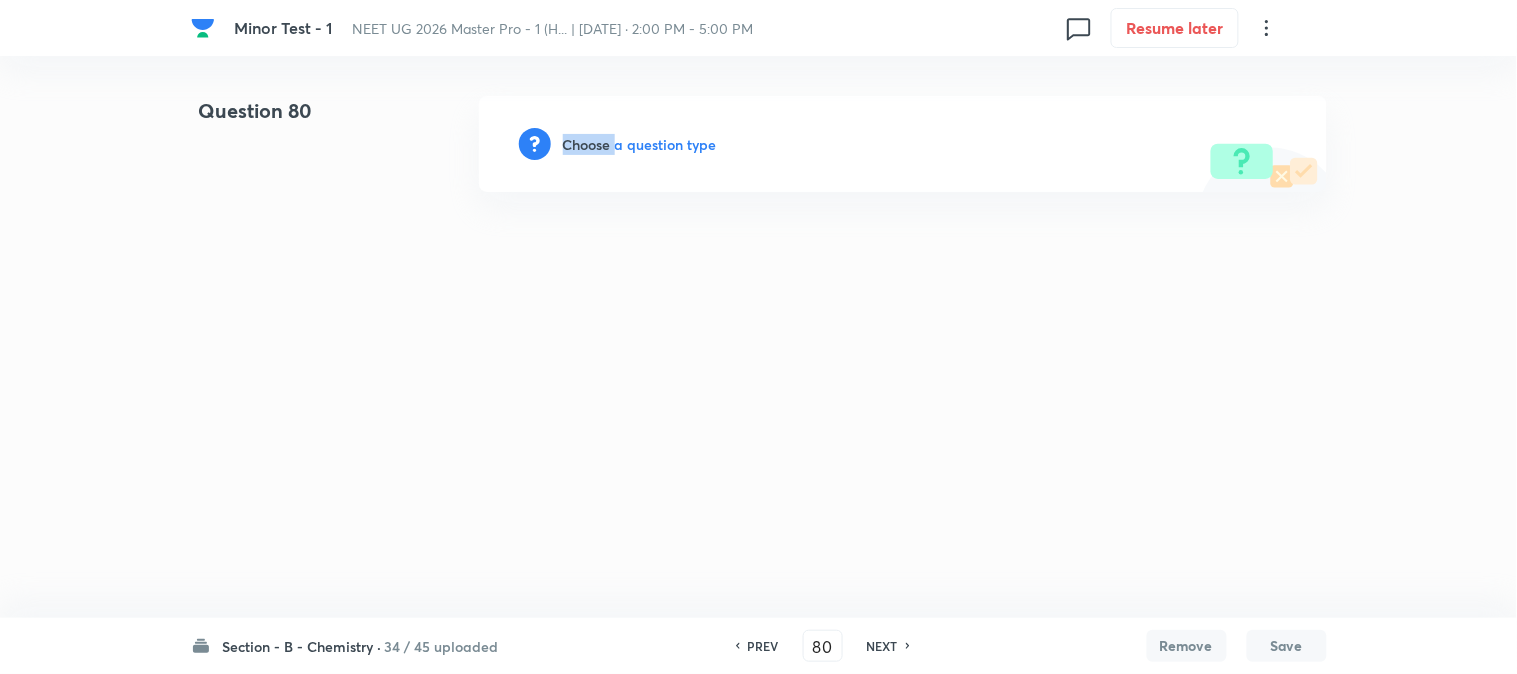 click on "Choose a question type" at bounding box center [640, 144] 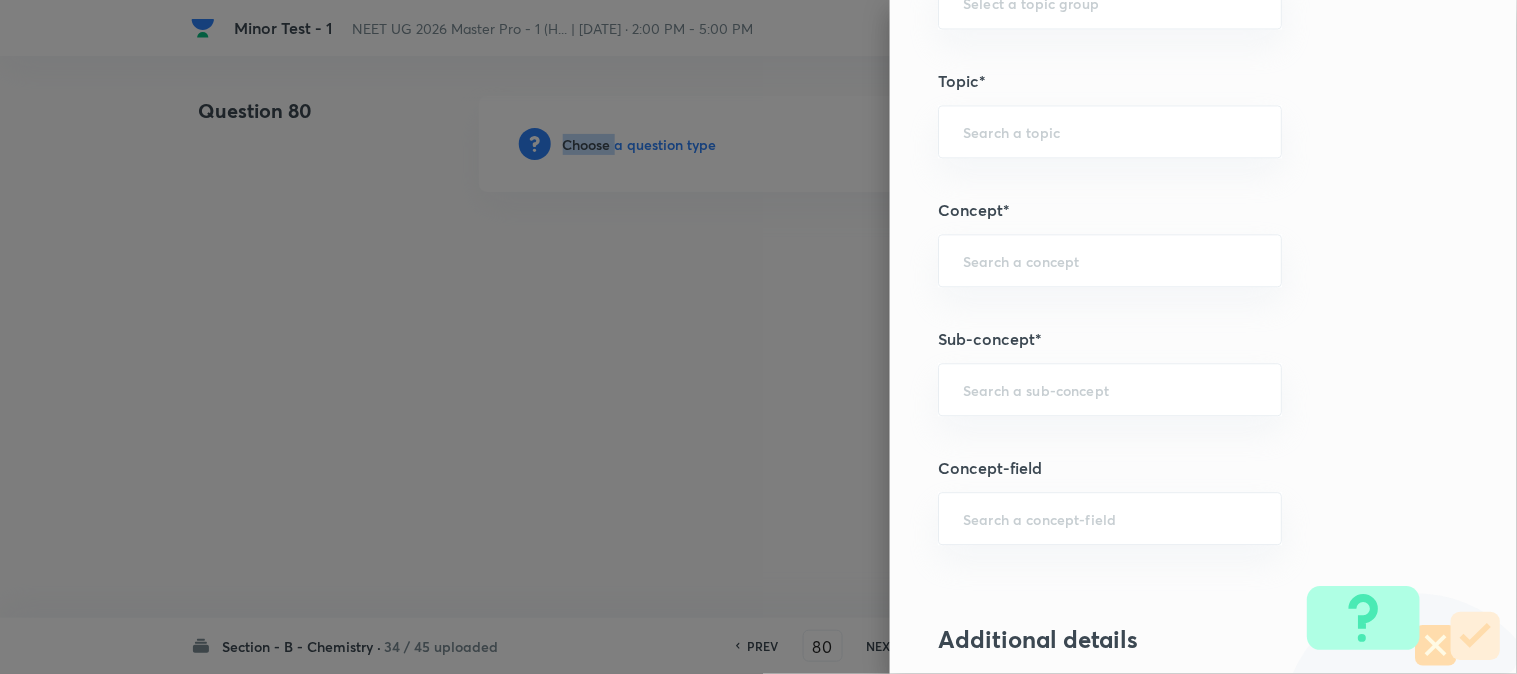 scroll, scrollTop: 1222, scrollLeft: 0, axis: vertical 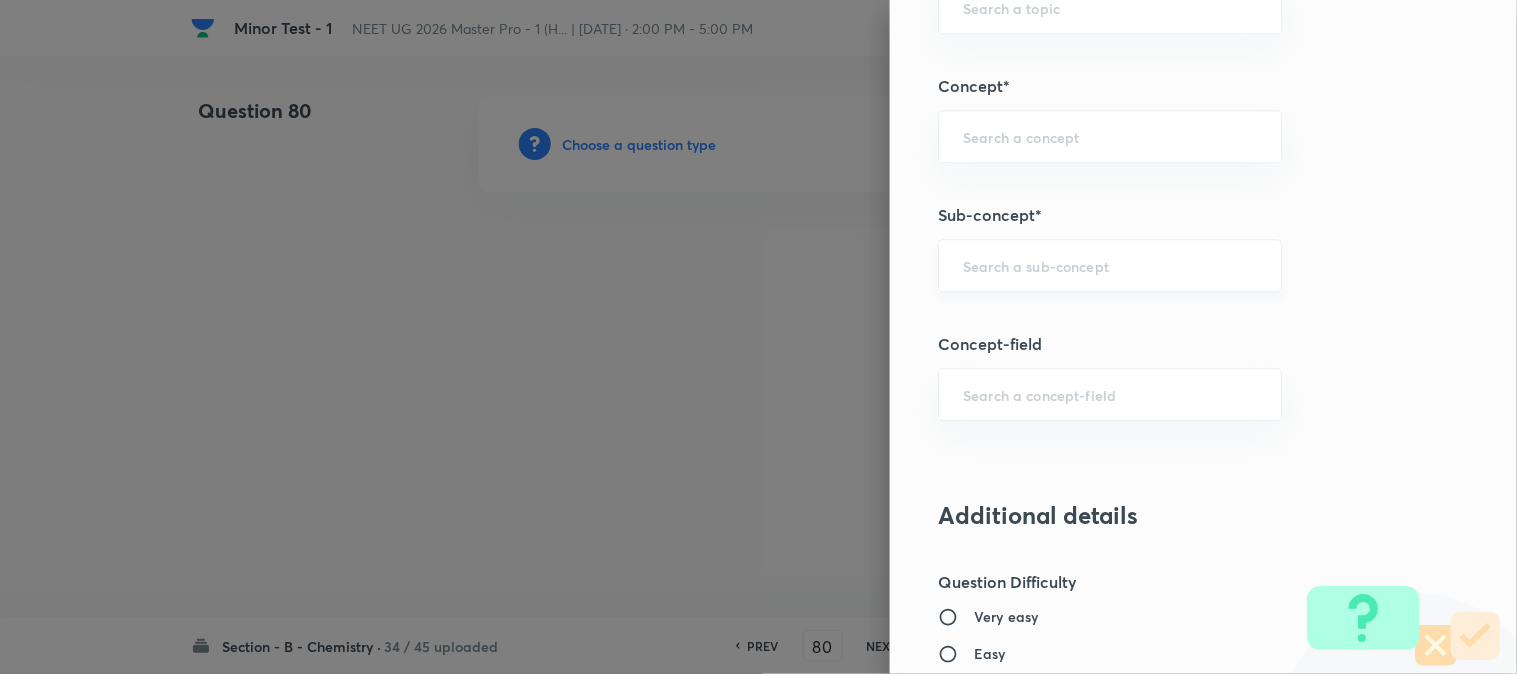 click at bounding box center [1110, 265] 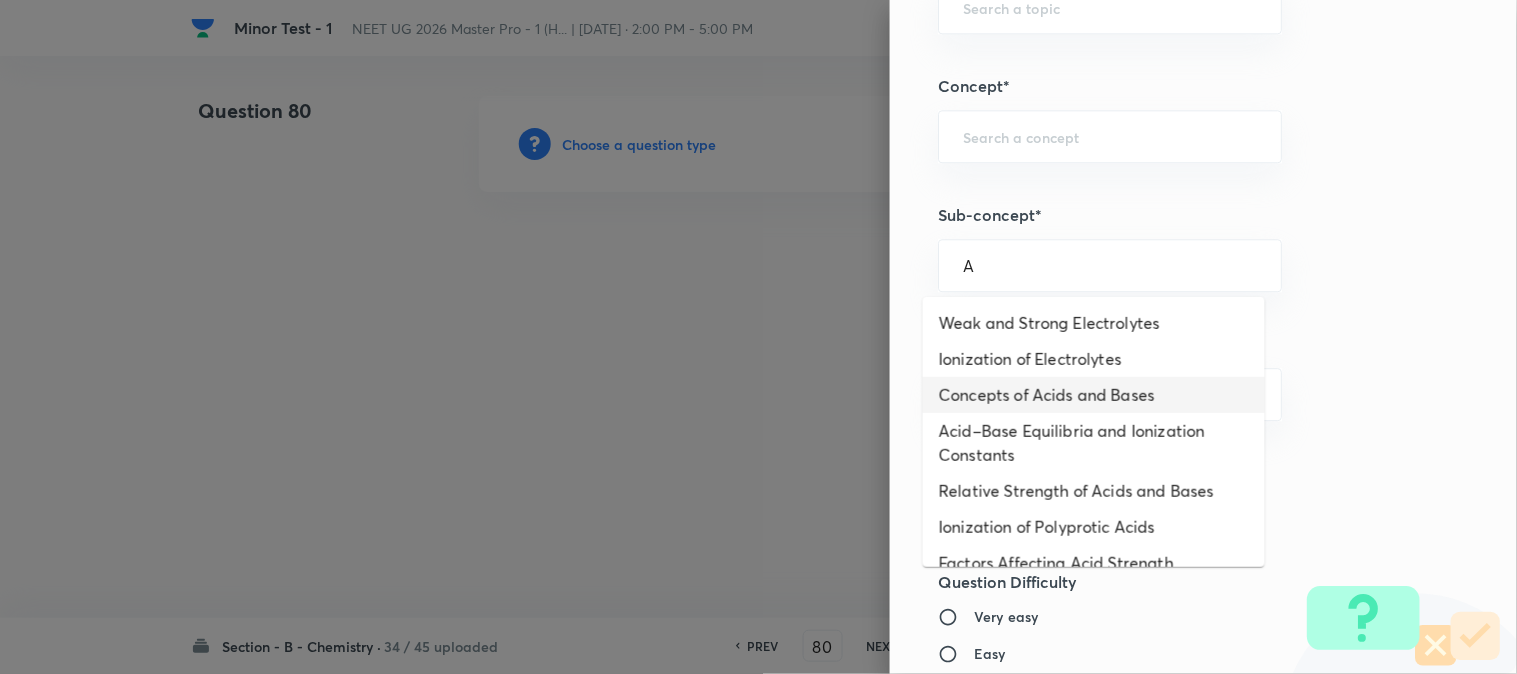 click on "Concepts of Acids and Bases" at bounding box center (1094, 395) 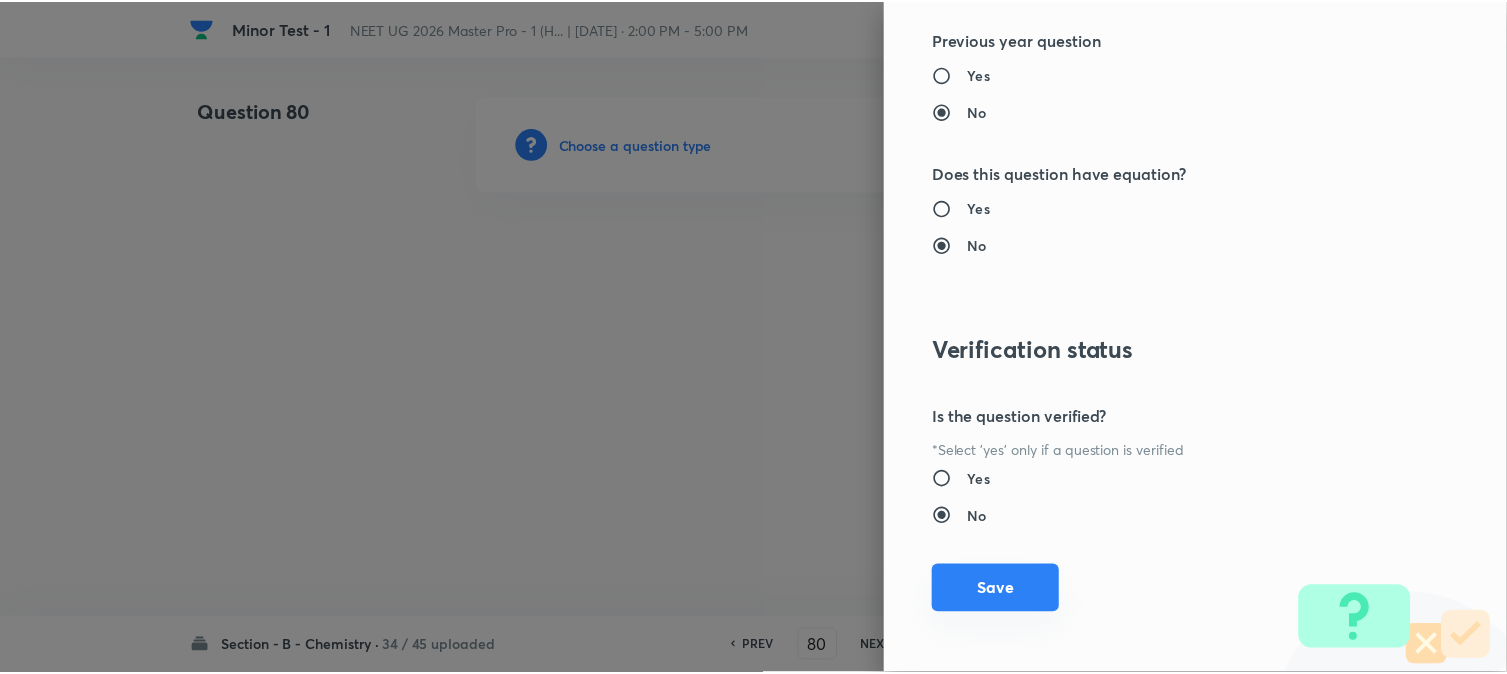 scroll, scrollTop: 2186, scrollLeft: 0, axis: vertical 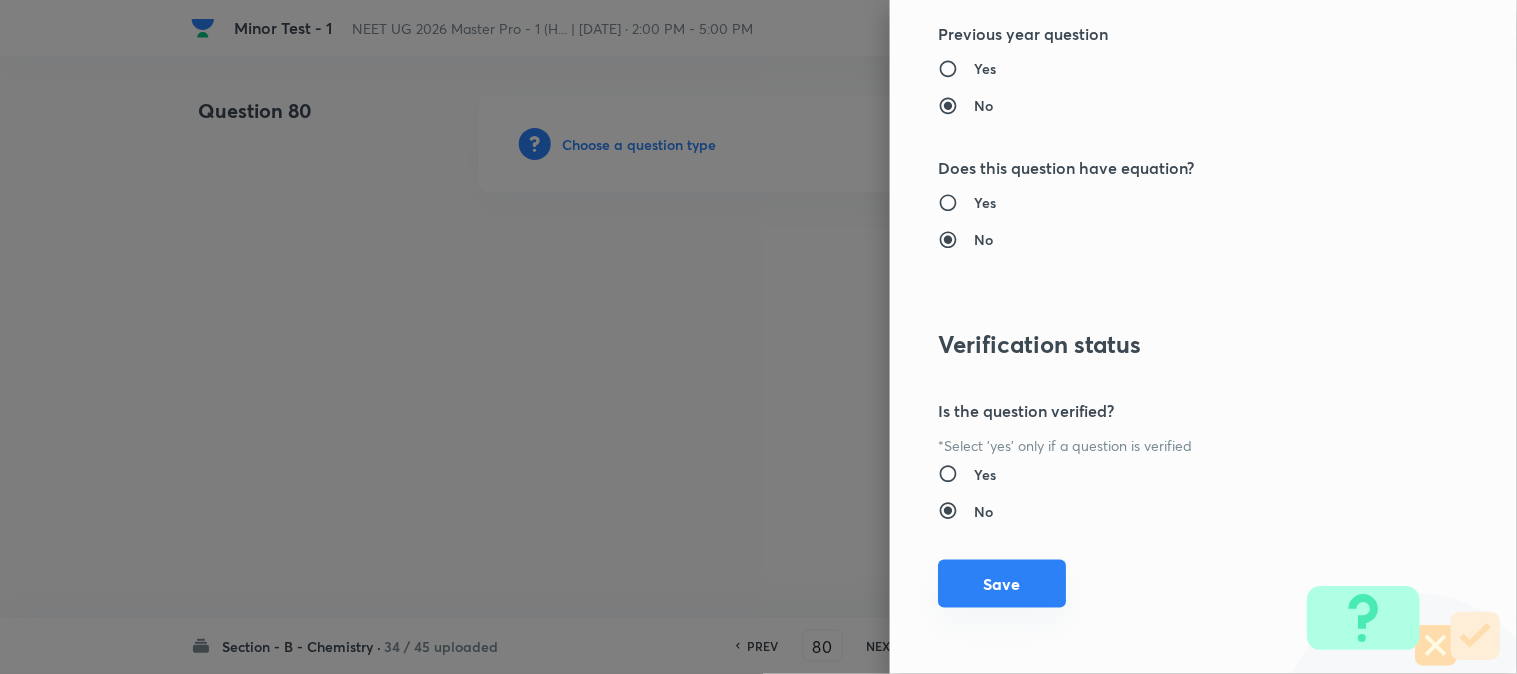 click on "Save" at bounding box center [1002, 584] 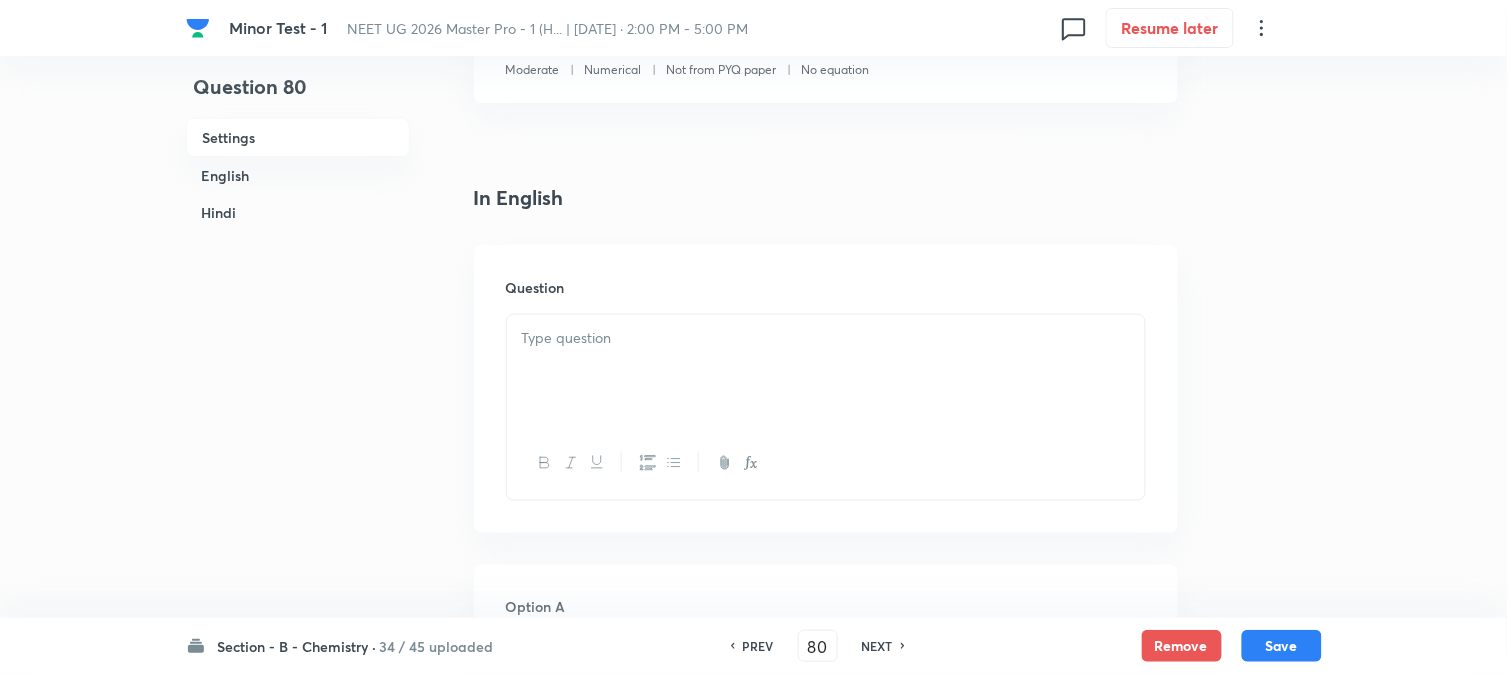 scroll, scrollTop: 444, scrollLeft: 0, axis: vertical 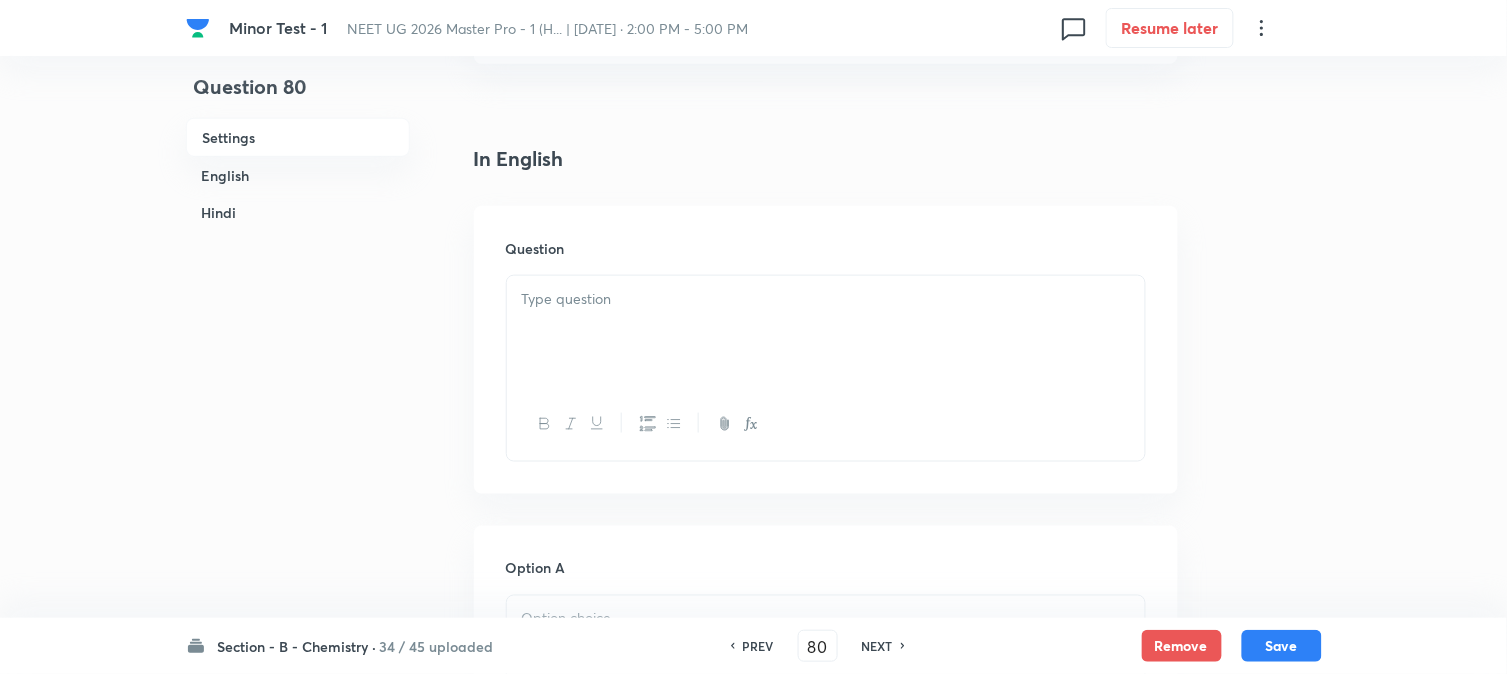 click at bounding box center [826, 299] 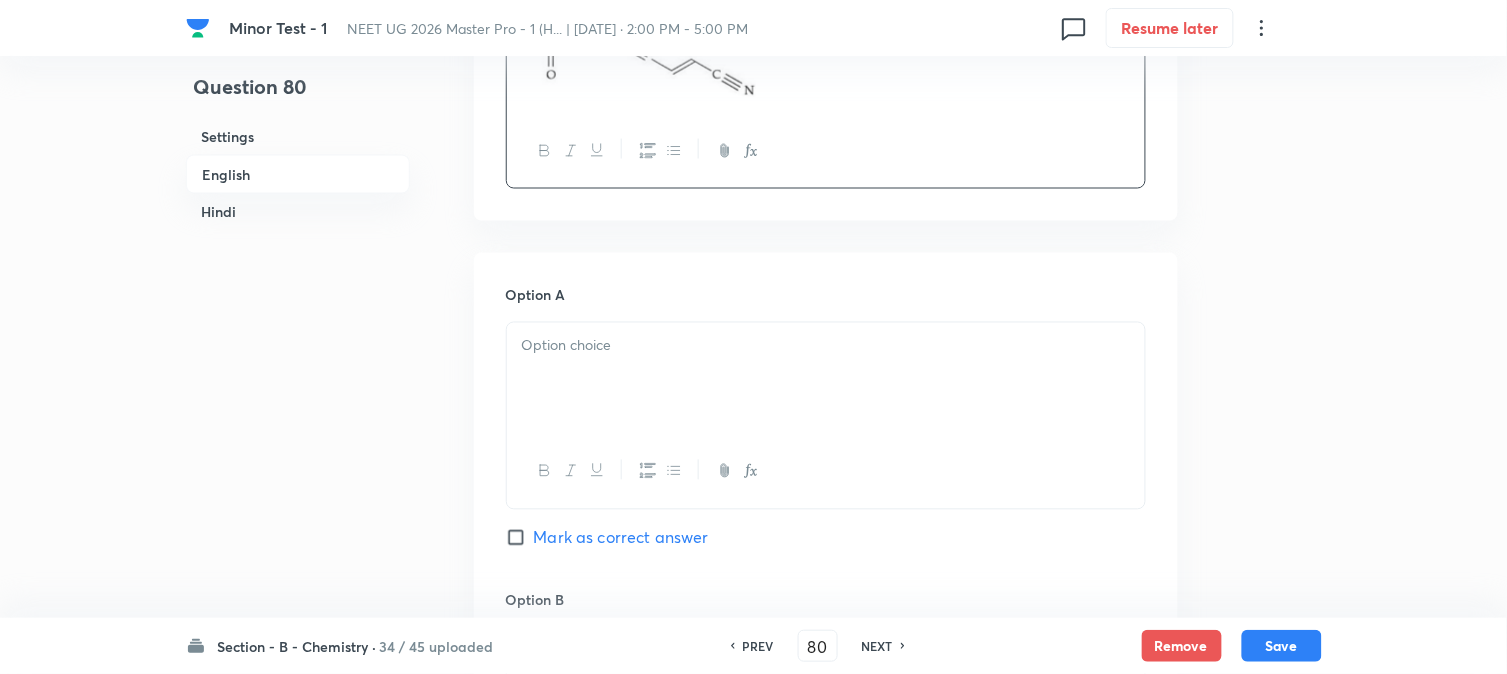 scroll, scrollTop: 777, scrollLeft: 0, axis: vertical 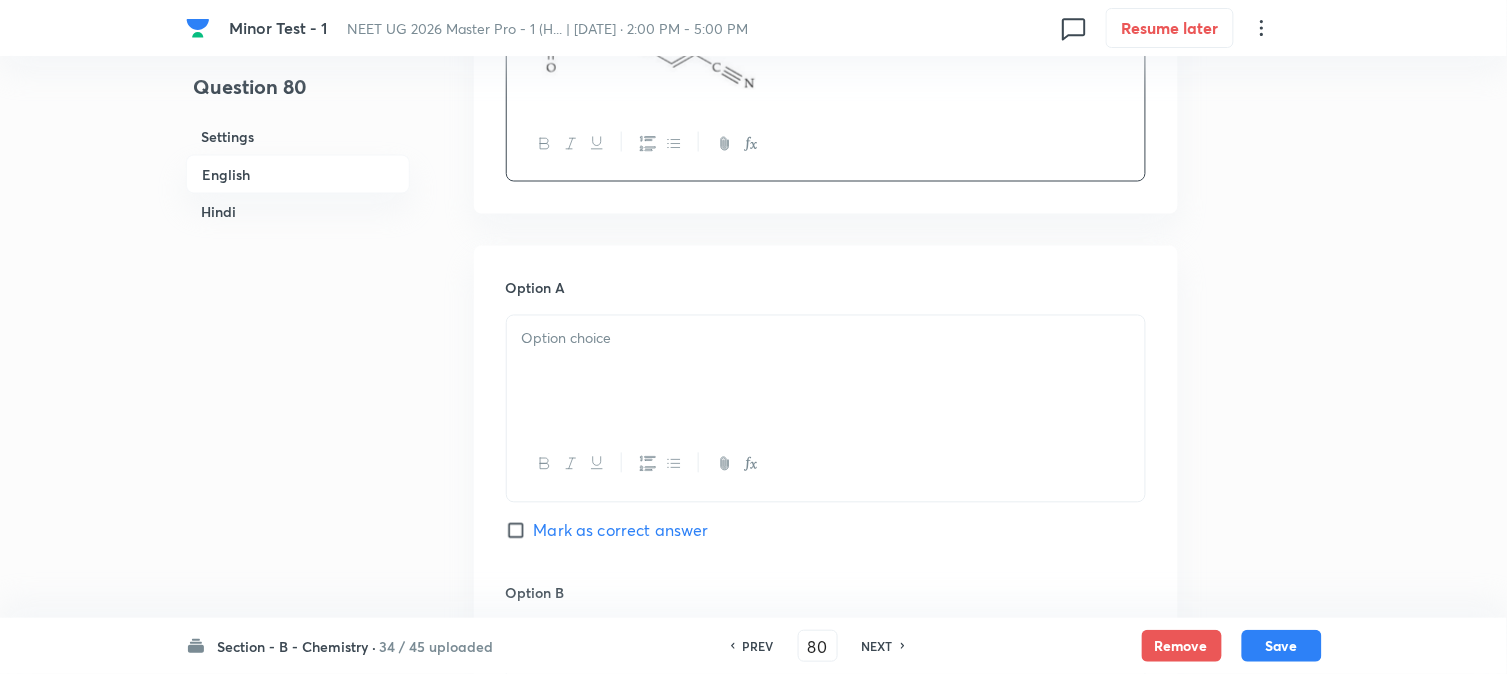 click at bounding box center (826, 372) 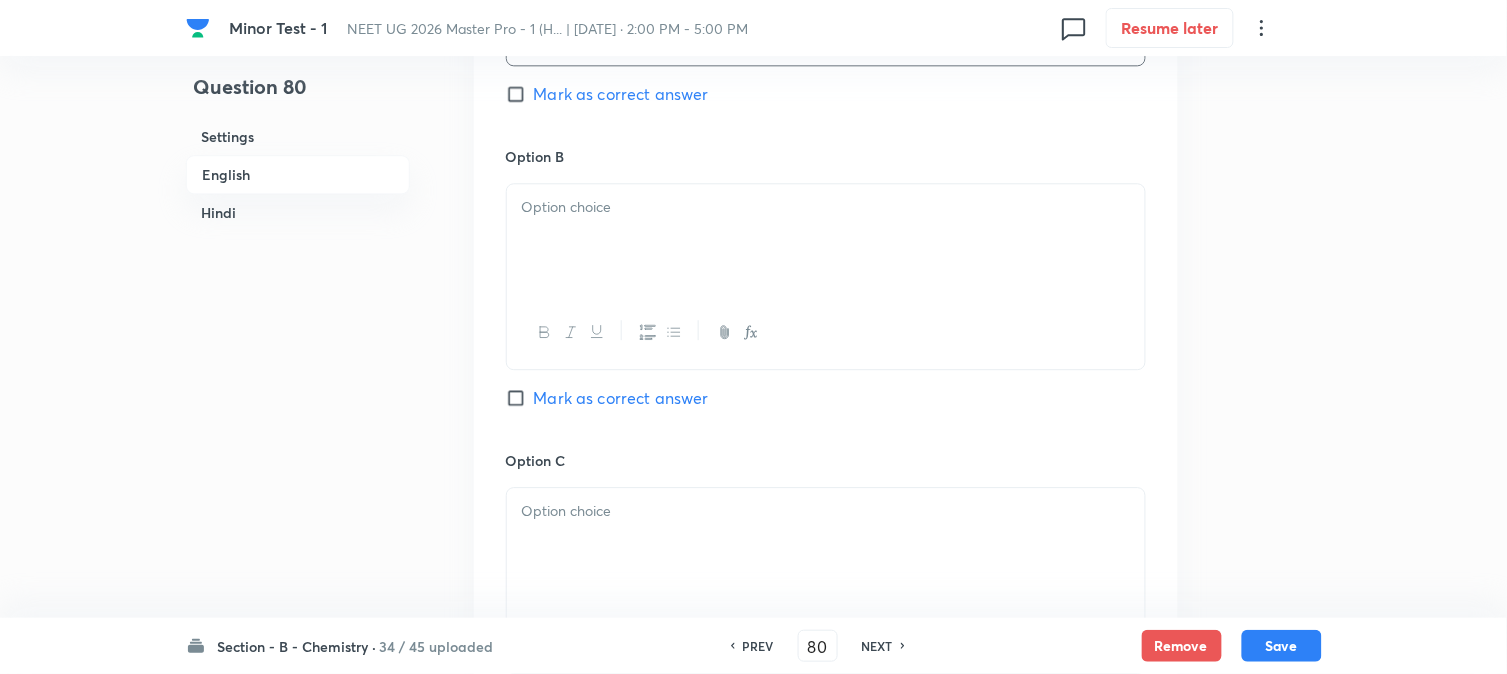 scroll, scrollTop: 1222, scrollLeft: 0, axis: vertical 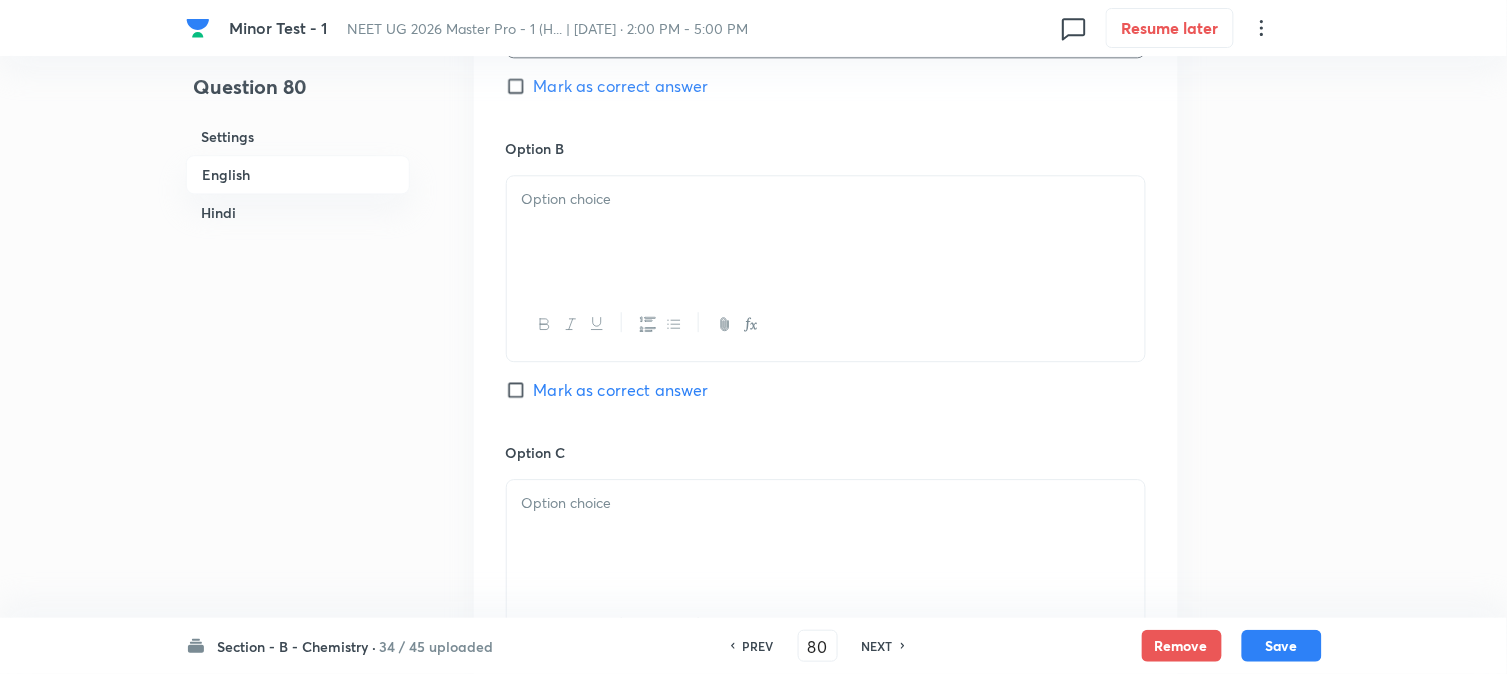 click at bounding box center [826, 232] 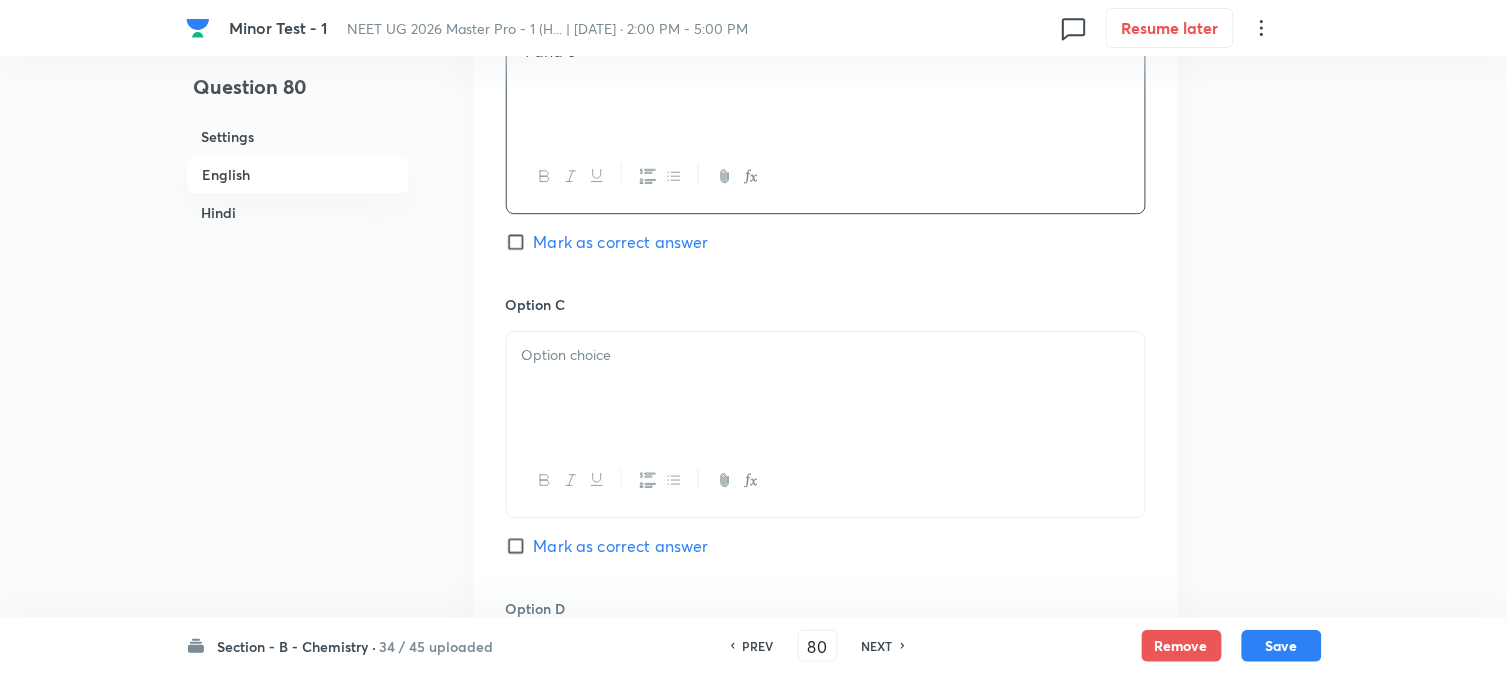 scroll, scrollTop: 1444, scrollLeft: 0, axis: vertical 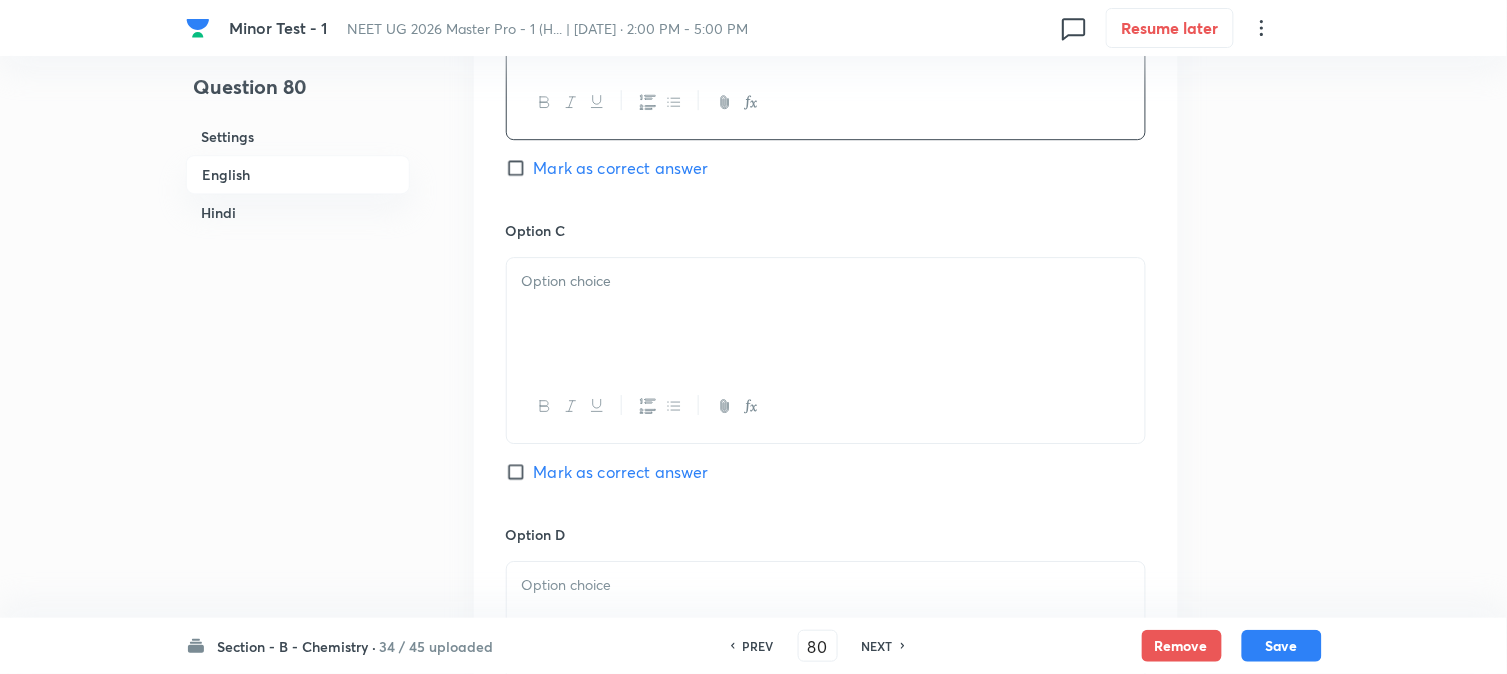 drag, startPoint x: 594, startPoint y: 321, endPoint x: 592, endPoint y: 338, distance: 17.117243 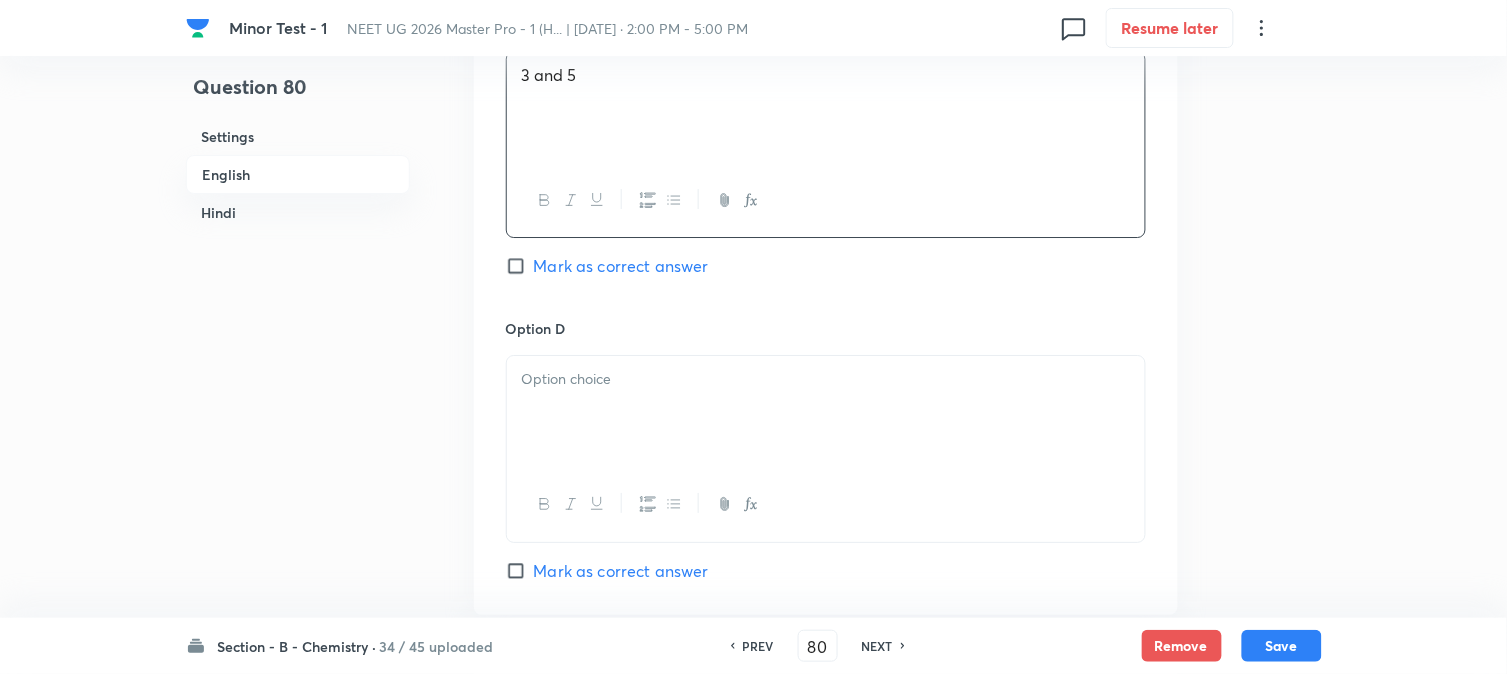 scroll, scrollTop: 1666, scrollLeft: 0, axis: vertical 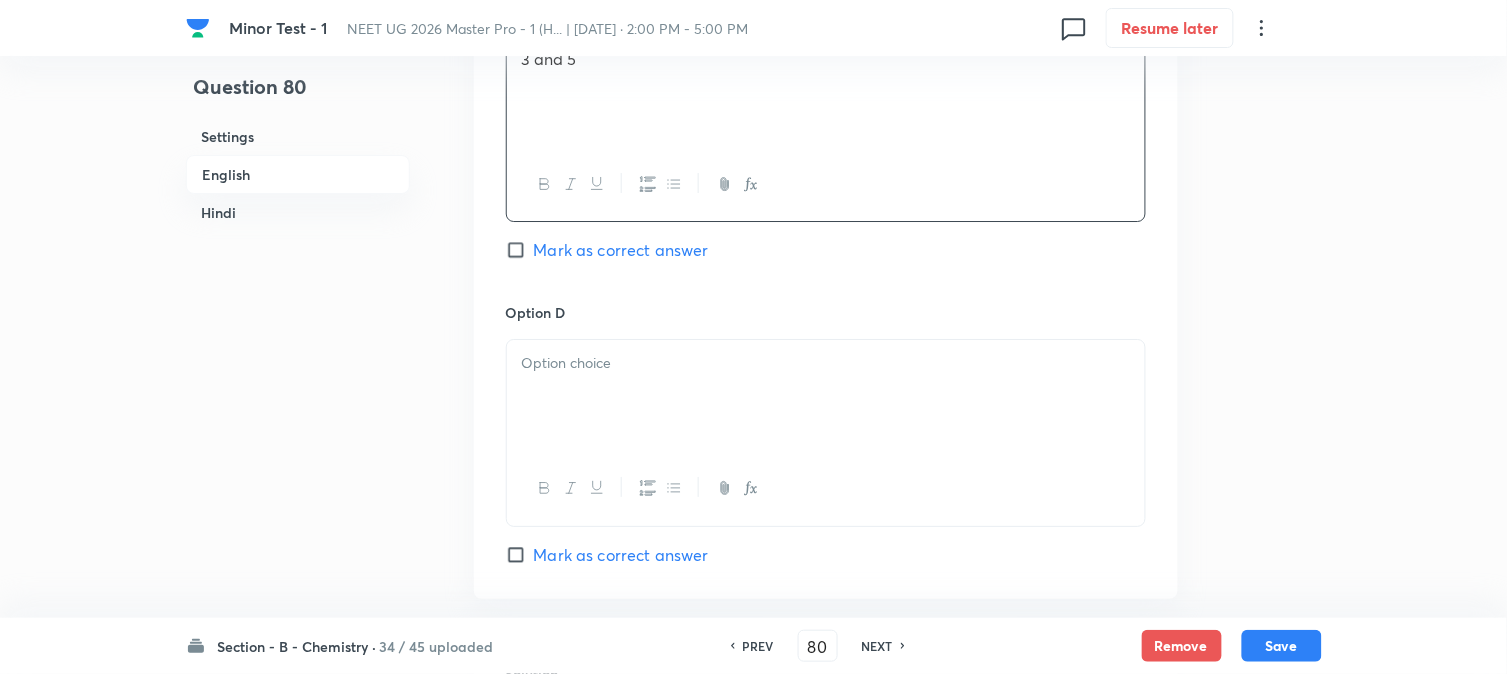 click at bounding box center [826, 396] 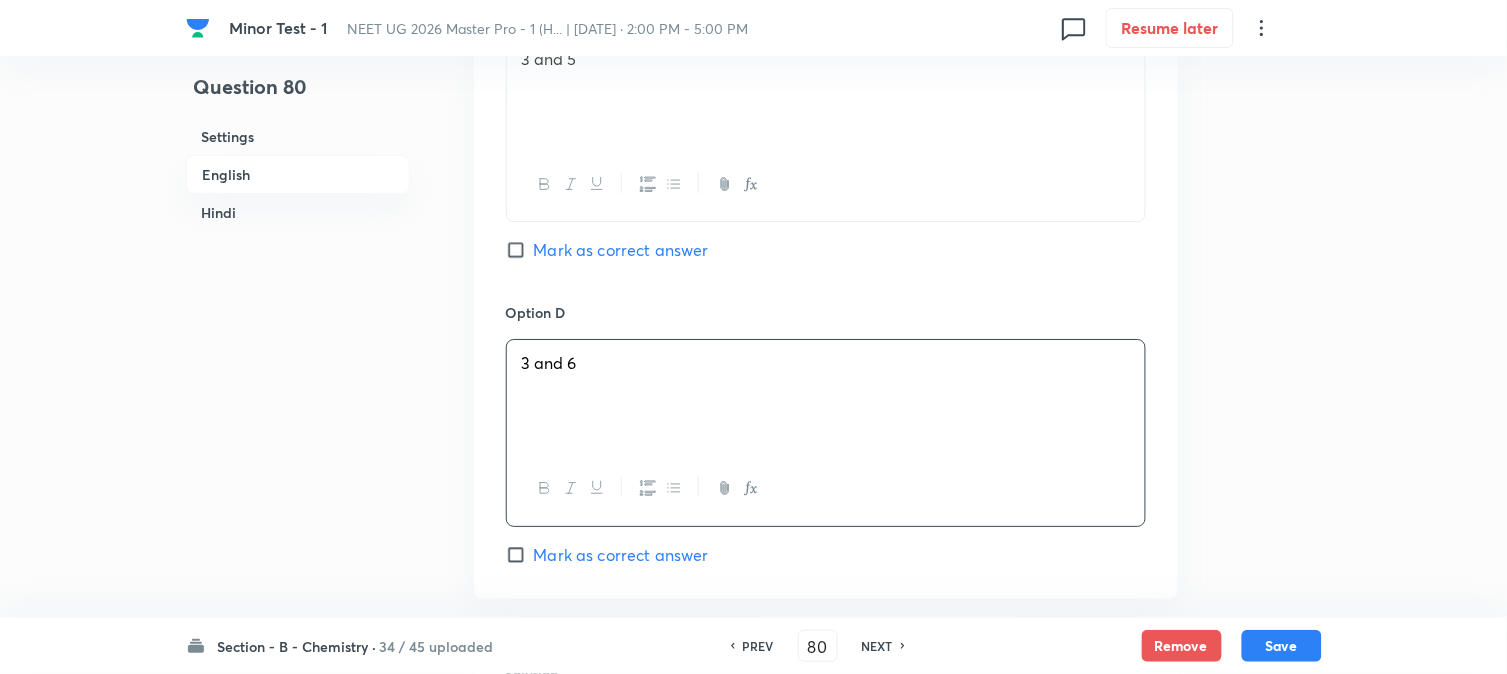 click on "Mark as correct answer" at bounding box center (621, 250) 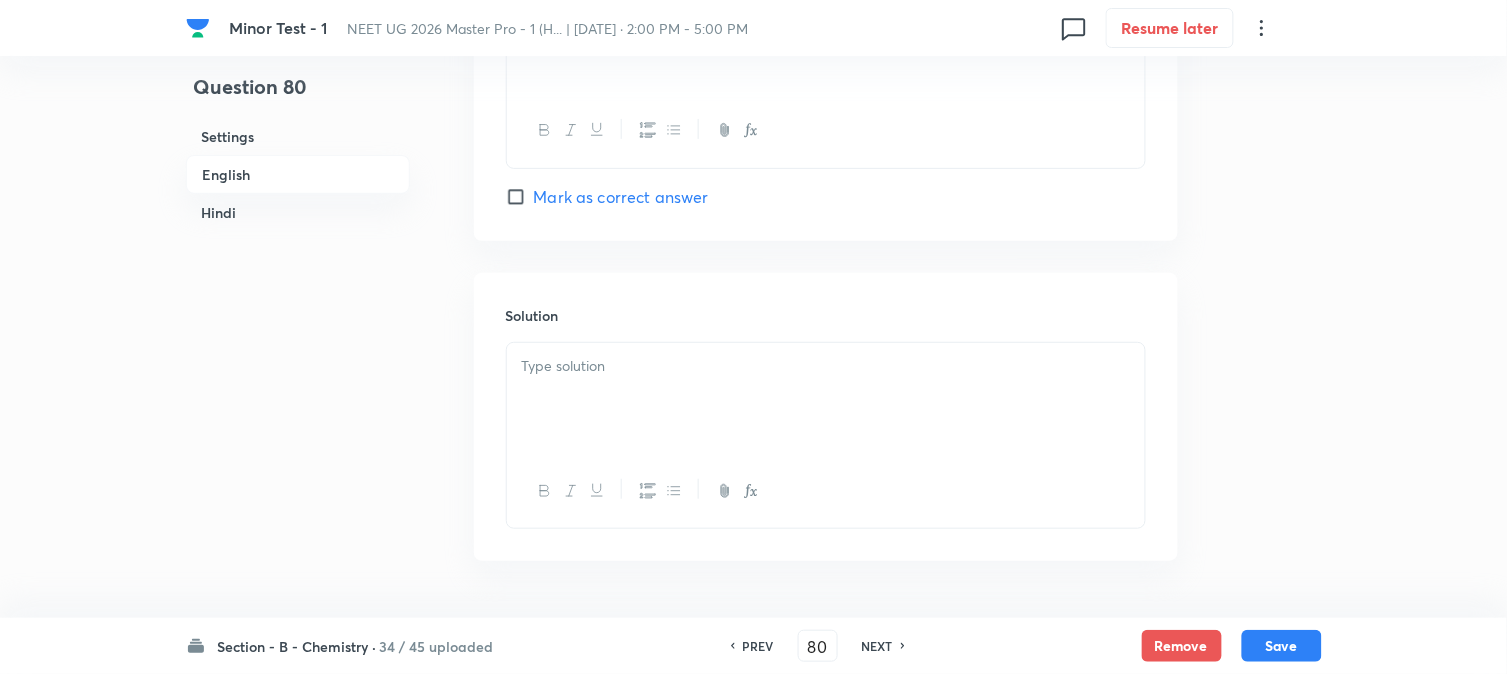 scroll, scrollTop: 2111, scrollLeft: 0, axis: vertical 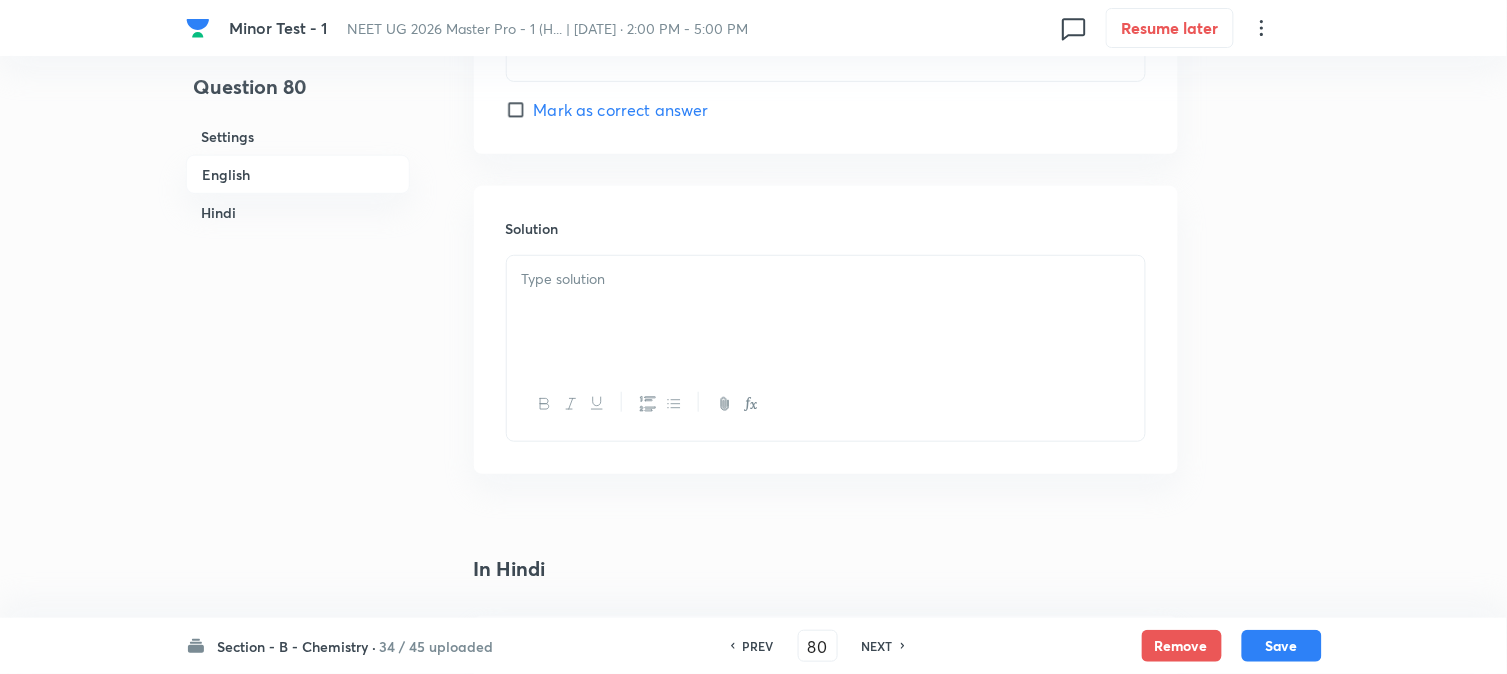 click at bounding box center [826, 312] 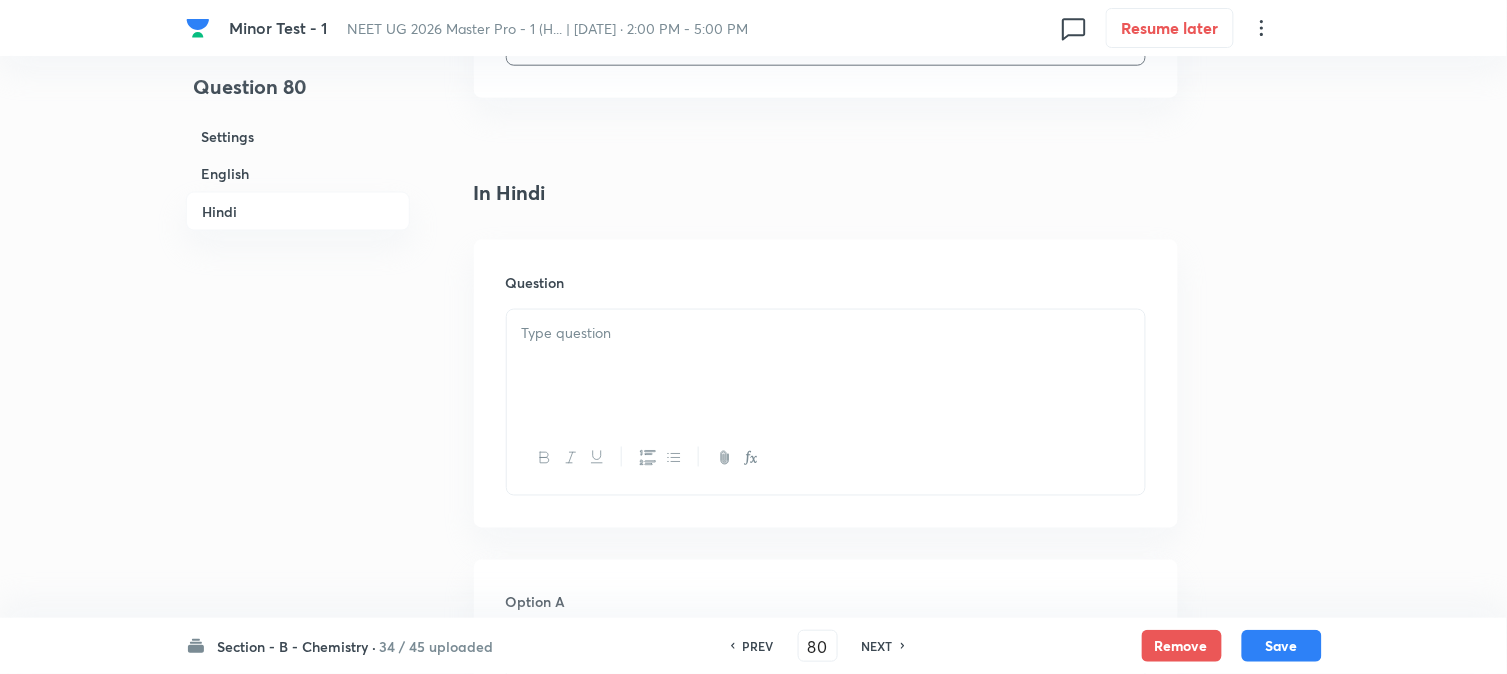 scroll, scrollTop: 2555, scrollLeft: 0, axis: vertical 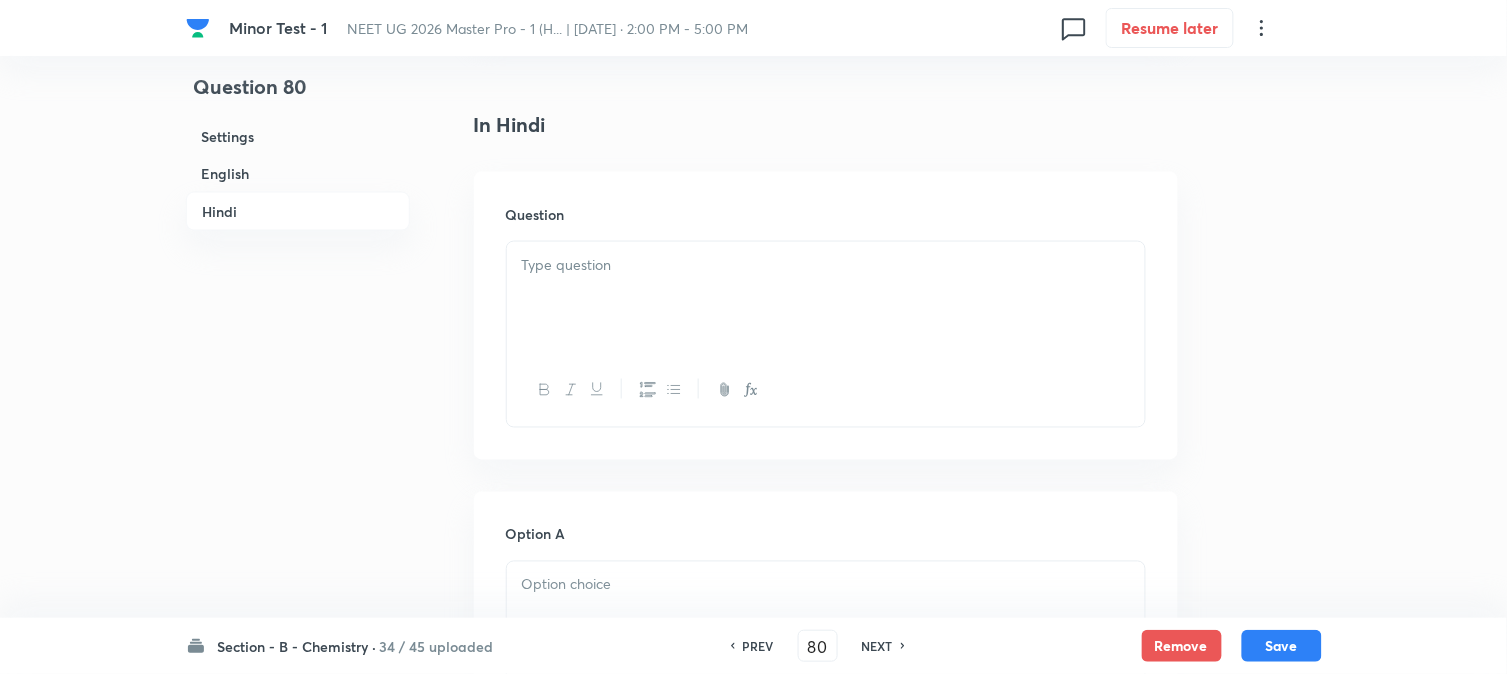 click at bounding box center [826, 298] 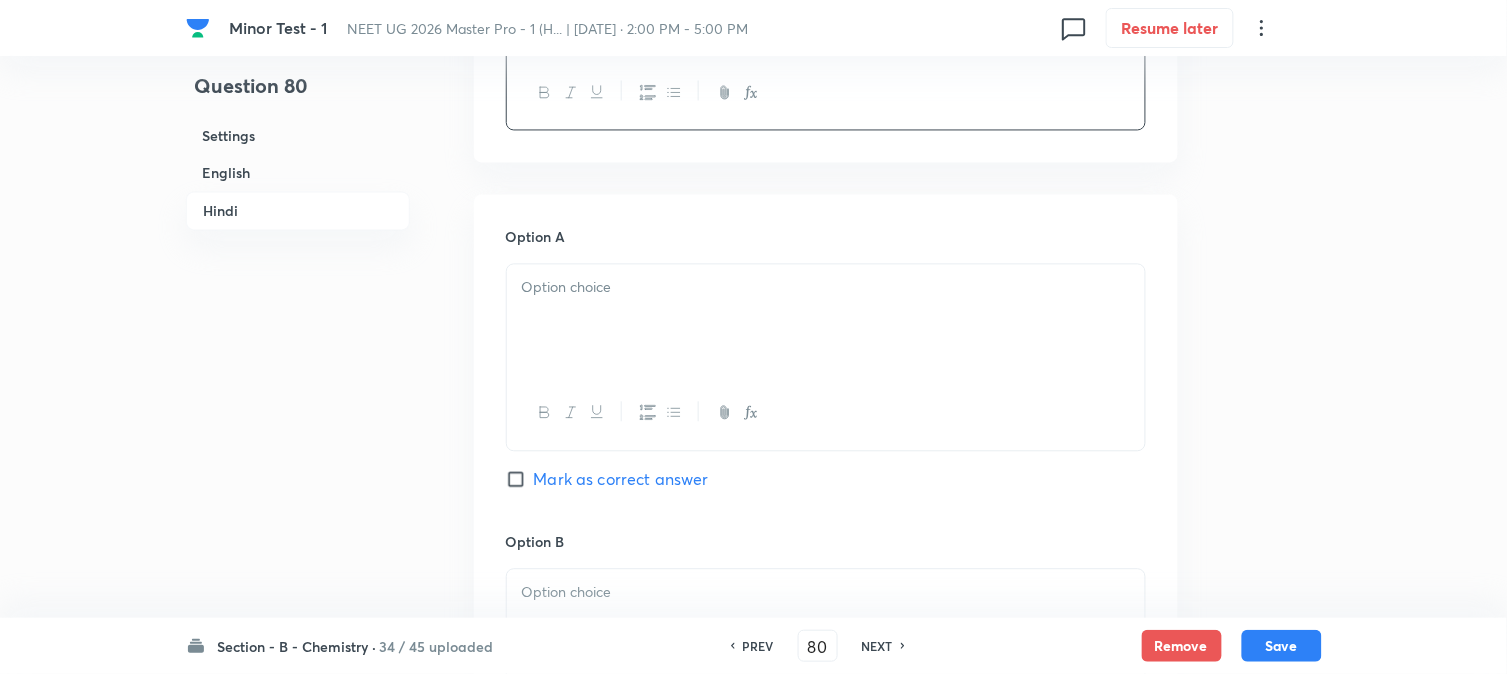 scroll, scrollTop: 2888, scrollLeft: 0, axis: vertical 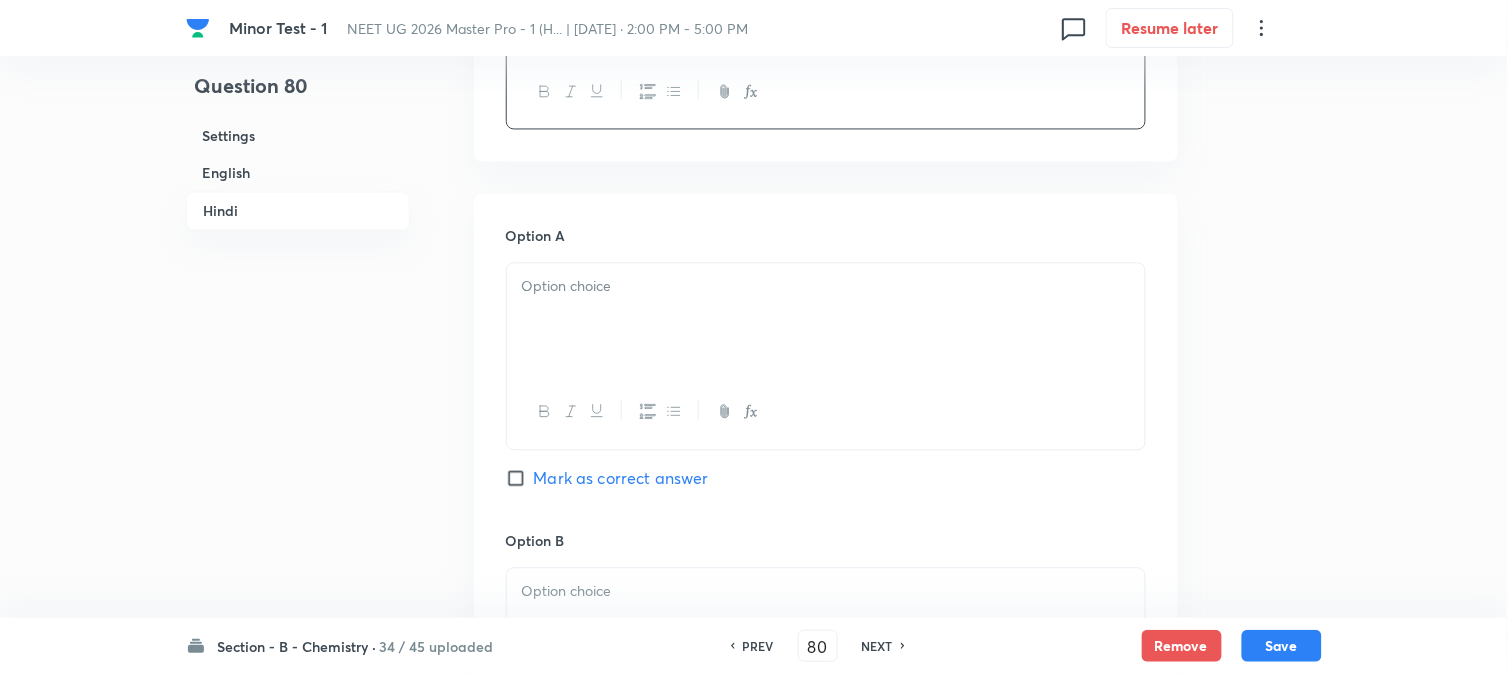 click at bounding box center (826, 320) 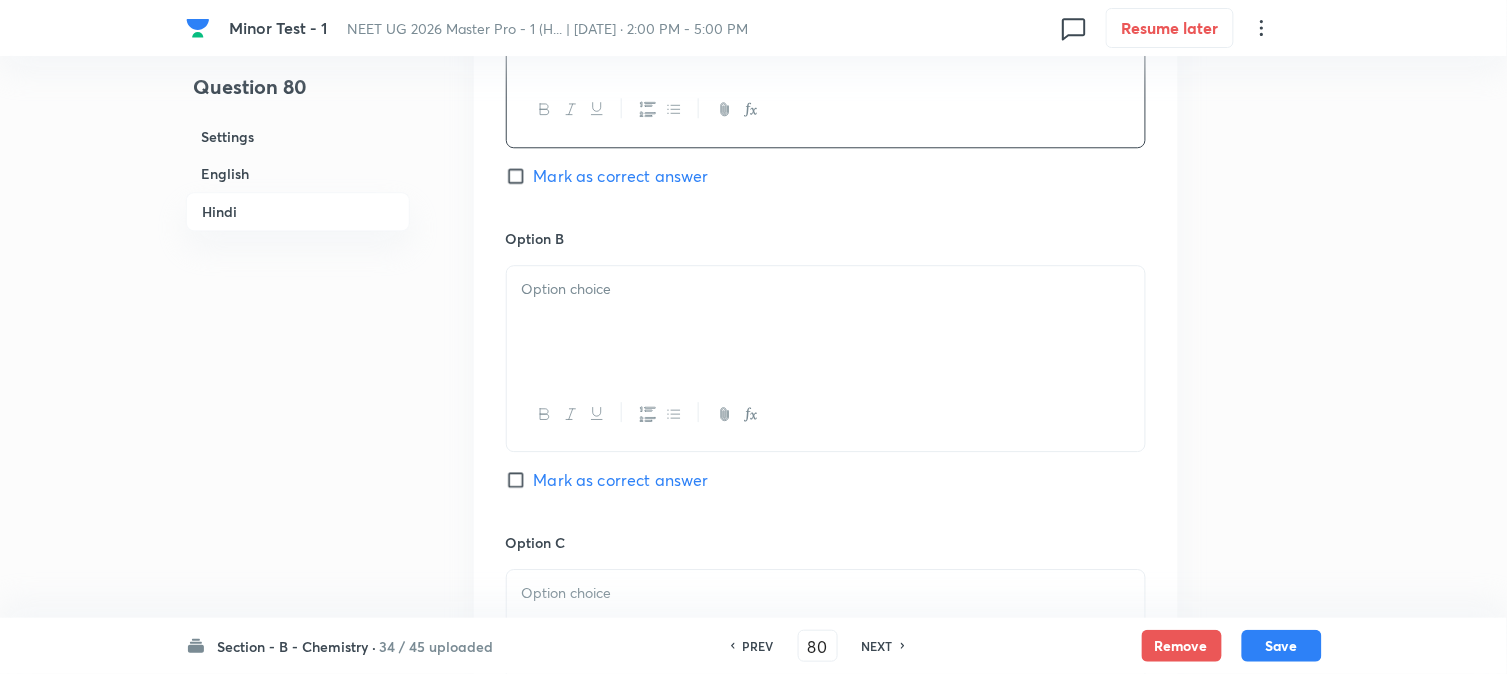 scroll, scrollTop: 3222, scrollLeft: 0, axis: vertical 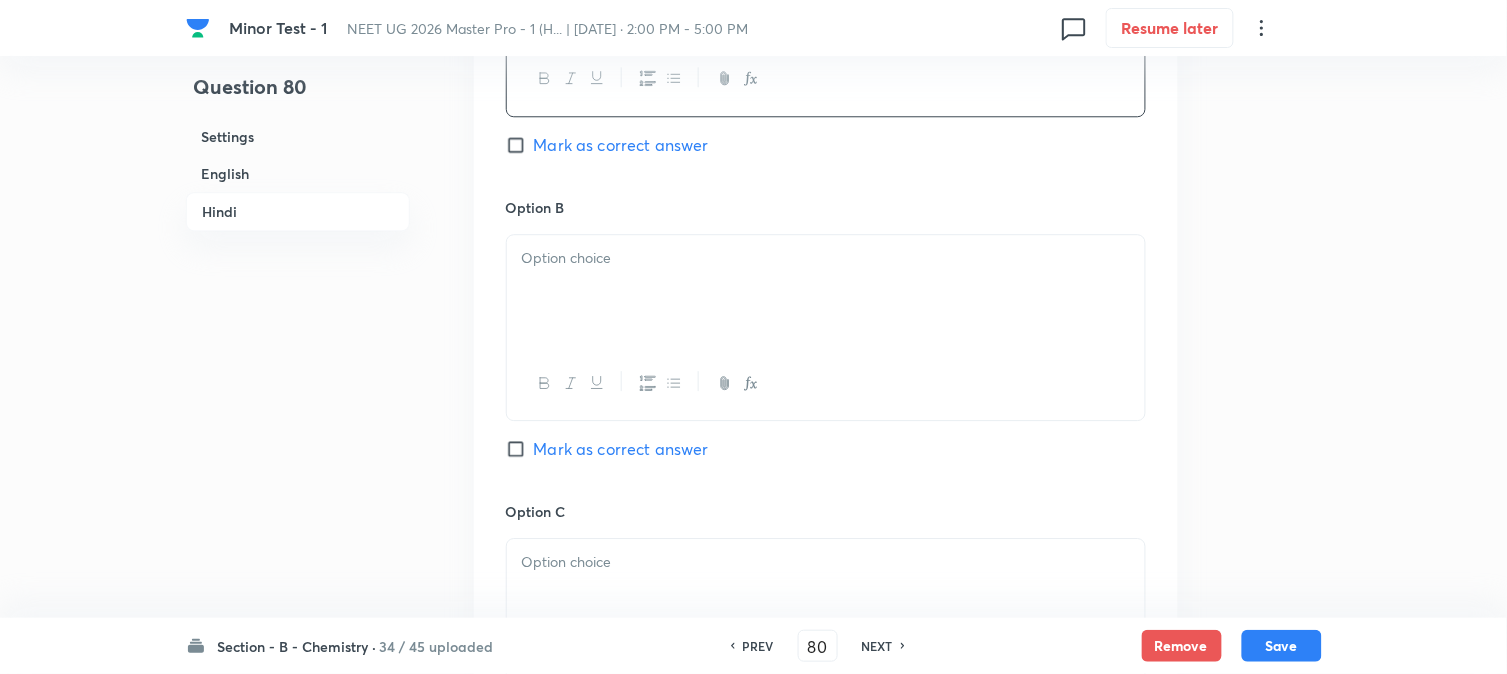 click at bounding box center (826, 291) 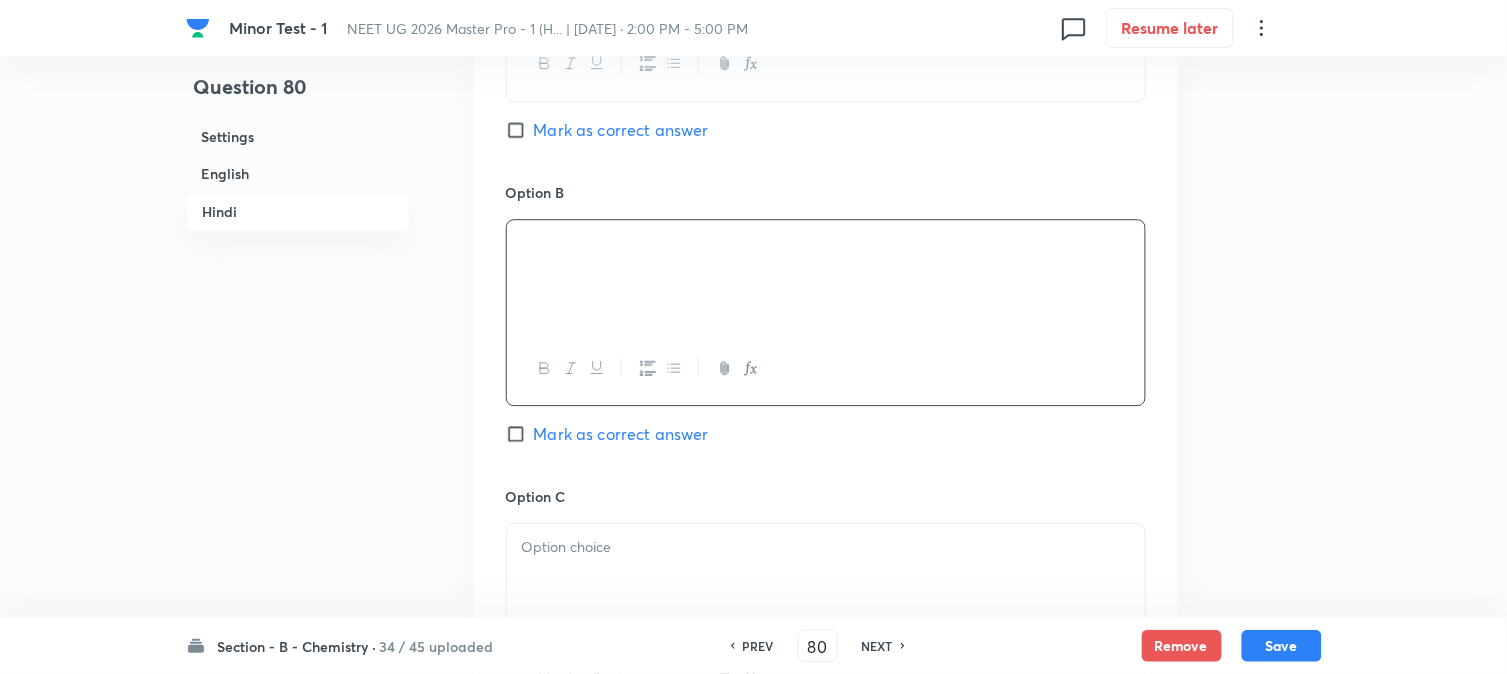 scroll, scrollTop: 3444, scrollLeft: 0, axis: vertical 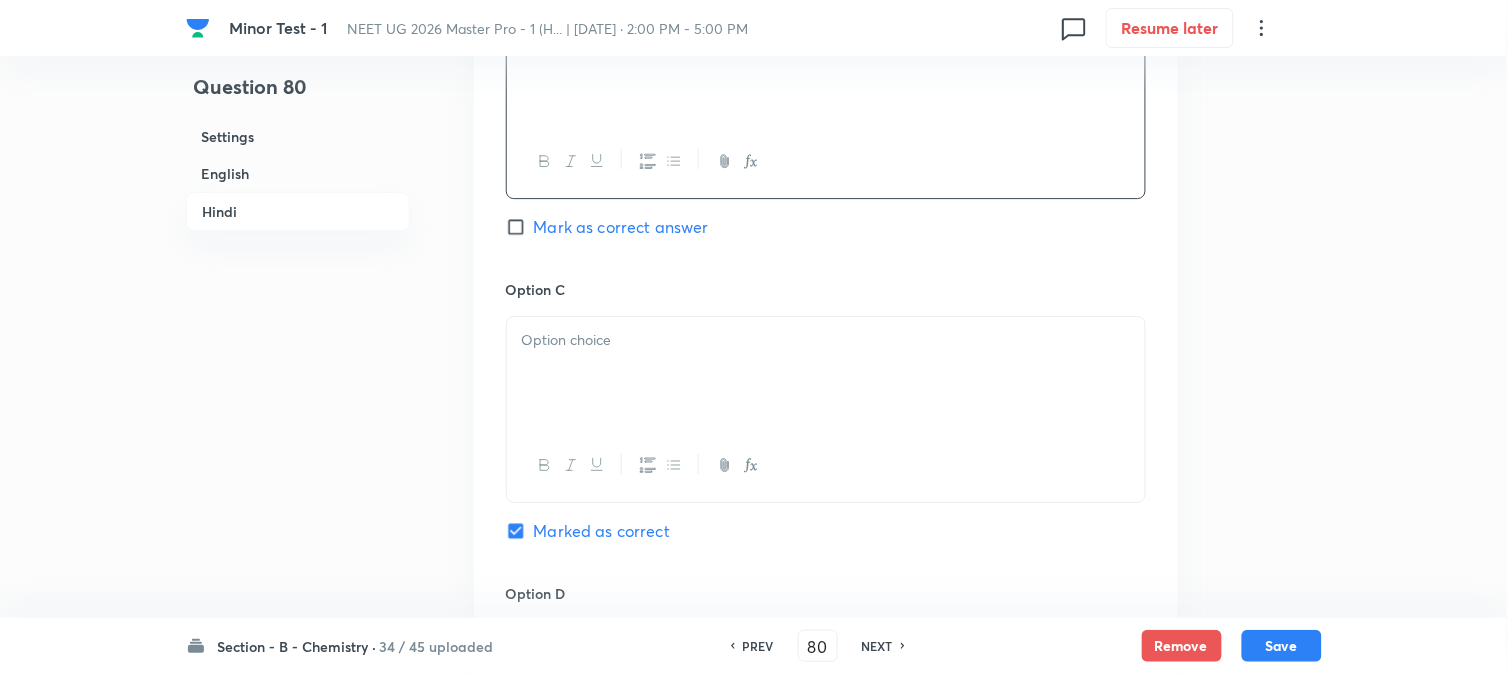 click at bounding box center [826, 340] 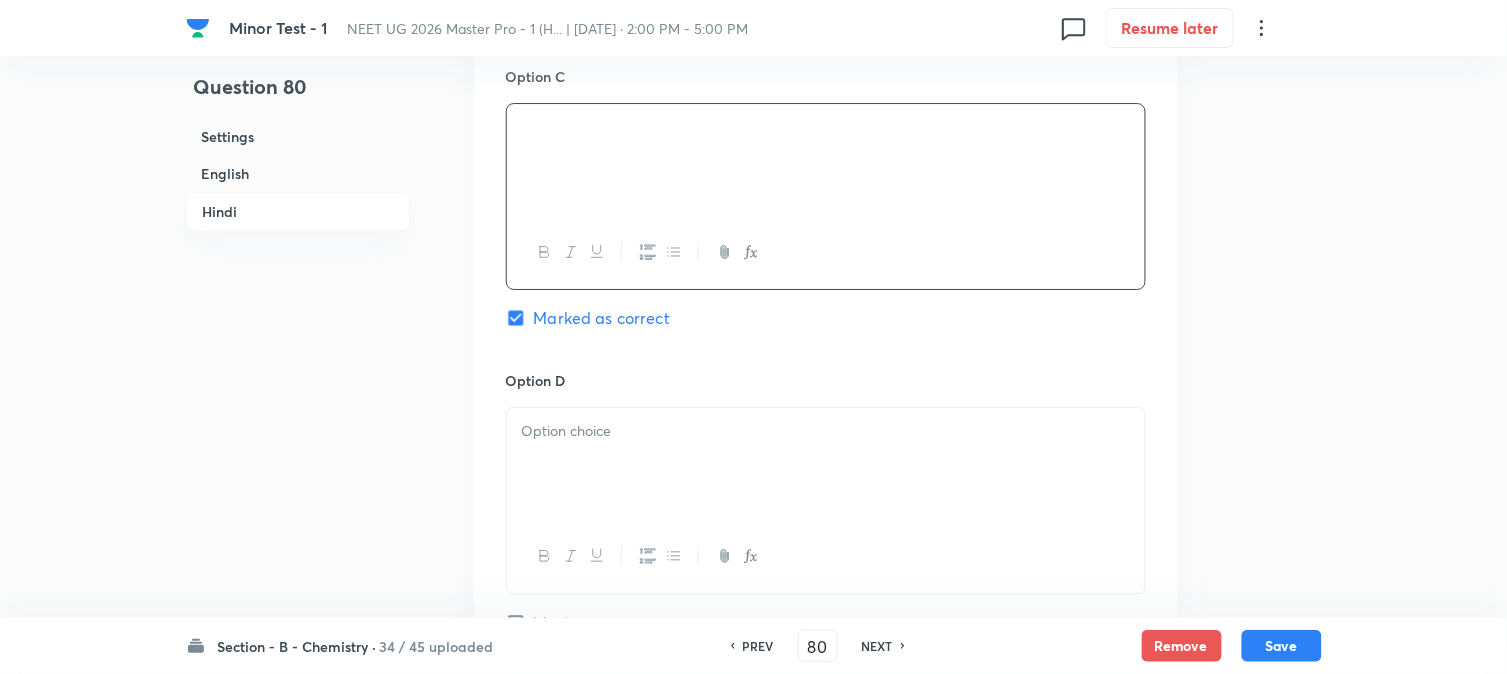 scroll, scrollTop: 3666, scrollLeft: 0, axis: vertical 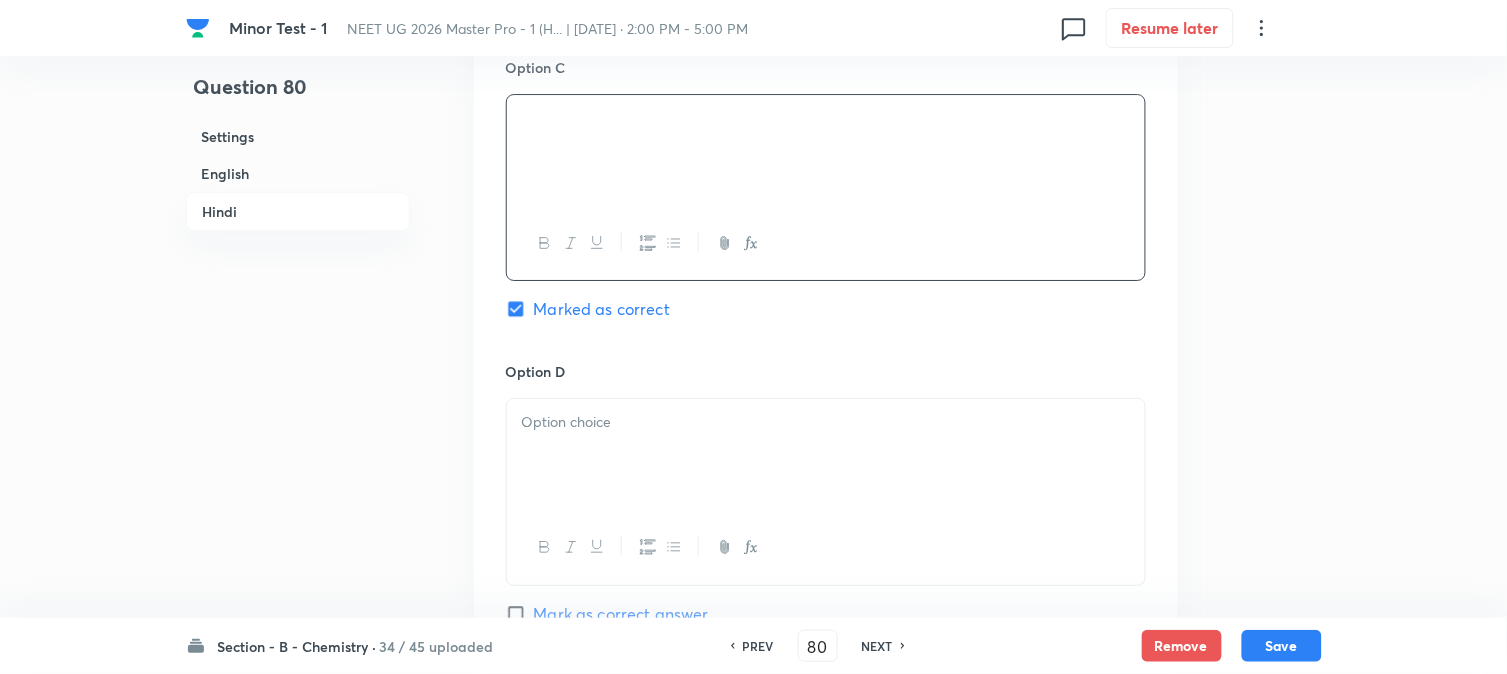 click at bounding box center (826, 422) 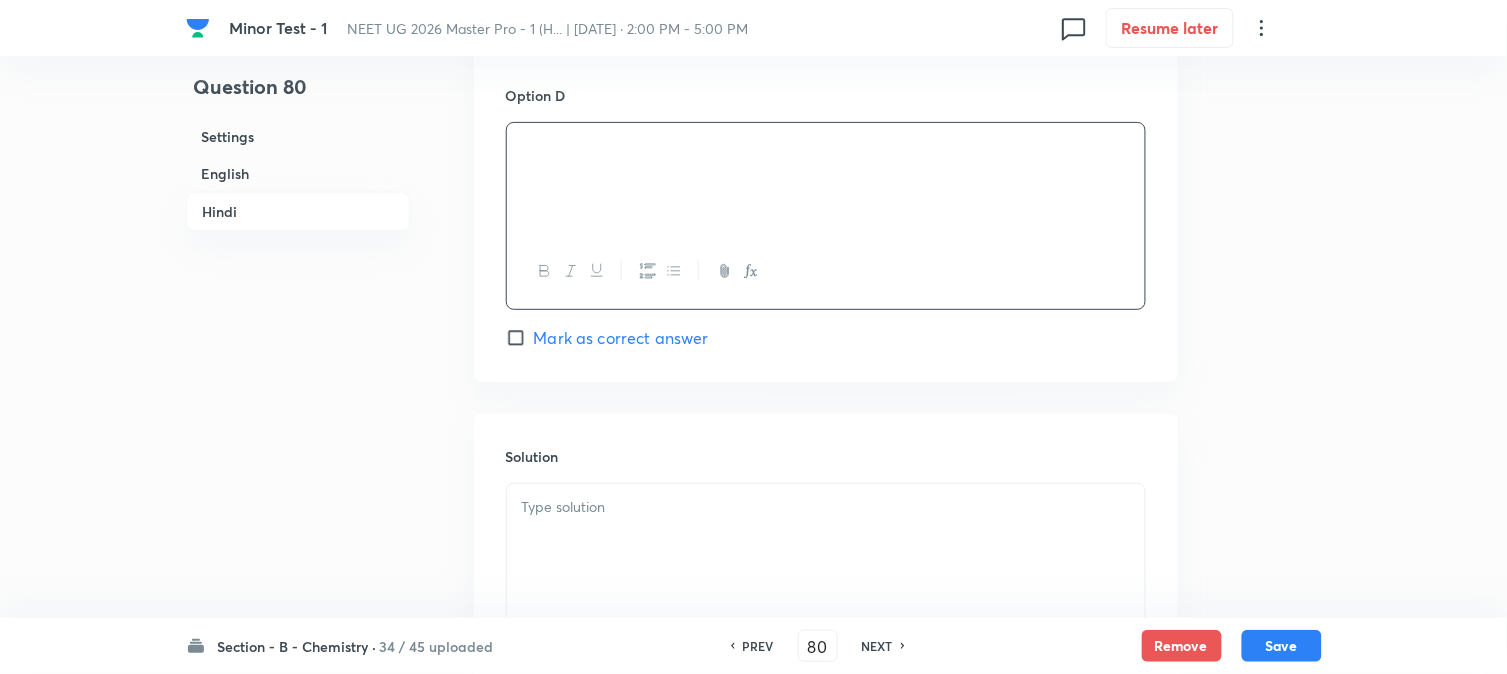 scroll, scrollTop: 4000, scrollLeft: 0, axis: vertical 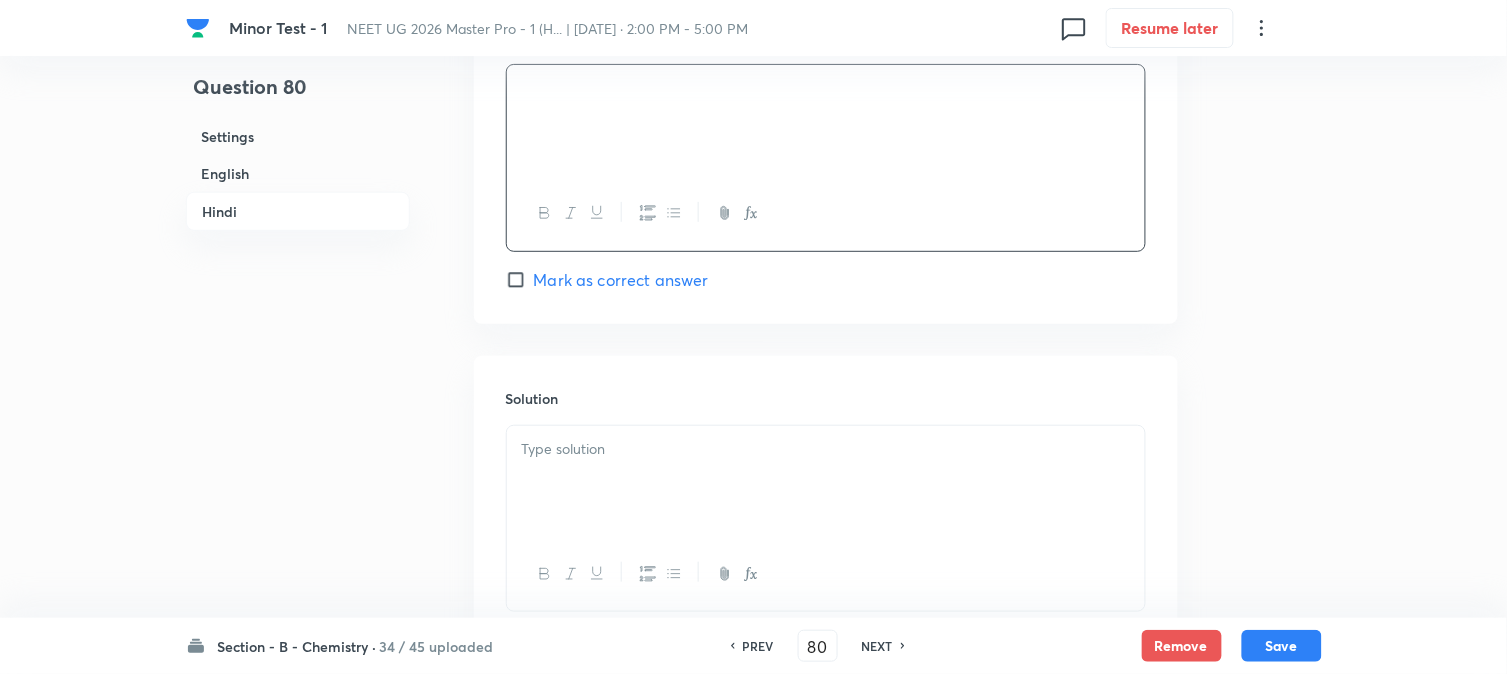 click at bounding box center (826, 482) 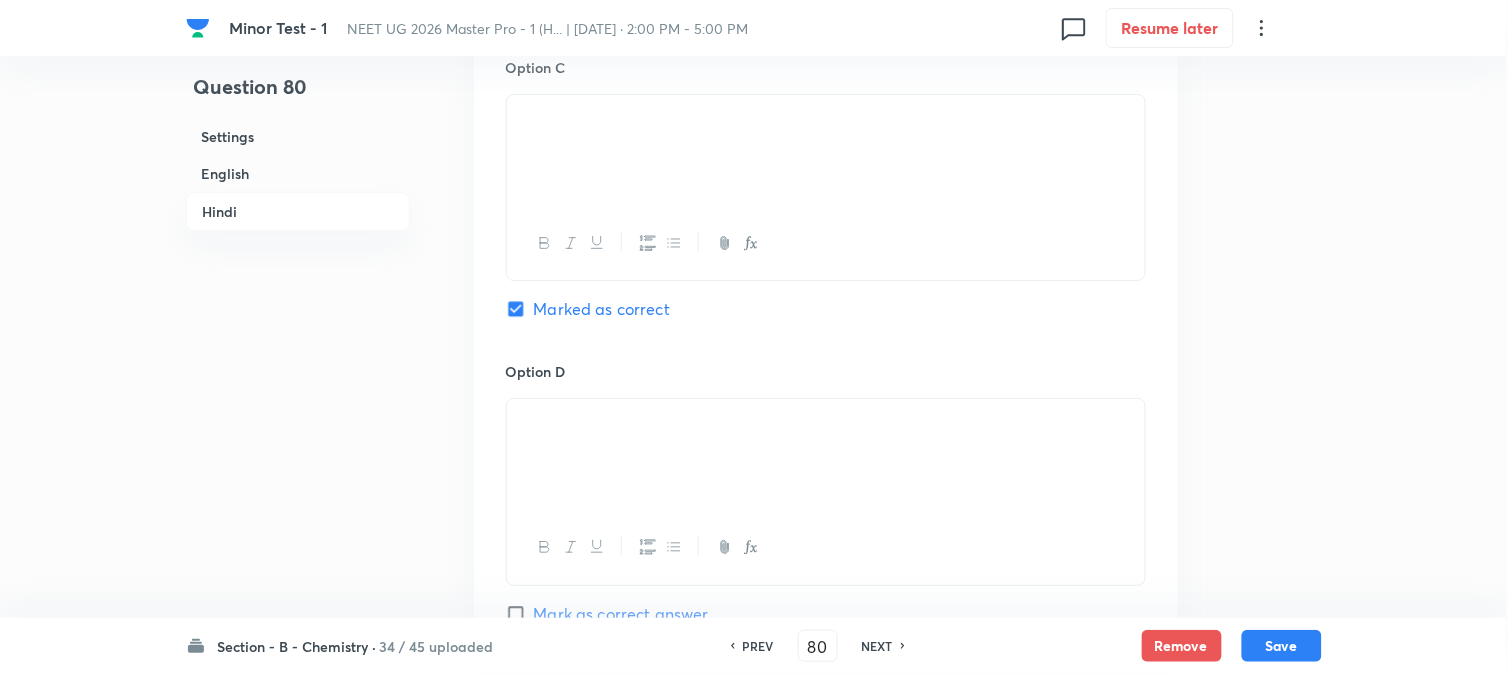 scroll, scrollTop: 4155, scrollLeft: 0, axis: vertical 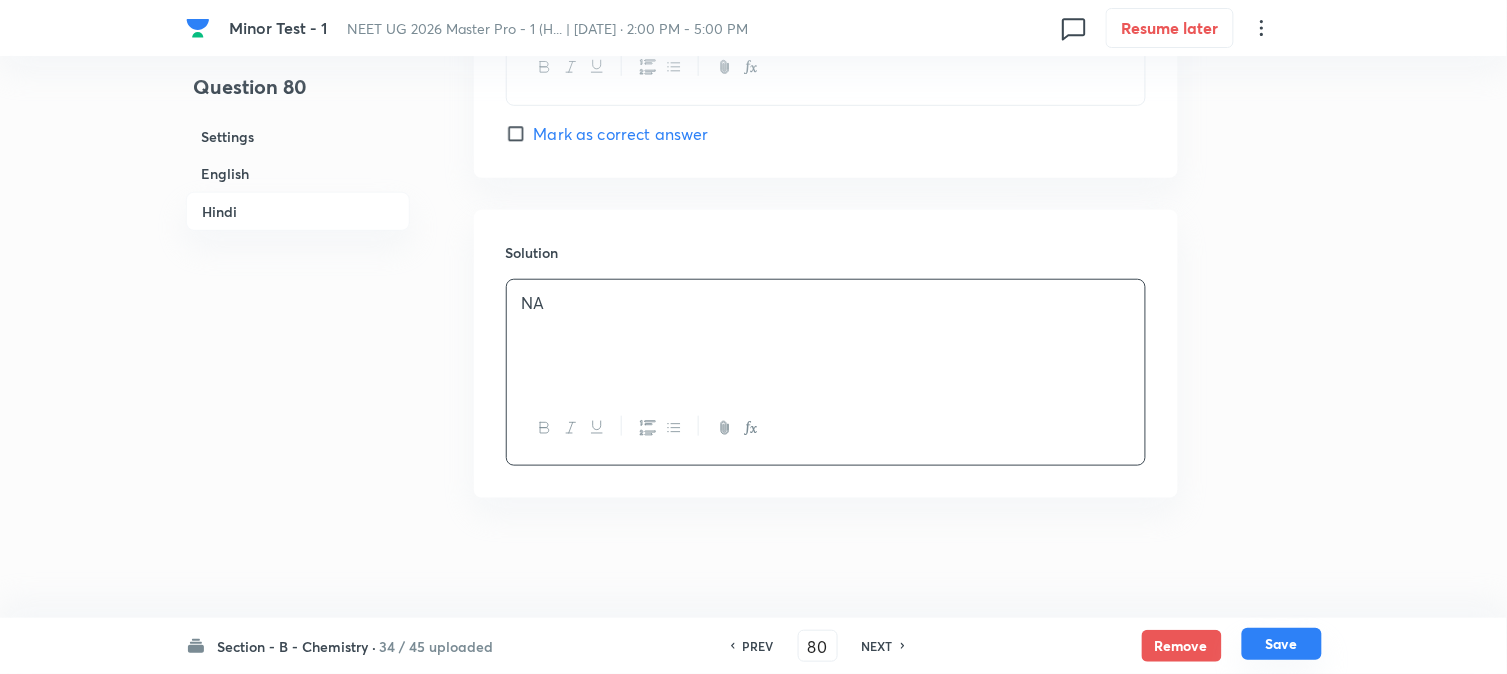 click on "Save" at bounding box center [1282, 644] 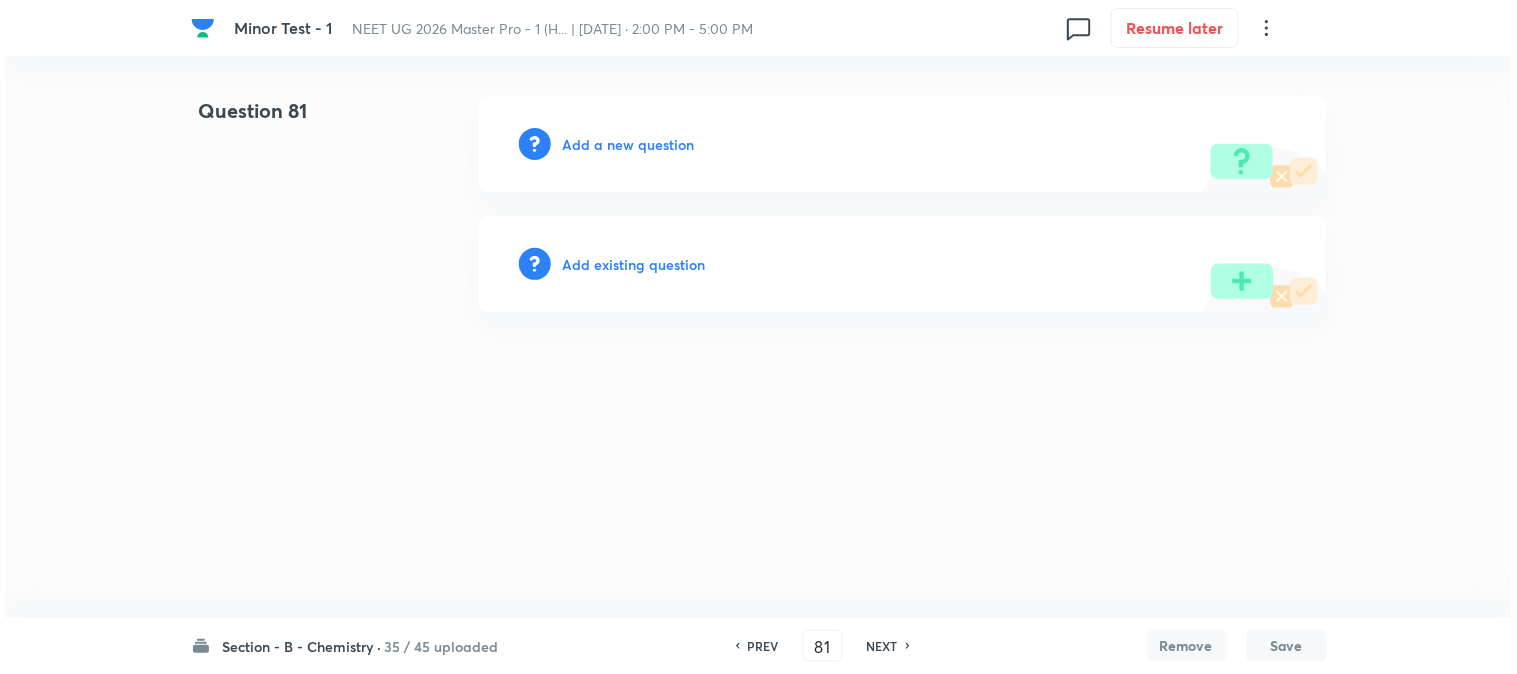 scroll, scrollTop: 0, scrollLeft: 0, axis: both 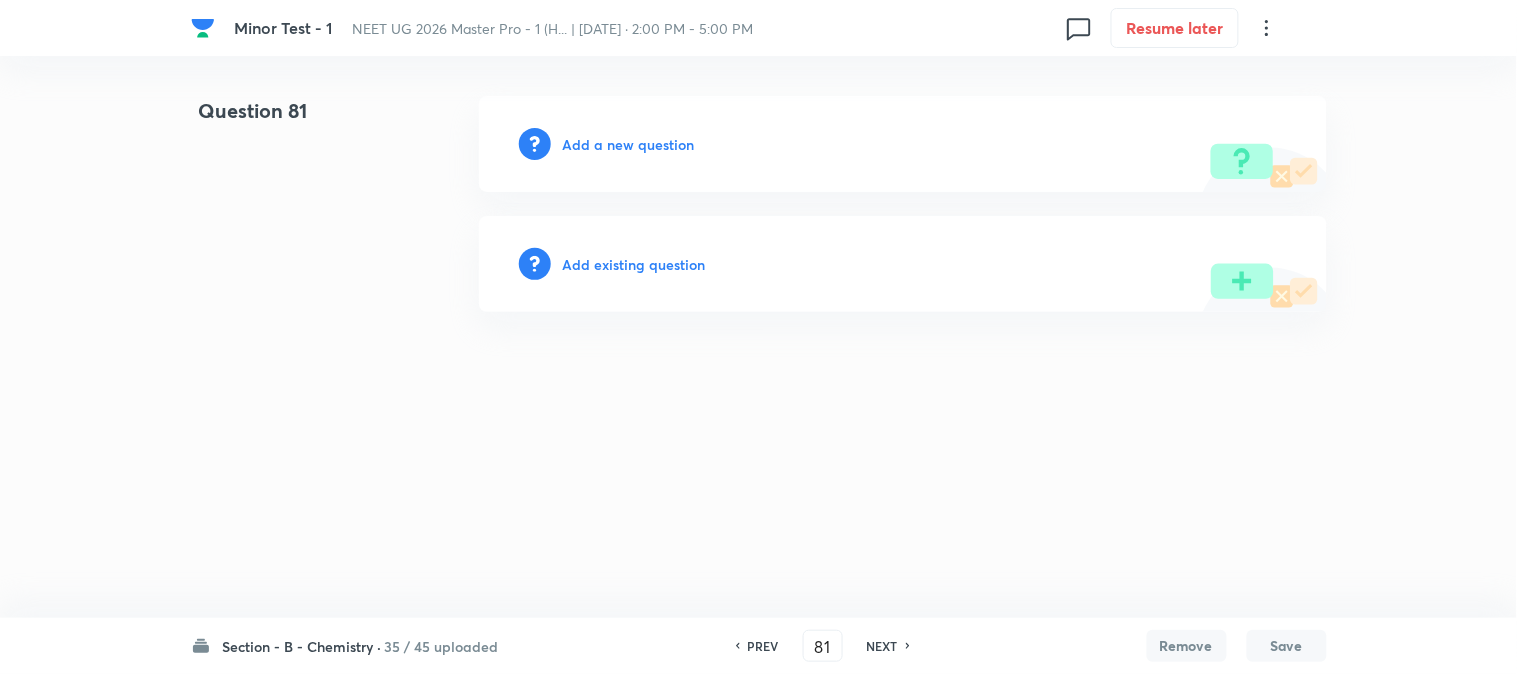 click on "Add a new question" at bounding box center [629, 144] 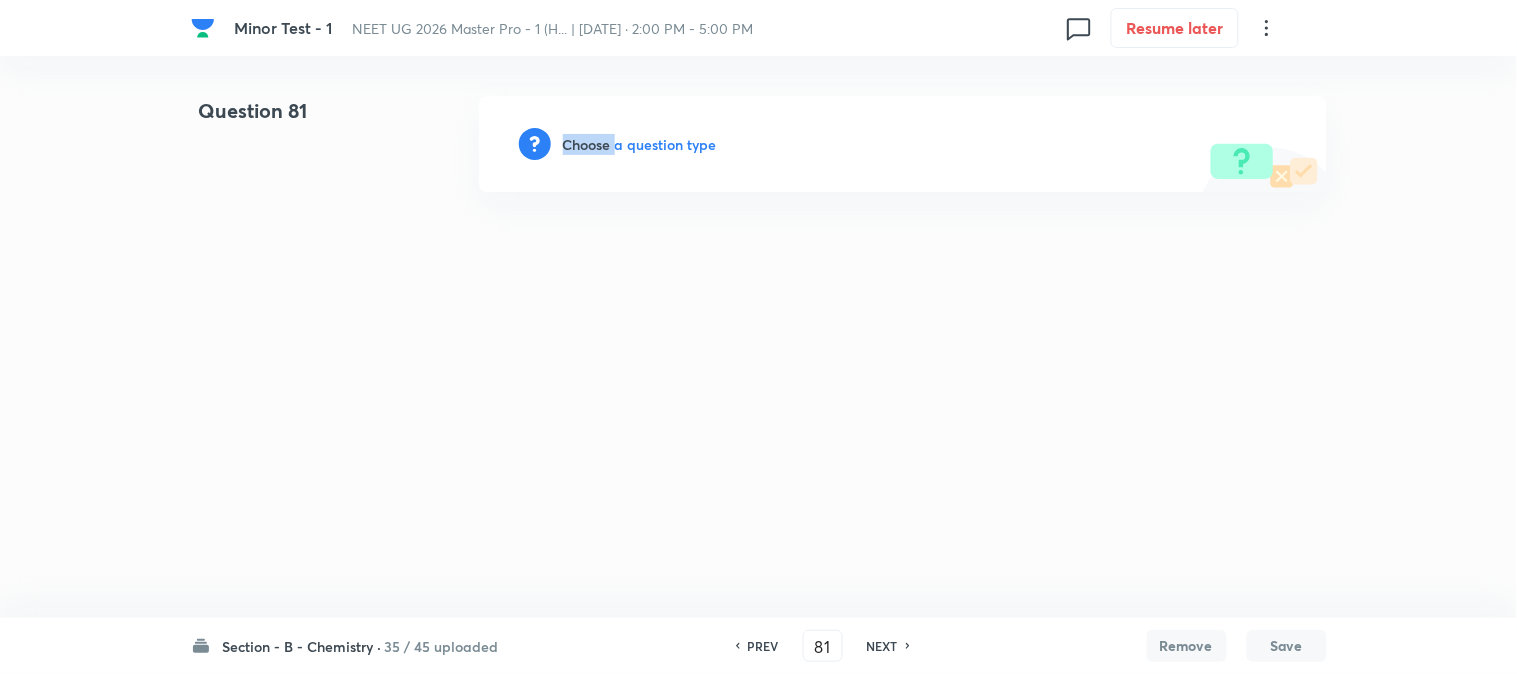 click on "Choose a question type" at bounding box center [640, 144] 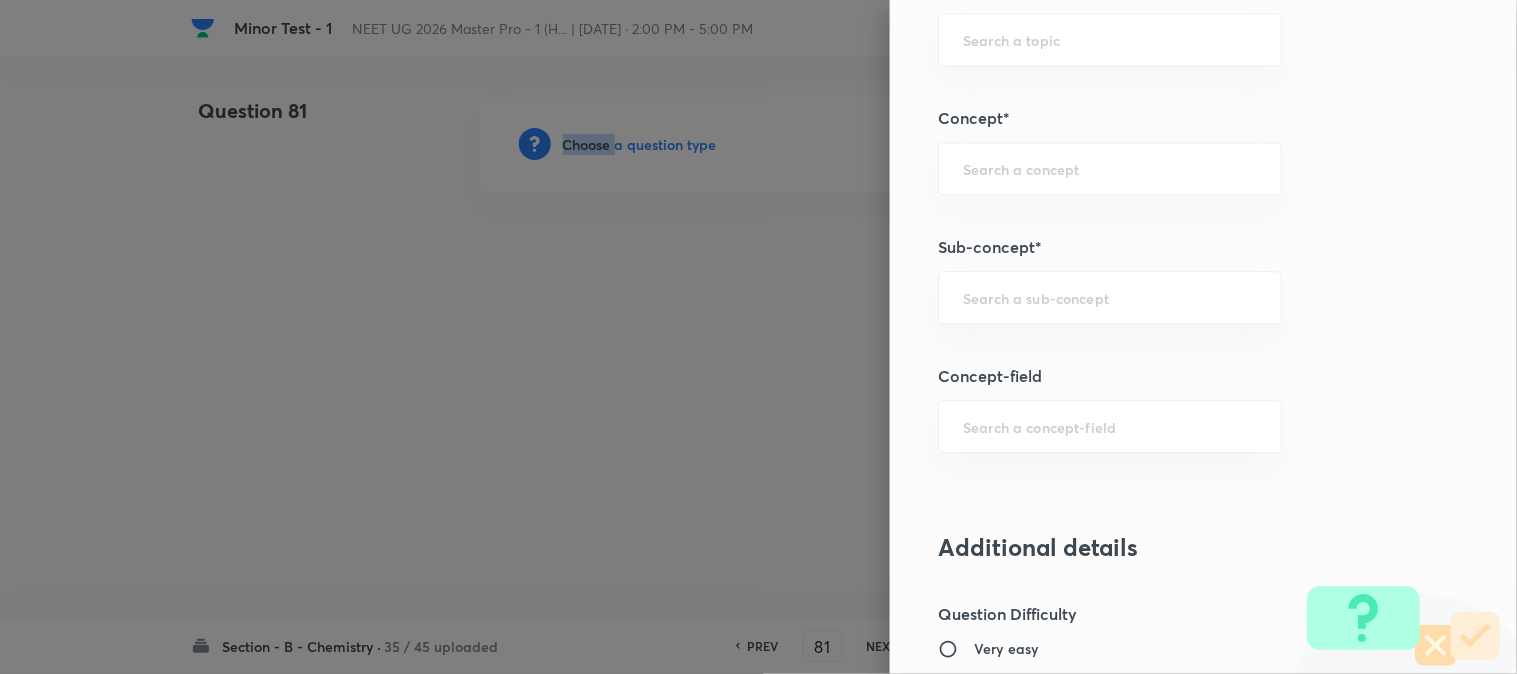scroll, scrollTop: 1222, scrollLeft: 0, axis: vertical 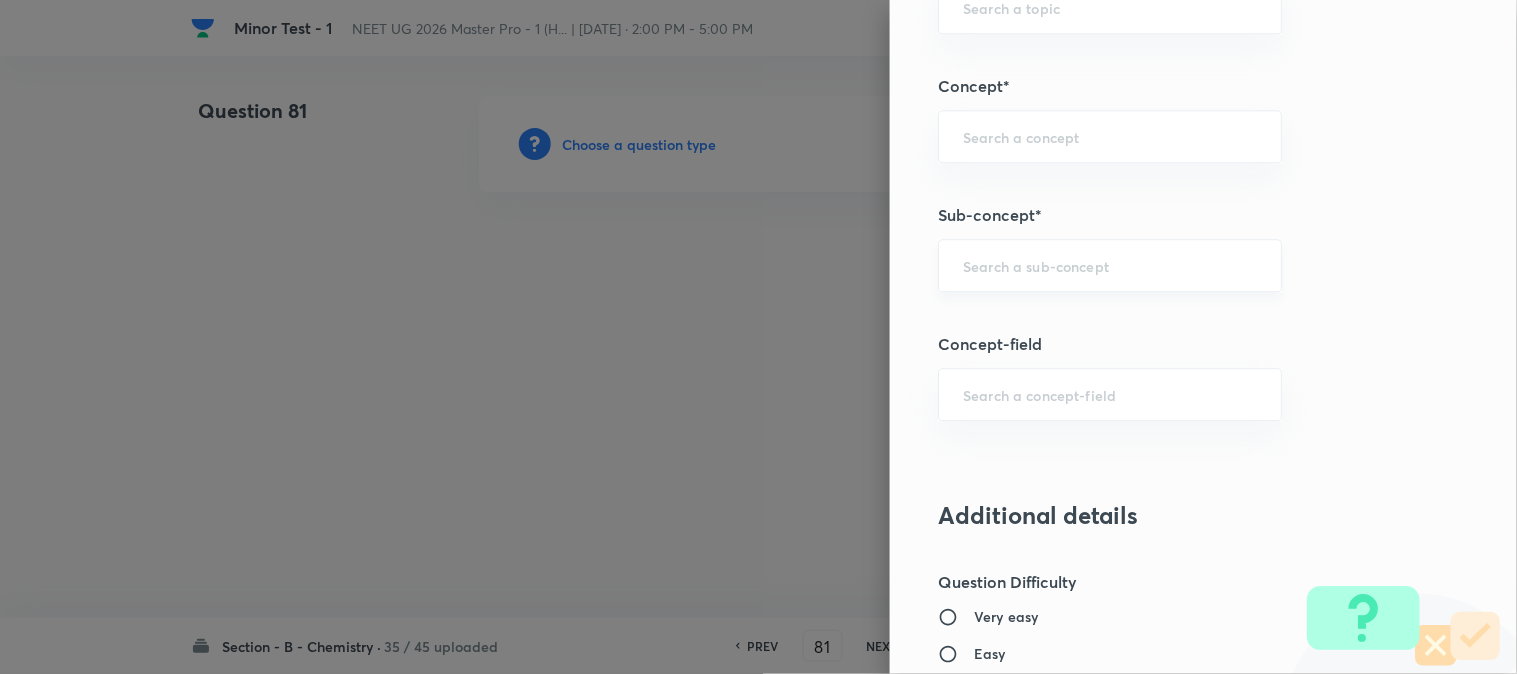 click at bounding box center (1110, 265) 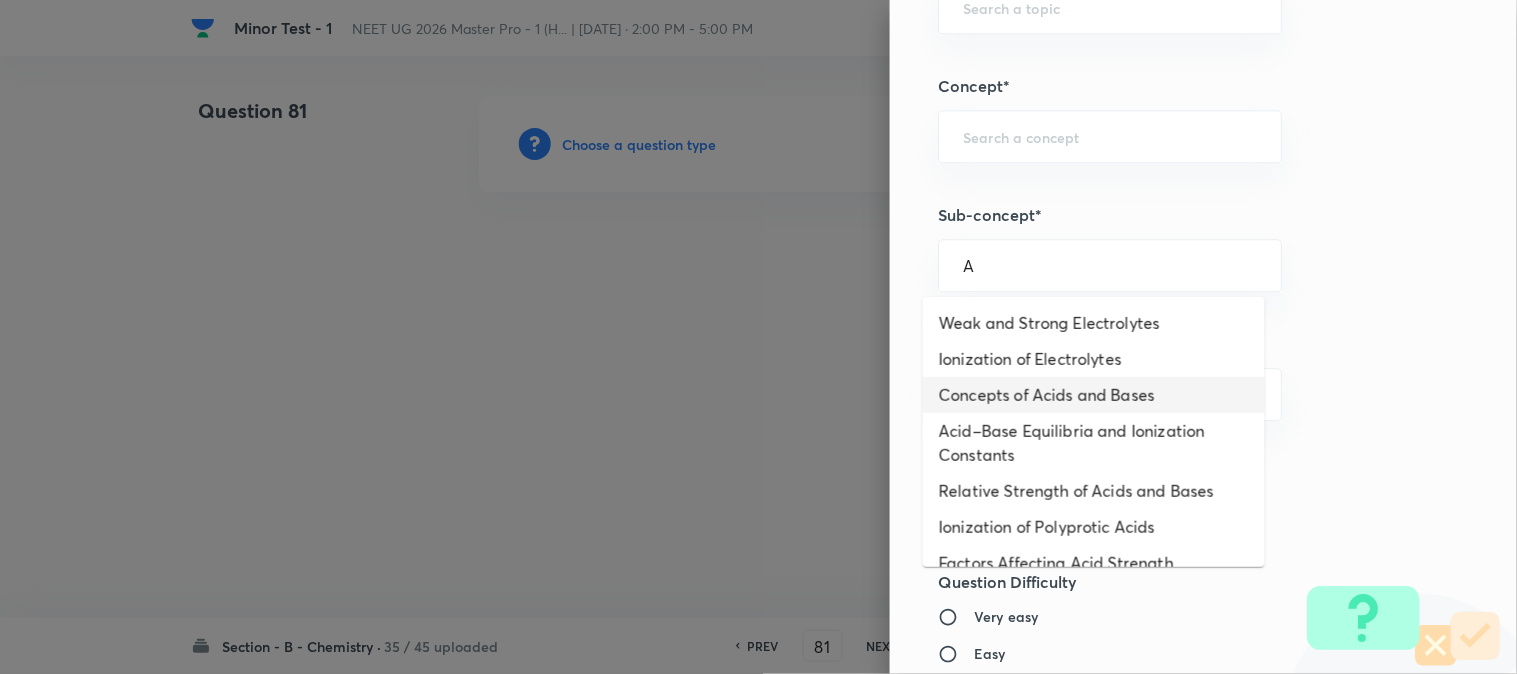 click on "Acid–Base Equilibria and Ionization Constants" at bounding box center [1094, 443] 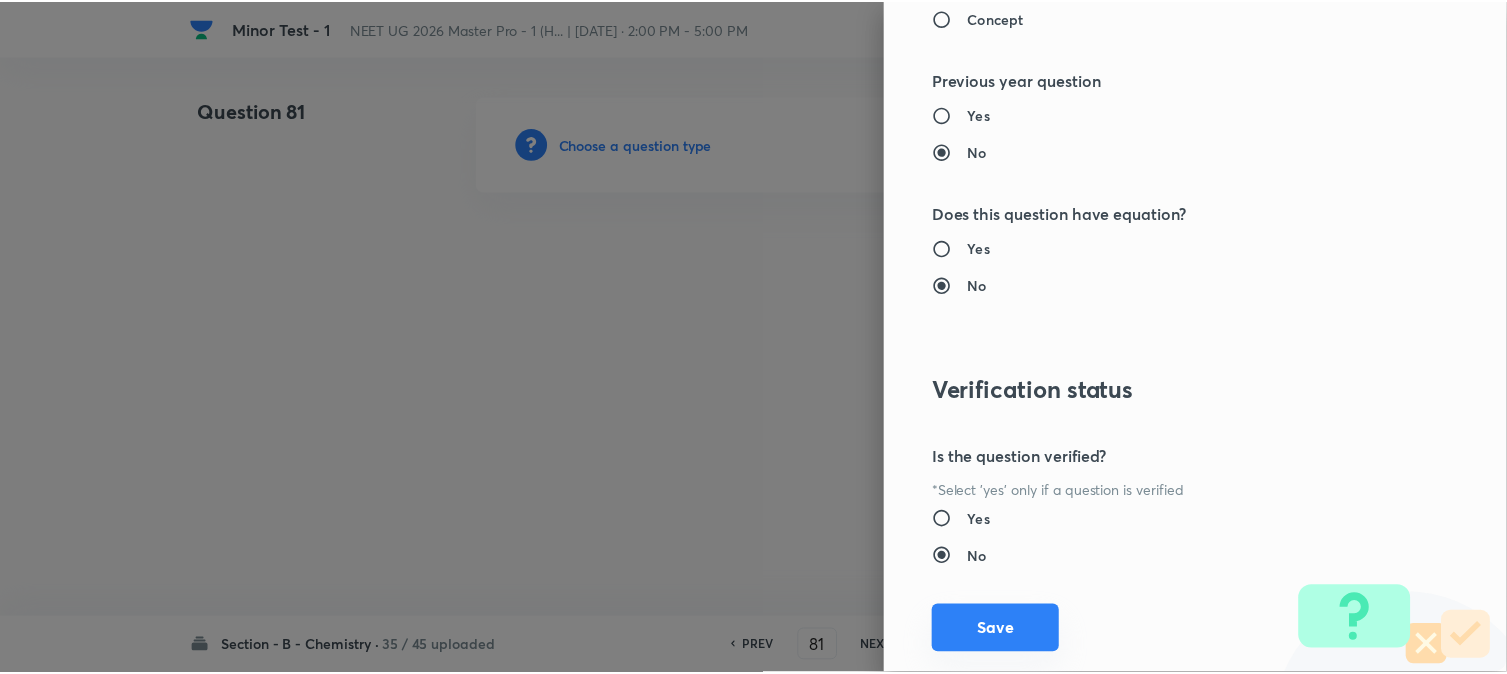 scroll, scrollTop: 2186, scrollLeft: 0, axis: vertical 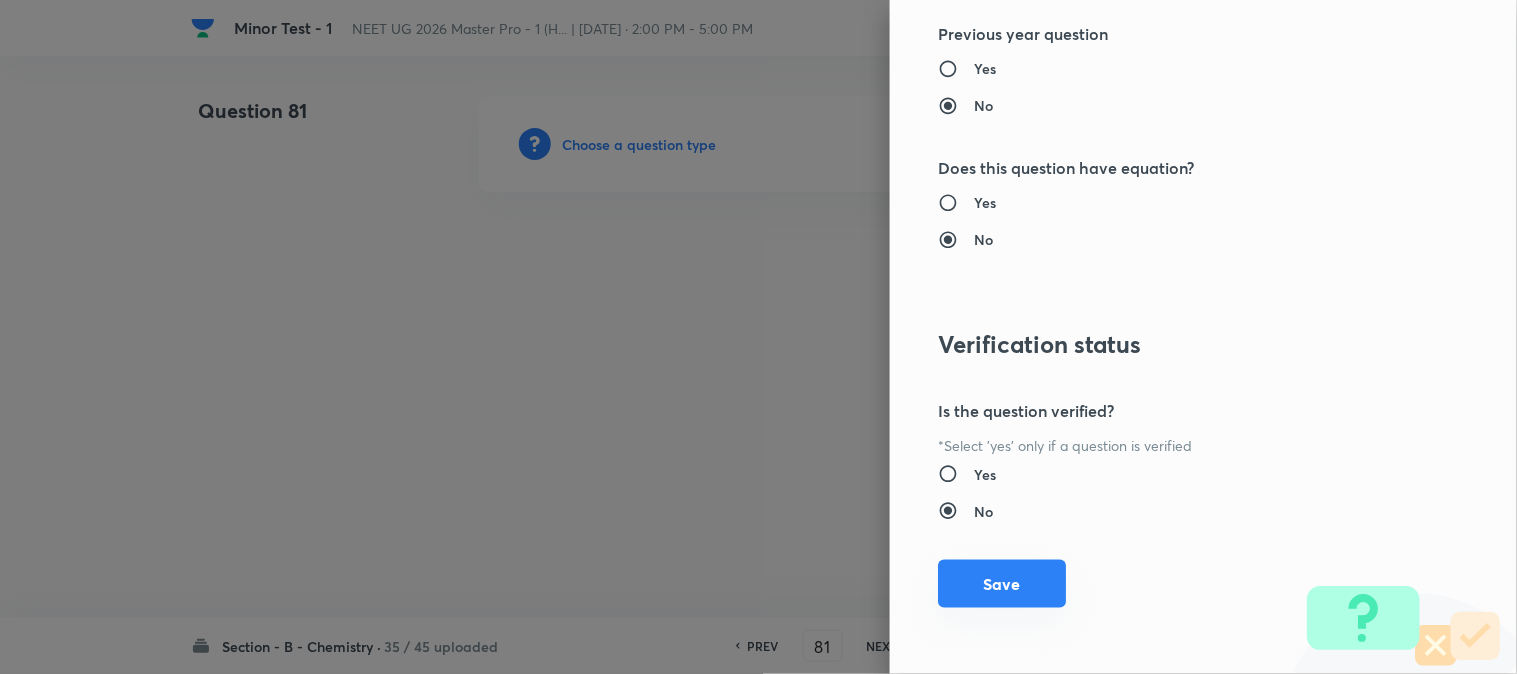 click on "Save" at bounding box center (1002, 584) 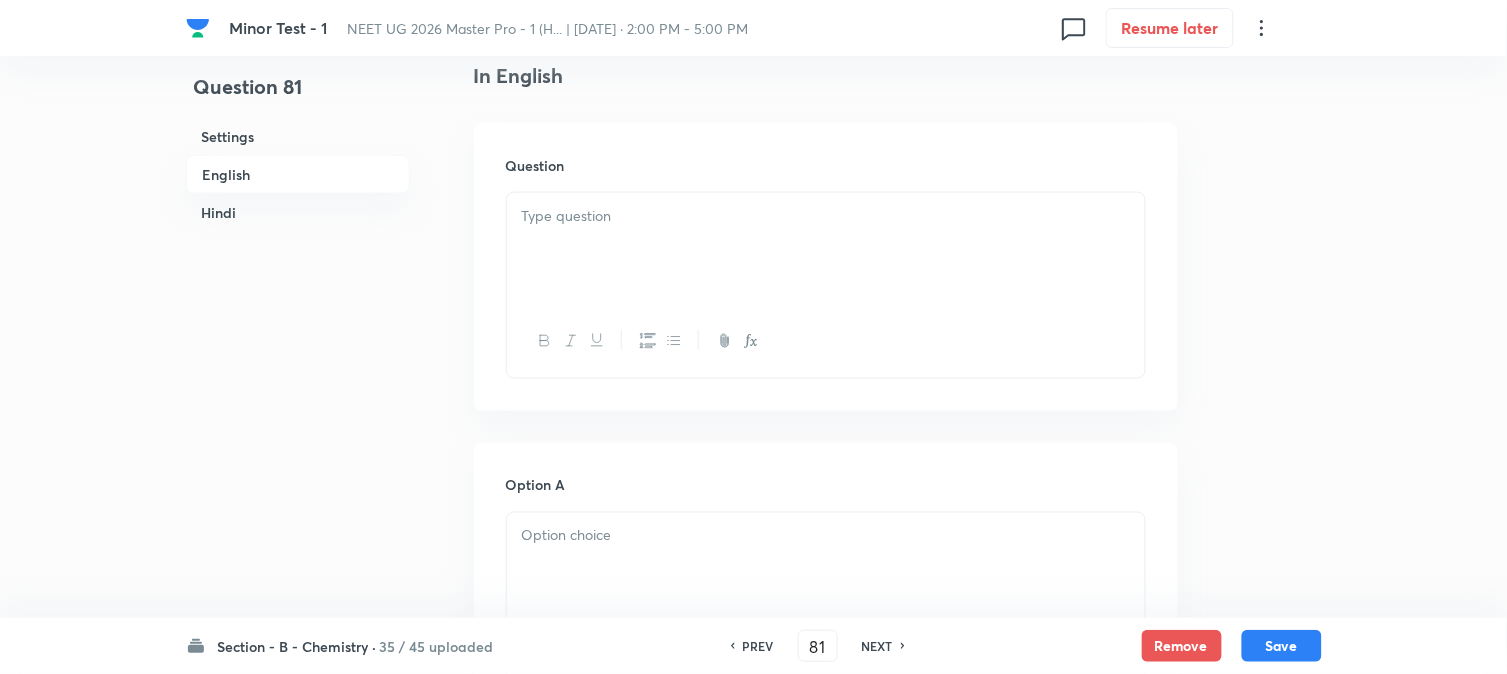 scroll, scrollTop: 555, scrollLeft: 0, axis: vertical 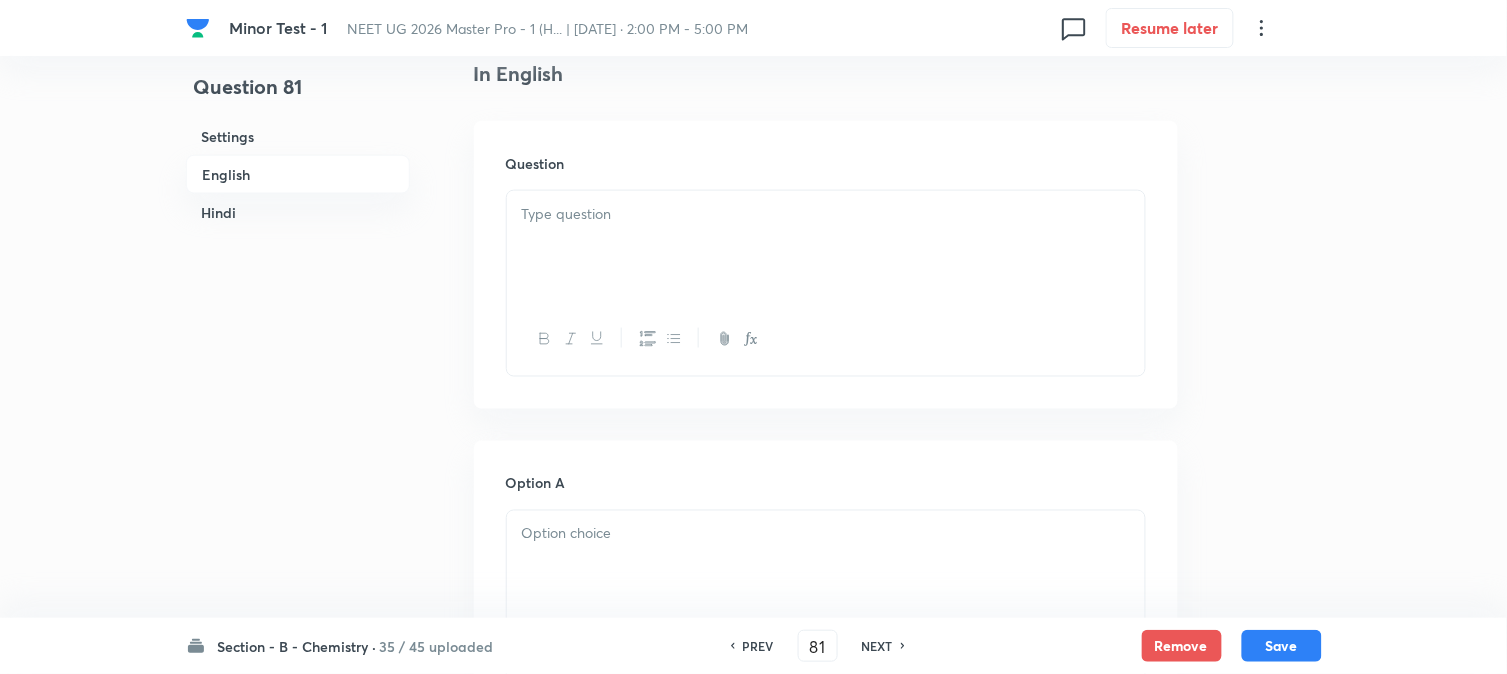 click at bounding box center [826, 247] 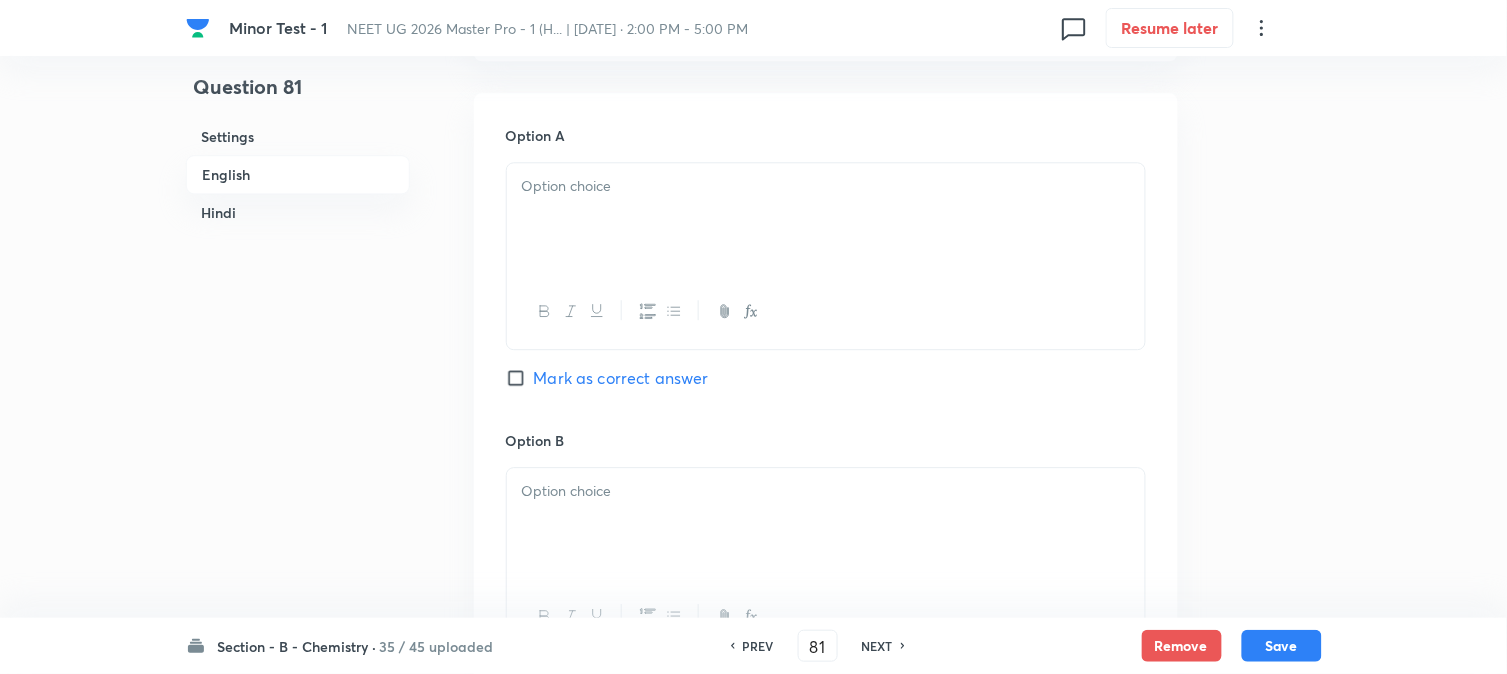 scroll, scrollTop: 1222, scrollLeft: 0, axis: vertical 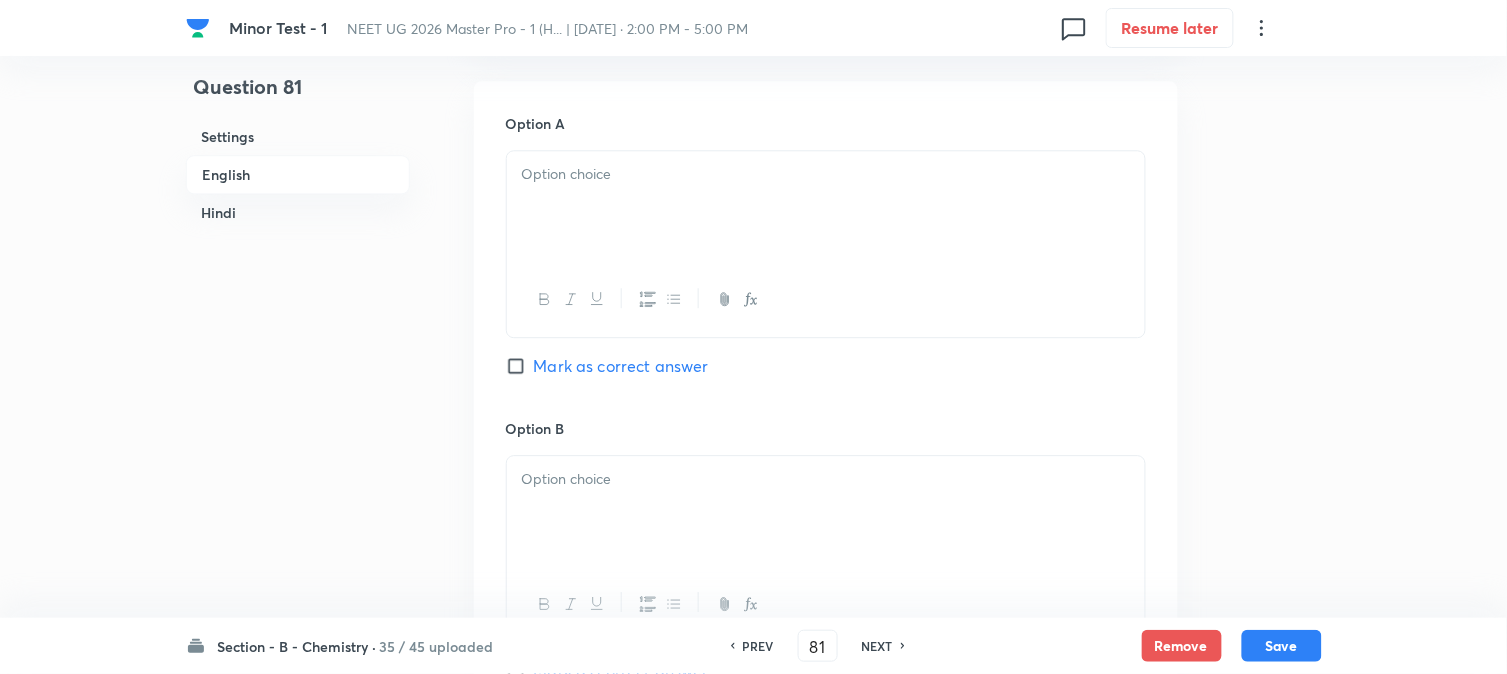 click at bounding box center [826, 207] 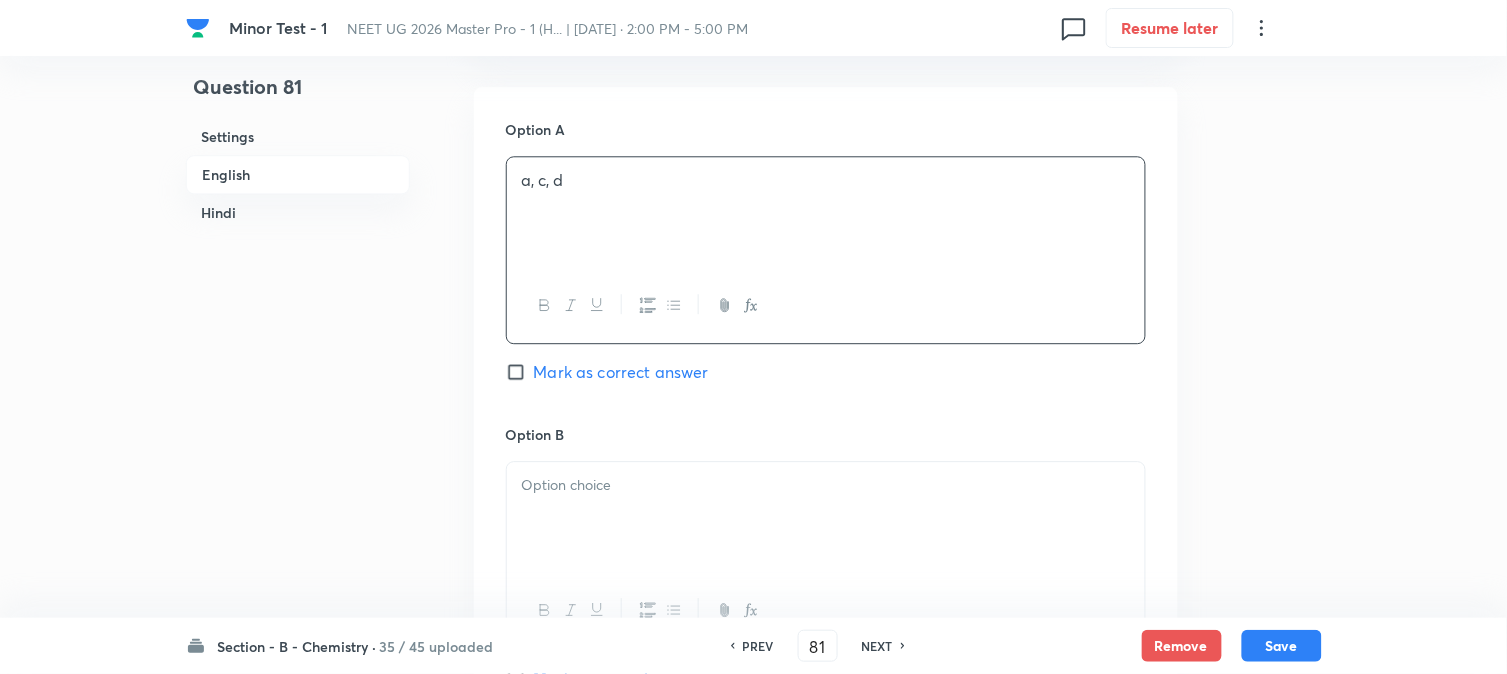 scroll, scrollTop: 1222, scrollLeft: 0, axis: vertical 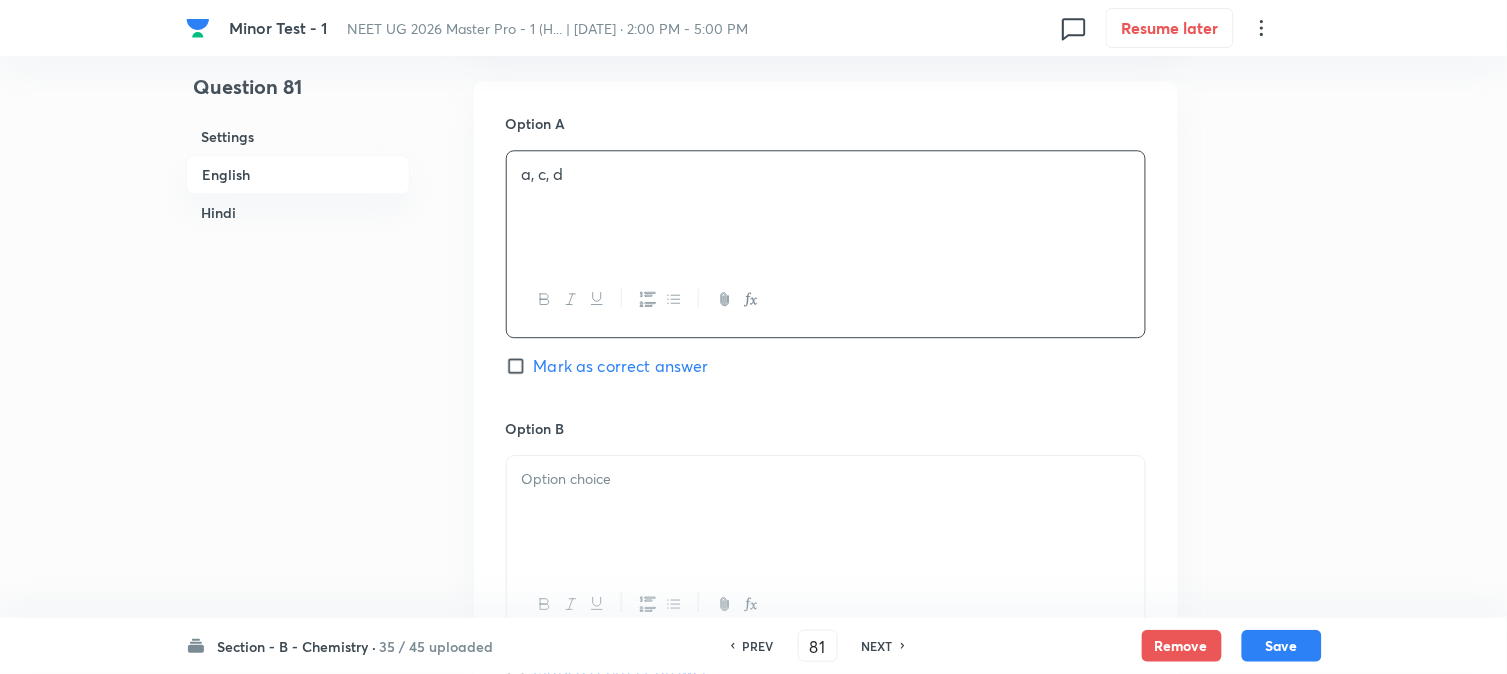 click at bounding box center [826, 479] 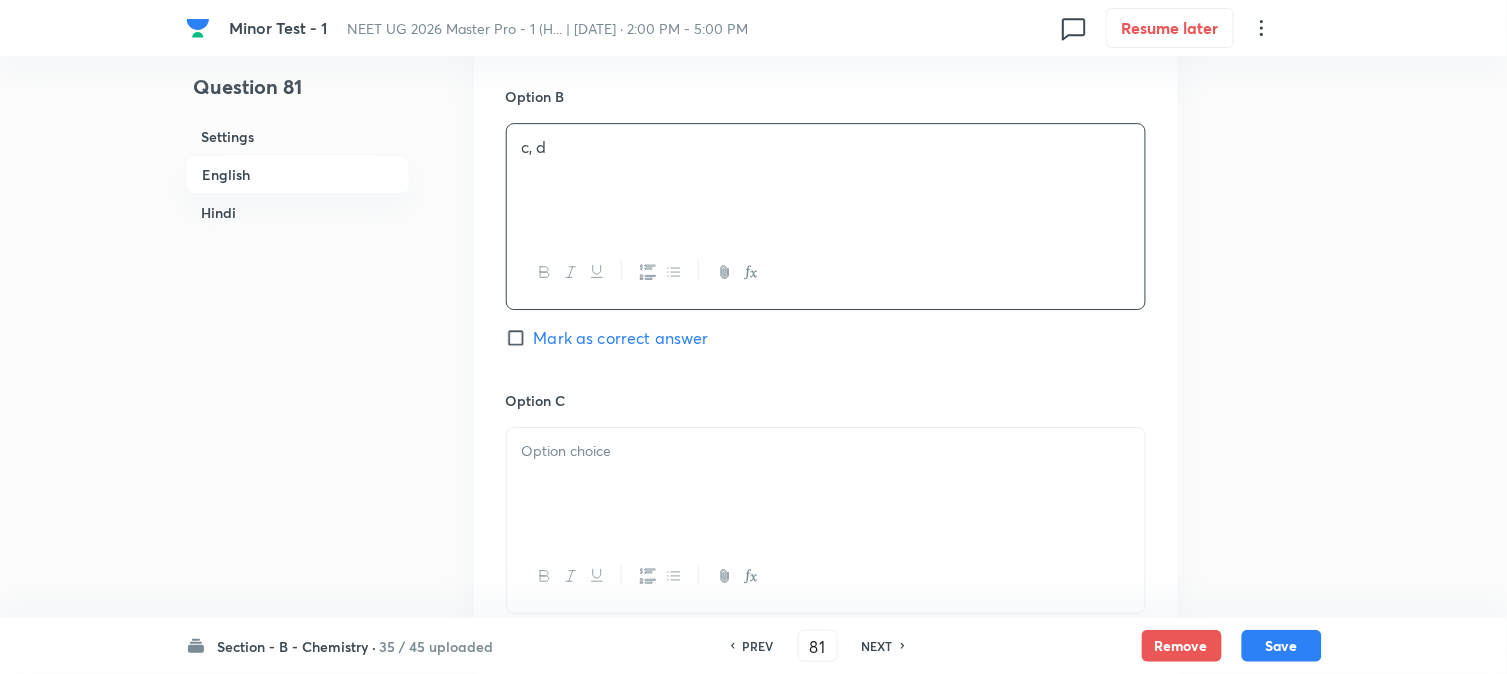 scroll, scrollTop: 1555, scrollLeft: 0, axis: vertical 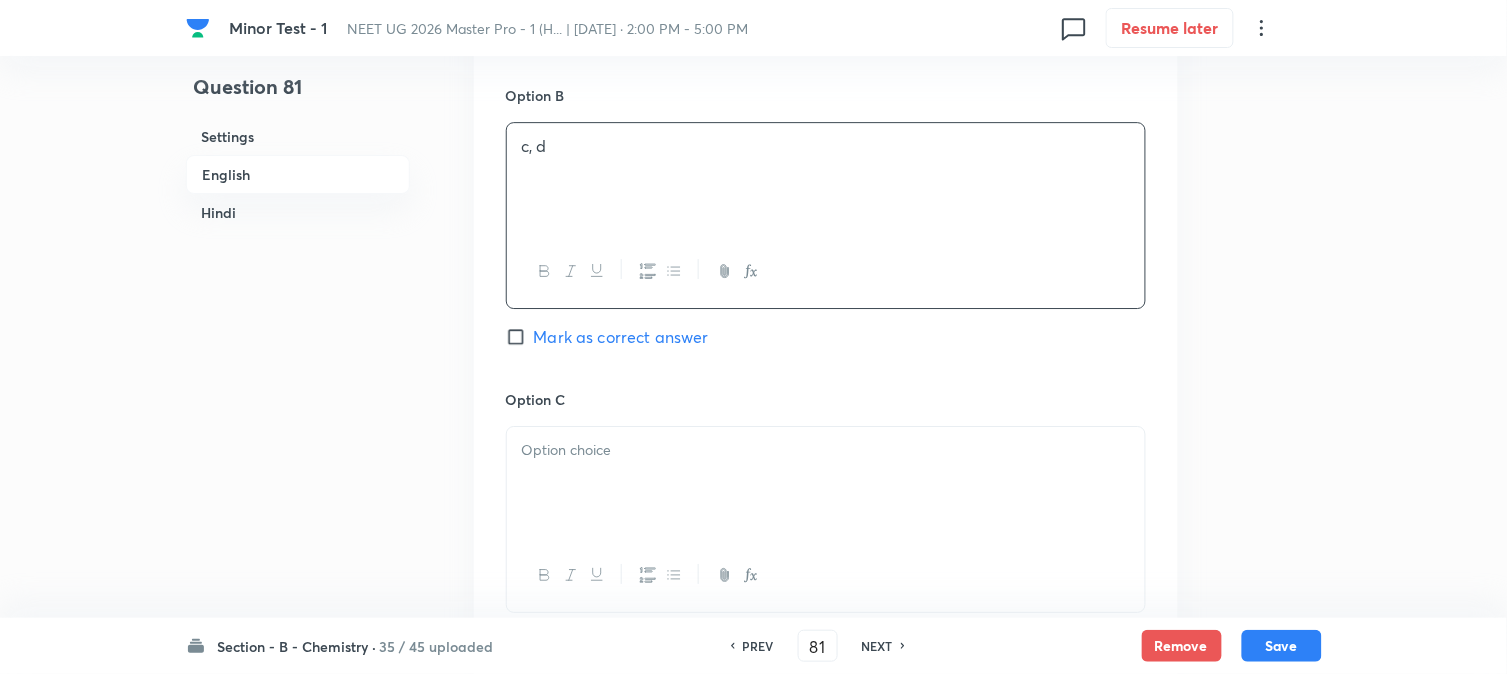 click on "Option C Mark as correct answer" at bounding box center (826, 541) 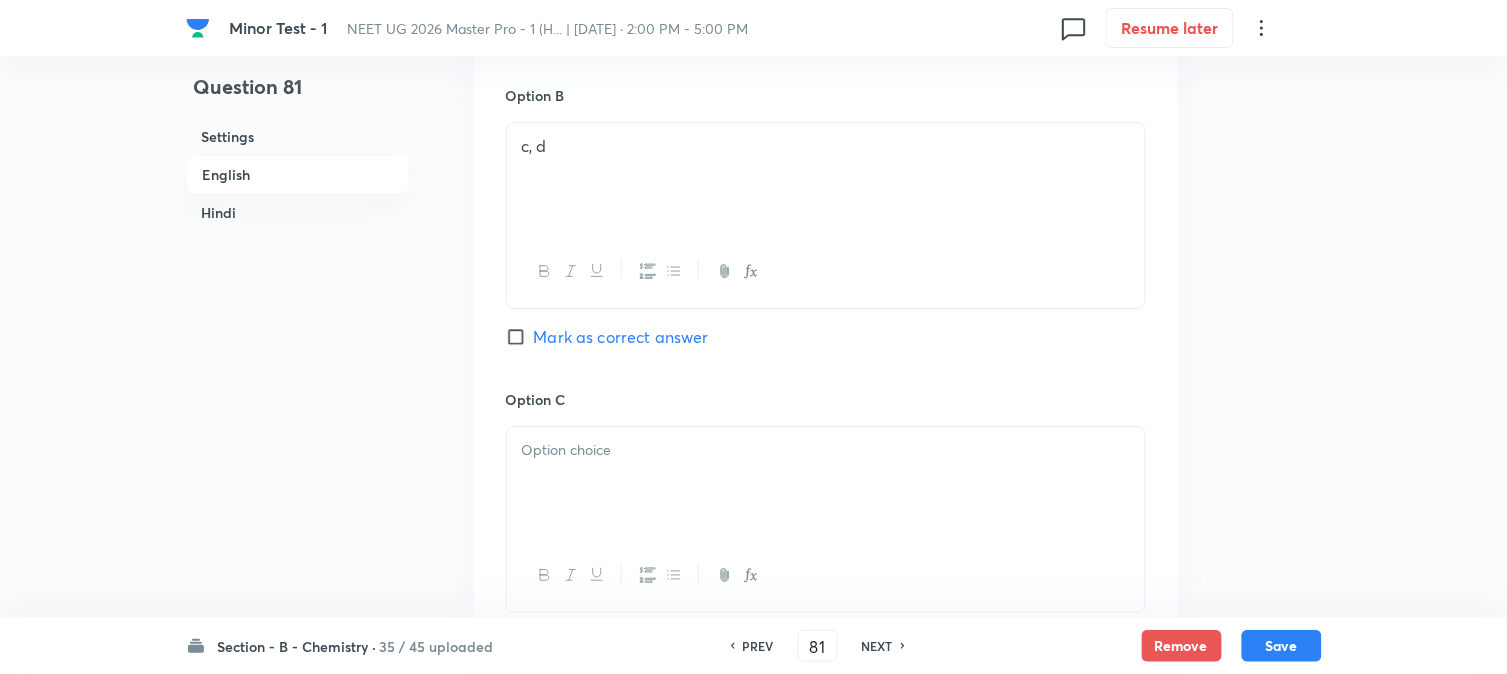 click at bounding box center [826, 483] 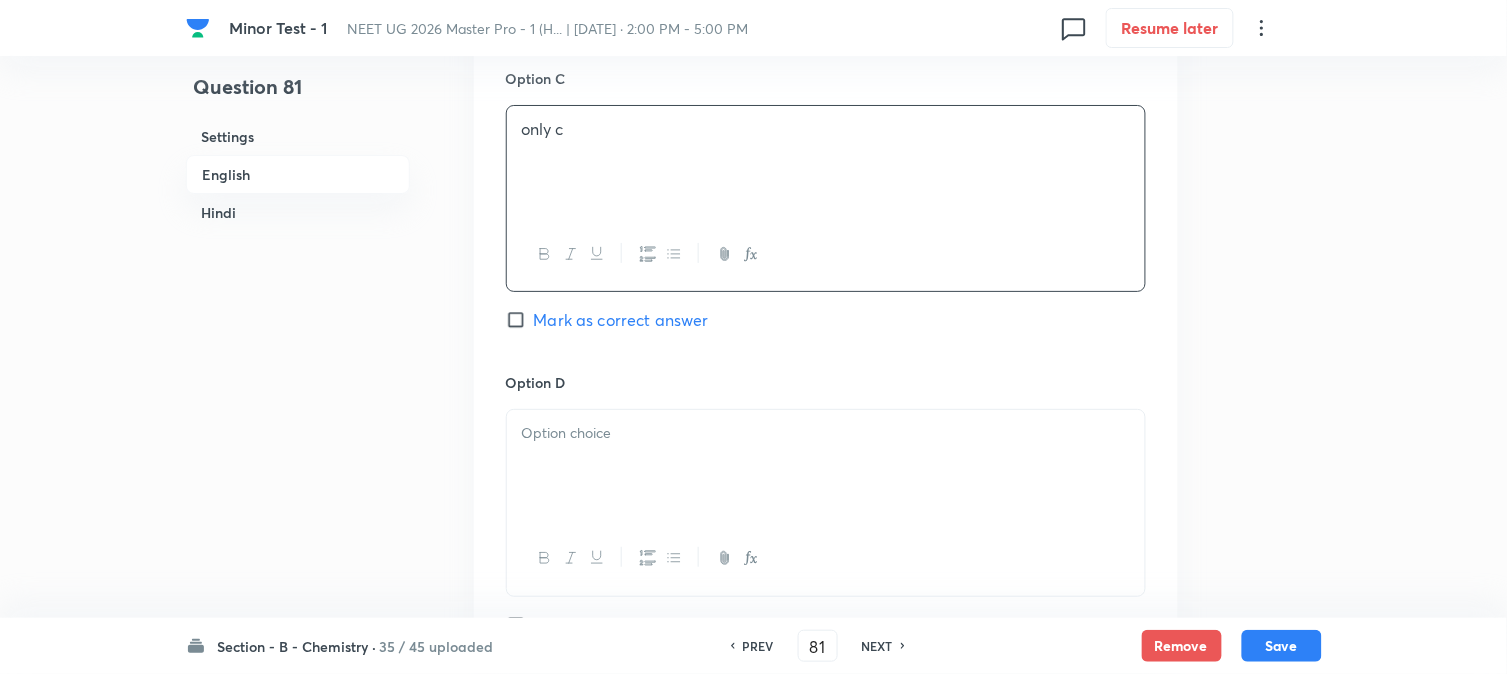 scroll, scrollTop: 1888, scrollLeft: 0, axis: vertical 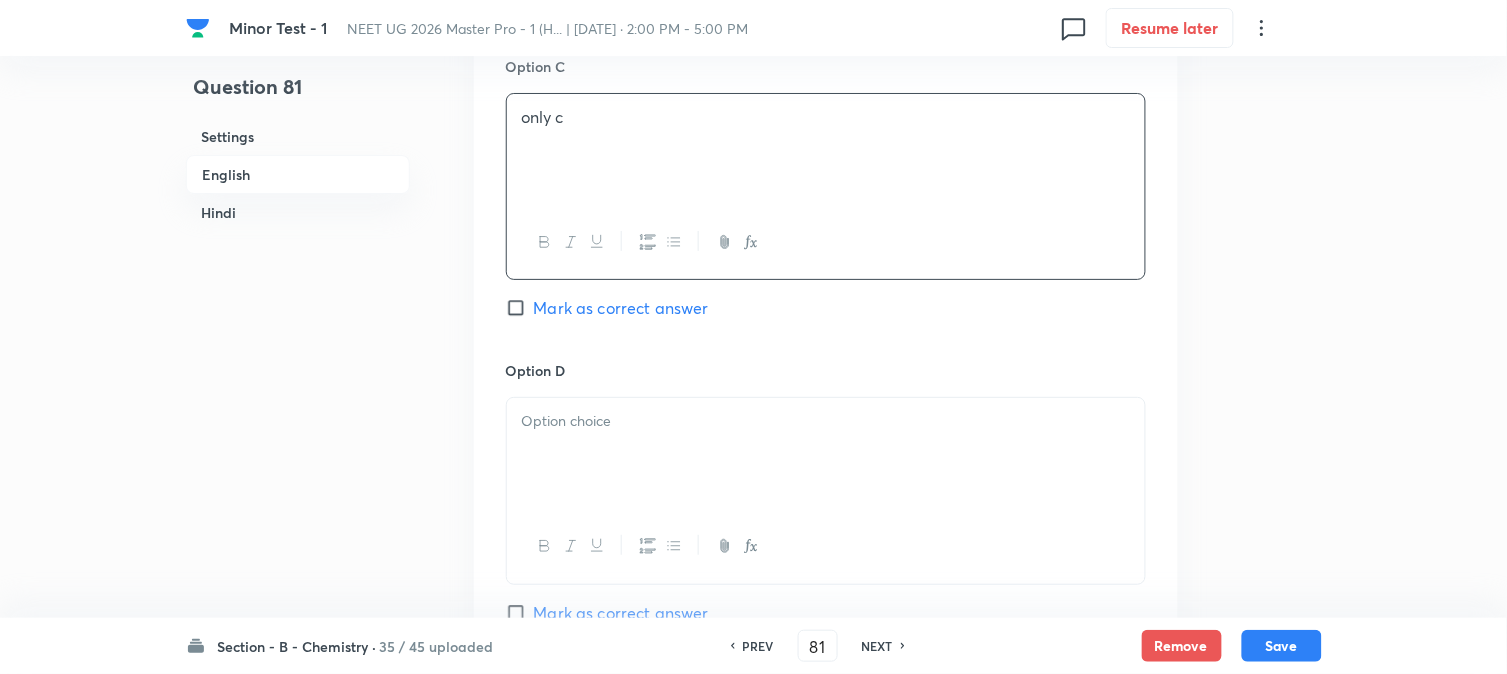 click at bounding box center [826, 421] 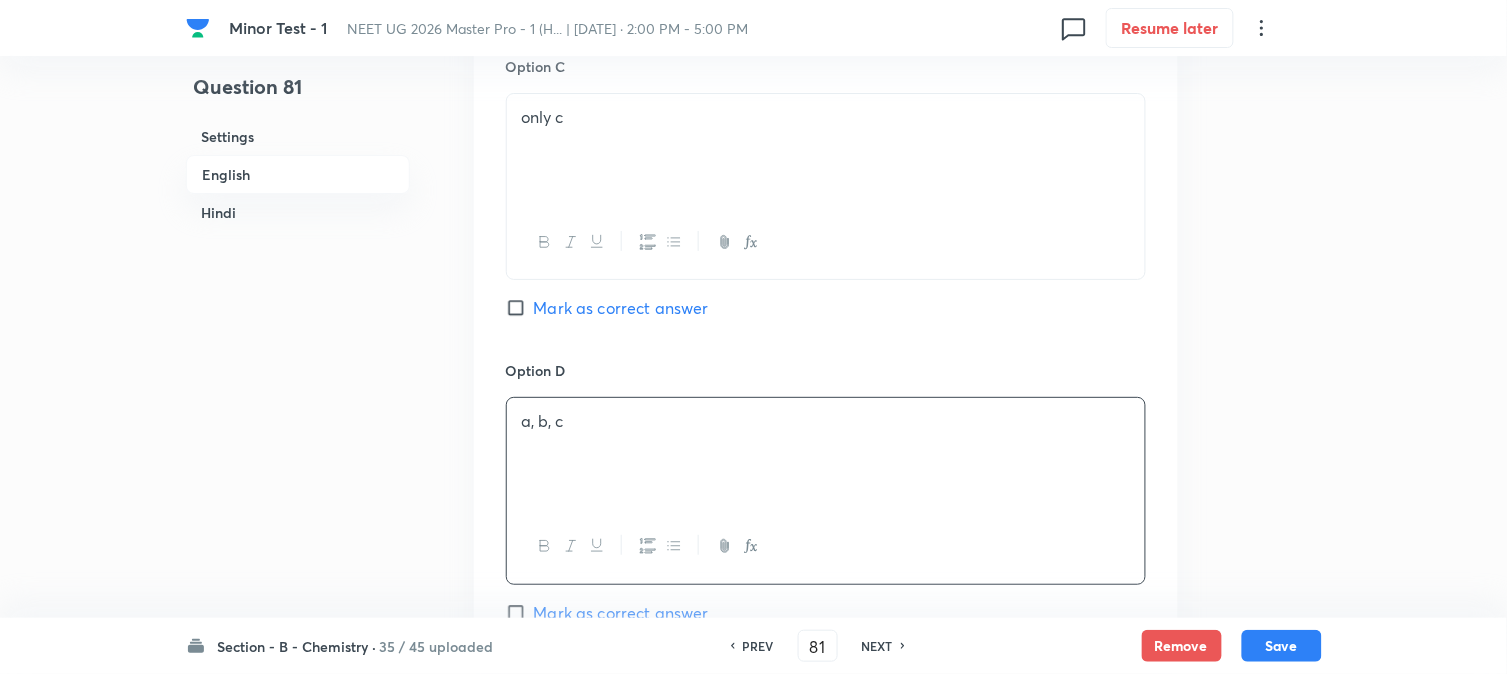 click on "Mark as correct answer" at bounding box center (520, 308) 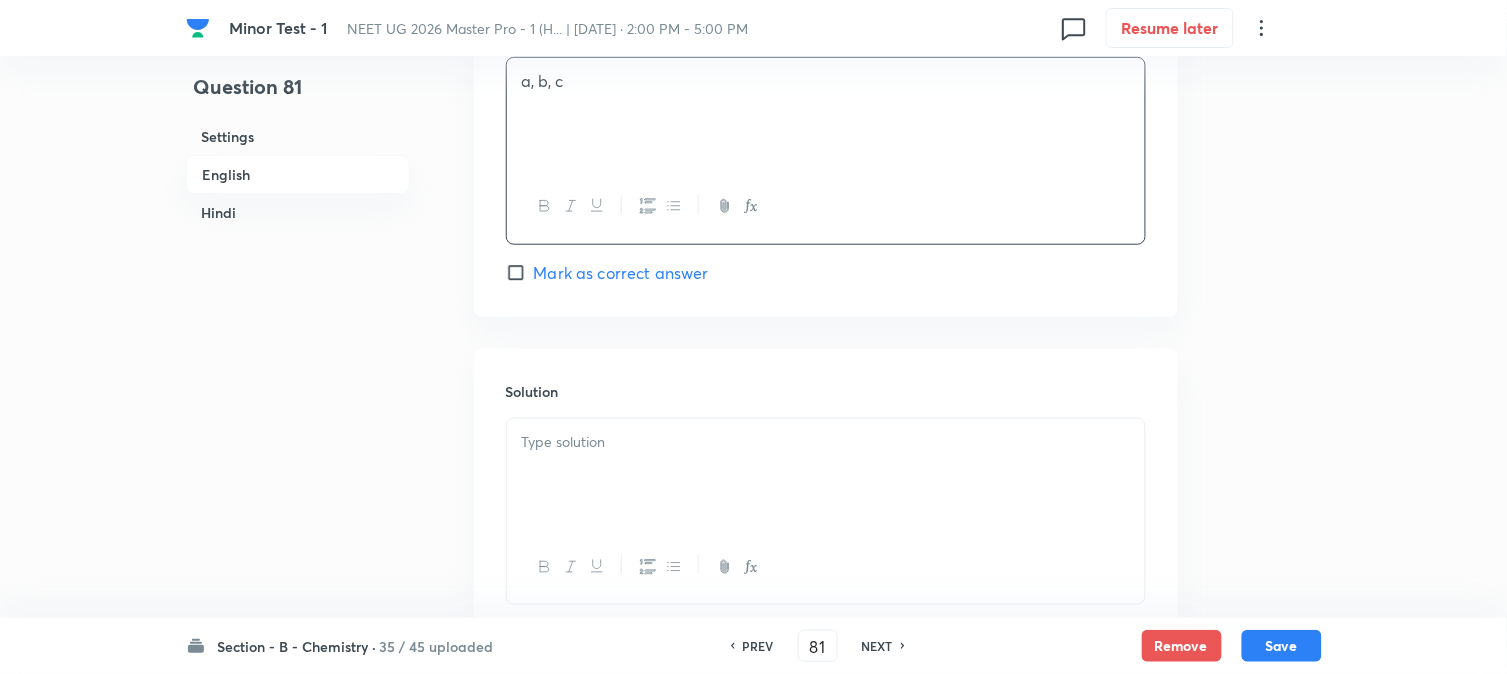 scroll, scrollTop: 2444, scrollLeft: 0, axis: vertical 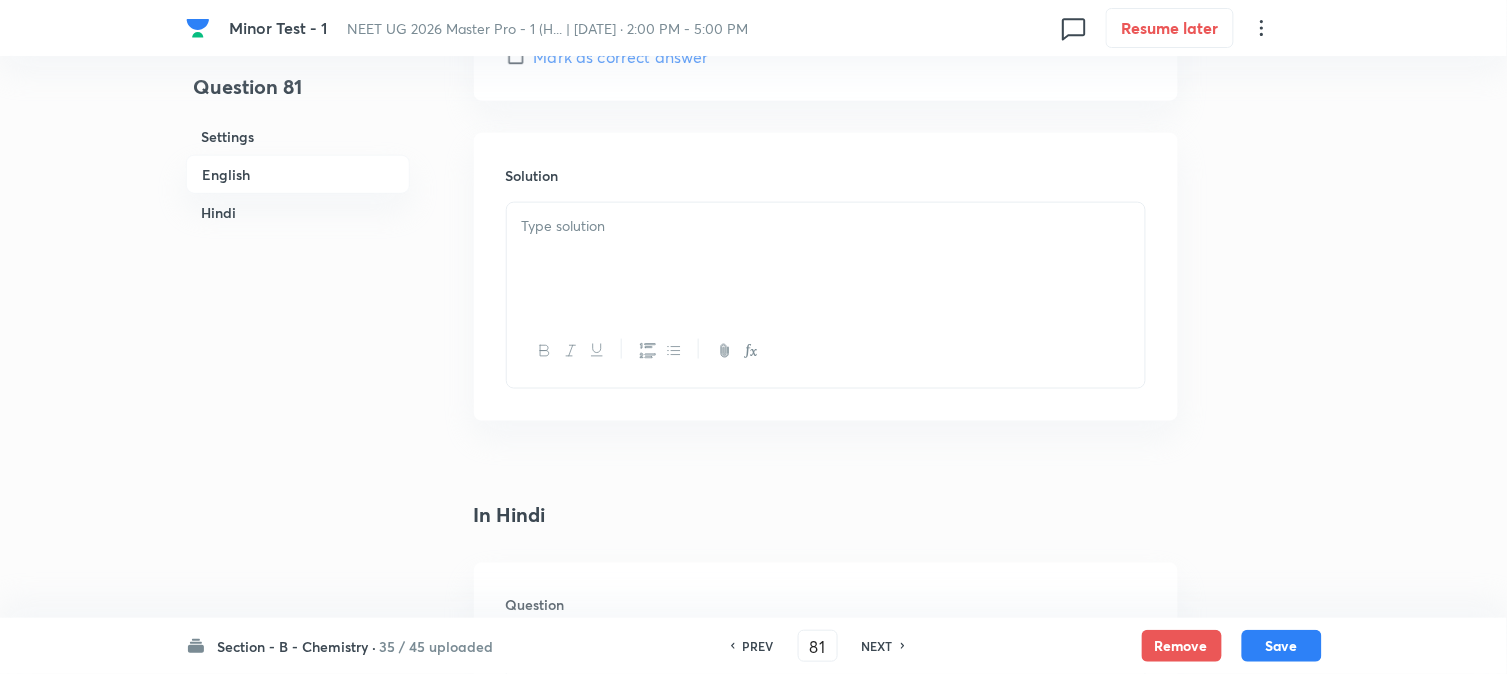 click at bounding box center [826, 259] 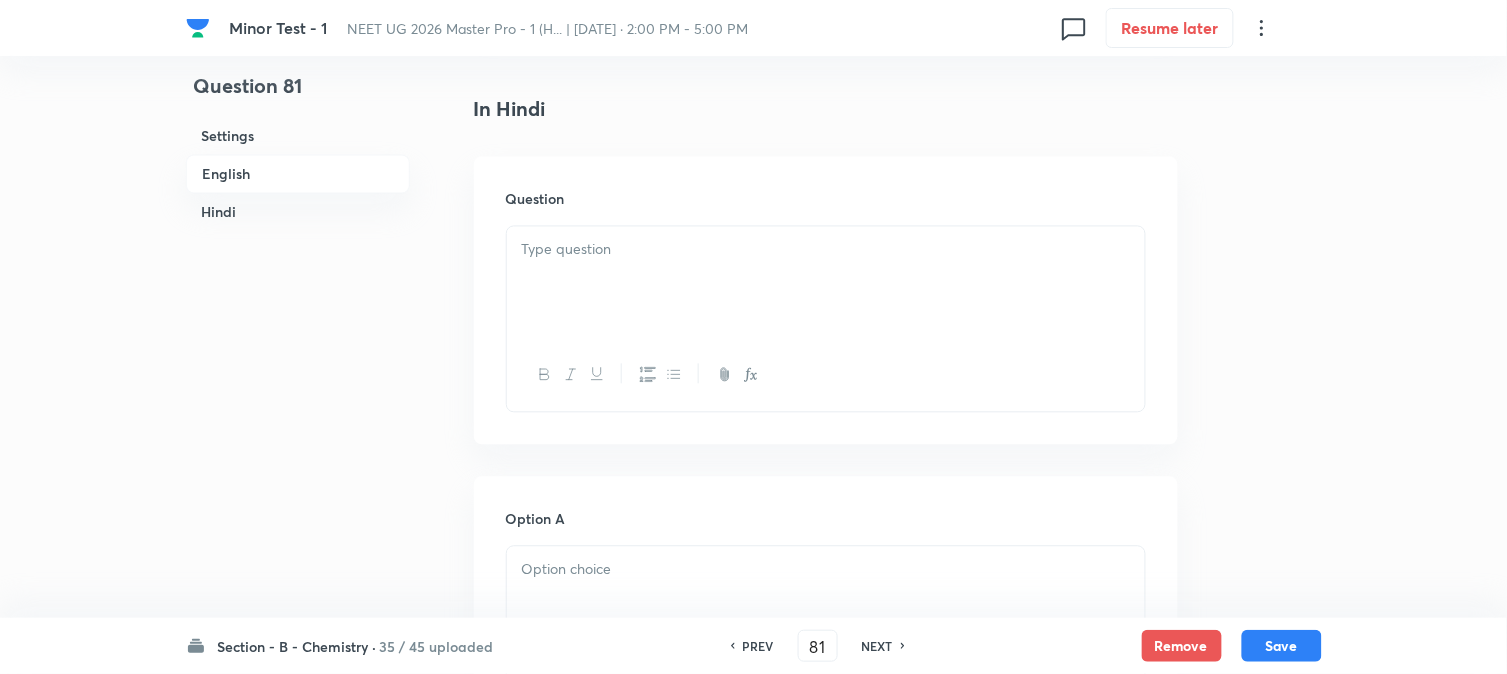 scroll, scrollTop: 2888, scrollLeft: 0, axis: vertical 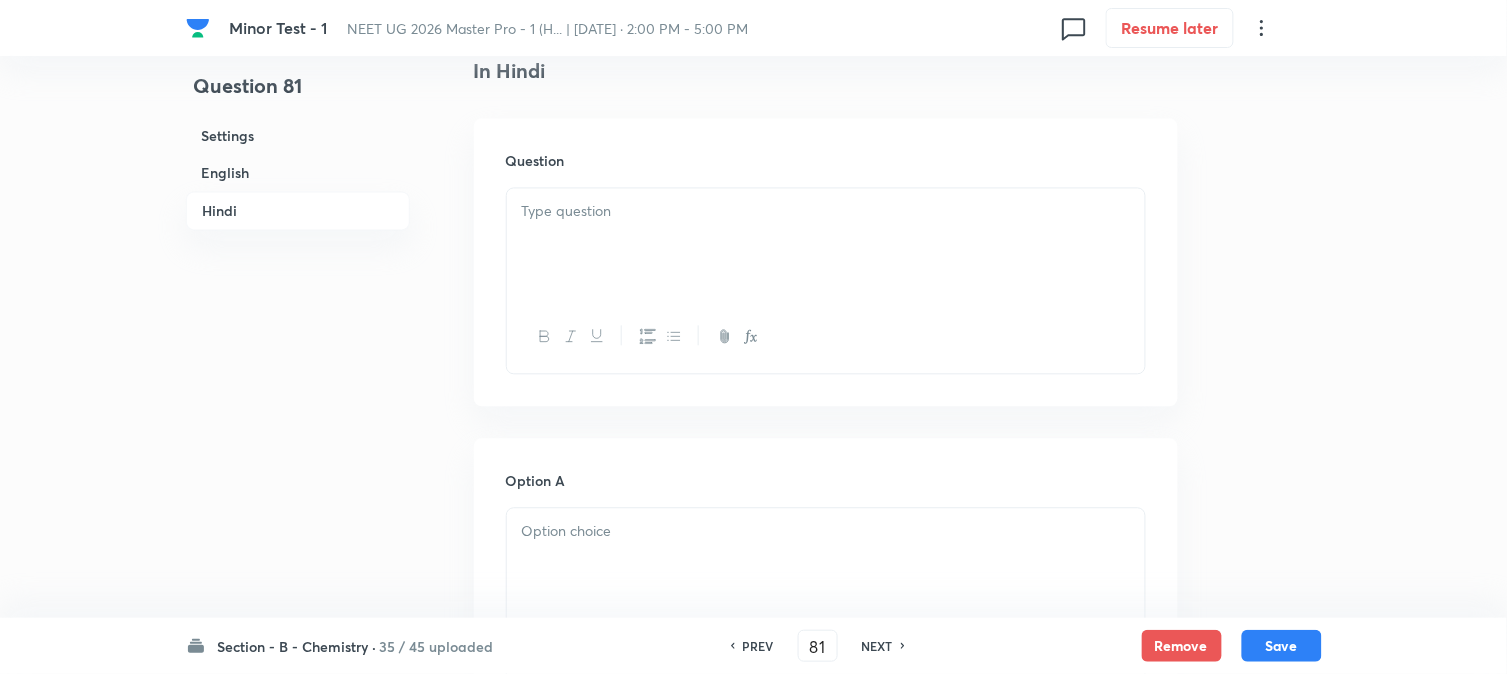 click at bounding box center [826, 245] 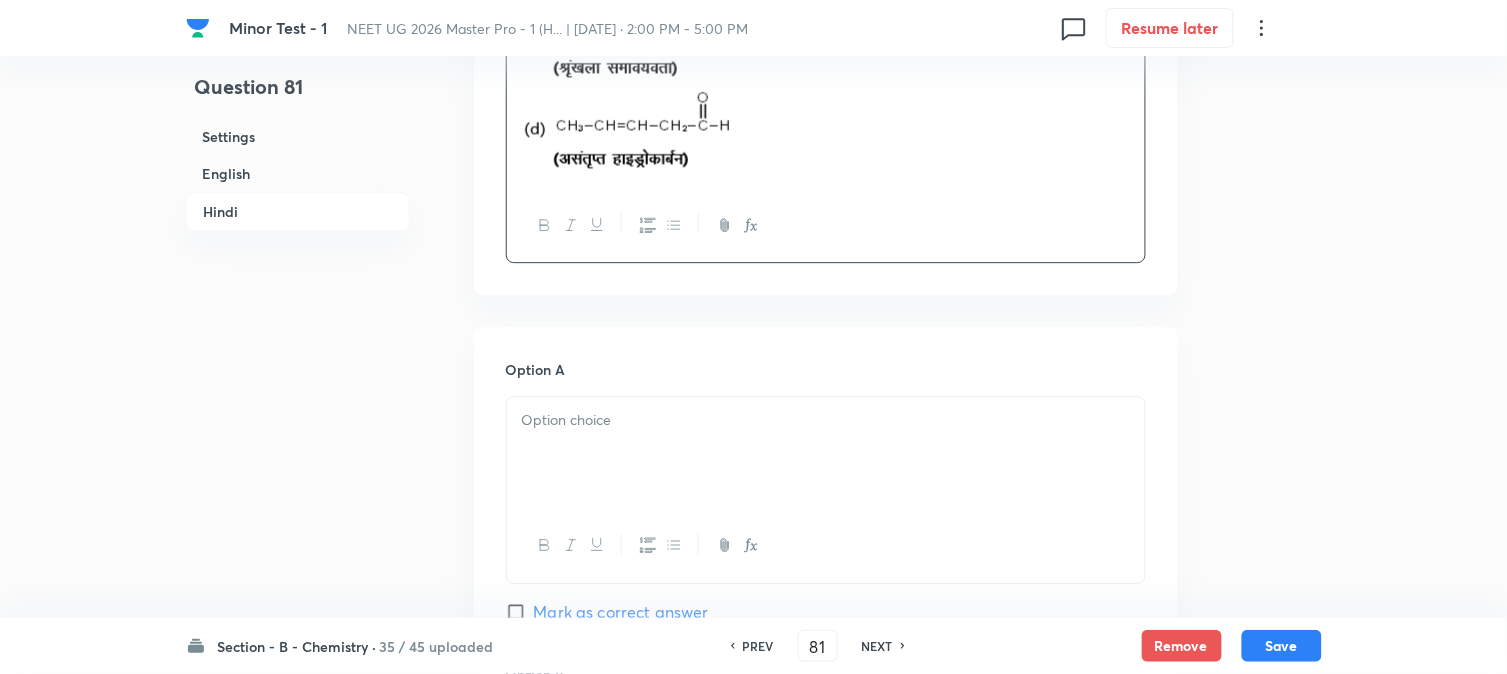 scroll, scrollTop: 3444, scrollLeft: 0, axis: vertical 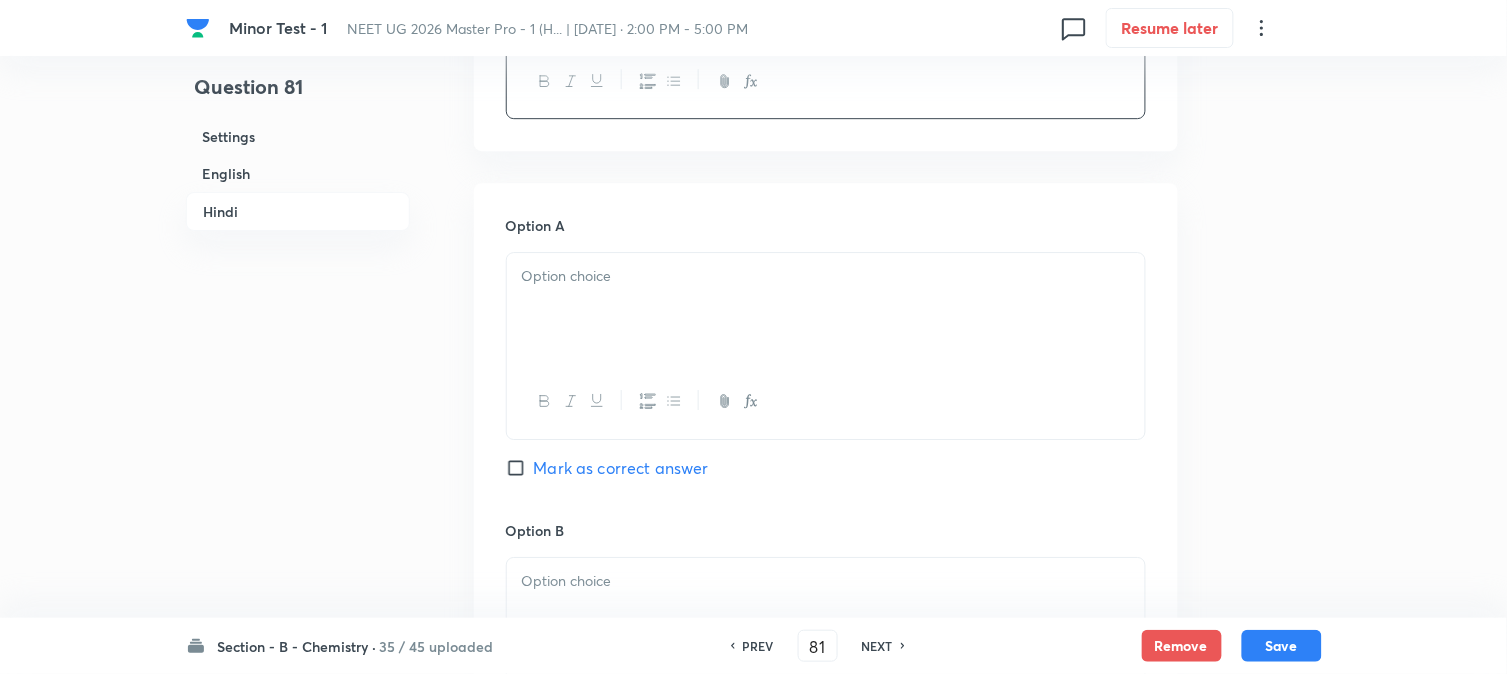 click at bounding box center [826, 309] 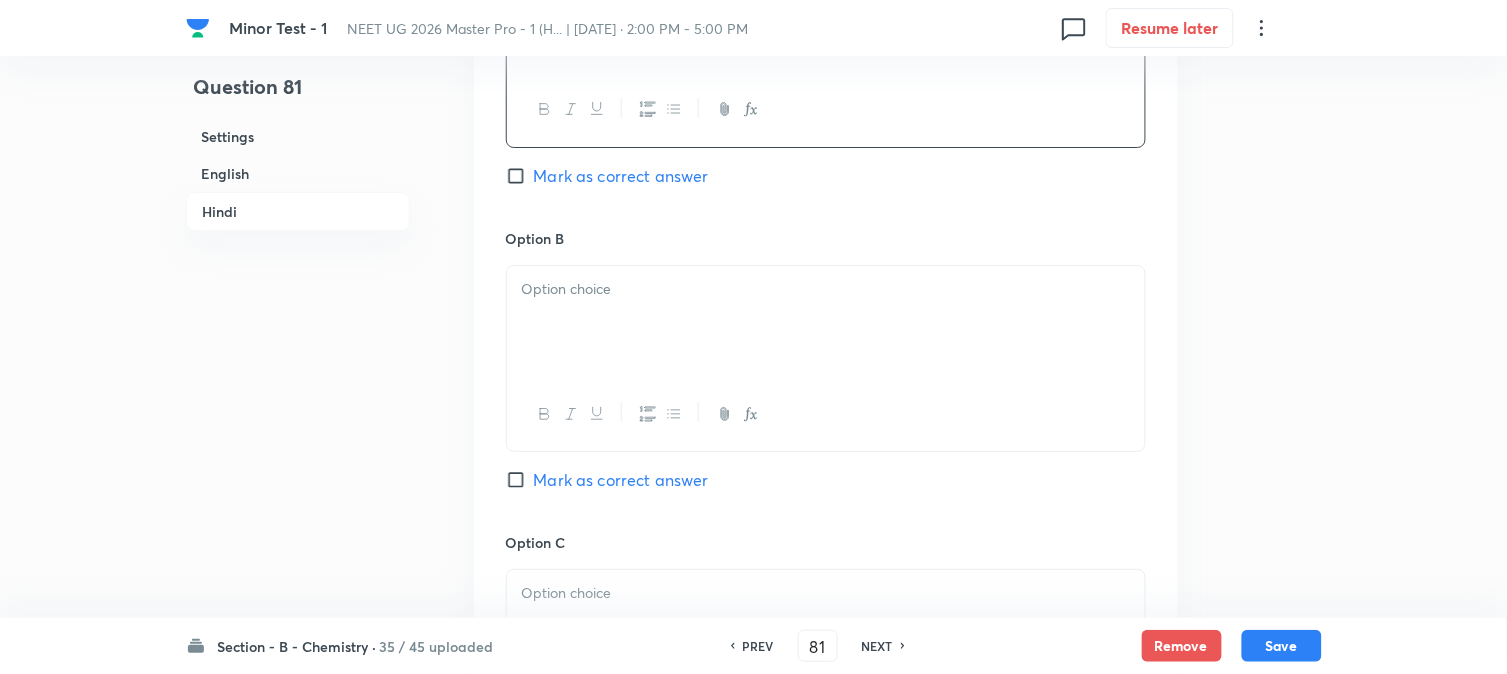 scroll, scrollTop: 3777, scrollLeft: 0, axis: vertical 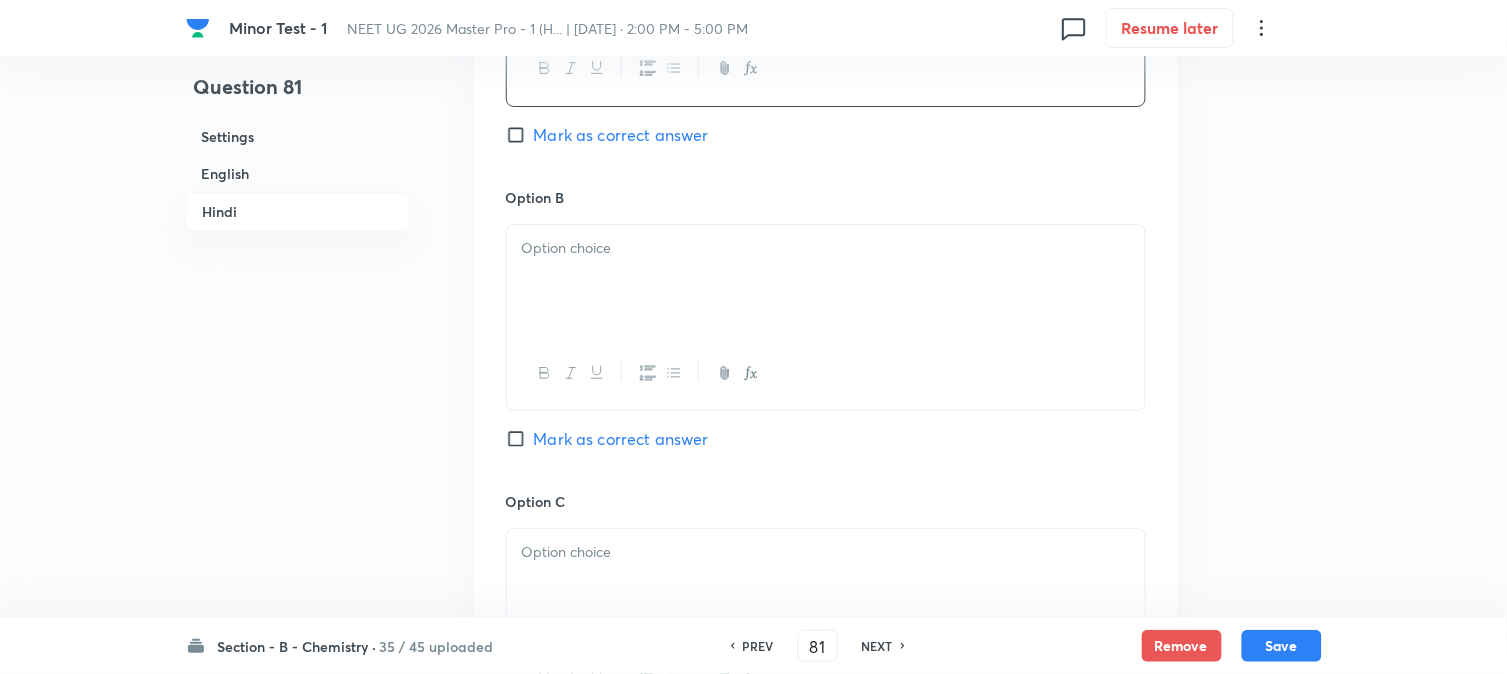 click at bounding box center (826, 281) 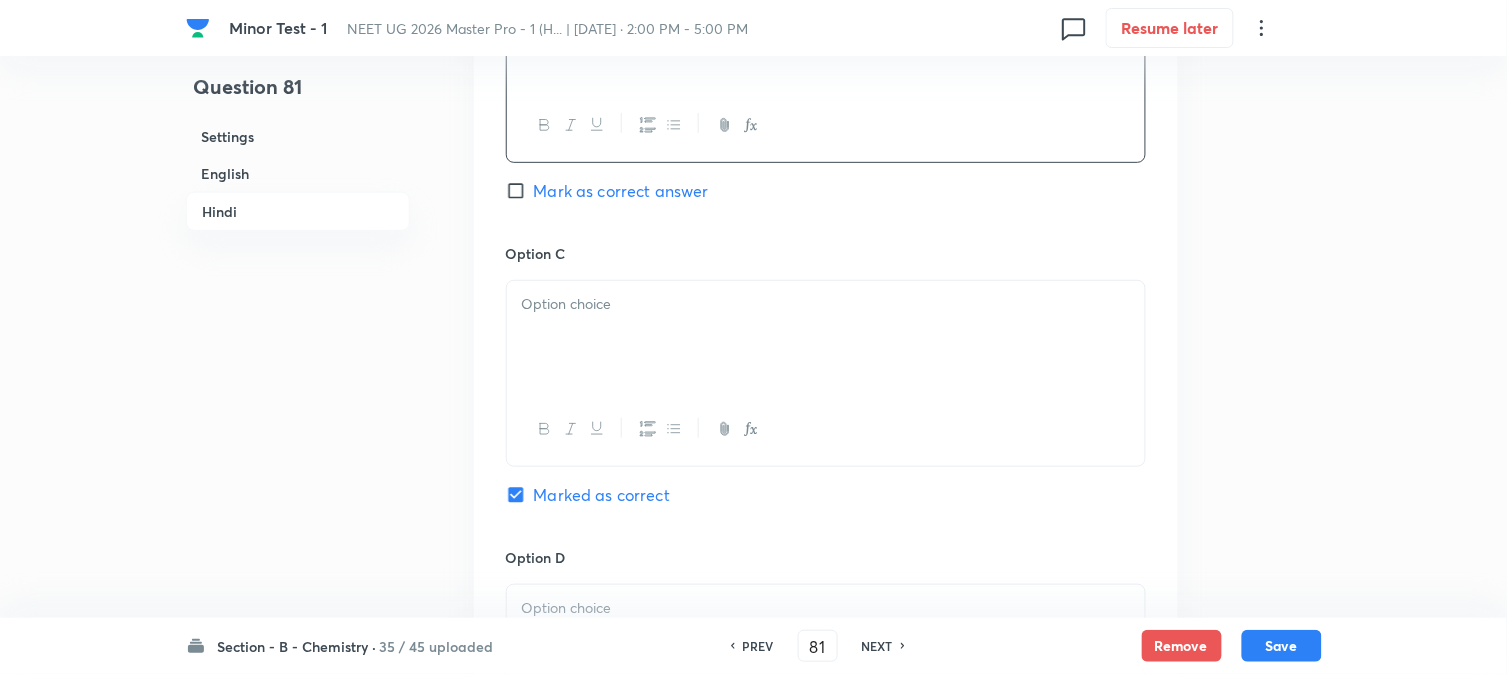 scroll, scrollTop: 4111, scrollLeft: 0, axis: vertical 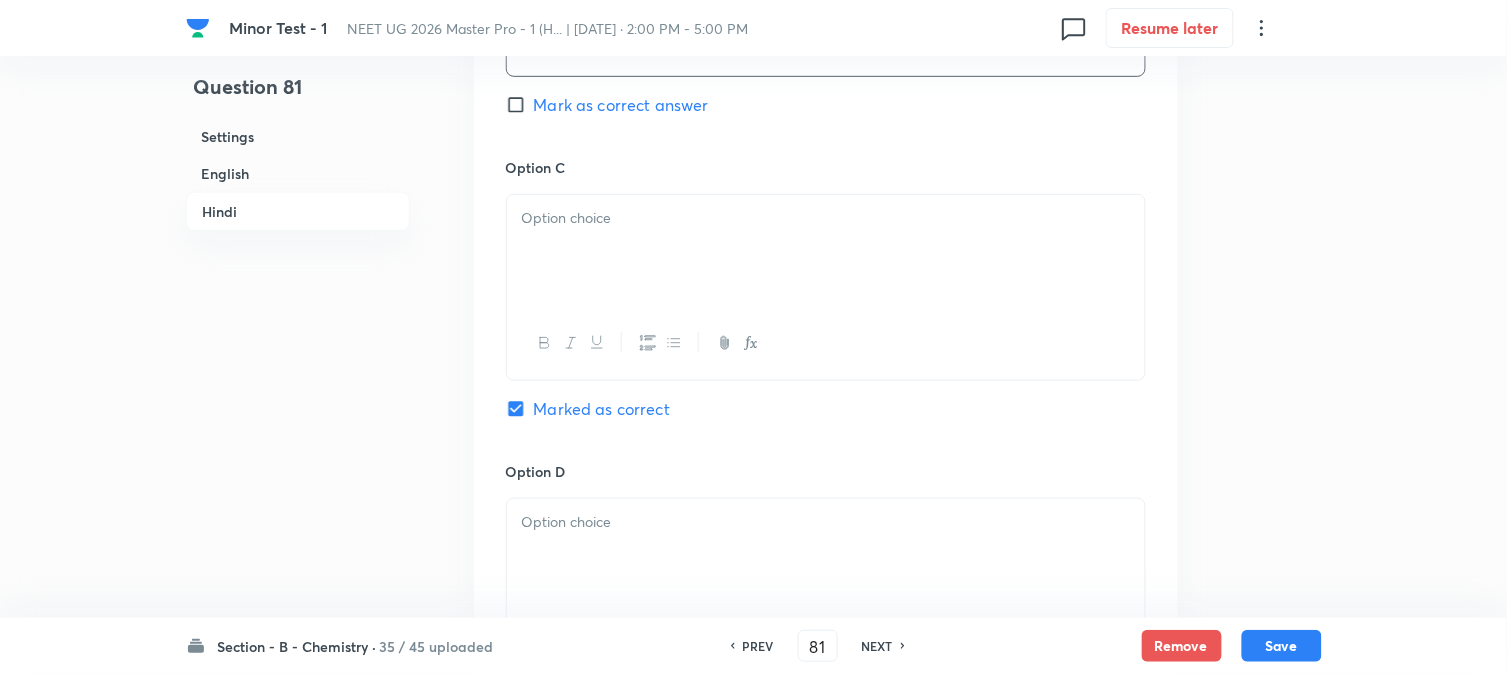 click at bounding box center (826, 251) 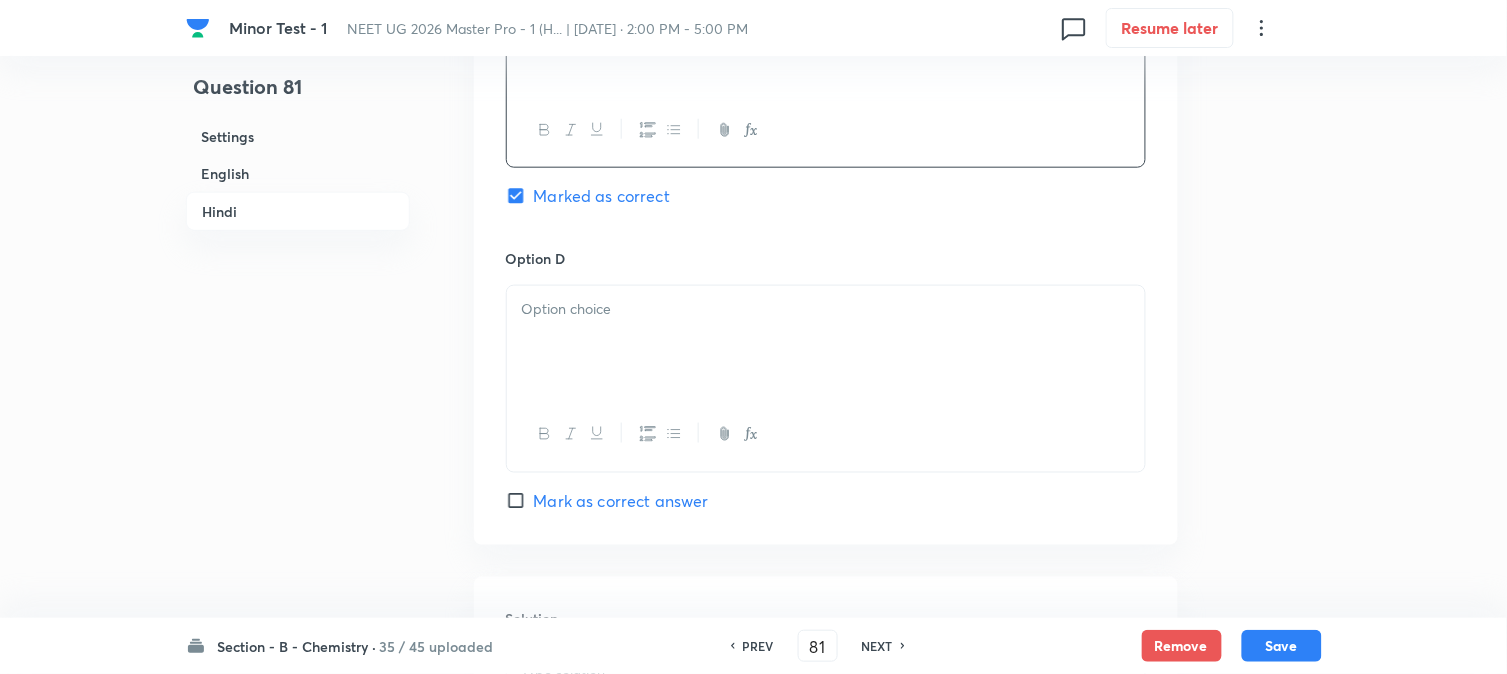 scroll, scrollTop: 4333, scrollLeft: 0, axis: vertical 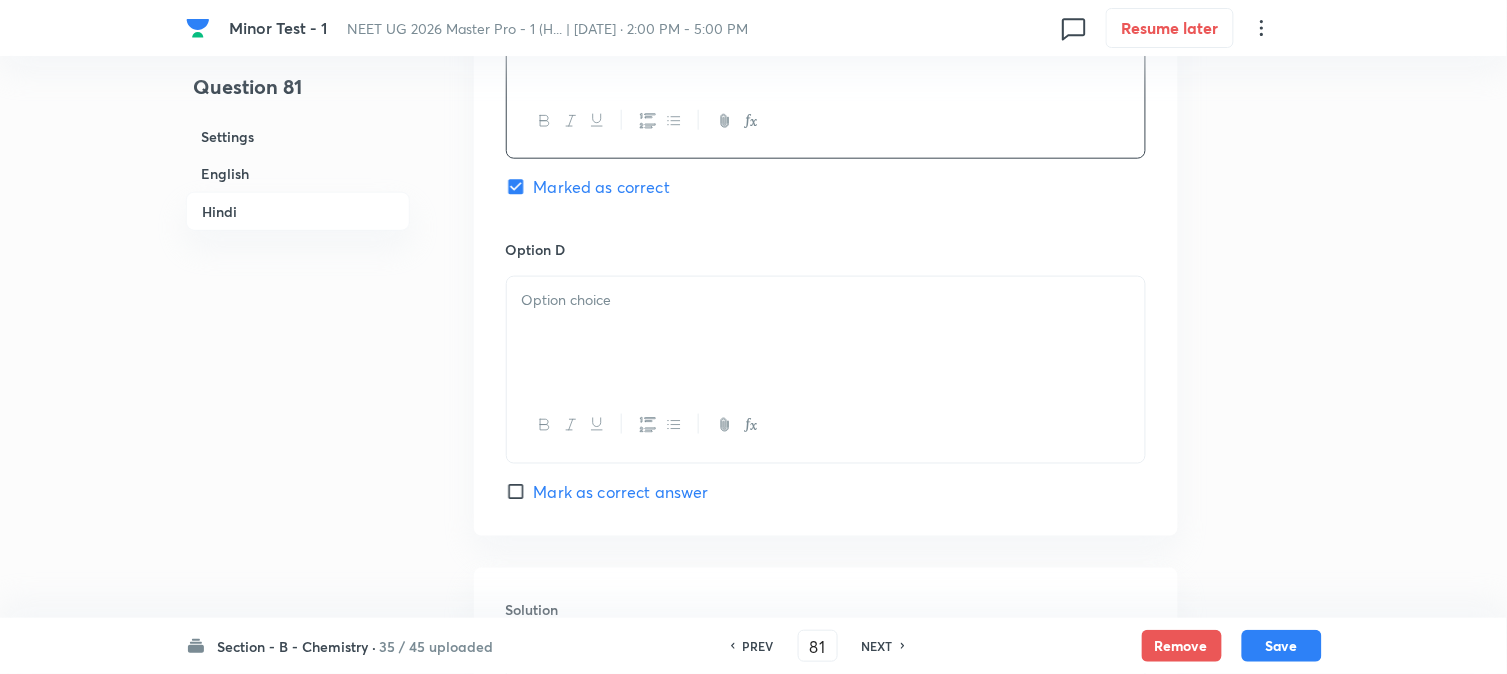 click at bounding box center [826, 333] 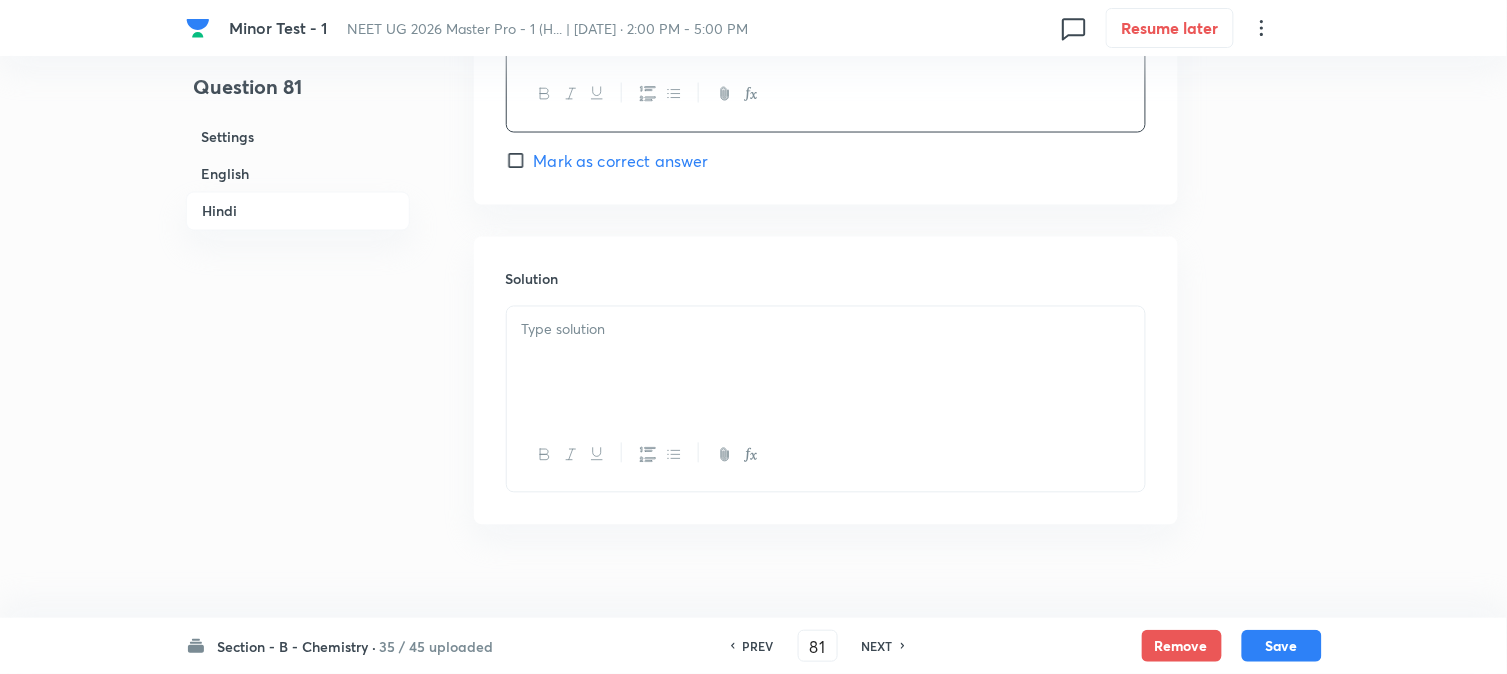 scroll, scrollTop: 4666, scrollLeft: 0, axis: vertical 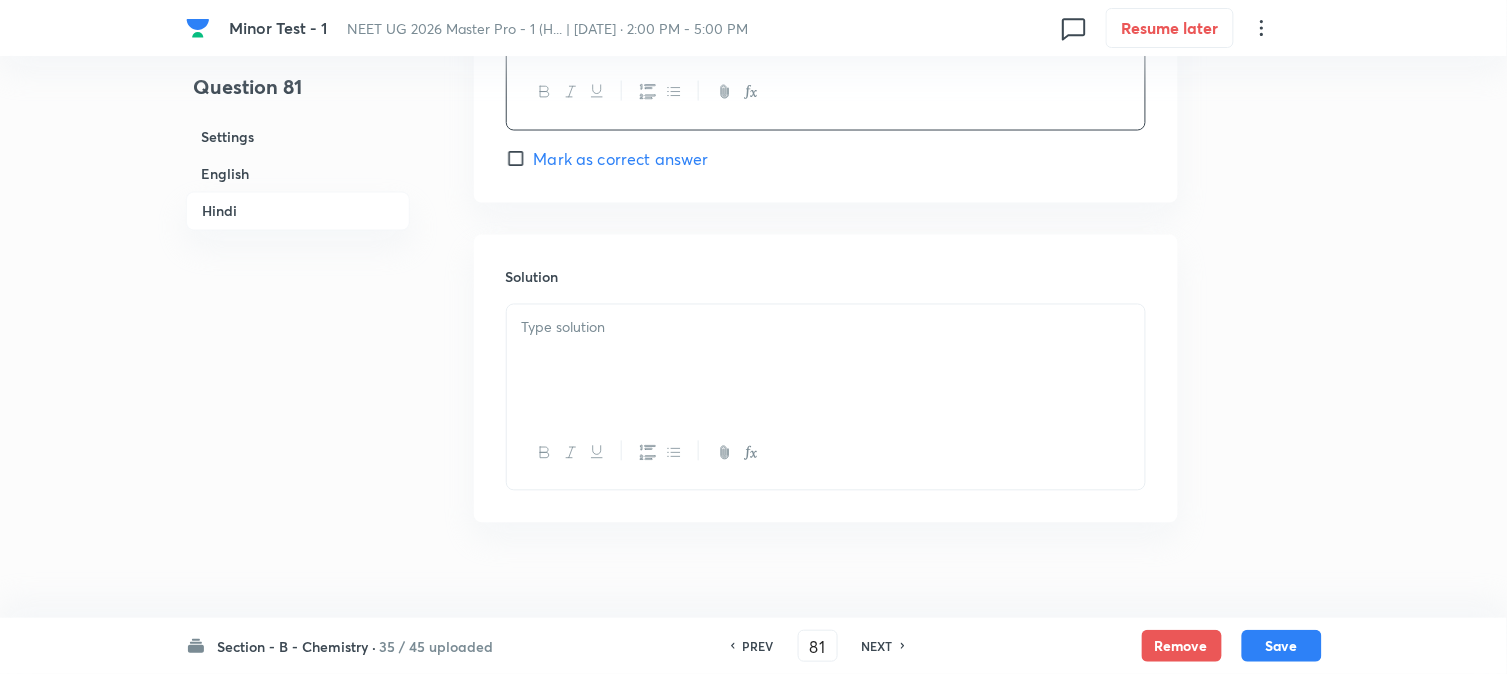 click at bounding box center (826, 328) 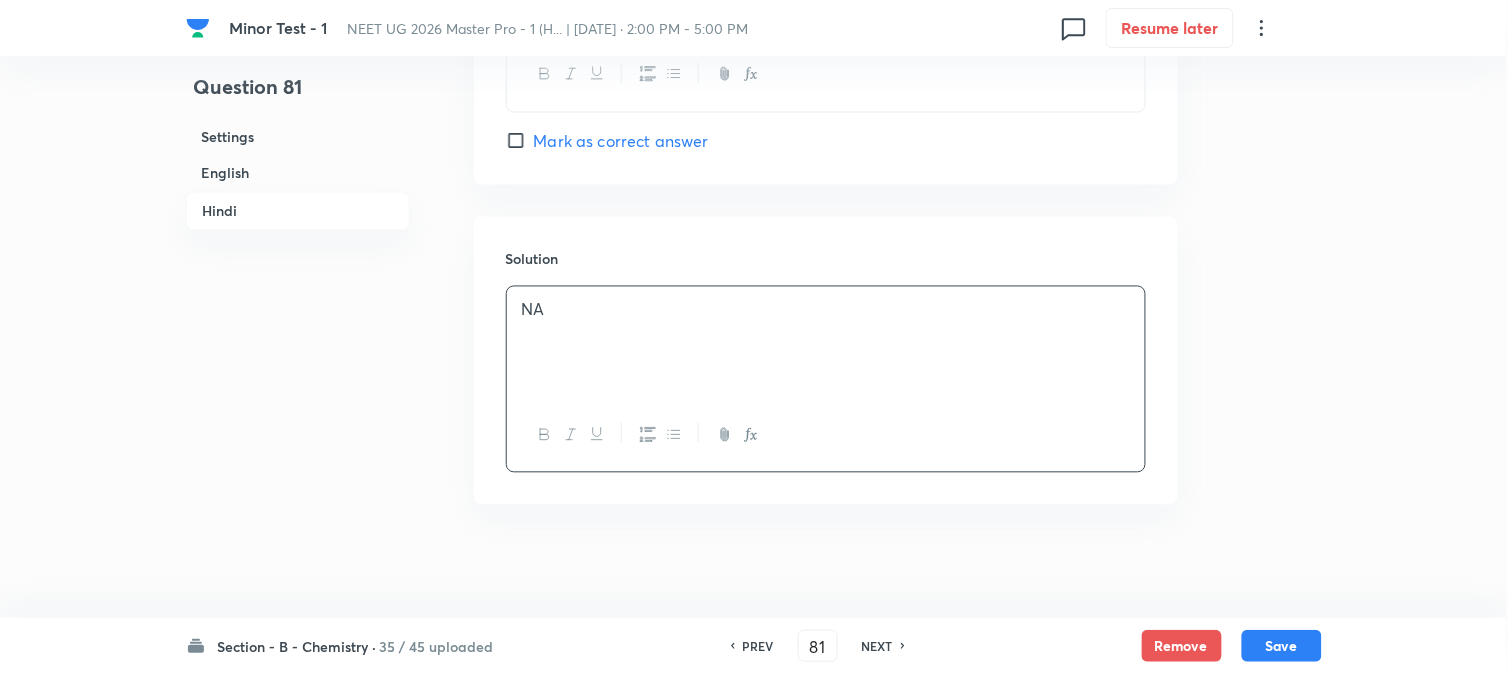 scroll, scrollTop: 4700, scrollLeft: 0, axis: vertical 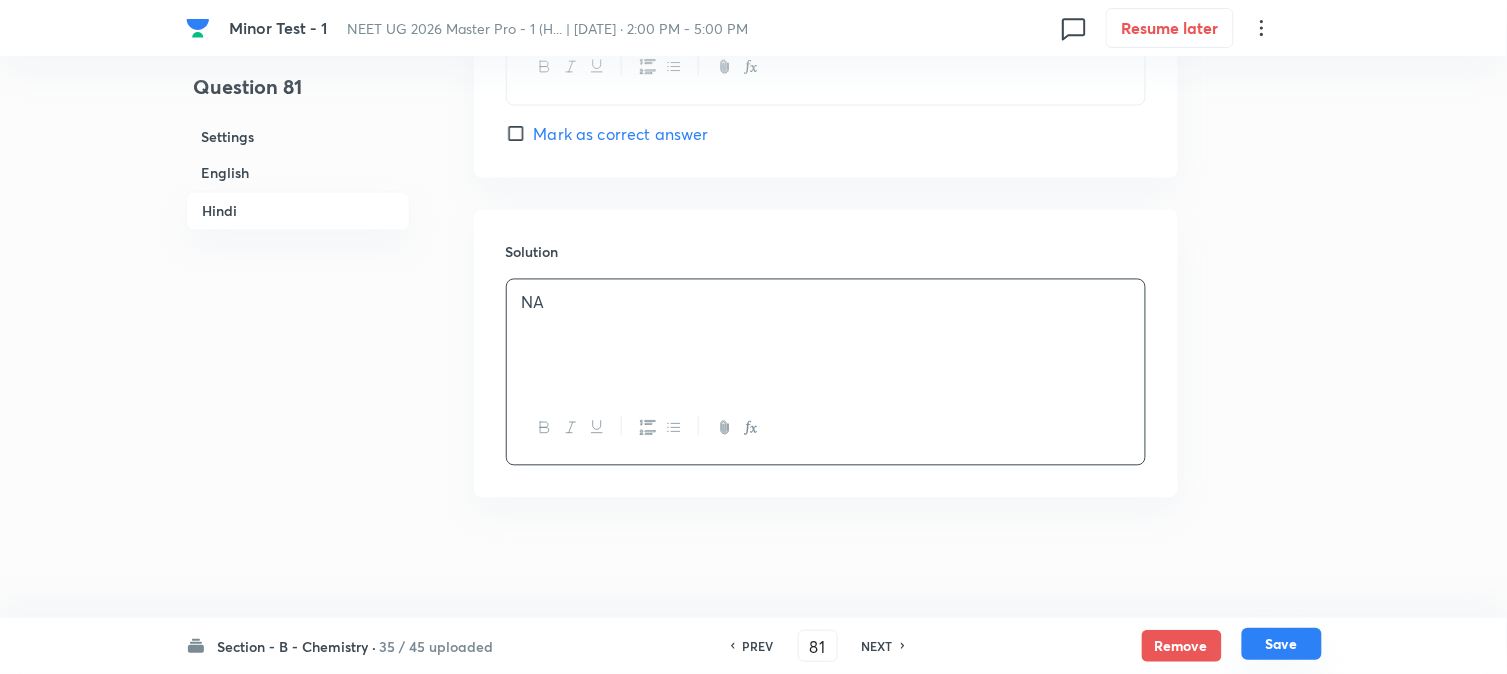 click on "Save" at bounding box center (1282, 644) 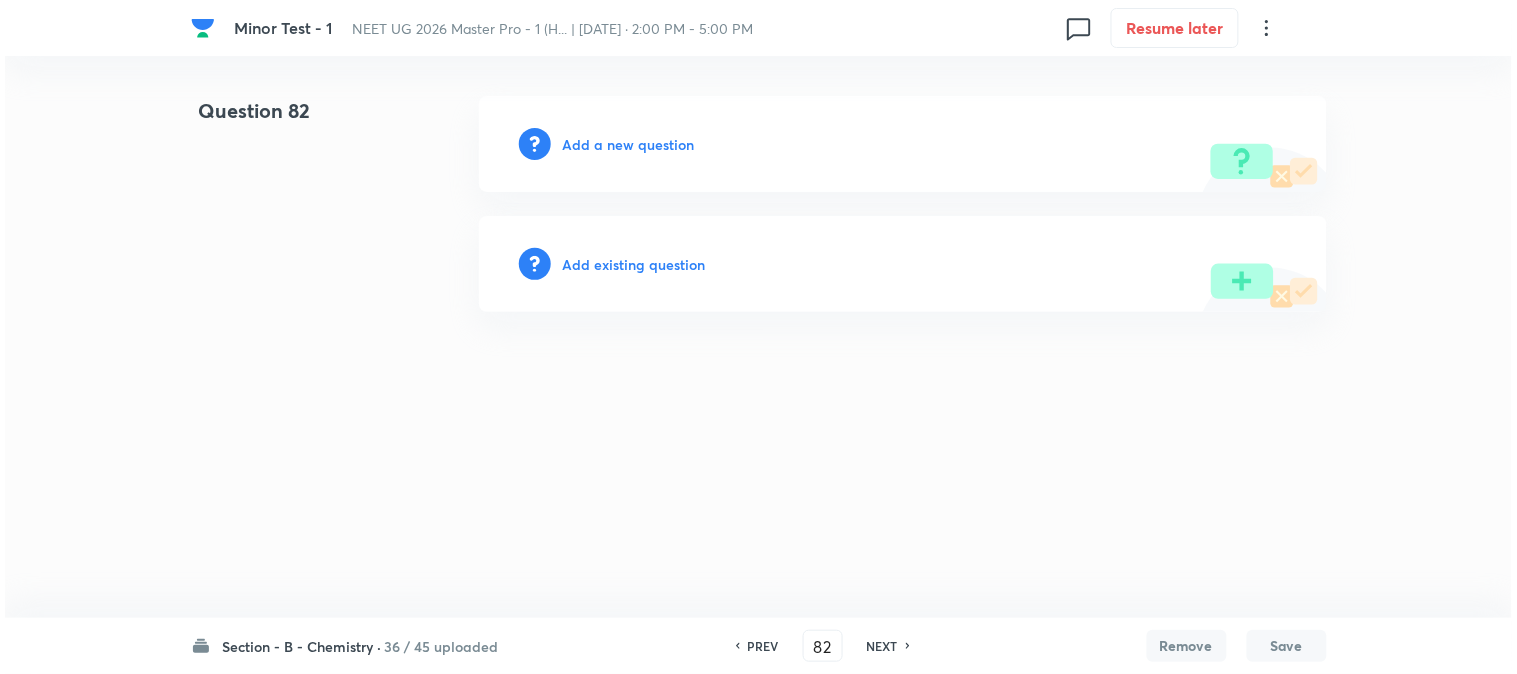scroll, scrollTop: 0, scrollLeft: 0, axis: both 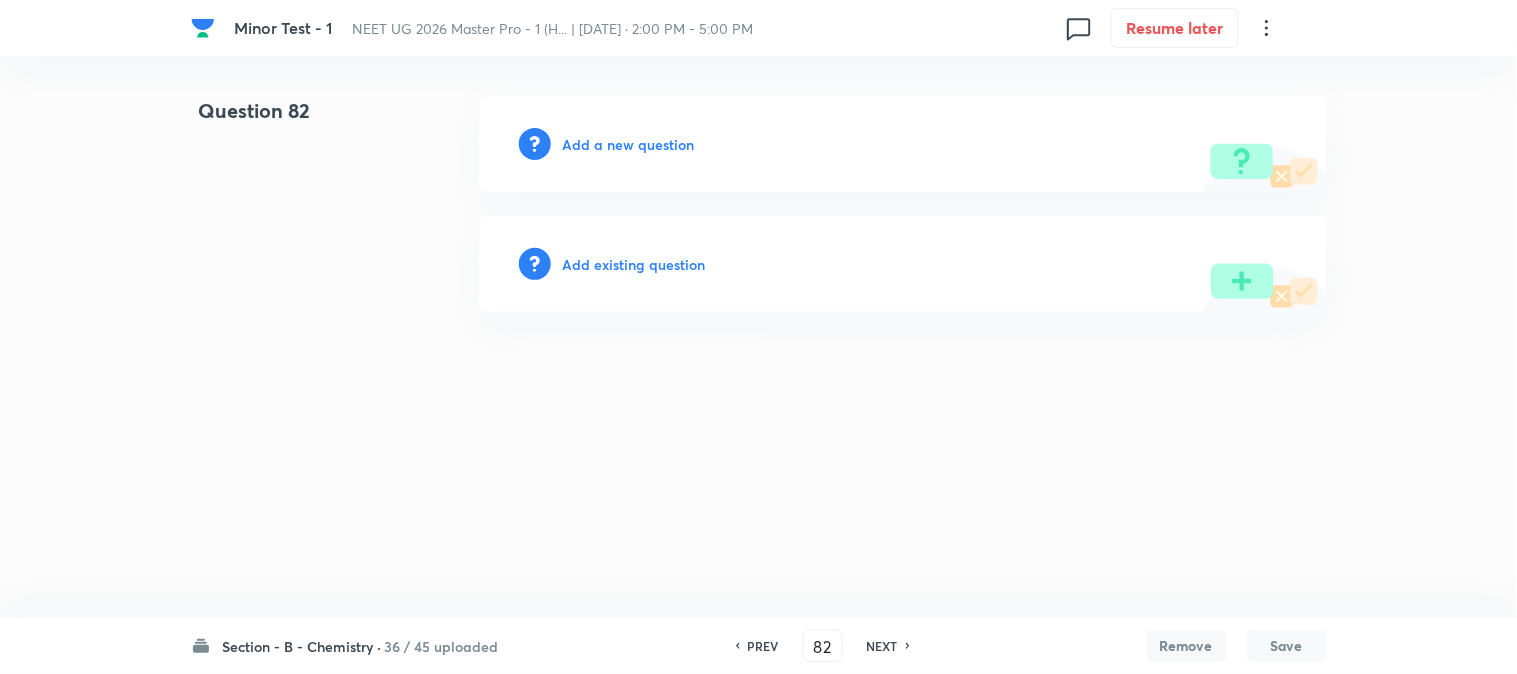 click on "Add a new question" at bounding box center (629, 144) 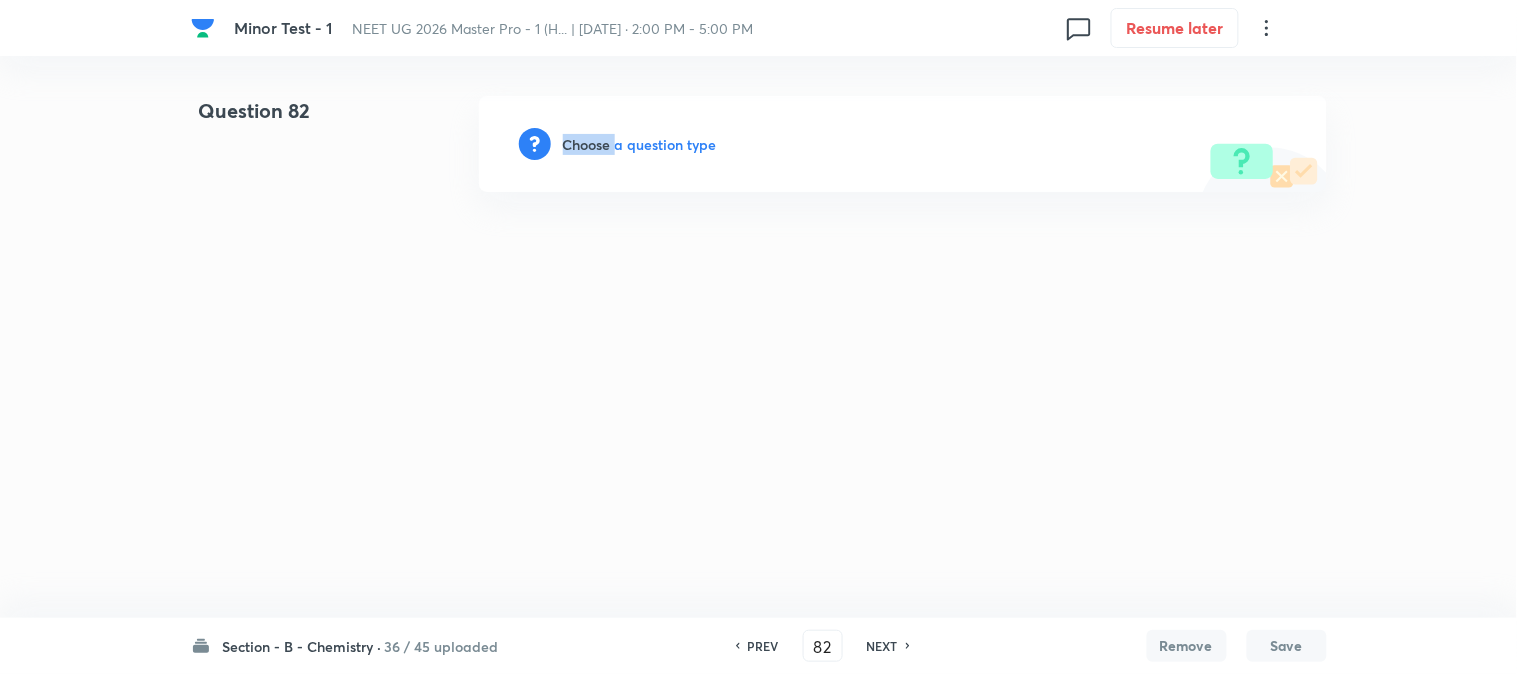 click on "Choose a question type" at bounding box center [640, 144] 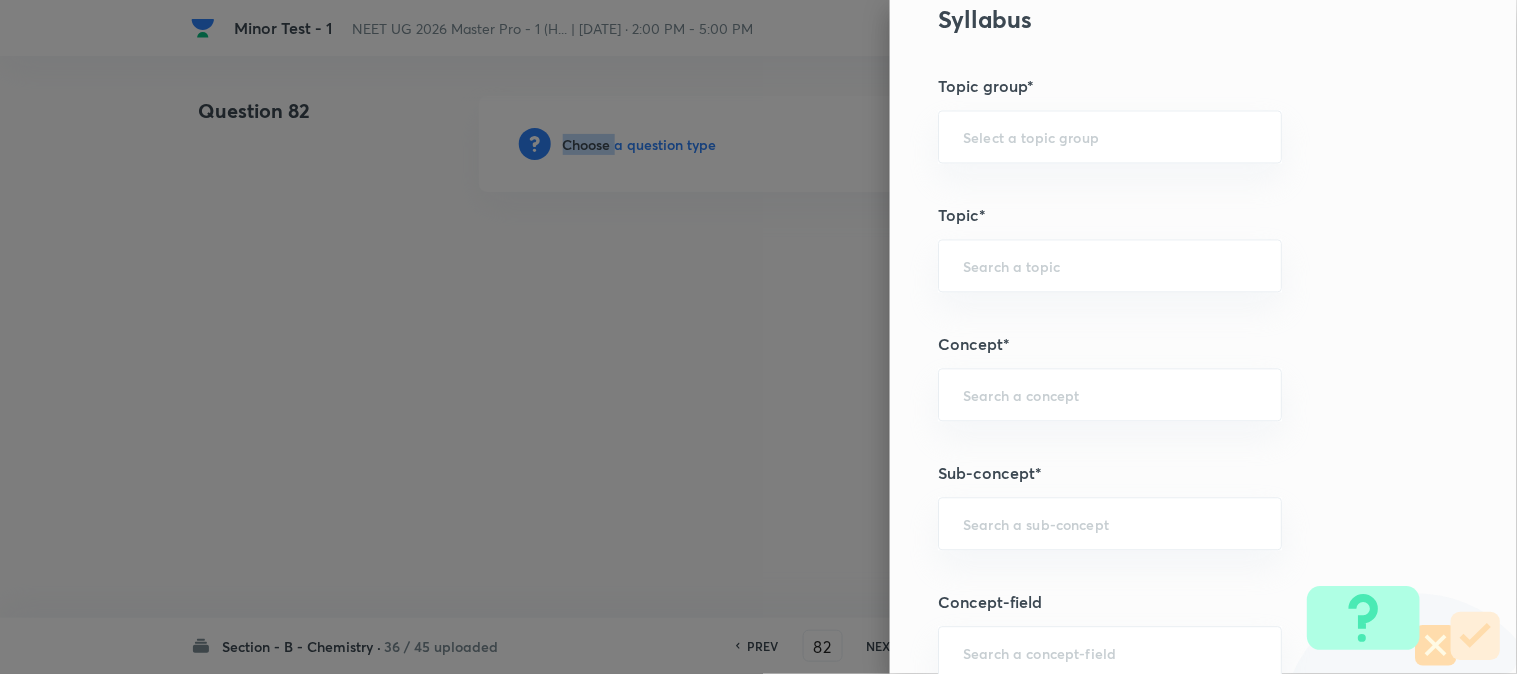 scroll, scrollTop: 1000, scrollLeft: 0, axis: vertical 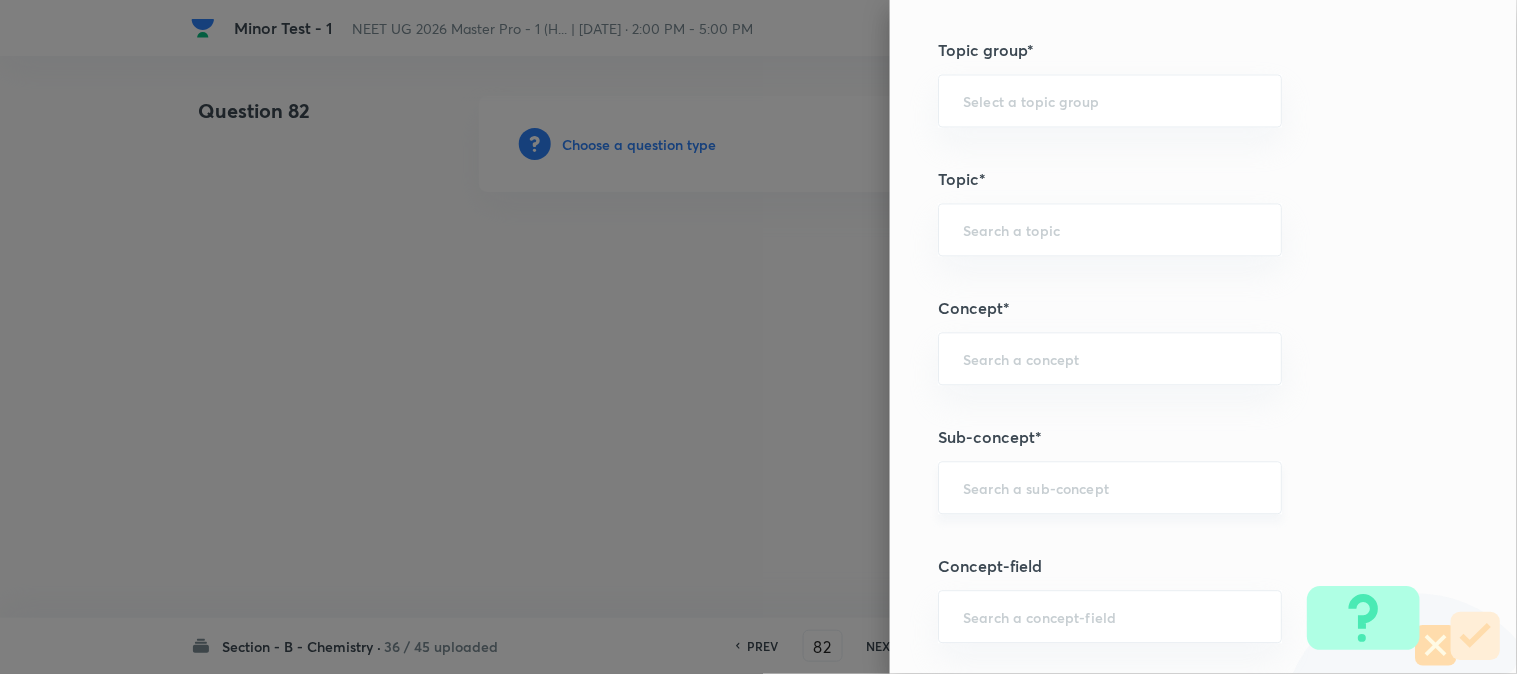 click at bounding box center (1110, 487) 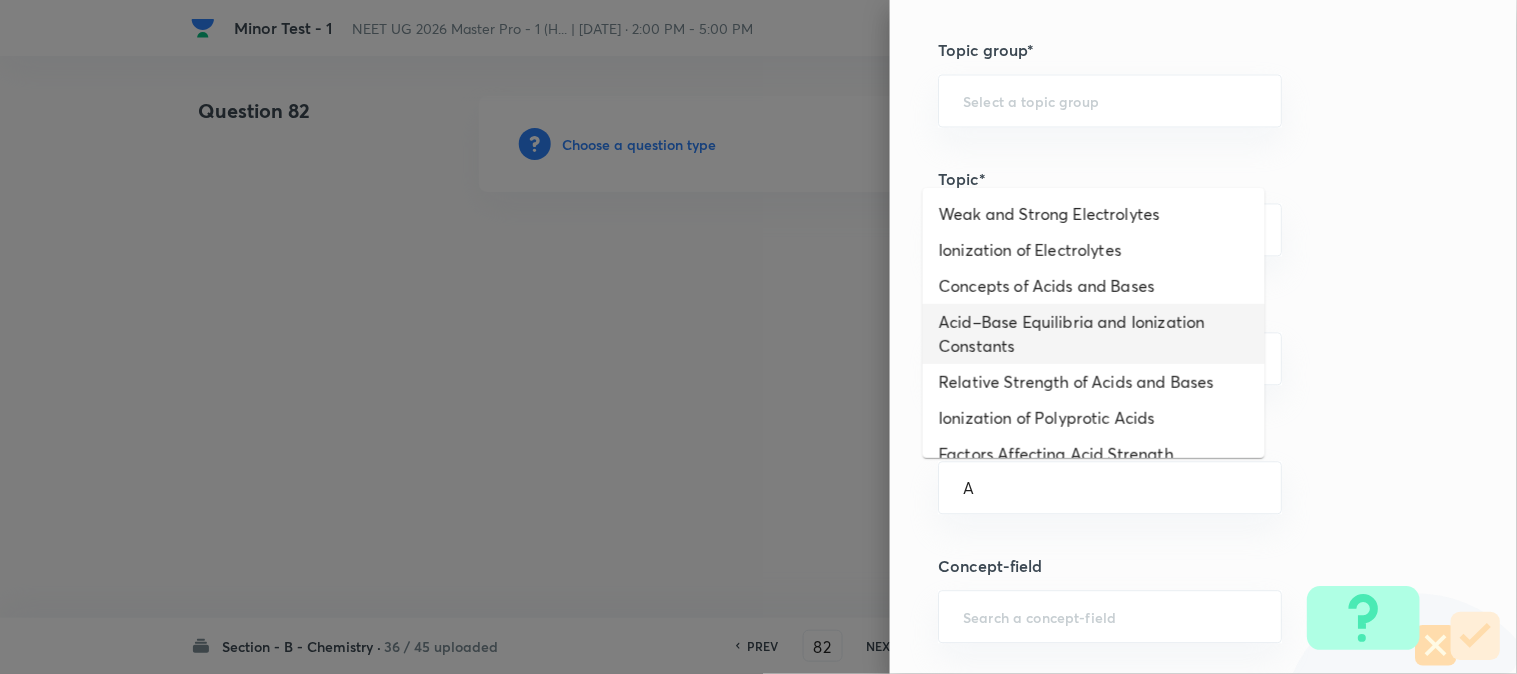click on "Concepts of Acids and Bases" at bounding box center (1094, 286) 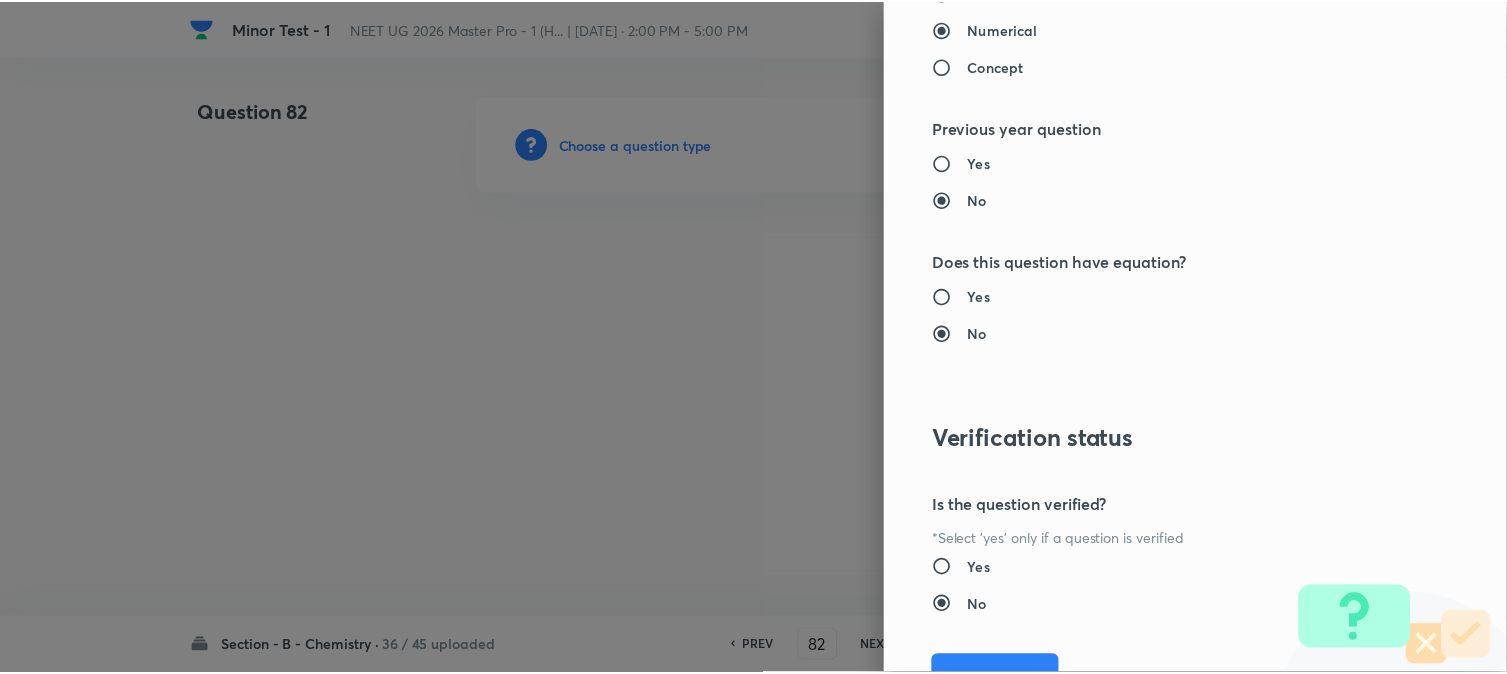 scroll, scrollTop: 2186, scrollLeft: 0, axis: vertical 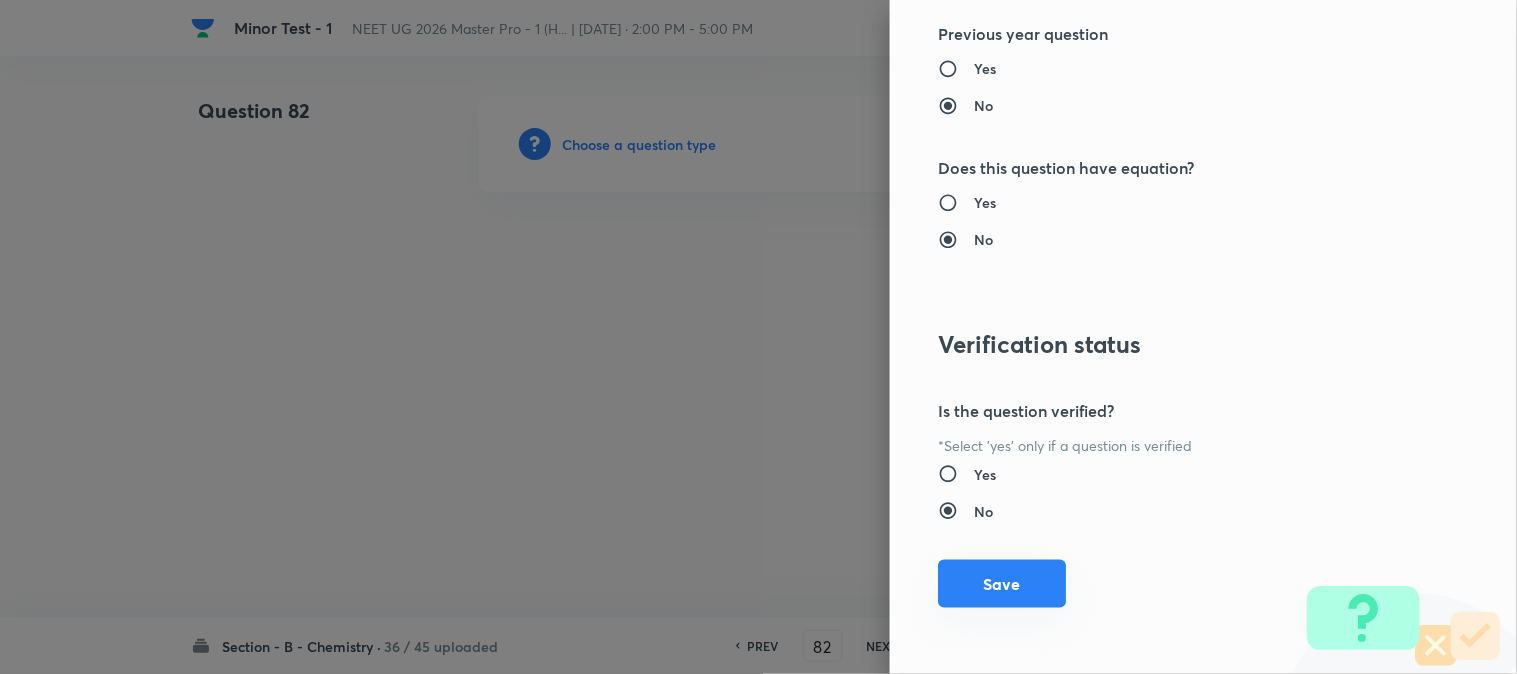 click on "Save" at bounding box center [1002, 584] 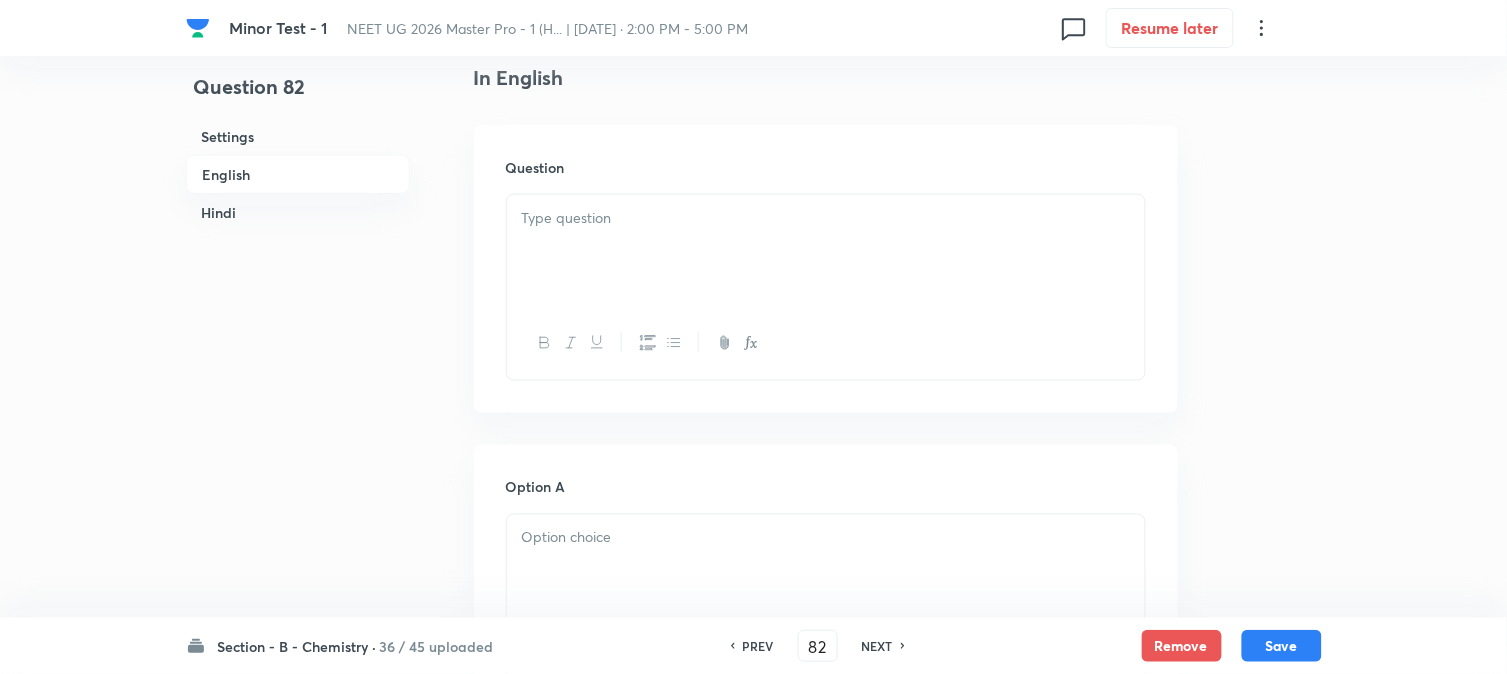 scroll, scrollTop: 555, scrollLeft: 0, axis: vertical 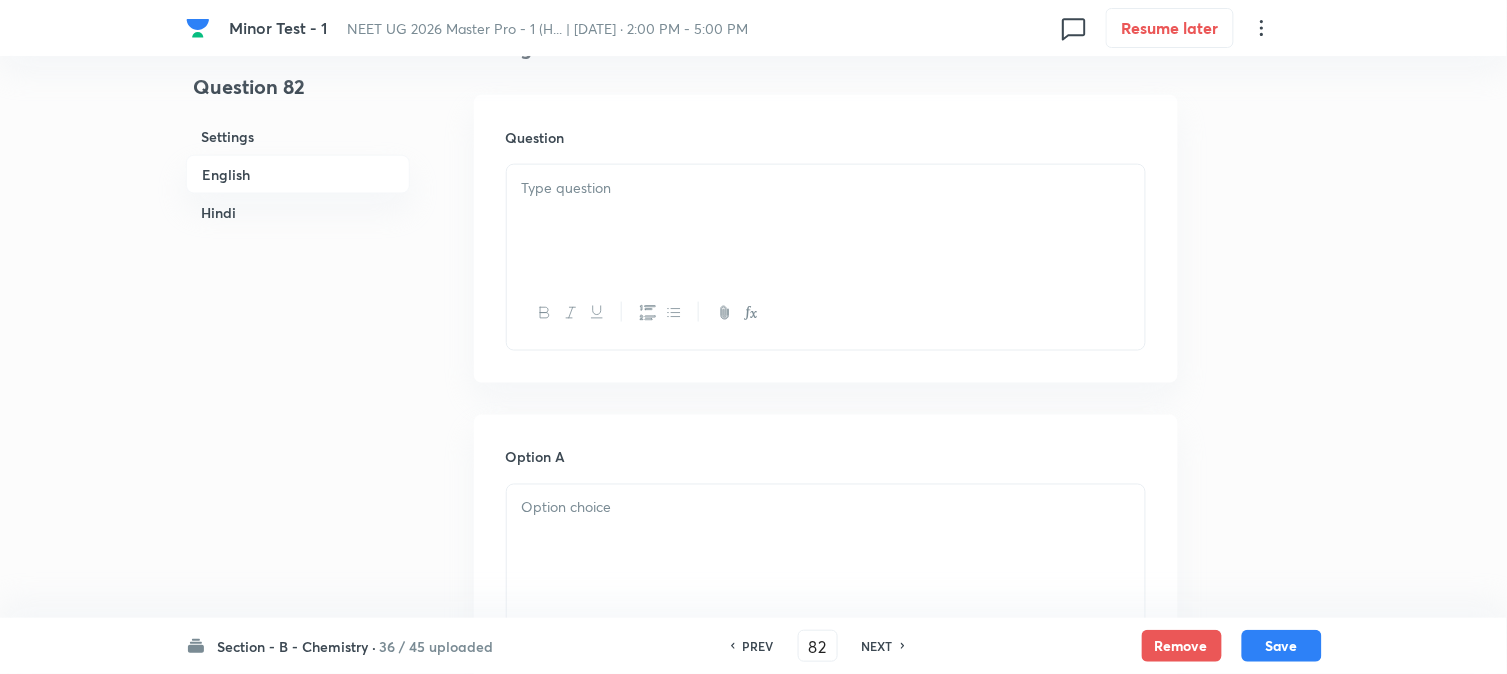 click at bounding box center (826, 221) 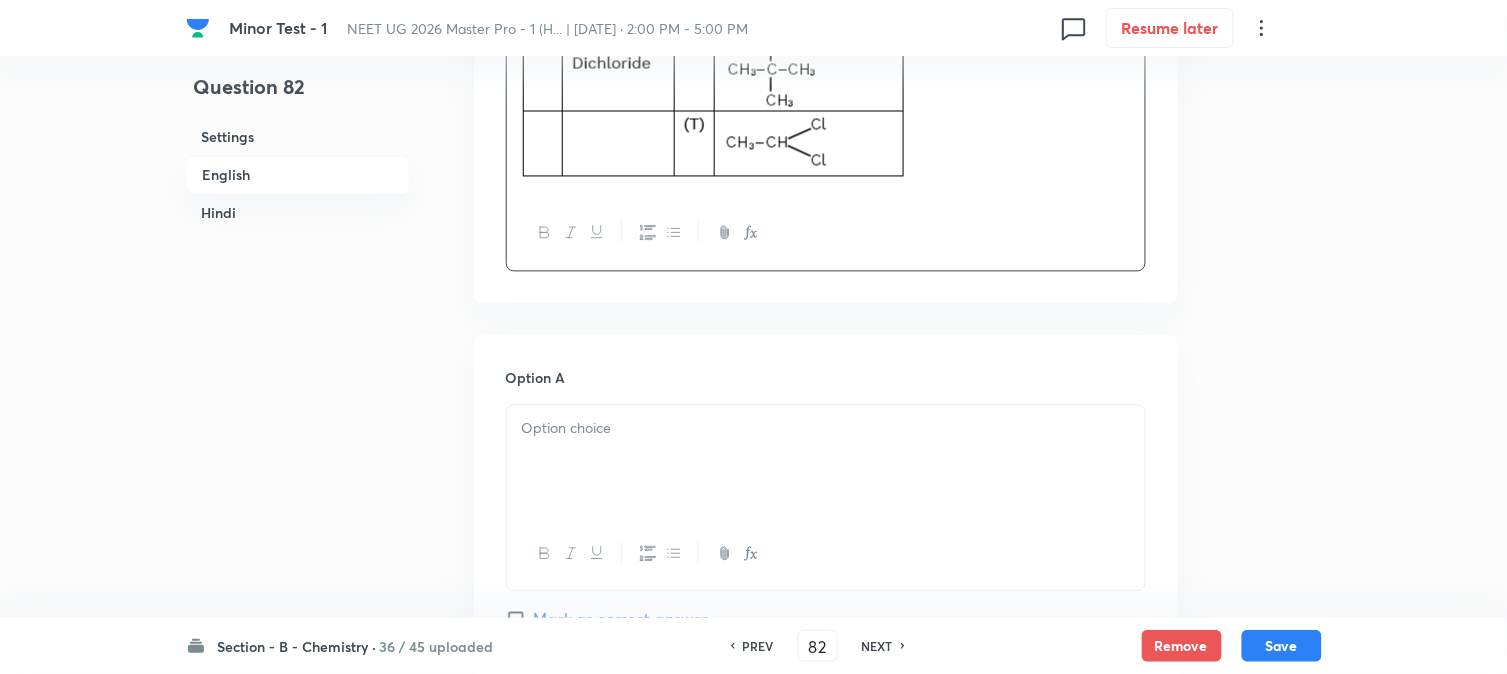 scroll, scrollTop: 1000, scrollLeft: 0, axis: vertical 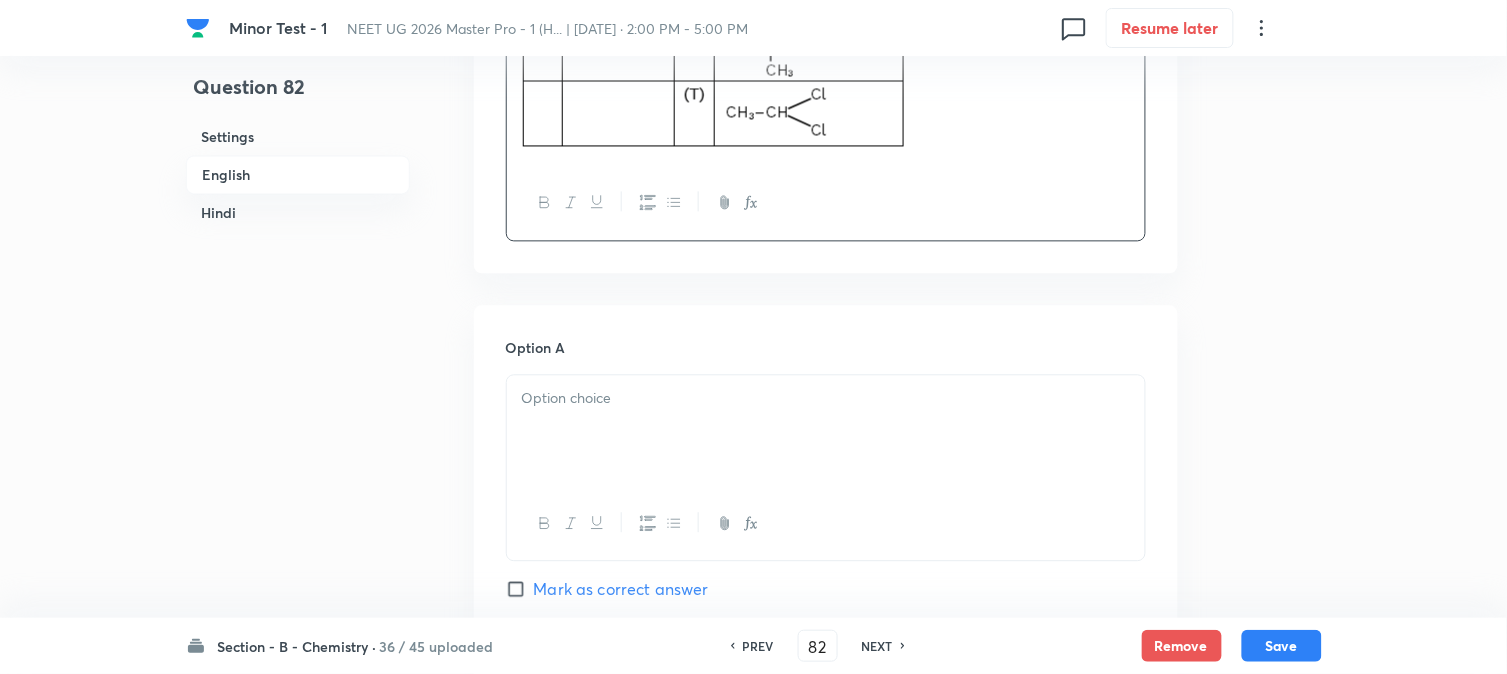 click at bounding box center (826, 431) 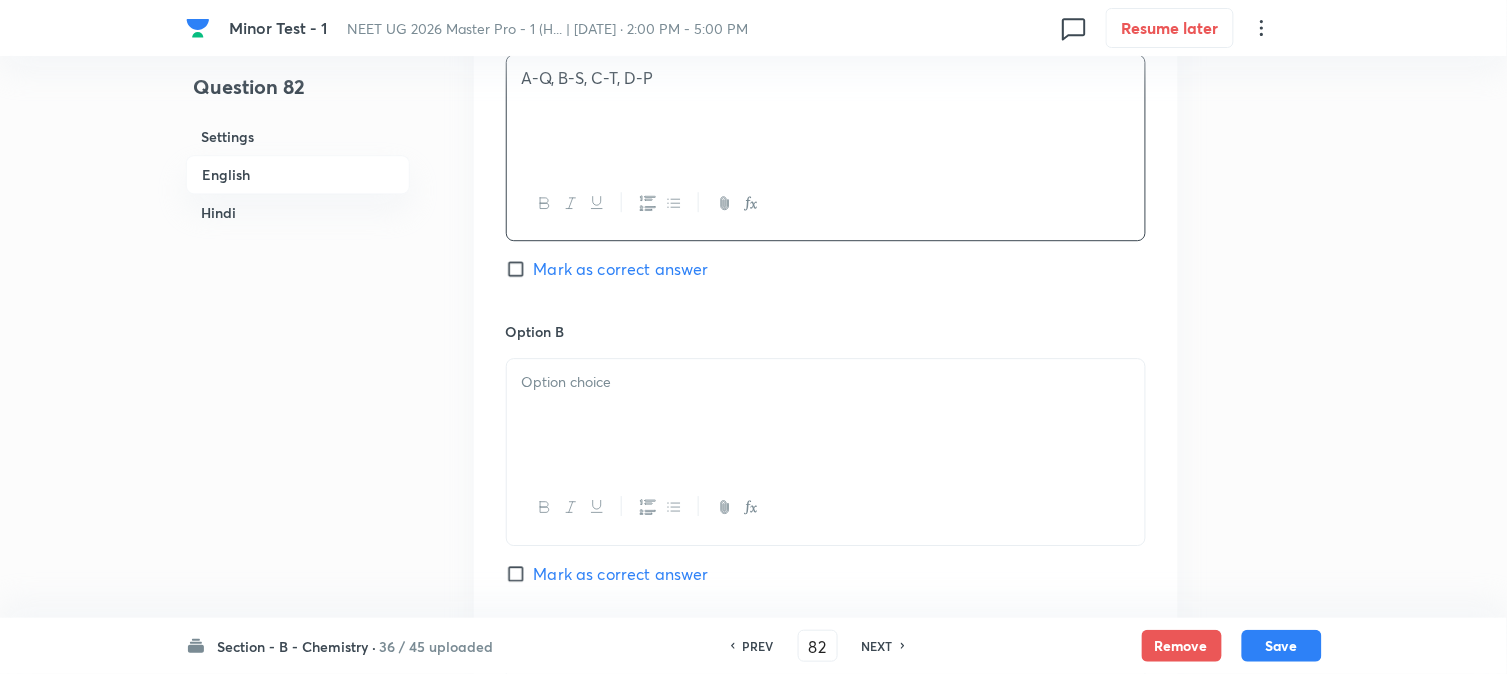 scroll, scrollTop: 1333, scrollLeft: 0, axis: vertical 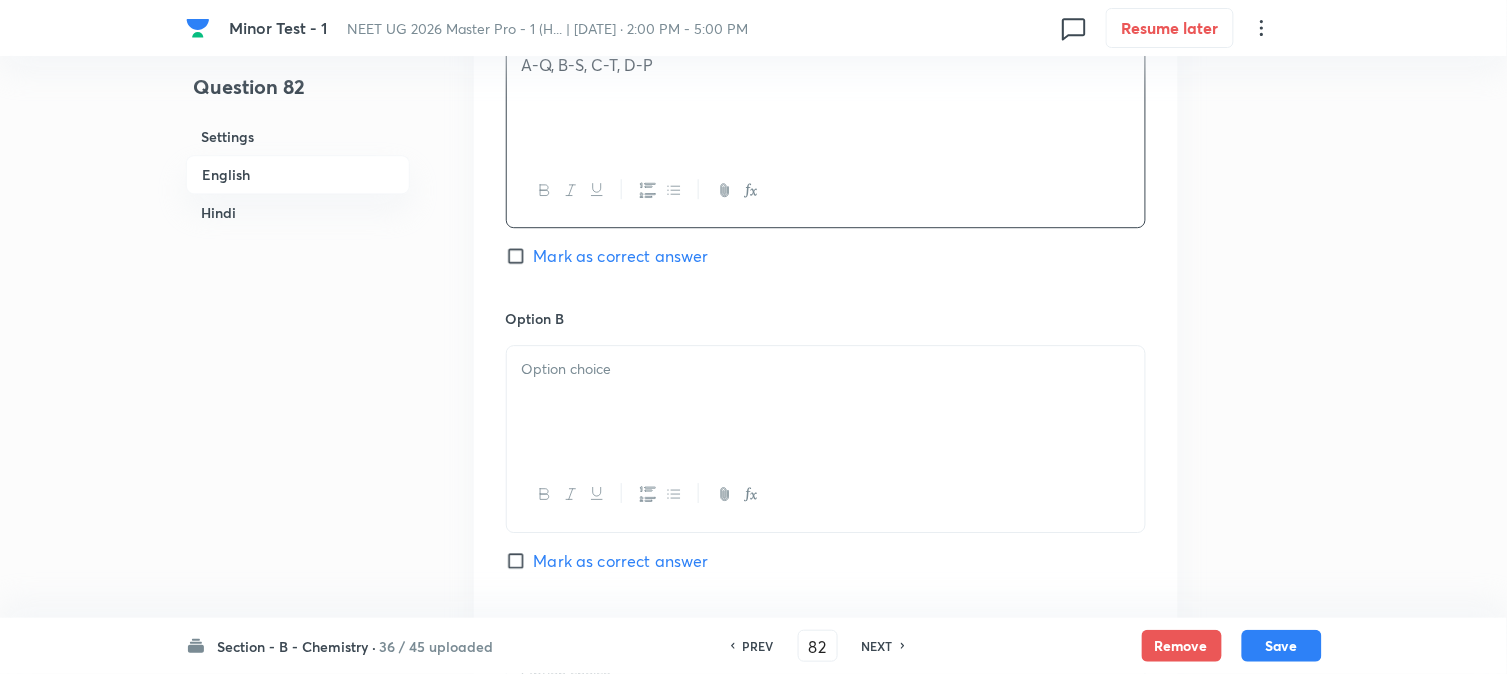 click at bounding box center [826, 402] 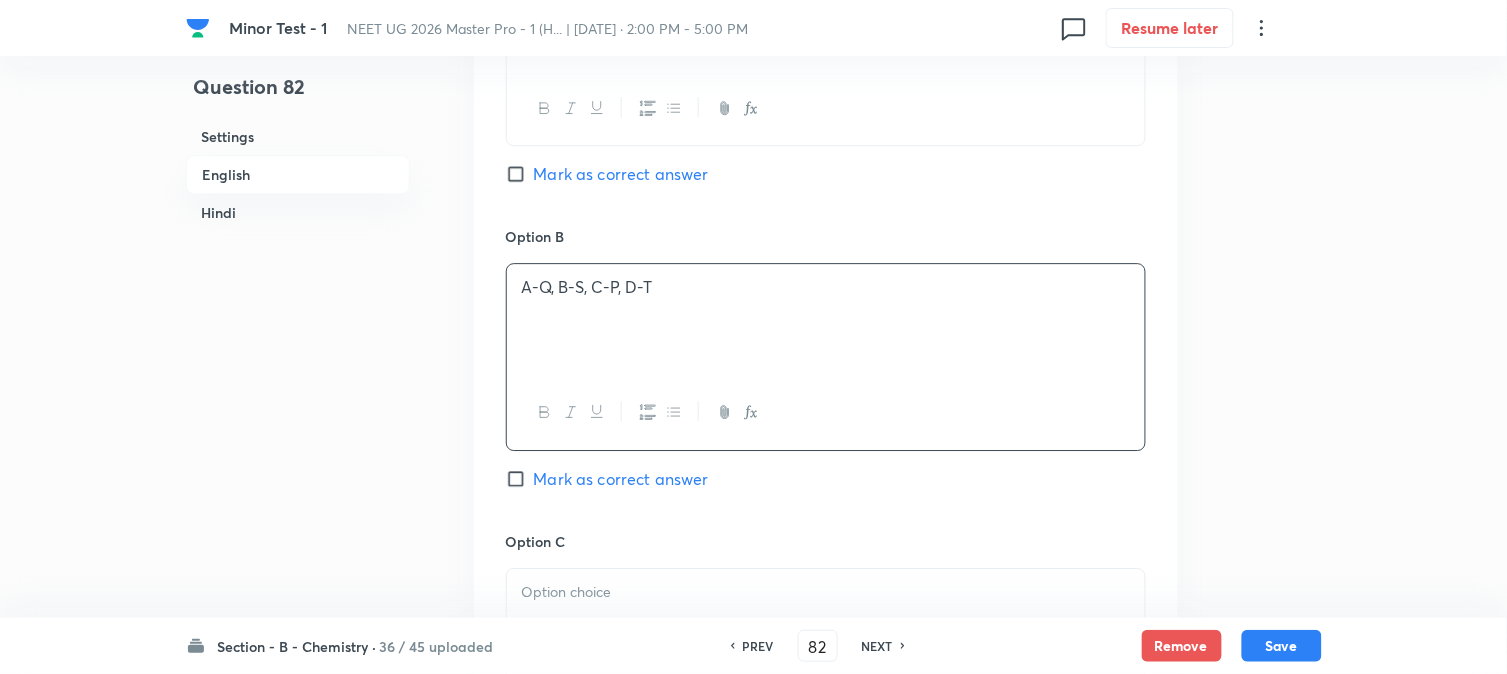 scroll, scrollTop: 1666, scrollLeft: 0, axis: vertical 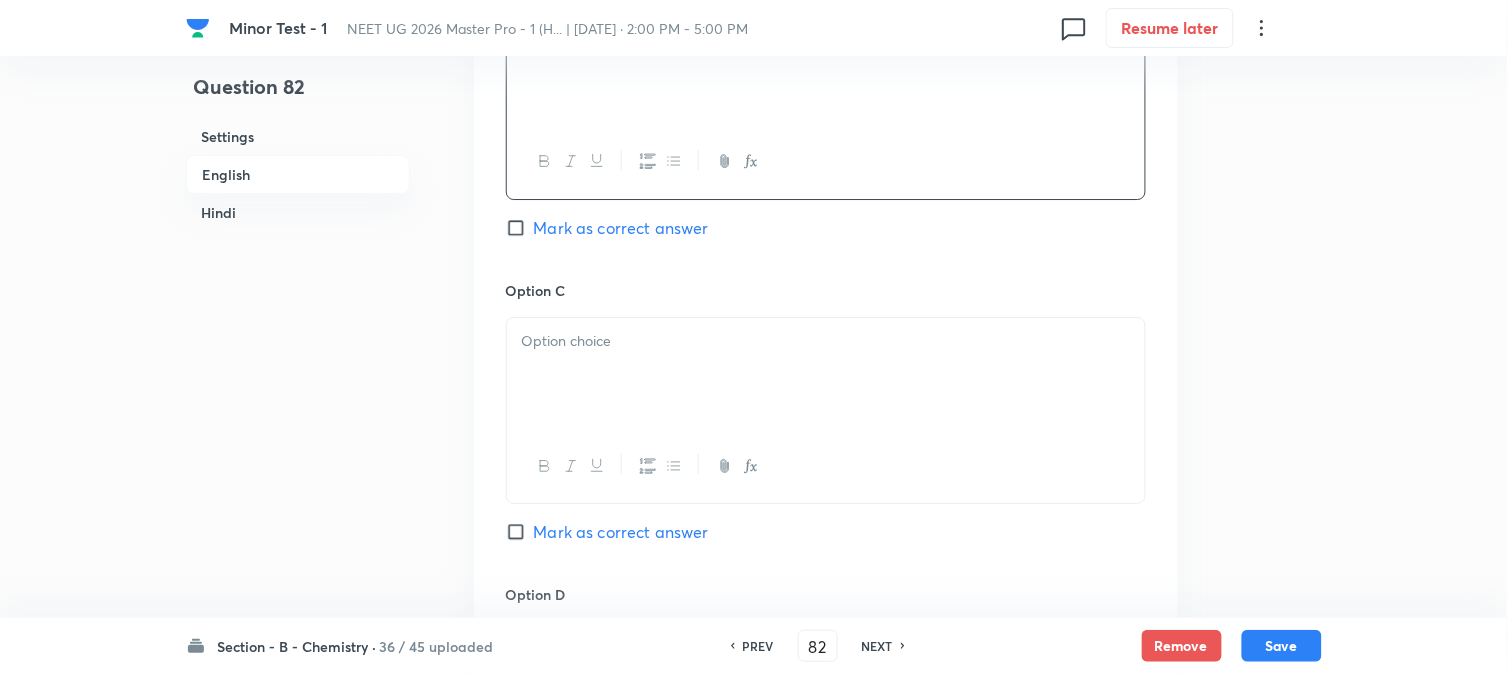 click at bounding box center (826, 374) 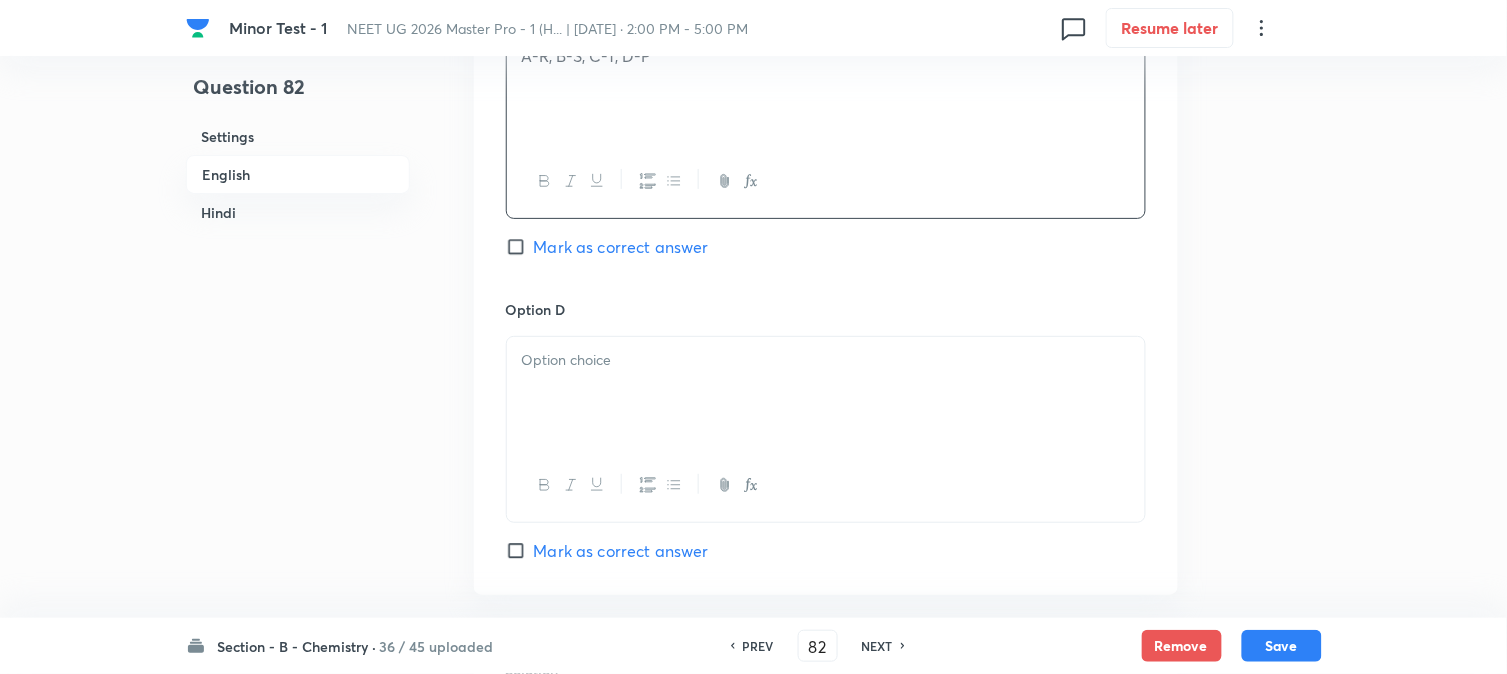 scroll, scrollTop: 2000, scrollLeft: 0, axis: vertical 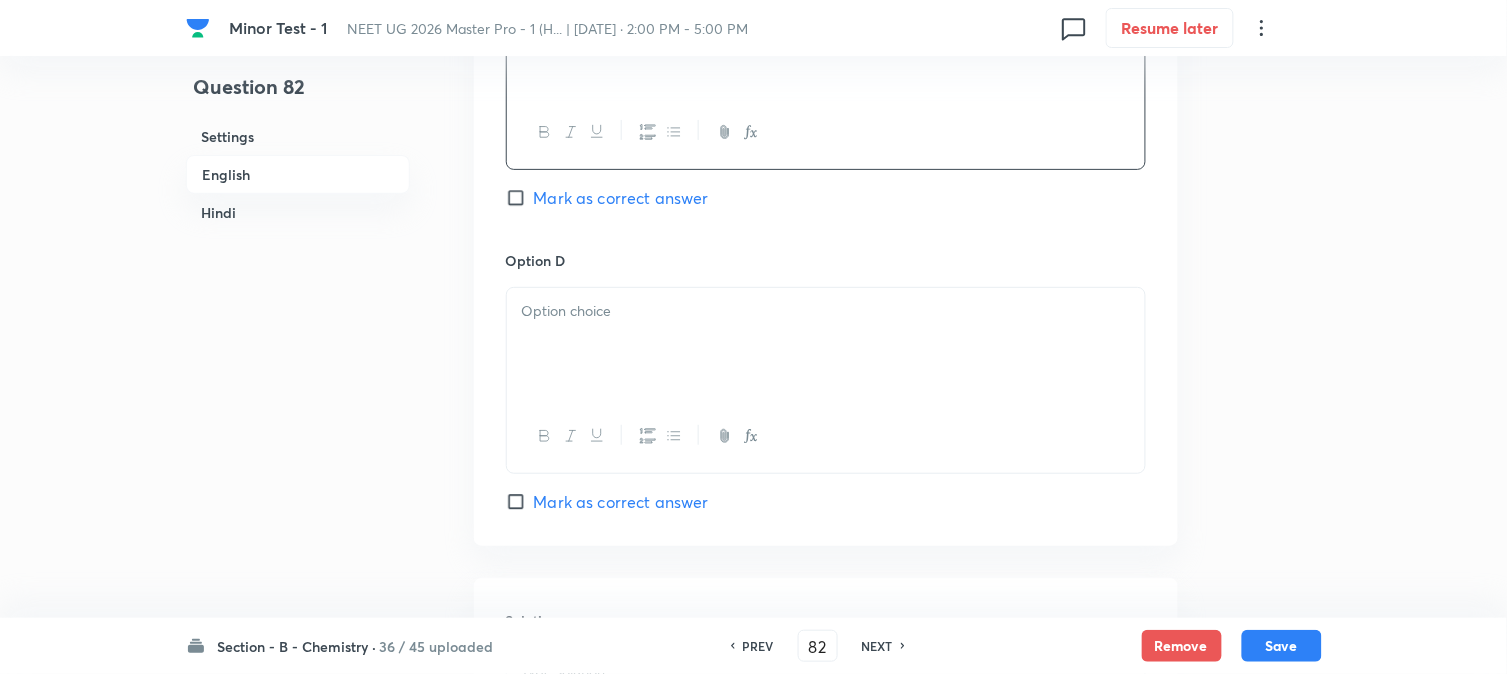click at bounding box center (826, 344) 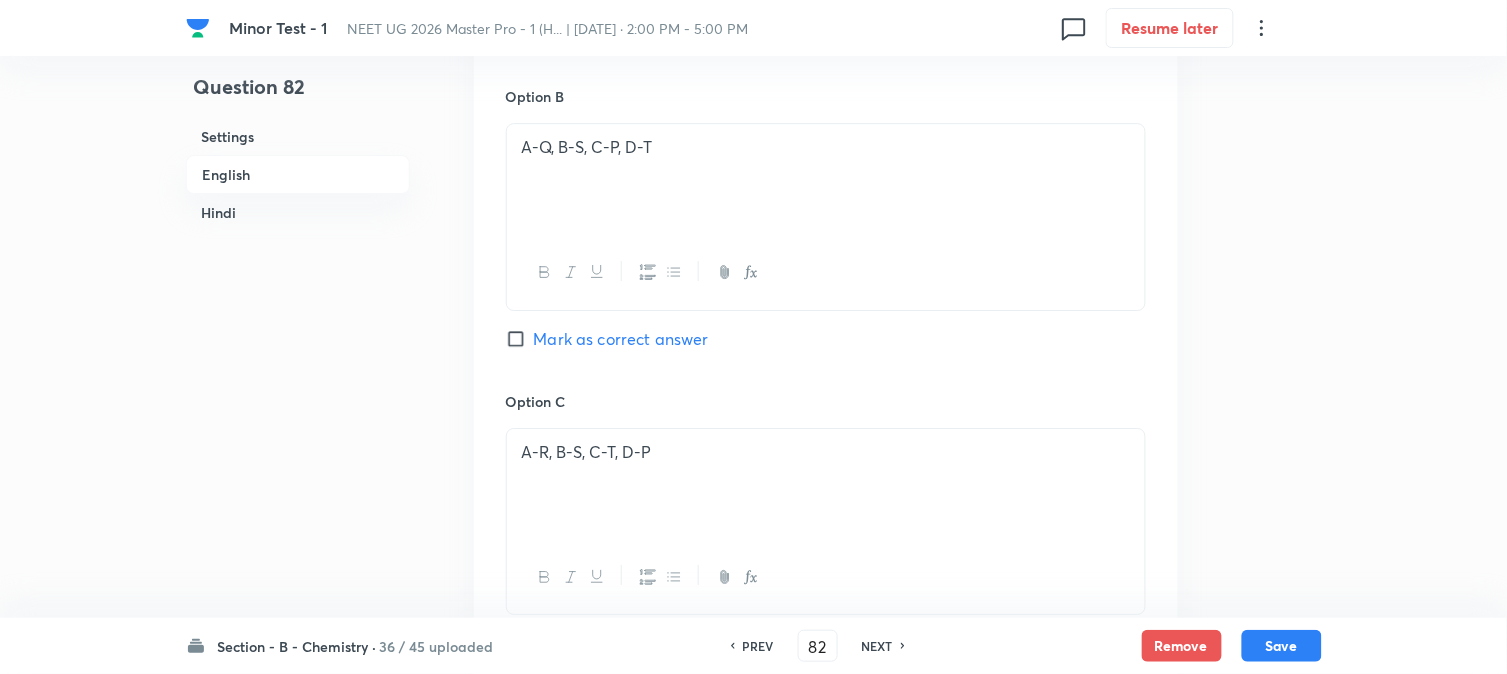scroll, scrollTop: 1222, scrollLeft: 0, axis: vertical 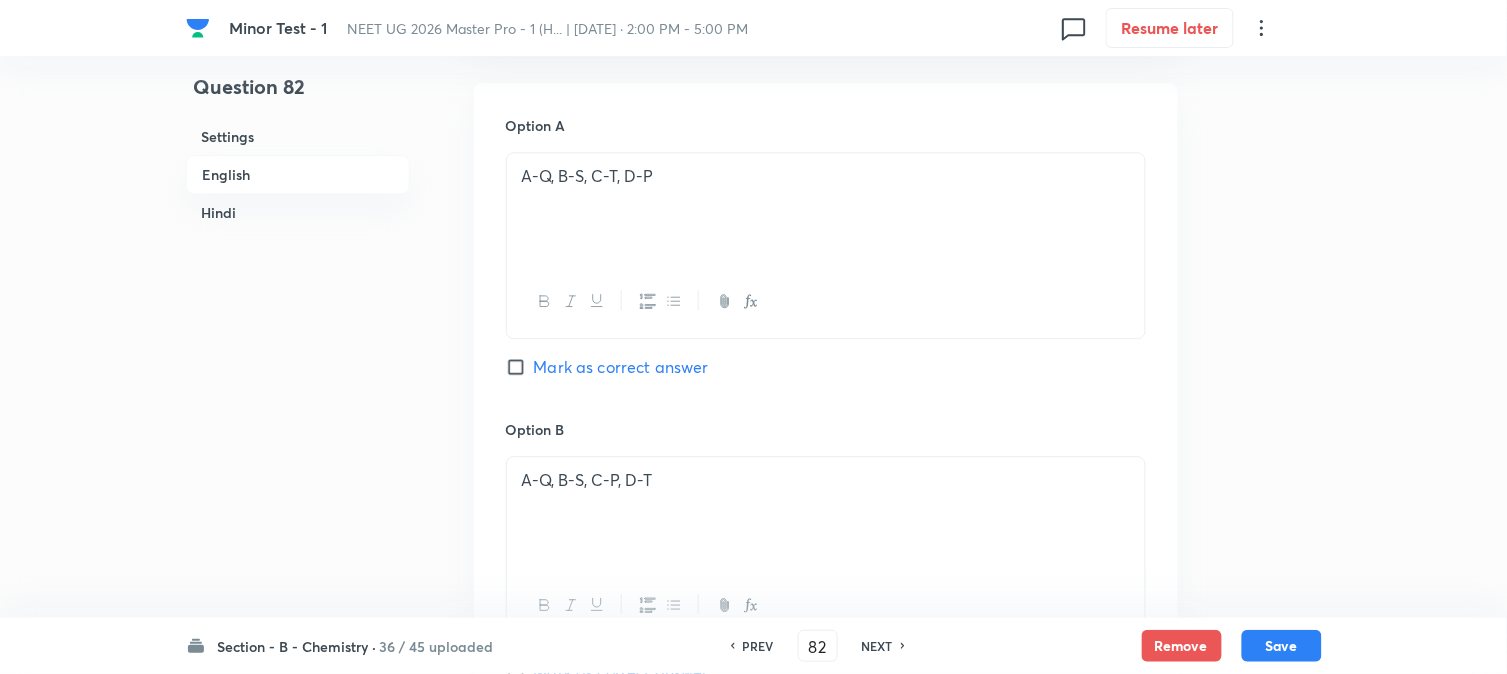 click on "Mark as correct answer" at bounding box center (621, 367) 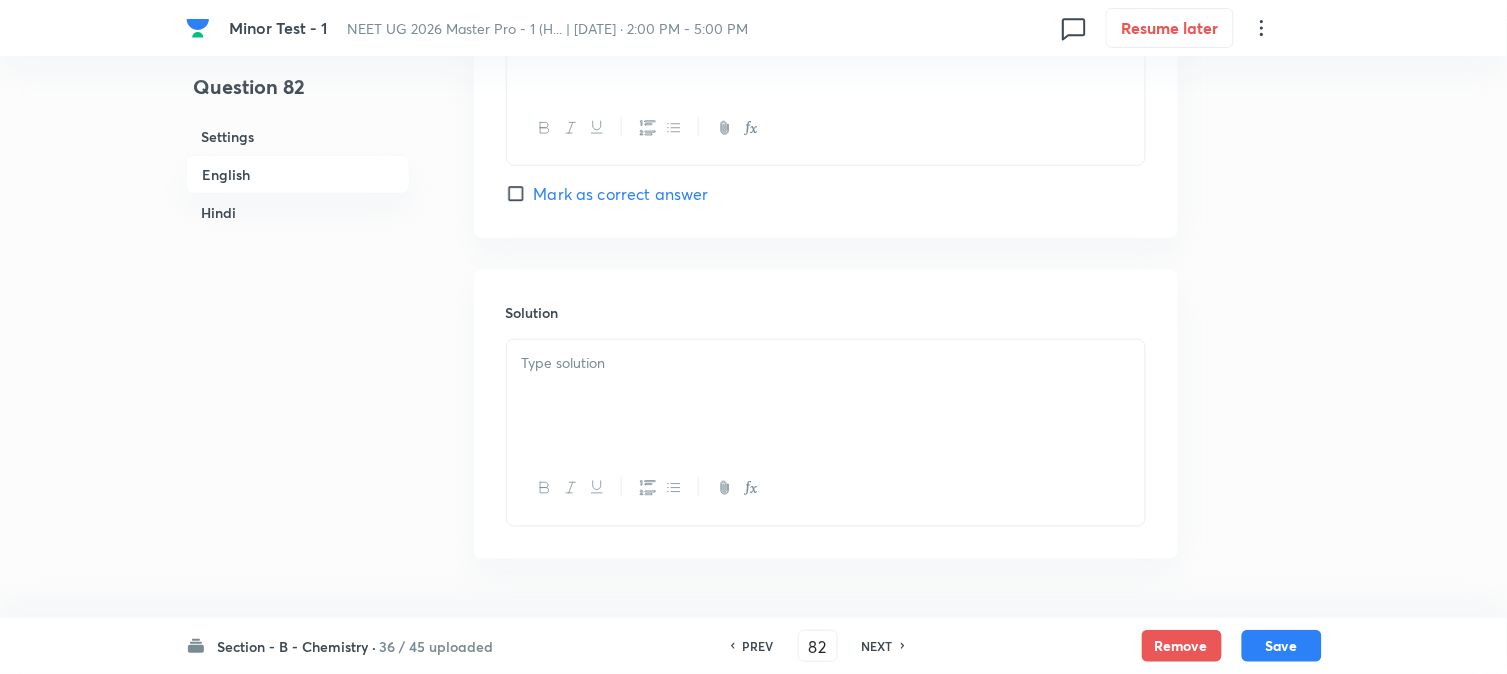 scroll, scrollTop: 2333, scrollLeft: 0, axis: vertical 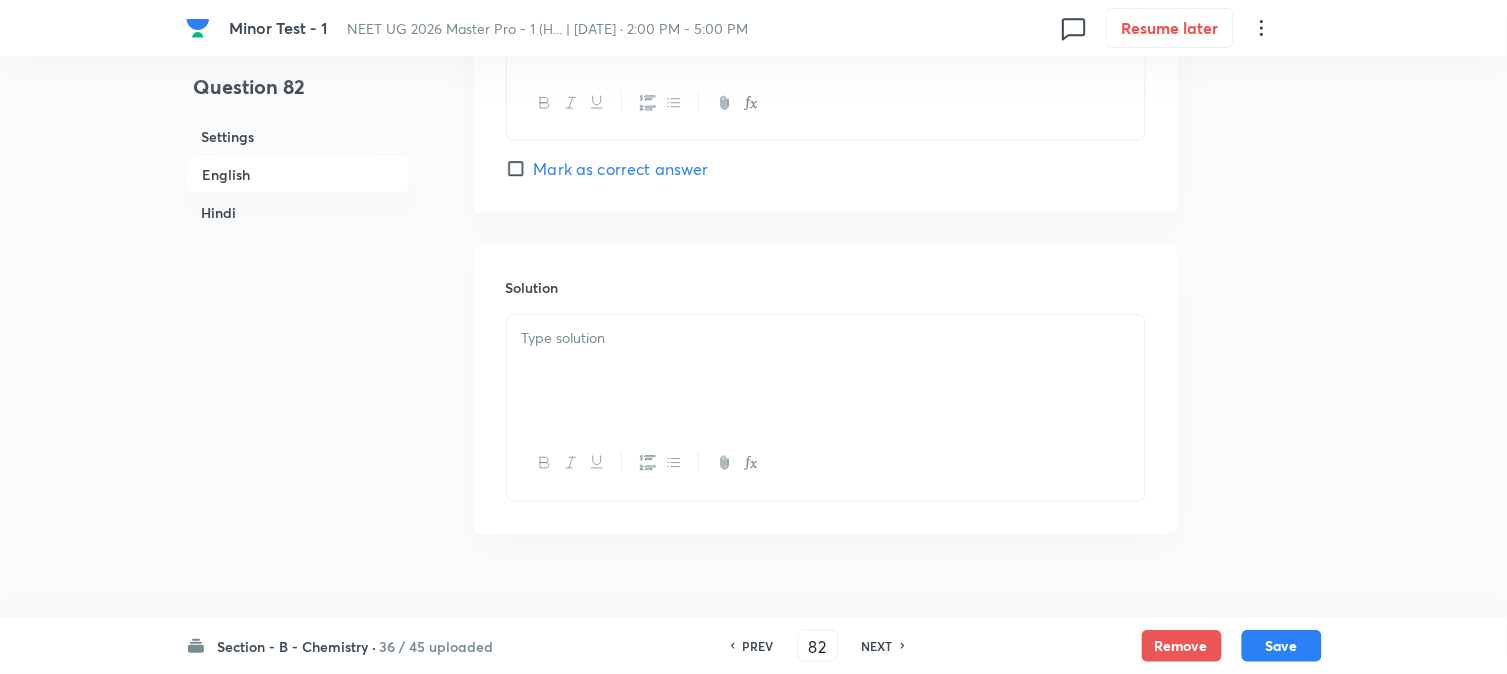 click at bounding box center (826, 371) 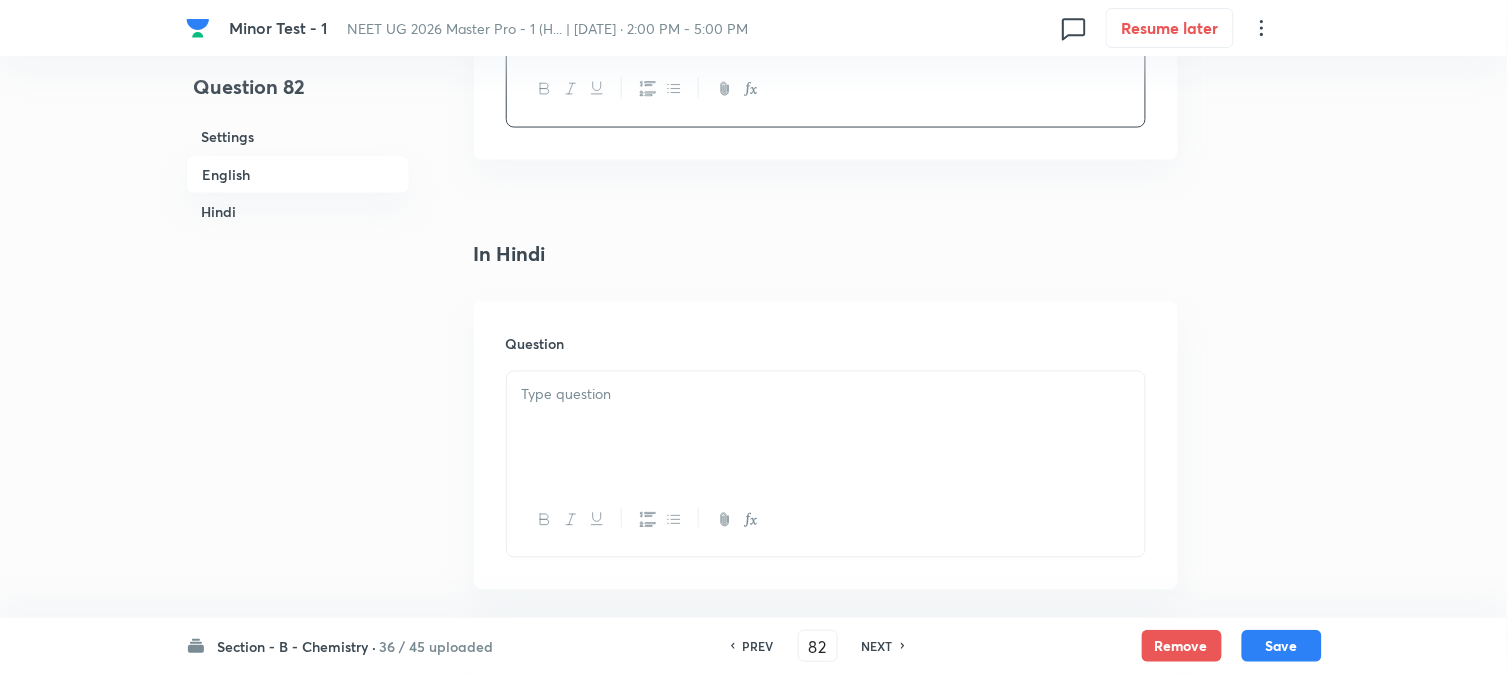 scroll, scrollTop: 2777, scrollLeft: 0, axis: vertical 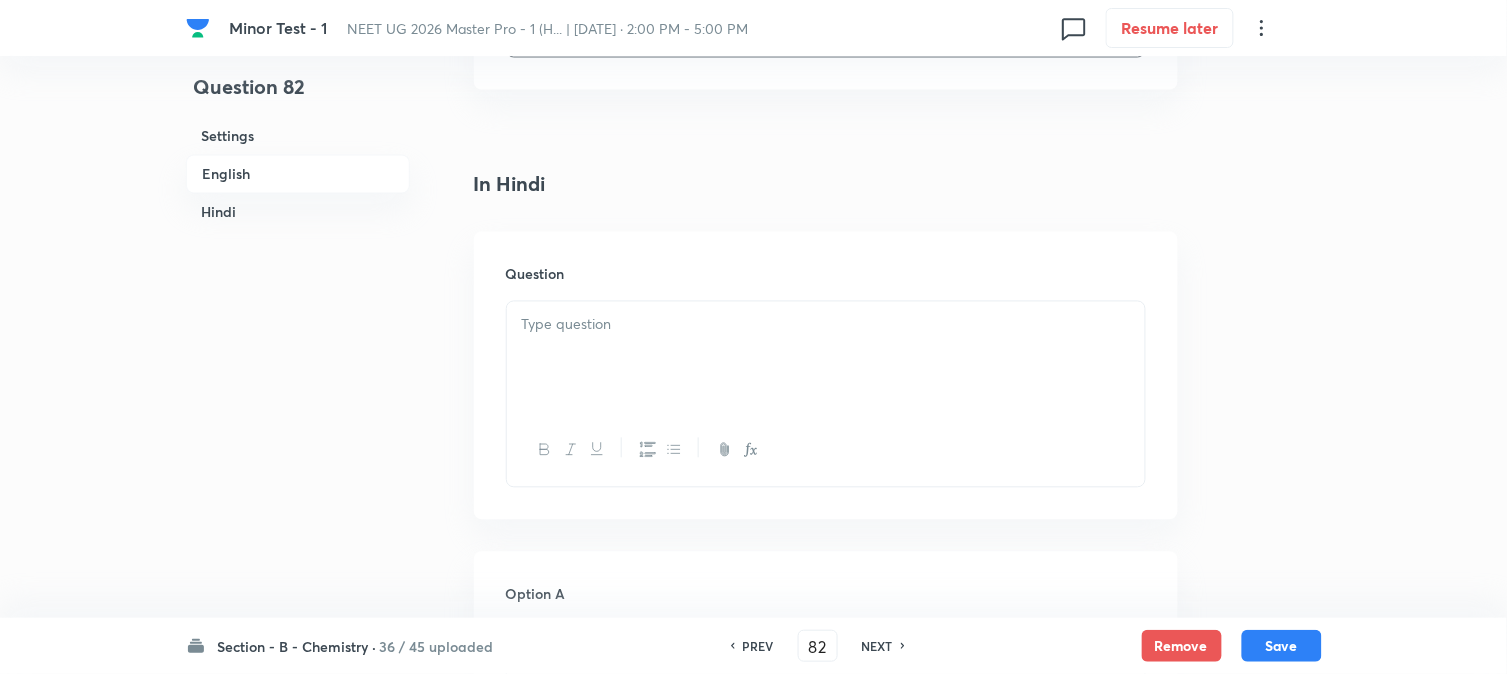 click at bounding box center [826, 325] 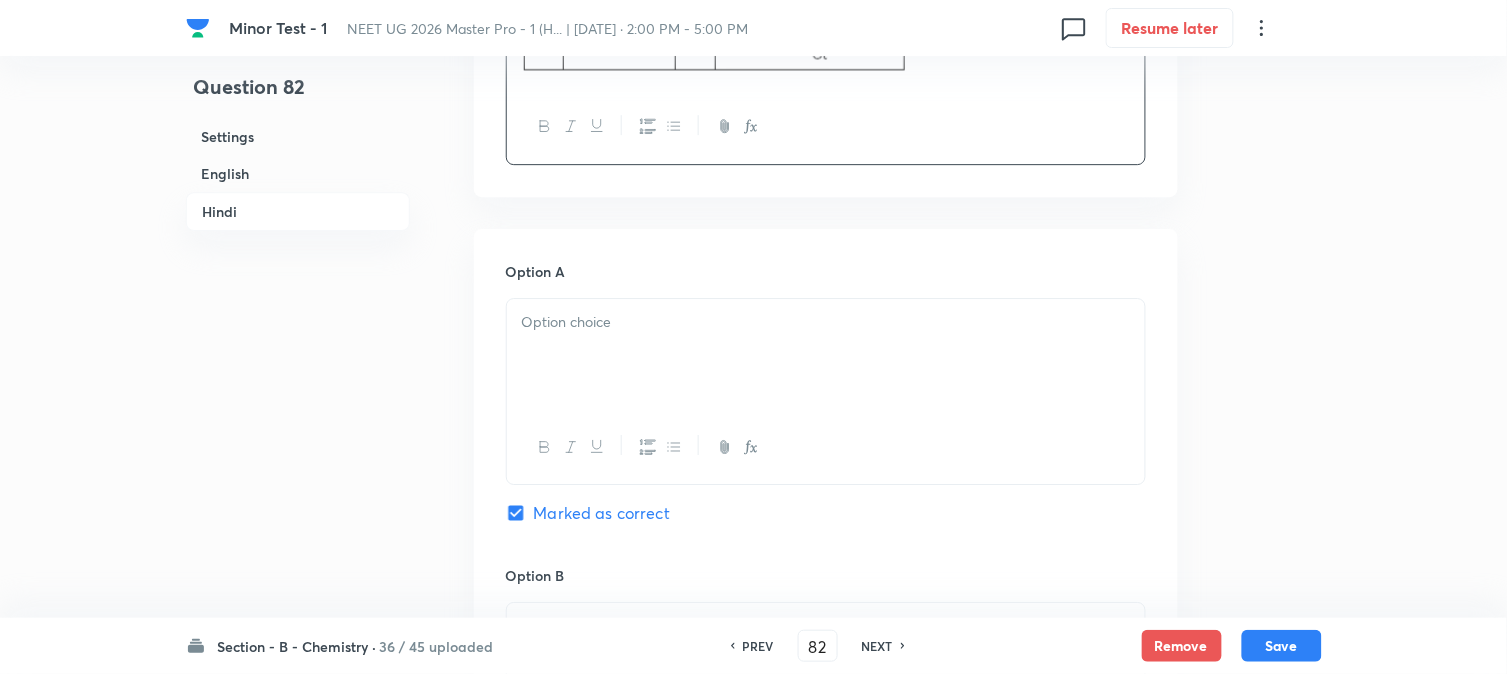 scroll, scrollTop: 3444, scrollLeft: 0, axis: vertical 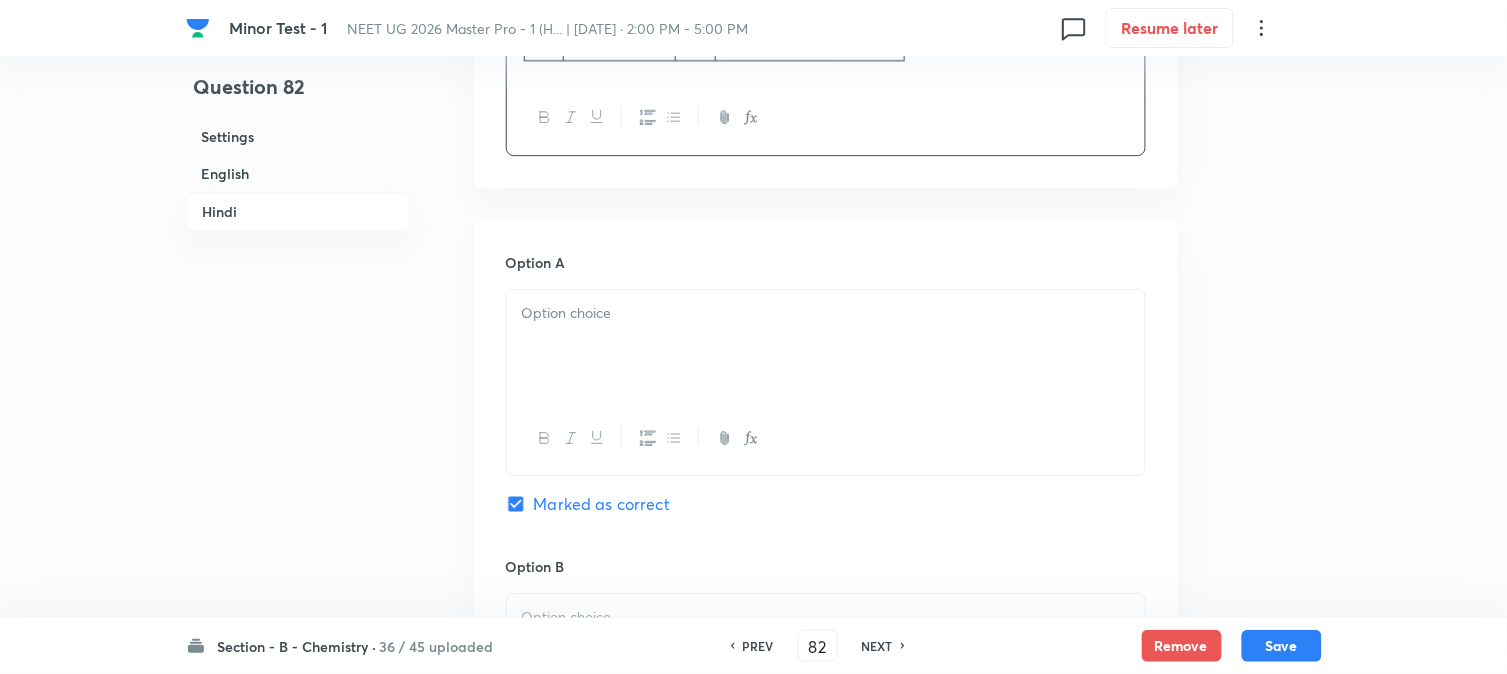 click at bounding box center (826, 346) 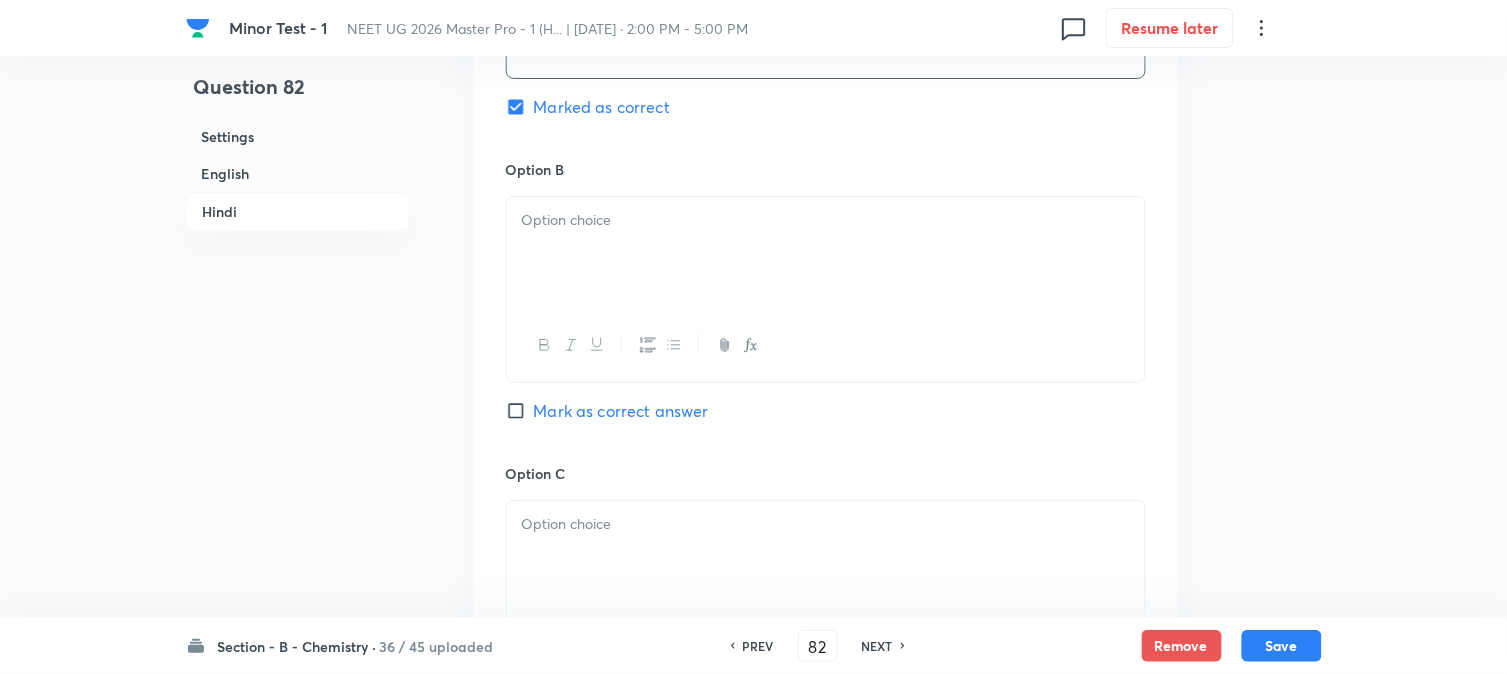 scroll, scrollTop: 3888, scrollLeft: 0, axis: vertical 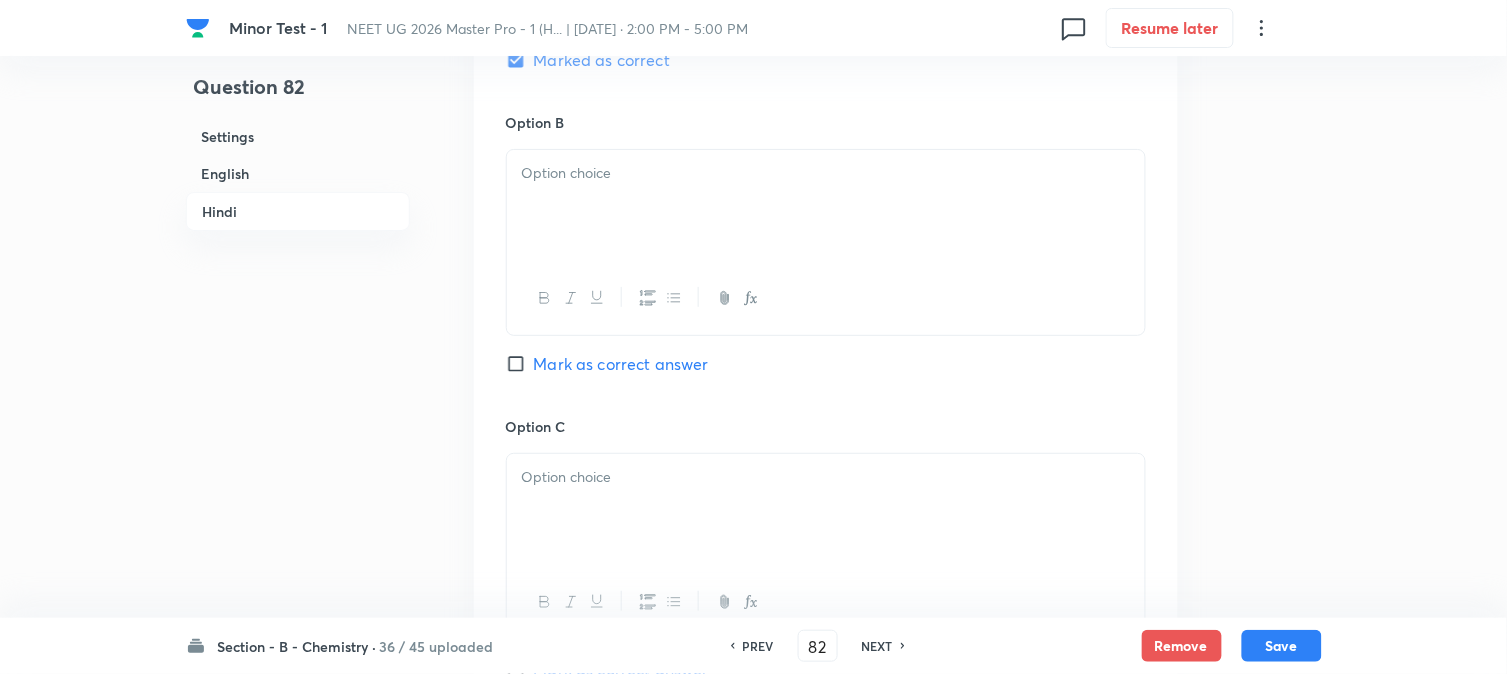 click at bounding box center [826, 206] 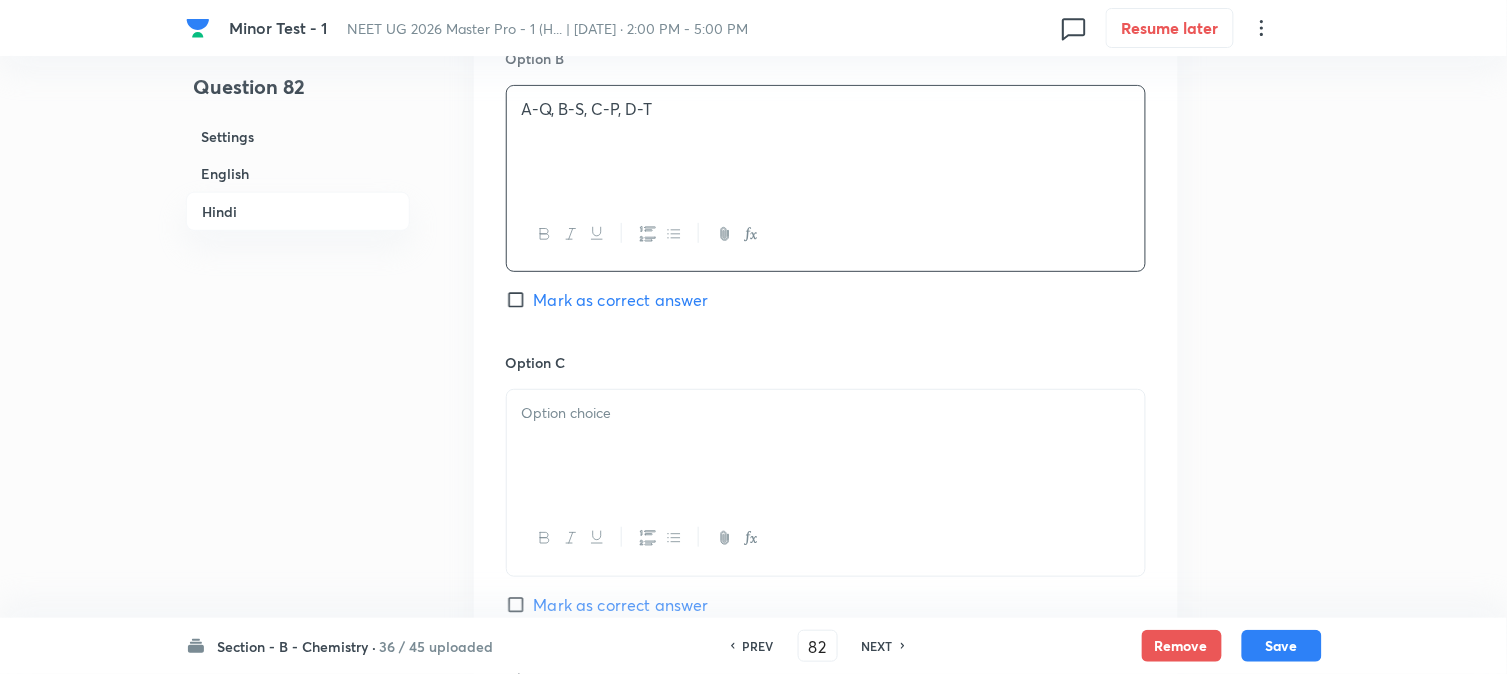 scroll, scrollTop: 4111, scrollLeft: 0, axis: vertical 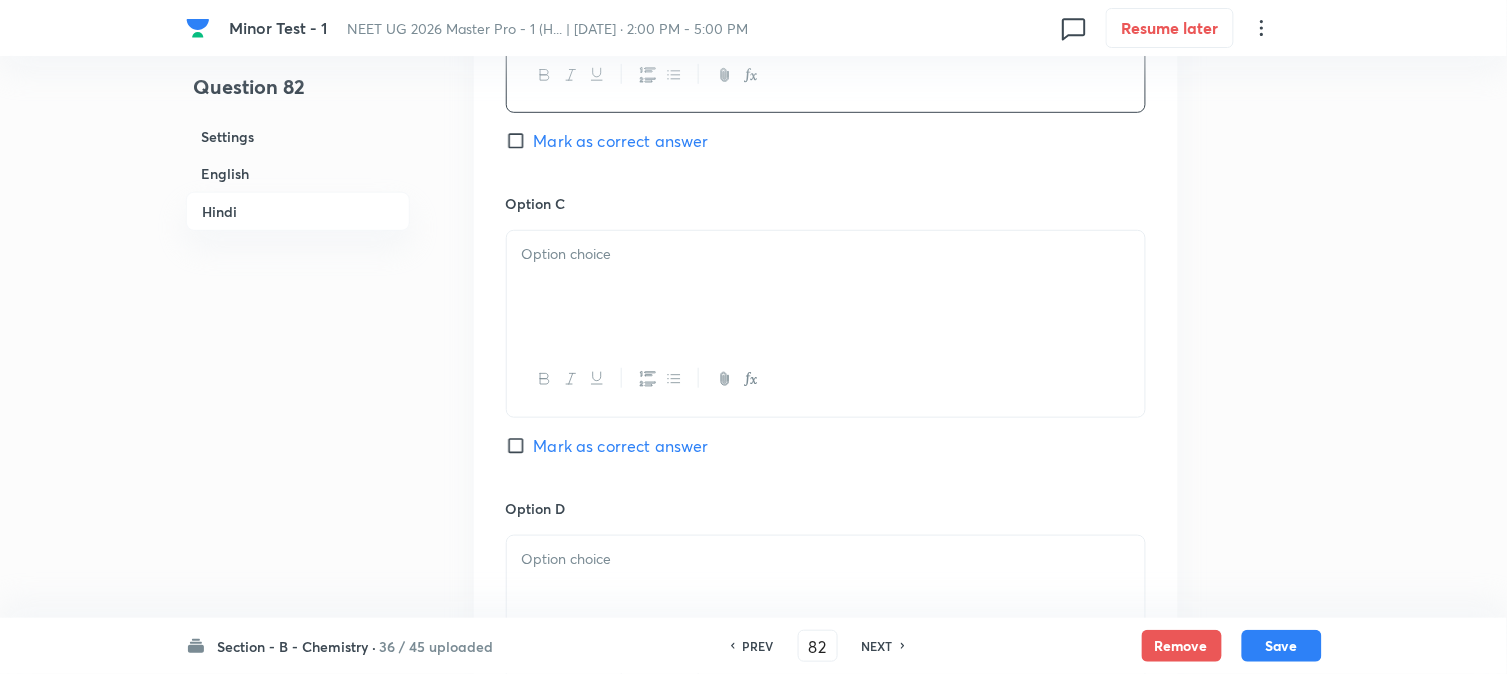 click at bounding box center [826, 287] 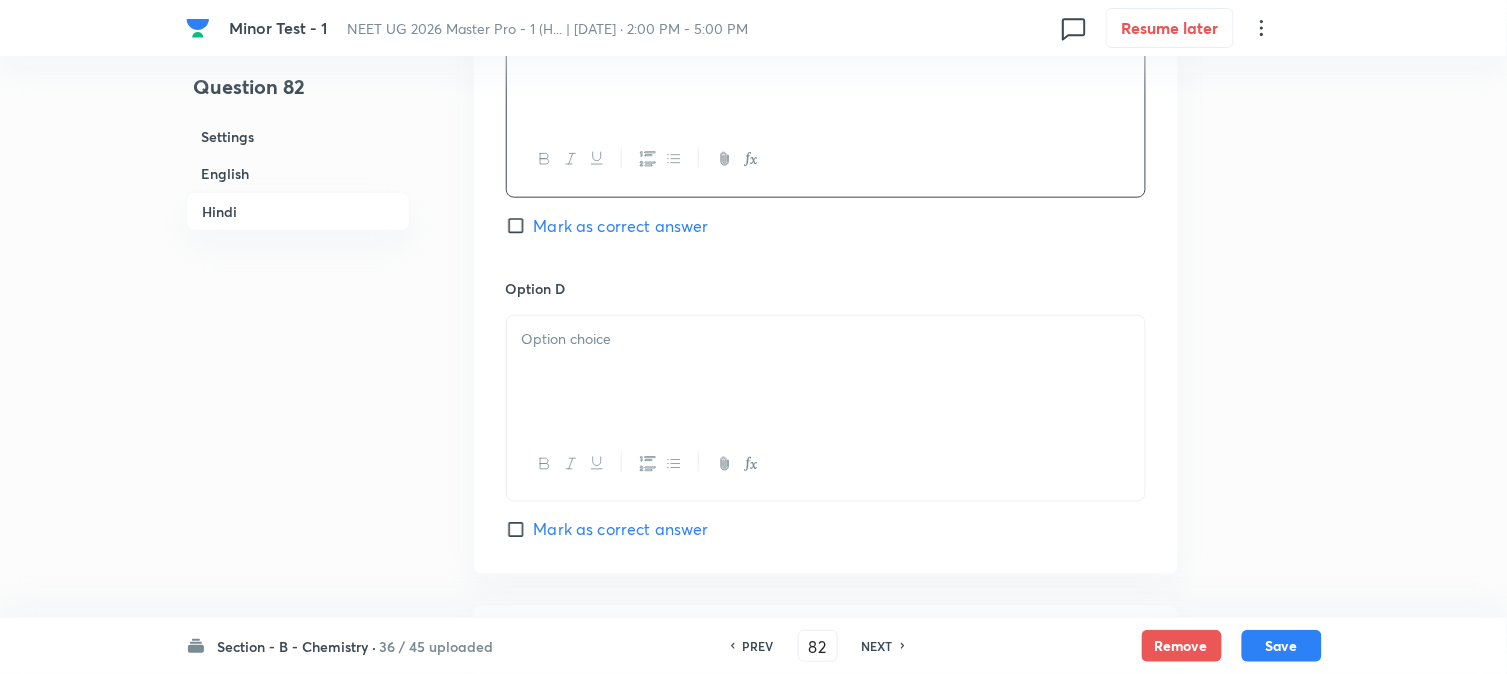 scroll, scrollTop: 4333, scrollLeft: 0, axis: vertical 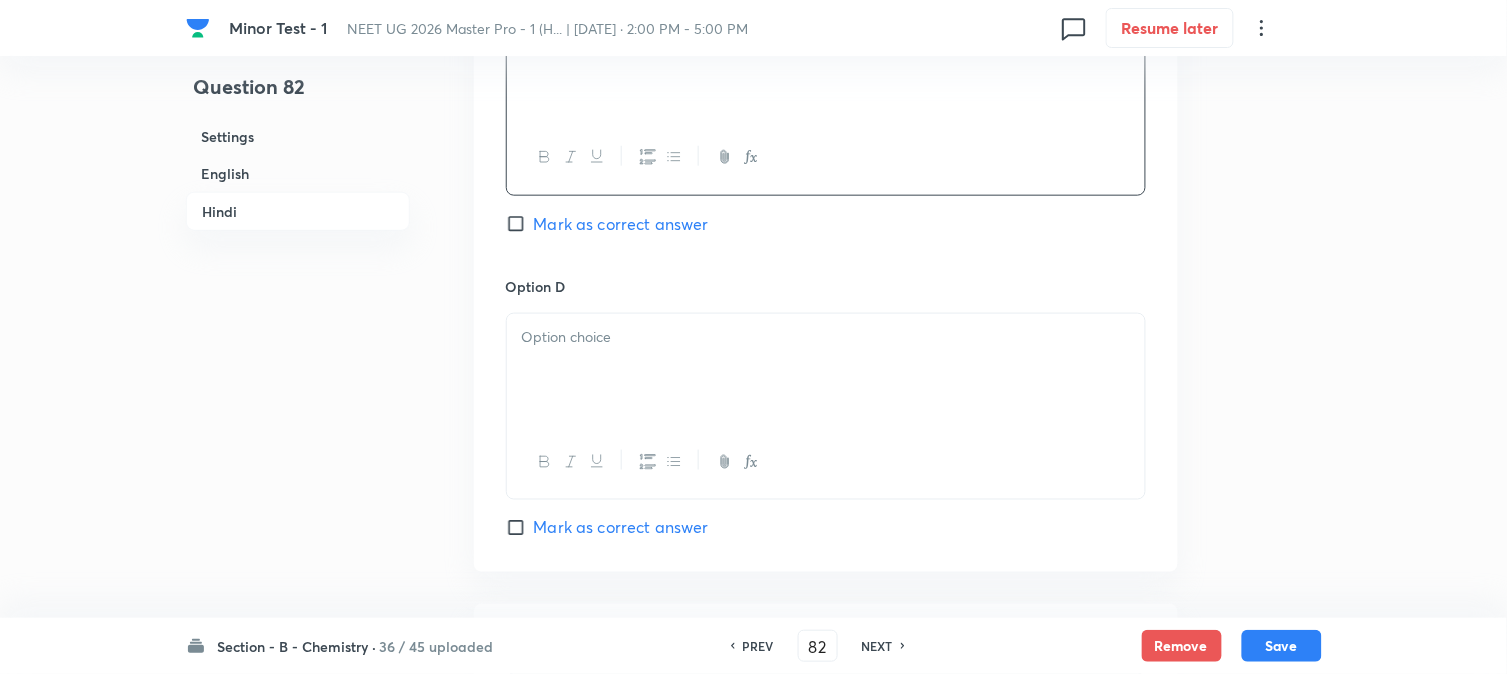 click at bounding box center (826, 370) 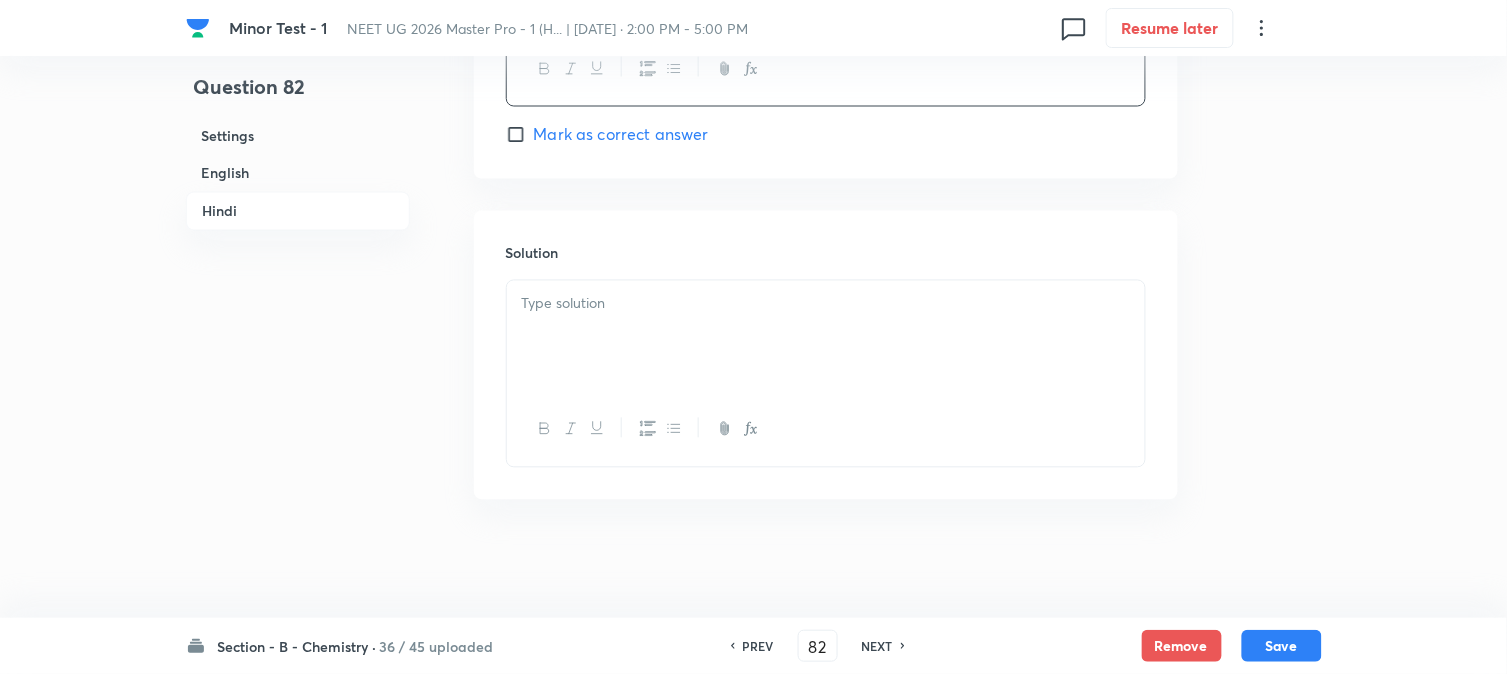 scroll, scrollTop: 4740, scrollLeft: 0, axis: vertical 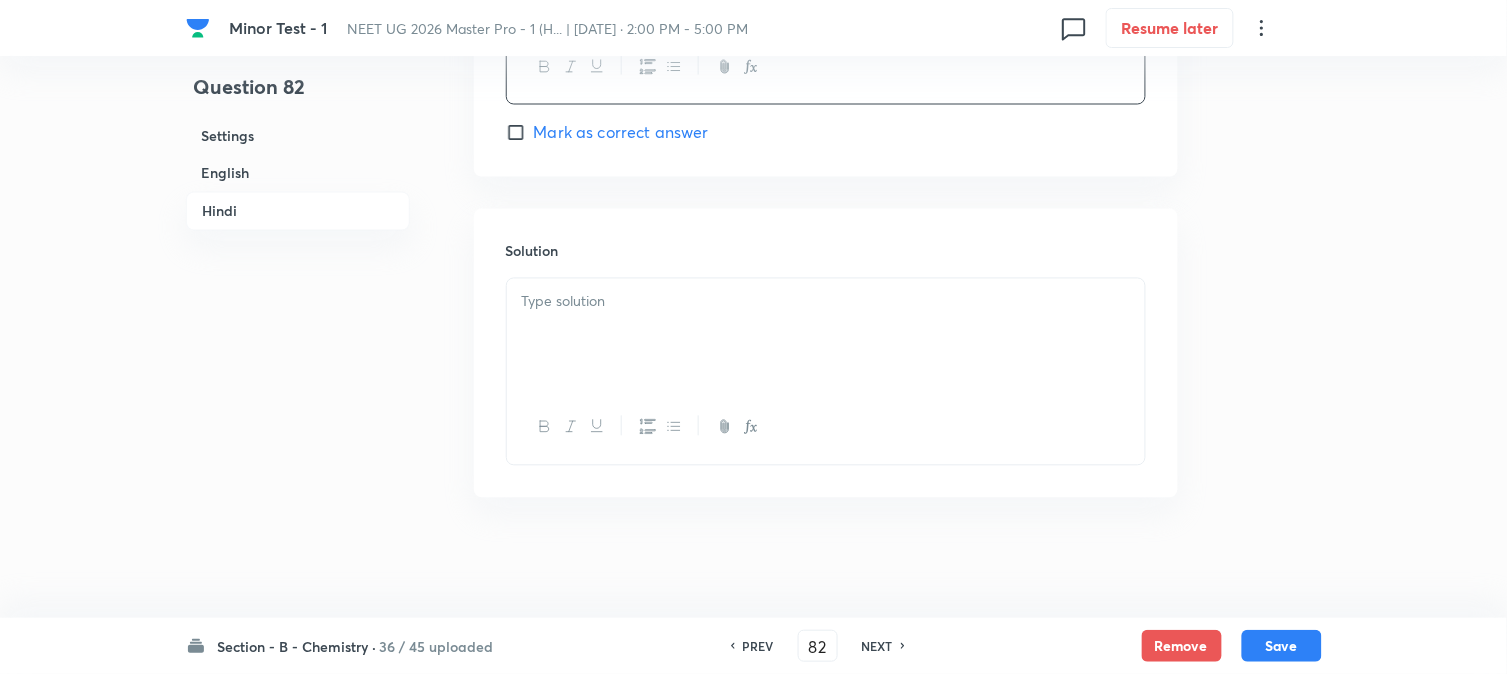 click at bounding box center (826, 302) 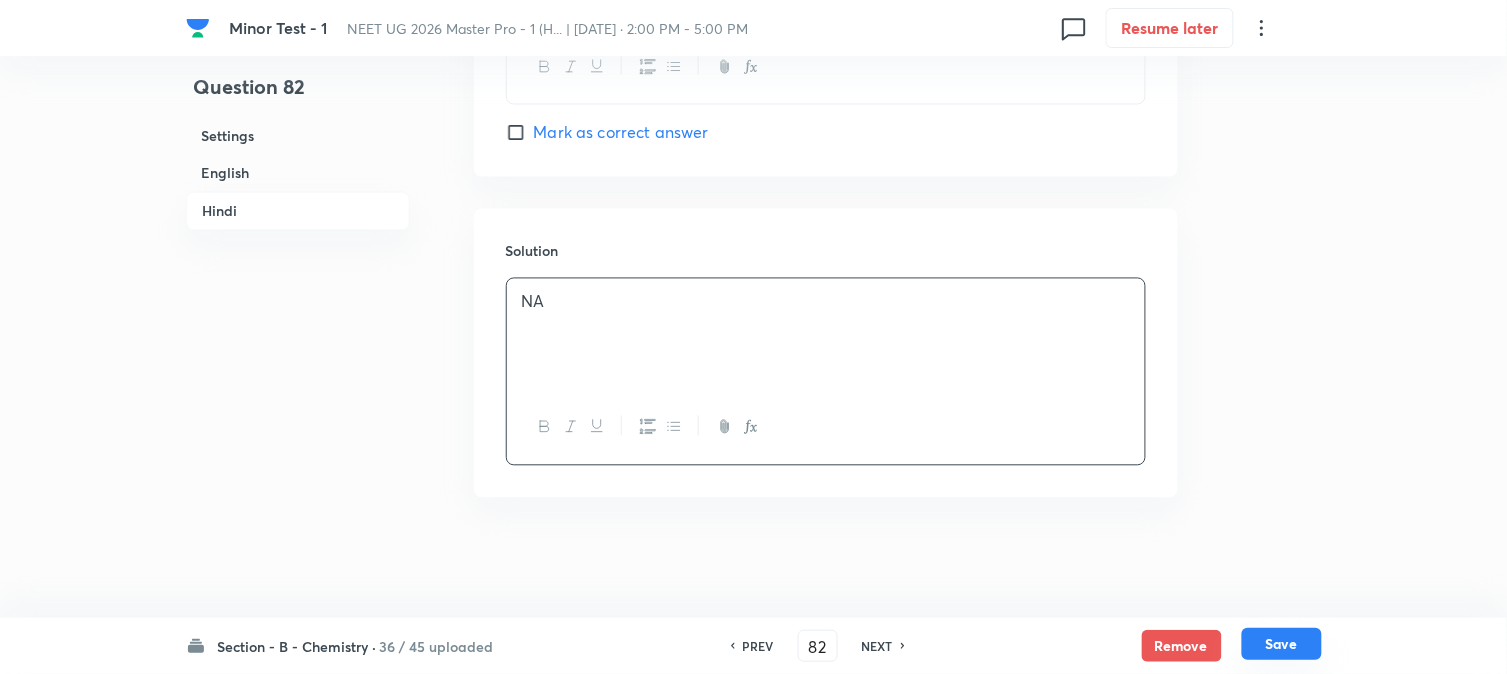 click on "Save" at bounding box center (1282, 644) 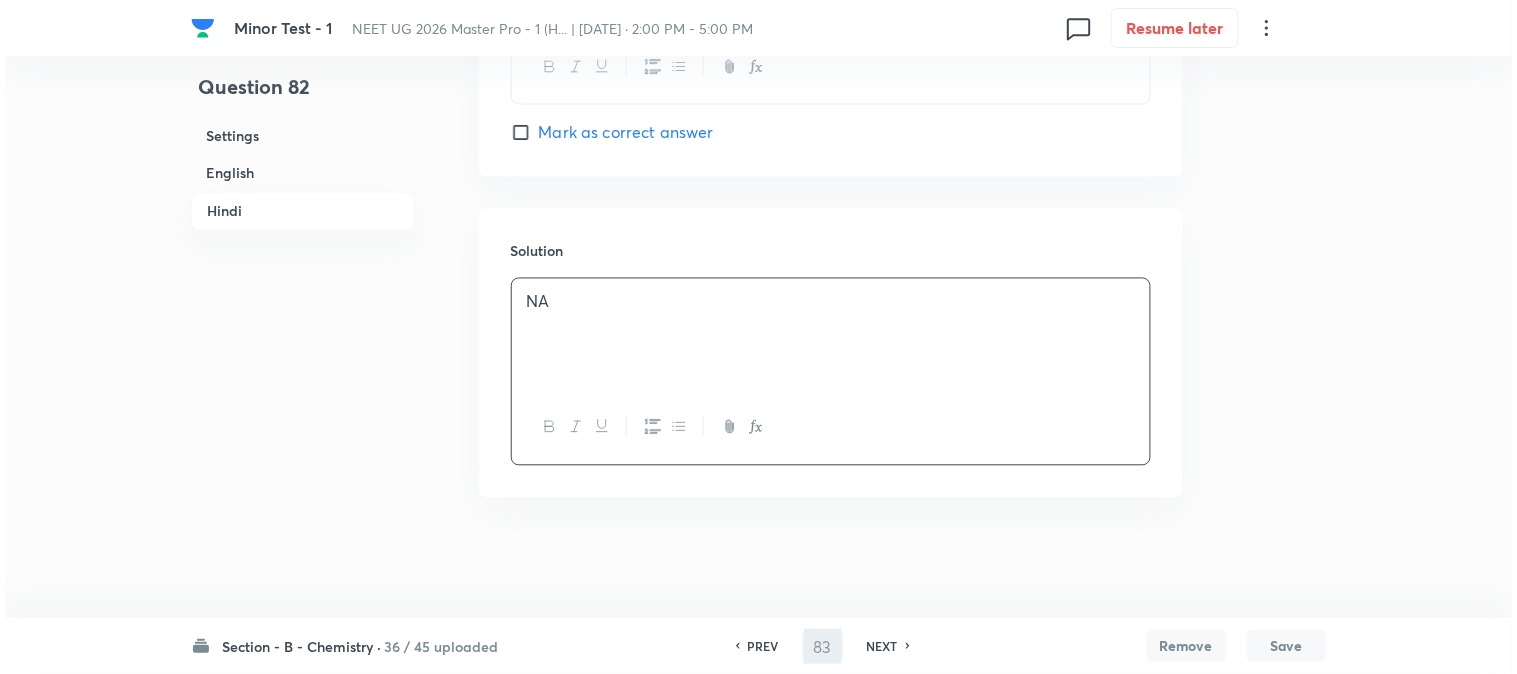 scroll, scrollTop: 0, scrollLeft: 0, axis: both 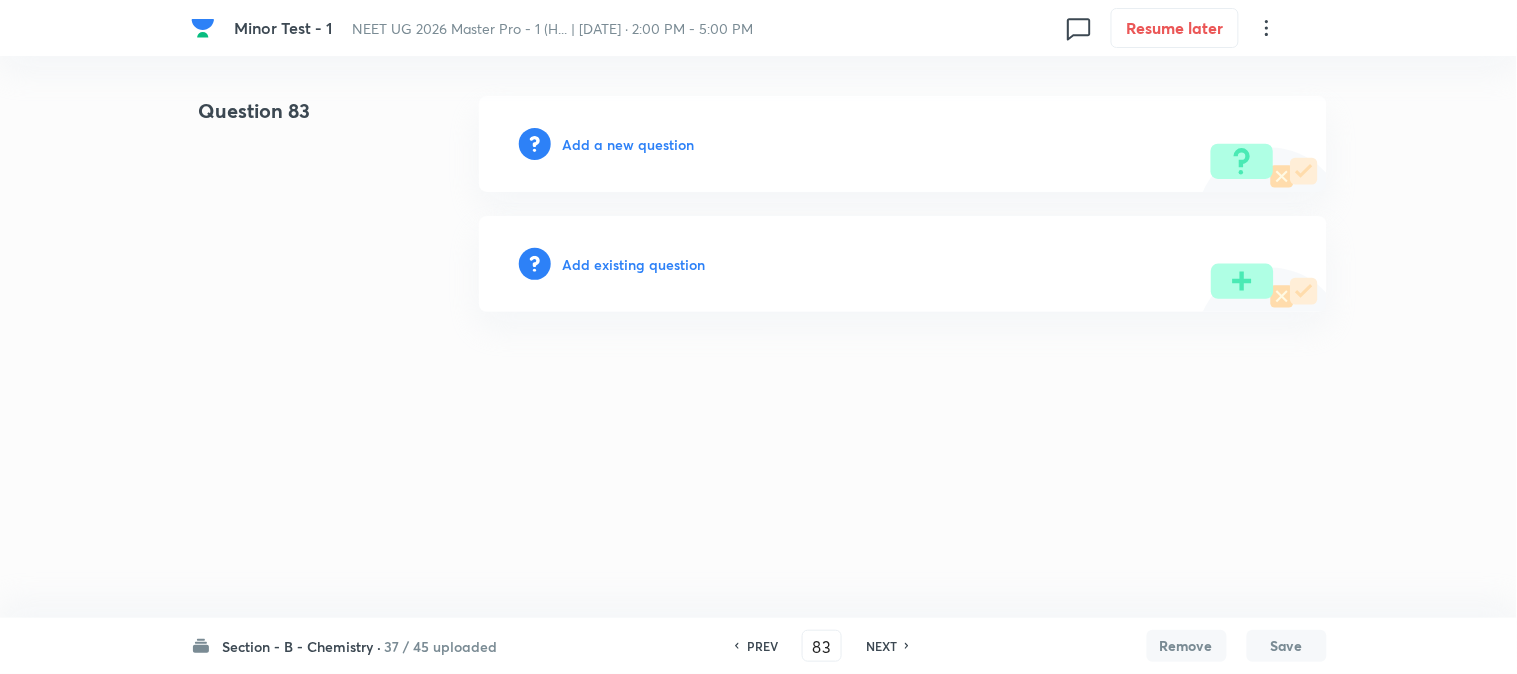 click on "Add a new question" at bounding box center [629, 144] 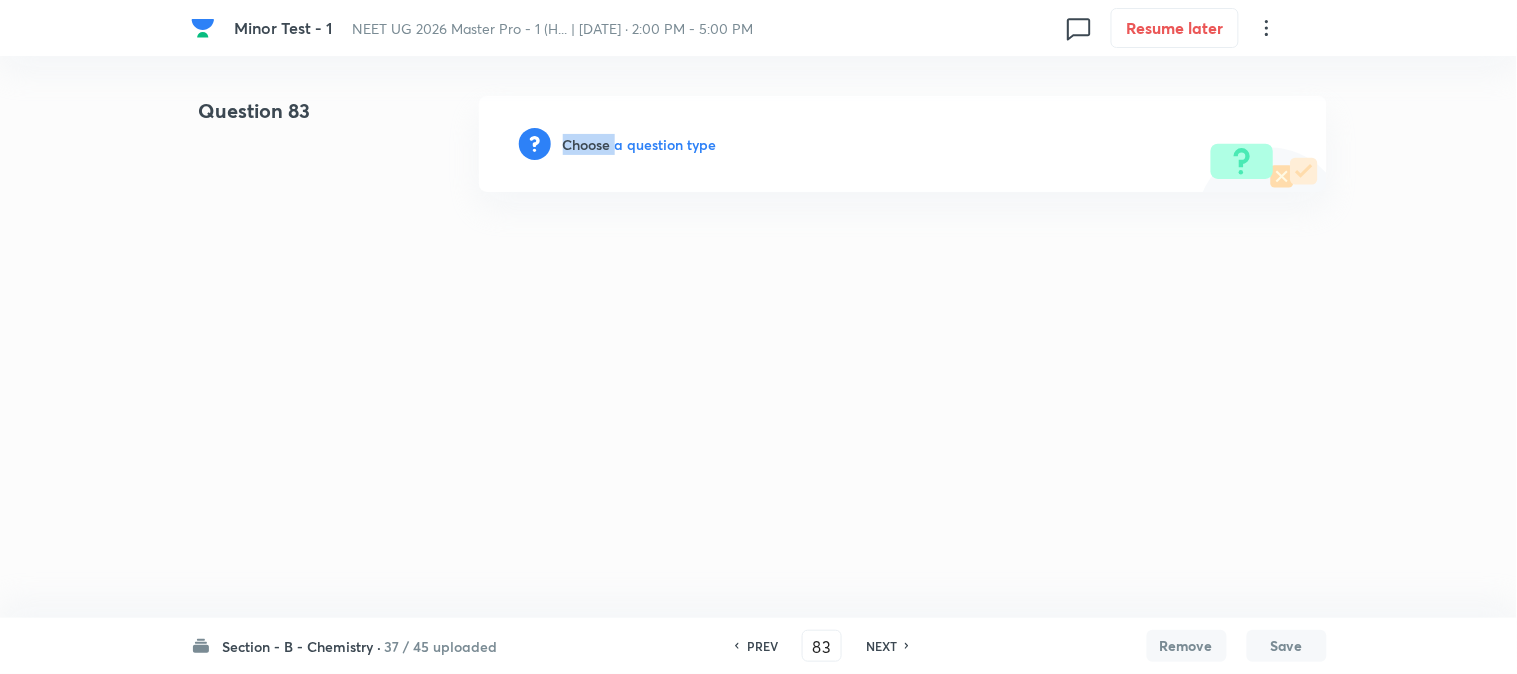 click on "Choose a question type" at bounding box center [640, 144] 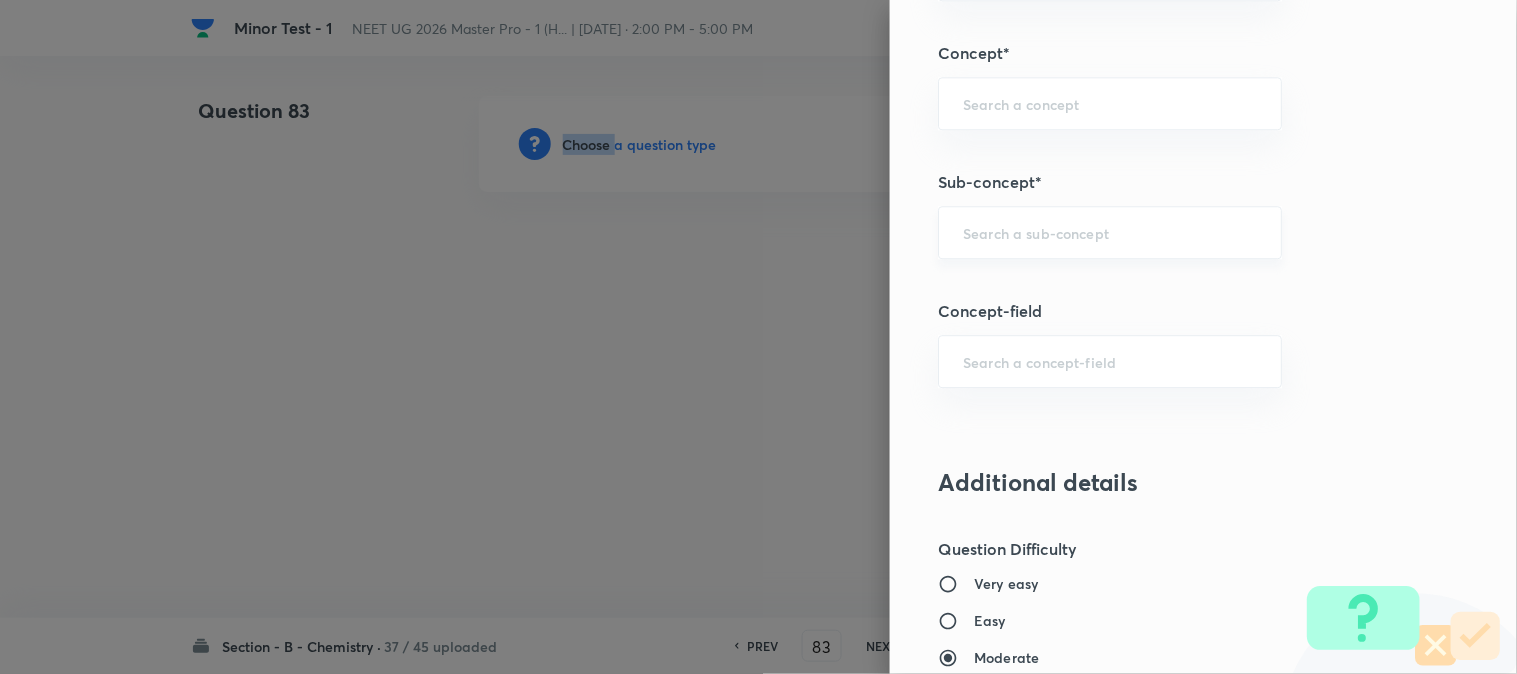 scroll, scrollTop: 1222, scrollLeft: 0, axis: vertical 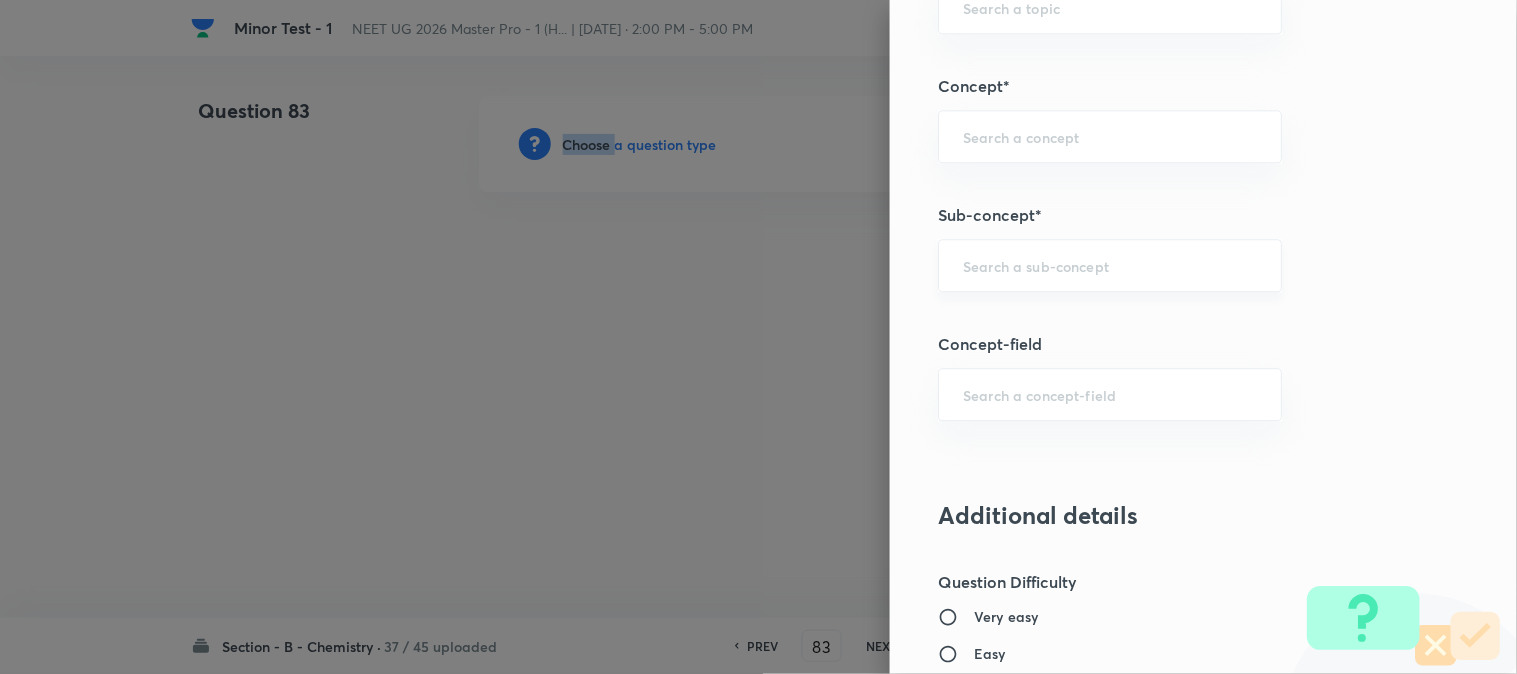 click on "​" at bounding box center (1110, 265) 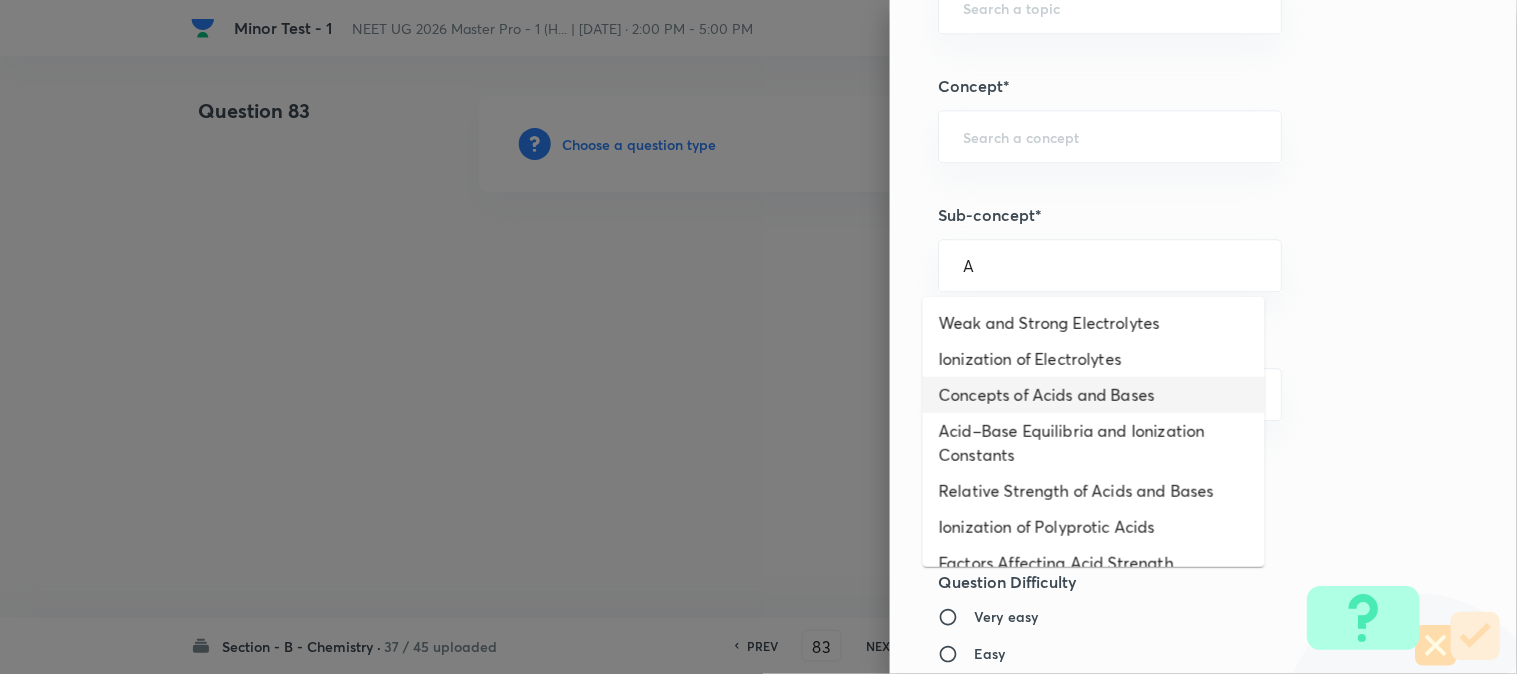 click on "Concepts of Acids and Bases" at bounding box center [1094, 395] 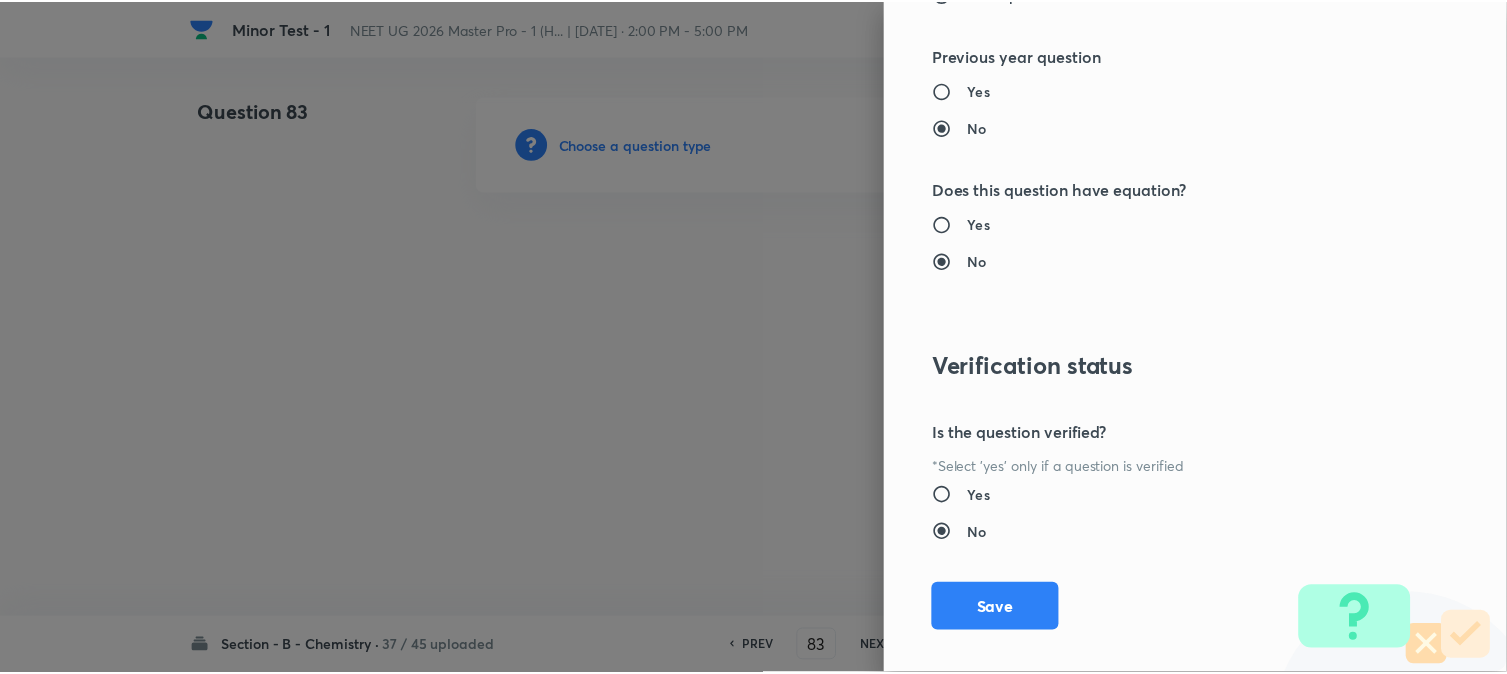 scroll, scrollTop: 2186, scrollLeft: 0, axis: vertical 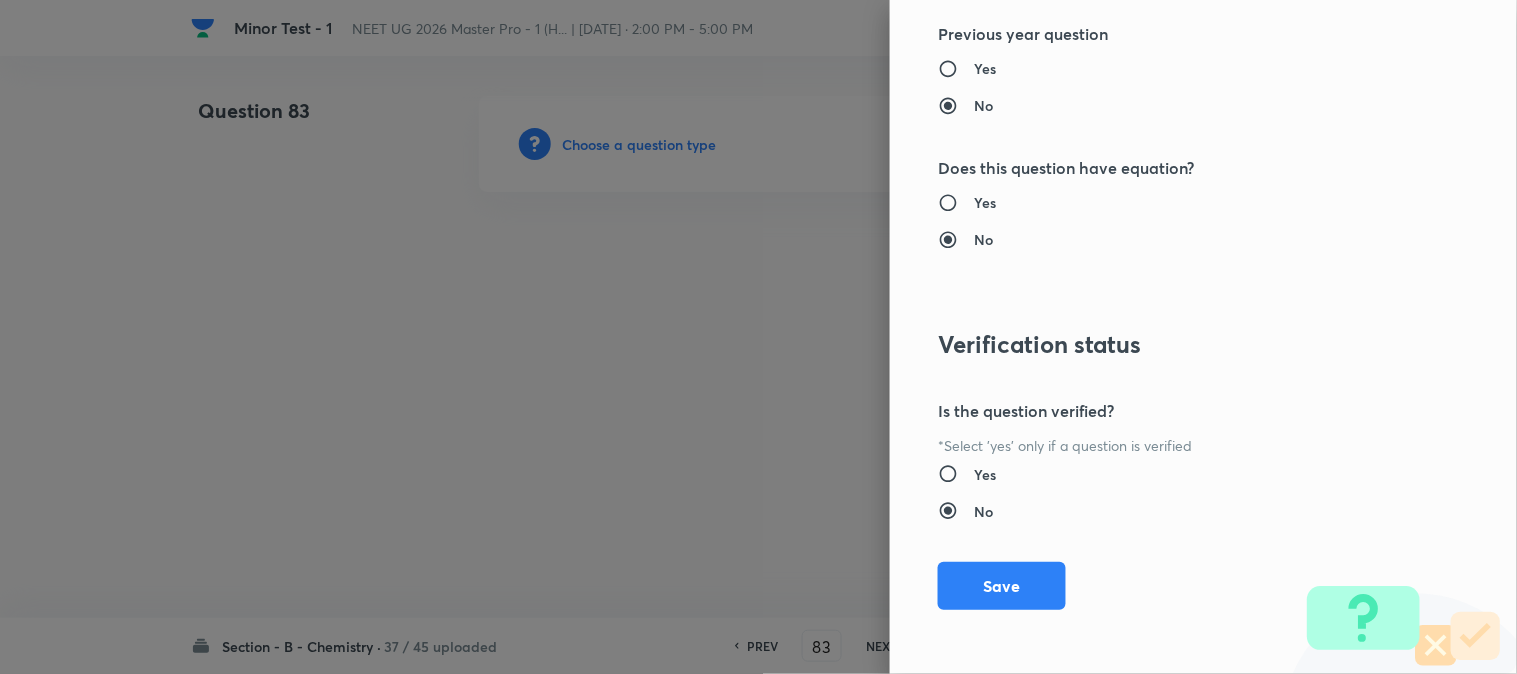 click on "Save" at bounding box center (1002, 586) 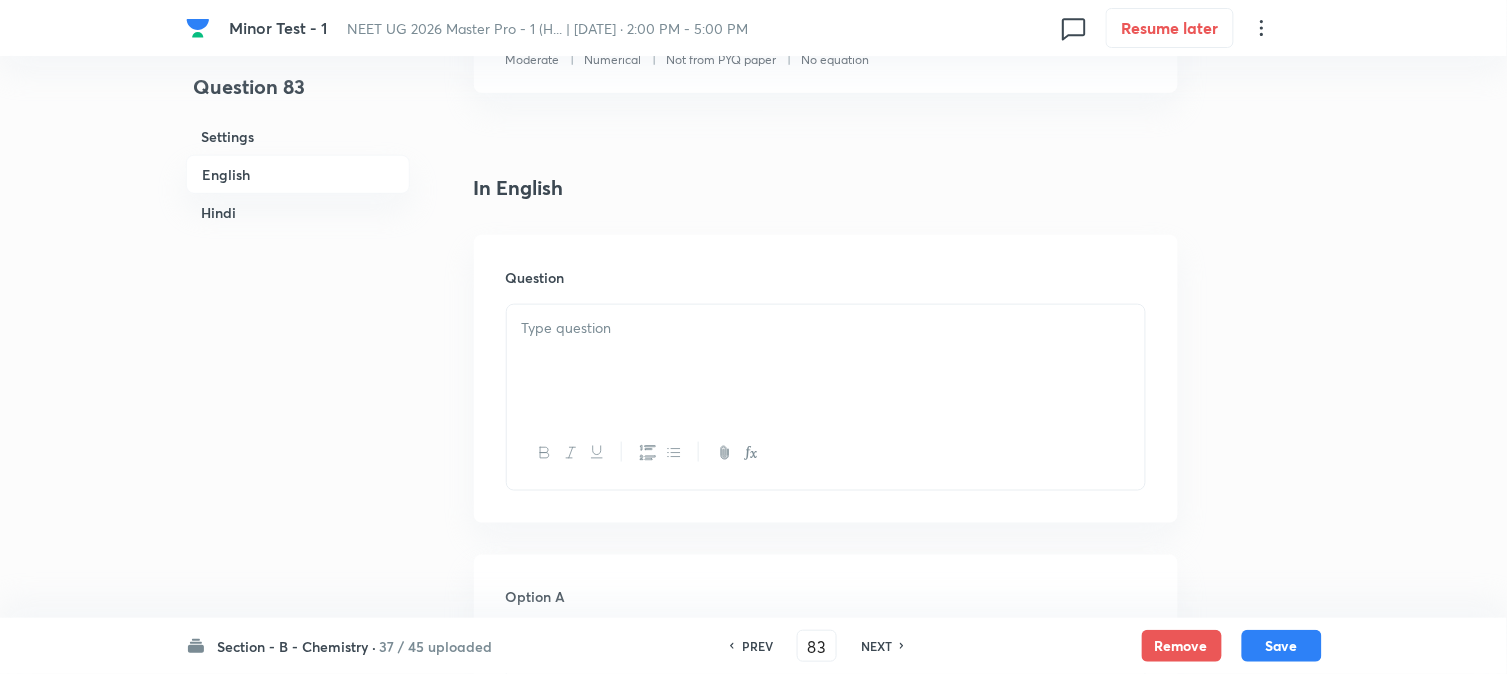 scroll, scrollTop: 555, scrollLeft: 0, axis: vertical 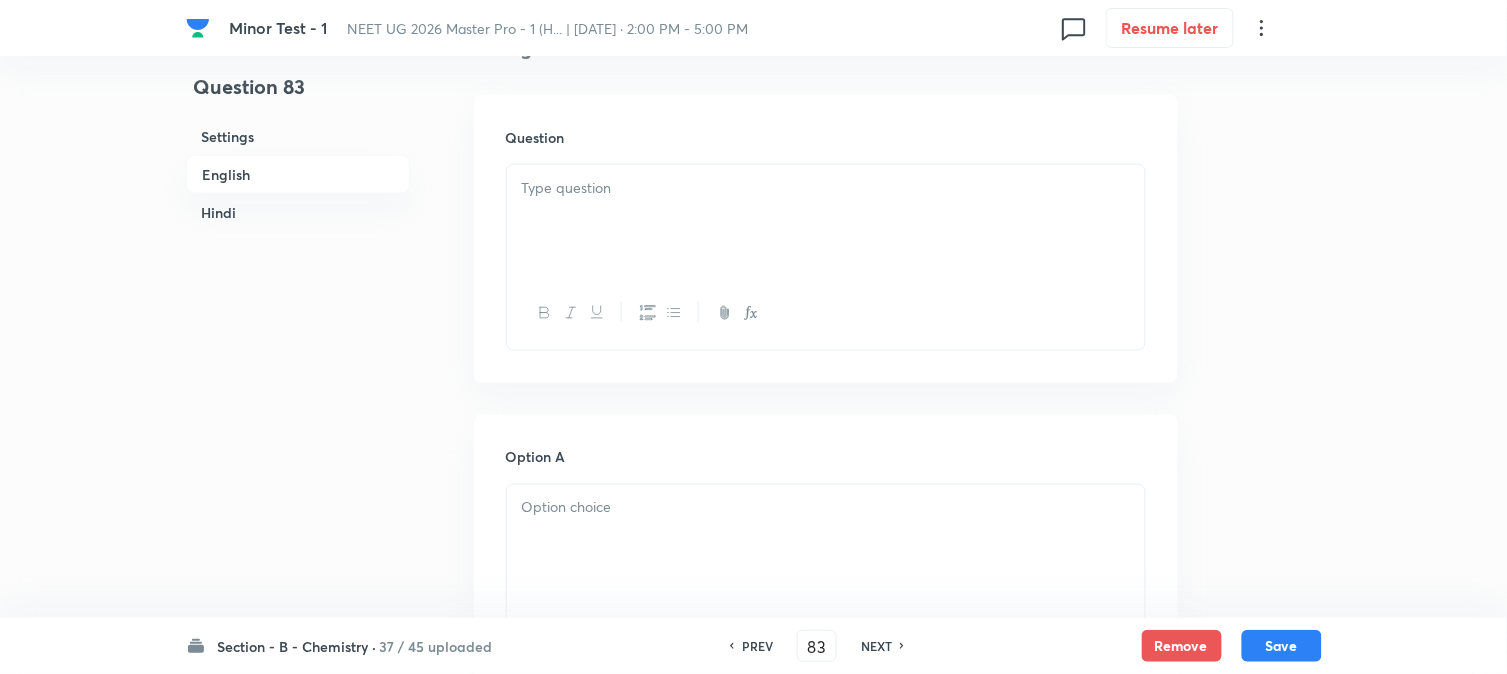 click at bounding box center [826, 221] 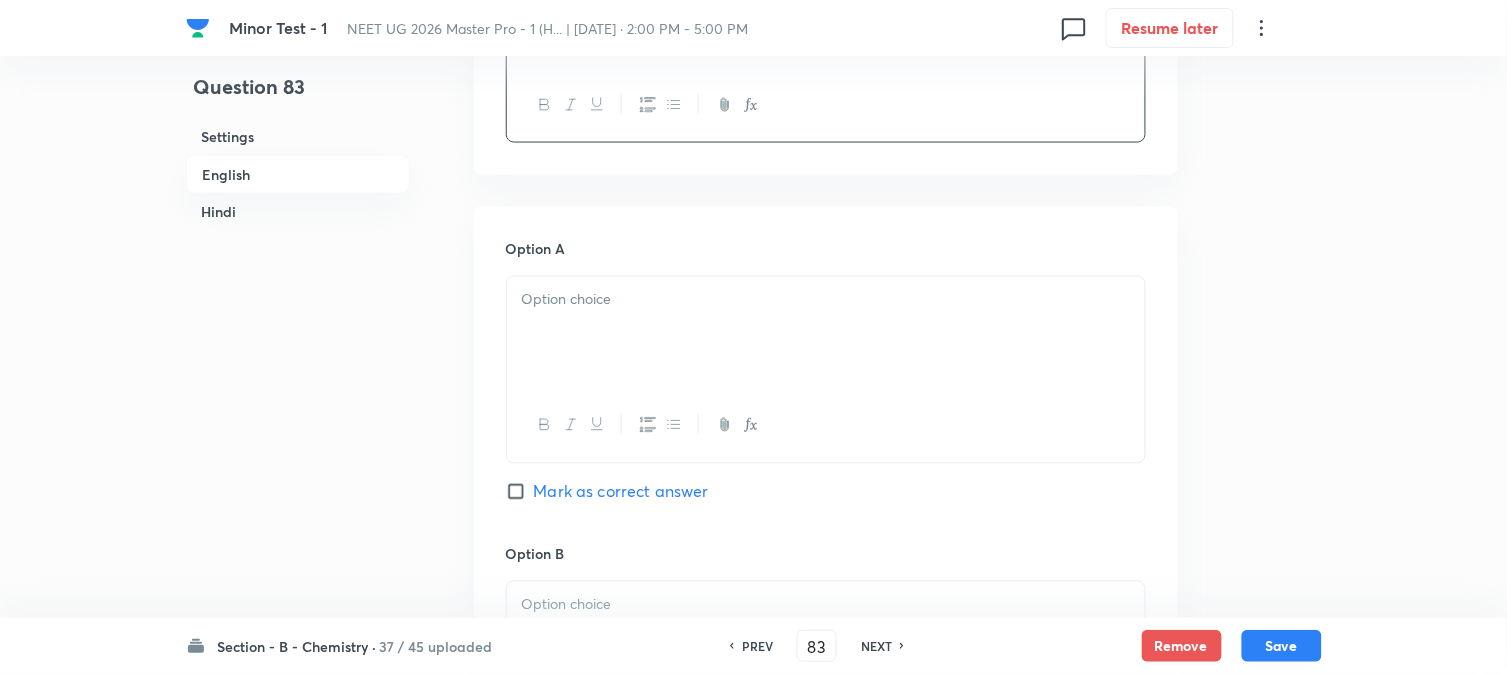 scroll, scrollTop: 777, scrollLeft: 0, axis: vertical 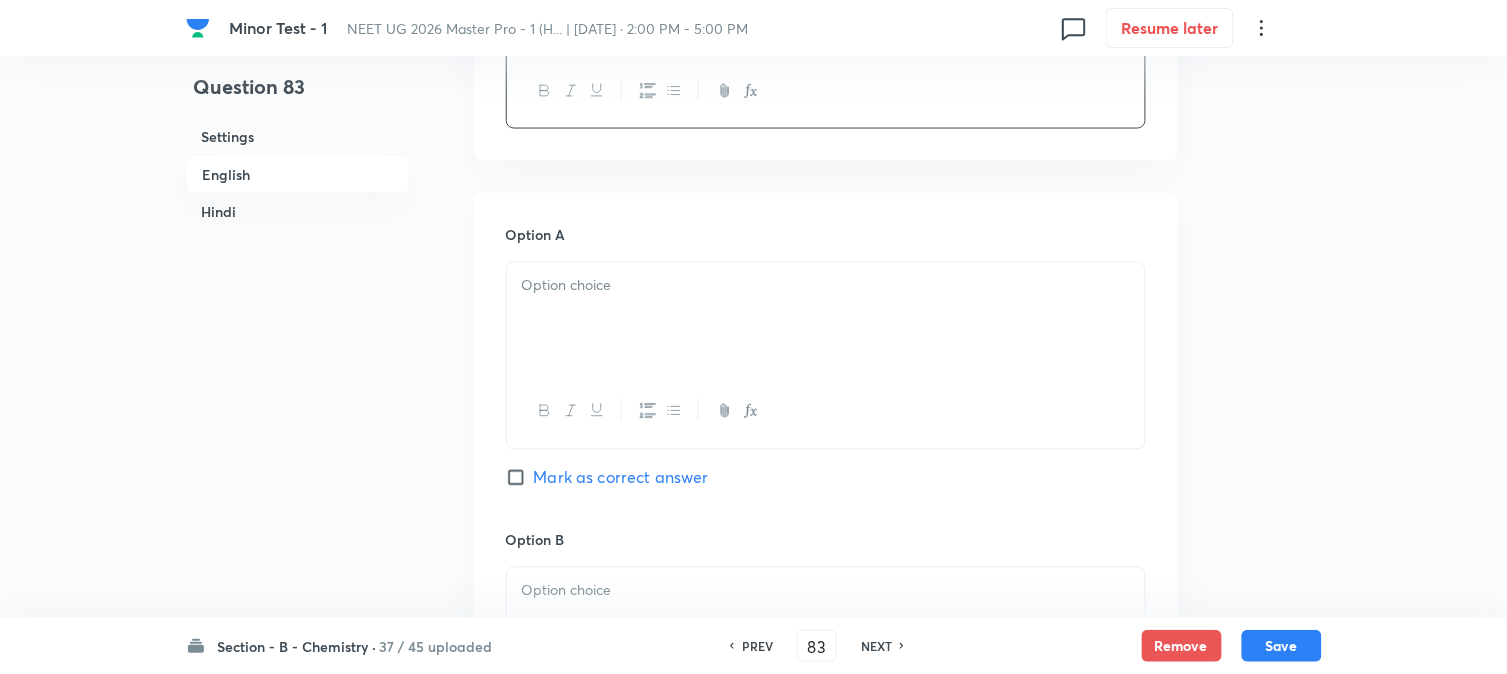 click at bounding box center [826, 319] 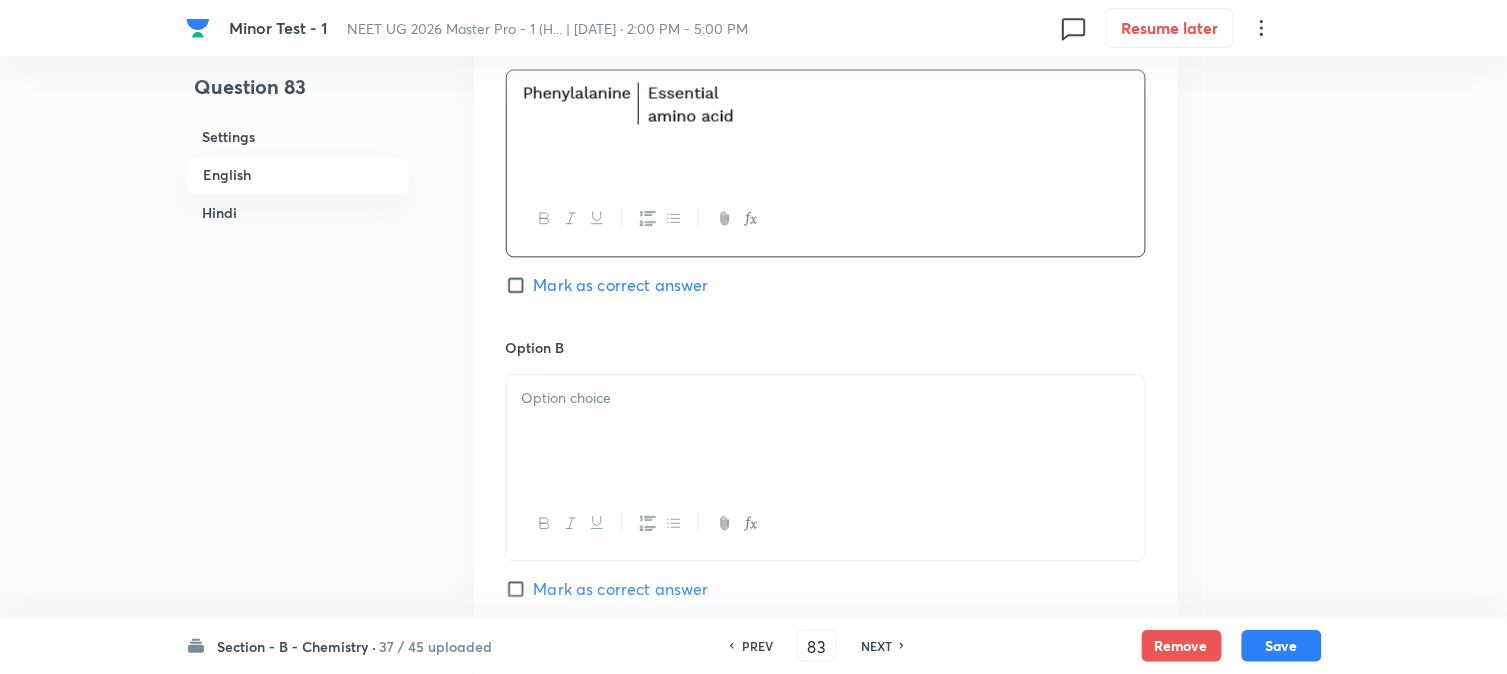 scroll, scrollTop: 1000, scrollLeft: 0, axis: vertical 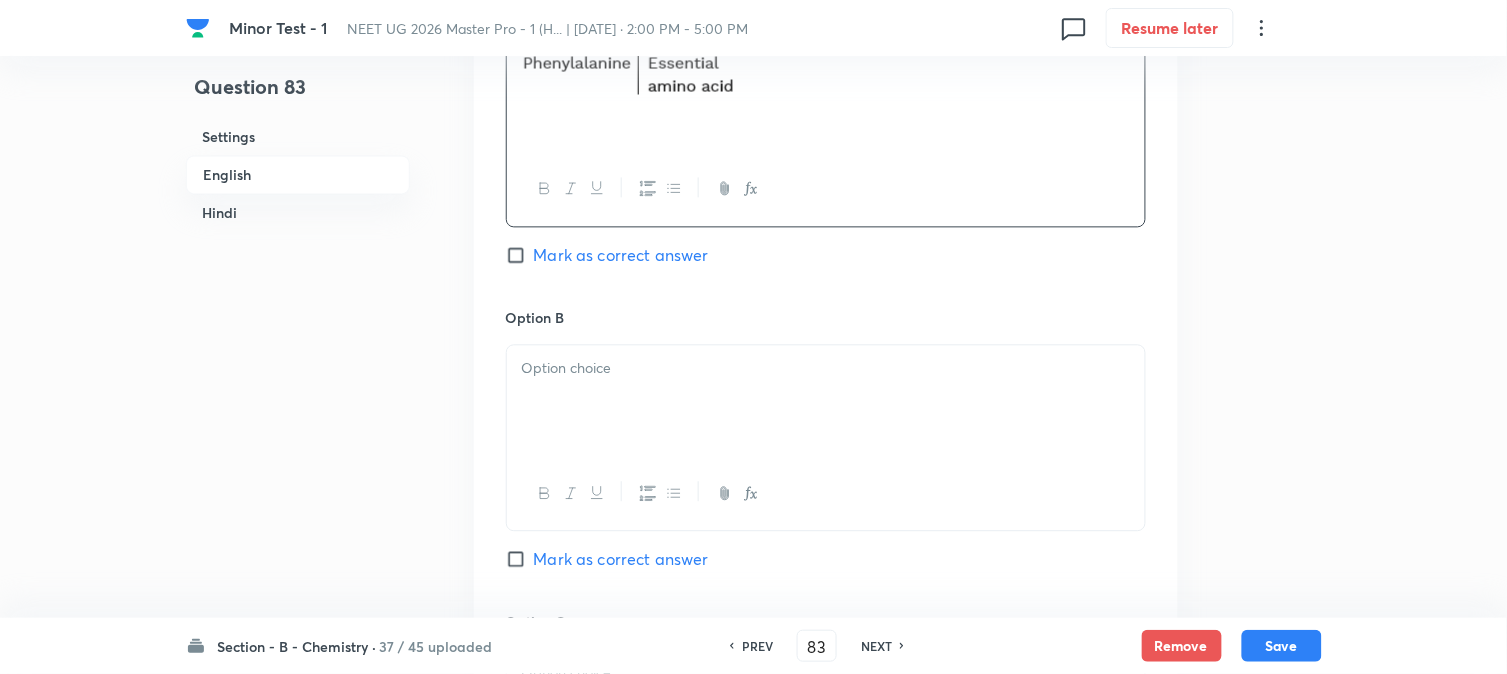 click at bounding box center (826, 401) 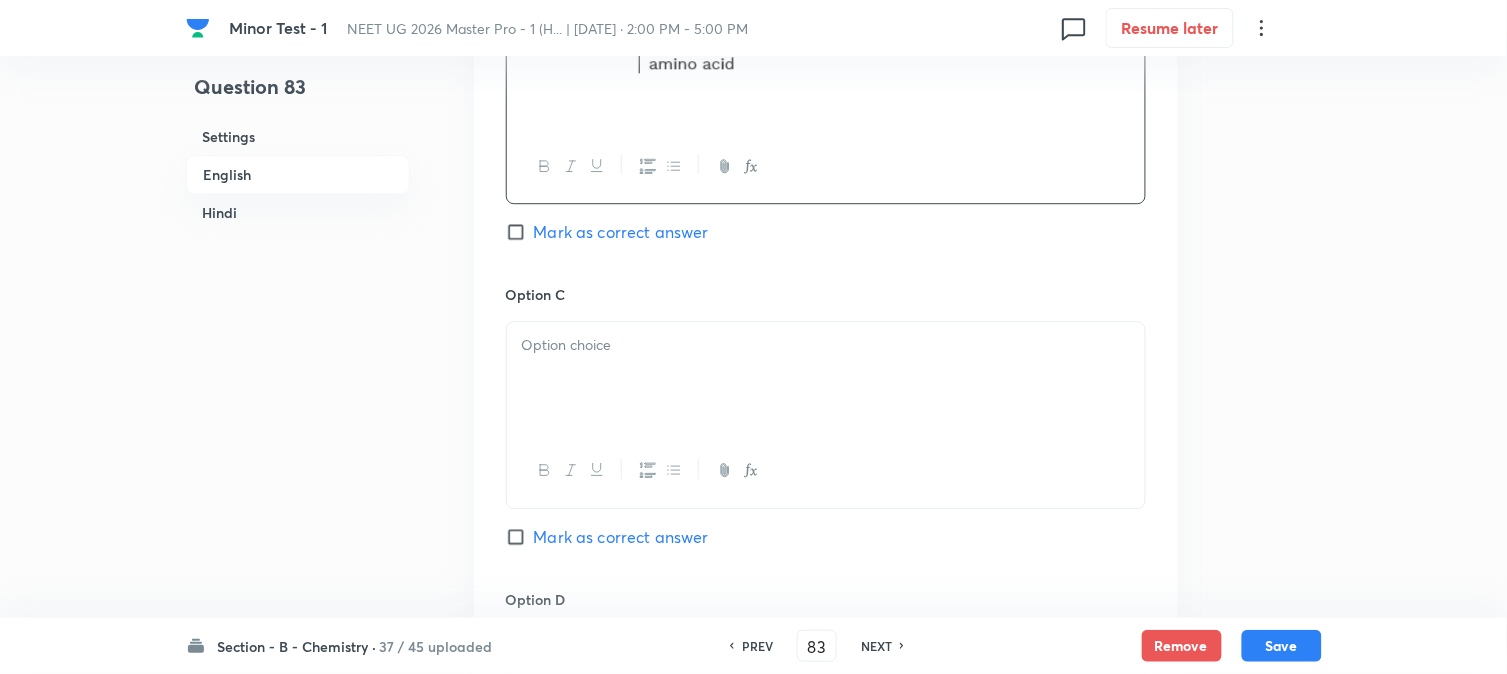 scroll, scrollTop: 1333, scrollLeft: 0, axis: vertical 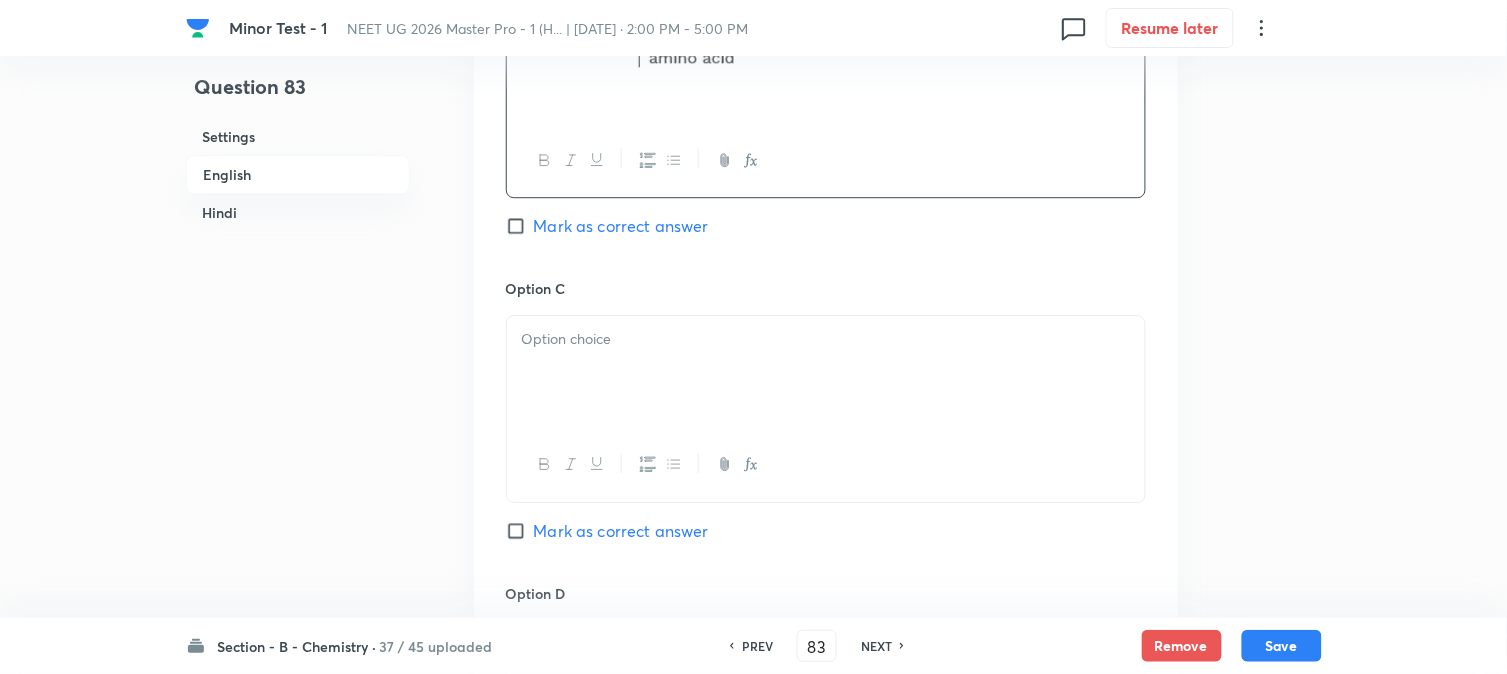 click at bounding box center [826, 372] 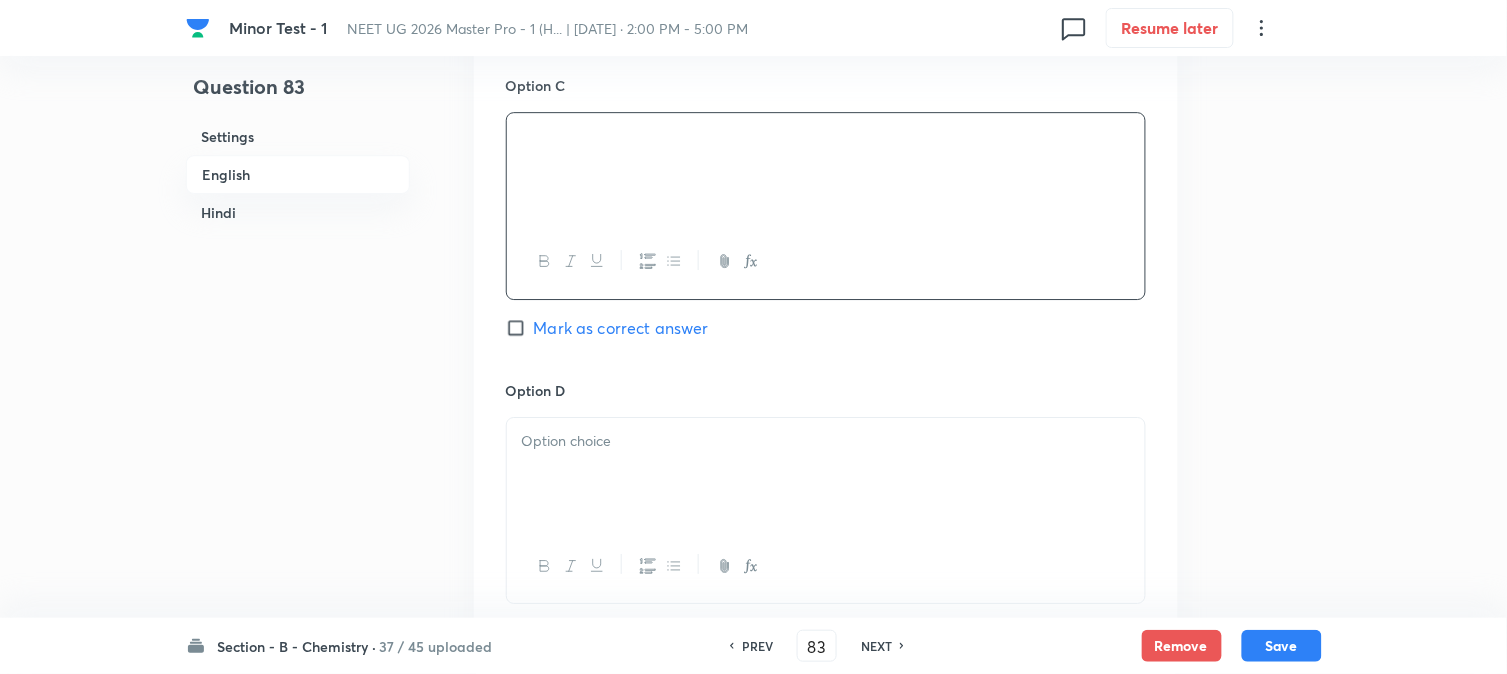 scroll, scrollTop: 1555, scrollLeft: 0, axis: vertical 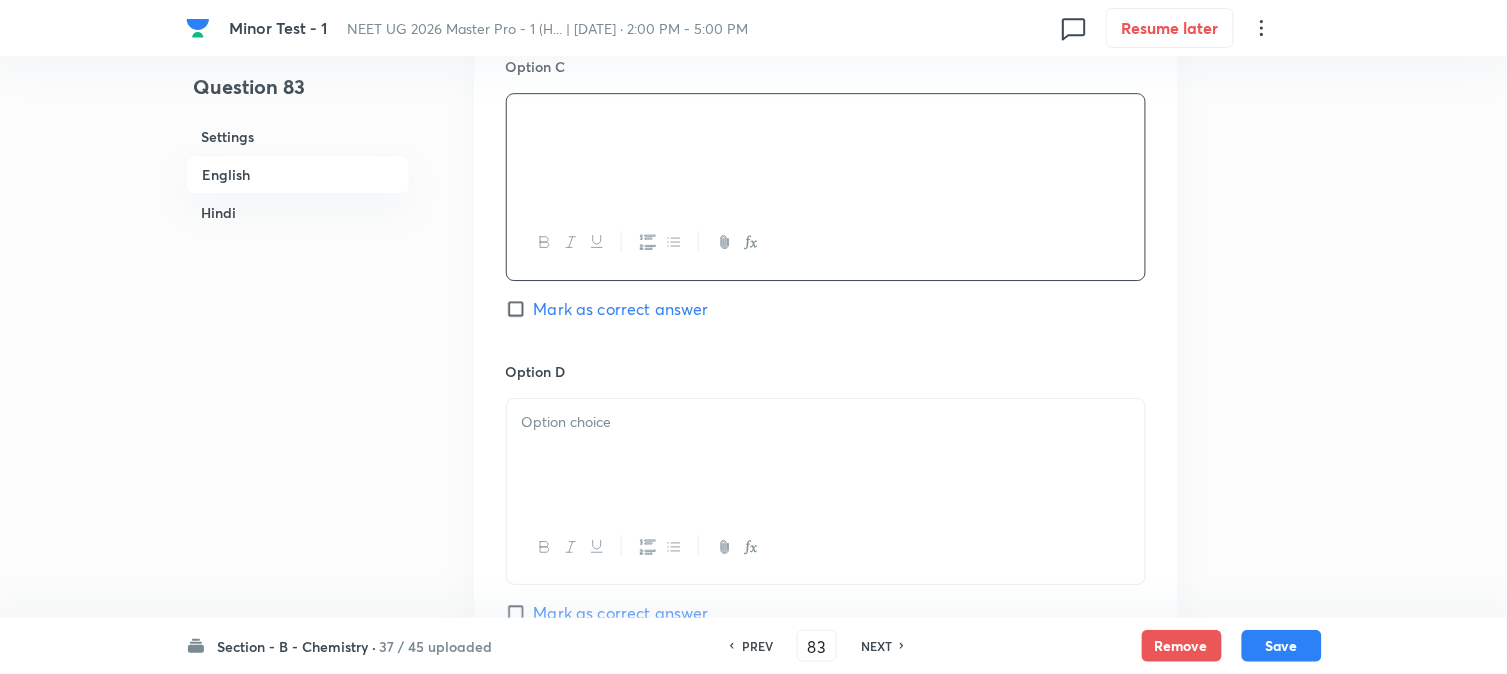 click at bounding box center [826, 455] 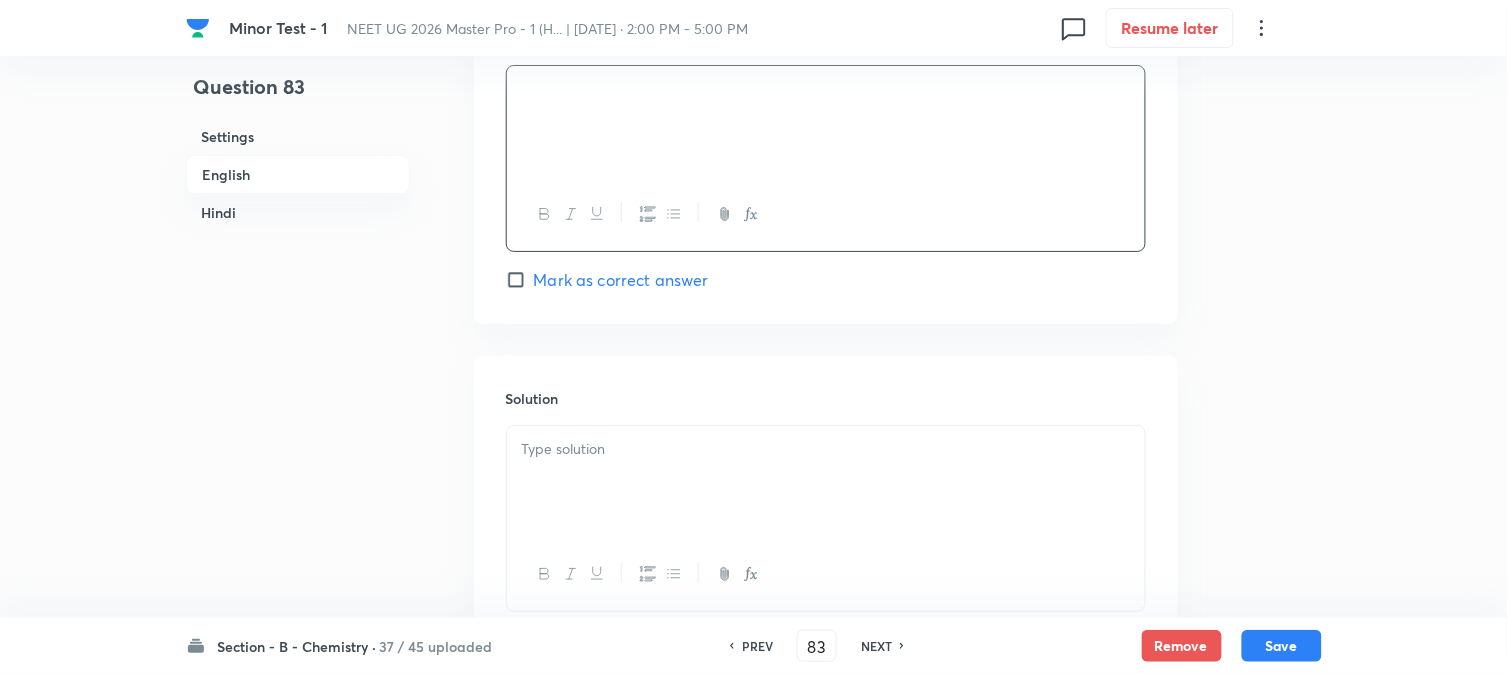scroll, scrollTop: 2000, scrollLeft: 0, axis: vertical 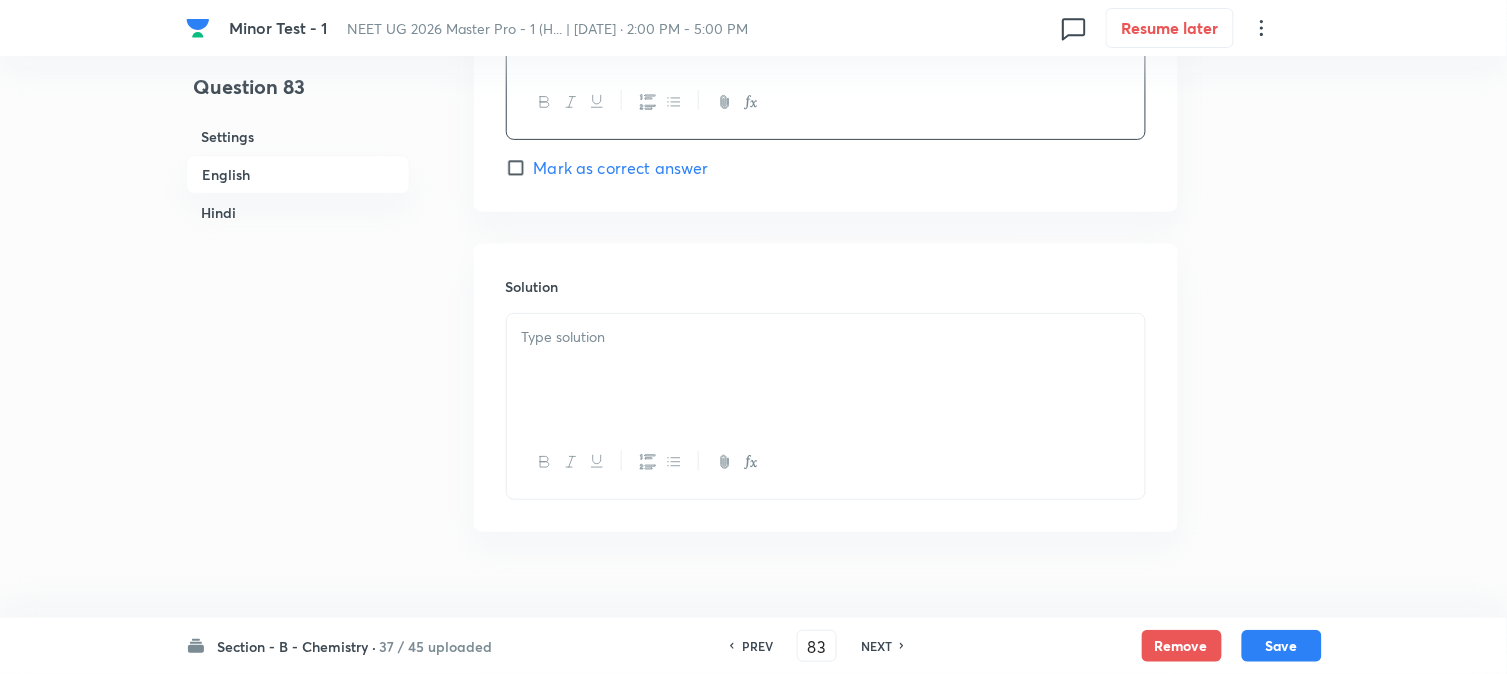 click at bounding box center [826, 370] 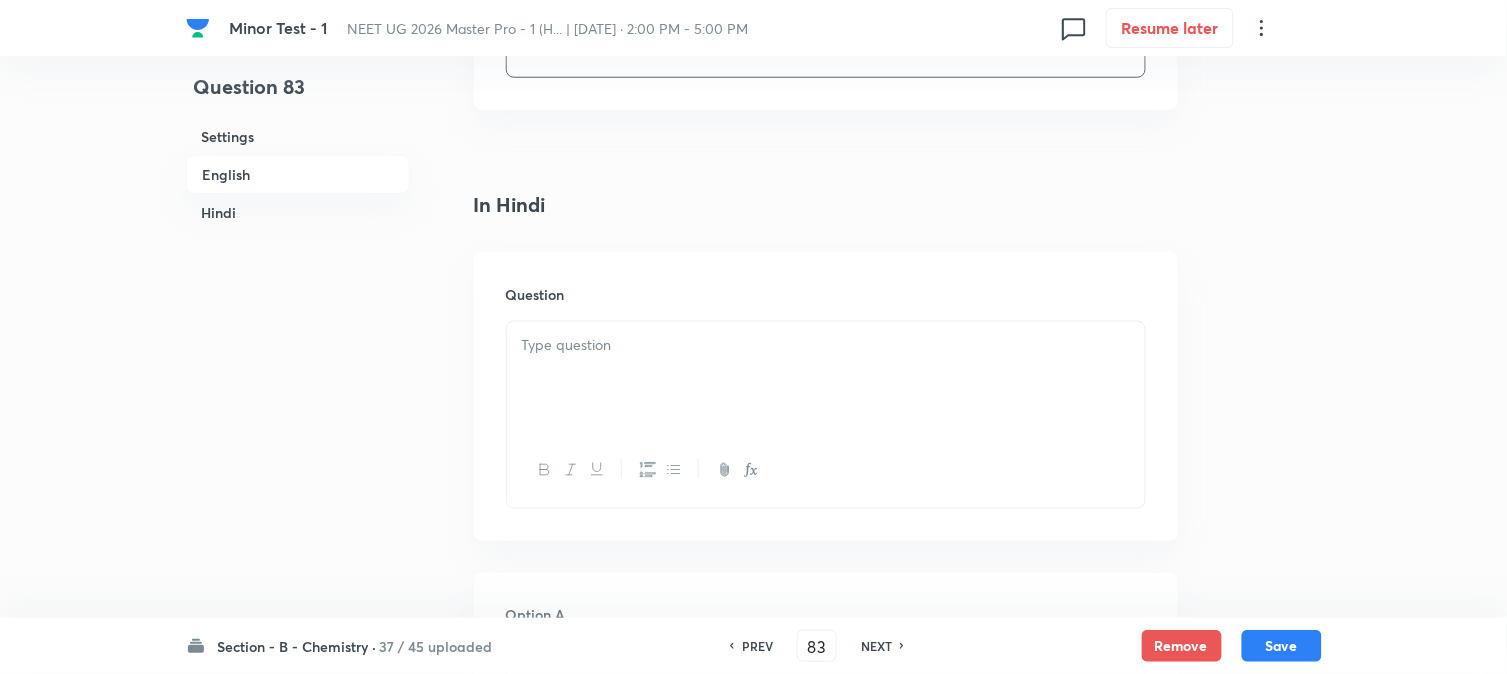scroll, scrollTop: 2444, scrollLeft: 0, axis: vertical 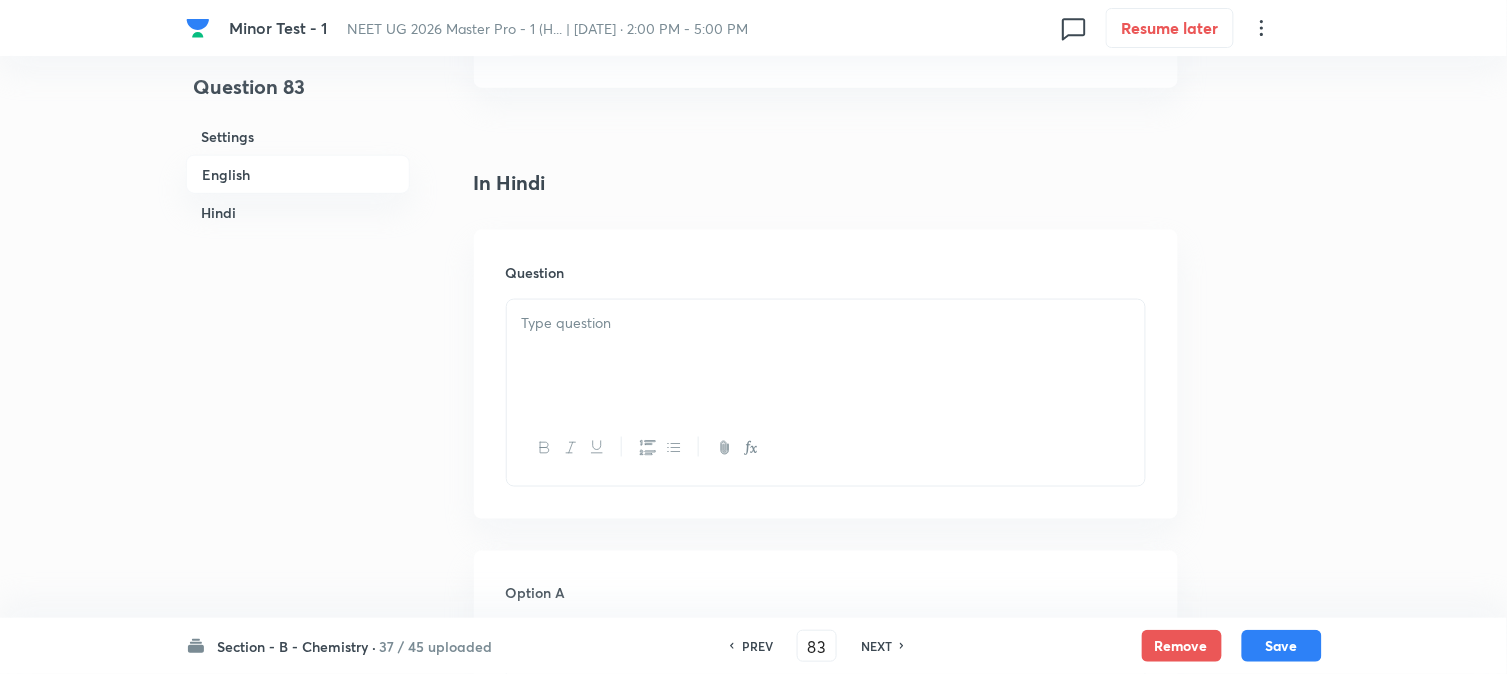click at bounding box center [826, 323] 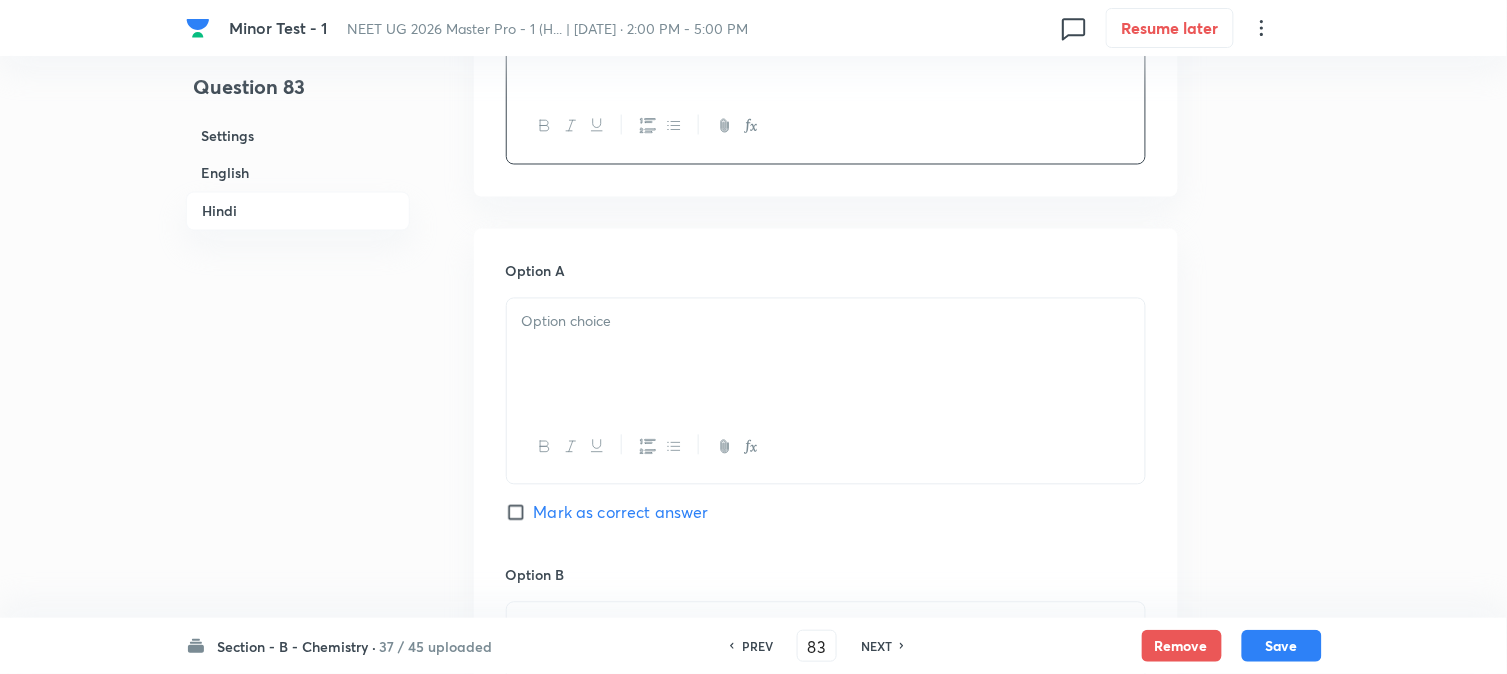 scroll, scrollTop: 2777, scrollLeft: 0, axis: vertical 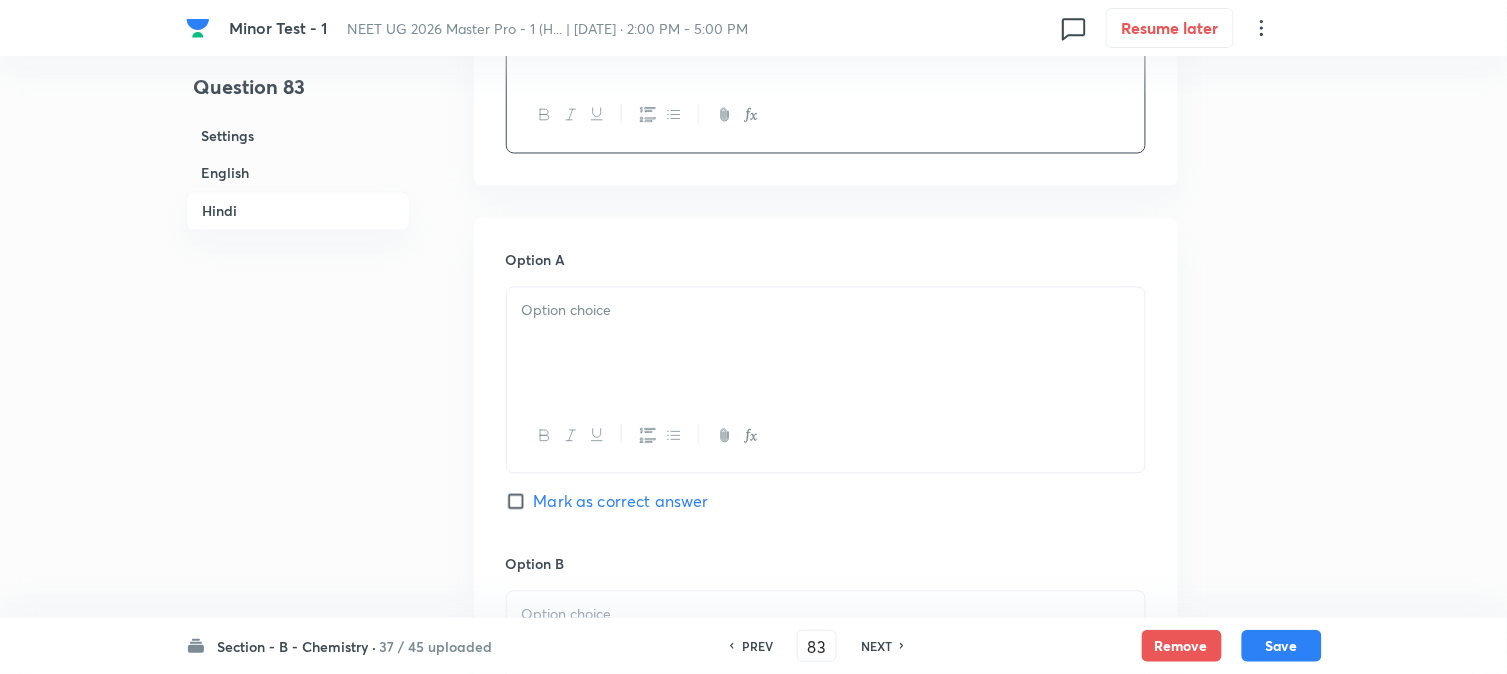 click at bounding box center [826, 344] 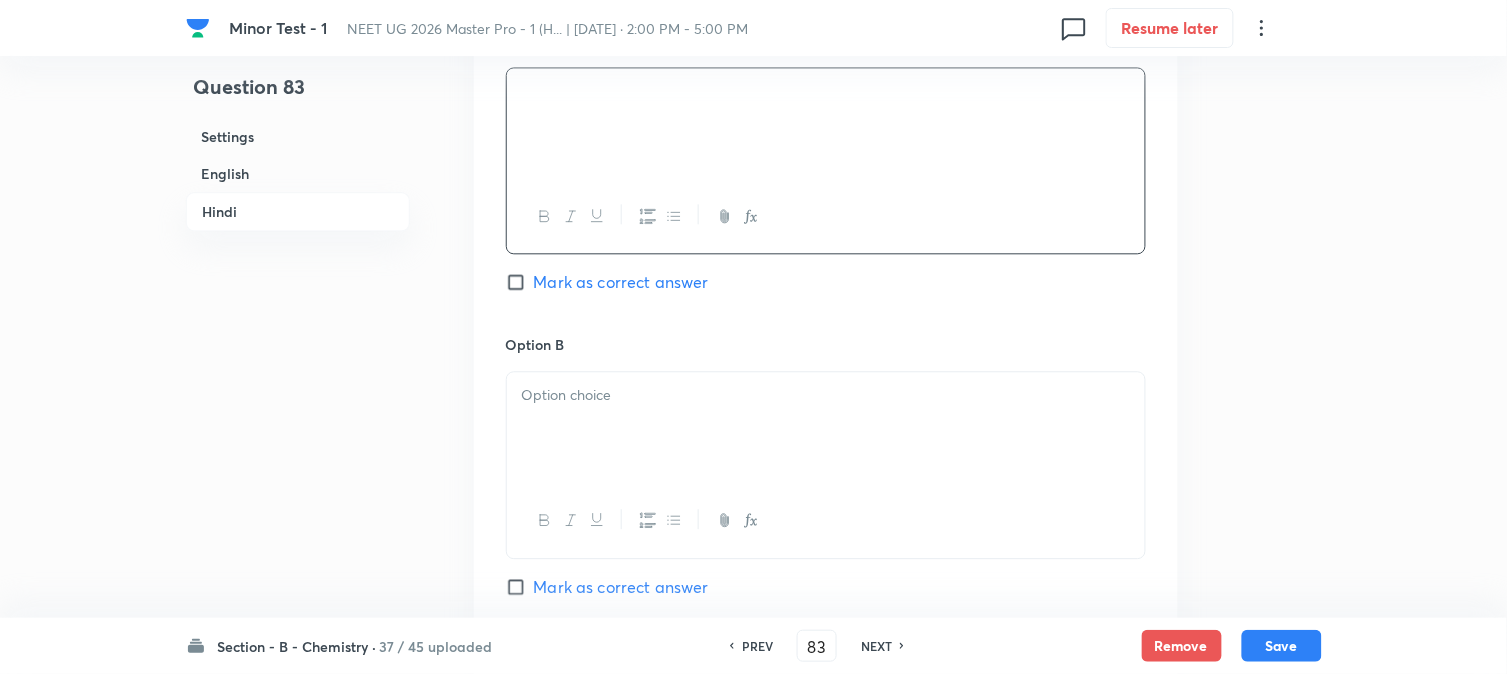 scroll, scrollTop: 3000, scrollLeft: 0, axis: vertical 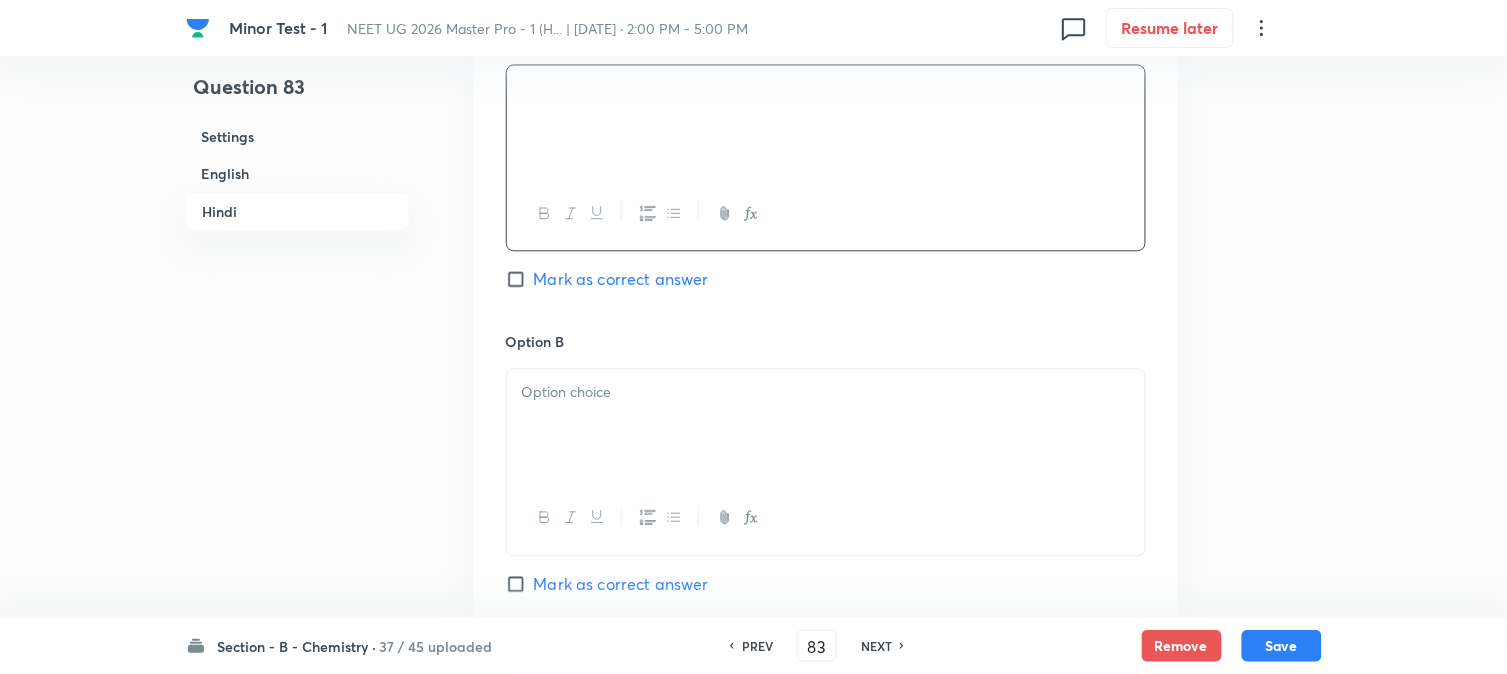 click at bounding box center [826, 425] 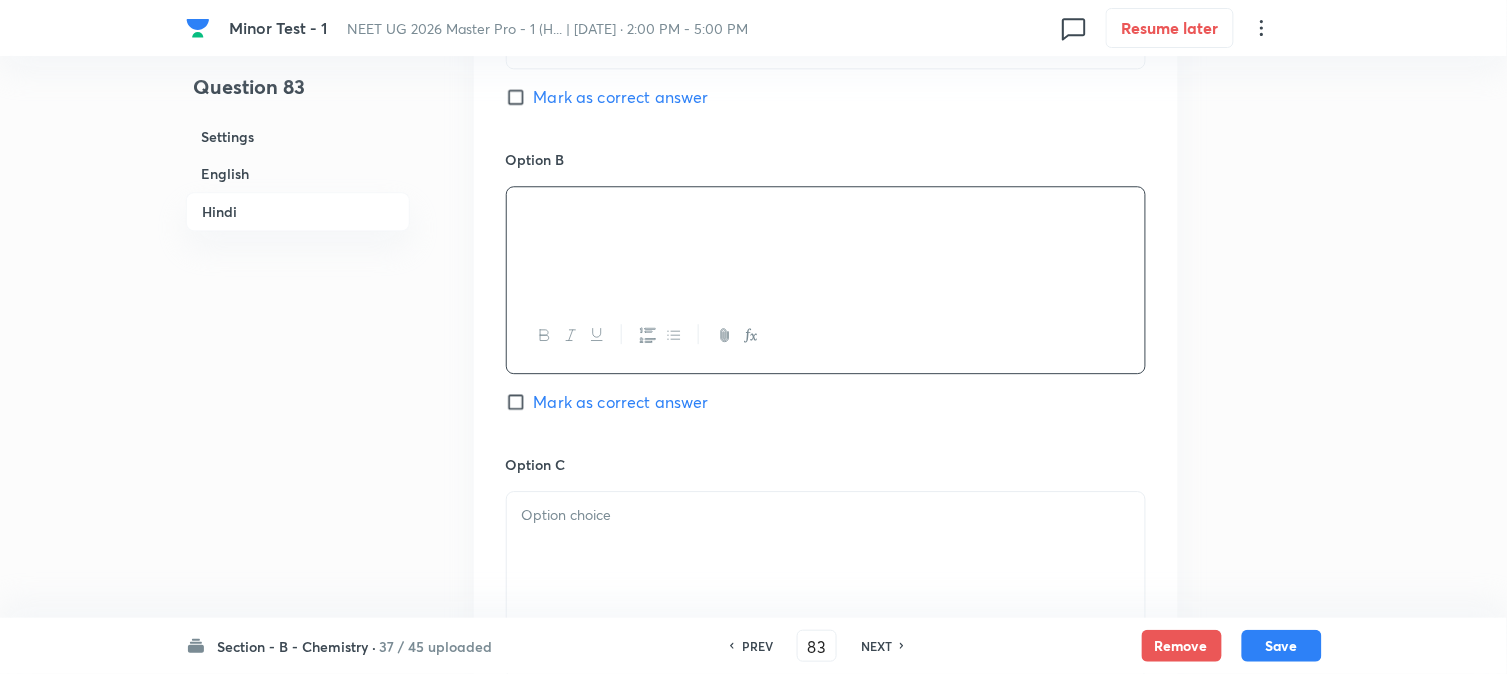 scroll, scrollTop: 3333, scrollLeft: 0, axis: vertical 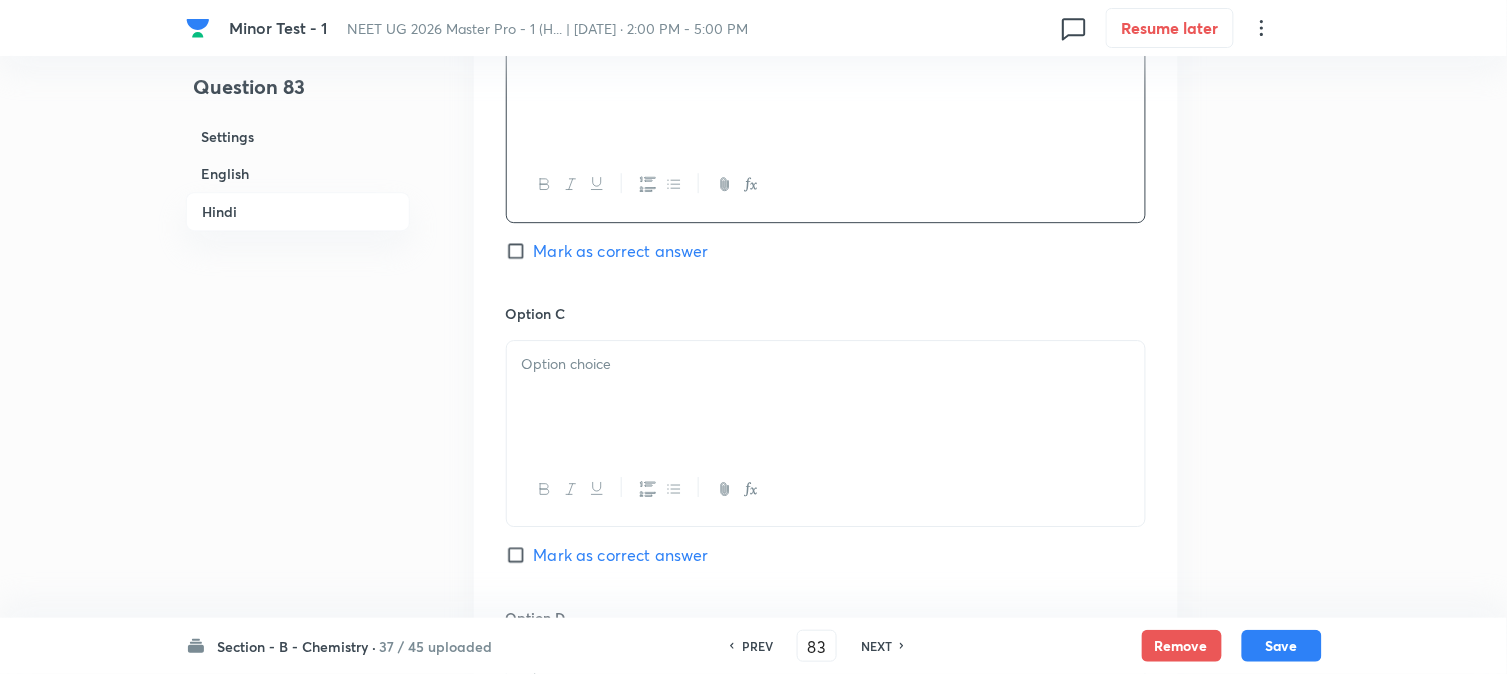 click at bounding box center (826, 397) 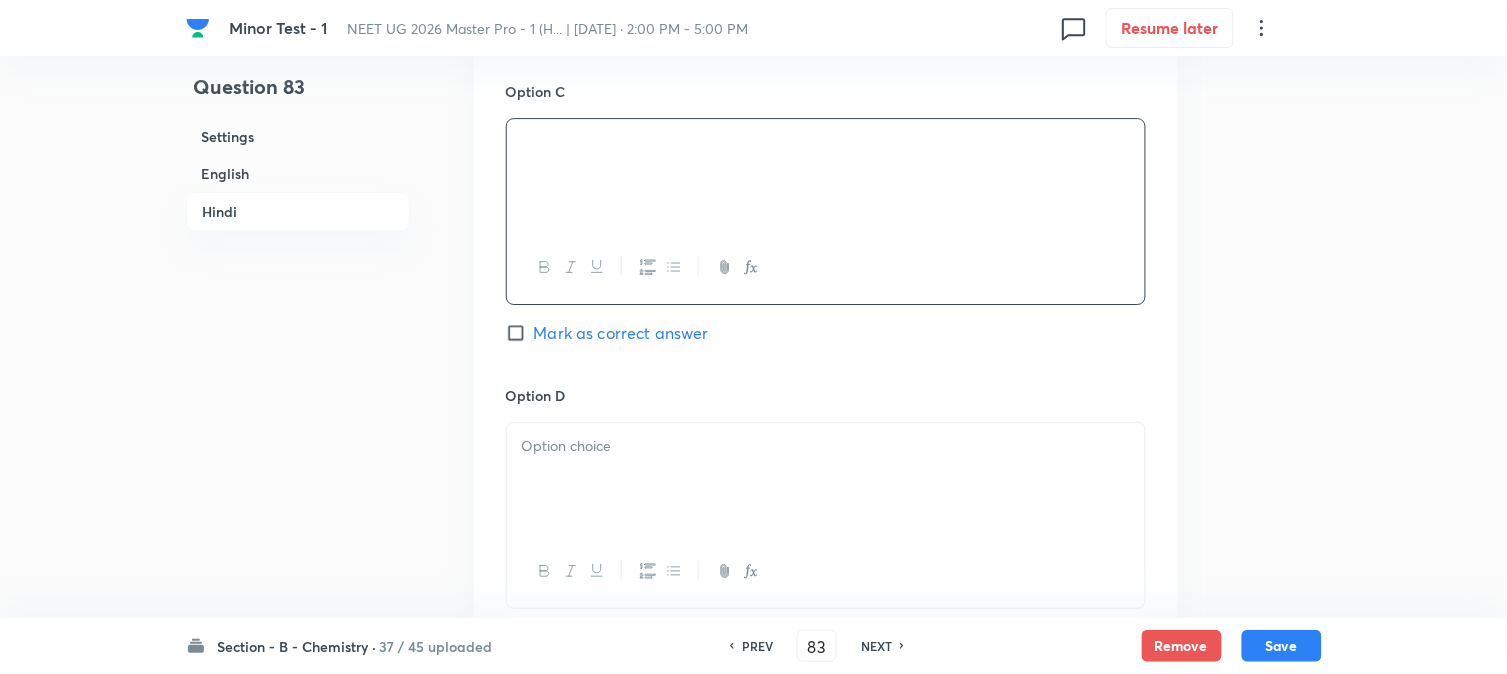 scroll, scrollTop: 3666, scrollLeft: 0, axis: vertical 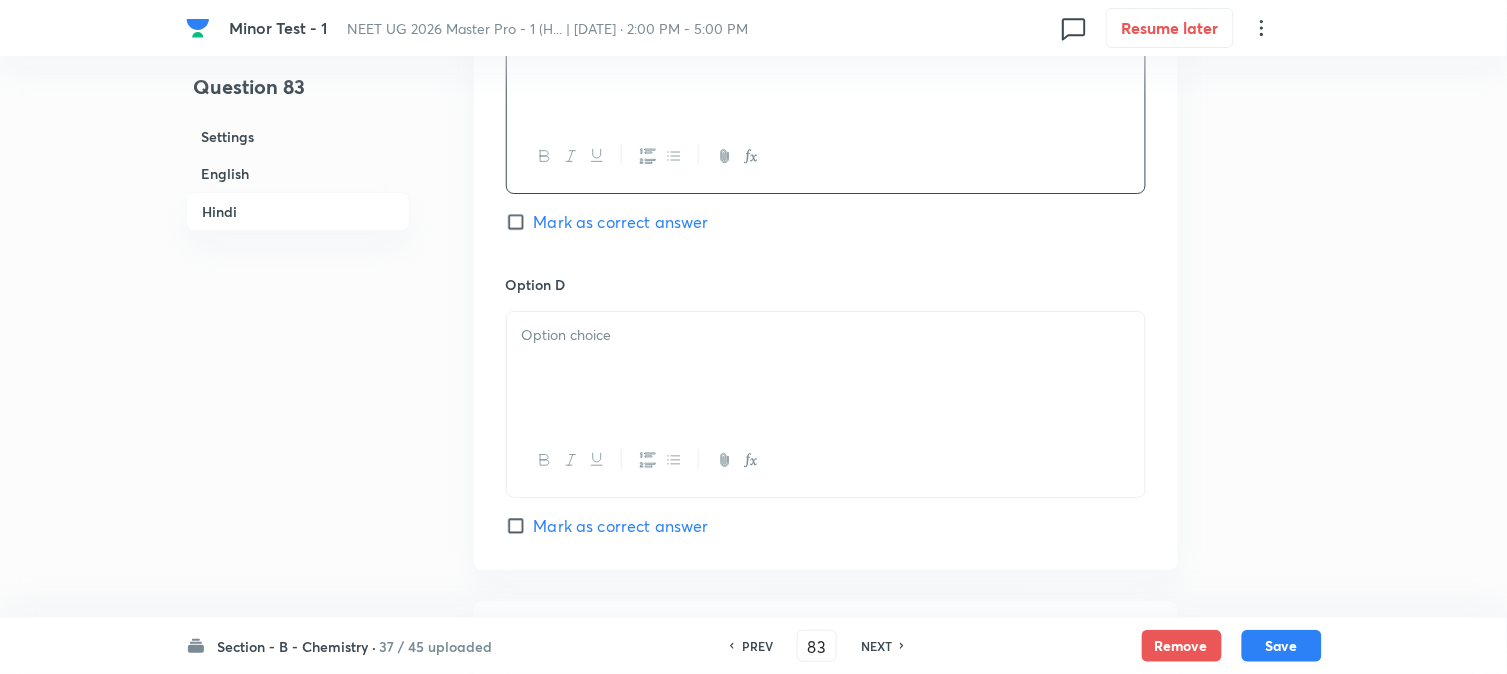 click at bounding box center (826, 368) 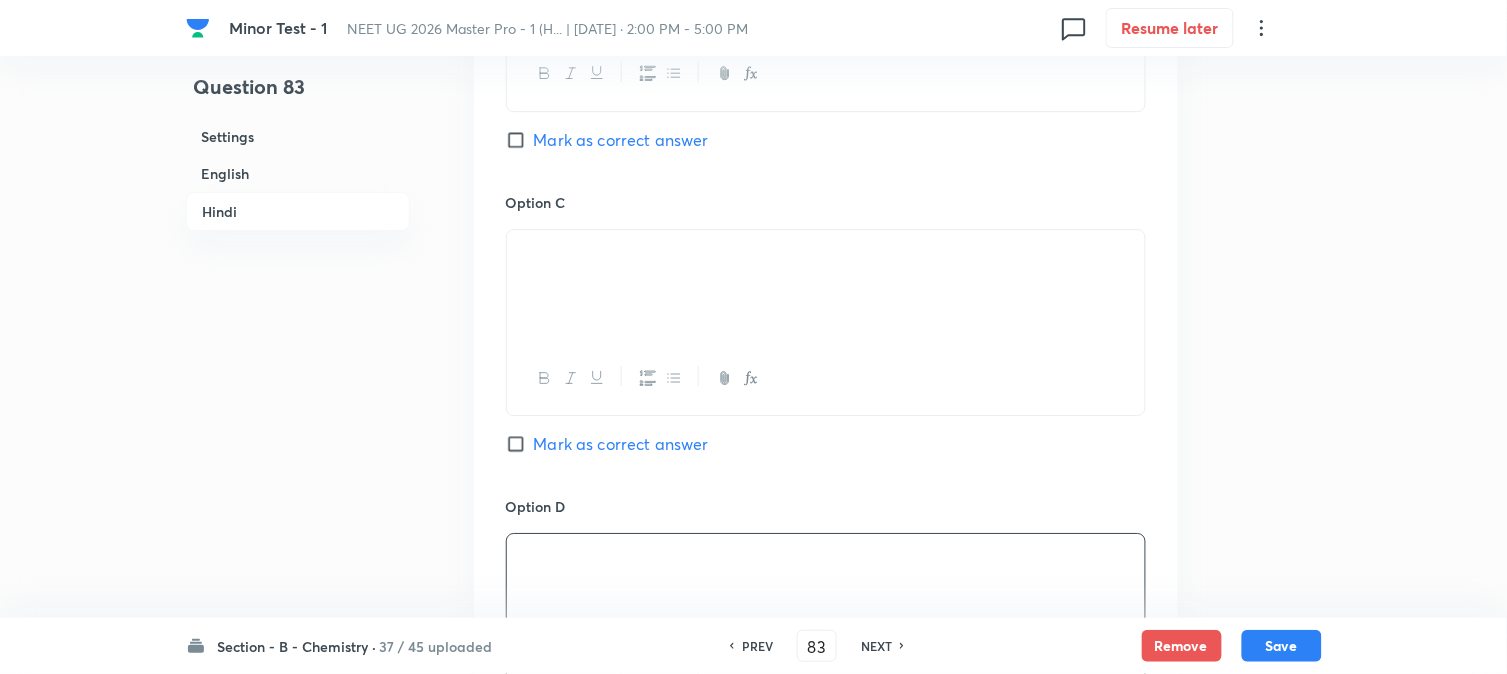 click on "Mark as correct answer" at bounding box center [621, 444] 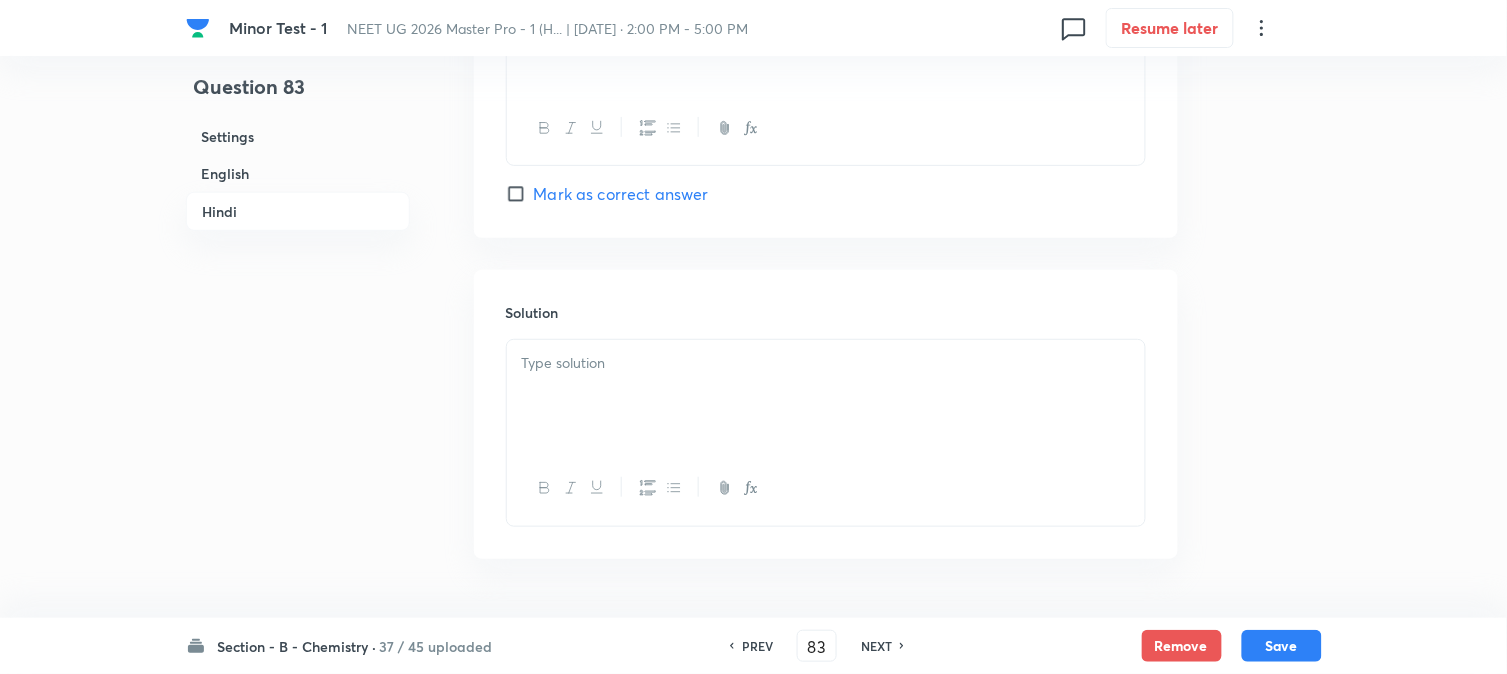 scroll, scrollTop: 4000, scrollLeft: 0, axis: vertical 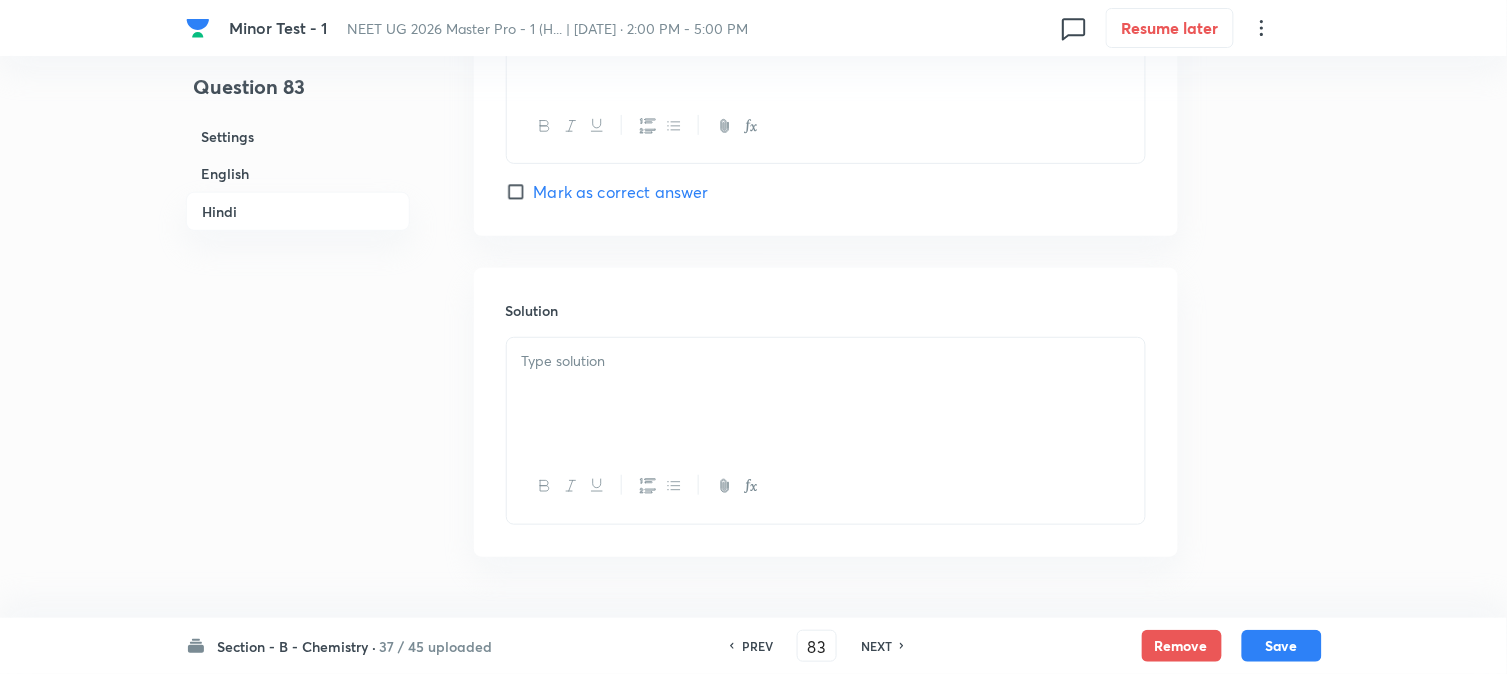 click at bounding box center (826, 394) 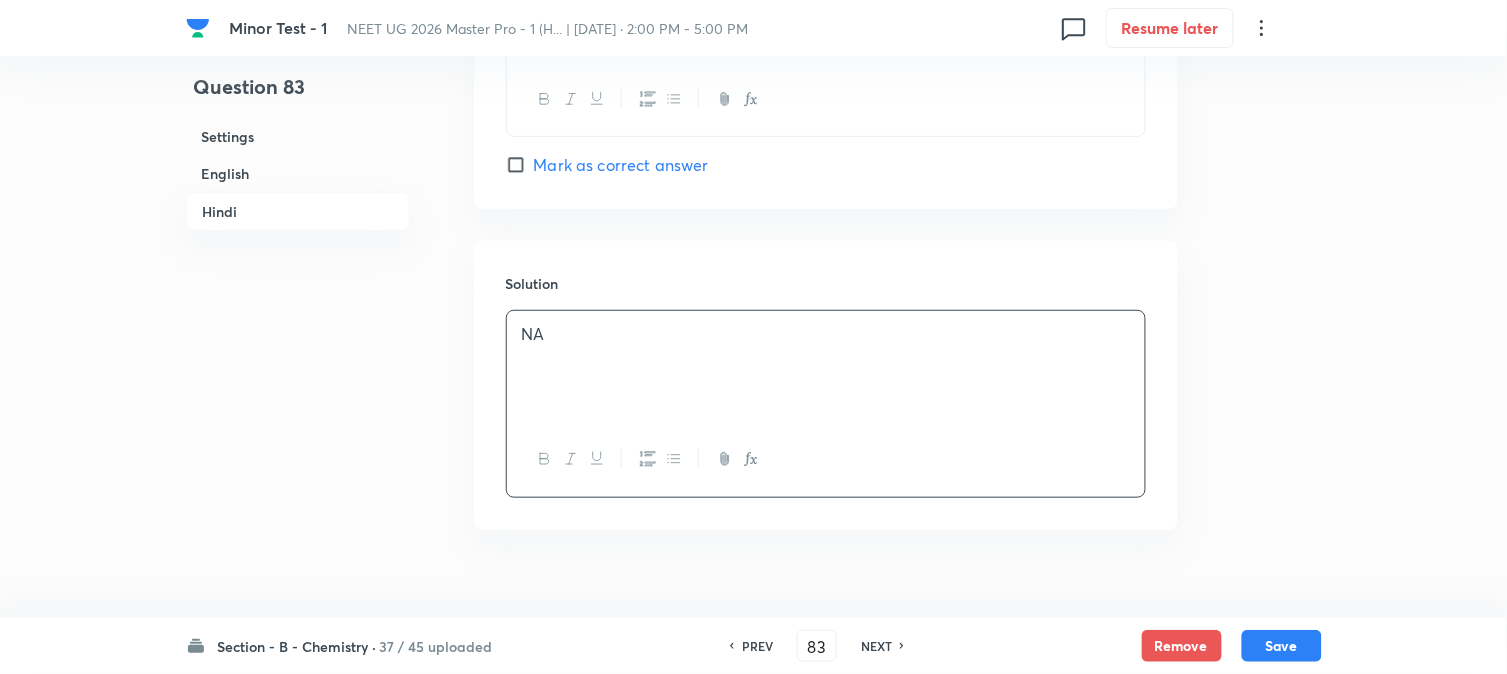 scroll, scrollTop: 4066, scrollLeft: 0, axis: vertical 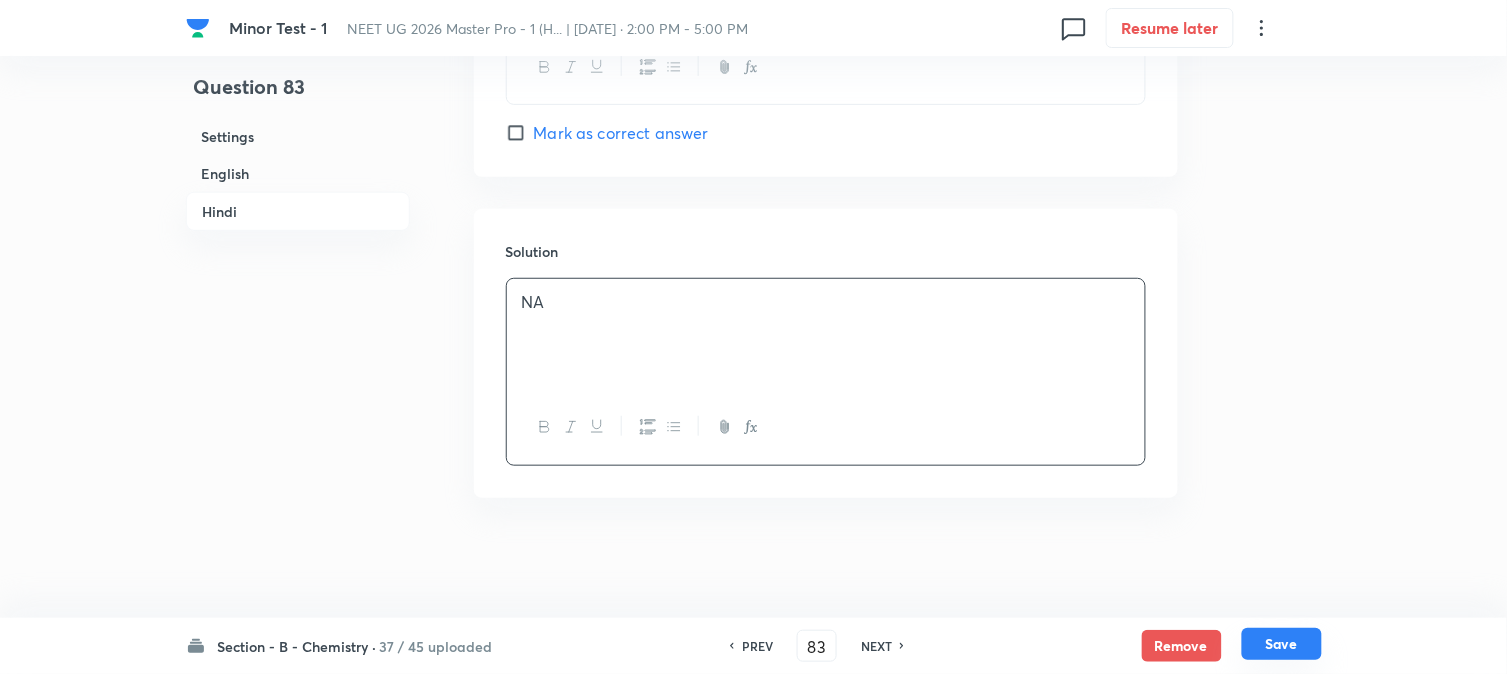 click on "Save" at bounding box center (1282, 644) 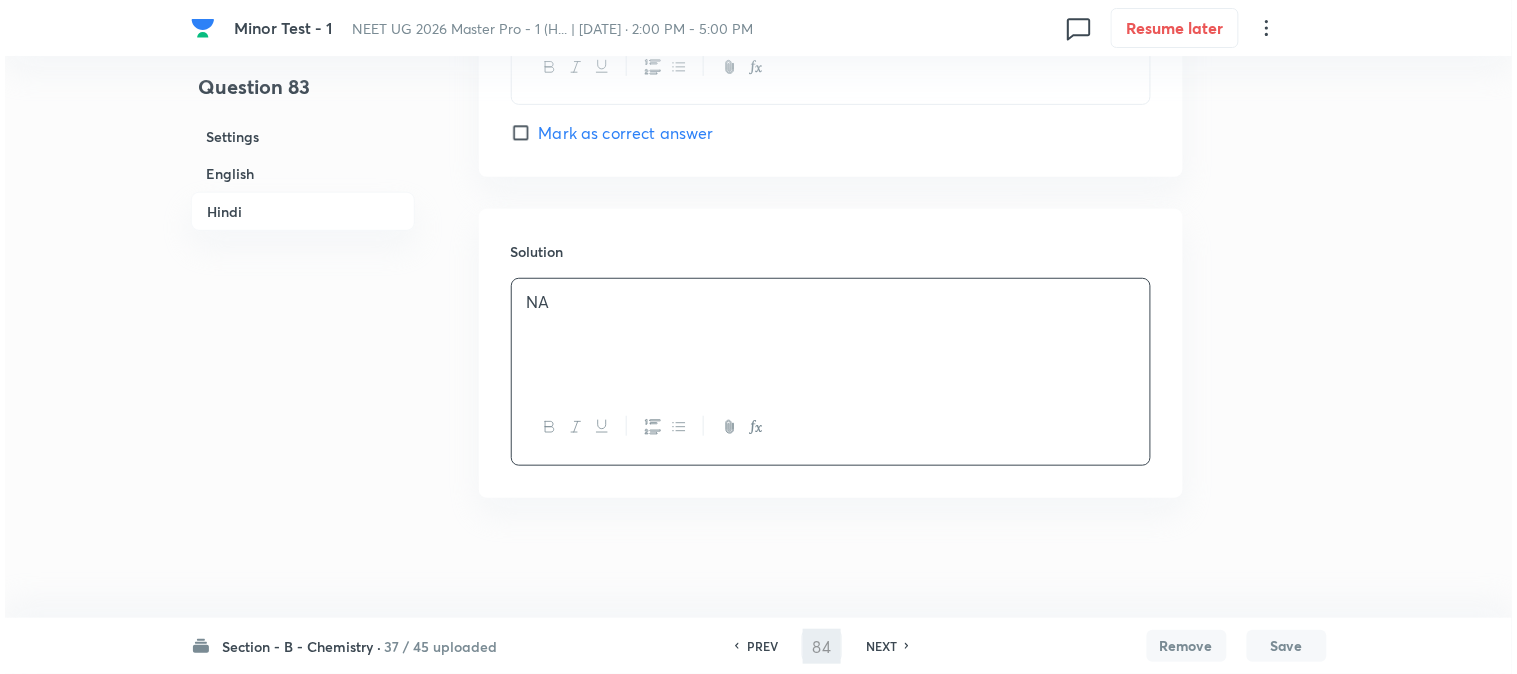 scroll, scrollTop: 0, scrollLeft: 0, axis: both 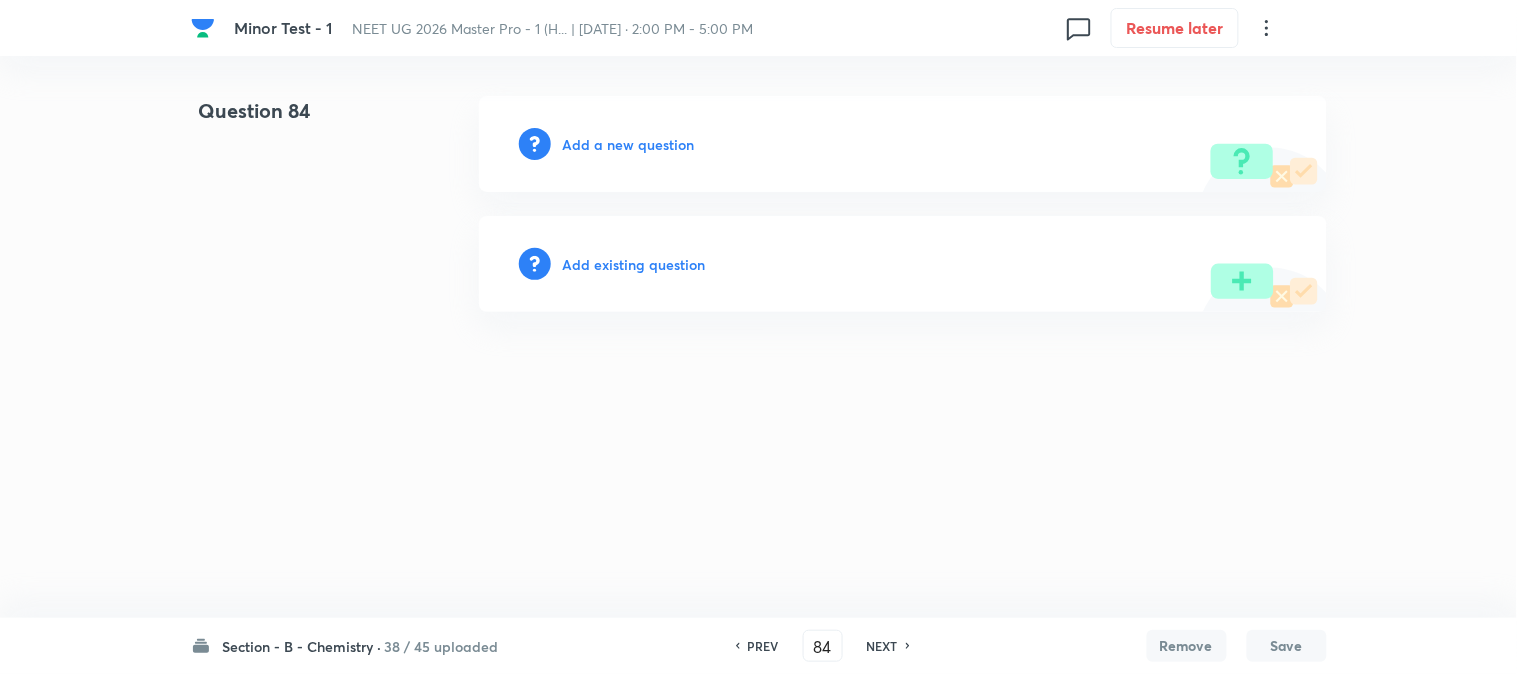 click on "Add a new question" at bounding box center [629, 144] 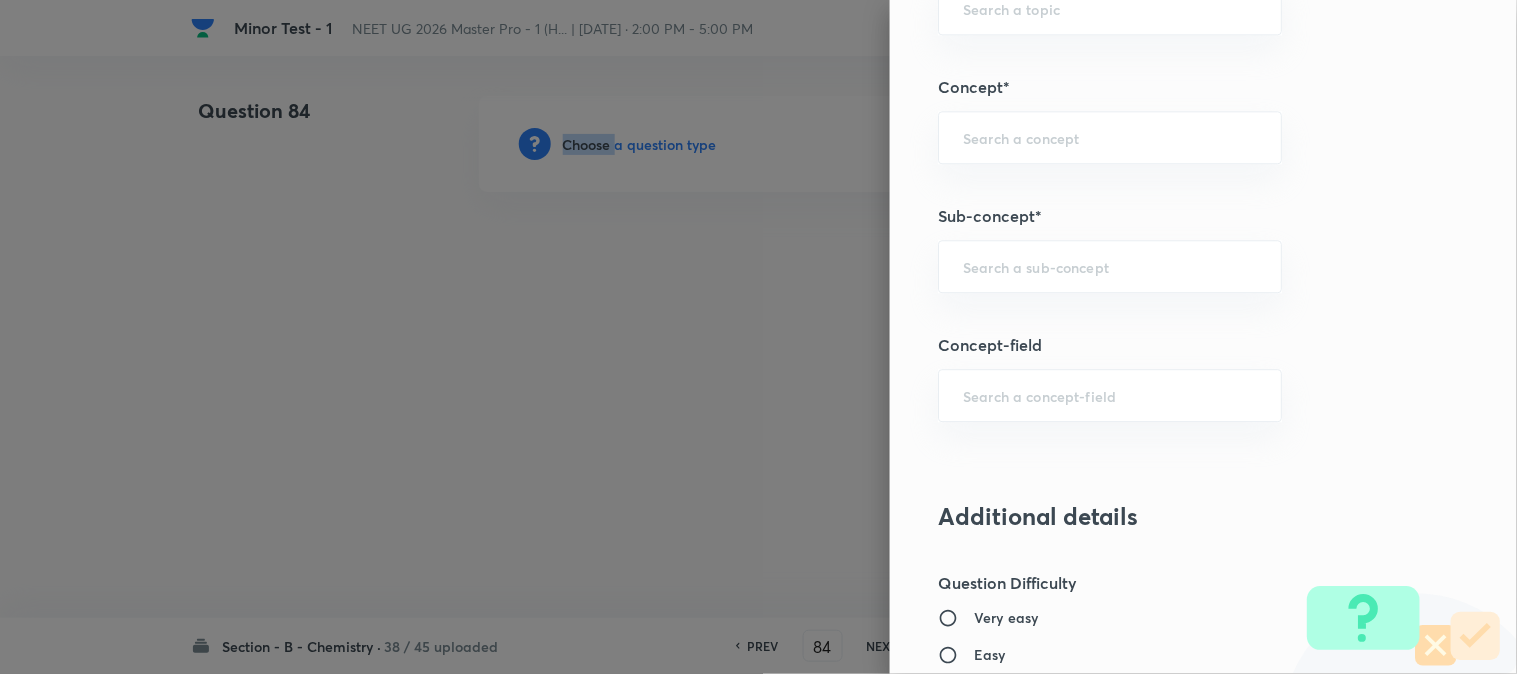 scroll, scrollTop: 1222, scrollLeft: 0, axis: vertical 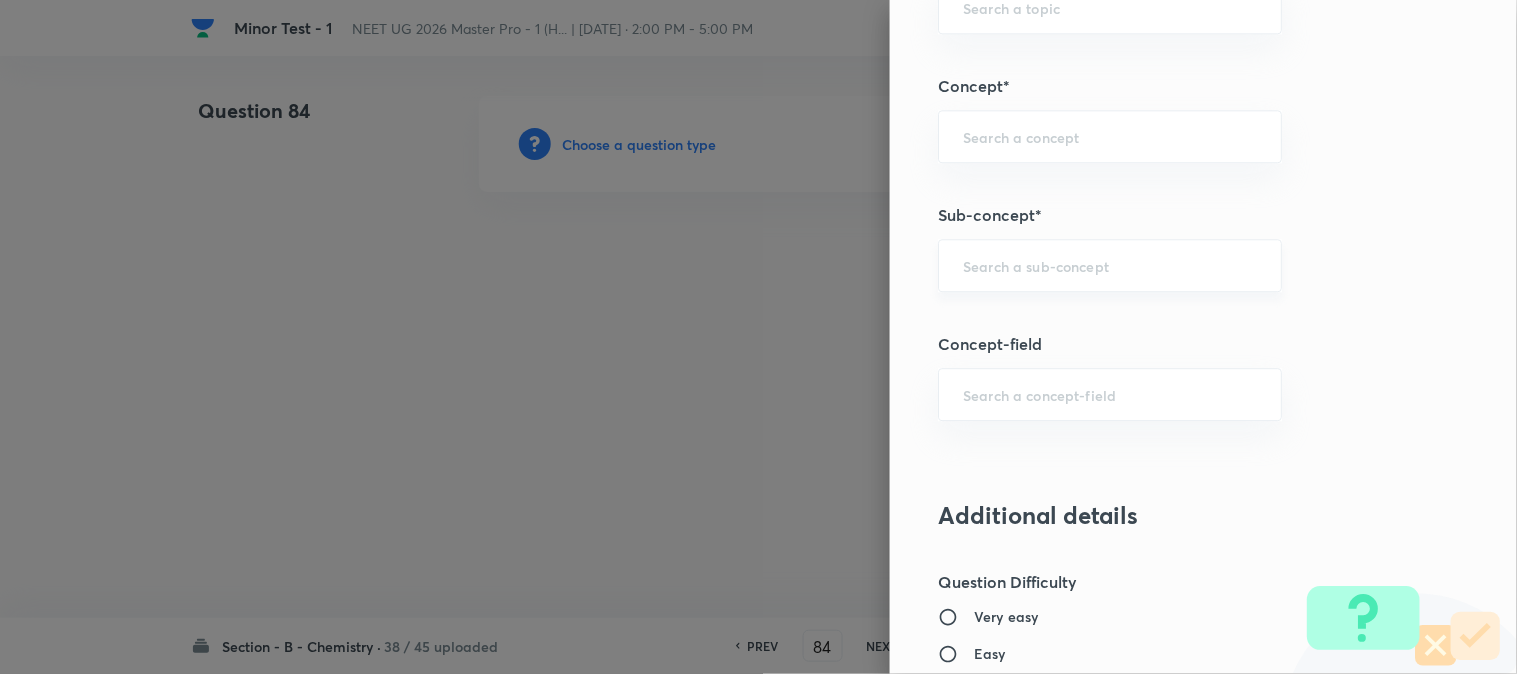 click at bounding box center (1110, 265) 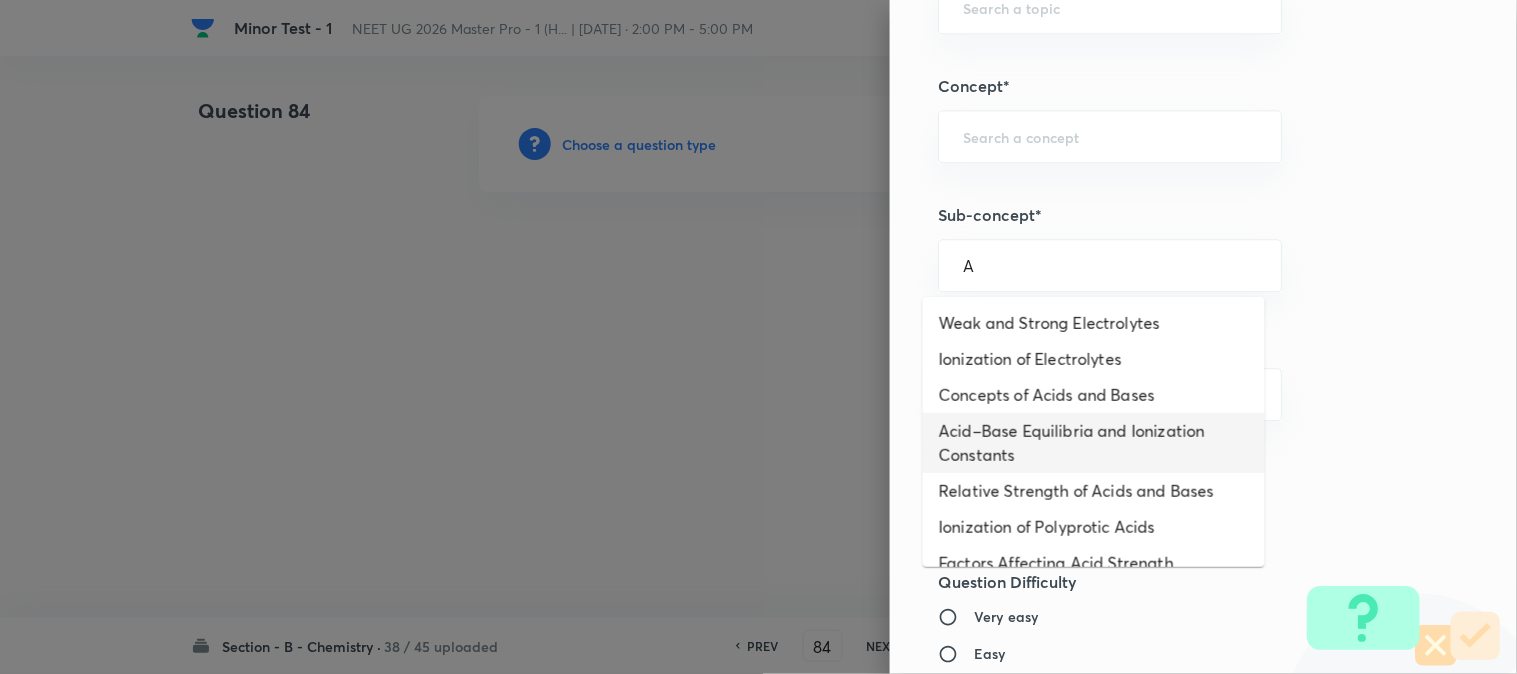 click on "Acid–Base Equilibria and Ionization Constants" at bounding box center (1094, 443) 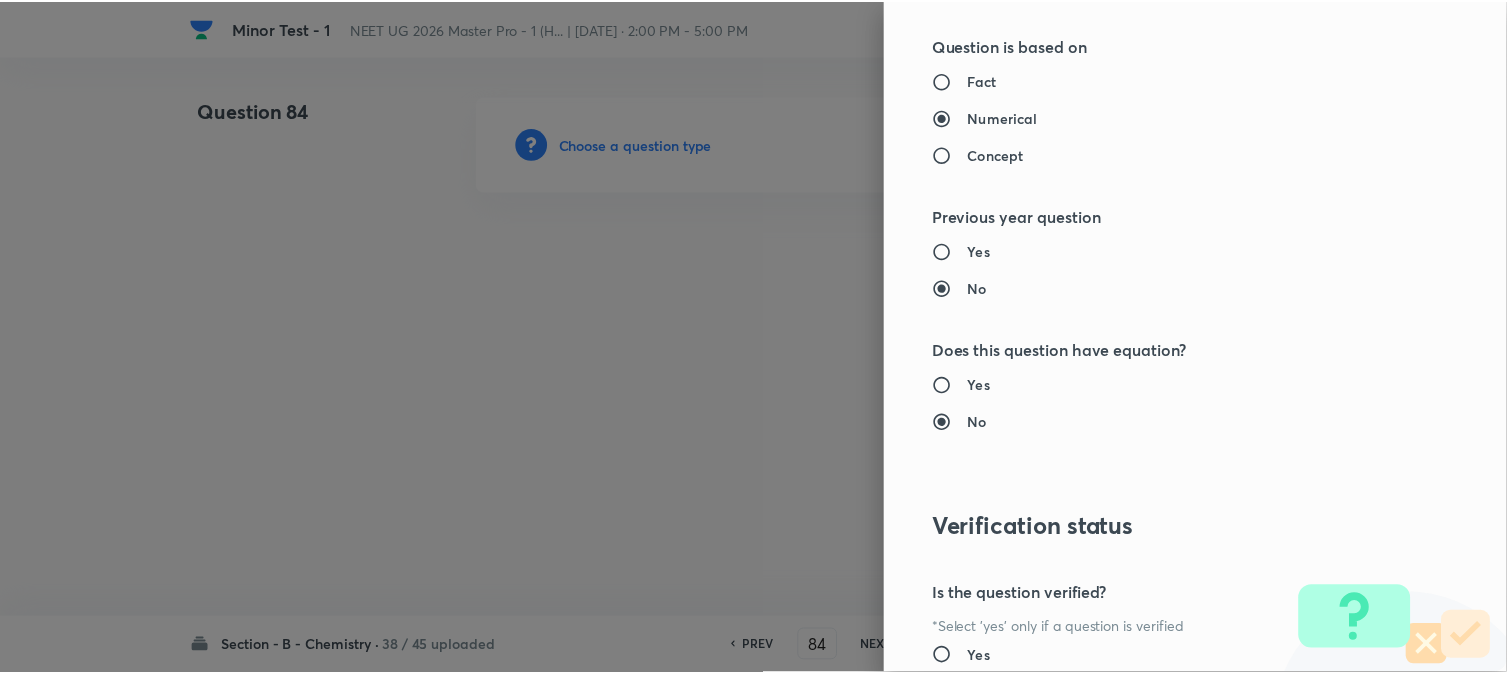 scroll, scrollTop: 2186, scrollLeft: 0, axis: vertical 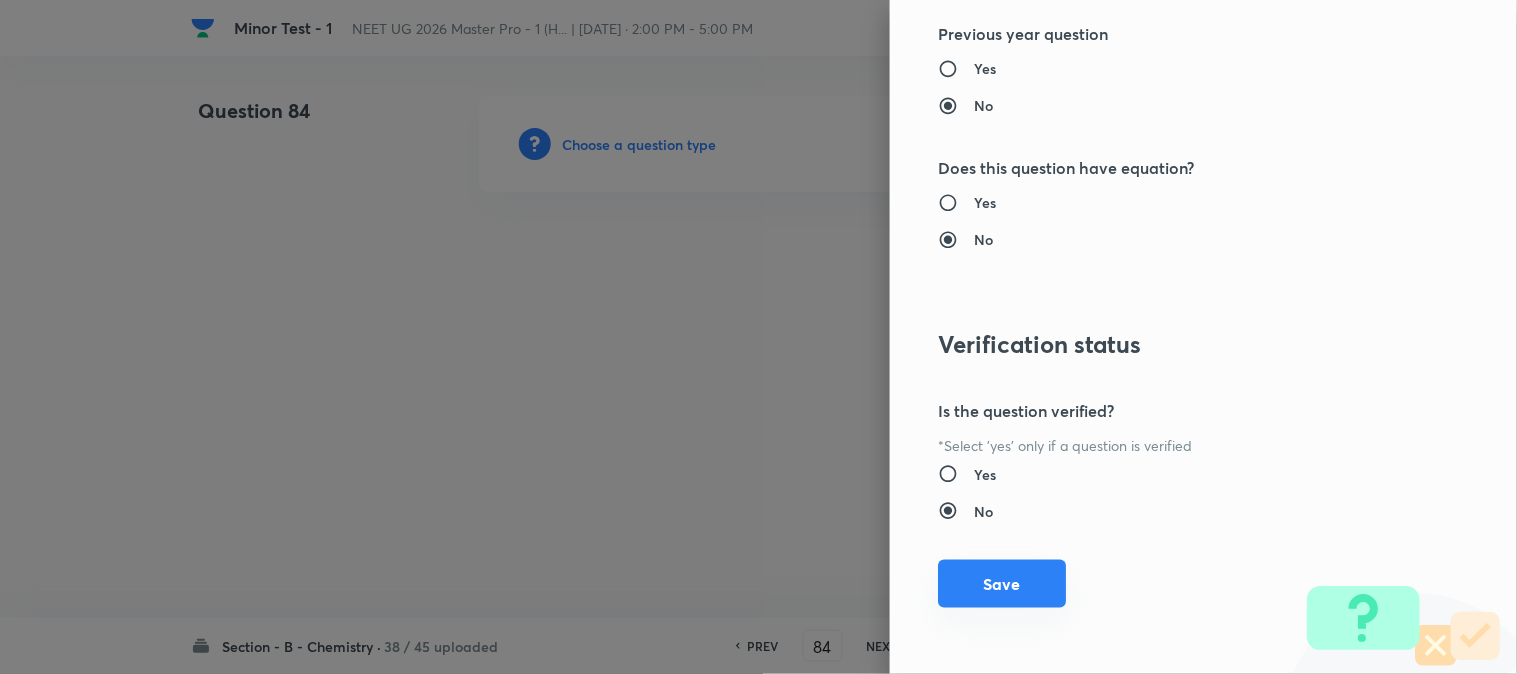 click on "Save" at bounding box center (1002, 584) 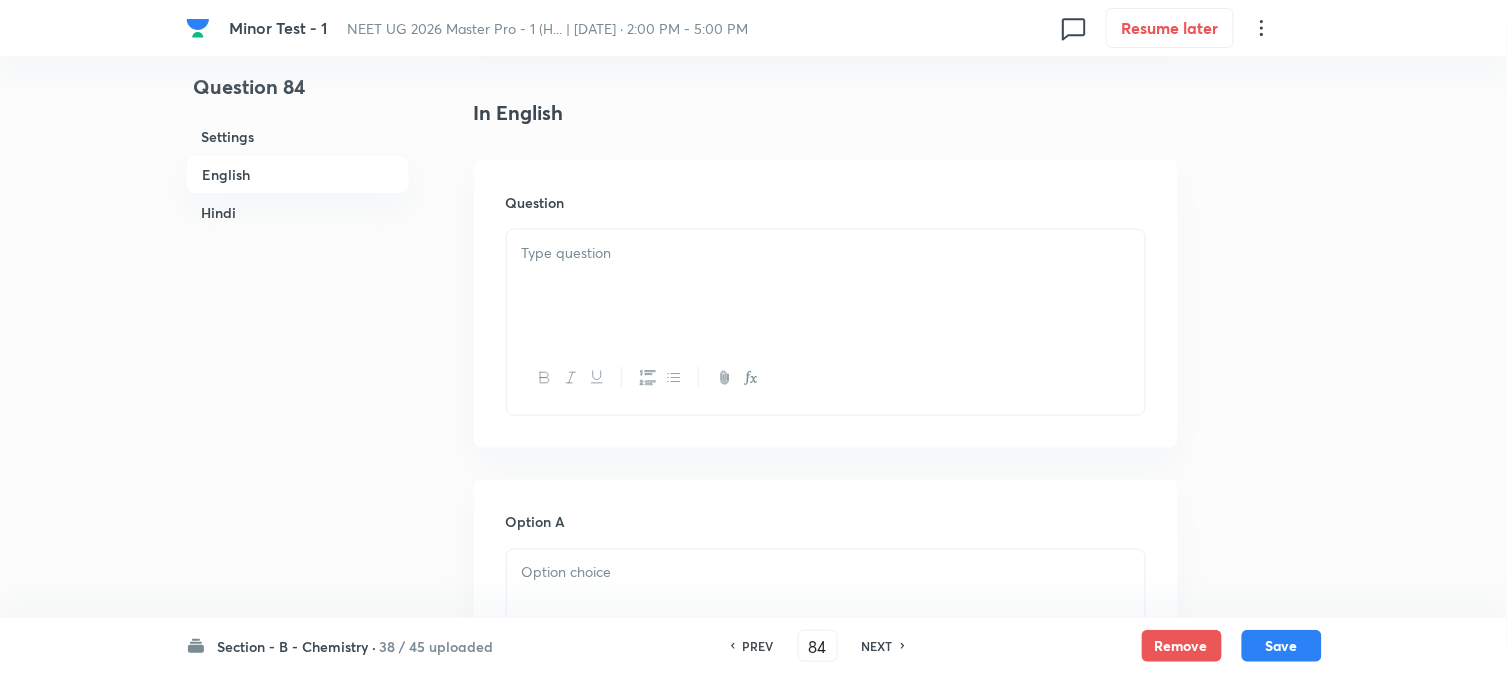 scroll, scrollTop: 555, scrollLeft: 0, axis: vertical 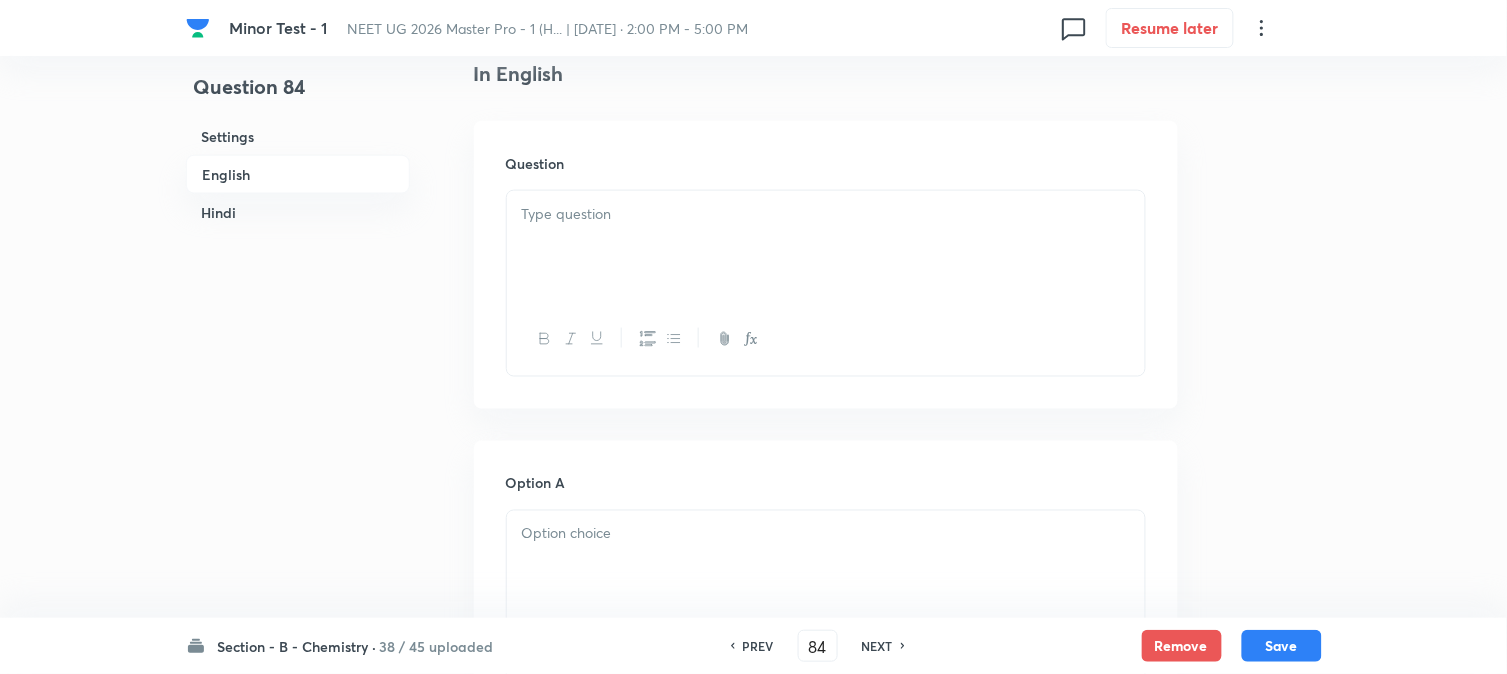 click at bounding box center [826, 247] 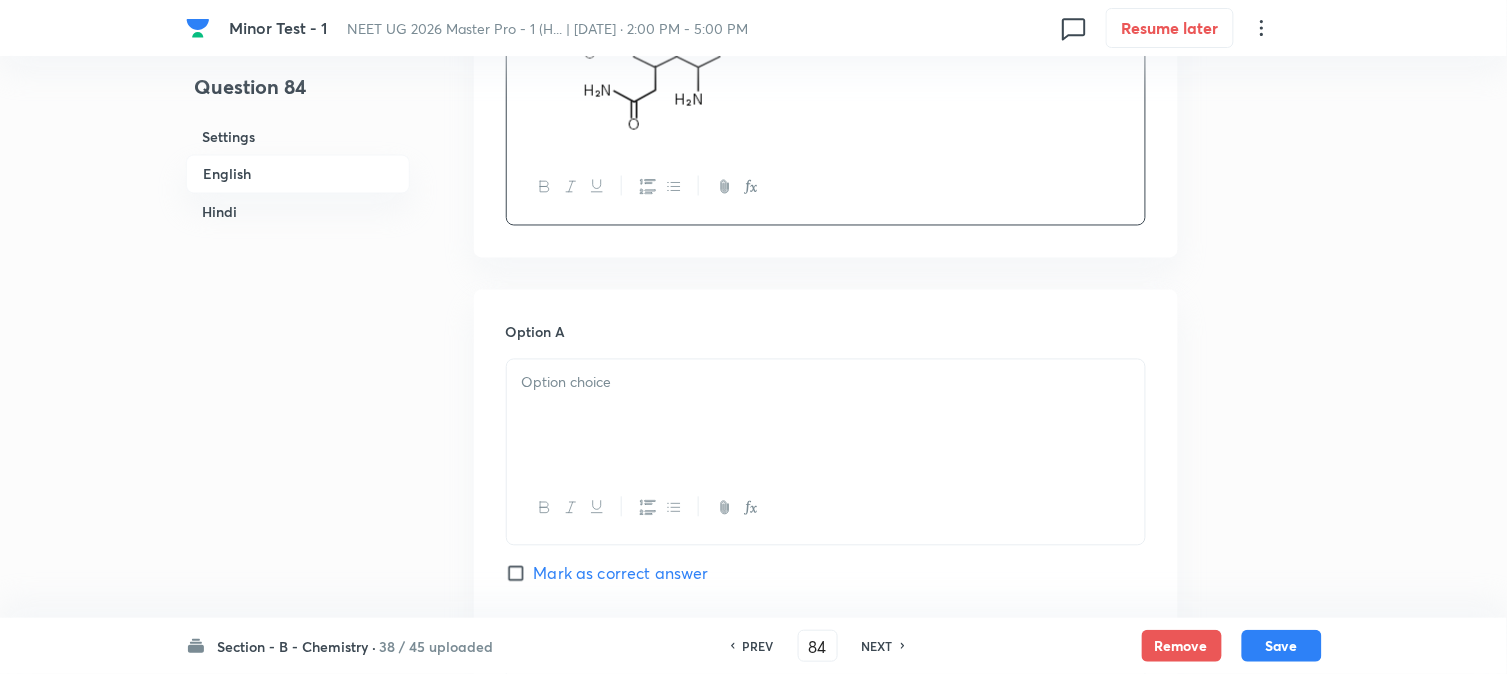 scroll, scrollTop: 888, scrollLeft: 0, axis: vertical 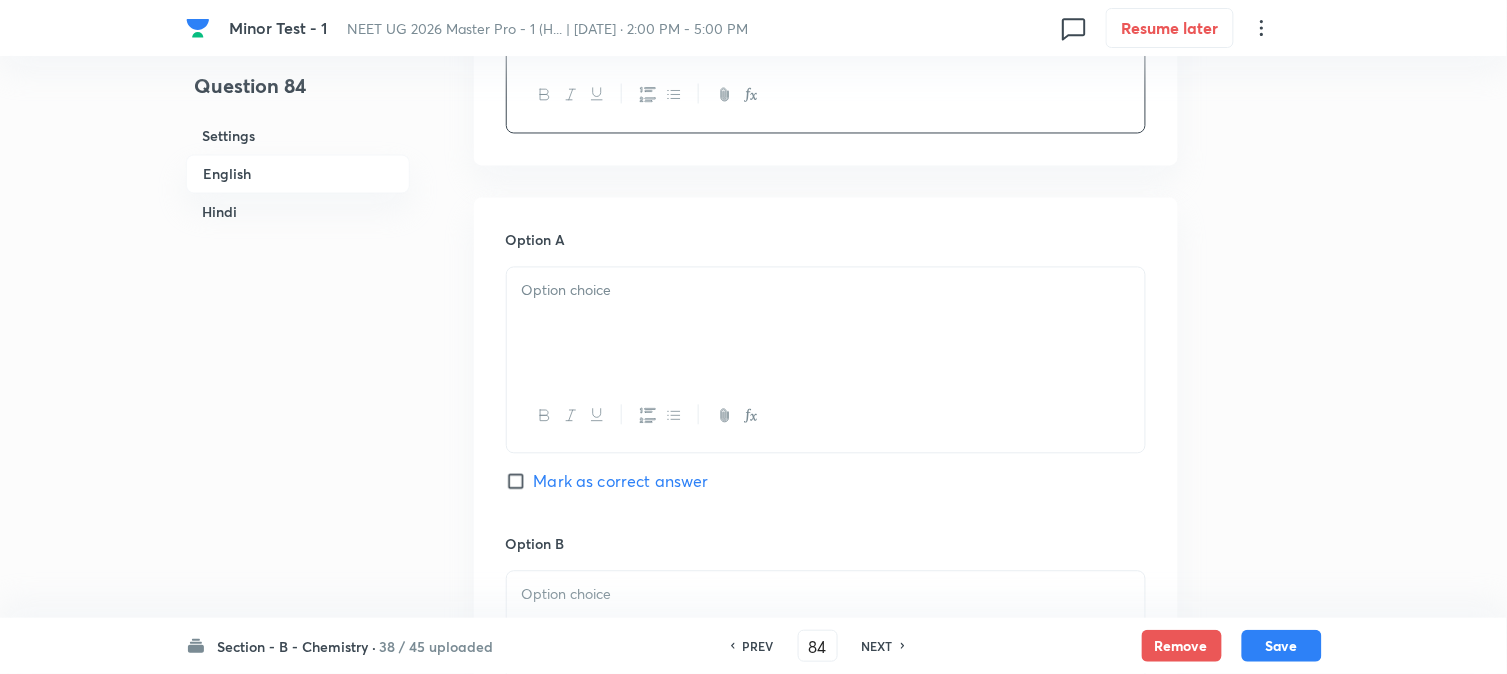 click at bounding box center [826, 324] 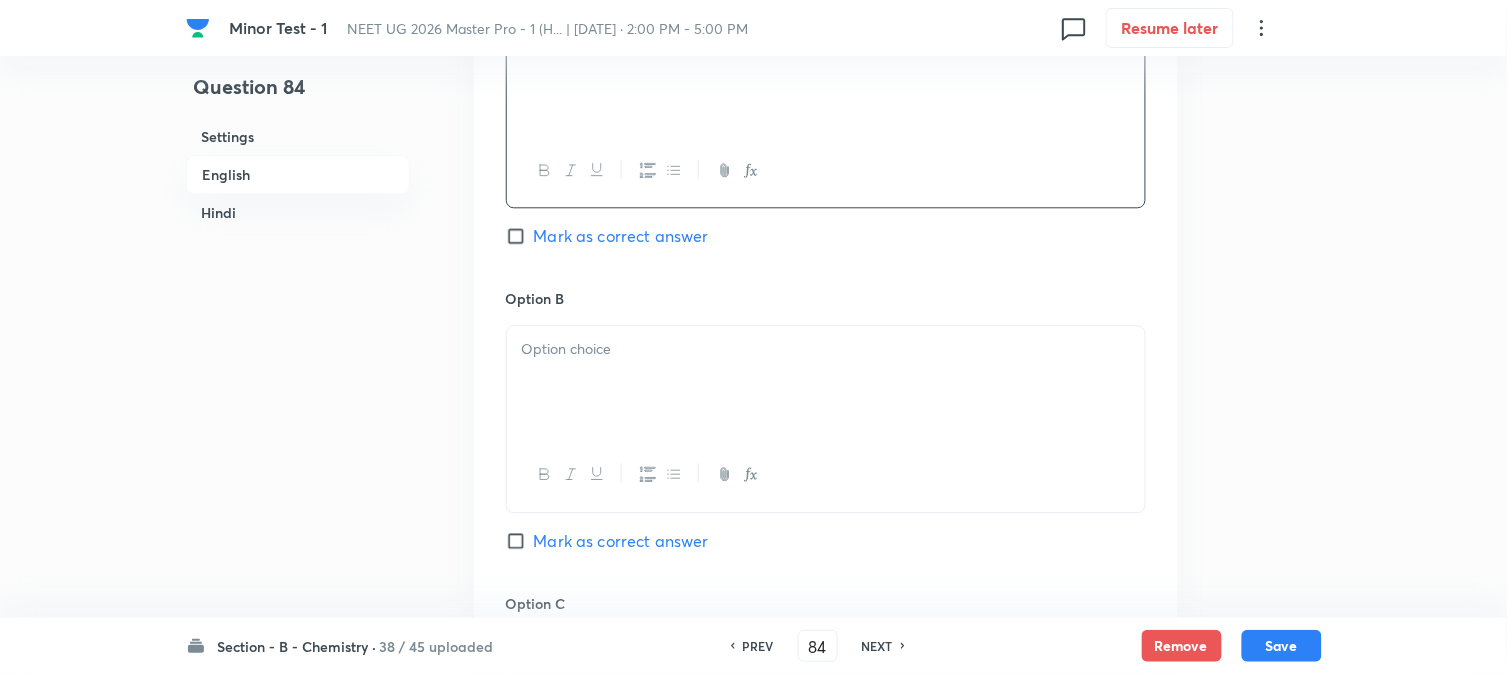 scroll, scrollTop: 1222, scrollLeft: 0, axis: vertical 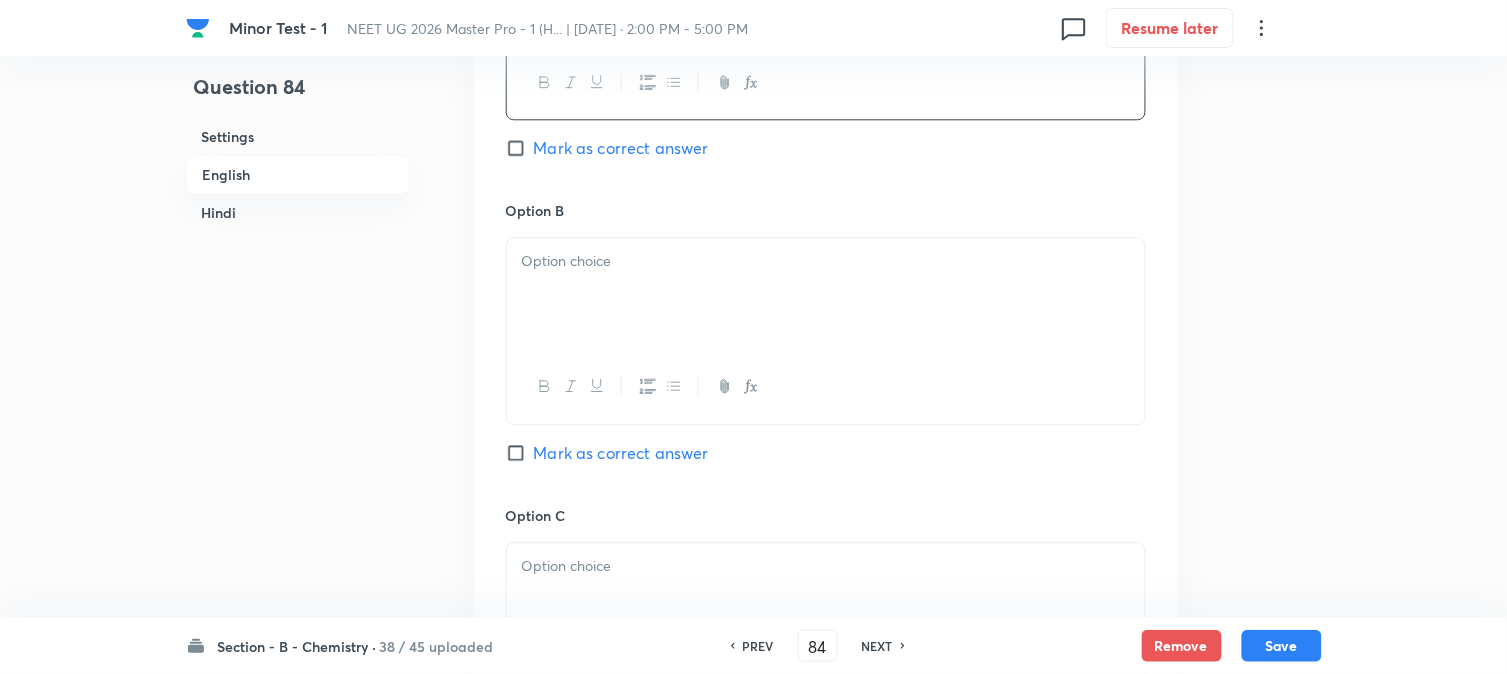 click at bounding box center [826, 294] 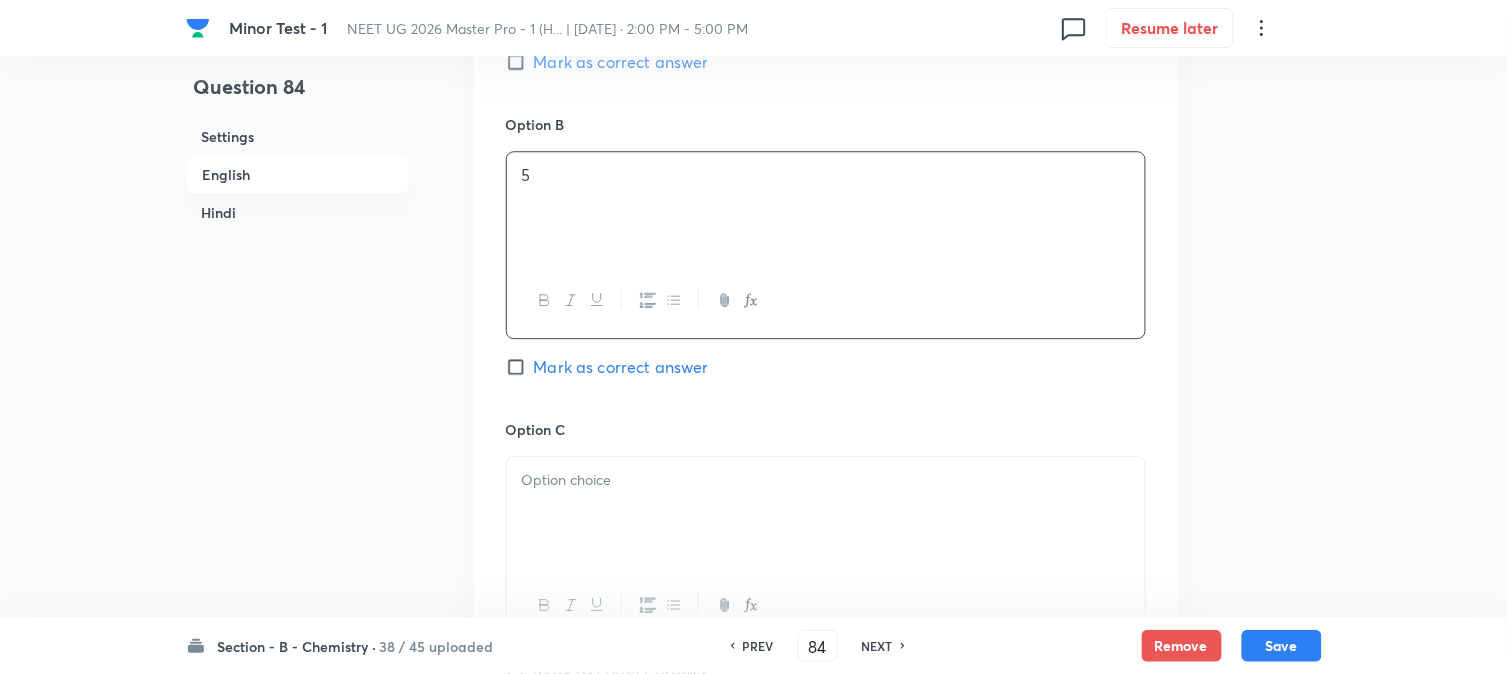 scroll, scrollTop: 1444, scrollLeft: 0, axis: vertical 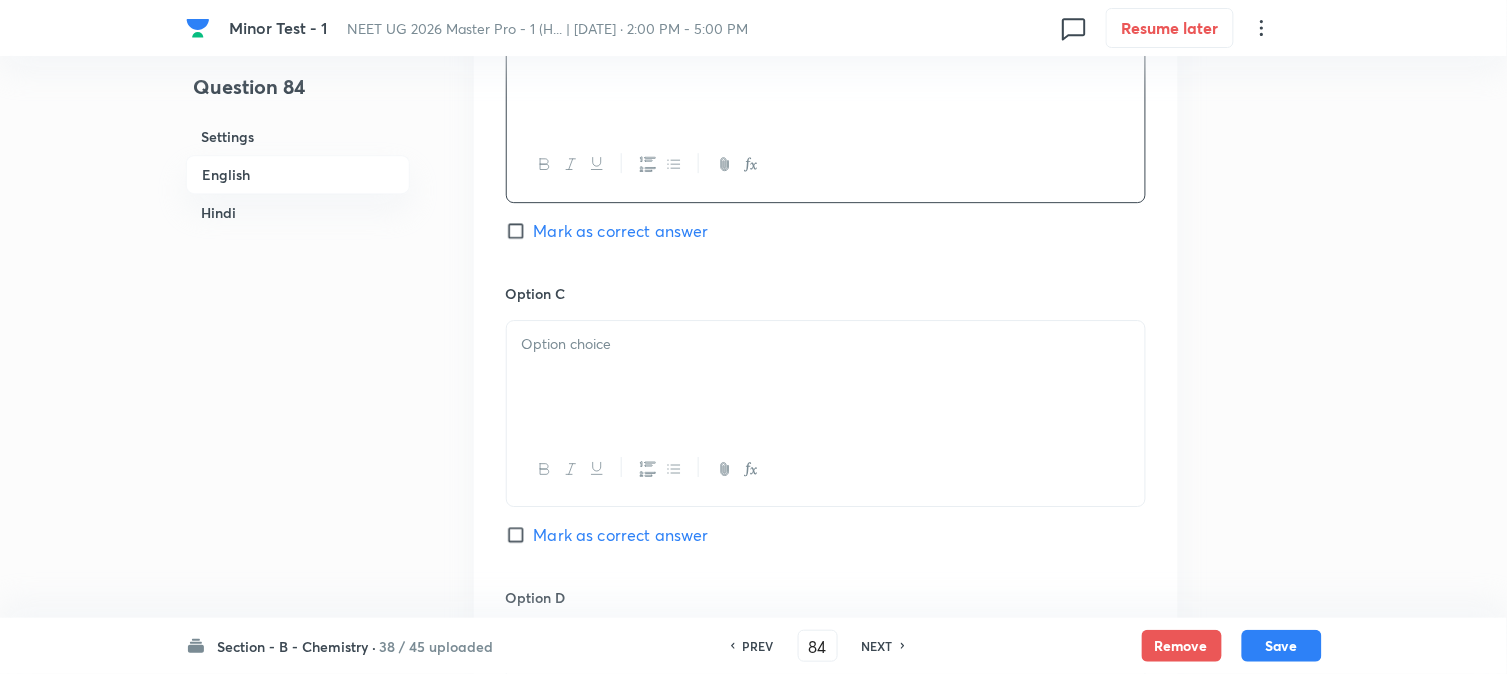 click at bounding box center [826, 377] 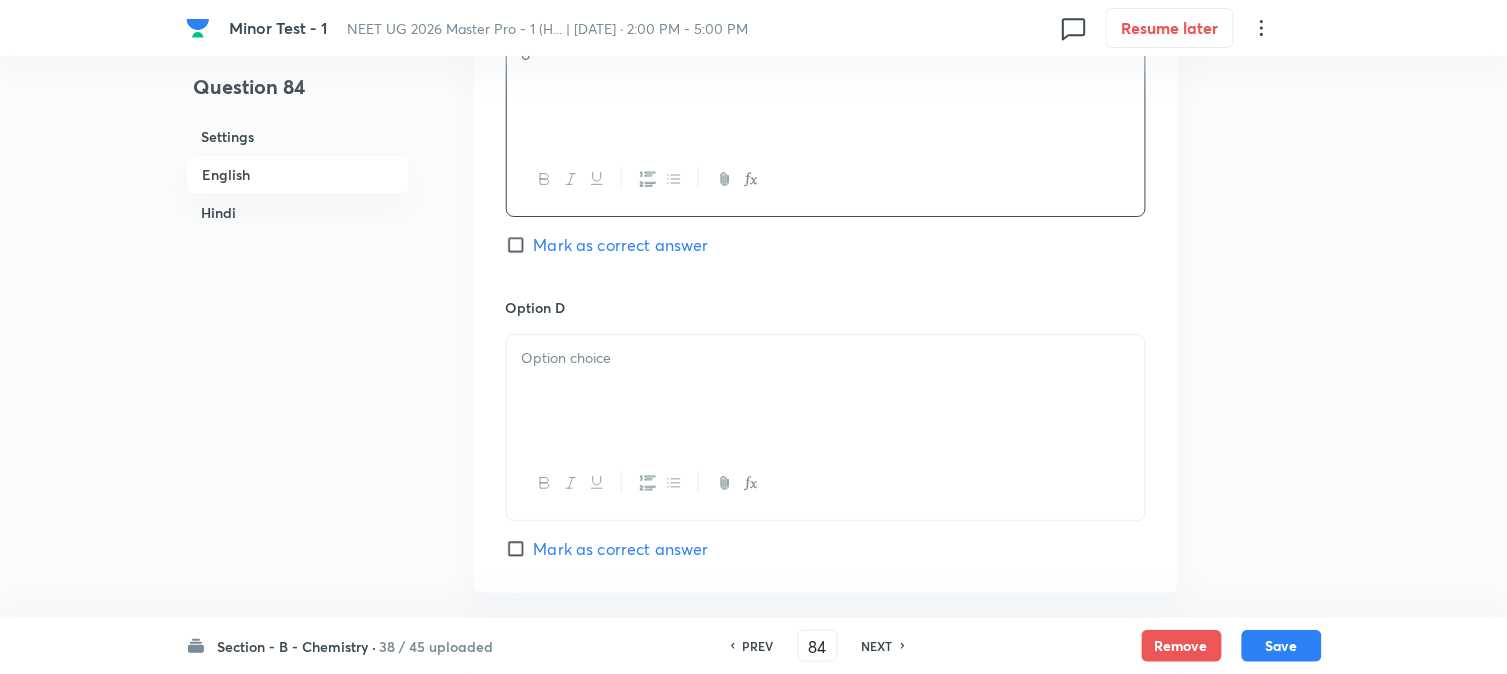 scroll, scrollTop: 1777, scrollLeft: 0, axis: vertical 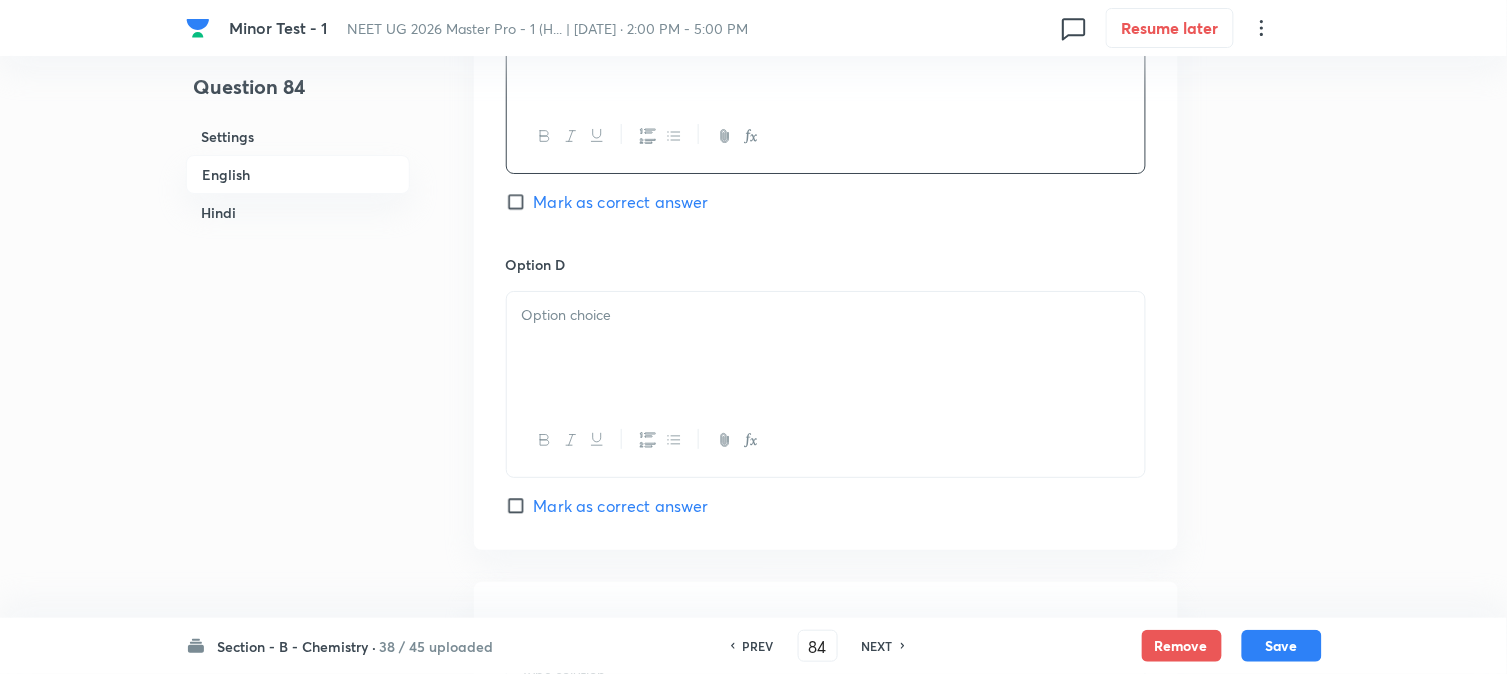 click at bounding box center [826, 348] 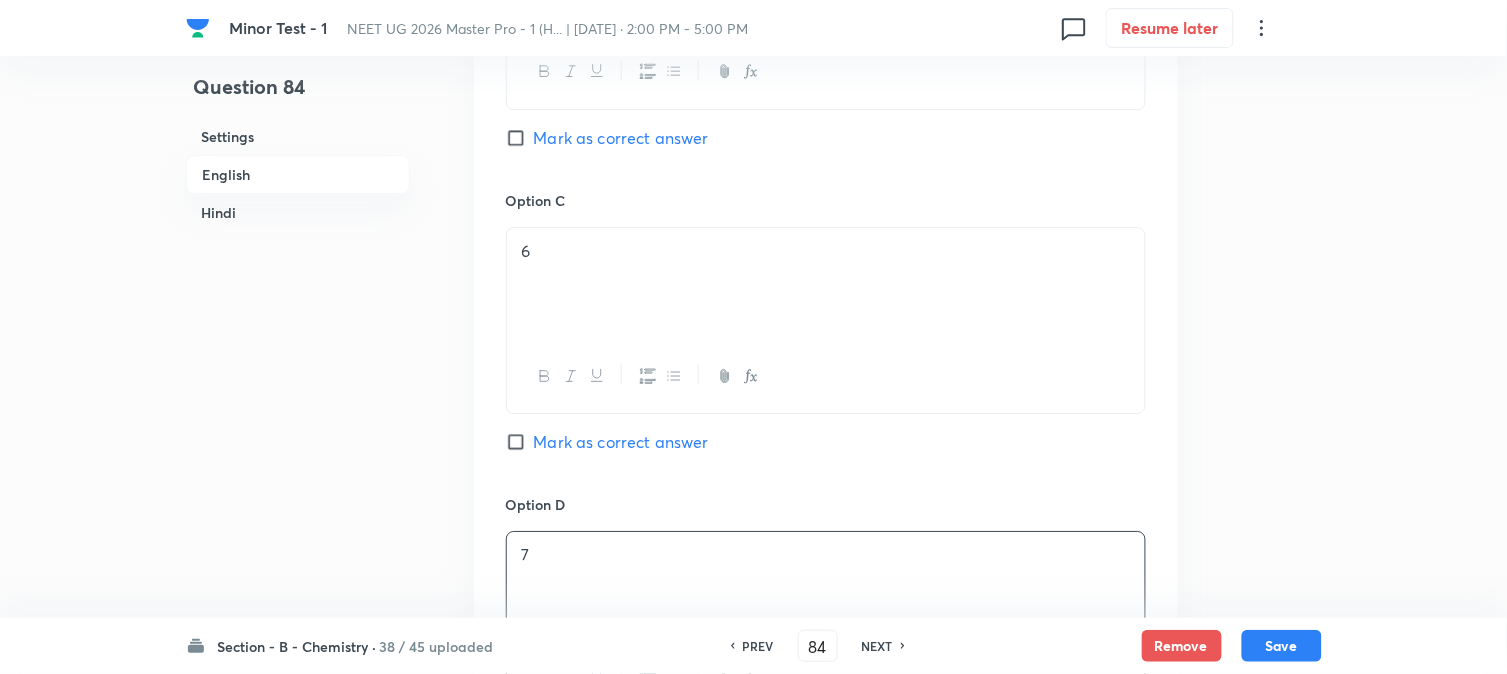 scroll, scrollTop: 1555, scrollLeft: 0, axis: vertical 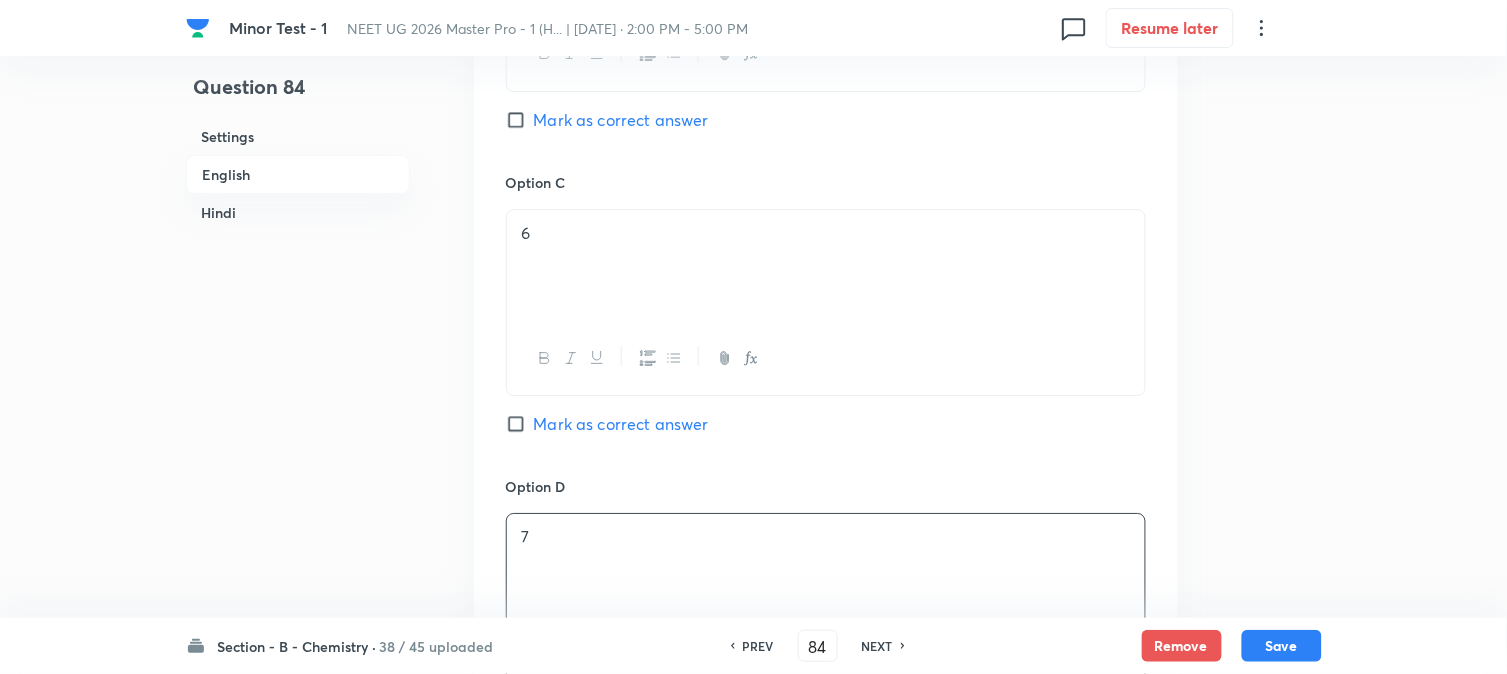 click on "Mark as correct answer" at bounding box center [621, 424] 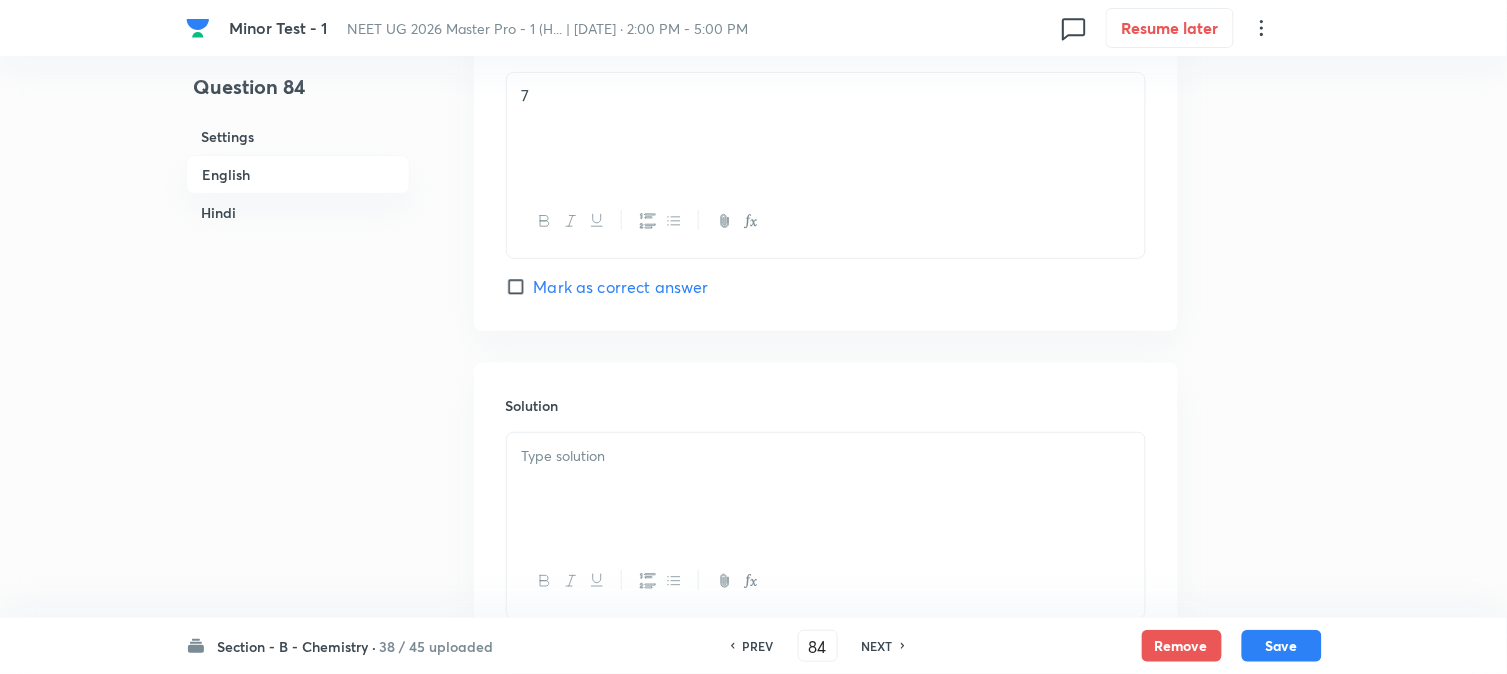 scroll, scrollTop: 2111, scrollLeft: 0, axis: vertical 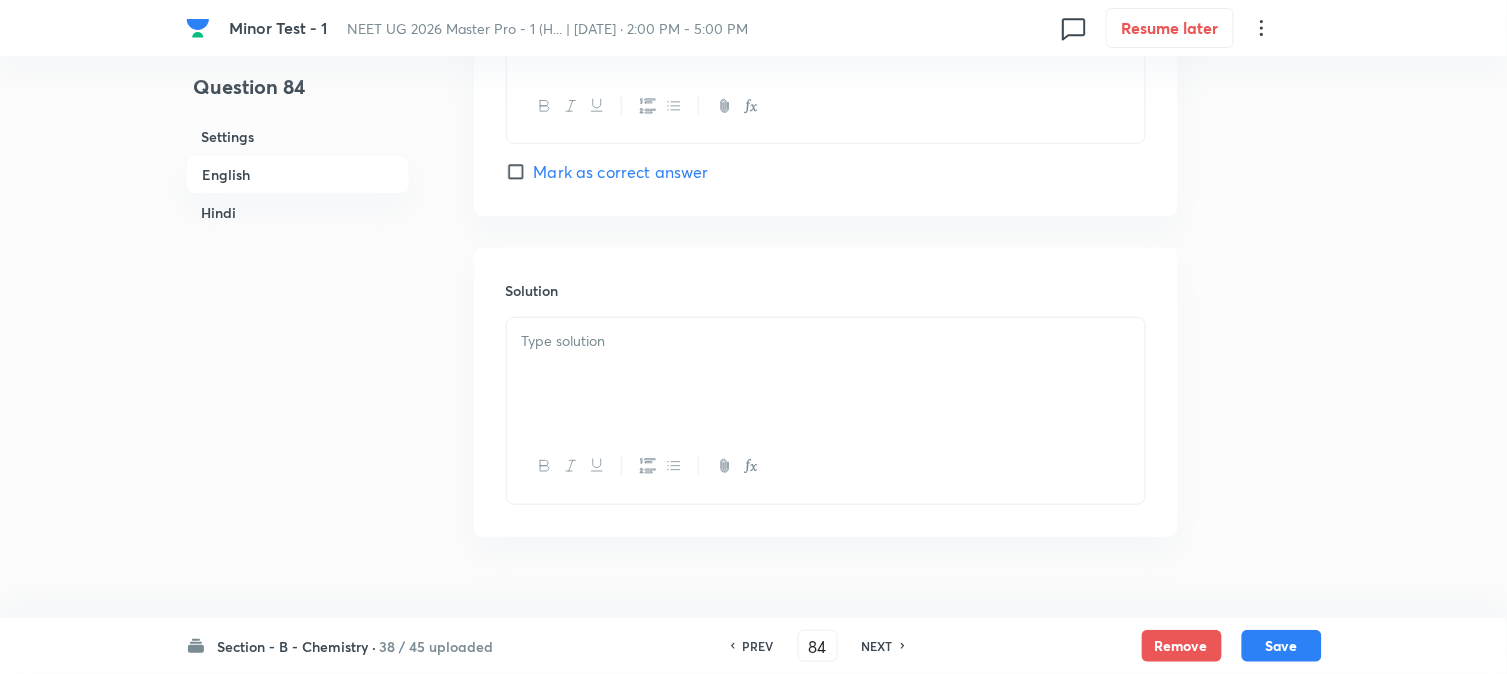 click at bounding box center [826, 374] 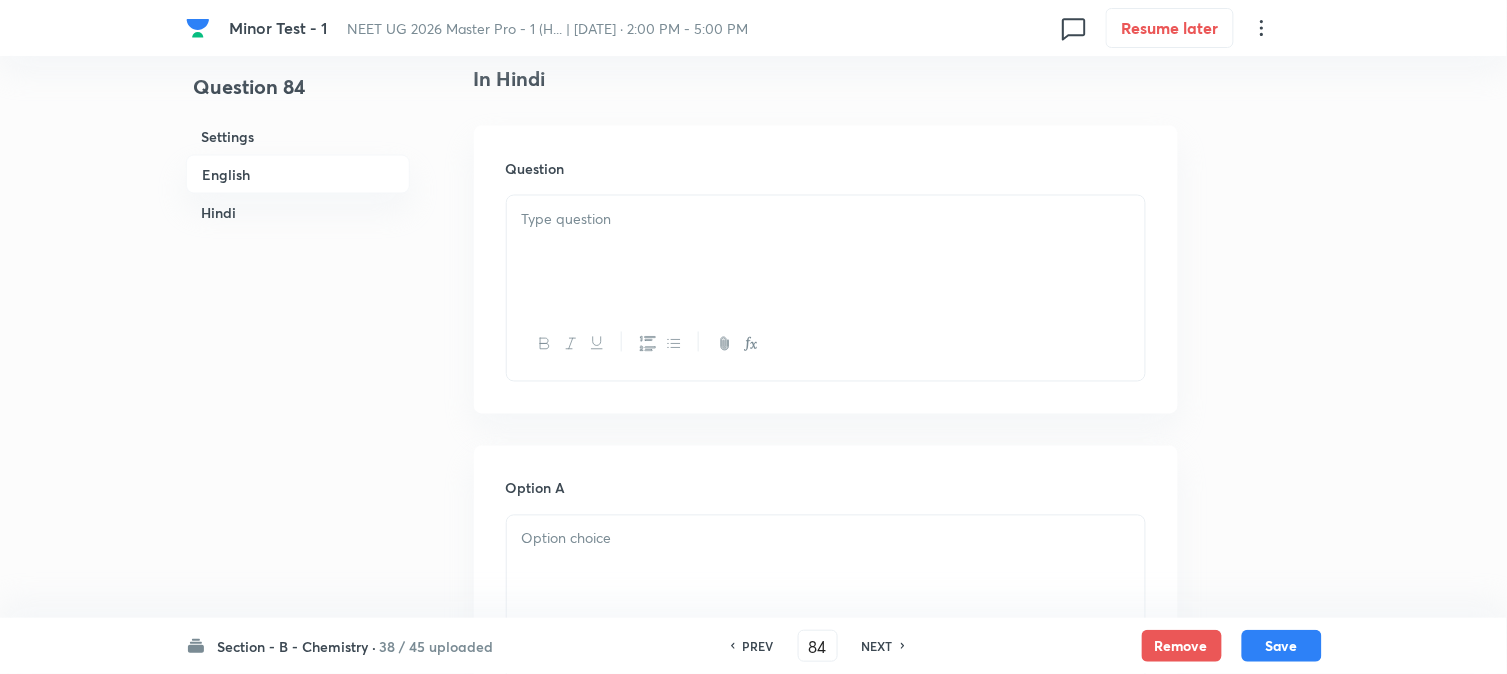 scroll, scrollTop: 2666, scrollLeft: 0, axis: vertical 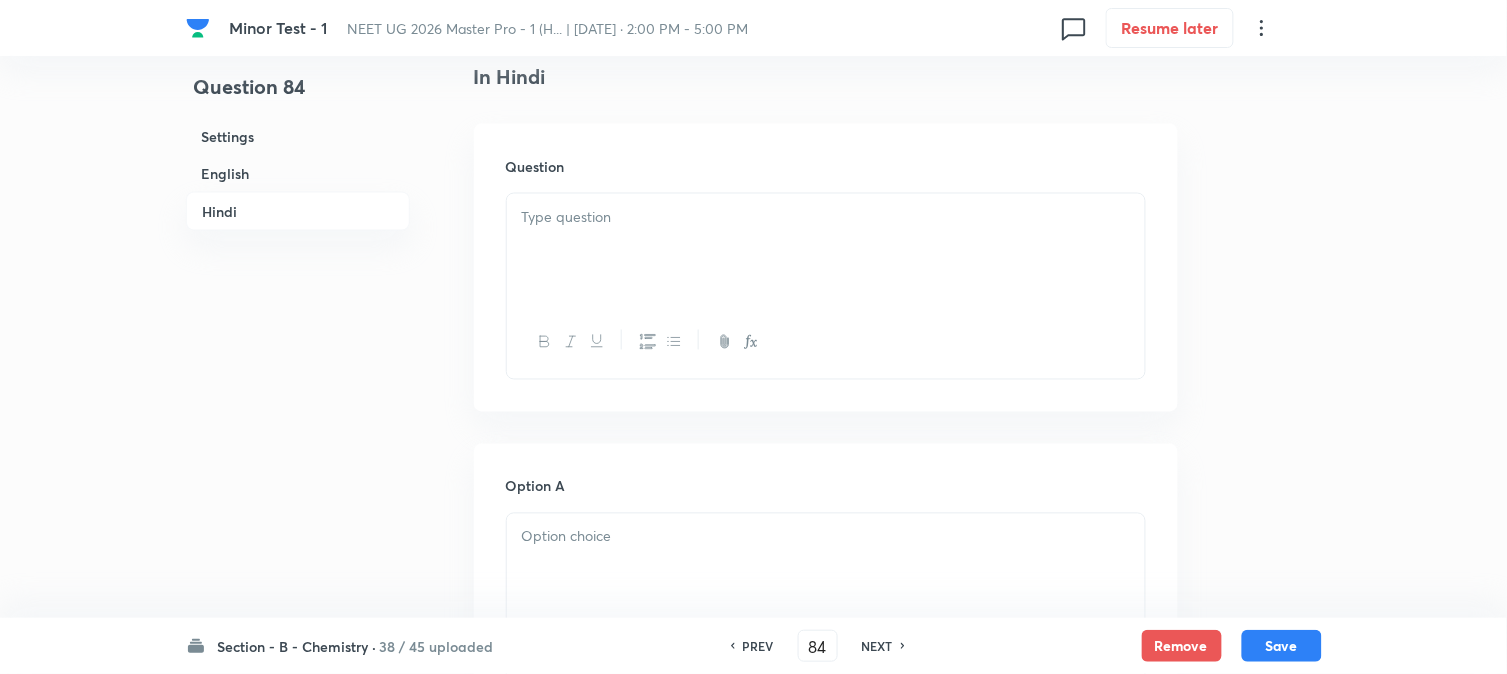 click at bounding box center [826, 250] 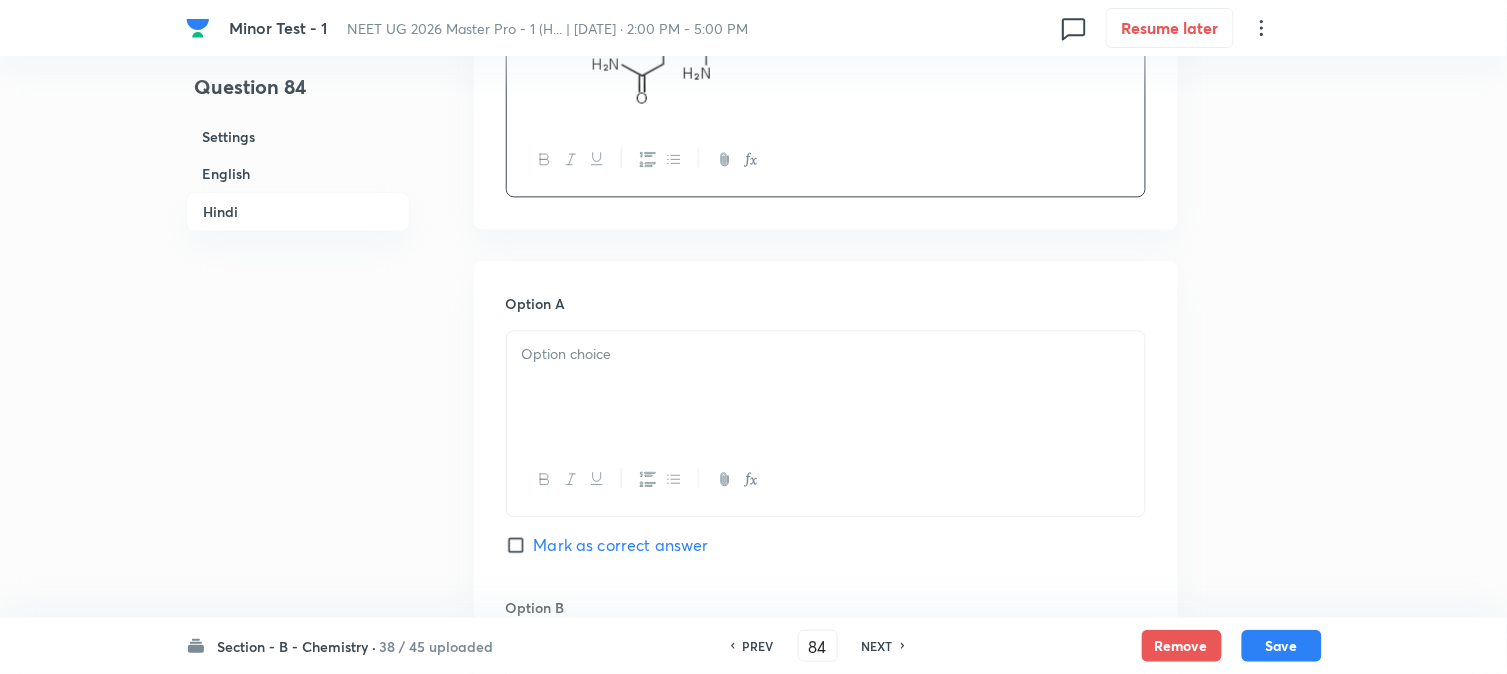 scroll, scrollTop: 3000, scrollLeft: 0, axis: vertical 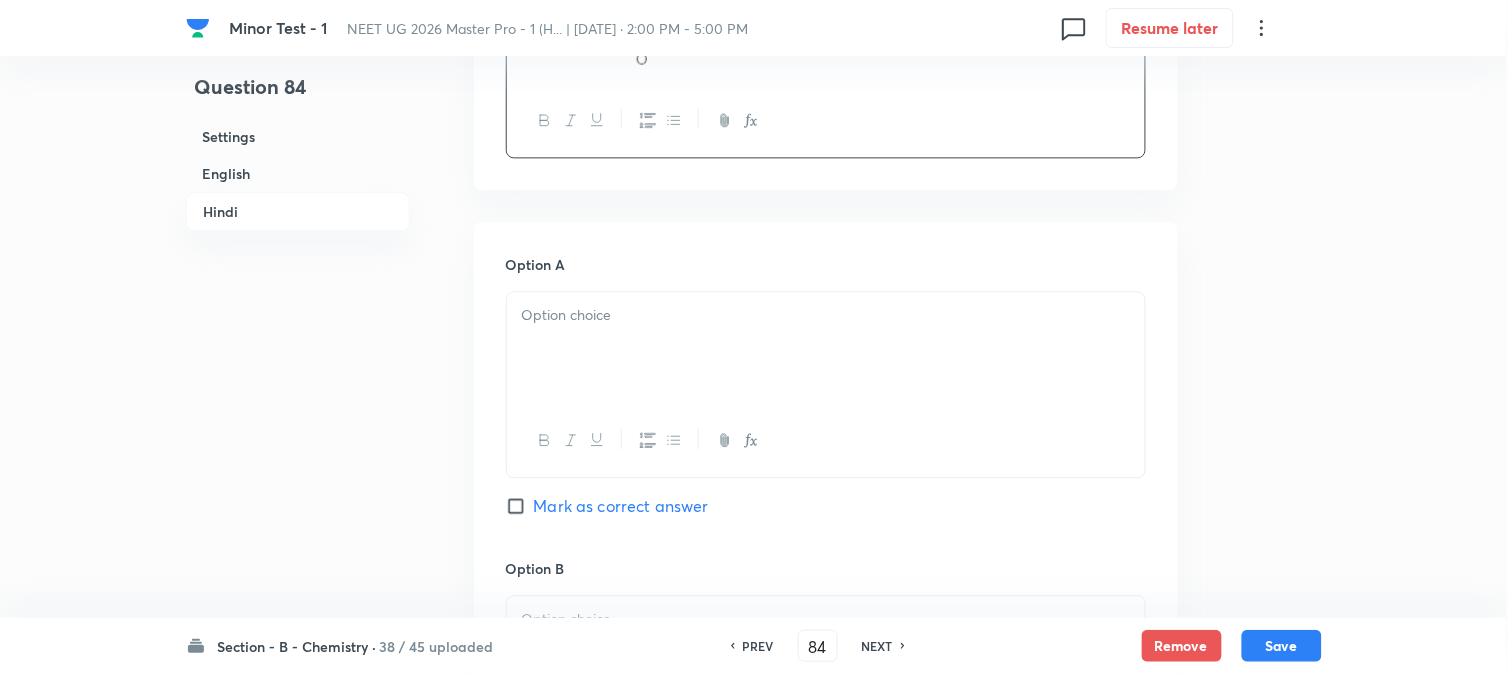 click at bounding box center (826, 315) 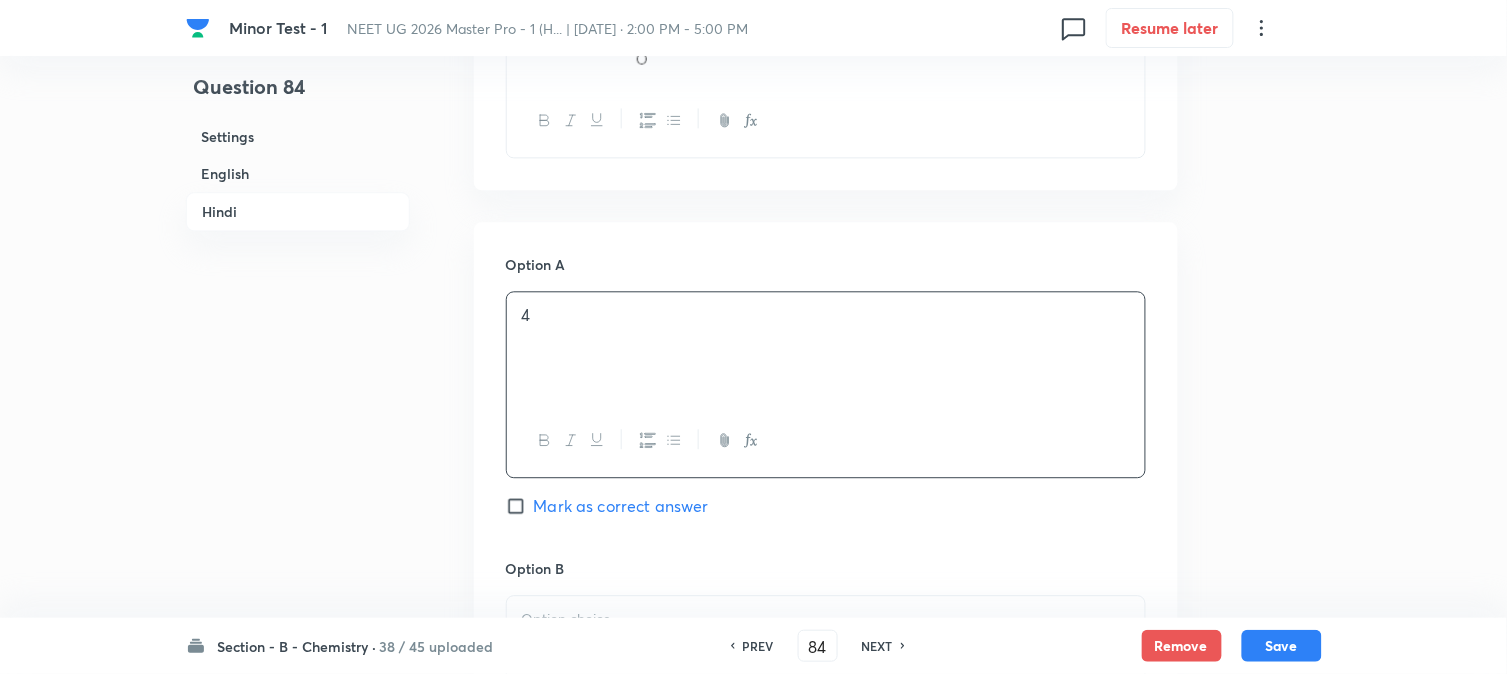 scroll, scrollTop: 3111, scrollLeft: 0, axis: vertical 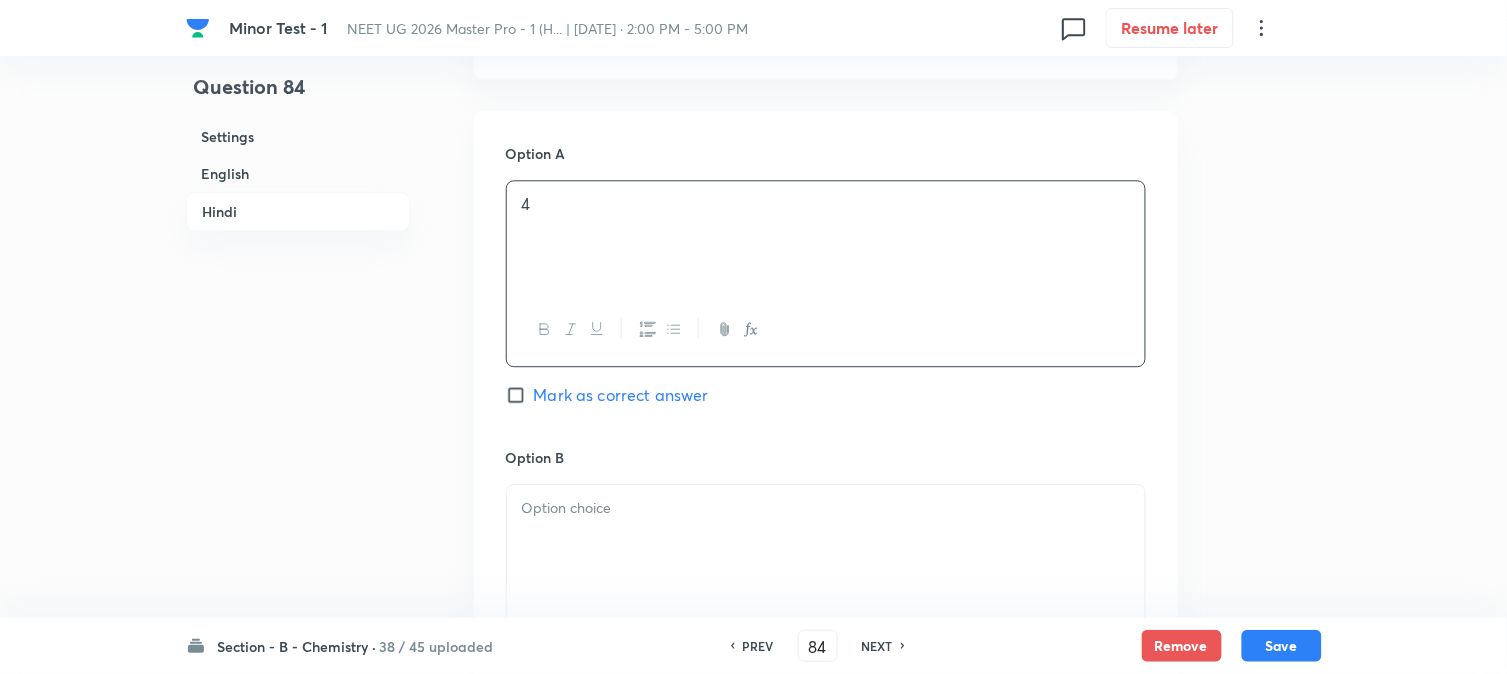 click at bounding box center (826, 508) 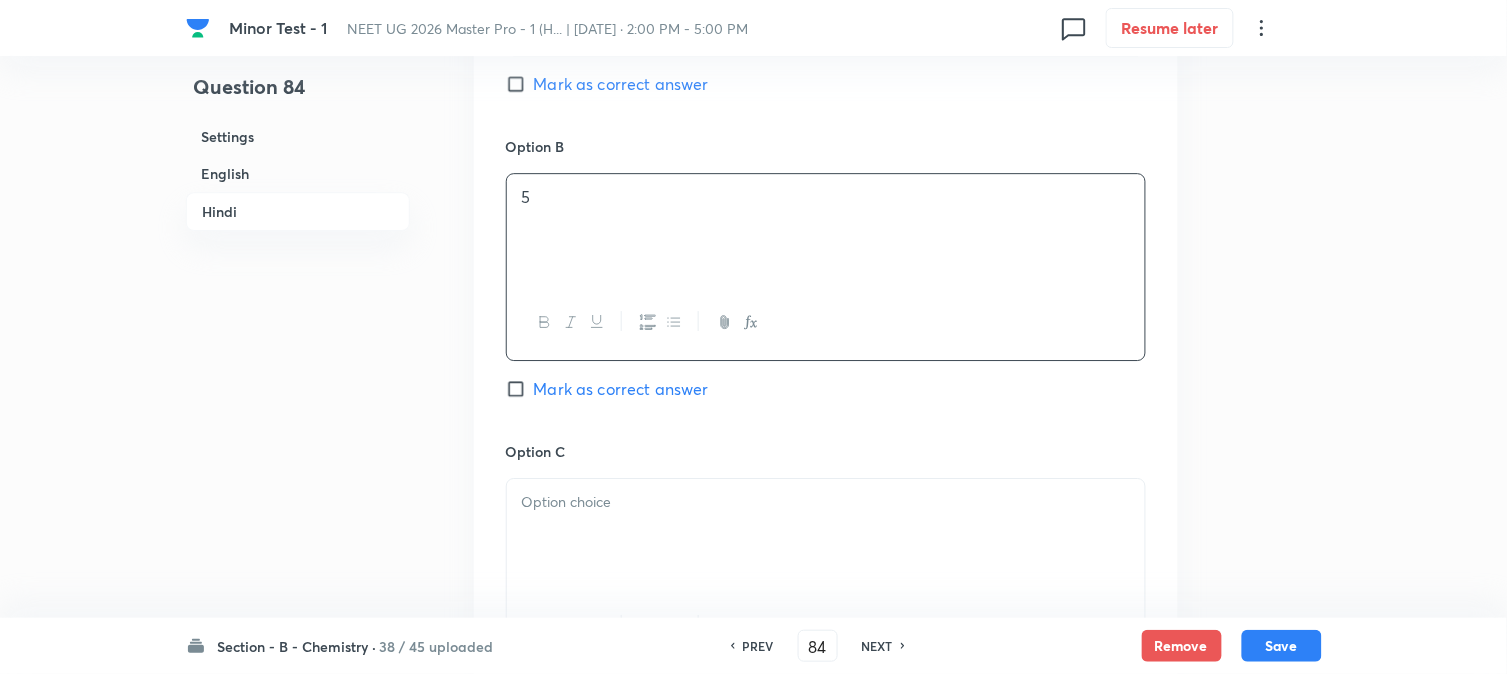 scroll, scrollTop: 3555, scrollLeft: 0, axis: vertical 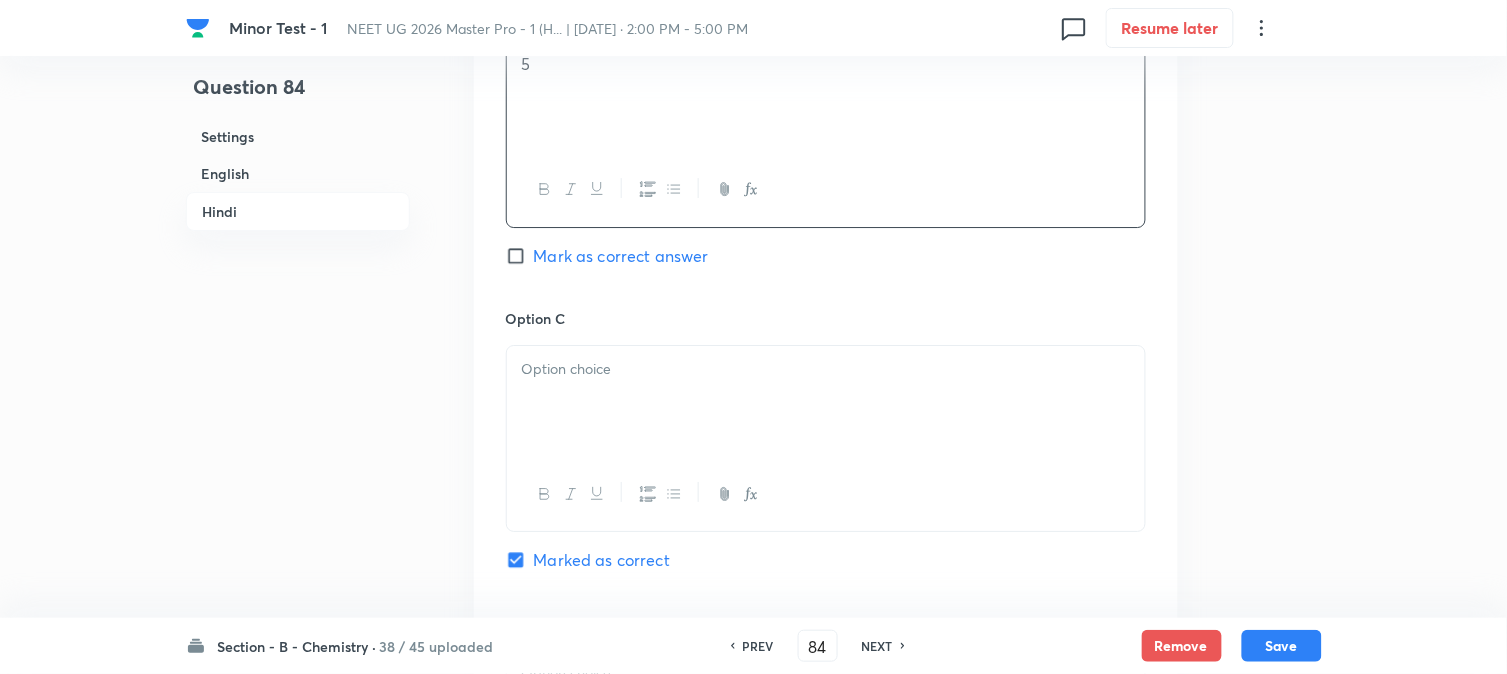 click at bounding box center [826, 402] 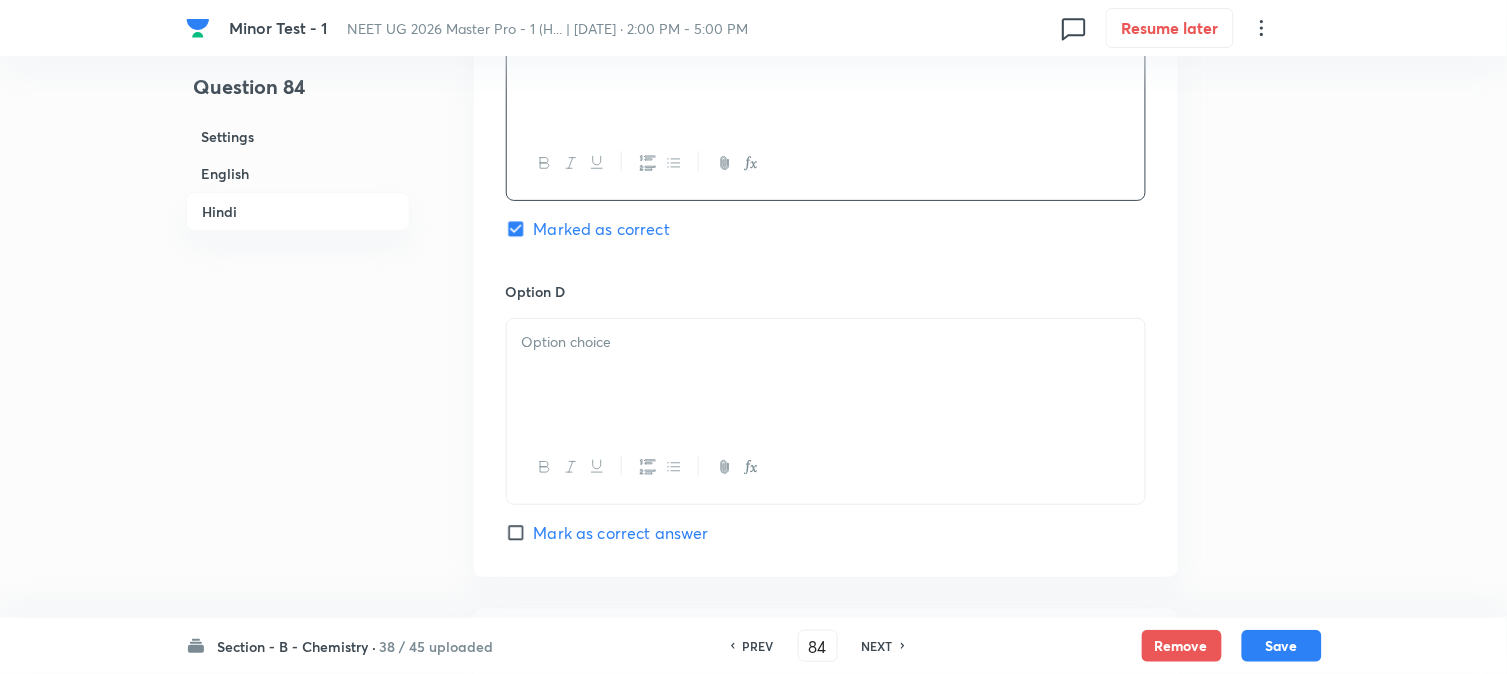 scroll, scrollTop: 3888, scrollLeft: 0, axis: vertical 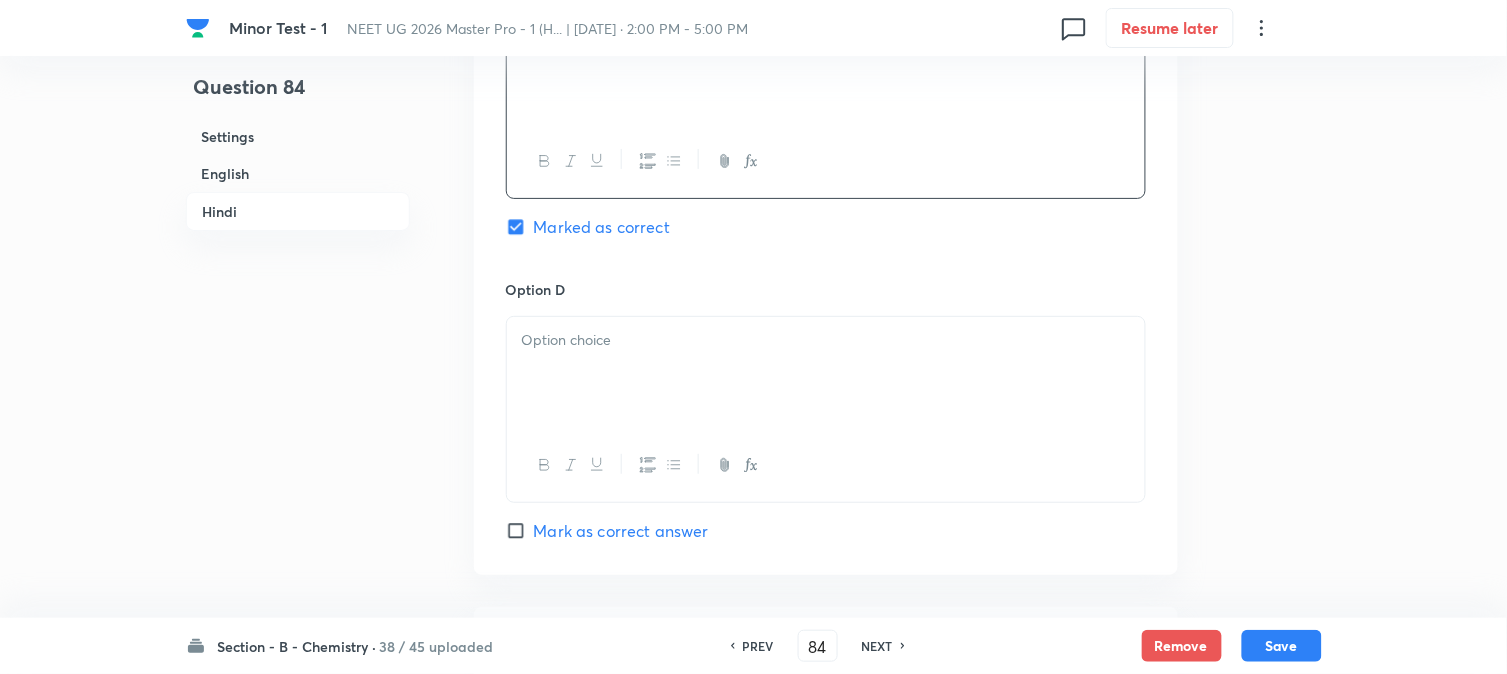 click at bounding box center (826, 373) 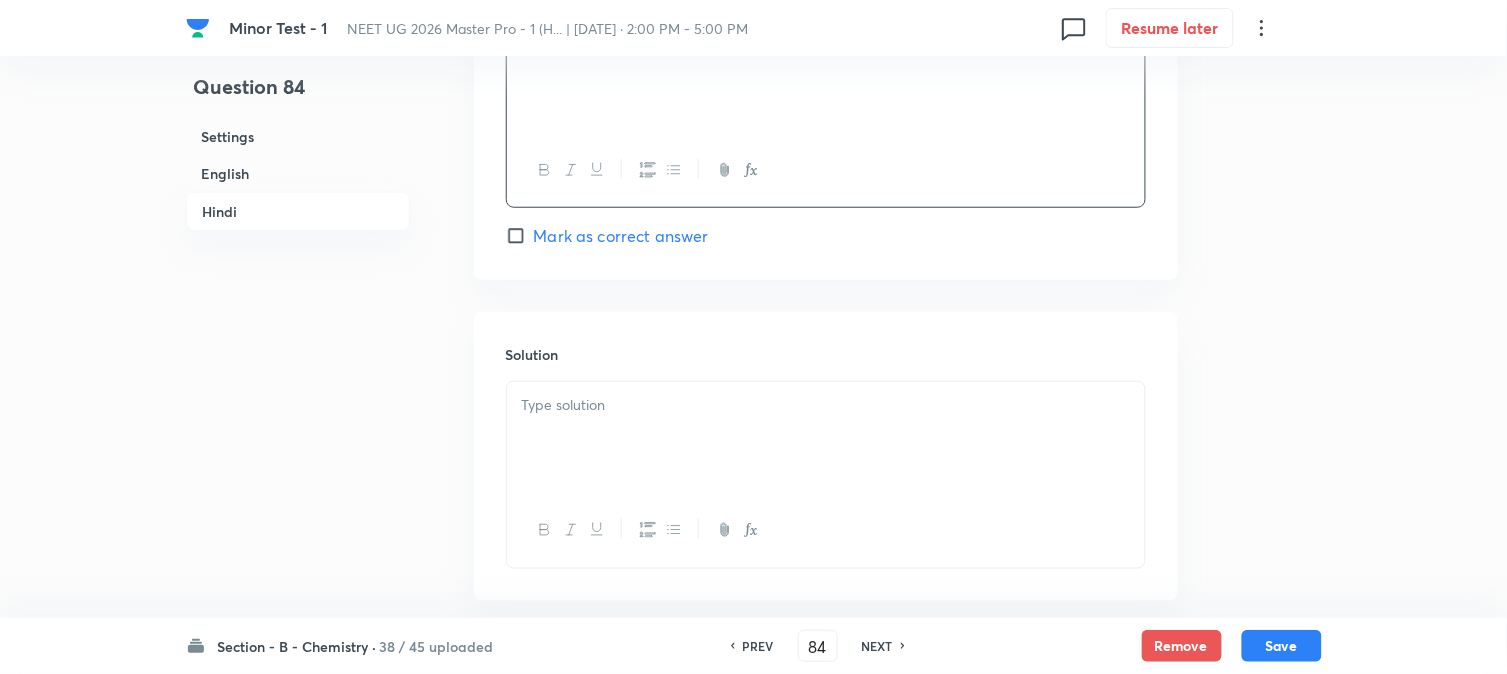 scroll, scrollTop: 4222, scrollLeft: 0, axis: vertical 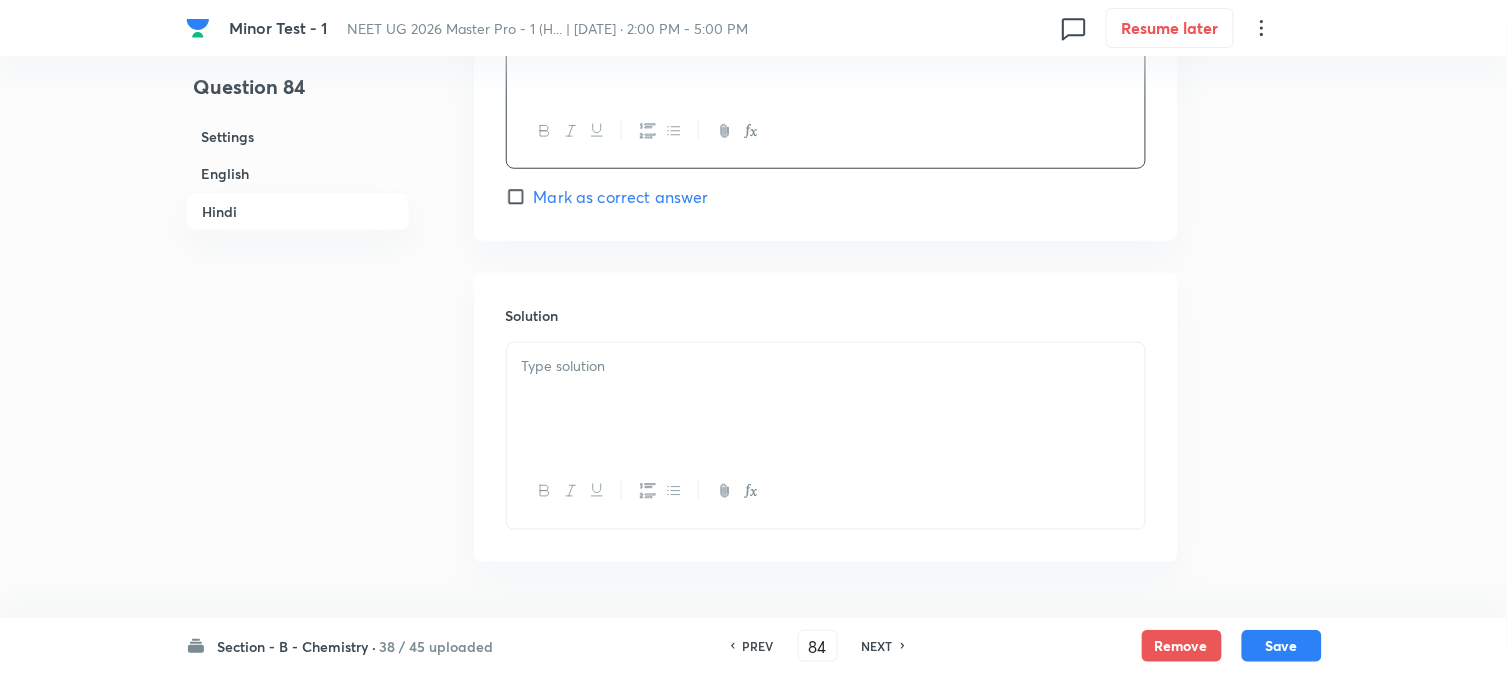 click at bounding box center (826, 366) 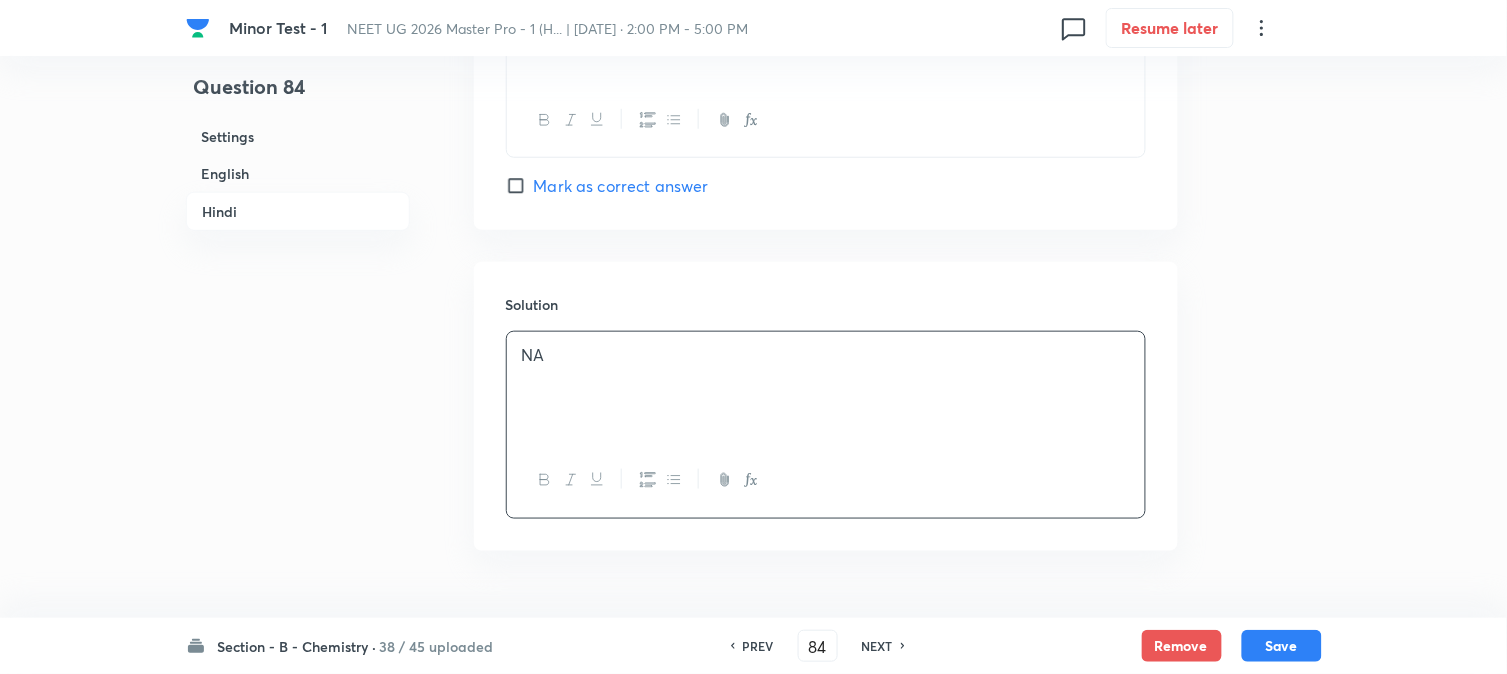 scroll, scrollTop: 4294, scrollLeft: 0, axis: vertical 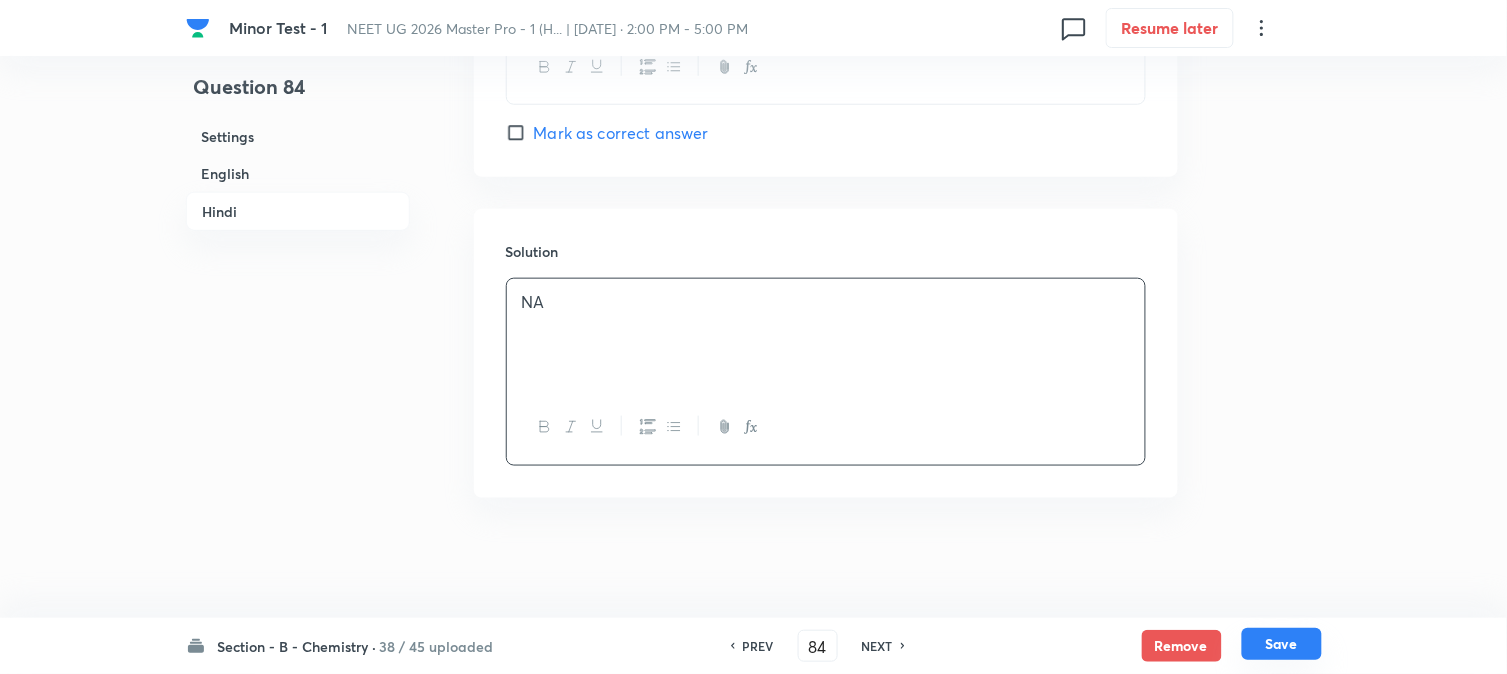 click on "Save" at bounding box center [1282, 644] 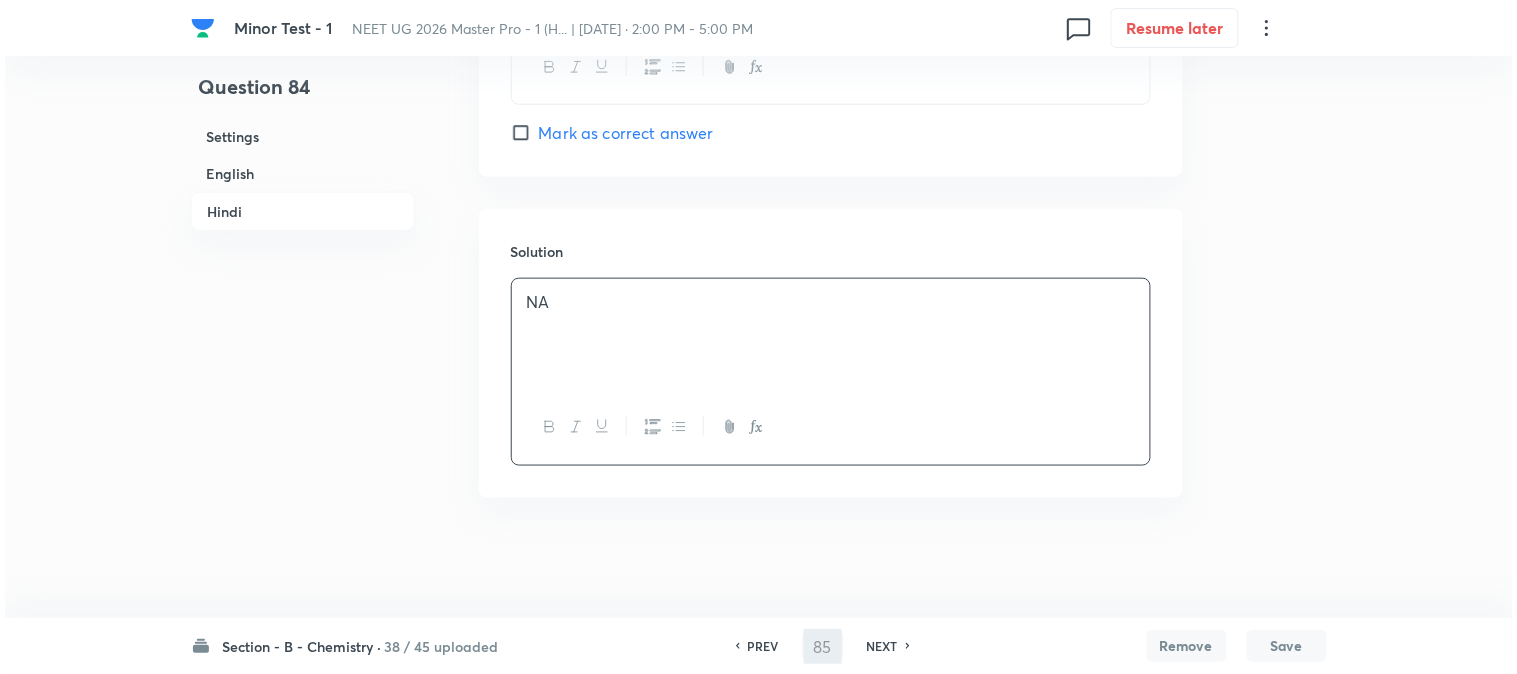 scroll, scrollTop: 0, scrollLeft: 0, axis: both 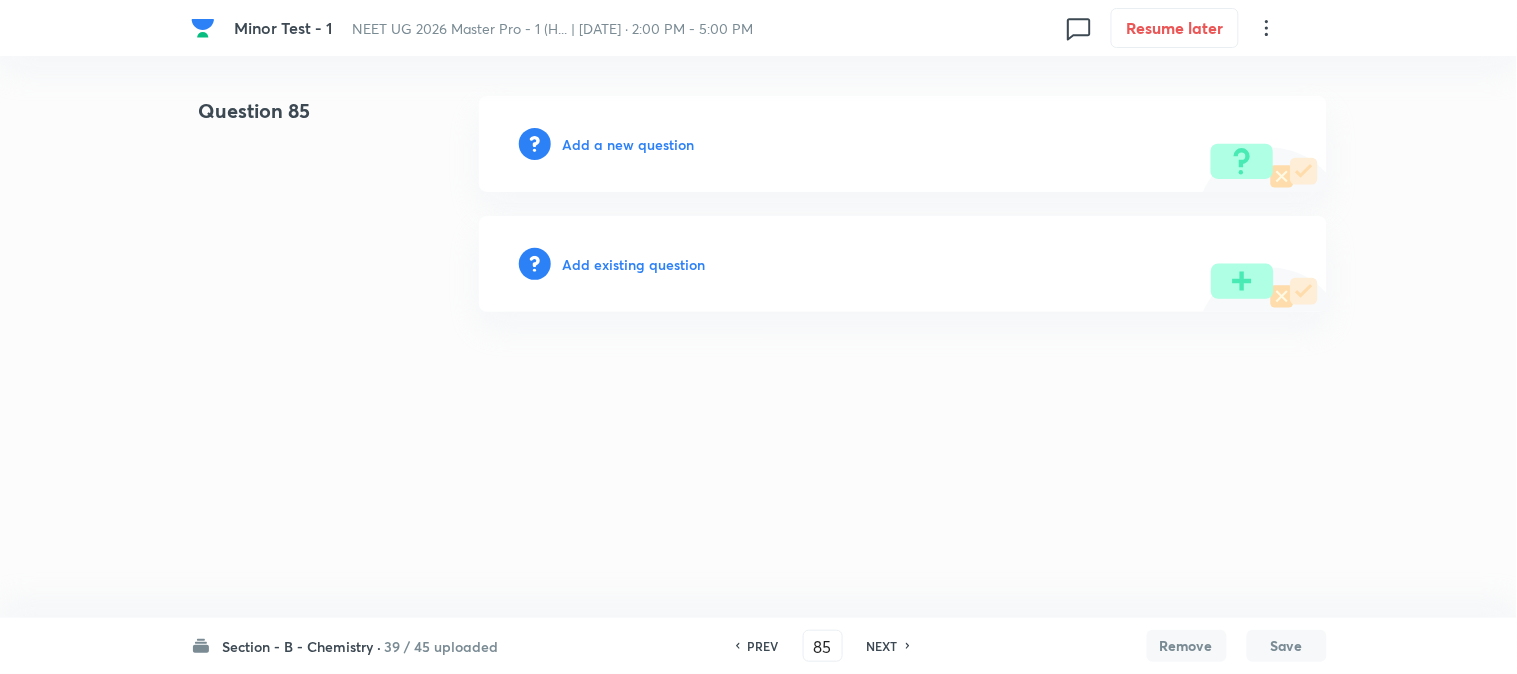click on "Add a new question" at bounding box center (629, 144) 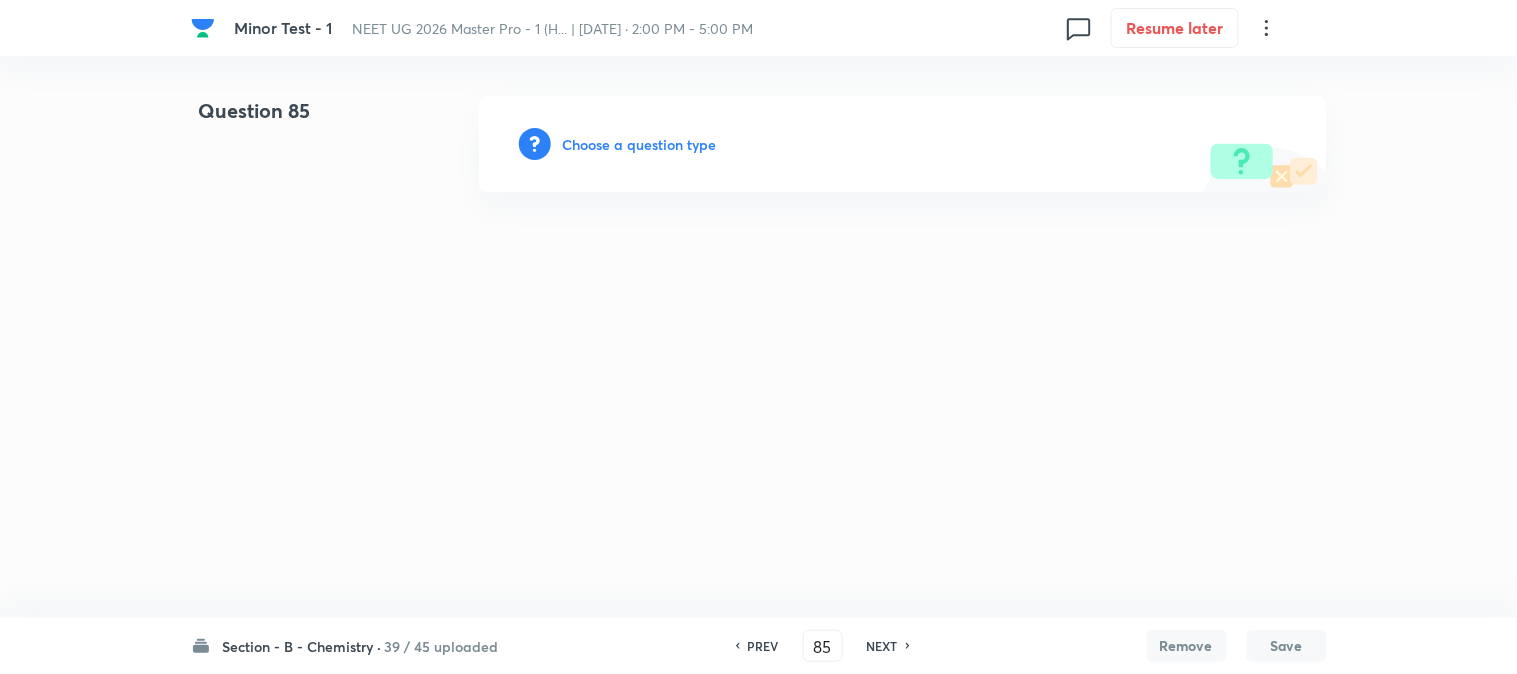 click on "Choose a question type" at bounding box center (640, 144) 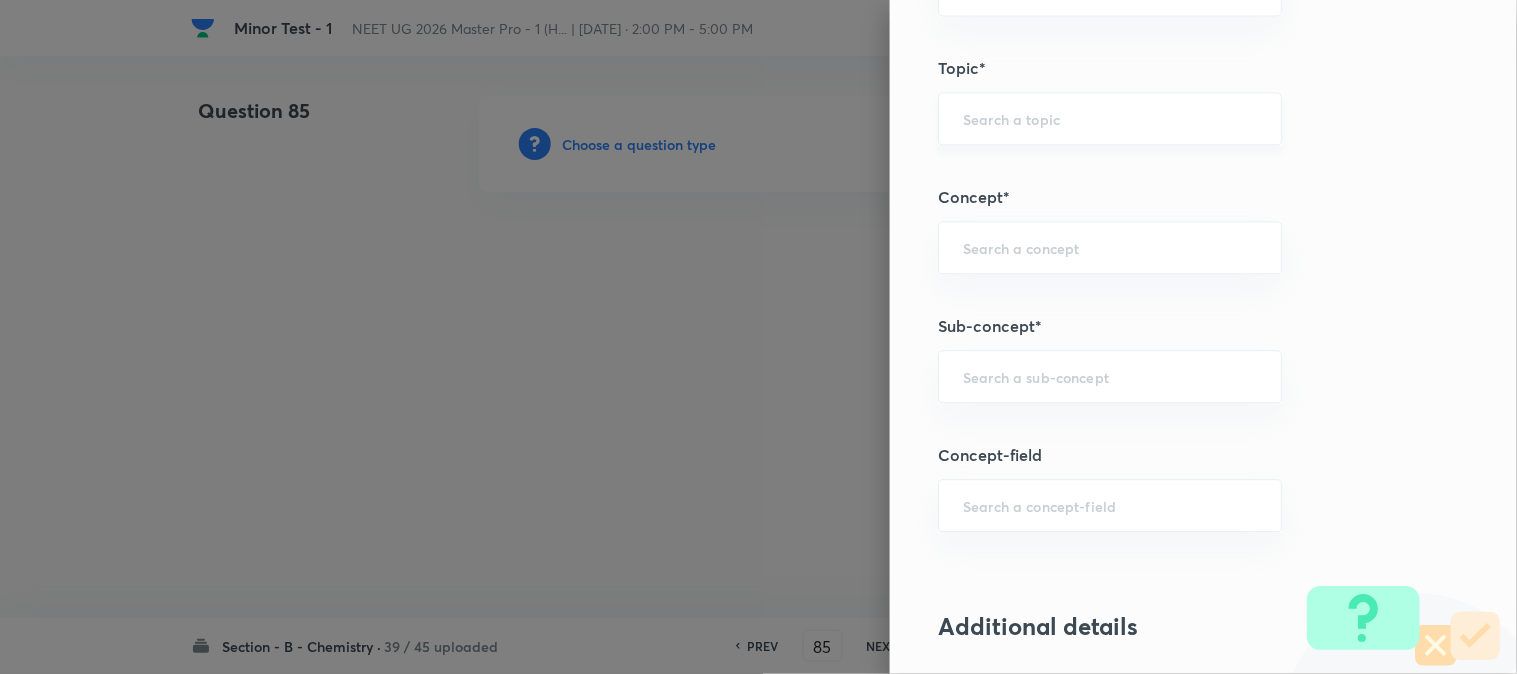 scroll, scrollTop: 1333, scrollLeft: 0, axis: vertical 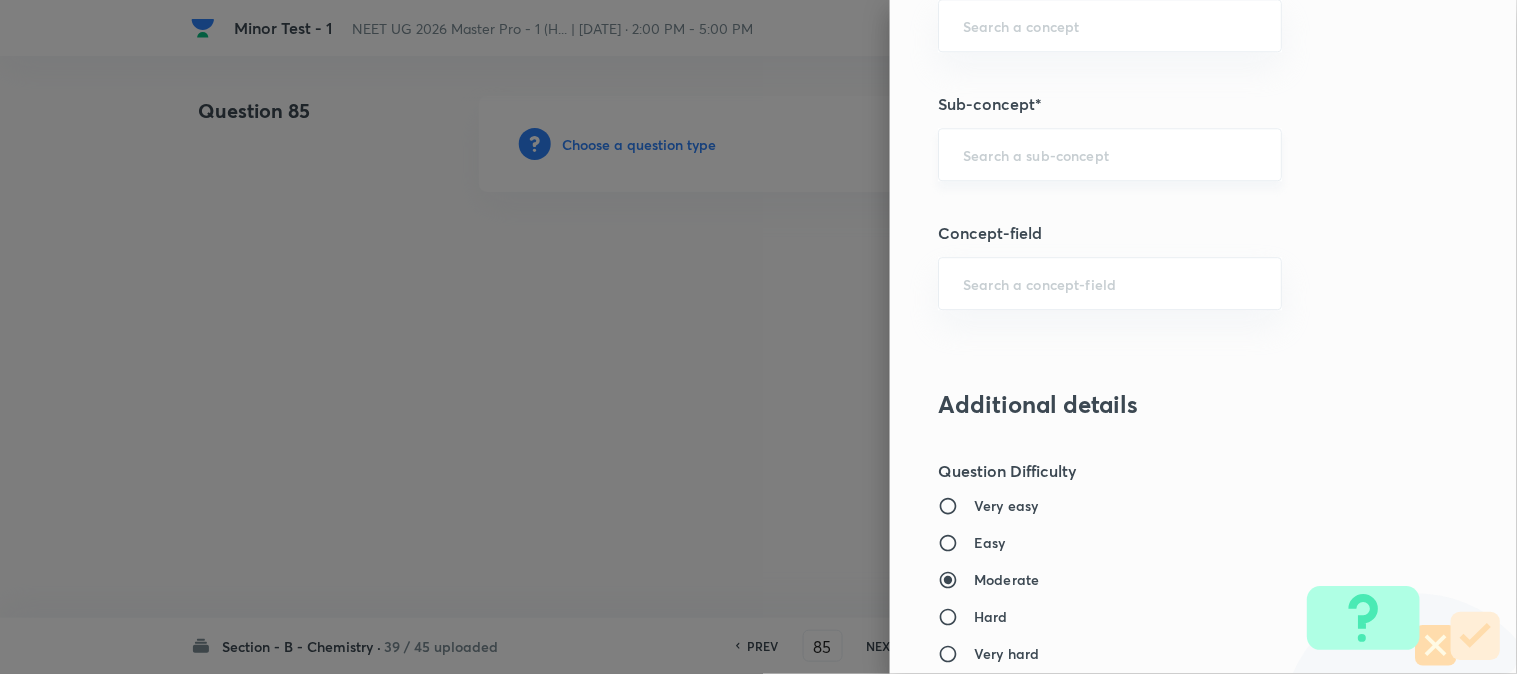 click on "​" at bounding box center (1110, 154) 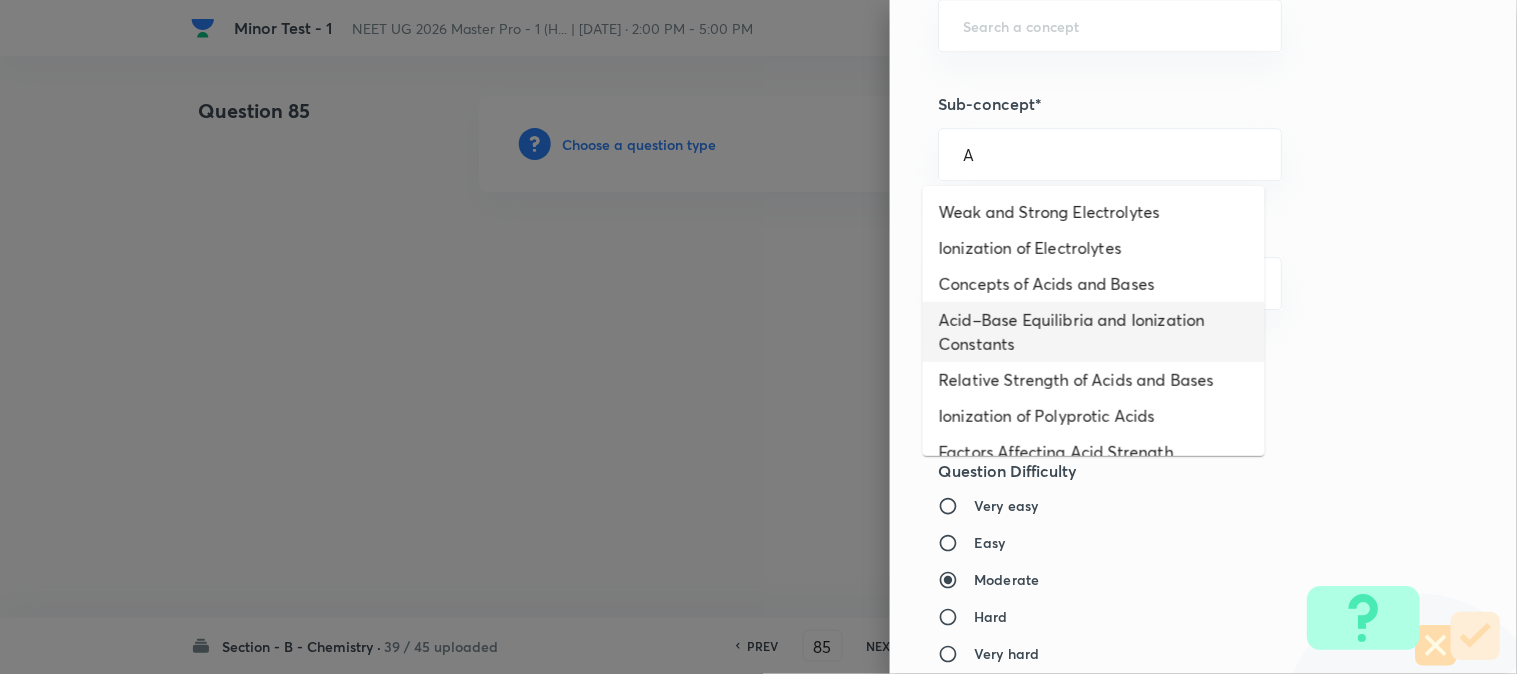 click on "Acid–Base Equilibria and Ionization Constants" at bounding box center [1094, 332] 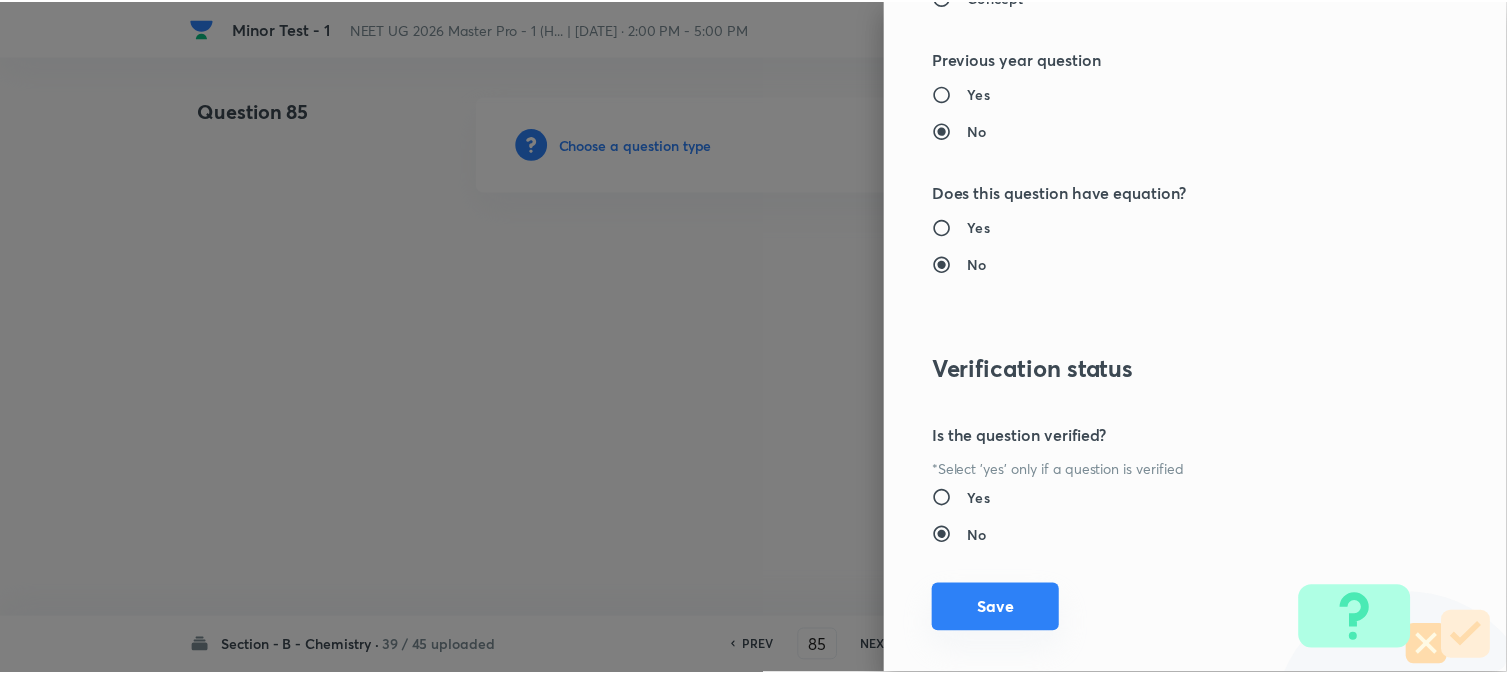 scroll, scrollTop: 2186, scrollLeft: 0, axis: vertical 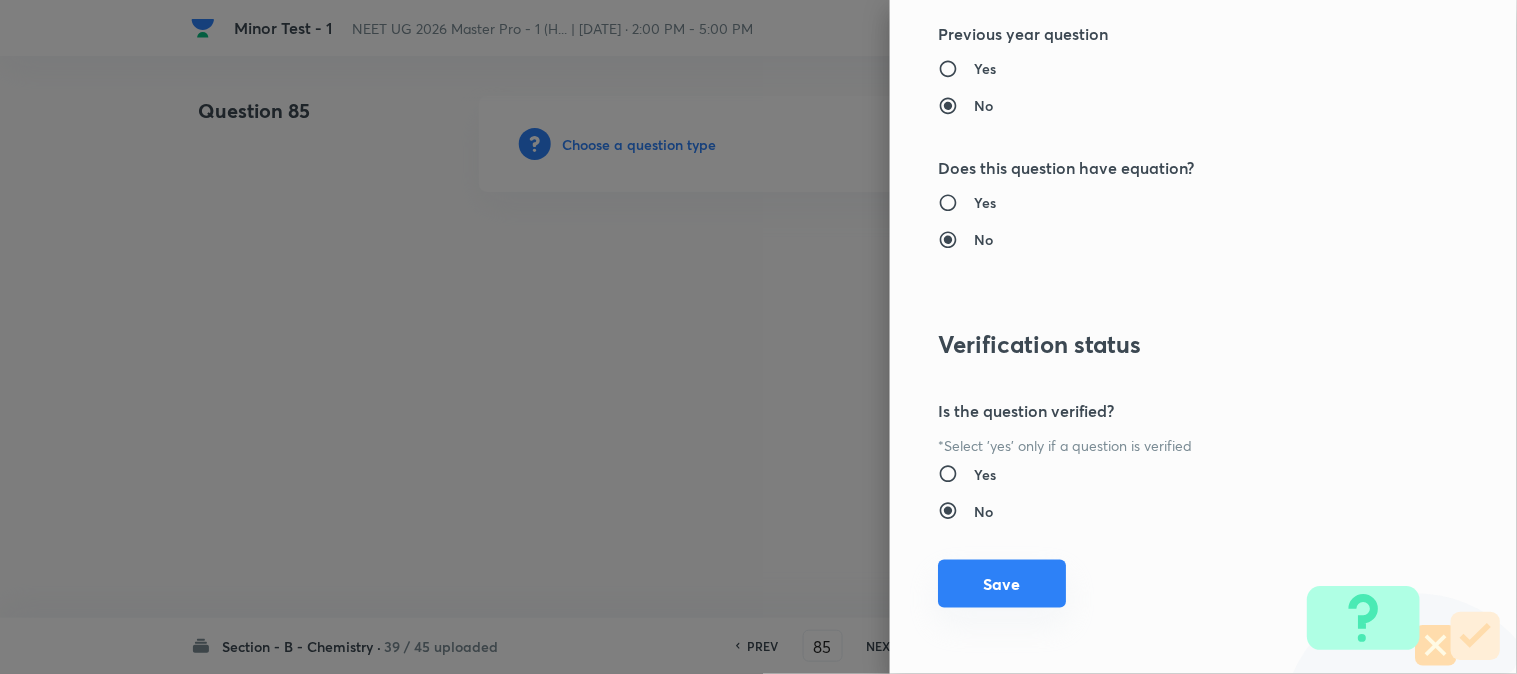 click on "Save" at bounding box center [1002, 584] 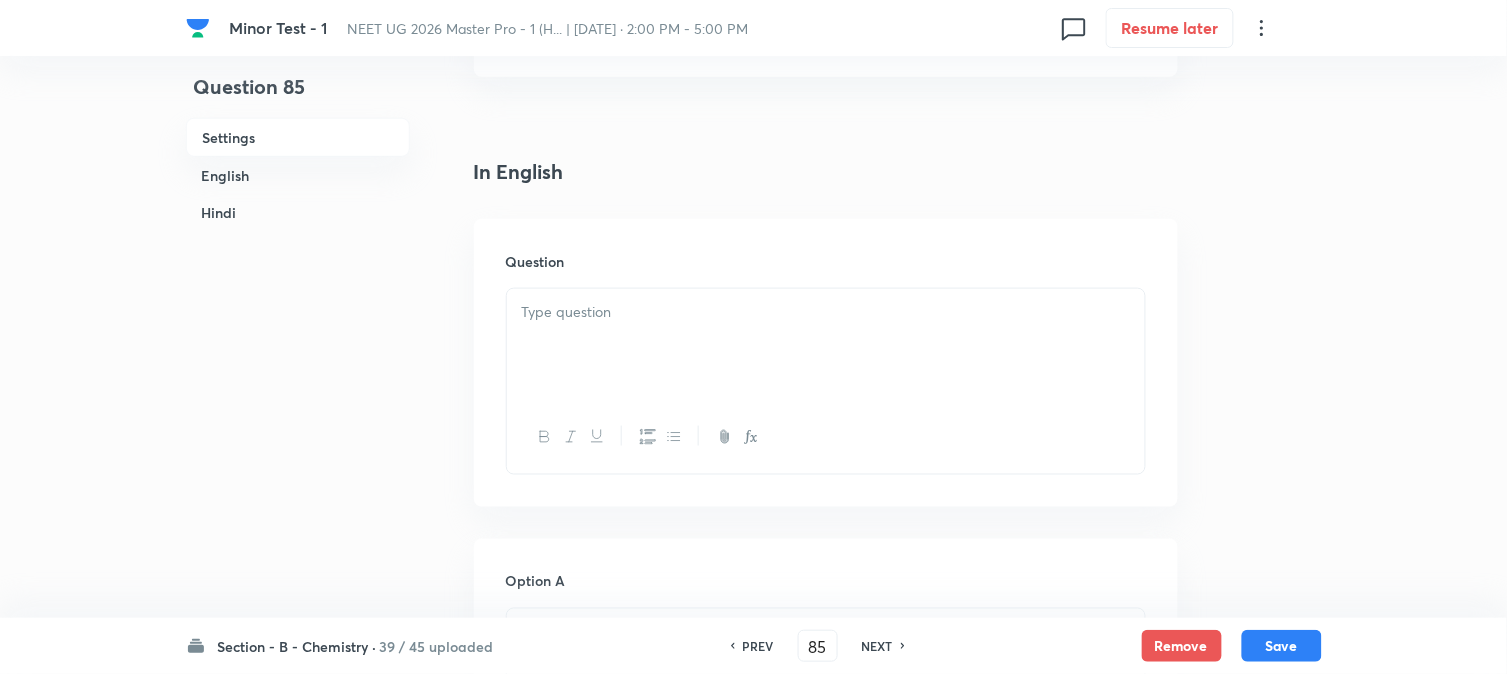 scroll, scrollTop: 555, scrollLeft: 0, axis: vertical 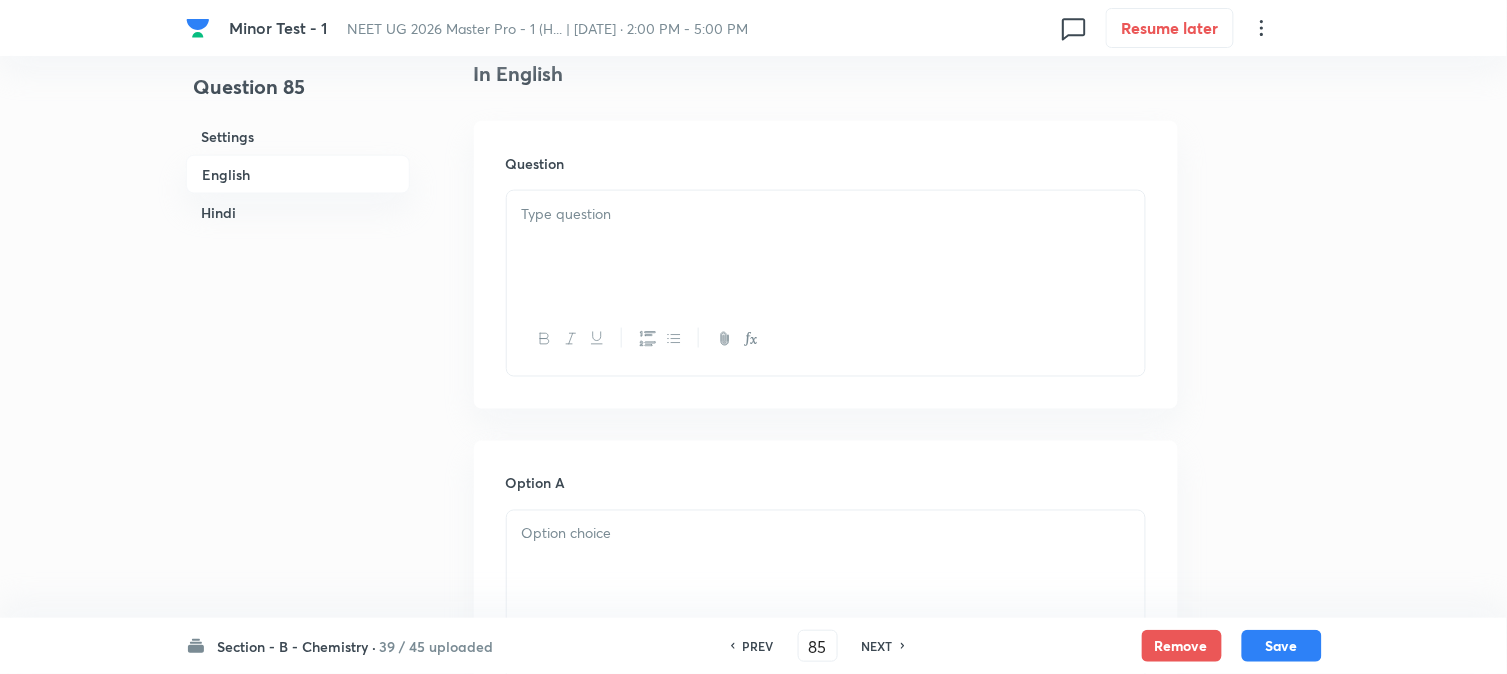 click at bounding box center [826, 247] 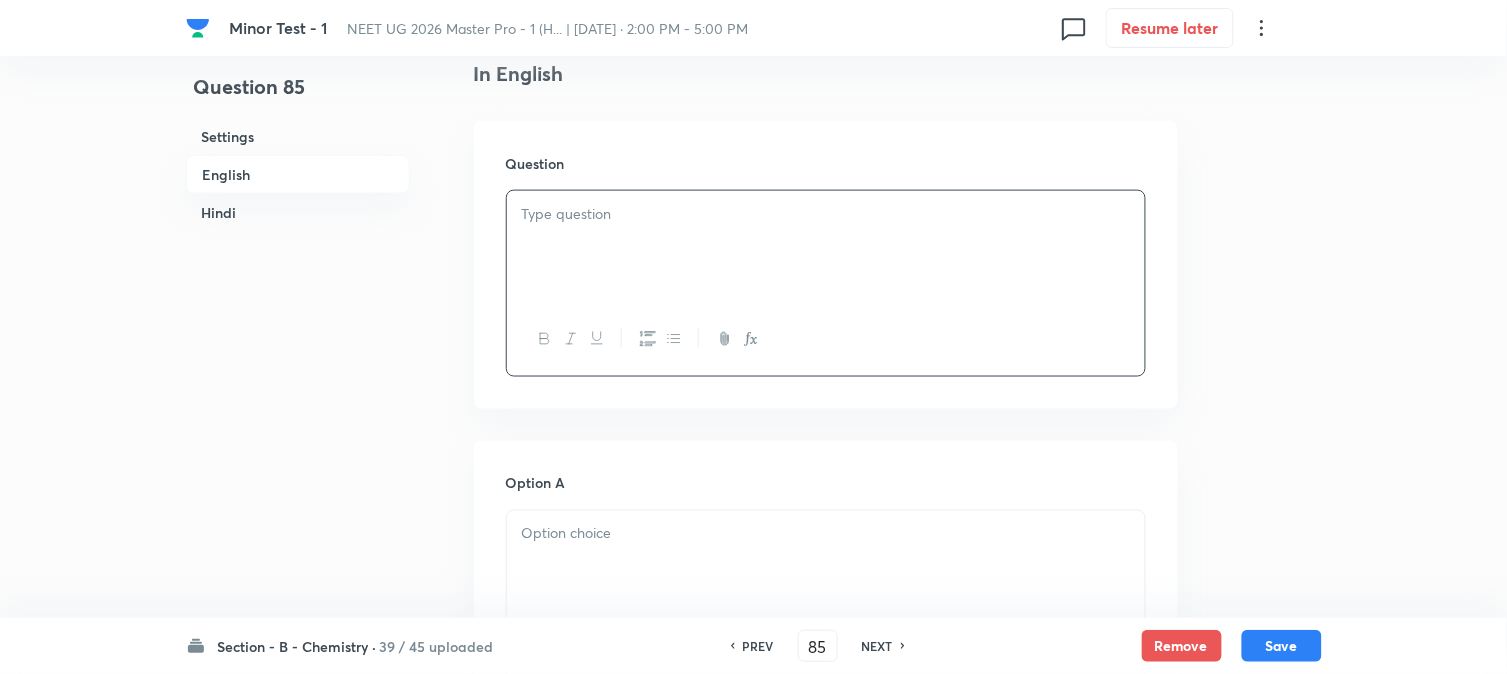 paste 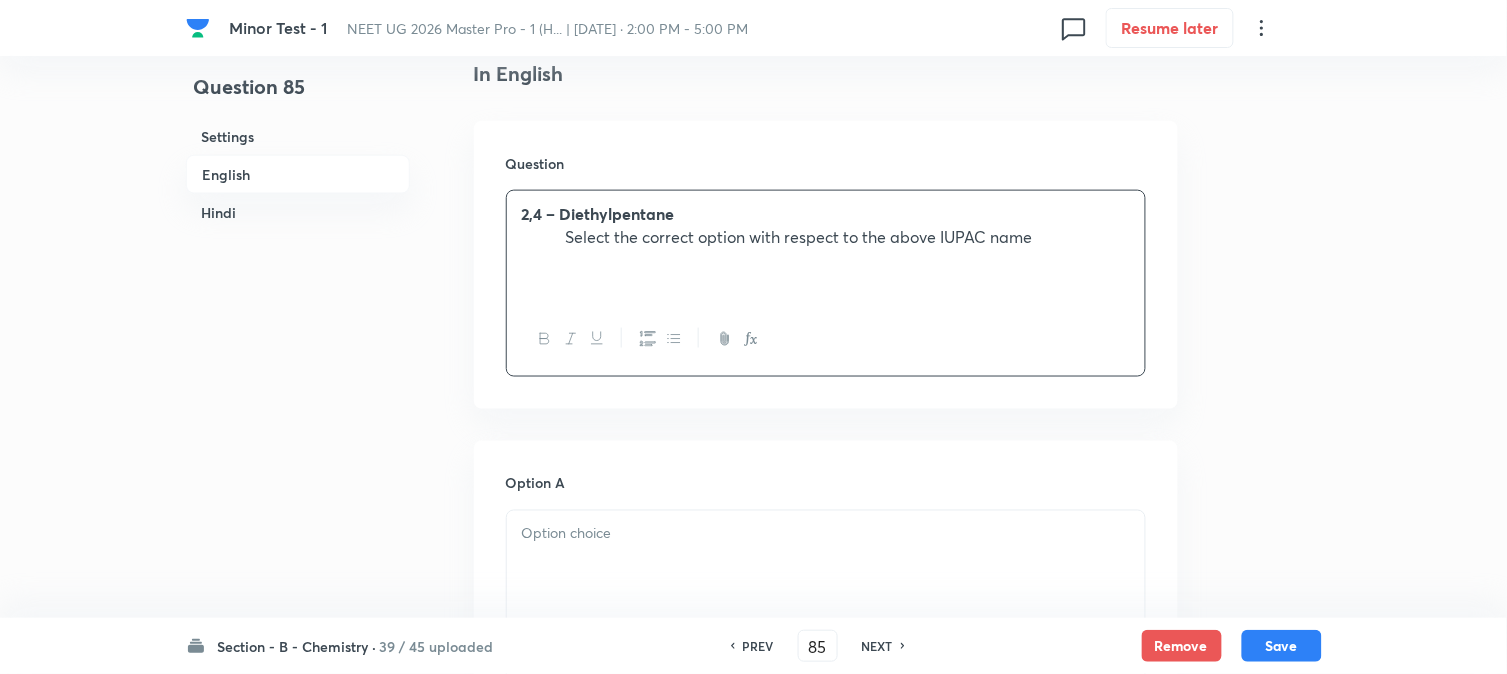 click at bounding box center (544, 236) 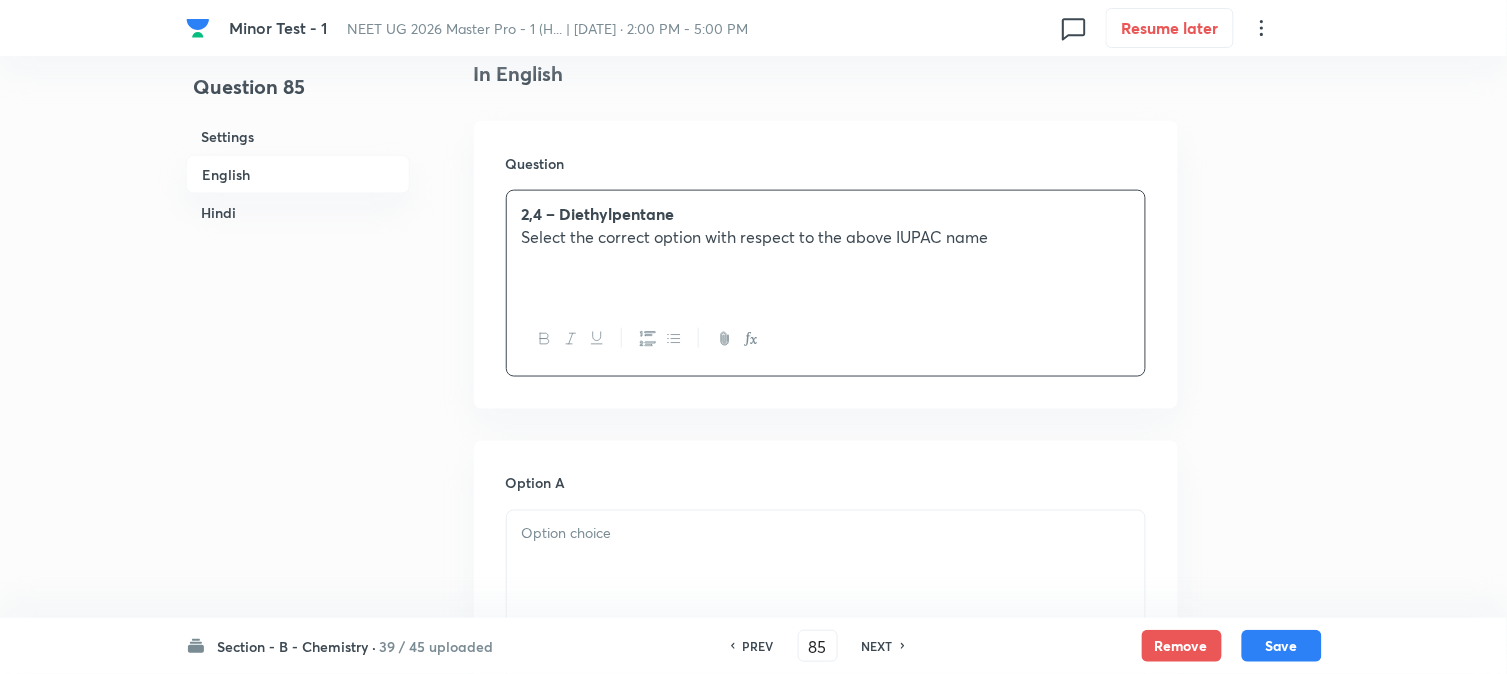 click on "2,4 – Diethylpentane   Select the correct option with respect to the above IUPAC name" at bounding box center [826, 247] 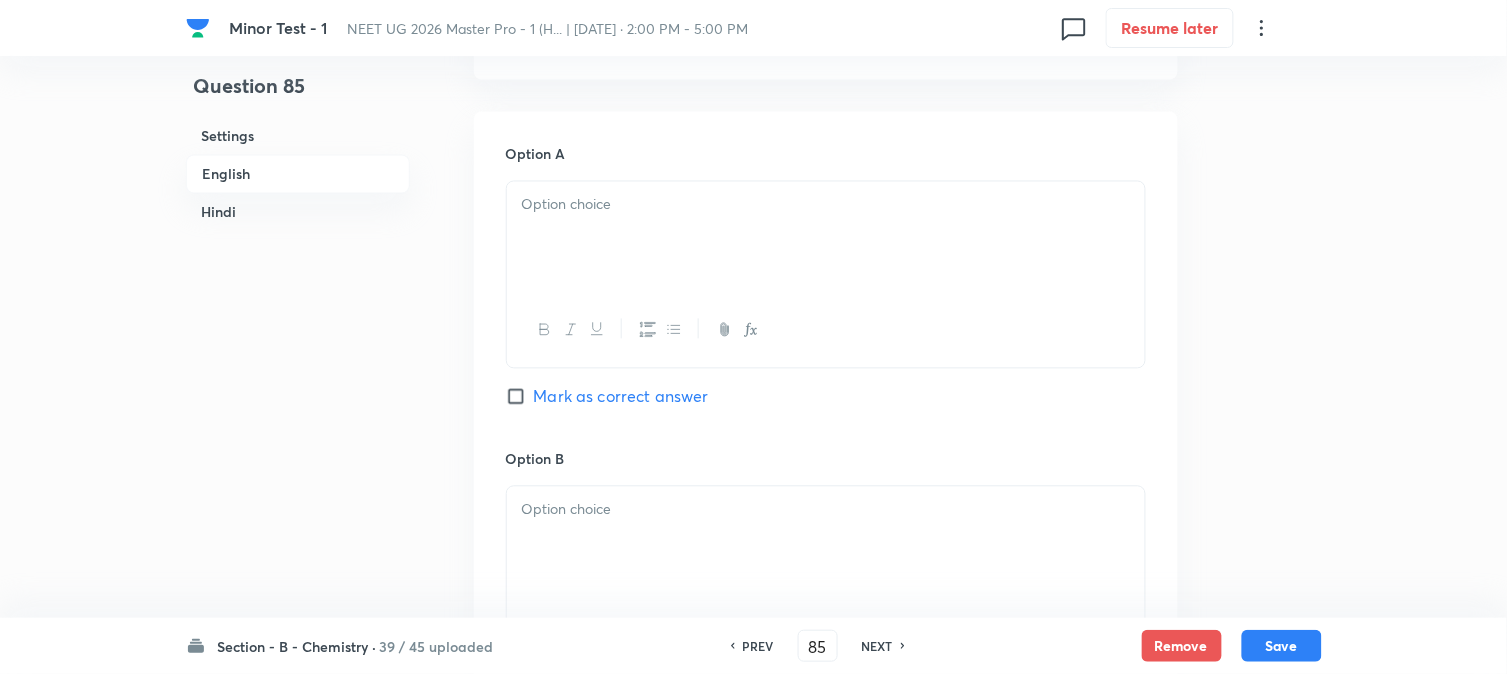 scroll, scrollTop: 888, scrollLeft: 0, axis: vertical 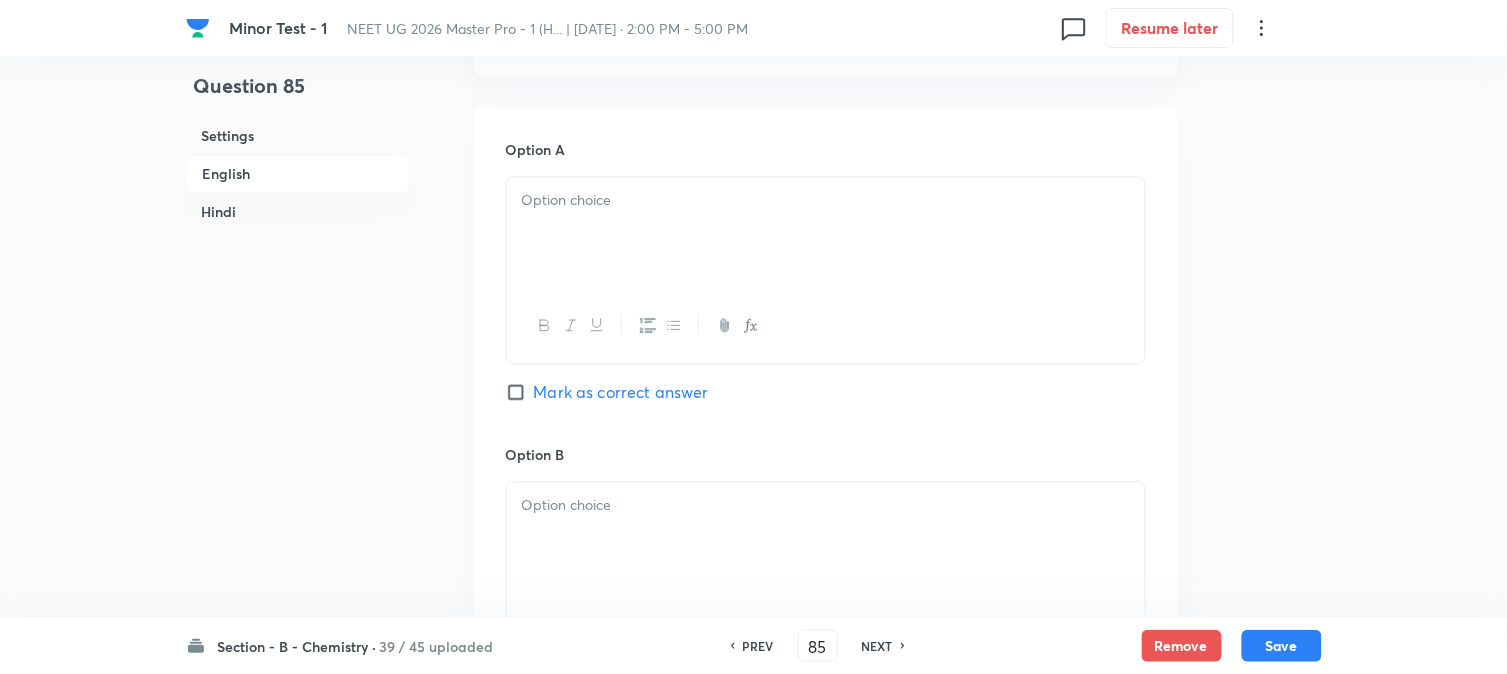 click at bounding box center (826, 201) 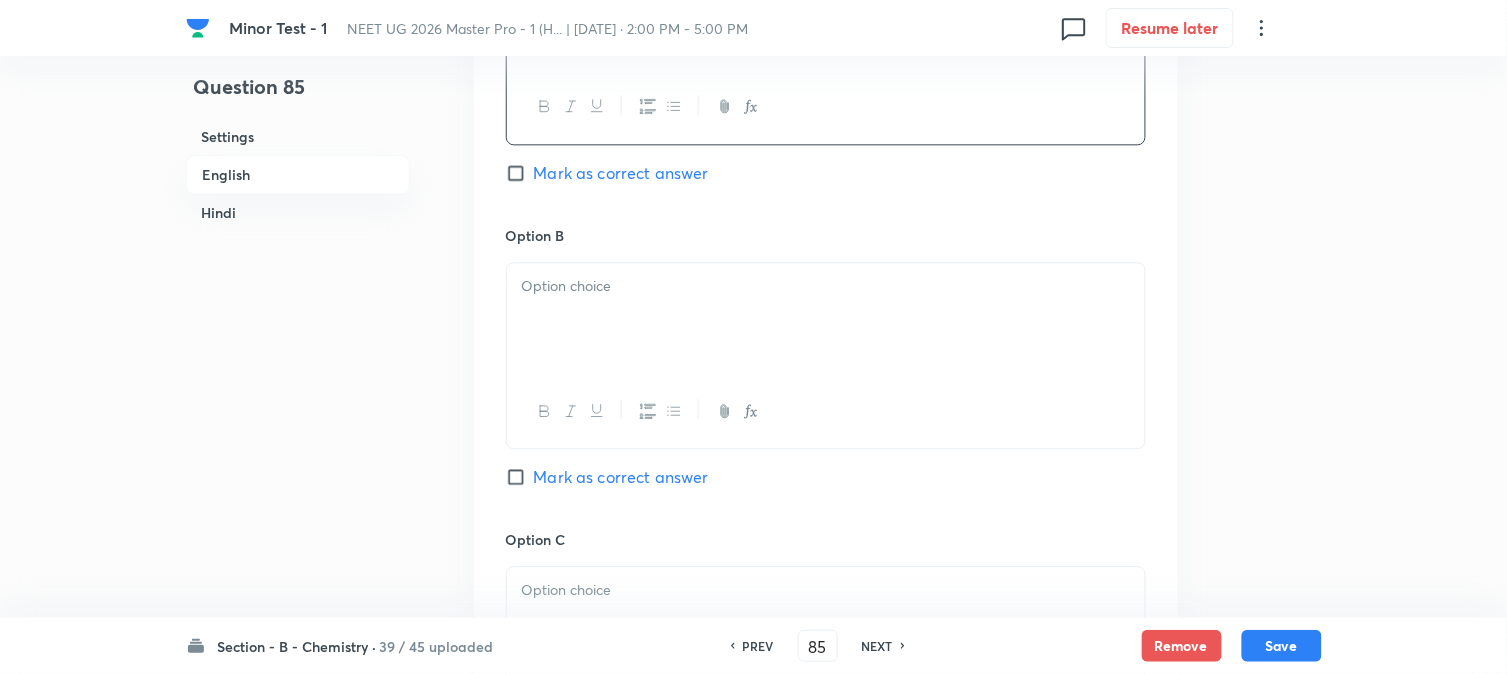 scroll, scrollTop: 1111, scrollLeft: 0, axis: vertical 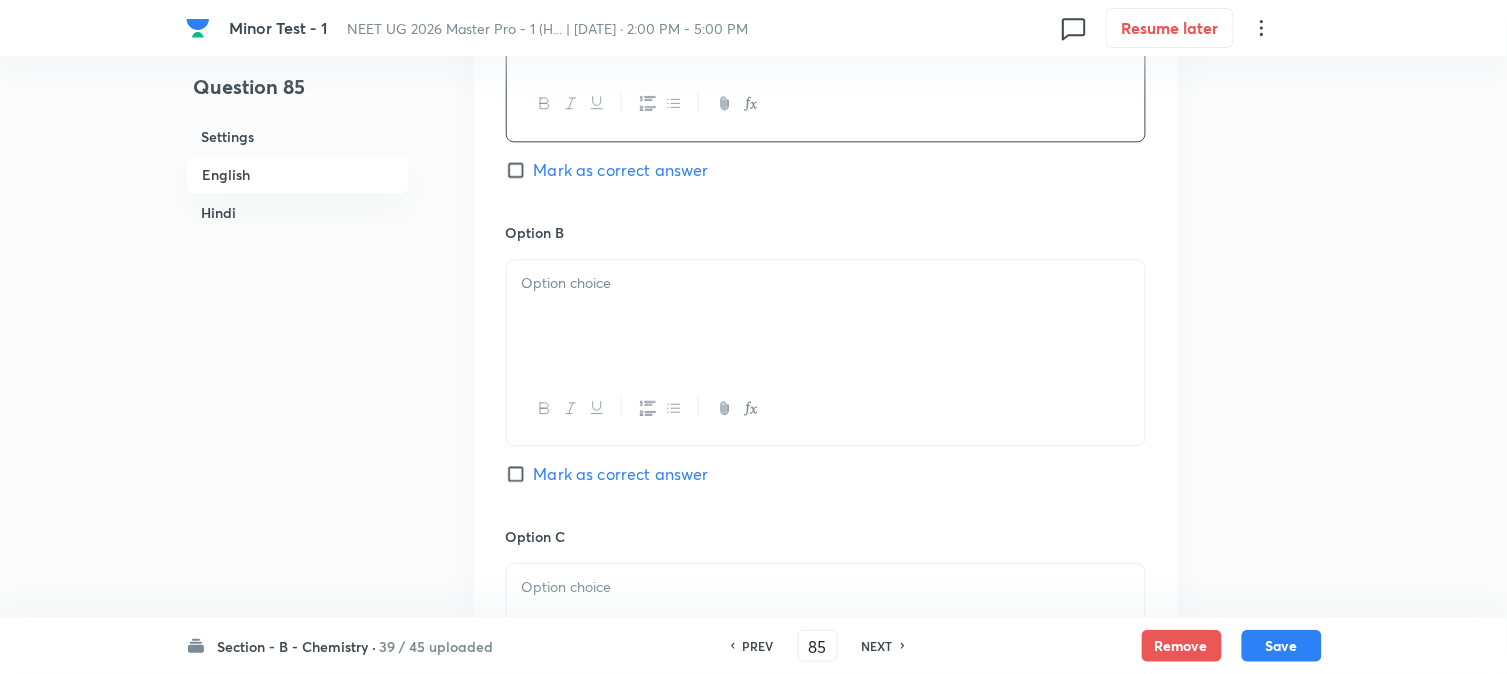 click at bounding box center (826, 316) 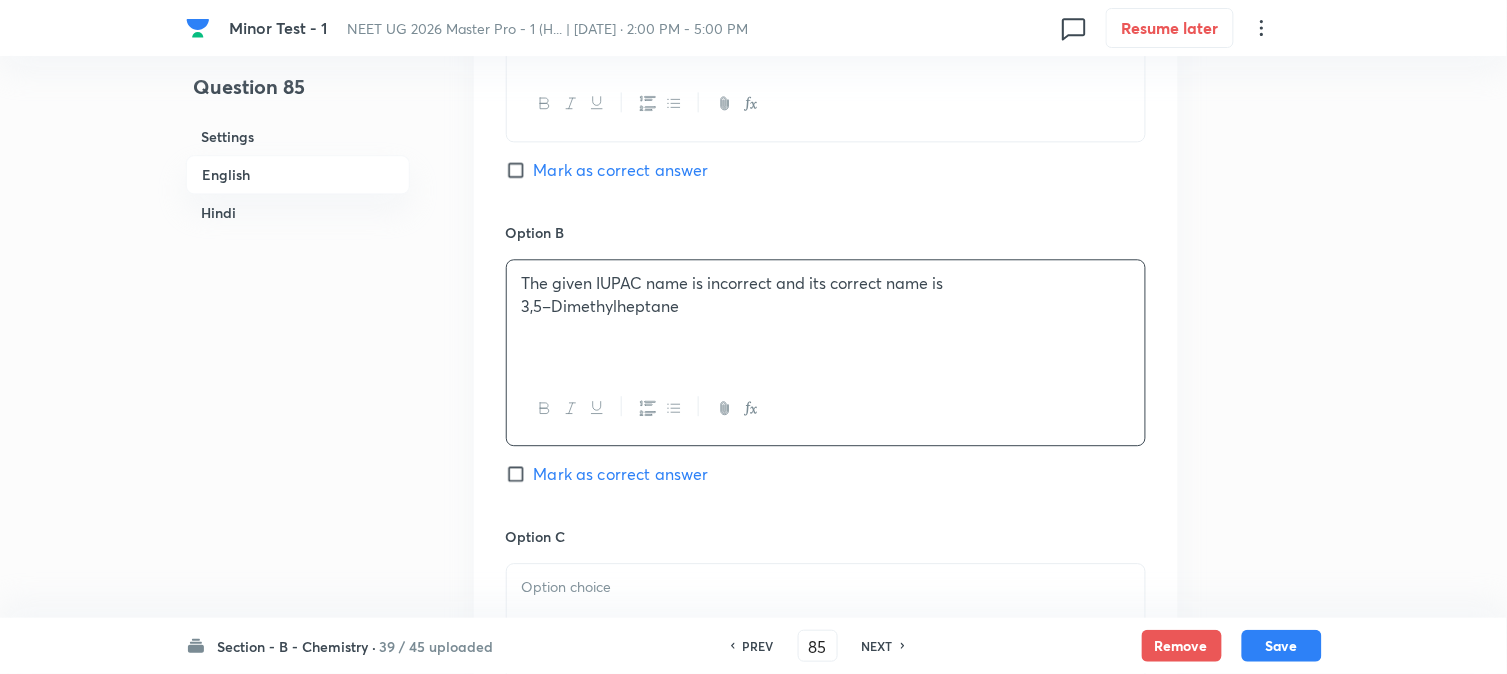 click on "The given IUPAC name is incorrect and its correct name is                  3,5–Dimethylheptane" at bounding box center [826, 316] 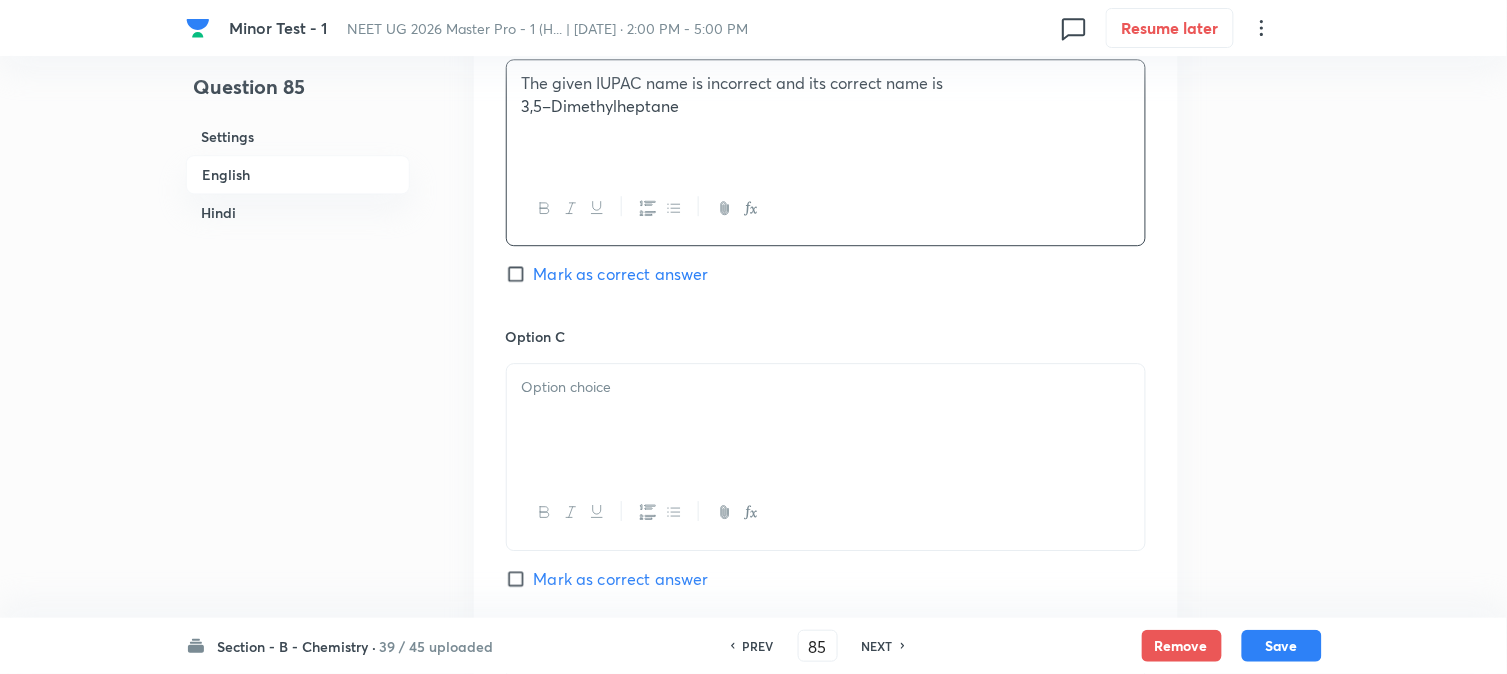 scroll, scrollTop: 1333, scrollLeft: 0, axis: vertical 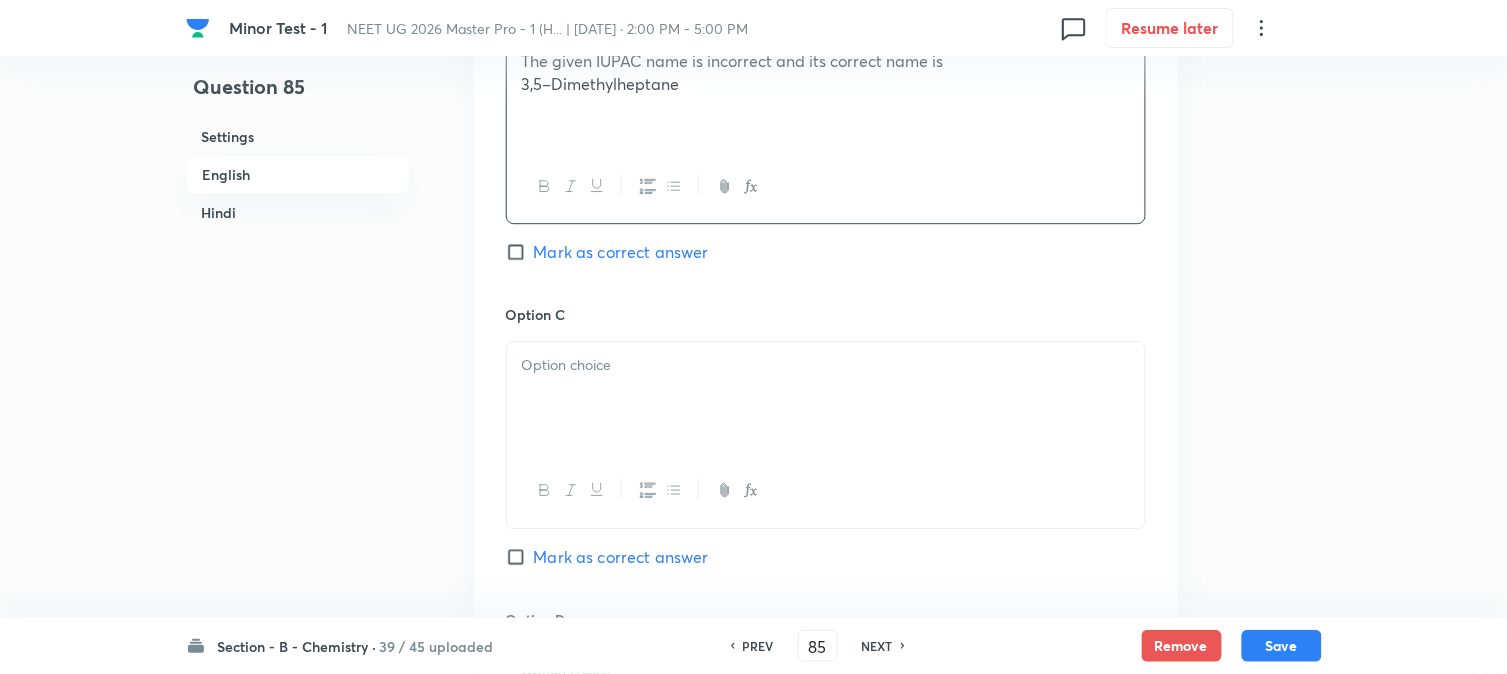 click at bounding box center [826, 398] 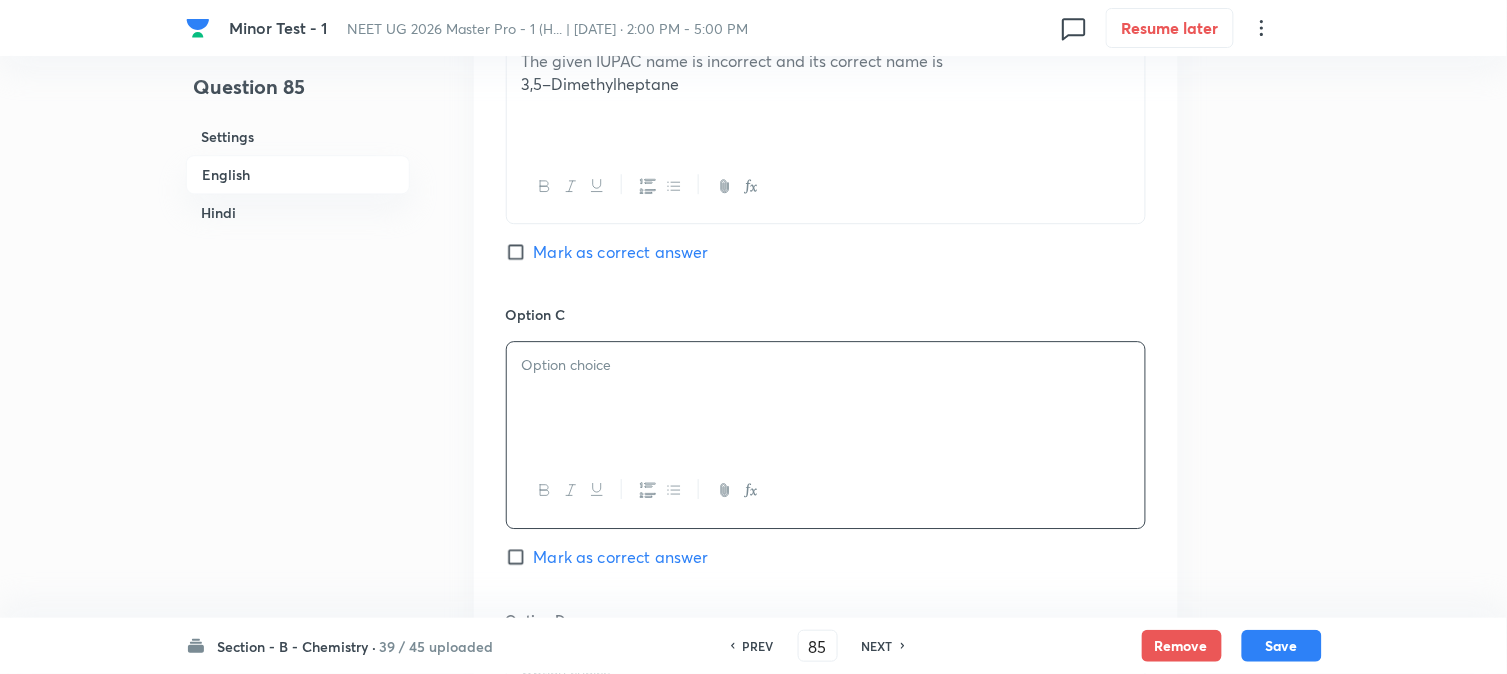paste 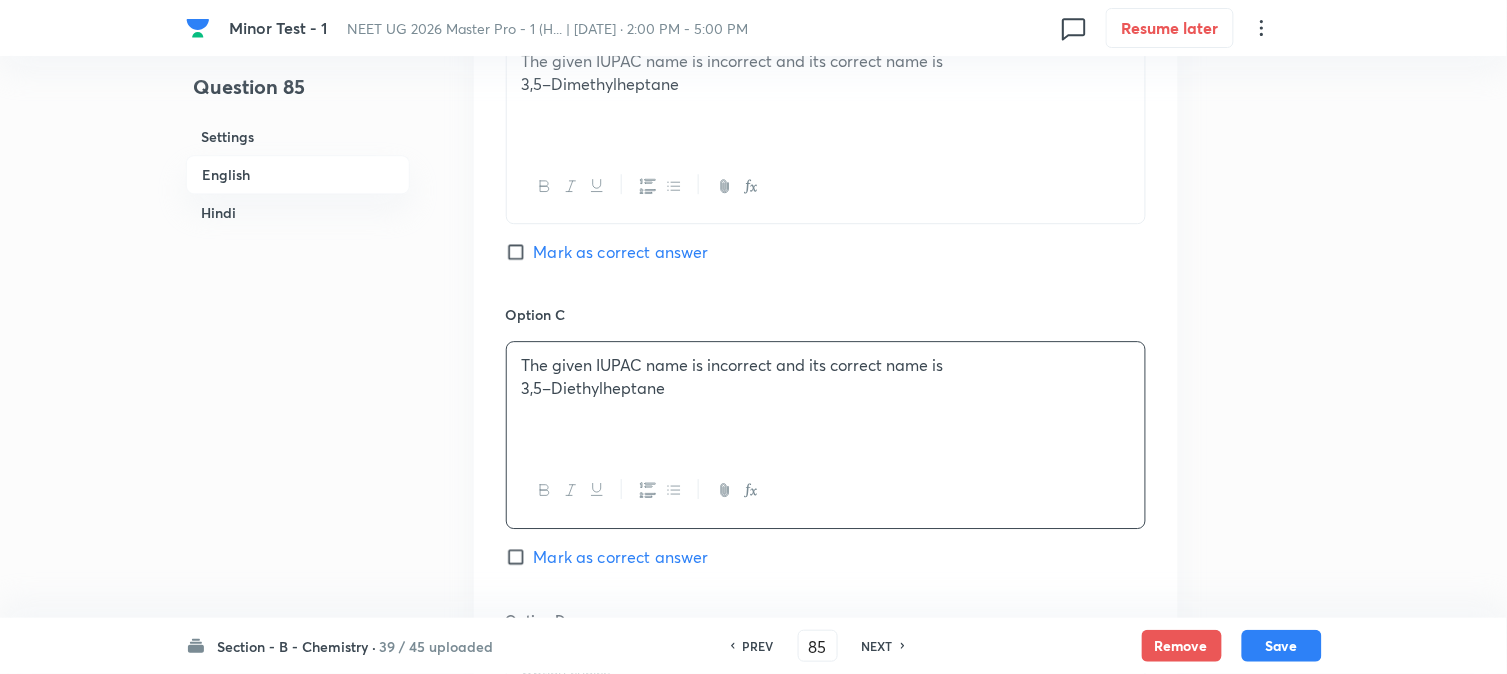 click on "3,5–Diethylheptane" at bounding box center [826, 388] 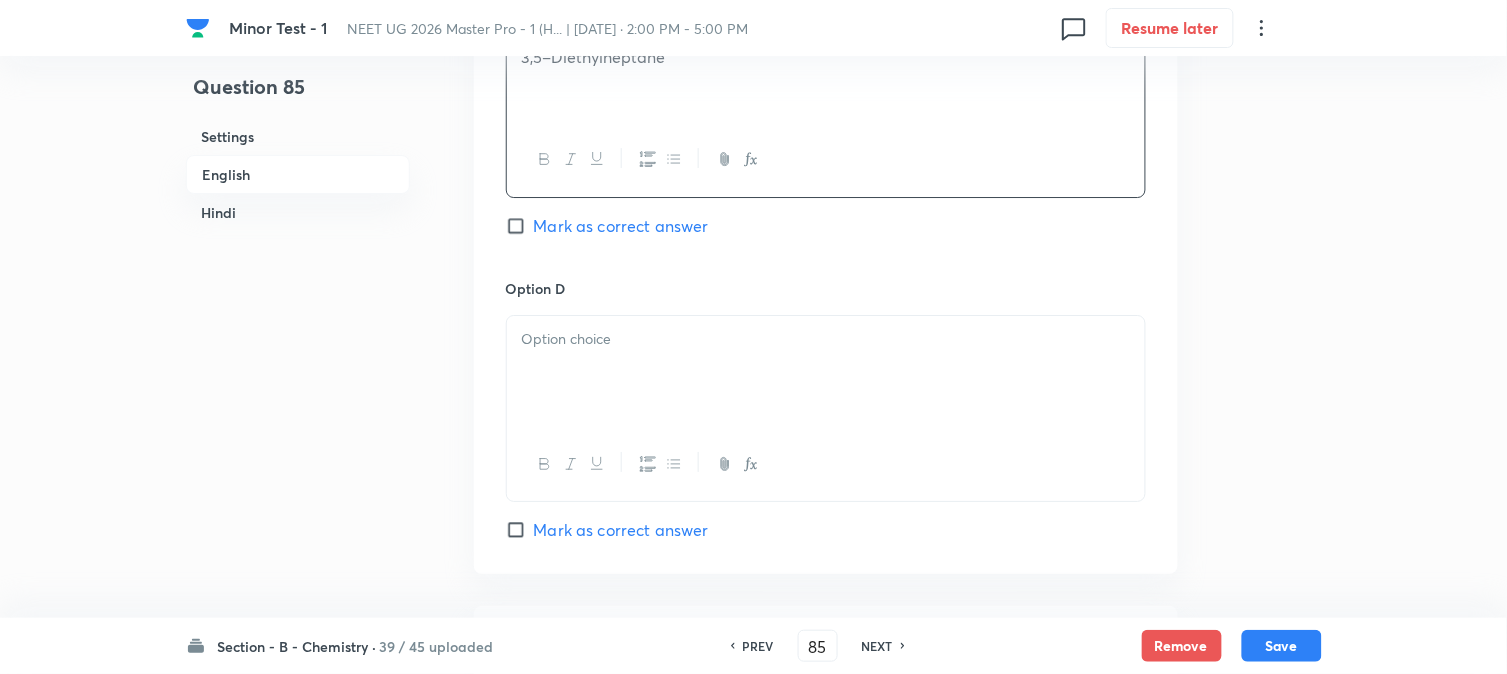 scroll, scrollTop: 1666, scrollLeft: 0, axis: vertical 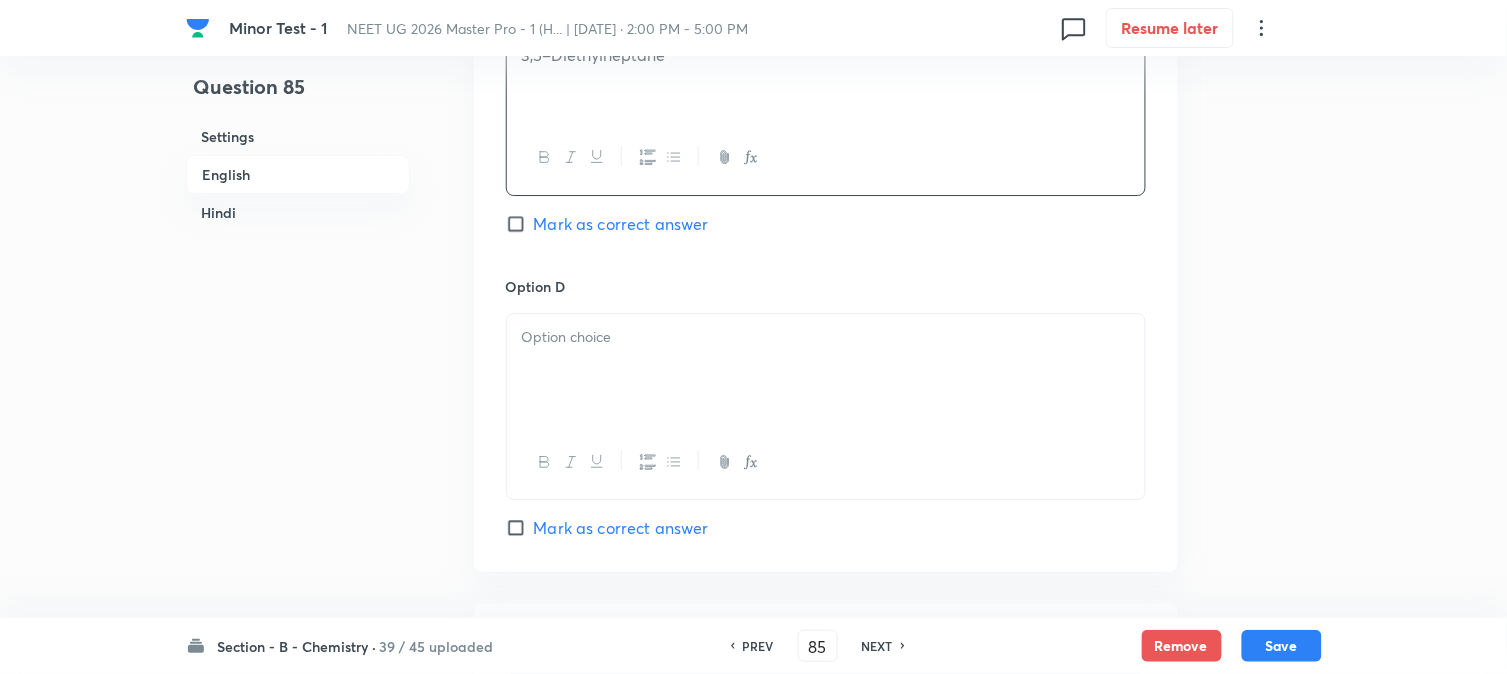 click at bounding box center (826, 370) 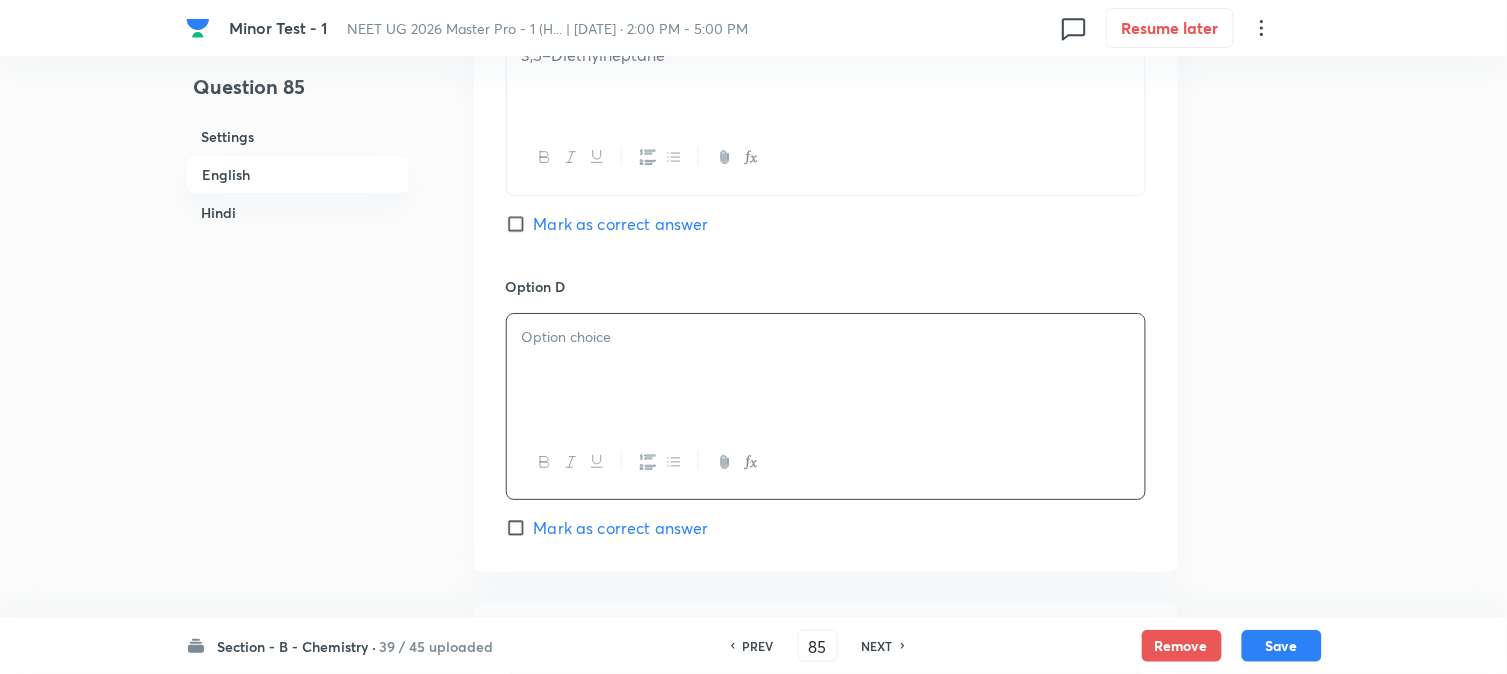 paste 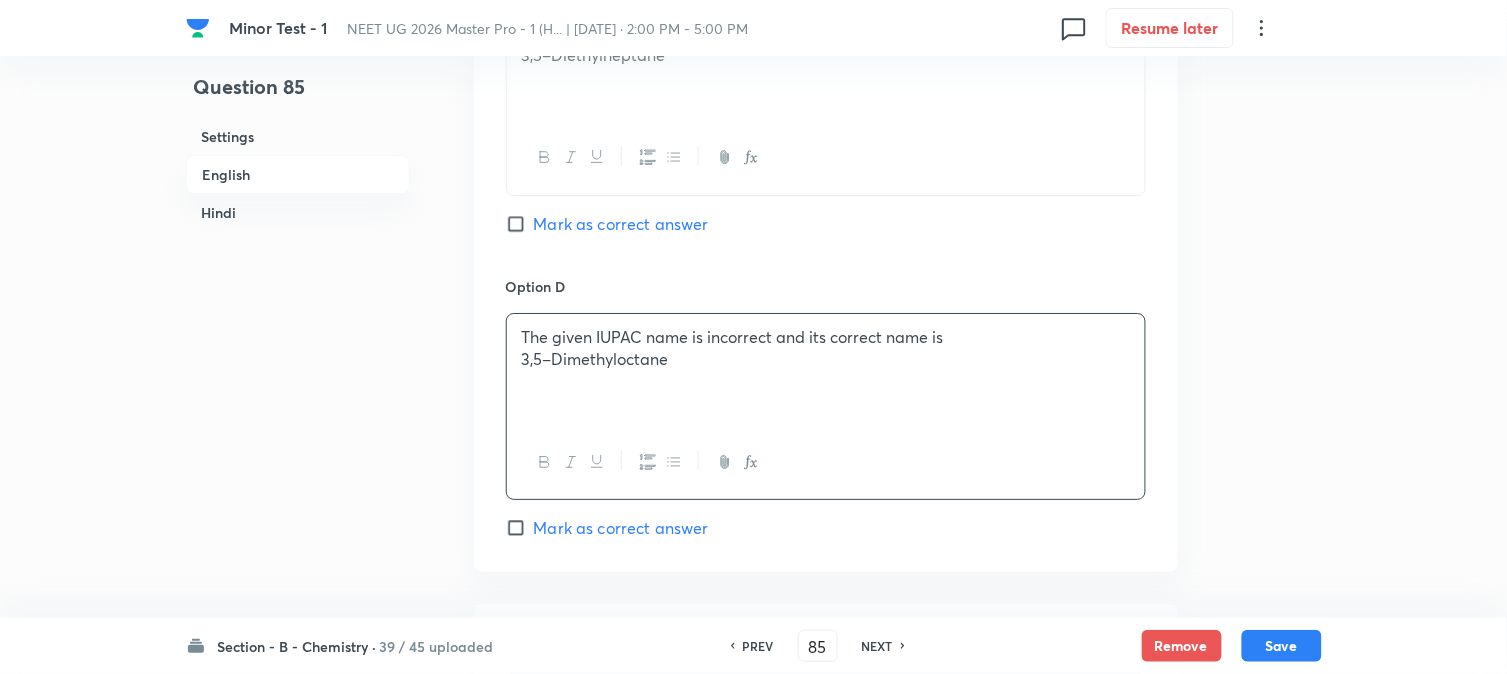 click on "3,5–Dimethyloctane" at bounding box center [826, 359] 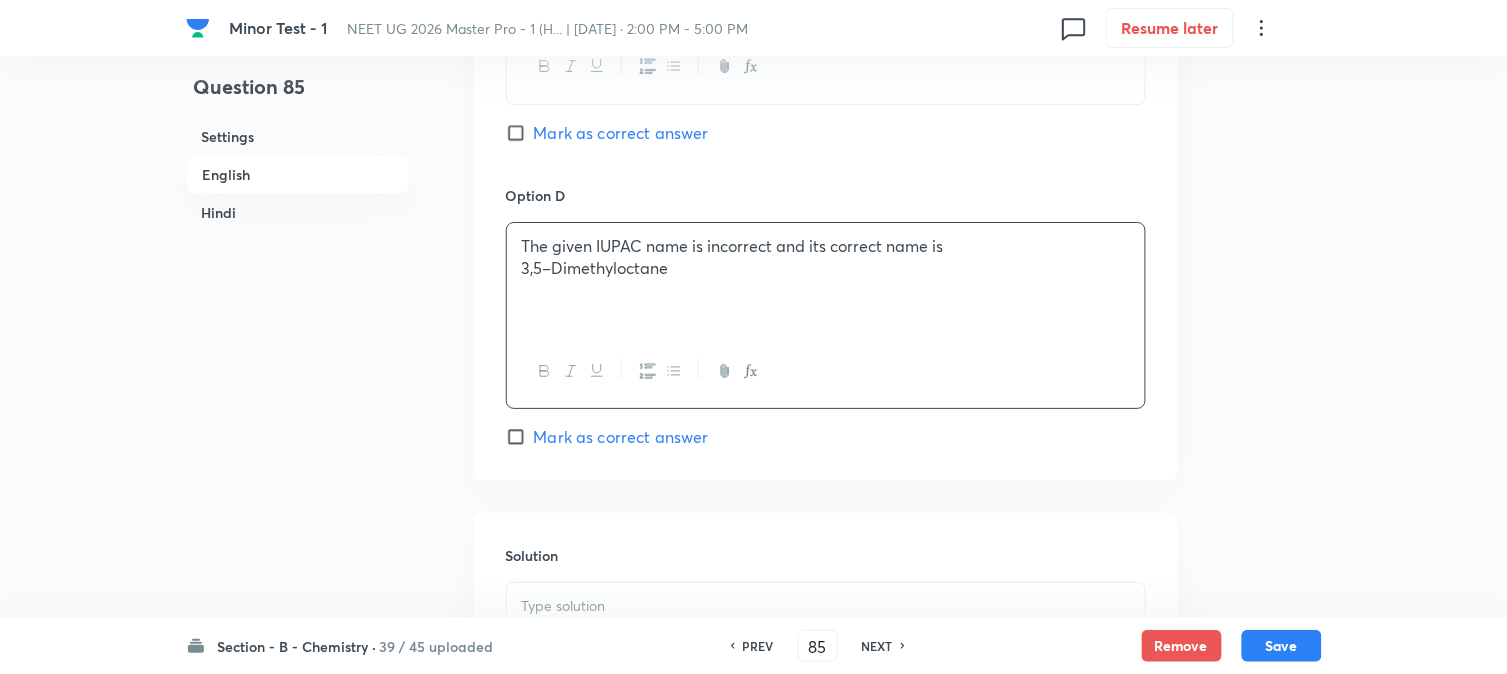 scroll, scrollTop: 1888, scrollLeft: 0, axis: vertical 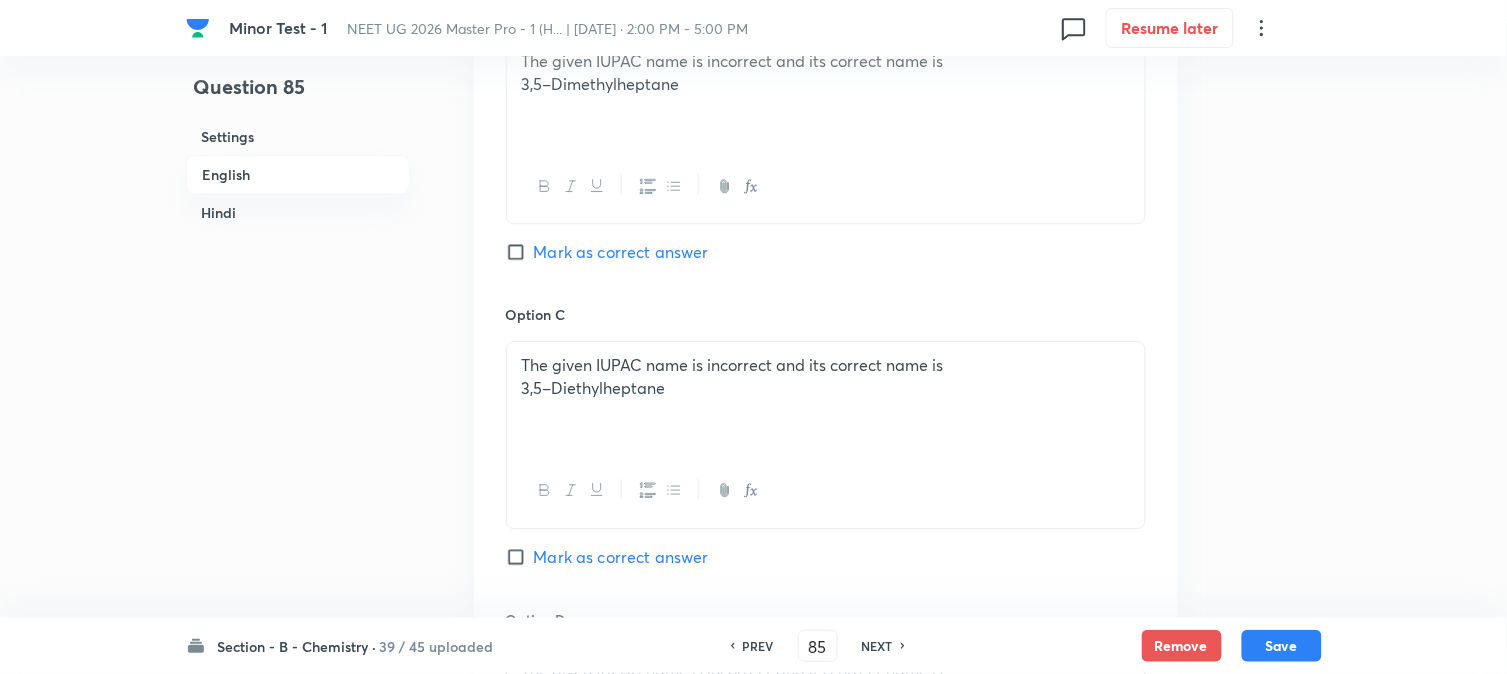 click on "Mark as correct answer" at bounding box center [621, 252] 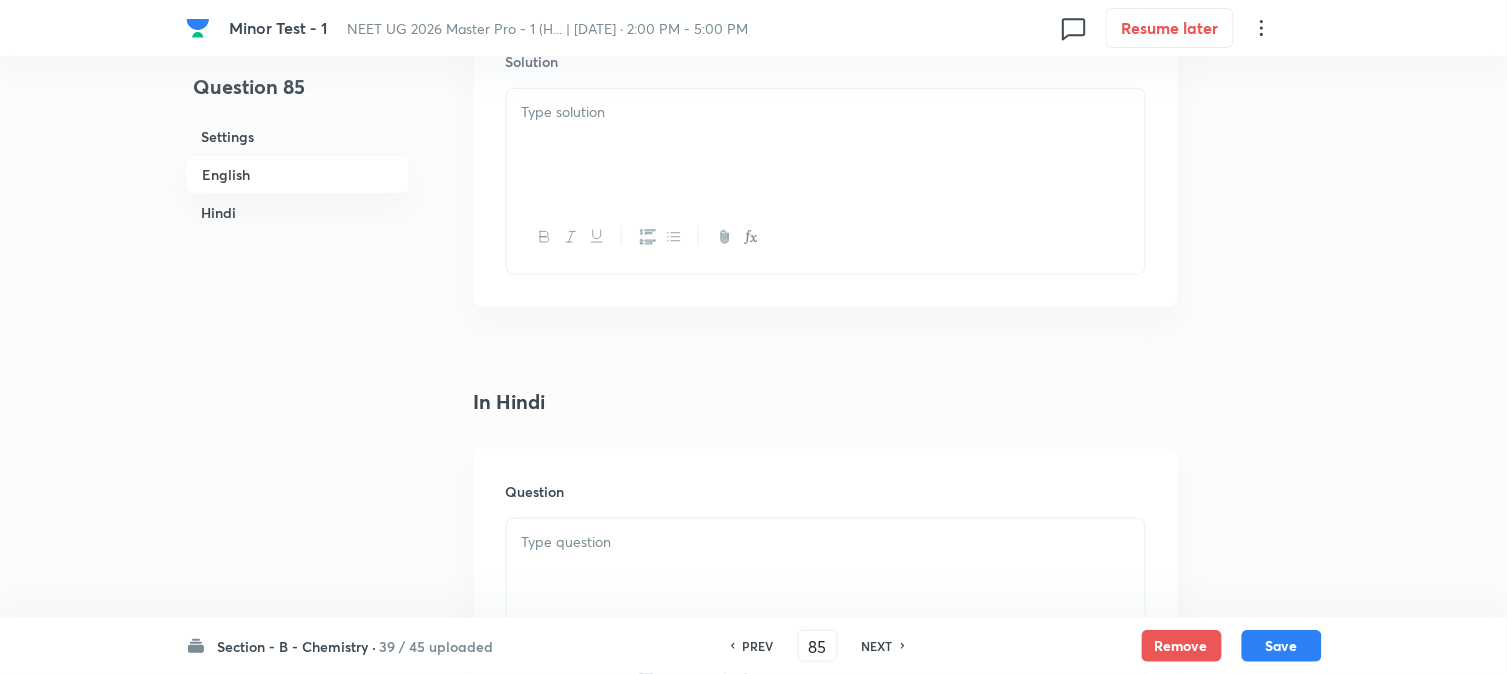 scroll, scrollTop: 2111, scrollLeft: 0, axis: vertical 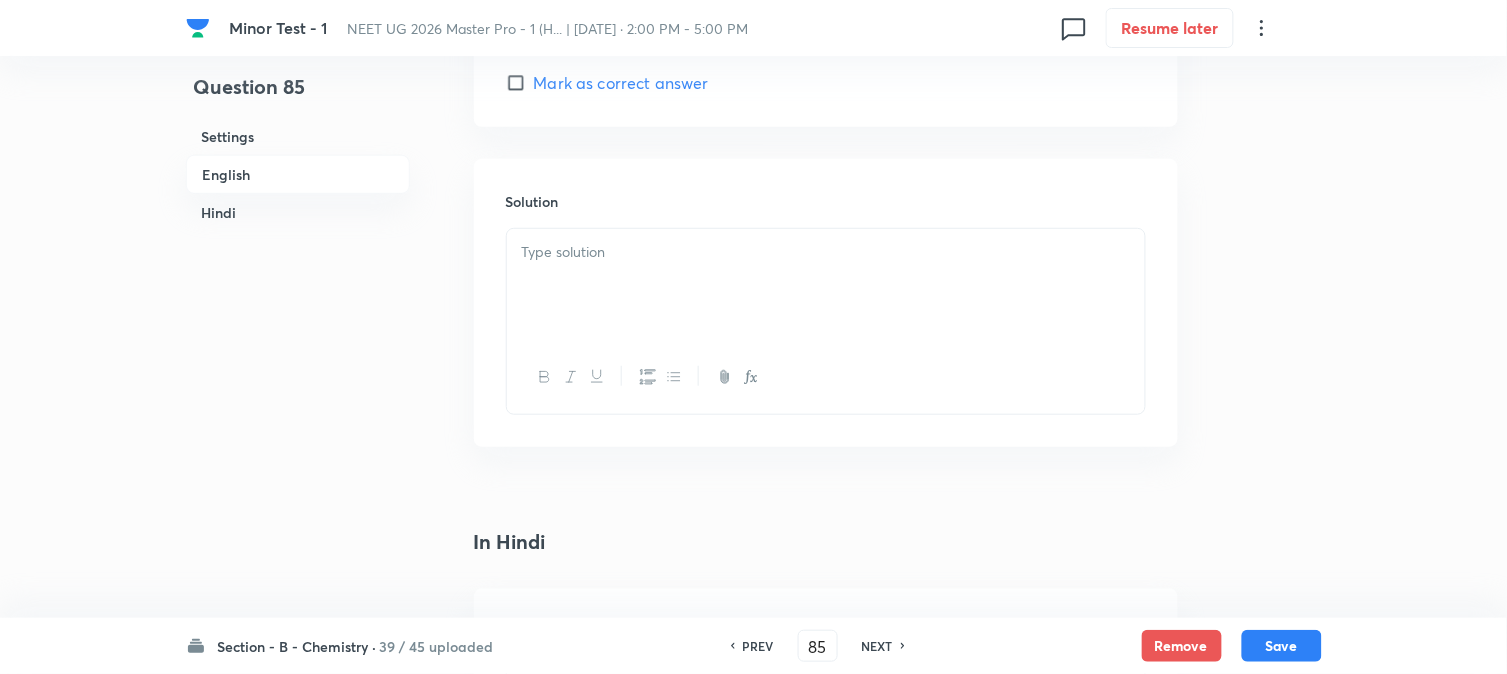 click at bounding box center (826, 252) 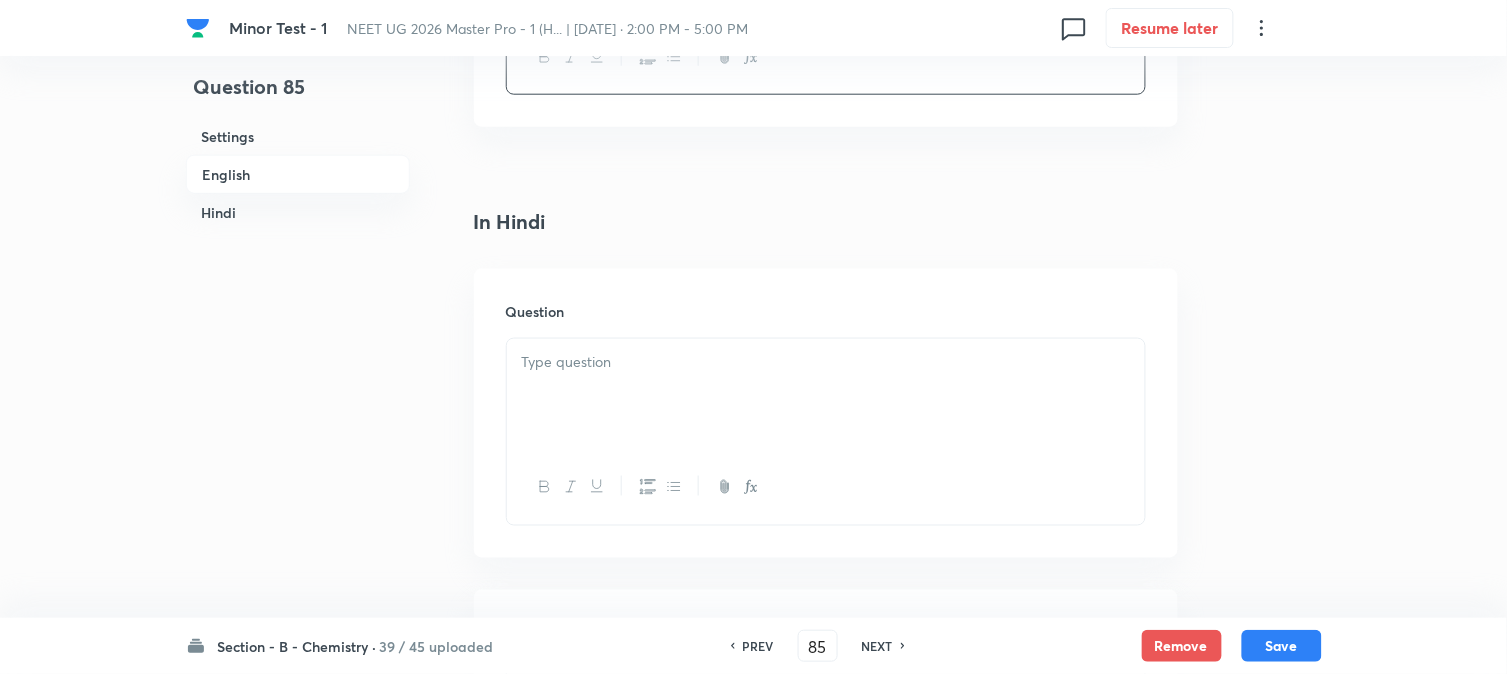 scroll, scrollTop: 2444, scrollLeft: 0, axis: vertical 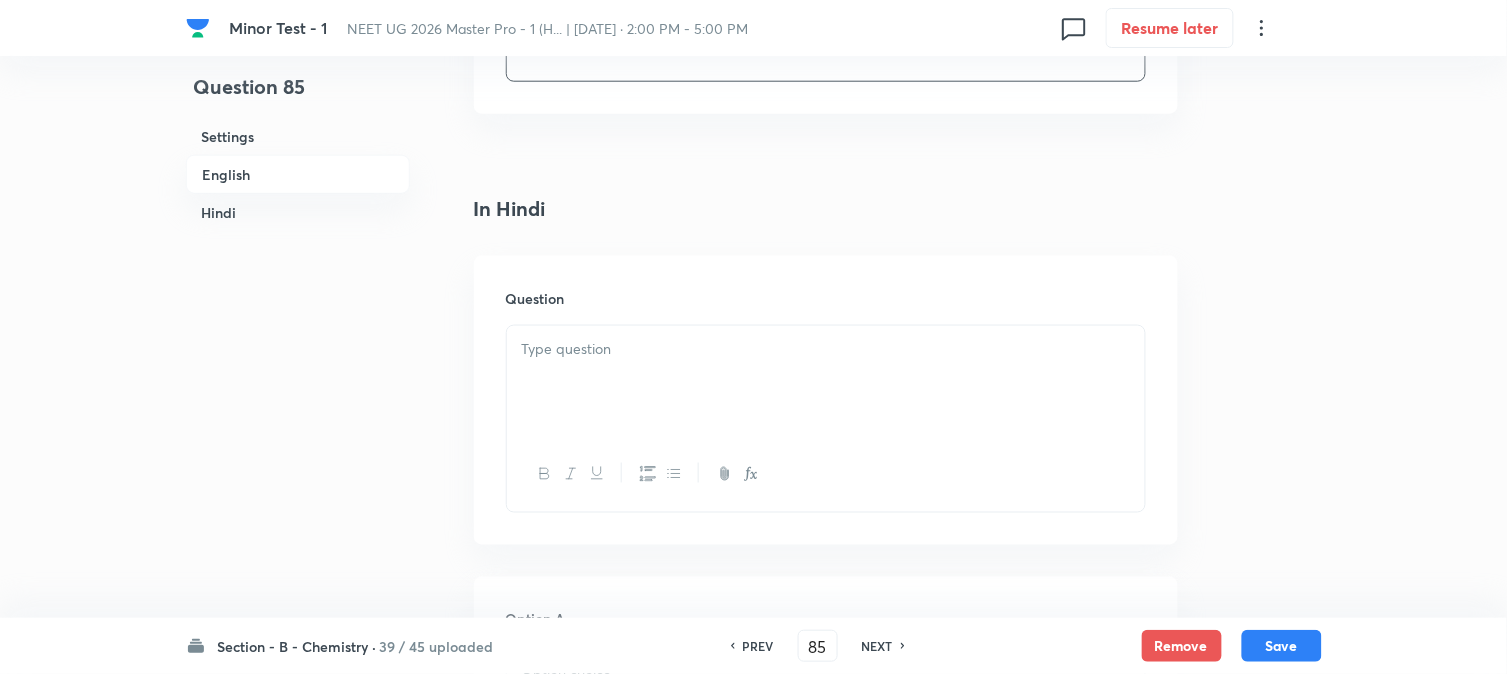 click at bounding box center (826, 382) 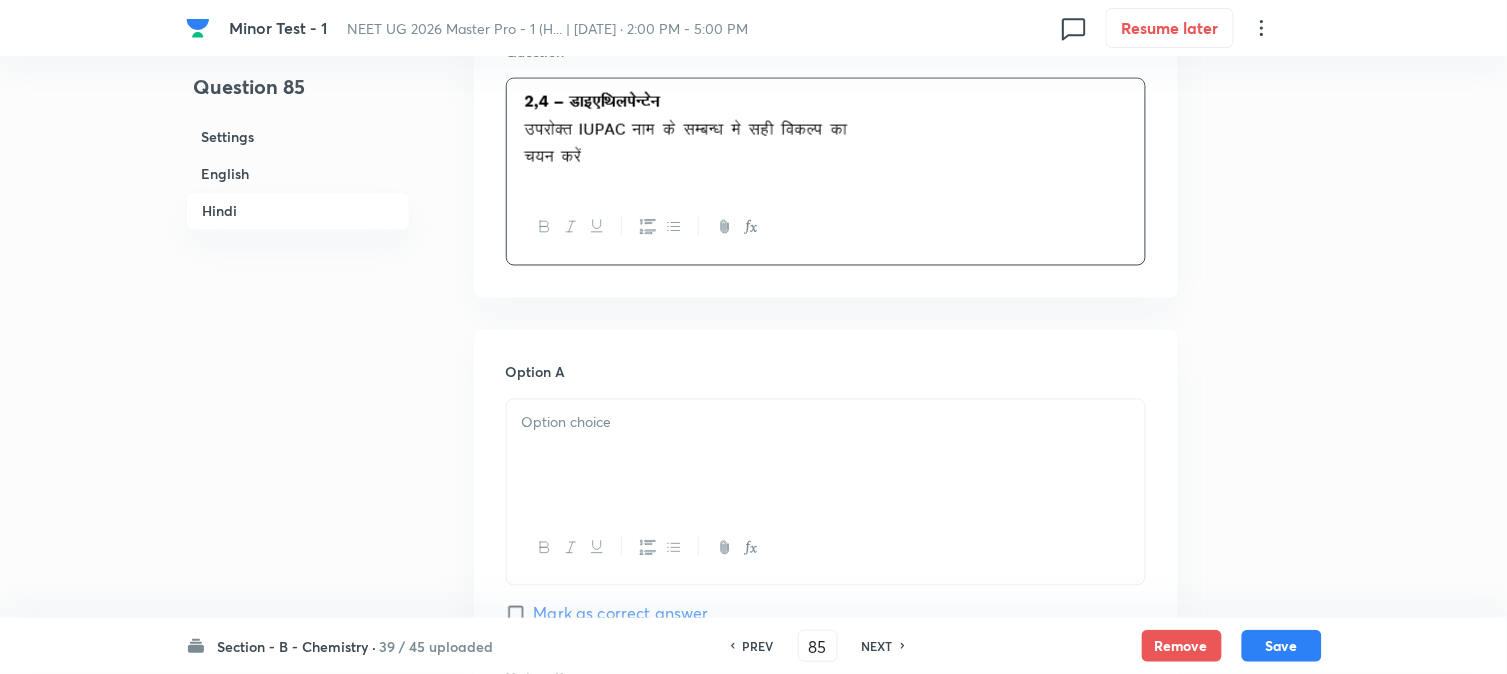 scroll, scrollTop: 2777, scrollLeft: 0, axis: vertical 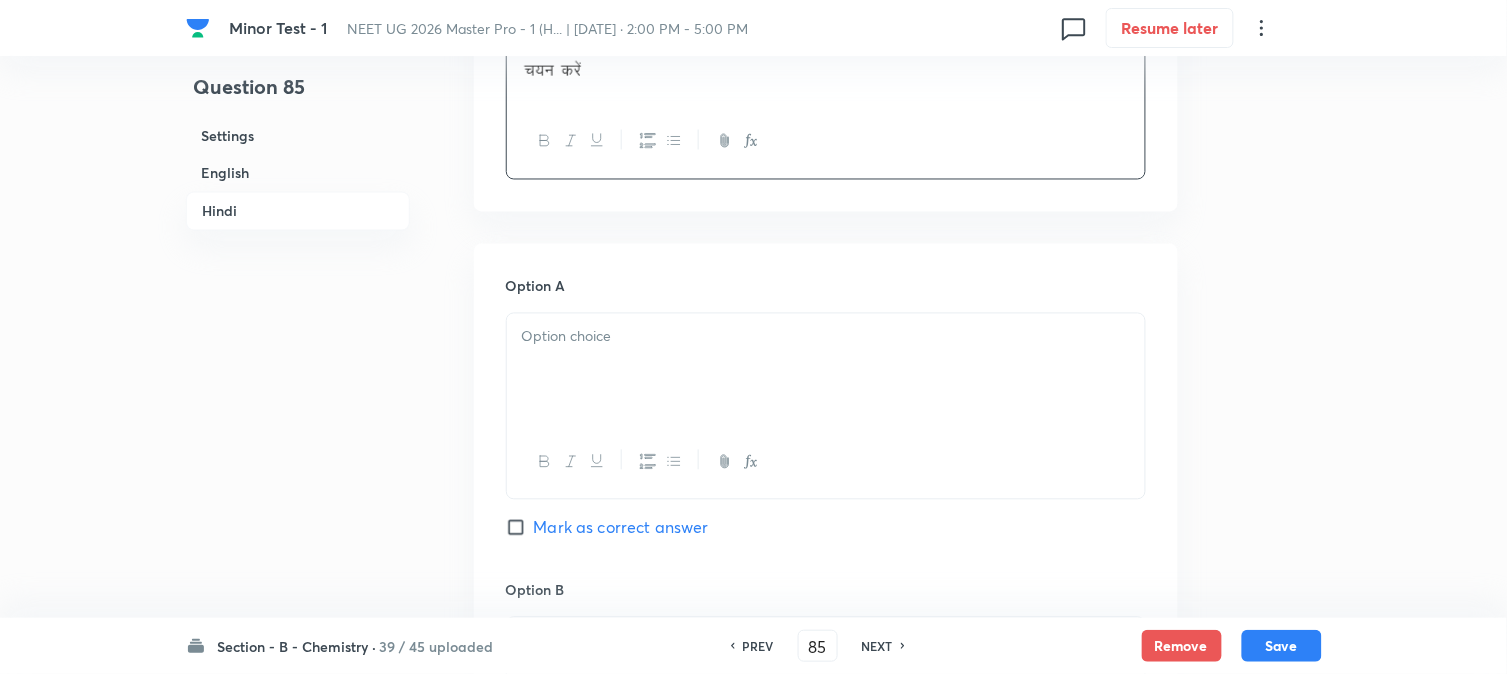 click at bounding box center (826, 370) 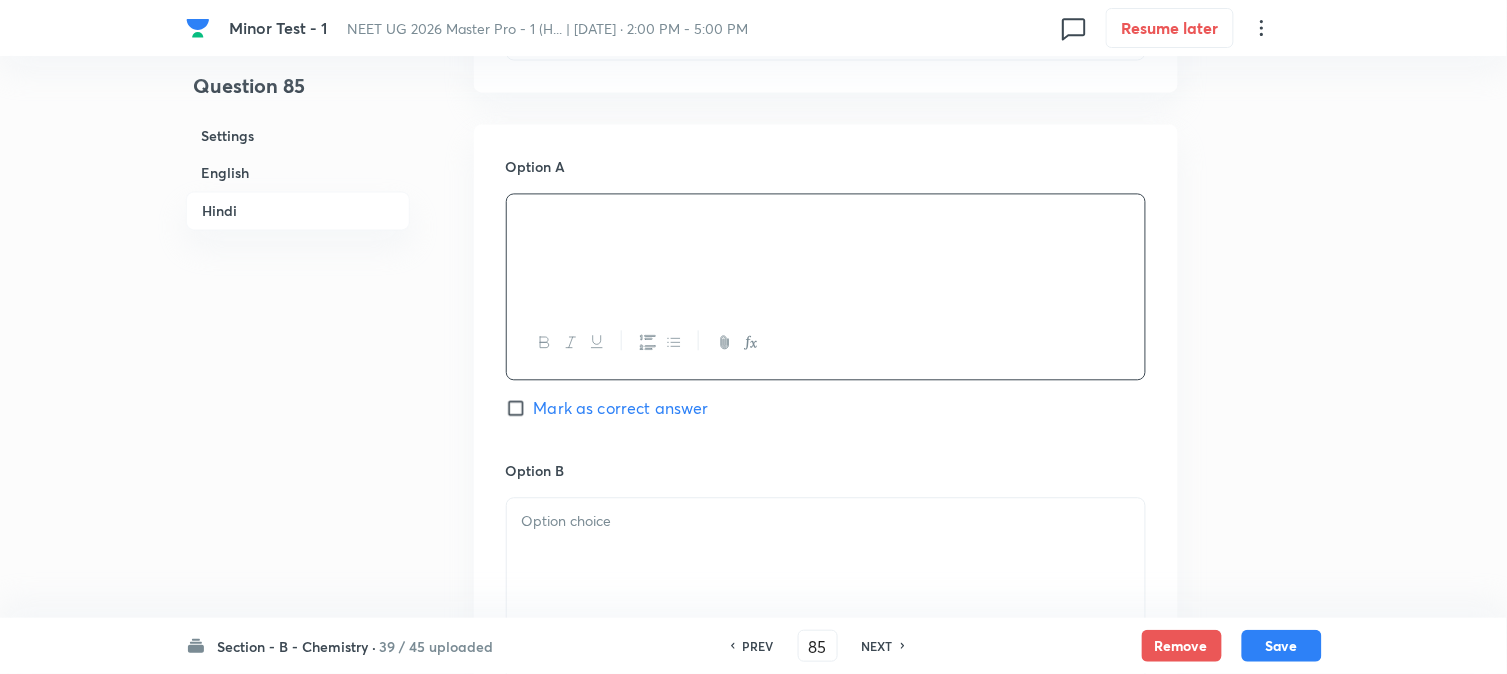 scroll, scrollTop: 3000, scrollLeft: 0, axis: vertical 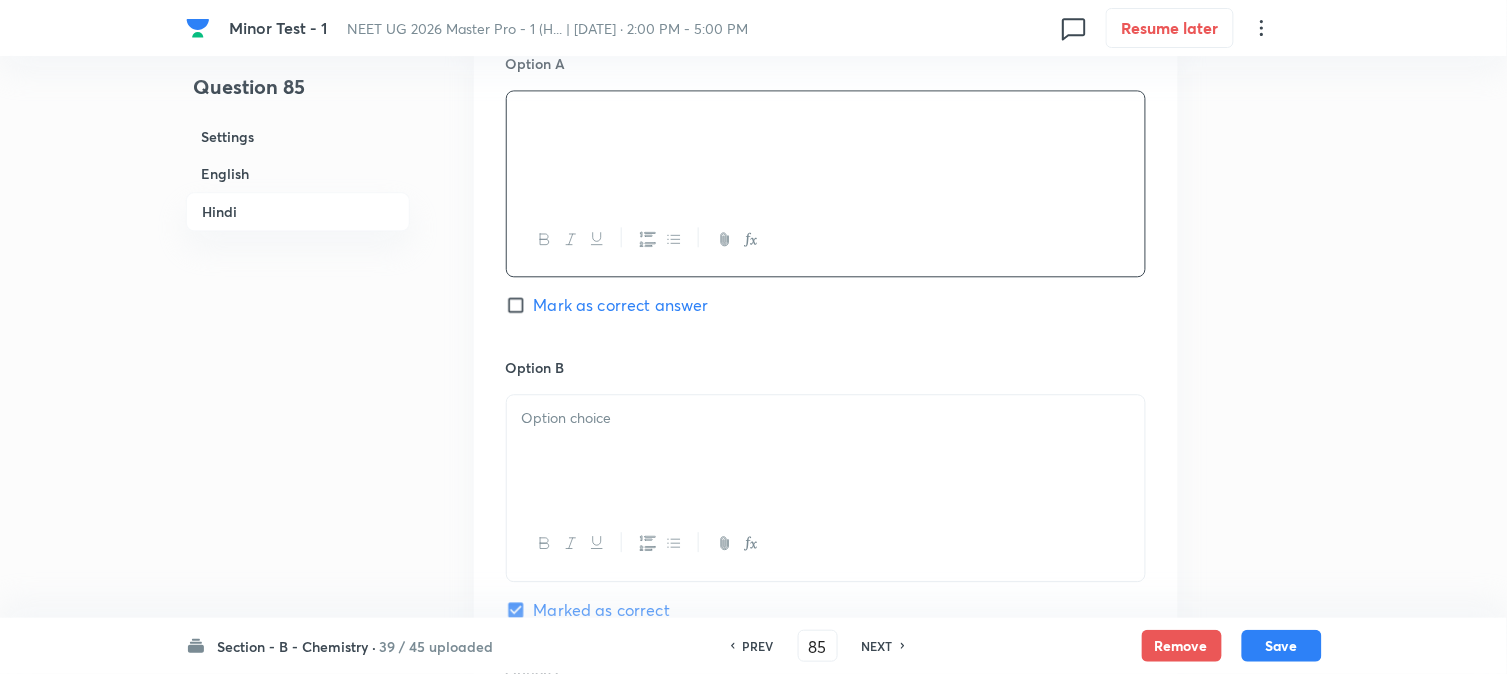 click at bounding box center (826, 451) 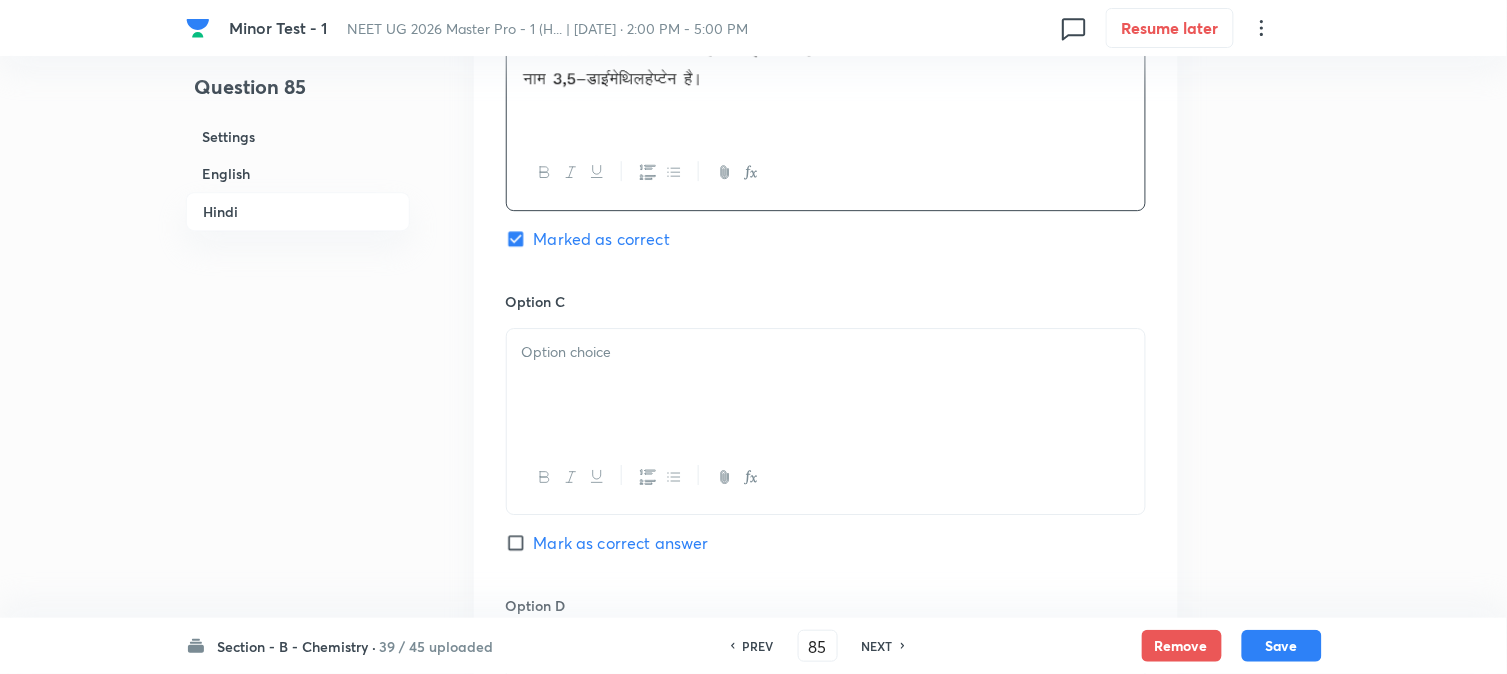 scroll, scrollTop: 3444, scrollLeft: 0, axis: vertical 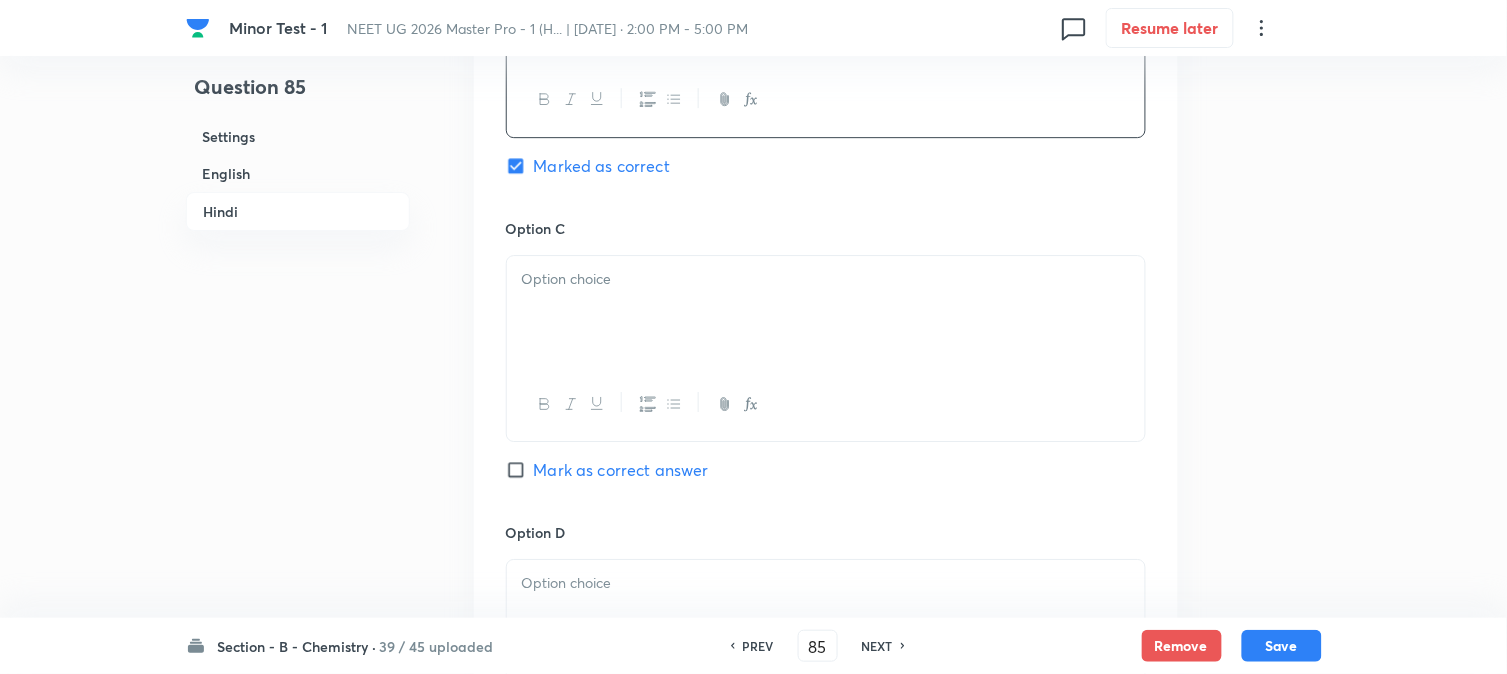 click at bounding box center (826, 312) 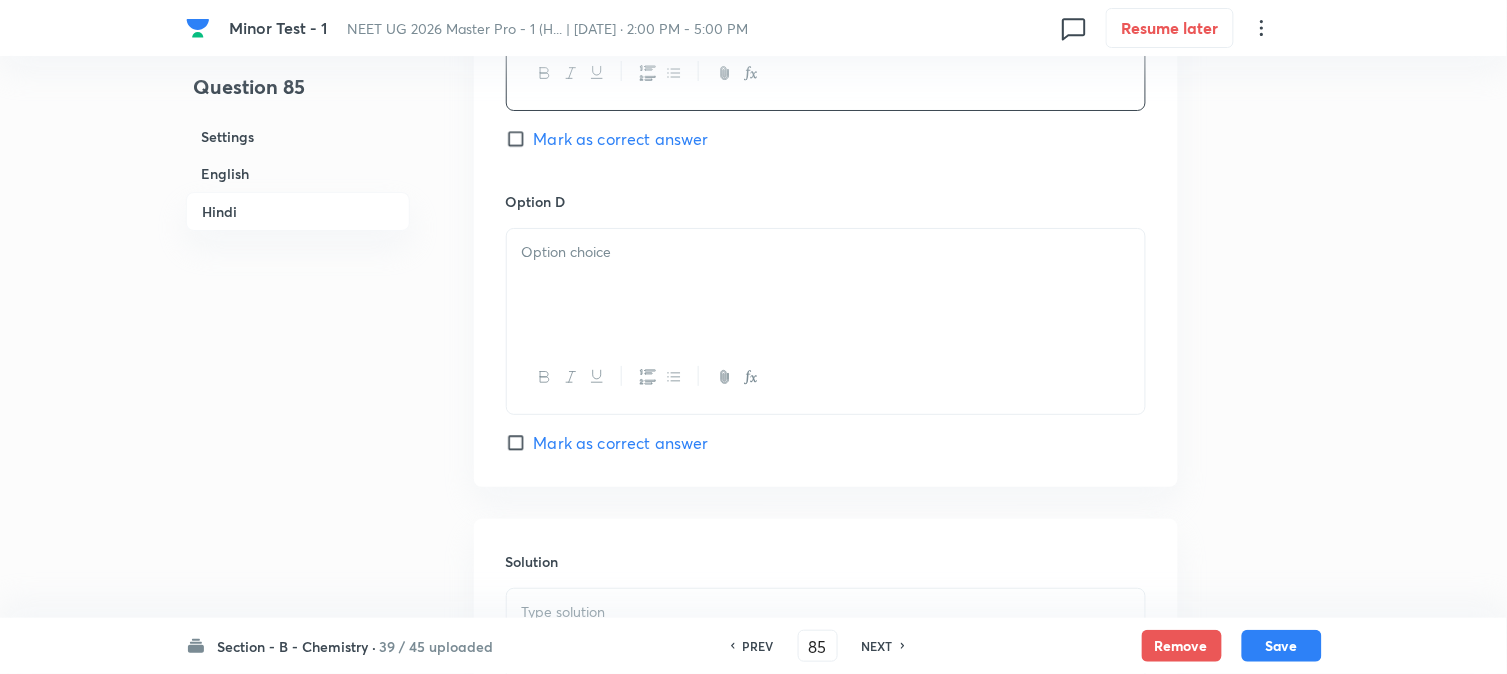scroll, scrollTop: 3777, scrollLeft: 0, axis: vertical 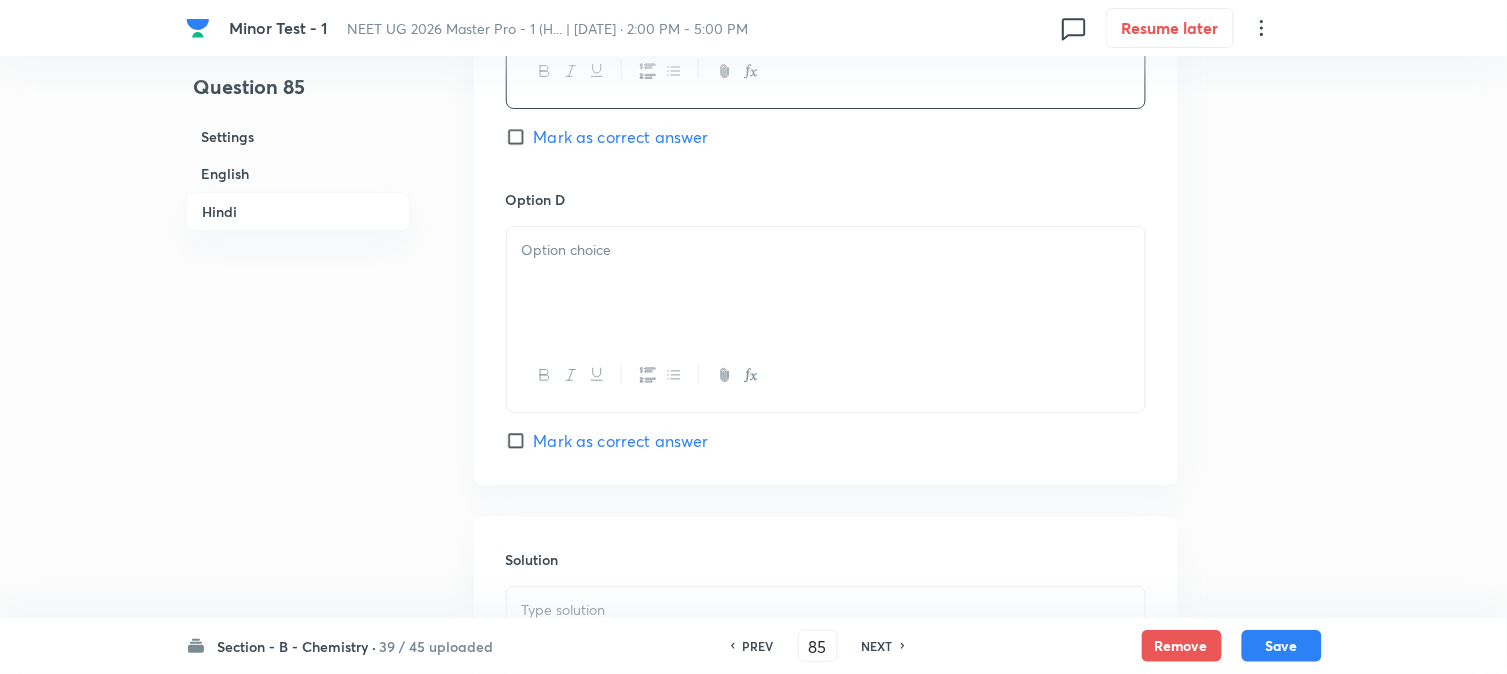 click at bounding box center [826, 283] 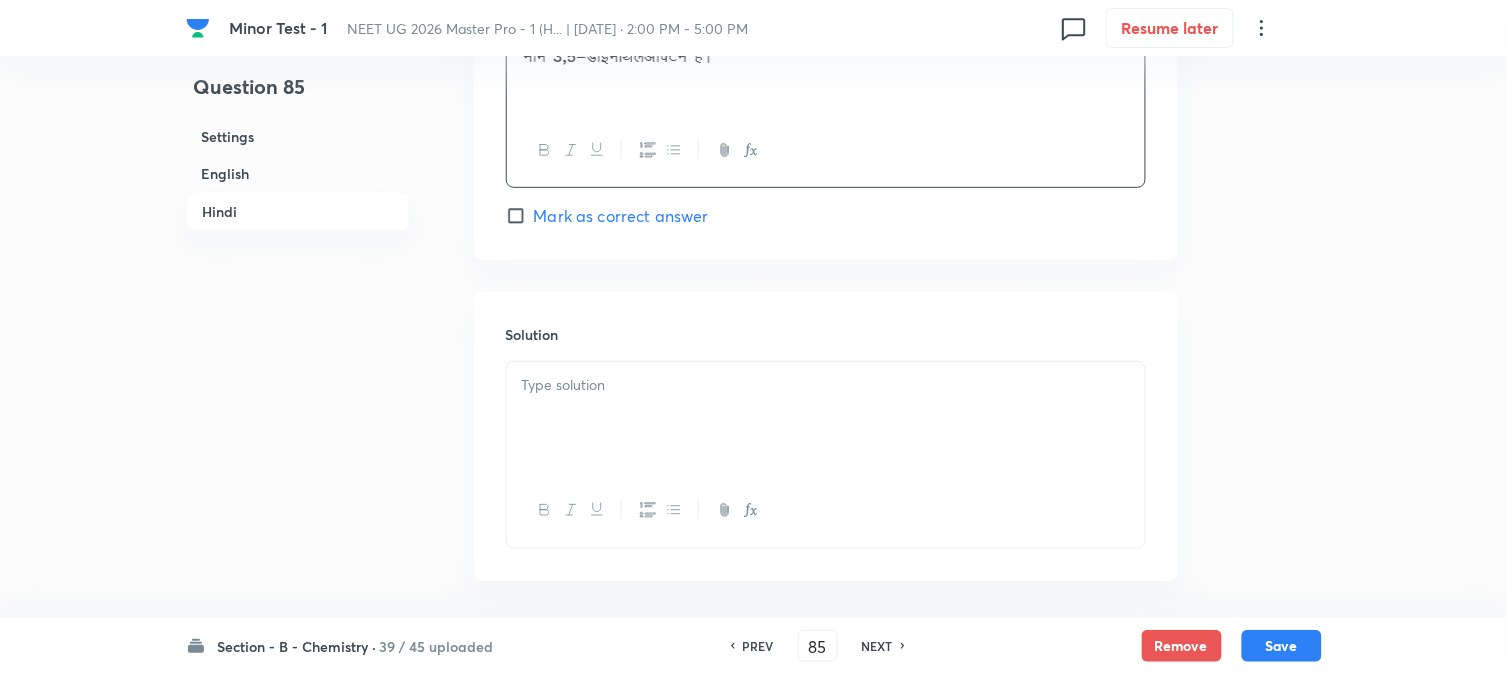 scroll, scrollTop: 4093, scrollLeft: 0, axis: vertical 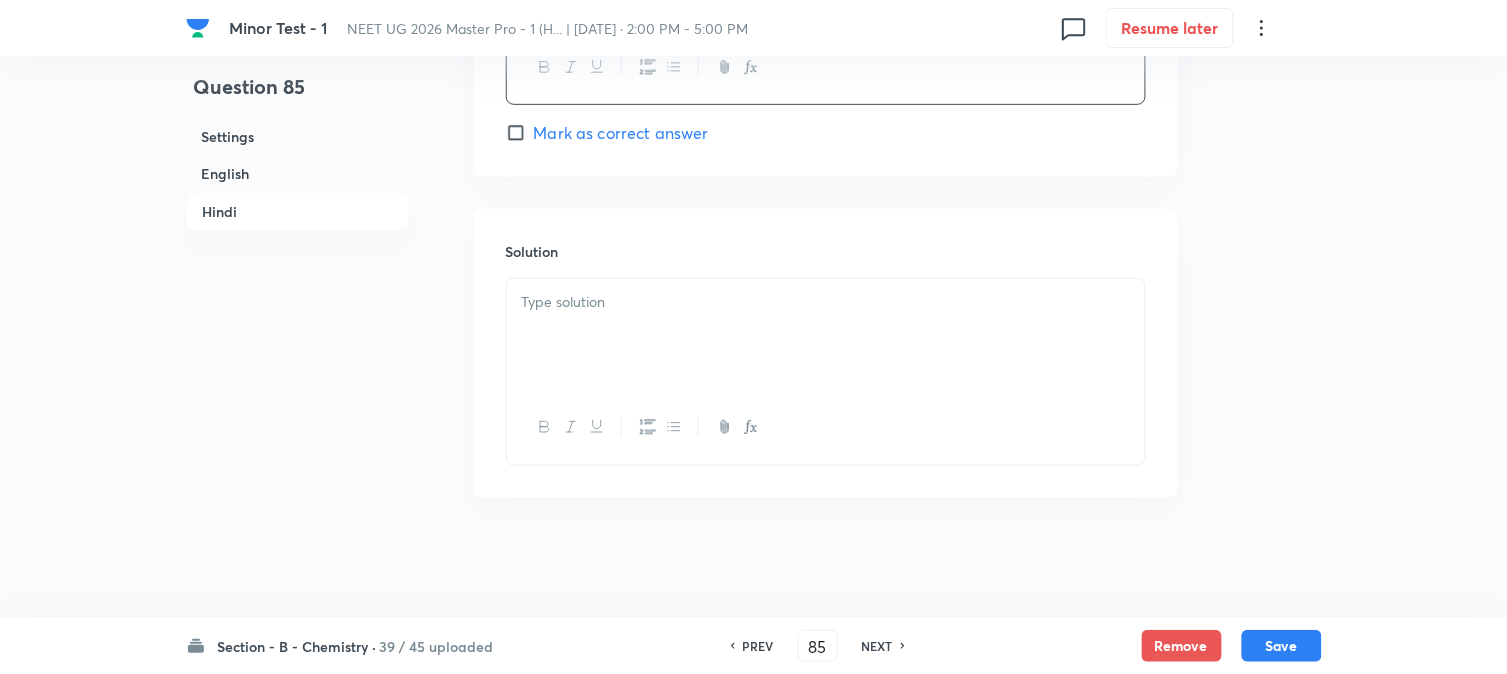 click at bounding box center [826, 335] 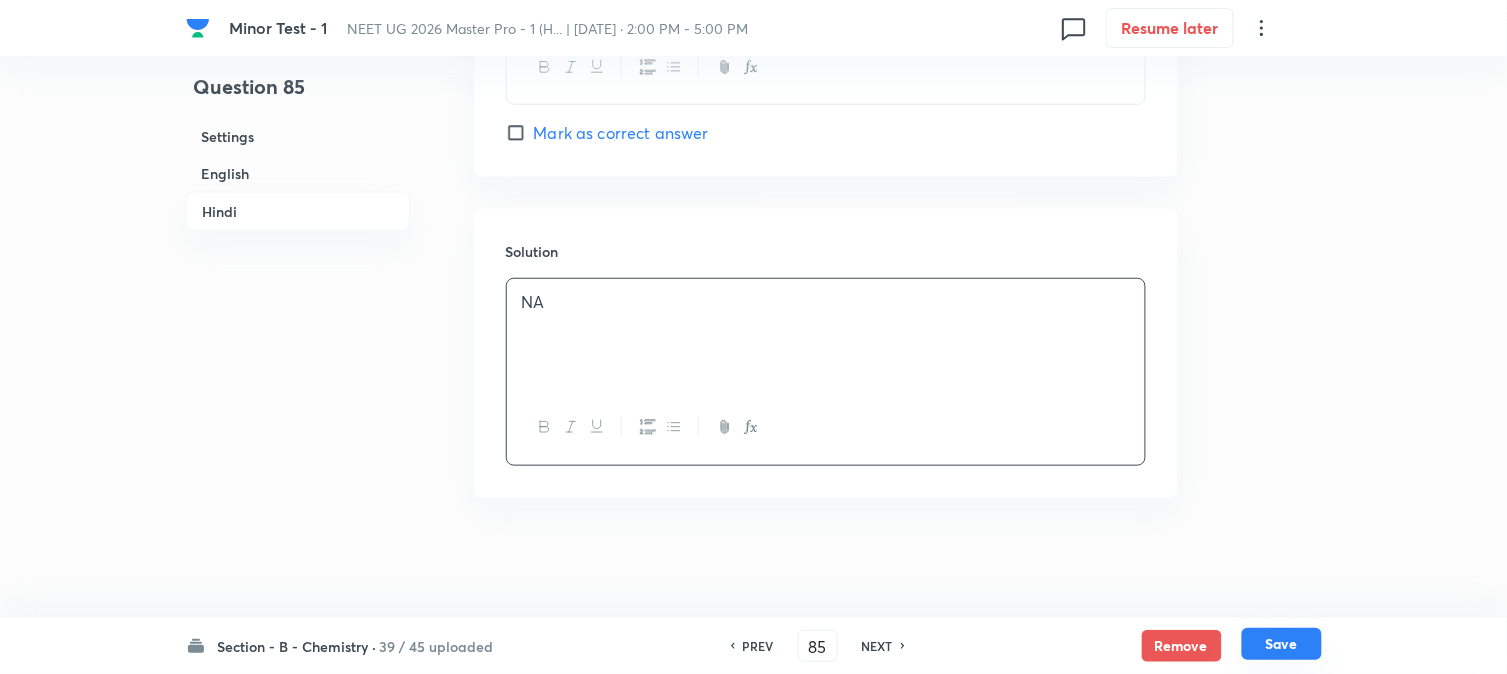 click on "Save" at bounding box center (1282, 644) 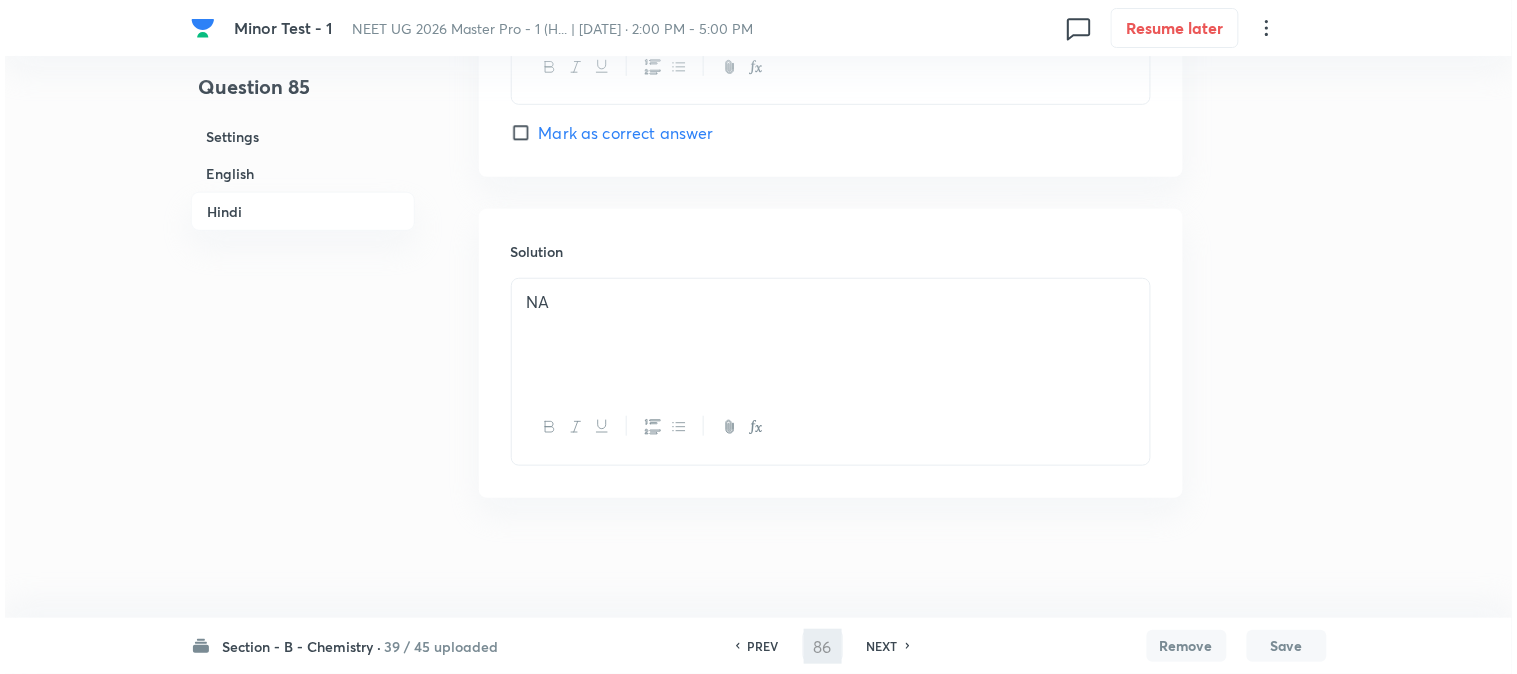 scroll, scrollTop: 0, scrollLeft: 0, axis: both 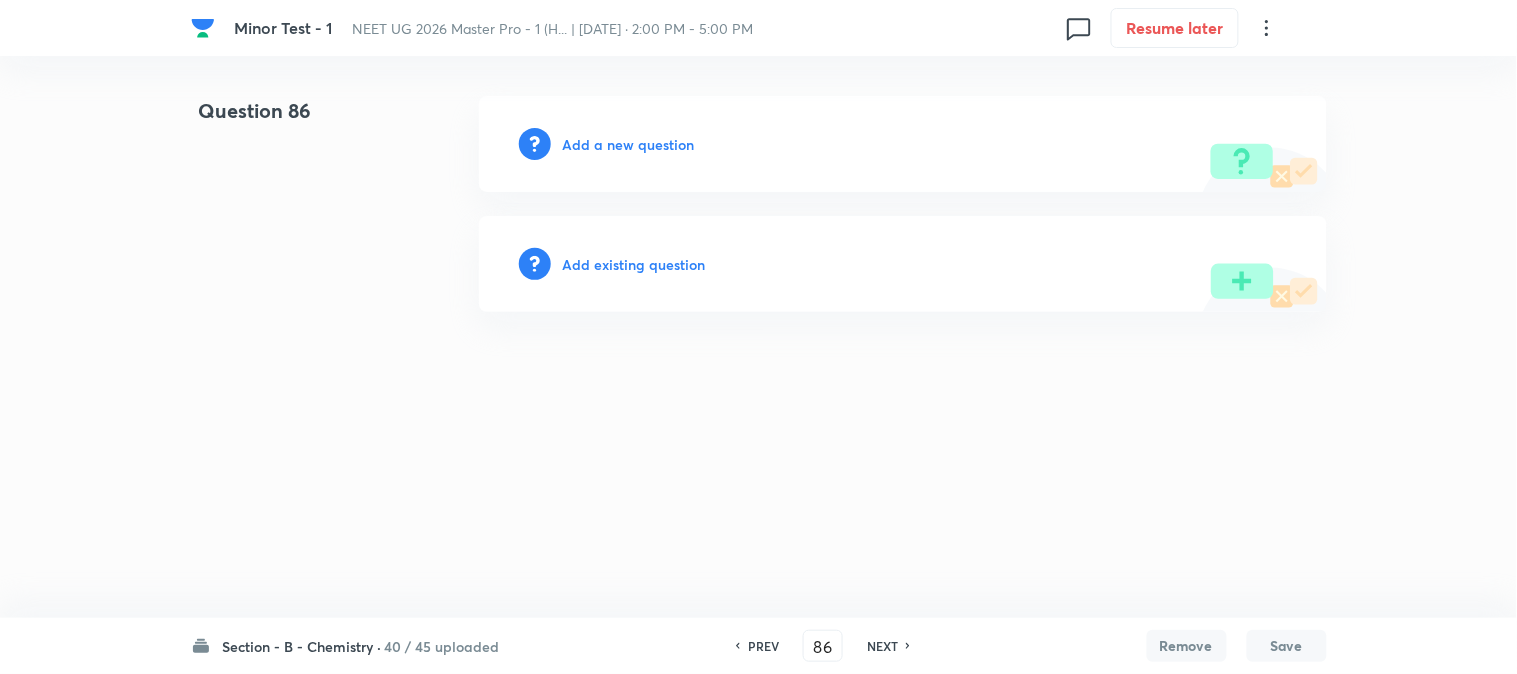 click on "Add a new question" at bounding box center [629, 144] 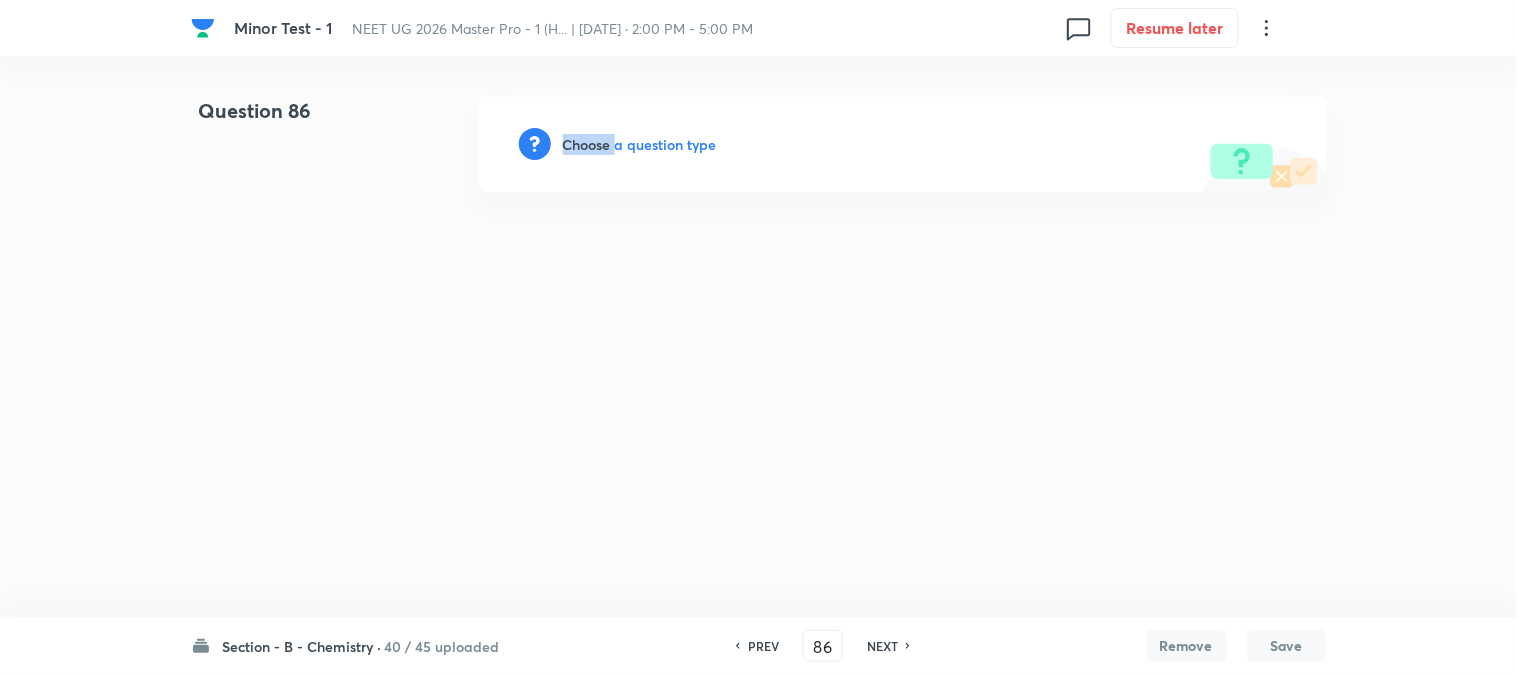 click on "Choose a question type" at bounding box center (640, 144) 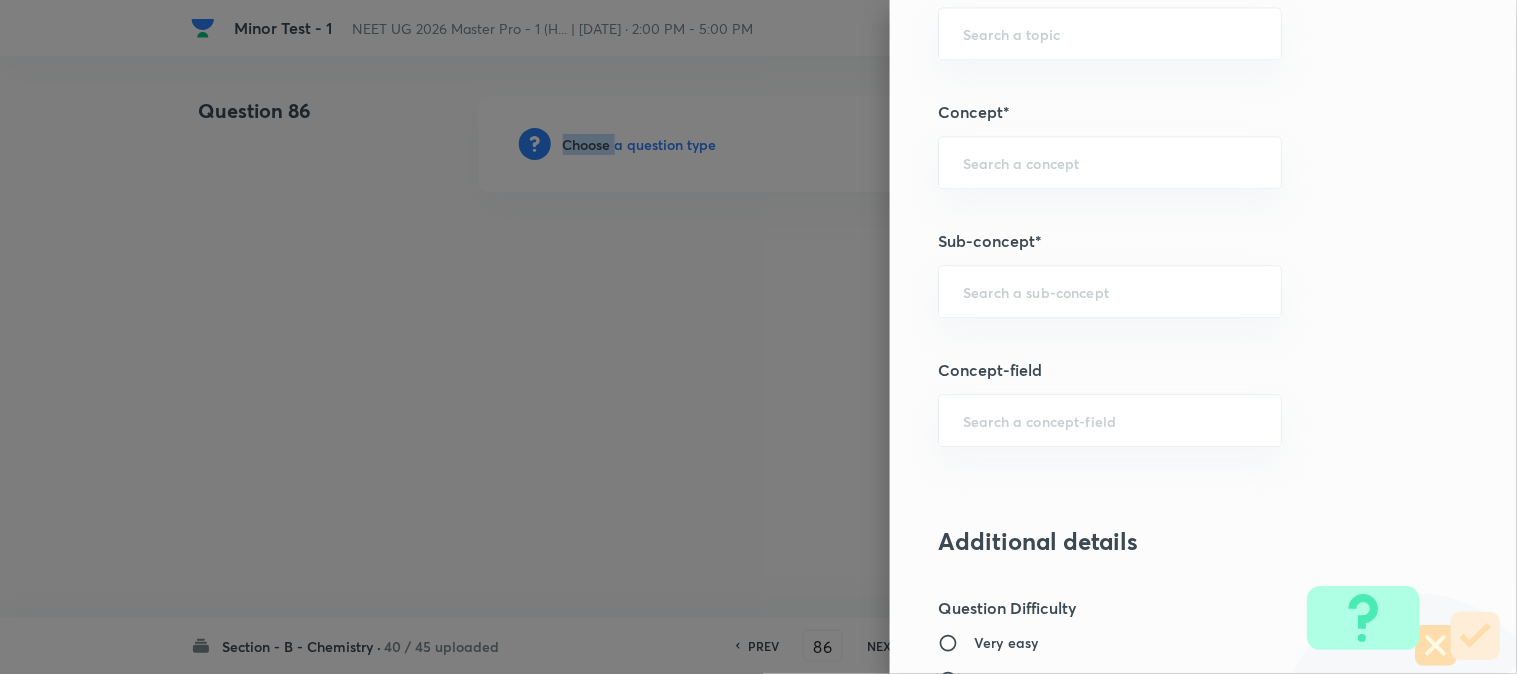 scroll, scrollTop: 1222, scrollLeft: 0, axis: vertical 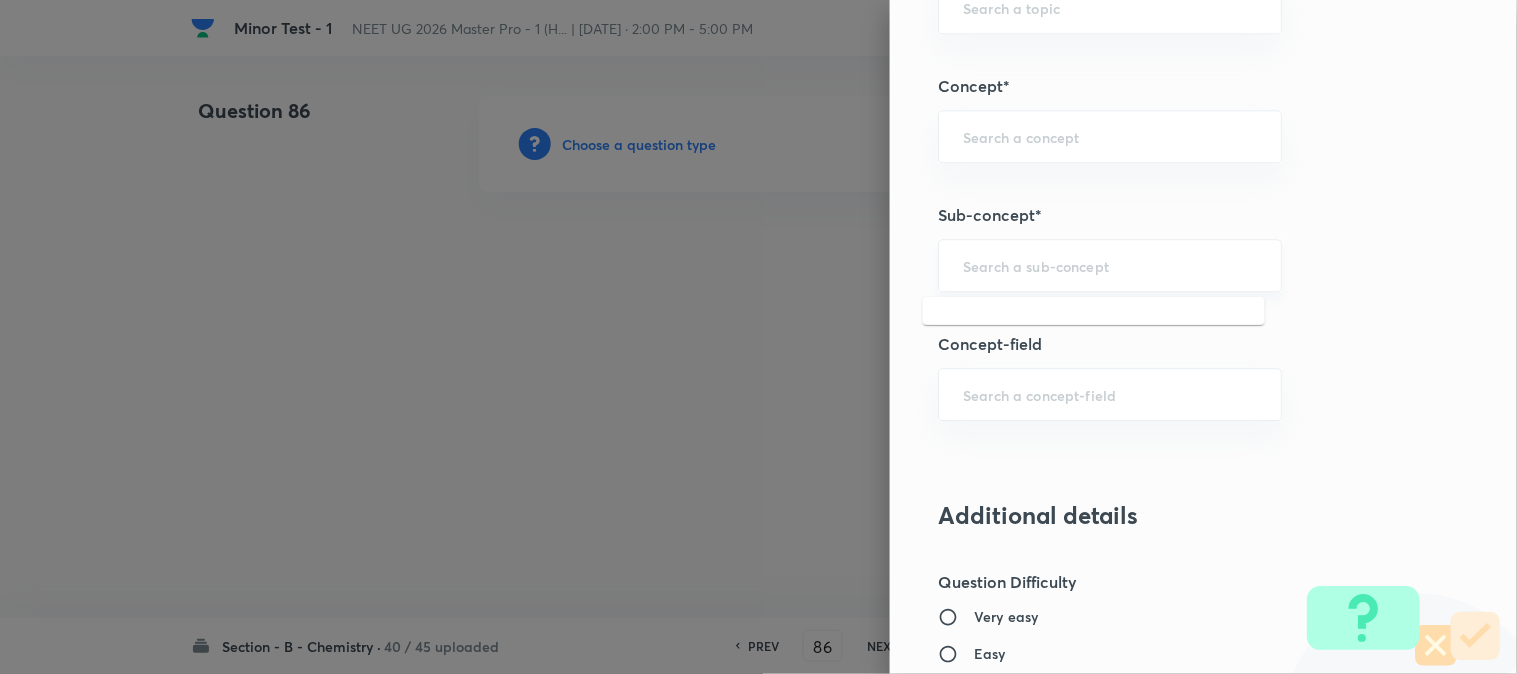 click at bounding box center (1110, 265) 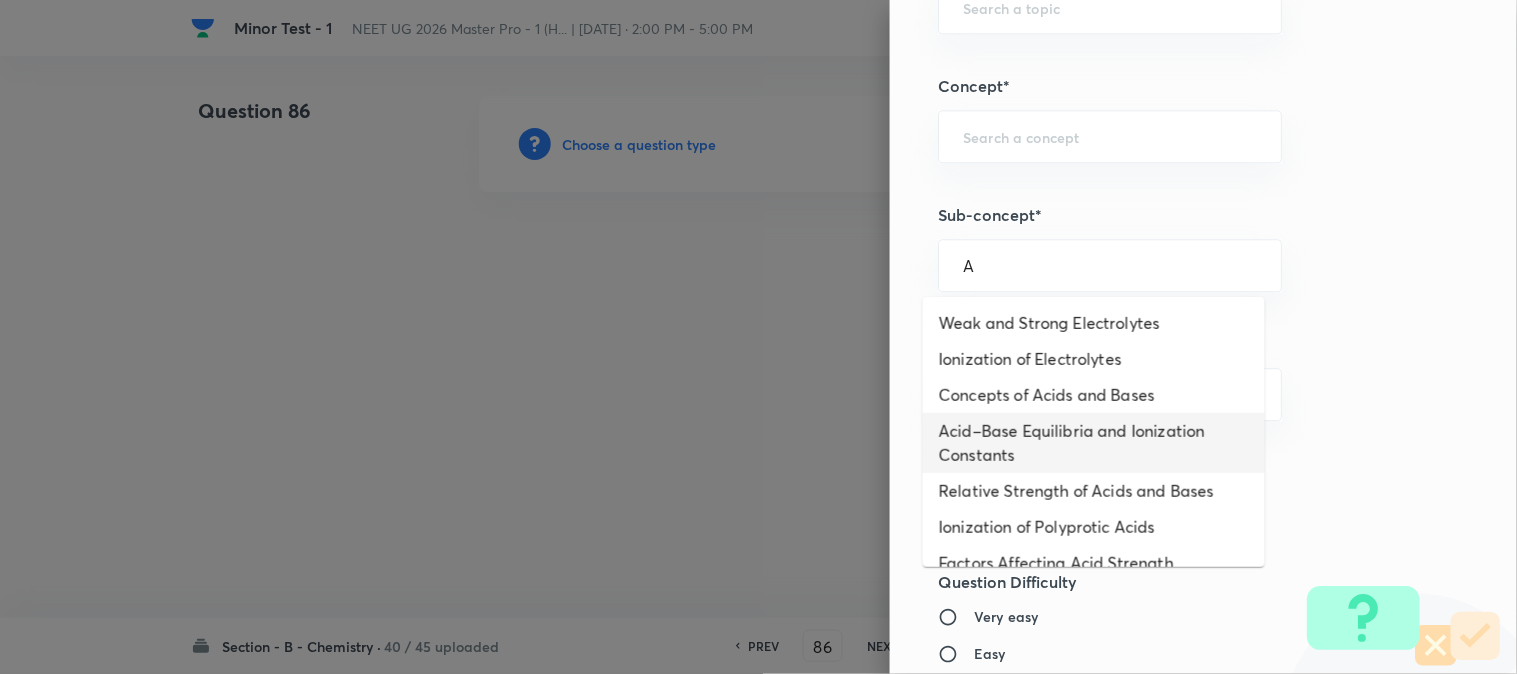 click on "Acid–Base Equilibria and Ionization Constants" at bounding box center [1094, 443] 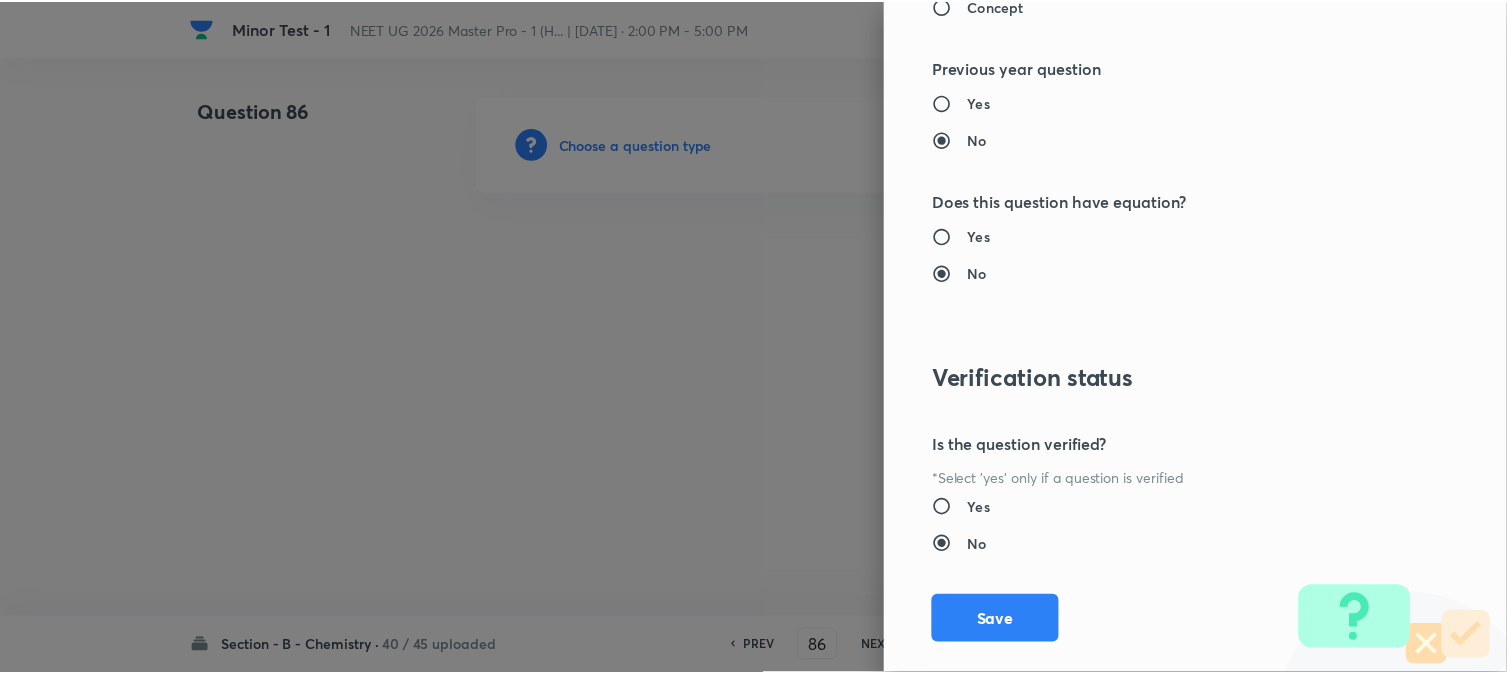 scroll, scrollTop: 2186, scrollLeft: 0, axis: vertical 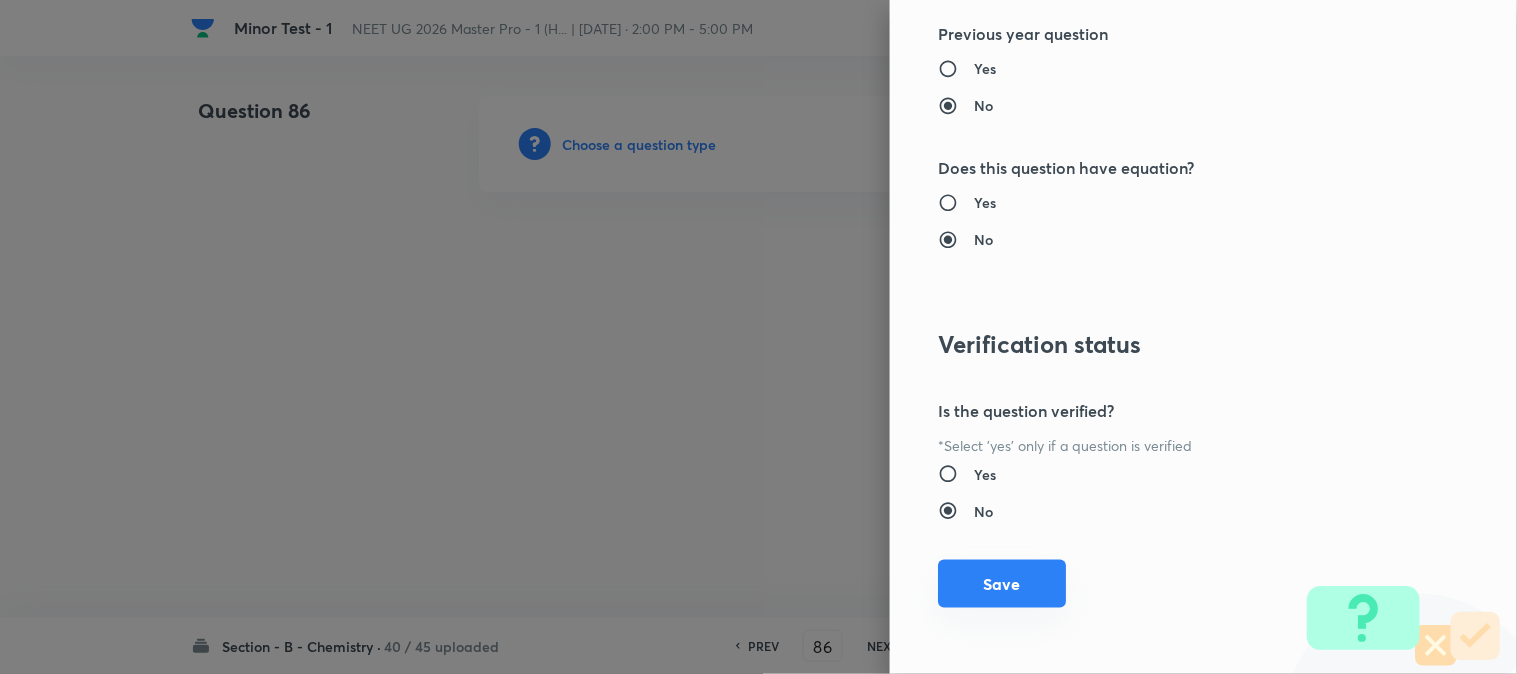 click on "Save" at bounding box center [1002, 584] 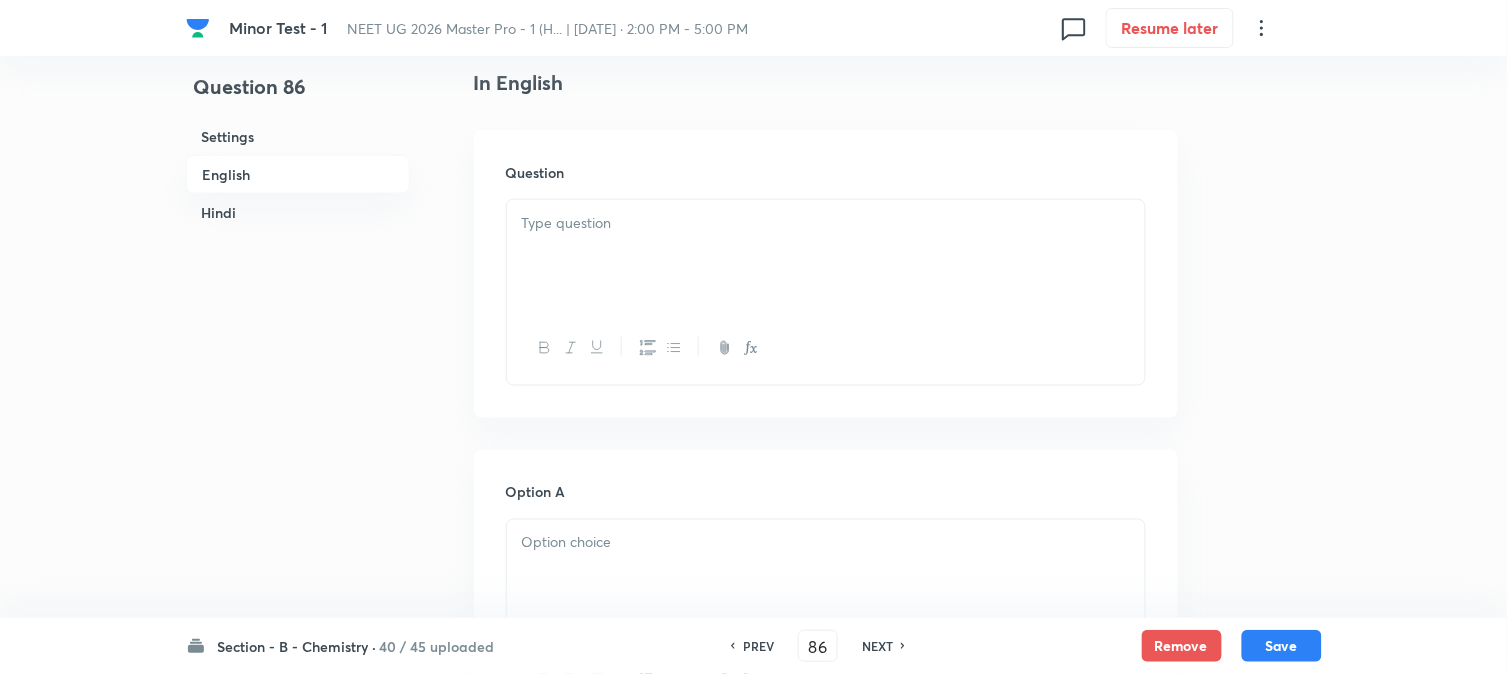 scroll, scrollTop: 555, scrollLeft: 0, axis: vertical 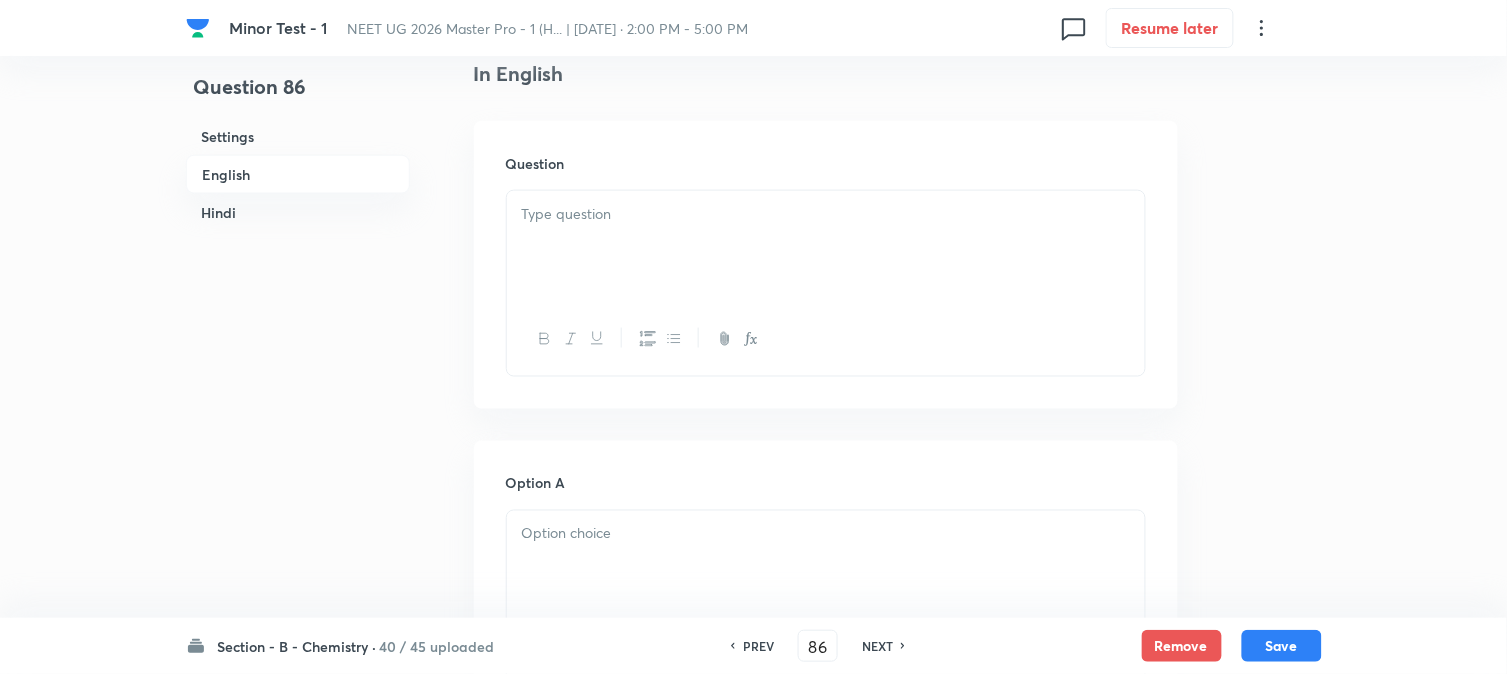 click at bounding box center [826, 247] 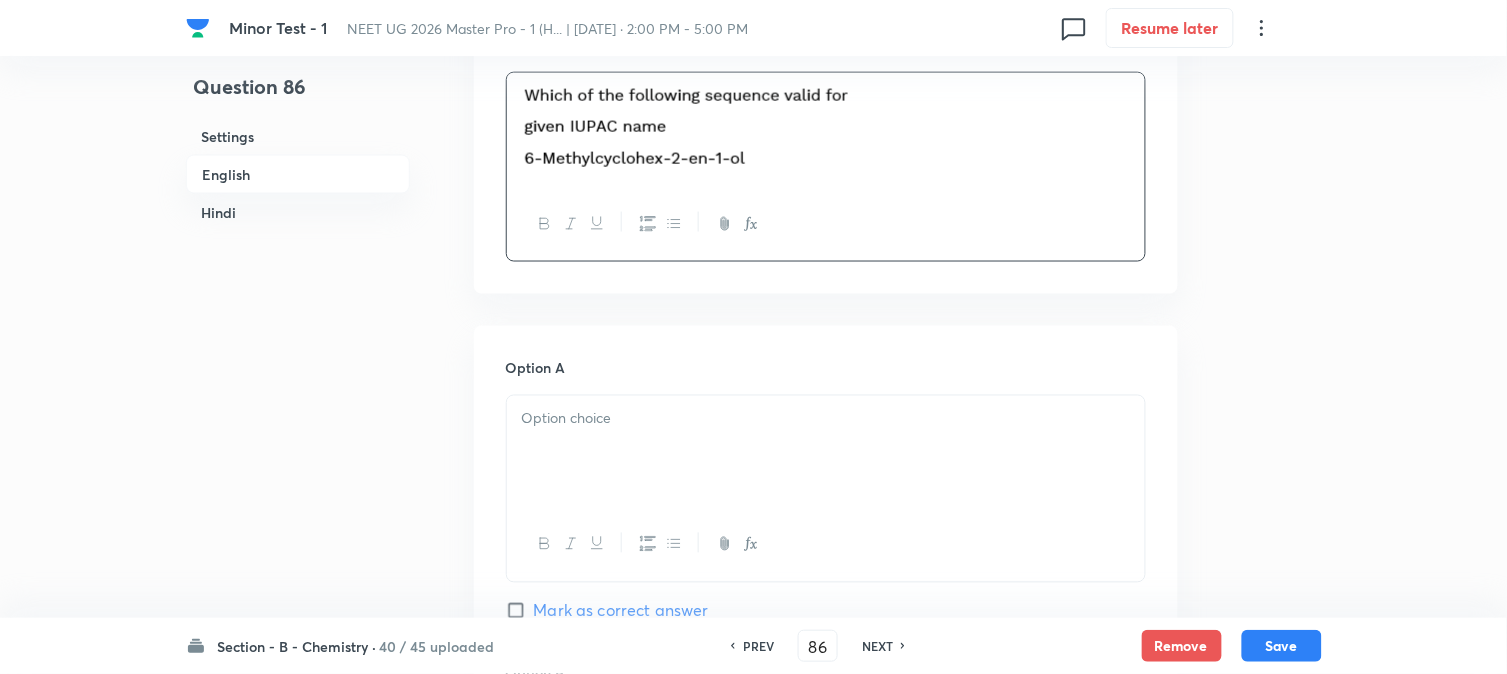 scroll, scrollTop: 888, scrollLeft: 0, axis: vertical 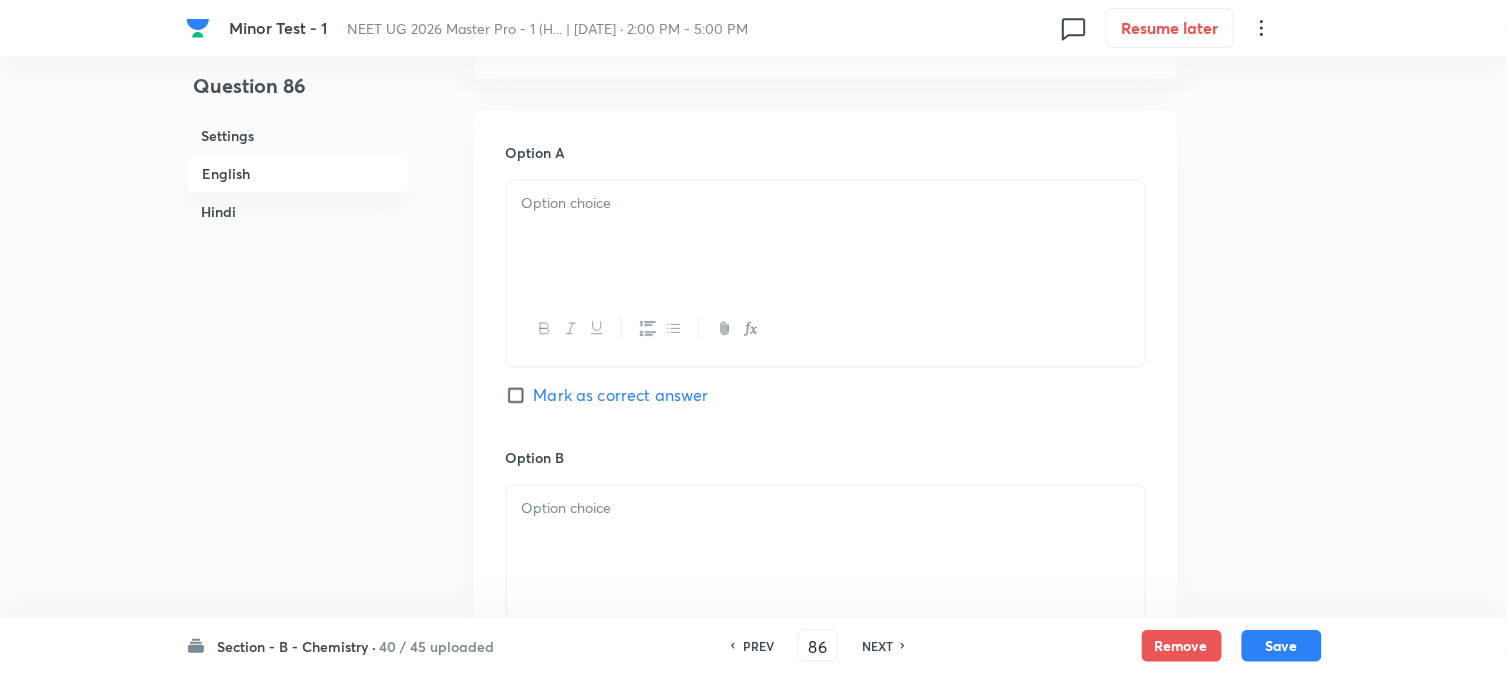 click at bounding box center (826, 237) 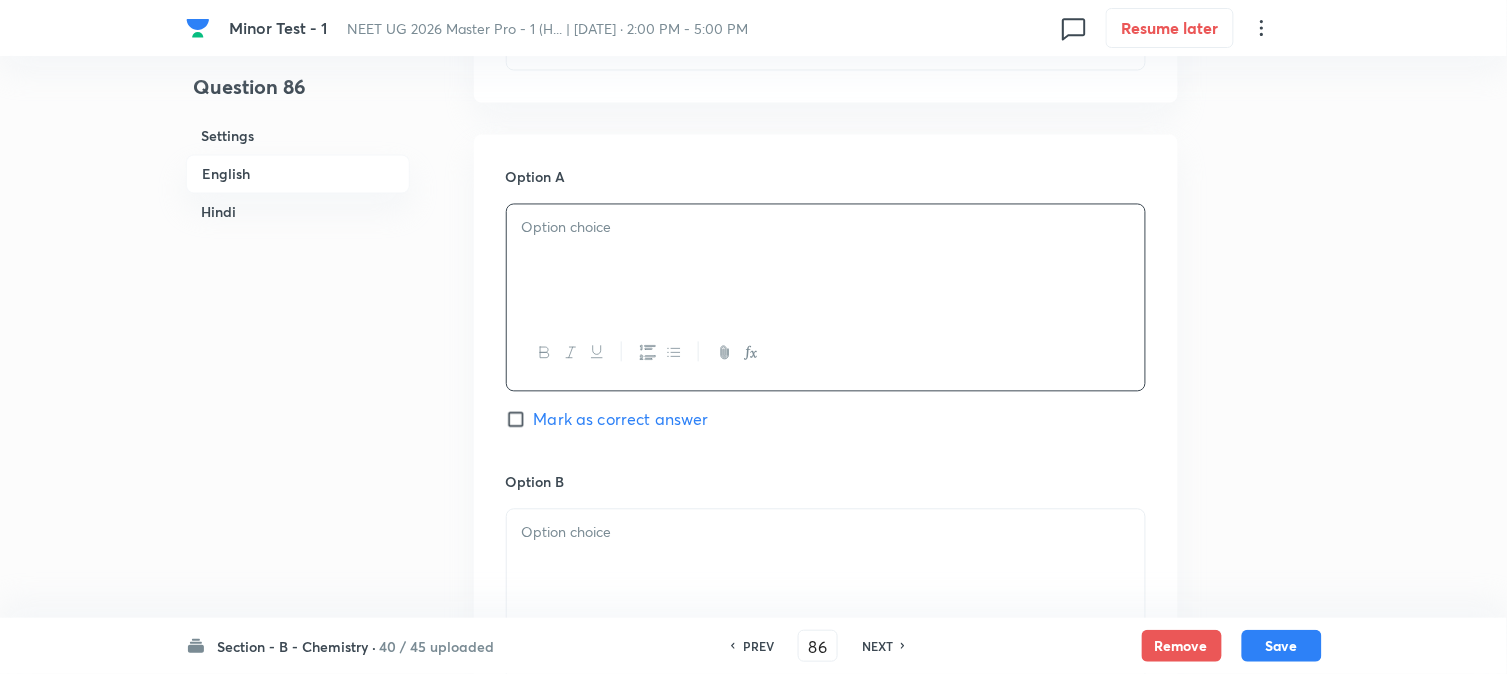 scroll, scrollTop: 888, scrollLeft: 0, axis: vertical 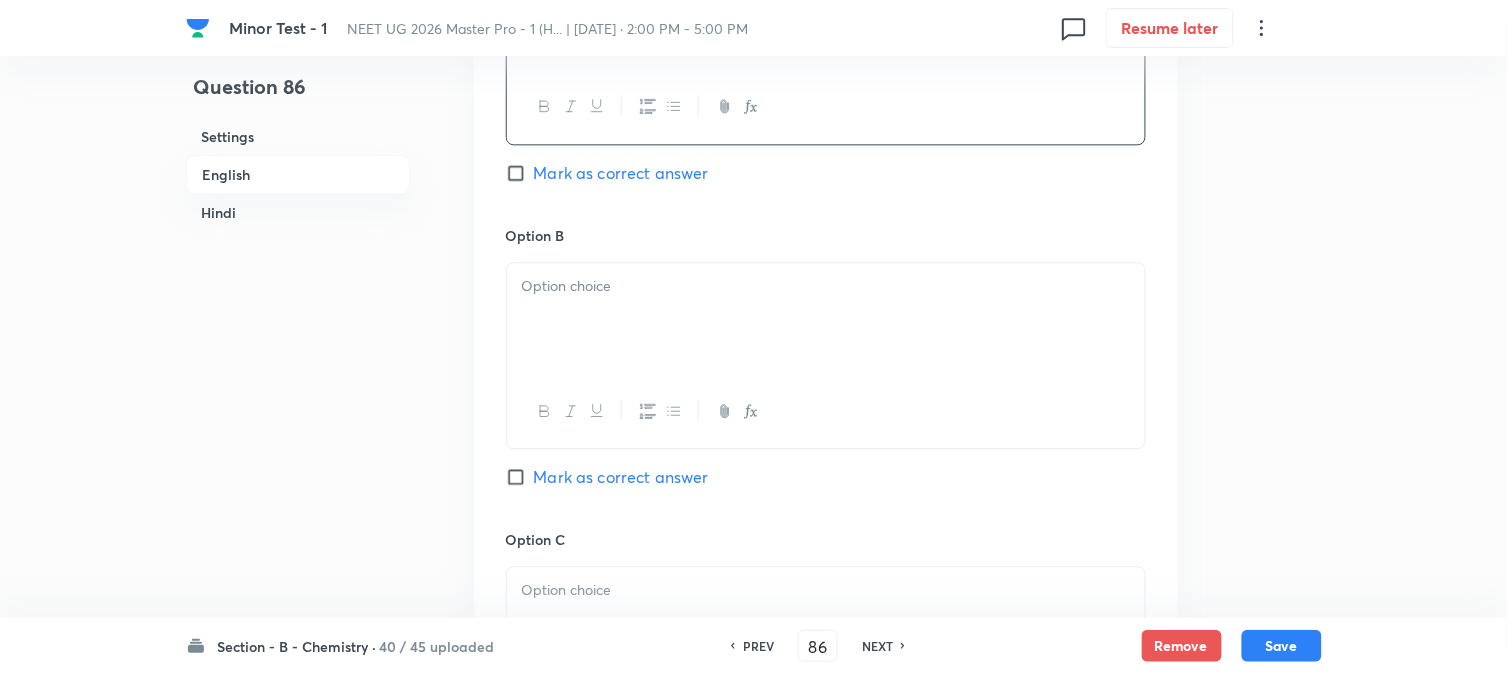 click at bounding box center [826, 319] 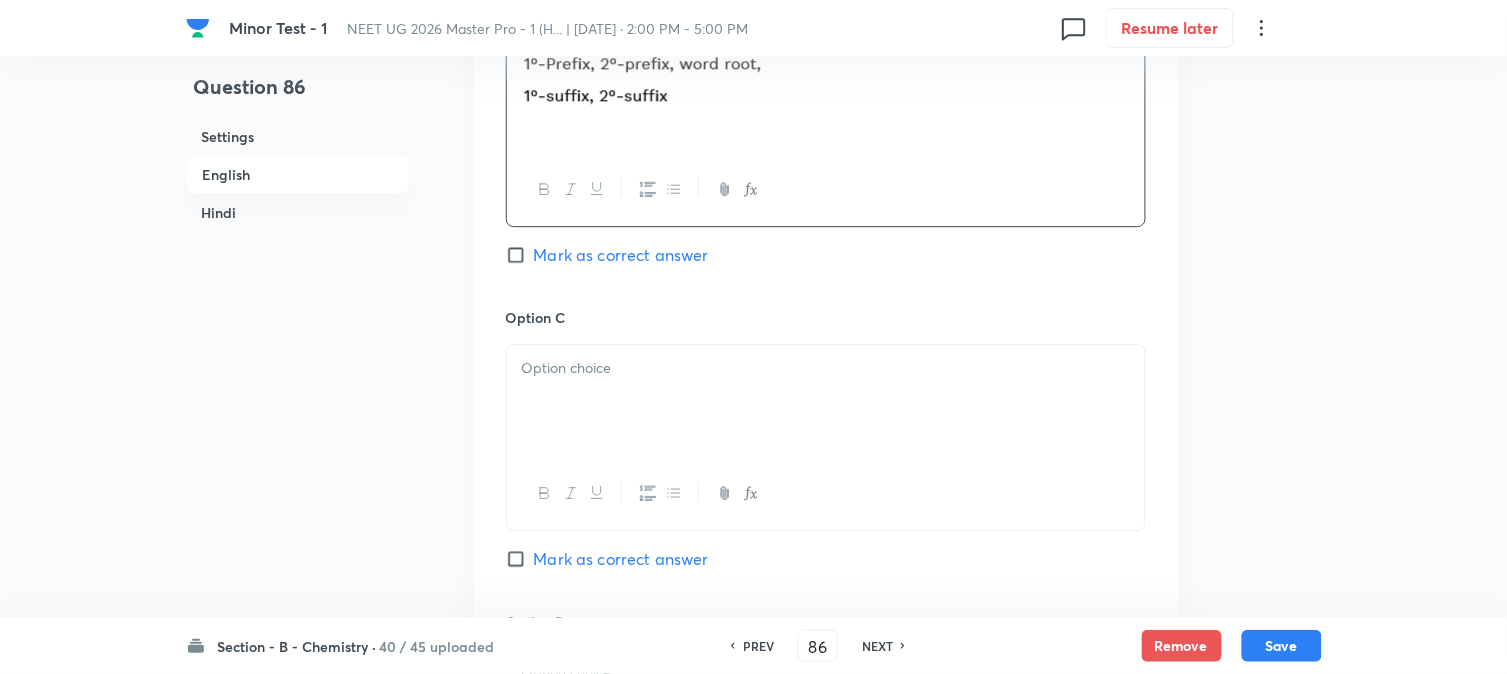 scroll, scrollTop: 1444, scrollLeft: 0, axis: vertical 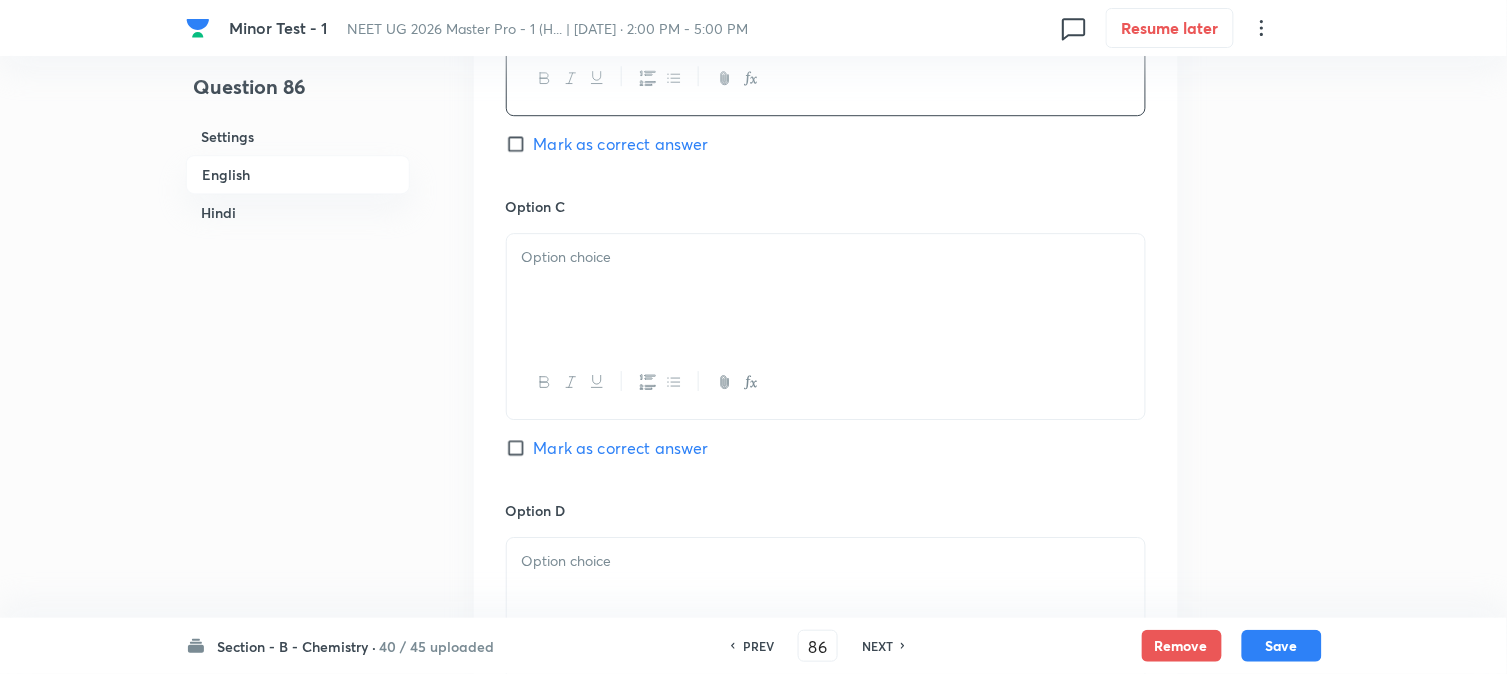 click at bounding box center [826, 290] 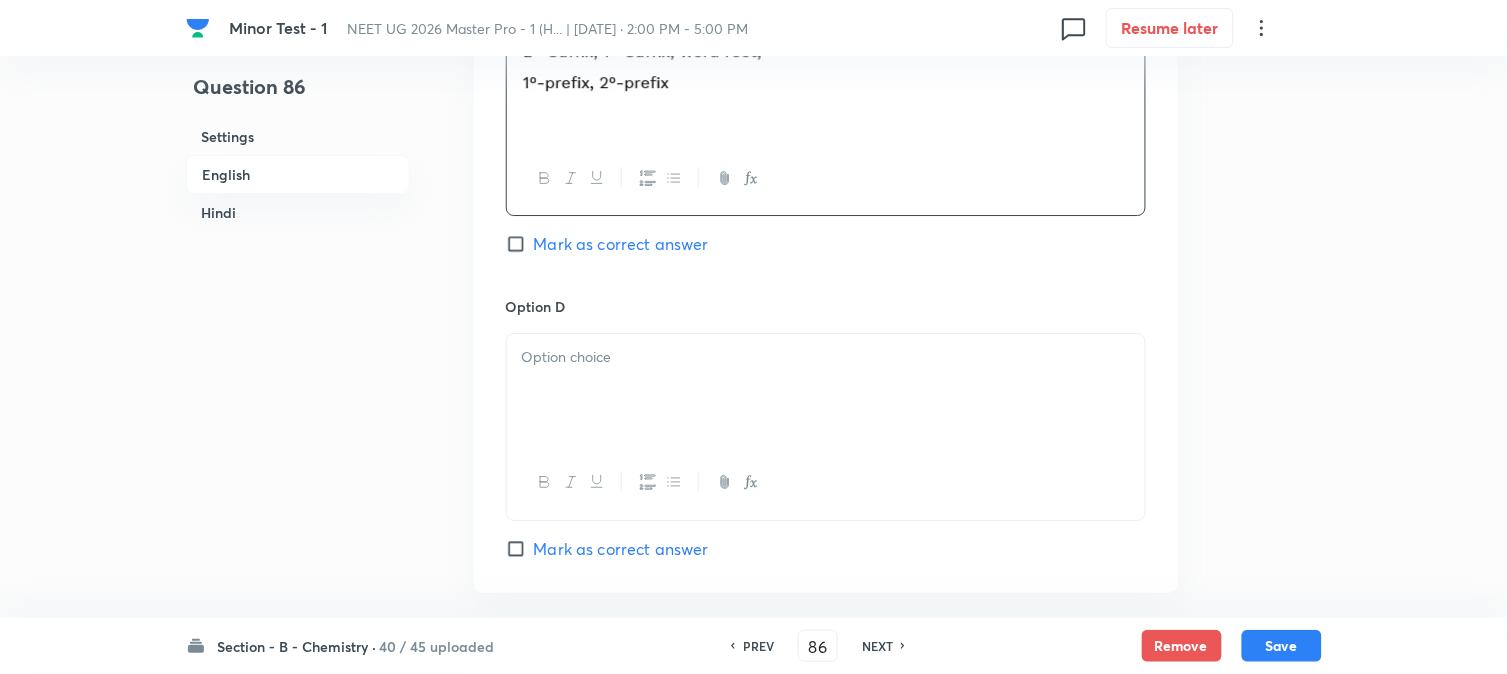 scroll, scrollTop: 1666, scrollLeft: 0, axis: vertical 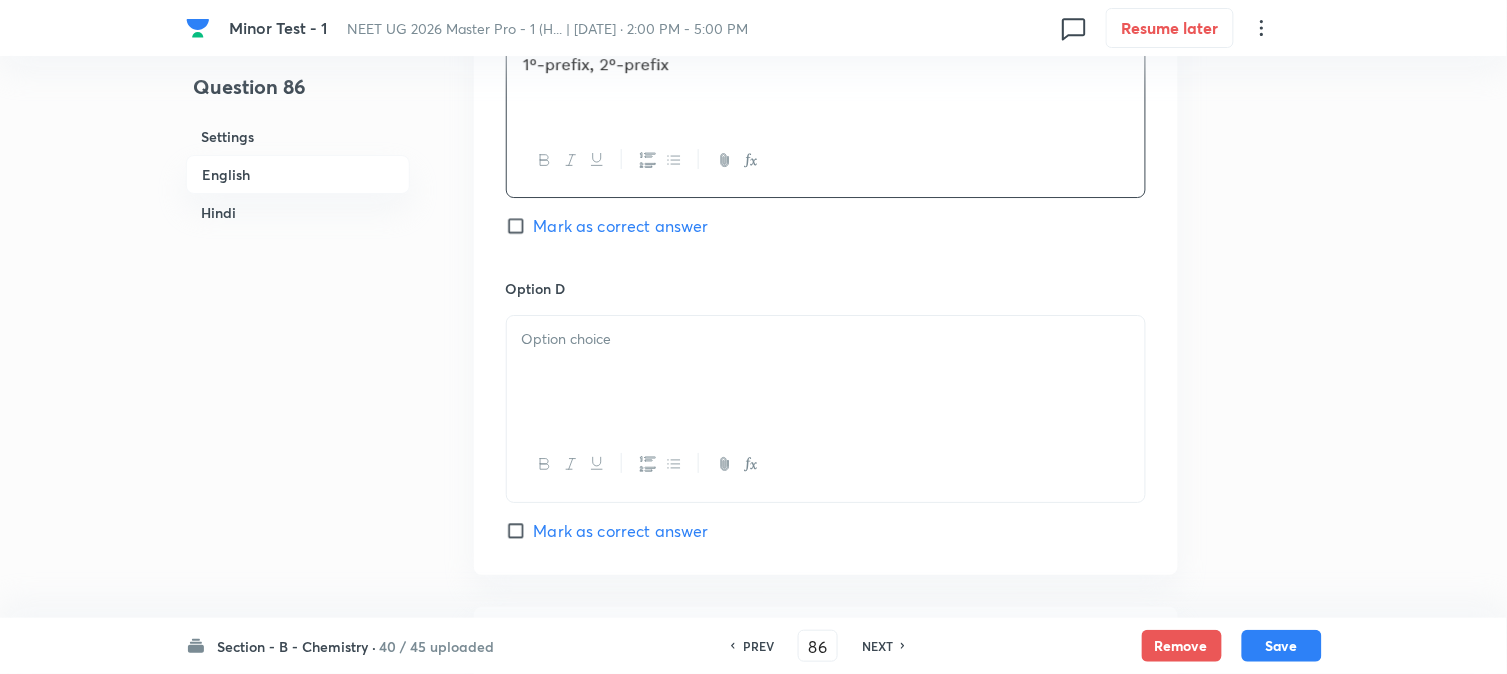 click at bounding box center [826, 372] 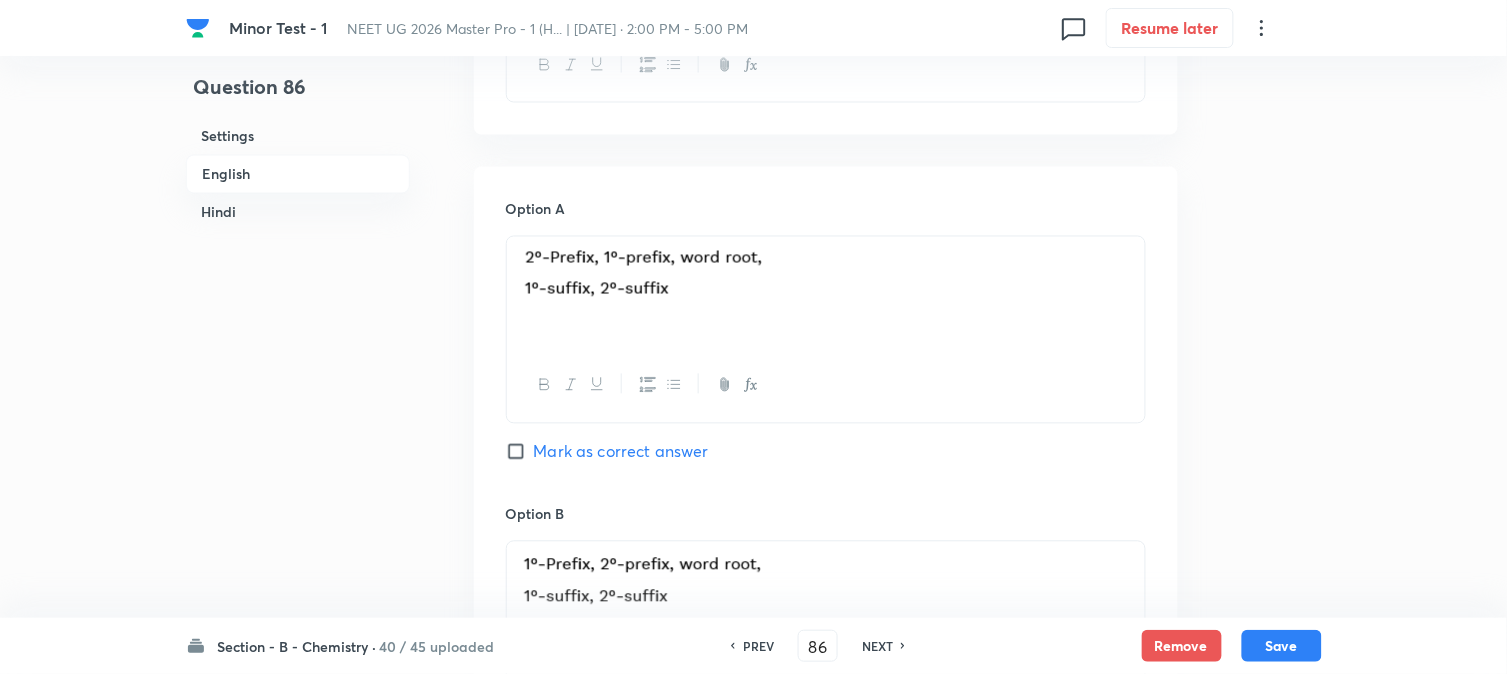 scroll, scrollTop: 888, scrollLeft: 0, axis: vertical 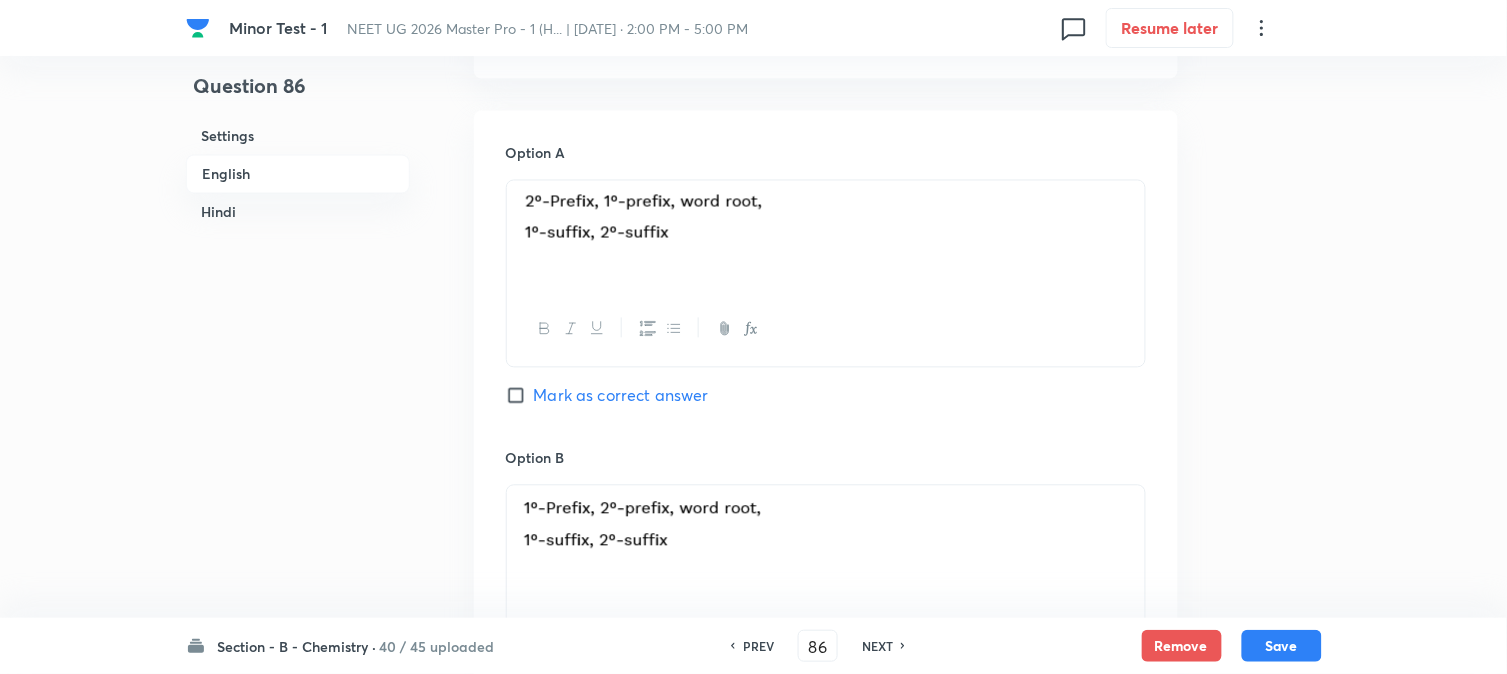 click on "Mark as correct answer" at bounding box center [621, 396] 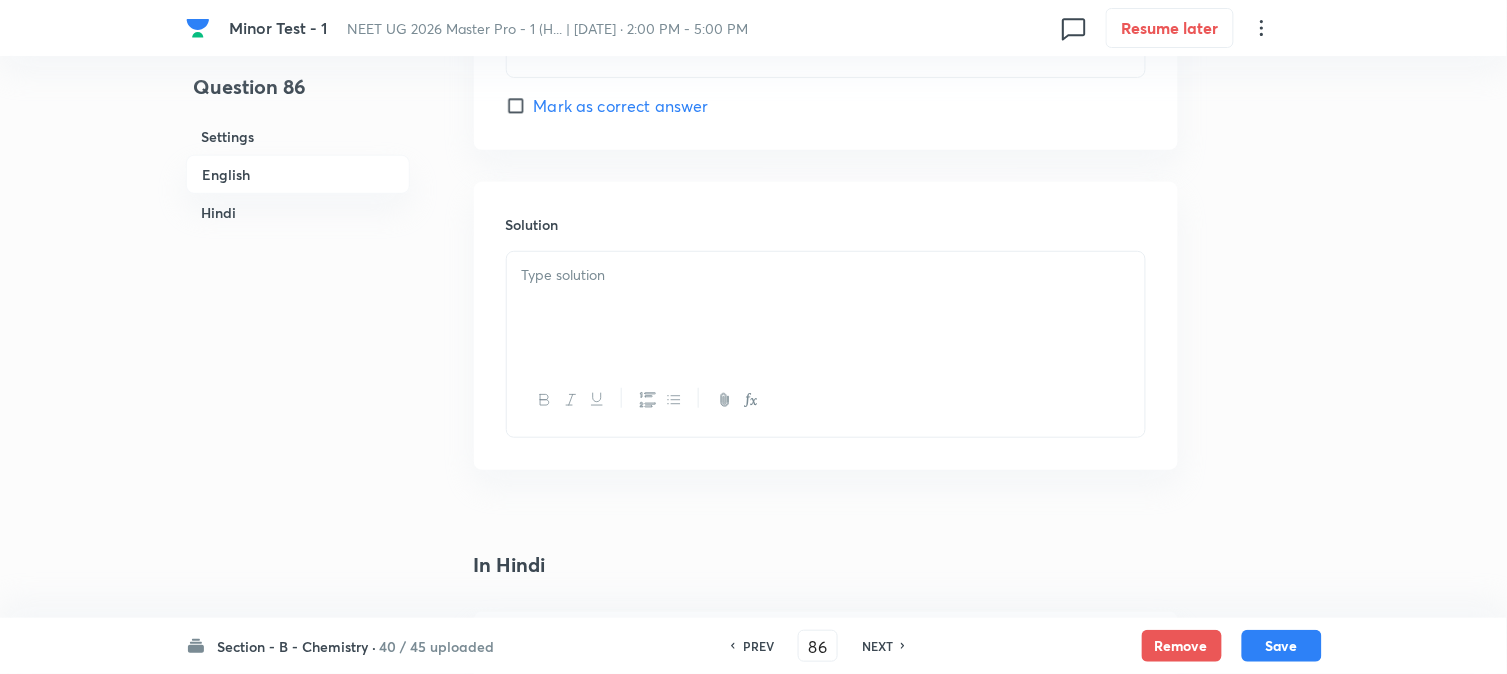 scroll, scrollTop: 2111, scrollLeft: 0, axis: vertical 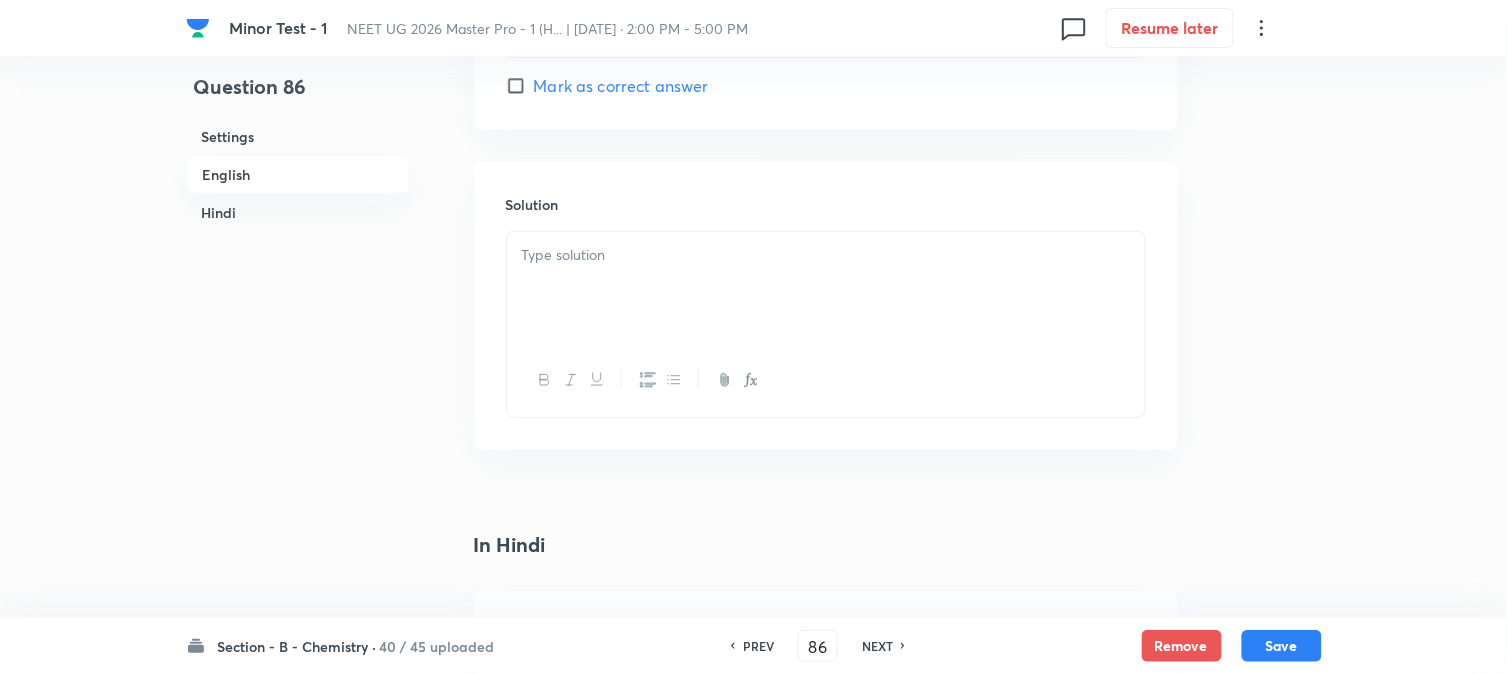 click at bounding box center (826, 288) 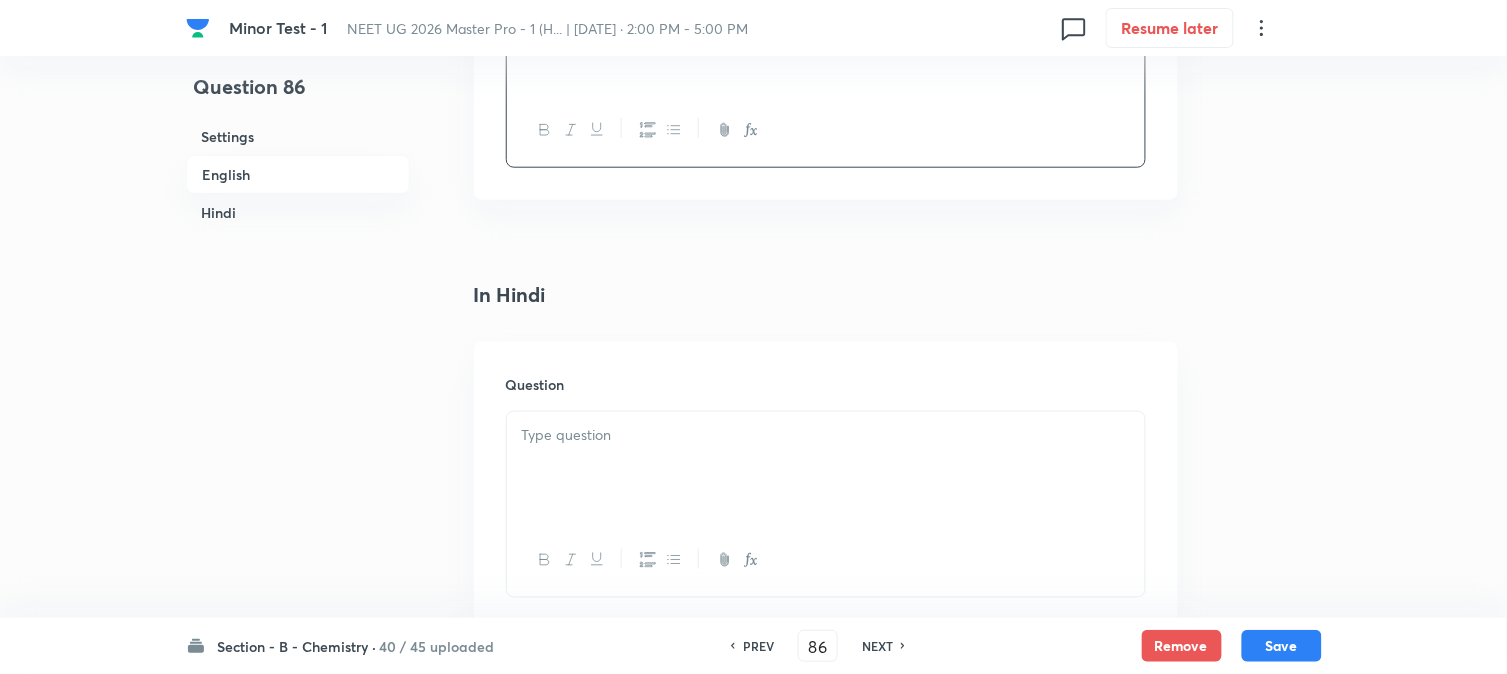 scroll, scrollTop: 2444, scrollLeft: 0, axis: vertical 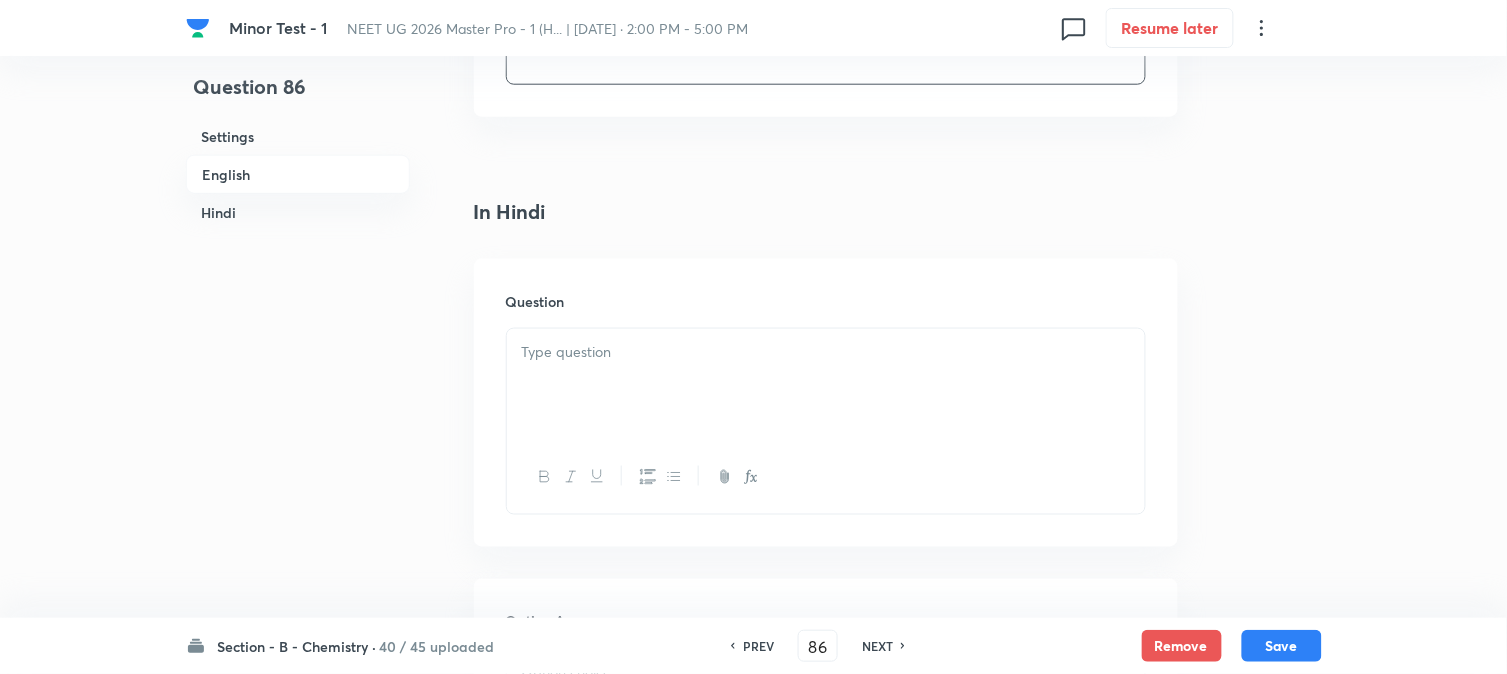 click at bounding box center (826, 352) 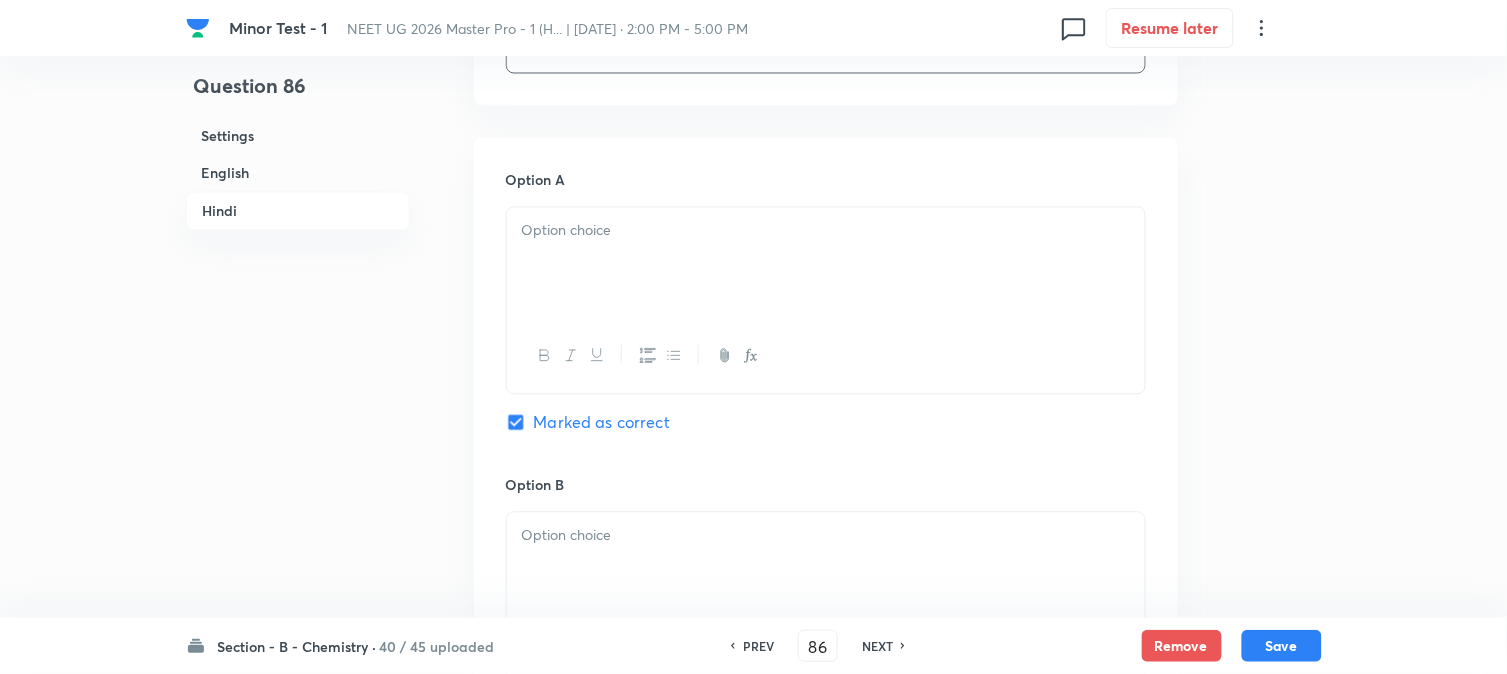 scroll, scrollTop: 2888, scrollLeft: 0, axis: vertical 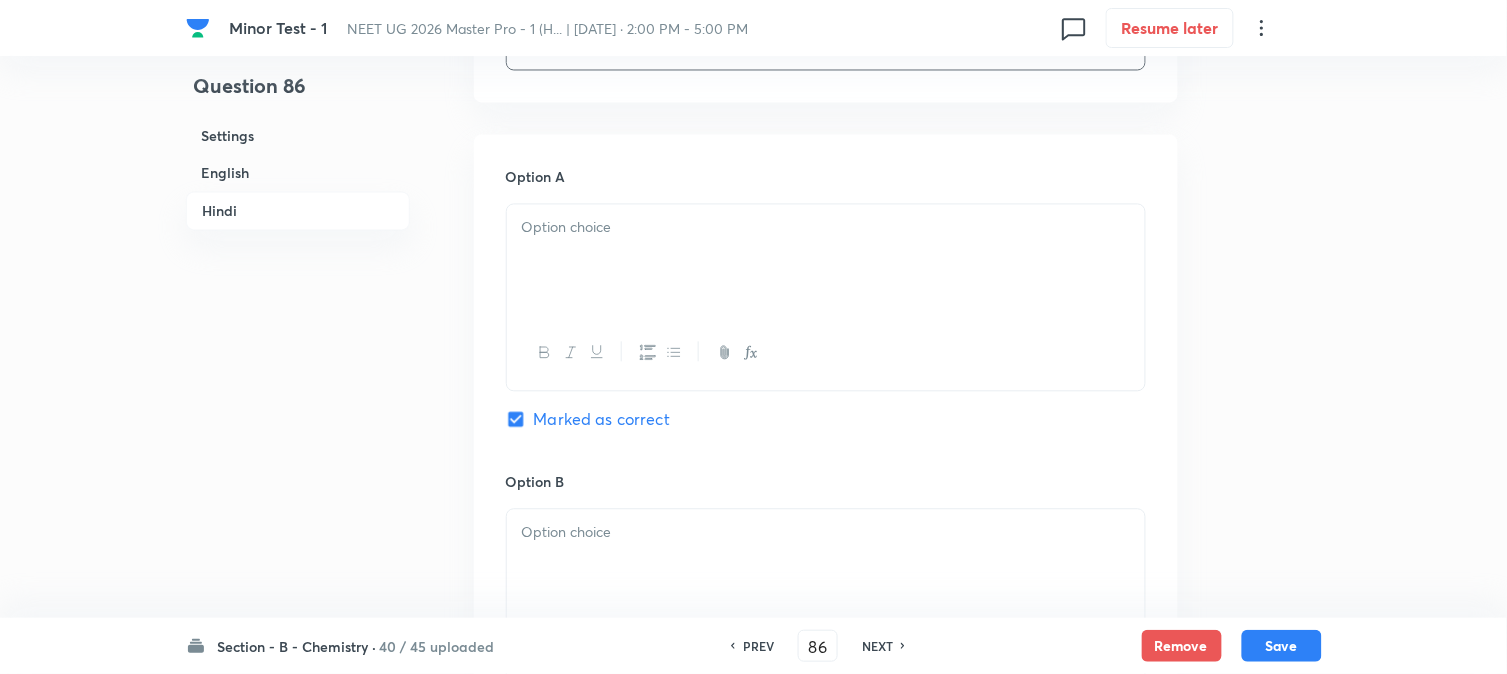 click at bounding box center [826, 261] 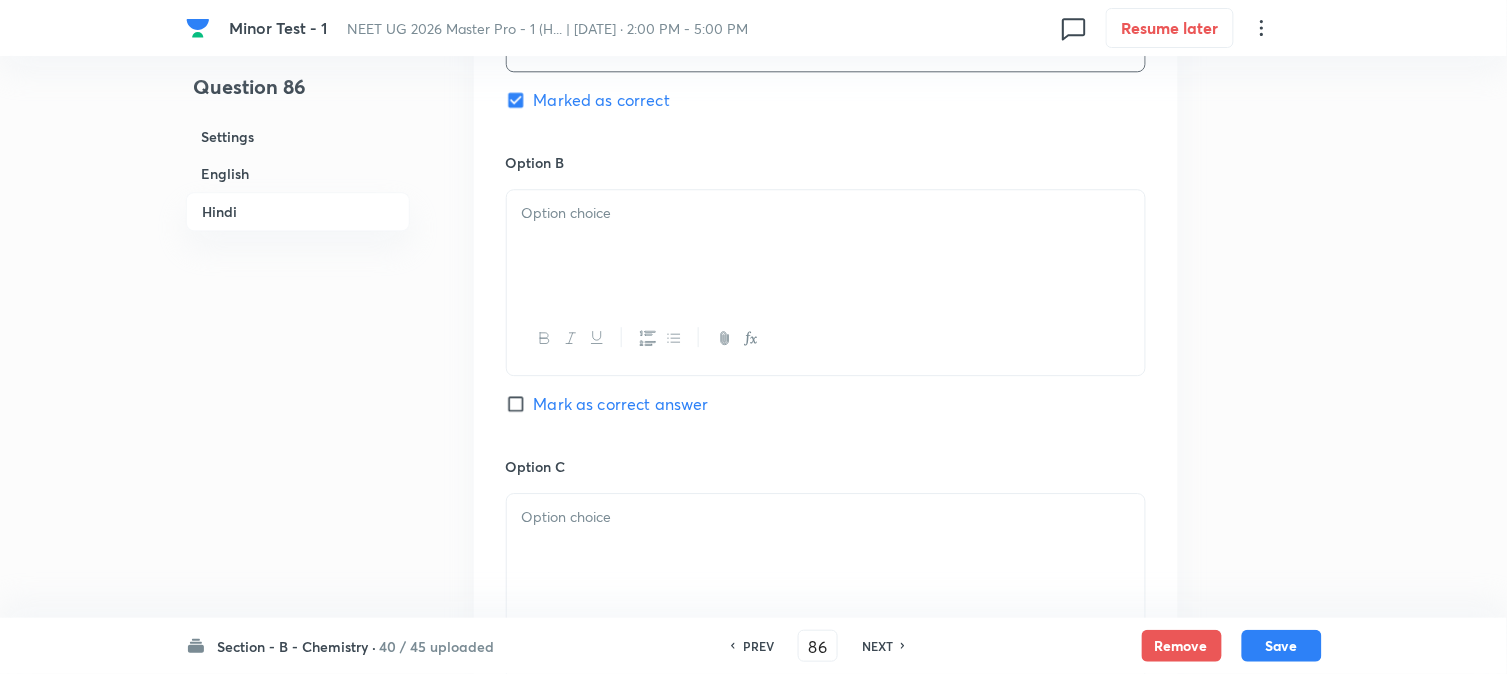 scroll, scrollTop: 3222, scrollLeft: 0, axis: vertical 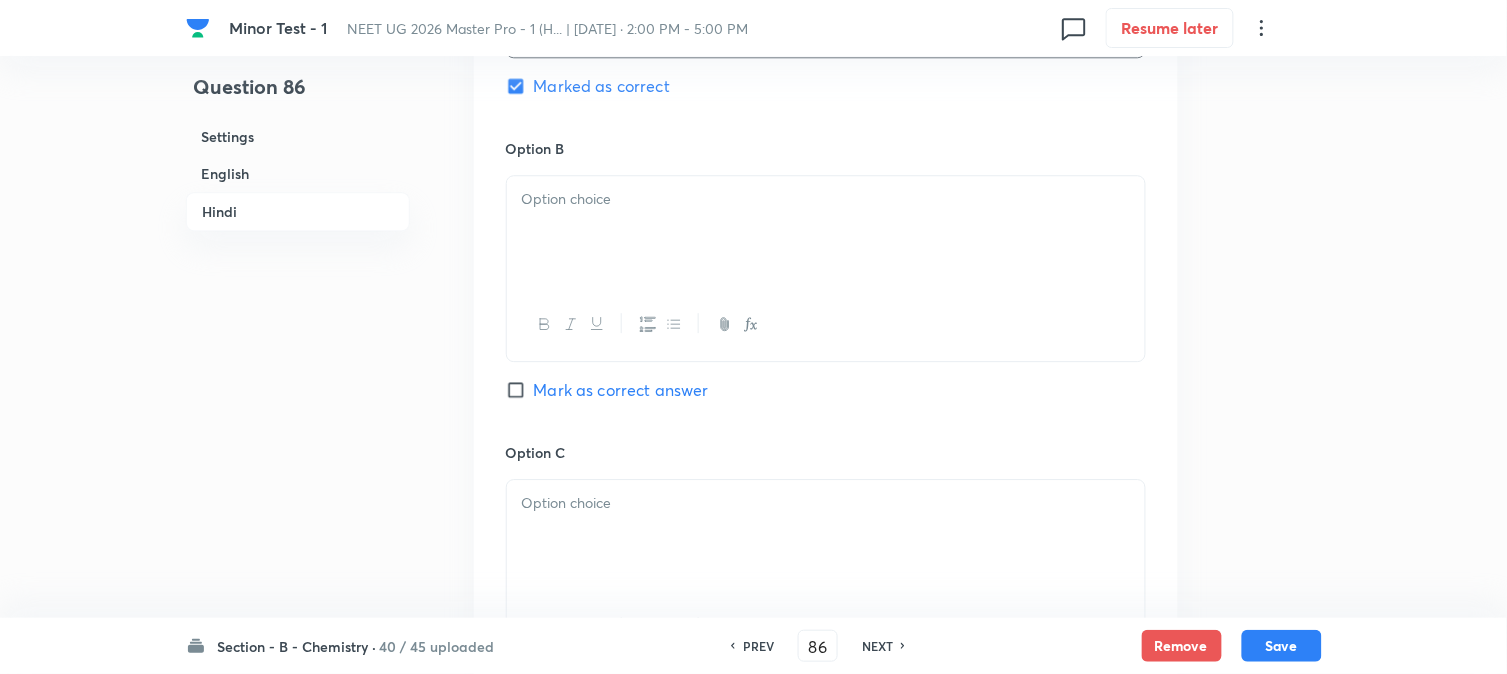 click at bounding box center [826, 232] 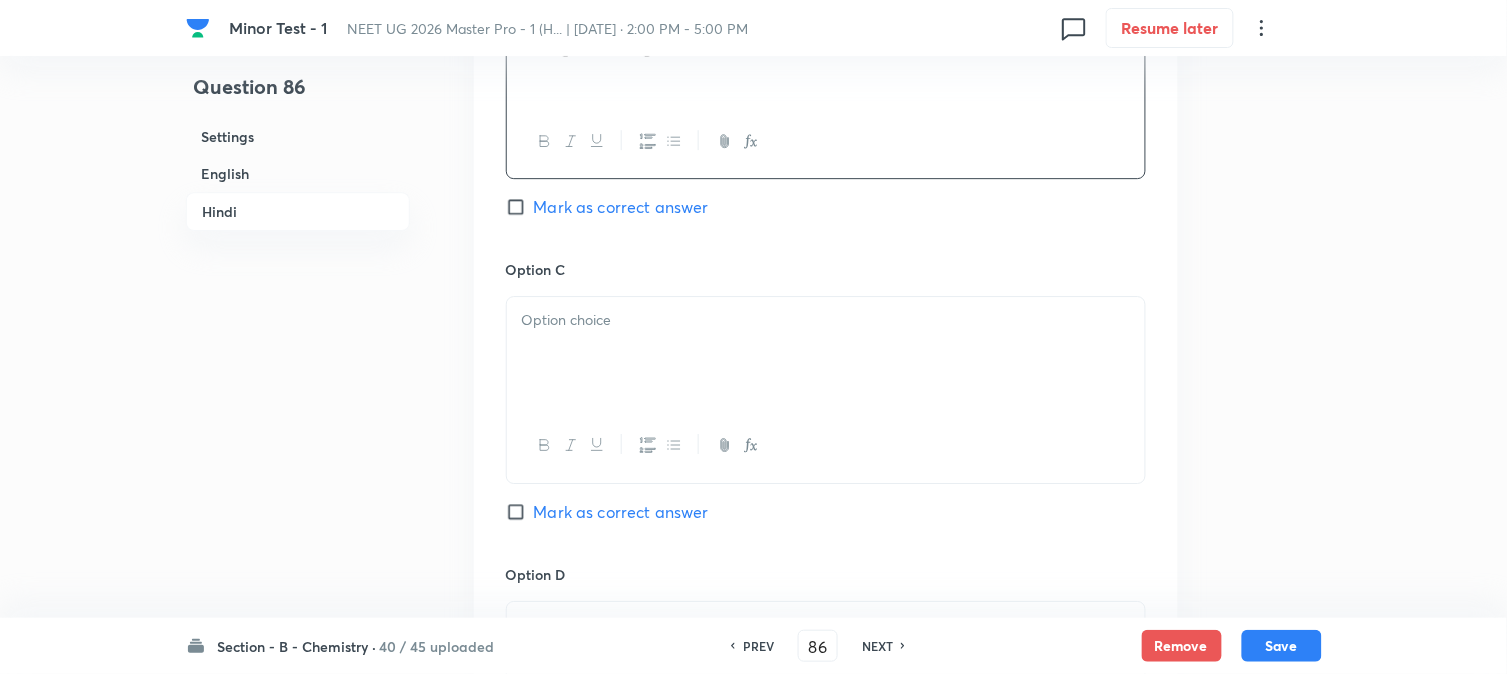 scroll, scrollTop: 3444, scrollLeft: 0, axis: vertical 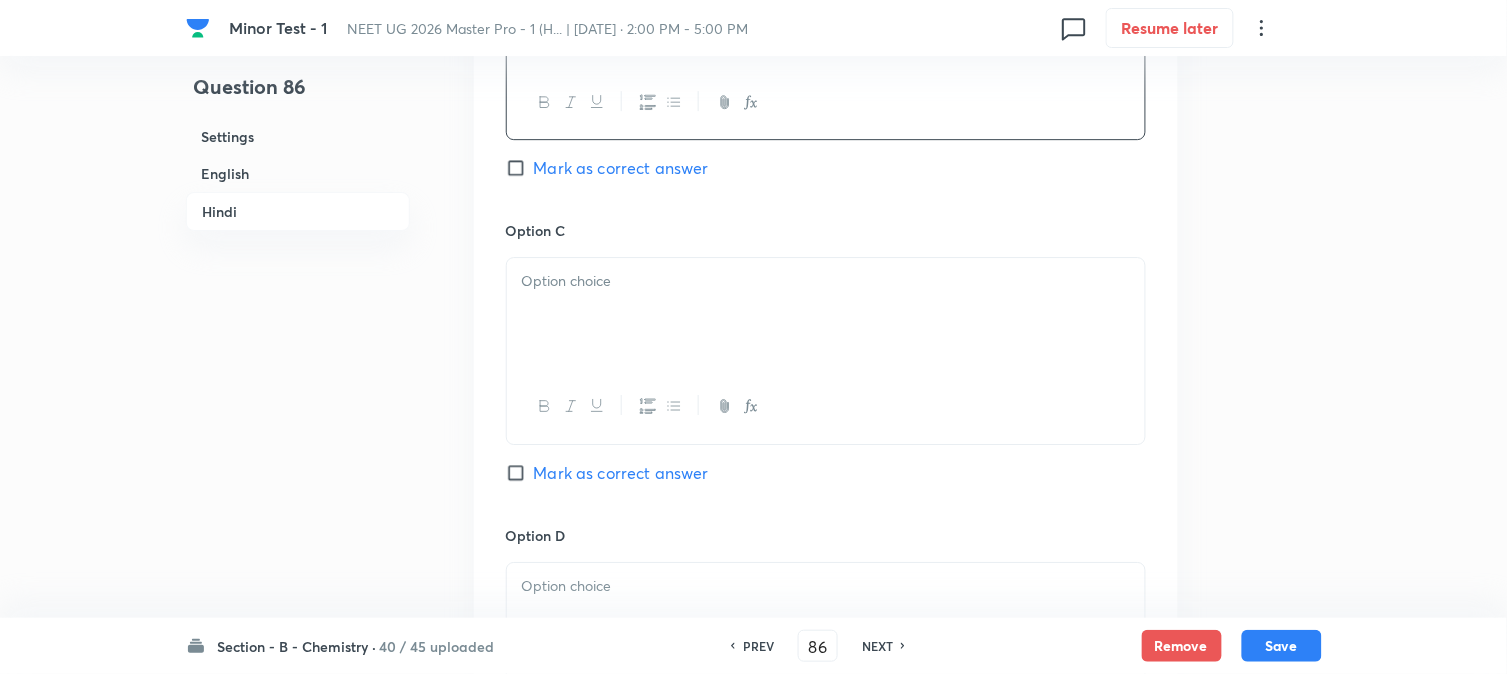 click at bounding box center [826, 314] 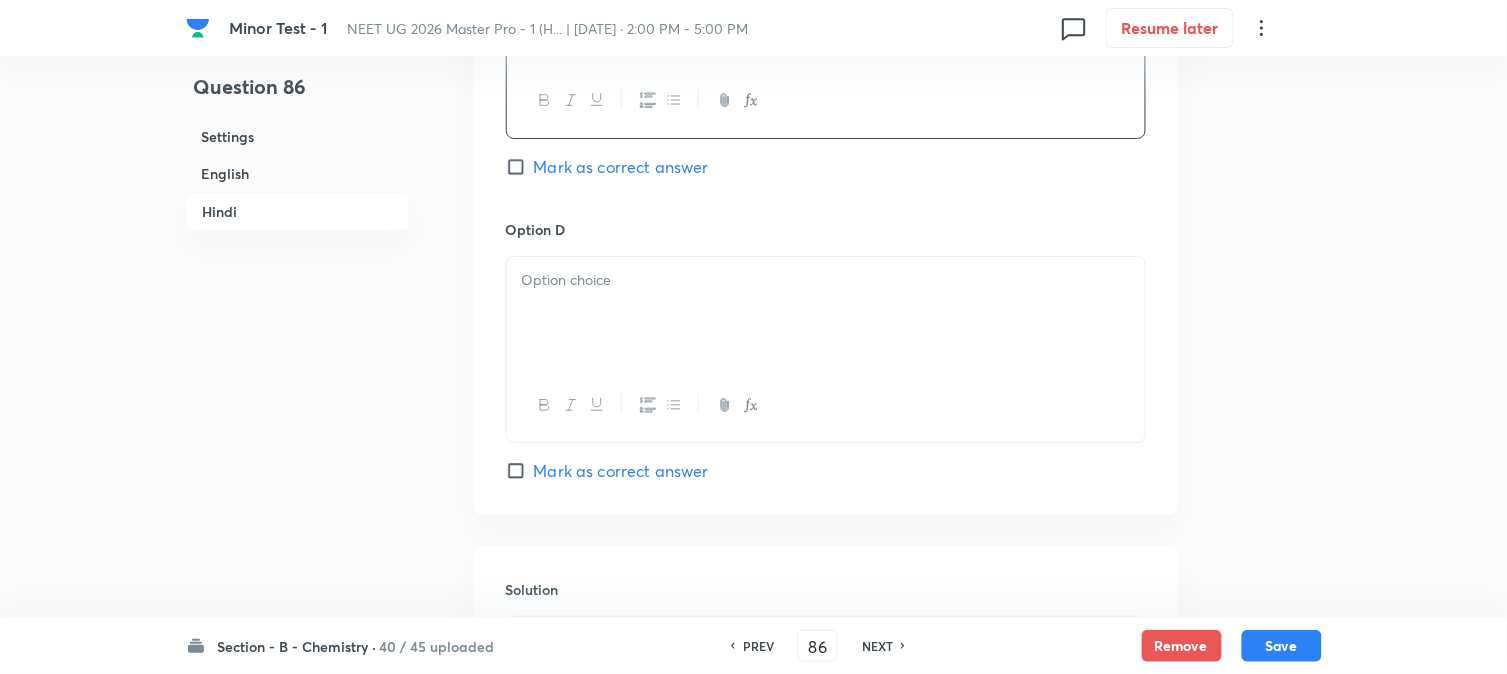 scroll, scrollTop: 3777, scrollLeft: 0, axis: vertical 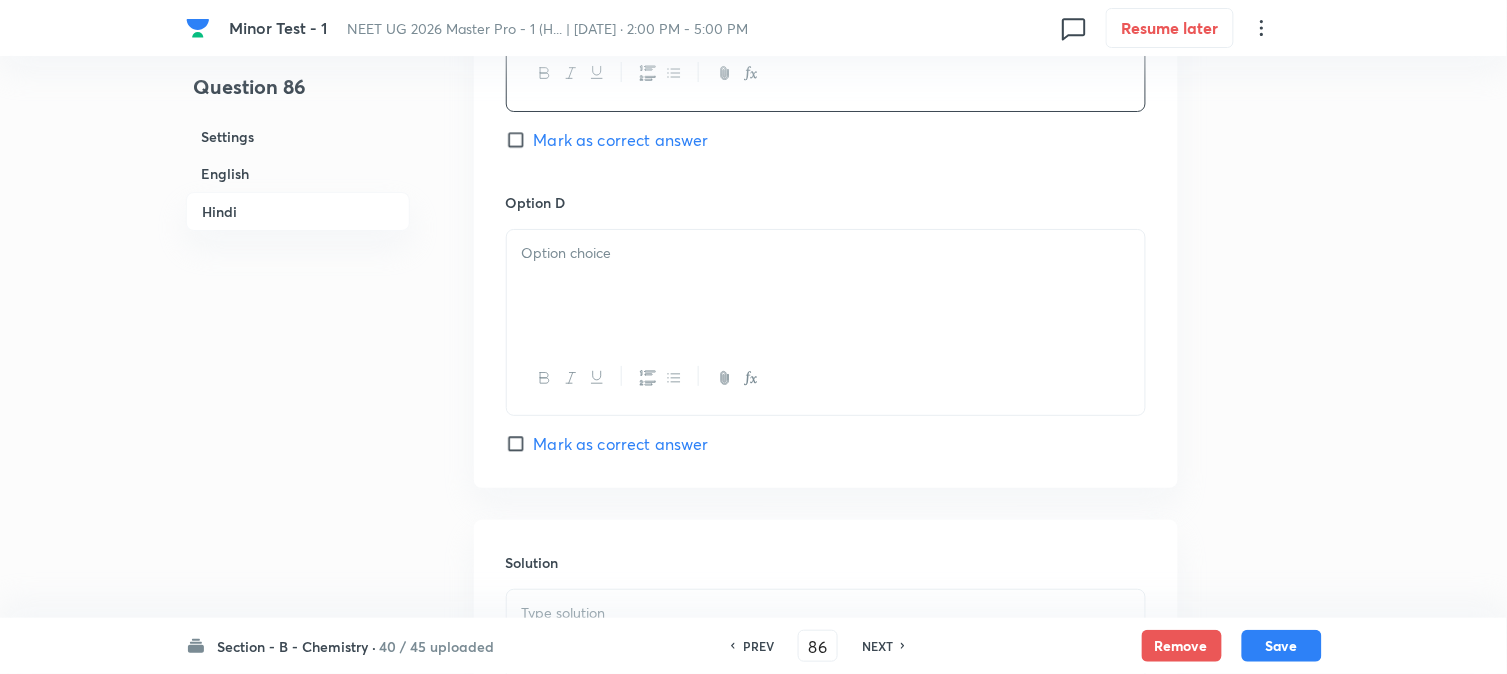 click at bounding box center [826, 286] 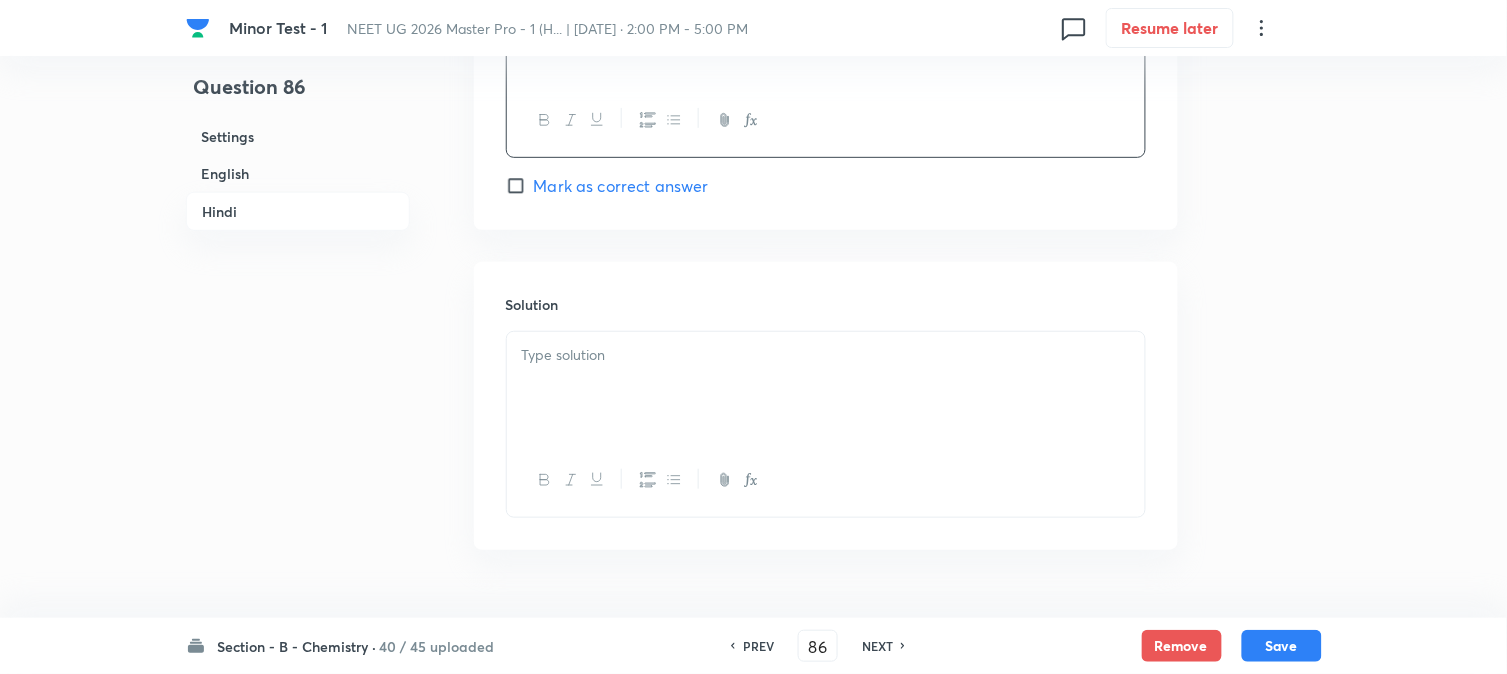 scroll, scrollTop: 4095, scrollLeft: 0, axis: vertical 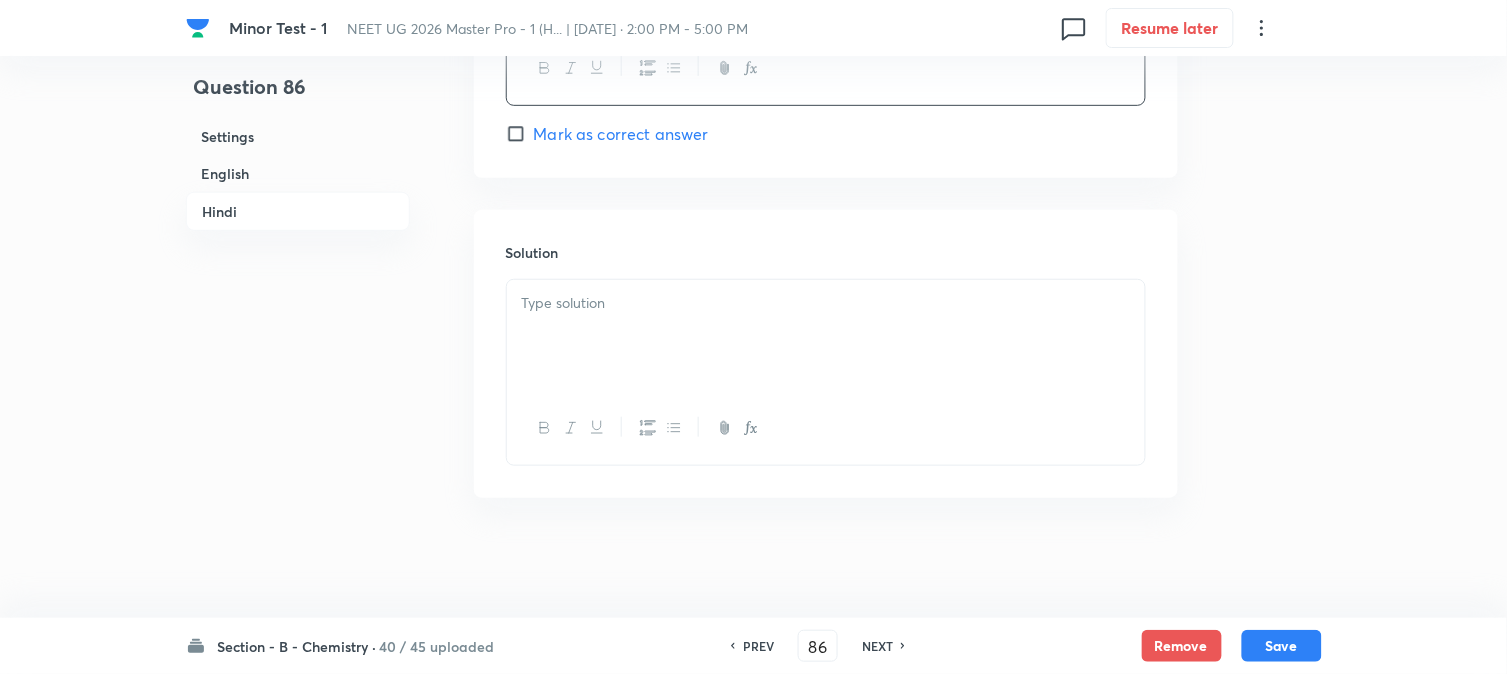 click at bounding box center (826, 336) 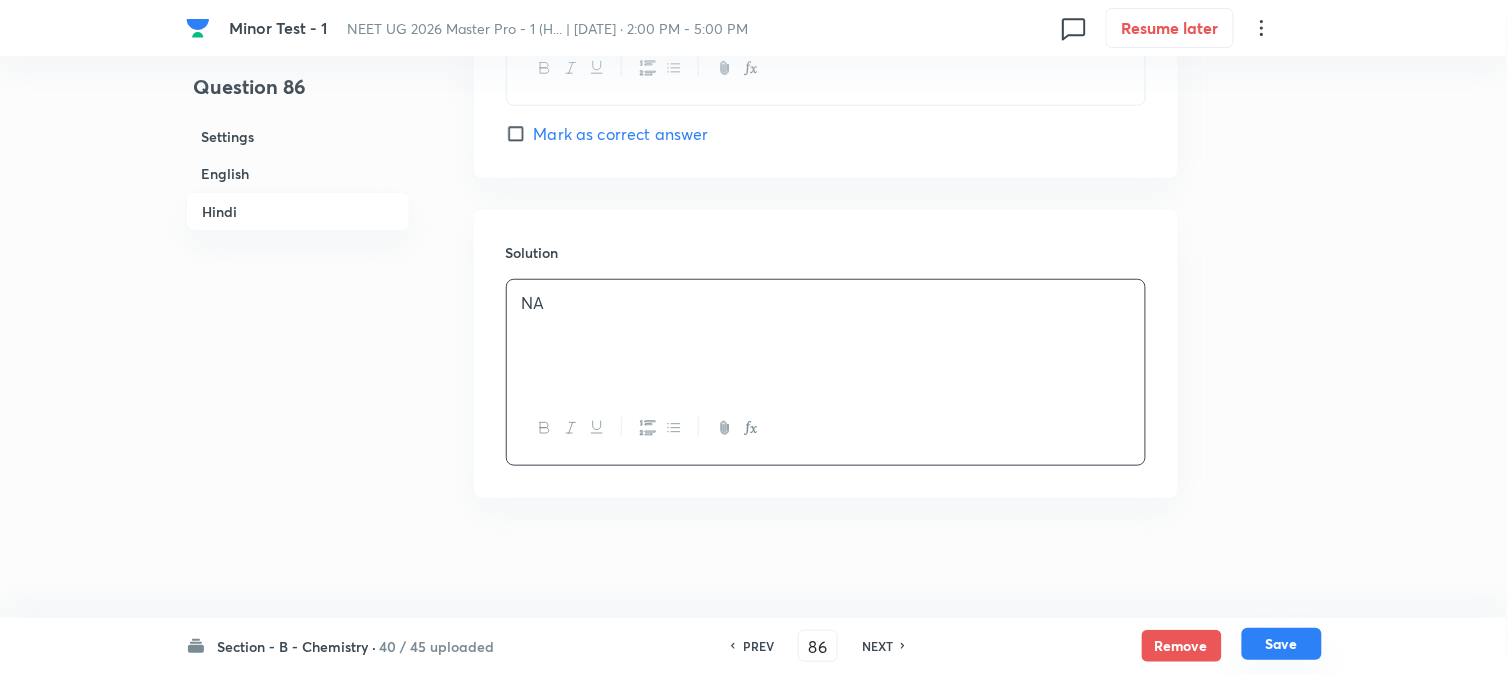 click on "Save" at bounding box center [1282, 644] 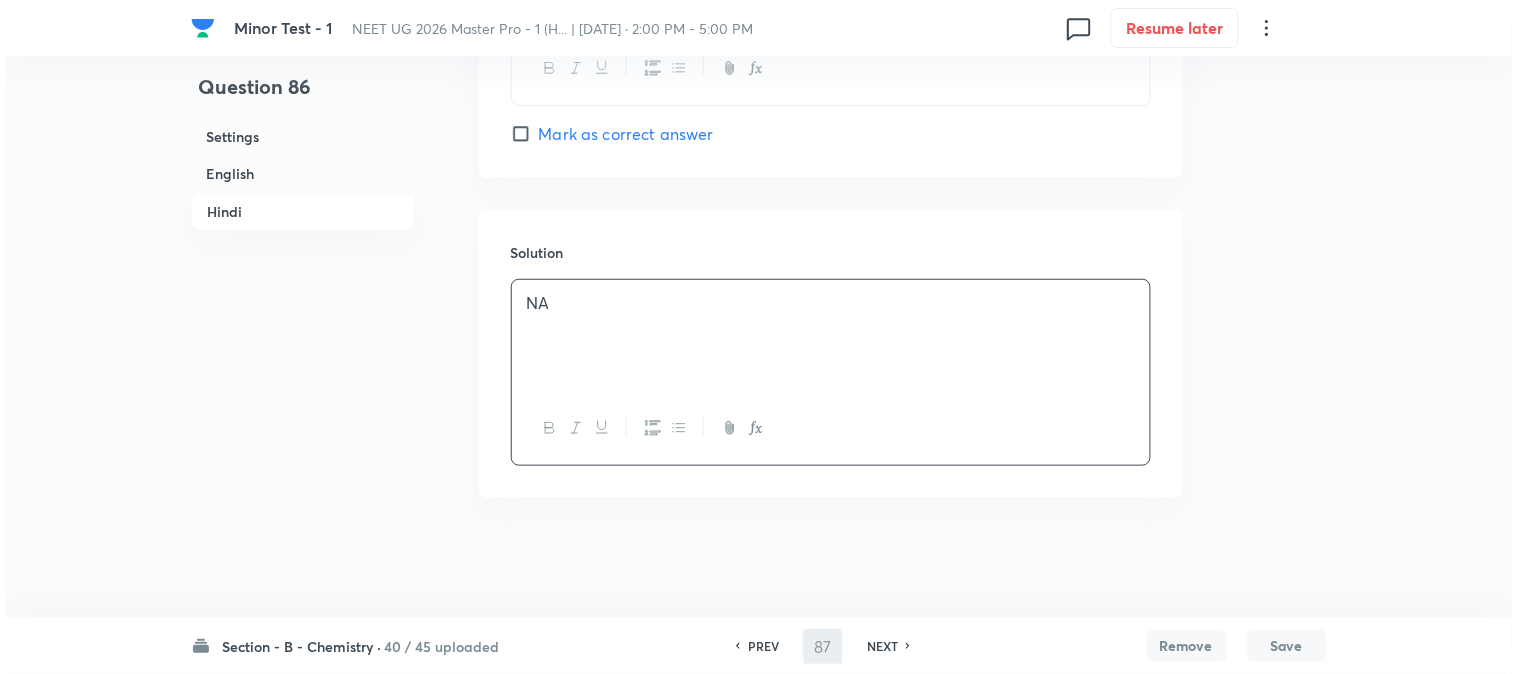 scroll, scrollTop: 0, scrollLeft: 0, axis: both 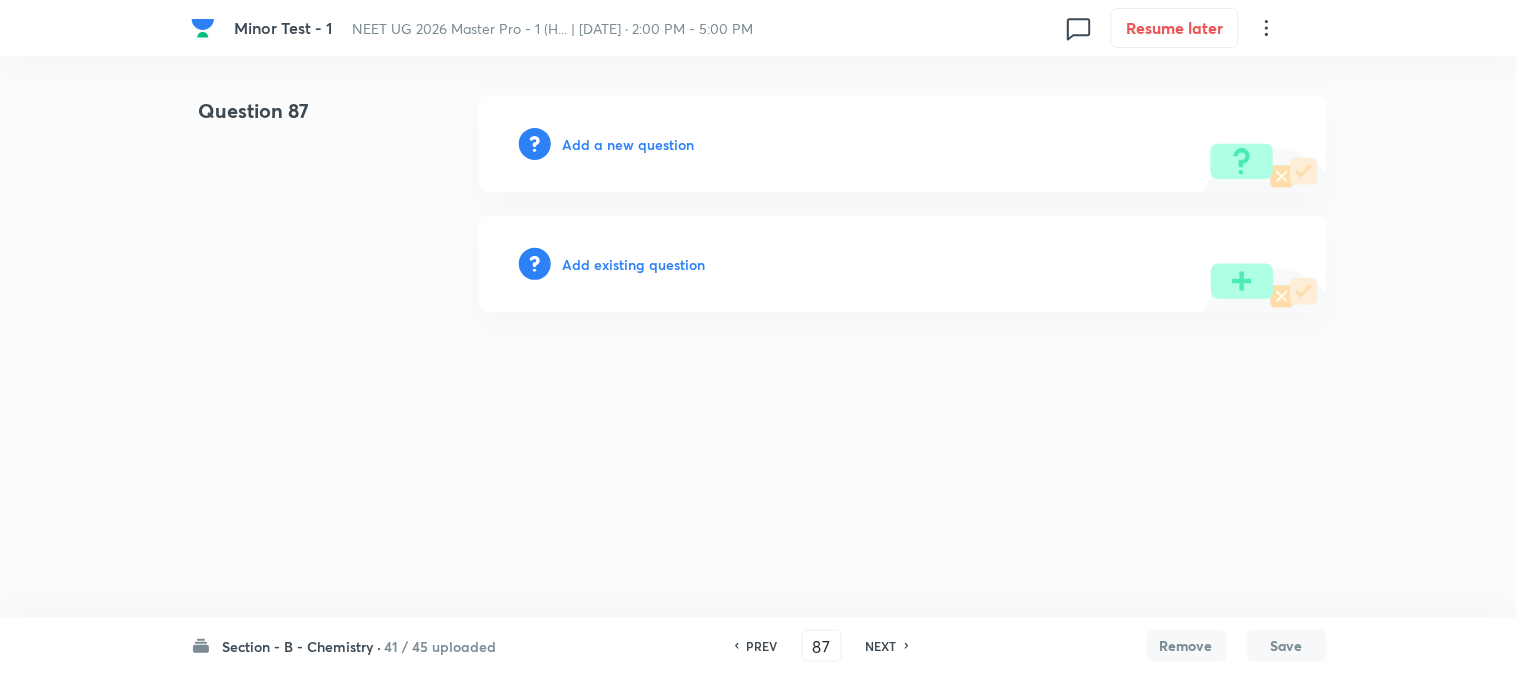 click on "Add a new question" at bounding box center [629, 144] 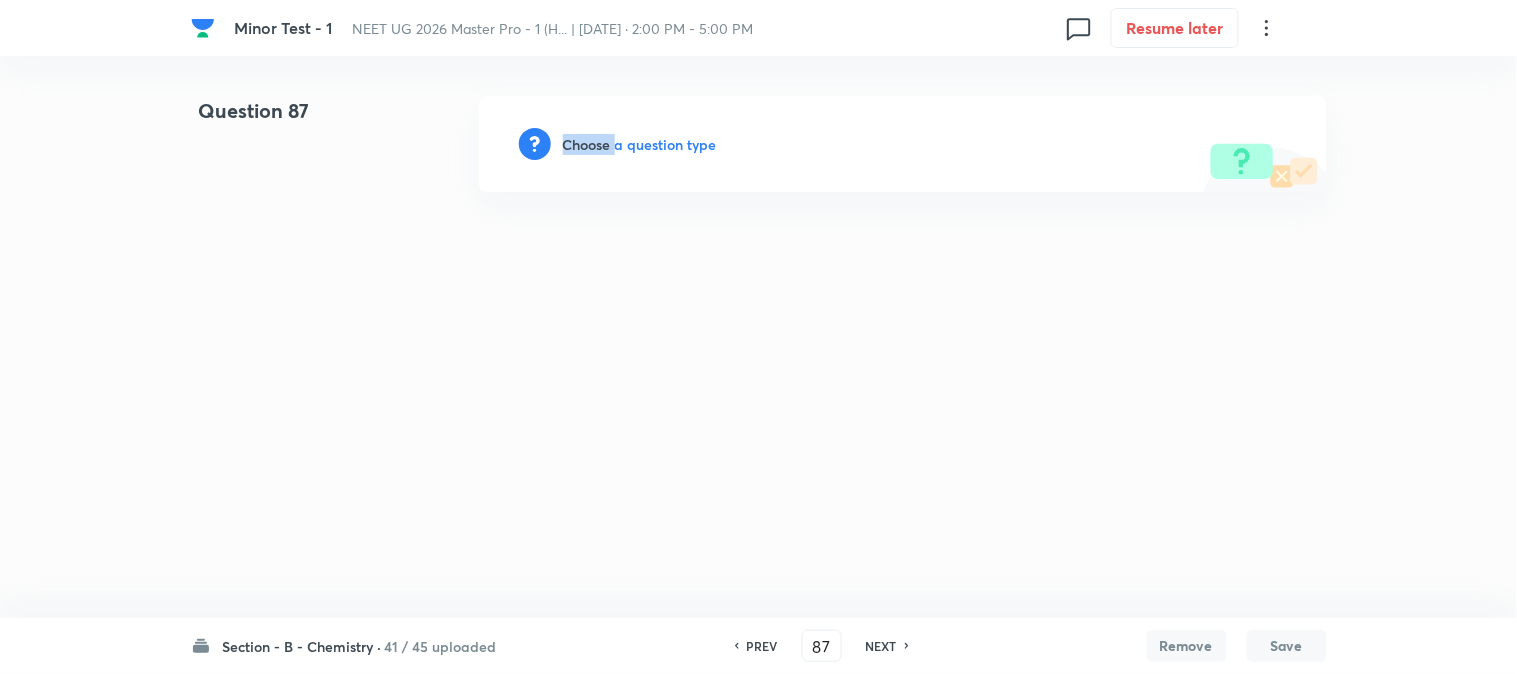 click on "Choose a question type" at bounding box center (640, 144) 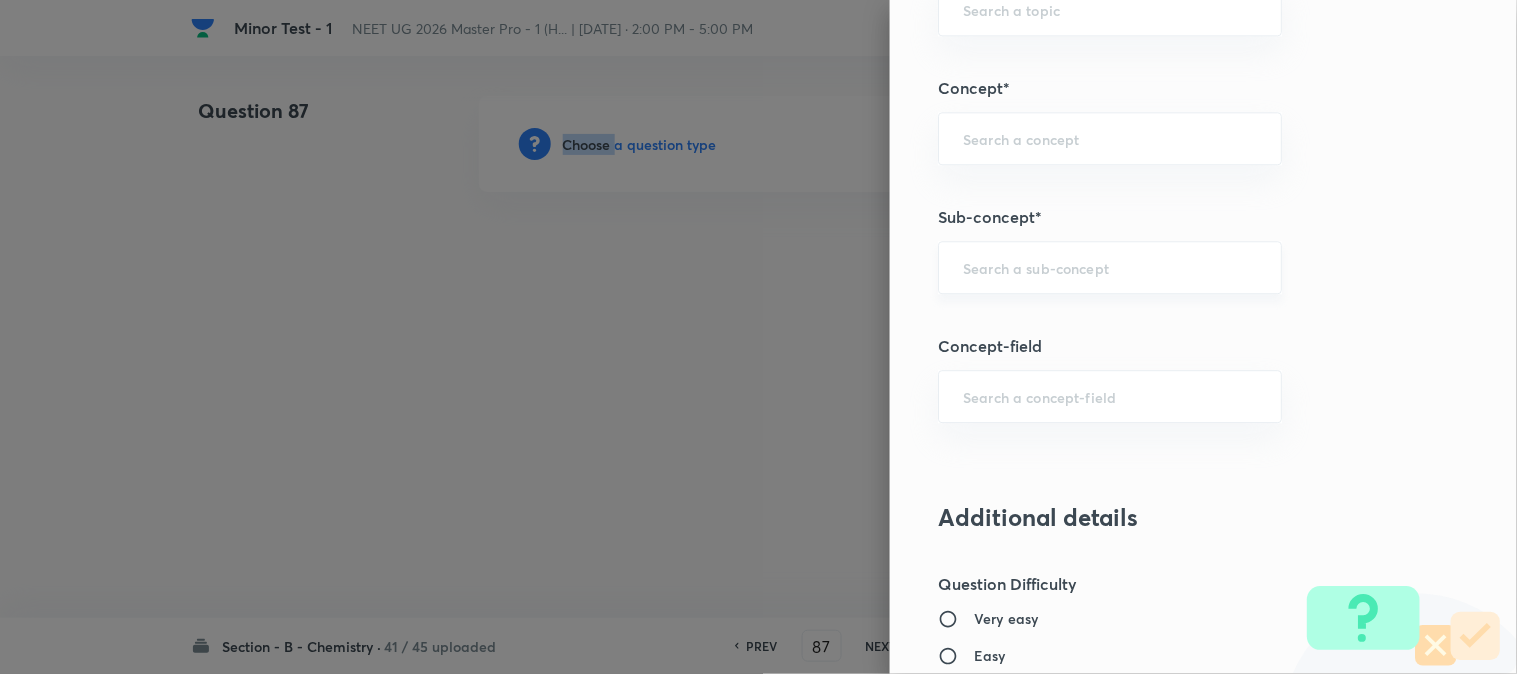 scroll, scrollTop: 1222, scrollLeft: 0, axis: vertical 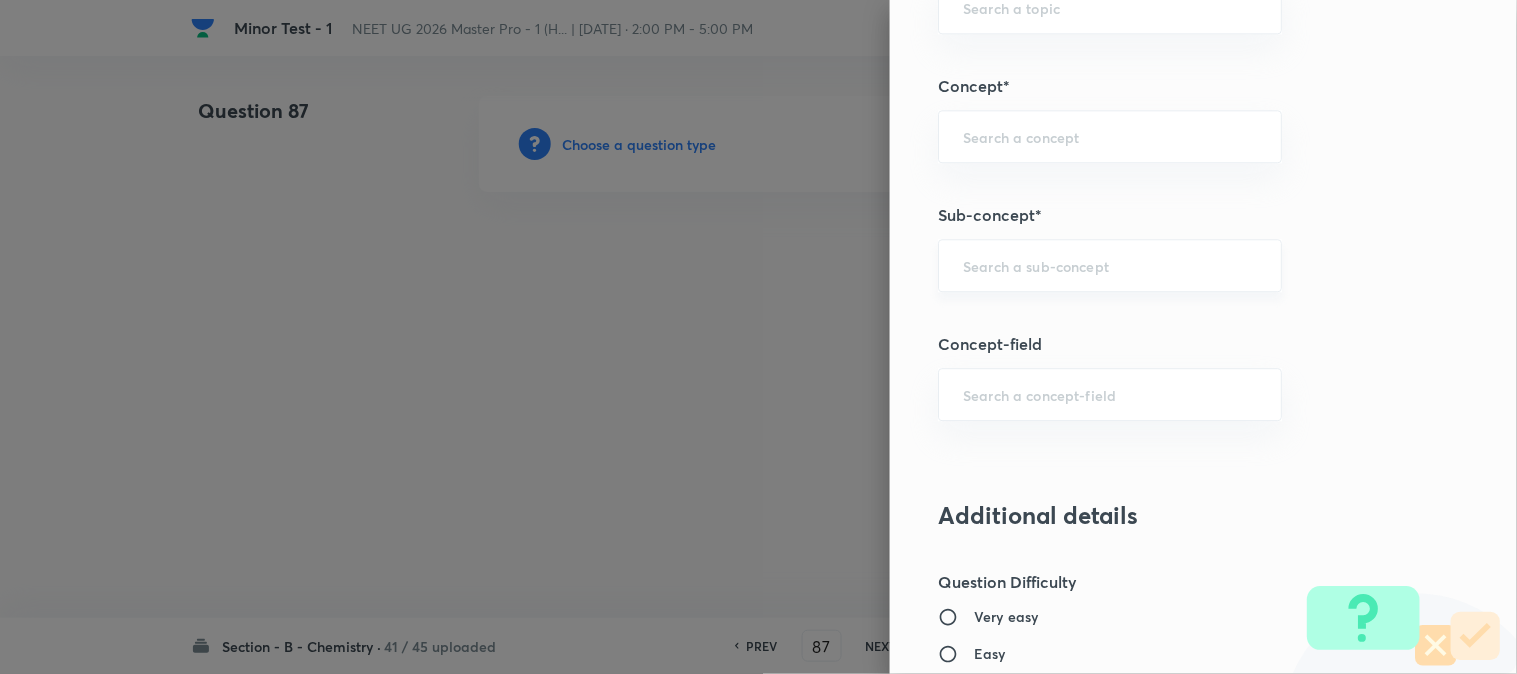 click at bounding box center [1110, 265] 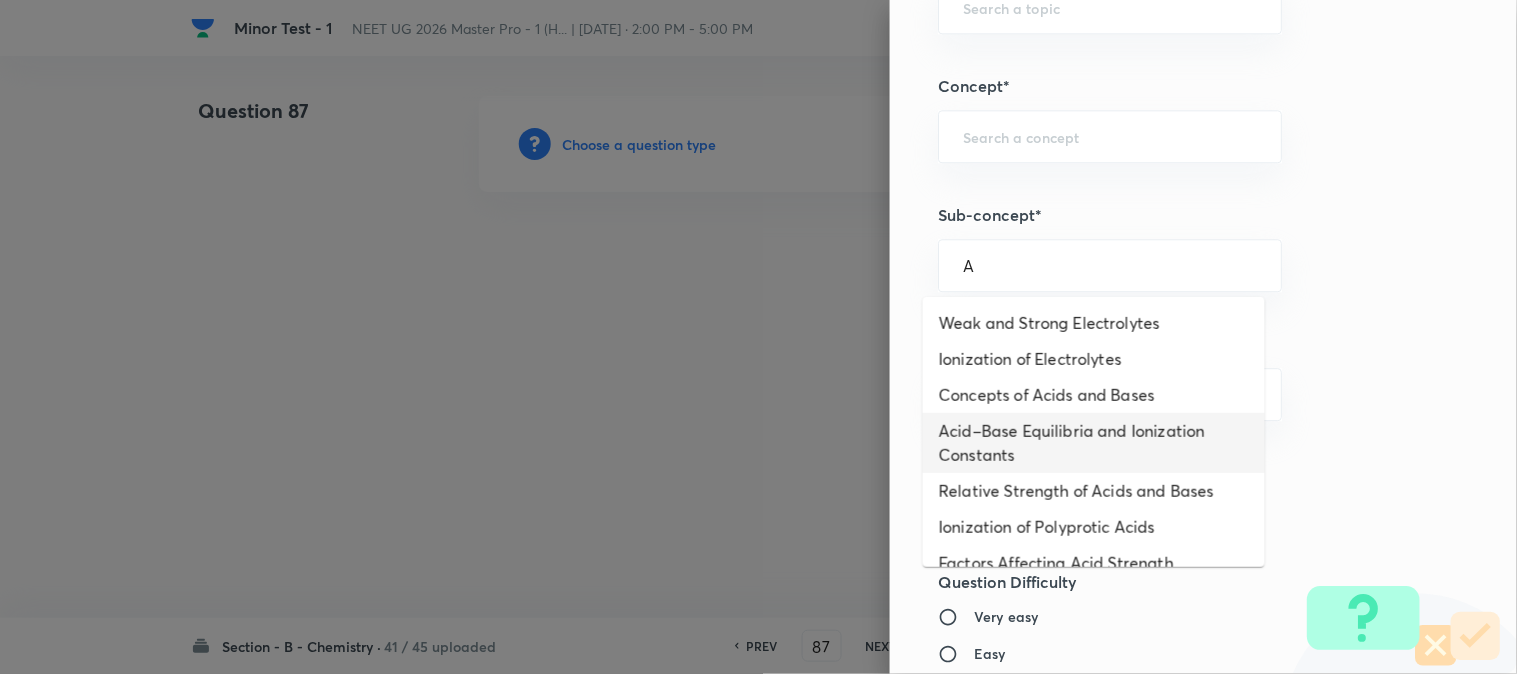 click on "Acid–Base Equilibria and Ionization Constants" at bounding box center [1094, 443] 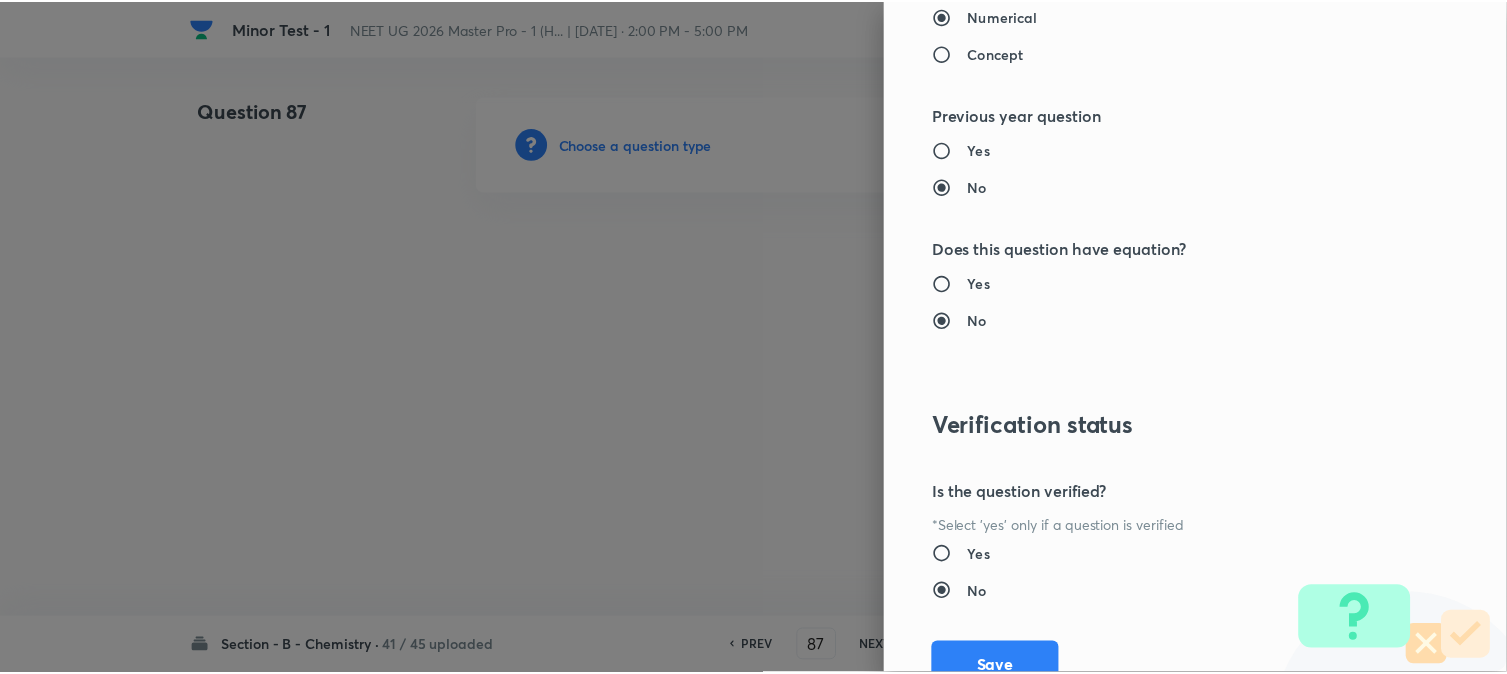 scroll, scrollTop: 2186, scrollLeft: 0, axis: vertical 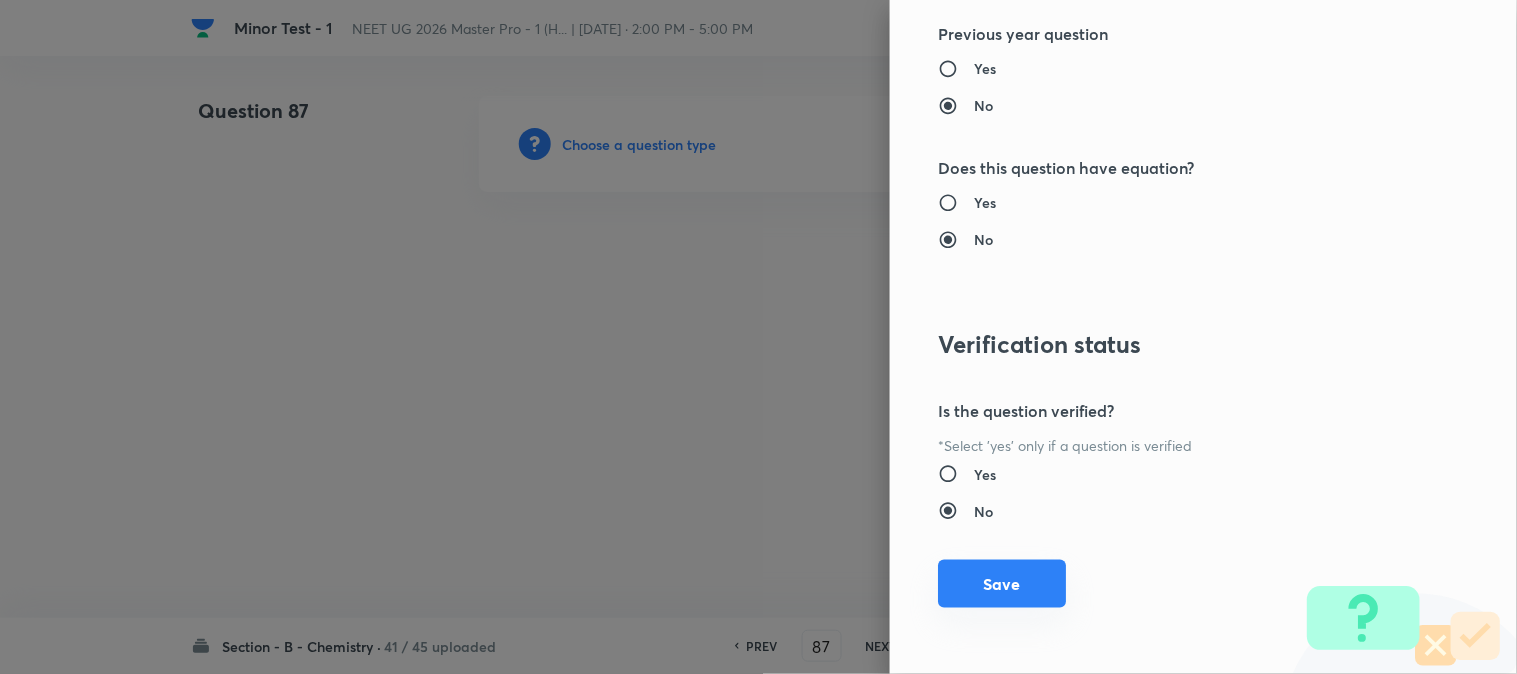 click on "Save" at bounding box center (1002, 584) 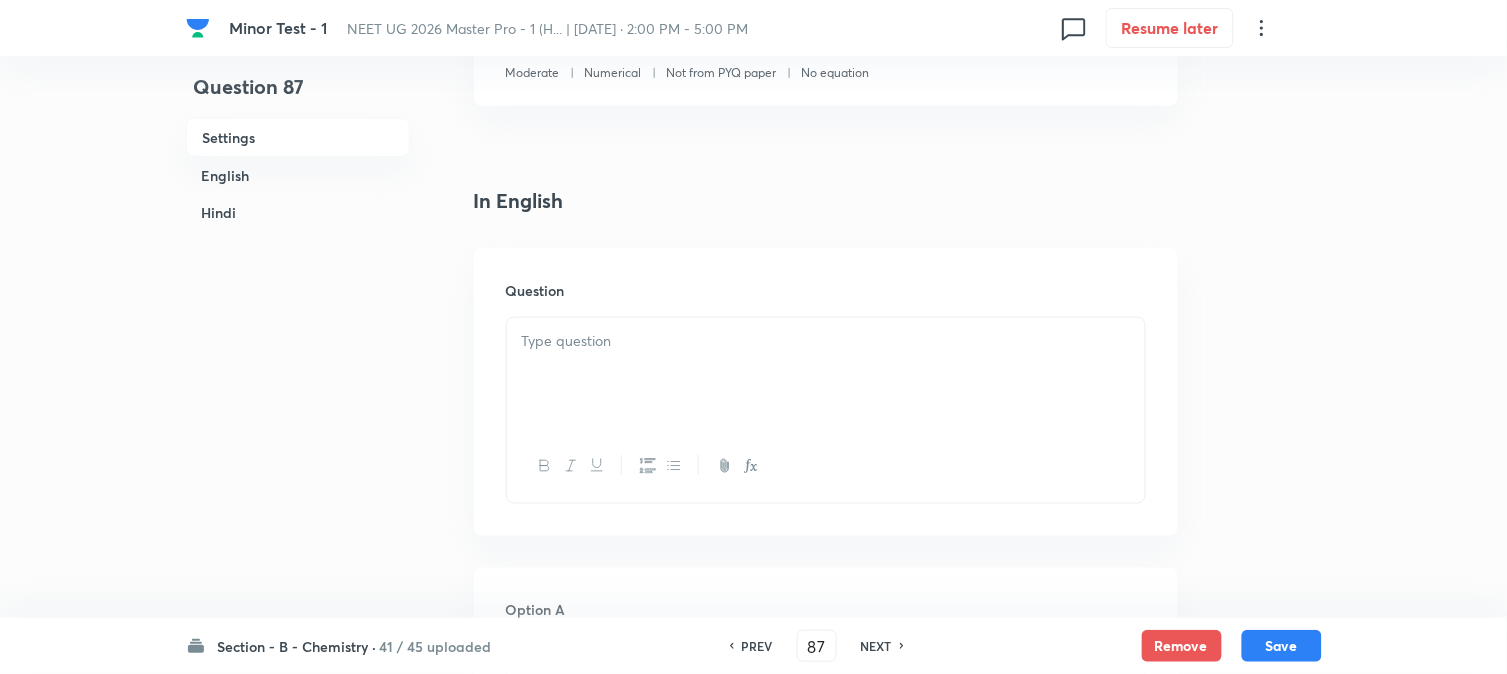 scroll, scrollTop: 444, scrollLeft: 0, axis: vertical 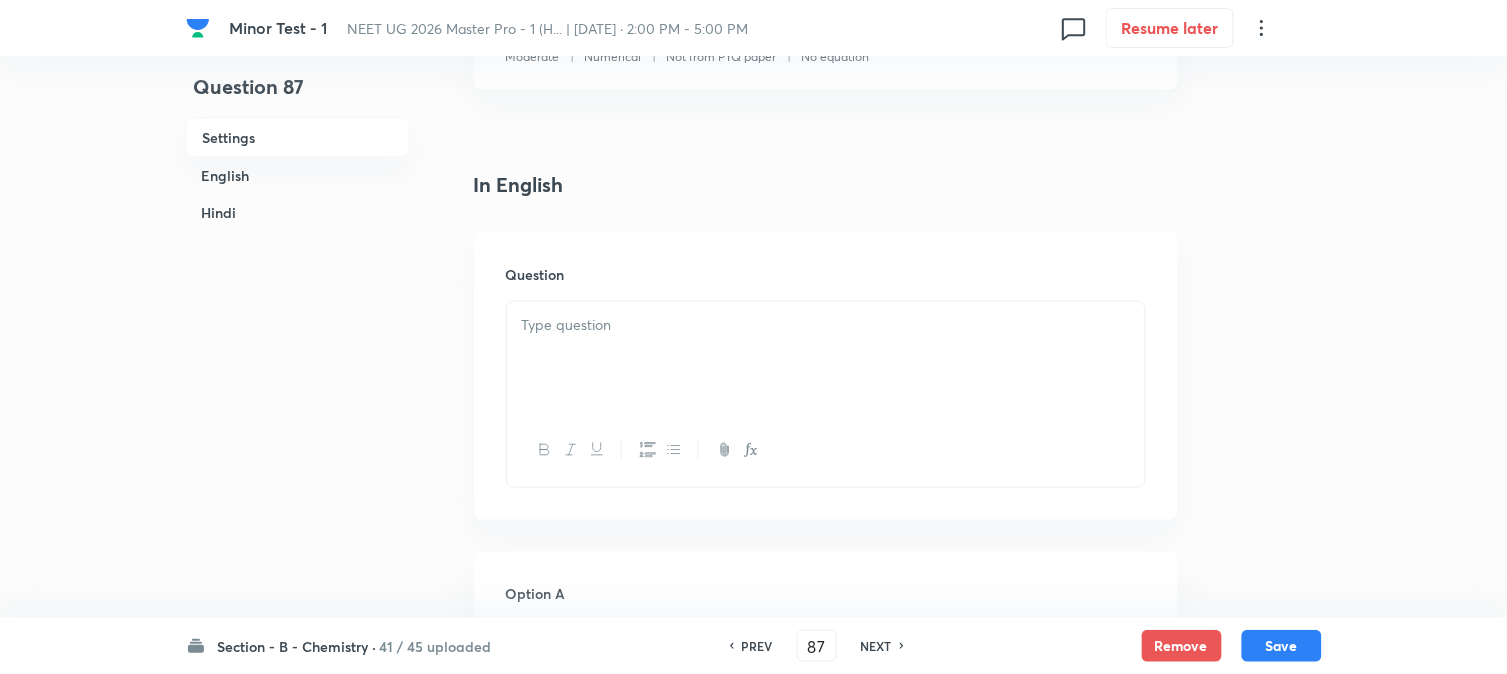 click at bounding box center (826, 358) 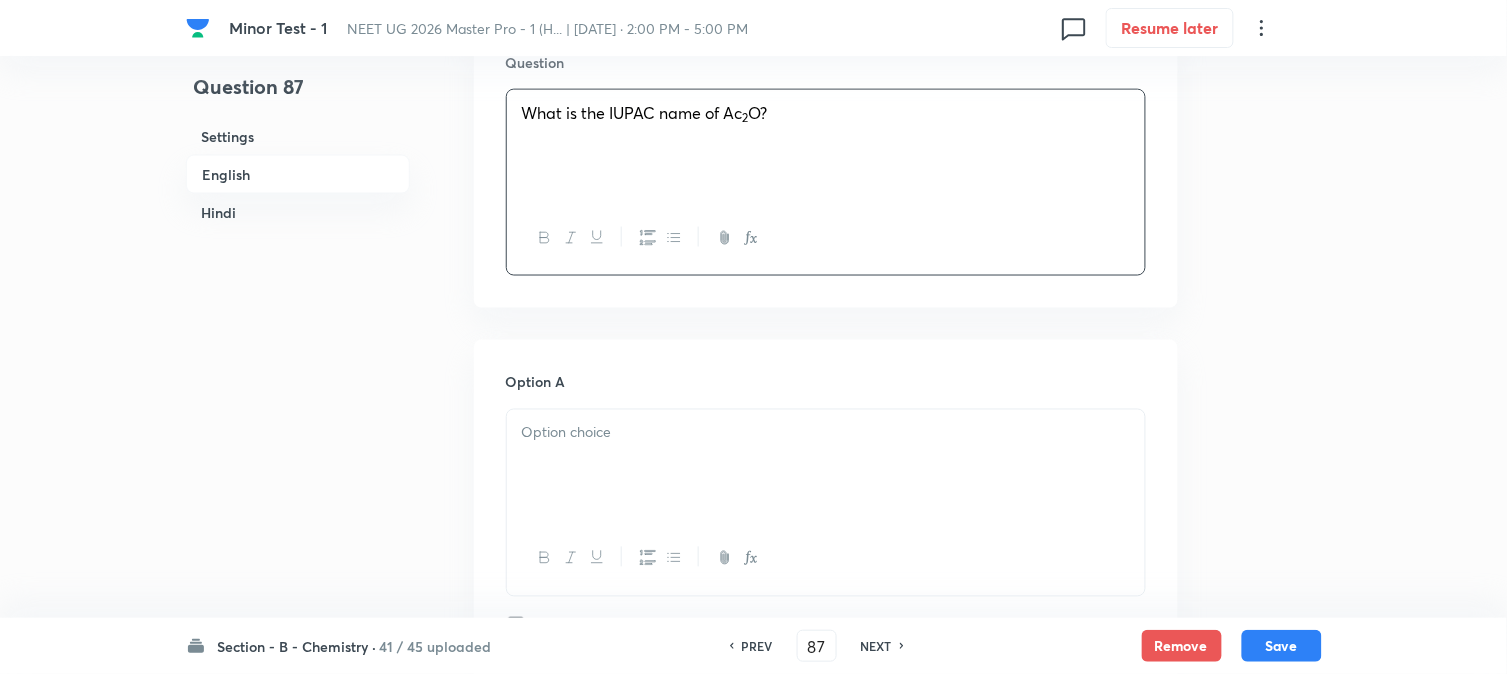 scroll, scrollTop: 666, scrollLeft: 0, axis: vertical 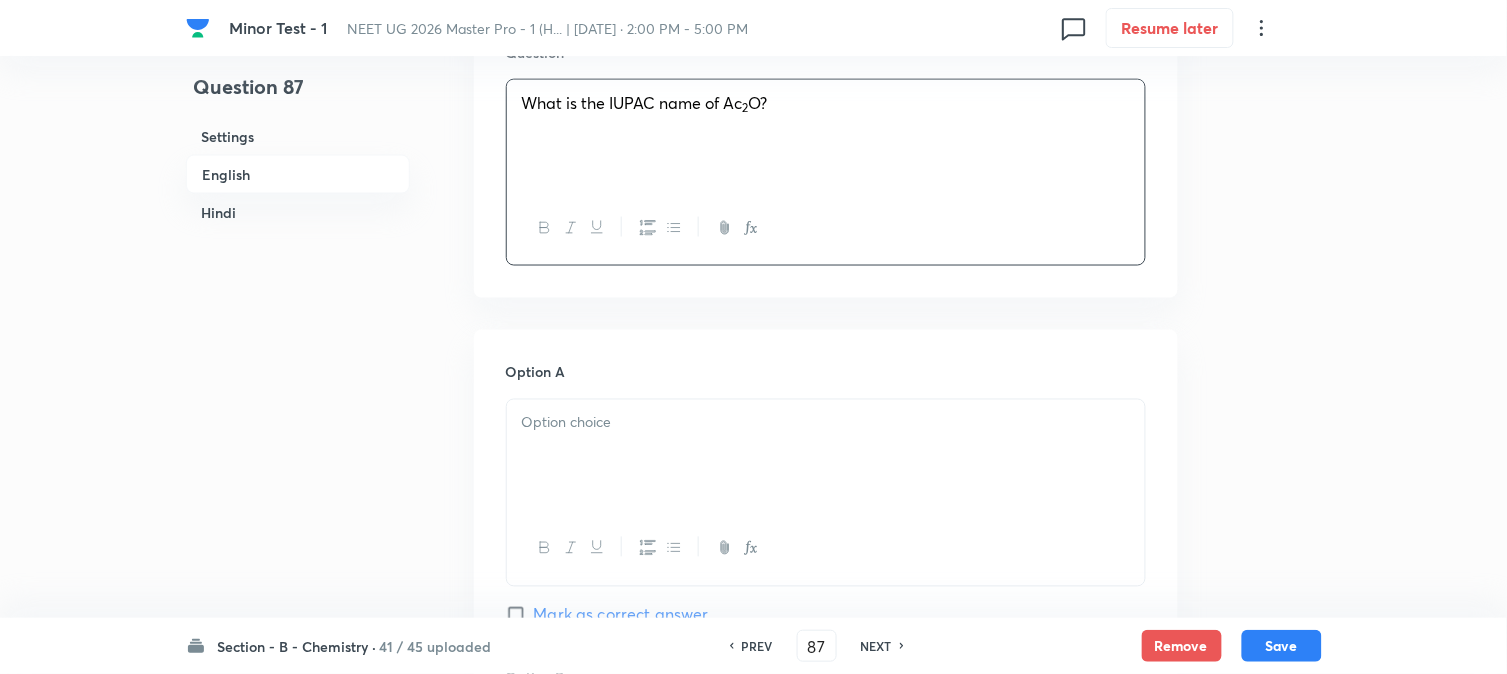click at bounding box center [826, 456] 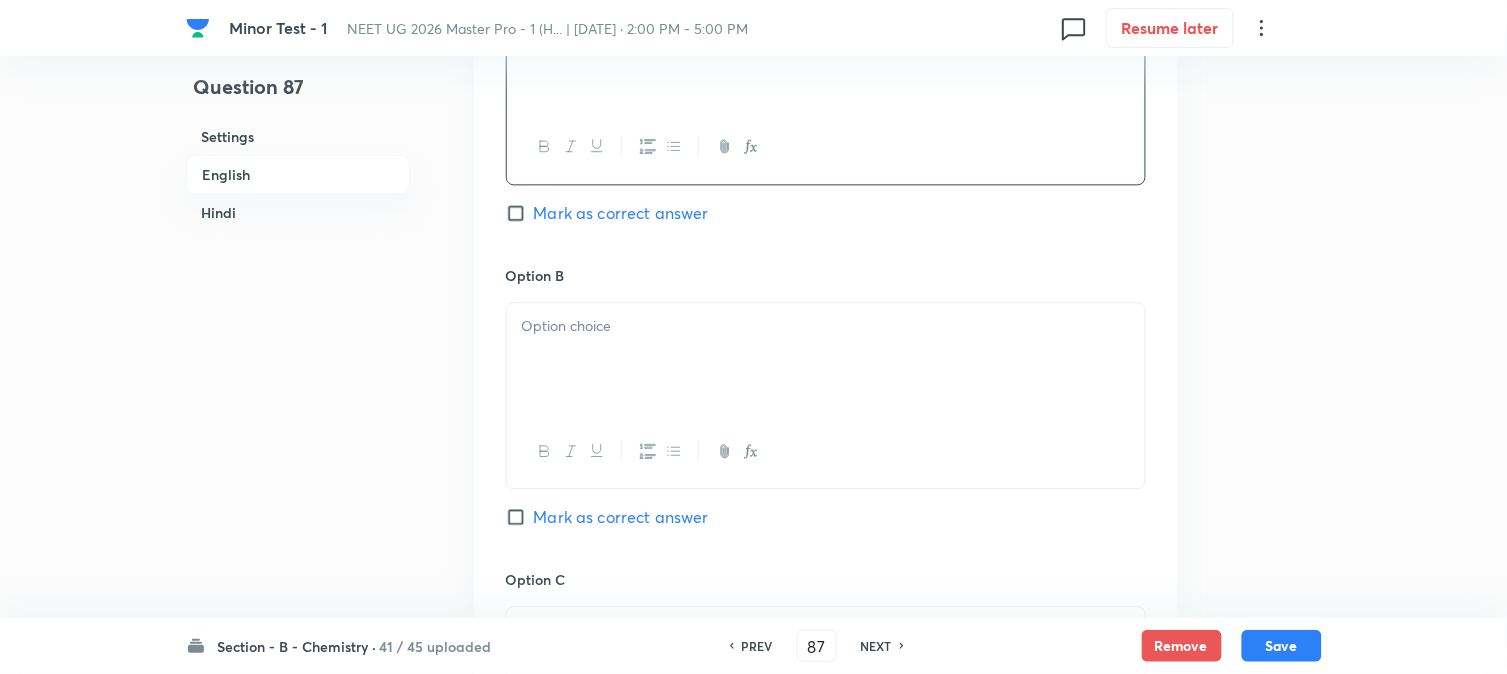 scroll, scrollTop: 1111, scrollLeft: 0, axis: vertical 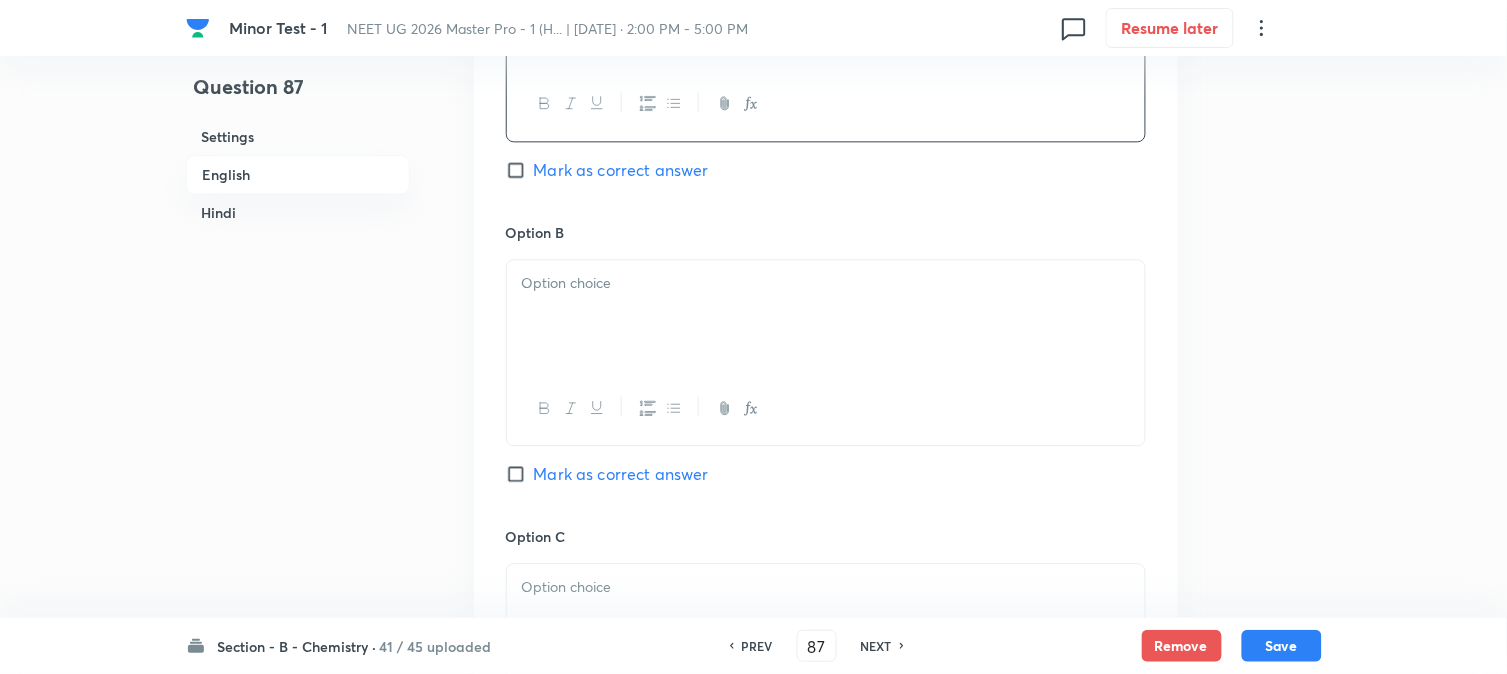 click at bounding box center (826, 316) 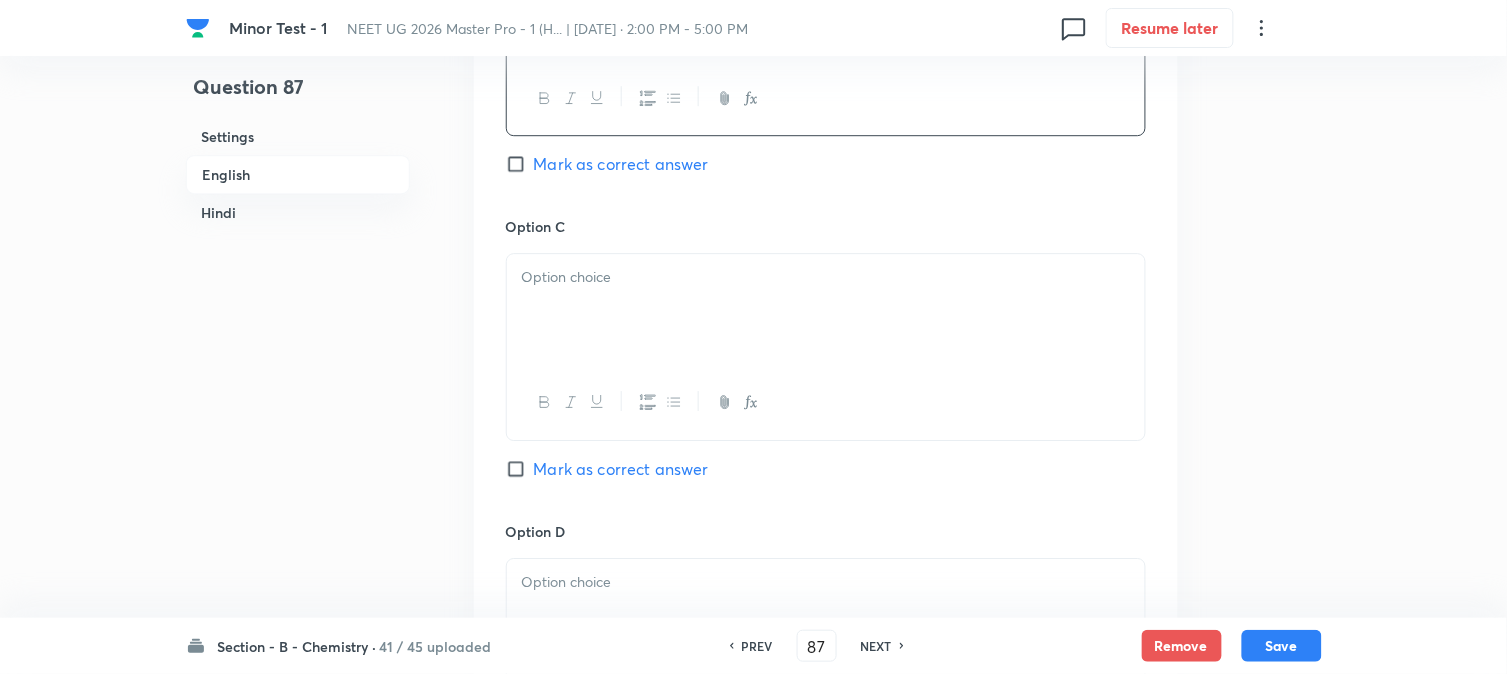 scroll, scrollTop: 1444, scrollLeft: 0, axis: vertical 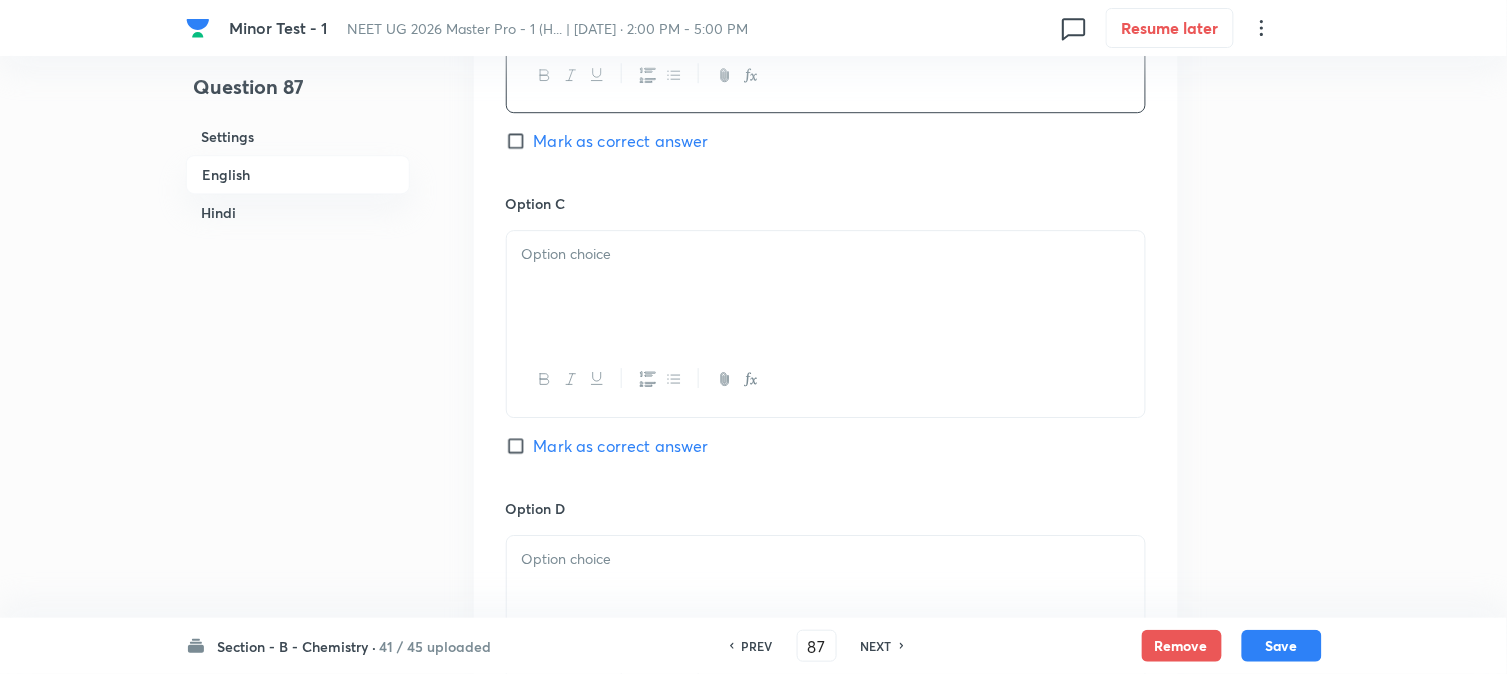click at bounding box center [826, 287] 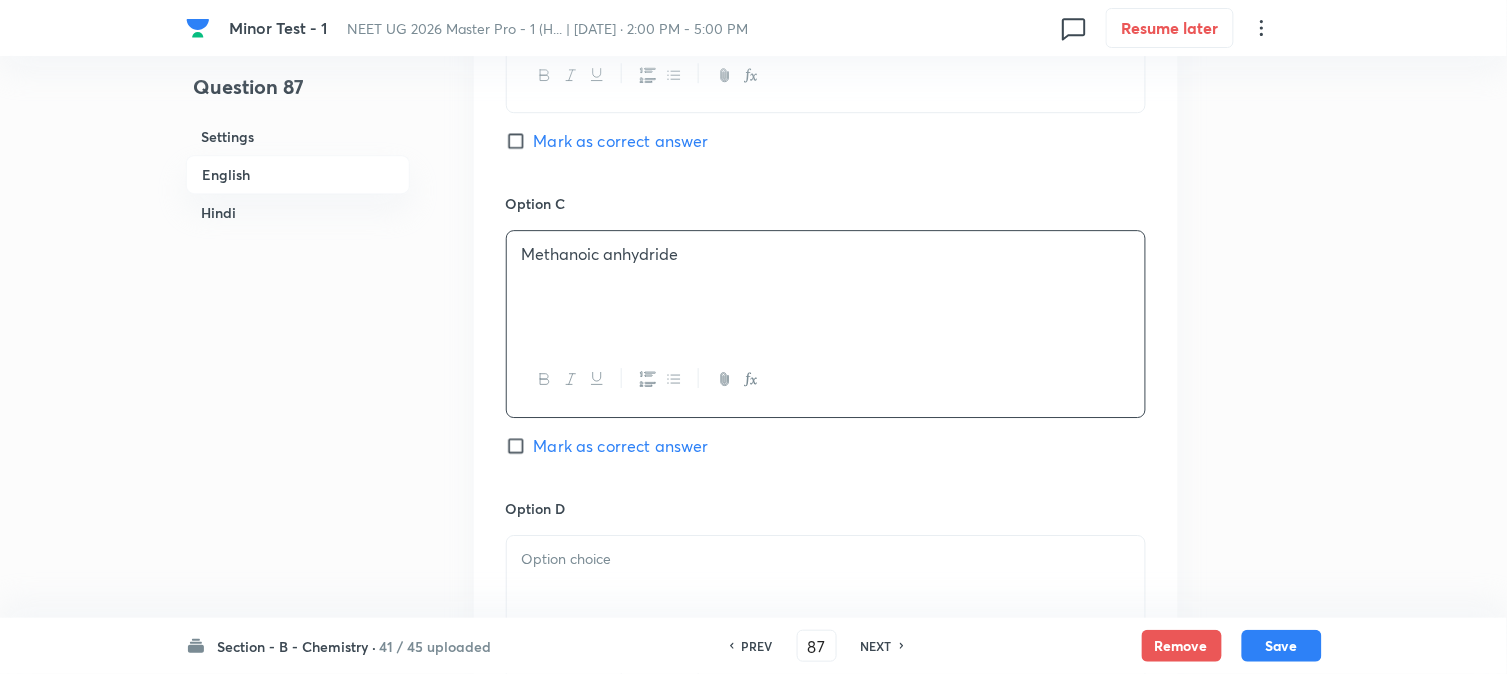 scroll, scrollTop: 1666, scrollLeft: 0, axis: vertical 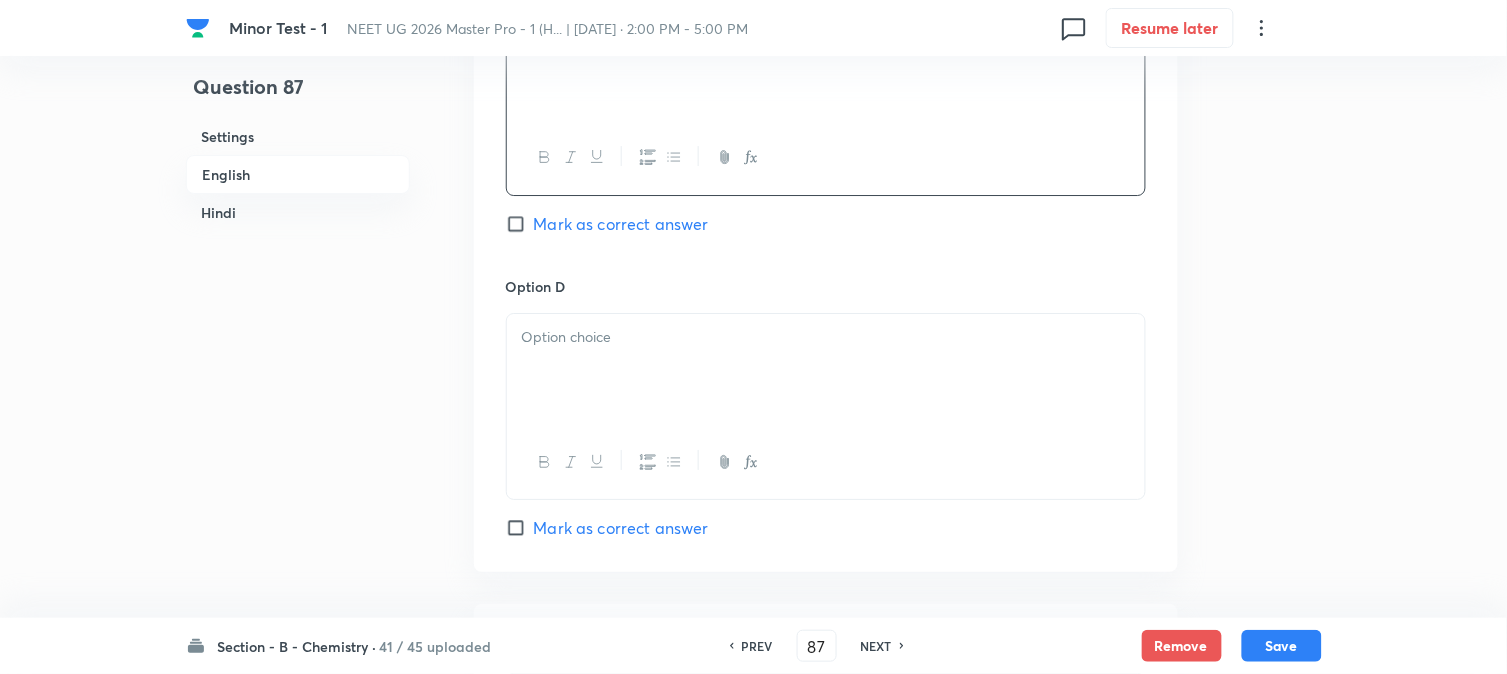 click at bounding box center [826, 370] 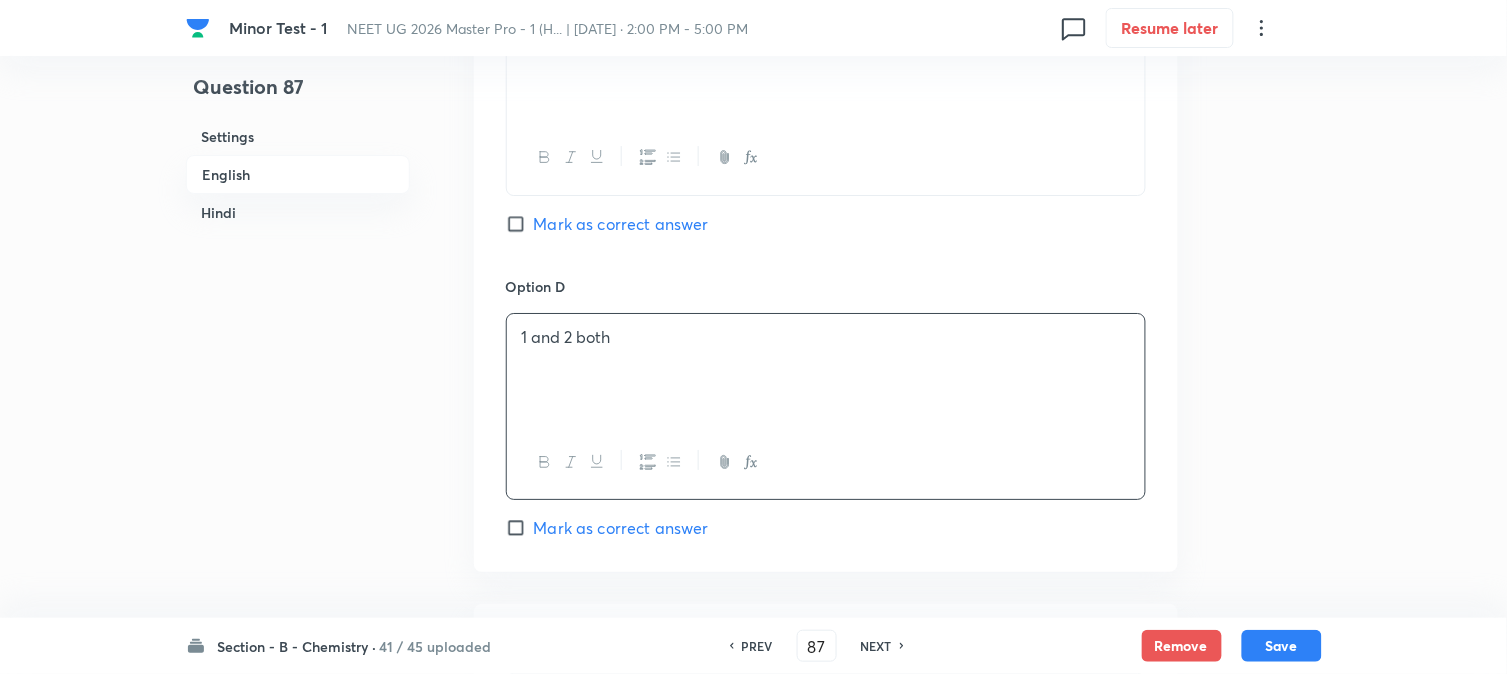 scroll, scrollTop: 1777, scrollLeft: 0, axis: vertical 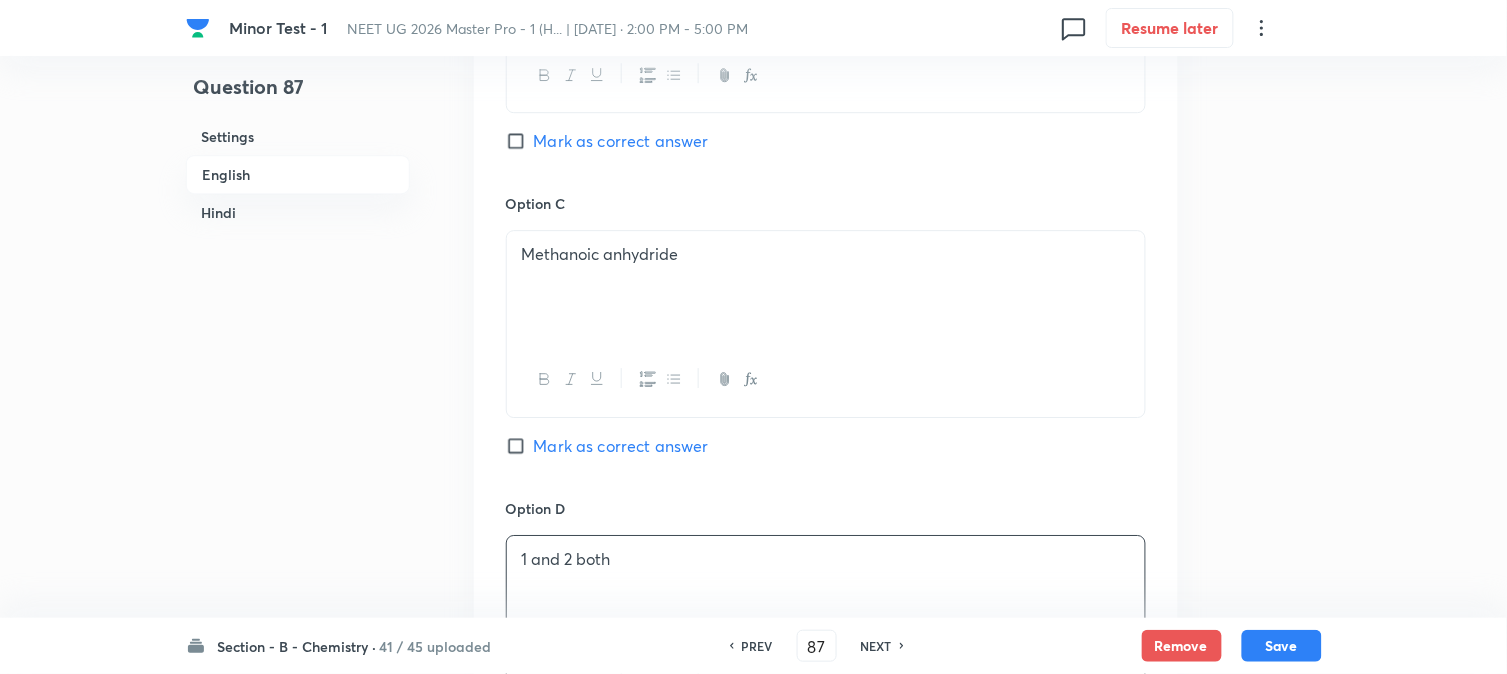 click on "Mark as correct answer" at bounding box center (621, 141) 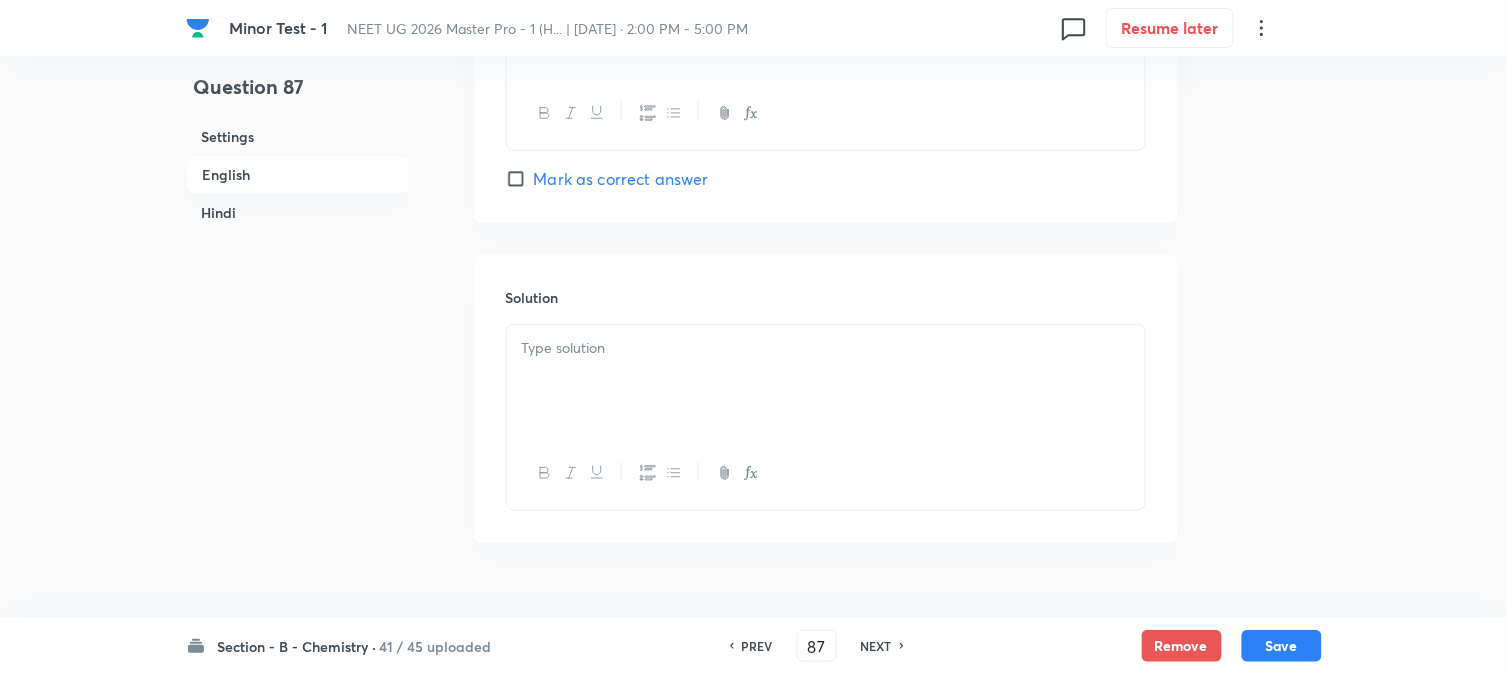 scroll, scrollTop: 2222, scrollLeft: 0, axis: vertical 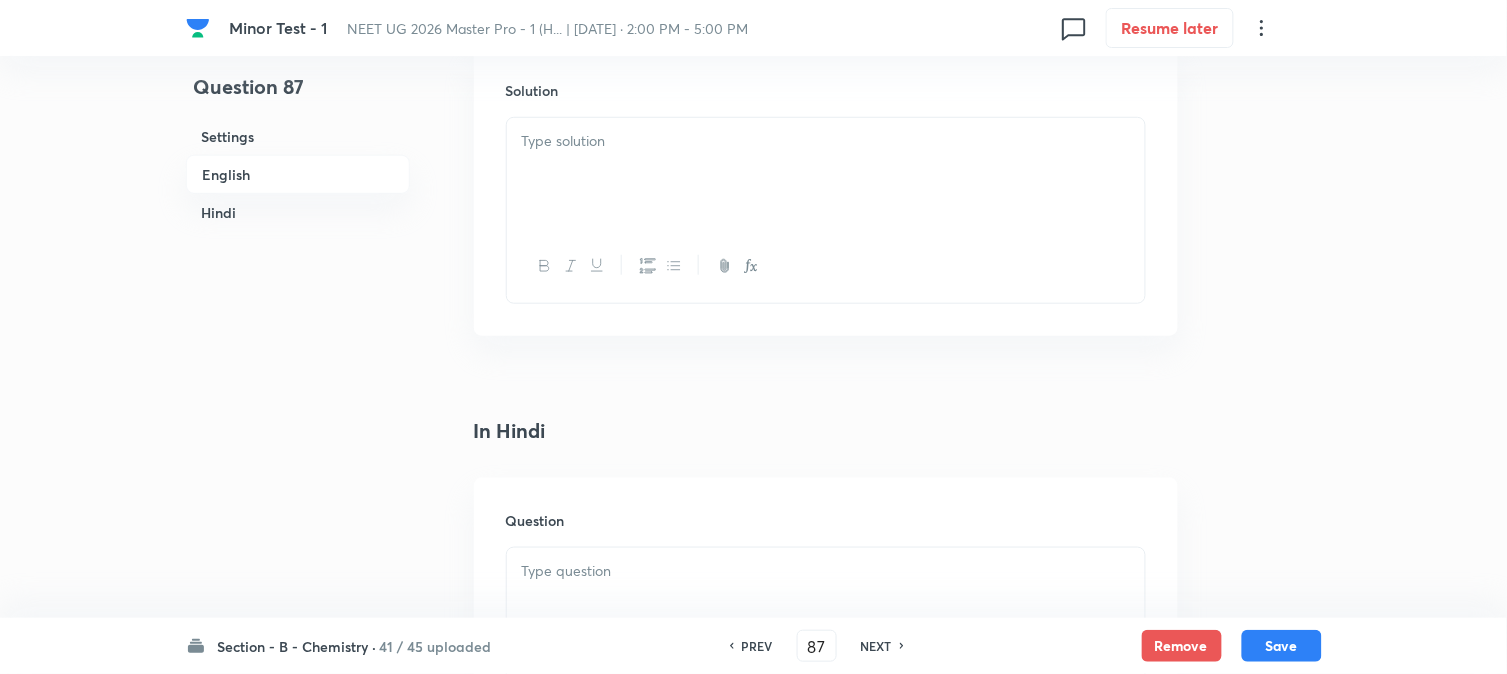click at bounding box center [826, 141] 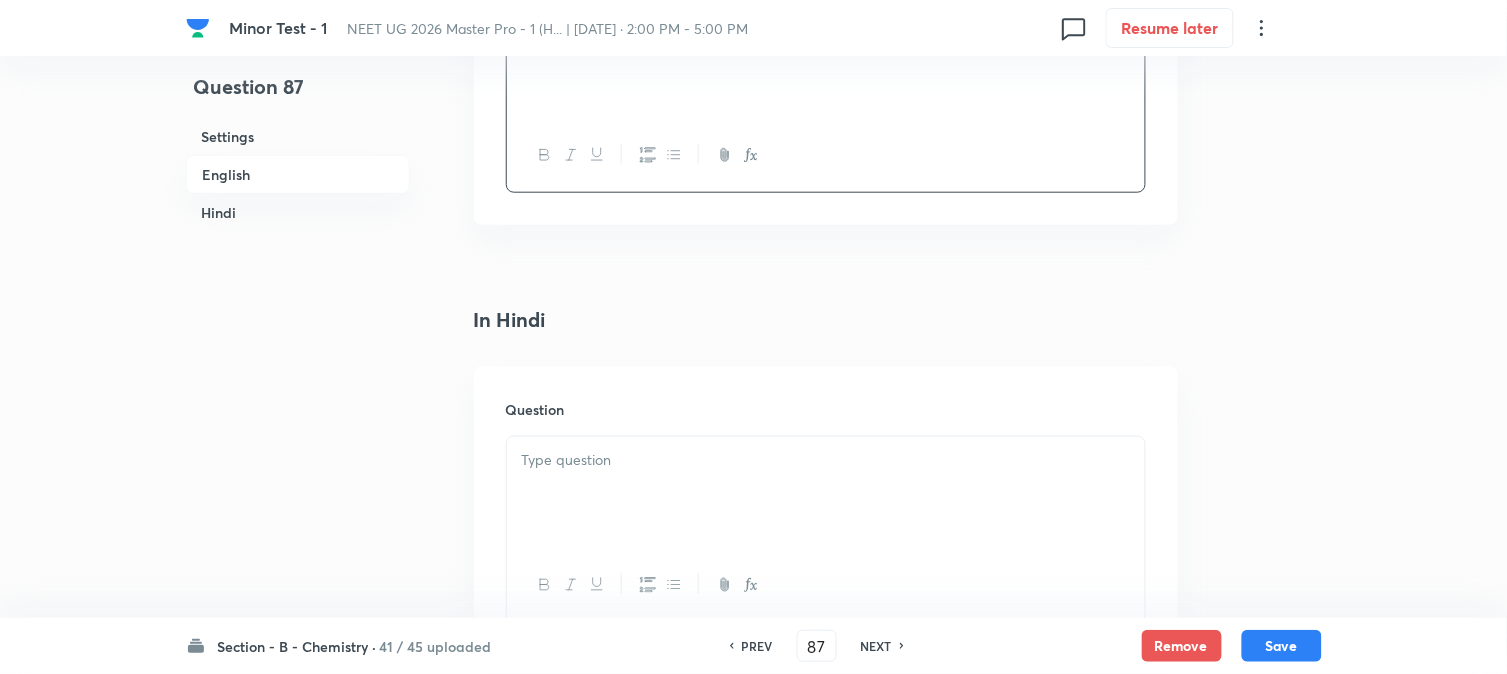 scroll, scrollTop: 2444, scrollLeft: 0, axis: vertical 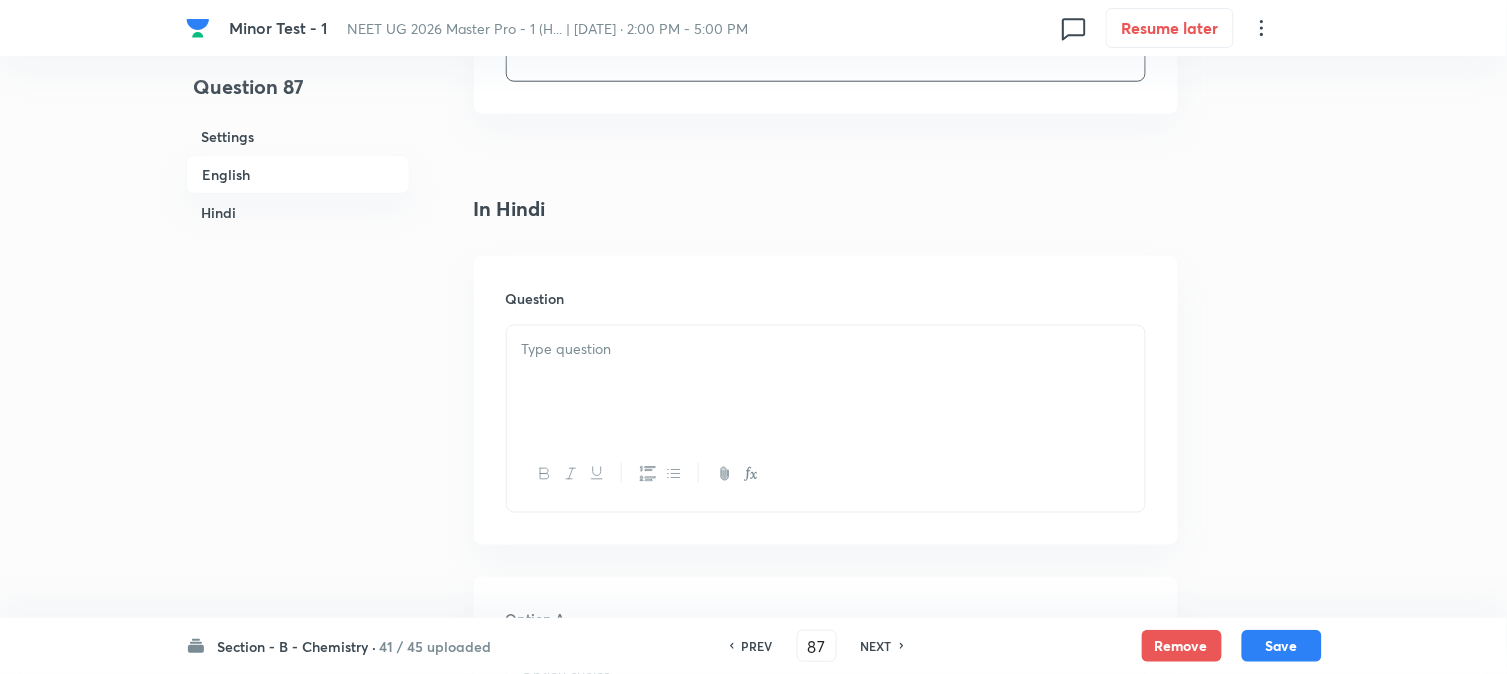click at bounding box center (826, 382) 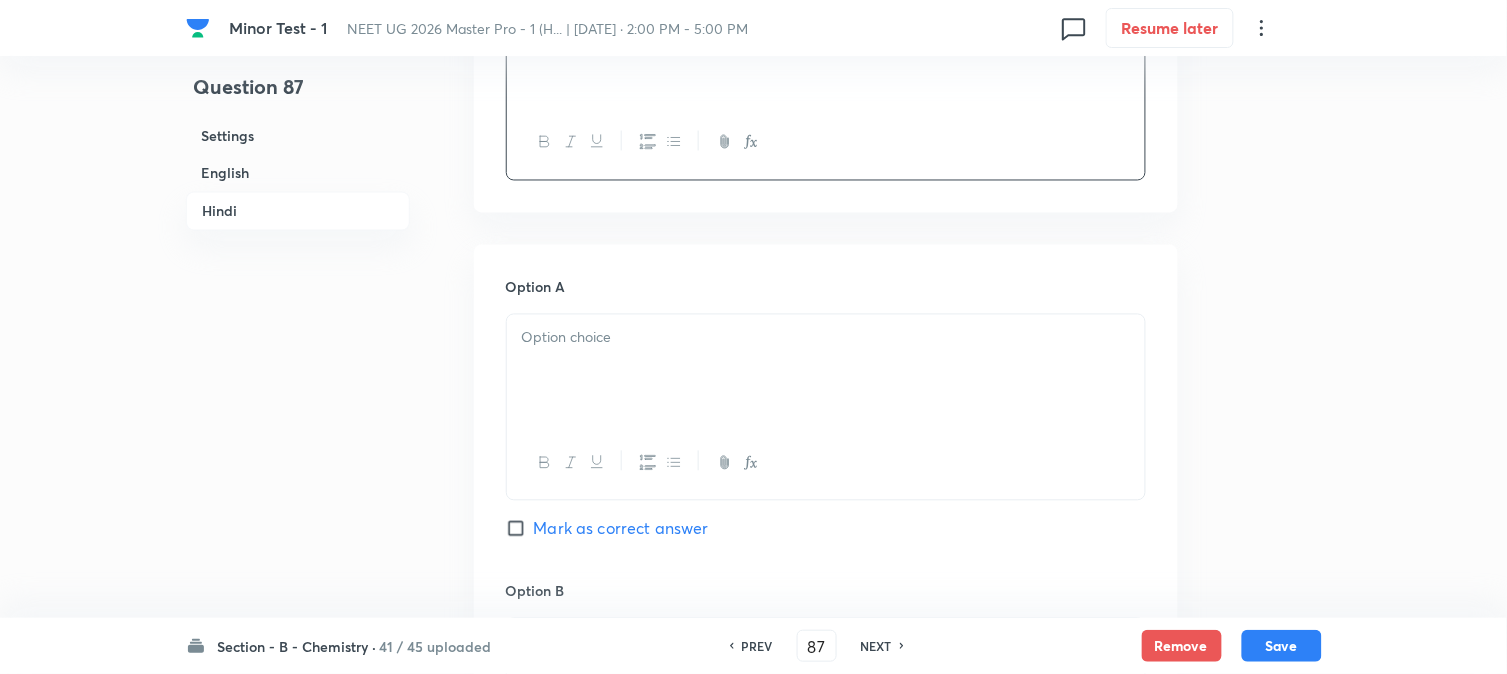 scroll, scrollTop: 2777, scrollLeft: 0, axis: vertical 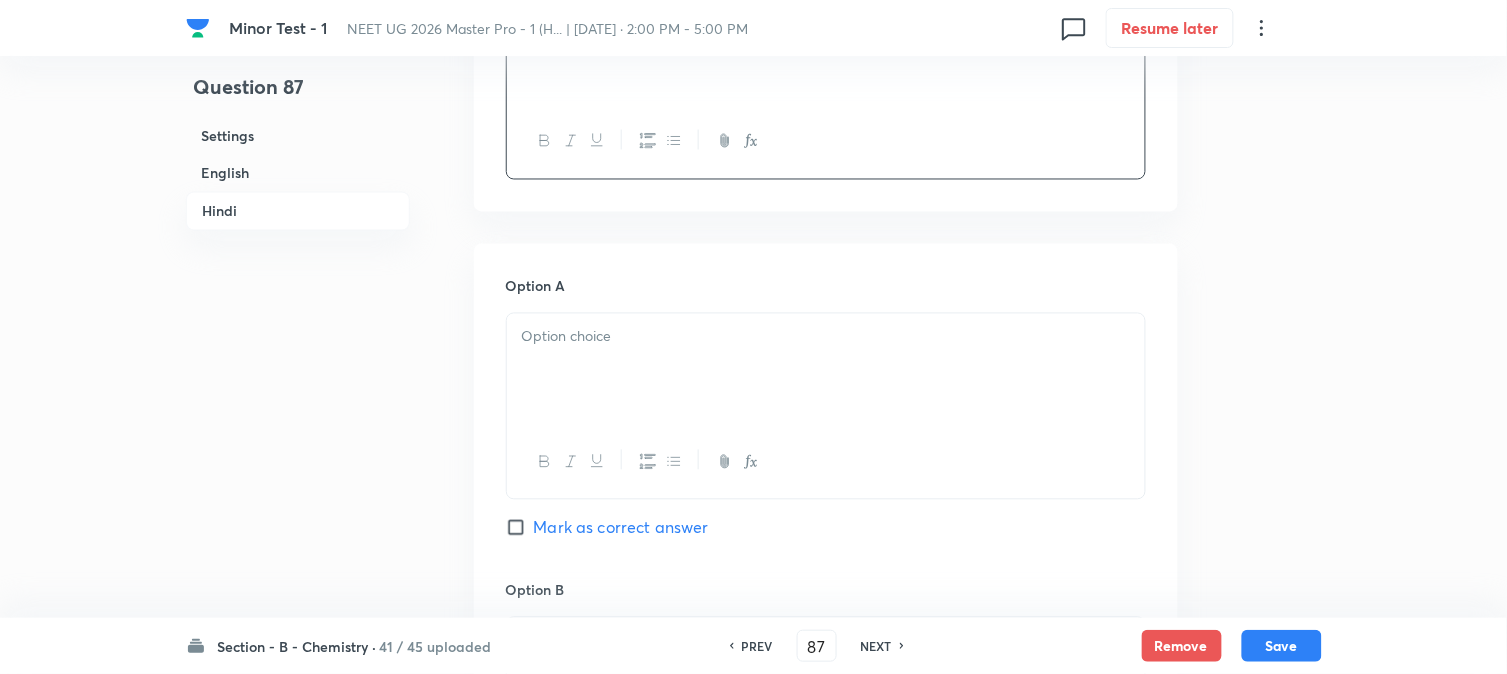 click at bounding box center (826, 370) 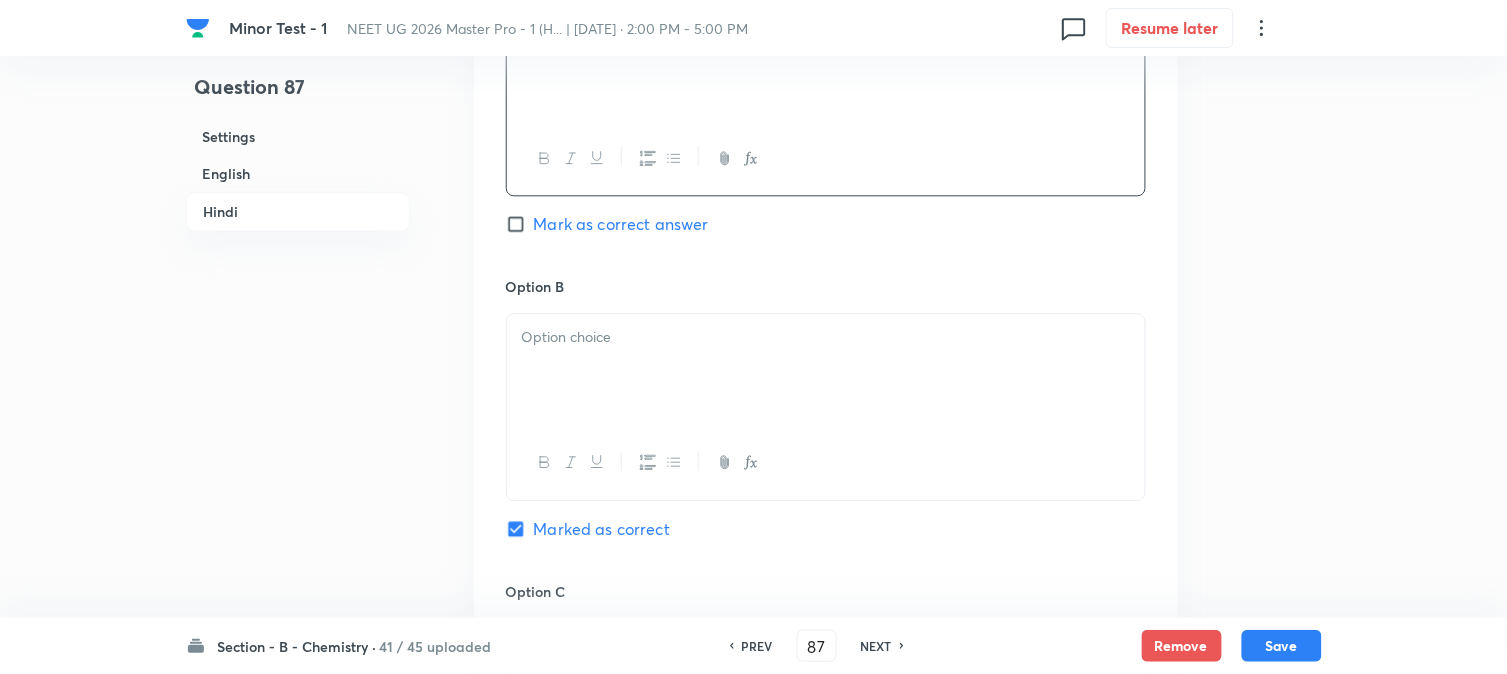 scroll, scrollTop: 3111, scrollLeft: 0, axis: vertical 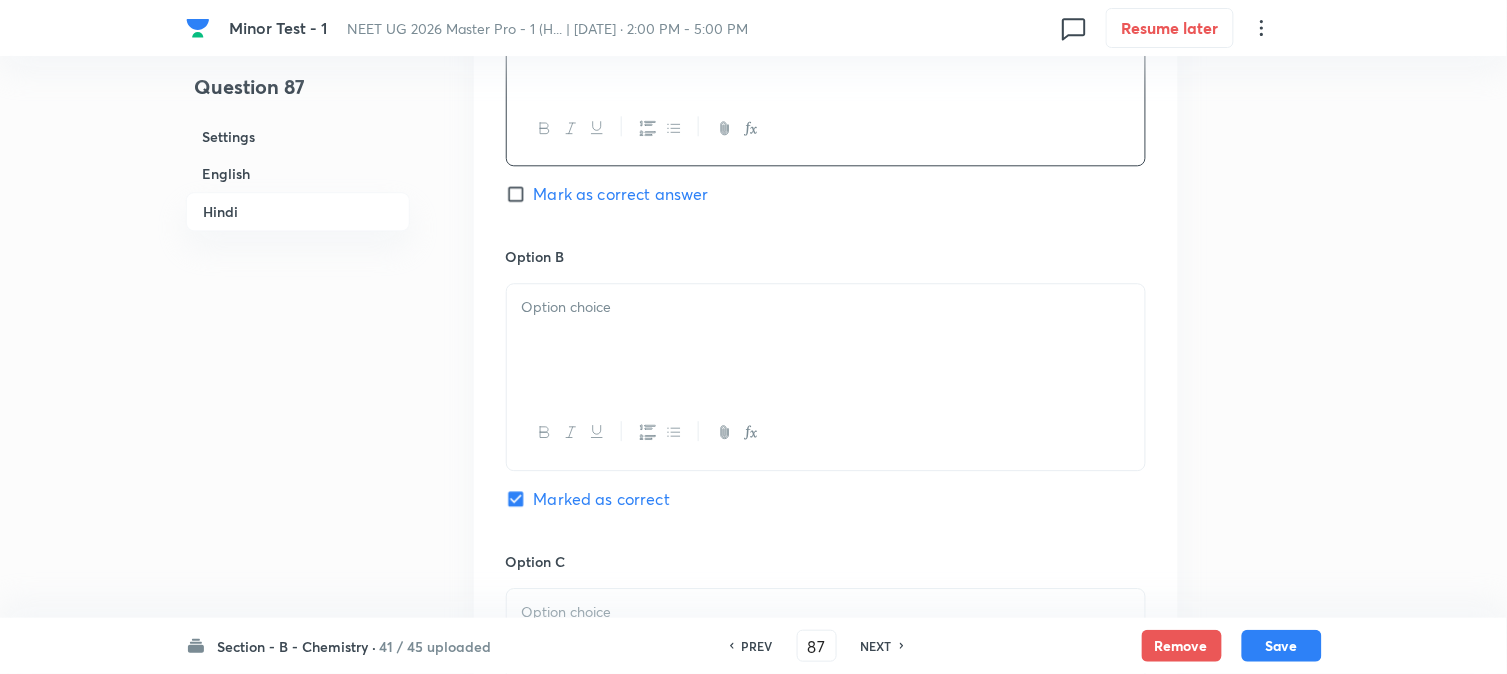 click at bounding box center (826, 340) 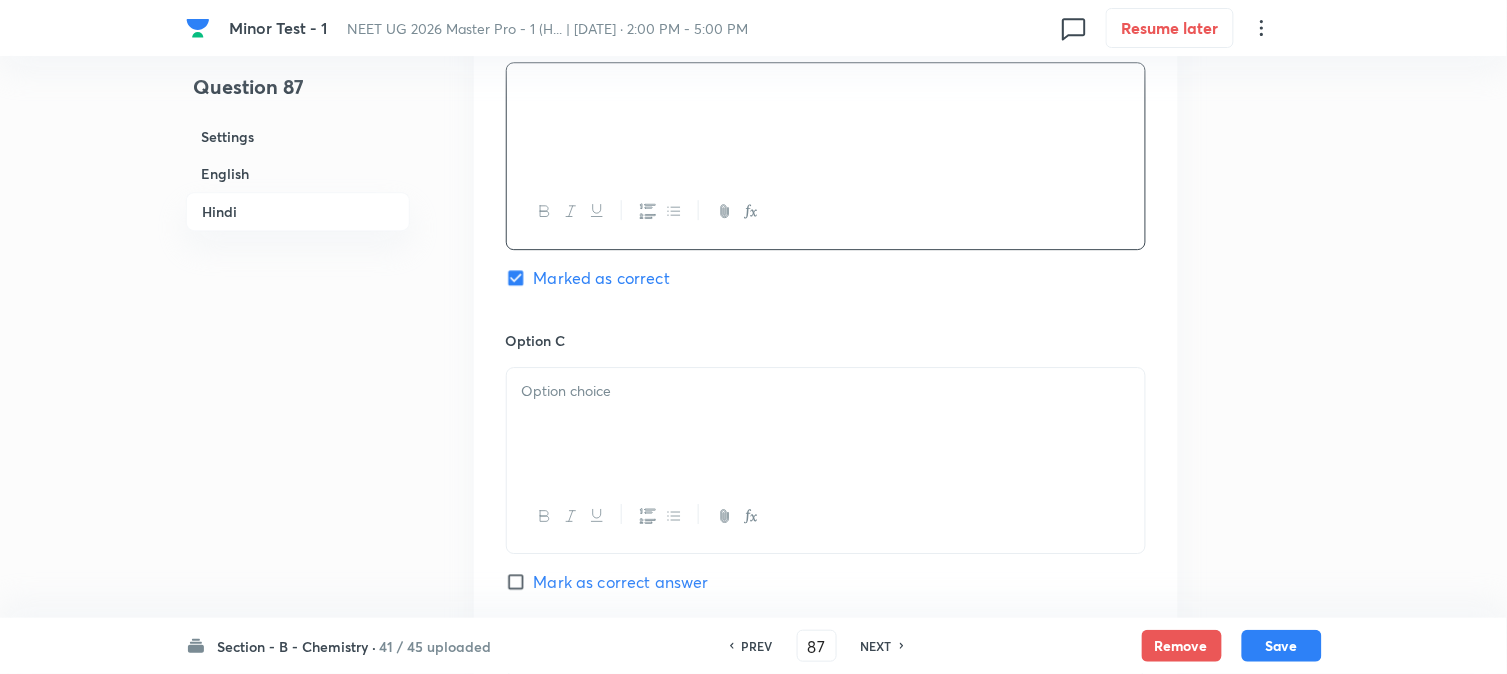 scroll, scrollTop: 3333, scrollLeft: 0, axis: vertical 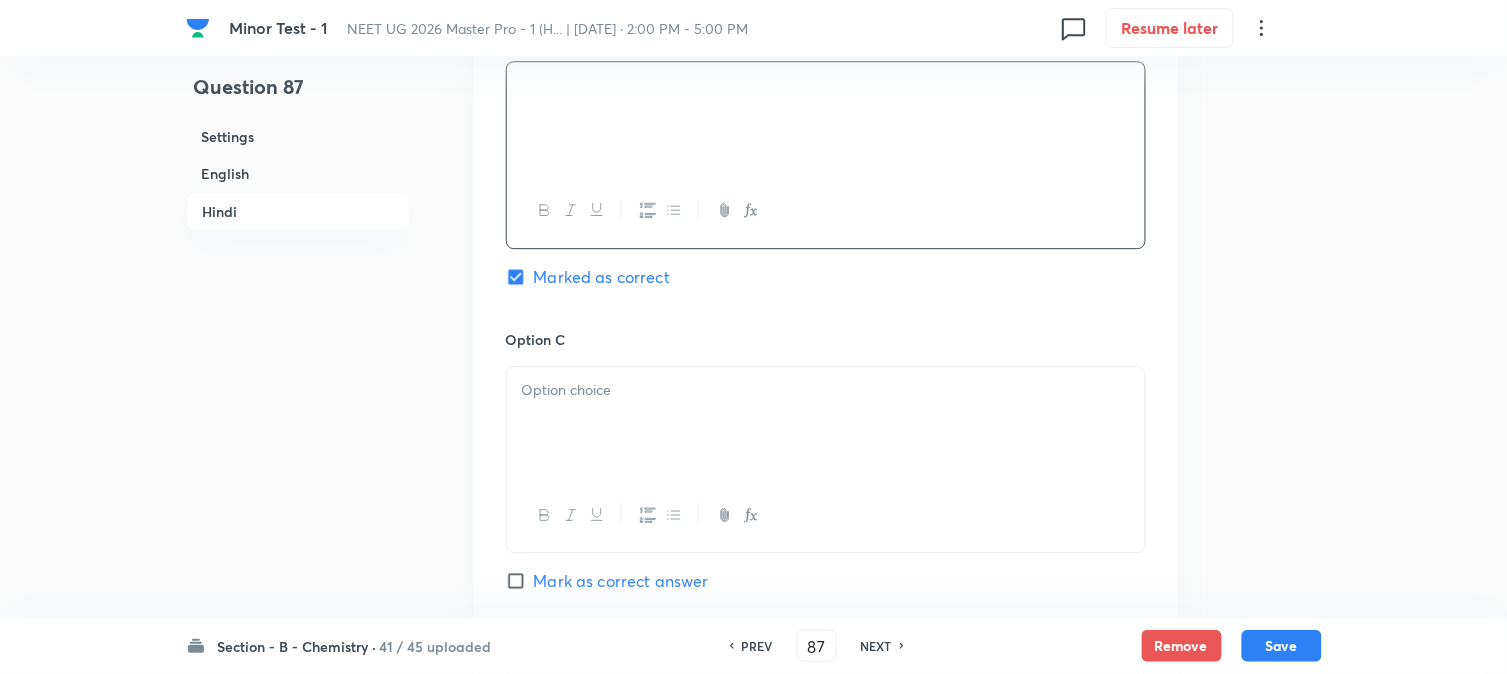 click at bounding box center (826, 390) 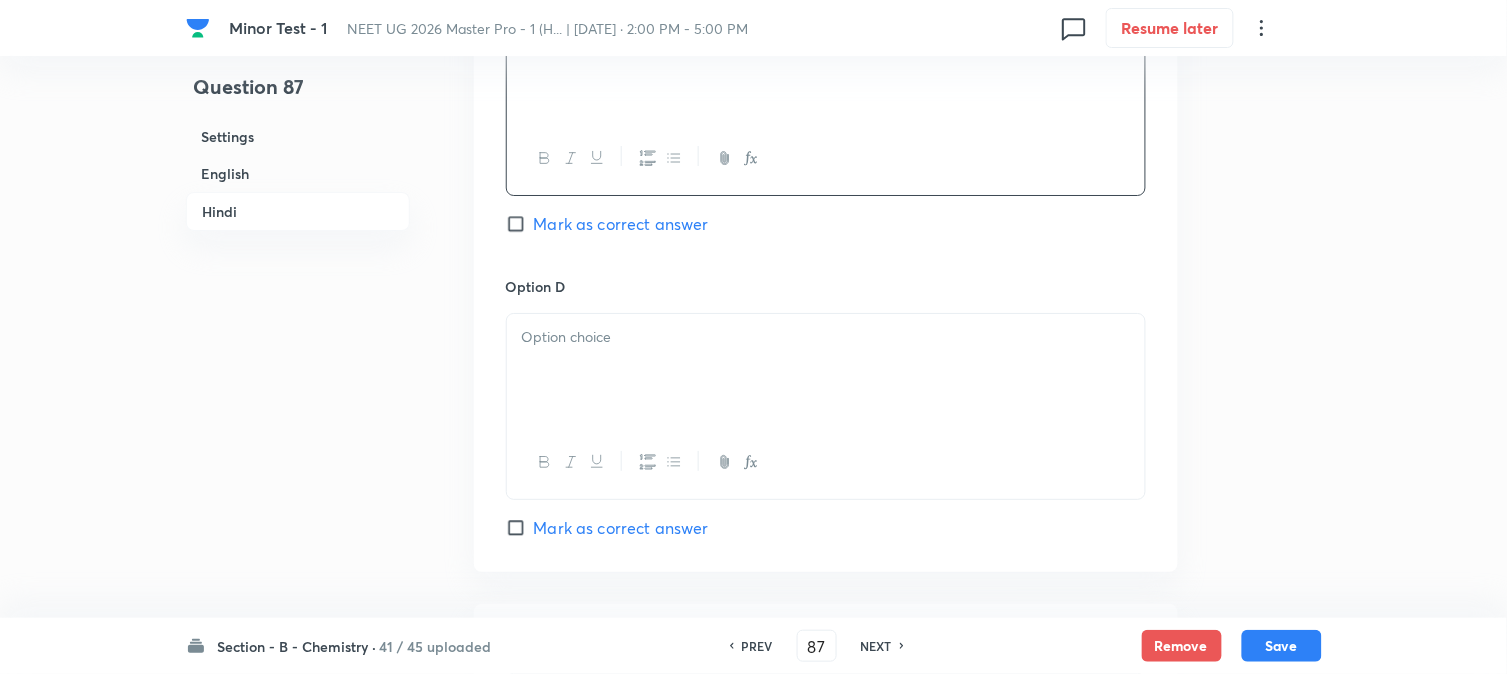 scroll, scrollTop: 3777, scrollLeft: 0, axis: vertical 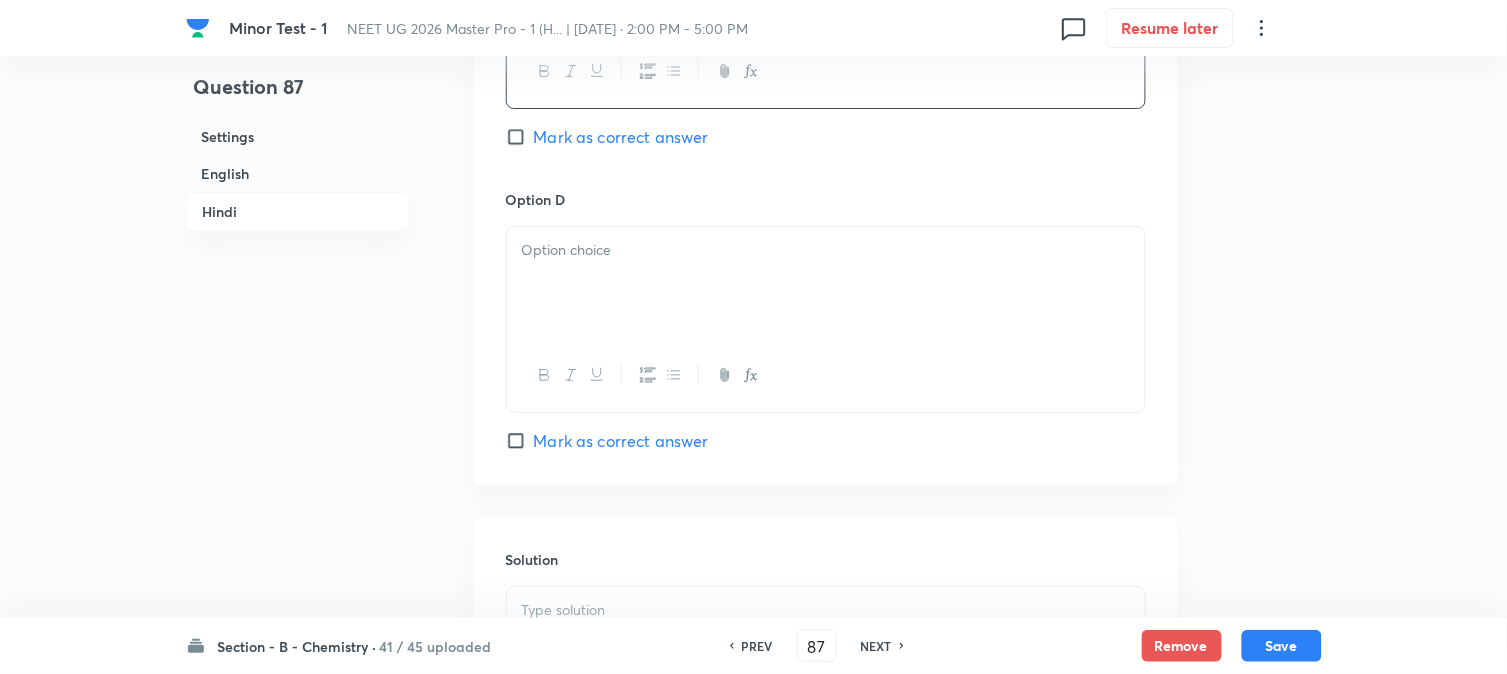 drag, startPoint x: 682, startPoint y: 303, endPoint x: 677, endPoint y: 335, distance: 32.38827 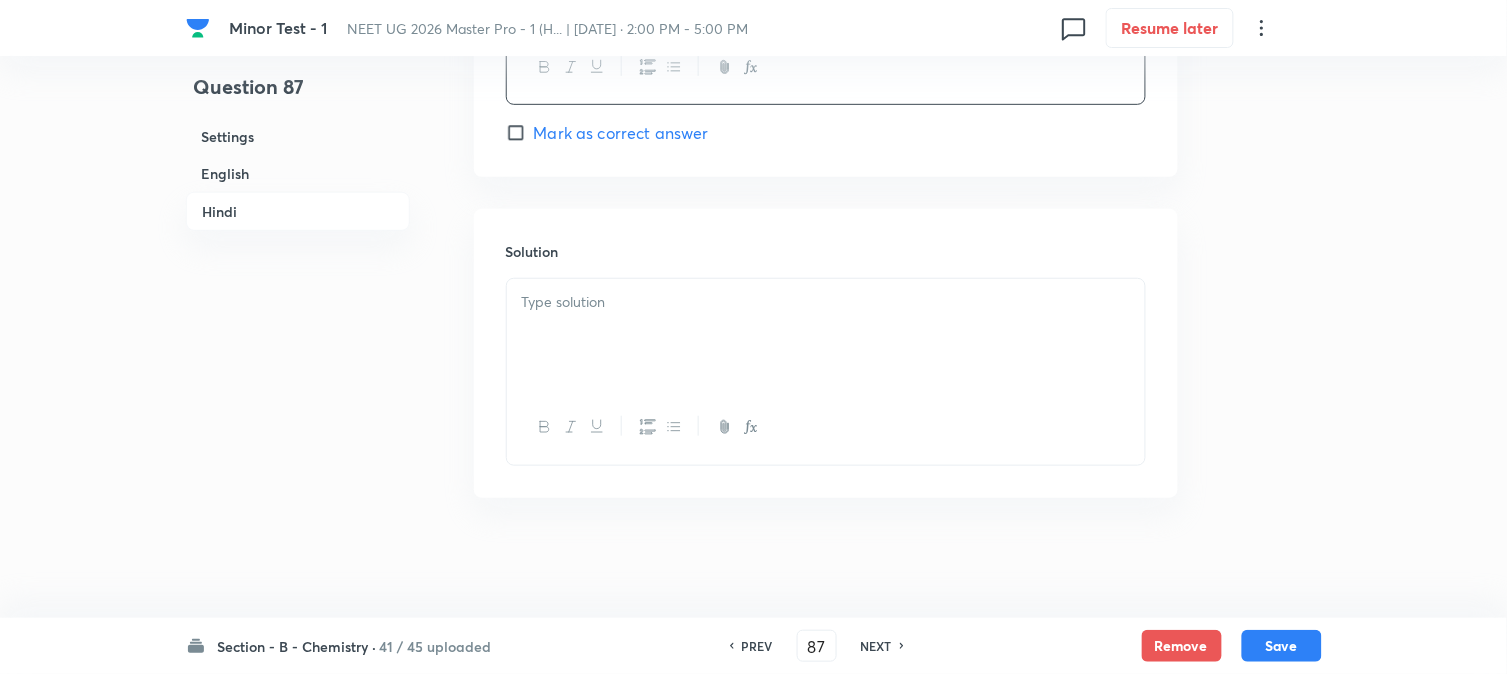 scroll, scrollTop: 4093, scrollLeft: 0, axis: vertical 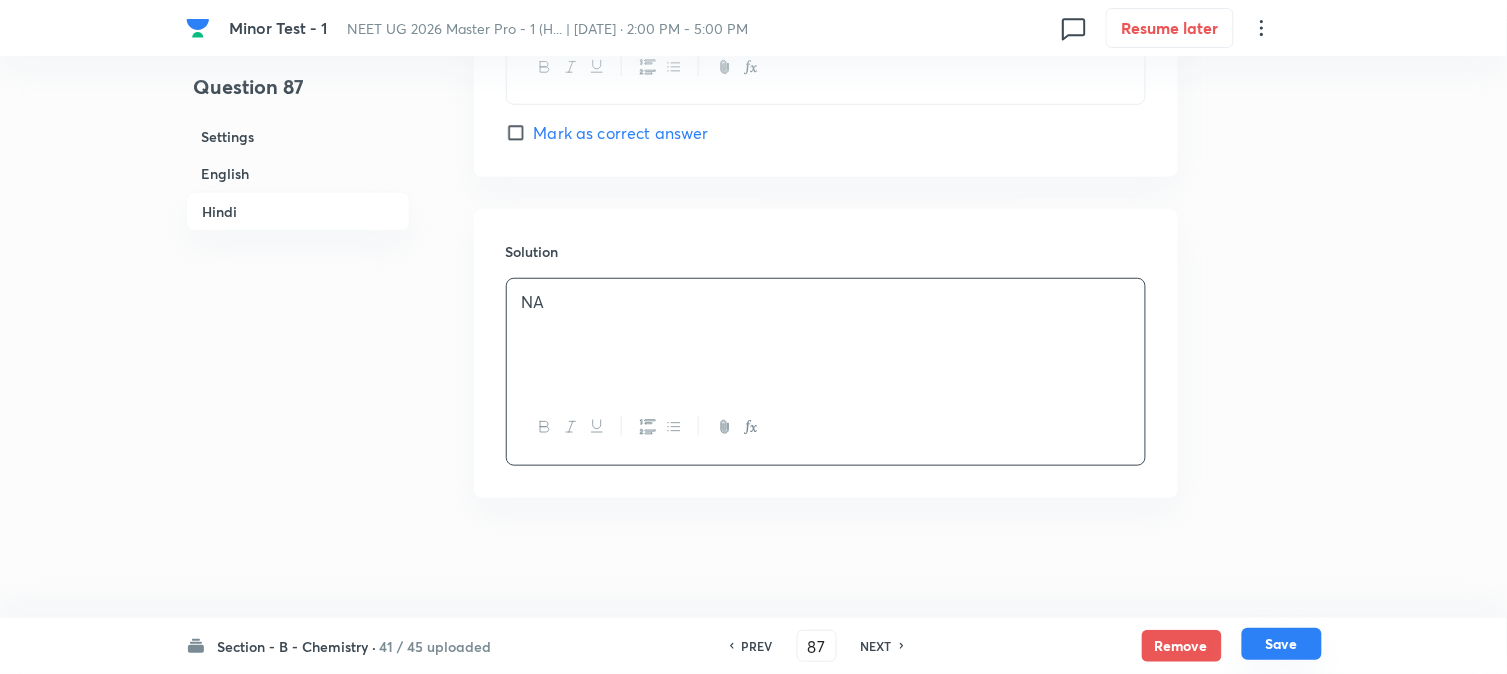 click on "Save" at bounding box center [1282, 644] 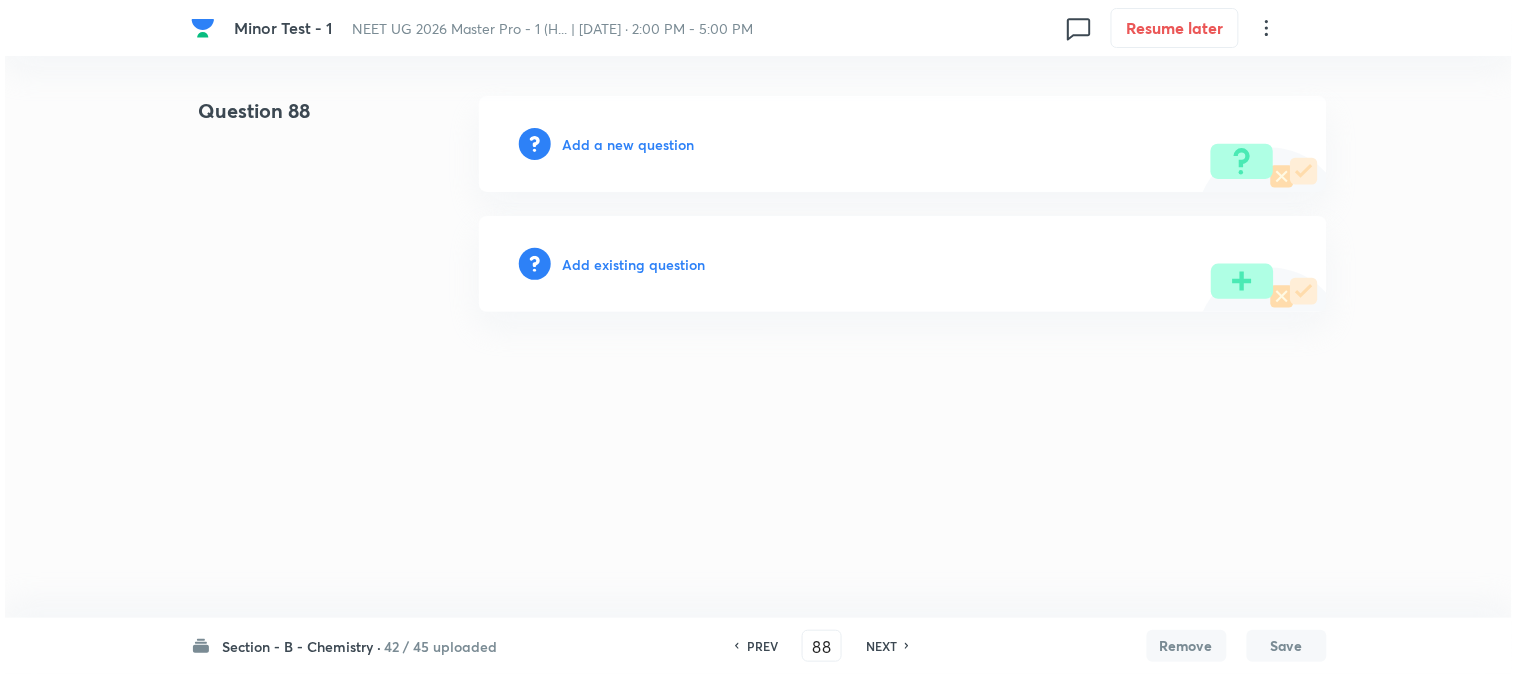 scroll, scrollTop: 0, scrollLeft: 0, axis: both 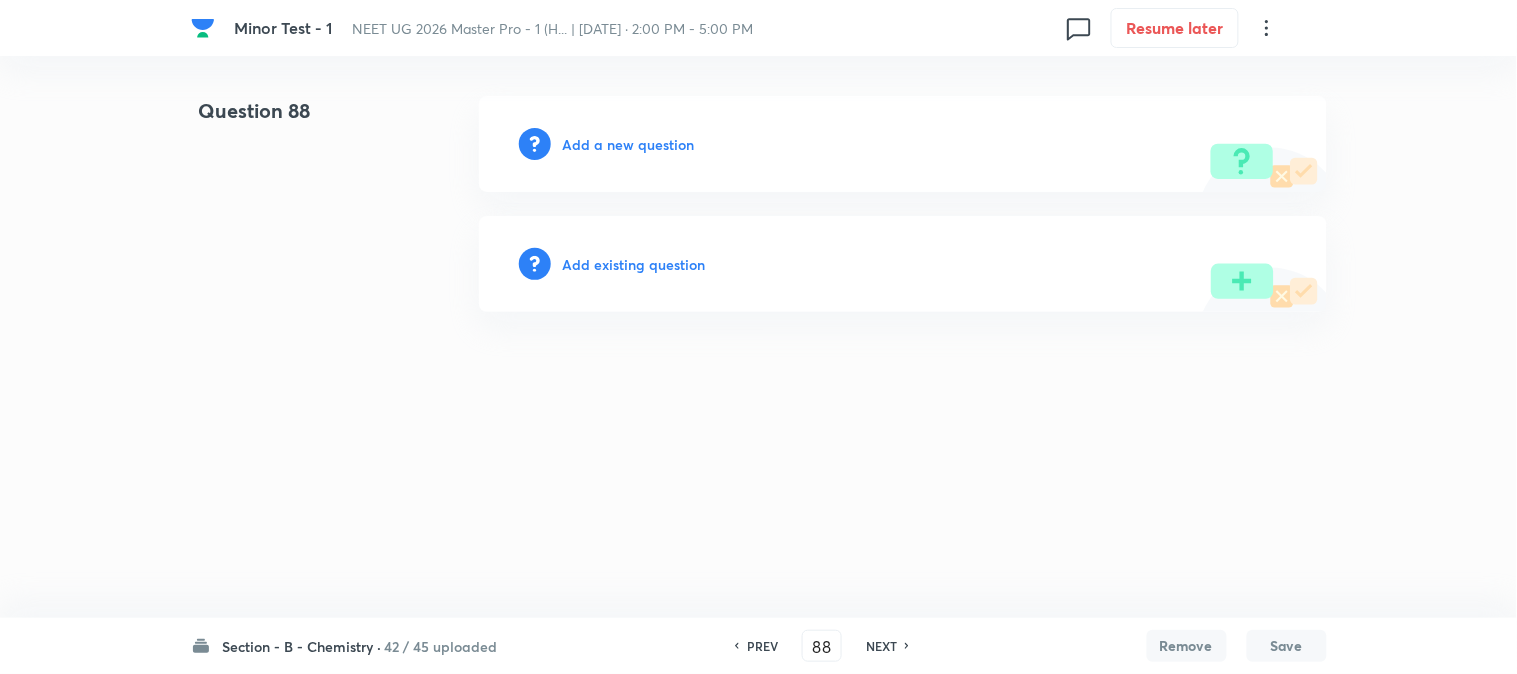 click on "Add a new question" at bounding box center (629, 144) 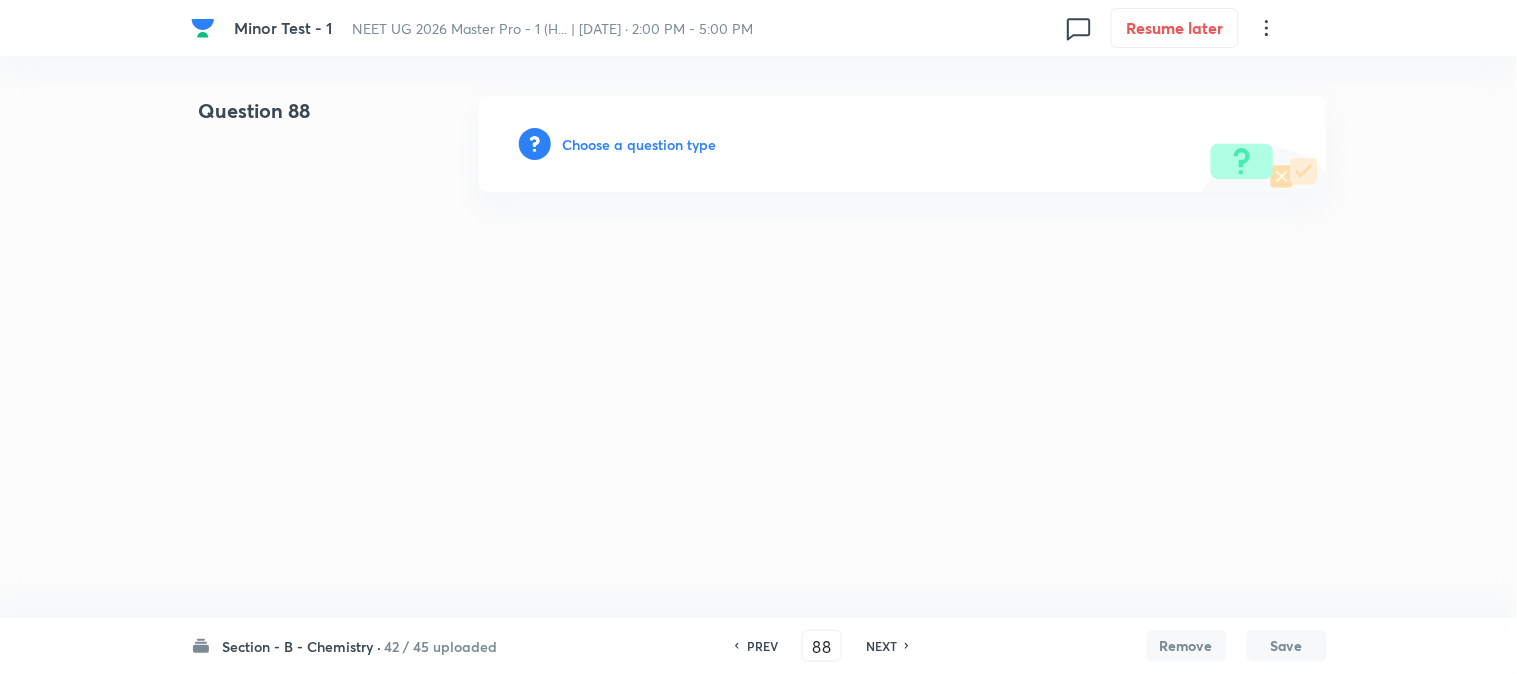 click on "Choose a question type" at bounding box center [640, 144] 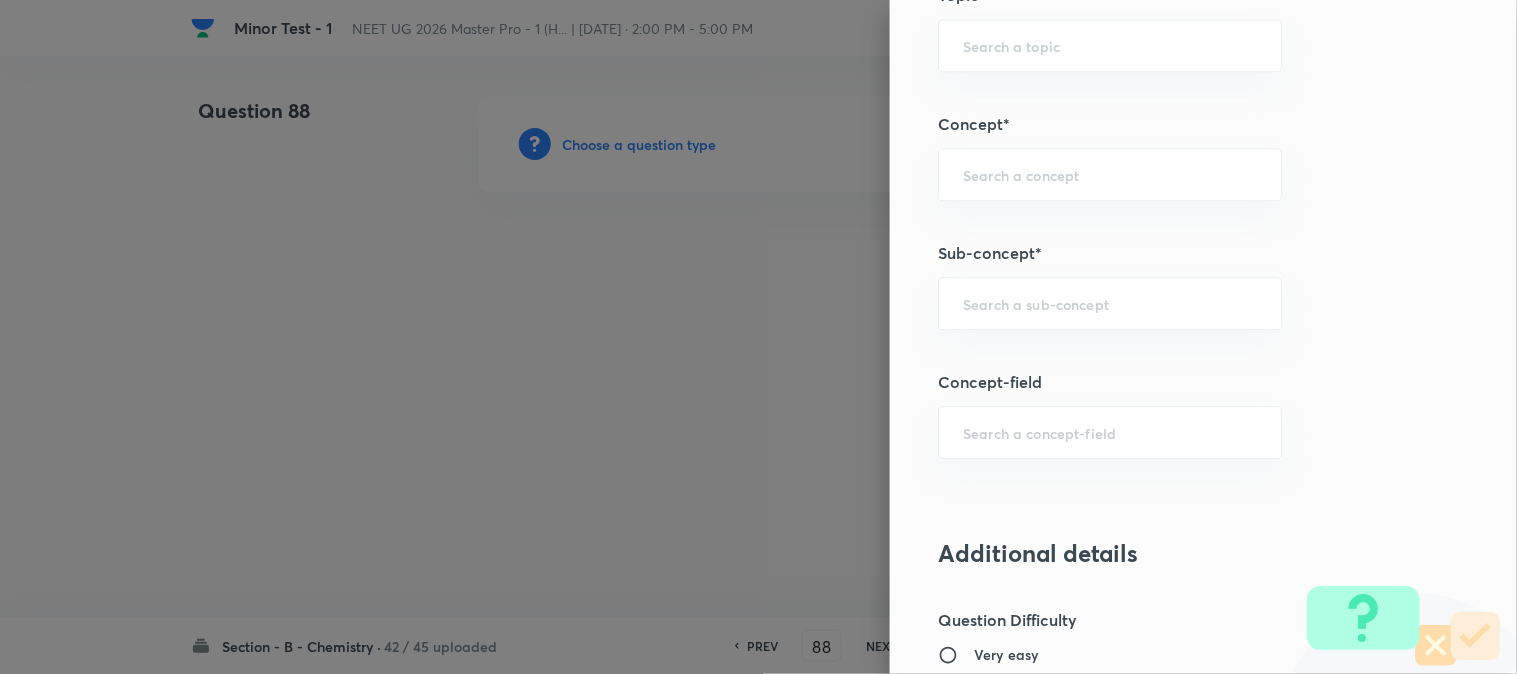 scroll, scrollTop: 1222, scrollLeft: 0, axis: vertical 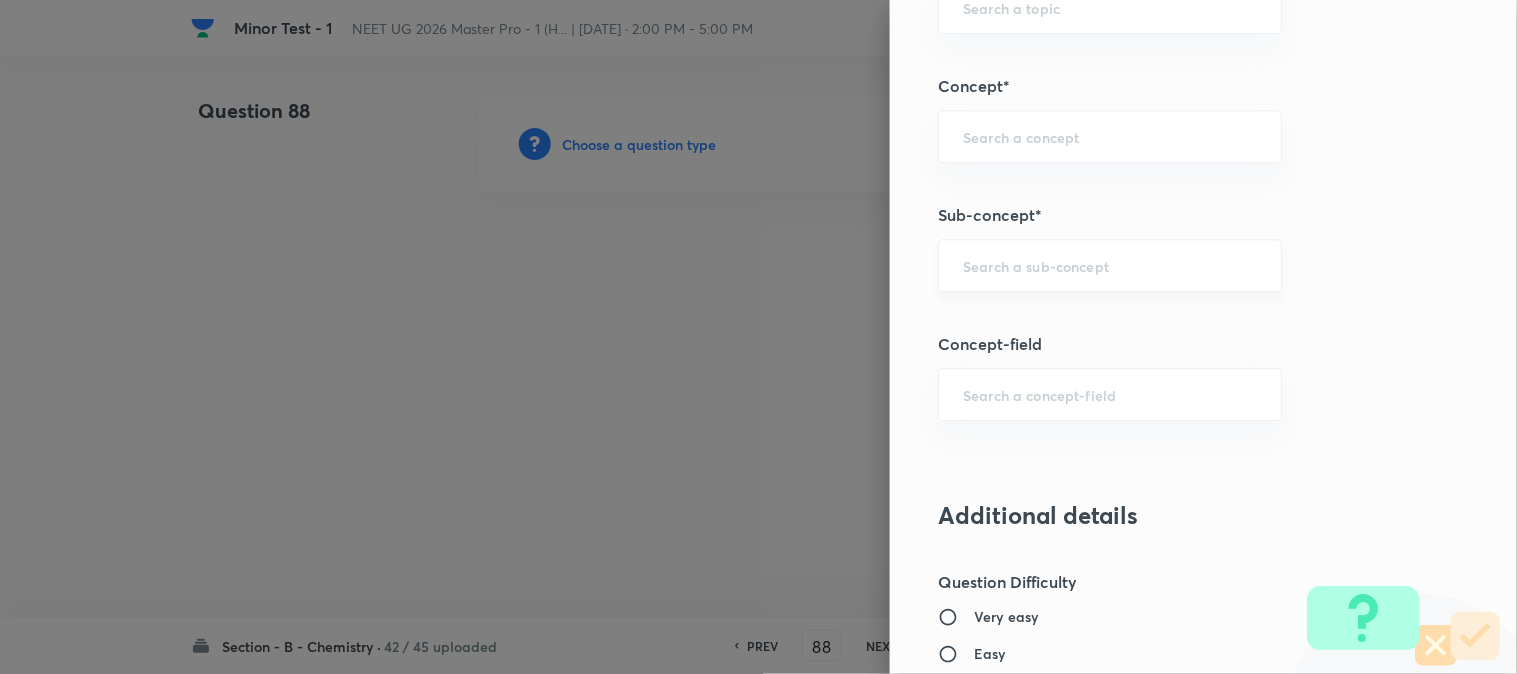 click at bounding box center (1110, 265) 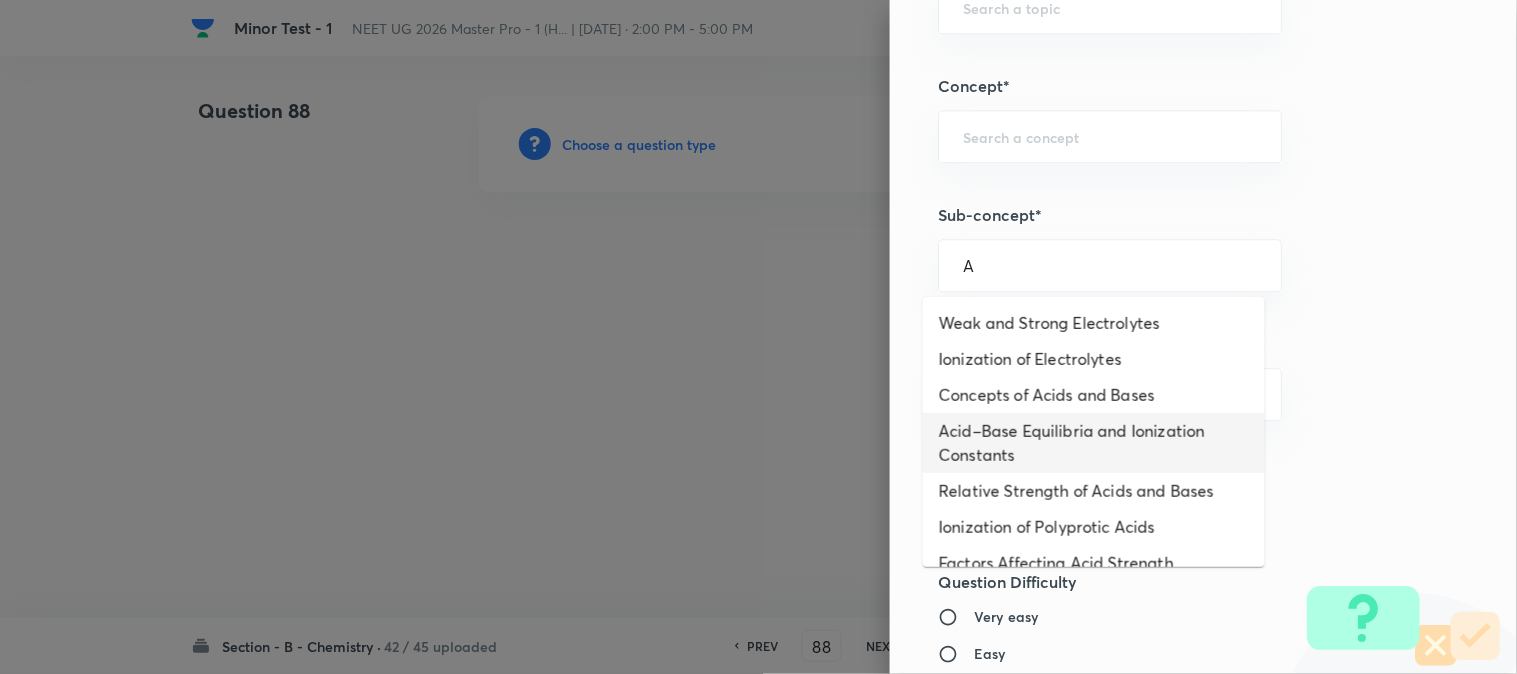 click on "Acid–Base Equilibria and Ionization Constants" at bounding box center (1094, 443) 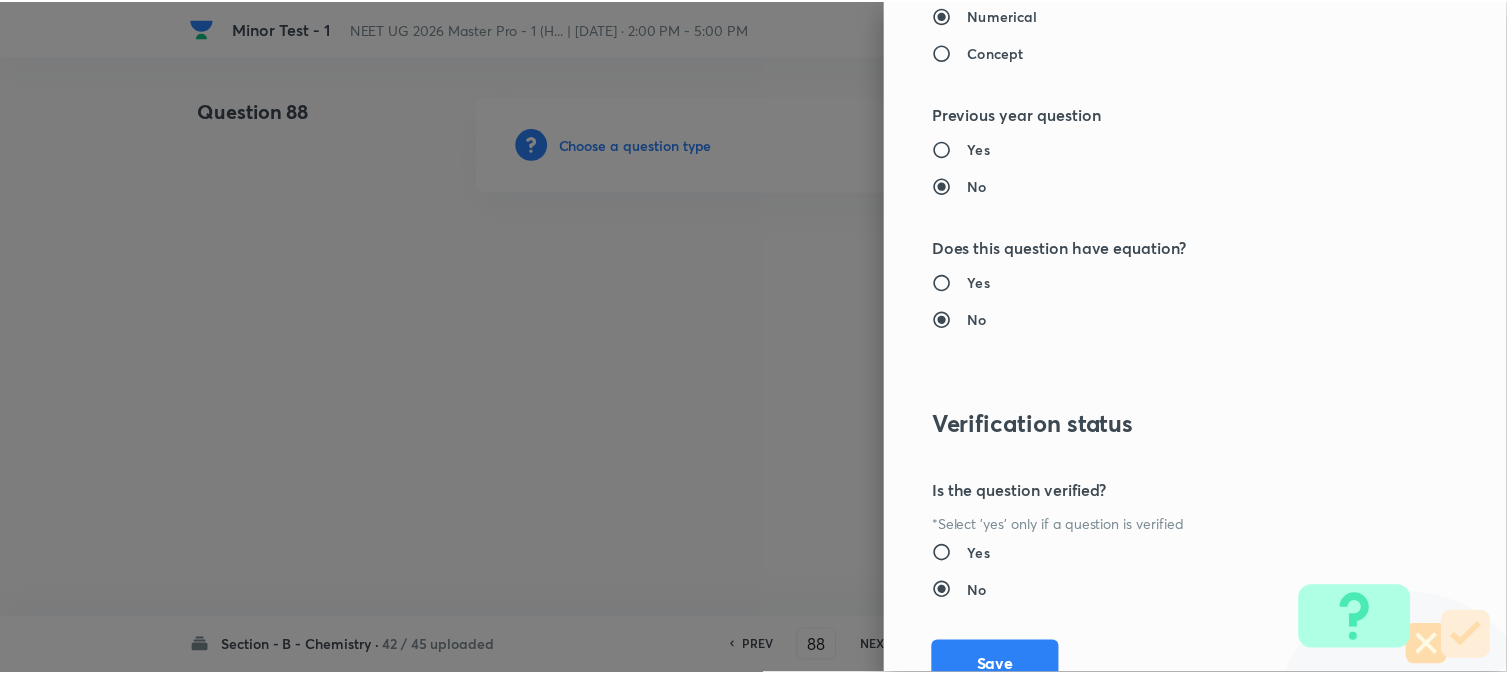 scroll, scrollTop: 2186, scrollLeft: 0, axis: vertical 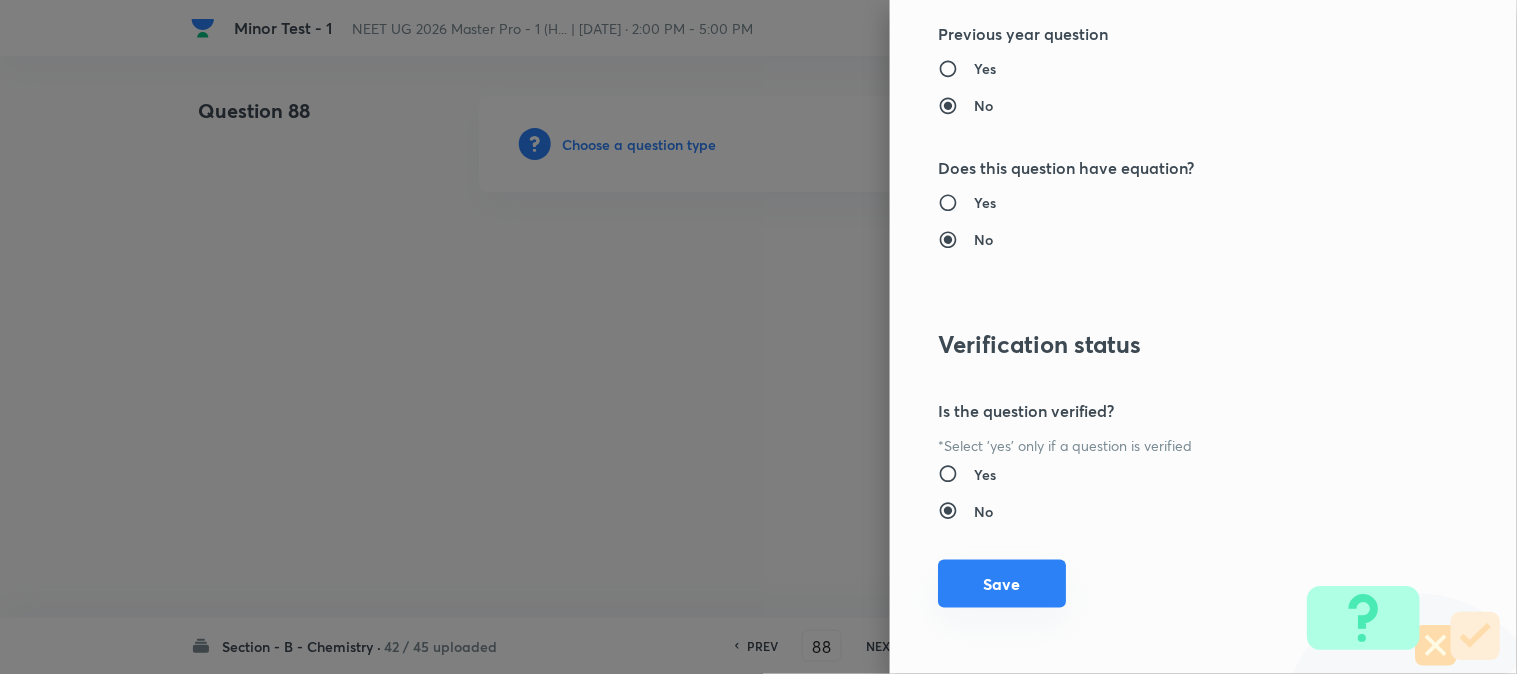 click on "Save" at bounding box center [1002, 584] 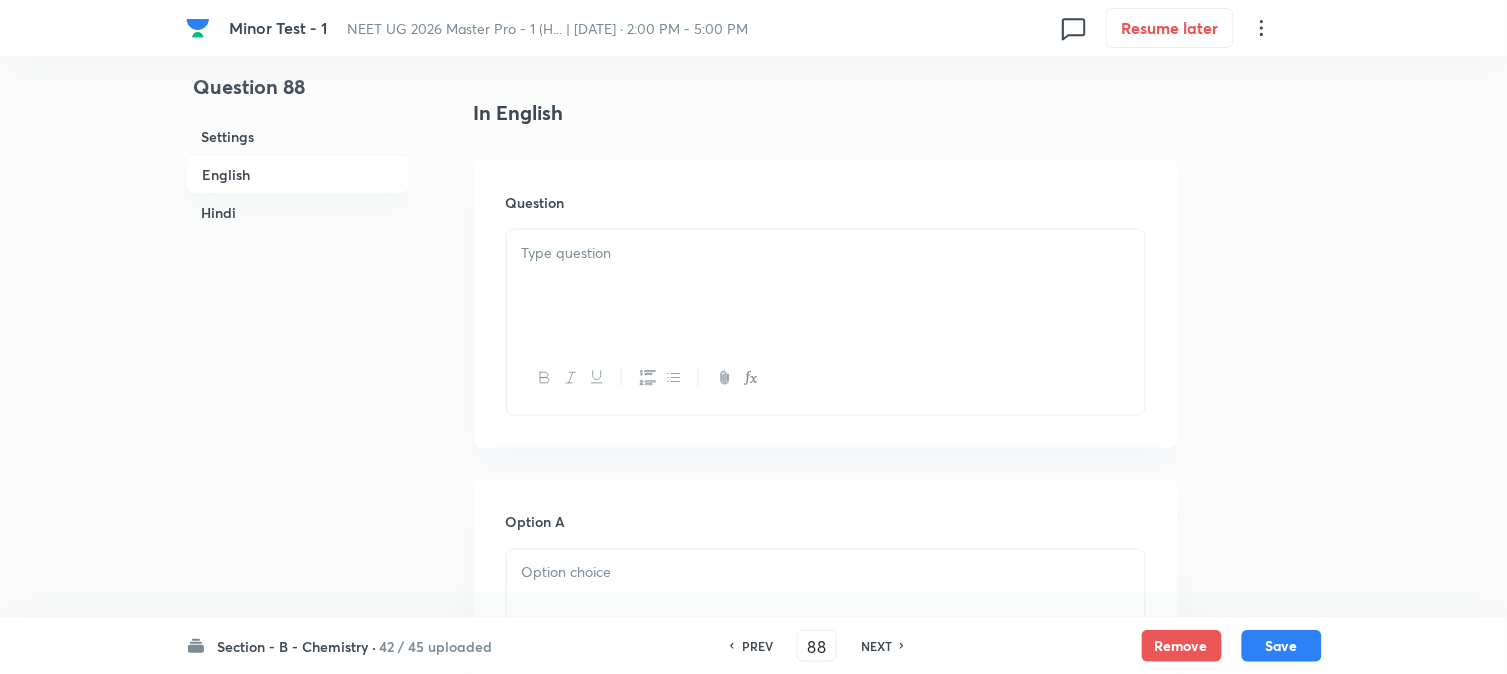 scroll, scrollTop: 555, scrollLeft: 0, axis: vertical 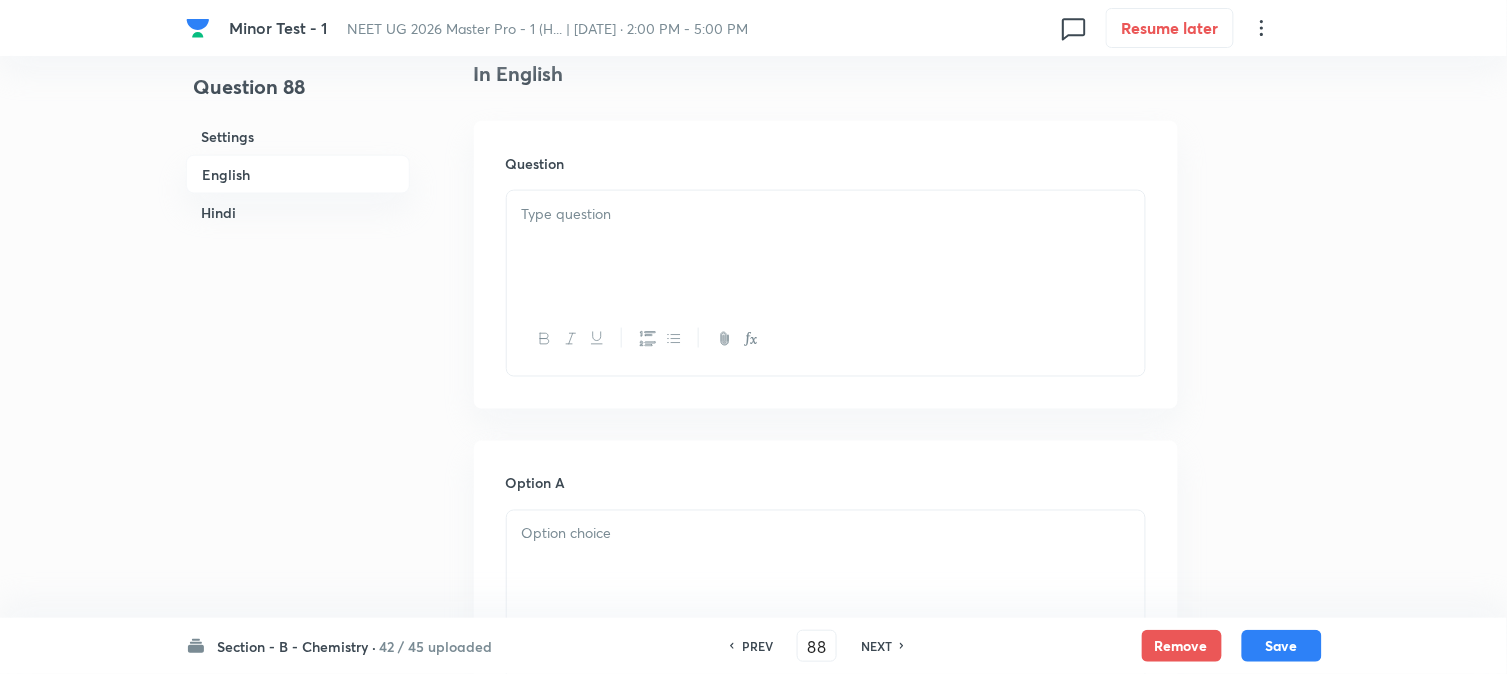 click at bounding box center [826, 247] 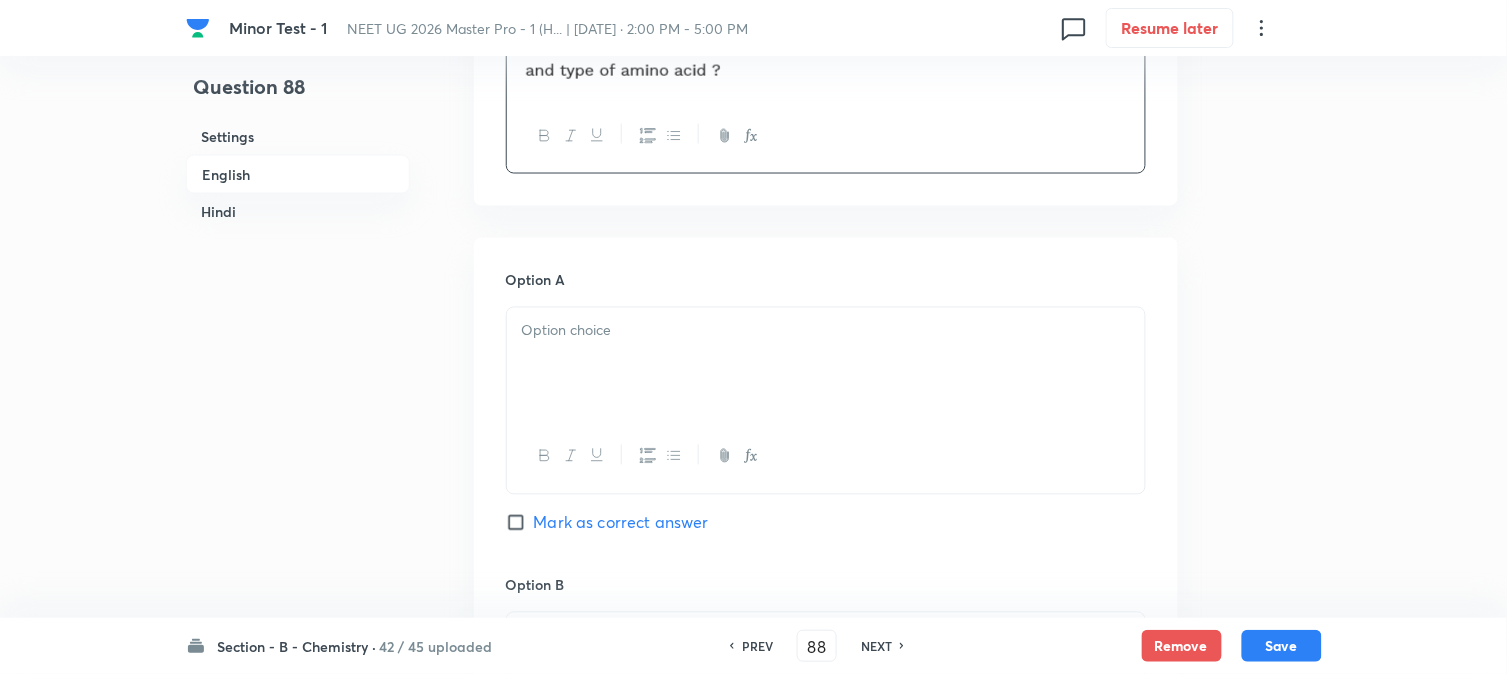 scroll, scrollTop: 777, scrollLeft: 0, axis: vertical 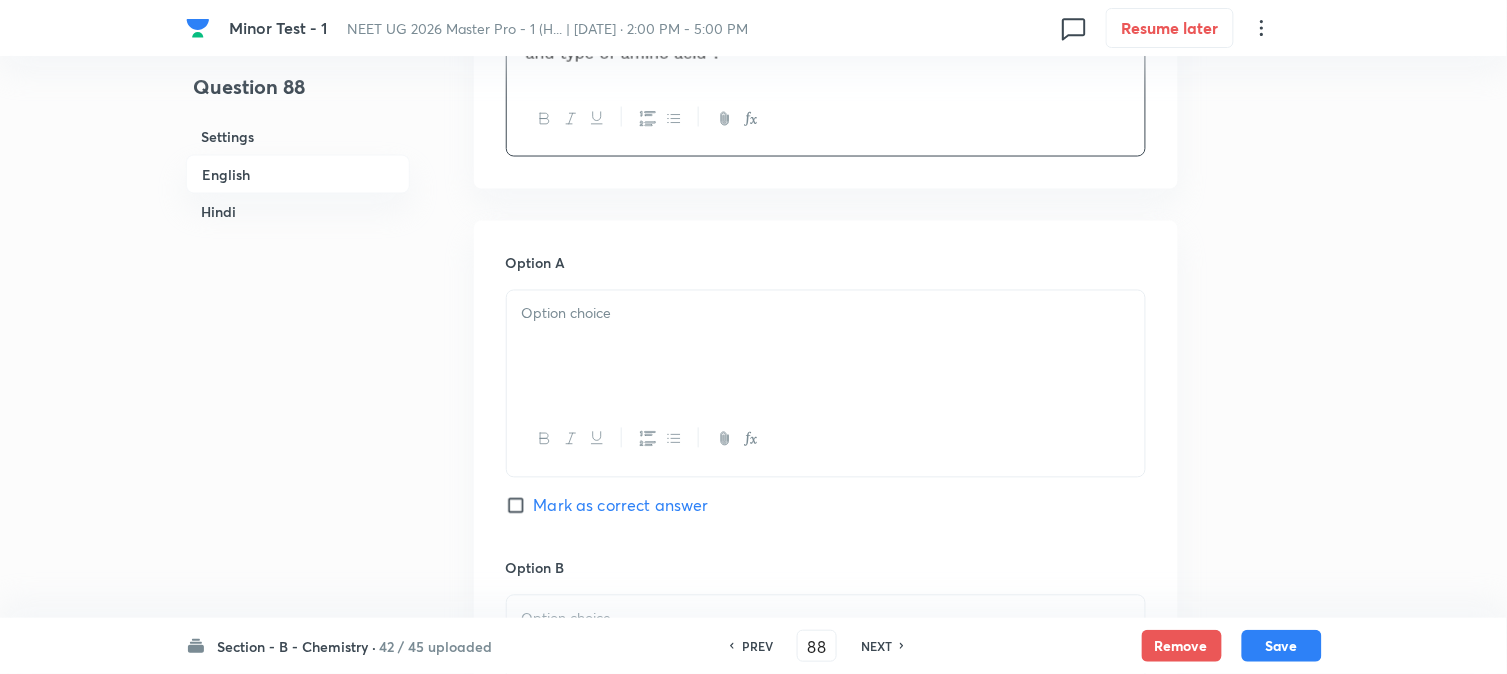 click at bounding box center (826, 347) 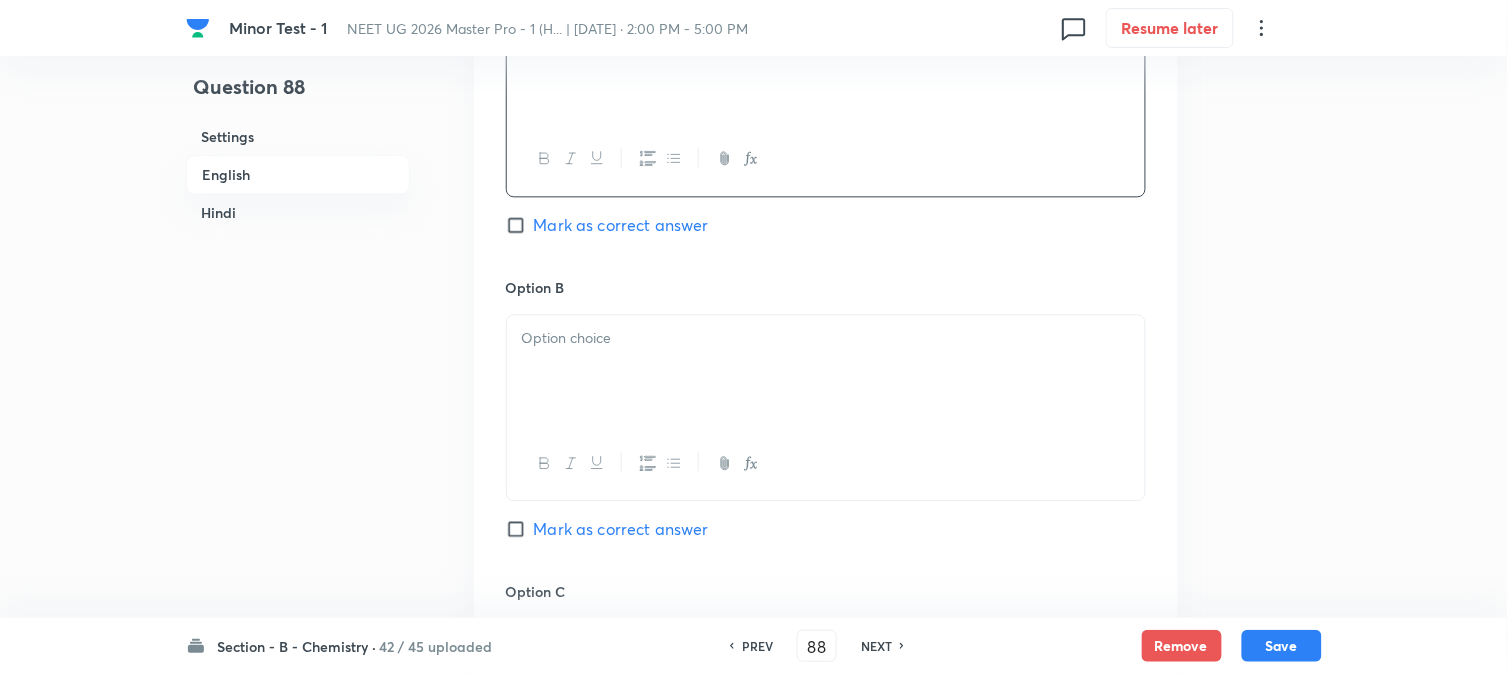 scroll, scrollTop: 1111, scrollLeft: 0, axis: vertical 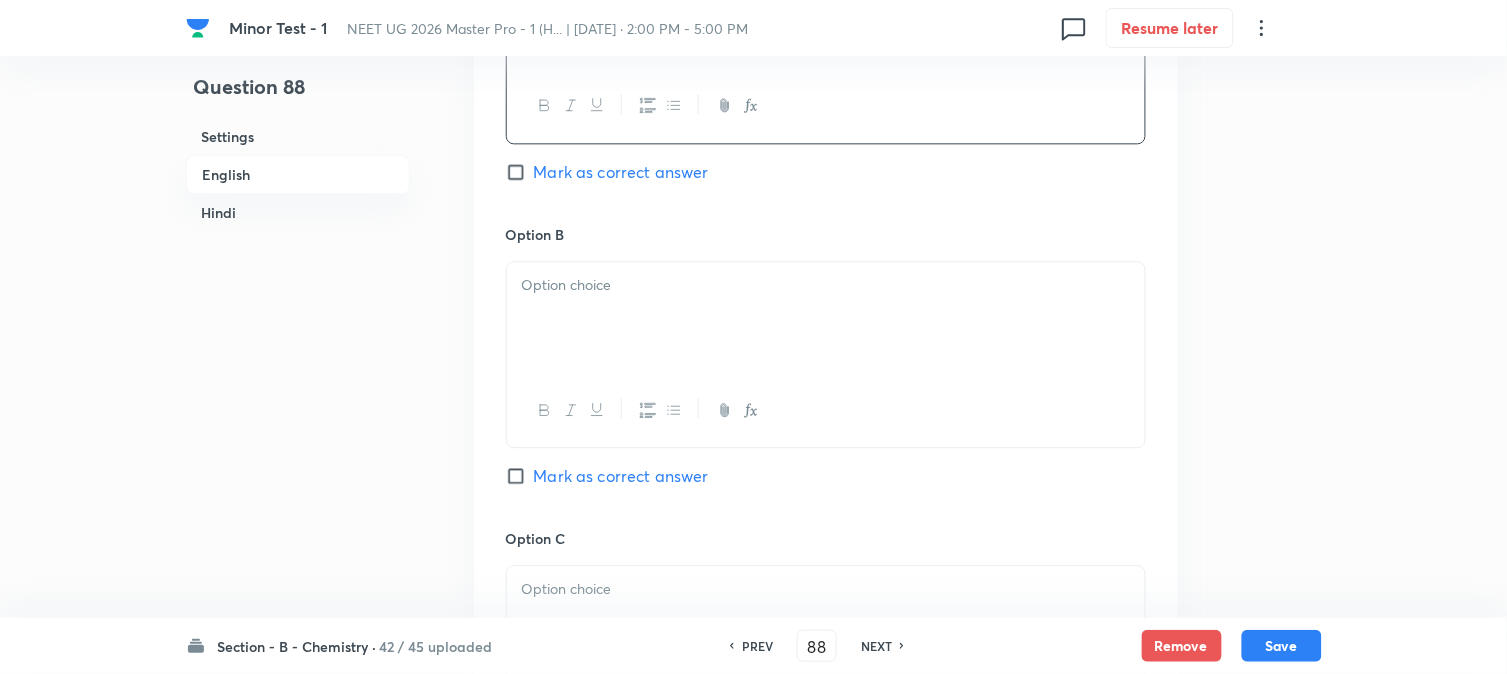 click at bounding box center [826, 318] 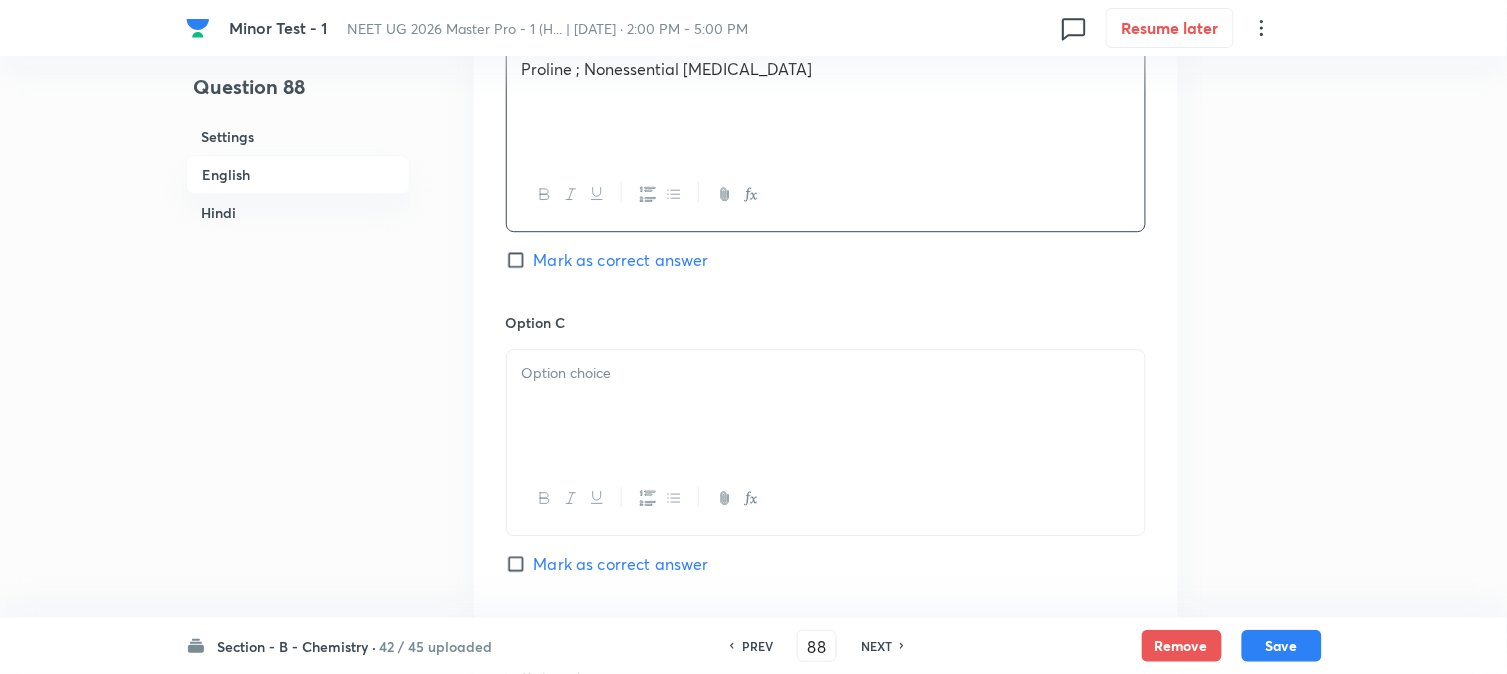 scroll, scrollTop: 1333, scrollLeft: 0, axis: vertical 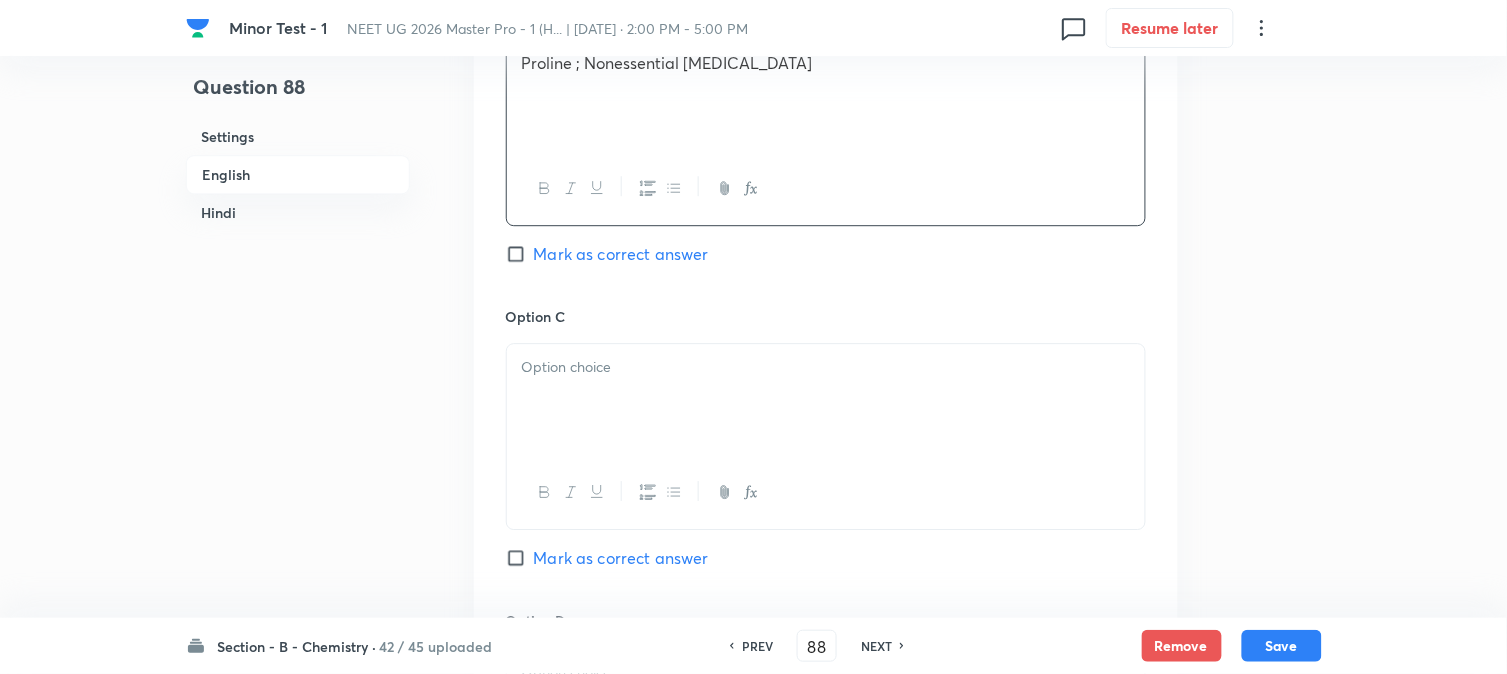 click at bounding box center [826, 367] 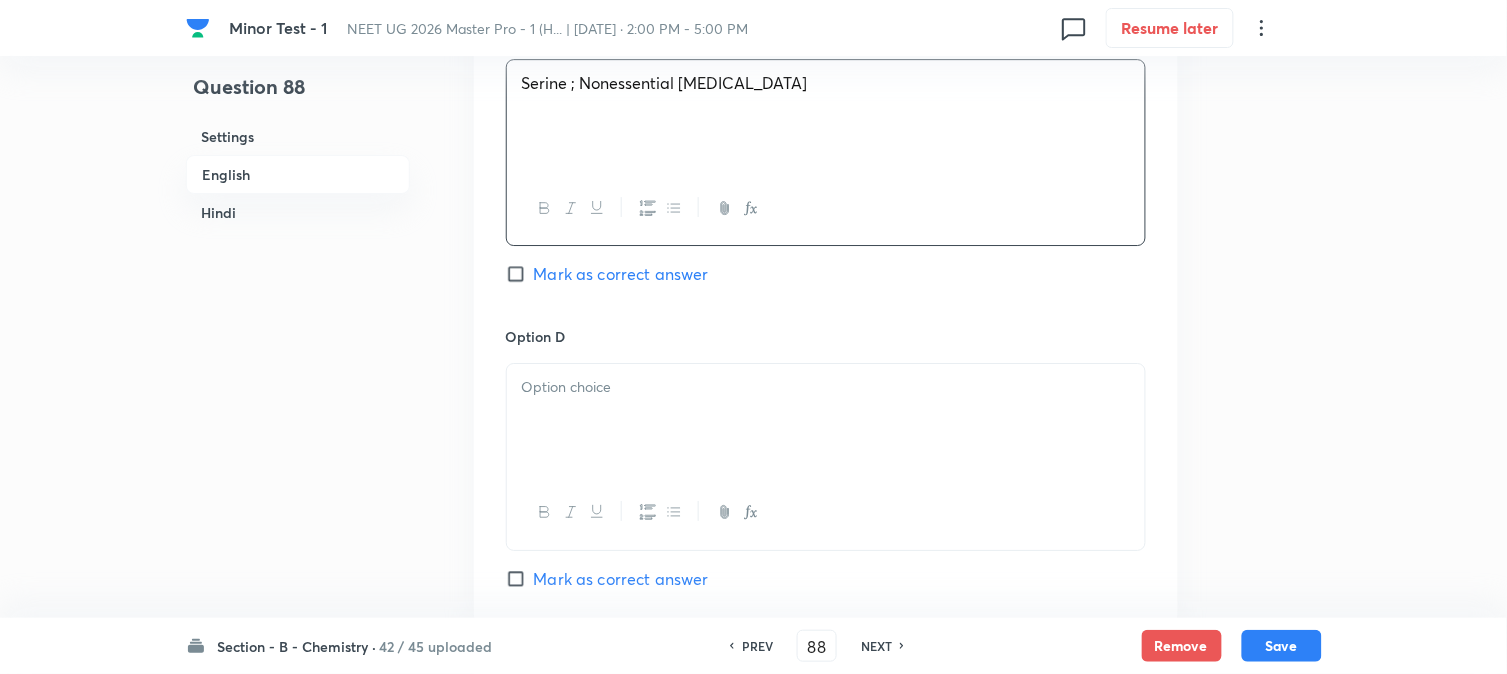 scroll, scrollTop: 1666, scrollLeft: 0, axis: vertical 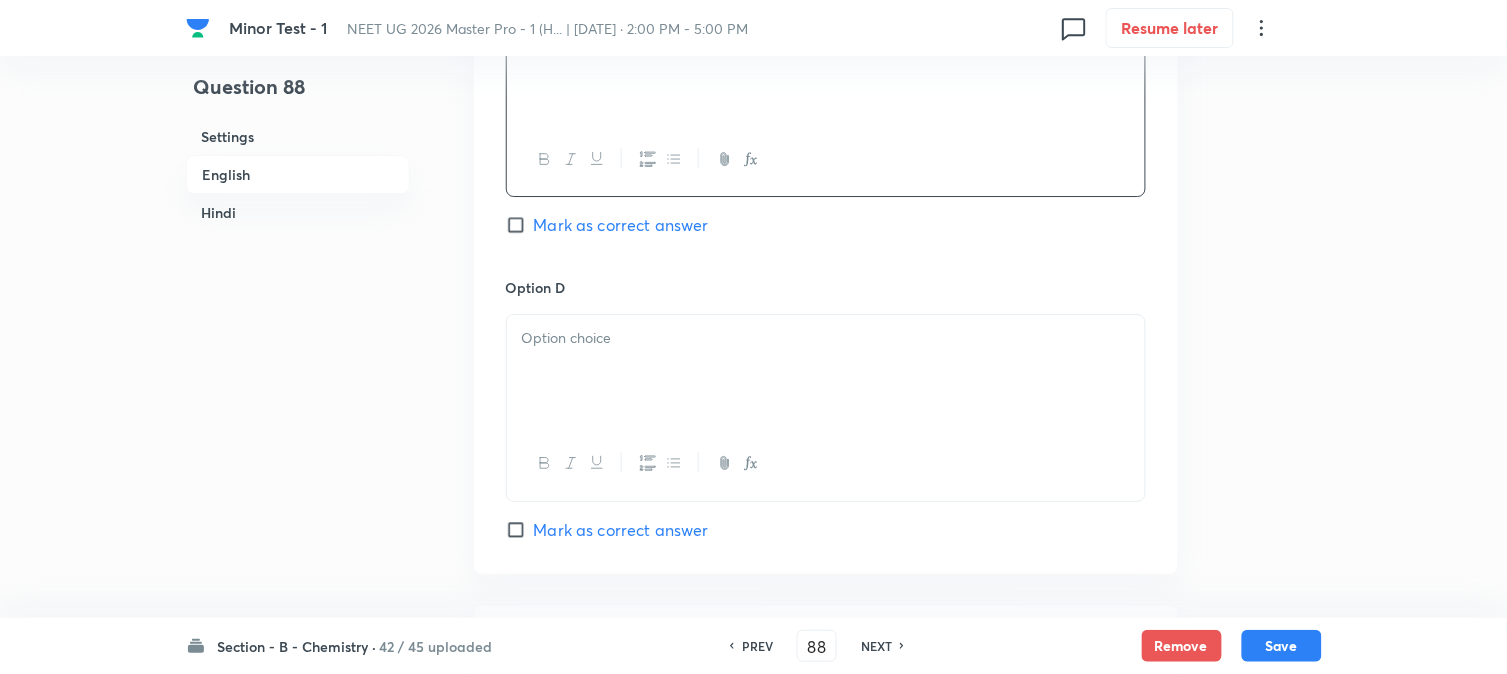 click at bounding box center (826, 371) 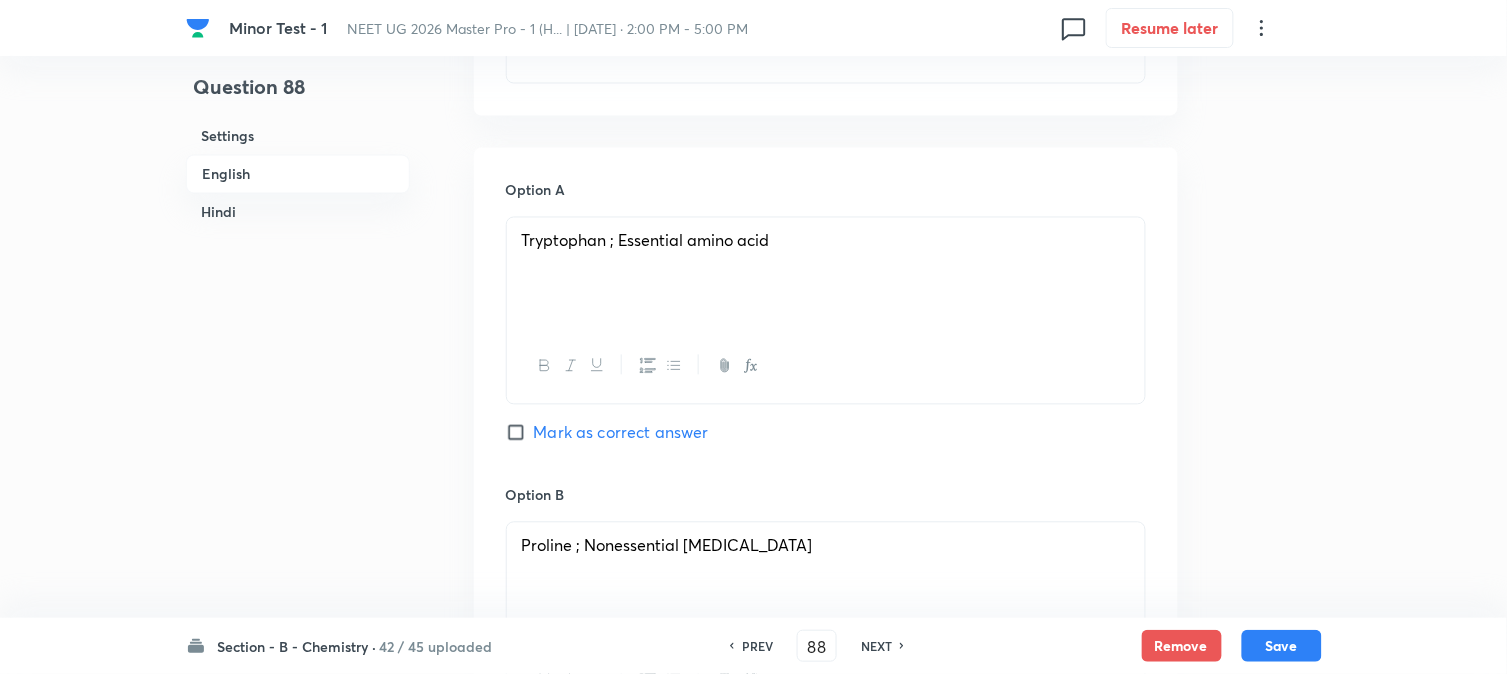 scroll, scrollTop: 888, scrollLeft: 0, axis: vertical 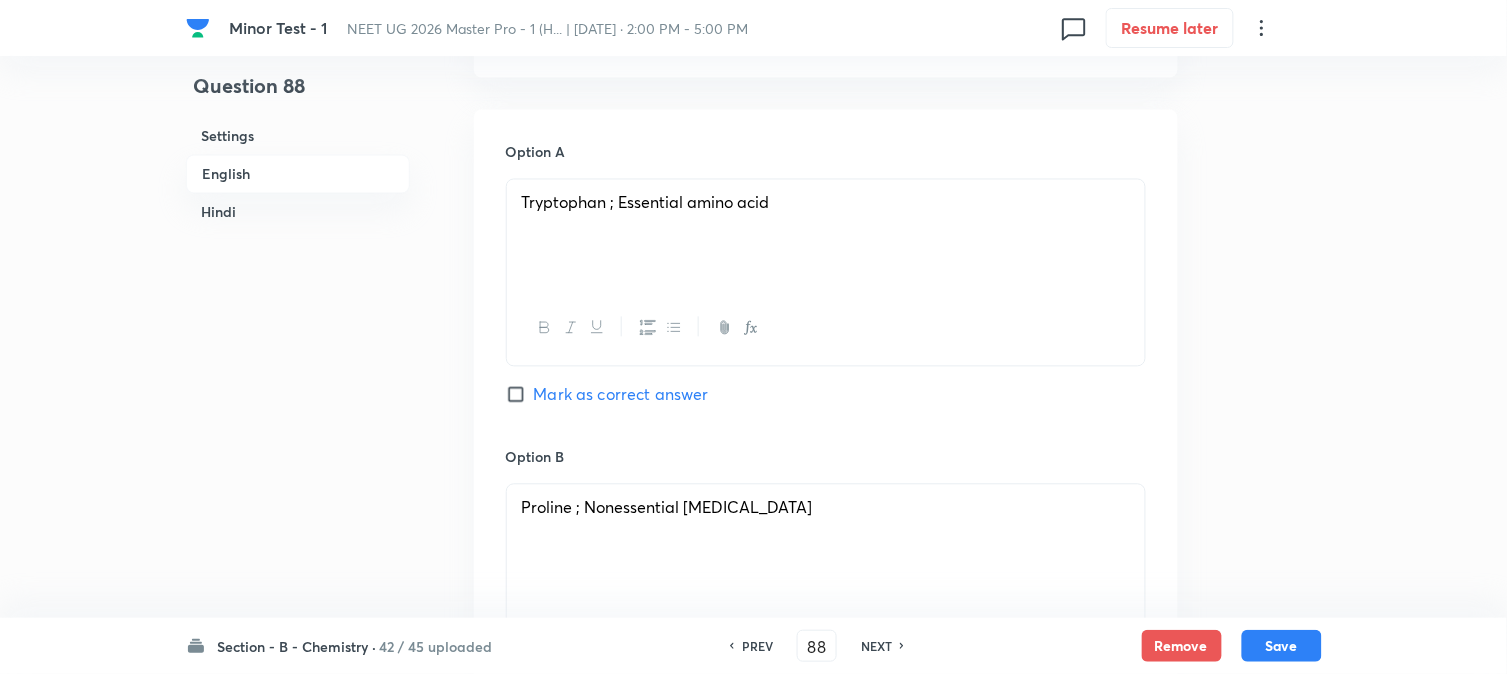 click on "Mark as correct answer" at bounding box center (621, 395) 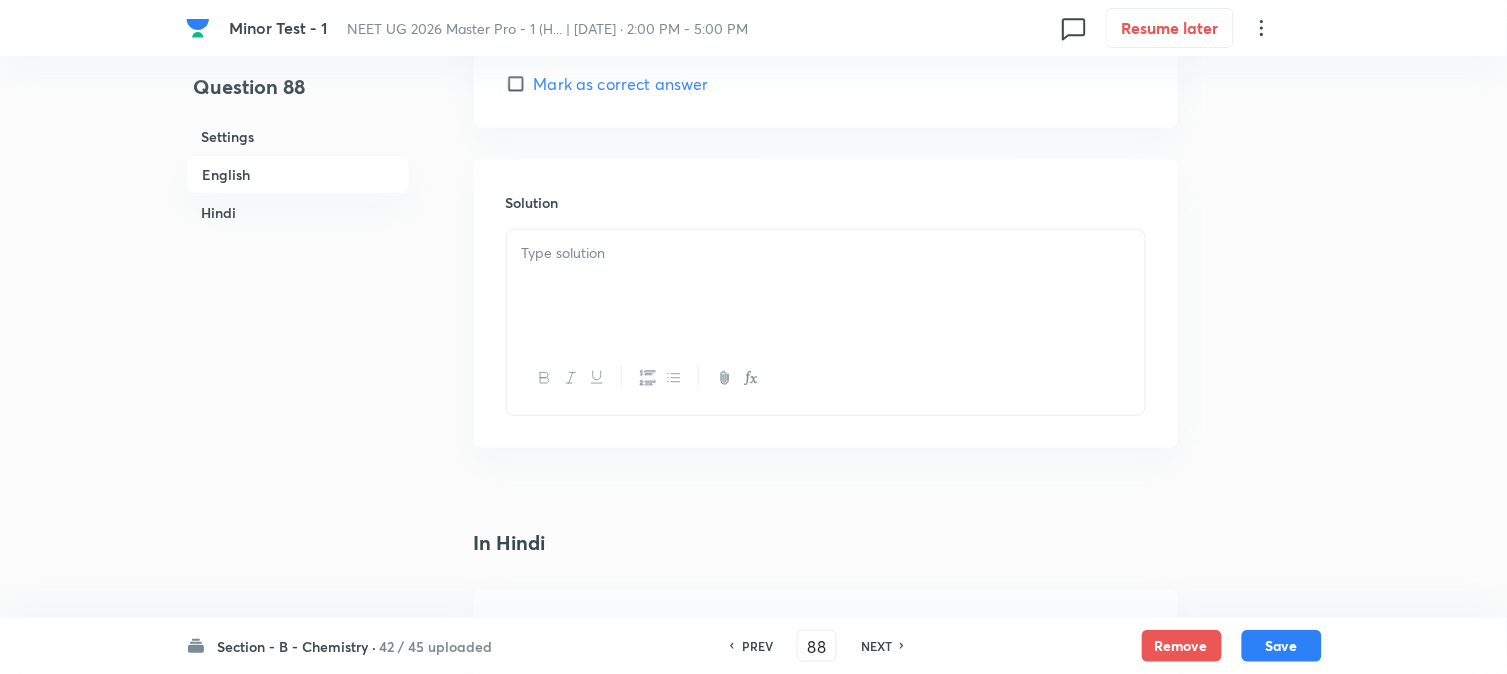 scroll, scrollTop: 2111, scrollLeft: 0, axis: vertical 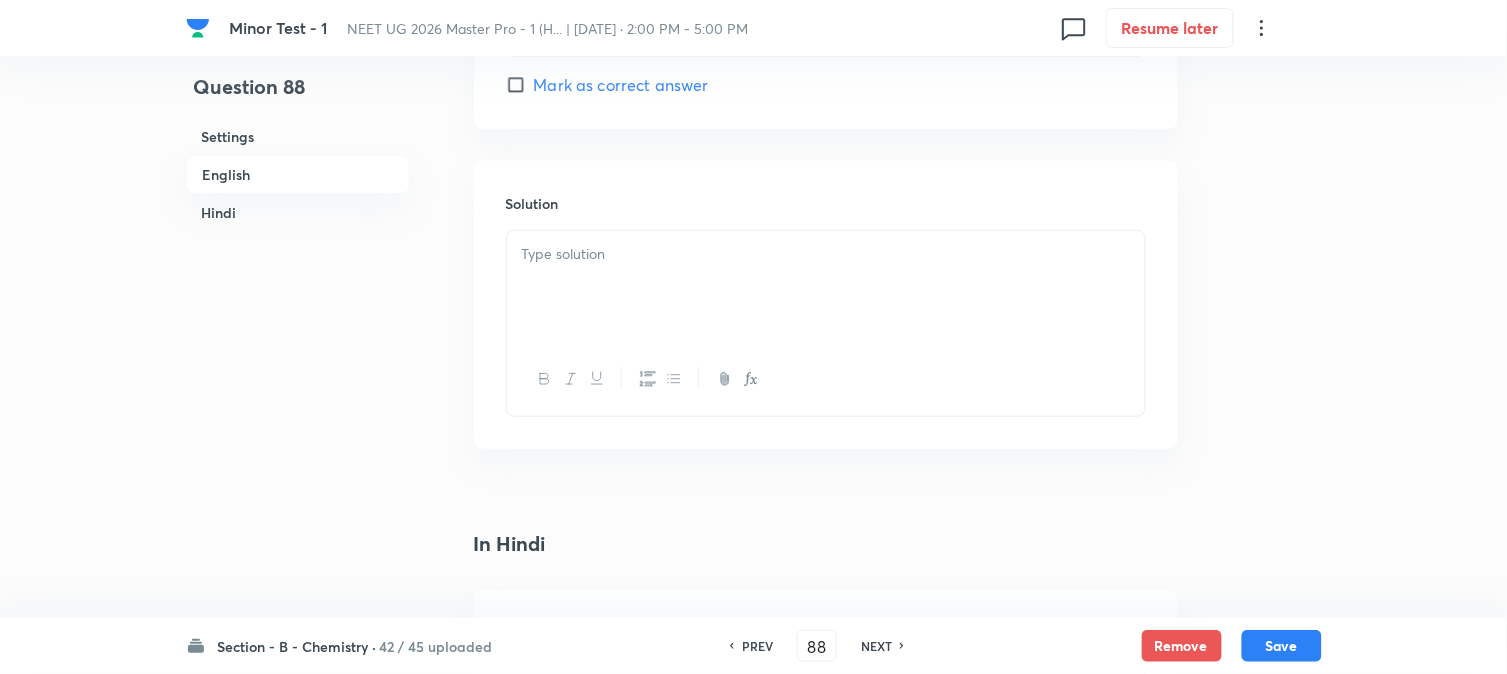 click at bounding box center (826, 287) 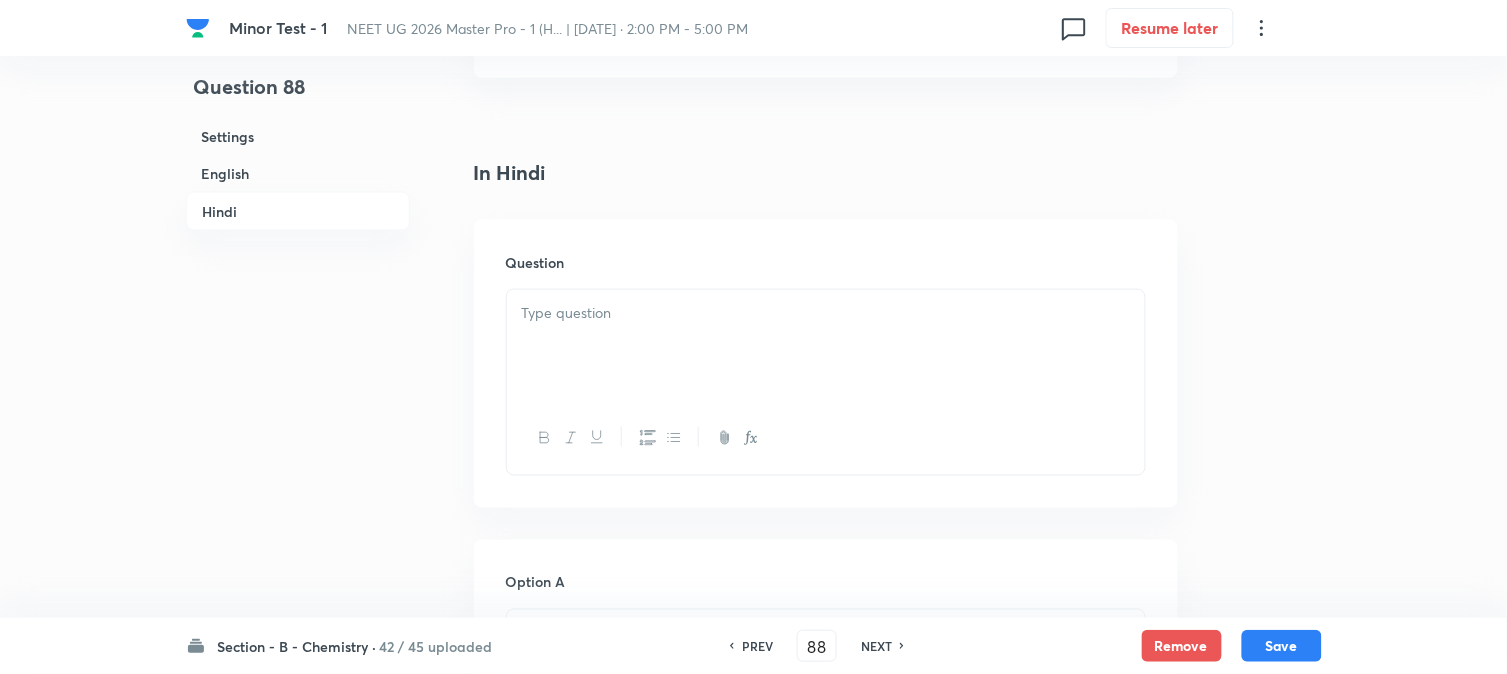 scroll, scrollTop: 2555, scrollLeft: 0, axis: vertical 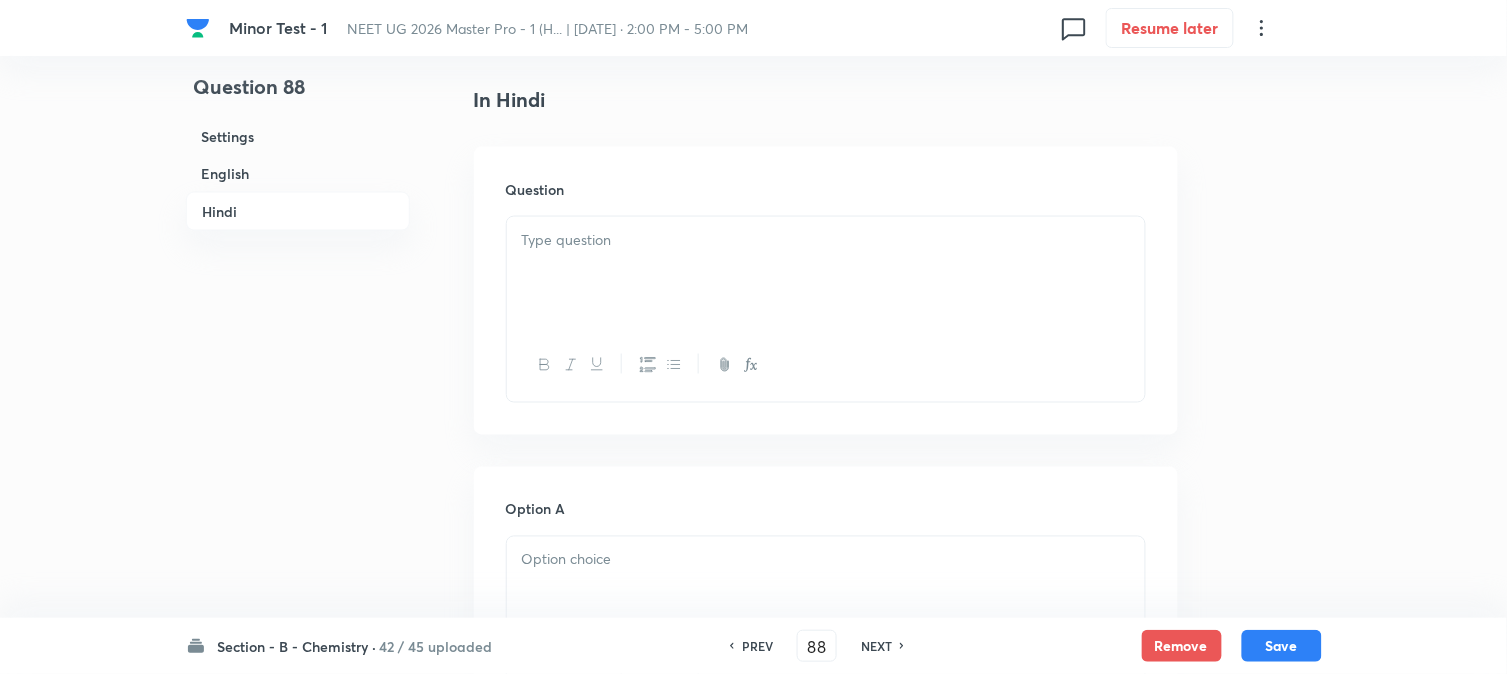click at bounding box center (826, 273) 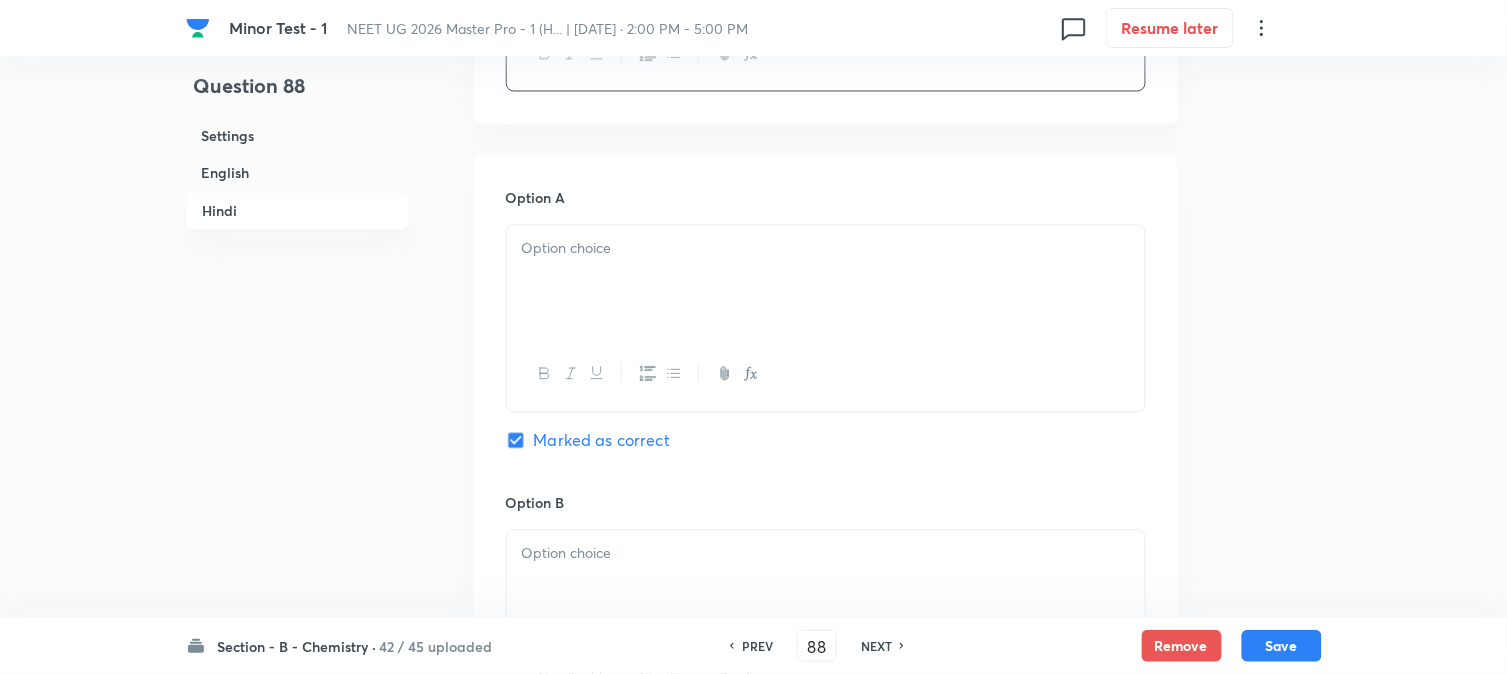 scroll, scrollTop: 2888, scrollLeft: 0, axis: vertical 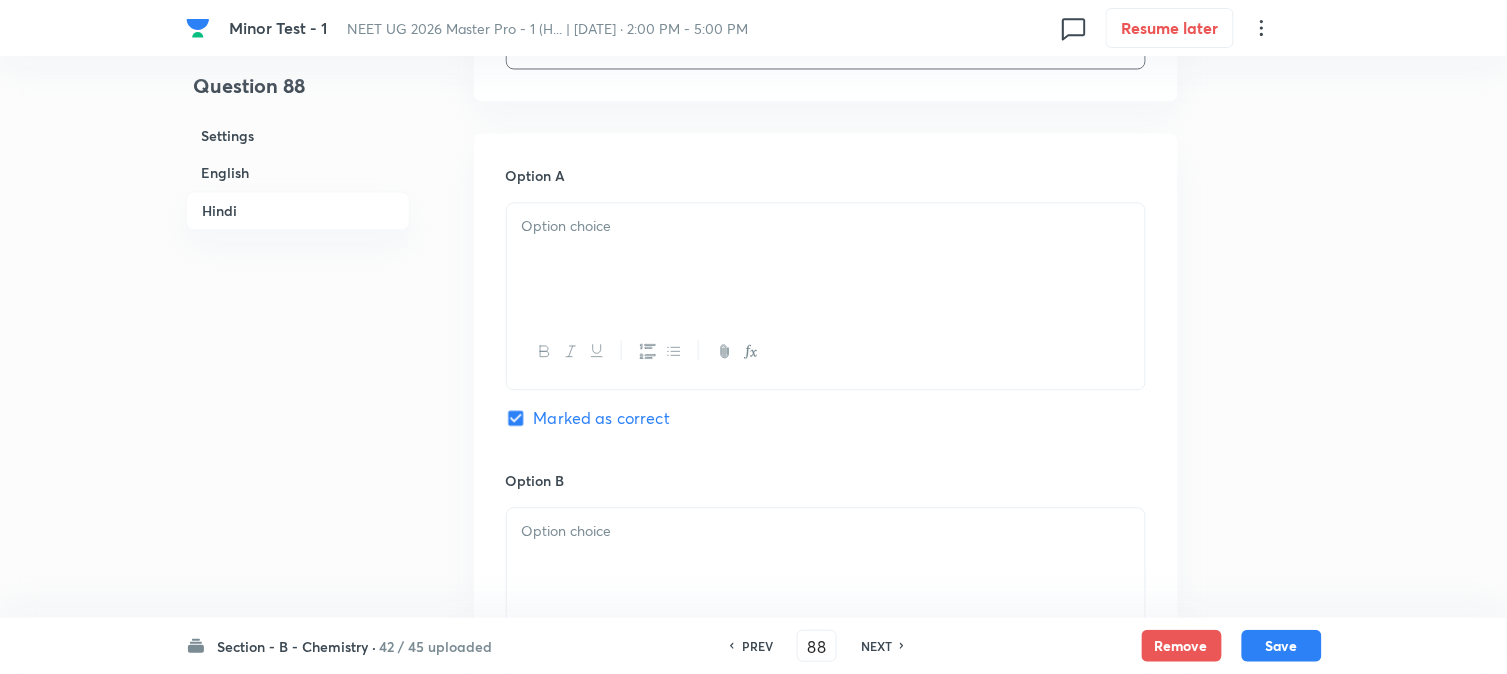 click at bounding box center [826, 260] 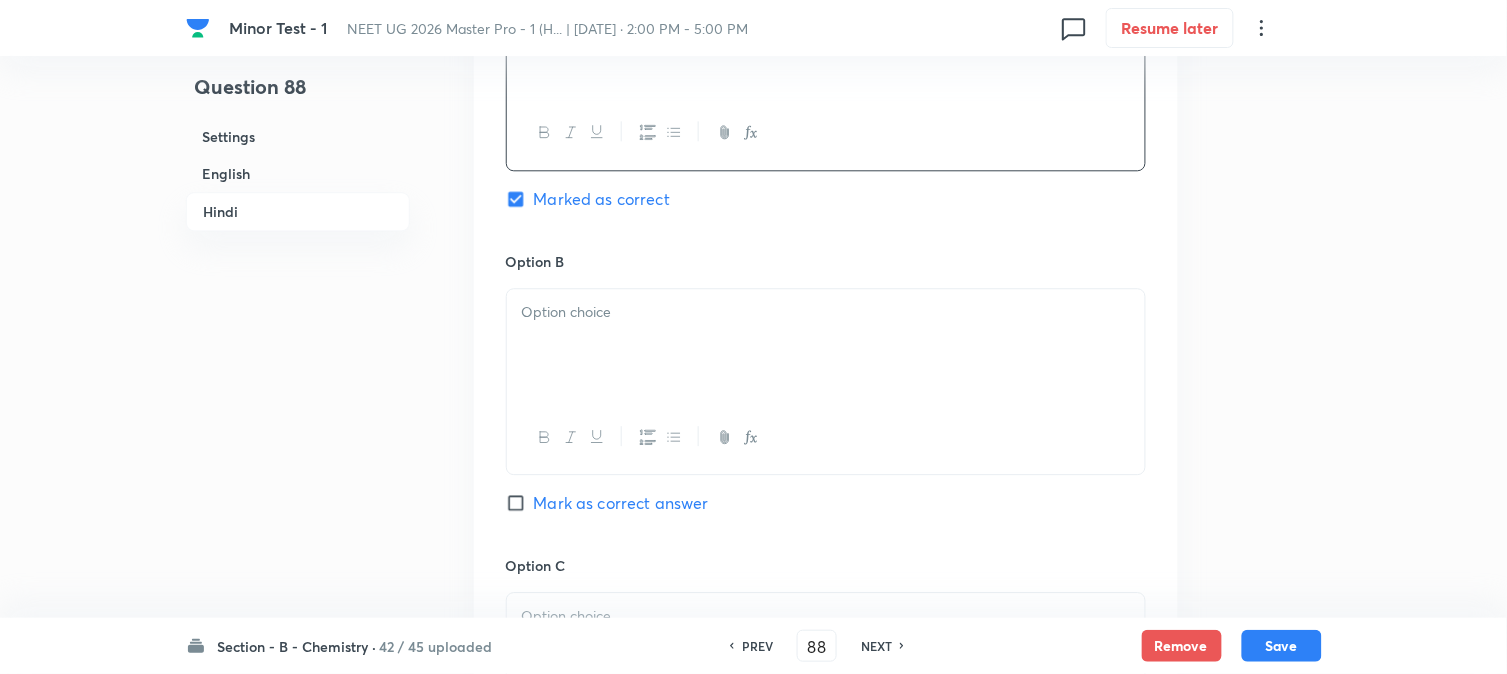 scroll, scrollTop: 3111, scrollLeft: 0, axis: vertical 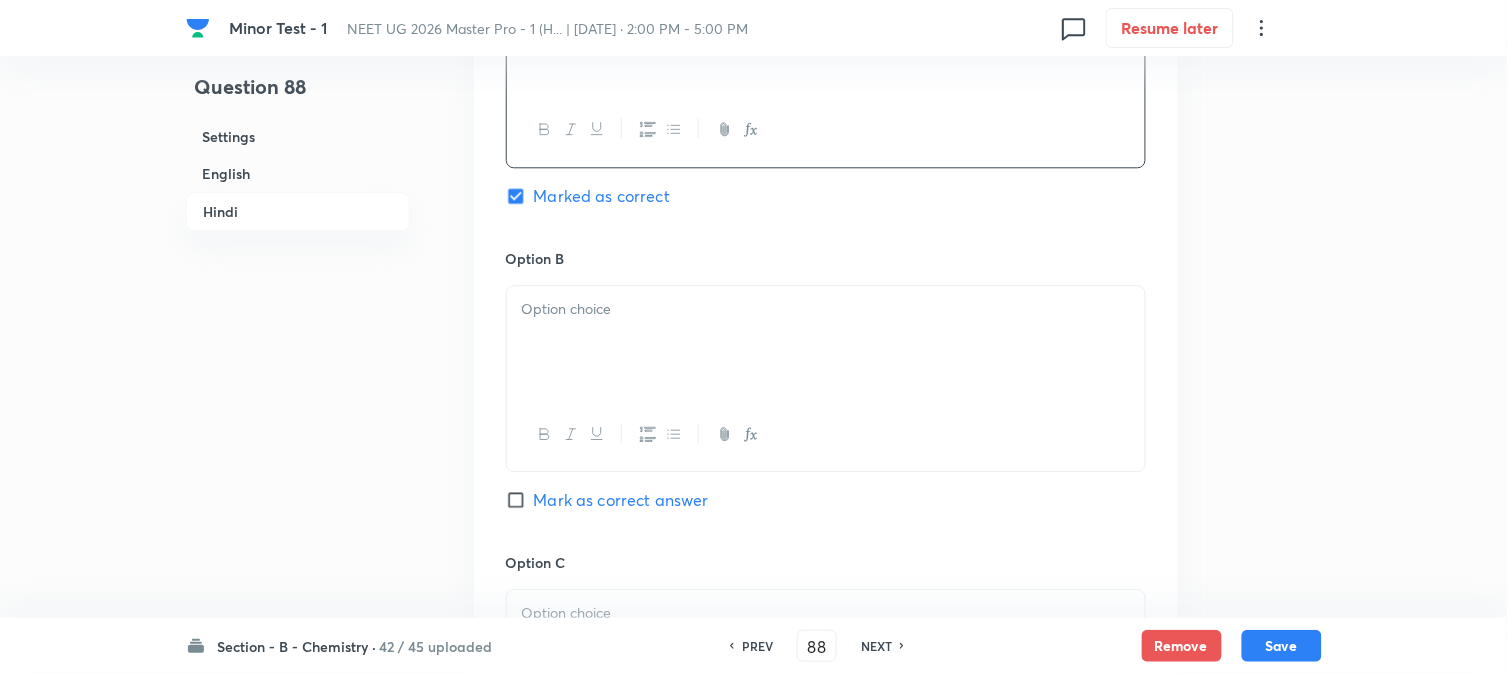 click at bounding box center [826, 342] 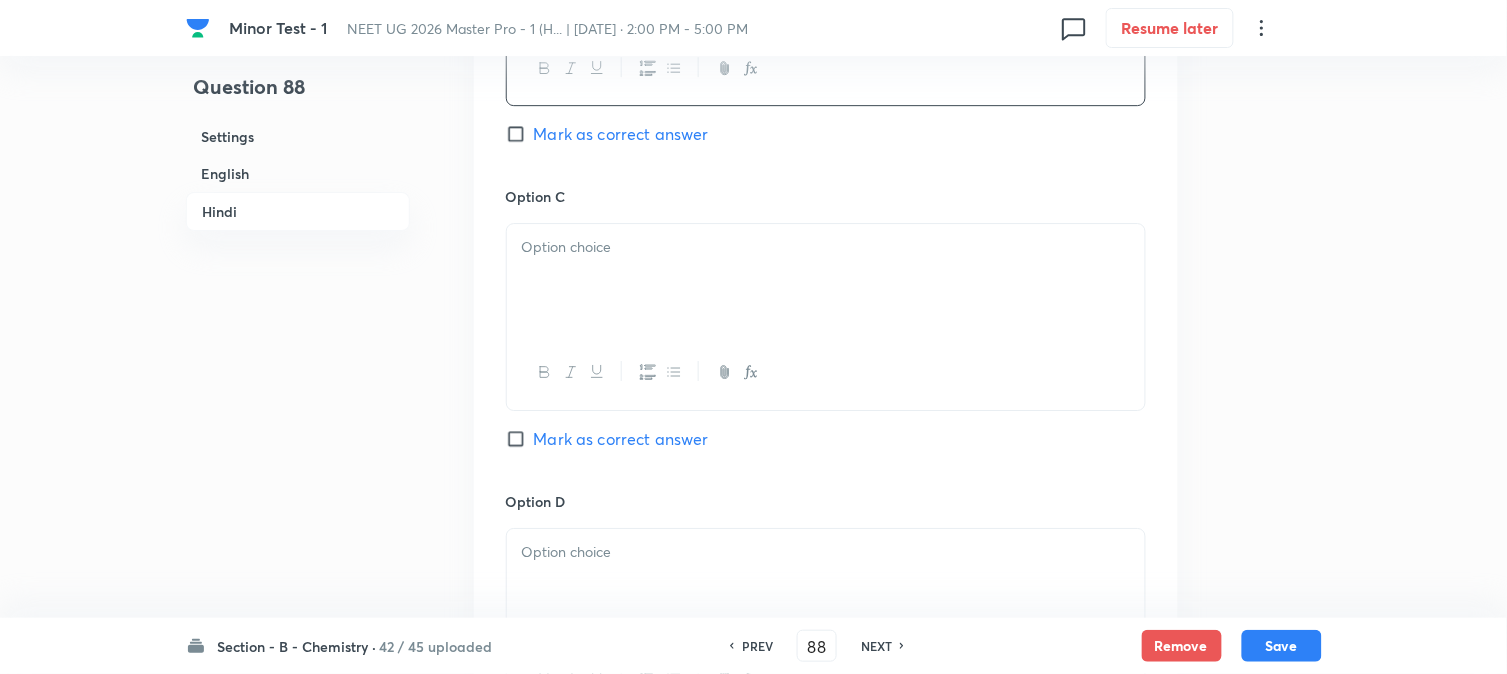 scroll, scrollTop: 3555, scrollLeft: 0, axis: vertical 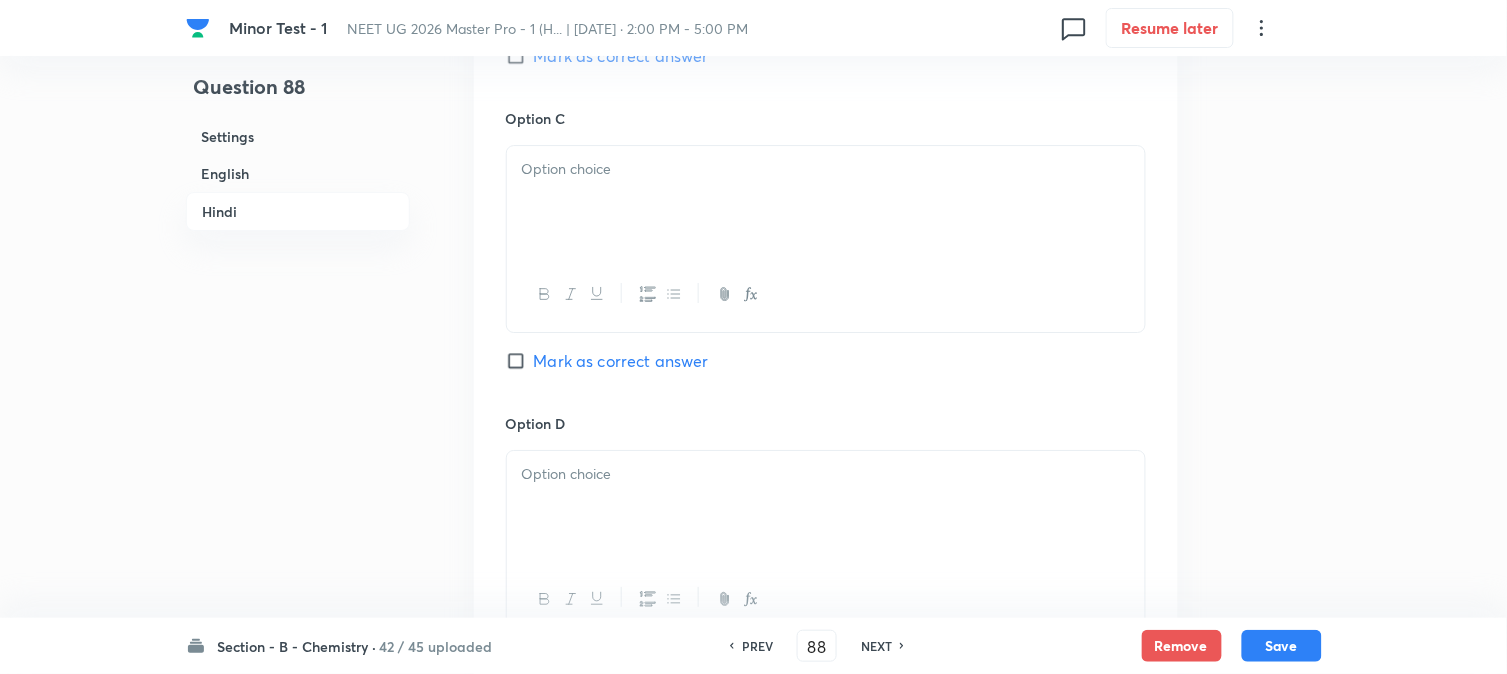 click at bounding box center (826, 202) 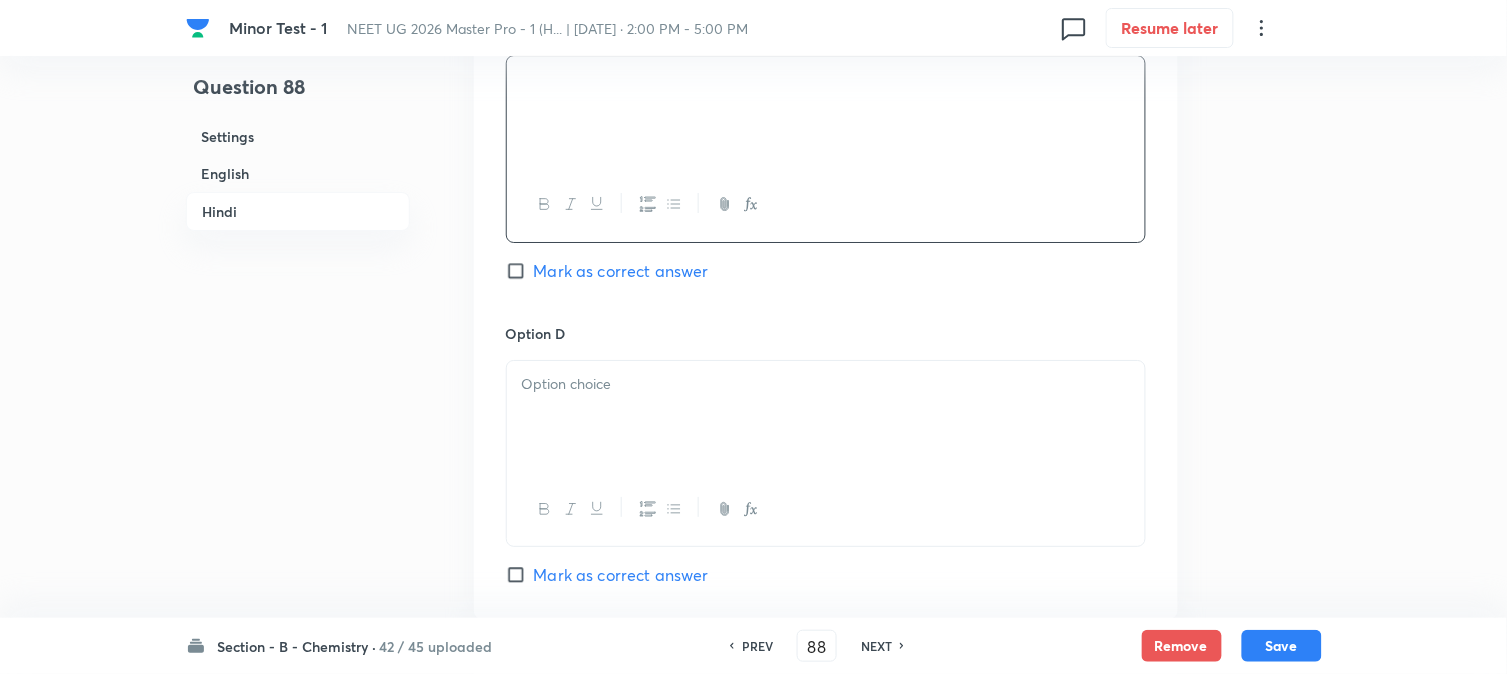 scroll, scrollTop: 3777, scrollLeft: 0, axis: vertical 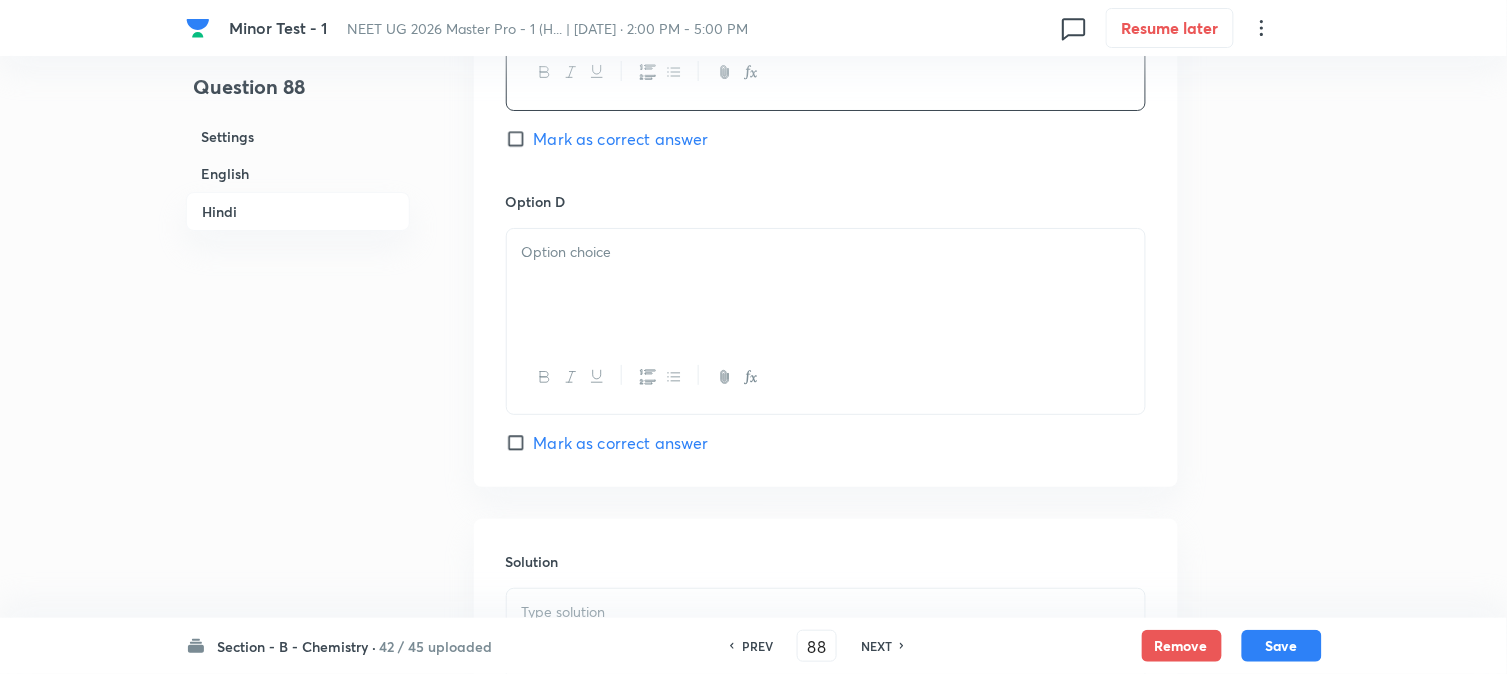 click at bounding box center (826, 285) 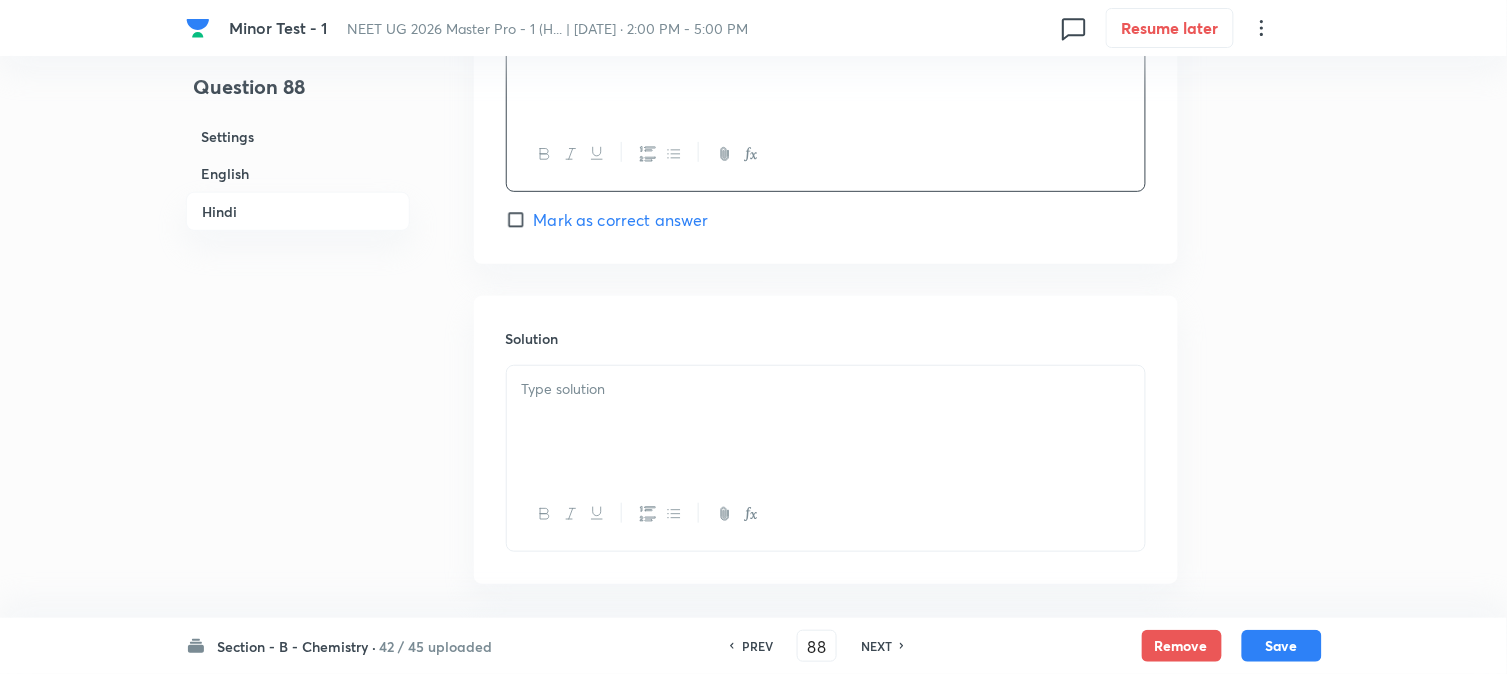 scroll, scrollTop: 4095, scrollLeft: 0, axis: vertical 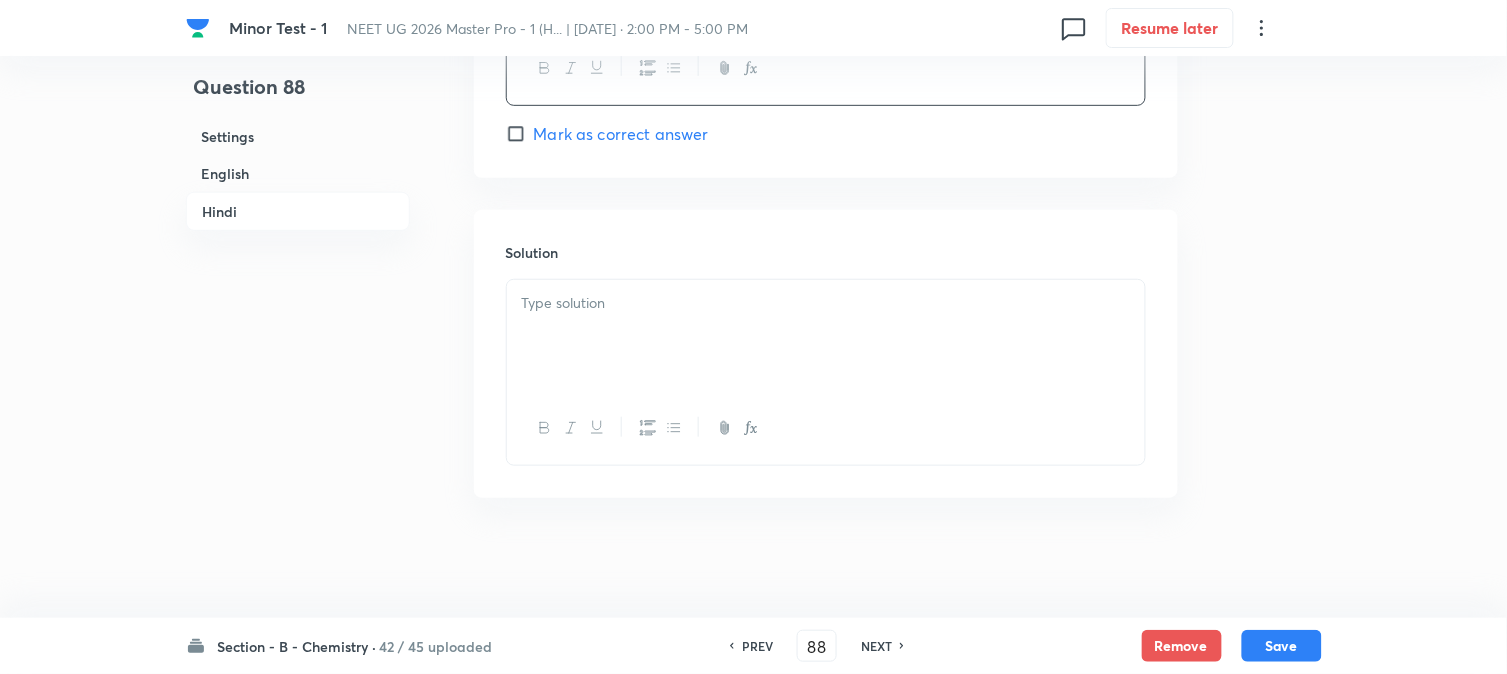 click at bounding box center (826, 336) 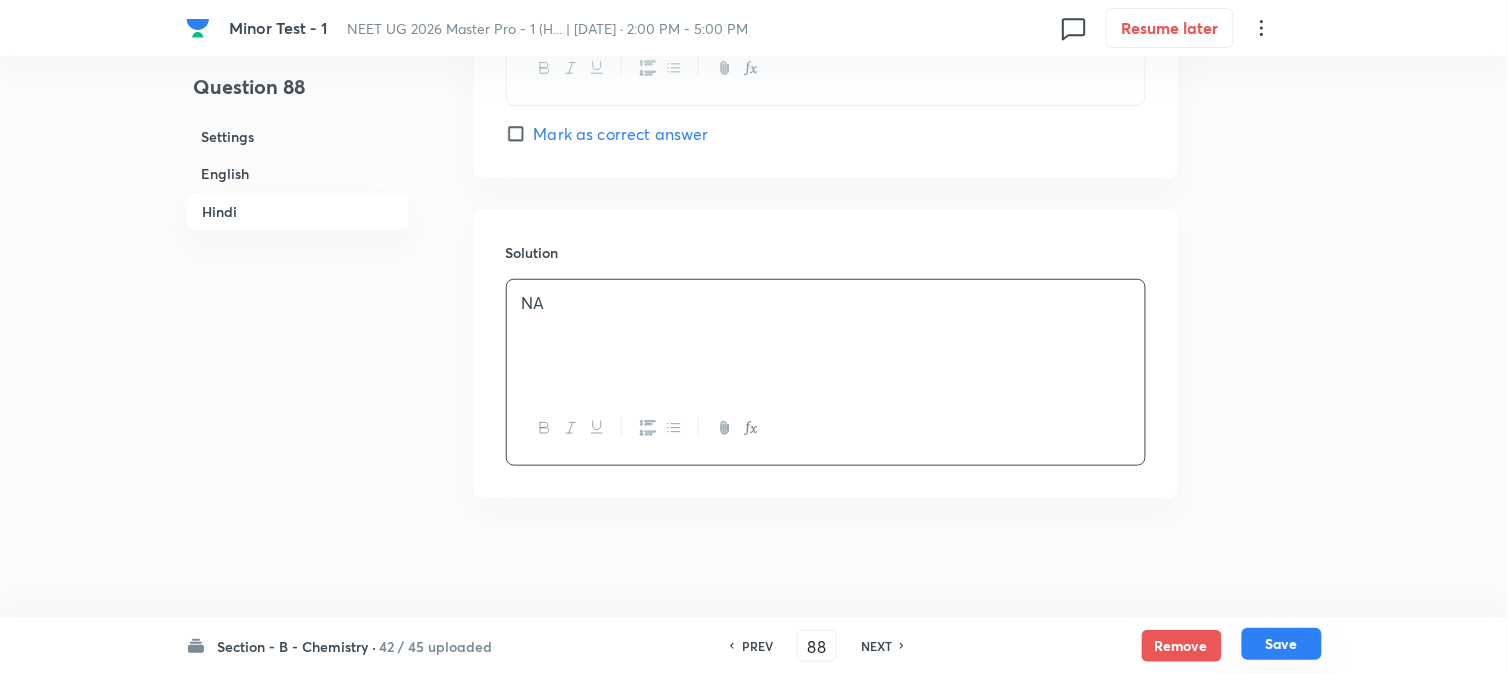 click on "Save" at bounding box center [1282, 644] 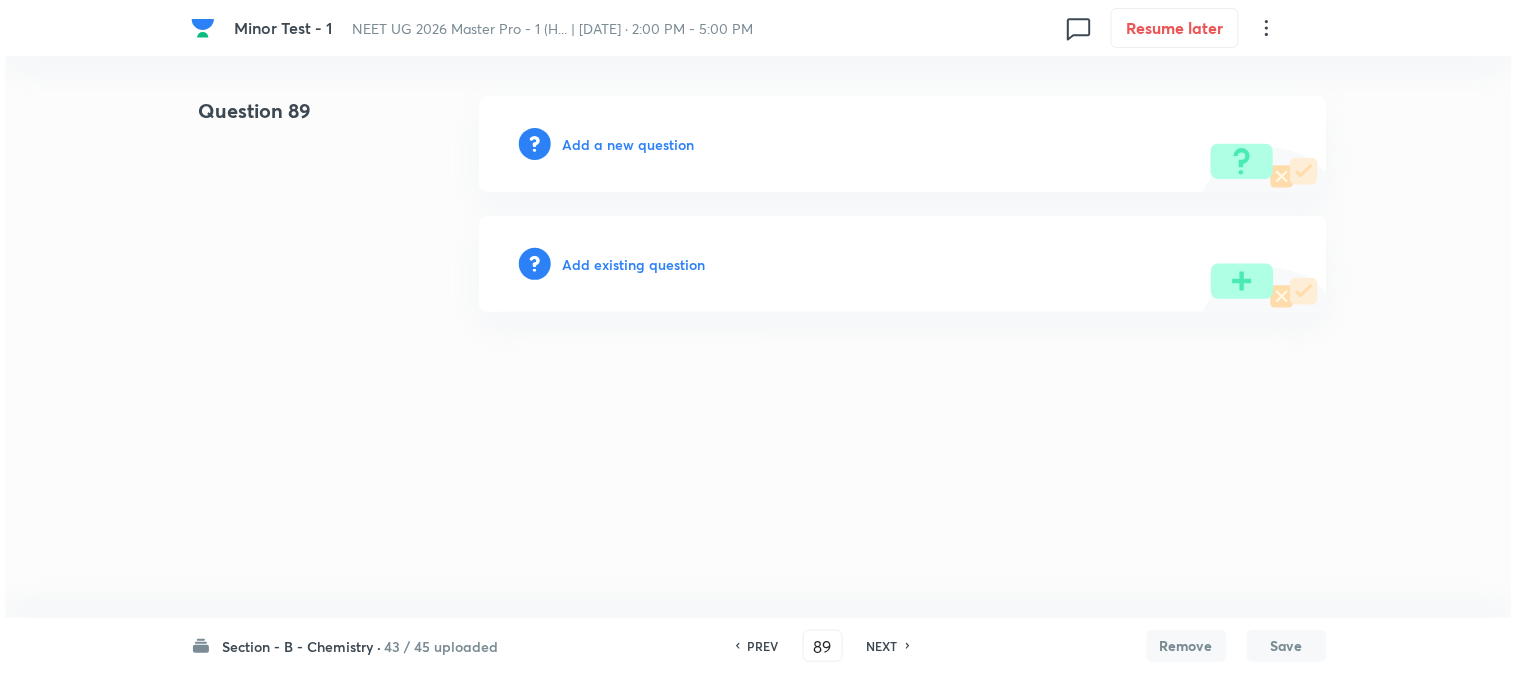 scroll, scrollTop: 0, scrollLeft: 0, axis: both 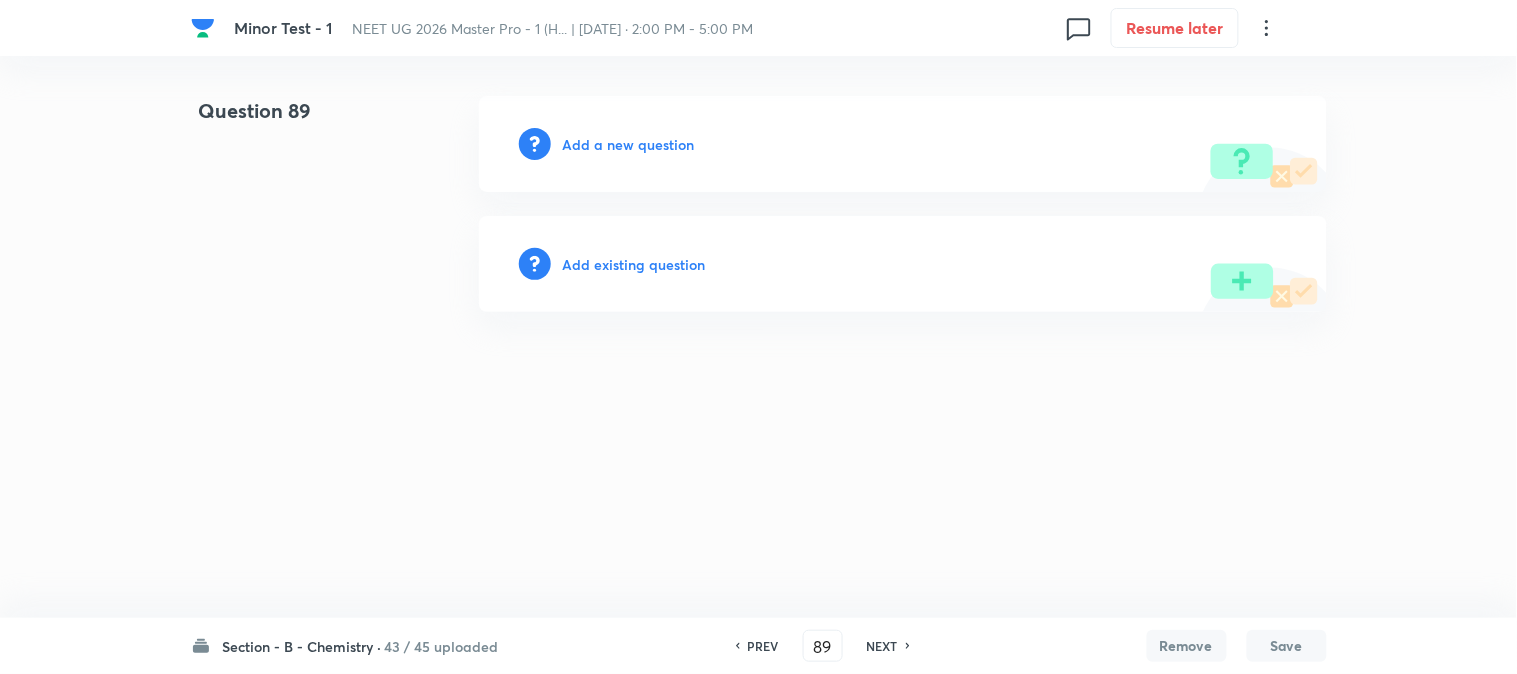 click on "Add a new question" at bounding box center [629, 144] 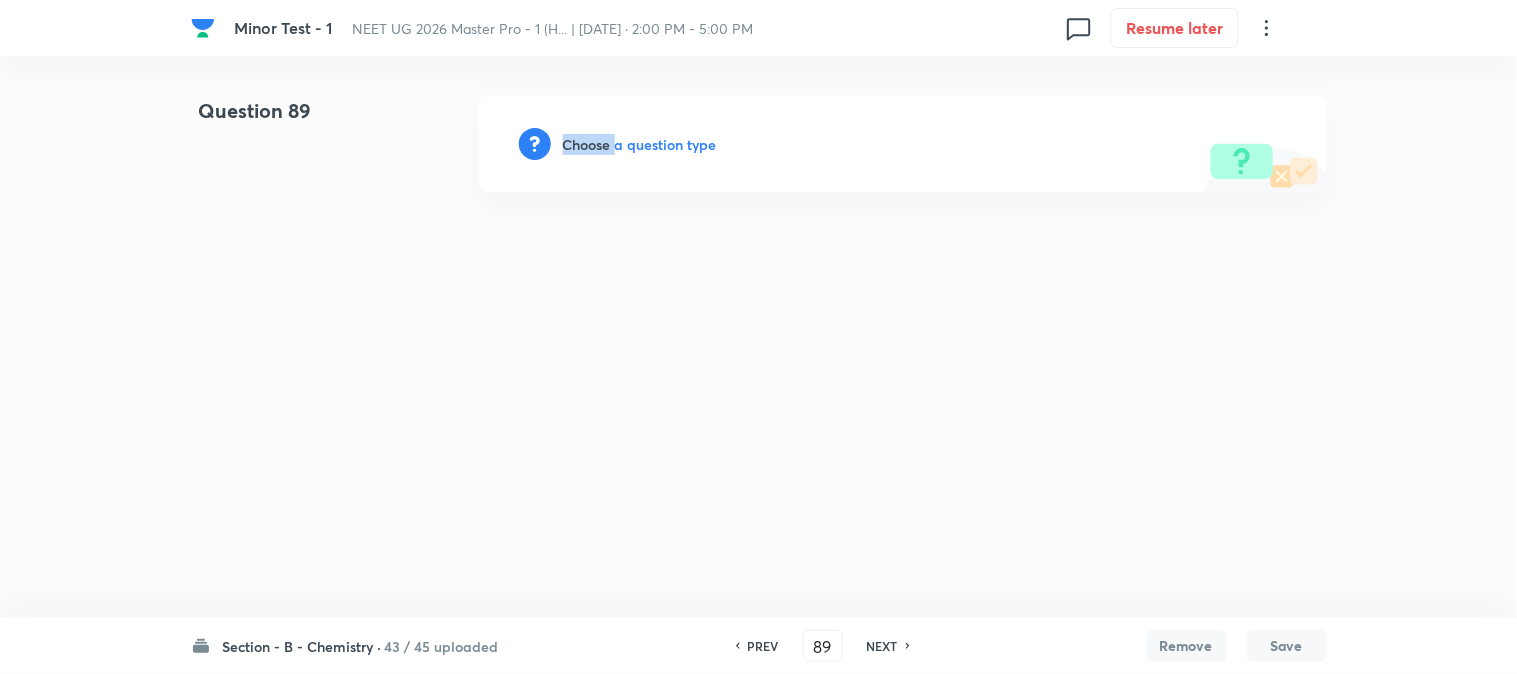 click on "Choose a question type" at bounding box center [640, 144] 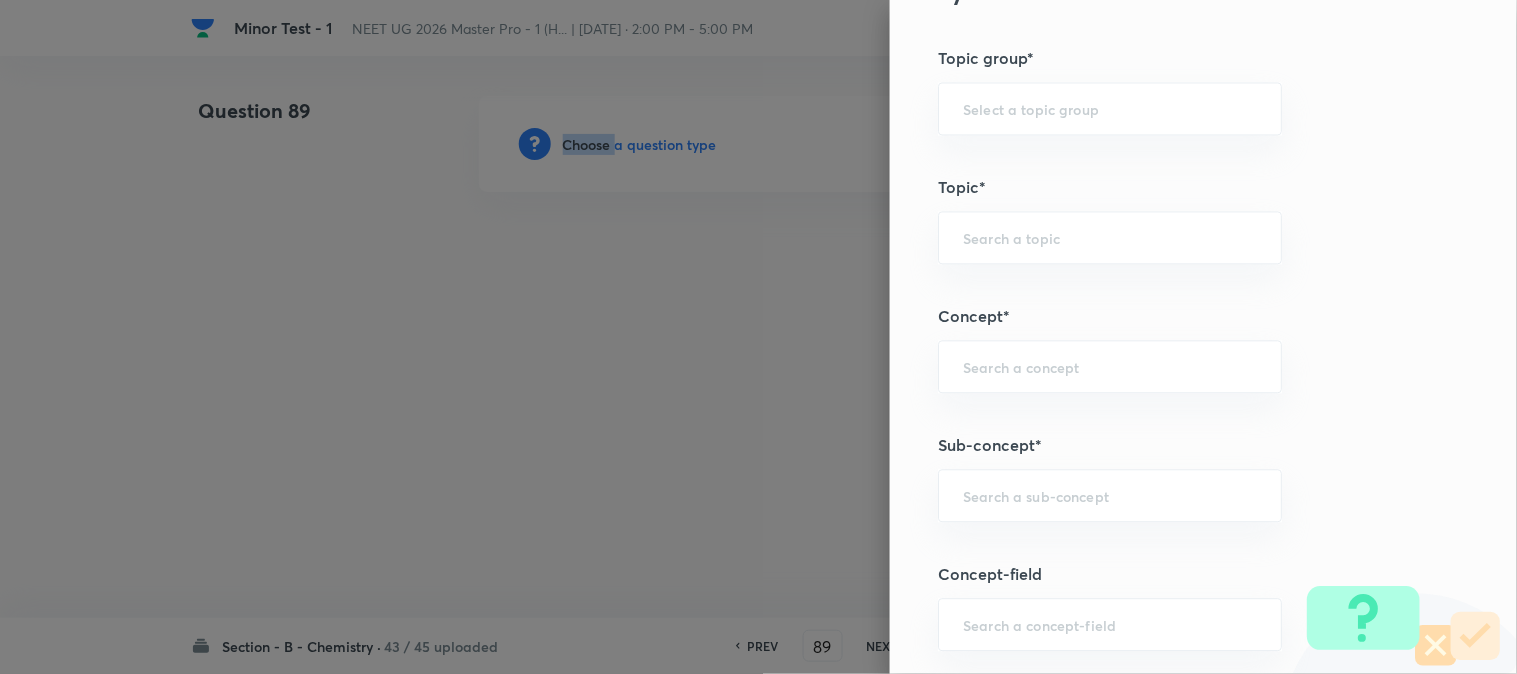 scroll, scrollTop: 1000, scrollLeft: 0, axis: vertical 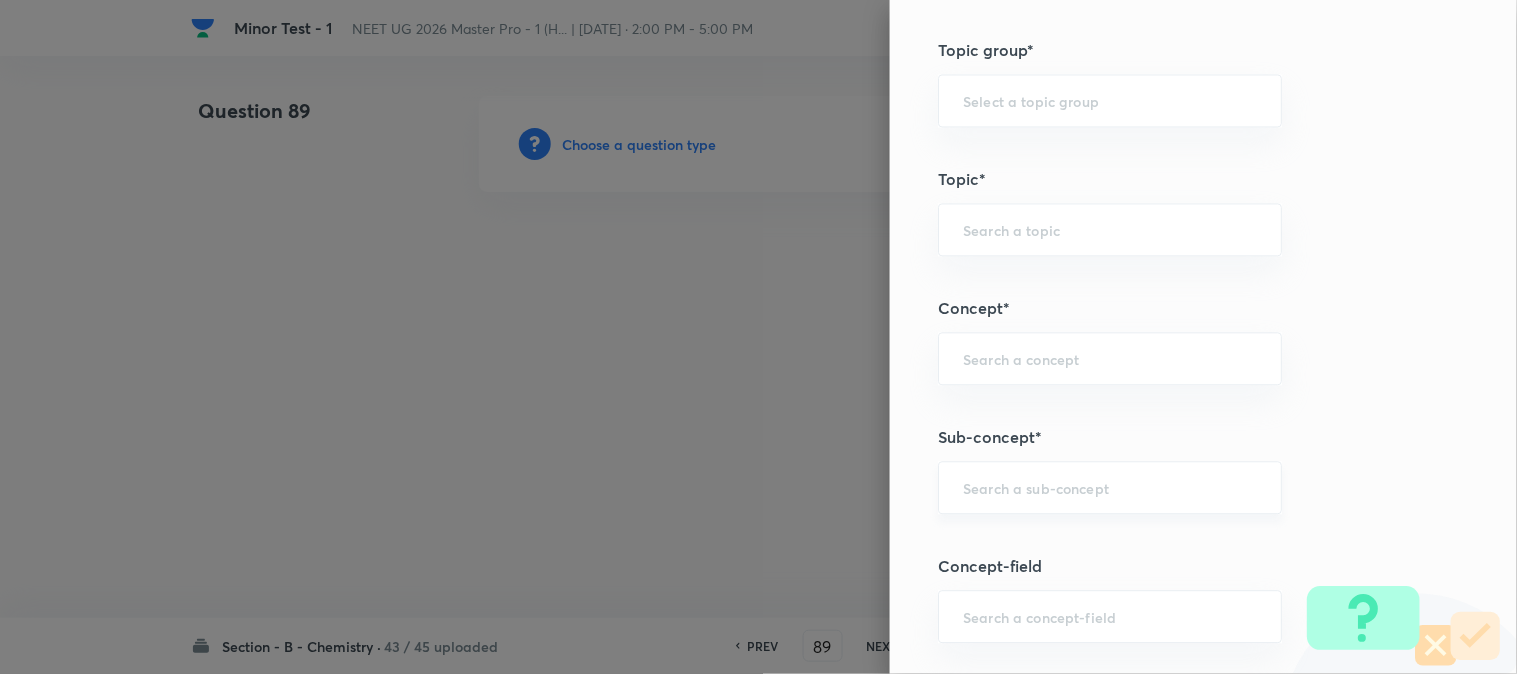 click at bounding box center (1110, 487) 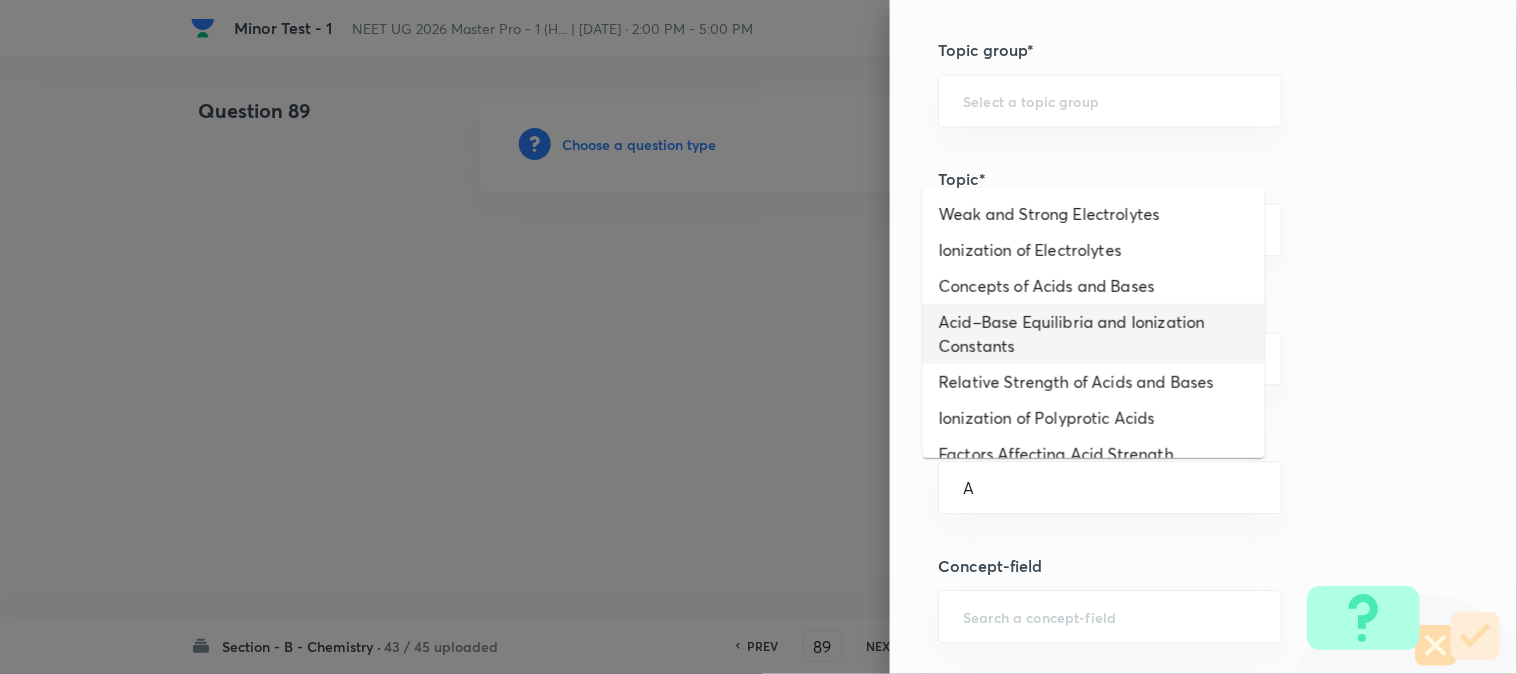 click on "Acid–Base Equilibria and Ionization Constants" at bounding box center [1094, 334] 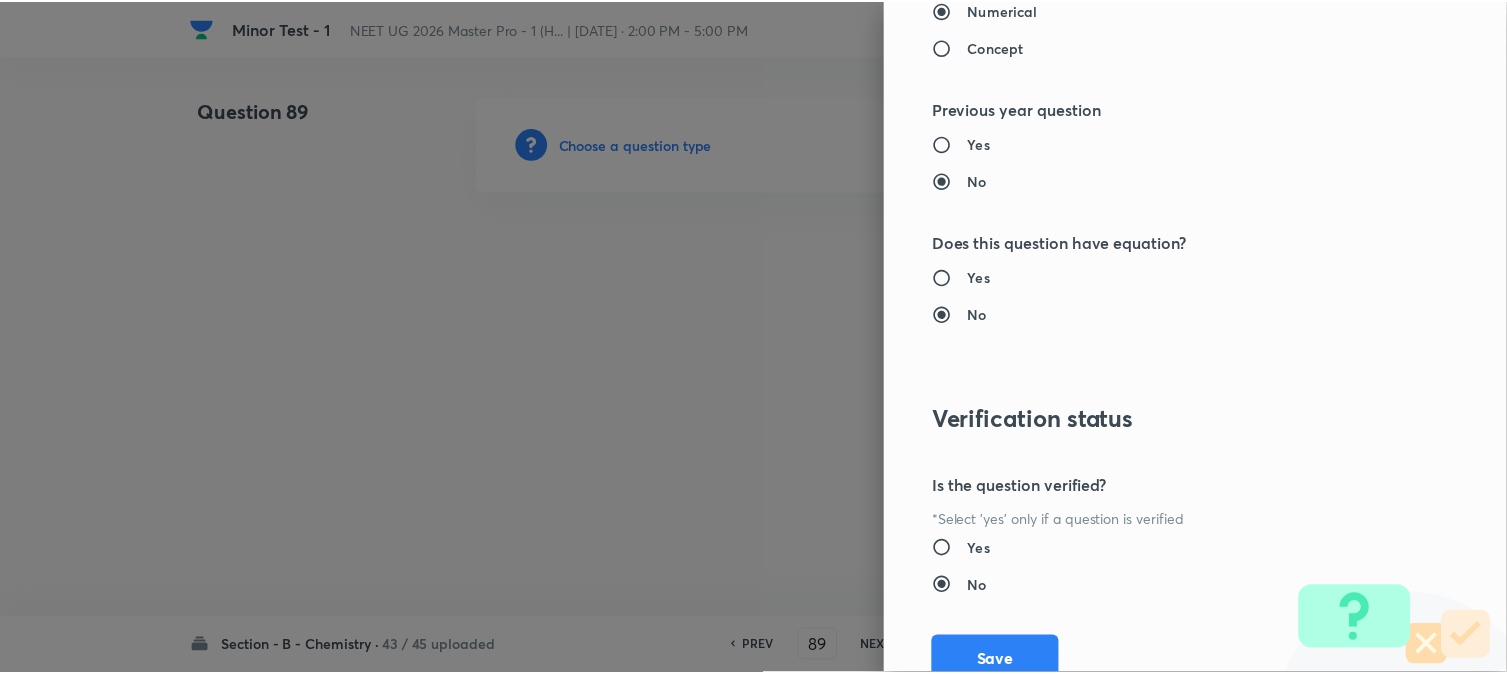 scroll, scrollTop: 2186, scrollLeft: 0, axis: vertical 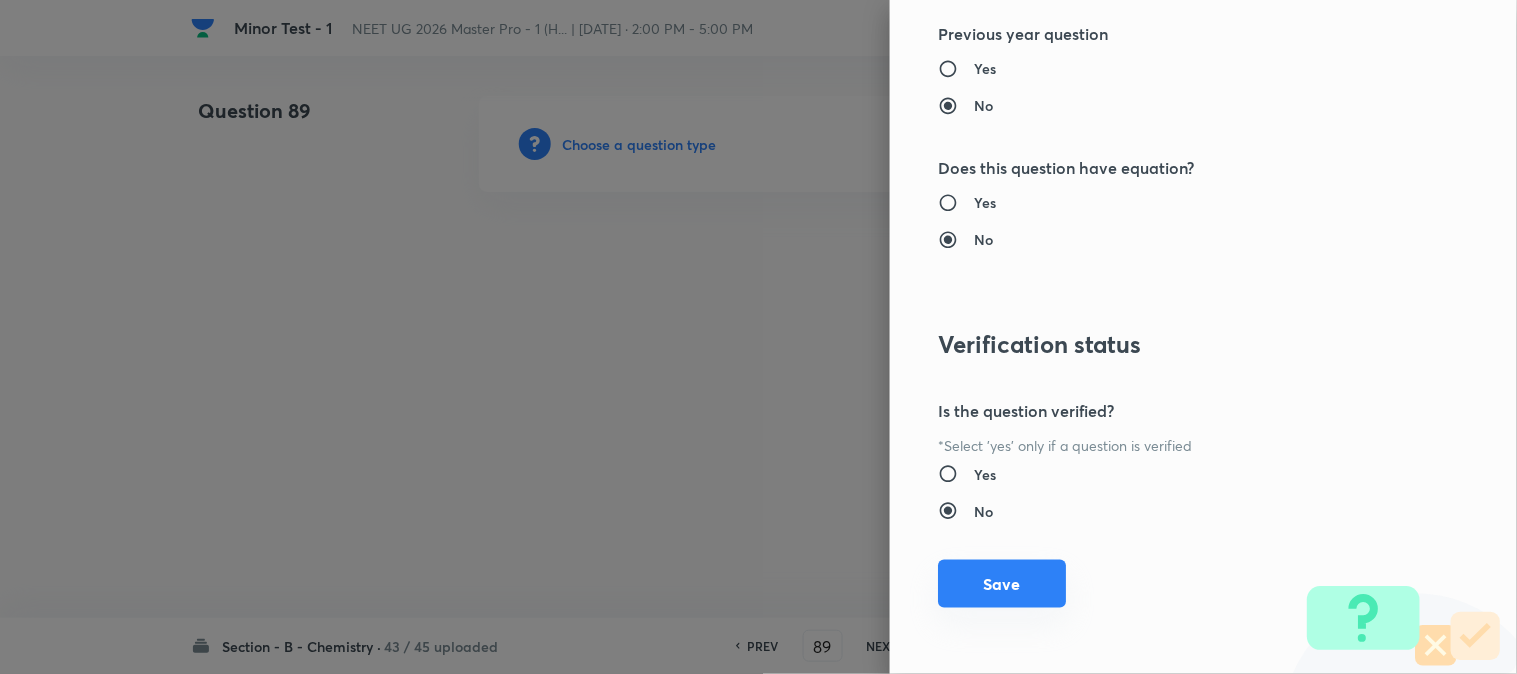 click on "Save" at bounding box center (1002, 584) 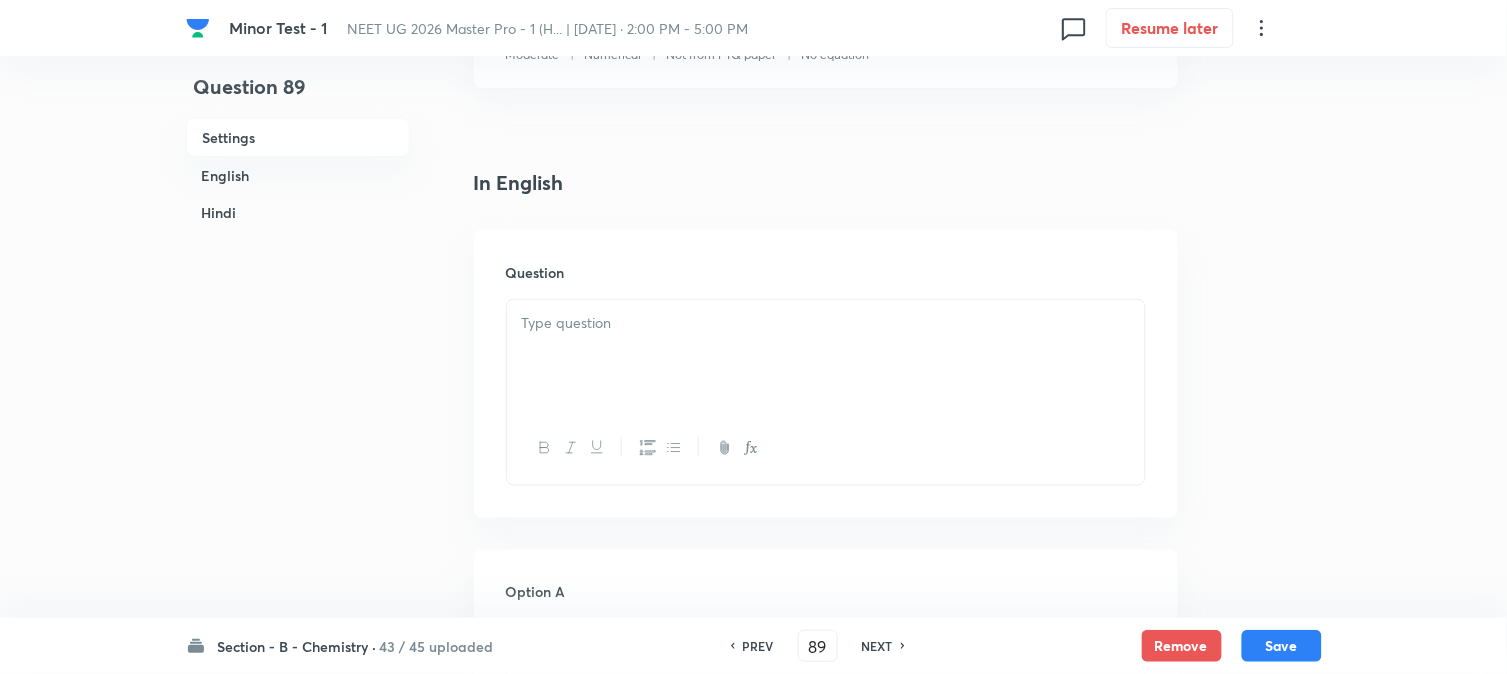 scroll, scrollTop: 555, scrollLeft: 0, axis: vertical 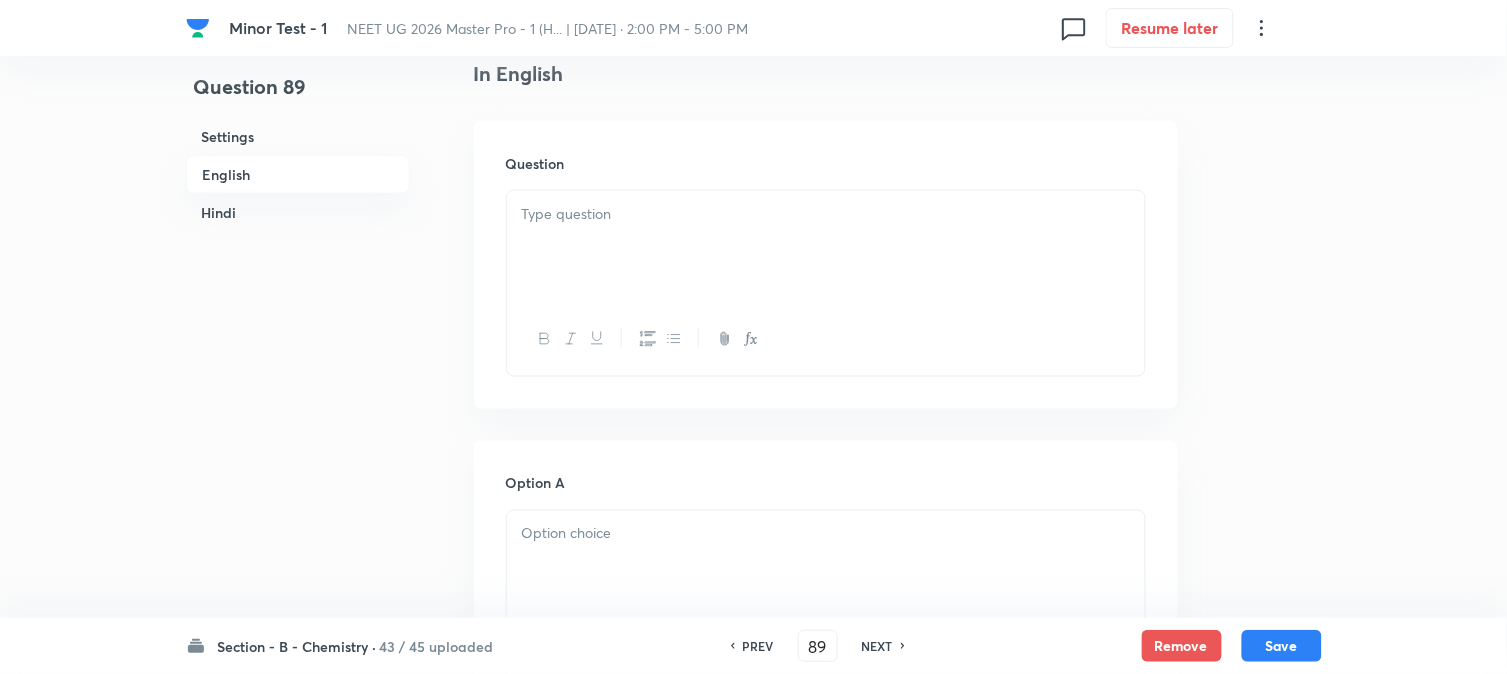 click at bounding box center (826, 247) 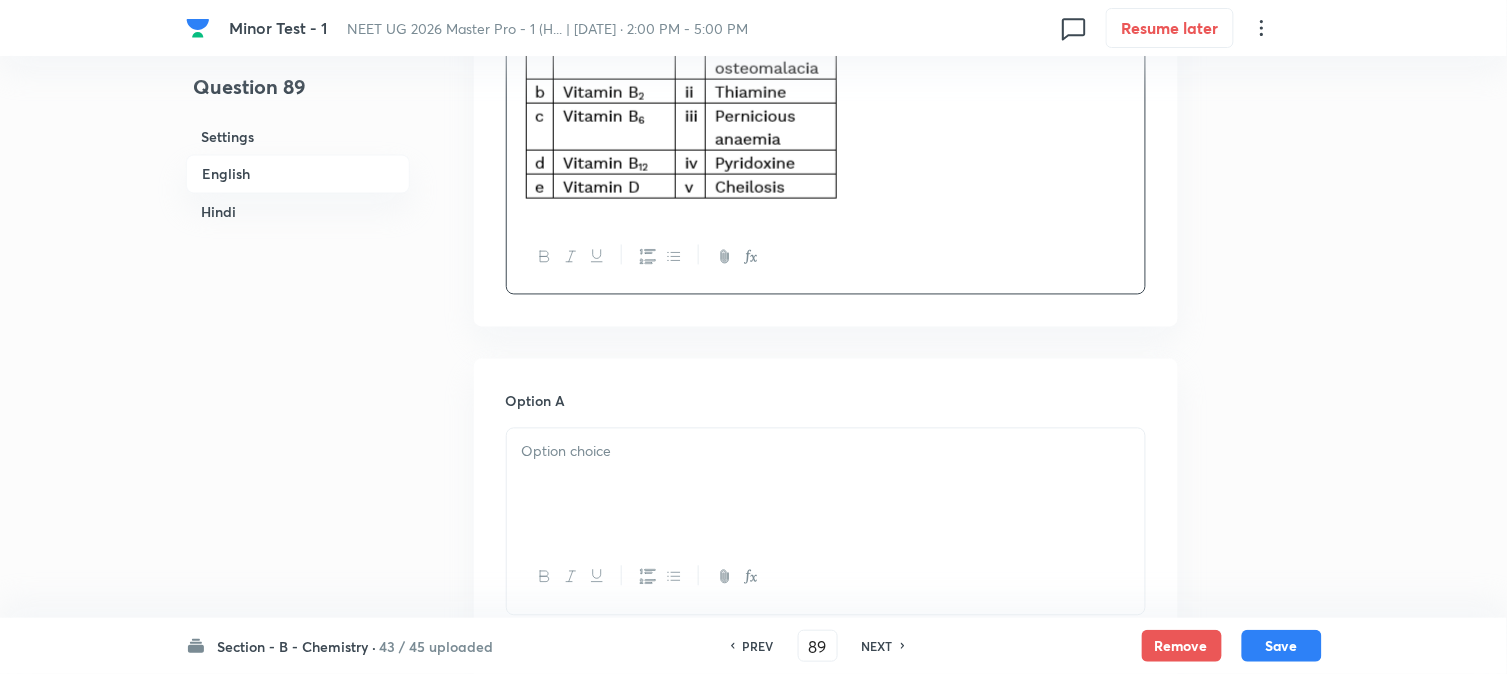 scroll, scrollTop: 888, scrollLeft: 0, axis: vertical 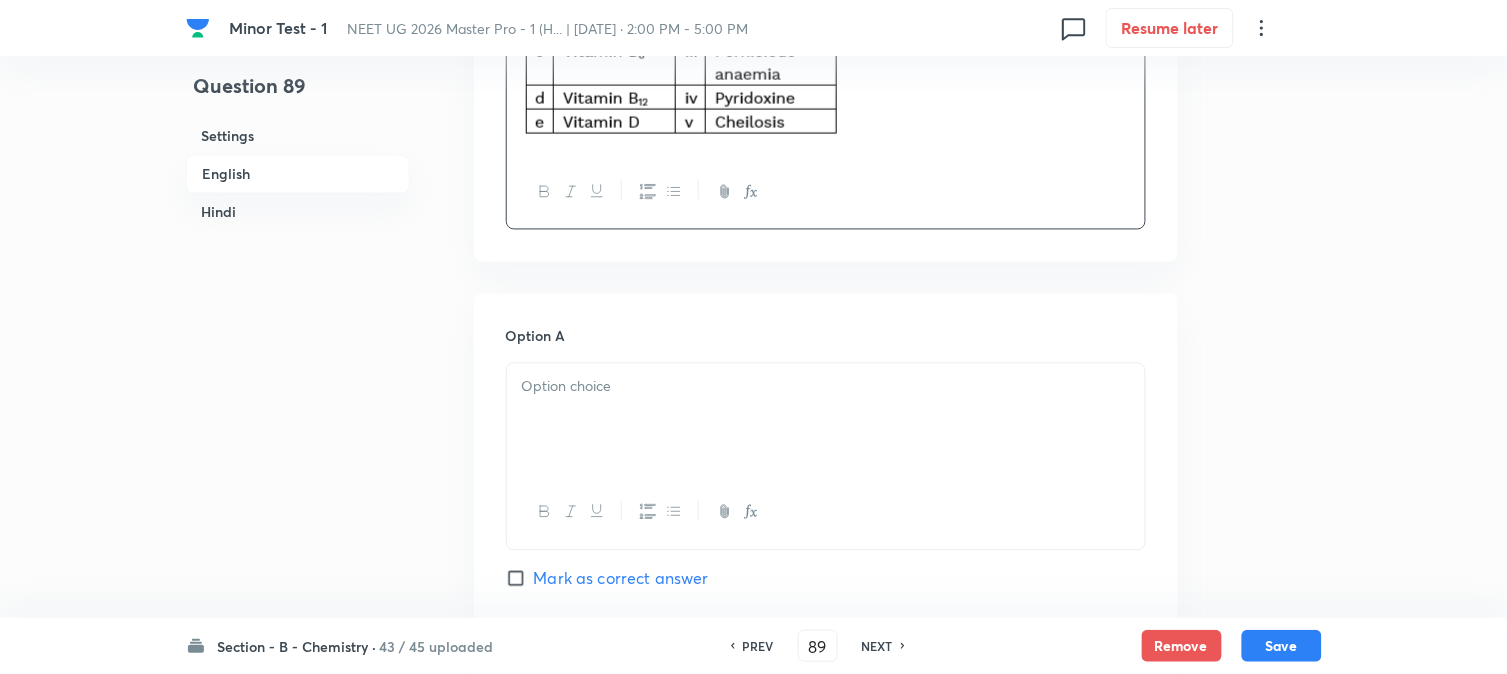 click at bounding box center [826, 420] 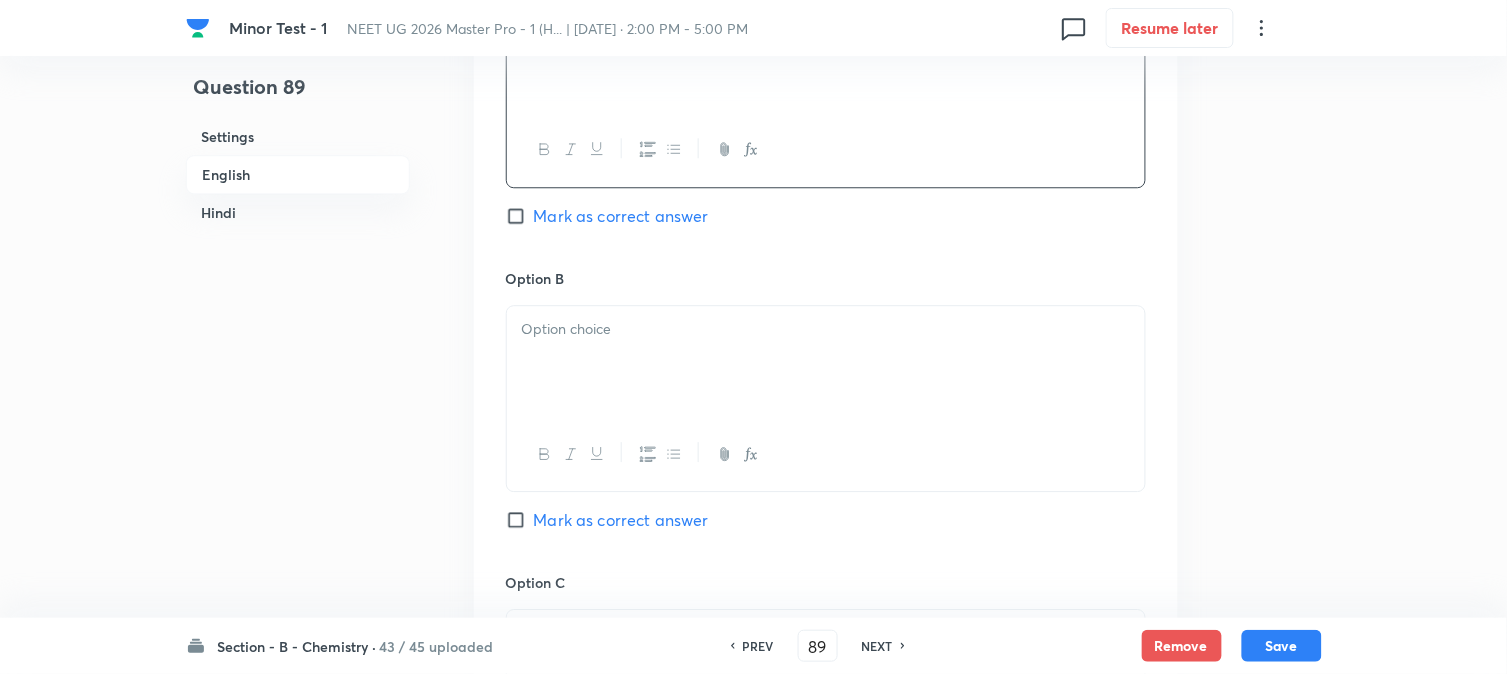 scroll, scrollTop: 1333, scrollLeft: 0, axis: vertical 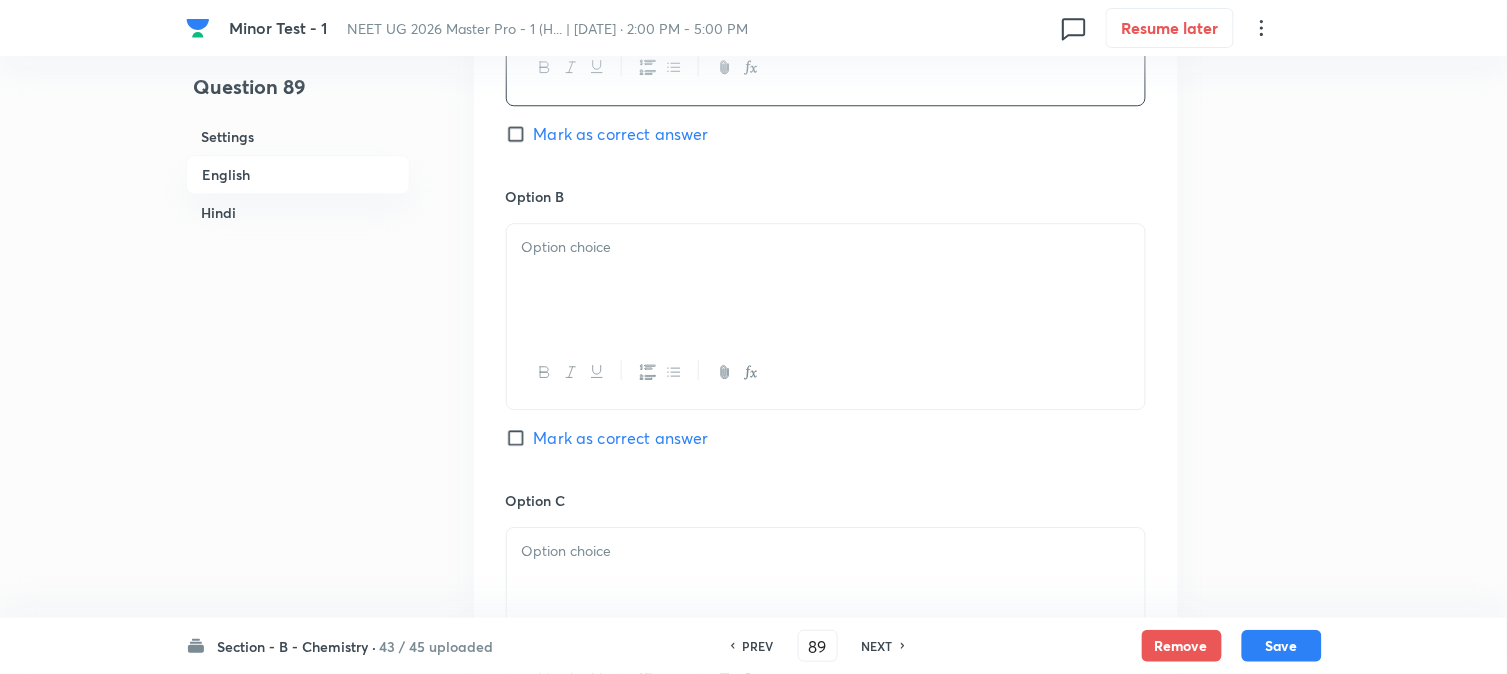 click at bounding box center [826, 280] 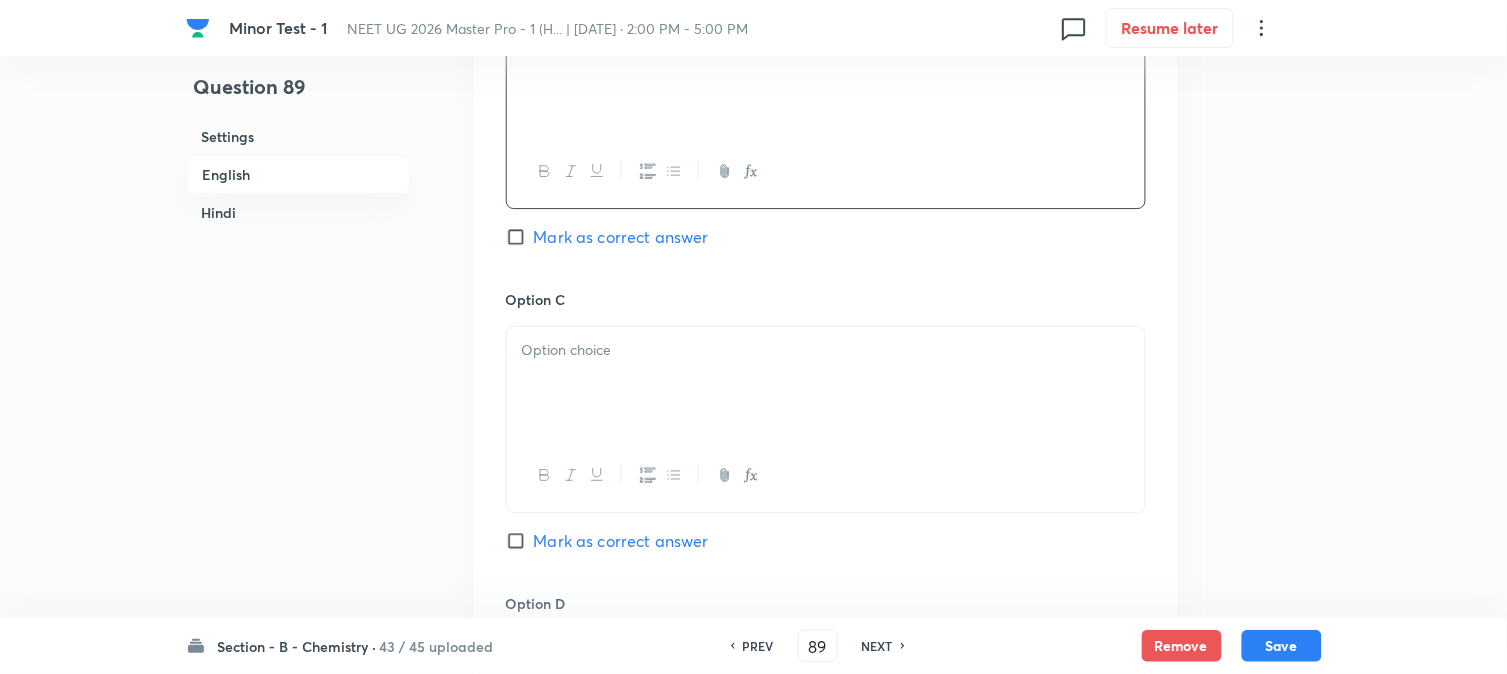 scroll, scrollTop: 1555, scrollLeft: 0, axis: vertical 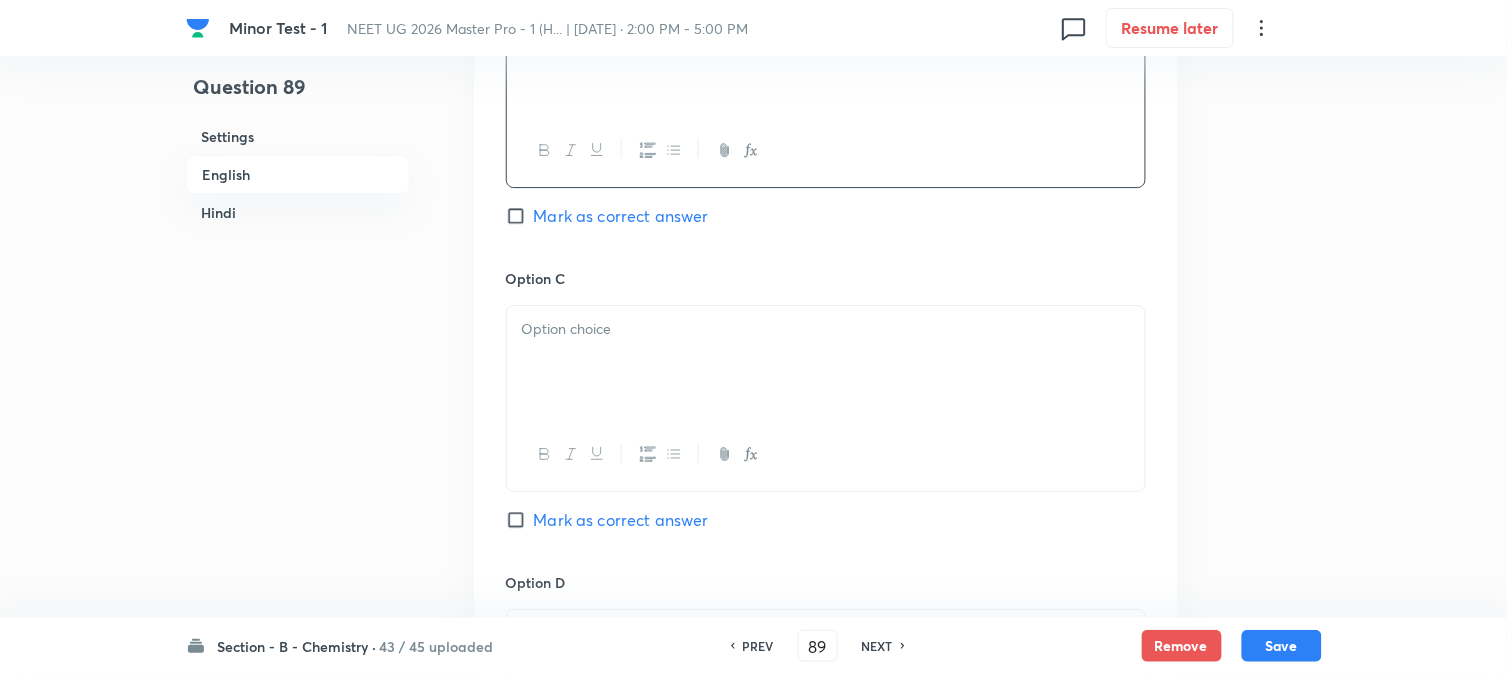 click at bounding box center [826, 362] 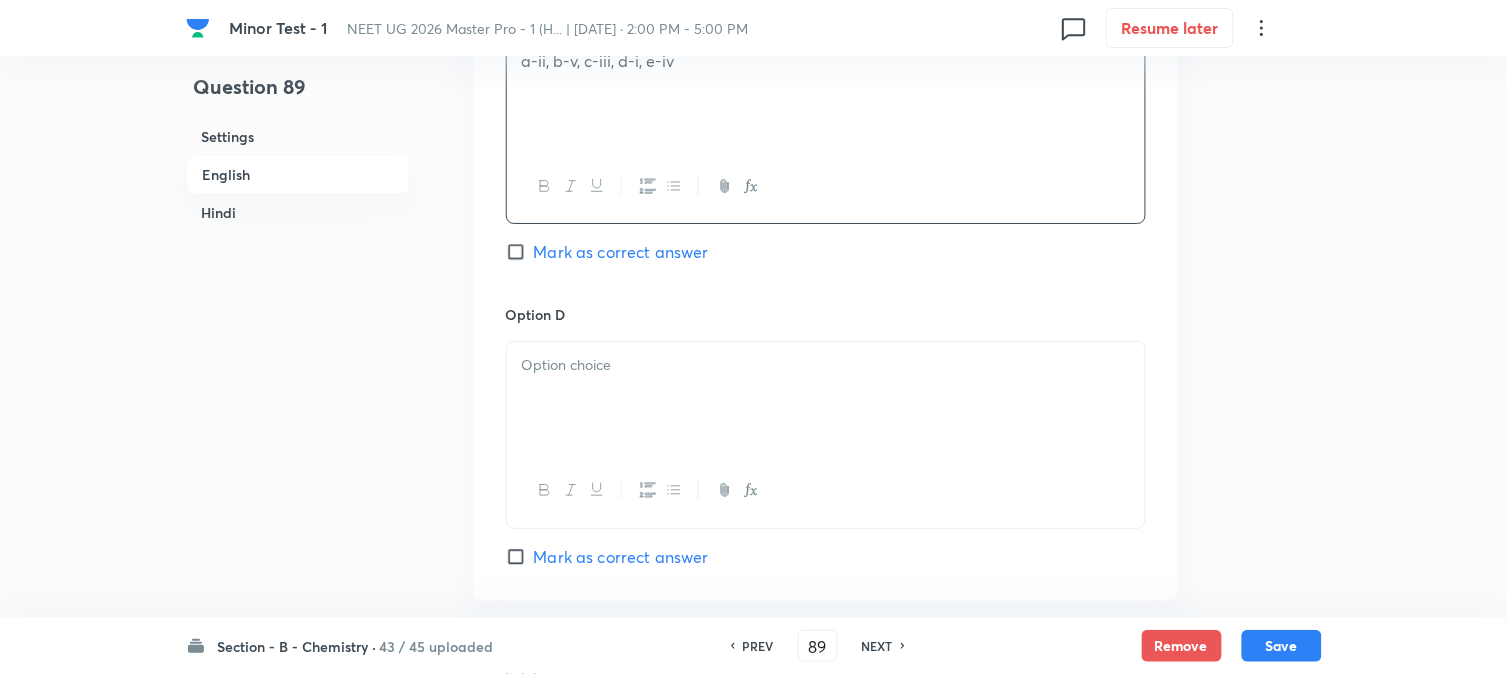 scroll, scrollTop: 1888, scrollLeft: 0, axis: vertical 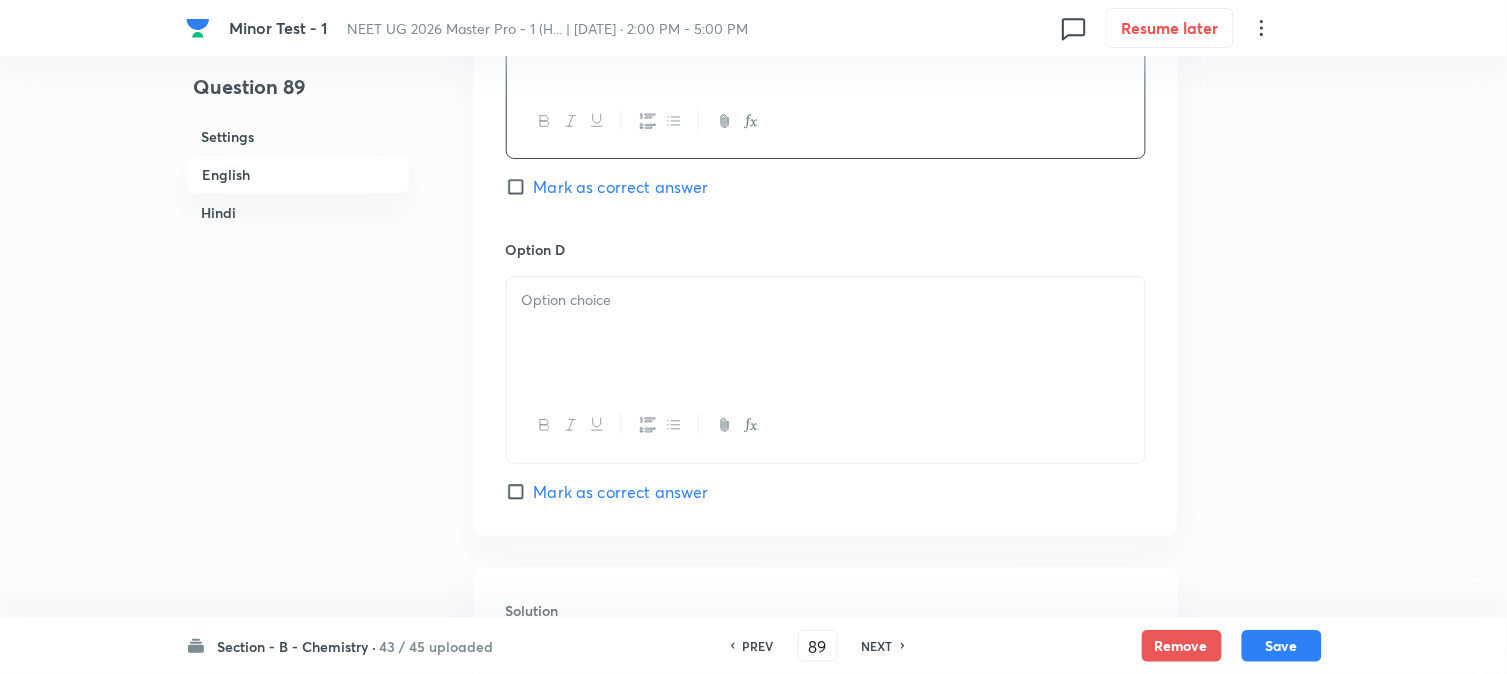 drag, startPoint x: 614, startPoint y: 350, endPoint x: 605, endPoint y: 418, distance: 68.593 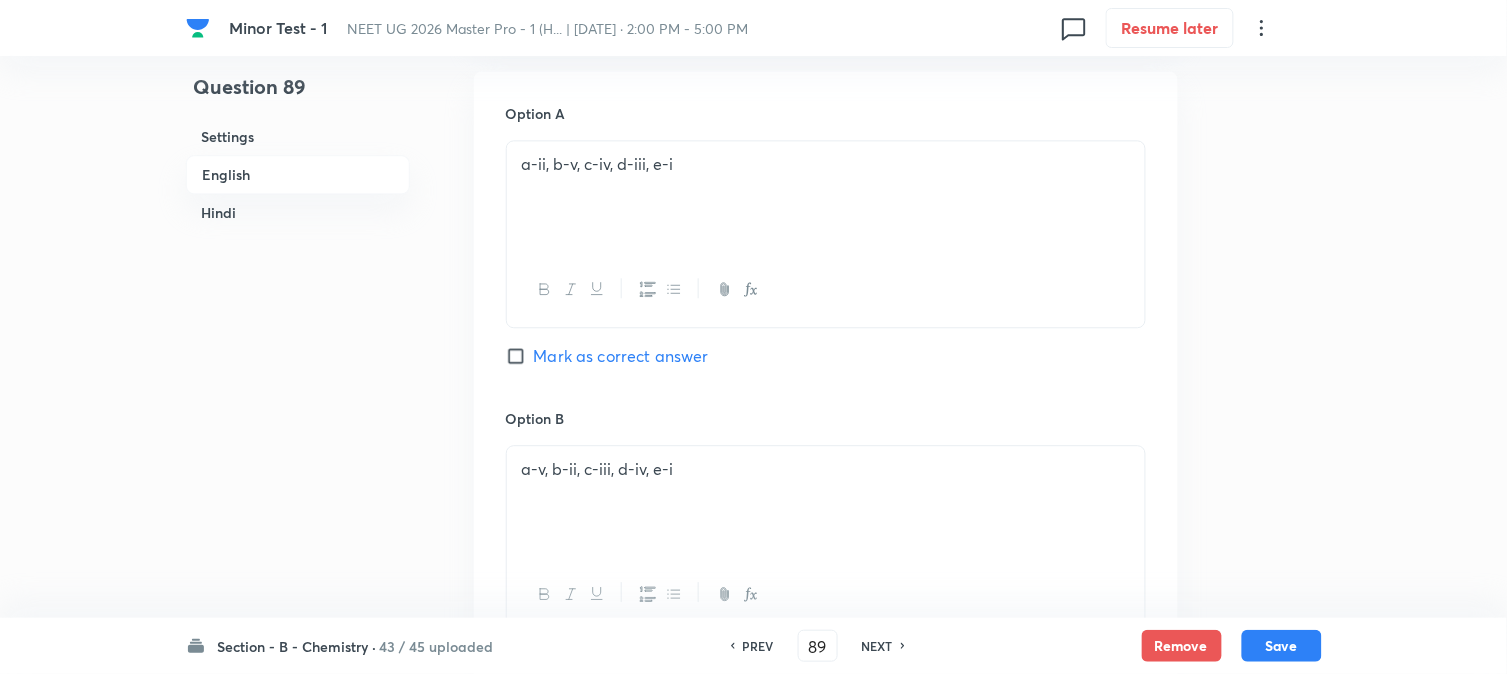 scroll, scrollTop: 1000, scrollLeft: 0, axis: vertical 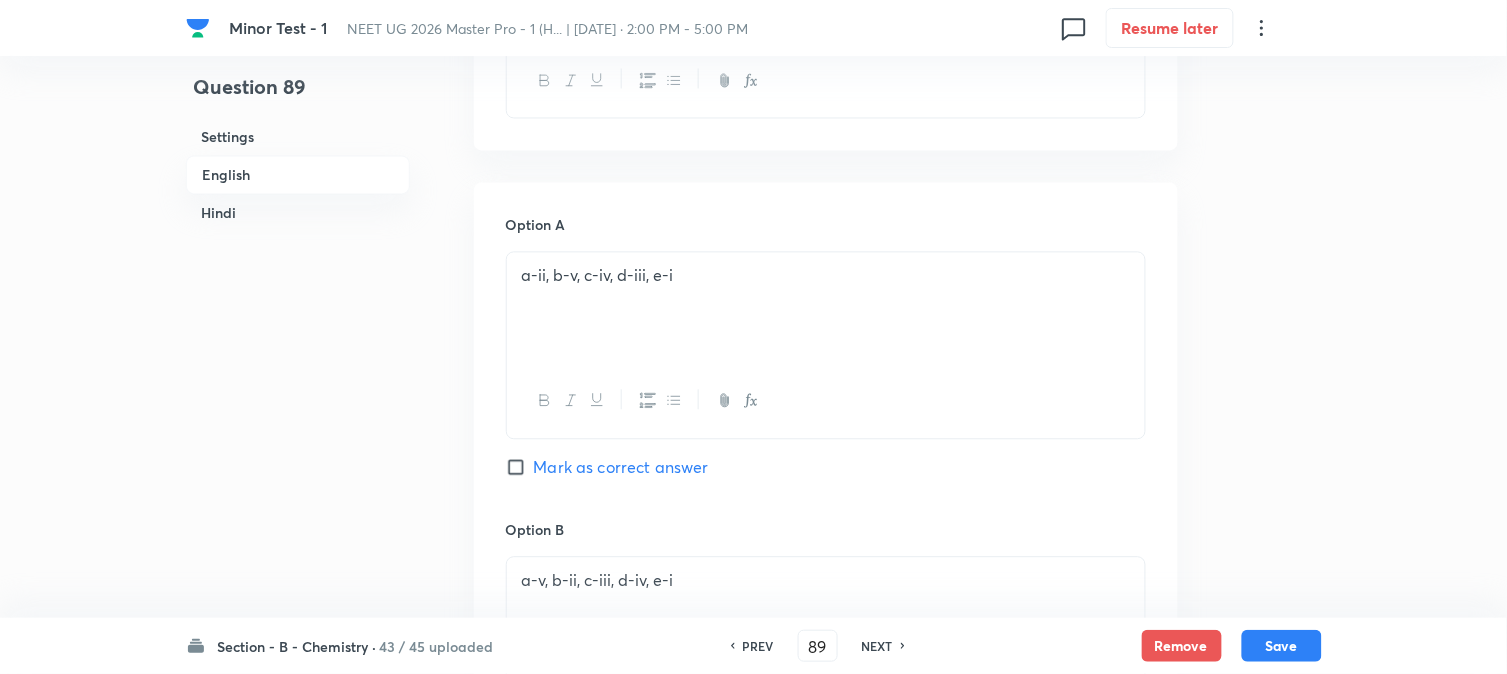 click on "Mark as correct answer" at bounding box center [621, 467] 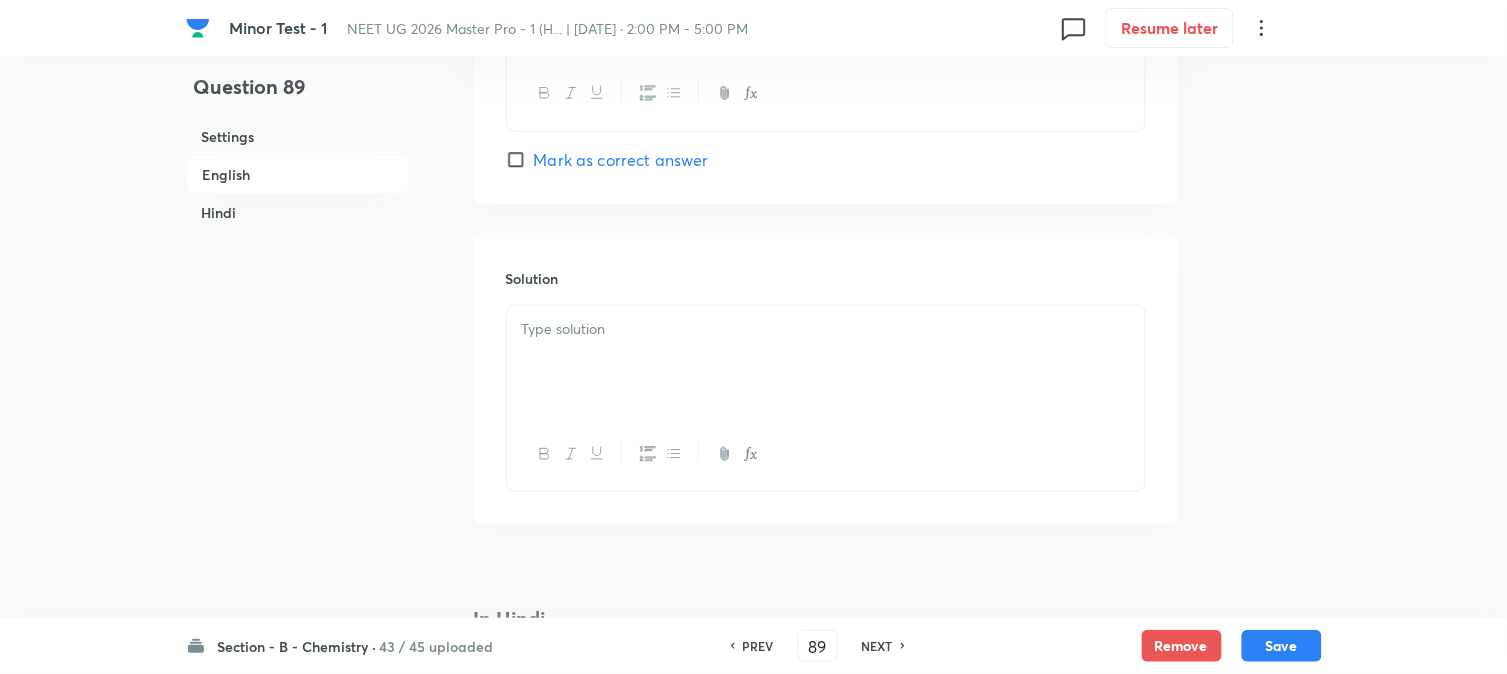 scroll, scrollTop: 2222, scrollLeft: 0, axis: vertical 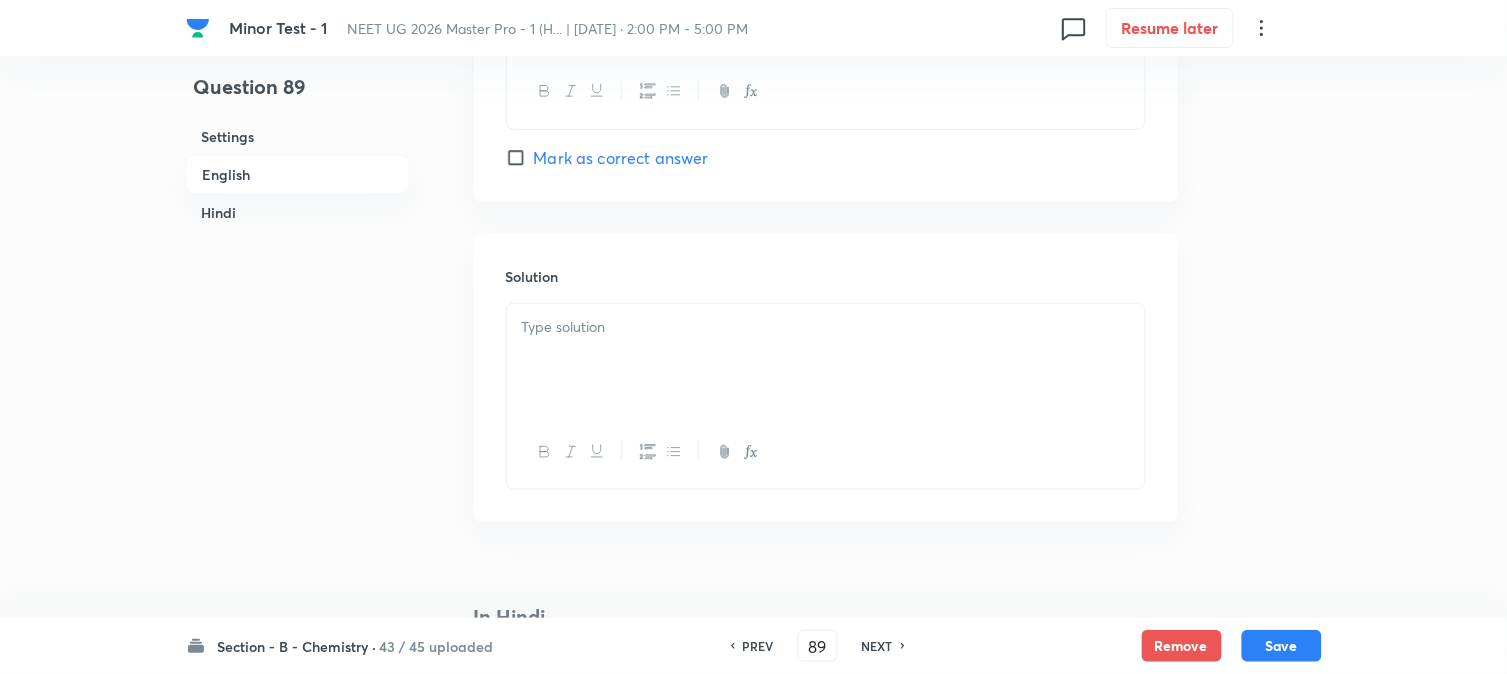 click at bounding box center (826, 360) 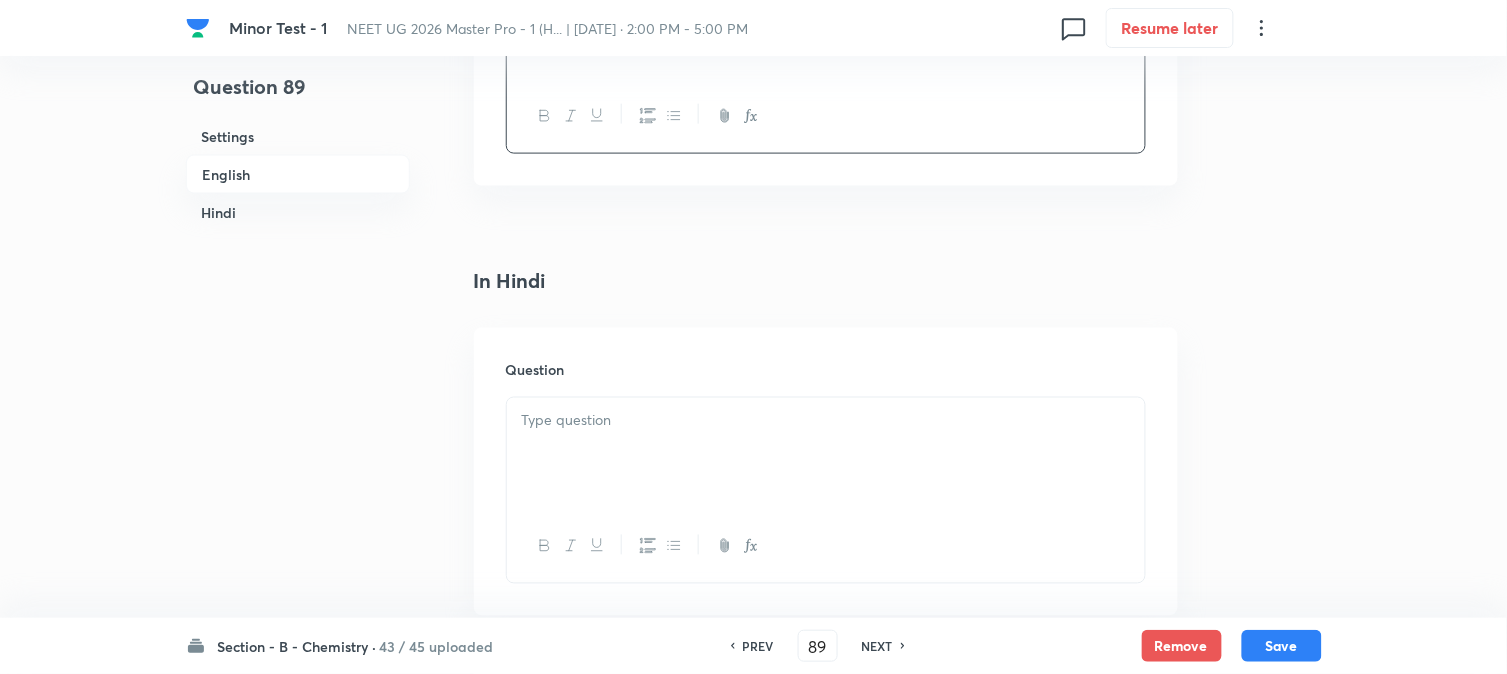 scroll, scrollTop: 2666, scrollLeft: 0, axis: vertical 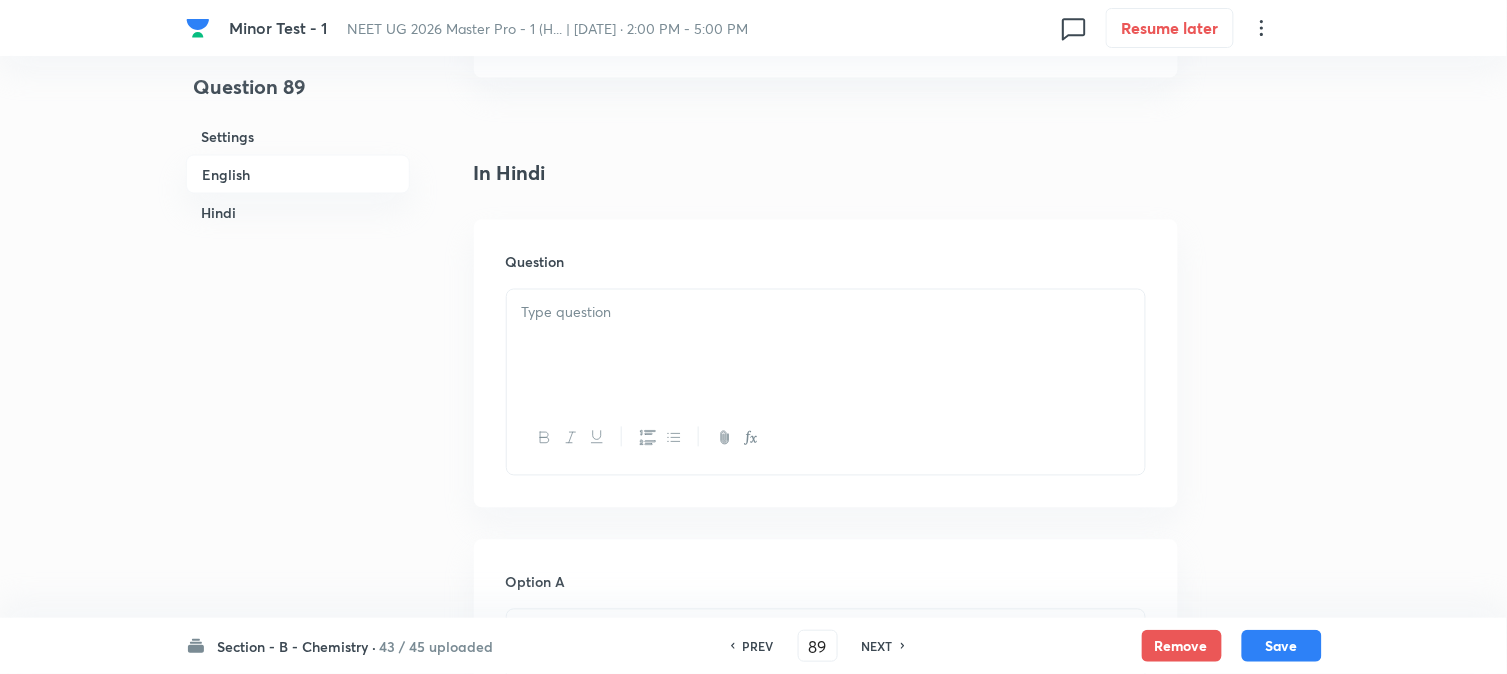 click at bounding box center [826, 346] 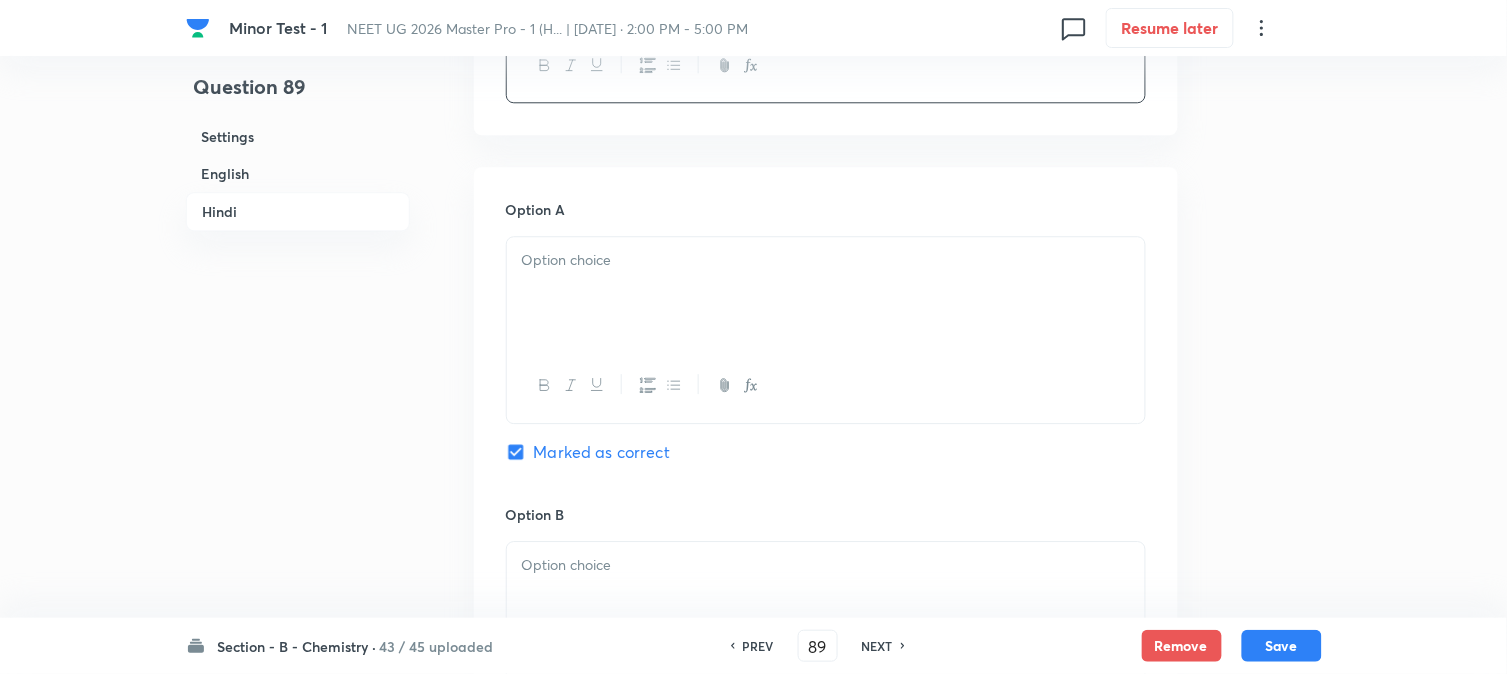 scroll, scrollTop: 3222, scrollLeft: 0, axis: vertical 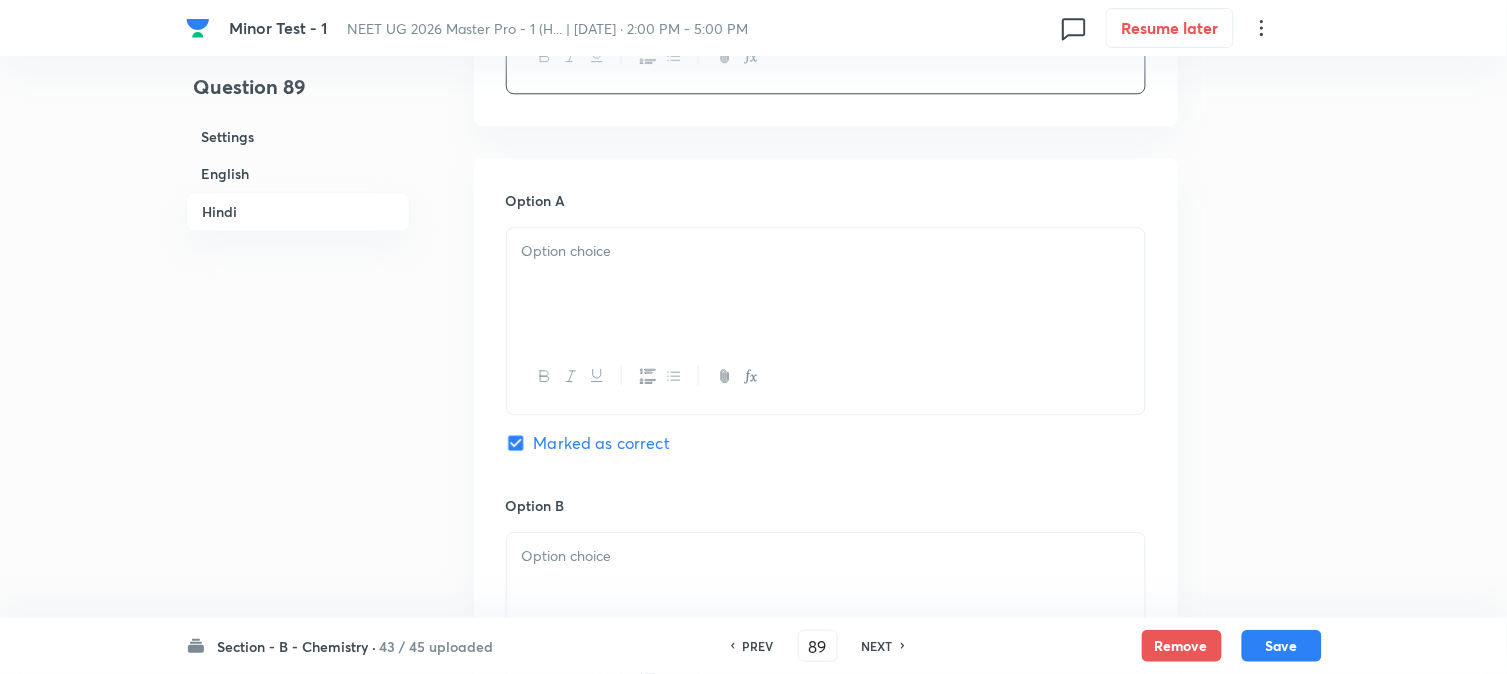 click at bounding box center (826, 284) 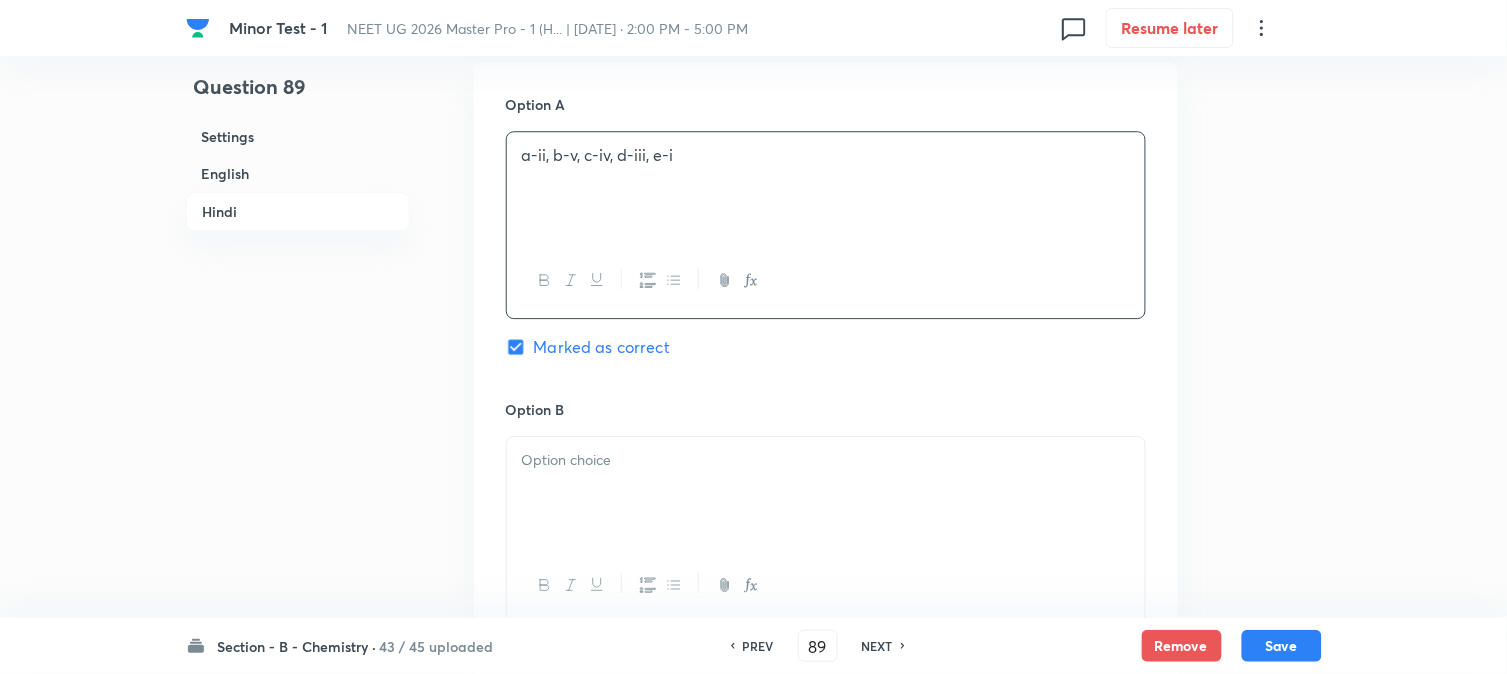 scroll, scrollTop: 3444, scrollLeft: 0, axis: vertical 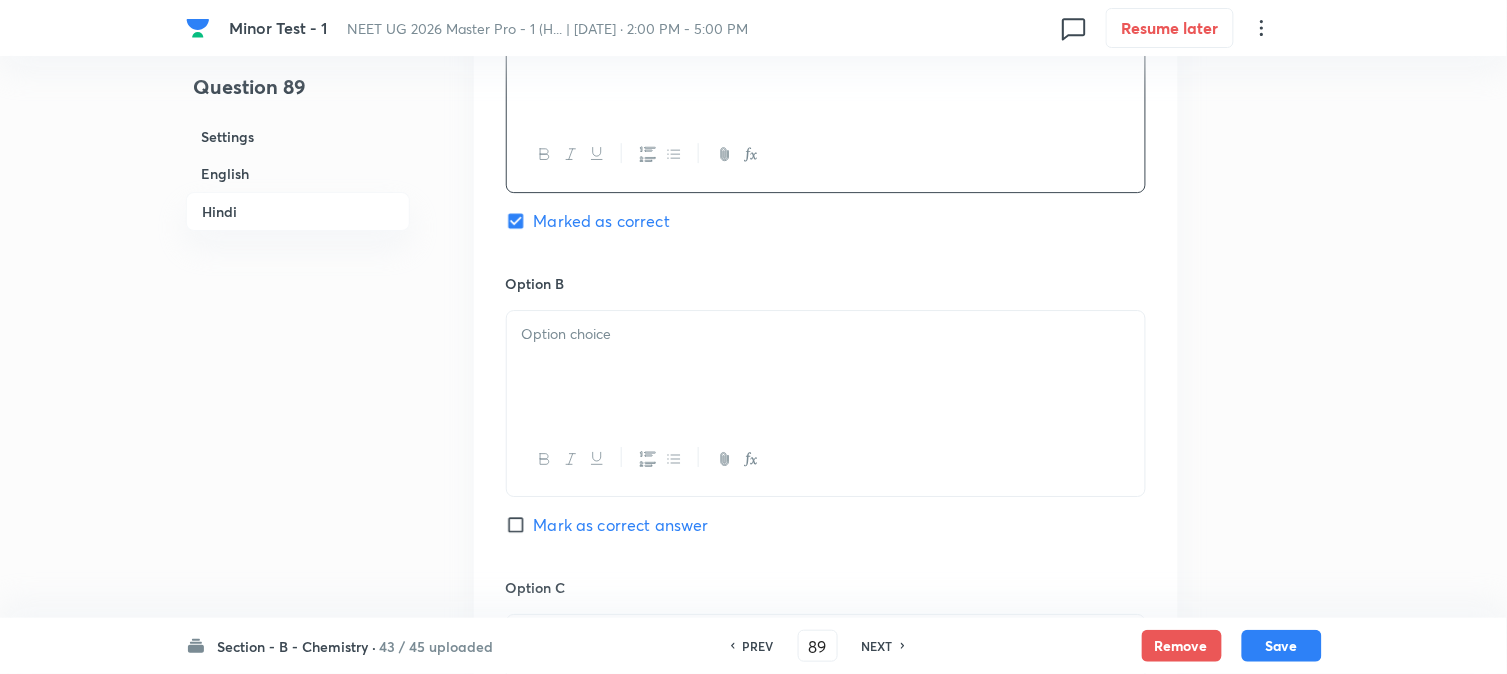 drag, startPoint x: 635, startPoint y: 358, endPoint x: 742, endPoint y: 446, distance: 138.5388 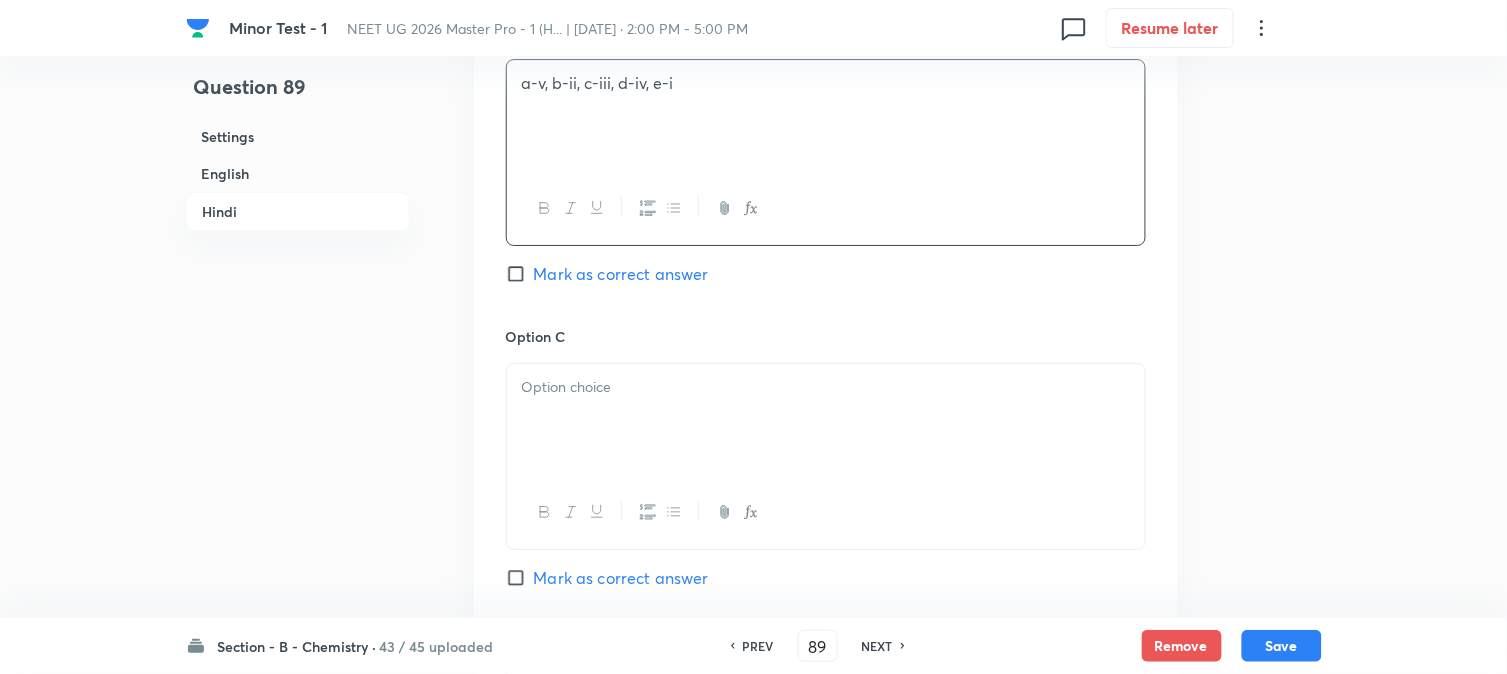 scroll, scrollTop: 3777, scrollLeft: 0, axis: vertical 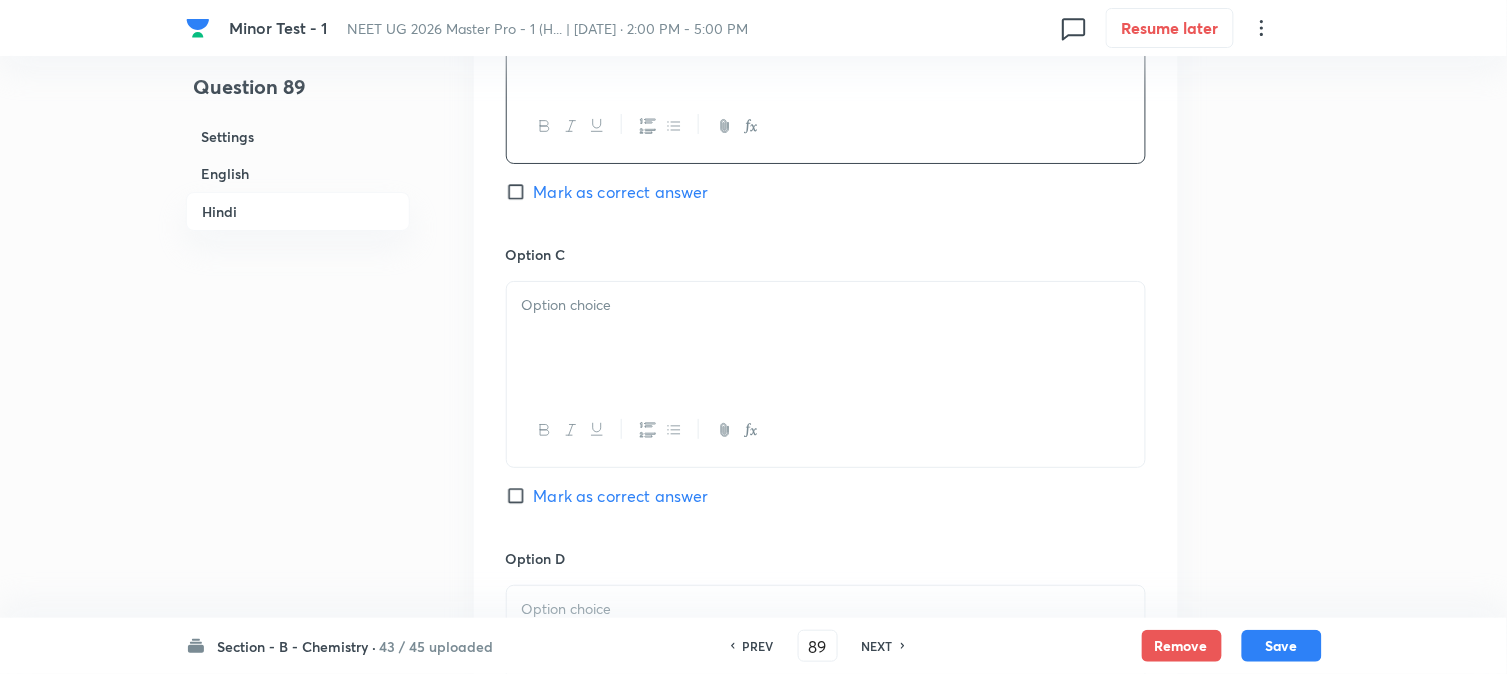 click at bounding box center (826, 338) 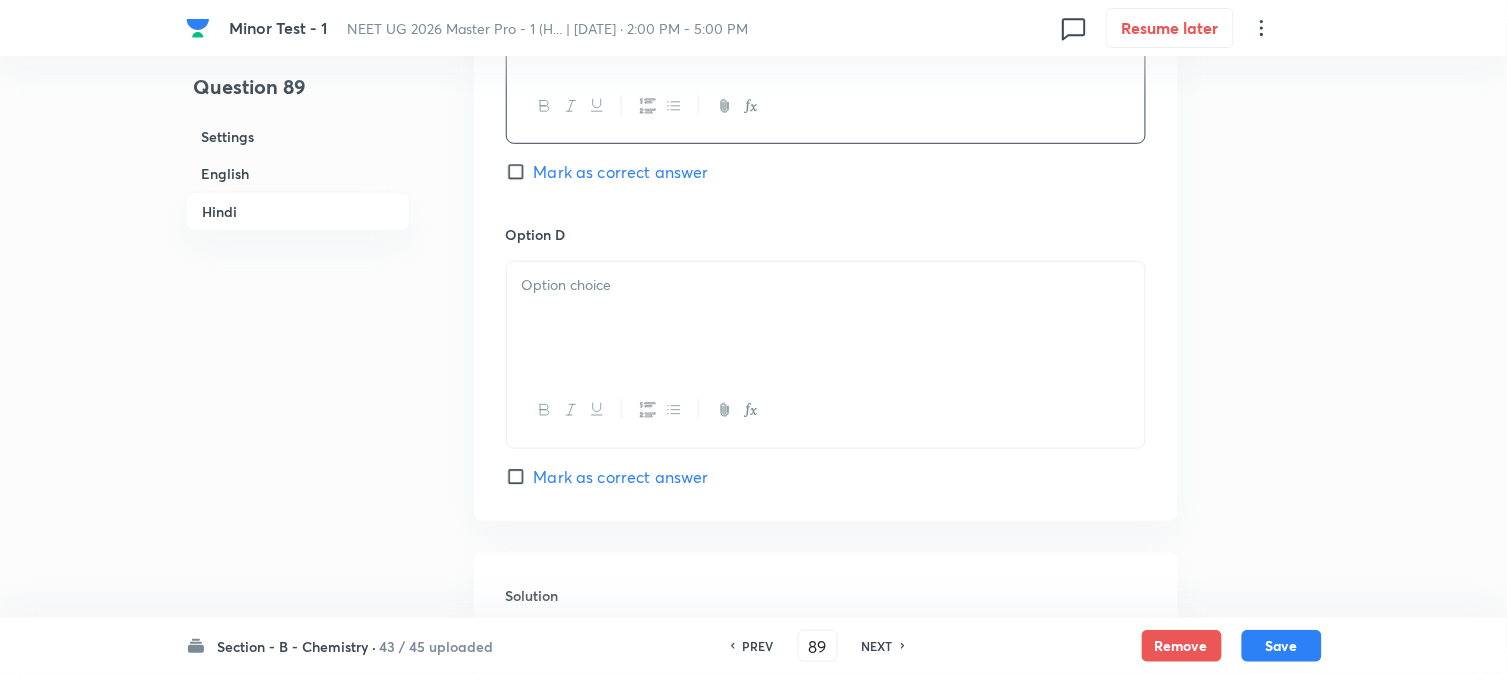 scroll, scrollTop: 4111, scrollLeft: 0, axis: vertical 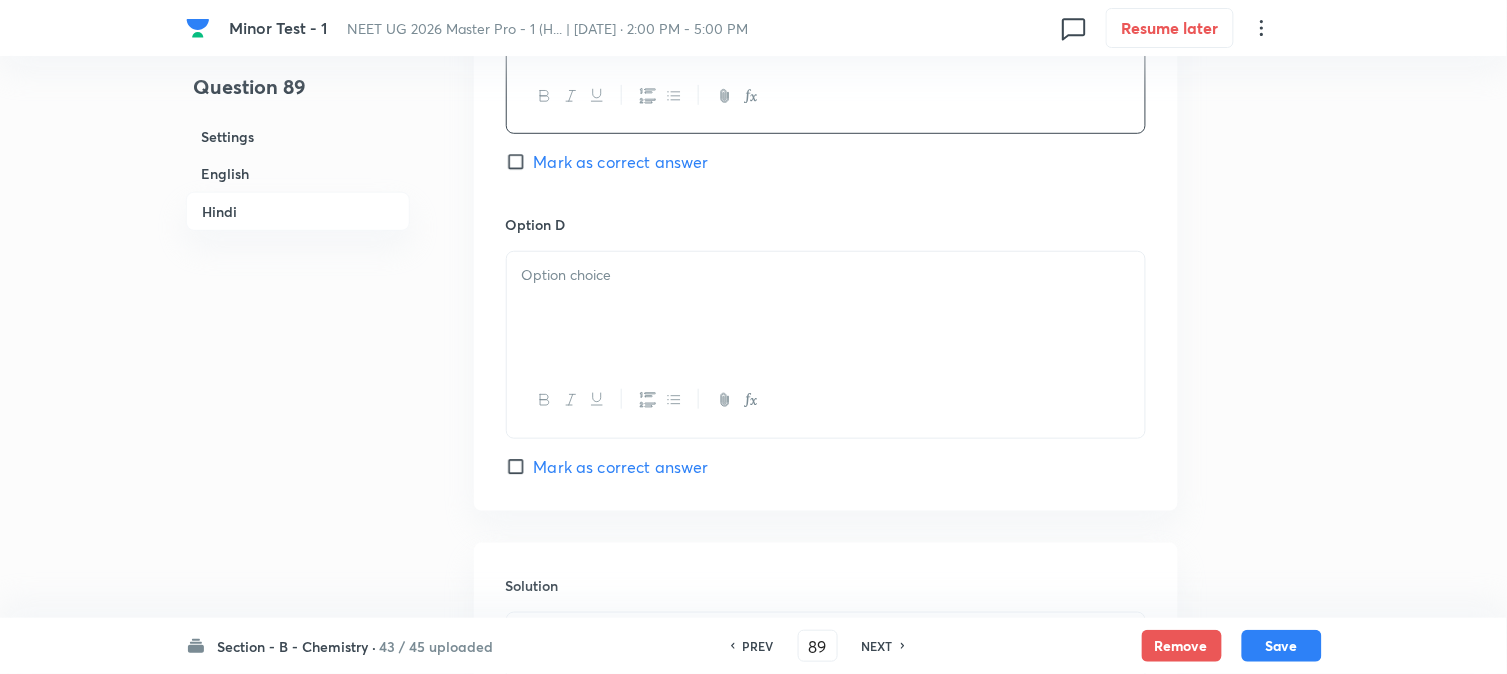 click at bounding box center [826, 308] 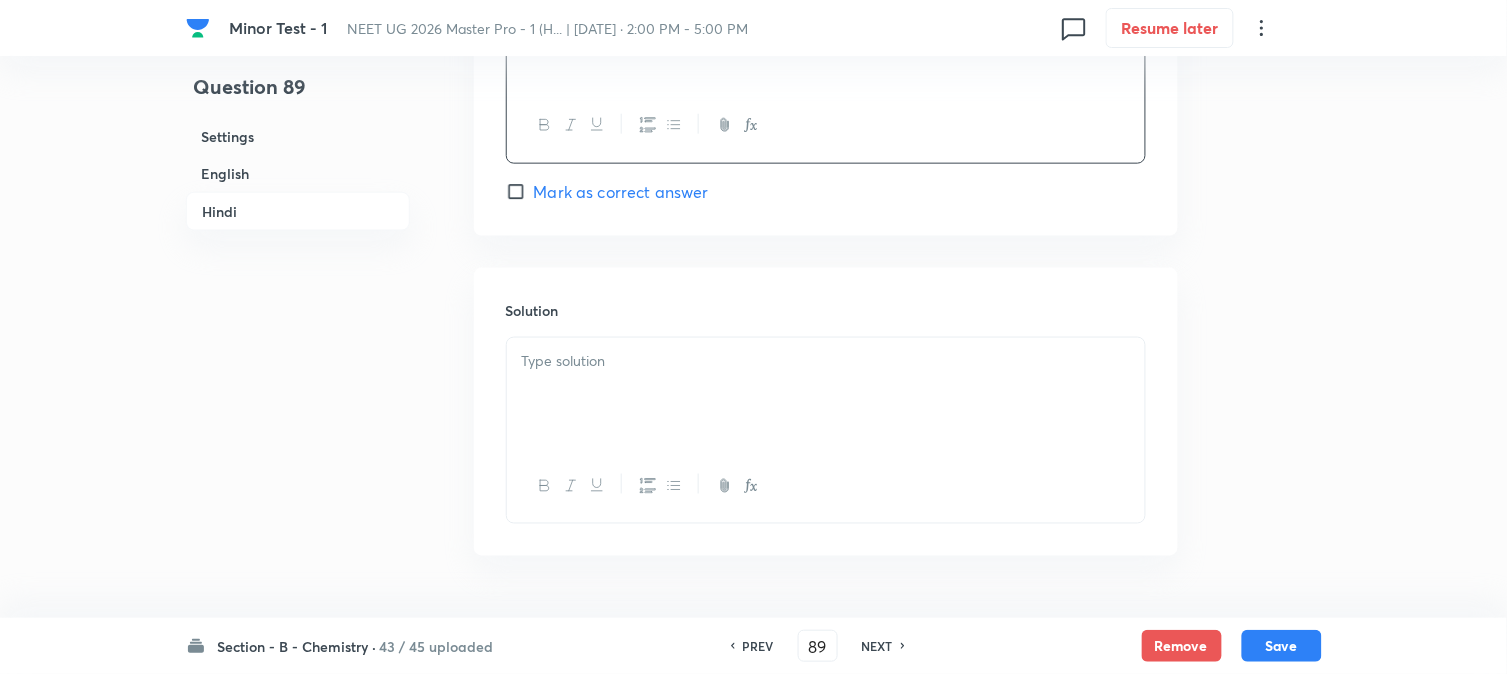 scroll, scrollTop: 4453, scrollLeft: 0, axis: vertical 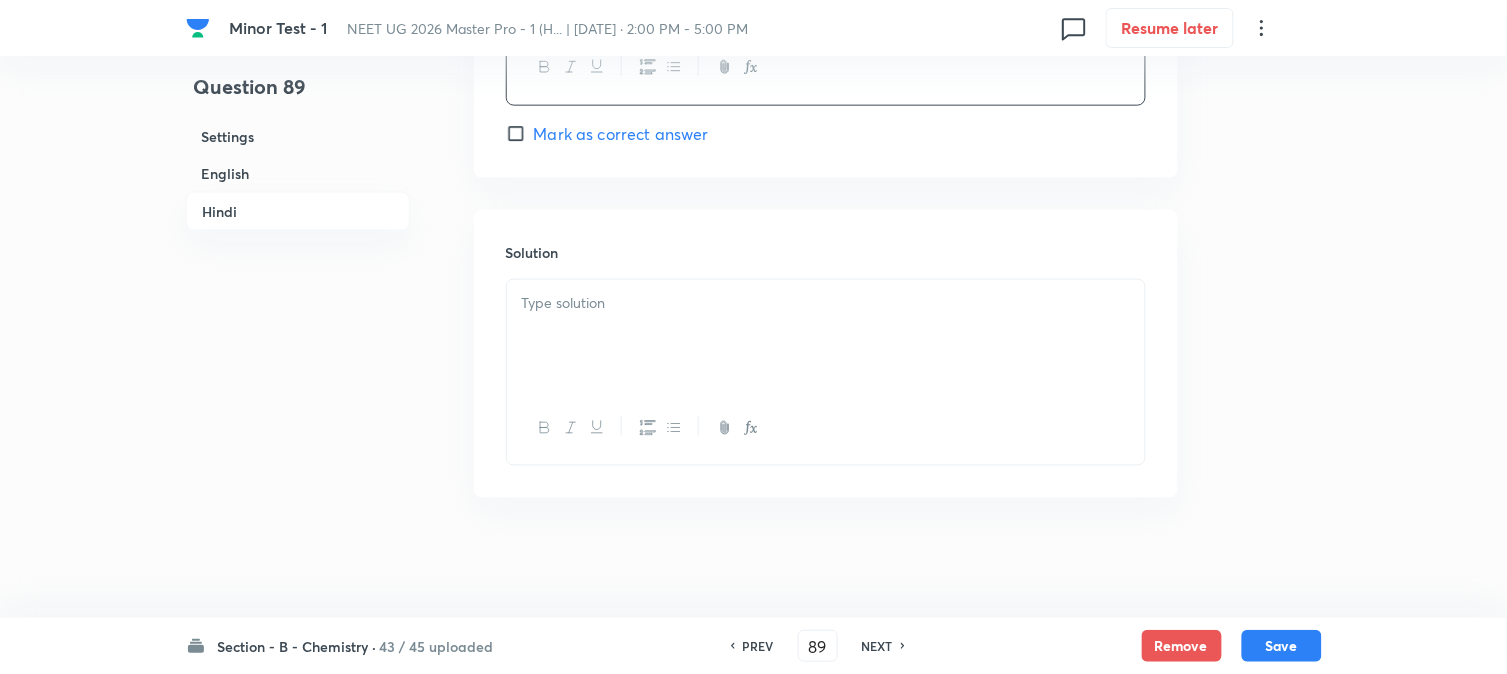 click at bounding box center (826, 336) 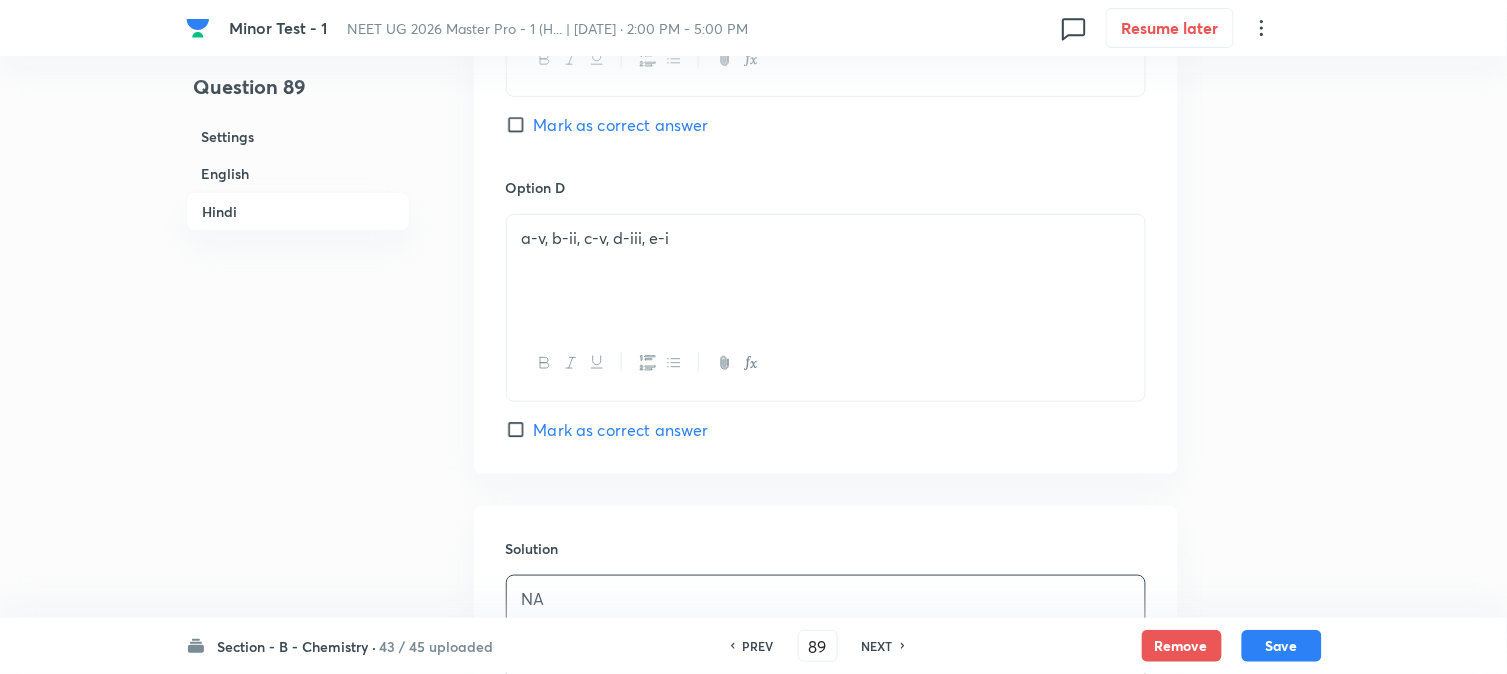 scroll, scrollTop: 4453, scrollLeft: 0, axis: vertical 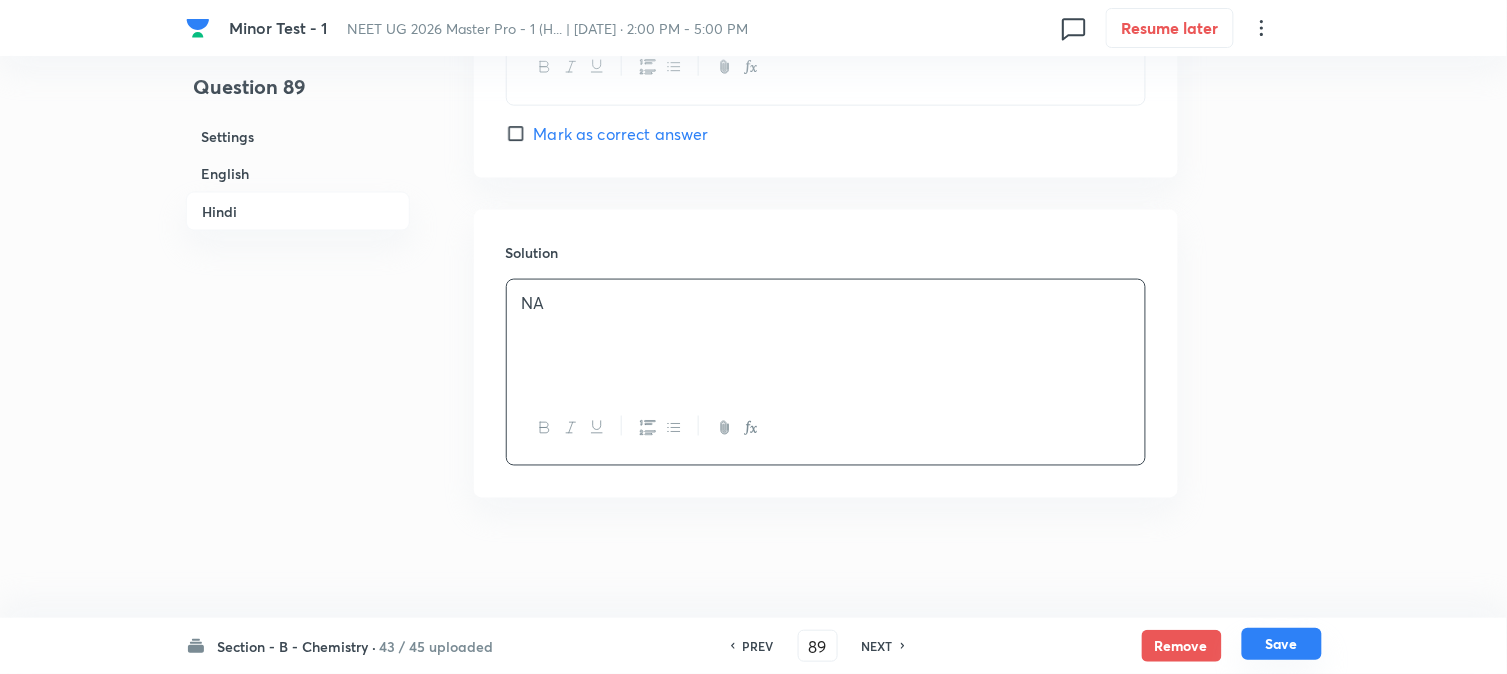 click on "Save" at bounding box center [1282, 644] 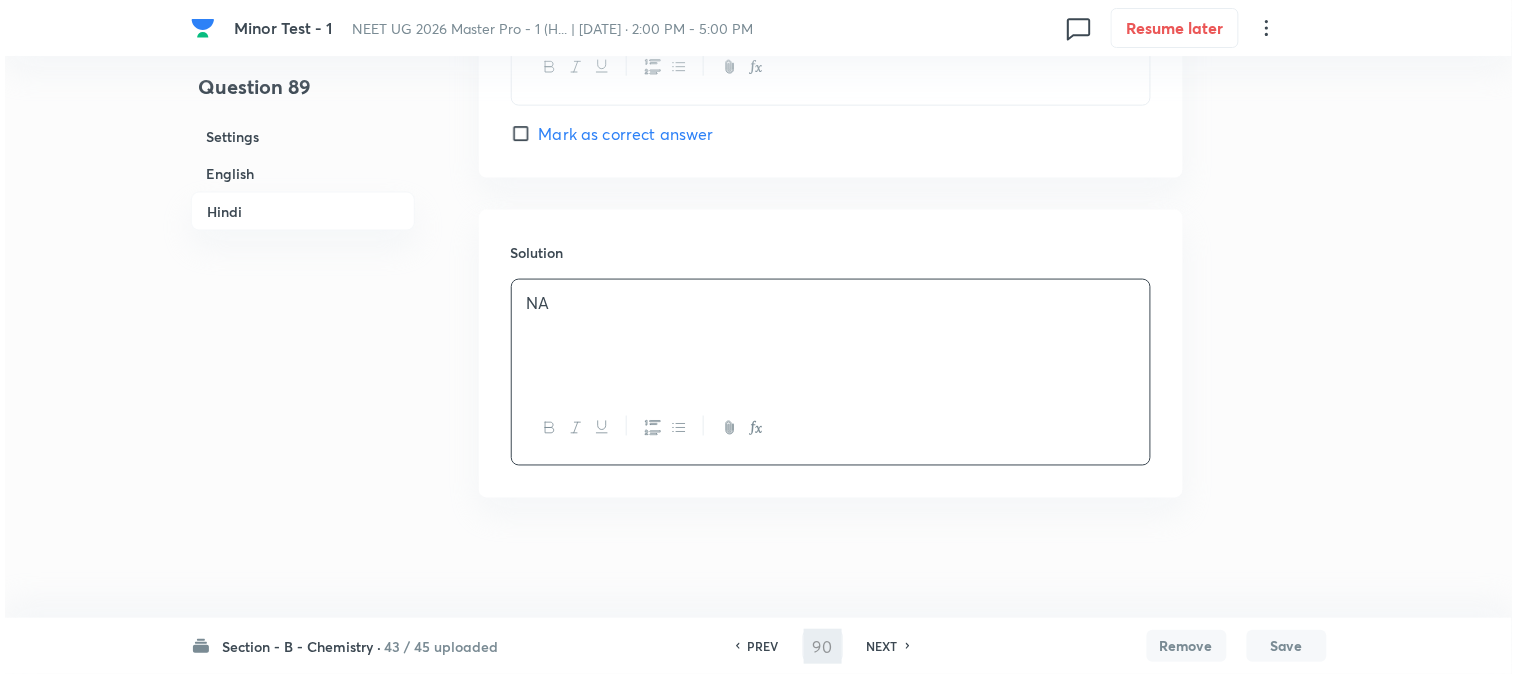 scroll, scrollTop: 0, scrollLeft: 0, axis: both 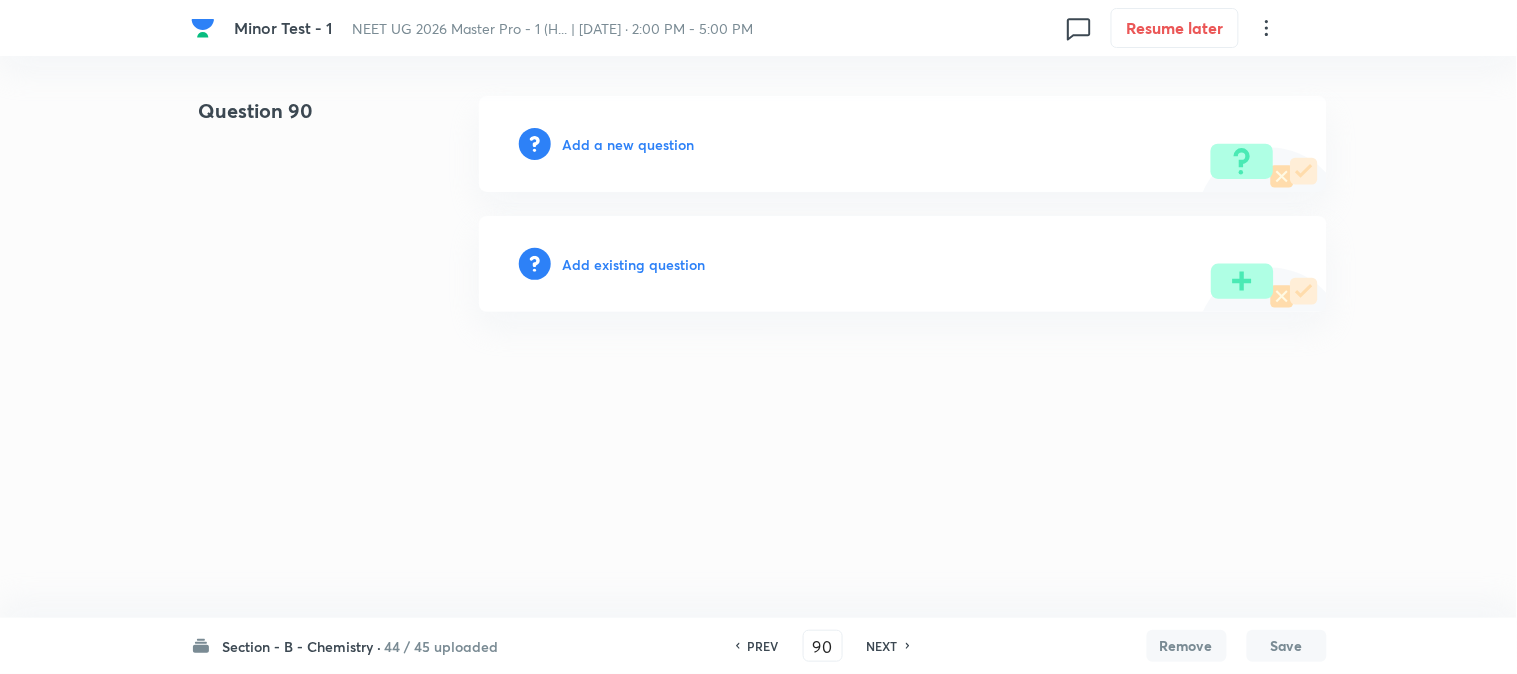 click on "Add a new question" at bounding box center [629, 144] 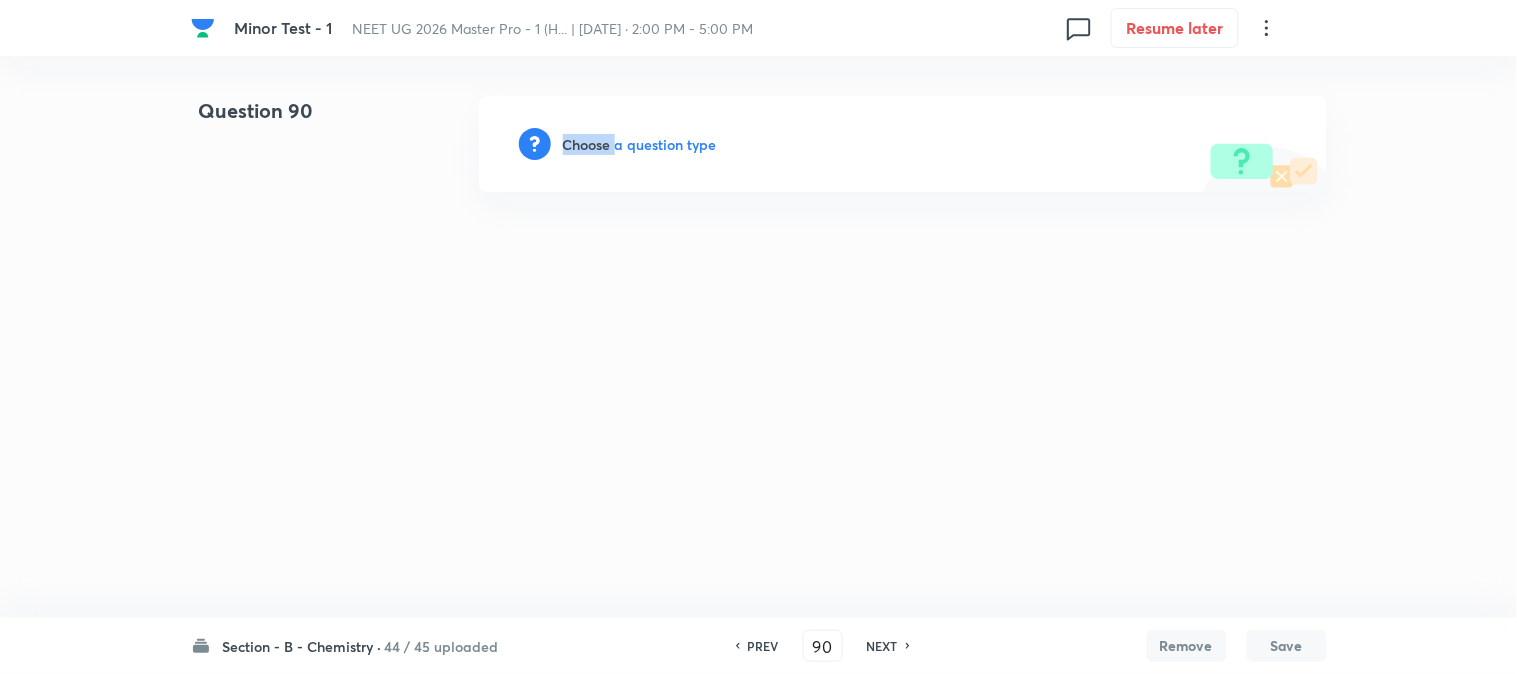 click on "Choose a question type" at bounding box center (640, 144) 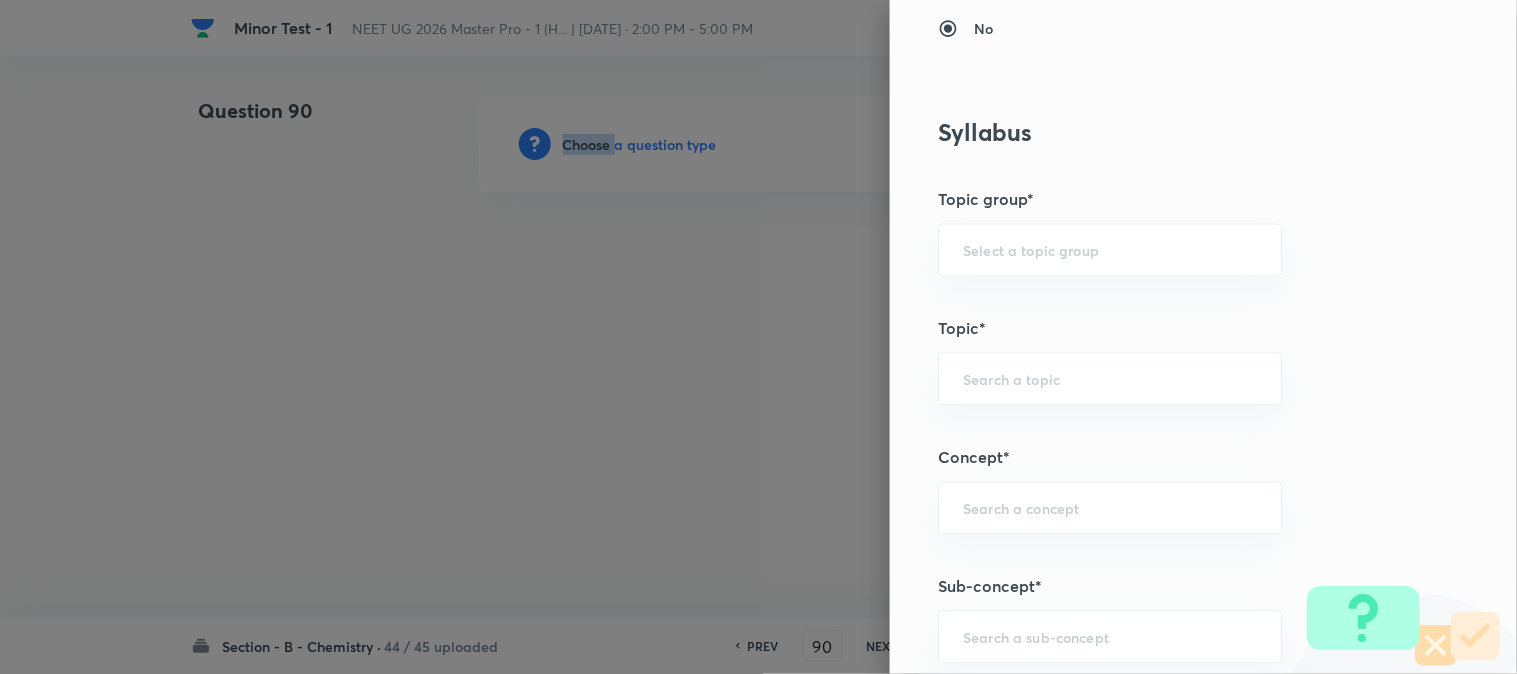scroll, scrollTop: 1000, scrollLeft: 0, axis: vertical 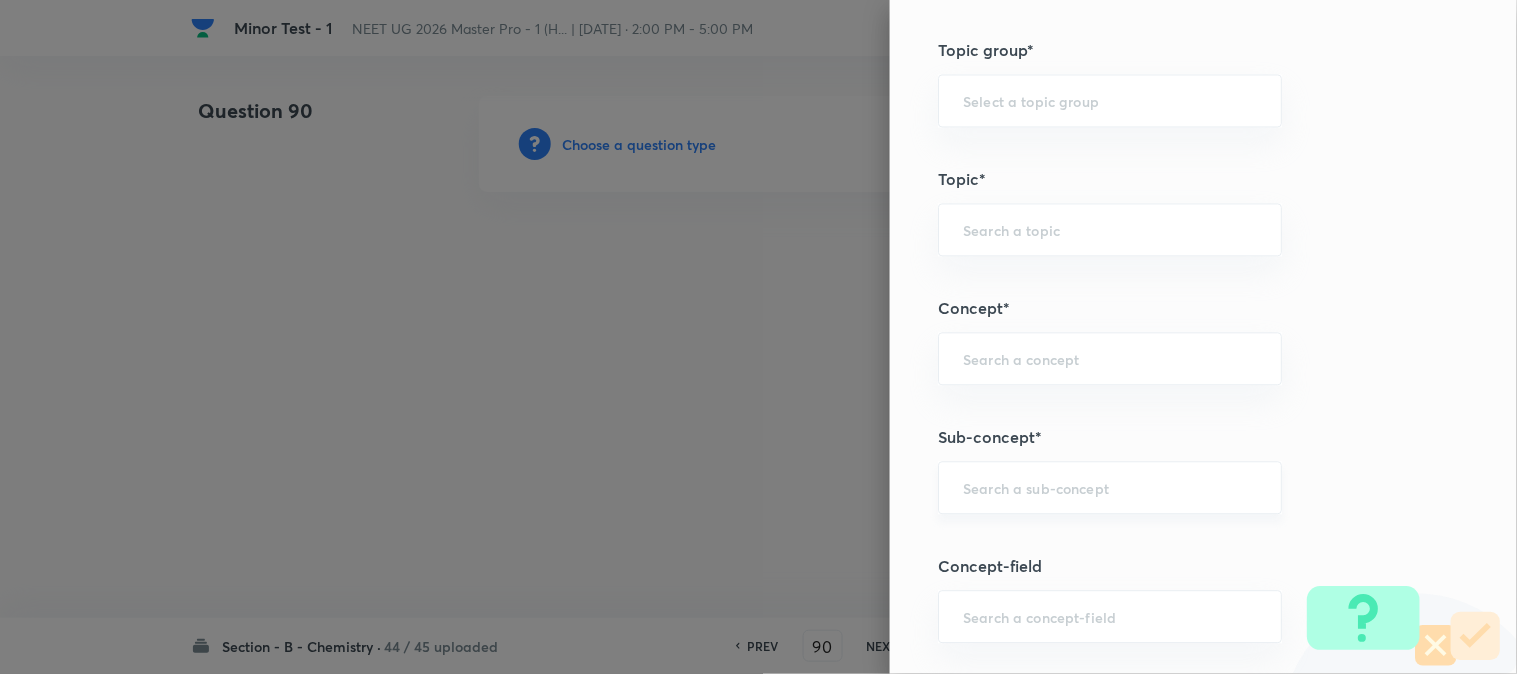click at bounding box center (1110, 487) 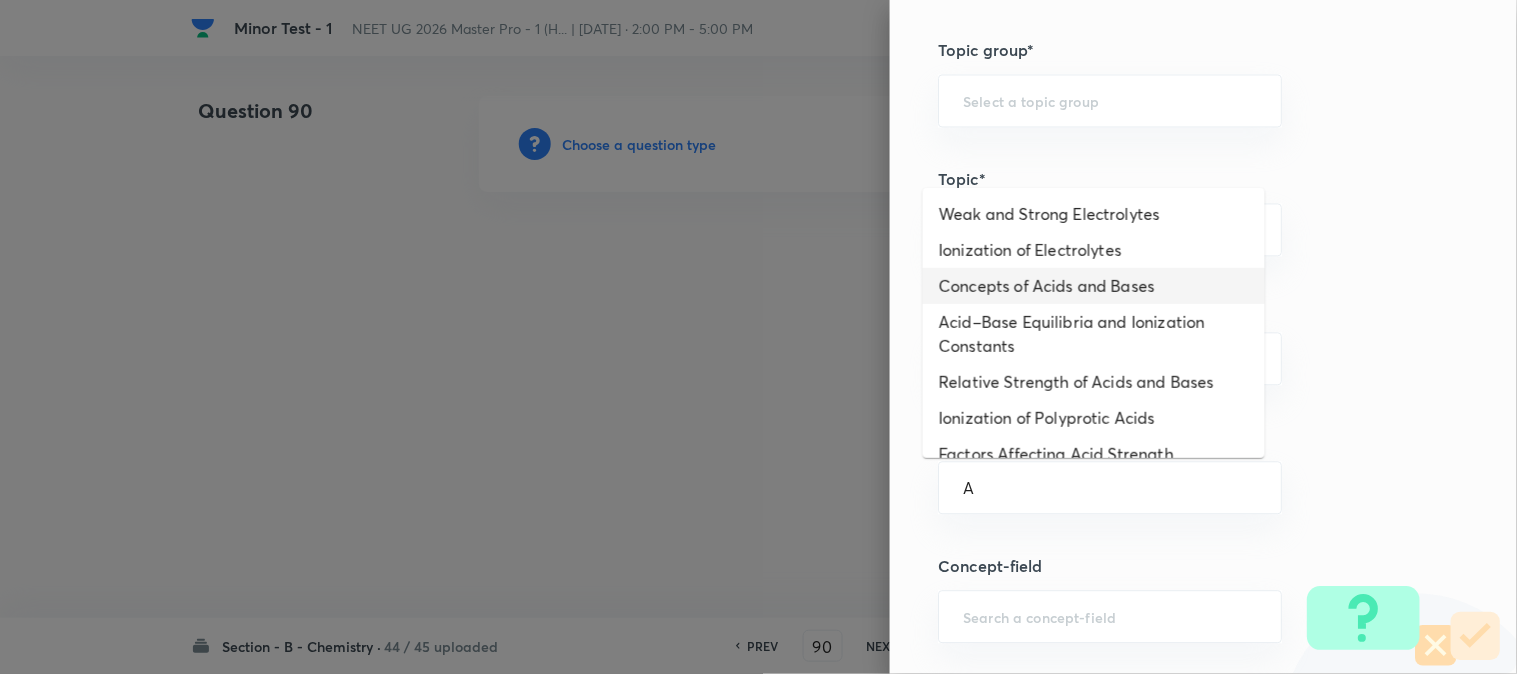 click on "Concepts of Acids and Bases" at bounding box center (1094, 286) 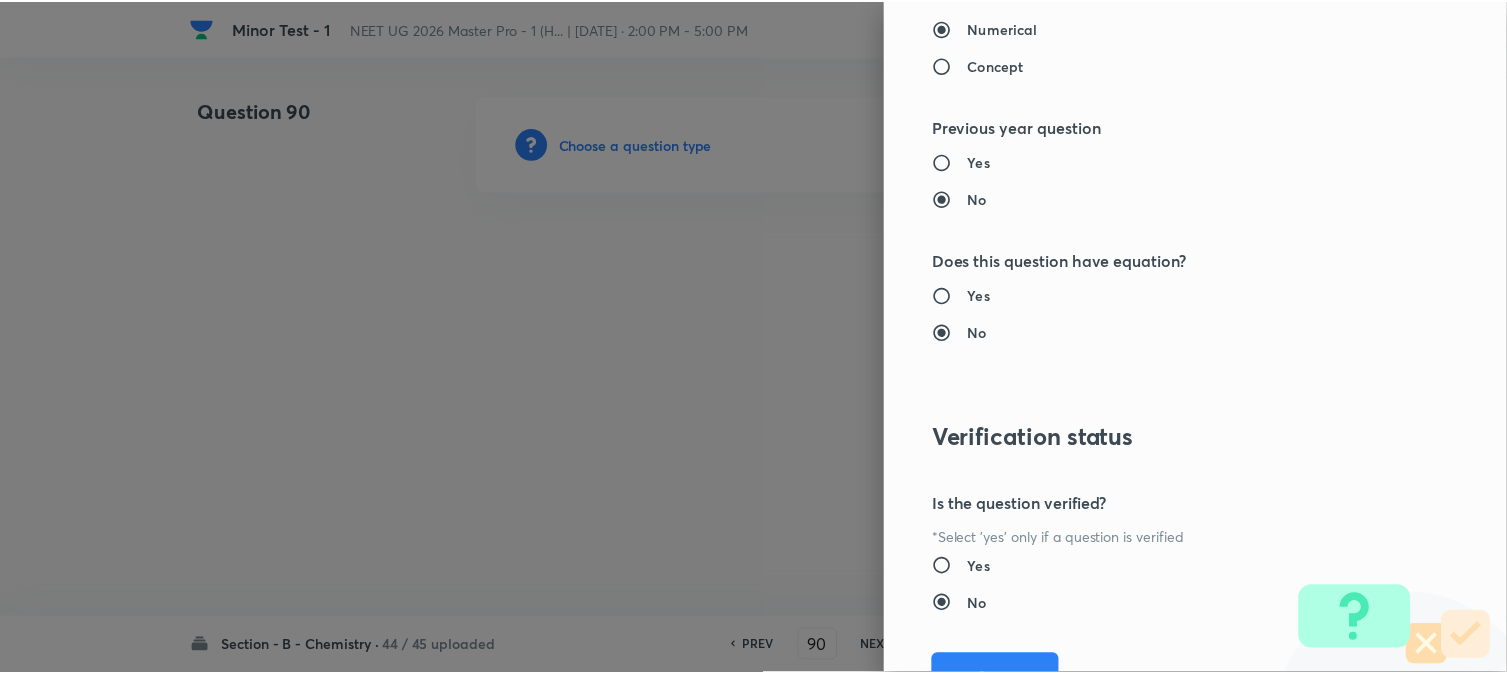 scroll, scrollTop: 2186, scrollLeft: 0, axis: vertical 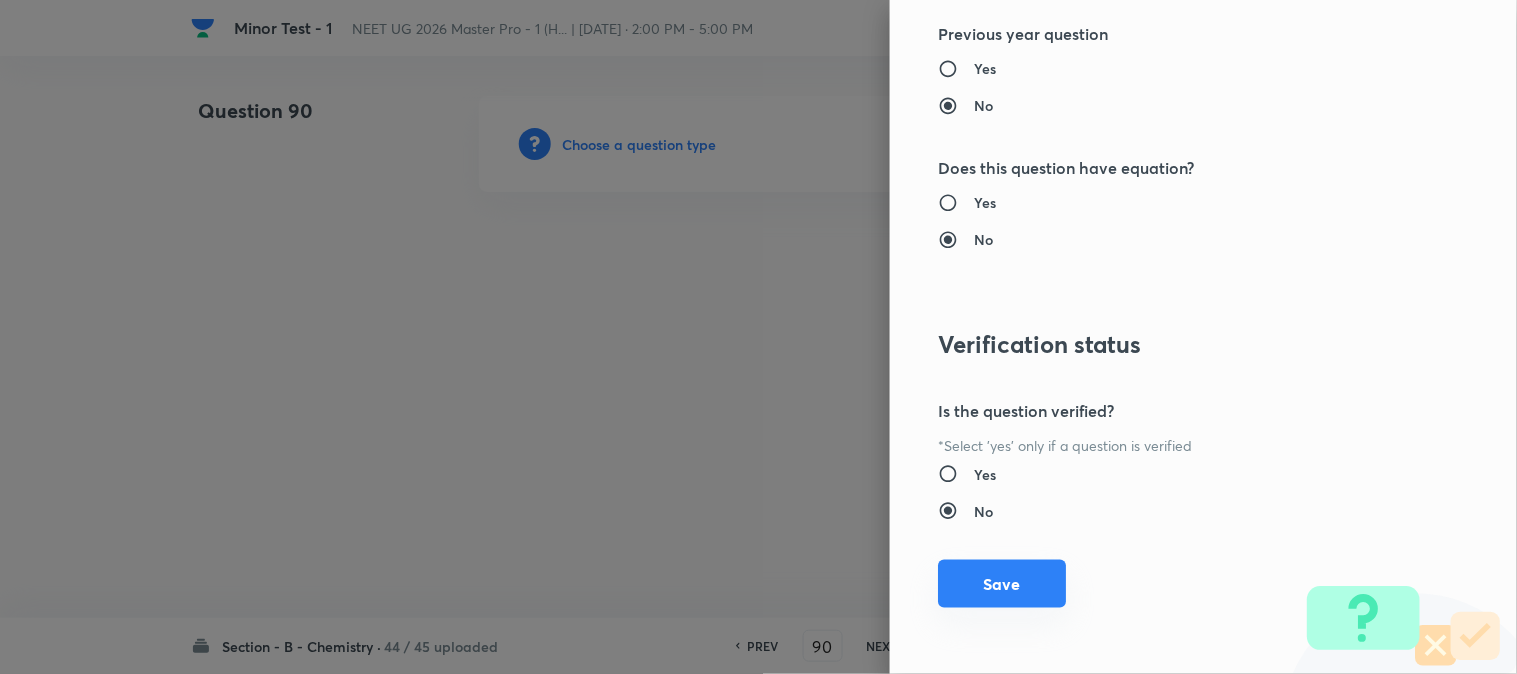 click on "Save" at bounding box center [1002, 584] 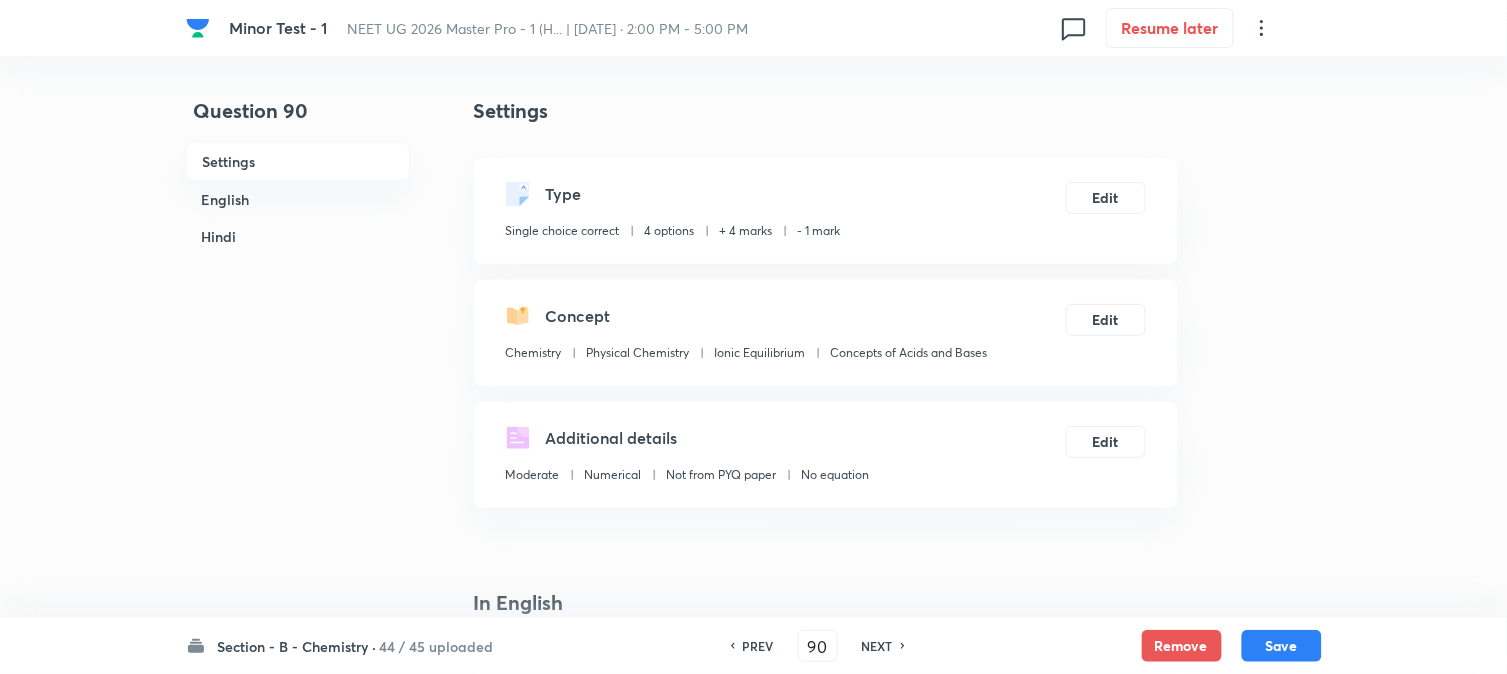 scroll, scrollTop: 333, scrollLeft: 0, axis: vertical 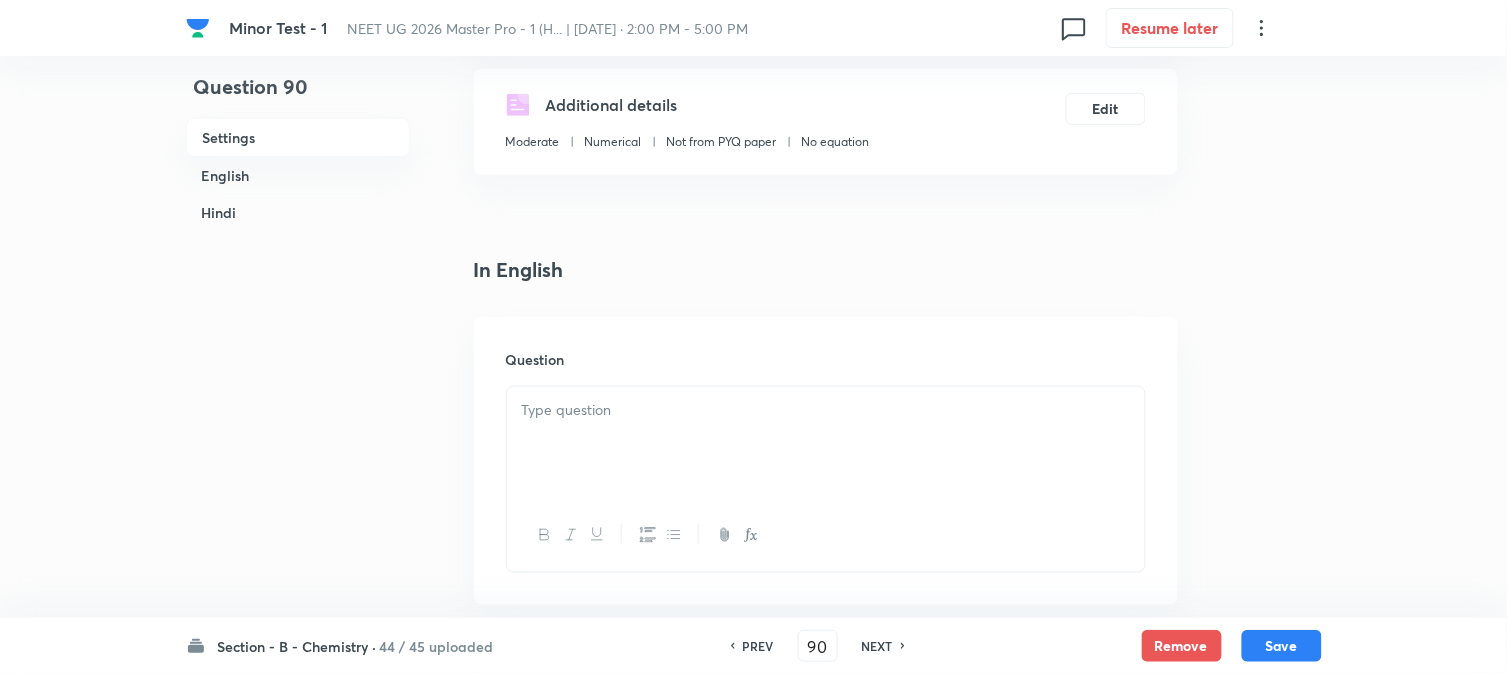 click at bounding box center [826, 410] 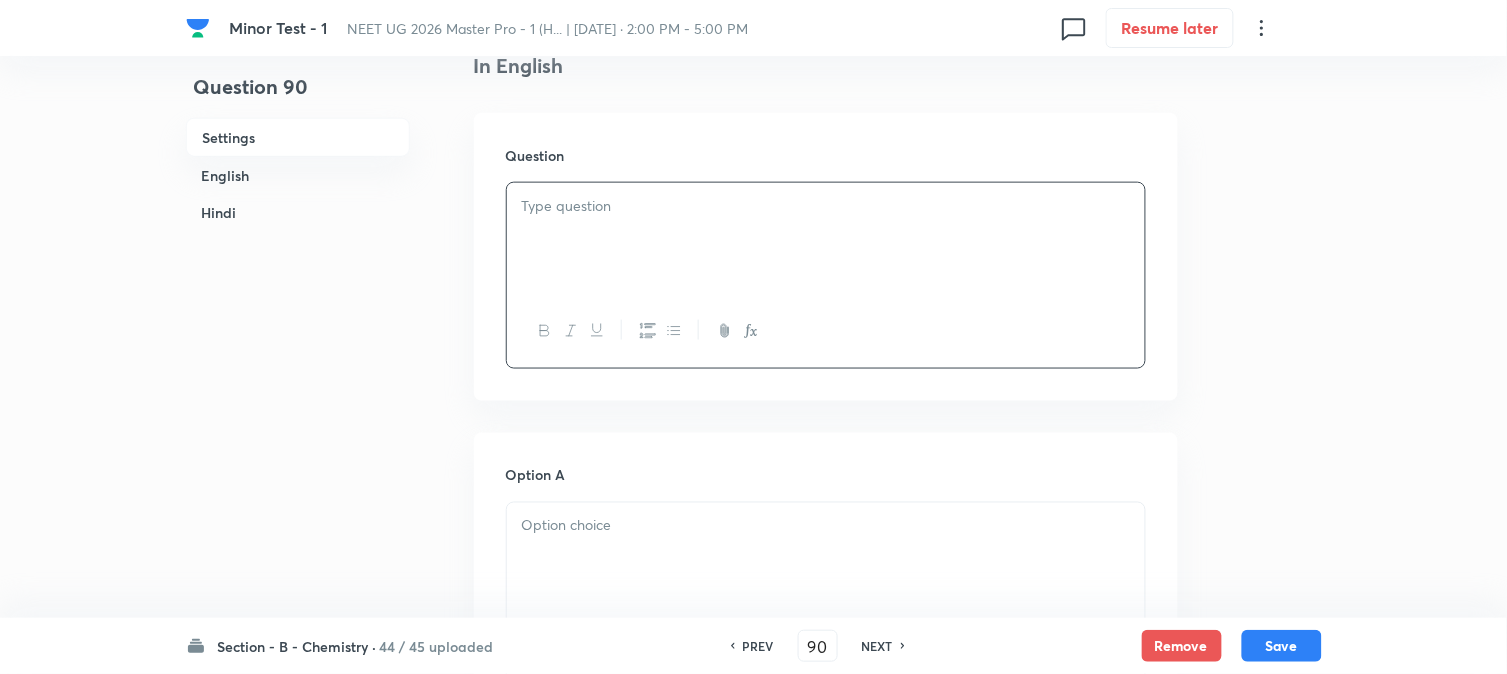 scroll, scrollTop: 555, scrollLeft: 0, axis: vertical 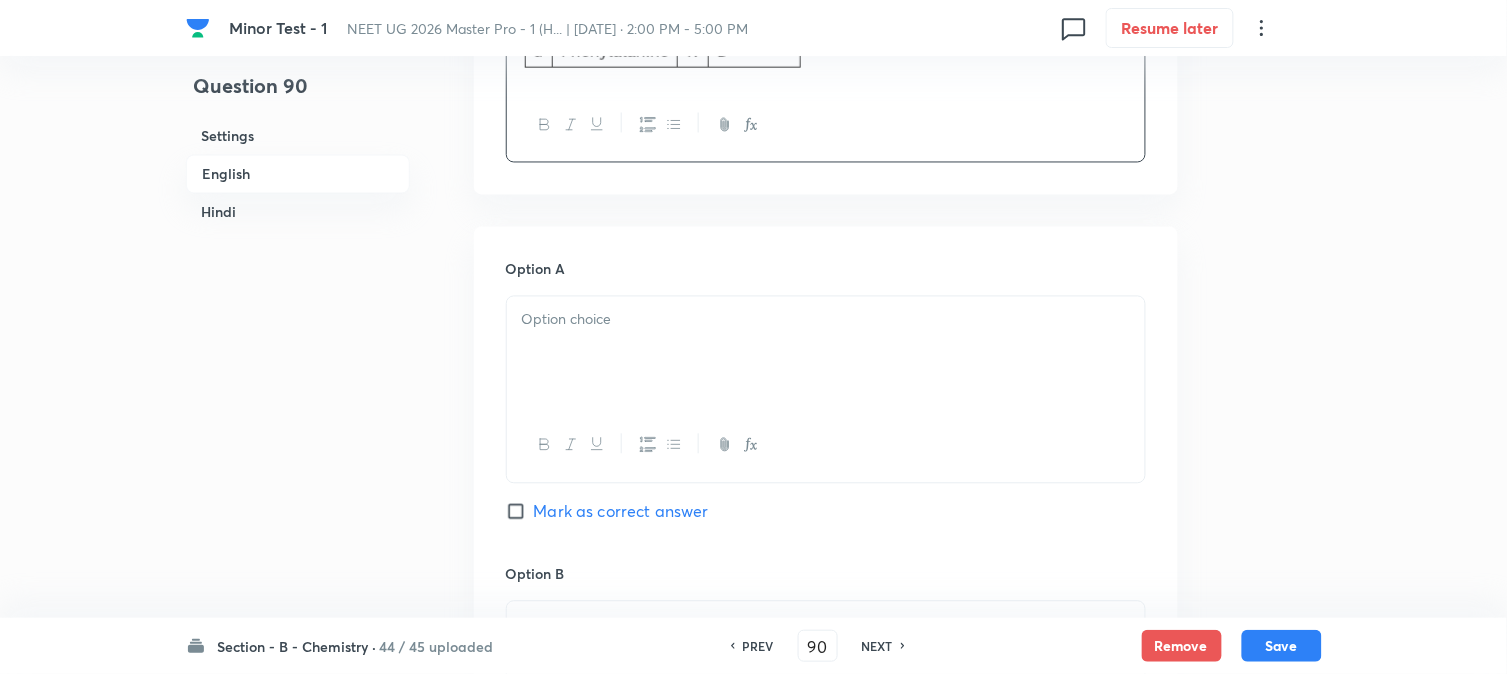 click at bounding box center (826, 353) 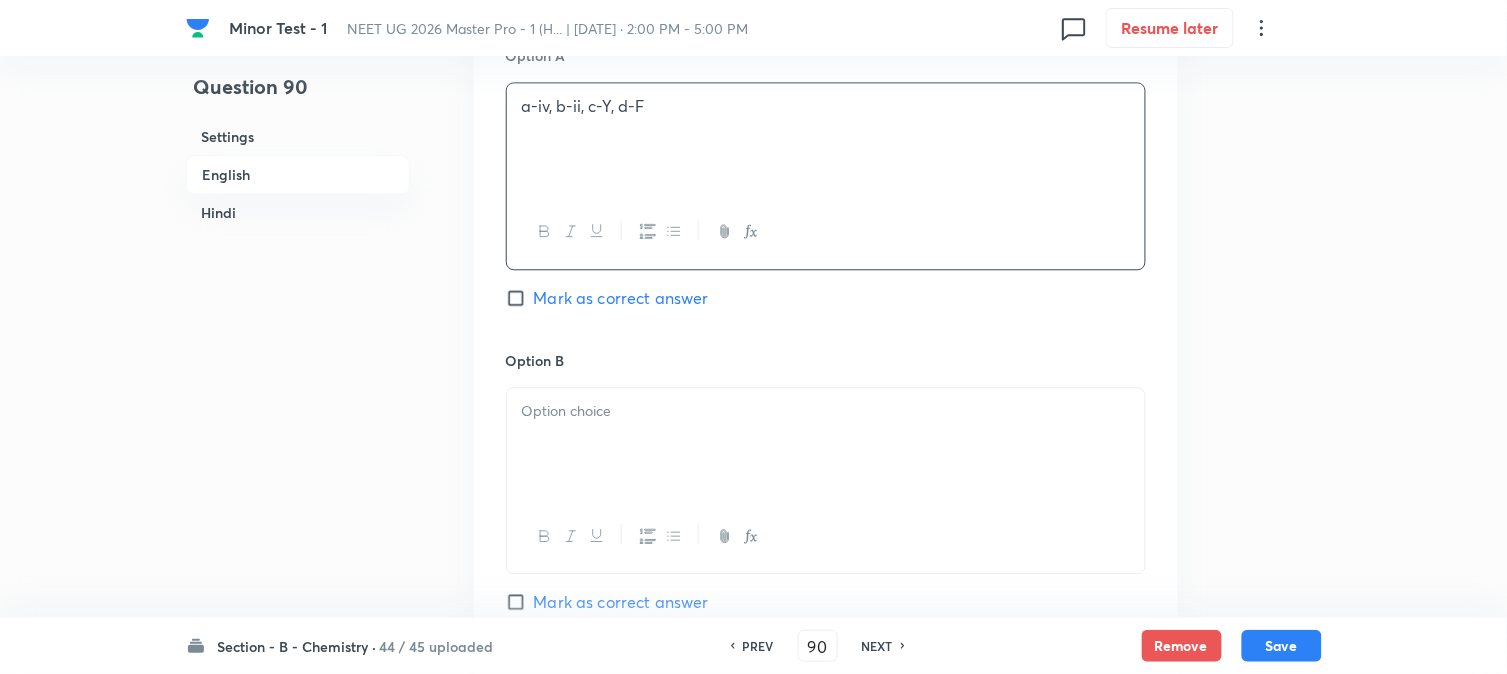 scroll, scrollTop: 1111, scrollLeft: 0, axis: vertical 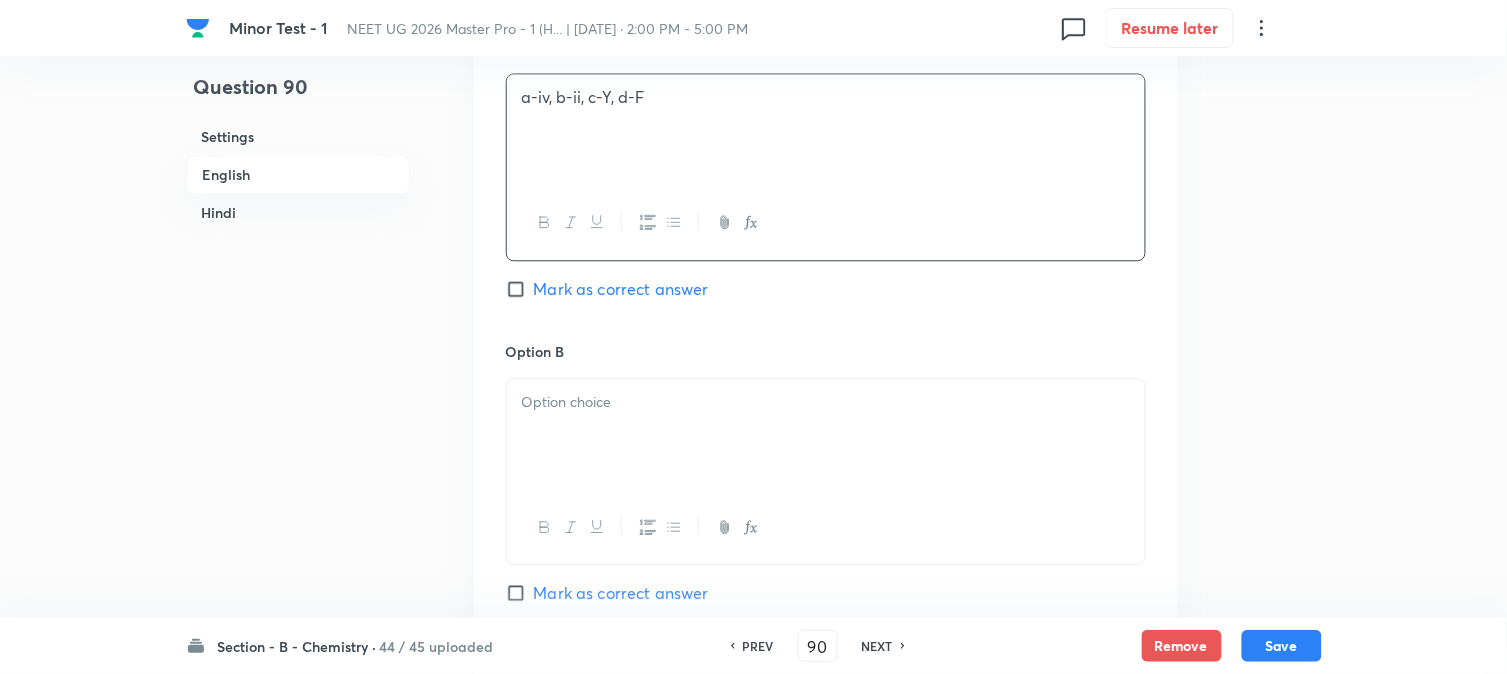 click at bounding box center [826, 435] 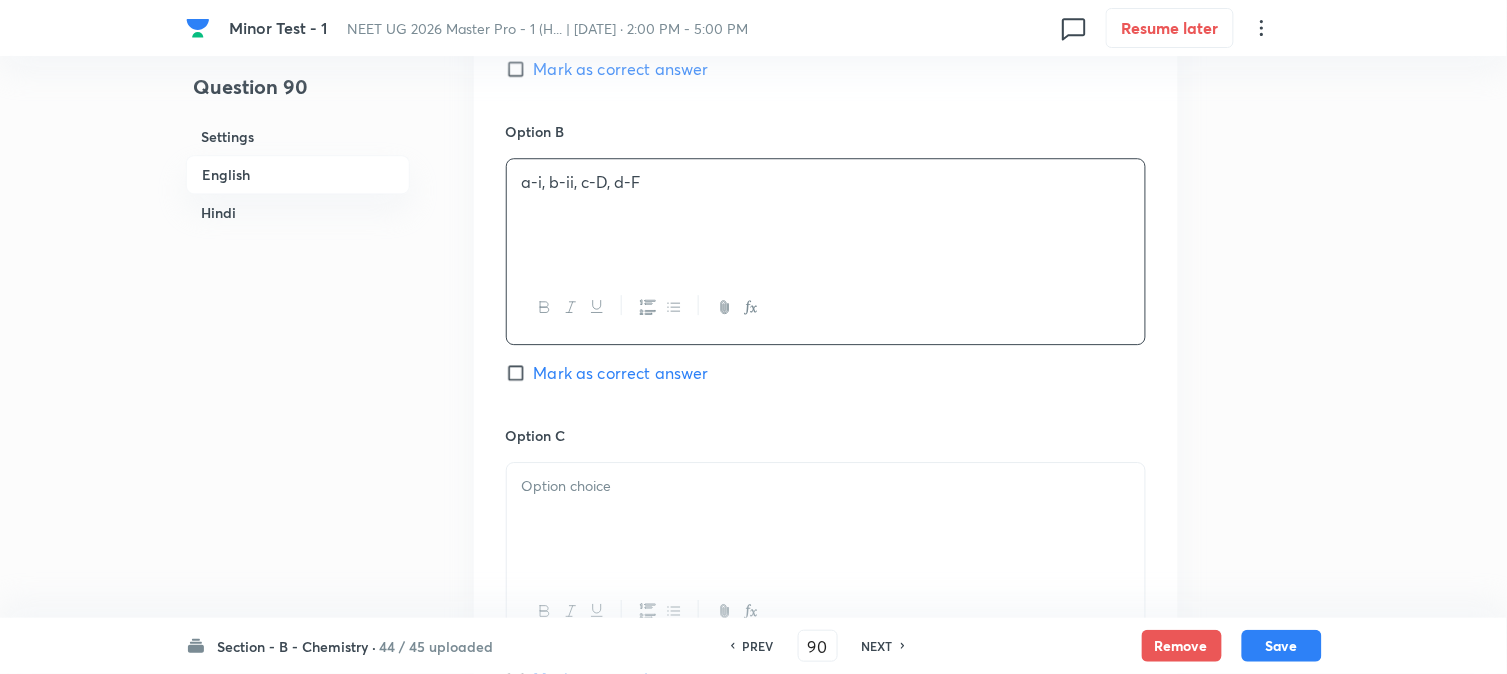 scroll, scrollTop: 1333, scrollLeft: 0, axis: vertical 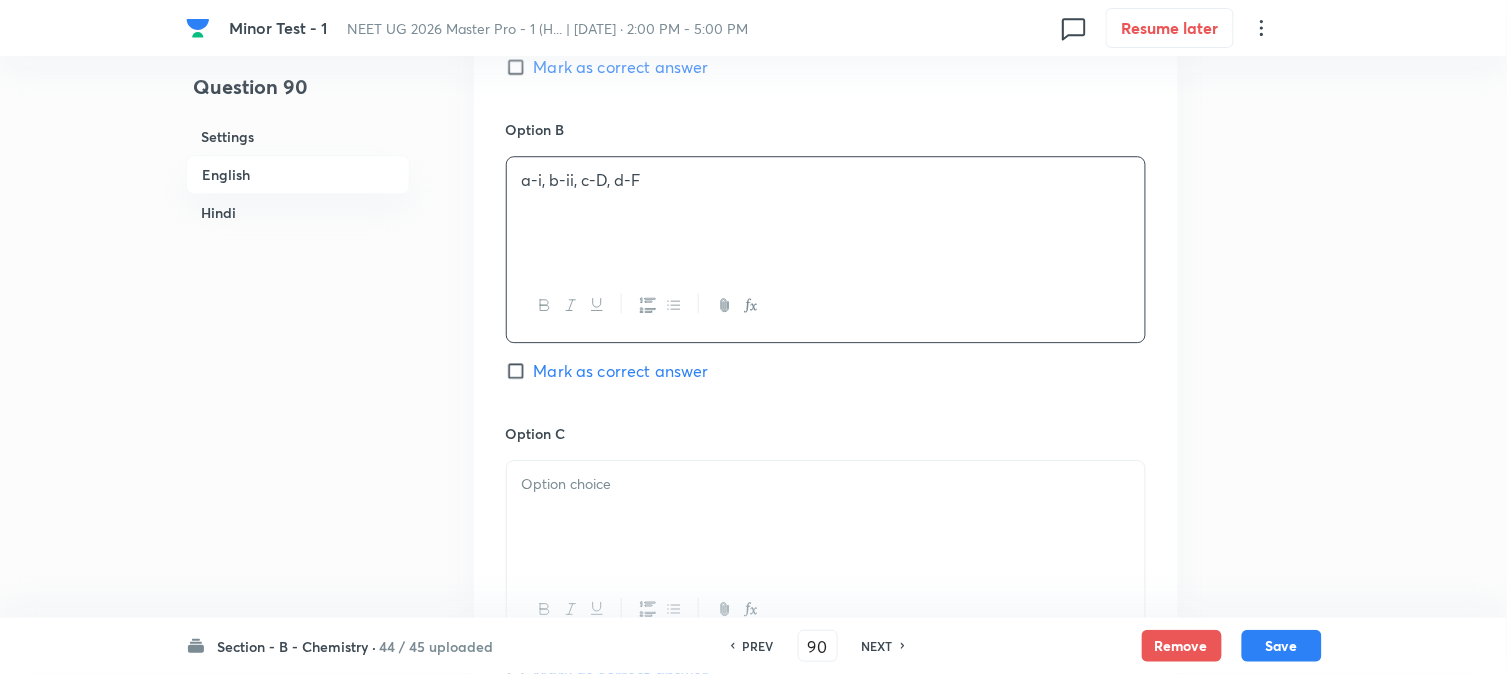 click at bounding box center [826, 517] 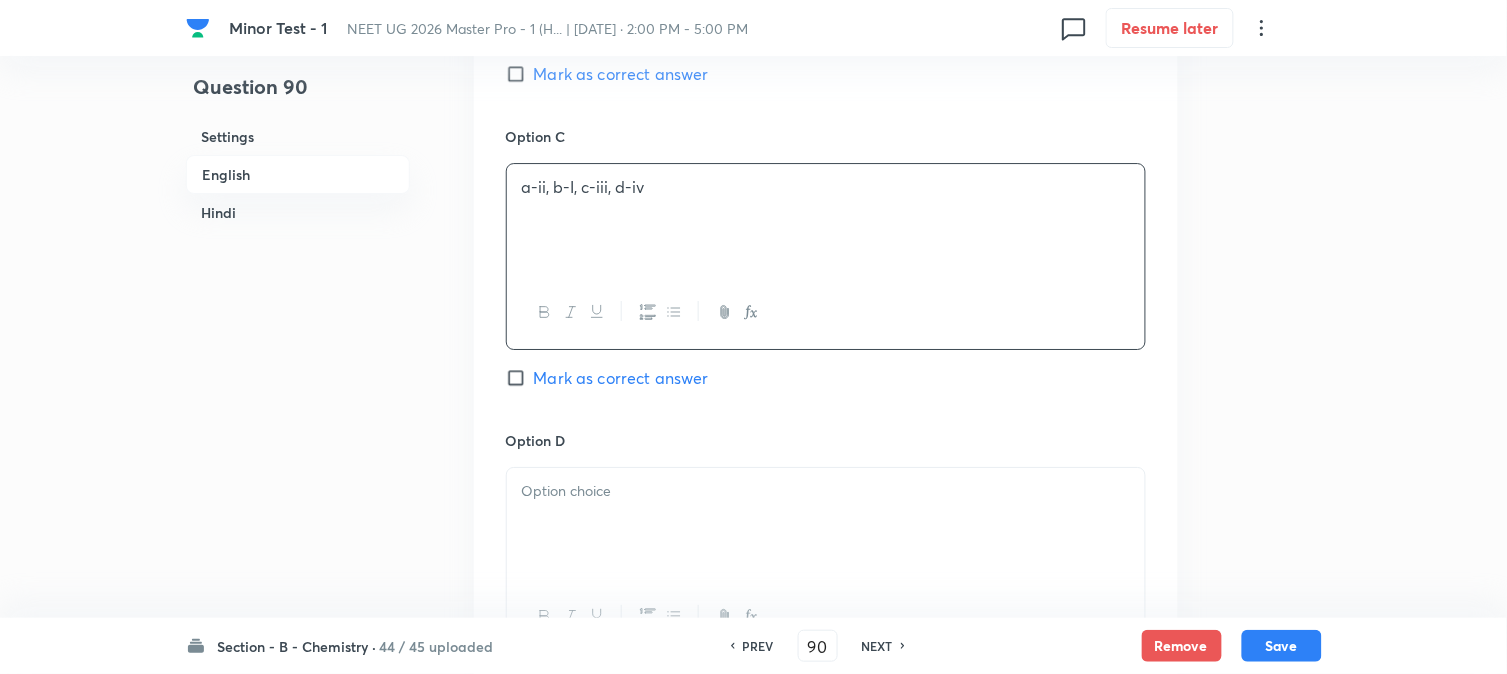 scroll, scrollTop: 1666, scrollLeft: 0, axis: vertical 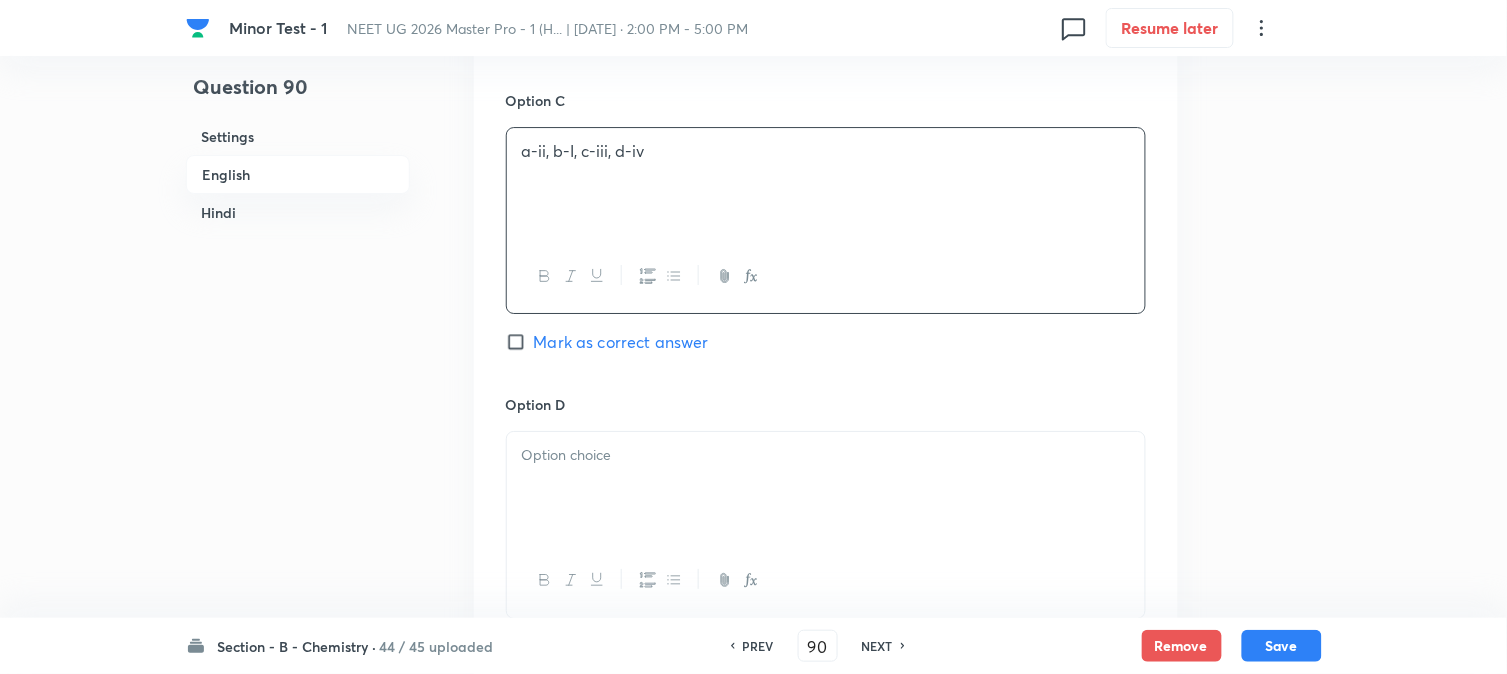 click at bounding box center [826, 488] 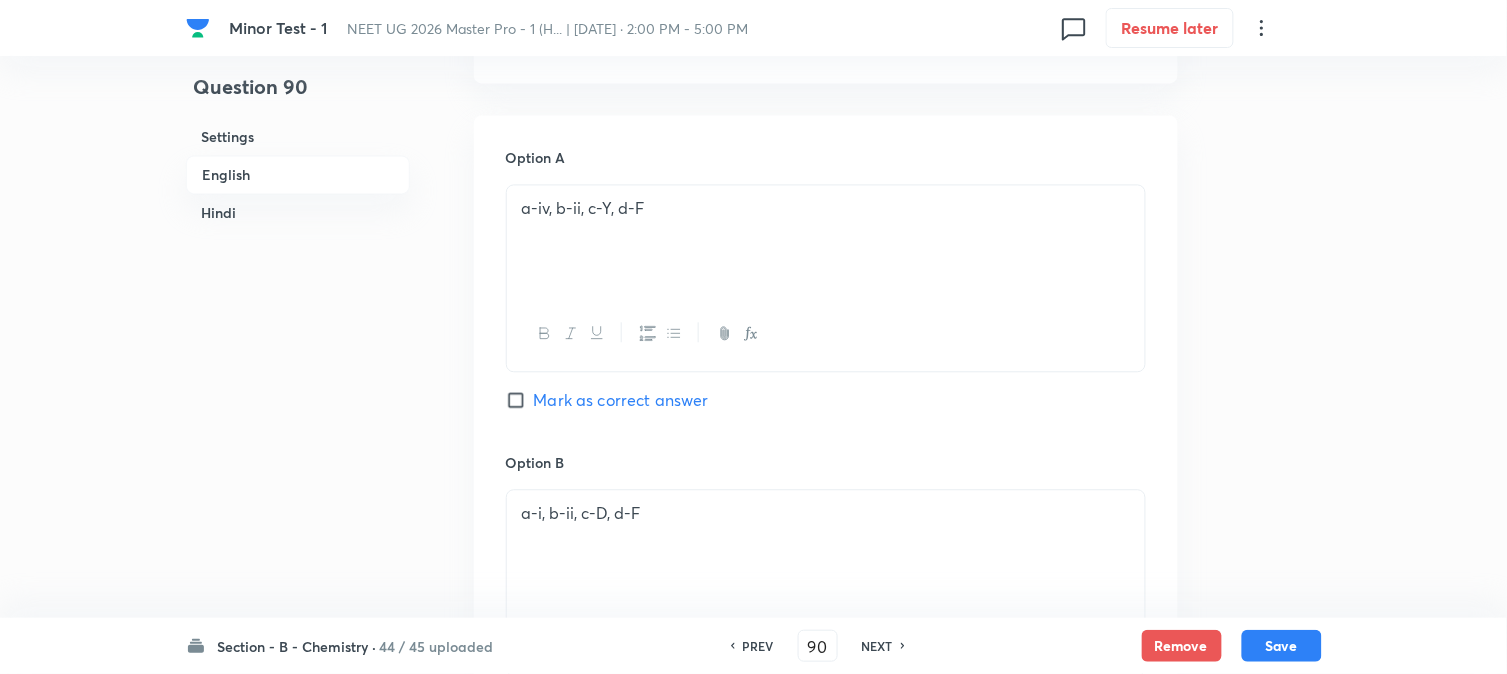 click on "Mark as correct answer" at bounding box center (621, 400) 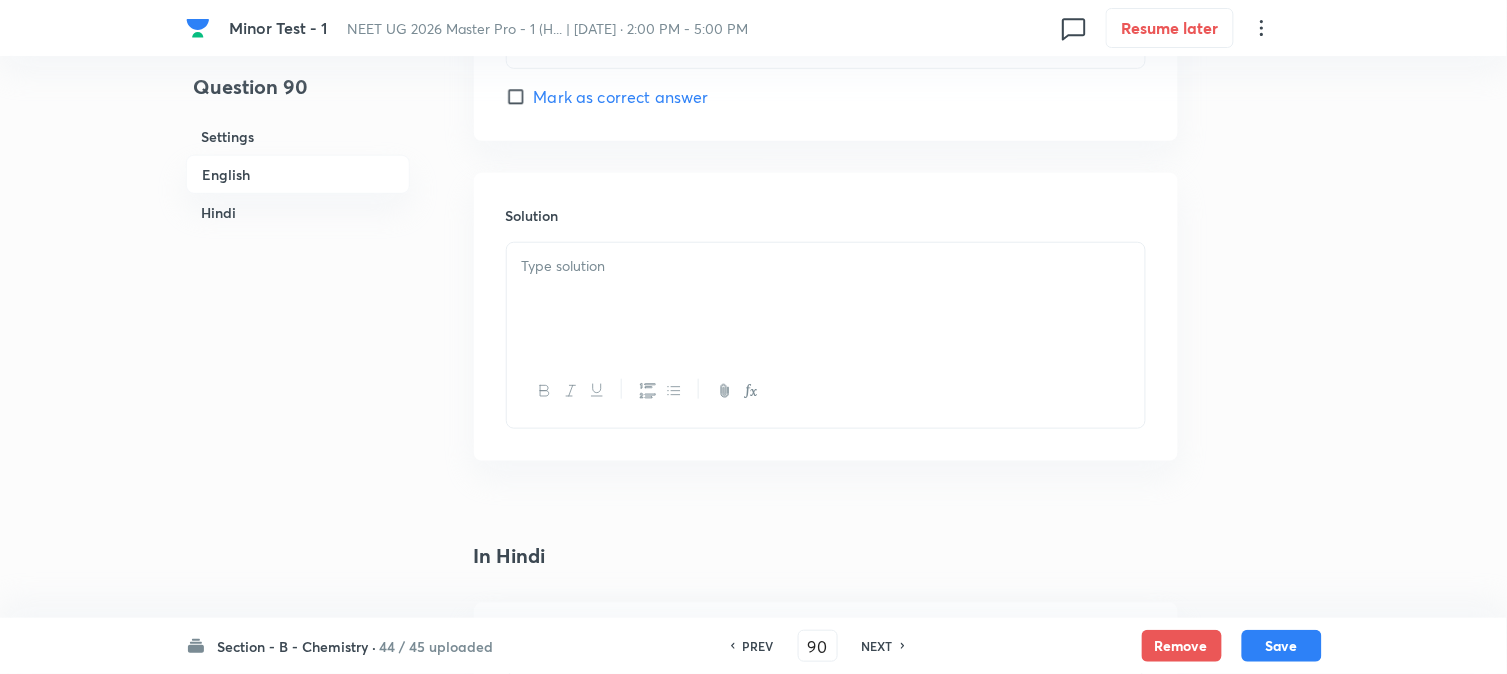 scroll, scrollTop: 2222, scrollLeft: 0, axis: vertical 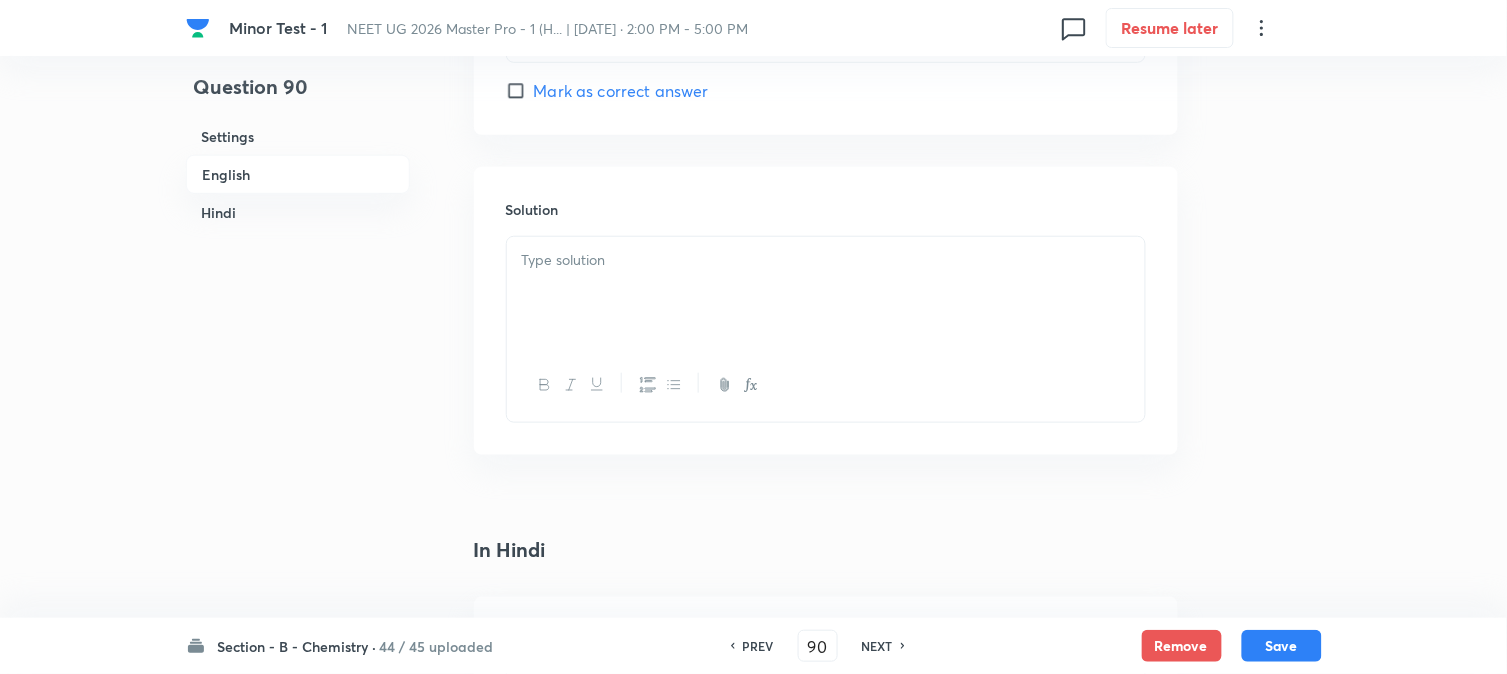 click at bounding box center (826, 293) 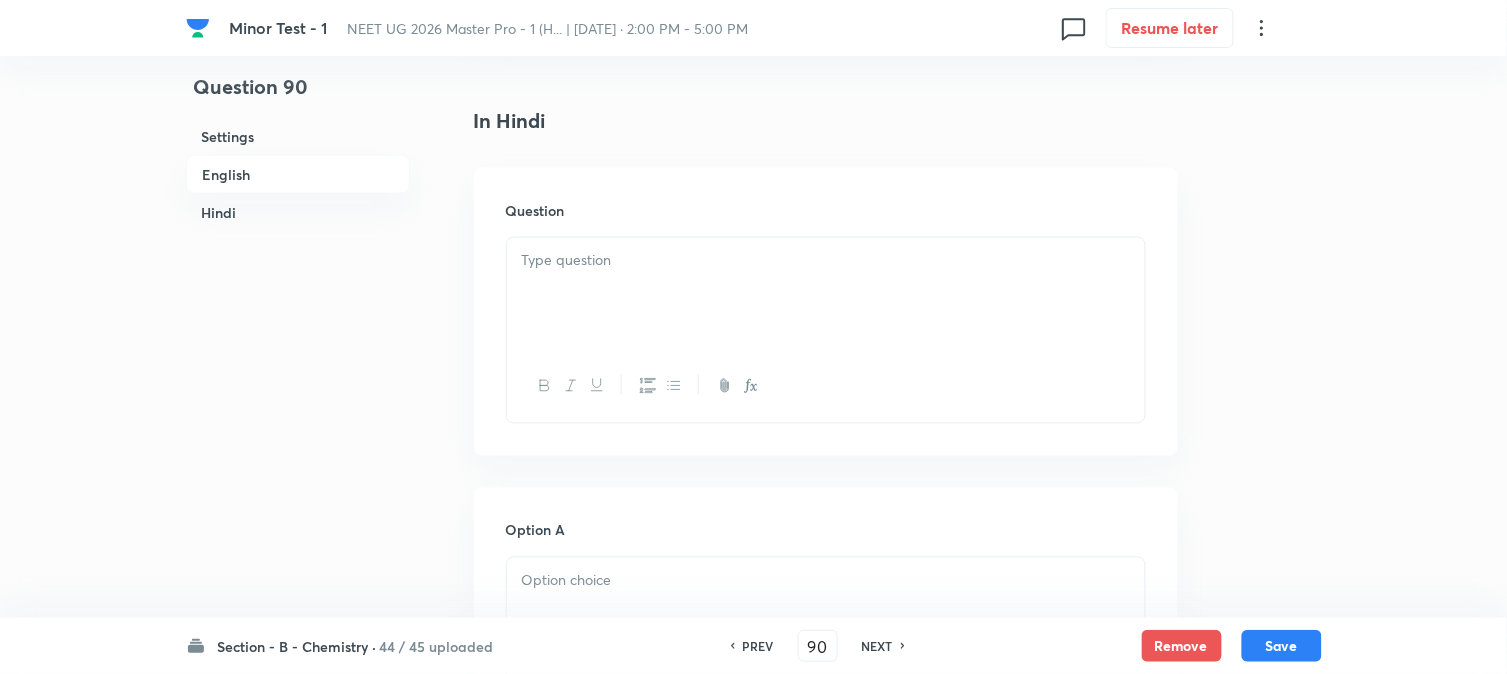 scroll, scrollTop: 2666, scrollLeft: 0, axis: vertical 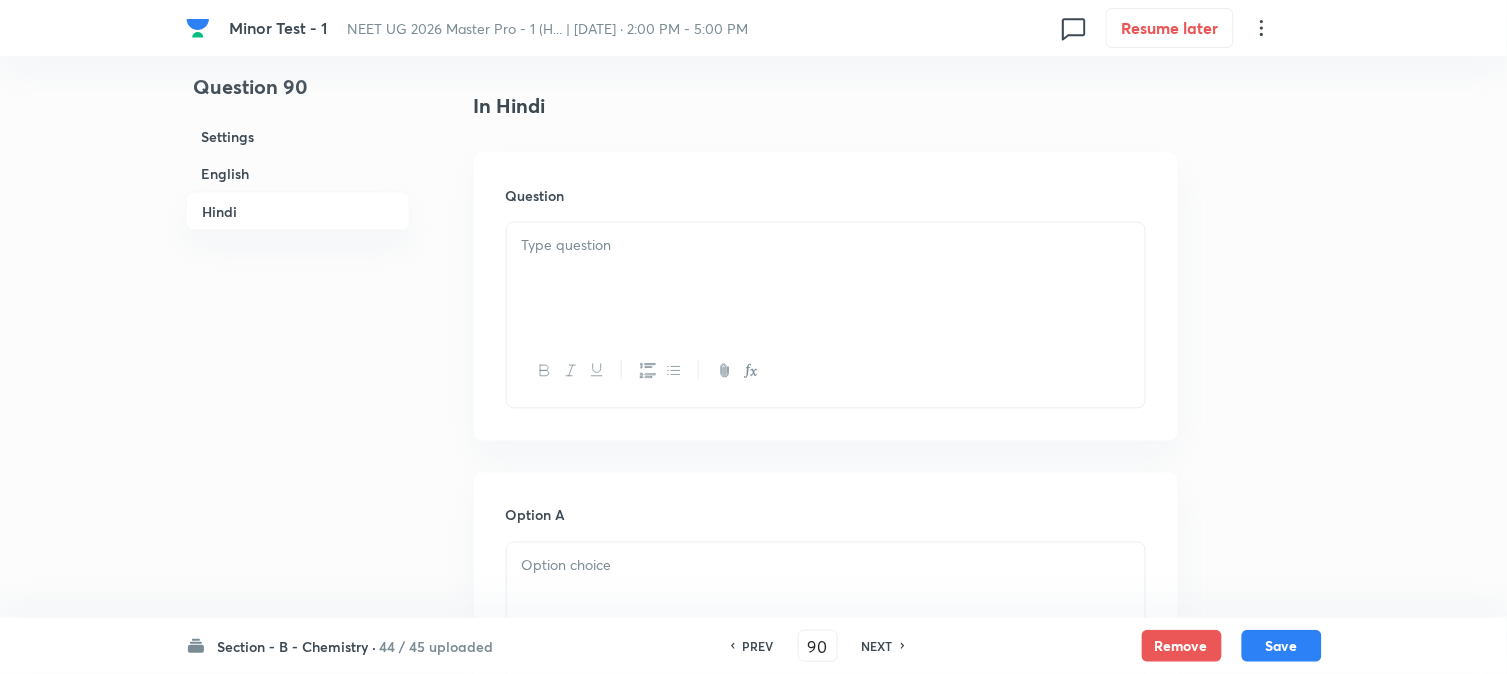 click at bounding box center (826, 279) 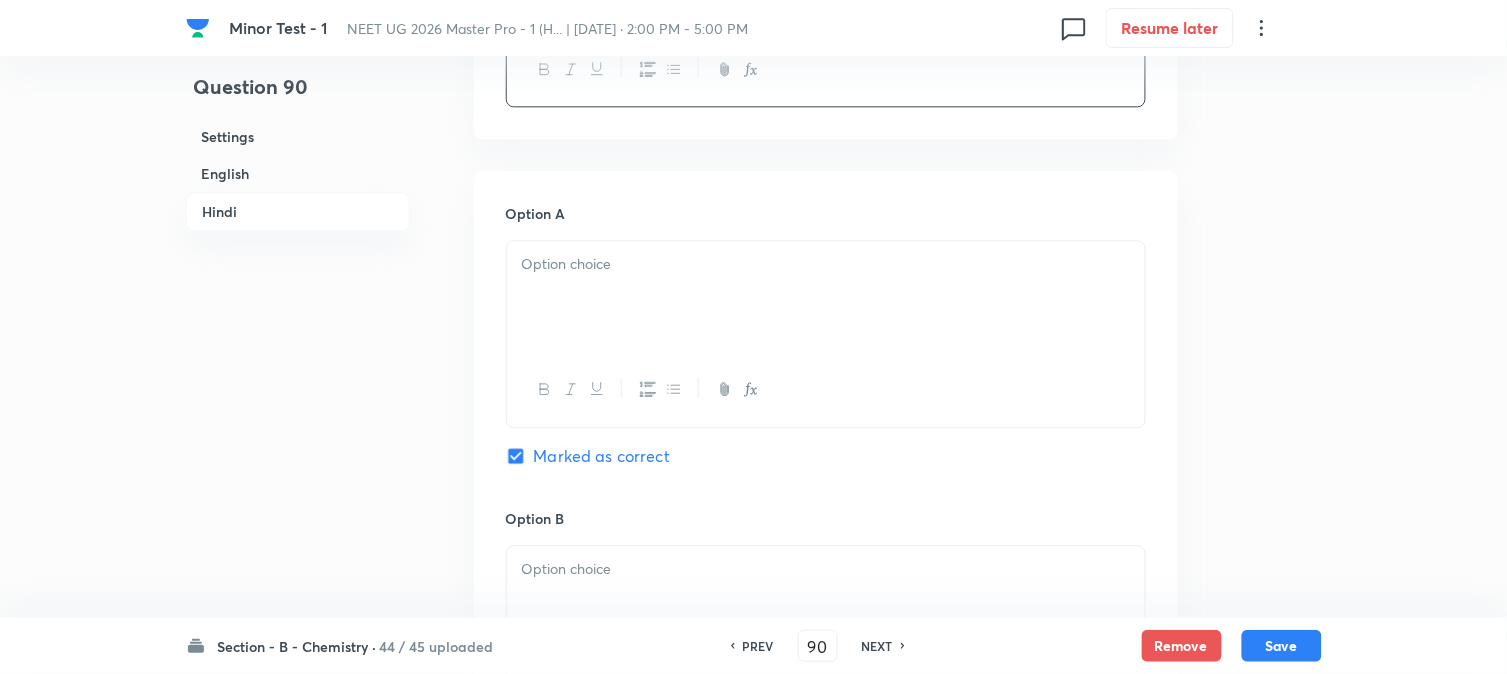 scroll, scrollTop: 3111, scrollLeft: 0, axis: vertical 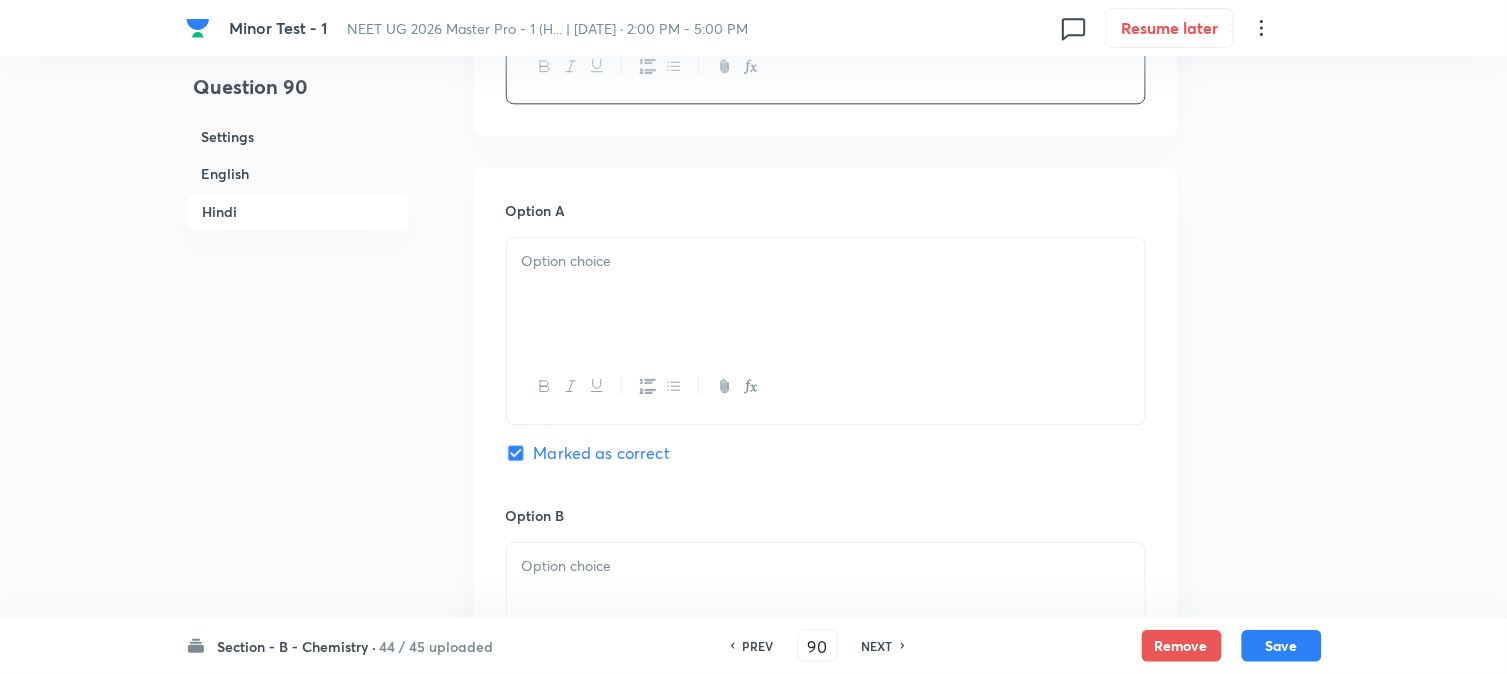 click at bounding box center (826, 294) 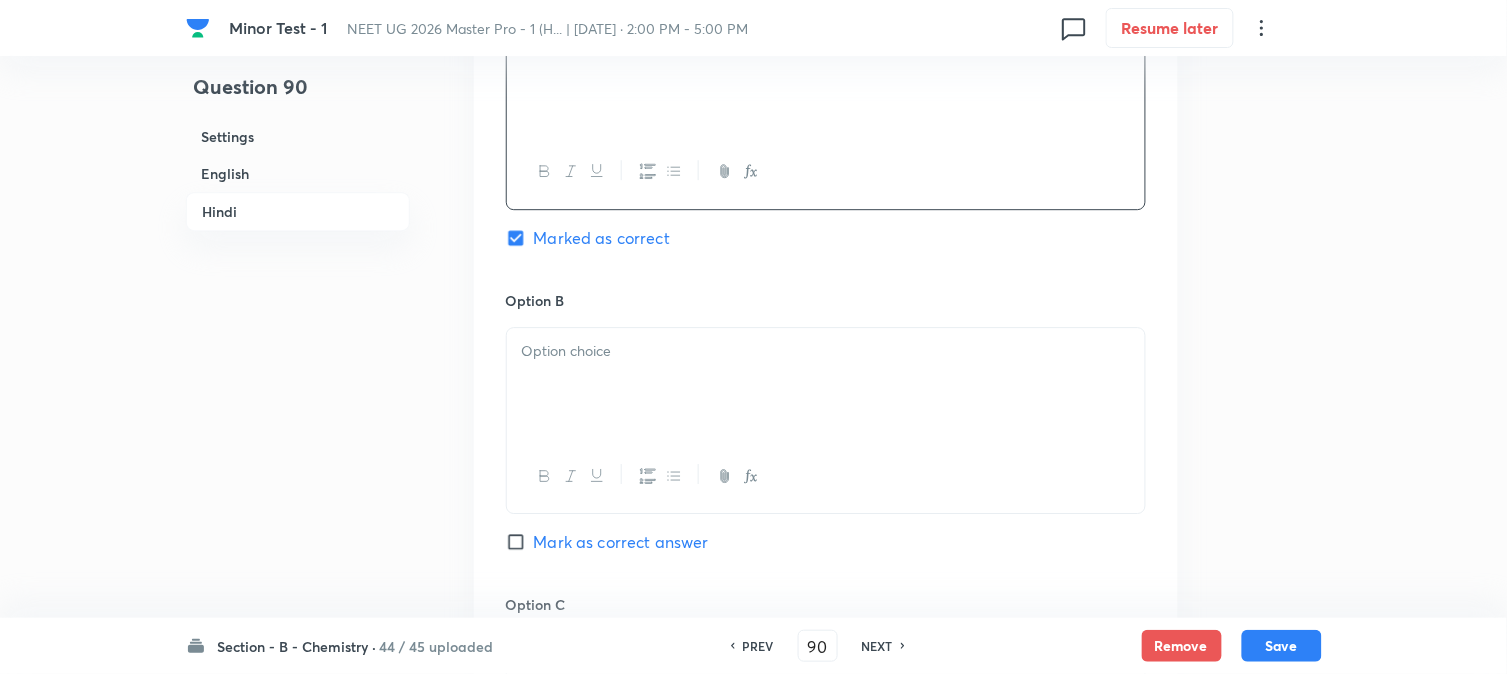 scroll, scrollTop: 3333, scrollLeft: 0, axis: vertical 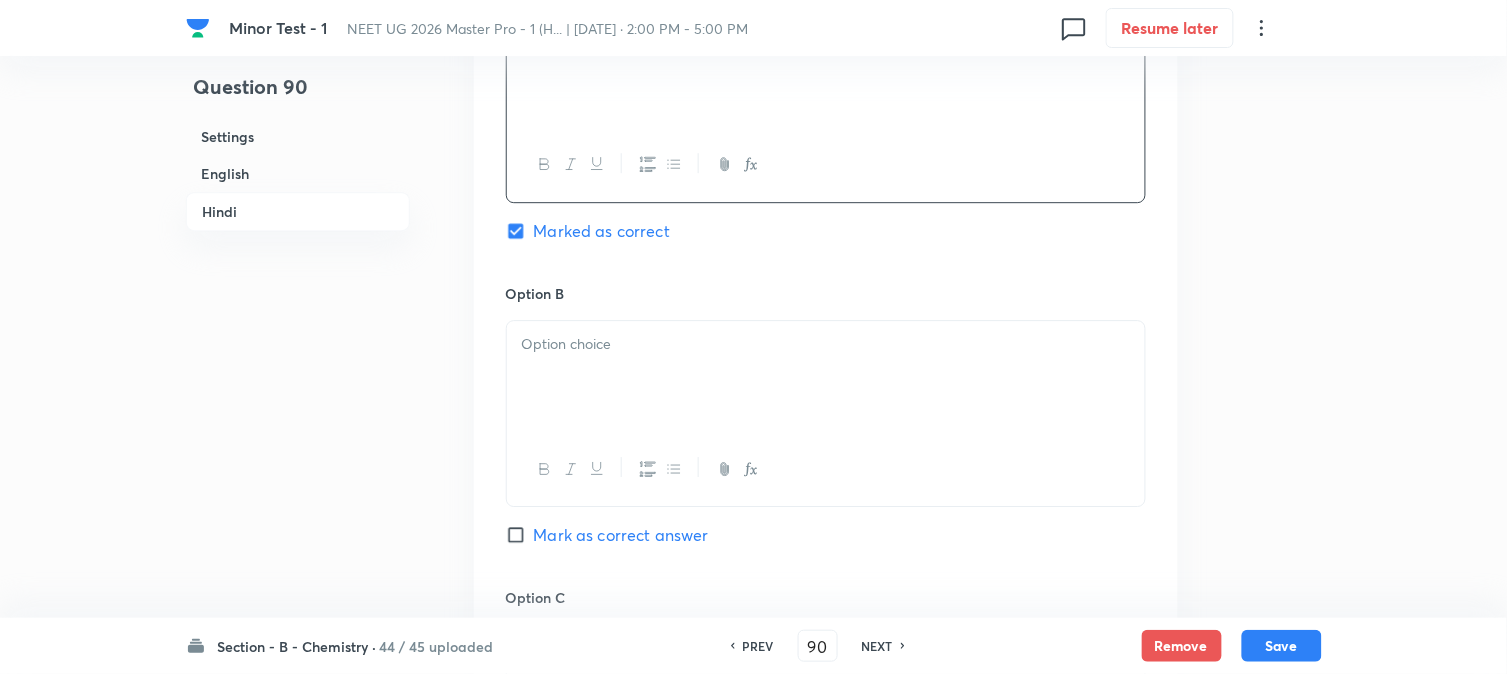 click at bounding box center [826, 377] 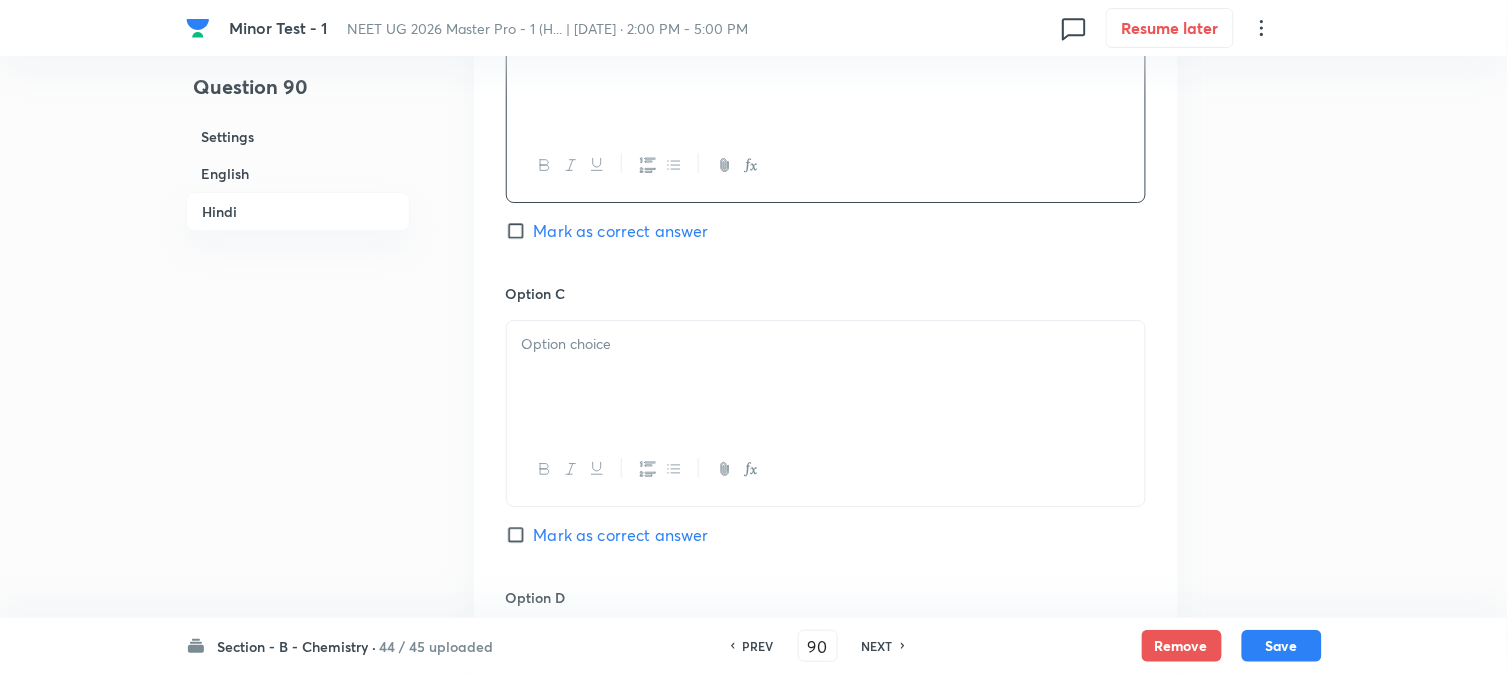 scroll, scrollTop: 3666, scrollLeft: 0, axis: vertical 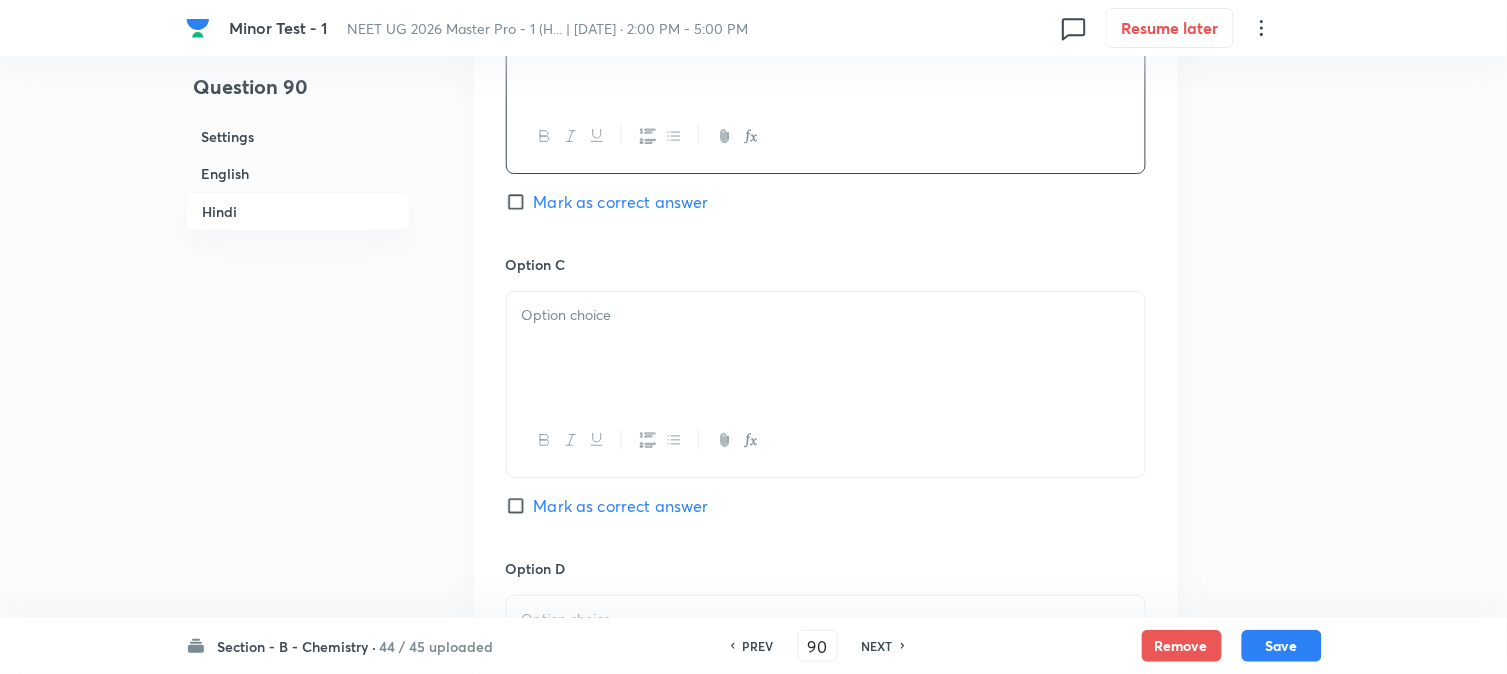 click at bounding box center (826, 348) 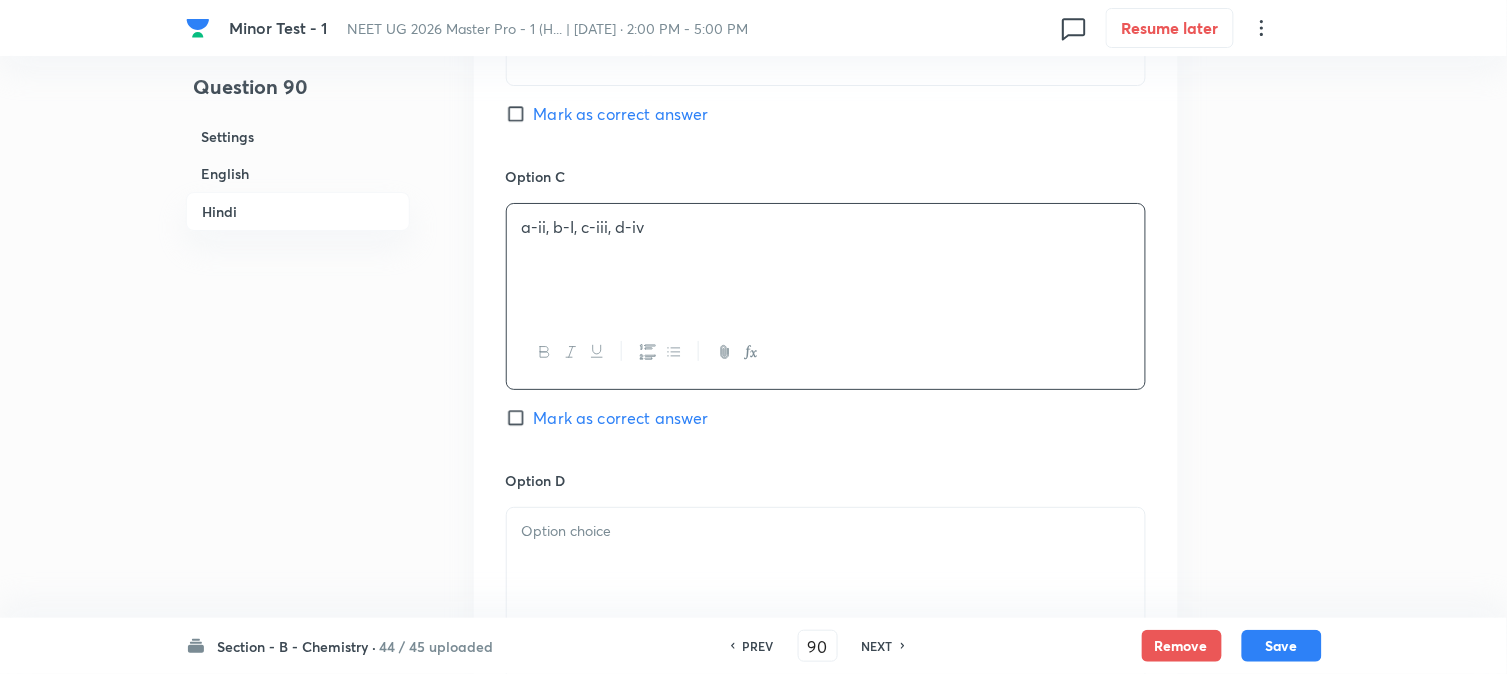scroll, scrollTop: 3888, scrollLeft: 0, axis: vertical 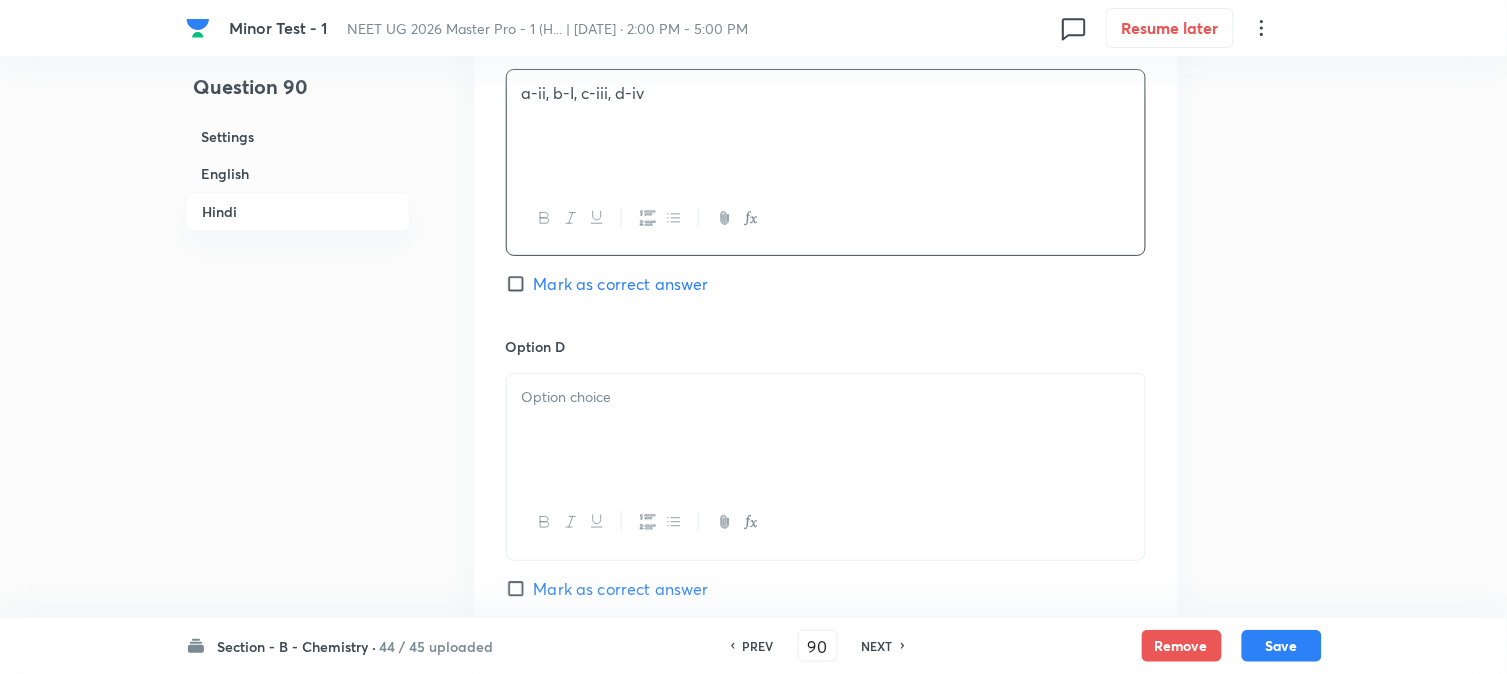 click at bounding box center (826, 397) 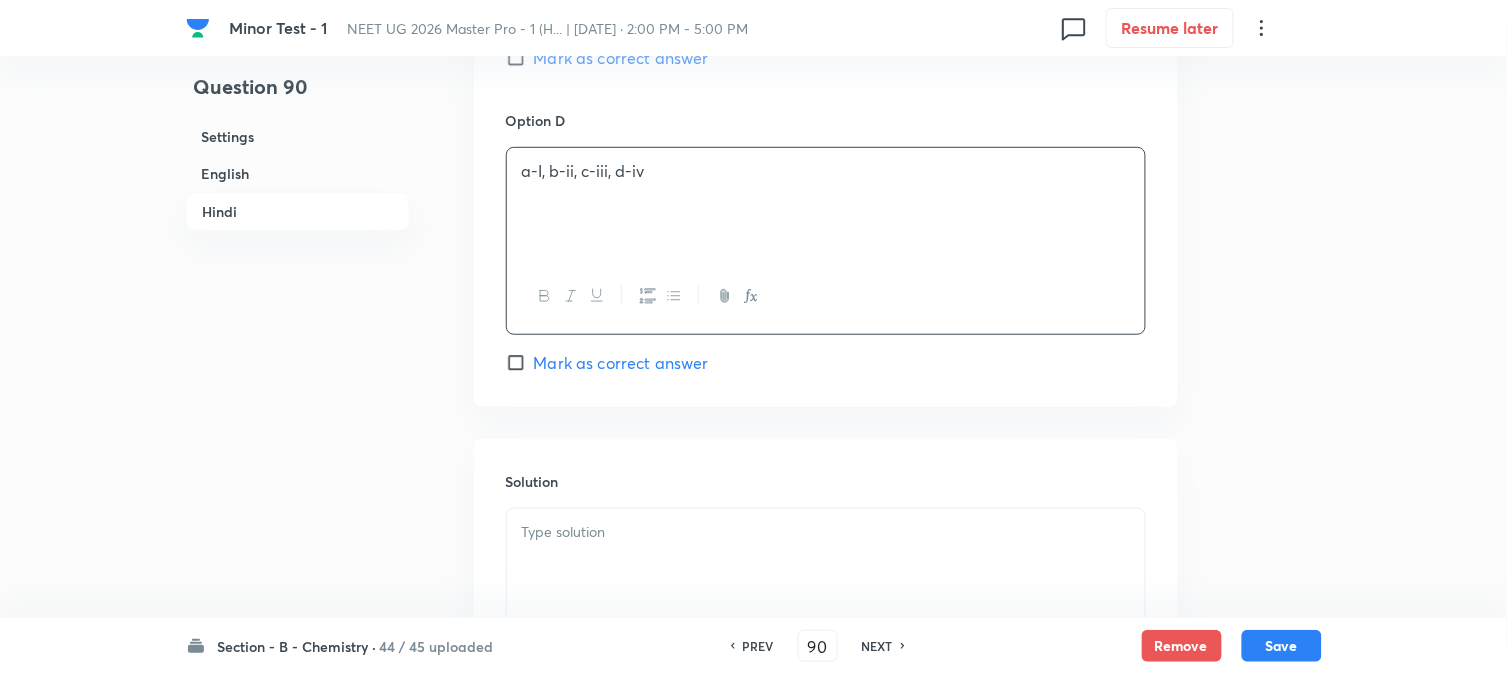 scroll, scrollTop: 4222, scrollLeft: 0, axis: vertical 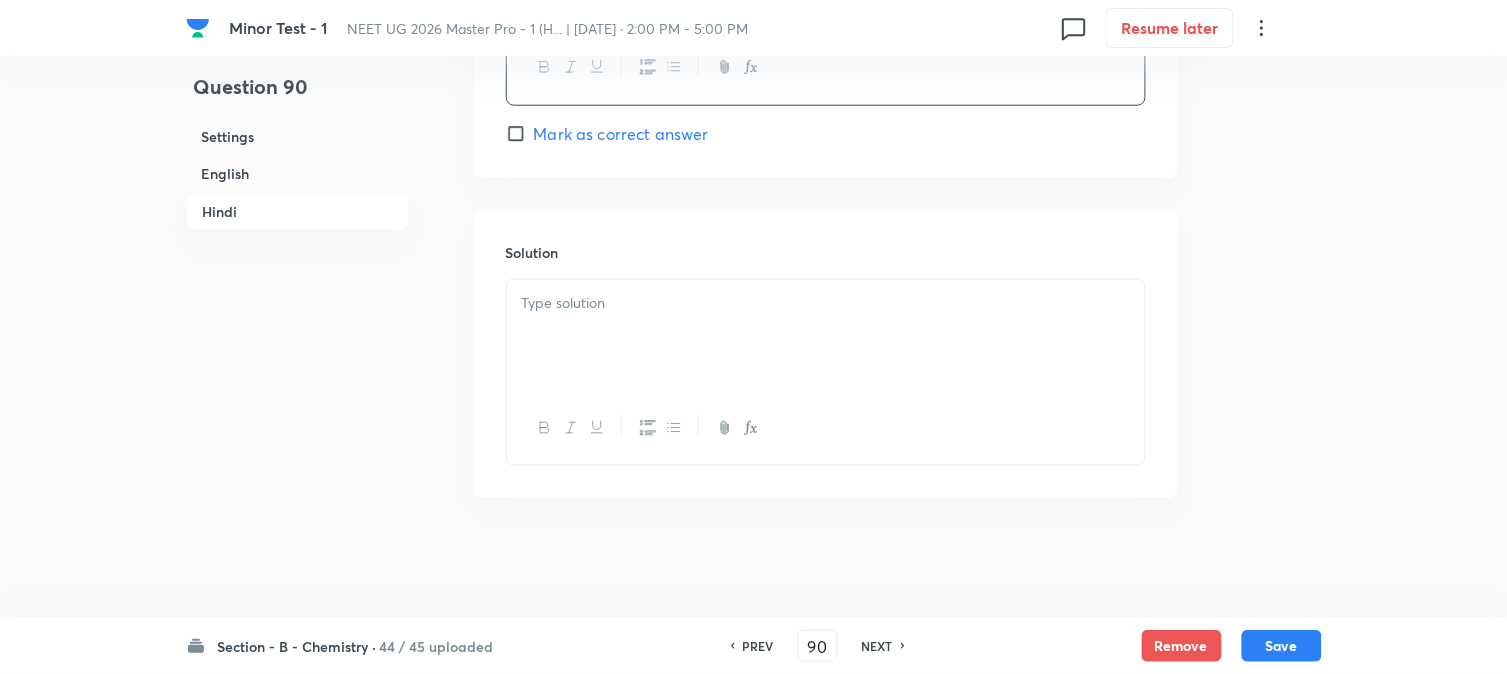 click at bounding box center (826, 336) 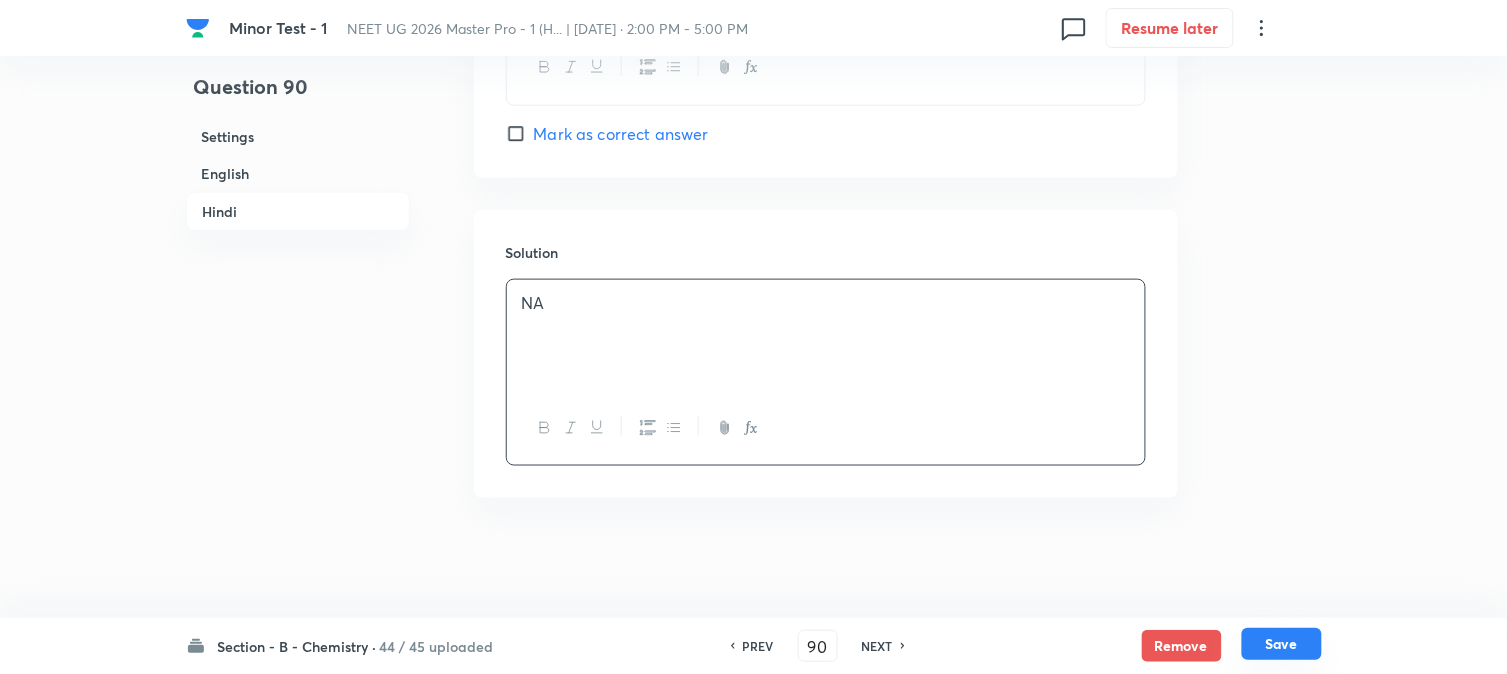 click on "Save" at bounding box center [1282, 644] 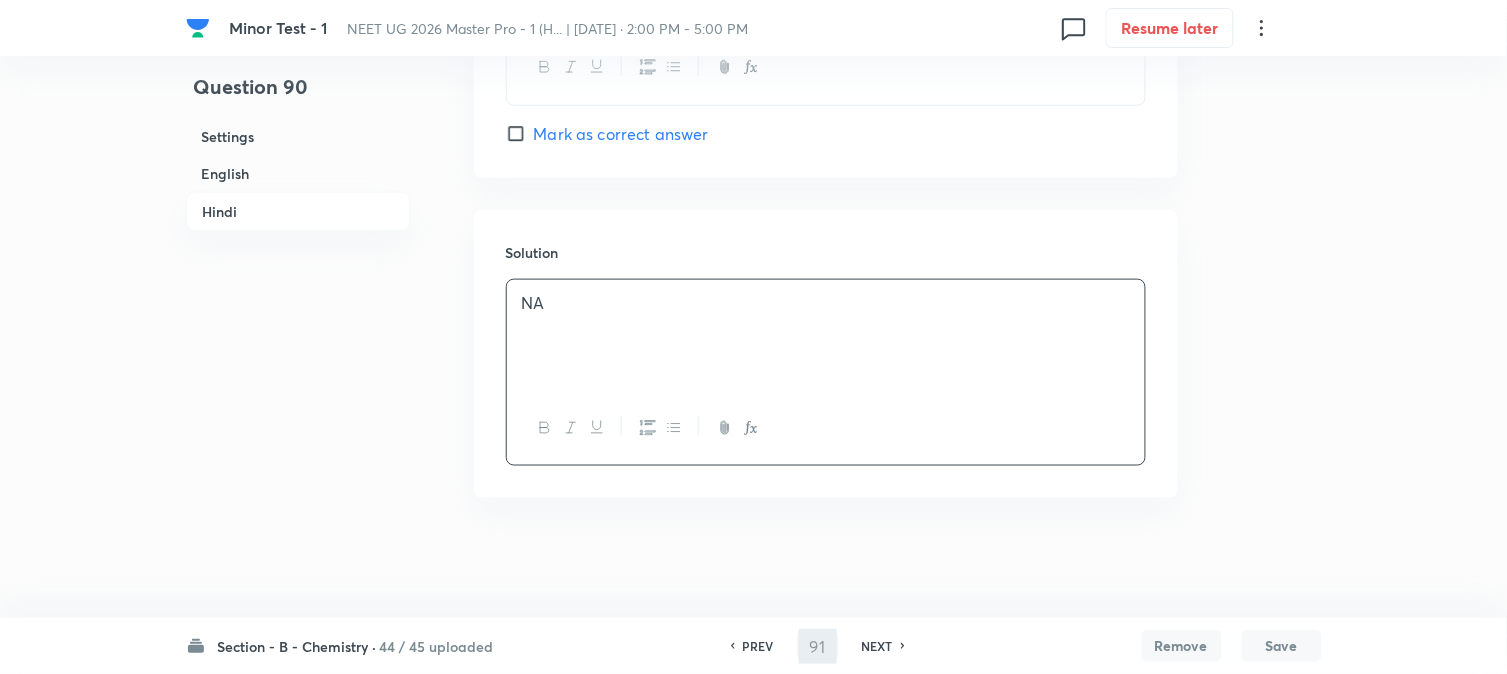 scroll, scrollTop: 4093, scrollLeft: 0, axis: vertical 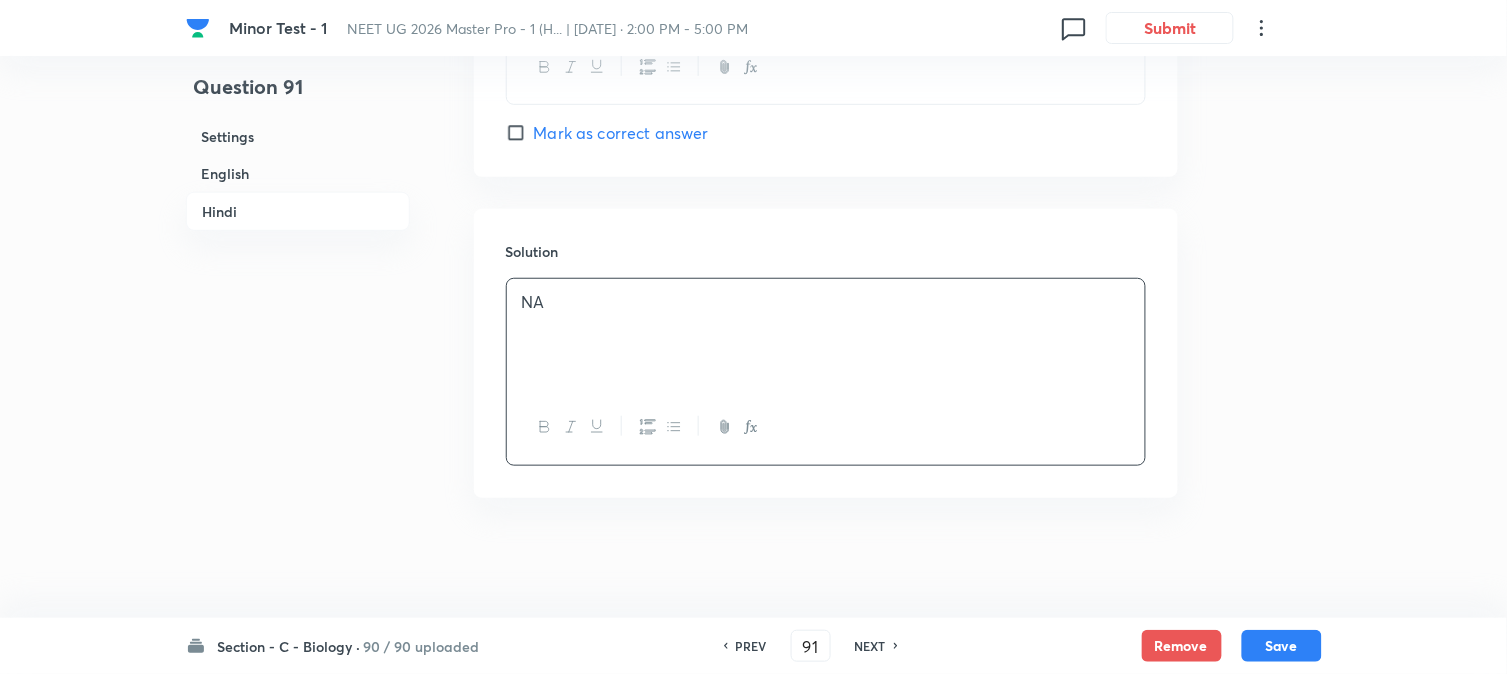 click on "Section - C - Biology ·" at bounding box center (289, 646) 